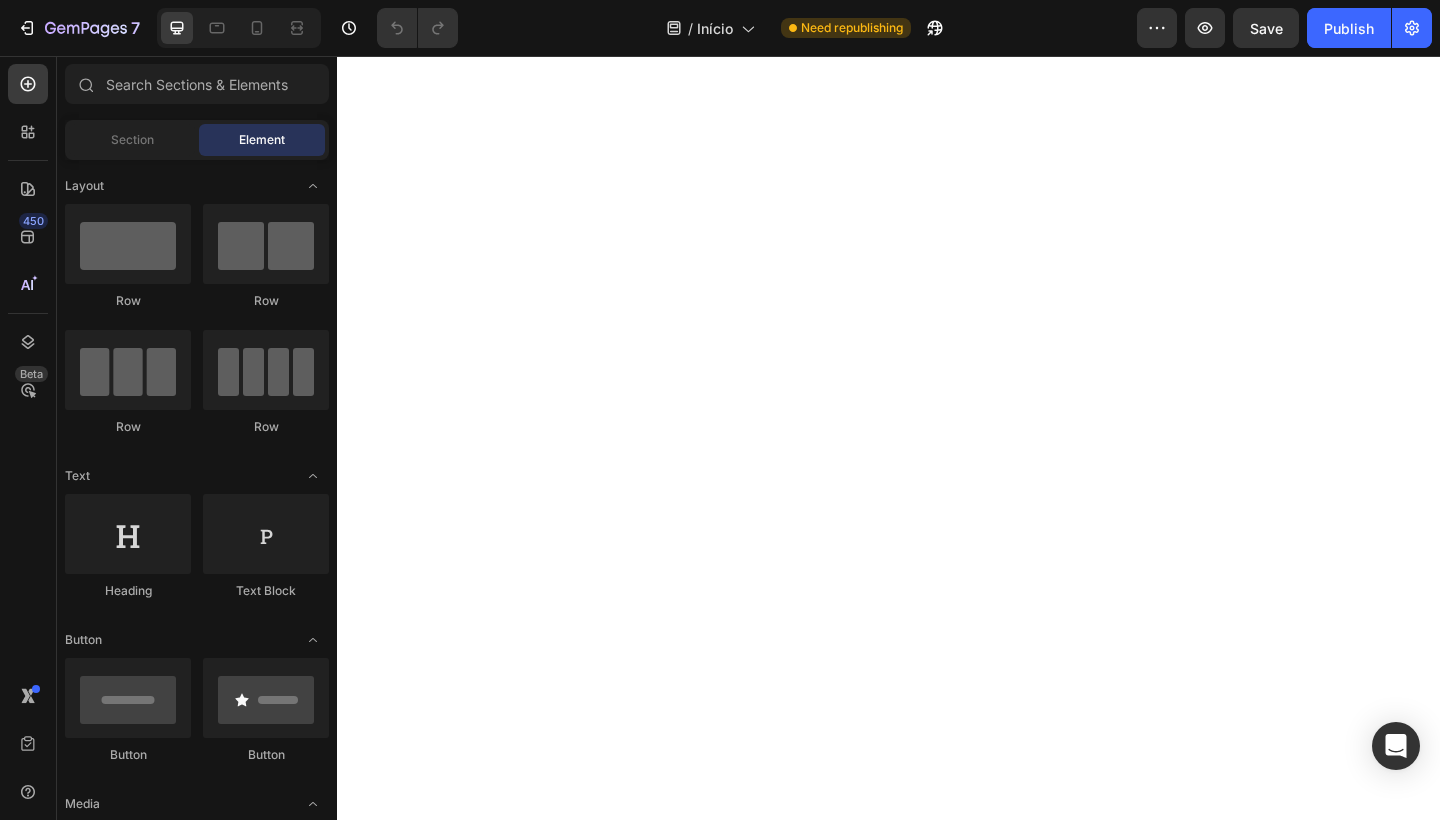 scroll, scrollTop: 0, scrollLeft: 0, axis: both 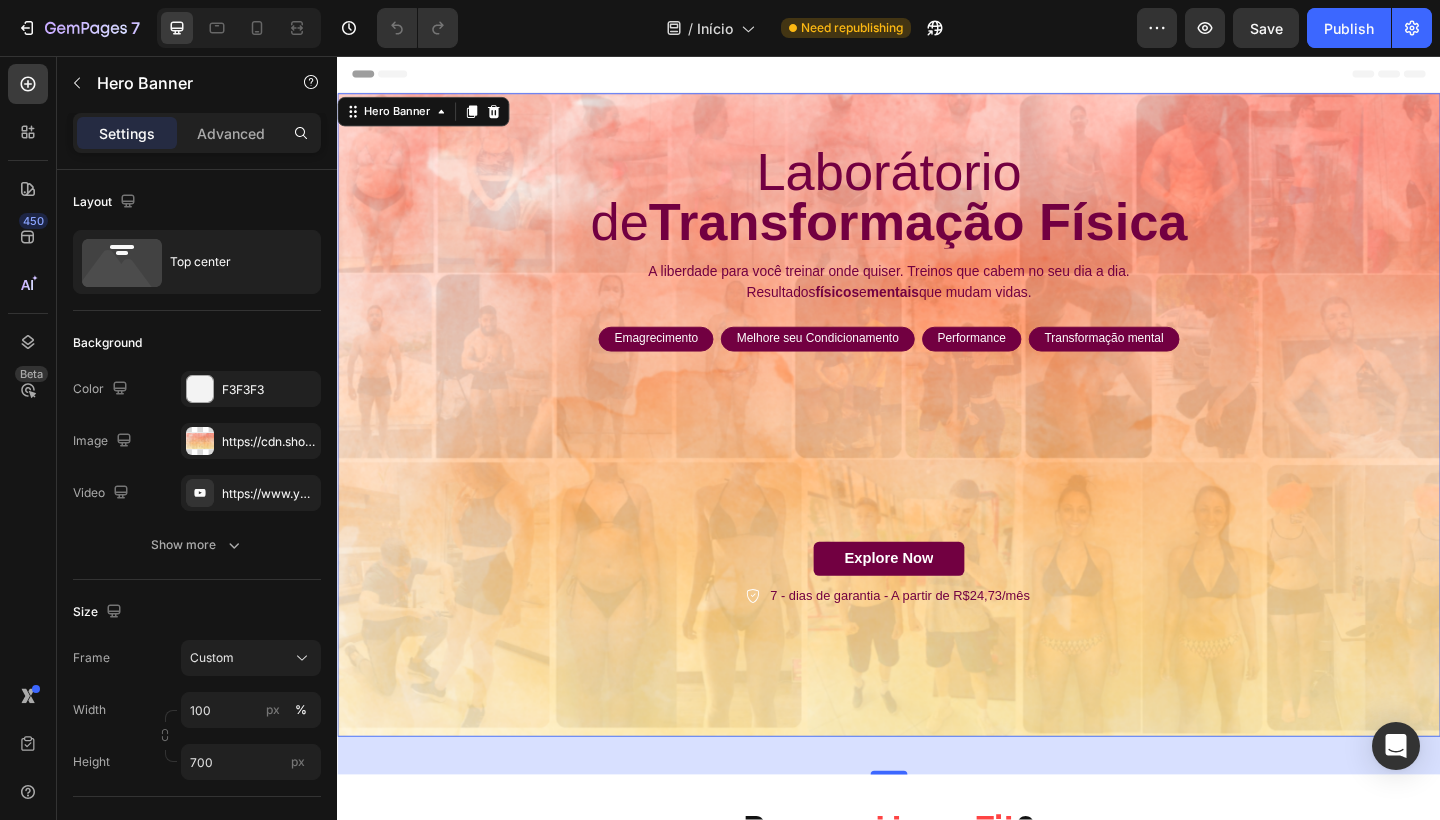 drag, startPoint x: 1307, startPoint y: 68, endPoint x: 1346, endPoint y: 529, distance: 462.64673 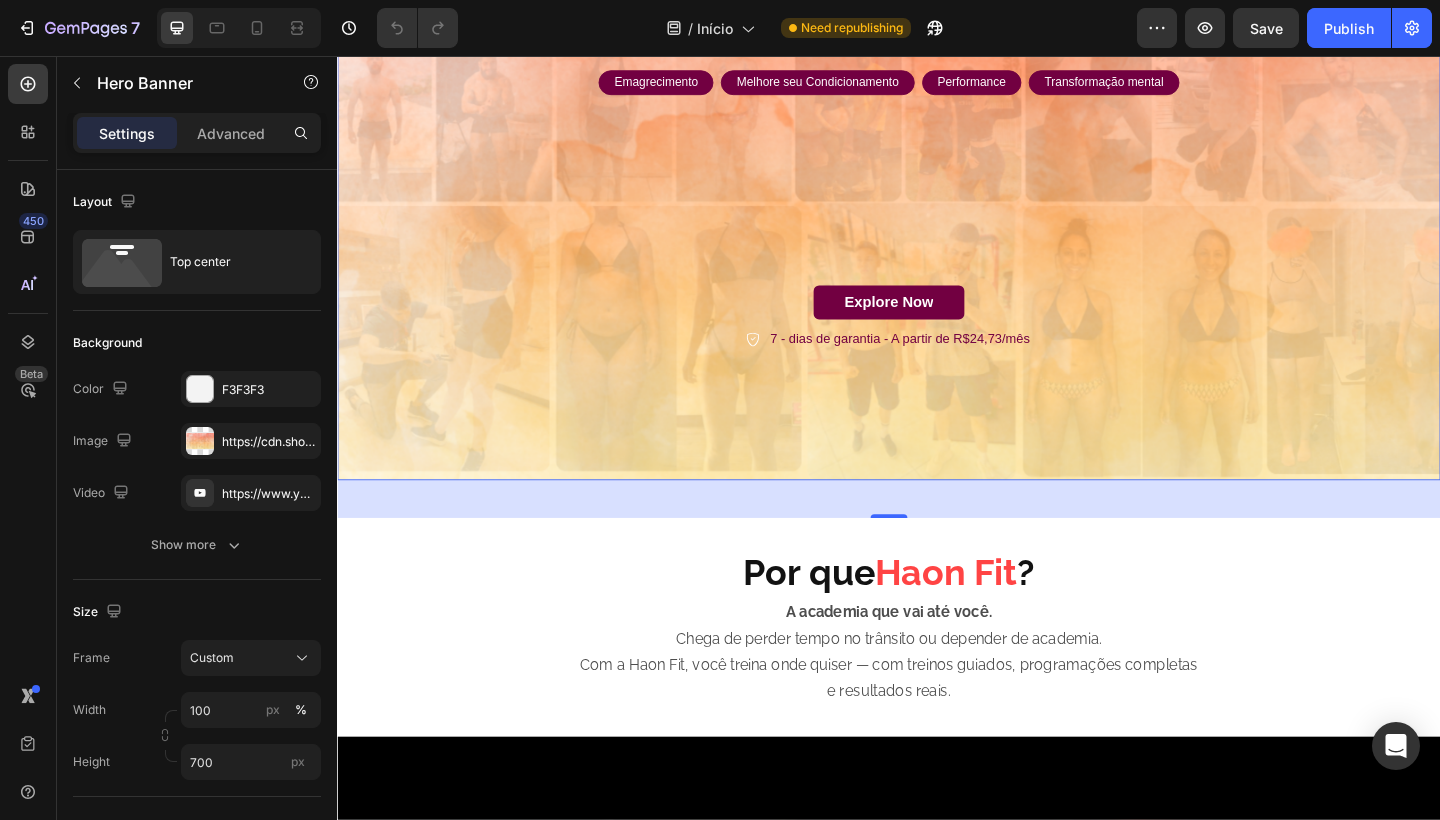 scroll, scrollTop: 253, scrollLeft: 0, axis: vertical 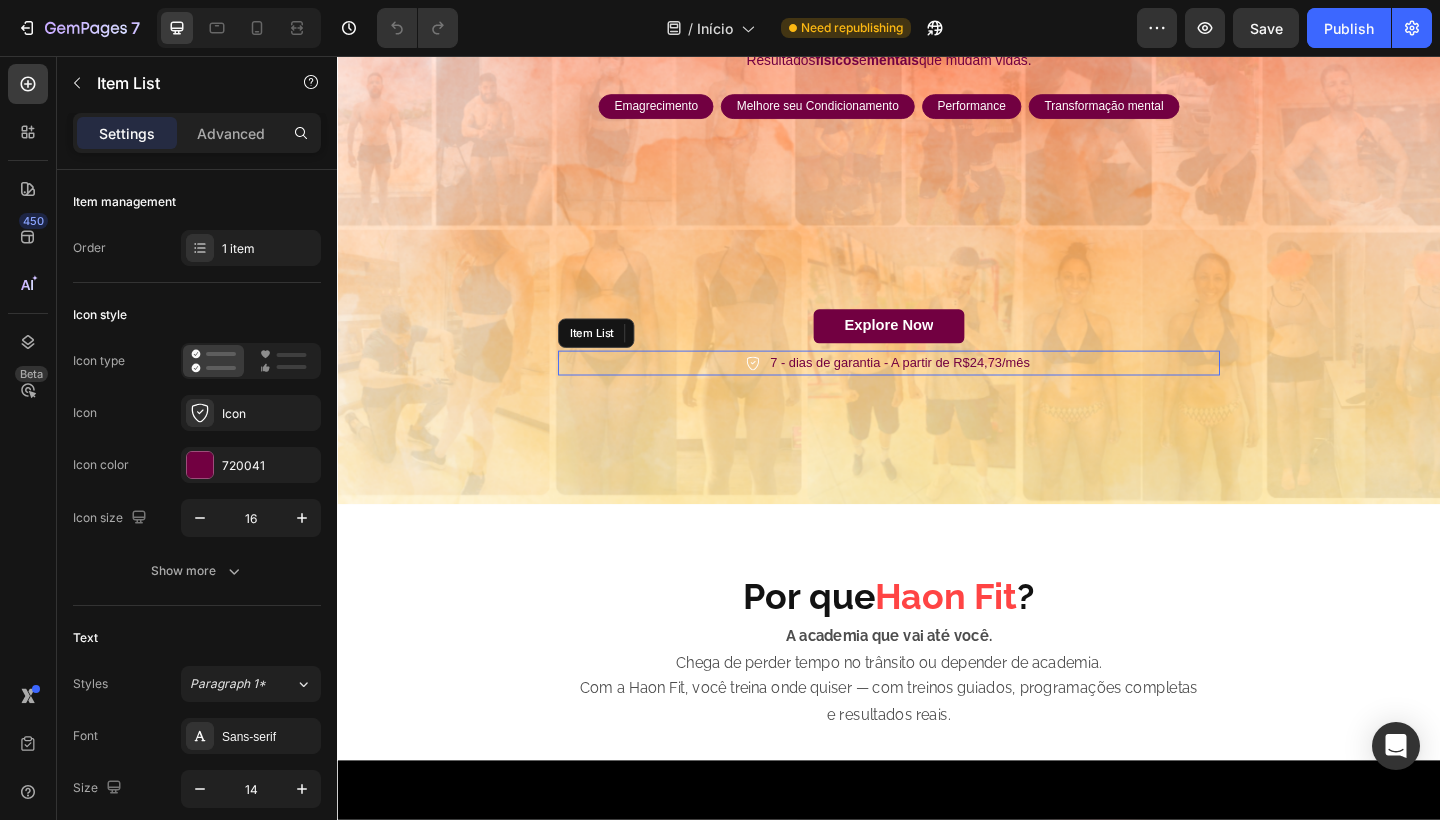 click on "7 - dias de garantia - A partir de R$24,73/mês" at bounding box center [937, 390] 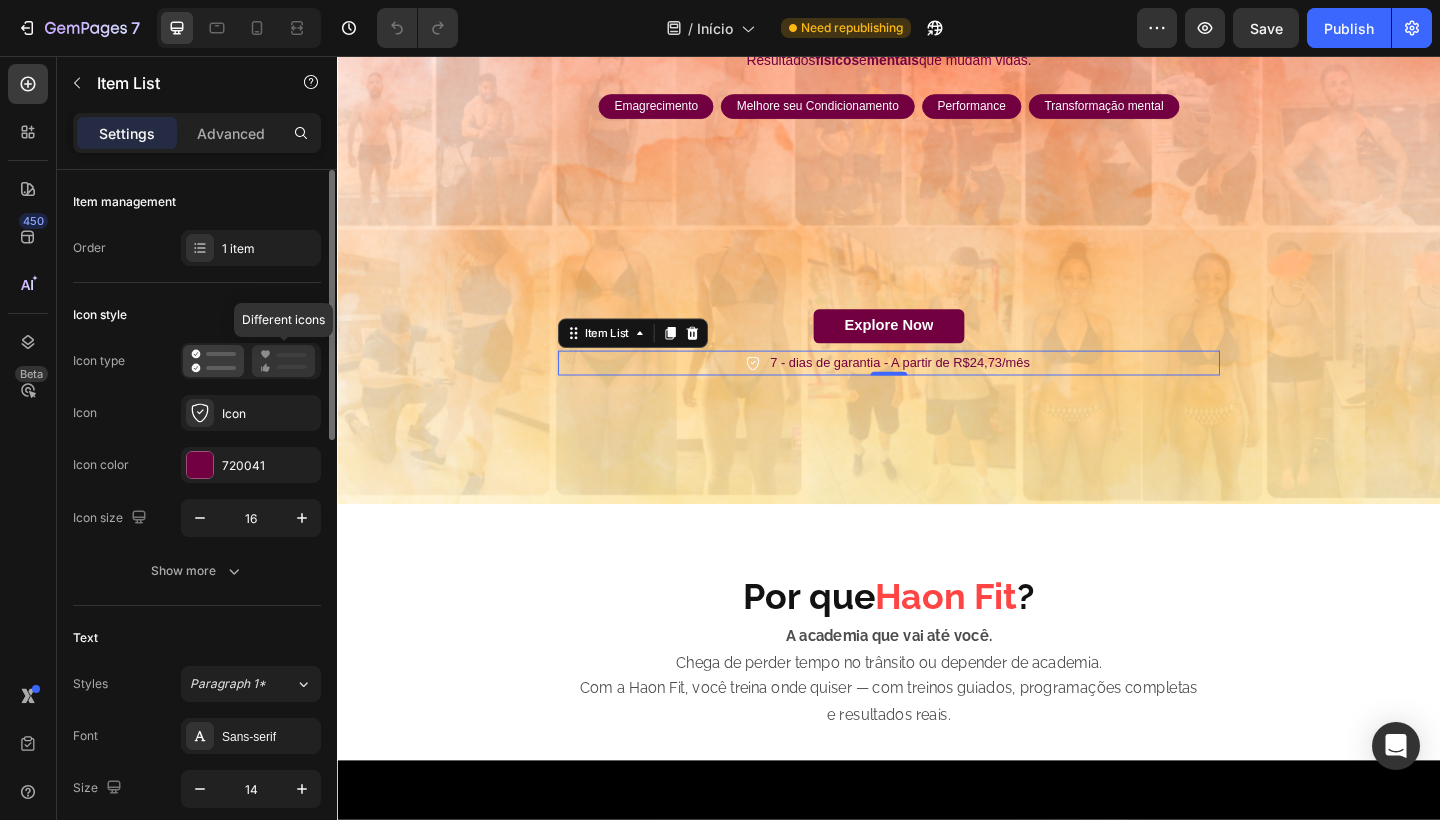 click 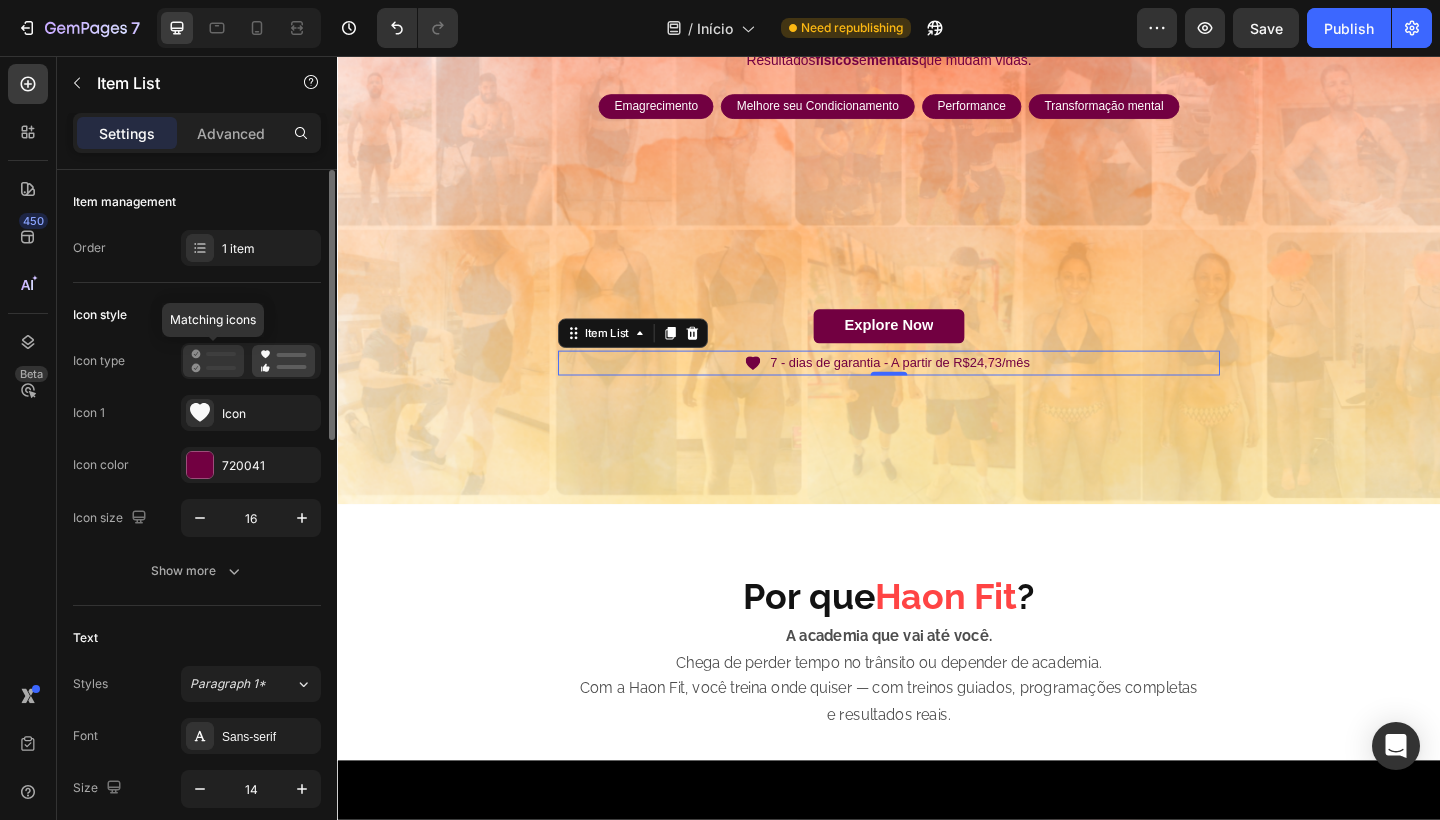 click 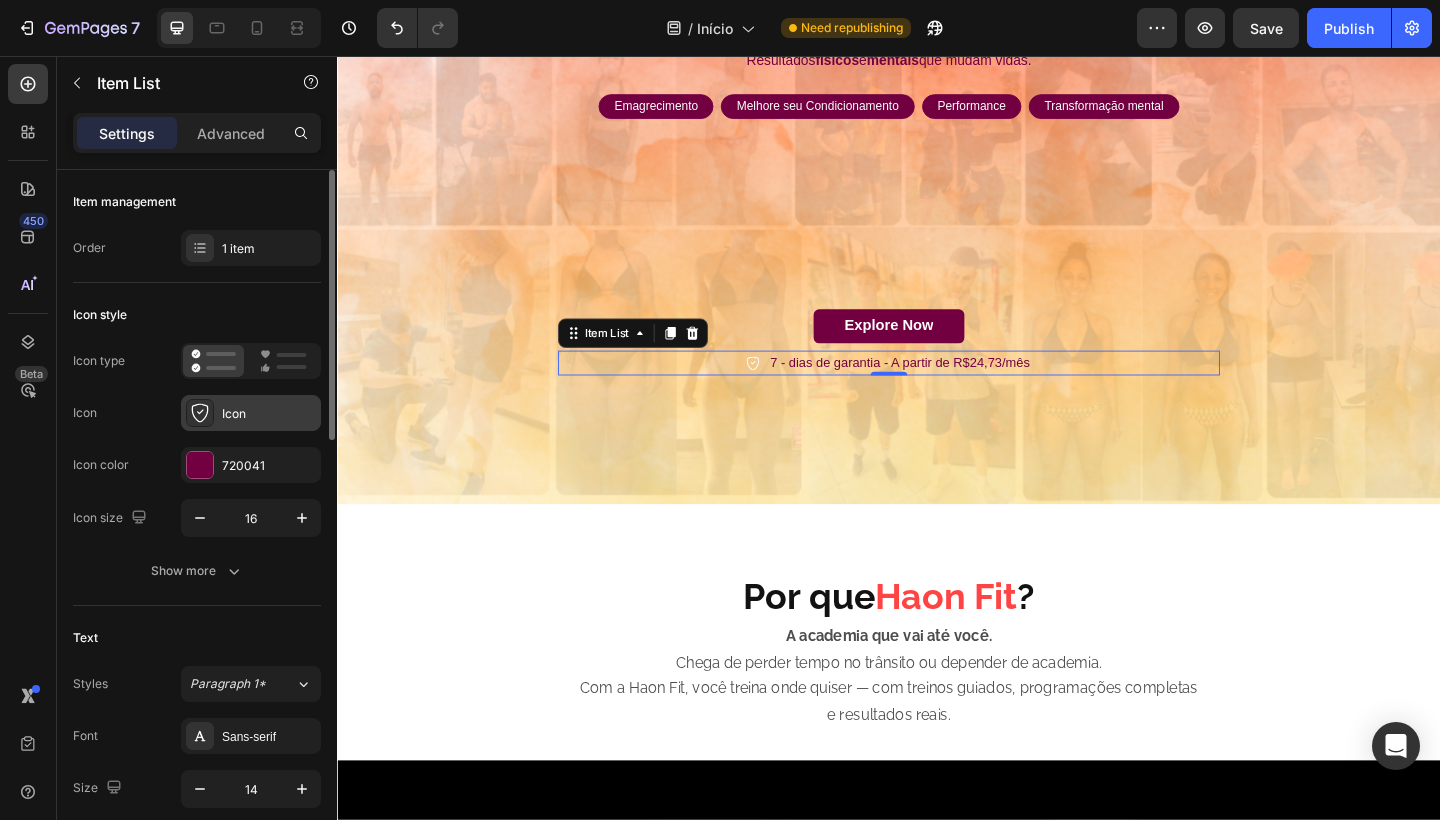 click at bounding box center (200, 413) 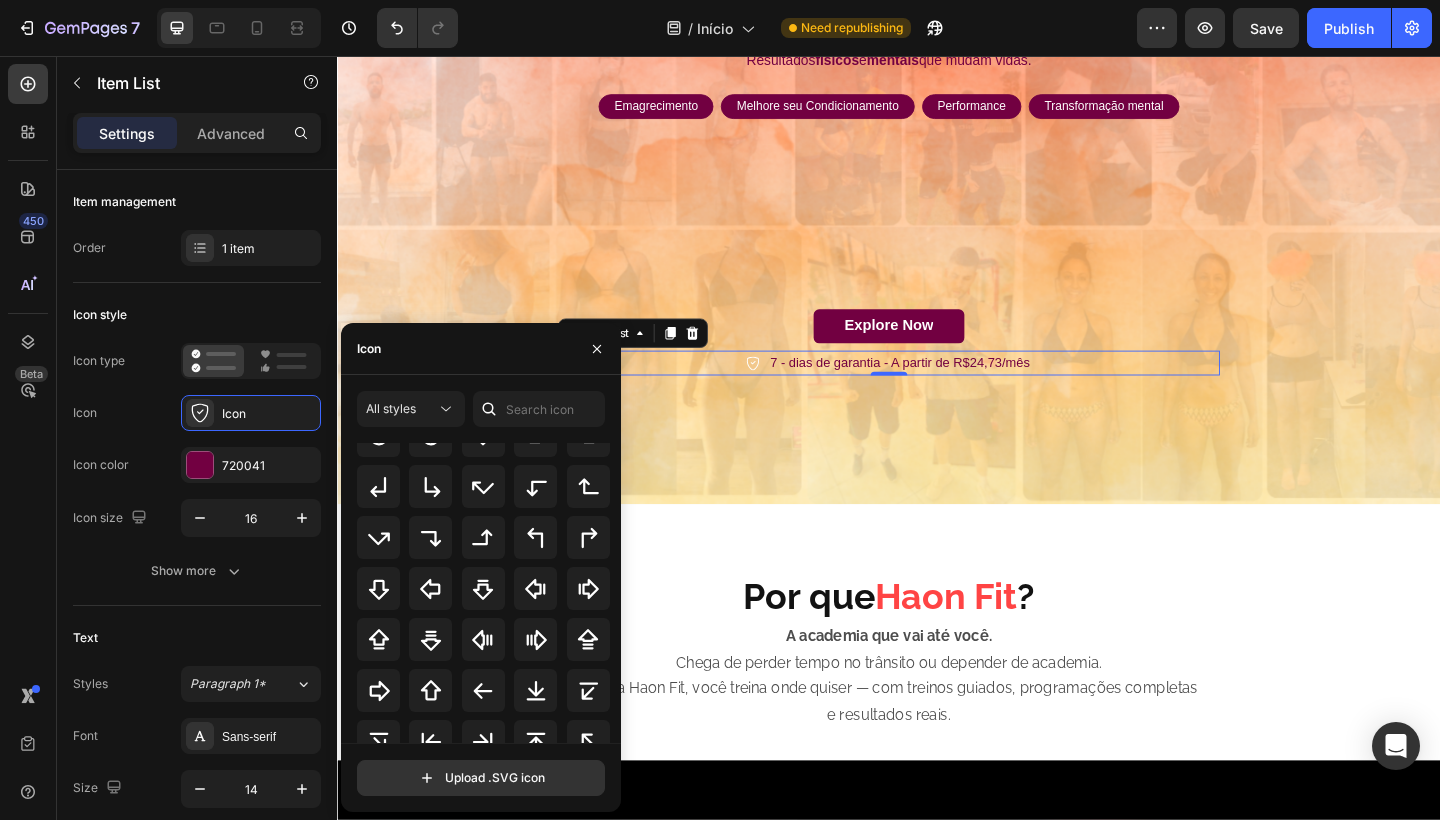 scroll, scrollTop: 598, scrollLeft: 0, axis: vertical 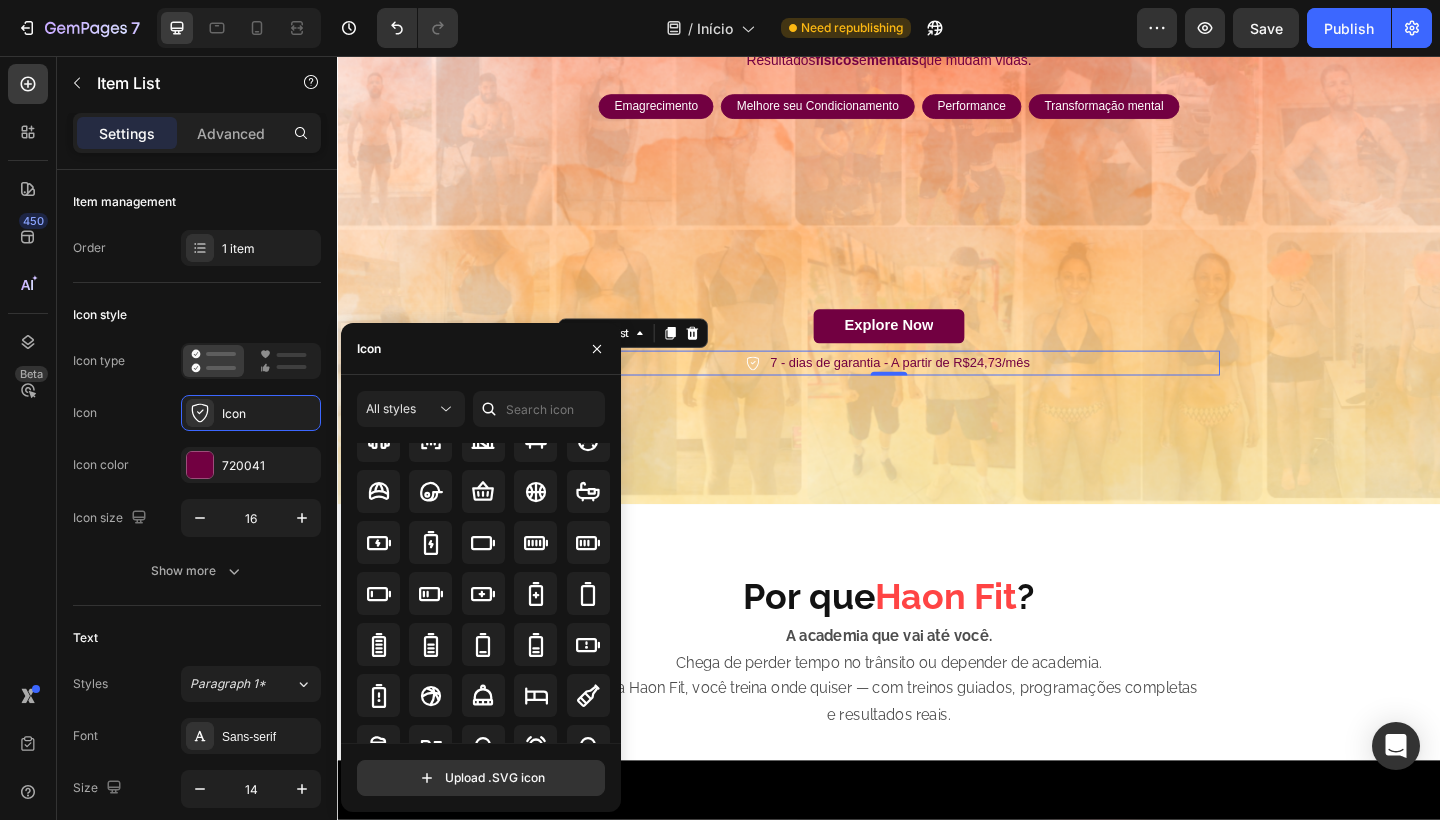 drag, startPoint x: 617, startPoint y: 658, endPoint x: 284, endPoint y: 830, distance: 374.79727 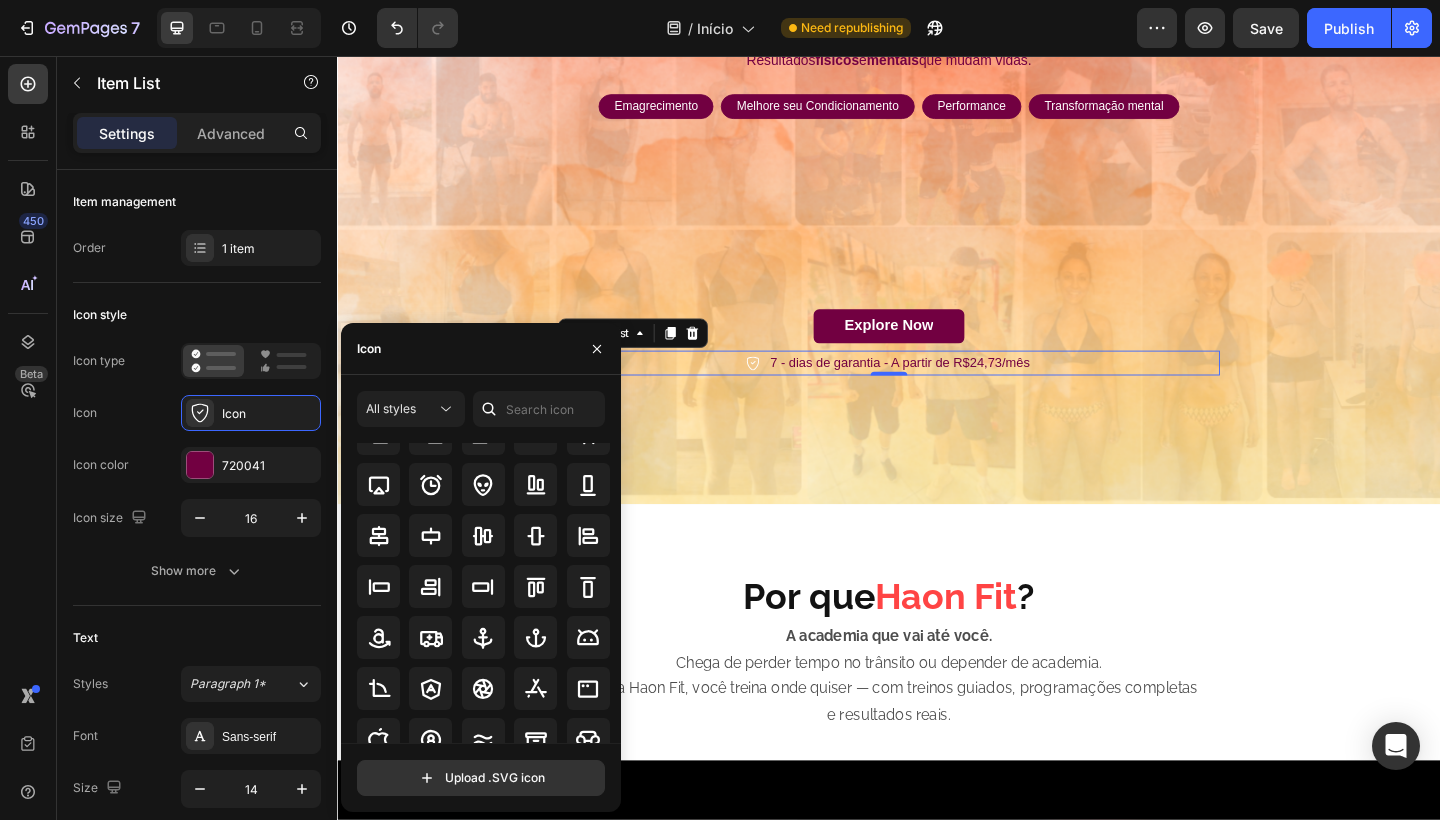 scroll, scrollTop: 0, scrollLeft: 0, axis: both 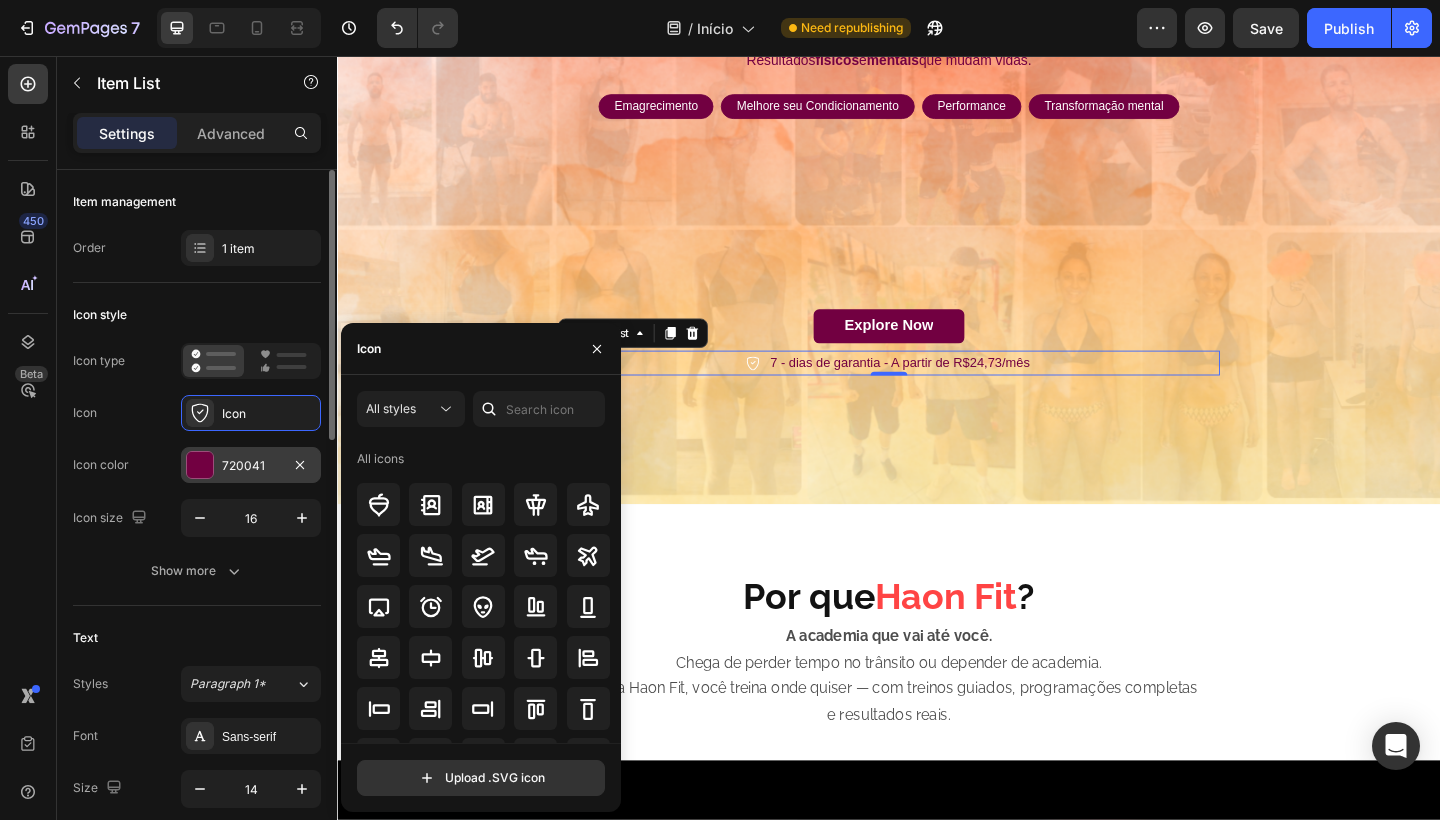 click on "720041" at bounding box center (251, 466) 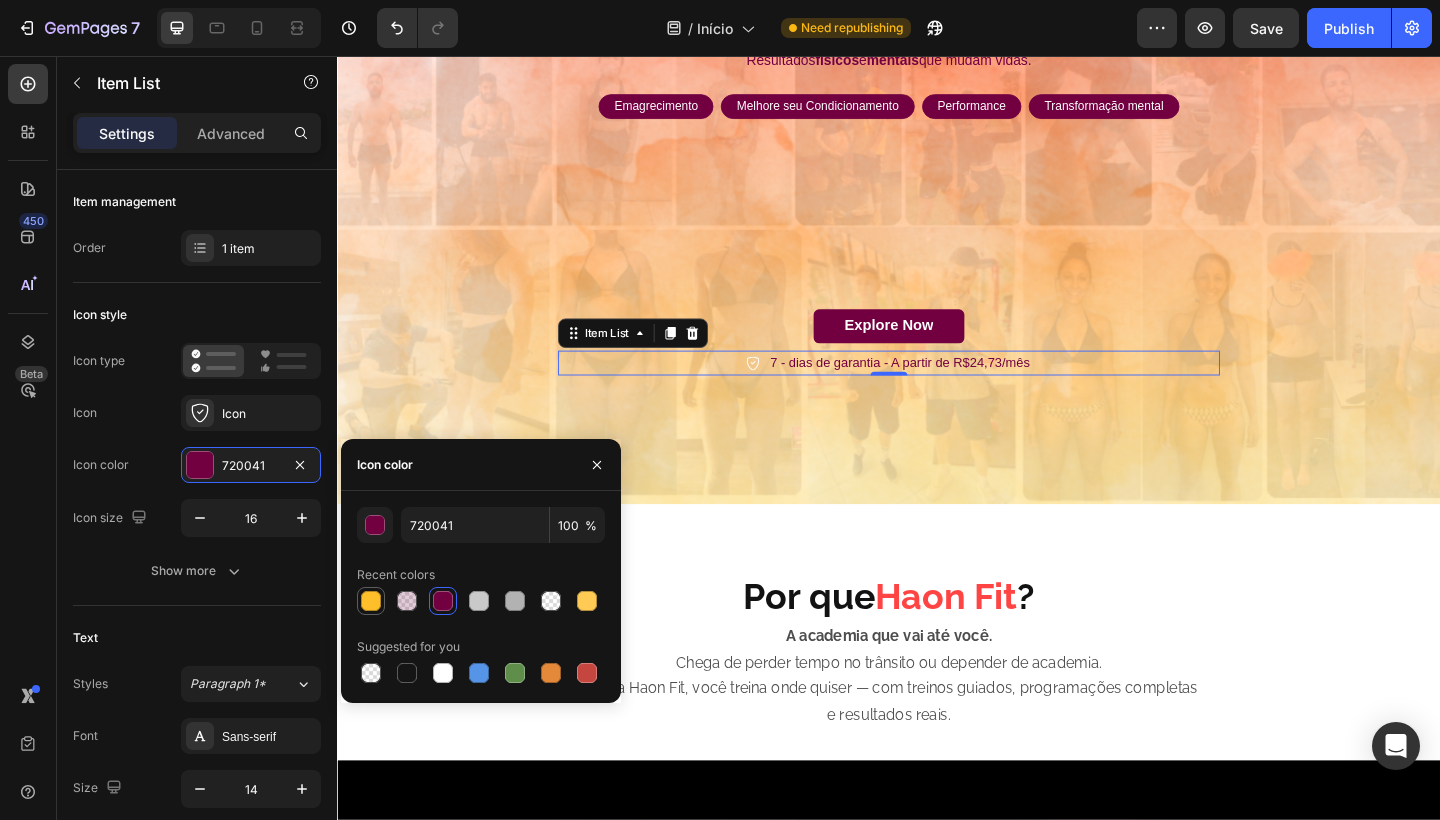 click at bounding box center (371, 601) 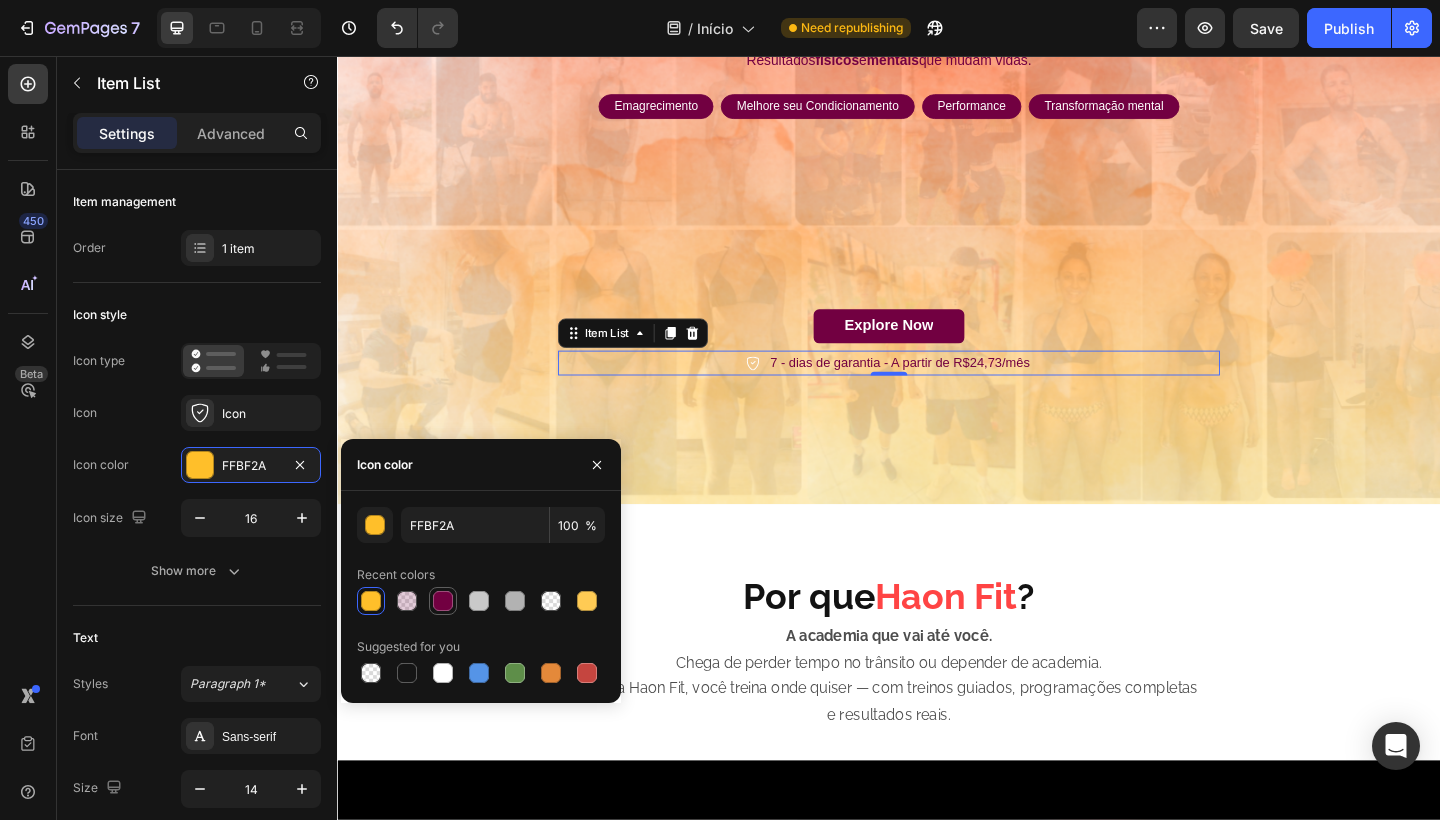 click at bounding box center [443, 601] 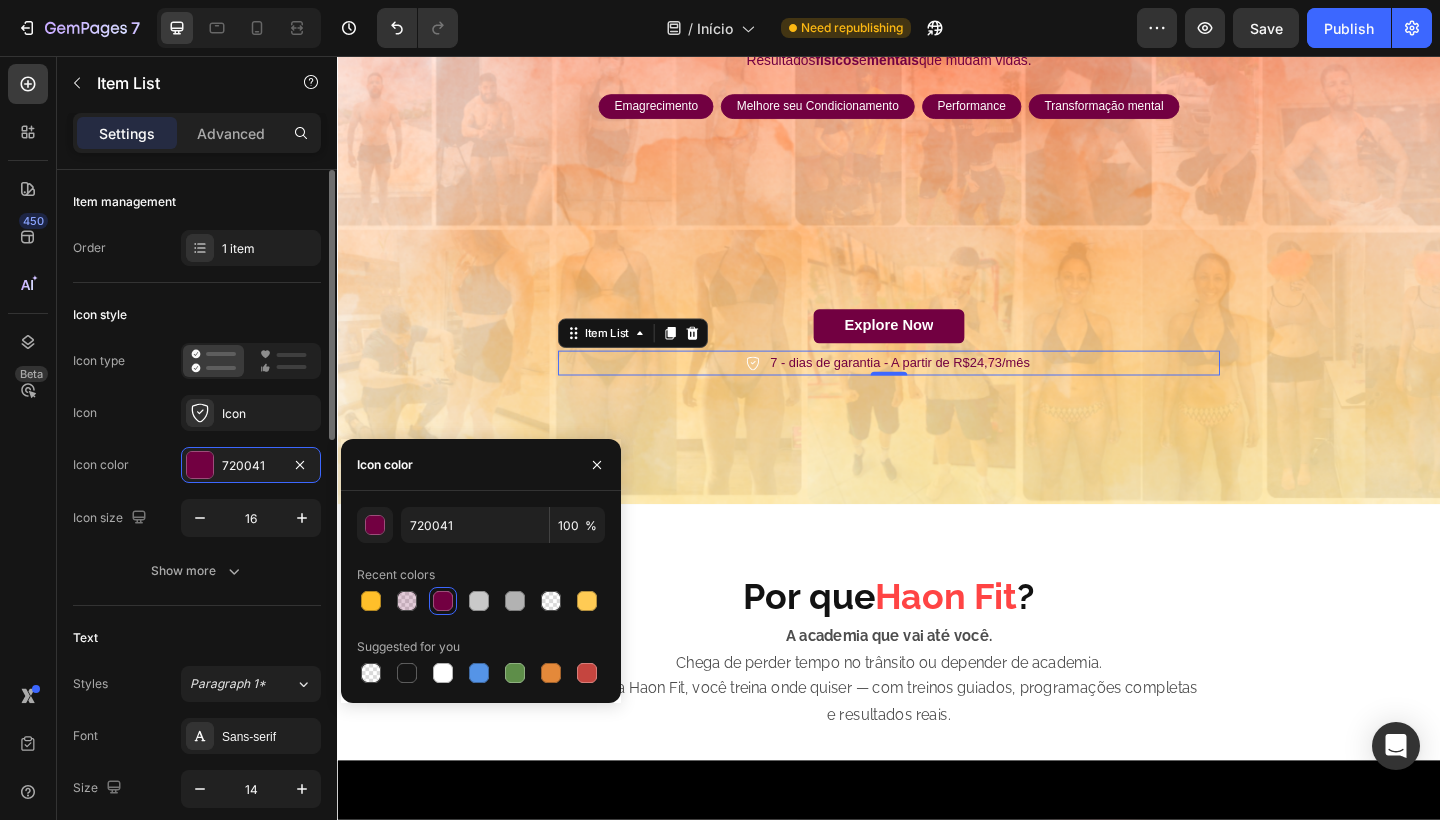 click on "Icon style Icon type  Icon
Icon Icon color 720041 Icon size 16 Show more" 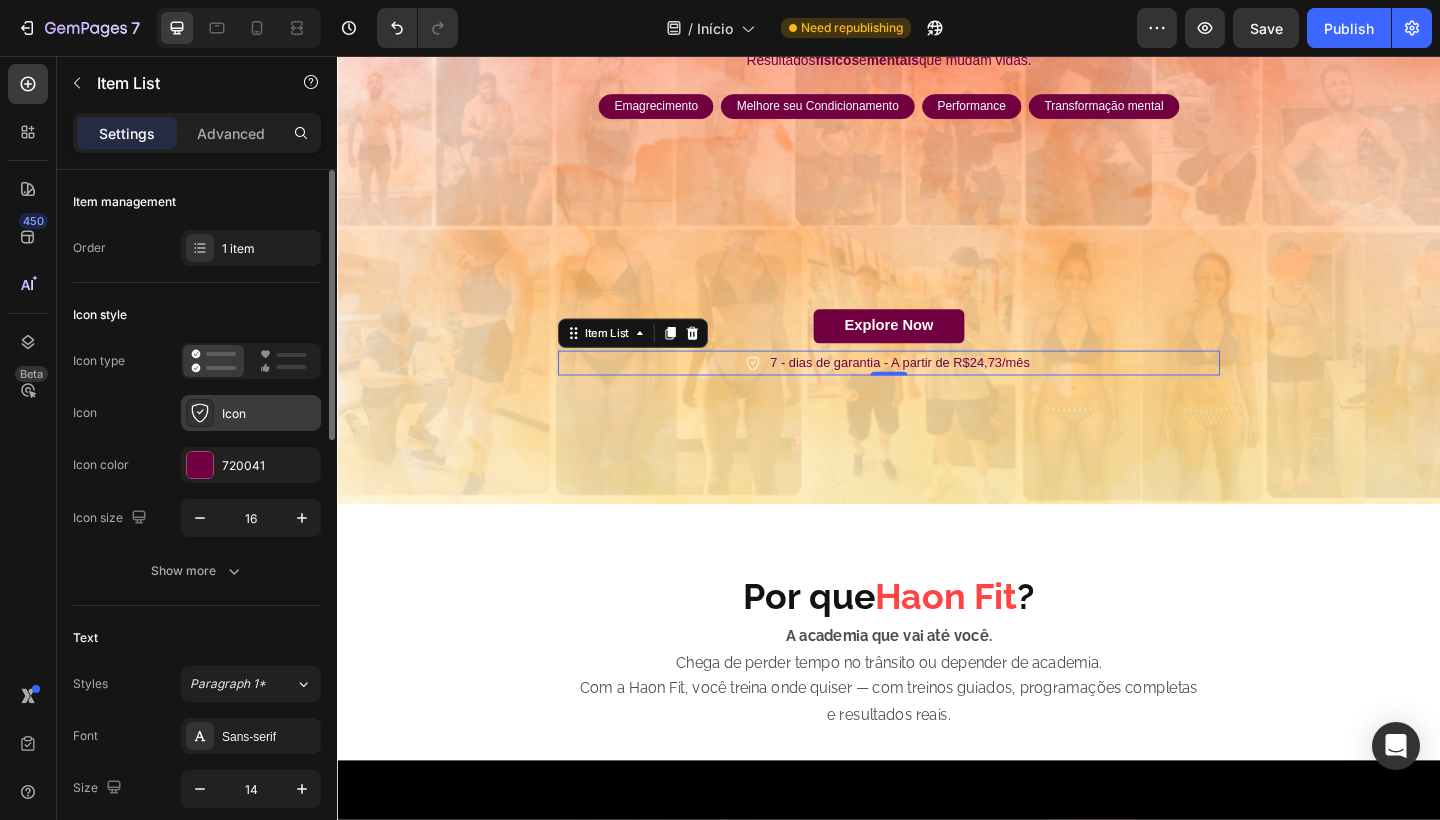 click on "Icon" at bounding box center (269, 414) 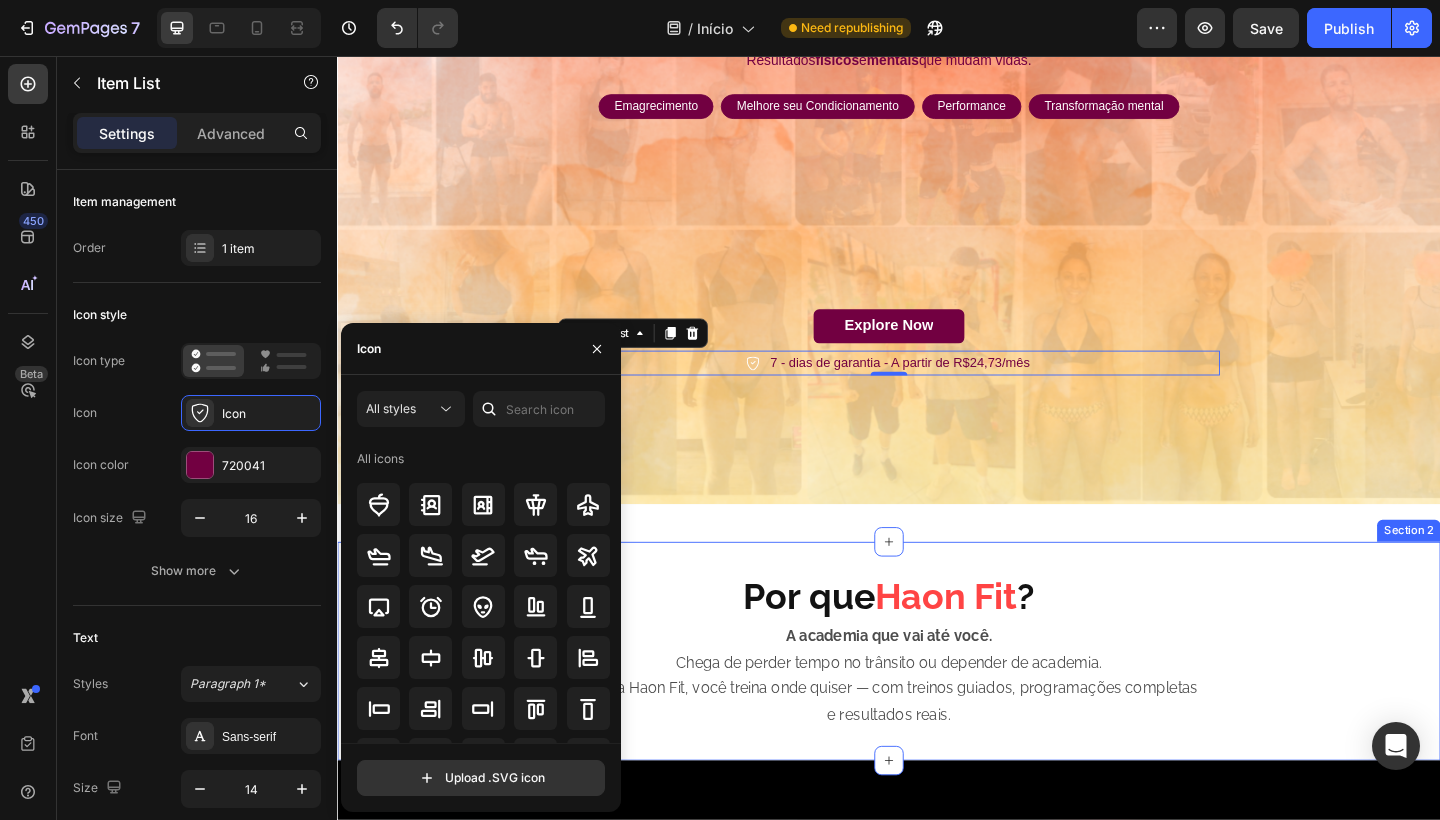 click on "Por que  Haon Fit ? Heading A academia que vai até você. Chega de perder tempo no trânsito ou depender de academia. Com a Haon Fit, você treina onde quiser — com treinos guiados, programações completas e resultados reais. Text Block Section 2" at bounding box center (937, 704) 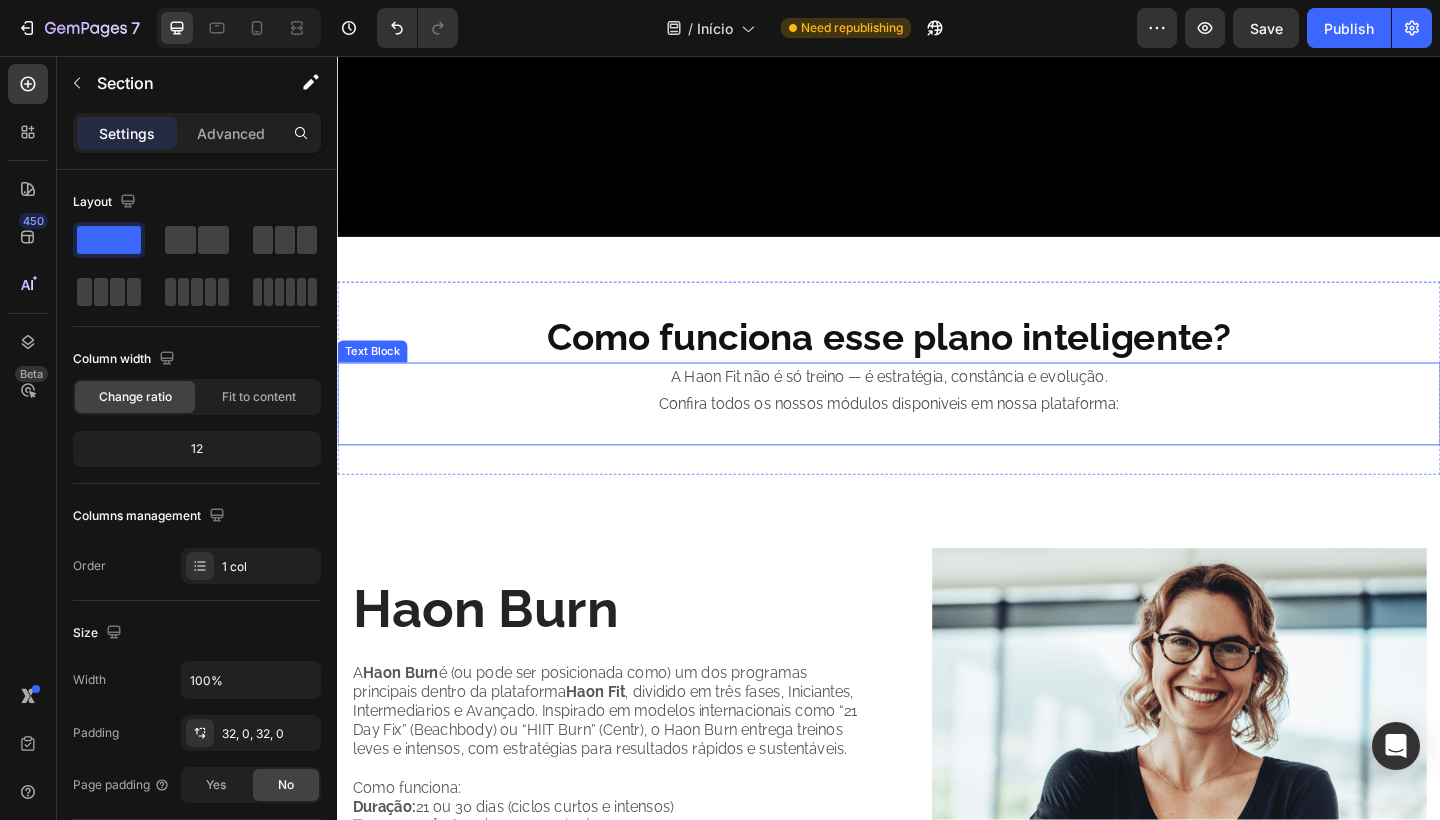 scroll, scrollTop: 1500, scrollLeft: 0, axis: vertical 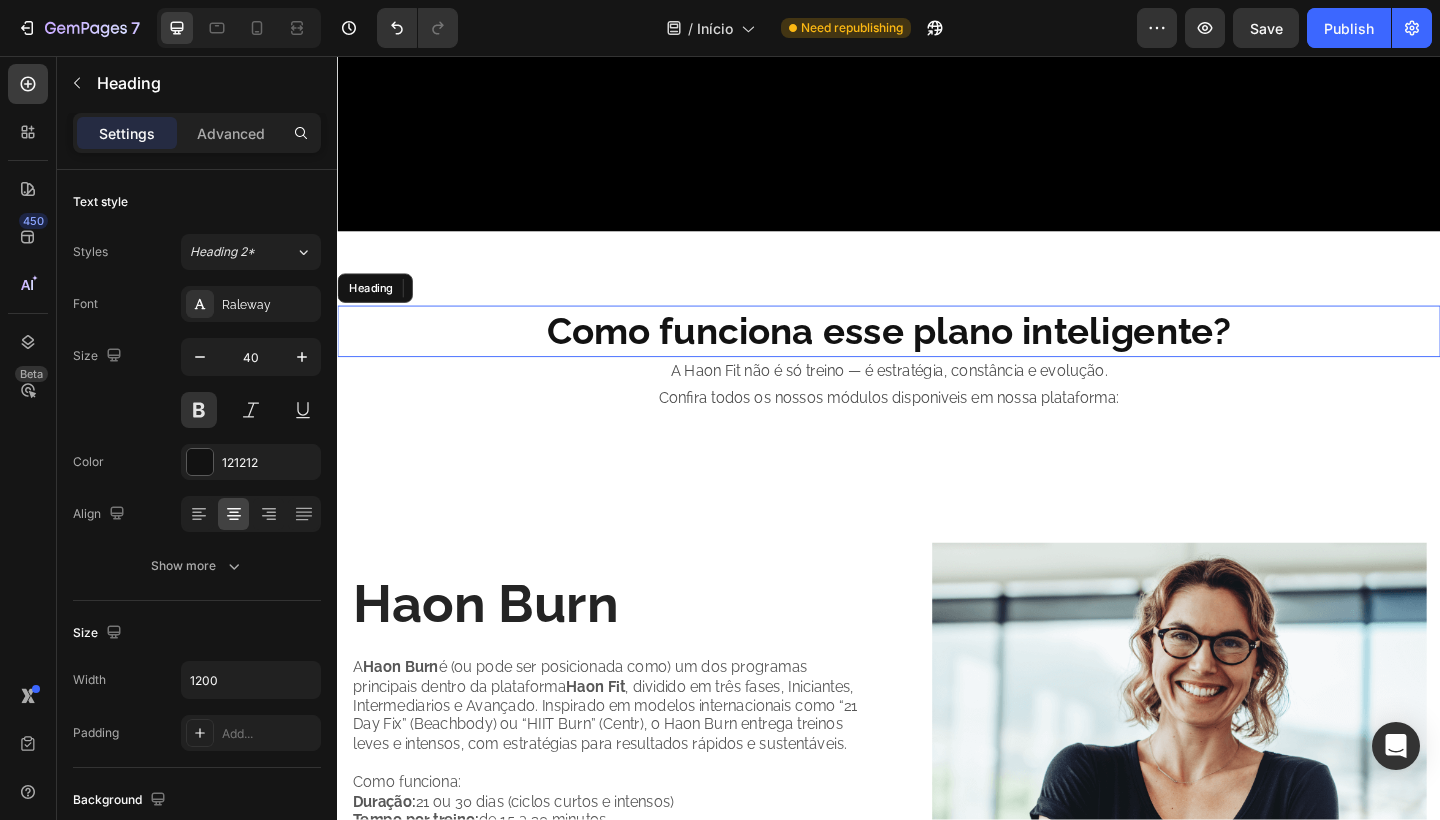 click on "Como funciona esse plano inteligente?" at bounding box center [937, 356] 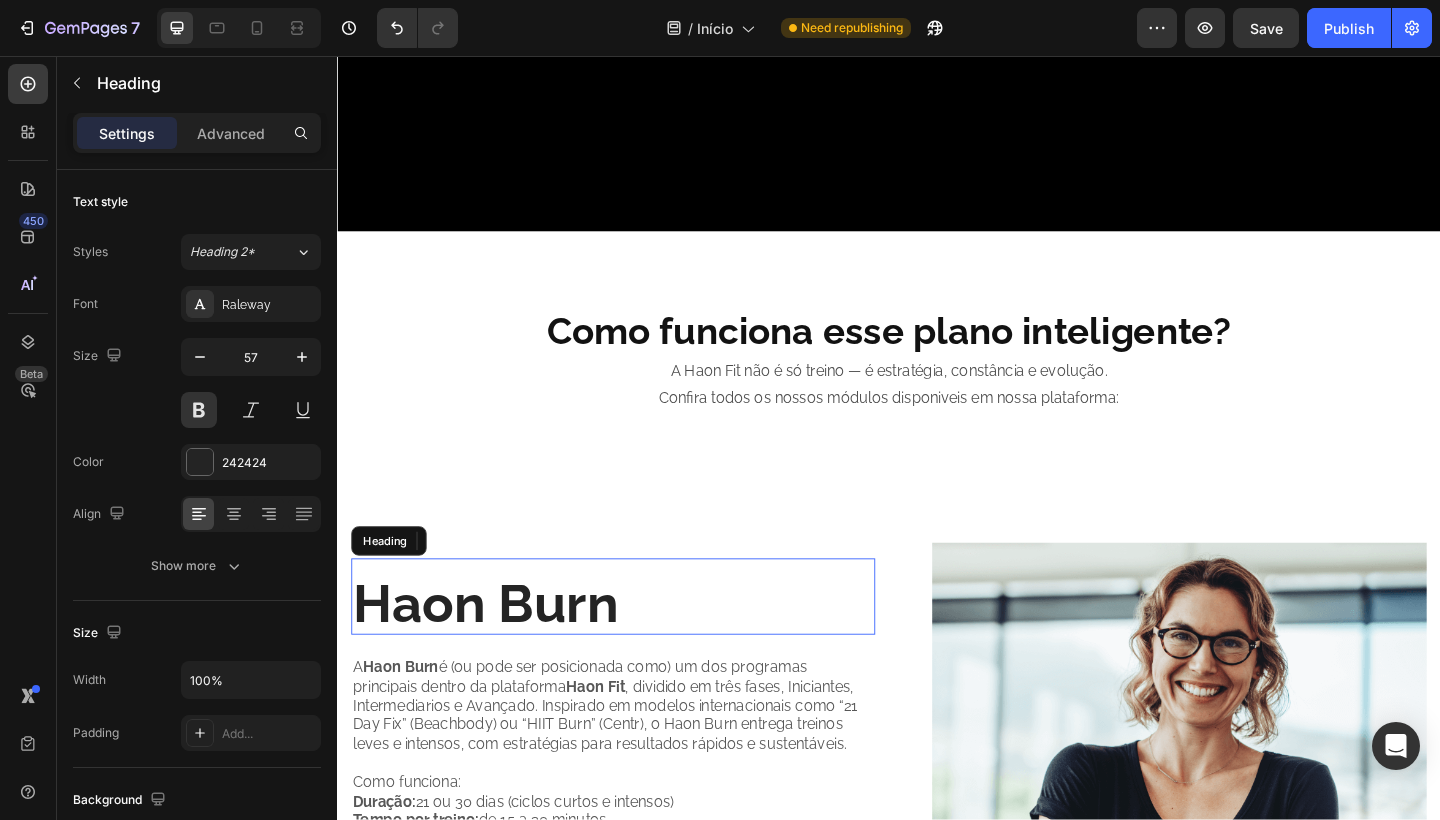 click on "Haon Burn" at bounding box center (637, 652) 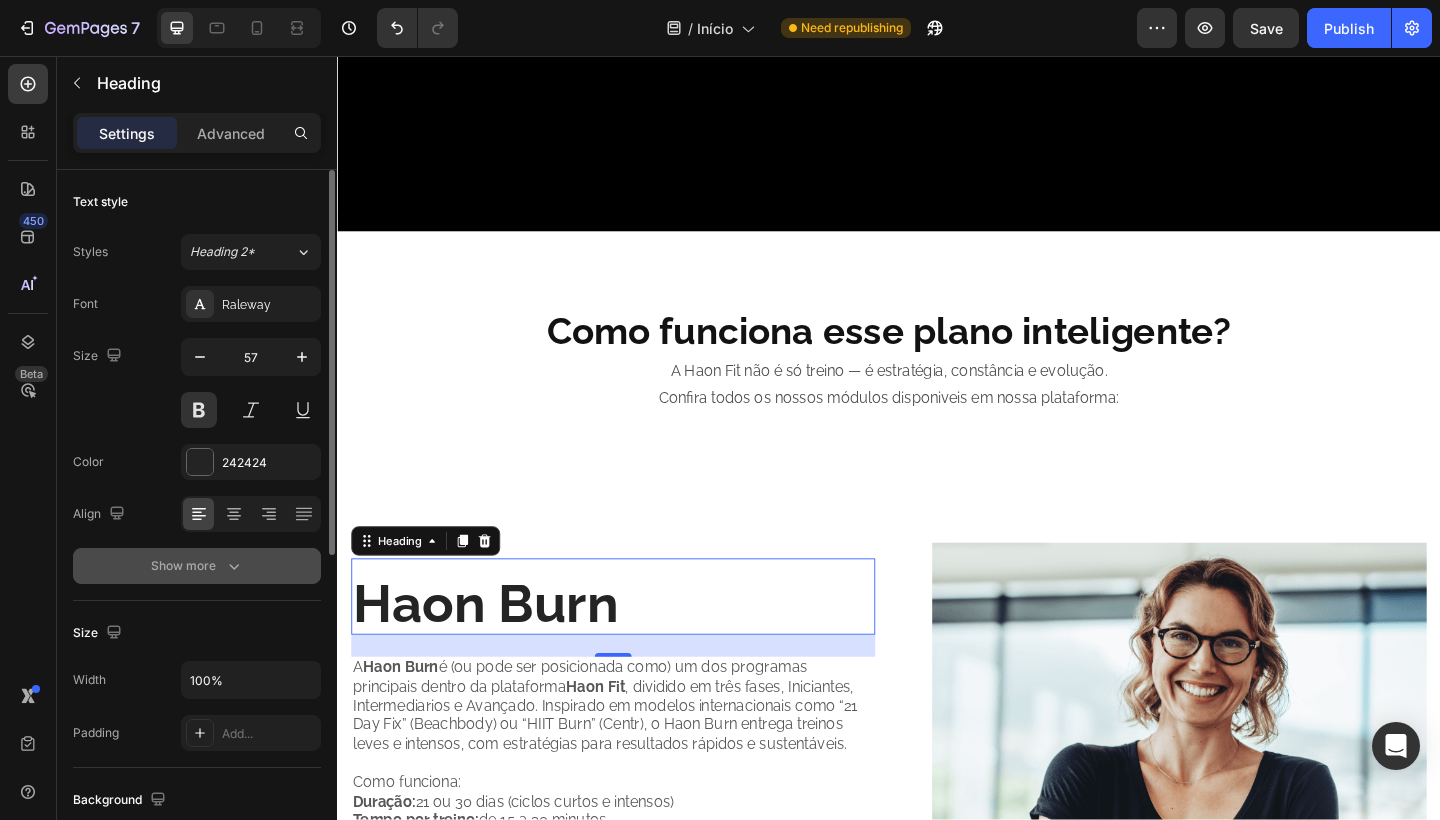click 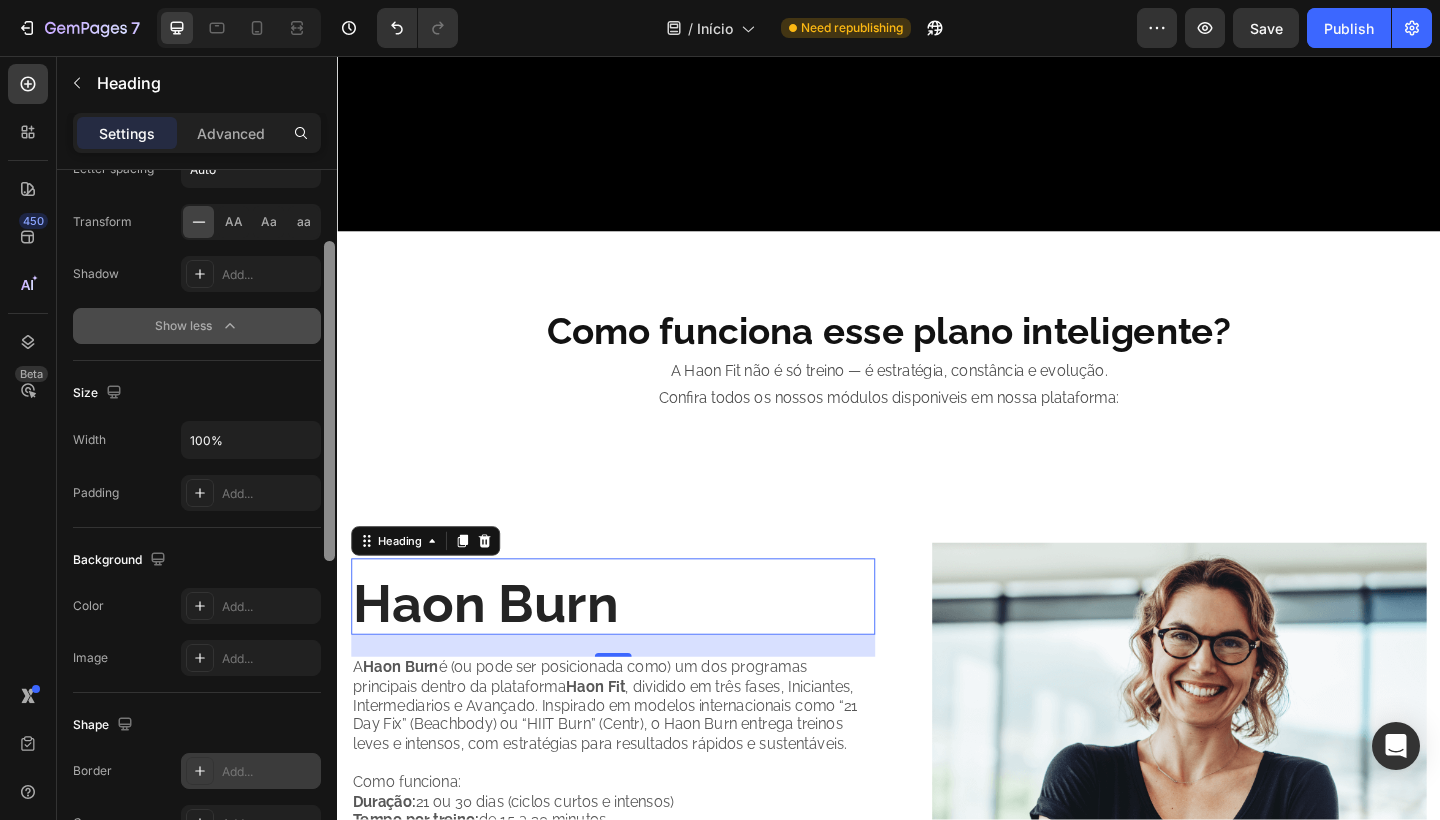 scroll, scrollTop: 523, scrollLeft: 0, axis: vertical 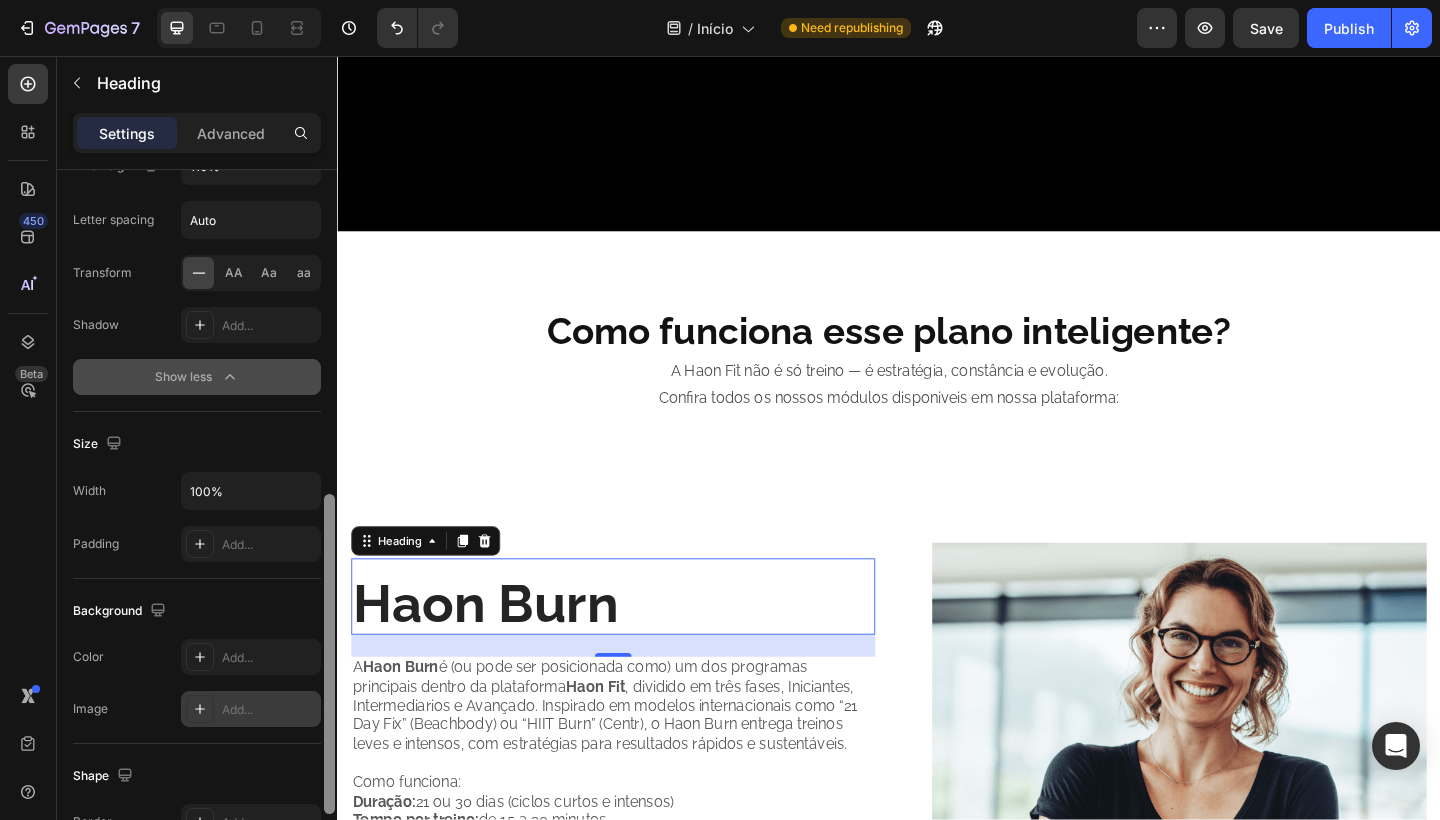 drag, startPoint x: 330, startPoint y: 479, endPoint x: 308, endPoint y: 725, distance: 246.98178 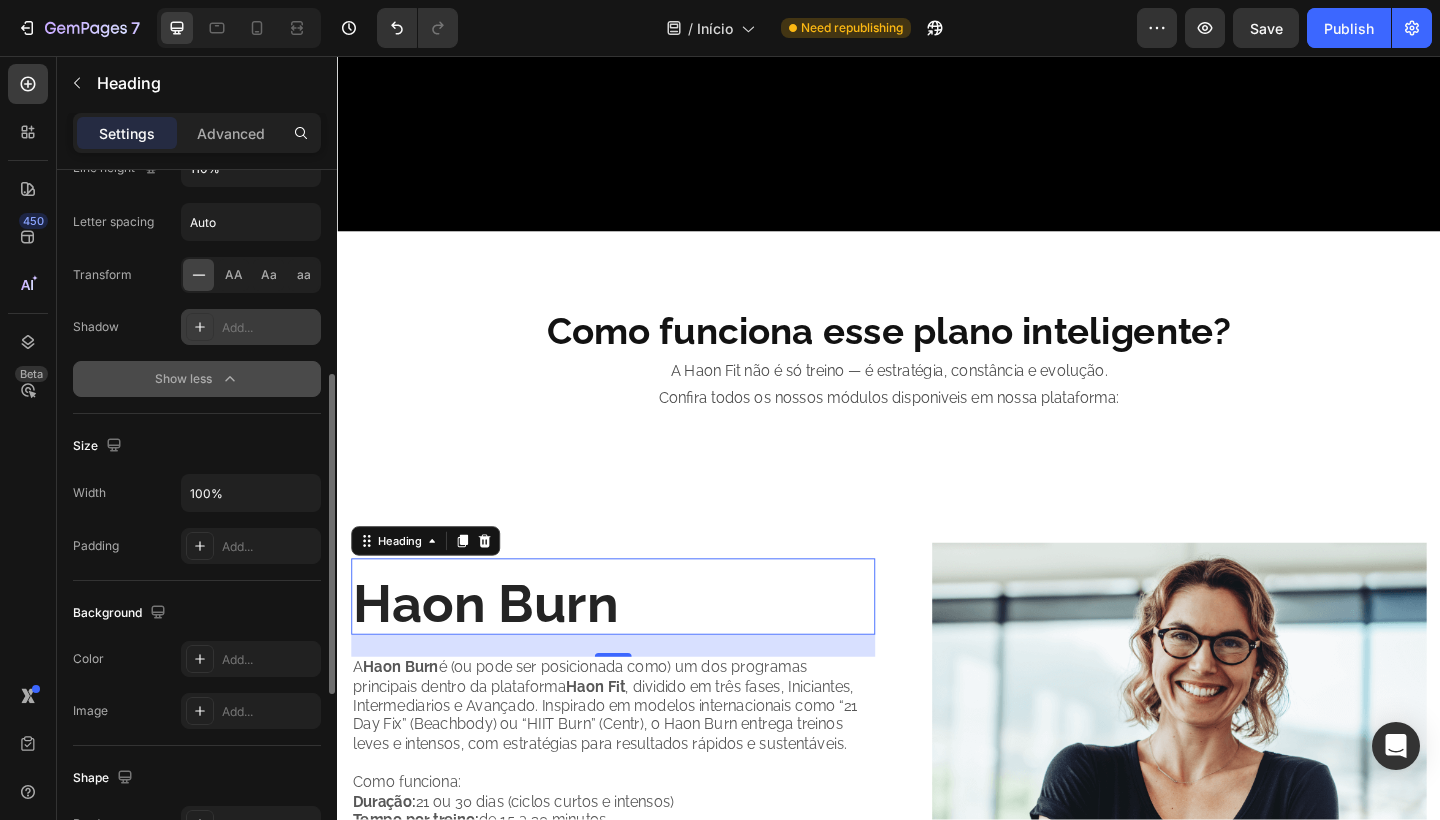 click on "Add..." at bounding box center [251, 327] 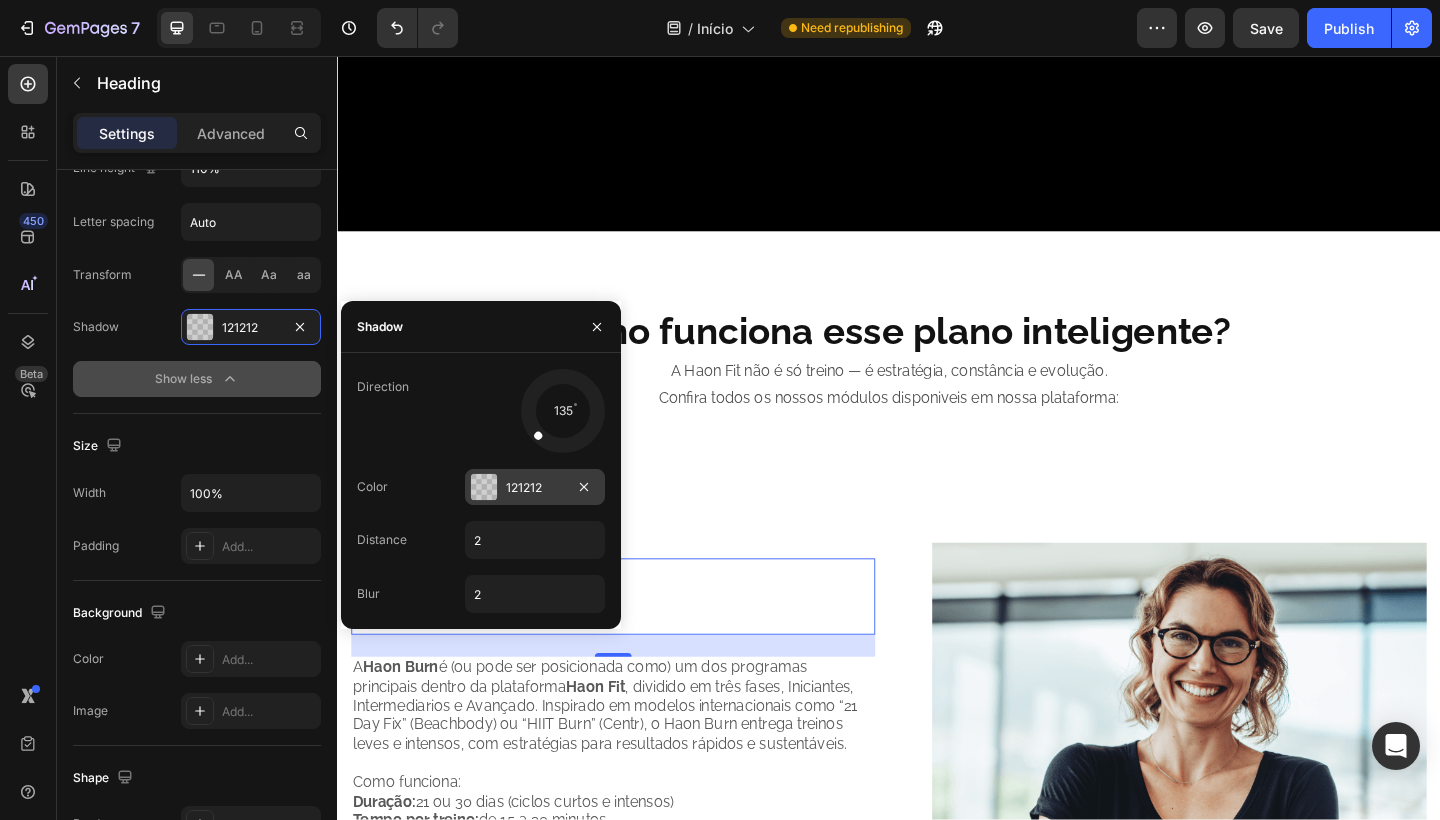 click on "121212" at bounding box center (535, 488) 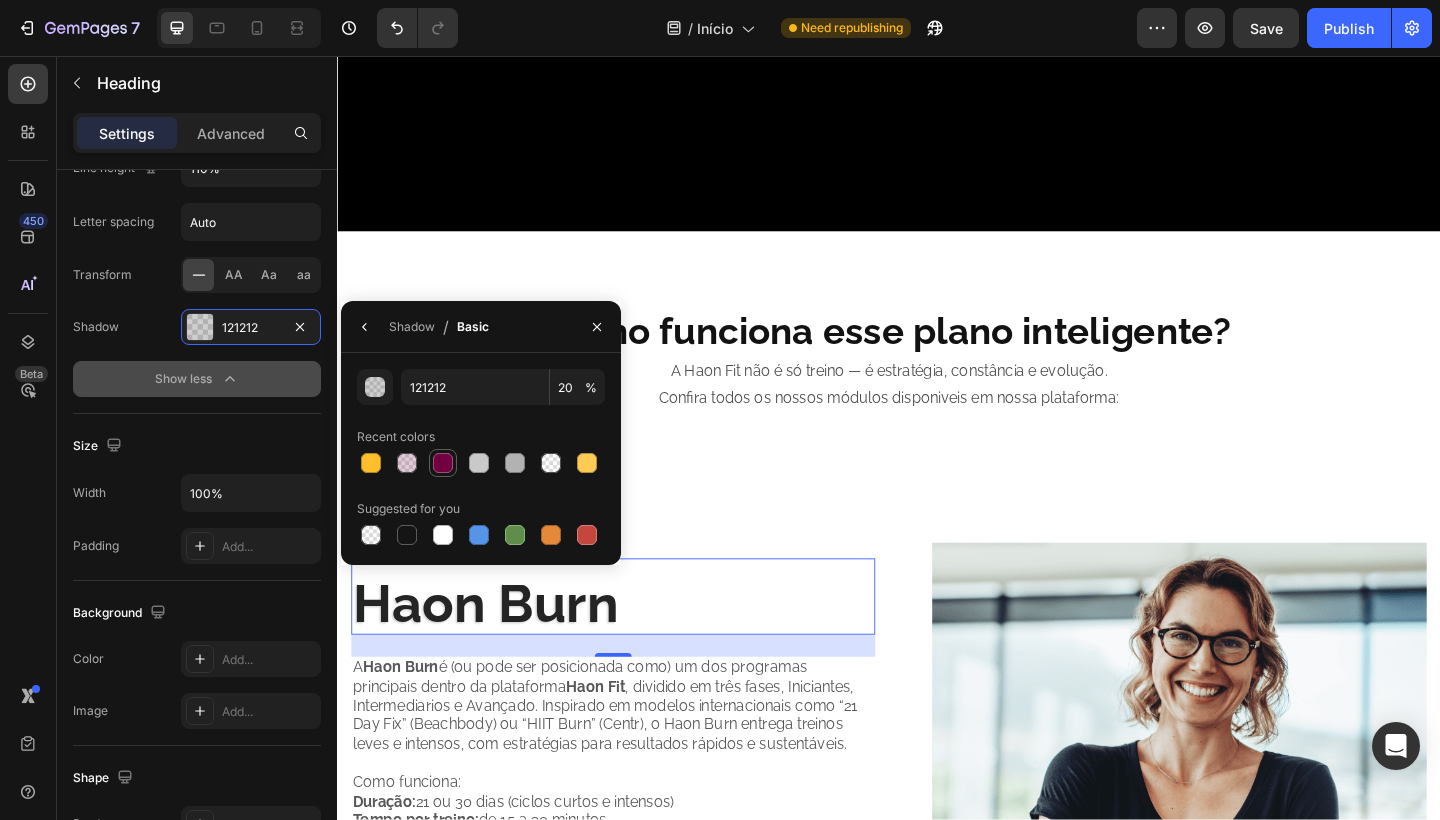 click at bounding box center [443, 463] 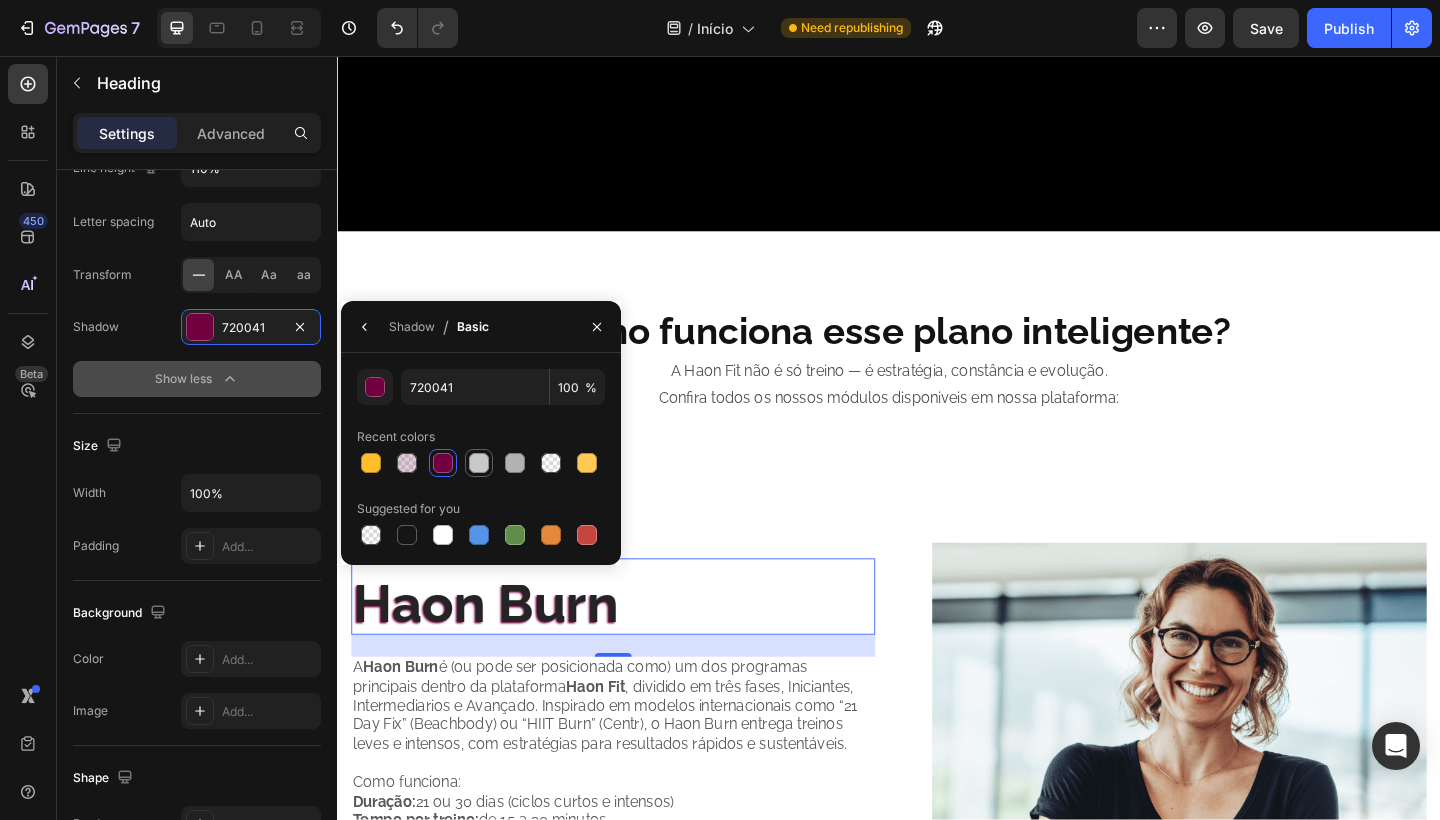 click at bounding box center (479, 463) 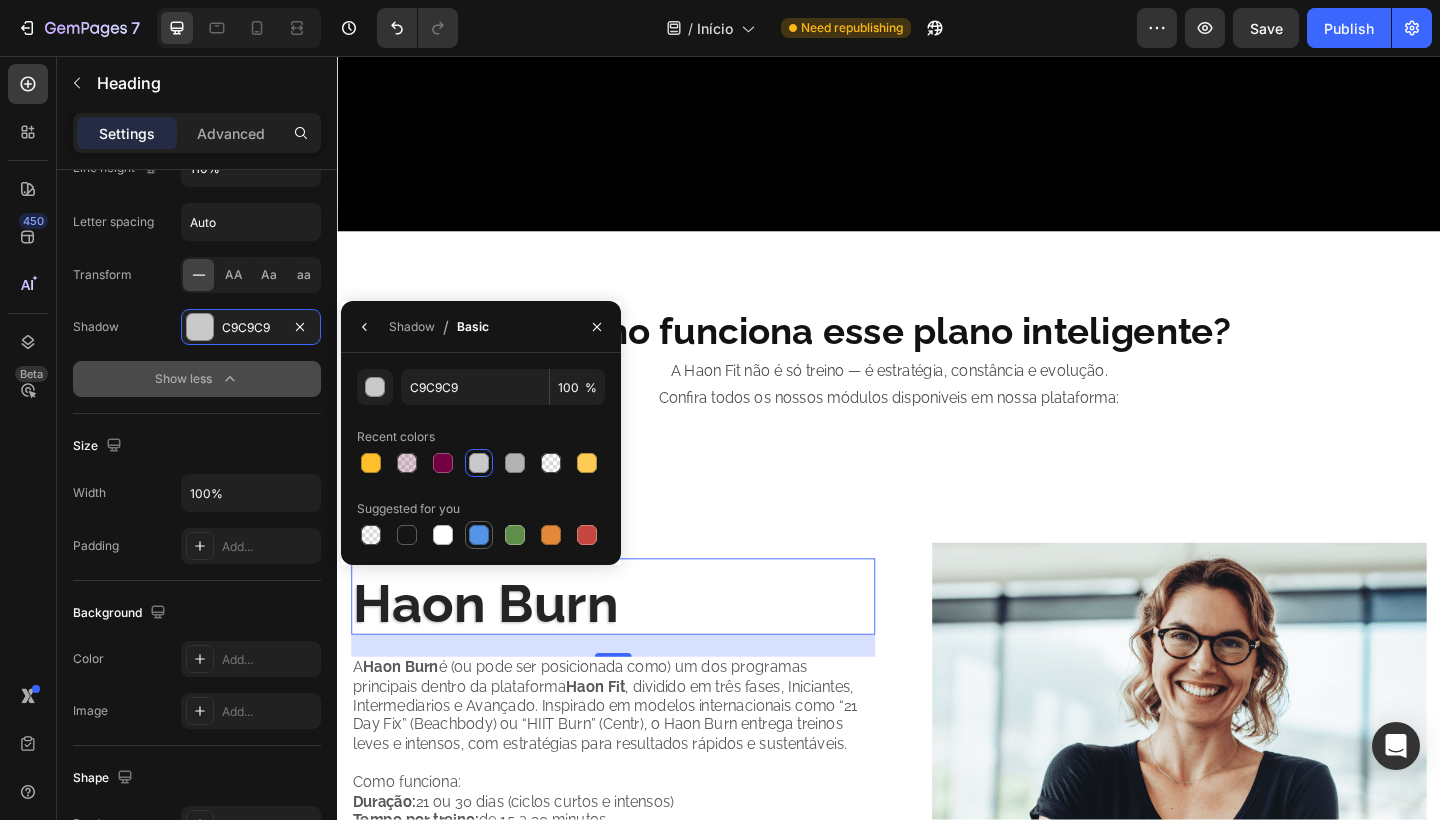 click at bounding box center (479, 535) 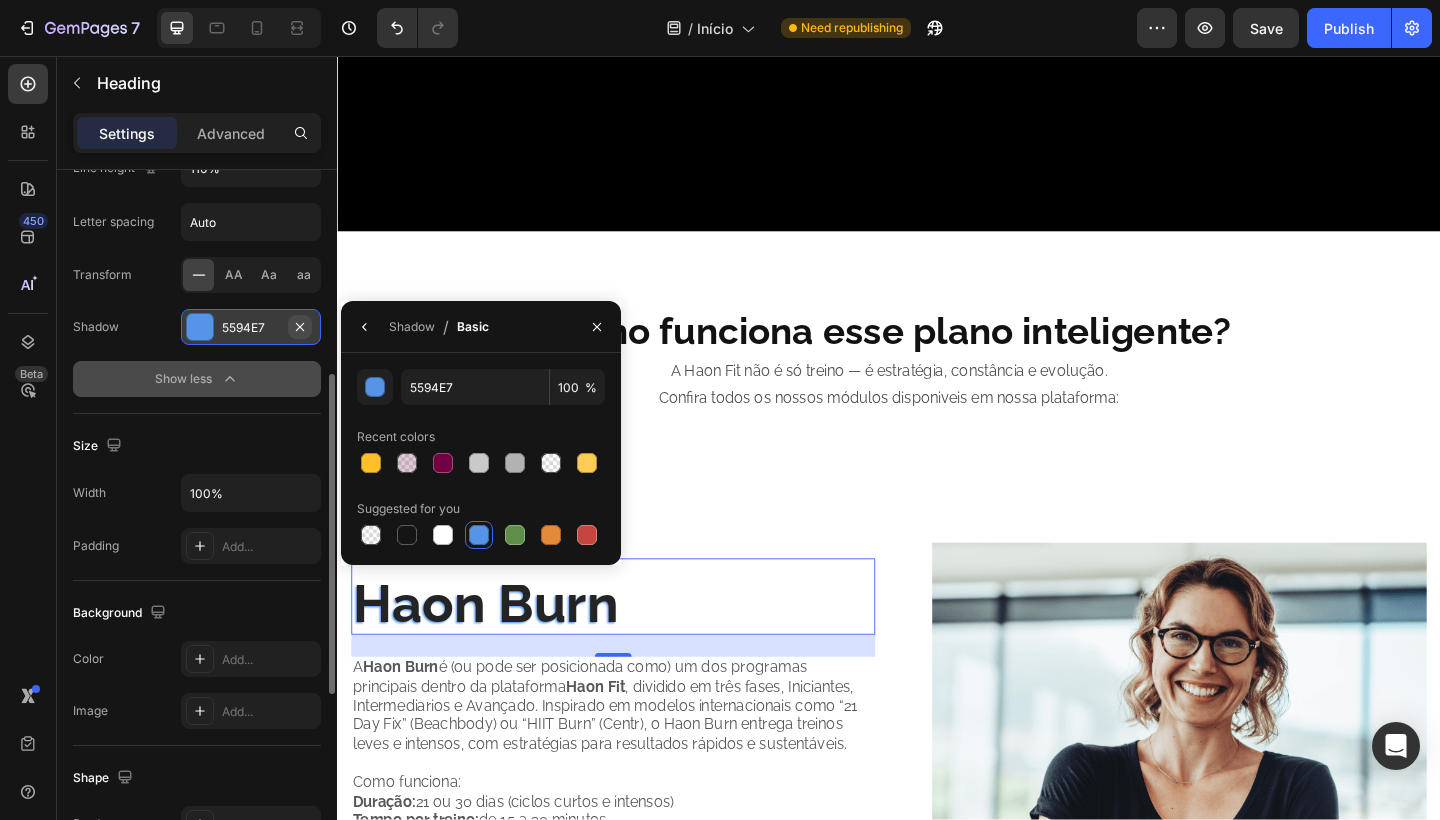 click 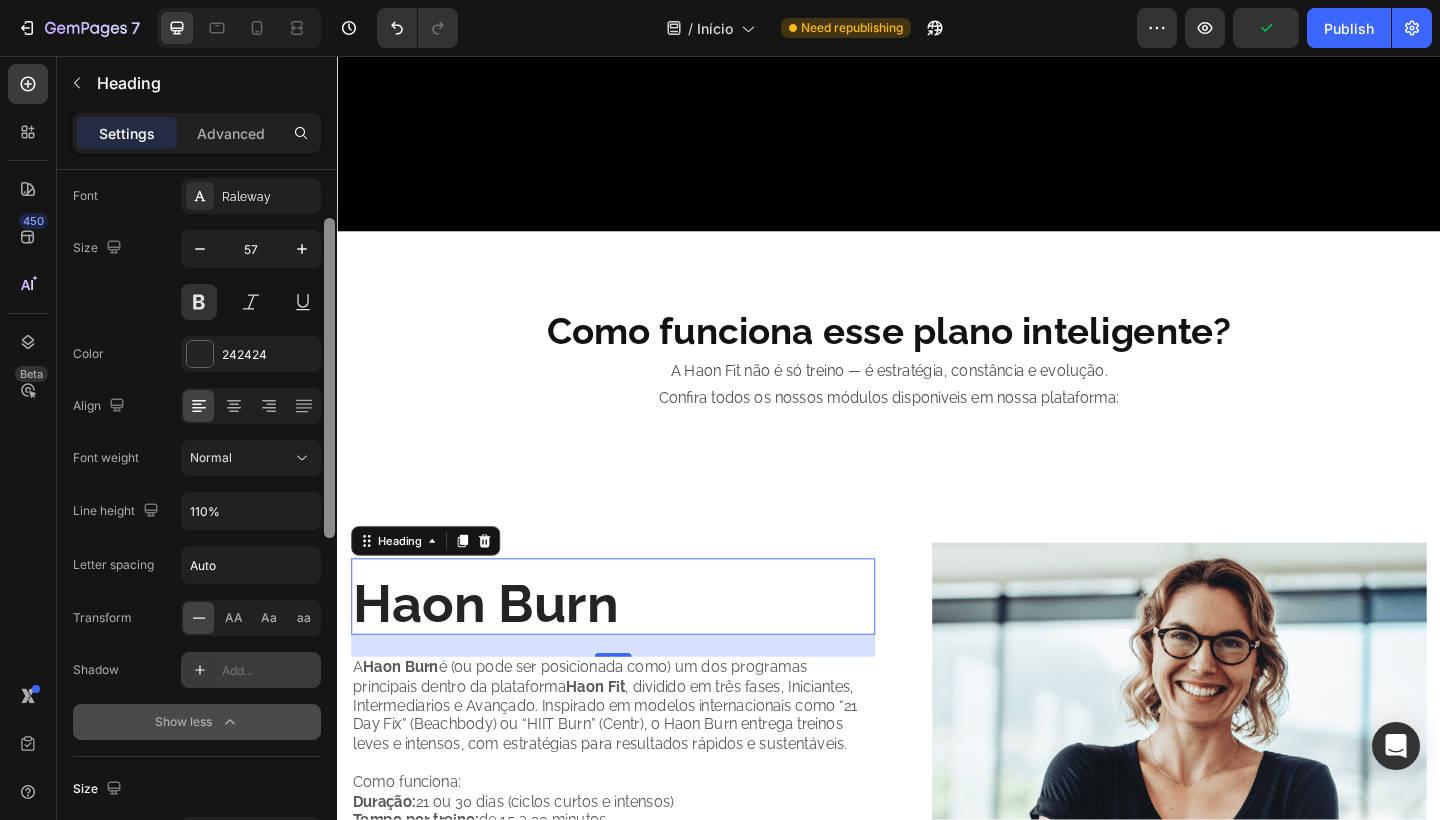 scroll, scrollTop: 104, scrollLeft: 0, axis: vertical 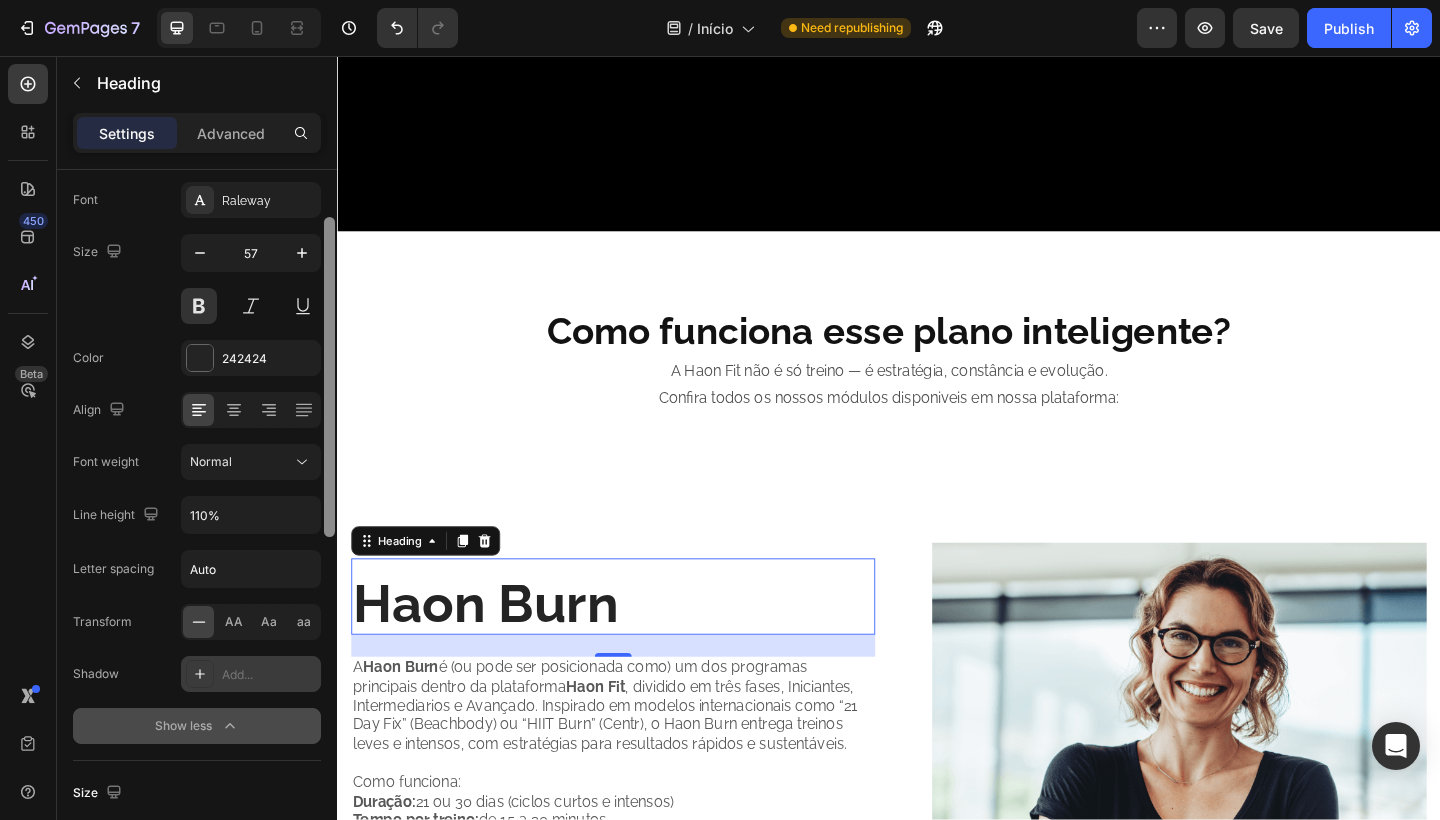 drag, startPoint x: 329, startPoint y: 421, endPoint x: 321, endPoint y: 264, distance: 157.20369 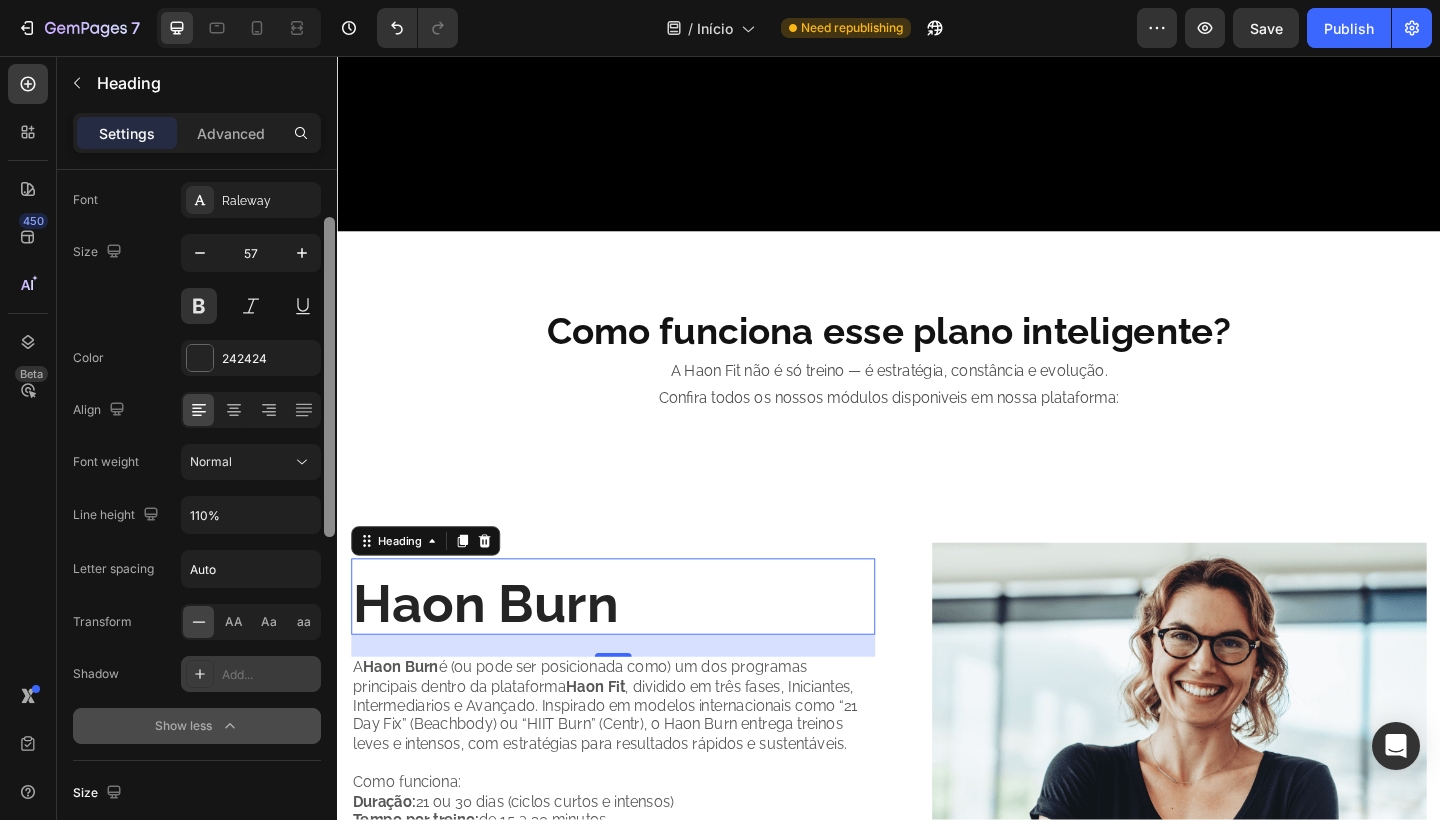 click on "Text style Styles Heading 2* Font Raleway Size 57 Color 242424 Align Font weight Normal Line height 110% Letter spacing Auto Transform AA Aa aa Shadow Add... Show less Size Width 100% Padding Add... Background The changes might be hidden by  the video. Color Add... Image Add... Shape Border Add... Corner Add... Shadow Add... SEO HTML tag H2 Align Delete element" at bounding box center (197, 523) 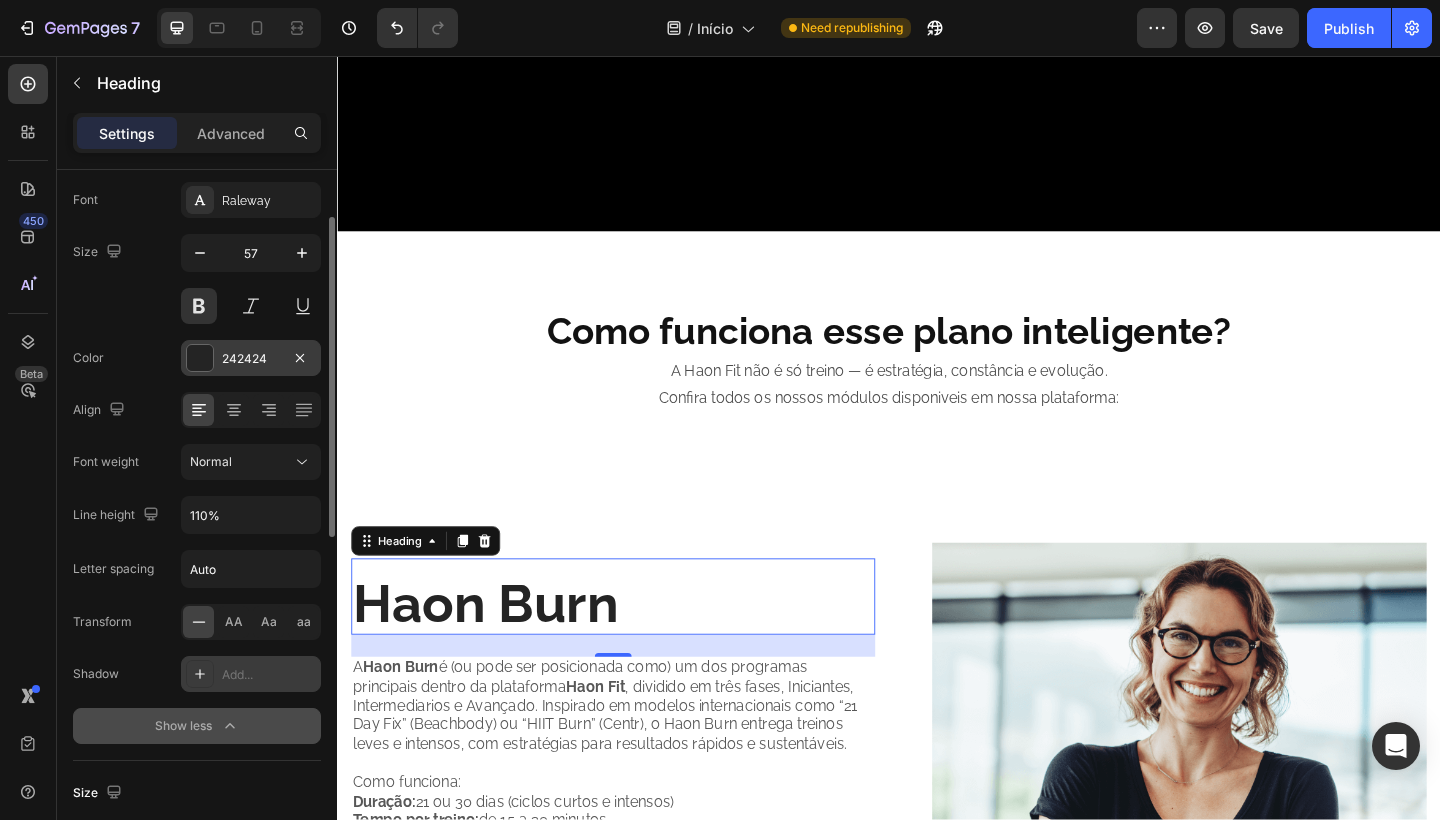 click on "242424" at bounding box center (251, 358) 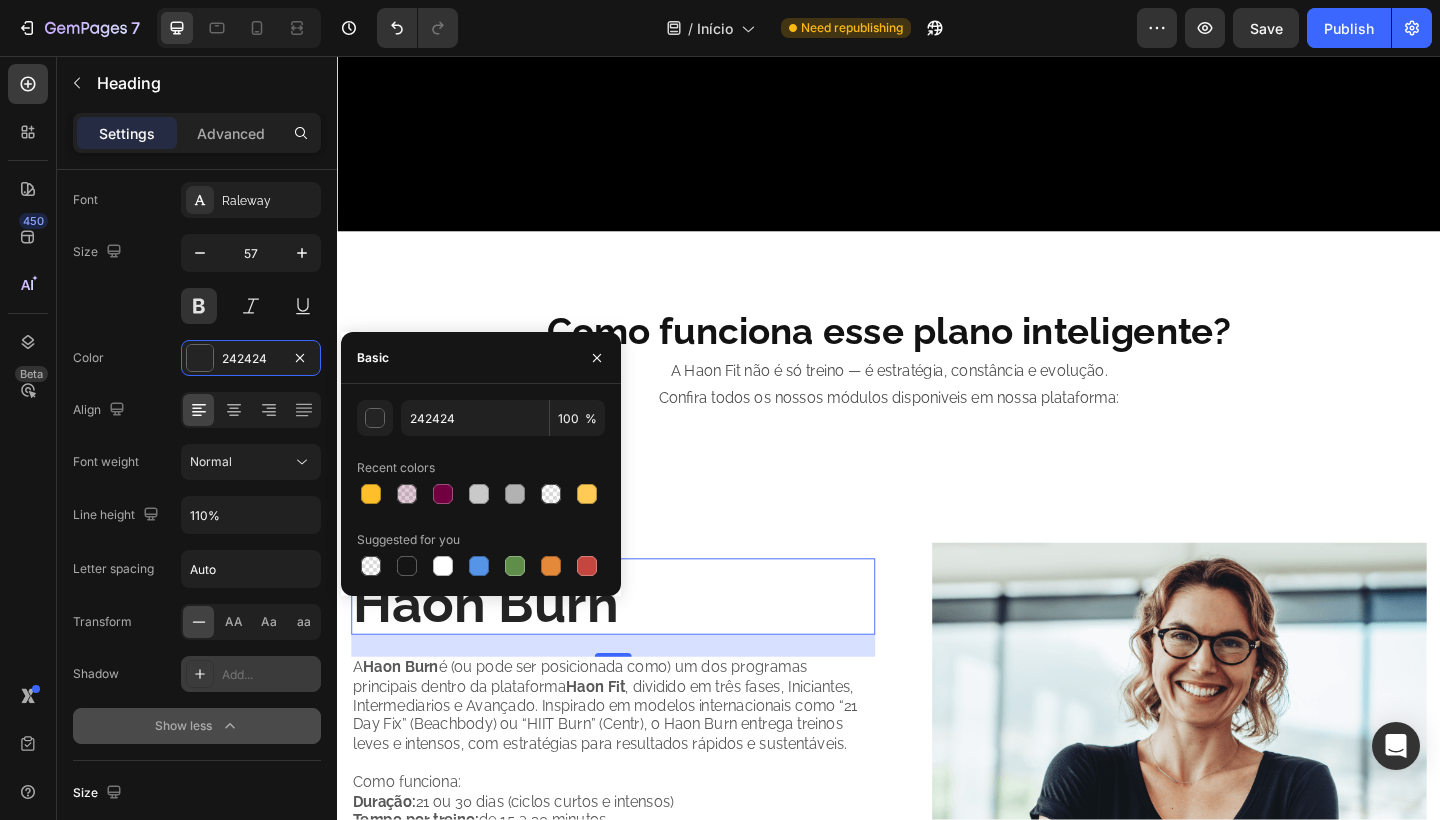 click on "Color 242424" at bounding box center (197, 358) 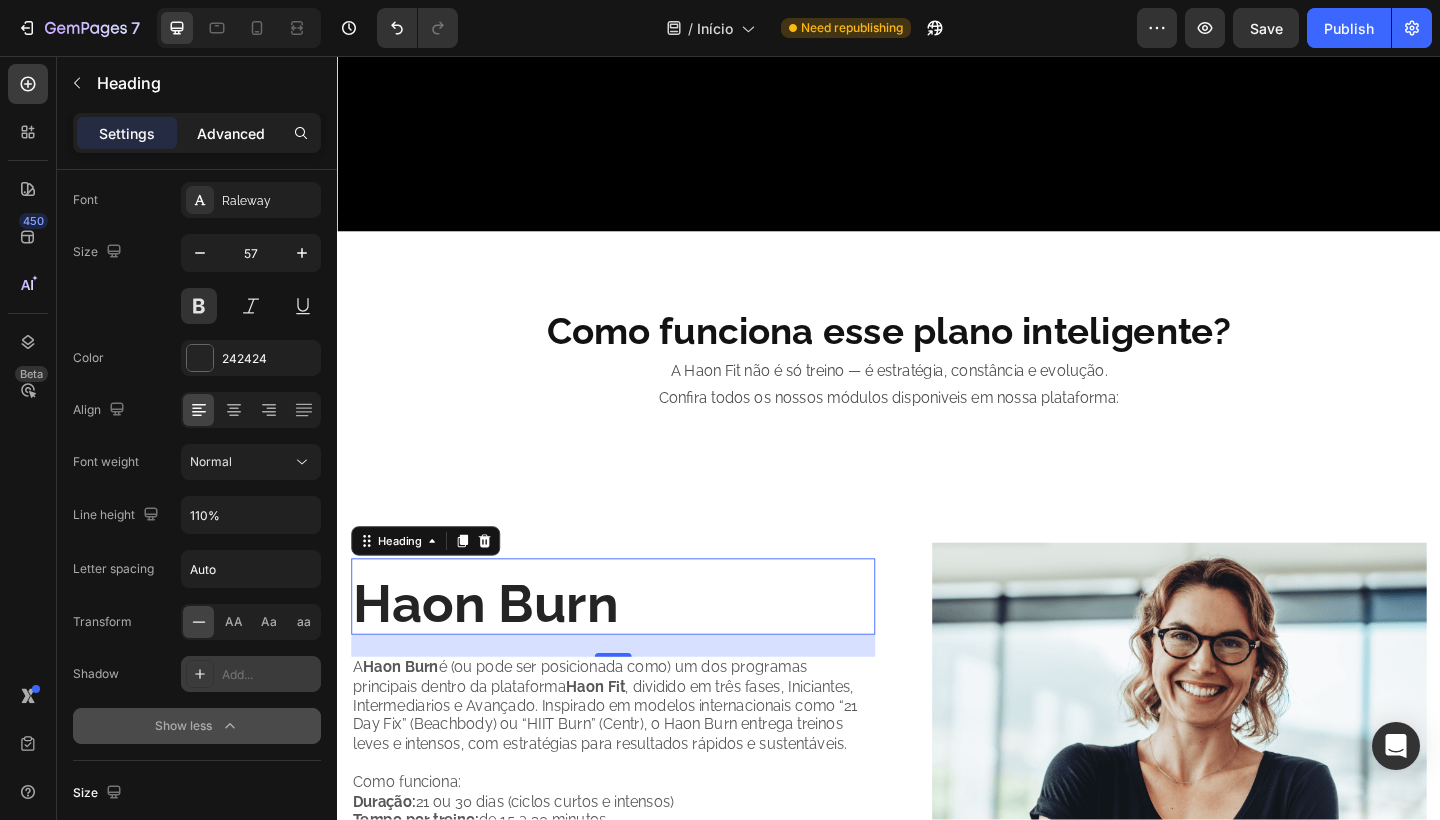 click on "Advanced" at bounding box center [231, 133] 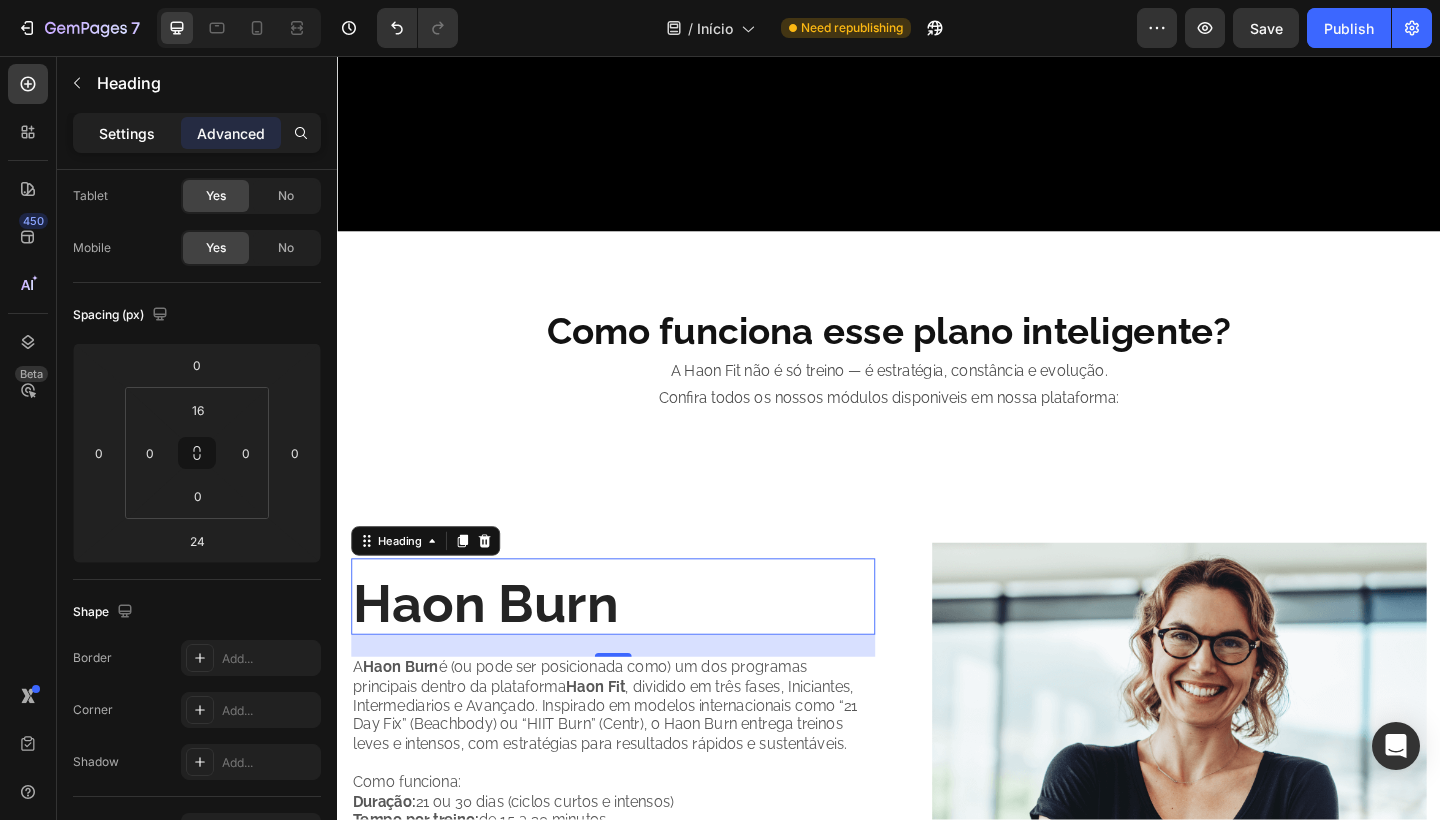 click on "Settings" at bounding box center (127, 133) 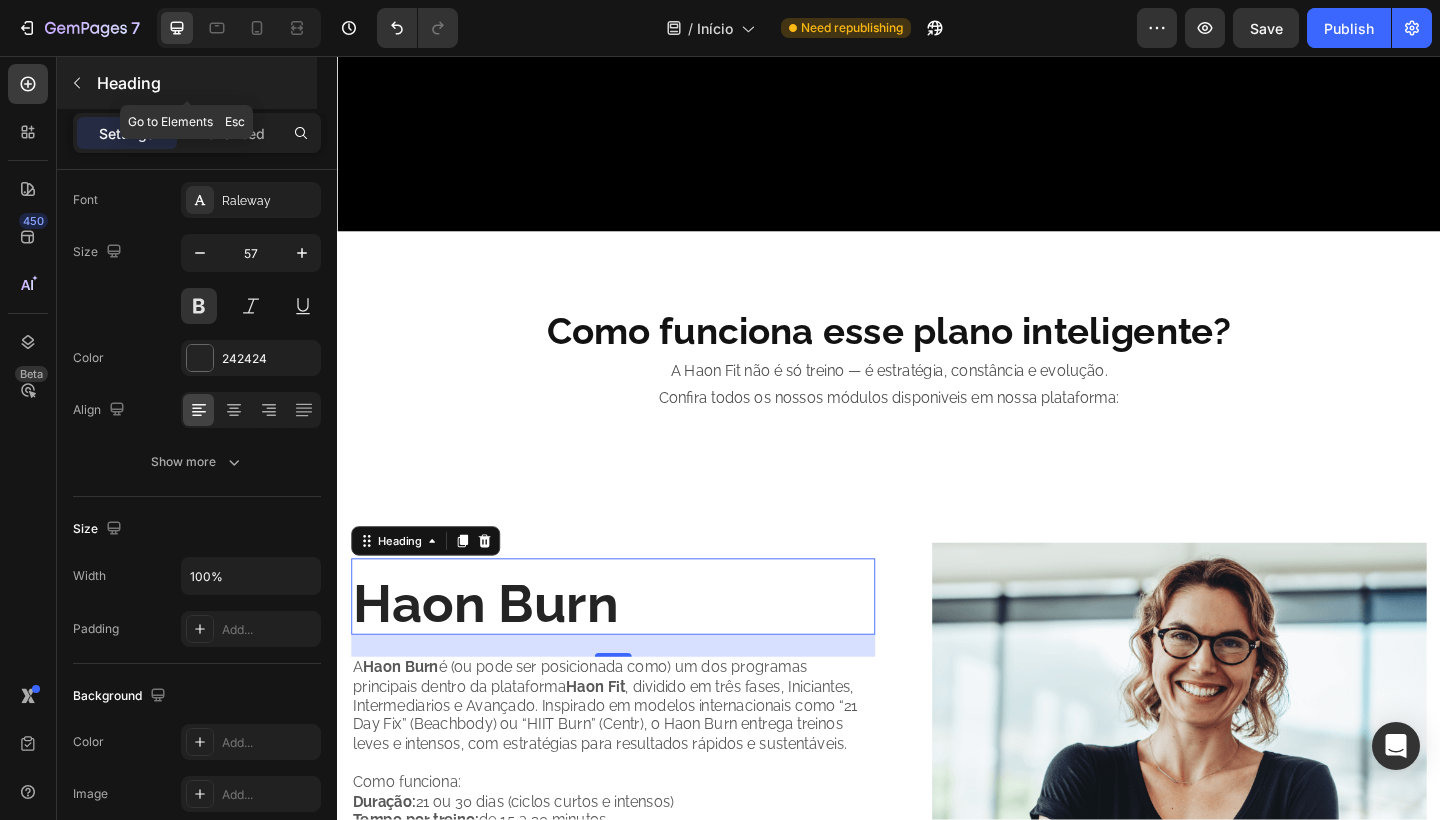 click 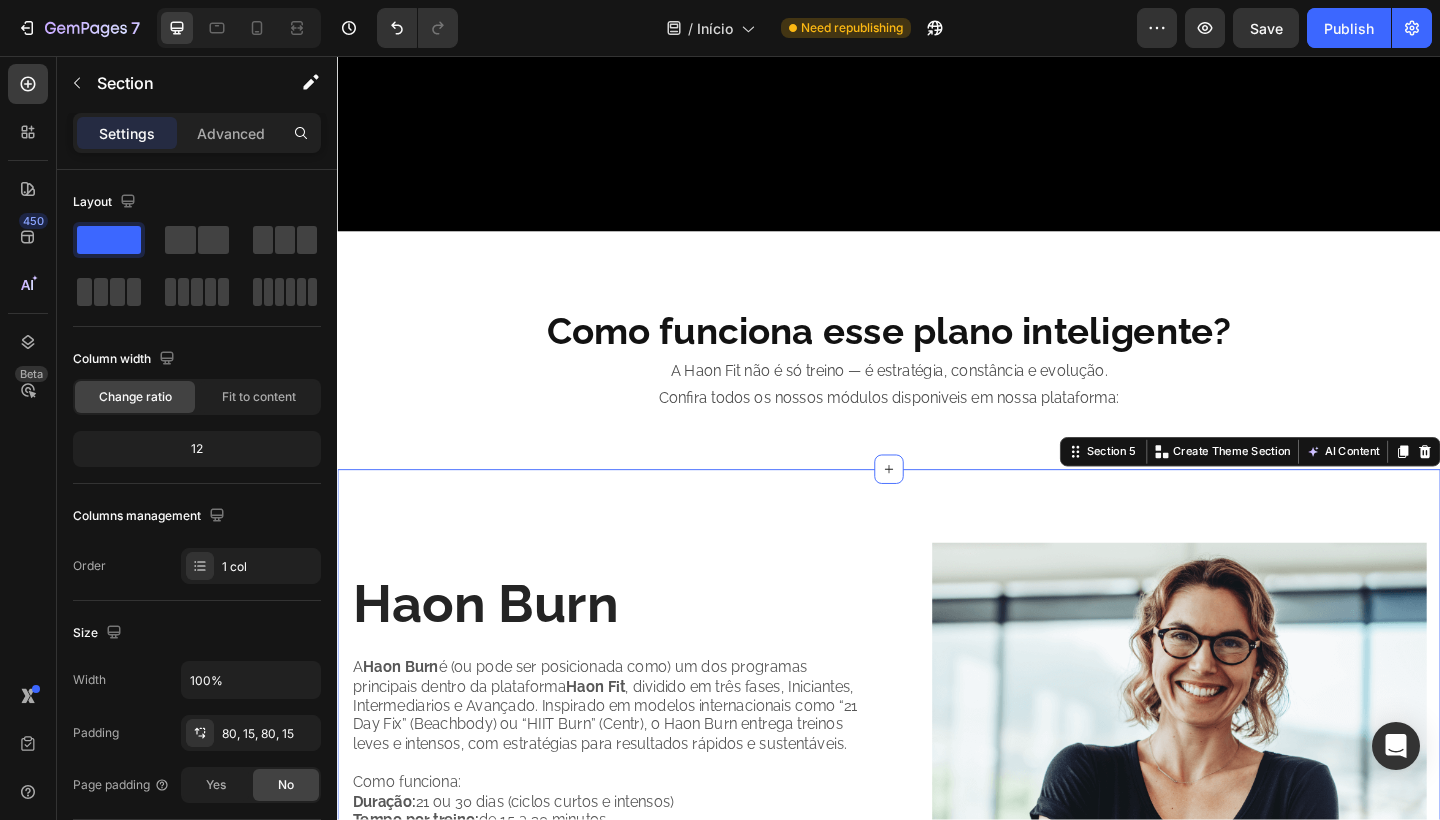 click on "Haon Burn Heading A  Haon Burn  é (ou pode ser posicionada como) um dos programas principais dentro da plataforma  Haon Fit , dividido em três fases, Iniciantes, Intermediarios e Avançado. Inspirado em modelos internacionais como “21 Day Fix” (Beachbody) ou “HIIT Burn” (Centr), o Haon Burn entrega treinos leves e intensos, com estratégias para resultados rápidos e sustentáveis.   Como funciona: Duração:  21 ou 30 dias (ciclos curtos e intensos) Tempo por treino:  de 15 a 30 minutos Estilo de treino:  HIIT (treinamento intervalado de alta intensidade), Tabata, cardio funcional Acesso:  Vídeos guiados, passo a passo Extras:  Plano de acompanhamento, calendário de treinos, grupo de motivação   Leia e saiba mais clicando aqui em baixo: Text Block
Haon Burn Button Image Row Section 5   You can create reusable sections Create Theme Section AI Content Write with GemAI What would you like to describe here? Tone and Voice Persuasive Product Plano Anual Show more Generate" at bounding box center [937, 863] 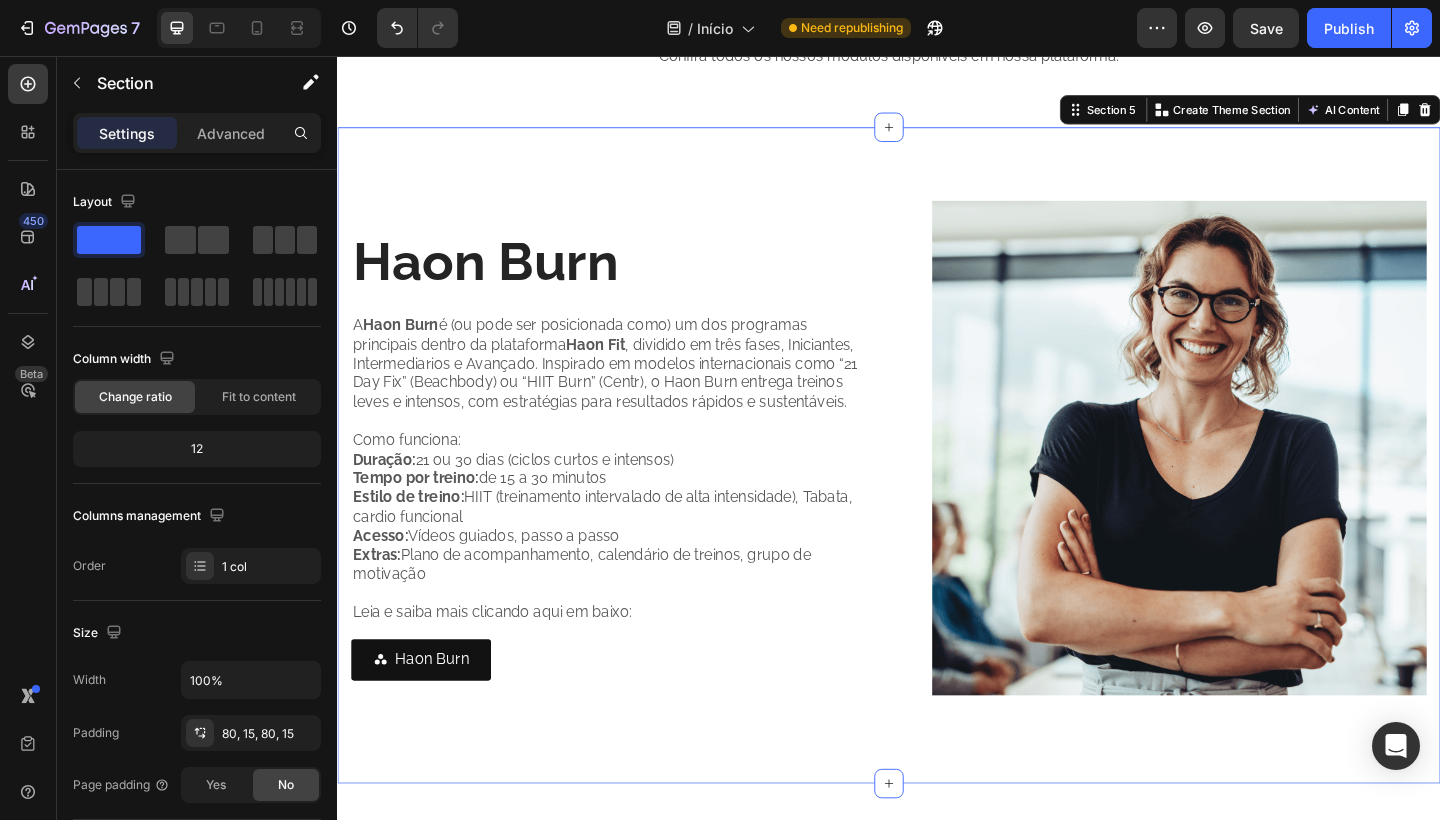 scroll, scrollTop: 1880, scrollLeft: 0, axis: vertical 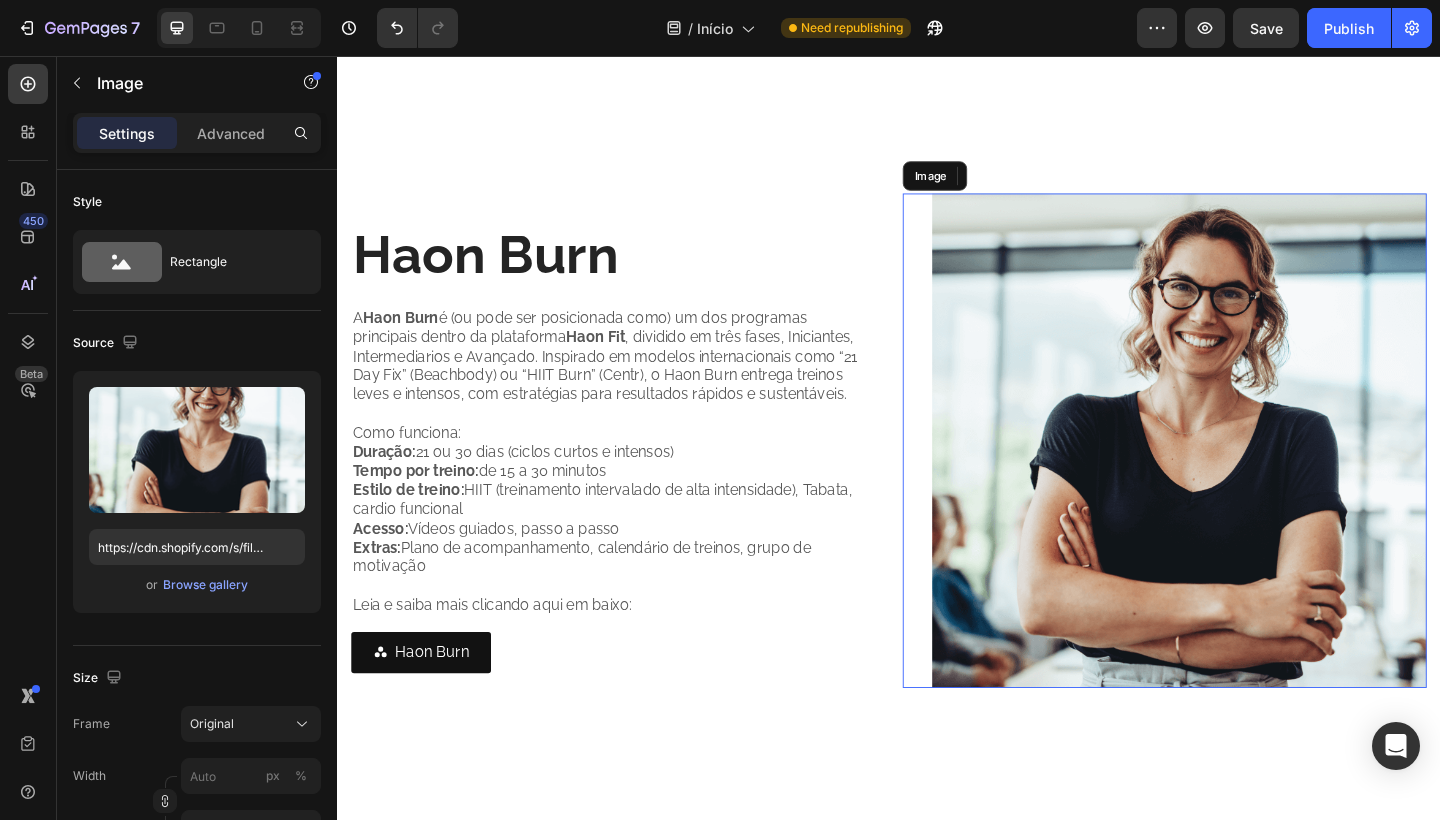 click at bounding box center [1253, 475] 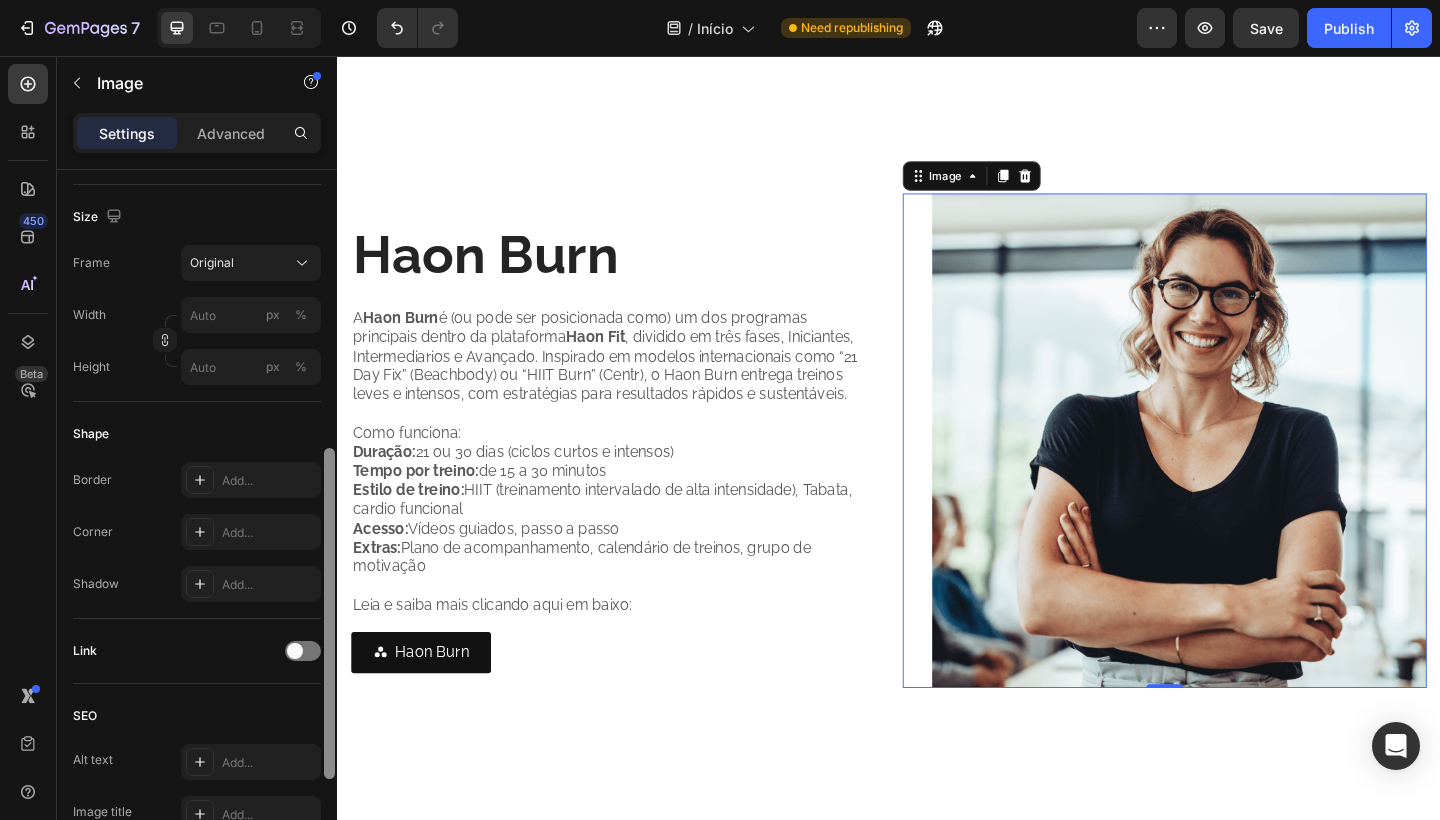 scroll, scrollTop: 508, scrollLeft: 0, axis: vertical 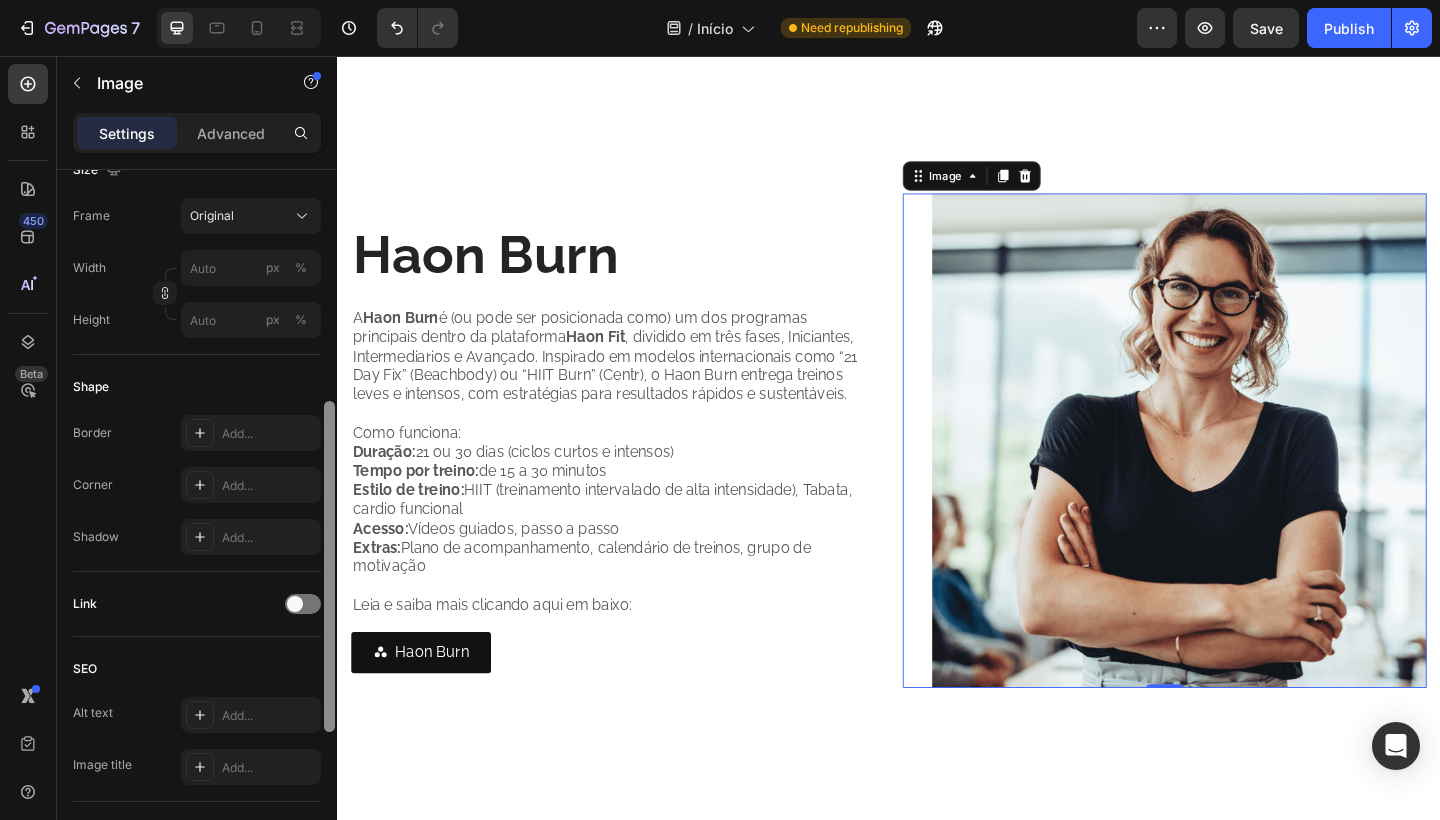 drag, startPoint x: 329, startPoint y: 335, endPoint x: 316, endPoint y: 573, distance: 238.35478 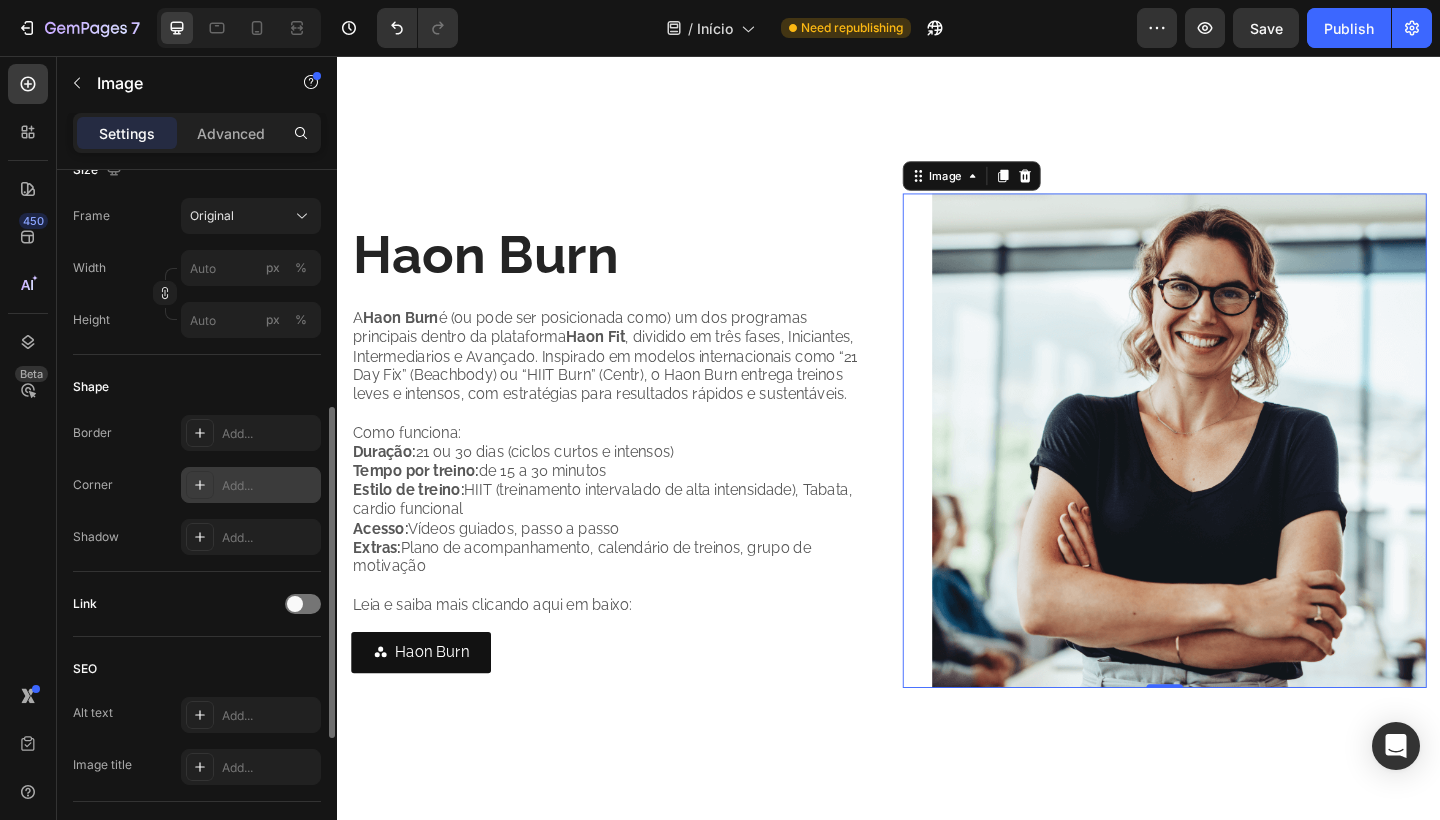 click on "Add..." at bounding box center [269, 486] 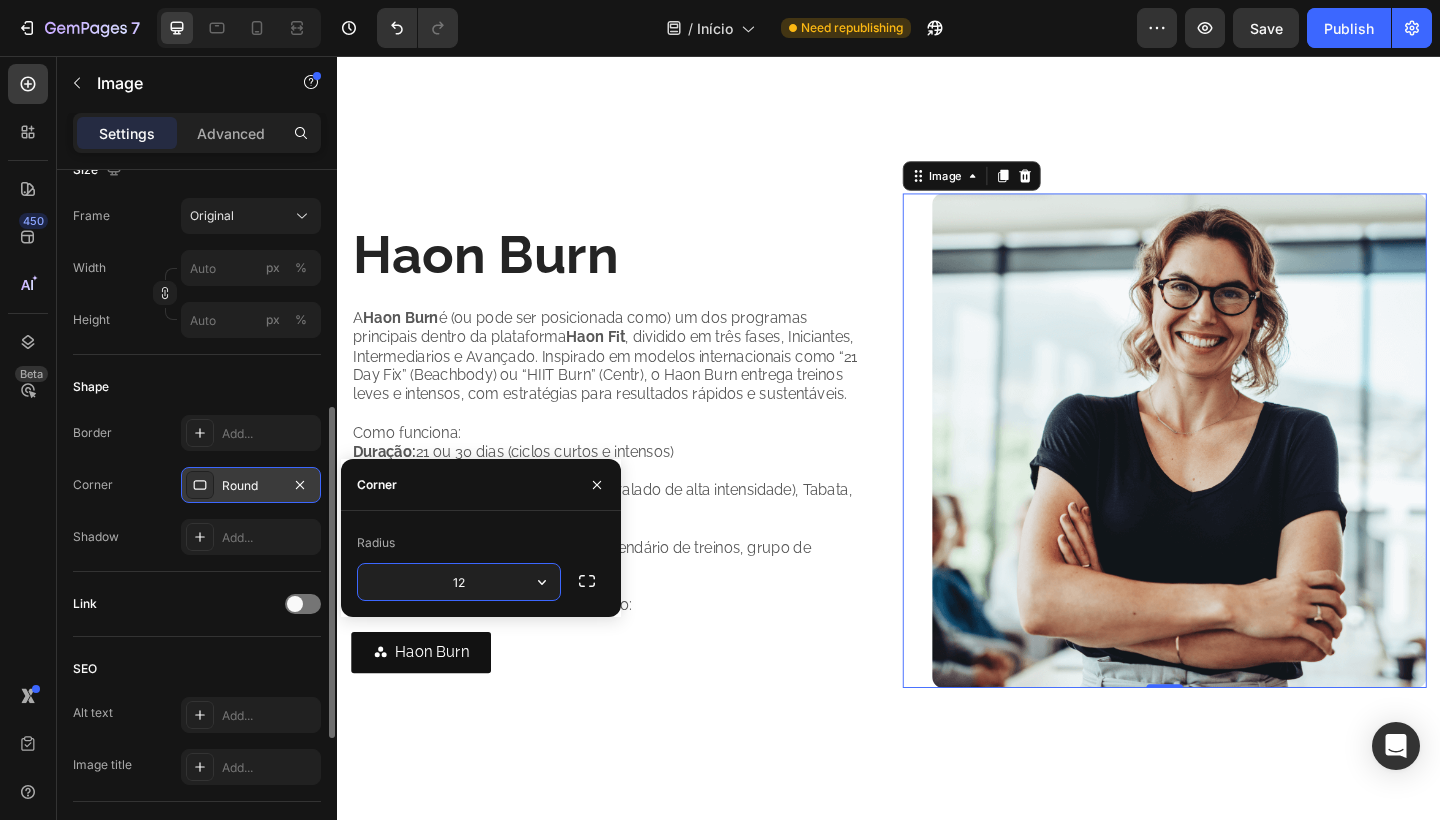 type on "12" 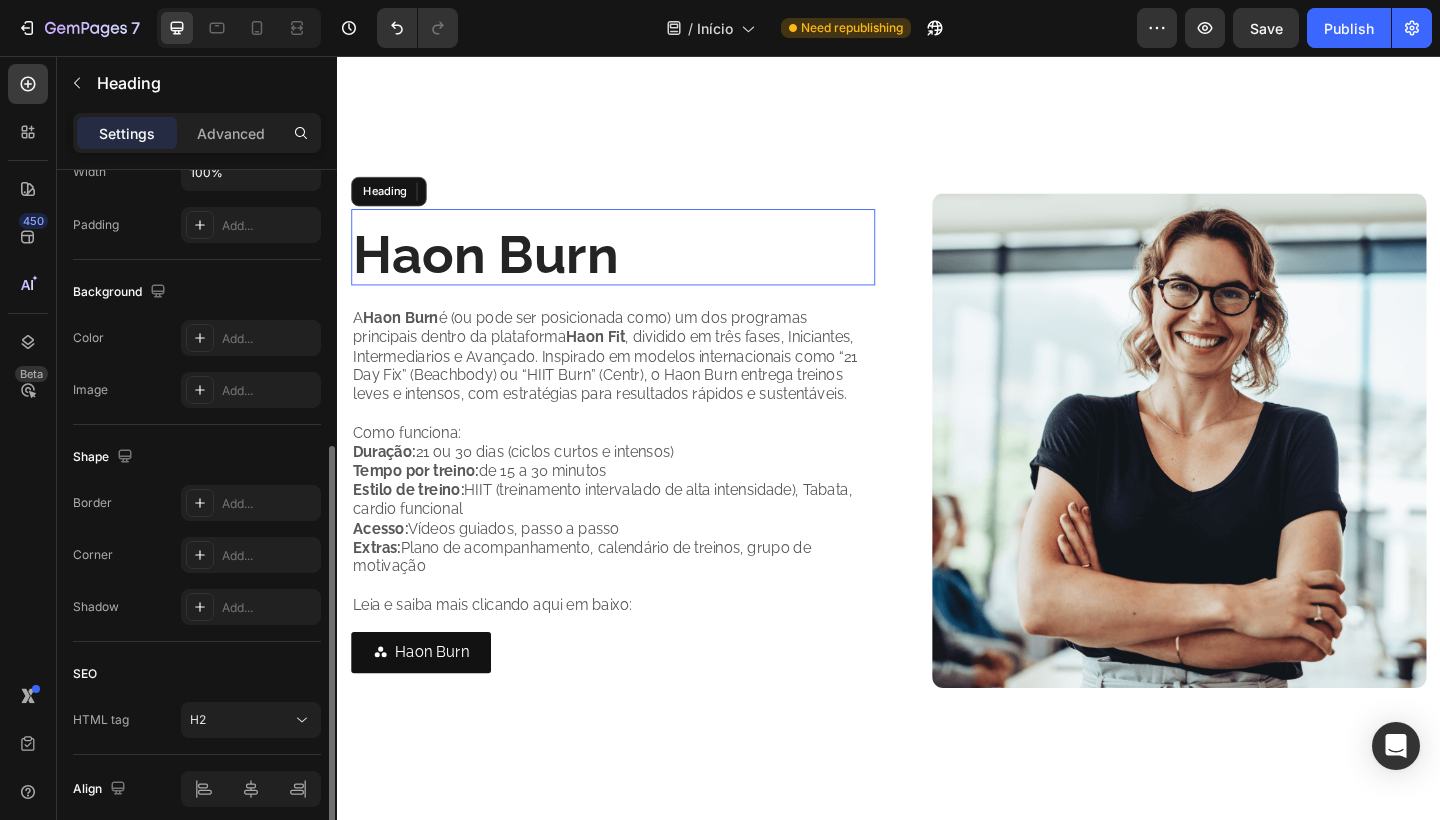 click on "Haon Burn" at bounding box center (637, 272) 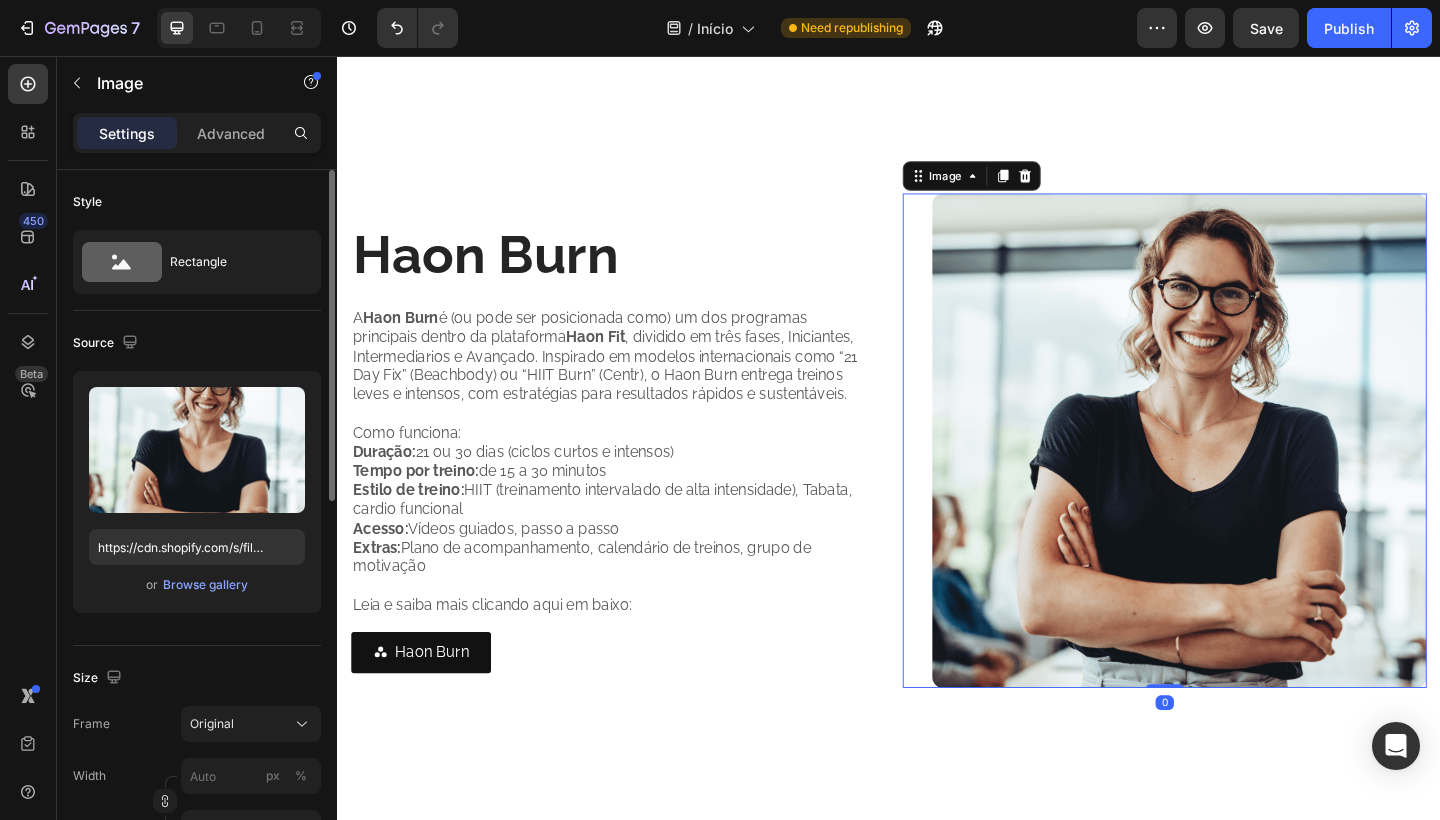 click at bounding box center (1253, 475) 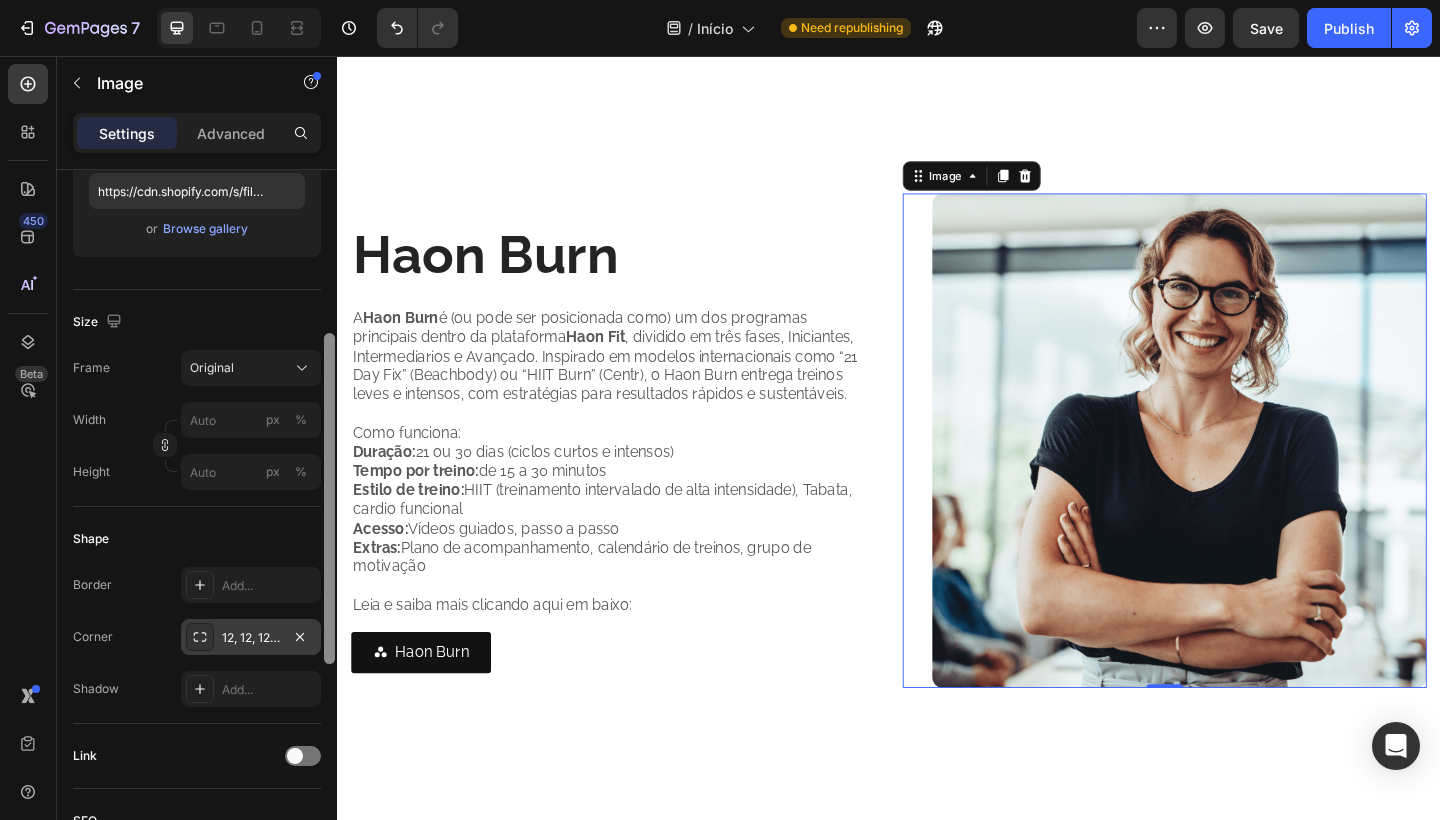 drag, startPoint x: 327, startPoint y: 482, endPoint x: 318, endPoint y: 647, distance: 165.24527 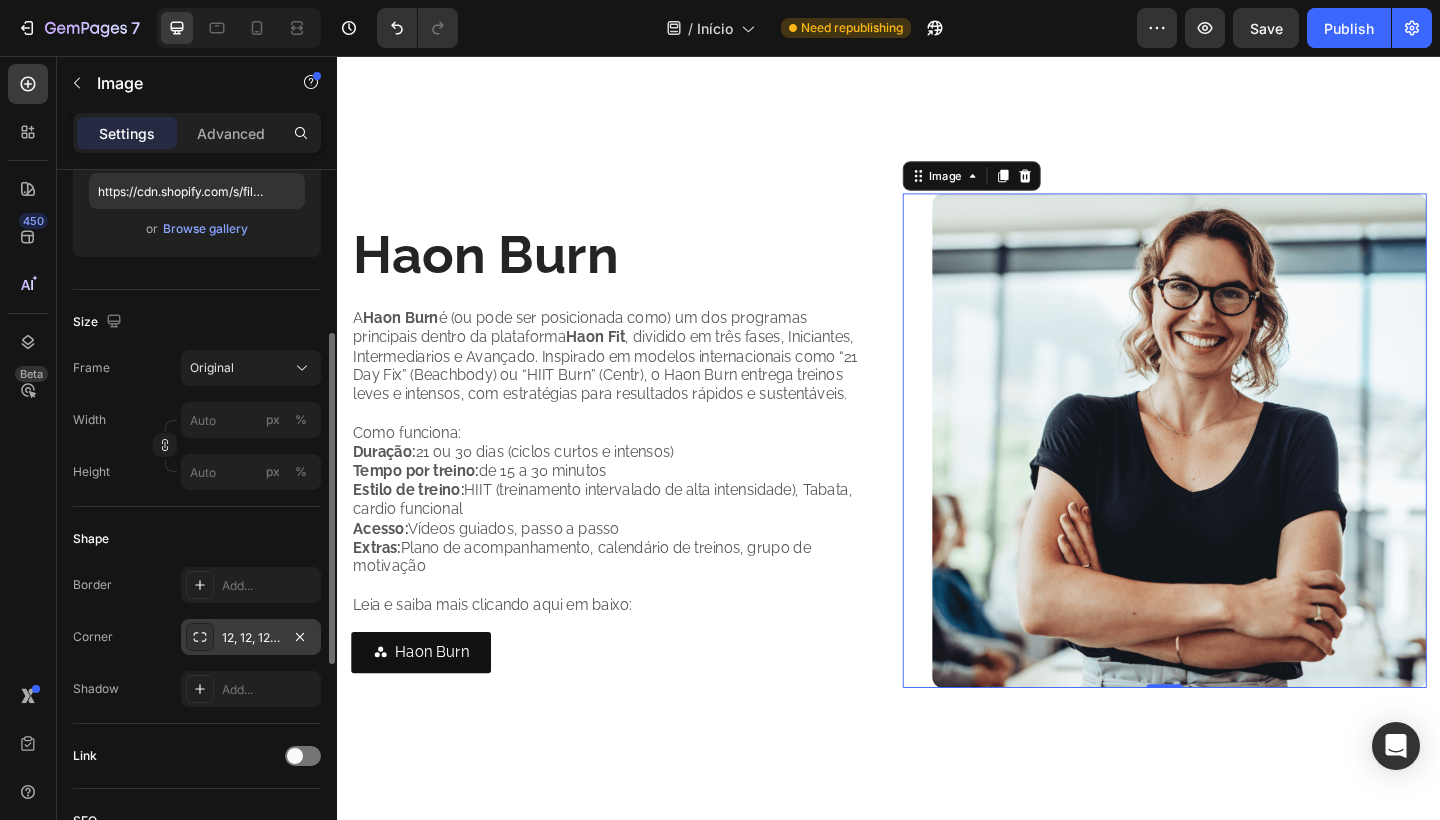 scroll, scrollTop: 354, scrollLeft: 0, axis: vertical 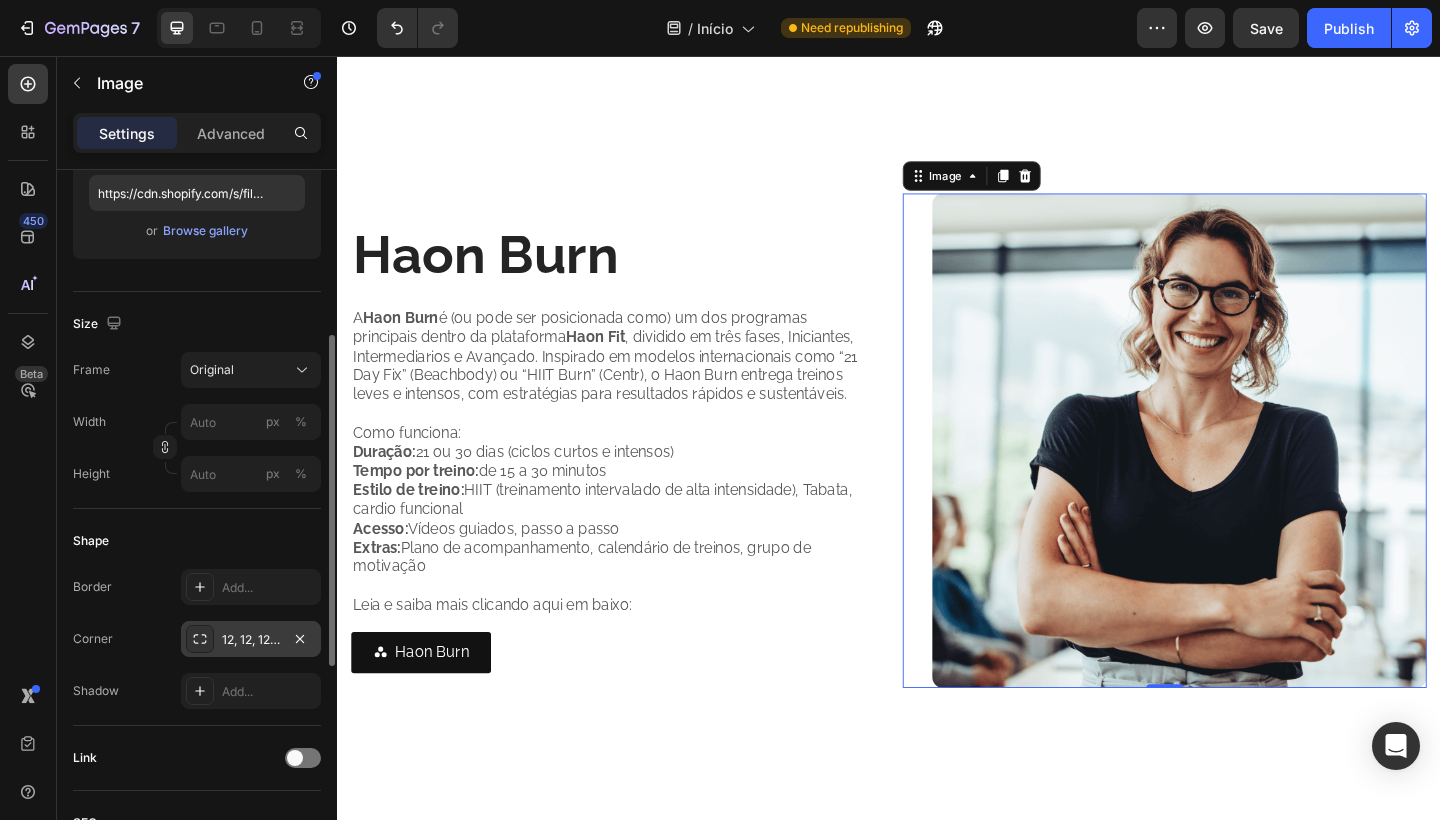 click on "12, 12, 12, 12" at bounding box center [251, 640] 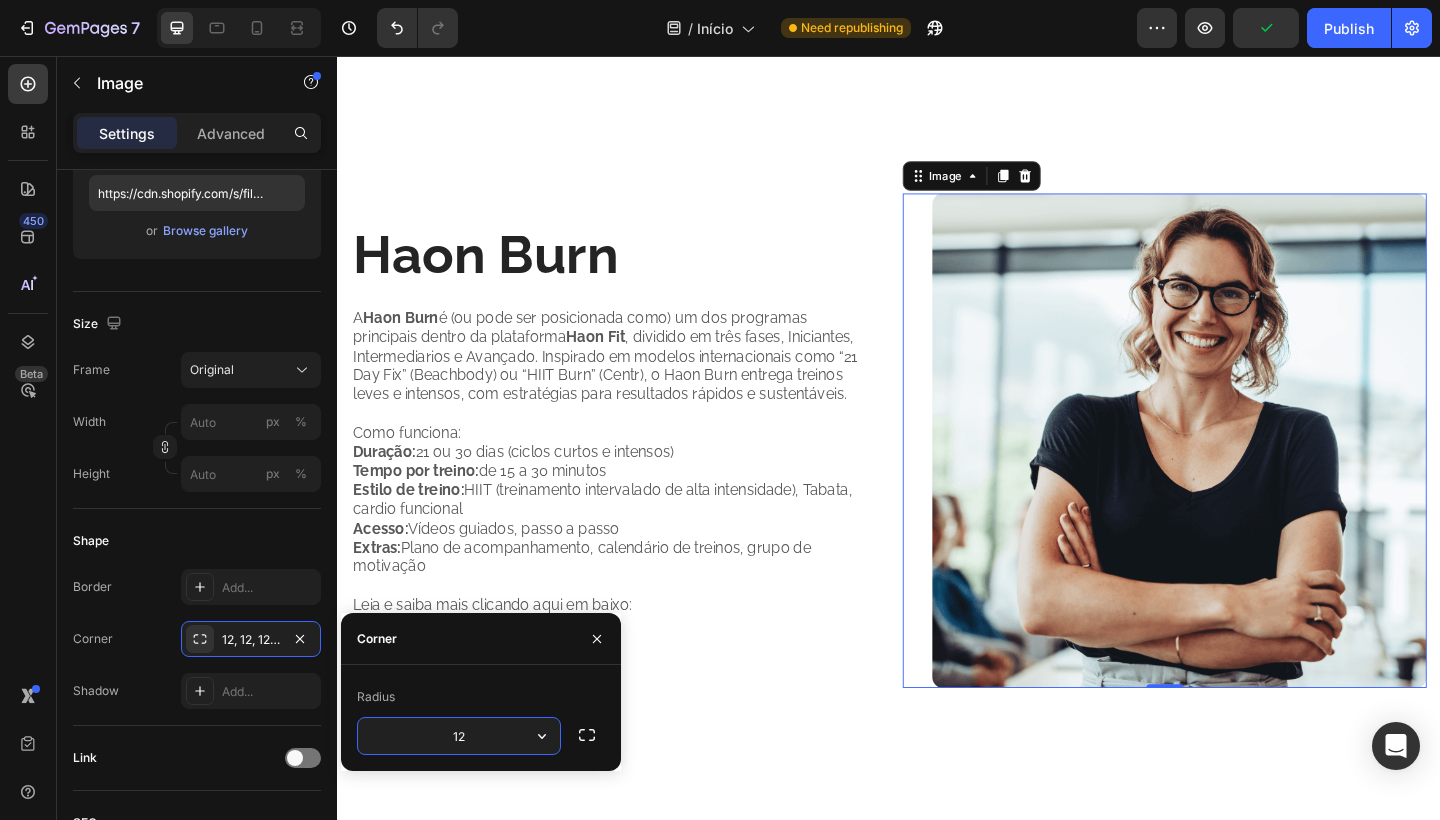 click on "12" at bounding box center (459, 736) 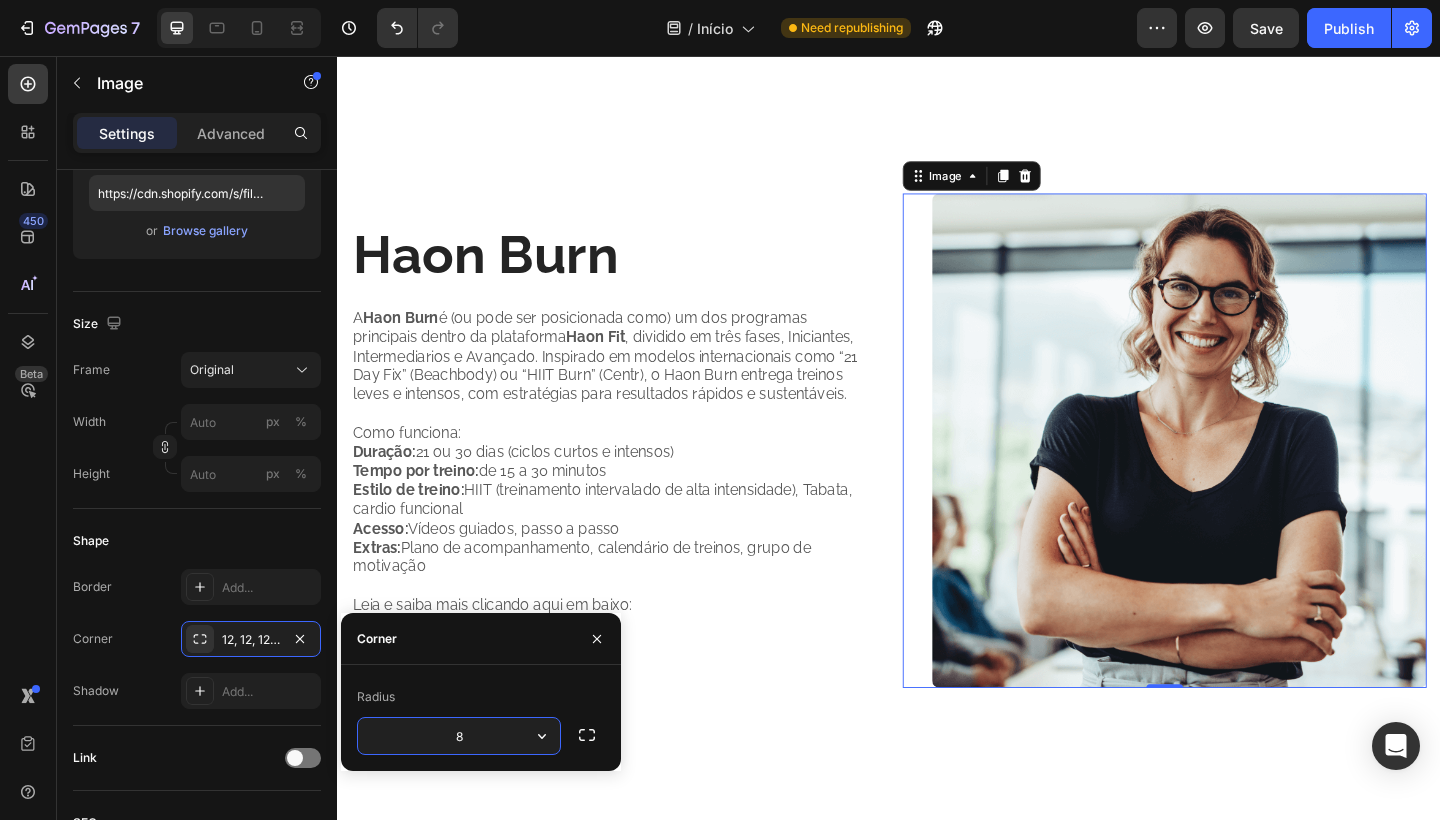 type on "8" 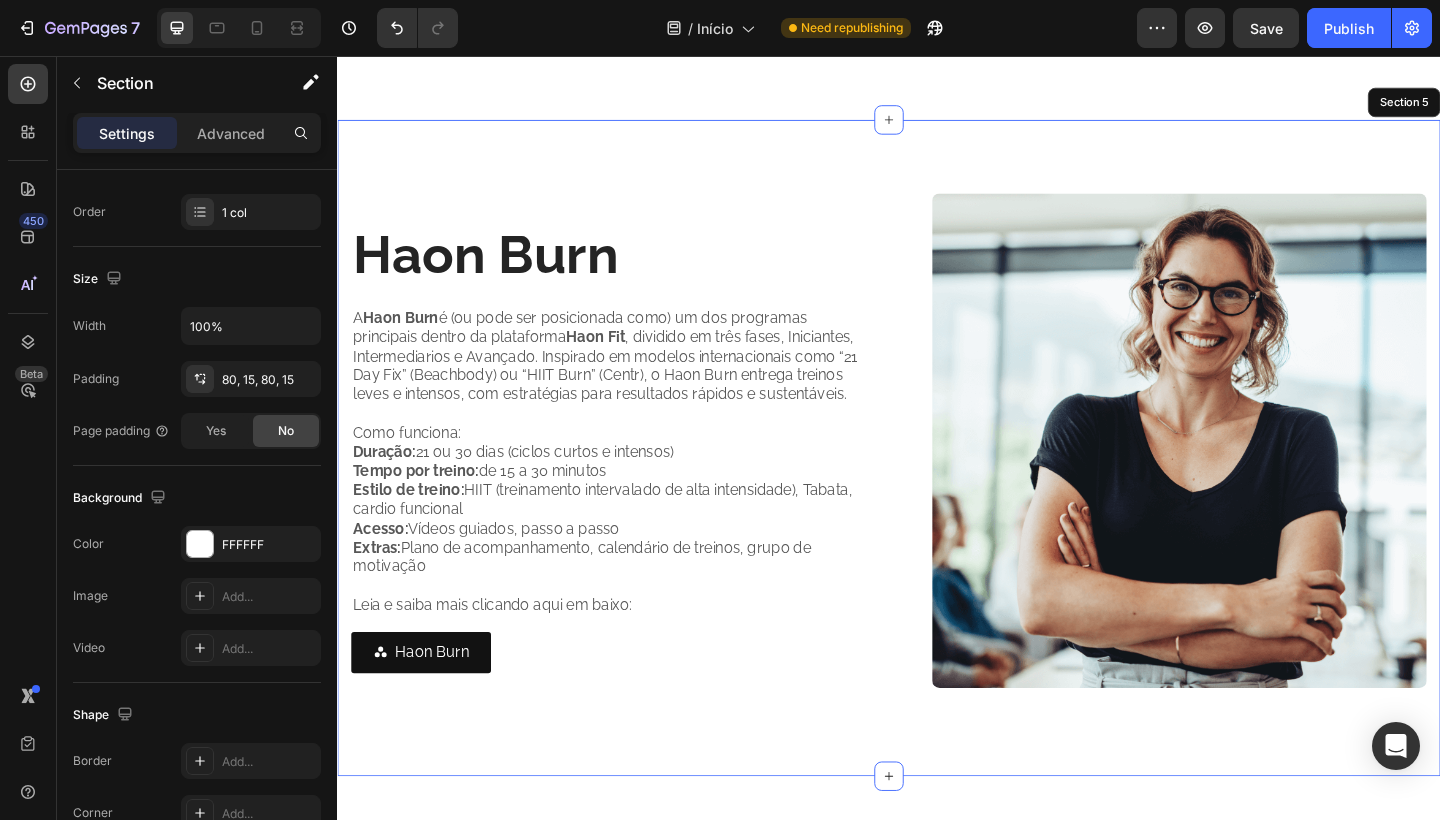 click on "Haon Burn Heading A  Haon Burn  é (ou pode ser posicionada como) um dos programas principais dentro da plataforma  Haon Fit , dividido em três fases, Iniciantes, Intermediarios e Avançado. Inspirado em modelos internacionais como “21 Day Fix” (Beachbody) ou “HIIT Burn” (Centr), o Haon Burn entrega treinos leves e intensos, com estratégias para resultados rápidos e sustentáveis.   Como funciona: Duração:  21 ou 30 dias (ciclos curtos e intensos) Tempo por treino:  de 15 a 30 minutos Estilo de treino:  HIIT (treinamento intervalado de alta intensidade), Tabata, cardio funcional Acesso:  Vídeos guiados, passo a passo Extras:  Plano de acompanhamento, calendário de treinos, grupo de motivação   Leia e saiba mais clicando aqui em baixo: Text Block
Haon Burn Button Image   0 Row Section 5" at bounding box center (937, 483) 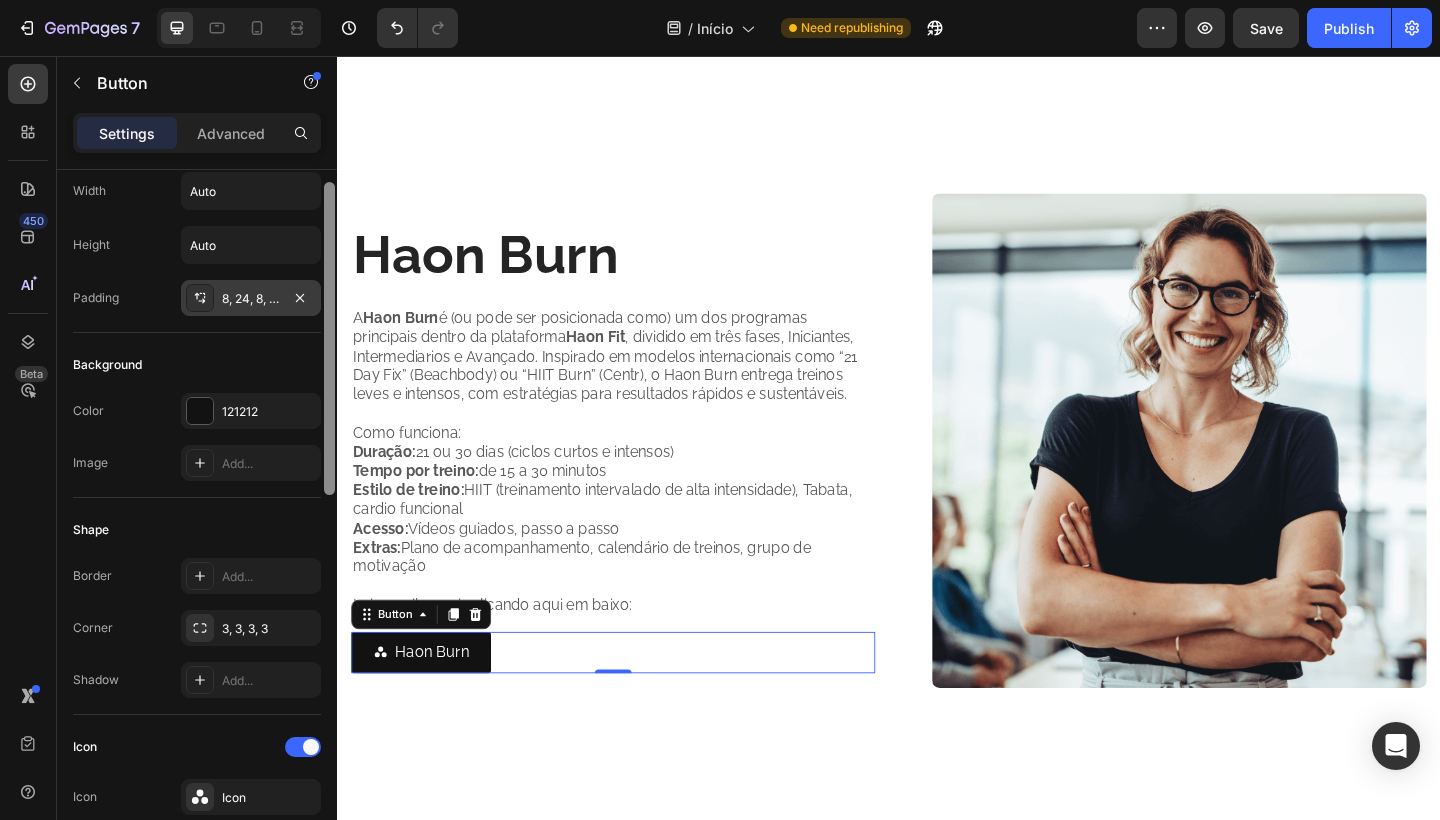 scroll, scrollTop: 0, scrollLeft: 0, axis: both 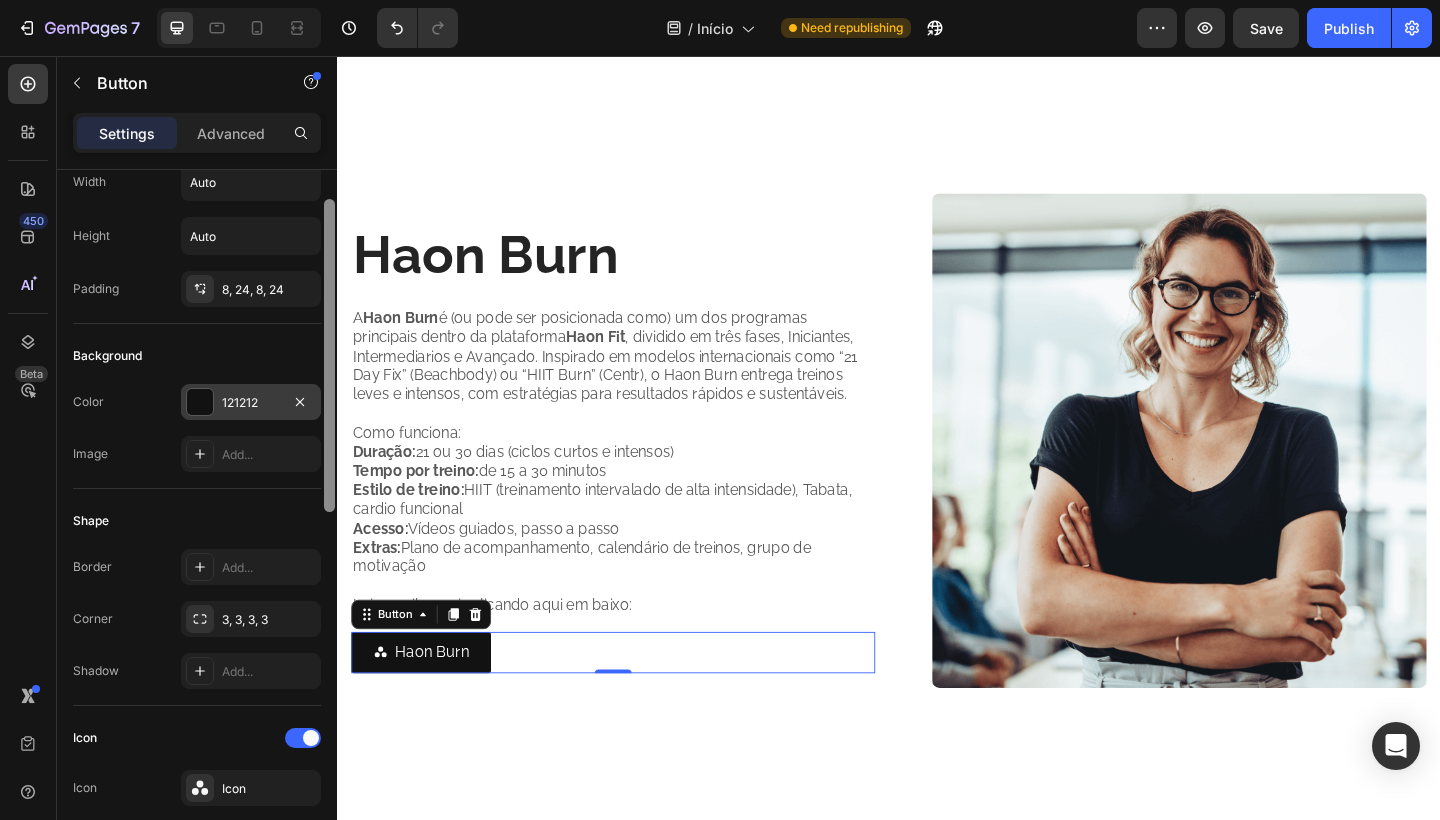 drag, startPoint x: 326, startPoint y: 367, endPoint x: 208, endPoint y: 393, distance: 120.83046 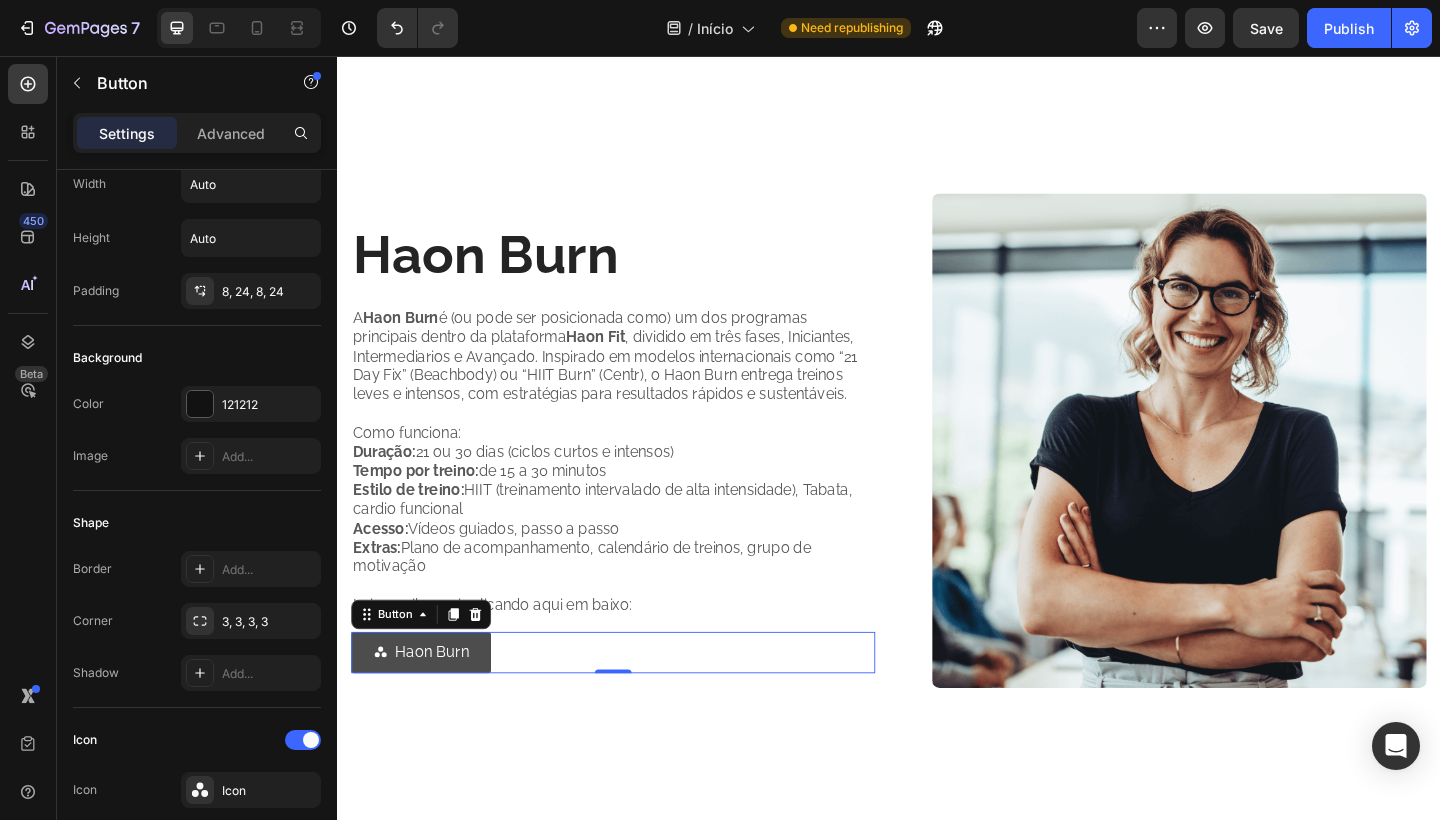 click on "Haon Burn" at bounding box center (428, 705) 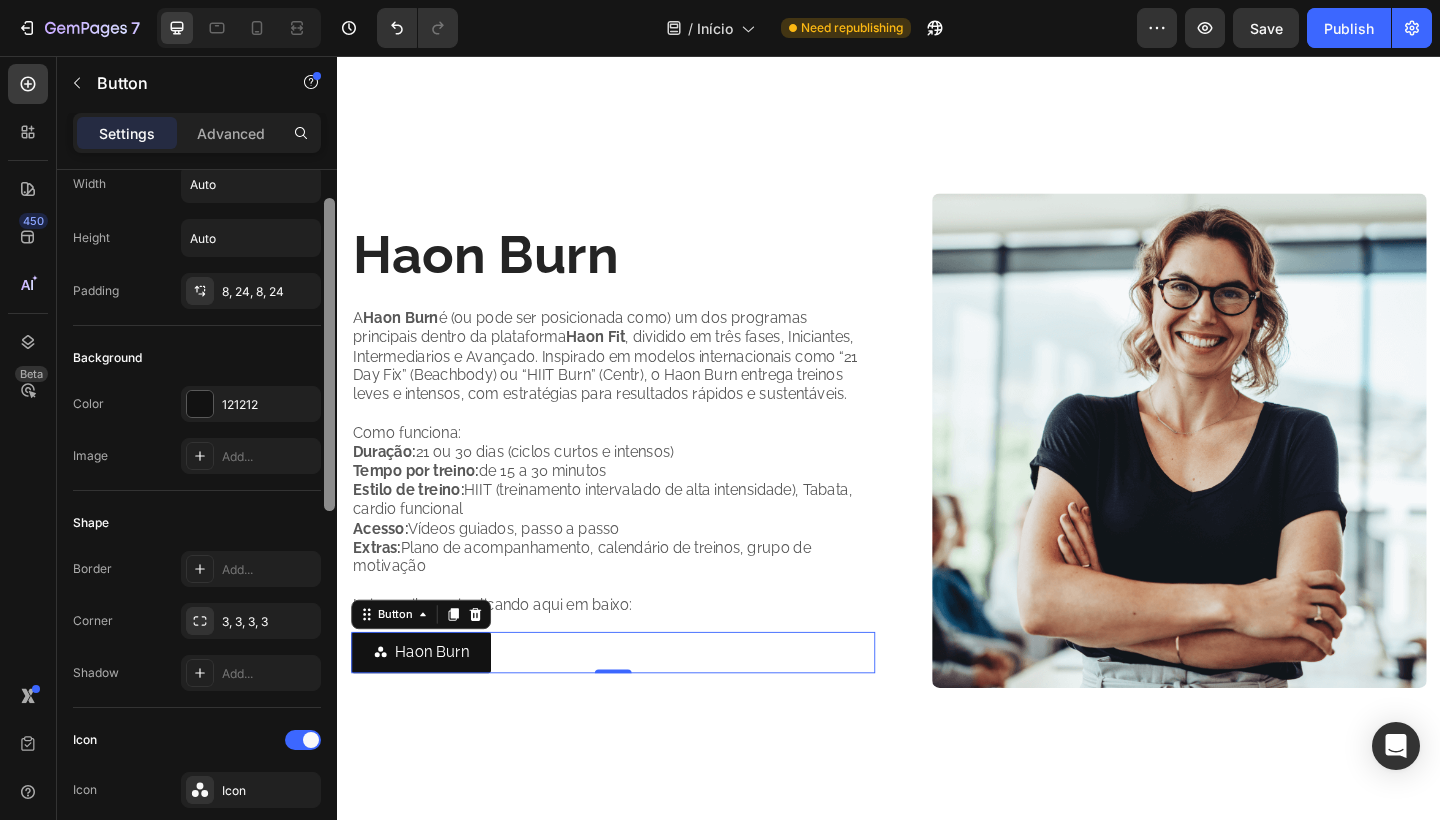 scroll, scrollTop: 0, scrollLeft: 0, axis: both 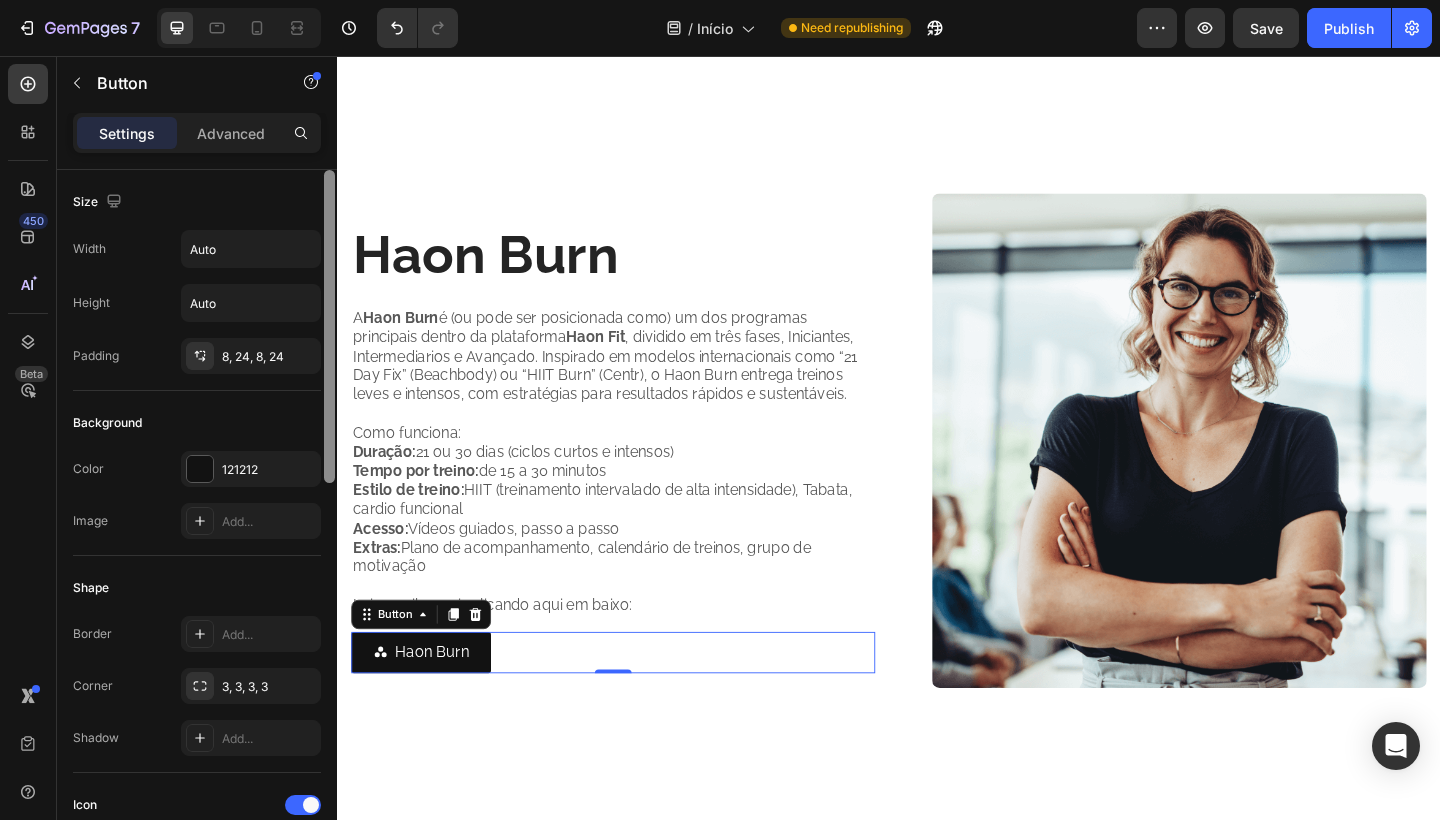 drag, startPoint x: 331, startPoint y: 474, endPoint x: 321, endPoint y: 414, distance: 60.827625 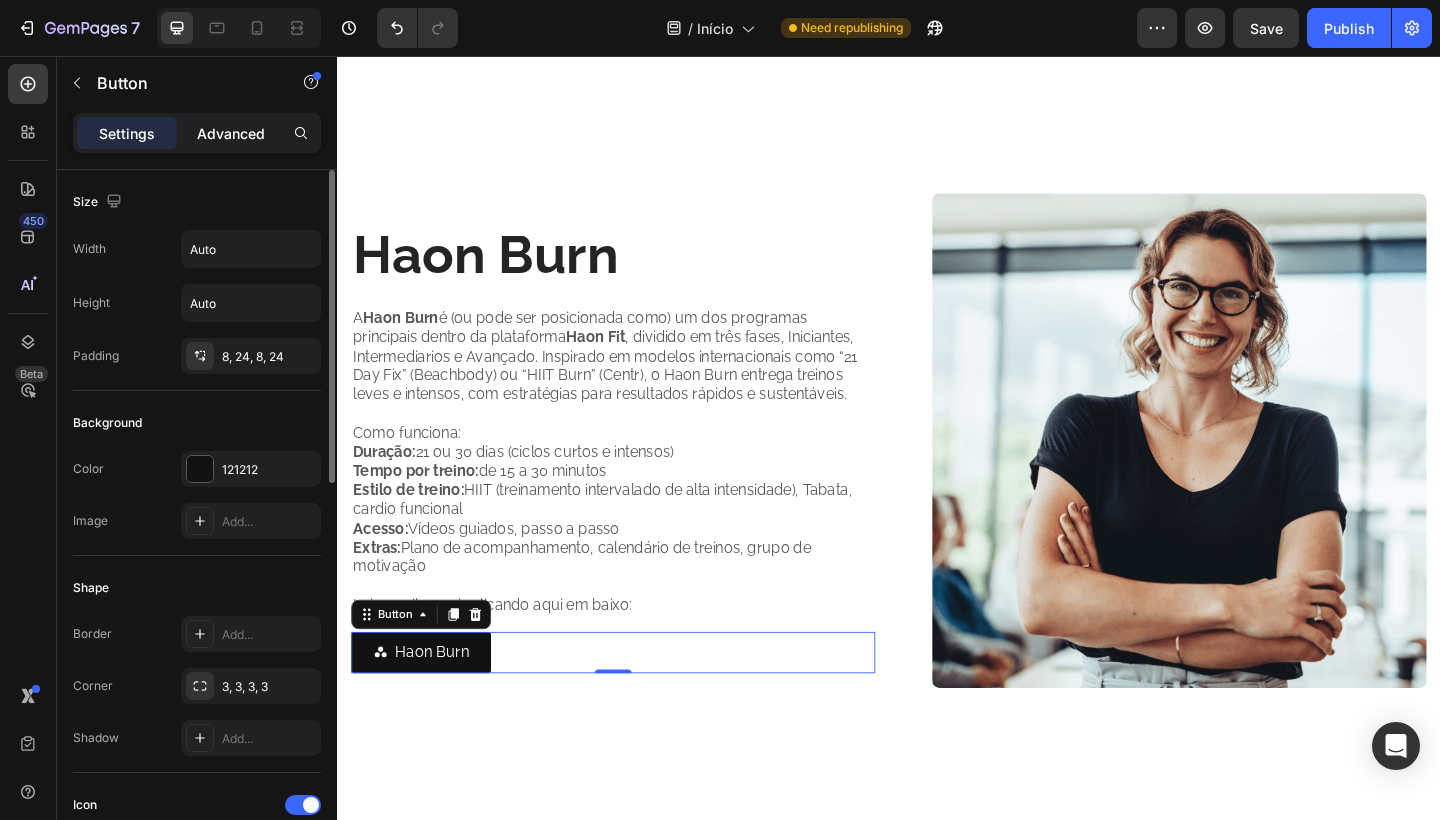 click on "Advanced" at bounding box center (231, 133) 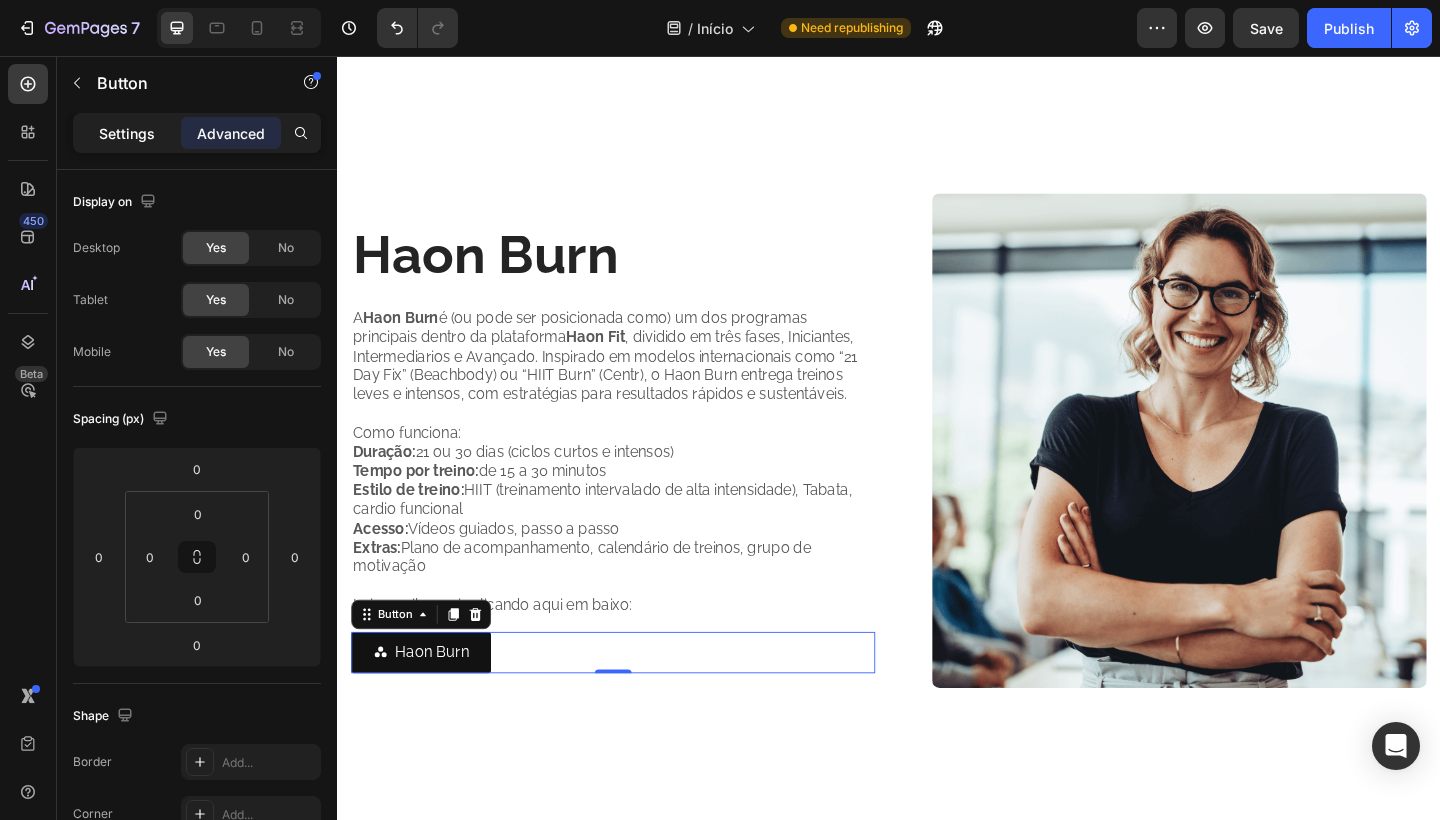 click on "Settings" at bounding box center [127, 133] 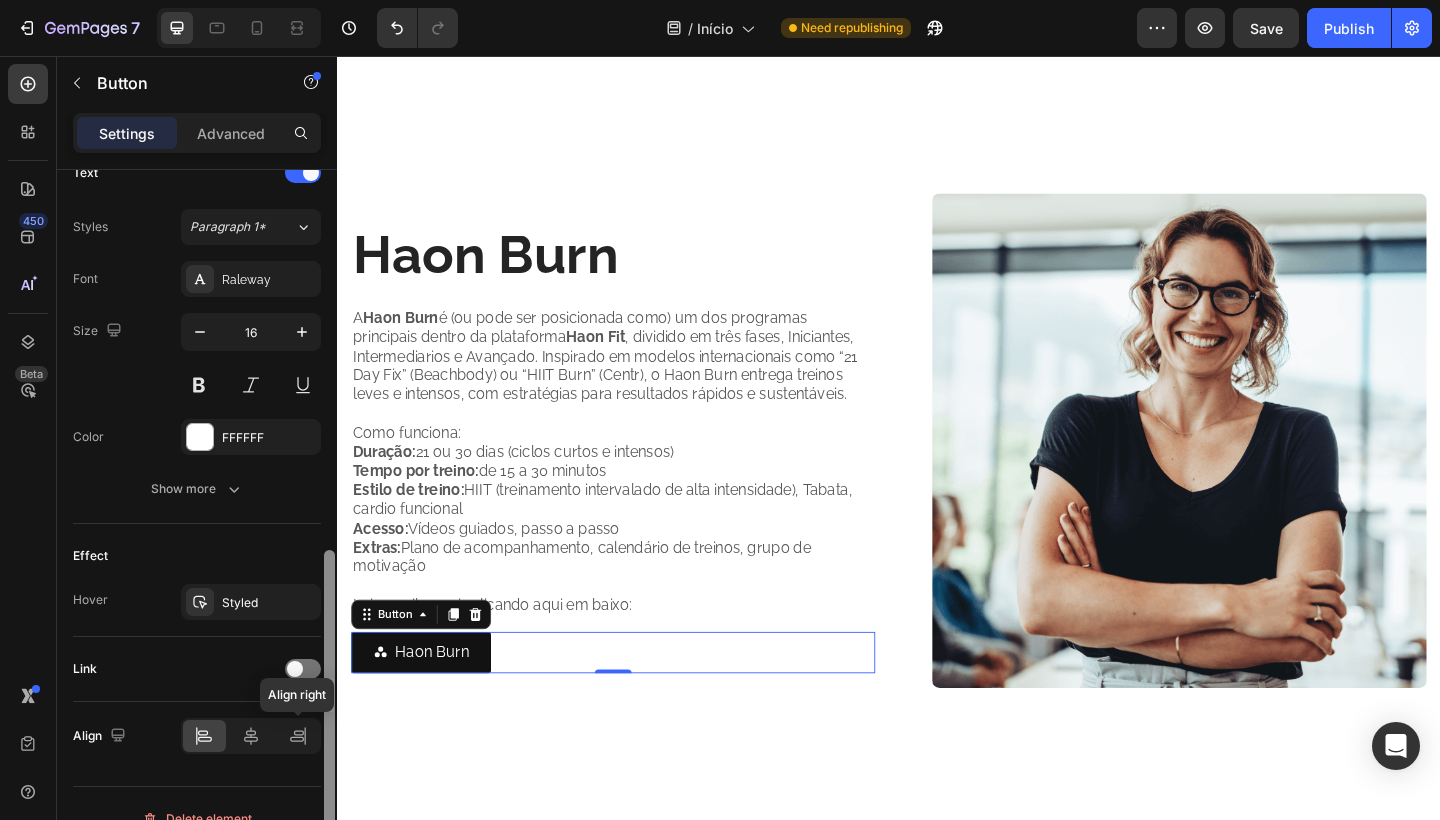 scroll, scrollTop: 885, scrollLeft: 0, axis: vertical 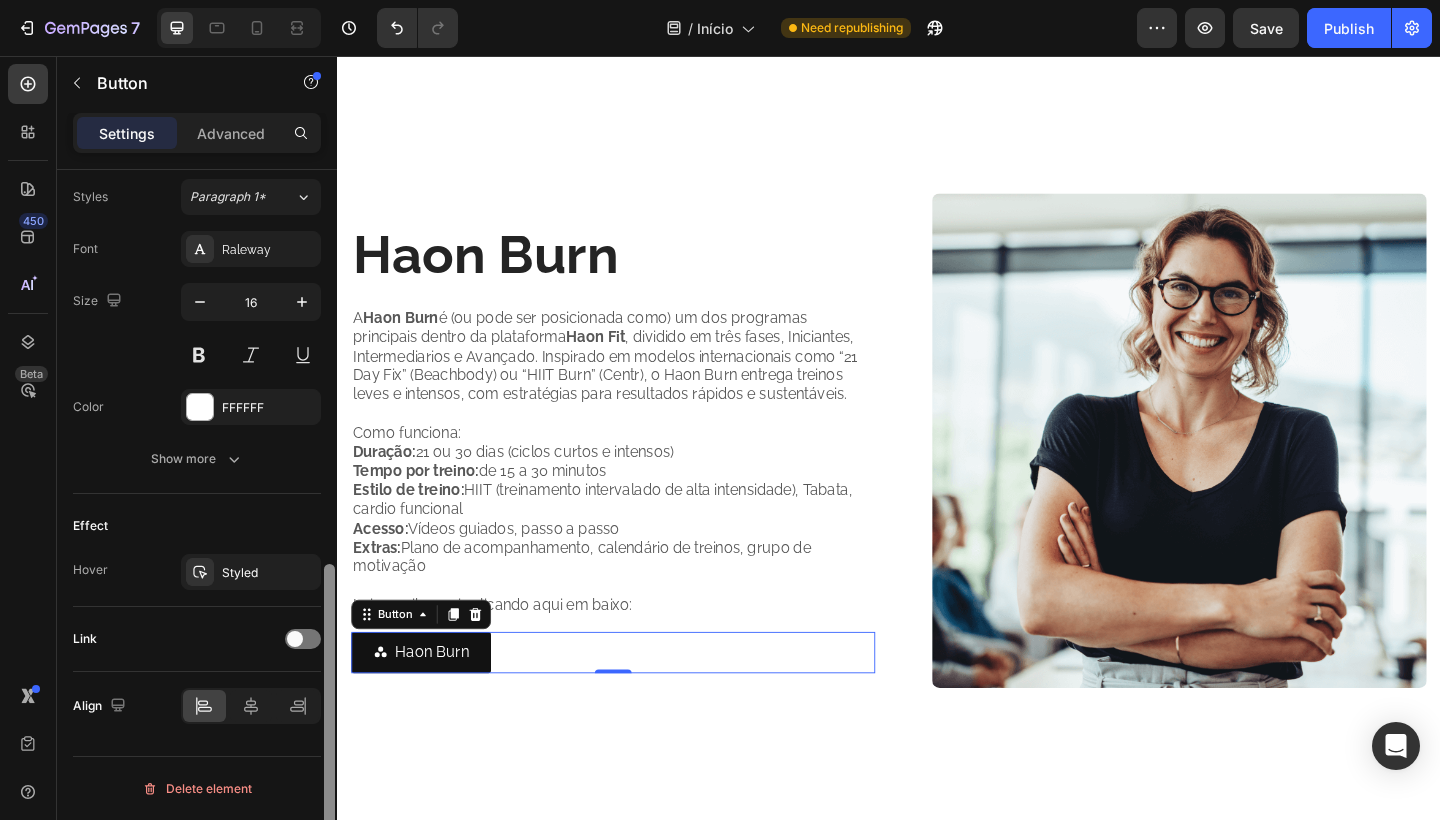 drag, startPoint x: 333, startPoint y: 352, endPoint x: 297, endPoint y: 769, distance: 418.5511 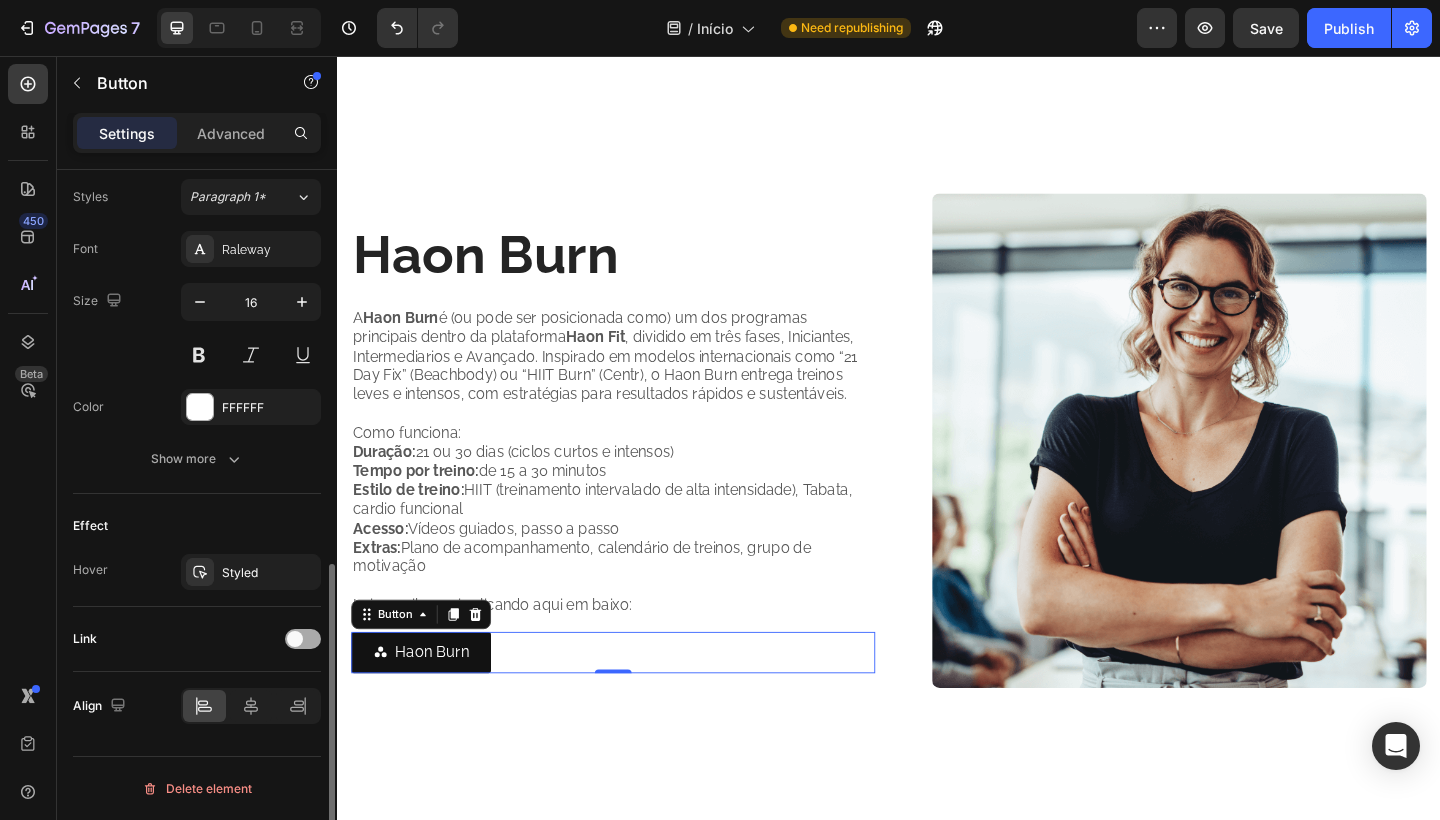 click at bounding box center (295, 639) 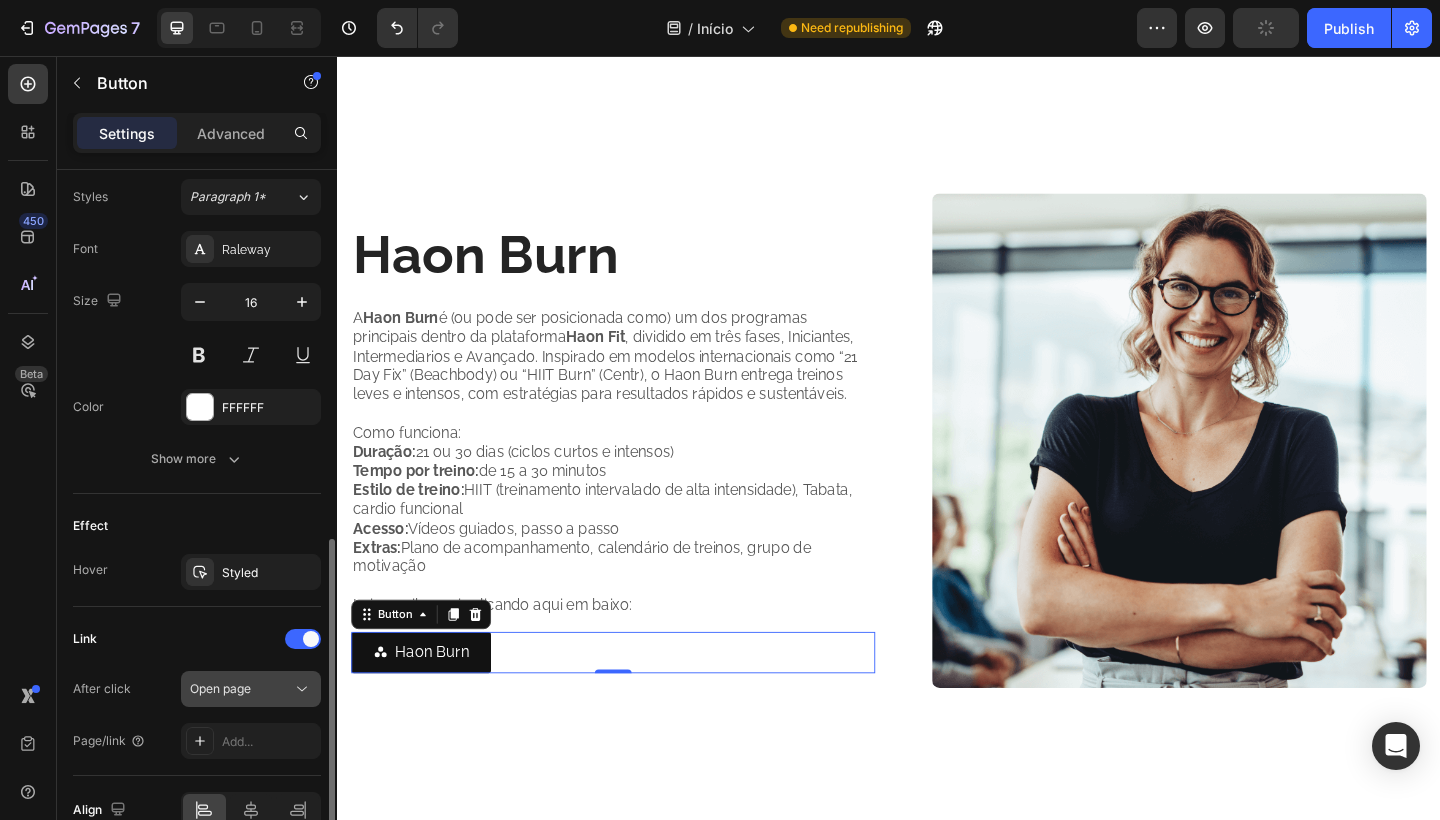 click on "Open page" at bounding box center (241, 689) 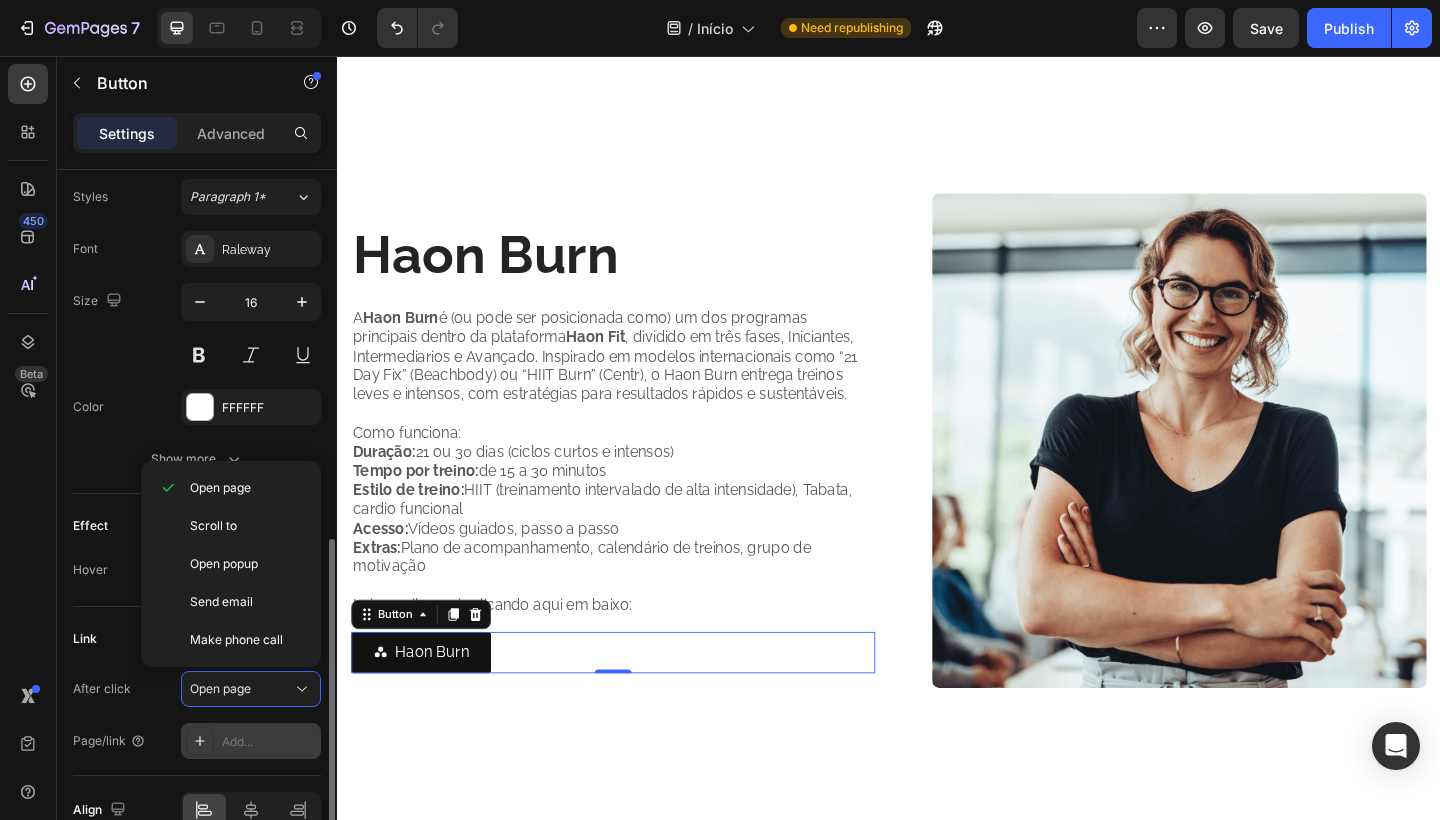 click on "Add..." at bounding box center [269, 742] 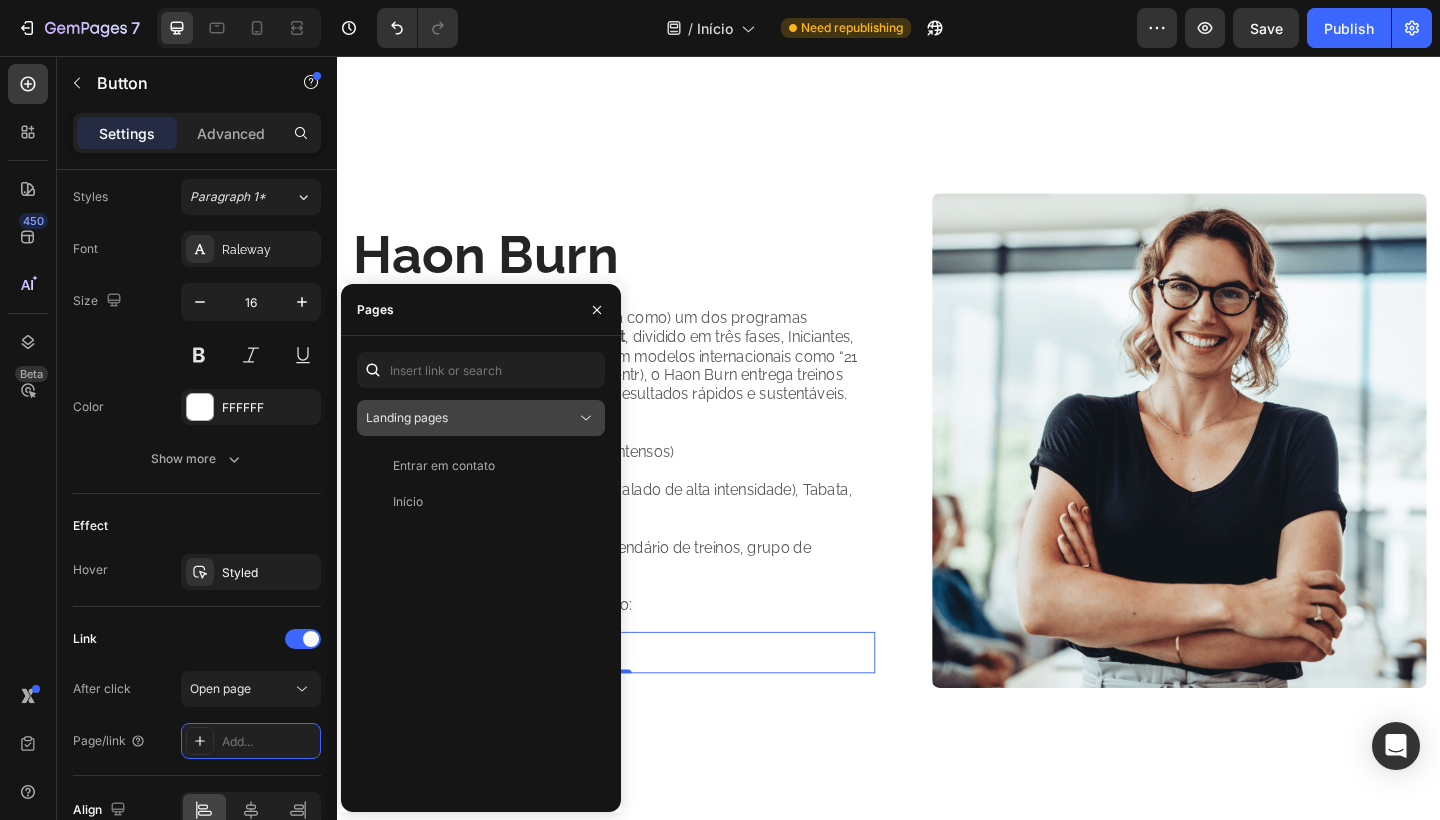 click on "Landing pages" at bounding box center [471, 418] 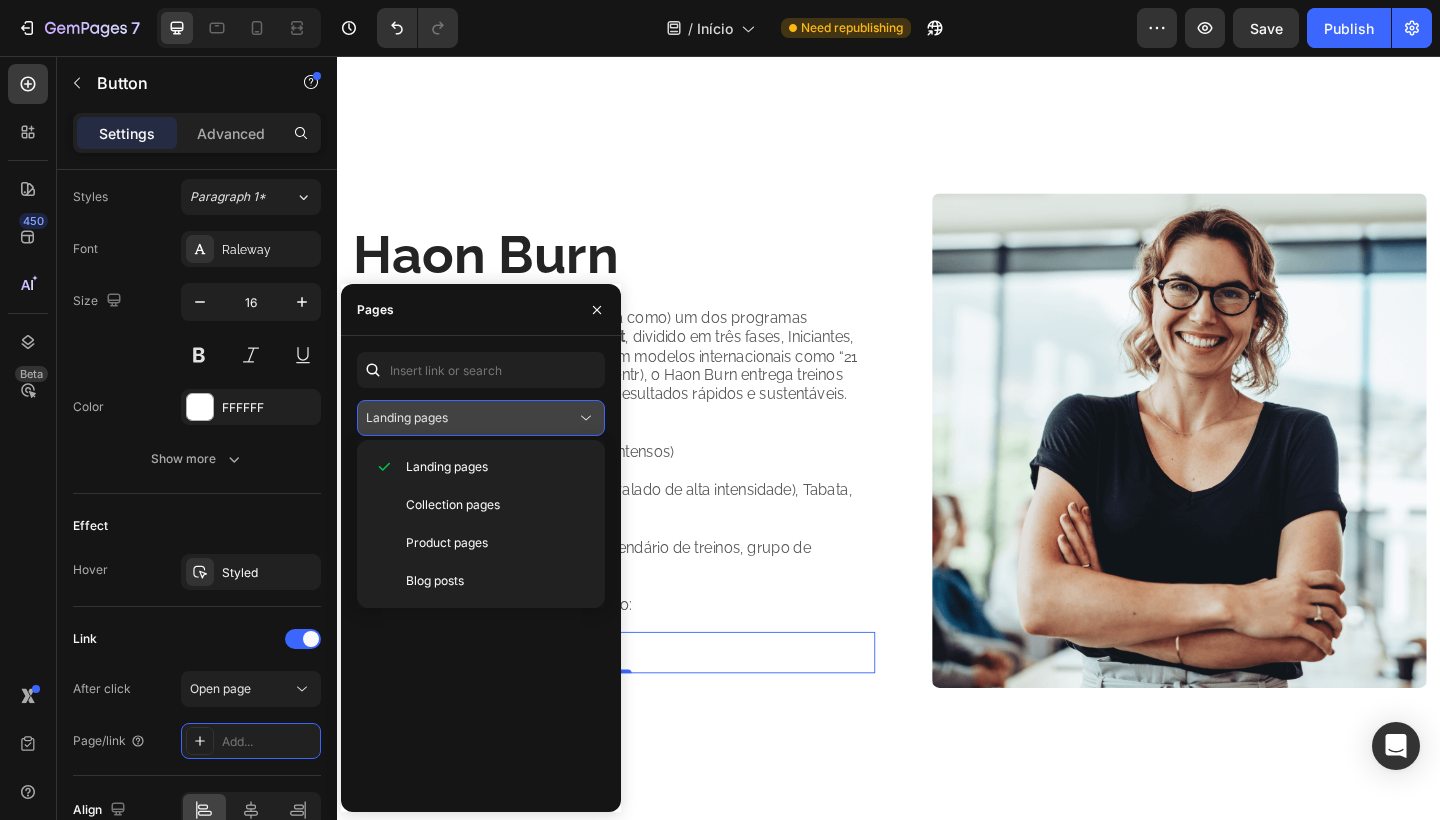 click on "Landing pages" at bounding box center [471, 418] 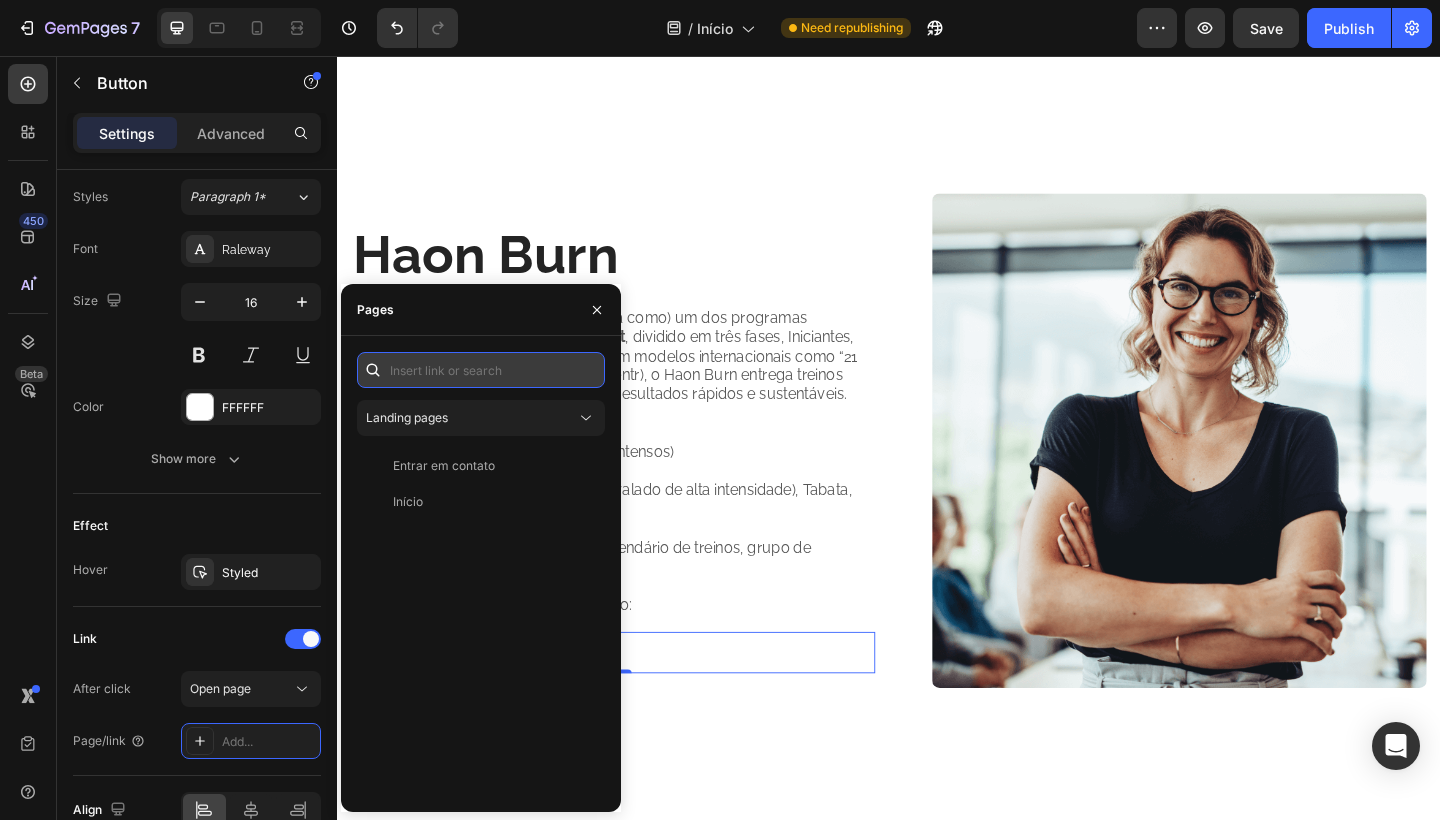 click at bounding box center (481, 370) 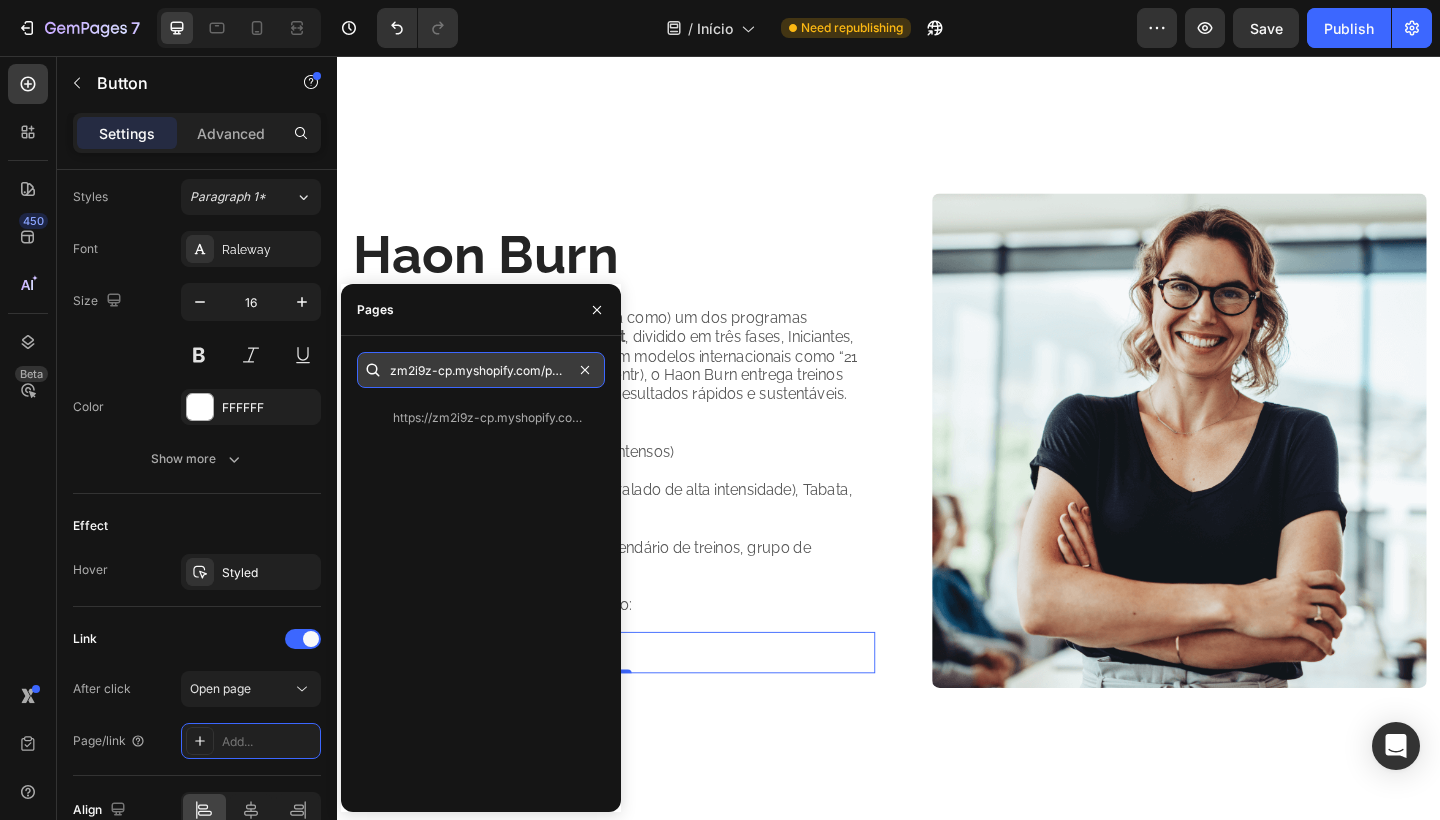 type 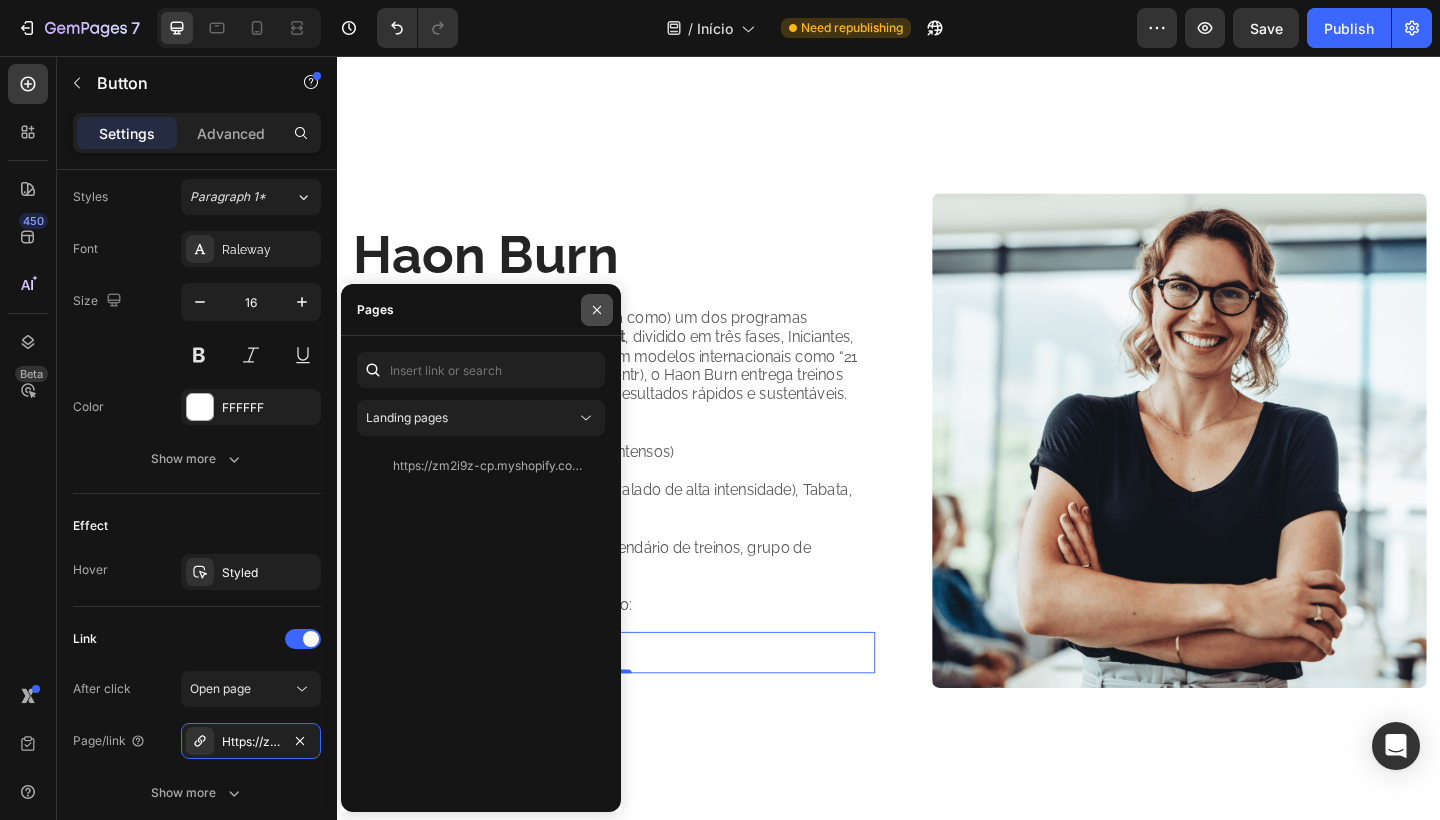 click 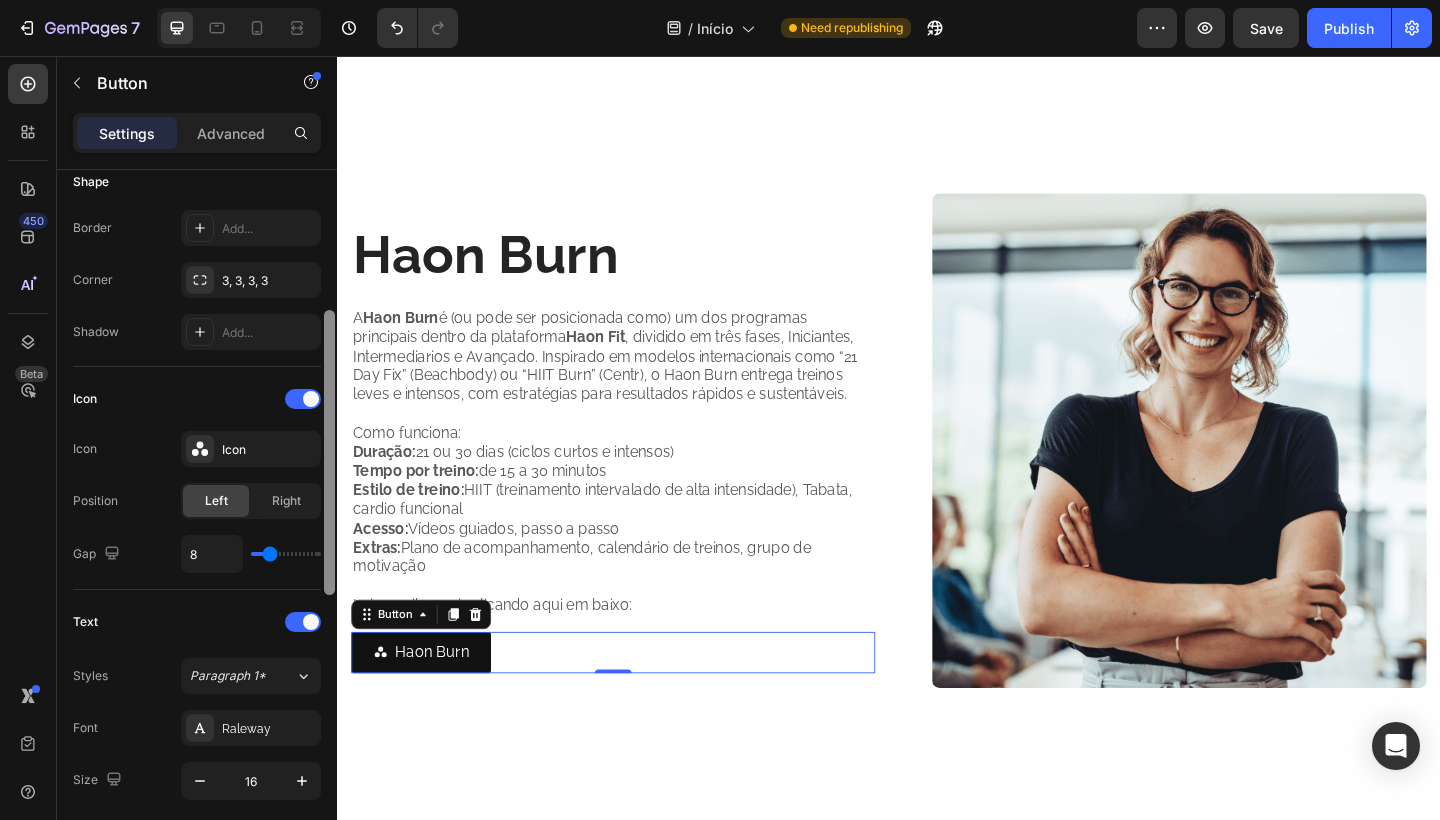 scroll, scrollTop: 386, scrollLeft: 0, axis: vertical 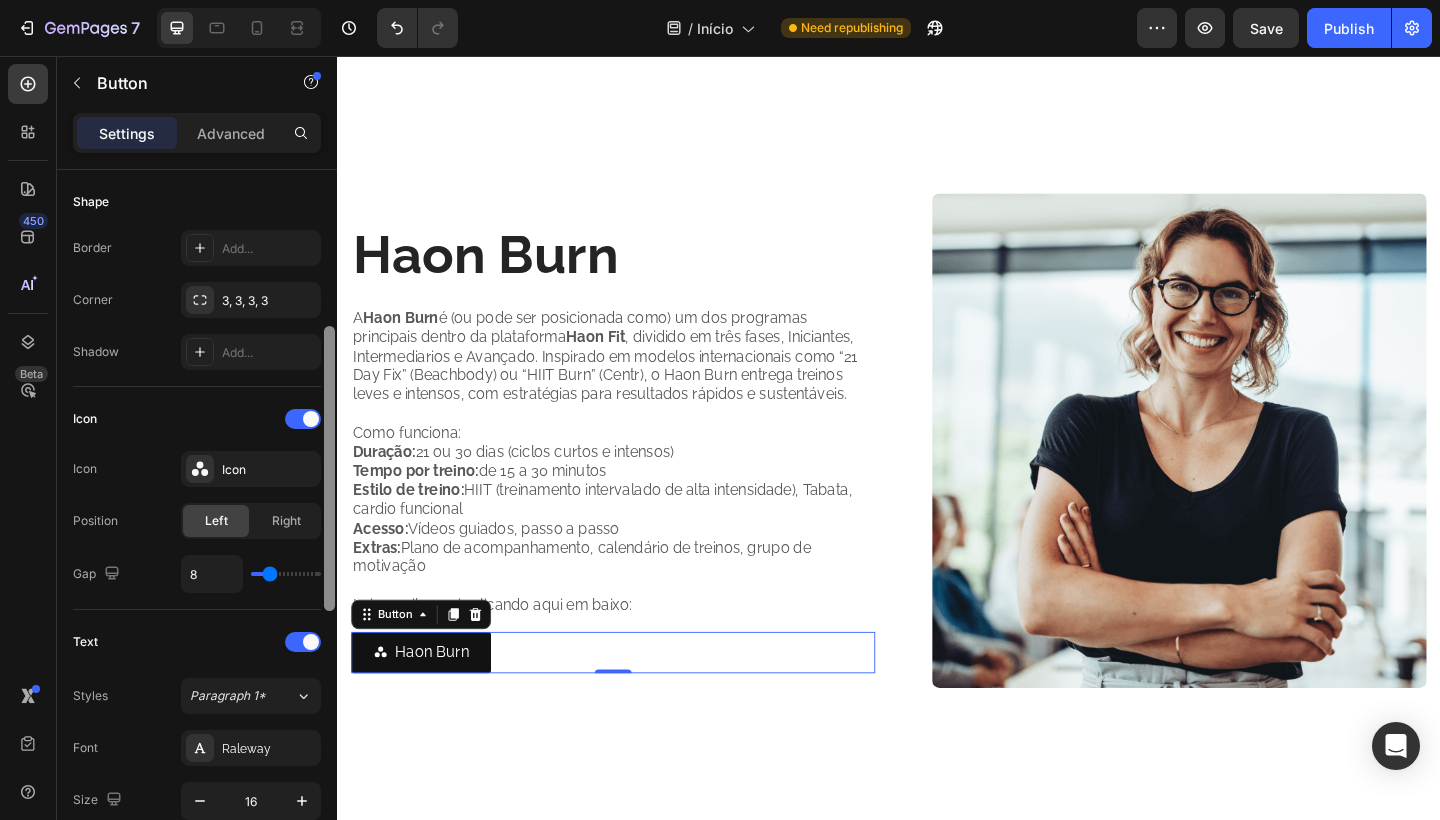 drag, startPoint x: 328, startPoint y: 562, endPoint x: 333, endPoint y: 360, distance: 202.06187 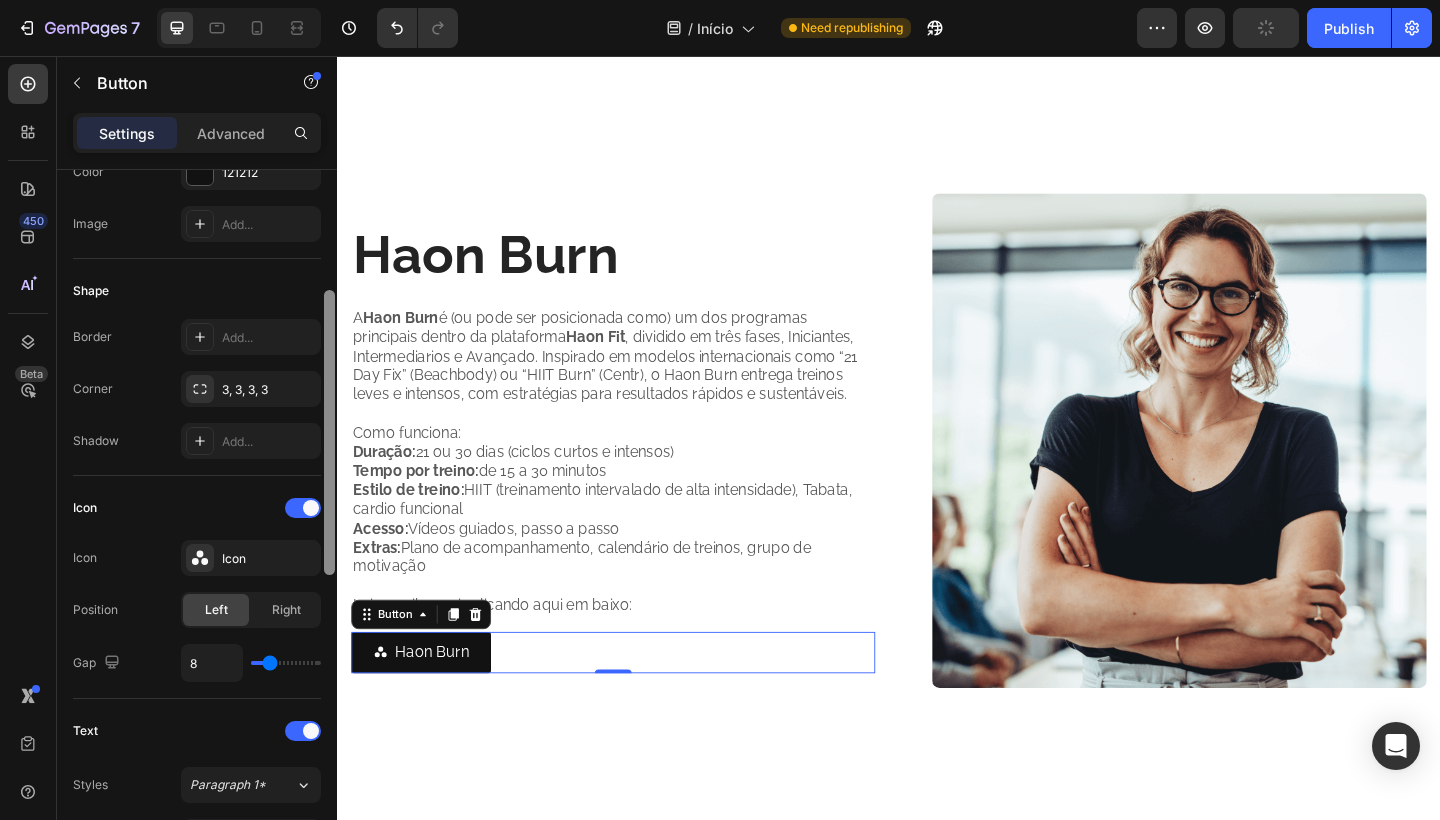 drag, startPoint x: 334, startPoint y: 378, endPoint x: 334, endPoint y: 342, distance: 36 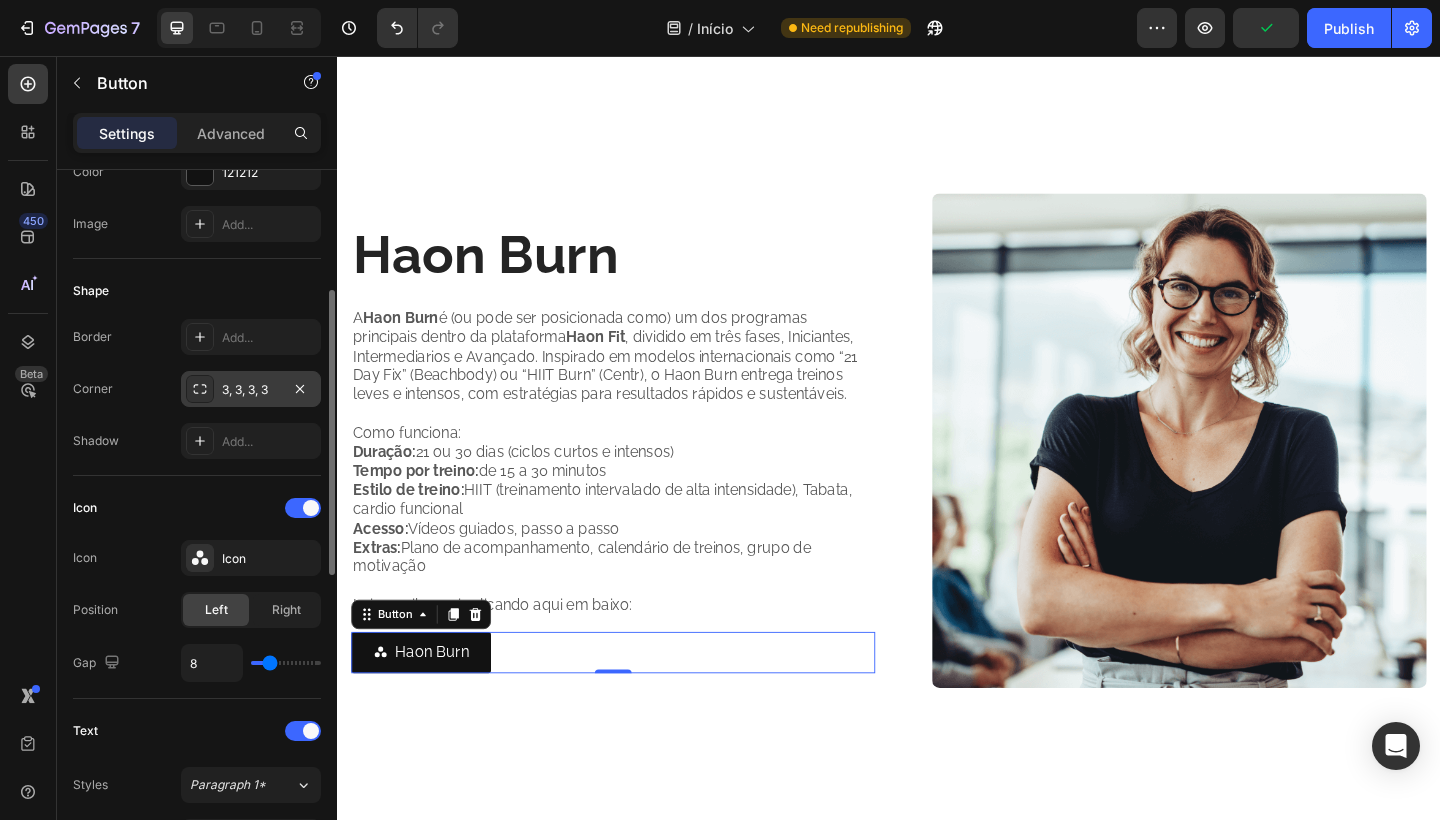 click on "3, 3, 3, 3" at bounding box center [251, 390] 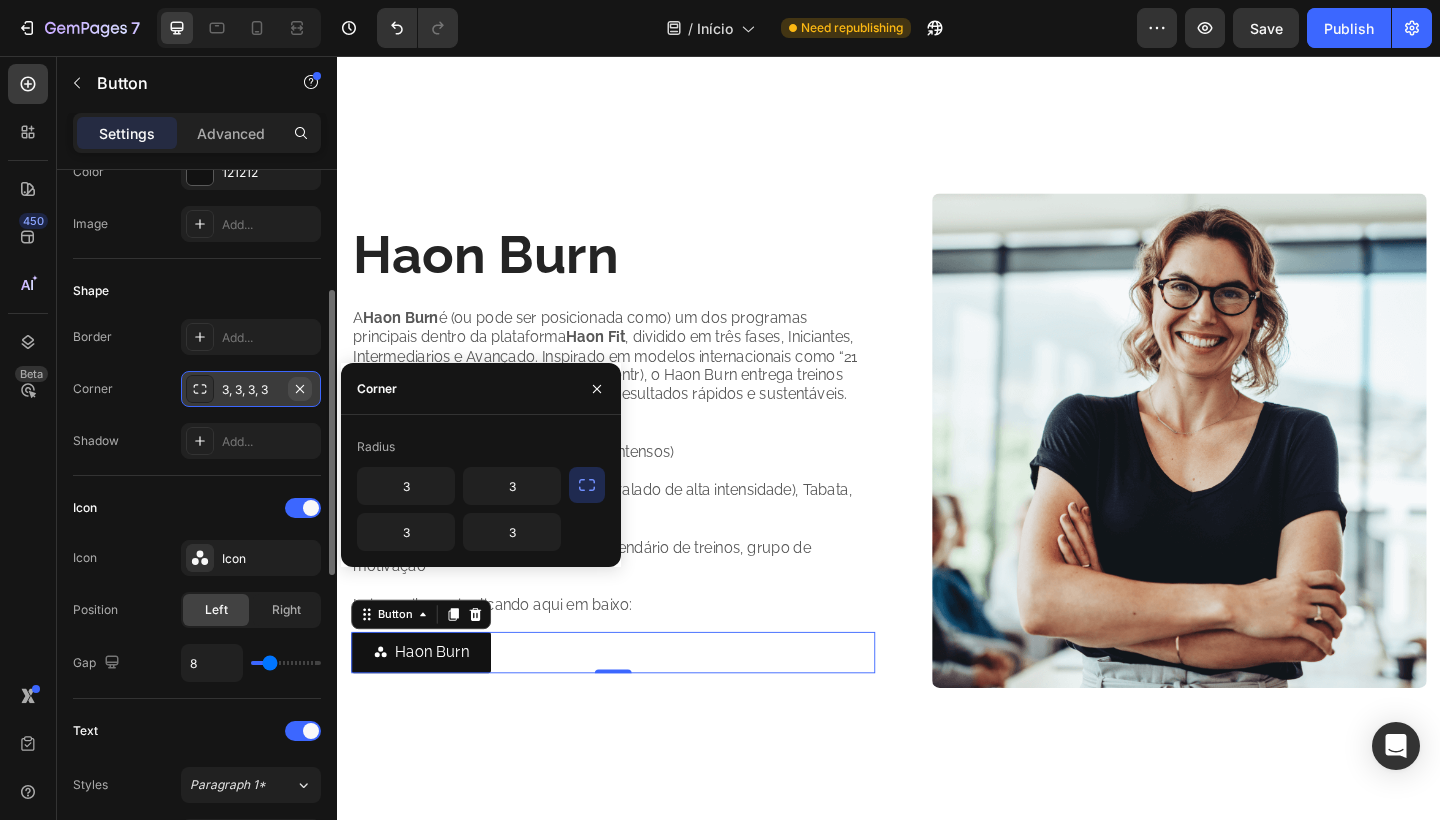 click 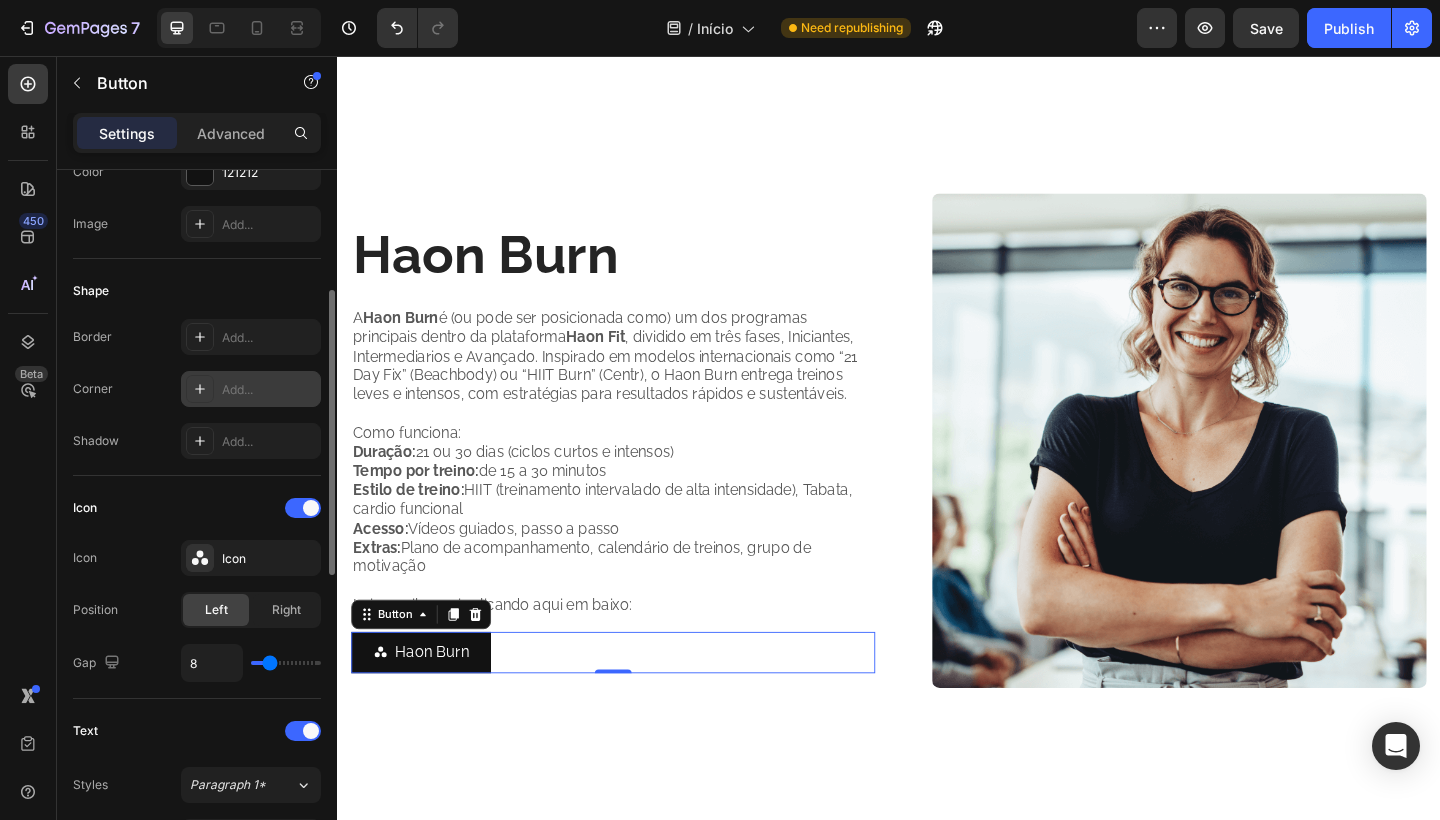 click on "Add..." at bounding box center [269, 390] 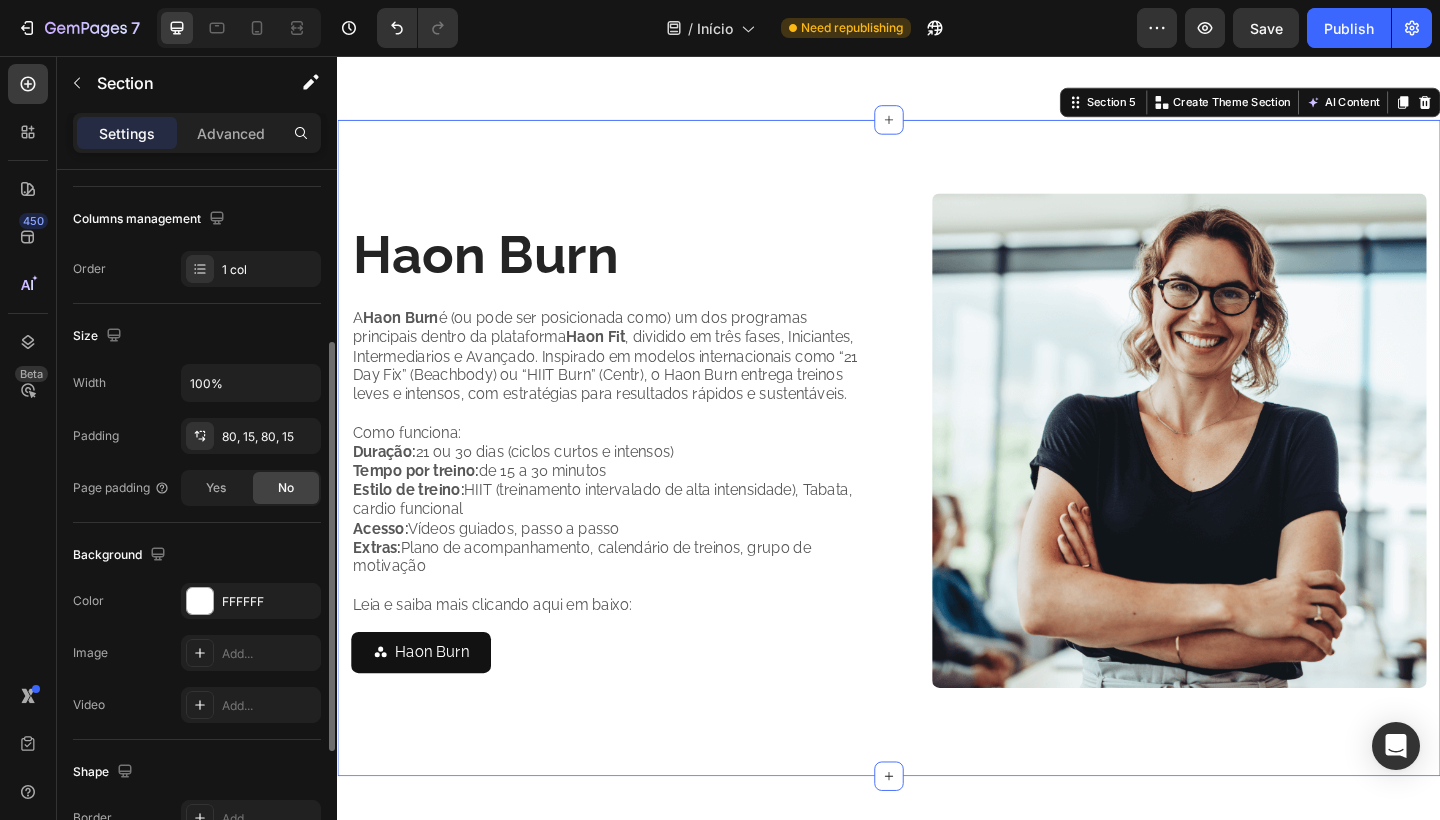 click on "Haon Burn Heading A  Haon Burn  é (ou pode ser posicionada como) um dos programas principais dentro da plataforma  Haon Fit , dividido em três fases, Iniciantes, Intermediarios e Avançado. Inspirado em modelos internacionais como “21 Day Fix” (Beachbody) ou “HIIT Burn” (Centr), o Haon Burn entrega treinos leves e intensos, com estratégias para resultados rápidos e sustentáveis.   Como funciona: Duração:  21 ou 30 dias (ciclos curtos e intensos) Tempo por treino:  de 15 a 30 minutos Estilo de treino:  HIIT (treinamento intervalado de alta intensidade), Tabata, cardio funcional Acesso:  Vídeos guiados, passo a passo Extras:  Plano de acompanhamento, calendário de treinos, grupo de motivação   Leia e saiba mais clicando aqui em baixo: Text Block
Haon Burn Button Image Row Section 5   You can create reusable sections Create Theme Section AI Content Write with GemAI What would you like to describe here? Tone and Voice Persuasive Product Show more Generate" at bounding box center [937, 483] 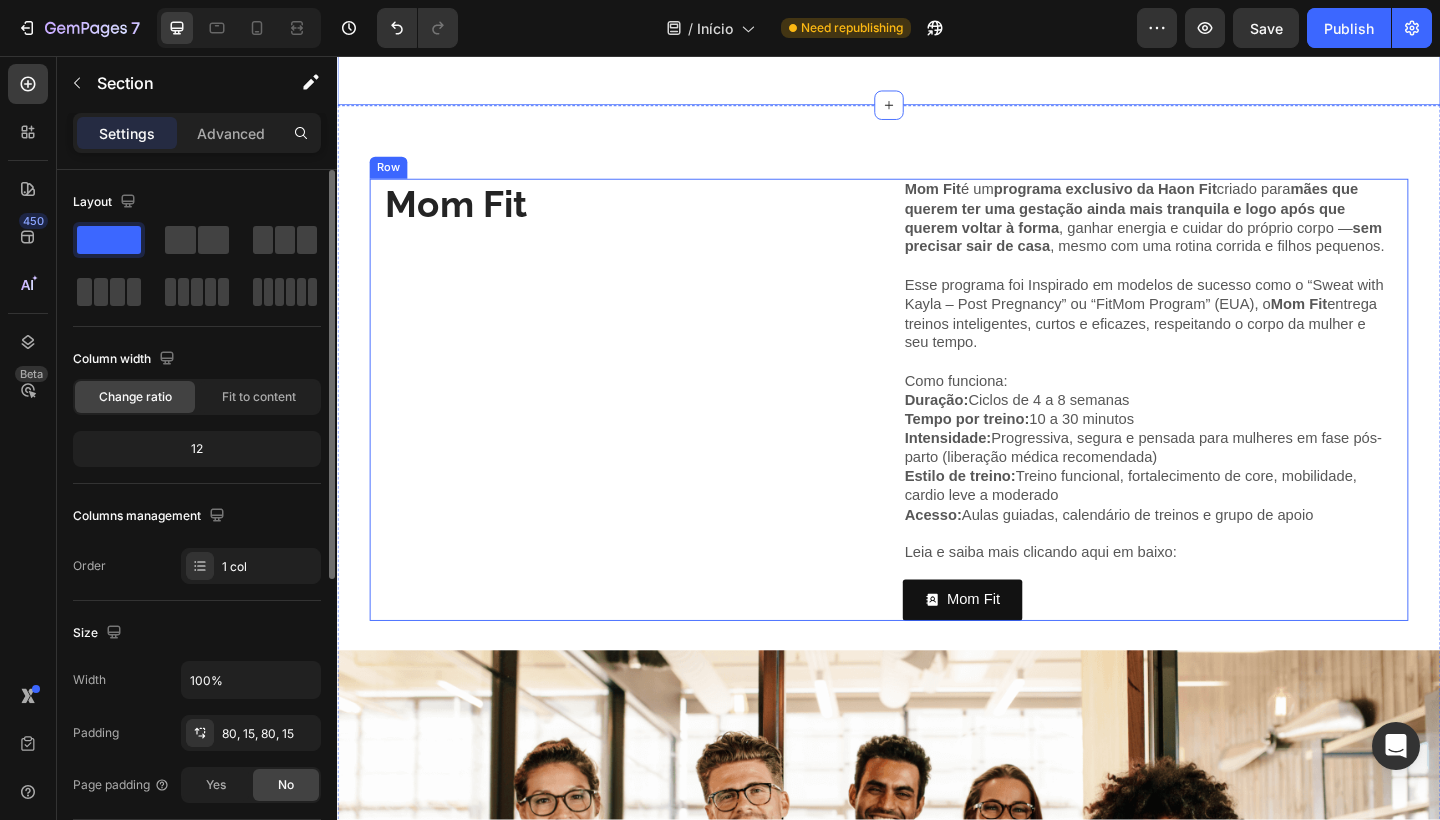 scroll, scrollTop: 2627, scrollLeft: 0, axis: vertical 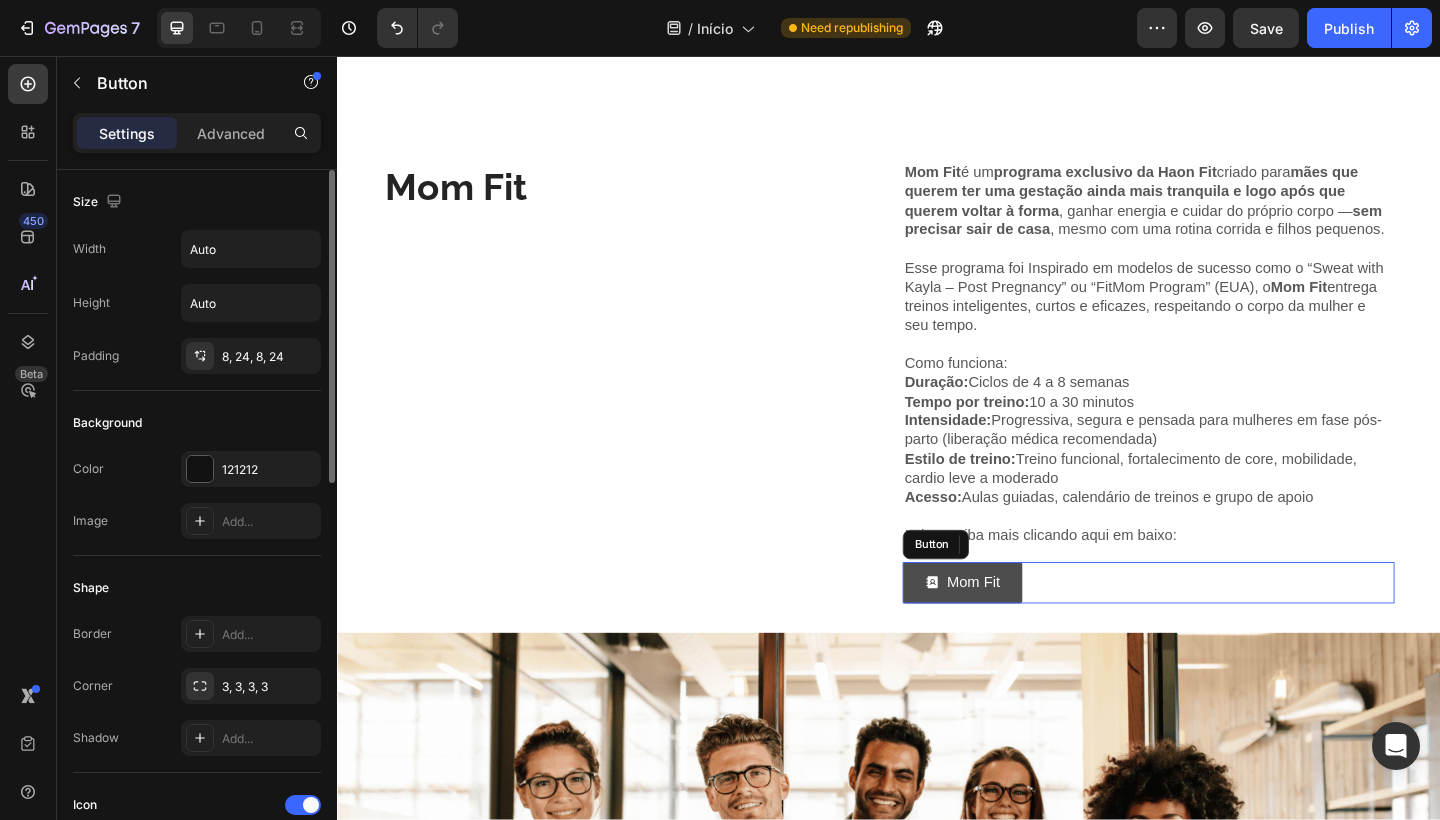 click on "Mom Fit" at bounding box center (1017, 629) 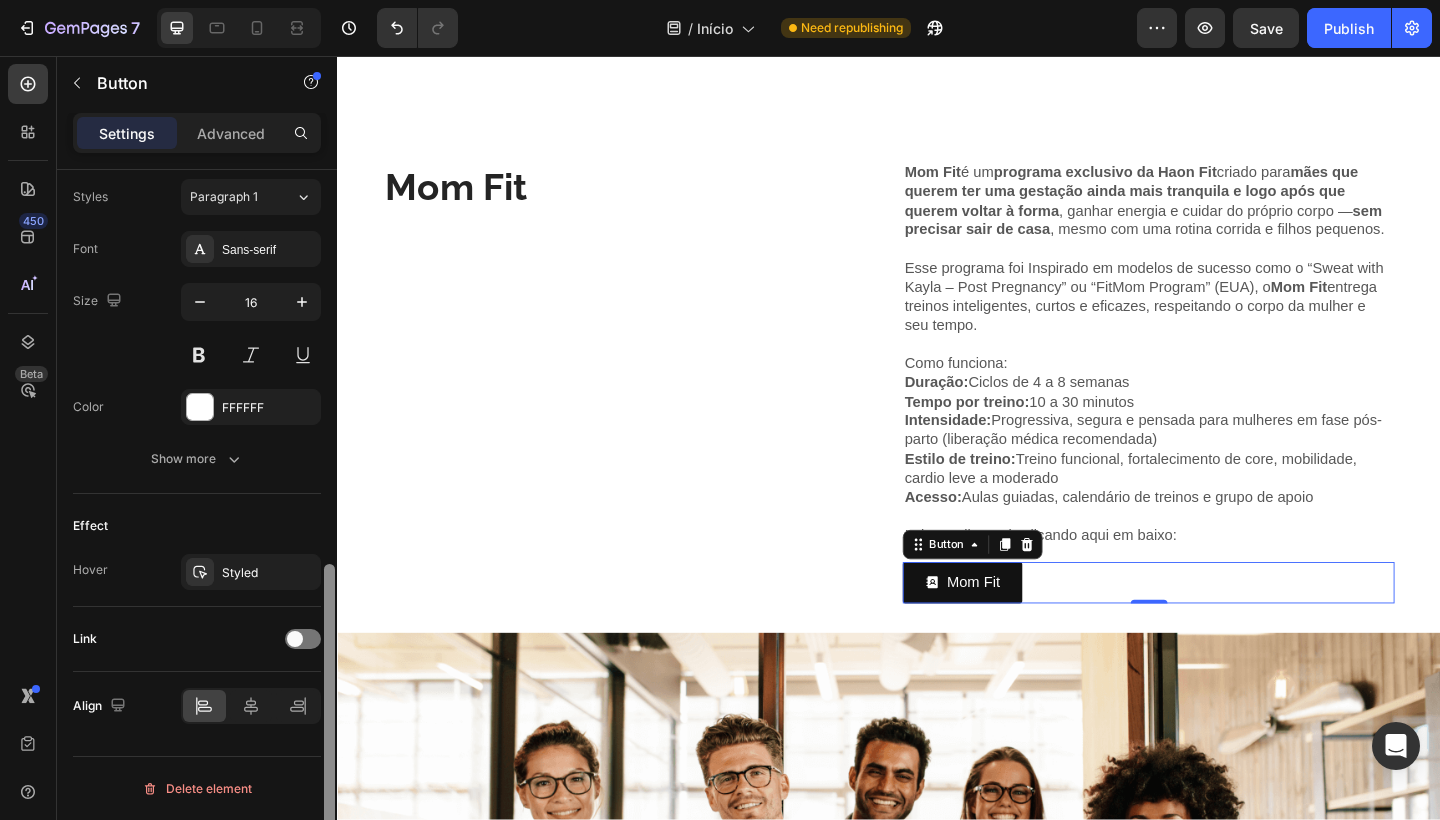 scroll, scrollTop: 885, scrollLeft: 0, axis: vertical 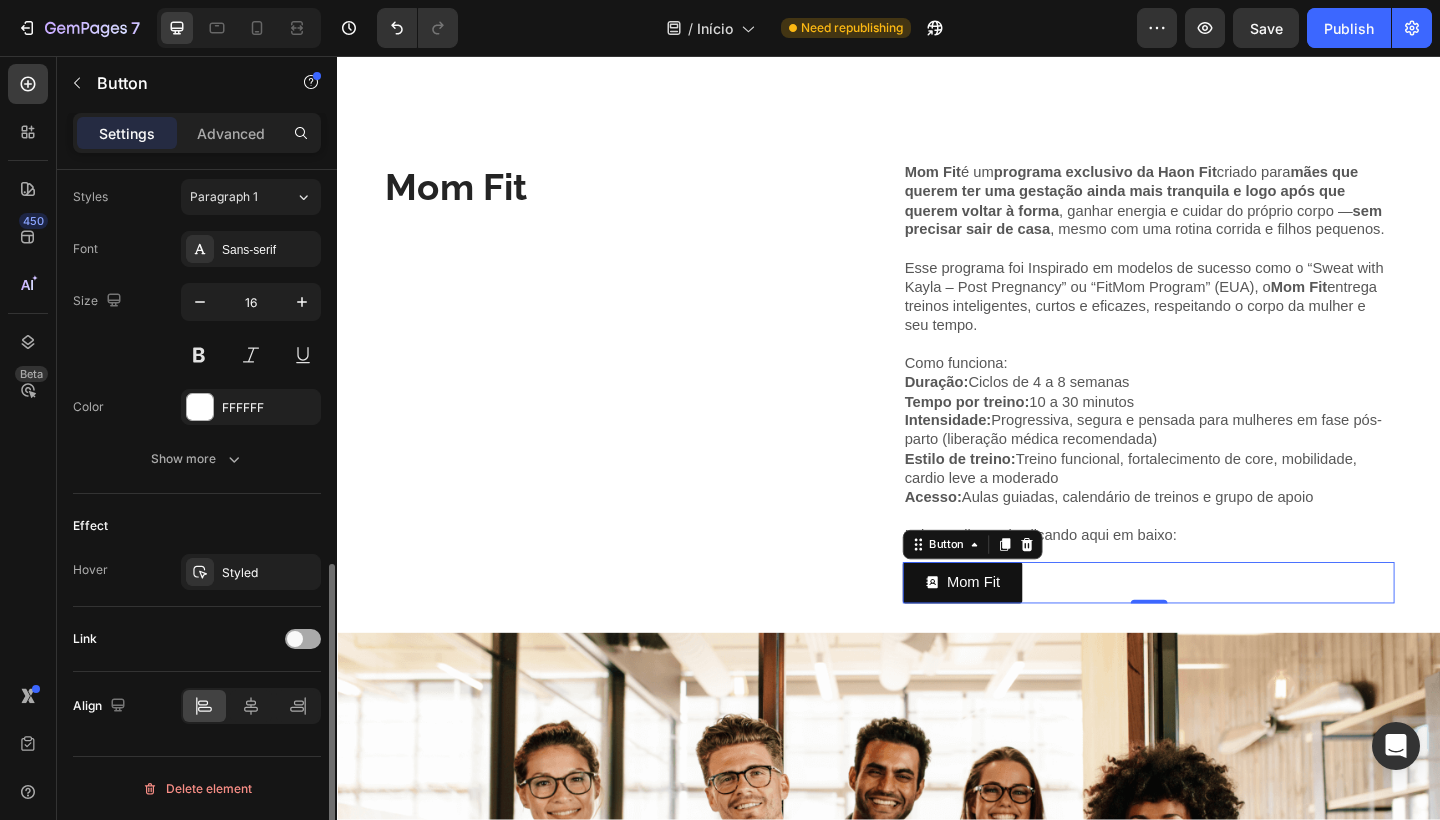 click at bounding box center (303, 639) 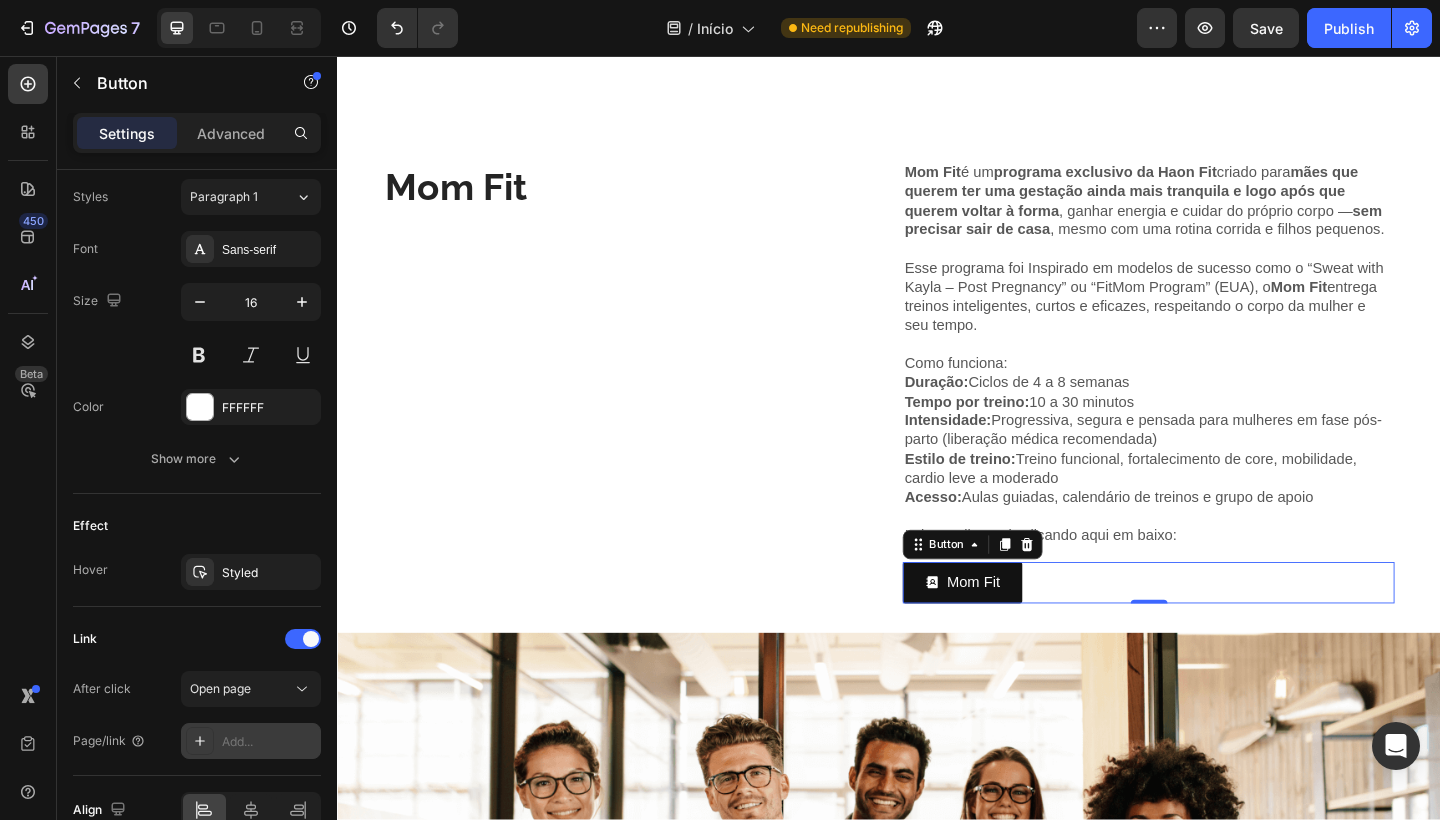 click on "Add..." at bounding box center [251, 741] 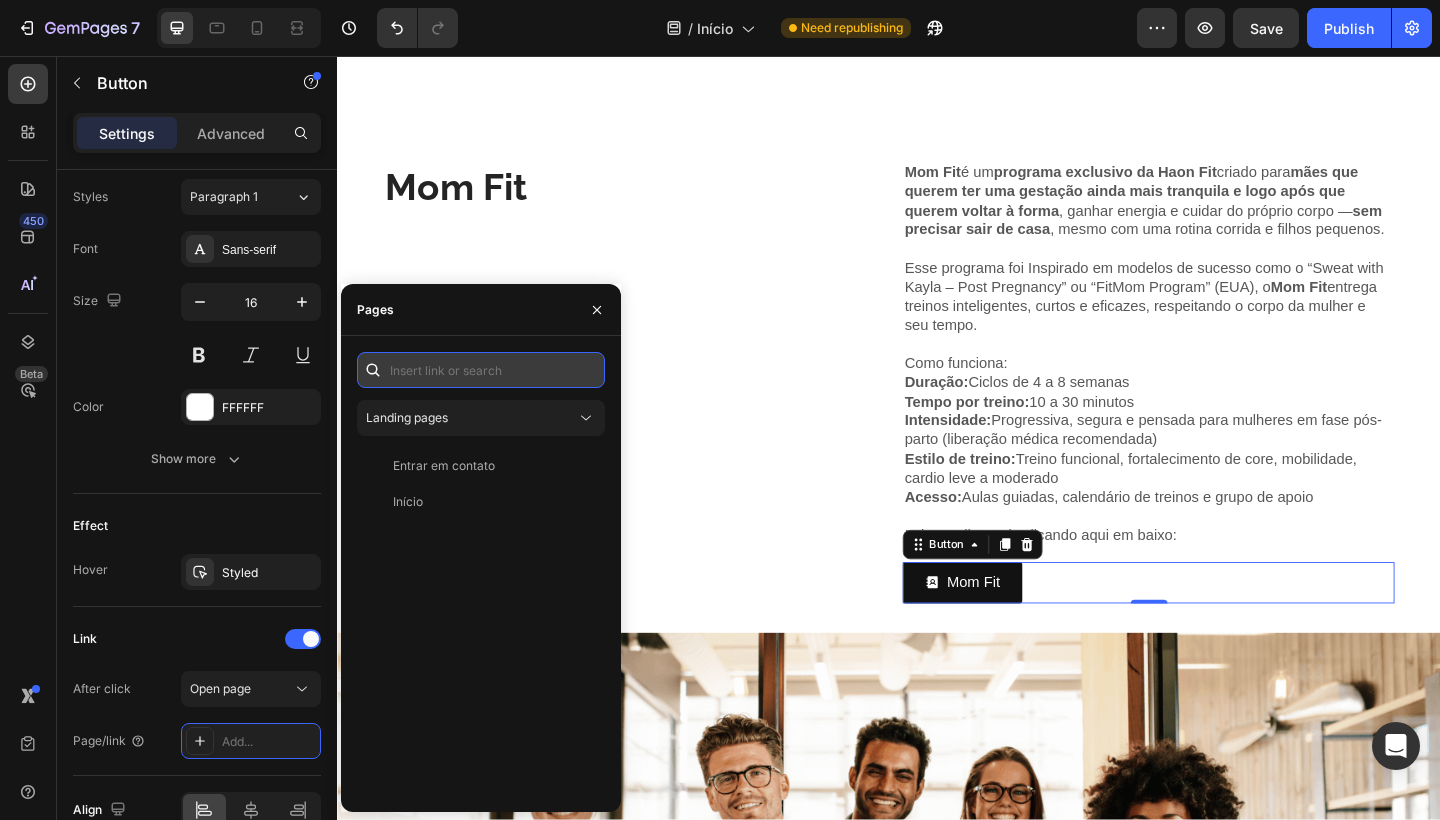 click at bounding box center (481, 370) 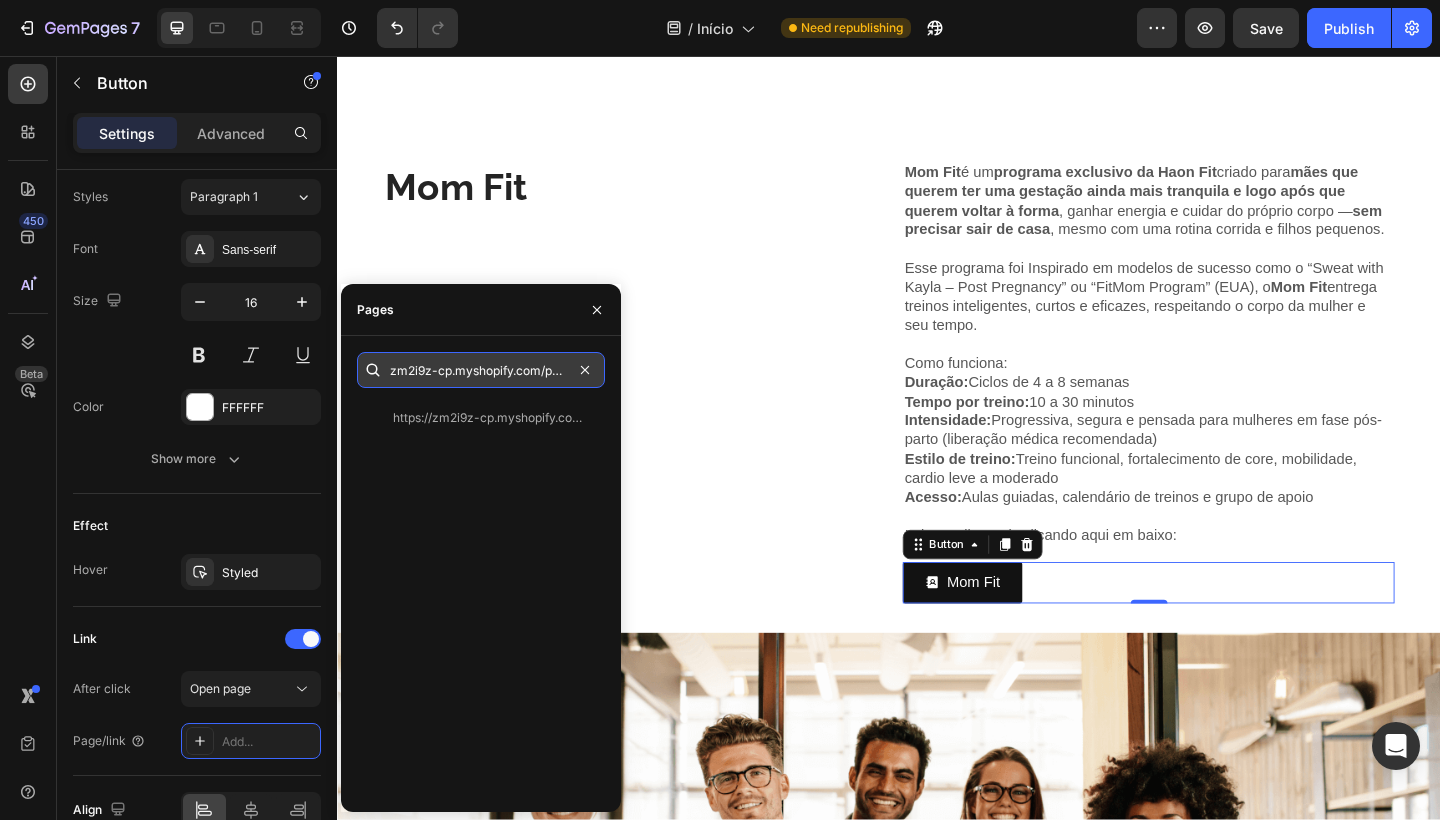 type on "zm2i9z-cp.myshopify.com/pages/MomFit" 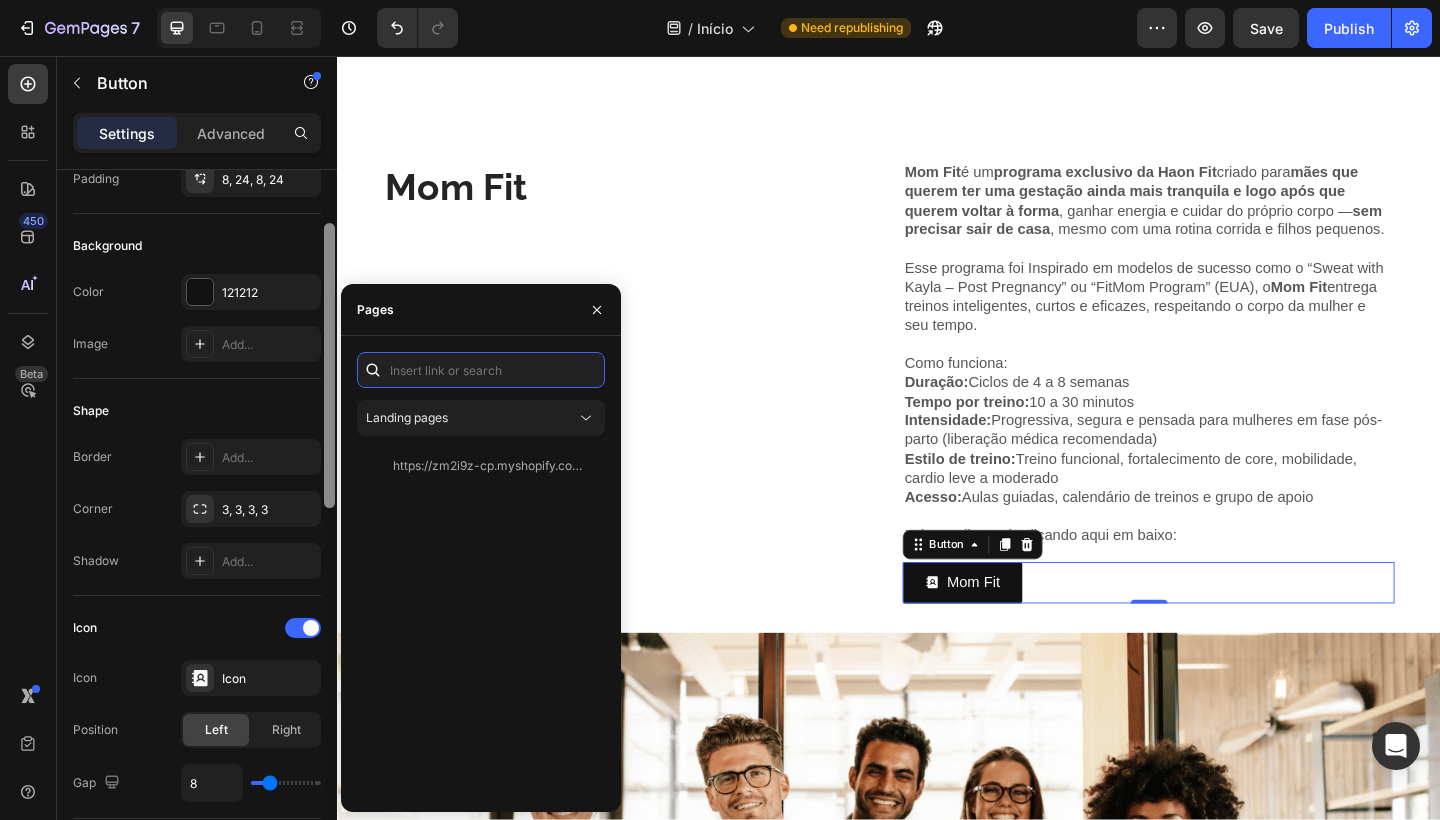 scroll, scrollTop: 152, scrollLeft: 0, axis: vertical 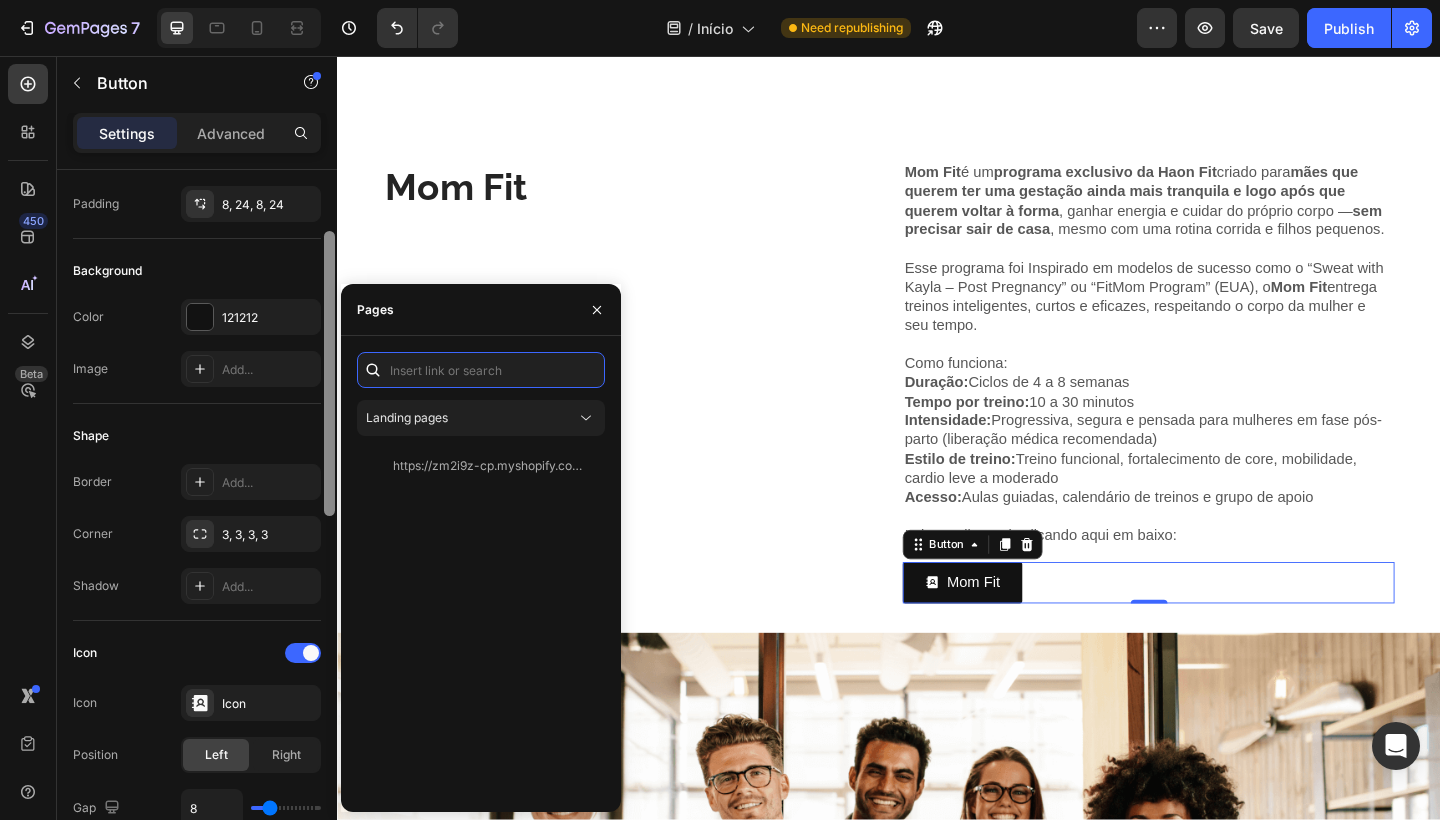 drag, startPoint x: 329, startPoint y: 546, endPoint x: 290, endPoint y: 249, distance: 299.54965 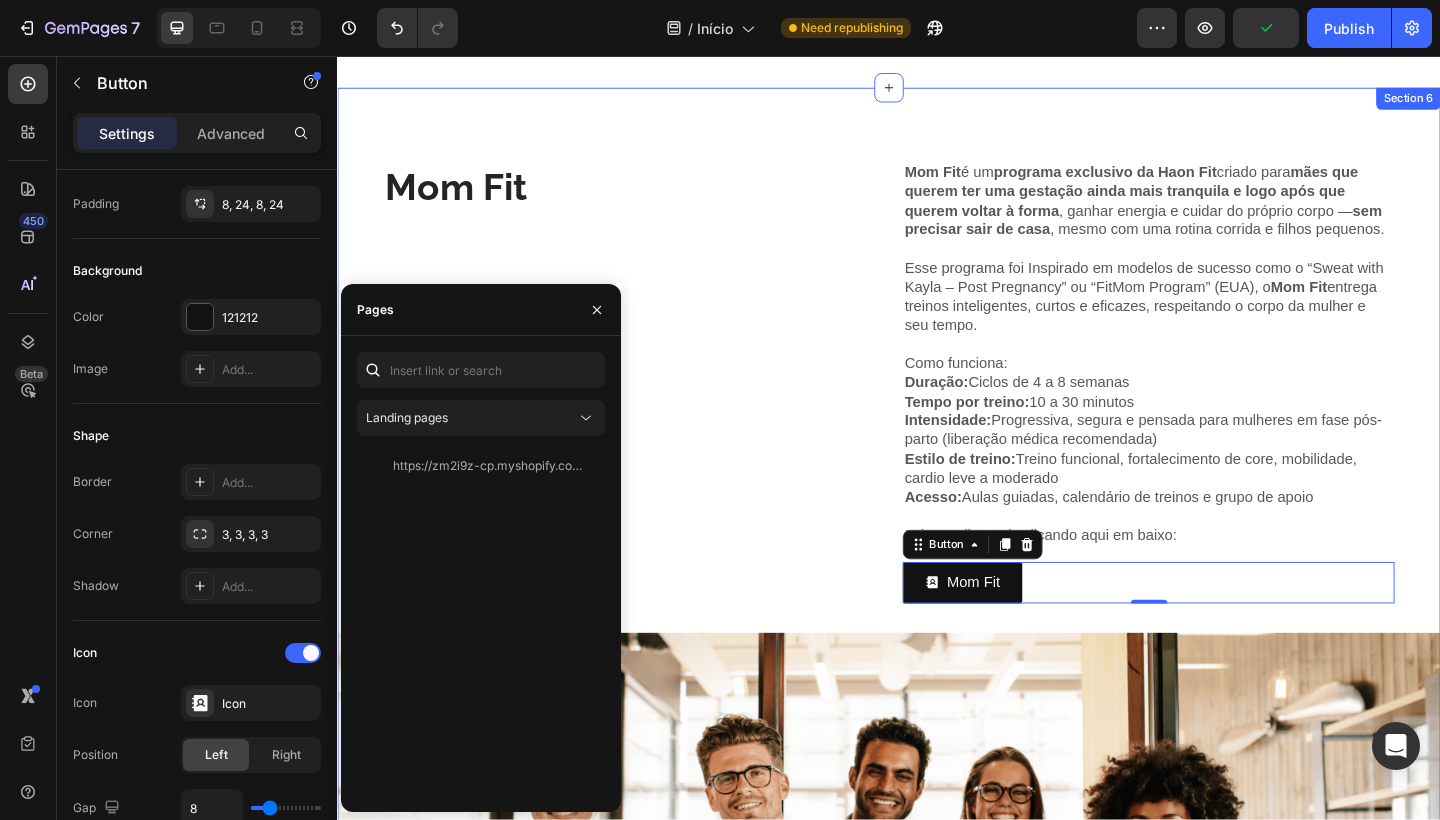 click on "Mom Fit Heading Mom Fit  é um  programa exclusivo da Haon Fit  criado para  mães que querem ter uma gestação ainda mais tranquila e logo após que querem voltar à forma , ganhar energia e cuidar do próprio corpo —  sem precisar sair de casa , mesmo com uma rotina corrida e filhos pequenos.   Esse programa foi Inspirado em modelos de sucesso como o “Sweat with Kayla – Post Pregnancy” ou “FitMom Program” (EUA), o  Mom Fit  entrega treinos inteligentes, curtos e eficazes, respeitando o corpo da mulher e seu tempo.   Como funciona: Duração:  Ciclos de 4 a 8 semanas Tempo por treino:  10 a 30 minutos Intensidade:  Progressiva, segura e pensada para mulheres em fase pós-parto (liberação médica recomendada) Estilo de treino:  Treino funcional, fortalecimento de core, mobilidade, cardio leve a moderado Acesso:  Aulas guiadas, calendário de treinos e grupo de apoio   Leia e saiba mais clicando aqui em baixo: Text Block
Mom Fit Button   0 Row Image Text Block Row" at bounding box center (937, 692) 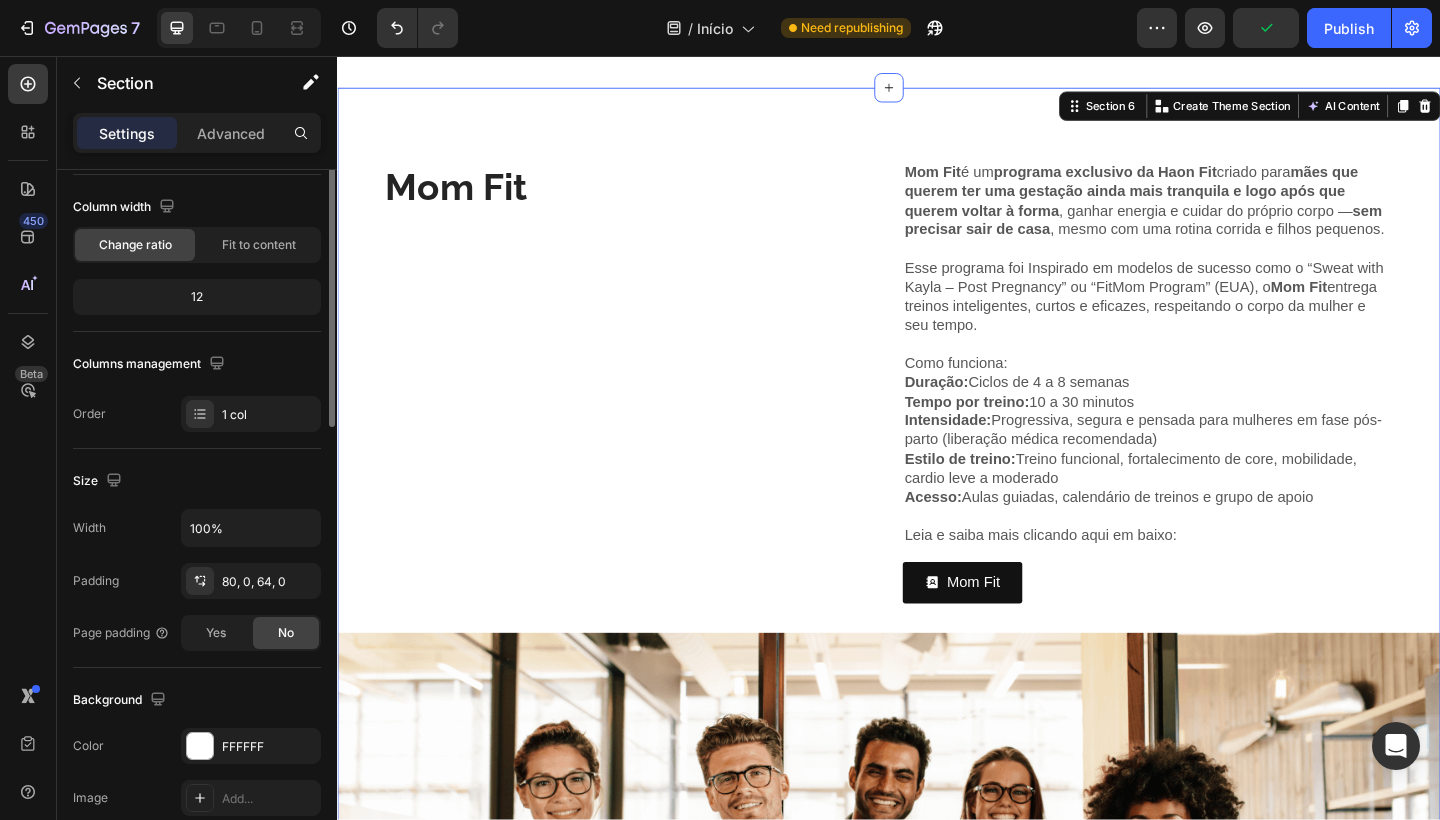 scroll, scrollTop: 0, scrollLeft: 0, axis: both 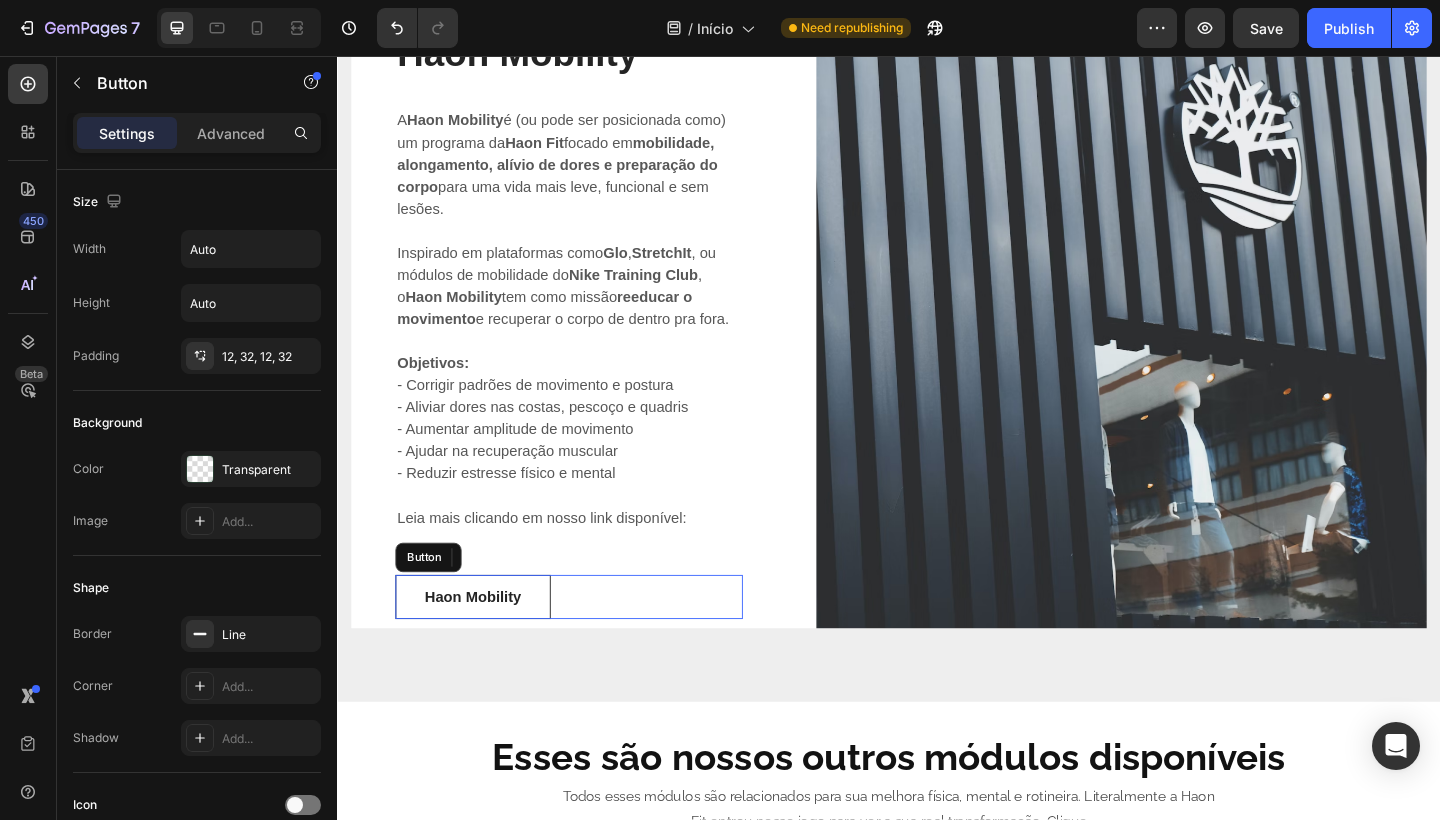 click on "Haon Mobility Button" at bounding box center (589, 645) 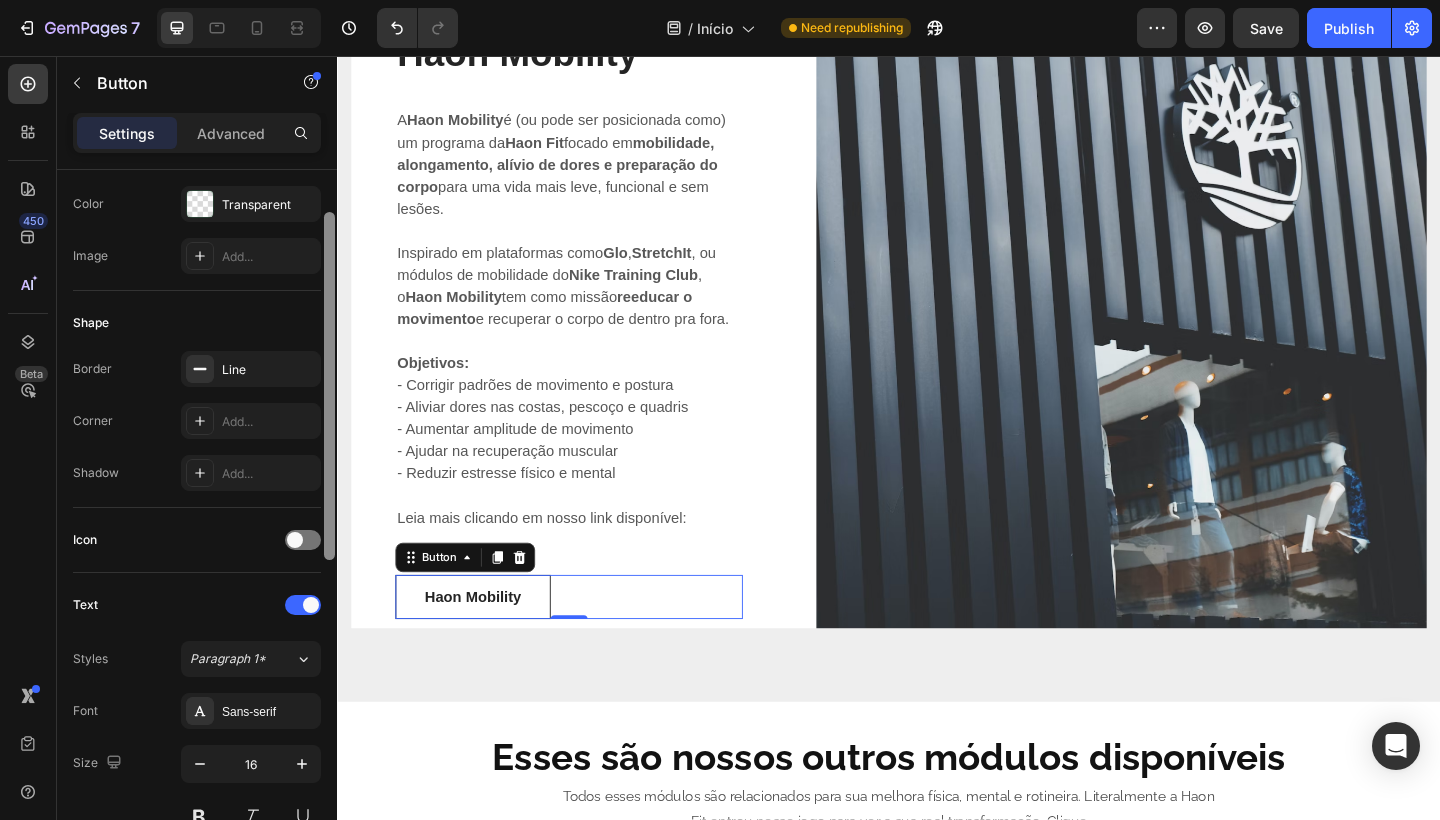 scroll, scrollTop: 293, scrollLeft: 0, axis: vertical 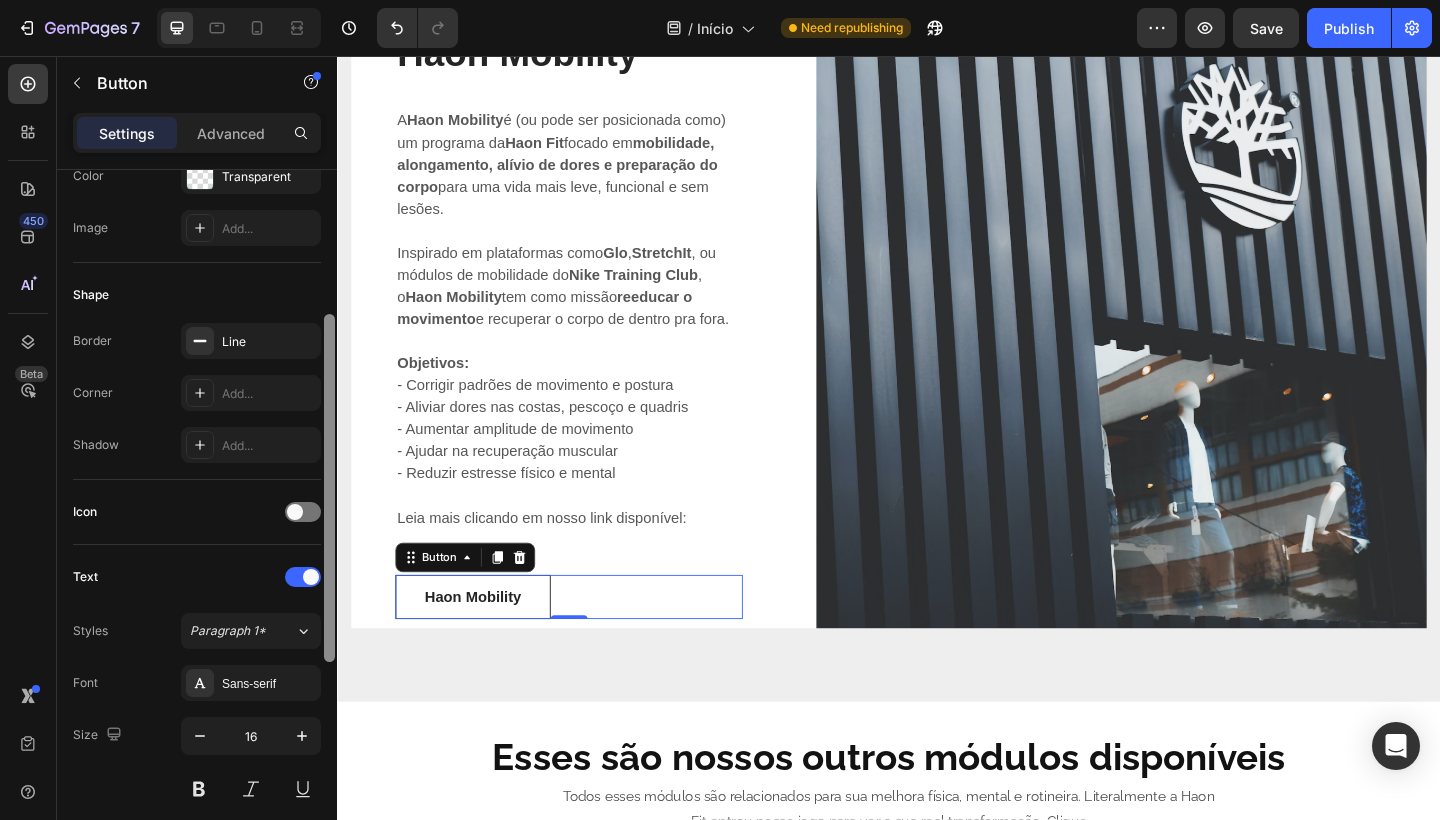 drag, startPoint x: 328, startPoint y: 476, endPoint x: 321, endPoint y: 621, distance: 145.16887 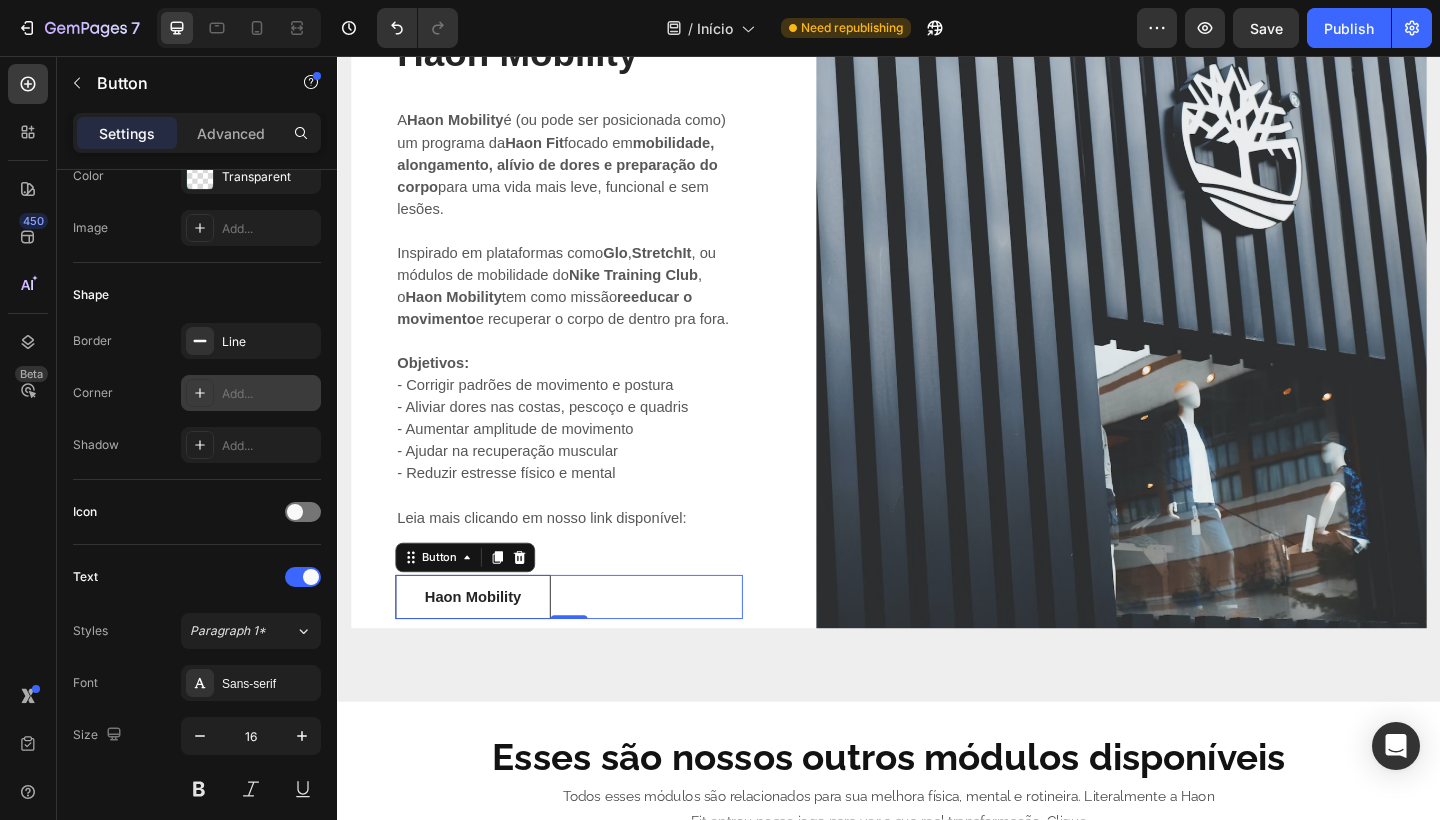 click on "Add..." at bounding box center (269, 394) 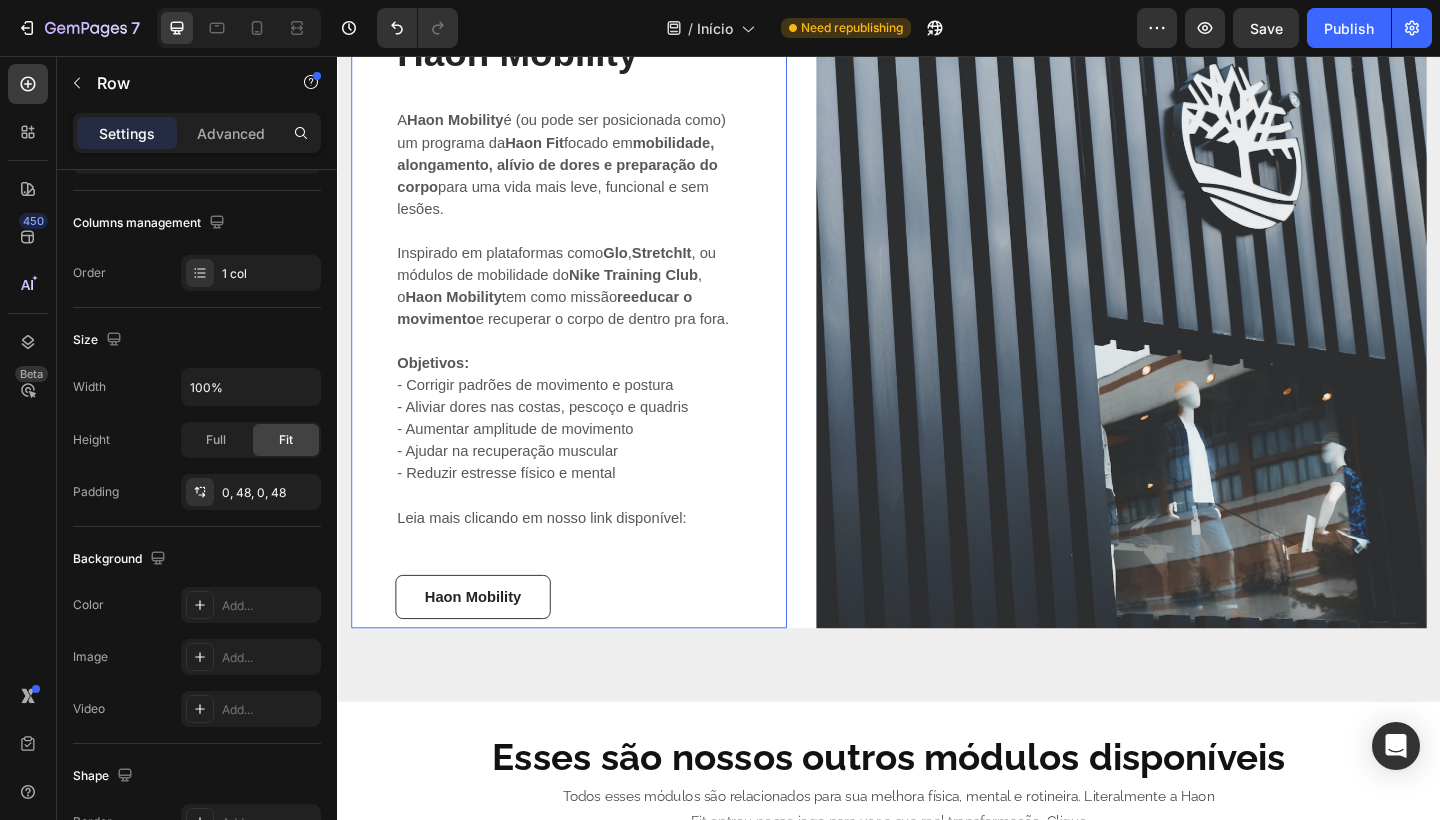 click on "Haon Mobility Heading A  Haon Mobility  é (ou pode ser posicionada como) um programa da  Haon Fit  focado em  mobilidade, alongamento, alívio de dores e preparação do corpo  para uma vida mais leve, funcional e sem lesões.   Inspirado em plataformas como  Glo ,  StretchIt , ou módulos de mobilidade do  Nike Training Club , o  Haon Mobility  tem como missão  reeducar o movimento  e recuperar o corpo de dentro pra fora.   Objetivos: - Corrigir padrões de movimento e postura - Aliviar dores nas costas, pescoço e quadris - Aumentar amplitude de movimento - Ajudar na recuperação muscular - Reduzir estresse físico e mental   Leia mais clicando em nosso link disponível: Text block Haon Mobility Button   0 Row" at bounding box center [589, 347] 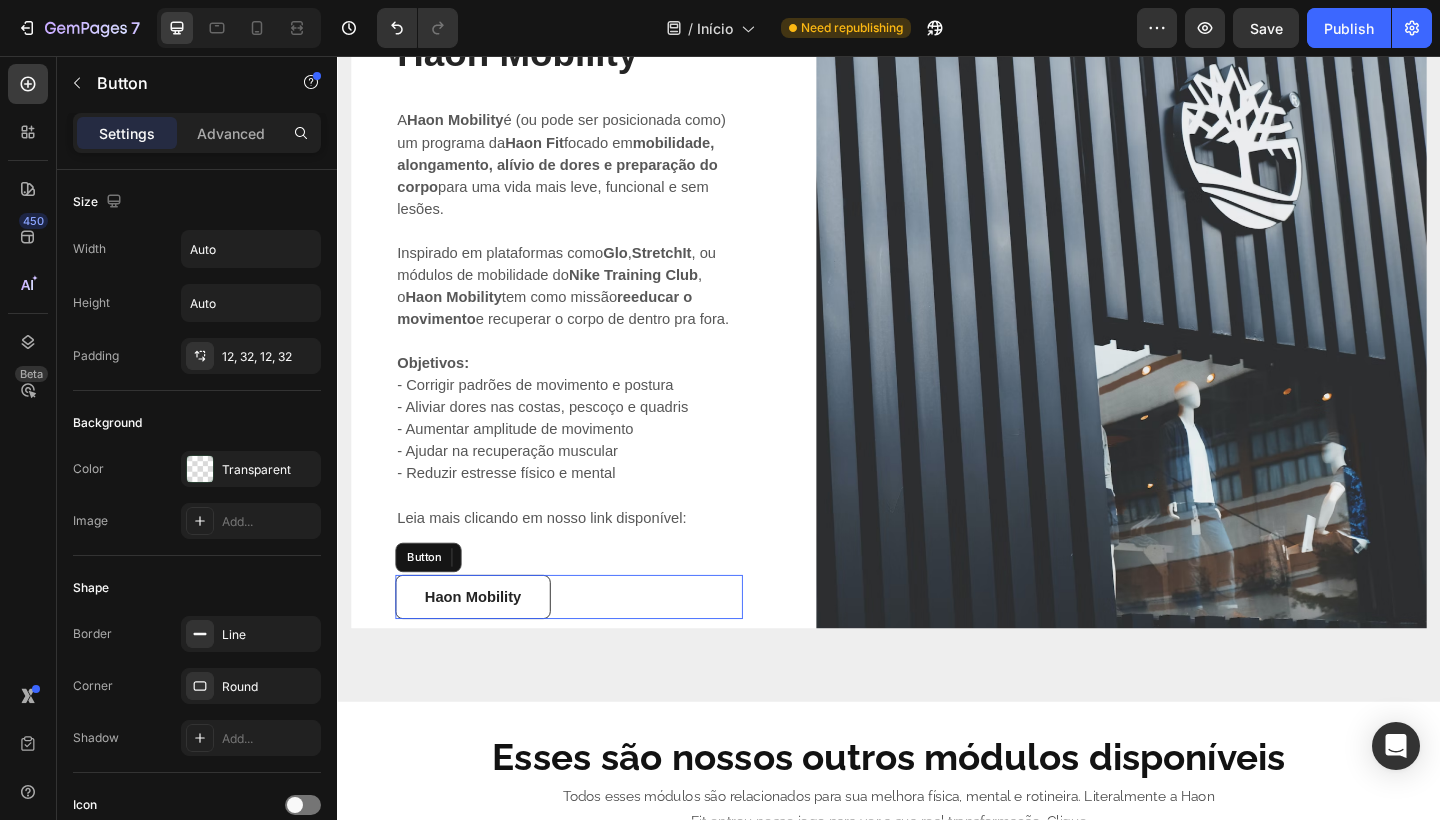 click on "Haon Mobility Button" at bounding box center [589, 645] 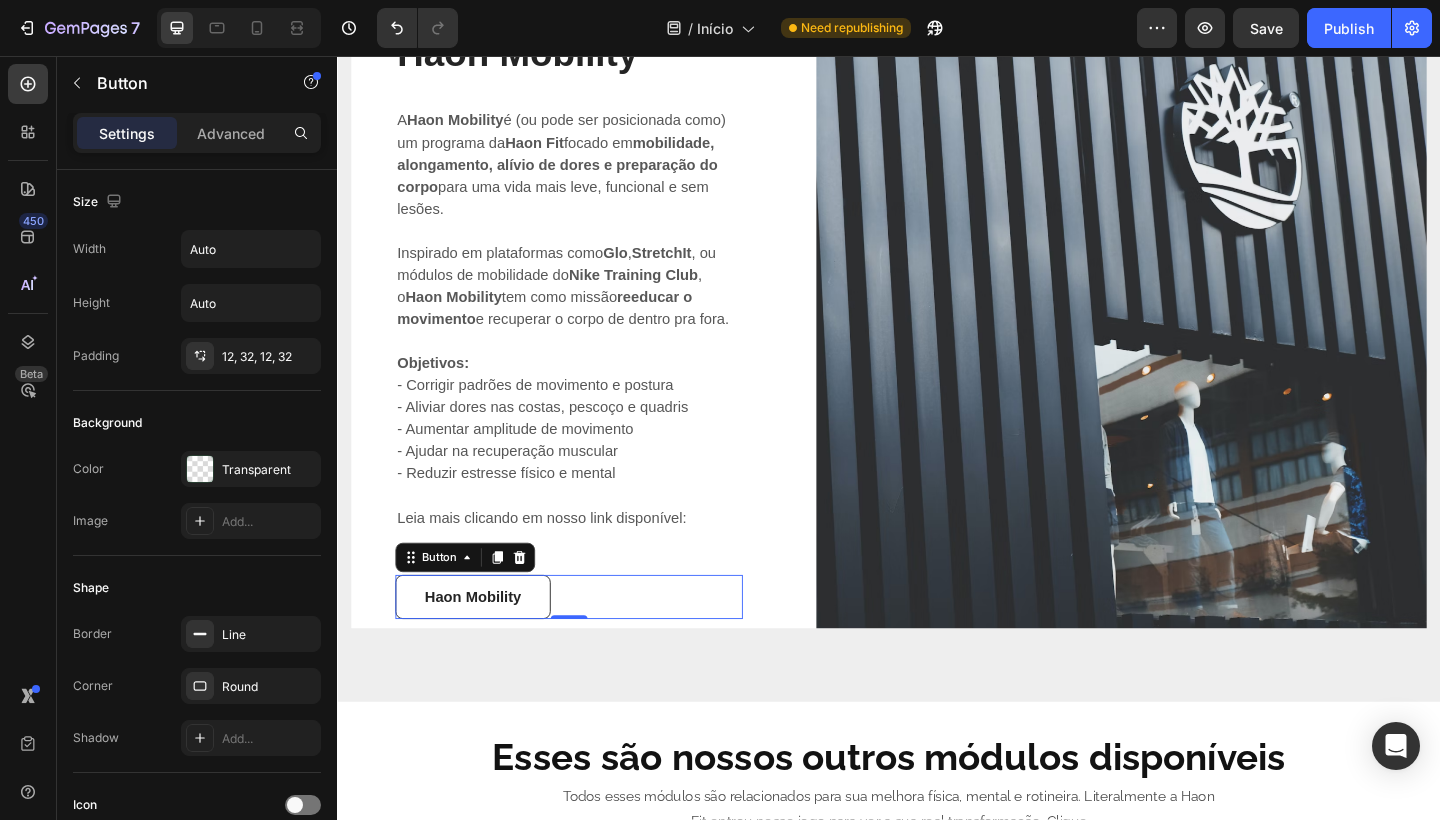 click on "Haon Mobility Button   0" at bounding box center [589, 645] 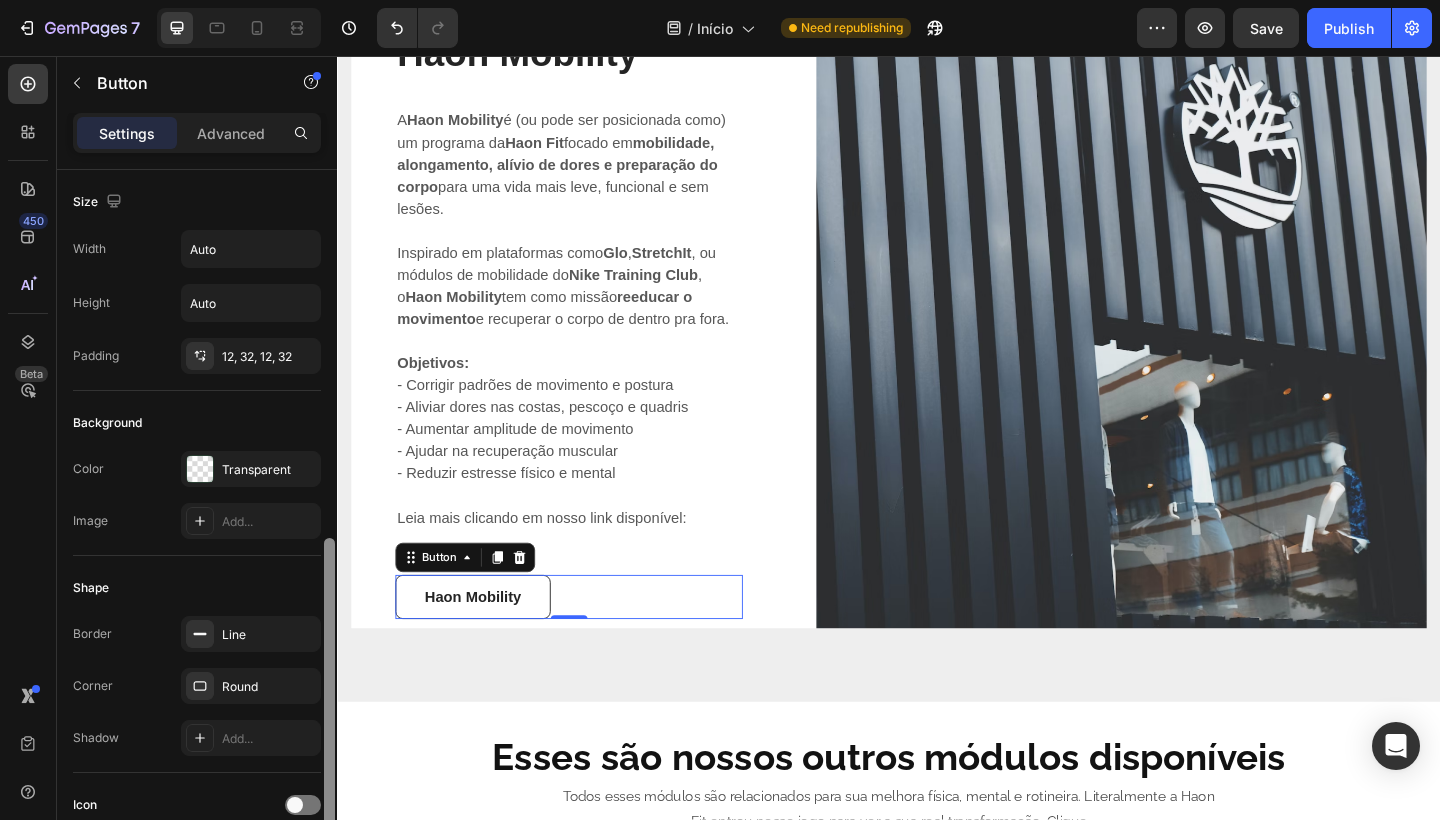 scroll, scrollTop: 664, scrollLeft: 0, axis: vertical 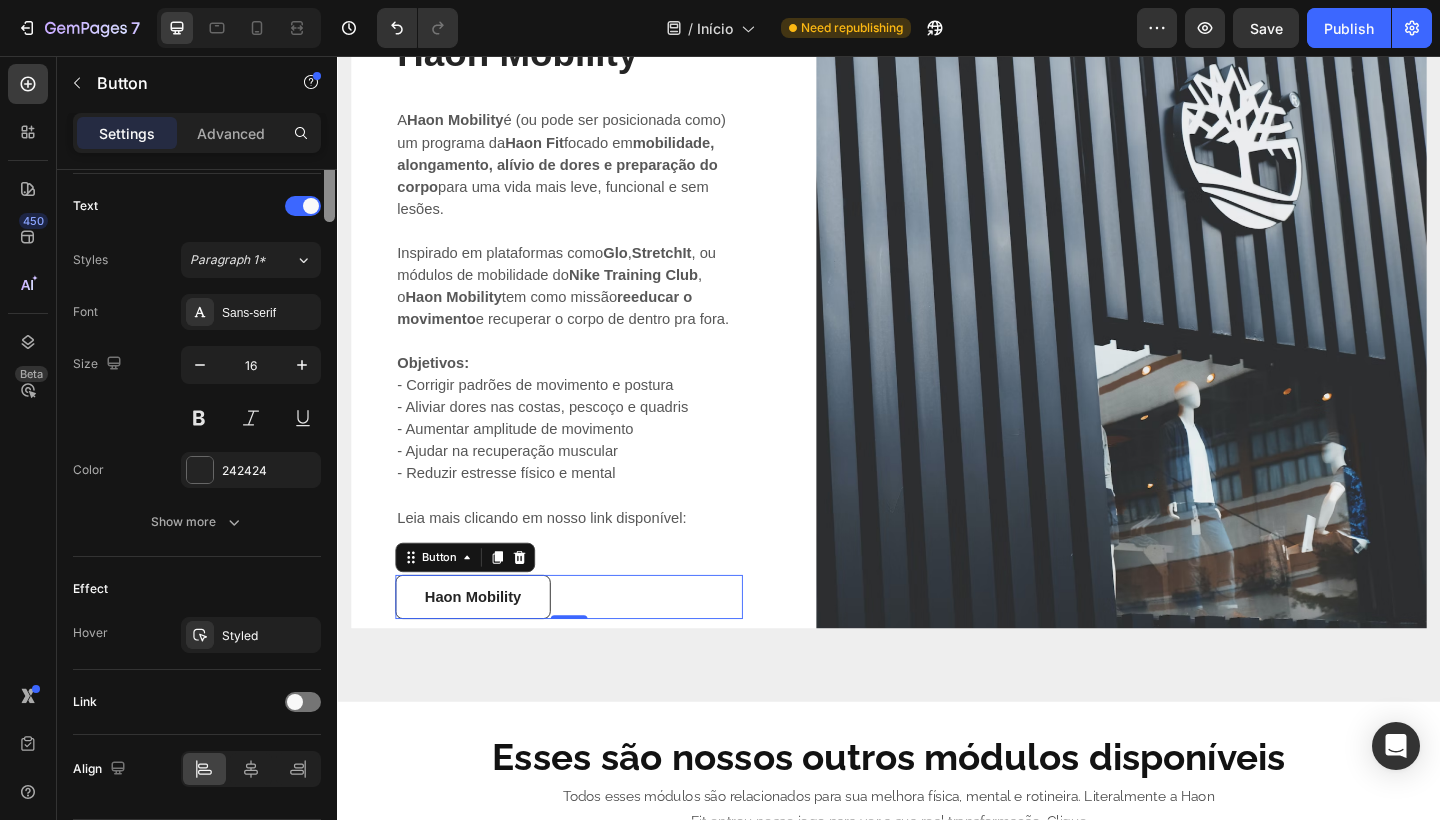 drag, startPoint x: 330, startPoint y: 491, endPoint x: 309, endPoint y: 819, distance: 328.67157 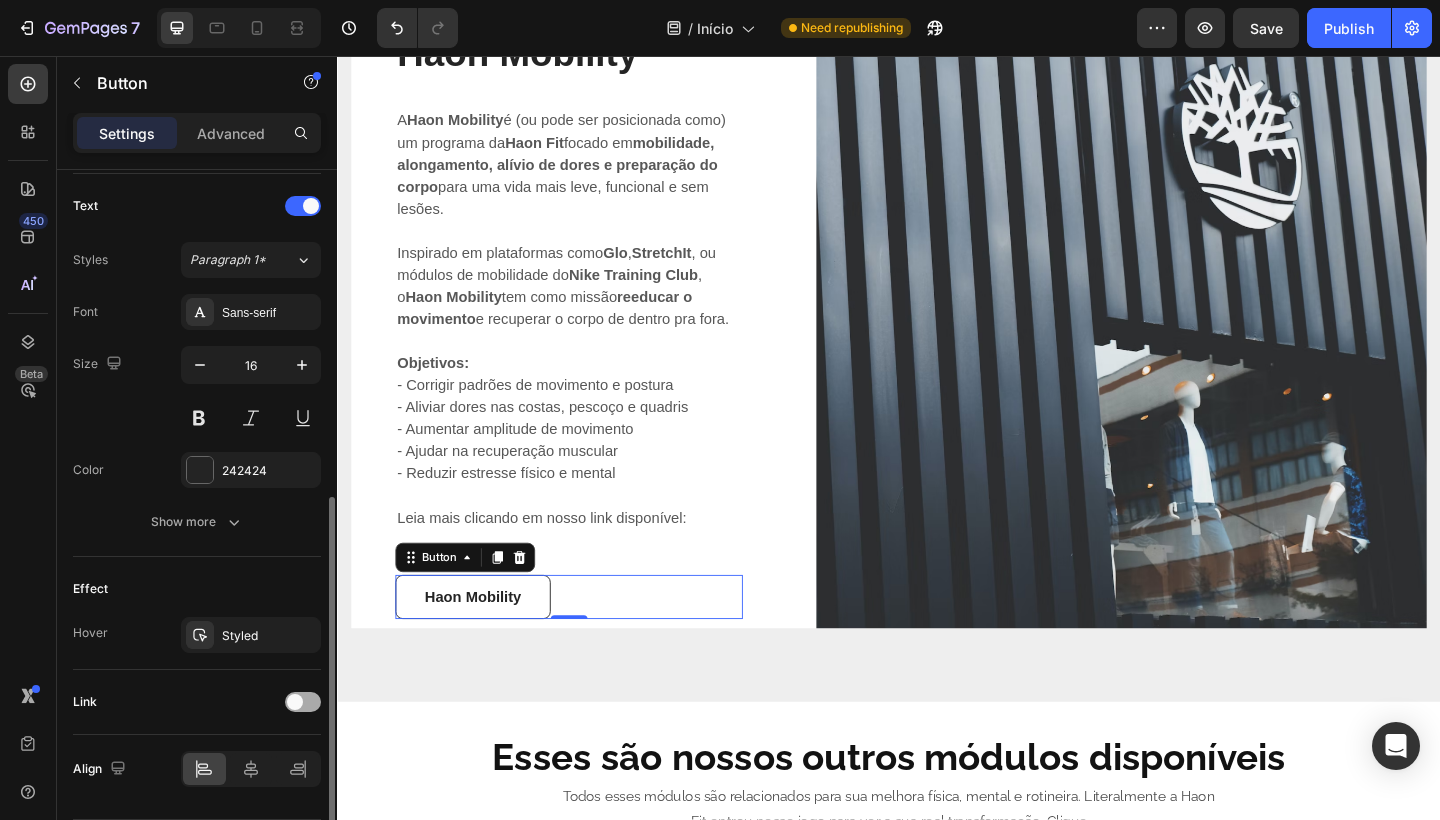 click at bounding box center (295, 702) 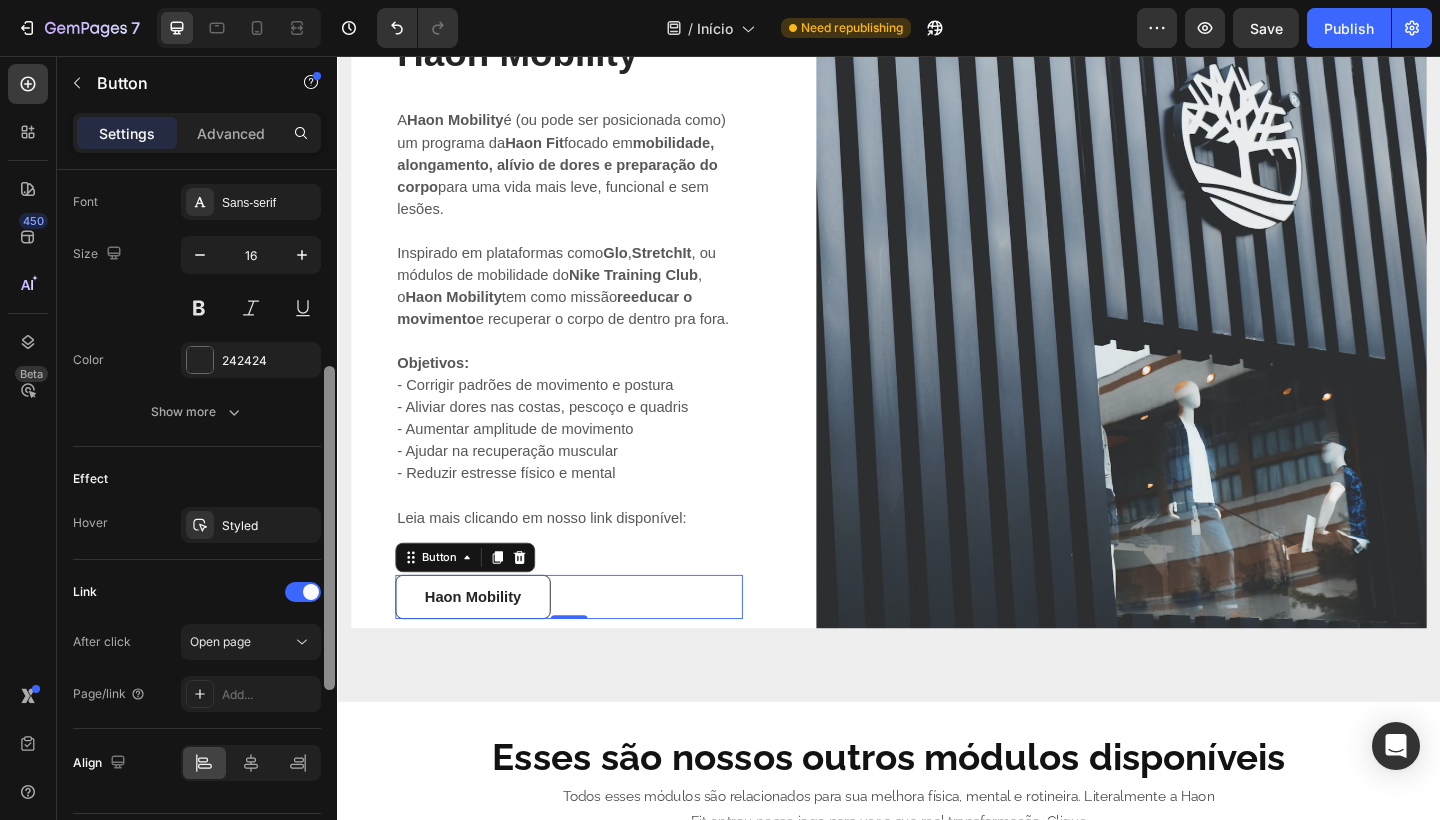 drag, startPoint x: 330, startPoint y: 734, endPoint x: 330, endPoint y: 819, distance: 85 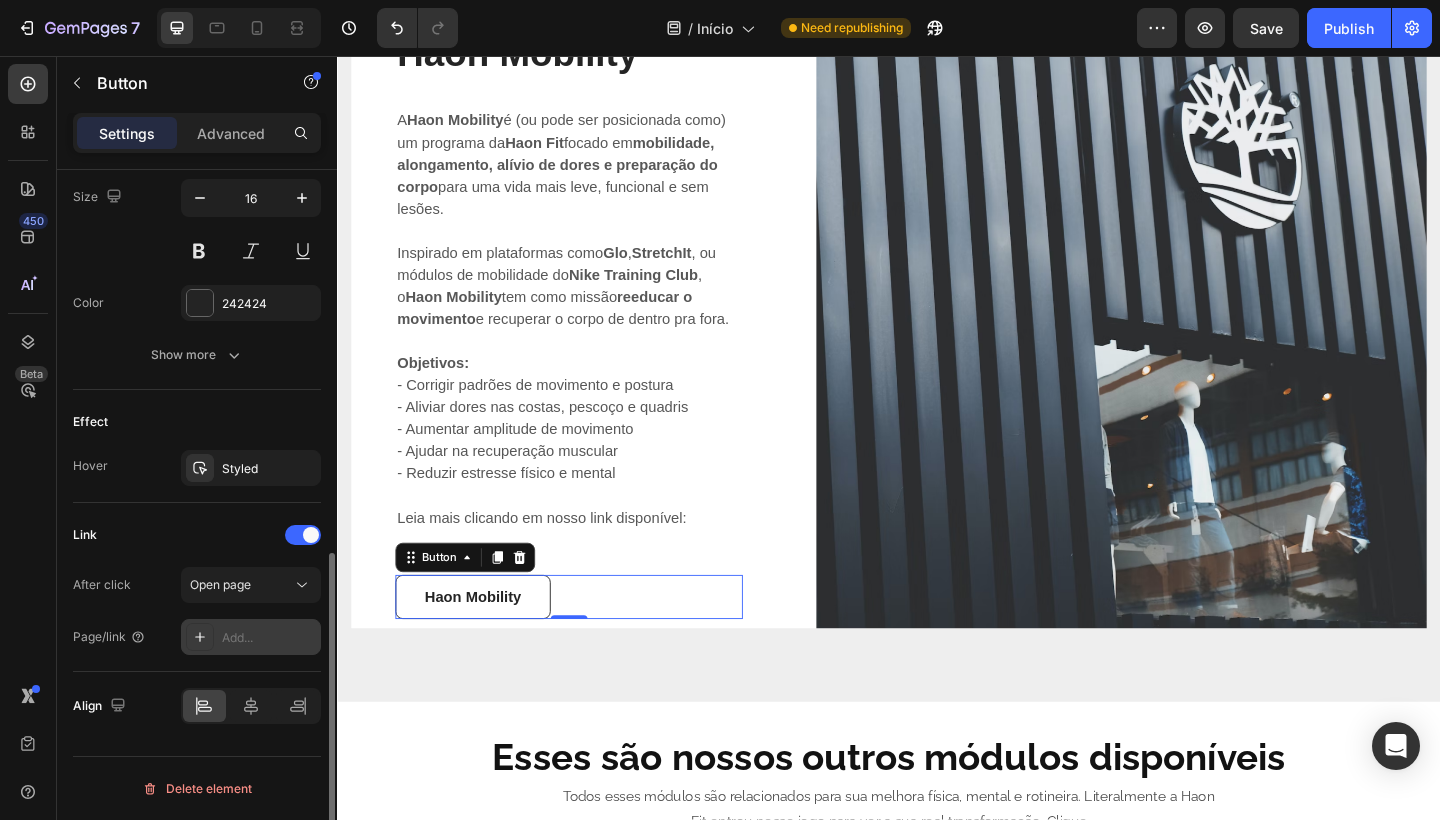click on "Add..." at bounding box center (269, 638) 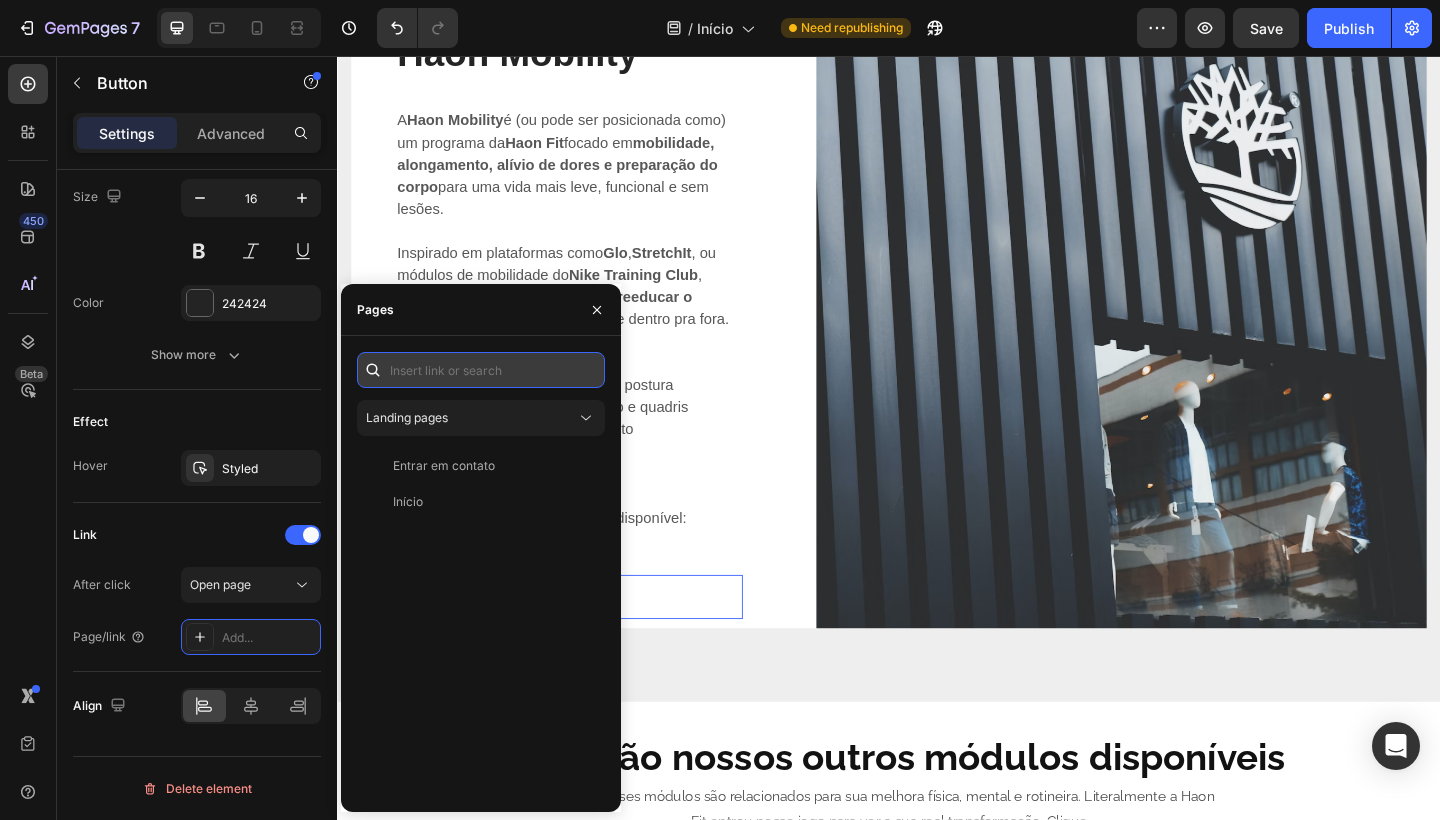 click at bounding box center (481, 370) 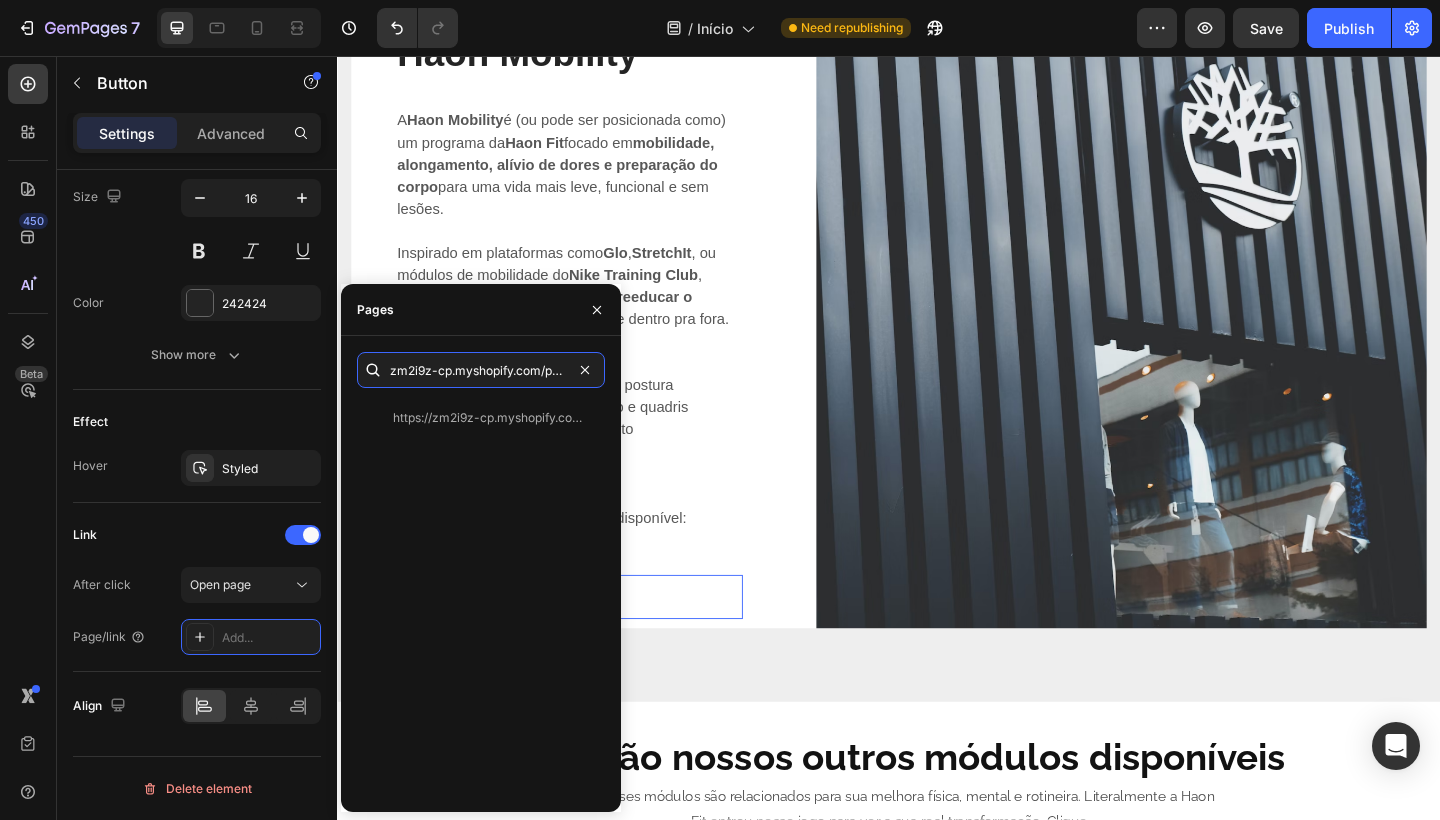 type 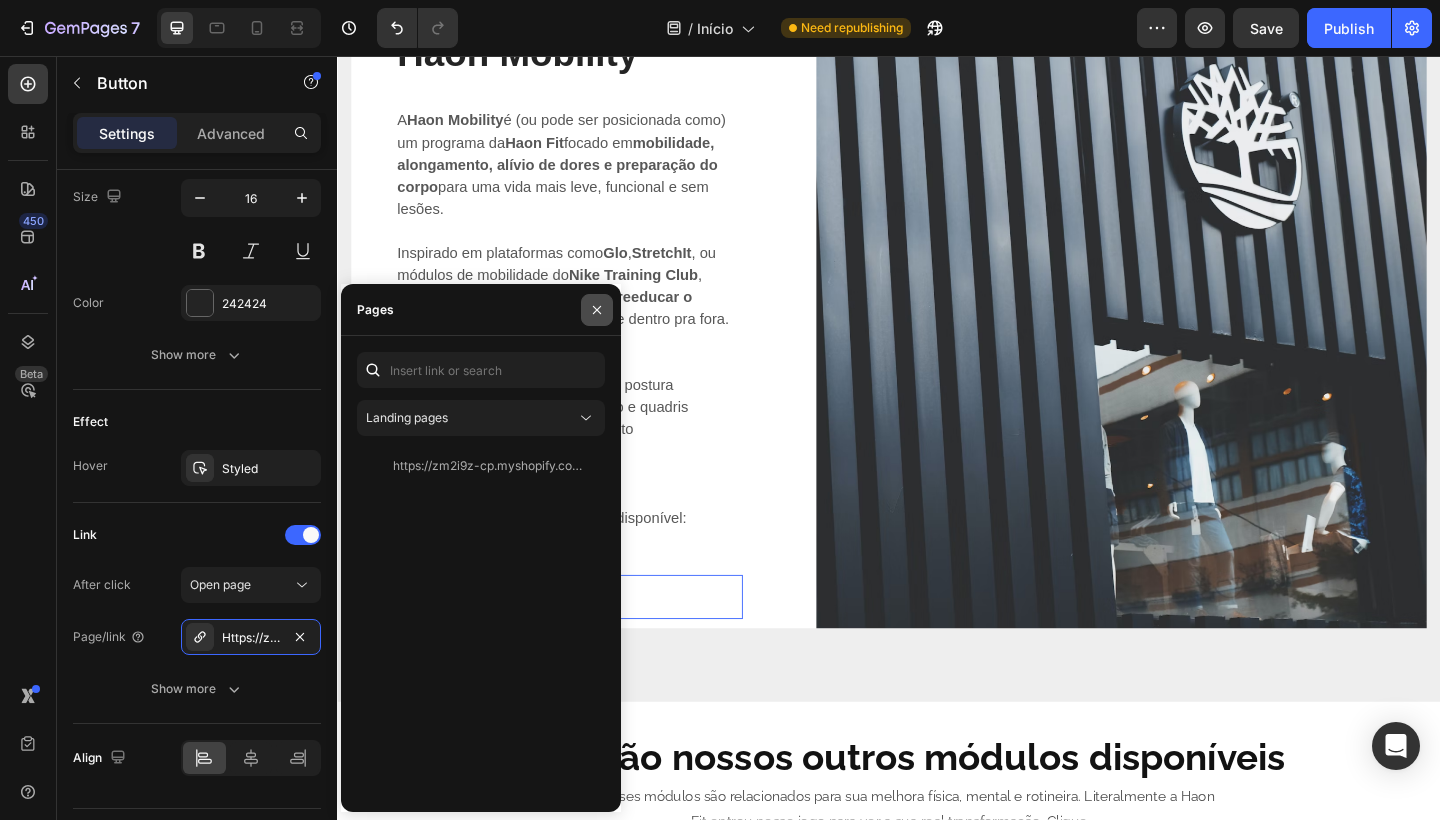 click 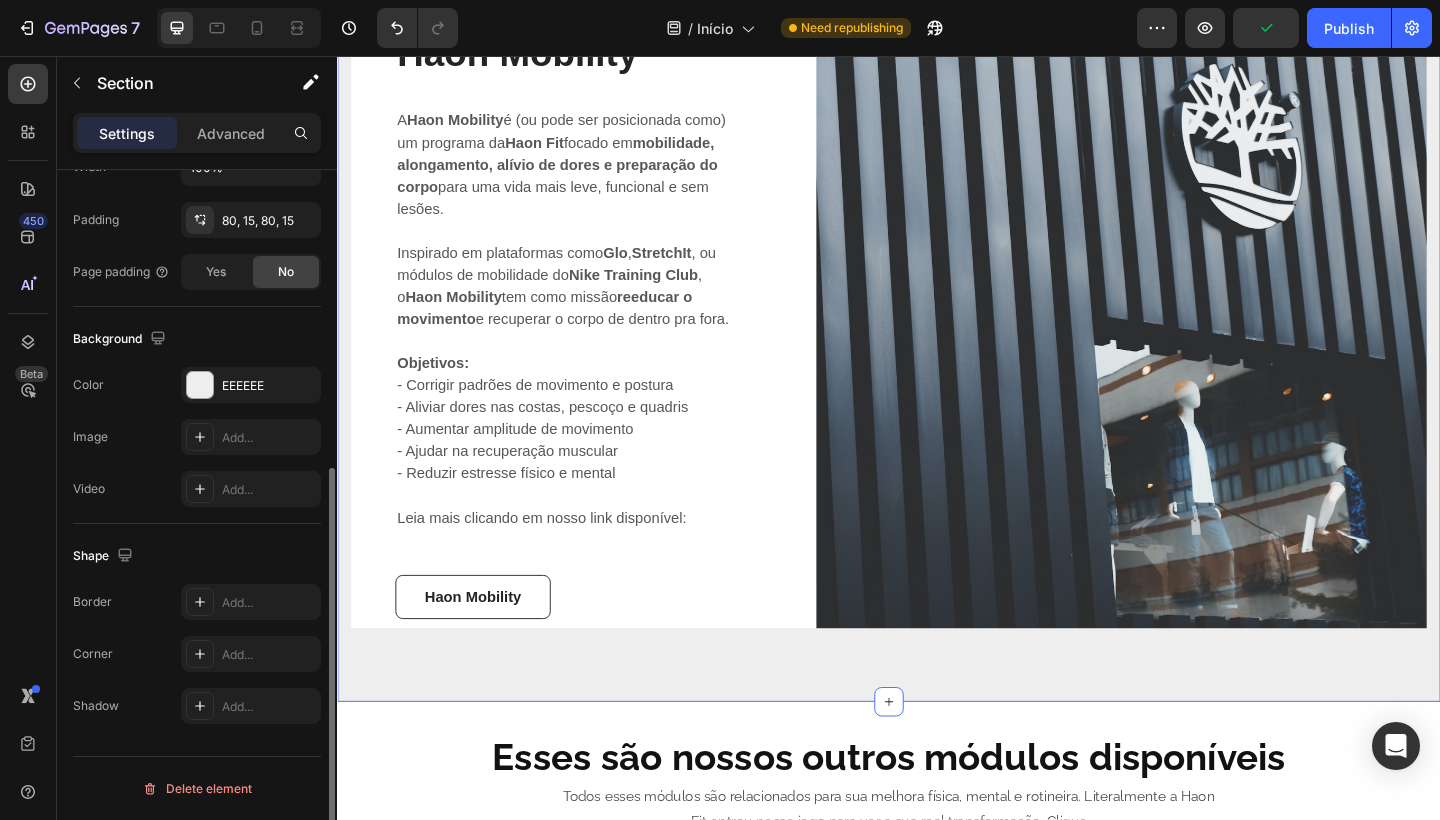 click on "Haon Mobility Heading A  Haon Mobility  é (ou pode ser posicionada como) um programa da  Haon Fit  focado em  mobilidade, alongamento, alívio de dores e preparação do corpo  para uma vida mais leve, funcional e sem lesões.   Inspirado em plataformas como  Glo ,  StretchIt , ou módulos de mobilidade do  Nike Training Club , o  Haon Mobility  tem como missão  reeducar o movimento  e recuperar o corpo de dentro pra fora.   Objetivos: - Corrigir padrões de movimento e postura - Aliviar dores nas costas, pescoço e quadris - Aumentar amplitude de movimento - Ajudar na recuperação muscular - Reduzir estresse físico e mental   Leia mais clicando em nosso link disponível: Text block Haon Mobility Button   0 Row Image Row Section 7" at bounding box center [937, 347] 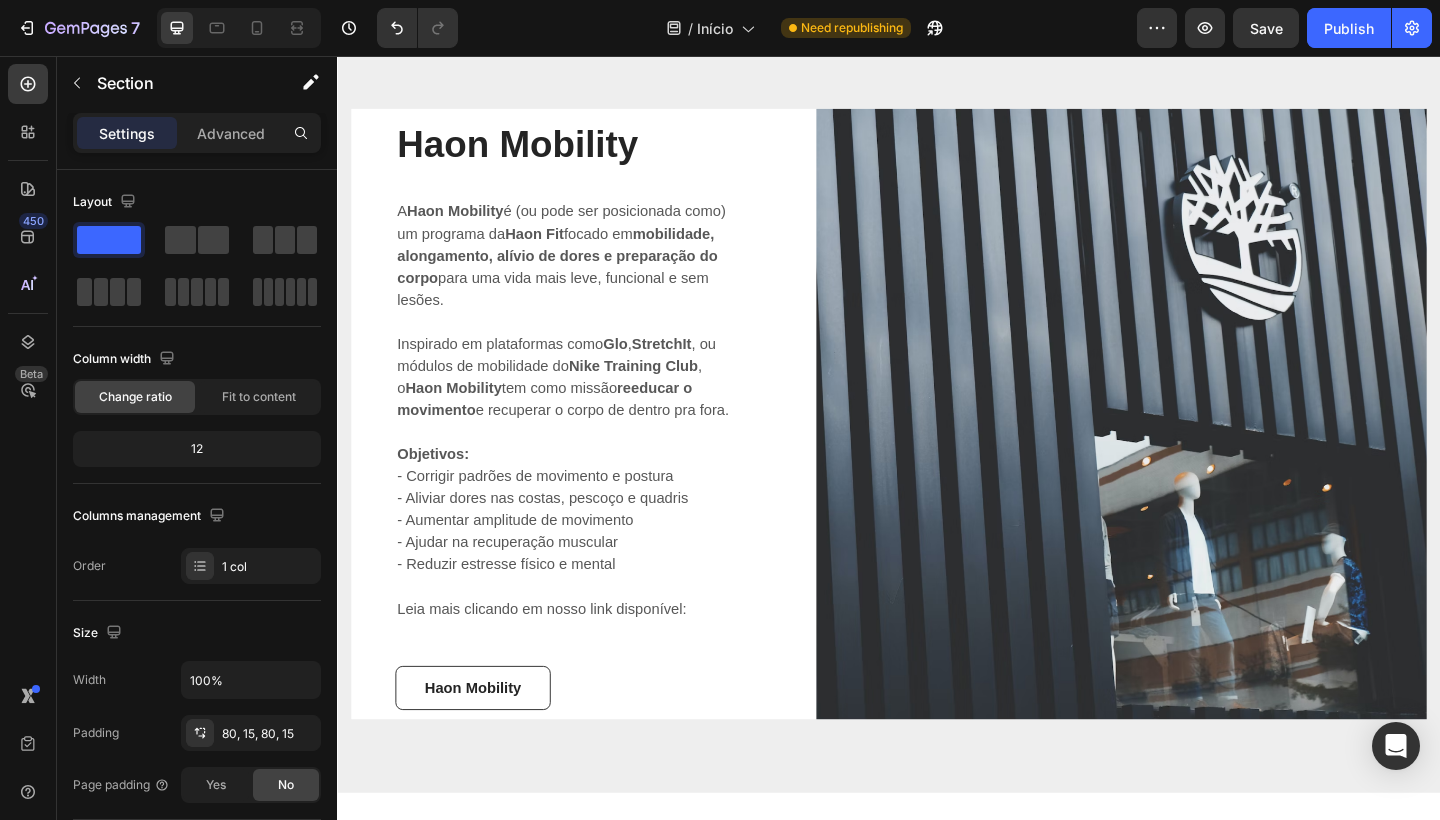 scroll, scrollTop: 3323, scrollLeft: 0, axis: vertical 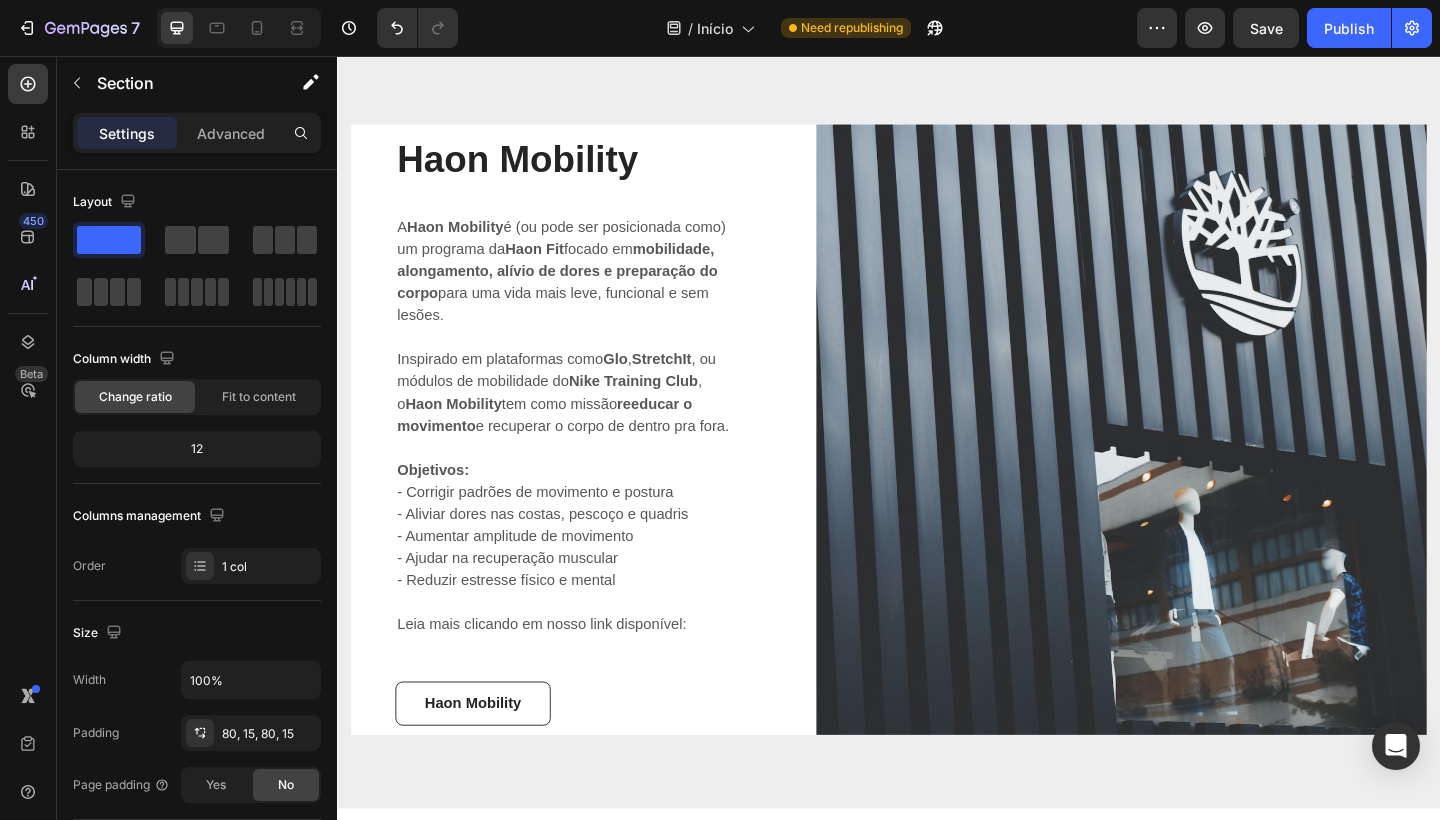 click on "Haon Mobility Heading A  Haon Mobility  é (ou pode ser posicionada como) um programa da  Haon Fit  focado em  mobilidade, alongamento, alívio de dores e preparação do corpo  para uma vida mais leve, funcional e sem lesões.   Inspirado em plataformas como  Glo ,  StretchIt , ou módulos de mobilidade do  Nike Training Club , o  Haon Mobility  tem como missão  reeducar o movimento  e recuperar o corpo de dentro pra fora.   Objetivos: - Corrigir padrões de movimento e postura - Aliviar dores nas costas, pescoço e quadris - Aumentar amplitude de movimento - Ajudar na recuperação muscular - Reduzir estresse físico e mental   Leia mais clicando em nosso link disponível: Text block Haon Mobility Button Row Image Row Section 7" at bounding box center [937, 463] 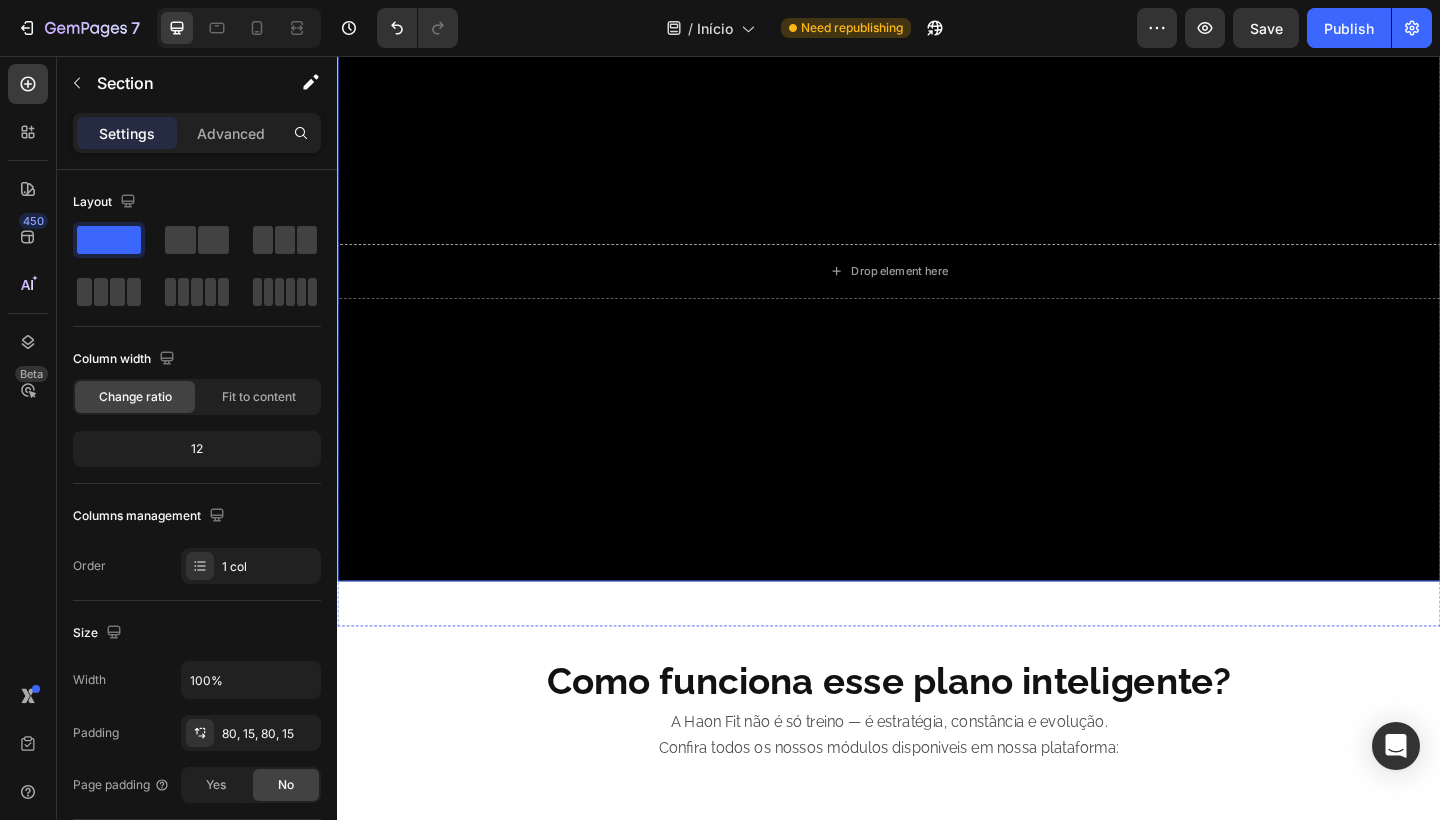 scroll, scrollTop: 1096, scrollLeft: 0, axis: vertical 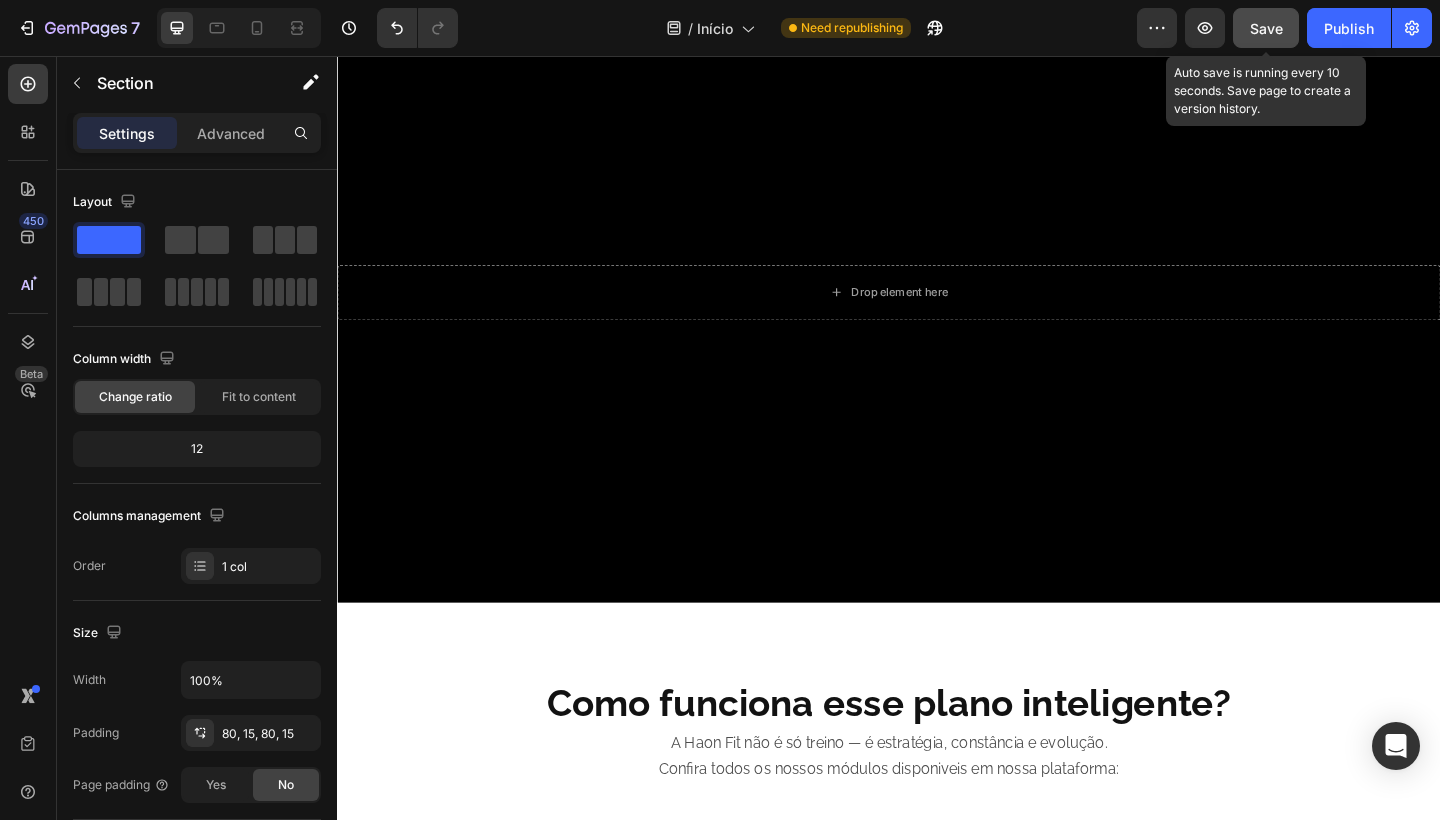 click on "Save" 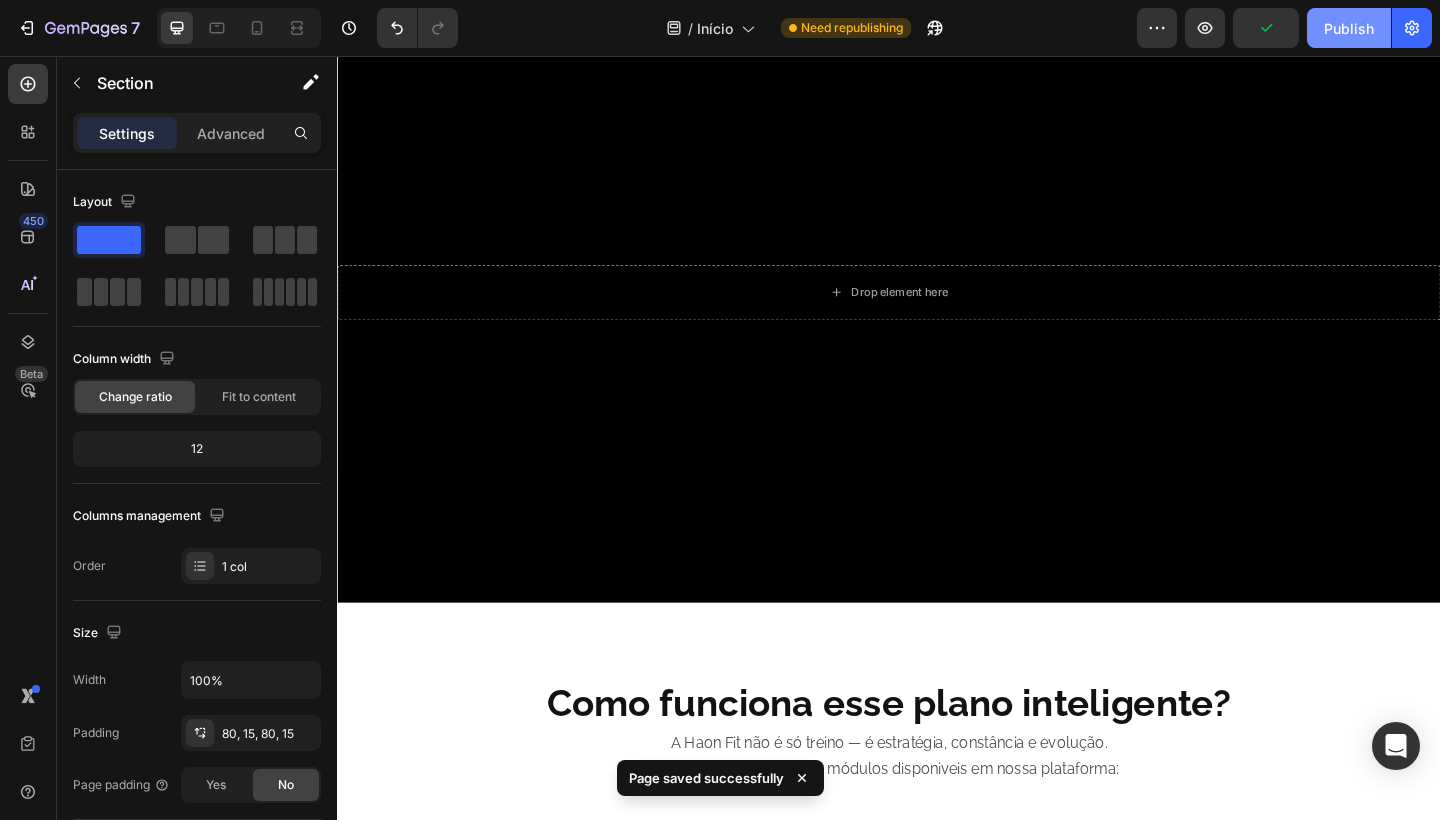 click on "Publish" at bounding box center [1349, 28] 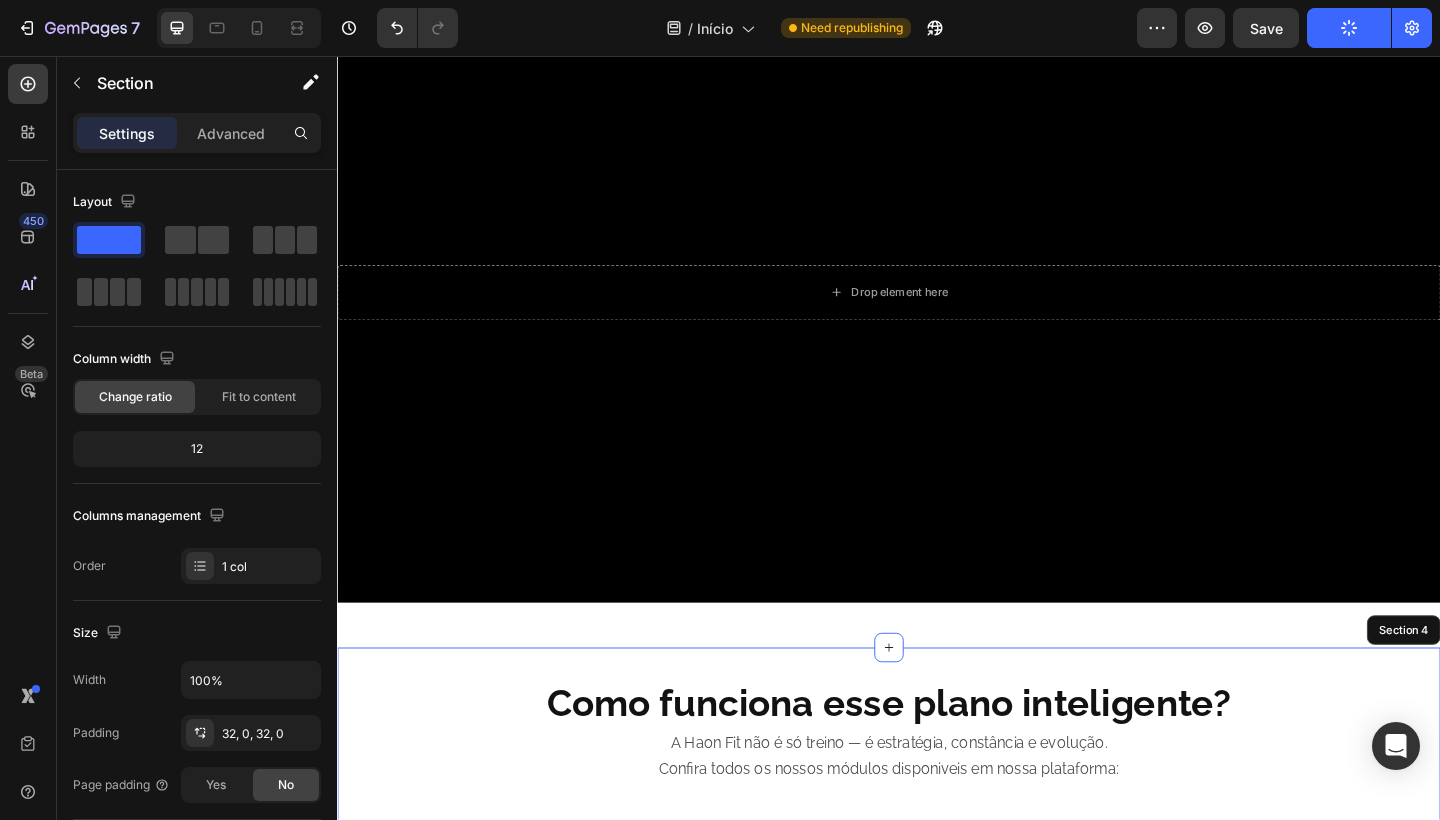 click on "Como funciona esse plano inteligente? Heading A Haon Fit não é só treino — é estratégia, constância e evolução. Confira todos os nossos módulos disponiveis em nossa plataforma:   Text Block Section 4" at bounding box center [937, 805] 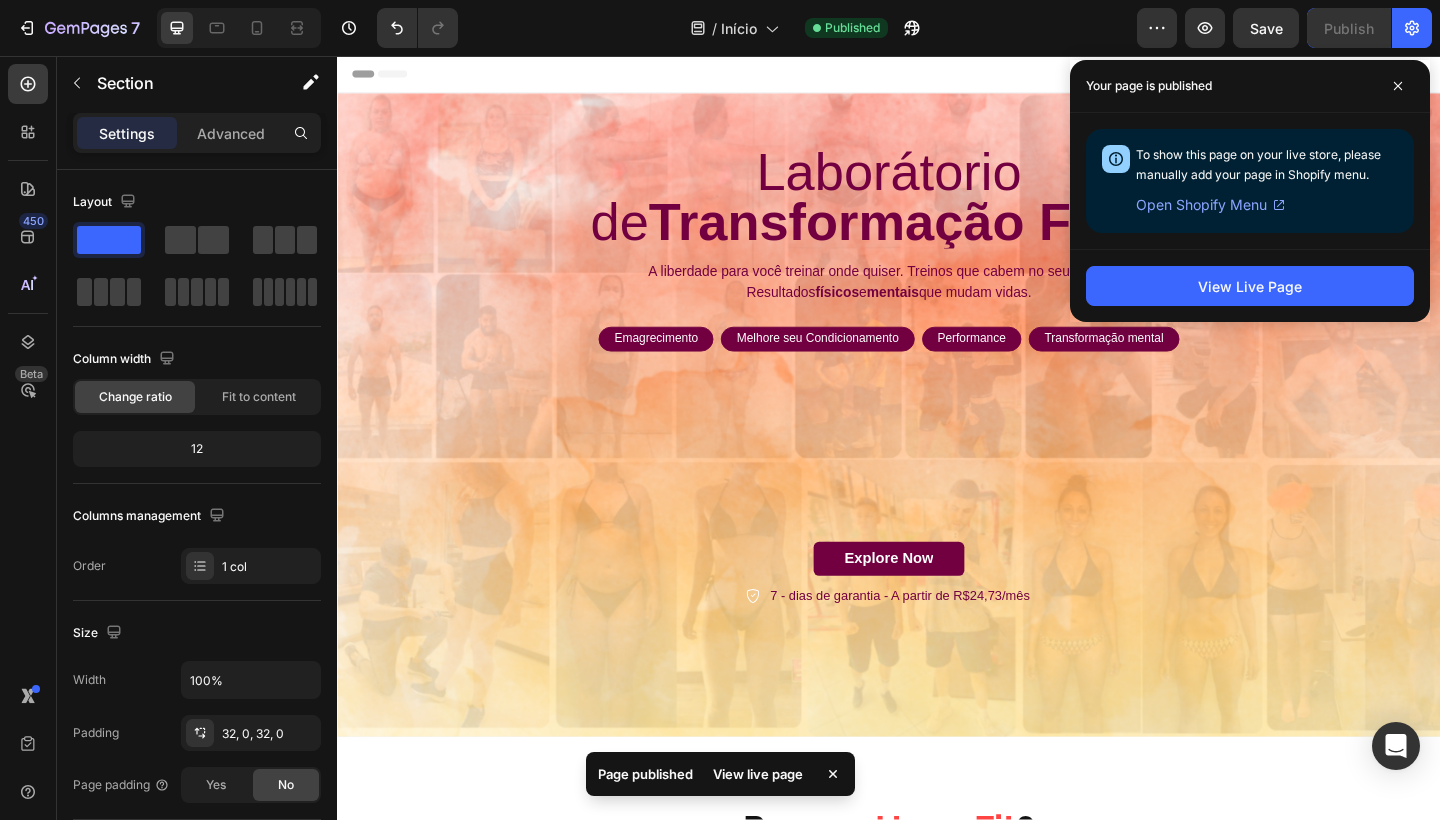 scroll, scrollTop: 0, scrollLeft: 0, axis: both 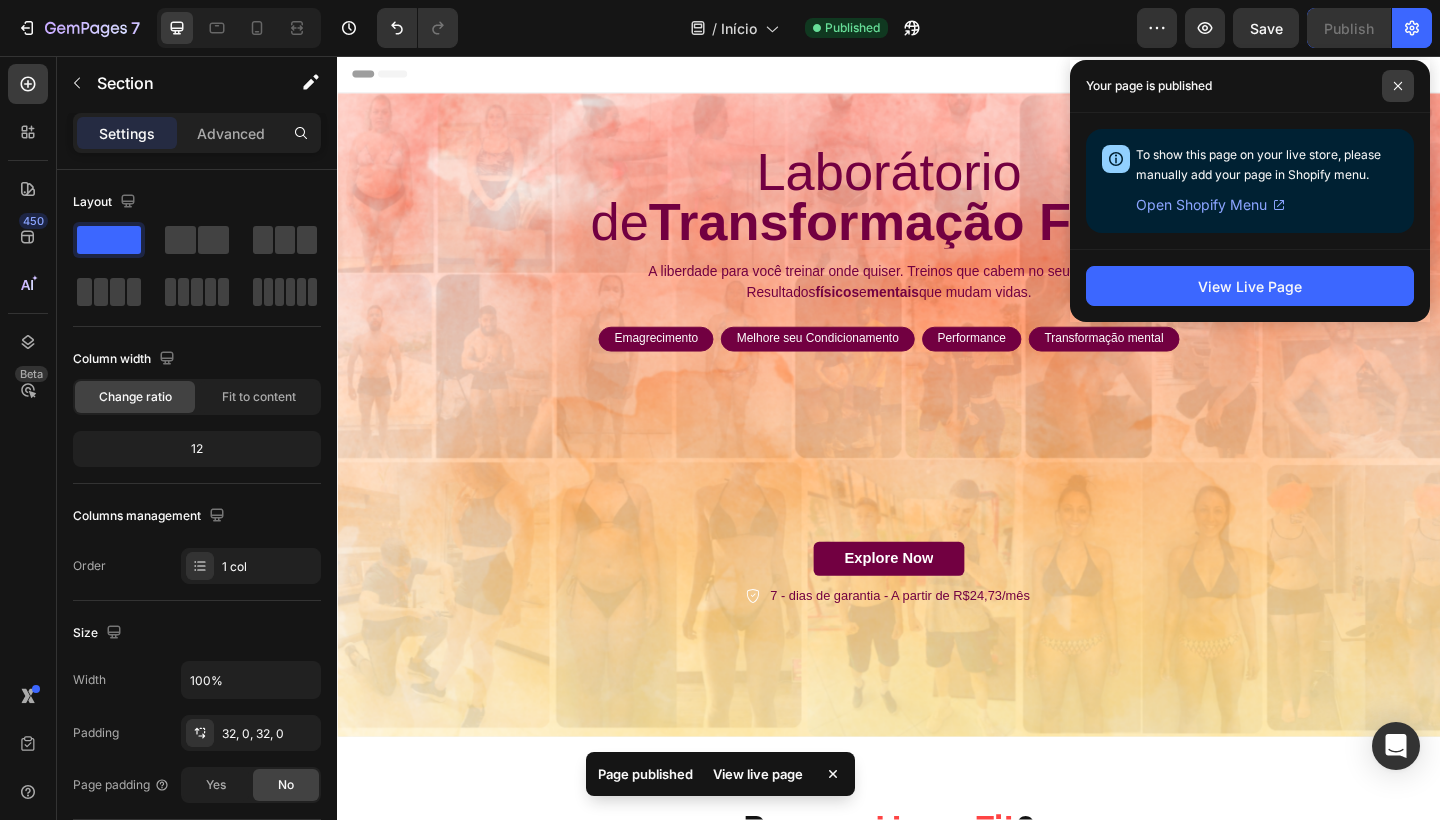 click at bounding box center (1398, 86) 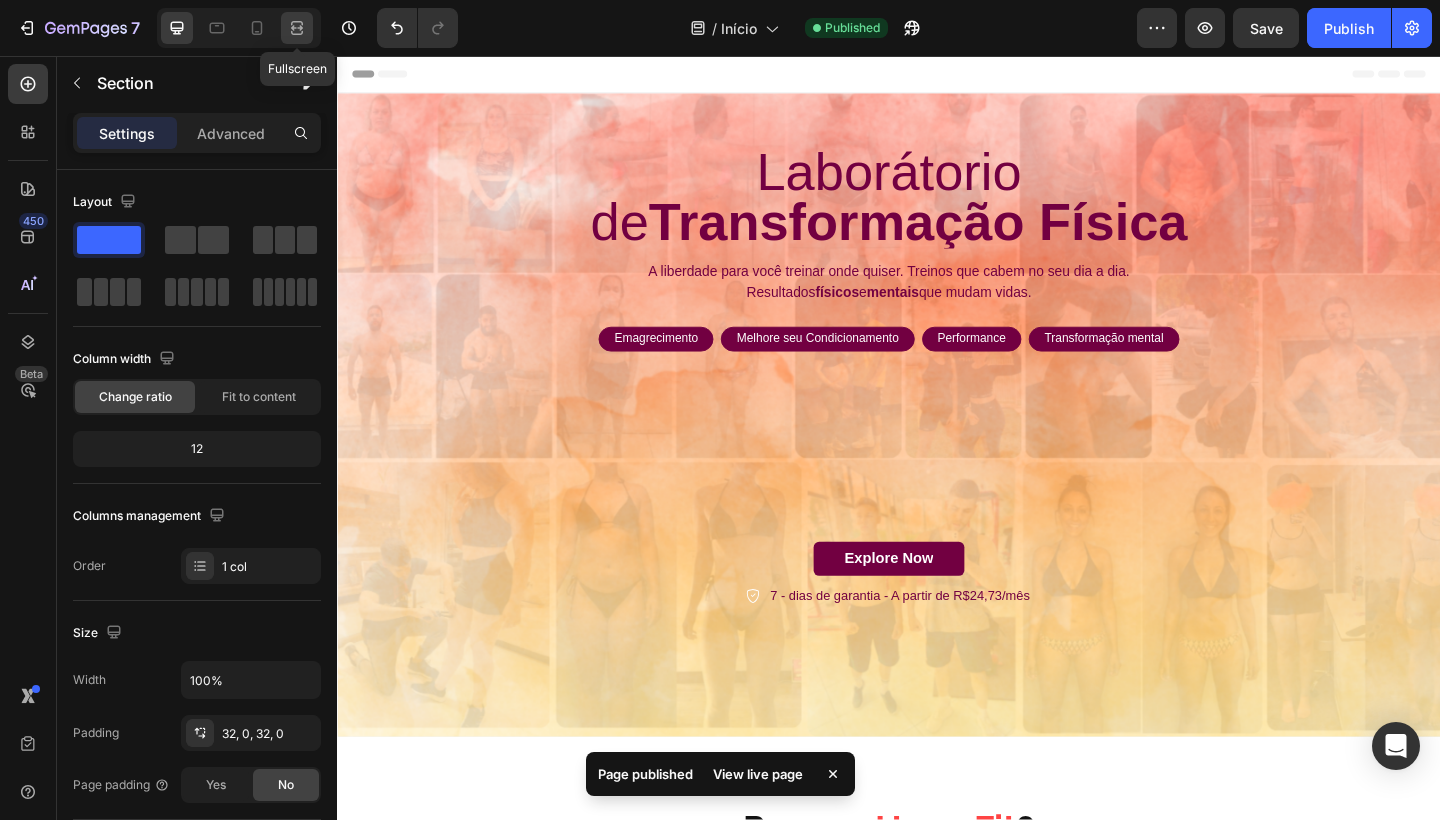 click 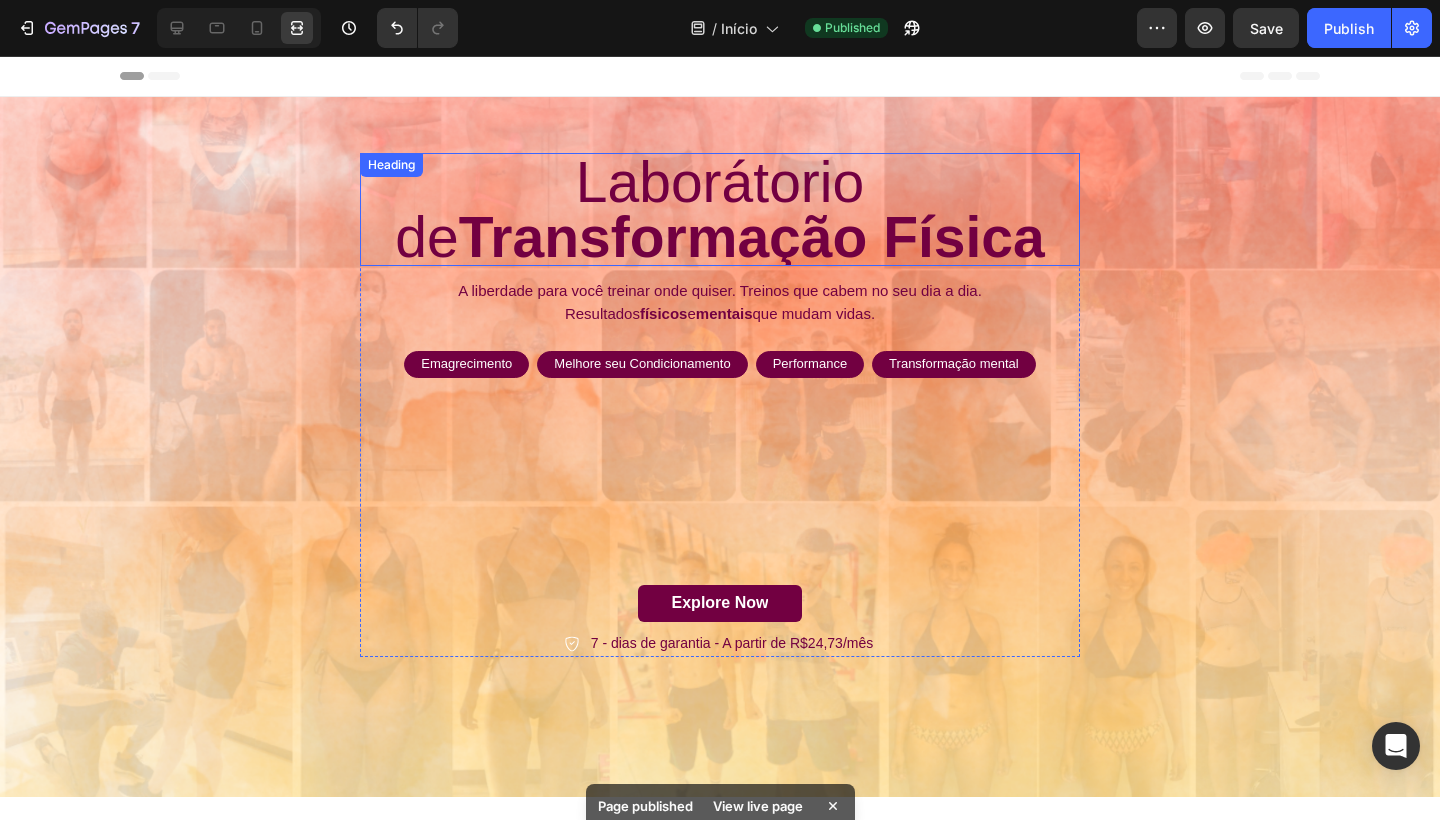 click on "Laborátorio de  Transformação Física" at bounding box center (720, 209) 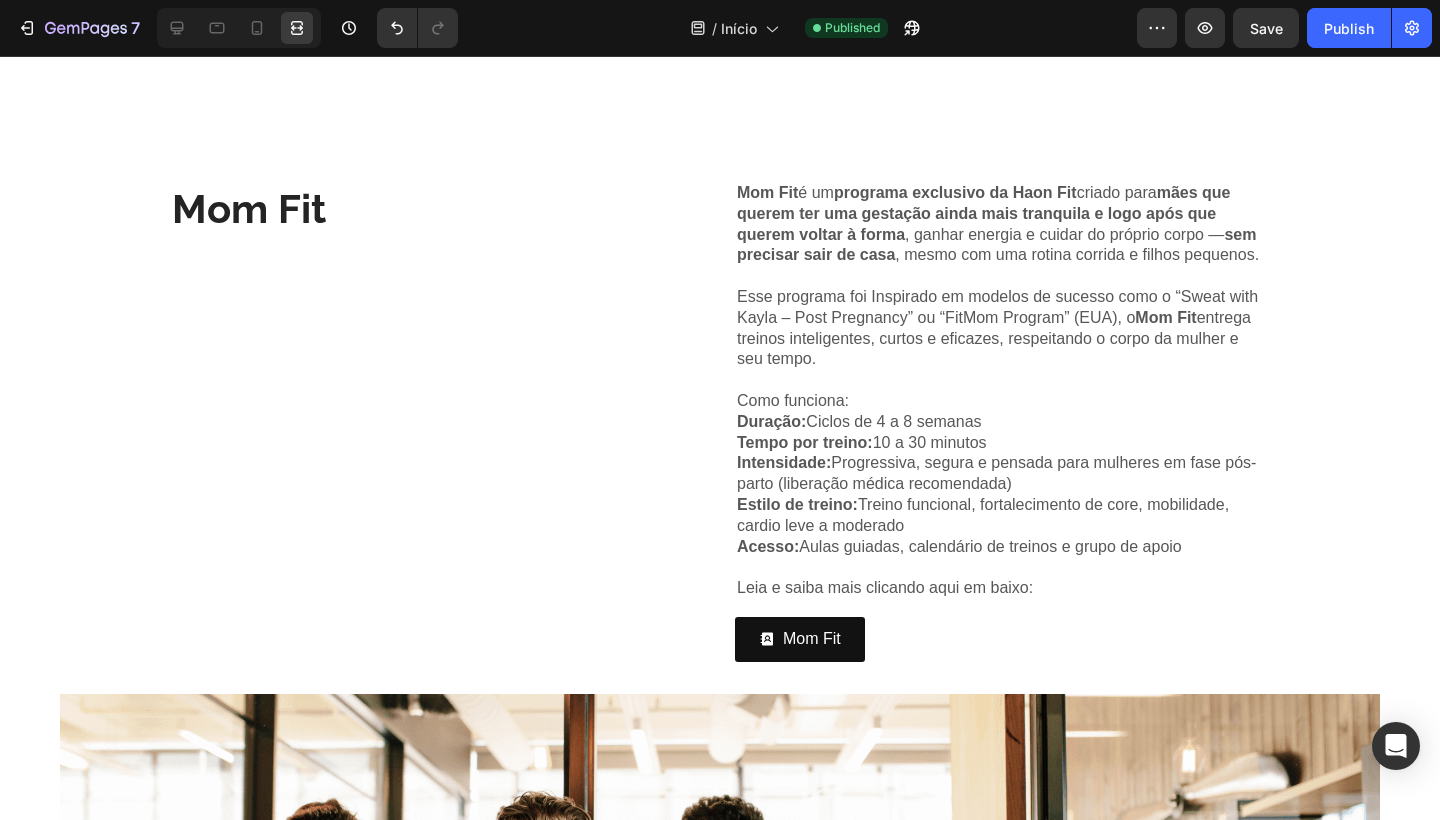 scroll, scrollTop: 2747, scrollLeft: 0, axis: vertical 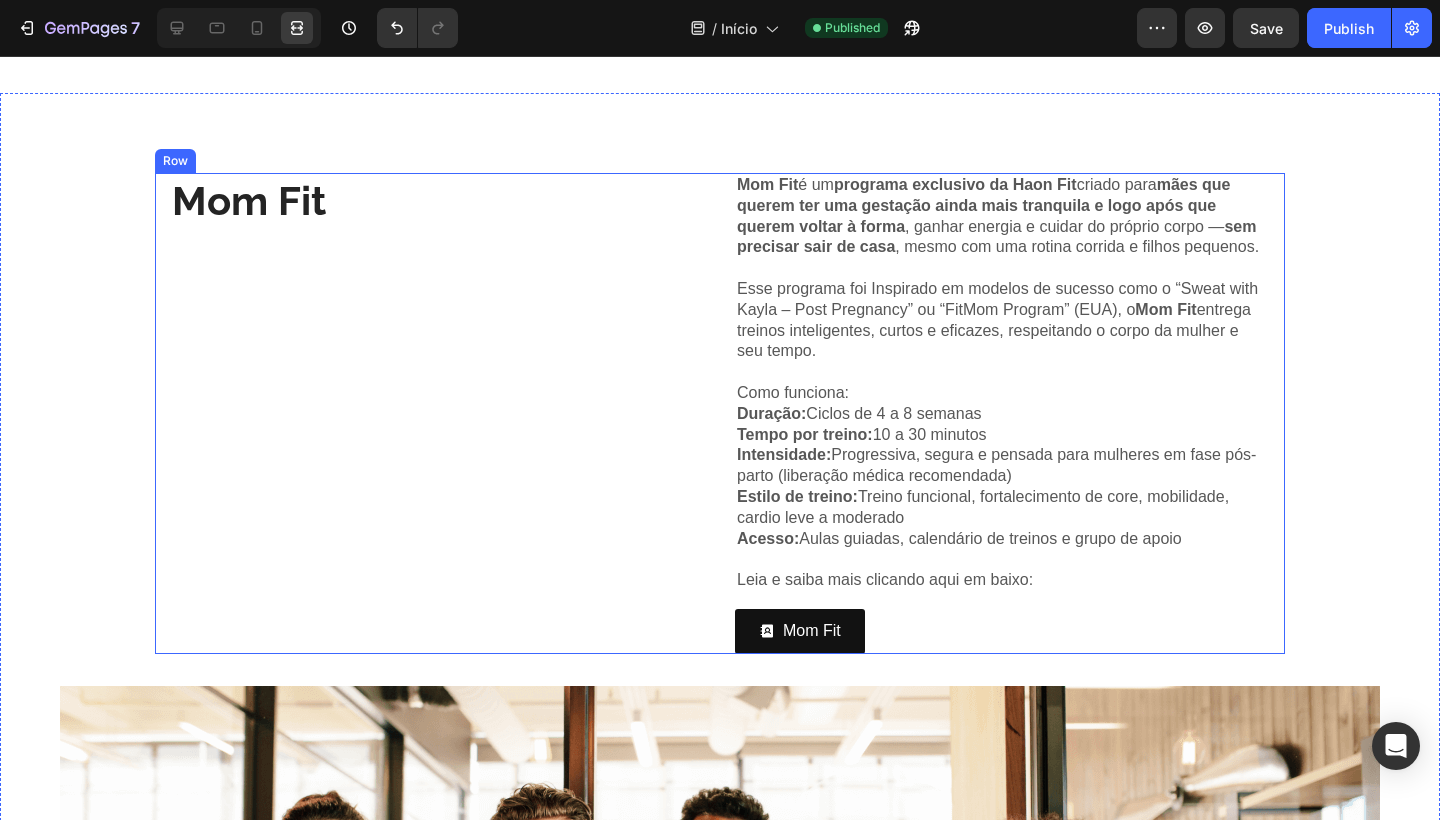 click on "Mom Fit Heading" at bounding box center [437, 413] 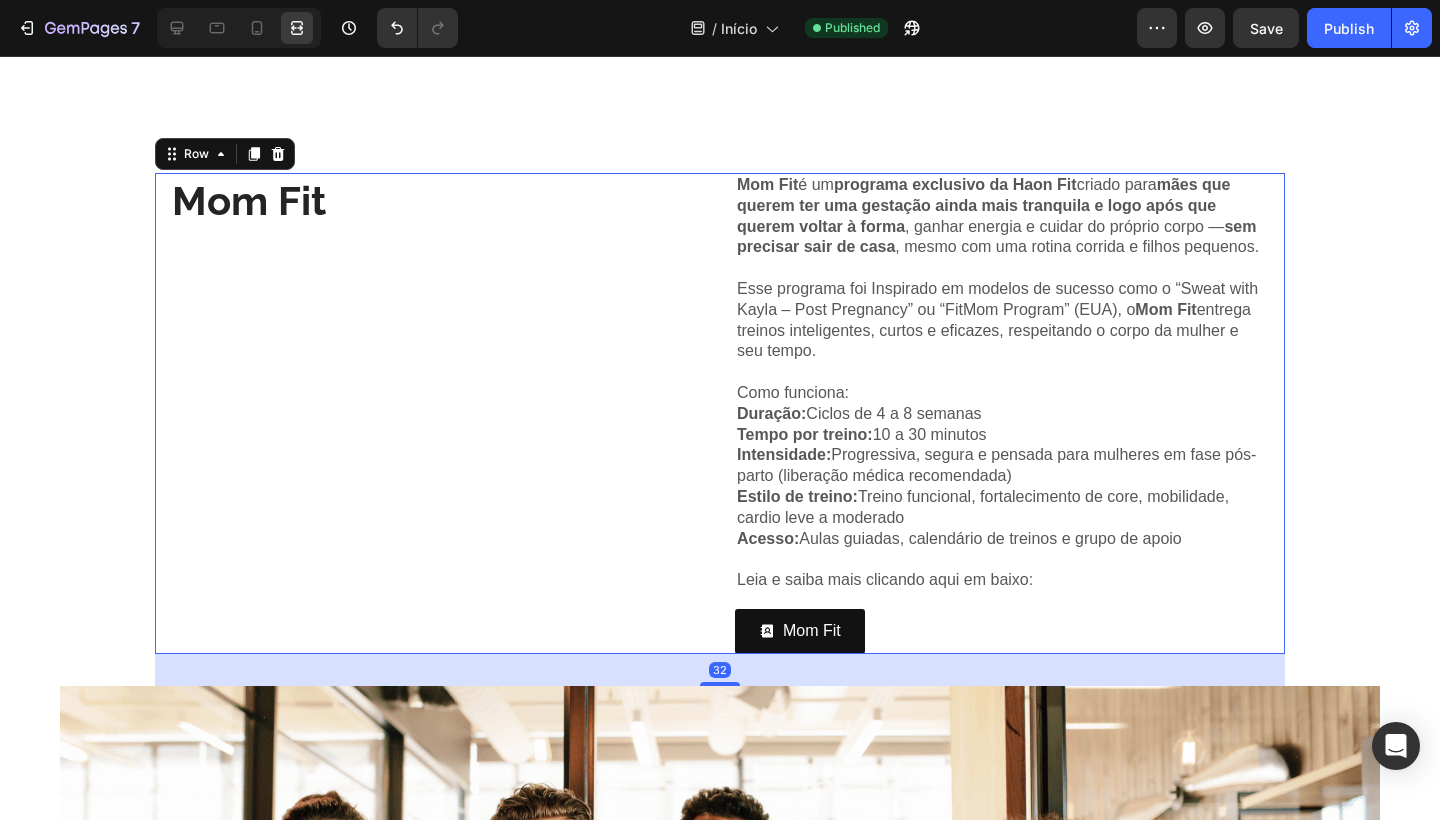 click on "Mom Fit Heading" at bounding box center (437, 413) 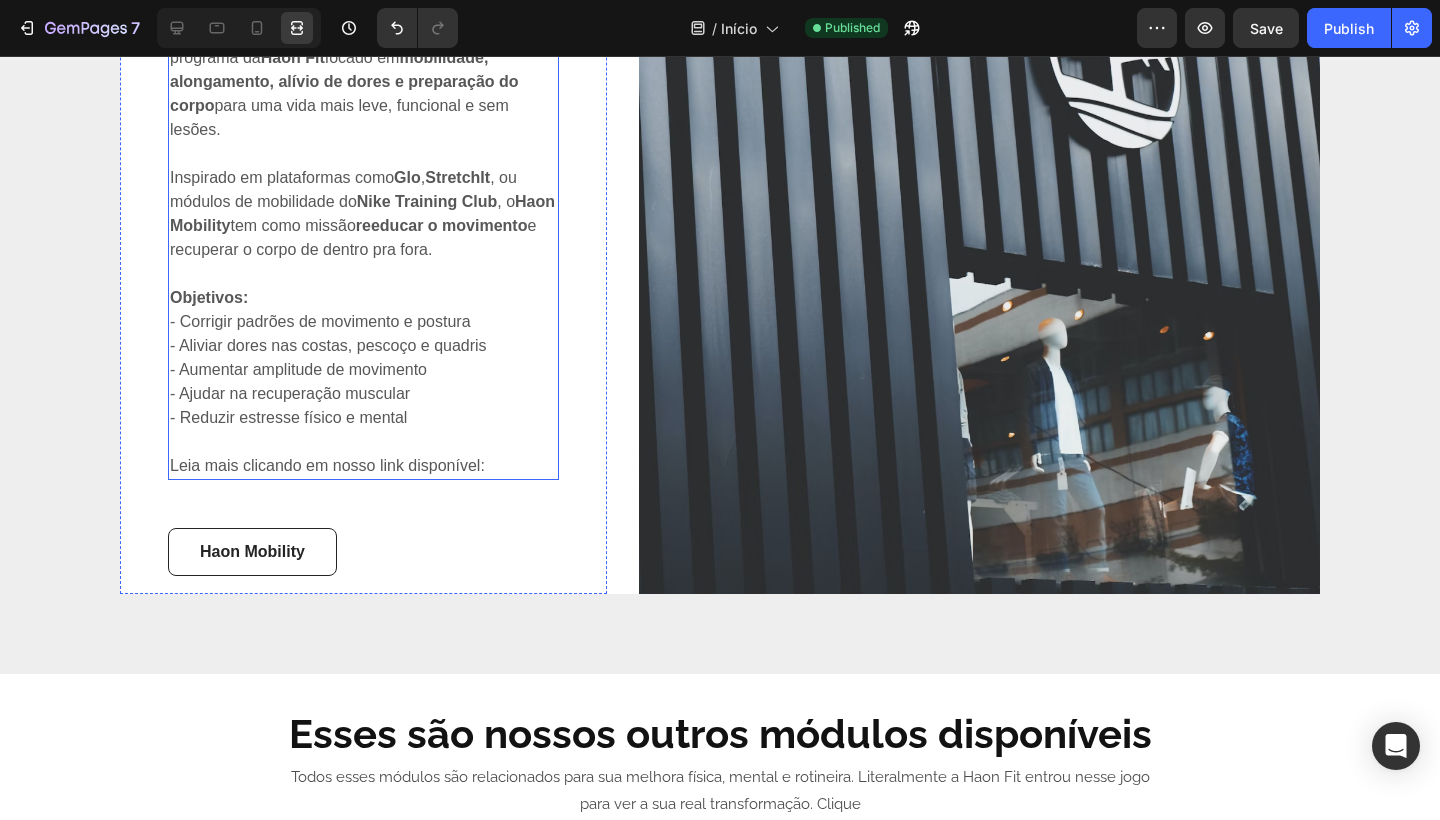 scroll, scrollTop: 4198, scrollLeft: 0, axis: vertical 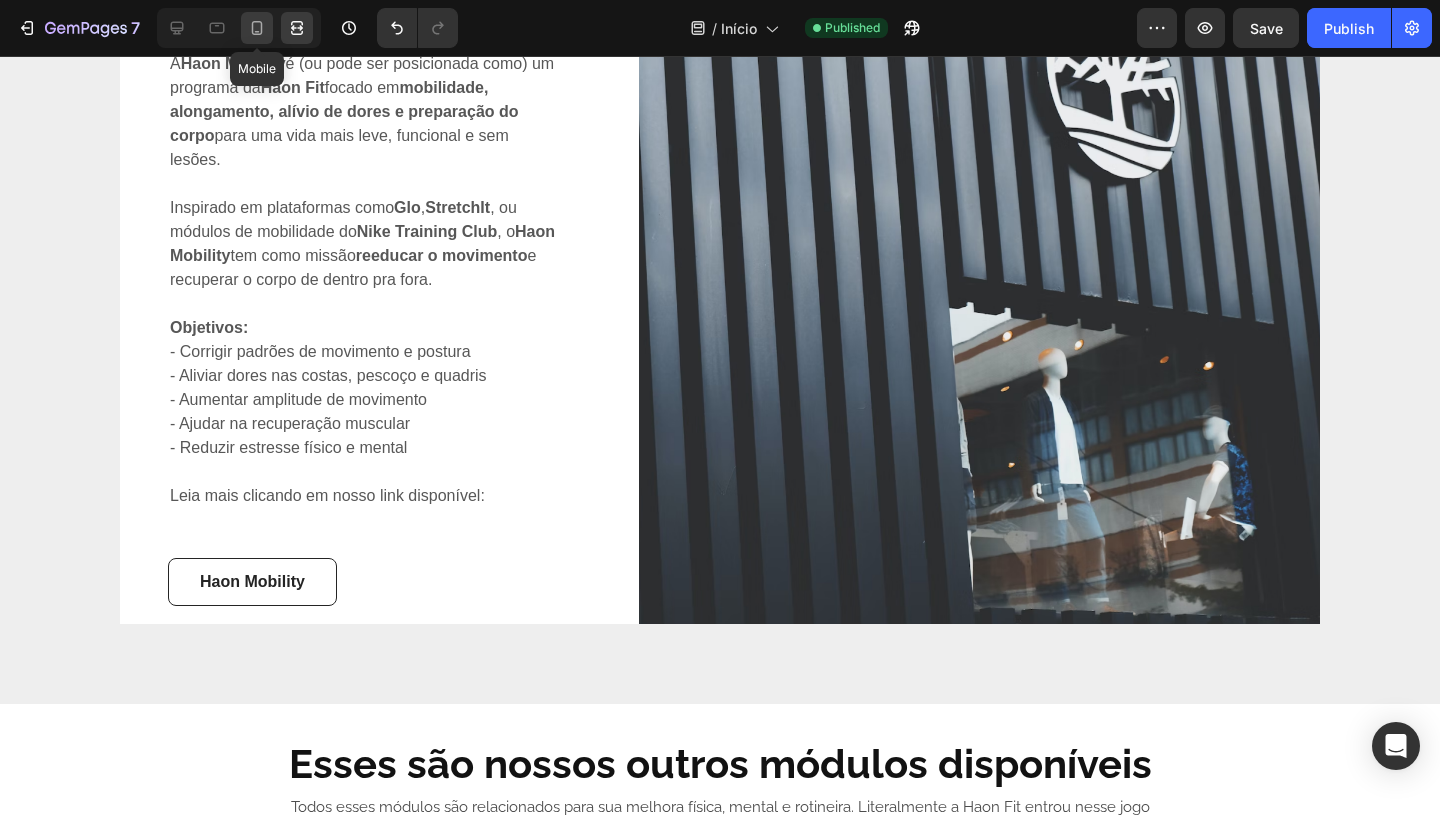 click 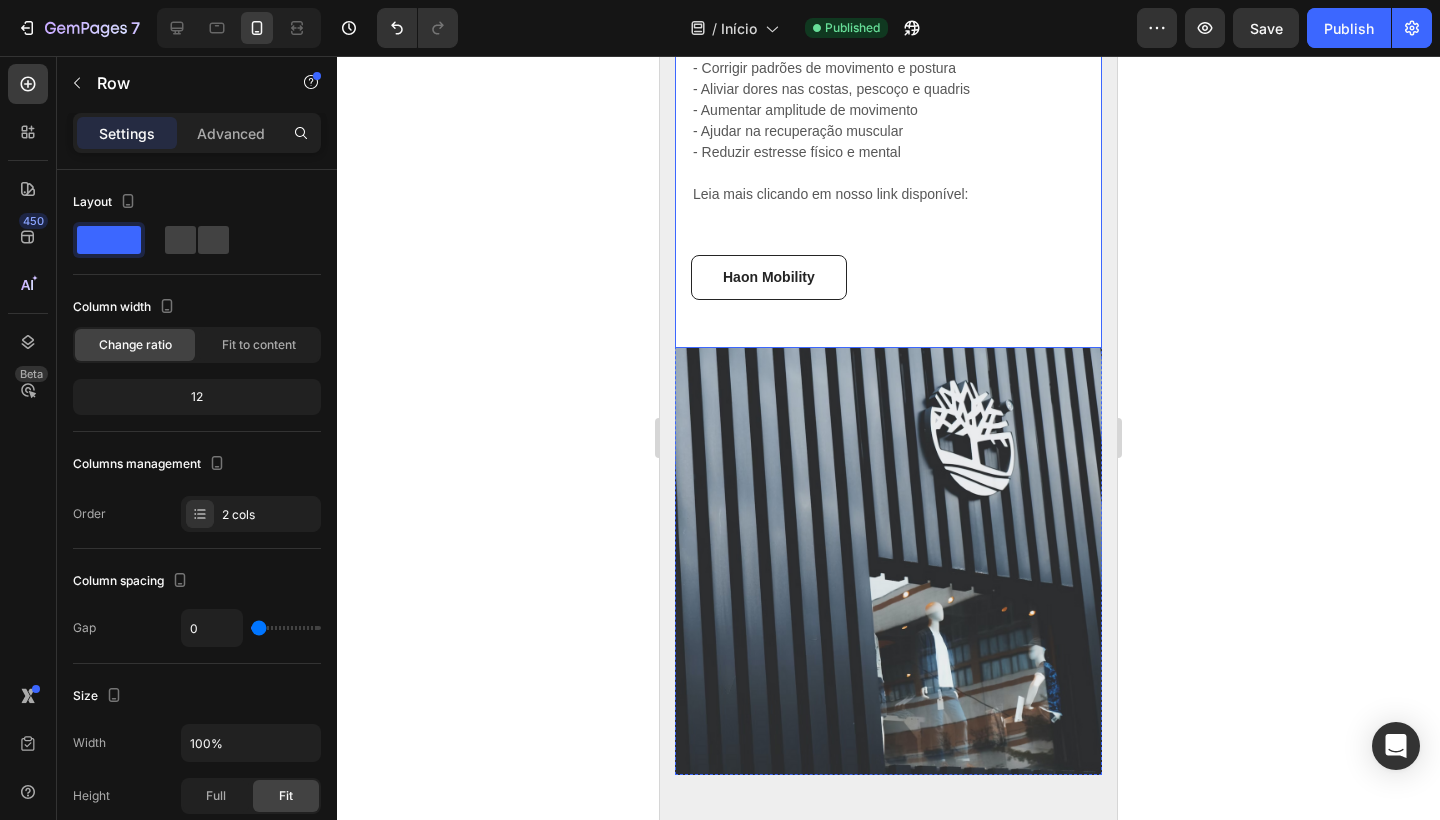 click on "Haon Mobility Heading A  Haon Mobility  é (ou pode ser posicionada como) um programa da  Haon Fit  focado em  mobilidade, alongamento, alívio de dores e preparação do corpo  para uma vida mais leve, funcional e sem lesões.   Inspirado em plataformas como  Glo ,  StretchIt , ou módulos de mobilidade do  Nike Training Club , o  Haon Mobility  tem como missão  reeducar o movimento  e recuperar o corpo de dentro pra fora.   Objetivos: - Corrigir padrões de movimento e postura - Aliviar dores nas costas, pescoço e quadris - Aumentar amplitude de movimento - Ajudar na recuperação muscular - Reduzir estresse físico e mental   Leia mais clicando em nosso link disponível: Text block Haon Mobility Button Row" at bounding box center [888, 21] 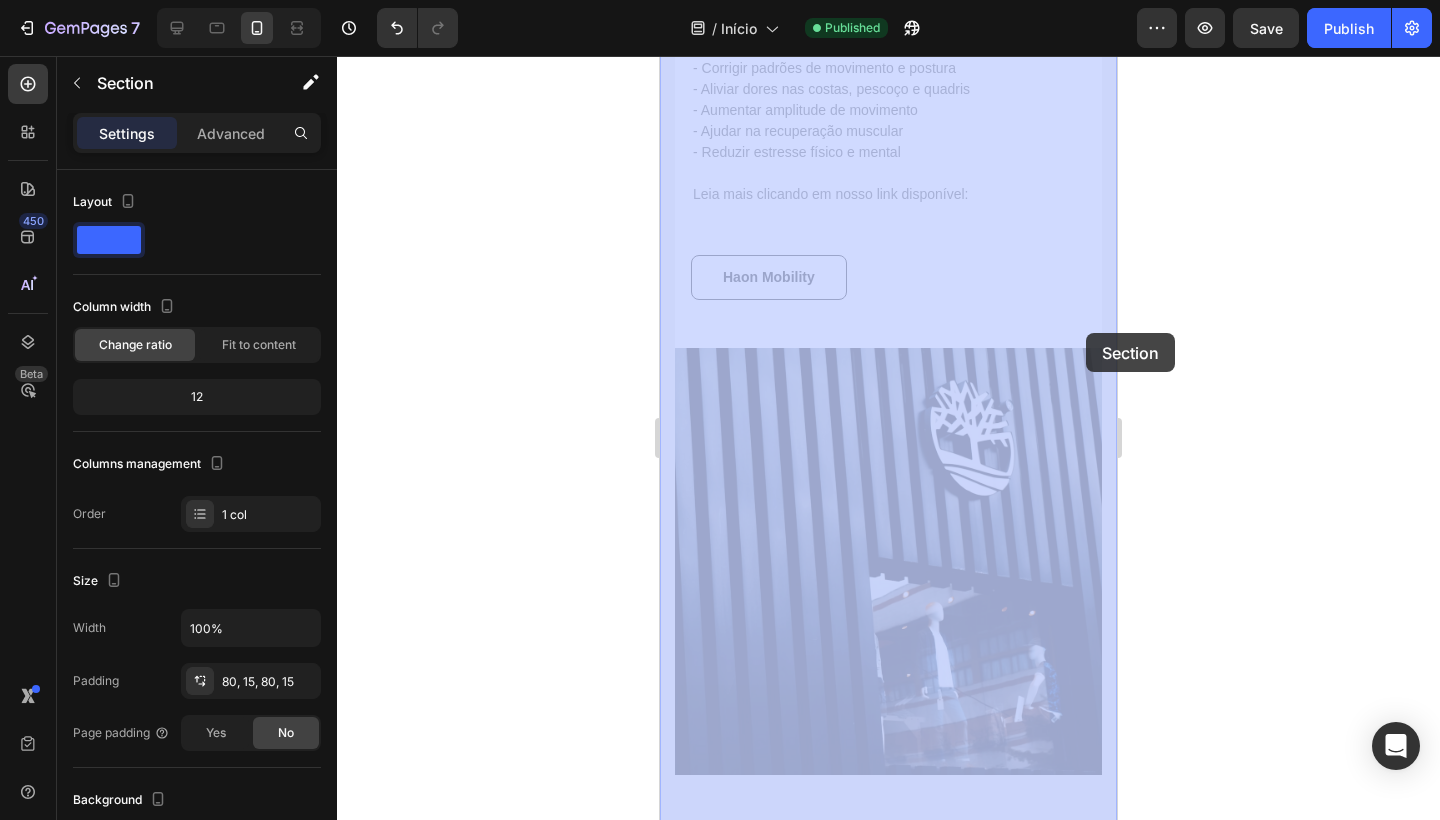 drag, startPoint x: 1111, startPoint y: 347, endPoint x: 1086, endPoint y: 333, distance: 28.653097 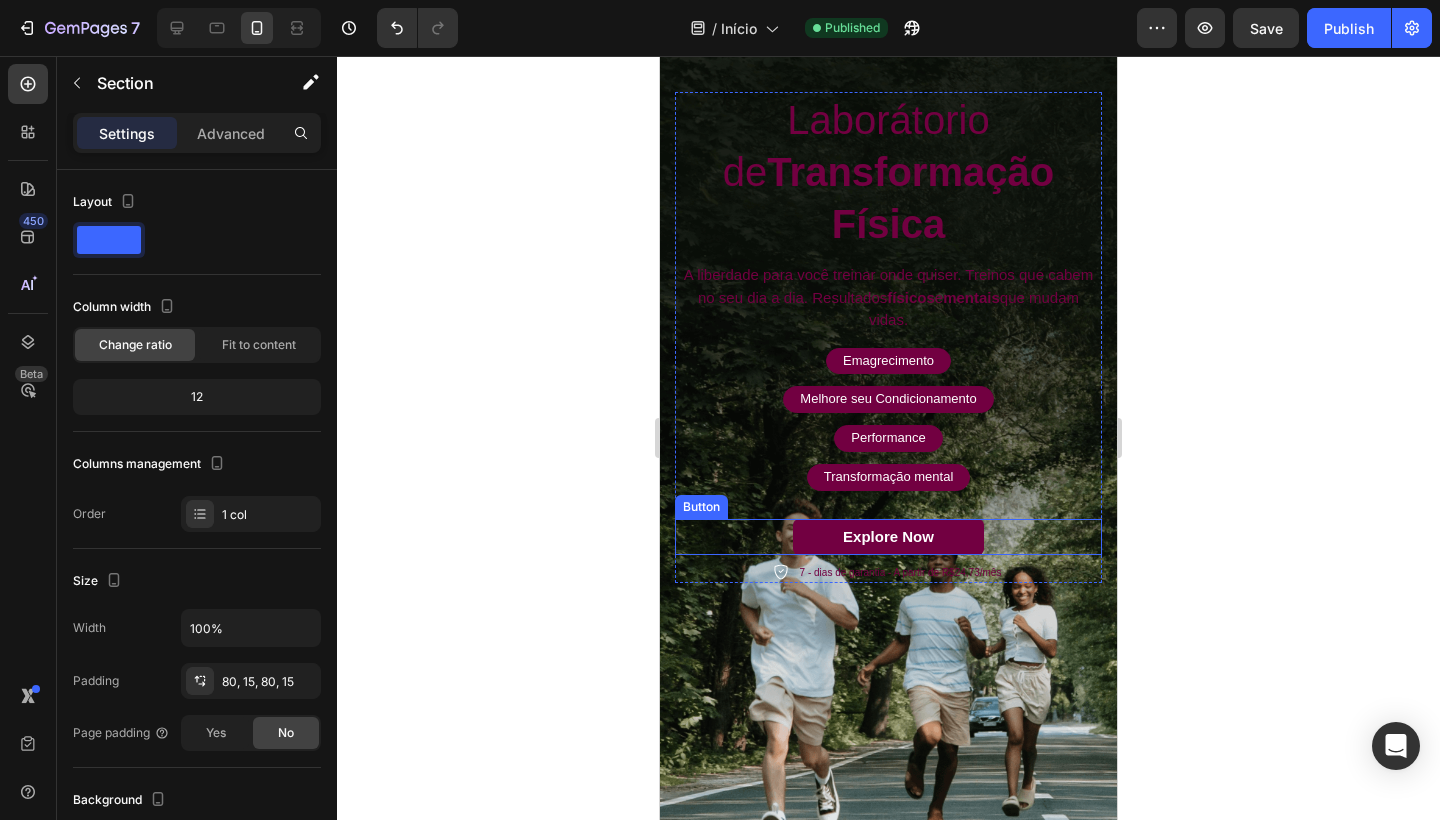 scroll, scrollTop: 45, scrollLeft: 0, axis: vertical 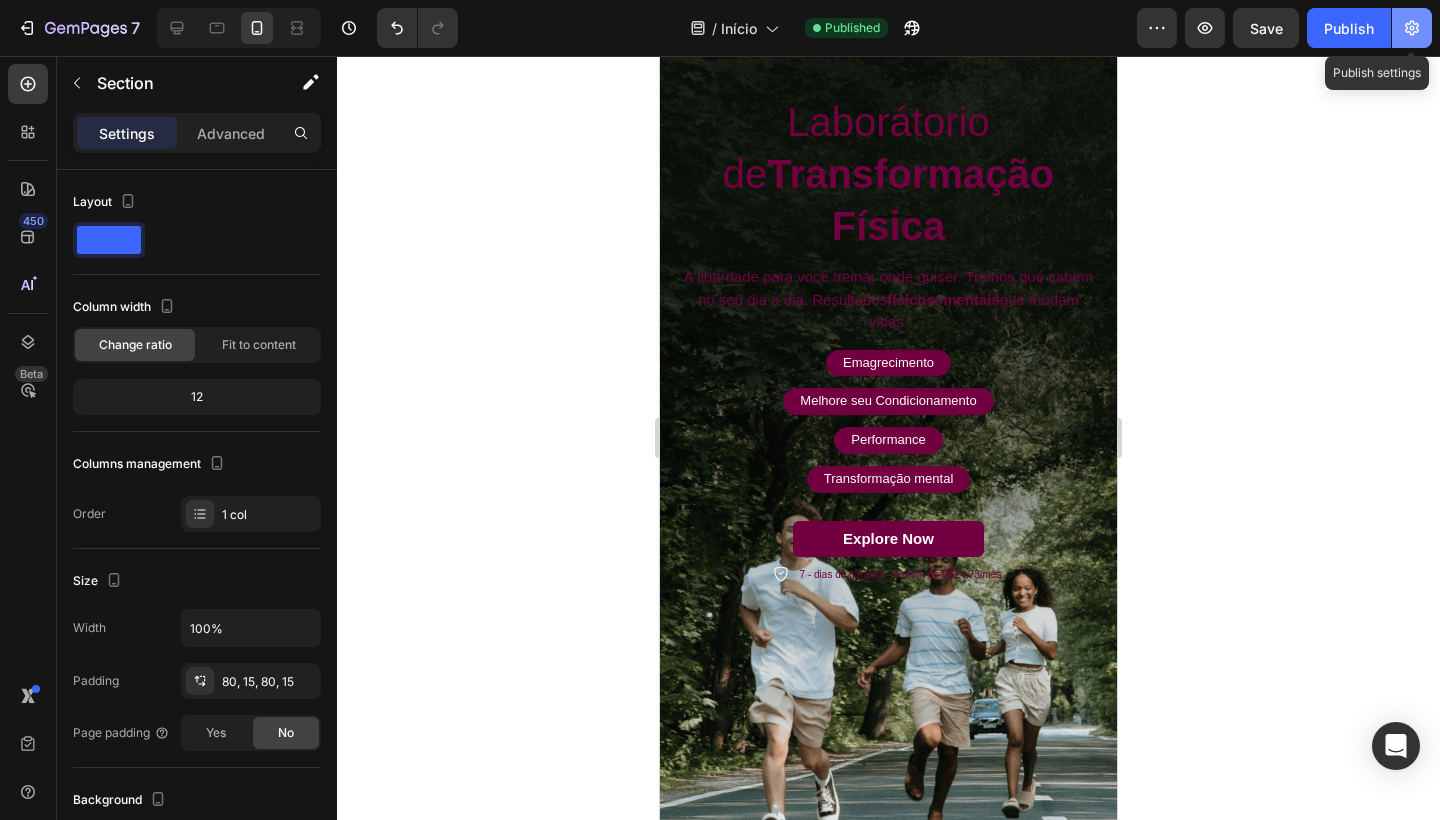 click 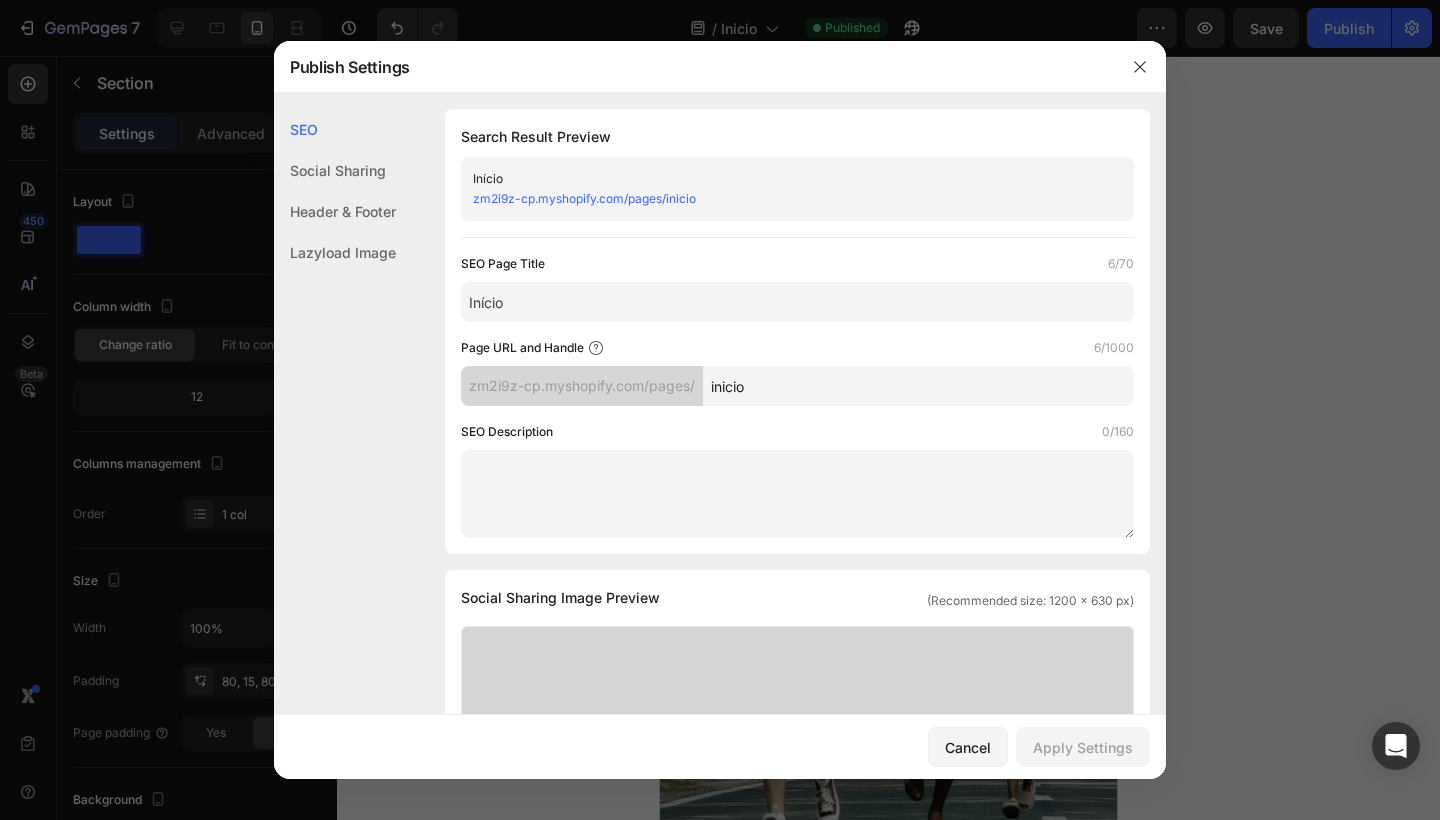 click on "zm2i9z-cp.myshopify.com/pages/inicio" at bounding box center [781, 199] 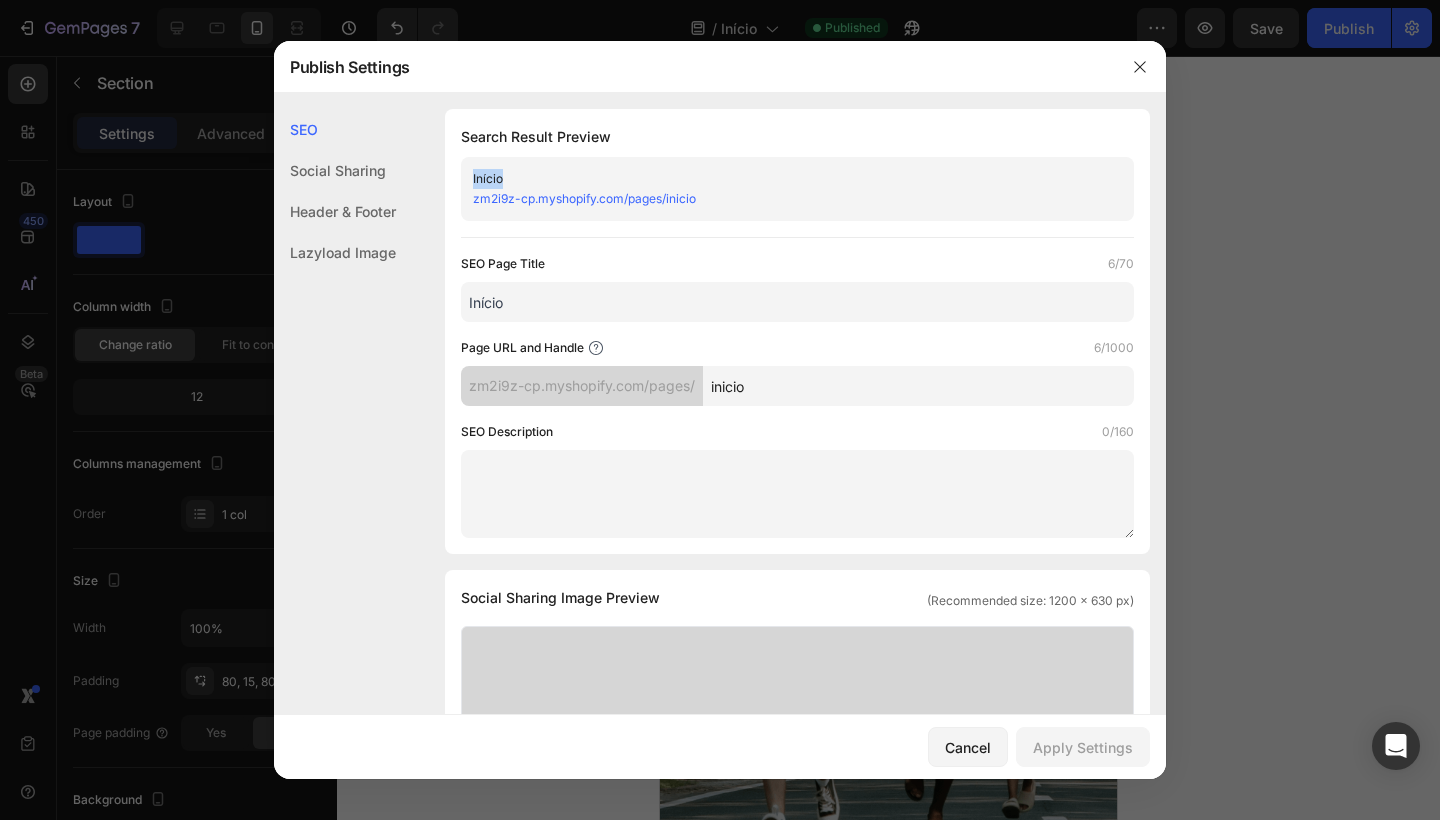 click on "zm2i9z-cp.myshopify.com/pages/inicio" at bounding box center [781, 199] 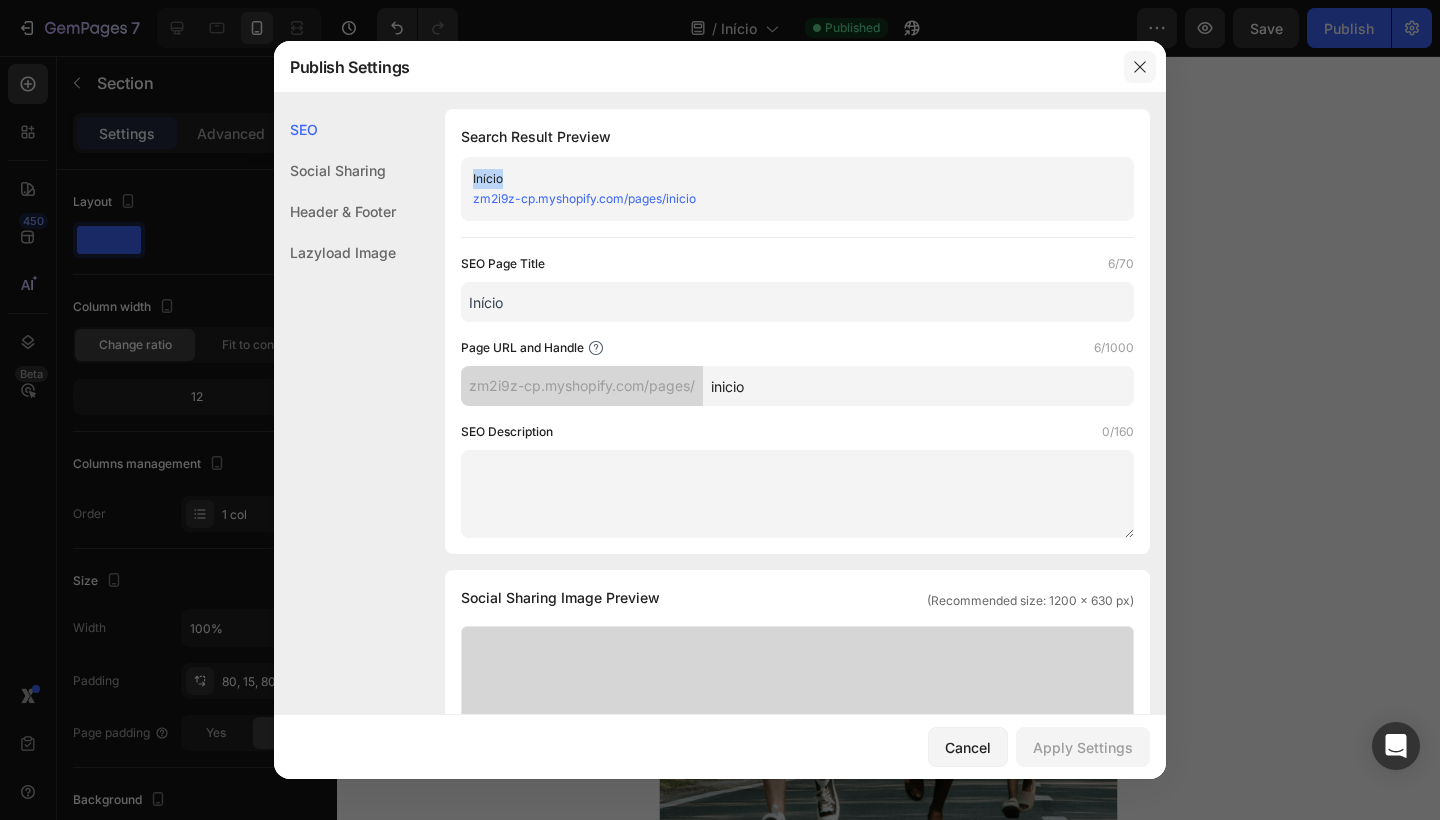 click at bounding box center (1140, 67) 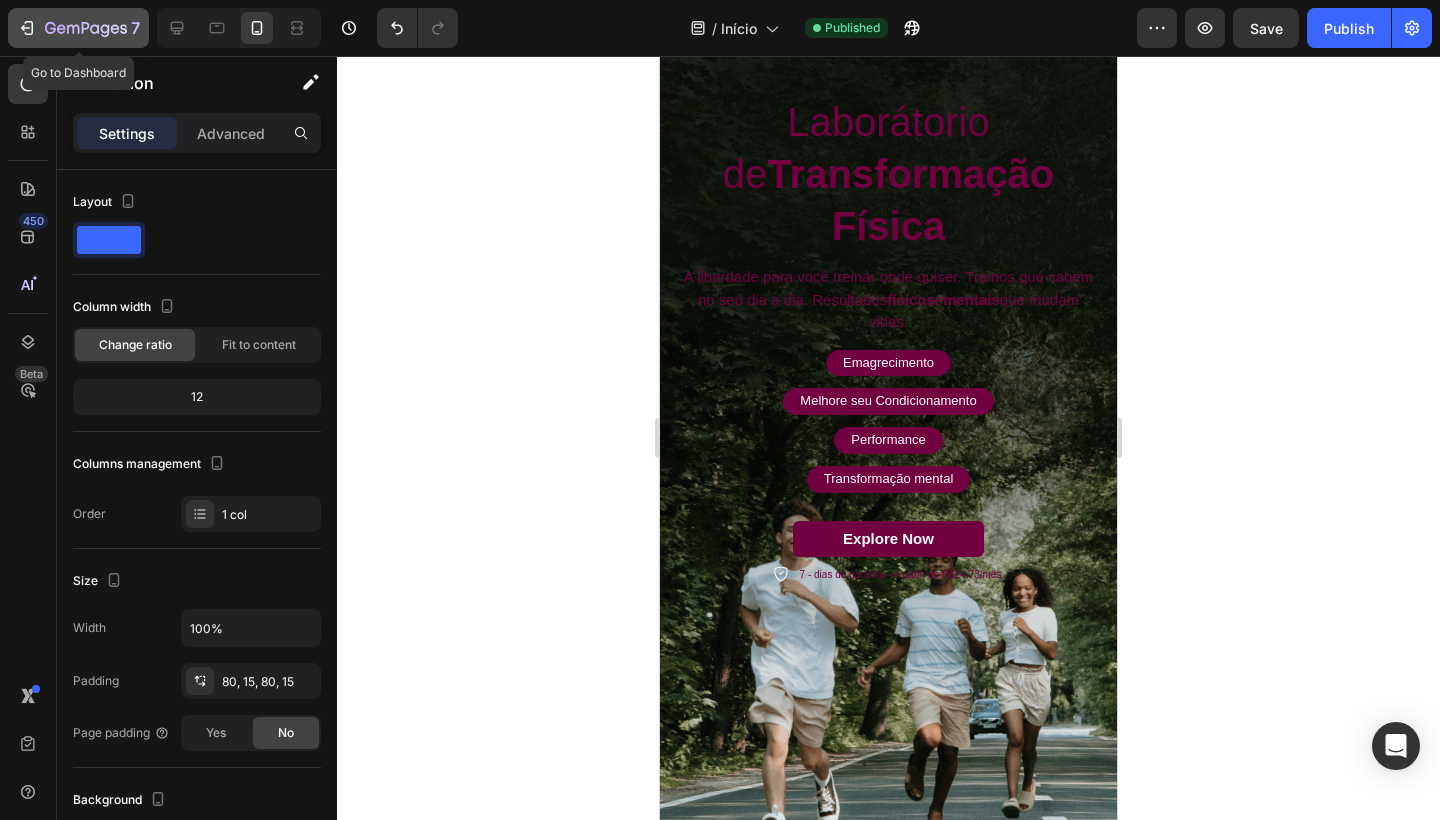 click 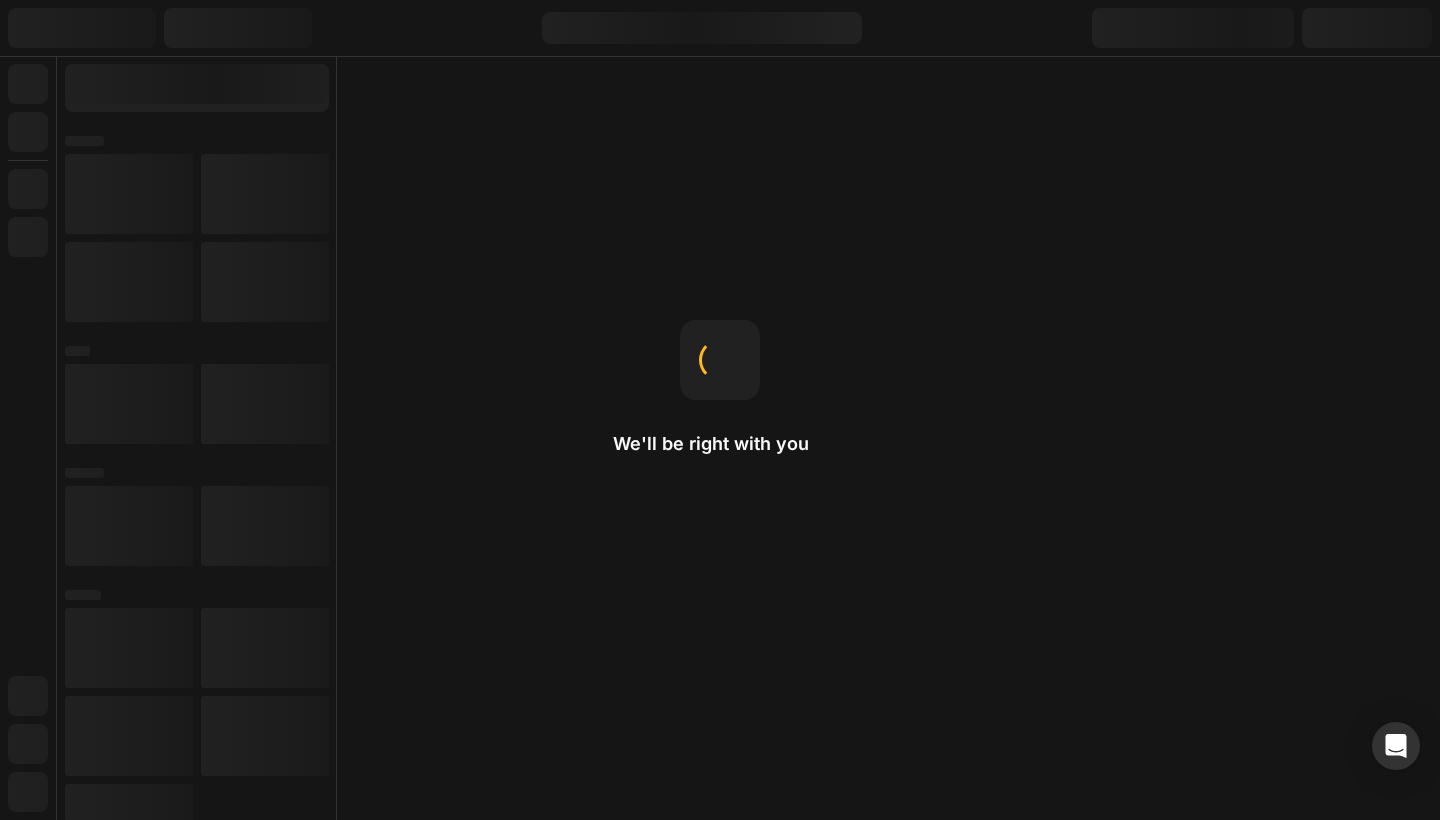 scroll, scrollTop: 0, scrollLeft: 0, axis: both 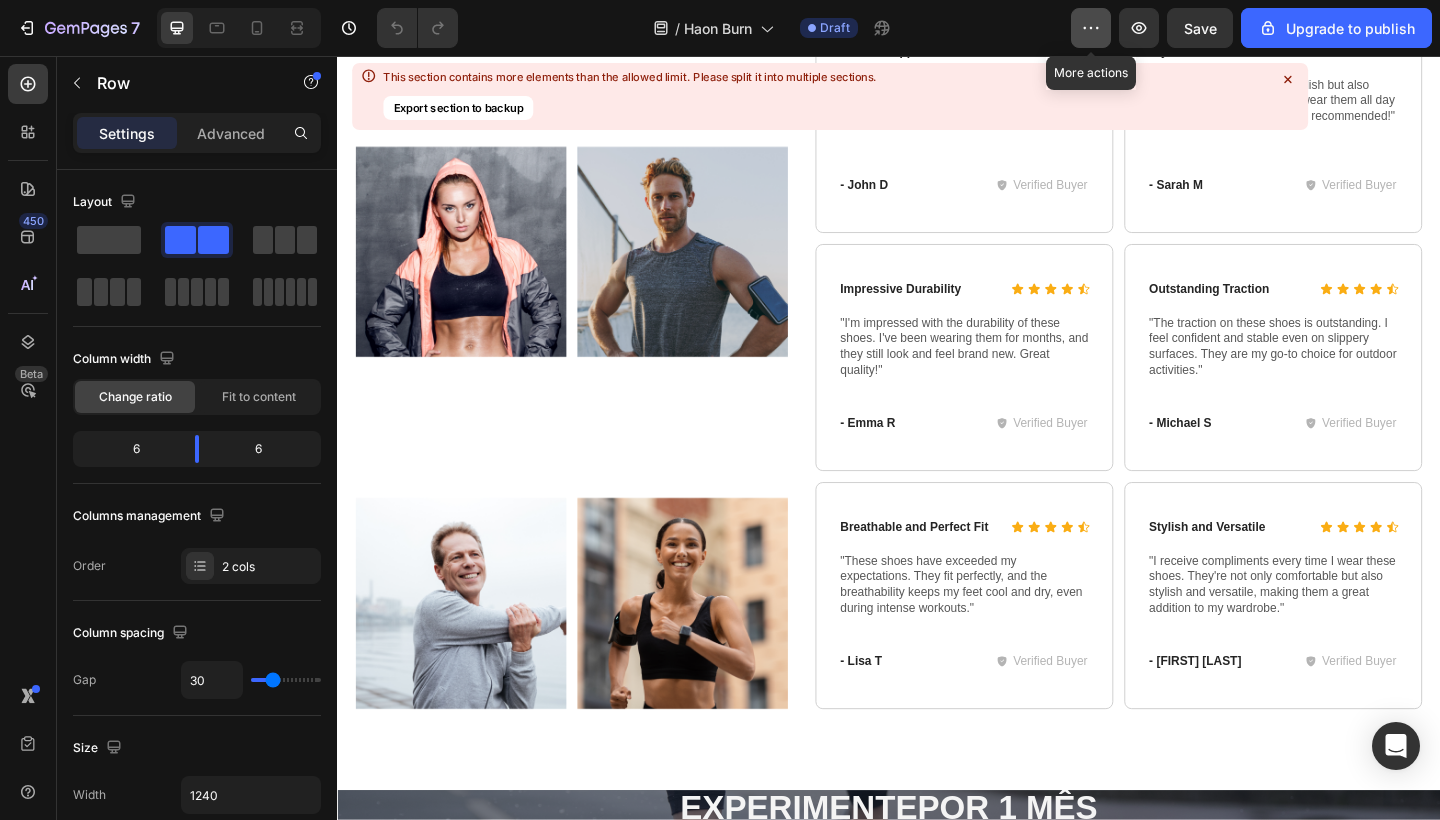 click 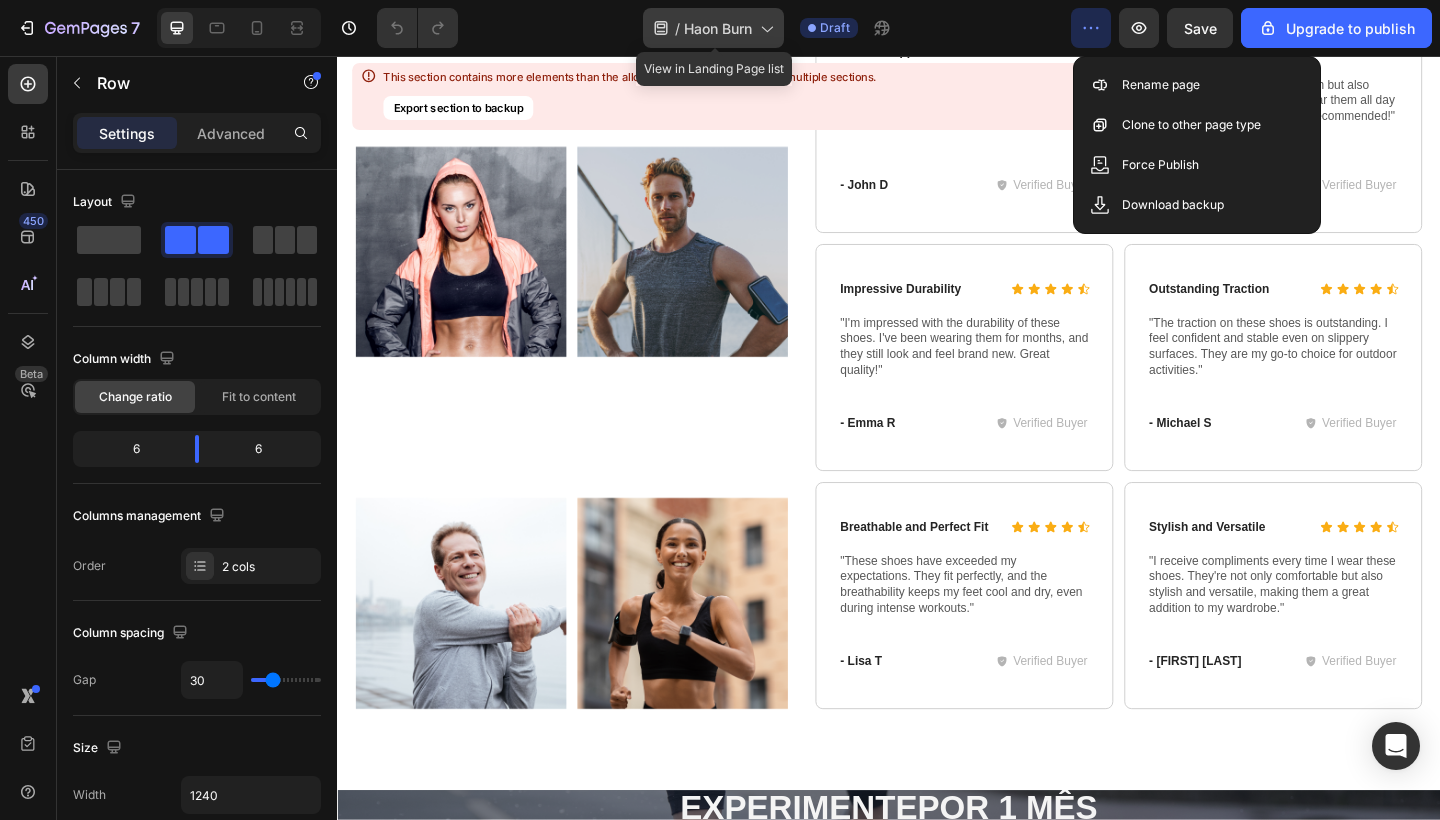 click 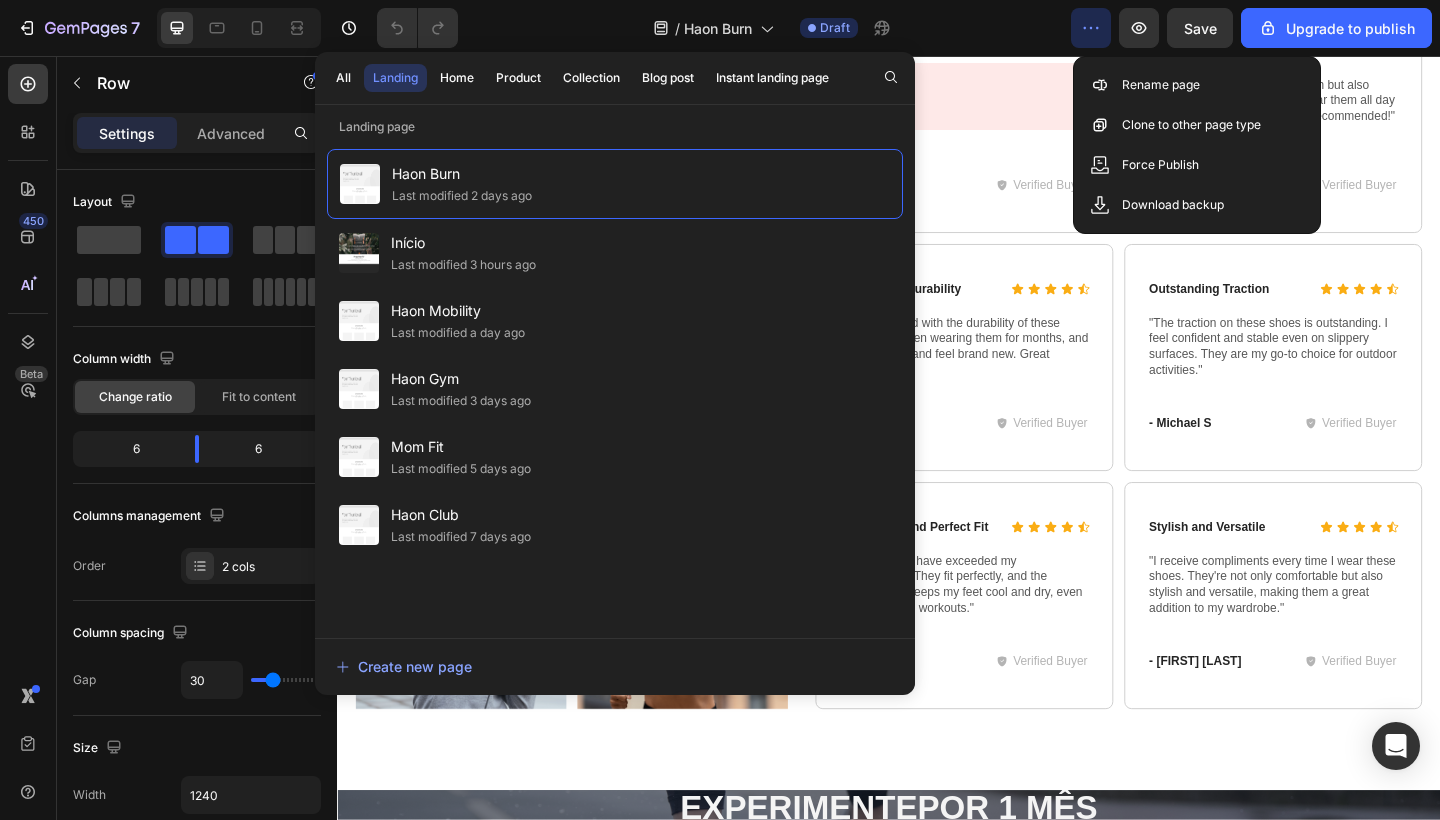 click on "7   /  Haon Burn Draft Preview  Save  Upgrade to publish" 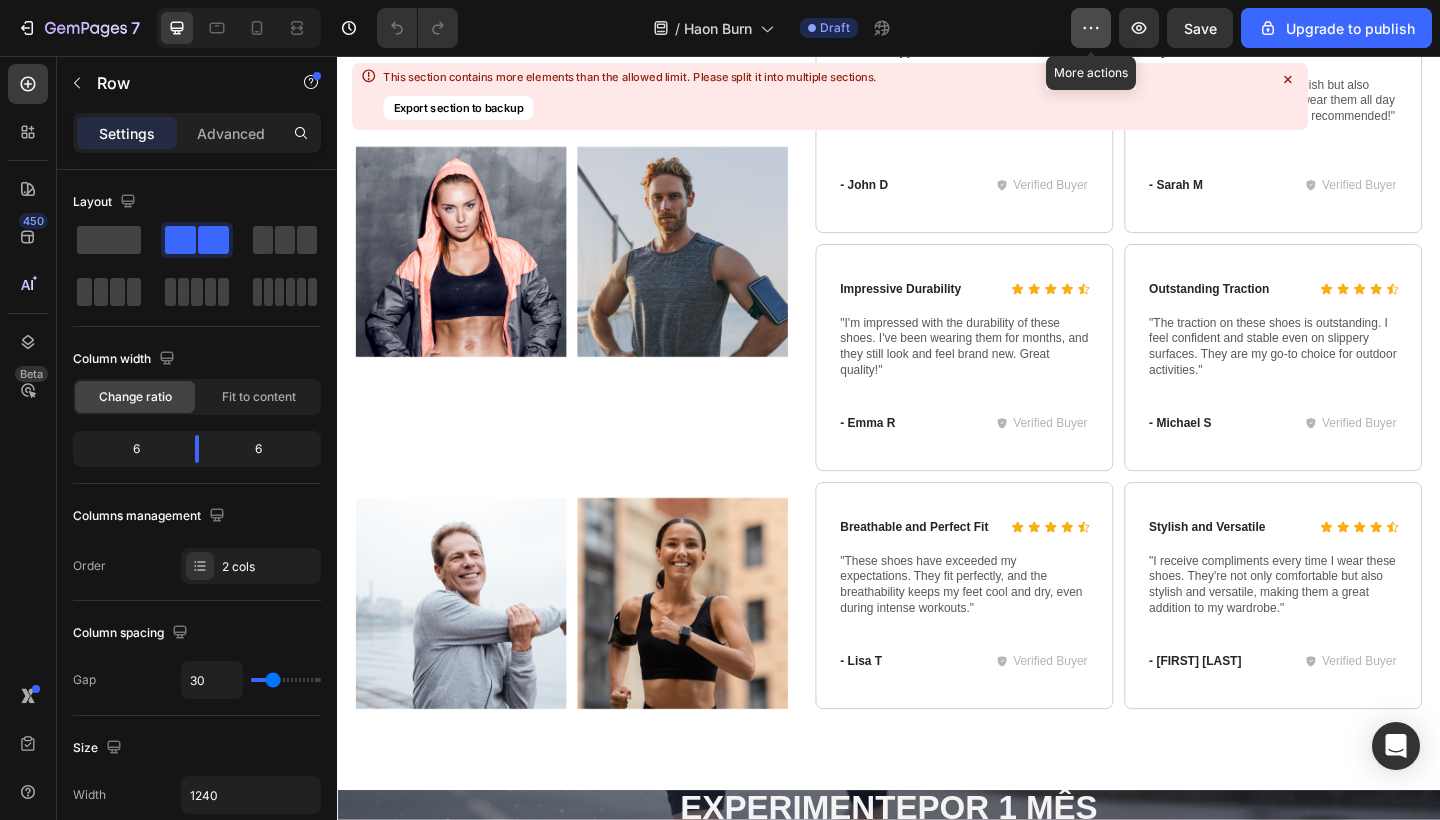 click 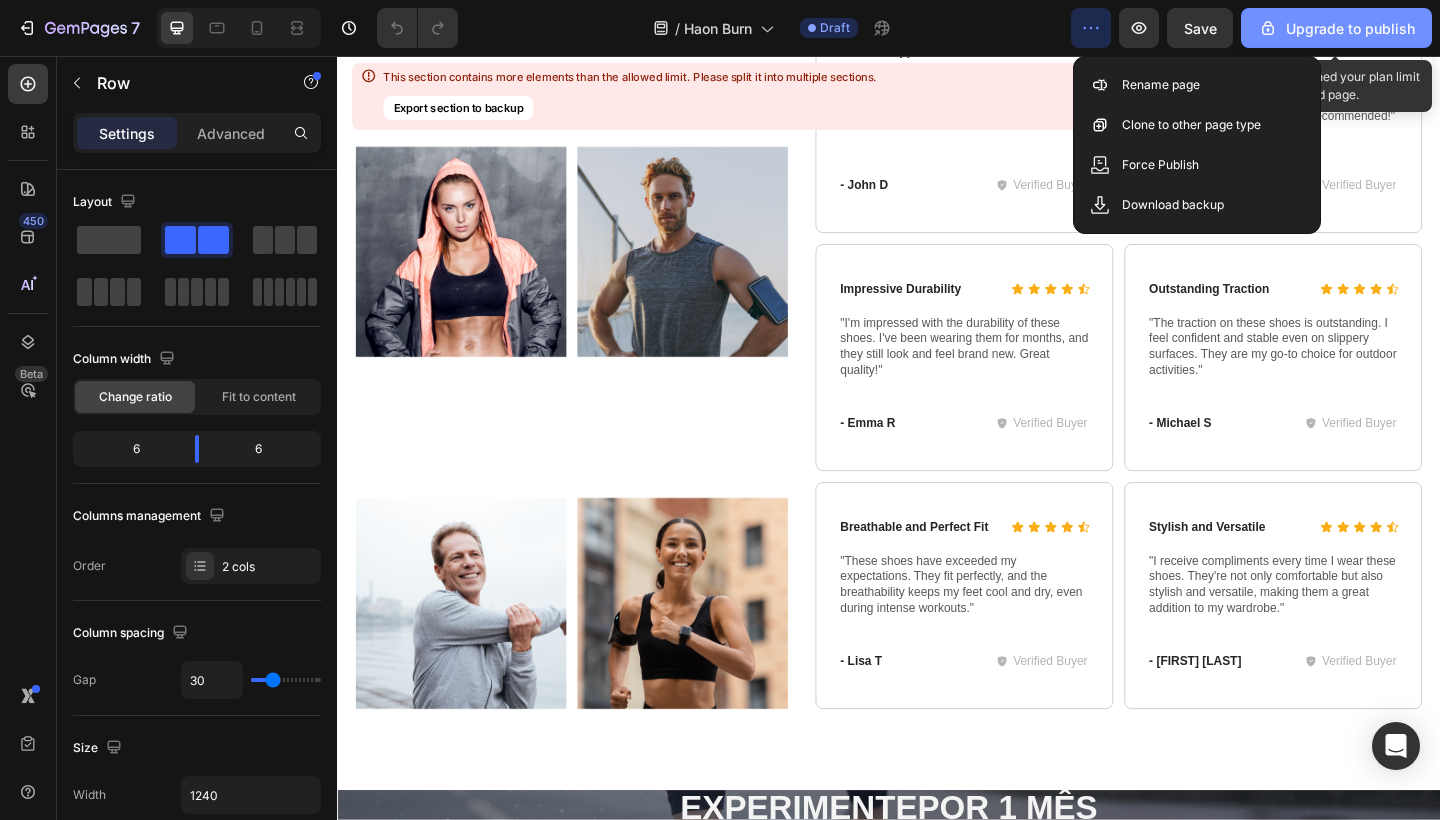 click on "Upgrade to publish" at bounding box center [1336, 28] 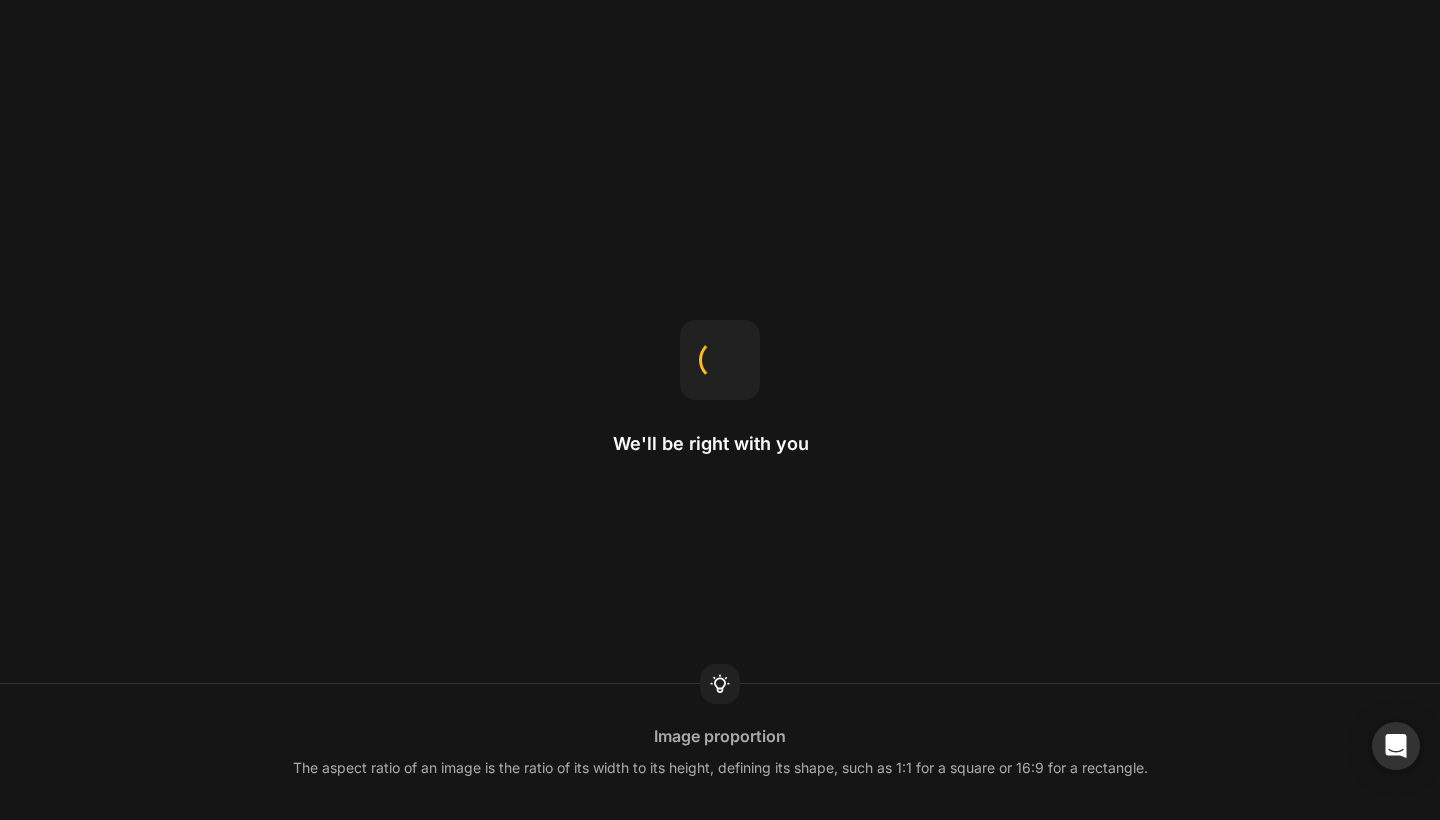 scroll, scrollTop: 0, scrollLeft: 0, axis: both 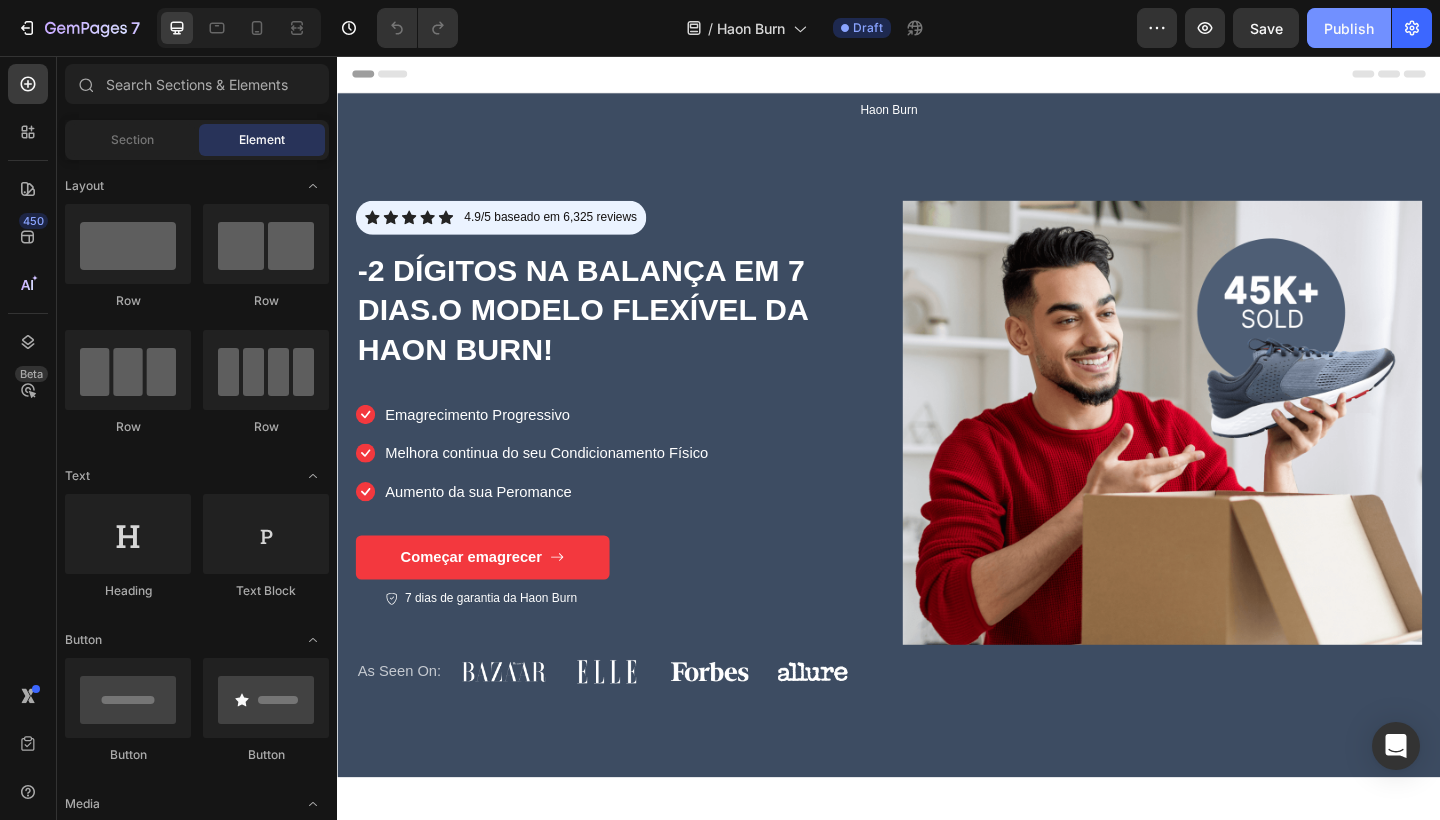 click on "Publish" at bounding box center (1349, 28) 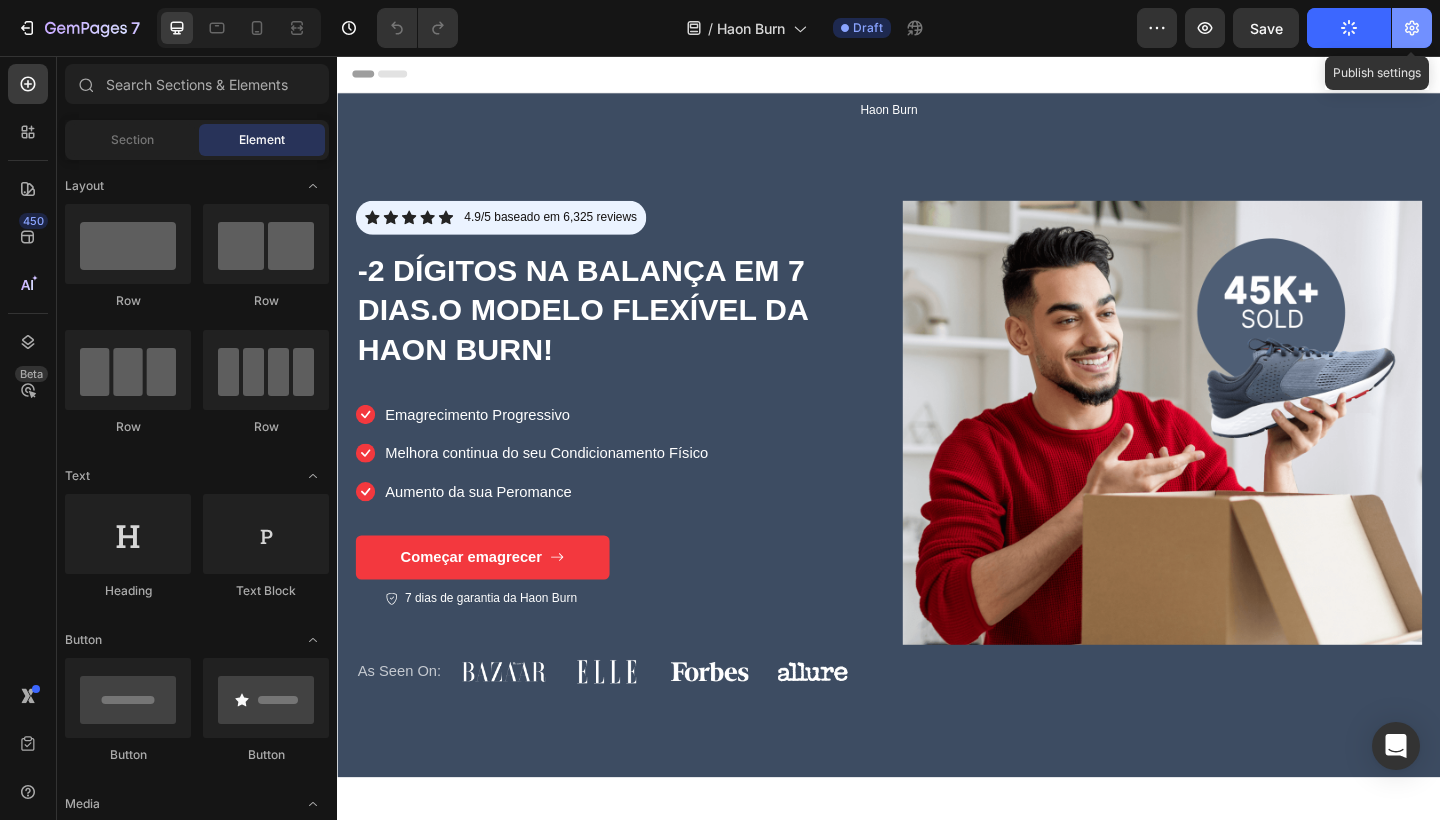 click 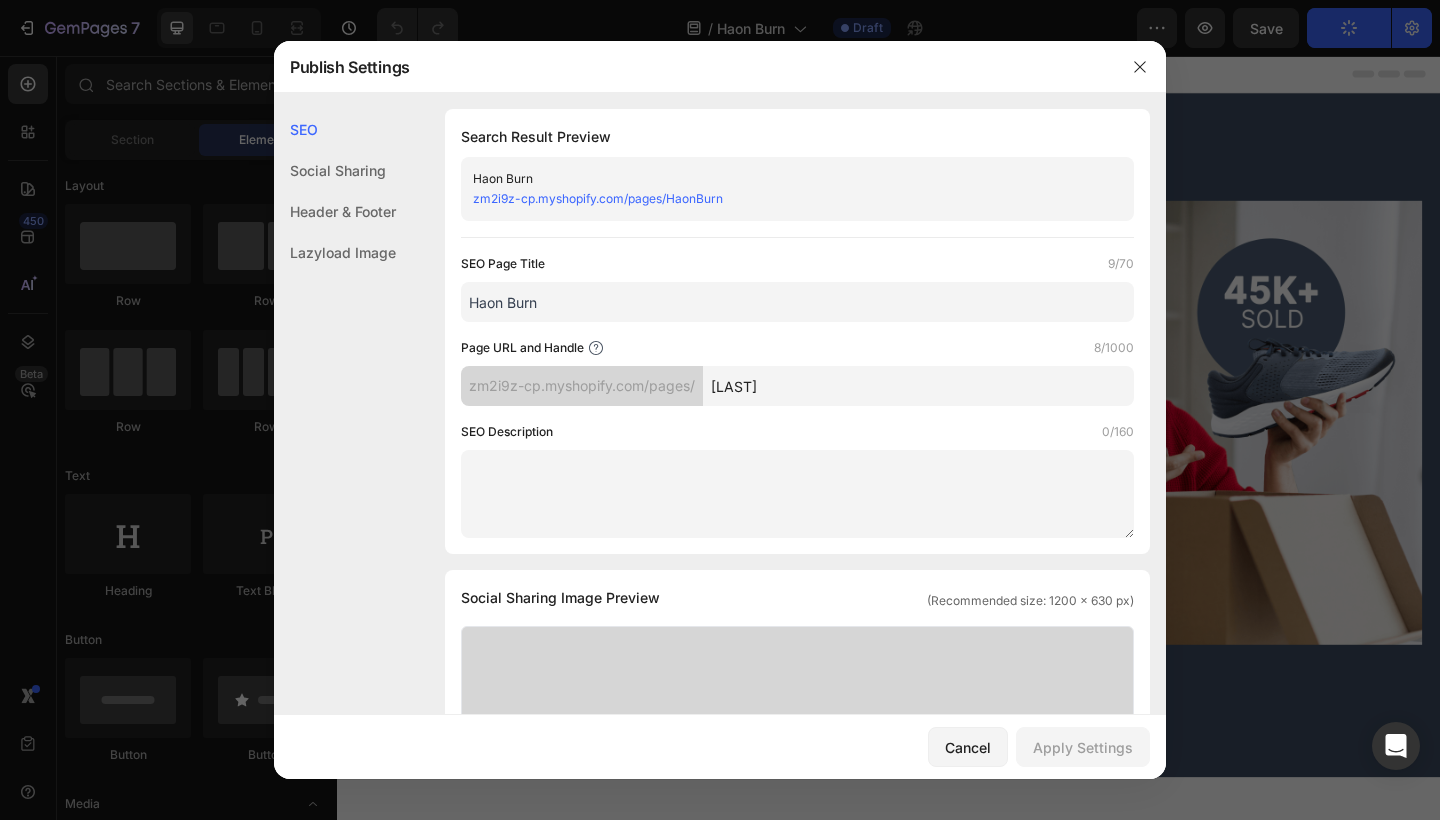 click on "zm2i9z-cp.myshopify.com/pages/HaonBurn" at bounding box center (781, 199) 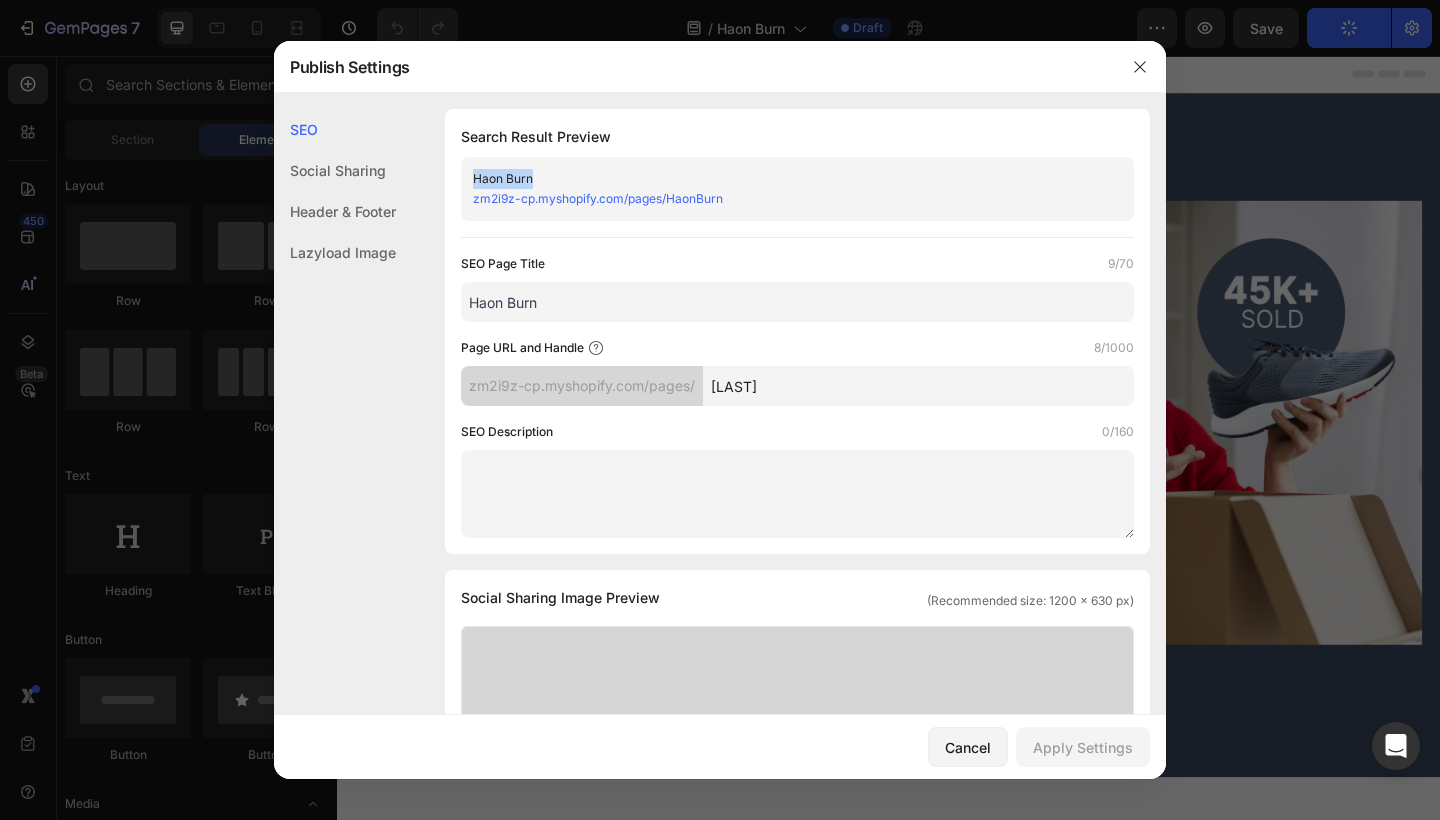 click on "zm2i9z-cp.myshopify.com/pages/HaonBurn" at bounding box center [781, 199] 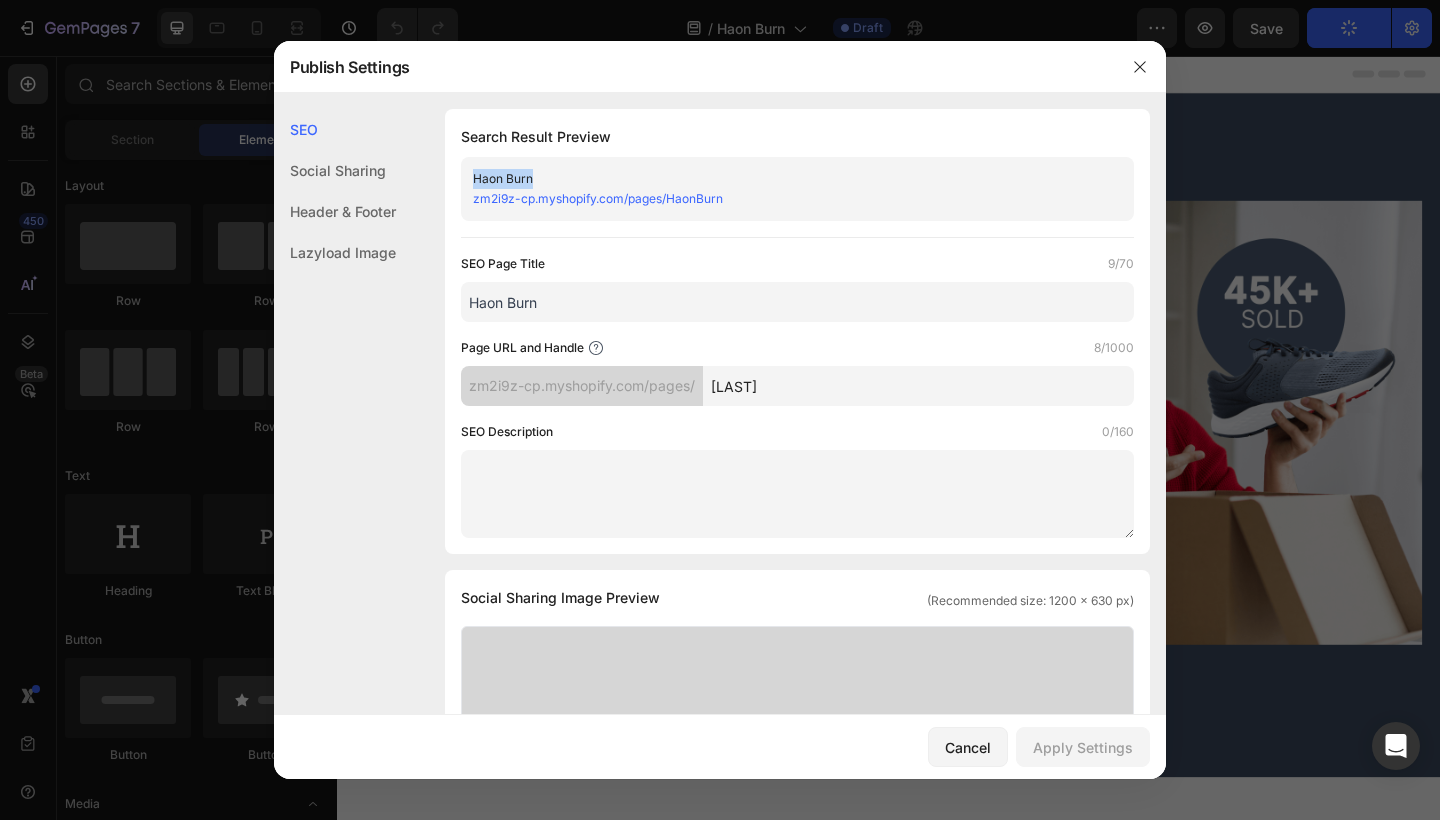 copy on "Haon Burn" 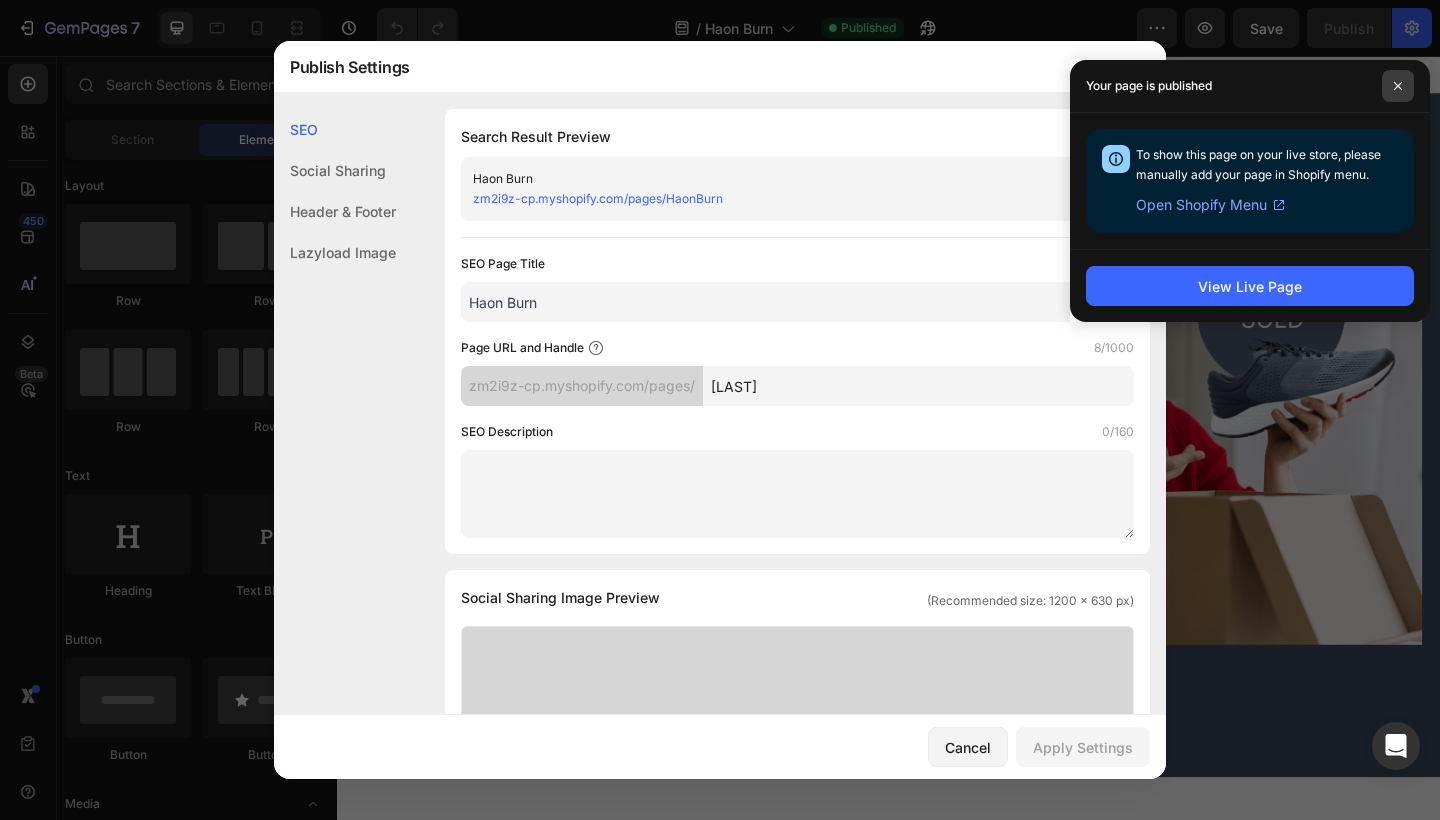 click at bounding box center [1398, 86] 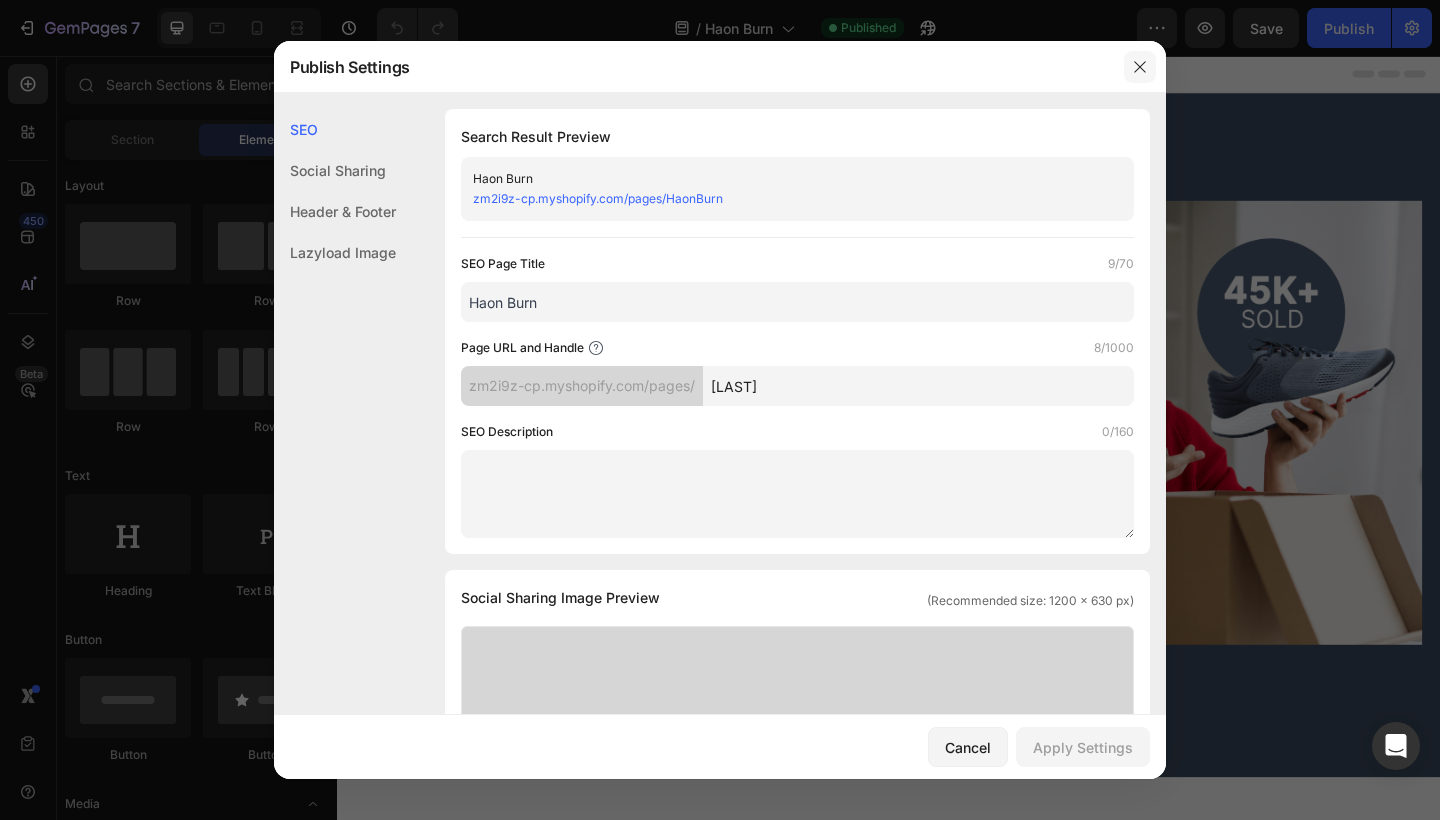 click 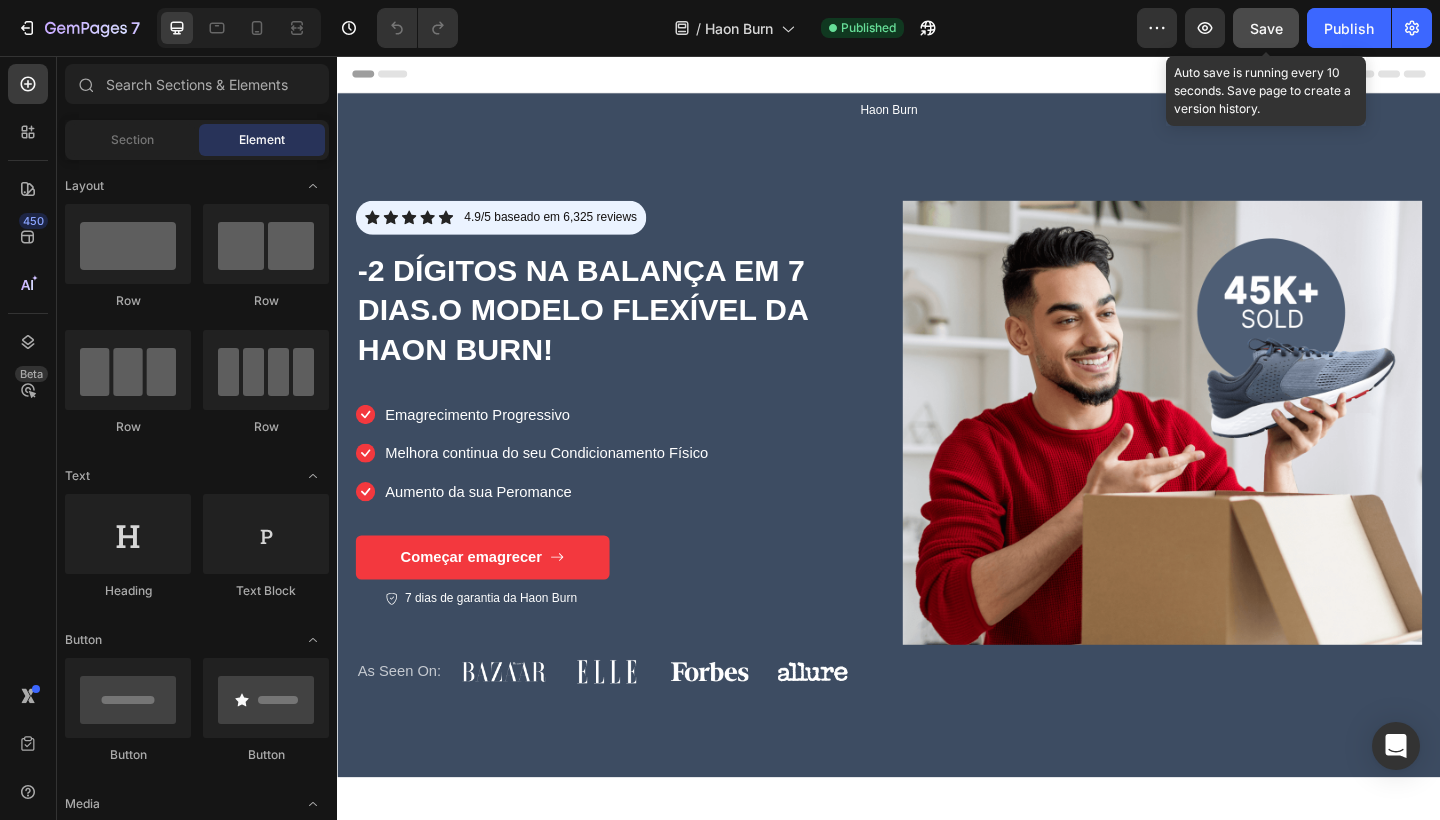 click on "Save" 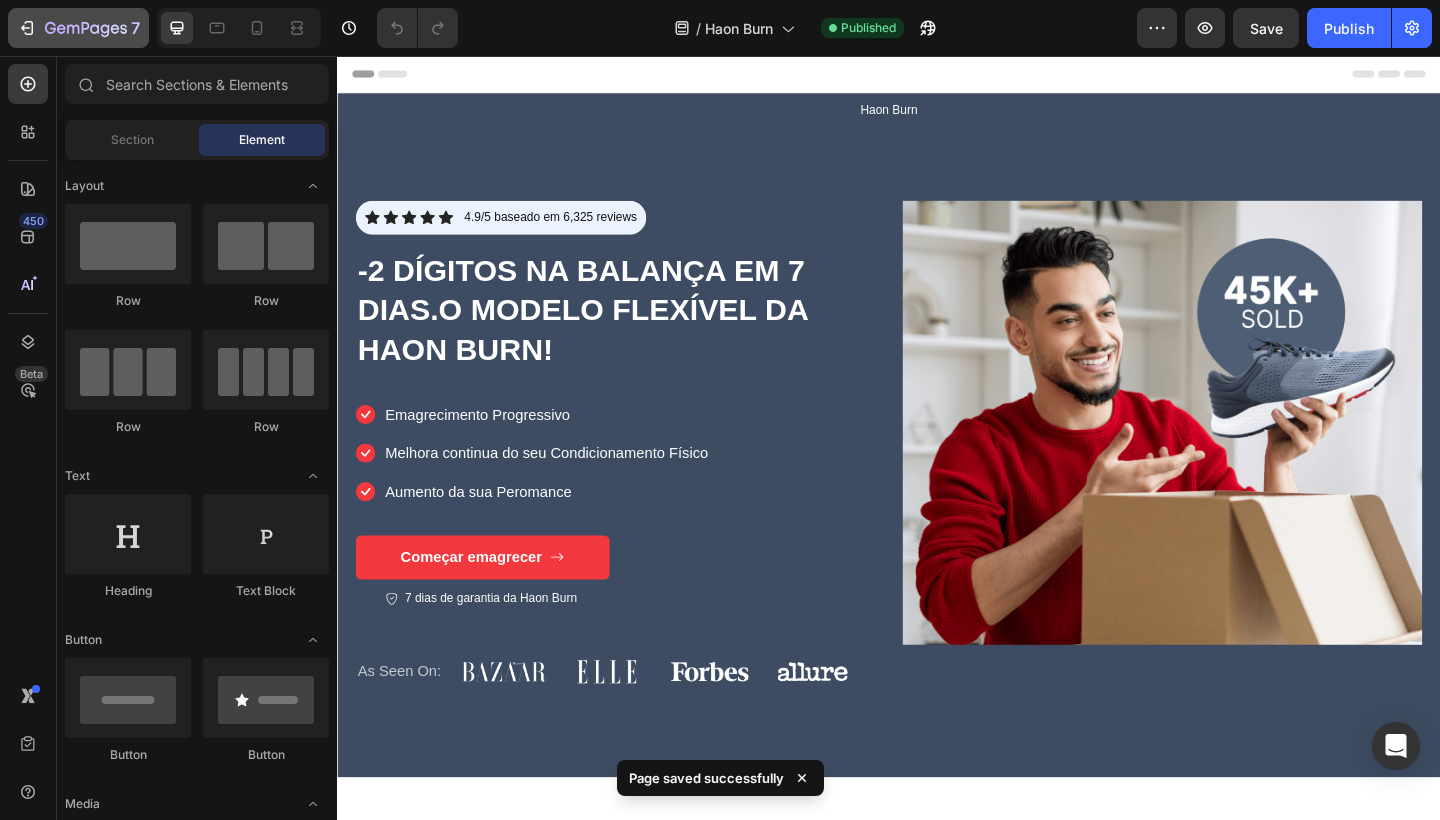 click on "7" 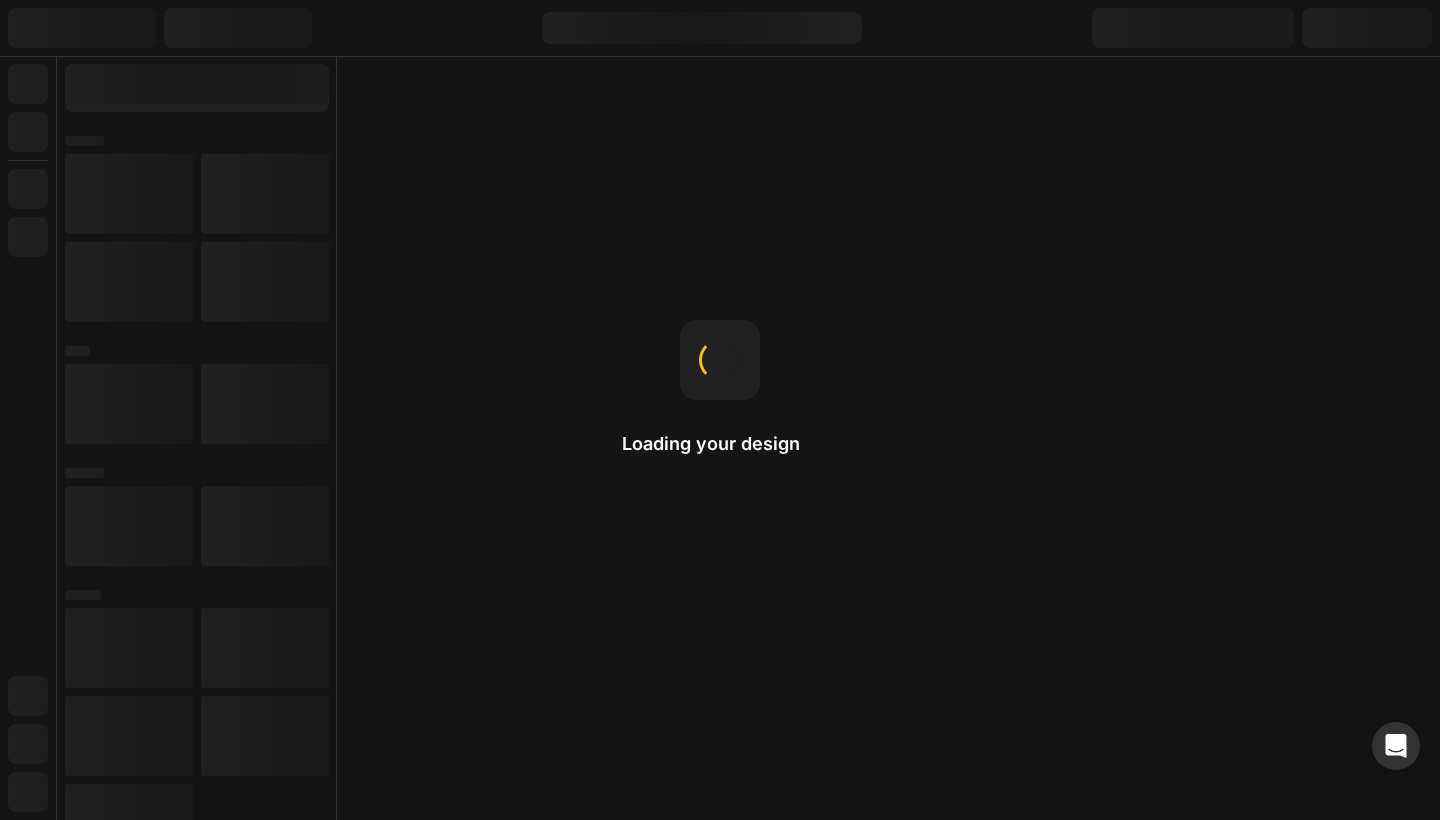 scroll, scrollTop: 0, scrollLeft: 0, axis: both 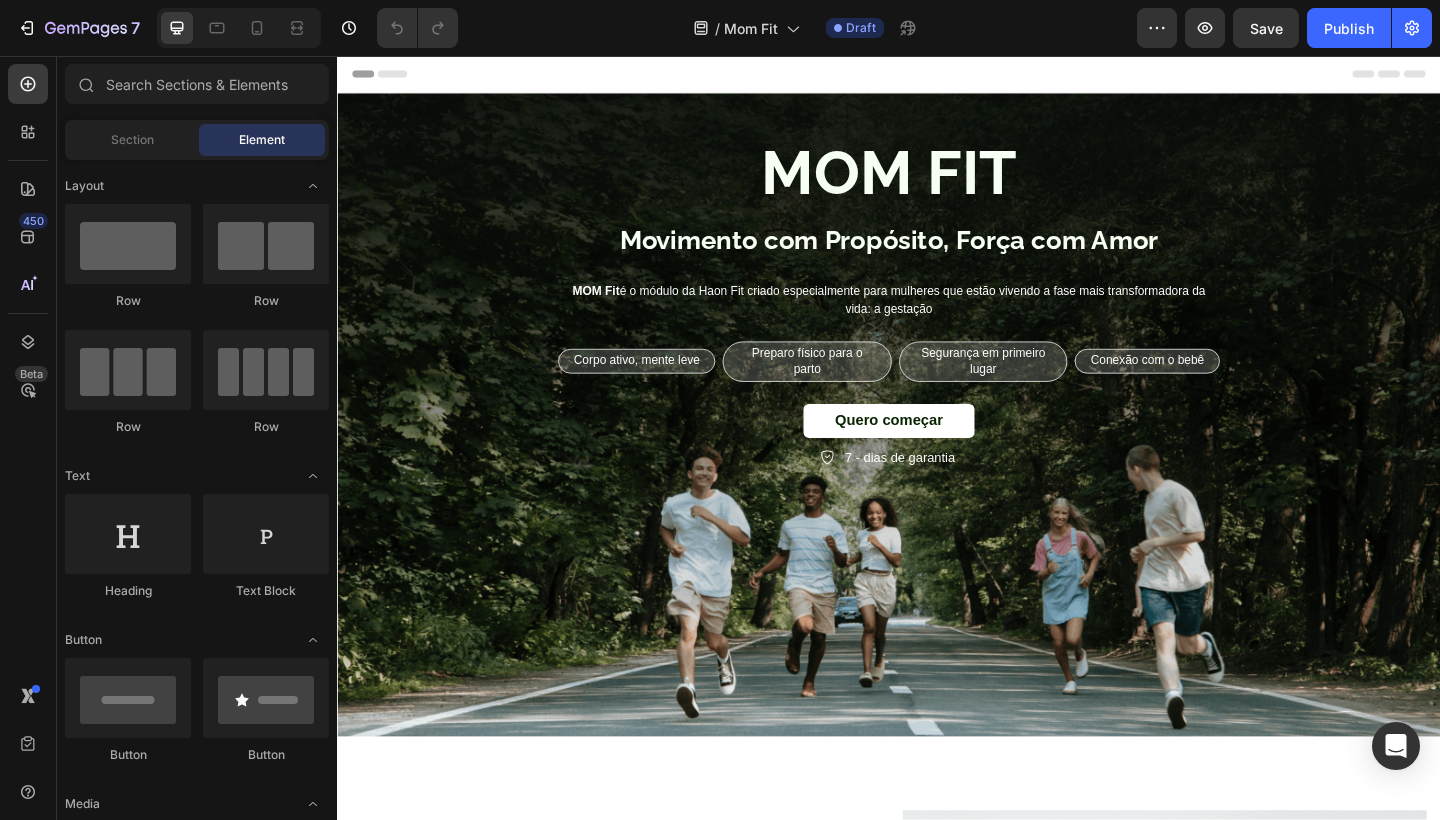 click on "MOM FIT  Movimento com Propósito, Força com Amor" at bounding box center (937, 220) 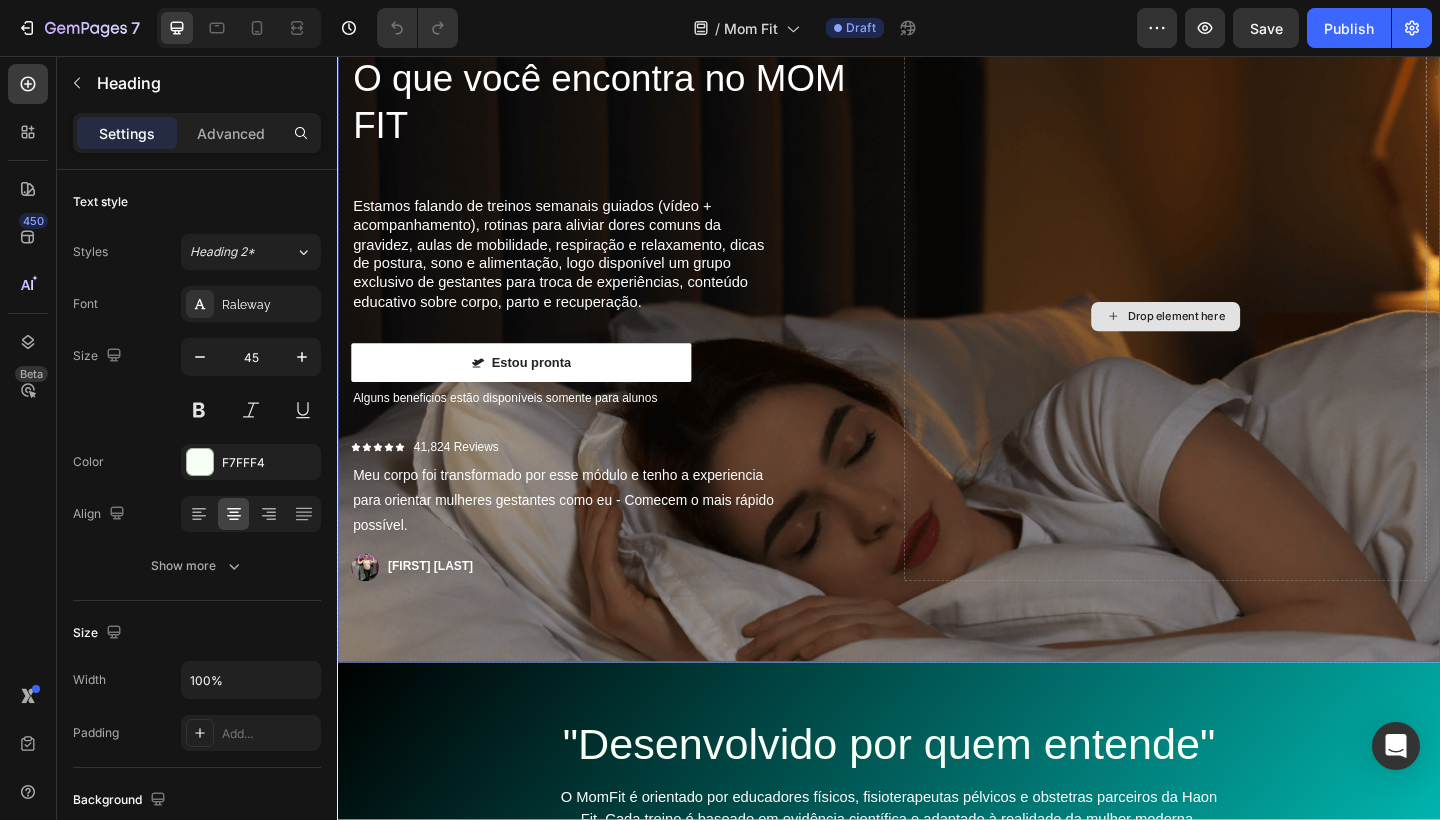 scroll, scrollTop: 3940, scrollLeft: 0, axis: vertical 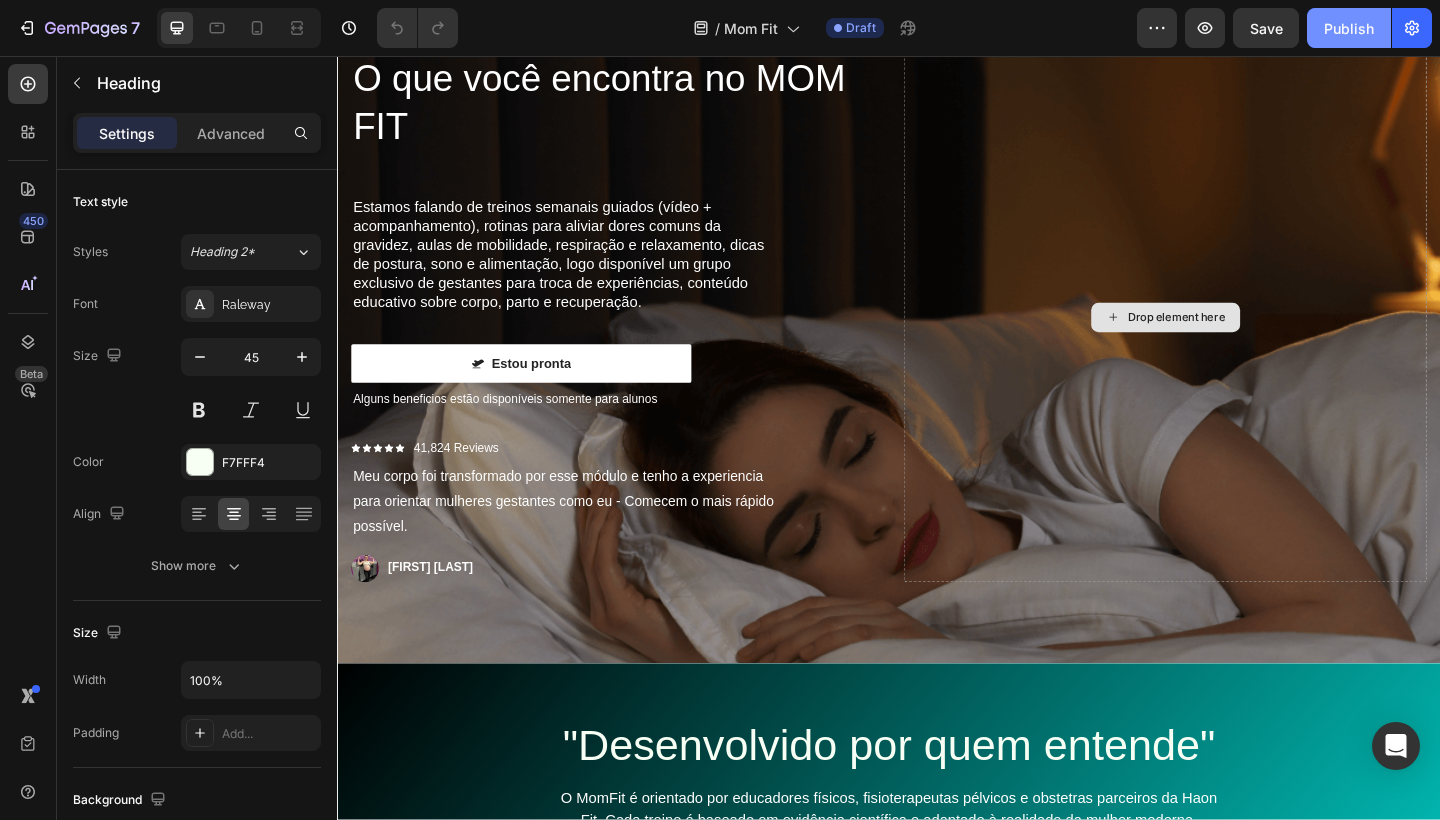 click on "Publish" at bounding box center (1349, 28) 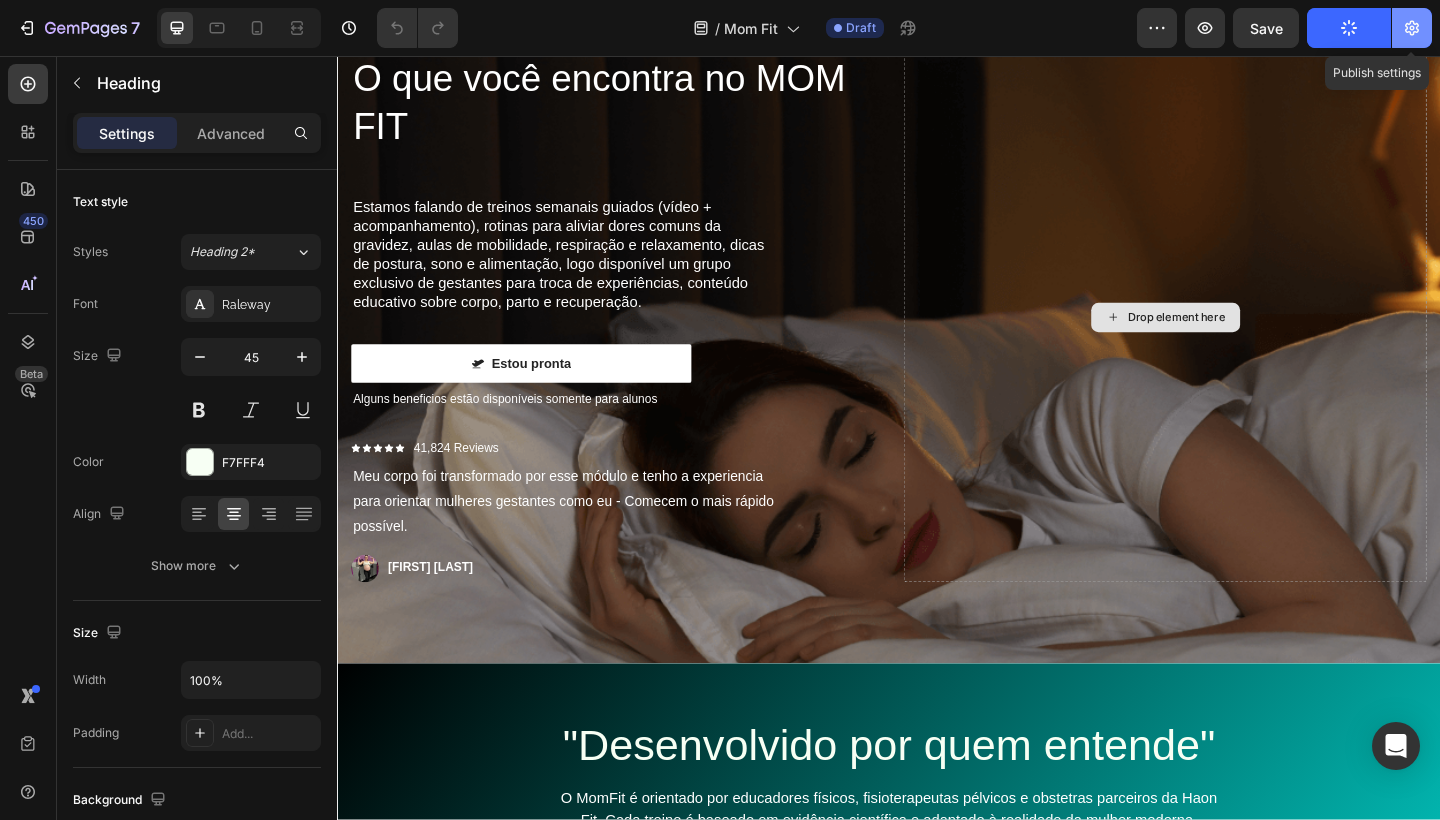 click 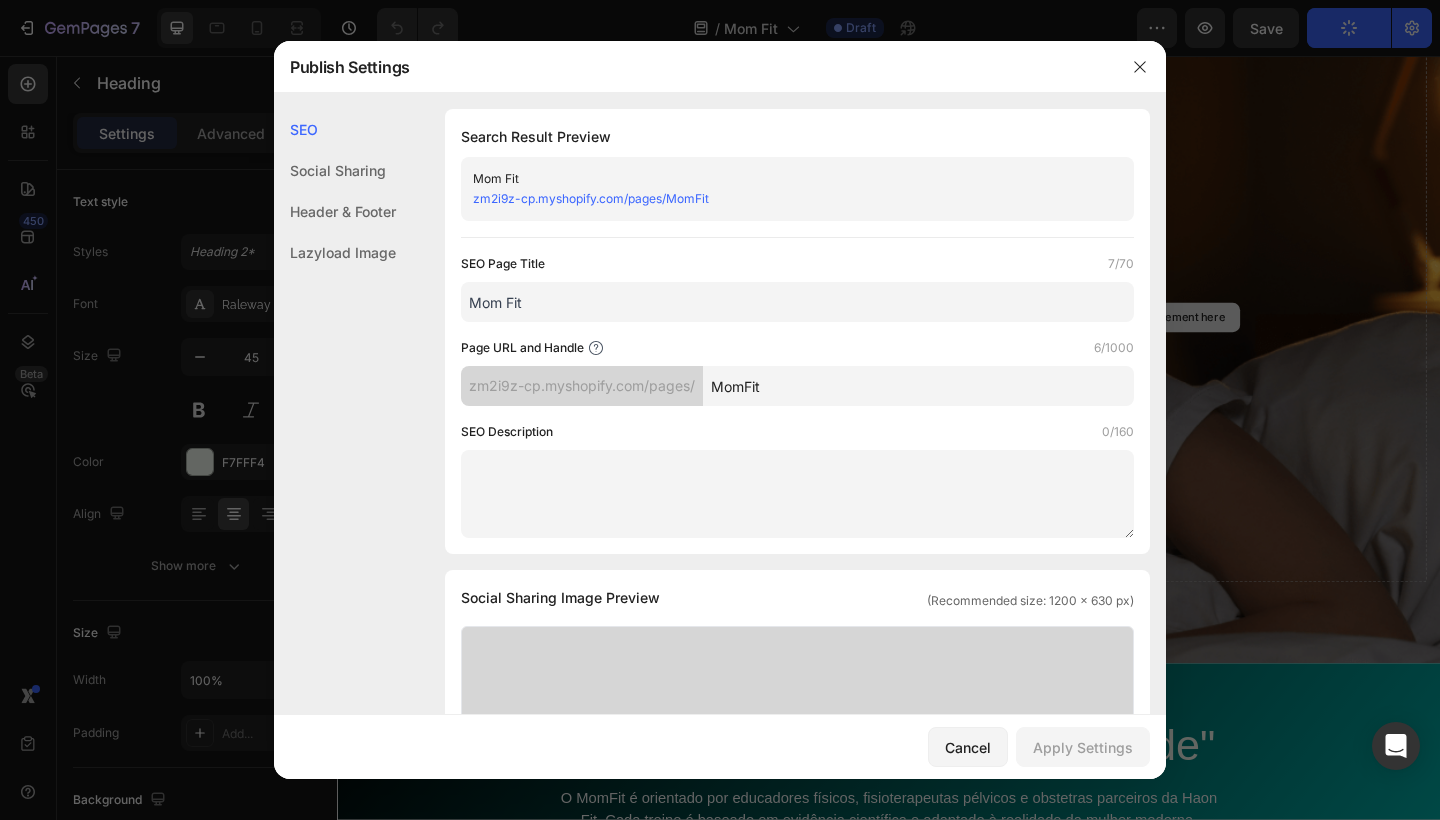 click on "zm2i9z-cp.myshopify.com/pages/MomFit" at bounding box center [781, 199] 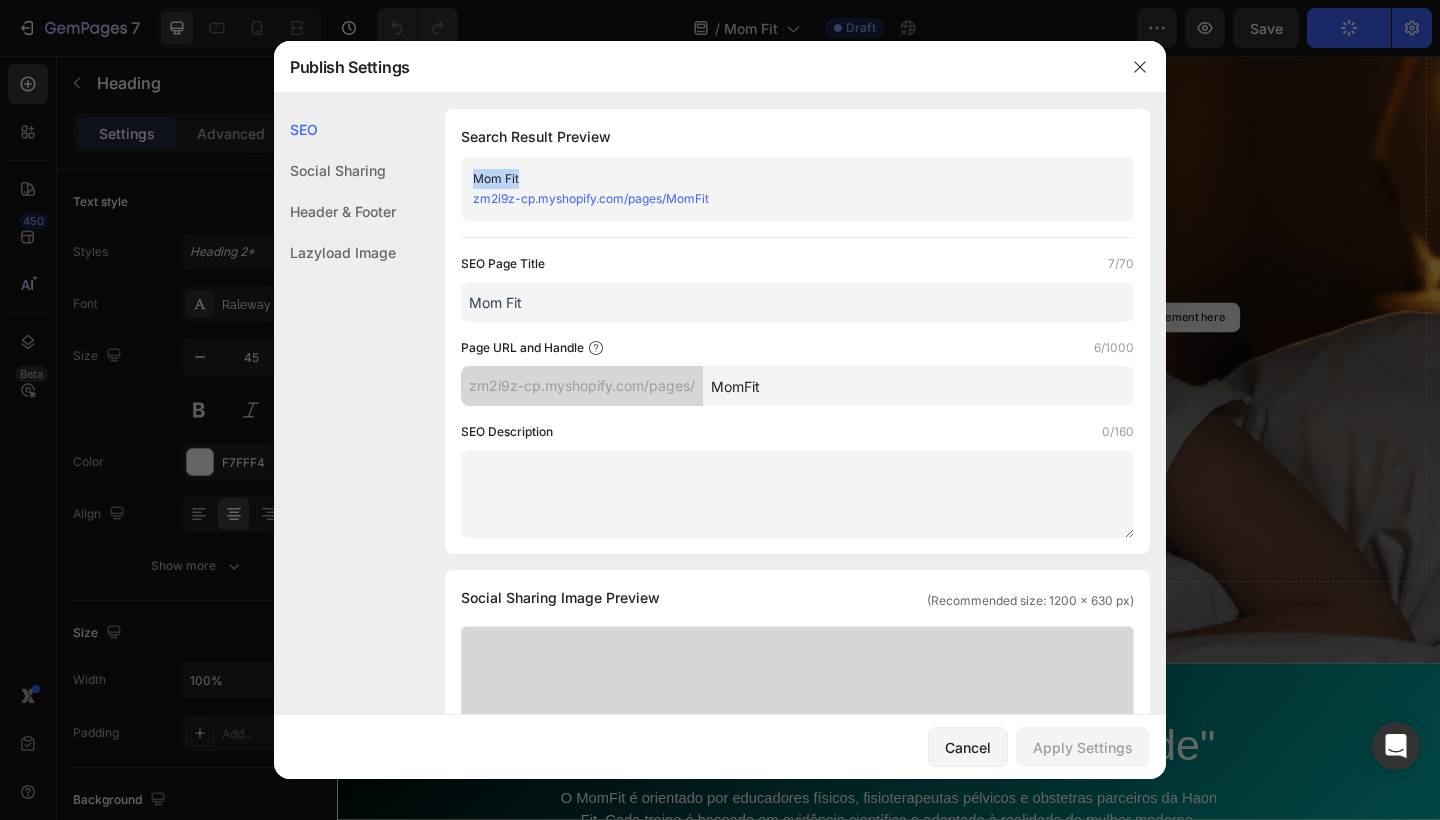 click on "zm2i9z-cp.myshopify.com/pages/MomFit" at bounding box center [781, 199] 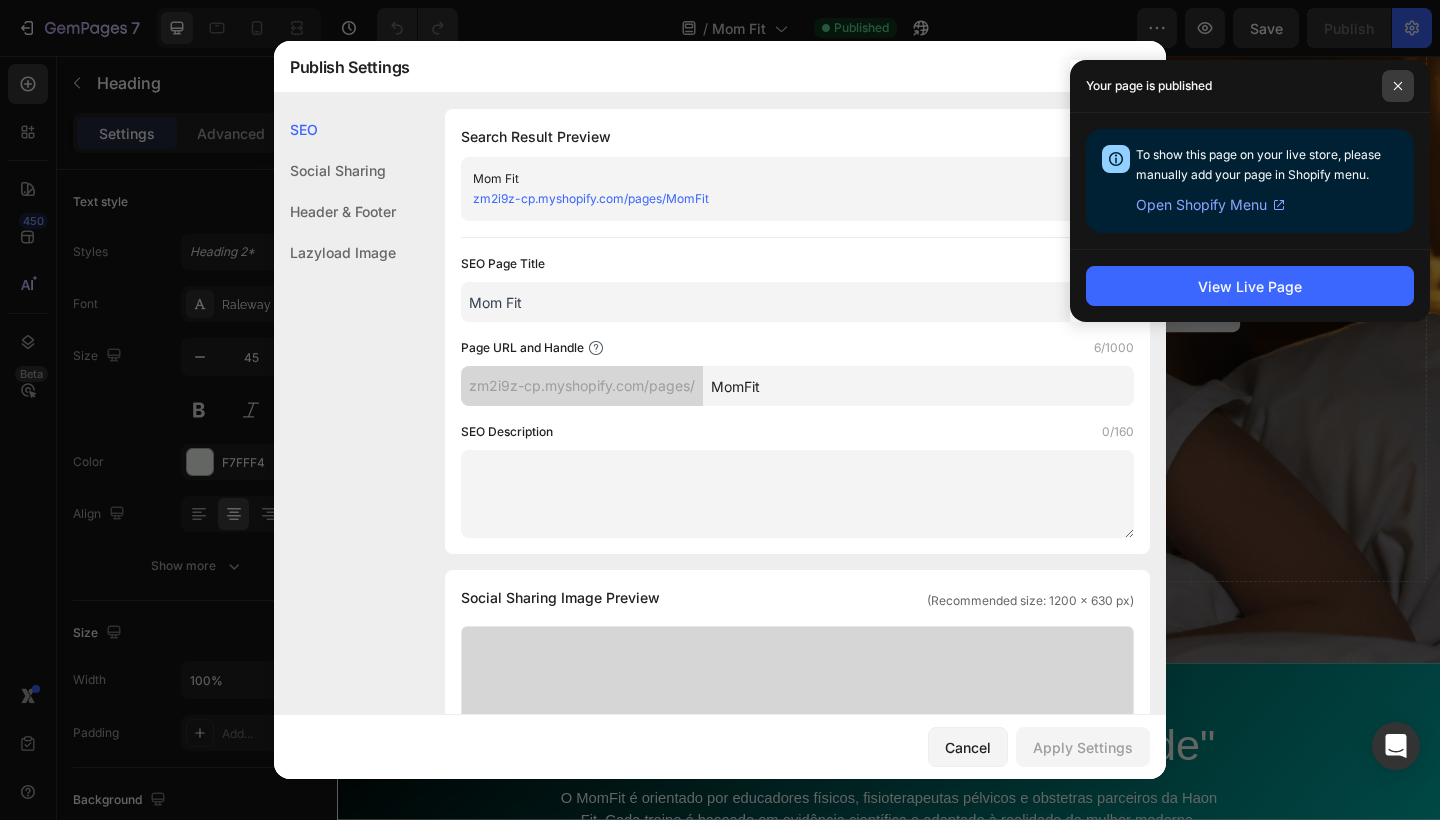 click at bounding box center [1398, 86] 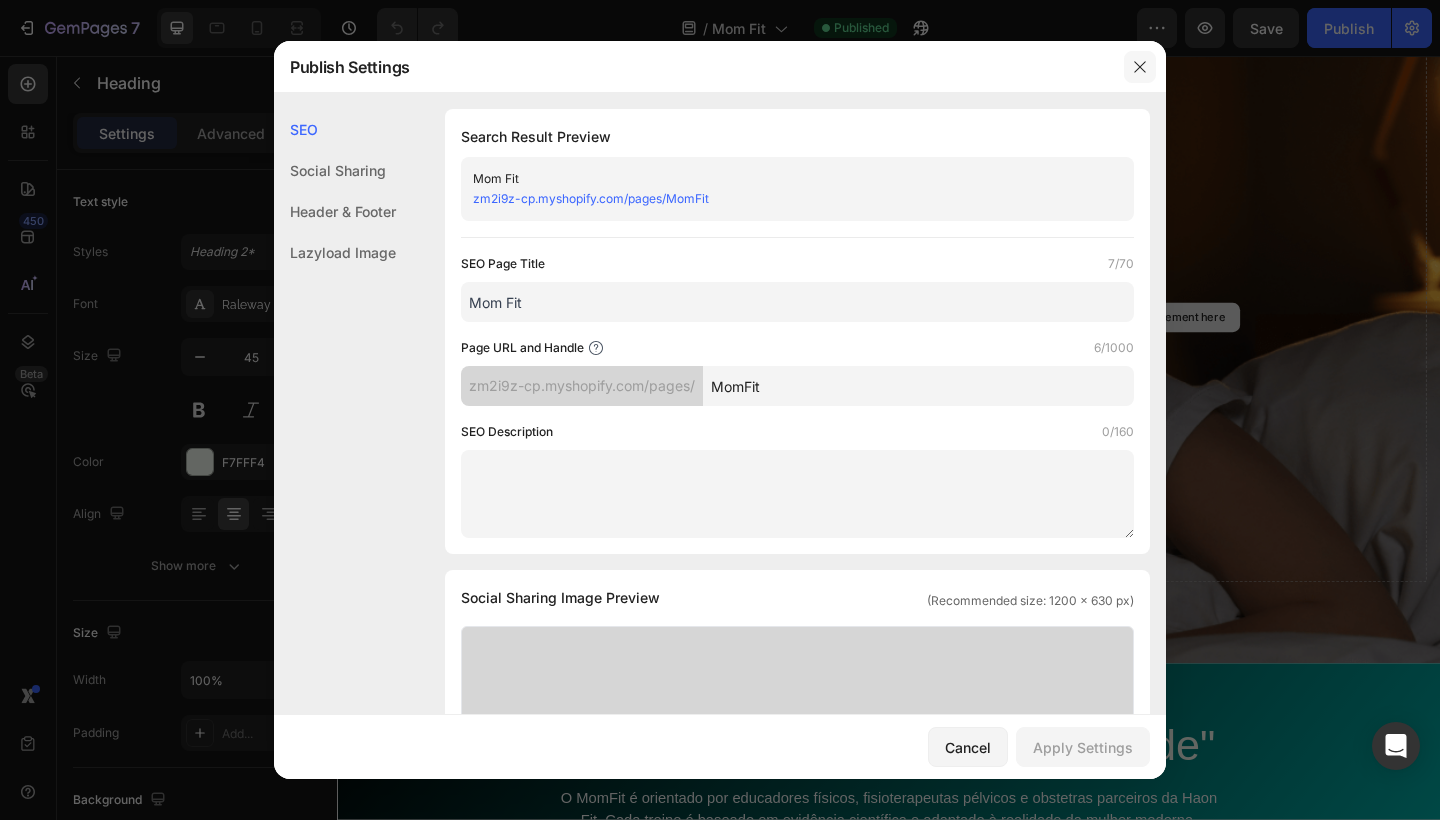 click 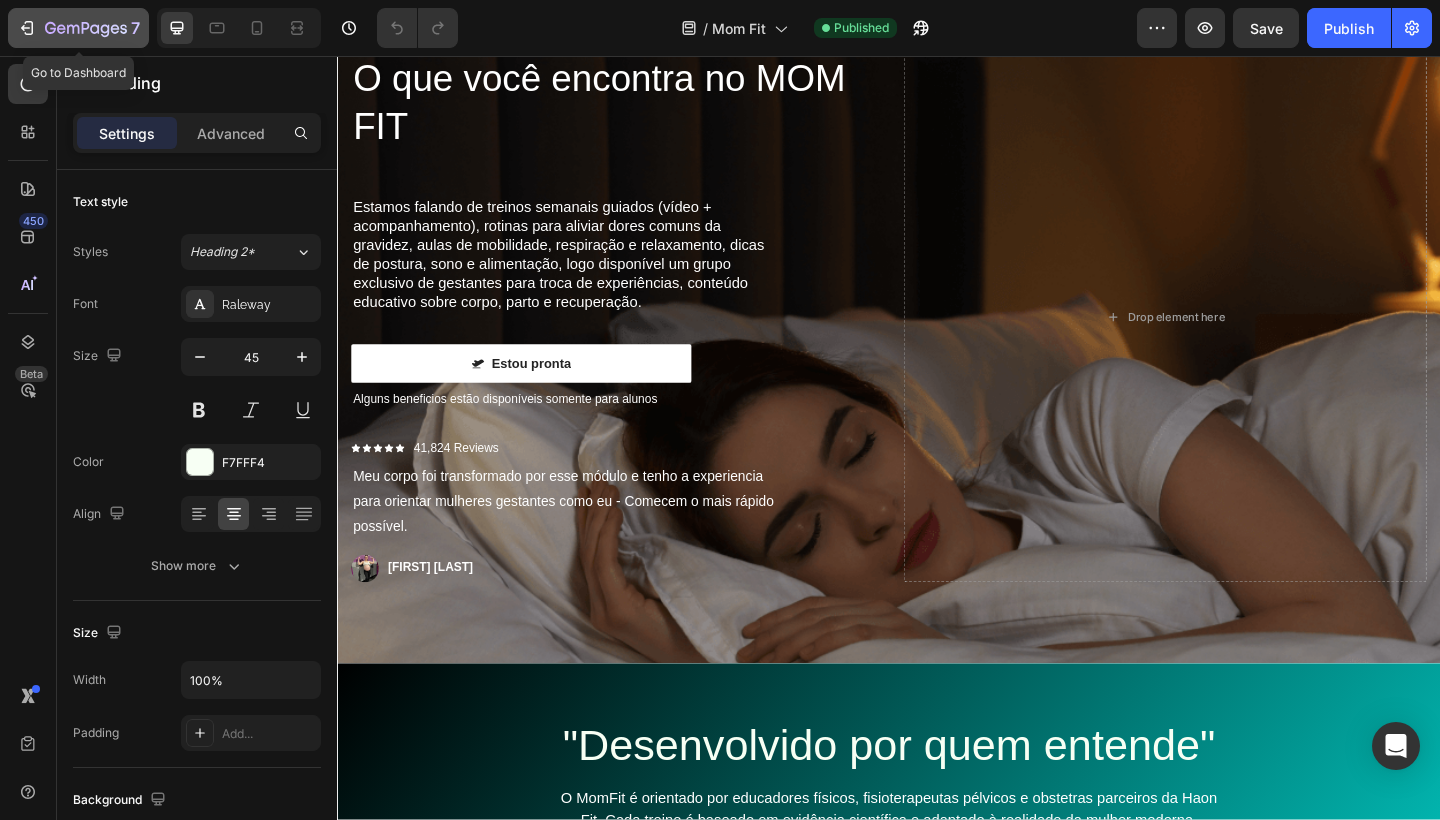 click 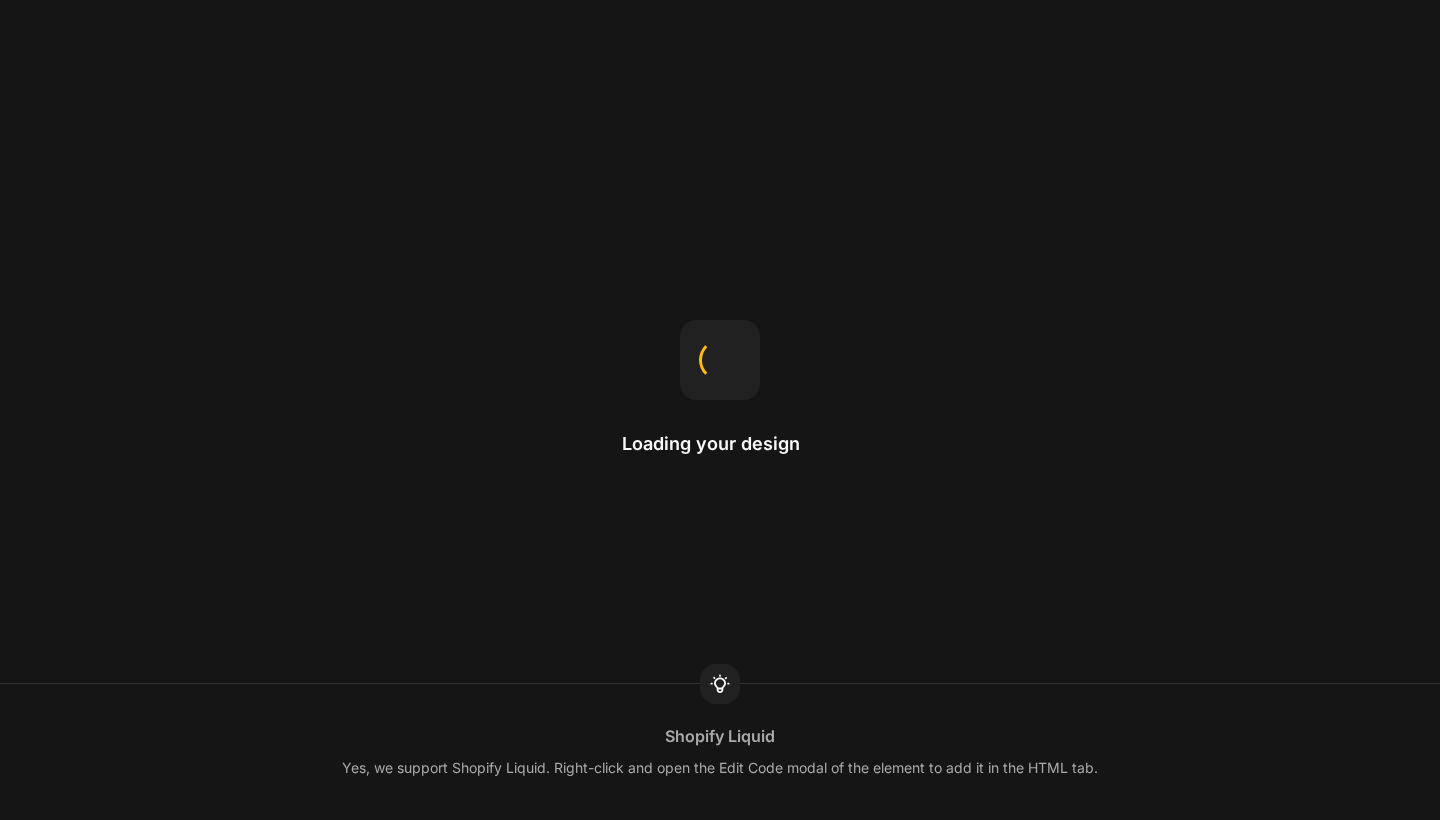 scroll, scrollTop: 0, scrollLeft: 0, axis: both 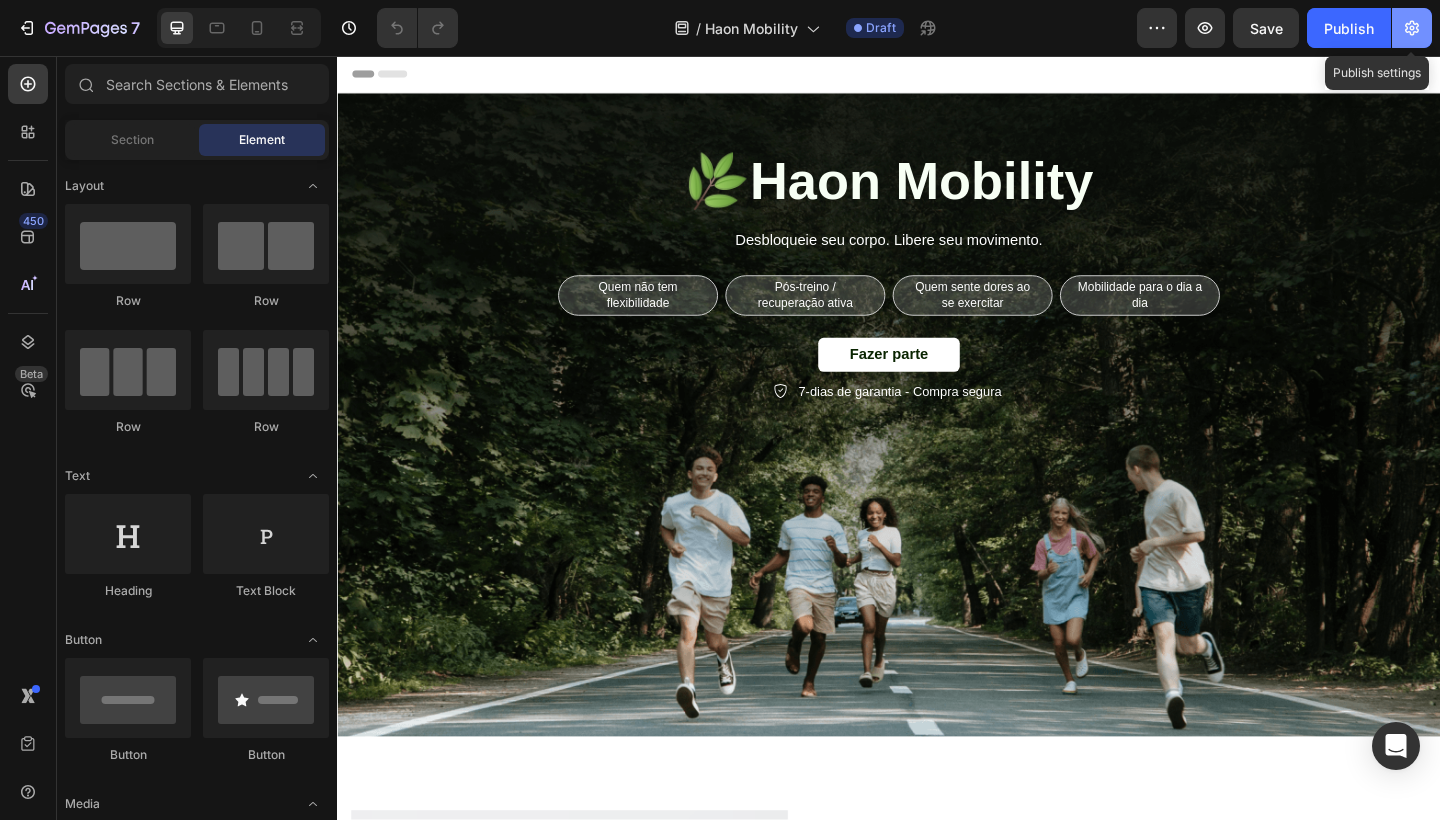 click 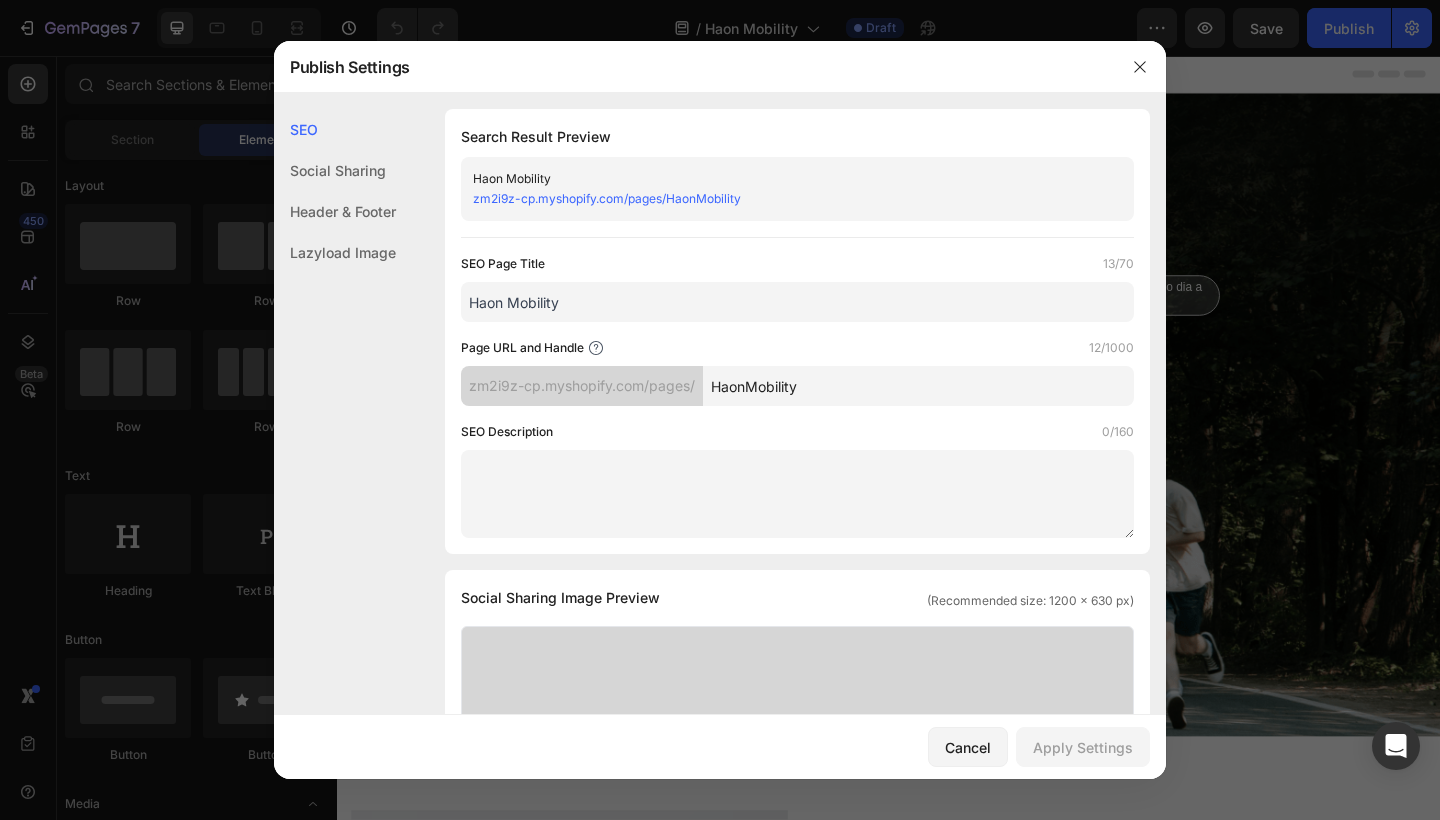 click on "zm2i9z-cp.myshopify.com/pages/HaonMobility" at bounding box center [781, 199] 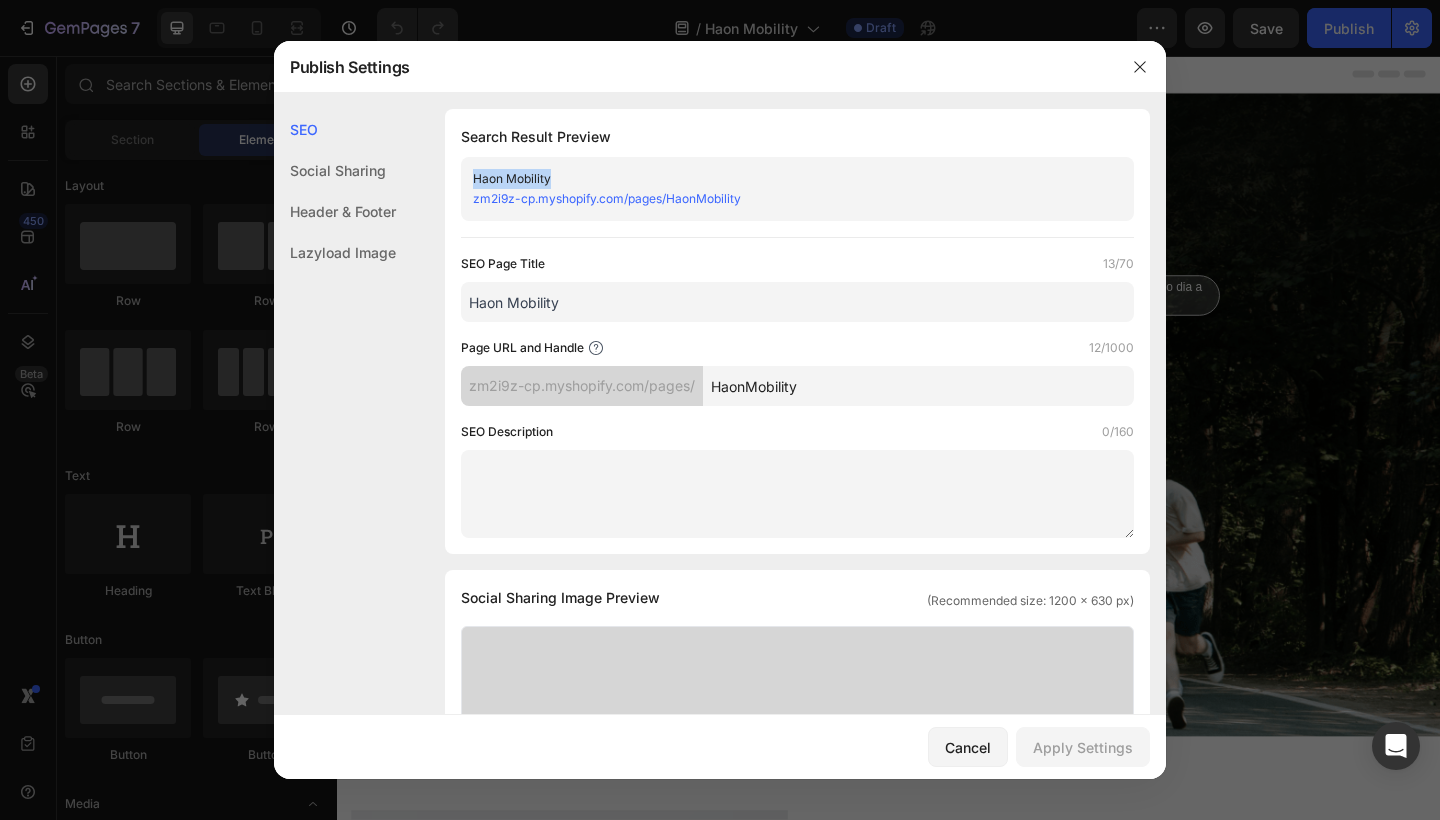 click on "zm2i9z-cp.myshopify.com/pages/HaonMobility" at bounding box center [781, 199] 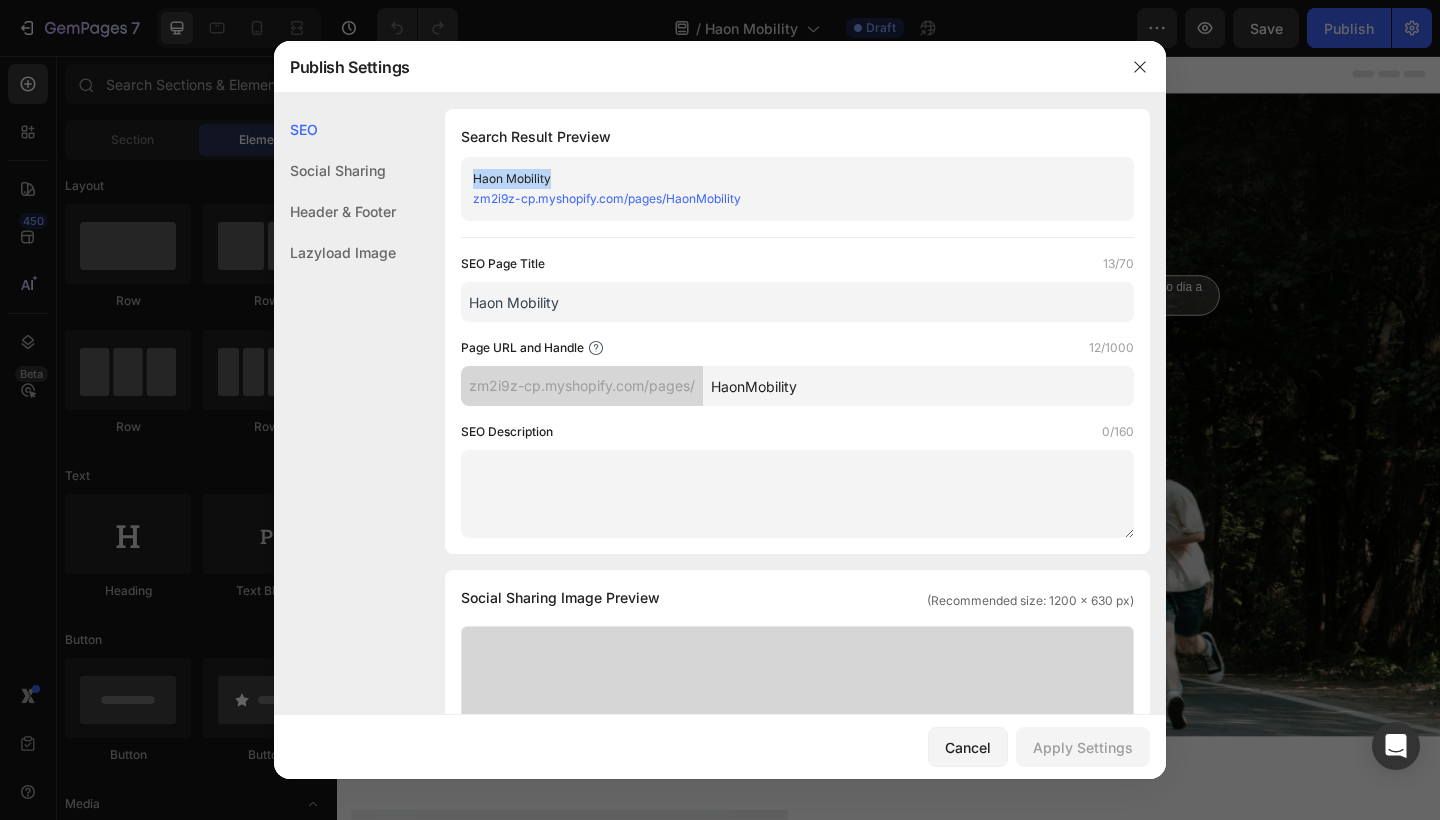 copy on "Haon Mobility" 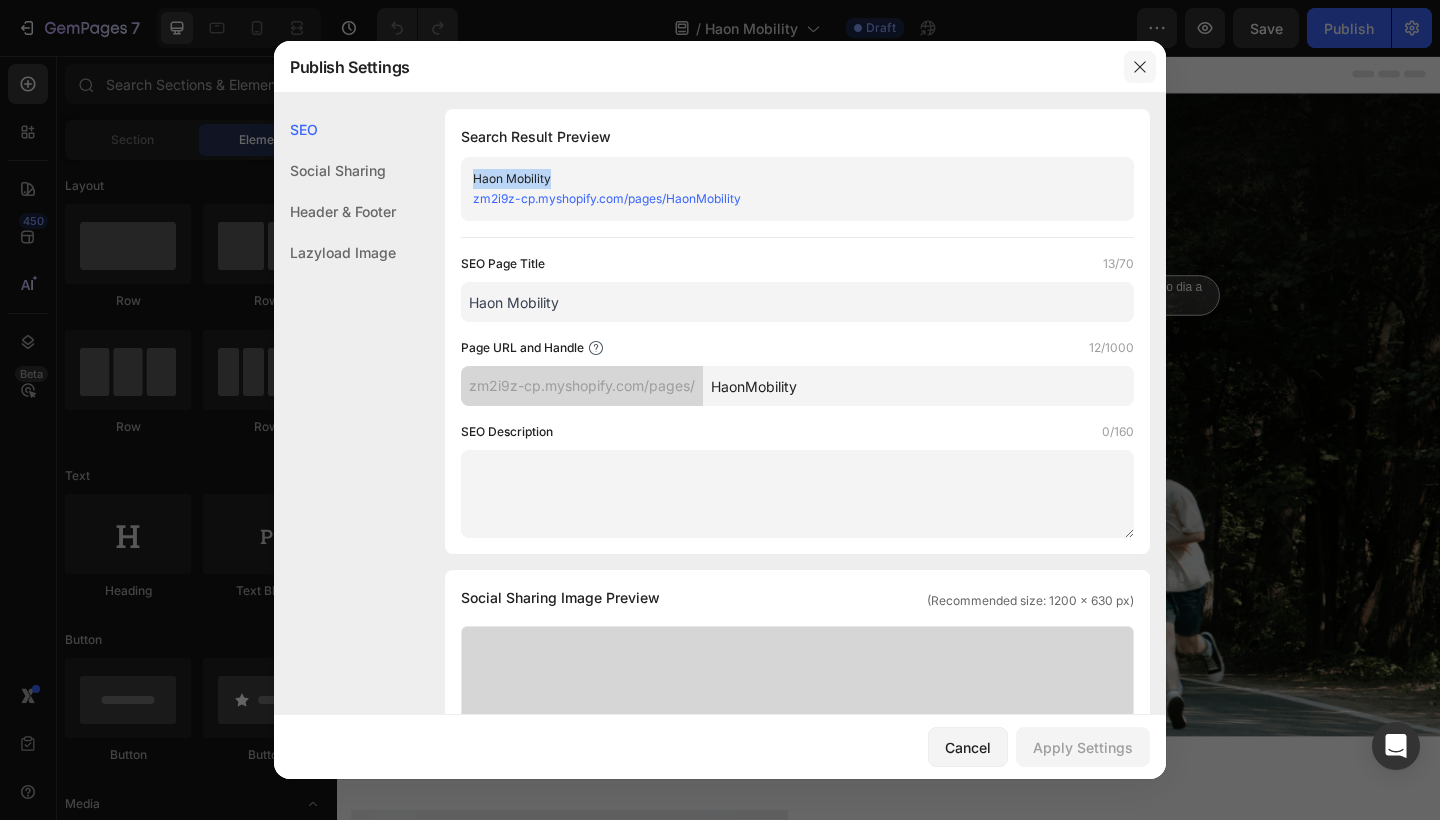 click at bounding box center (1140, 67) 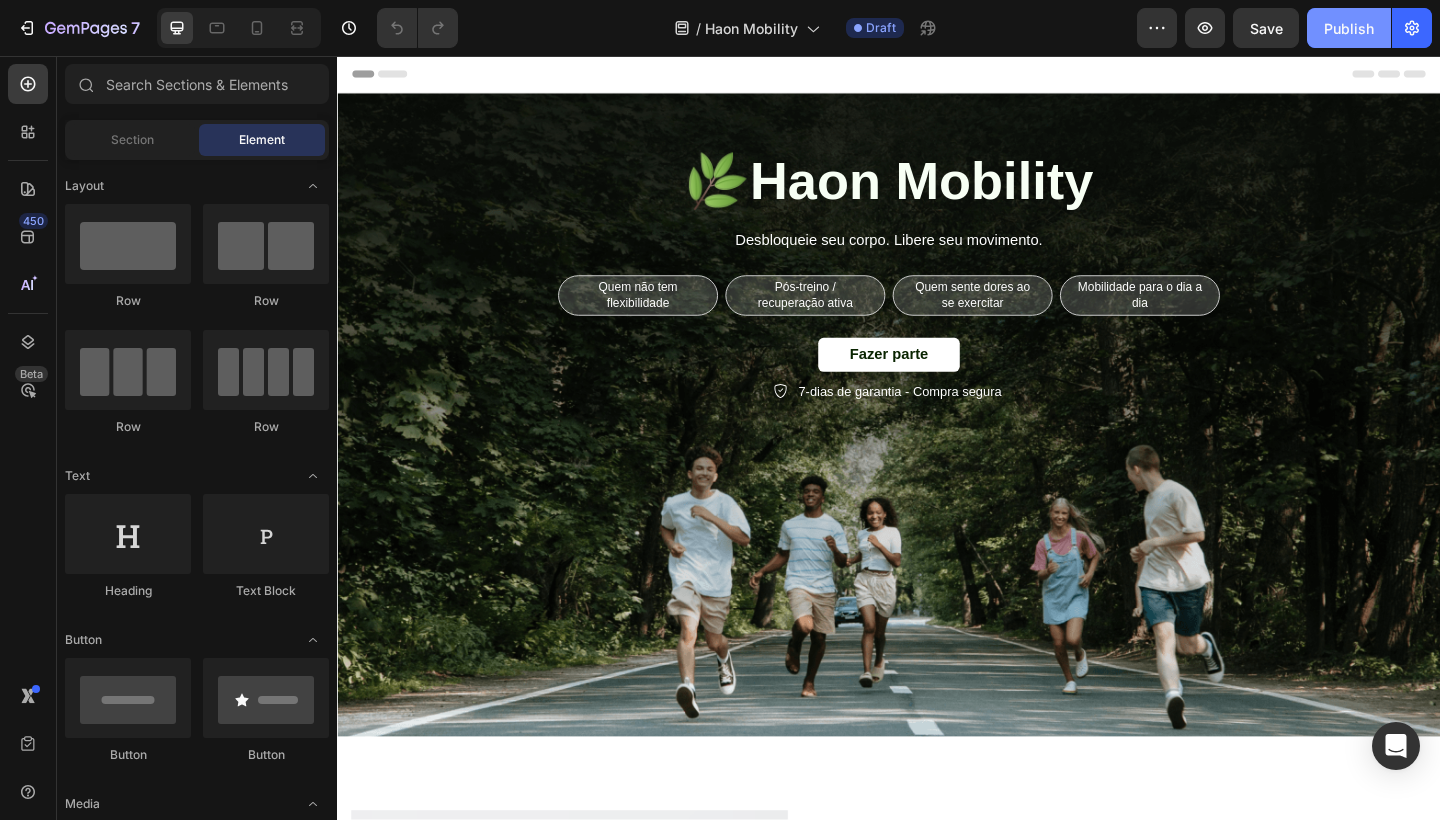 click on "Publish" at bounding box center [1349, 28] 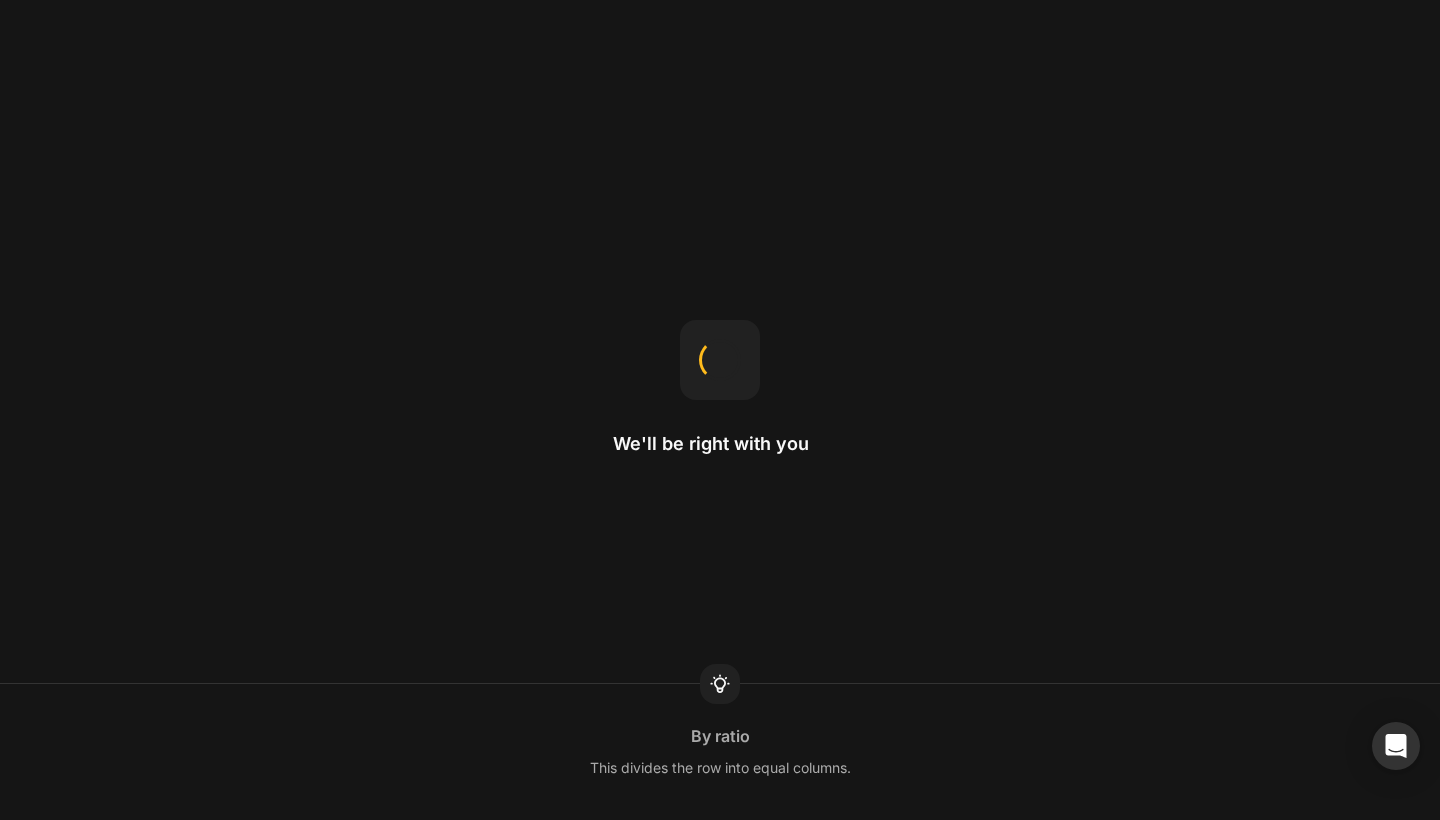 scroll, scrollTop: 0, scrollLeft: 0, axis: both 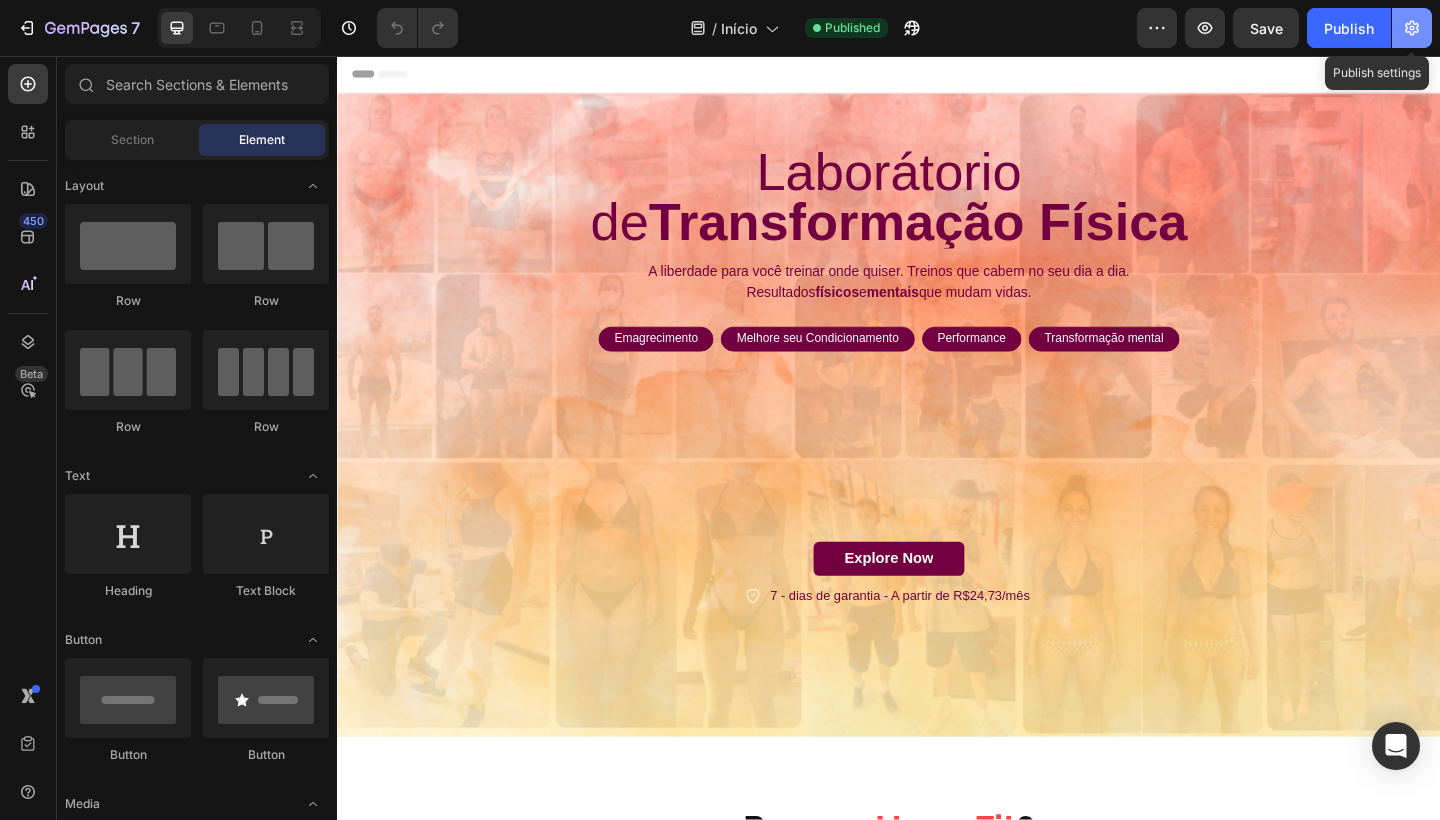 click 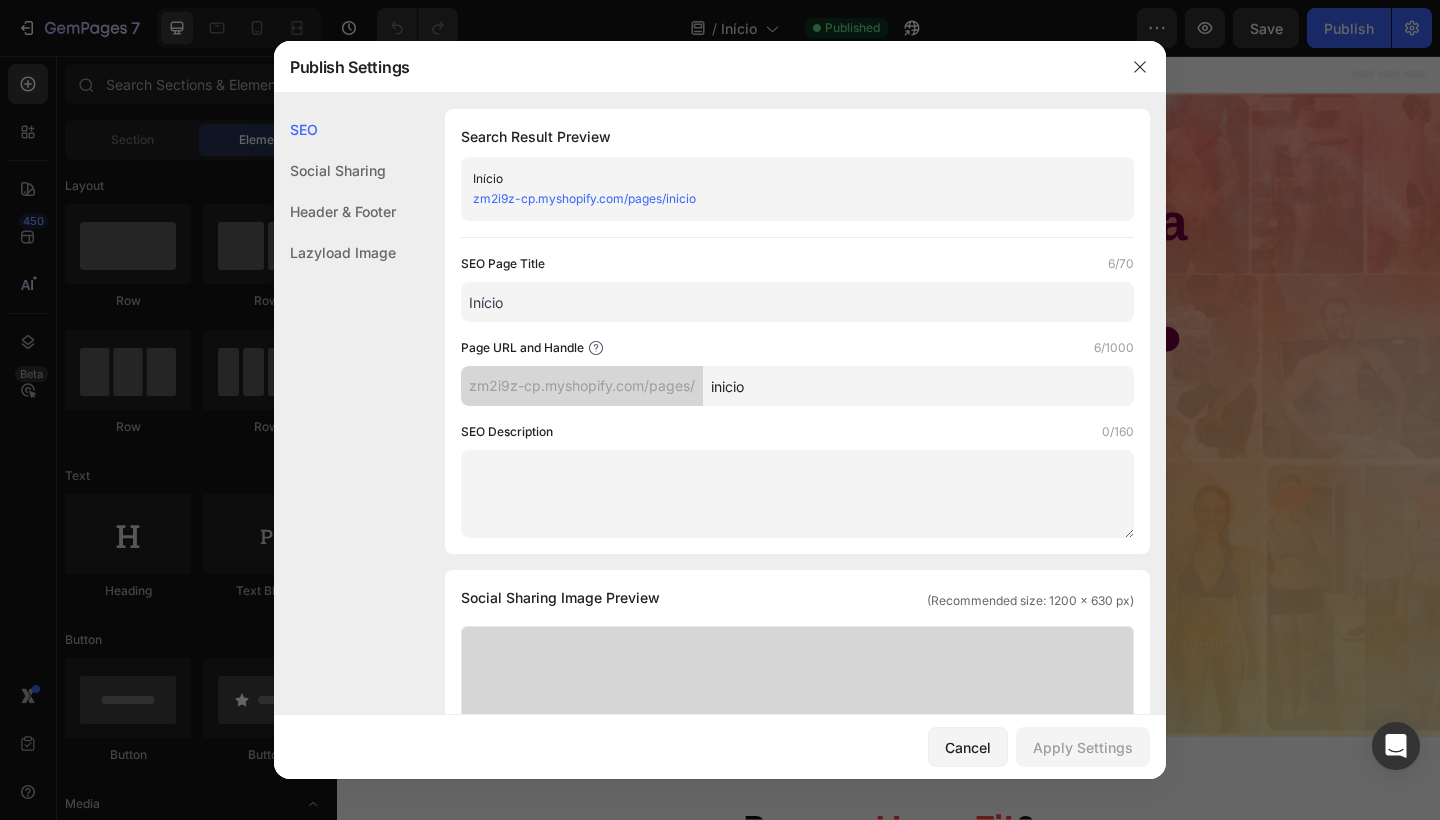 click on "zm2i9z-cp.myshopify.com/pages/inicio" at bounding box center (781, 199) 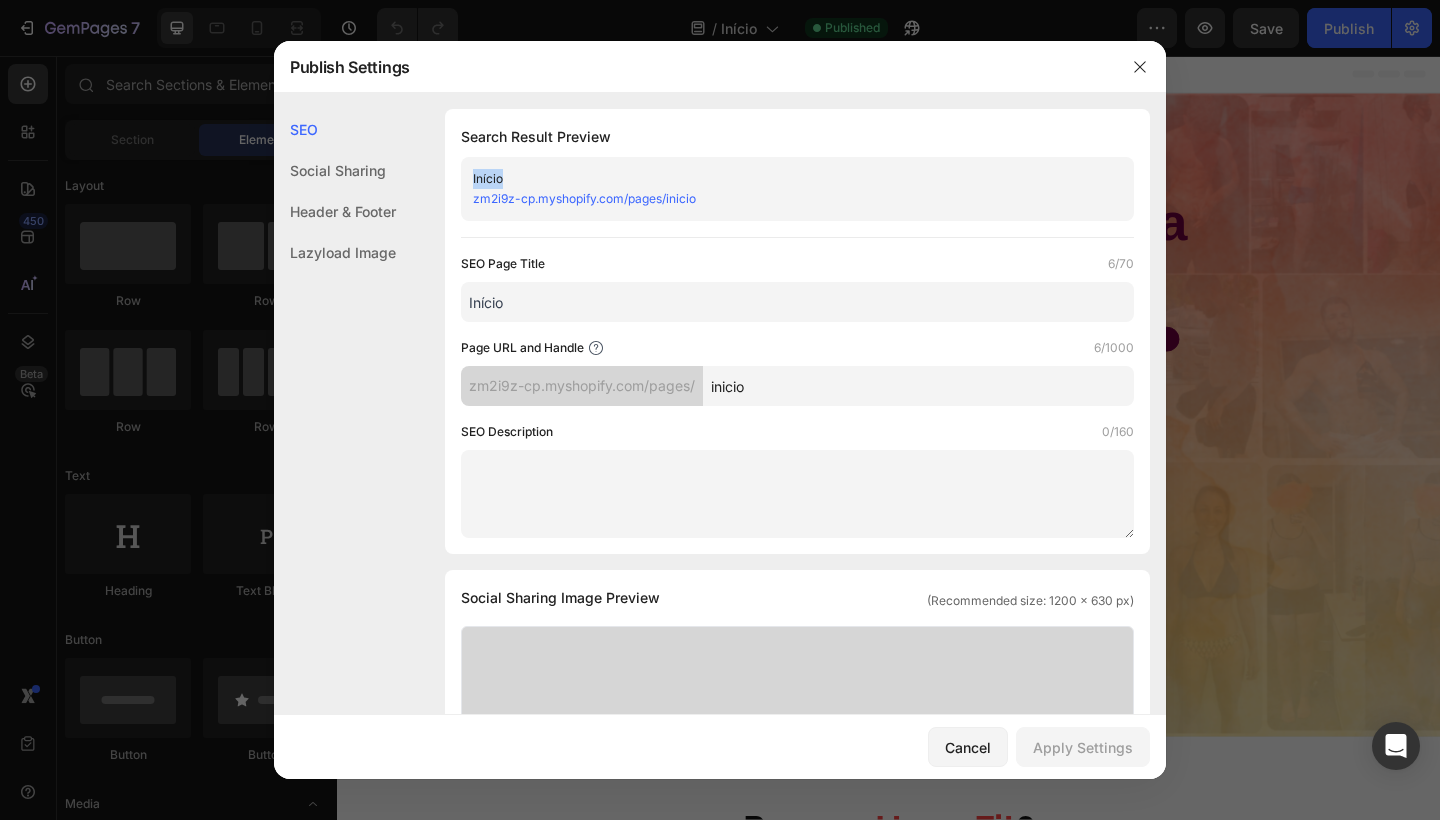 click on "zm2i9z-cp.myshopify.com/pages/inicio" at bounding box center [781, 199] 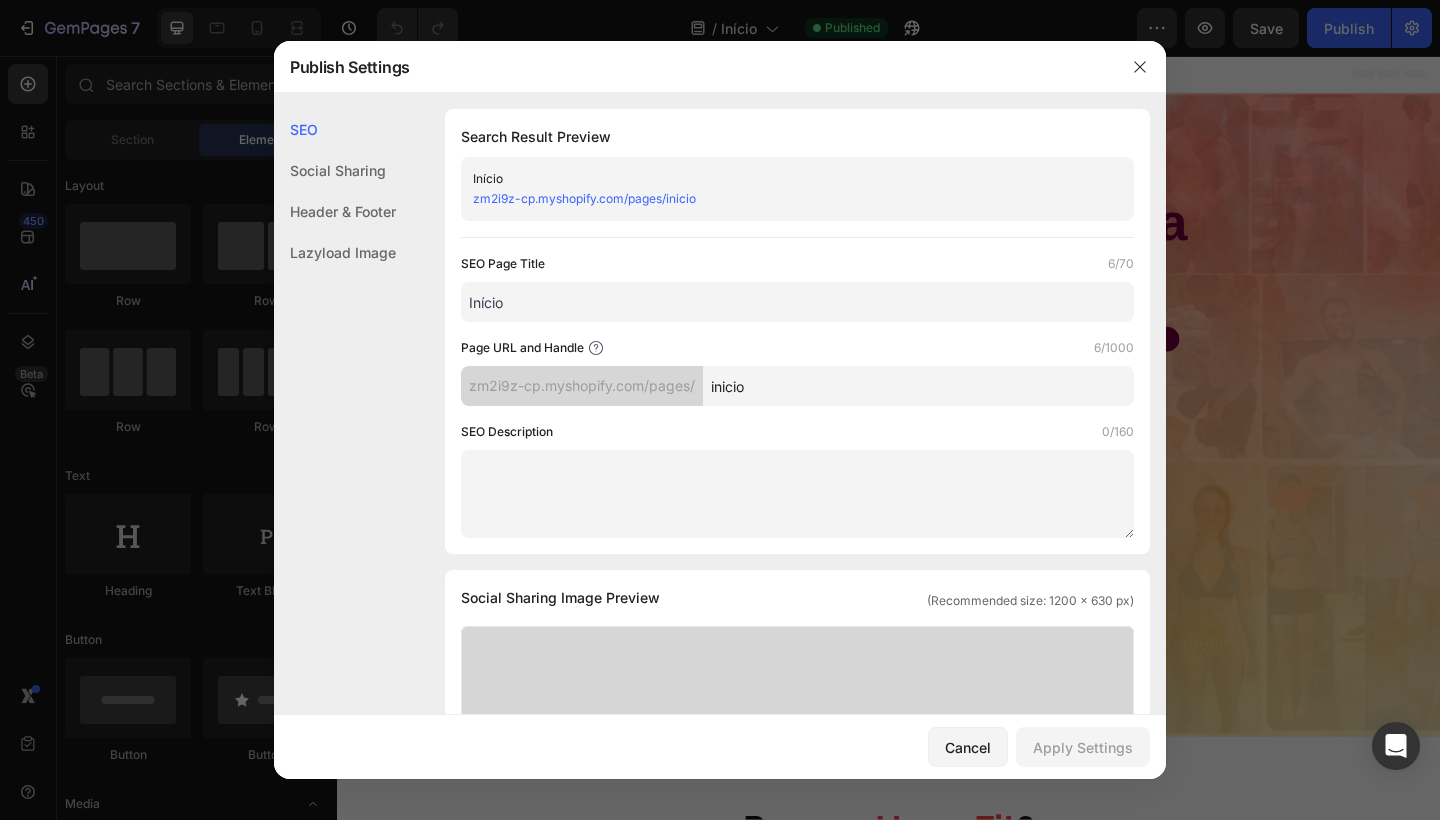 click on "Social Sharing" 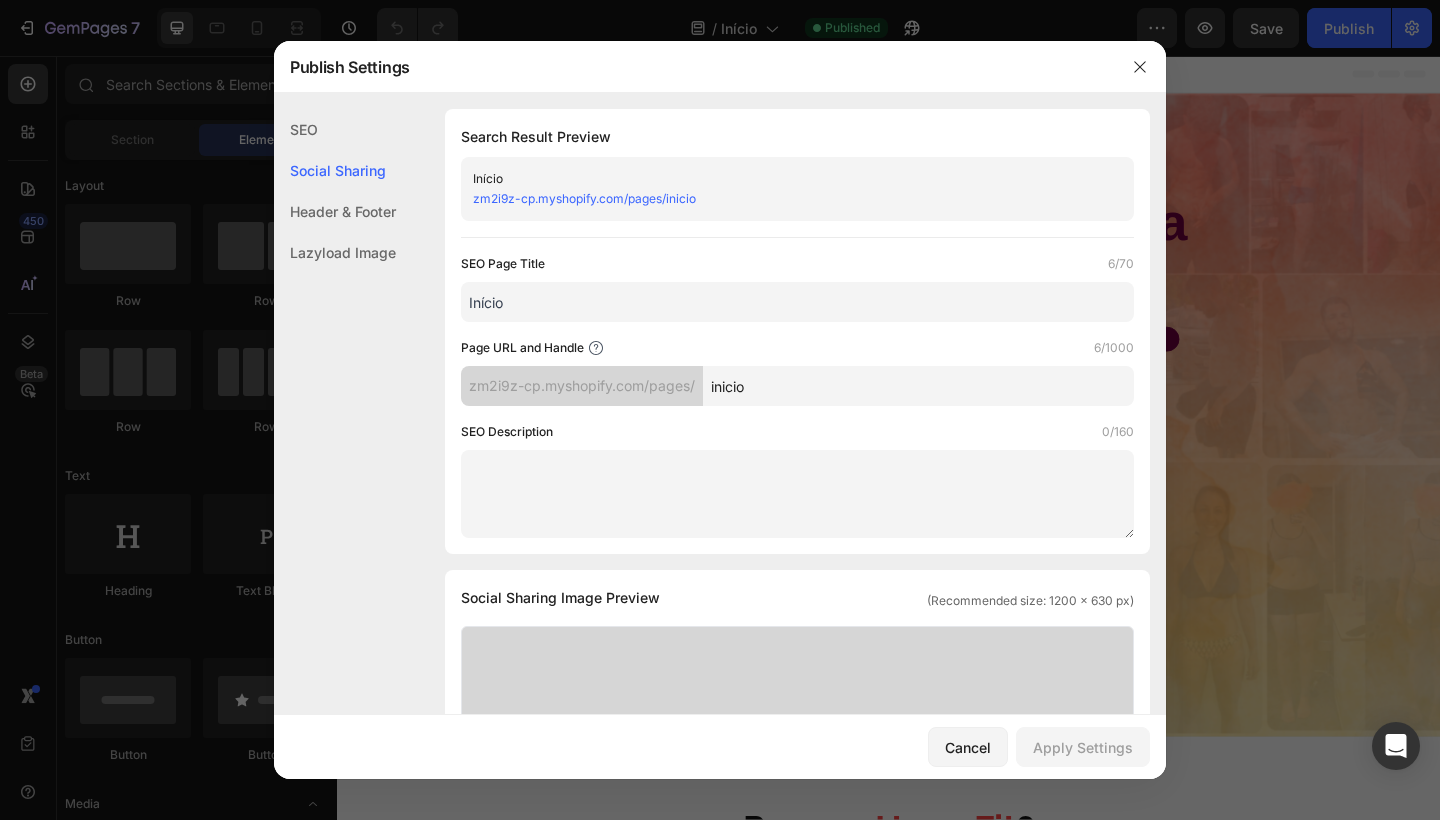 scroll, scrollTop: 457, scrollLeft: 0, axis: vertical 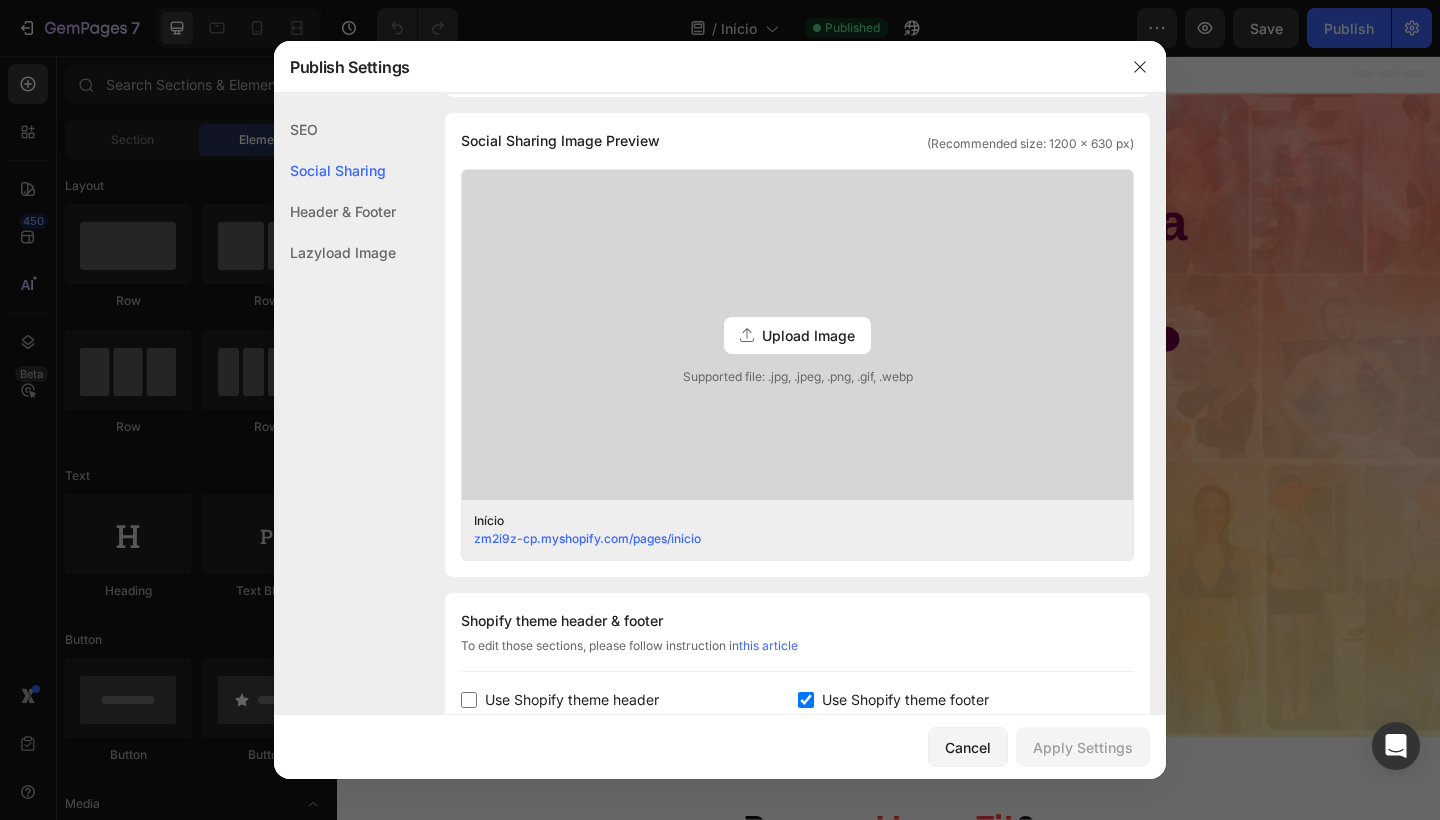 click on "Shopify theme header & footer  To edit those sections, please follow instruction in  this article Use Shopify theme header Use Shopify theme footer GemPages Design" 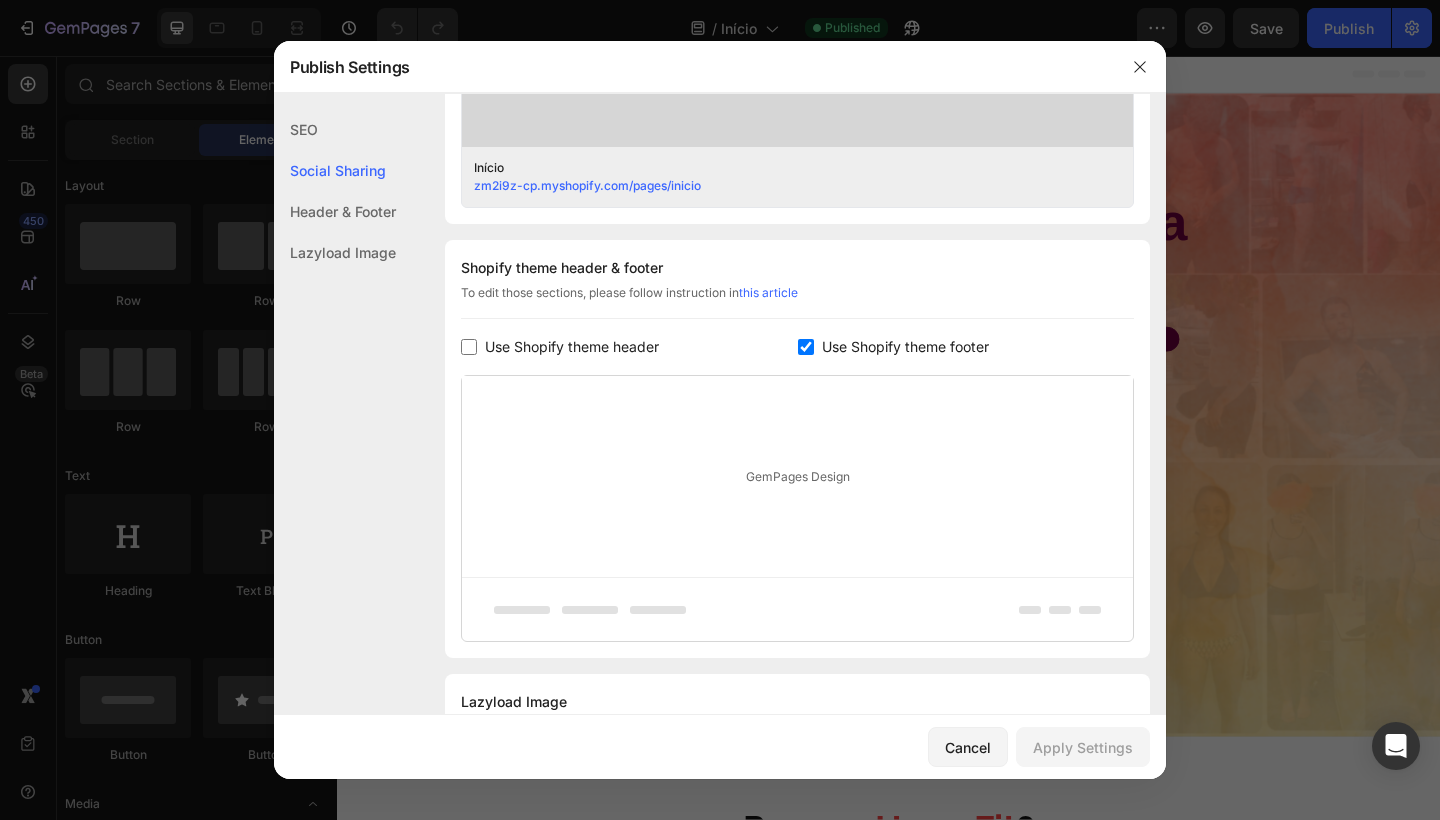 scroll, scrollTop: 782, scrollLeft: 0, axis: vertical 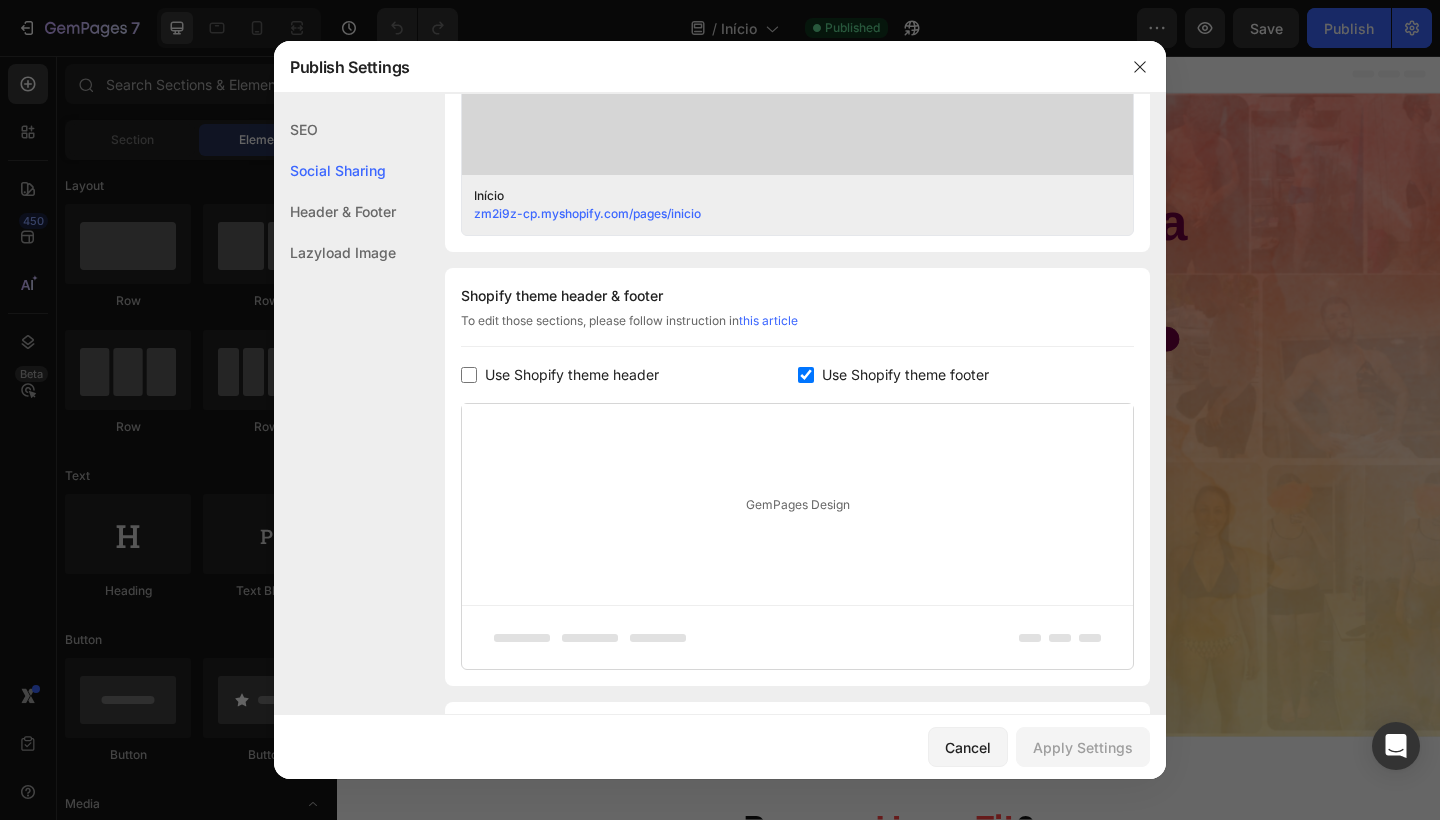 click on "Header & Footer" 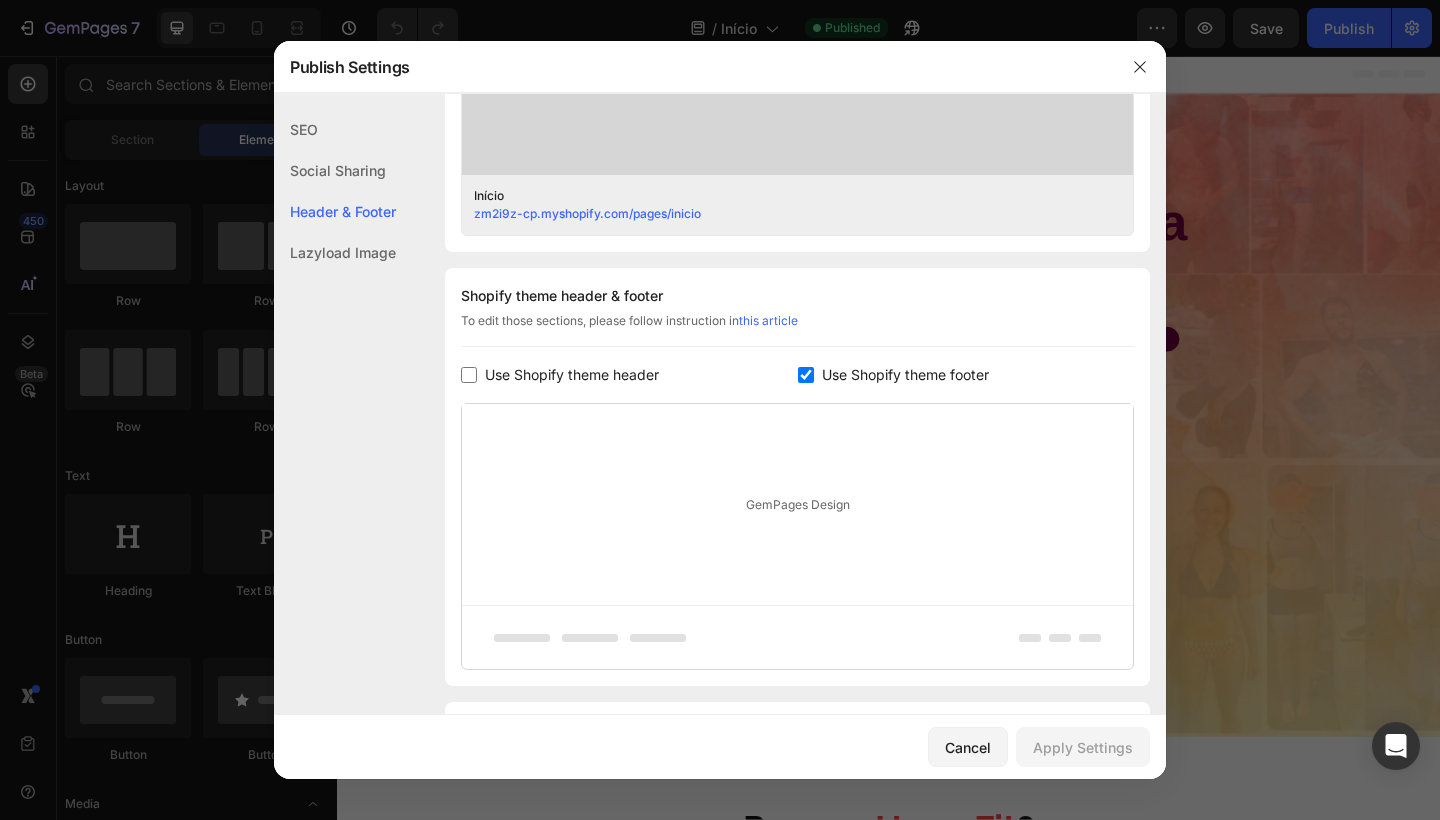 scroll, scrollTop: 901, scrollLeft: 0, axis: vertical 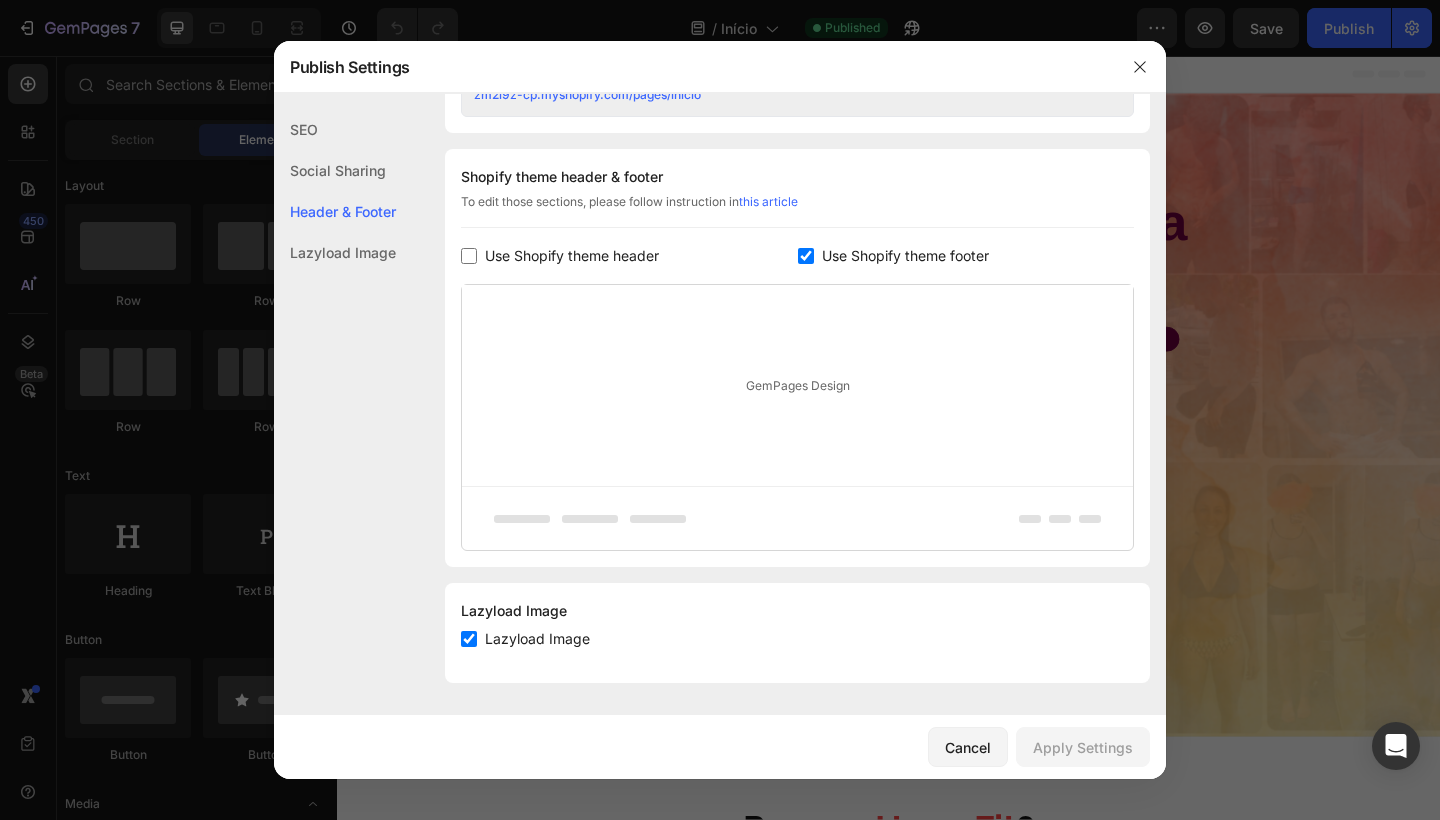 click on "Lazyload Image" 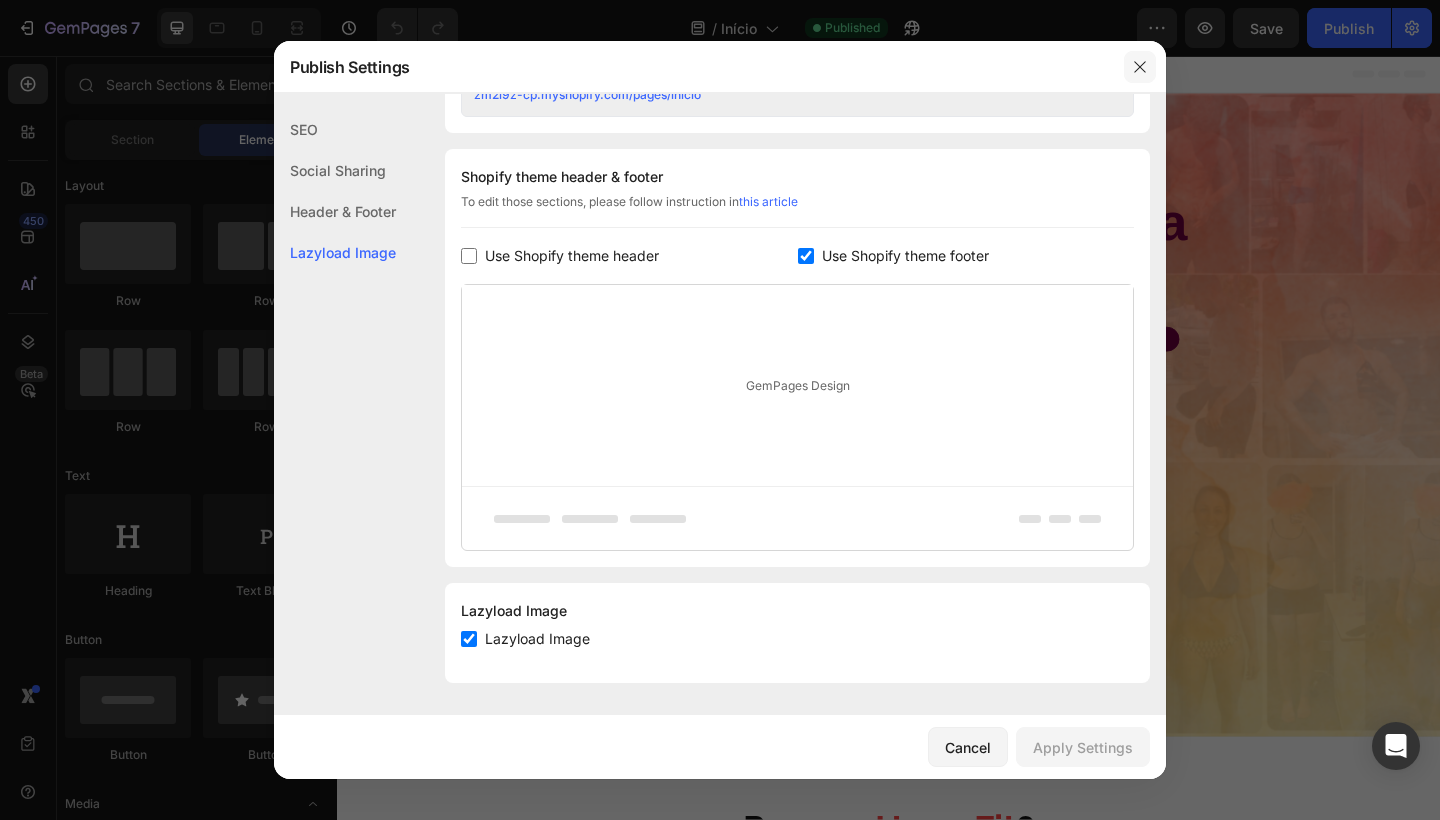 click at bounding box center [1140, 67] 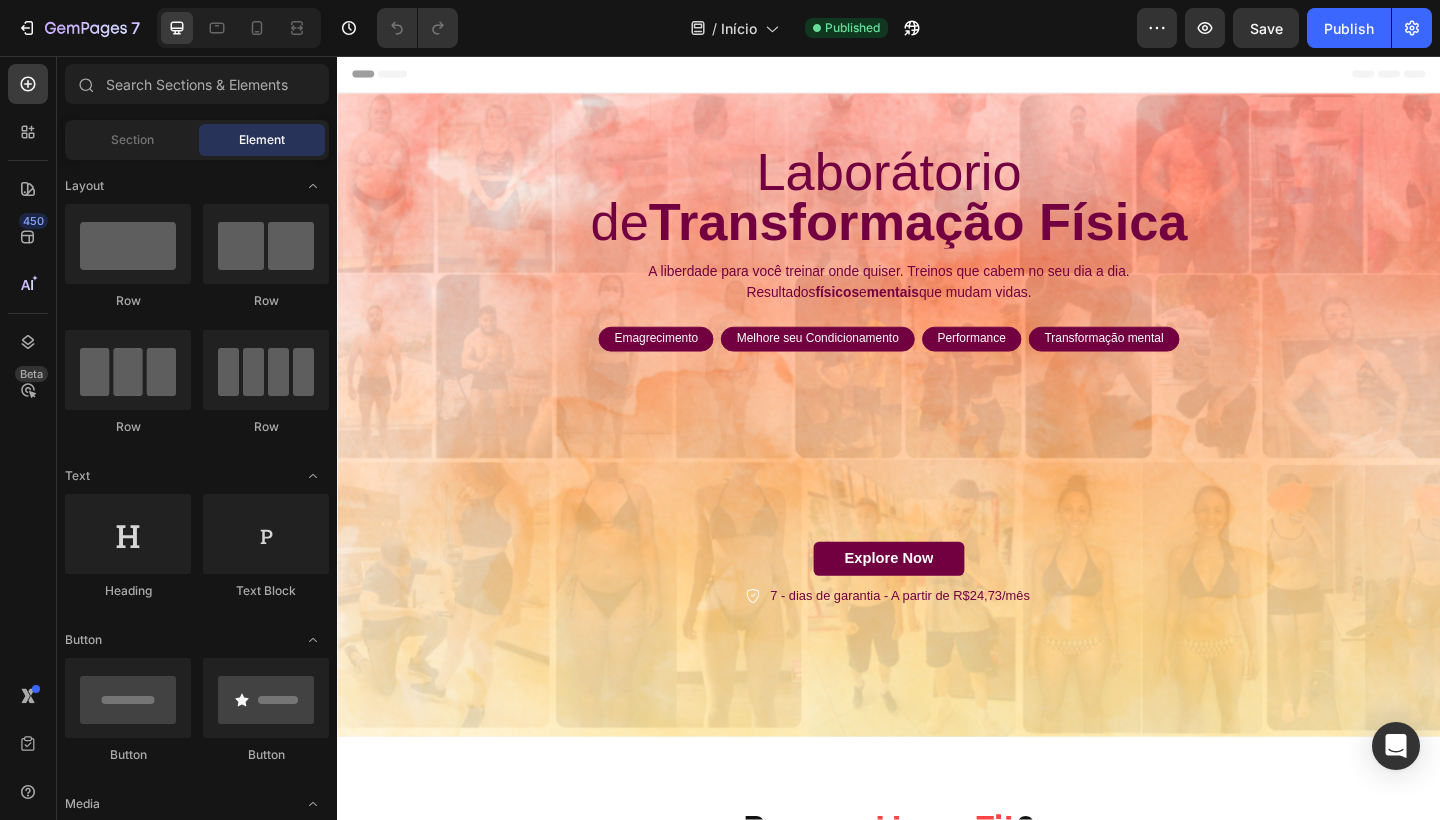 click on "Header" at bounding box center [937, 76] 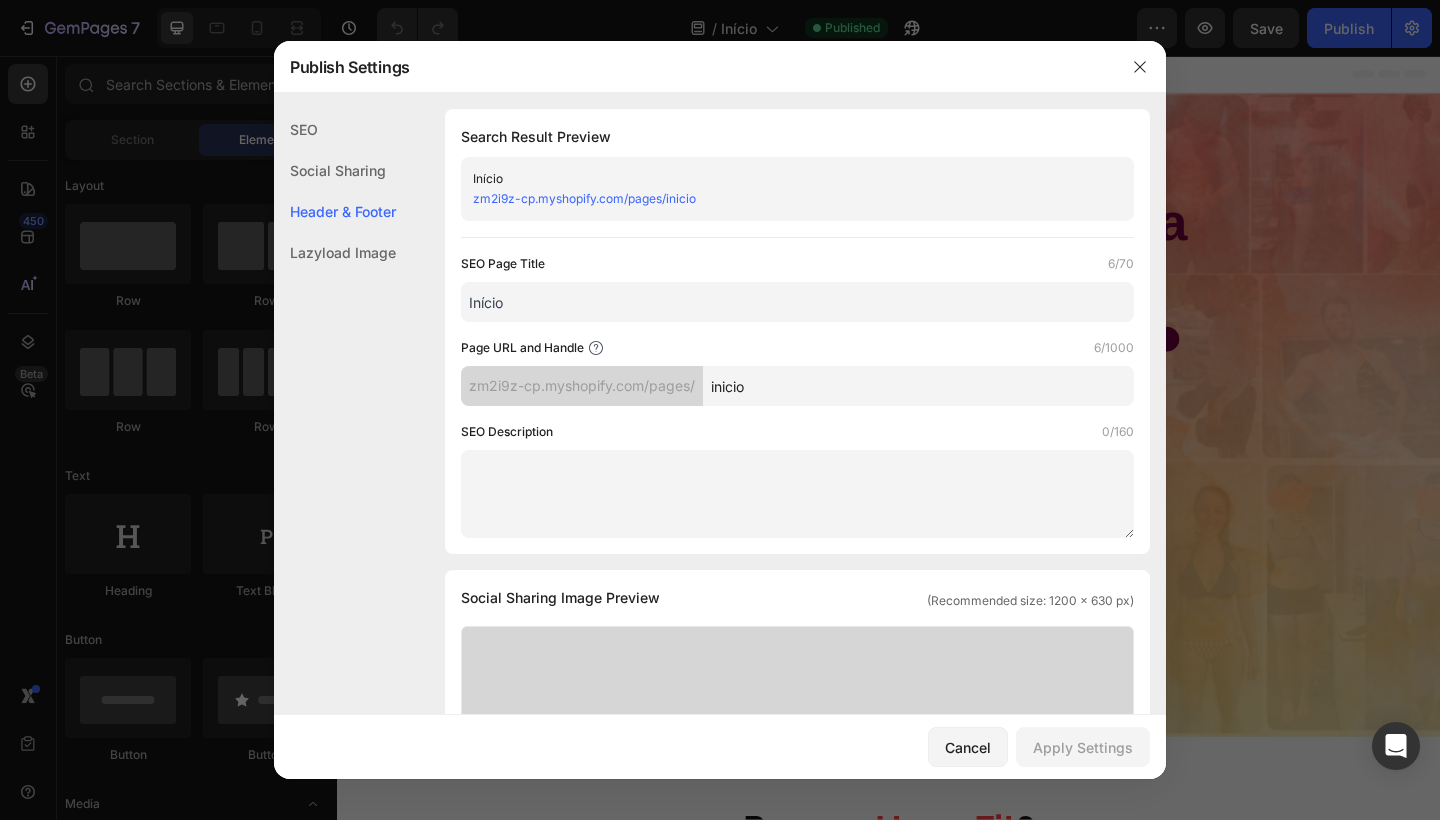 scroll, scrollTop: 901, scrollLeft: 0, axis: vertical 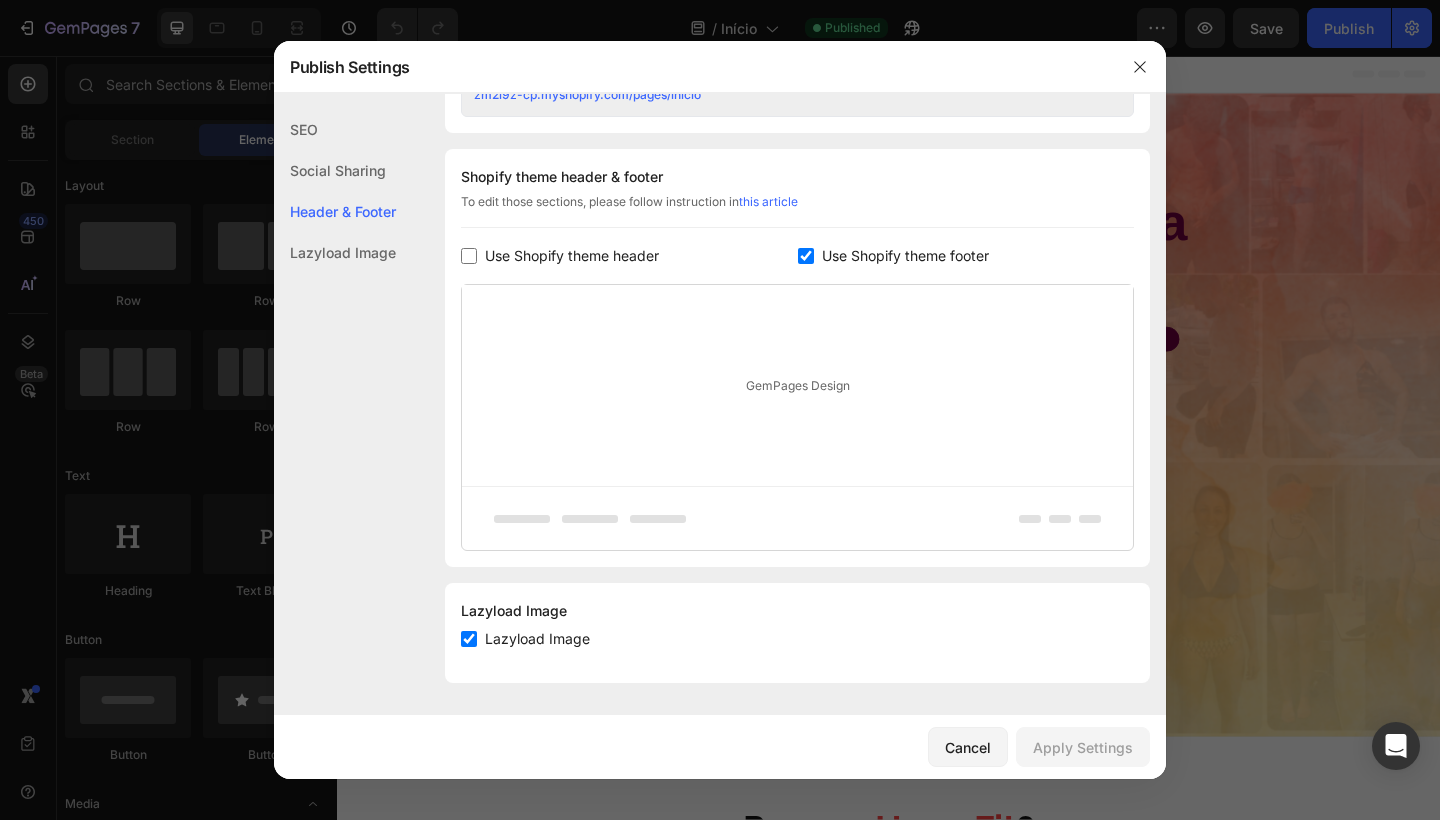 click on "Social Sharing" 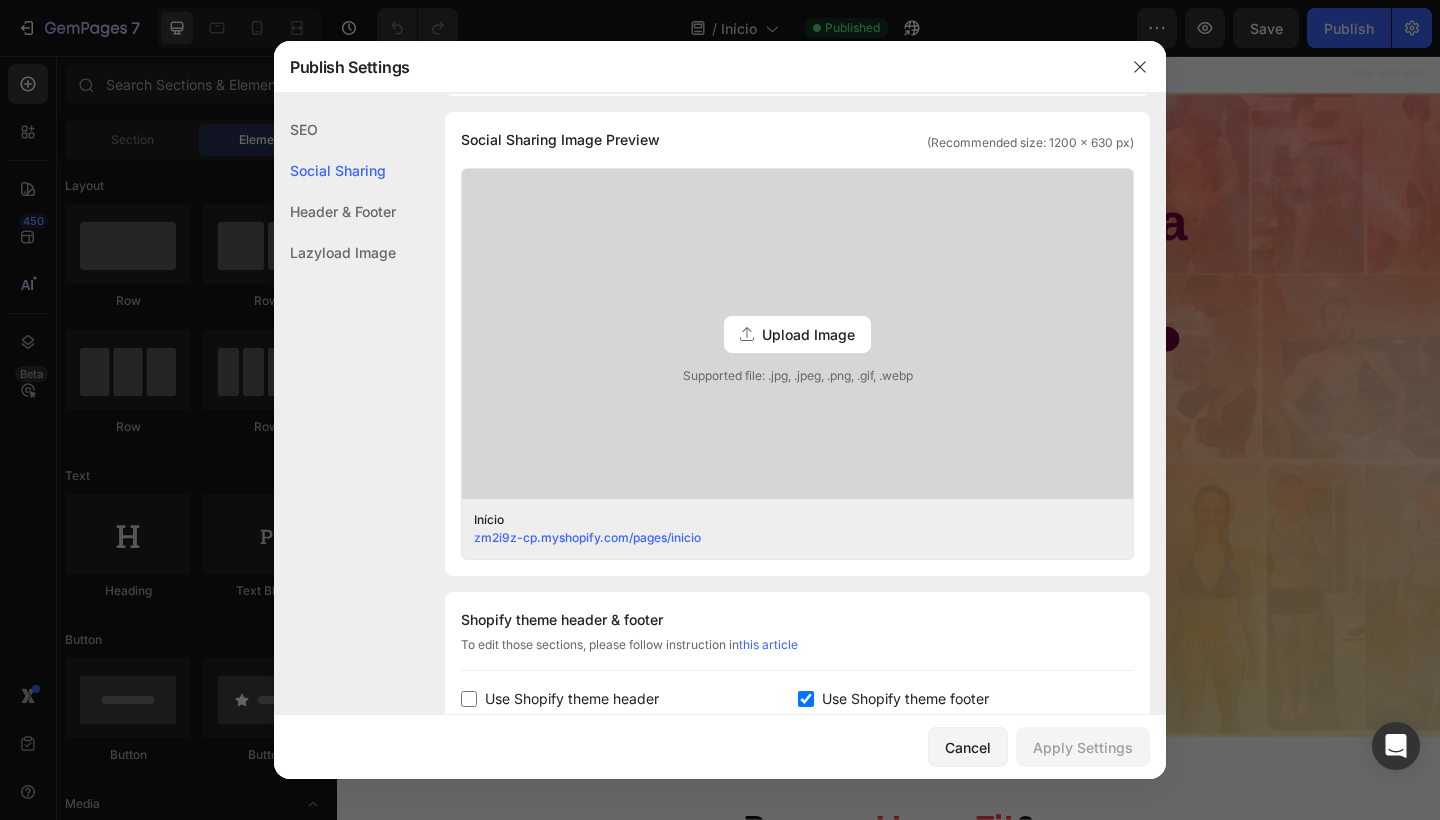 scroll, scrollTop: 457, scrollLeft: 0, axis: vertical 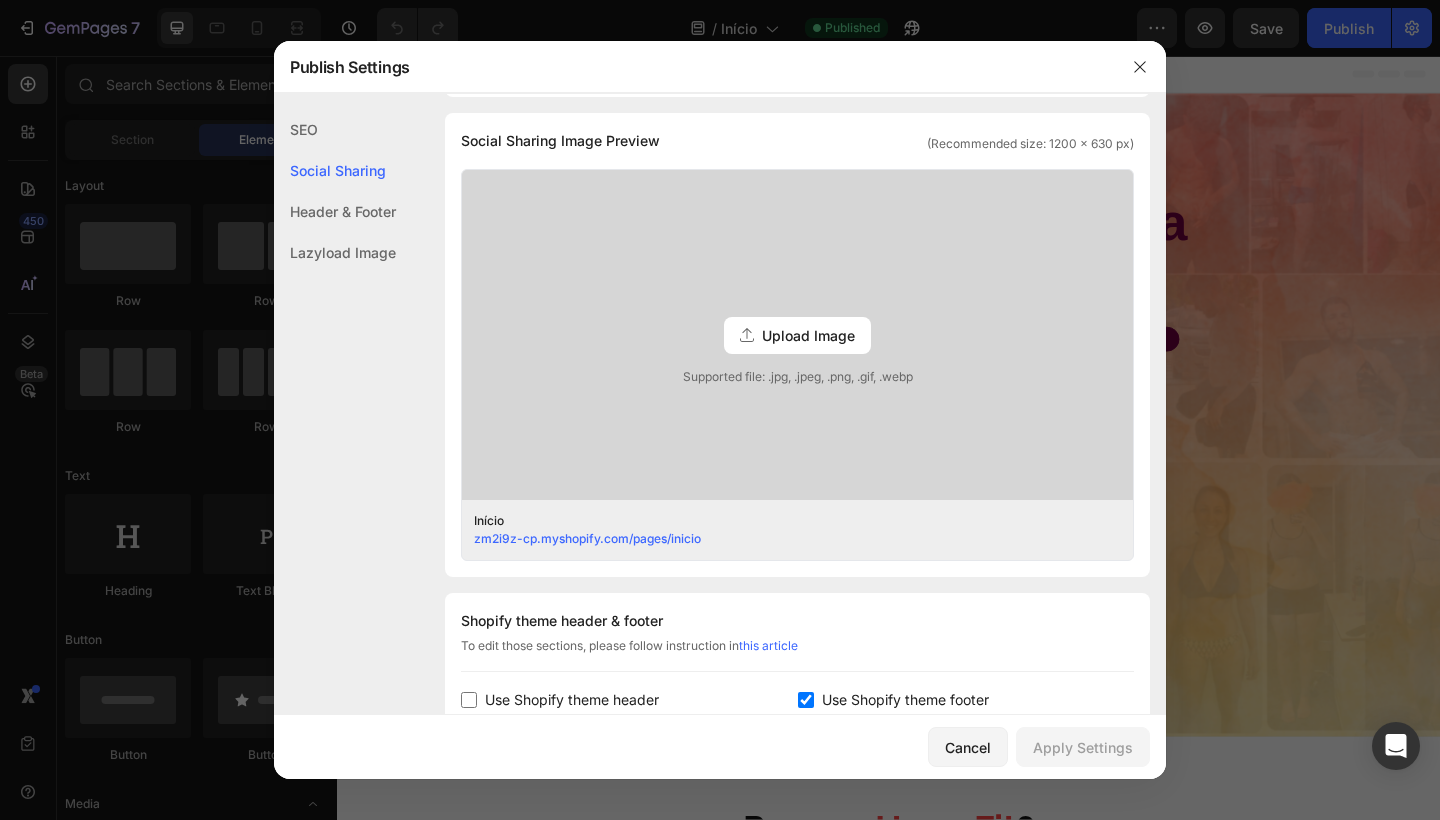 click on "SEO" 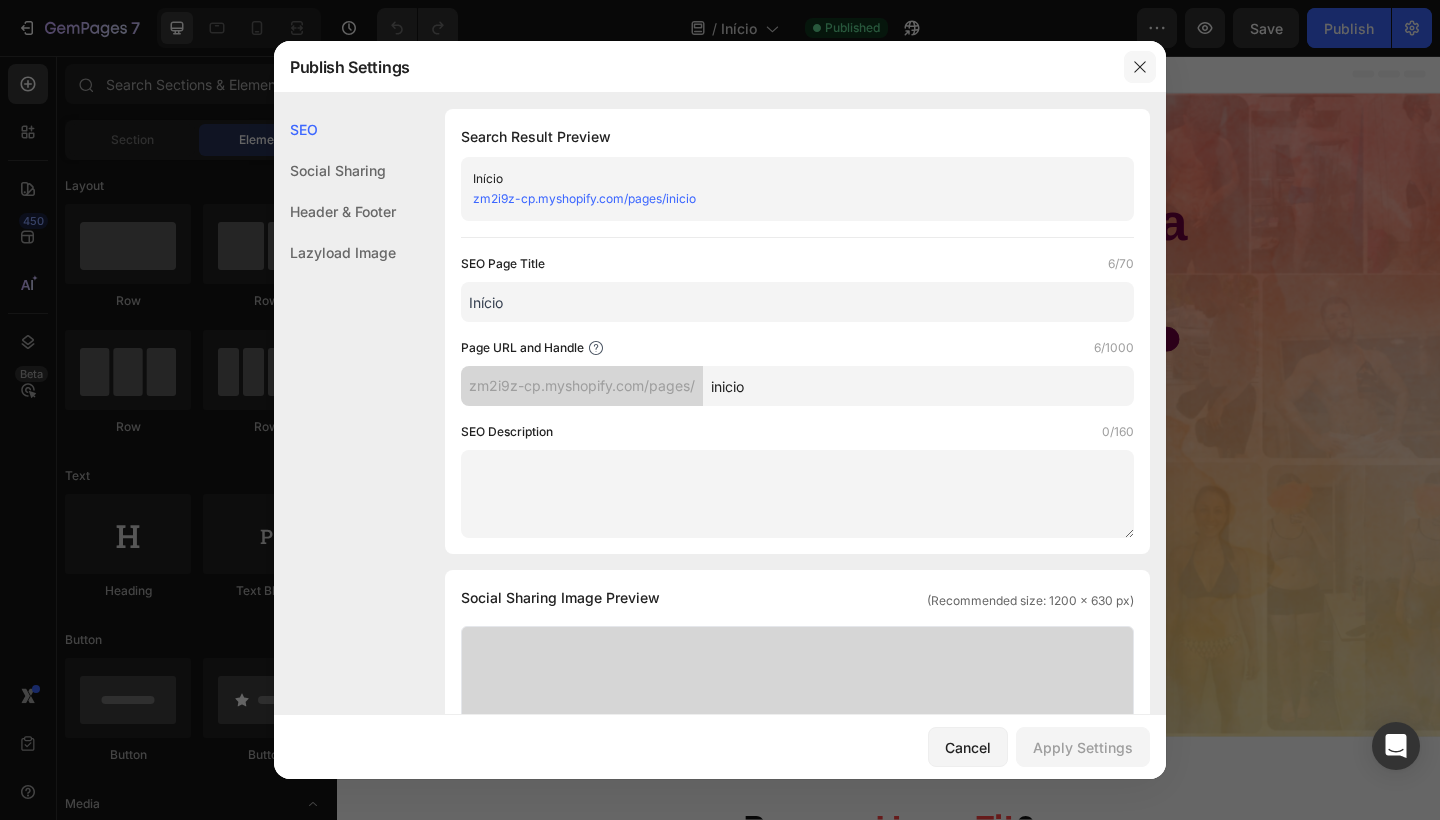 click 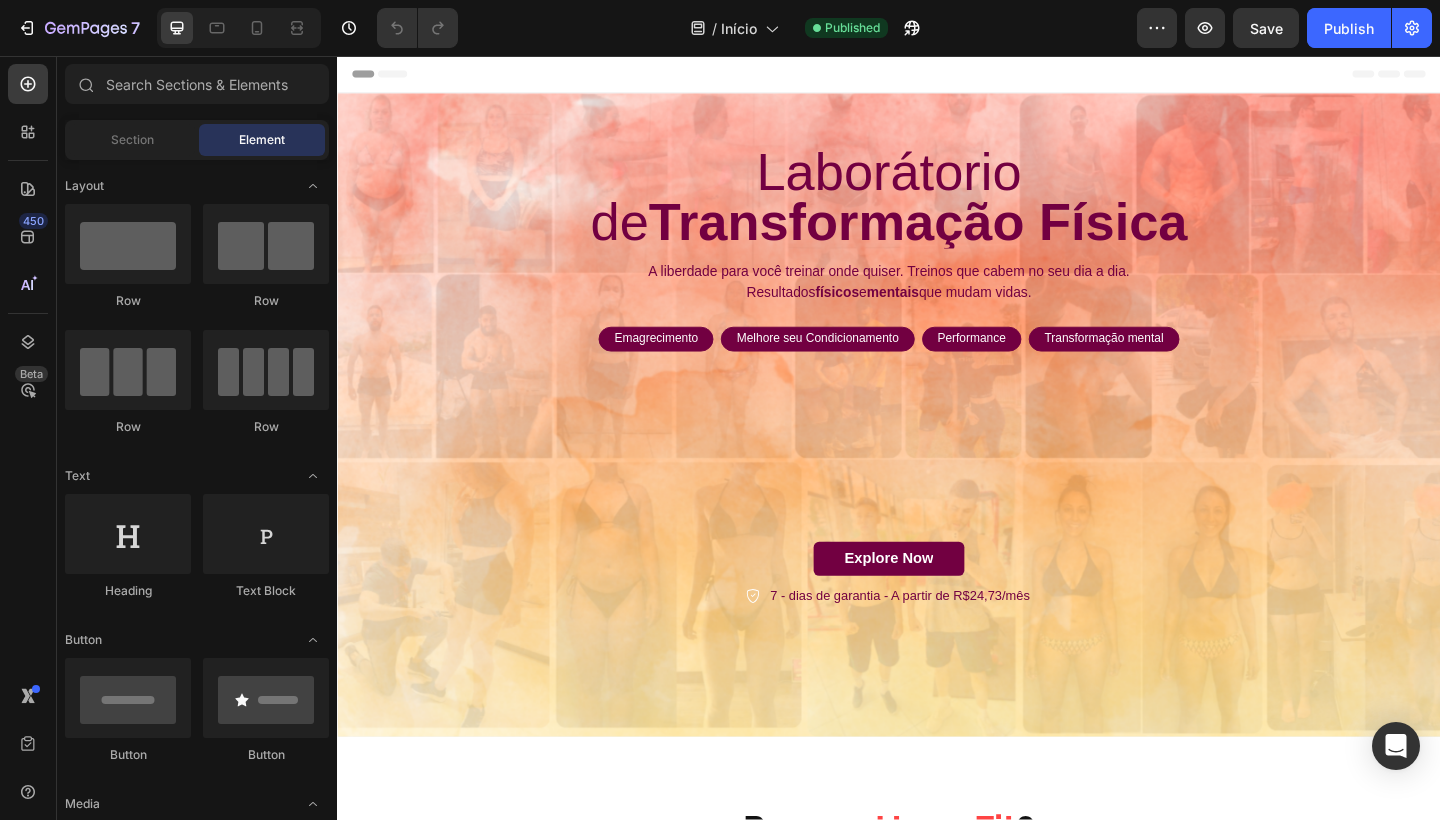 click on "Header" at bounding box center (937, 76) 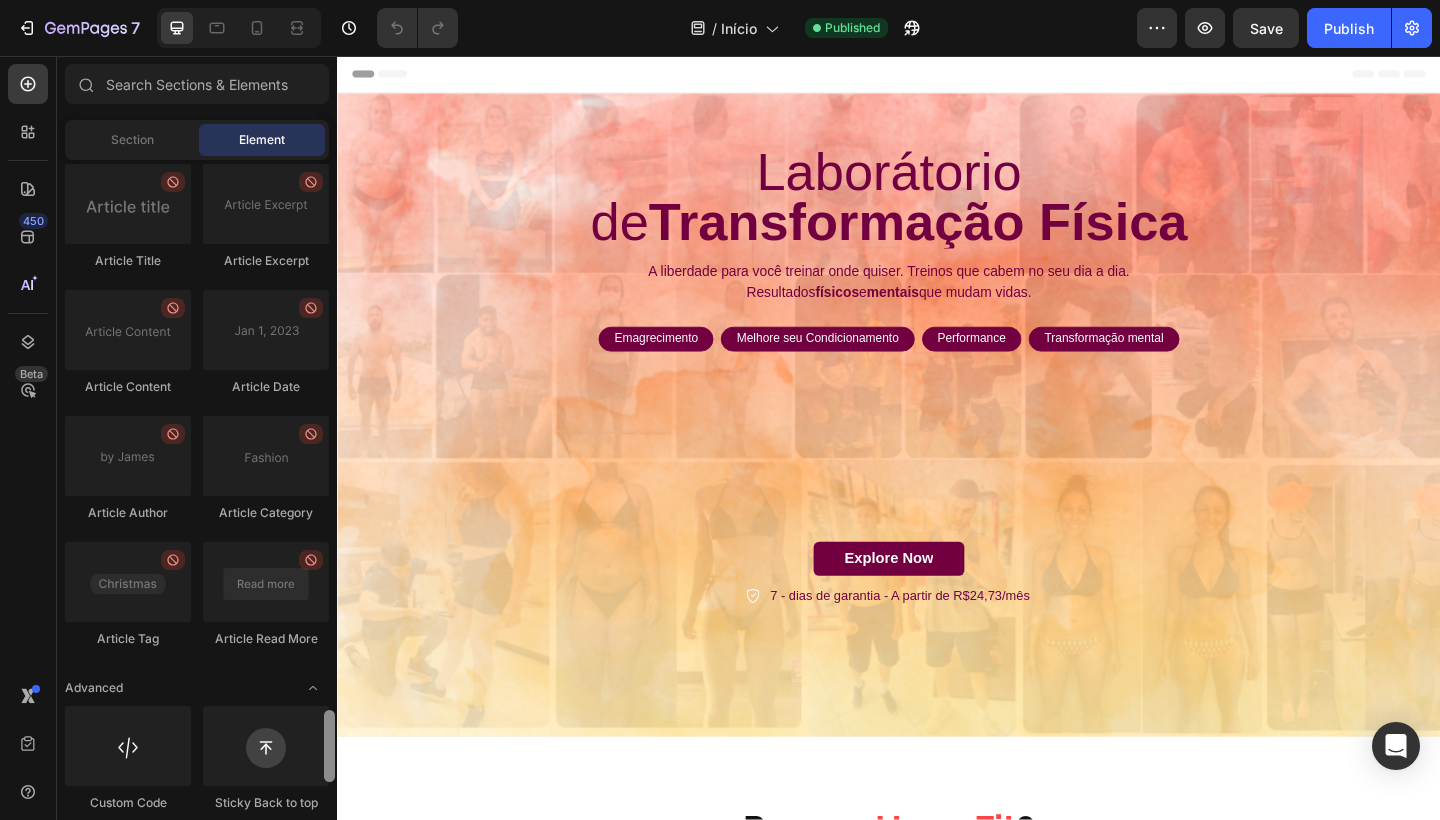 scroll, scrollTop: 5275, scrollLeft: 0, axis: vertical 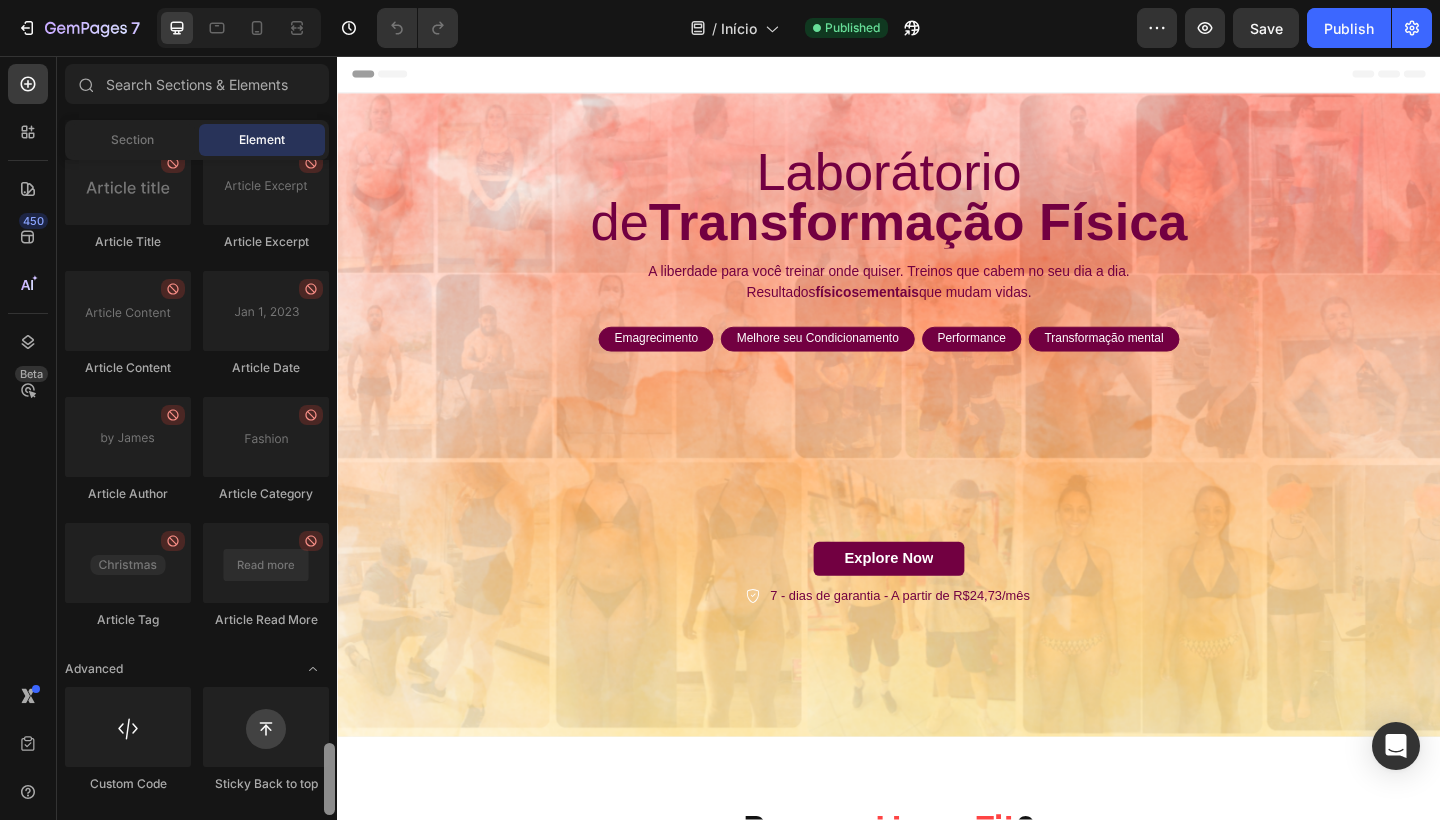 drag, startPoint x: 330, startPoint y: 209, endPoint x: 285, endPoint y: 793, distance: 585.73114 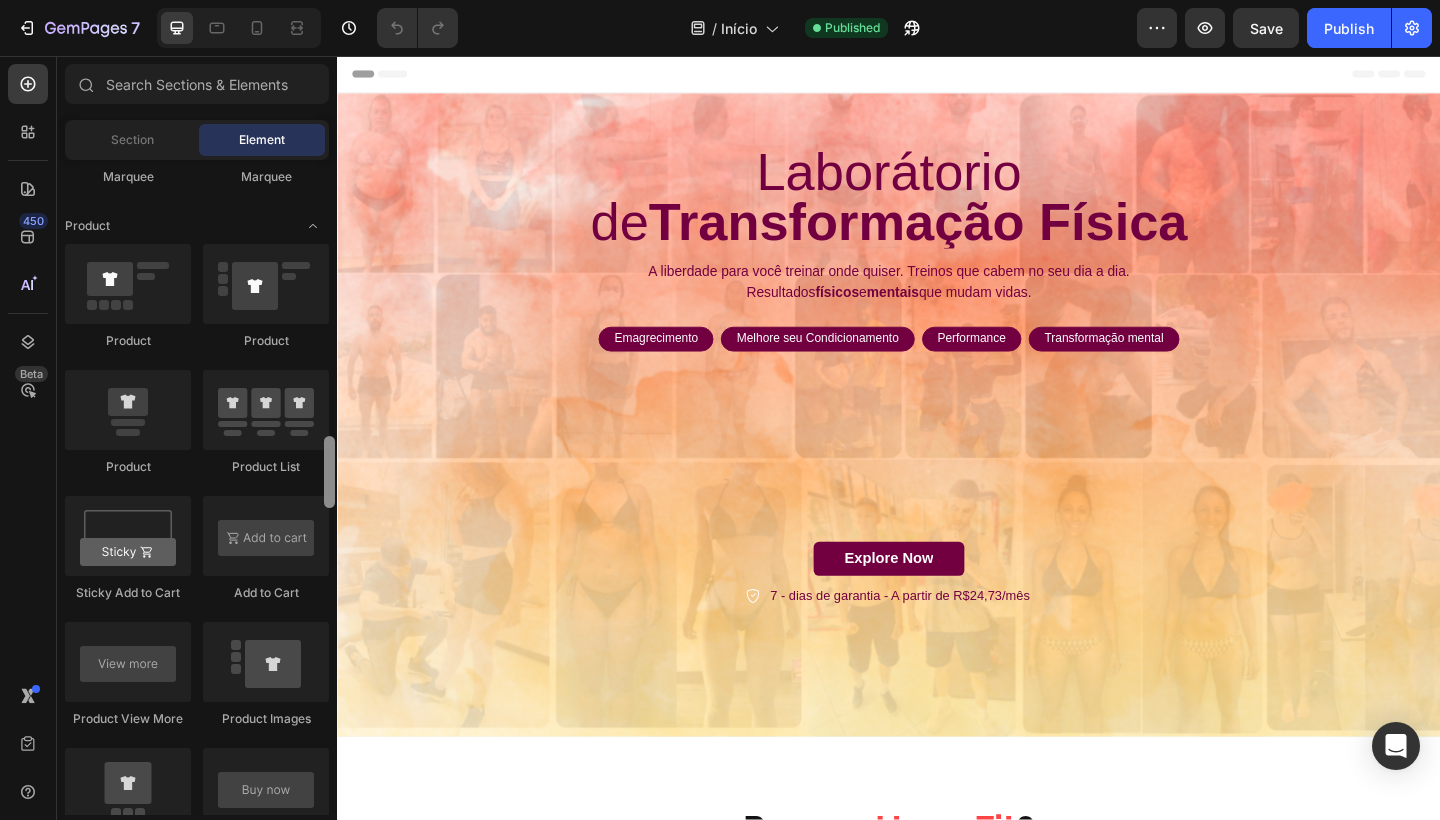 scroll, scrollTop: 2515, scrollLeft: 0, axis: vertical 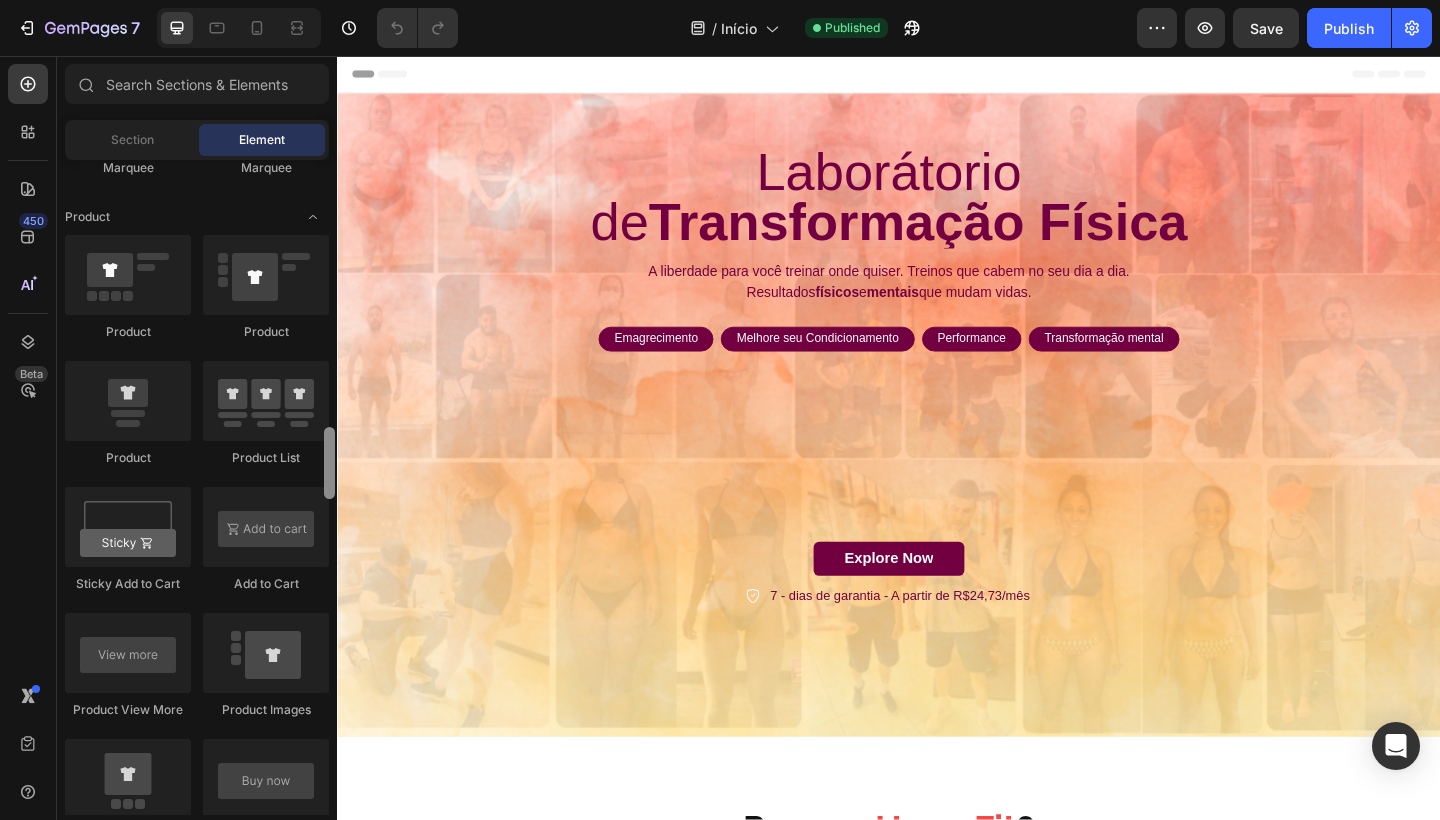 drag, startPoint x: 331, startPoint y: 759, endPoint x: 298, endPoint y: 454, distance: 306.78006 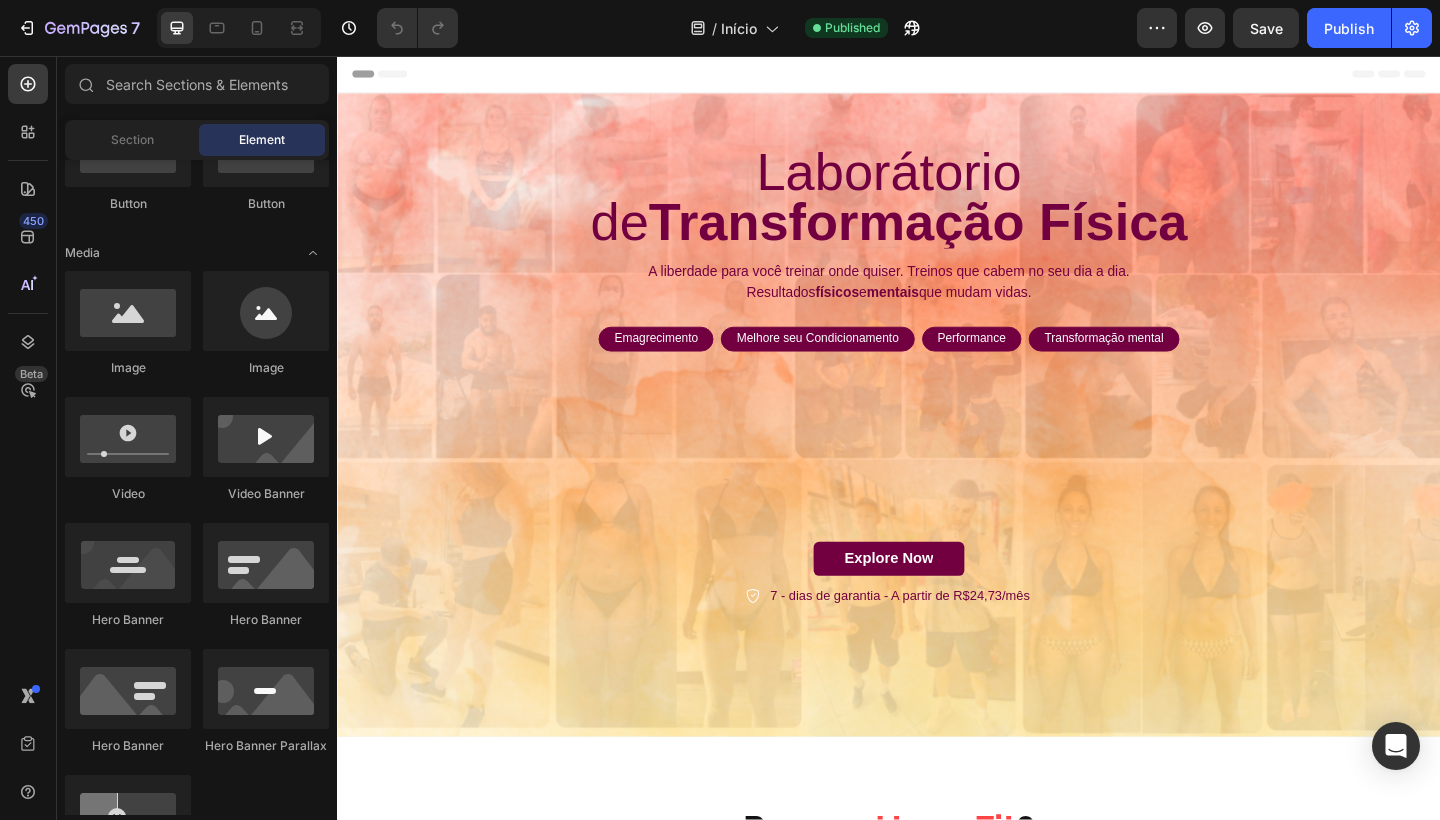 scroll, scrollTop: 0, scrollLeft: 0, axis: both 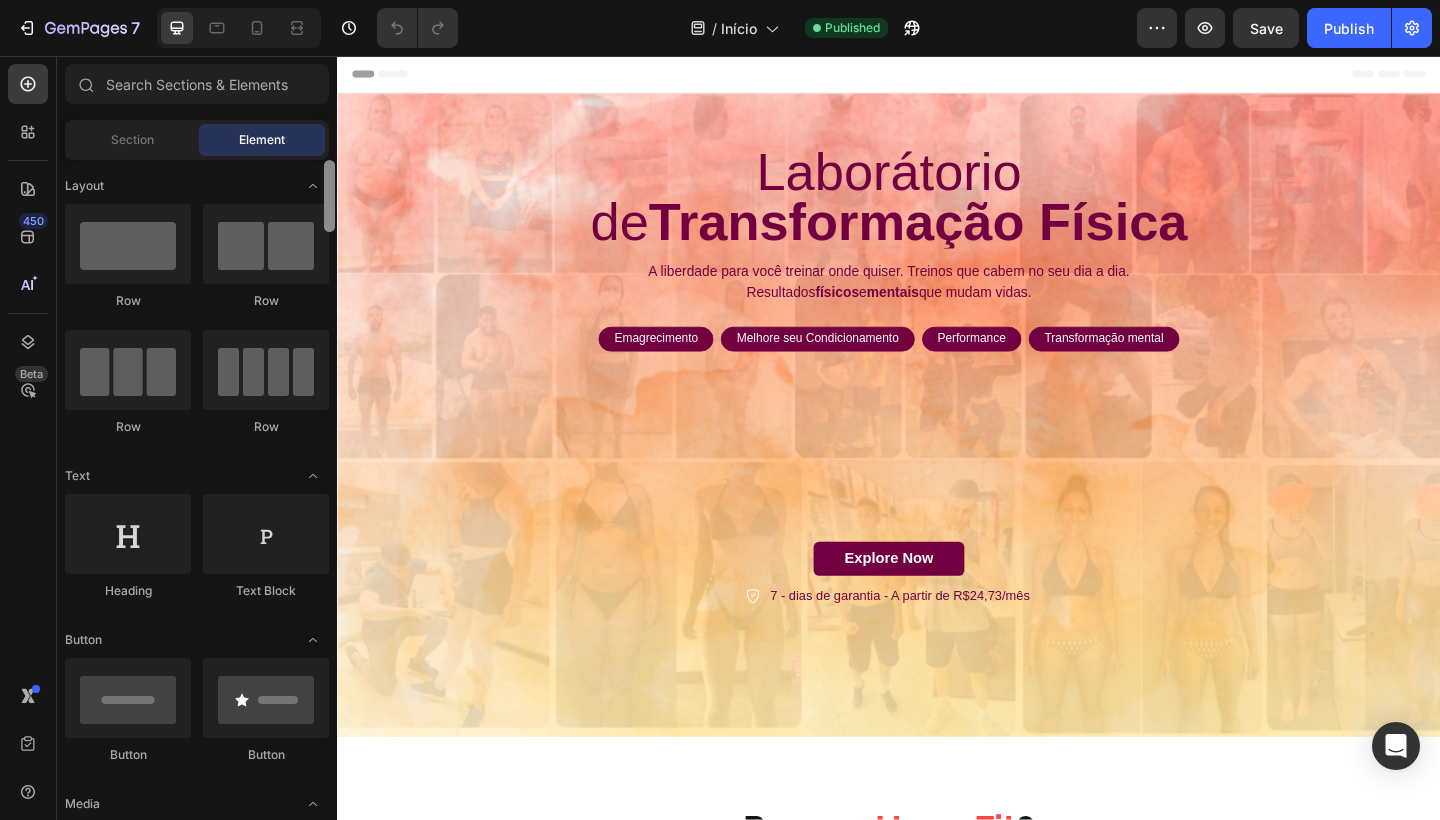 drag, startPoint x: 325, startPoint y: 471, endPoint x: 298, endPoint y: 156, distance: 316.15503 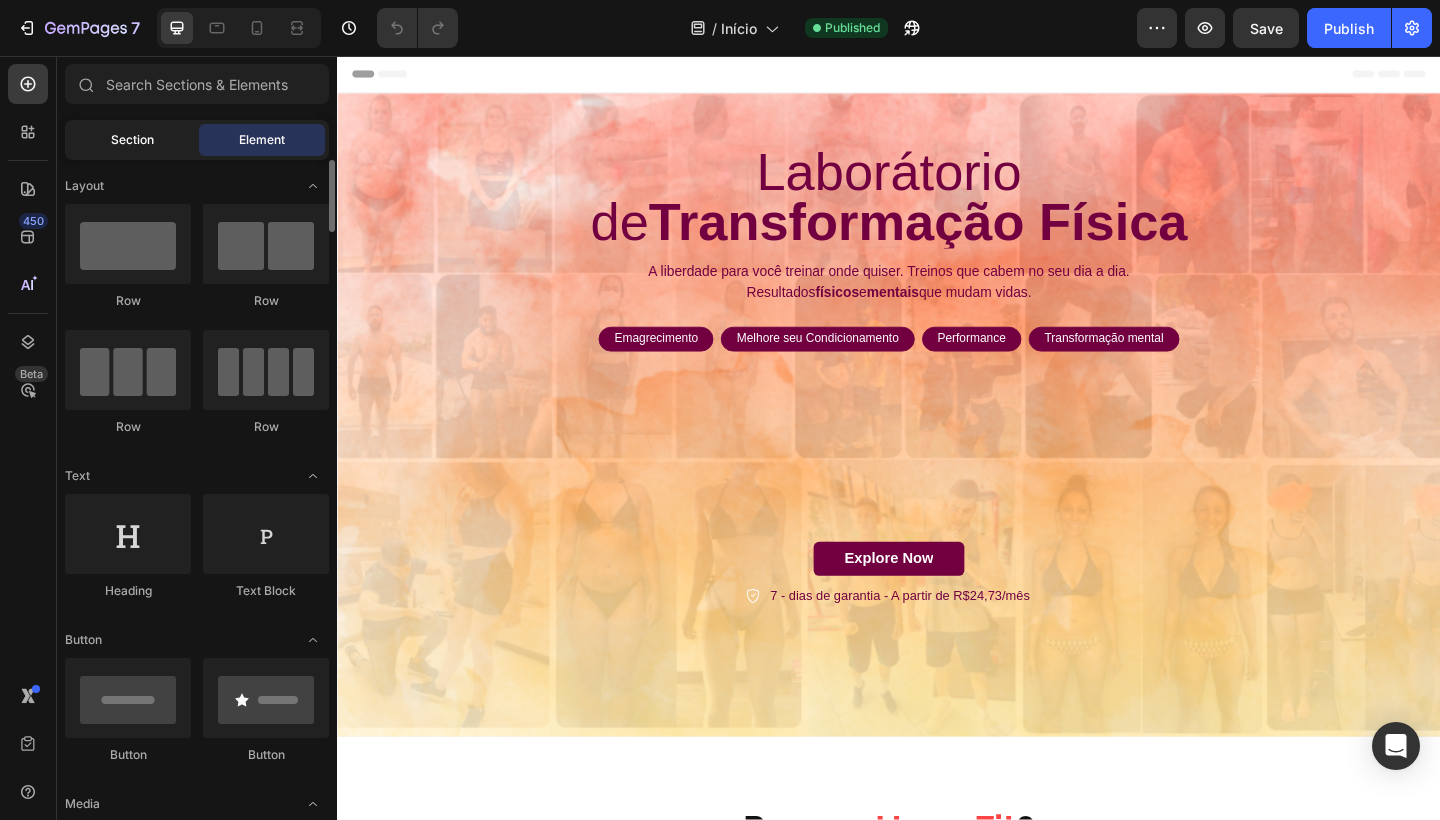 click on "Section" 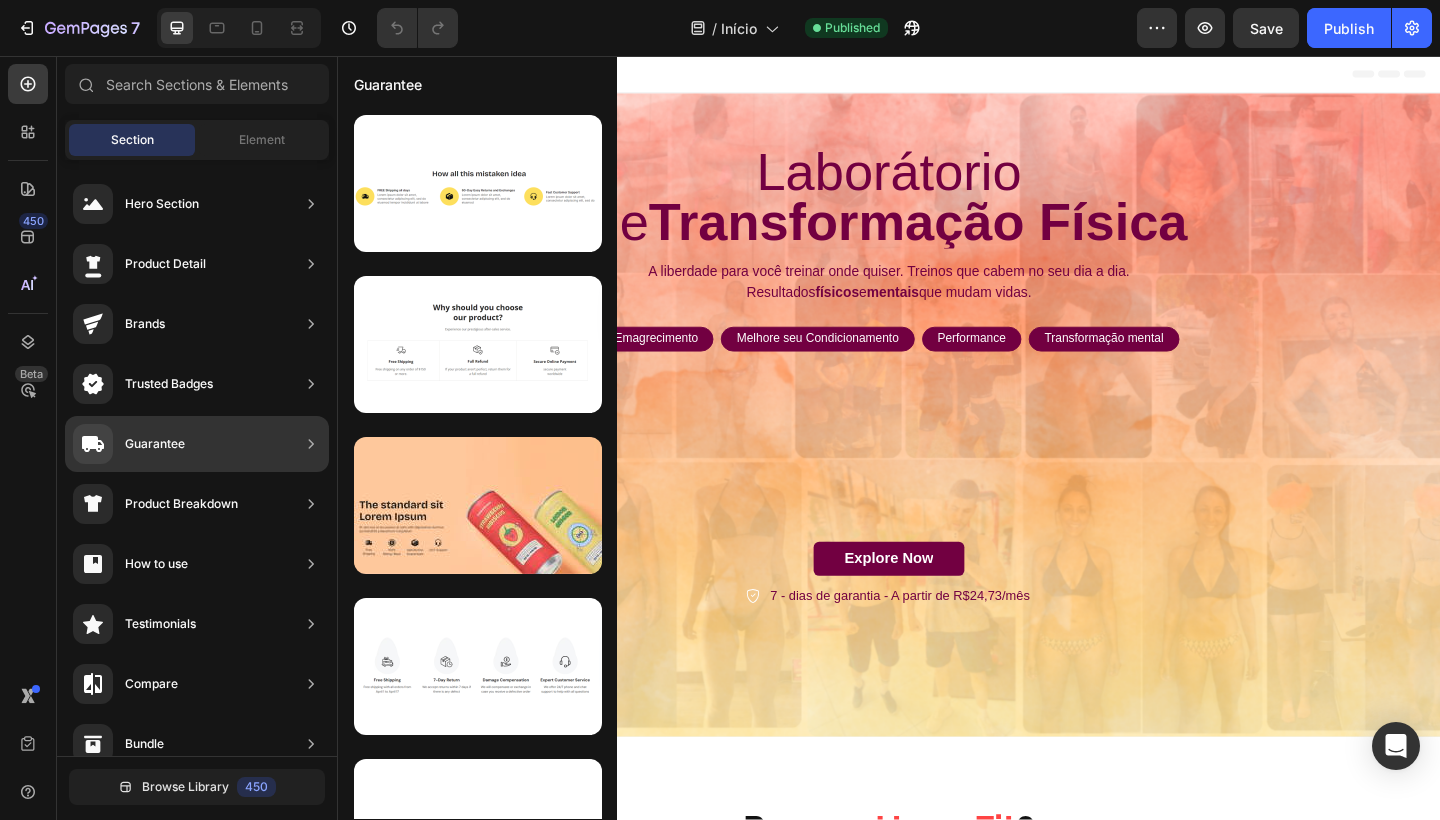 drag, startPoint x: 208, startPoint y: 590, endPoint x: 247, endPoint y: 410, distance: 184.17654 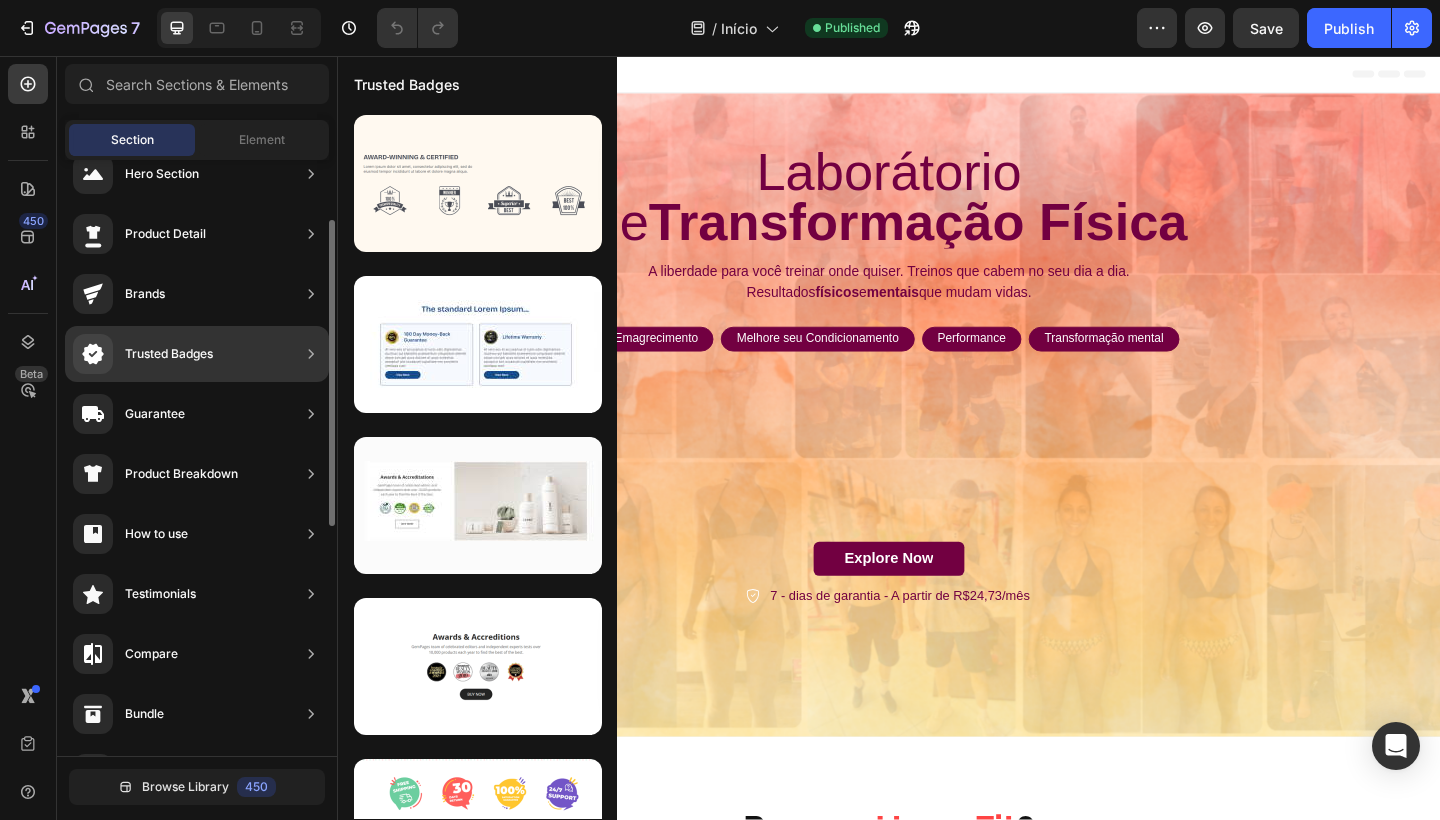 scroll, scrollTop: 90, scrollLeft: 0, axis: vertical 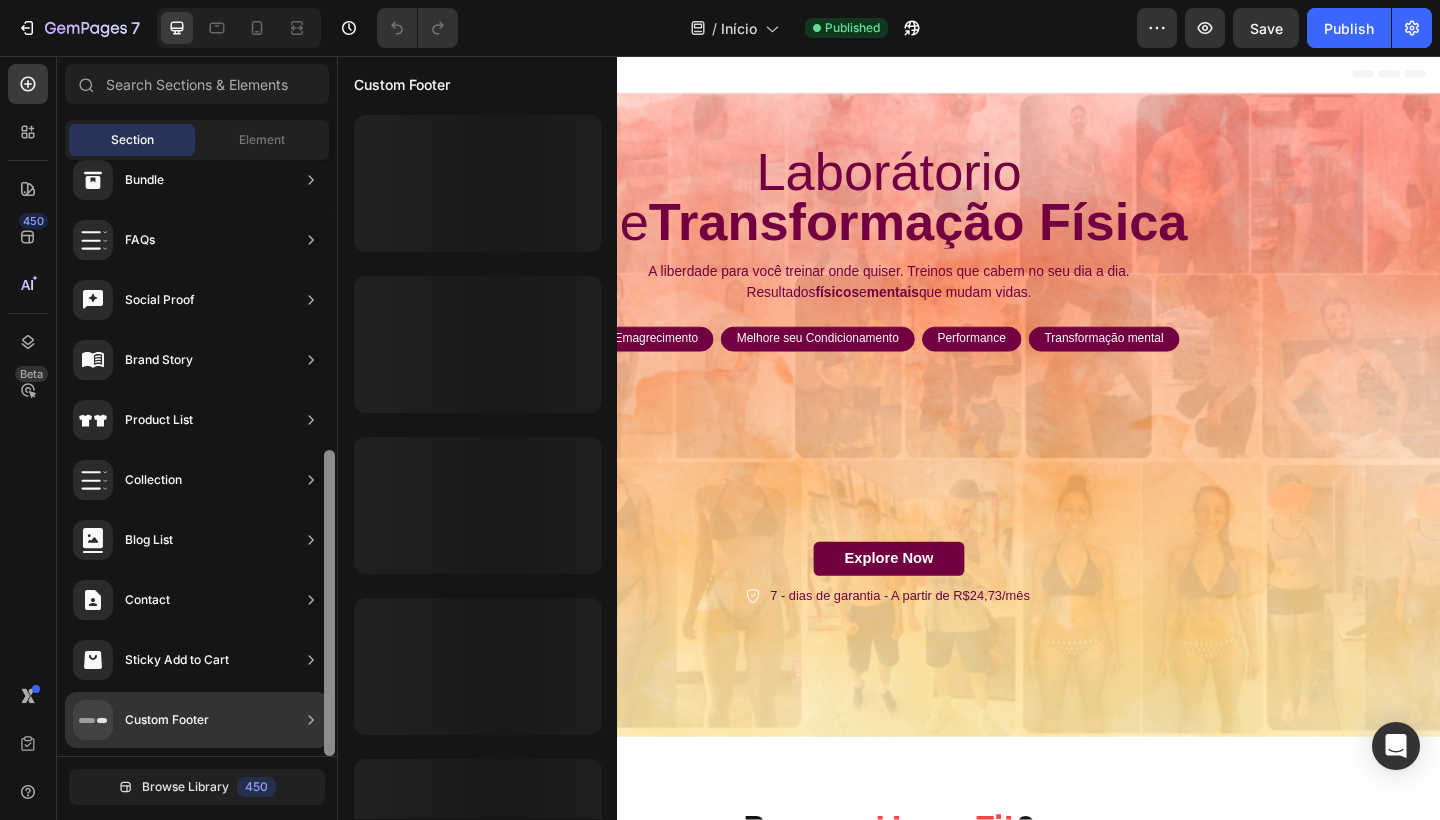 drag, startPoint x: 331, startPoint y: 414, endPoint x: 278, endPoint y: 739, distance: 329.29318 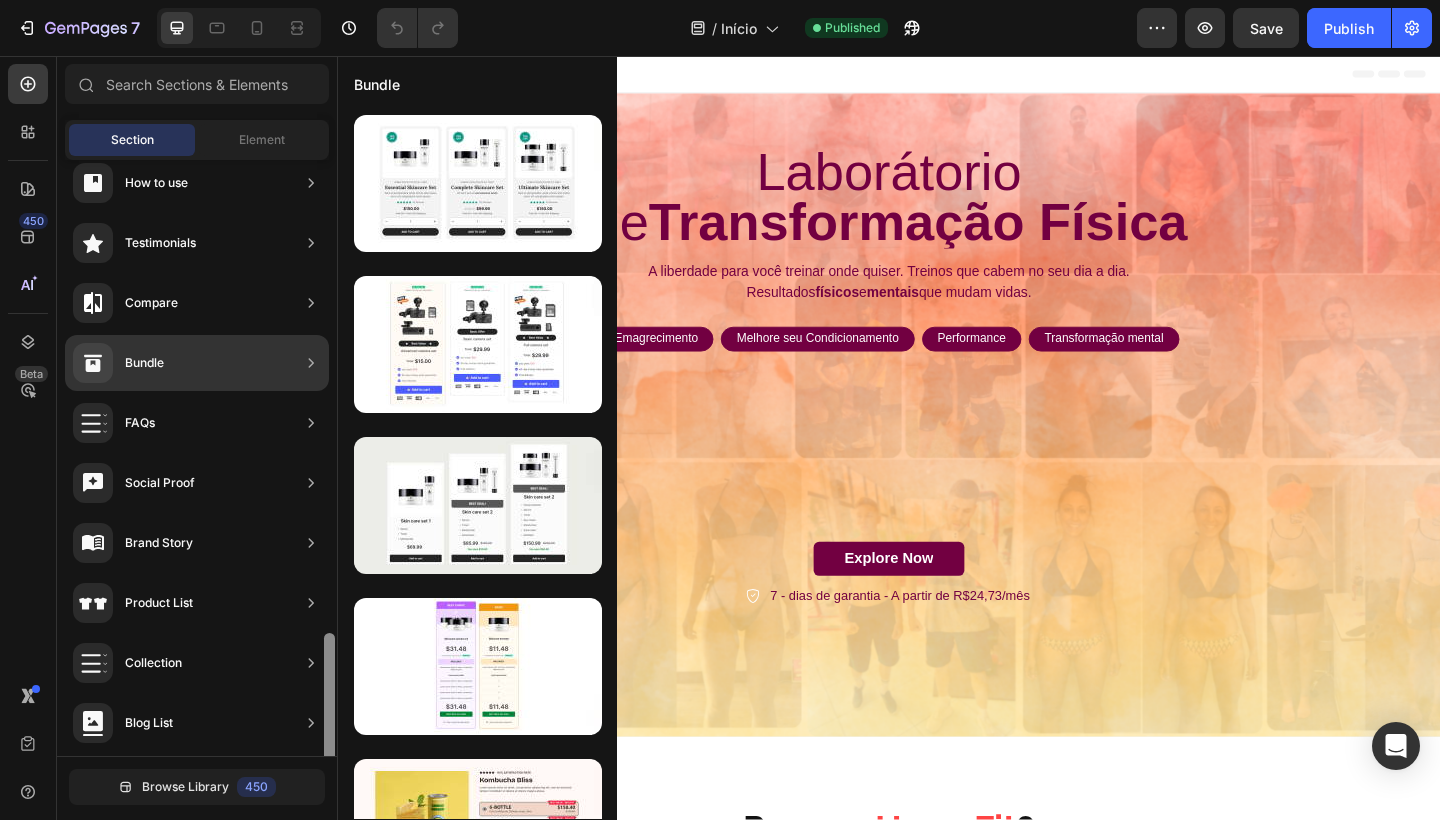 scroll, scrollTop: 564, scrollLeft: 0, axis: vertical 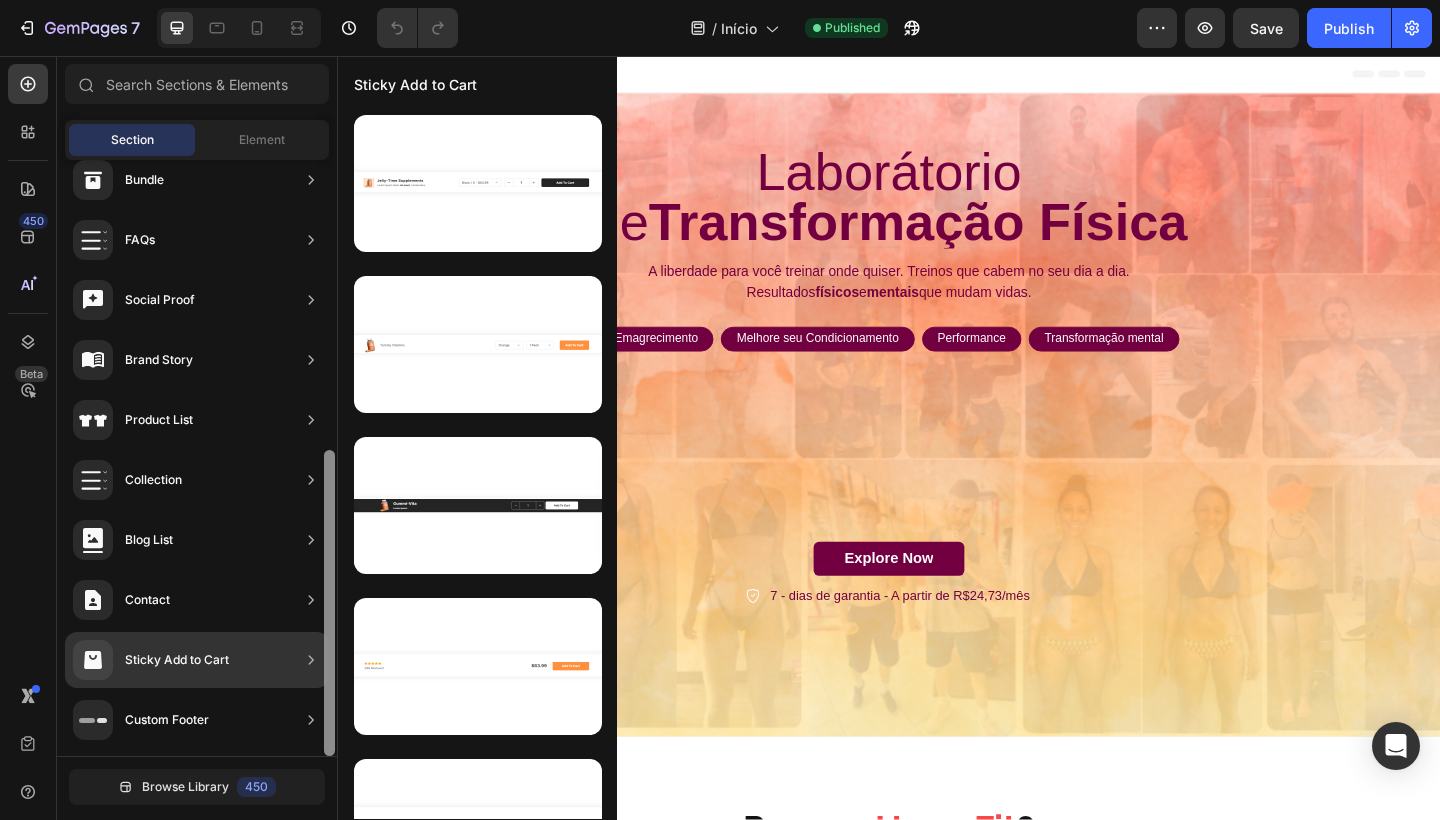 drag, startPoint x: 331, startPoint y: 462, endPoint x: 282, endPoint y: 641, distance: 185.58556 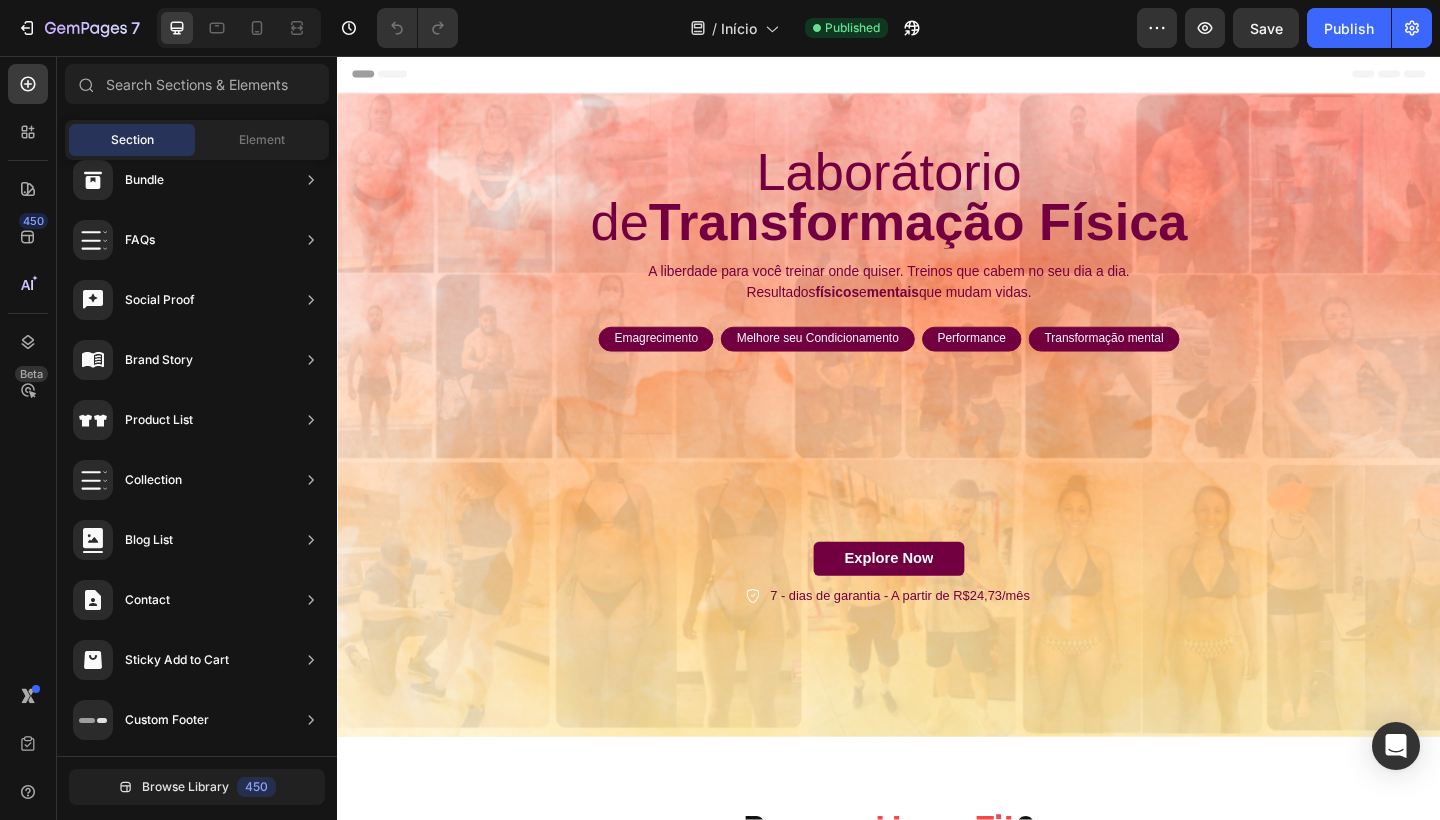 click on "Header" at bounding box center [937, 76] 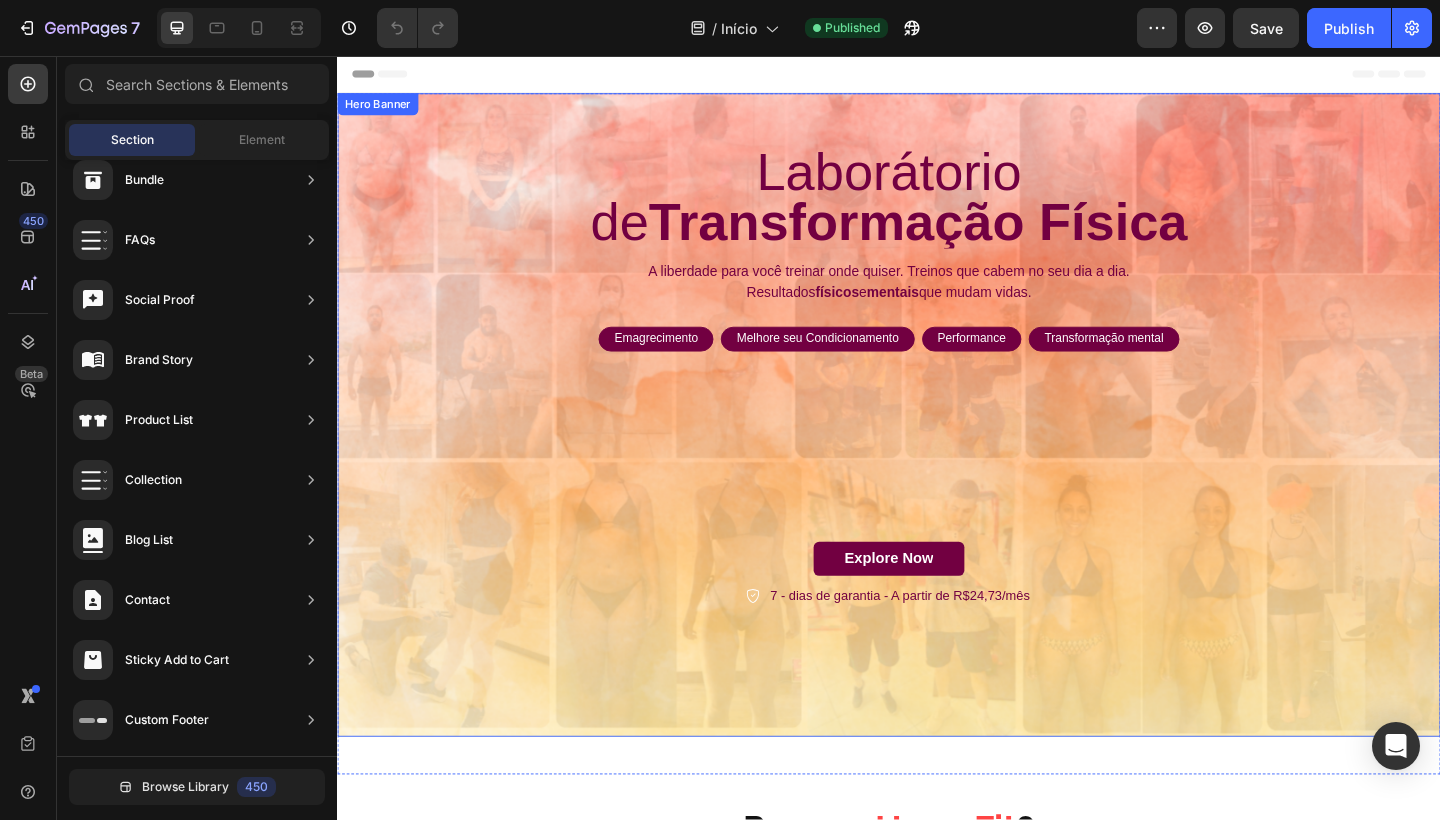 click on "Laborátorio de  Transformação Física Heading A liberdade para você treinar onde quiser. Treinos que cabem no seu dia a dia. Resultados  físicos  e  mentais  que mudam vidas. Text Block Emagrecimento Text Block Row Melhore seu Condicionamento Text Block Row Performance Text Block Row Transformação mental Text Block Row Row Explore Now Button
7 - dias de garantia - A partir de R$24,73/mês Item List Row" at bounding box center [937, 393] 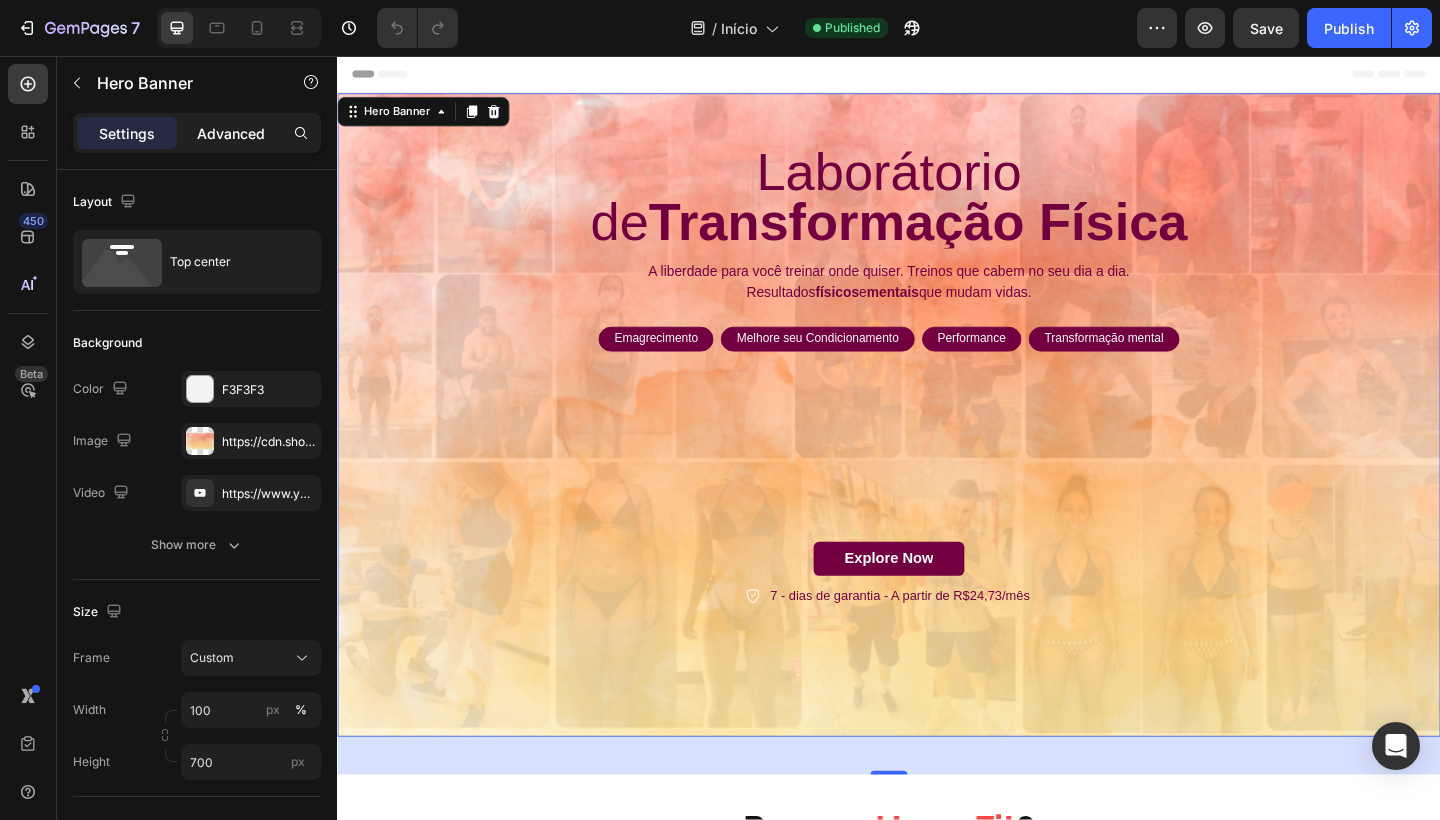 click on "Advanced" at bounding box center (231, 133) 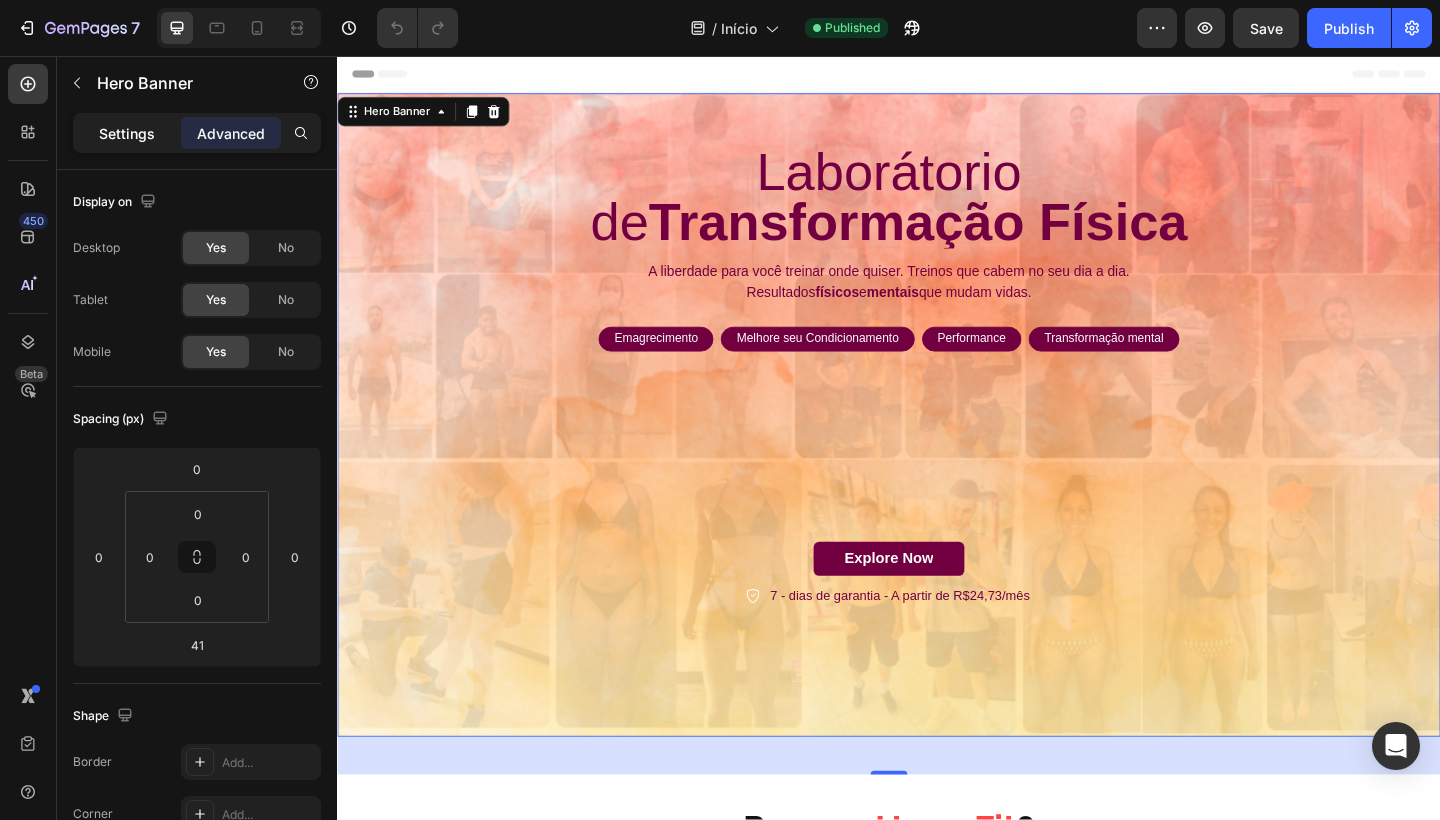 click on "Settings" at bounding box center (127, 133) 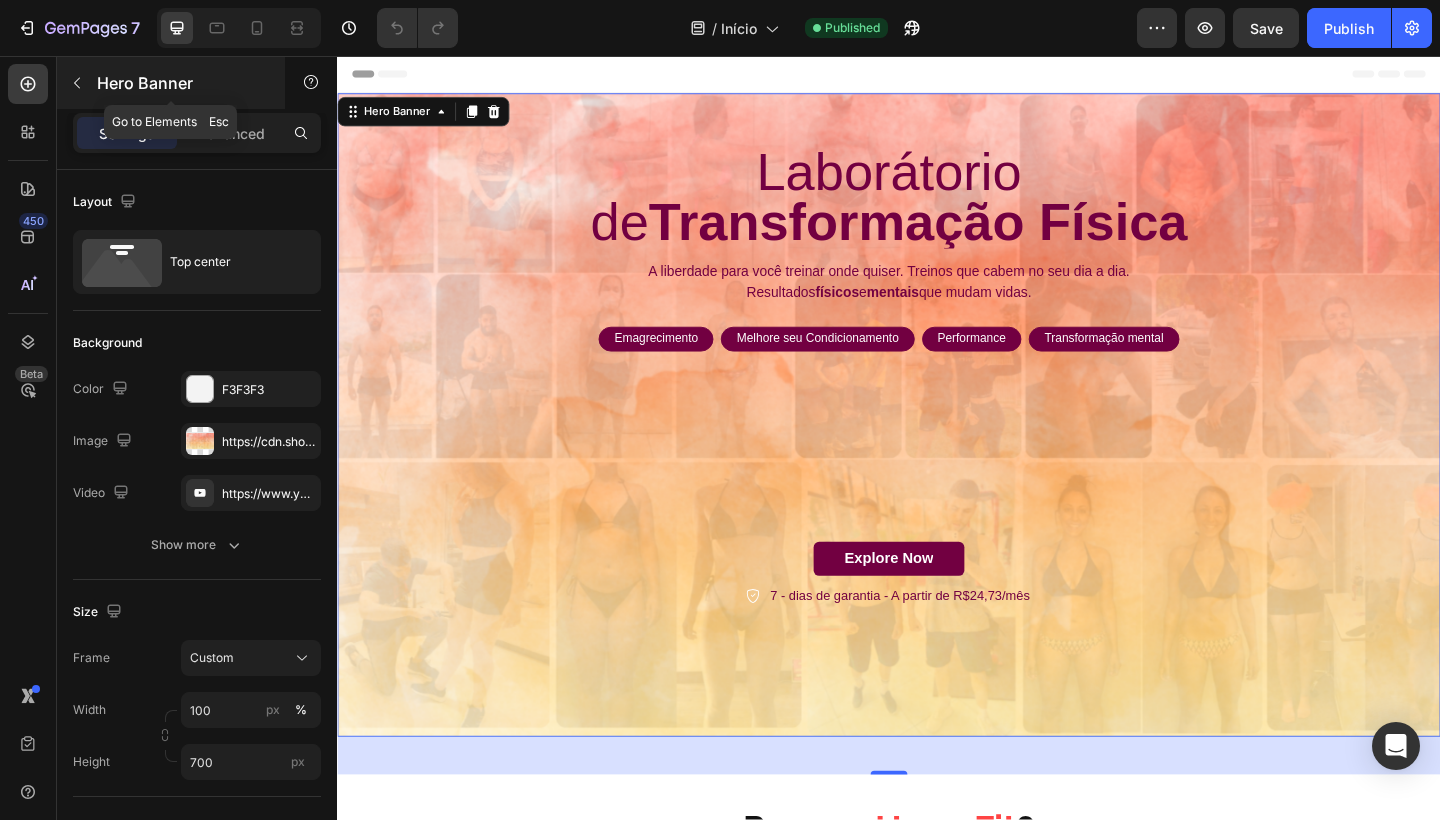 click 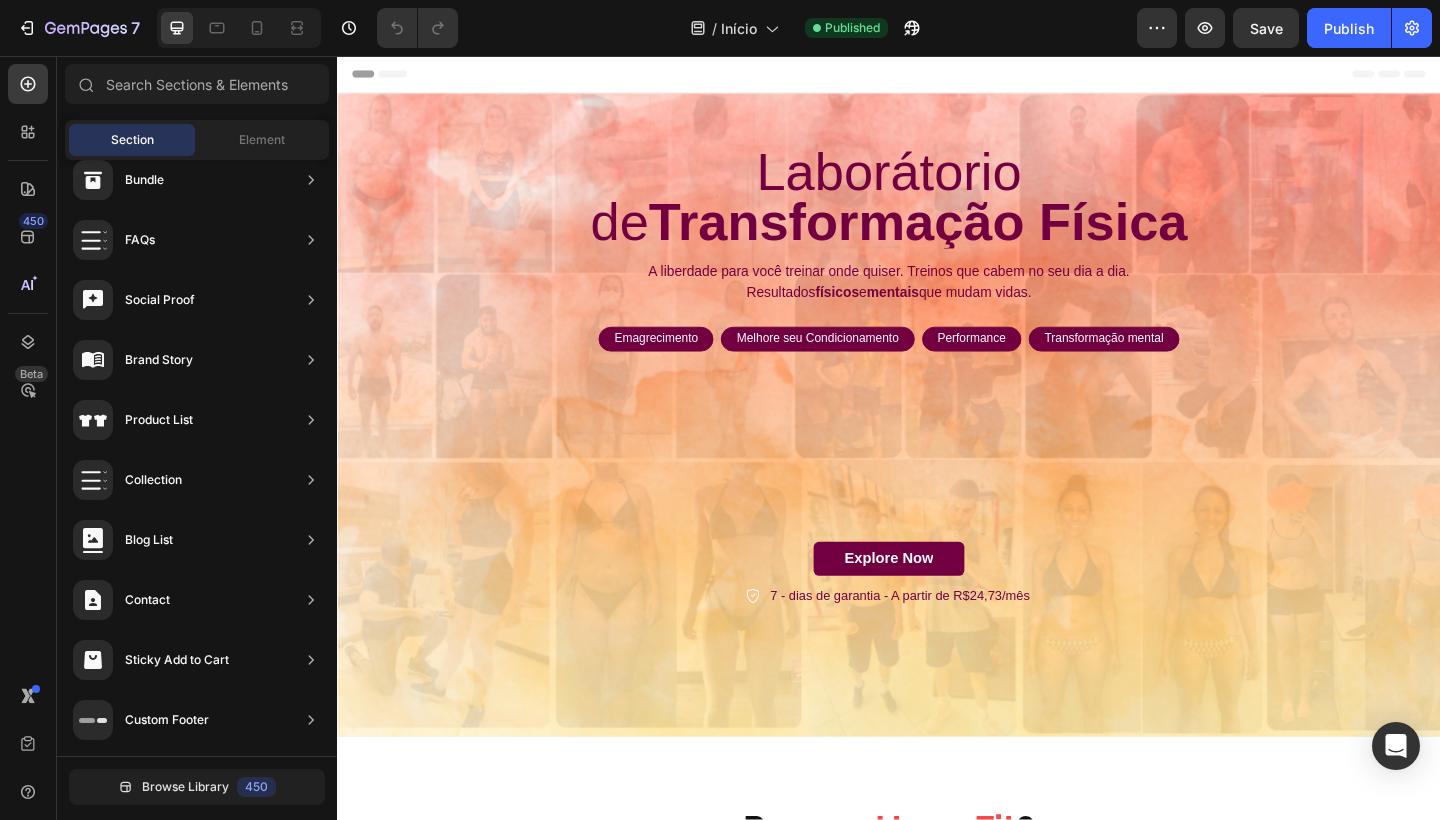click on "Header" at bounding box center (394, 76) 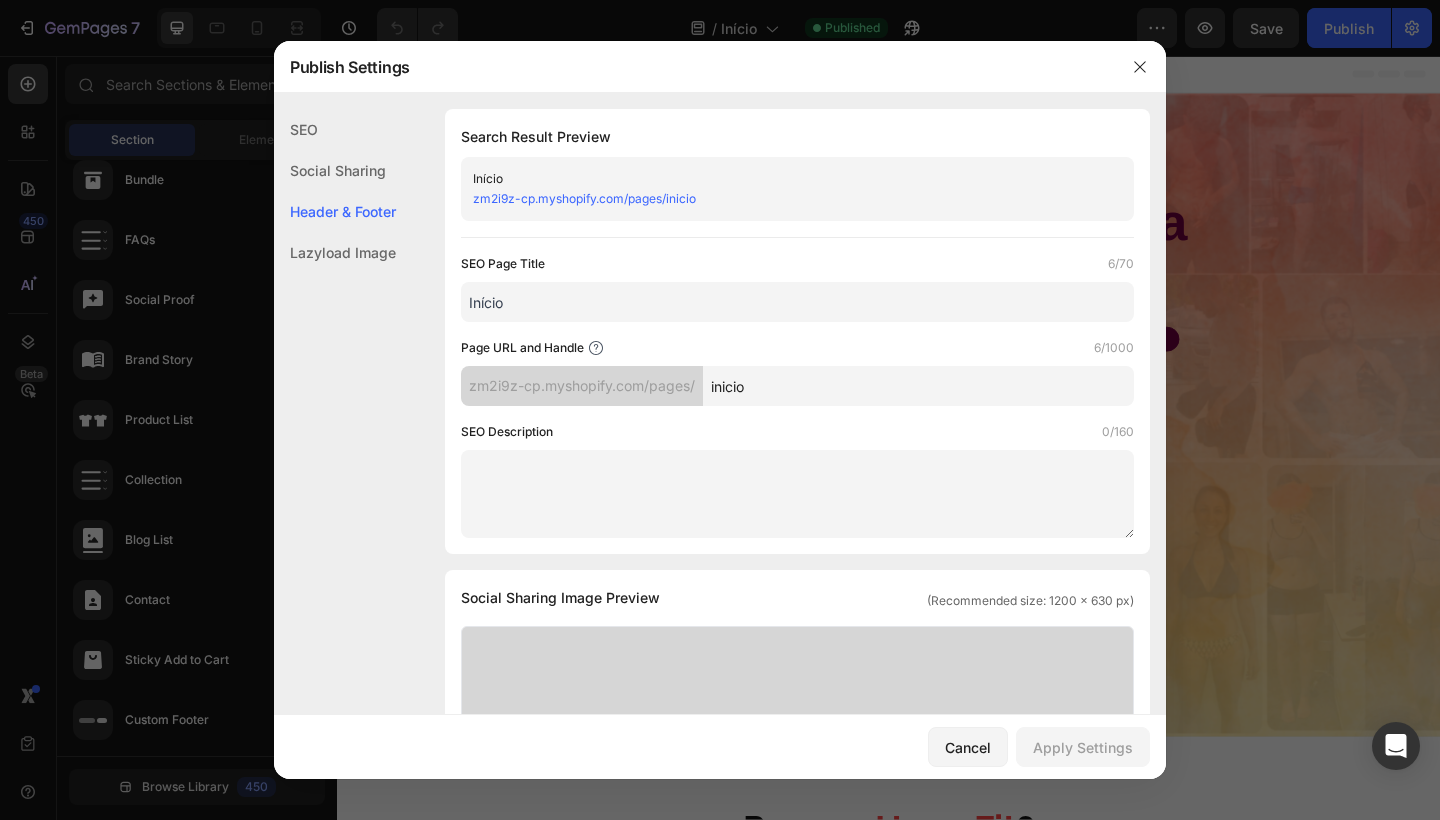scroll, scrollTop: 901, scrollLeft: 0, axis: vertical 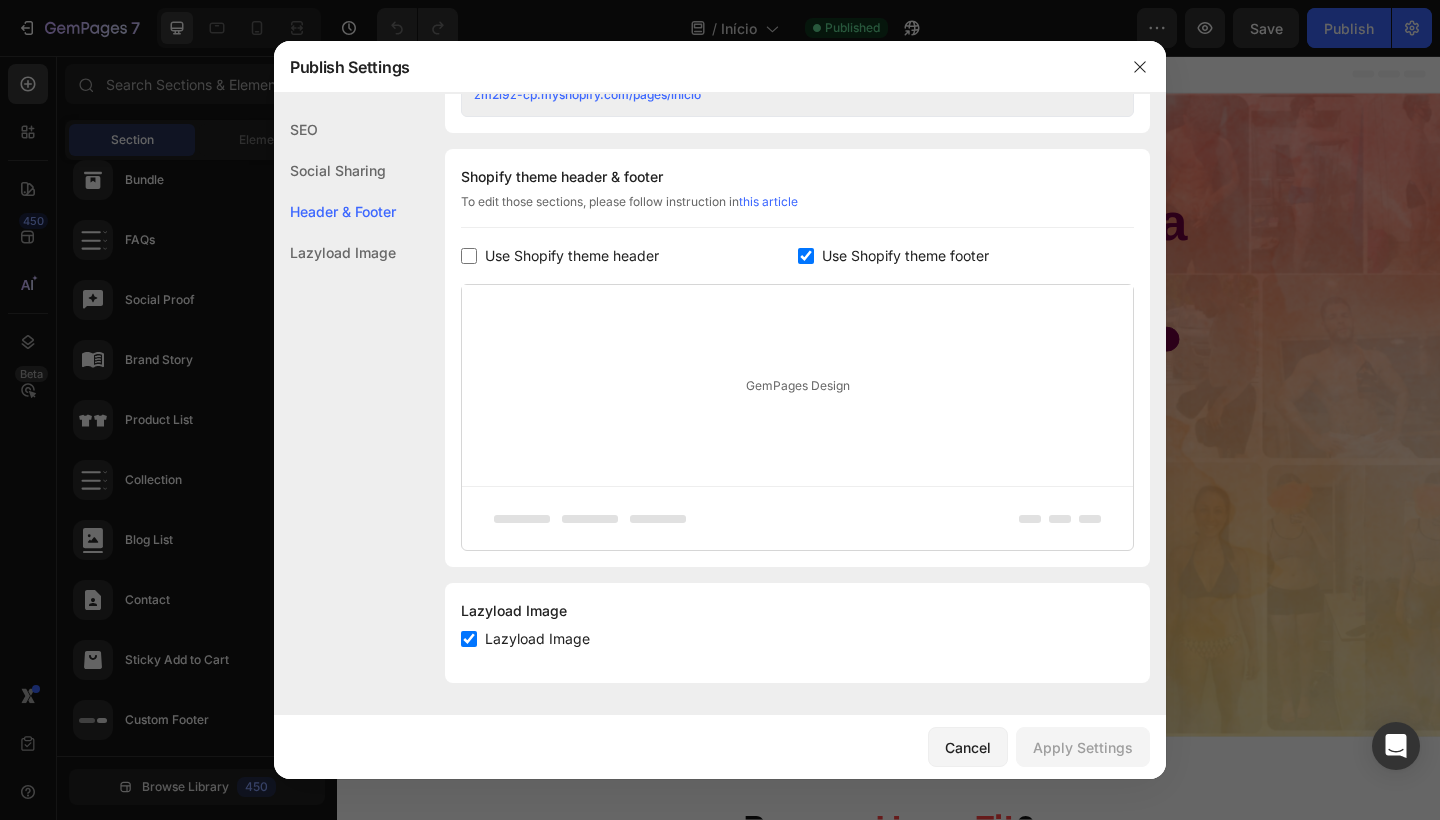 click on "this article" at bounding box center (768, 201) 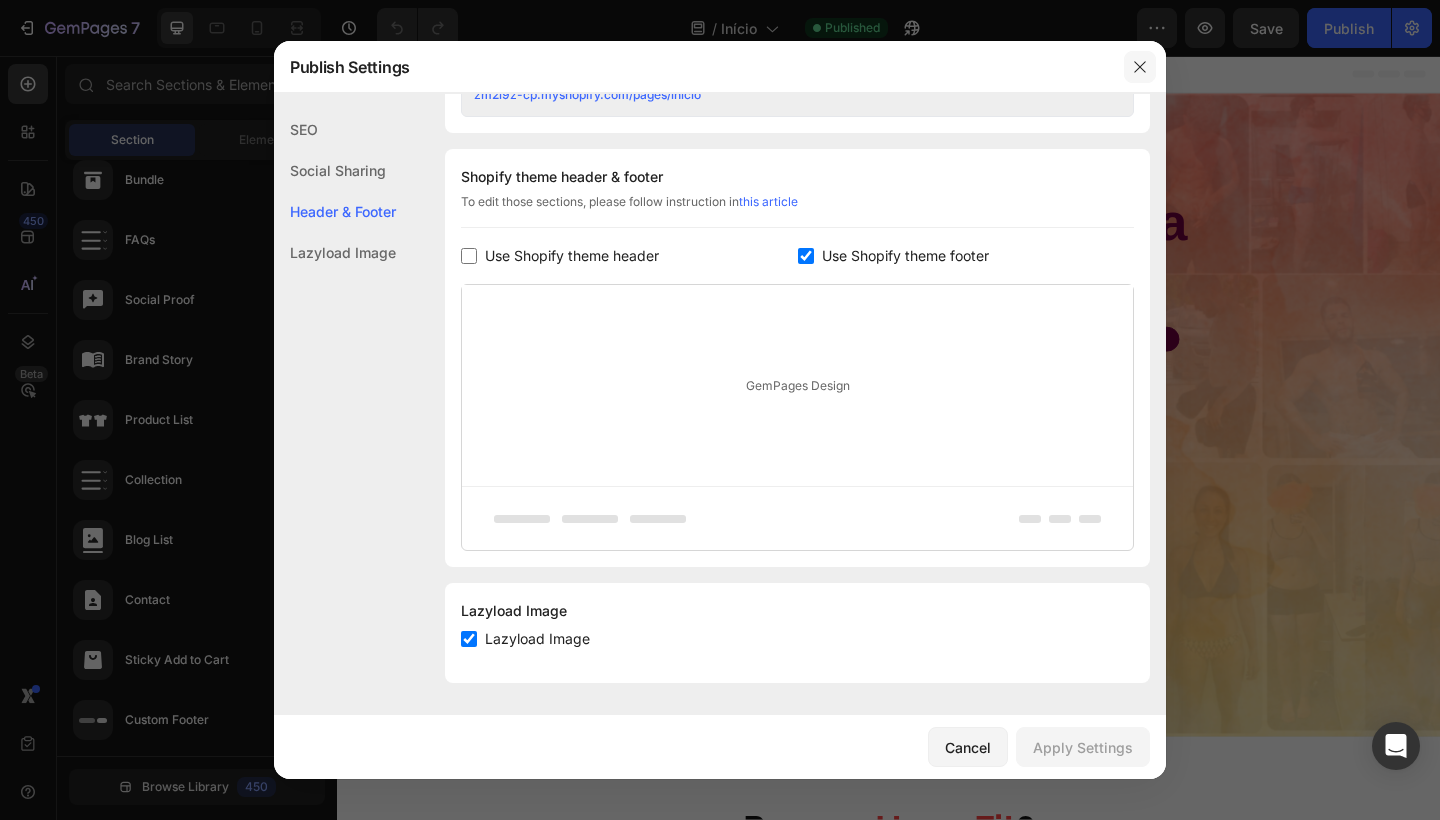 click 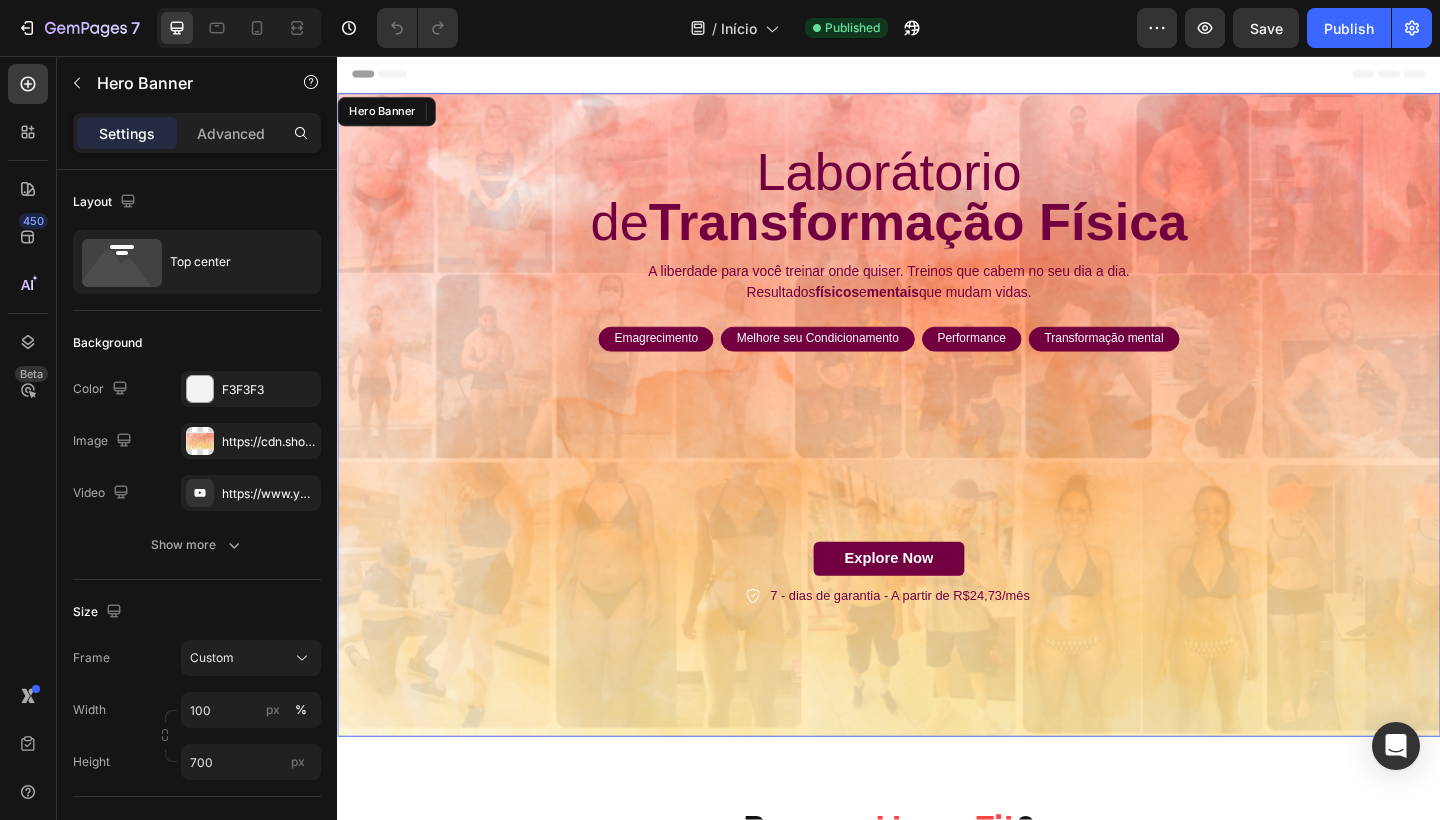 click on "Laborátorio de  Transformação Física Heading A liberdade para você treinar onde quiser. Treinos que cabem no seu dia a dia. Resultados  físicos  e  mentais  que mudam vidas. Text Block Emagrecimento Text Block Row Melhore seu Condicionamento Text Block Row Performance Text Block Row Transformação mental Text Block Row Row Explore Now Button
7 - dias de garantia - A partir de R$24,73/mês Item List Row" at bounding box center (937, 405) 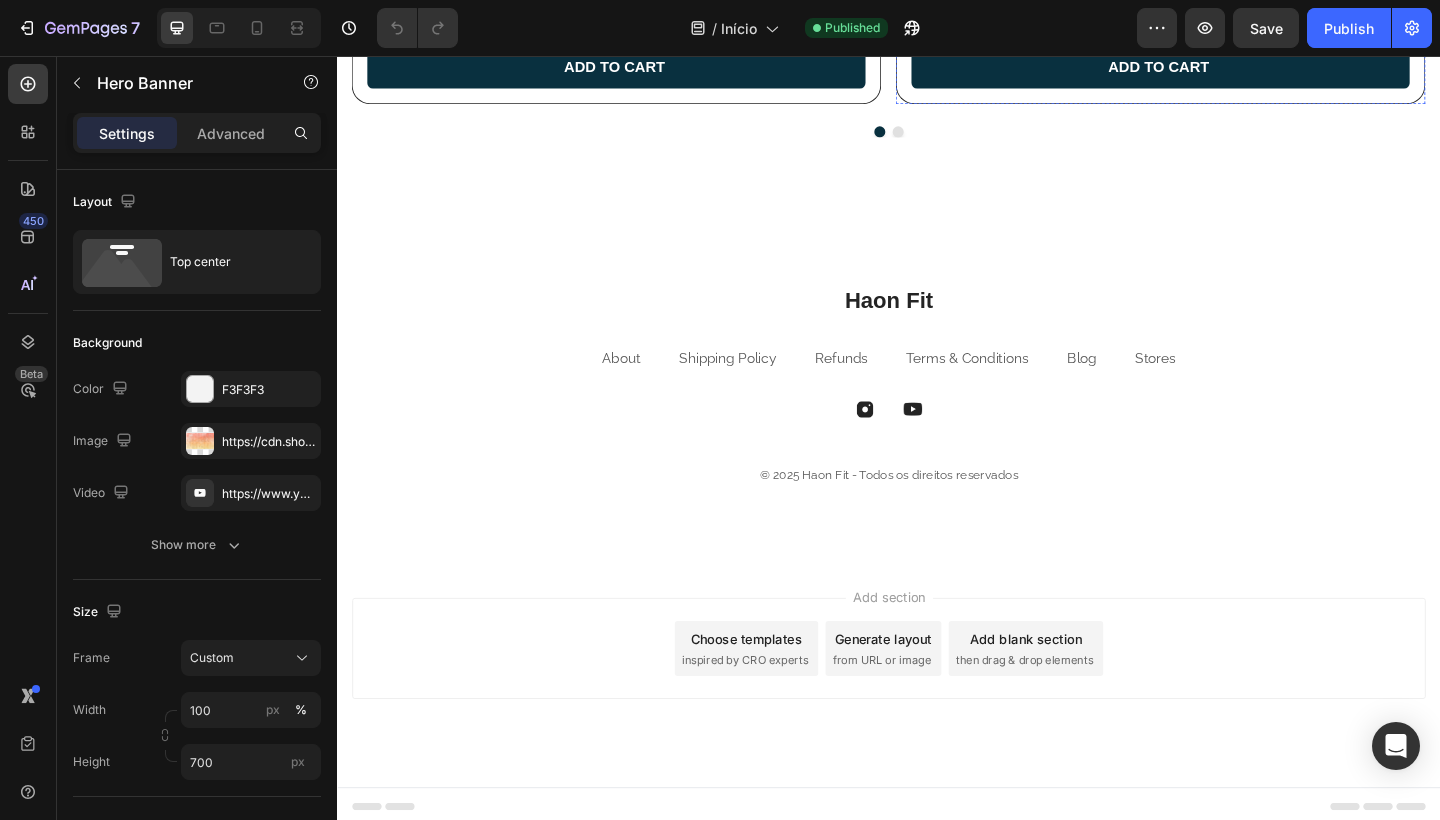 scroll, scrollTop: 7106, scrollLeft: 0, axis: vertical 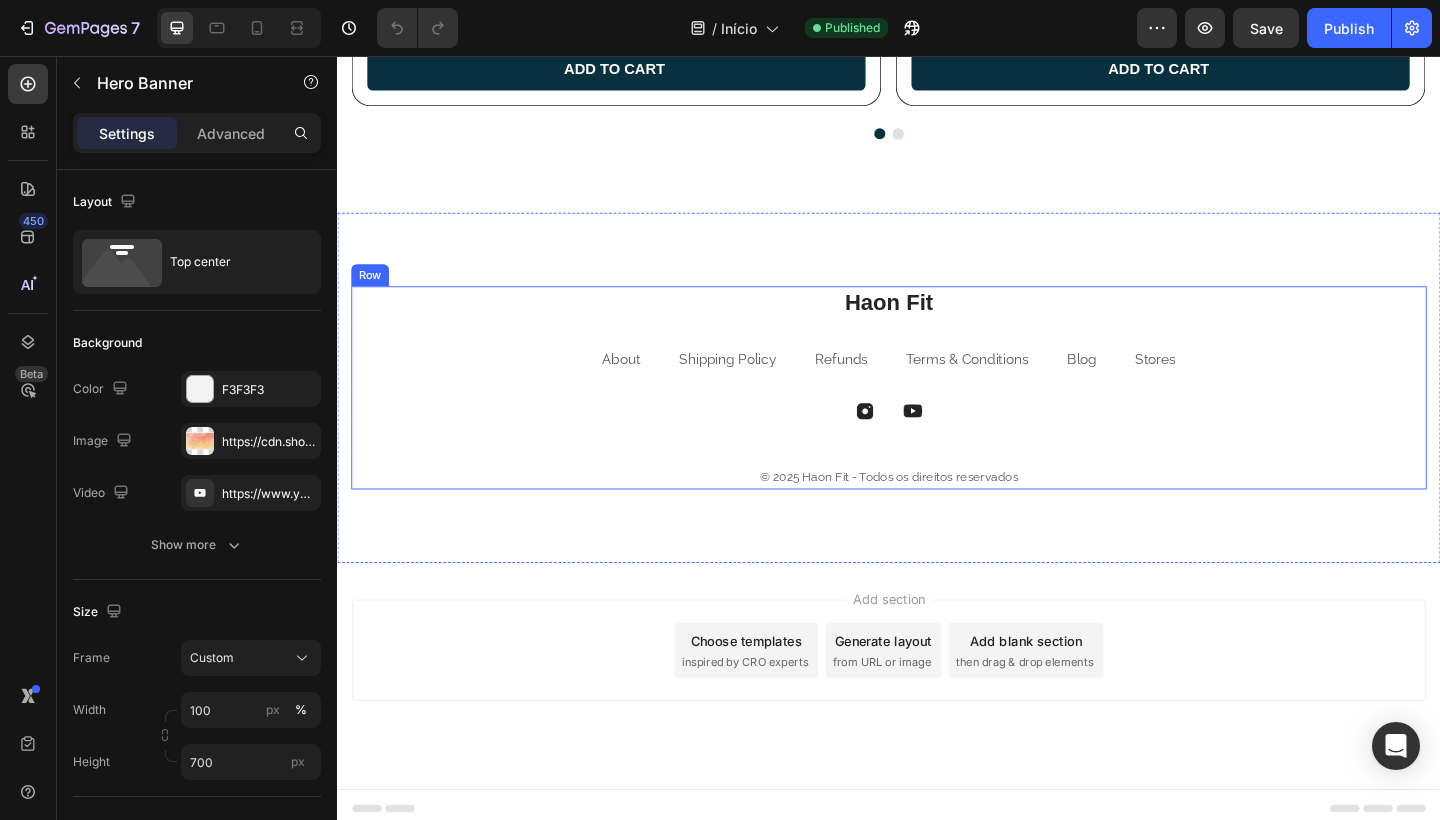click on "Haon Fit Heading About Text block Shipping Policy Text block Refunds Text block Terms & Conditions Text block Blog Text block Stores Text block Row Image Image Row © 2025 Haon Fit - Todos os direitos reservados  Text block" at bounding box center (937, 417) 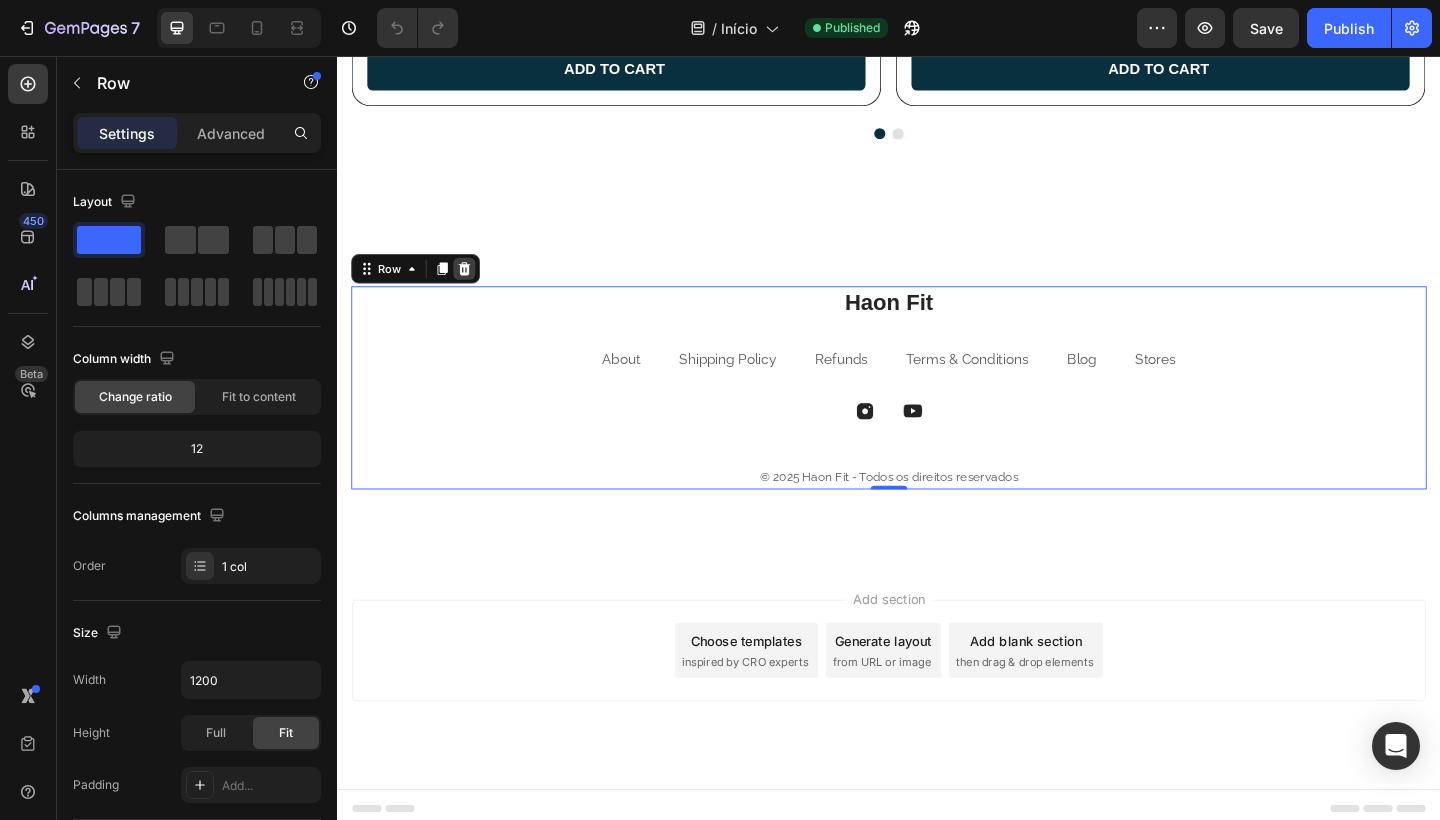 click 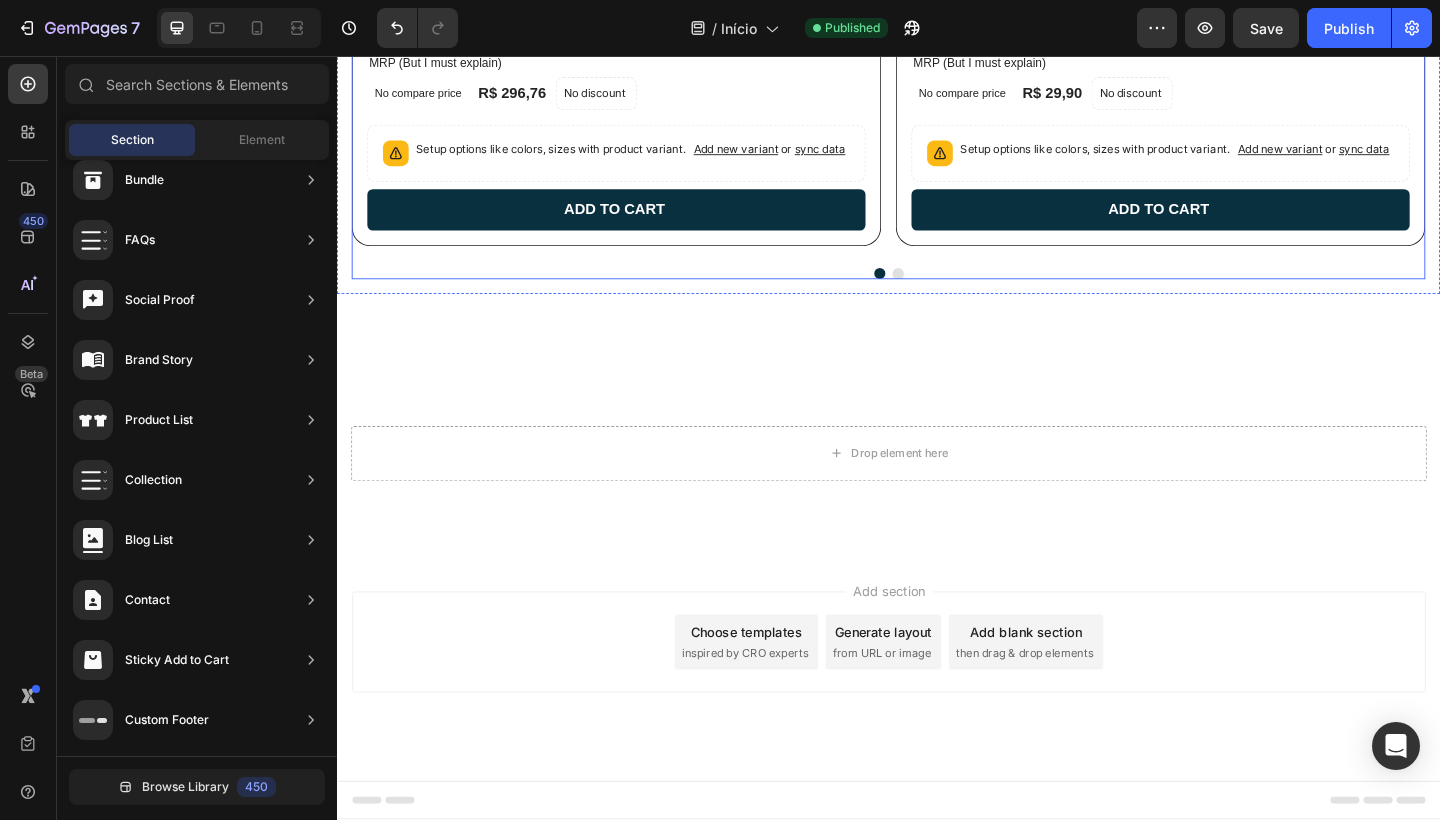 scroll, scrollTop: 6946, scrollLeft: 0, axis: vertical 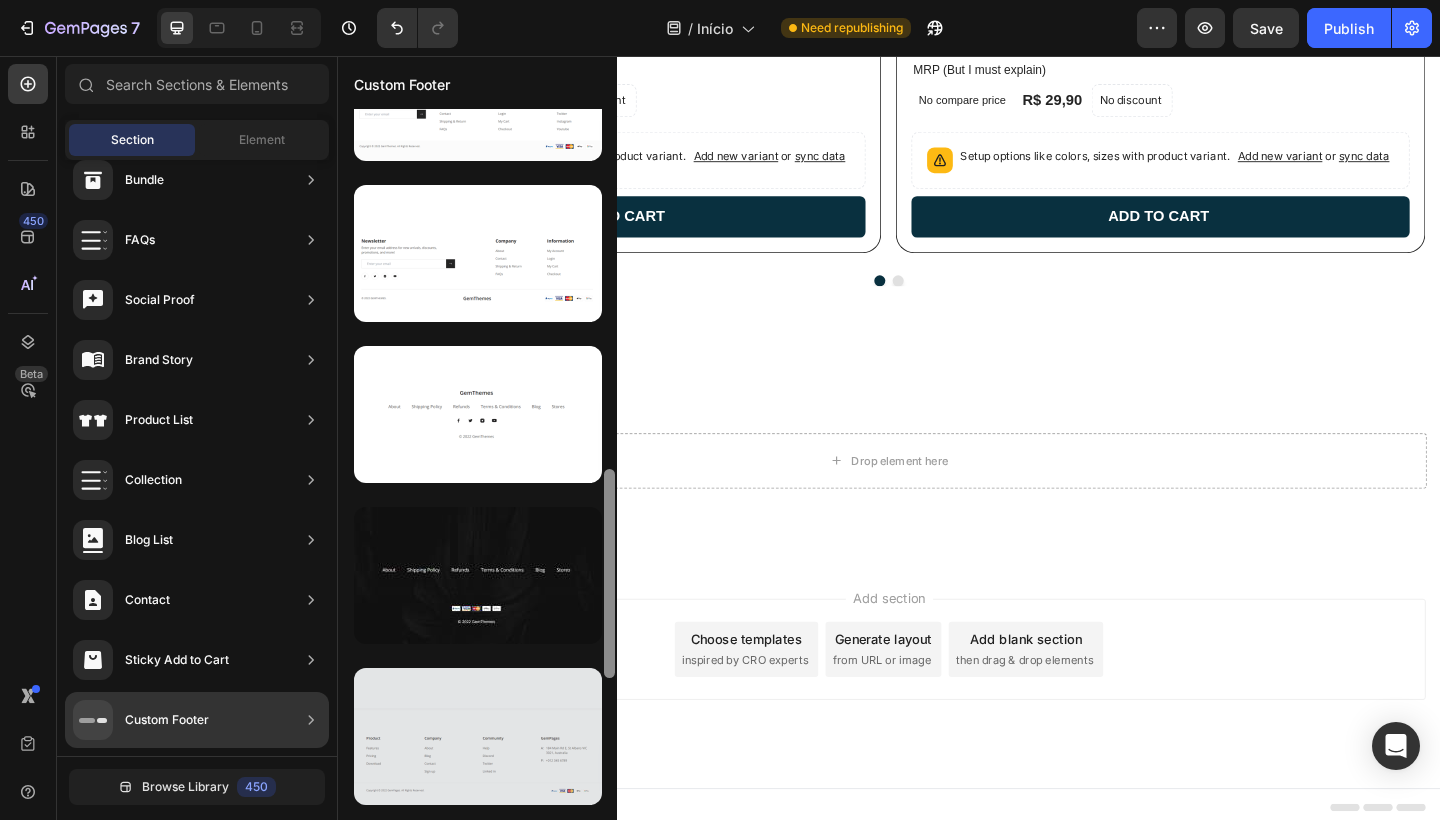 drag, startPoint x: 607, startPoint y: 251, endPoint x: 545, endPoint y: 793, distance: 545.5346 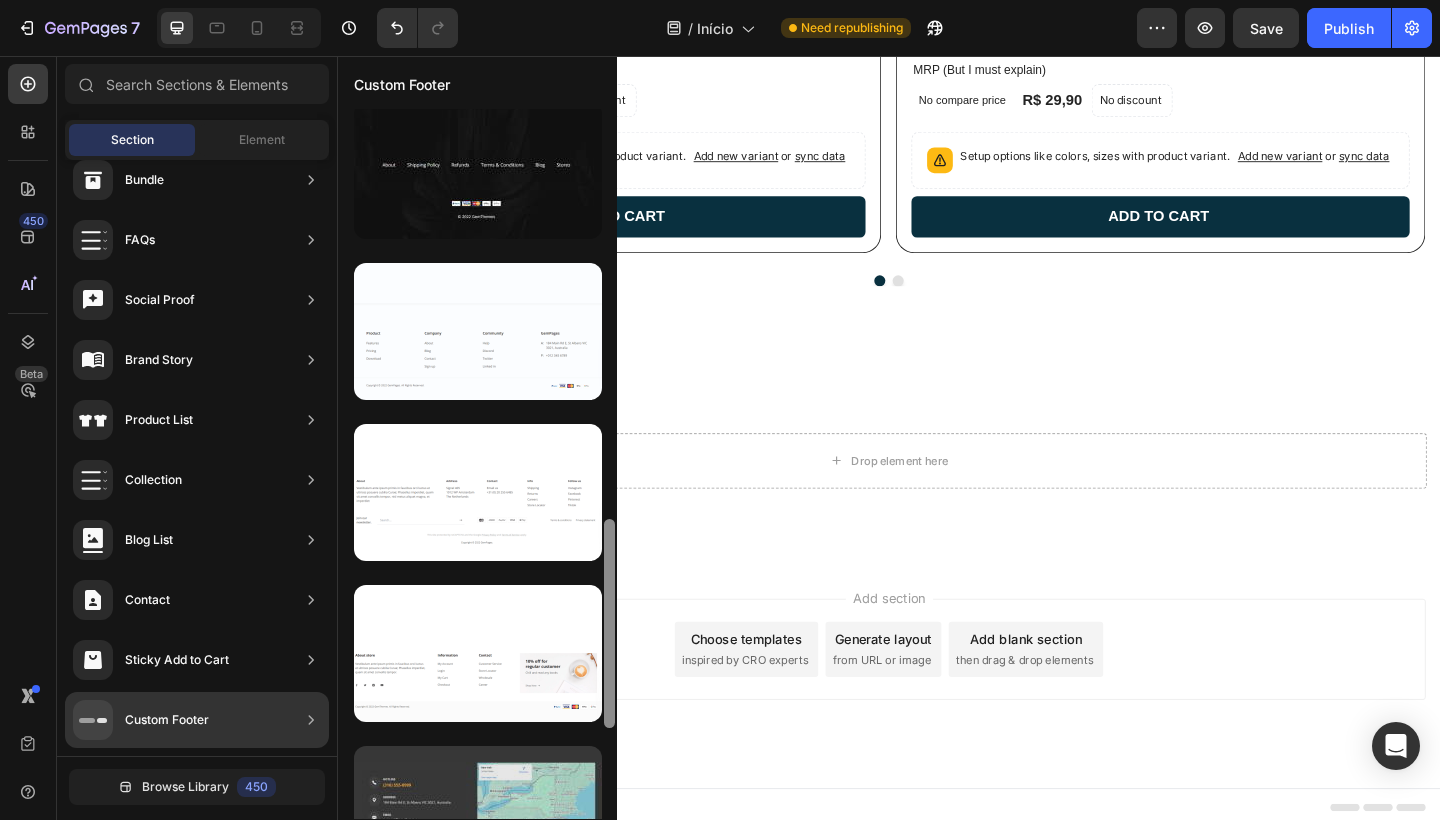 scroll, scrollTop: 1693, scrollLeft: 0, axis: vertical 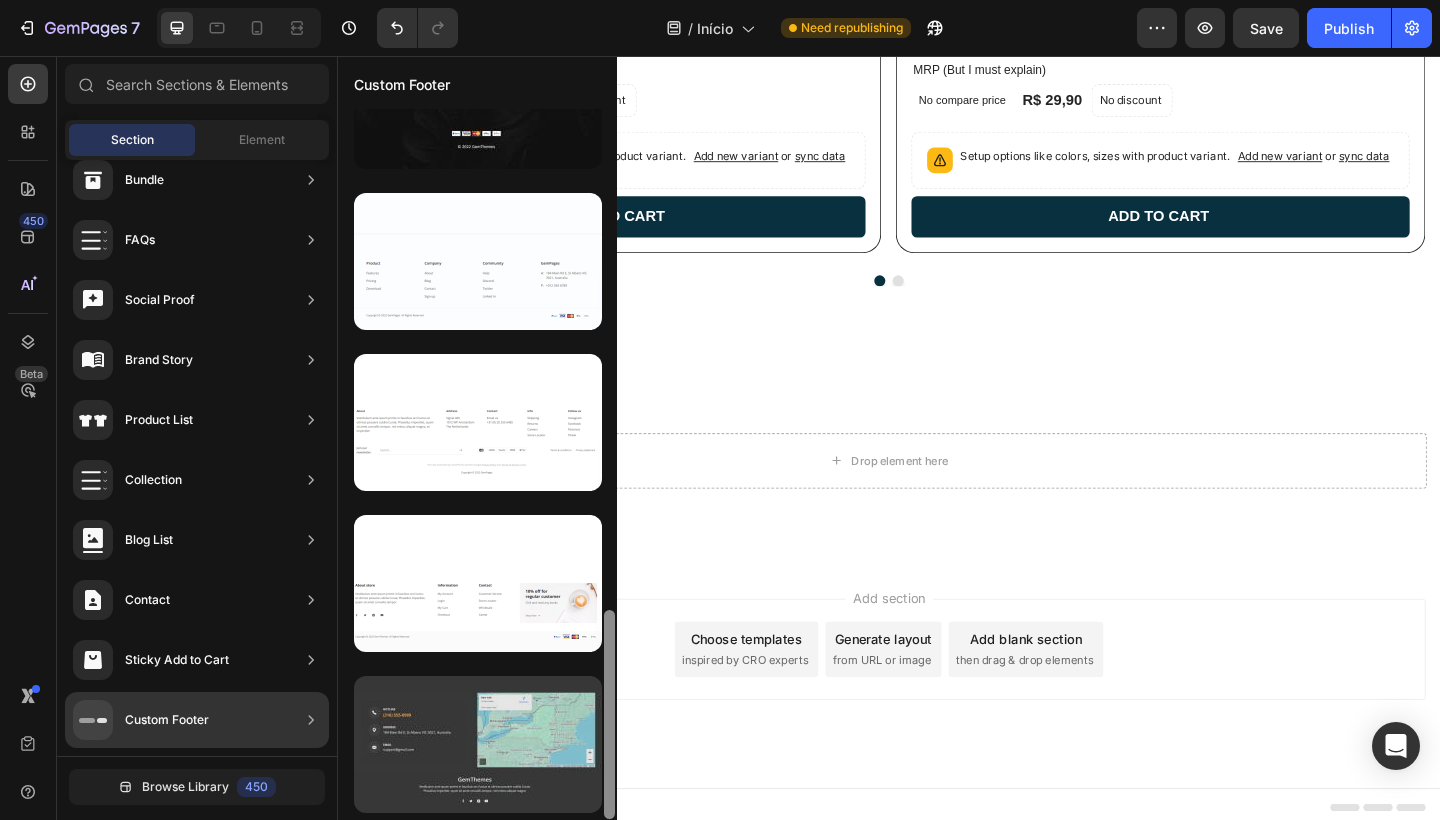drag, startPoint x: 612, startPoint y: 575, endPoint x: 581, endPoint y: 760, distance: 187.57932 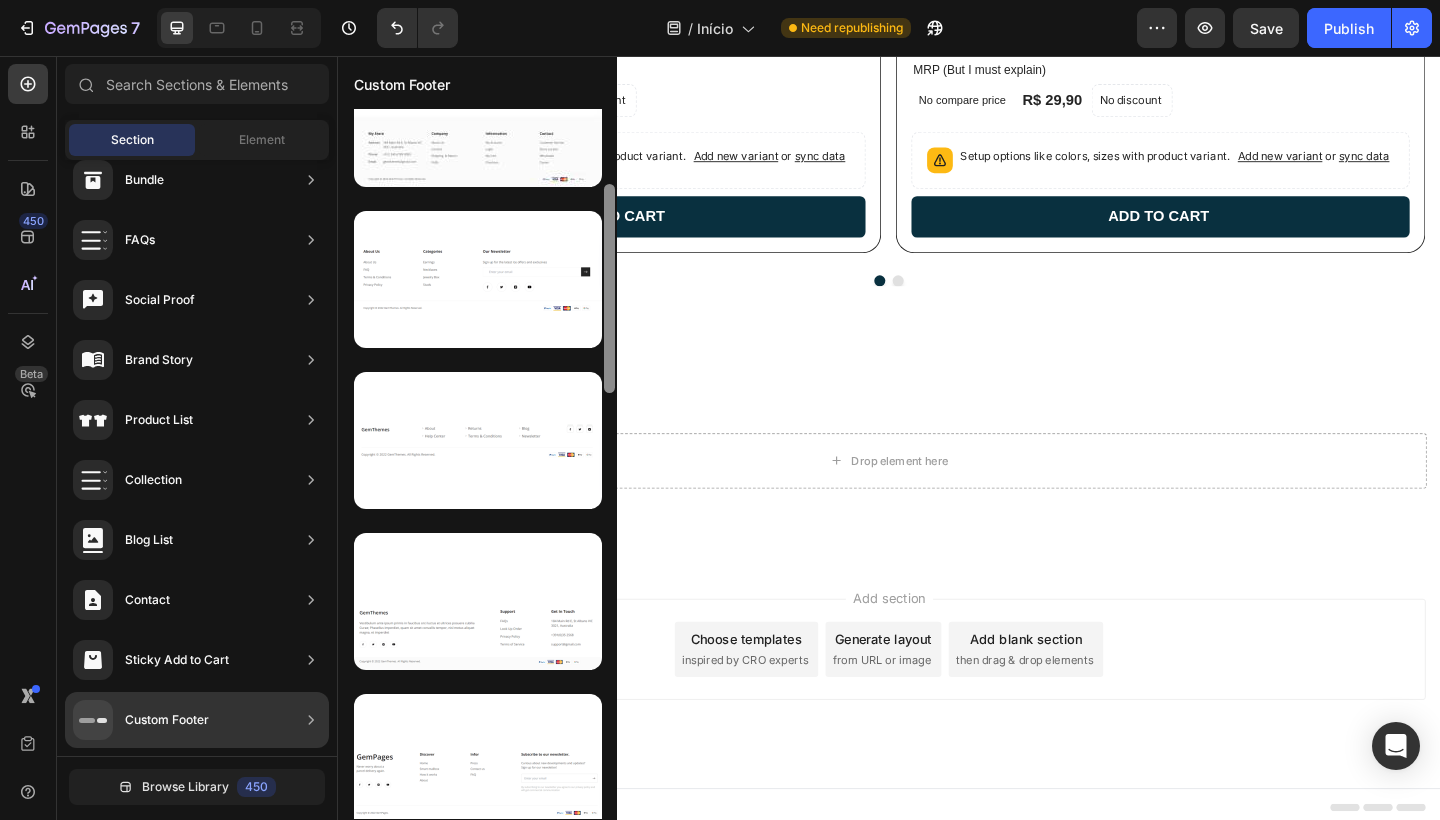 scroll, scrollTop: 212, scrollLeft: 0, axis: vertical 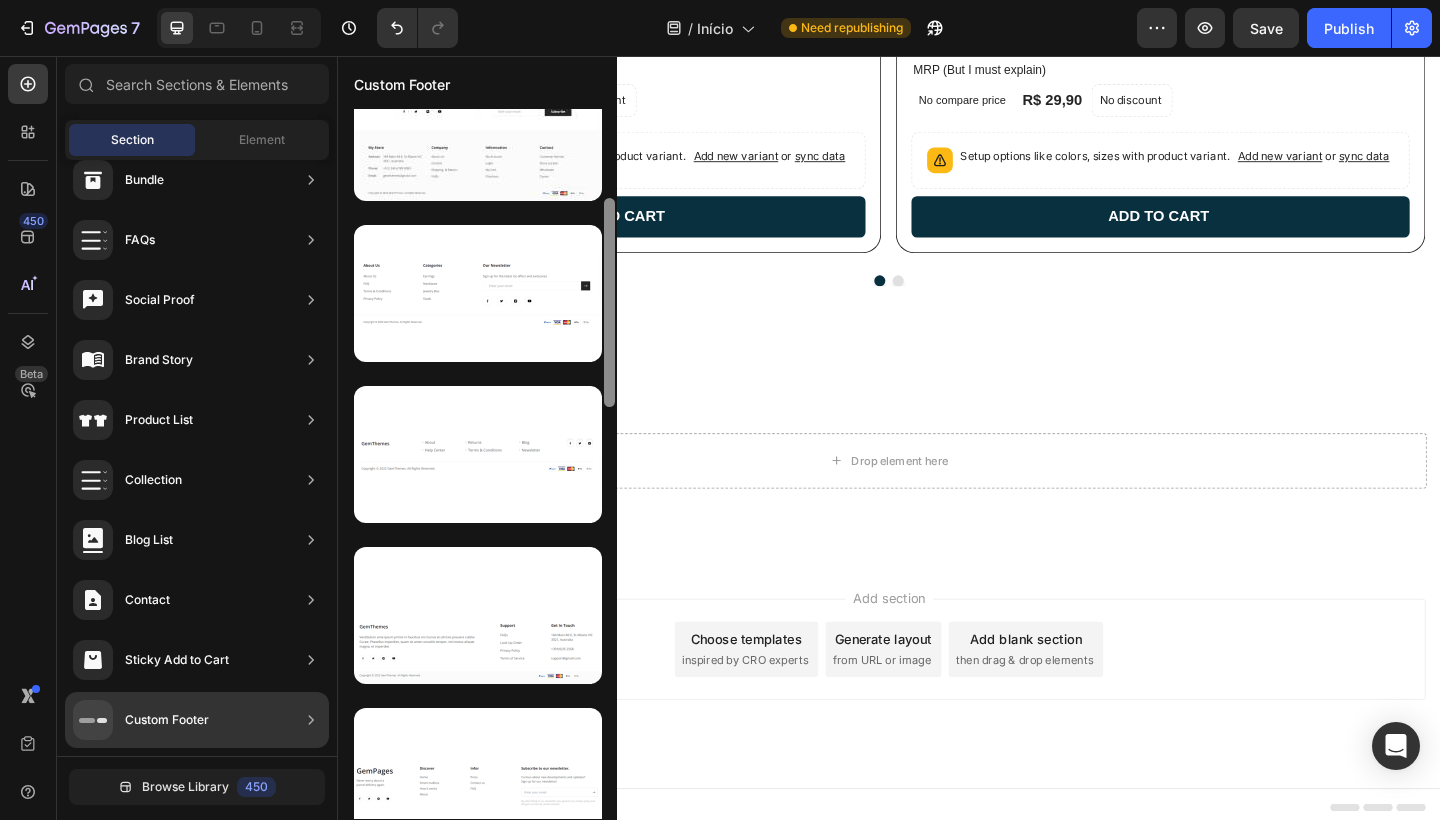 drag, startPoint x: 612, startPoint y: 708, endPoint x: 609, endPoint y: 270, distance: 438.01028 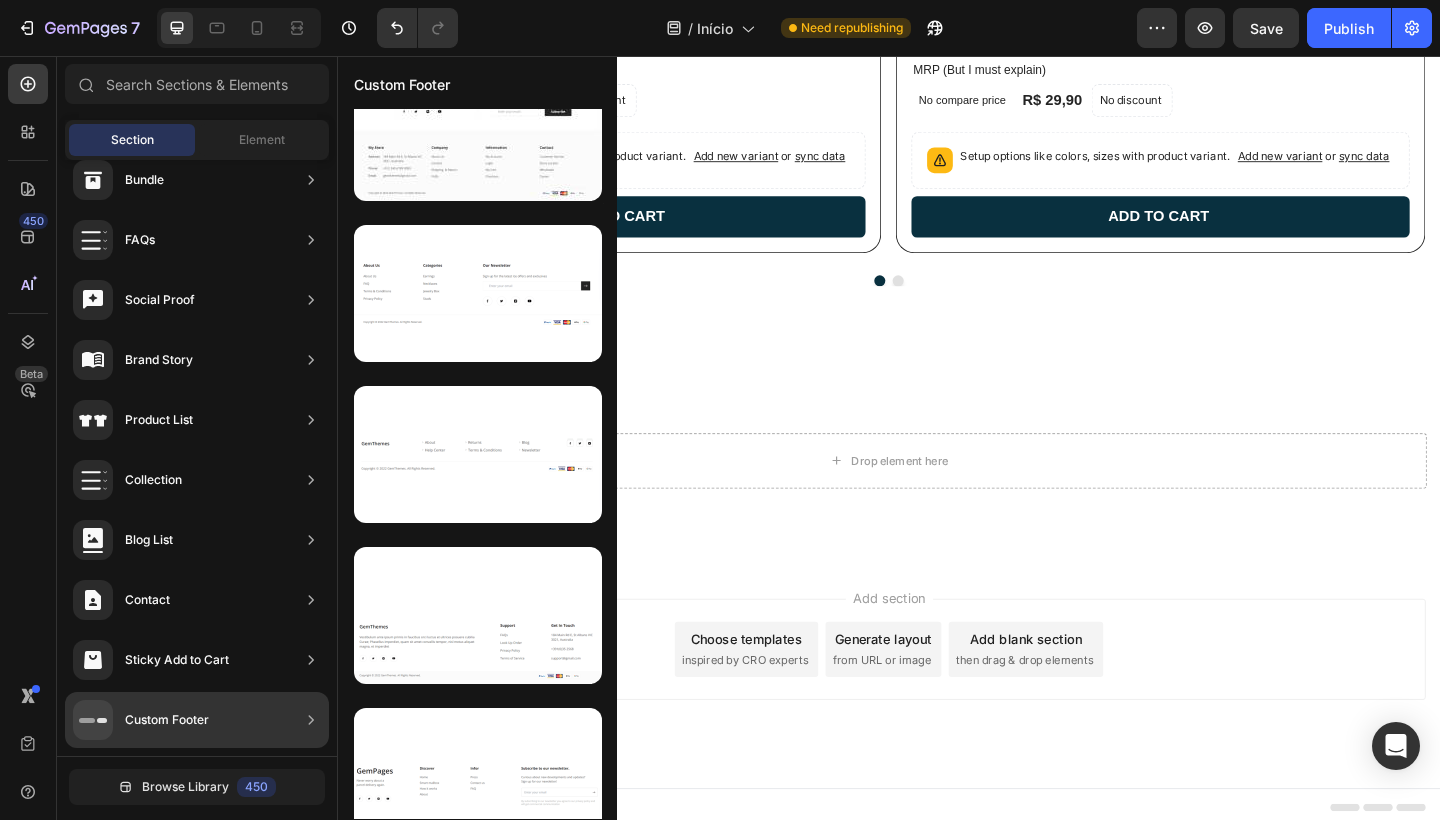 scroll, scrollTop: 0, scrollLeft: 0, axis: both 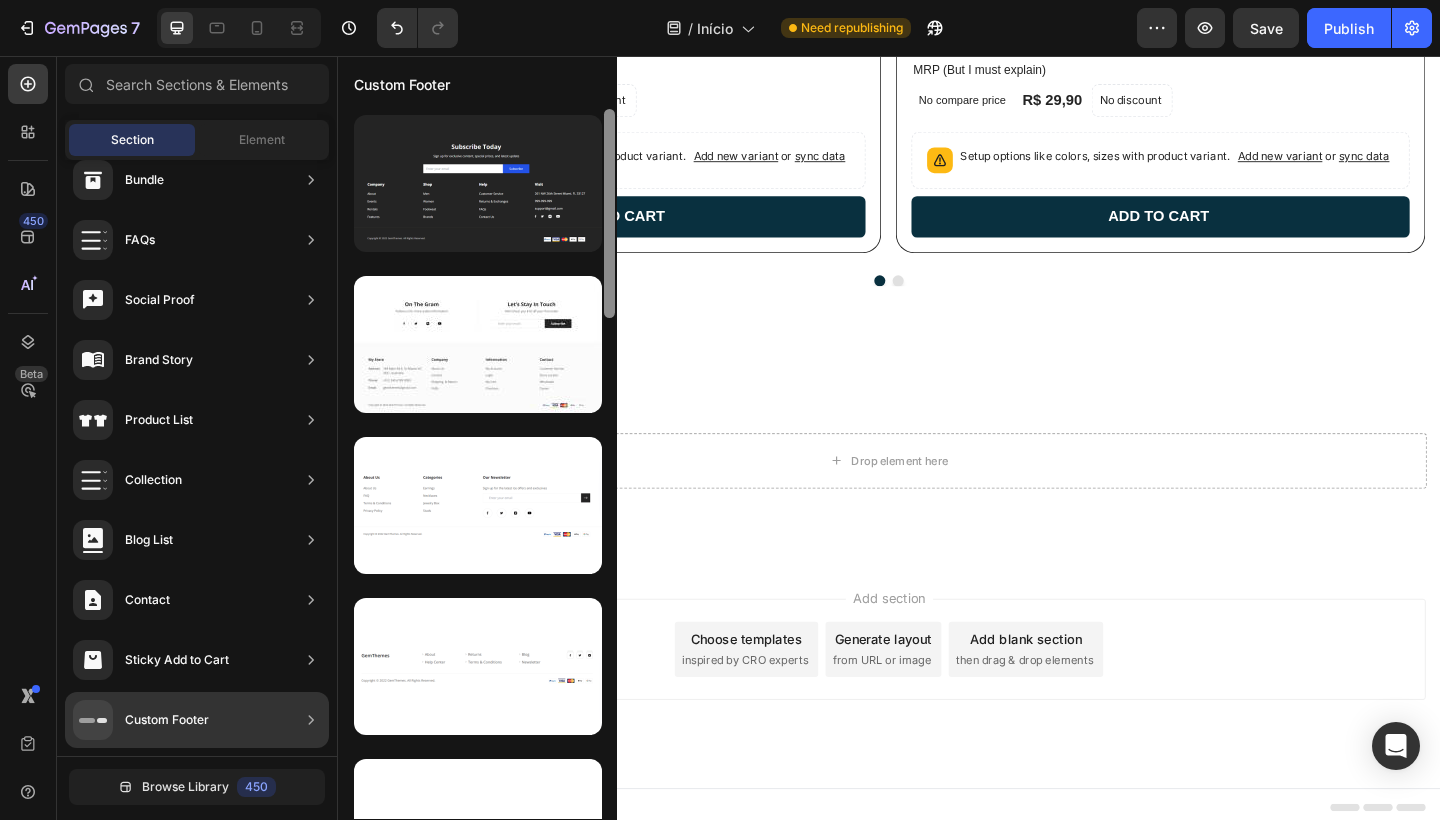 drag, startPoint x: 613, startPoint y: 278, endPoint x: 612, endPoint y: 132, distance: 146.00342 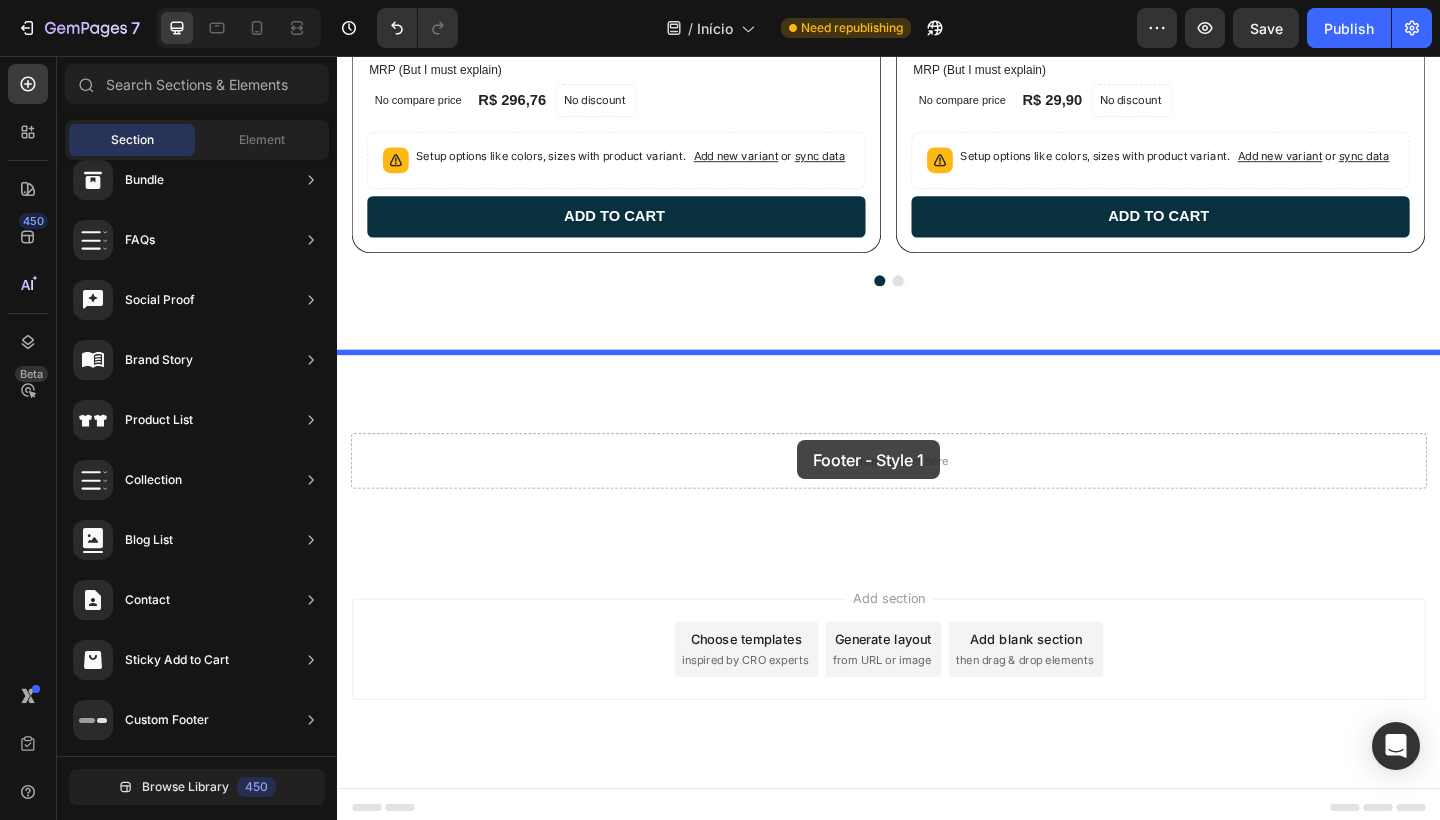 drag, startPoint x: 827, startPoint y: 246, endPoint x: 837, endPoint y: 474, distance: 228.2192 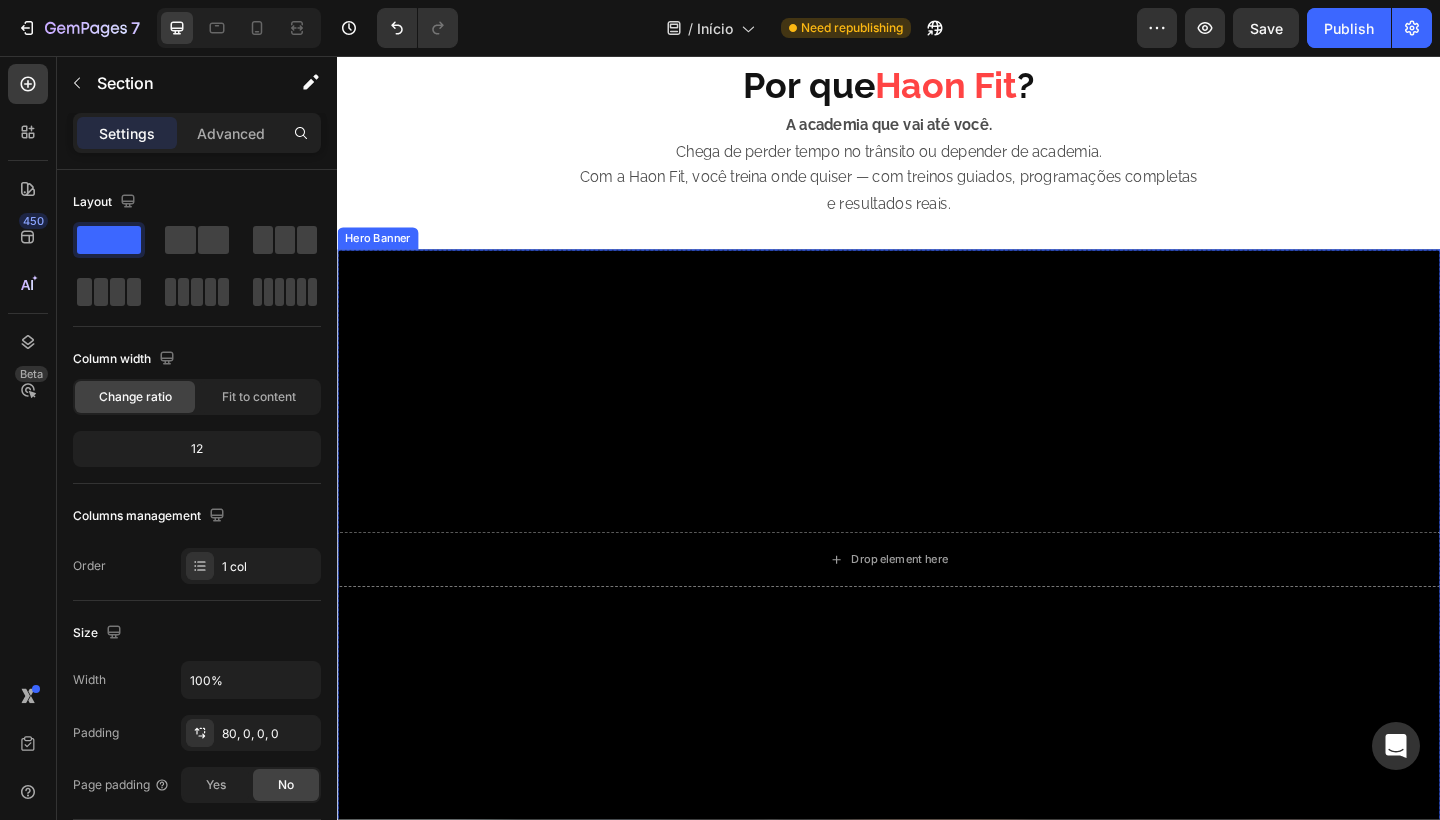 scroll, scrollTop: 820, scrollLeft: 0, axis: vertical 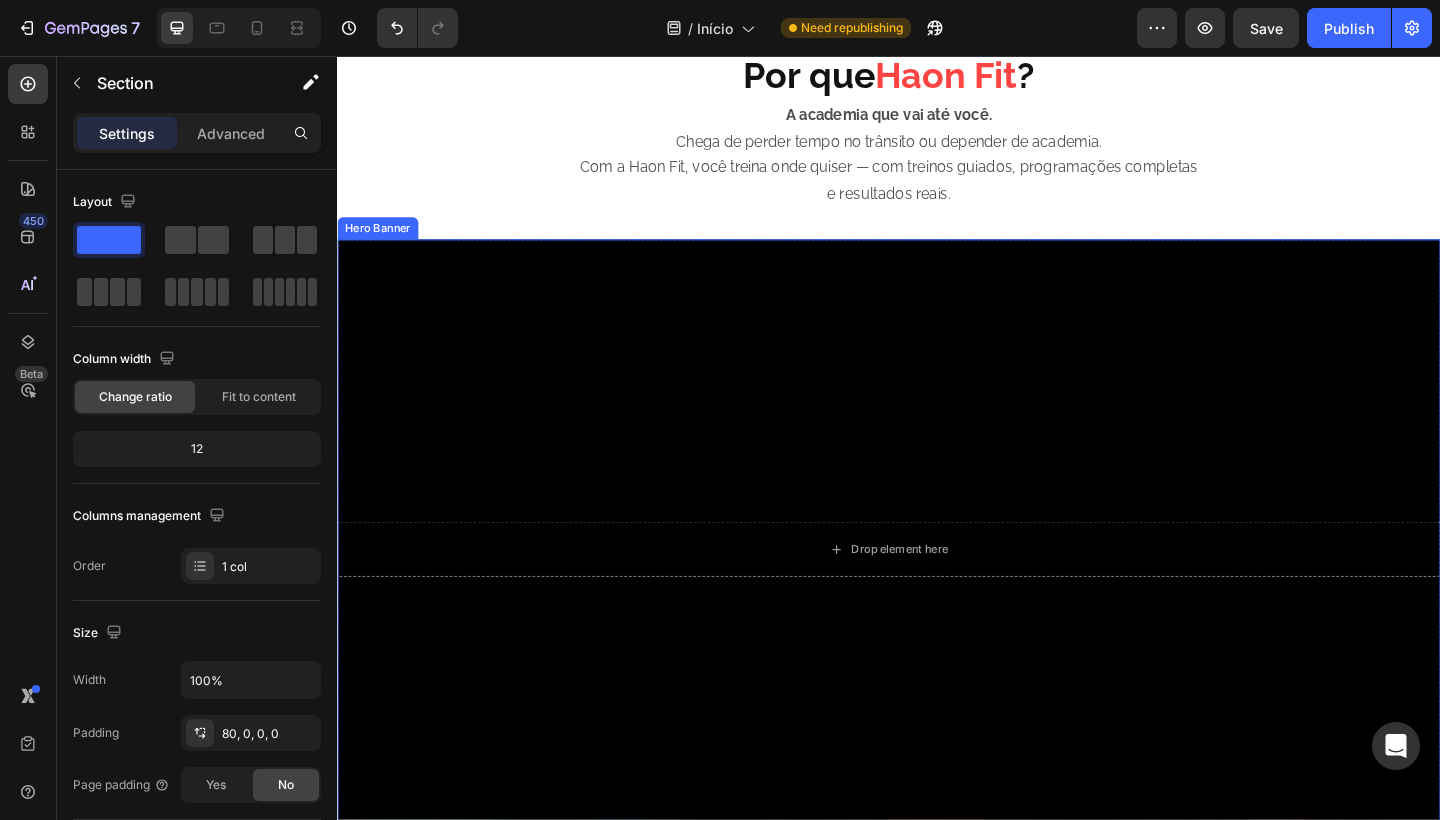 click at bounding box center (937, 593) 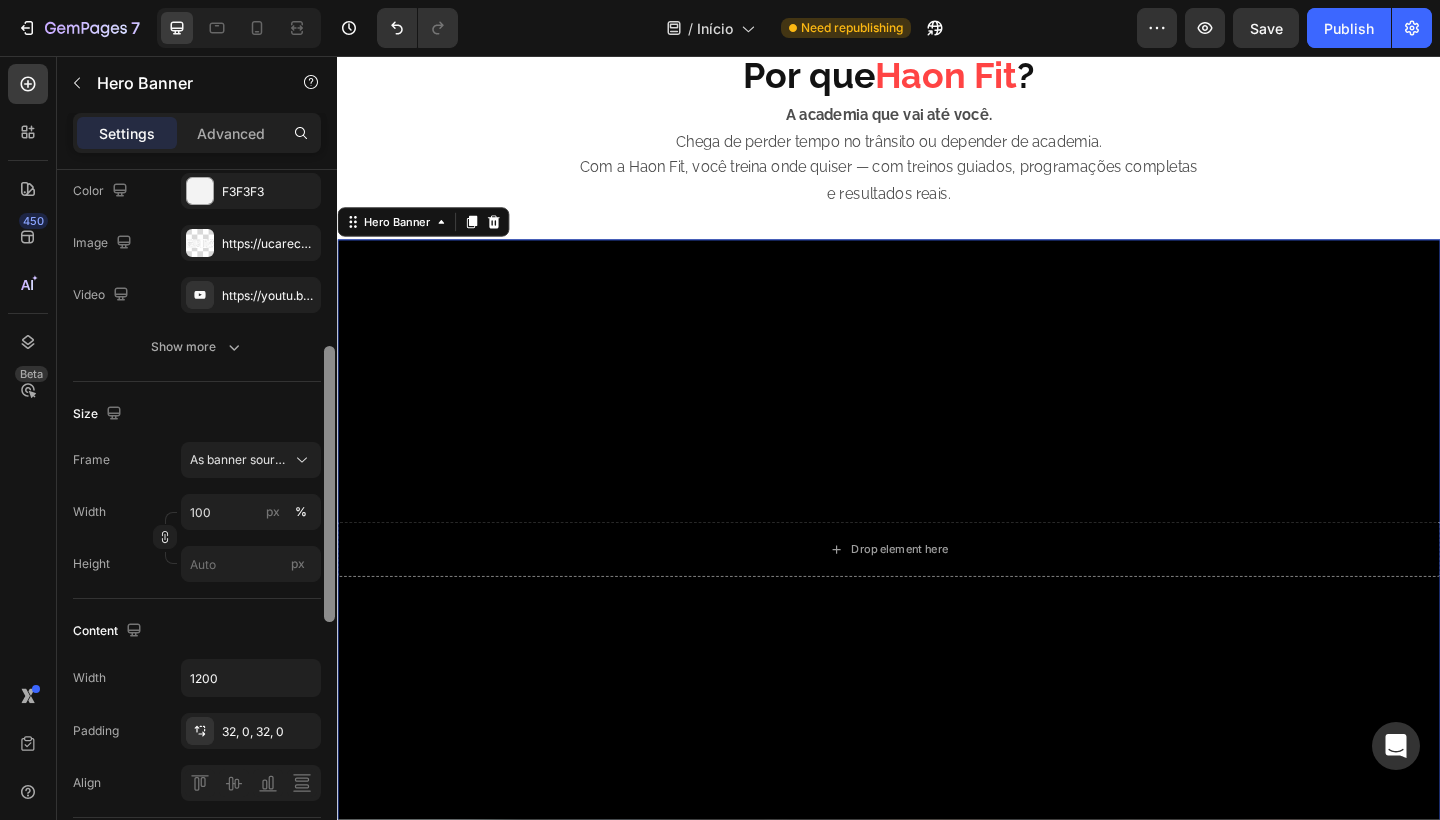 scroll, scrollTop: 321, scrollLeft: 0, axis: vertical 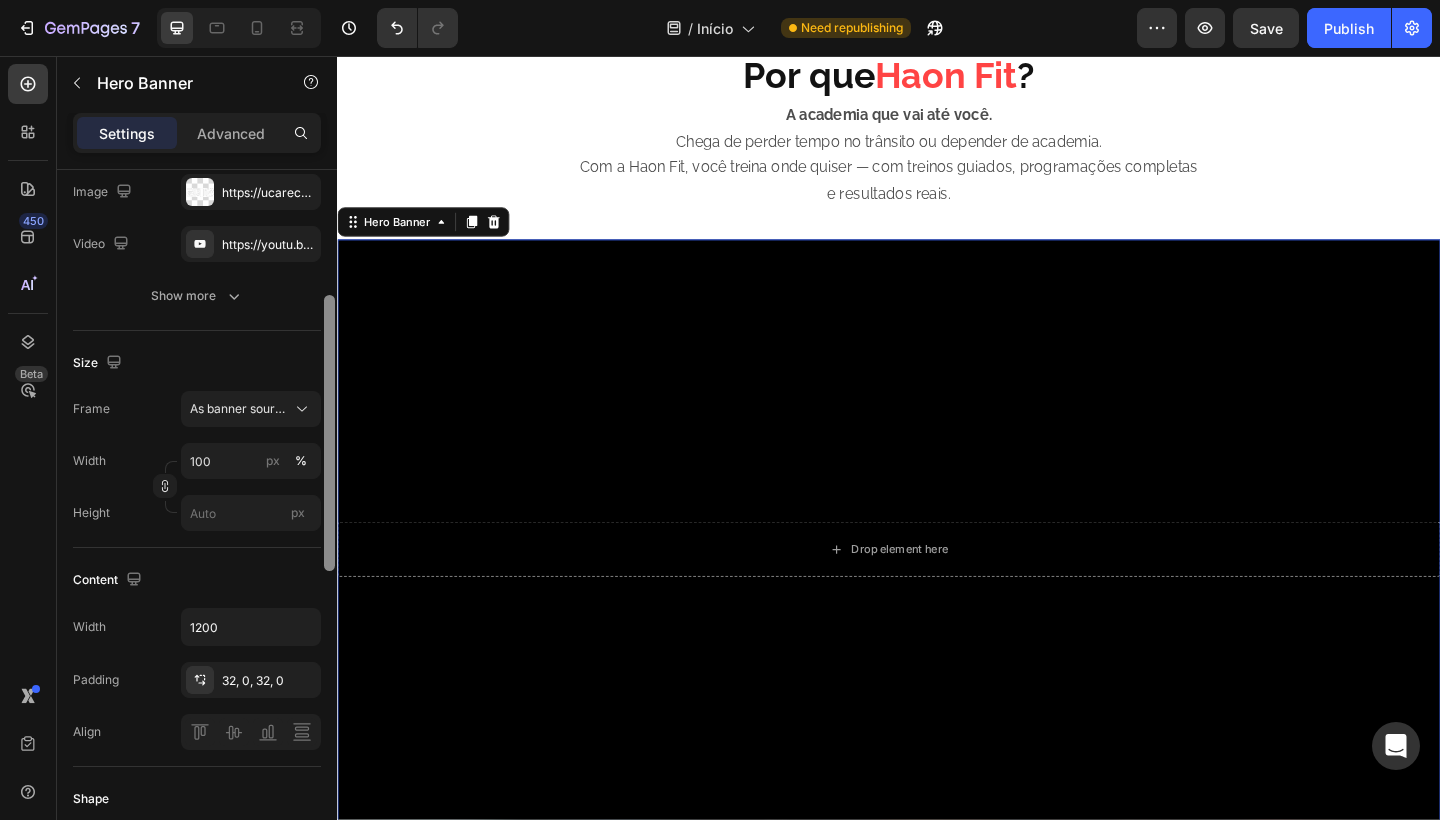 drag, startPoint x: 328, startPoint y: 320, endPoint x: 317, endPoint y: 446, distance: 126.47925 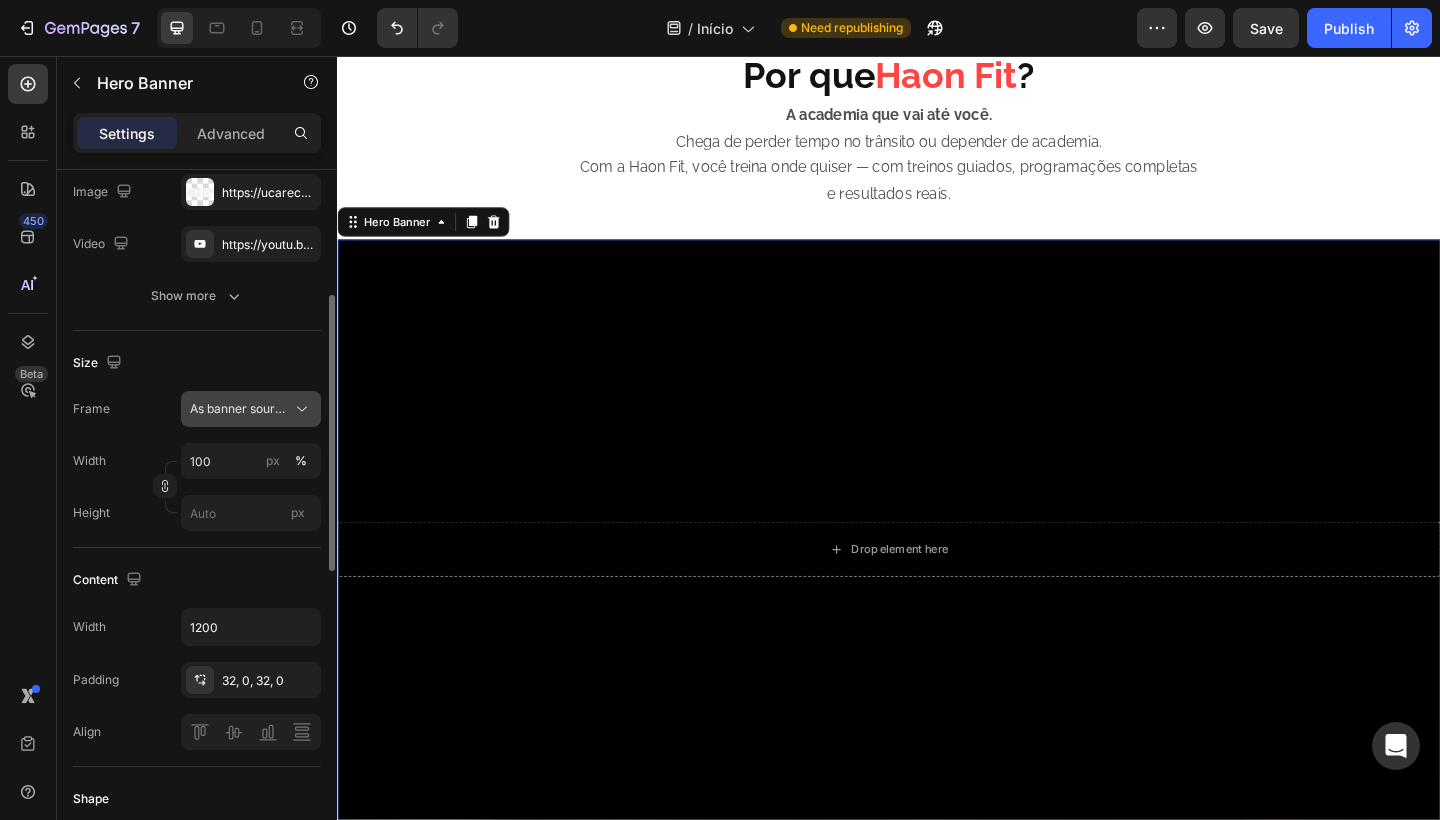 click on "As banner source" at bounding box center [251, 409] 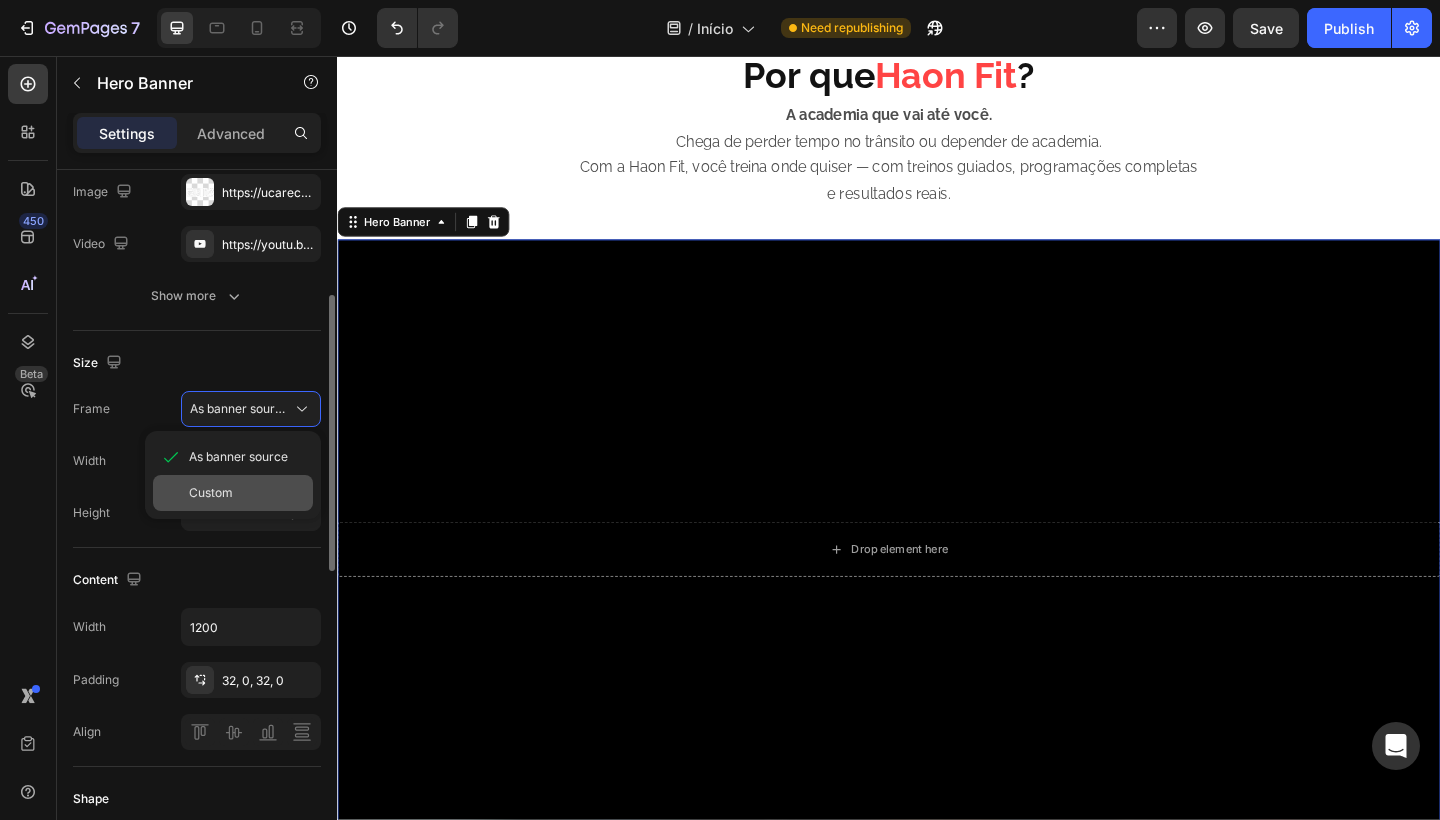 click on "Custom" at bounding box center (247, 493) 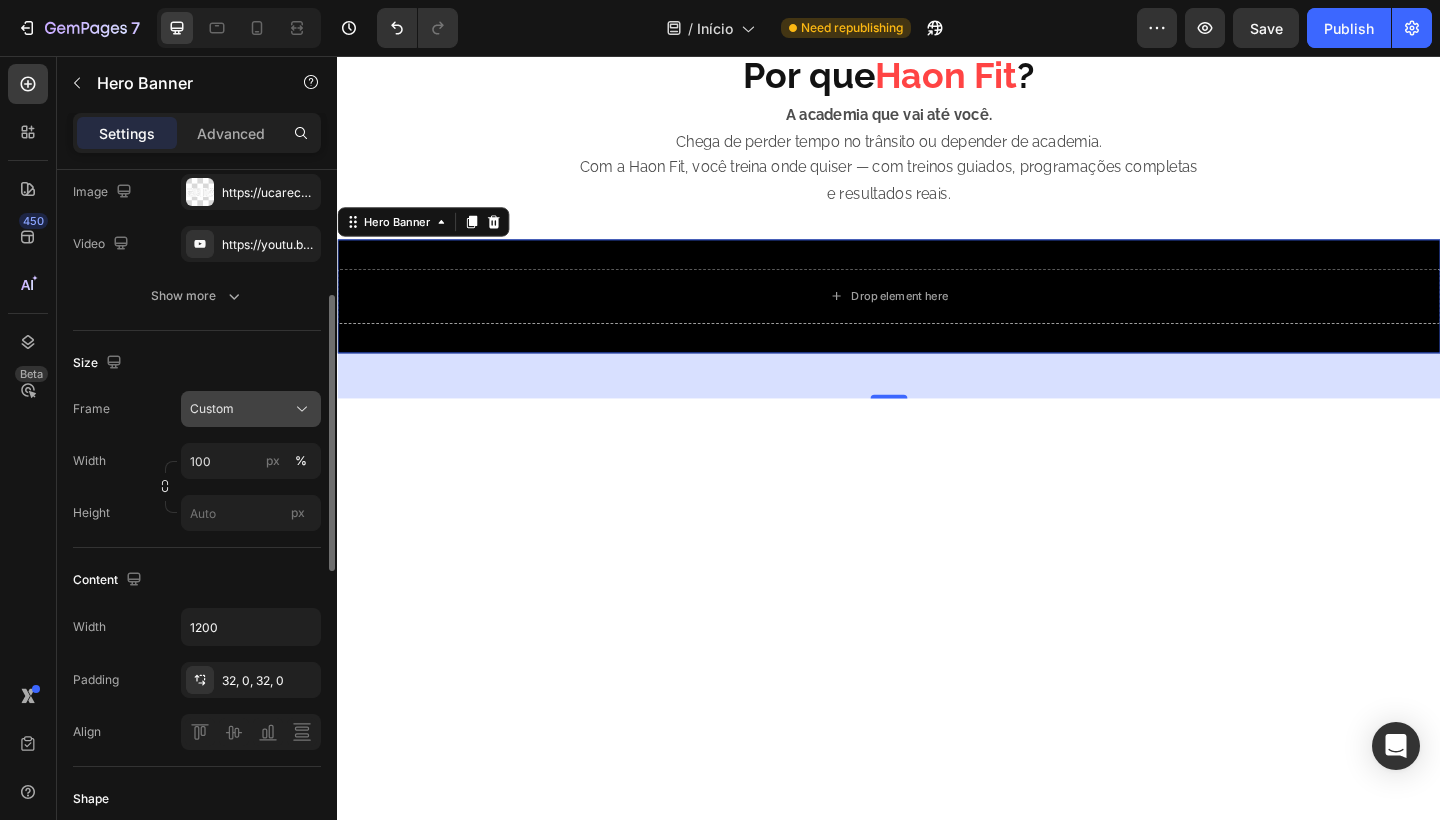 click on "Custom" 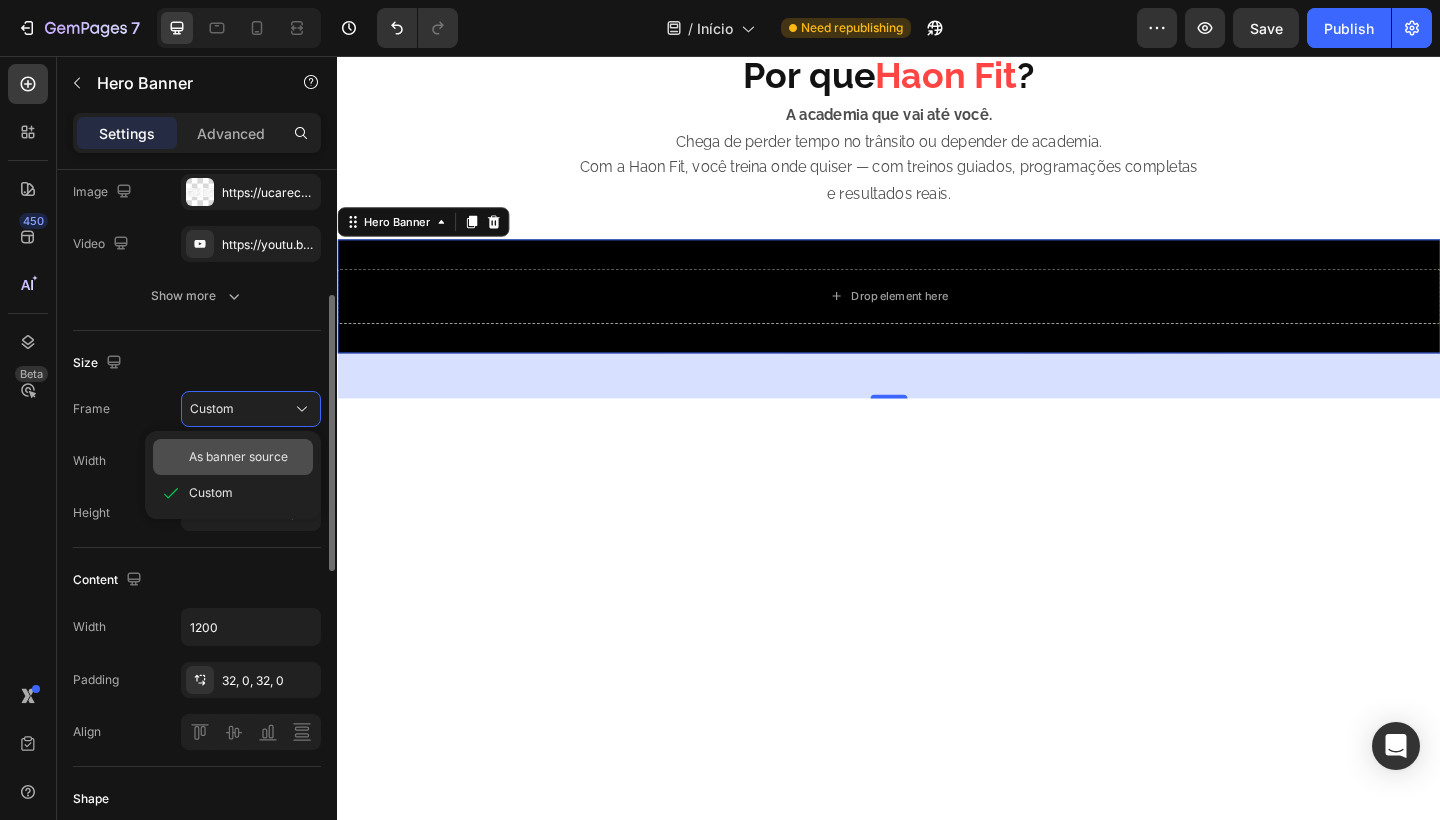 click on "As banner source" at bounding box center (238, 457) 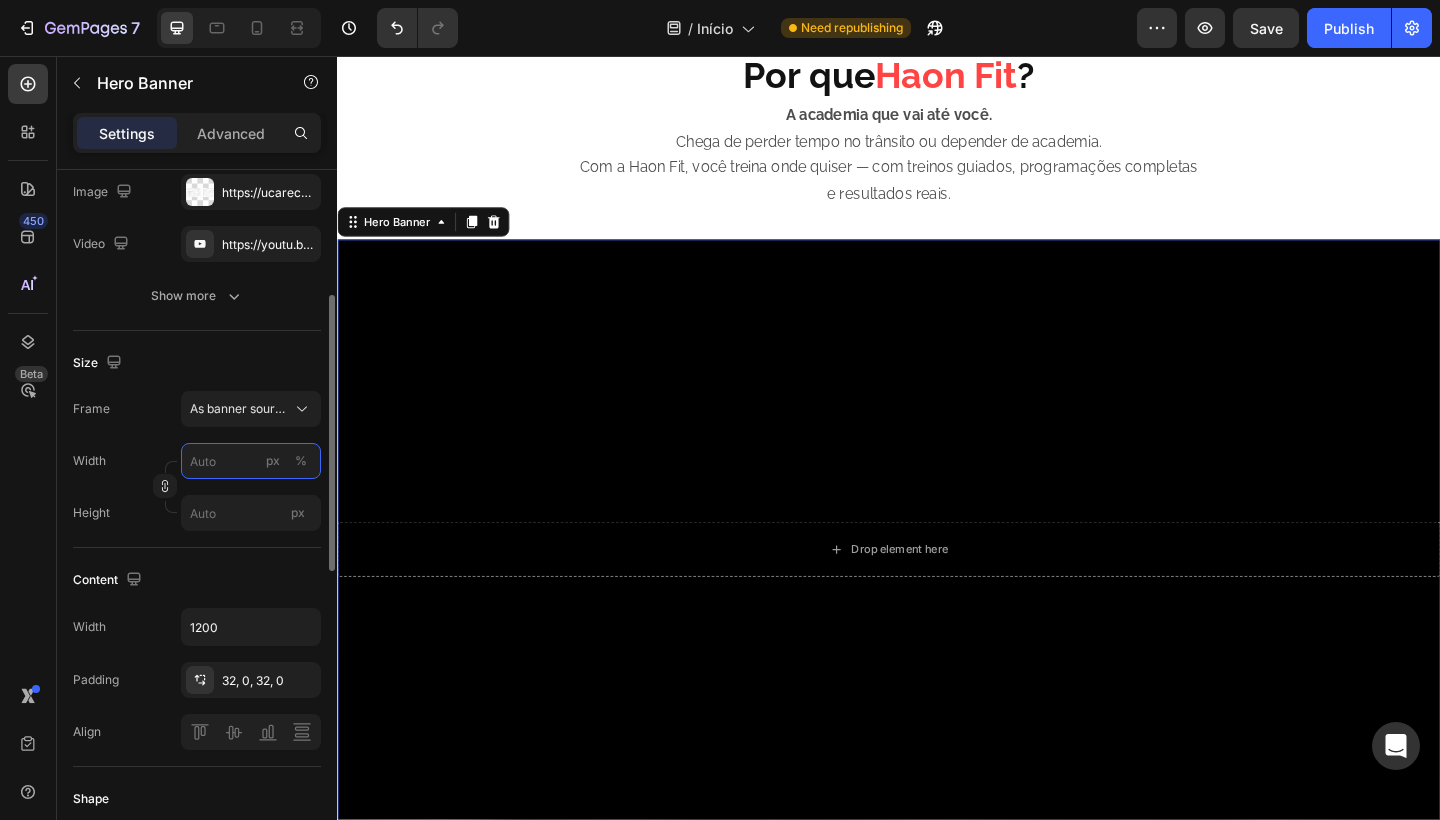 click on "px %" at bounding box center (251, 461) 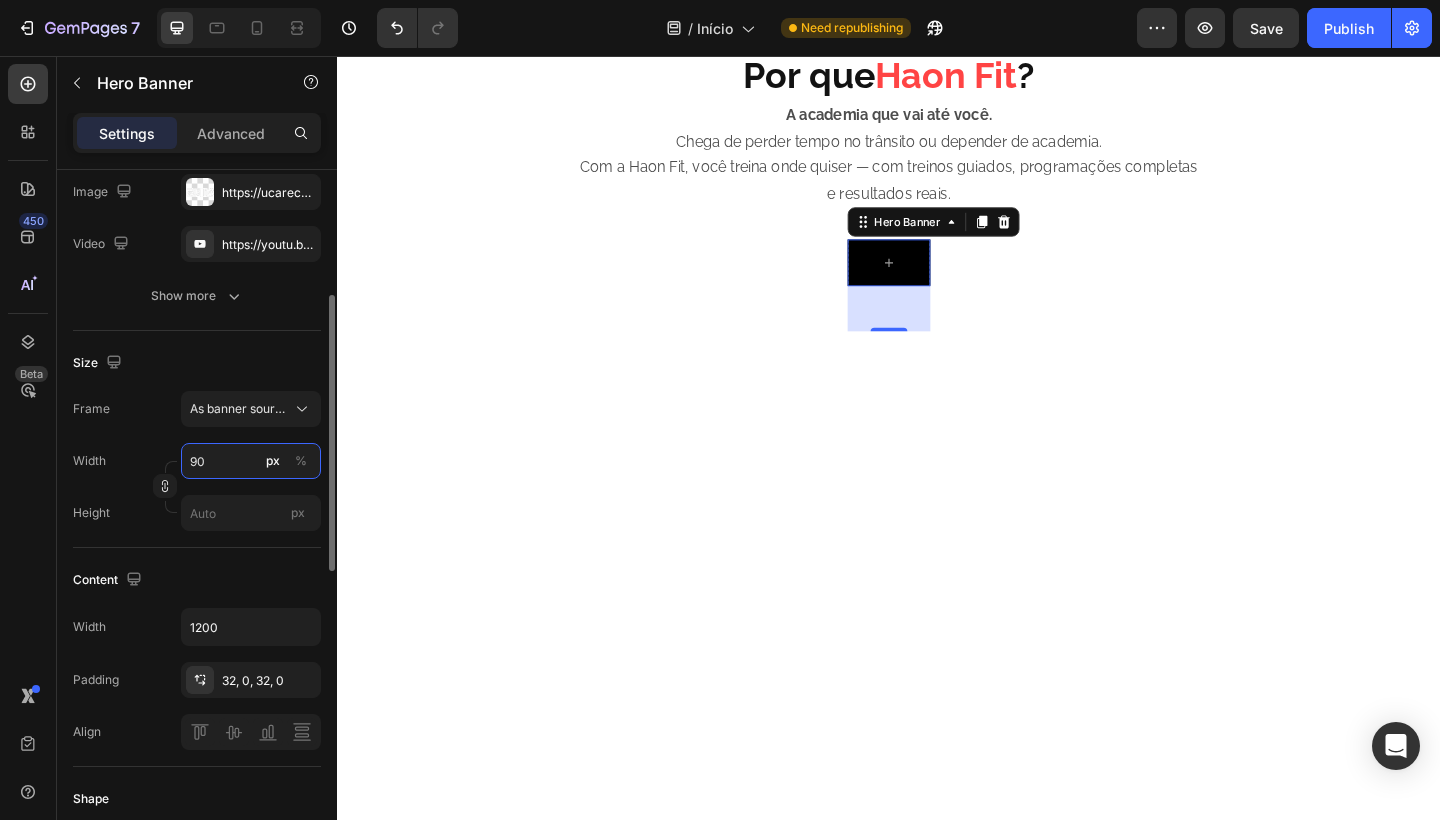 type on "9" 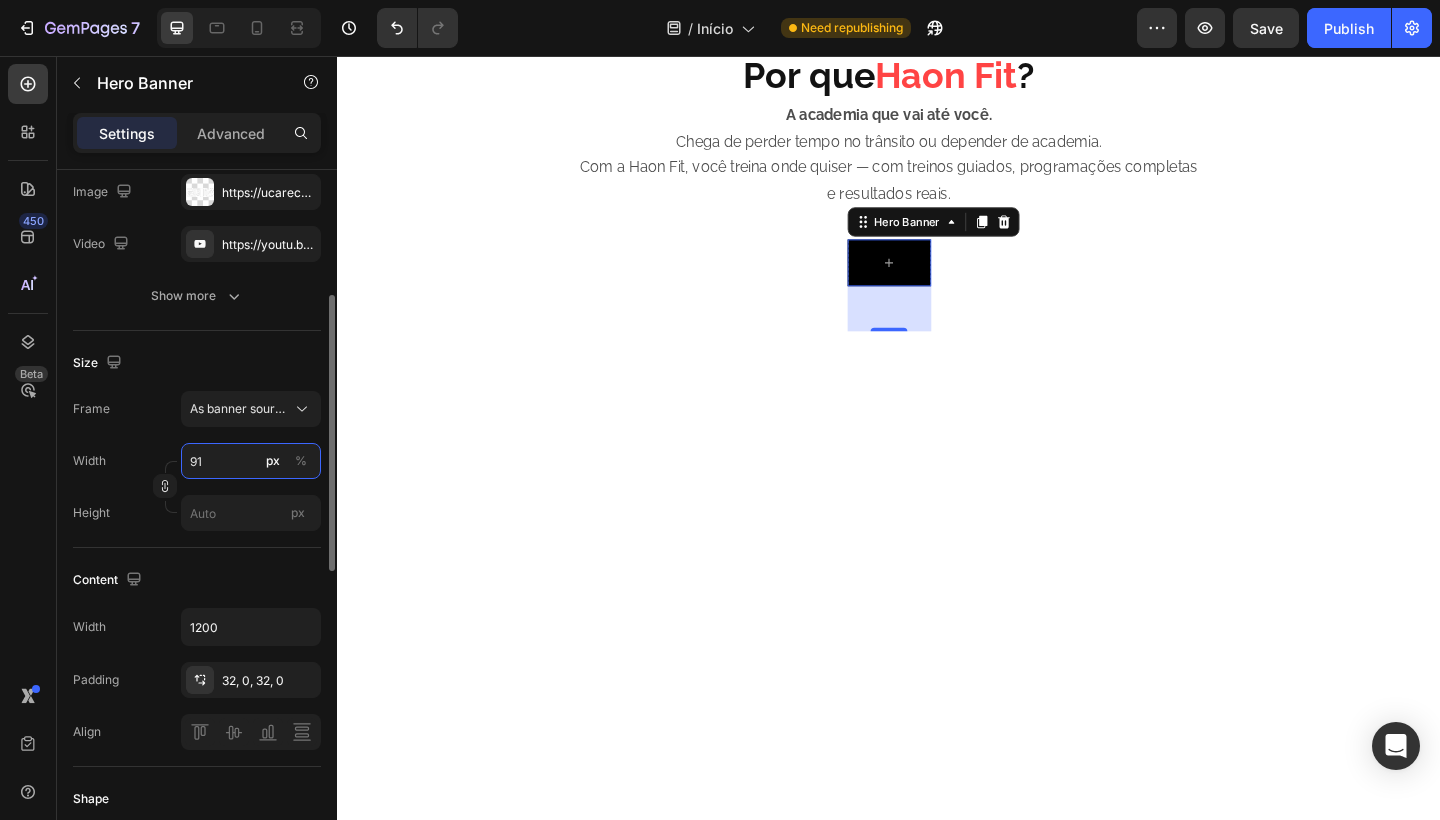 type on "9" 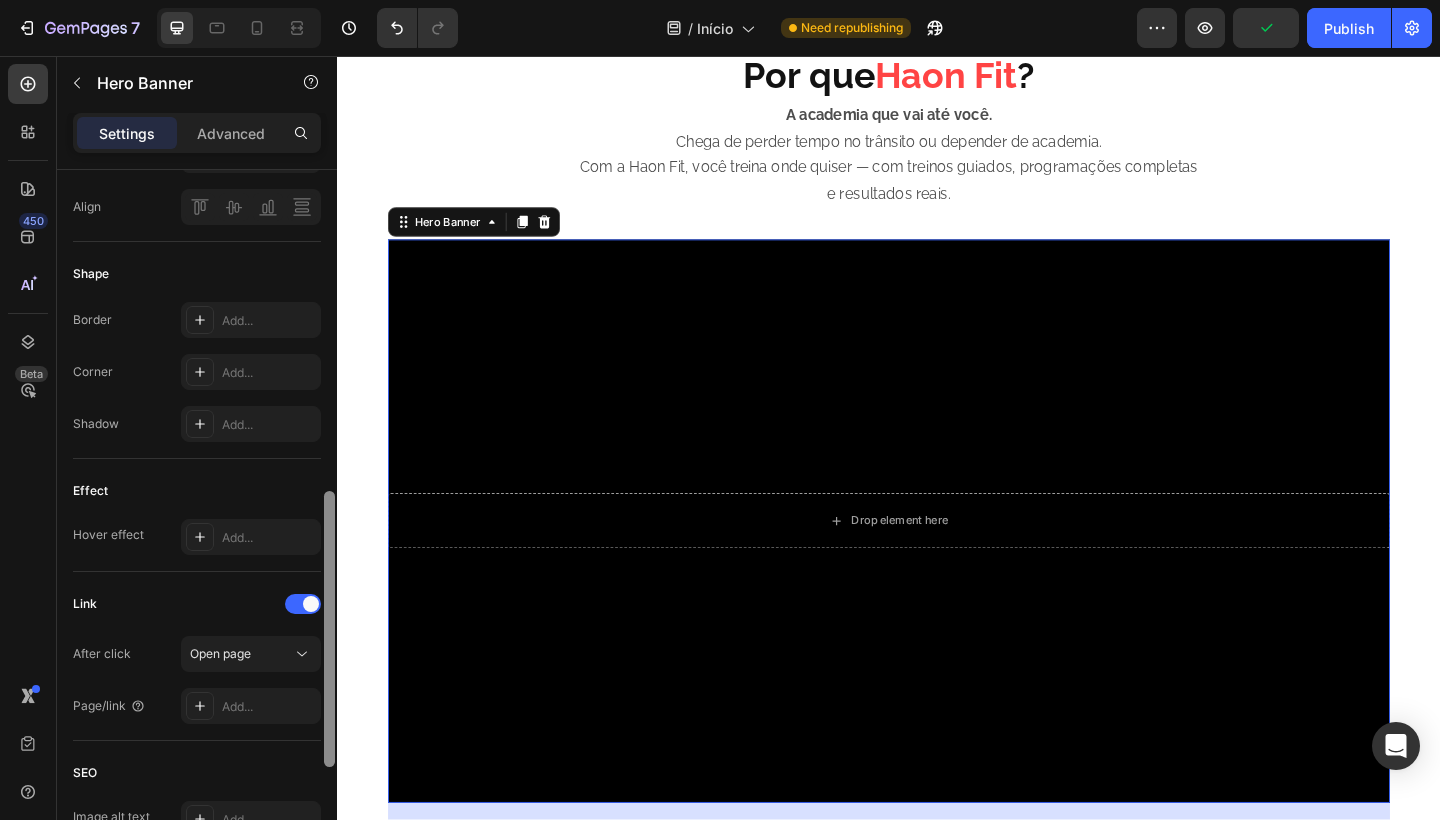 drag, startPoint x: 331, startPoint y: 426, endPoint x: 323, endPoint y: 631, distance: 205.15604 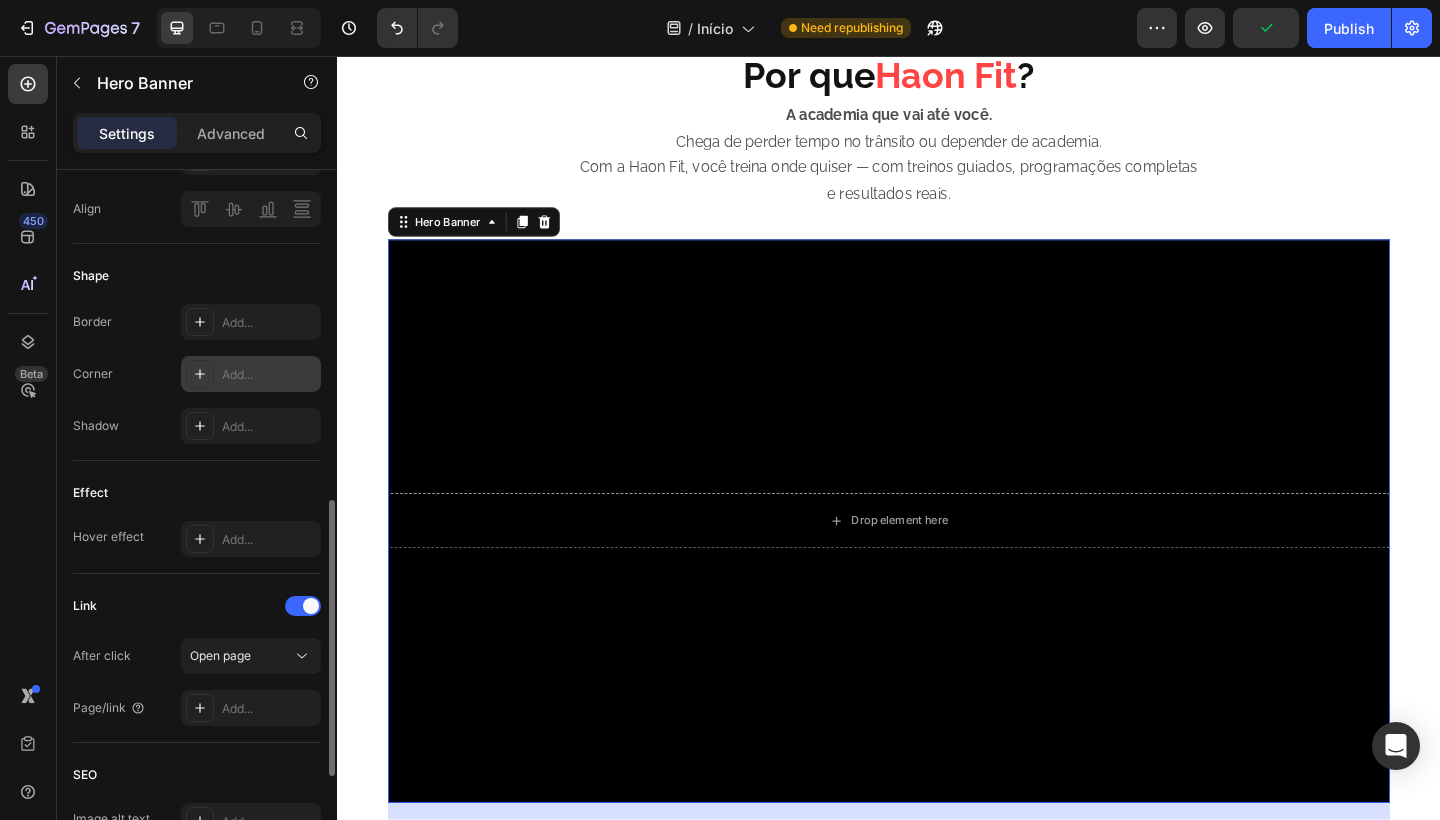 type on "1090" 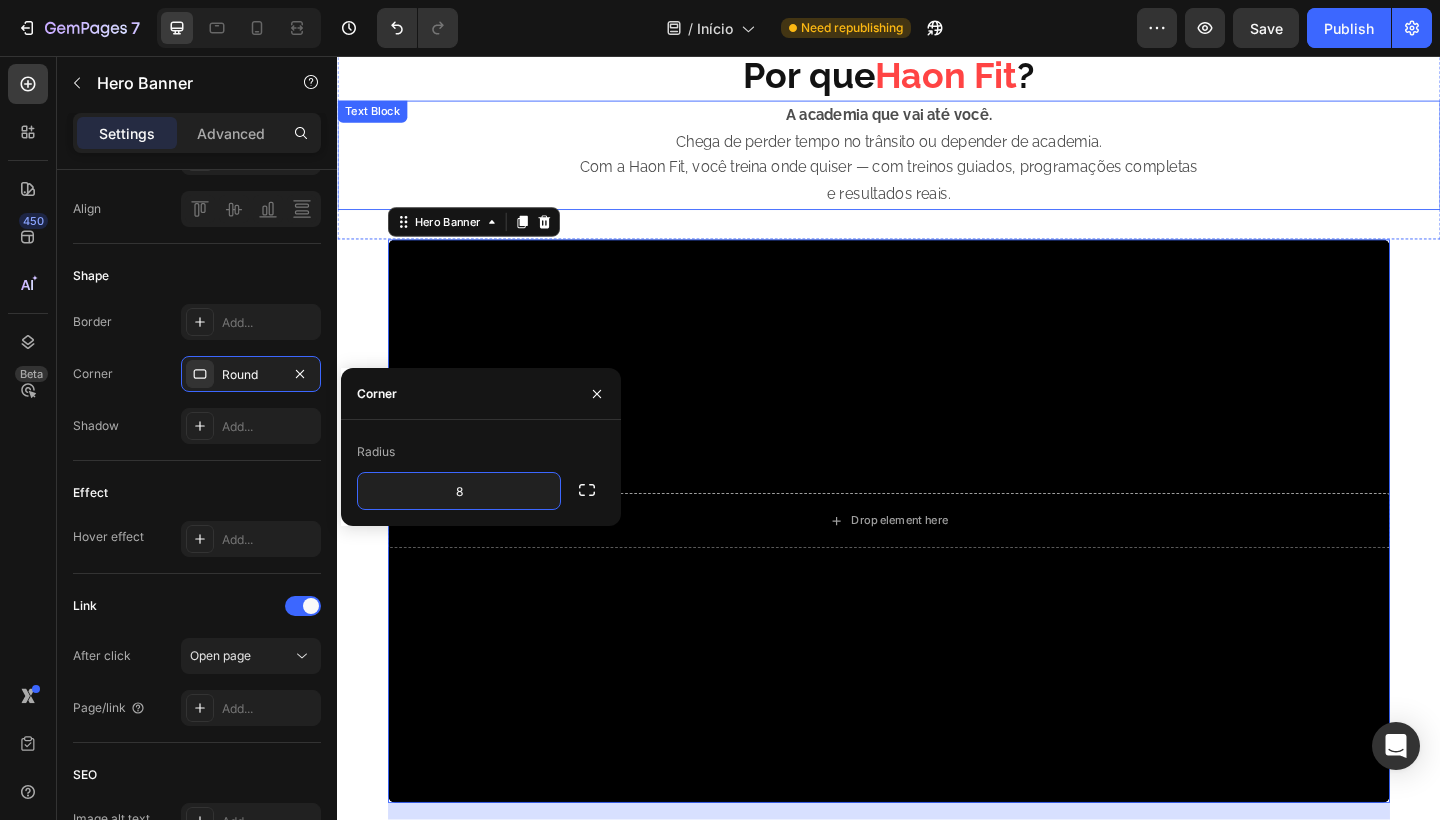 click on "A academia que vai até você. Chega de perder tempo no trânsito ou depender de academia. Com a Haon Fit, você treina onde quiser — com treinos guiados, programações completas e resultados reais." at bounding box center [937, 164] 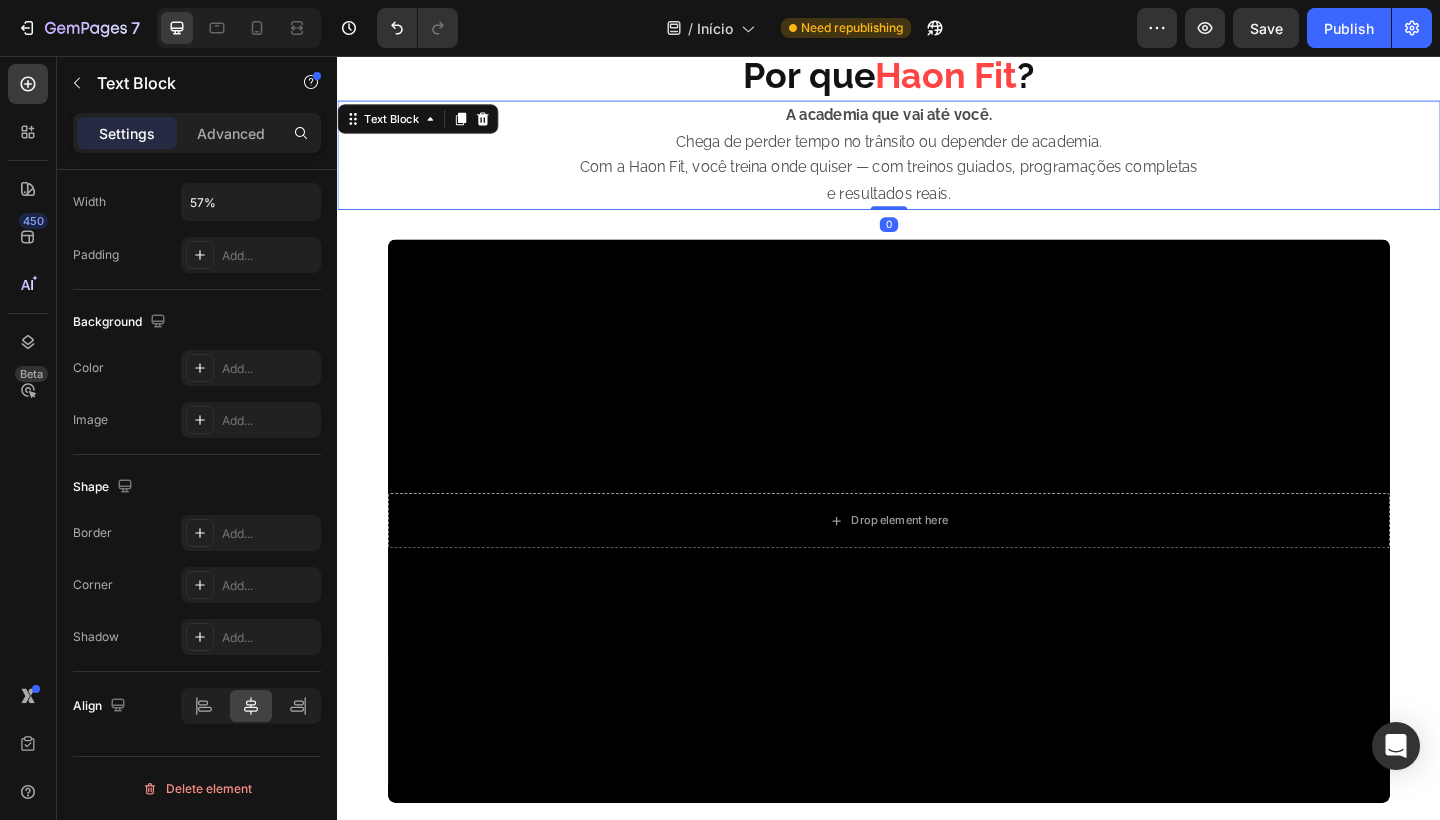 scroll, scrollTop: 0, scrollLeft: 0, axis: both 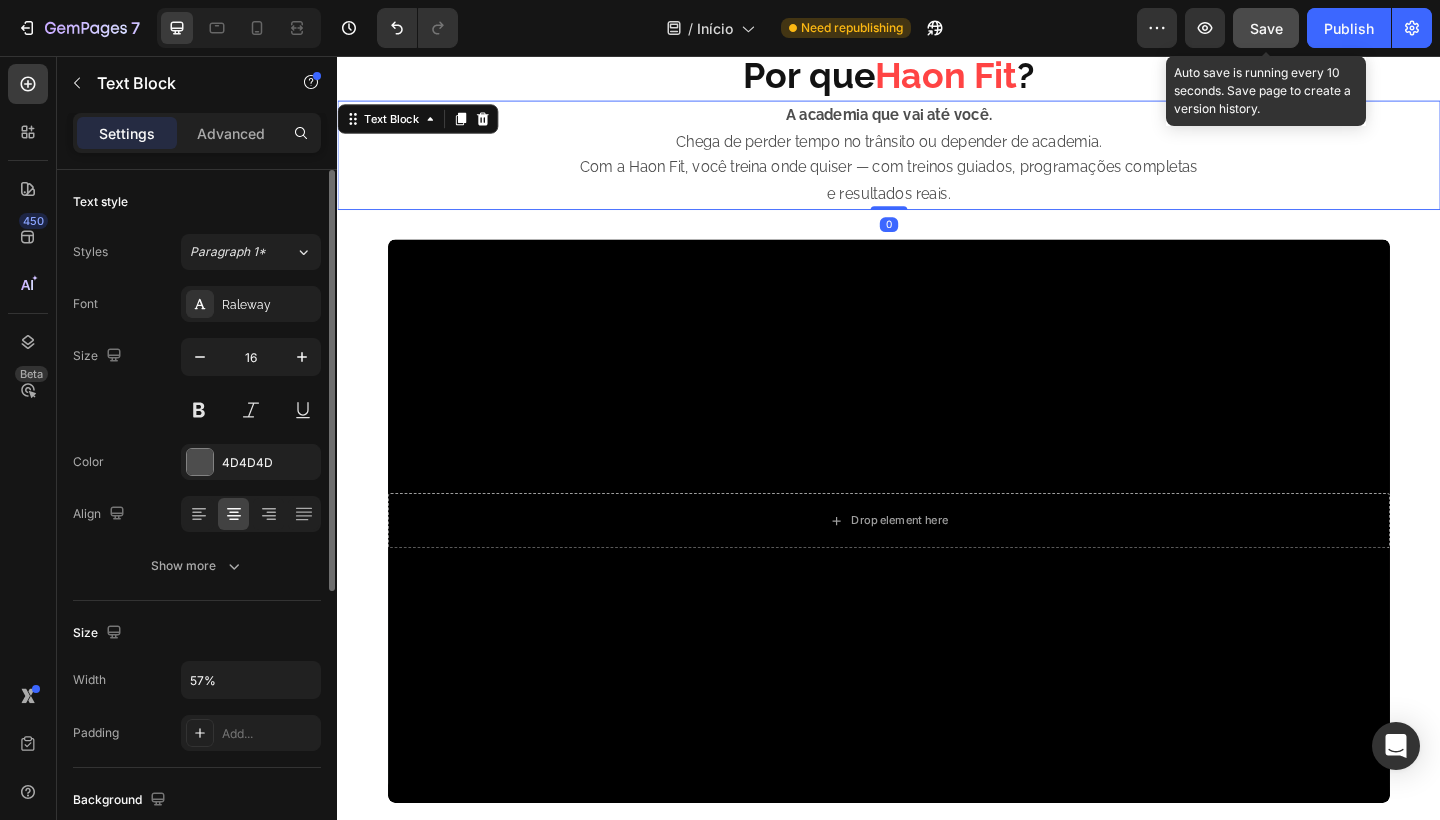 click on "Save" at bounding box center (1266, 28) 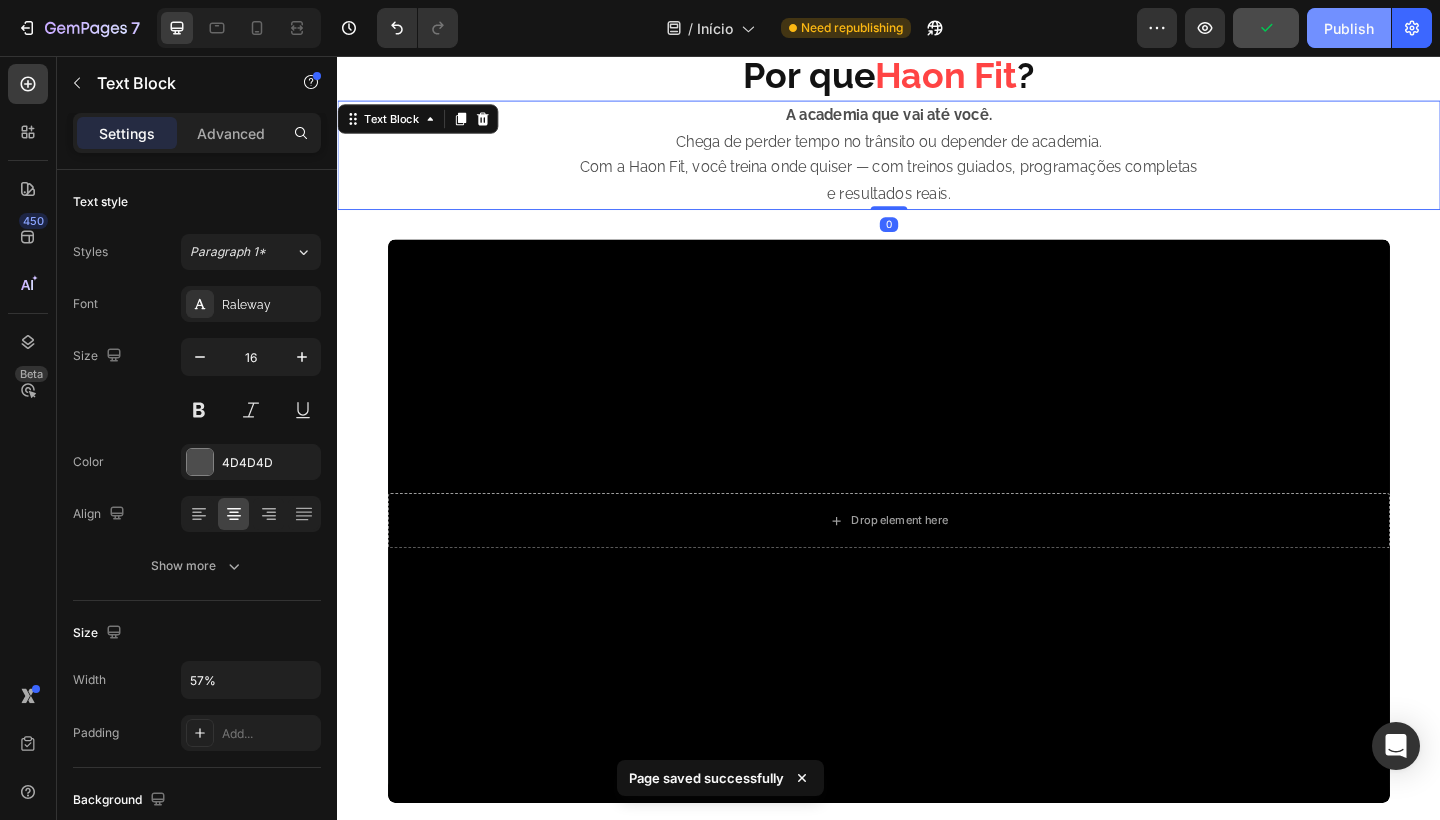 click on "Publish" at bounding box center [1349, 28] 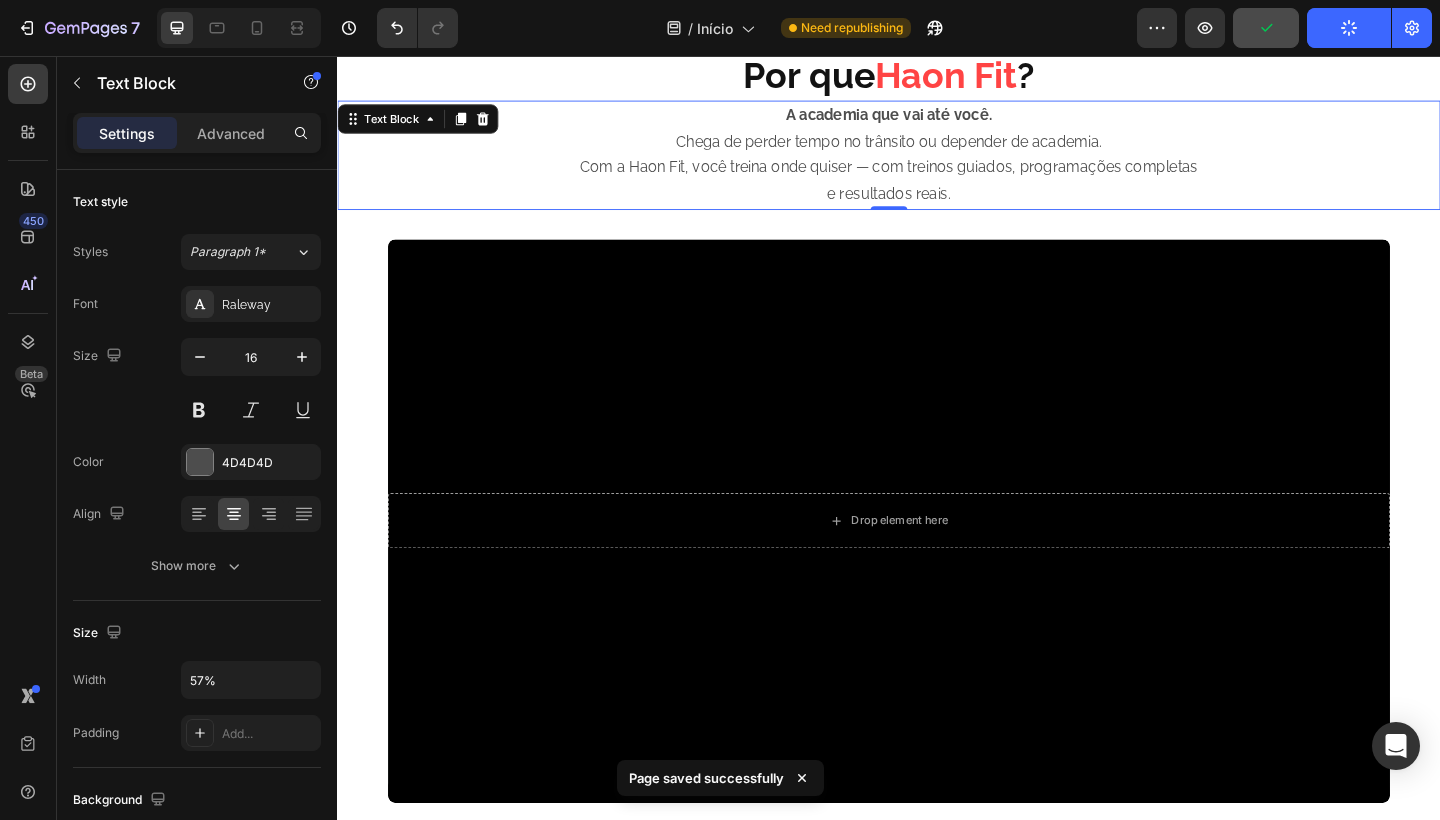 click on "A academia que vai até você. Chega de perder tempo no trânsito ou depender de academia. Com a Haon Fit, você treina onde quiser — com treinos guiados, programações completas e resultados reais." at bounding box center [937, 164] 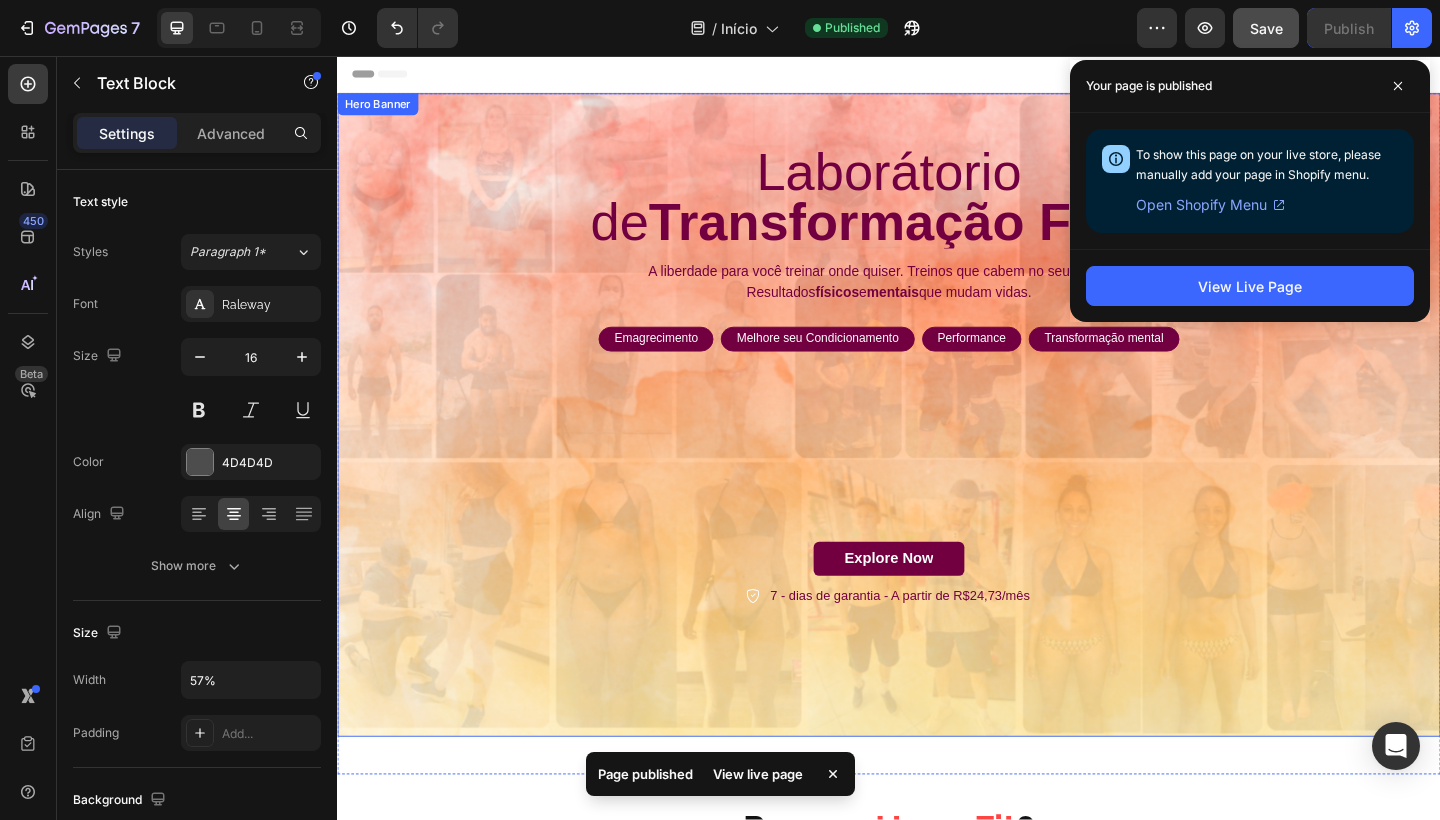 scroll, scrollTop: -14, scrollLeft: 0, axis: vertical 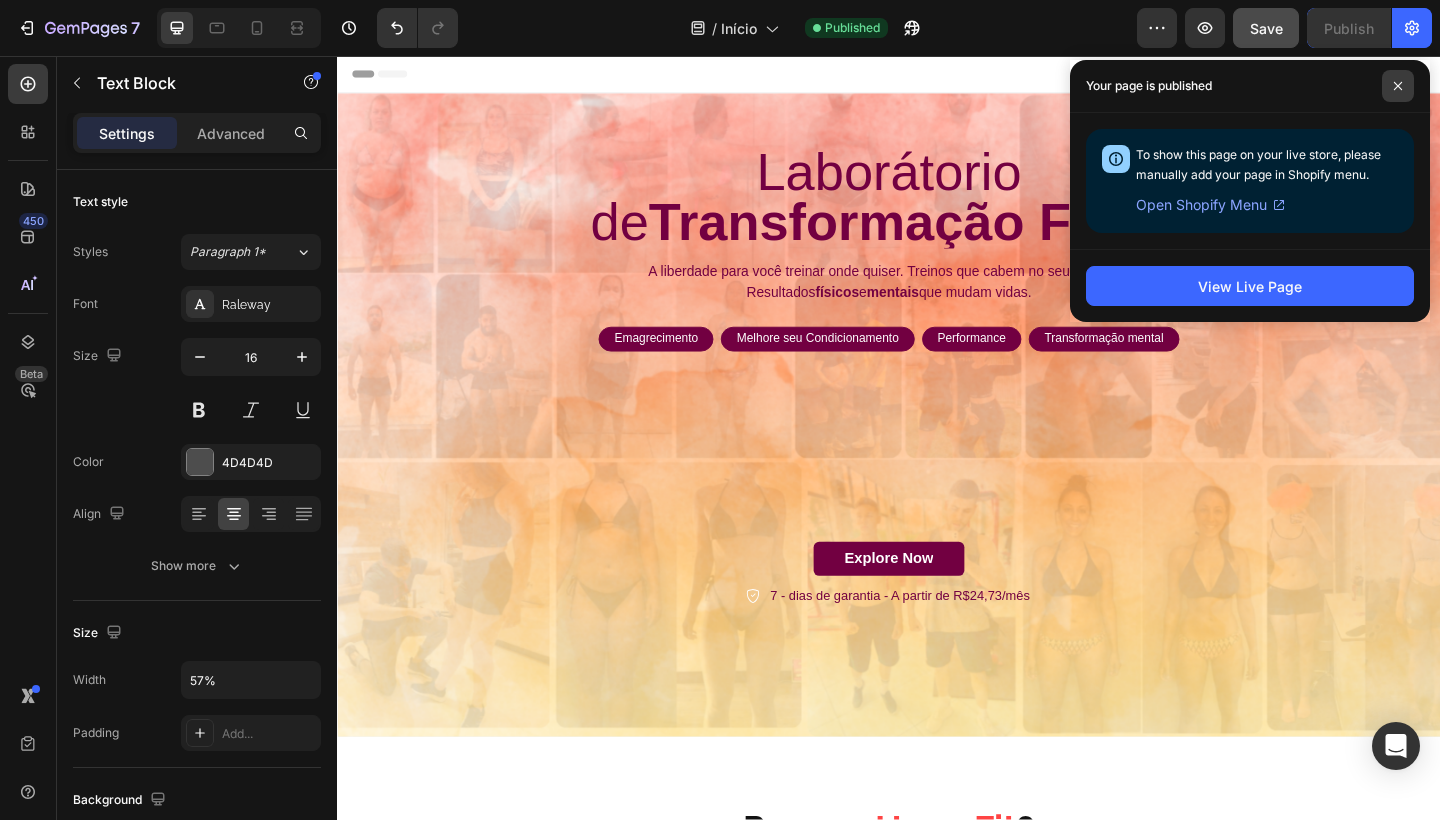 click 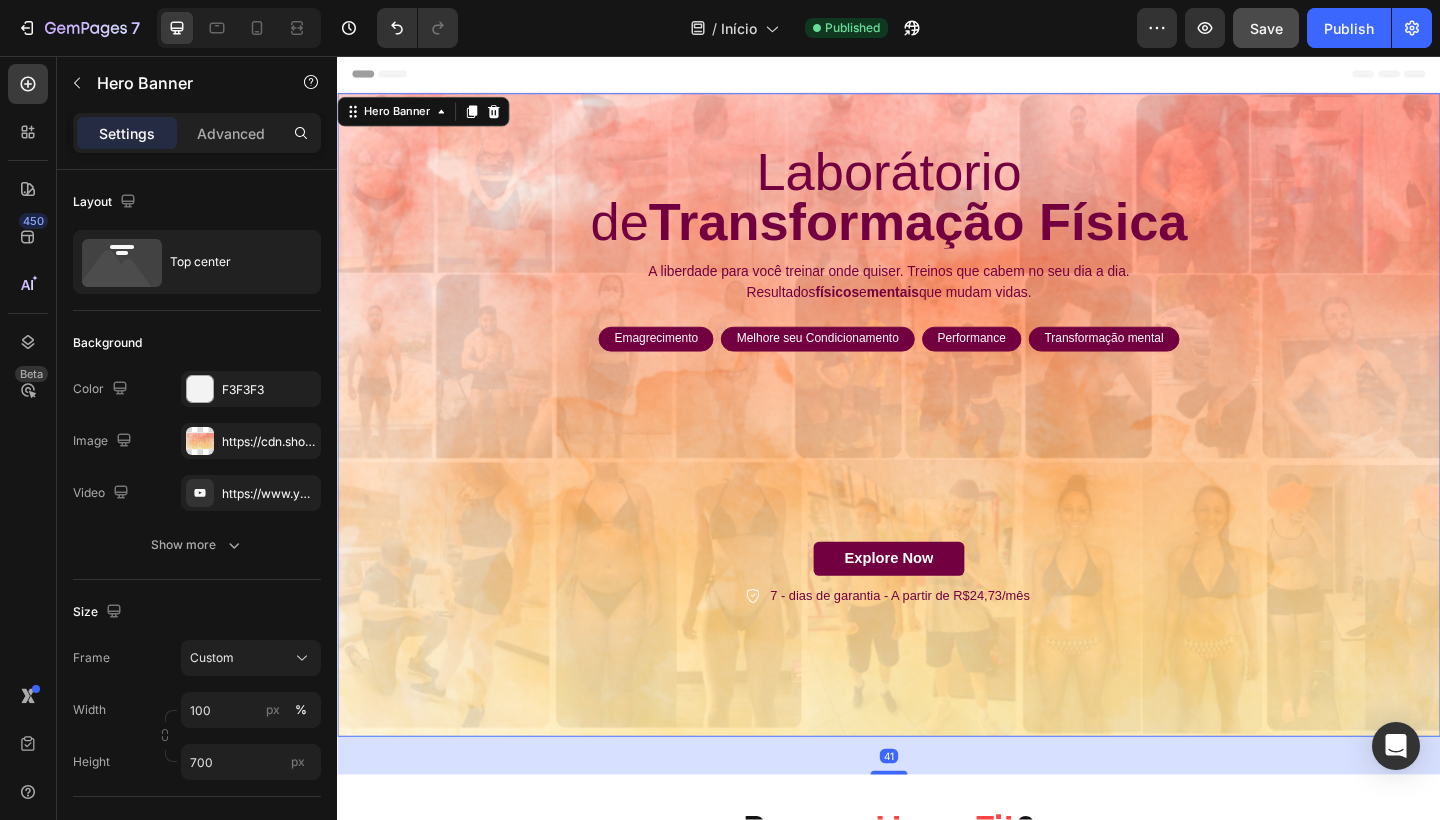 click on "Laborátorio de  Transformação Física Heading A liberdade para você treinar onde quiser. Treinos que cabem no seu dia a dia. Resultados  físicos  e  mentais  que mudam vidas. Text Block Emagrecimento Text Block Row Melhore seu Condicionamento Text Block Row Performance Text Block Row Transformação mental Text Block Row Row Explore Now Button
7 - dias de garantia - A partir de R$24,73/mês Item List Row" at bounding box center (937, 405) 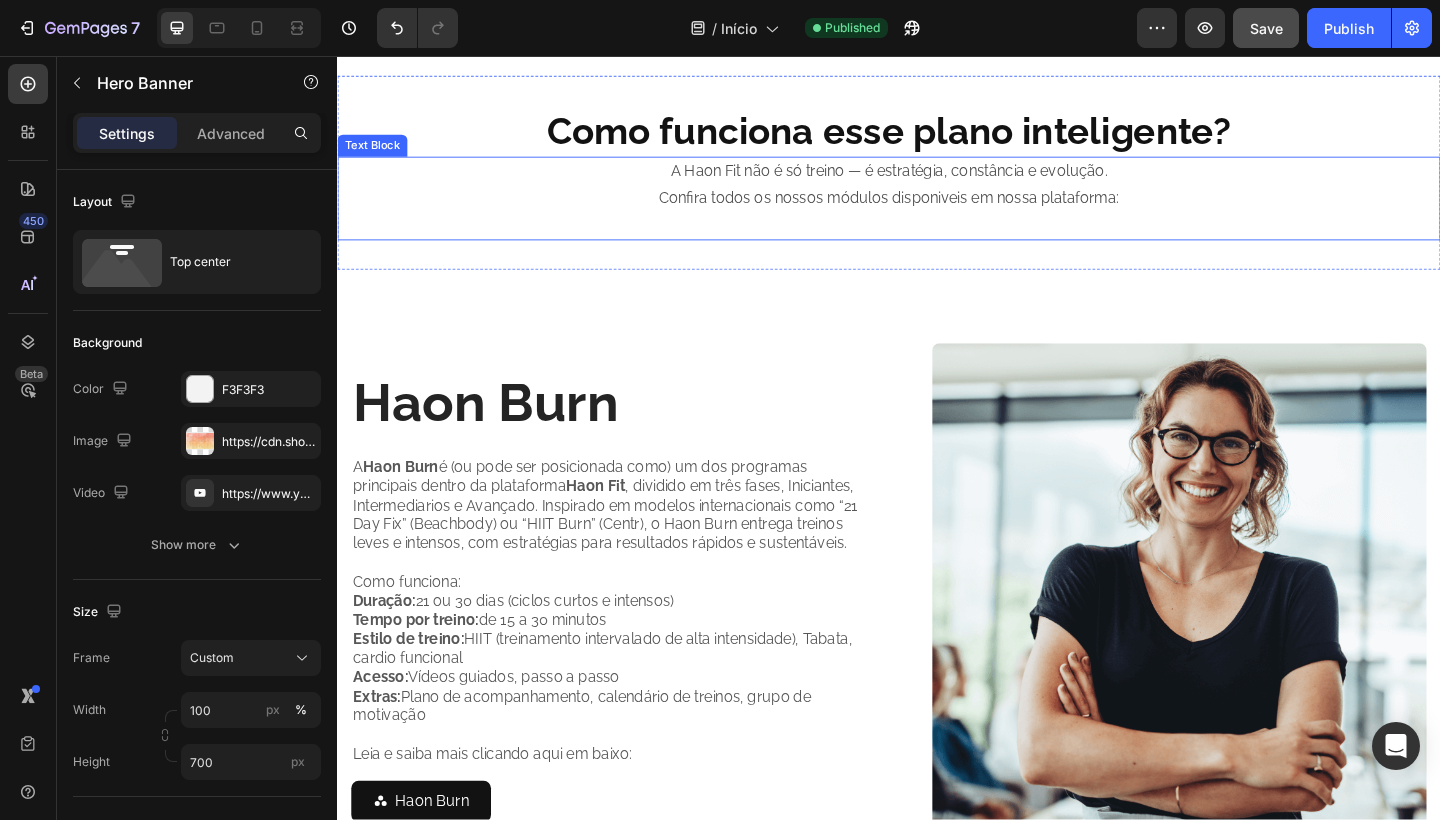 scroll, scrollTop: 1707, scrollLeft: 0, axis: vertical 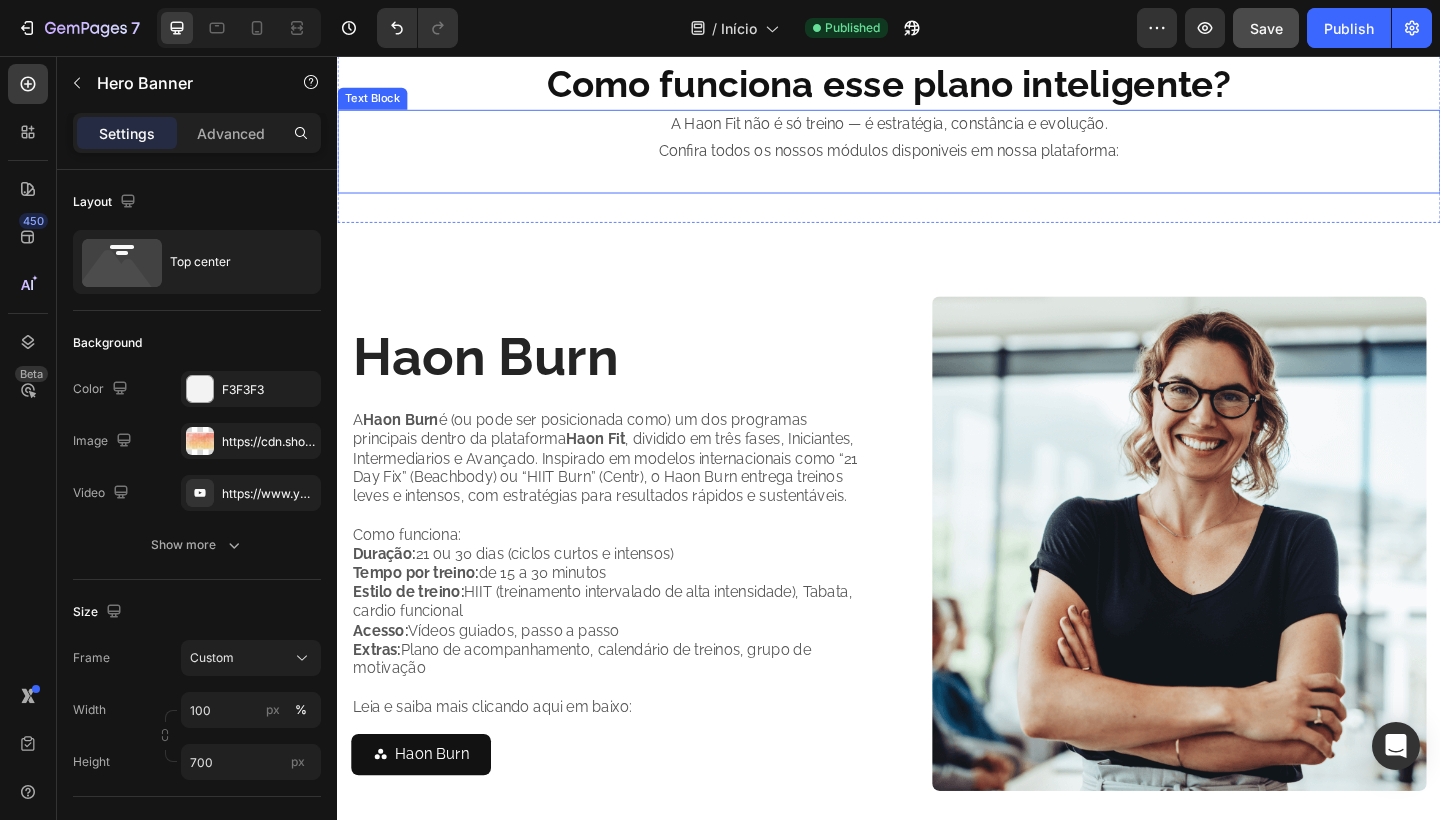 click on "A Haon Fit não é só treino — é estratégia, constância e evolução." at bounding box center (937, 131) 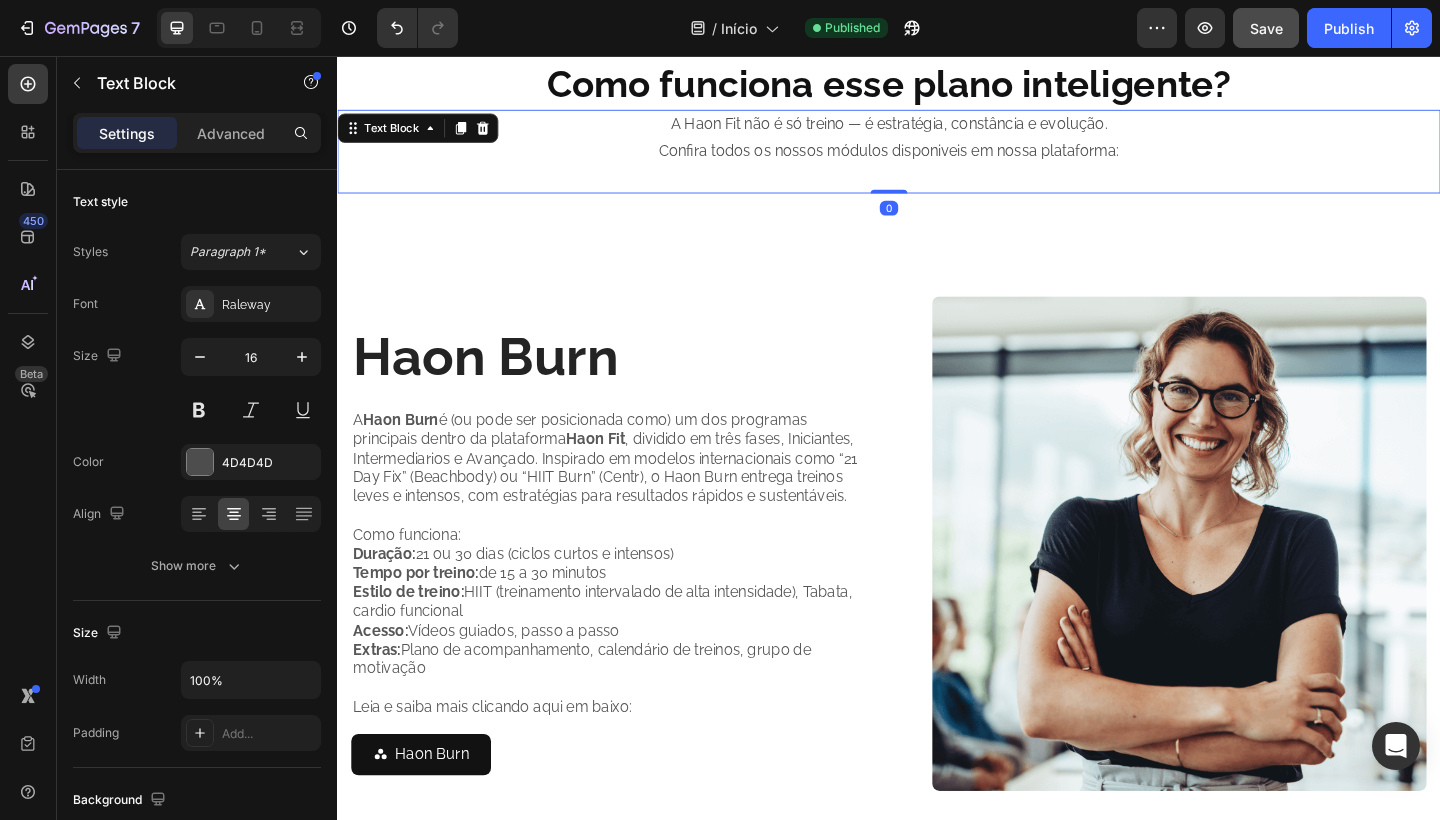 click on "A Haon Fit não é só treino — é estratégia, constância e evolução." at bounding box center (937, 131) 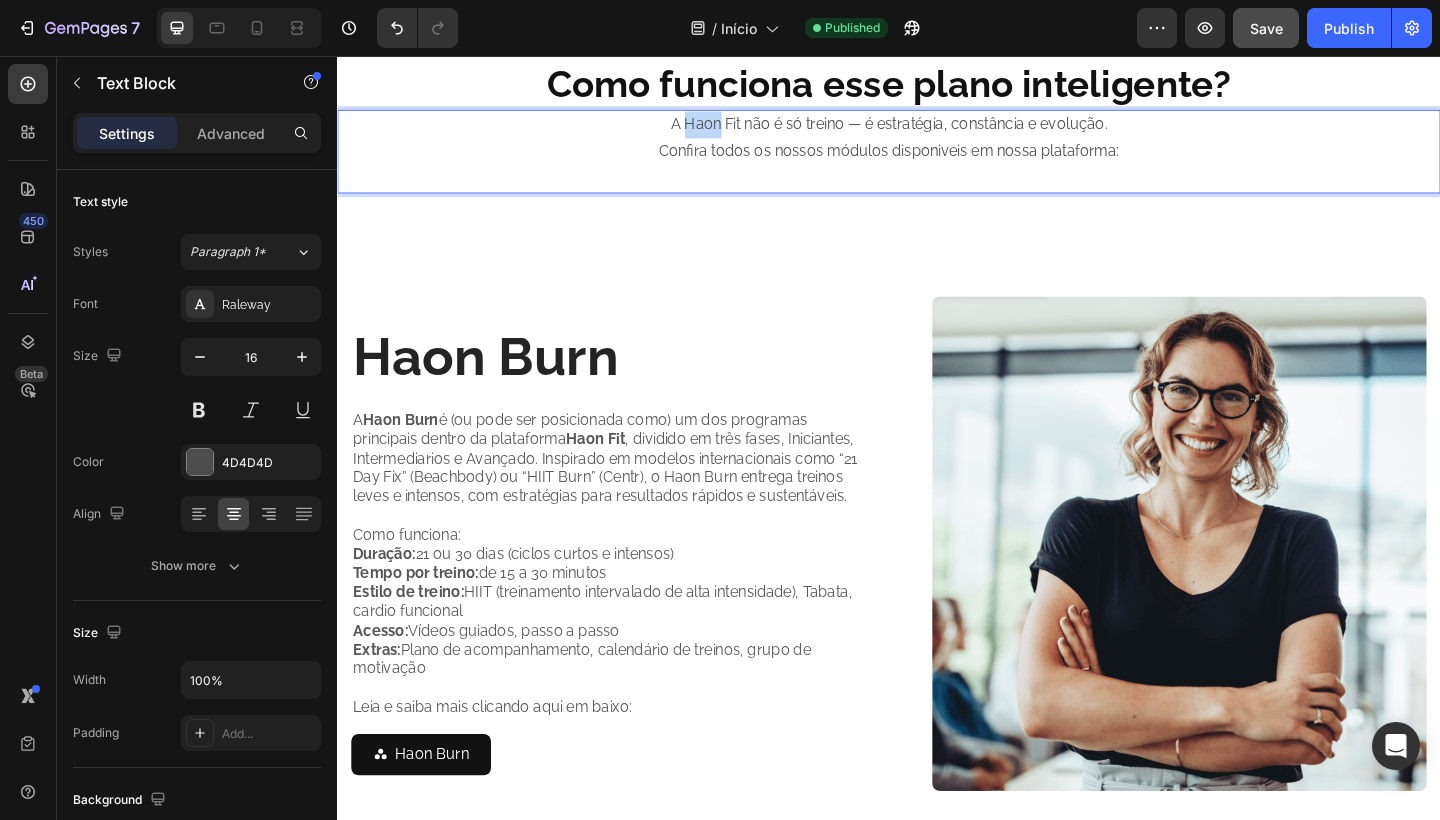 click on "A Haon Fit não é só treino — é estratégia, constância e evolução." at bounding box center (937, 131) 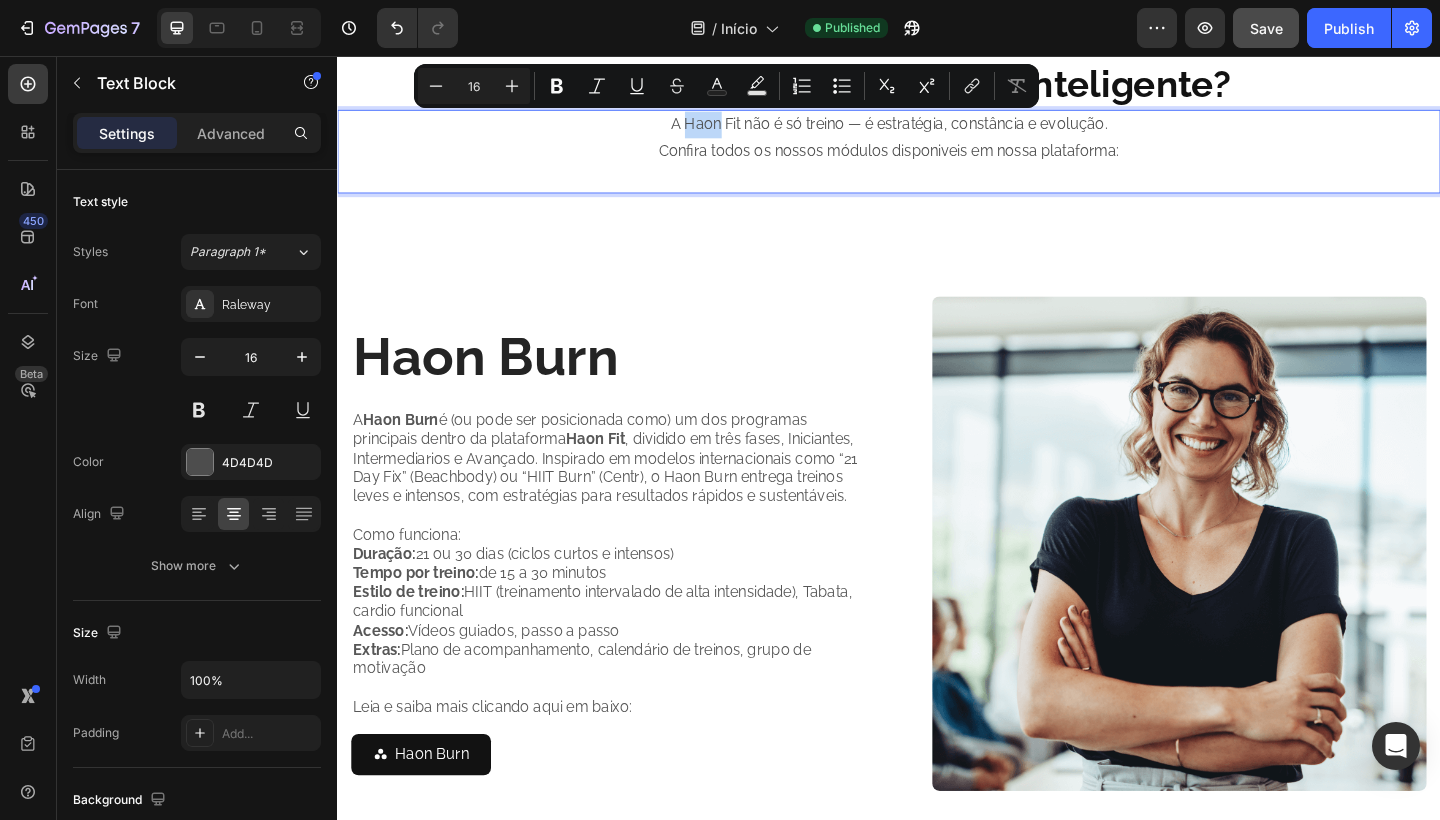 click on "A Haon Fit não é só treino — é estratégia, constância e evolução." at bounding box center [937, 131] 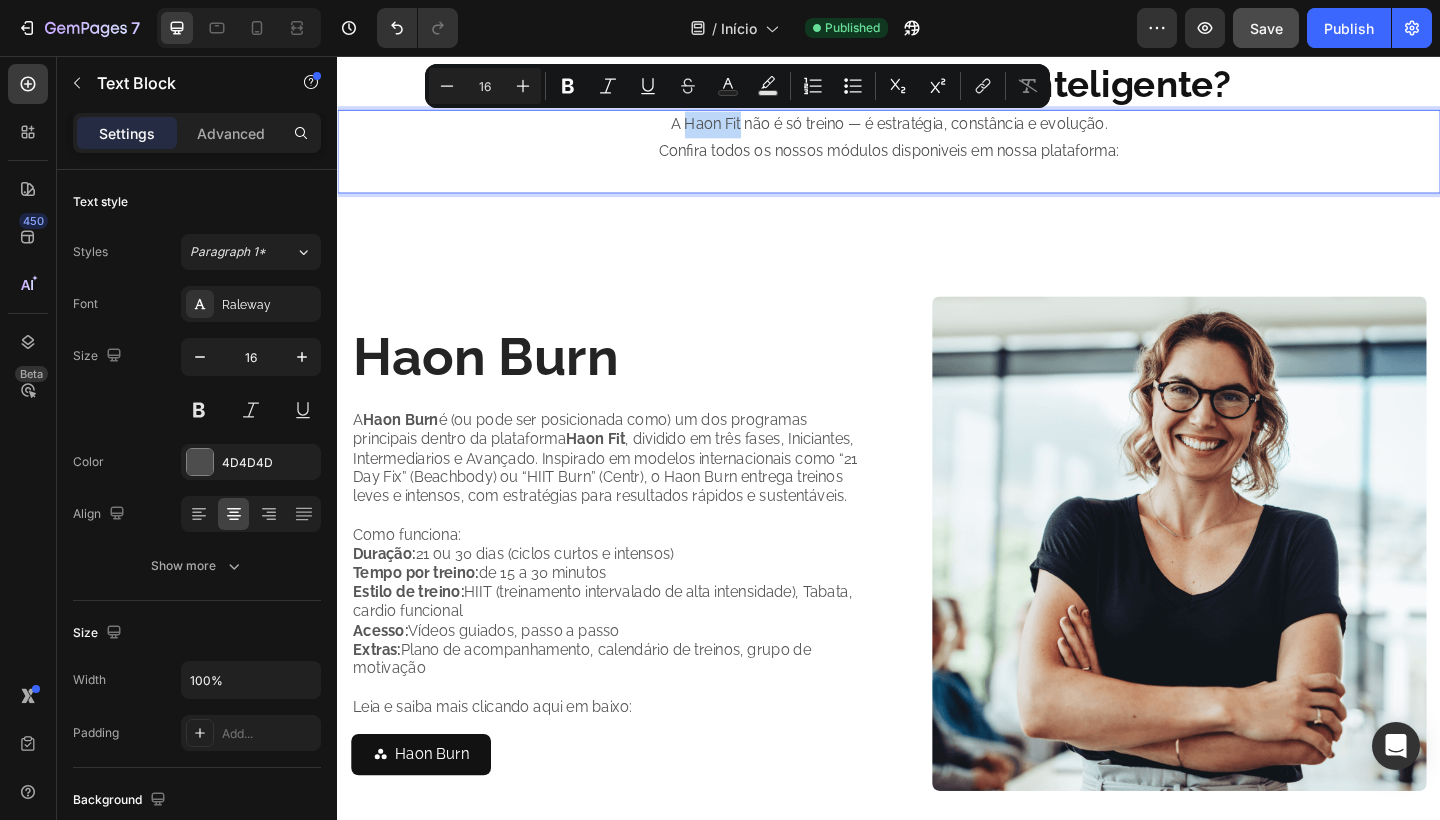 drag, startPoint x: 716, startPoint y: 127, endPoint x: 777, endPoint y: 133, distance: 61.294373 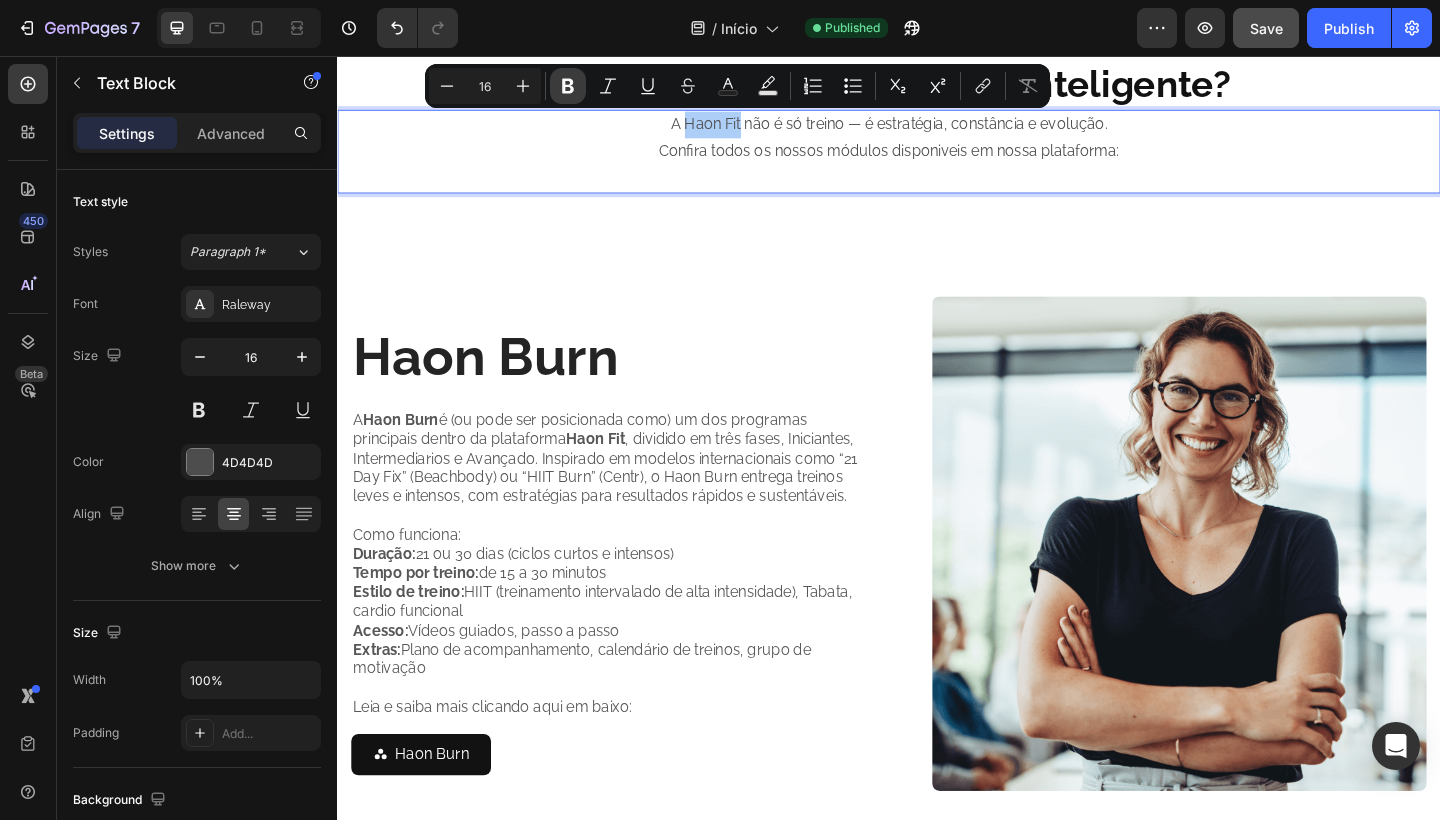 click 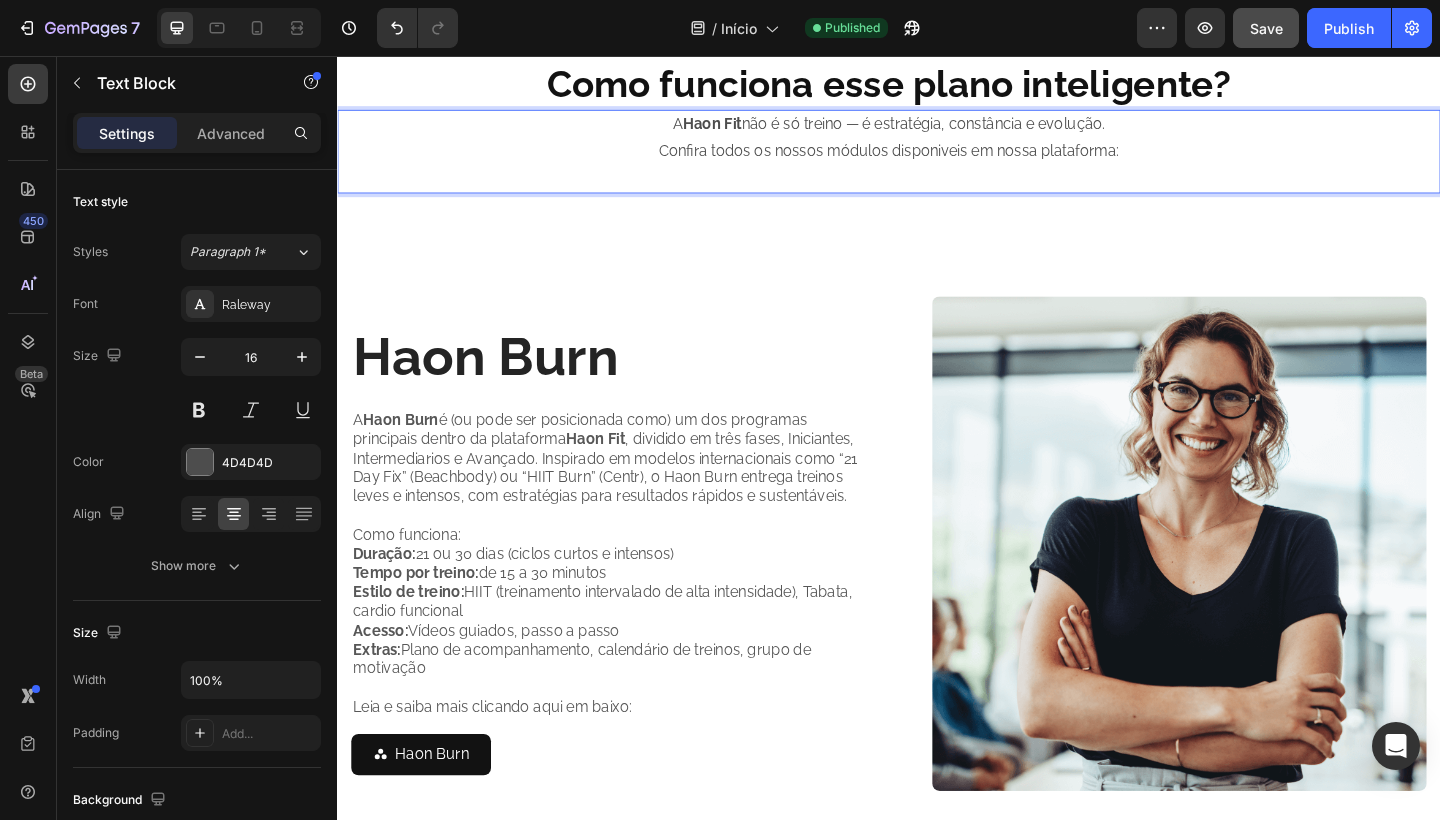 click on "Confira todos os nossos módulos disponiveis em nossa plataforma:" at bounding box center (937, 160) 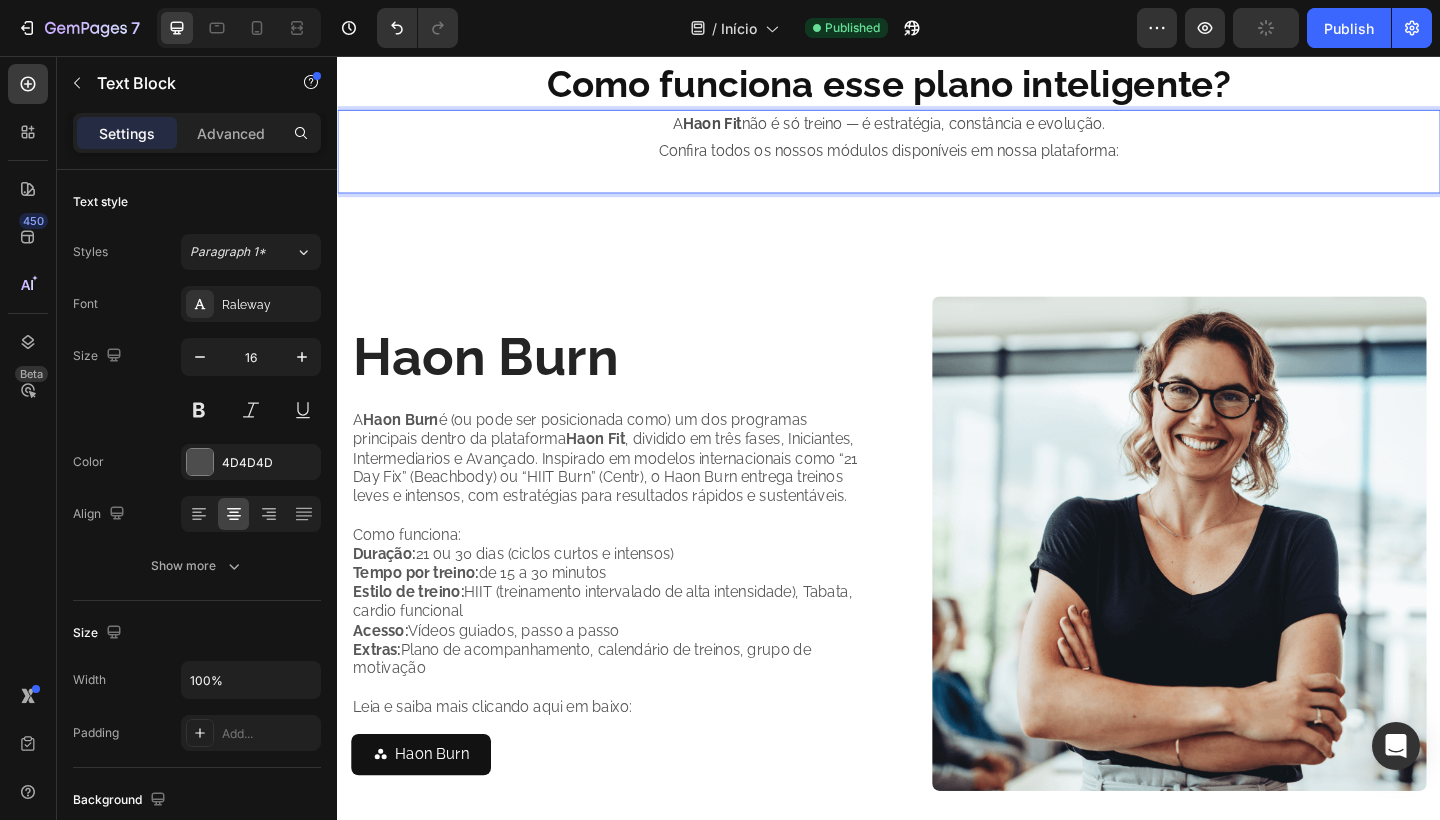 click on "Confira todos os nossos módulos disponíveis em nossa plataforma:" at bounding box center (937, 160) 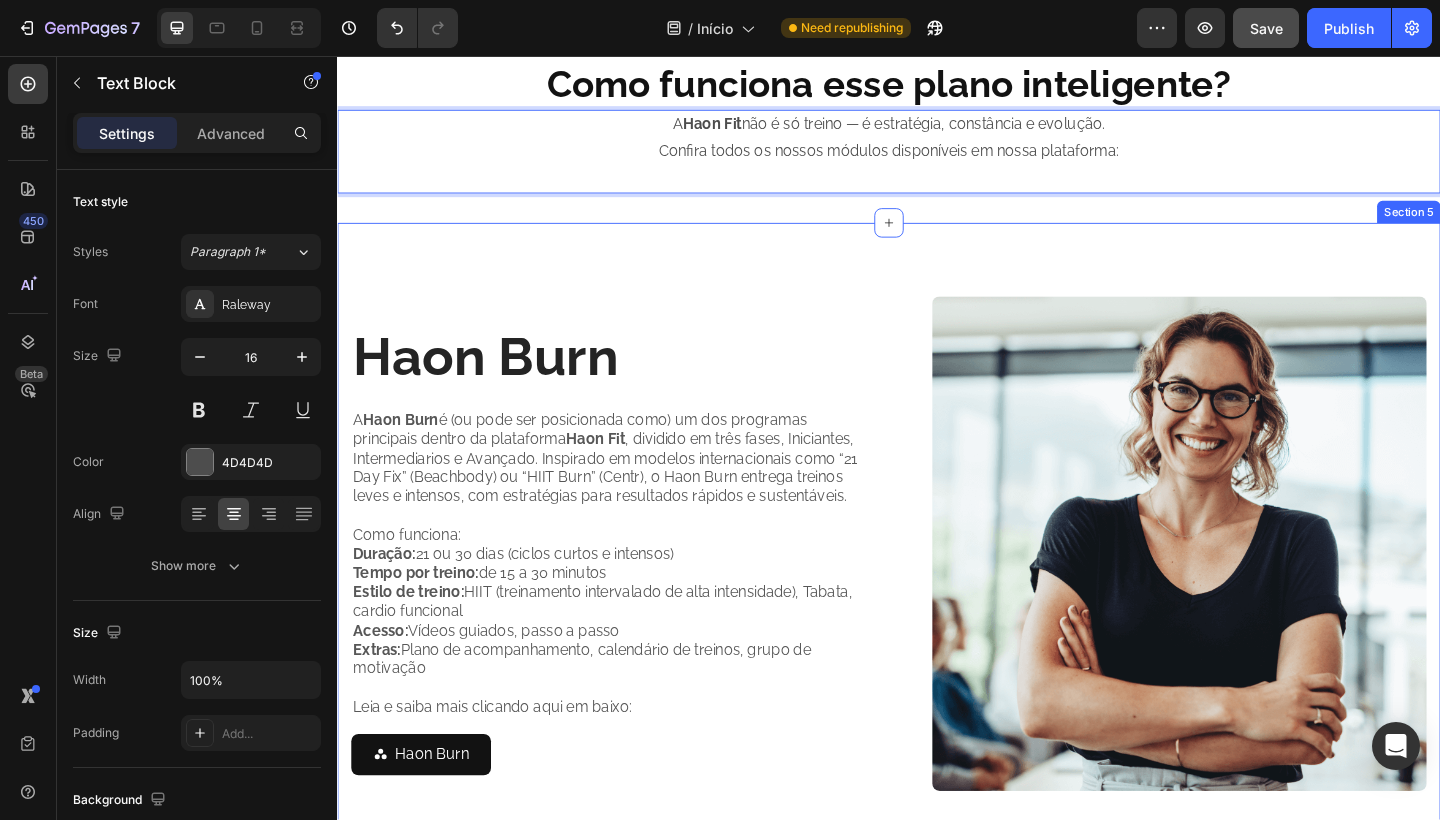 click on "Haon Burn Heading A  Haon Burn  é (ou pode ser posicionada como) um dos programas principais dentro da plataforma  Haon Fit , dividido em três fases, Iniciantes, Intermediarios e Avançado. Inspirado em modelos internacionais como “21 Day Fix” (Beachbody) ou “HIIT Burn” (Centr), o Haon Burn entrega treinos leves e intensos, com estratégias para resultados rápidos e sustentáveis.   Como funciona: Duração:  21 ou 30 dias (ciclos curtos e intensos) Tempo por treino:  de 15 a 30 minutos Estilo de treino:  HIIT (treinamento intervalado de alta intensidade), Tabata, cardio funcional Acesso:  Vídeos guiados, passo a passo Extras:  Plano de acompanhamento, calendário de treinos, grupo de motivação   Leia e saiba mais clicando aqui em baixo: Text Block
Haon Burn Button Image Row Section 5" at bounding box center (937, 595) 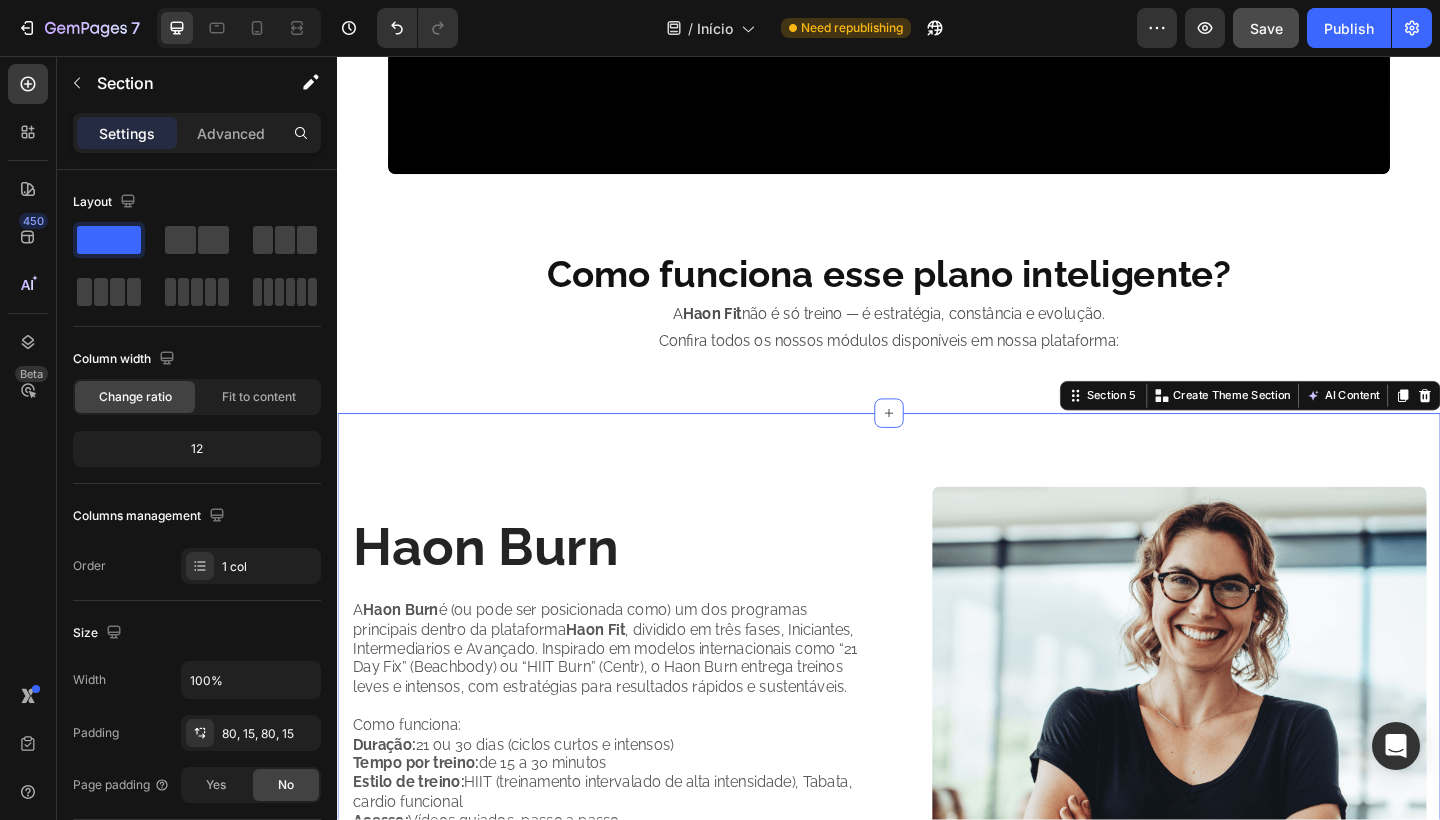 scroll, scrollTop: 1674, scrollLeft: 0, axis: vertical 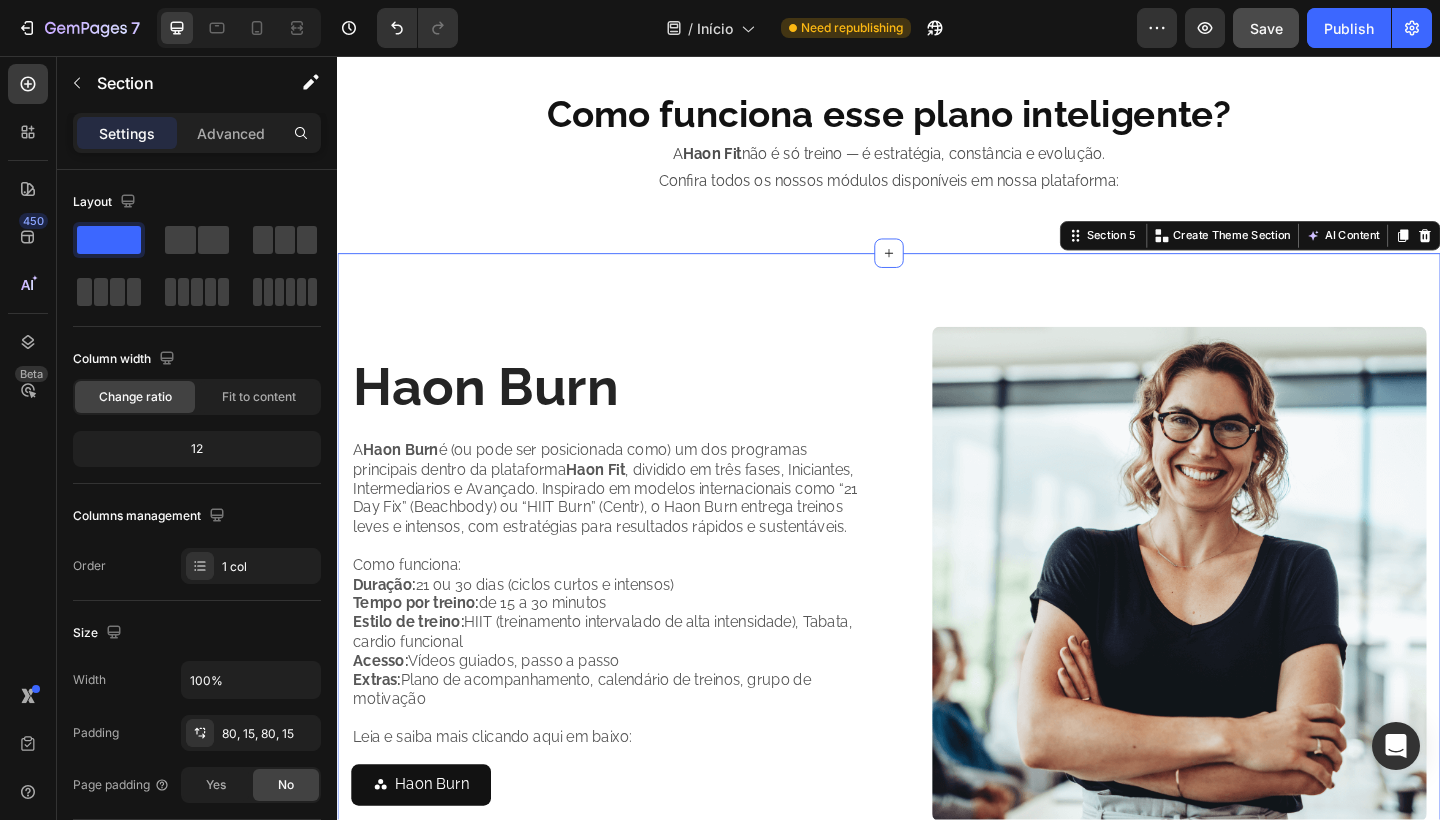 click on "Haon Burn Heading A  Haon Burn  é (ou pode ser posicionada como) um dos programas principais dentro da plataforma  Haon Fit , dividido em três fases, Iniciantes, Intermediarios e Avançado. Inspirado em modelos internacionais como “21 Day Fix” (Beachbody) ou “HIIT Burn” (Centr), o Haon Burn entrega treinos leves e intensos, com estratégias para resultados rápidos e sustentáveis.   Como funciona: Duração:  21 ou 30 dias (ciclos curtos e intensos) Tempo por treino:  de 15 a 30 minutos Estilo de treino:  HIIT (treinamento intervalado de alta intensidade), Tabata, cardio funcional Acesso:  Vídeos guiados, passo a passo Extras:  Plano de acompanhamento, calendário de treinos, grupo de motivação   Leia e saiba mais clicando aqui em baixo: Text Block
Haon Burn Button Image Row Section 5   You can create reusable sections Create Theme Section AI Content Write with GemAI What would you like to describe here? Tone and Voice Persuasive Product Plano Anual Show more Generate" at bounding box center (937, 628) 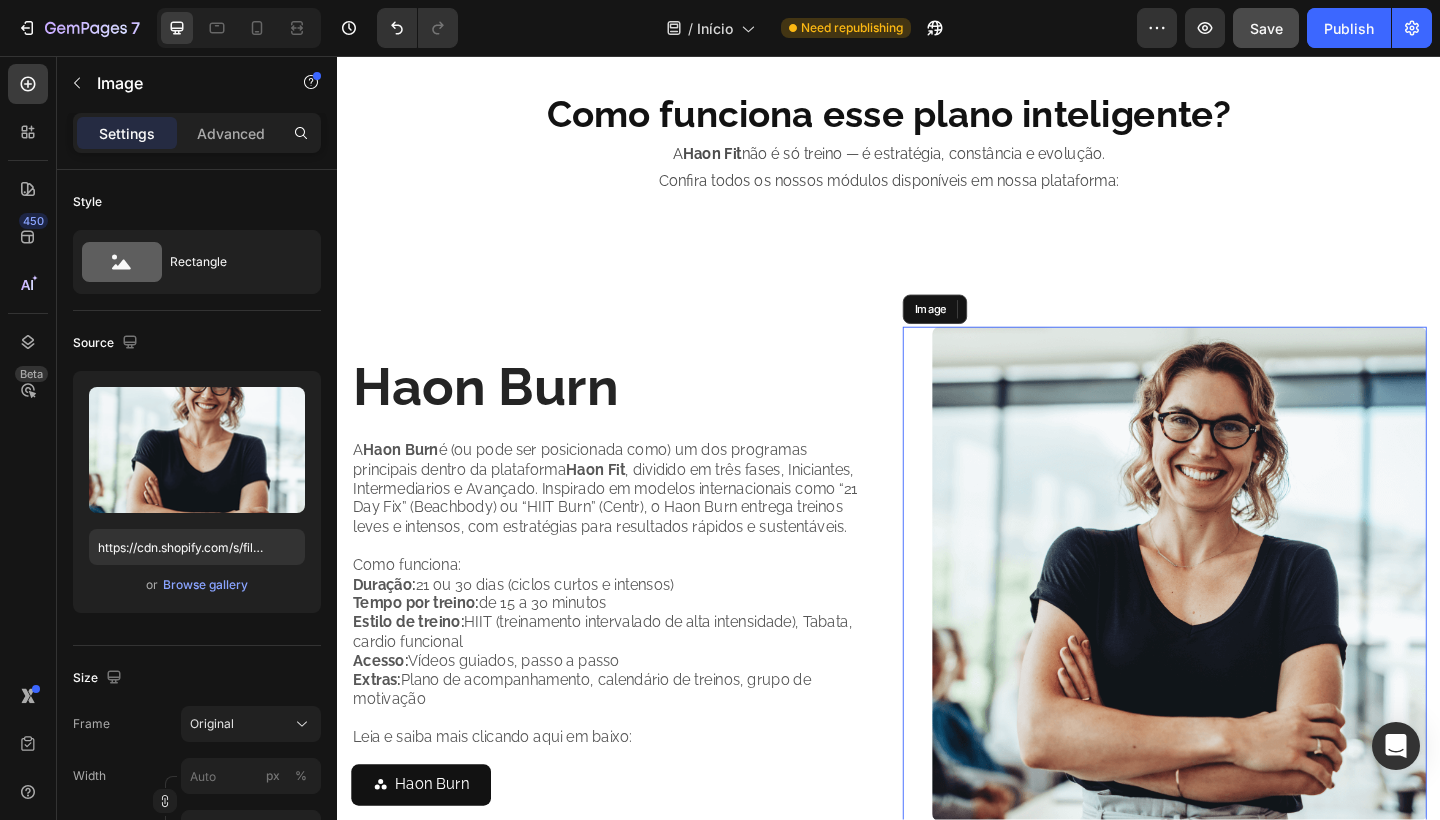 click on "Image" at bounding box center [1237, 620] 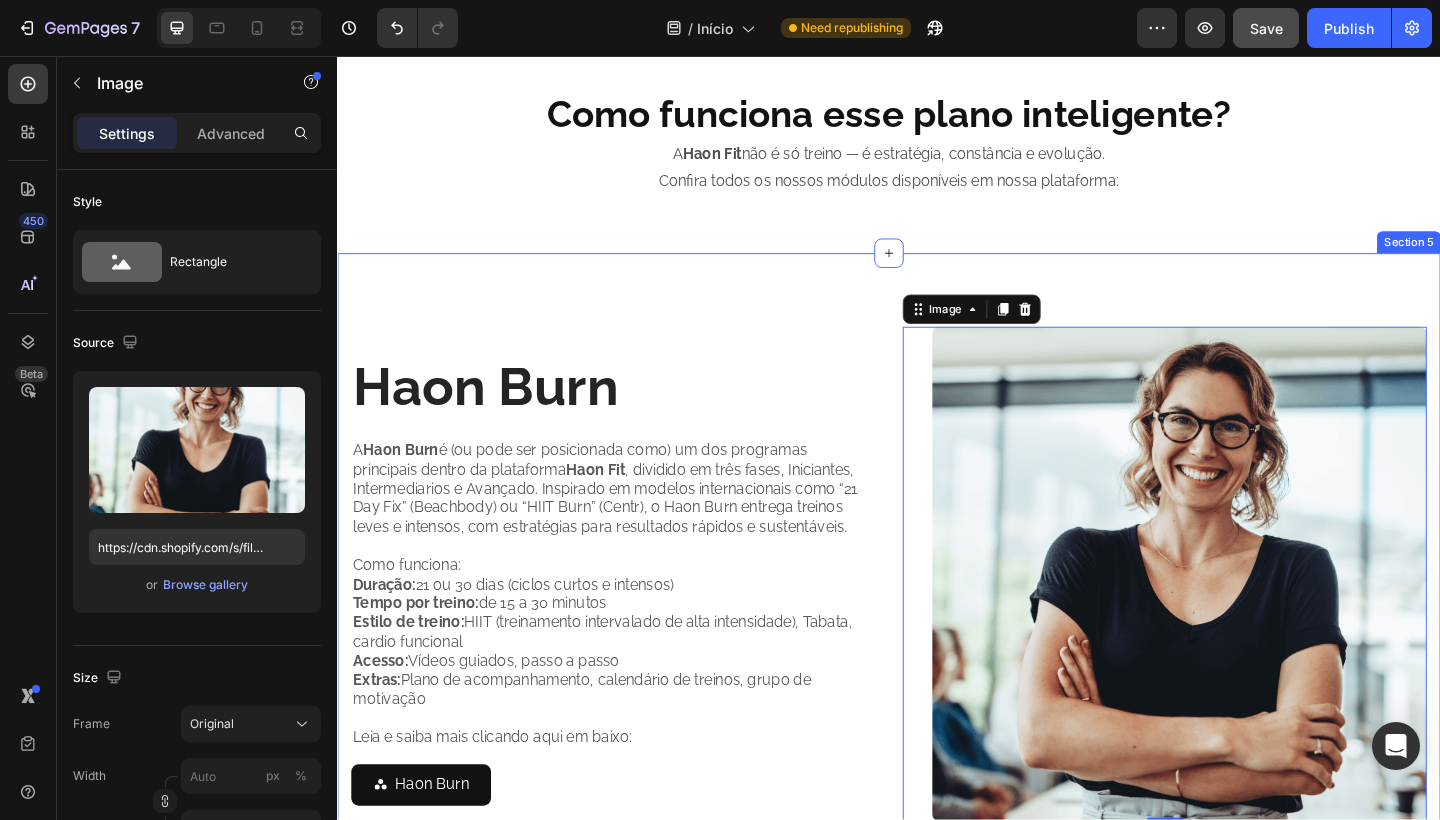 click on "Haon Burn Heading A  Haon Burn  é (ou pode ser posicionada como) um dos programas principais dentro da plataforma  Haon Fit , dividido em três fases, Iniciantes, Intermediarios e Avançado. Inspirado em modelos internacionais como “21 Day Fix” (Beachbody) ou “HIIT Burn” (Centr), o Haon Burn entrega treinos leves e intensos, com estratégias para resultados rápidos e sustentáveis.   Como funciona: Duração:  21 ou 30 dias (ciclos curtos e intensos) Tempo por treino:  de 15 a 30 minutos Estilo de treino:  HIIT (treinamento intervalado de alta intensidade), Tabata, cardio funcional Acesso:  Vídeos guiados, passo a passo Extras:  Plano de acompanhamento, calendário de treinos, grupo de motivação   Leia e saiba mais clicando aqui em baixo: Text Block
Haon Burn Button Image   0 Row Section 5" at bounding box center [937, 628] 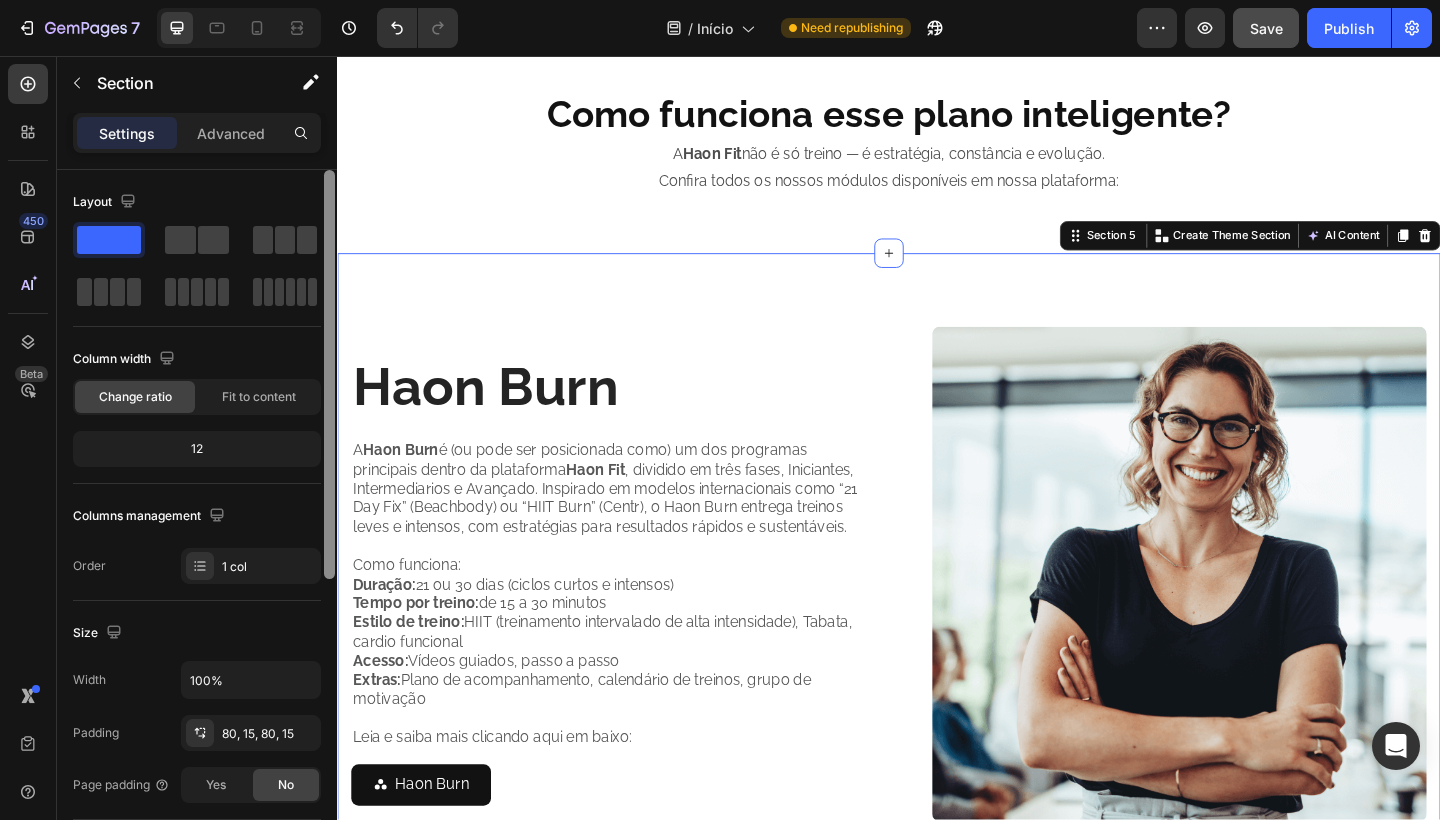 scroll, scrollTop: 513, scrollLeft: 0, axis: vertical 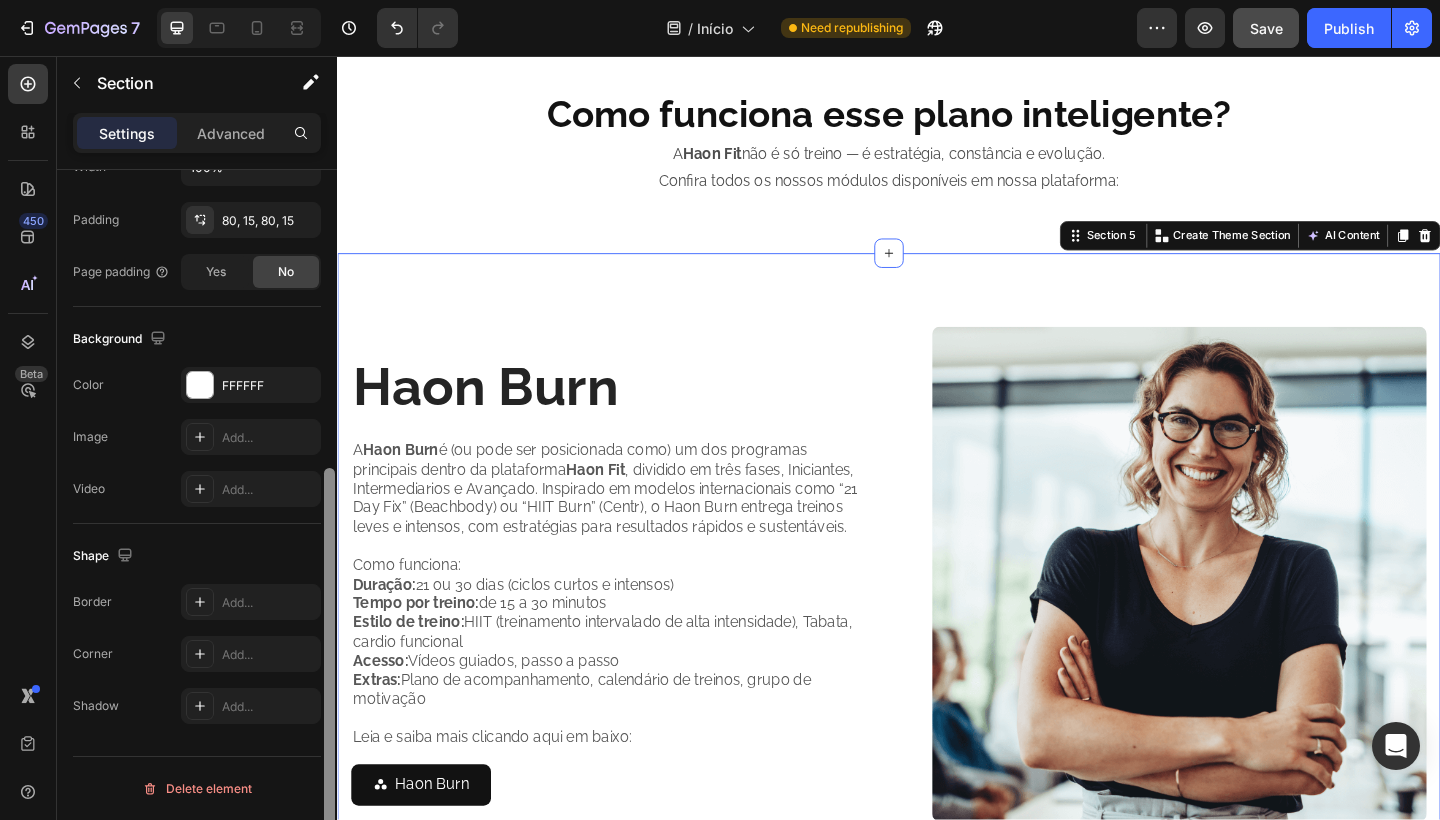 drag, startPoint x: 335, startPoint y: 471, endPoint x: 333, endPoint y: 487, distance: 16.124516 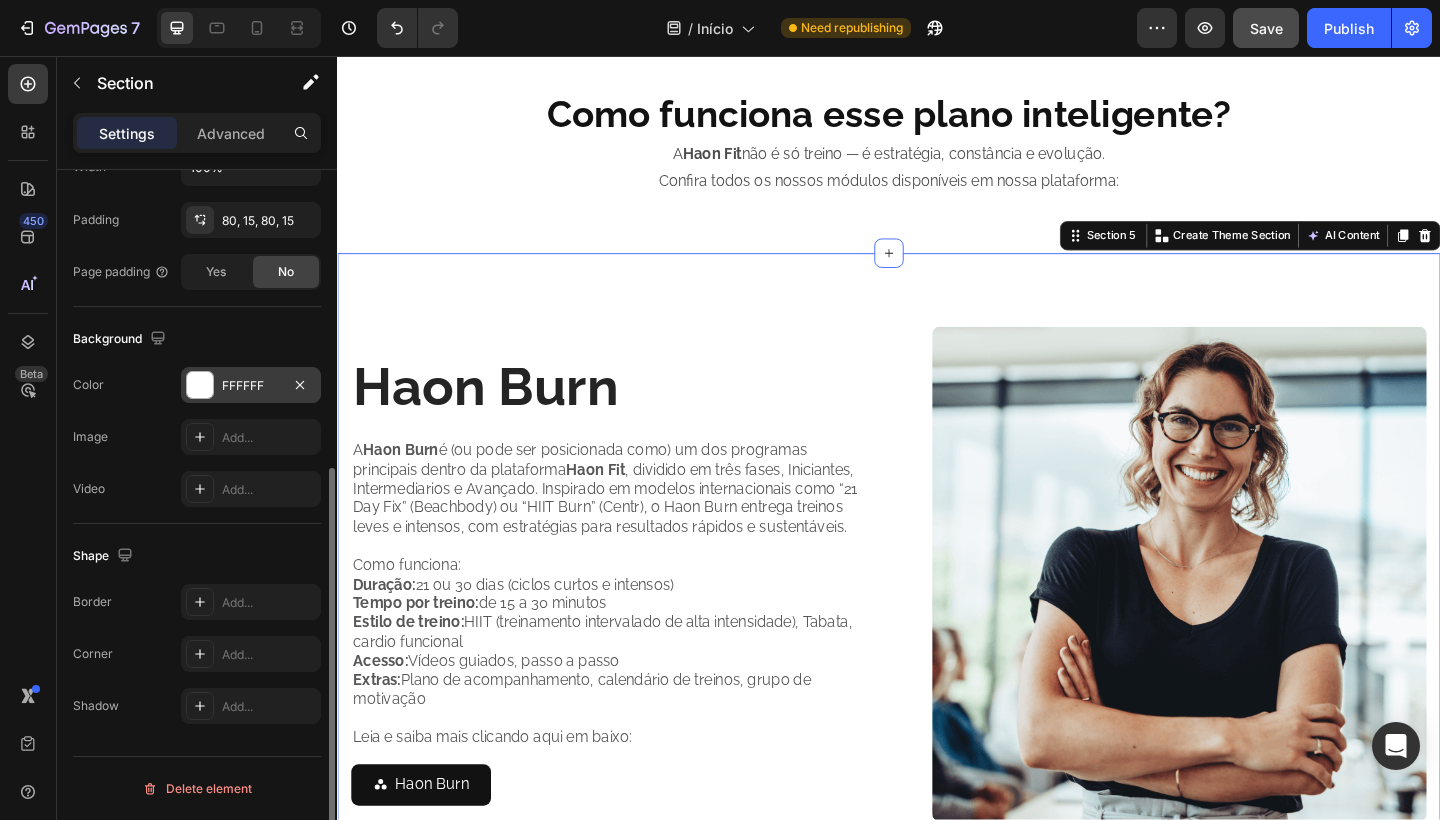 click on "FFFFFF" at bounding box center [251, 385] 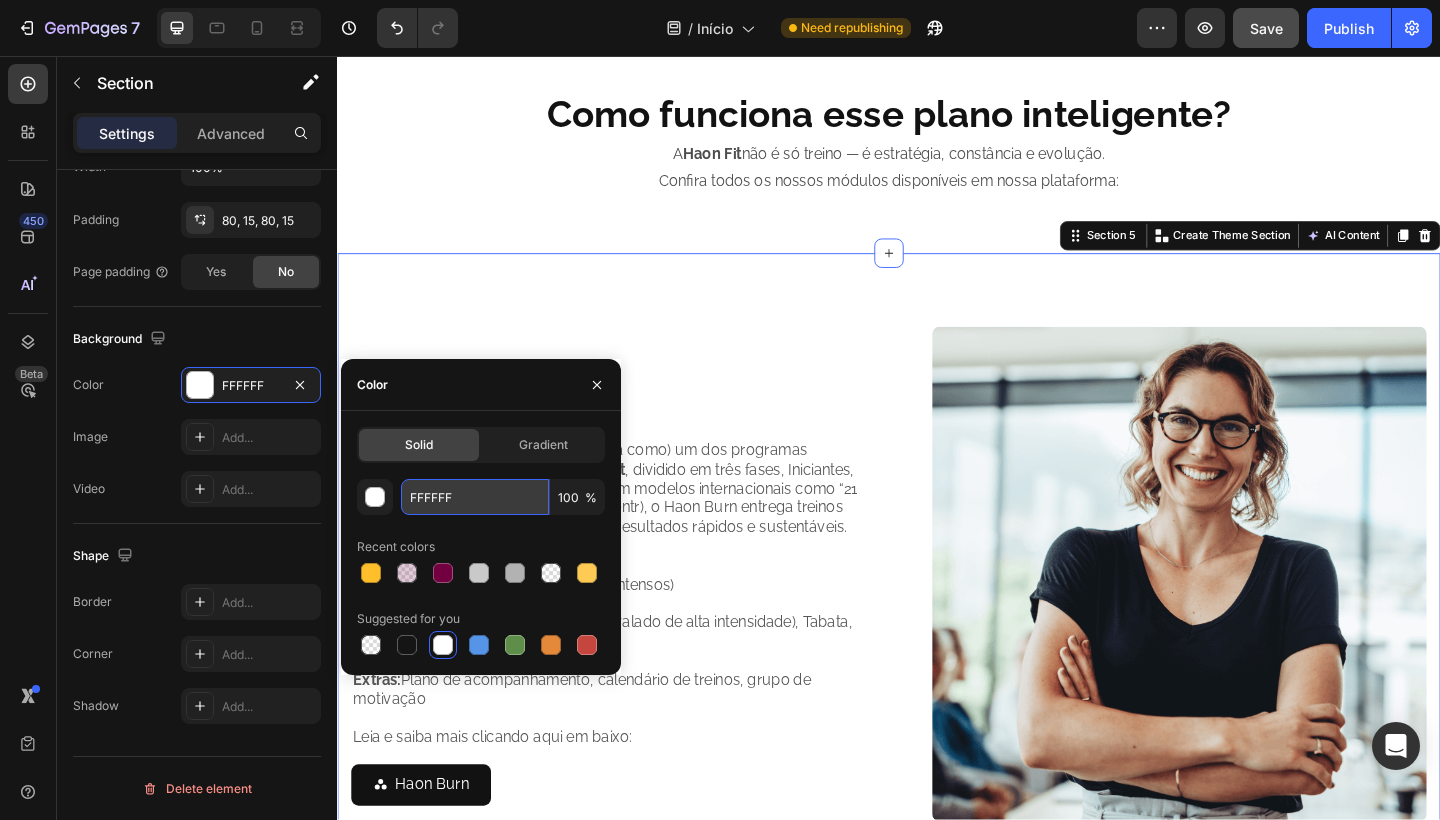 click on "FFFFFF" at bounding box center [475, 497] 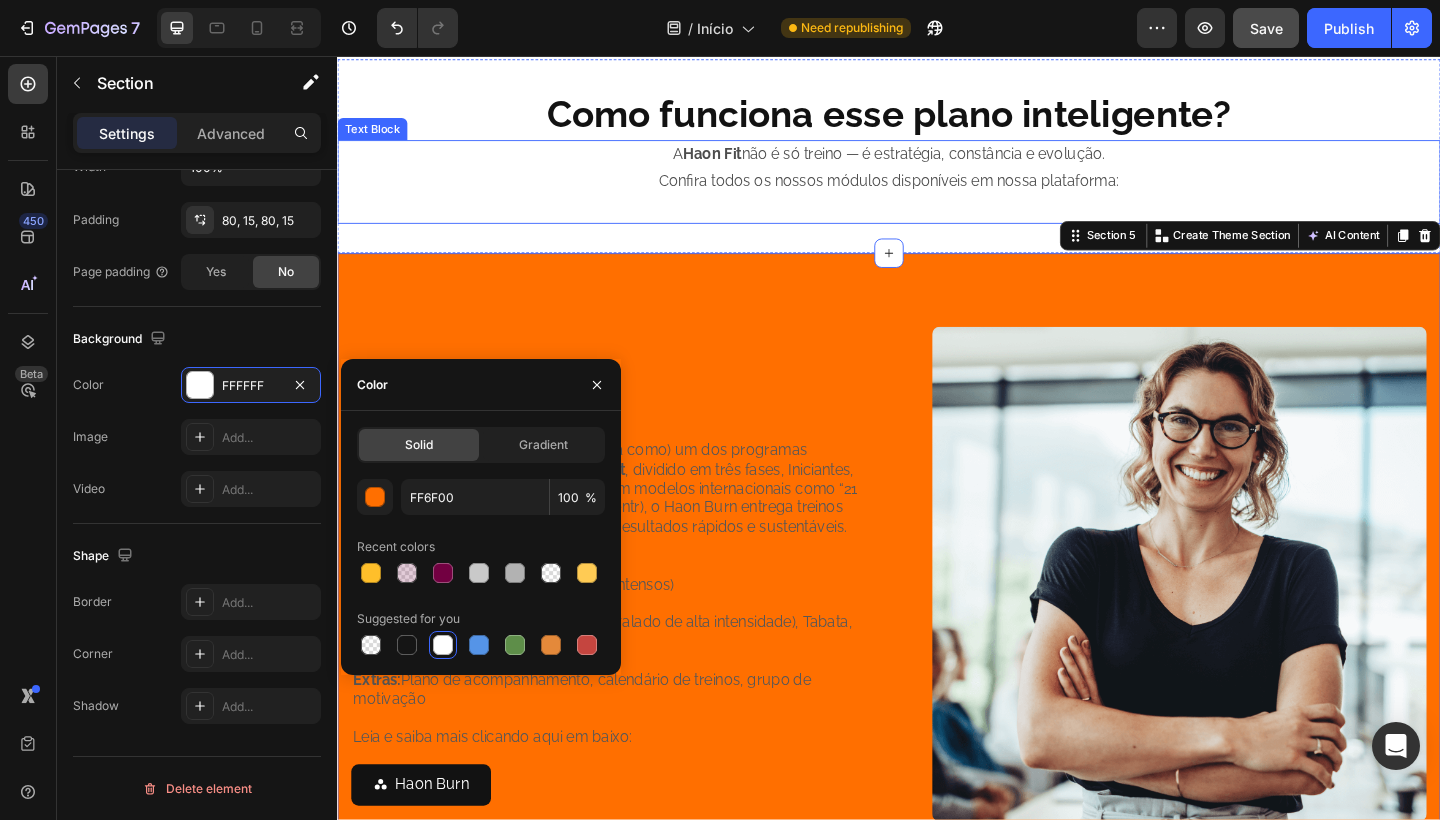 click at bounding box center (937, 222) 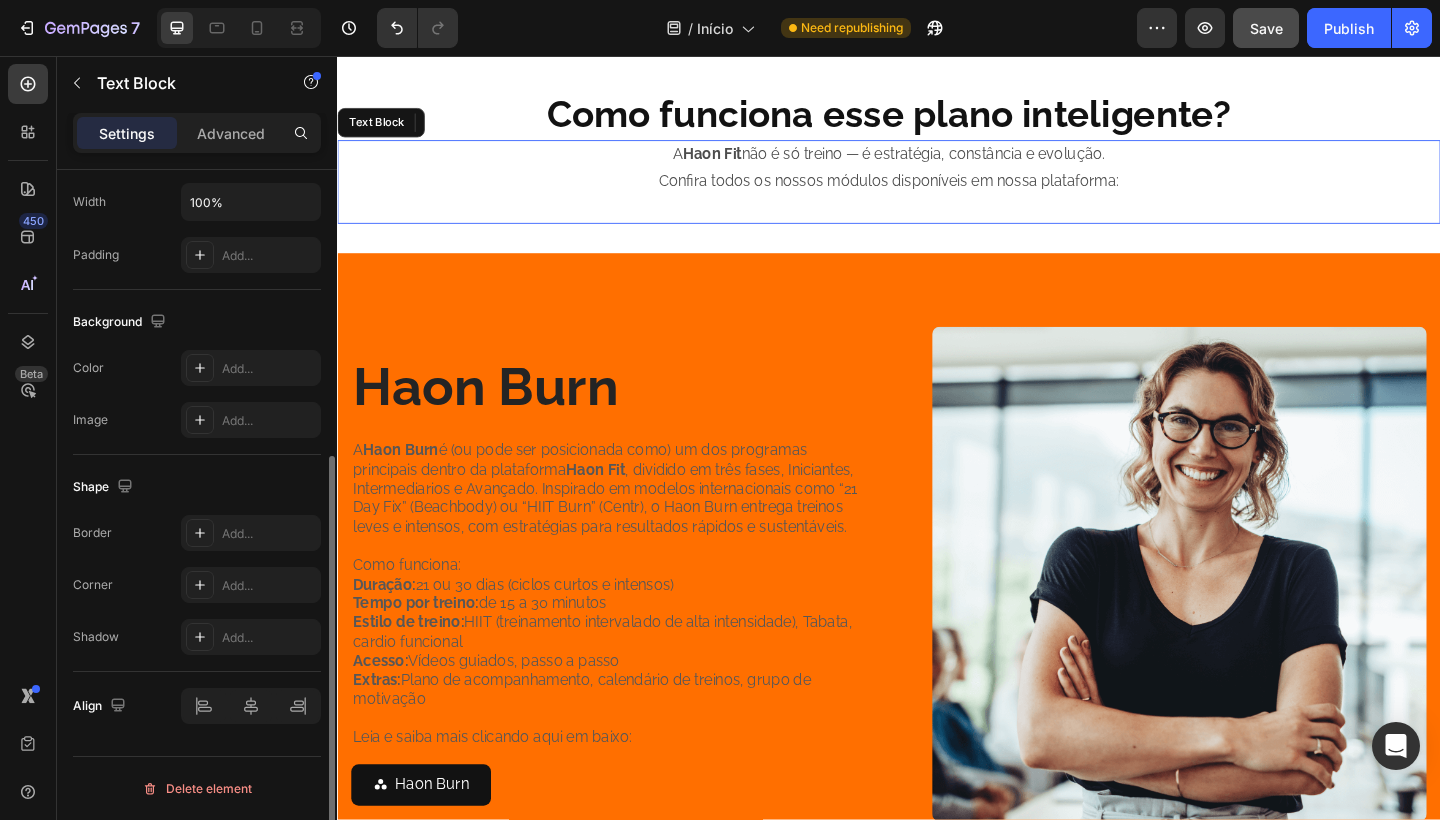 scroll, scrollTop: 0, scrollLeft: 0, axis: both 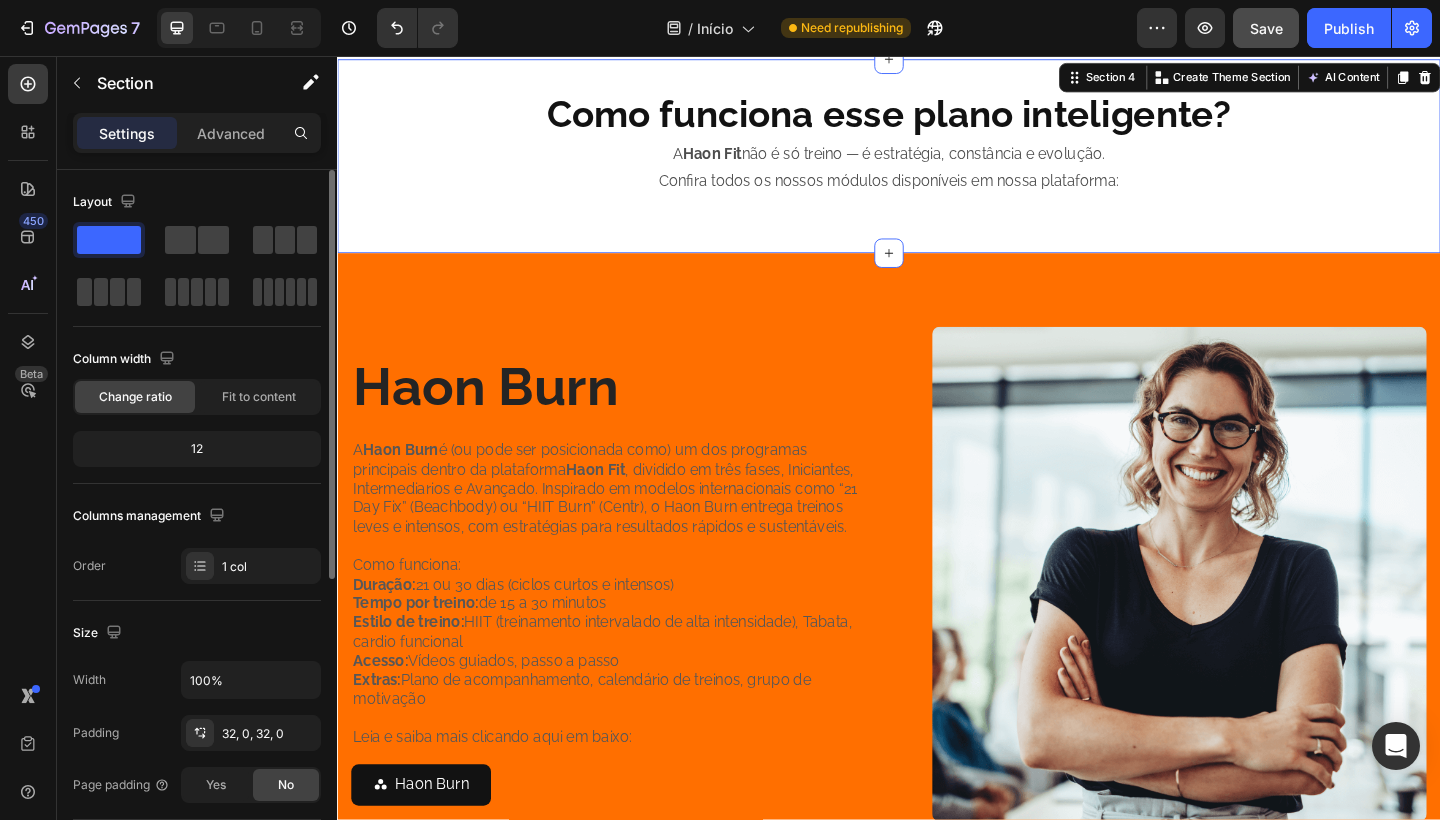 click on "Como funciona esse plano inteligente? Heading A  Haon Fit  não é só treino — é estratégia, constância e evolução. Confira todos os nossos módulos disponíveis em nossa plataforma:   Text Block Section 4   You can create reusable sections Create Theme Section AI Content Write with GemAI What would you like to describe here? Tone and Voice Persuasive Product Plano Anual Show more Generate" at bounding box center (937, 165) 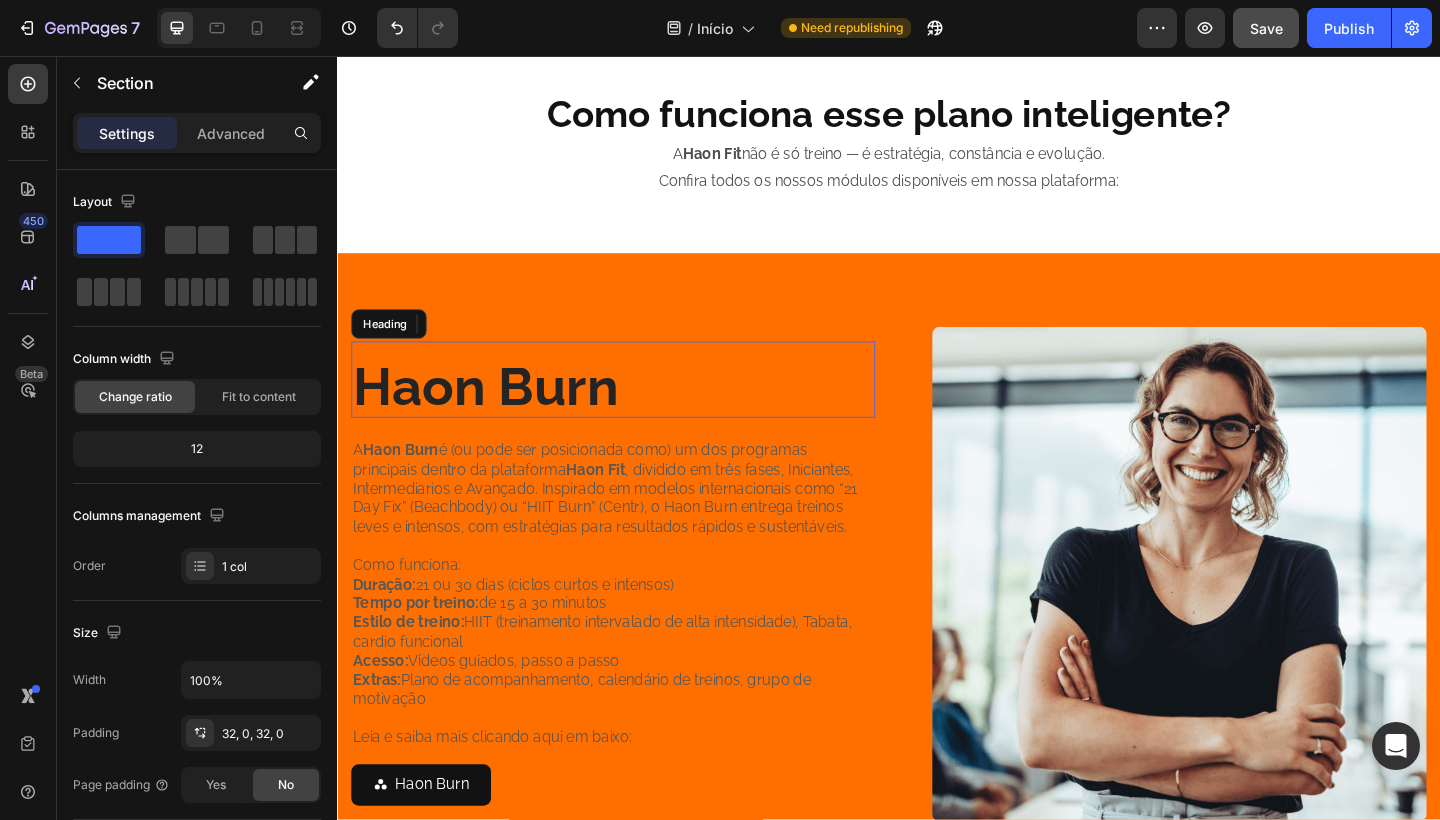 click on "Haon Burn" at bounding box center (637, 416) 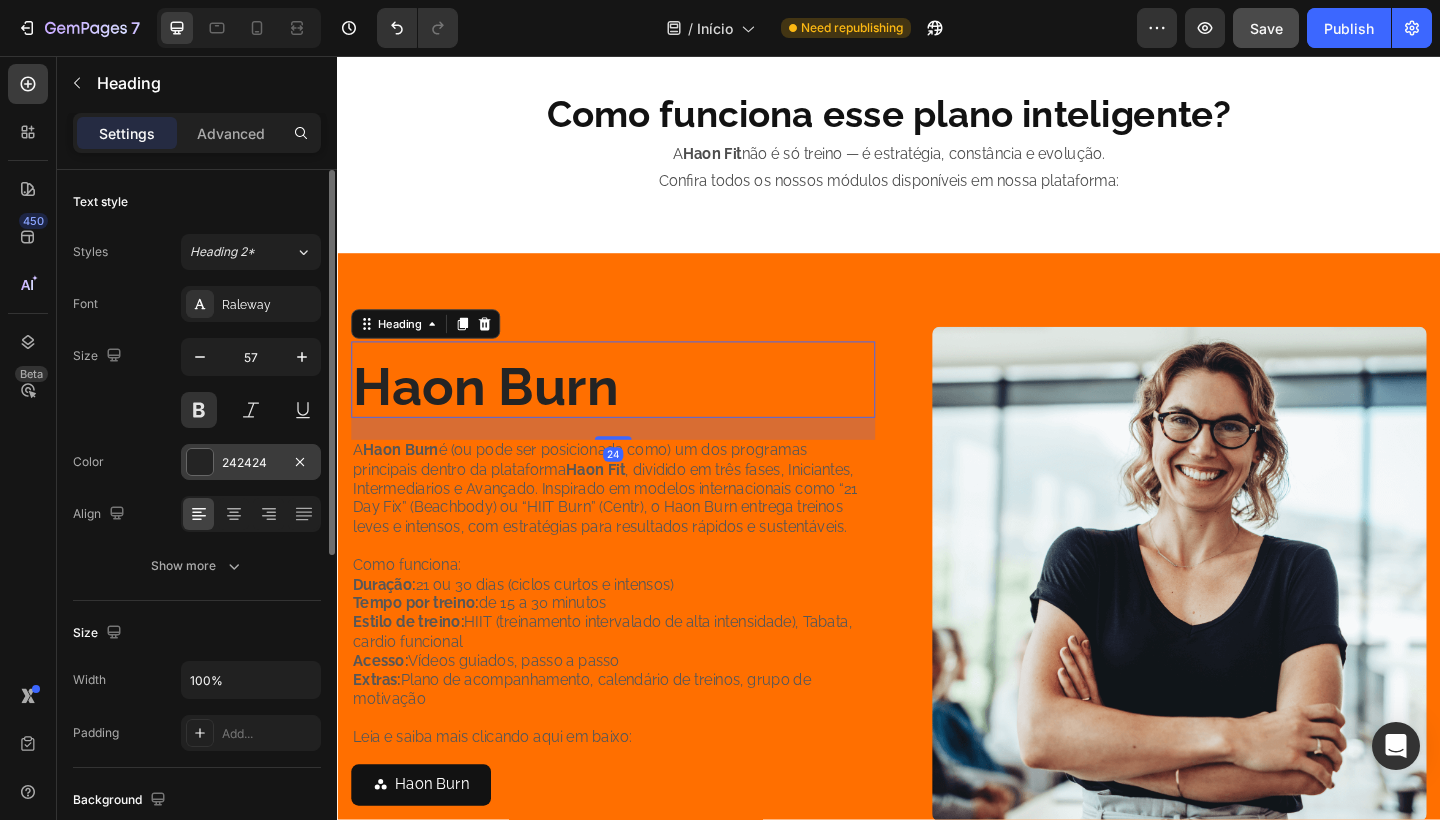 click on "242424" at bounding box center [251, 463] 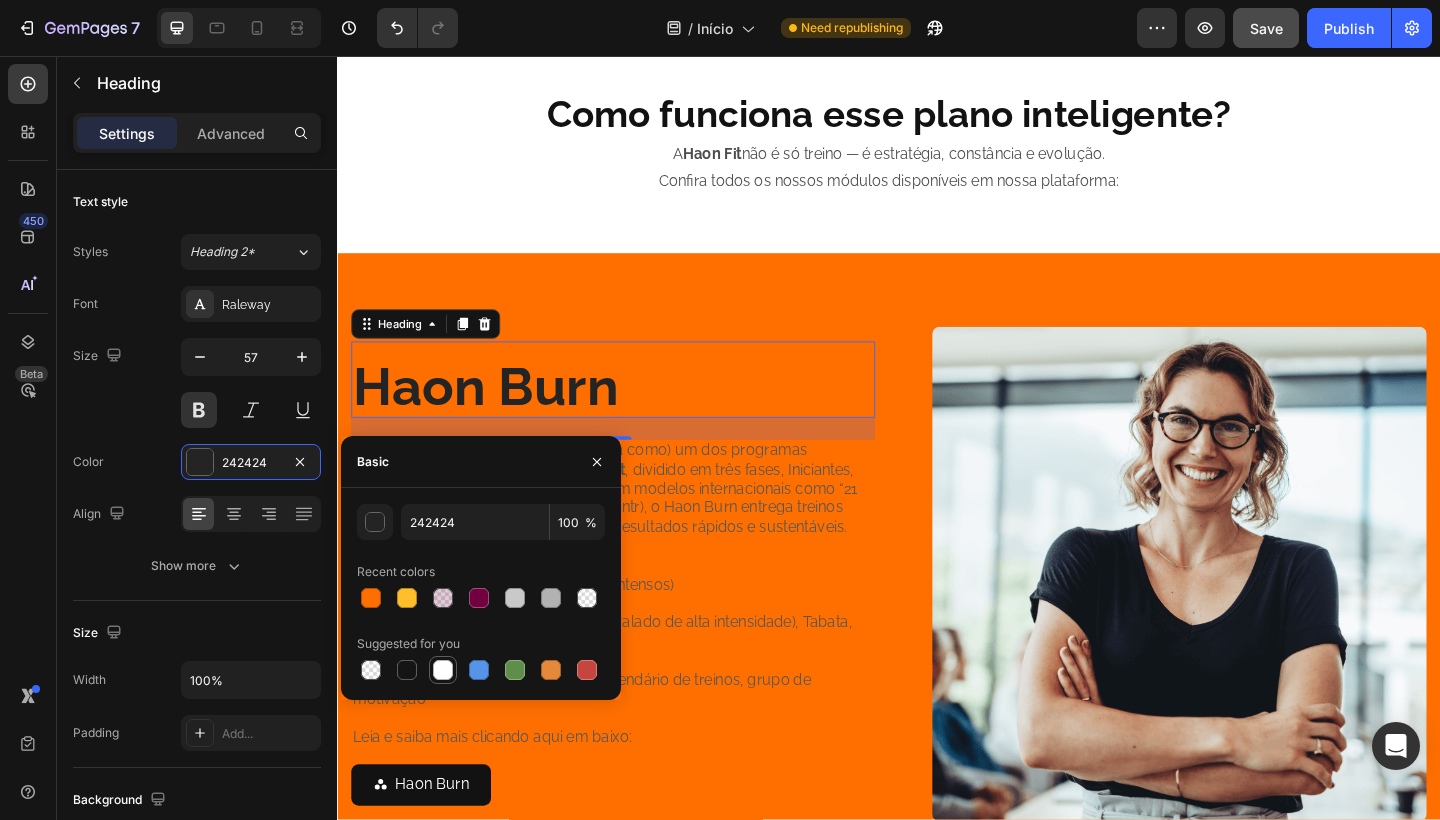 click at bounding box center (443, 670) 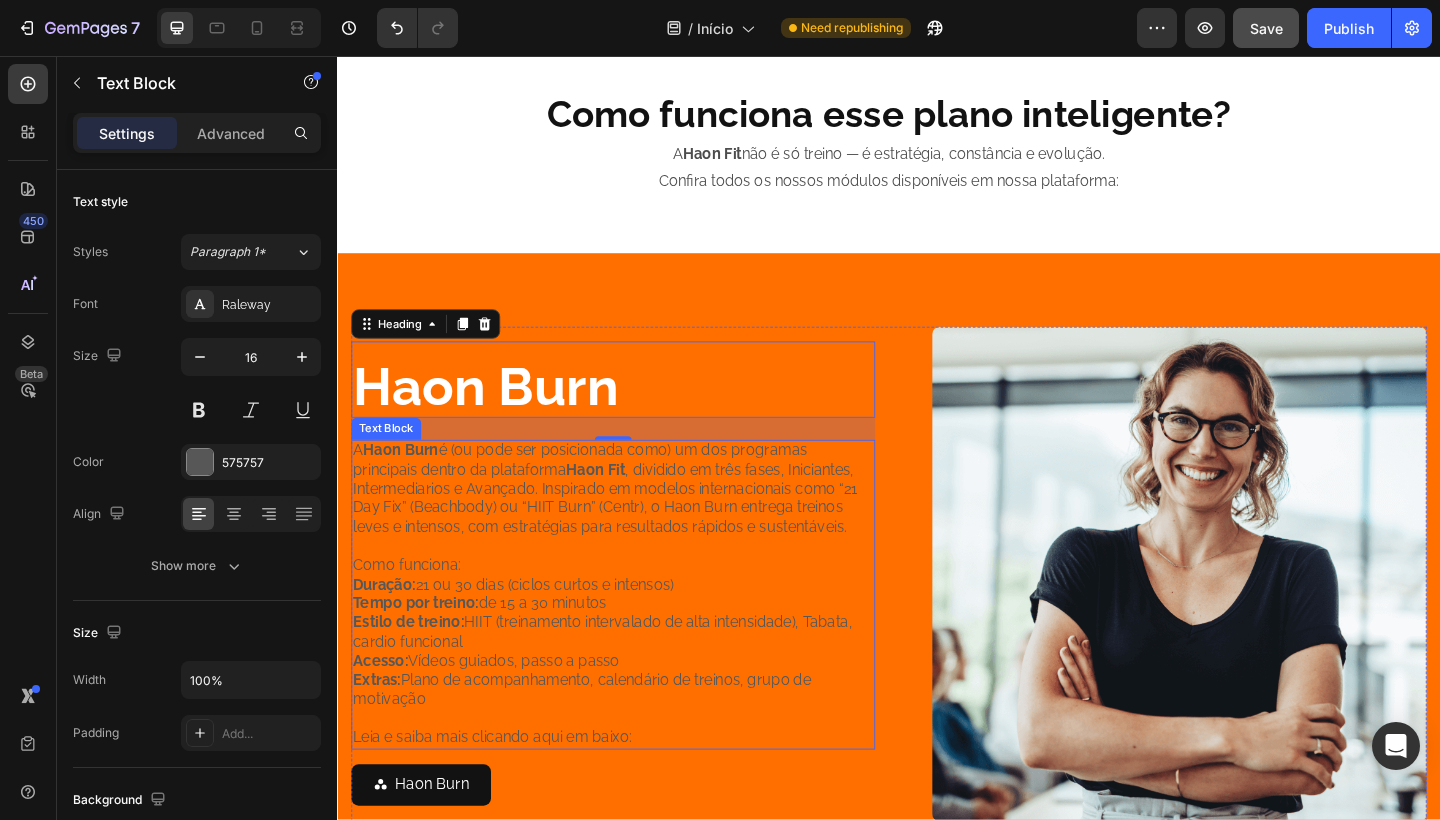 click on "A  Haon Burn  é (ou pode ser posicionada como) um dos programas principais dentro da plataforma  Haon Fit , dividido em três fases, Iniciantes, Intermediarios e Avançado. Inspirado em modelos internacionais como “21 Day Fix” (Beachbody) ou “HIIT Burn” (Centr), o Haon Burn entrega treinos leves e intensos, com estratégias para resultados rápidos e sustentáveis." at bounding box center (637, 528) 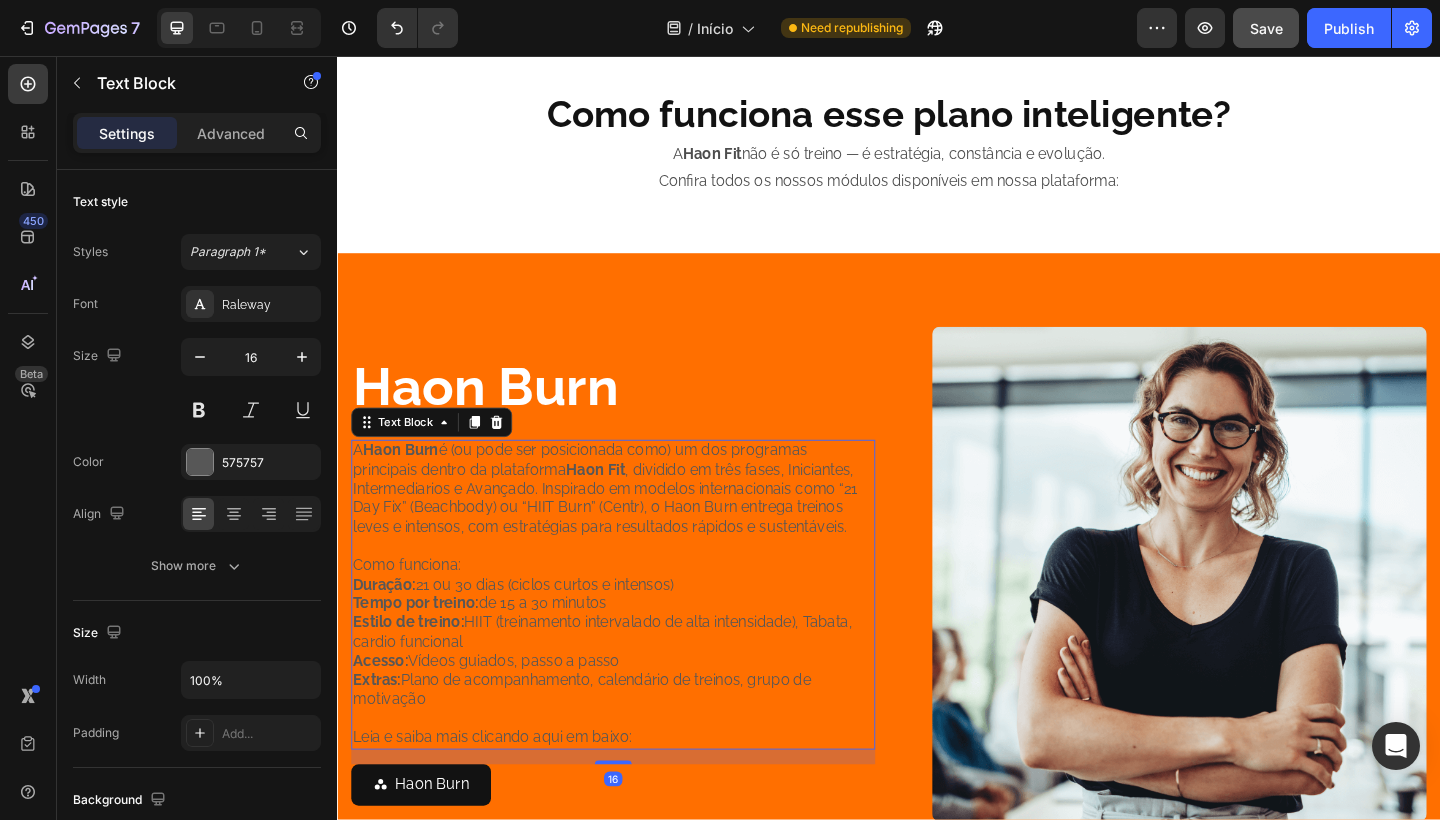 click on "A  Haon Burn  é (ou pode ser posicionada como) um dos programas principais dentro da plataforma  Haon Fit , dividido em três fases, Iniciantes, Intermediarios e Avançado. Inspirado em modelos internacionais como “21 Day Fix” (Beachbody) ou “HIIT Burn” (Centr), o Haon Burn entrega treinos leves e intensos, com estratégias para resultados rápidos e sustentáveis." at bounding box center [637, 528] 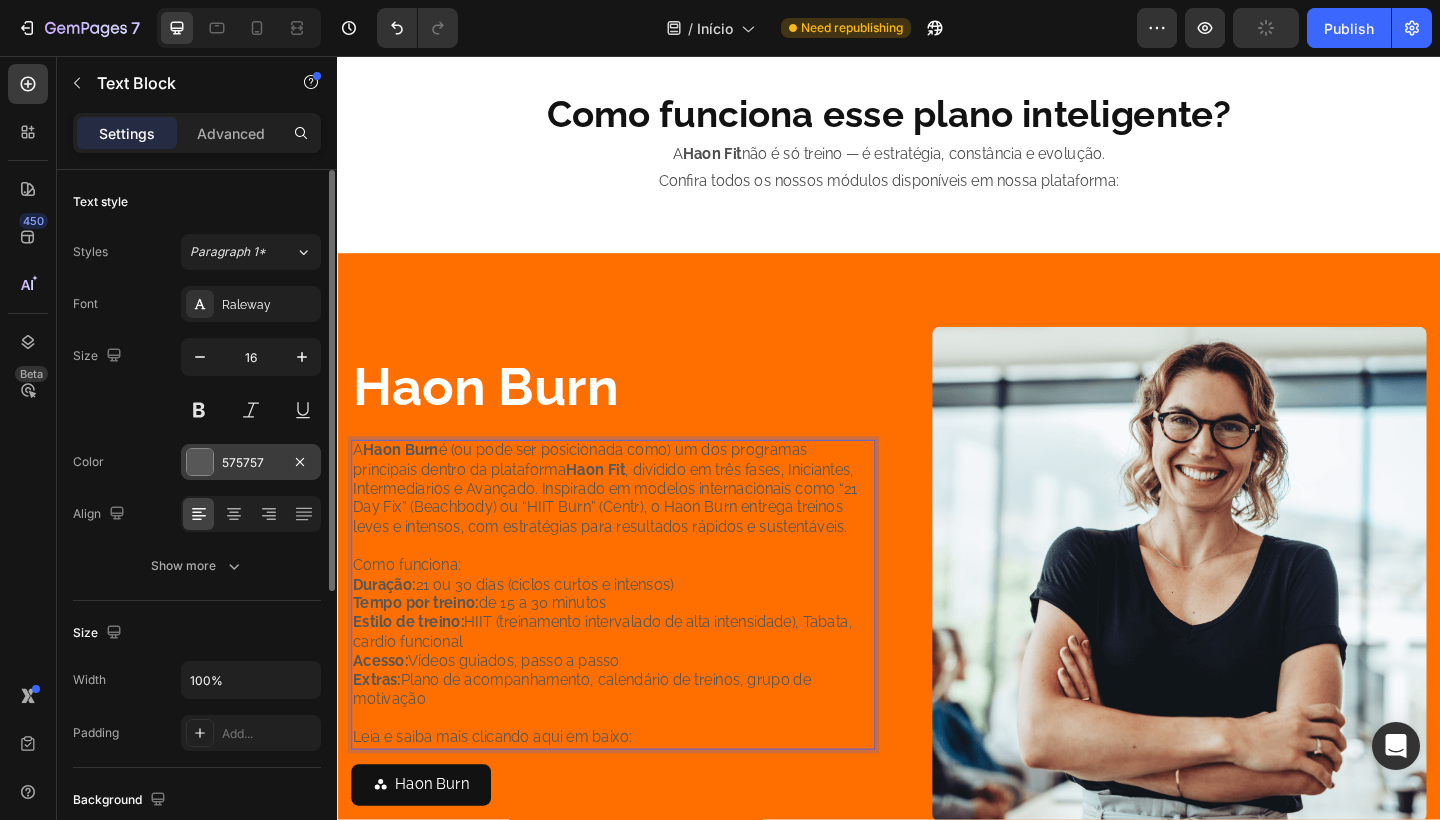 click on "575757" at bounding box center [251, 463] 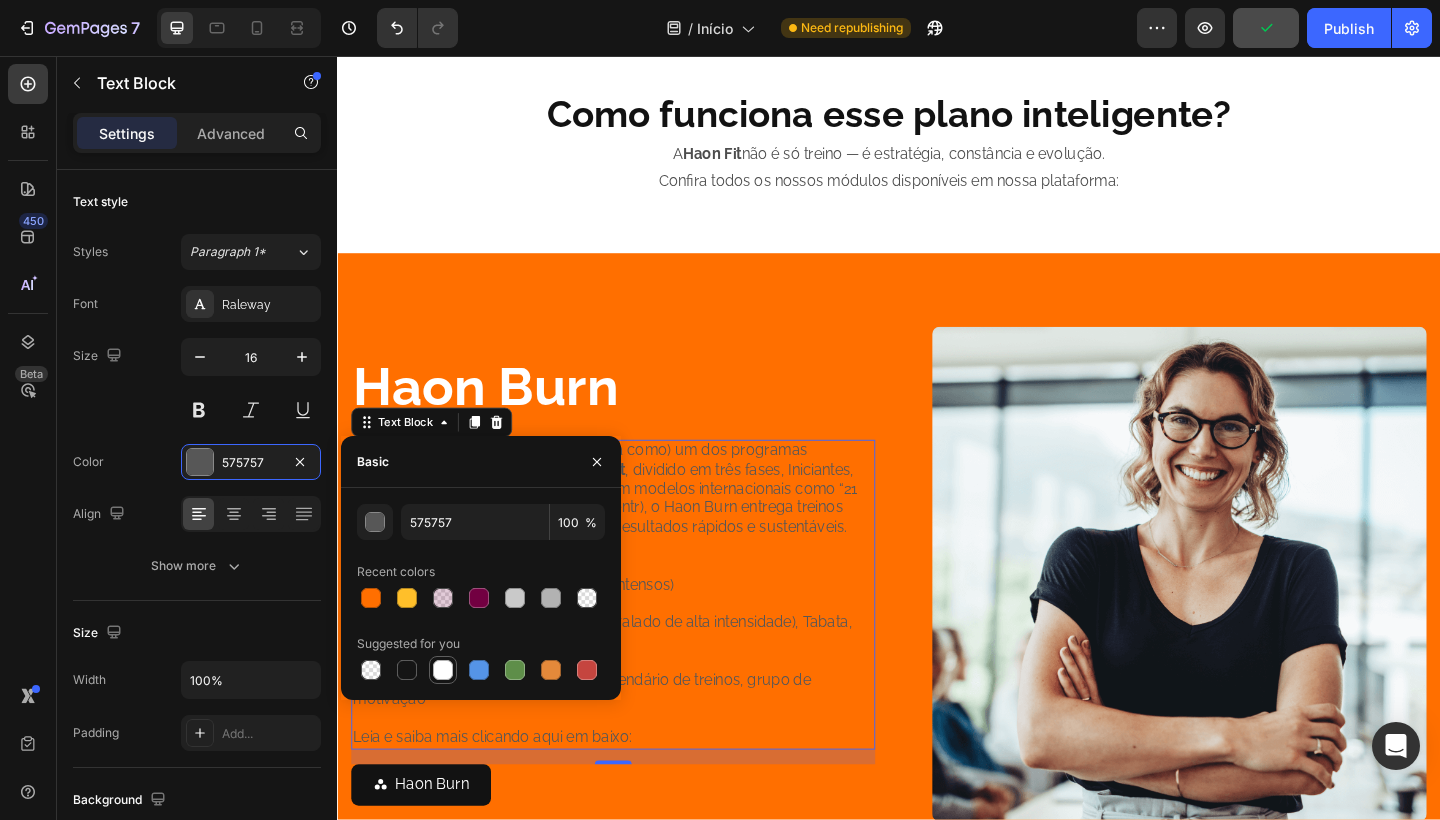 click at bounding box center [443, 670] 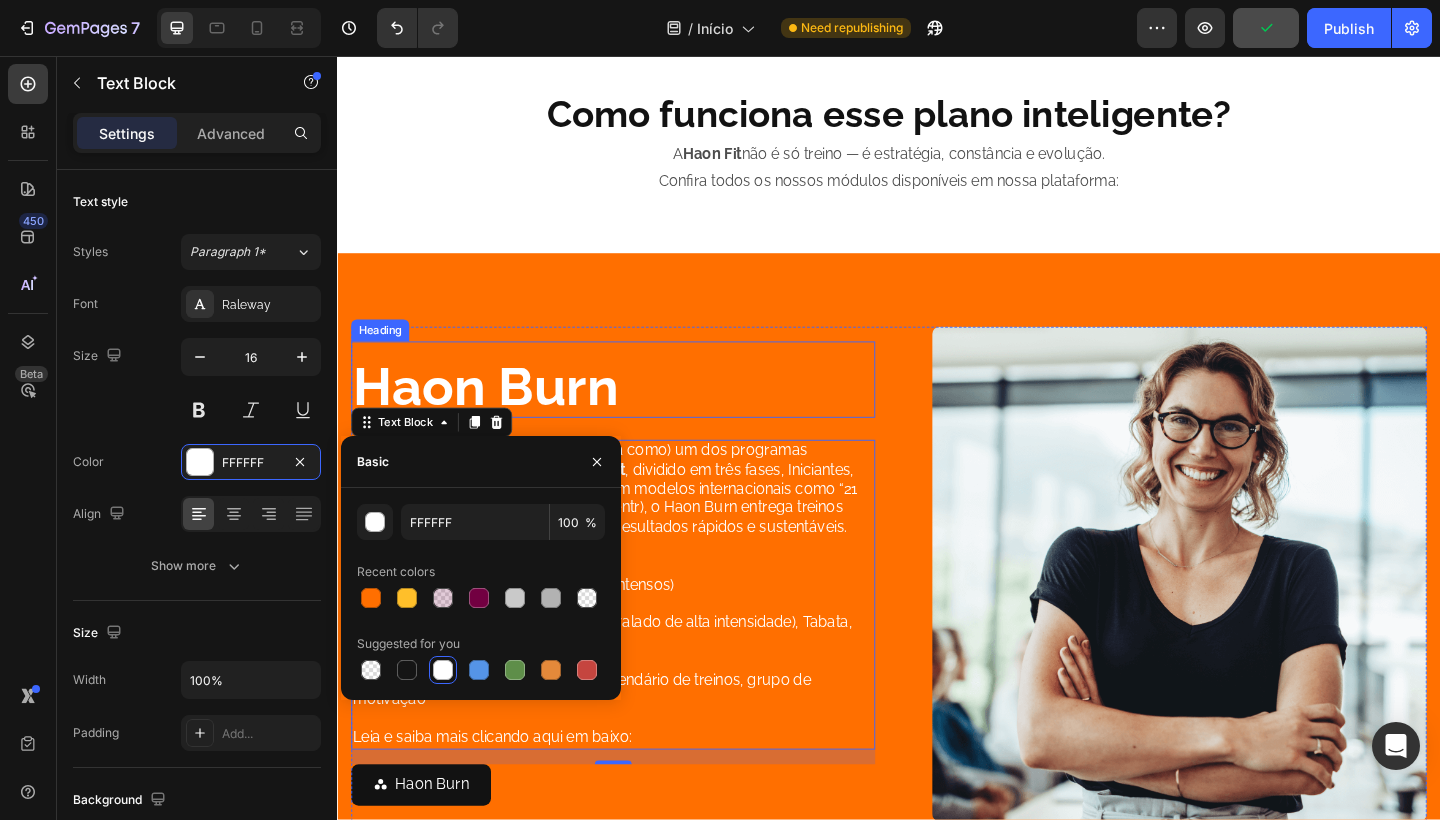 click on "Haon Burn Heading A  Haon Burn  é (ou pode ser posicionada como) um dos programas principais dentro da plataforma  Haon Fit , dividido em três fases, Iniciantes, Intermediarios e Avançado. Inspirado em modelos internacionais como “21 Day Fix” (Beachbody) ou “HIIT Burn” (Centr), o Haon Burn entrega treinos leves e intensos, com estratégias para resultados rápidos e sustentáveis. Como funciona: Duração:  21 ou 30 dias (ciclos curtos e intensos) Tempo por treino:  de 15 a 30 minutos Estilo de treino:  HIIT (treinamento intervalado de alta intensidade), Tabata, cardio funcional Acesso:  Vídeos guiados, passo a passo Extras:  Plano de acompanhamento, calendário de treinos, grupo de motivação Leia e saiba mais clicando aqui em baixo: Text Block   16
Haon Burn Button Image Row" at bounding box center (937, 620) 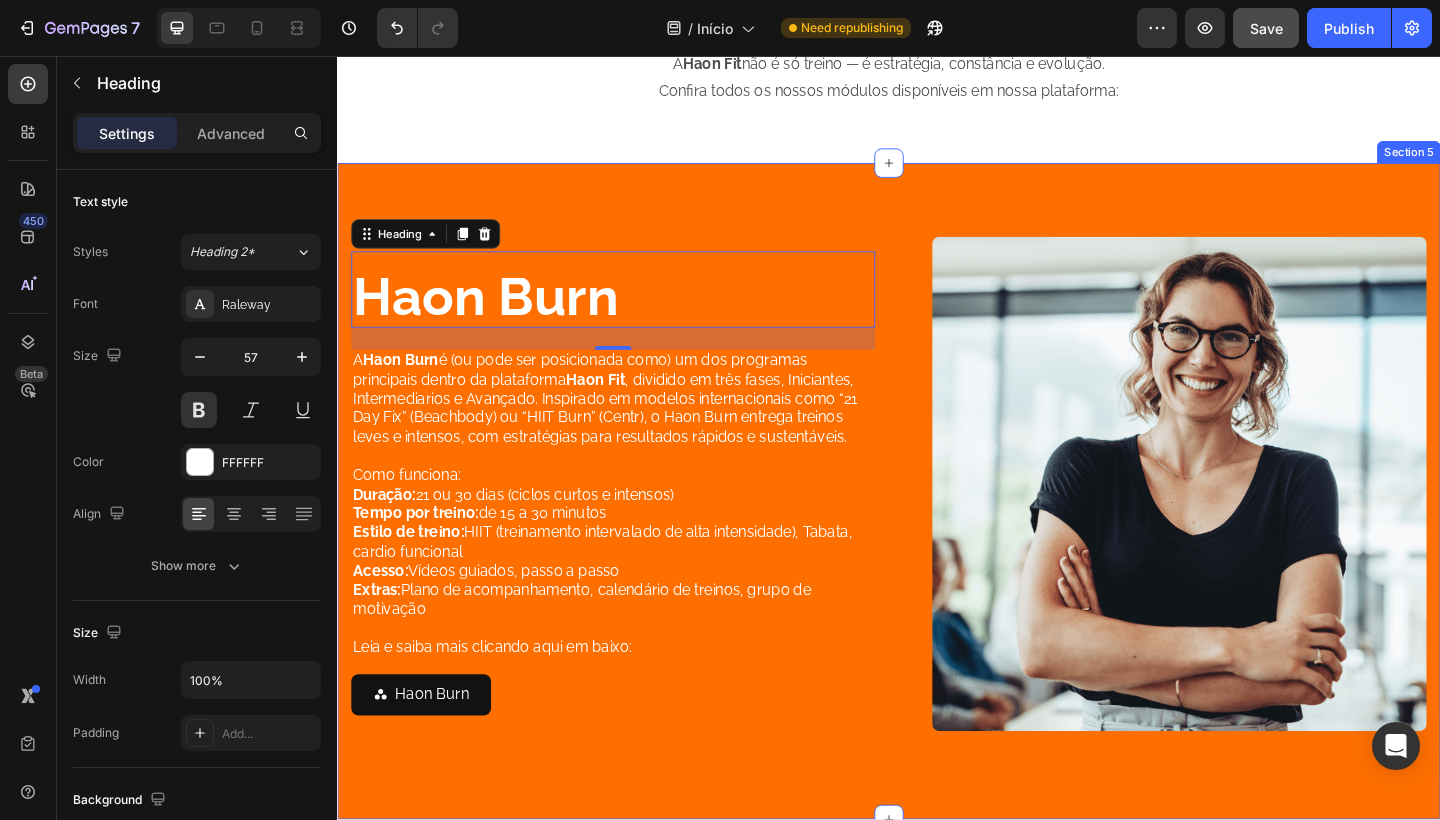 scroll, scrollTop: 1779, scrollLeft: 0, axis: vertical 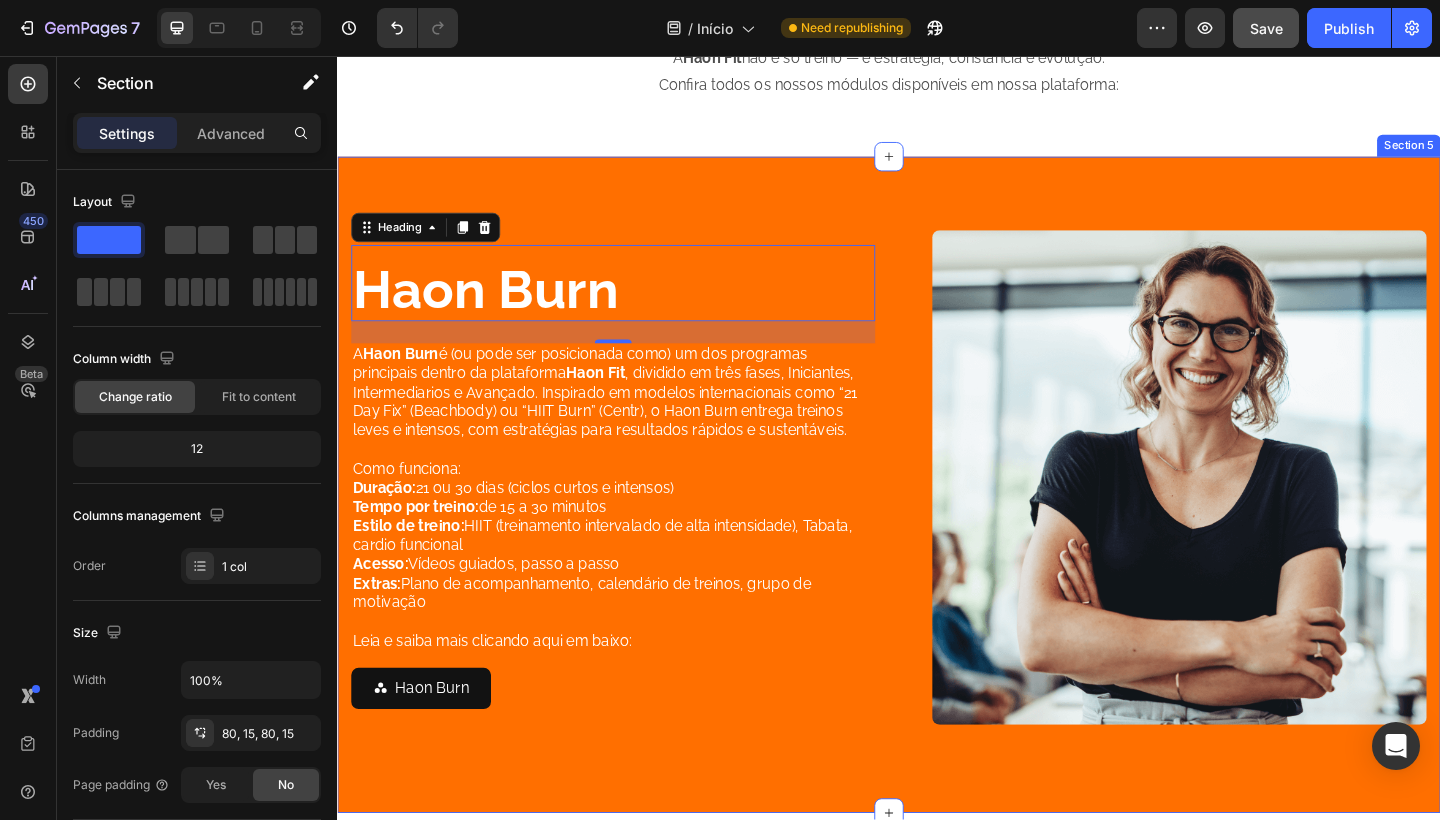 click on "Haon Burn Heading   24 A  Haon Burn  é (ou pode ser posicionada como) um dos programas principais dentro da plataforma  Haon Fit , dividido em três fases, Iniciantes, Intermediarios e Avançado. Inspirado em modelos internacionais como “21 Day Fix” (Beachbody) ou “HIIT Burn” (Centr), o Haon Burn entrega treinos leves e intensos, com estratégias para resultados rápidos e sustentáveis. Como funciona: Duração:  21 ou 30 dias (ciclos curtos e intensos) Tempo por treino:  de 15 a 30 minutos Estilo de treino:  HIIT (treinamento intervalado de alta intensidade), Tabata, cardio funcional Acesso:  Vídeos guiados, passo a passo Extras:  Plano de acompanhamento, calendário de treinos, grupo de motivação Leia e saiba mais clicando aqui em baixo: Text Block
Haon Burn Button Image Row Section 5" at bounding box center (937, 523) 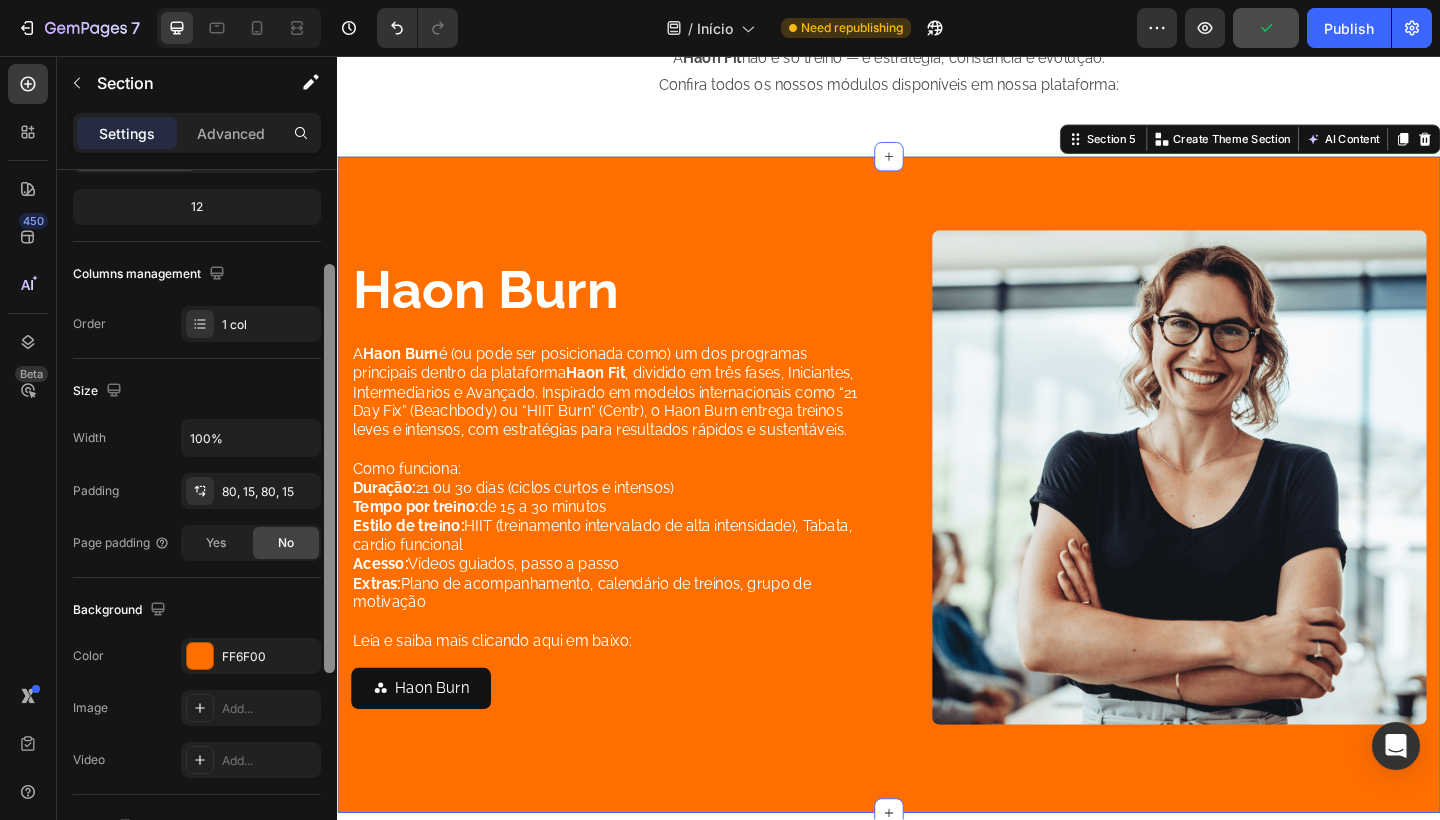 scroll, scrollTop: 246, scrollLeft: 0, axis: vertical 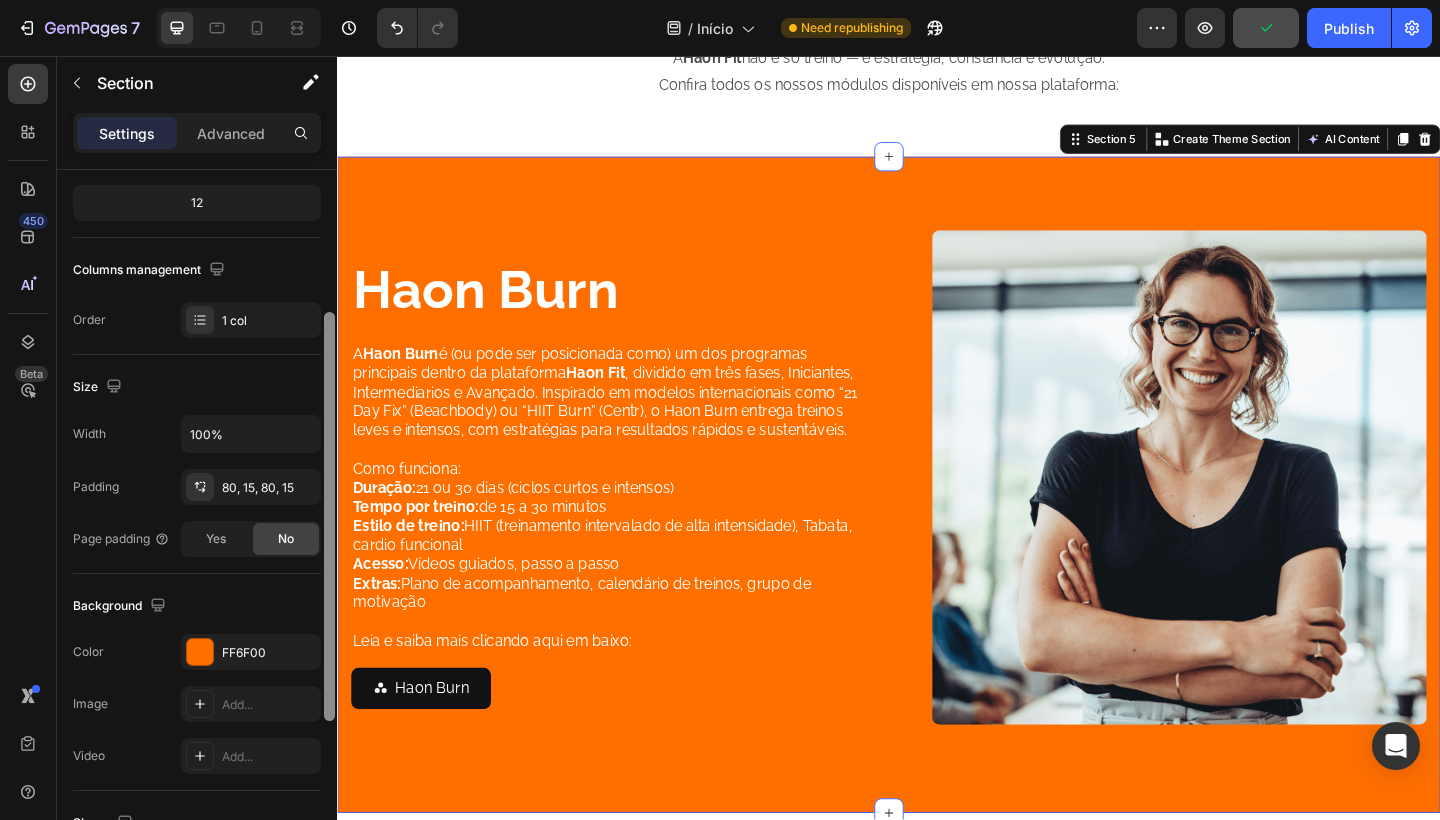 drag, startPoint x: 331, startPoint y: 489, endPoint x: 328, endPoint y: 632, distance: 143.03146 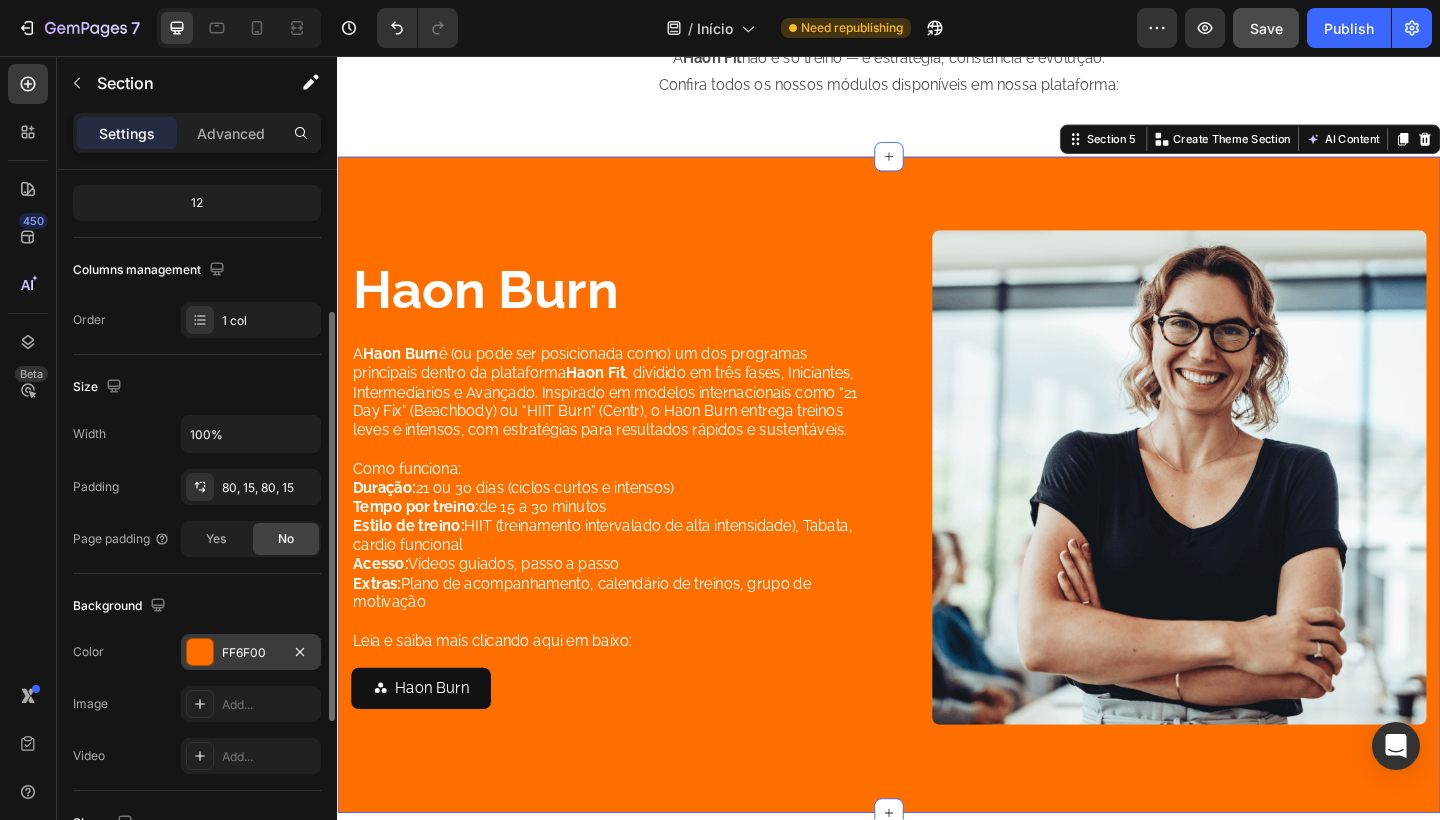 click on "FF6F00" at bounding box center [251, 653] 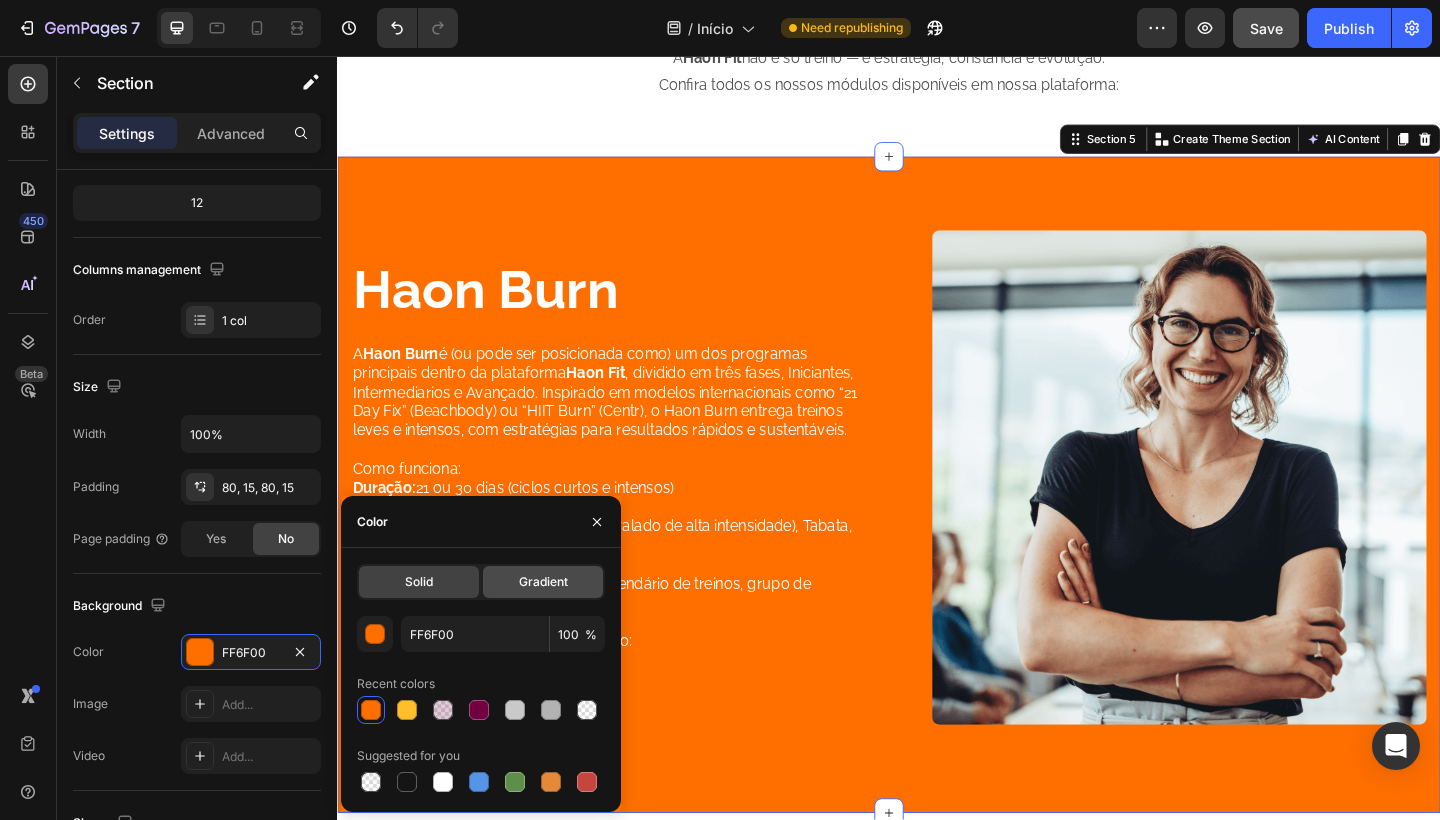 click on "Gradient" 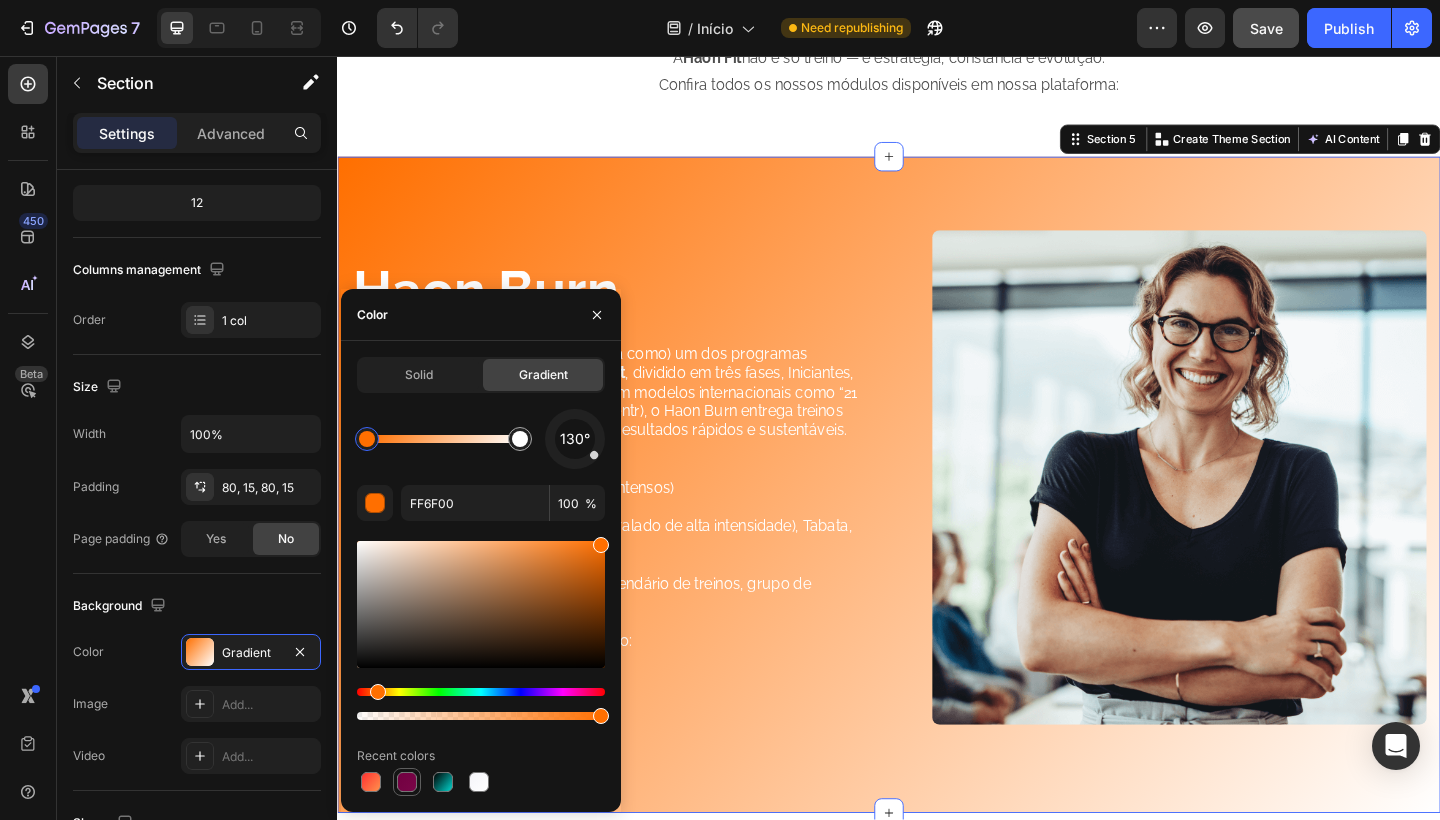 click at bounding box center [407, 782] 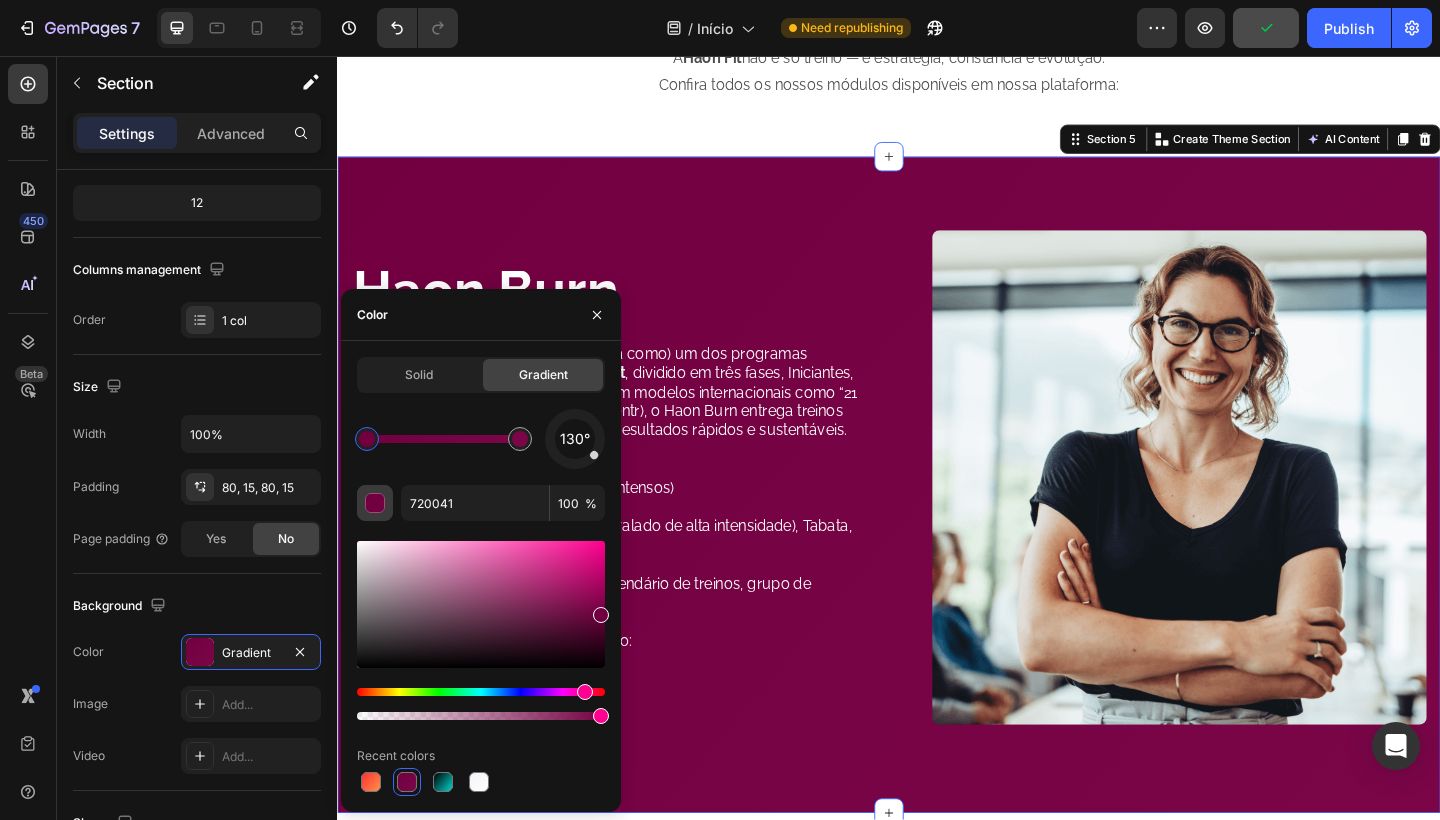 click at bounding box center [375, 503] 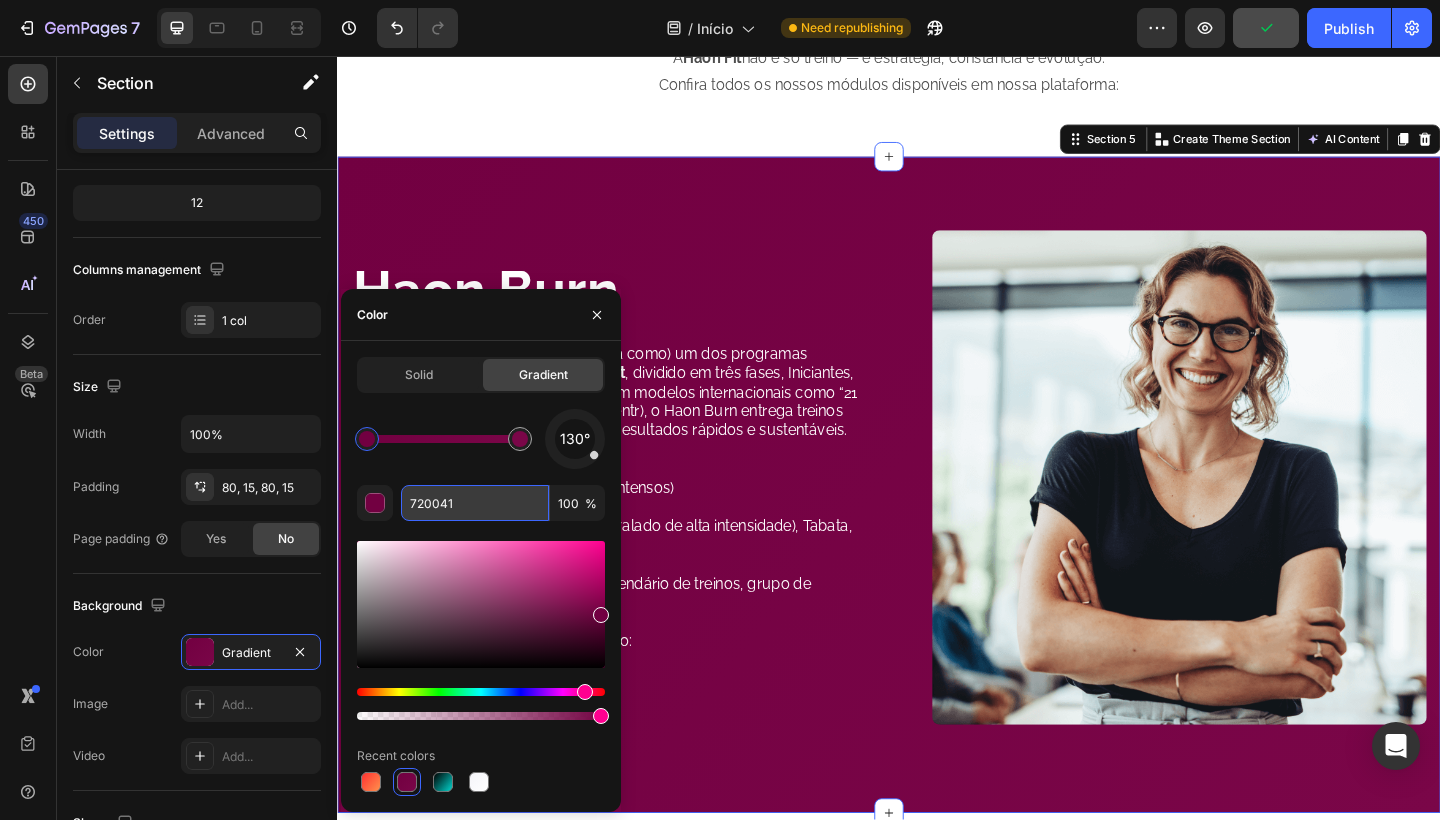 click on "720041" at bounding box center [475, 503] 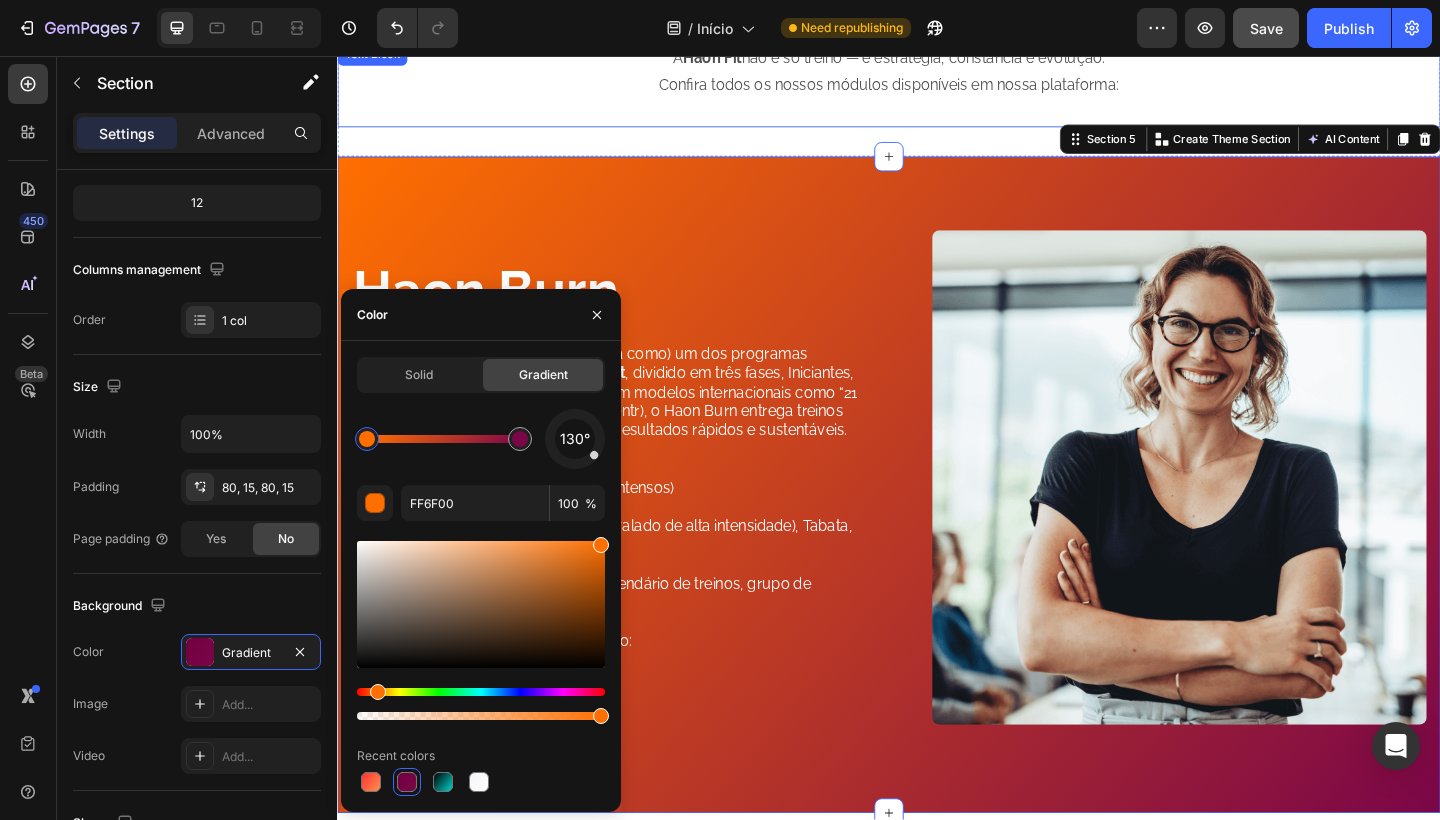 click at bounding box center (937, 117) 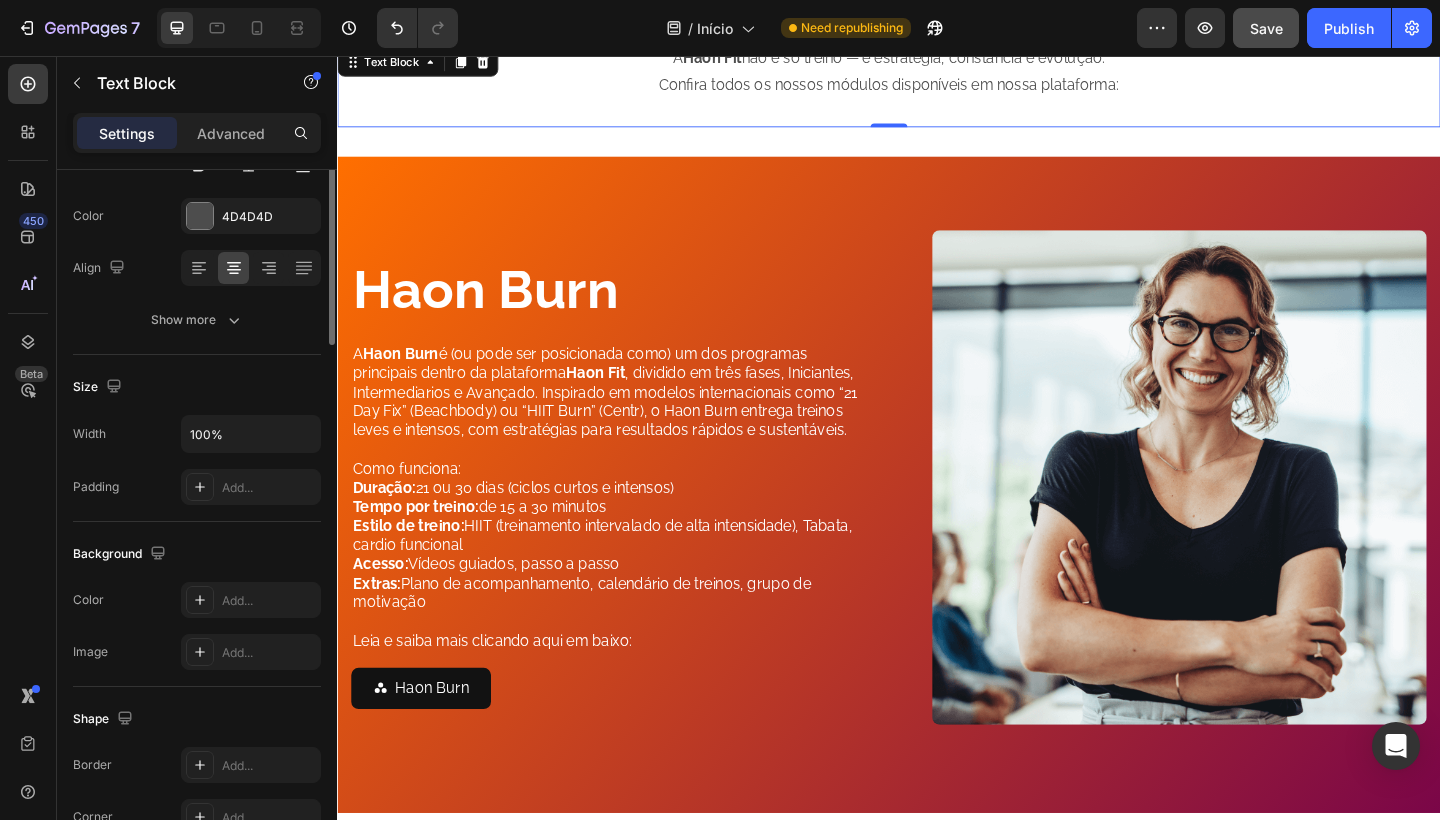 scroll, scrollTop: 0, scrollLeft: 0, axis: both 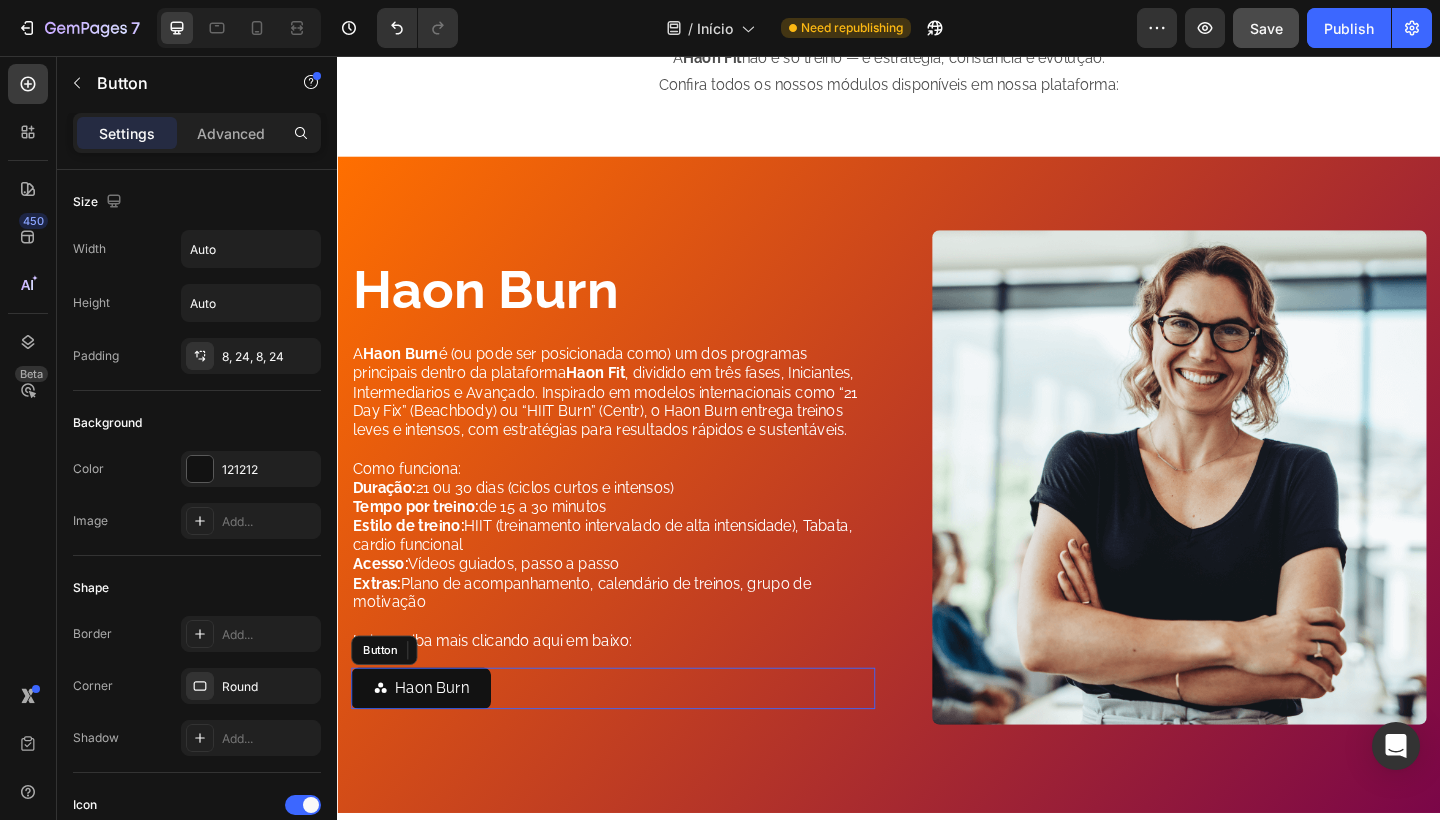click on "Haon Burn Button" at bounding box center [637, 744] 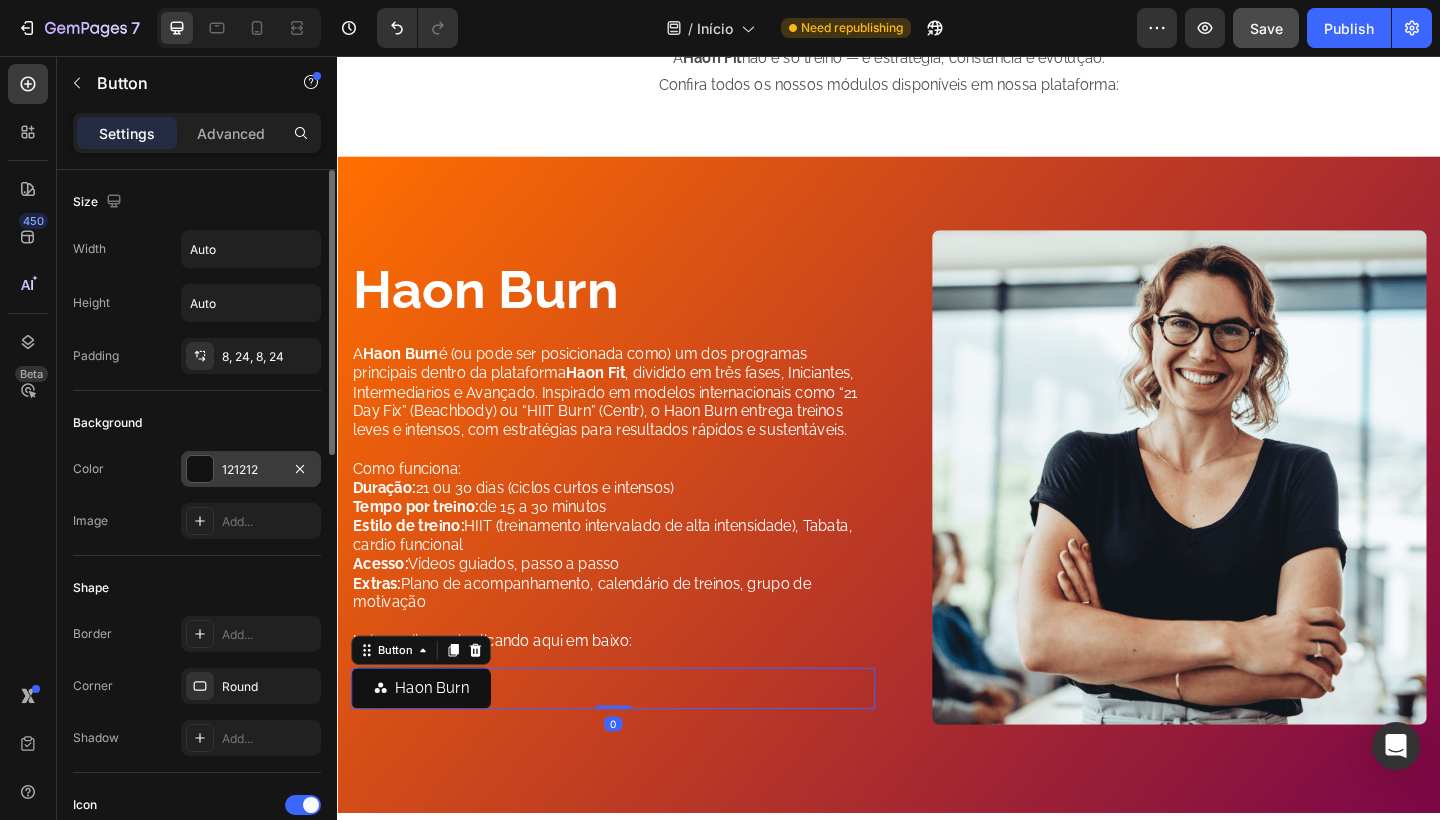 click on "121212" at bounding box center (251, 470) 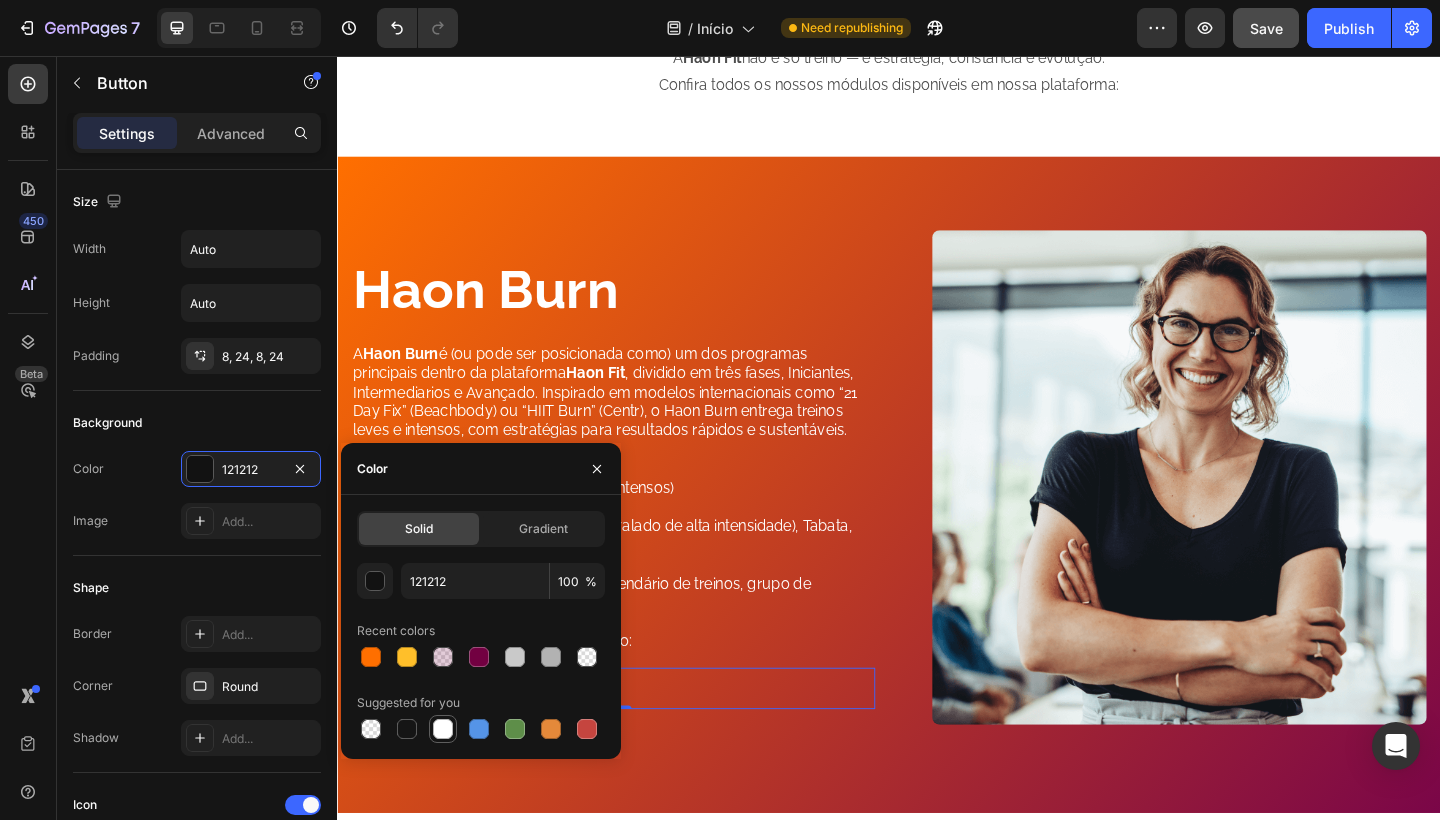 click at bounding box center (443, 729) 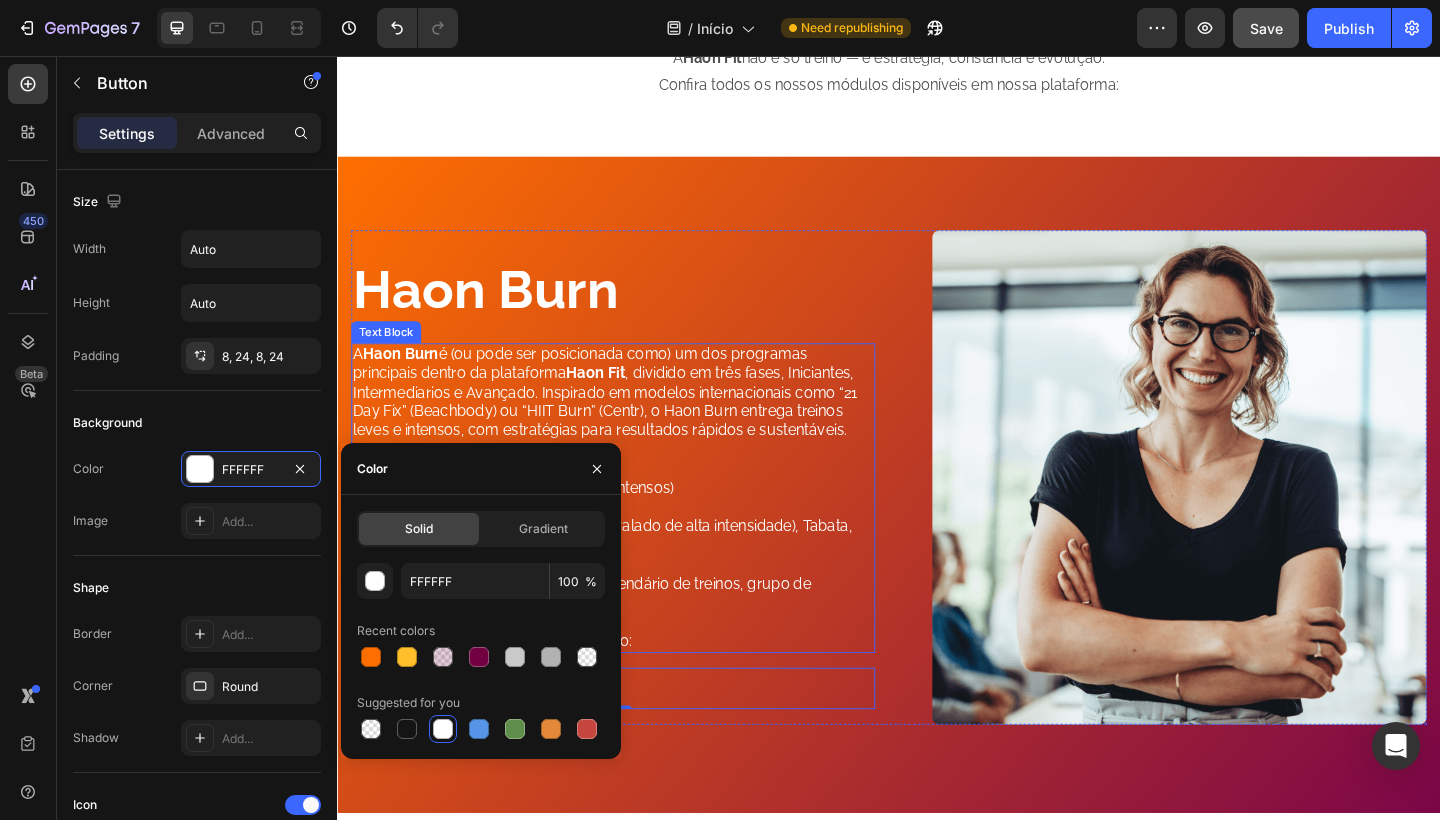 click on "Leia e saiba mais clicando aqui em baixo:" at bounding box center (637, 693) 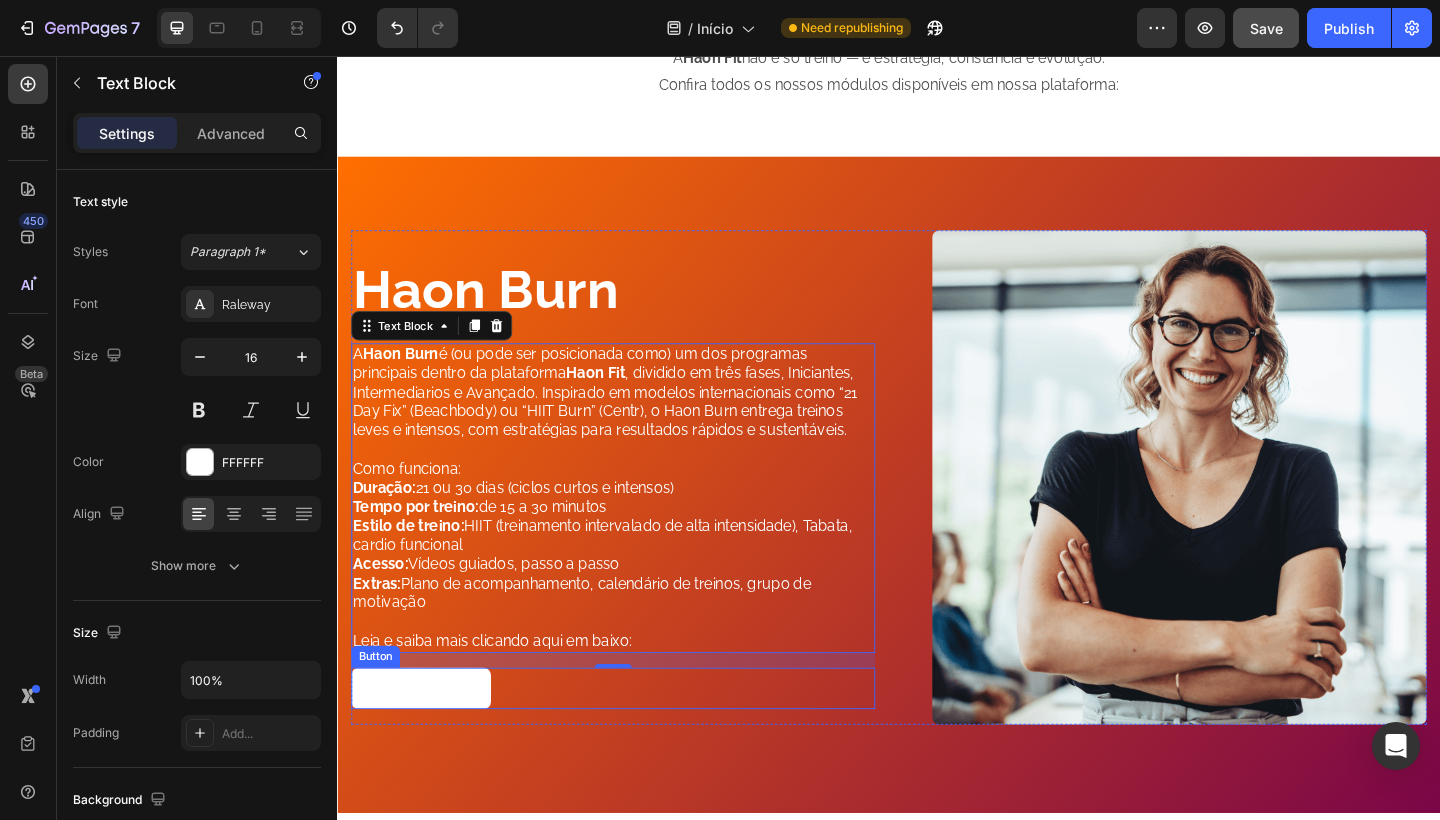 click on "Haon Burn Button" at bounding box center (637, 744) 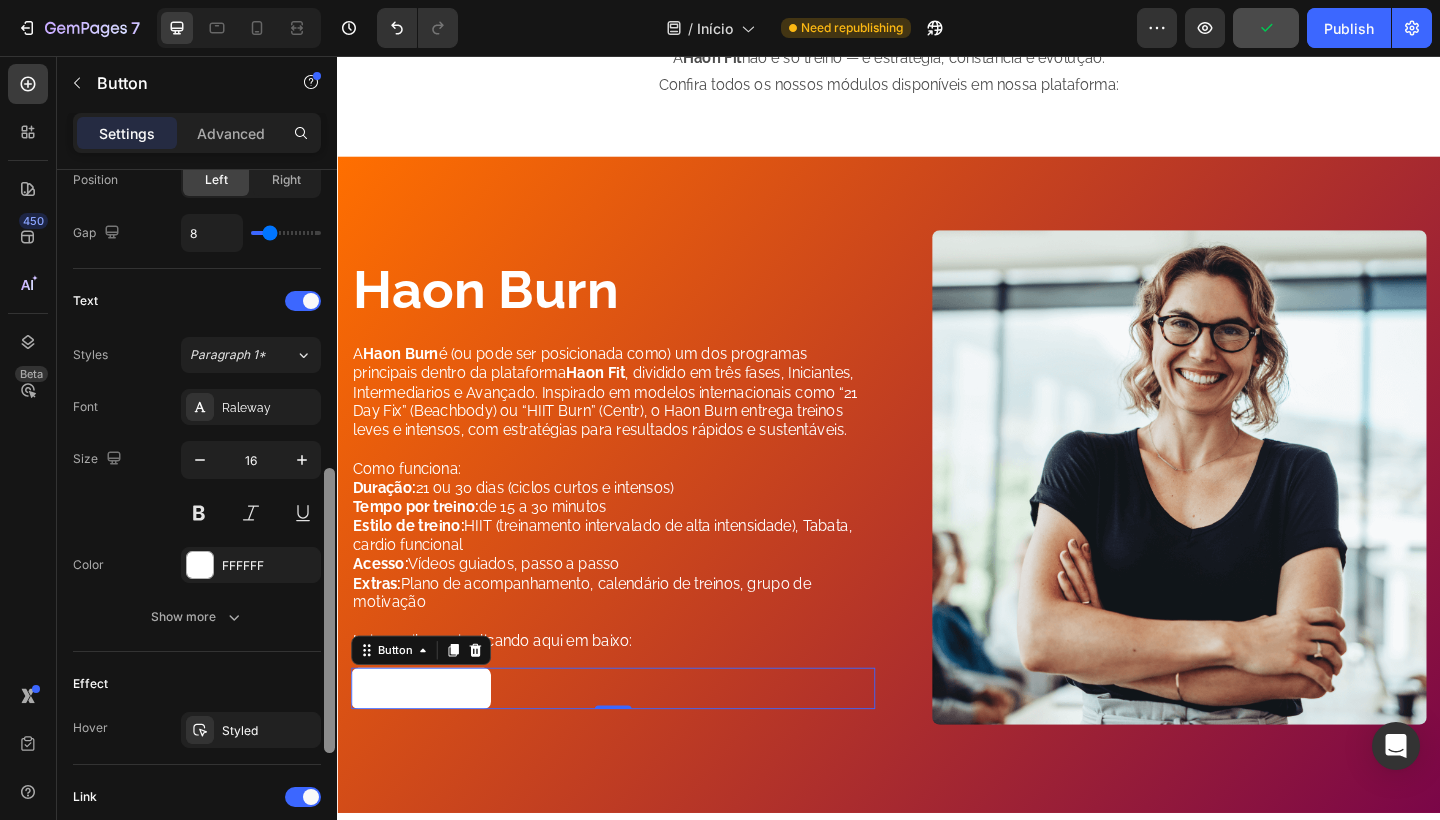 scroll, scrollTop: 732, scrollLeft: 0, axis: vertical 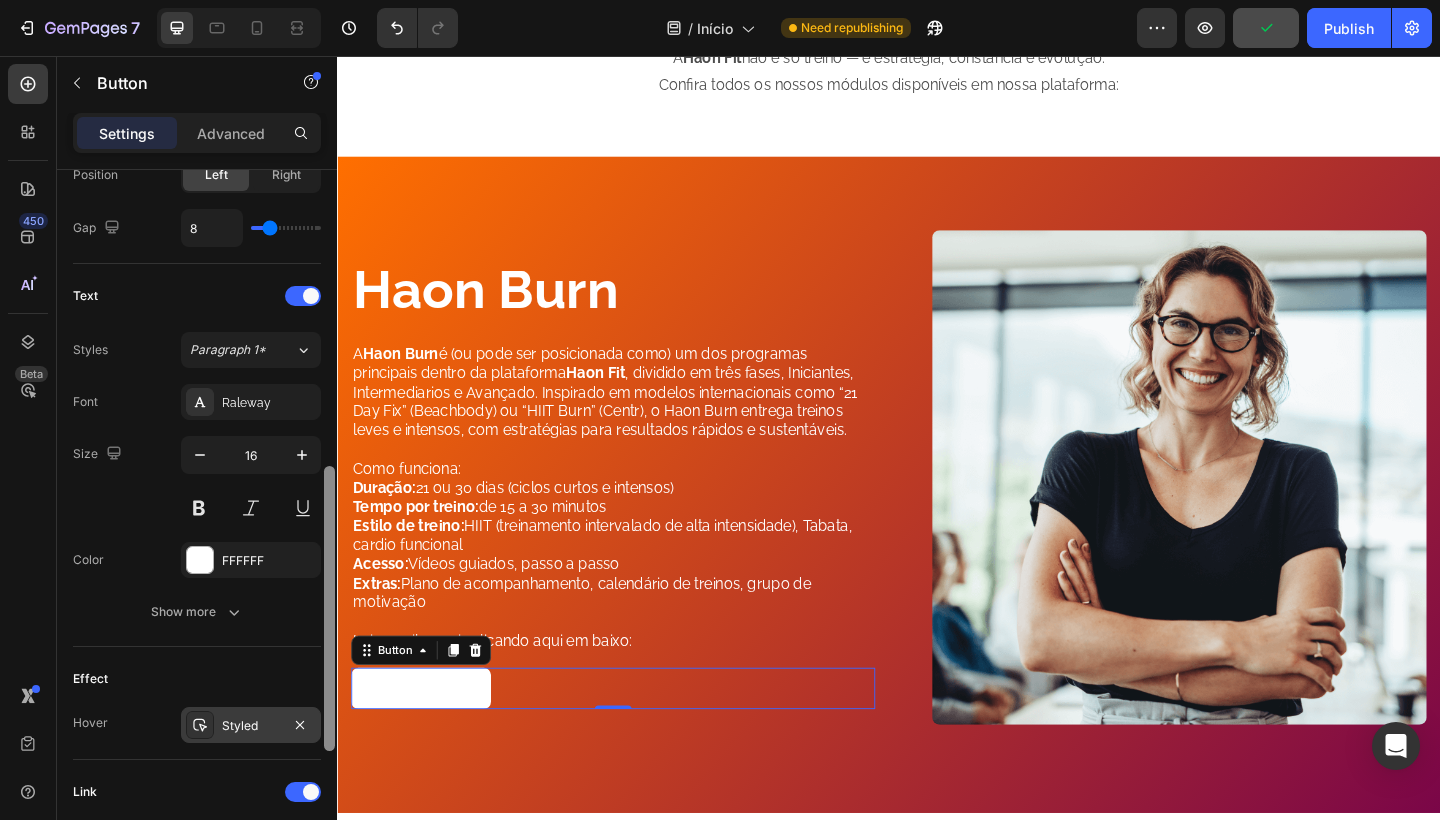 drag, startPoint x: 334, startPoint y: 410, endPoint x: 288, endPoint y: 707, distance: 300.54117 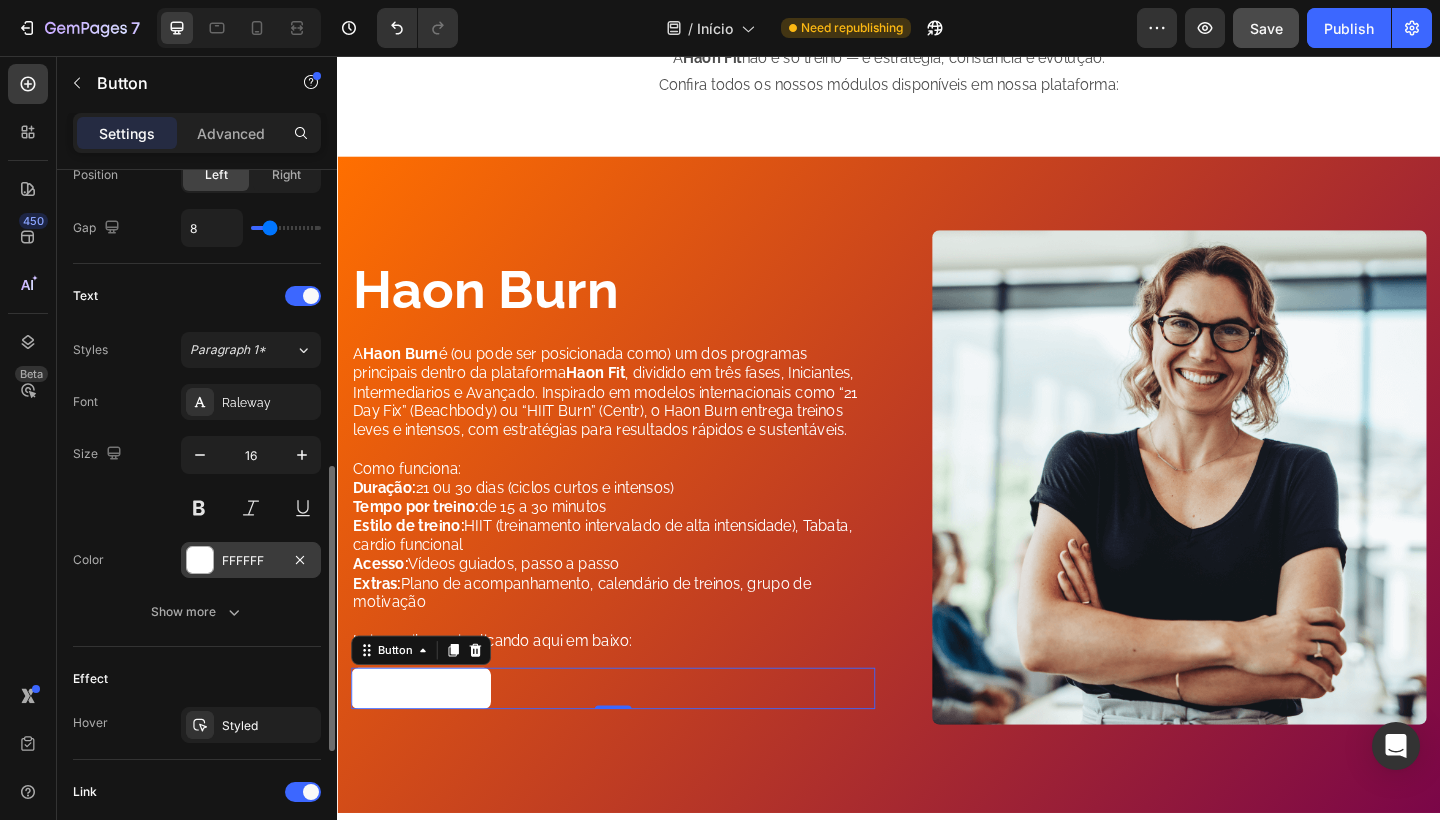 click on "FFFFFF" at bounding box center (251, 561) 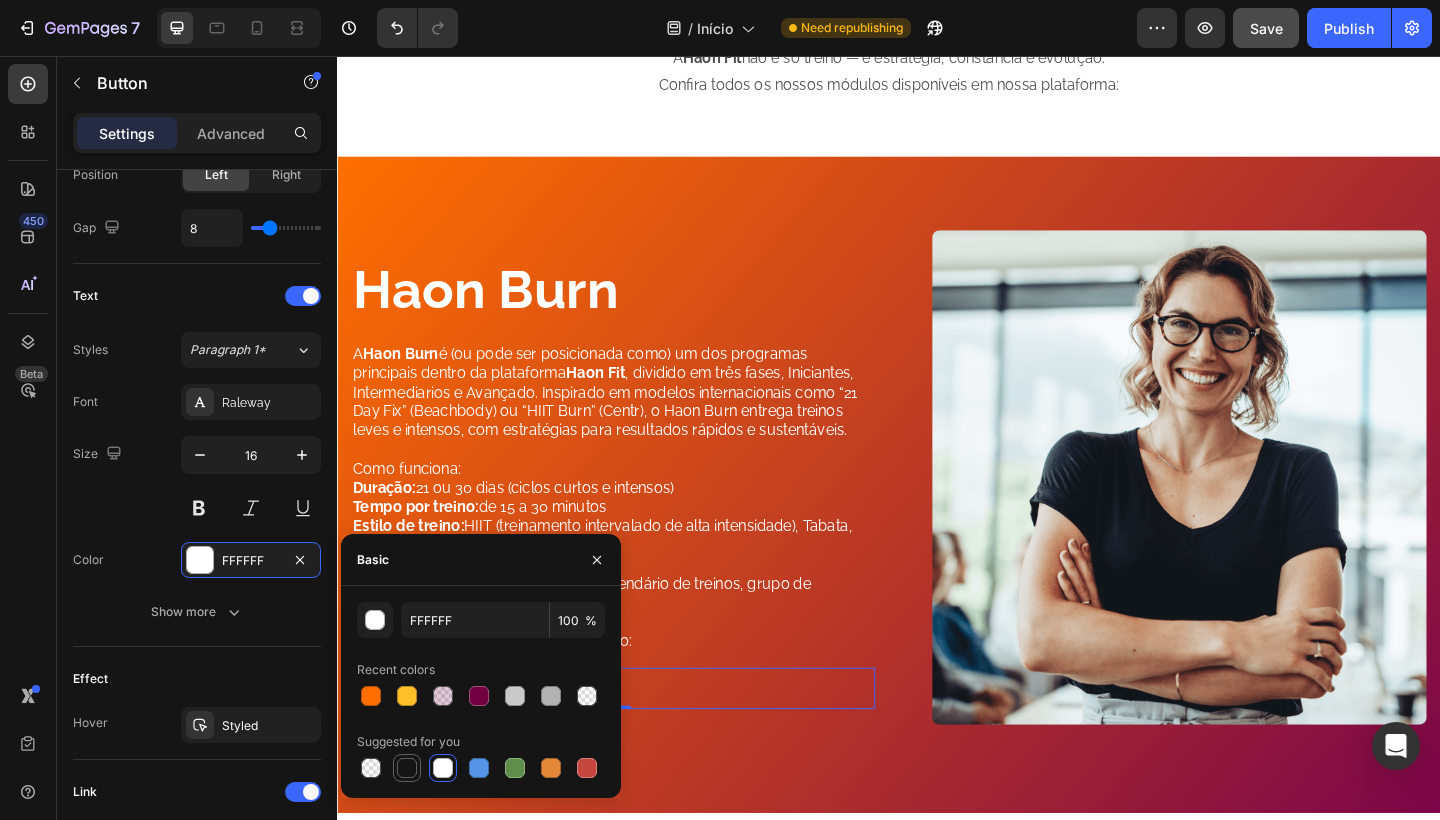 click at bounding box center (407, 768) 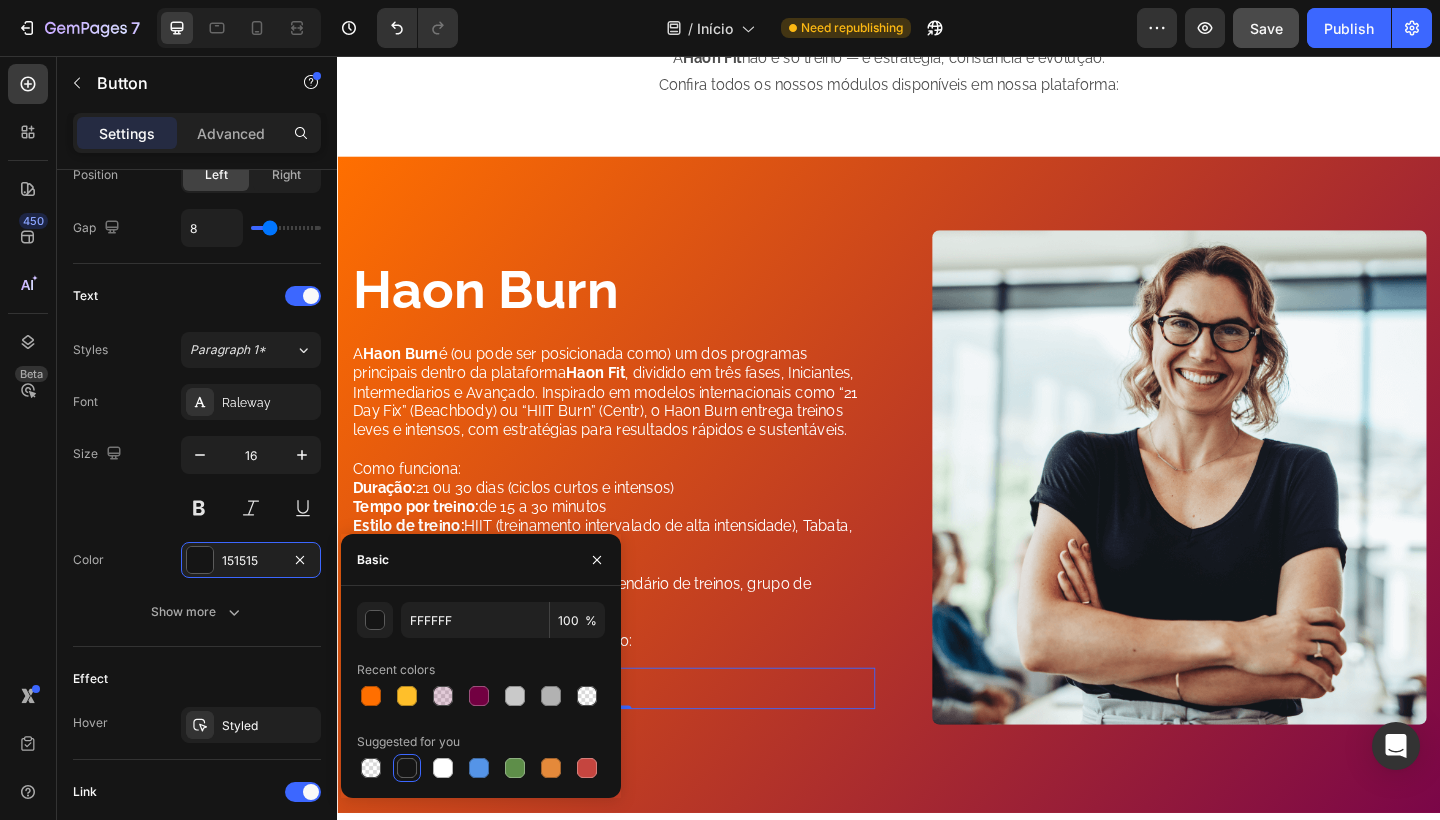 type on "151515" 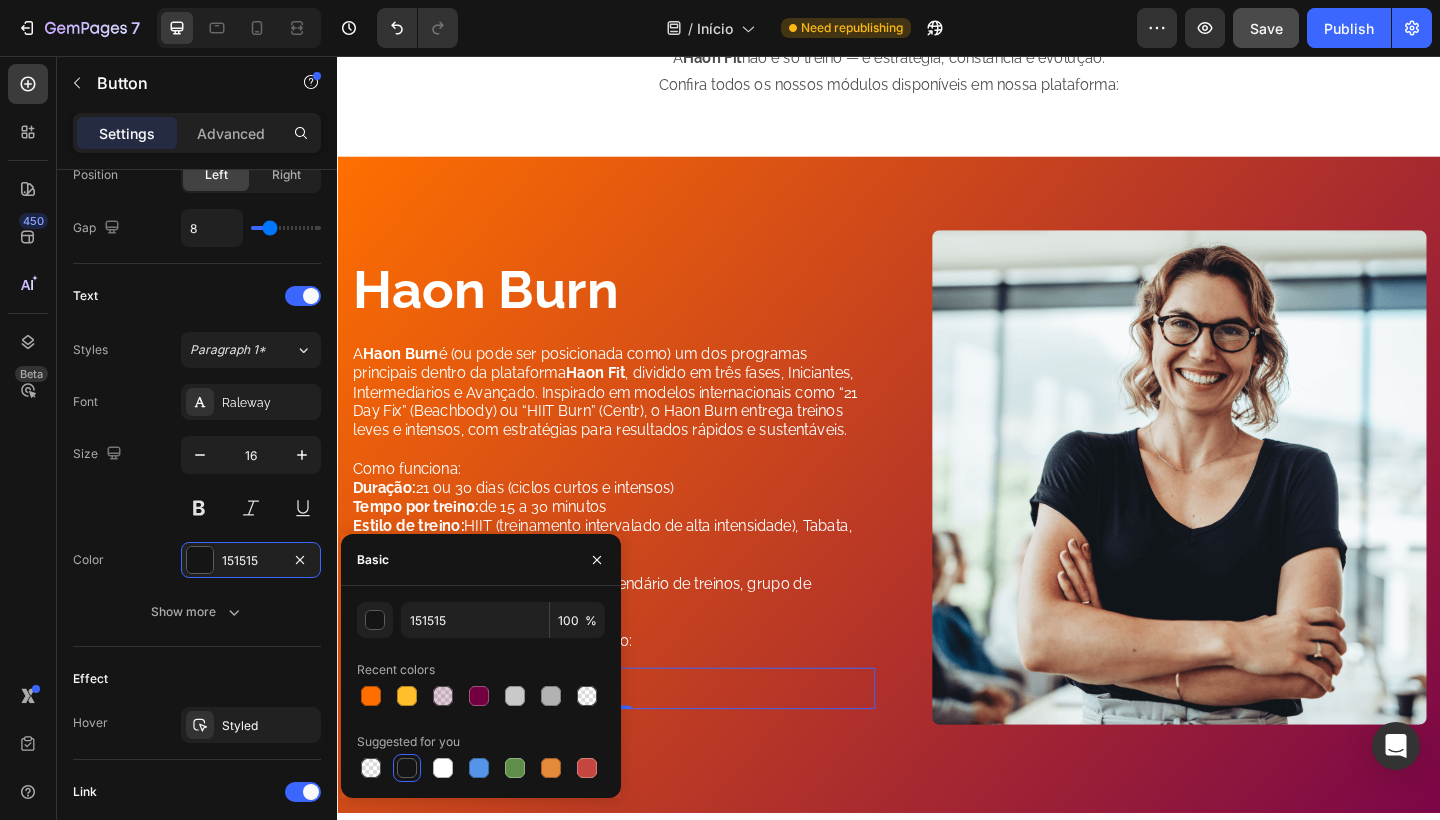 drag, startPoint x: 1114, startPoint y: 687, endPoint x: 816, endPoint y: 682, distance: 298.04193 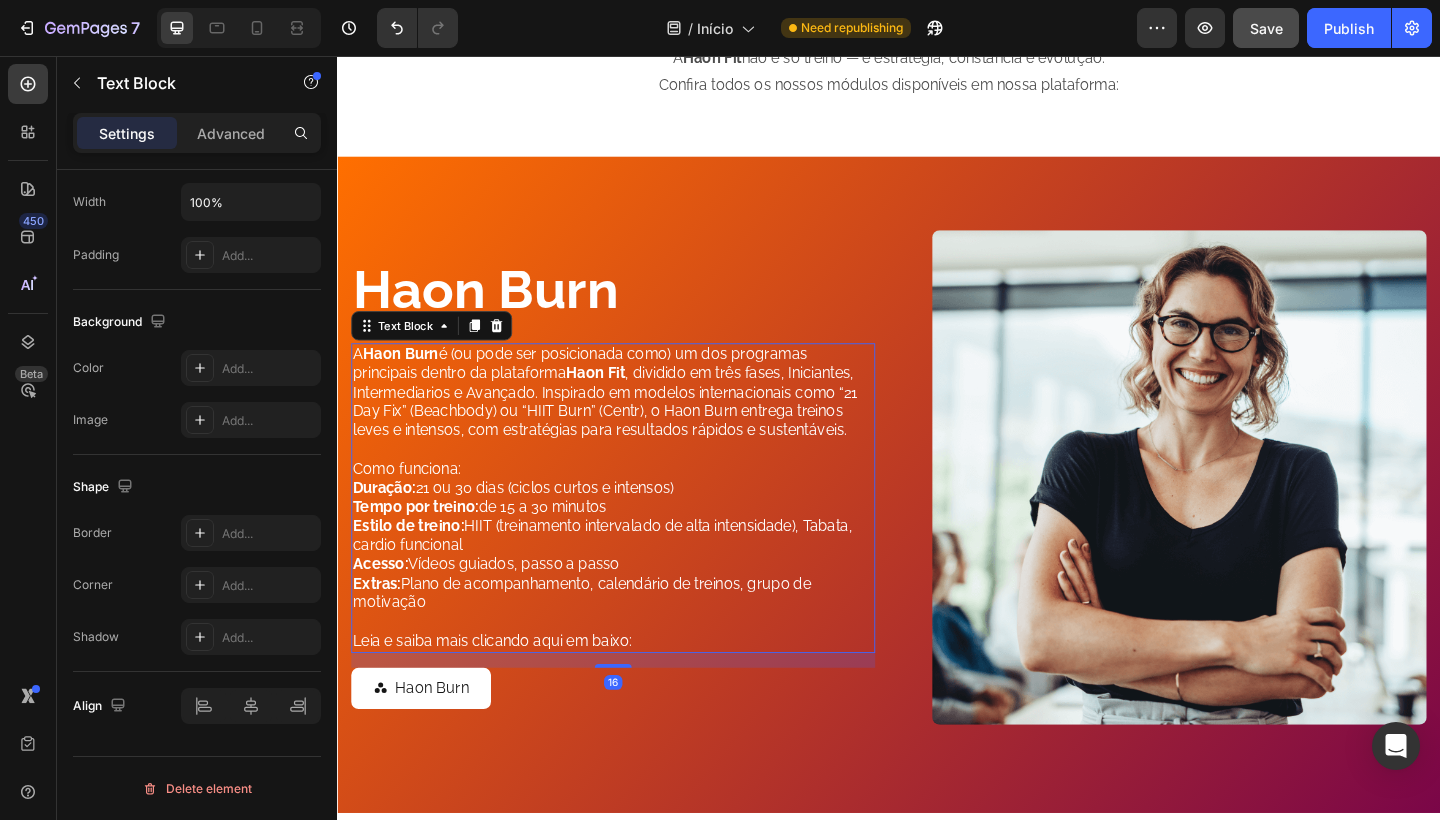 scroll, scrollTop: 0, scrollLeft: 0, axis: both 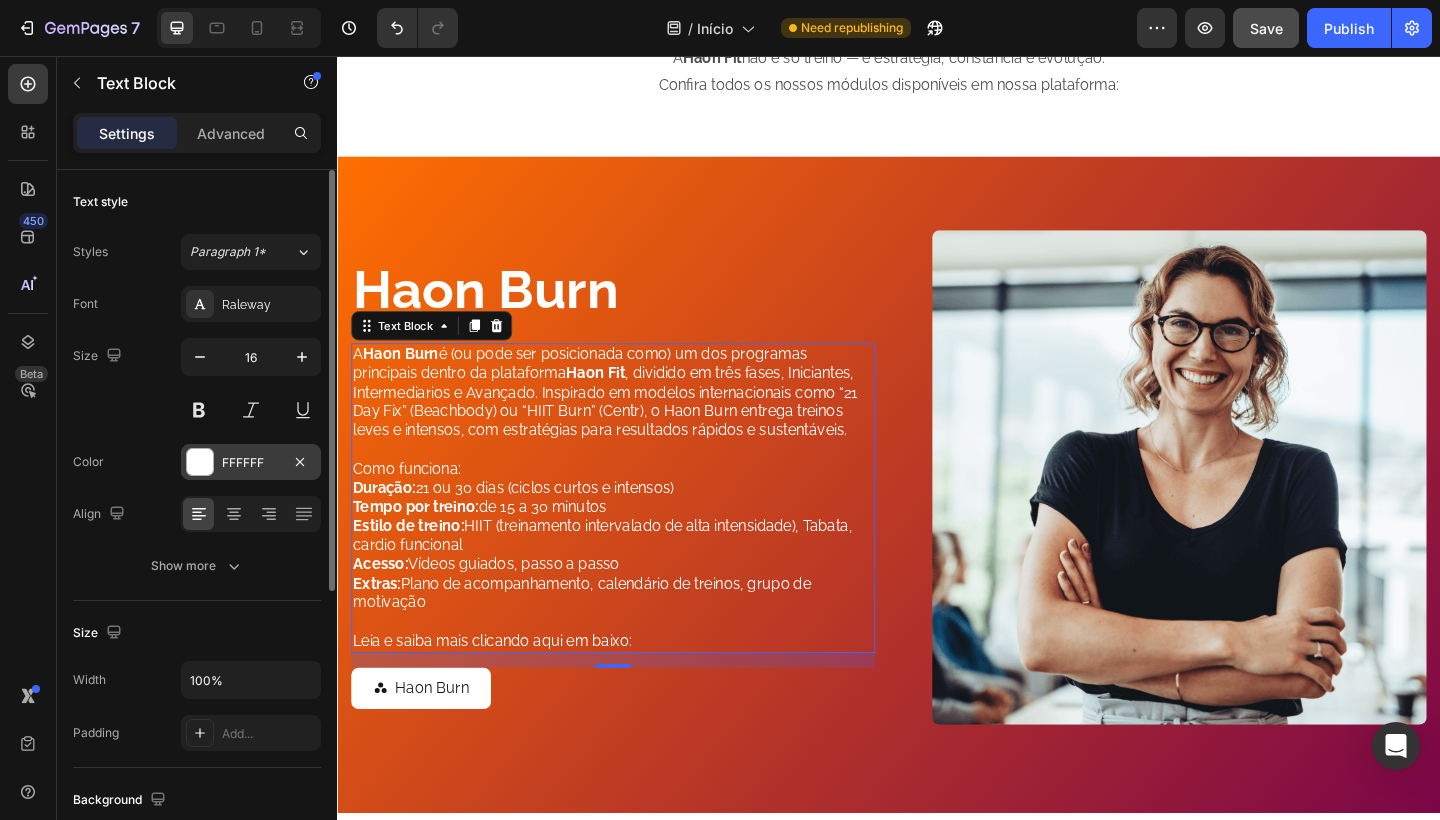 click on "FFFFFF" at bounding box center [251, 463] 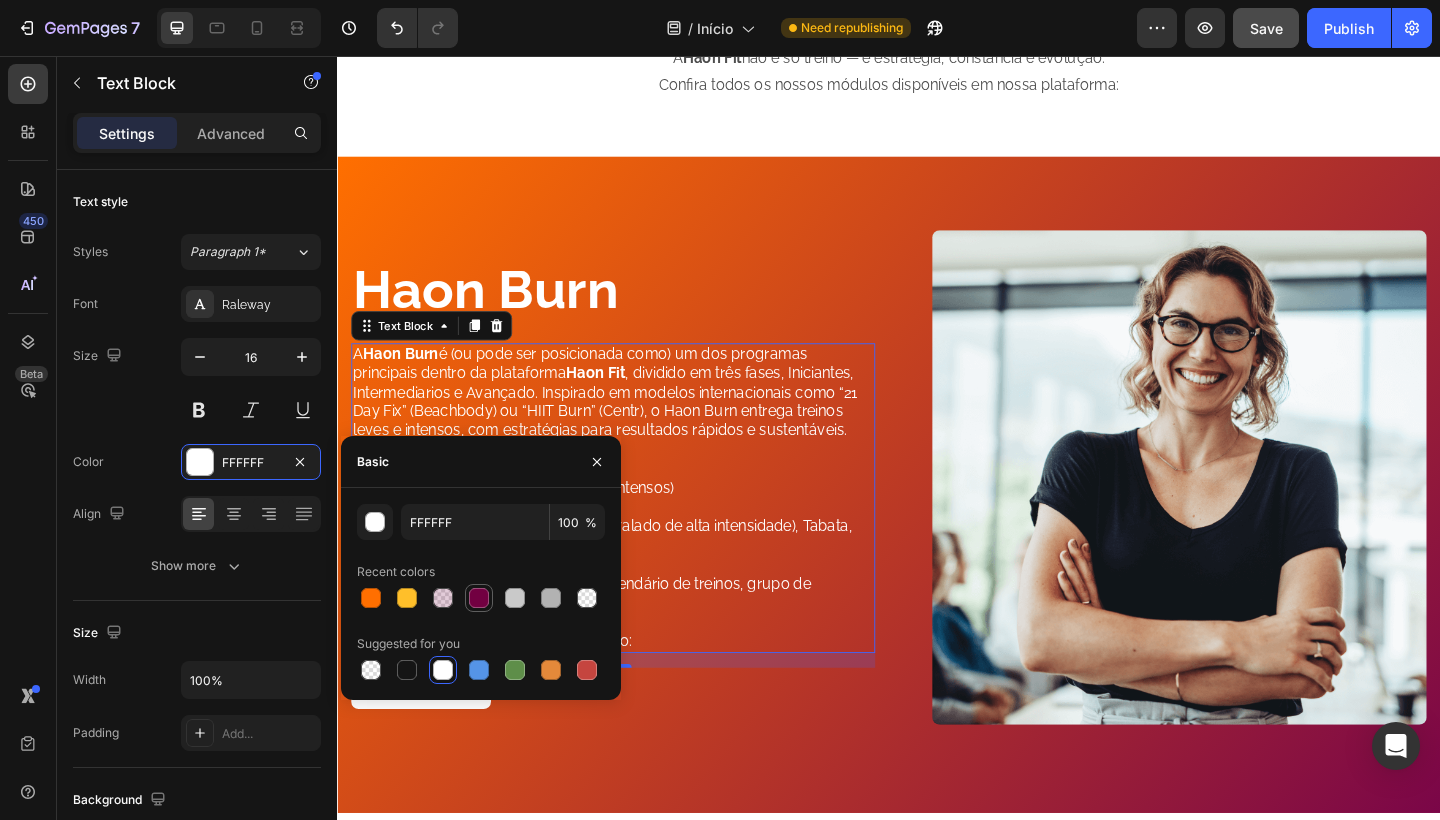 click at bounding box center [479, 598] 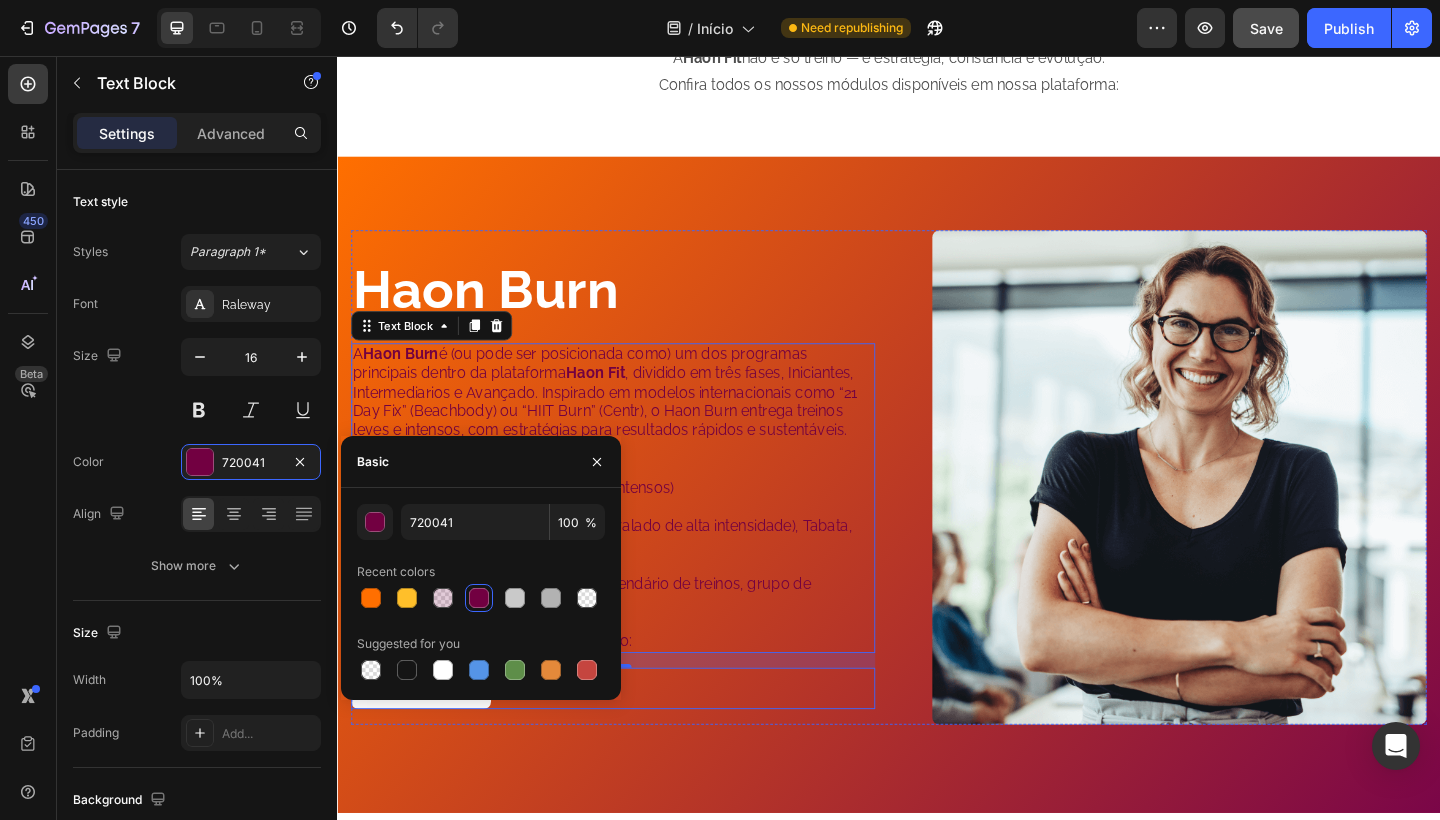 type on "FFFFFF" 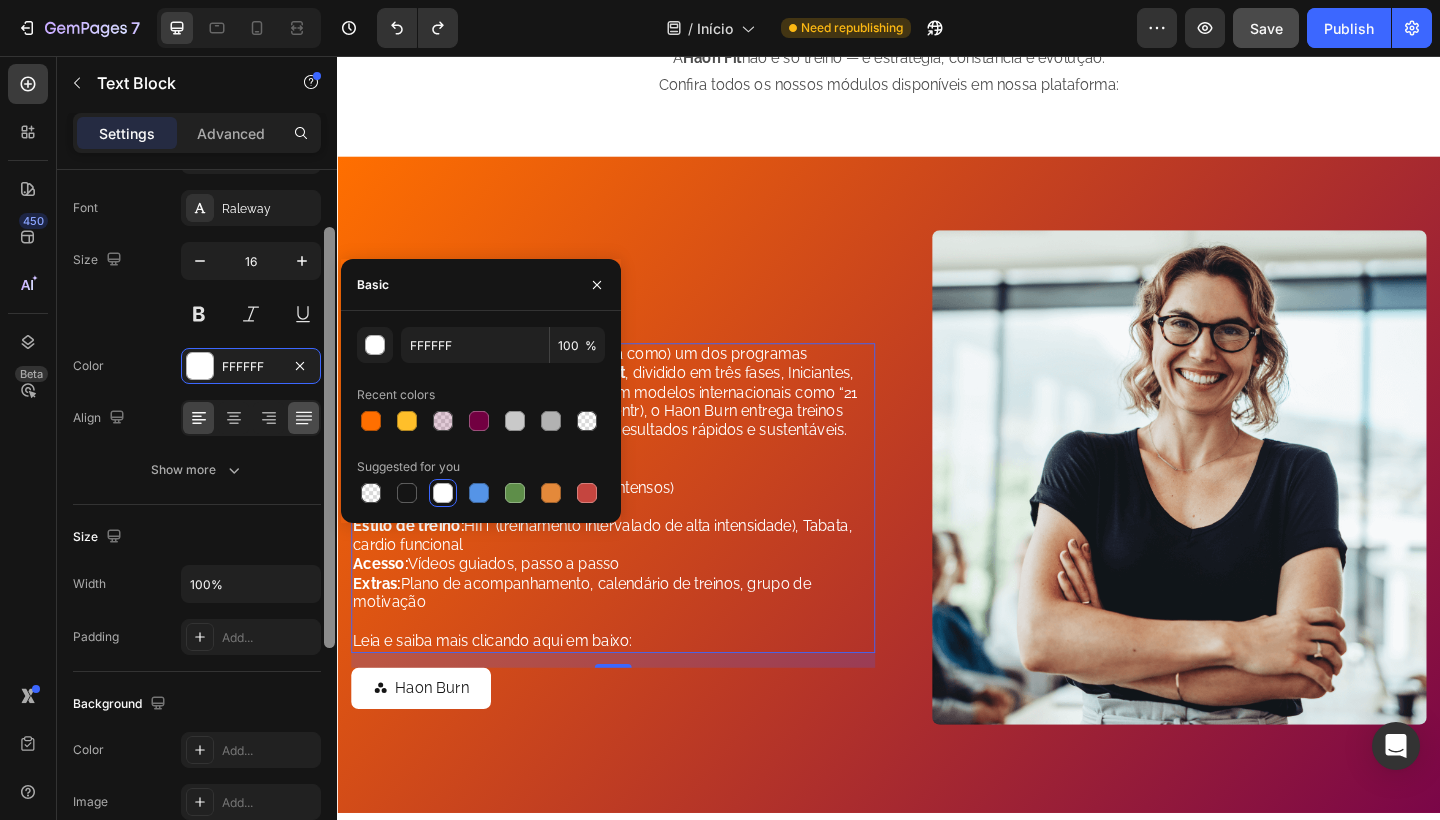 scroll, scrollTop: 0, scrollLeft: 0, axis: both 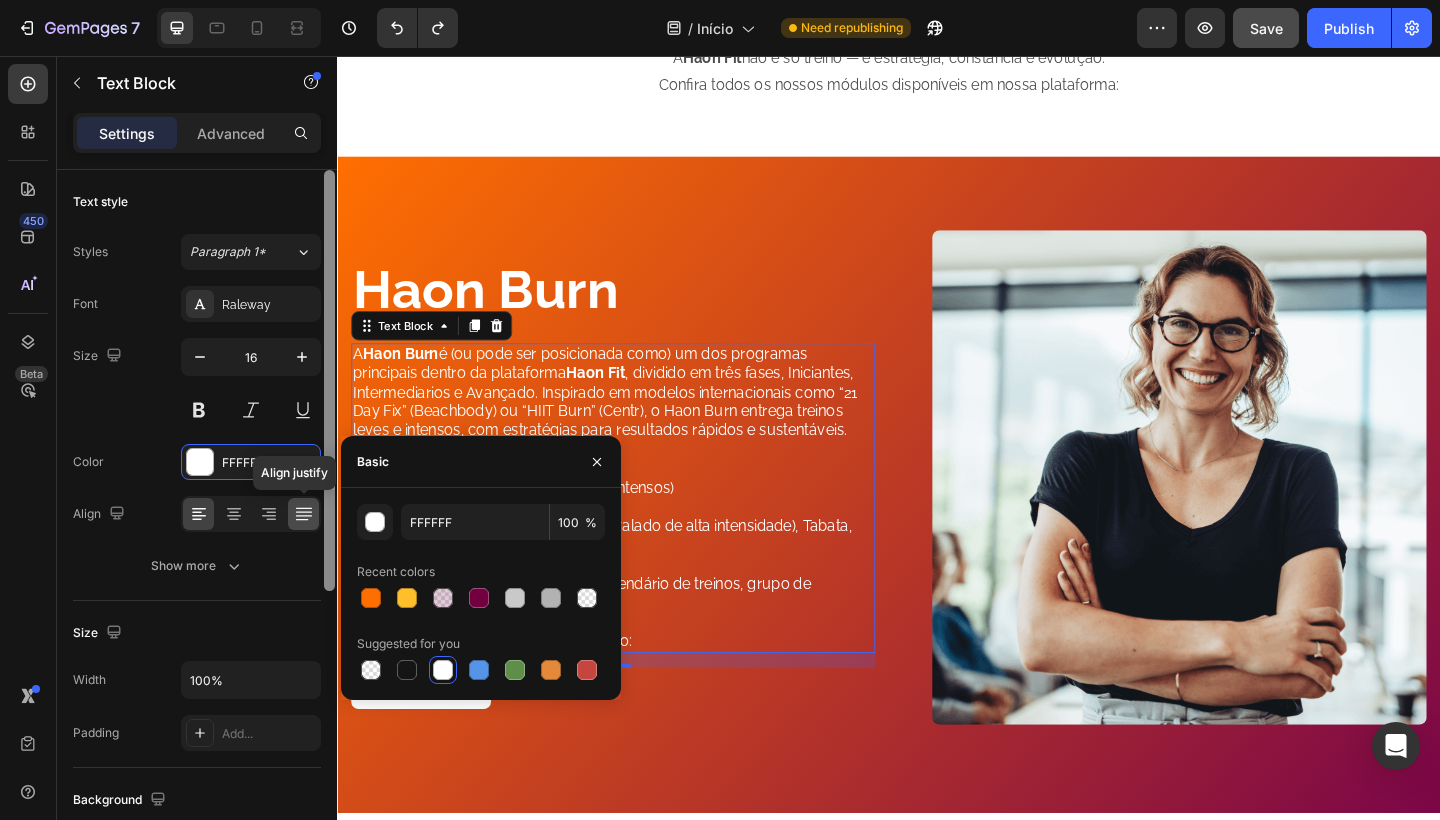 drag, startPoint x: 328, startPoint y: 572, endPoint x: 288, endPoint y: 516, distance: 68.8186 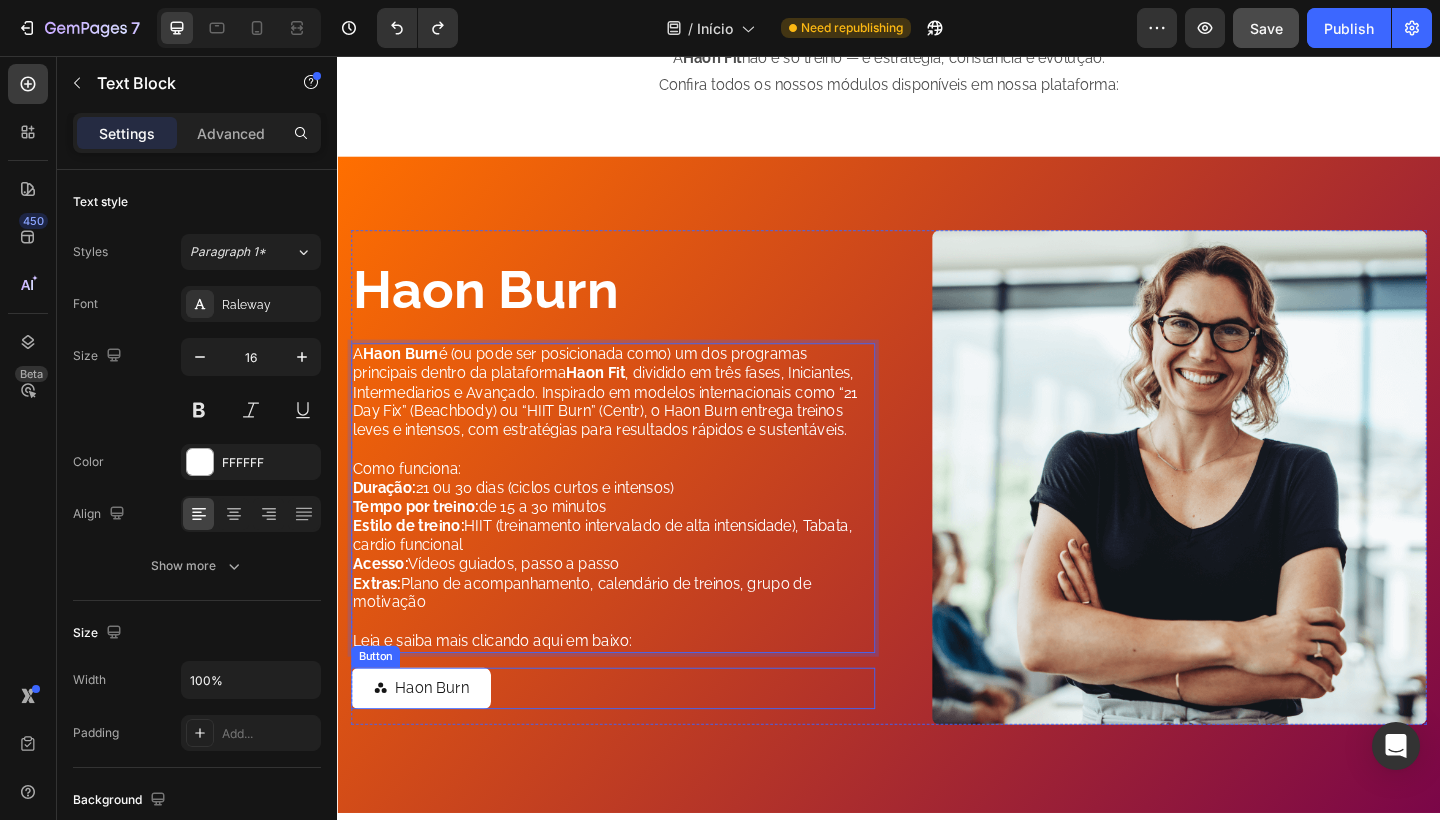 click on "Haon Burn Button" at bounding box center [637, 744] 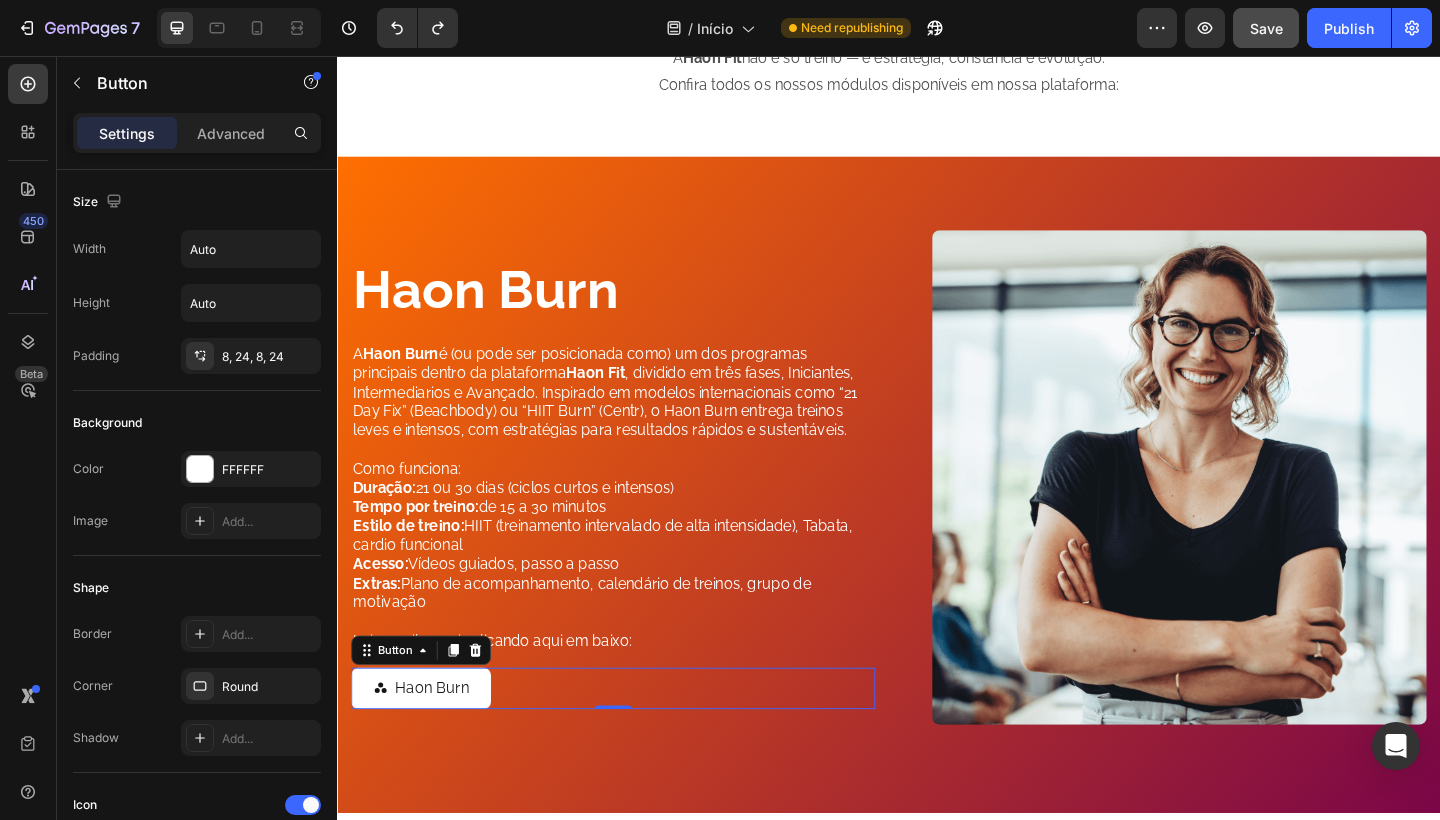 click on "Haon Burn Button   0" at bounding box center [637, 744] 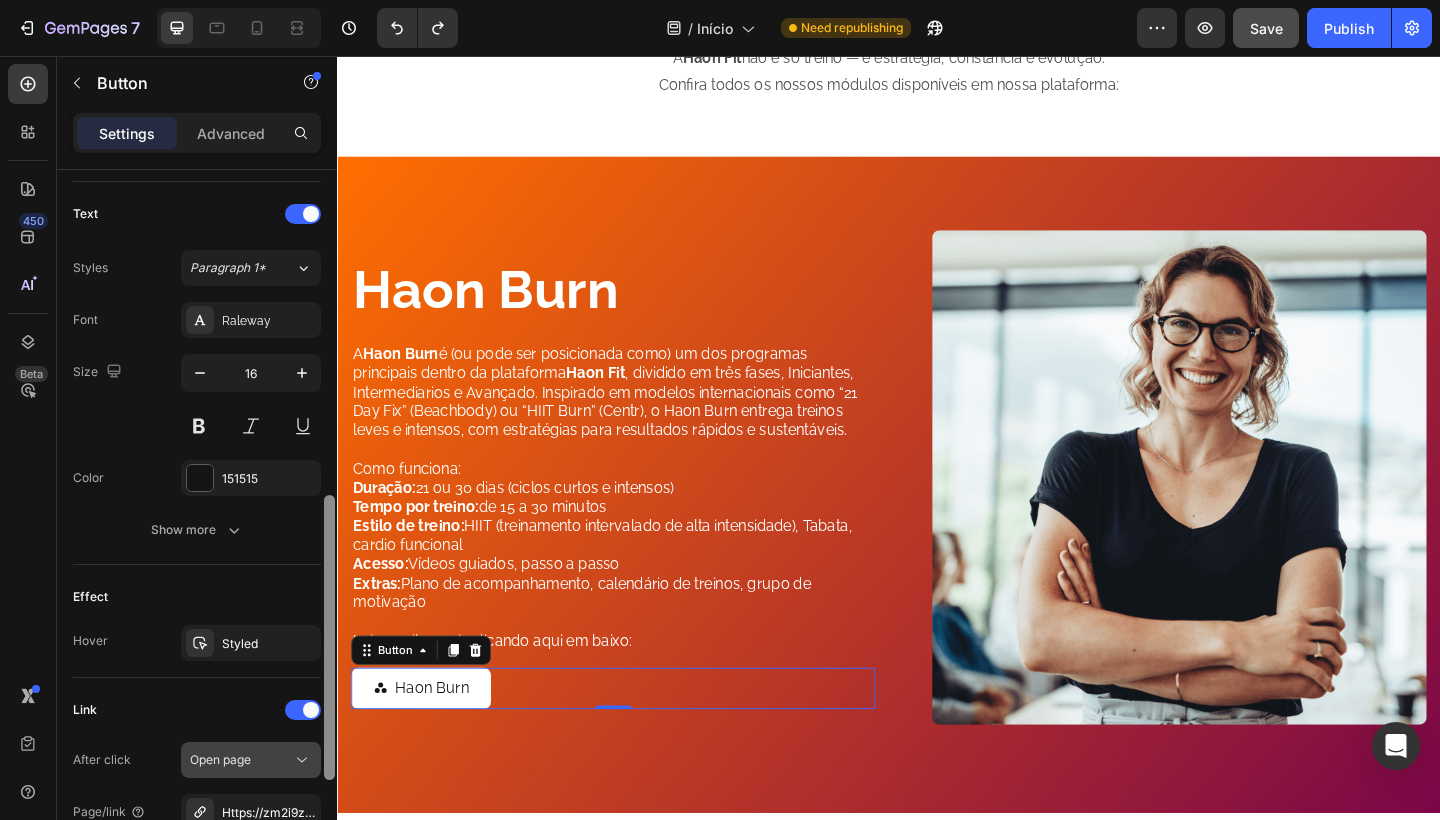 scroll, scrollTop: 818, scrollLeft: 0, axis: vertical 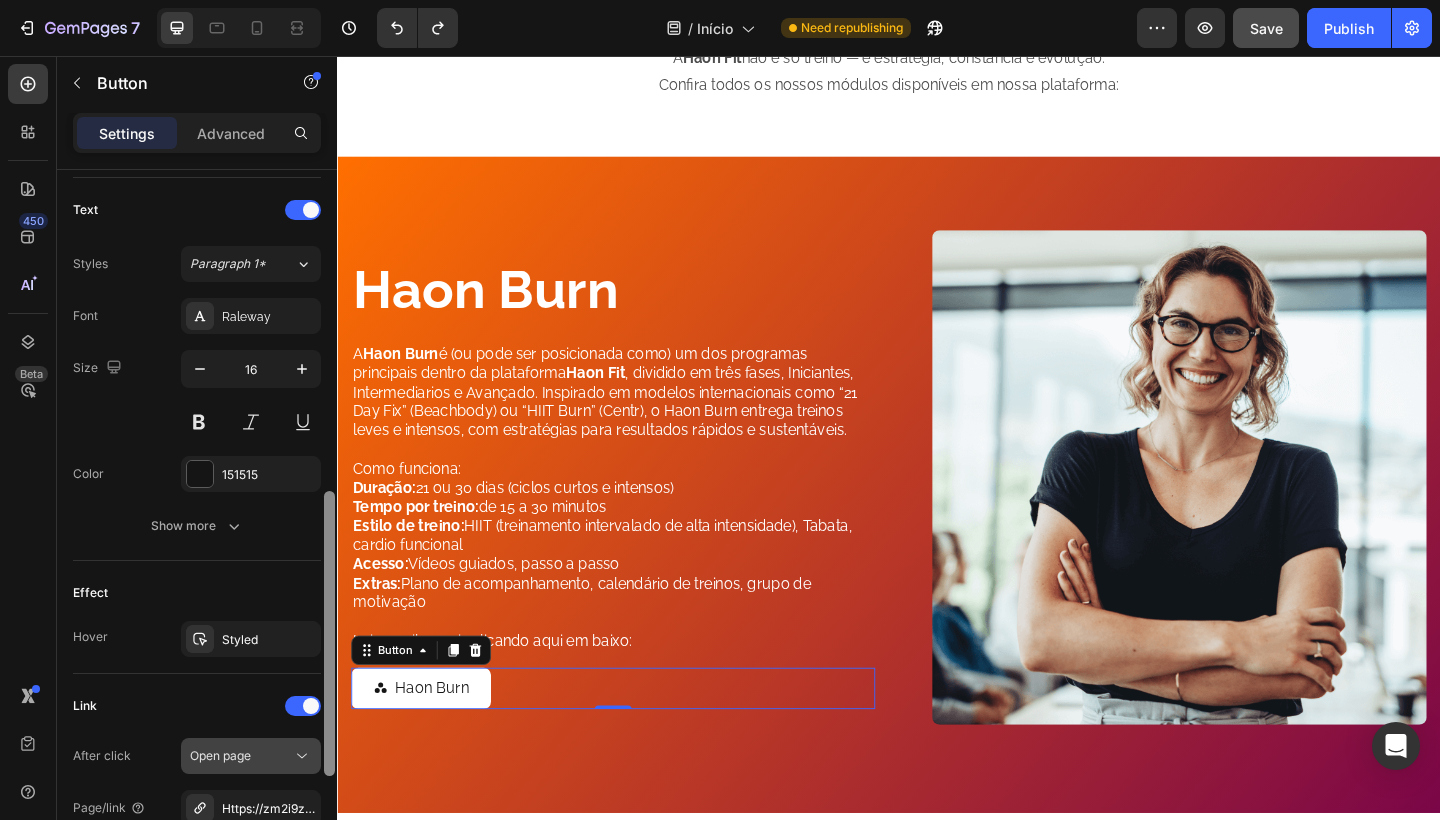 drag, startPoint x: 331, startPoint y: 432, endPoint x: 293, endPoint y: 764, distance: 334.16763 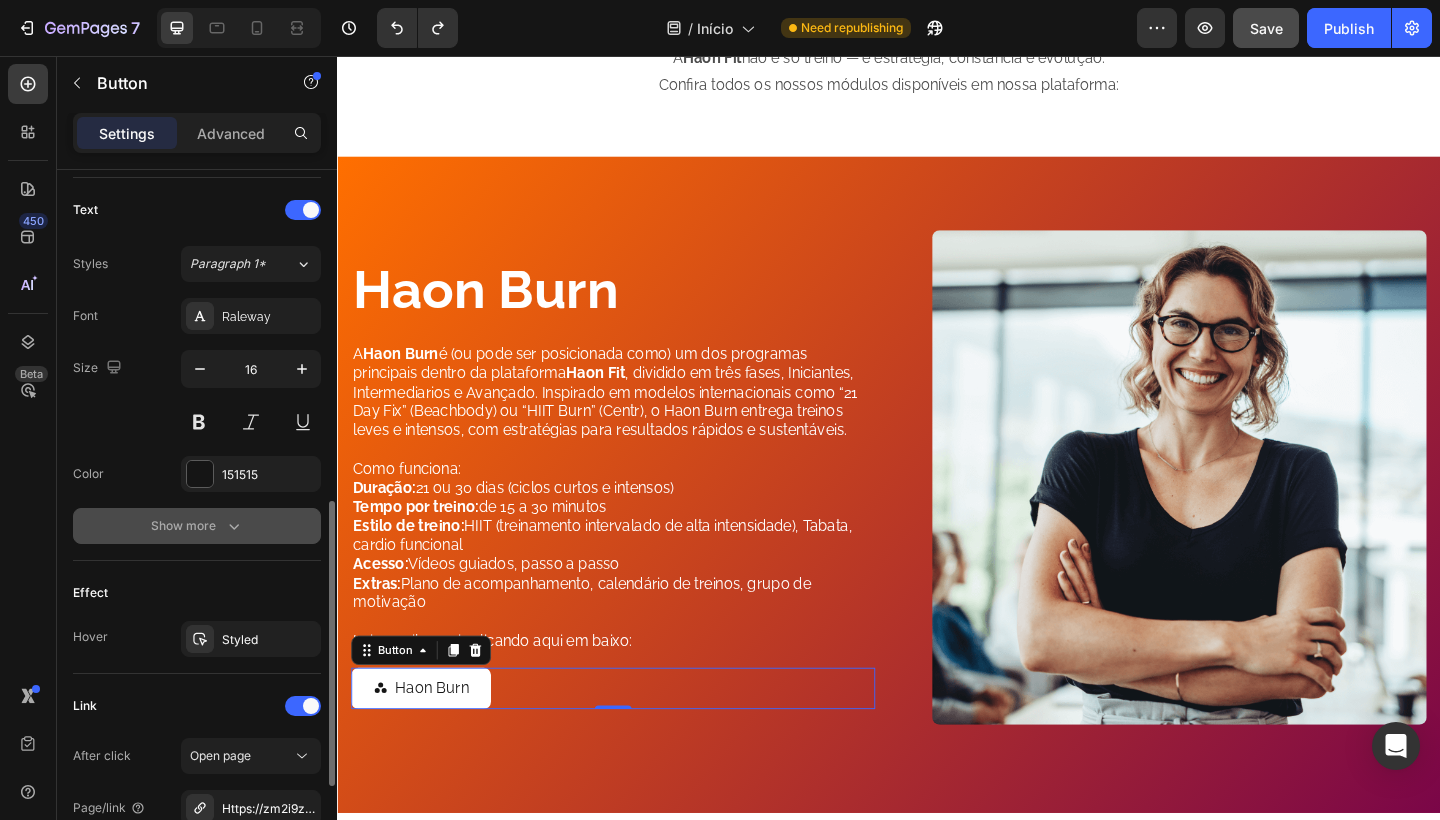 click 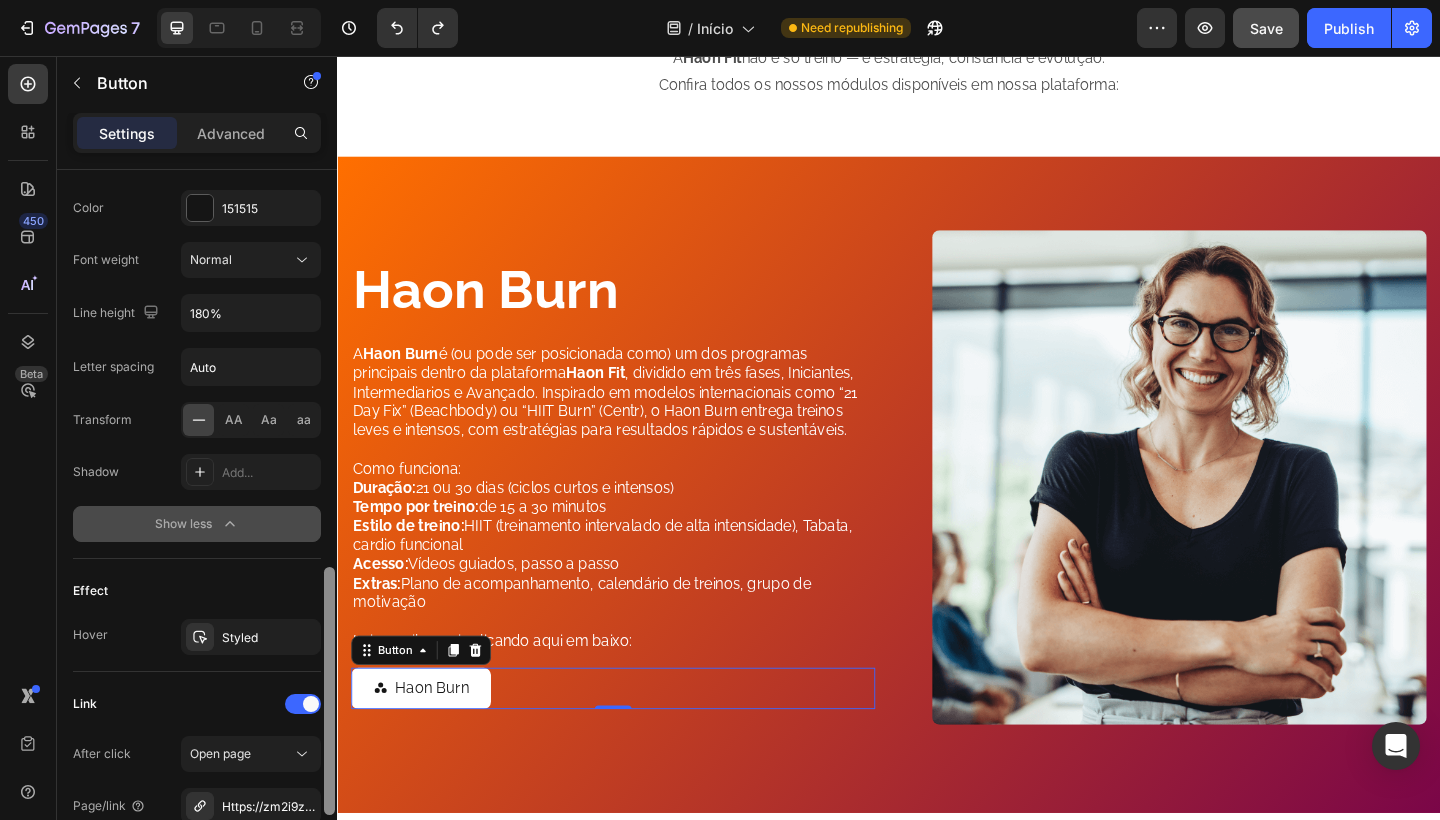 scroll, scrollTop: 1049, scrollLeft: 0, axis: vertical 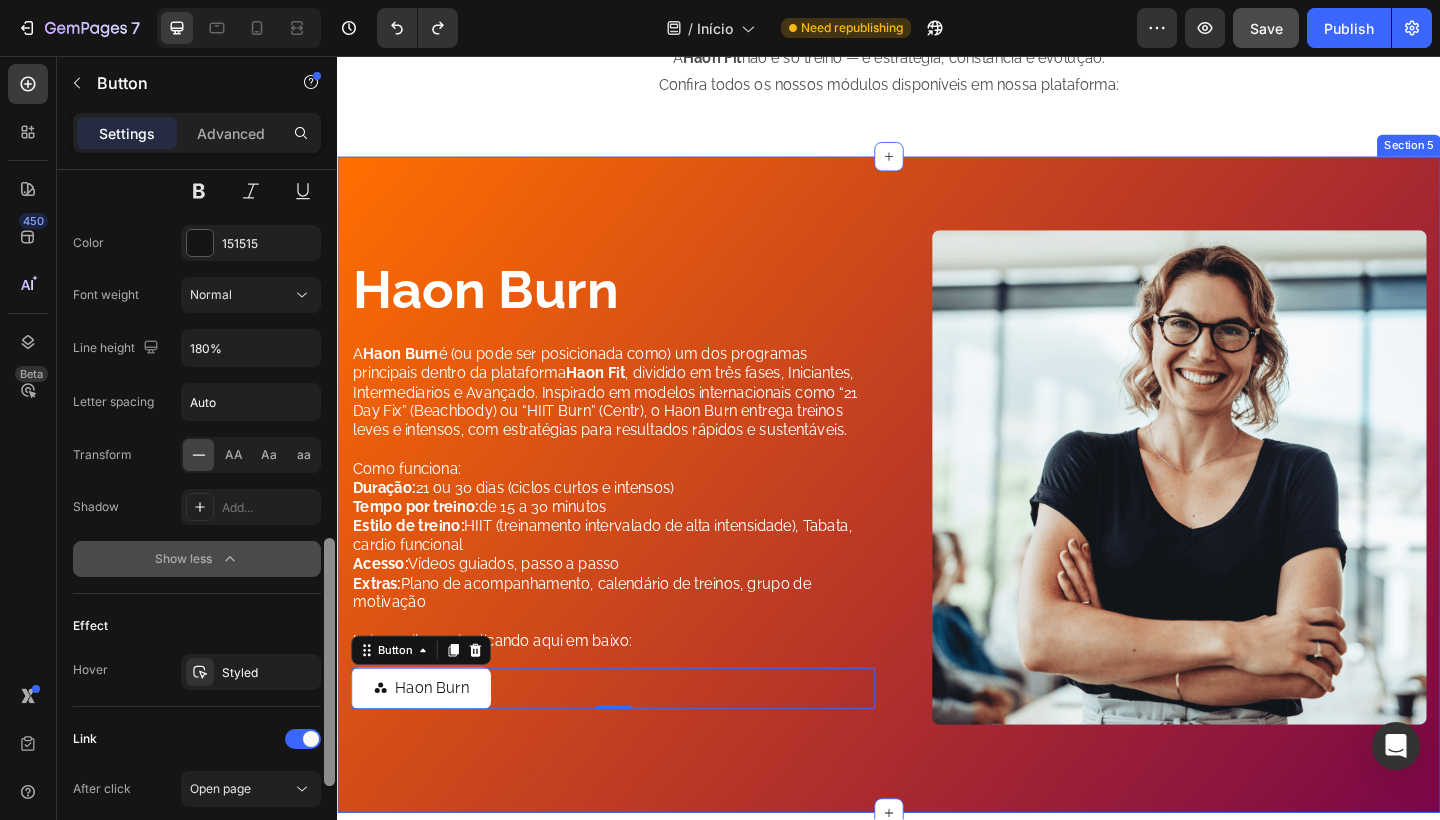 drag, startPoint x: 663, startPoint y: 717, endPoint x: 345, endPoint y: 661, distance: 322.89316 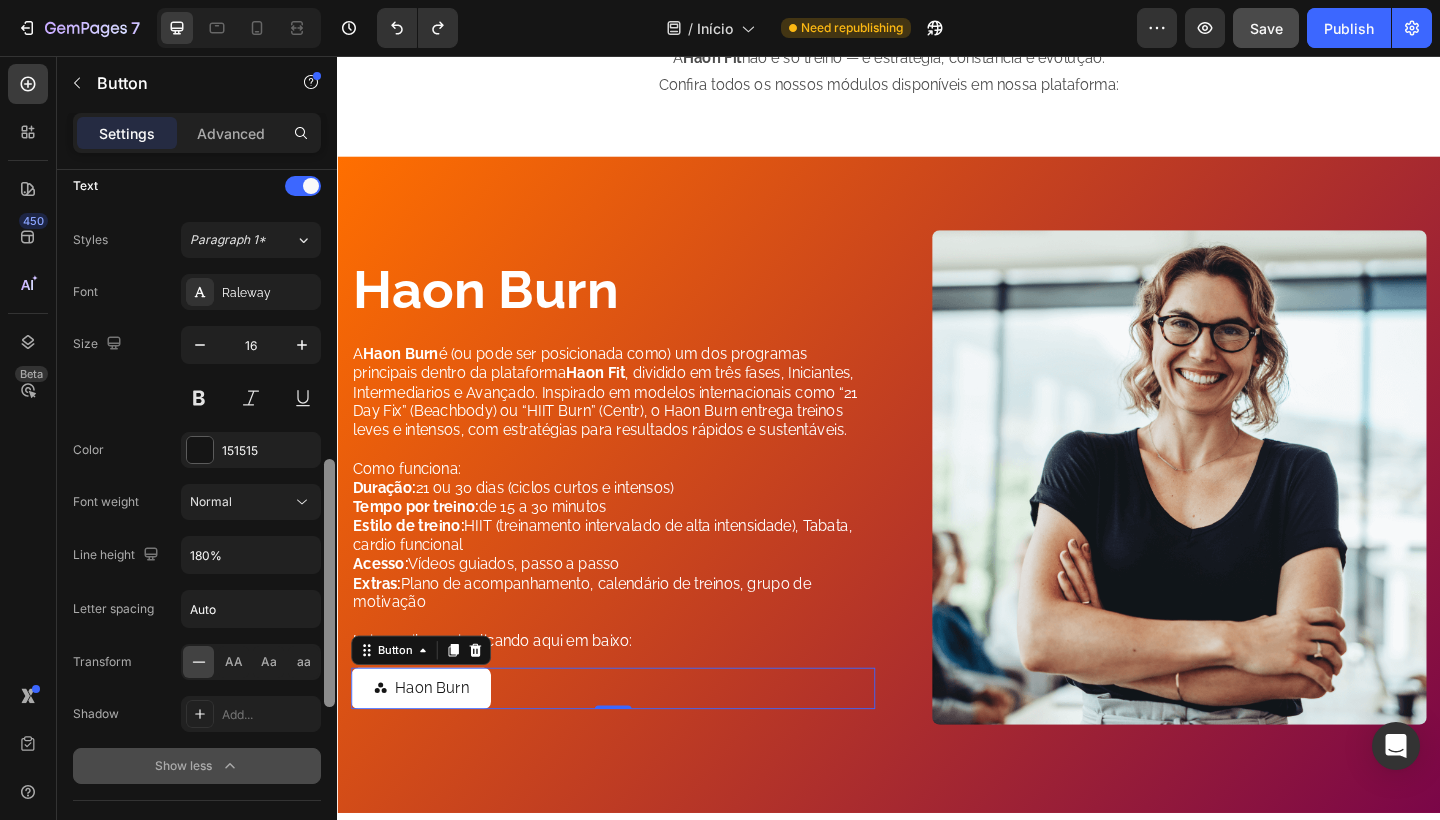 scroll, scrollTop: 845, scrollLeft: 0, axis: vertical 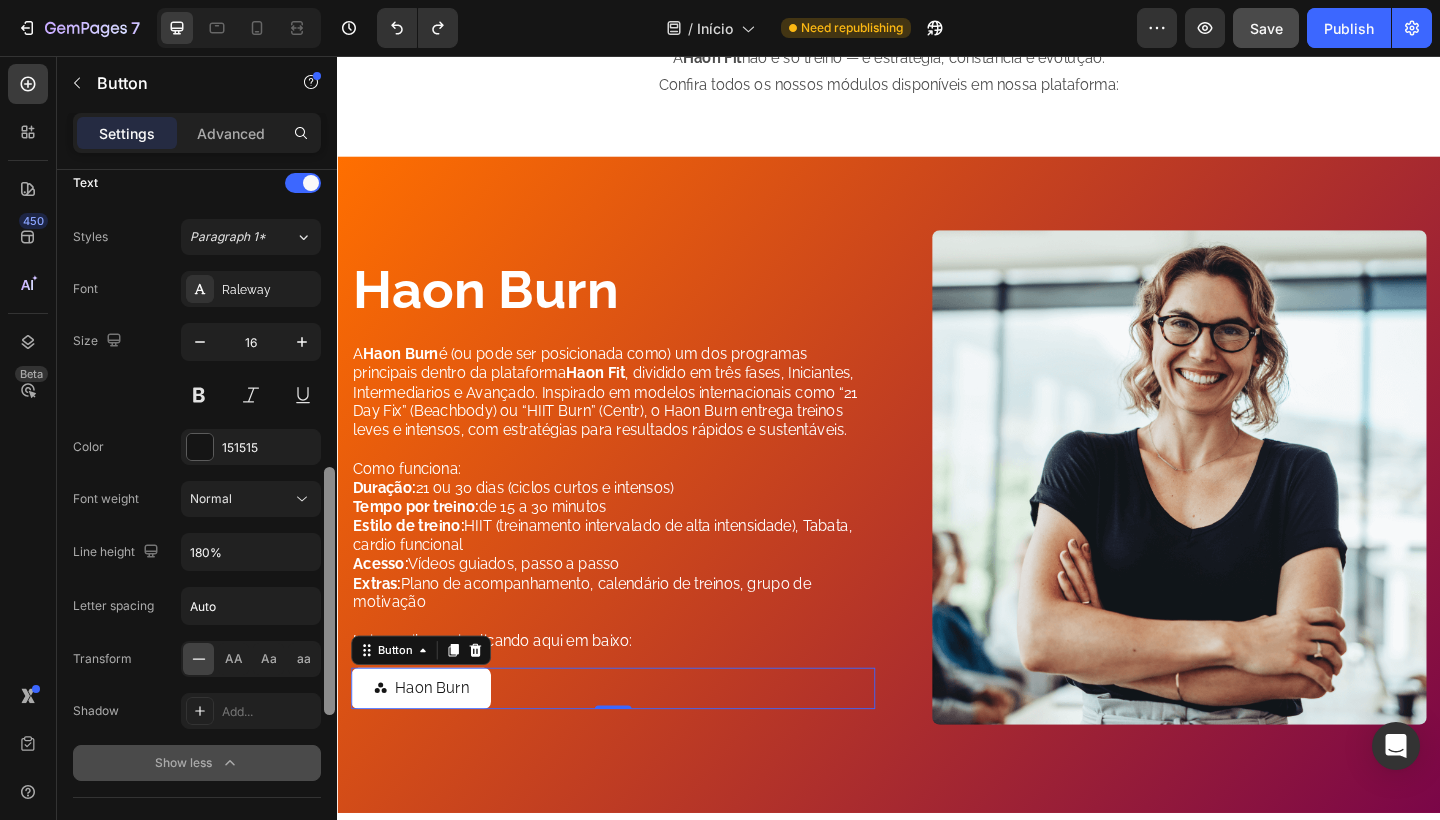 click at bounding box center (329, 591) 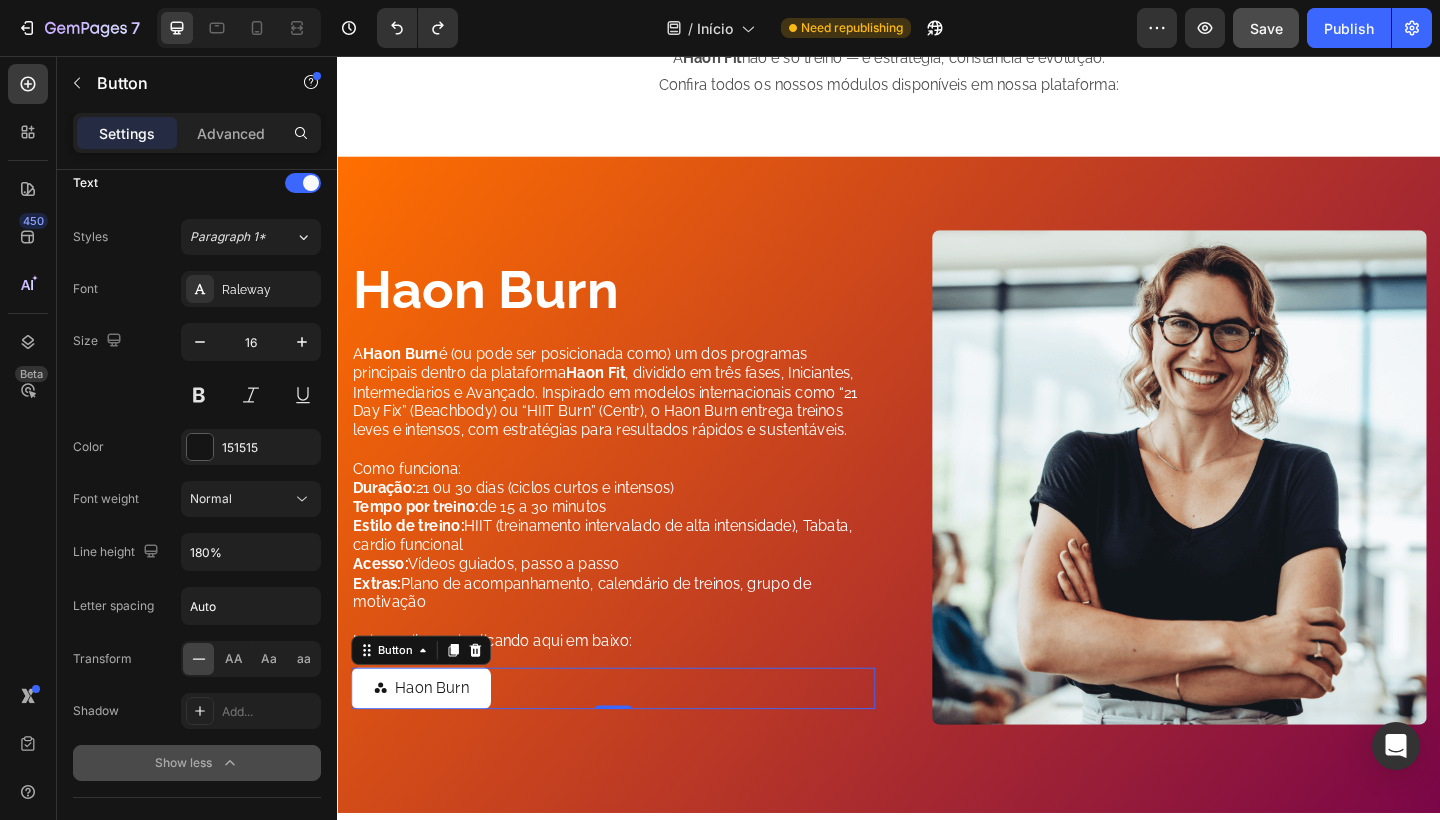 click on "Size 16" at bounding box center [197, 368] 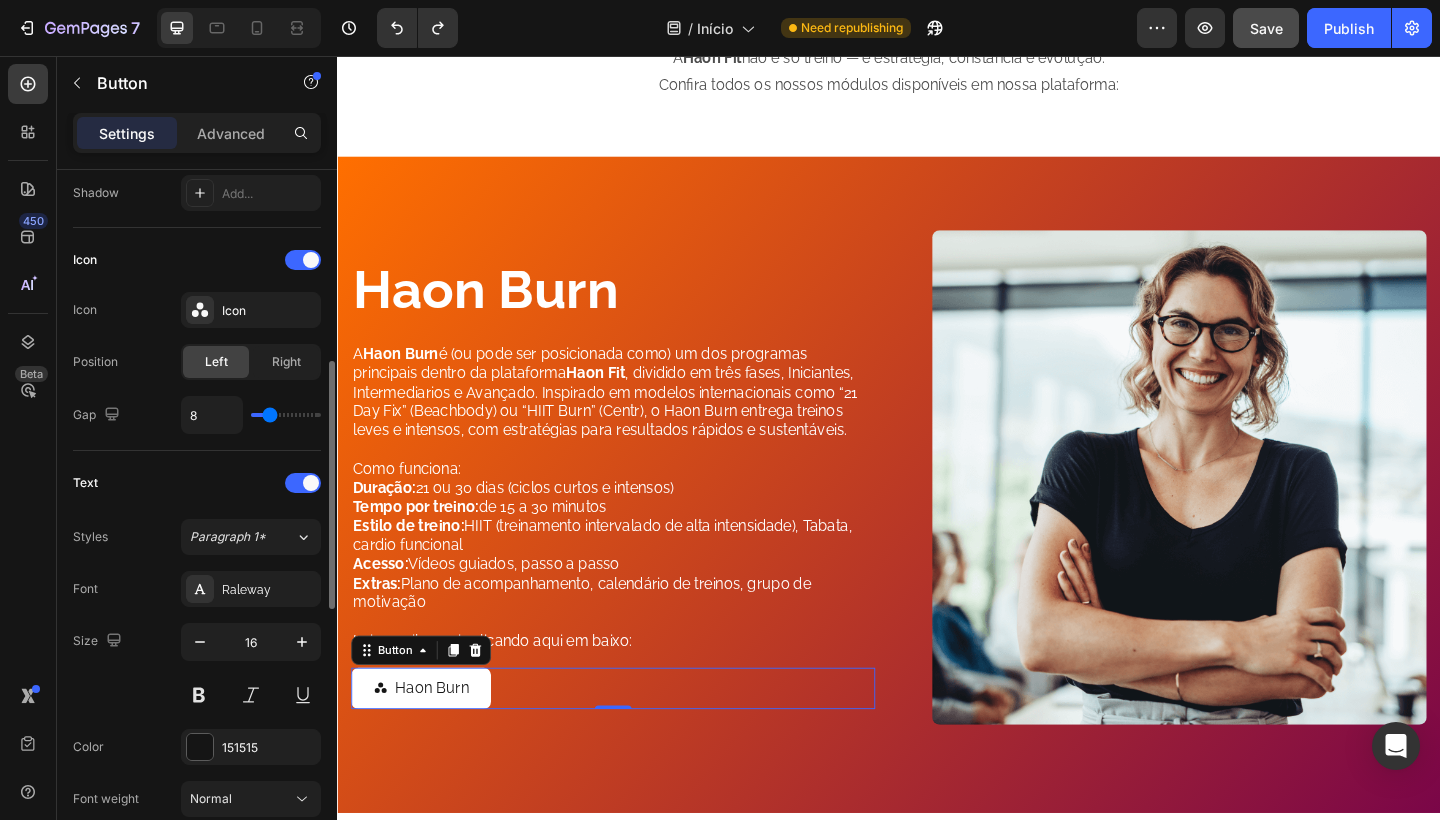 scroll, scrollTop: 515, scrollLeft: 0, axis: vertical 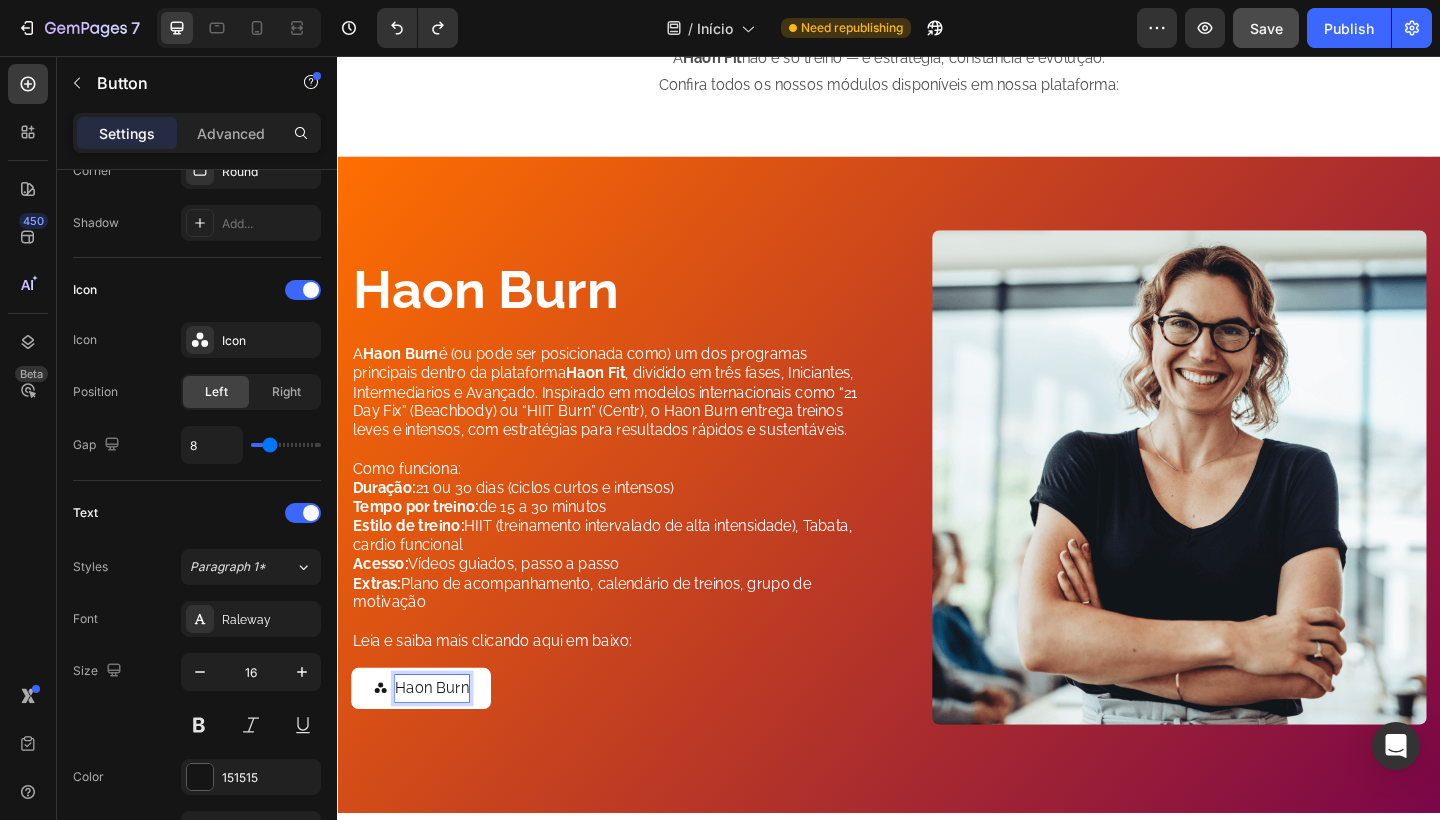 click on "Haon Burn" at bounding box center (440, 744) 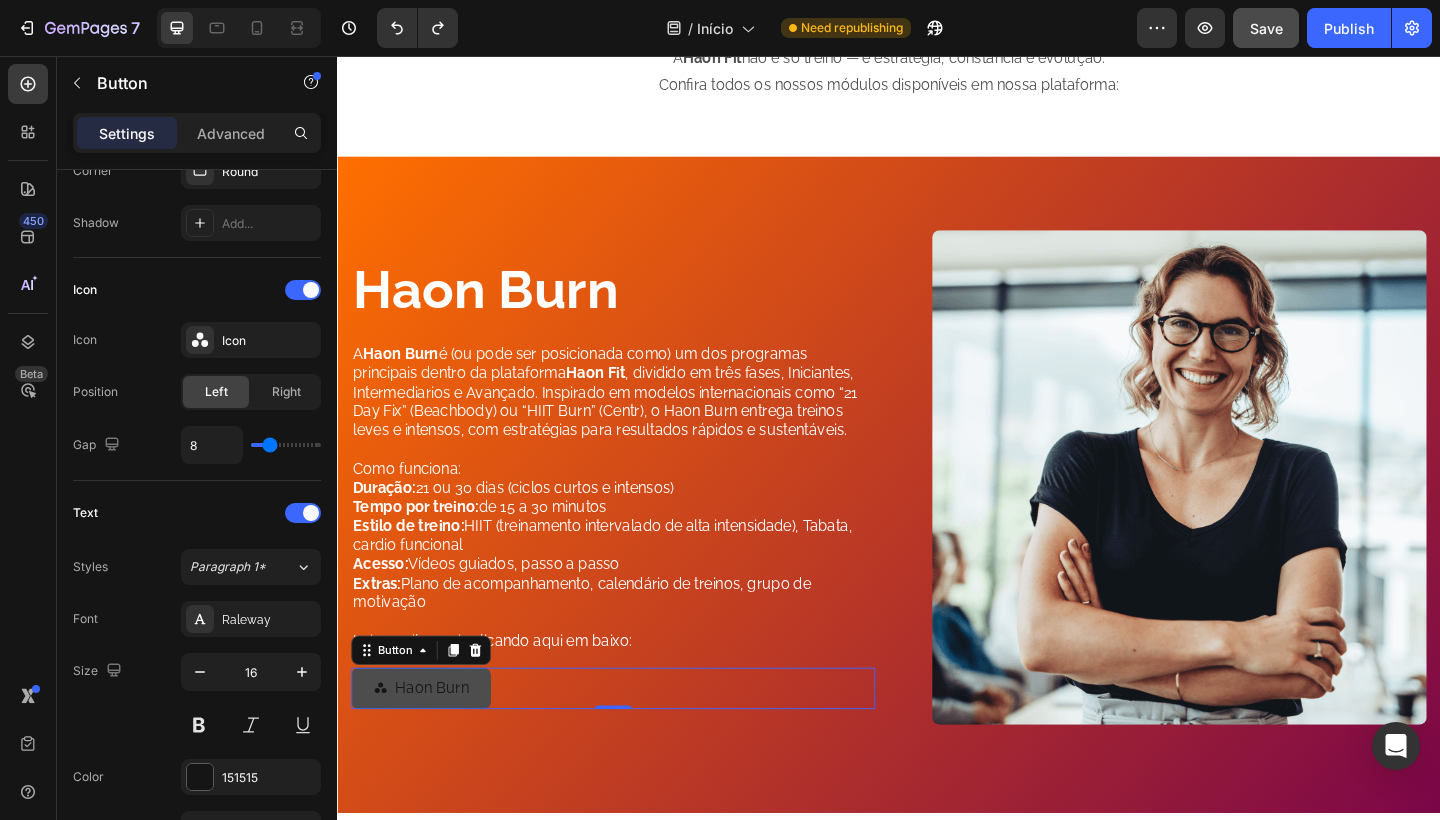 click on "Haon Burn" at bounding box center [428, 744] 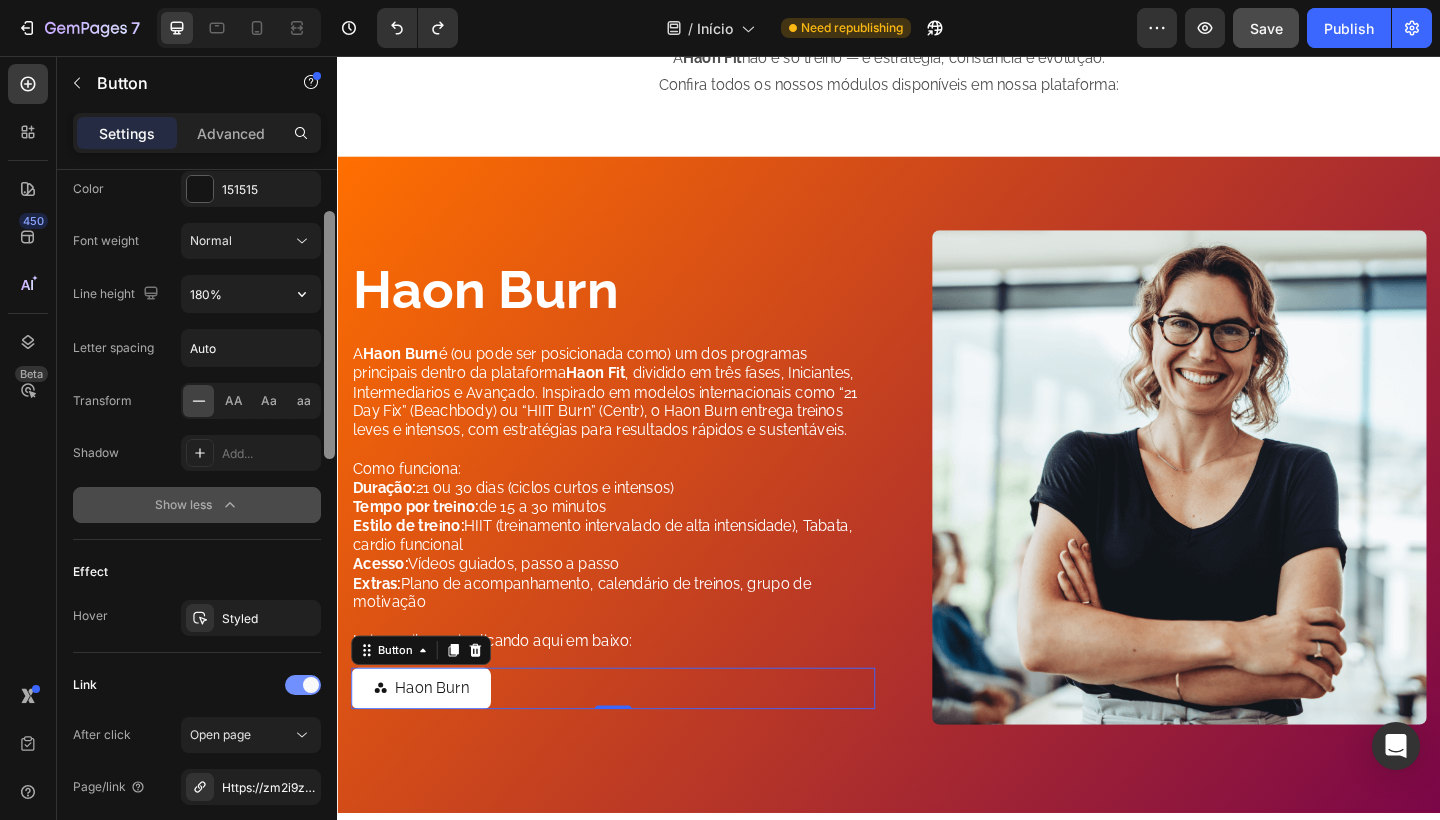 scroll, scrollTop: 1114, scrollLeft: 0, axis: vertical 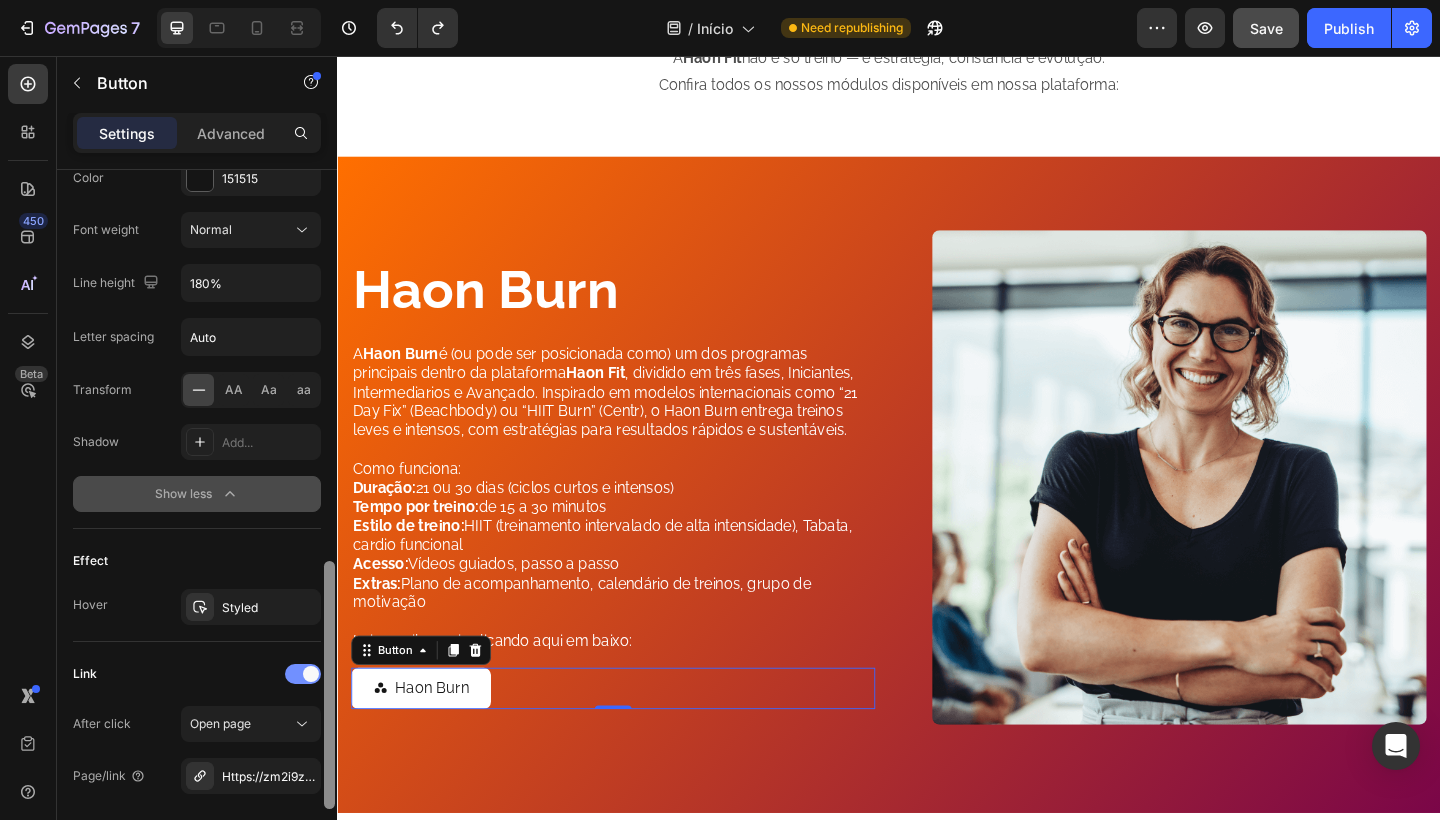 drag, startPoint x: 329, startPoint y: 459, endPoint x: 296, endPoint y: 670, distance: 213.56497 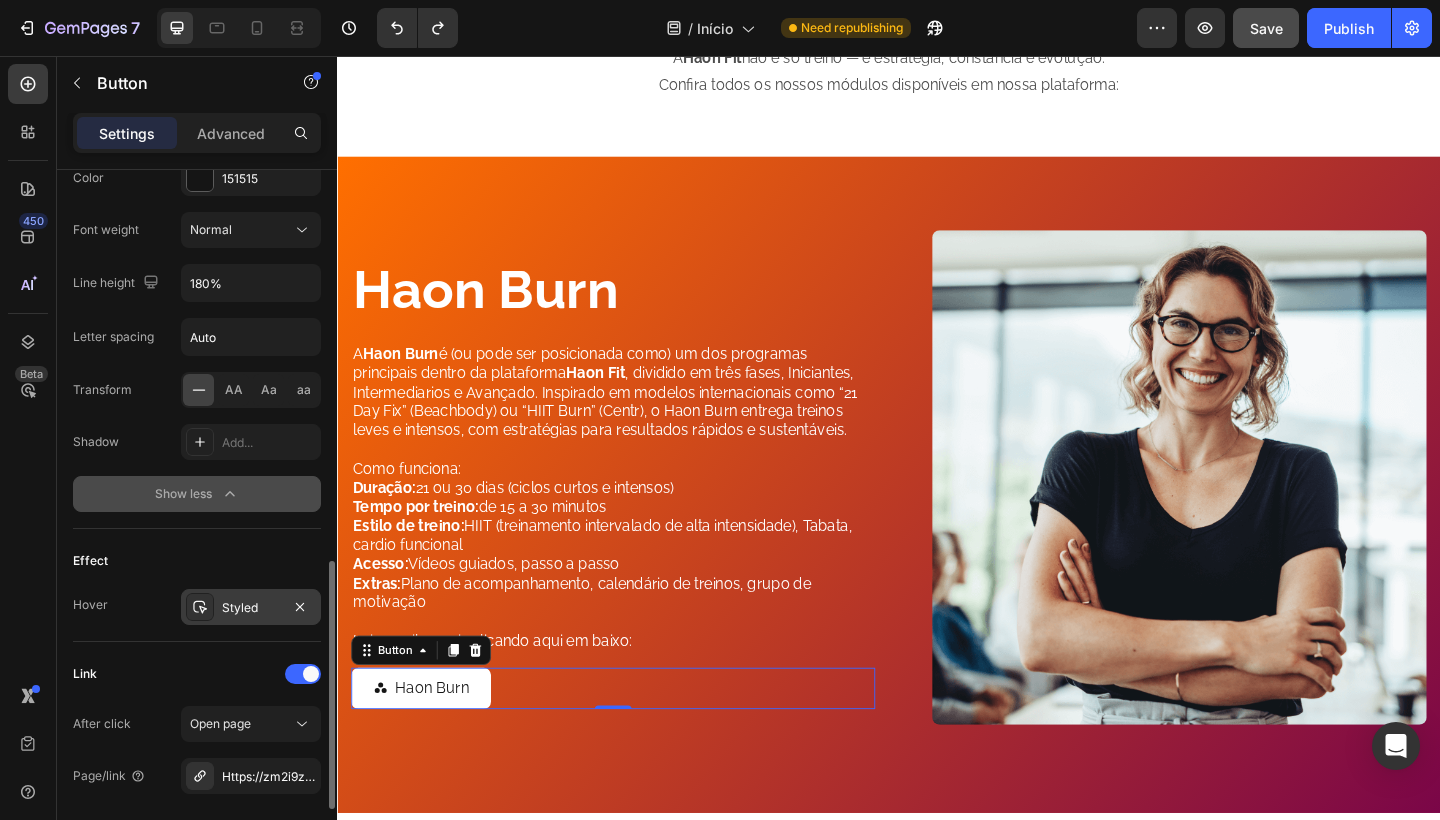 click on "Styled" at bounding box center (251, 608) 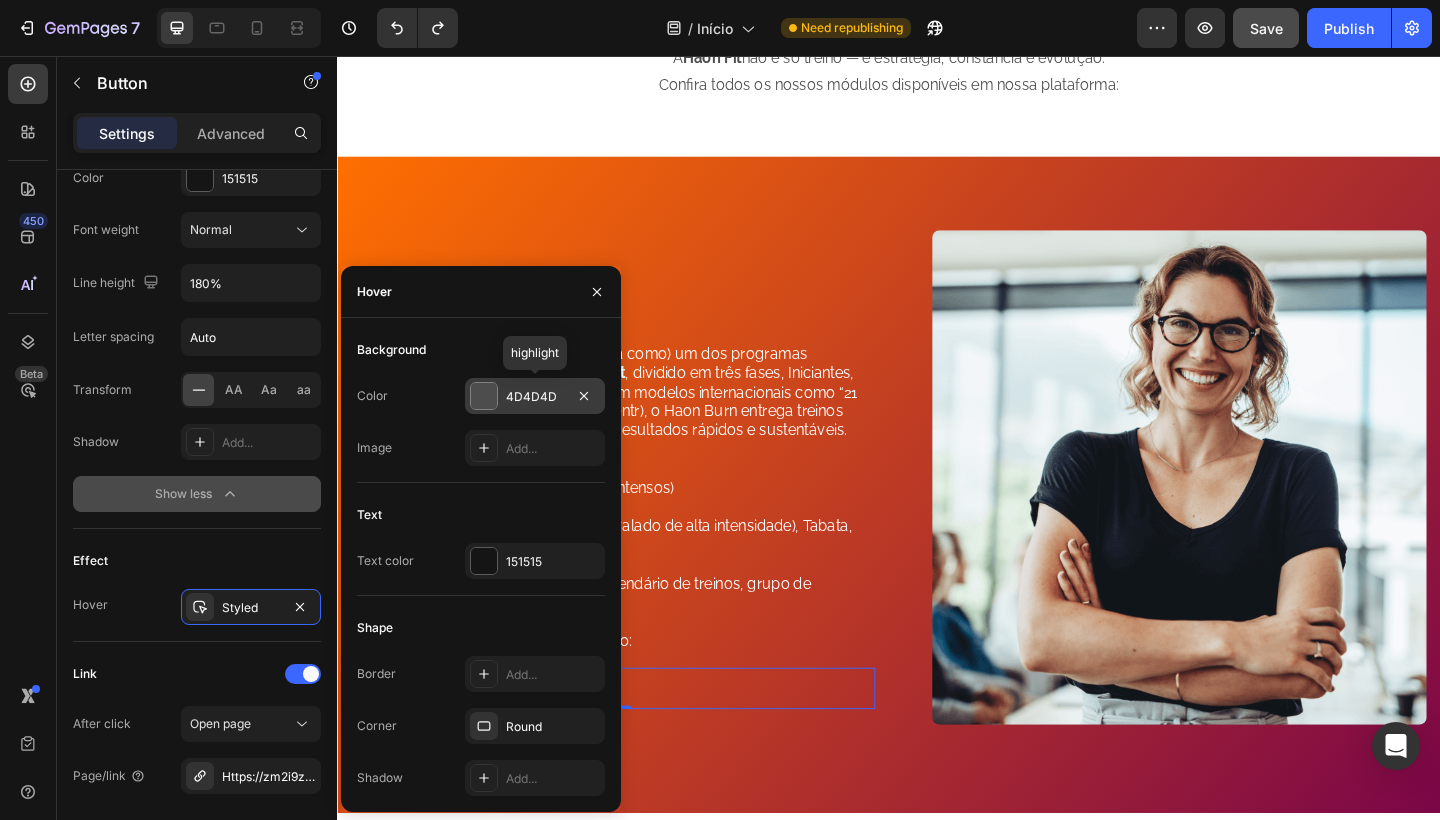 click on "4D4D4D" at bounding box center (535, 397) 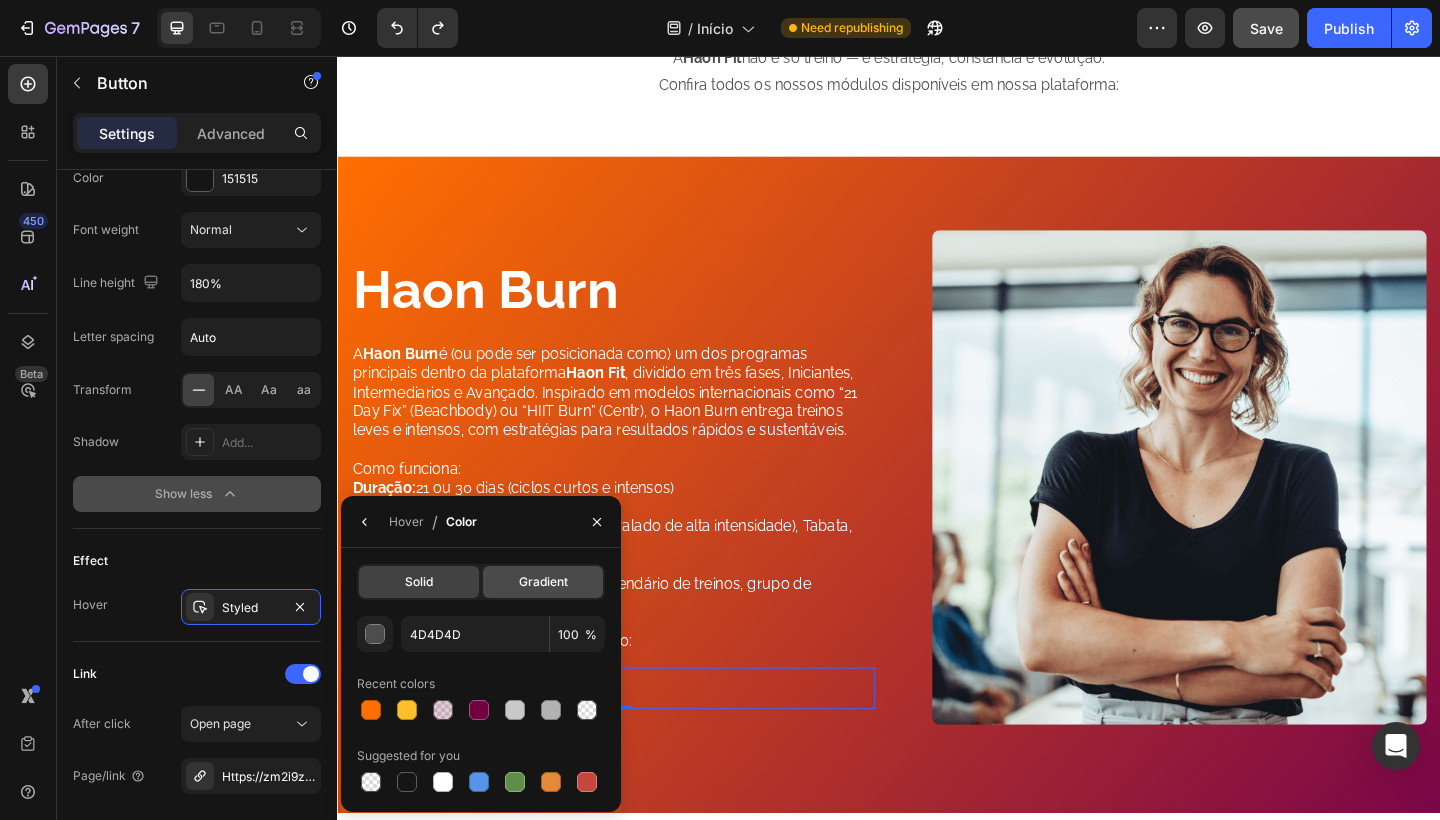 click on "Gradient" 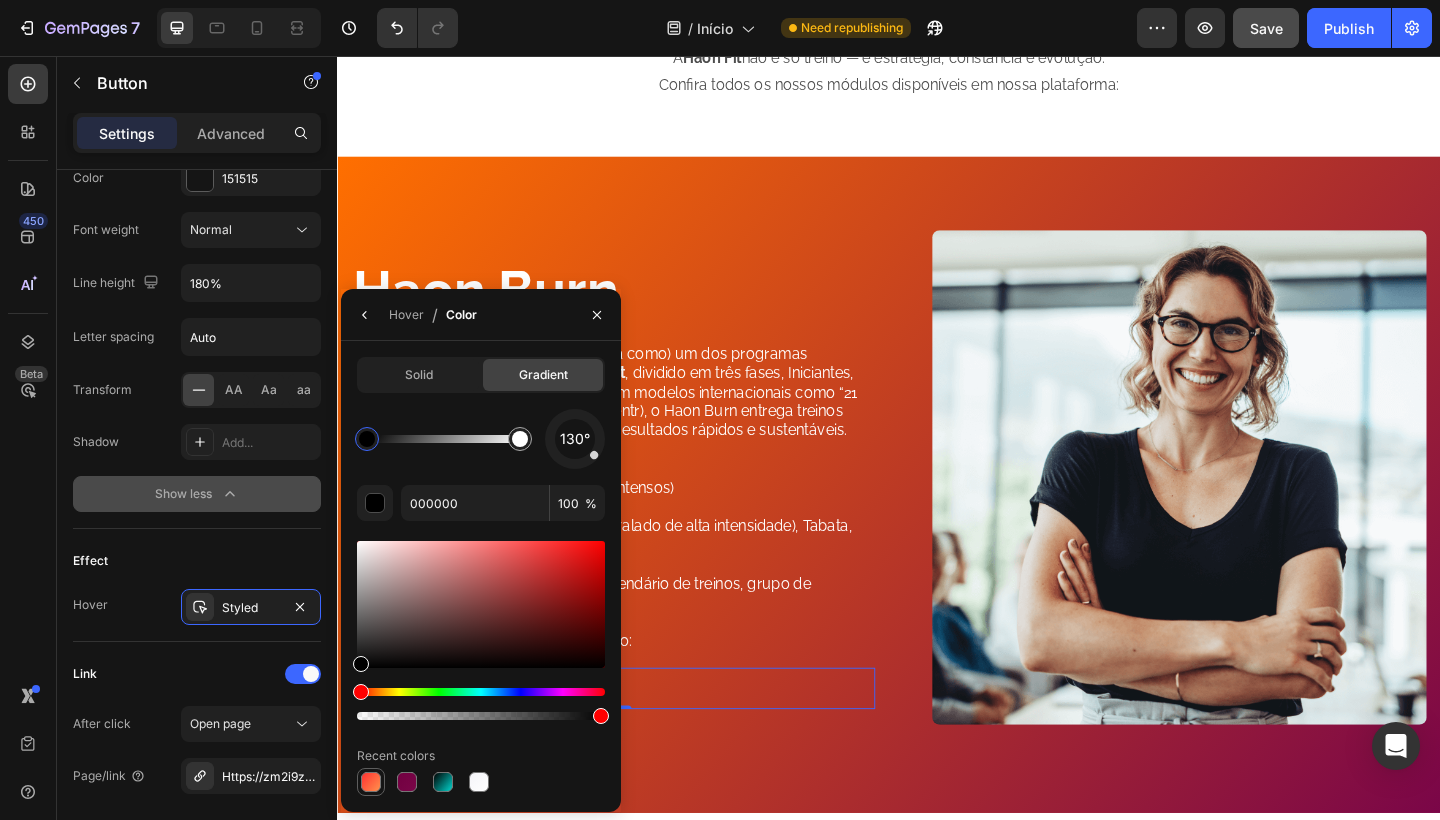 click at bounding box center [371, 782] 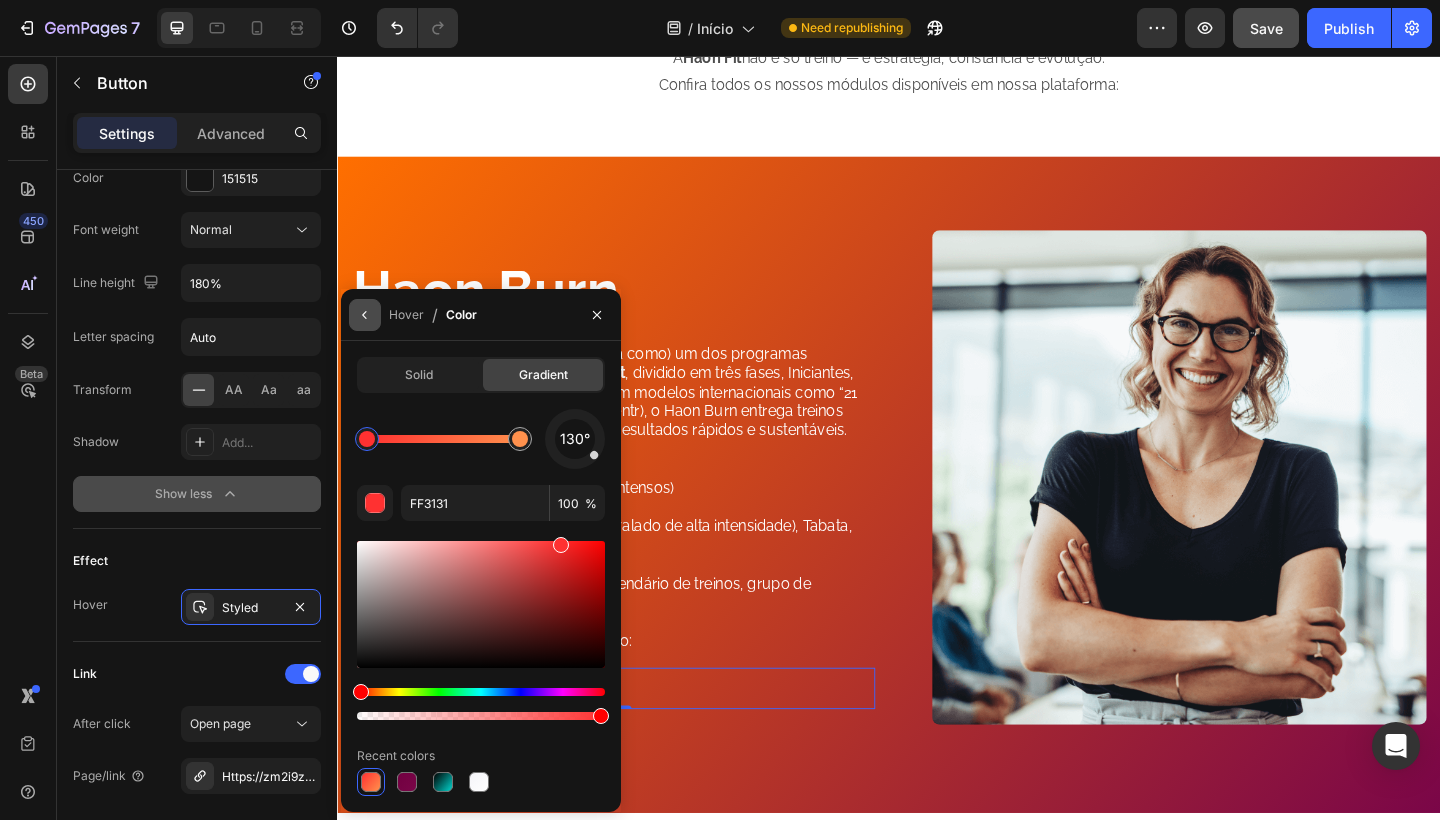 click 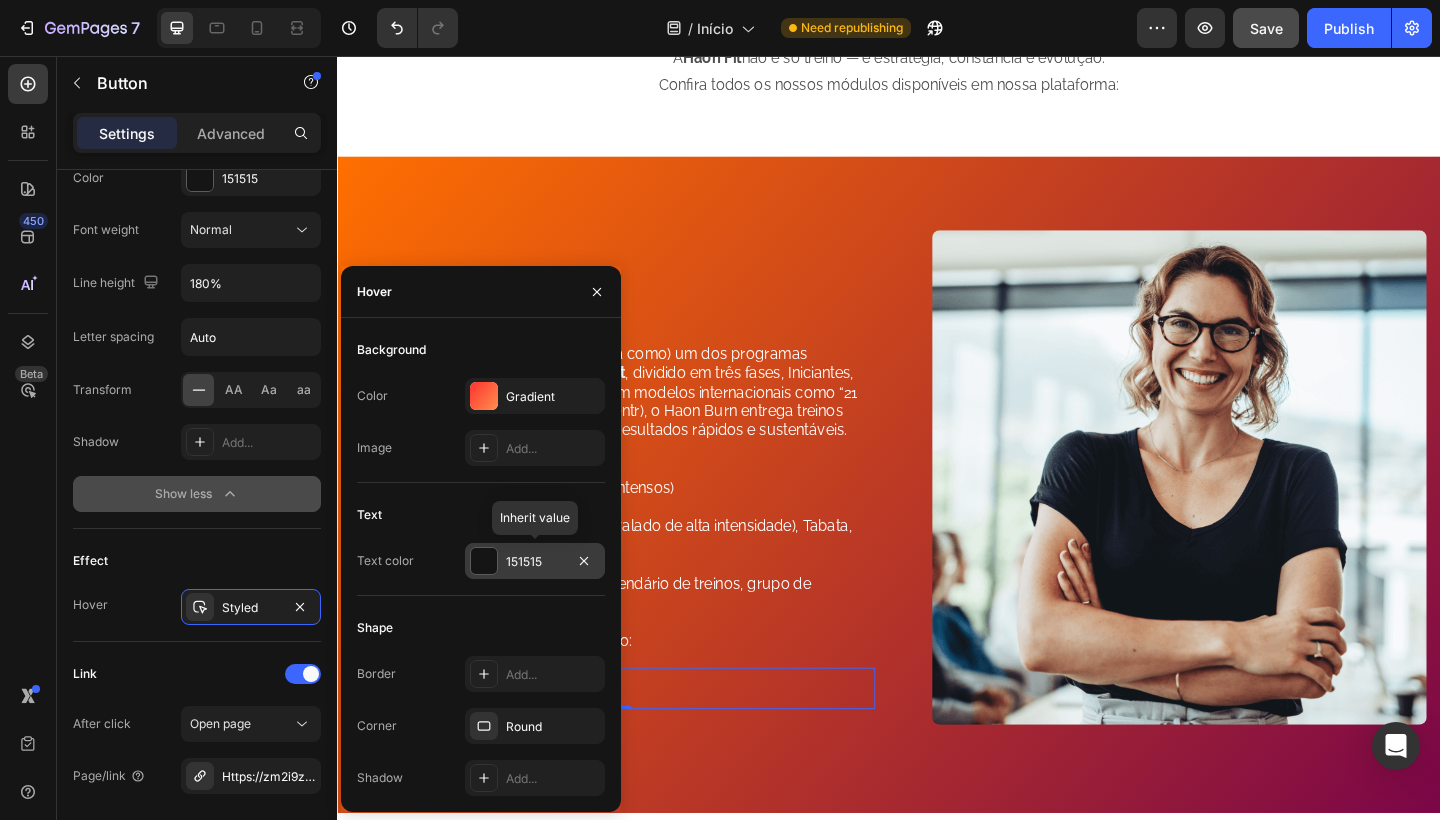 click at bounding box center (484, 561) 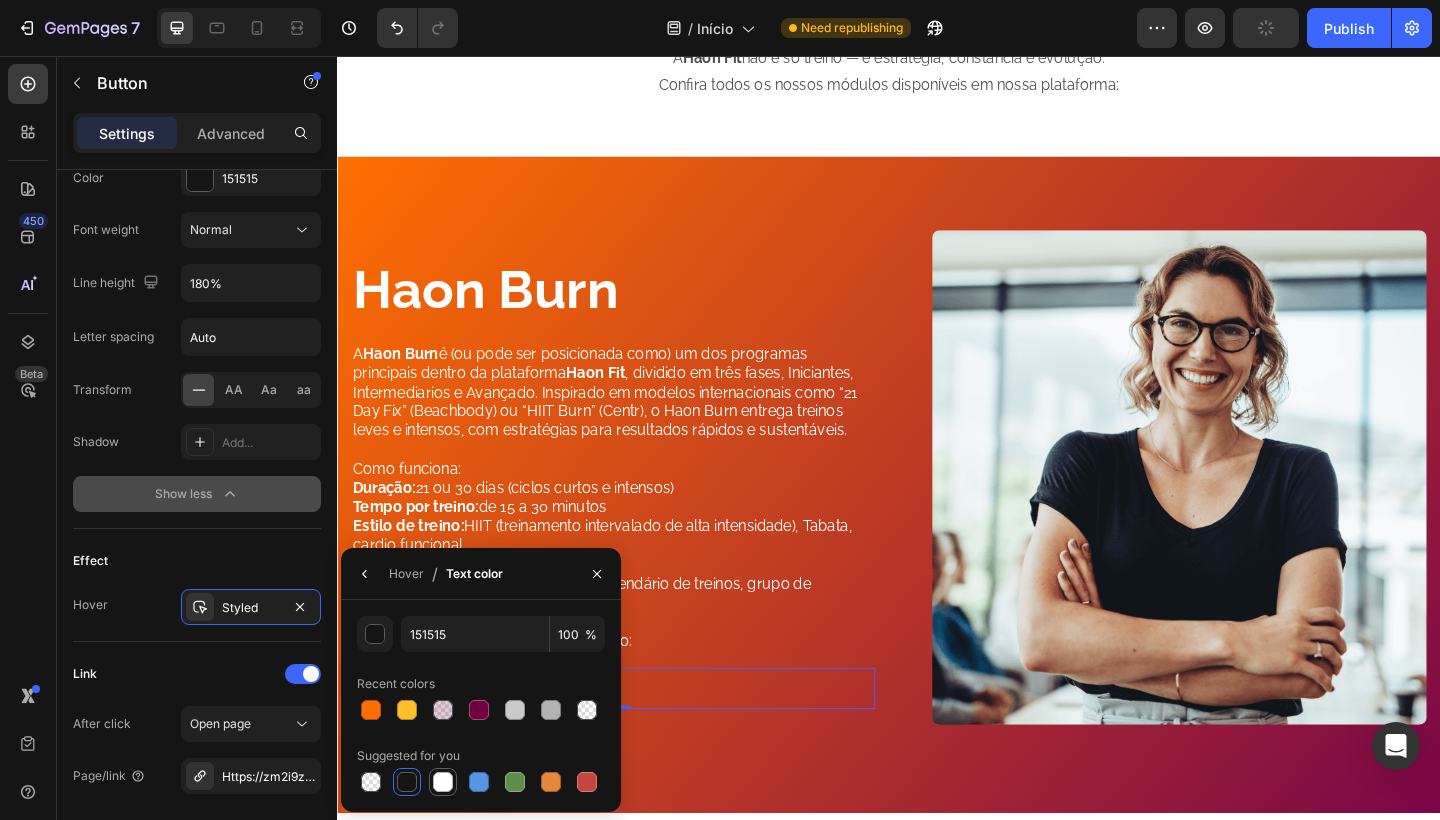 click at bounding box center (443, 782) 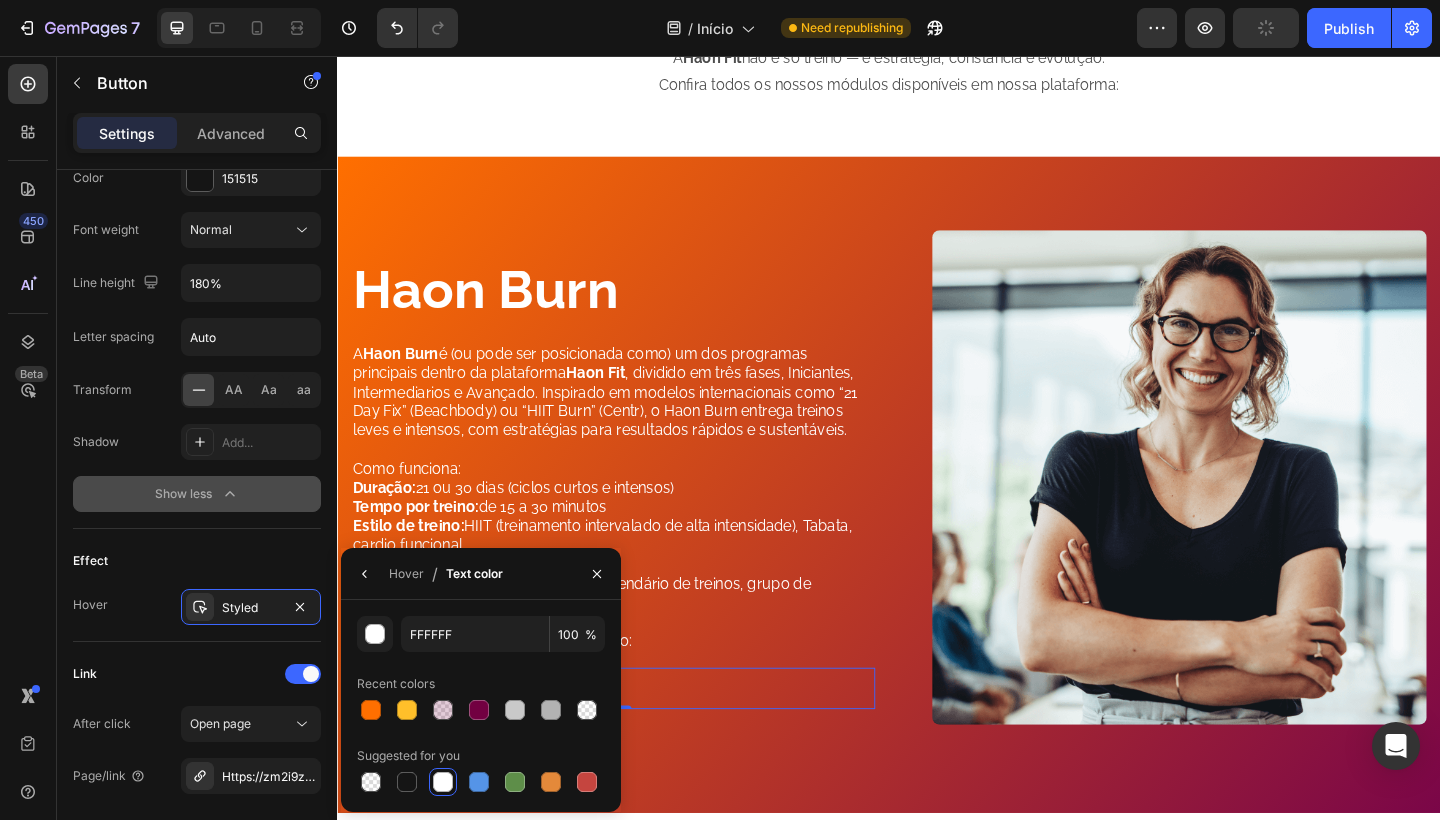 click at bounding box center [443, 782] 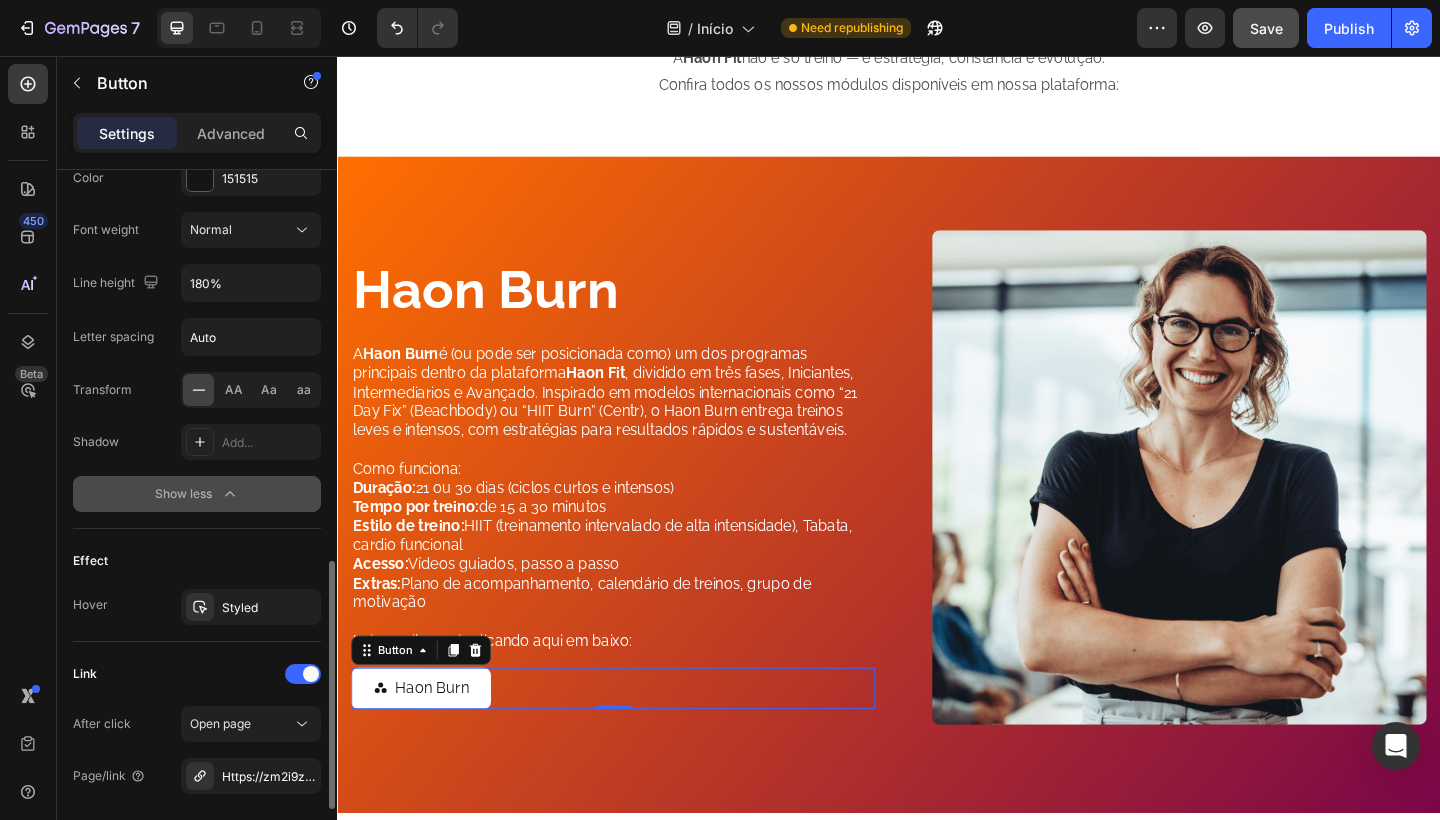 click on "Link After click Open page Page/link Https://zm2i9z-cp.Myshopify.Com/HaonBurn Show more" 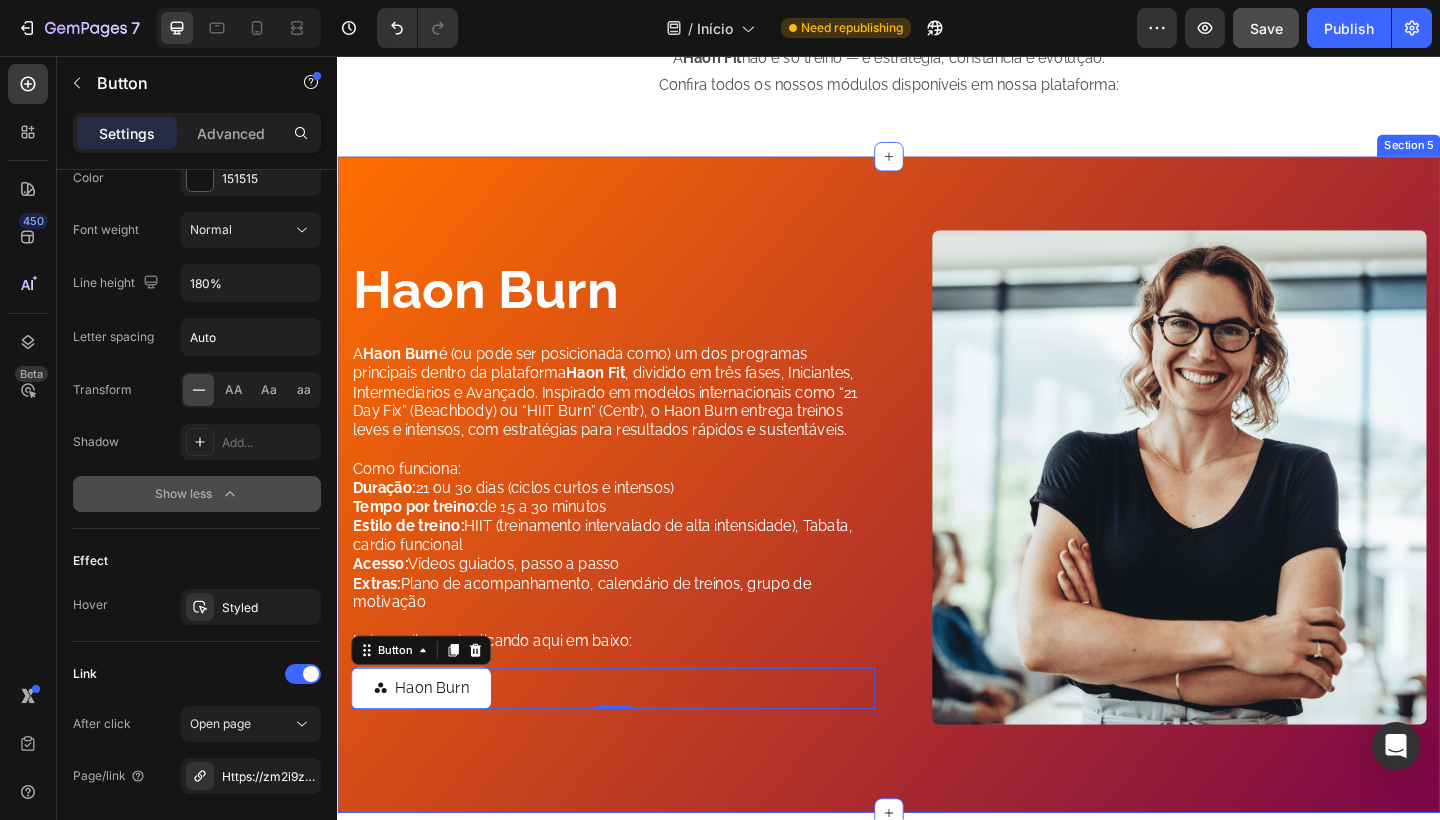 click on "Haon Burn Heading A  Haon Burn  é (ou pode ser posicionada como) um dos programas principais dentro da plataforma  Haon Fit , dividido em três fases, Iniciantes, Intermediarios e Avançado. Inspirado em modelos internacionais como “21 Day Fix” (Beachbody) ou “HIIT Burn” (Centr), o Haon Burn entrega treinos leves e intensos, com estratégias para resultados rápidos e sustentáveis. Como funciona: Duração:  21 ou 30 dias (ciclos curtos e intensos) Tempo por treino:  de 15 a 30 minutos Estilo de treino:  HIIT (treinamento intervalado de alta intensidade), Tabata, cardio funcional Acesso:  Vídeos guiados, passo a passo Extras:  Plano de acompanhamento, calendário de treinos, grupo de motivação Leia e saiba mais clicando aqui em baixo: Text Block
Haon Burn Button   0 Image Row" at bounding box center (937, 523) 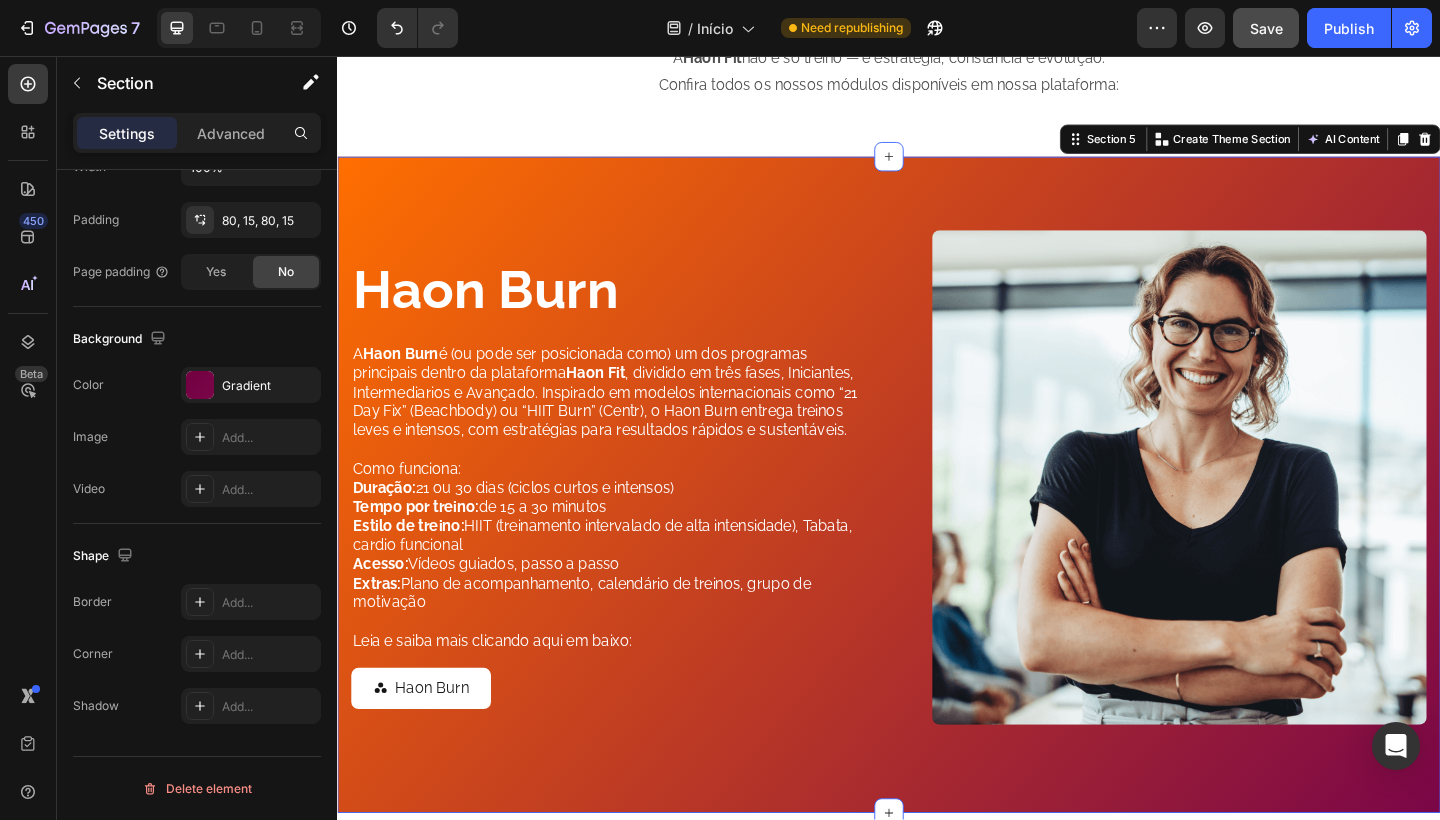 scroll, scrollTop: 0, scrollLeft: 0, axis: both 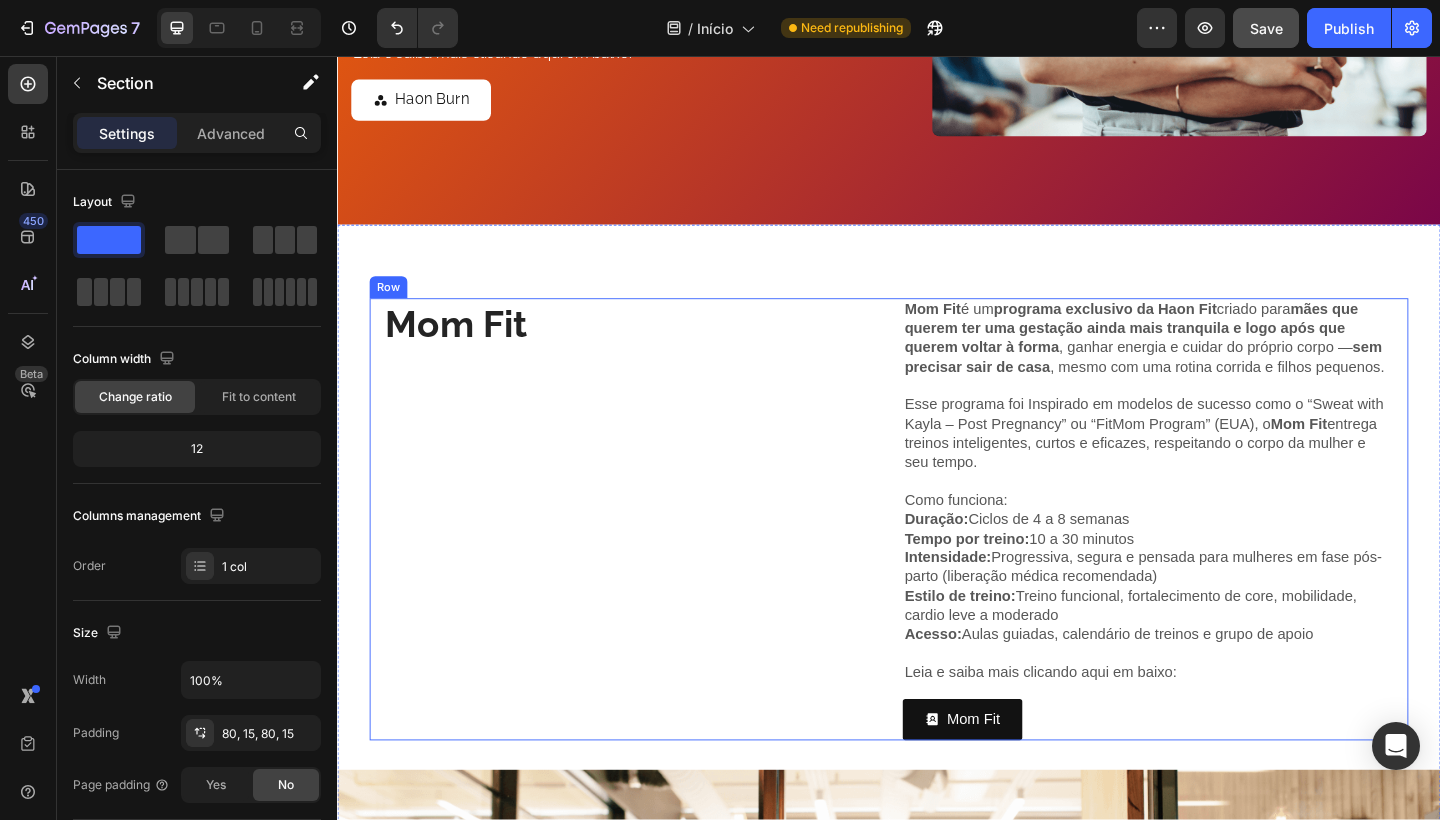 click on "Mom Fit Heading" at bounding box center [654, 560] 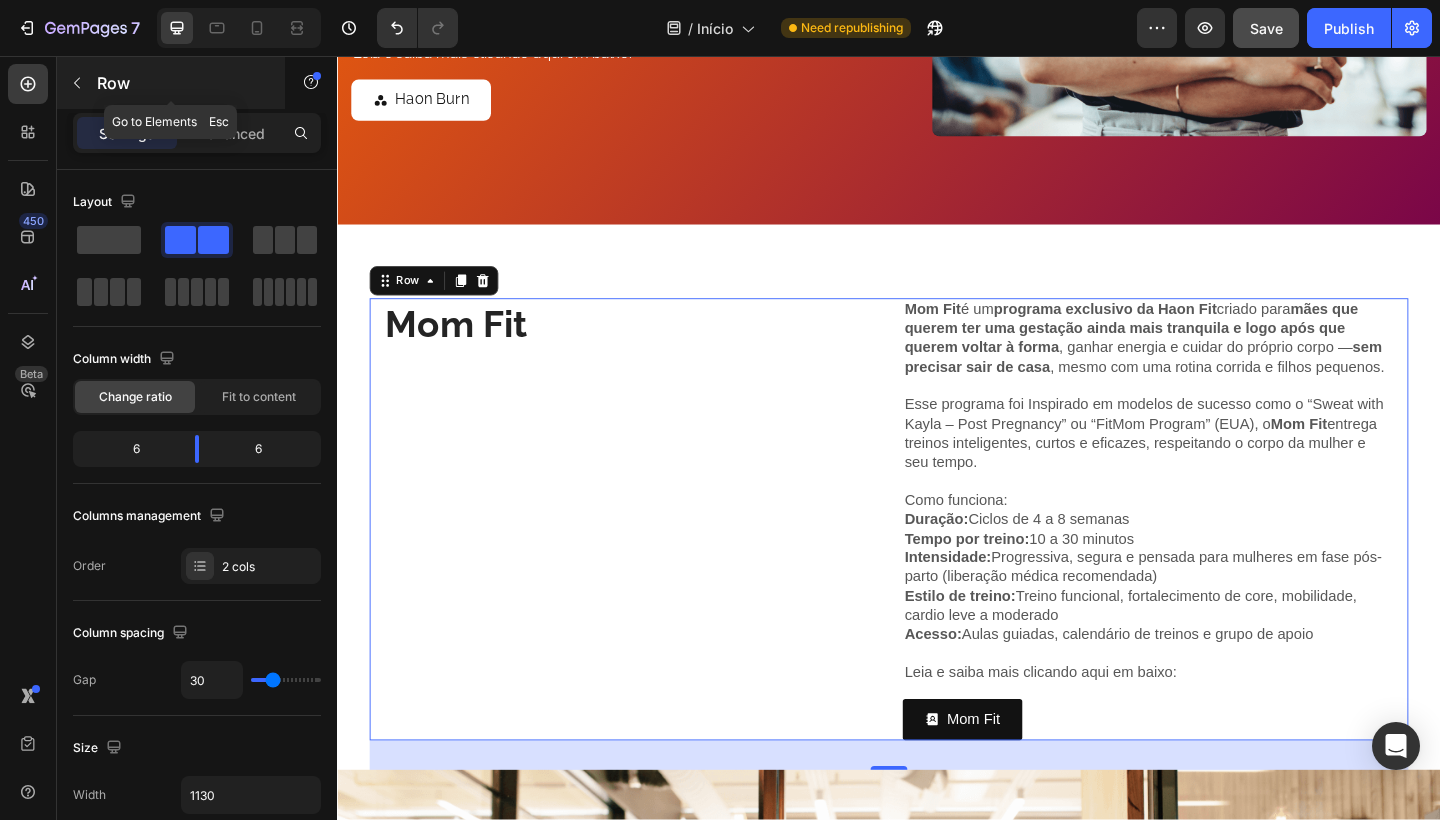 click 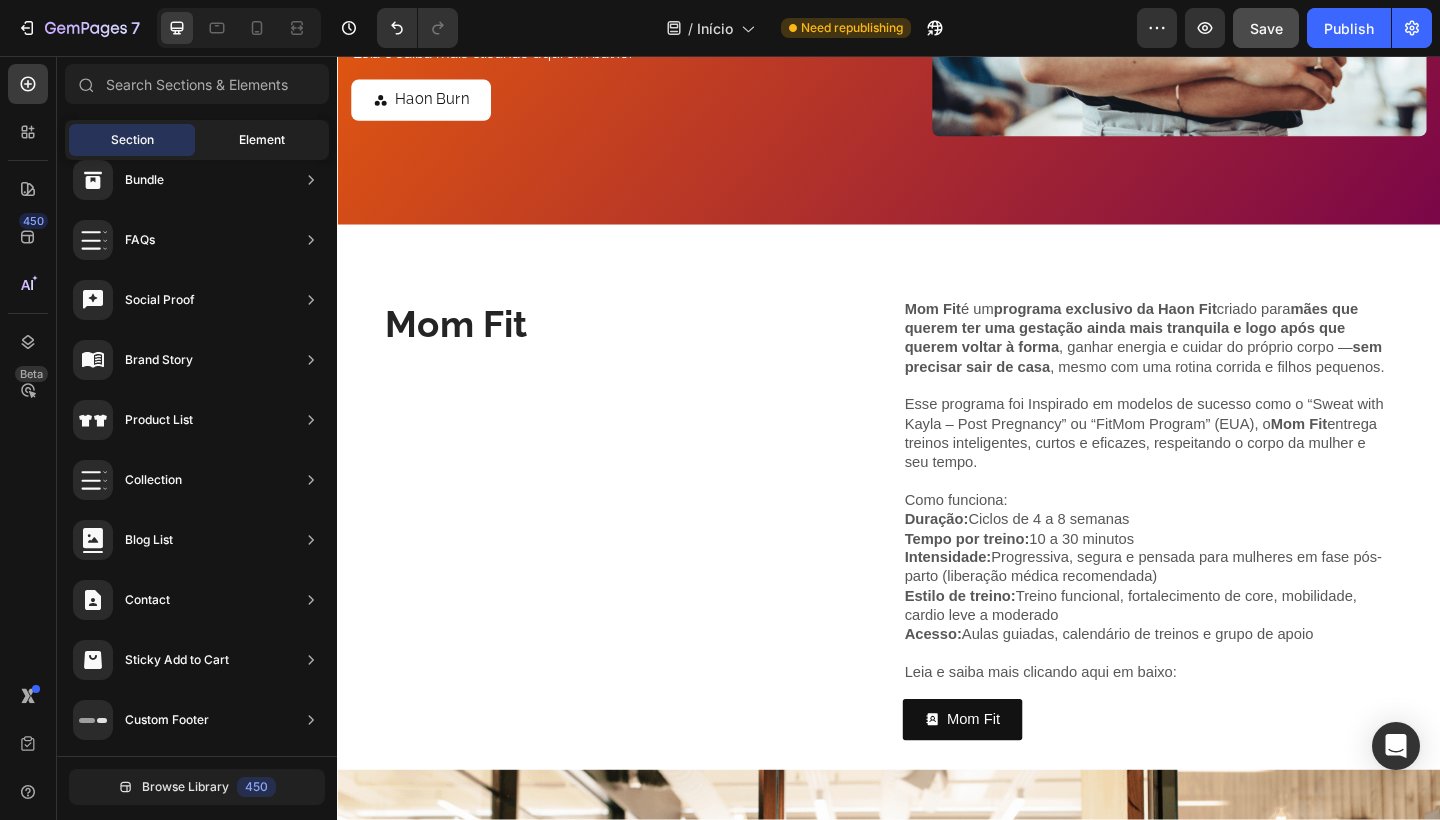 click on "Element" at bounding box center [262, 140] 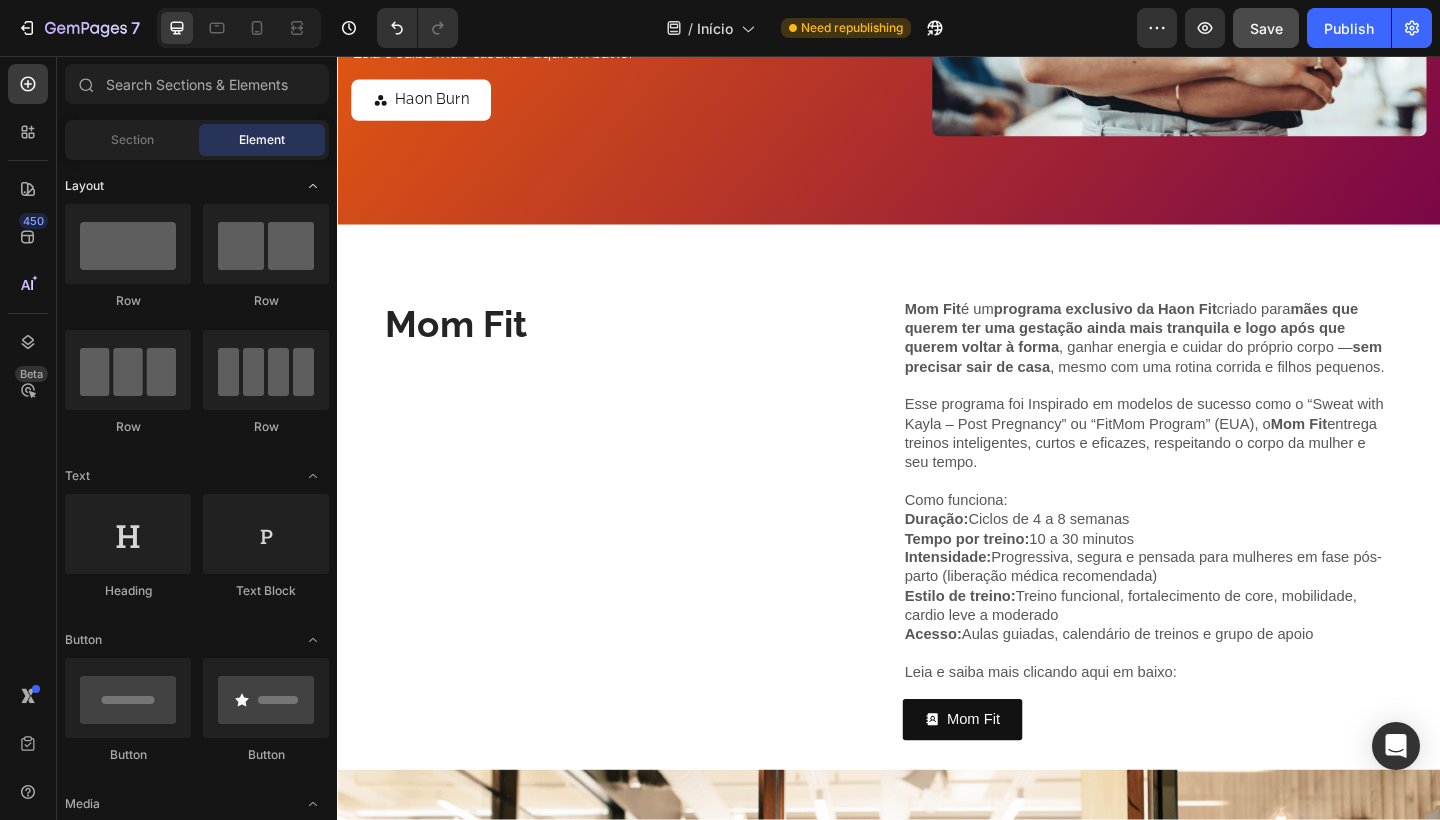 click 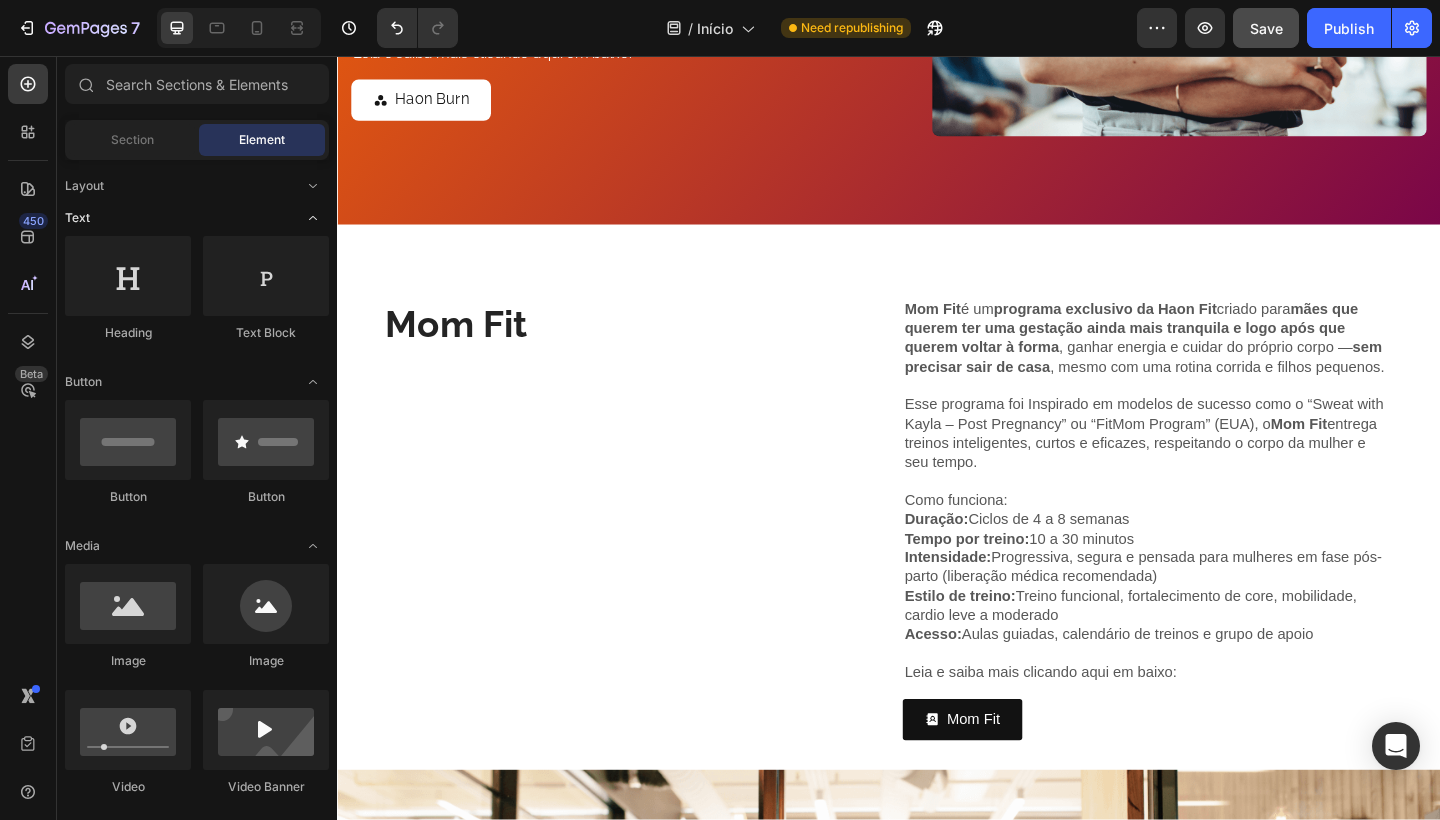click 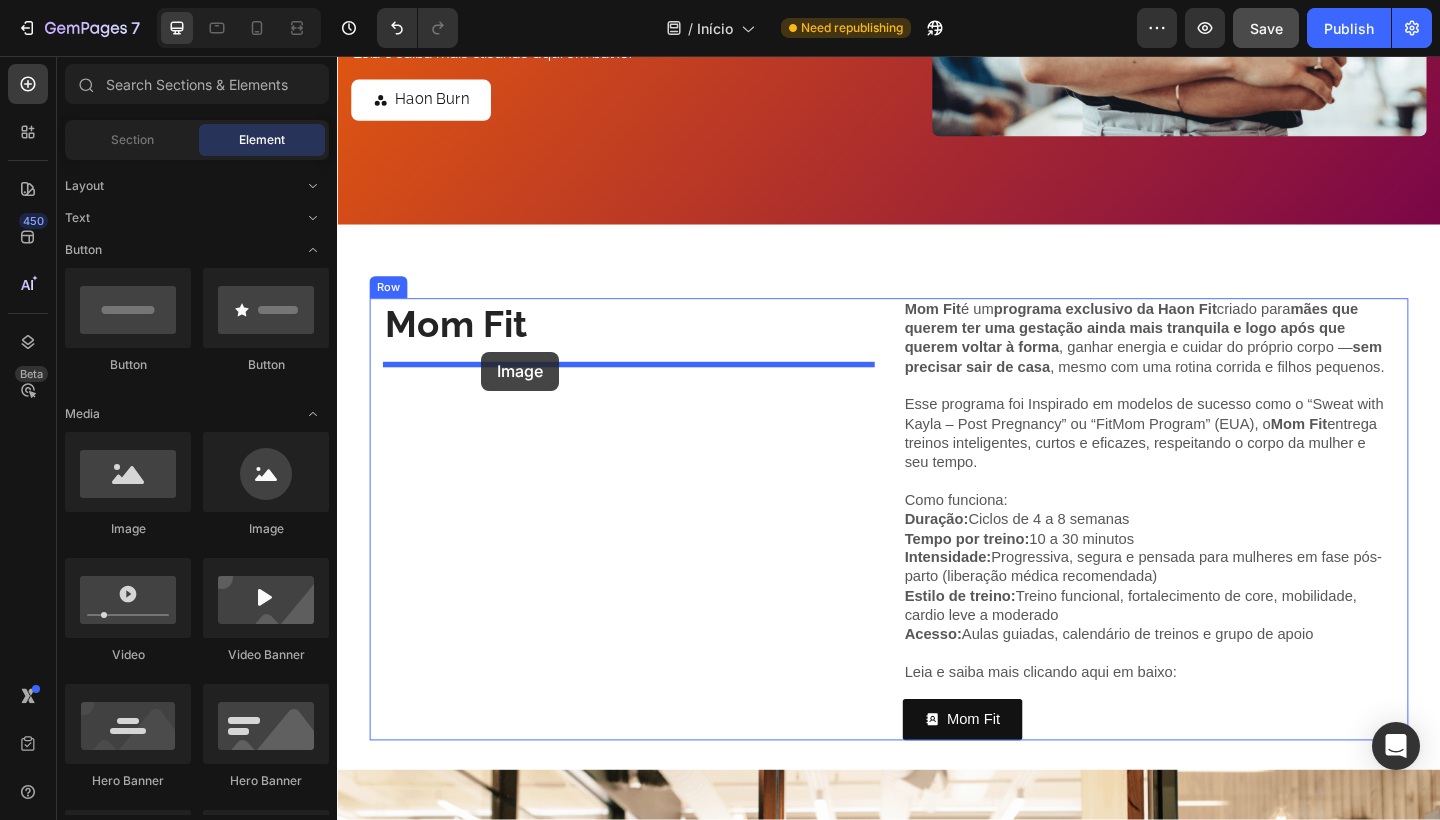 drag, startPoint x: 471, startPoint y: 540, endPoint x: 491, endPoint y: 378, distance: 163.2299 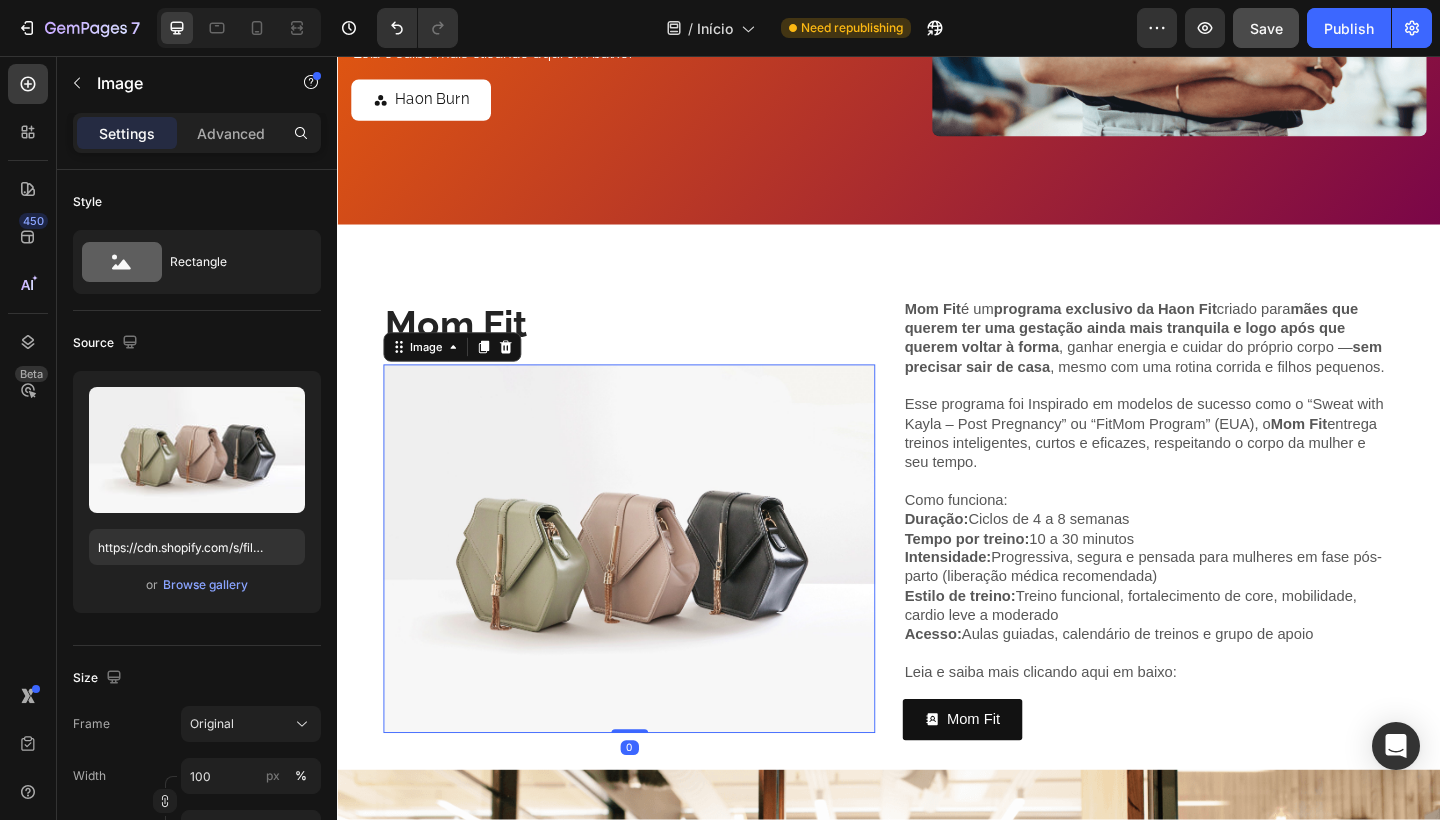 click at bounding box center [654, 592] 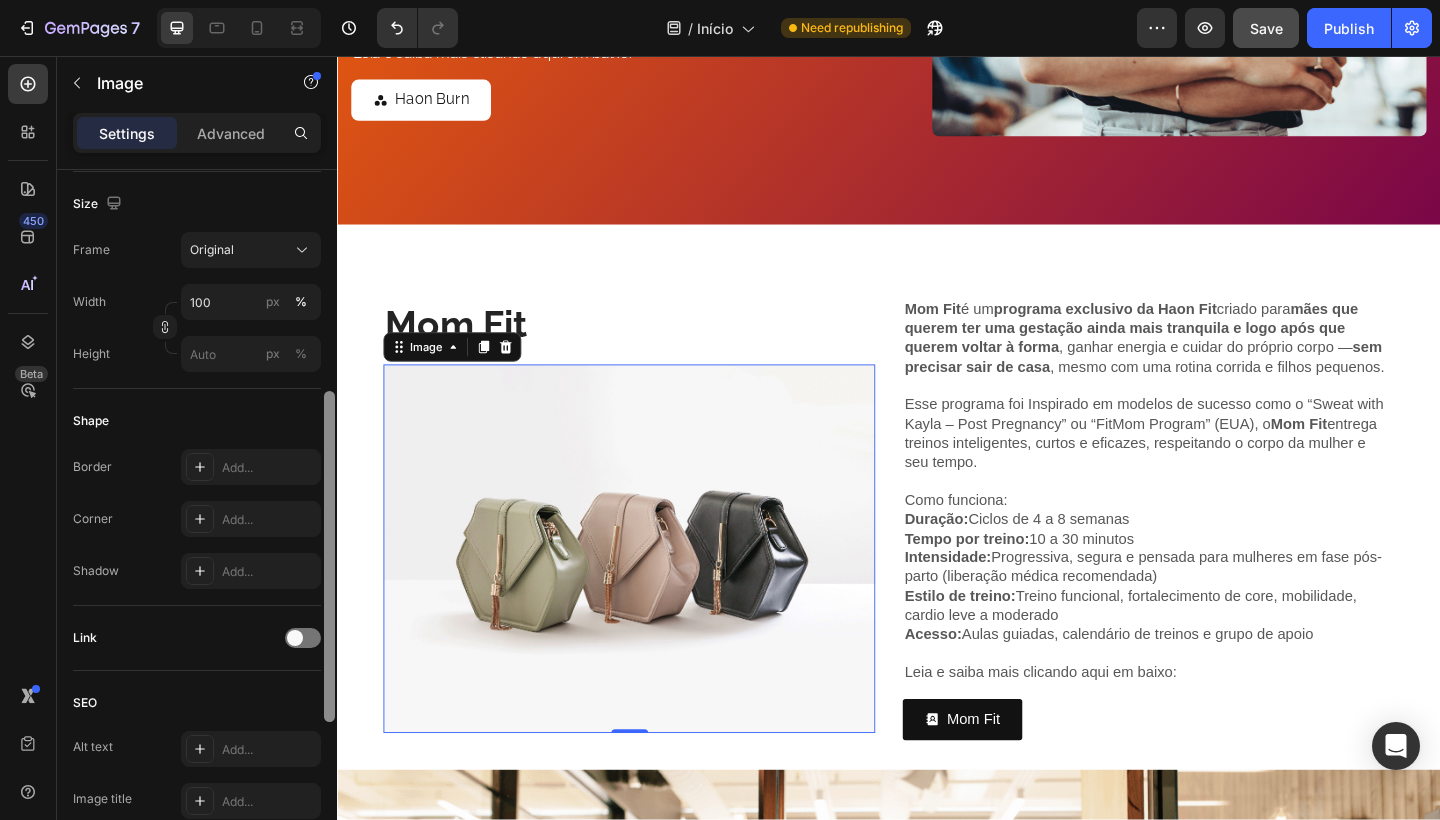scroll, scrollTop: 471, scrollLeft: 0, axis: vertical 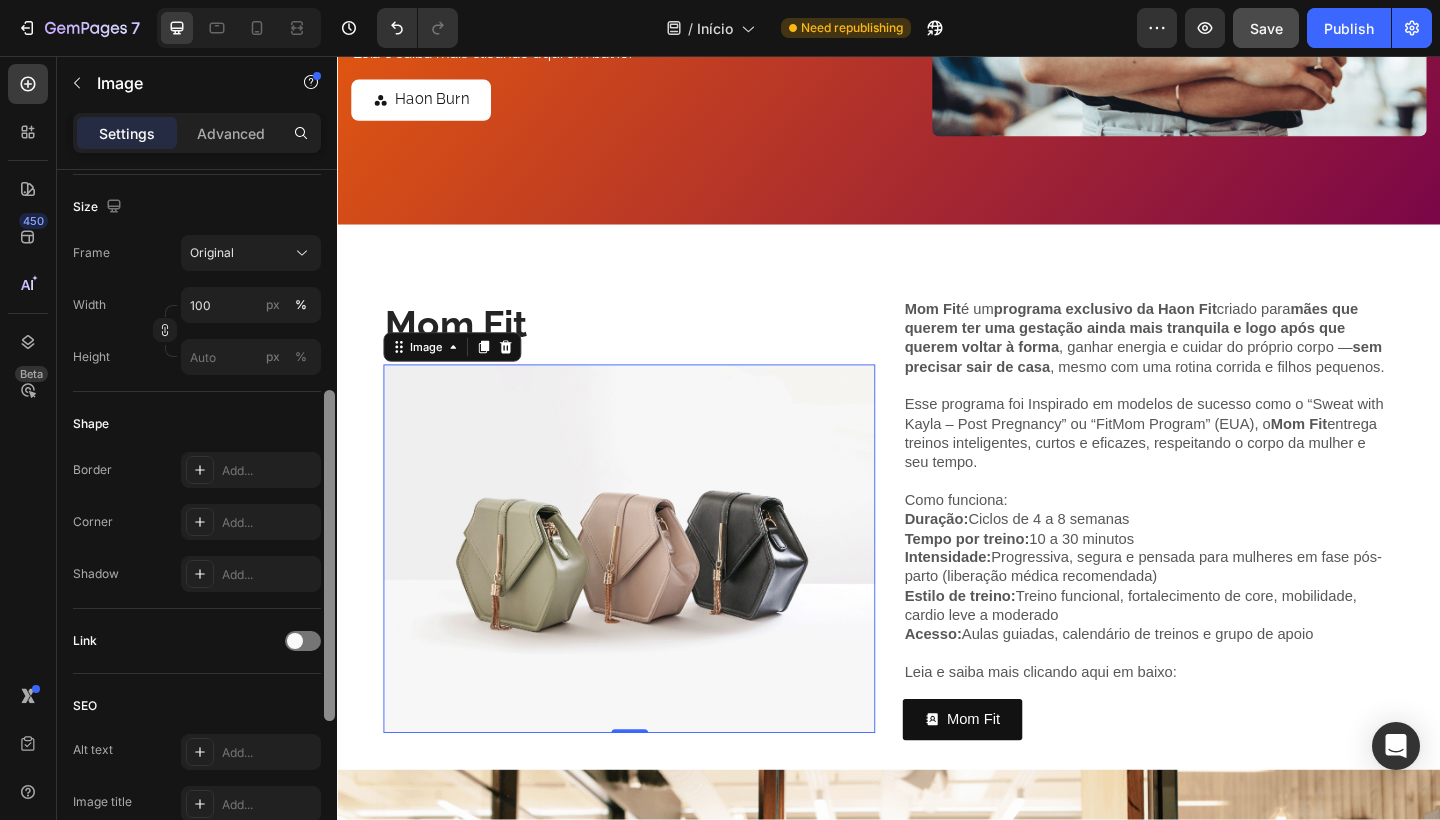 drag, startPoint x: 329, startPoint y: 465, endPoint x: 303, endPoint y: 686, distance: 222.52415 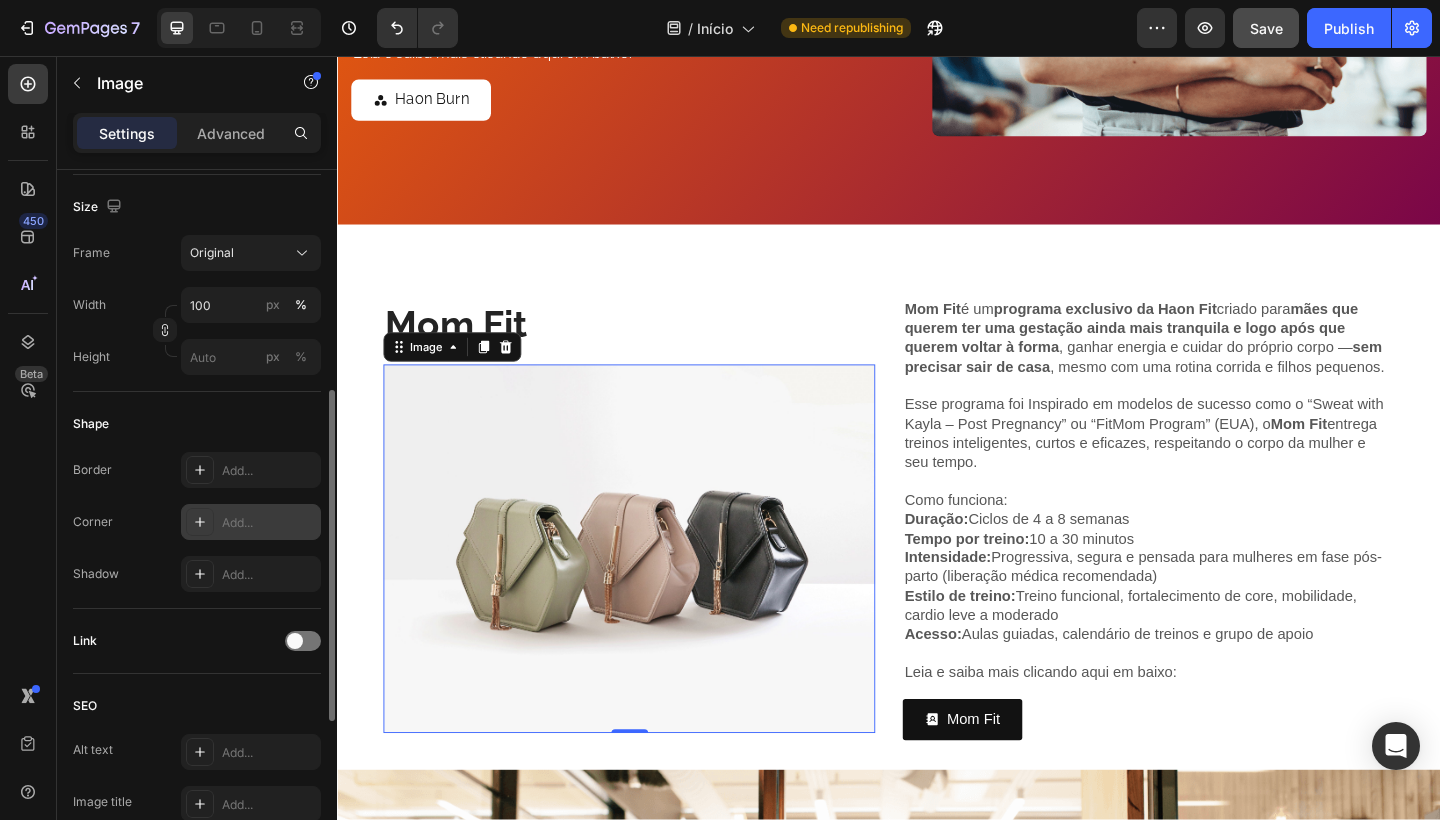 click on "Add..." at bounding box center (269, 523) 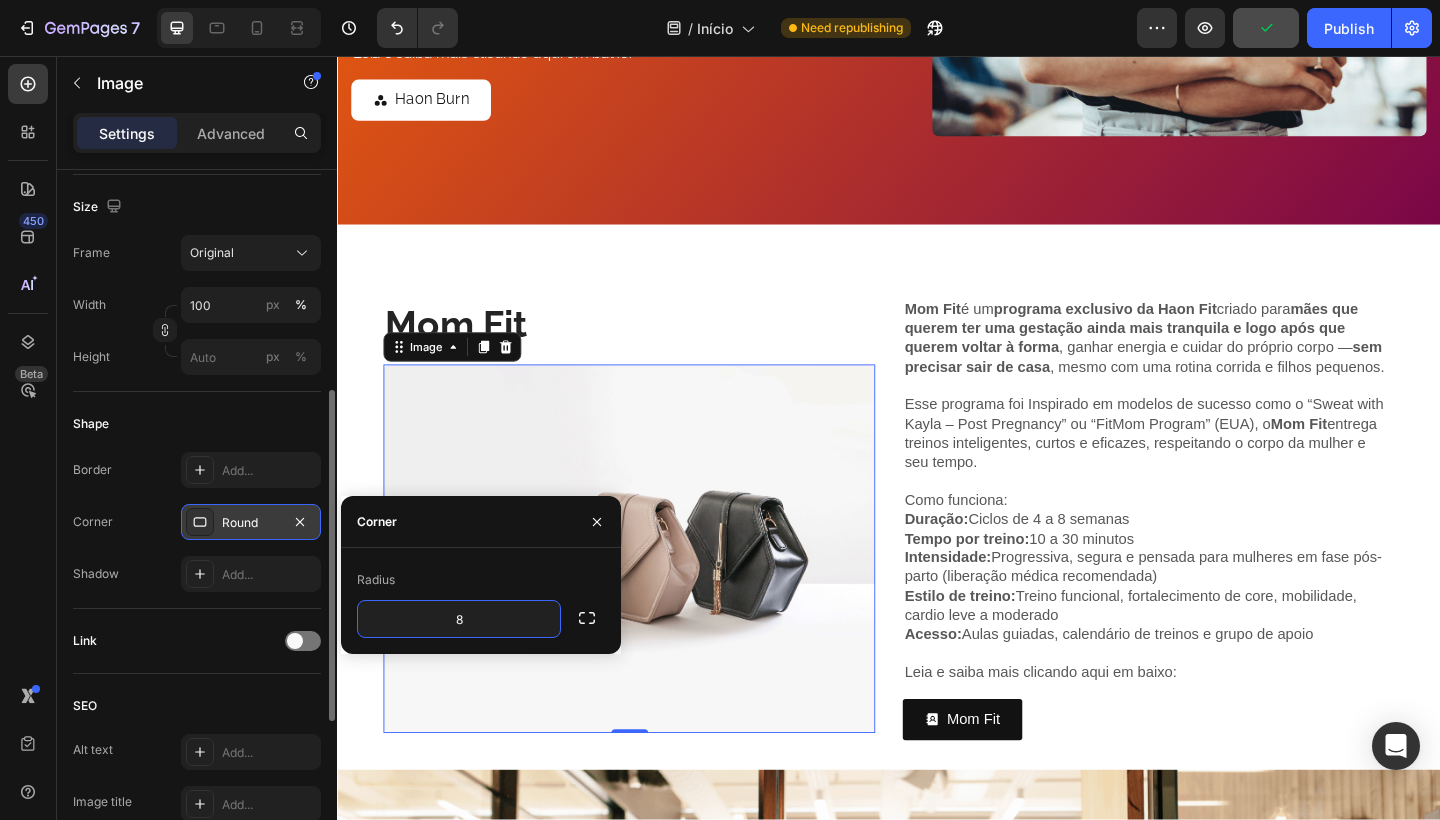 click on "Mom Fit Heading Image   0 Mom Fit  é um  programa exclusivo da Haon Fit  criado para  mães que querem ter uma gestação ainda mais tranquila e logo após que querem voltar à forma , ganhar energia e cuidar do próprio corpo —  sem precisar sair de casa , mesmo com uma rotina corrida e filhos pequenos.   Esse programa foi Inspirado em modelos de sucesso como o “Sweat with Kayla – Post Pregnancy” ou “FitMom Program” (EUA), o  Mom Fit  entrega treinos inteligentes, curtos e eficazes, respeitando o corpo da mulher e seu tempo.   Como funciona: Duração:  Ciclos de 4 a 8 semanas Tempo por treino:  10 a 30 minutos Intensidade:  Progressiva, segura e pensada para mulheres em fase pós-parto (liberação médica recomendada) Estilo de treino:  Treino funcional, fortalecimento de core, mobilidade, cardio leve a moderado Acesso:  Aulas guiadas, calendário de treinos e grupo de apoio   Leia e saiba mais clicando aqui em baixo: Text Block
Mom Fit Button Row Image Text Block Row" at bounding box center (937, 833) 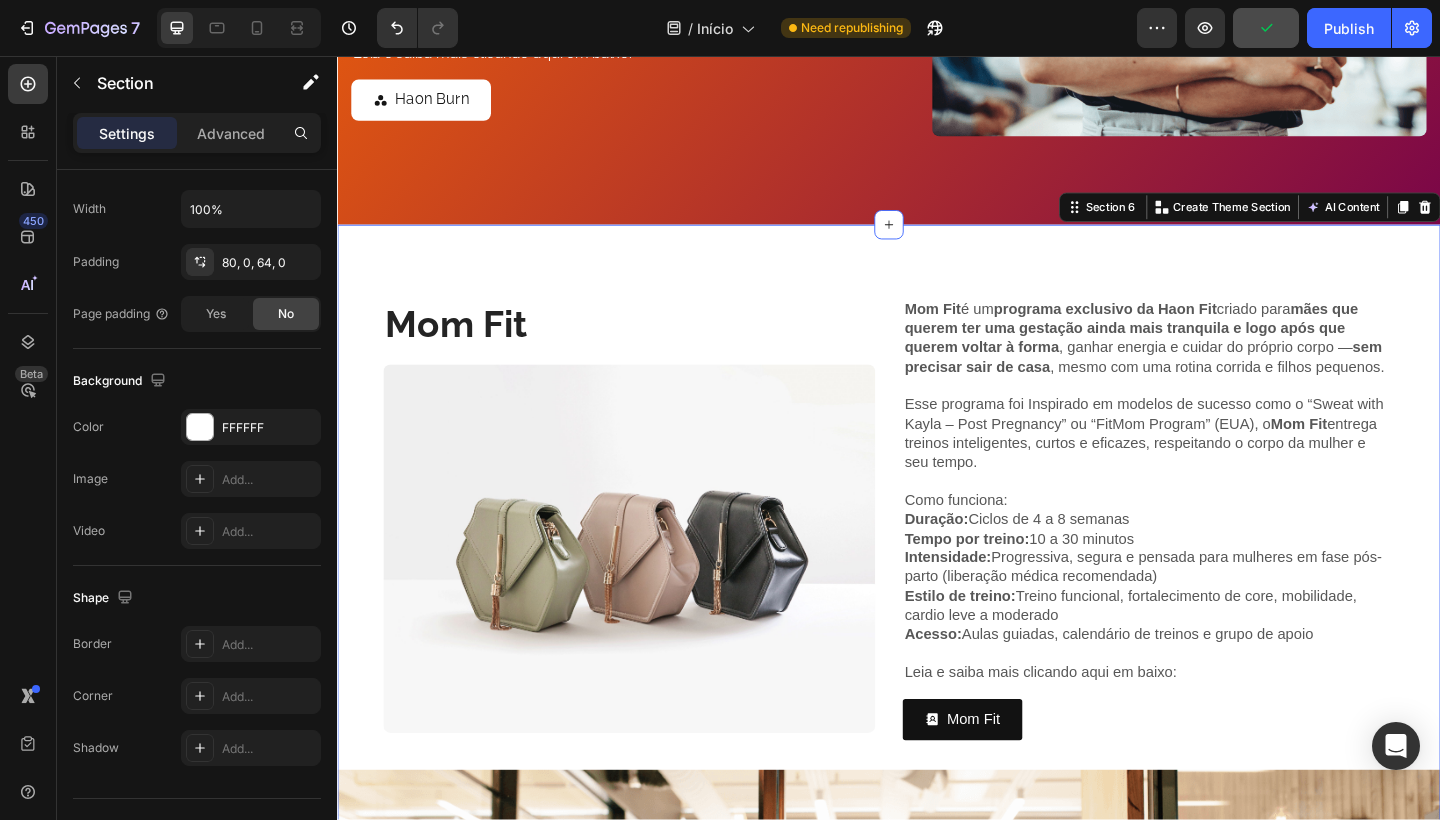 scroll, scrollTop: 0, scrollLeft: 0, axis: both 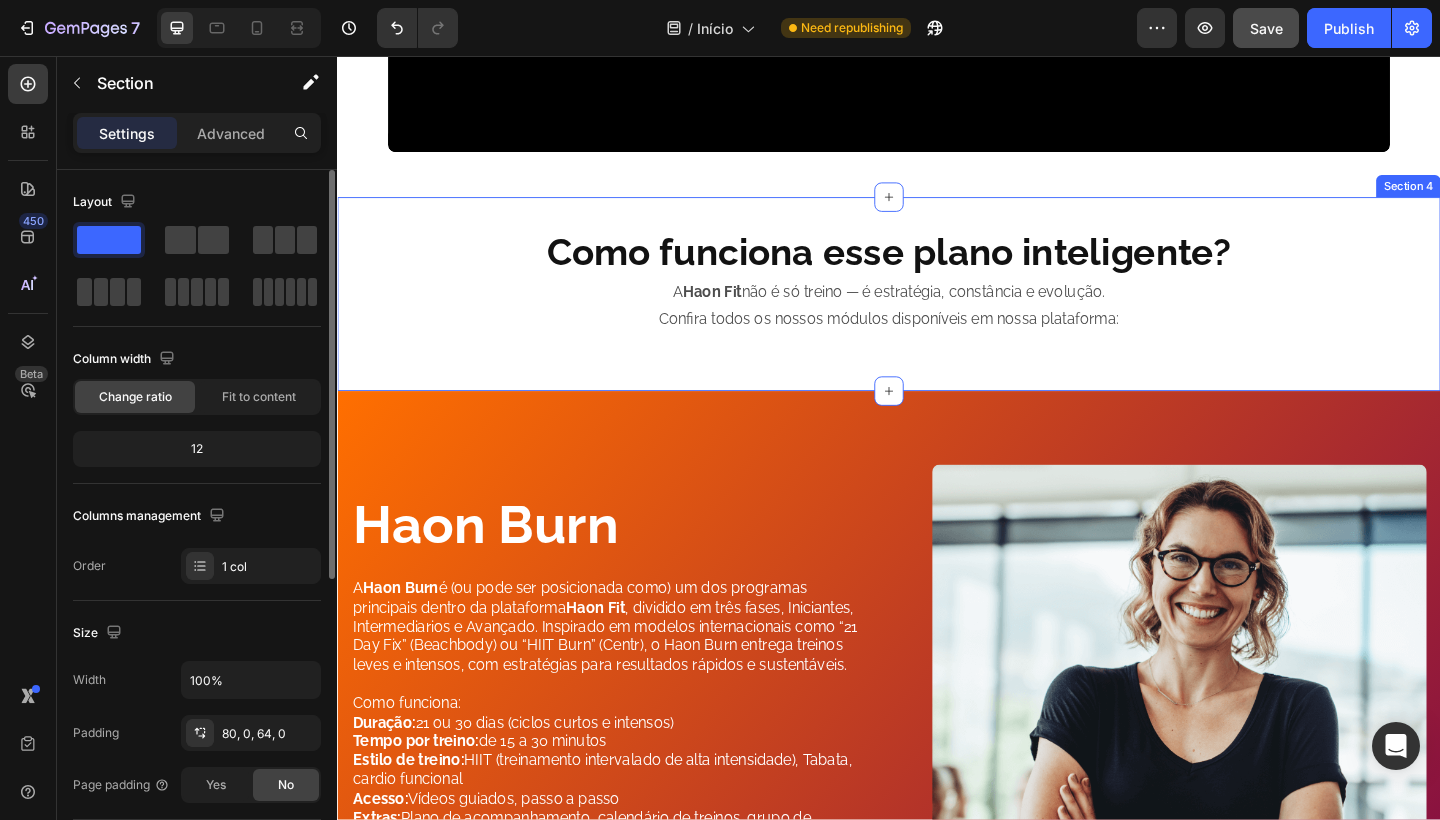 click on "Como funciona esse plano inteligente? Heading A  Haon Fit  não é só treino — é estratégia, constância e evolução. Confira todos os nossos módulos disponíveis em nossa plataforma:   Text Block Section 4" at bounding box center (937, 315) 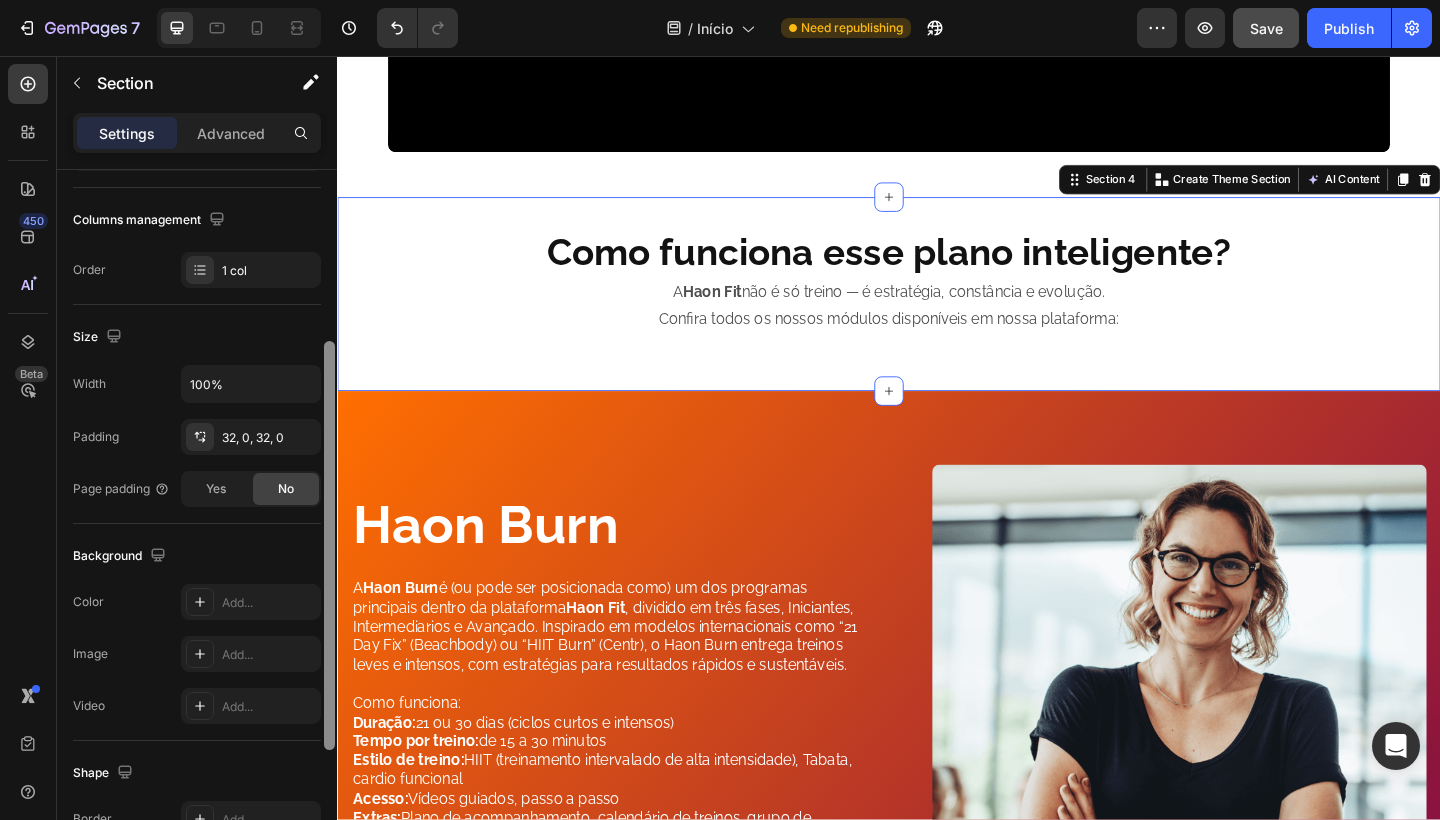 scroll, scrollTop: 513, scrollLeft: 0, axis: vertical 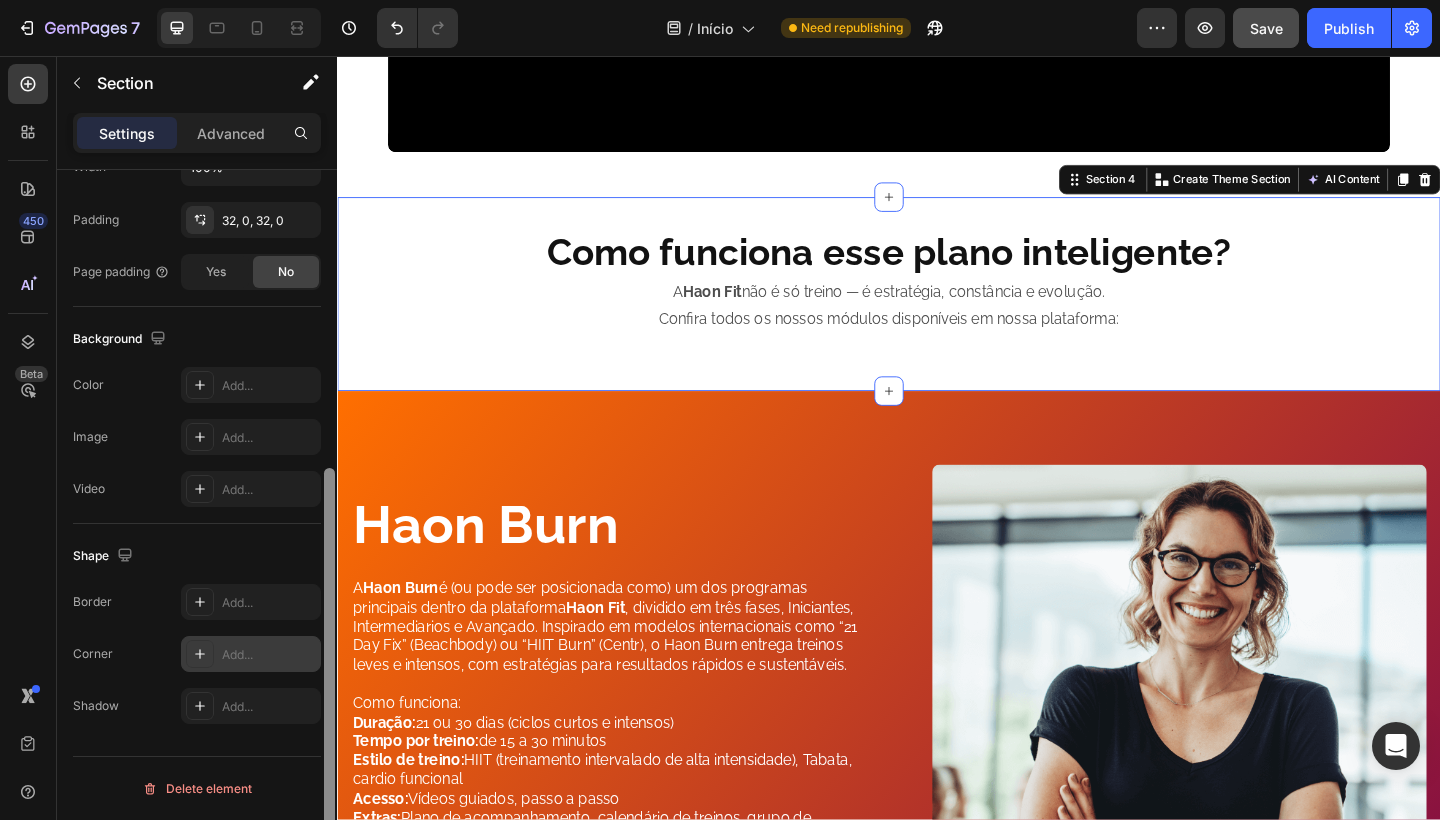 drag, startPoint x: 328, startPoint y: 339, endPoint x: 311, endPoint y: 650, distance: 311.4643 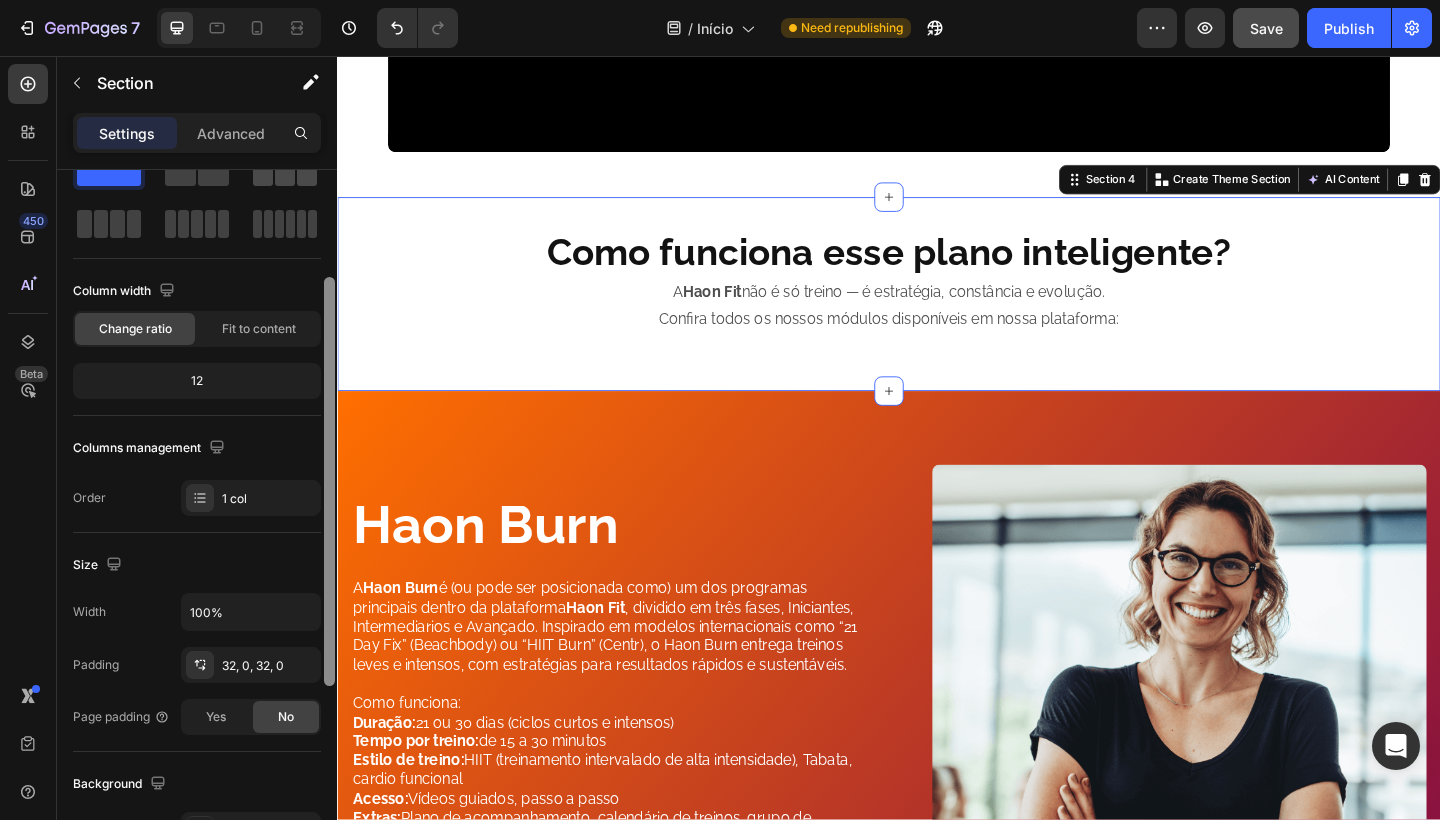 scroll, scrollTop: 0, scrollLeft: 0, axis: both 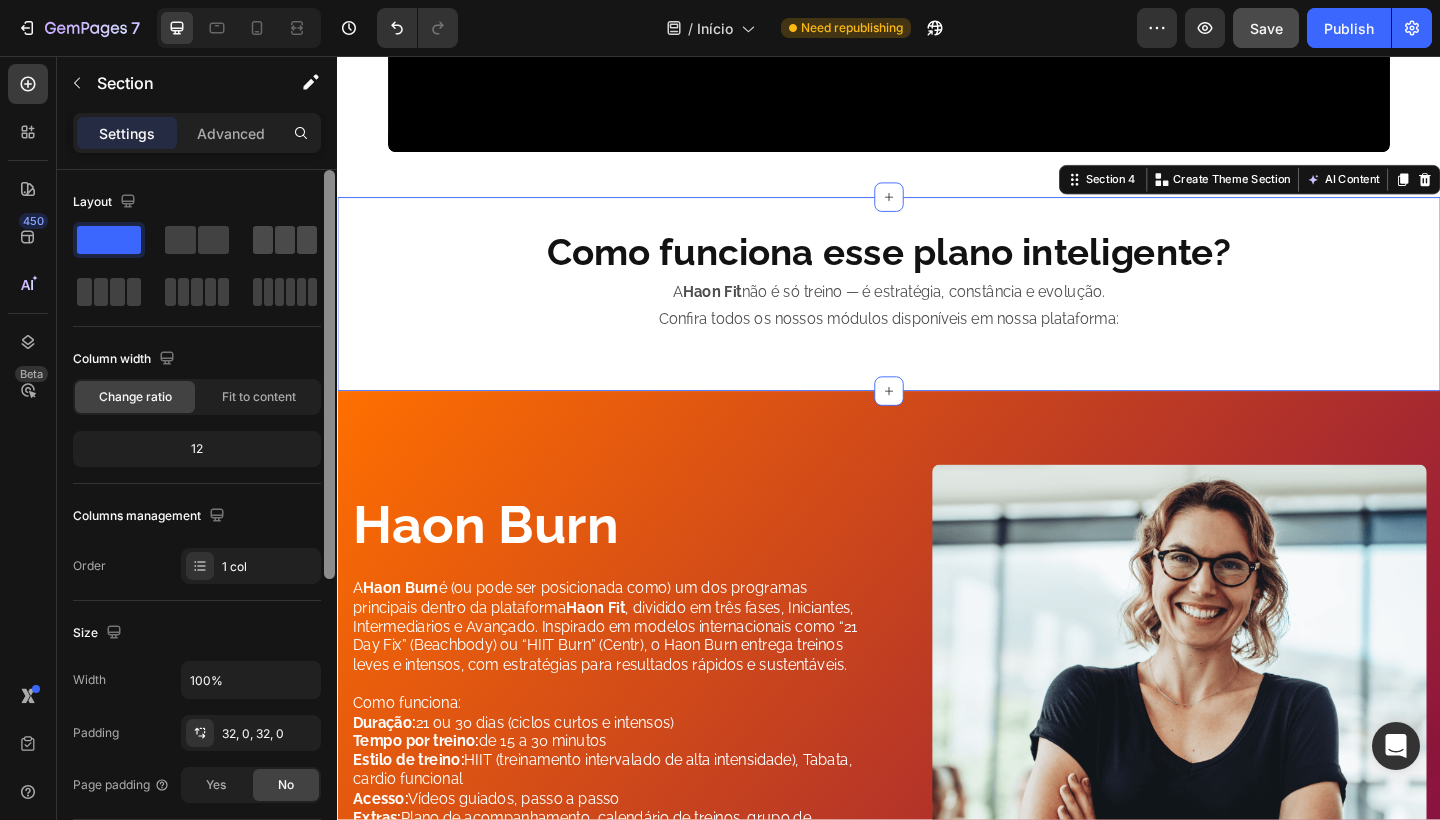 drag, startPoint x: 328, startPoint y: 543, endPoint x: 311, endPoint y: 233, distance: 310.4658 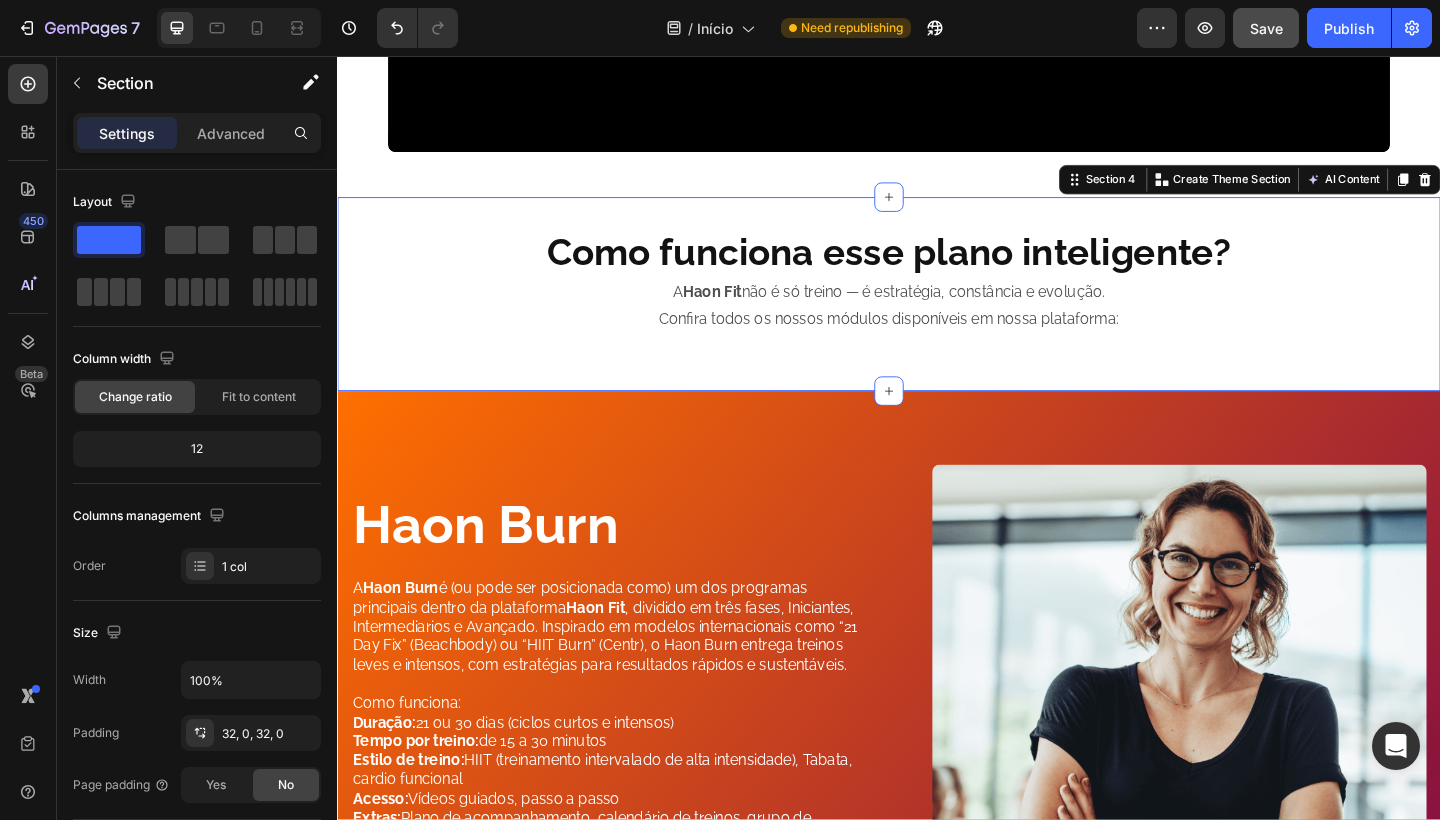 click on "Como funciona esse plano inteligente? Heading A  Haon Fit  não é só treino — é estratégia, constância e evolução. Confira todos os nossos módulos disponíveis em nossa plataforma:   Text Block Section 4   You can create reusable sections Create Theme Section AI Content Write with GemAI What would you like to describe here? Tone and Voice Persuasive Product Plano Anual Show more Generate" at bounding box center (937, 315) 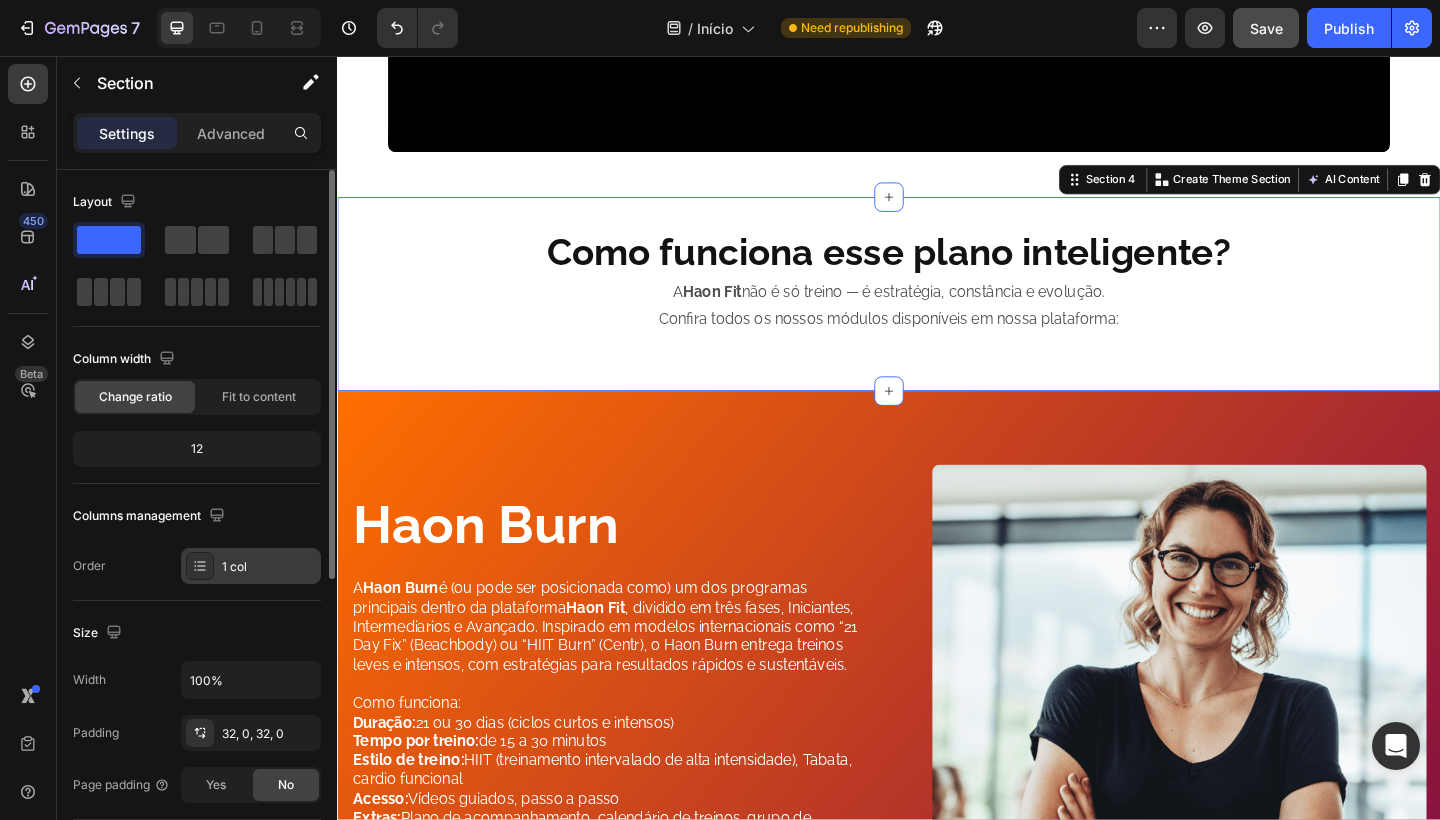 click on "1 col" at bounding box center (269, 567) 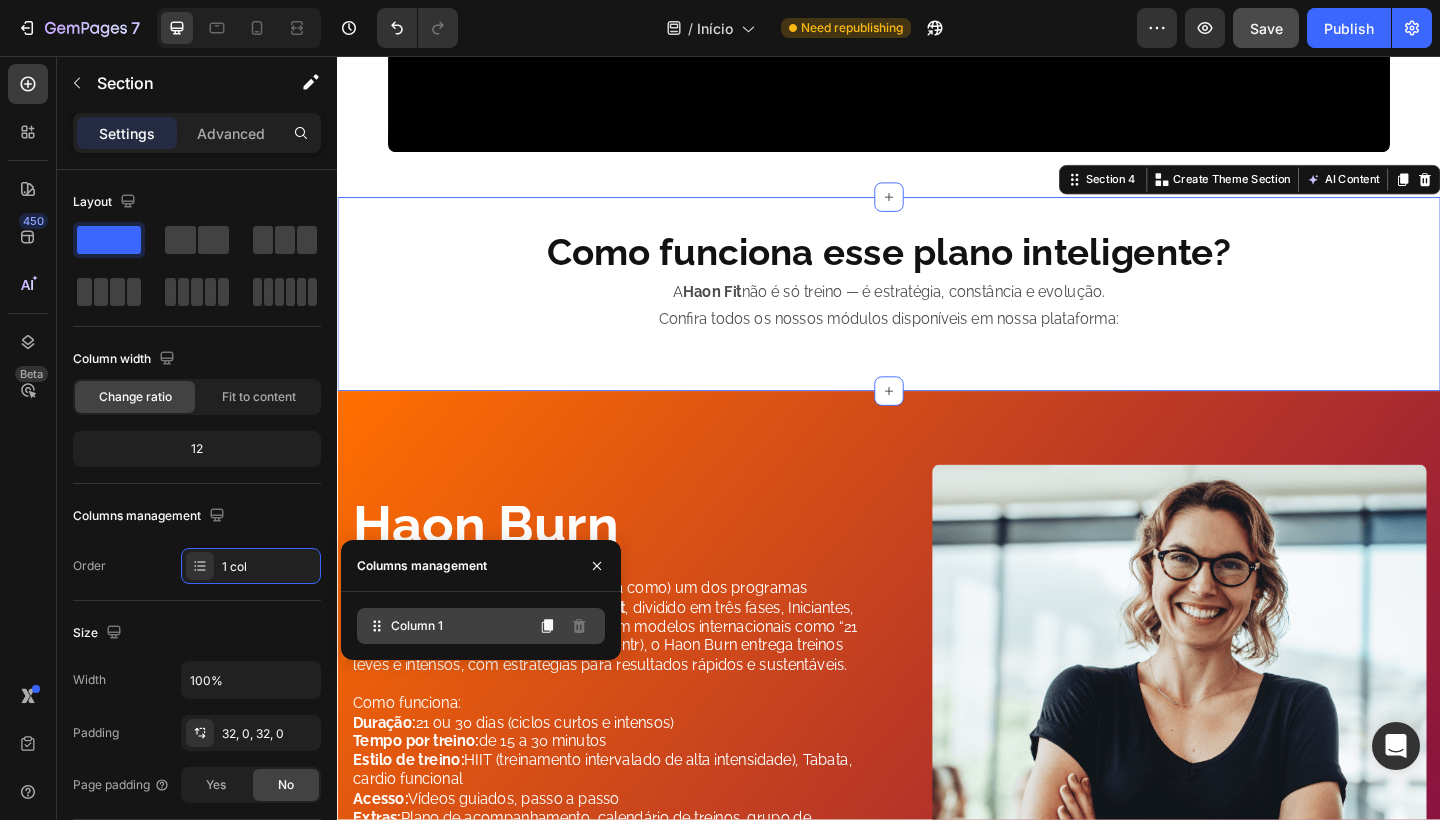 click on "Column 1" at bounding box center [417, 626] 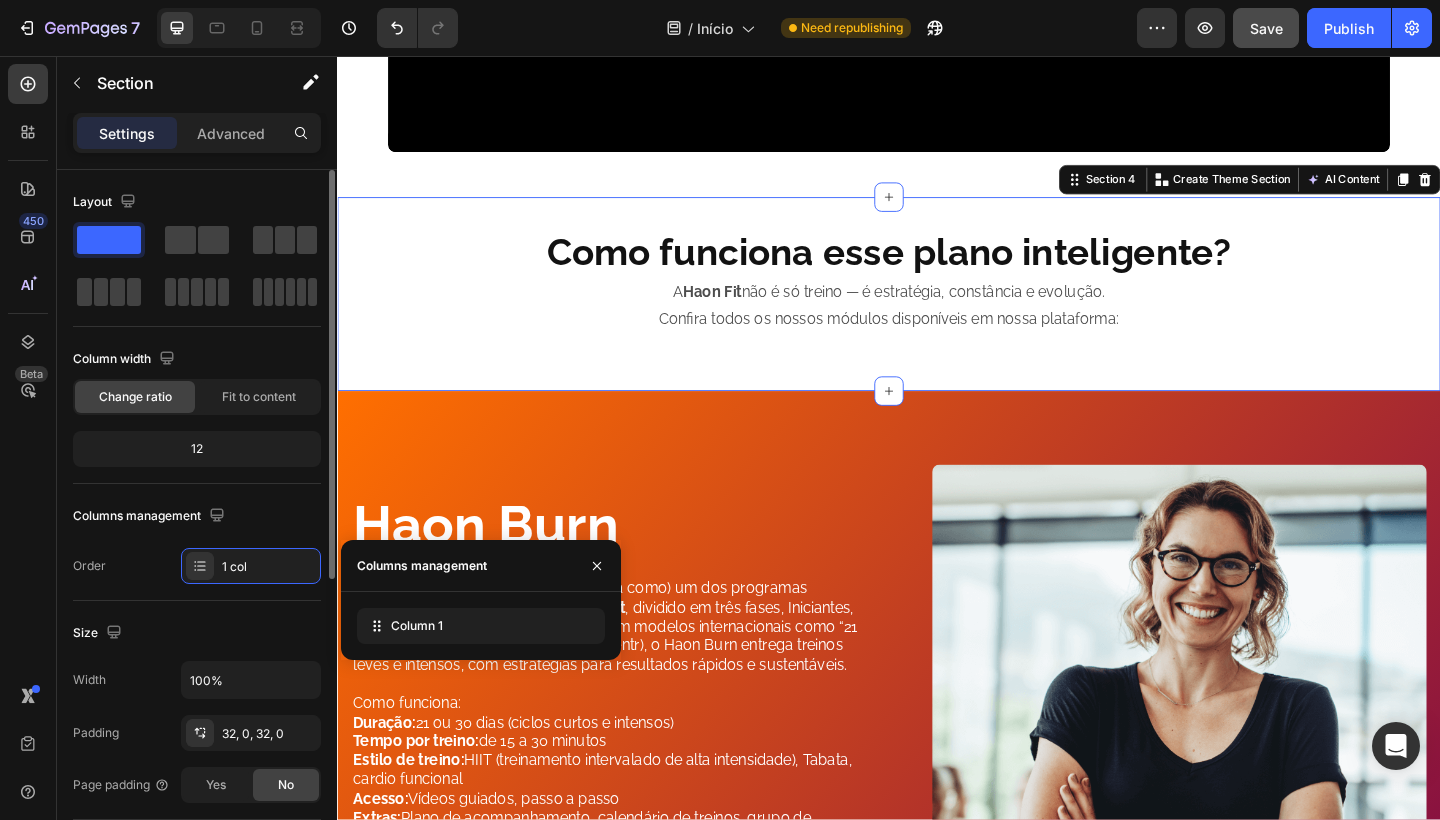 click on "Columns management" at bounding box center (197, 516) 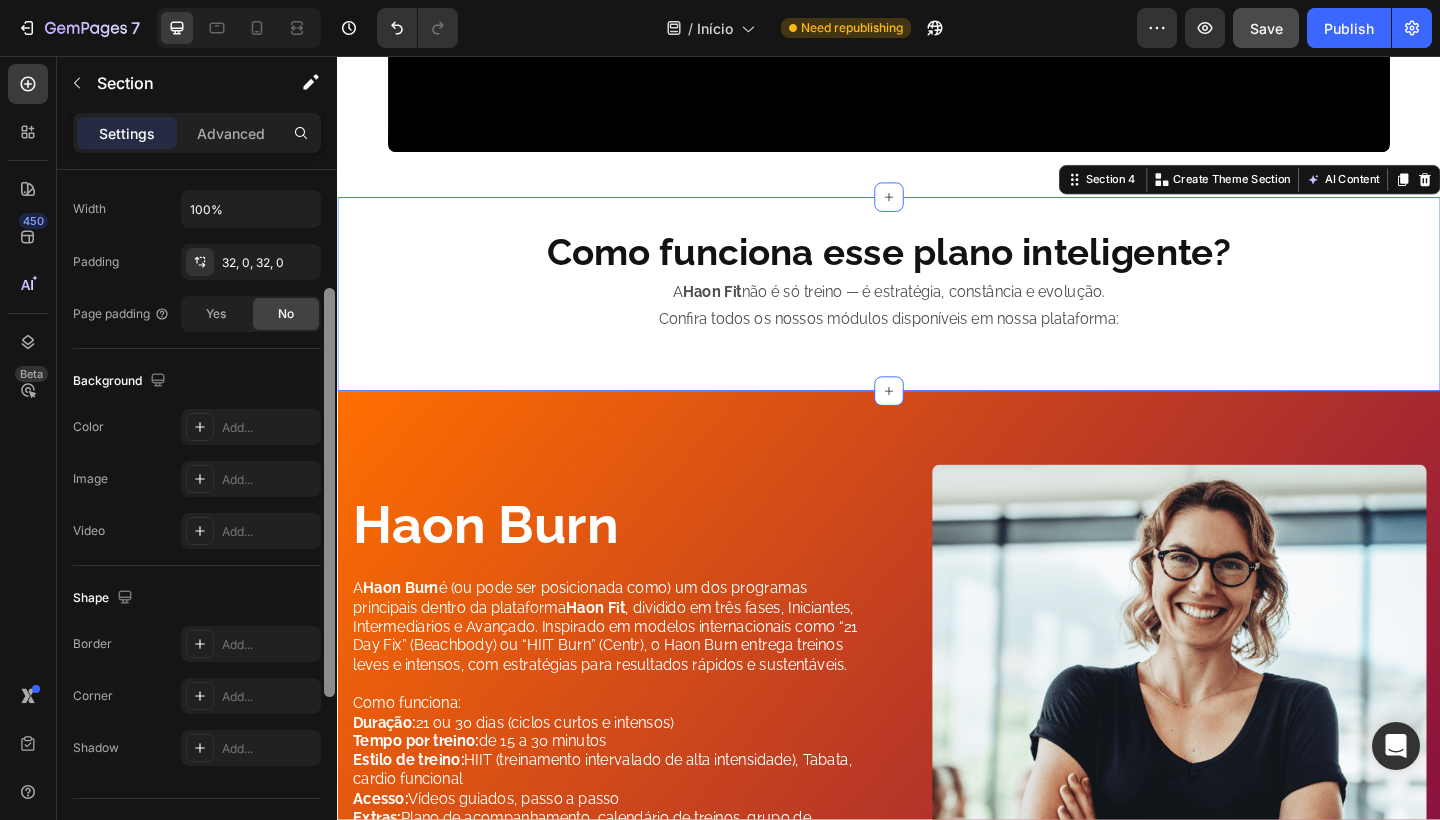 scroll, scrollTop: 473, scrollLeft: 0, axis: vertical 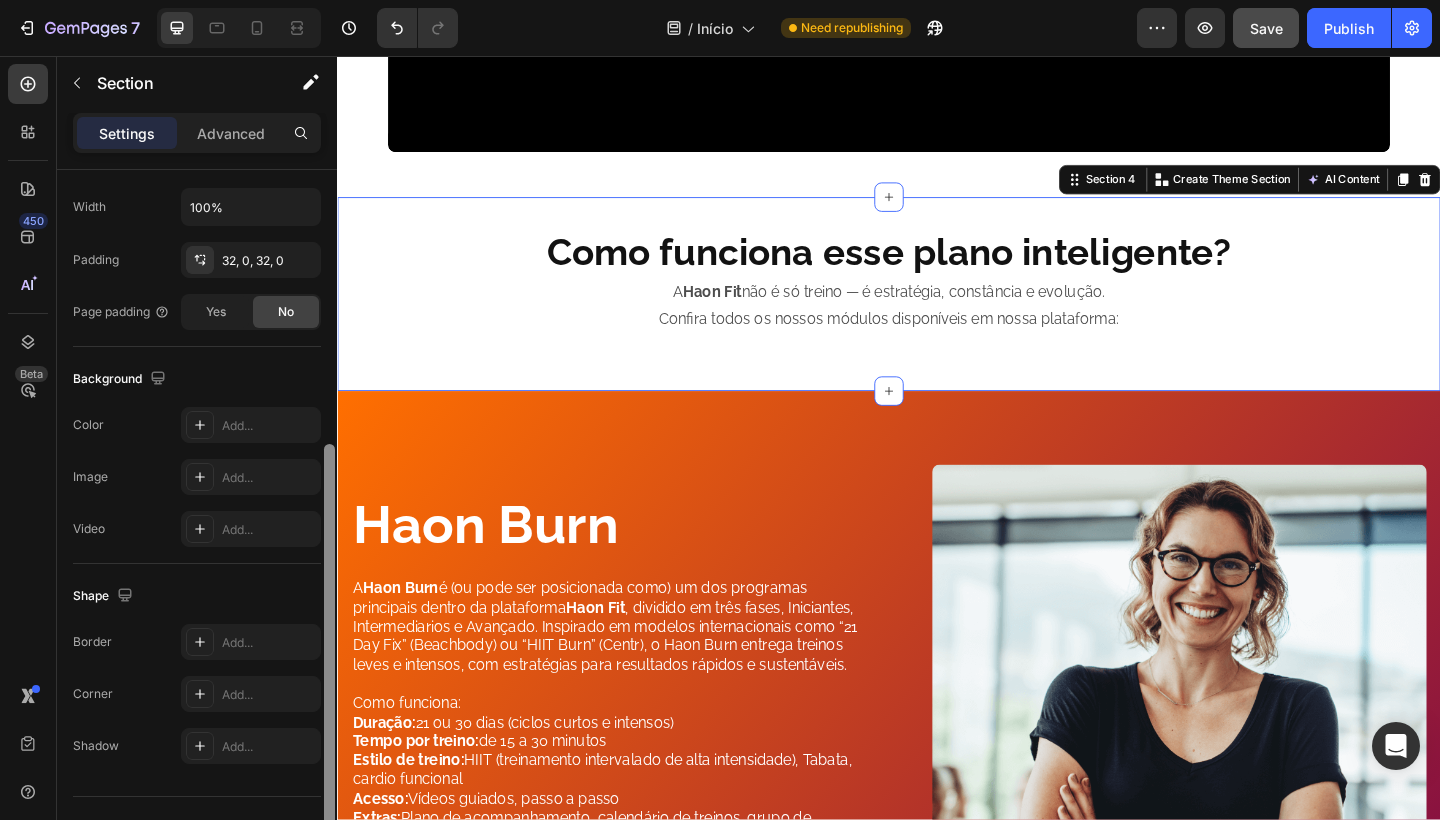 drag, startPoint x: 327, startPoint y: 503, endPoint x: 321, endPoint y: 778, distance: 275.06546 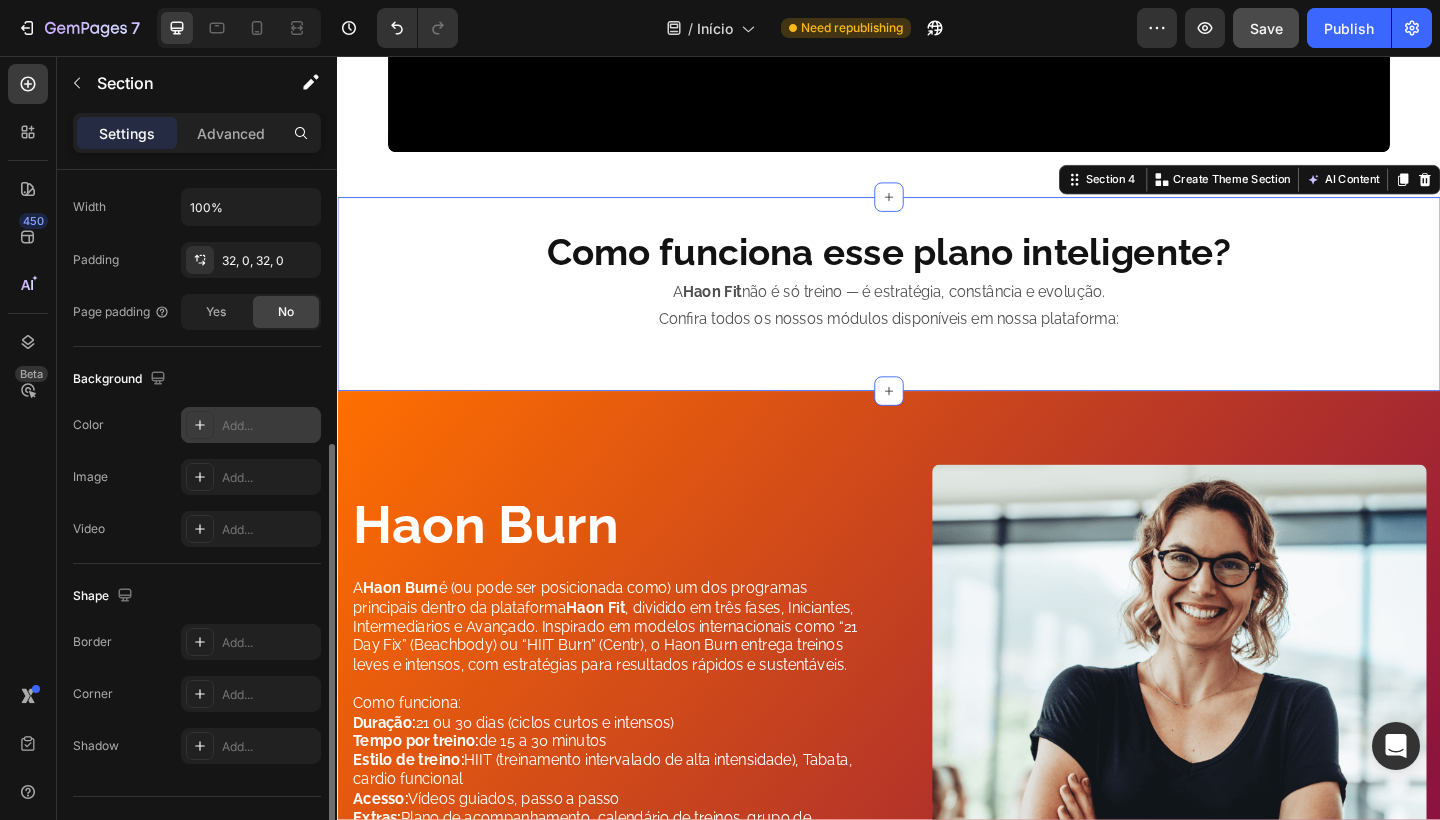 click on "Add..." at bounding box center [269, 426] 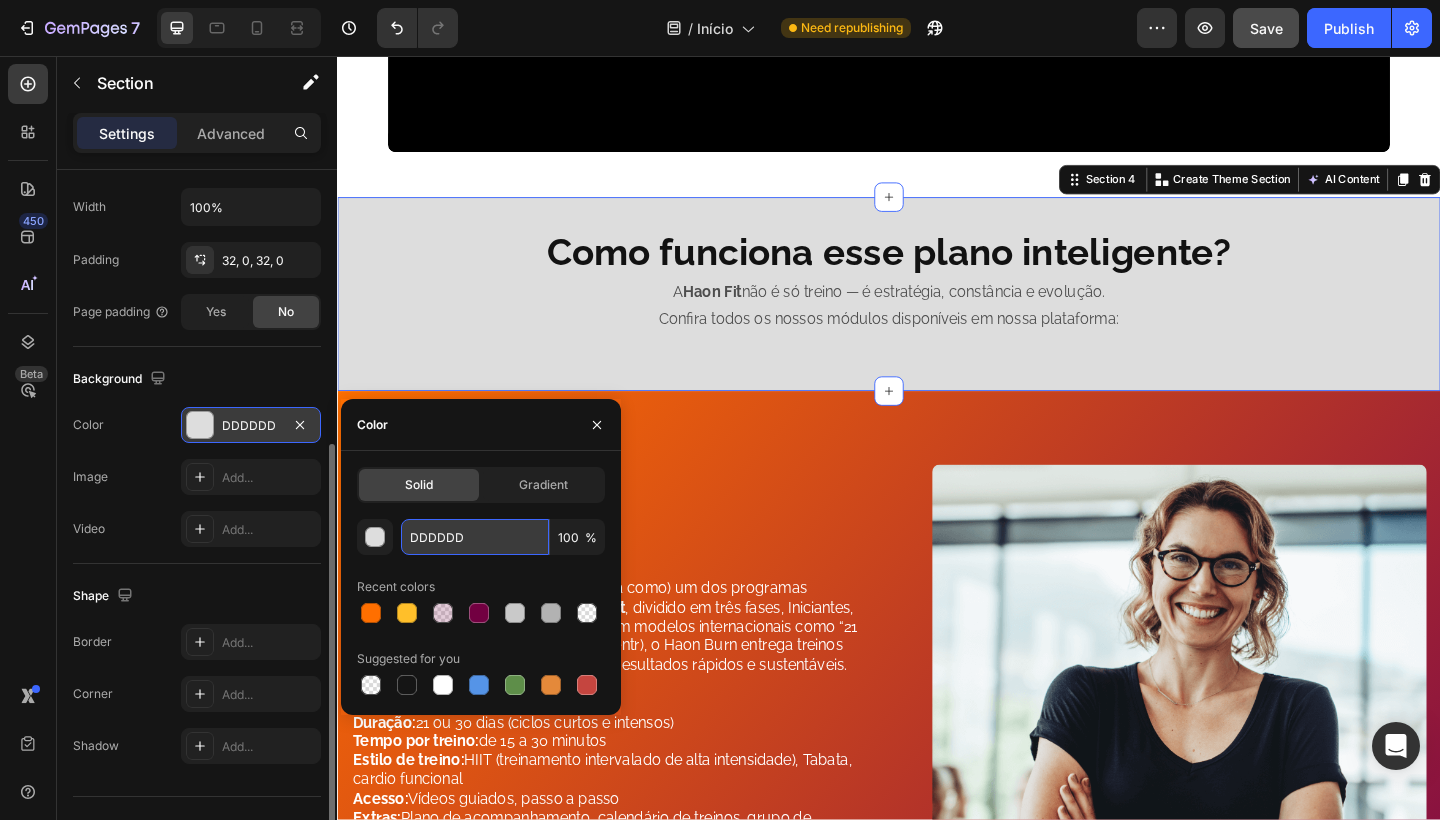click on "DDDDDD" at bounding box center (475, 537) 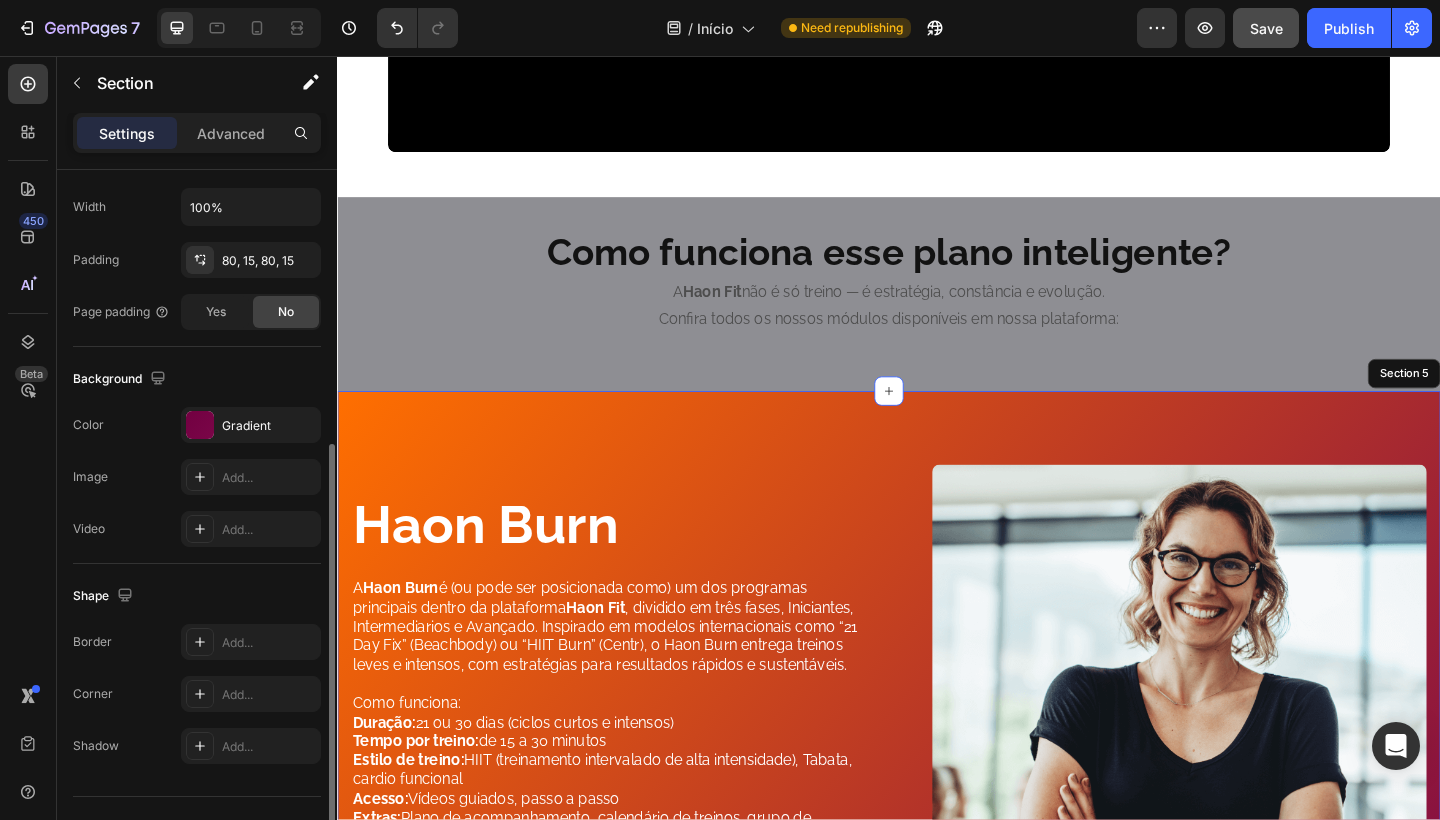 click on "Haon Burn Heading A  Haon Burn  é (ou pode ser posicionada como) um dos programas principais dentro da plataforma  Haon Fit , dividido em três fases, Iniciantes, Intermediarios e Avançado. Inspirado em modelos internacionais como “21 Day Fix” (Beachbody) ou “HIIT Burn” (Centr), o Haon Burn entrega treinos leves e intensos, com estratégias para resultados rápidos e sustentáveis.   Como funciona: Duração:  21 ou 30 dias (ciclos curtos e intensos) Tempo por treino:  de 15 a 30 minutos Estilo de treino:  HIIT (treinamento intervalado de alta intensidade), Tabata, cardio funcional Acesso:  Vídeos guiados, passo a passo Extras:  Plano de acompanhamento, calendário de treinos, grupo de motivação   Leia e saiba mais clicando aqui em baixo: Text Block
Haon Burn Button Image Row Section 5" at bounding box center [937, 778] 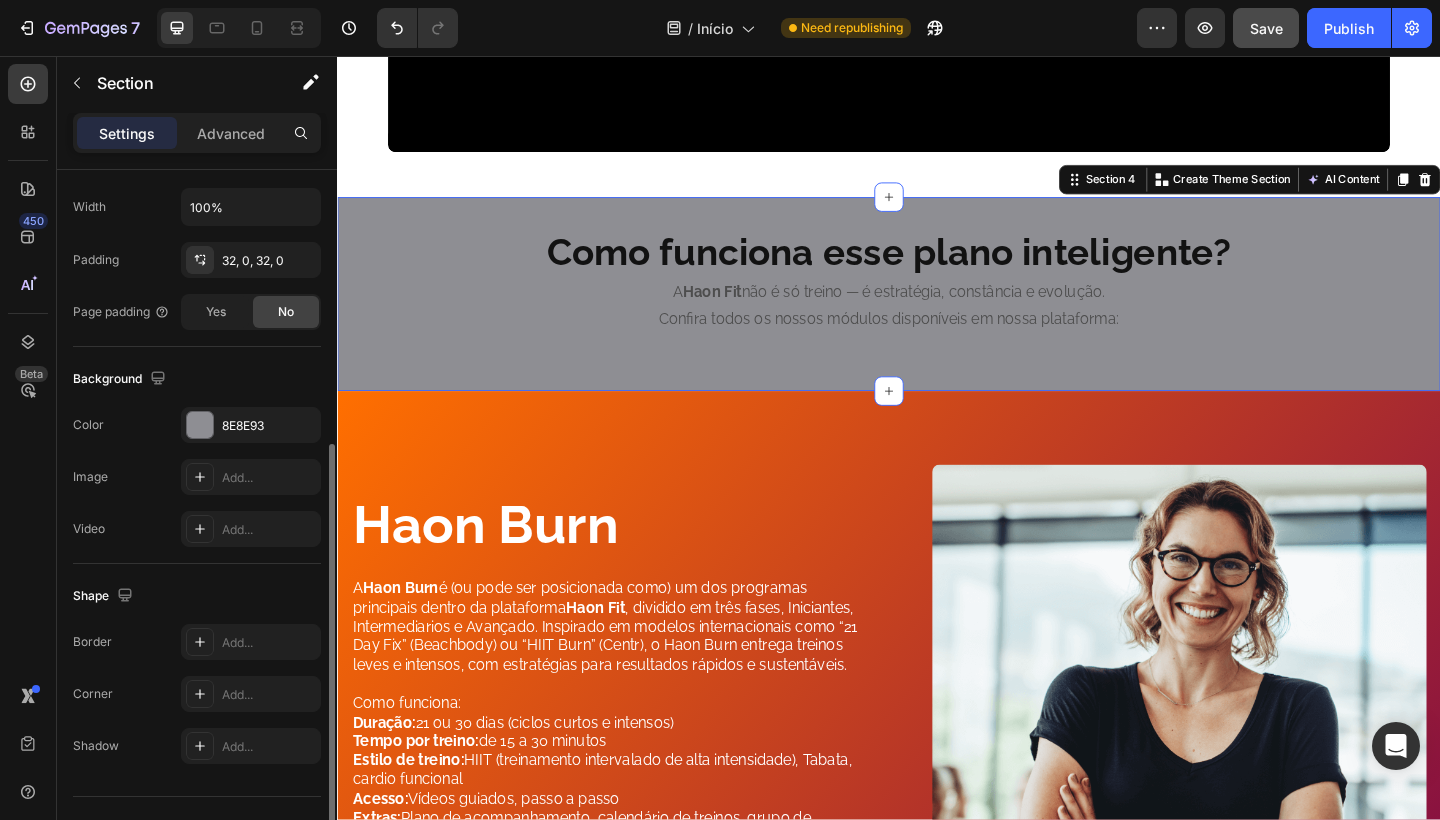 click on "Como funciona esse plano inteligente? Heading A  Haon Fit  não é só treino — é estratégia, constância e evolução. Confira todos os nossos módulos disponíveis em nossa plataforma:   Text Block Section 4   You can create reusable sections Create Theme Section AI Content Write with GemAI What would you like to describe here? Tone and Voice Persuasive Product Plano Anual Show more Generate" at bounding box center [937, 315] 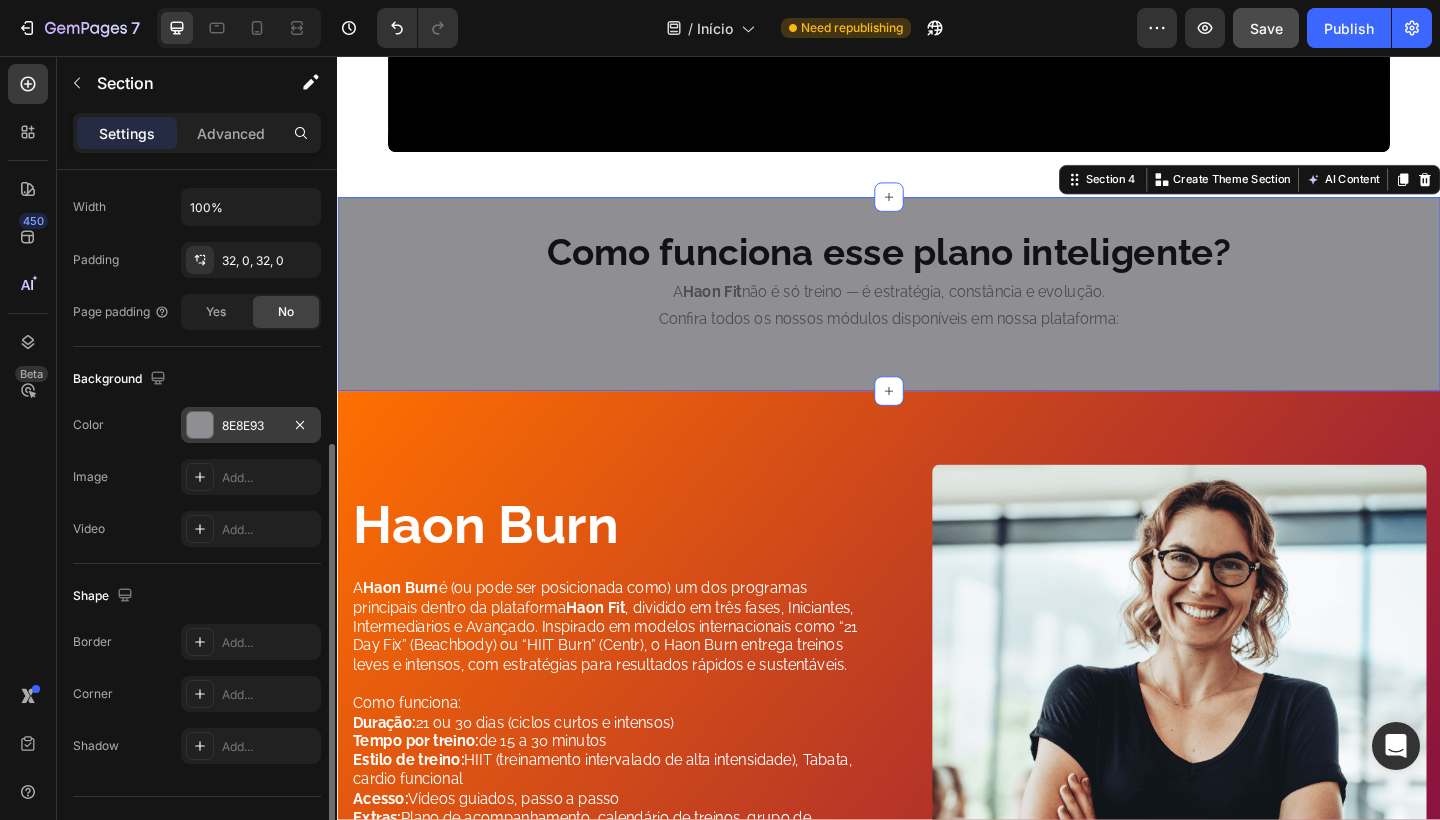 click on "8E8E93" at bounding box center [251, 426] 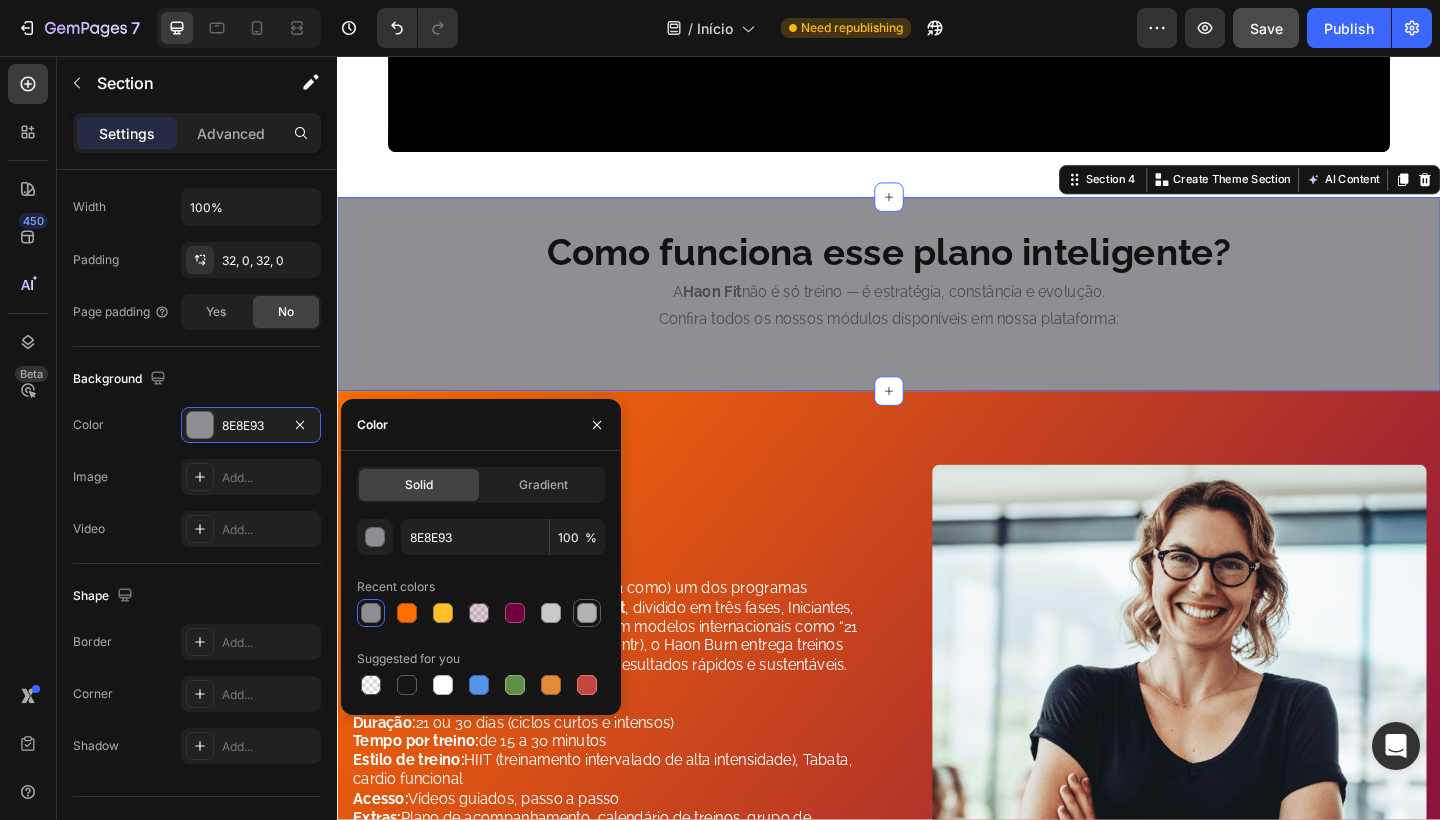 click at bounding box center [587, 613] 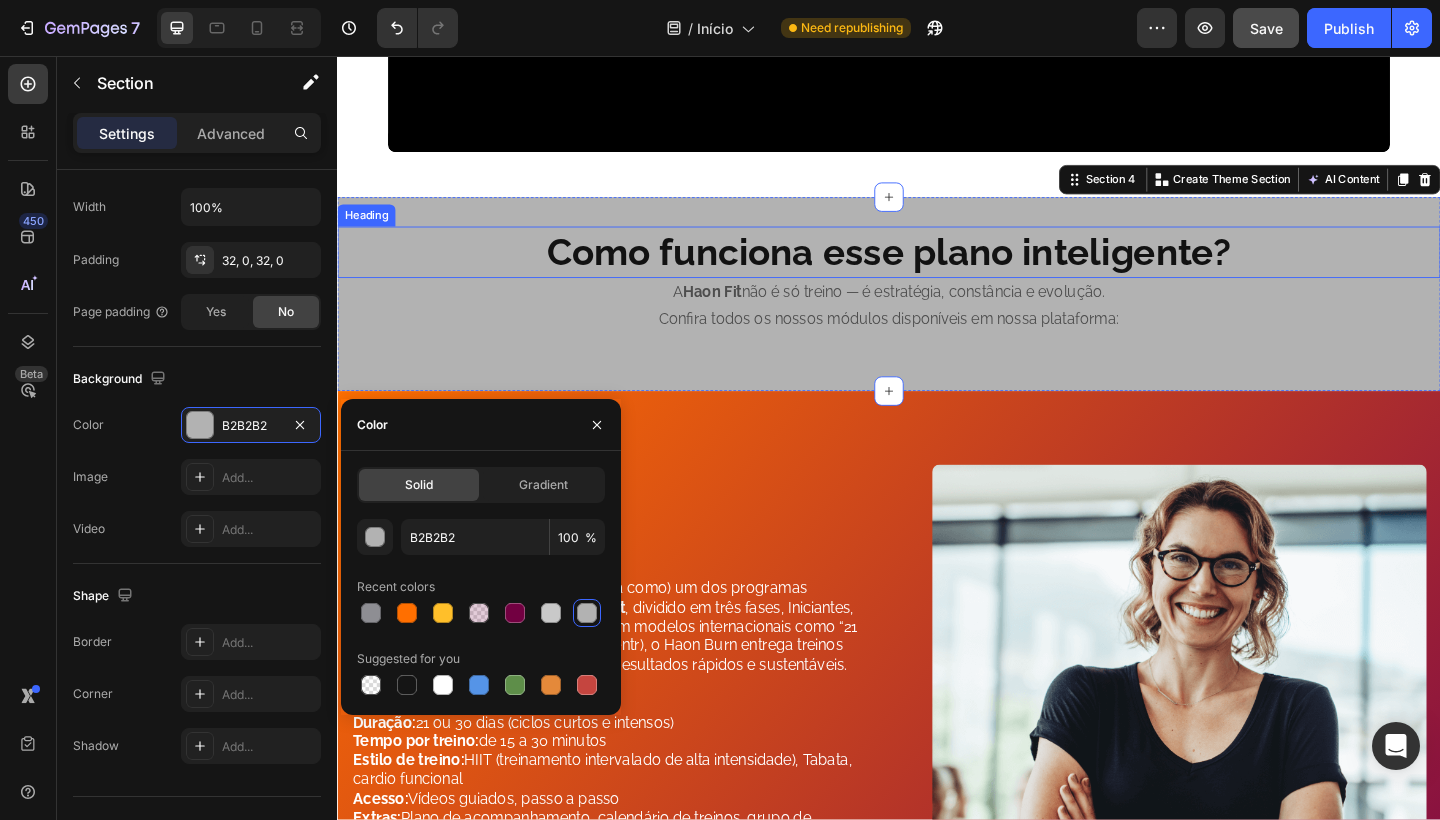 click on "Como funciona esse plano inteligente?" at bounding box center [937, 270] 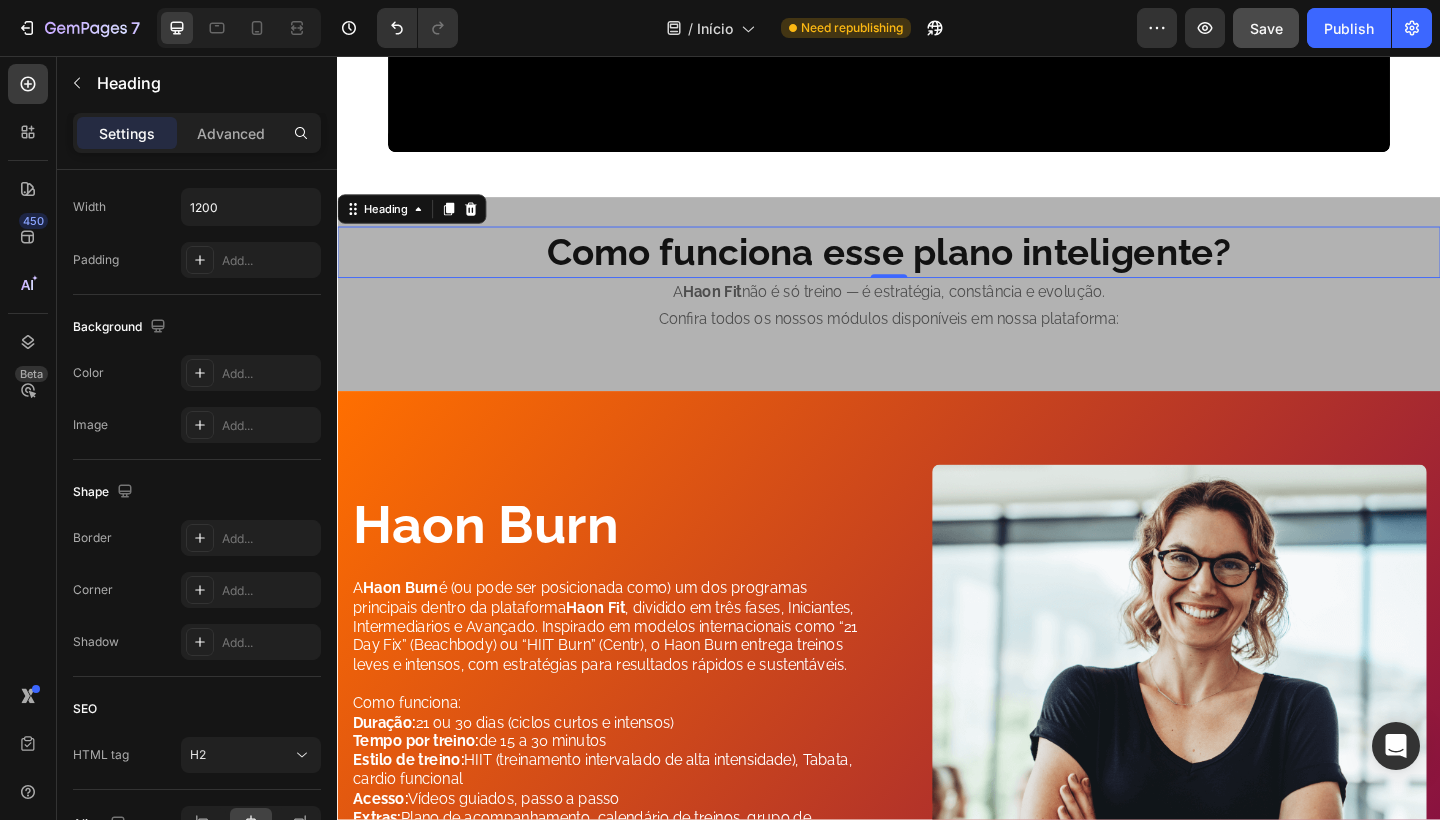 scroll, scrollTop: 0, scrollLeft: 0, axis: both 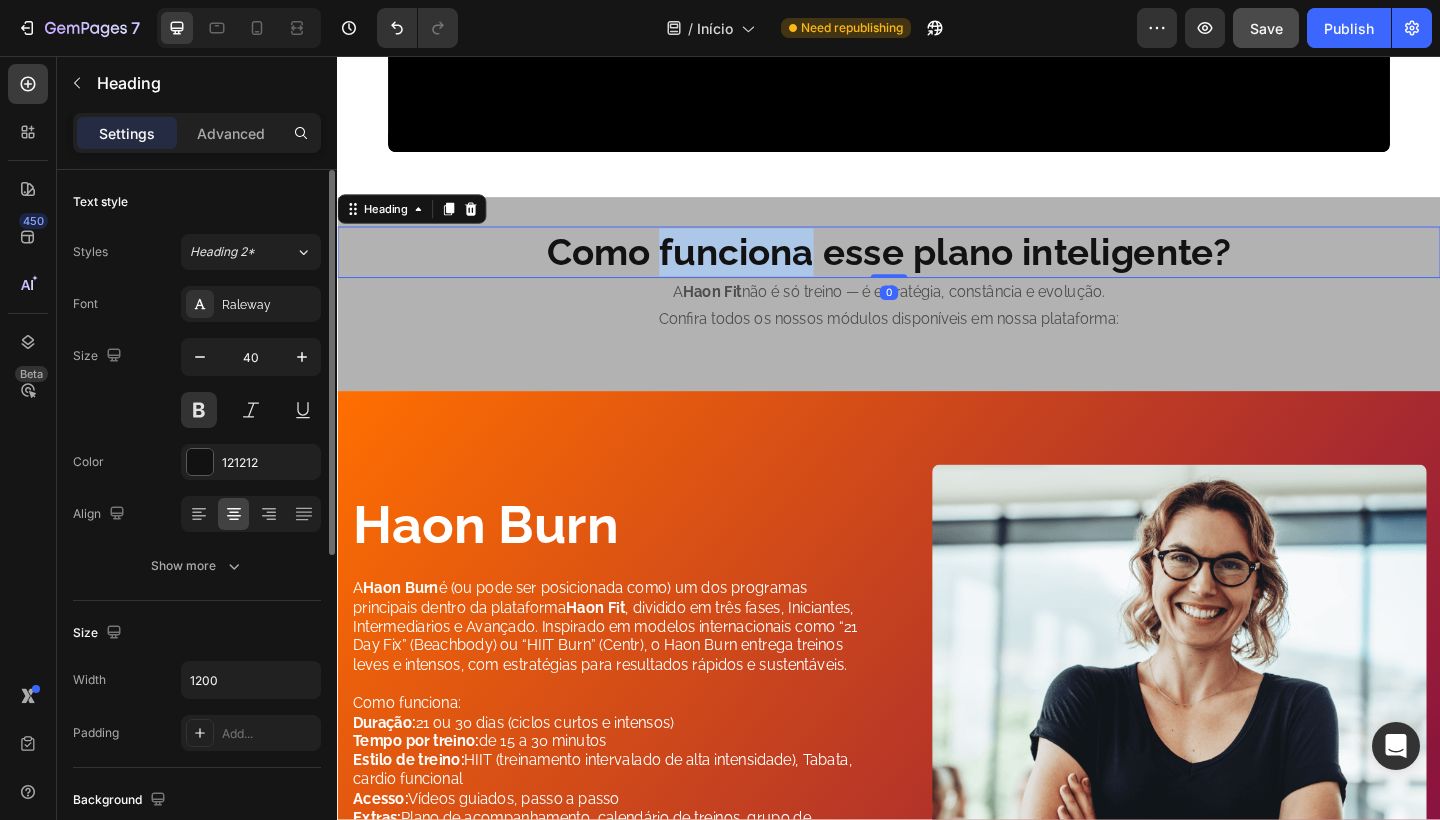 click on "Como funciona esse plano inteligente?" at bounding box center (937, 270) 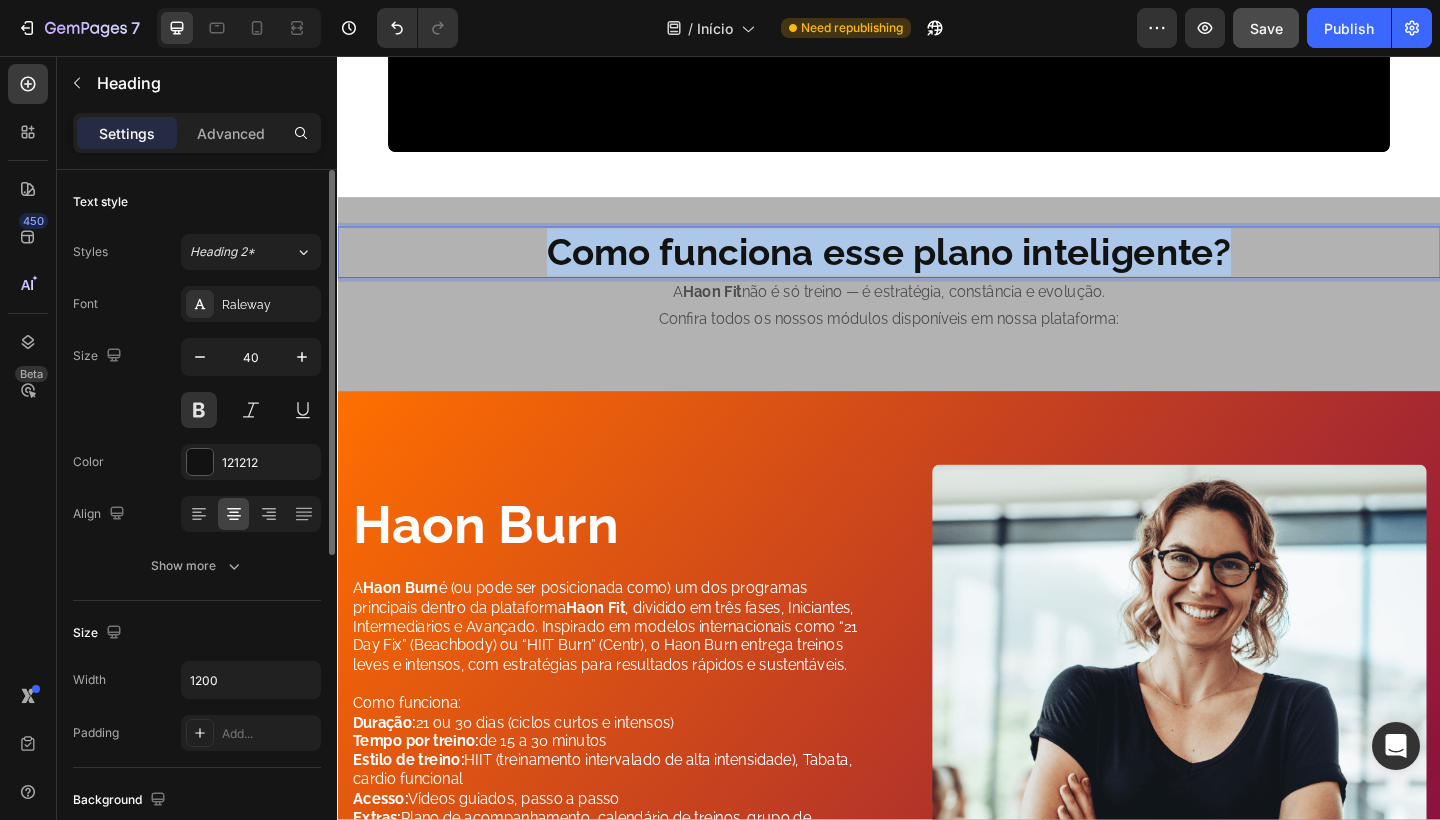 click on "Como funciona esse plano inteligente?" at bounding box center (937, 270) 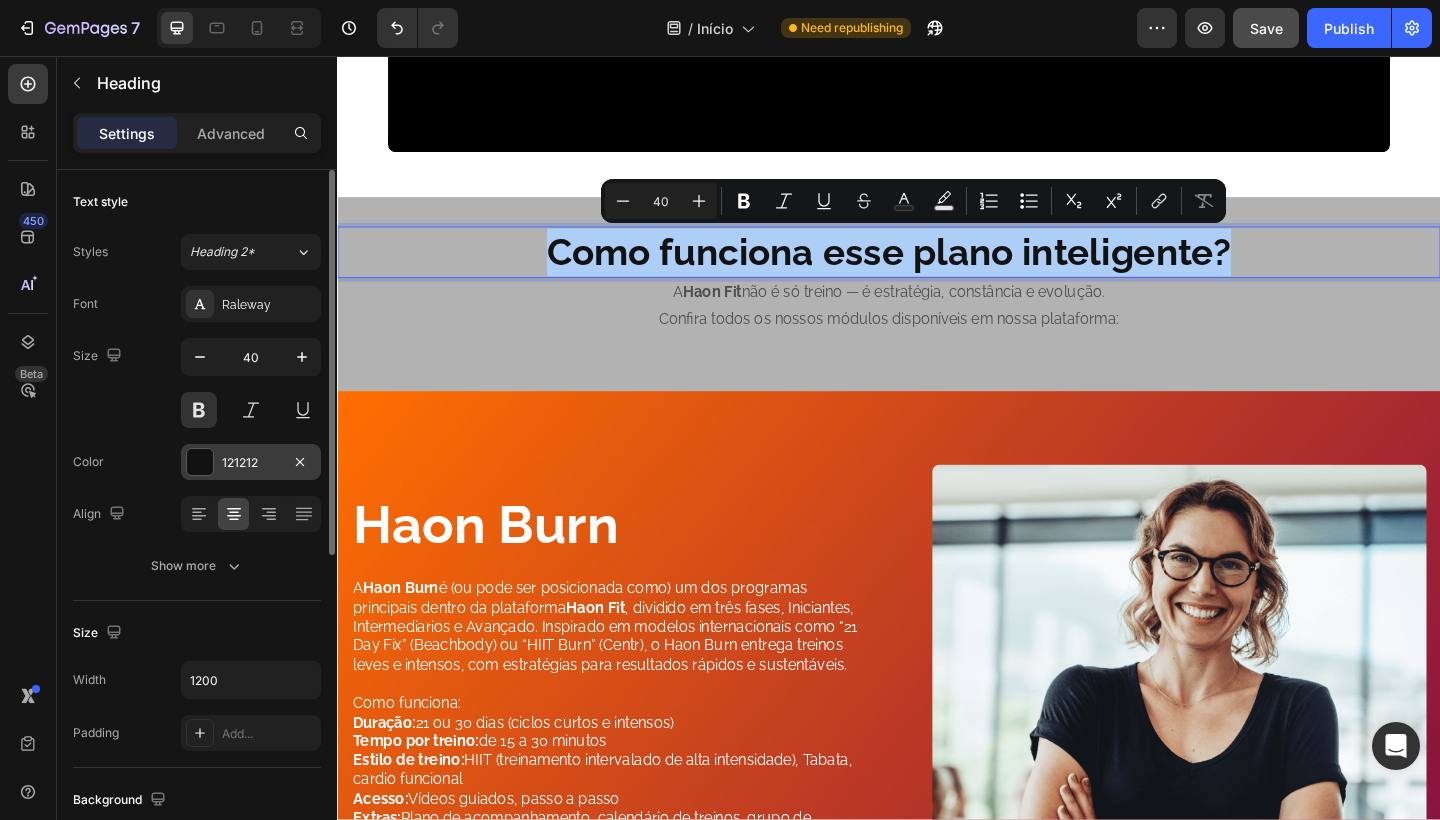 click on "121212" at bounding box center [251, 463] 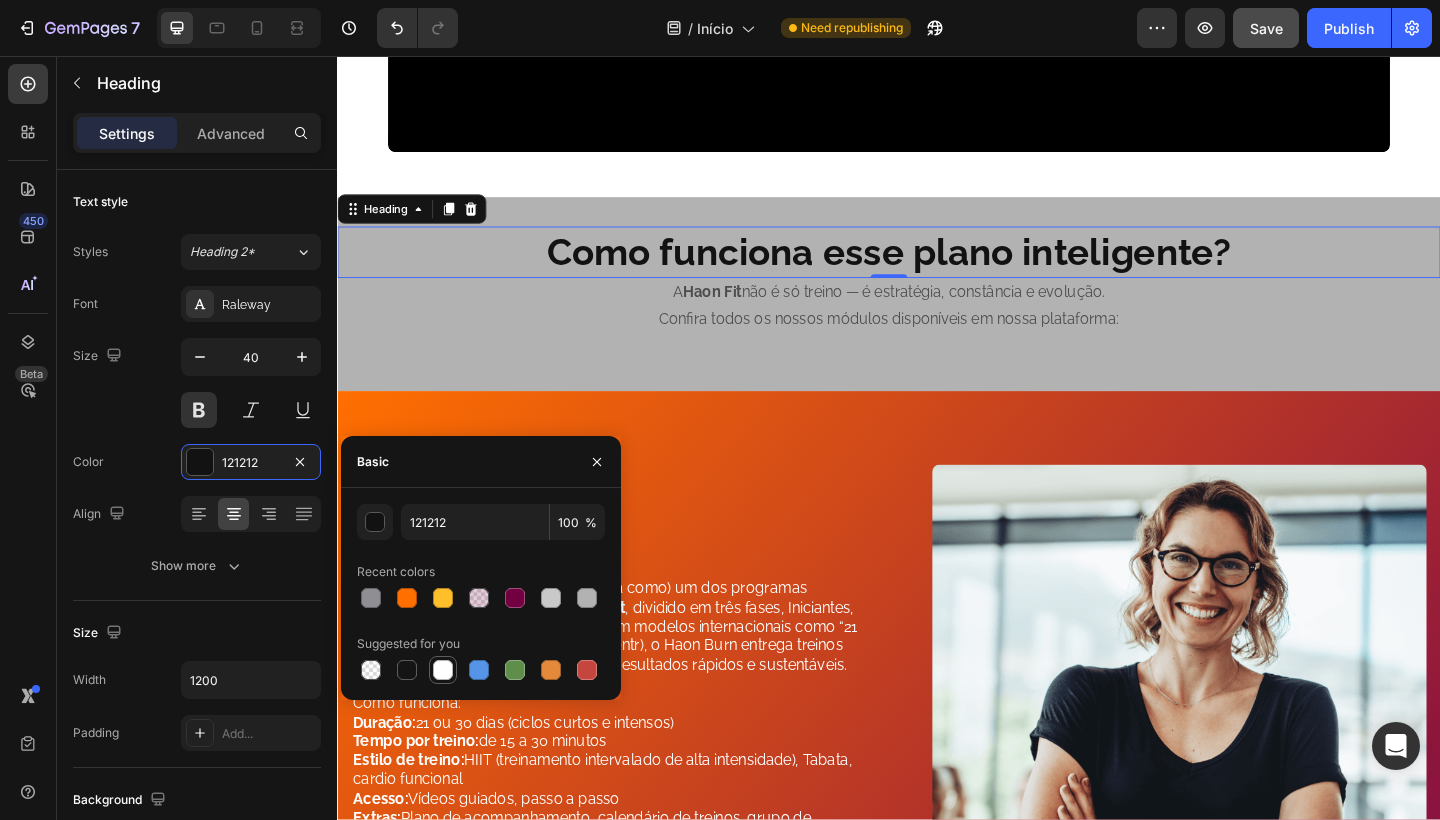 click at bounding box center [443, 670] 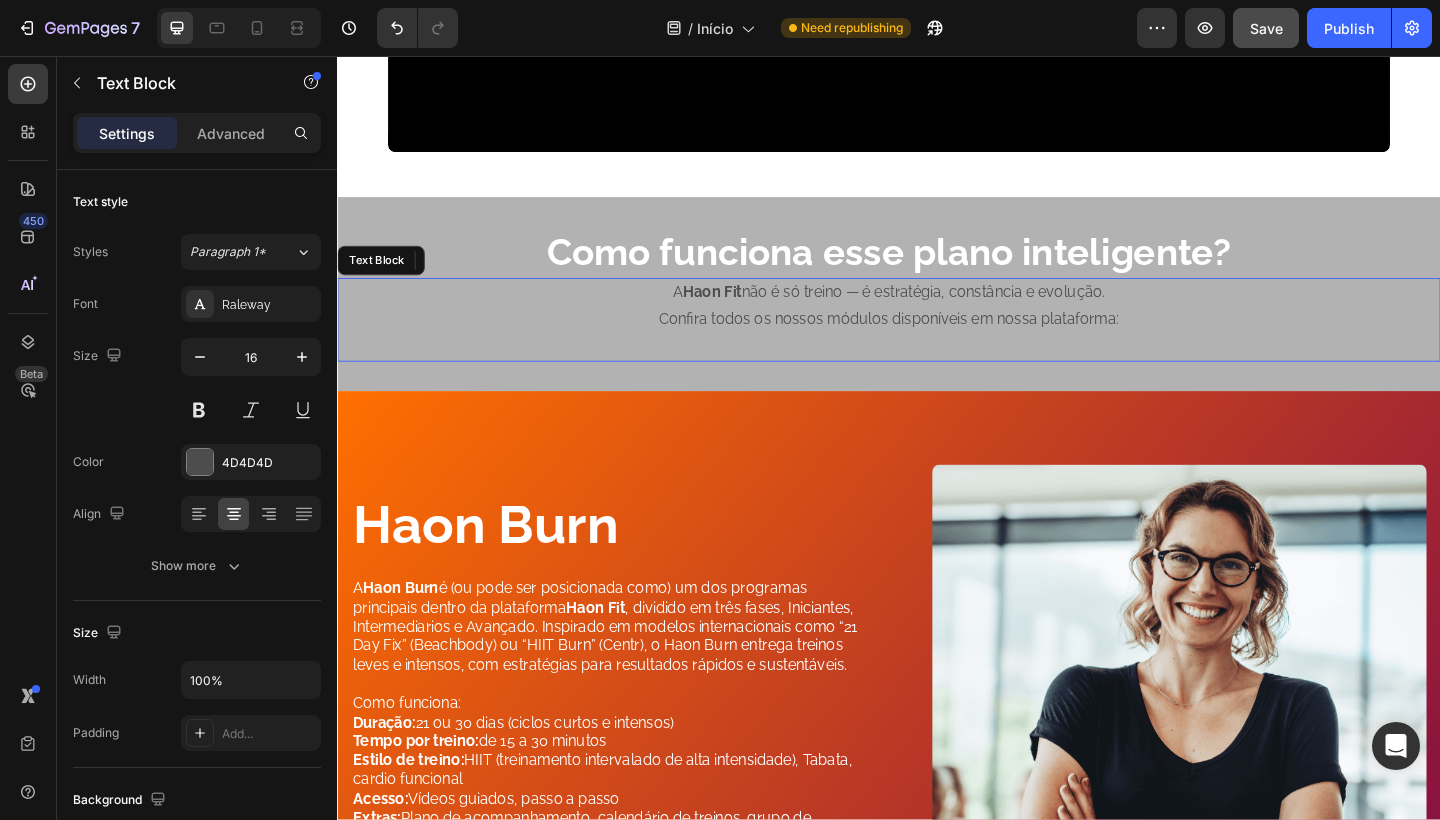 click on "A  Haon Fit  não é só treino — é estratégia, constância e evolução." at bounding box center (937, 314) 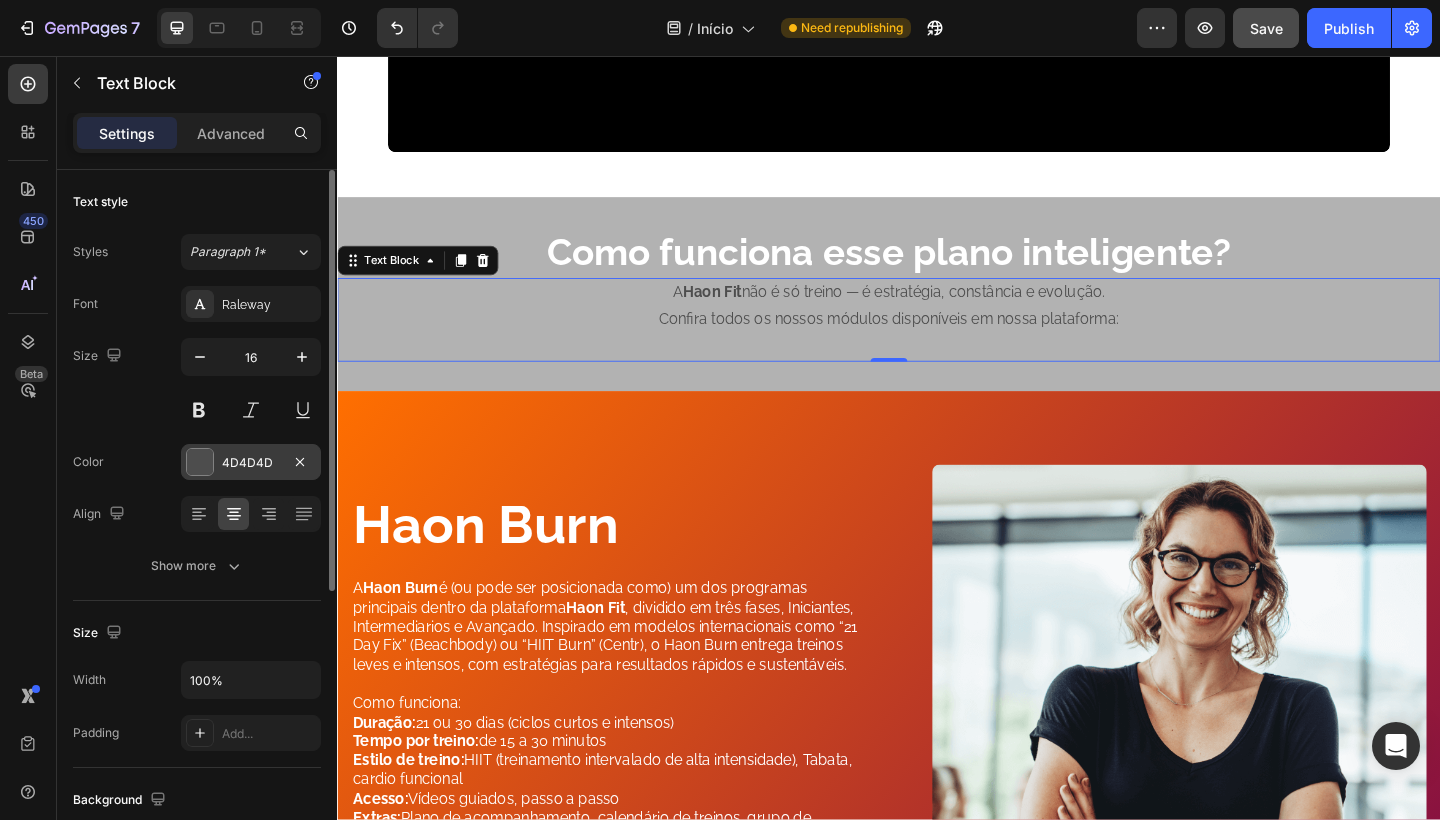click on "4D4D4D" at bounding box center (251, 463) 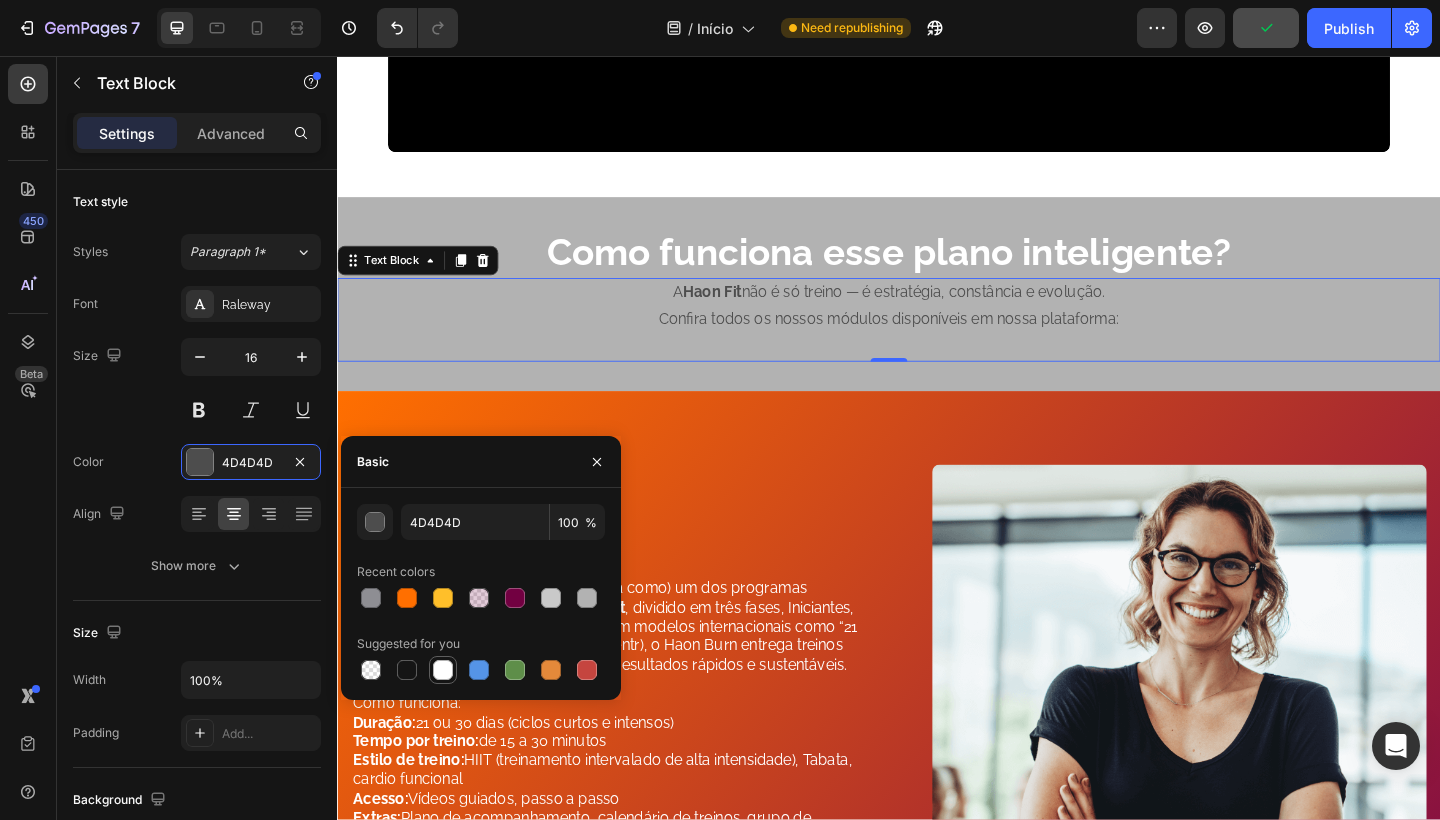 click at bounding box center [443, 670] 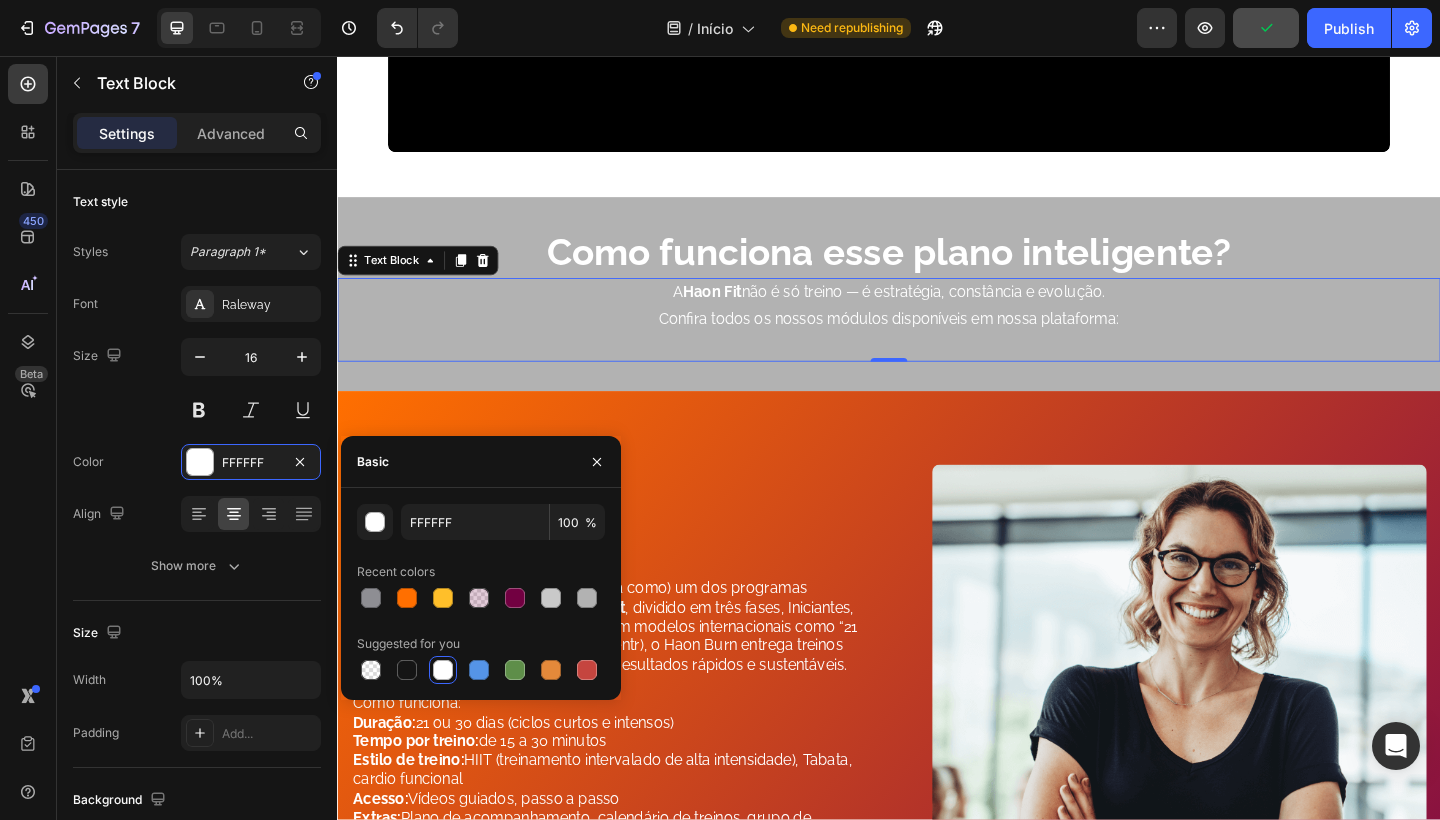 click at bounding box center (937, 372) 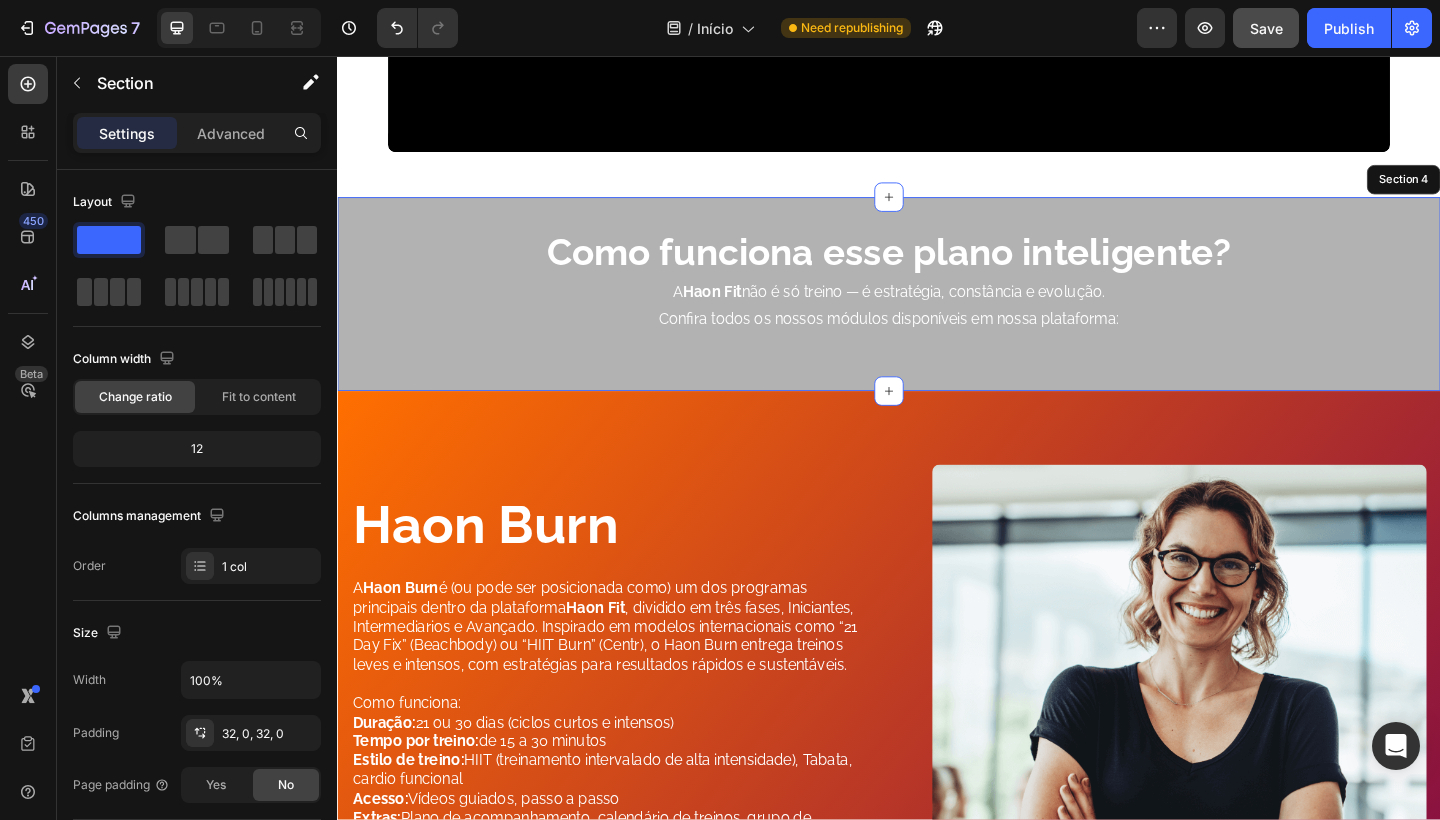 click on "Como funciona esse plano inteligente? Heading A  Haon Fit  não é só treino — é estratégia, constância e evolução. Confira todos os nossos módulos disponíveis em nossa plataforma: Text Block   0 Section 4" at bounding box center [937, 315] 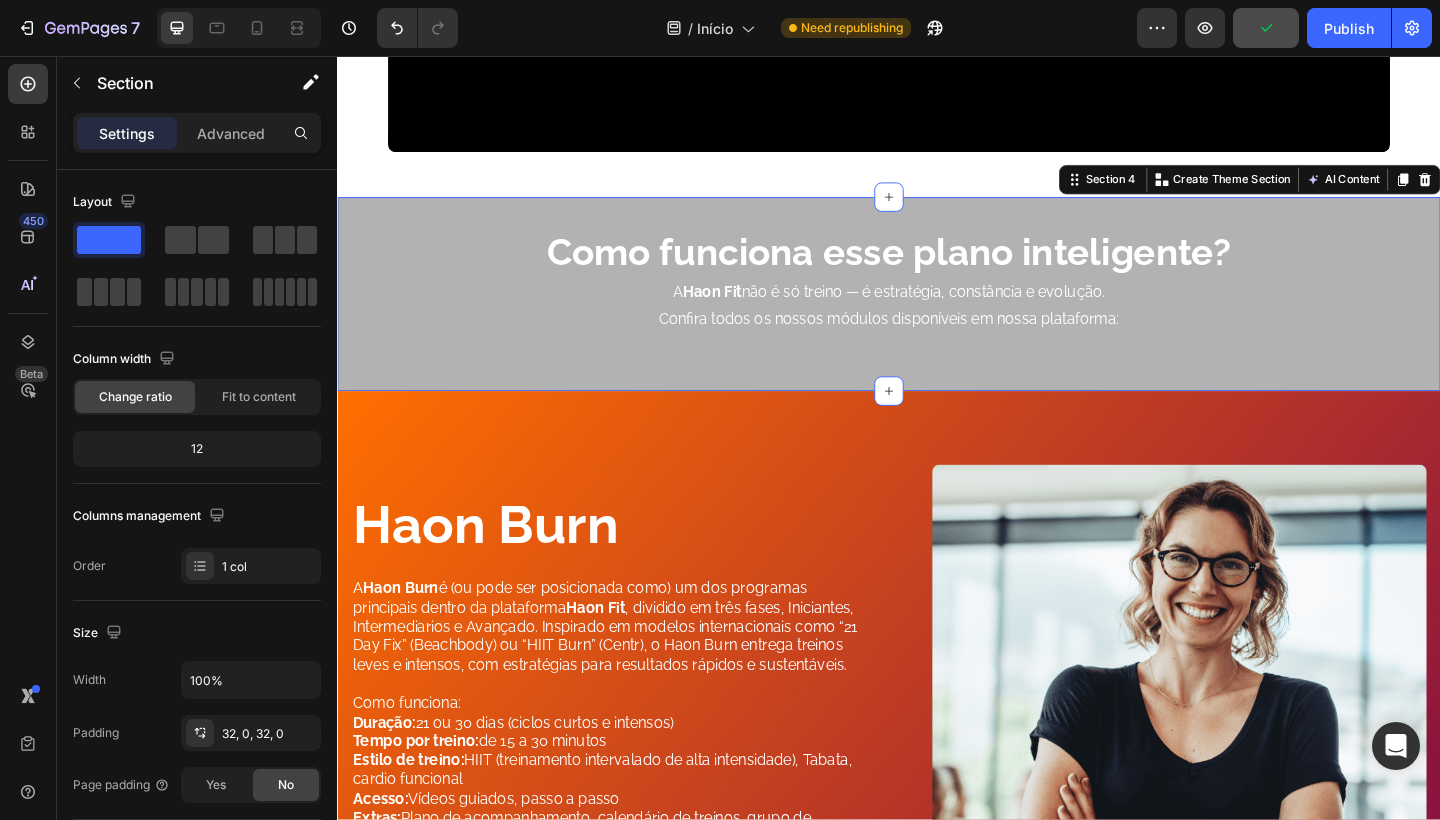 click on "Como funciona esse plano inteligente? Heading A  Haon Fit  não é só treino — é estratégia, constância e evolução. Confira todos os nossos módulos disponíveis em nossa plataforma: Text Block Section 4   You can create reusable sections Create Theme Section AI Content Write with GemAI What would you like to describe here? Tone and Voice Persuasive Product Plano Anual Show more Generate" at bounding box center [937, 315] 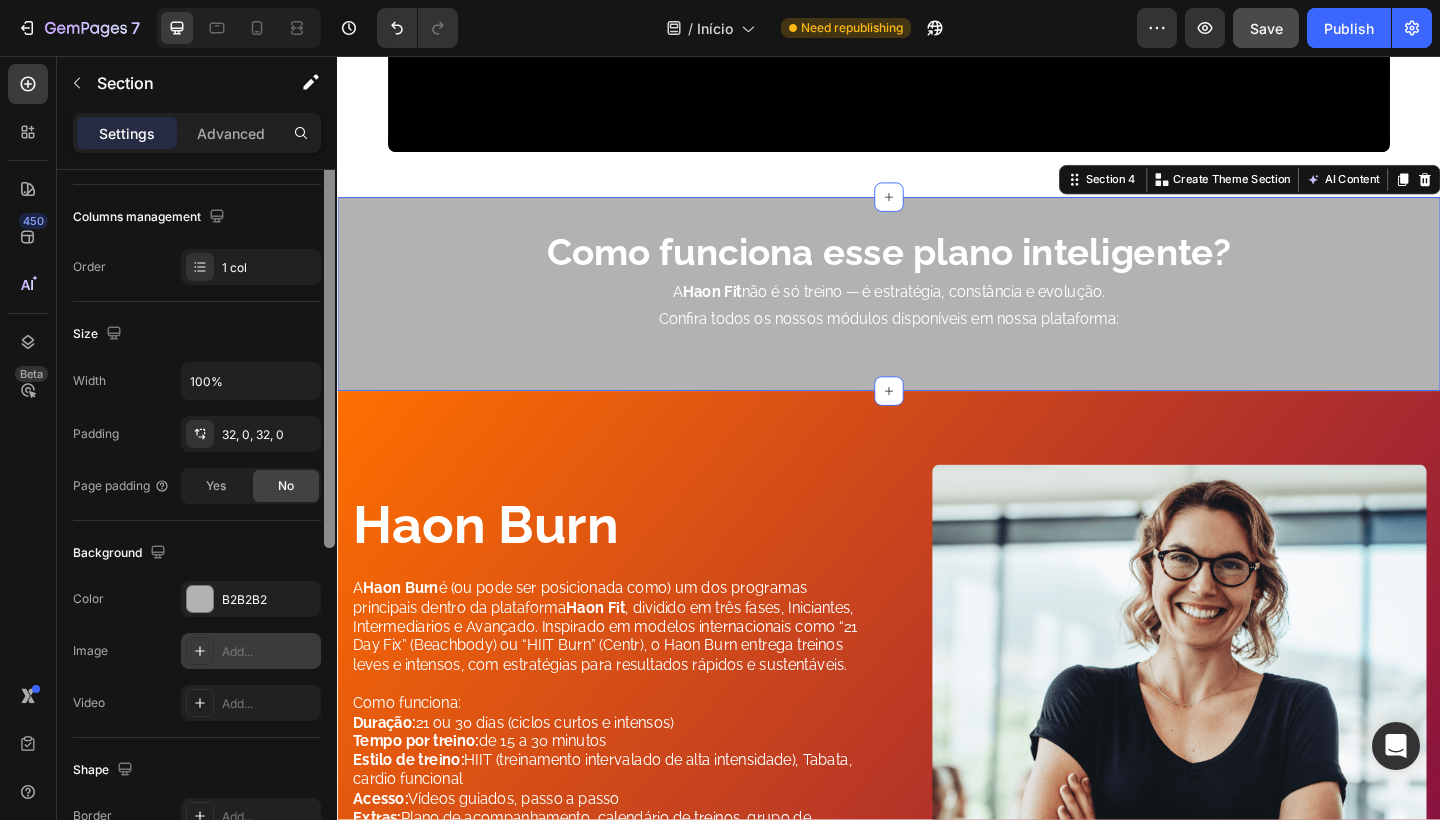 scroll, scrollTop: 309, scrollLeft: 0, axis: vertical 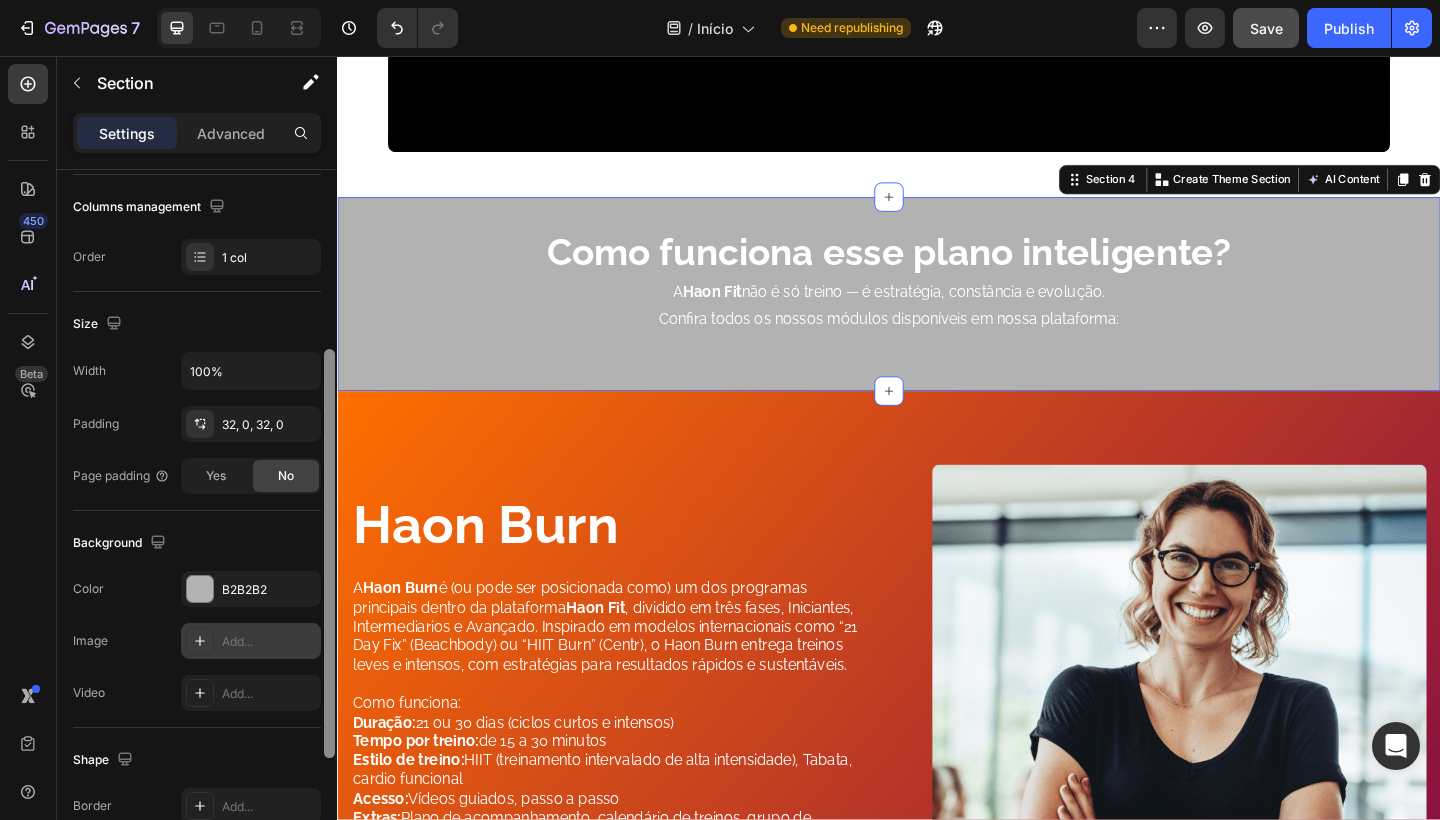 drag, startPoint x: 330, startPoint y: 462, endPoint x: 316, endPoint y: 642, distance: 180.54362 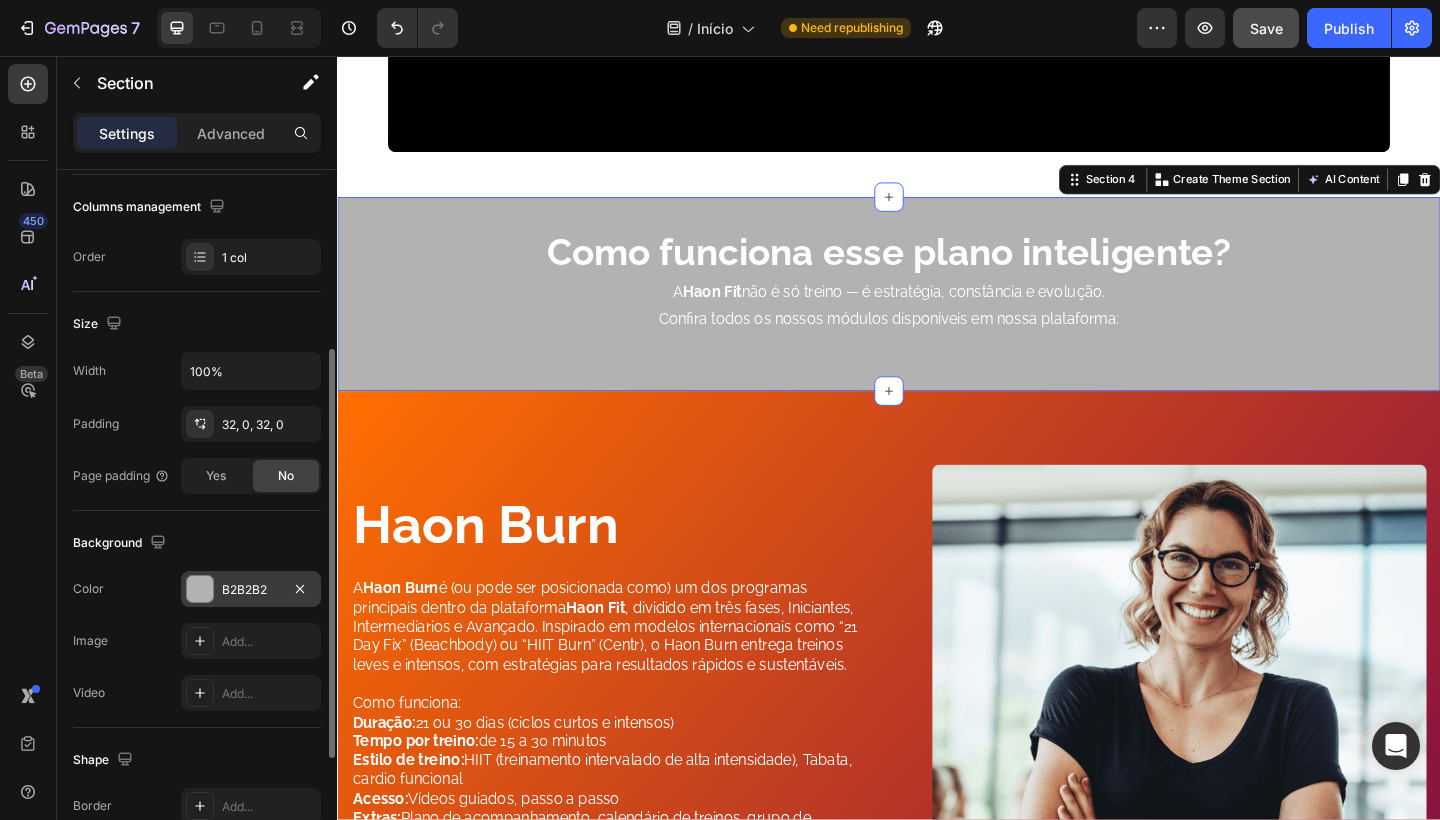 click on "B2B2B2" at bounding box center [251, 590] 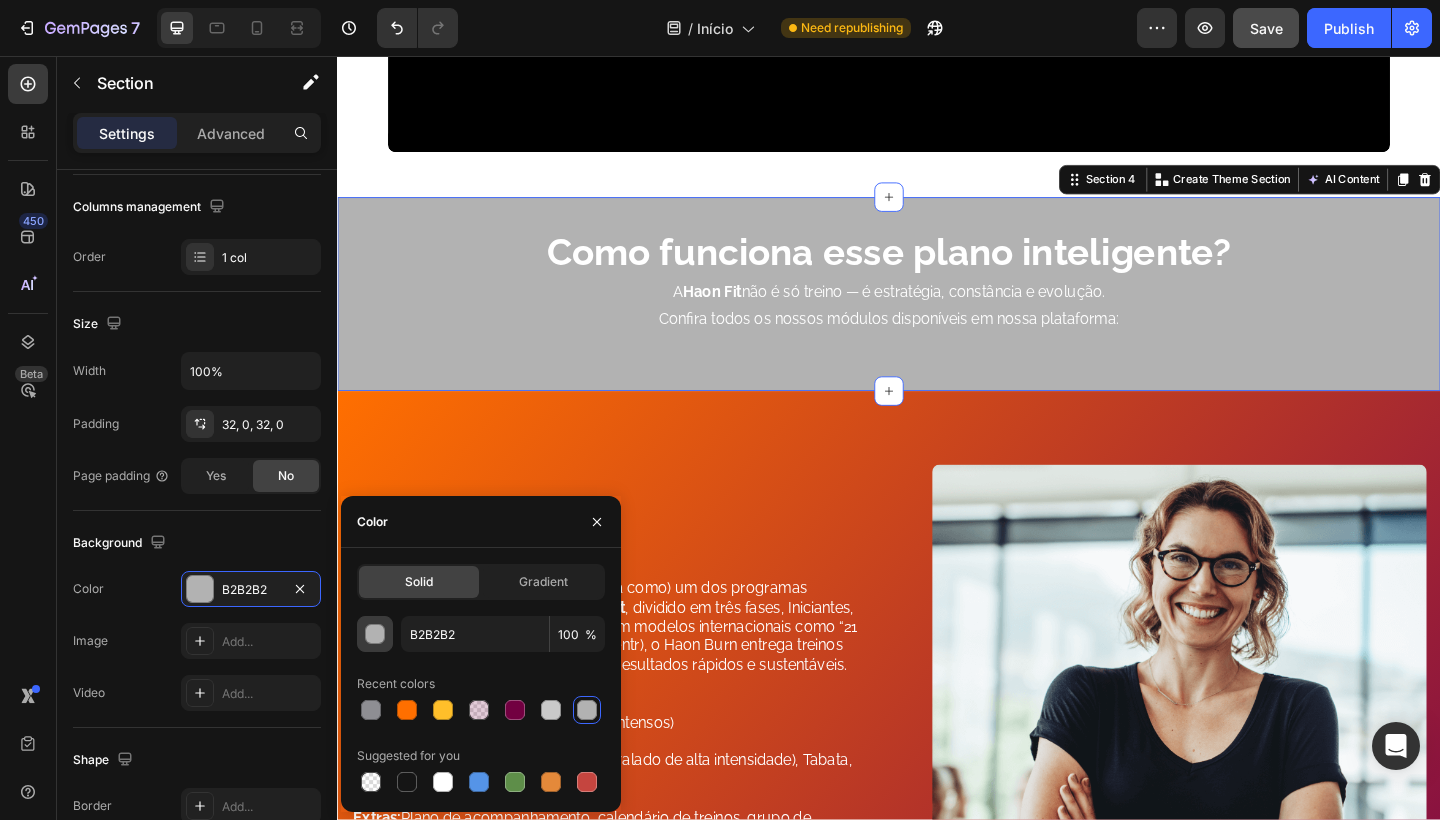 click at bounding box center (376, 635) 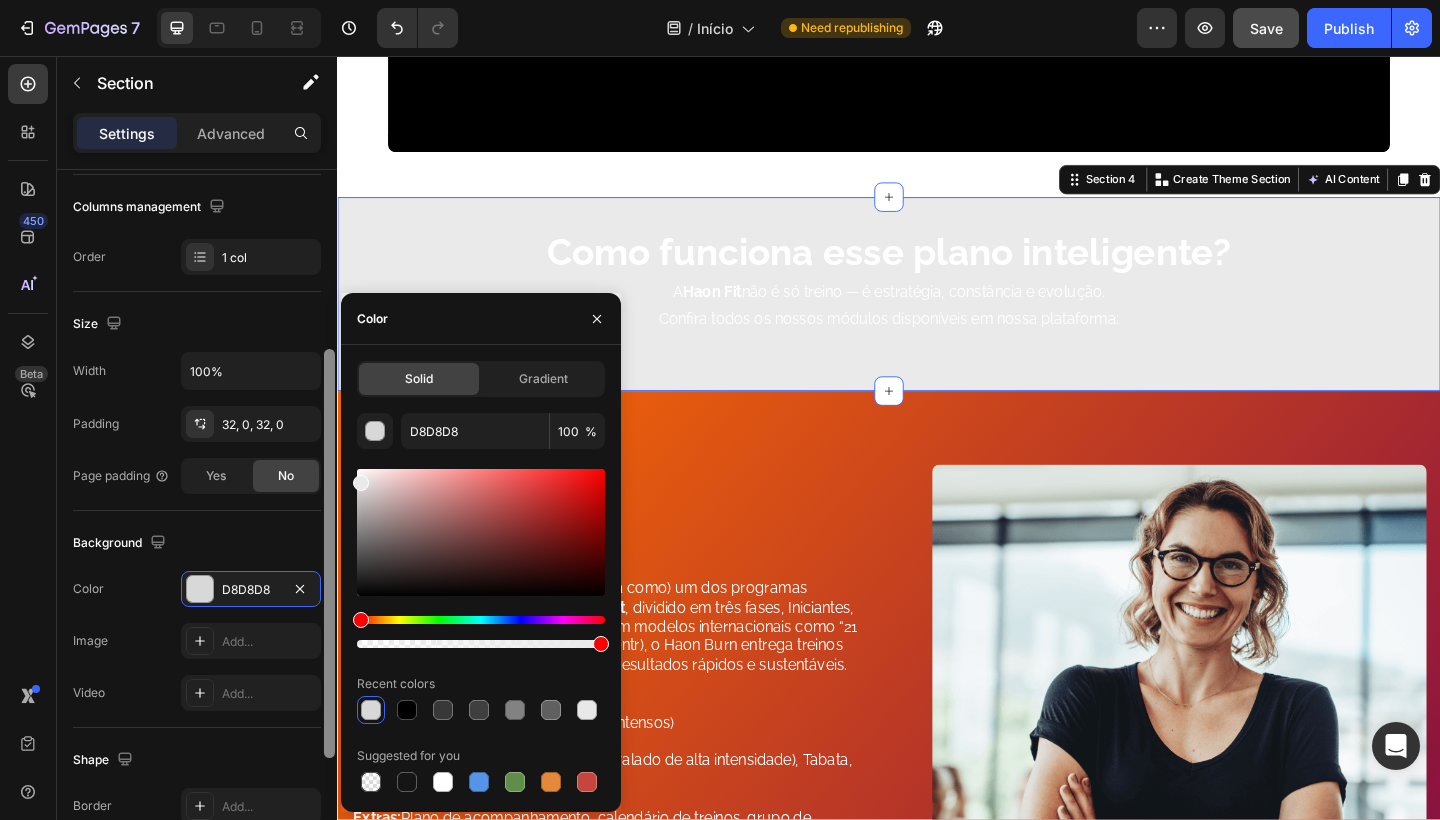 drag, startPoint x: 359, startPoint y: 514, endPoint x: 325, endPoint y: 480, distance: 48.08326 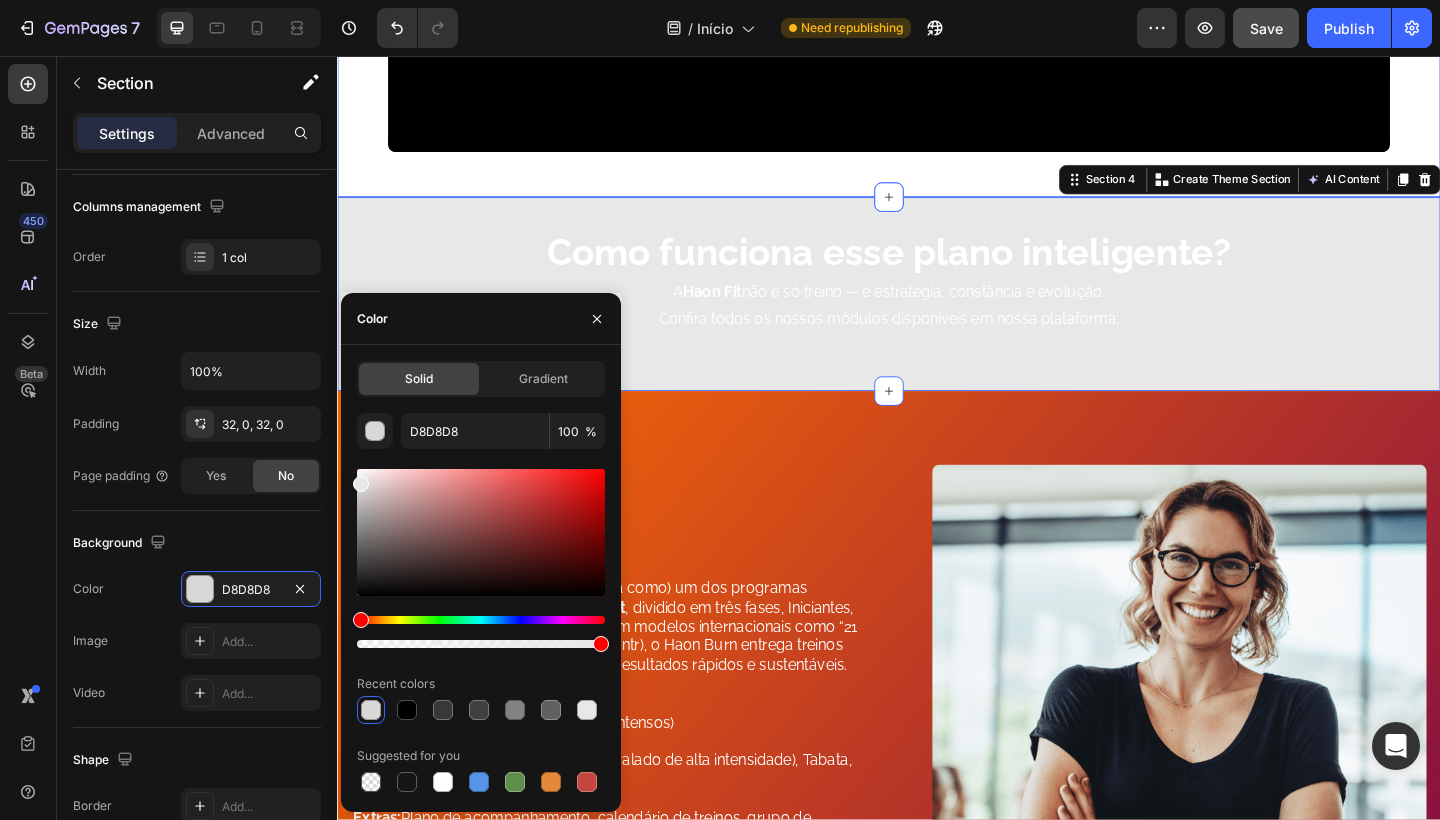 type on "E8E8E8" 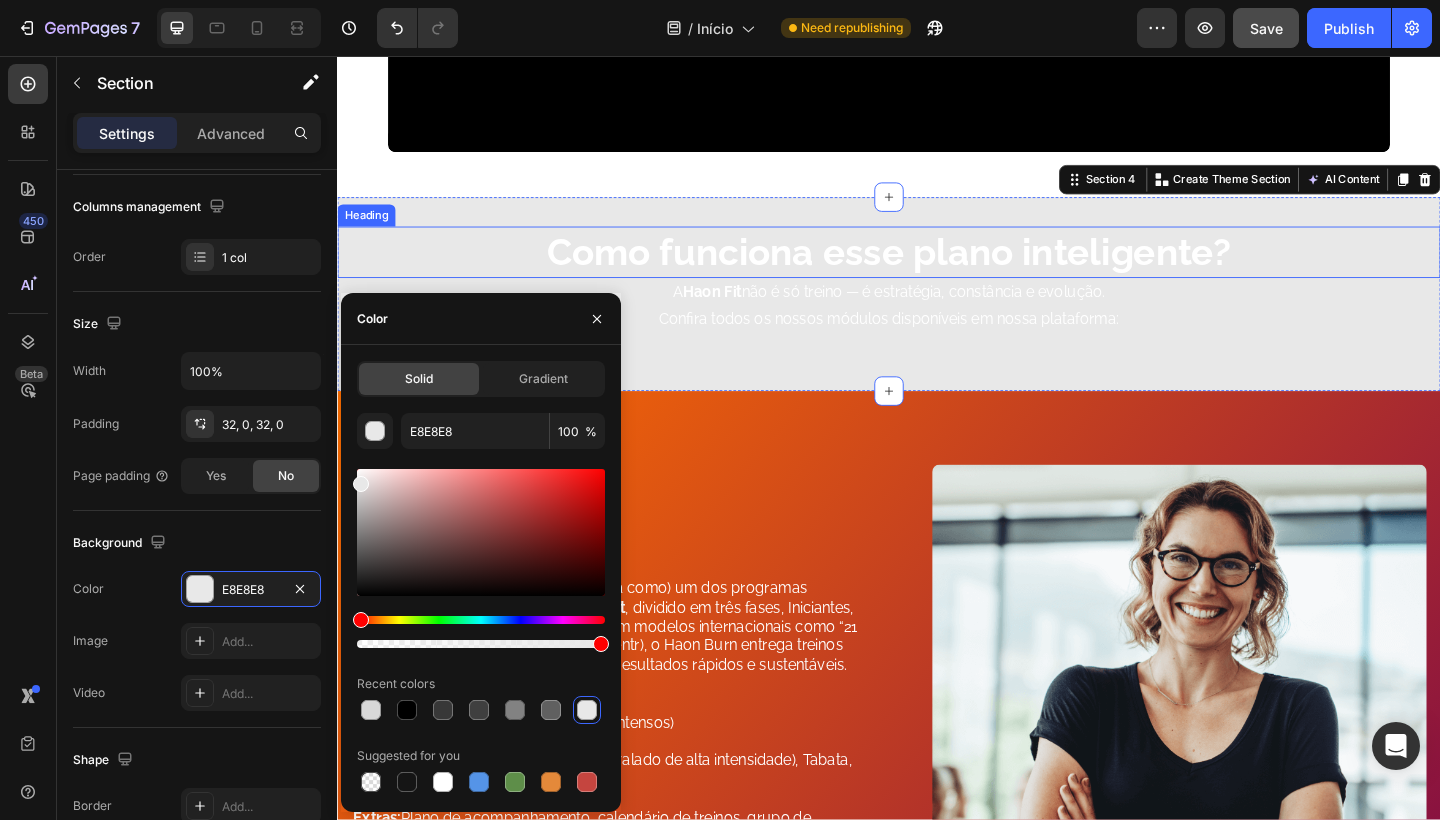 click on "Como funciona esse plano inteligente?" at bounding box center (937, 270) 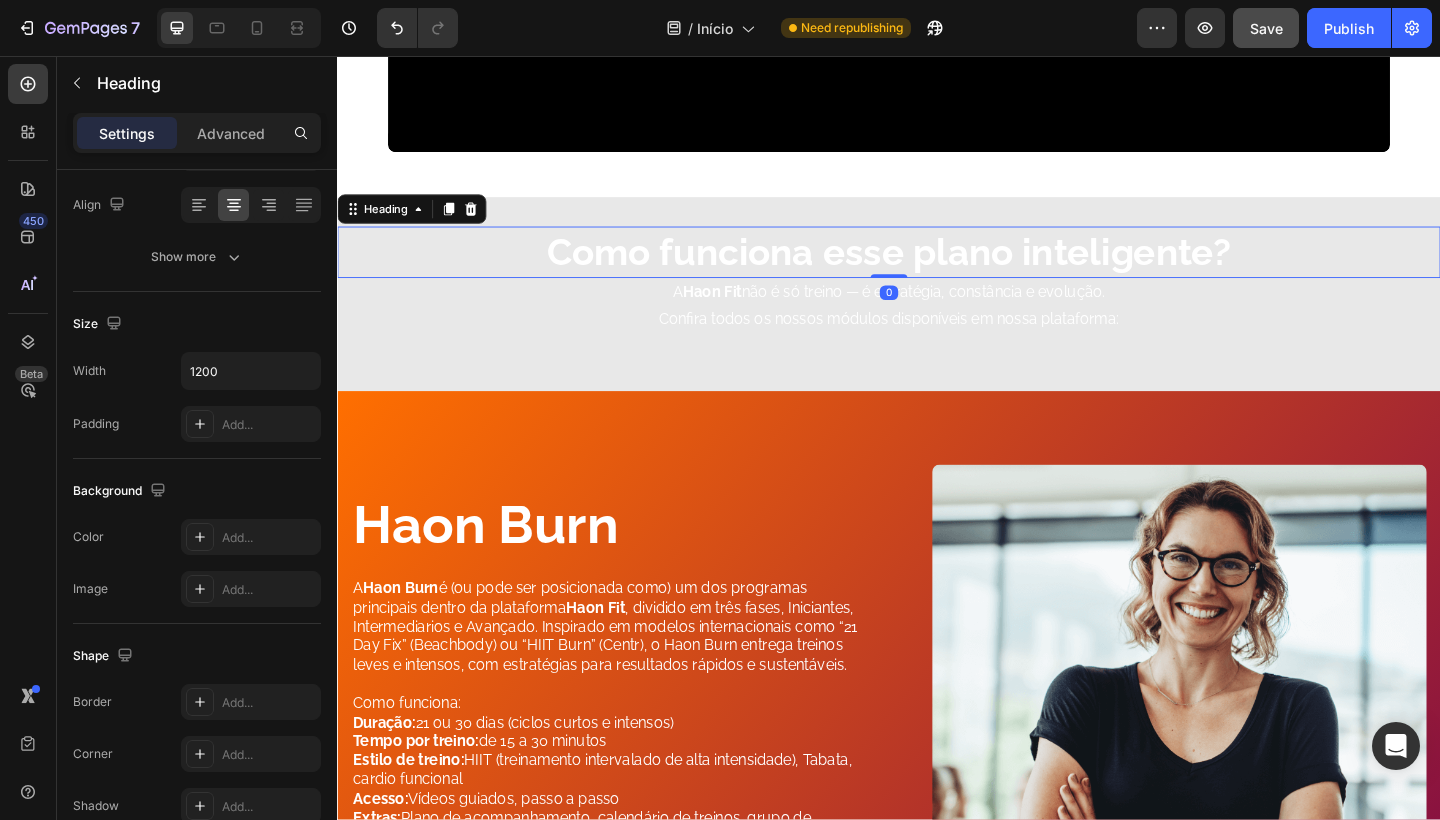 scroll, scrollTop: 0, scrollLeft: 0, axis: both 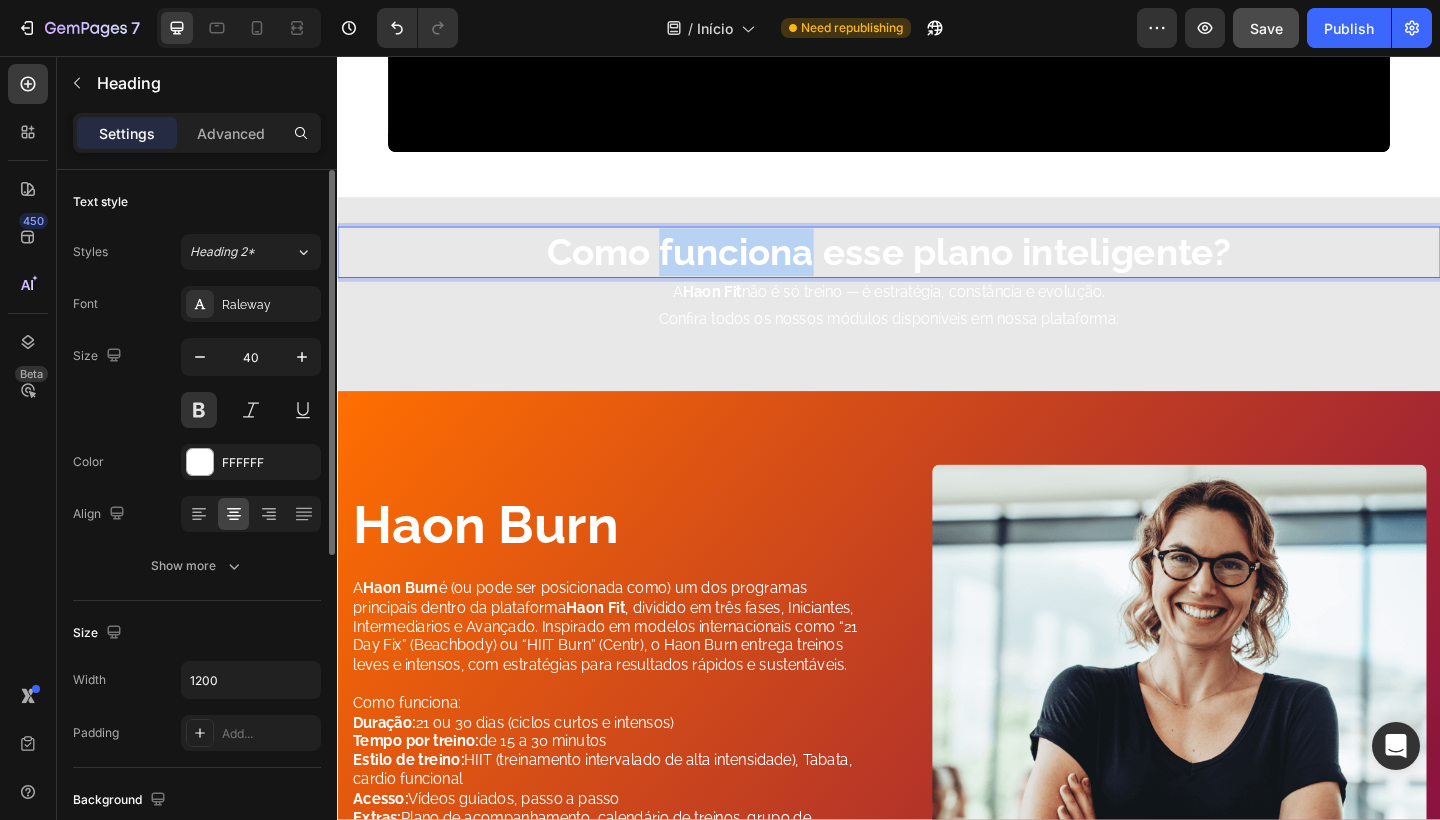 click on "Como funciona esse plano inteligente?" at bounding box center (937, 270) 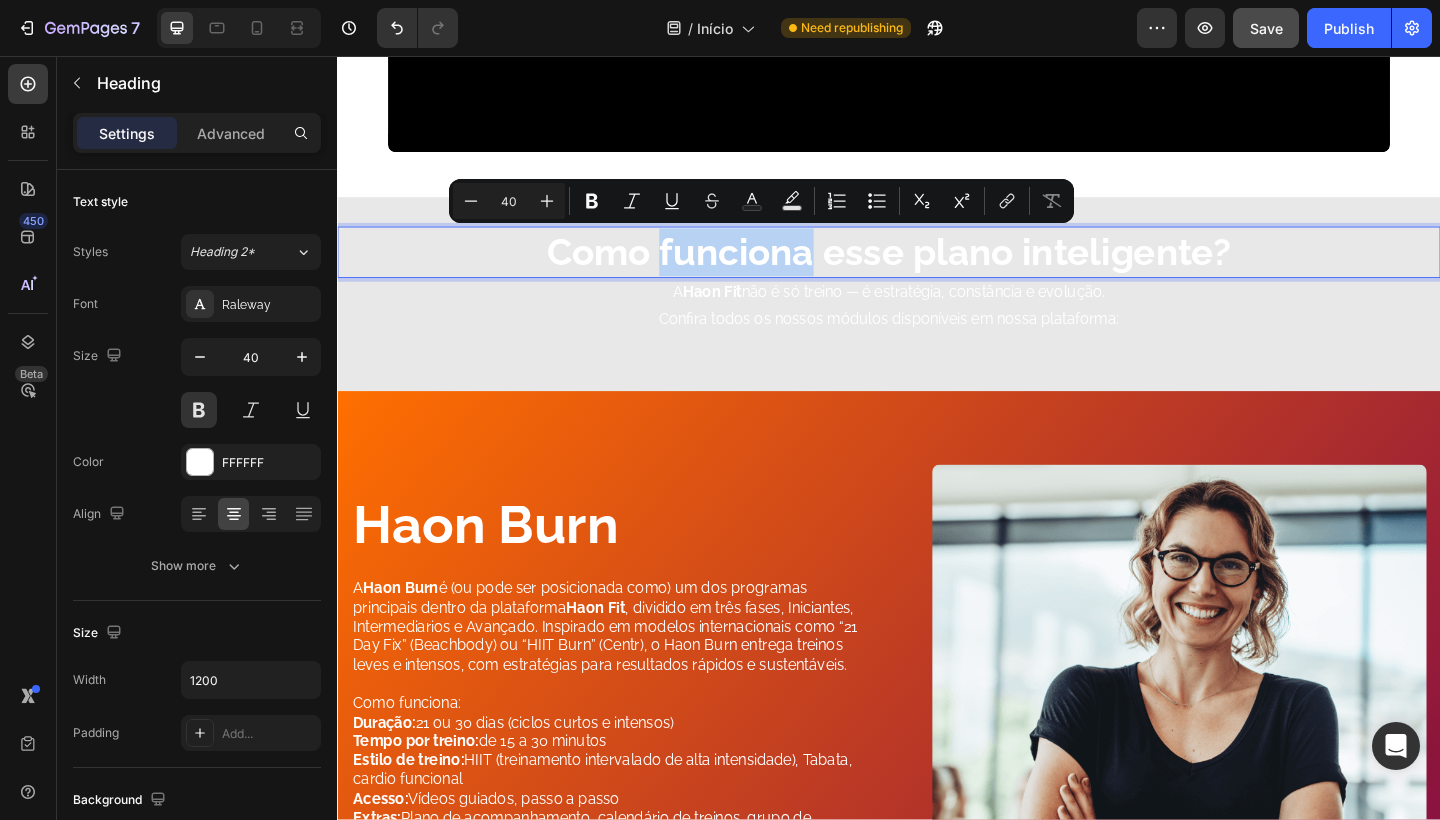 click on "Como funciona esse plano inteligente?" at bounding box center (937, 270) 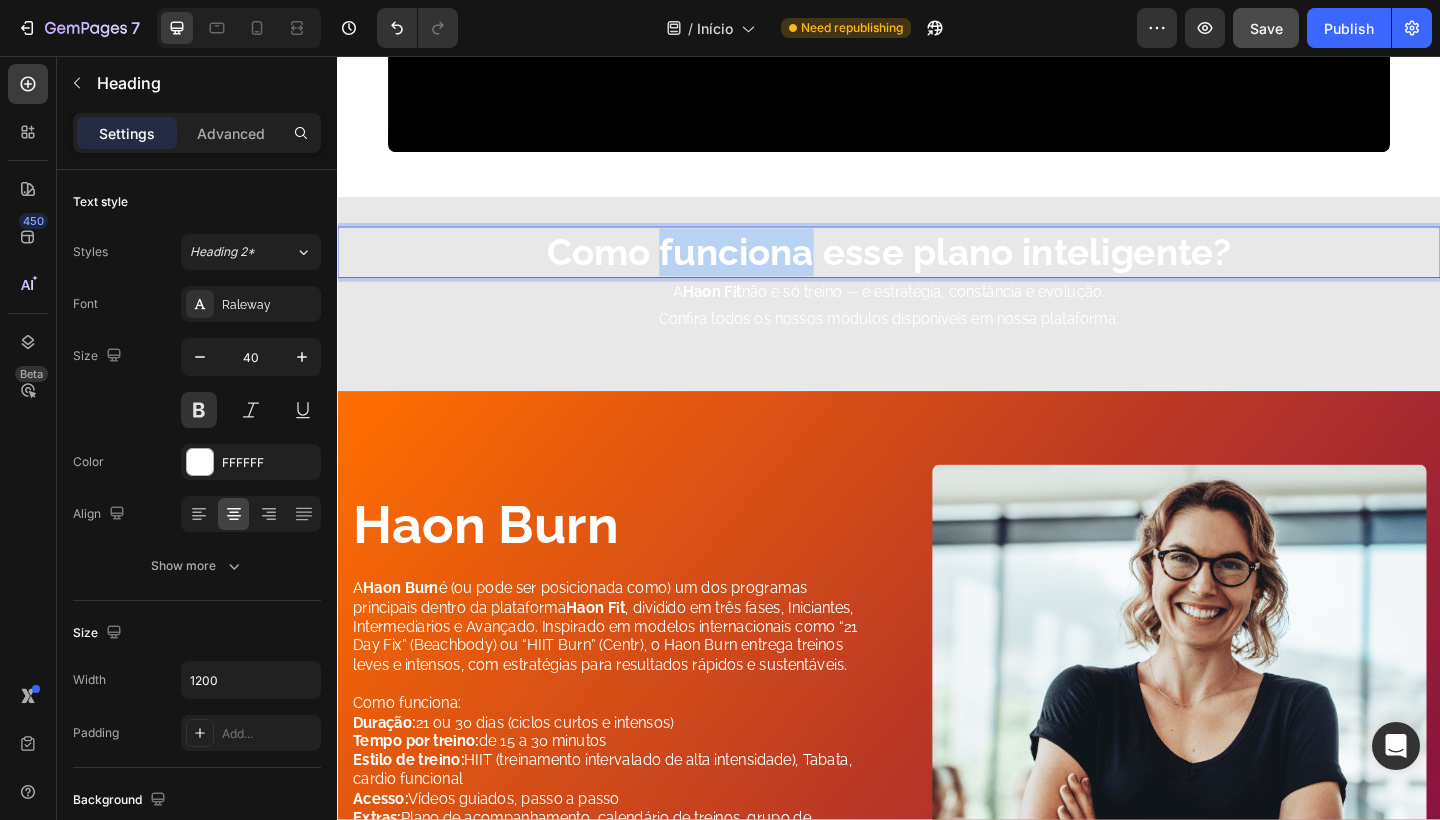 click on "Como funciona esse plano inteligente?" at bounding box center (937, 270) 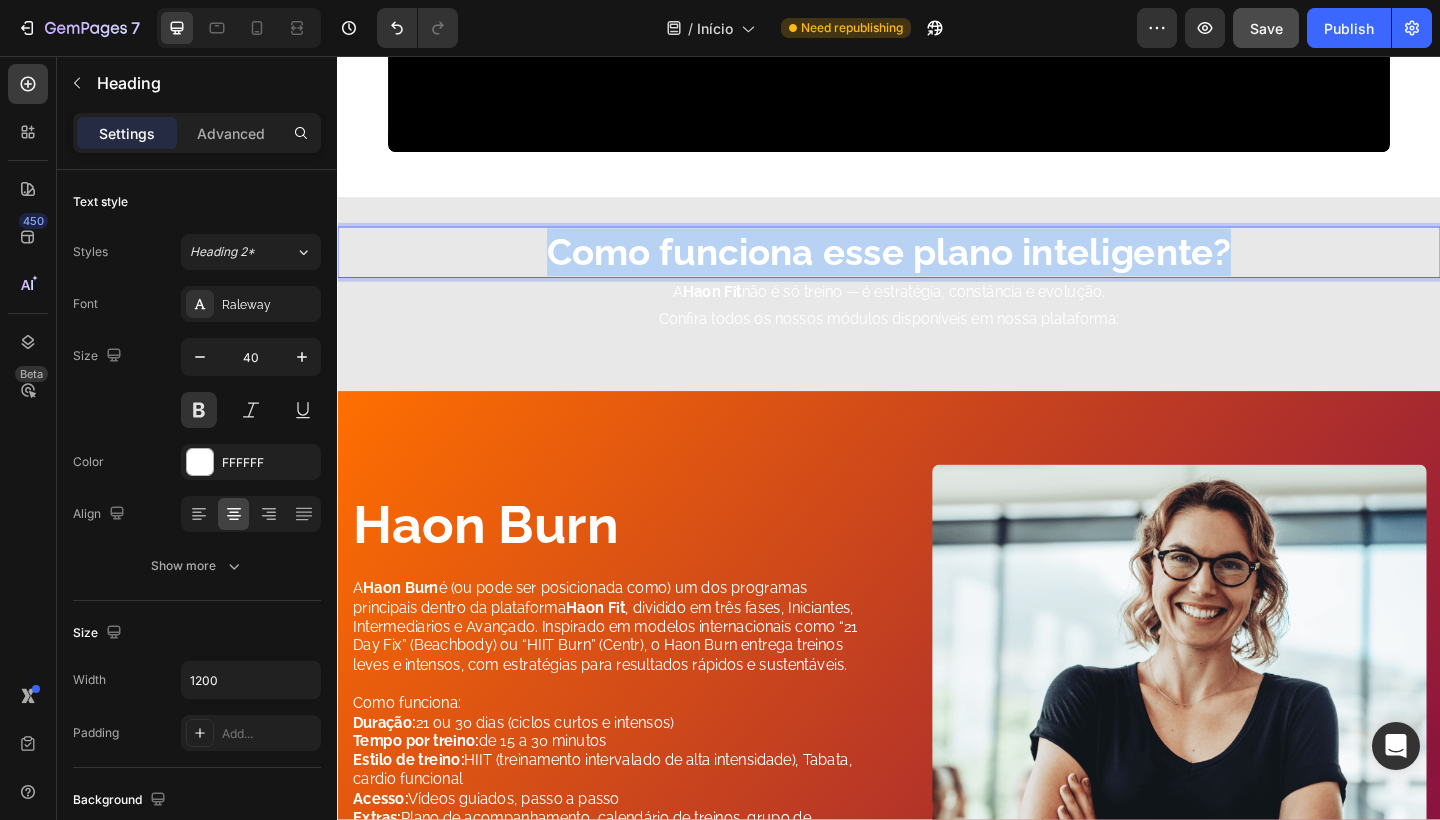 click on "Como funciona esse plano inteligente?" at bounding box center [937, 270] 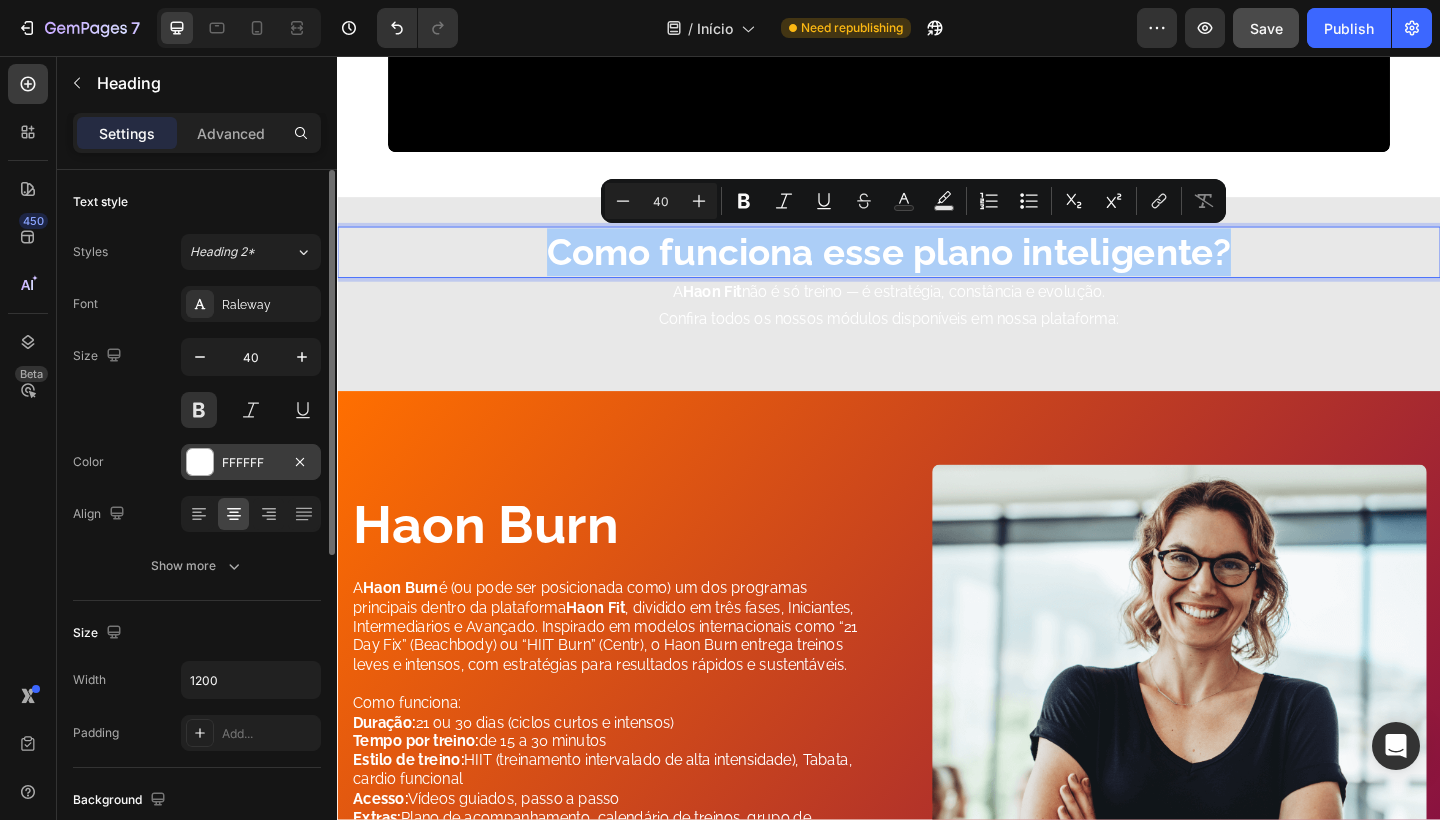 click on "FFFFFF" at bounding box center [251, 463] 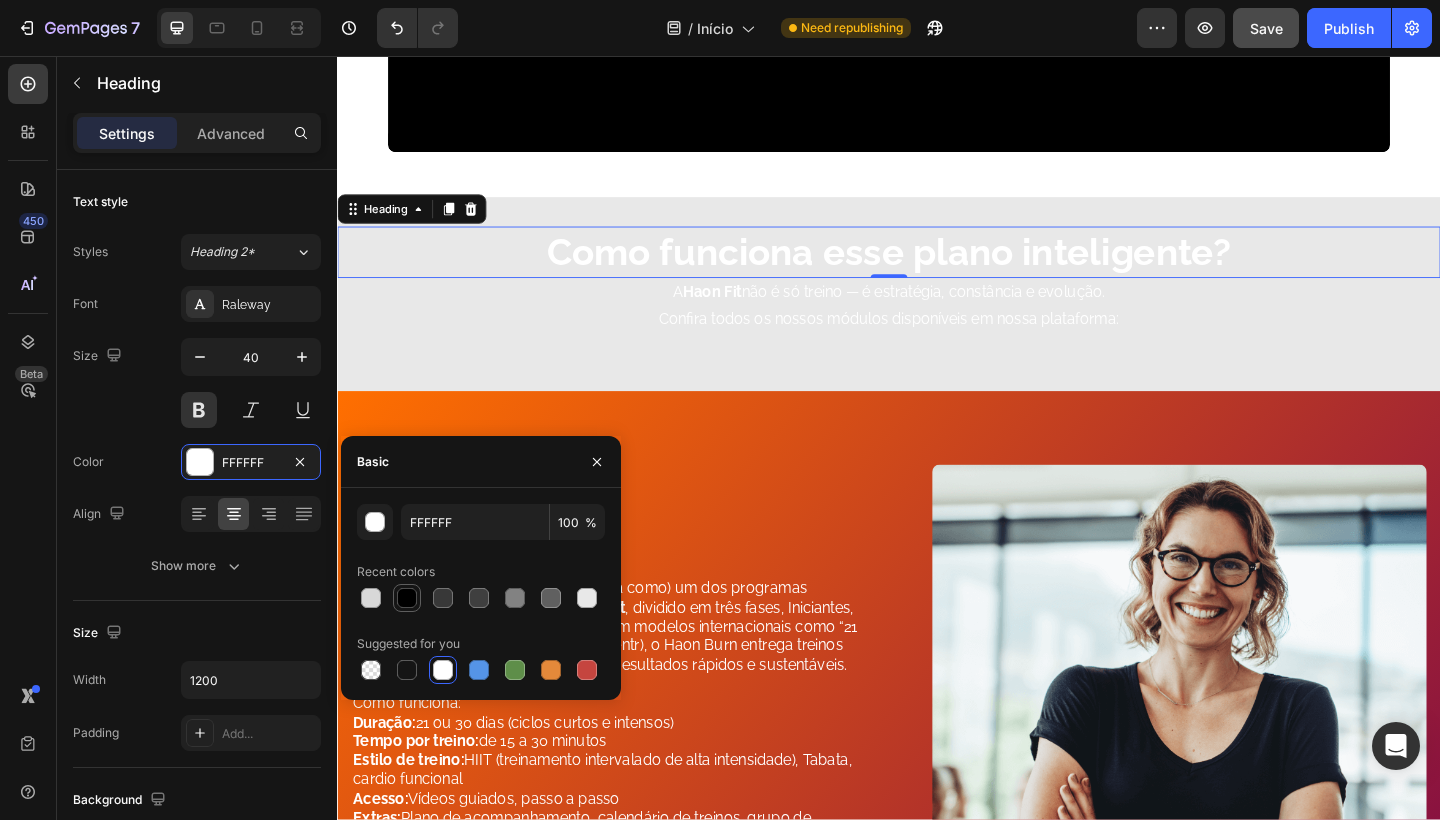click at bounding box center (407, 598) 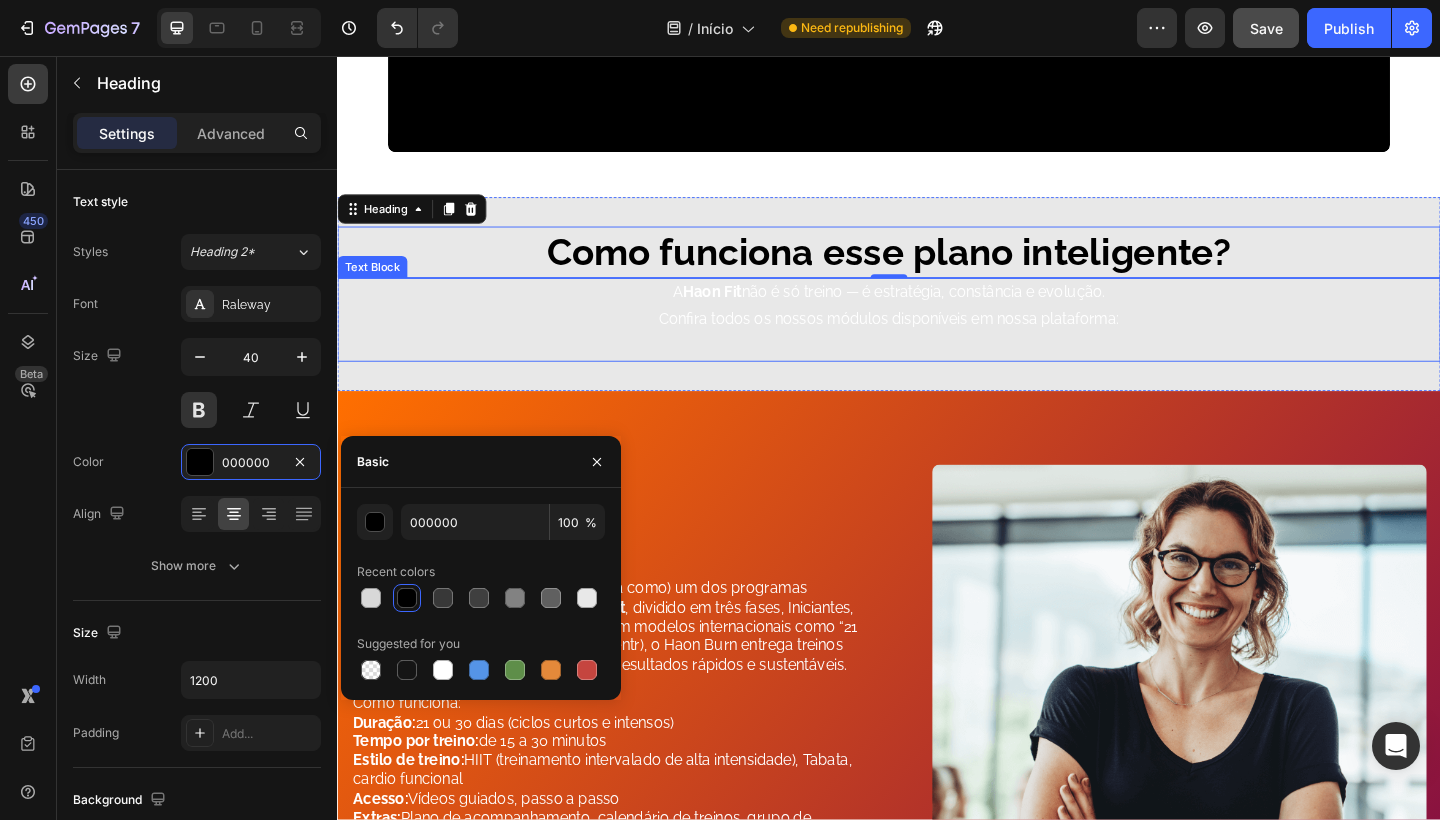 click on "A  Haon Fit  não é só treino — é estratégia, constância e evolução." at bounding box center [937, 314] 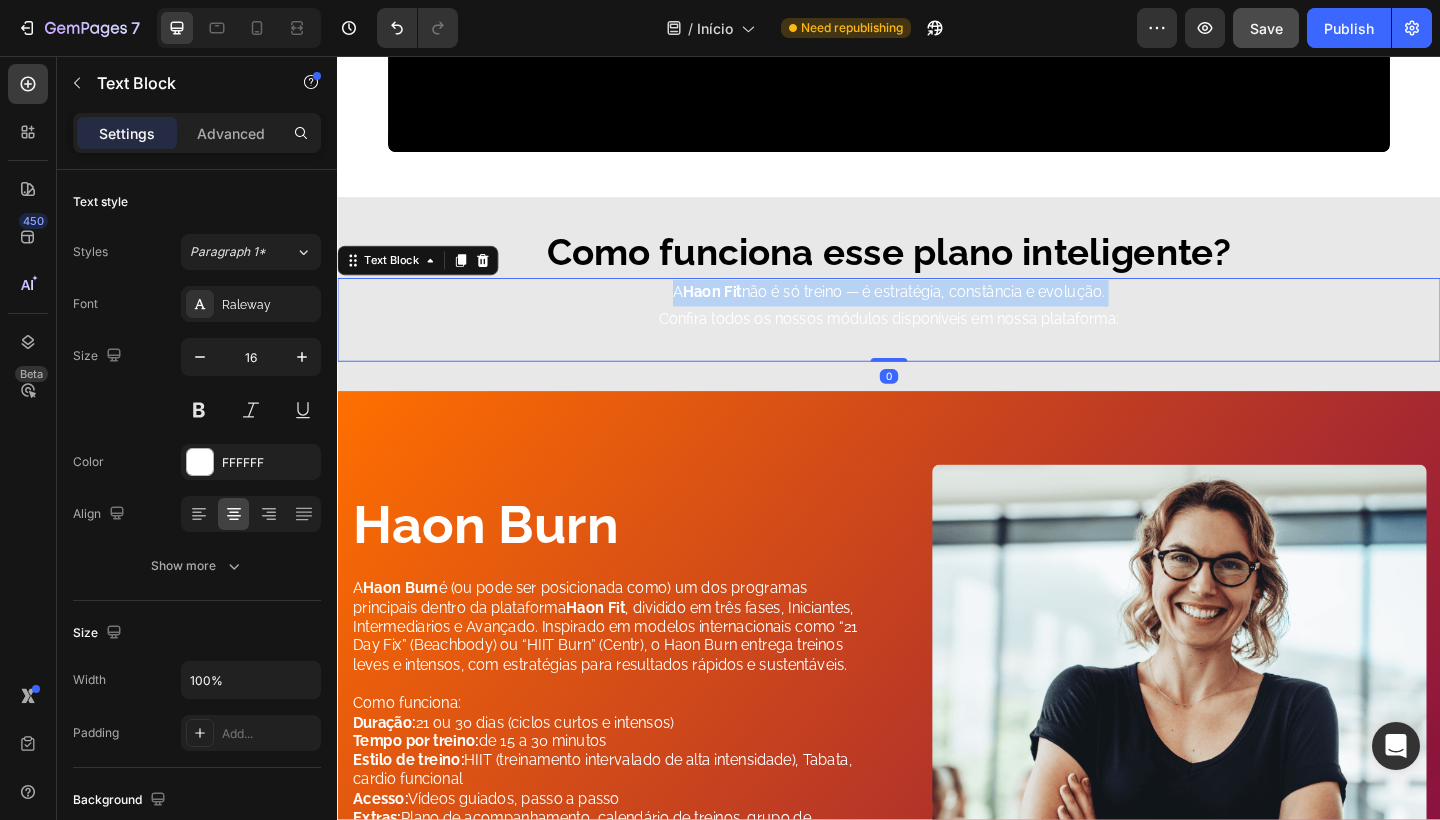 click on "A  Haon Fit  não é só treino — é estratégia, constância e evolução." at bounding box center (937, 314) 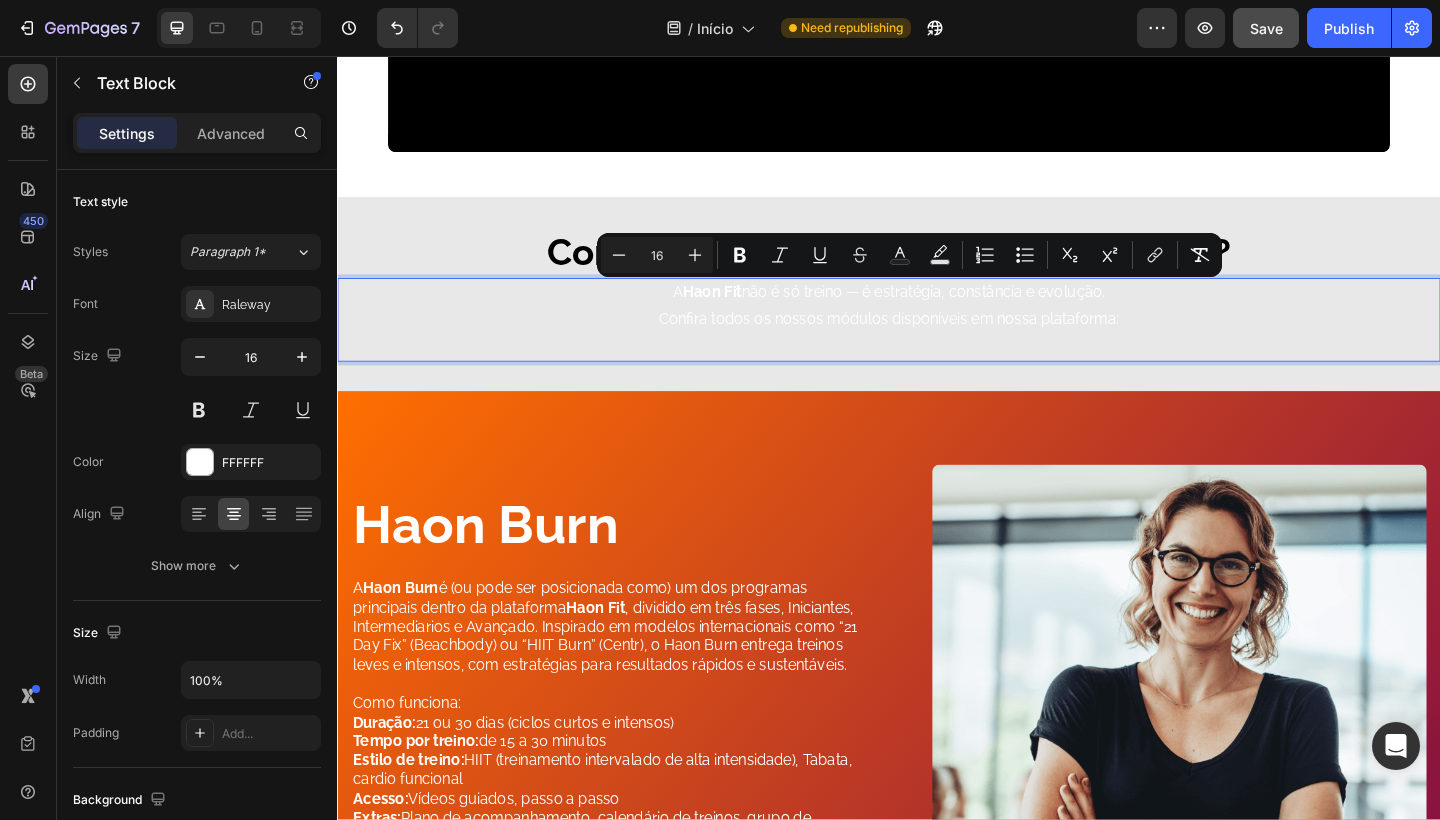 click on "Confira todos os nossos módulos disponíveis em nossa plataforma:" at bounding box center (937, 343) 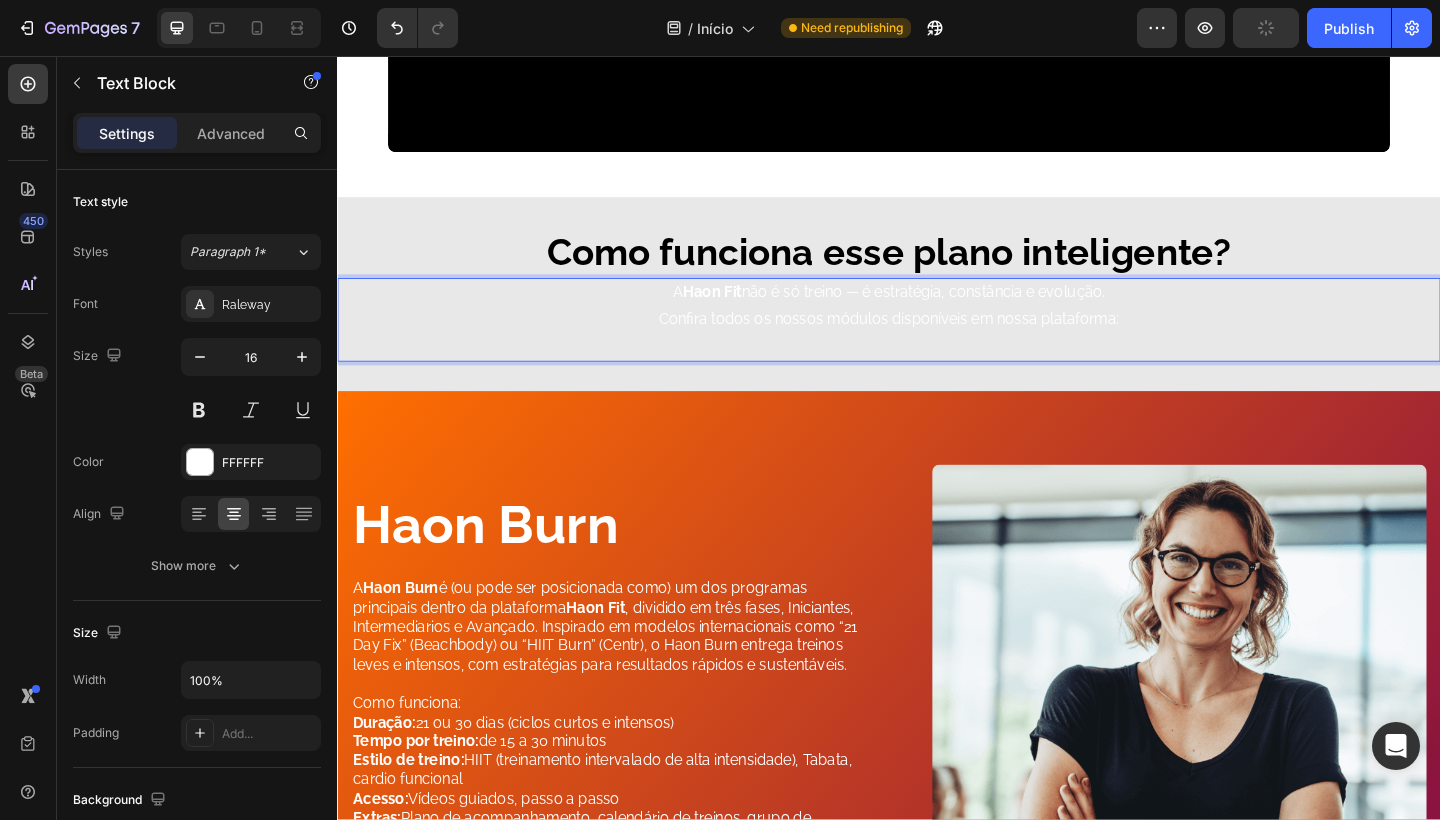 click on "Confira todos os nossos módulos disponíveis em nossa plataforma:" at bounding box center [937, 343] 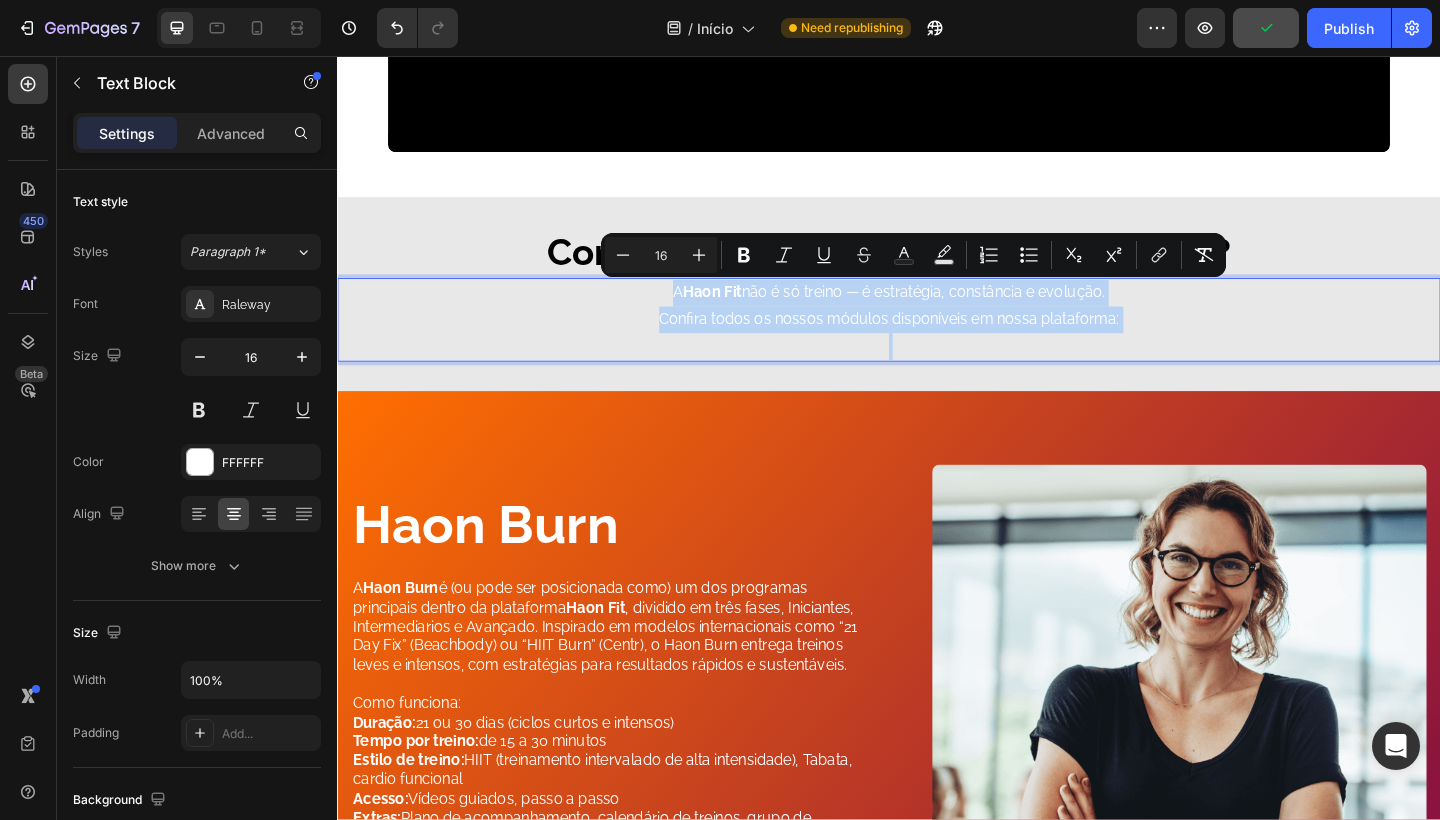 drag, startPoint x: 1188, startPoint y: 342, endPoint x: 700, endPoint y: 304, distance: 489.47726 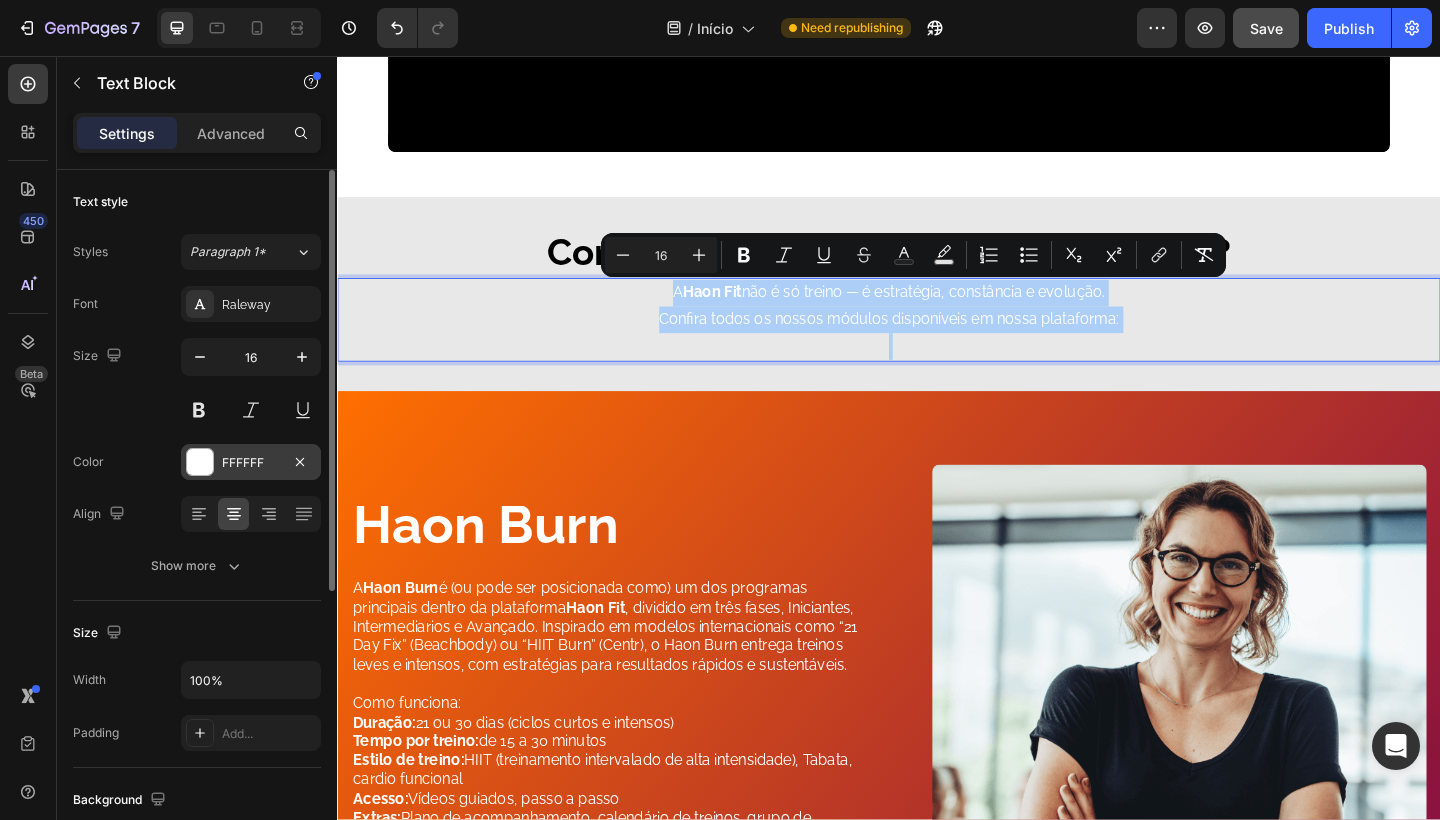 click on "FFFFFF" at bounding box center (251, 463) 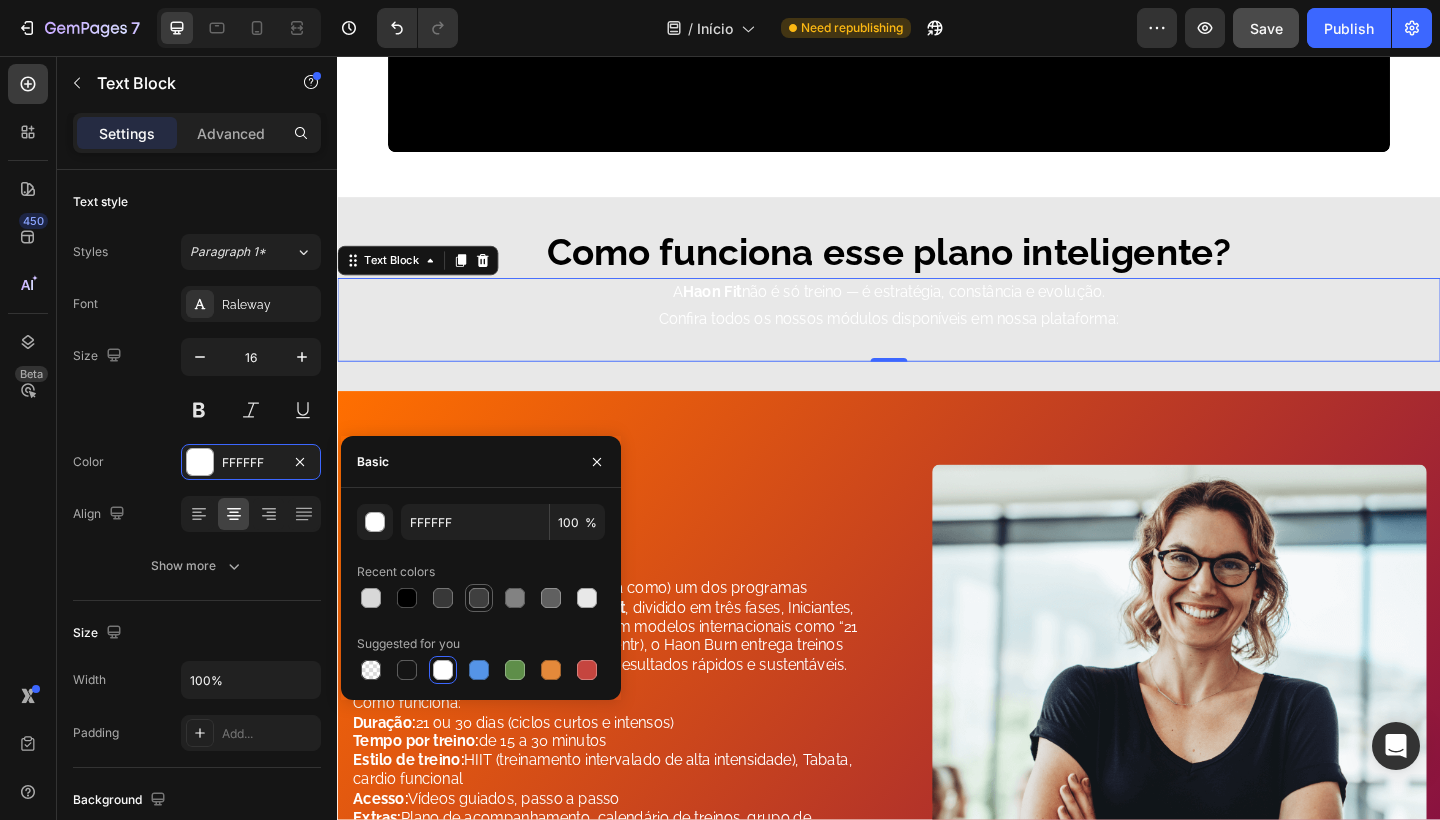 click at bounding box center [479, 598] 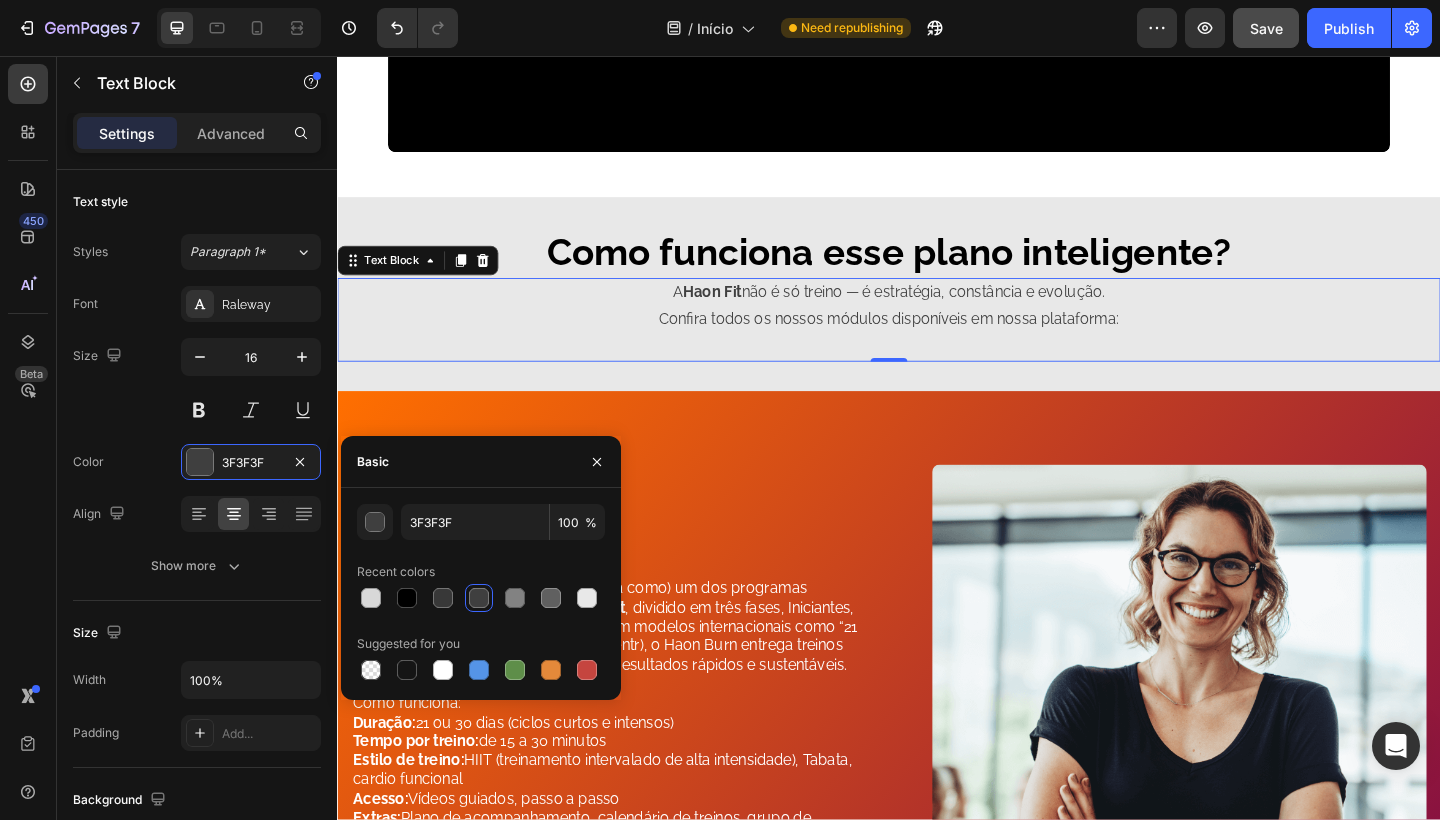 drag, startPoint x: 1688, startPoint y: 332, endPoint x: 1440, endPoint y: 295, distance: 250.74489 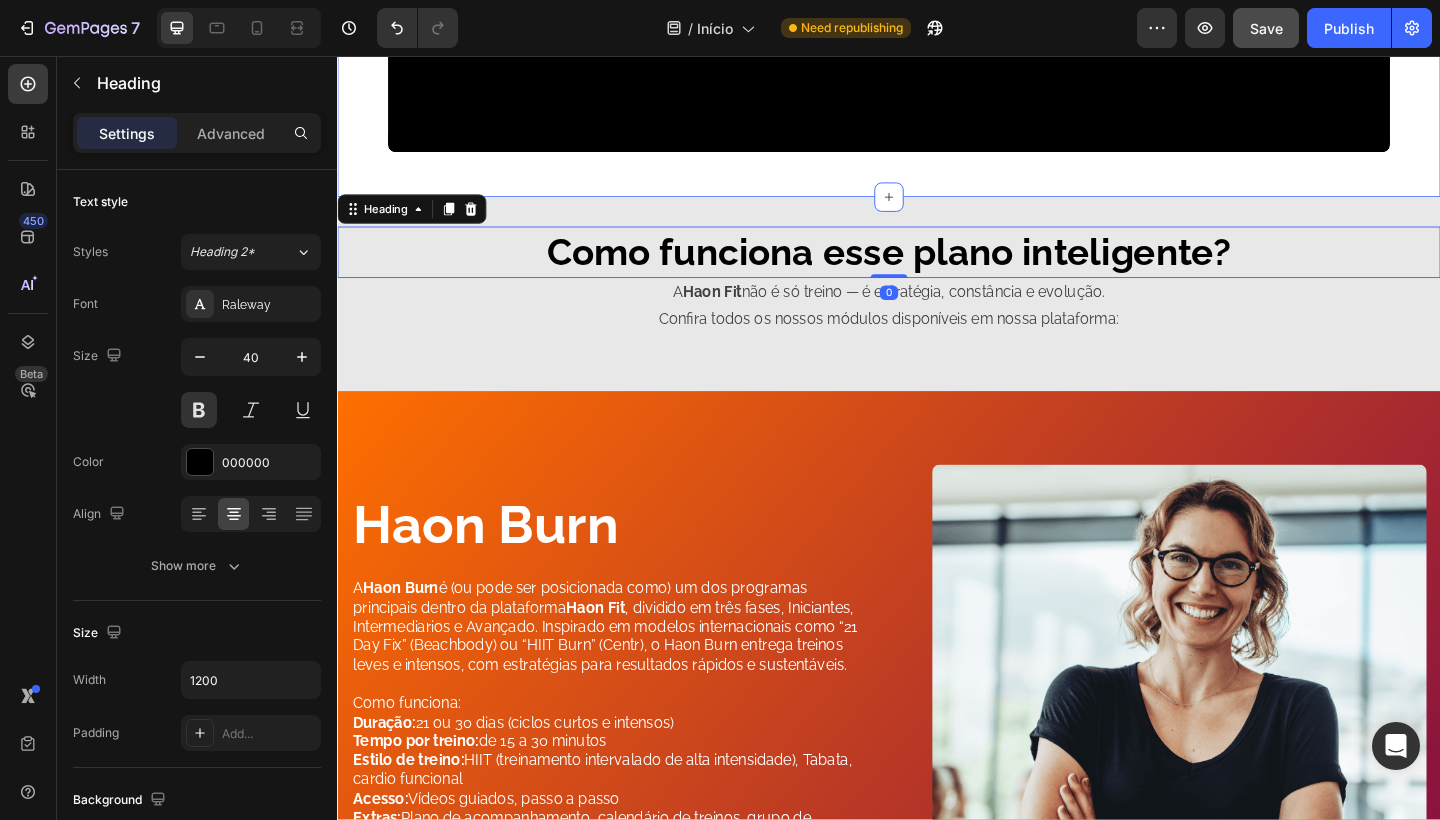 click on "Drop element here Hero Banner" at bounding box center [937, -121] 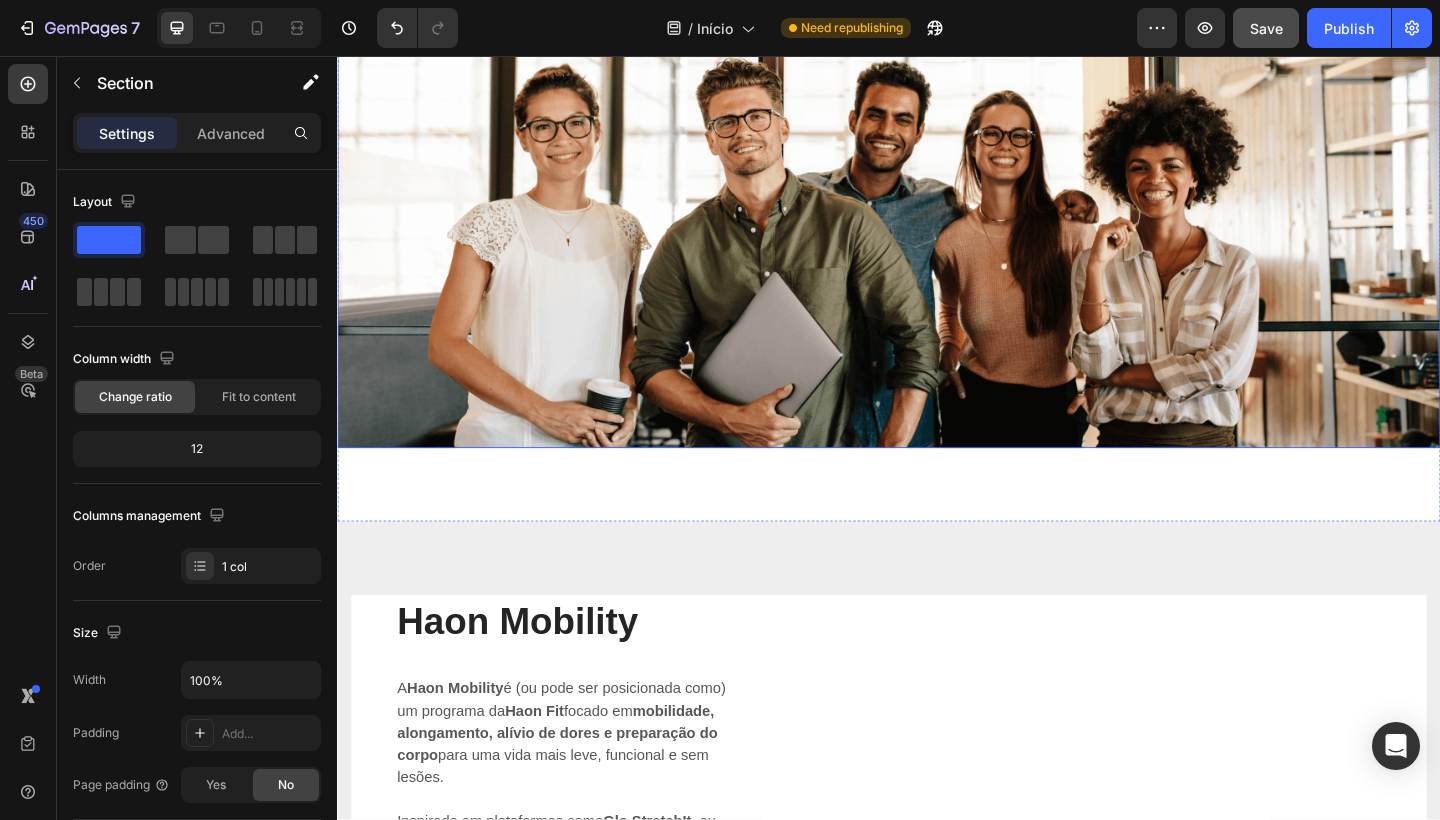 scroll, scrollTop: 3296, scrollLeft: 0, axis: vertical 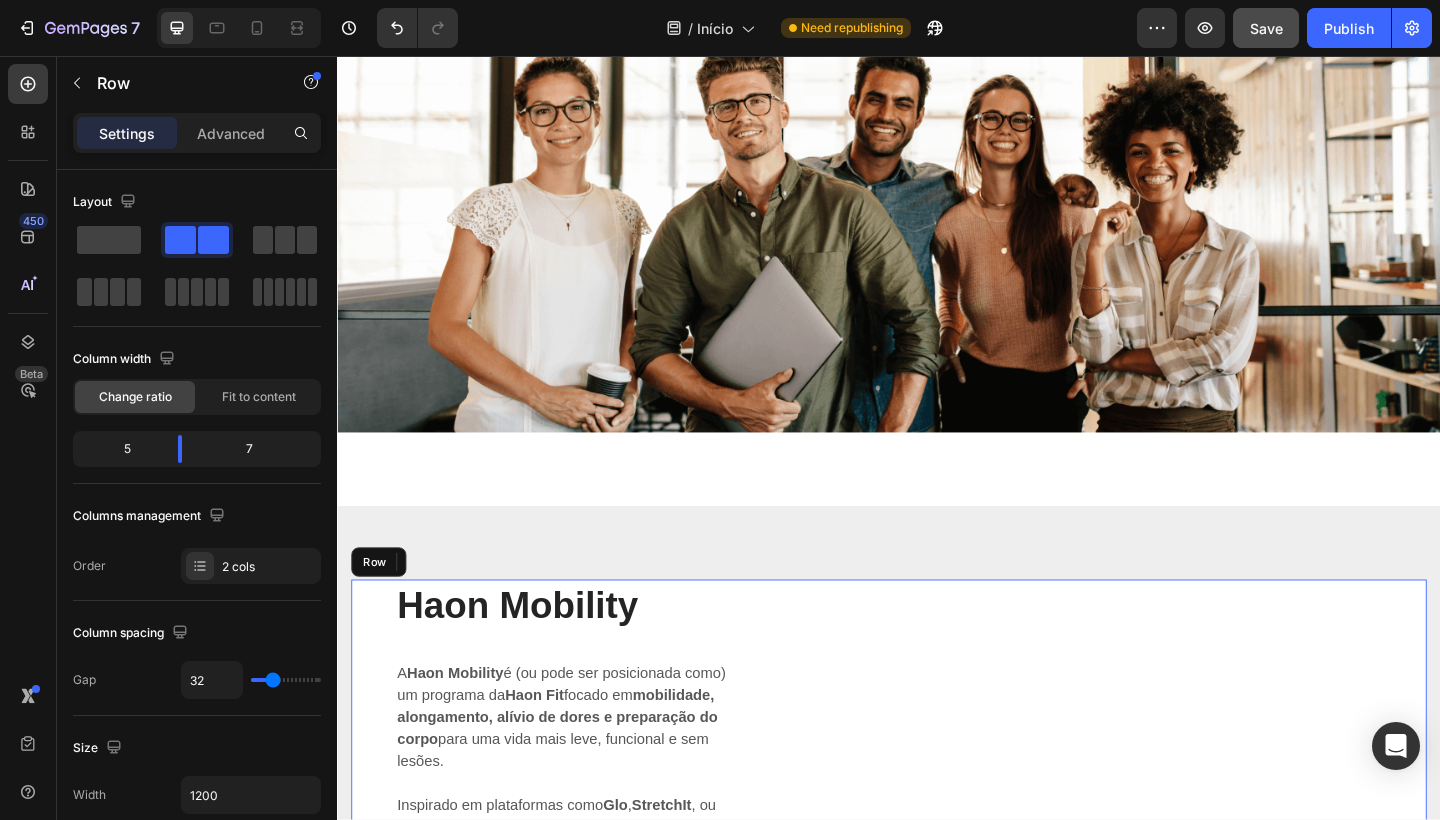 click on "Haon Mobility Heading A  Haon Mobility  é (ou pode ser posicionada como) um programa da  Haon Fit  focado em  mobilidade, alongamento, alívio de dores e preparação do corpo  para uma vida mais leve, funcional e sem lesões.   Inspirado em plataformas como  Glo ,  StretchIt , ou módulos de mobilidade do  Nike Training Club , o  Haon Mobility  tem como missão  reeducar o movimento  e recuperar o corpo de dentro pra fora.   Objetivos: - Corrigir padrões de movimento e postura - Aliviar dores nas costas, pescoço e quadris - Aumentar amplitude de movimento - Ajudar na recuperação muscular - Reduzir estresse físico e mental   Leia mais clicando em nosso link disponível: Text block Haon Mobility Button Row Image Row" at bounding box center [937, 948] 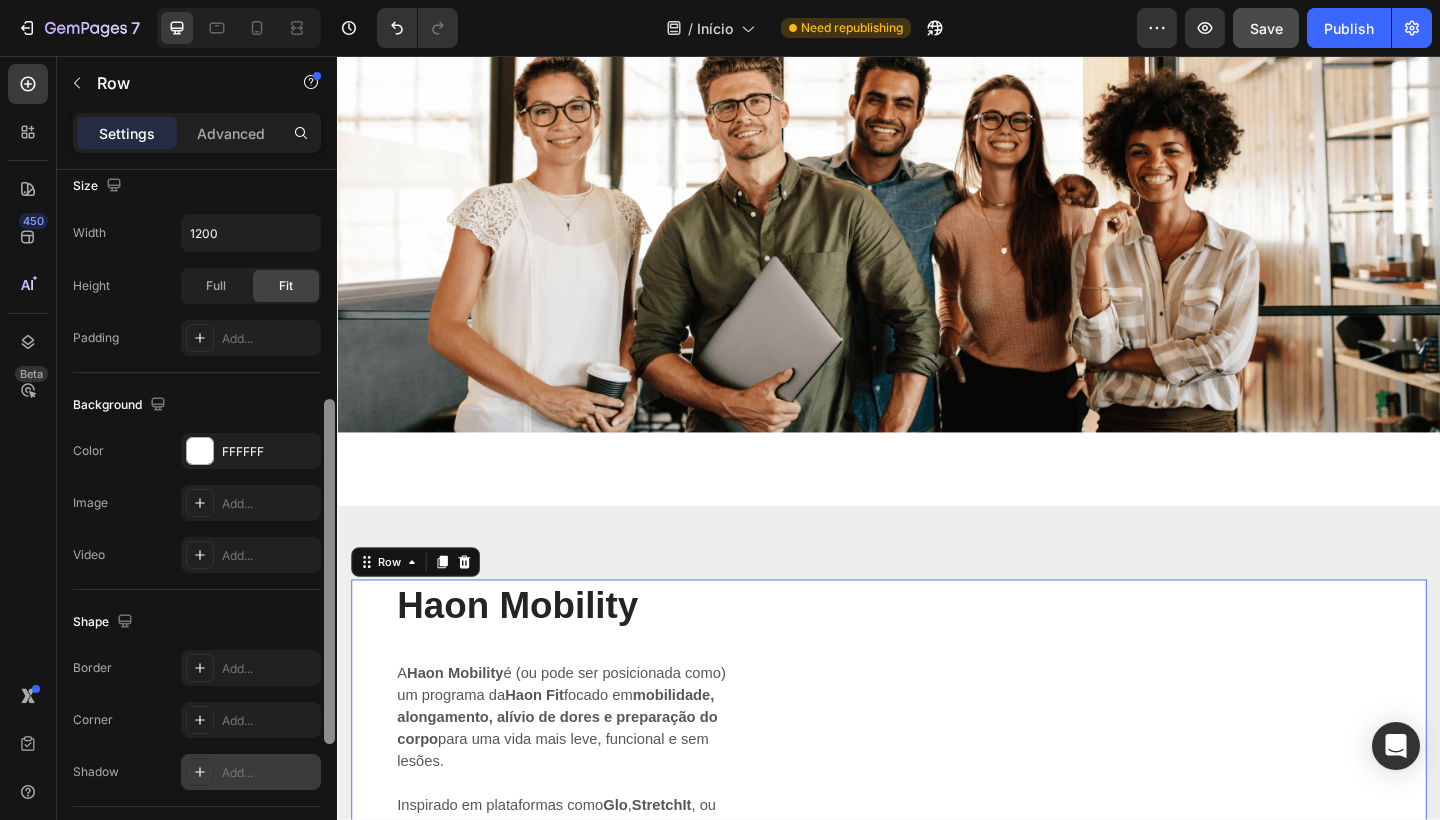 scroll, scrollTop: 575, scrollLeft: 0, axis: vertical 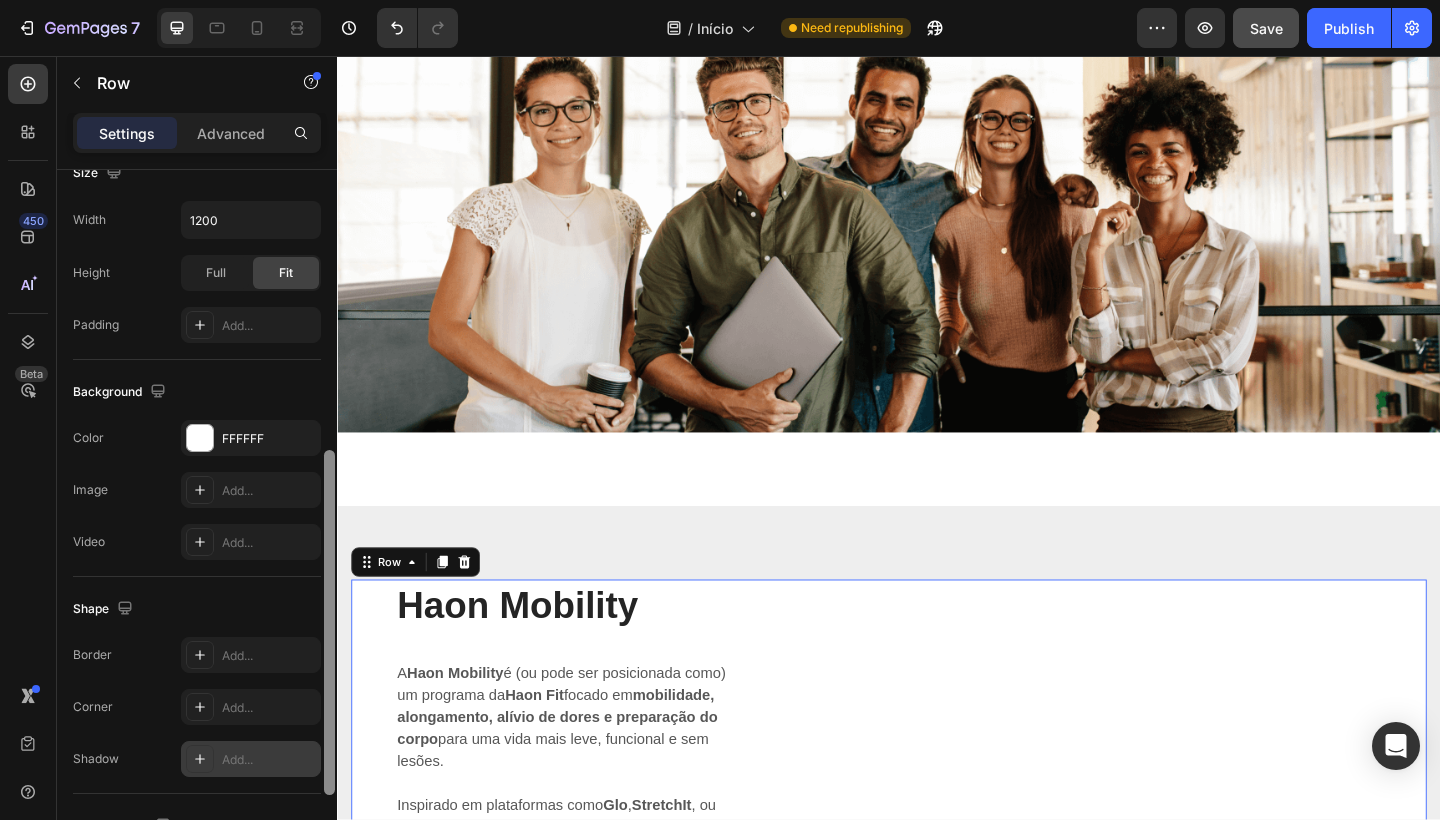 drag, startPoint x: 331, startPoint y: 460, endPoint x: 300, endPoint y: 741, distance: 282.7048 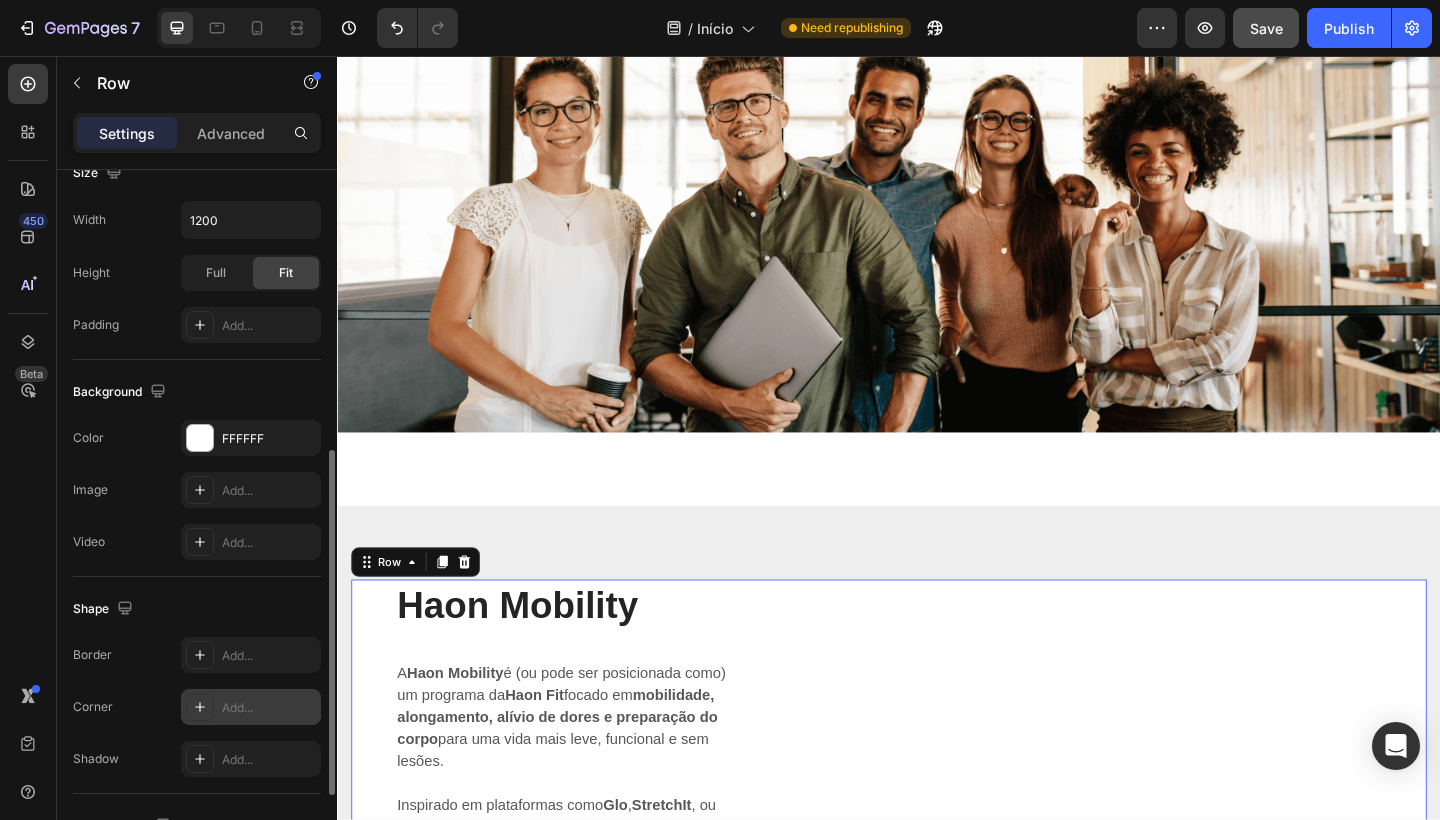 click on "Add..." at bounding box center (269, 708) 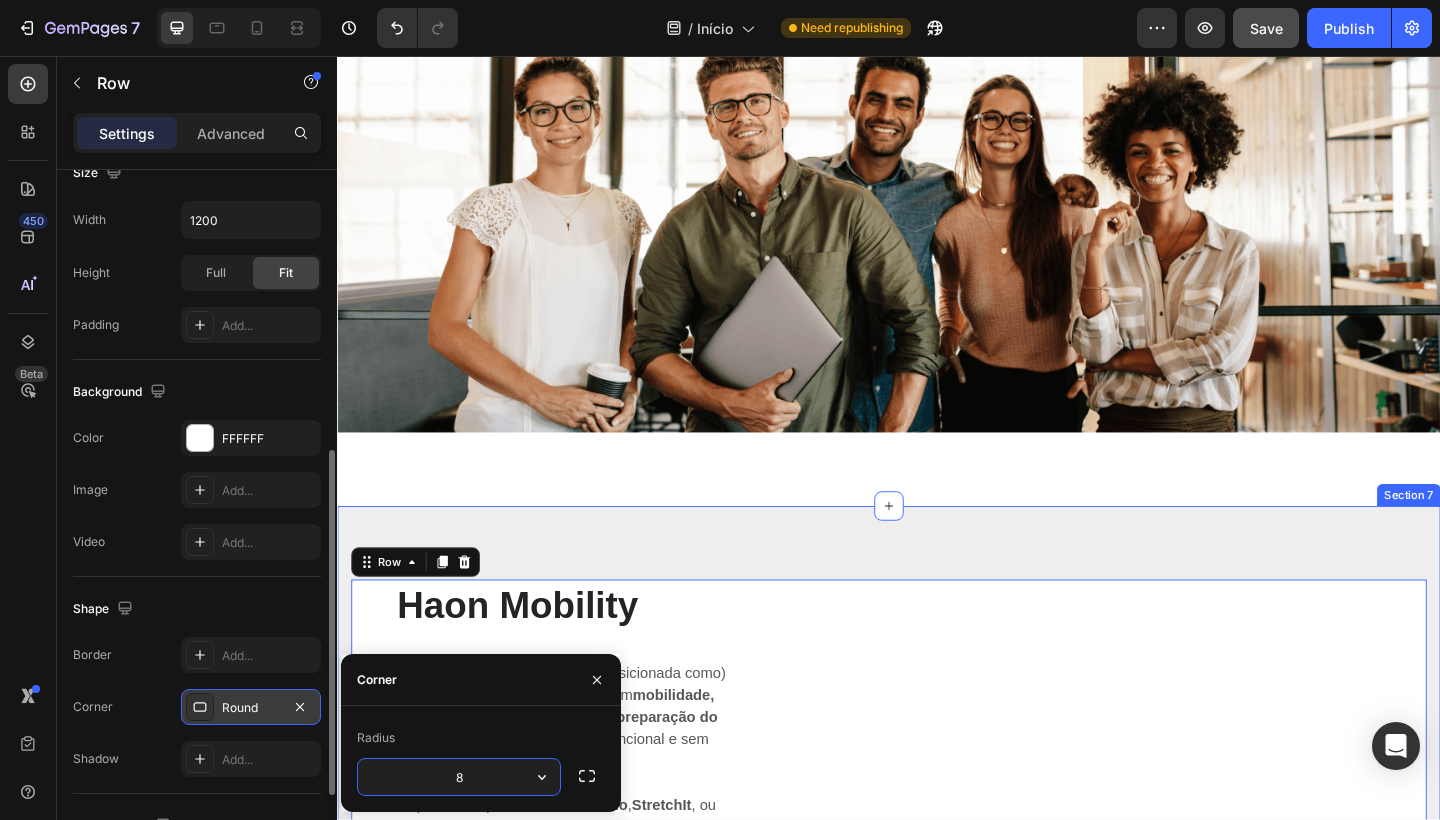 click on "Haon Mobility Heading A  Haon Mobility  é (ou pode ser posicionada como) um programa da  Haon Fit  focado em  mobilidade, alongamento, alívio de dores e preparação do corpo  para uma vida mais leve, funcional e sem lesões.   Inspirado em plataformas como  Glo ,  StretchIt , ou módulos de mobilidade do  Nike Training Club , o  Haon Mobility  tem como missão  reeducar o movimento  e recuperar o corpo de dentro pra fora.   Objetivos: - Corrigir padrões de movimento e postura - Aliviar dores nas costas, pescoço e quadris - Aumentar amplitude de movimento - Ajudar na recuperação muscular - Reduzir estresse físico e mental   Leia mais clicando em nosso link disponível: Text block Haon Mobility Button Row Image Row   0 Section 7" at bounding box center [937, 948] 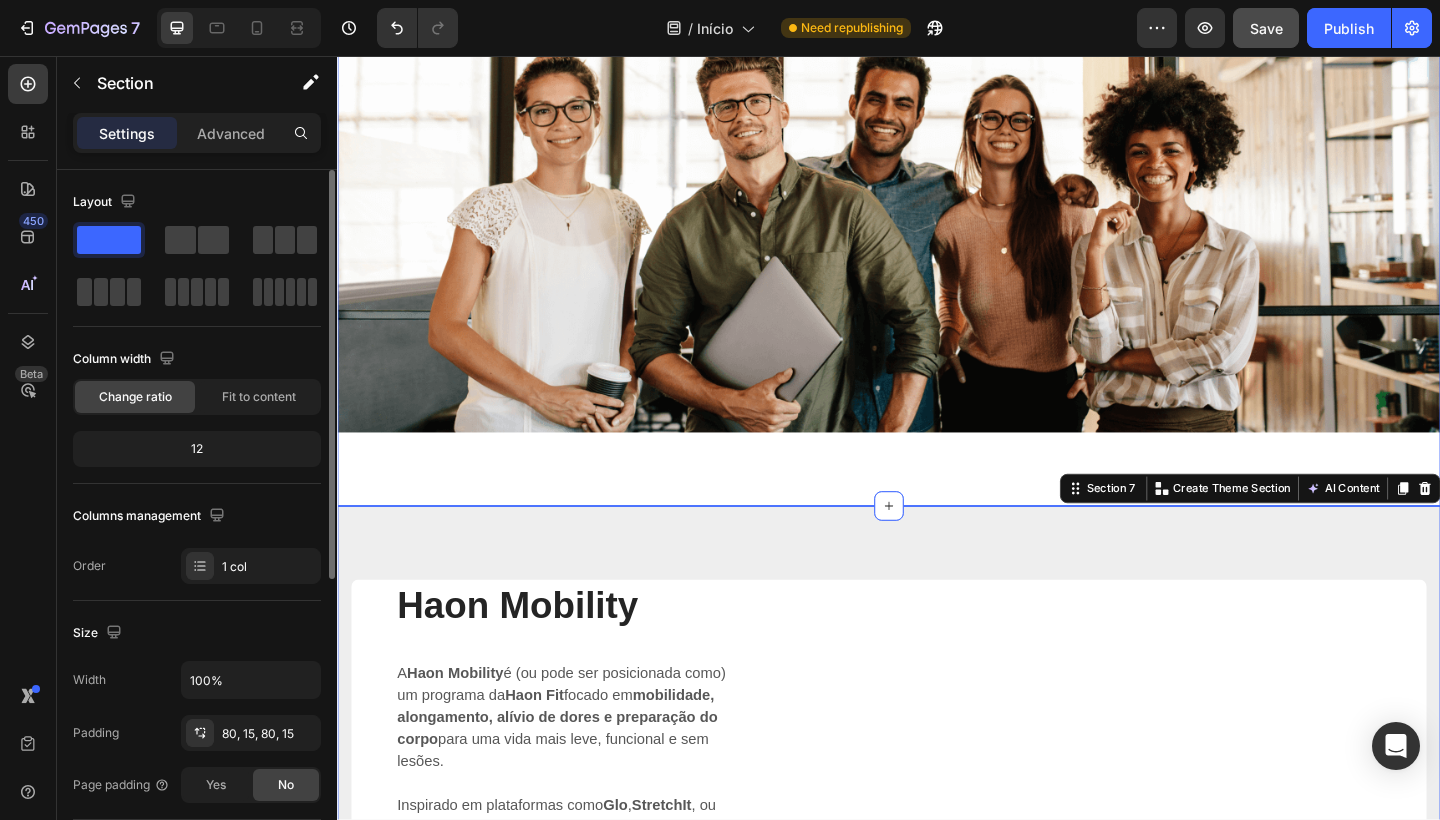 click on "Mom Fit Heading Image Mom Fit  é um  programa exclusivo da Haon Fit  criado para  mães que querem ter uma gestação ainda mais tranquila e logo após que querem voltar à forma , ganhar energia e cuidar do próprio corpo —  sem precisar sair de casa , mesmo com uma rotina corrida e filhos pequenos.   Esse programa foi Inspirado em modelos de sucesso como o “Sweat with Kayla – Post Pregnancy” ou “FitMom Program” (EUA), o  Mom Fit  entrega treinos inteligentes, curtos e eficazes, respeitando o corpo da mulher e seu tempo.   Como funciona: Duração:  Ciclos de 4 a 8 semanas Tempo por treino:  10 a 30 minutos Intensidade:  Progressiva, segura e pensada para mulheres em fase pós-parto (liberação médica recomendada) Estilo de treino:  Treino funcional, fortalecimento de core, mobilidade, cardio leve a moderado Acesso:  Aulas guiadas, calendário de treinos e grupo de apoio   Leia e saiba mais clicando aqui em baixo: Text Block
Mom Fit Button Row Image Text Block Row Section 6" at bounding box center [937, -47] 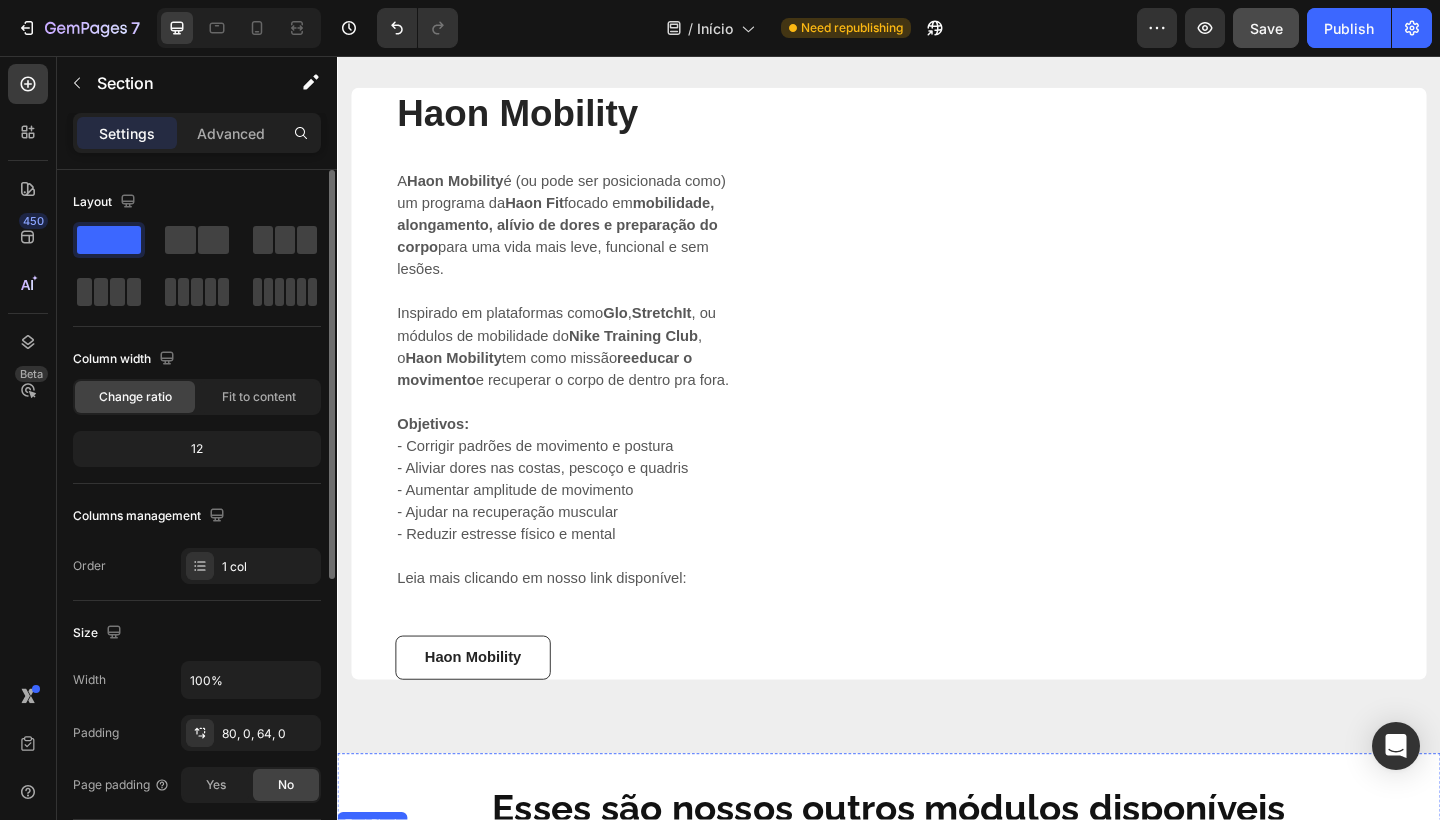 scroll, scrollTop: 3293, scrollLeft: 0, axis: vertical 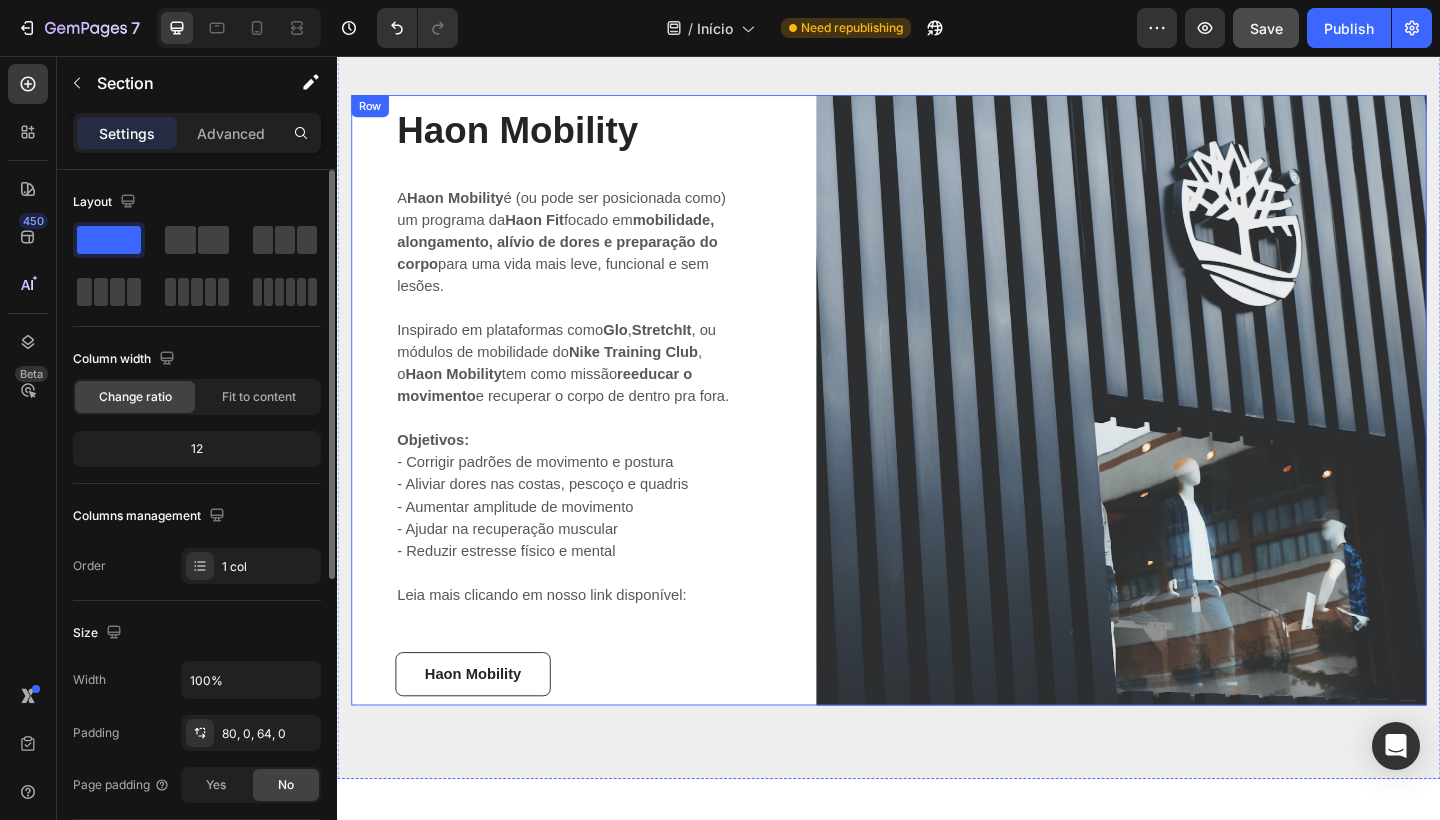 click on "Haon Mobility Heading A  Haon Mobility  é (ou pode ser posicionada como) um programa da  Haon Fit  focado em  mobilidade, alongamento, alívio de dores e preparação do corpo  para uma vida mais leve, funcional e sem lesões.   Inspirado em plataformas como  Glo ,  StretchIt , ou módulos de mobilidade do  Nike Training Club , o  Haon Mobility  tem como missão  reeducar o movimento  e recuperar o corpo de dentro pra fora.   Objetivos: - Corrigir padrões de movimento e postura - Aliviar dores nas costas, pescoço e quadris - Aumentar amplitude de movimento - Ajudar na recuperação muscular - Reduzir estresse físico e mental   Leia mais clicando em nosso link disponível: Text block Haon Mobility Button Row Image Row" at bounding box center (937, 431) 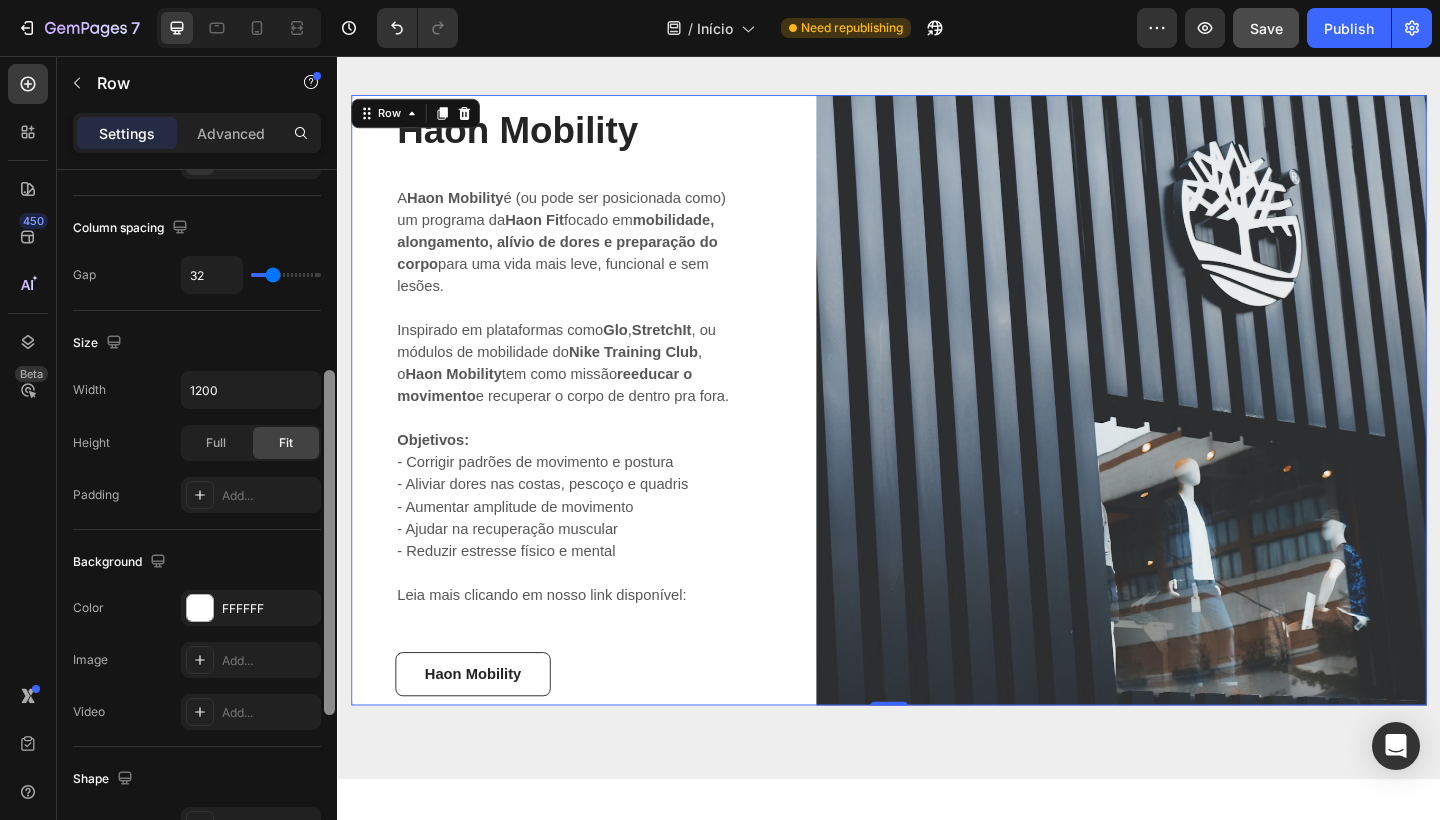drag, startPoint x: 327, startPoint y: 431, endPoint x: 319, endPoint y: 629, distance: 198.16154 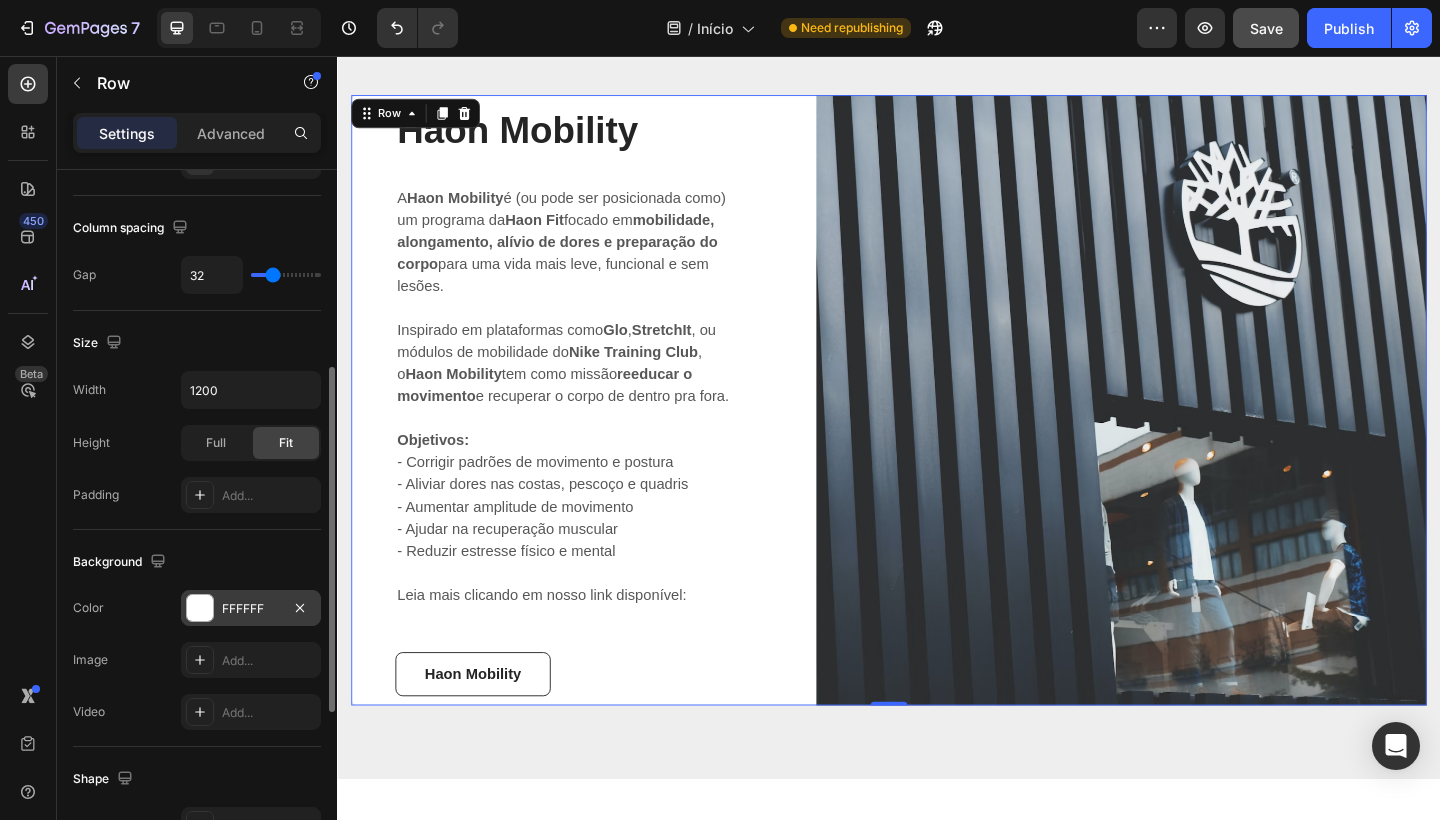 click on "FFFFFF" at bounding box center [251, 609] 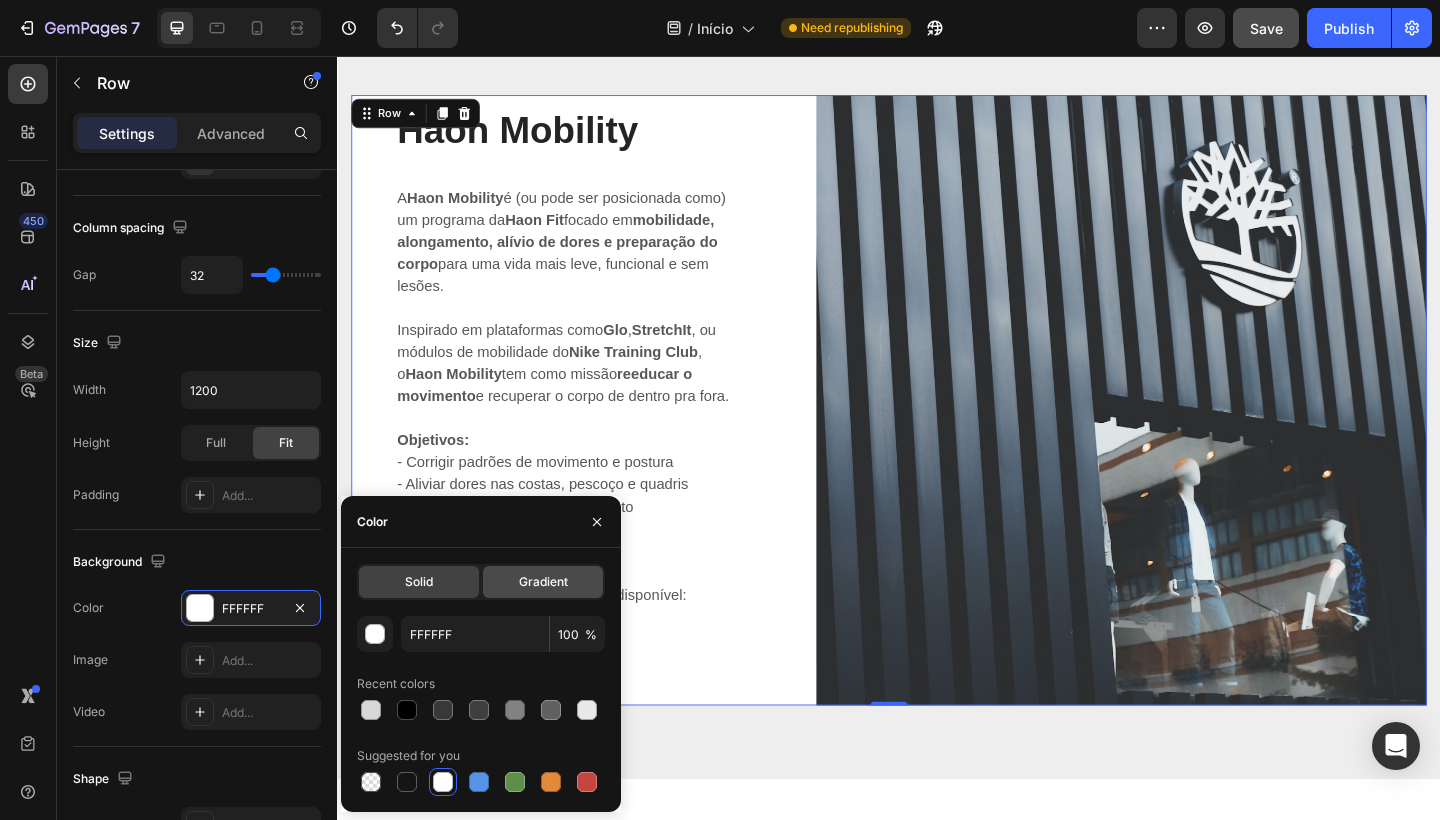 click on "Gradient" 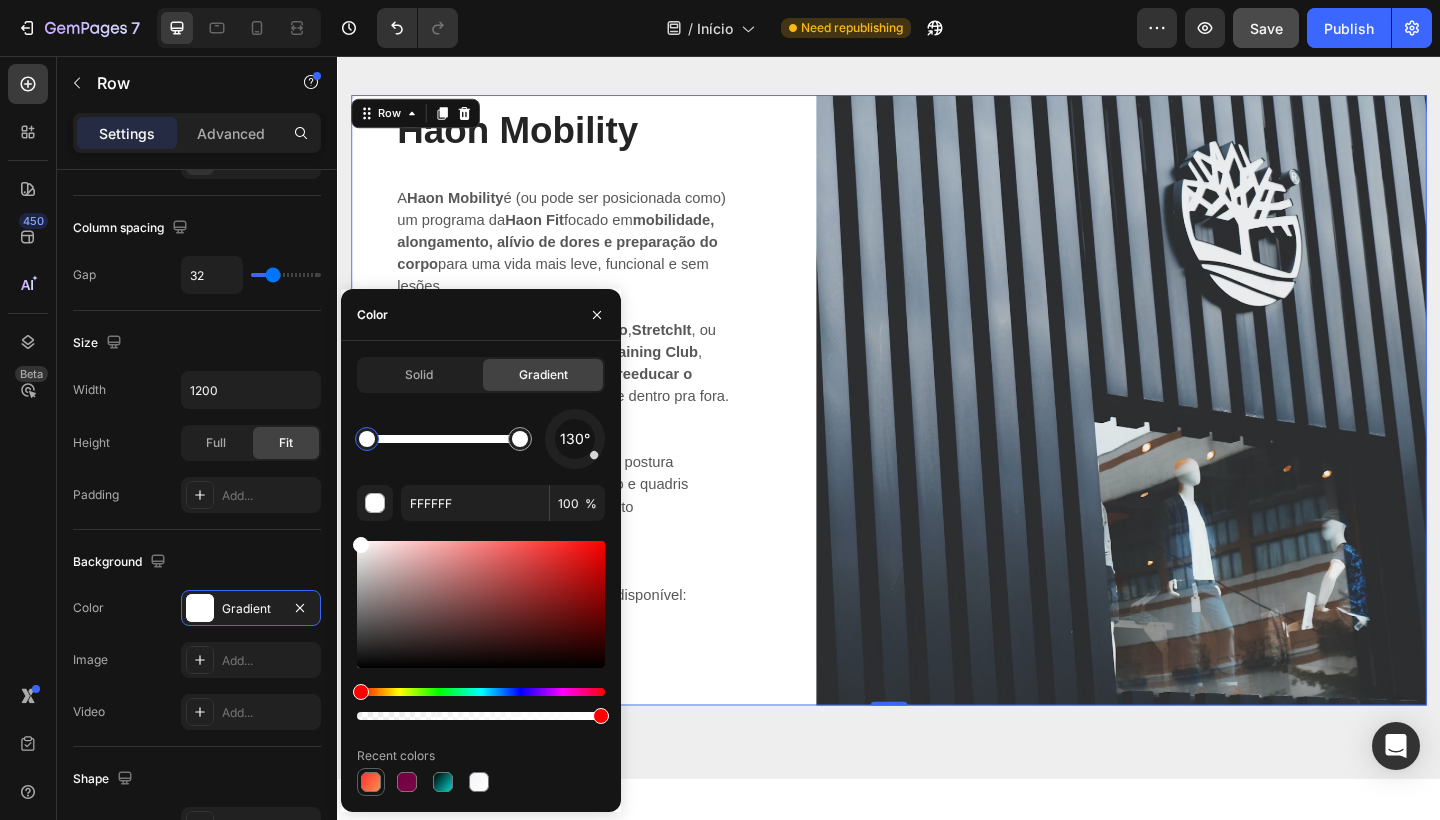 click at bounding box center (371, 782) 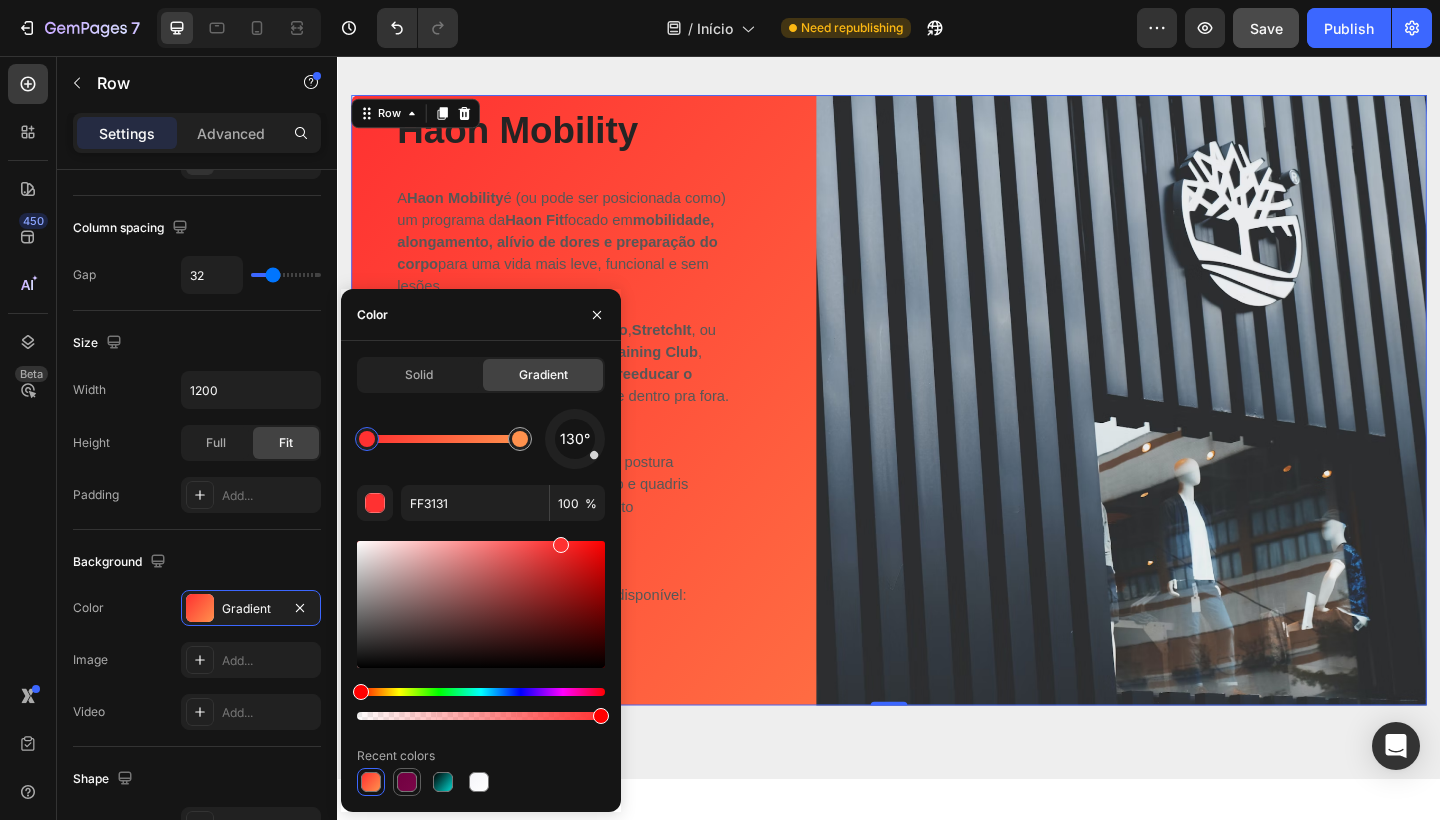 click at bounding box center [407, 782] 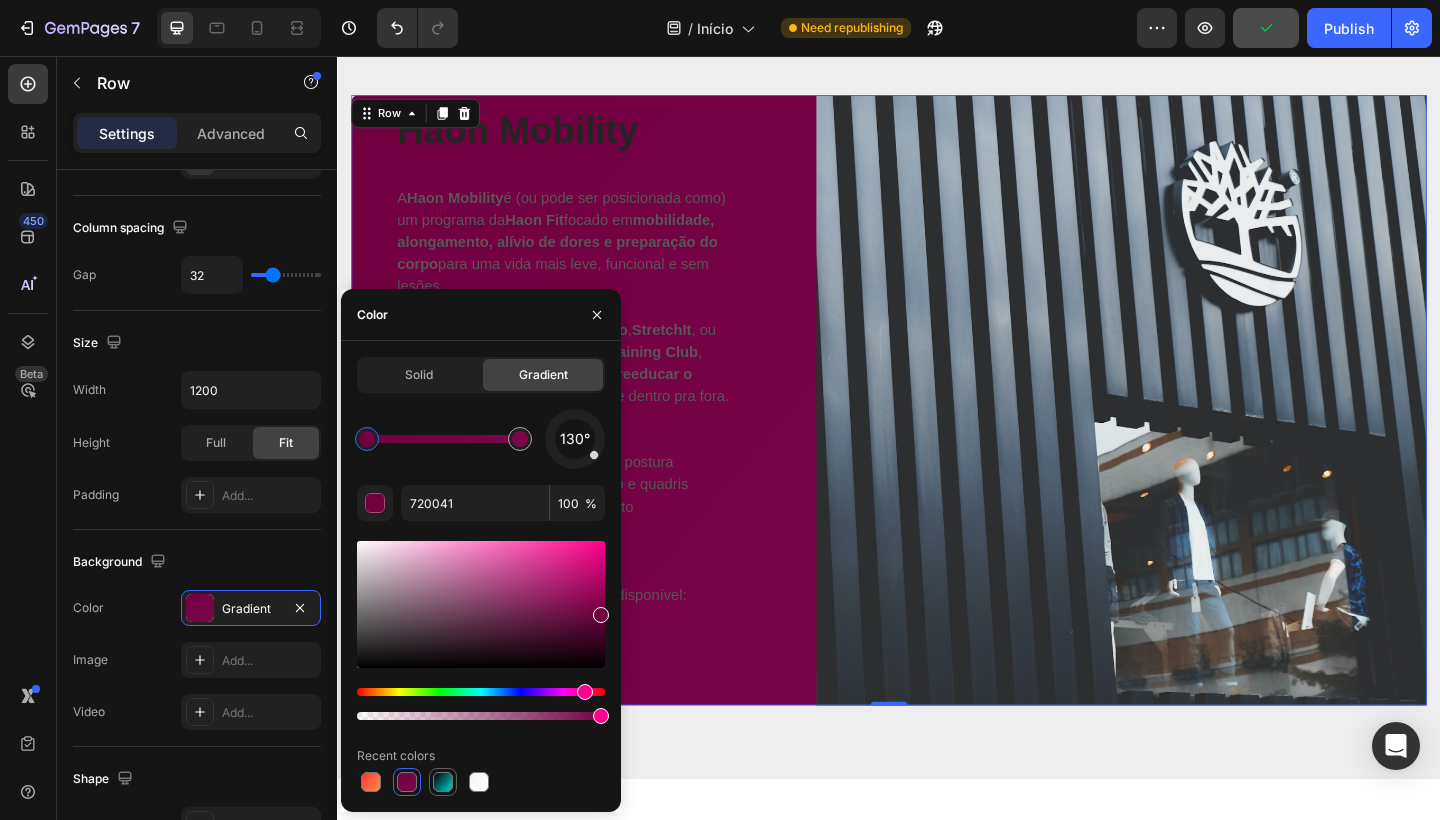 click at bounding box center [443, 782] 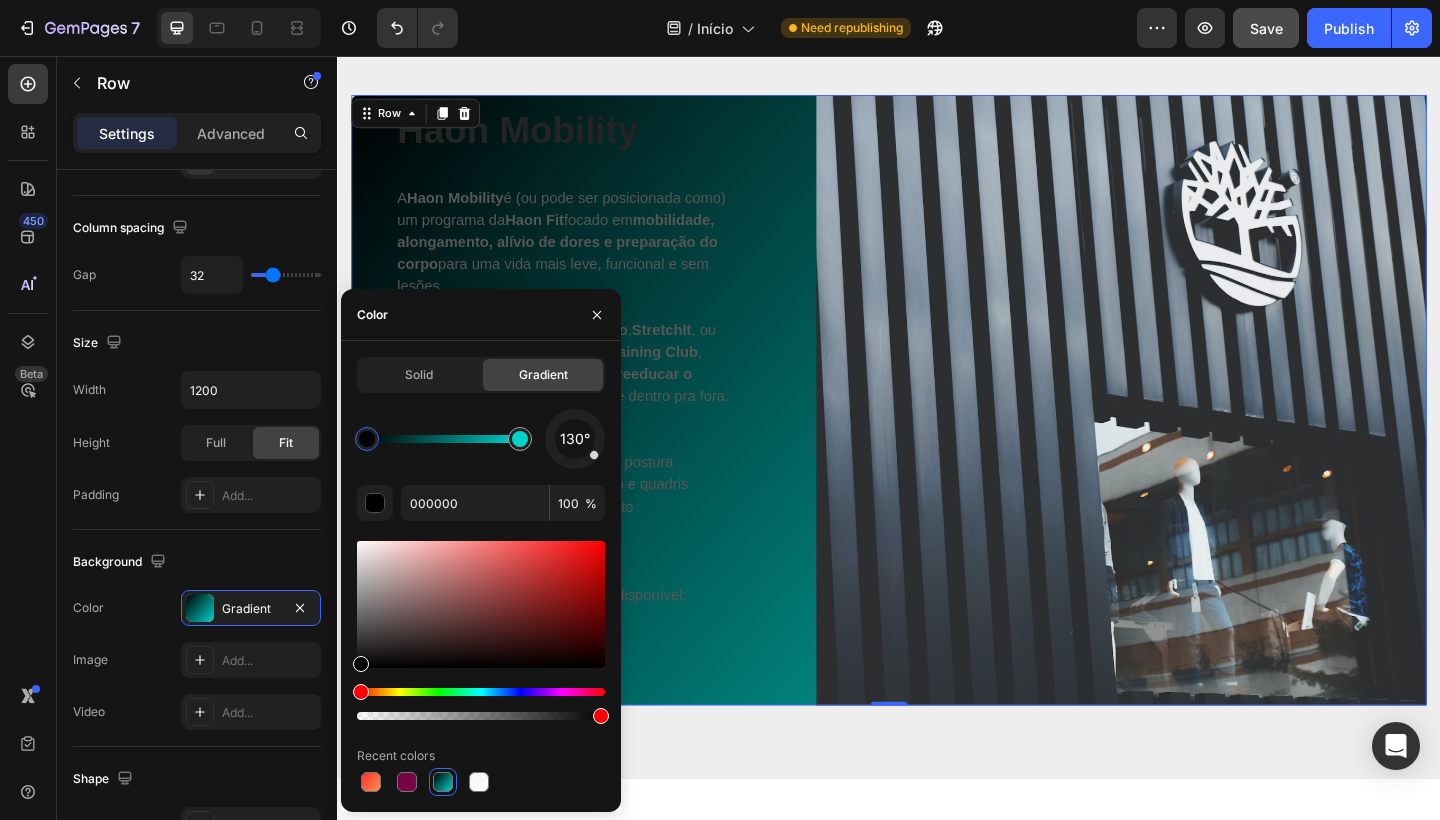 drag, startPoint x: 1063, startPoint y: 281, endPoint x: 760, endPoint y: 240, distance: 305.76135 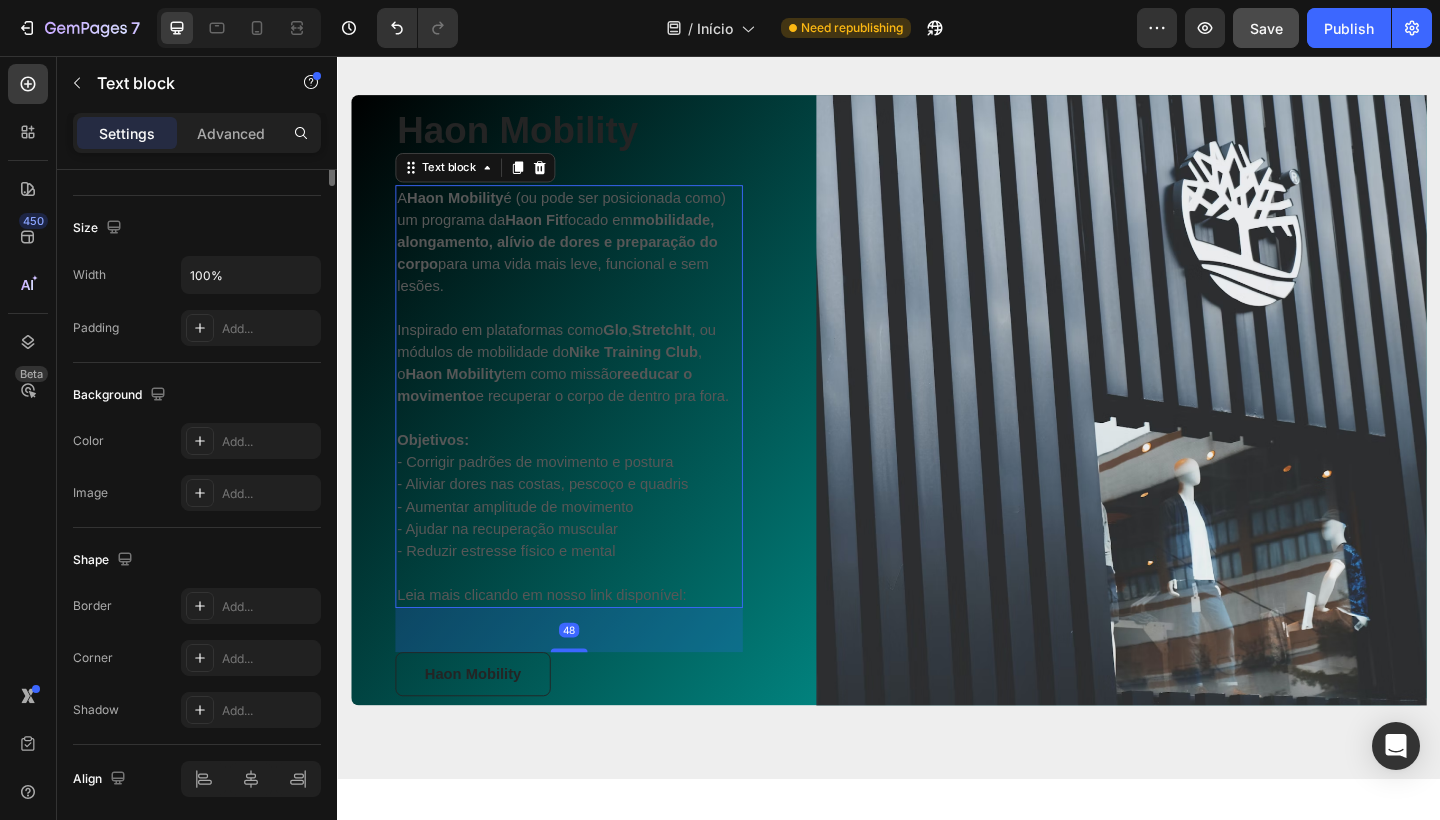 scroll, scrollTop: 0, scrollLeft: 0, axis: both 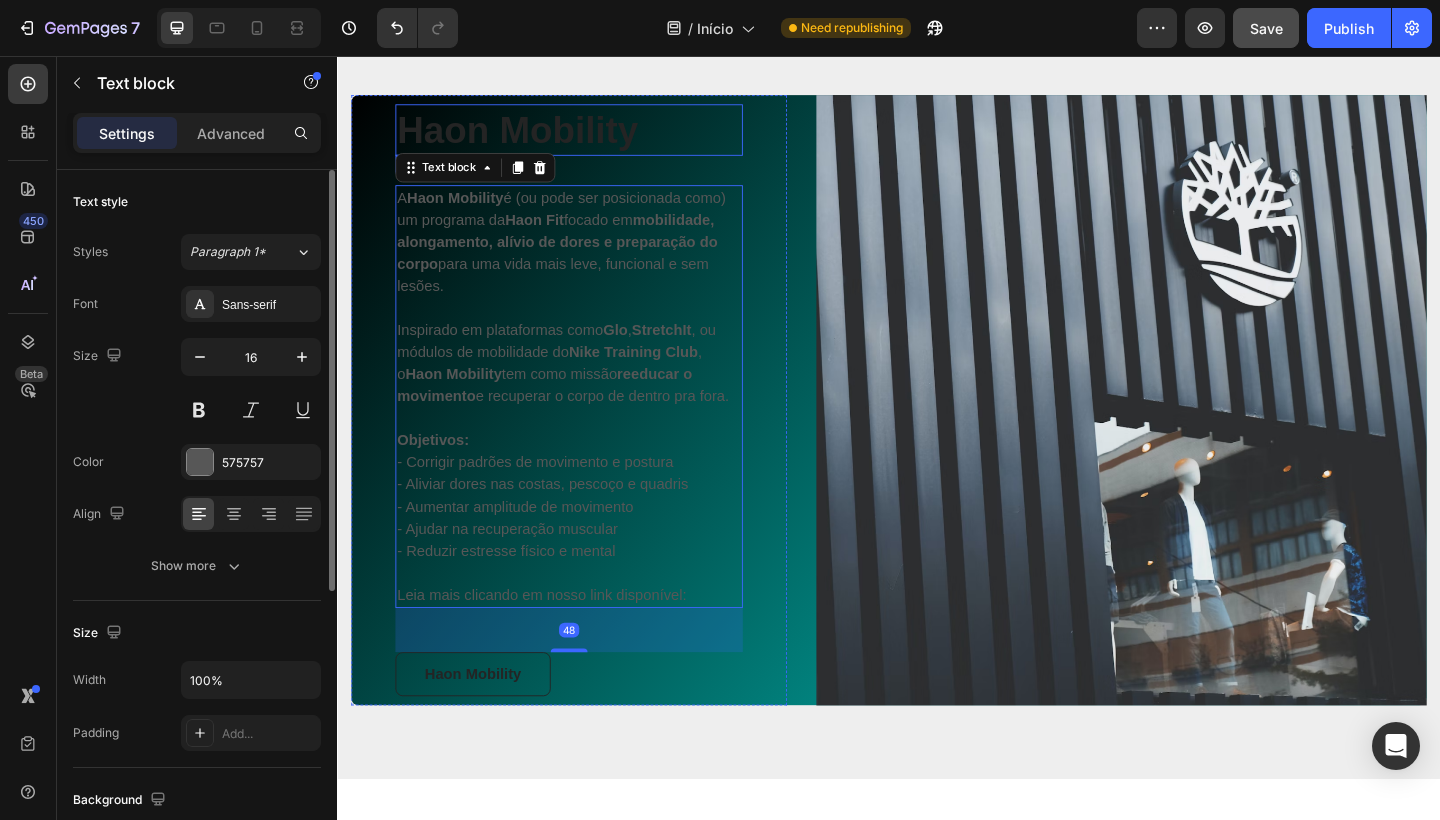click on "Haon Mobility" at bounding box center [589, 137] 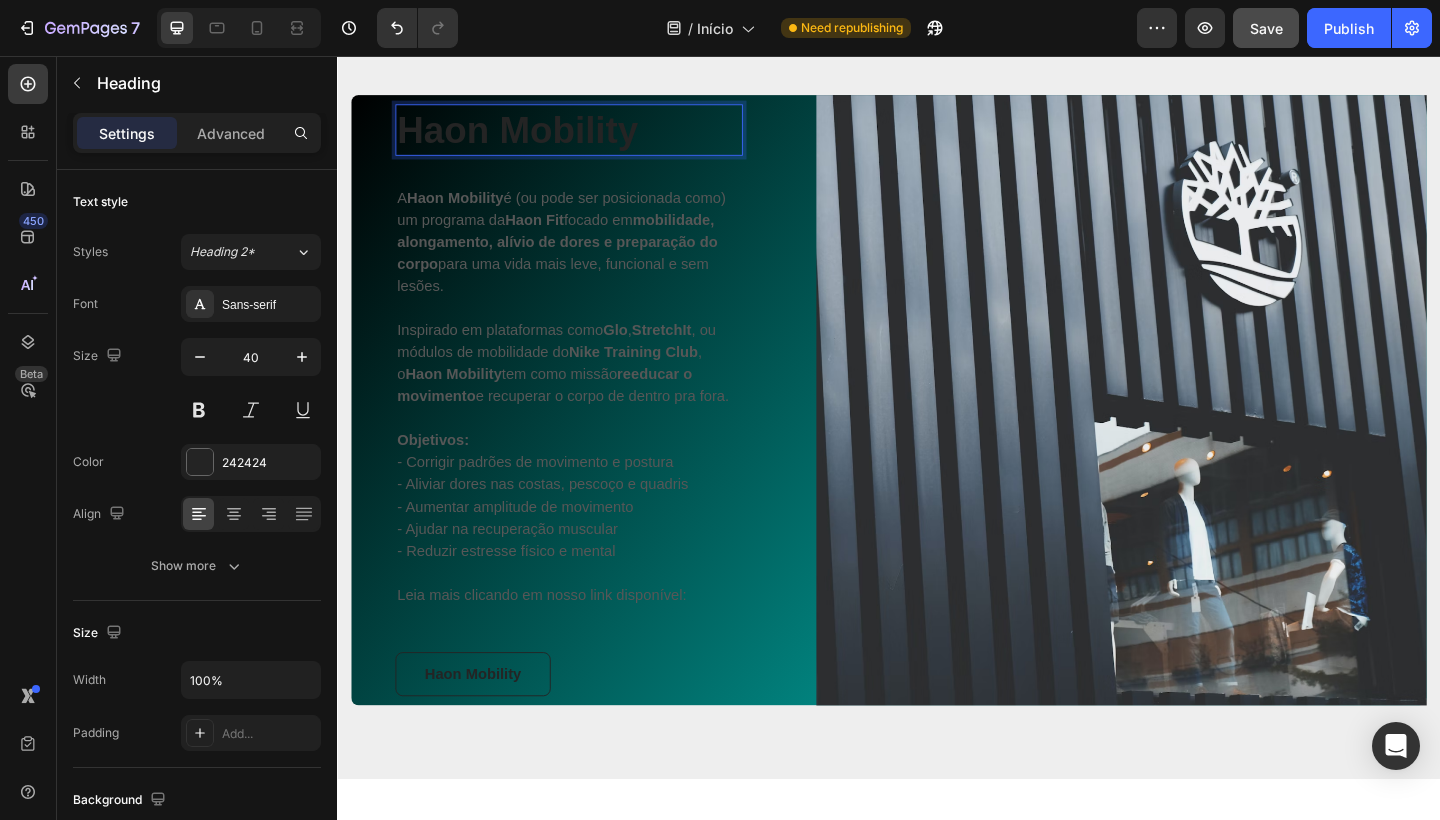 click on "Haon Mobility" at bounding box center (589, 137) 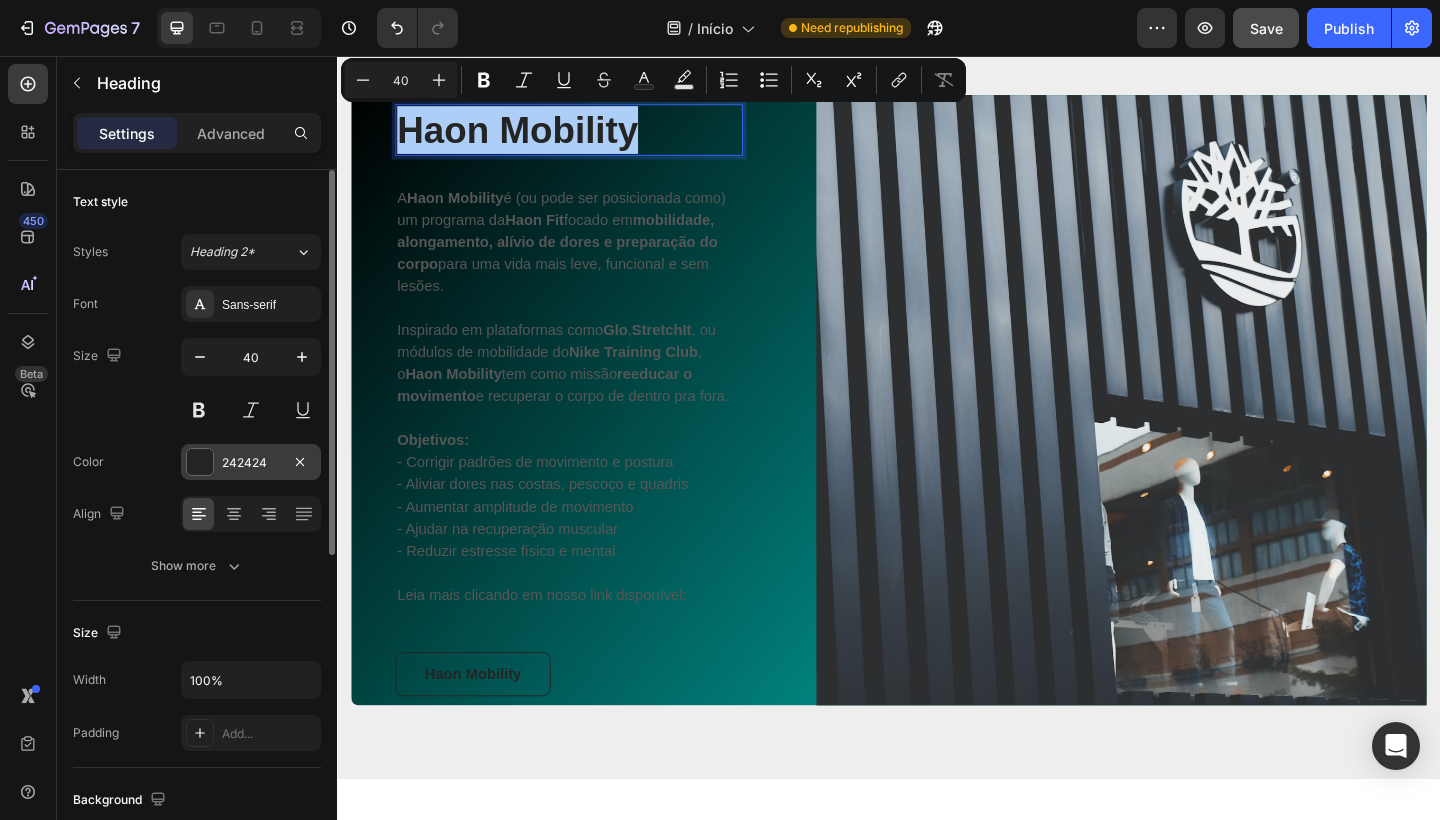 click on "242424" at bounding box center (251, 463) 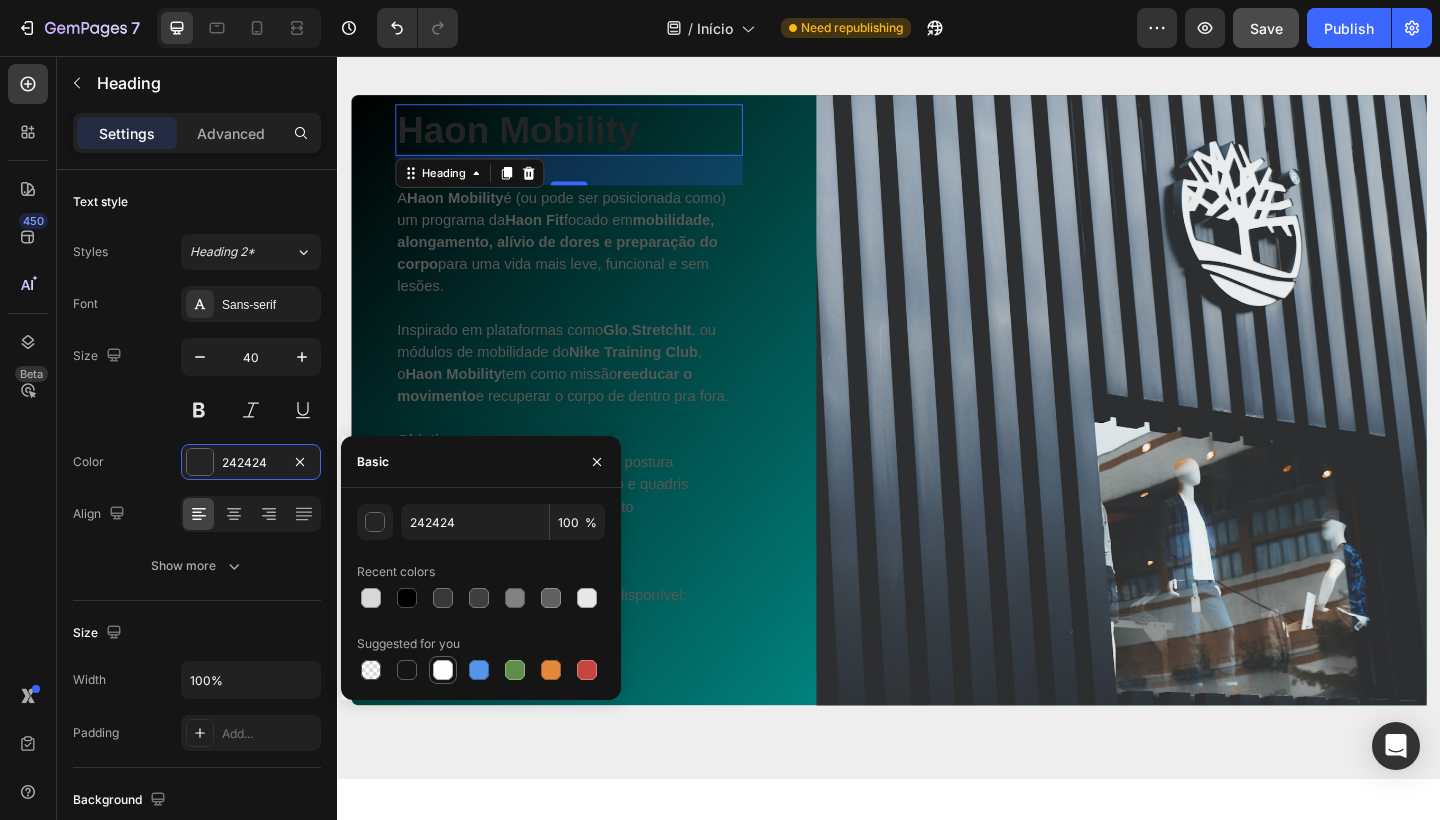 click at bounding box center [443, 670] 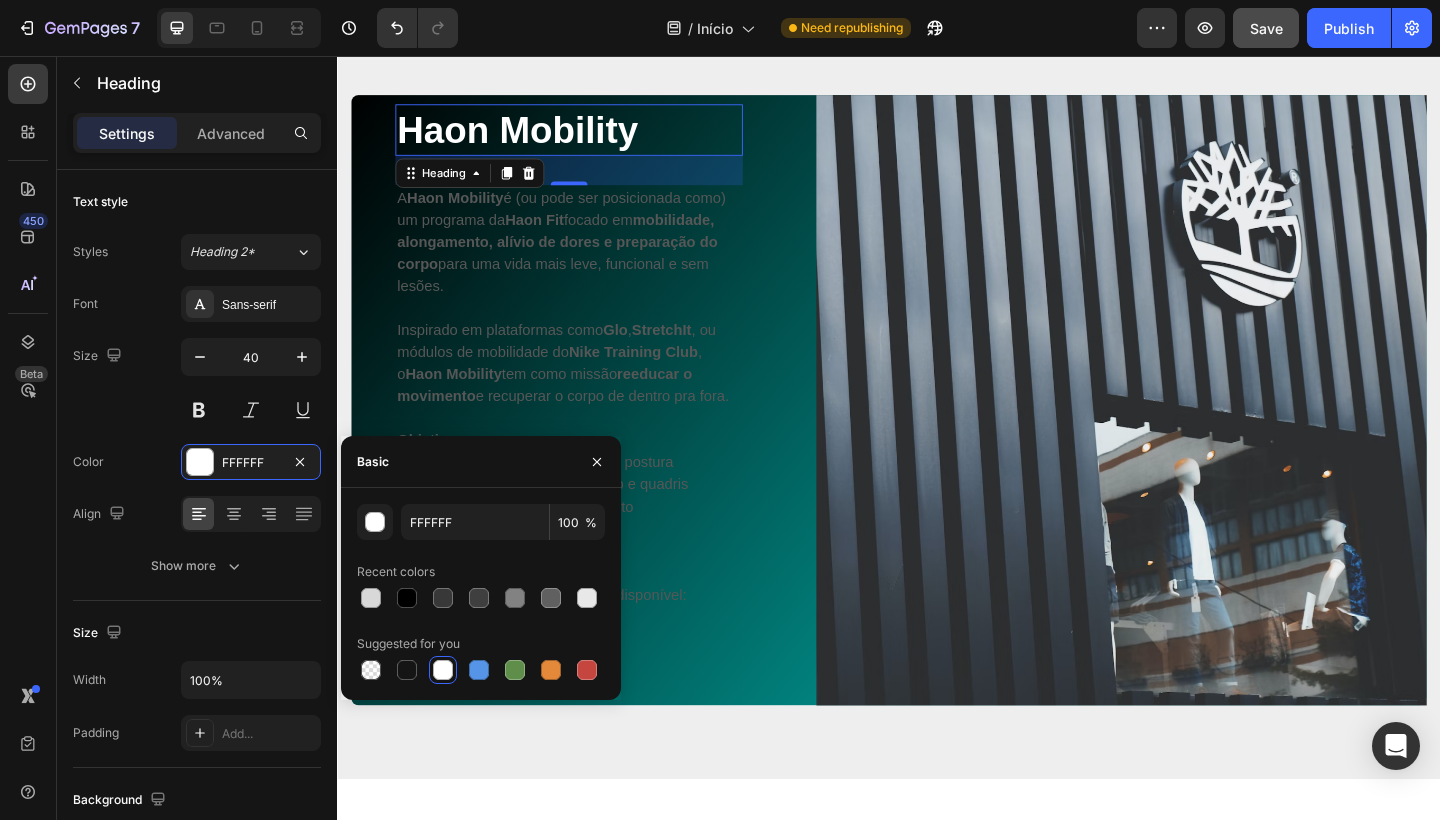 click on "A  Haon Mobility  é (ou pode ser posicionada como) um programa da  Haon Fit  focado em  mobilidade, alongamento, alívio de dores e preparação do corpo  para uma vida mais leve, funcional e sem lesões." at bounding box center (589, 259) 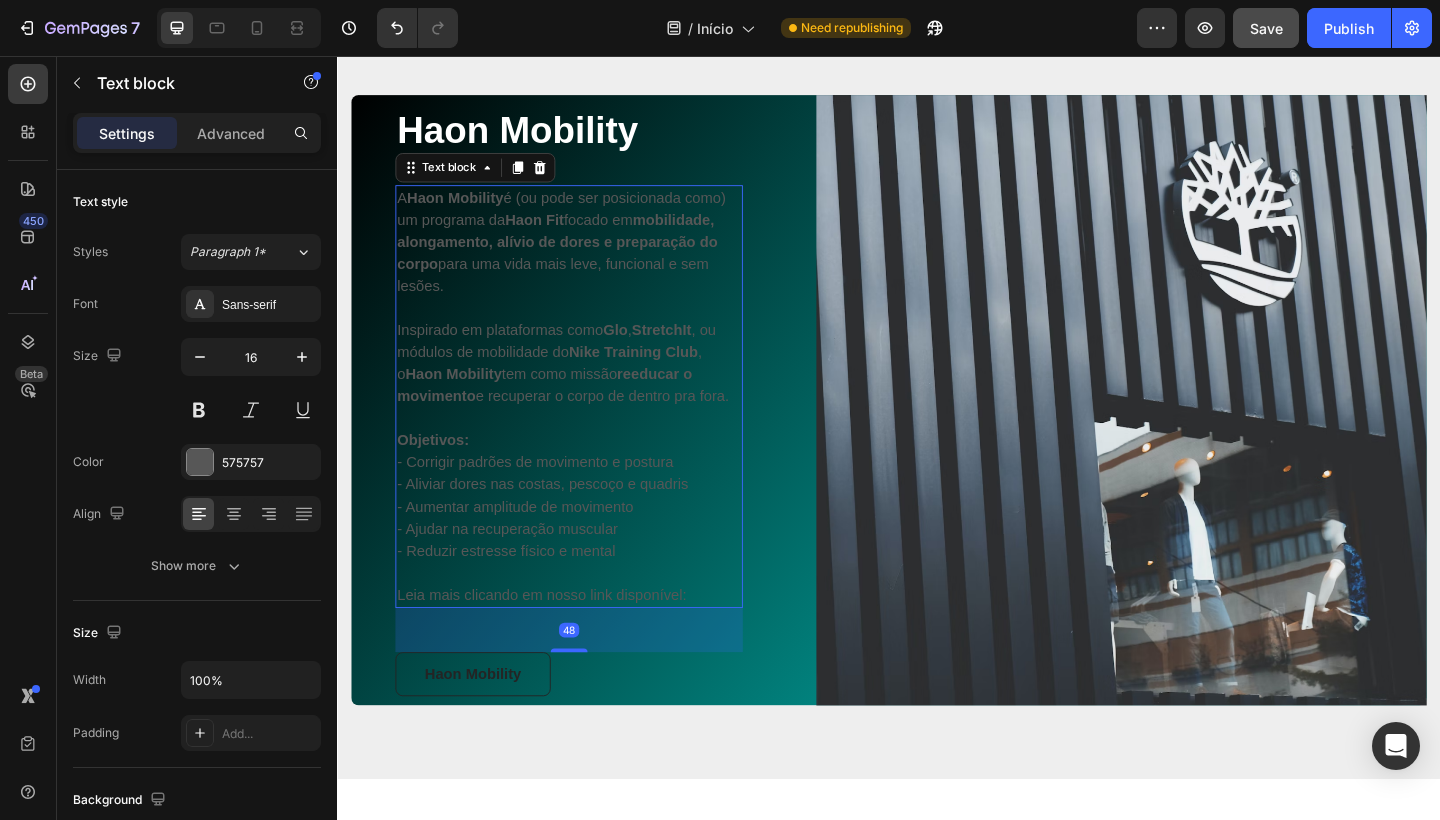 click on "A  Haon Mobility  é (ou pode ser posicionada como) um programa da  Haon Fit  focado em  mobilidade, alongamento, alívio de dores e preparação do corpo  para uma vida mais leve, funcional e sem lesões." at bounding box center [589, 259] 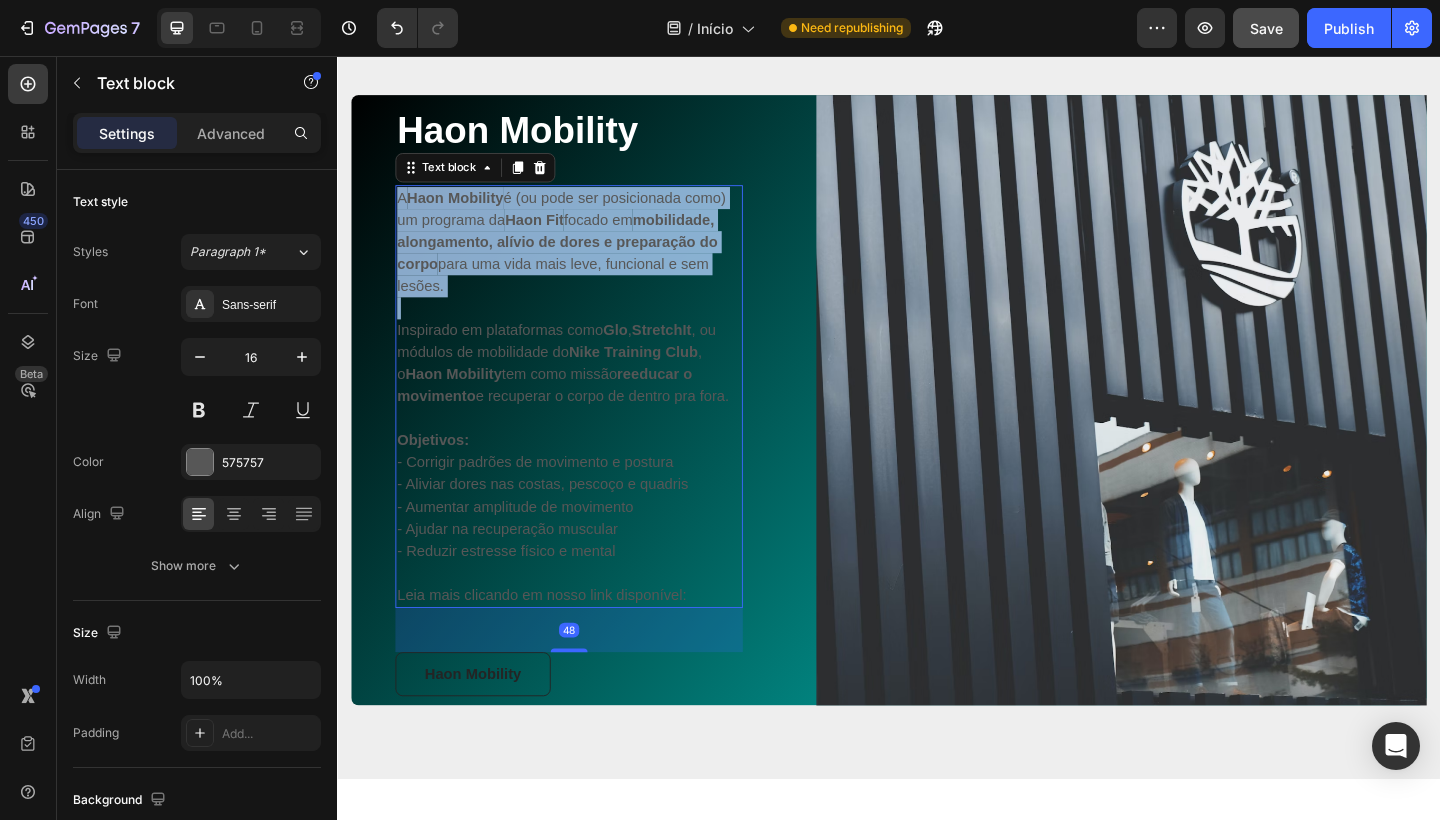 click on "A  Haon Mobility  é (ou pode ser posicionada como) um programa da  Haon Fit  focado em  mobilidade, alongamento, alívio de dores e preparação do corpo  para uma vida mais leve, funcional e sem lesões." at bounding box center [589, 259] 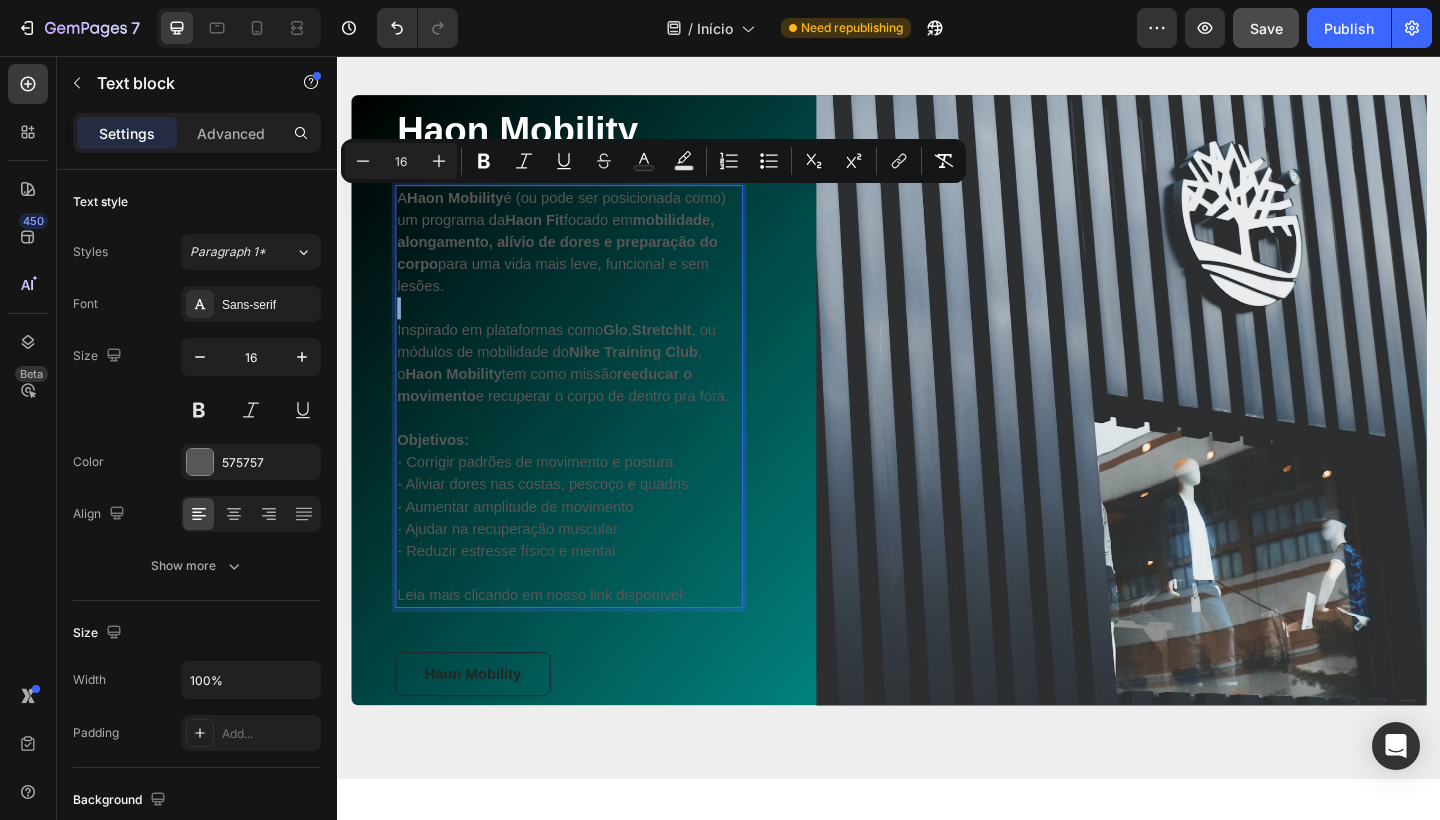 click at bounding box center (589, 331) 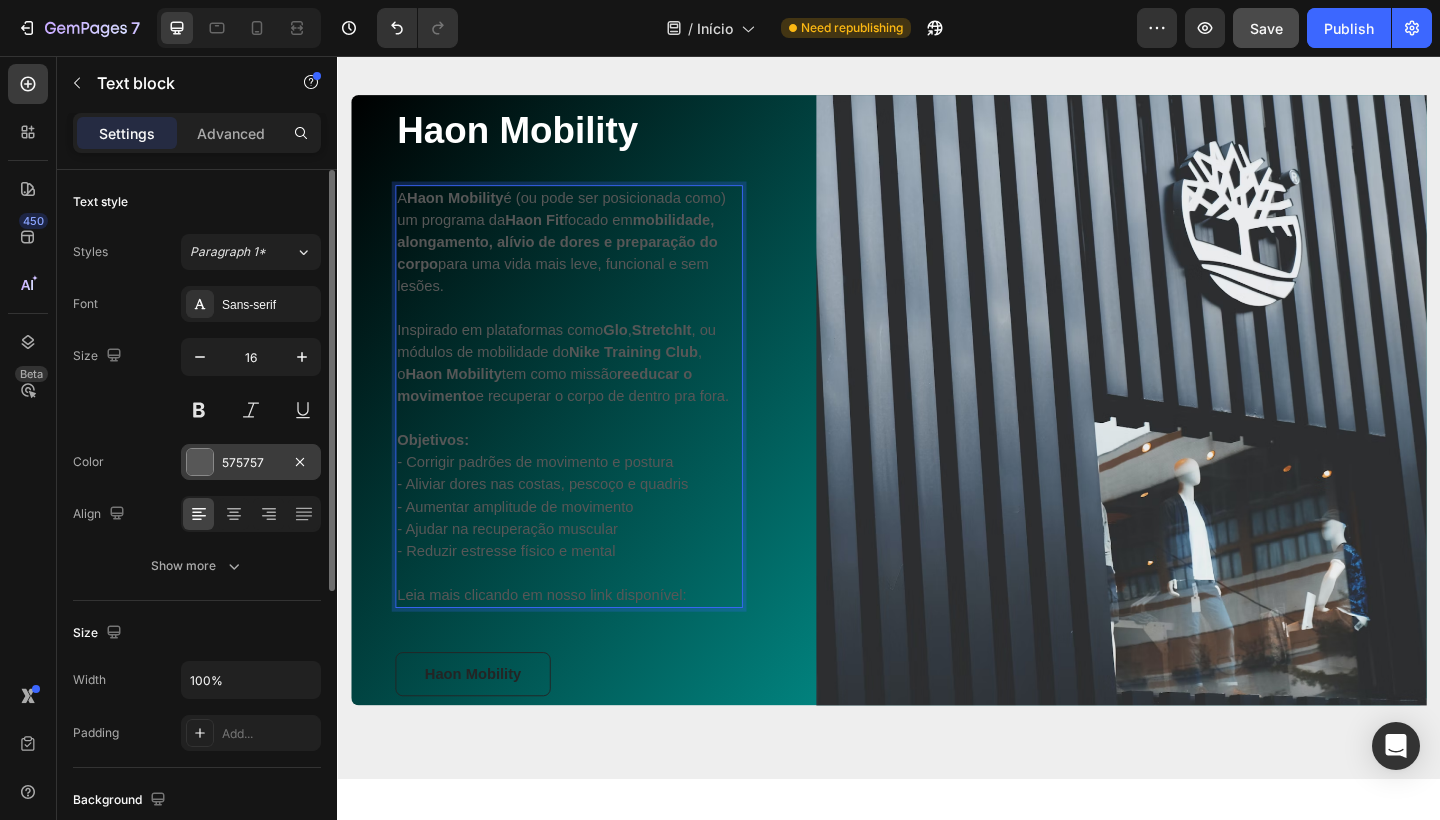 click on "575757" at bounding box center (251, 463) 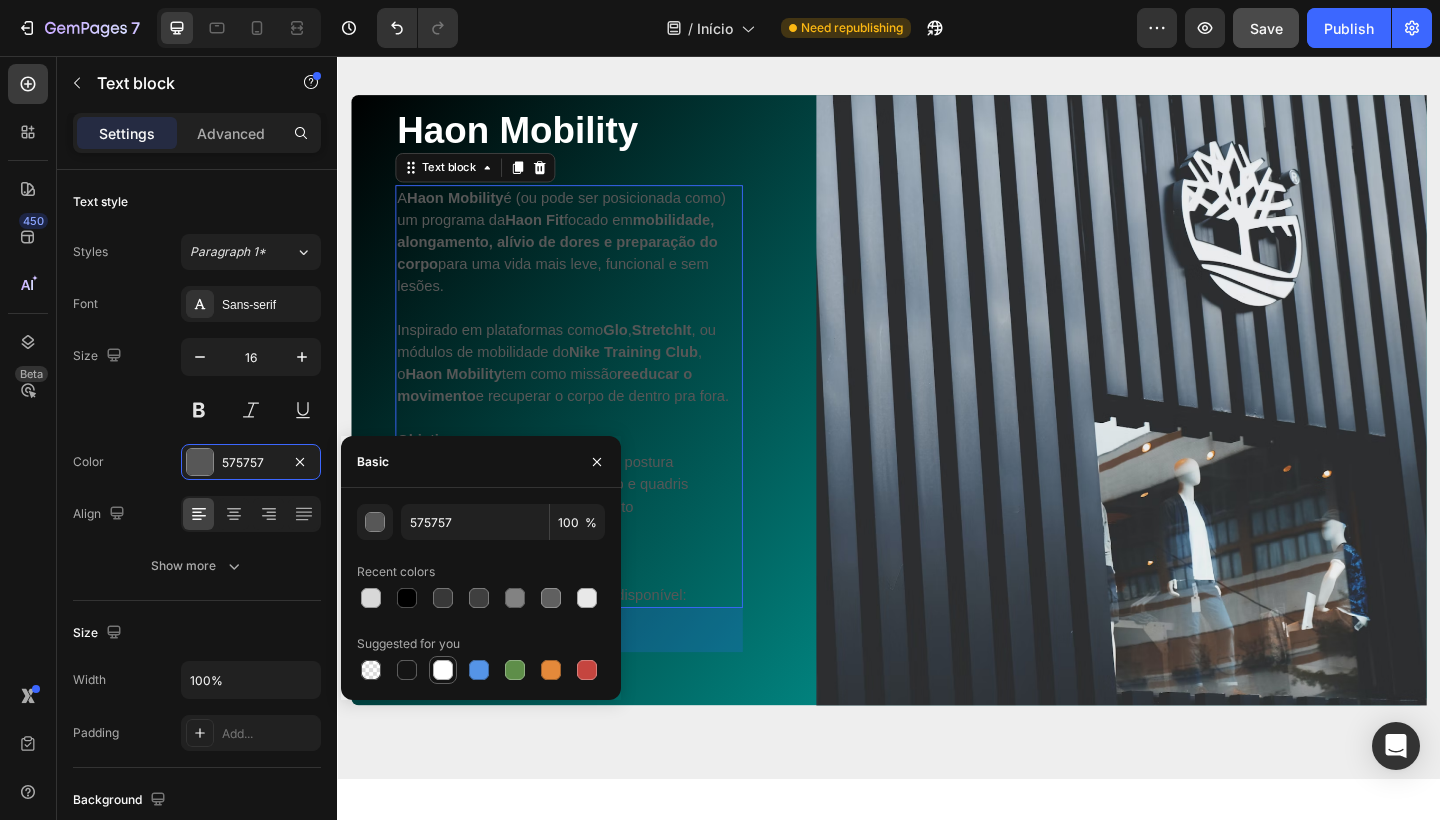 click at bounding box center [443, 670] 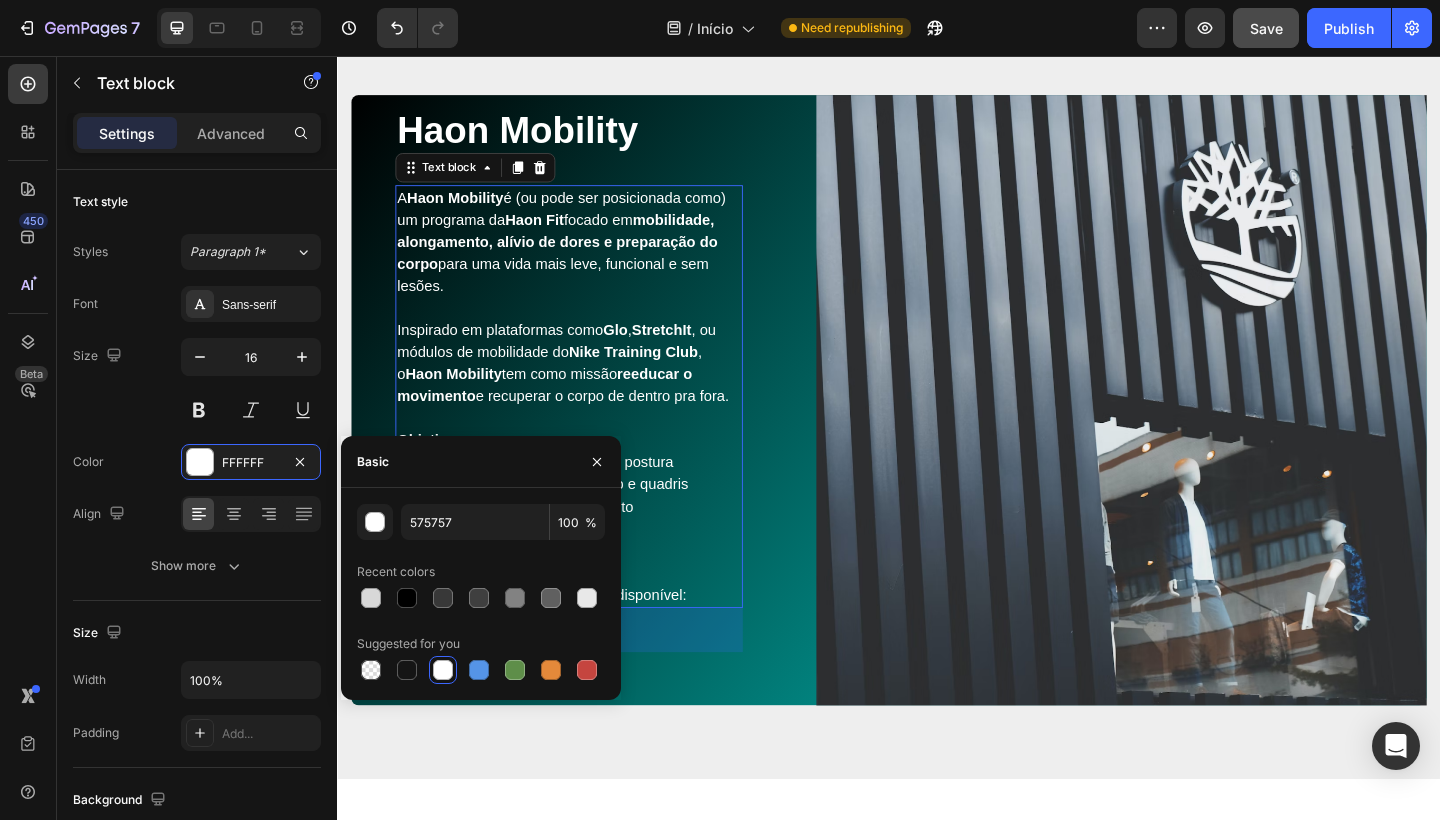type on "FFFFFF" 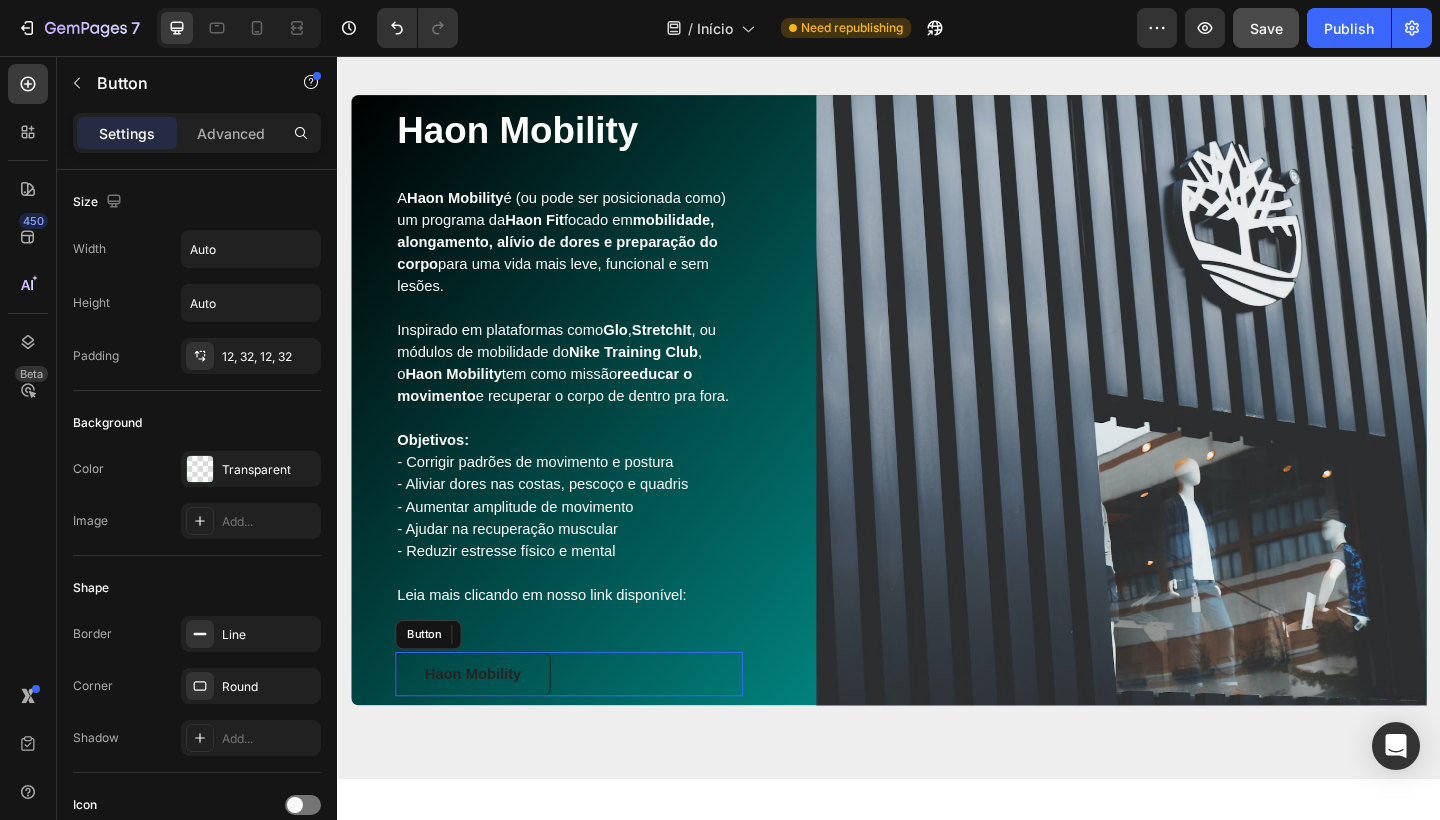 click on "Haon Mobility Button" at bounding box center (589, 729) 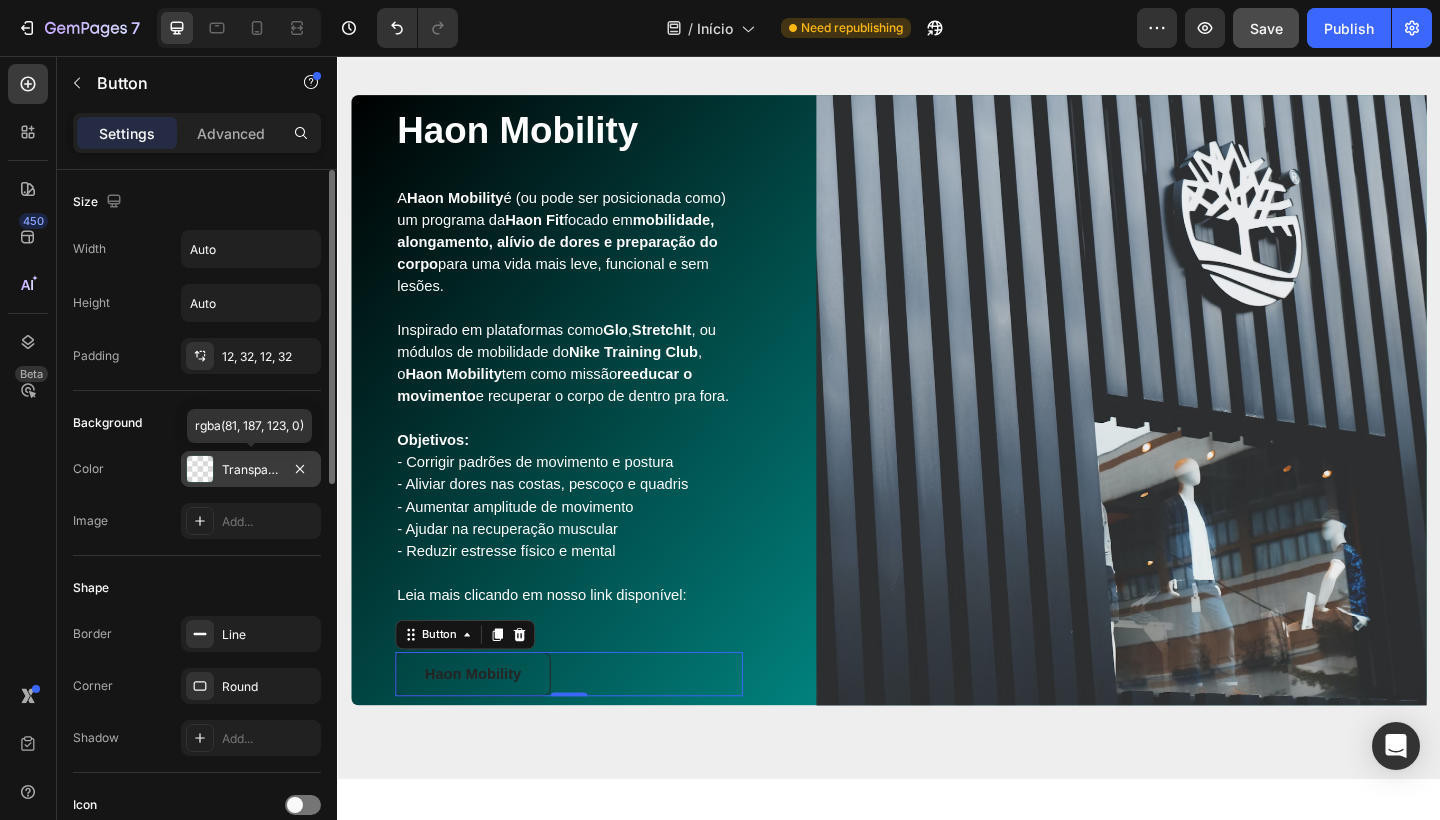 click on "Transparent" at bounding box center (251, 469) 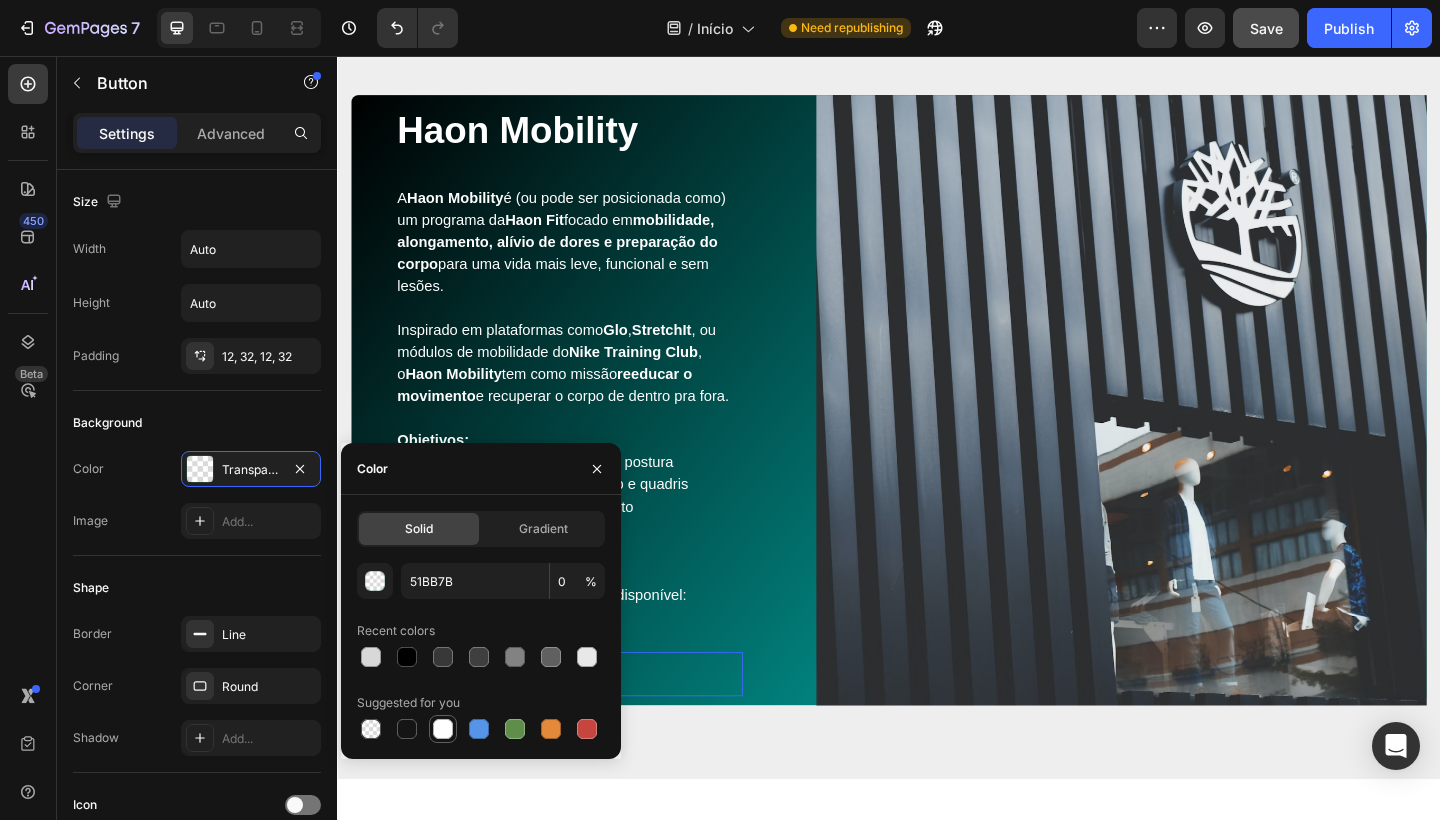 click at bounding box center (443, 729) 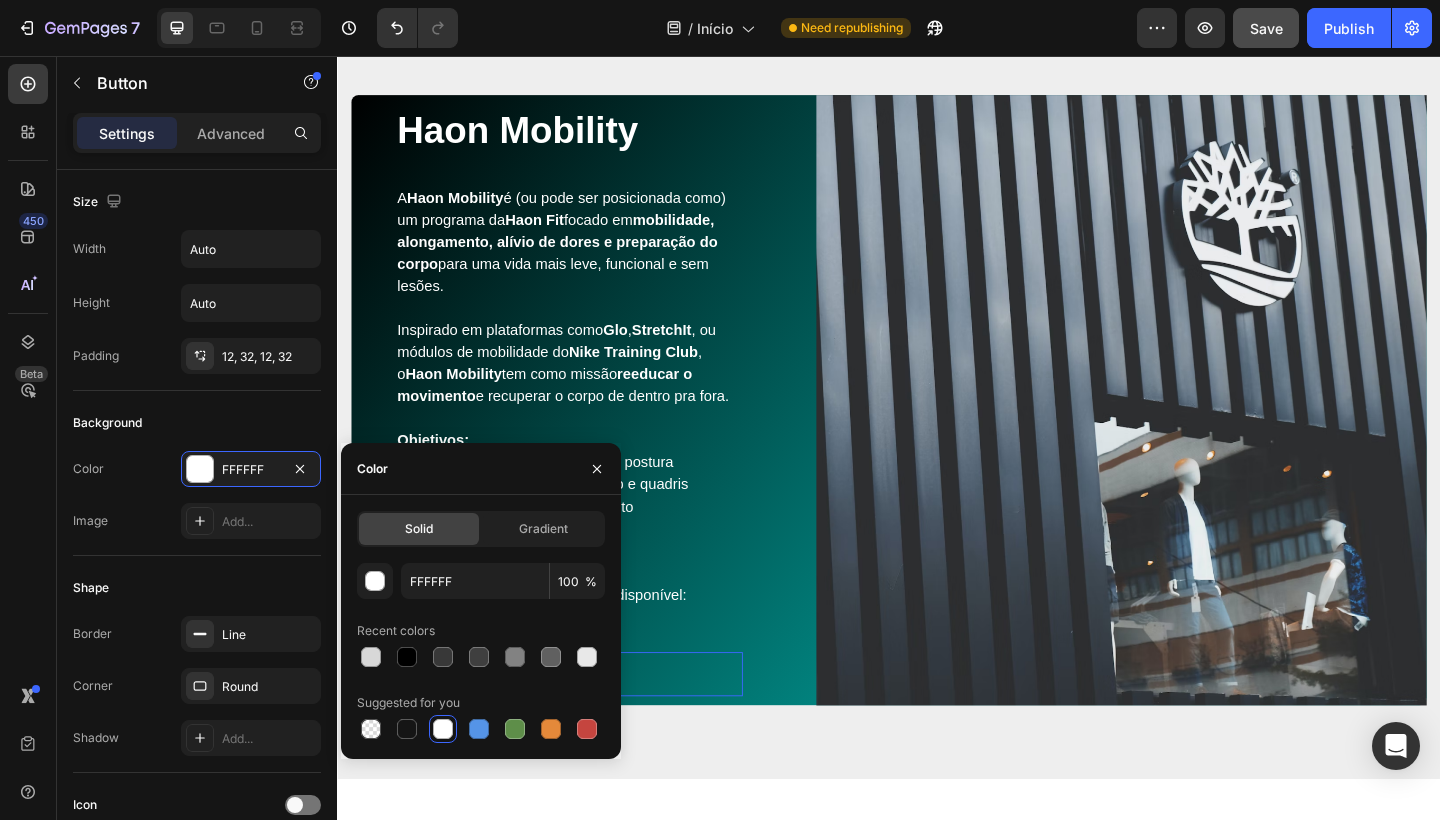 drag, startPoint x: 1045, startPoint y: 654, endPoint x: 740, endPoint y: 646, distance: 305.1049 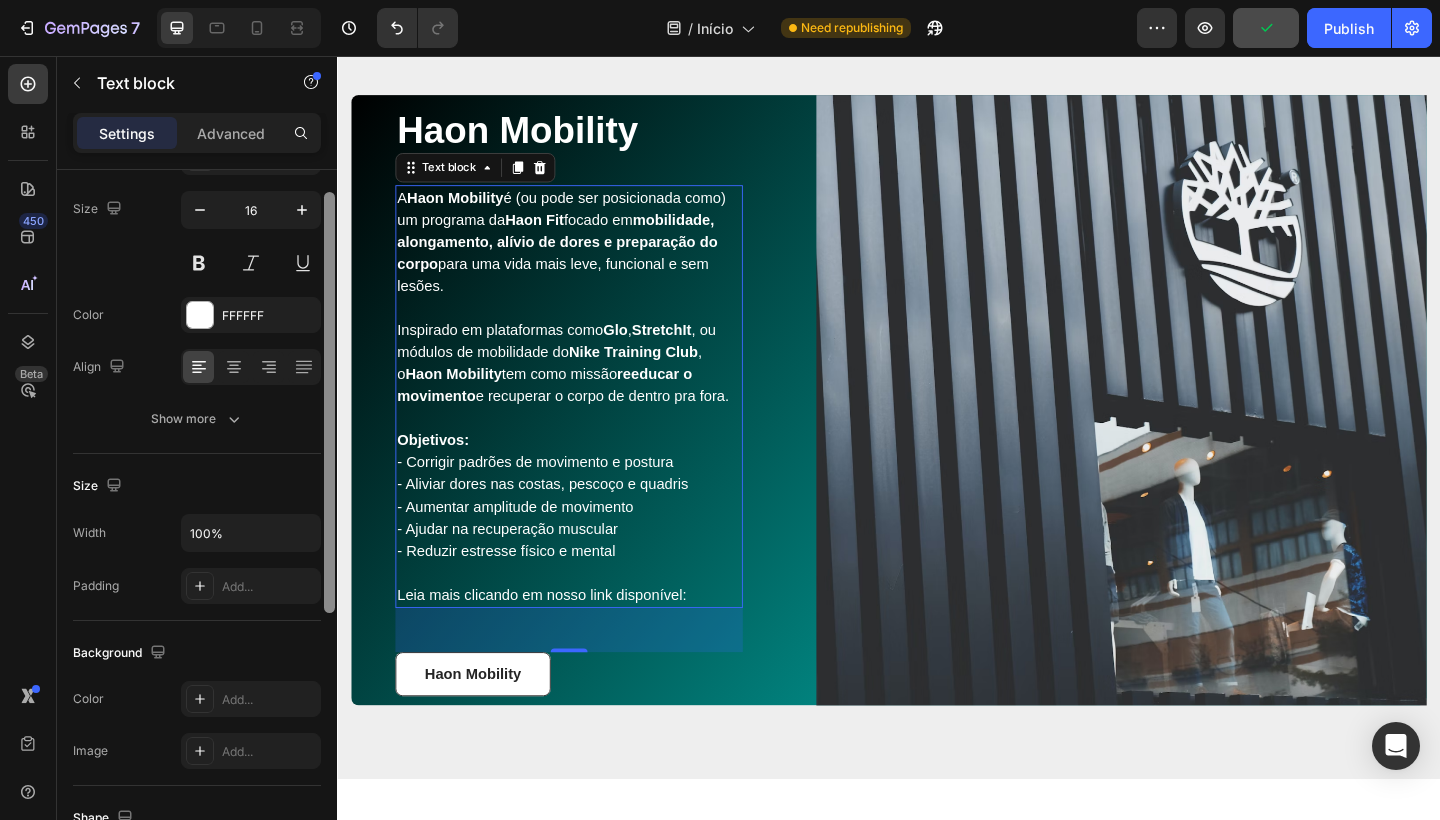 scroll, scrollTop: 187, scrollLeft: 0, axis: vertical 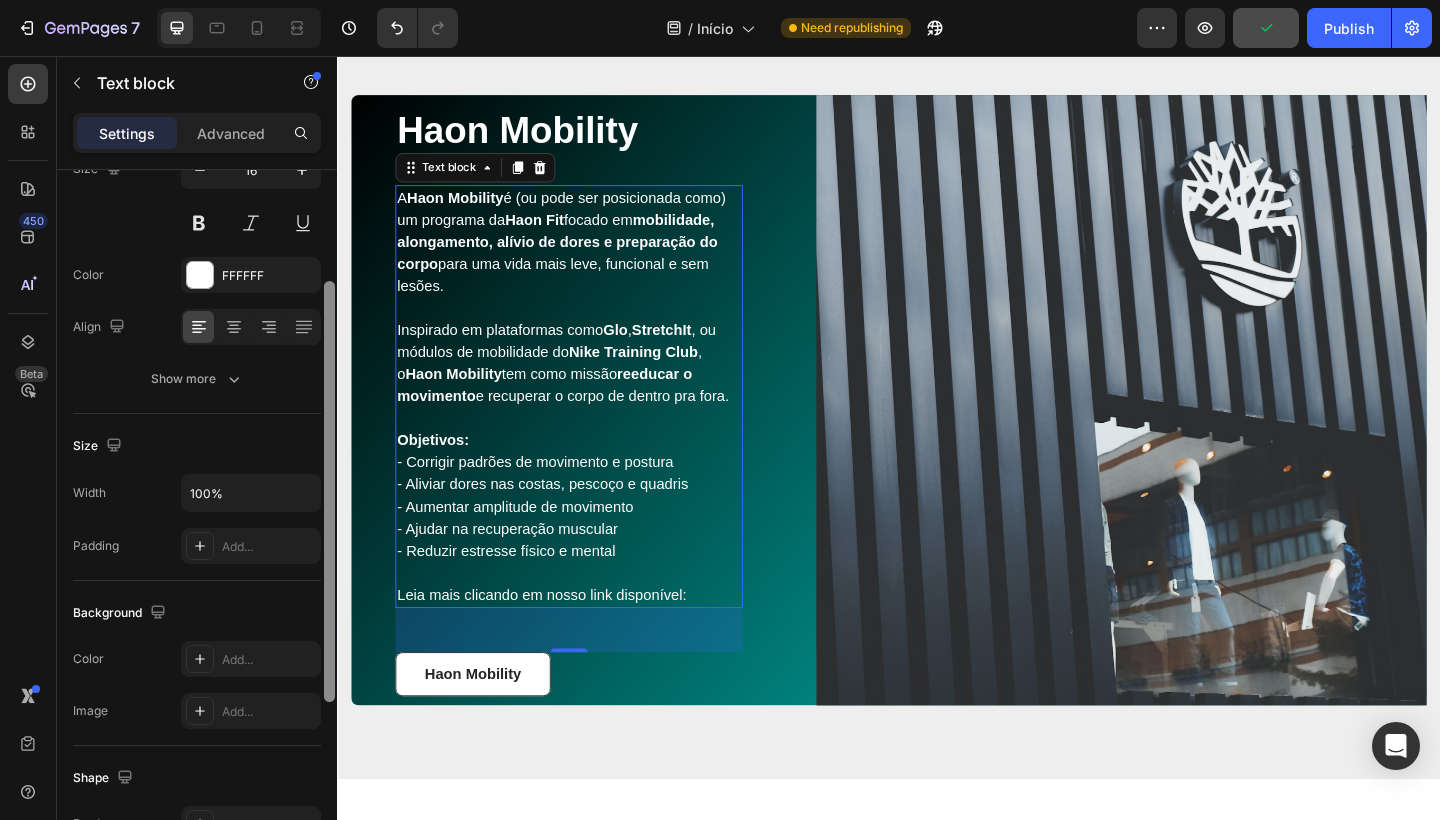 drag, startPoint x: 329, startPoint y: 482, endPoint x: 310, endPoint y: 594, distance: 113.600174 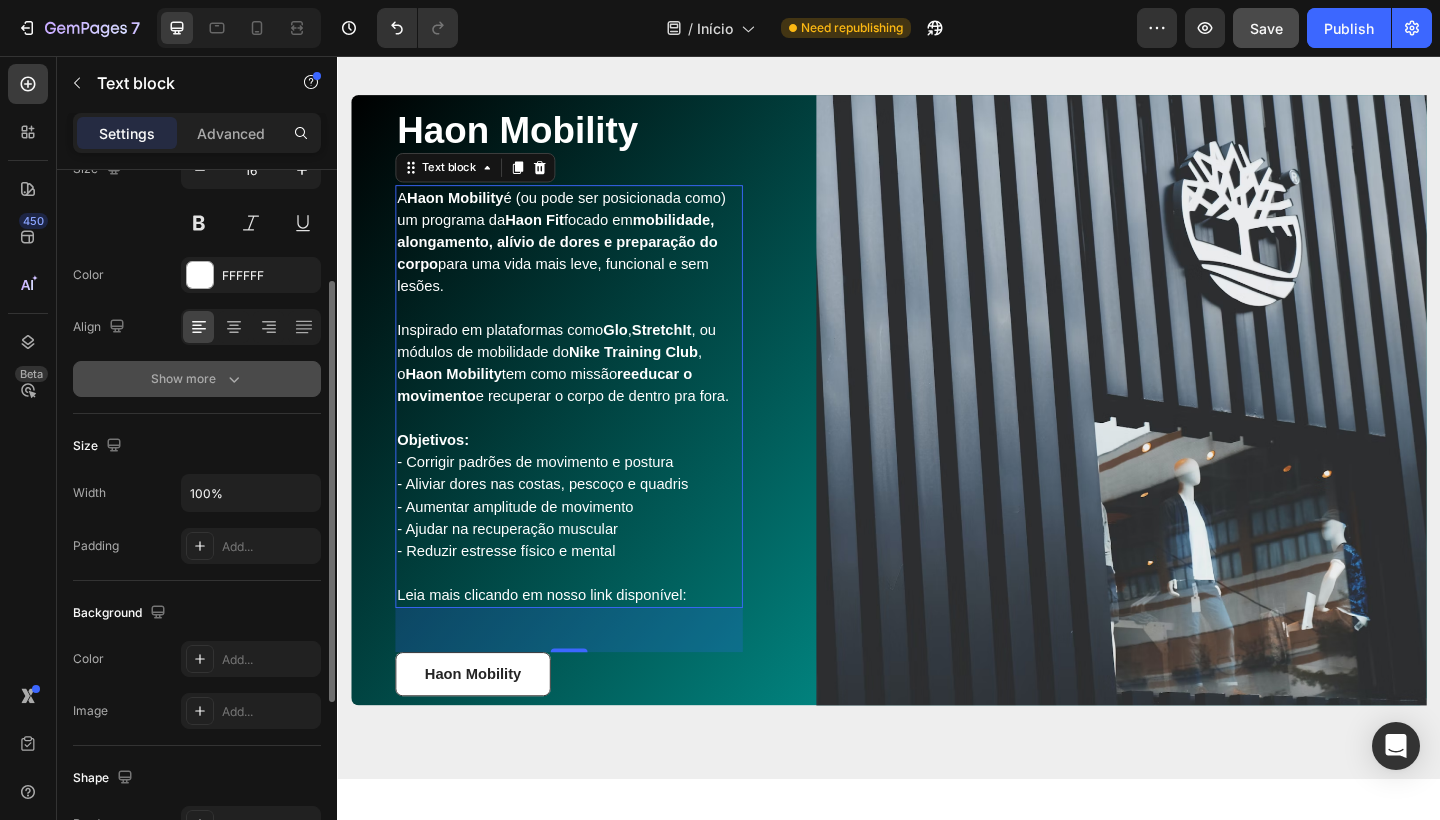 click on "Show more" at bounding box center [197, 379] 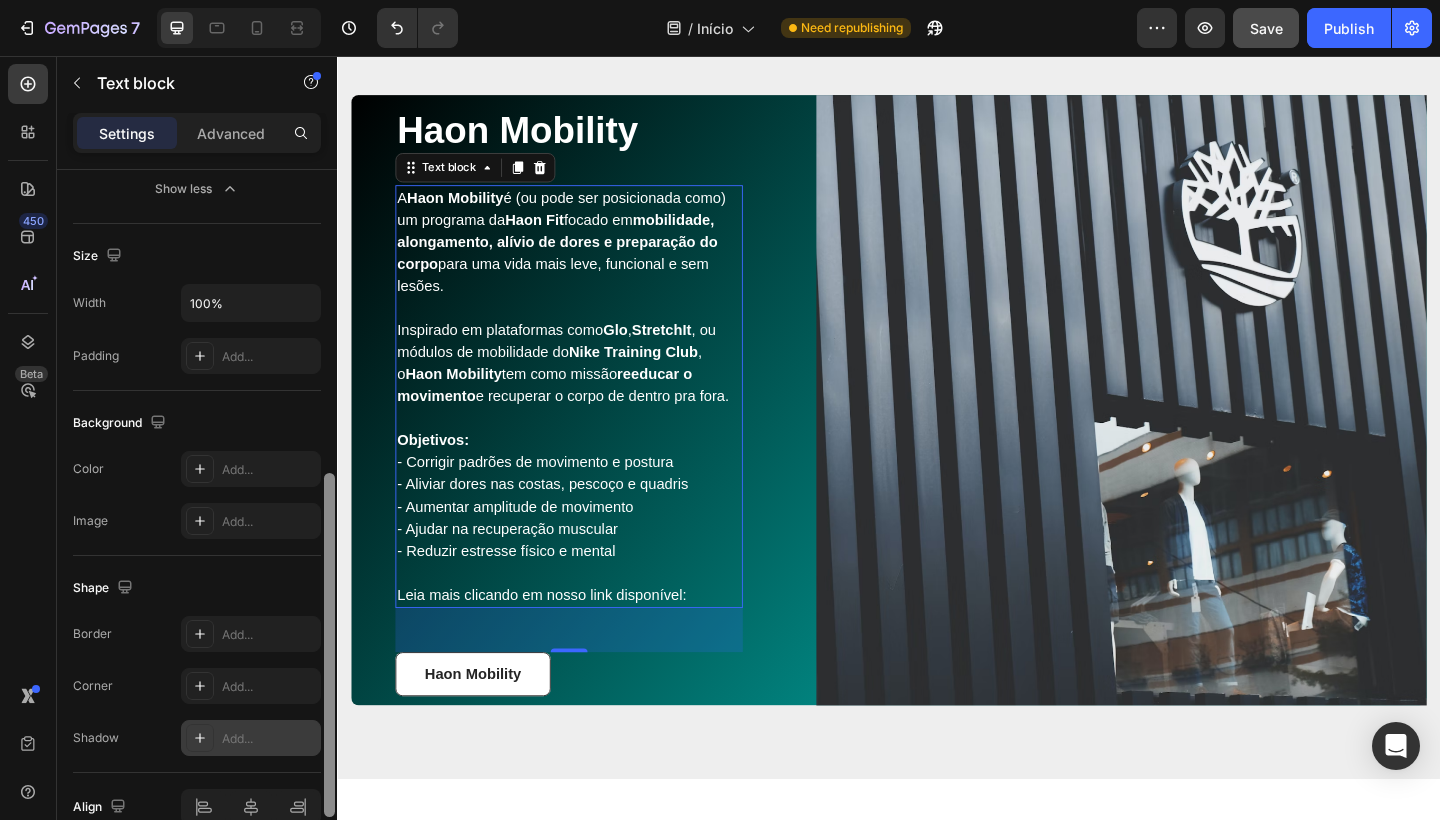 scroll, scrollTop: 633, scrollLeft: 0, axis: vertical 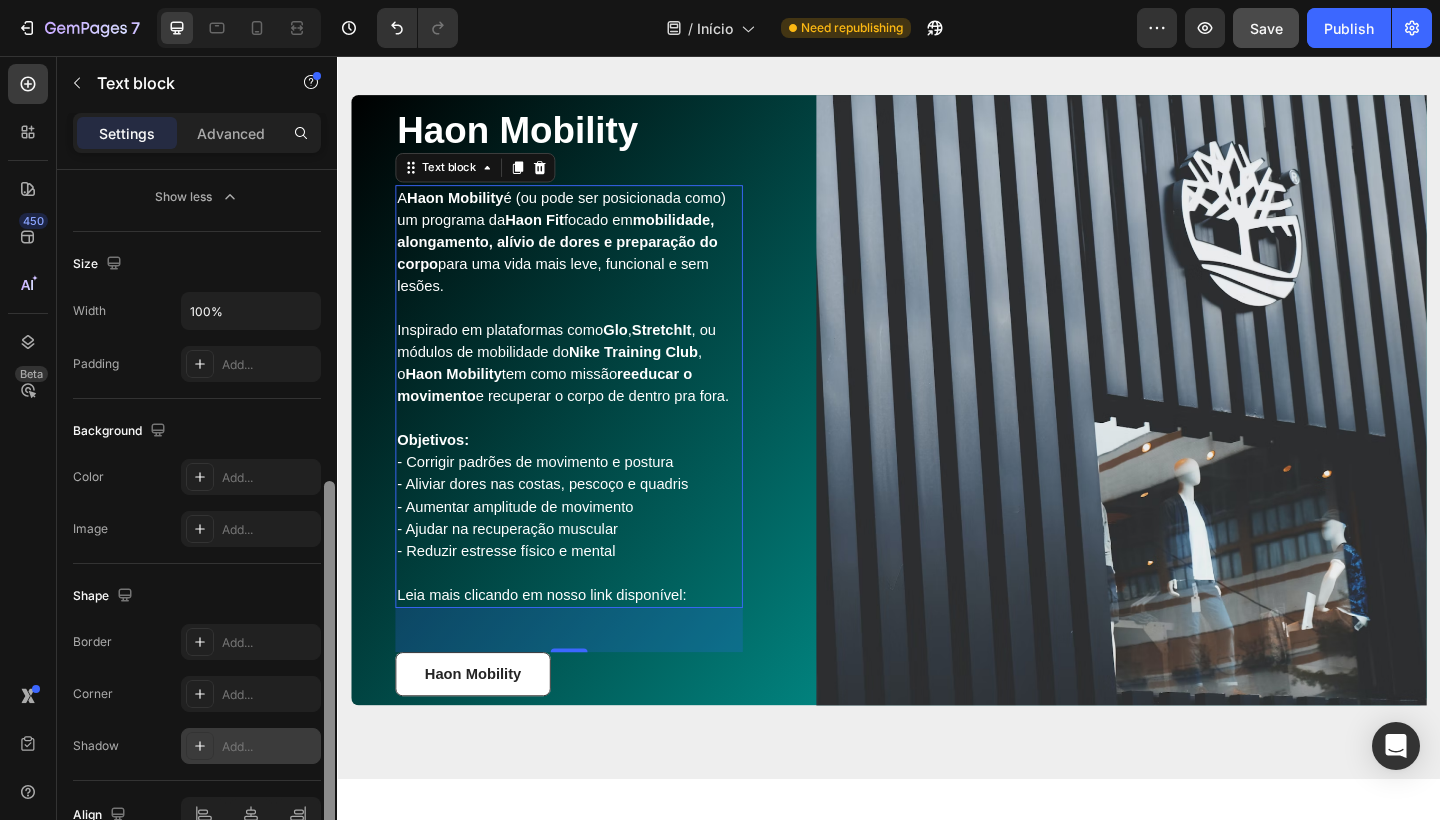 drag, startPoint x: 328, startPoint y: 491, endPoint x: 196, endPoint y: 758, distance: 297.8473 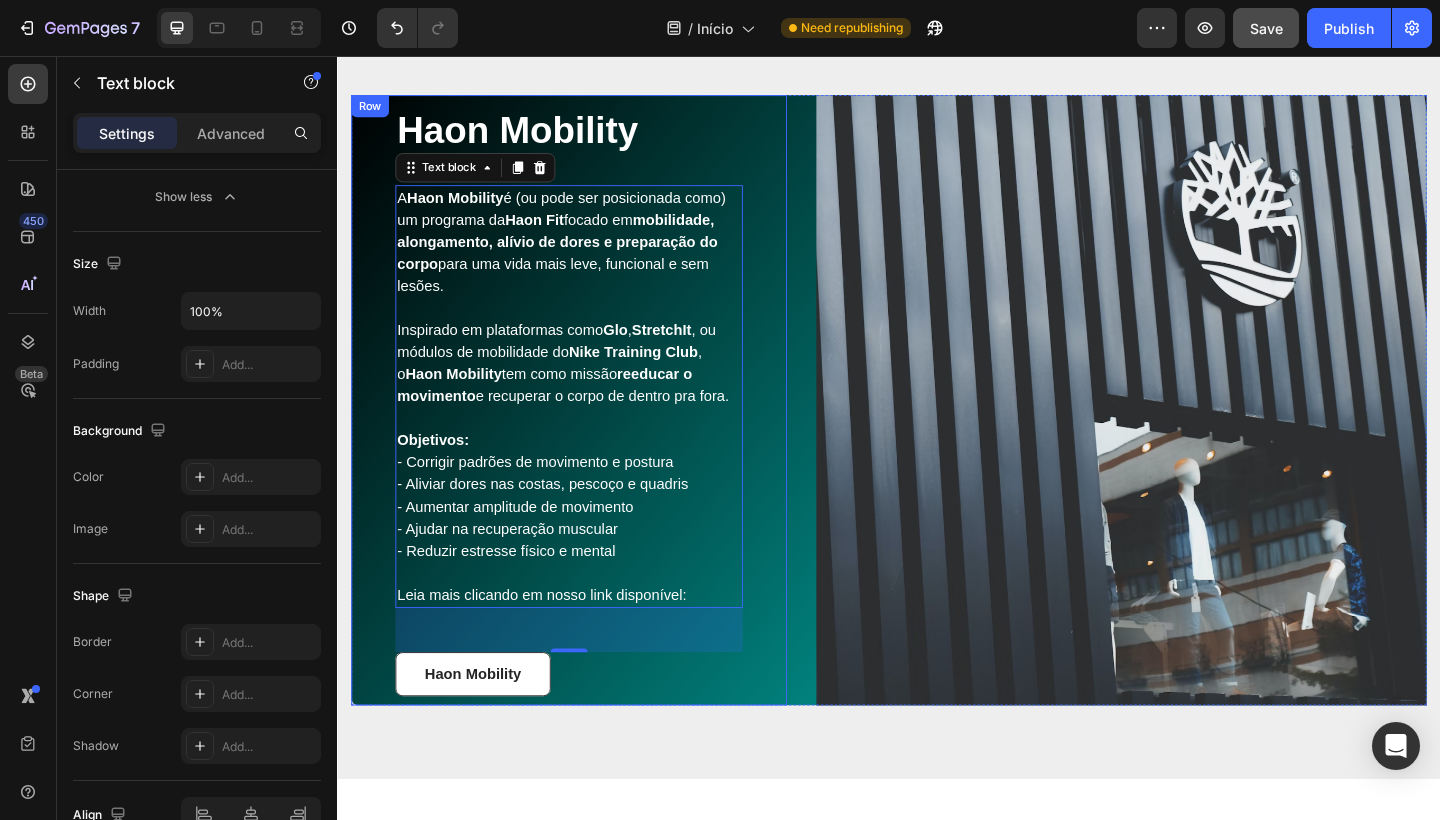 click on "Haon Mobility Heading A  Haon Mobility  é (ou pode ser posicionada como) um programa da  Haon Fit  focado em  mobilidade, alongamento, alívio de dores e preparação do corpo  para uma vida mais leve, funcional e sem lesões. Inspirado em plataformas como  Glo ,  StretchIt , ou módulos de mobilidade do  Nike Training Club , o  Haon Mobility  tem como missão  reeducar o movimento  e recuperar o corpo de dentro pra fora. Objetivos: - Corrigir padrões de movimento e postura - Aliviar dores nas costas, pescoço e quadris - Aumentar amplitude de movimento - Ajudar na recuperação muscular - Reduzir estresse físico e mental Leia mais clicando em nosso link disponível: Text block   48 Haon Mobility Button Row" at bounding box center (589, 431) 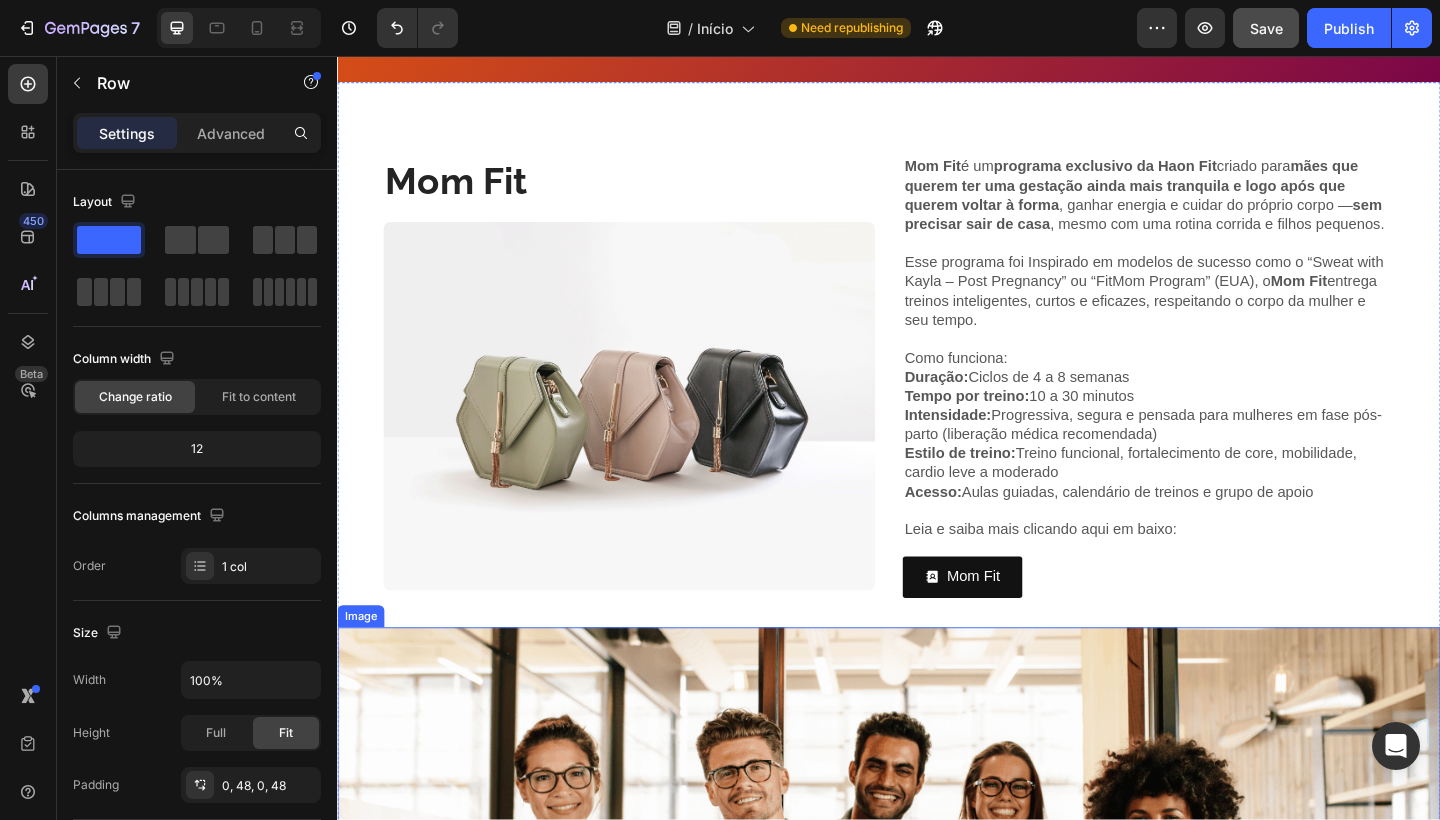 scroll, scrollTop: 2602, scrollLeft: 0, axis: vertical 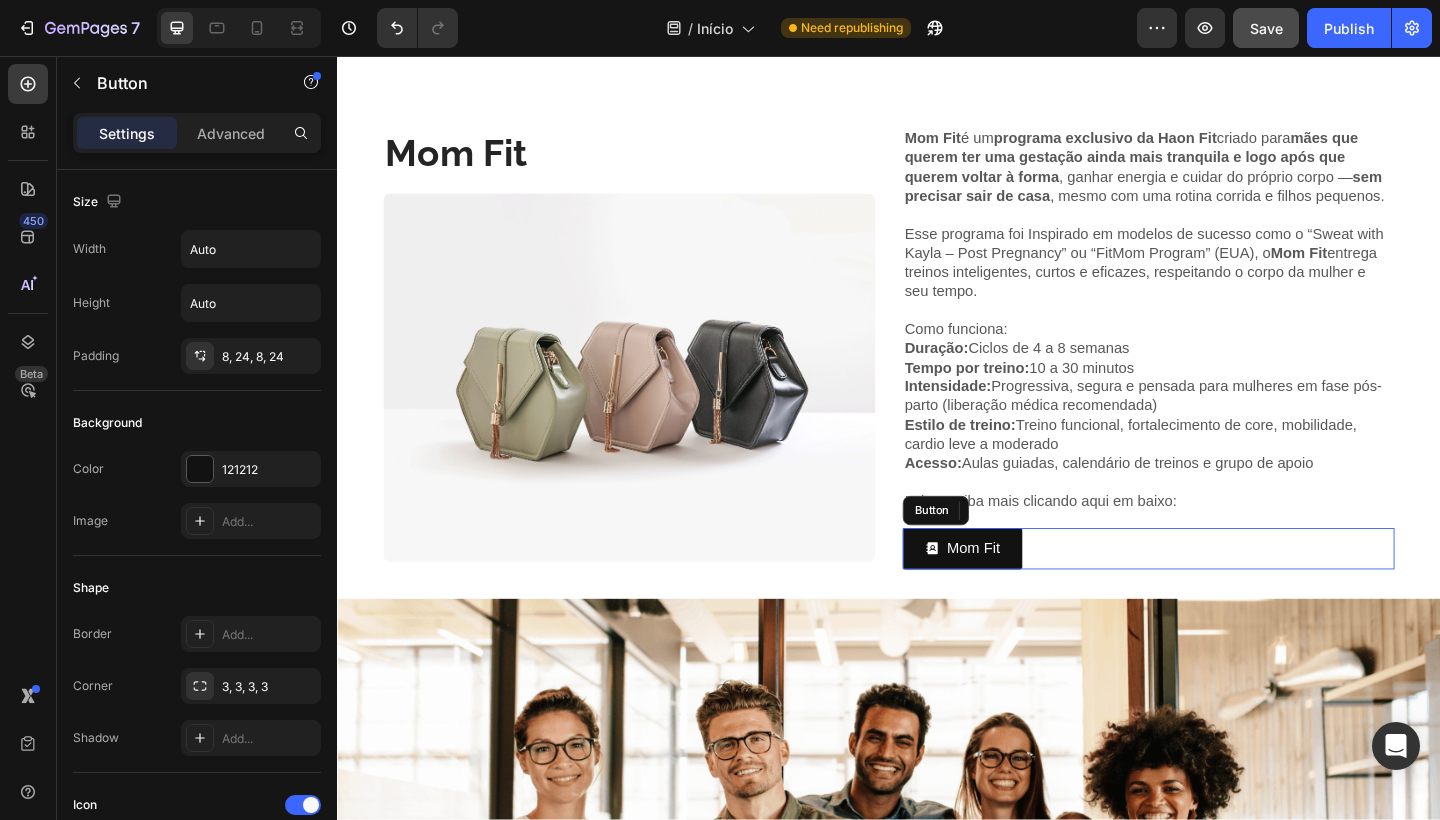 click on "Mom Fit Button" at bounding box center [1219, 592] 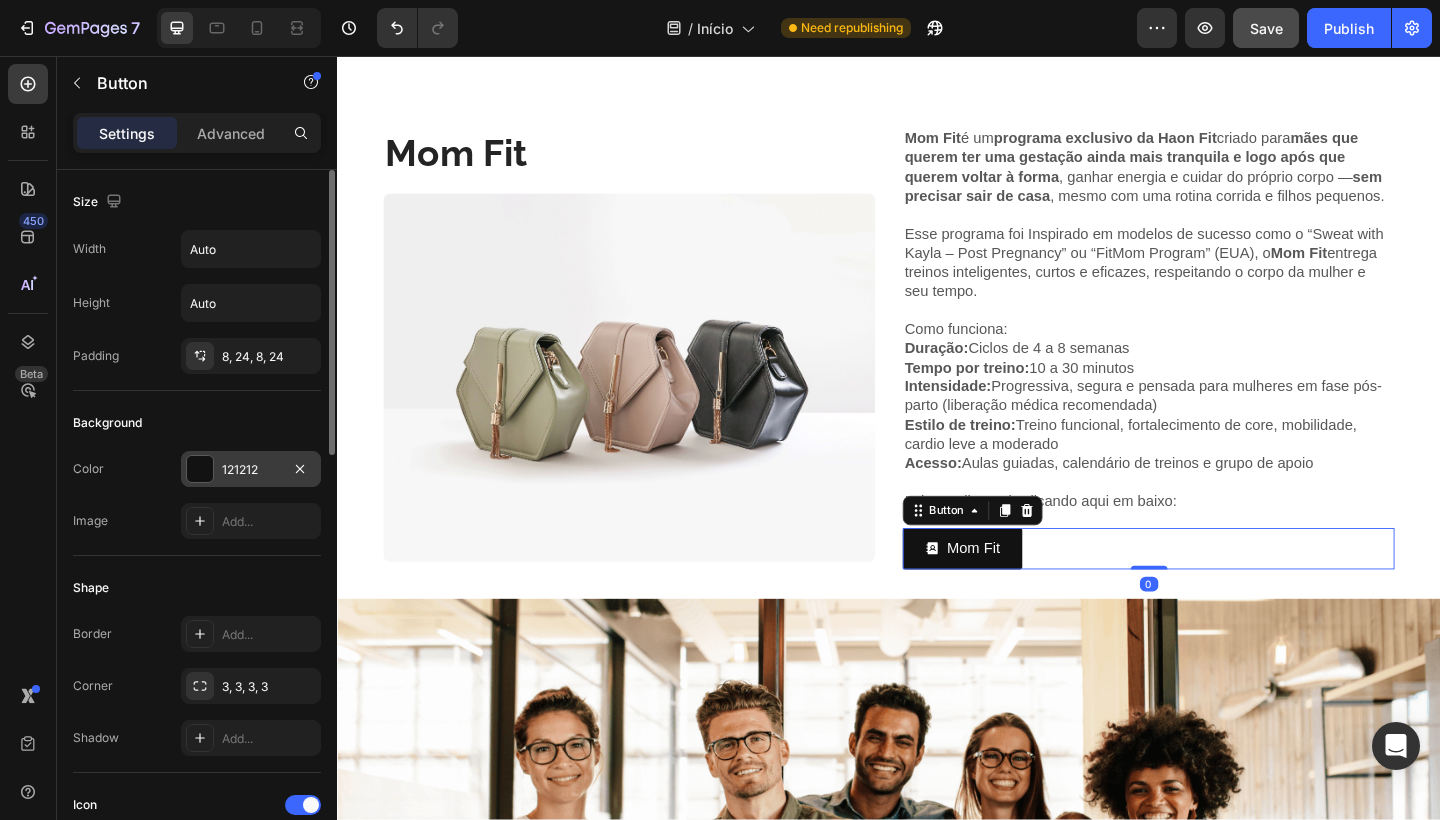 click on "121212" at bounding box center [251, 470] 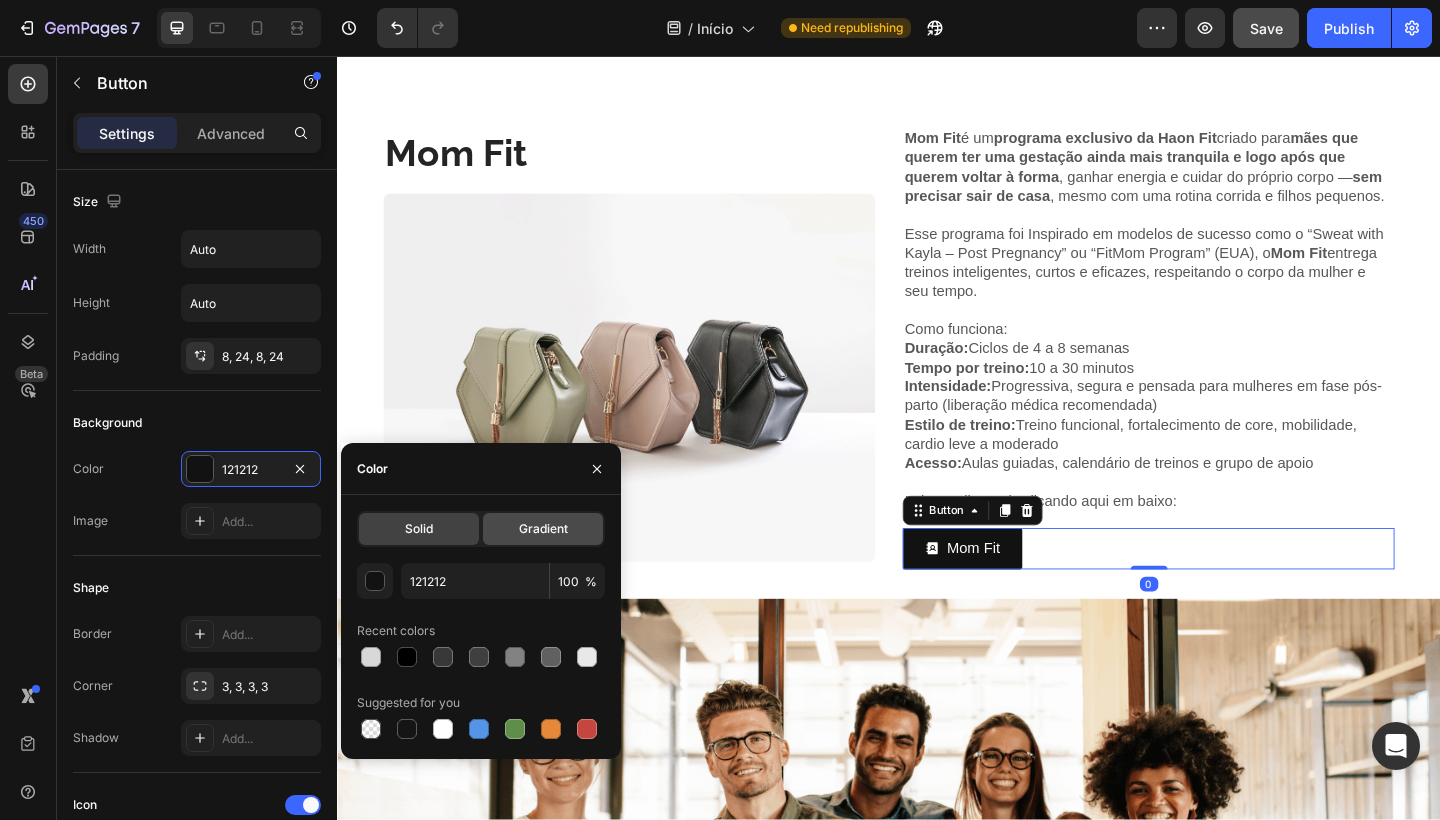 click on "Gradient" 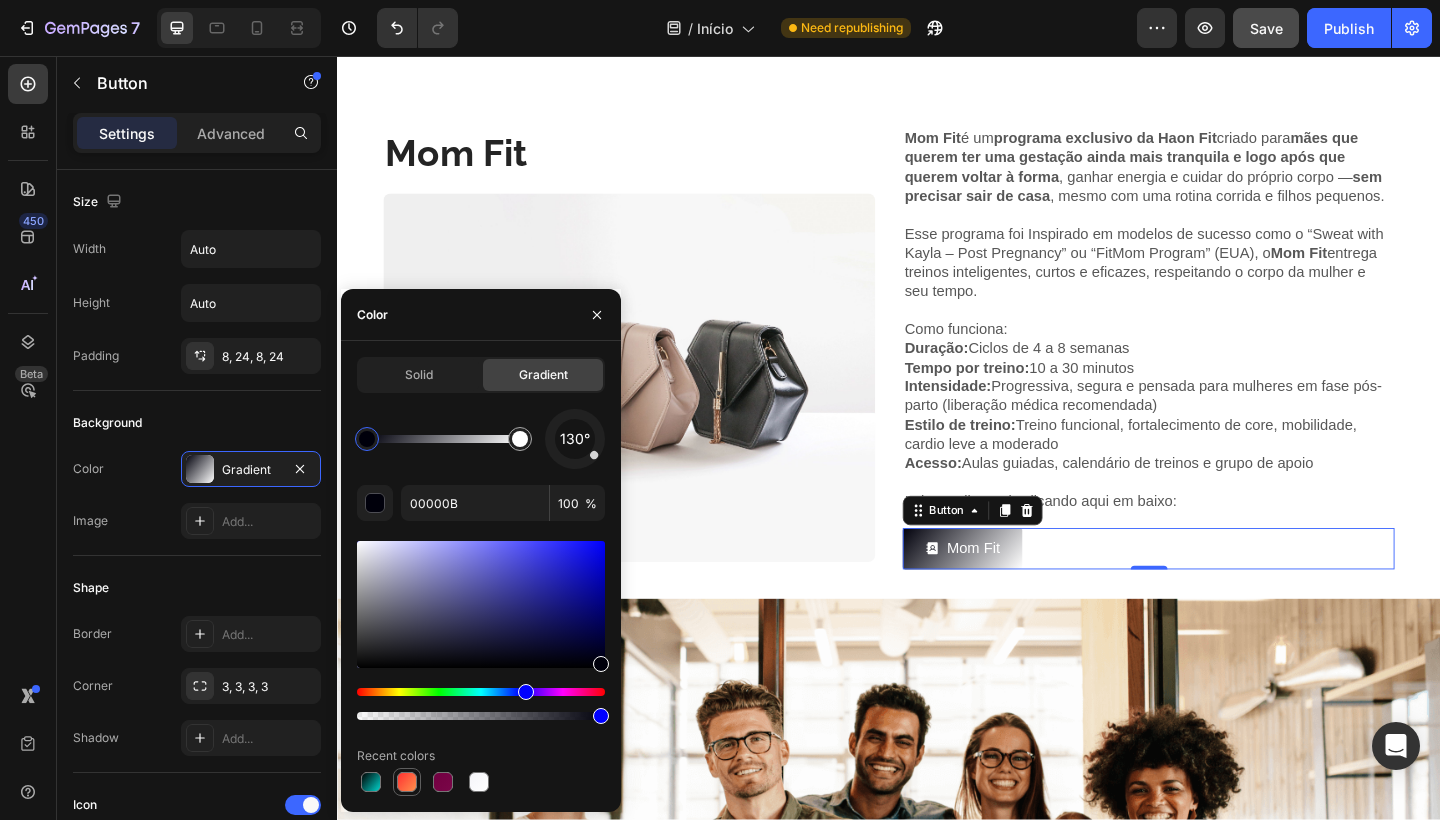 click at bounding box center [407, 782] 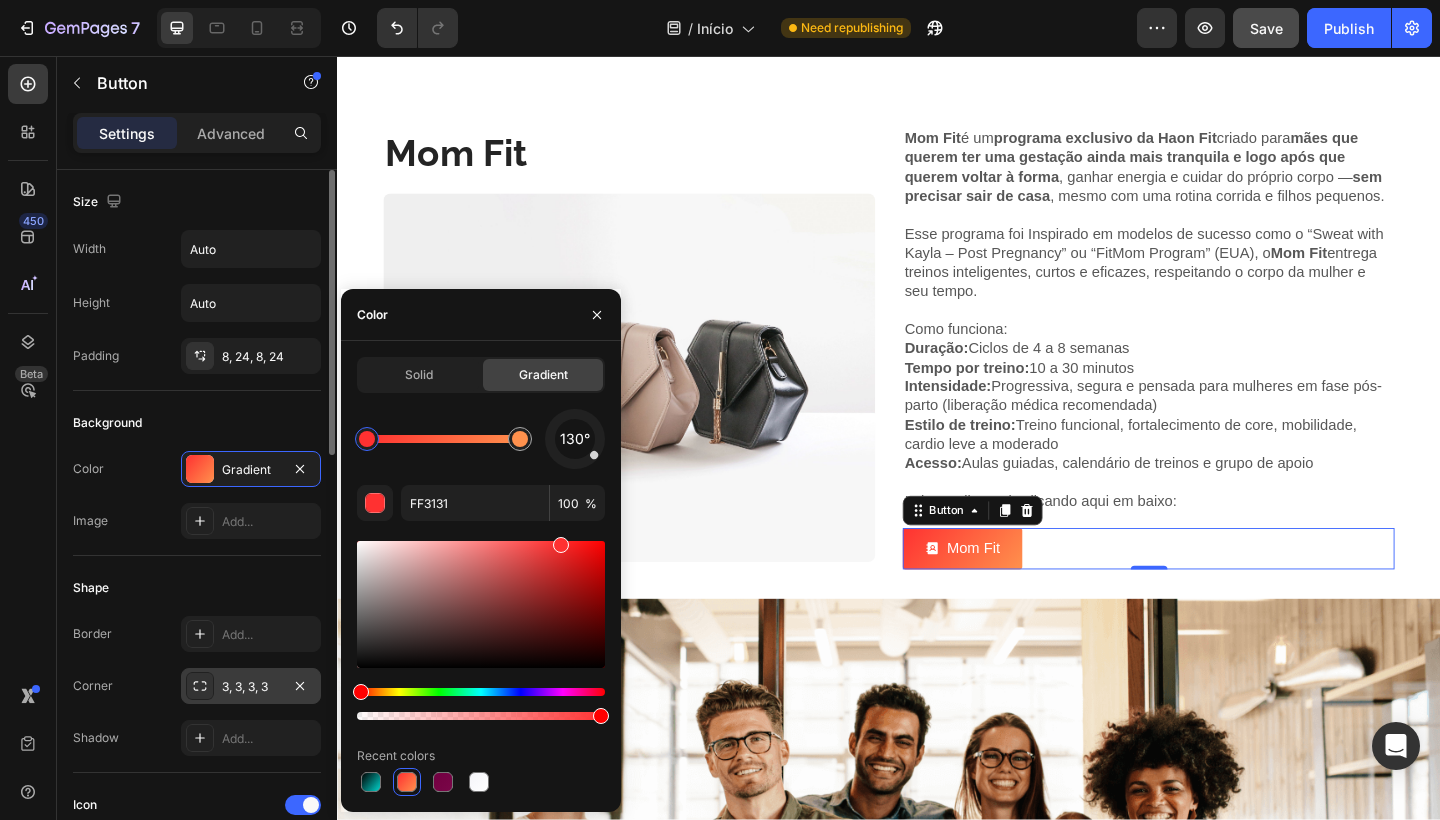 click on "3, 3, 3, 3" at bounding box center (251, 687) 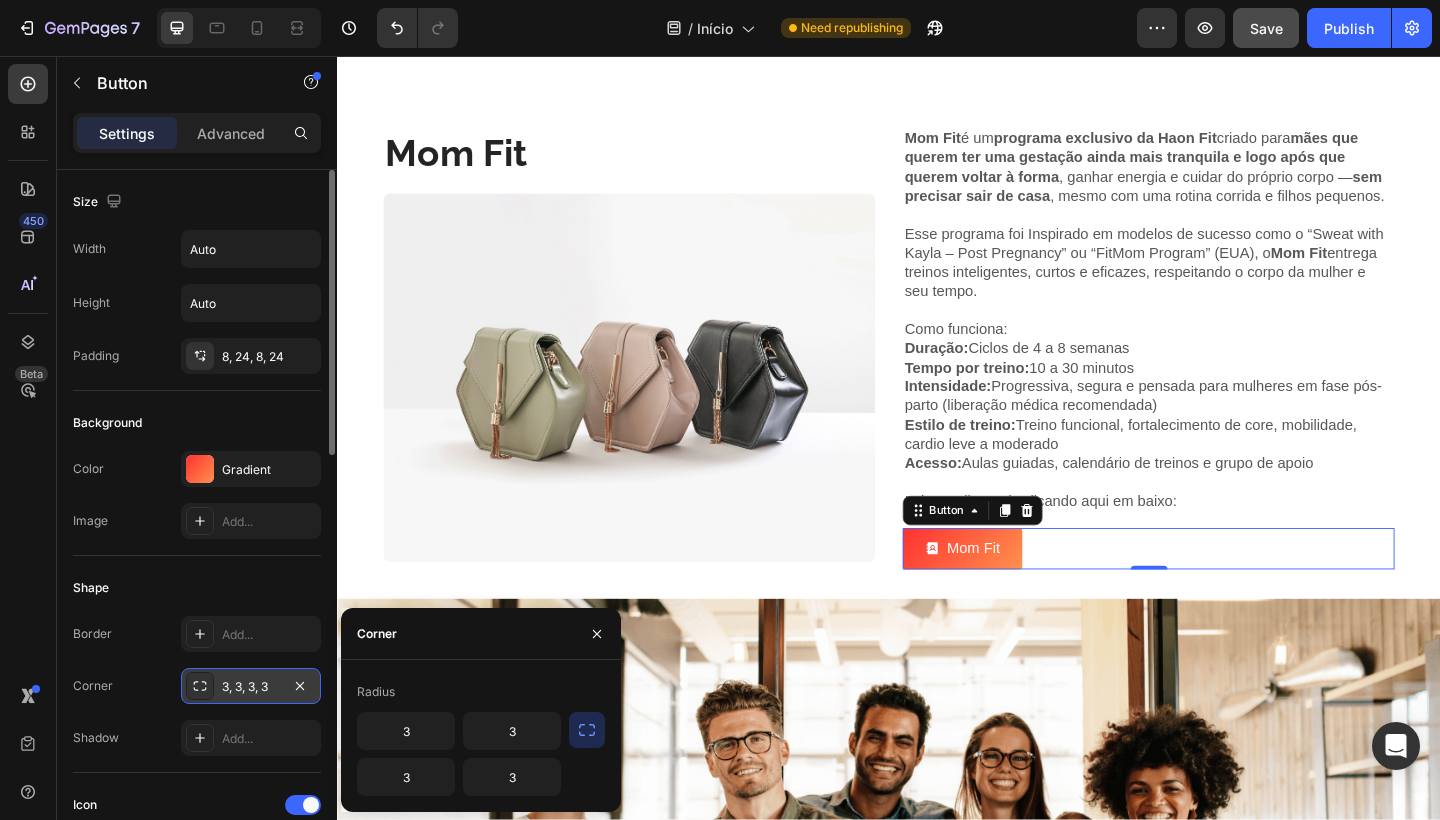click on "3, 3, 3, 3" at bounding box center [251, 687] 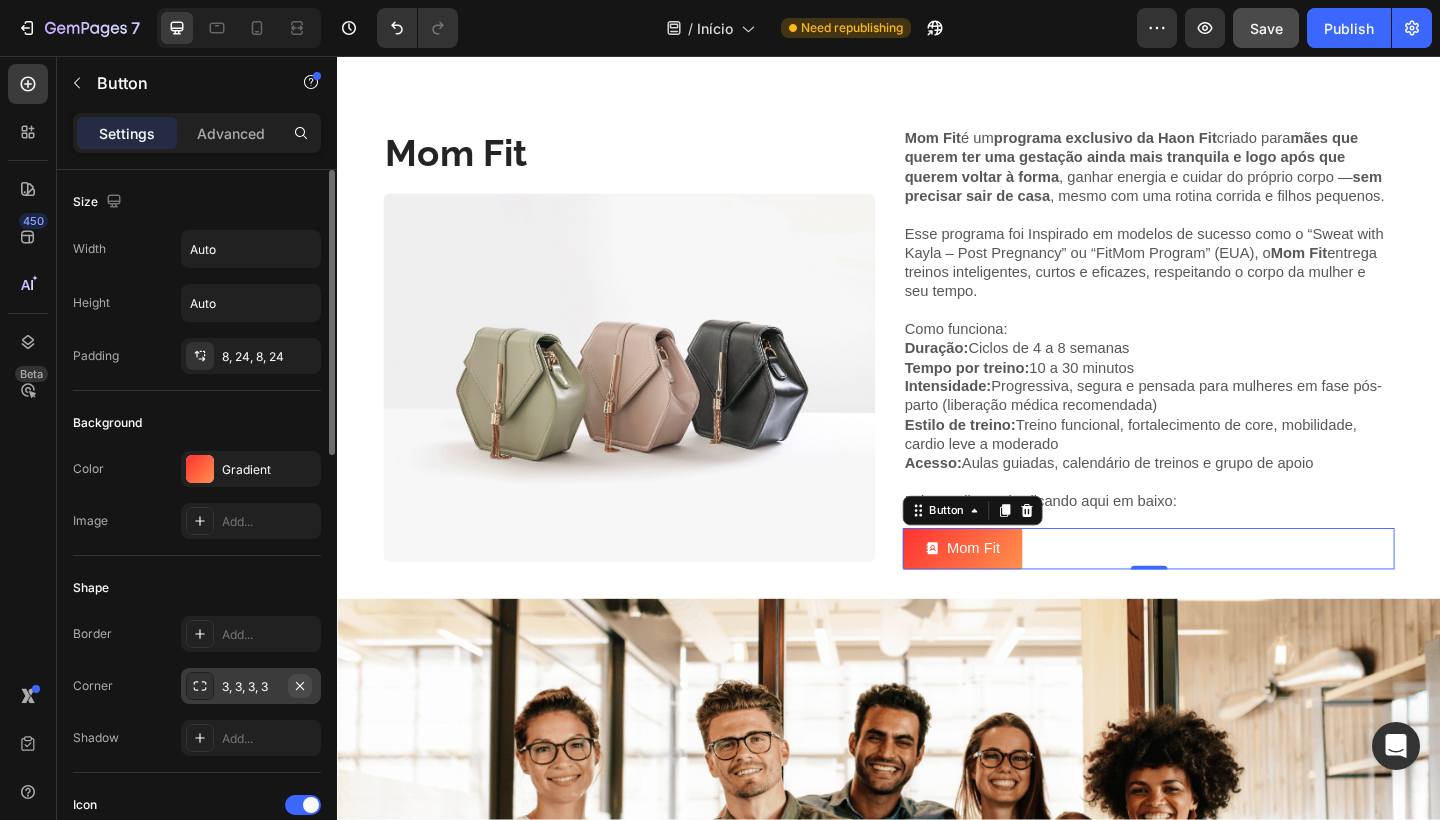 click 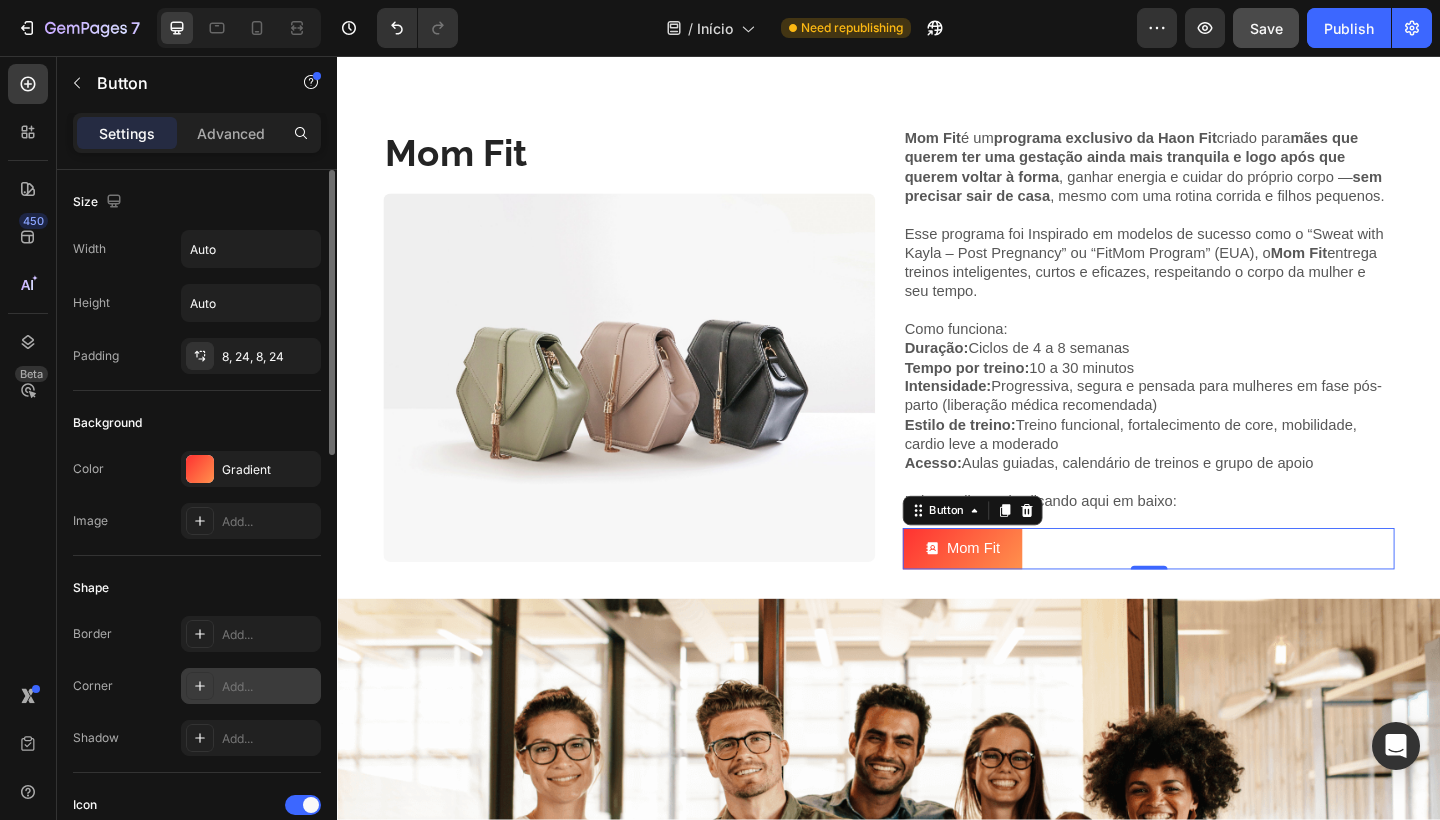 click on "Add..." at bounding box center (269, 687) 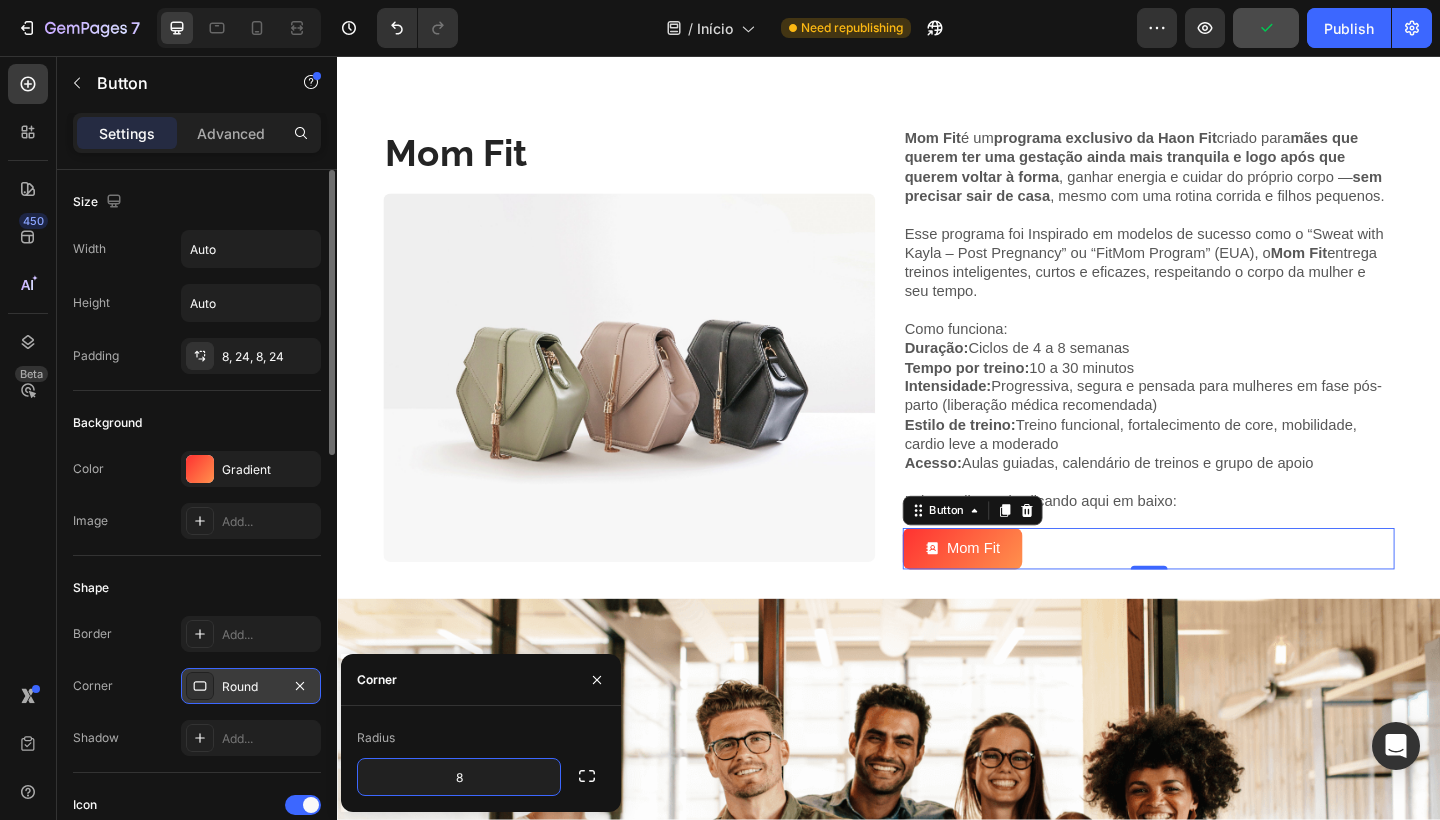 click on "Mom Fit Heading Image Mom Fit  é um  programa exclusivo da Haon Fit  criado para  mães que querem ter uma gestação ainda mais tranquila e logo após que querem voltar à forma , ganhar energia e cuidar do próprio corpo —  sem precisar sair de casa , mesmo com uma rotina corrida e filhos pequenos.   Esse programa foi Inspirado em modelos de sucesso como o “Sweat with Kayla – Post Pregnancy” ou “FitMom Program” (EUA), o  Mom Fit  entrega treinos inteligentes, curtos e eficazes, respeitando o corpo da mulher e seu tempo.   Como funciona: Duração:  Ciclos de 4 a 8 semanas Tempo por treino:  10 a 30 minutos Intensidade:  Progressiva, segura e pensada para mulheres em fase pós-parto (liberação médica recomendada) Estilo de treino:  Treino funcional, fortalecimento de core, mobilidade, cardio leve a moderado Acesso:  Aulas guiadas, calendário de treinos e grupo de apoio   Leia e saiba mais clicando aqui em baixo: Text Block
Mom Fit Button   0 Row Image Text Block Row" at bounding box center [937, 655] 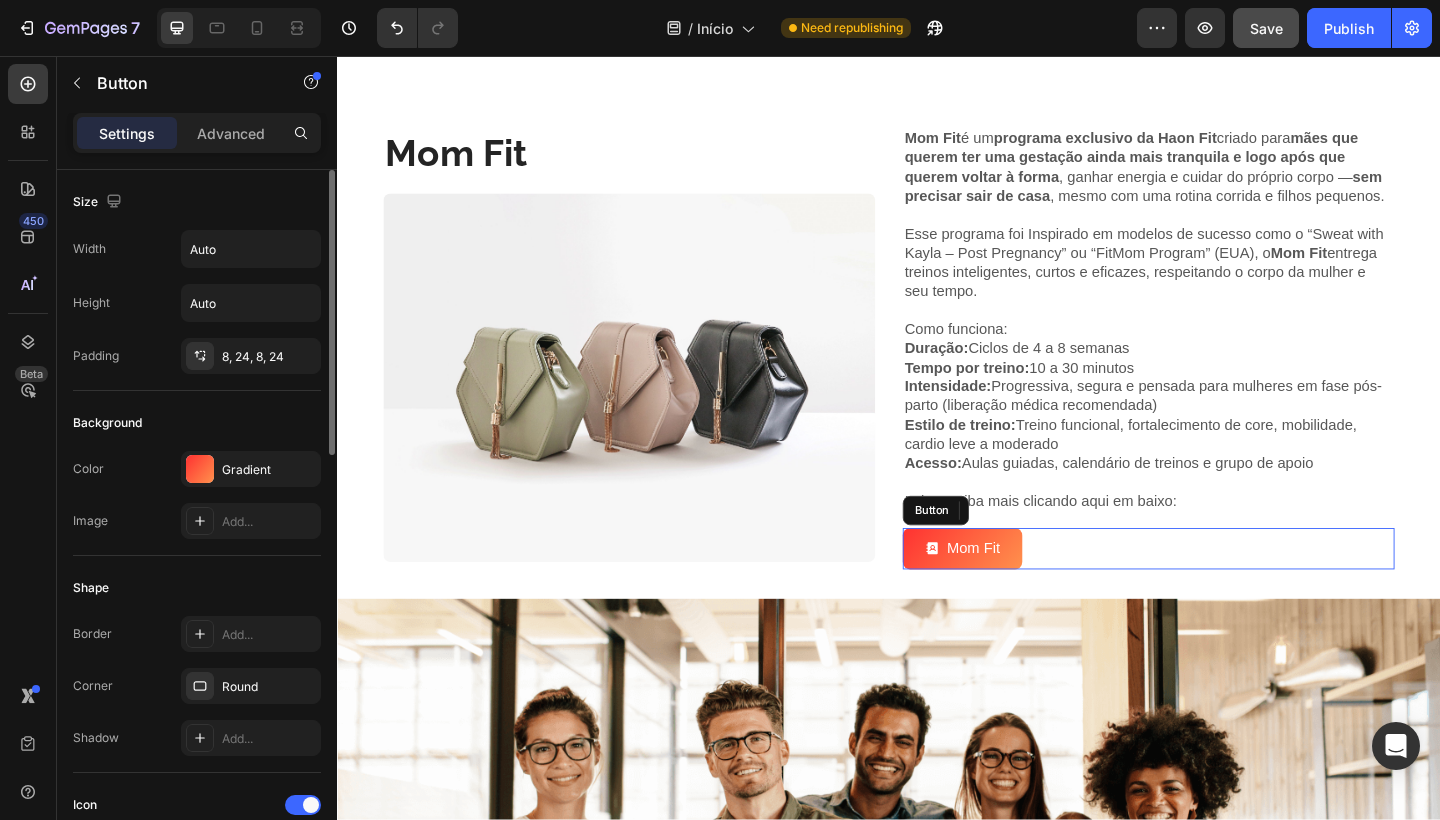 click on "Mom Fit Button" at bounding box center (1219, 592) 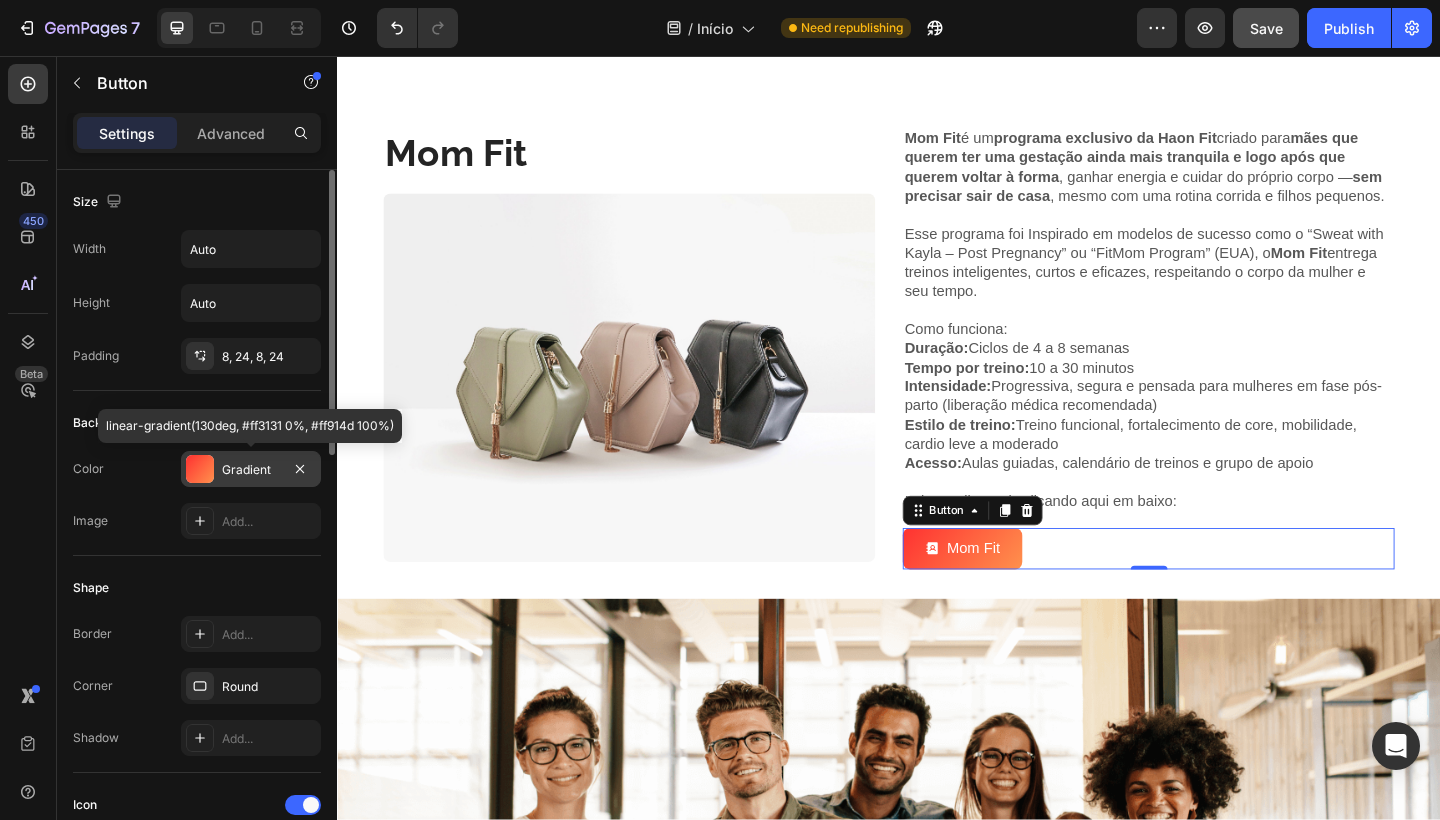 click on "Gradient" at bounding box center [251, 470] 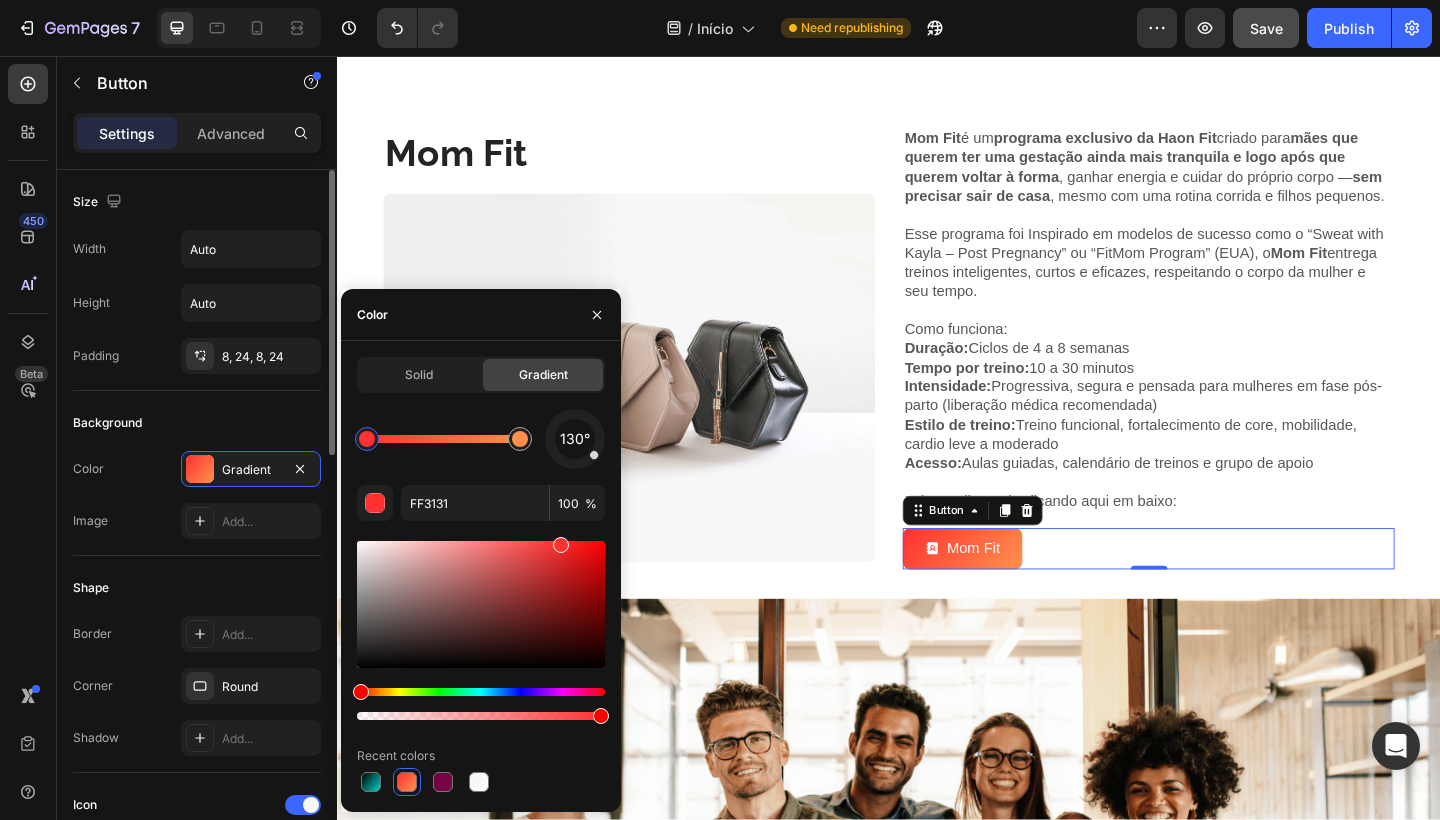 click on "Background" at bounding box center (197, 423) 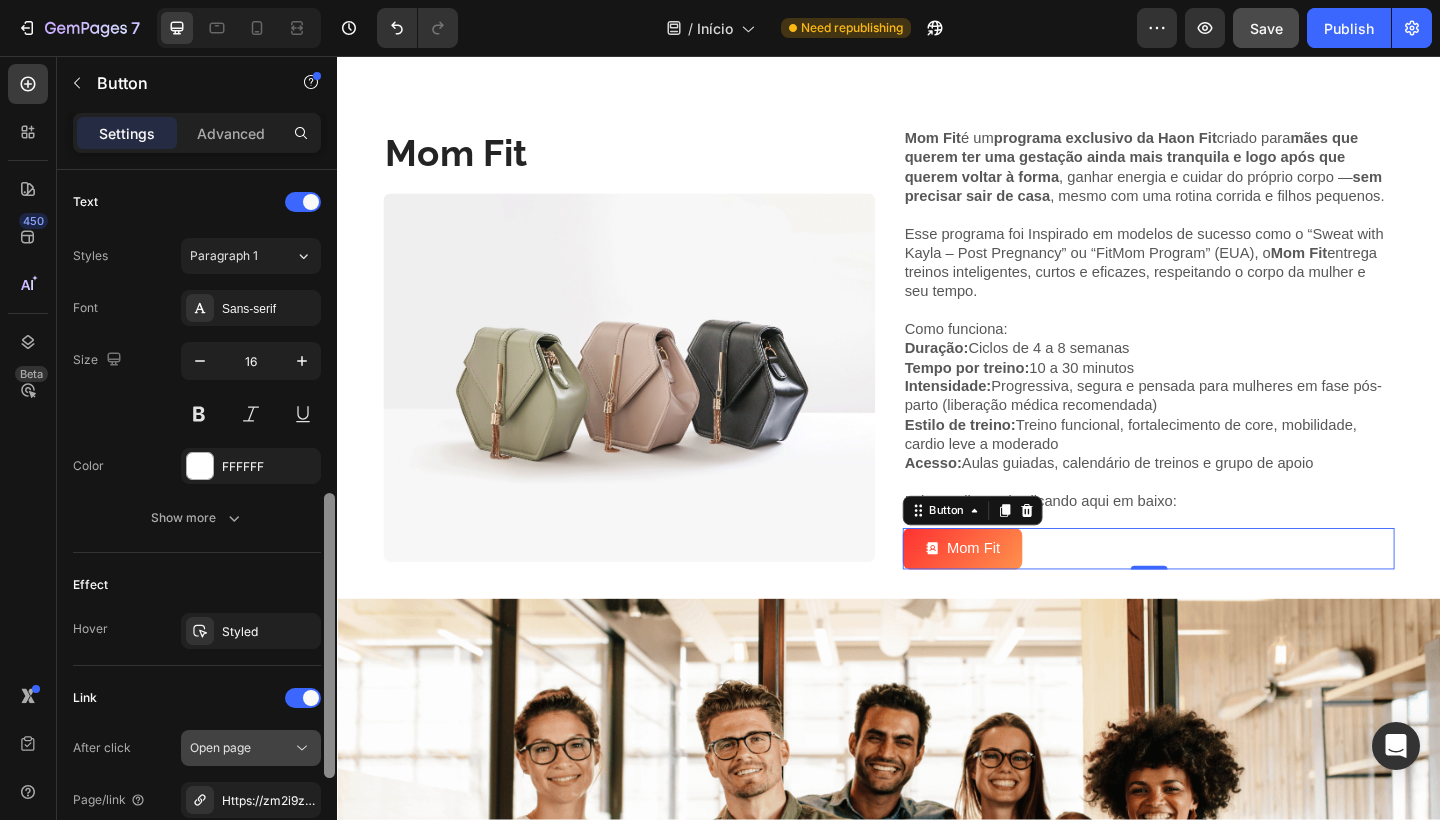 scroll, scrollTop: 826, scrollLeft: 0, axis: vertical 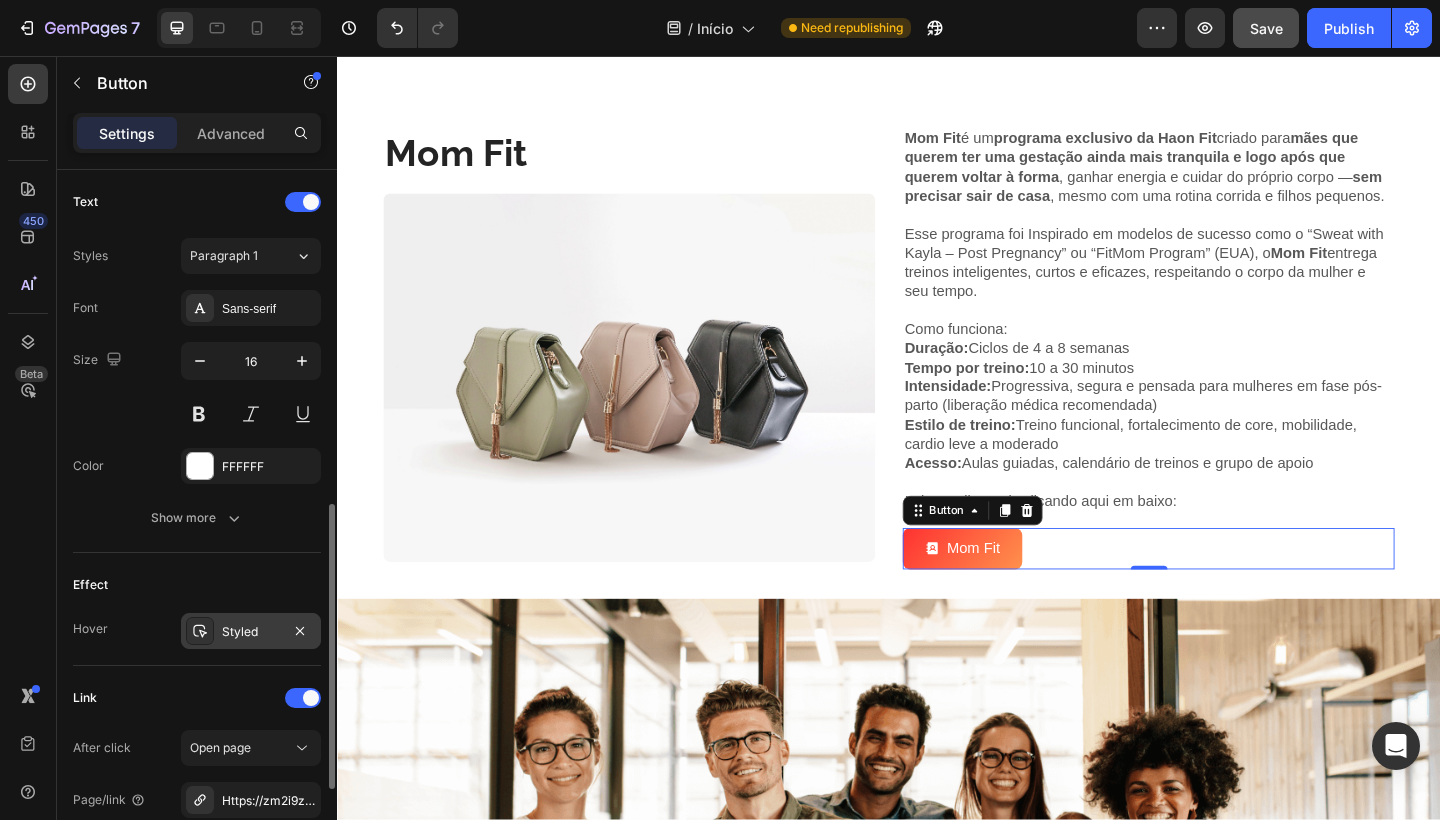 click on "Styled" at bounding box center (251, 632) 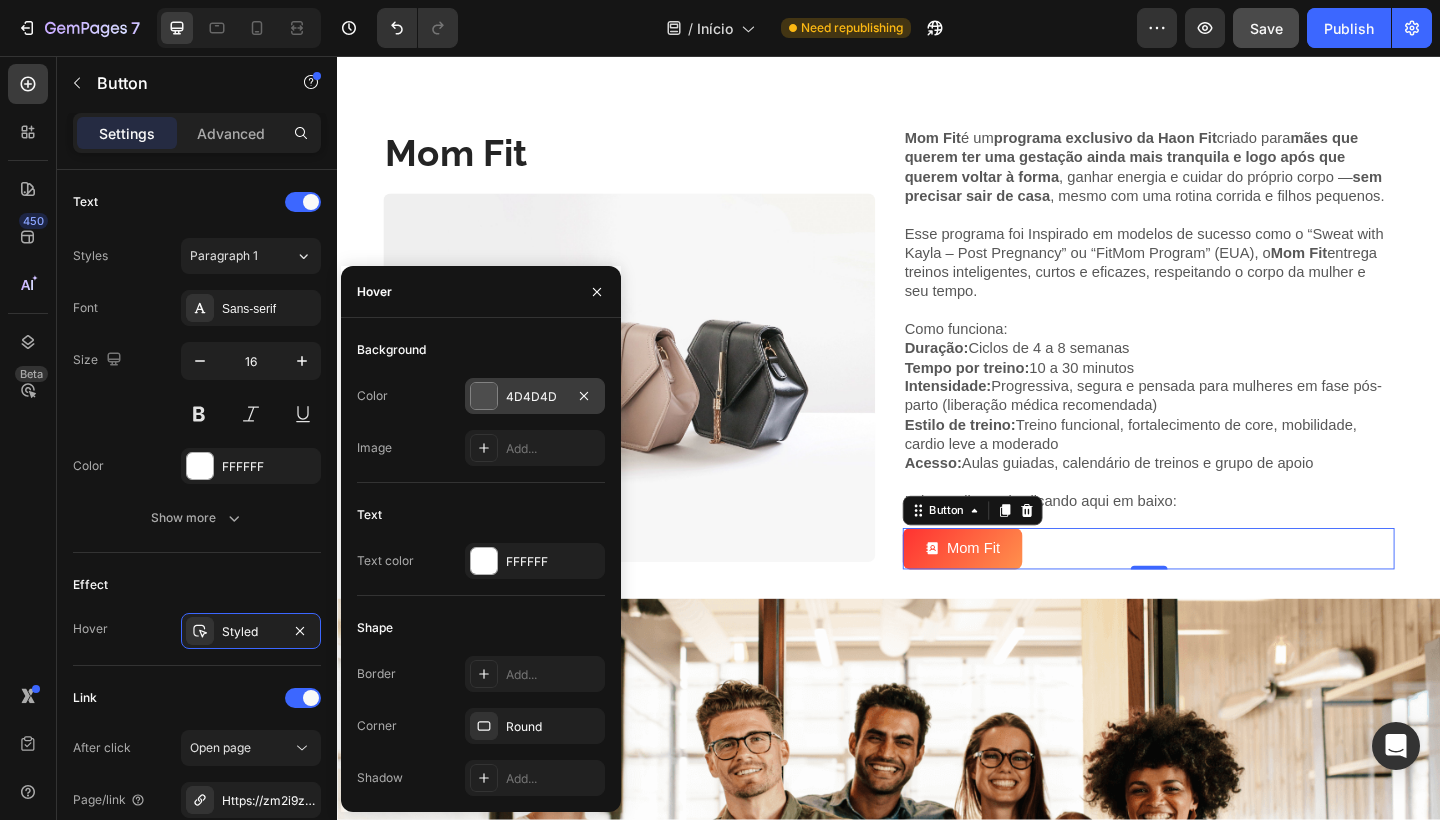 click at bounding box center [484, 396] 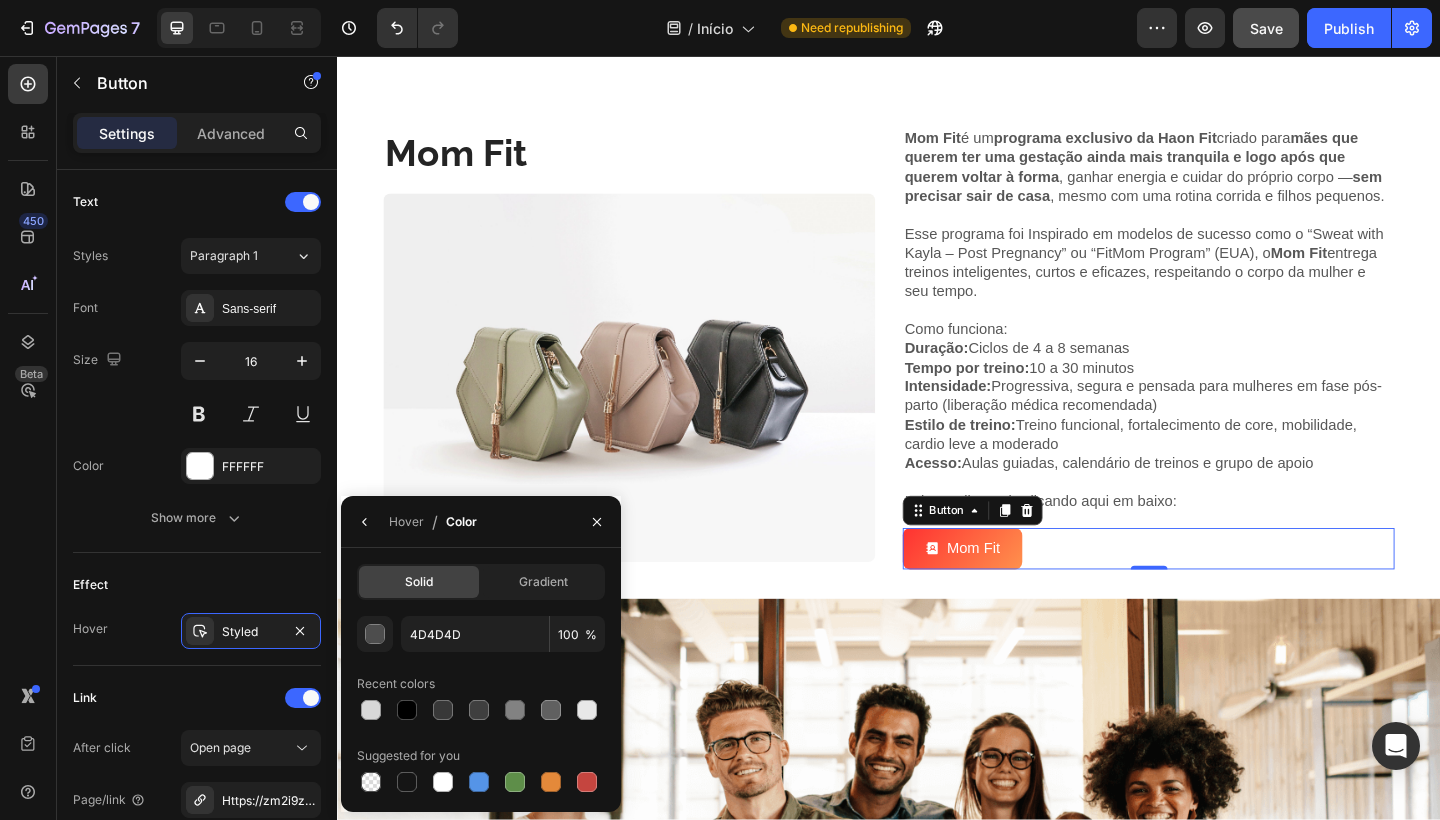 click on "Solid Gradient 4D4D4D 100 % Recent colors Suggested for you" 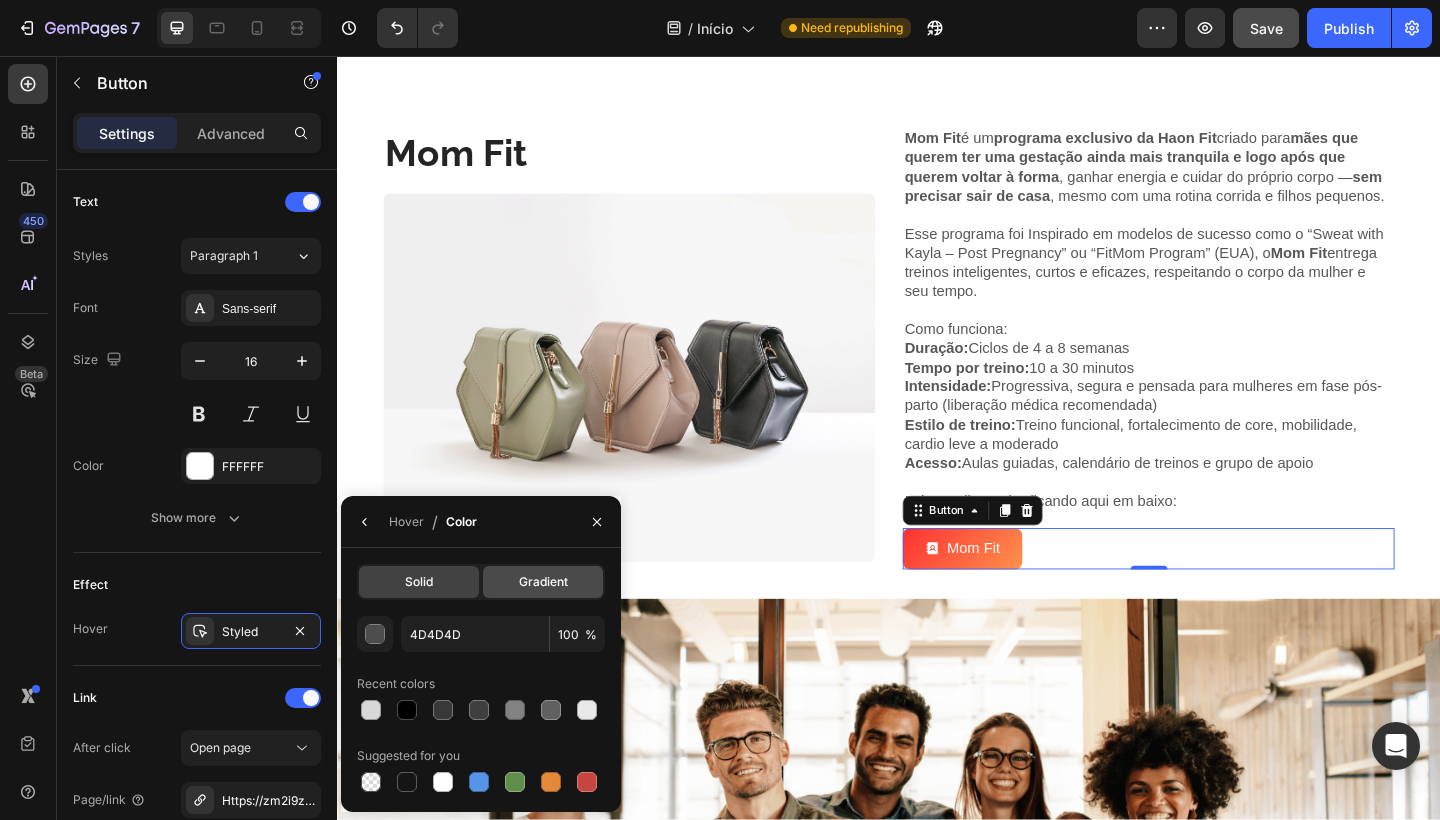 click on "Gradient" 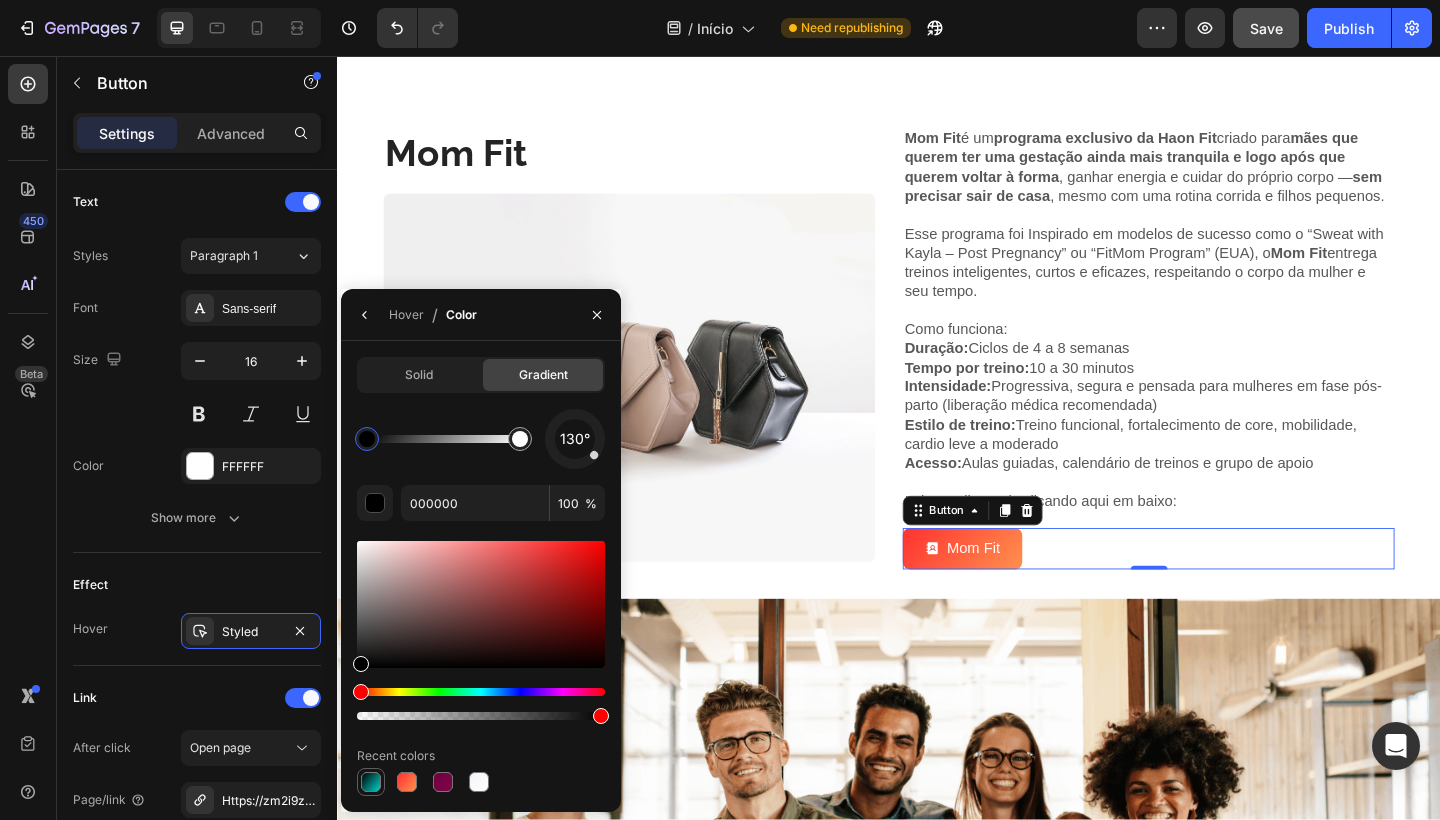 click at bounding box center [371, 782] 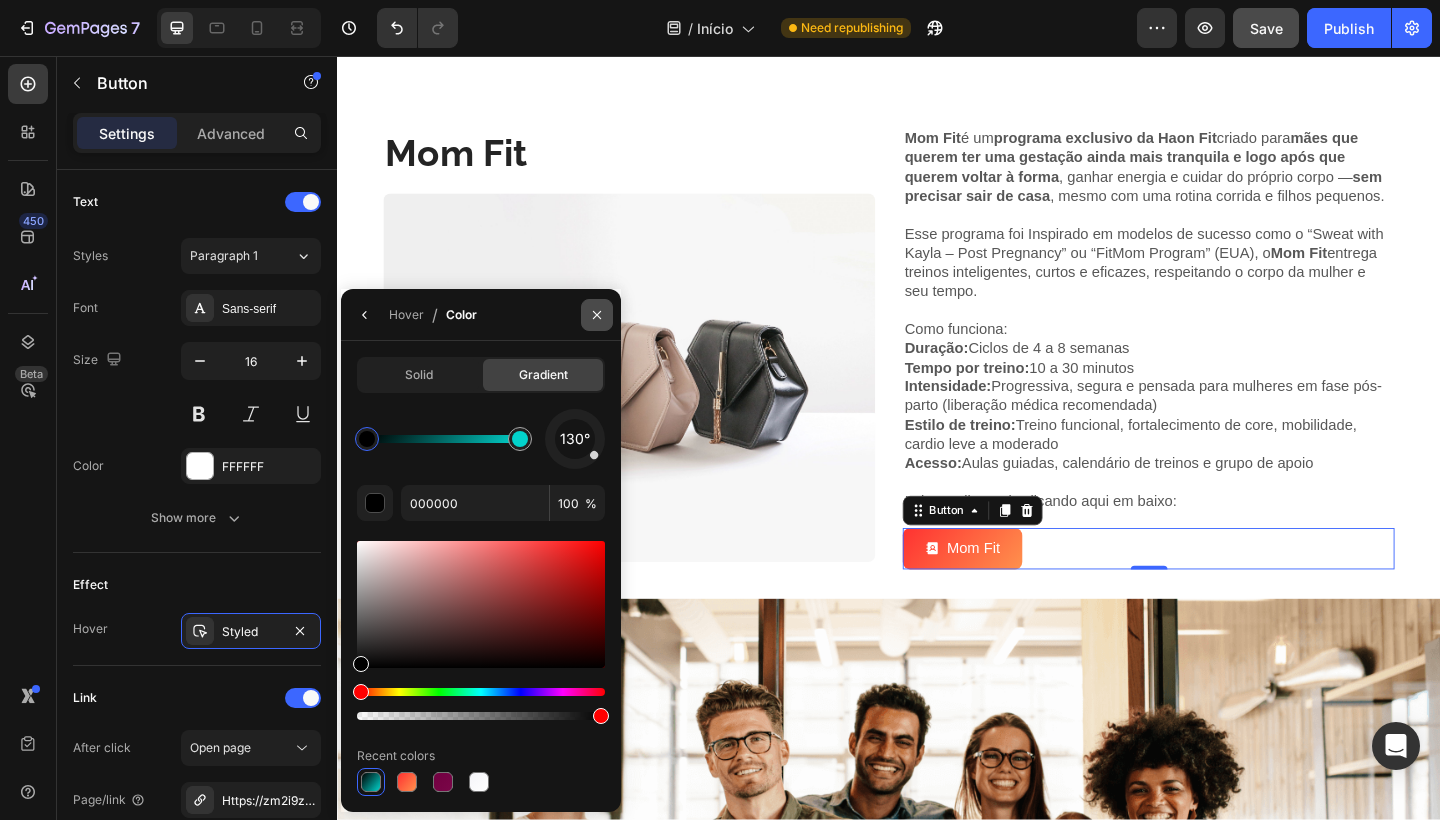 click at bounding box center [597, 315] 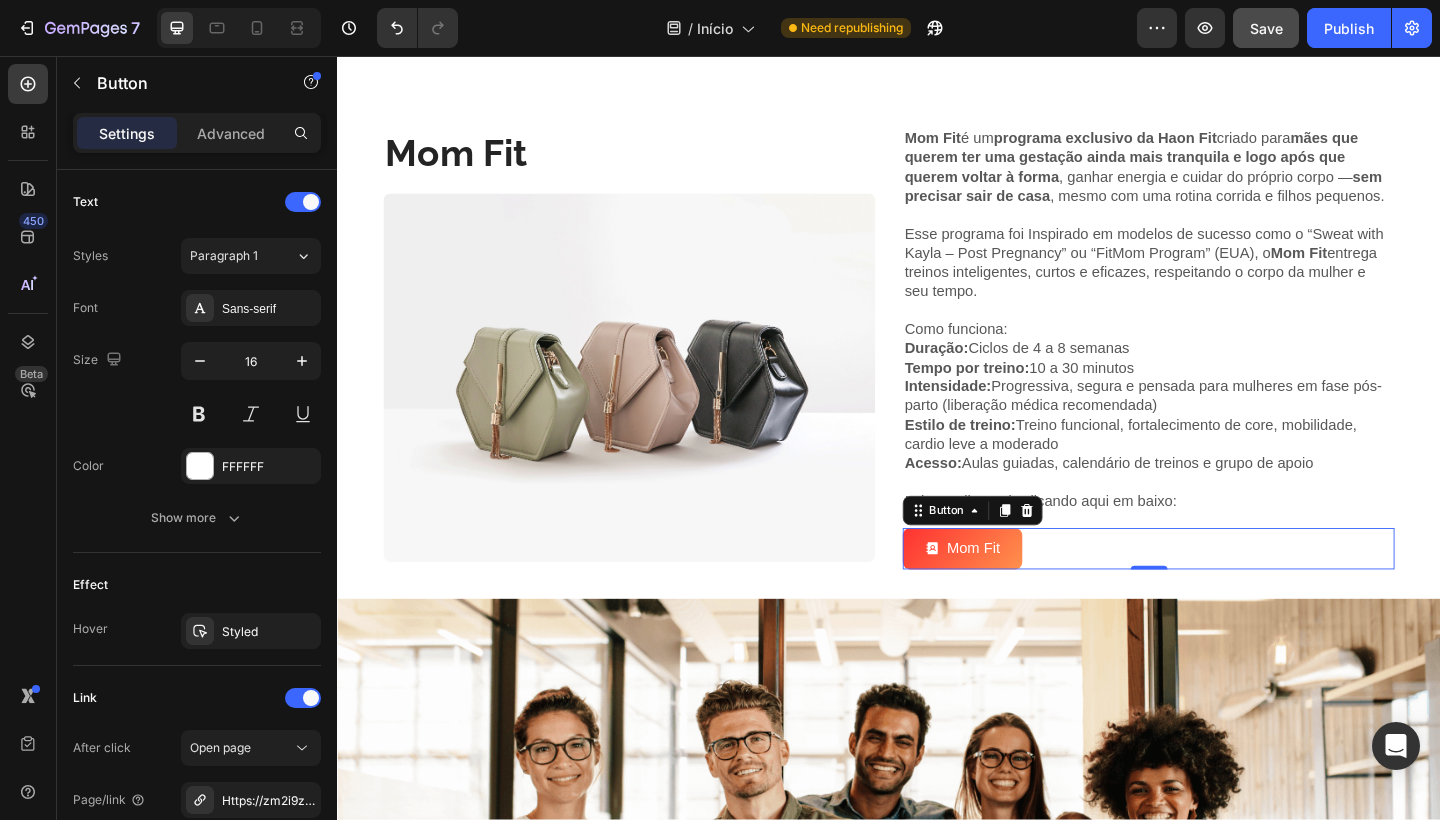 drag, startPoint x: 1416, startPoint y: 602, endPoint x: 1144, endPoint y: 590, distance: 272.2646 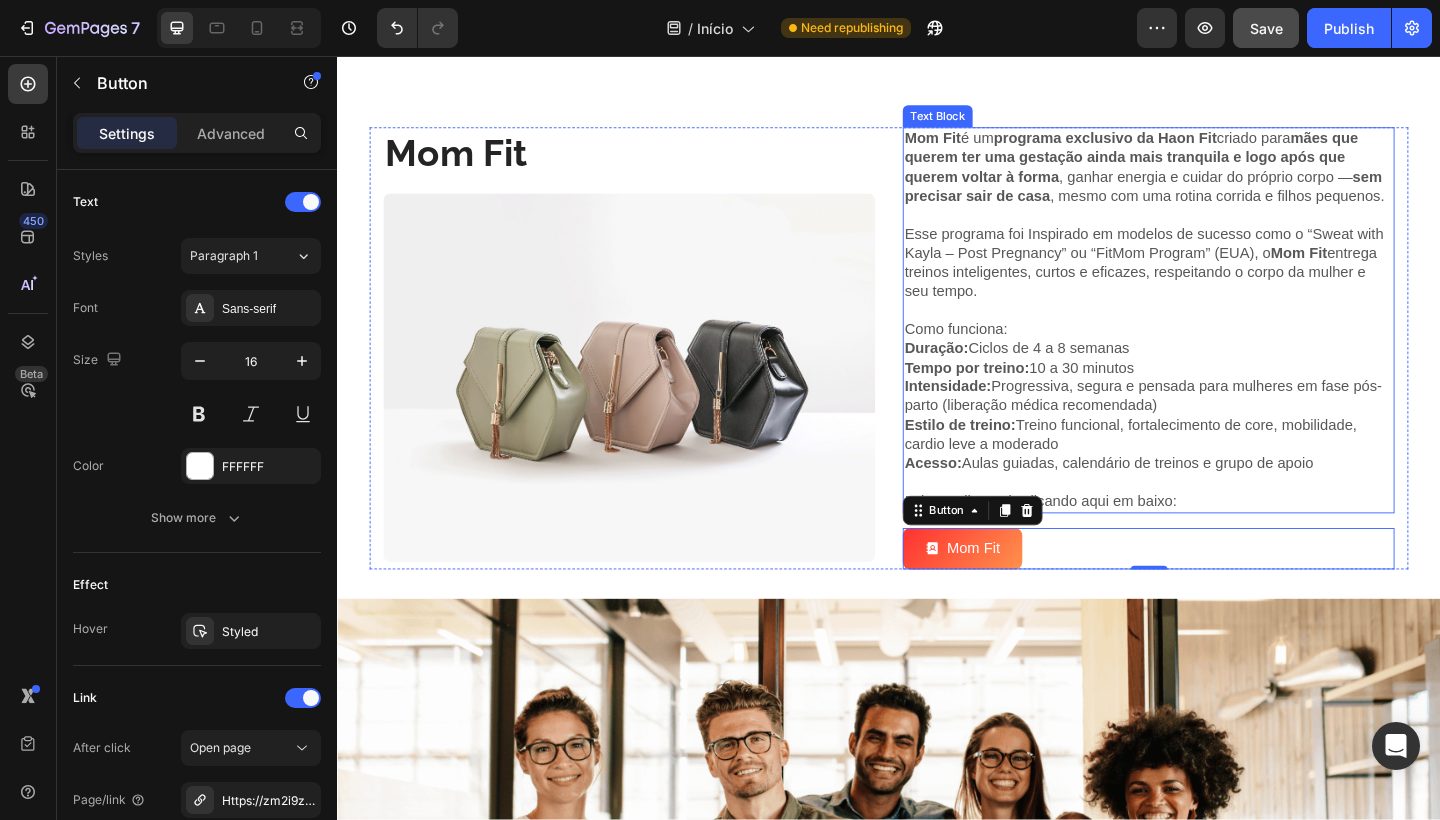 click on "Leia e saiba mais clicando aqui em baixo:" at bounding box center (1219, 541) 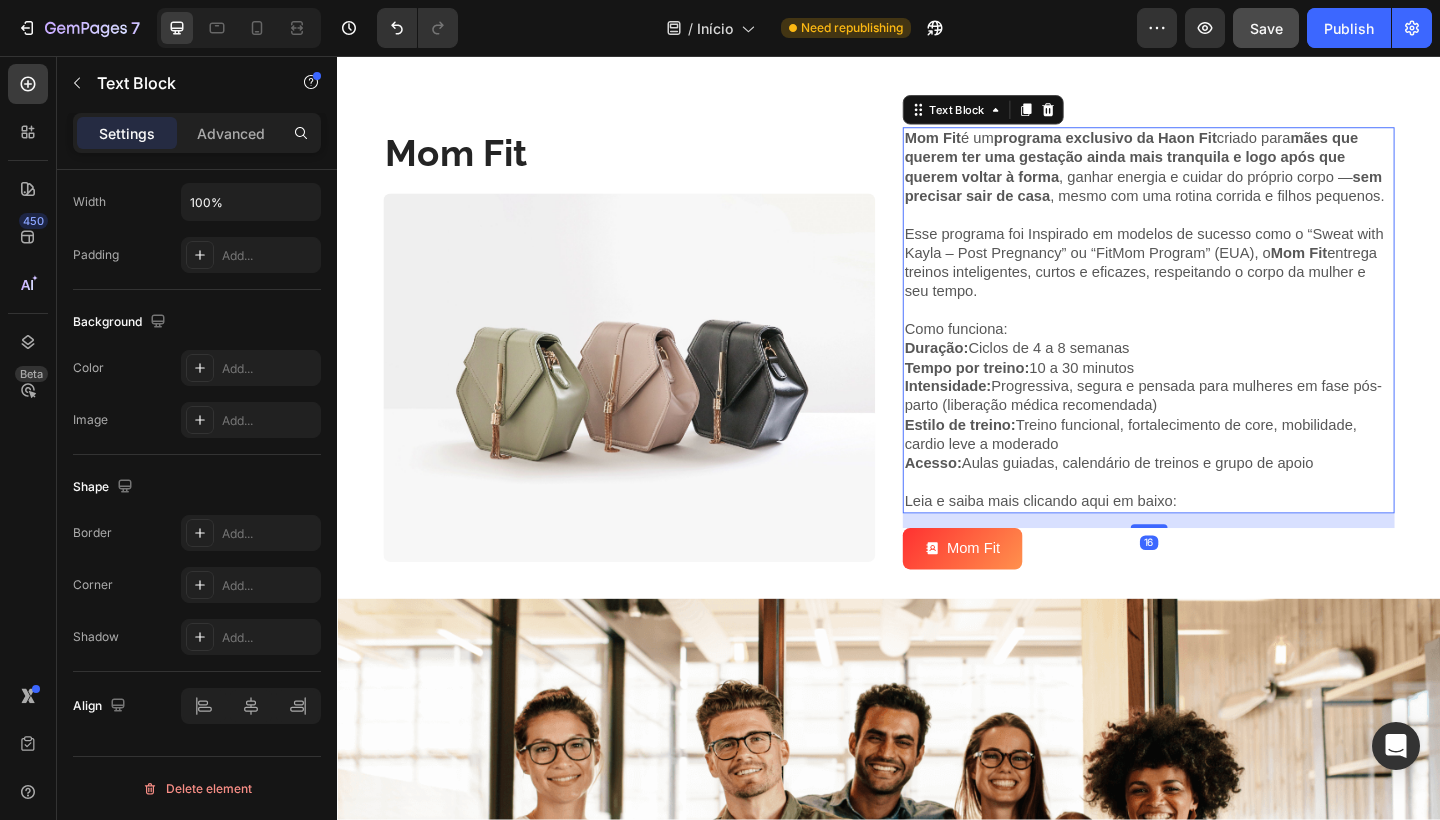 scroll, scrollTop: 0, scrollLeft: 0, axis: both 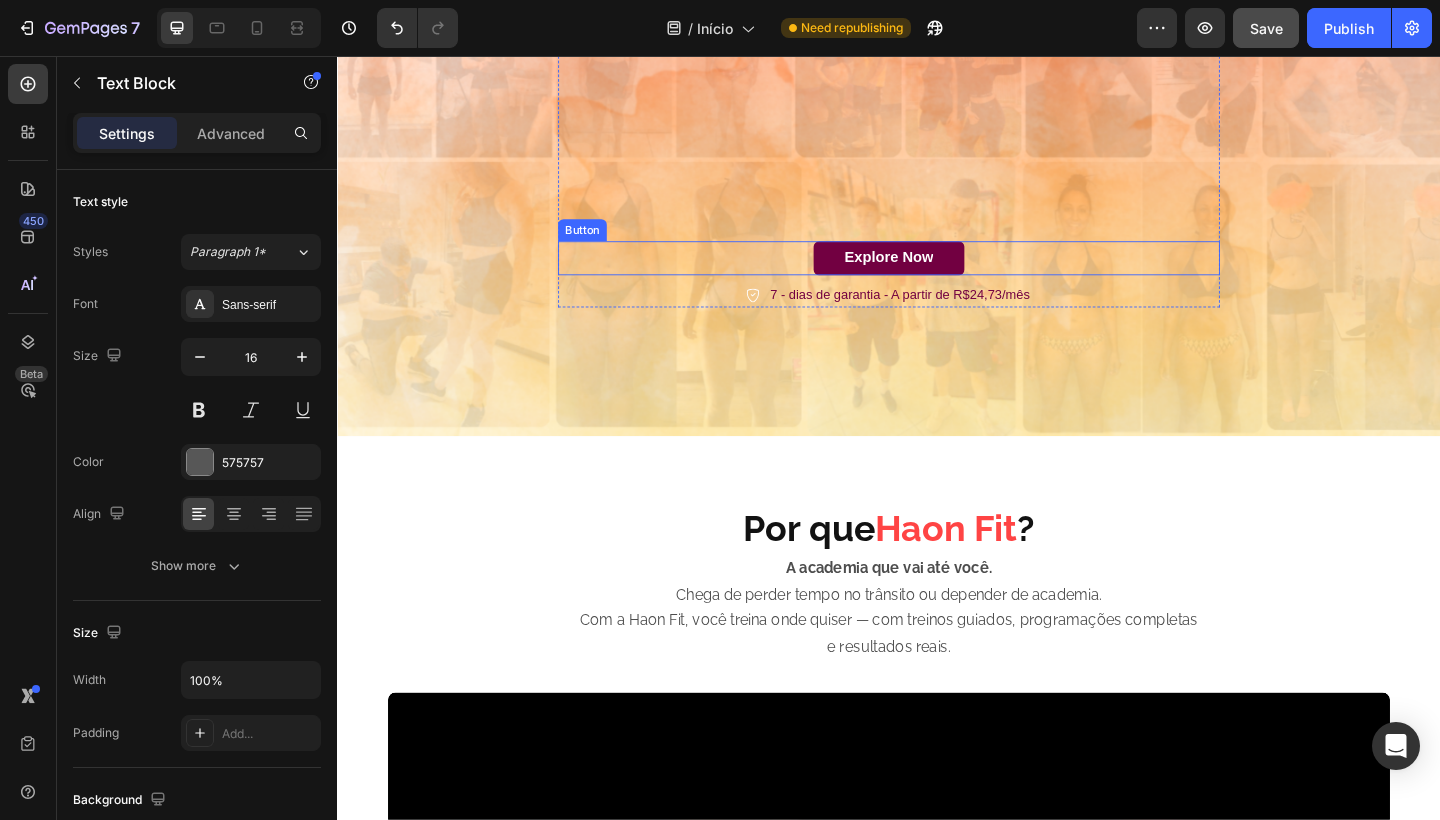 click on "Explore Now Button" at bounding box center [937, 276] 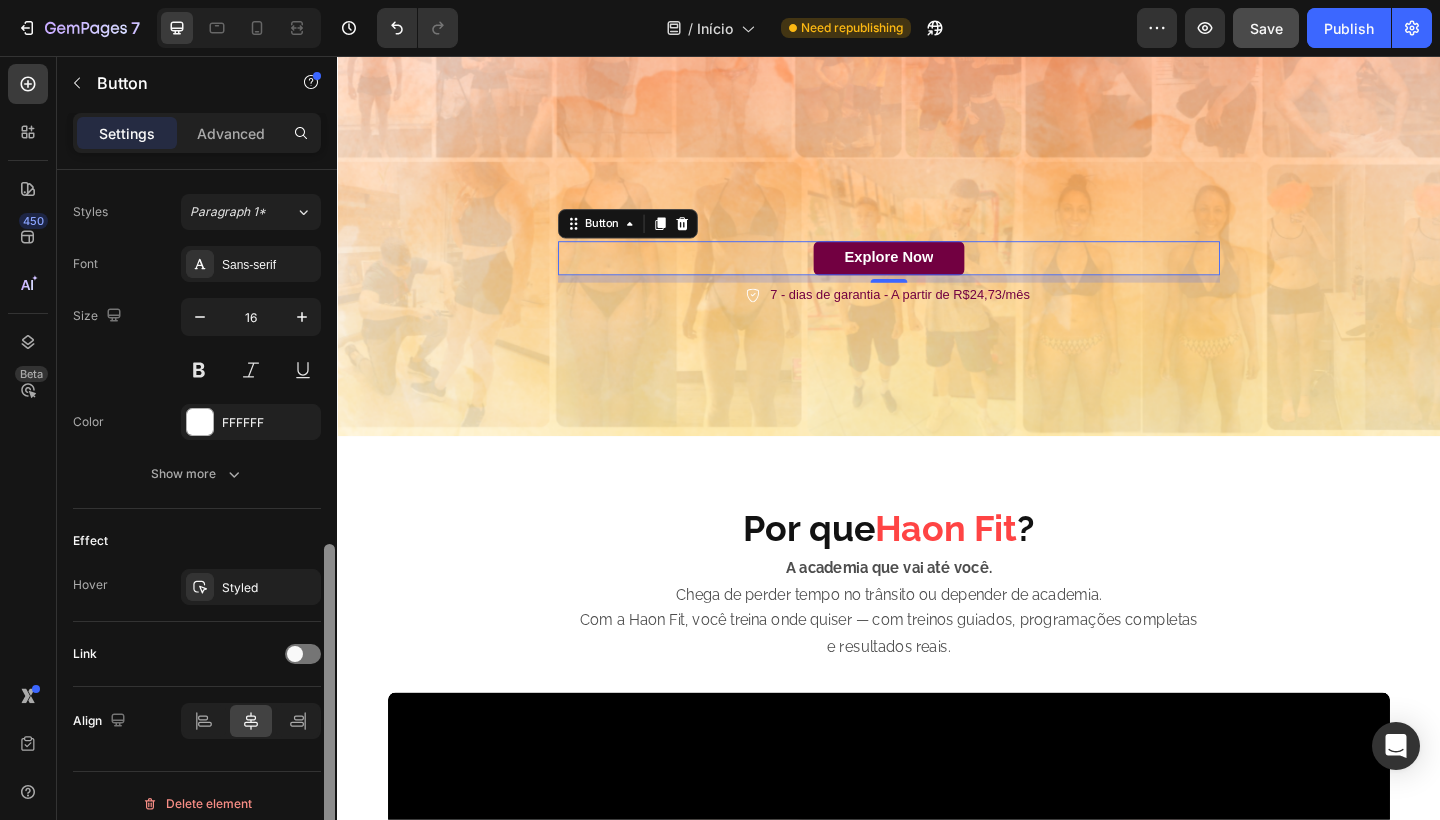 scroll, scrollTop: 727, scrollLeft: 0, axis: vertical 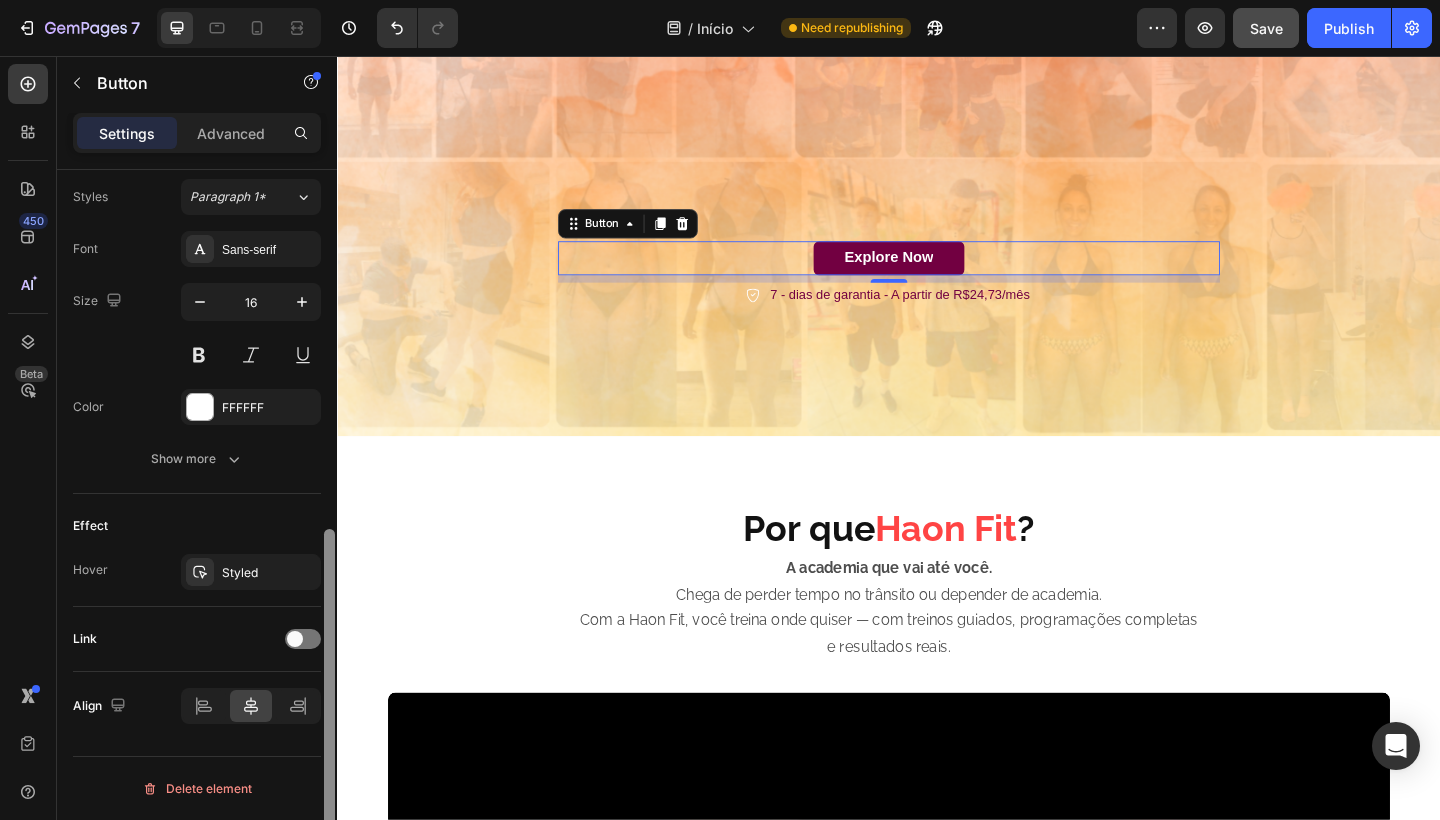 drag, startPoint x: 326, startPoint y: 446, endPoint x: 317, endPoint y: 819, distance: 373.10855 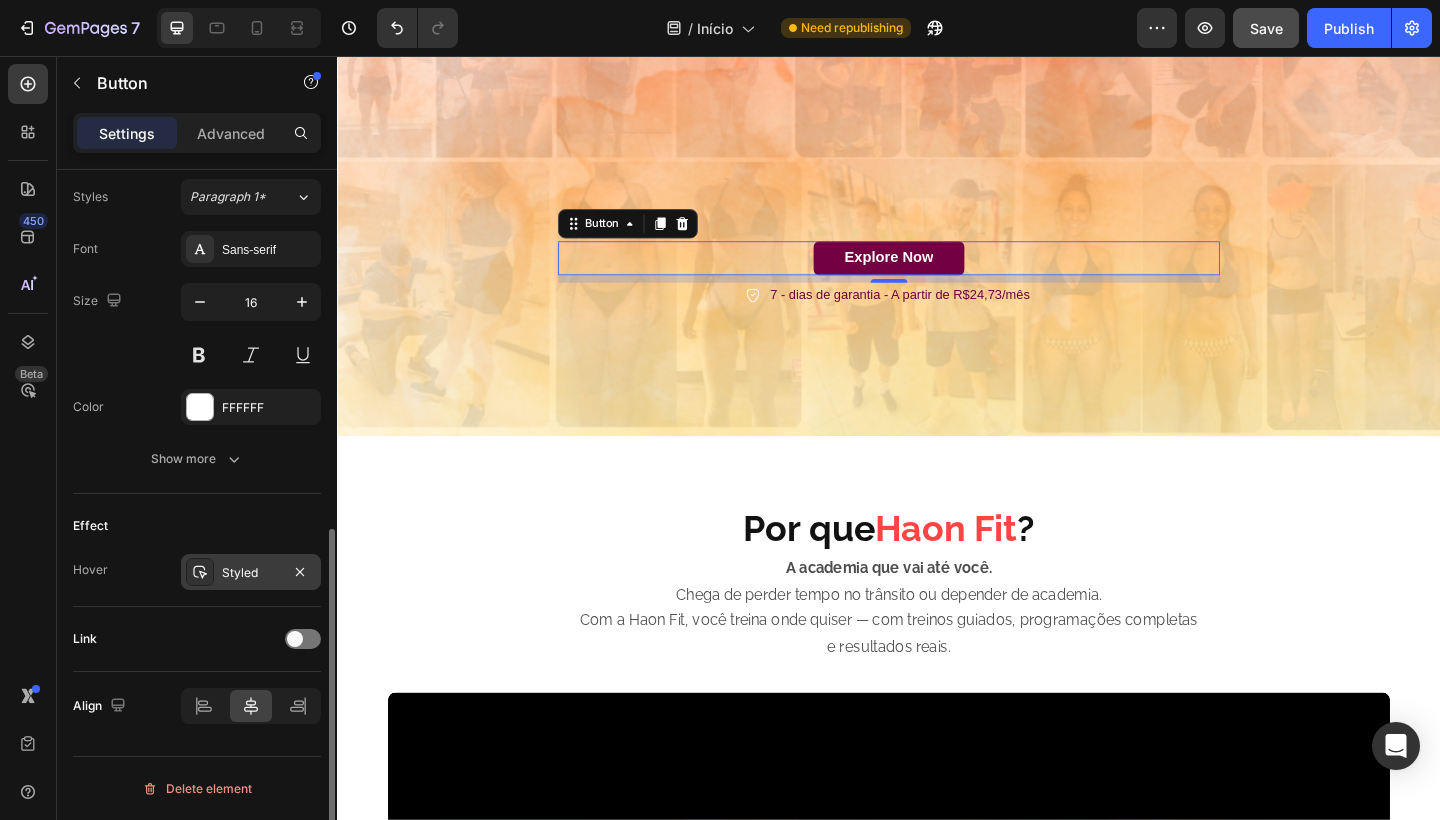 click on "Styled" at bounding box center (251, 573) 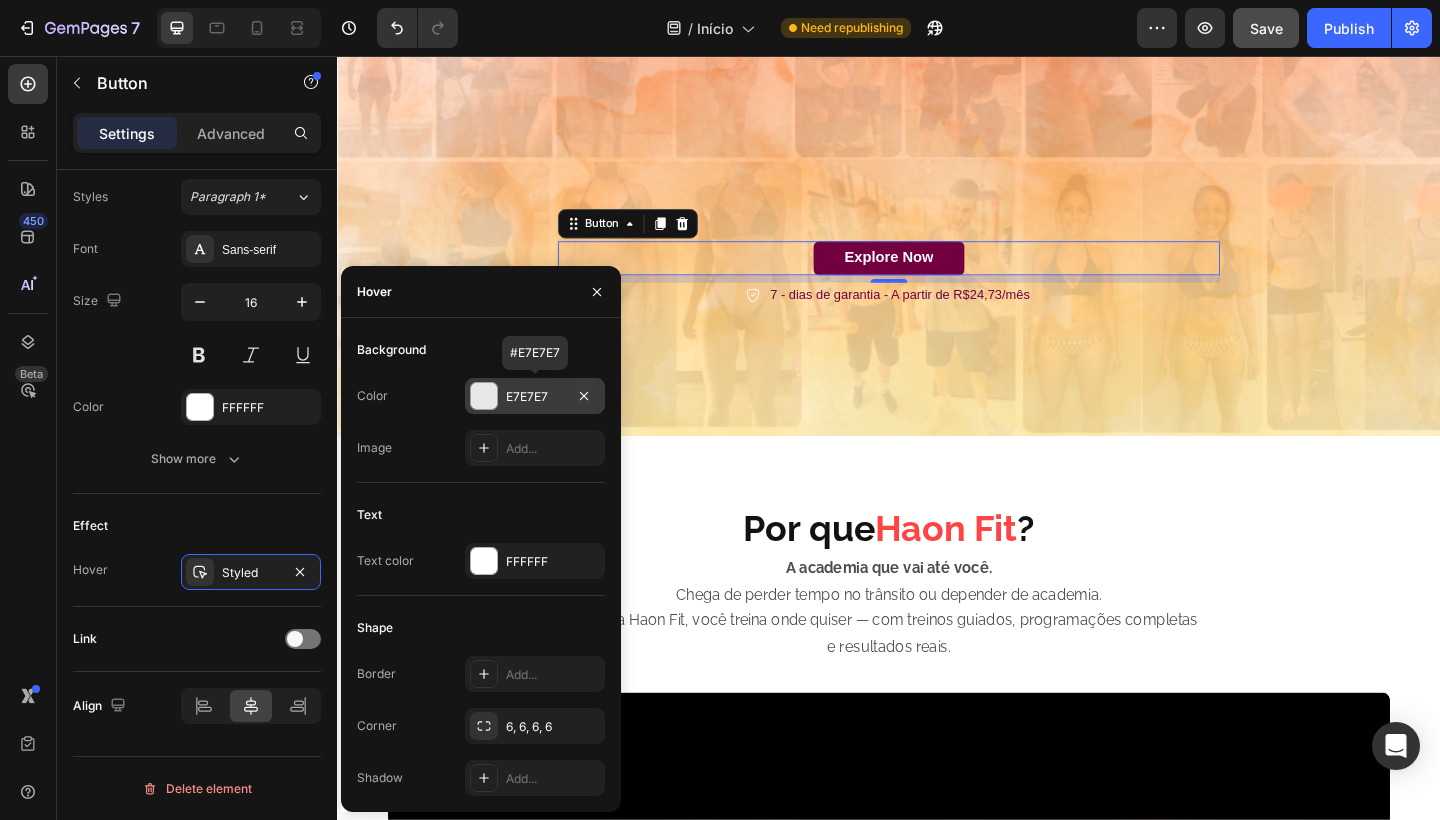 click at bounding box center (484, 396) 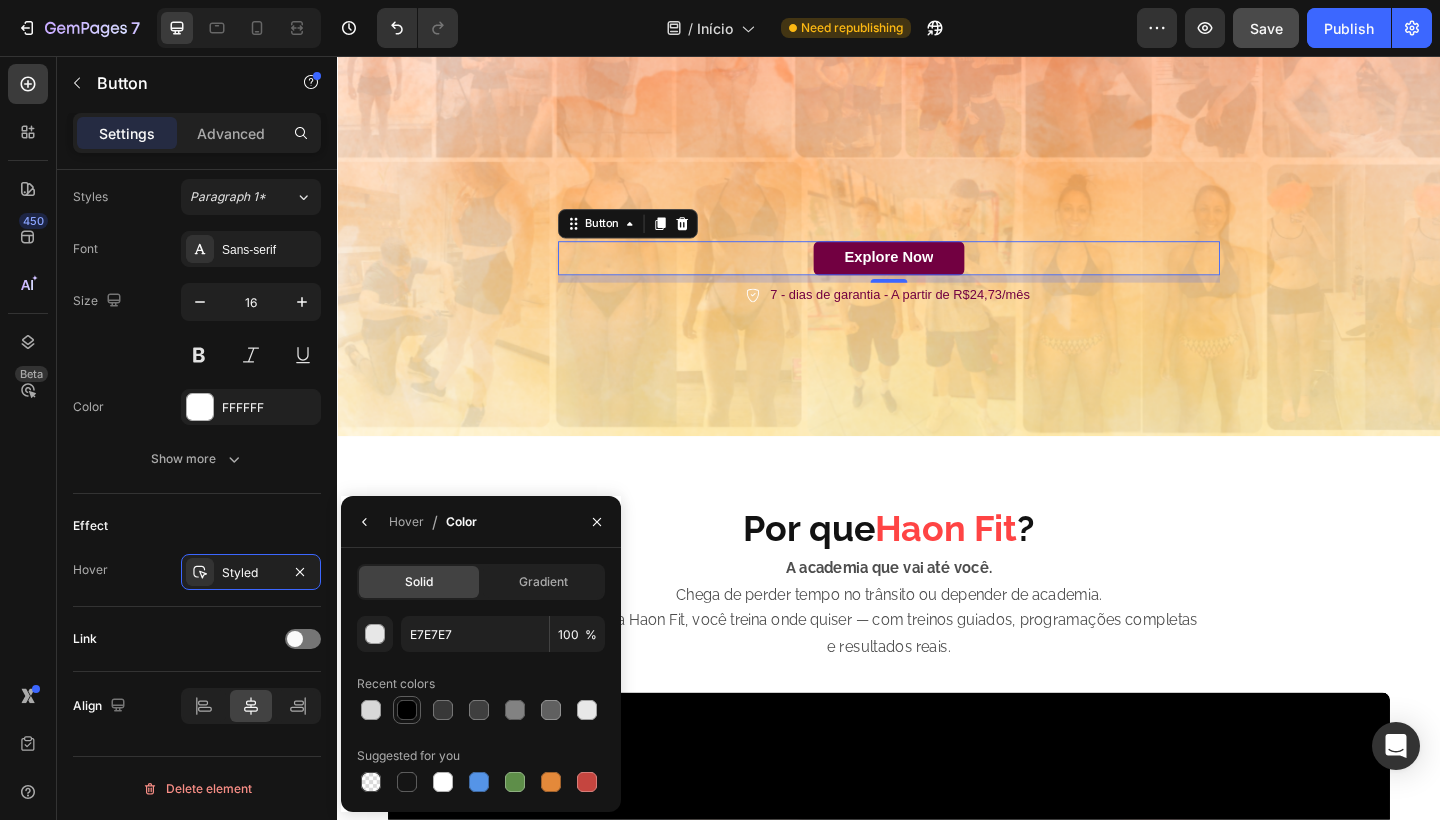 click at bounding box center [407, 710] 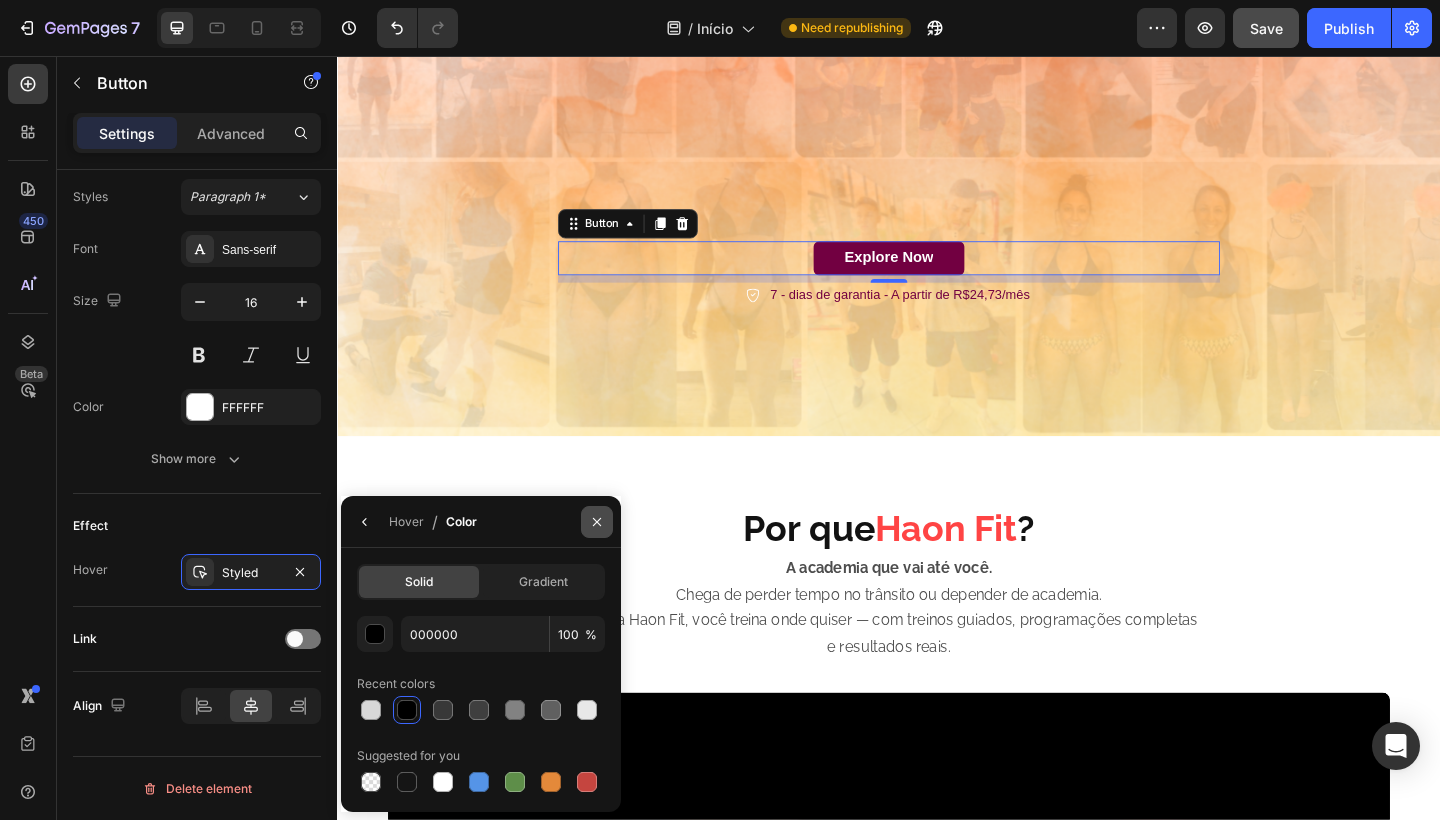 click at bounding box center [597, 522] 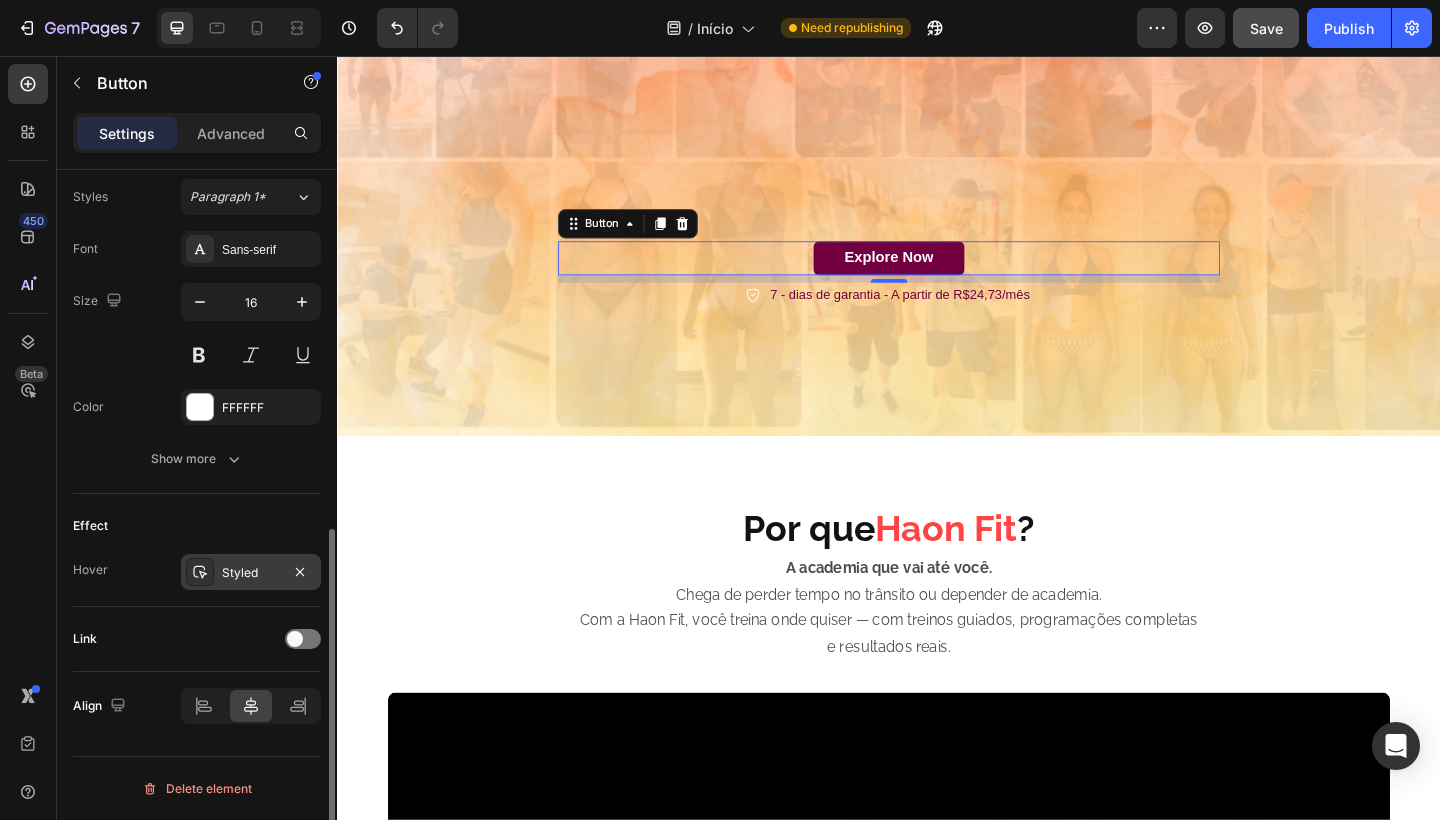 click on "Styled" at bounding box center [251, 573] 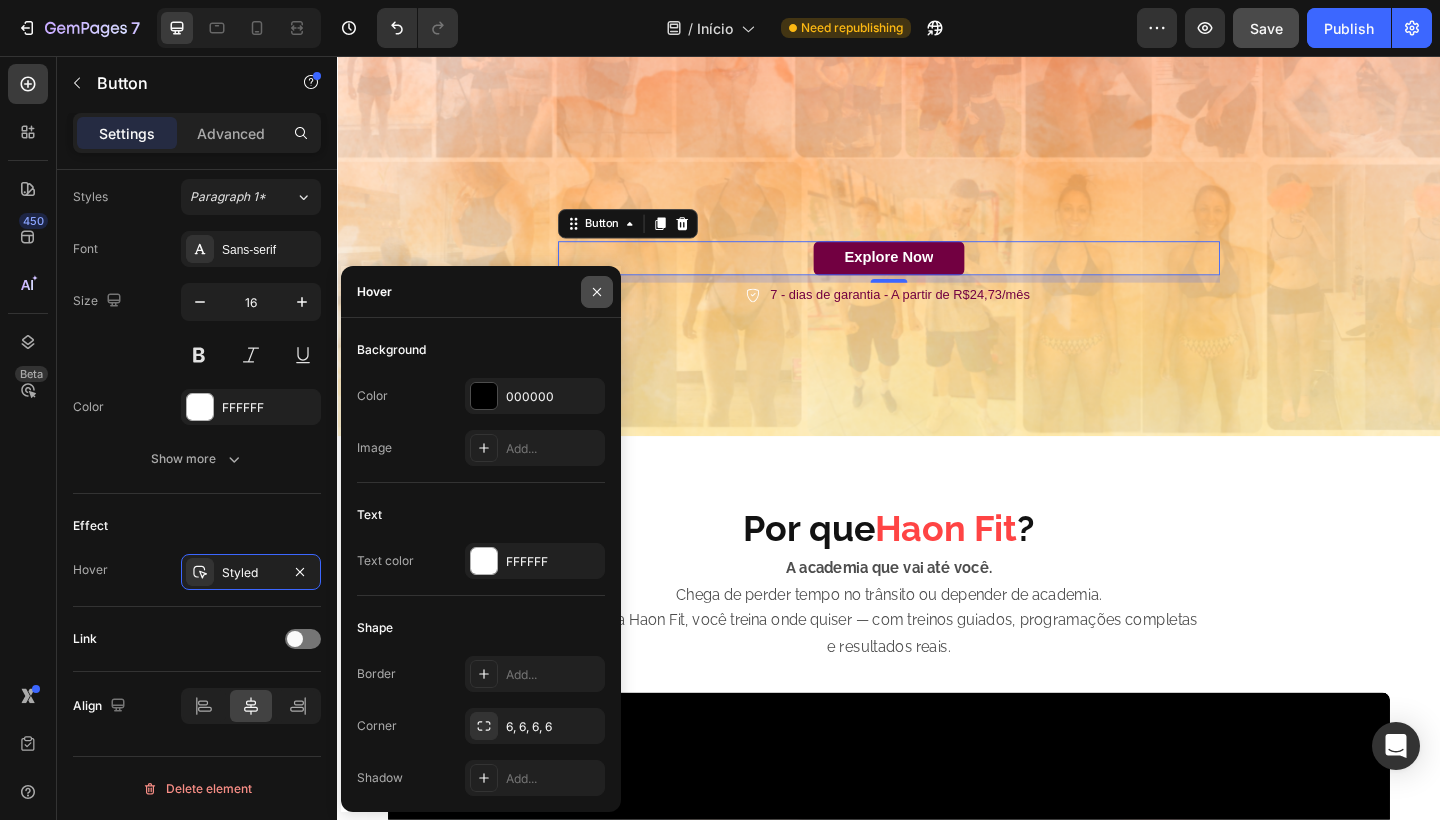 click 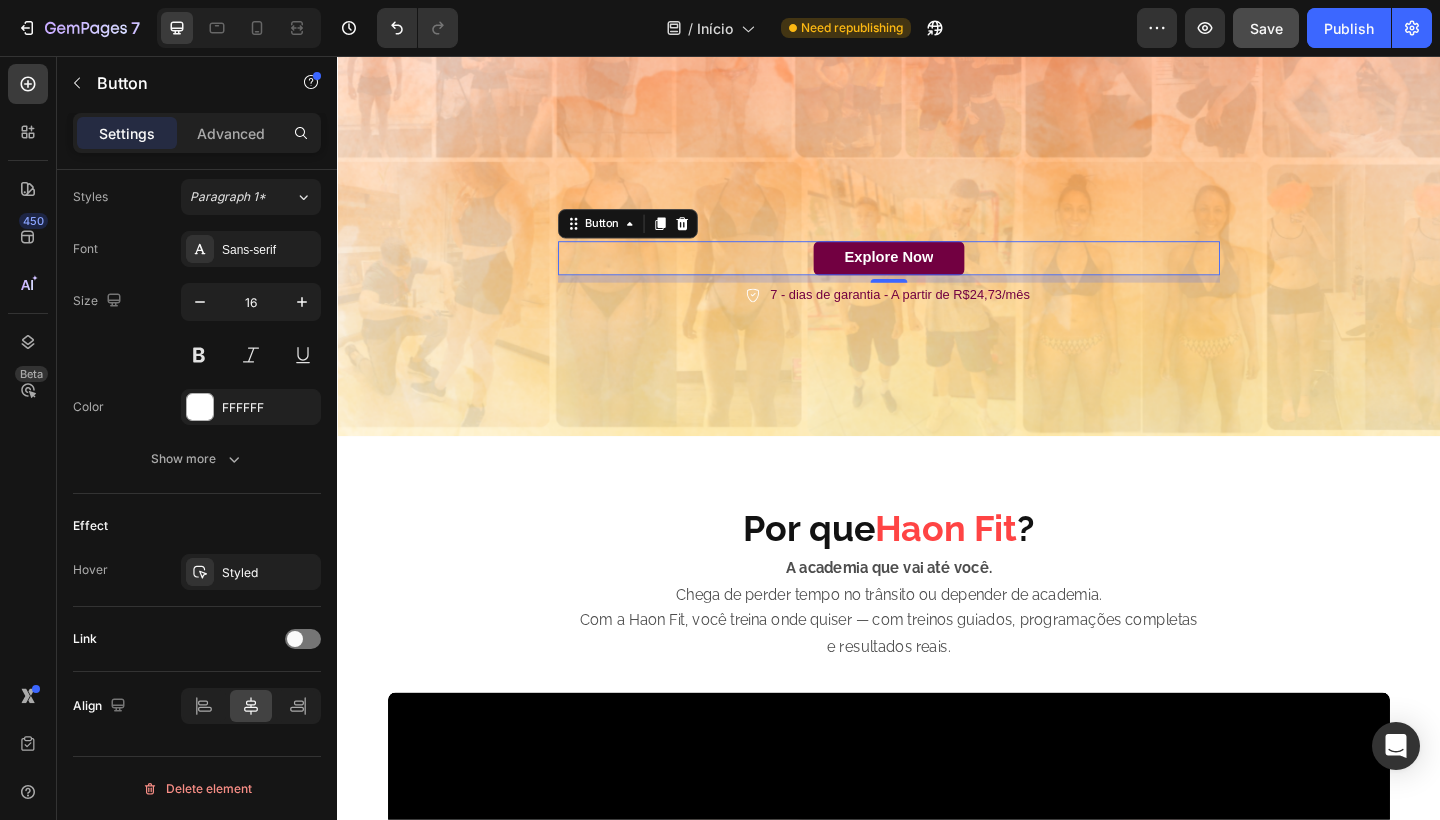 click on "Laborátorio de  Transformação Física Heading A liberdade para você treinar onde quiser. Treinos que cabem no seu dia a dia. Resultados  físicos  e  mentais  que mudam vidas. Text Block Emagrecimento Text Block Row Melhore seu Condicionamento Text Block Row Performance Text Block Row Transformação mental Text Block Row Row Explore Now Button   8
7 - dias de garantia - A partir de R$24,73/mês Item List" at bounding box center [937, 78] 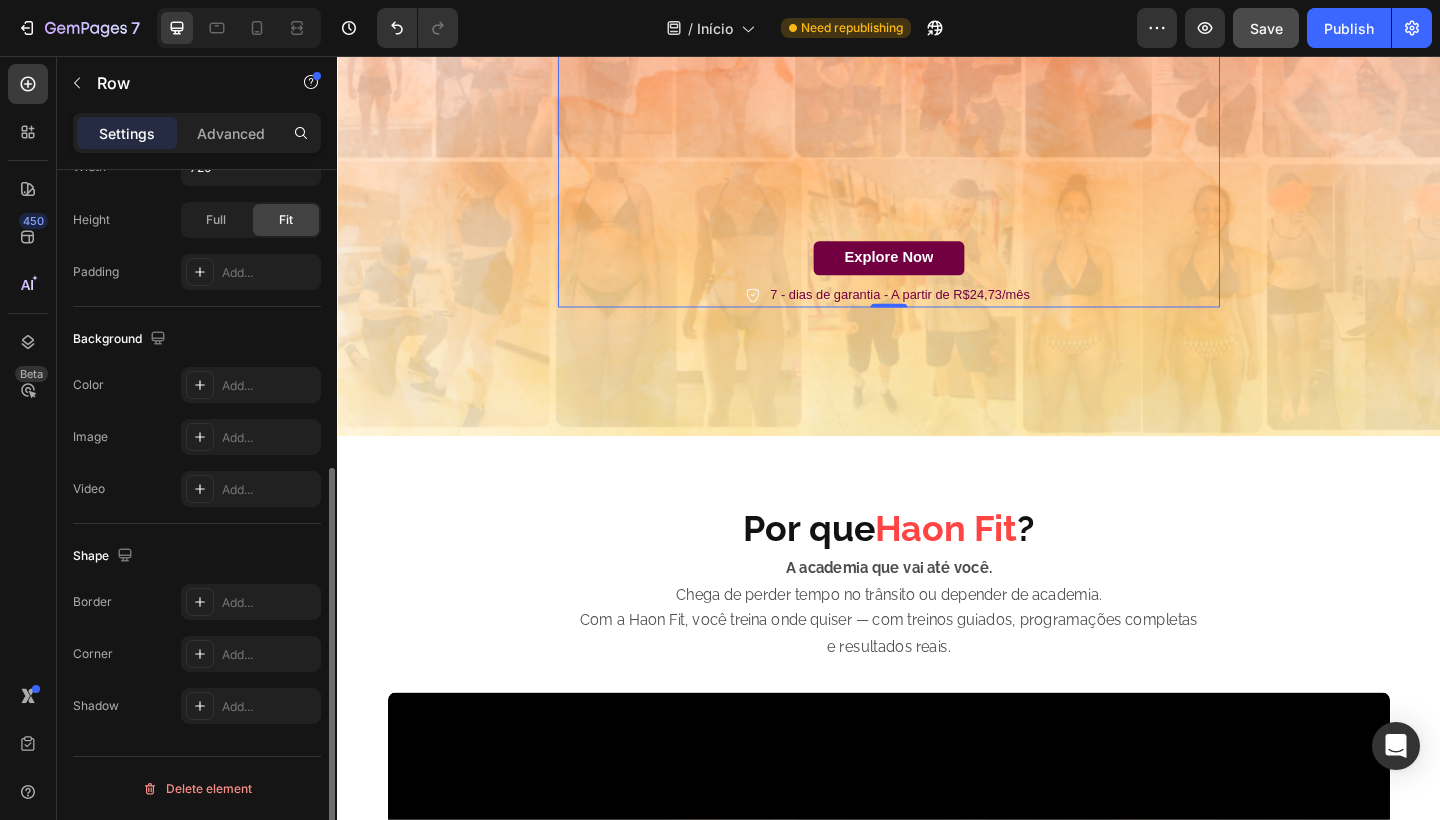 scroll, scrollTop: 0, scrollLeft: 0, axis: both 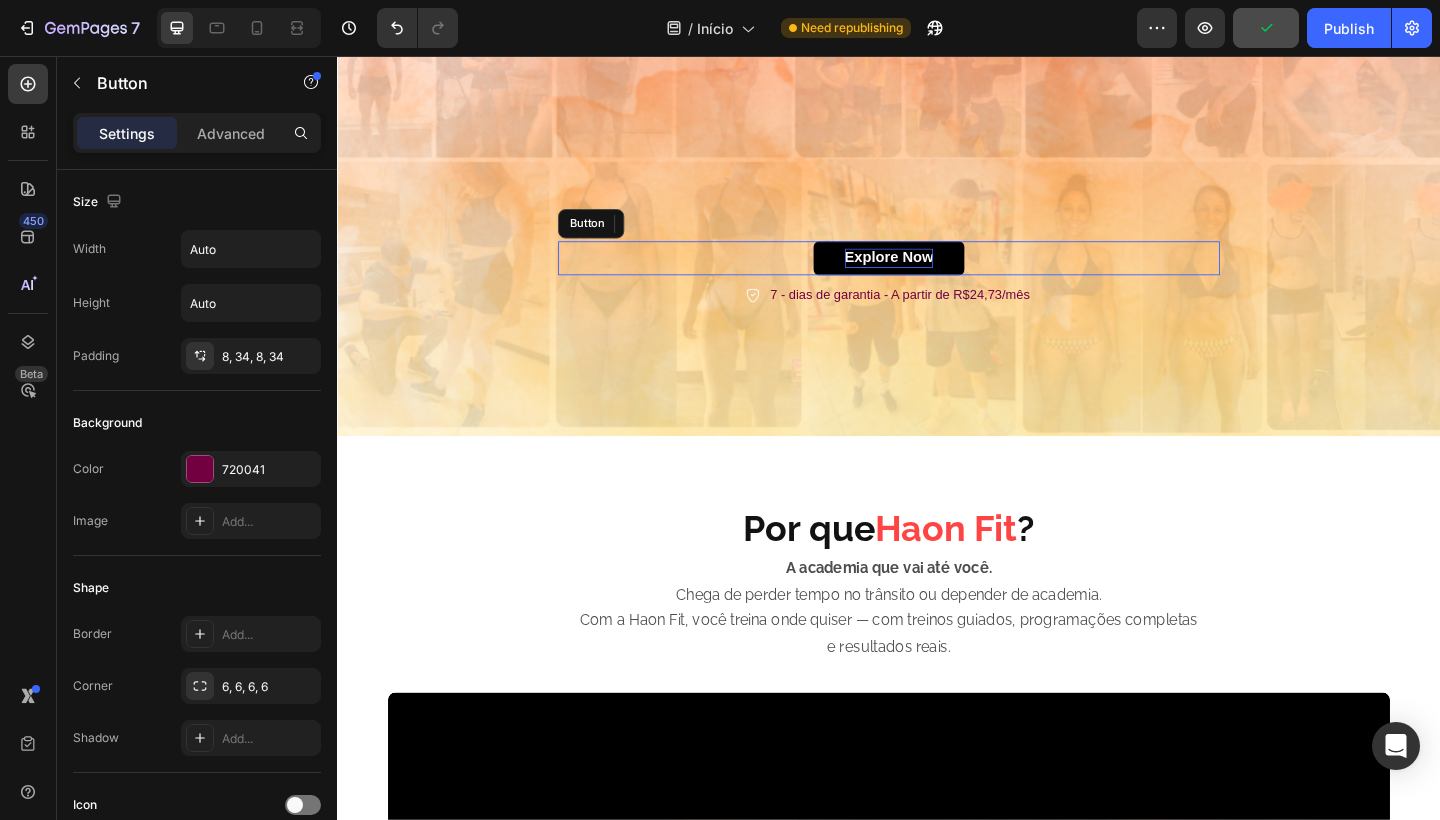 click on "Explore Now" at bounding box center [937, 276] 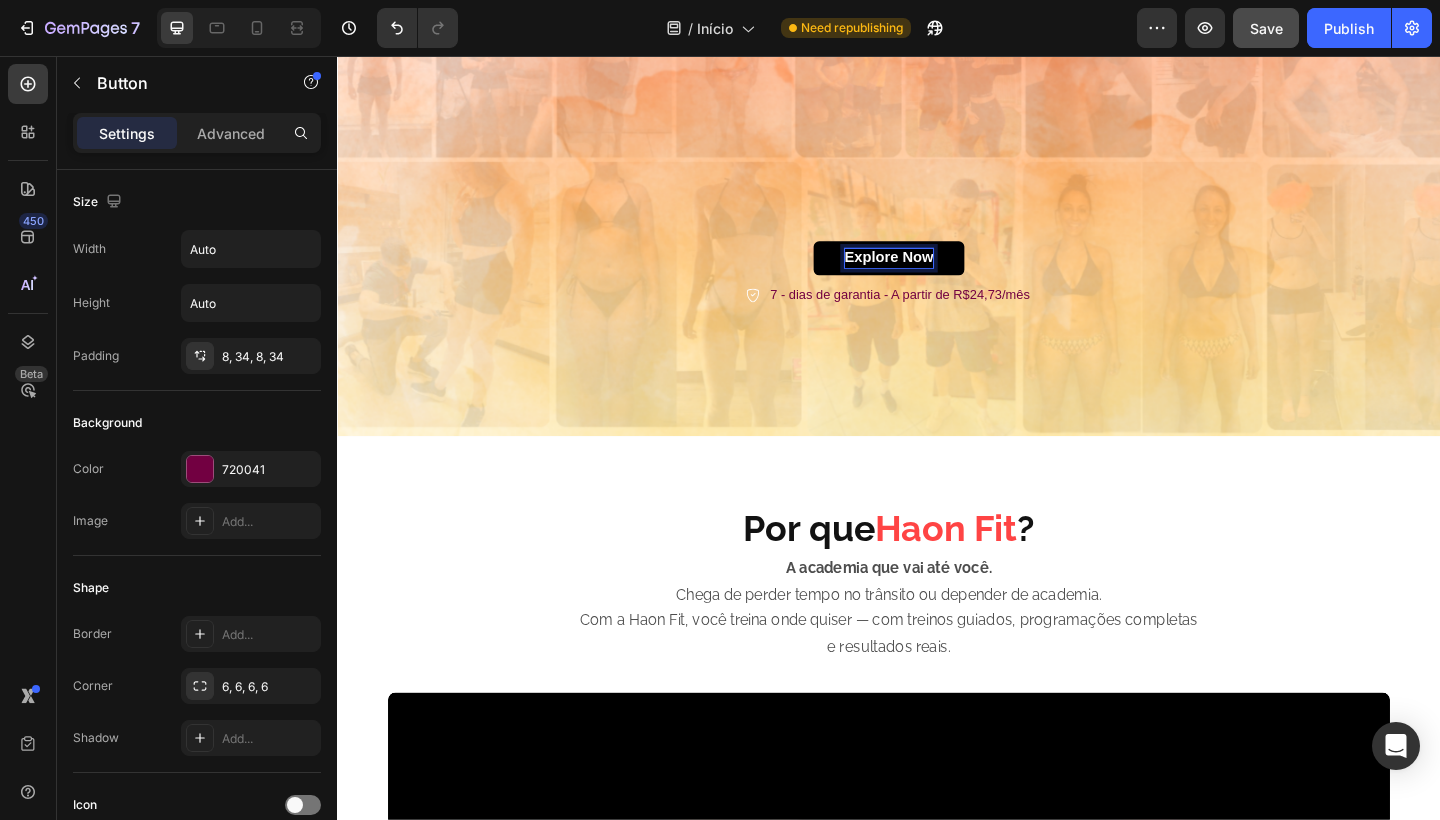 click on "Explore Now" at bounding box center (937, 276) 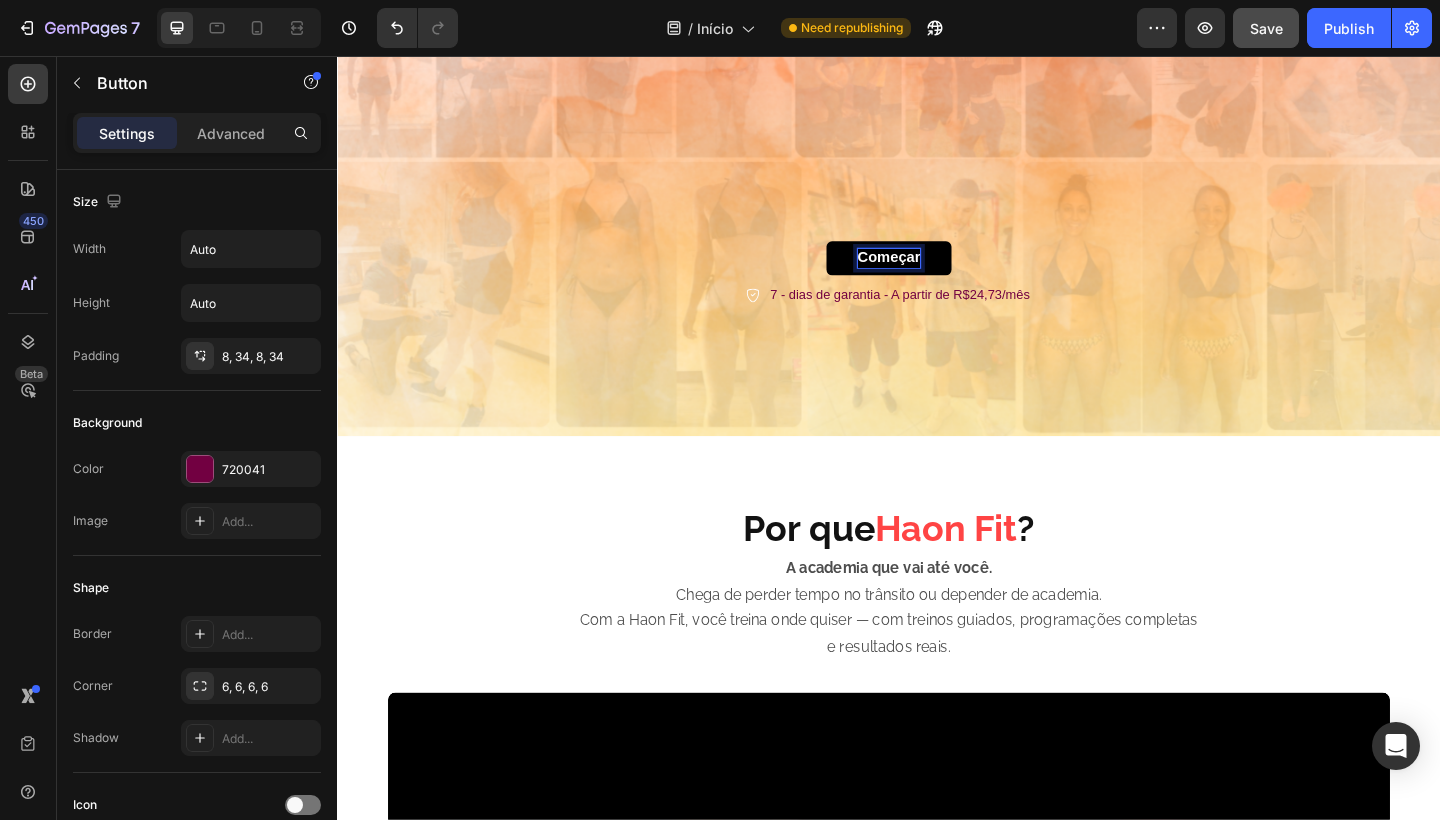 click on "Começar" at bounding box center (937, 276) 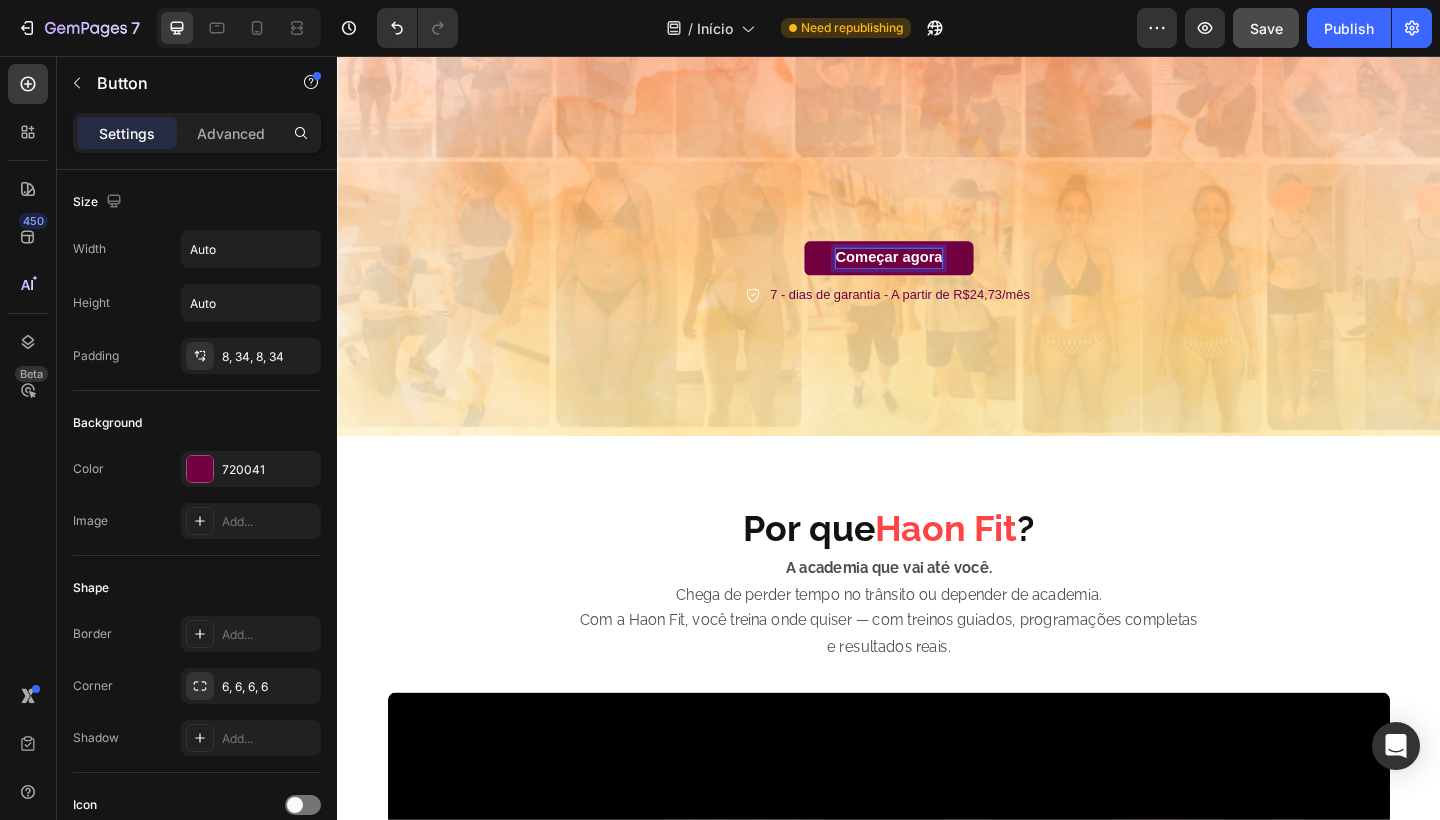 click on "Laborátorio de  Transformação Física Heading A liberdade para você treinar onde quiser. Treinos que cabem no seu dia a dia. Resultados  físicos  e  mentais  que mudam vidas. Text Block Emagrecimento Text Block Row Melhore seu Condicionamento Text Block Row Performance Text Block Row Transformação mental Text Block Row Row Começar agora Button   8
7 - dias de garantia - A partir de R$24,73/mês Item List Row" at bounding box center [937, 66] 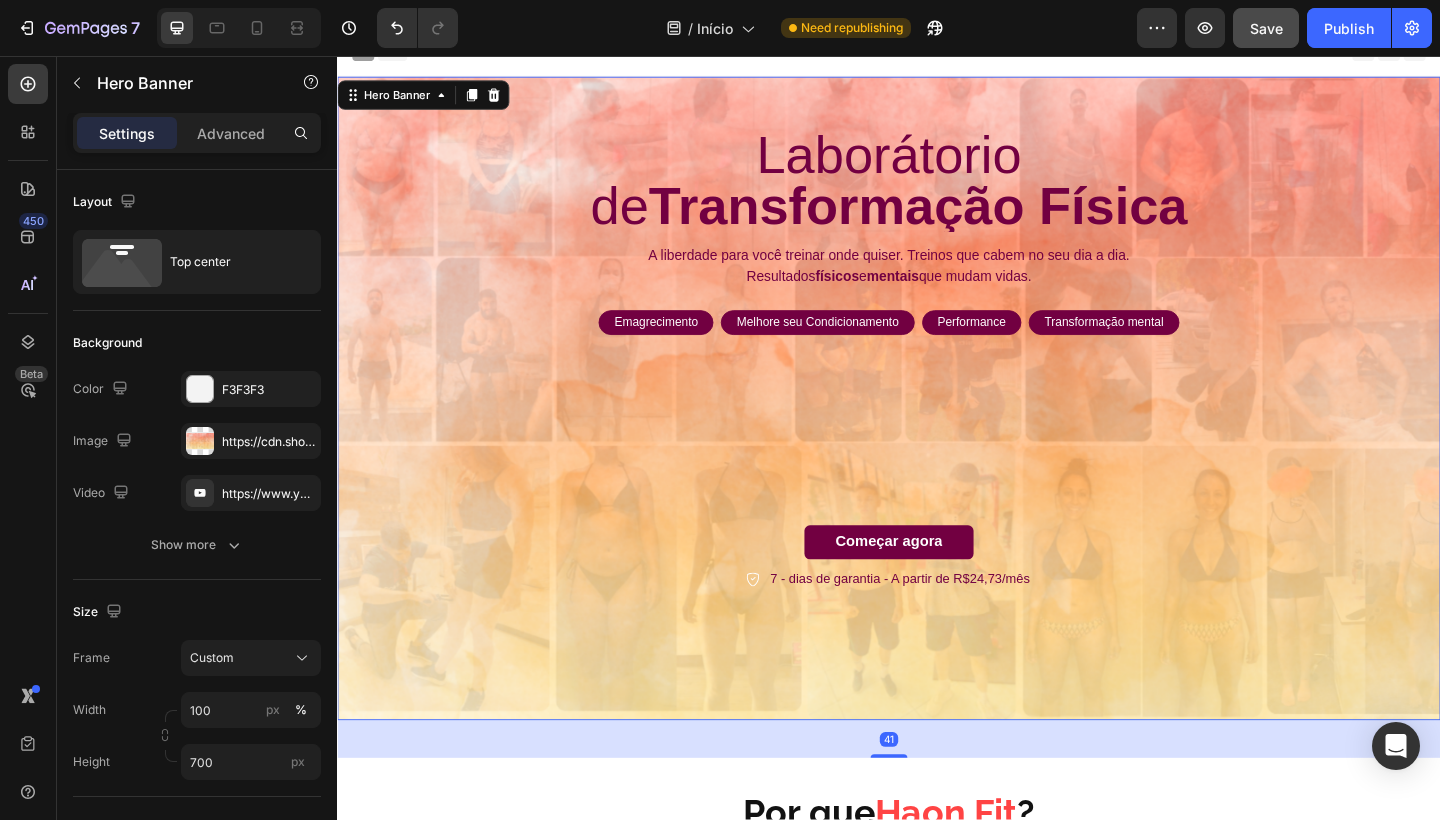 scroll, scrollTop: 13, scrollLeft: 0, axis: vertical 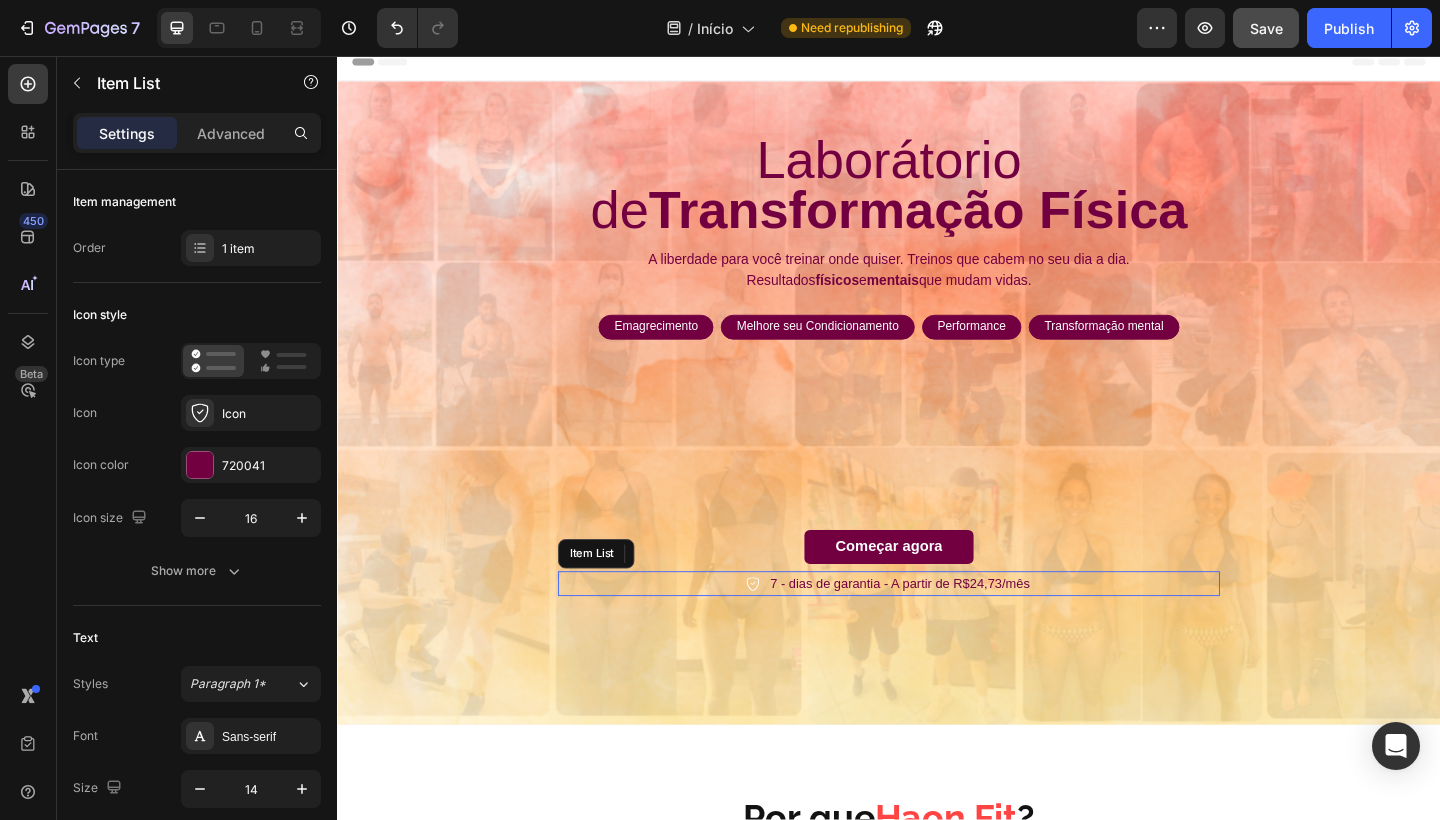click on "7 - dias de garantia - A partir de R$24,73/mês" at bounding box center (949, 630) 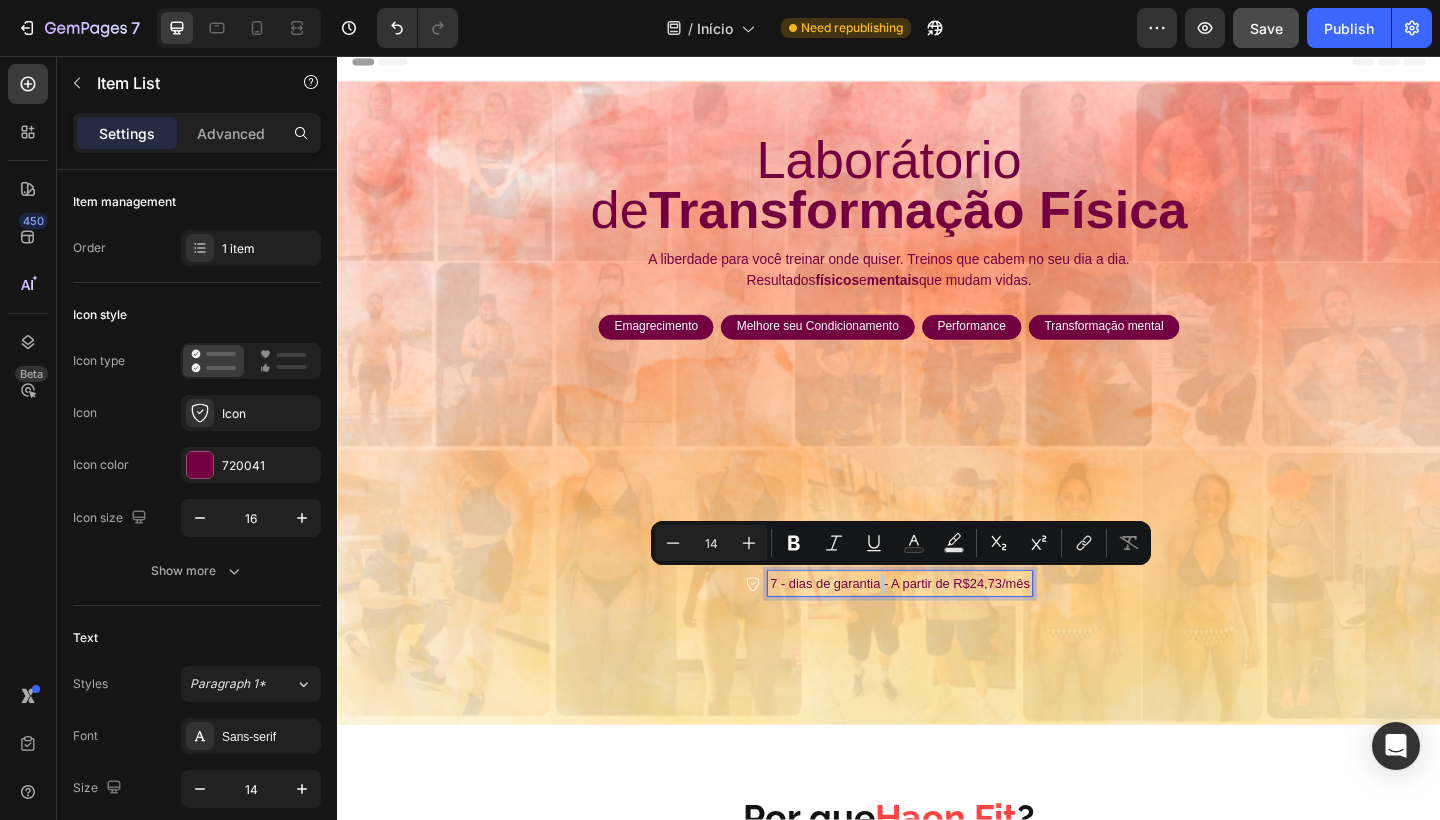 click on "7 - dias de garantia - A partir de R$24,73/mês" at bounding box center (949, 630) 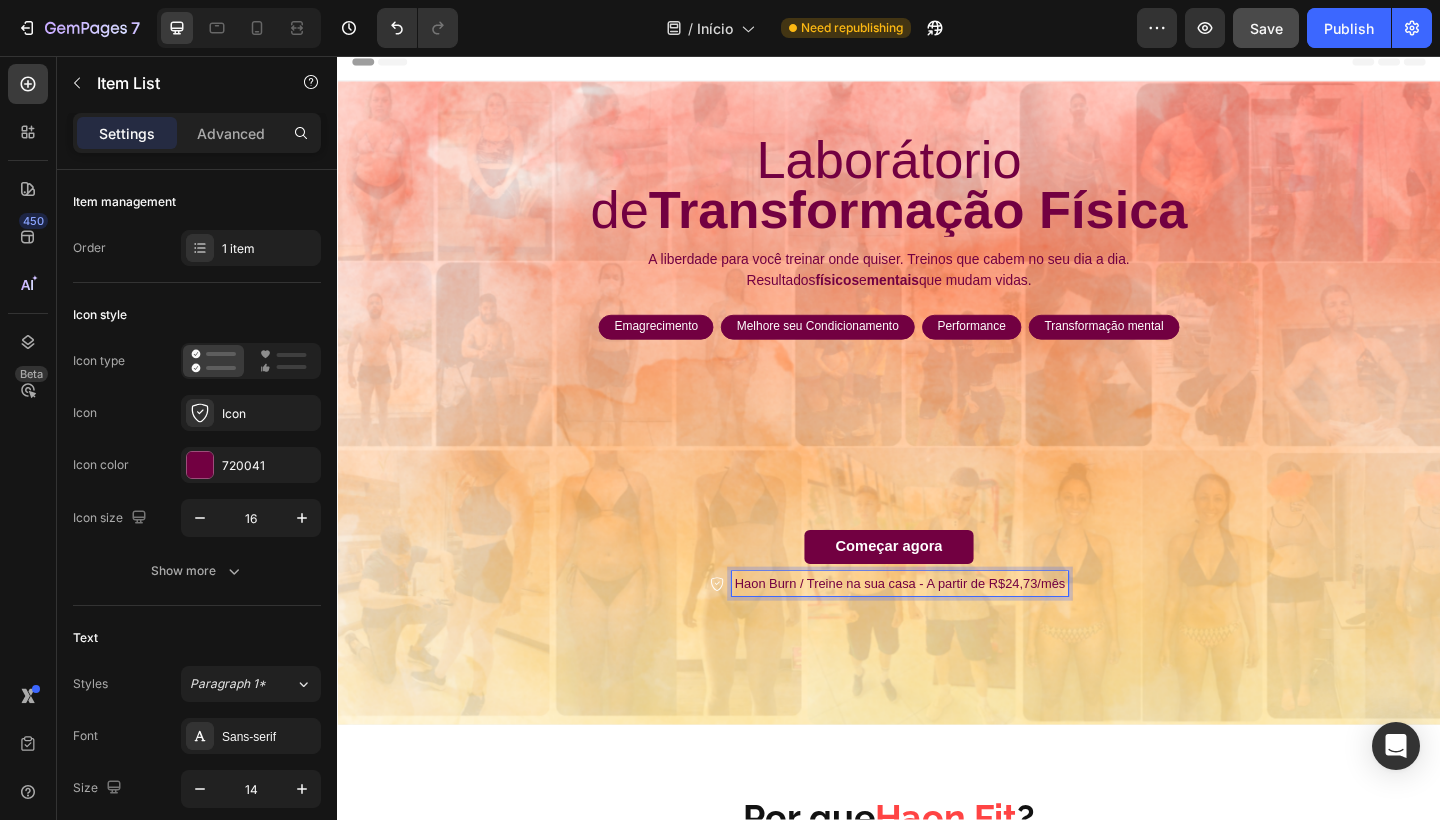 click on "Haon Burn / Treine na sua casa - A partir de R$24,73/mês" at bounding box center [949, 630] 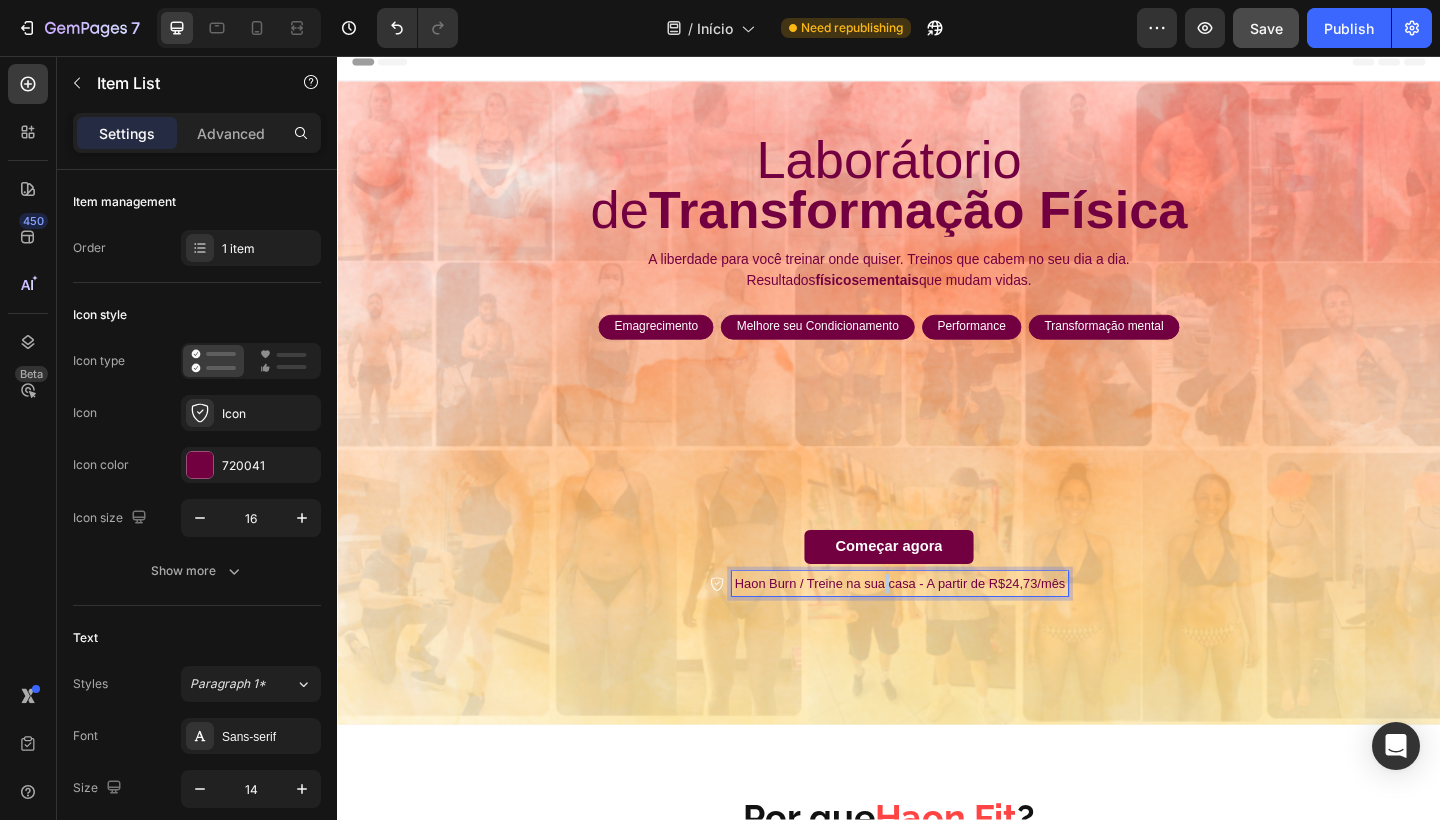 click on "Haon Burn / Treine na sua casa - A partir de R$24,73/mês" at bounding box center (949, 630) 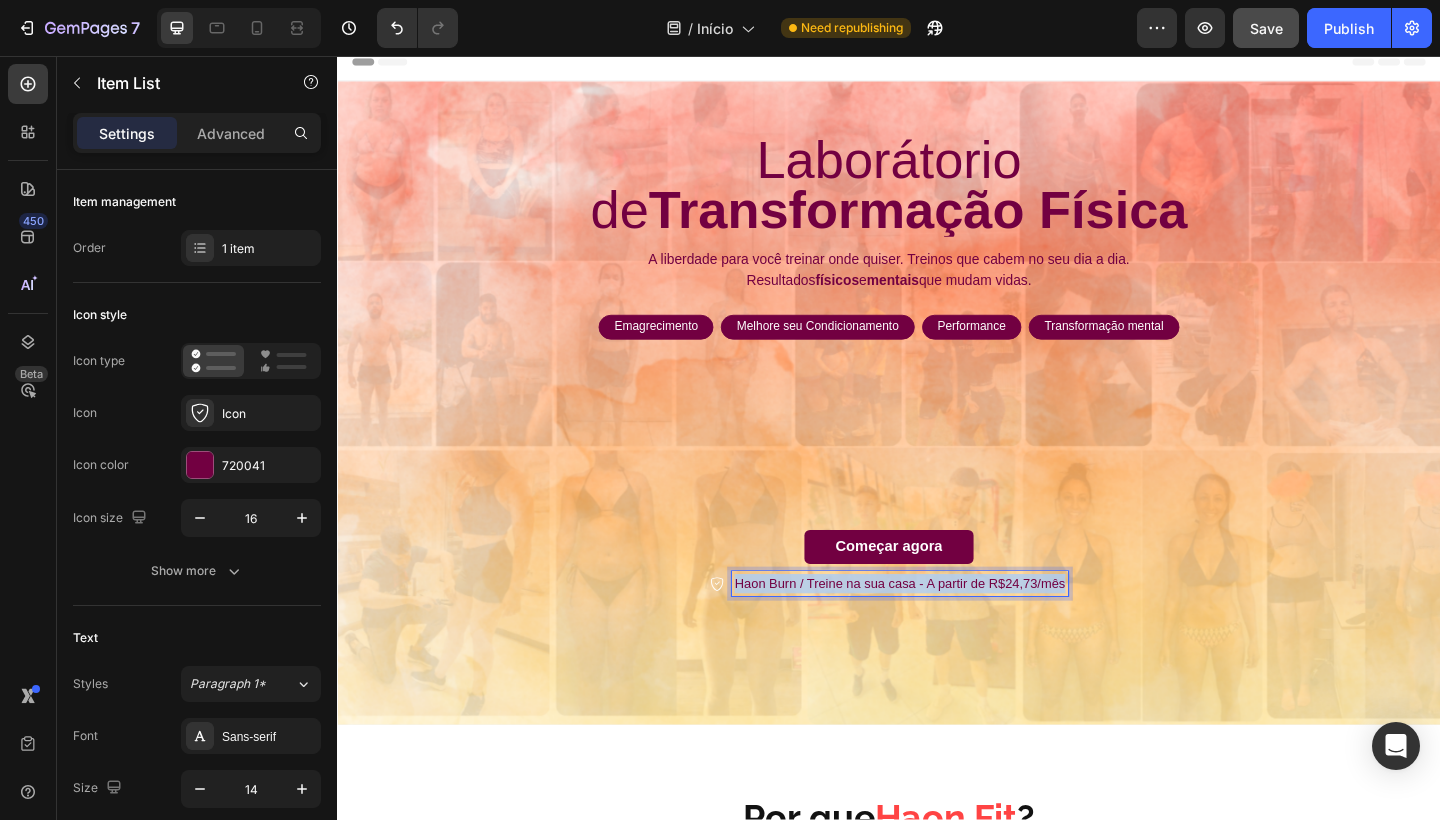 click on "Haon Burn / Treine na sua casa - A partir de R$24,73/mês" at bounding box center (949, 630) 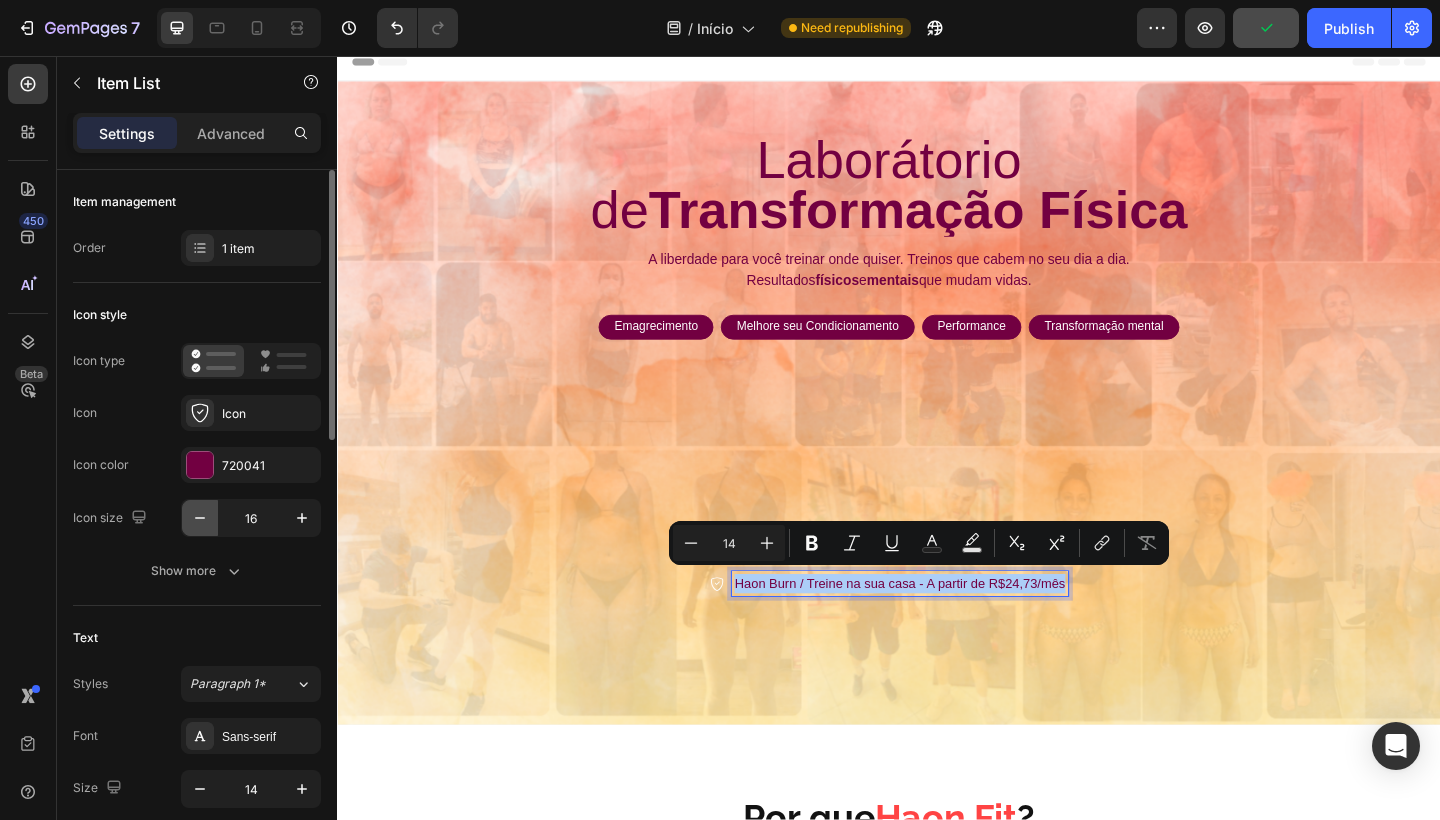 click 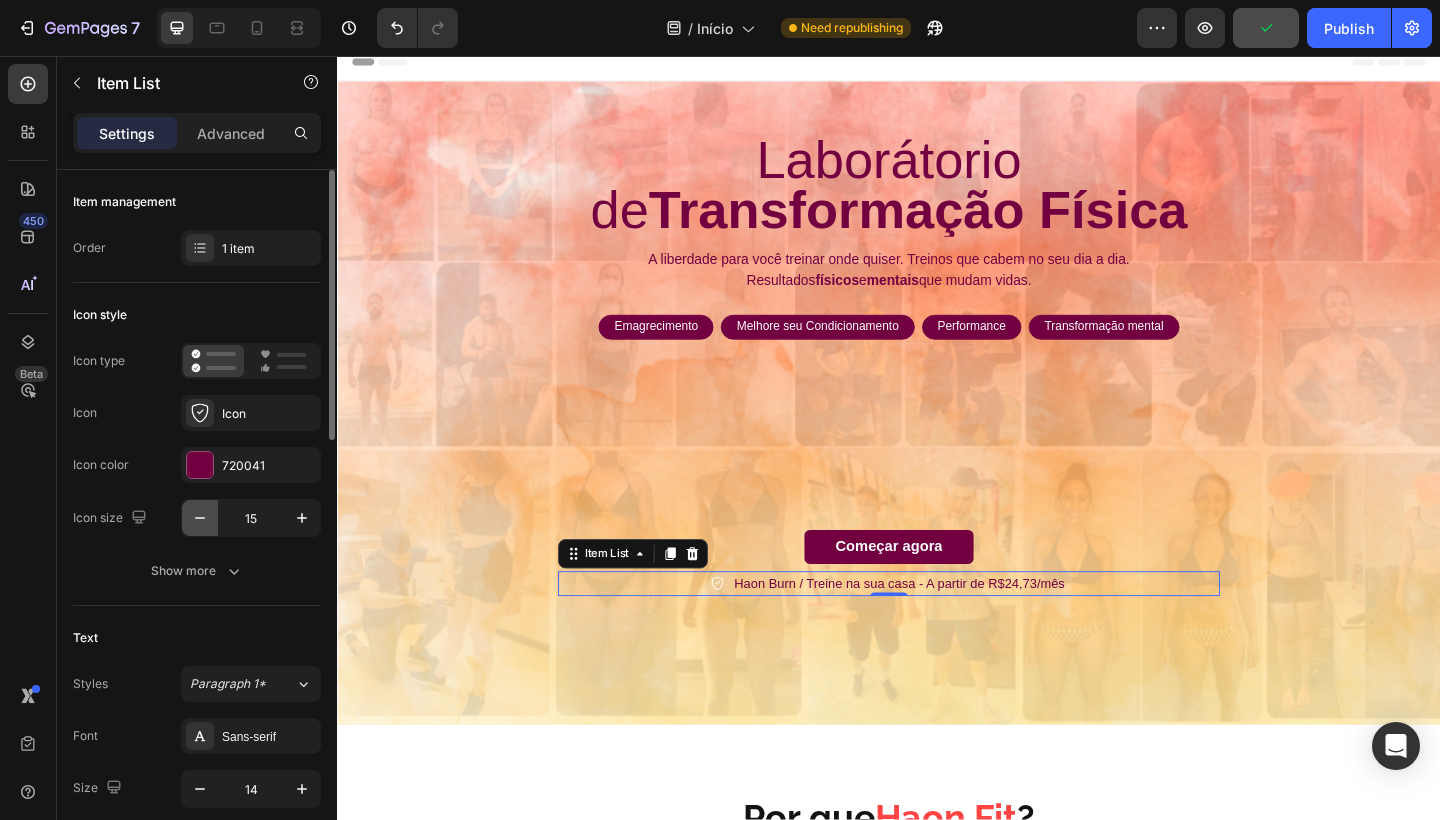 click 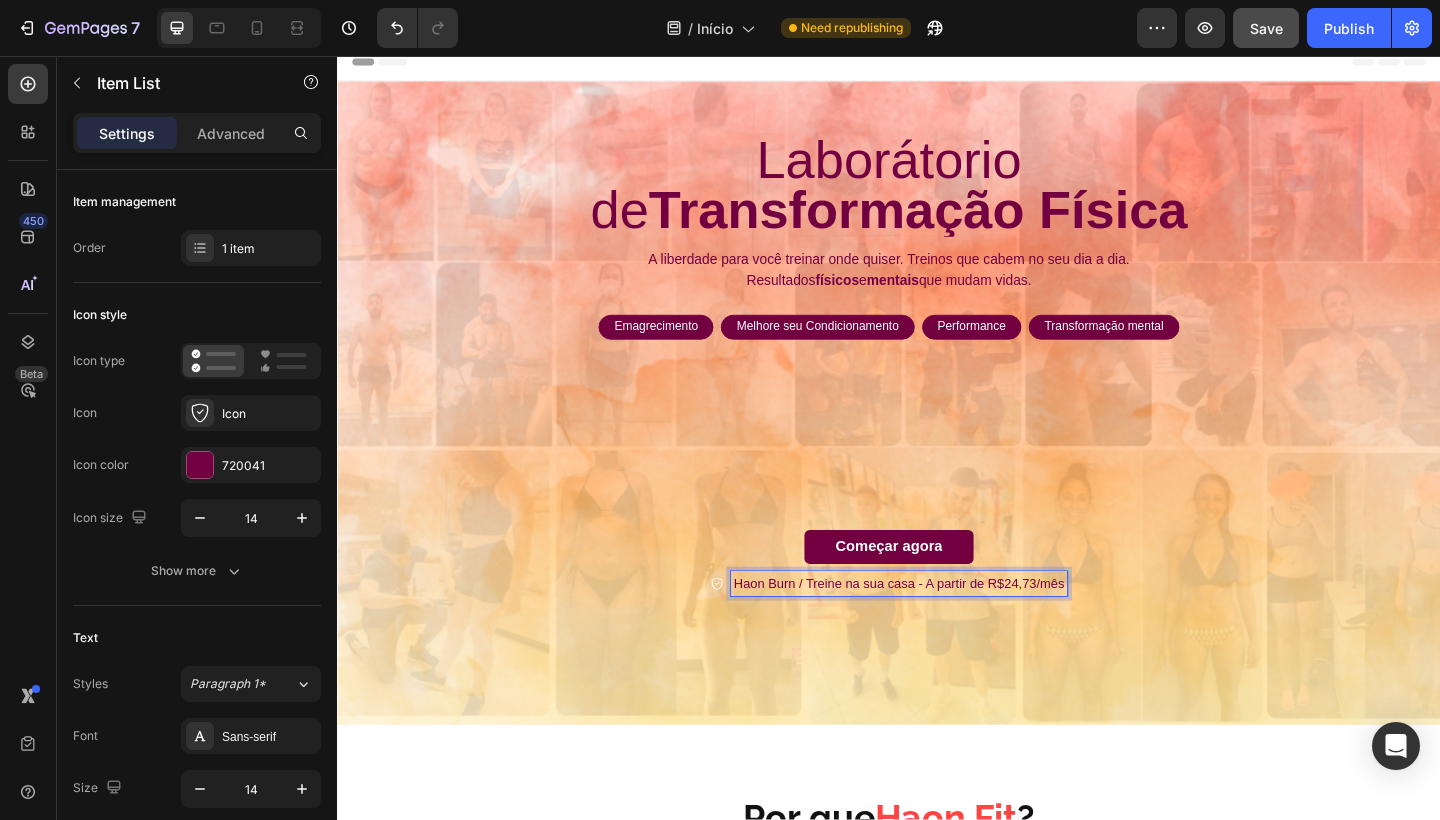 click on "Haon Burn / Treine na sua casa - A partir de R$24,73/mês" at bounding box center [948, 630] 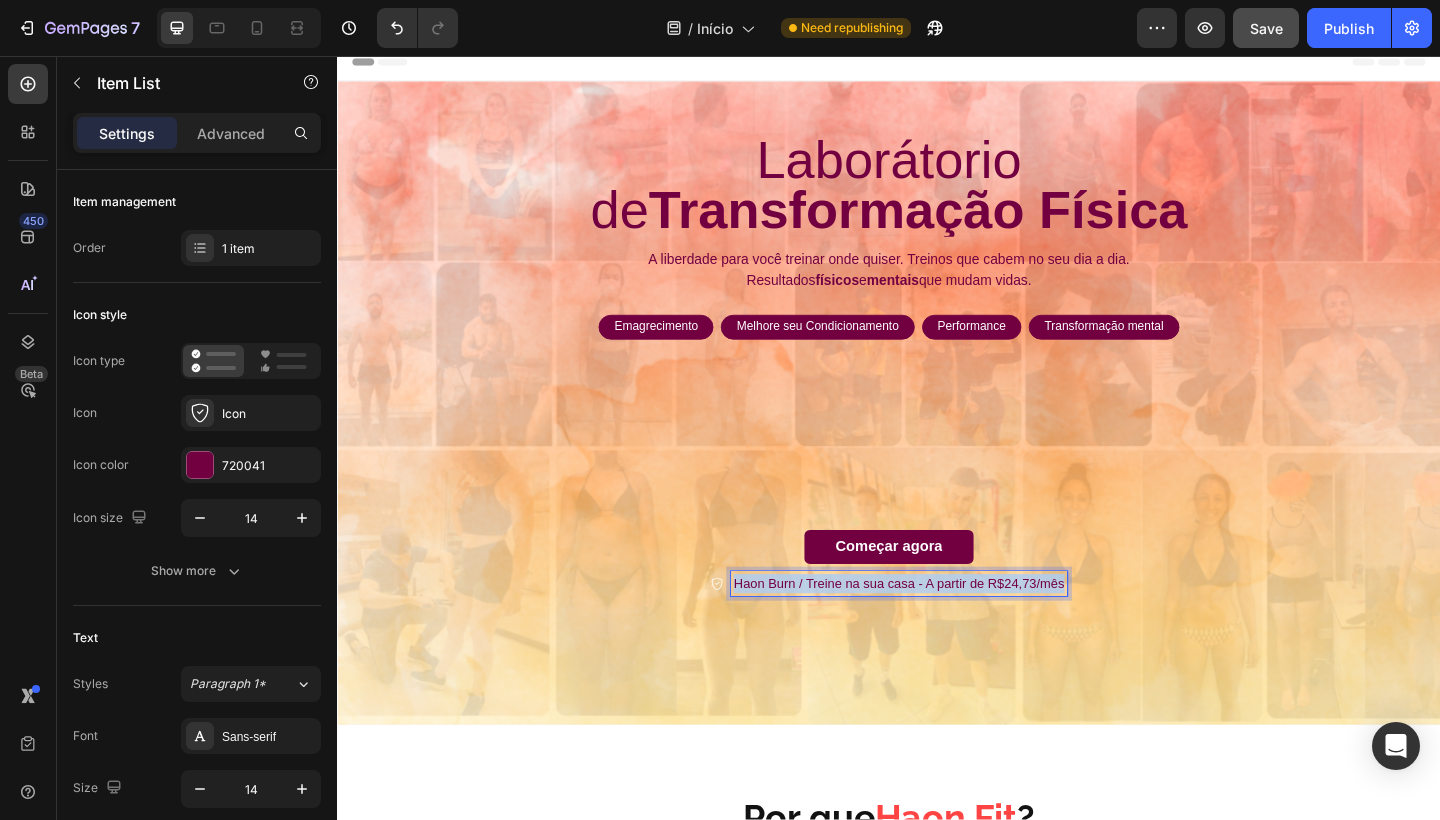 click on "Haon Burn / Treine na sua casa - A partir de R$24,73/mês" at bounding box center [948, 630] 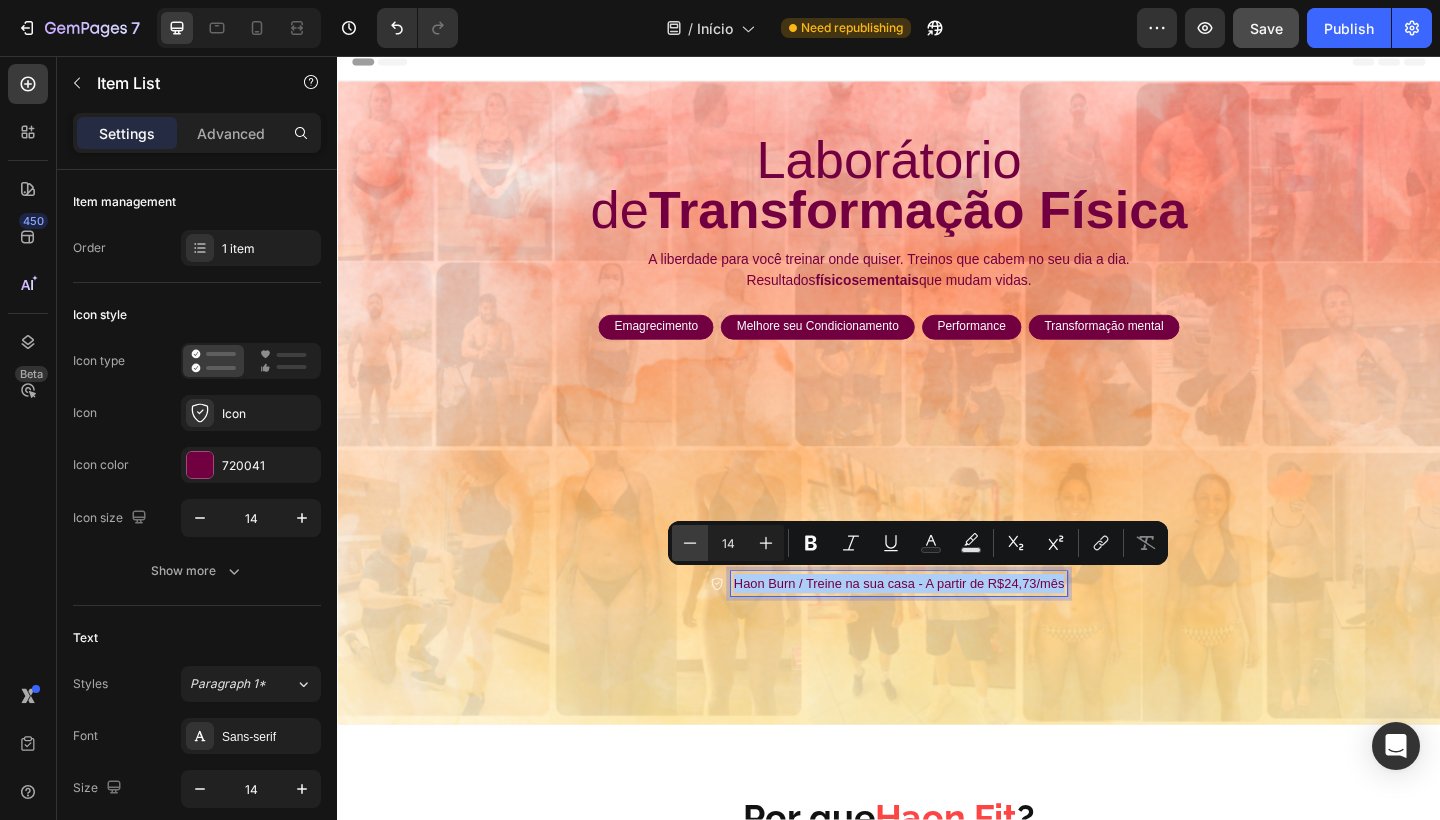 click 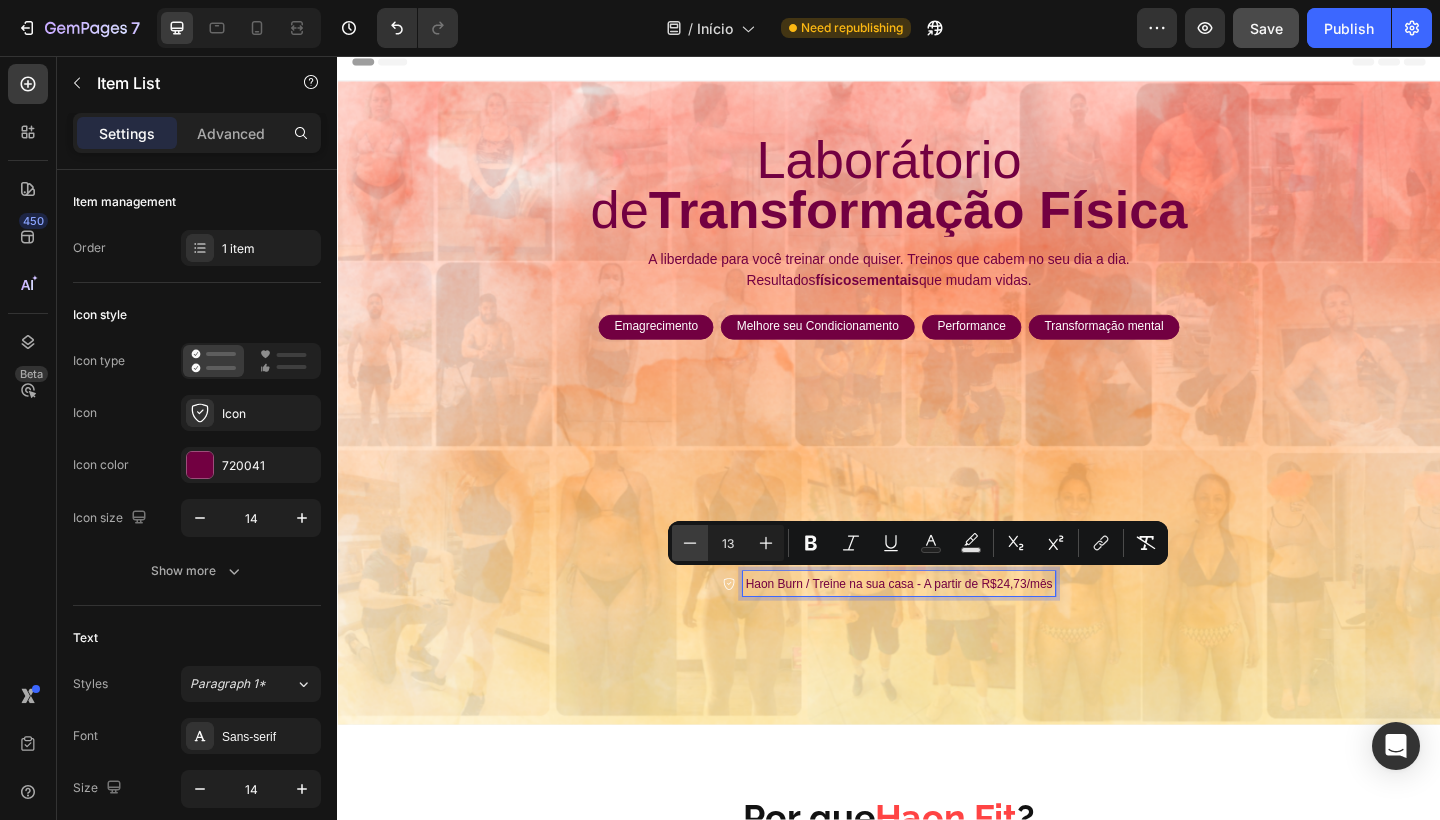 click 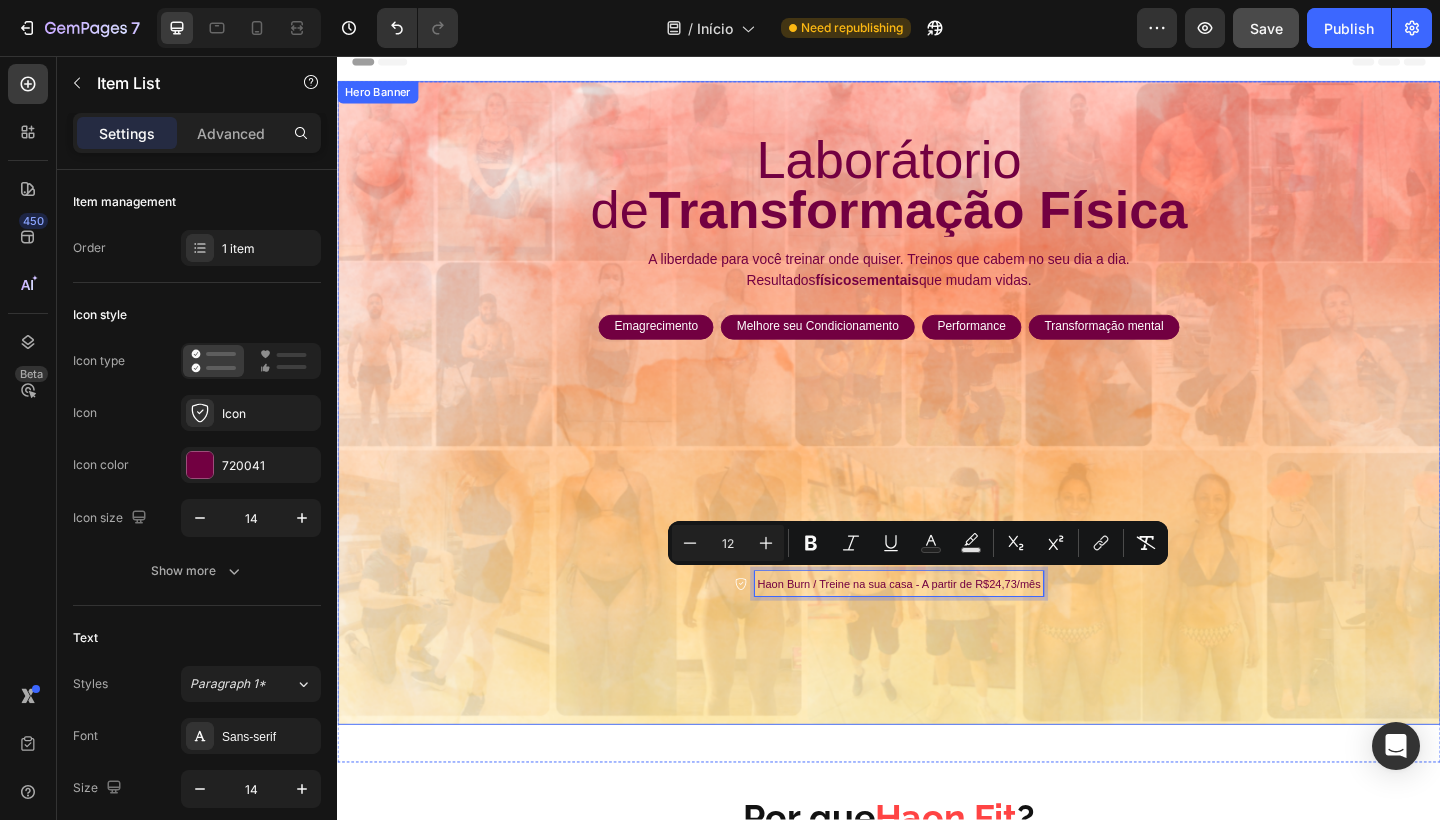 click at bounding box center [937, 434] 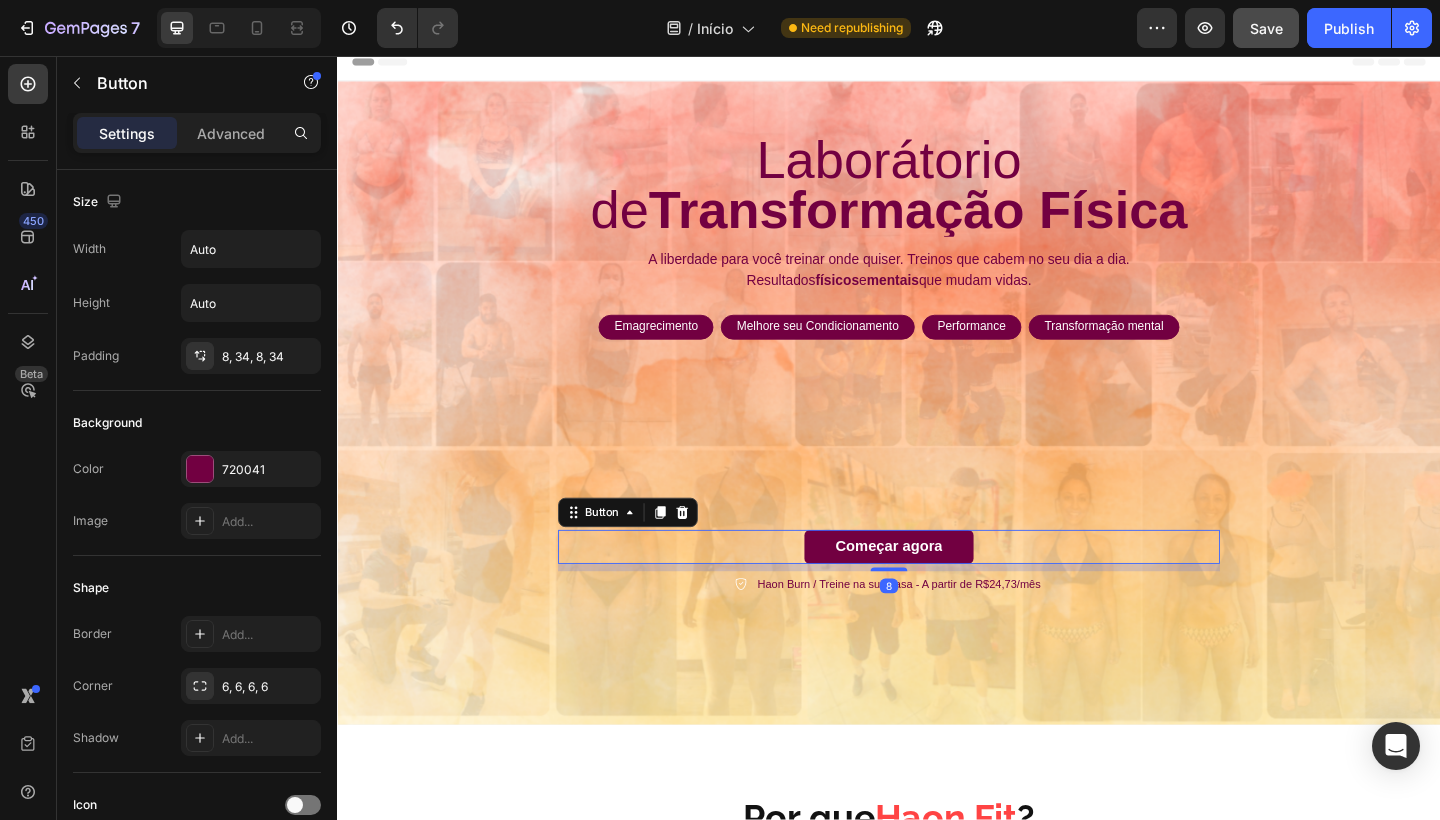 click on "Começar agora Button   8" at bounding box center [937, 590] 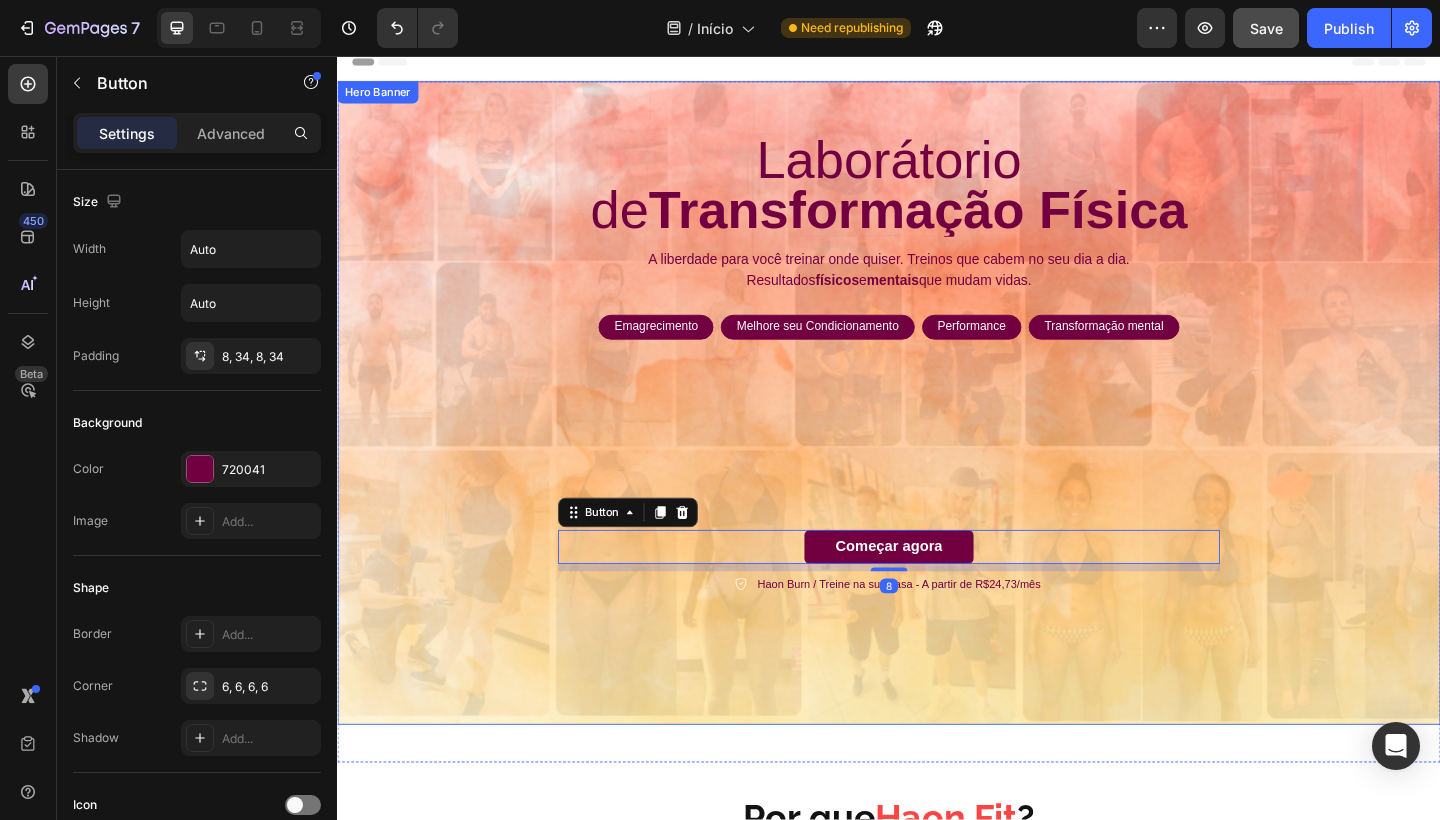 click on "Laborátorio de  Transformação Física Heading A liberdade para você treinar onde quiser. Treinos que cabem no seu dia a dia. Resultados  físicos  e  mentais  que mudam vidas. Text Block Emagrecimento Text Block Row Melhore seu Condicionamento Text Block Row Performance Text Block Row Transformação mental Text Block Row Row Começar agora Button   8
Haon Burn / Treine na sua casa - A partir de R$24,73/mês Item List Row" at bounding box center [937, 392] 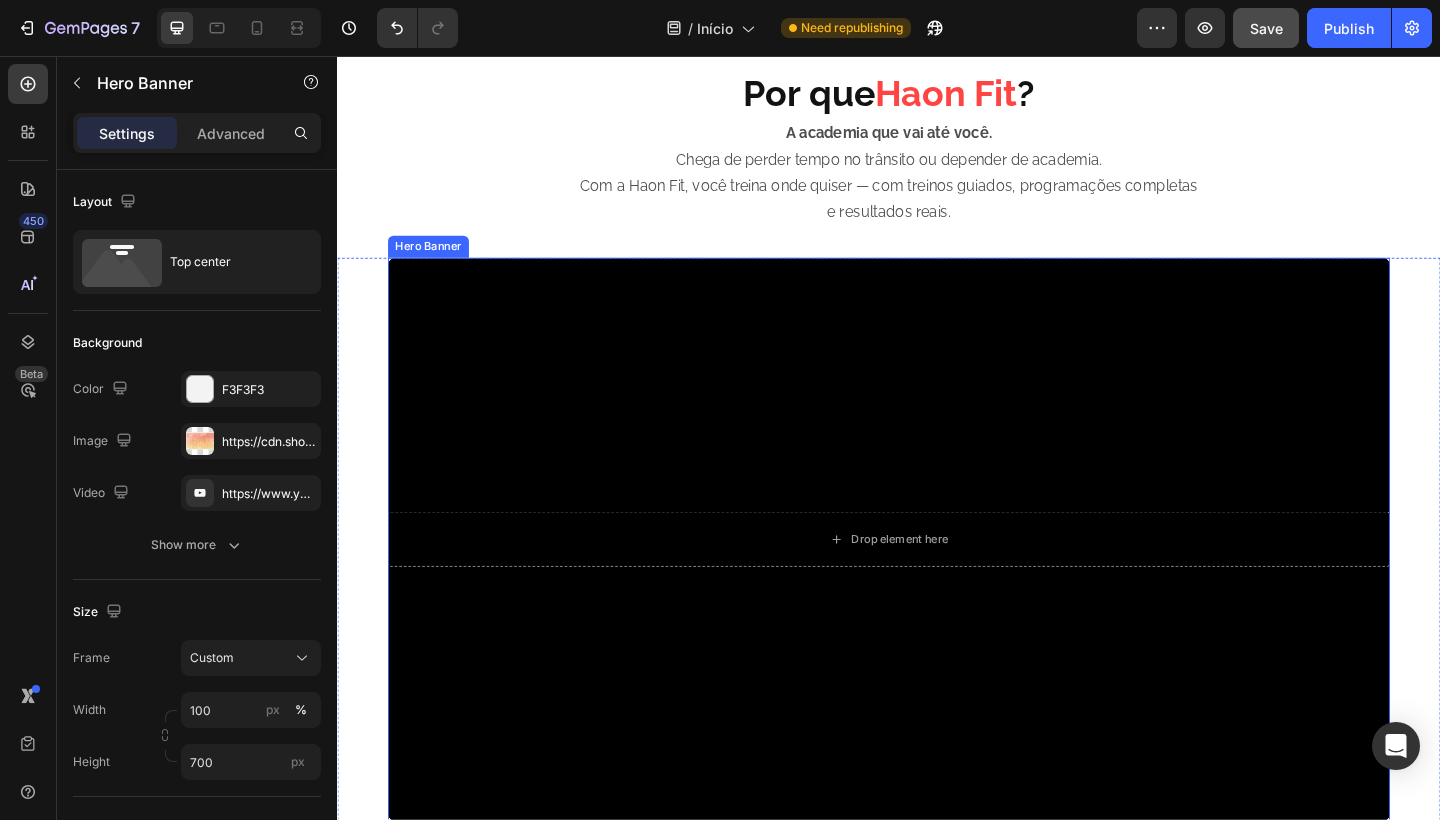 scroll, scrollTop: 510, scrollLeft: 0, axis: vertical 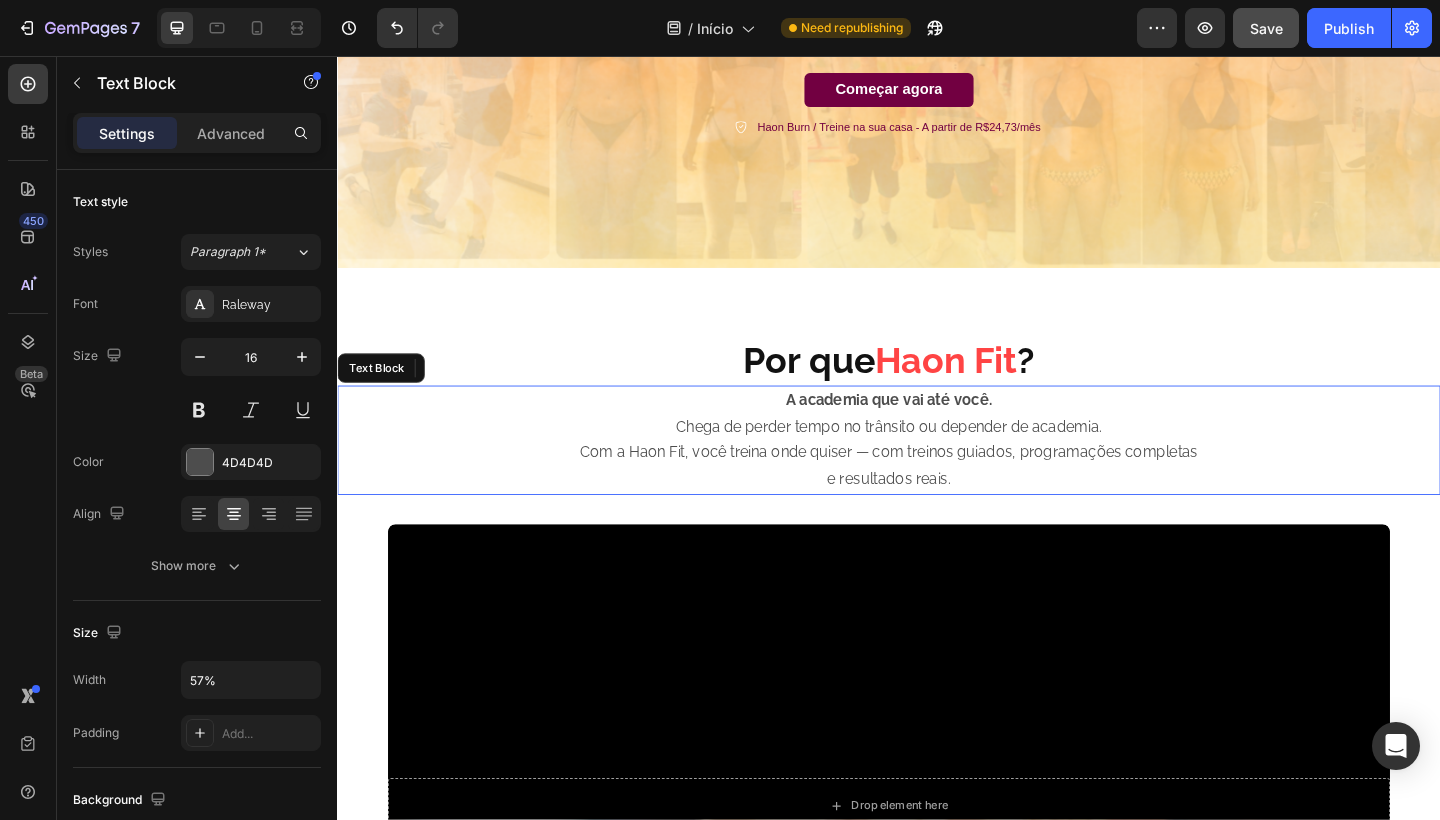 click on "Chega de perder tempo no trânsito ou depender de academia. Com a Haon Fit, você treina onde quiser — com treinos guiados, programações completas e resultados reais." at bounding box center [937, 489] 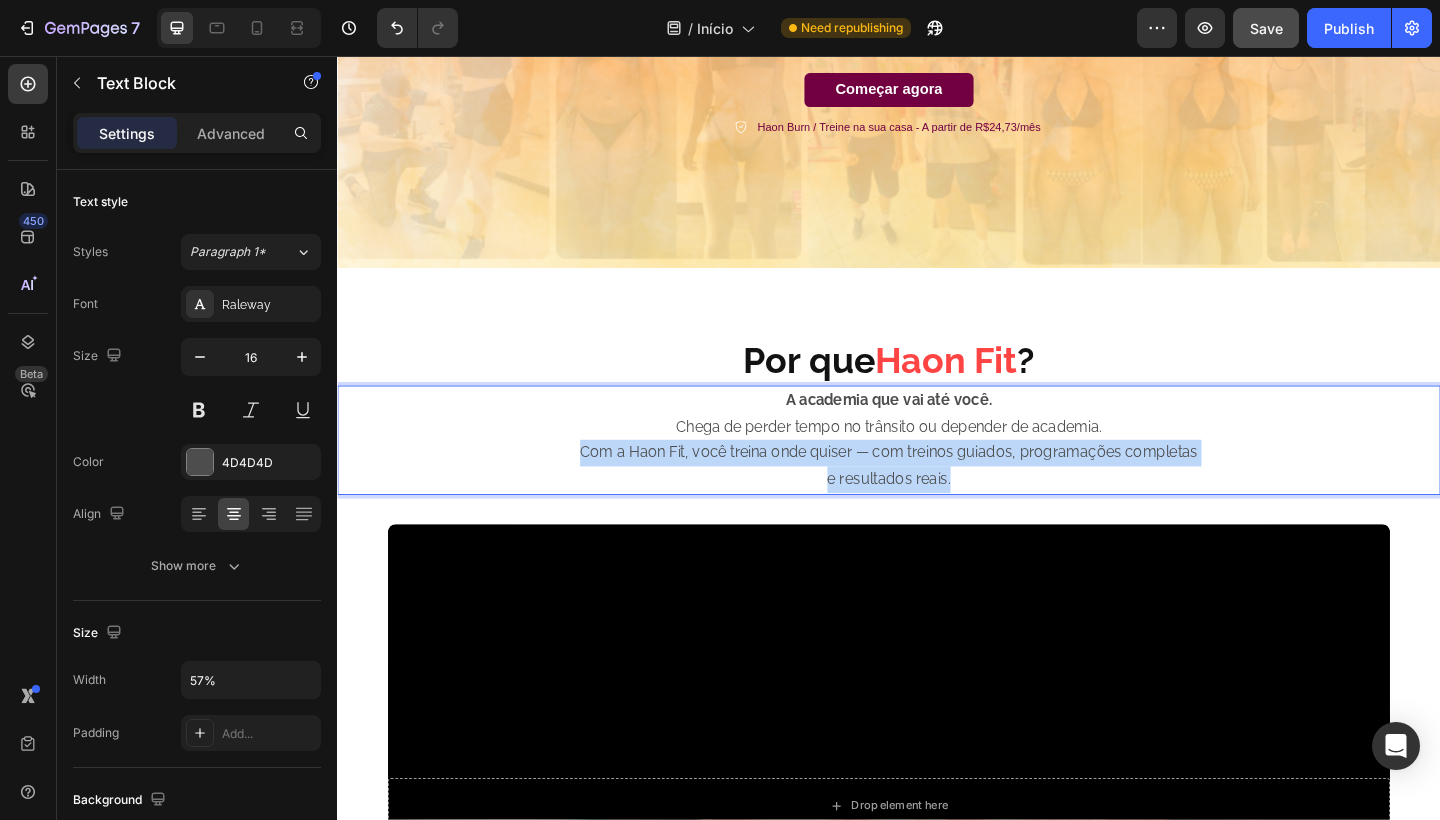 click on "Chega de perder tempo no trânsito ou depender de academia. Com a Haon Fit, você treina onde quiser — com treinos guiados, programações completas e resultados reais." at bounding box center (937, 489) 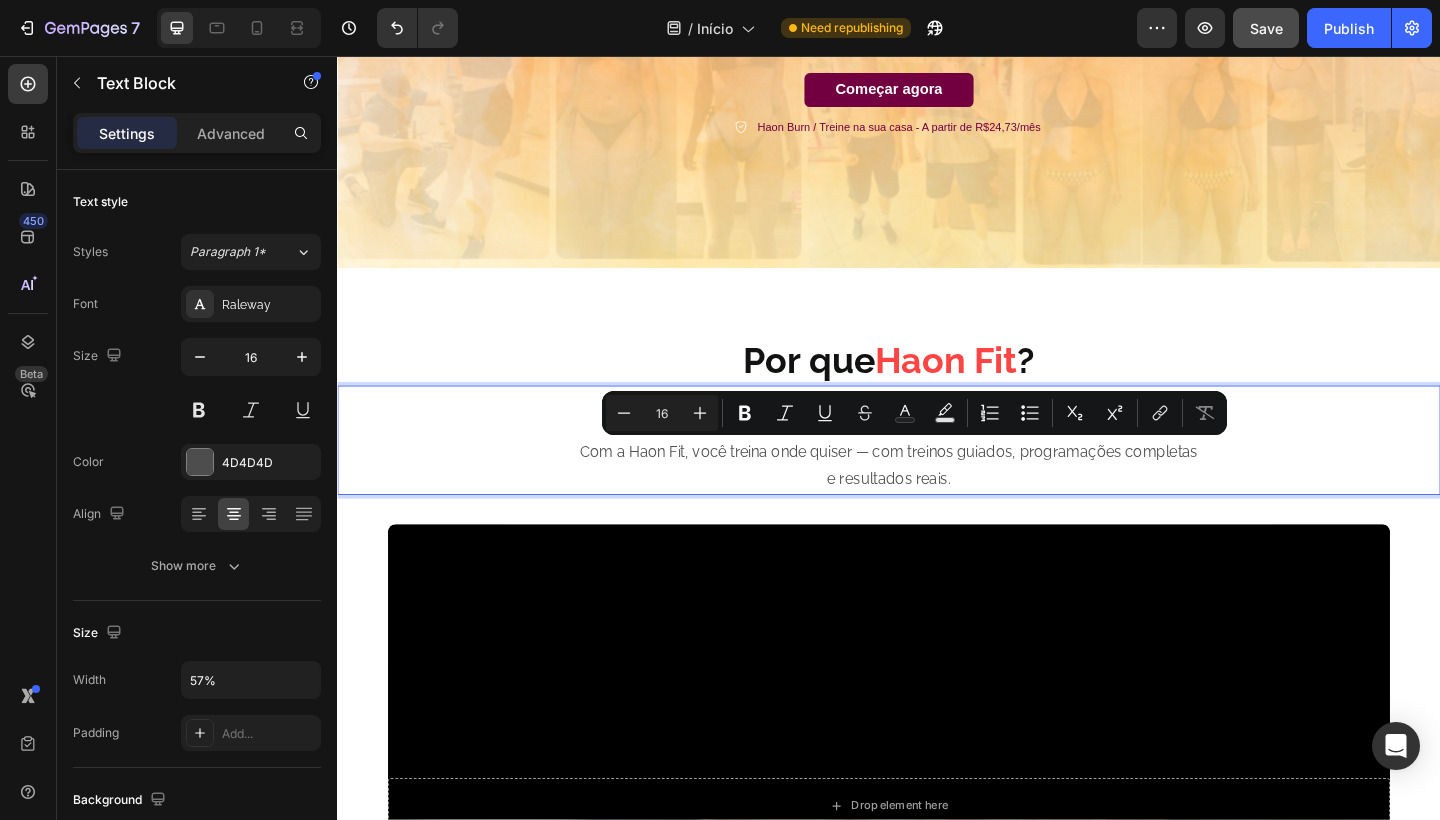 click on "Chega de perder tempo no trânsito ou depender de academia. Com a Haon Fit, você treina onde quiser — com treinos guiados, programações completas e resultados reais." at bounding box center [937, 489] 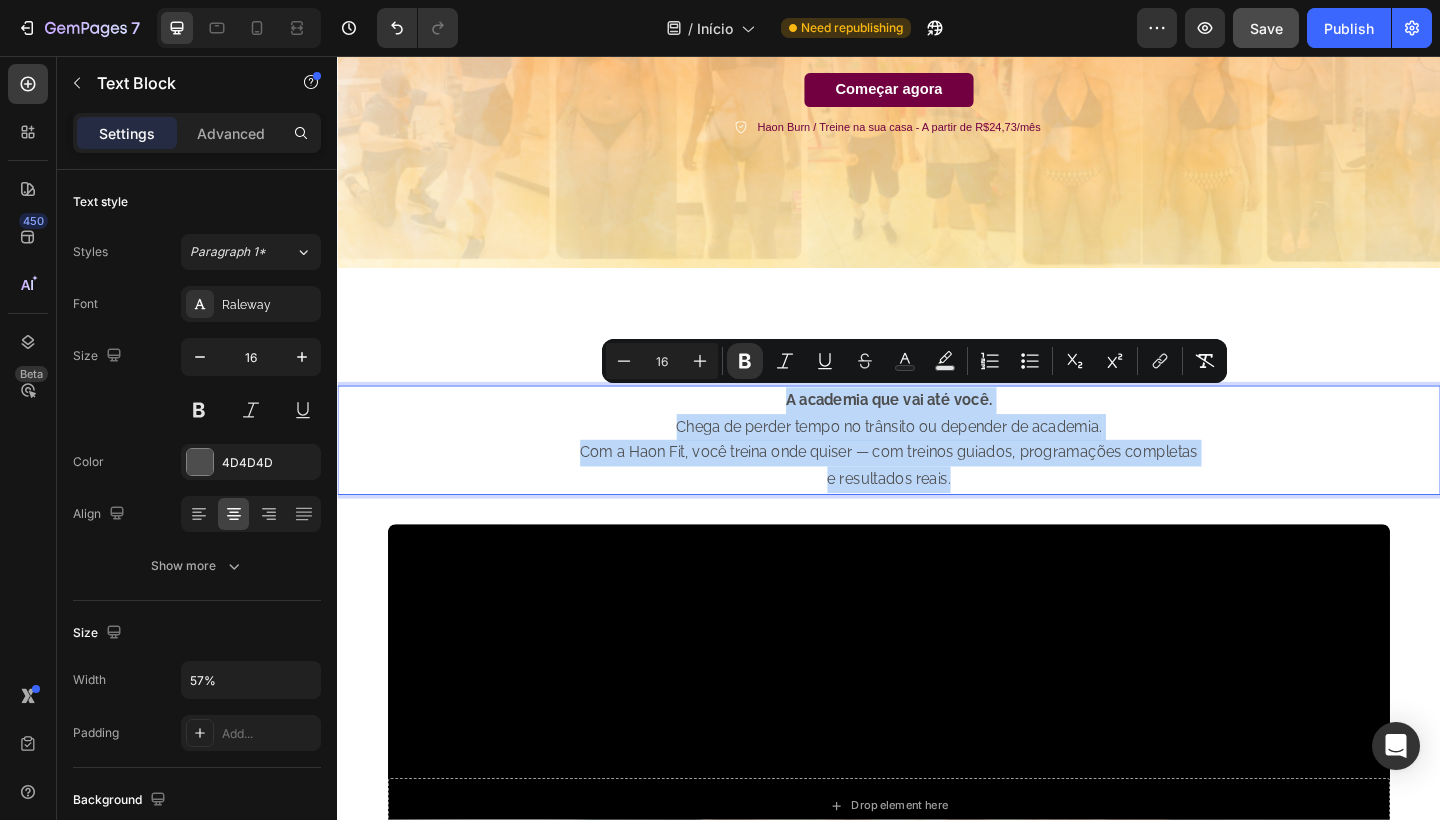 drag, startPoint x: 1004, startPoint y: 517, endPoint x: 828, endPoint y: 424, distance: 199.06029 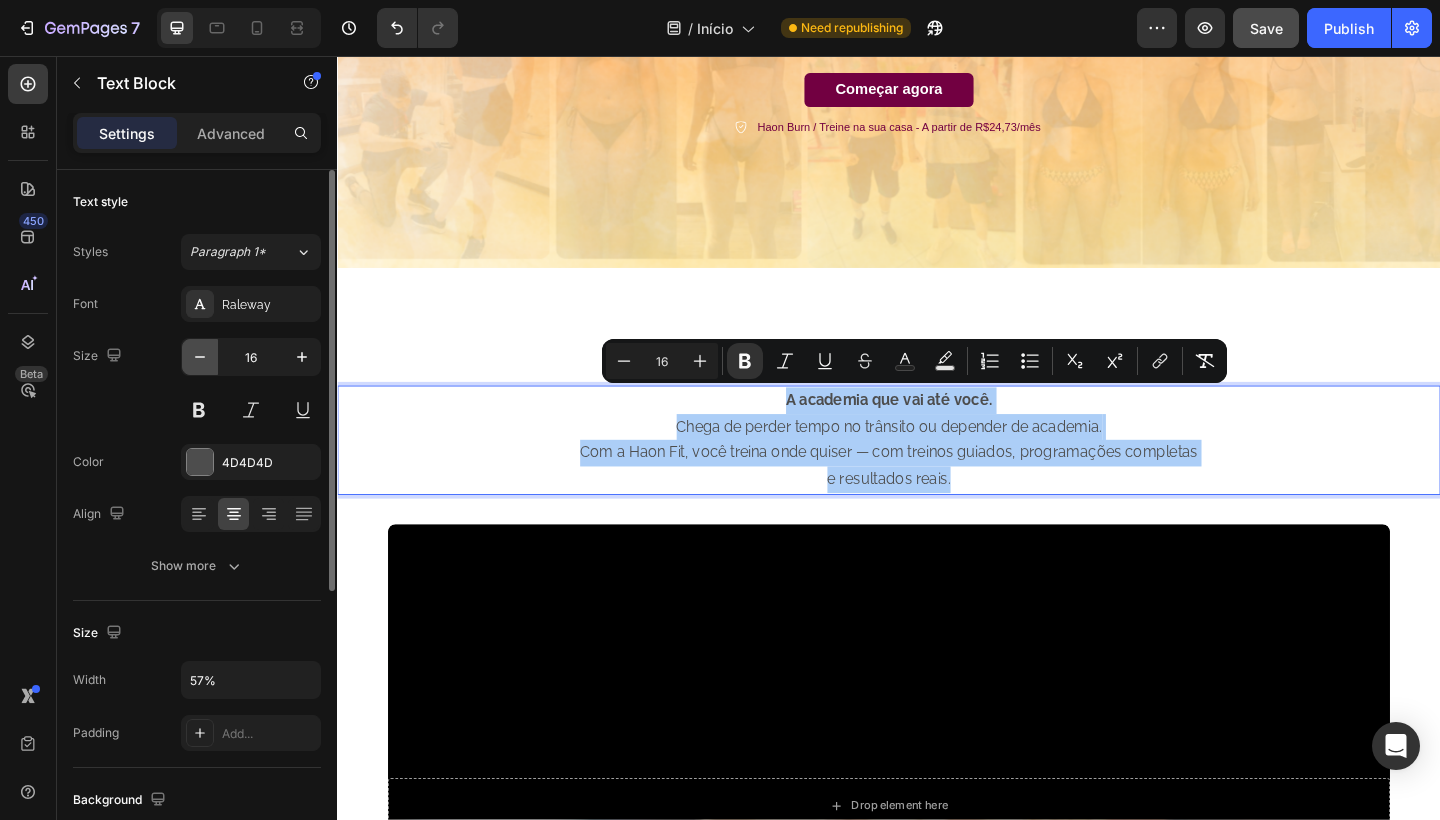 click at bounding box center [200, 357] 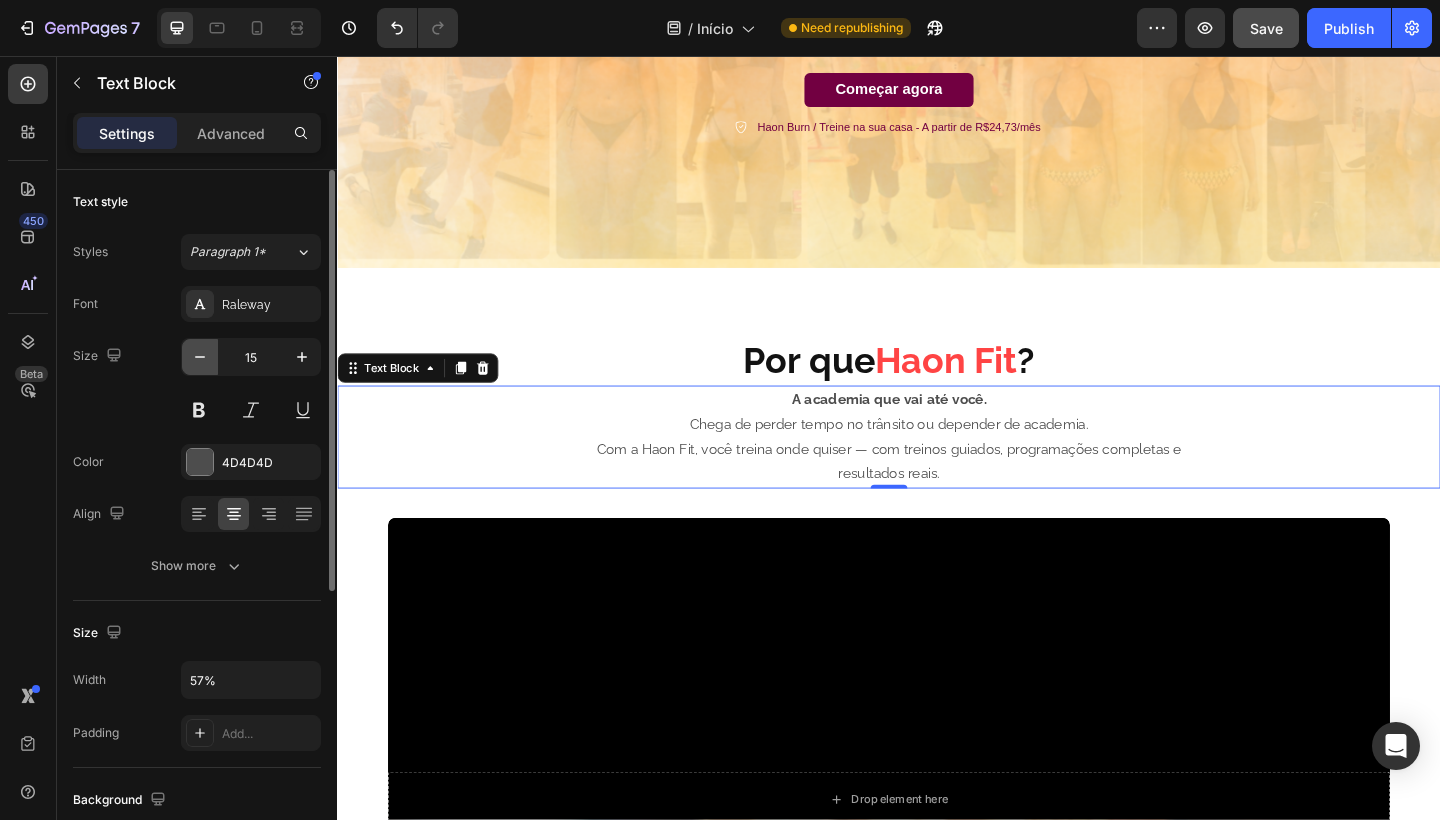 click at bounding box center (200, 357) 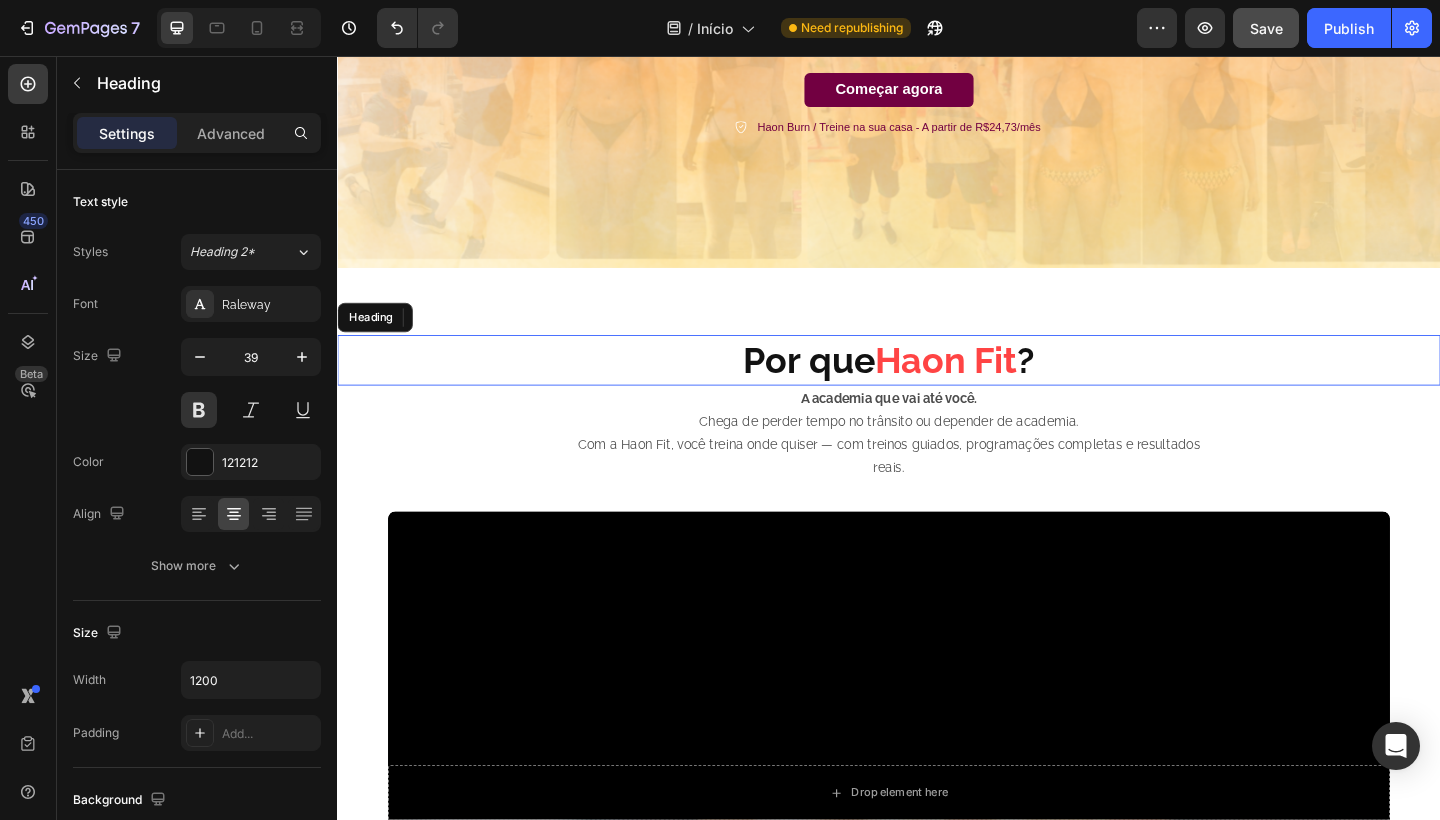 click on "Por que  Haon Fit ?" at bounding box center [937, 387] 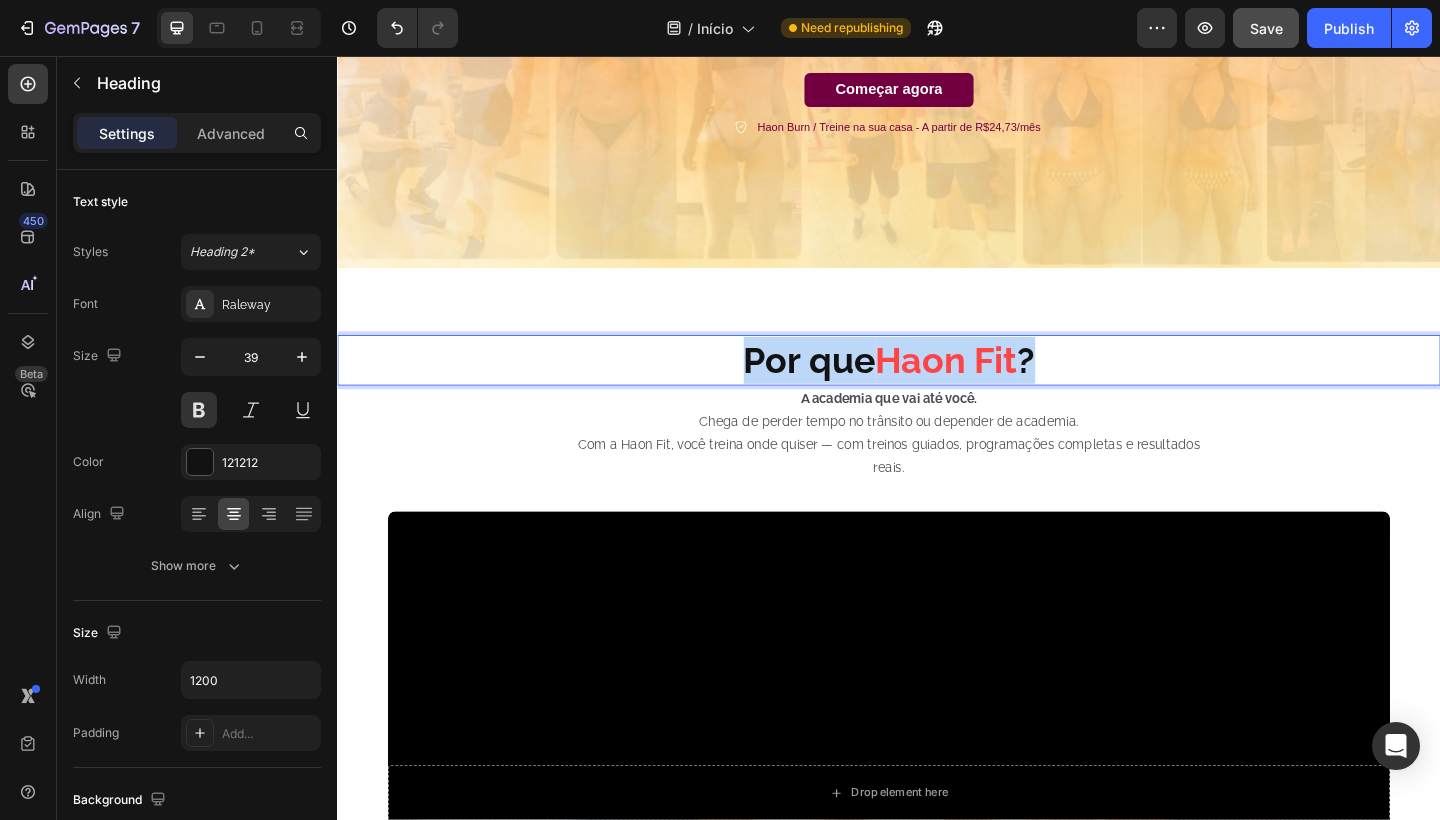 click on "Por que  Haon Fit ?" at bounding box center (937, 387) 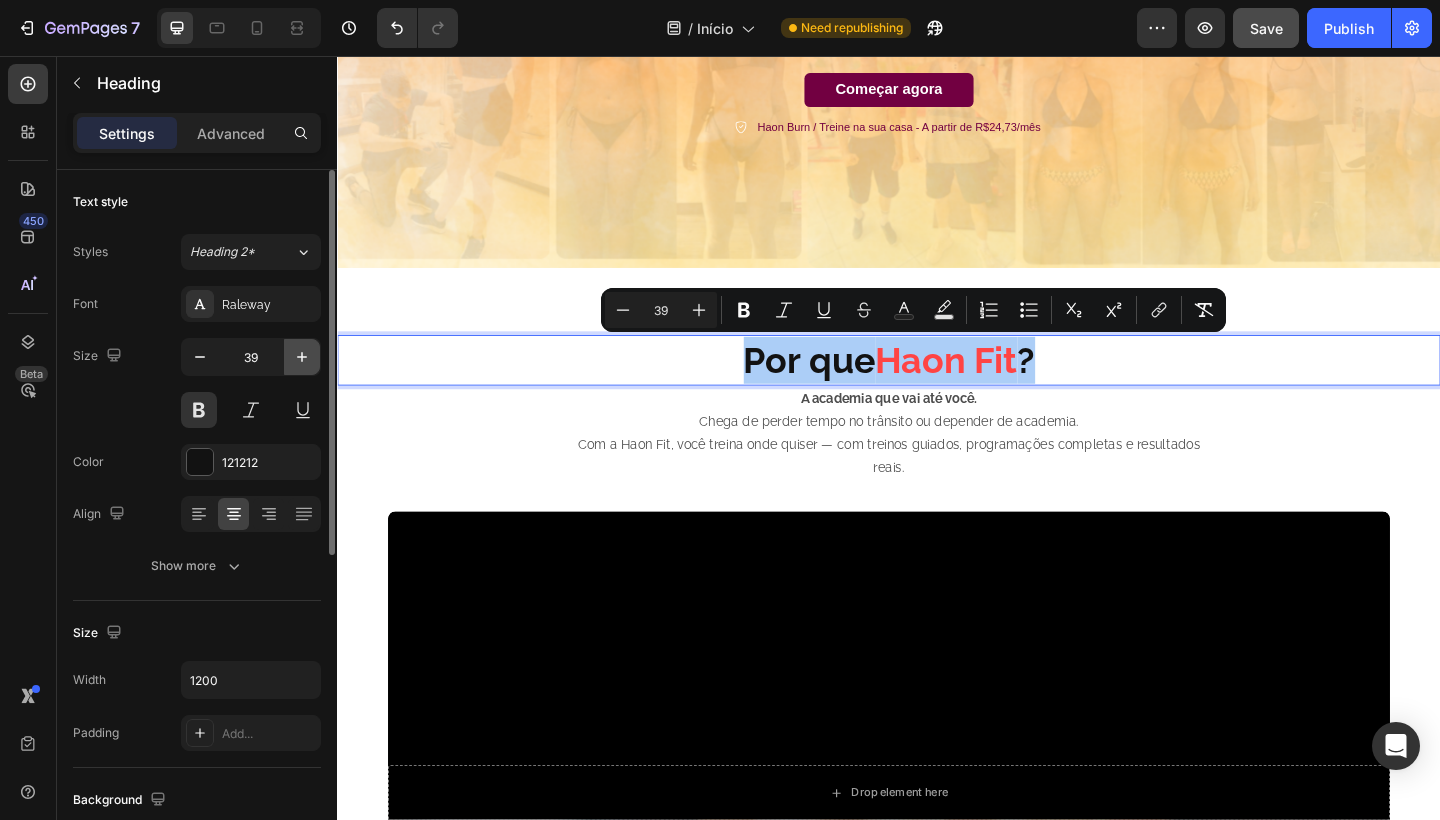 click 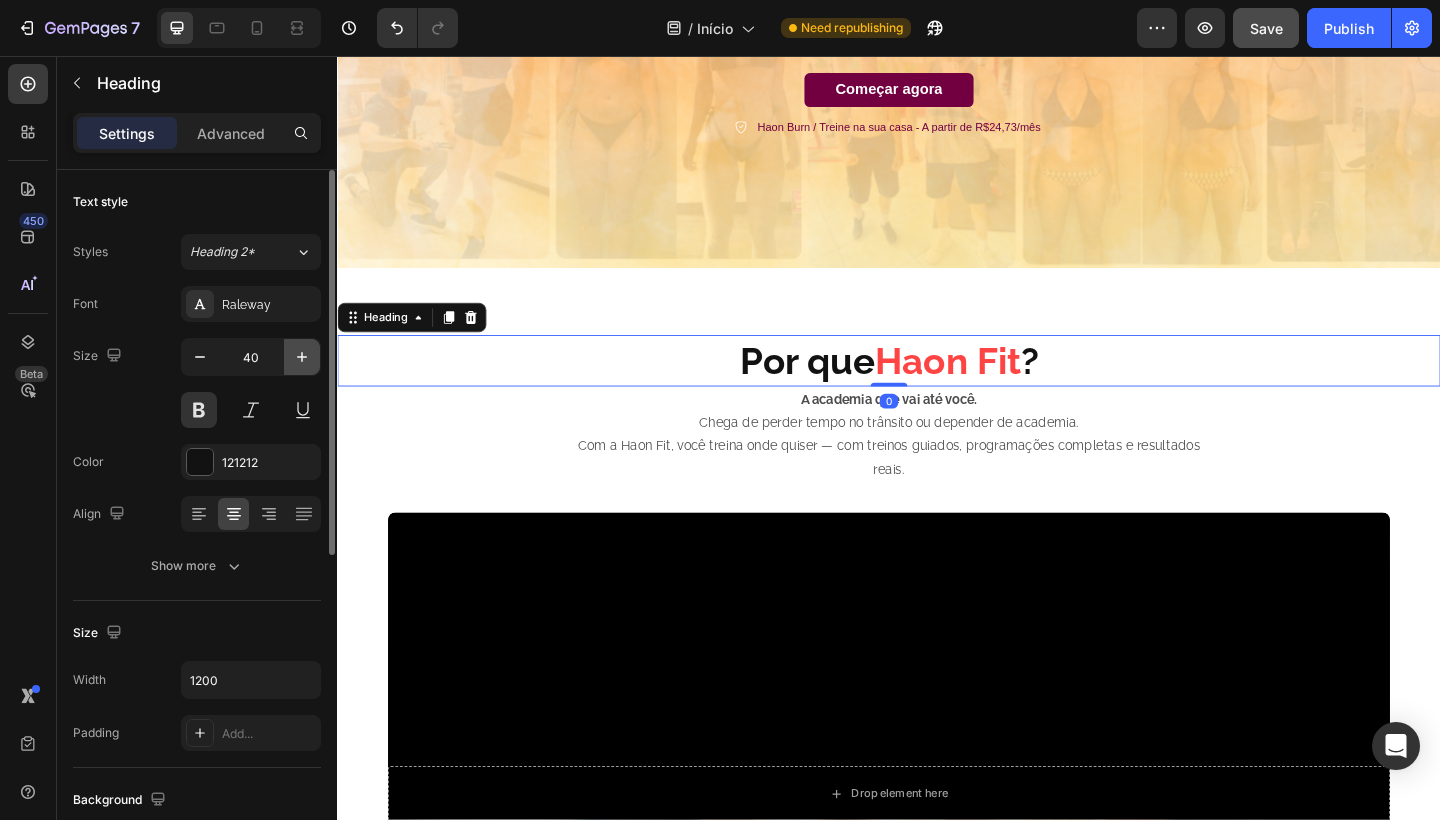 click 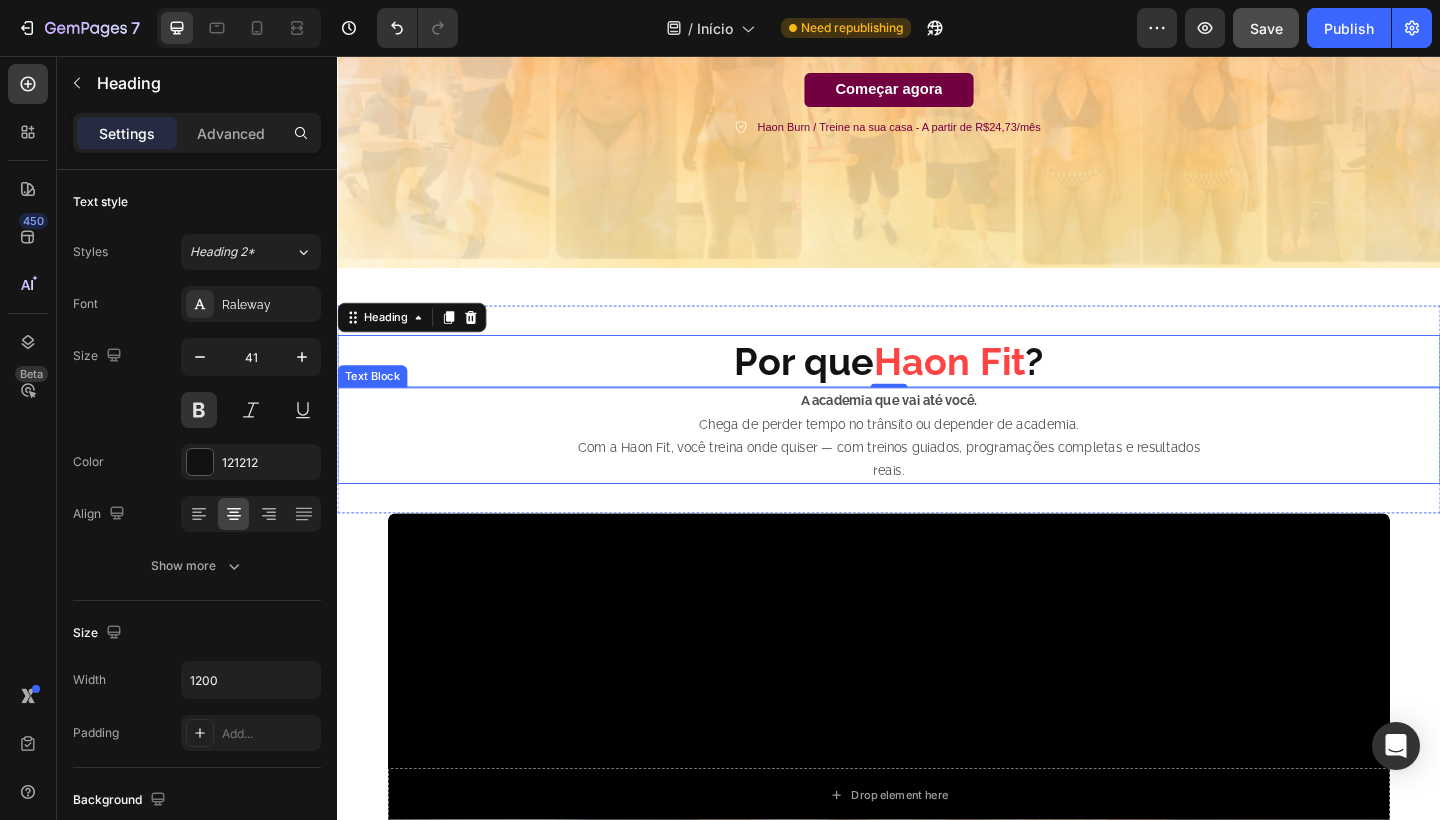 click on "A academia que vai até você. Chega de perder tempo no trânsito ou depender de academia. Com a Haon Fit, você treina onde quiser — com treinos guiados, programações completas e resultados reais." at bounding box center (937, 469) 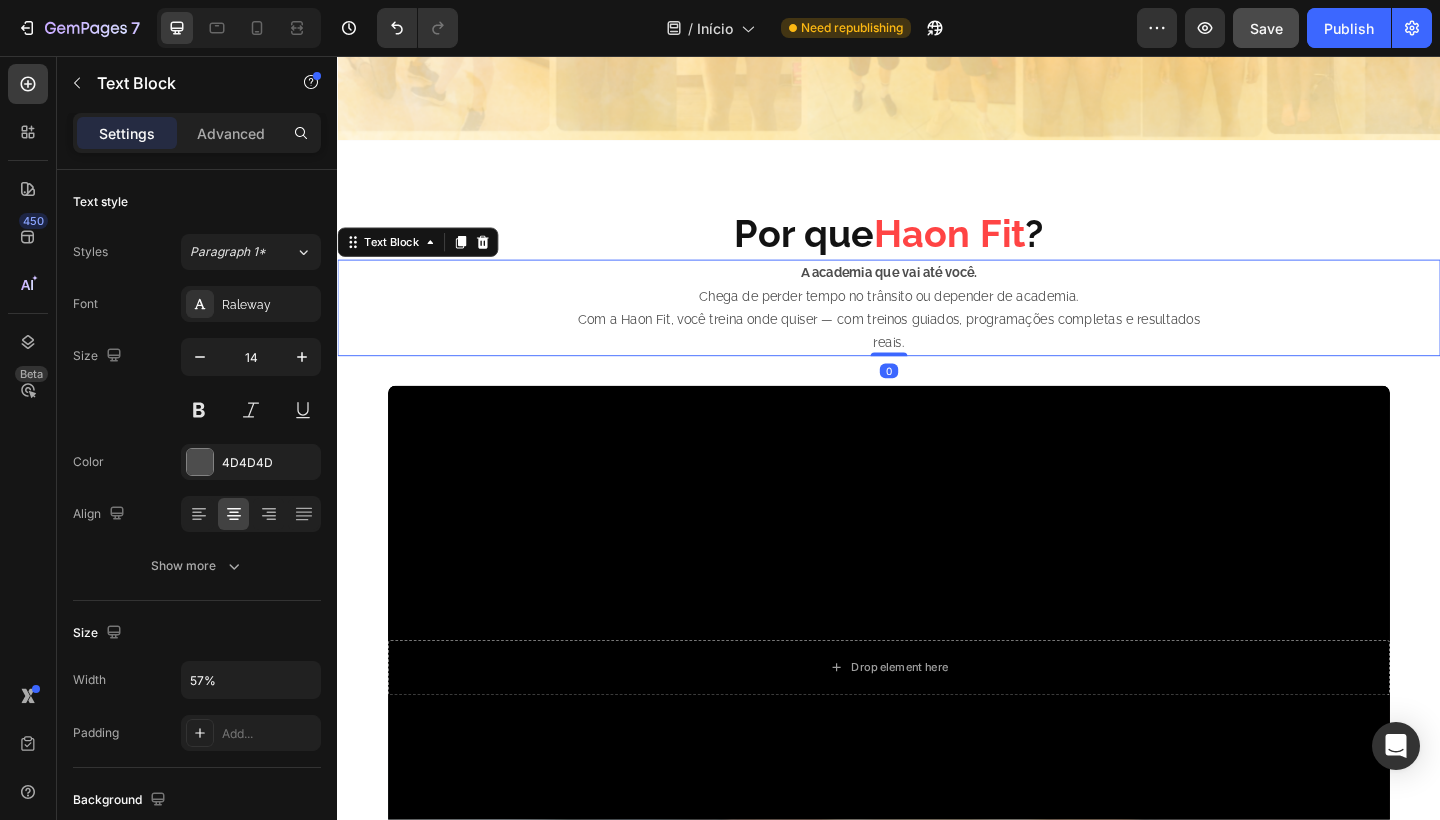 scroll, scrollTop: 530, scrollLeft: 0, axis: vertical 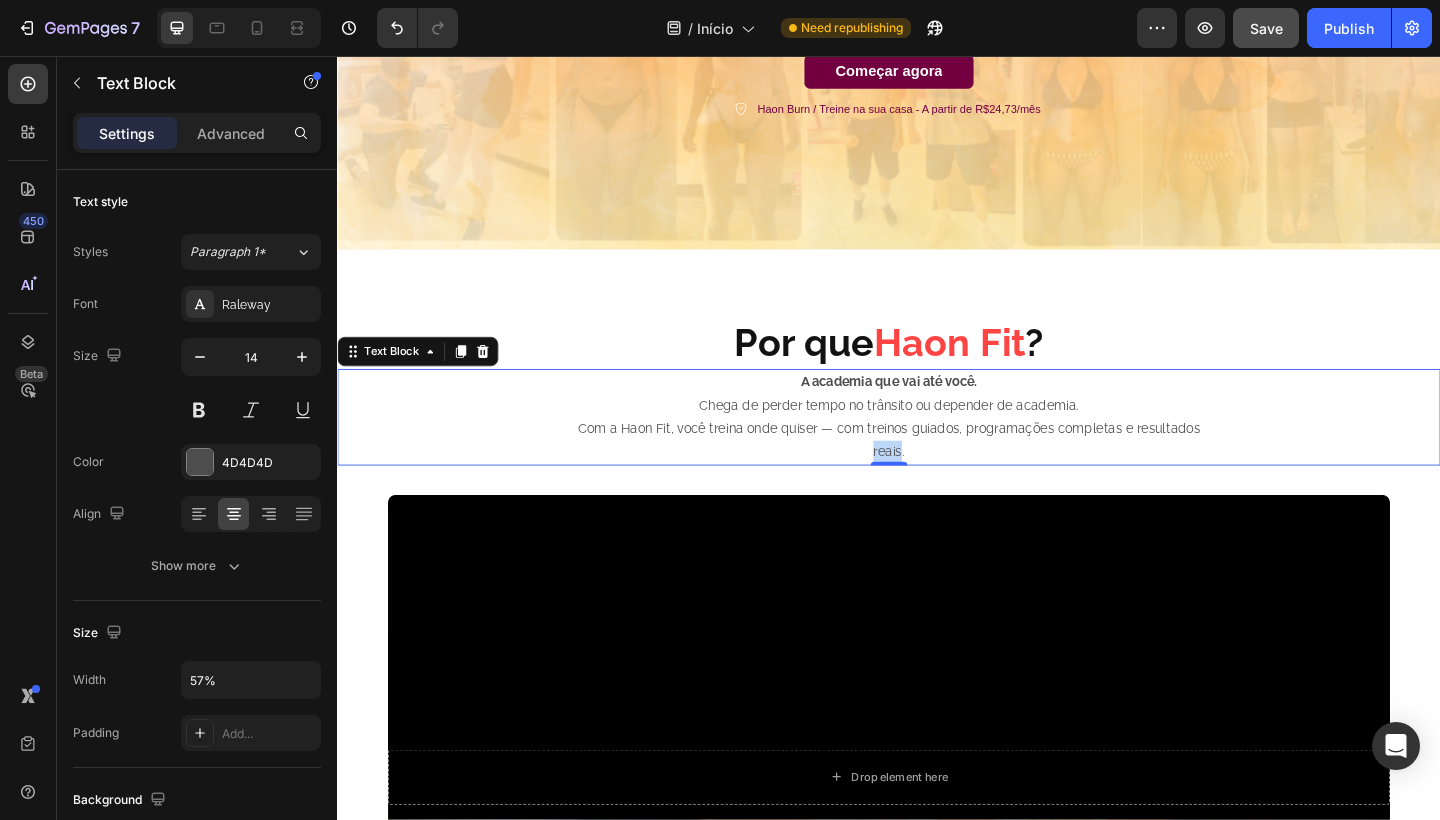 click on "Chega de perder tempo no trânsito ou depender de academia. Com a Haon Fit, você treina onde quiser — com treinos guiados, programações completas e resultados reais." at bounding box center (937, 463) 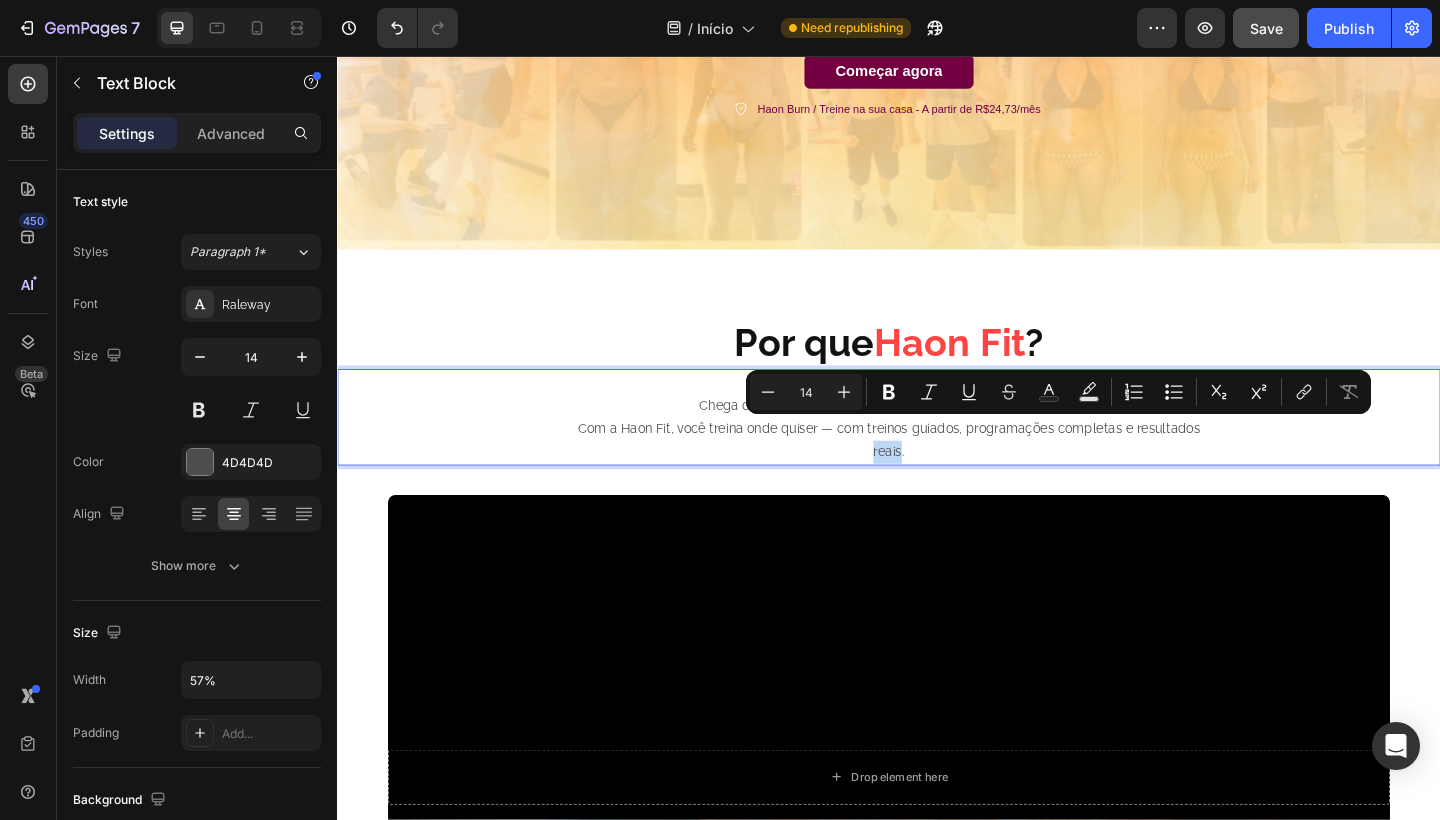 click on "Chega de perder tempo no trânsito ou depender de academia. Com a Haon Fit, você treina onde quiser — com treinos guiados, programações completas e resultados reais." at bounding box center [937, 463] 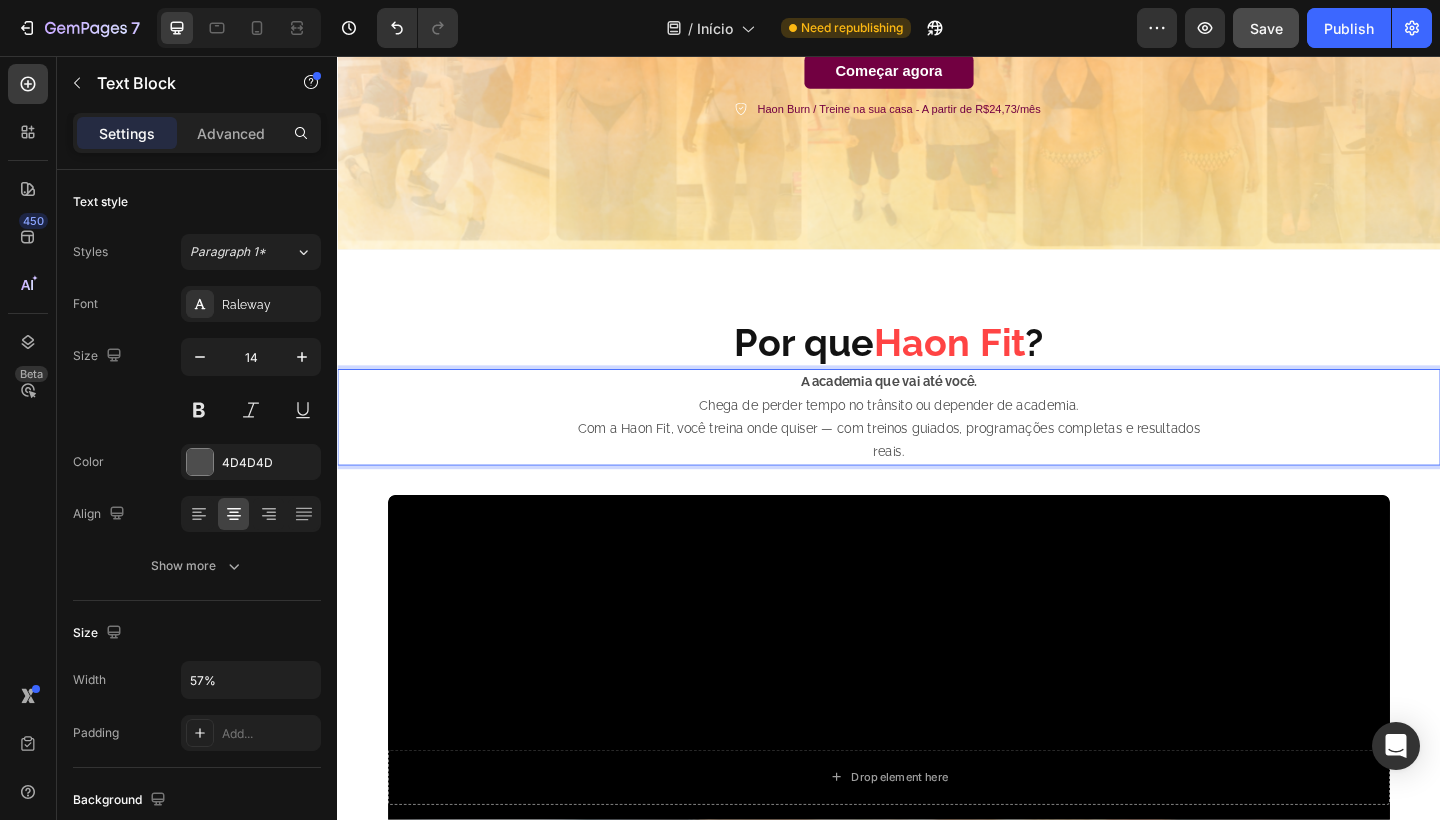 click on "Chega de perder tempo no trânsito ou depender de academia. Com a Haon Fit, você treina onde quiser — com treinos guiados, programações completas e resultados reais." at bounding box center [937, 463] 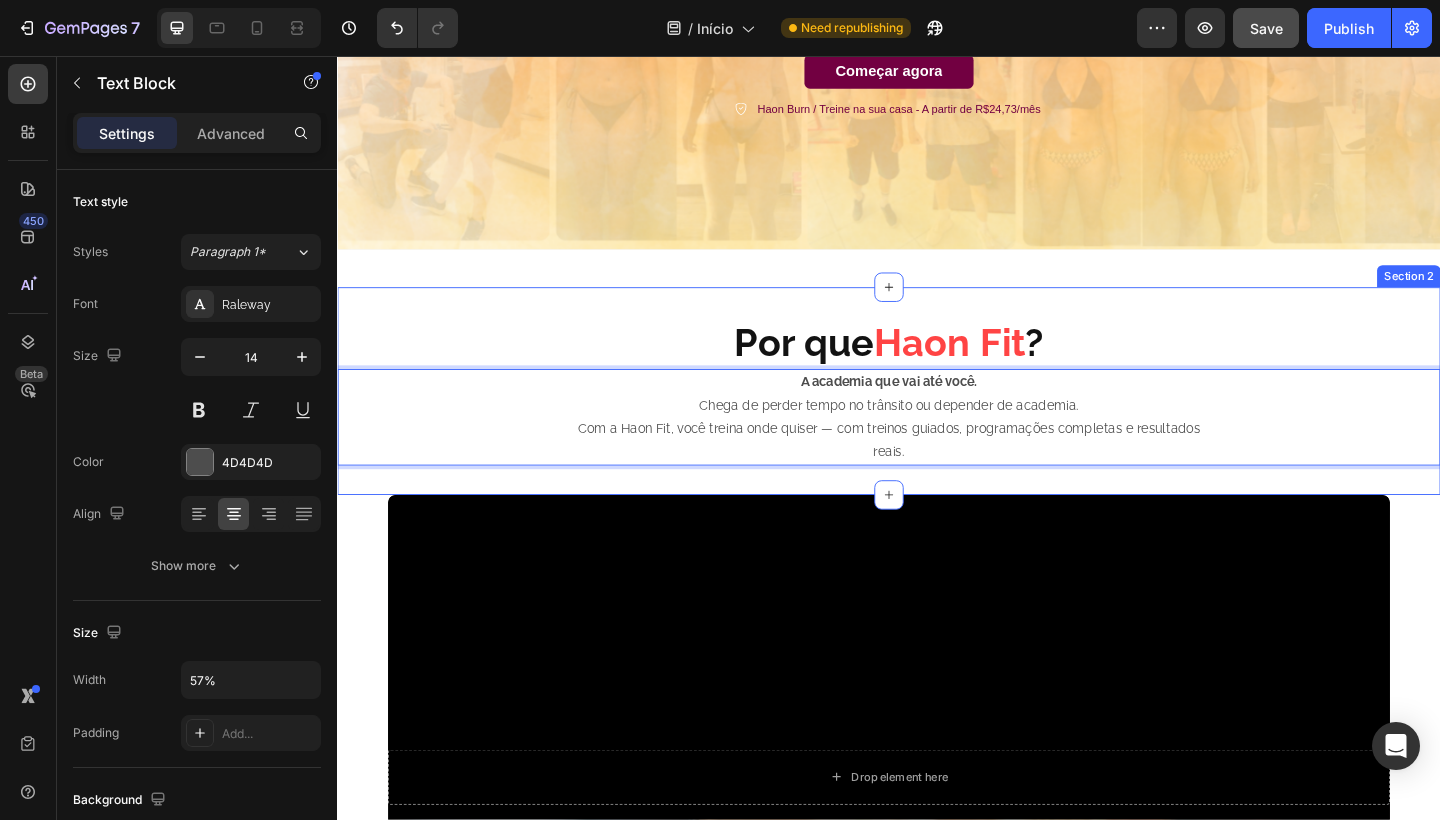 click on "Por que  Haon Fit ? Heading A academia que vai até você. Chega de perder tempo no trânsito ou depender de academia. Com a Haon Fit, você treina onde quiser — com treinos guiados, programações completas e resultados reais. Text Block   0 Section 2" at bounding box center [937, 421] 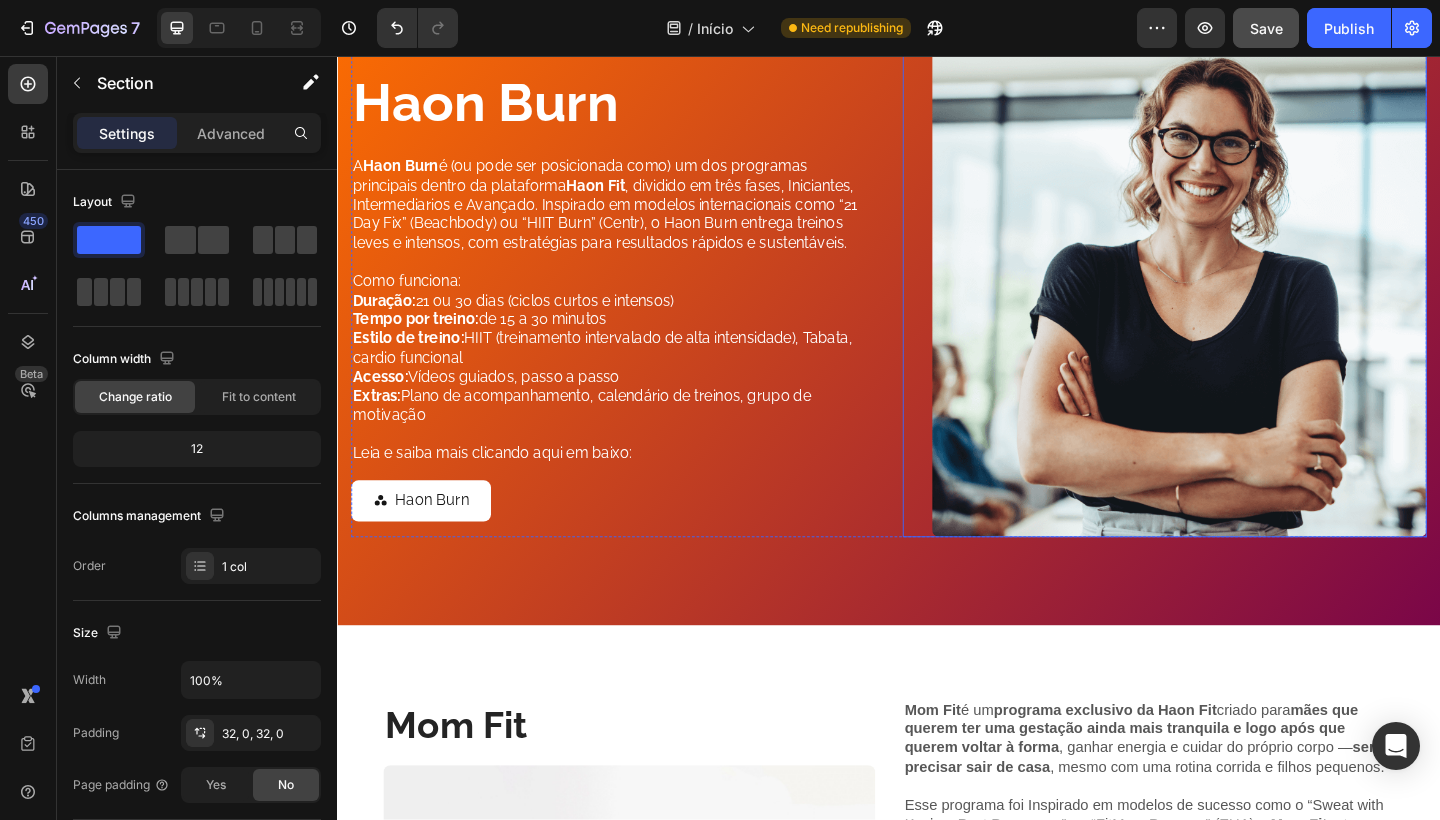 scroll, scrollTop: 1981, scrollLeft: 0, axis: vertical 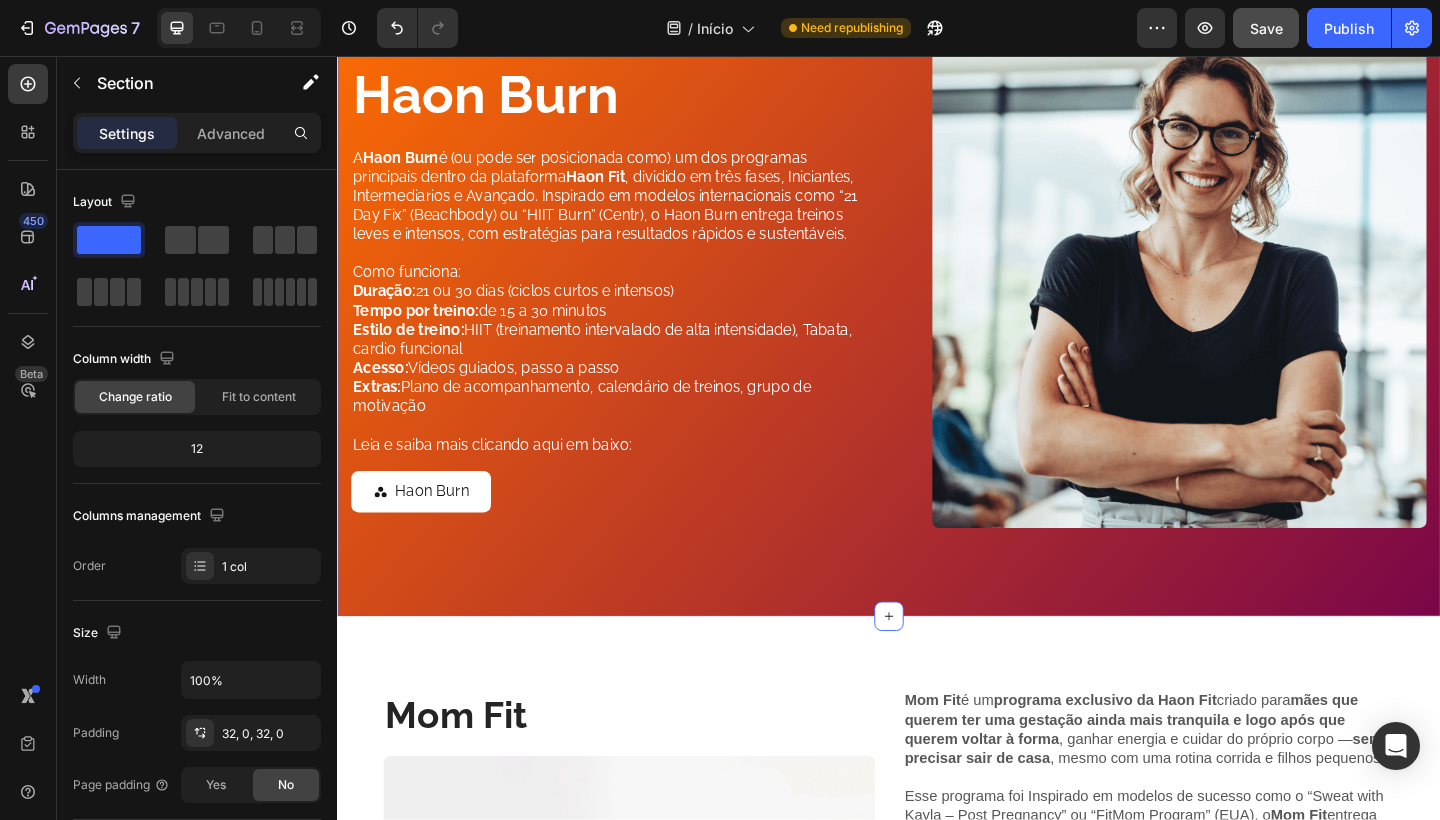 click on "Haon Burn Heading A  Haon Burn  é (ou pode ser posicionada como) um dos programas principais dentro da plataforma  Haon Fit , dividido em três fases, Iniciantes, Intermediarios e Avançado. Inspirado em modelos internacionais como “21 Day Fix” (Beachbody) ou “HIIT Burn” (Centr), o Haon Burn entrega treinos leves e intensos, com estratégias para resultados rápidos e sustentáveis.   Como funciona: Duração:  21 ou 30 dias (ciclos curtos e intensos) Tempo por treino:  de 15 a 30 minutos Estilo de treino:  HIIT (treinamento intervalado de alta intensidade), Tabata, cardio funcional Acesso:  Vídeos guiados, passo a passo Extras:  Plano de acompanhamento, calendário de treinos, grupo de motivação   Leia e saiba mais clicando aqui em baixo: Text Block
Haon Burn Button Image Row Section 5" at bounding box center (937, 309) 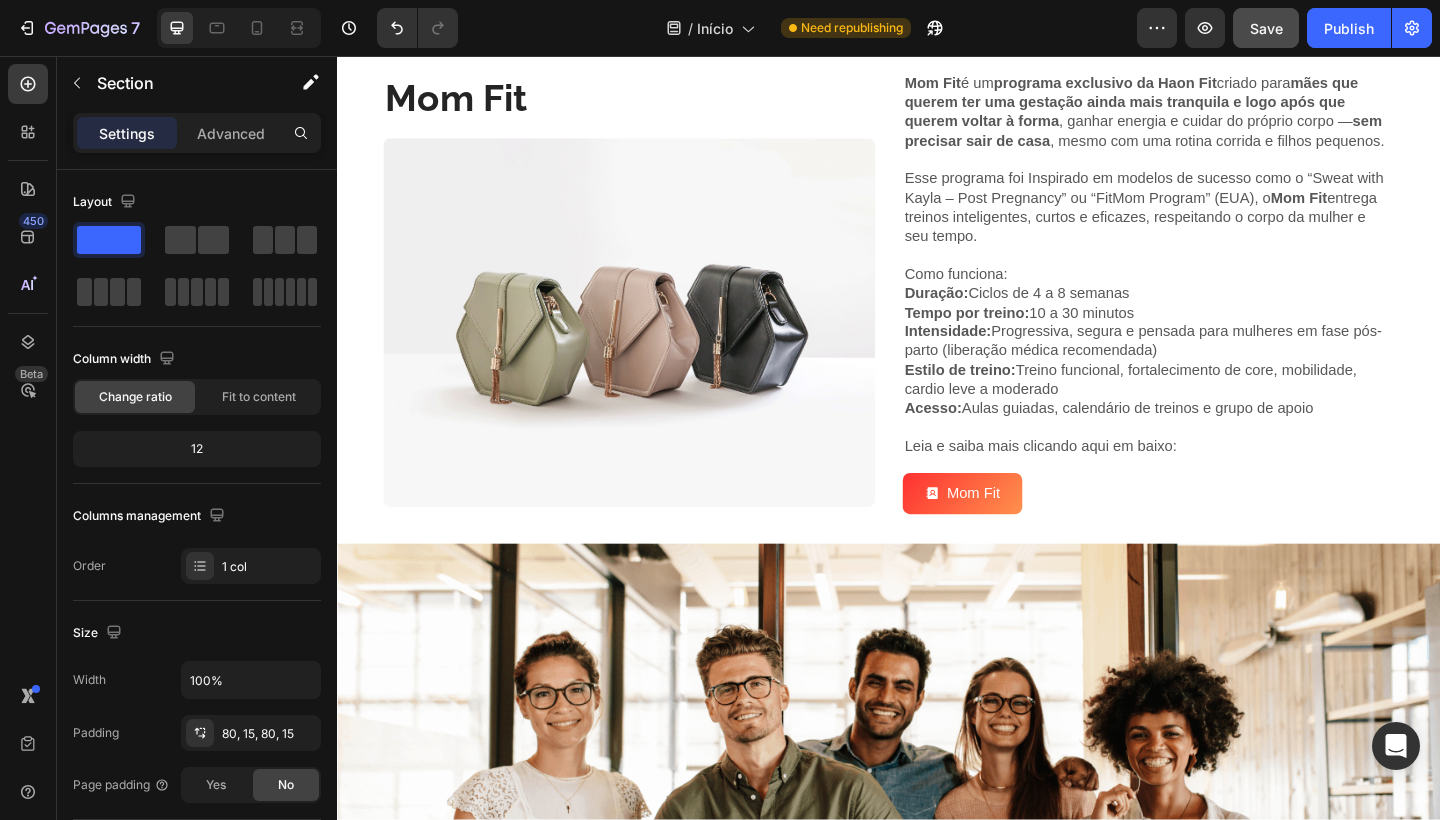 scroll, scrollTop: 2654, scrollLeft: 0, axis: vertical 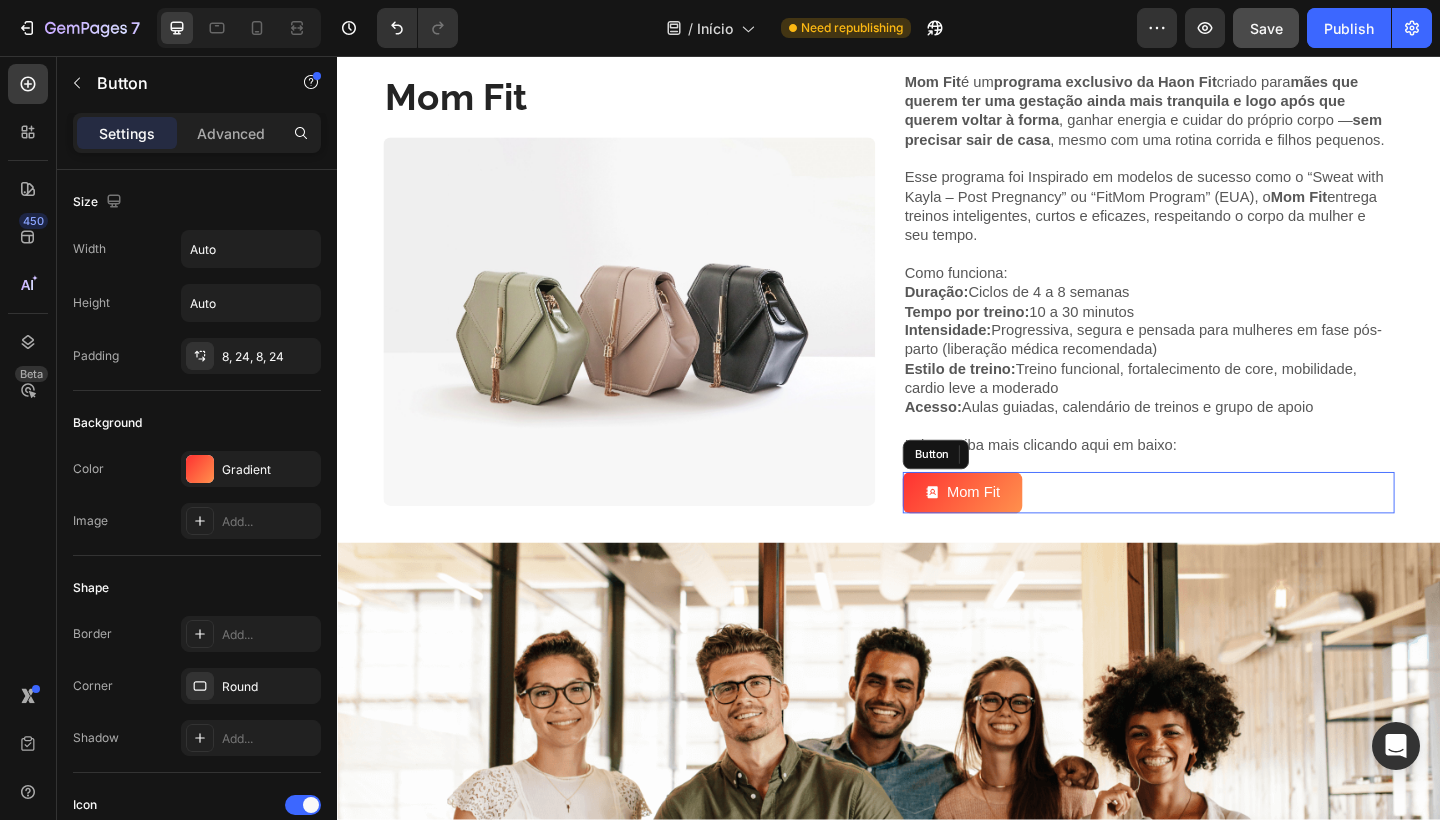 click on "Mom Fit Button" at bounding box center [1219, 531] 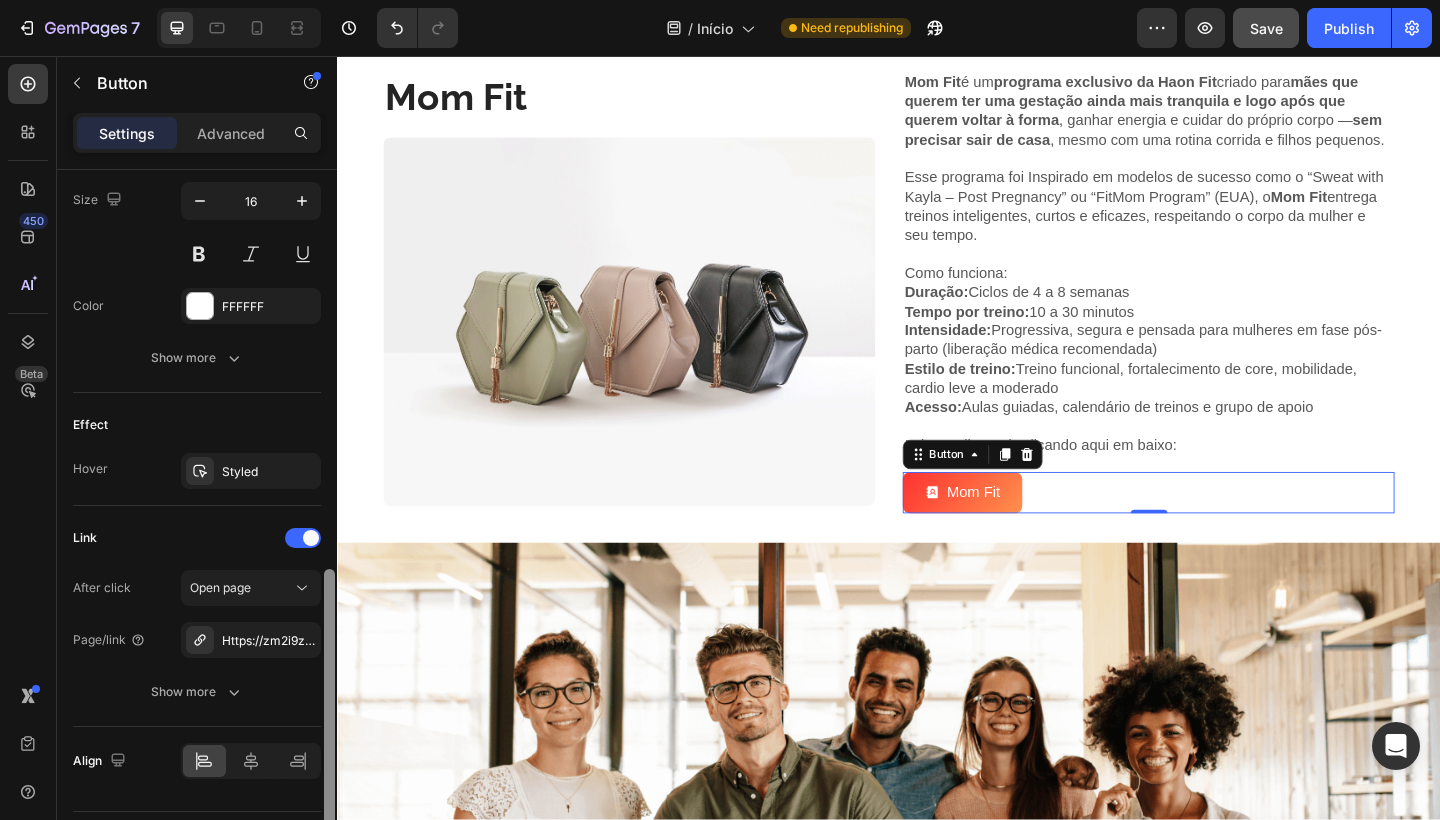 drag, startPoint x: 328, startPoint y: 419, endPoint x: 252, endPoint y: 818, distance: 406.1736 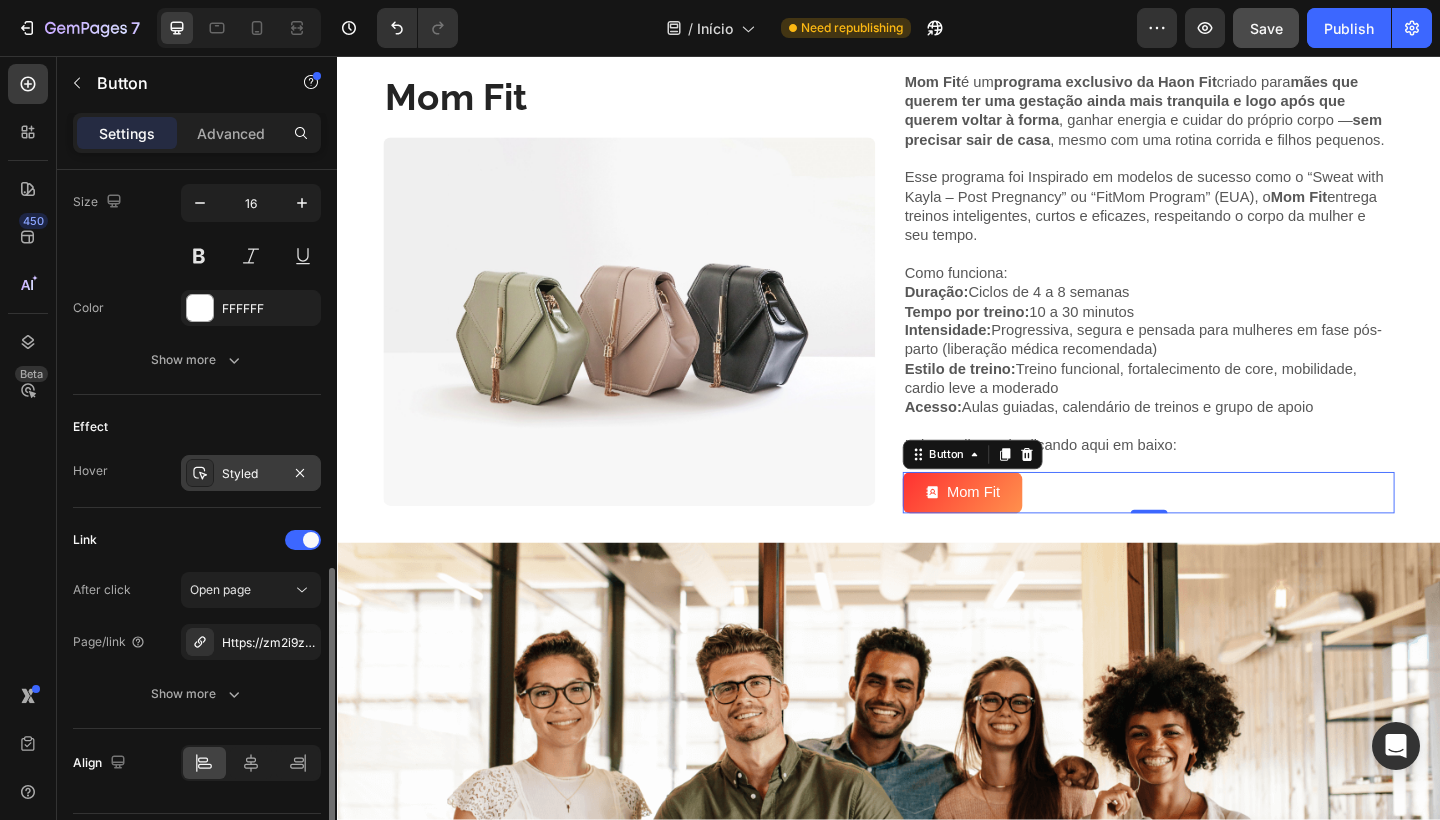 click on "Styled" at bounding box center (251, 474) 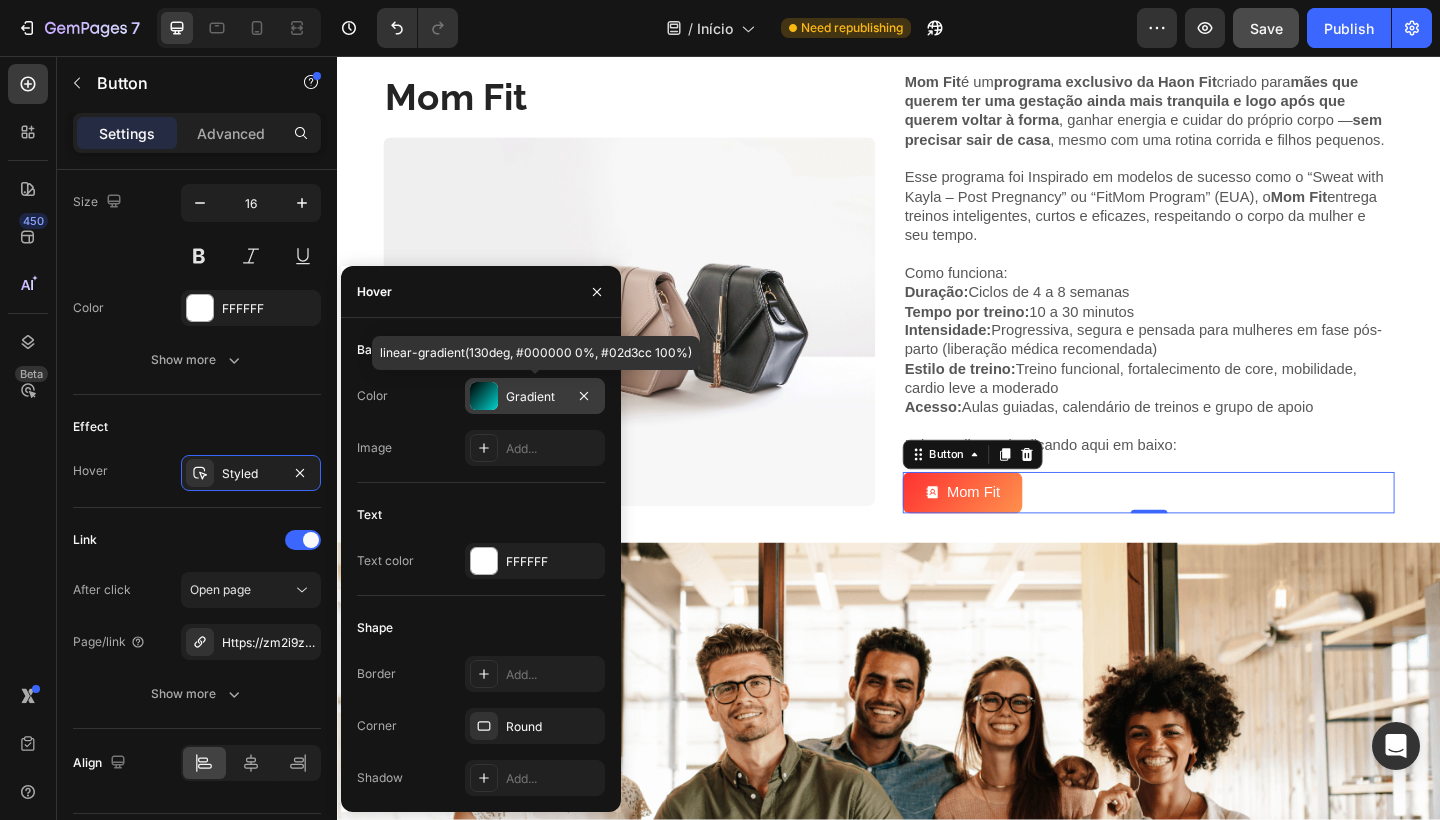 click on "Gradient" at bounding box center [535, 397] 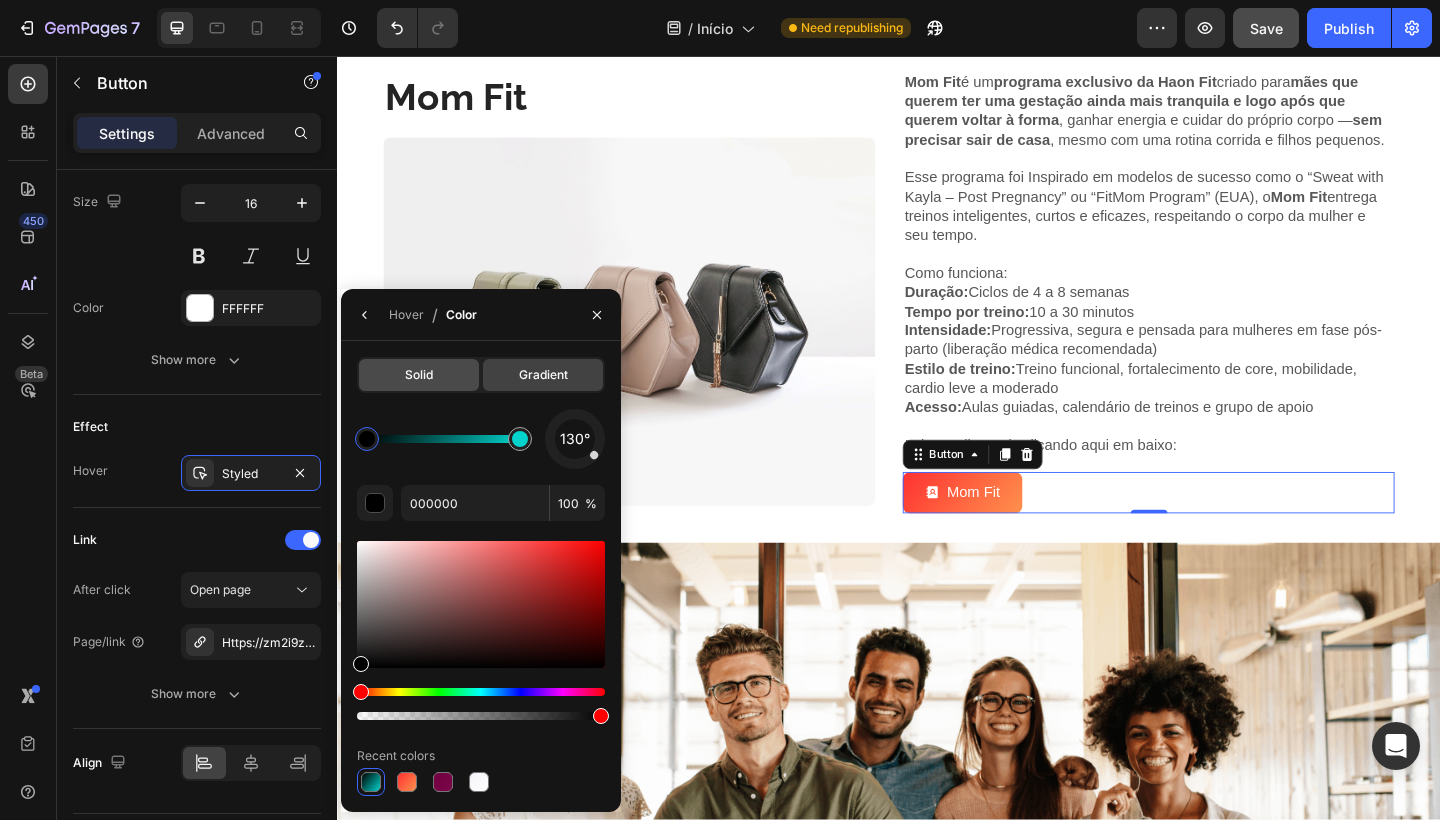click on "Solid" 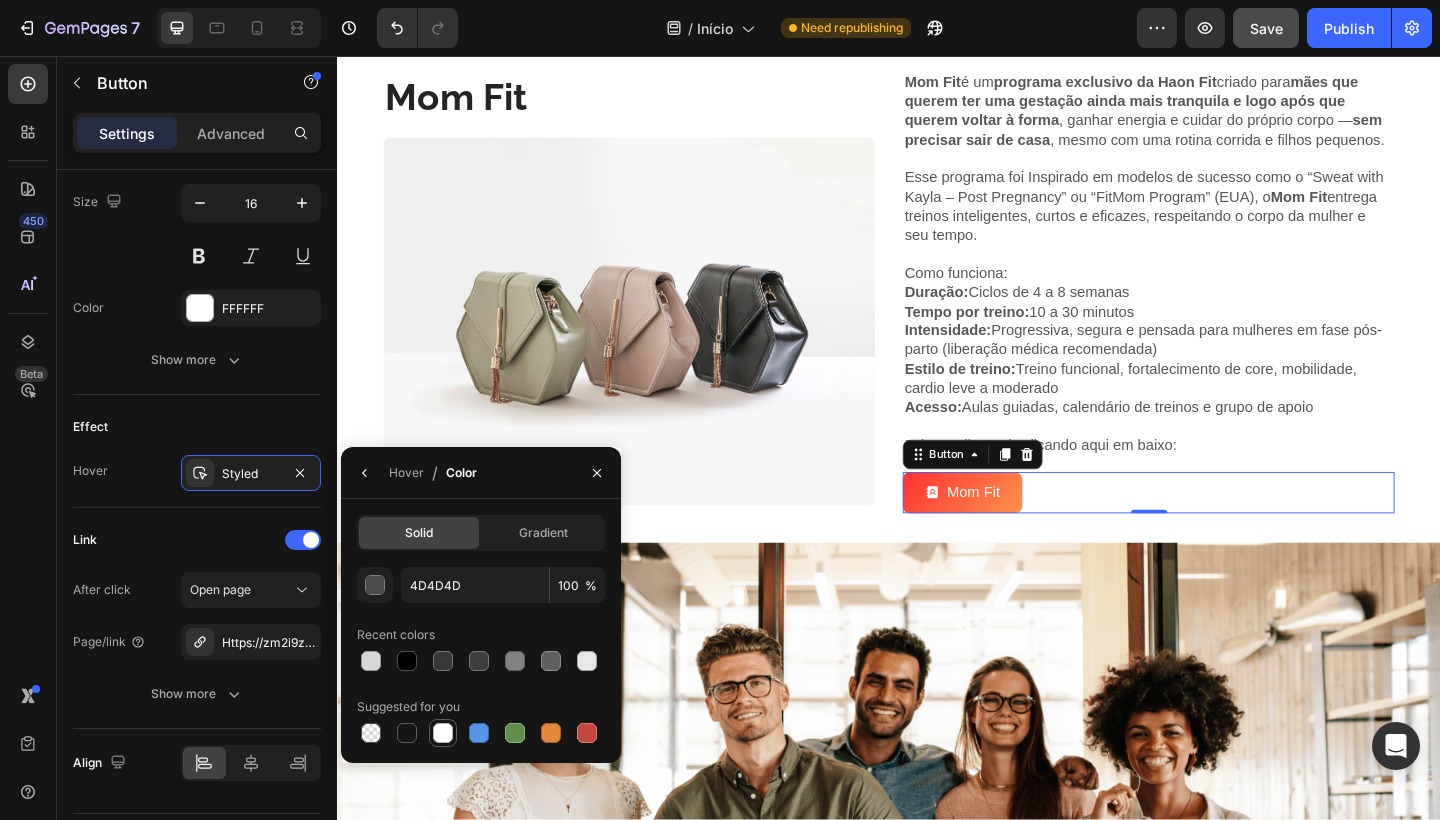 click at bounding box center (443, 733) 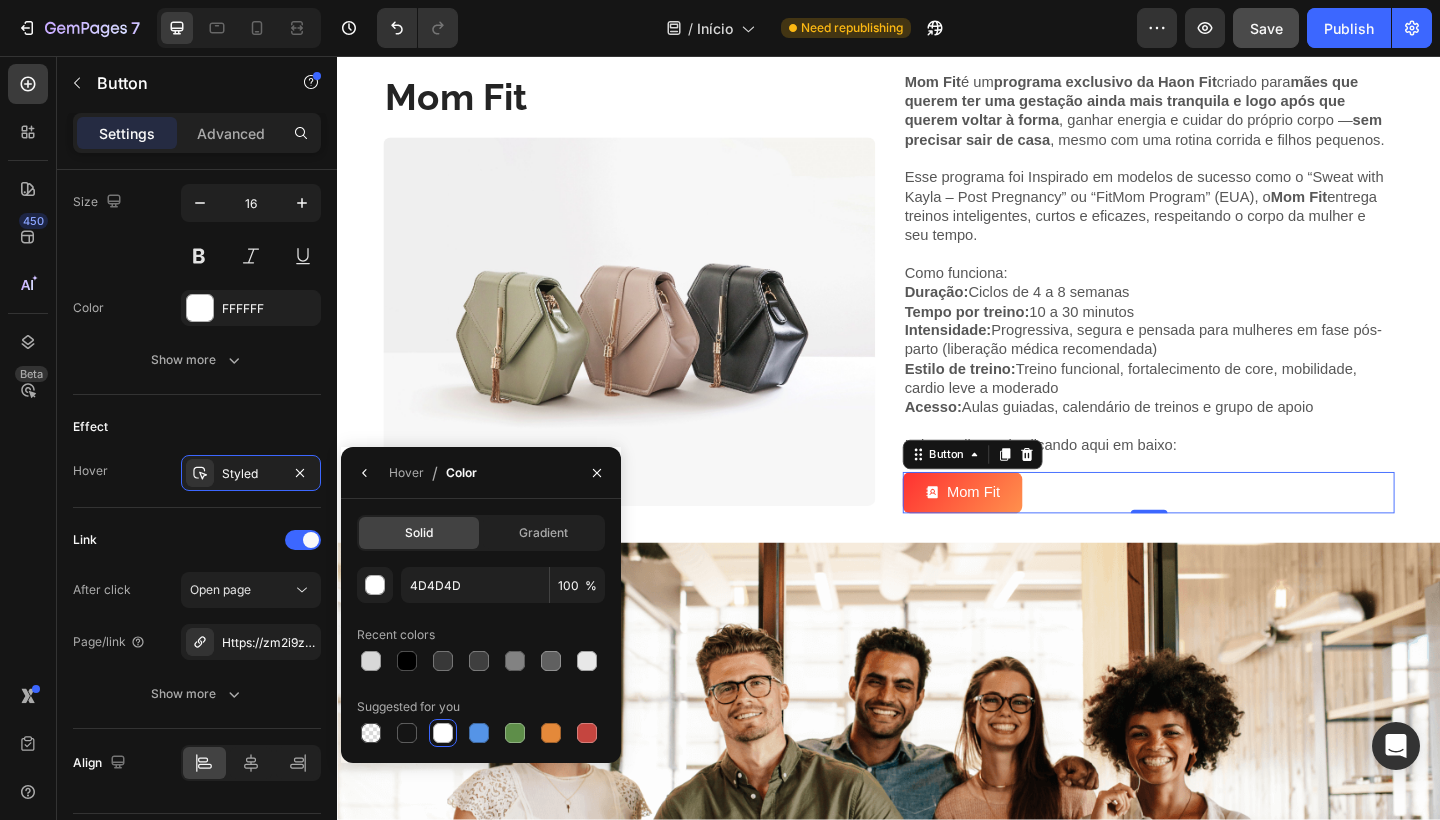 type on "FFFFFF" 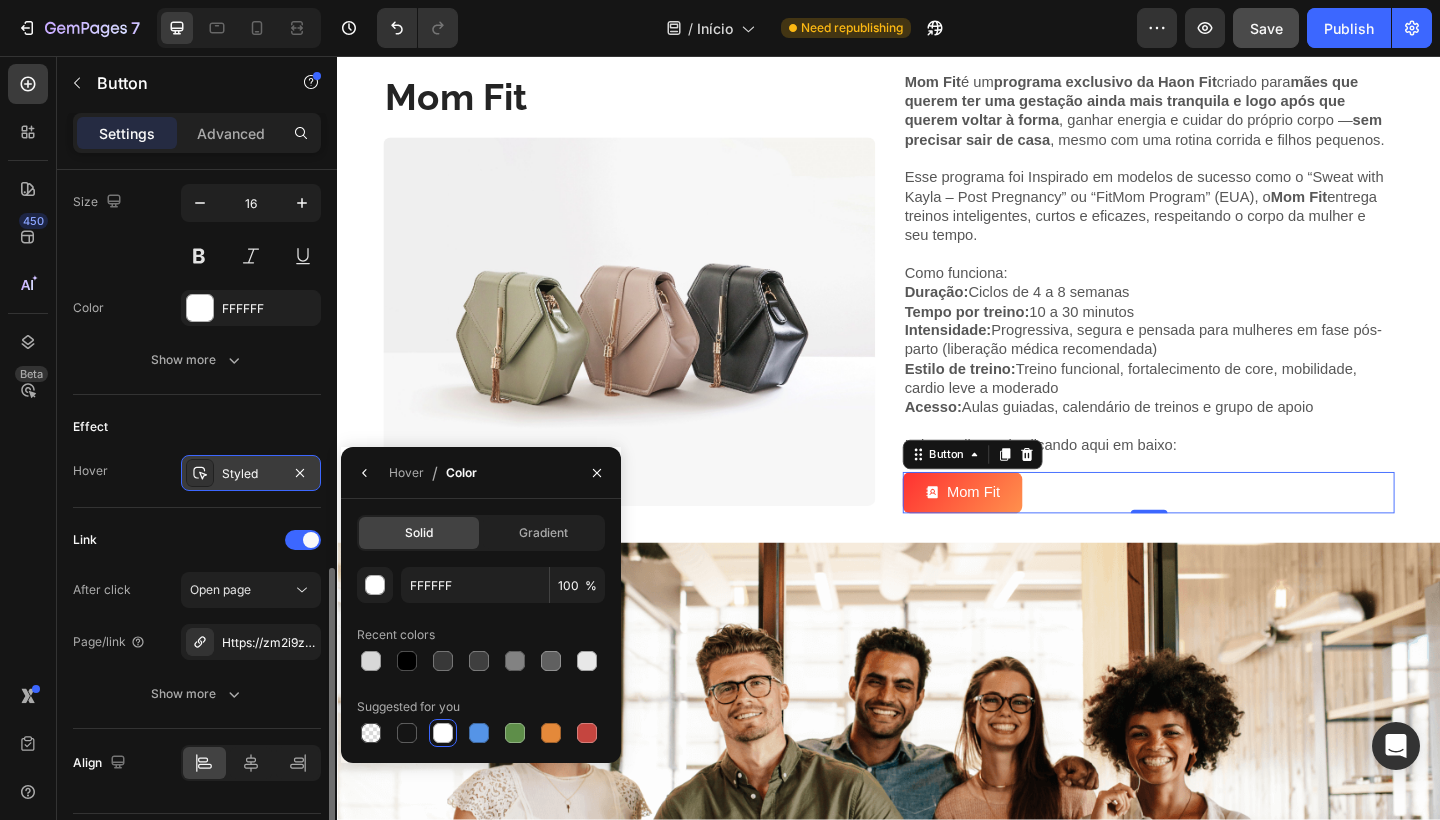 click on "Styled" at bounding box center (251, 474) 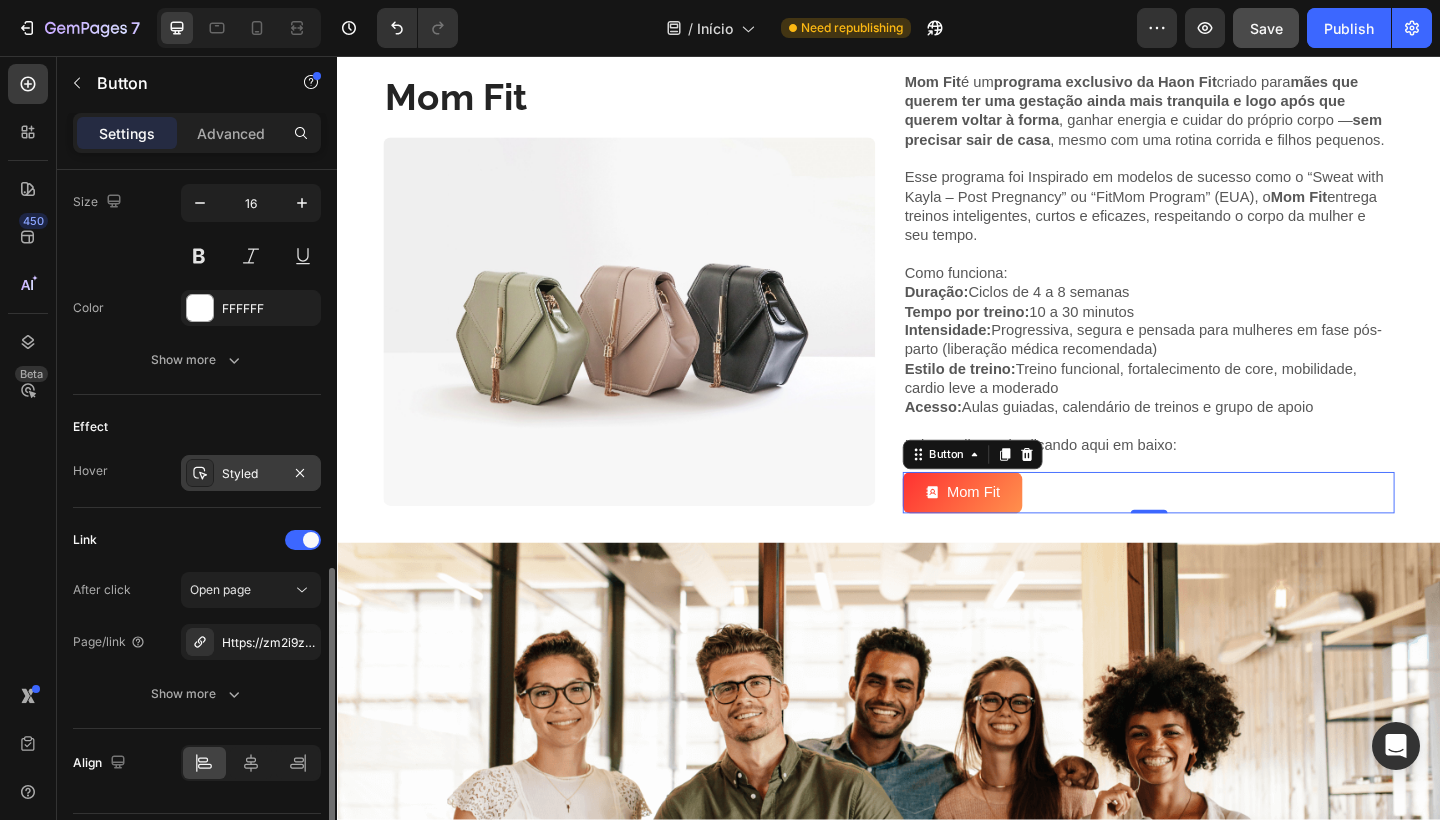 click on "Styled" at bounding box center [251, 474] 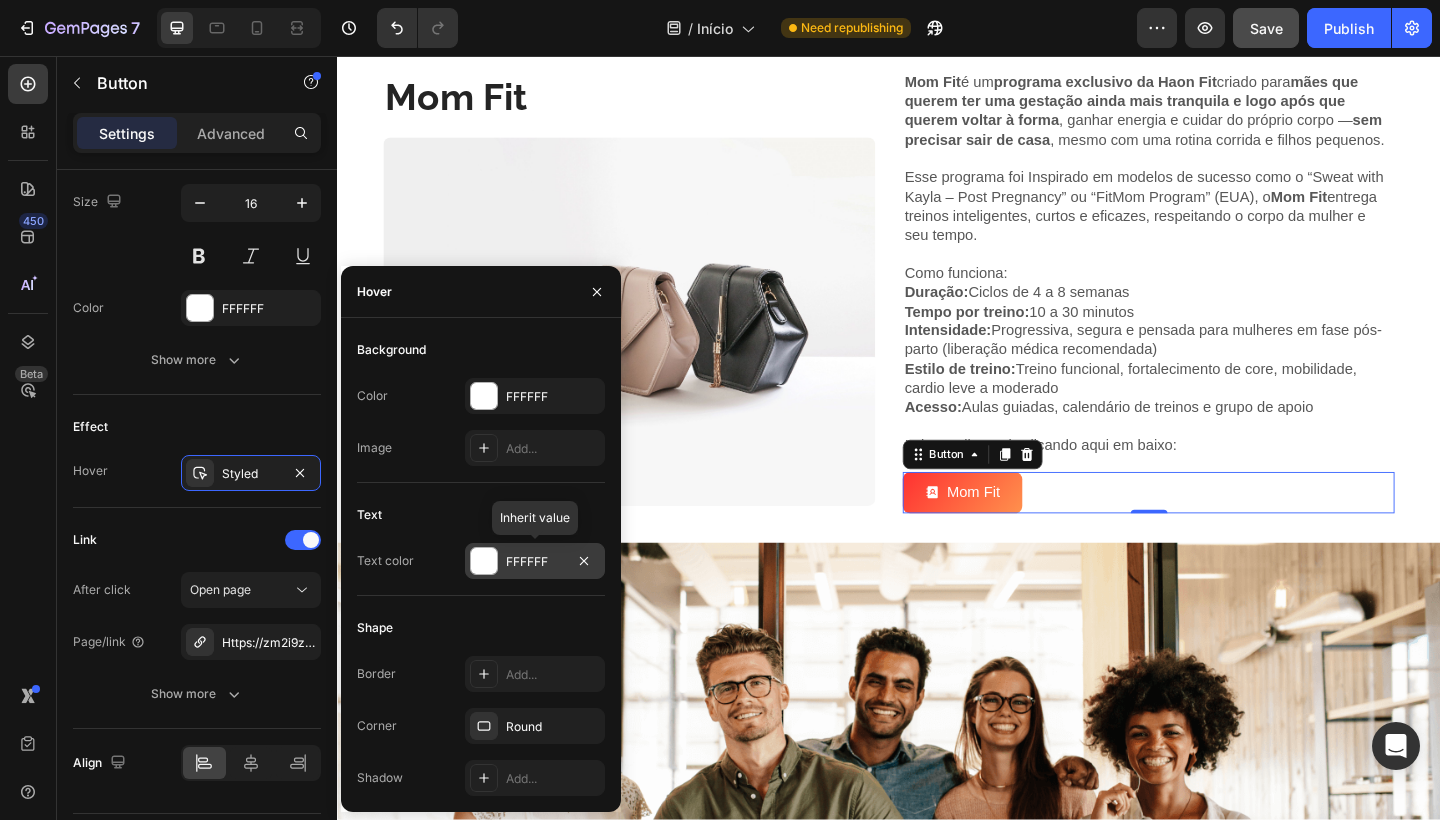 click on "FFFFFF" at bounding box center [535, 562] 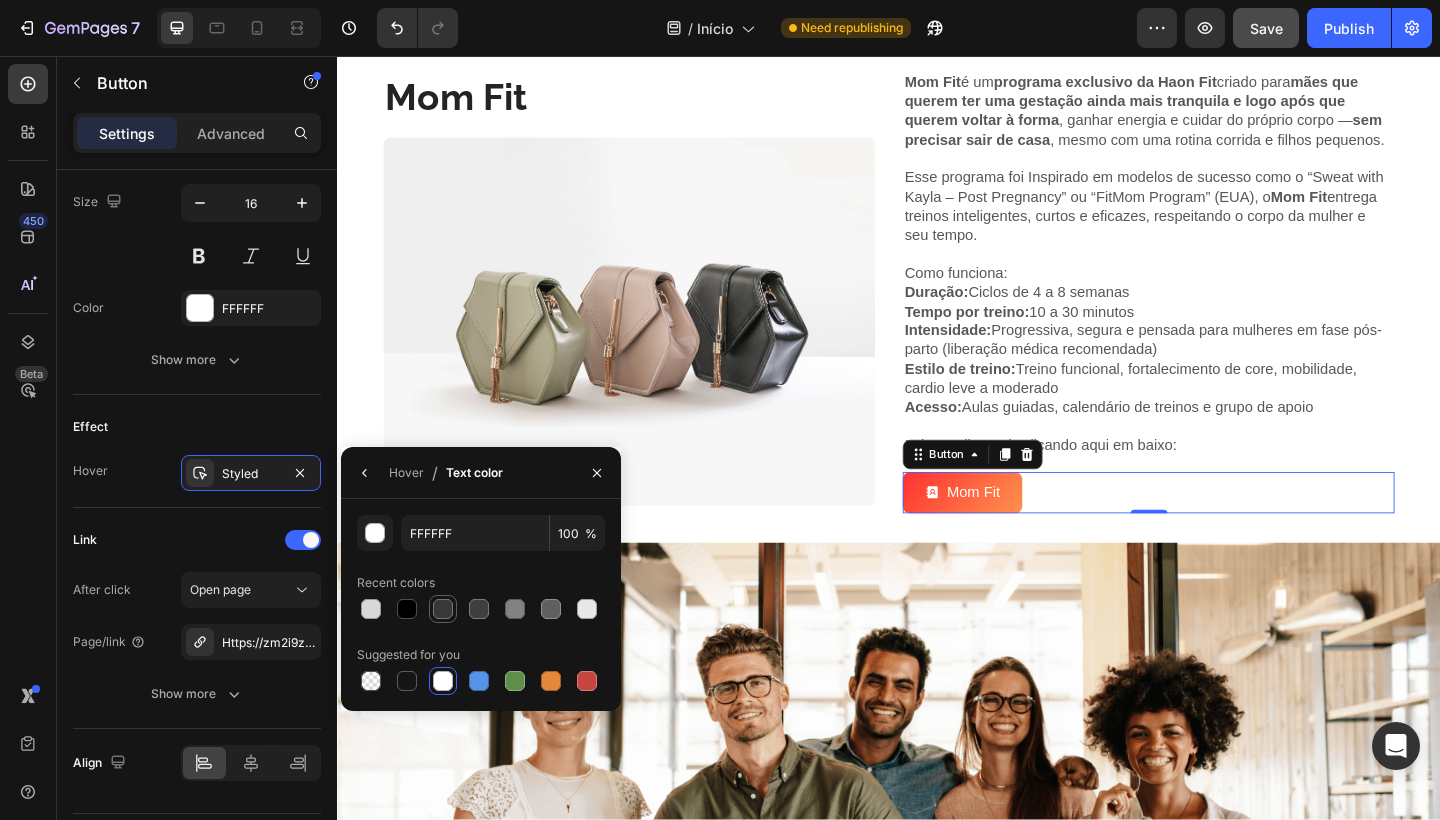 click at bounding box center [443, 609] 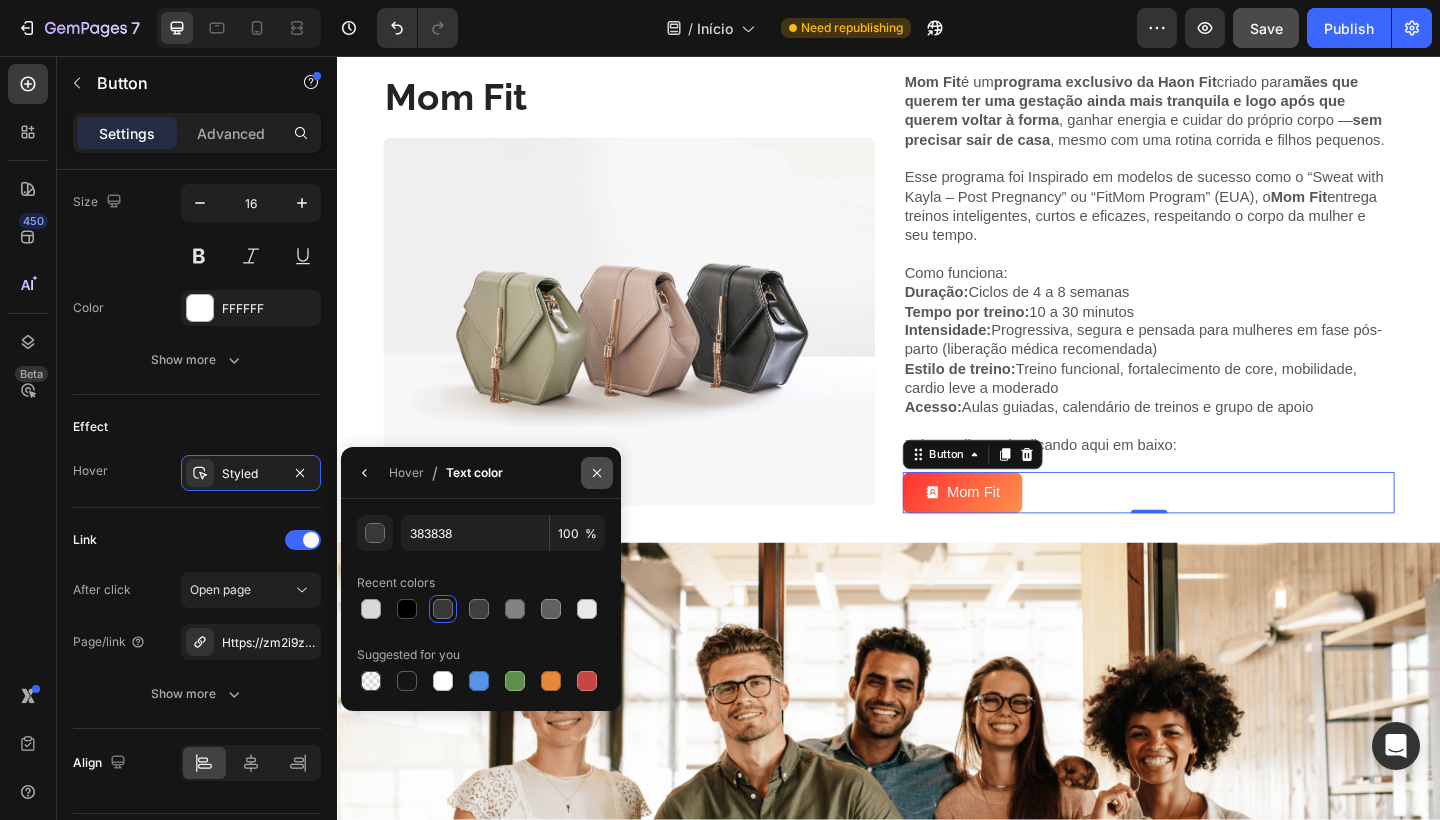 click 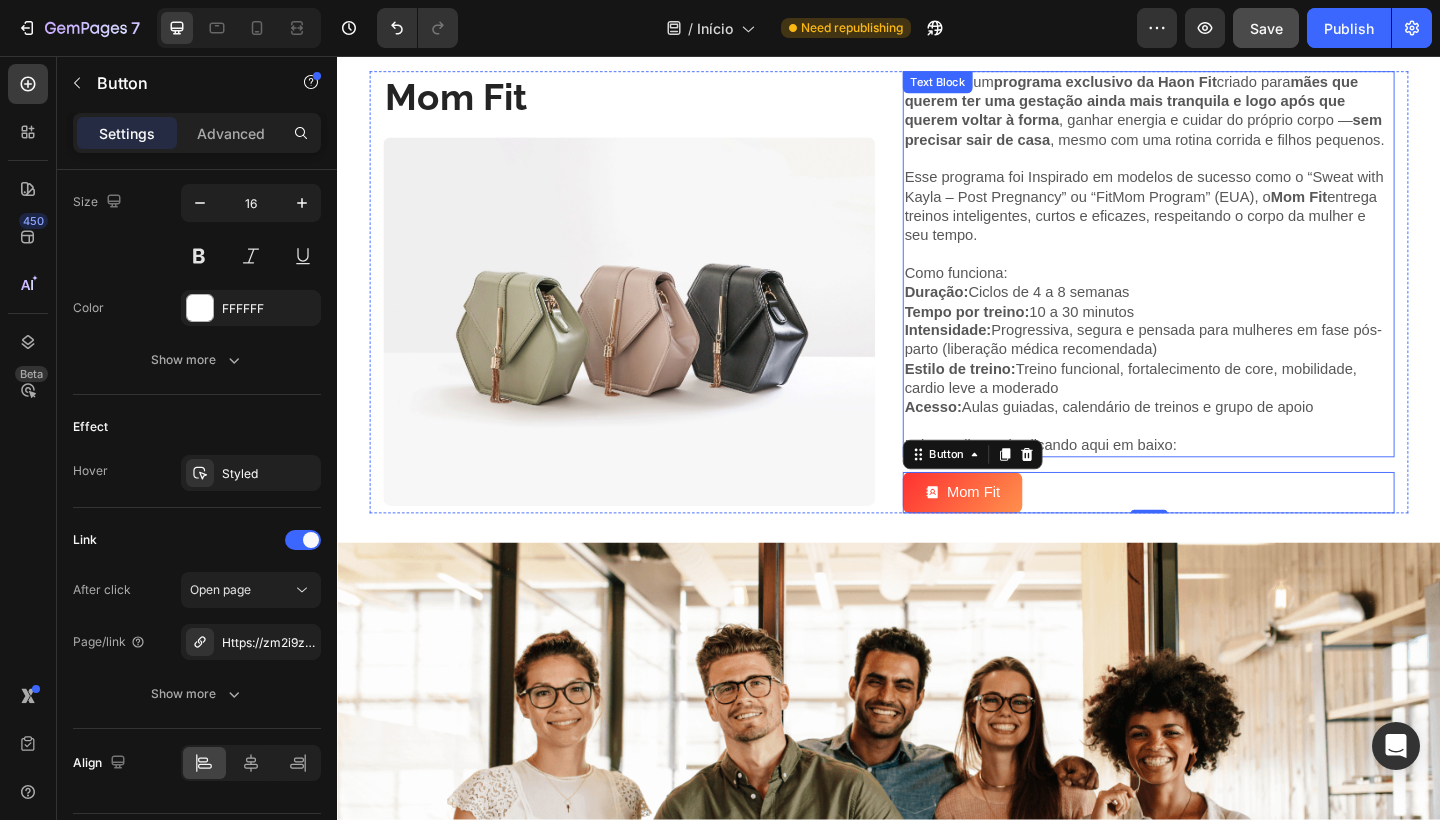 click on "Leia e saiba mais clicando aqui em baixo:" at bounding box center [1219, 480] 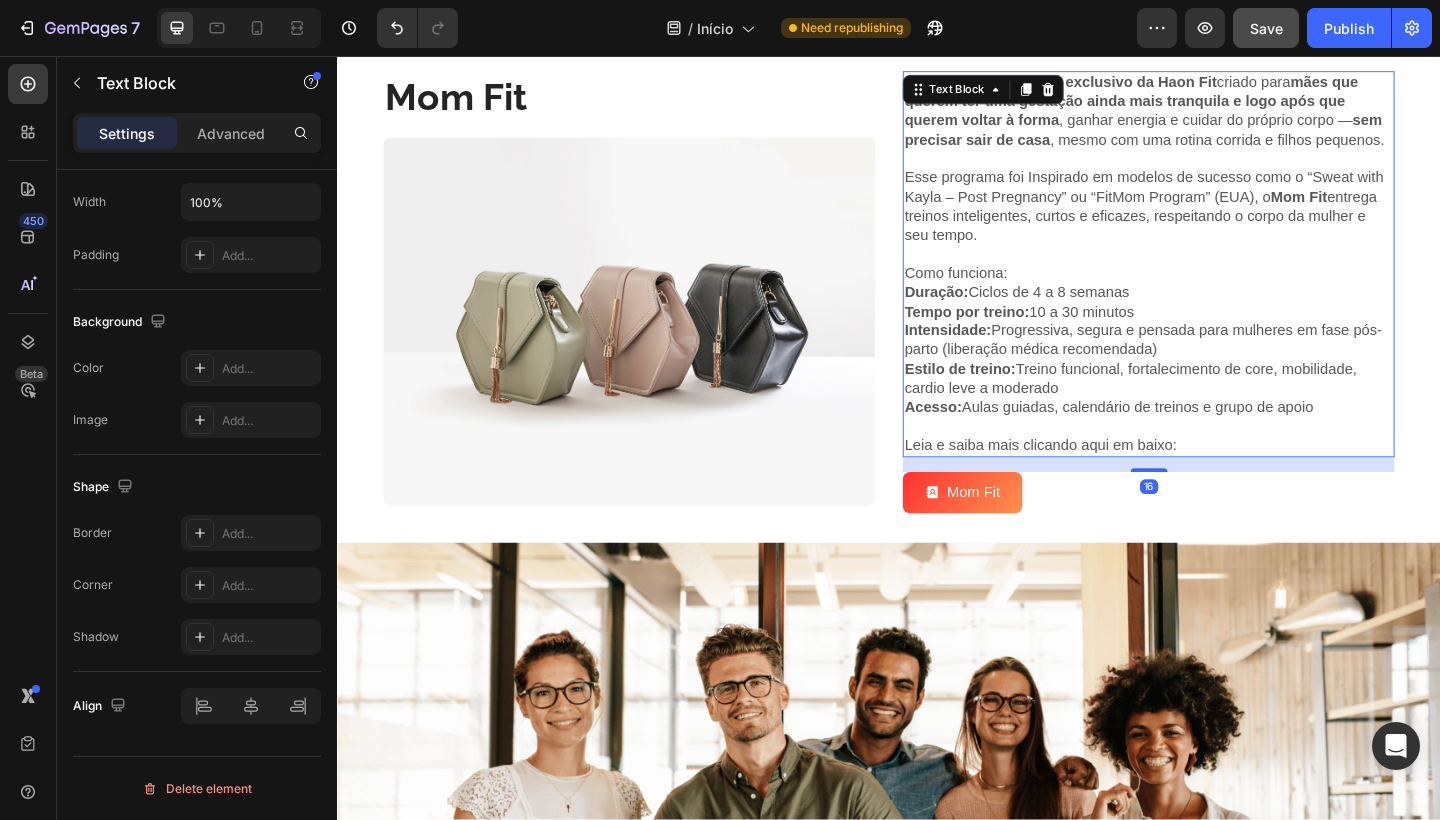 scroll, scrollTop: 0, scrollLeft: 0, axis: both 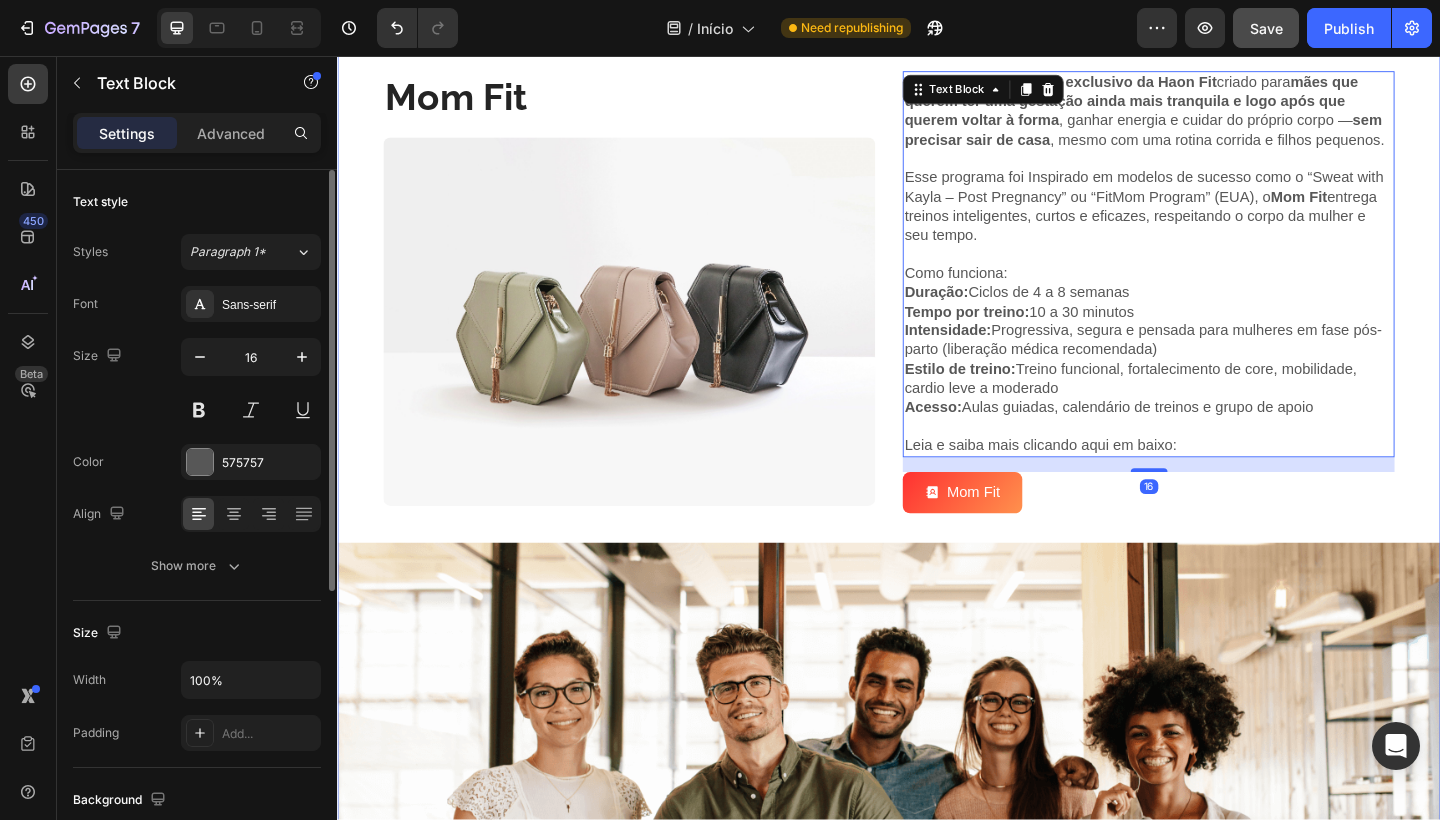 click on "Mom Fit Heading Image Mom Fit  é um  programa exclusivo da Haon Fit  criado para  mães que querem ter uma gestação ainda mais tranquila e logo após que querem voltar à forma , ganhar energia e cuidar do próprio corpo —  sem precisar sair de casa , mesmo com uma rotina corrida e filhos pequenos.   Esse programa foi Inspirado em modelos de sucesso como o “Sweat with Kayla – Post Pregnancy” ou “FitMom Program” (EUA), o  Mom Fit  entrega treinos inteligentes, curtos e eficazes, respeitando o corpo da mulher e seu tempo.   Como funciona: Duração:  Ciclos de 4 a 8 semanas Tempo por treino:  10 a 30 minutos Intensidade:  Progressiva, segura e pensada para mulheres em fase pós-parto (liberação médica recomendada) Estilo de treino:  Treino funcional, fortalecimento de core, mobilidade, cardio leve a moderado Acesso:  Aulas guiadas, calendário de treinos e grupo de apoio   Leia e saiba mais clicando aqui em baixo: Text Block   16
Mom Fit Button Row Image Text Block Row" at bounding box center (937, 594) 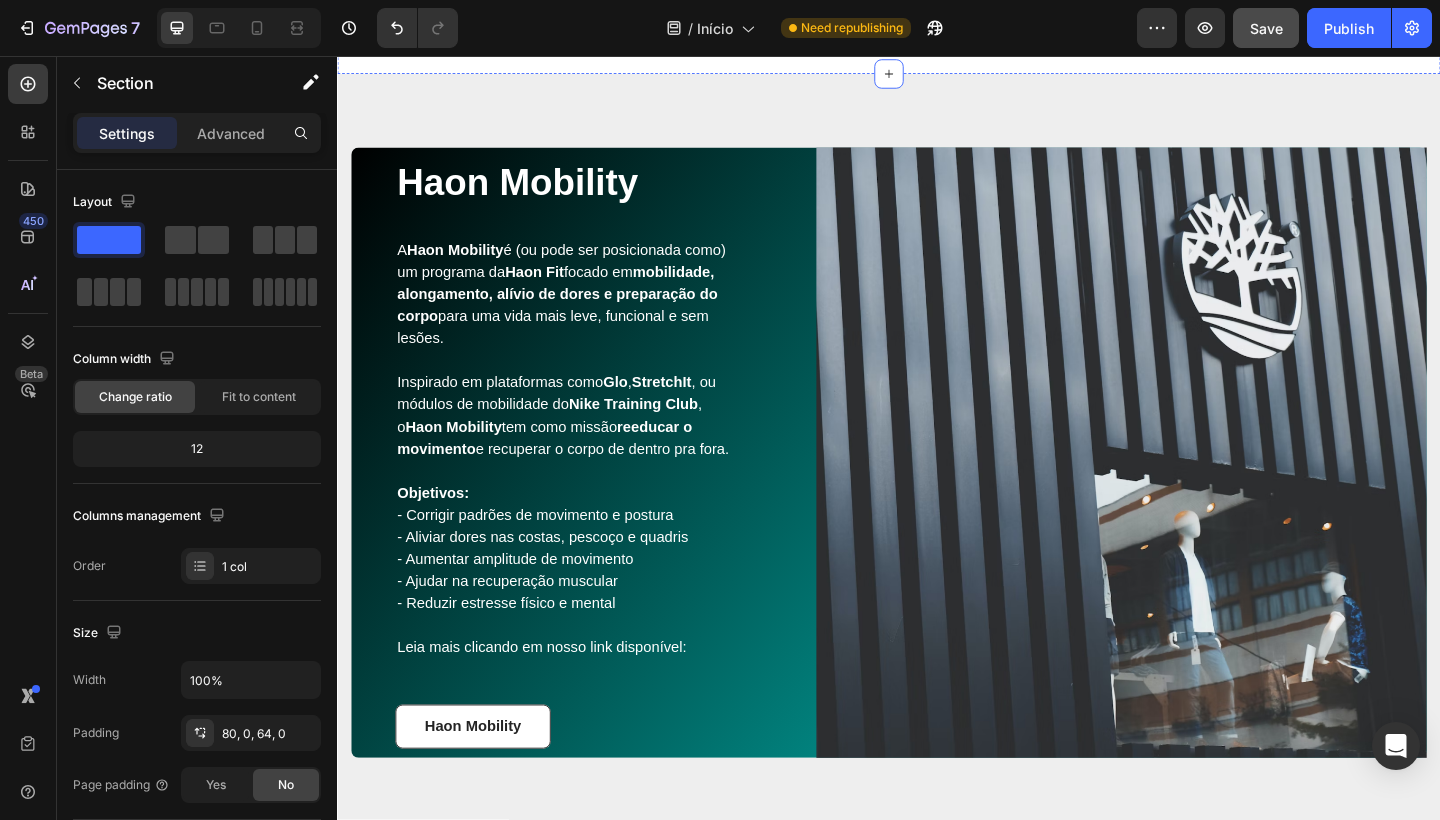 scroll, scrollTop: 3762, scrollLeft: 0, axis: vertical 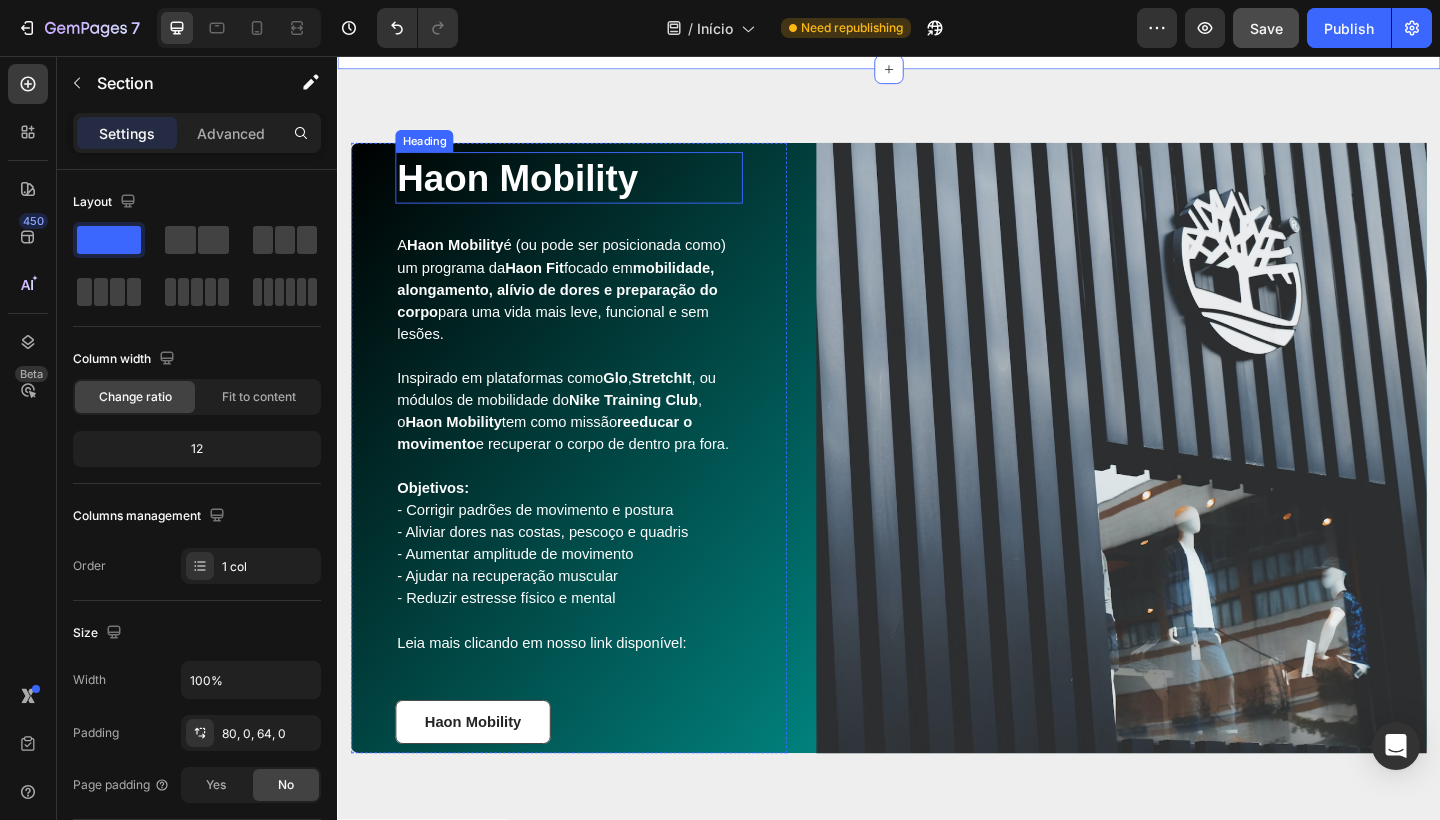 click on "Haon Mobility" at bounding box center (589, 189) 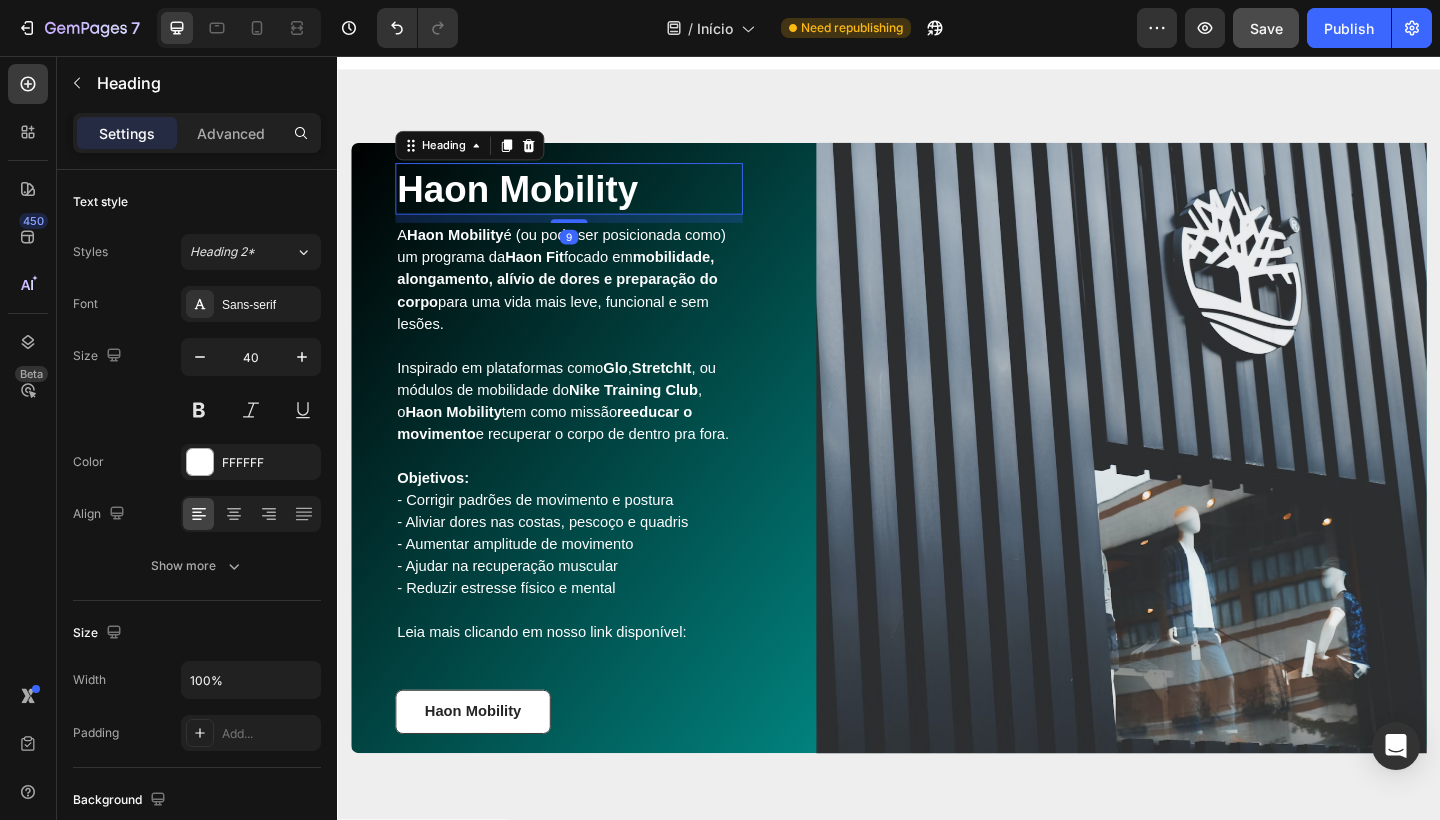 drag, startPoint x: 597, startPoint y: 238, endPoint x: 597, endPoint y: 215, distance: 23 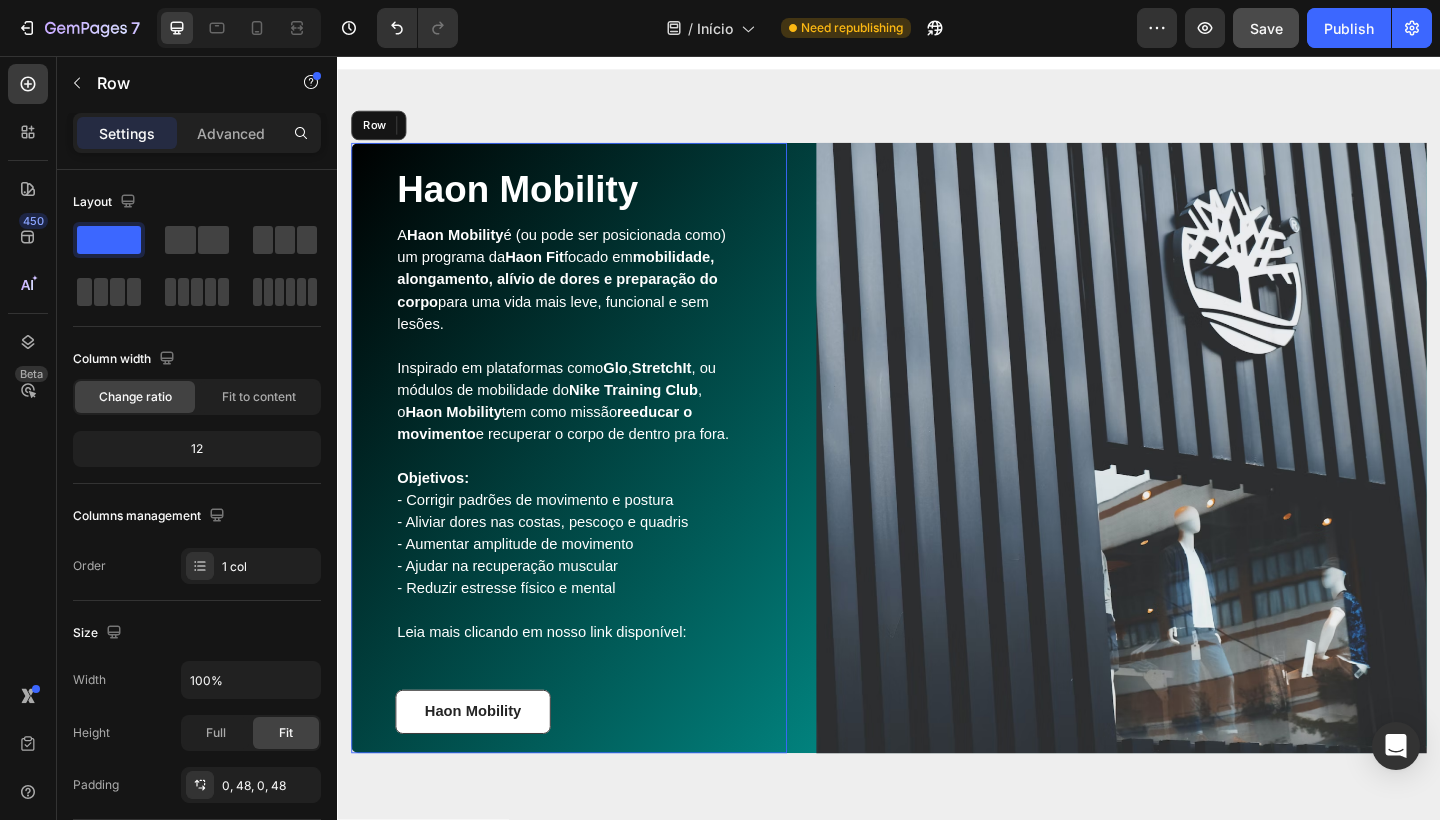 click on "Haon Mobility Heading   9 A  Haon Mobility  é (ou pode ser posicionada como) um programa da  Haon Fit  focado em  mobilidade, alongamento, alívio de dores e preparação do corpo  para uma vida mais leve, funcional e sem lesões.   Inspirado em plataformas como  Glo ,  StretchIt , ou módulos de mobilidade do  Nike Training Club , o  Haon Mobility  tem como missão  reeducar o movimento  e recuperar o corpo de dentro pra fora.   Objetivos: - Corrigir padrões de movimento e postura - Aliviar dores nas costas, pescoço e quadris - Aumentar amplitude de movimento - Ajudar na recuperação muscular - Reduzir estresse físico e mental   Leia mais clicando em nosso link disponível: Text block Haon Mobility Button Row" at bounding box center [589, 483] 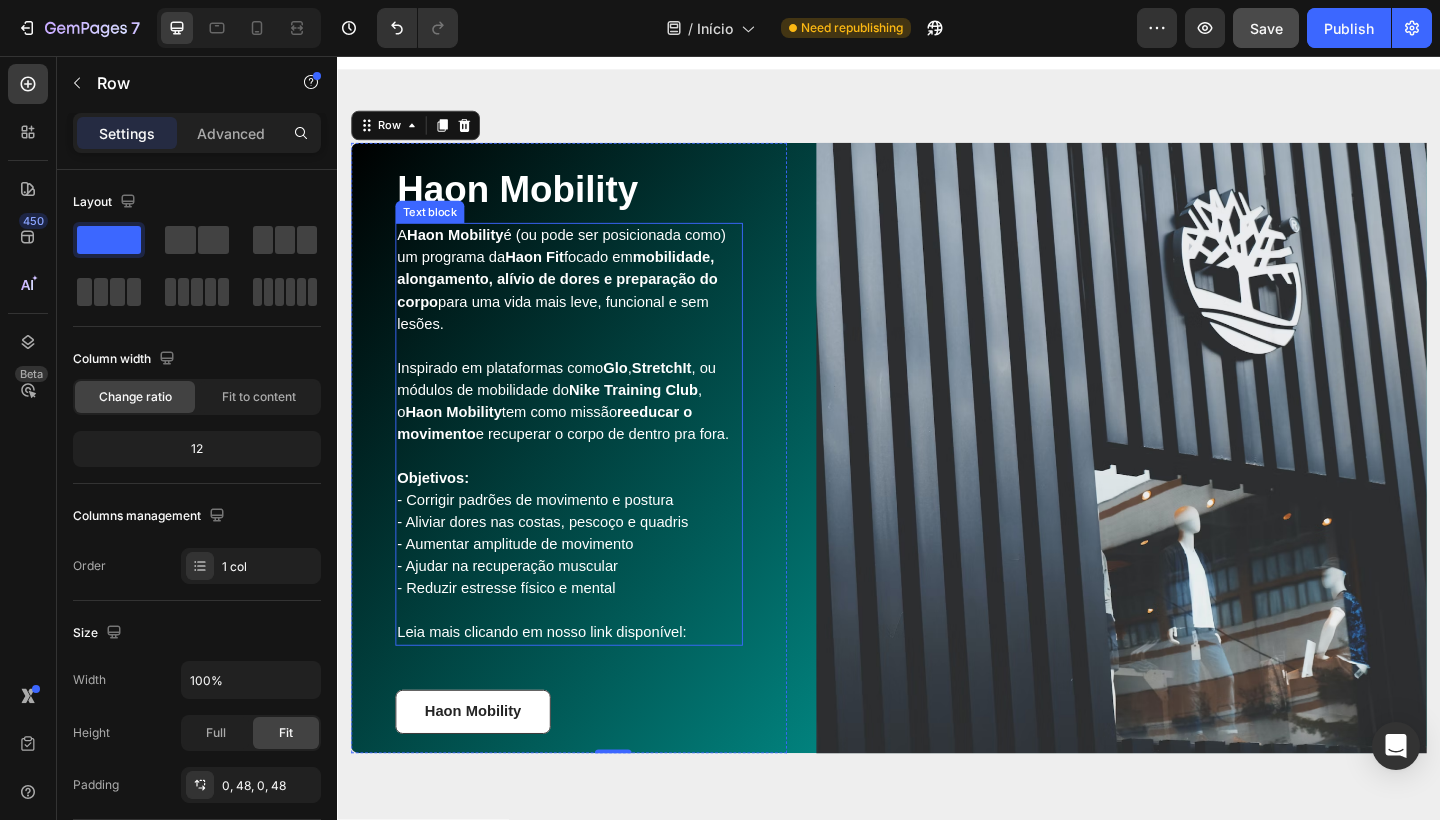 click on "Leia mais clicando em nosso link disponível:" at bounding box center [589, 684] 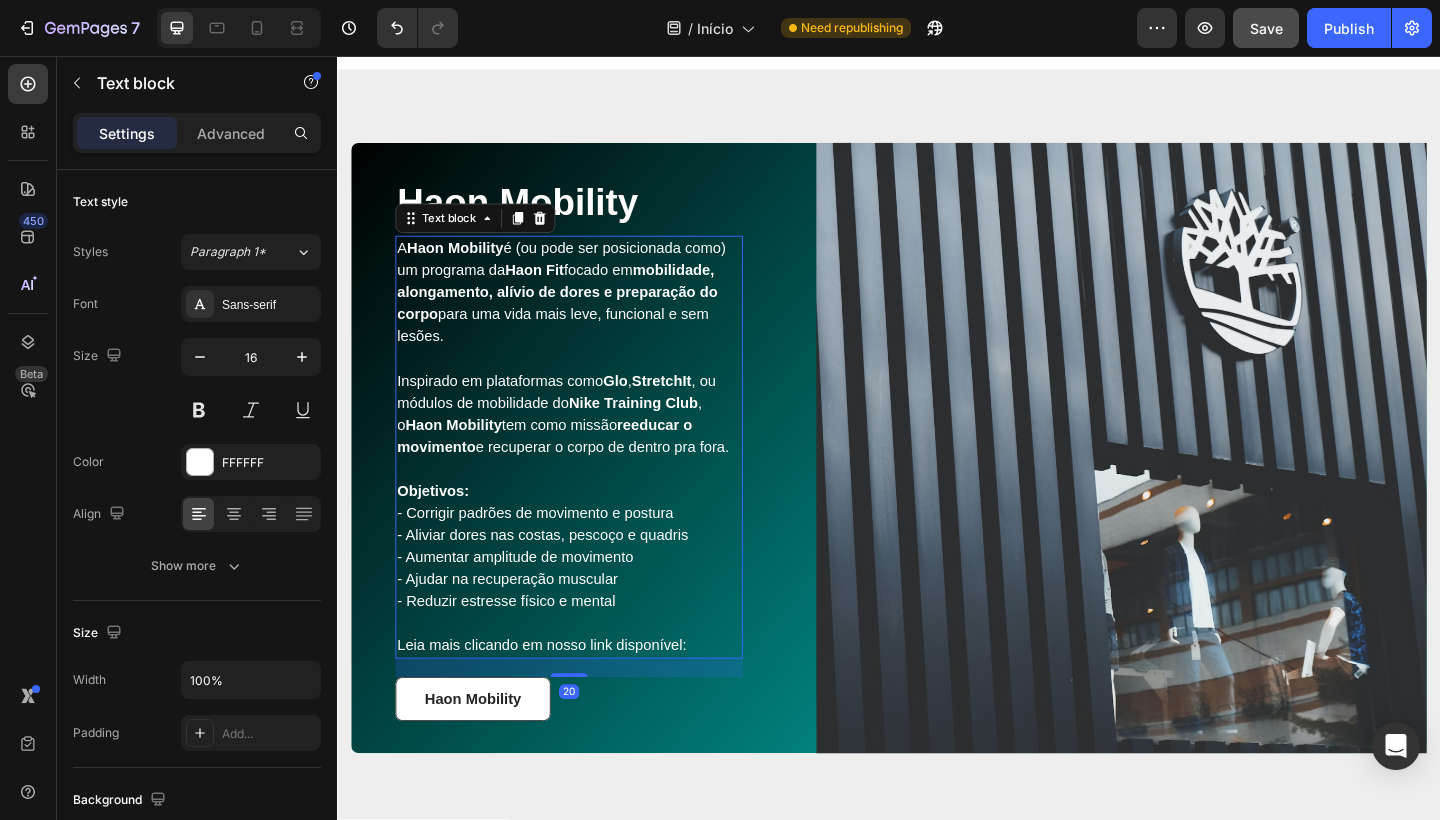 drag, startPoint x: 597, startPoint y: 735, endPoint x: 597, endPoint y: 707, distance: 28 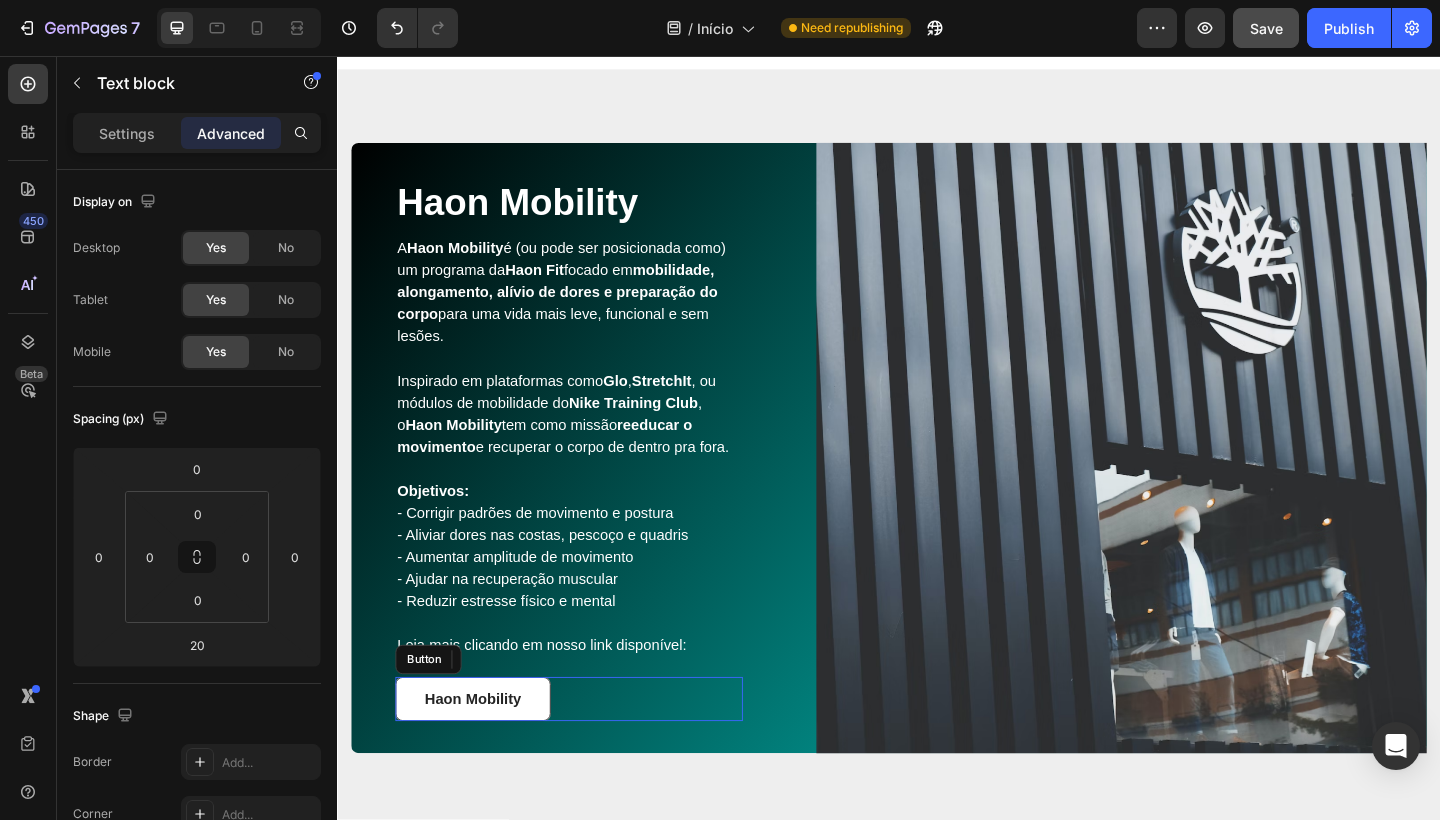 click on "Haon Mobility Button" at bounding box center [589, 756] 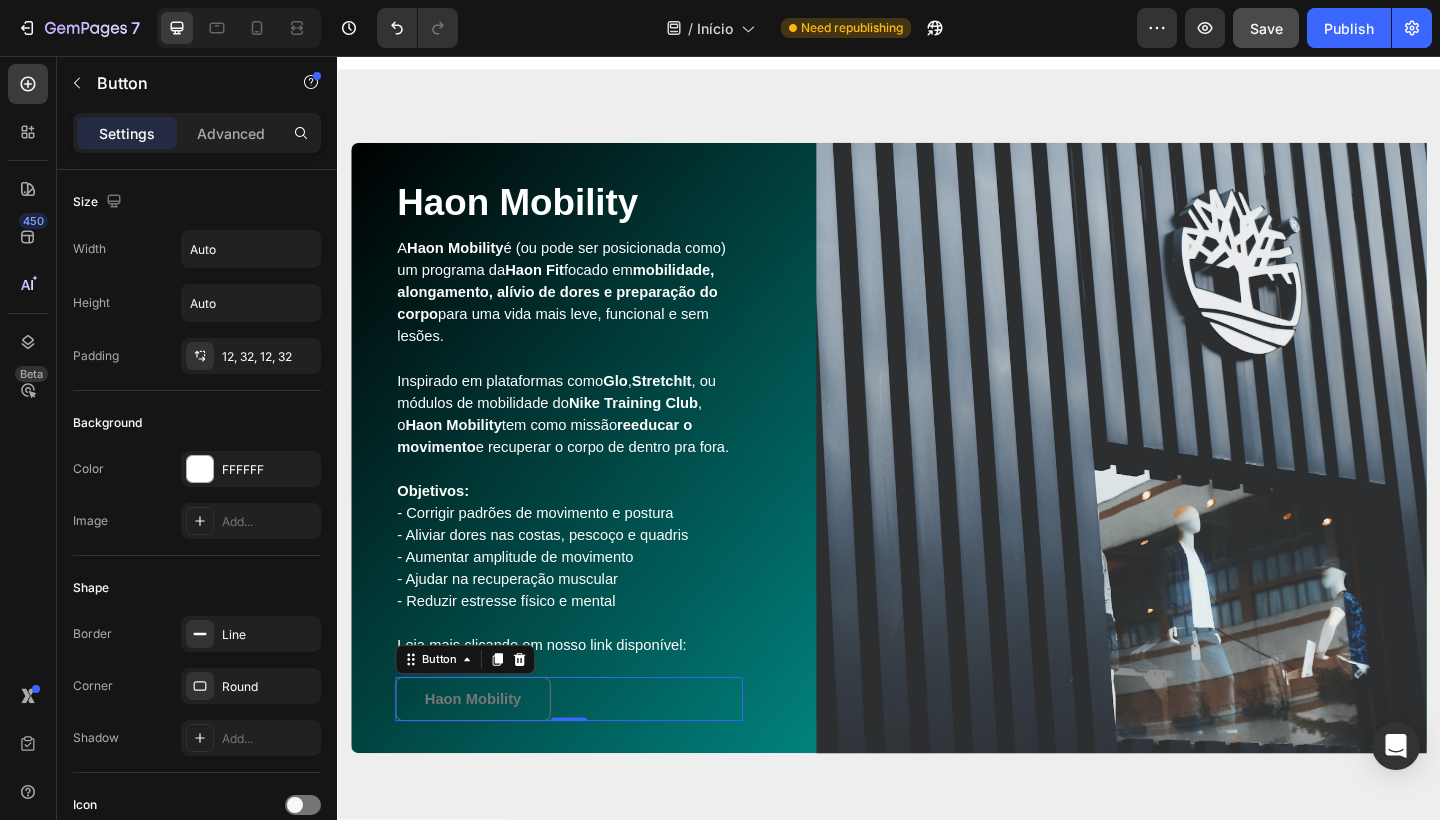 click on "Haon Mobility" at bounding box center (484, 756) 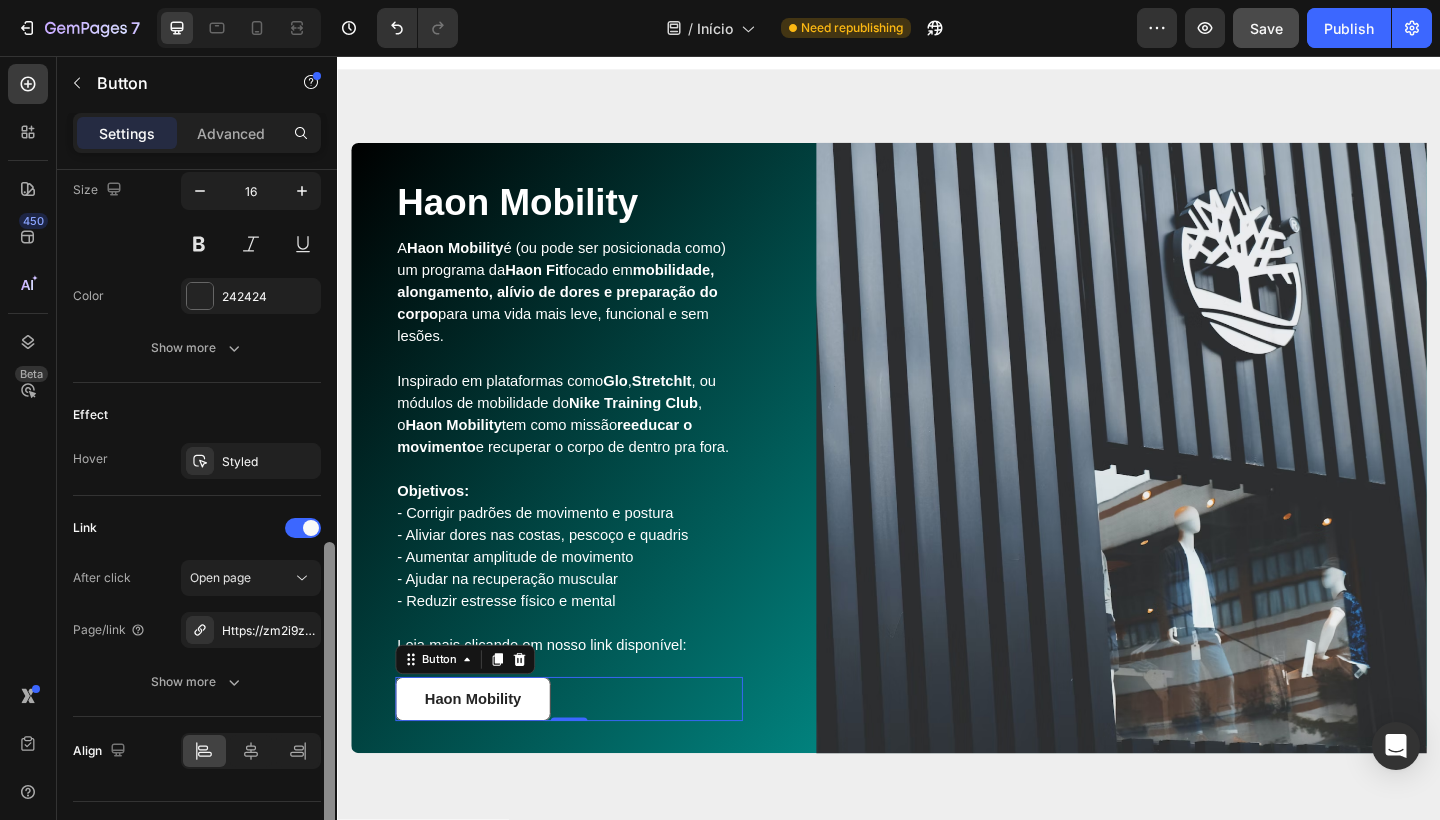 drag, startPoint x: 330, startPoint y: 446, endPoint x: 285, endPoint y: 815, distance: 371.73376 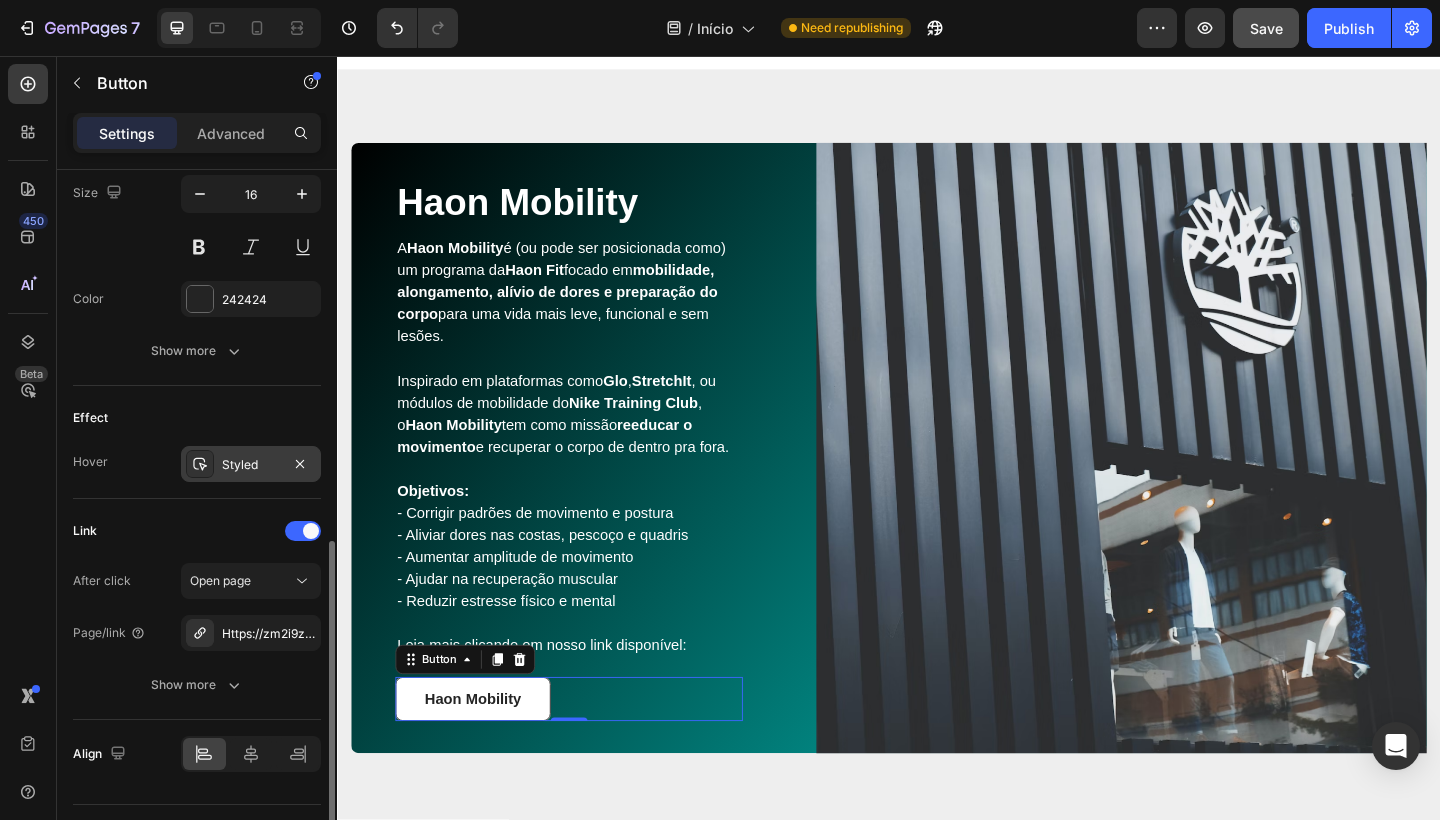 click on "Styled" at bounding box center [251, 465] 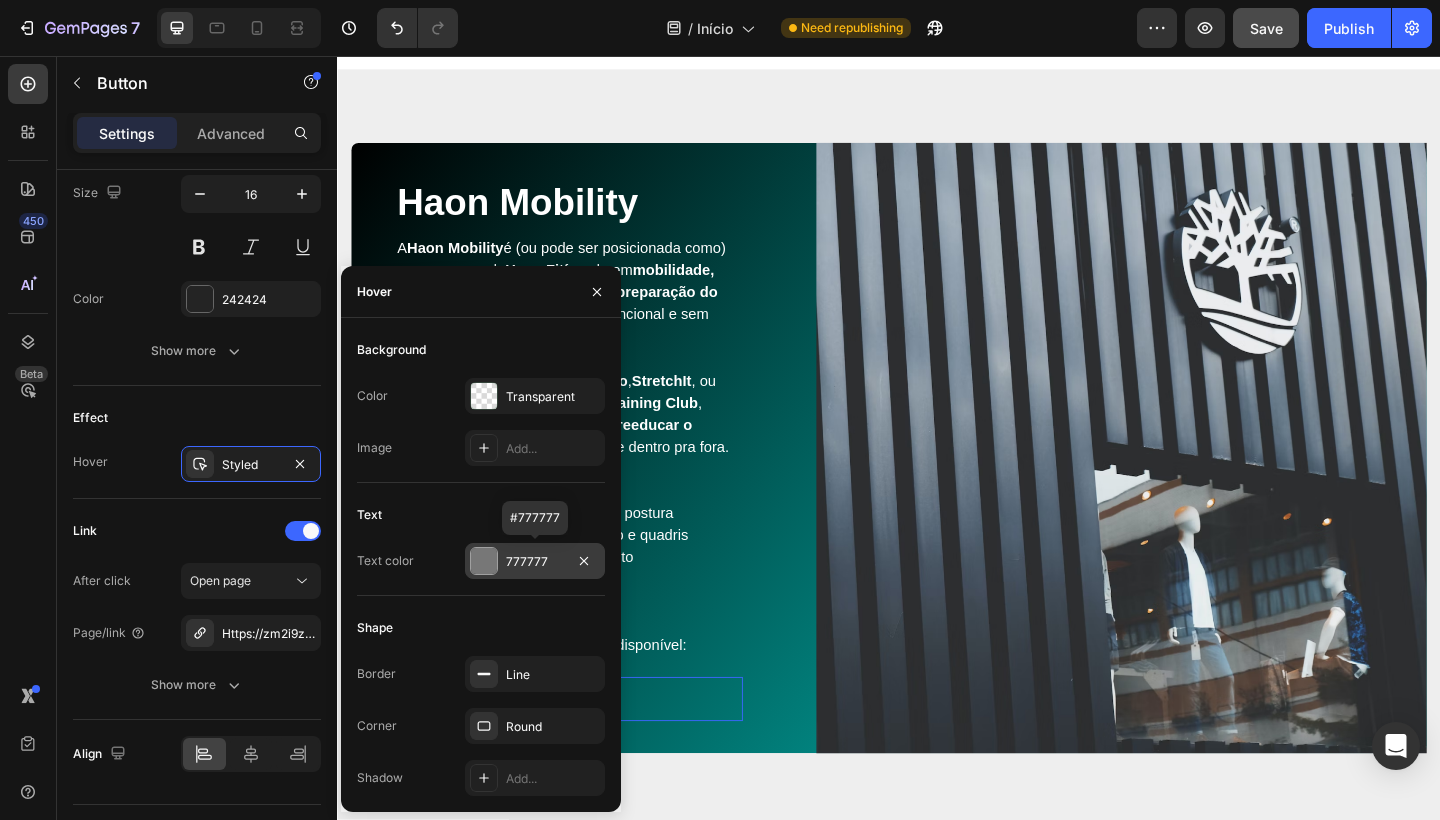 click on "777777" at bounding box center [535, 562] 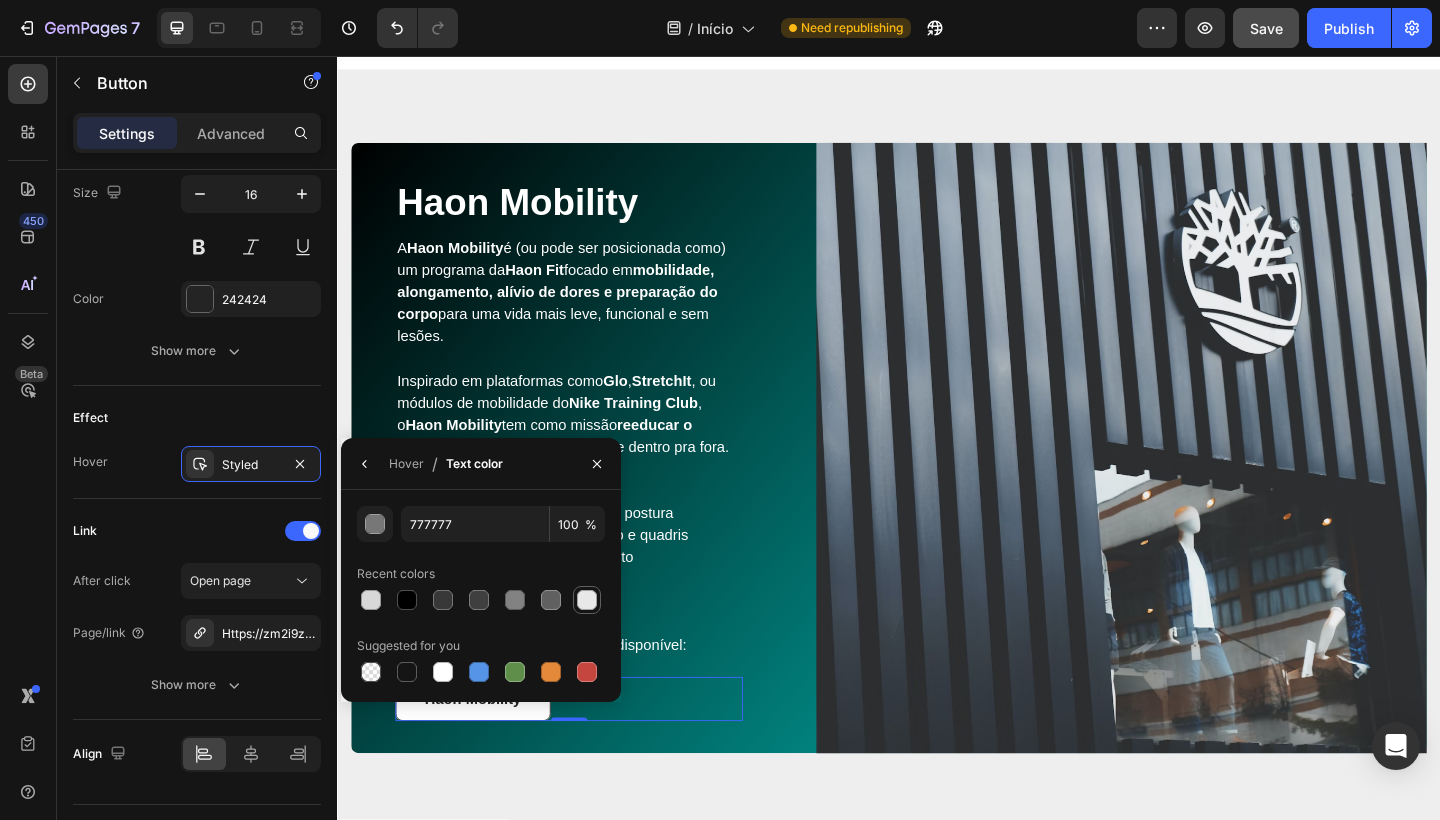 click at bounding box center [587, 600] 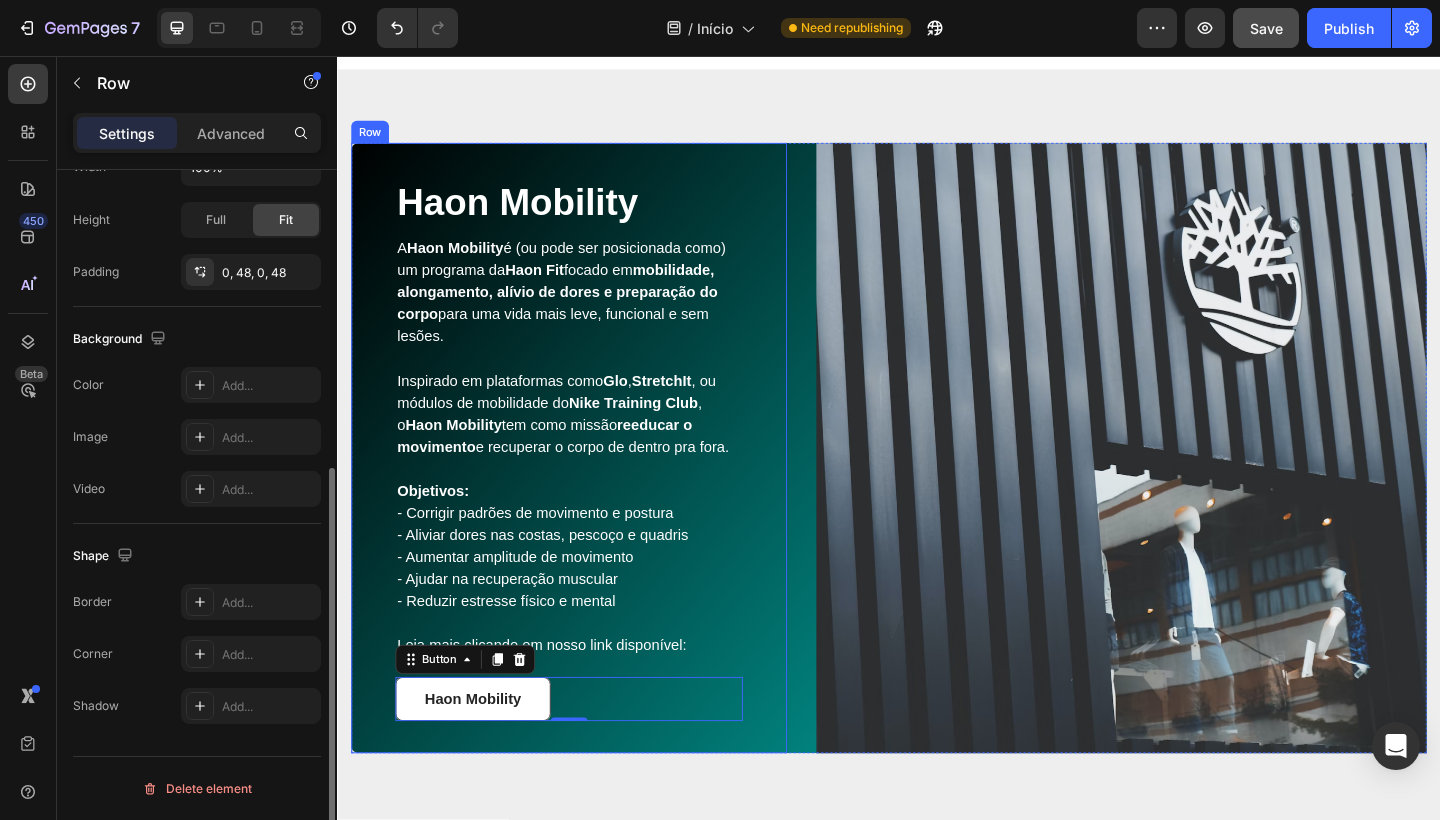 click on "Haon Mobility Heading A  Haon Mobility  é (ou pode ser posicionada como) um programa da  Haon Fit  focado em  mobilidade, alongamento, alívio de dores e preparação do corpo  para uma vida mais leve, funcional e sem lesões.   Inspirado em plataformas como  Glo ,  StretchIt , ou módulos de mobilidade do  Nike Training Club , o  Haon Mobility  tem como missão  reeducar o movimento  e recuperar o corpo de dentro pra fora.   Objetivos: - Corrigir padrões de movimento e postura - Aliviar dores nas costas, pescoço e quadris - Aumentar amplitude de movimento - Ajudar na recuperação muscular - Reduzir estresse físico e mental   Leia mais clicando em nosso link disponível: Text block Haon Mobility Button   0 Row" at bounding box center (589, 483) 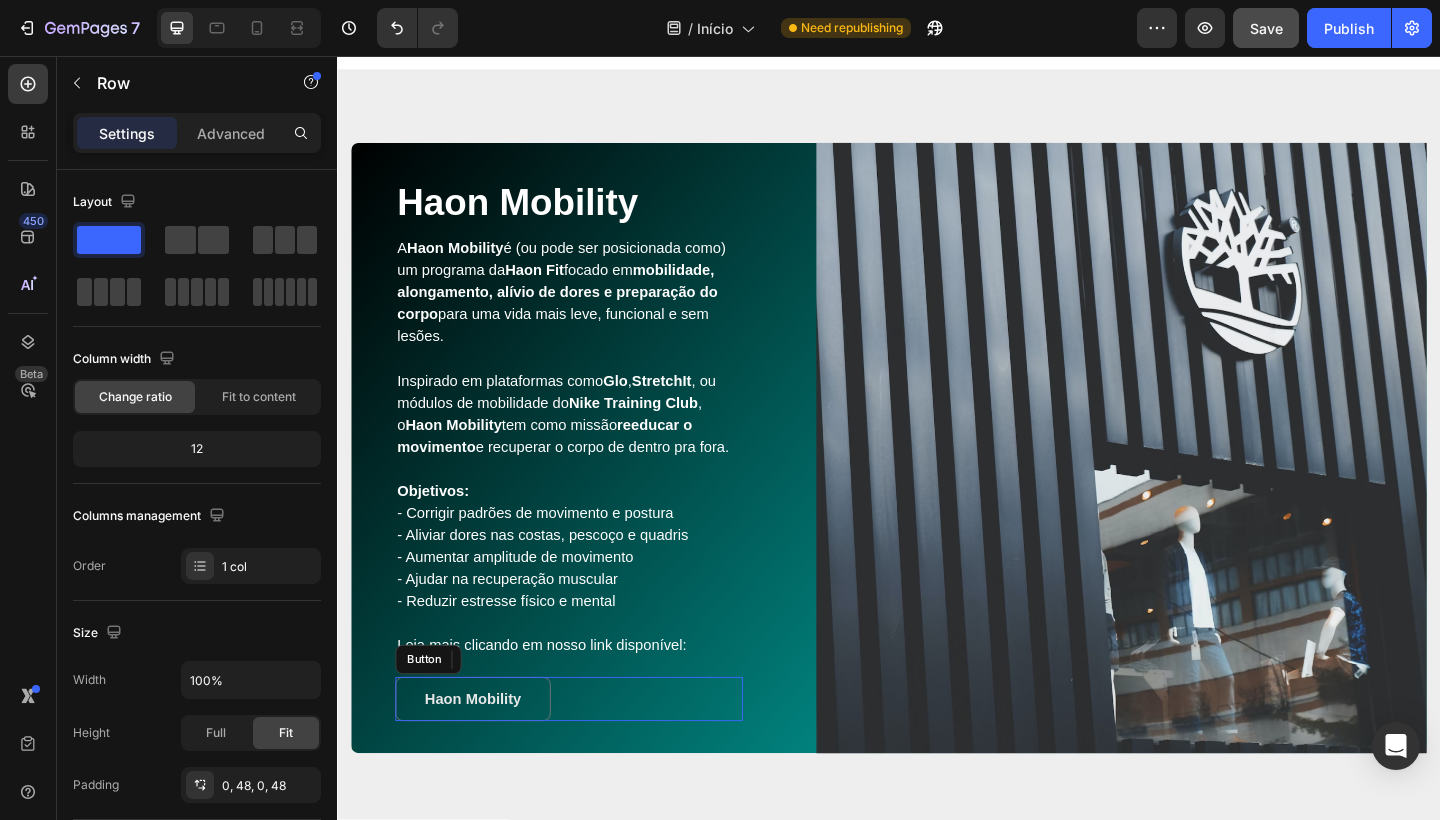 click on "Haon Mobility" at bounding box center [484, 756] 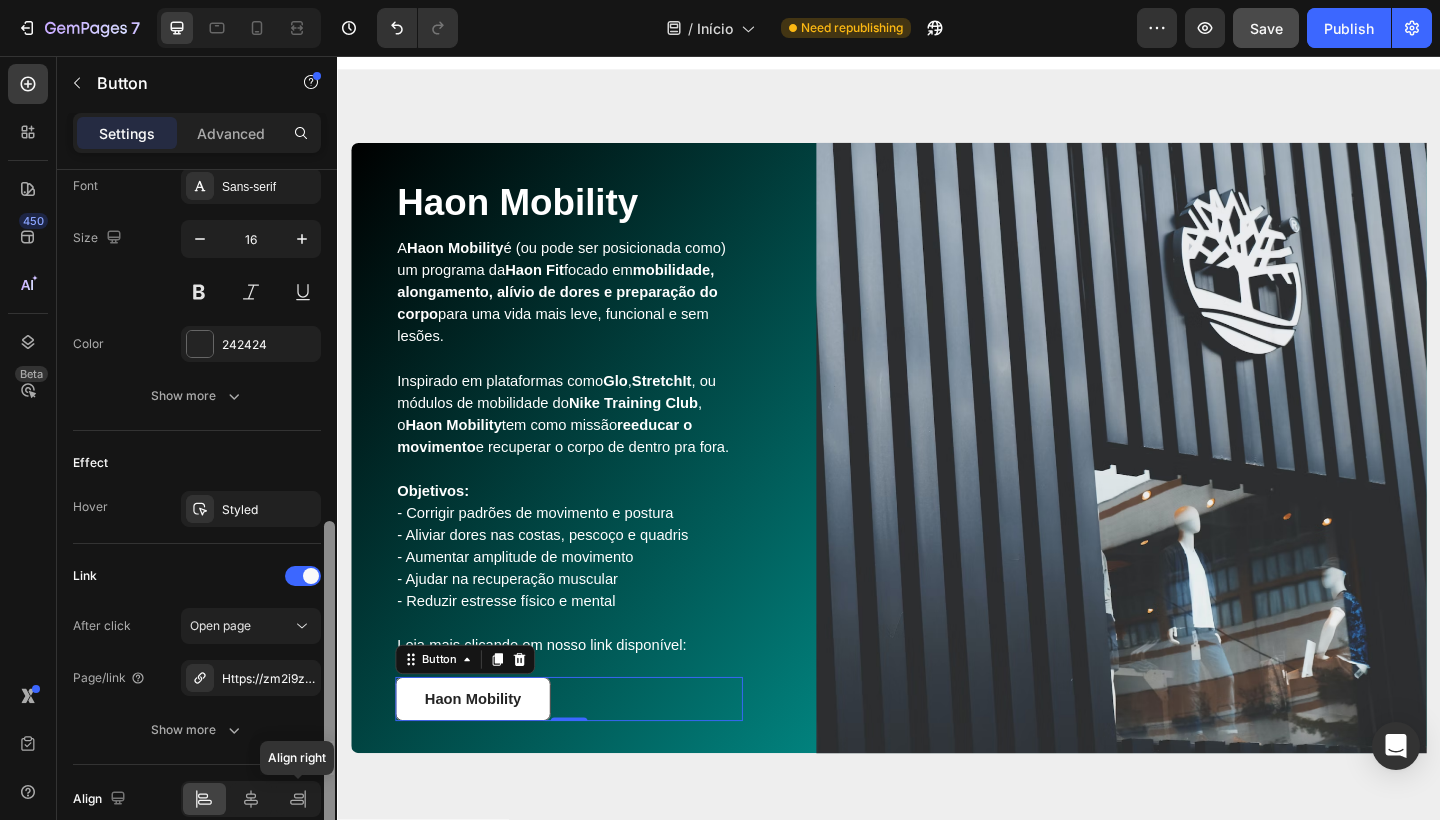 drag, startPoint x: 331, startPoint y: 444, endPoint x: 307, endPoint y: 802, distance: 358.80356 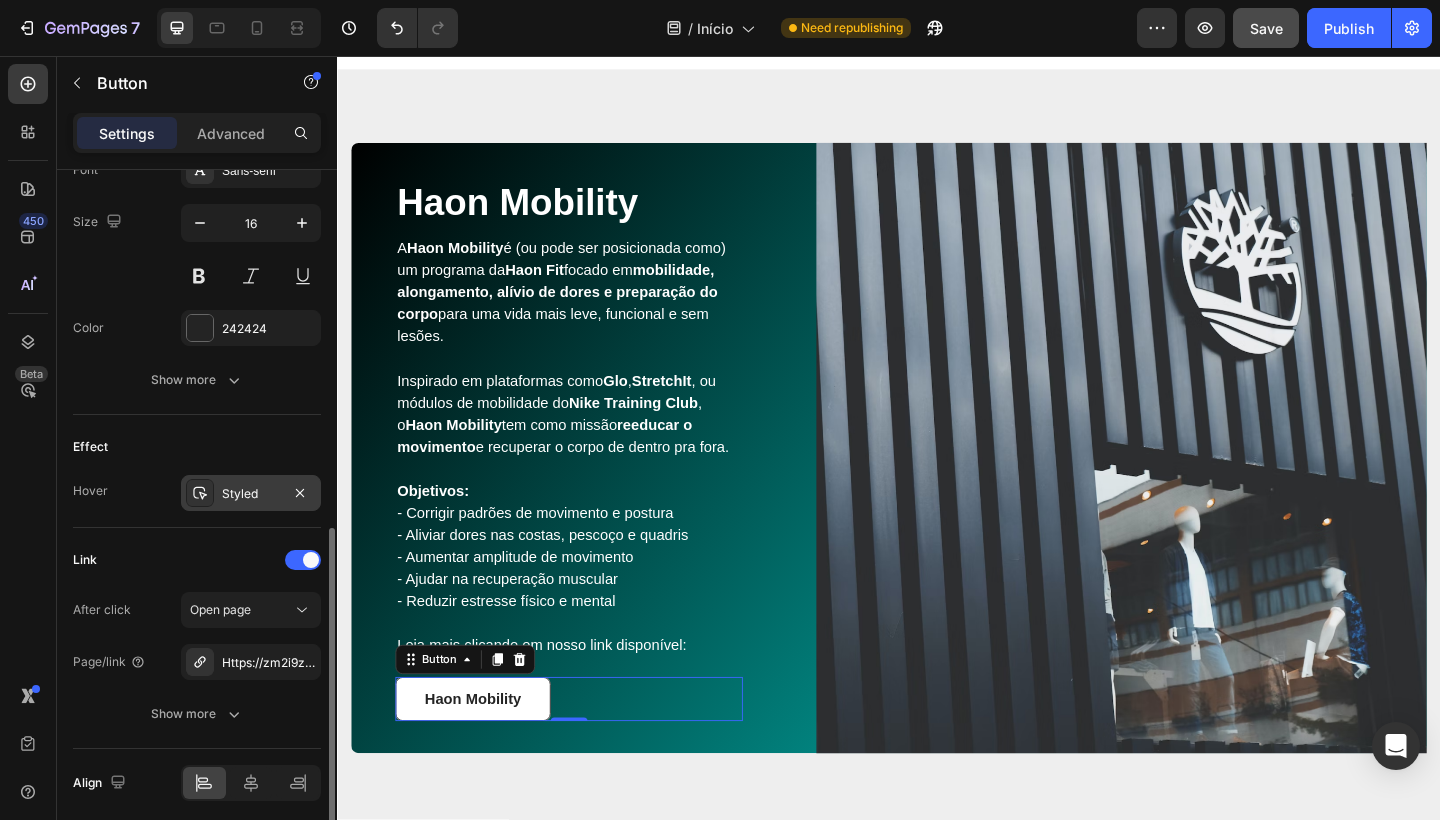 click on "Styled" at bounding box center [251, 494] 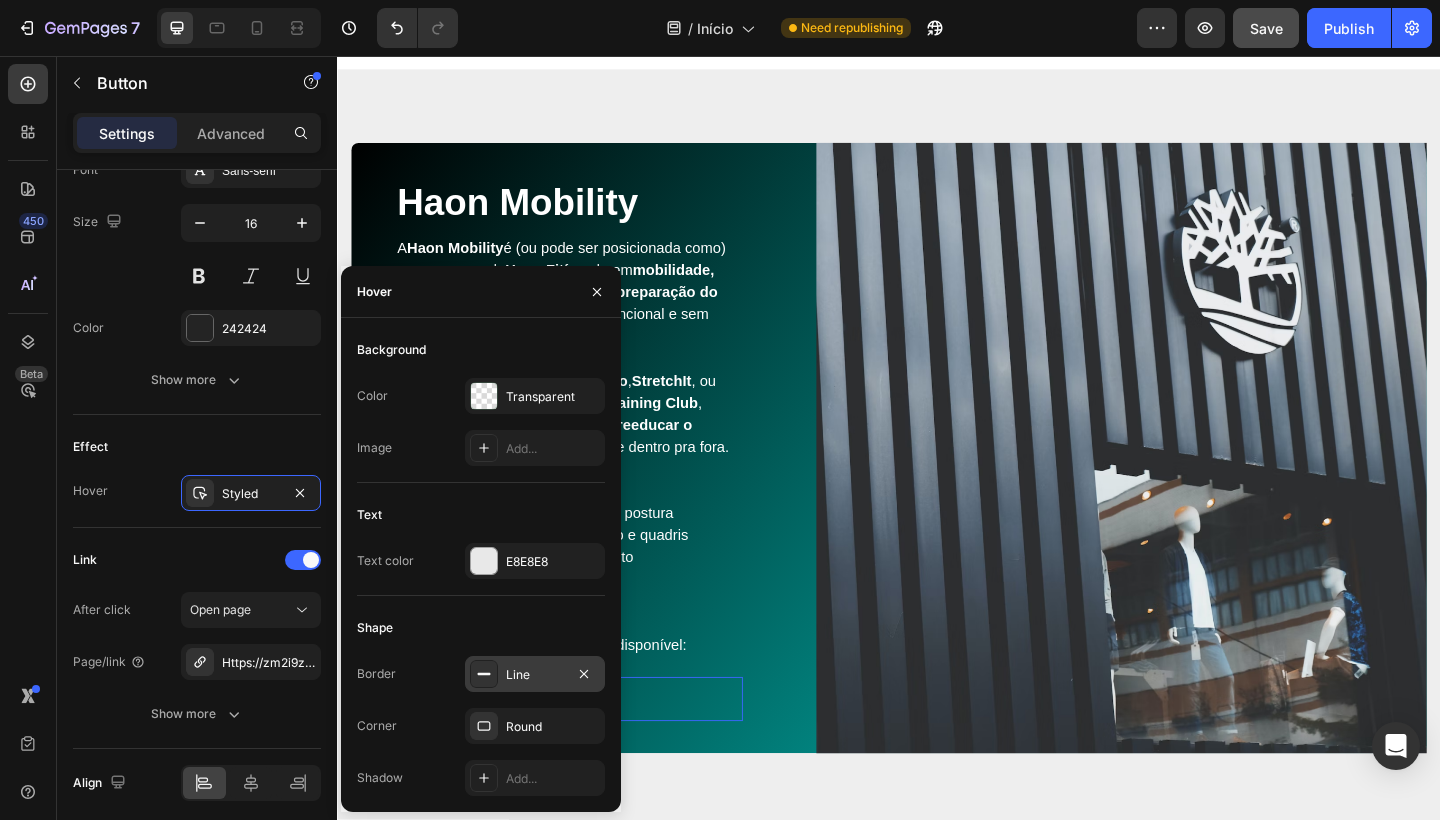 click on "Line" at bounding box center (535, 675) 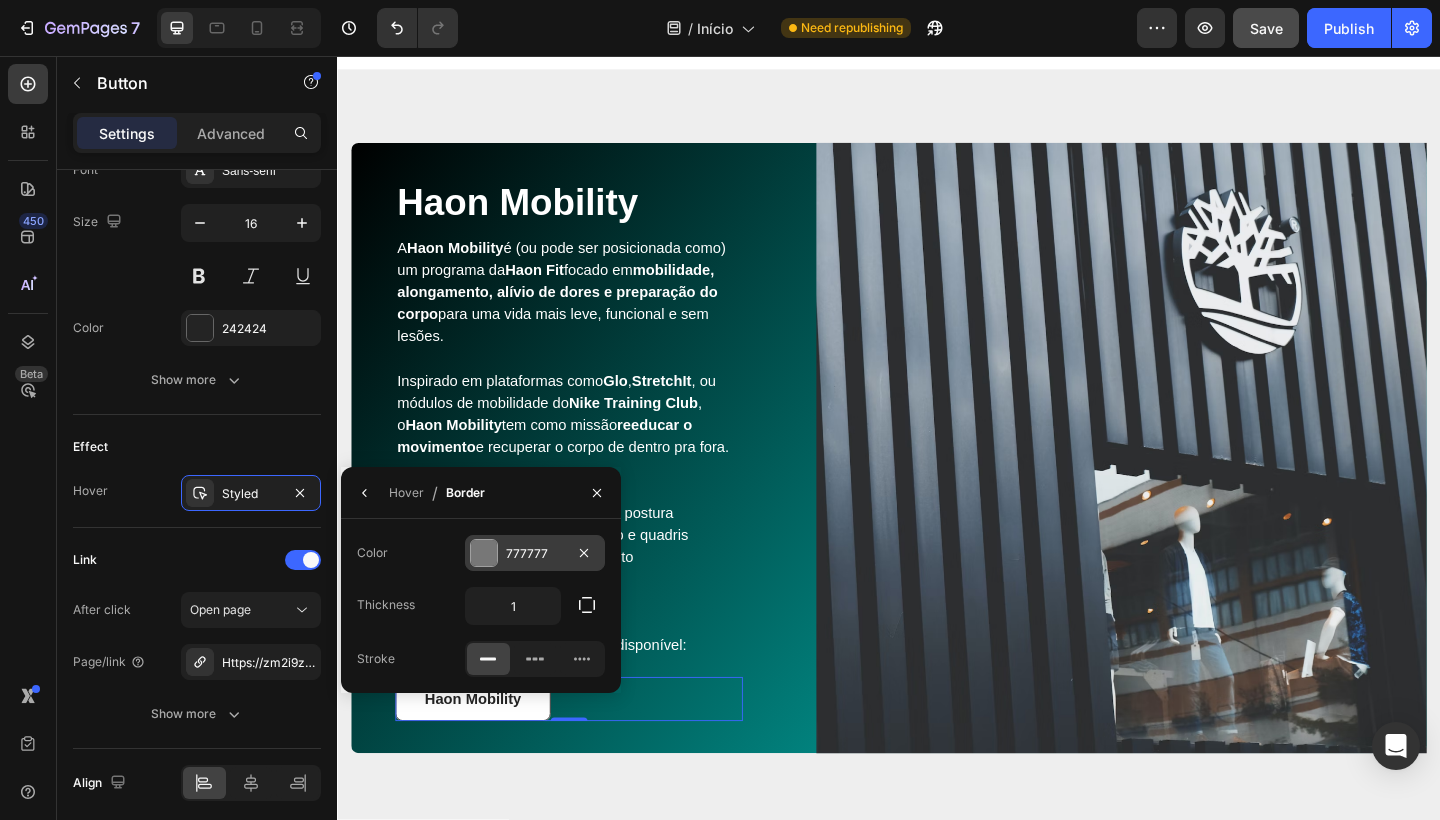 click on "777777" at bounding box center [535, 554] 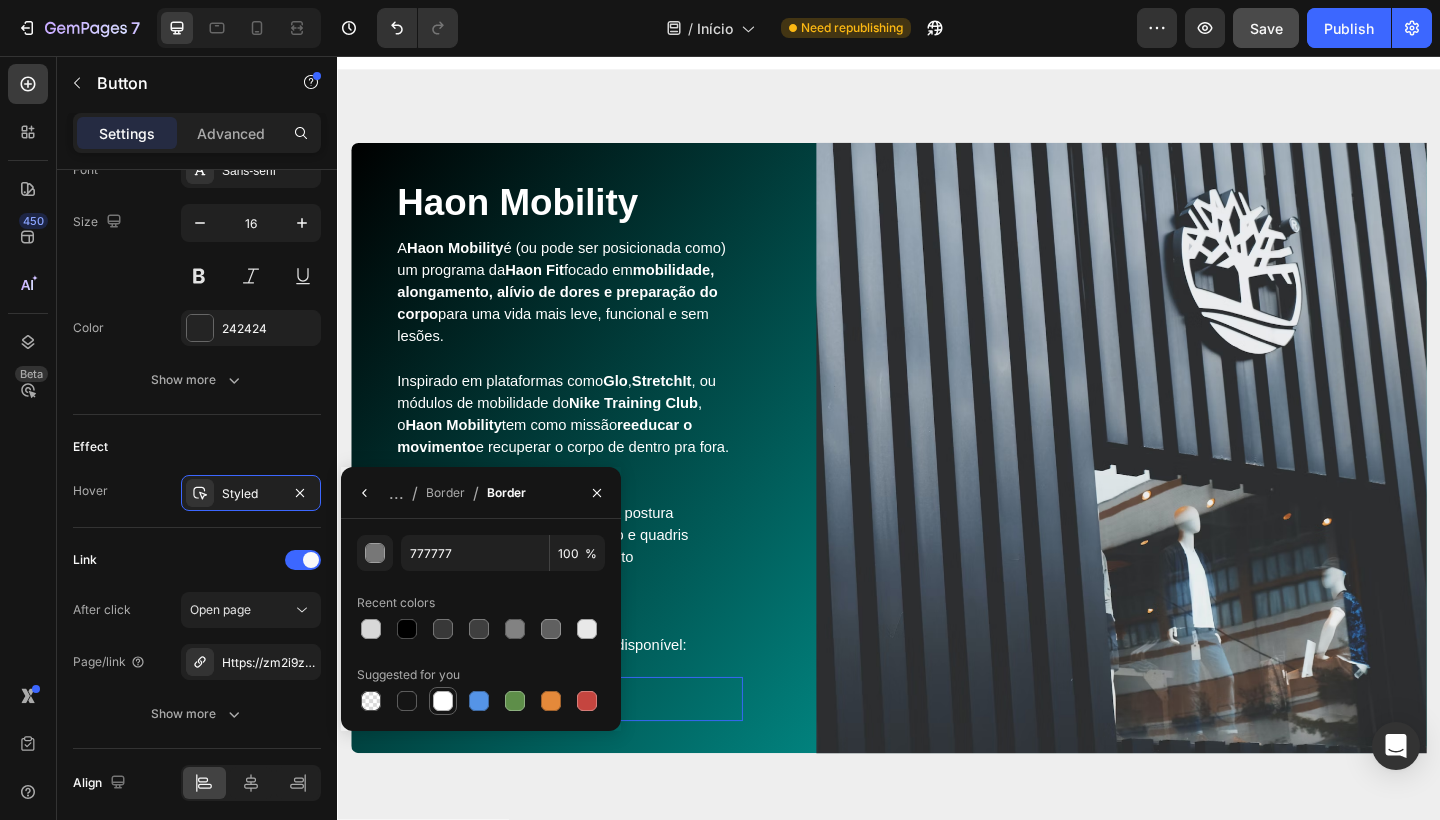 click at bounding box center (443, 701) 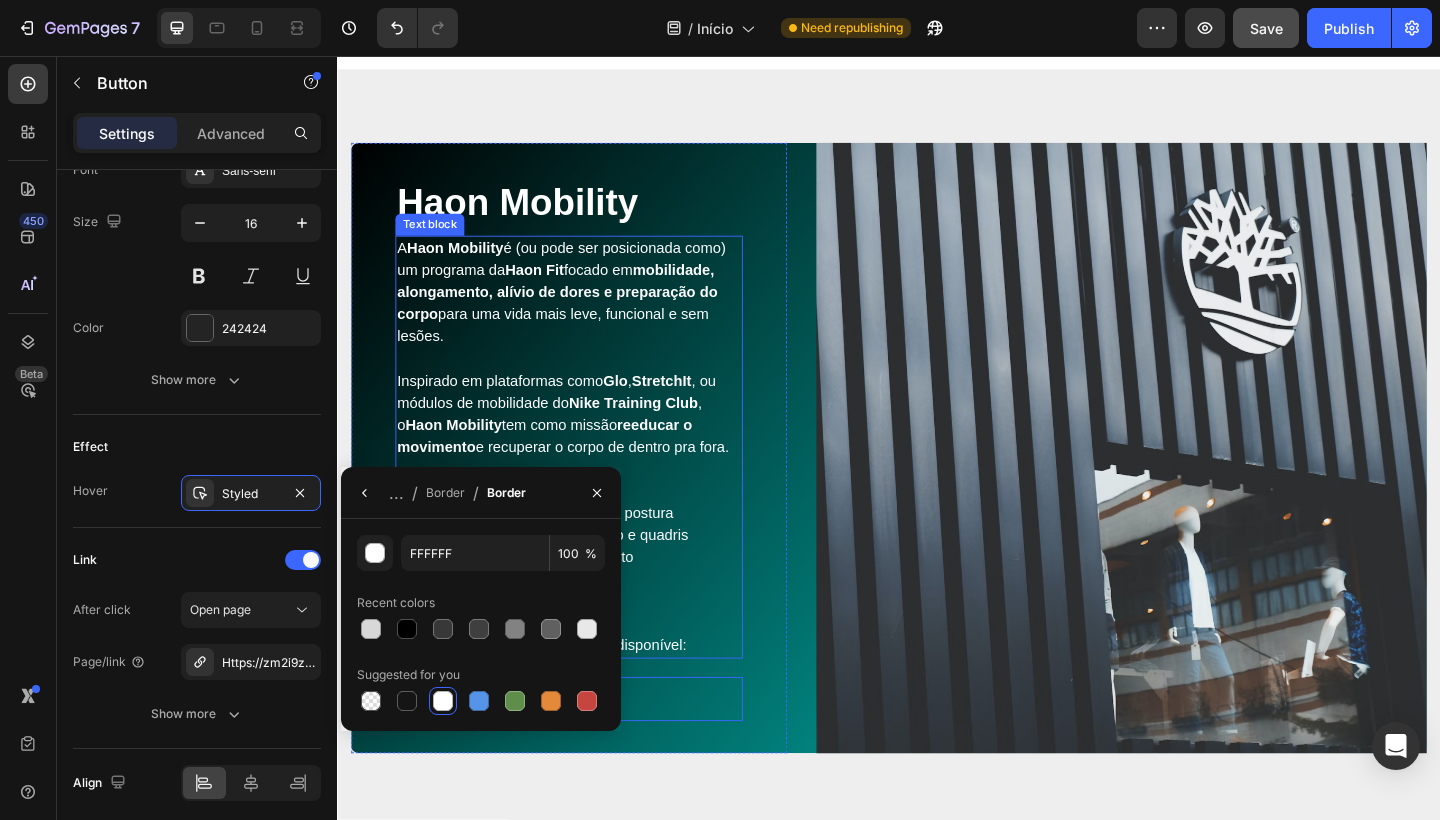 click at bounding box center (589, 674) 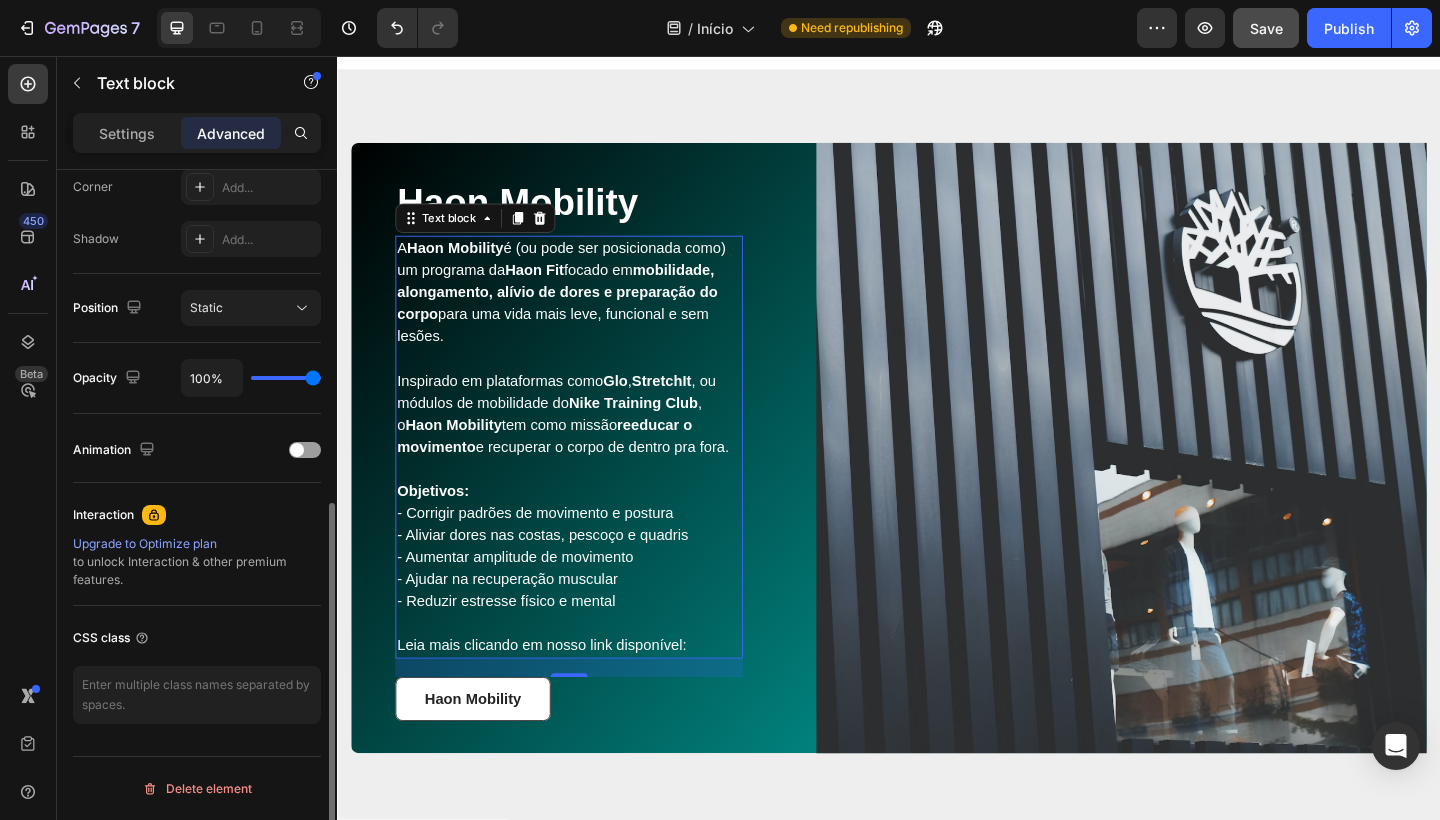 scroll, scrollTop: 0, scrollLeft: 0, axis: both 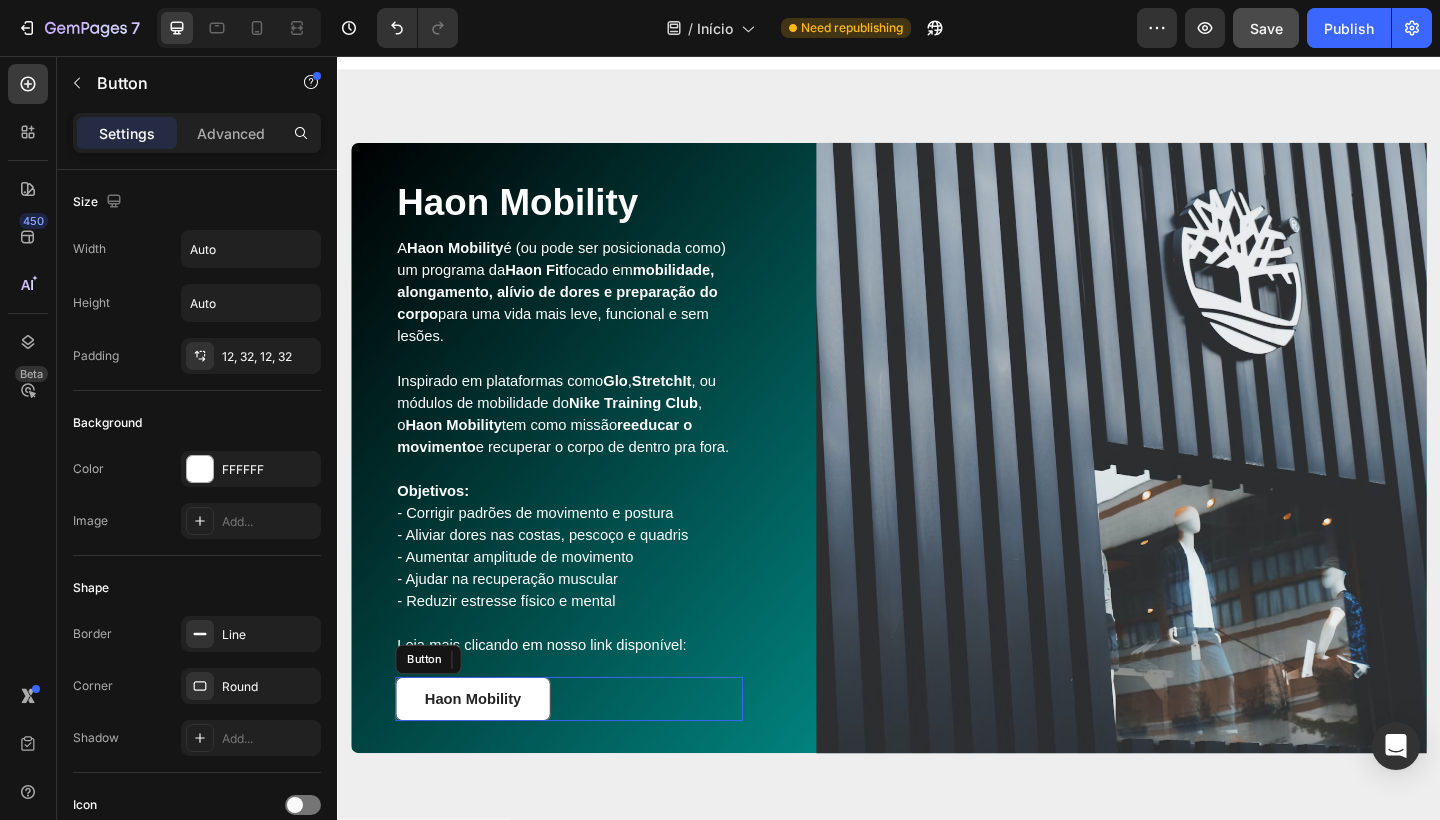 click on "Haon Mobility Button" at bounding box center (589, 756) 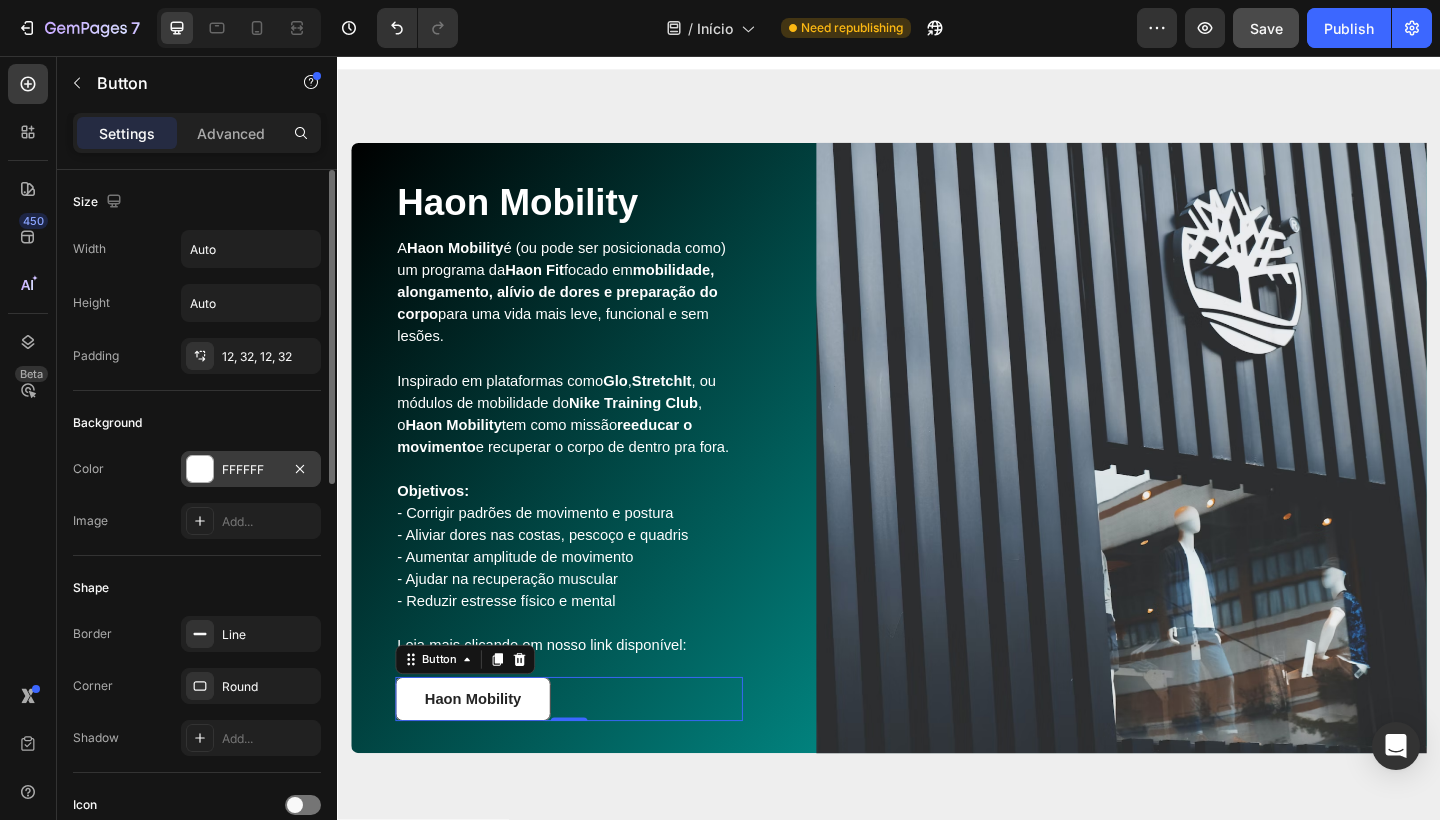 click on "FFFFFF" at bounding box center (251, 470) 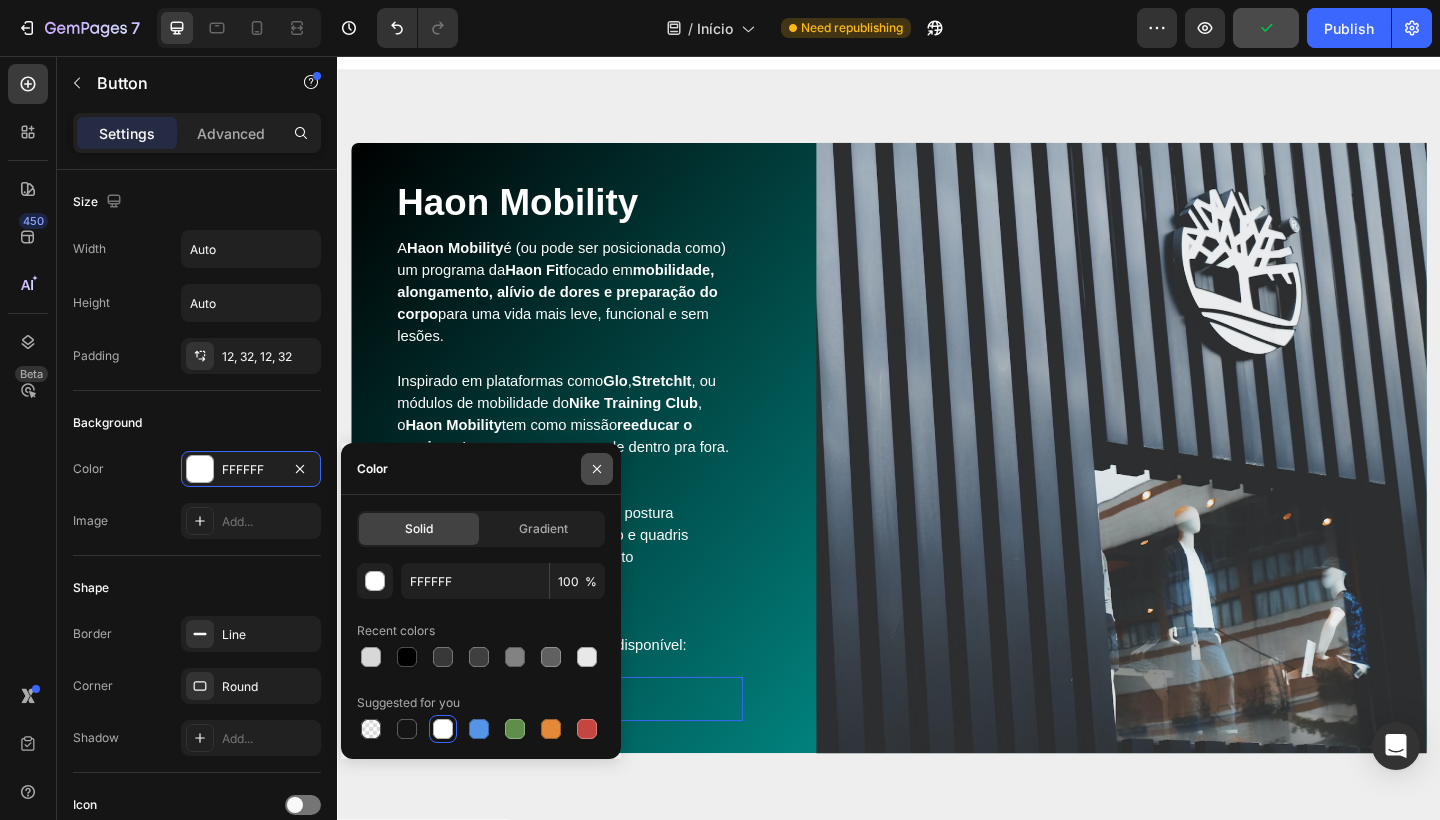 click 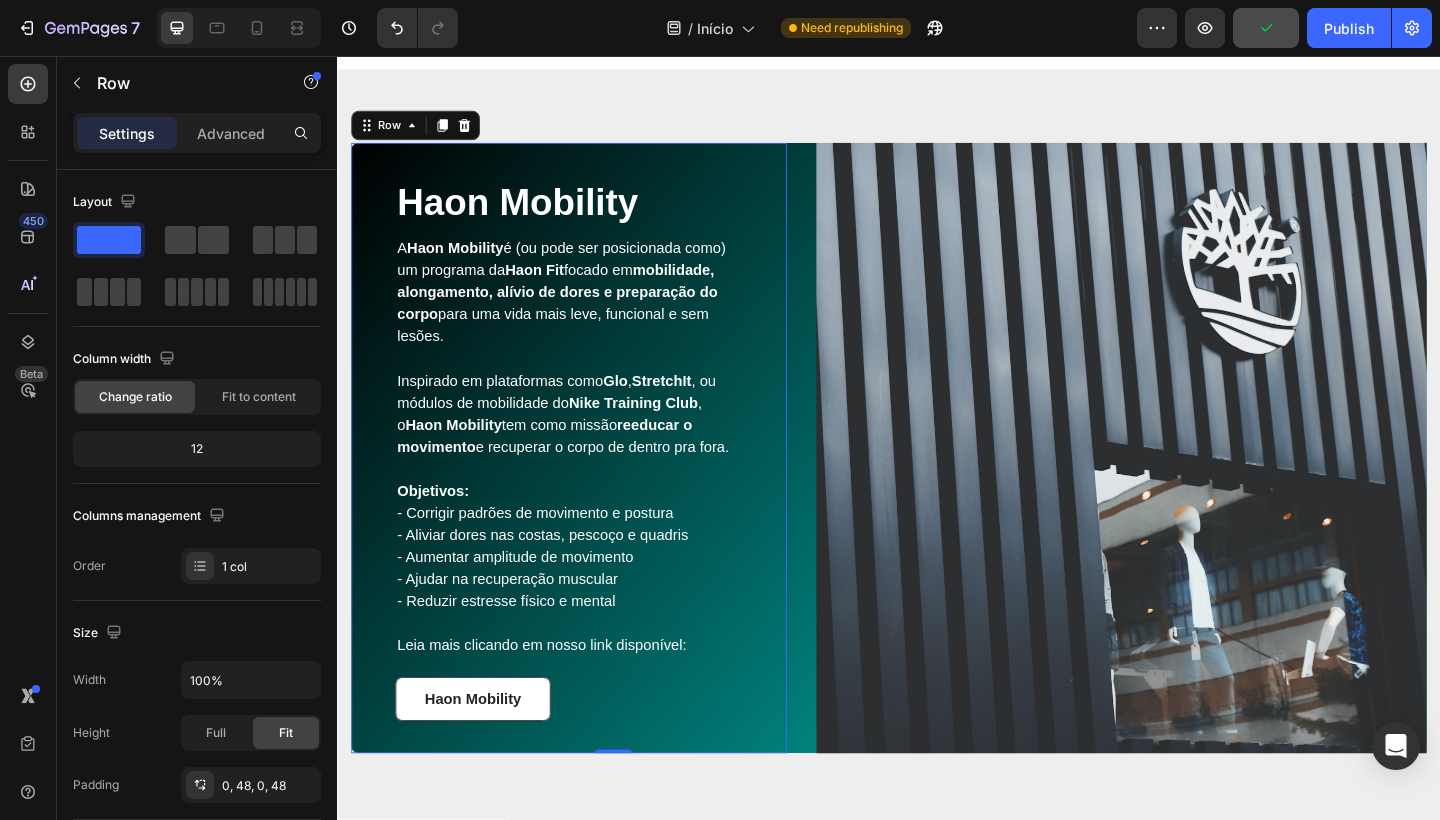 click on "Haon Mobility Heading A  Haon Mobility  é (ou pode ser posicionada como) um programa da  Haon Fit  focado em  mobilidade, alongamento, alívio de dores e preparação do corpo  para uma vida mais leve, funcional e sem lesões.   Inspirado em plataformas como  Glo ,  StretchIt , ou módulos de mobilidade do  Nike Training Club , o  Haon Mobility  tem como missão  reeducar o movimento  e recuperar o corpo de dentro pra fora.   Objetivos: - Corrigir padrões de movimento e postura - Aliviar dores nas costas, pescoço e quadris - Aumentar amplitude de movimento - Ajudar na recuperação muscular - Reduzir estresse físico e mental   Leia mais clicando em nosso link disponível: Text block Haon Mobility Button Row   0" at bounding box center (589, 483) 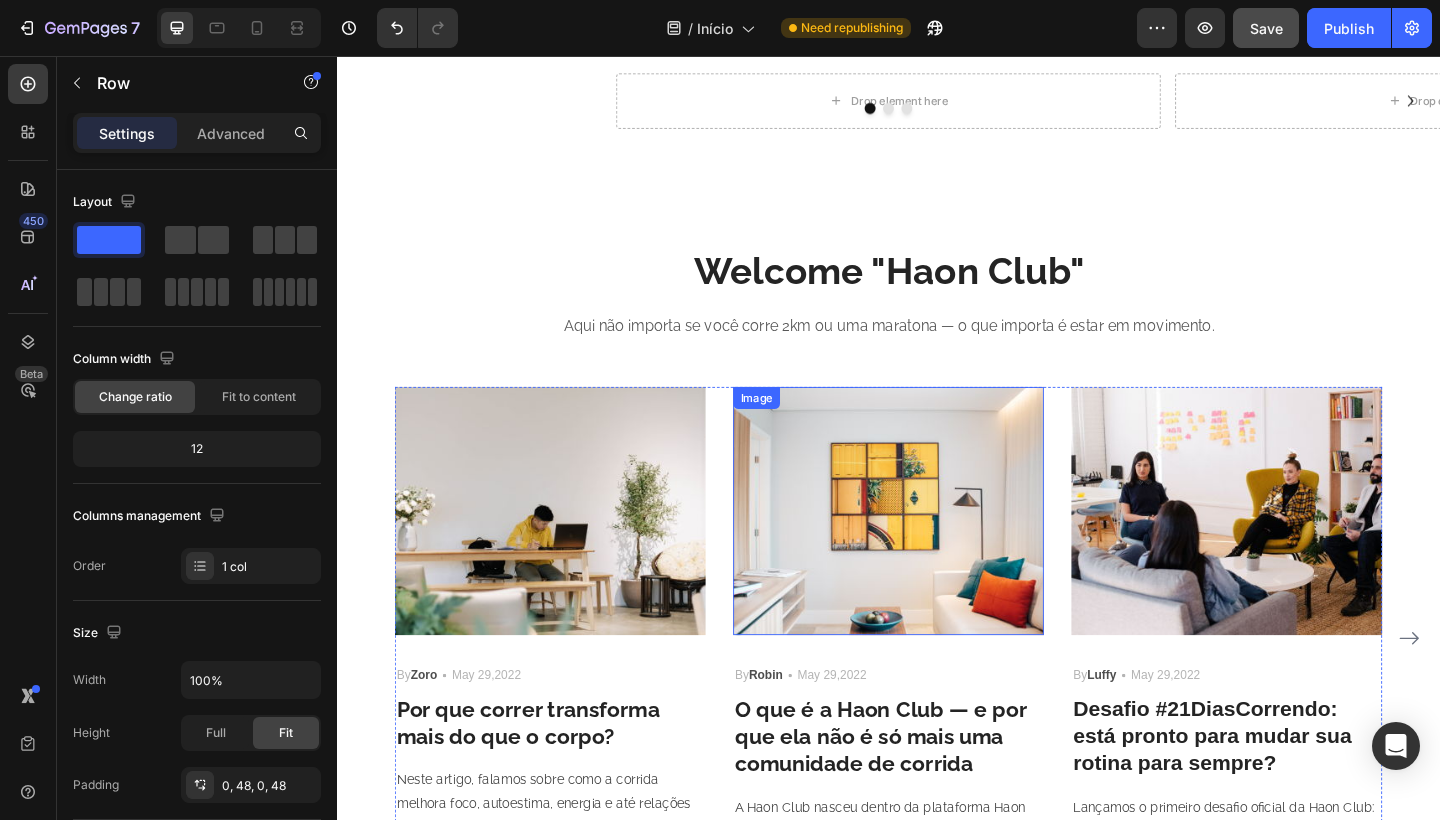 scroll, scrollTop: 4798, scrollLeft: 0, axis: vertical 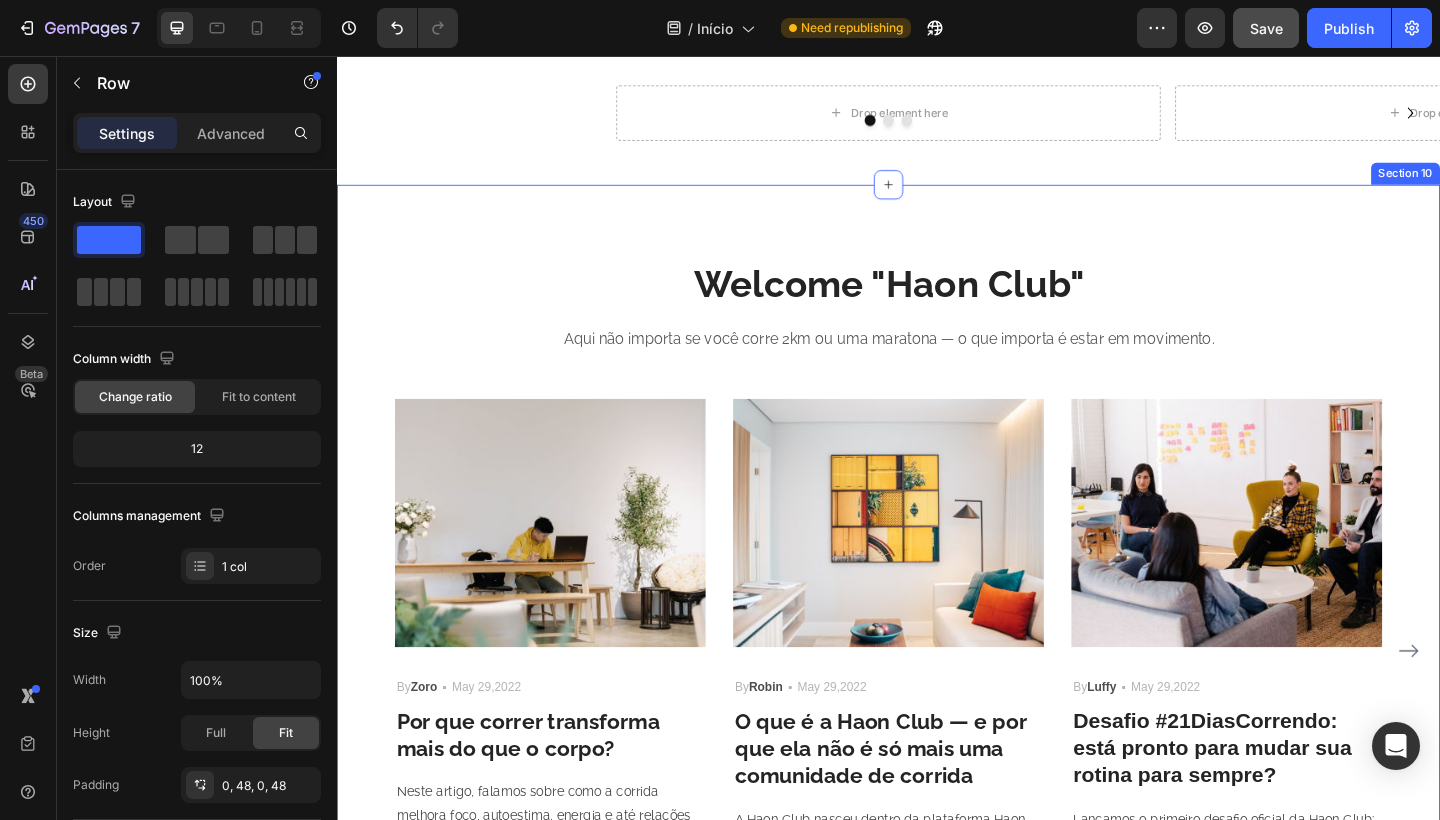 click on "Welcome "Haon Club" Heading Aqui não importa se você corre 2km ou uma maratona — o que importa é estar em movimento. Text block
Image By  Zoro Text block
Icon May 29,2022 Text block Row Por que correr transforma mais do que o corpo? Heading Neste artigo, falamos sobre como a corrida melhora foco, autoestima, energia e até relações sociais... Text block Image By  Robin Text block
Icon May 29,2022 Text block Row O que é a Haon Club — e por que ela não é só mais uma comunidade de corrida Heading A Haon Club nasceu dentro da plataforma Haon Fit com um objetivo claro: unir pessoas que buscam evolução física e mental por meio da corrida... Text block Image By  Luffy Text block
Icon May 29,2022 Text block Row Desafio #21DiasCorrendo: está pronto para mudar sua rotina para sempre? Heading Text block Row Image By  Zoro Text block
Icon May 29,2022 Text block Row How To Prepare A Successful Website For Black Friday Heading" at bounding box center [937, 627] 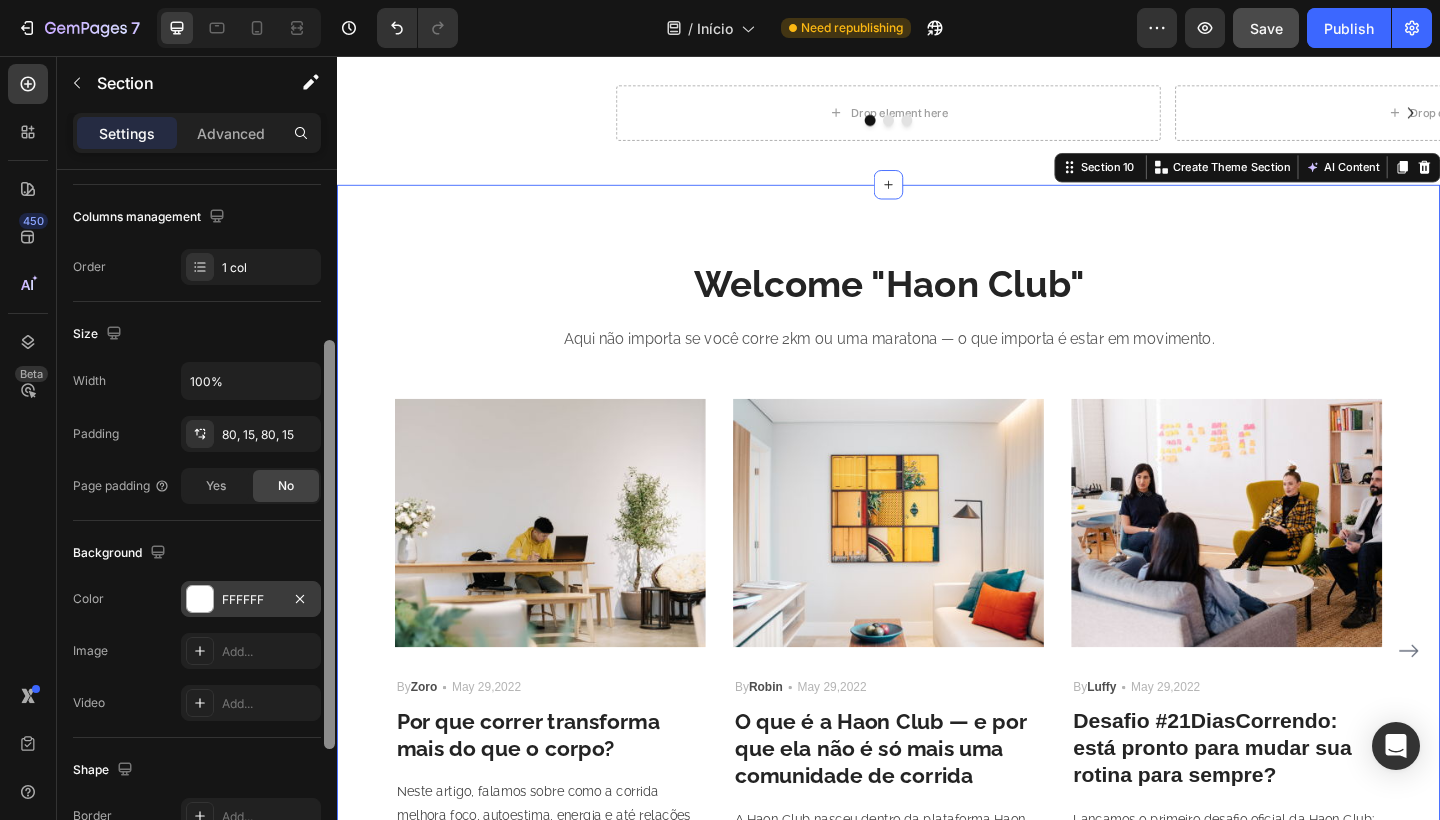 drag, startPoint x: 330, startPoint y: 410, endPoint x: 297, endPoint y: 583, distance: 176.11928 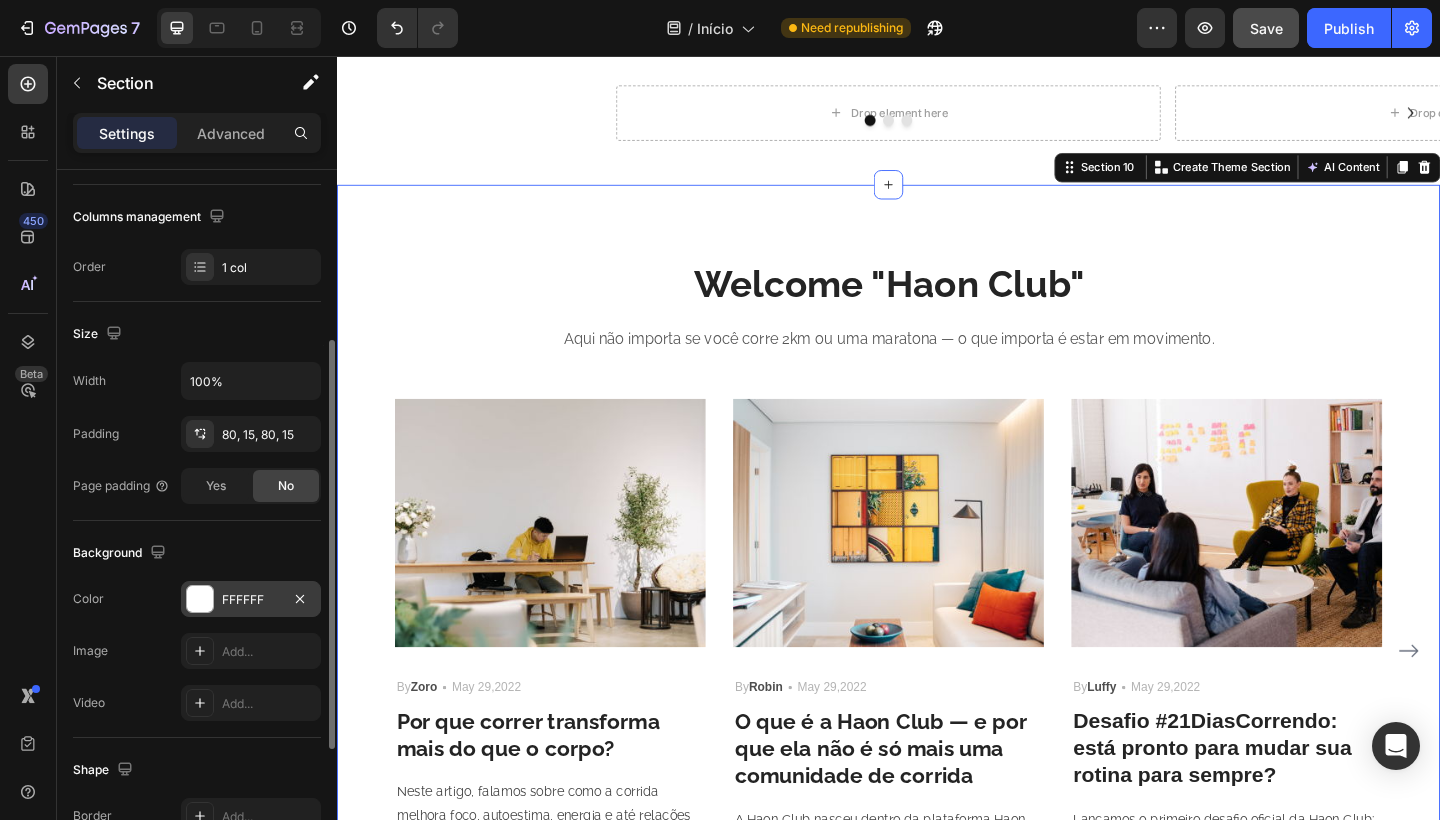 scroll, scrollTop: 297, scrollLeft: 0, axis: vertical 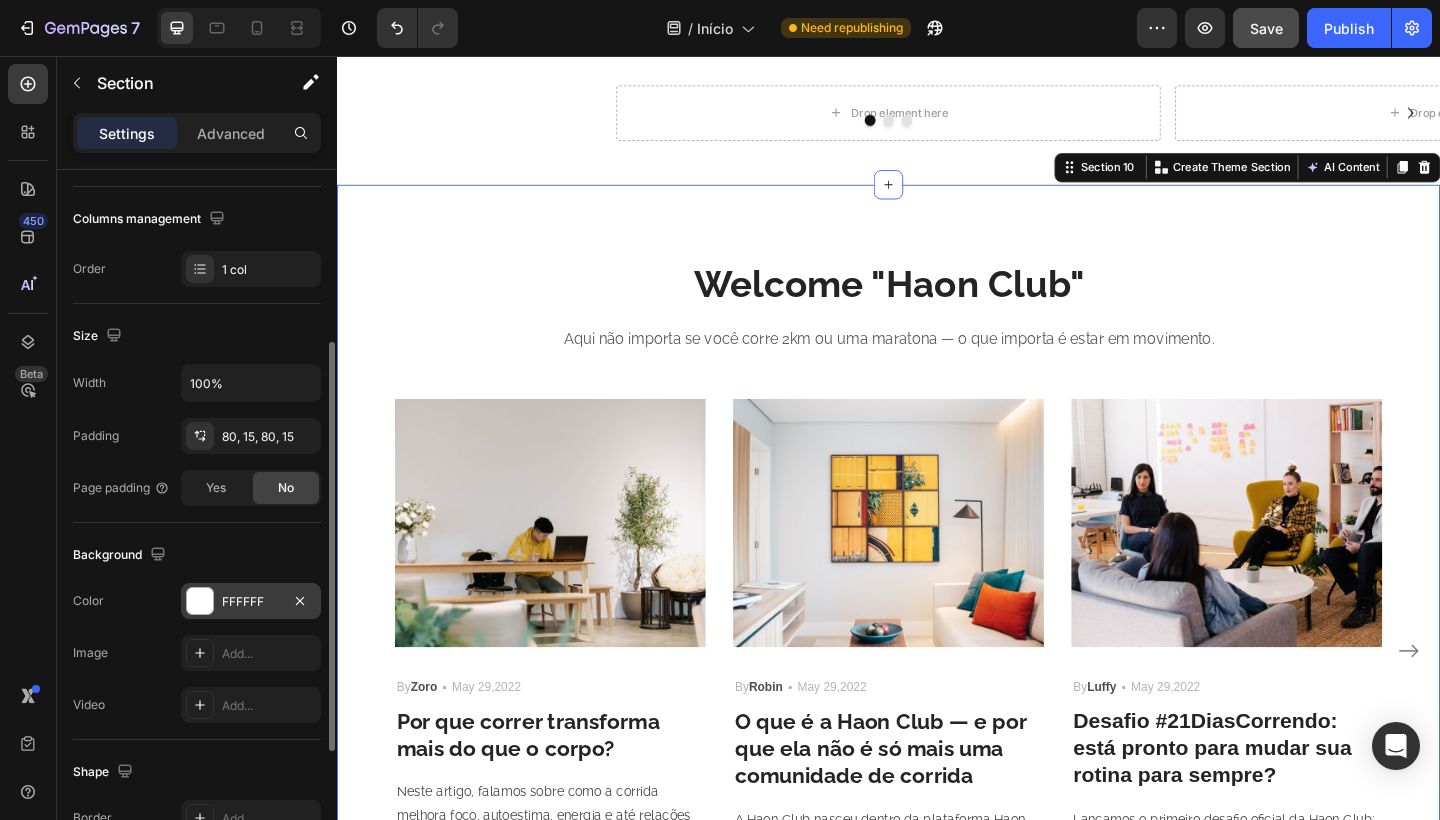 click on "FFFFFF" at bounding box center (251, 601) 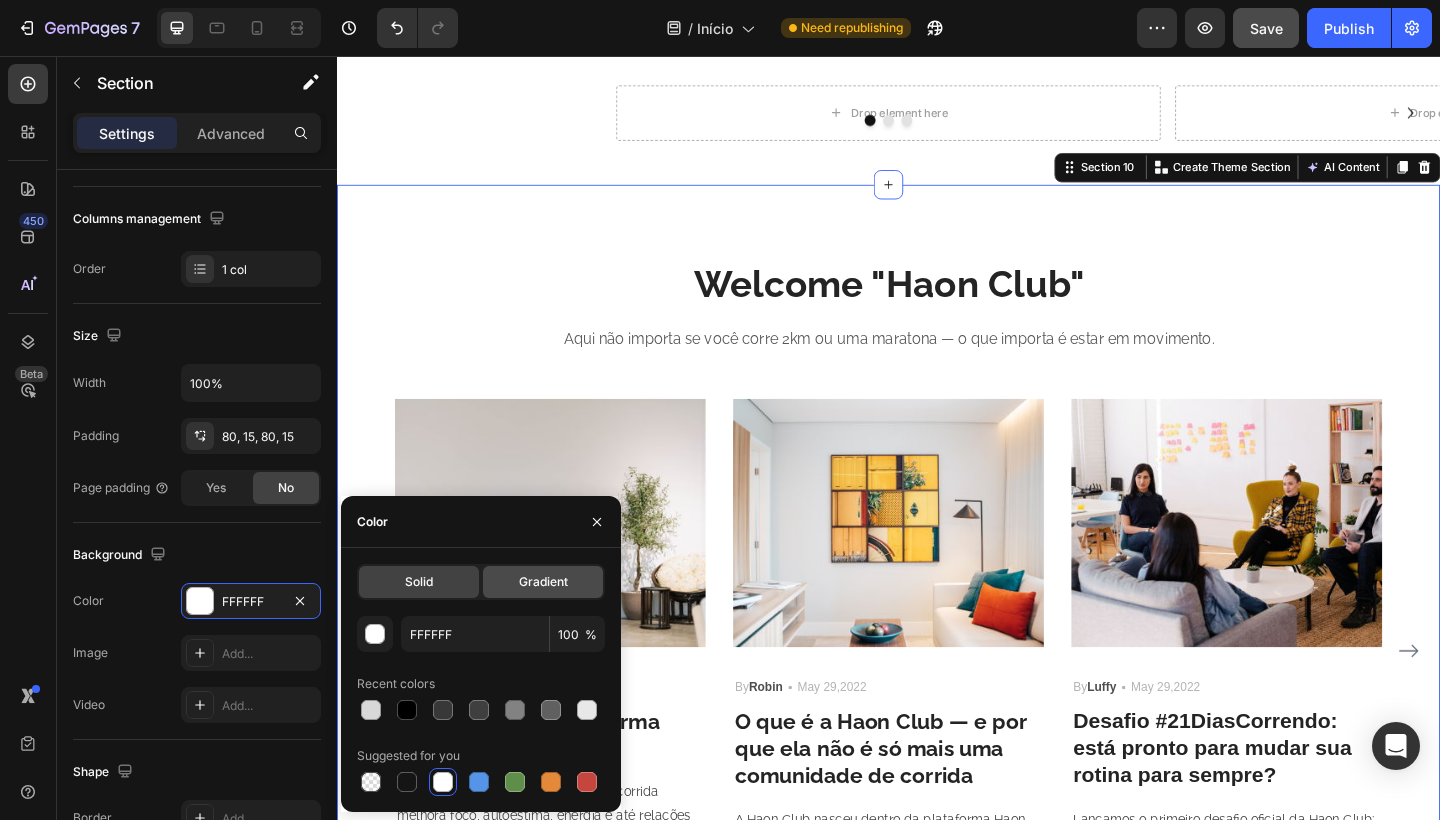 click on "Gradient" 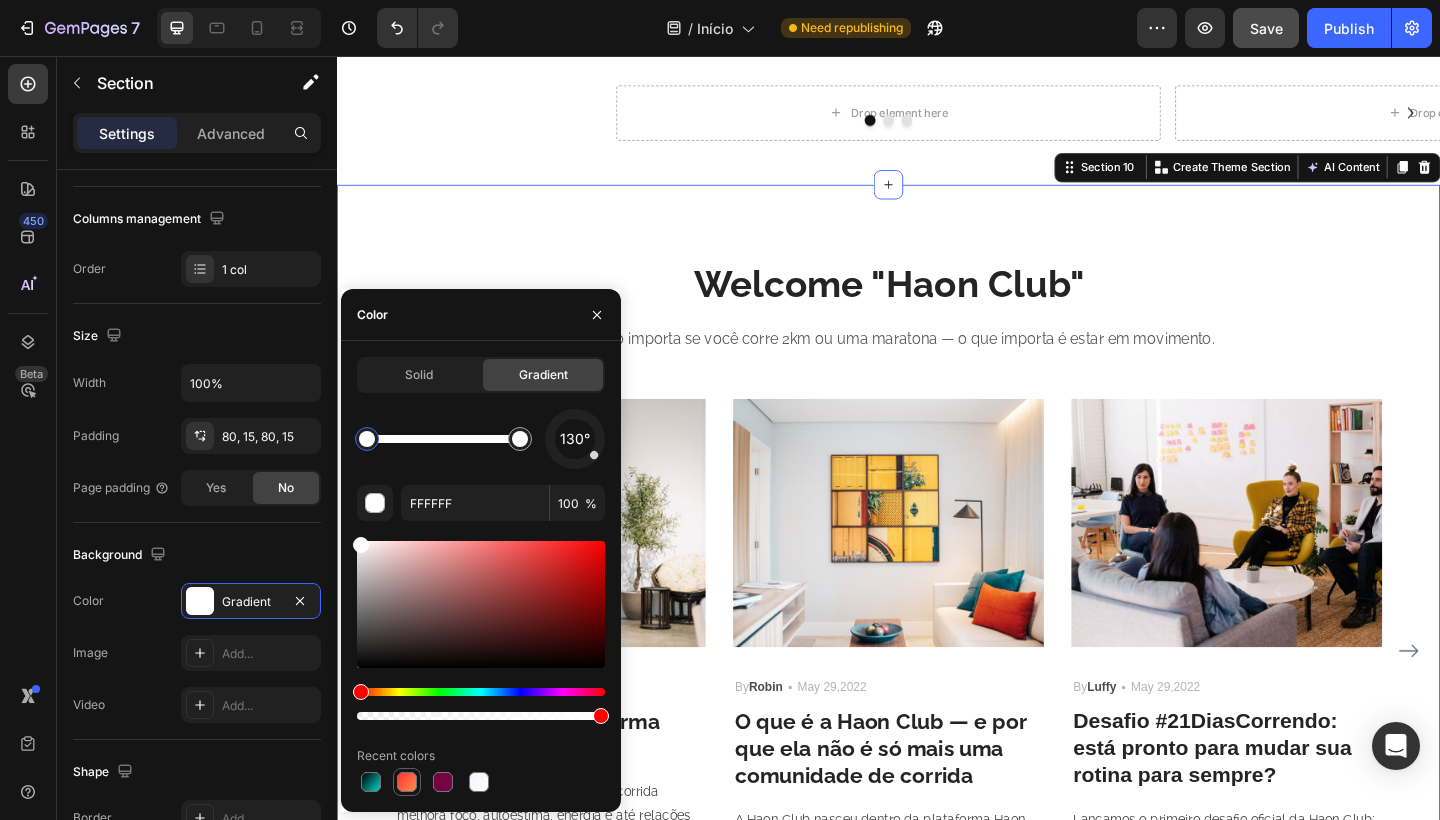 click at bounding box center [407, 782] 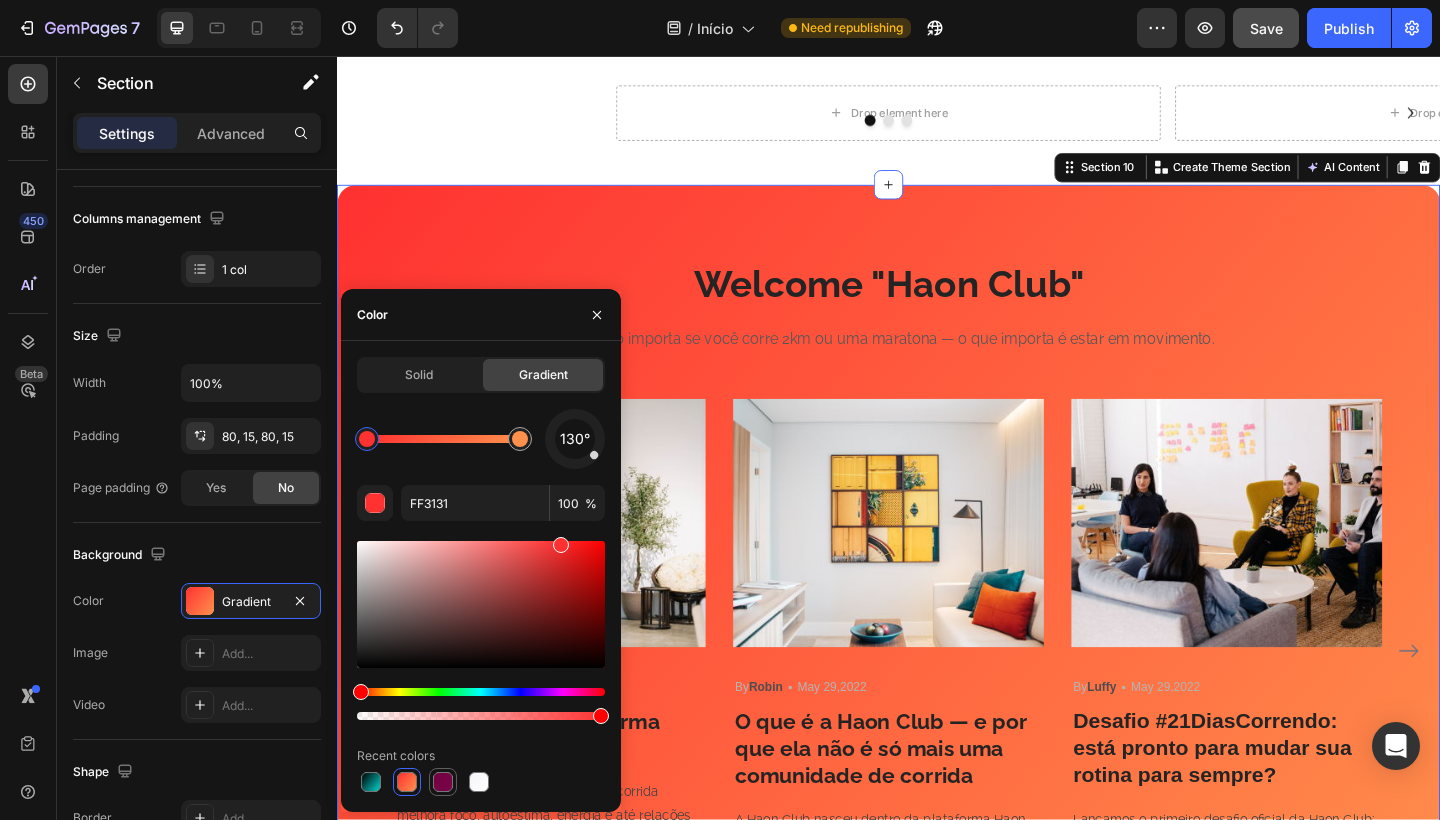 click at bounding box center (443, 782) 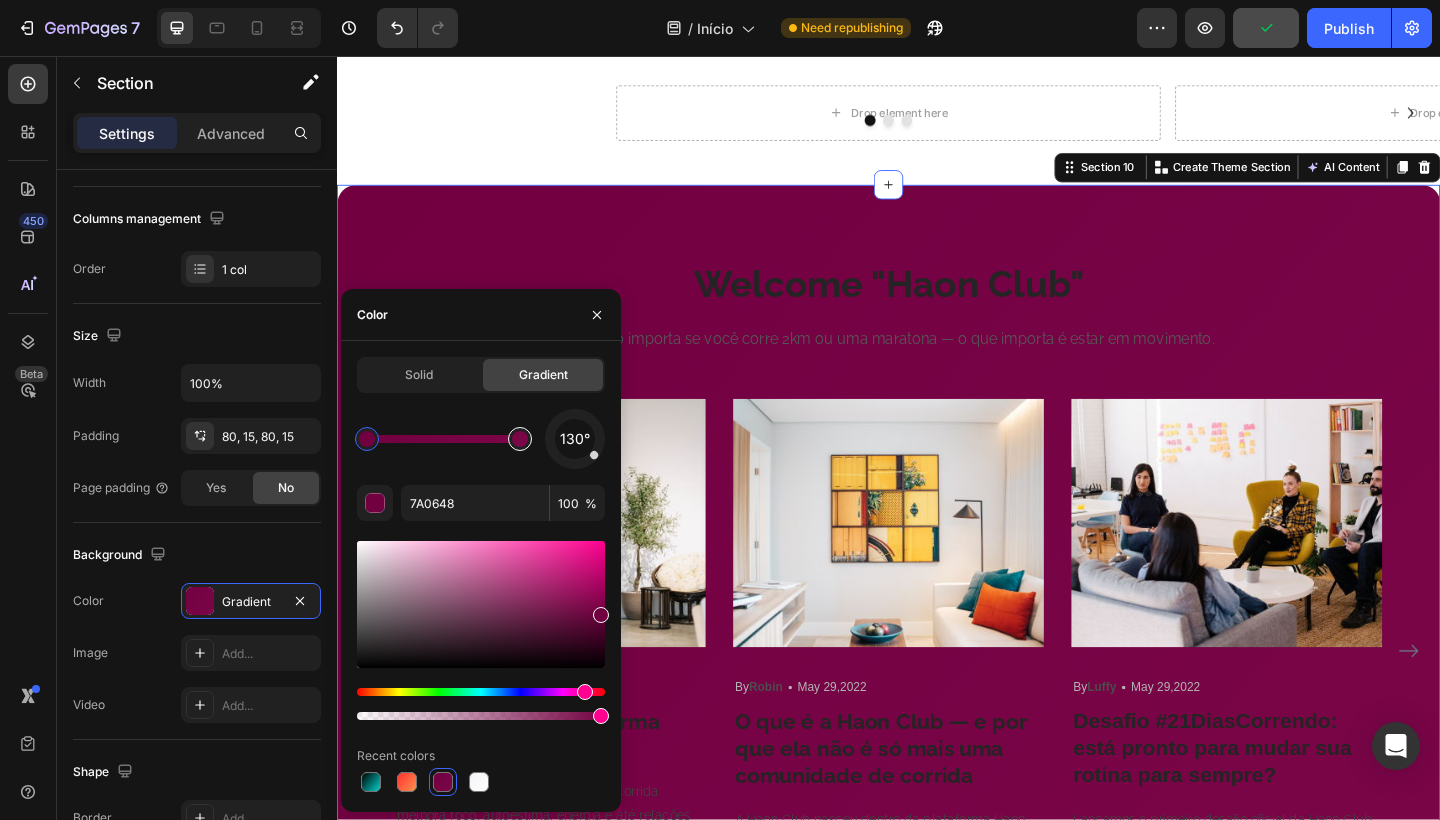 click at bounding box center [520, 439] 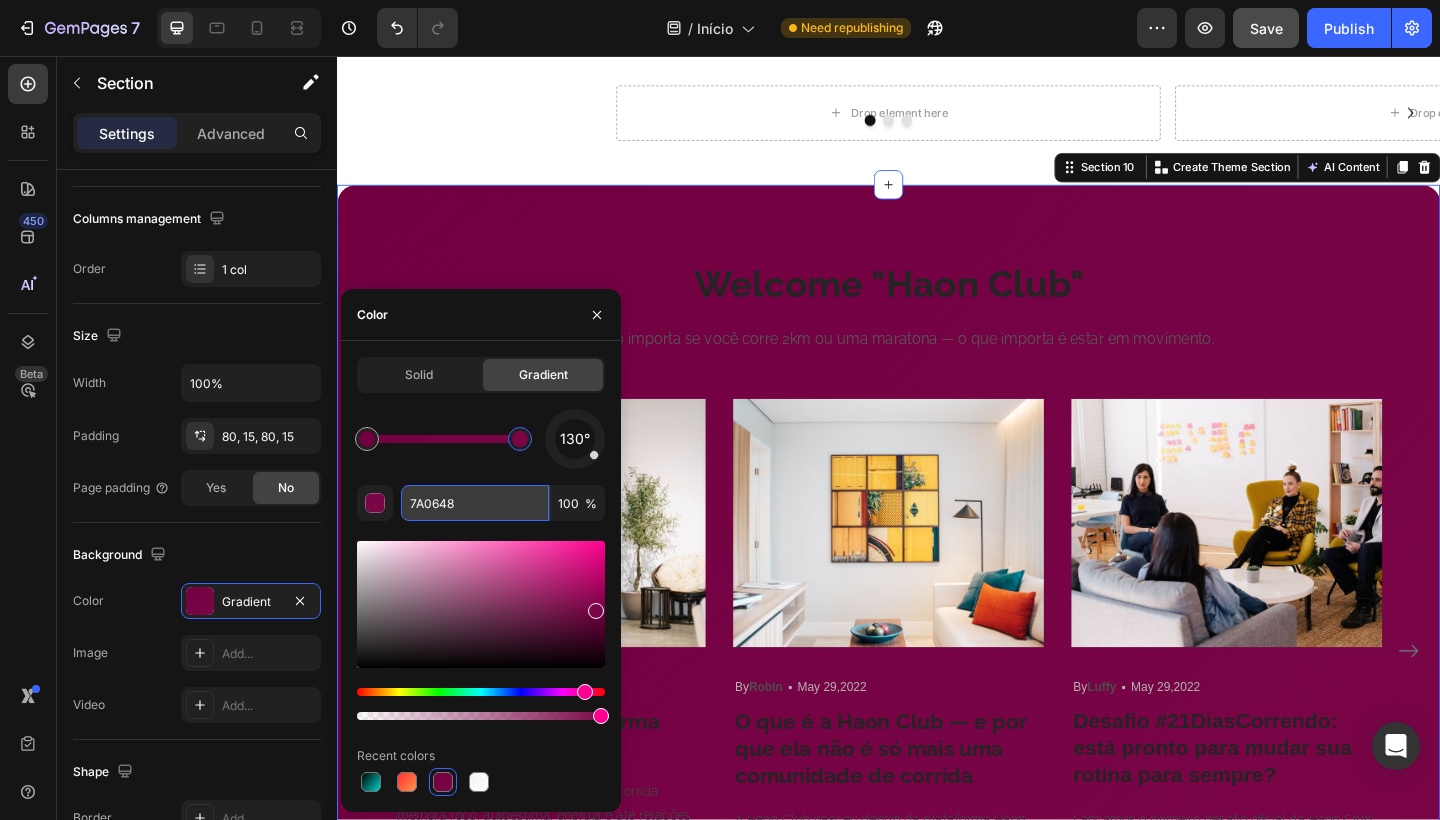 click on "7A0648" at bounding box center [475, 503] 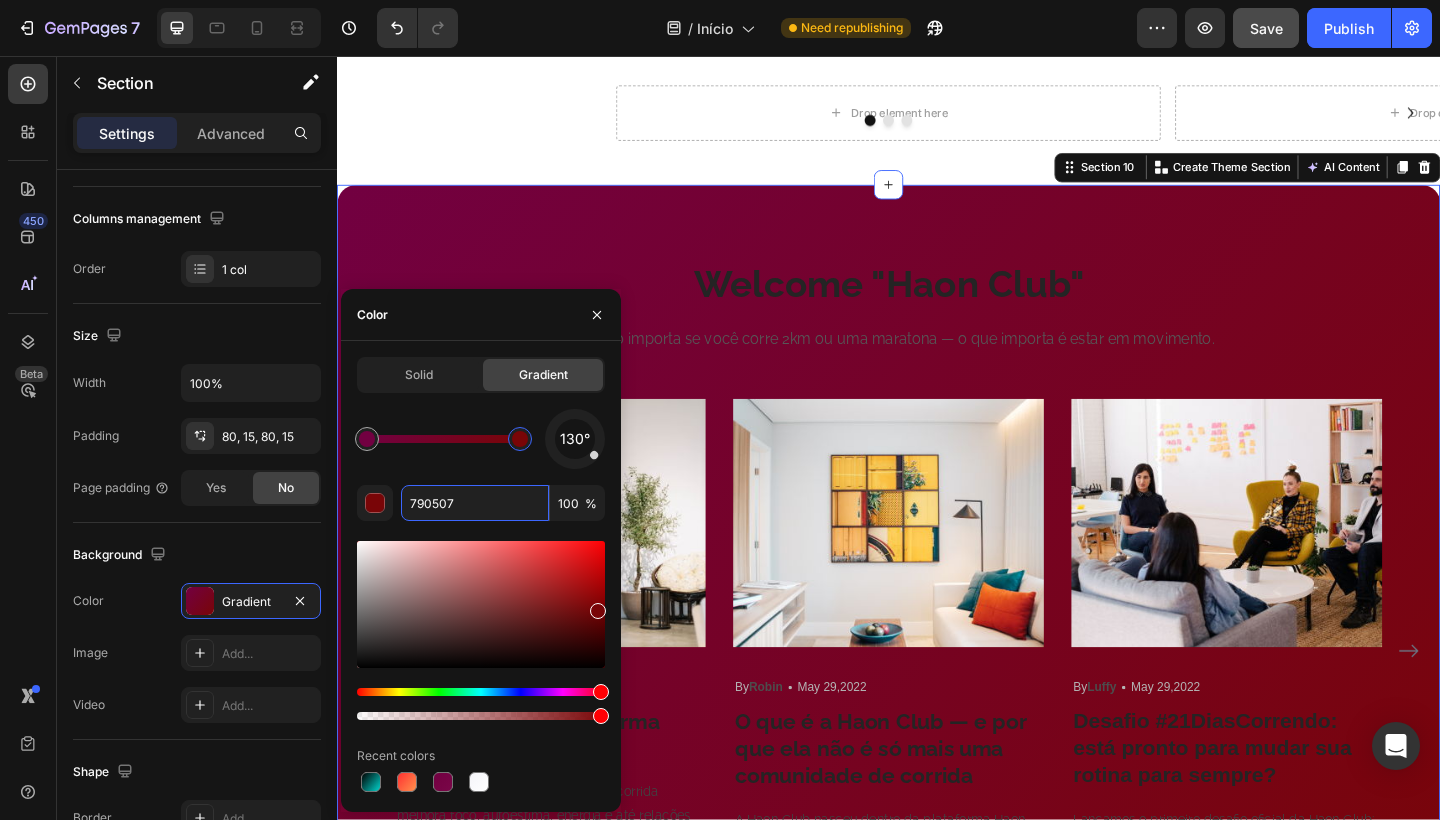 drag, startPoint x: 587, startPoint y: 690, endPoint x: 606, endPoint y: 690, distance: 19 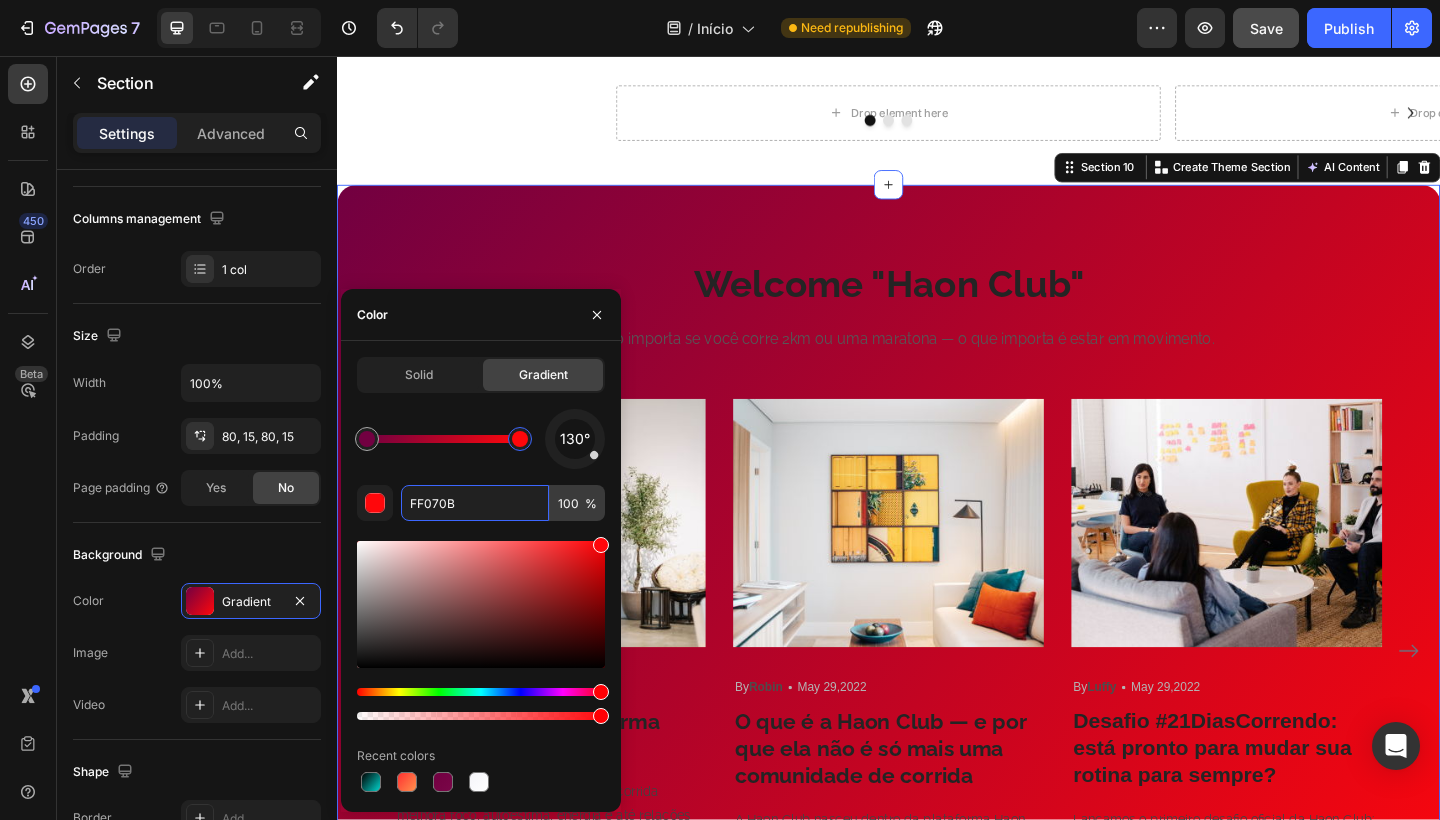 drag, startPoint x: 598, startPoint y: 613, endPoint x: 599, endPoint y: 510, distance: 103.00485 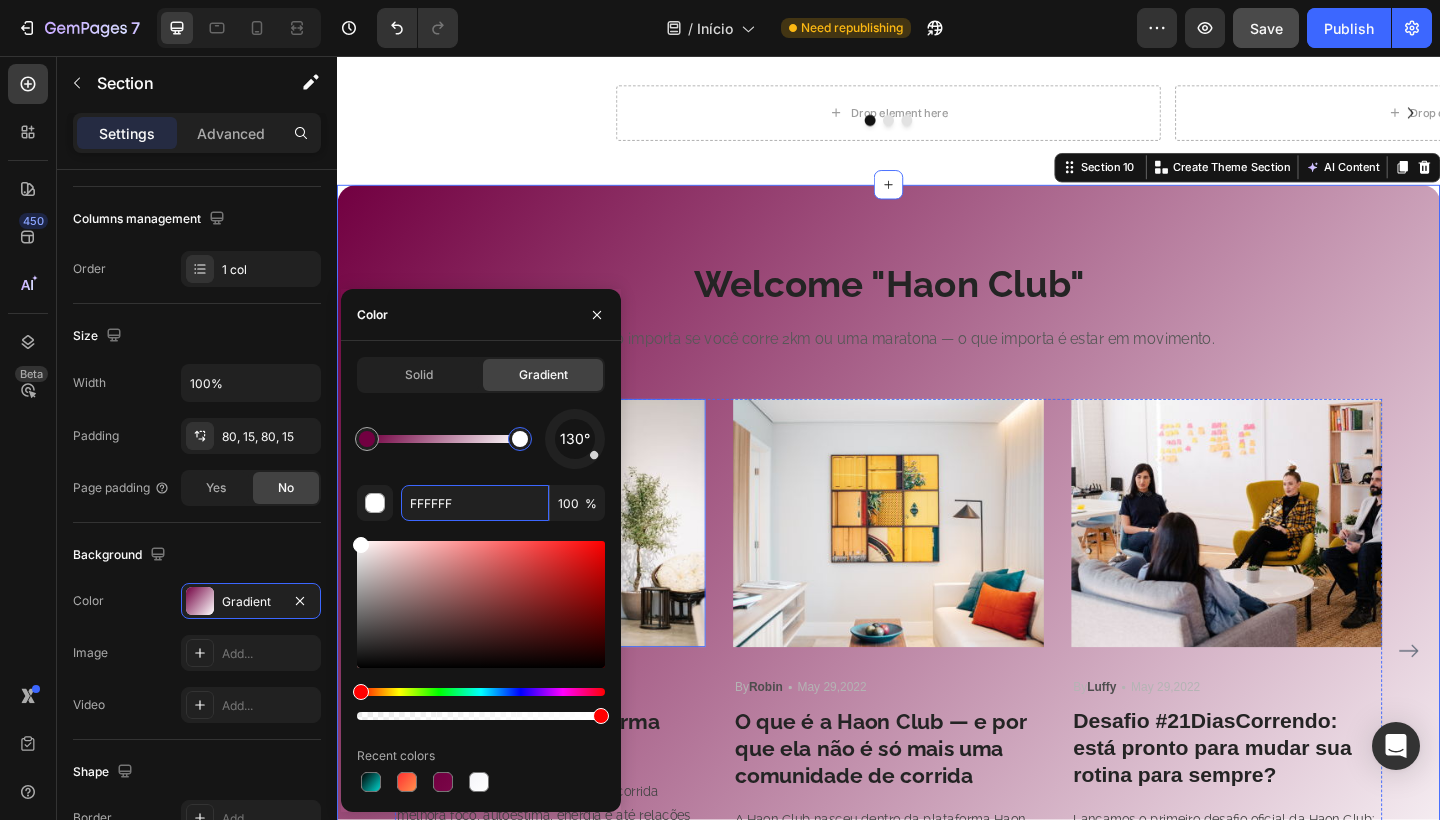drag, startPoint x: 596, startPoint y: 546, endPoint x: 619, endPoint y: 544, distance: 23.086792 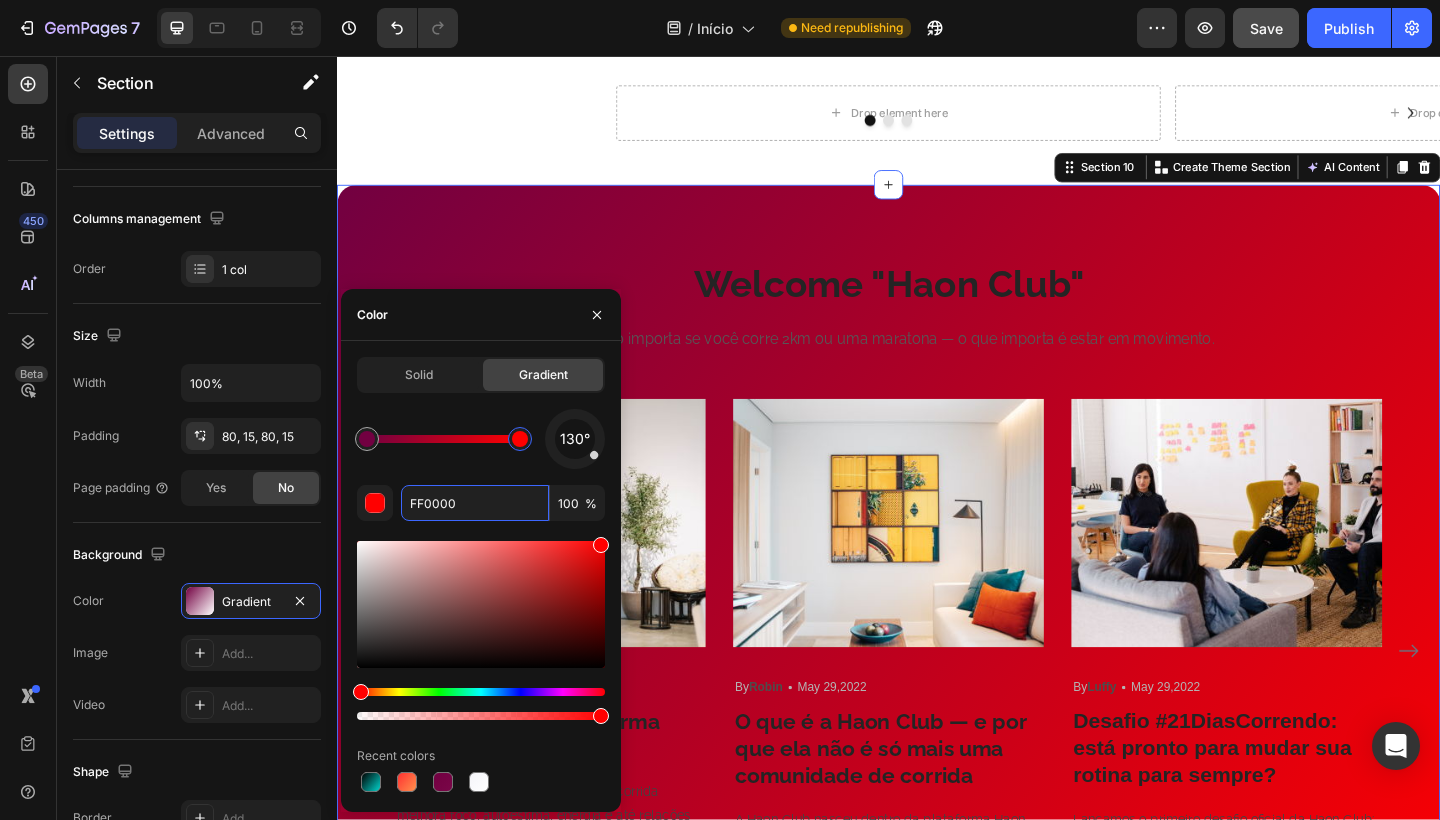 drag, startPoint x: 360, startPoint y: 547, endPoint x: 609, endPoint y: 530, distance: 249.57965 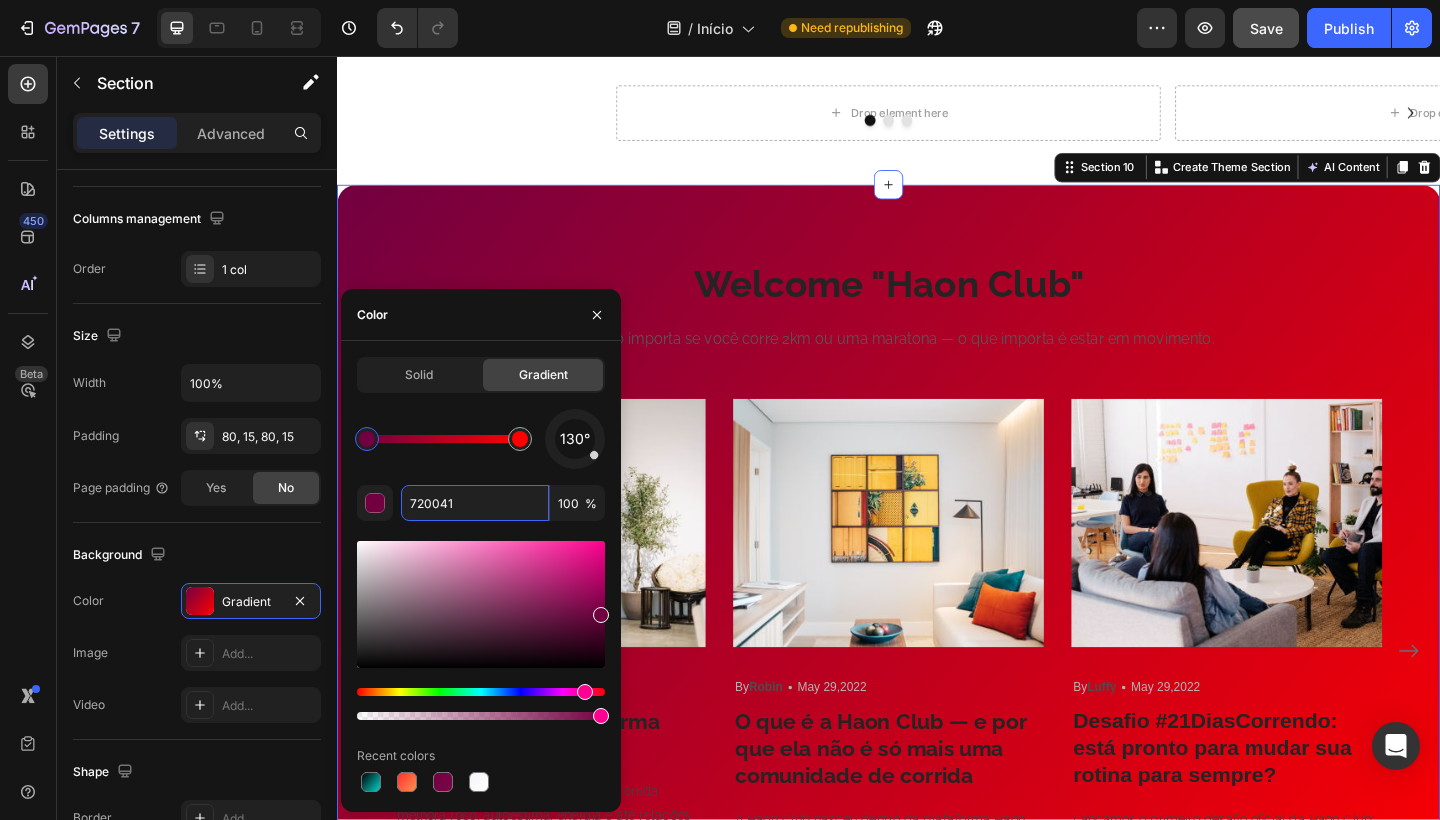 click at bounding box center (367, 439) 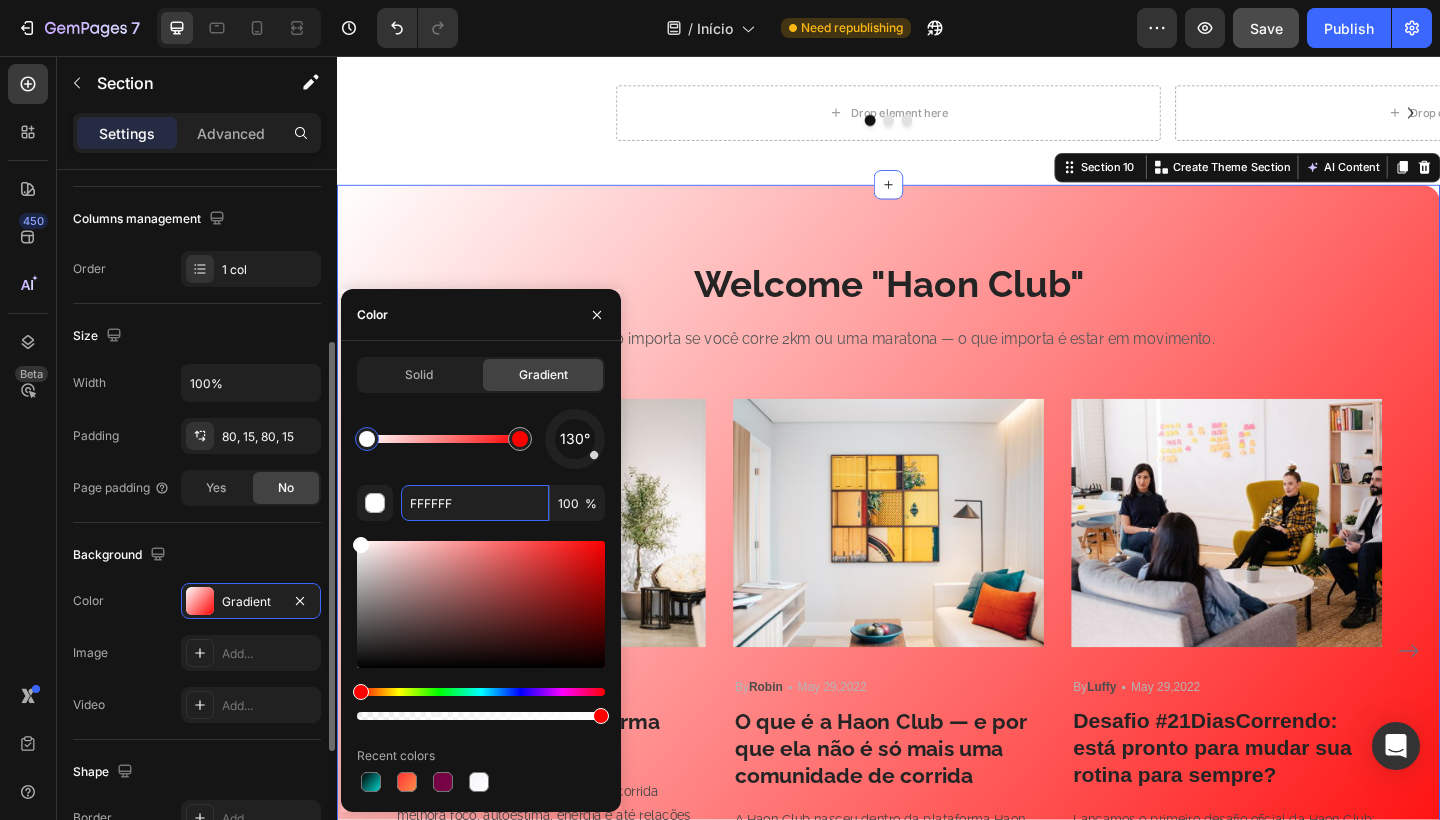 drag, startPoint x: 601, startPoint y: 612, endPoint x: 220, endPoint y: 508, distance: 394.93924 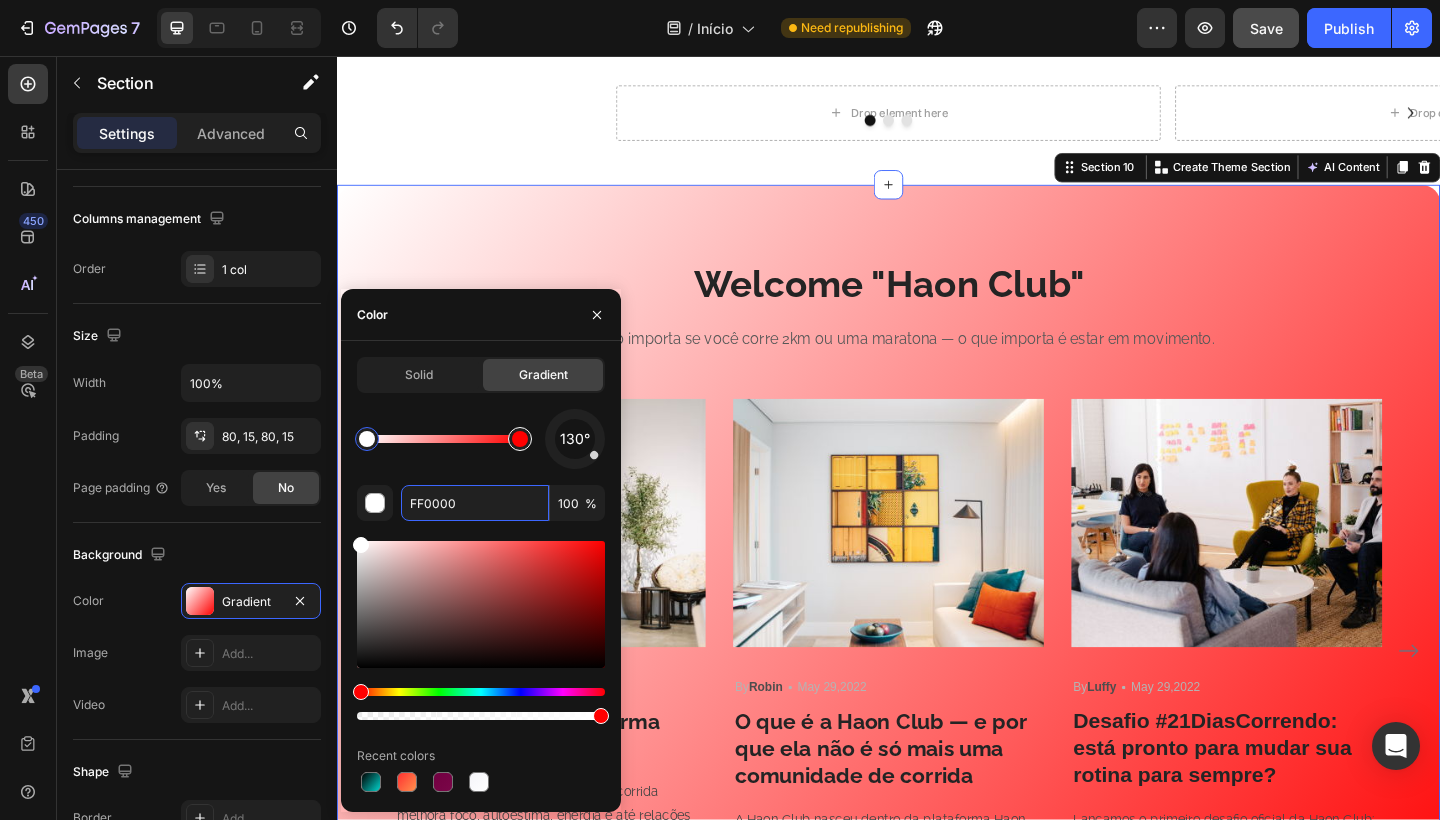 click at bounding box center (520, 439) 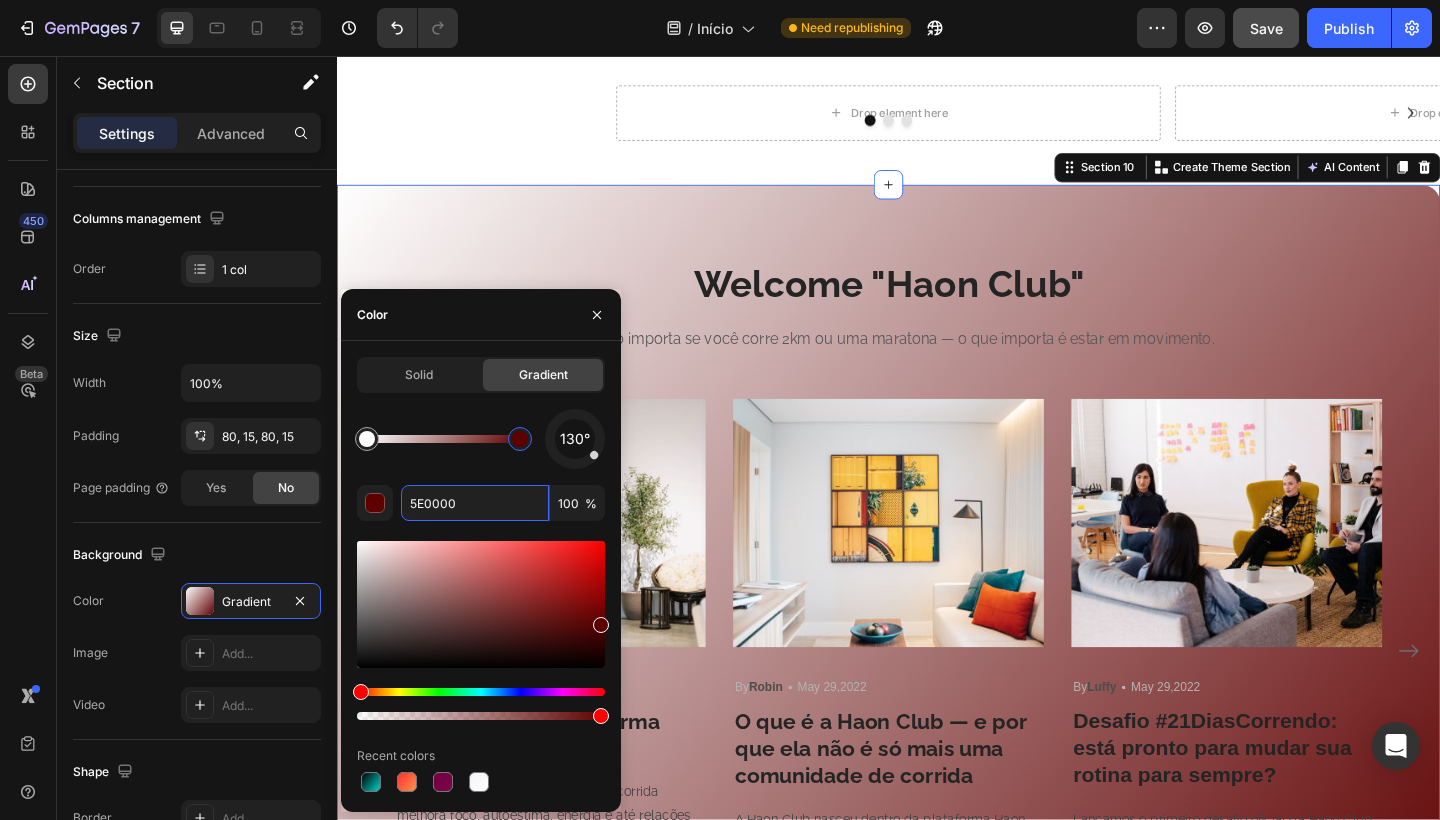 drag, startPoint x: 603, startPoint y: 547, endPoint x: 599, endPoint y: 595, distance: 48.166378 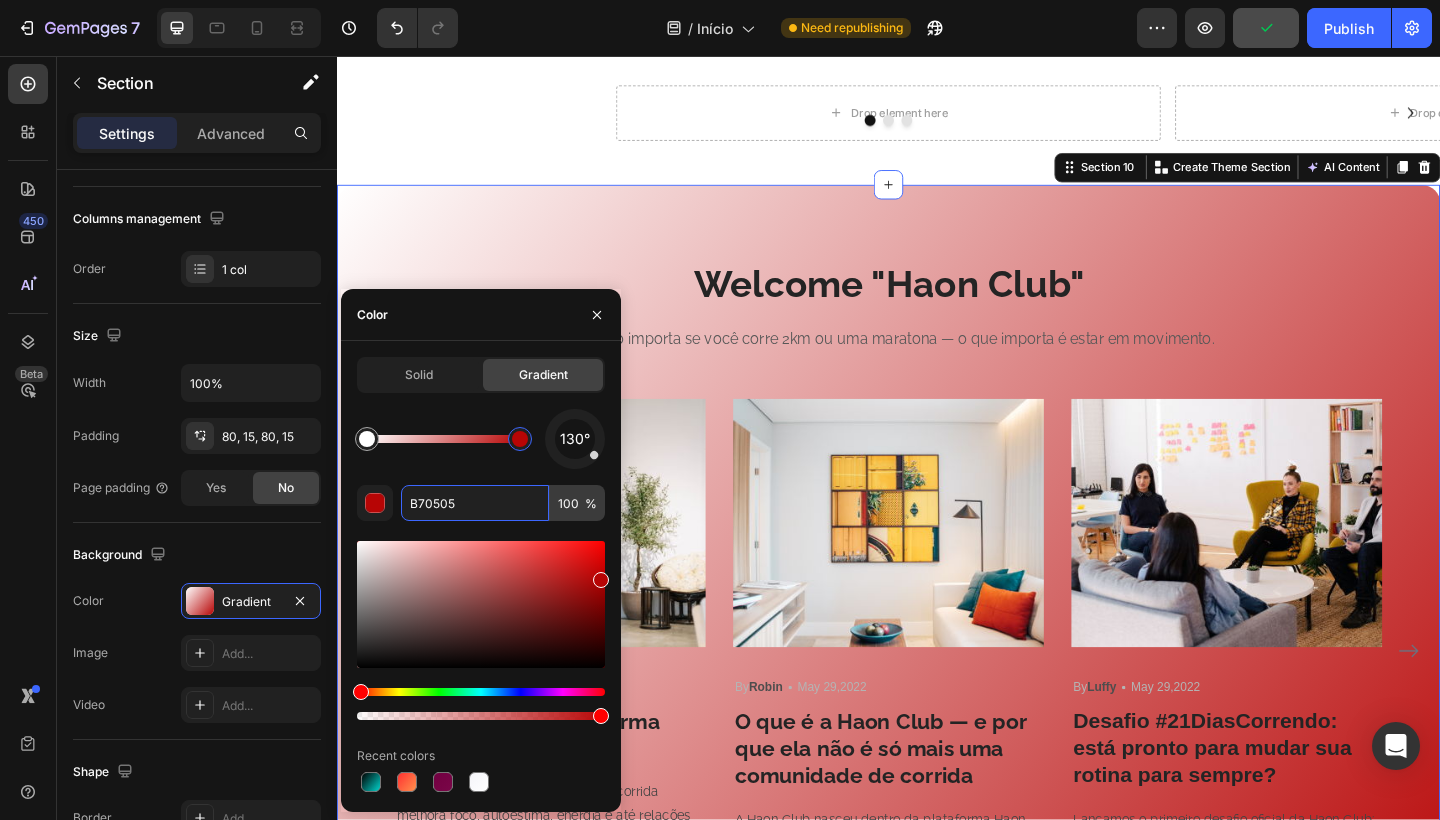 drag, startPoint x: 600, startPoint y: 625, endPoint x: 593, endPoint y: 494, distance: 131.18689 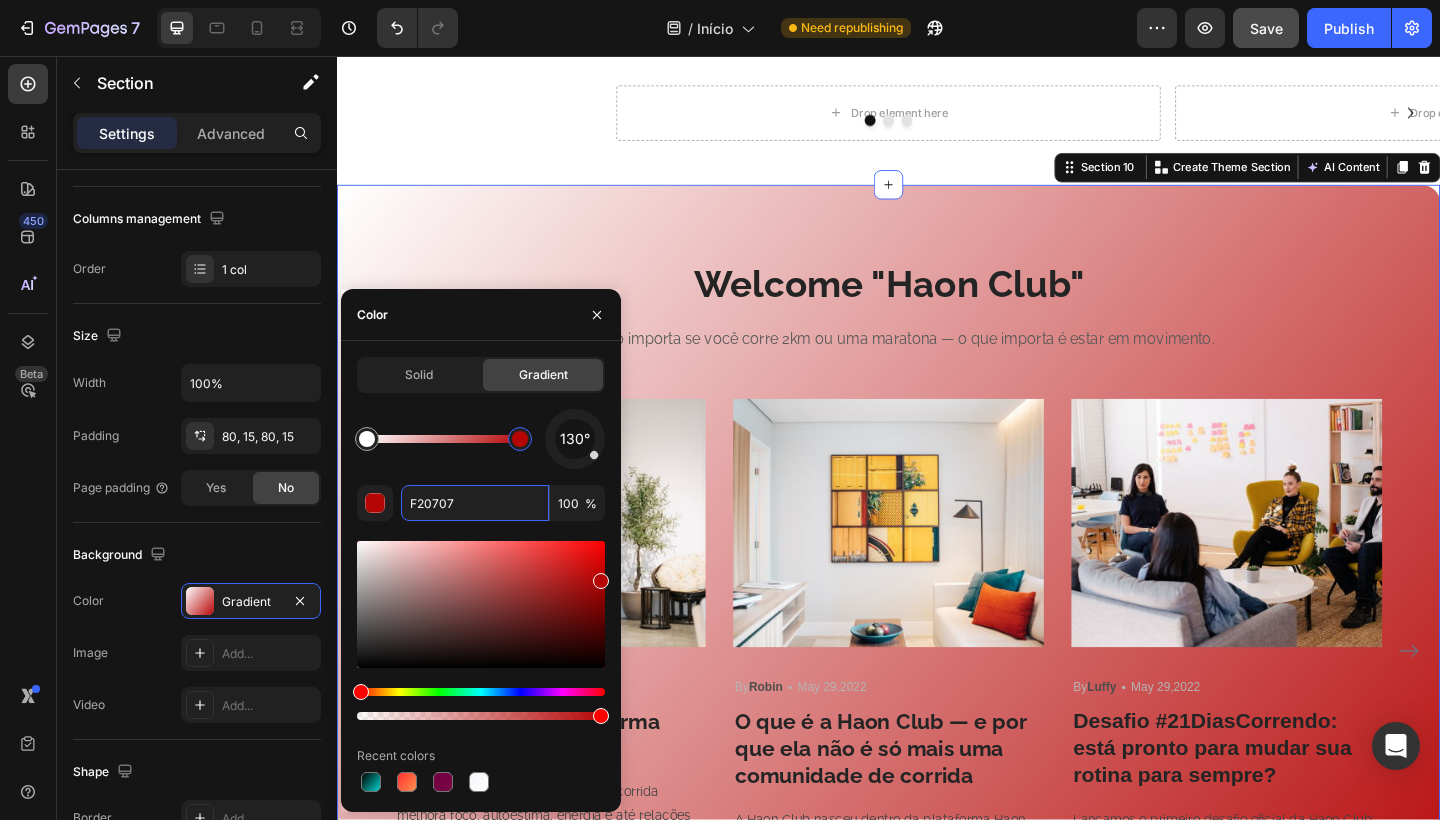 type on "FF0707" 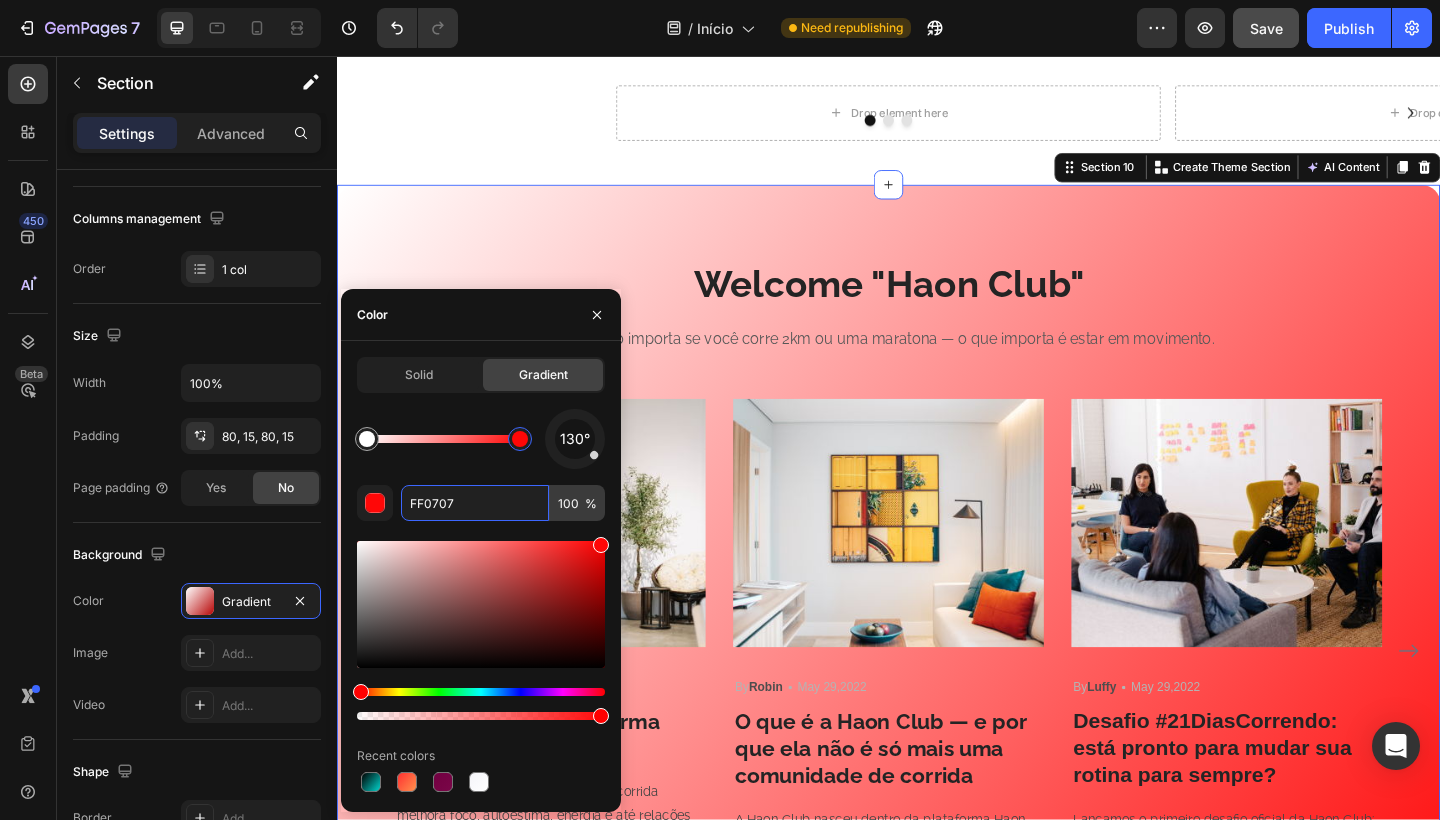 drag, startPoint x: 598, startPoint y: 577, endPoint x: 598, endPoint y: 502, distance: 75 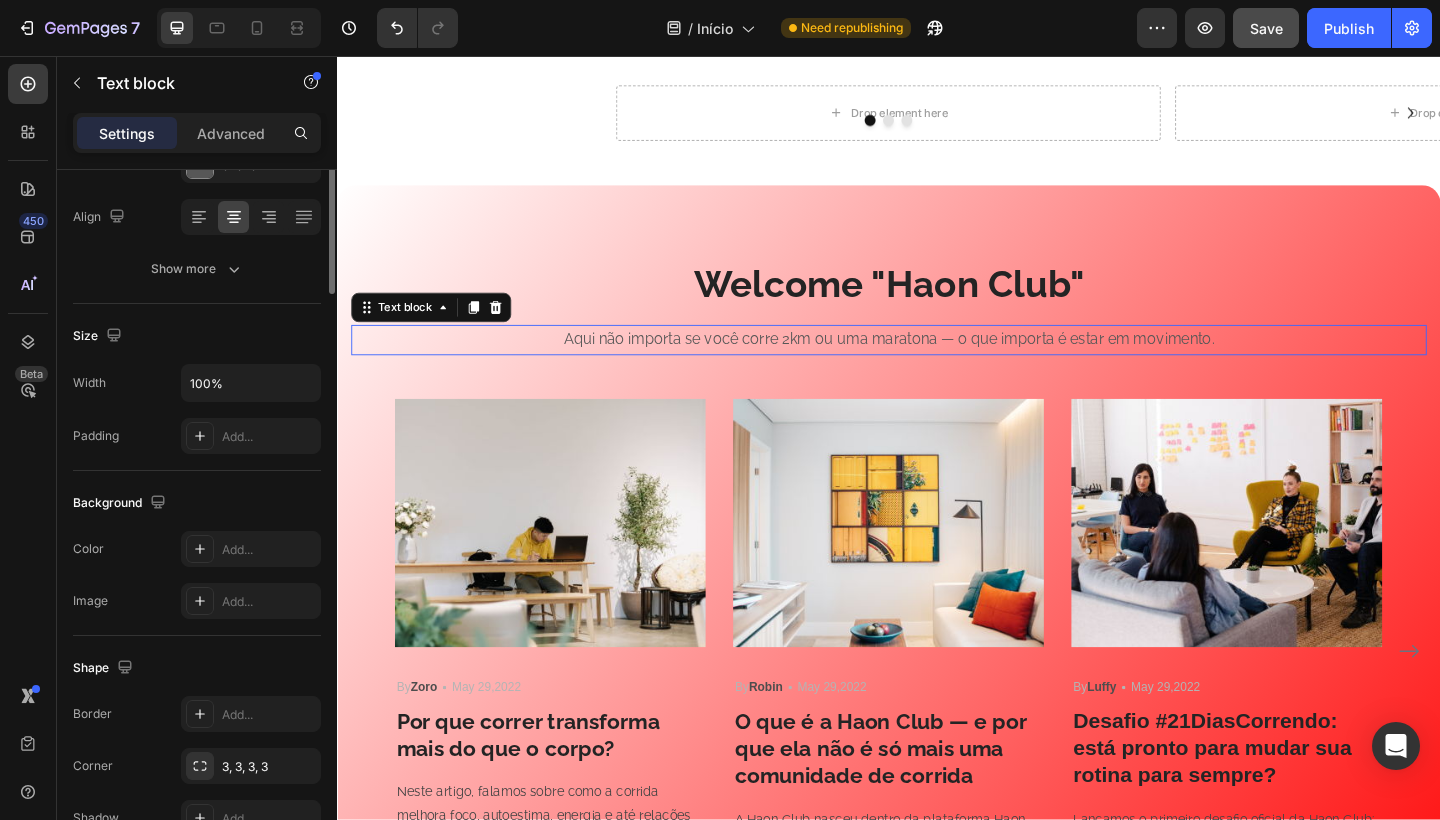 scroll, scrollTop: 0, scrollLeft: 0, axis: both 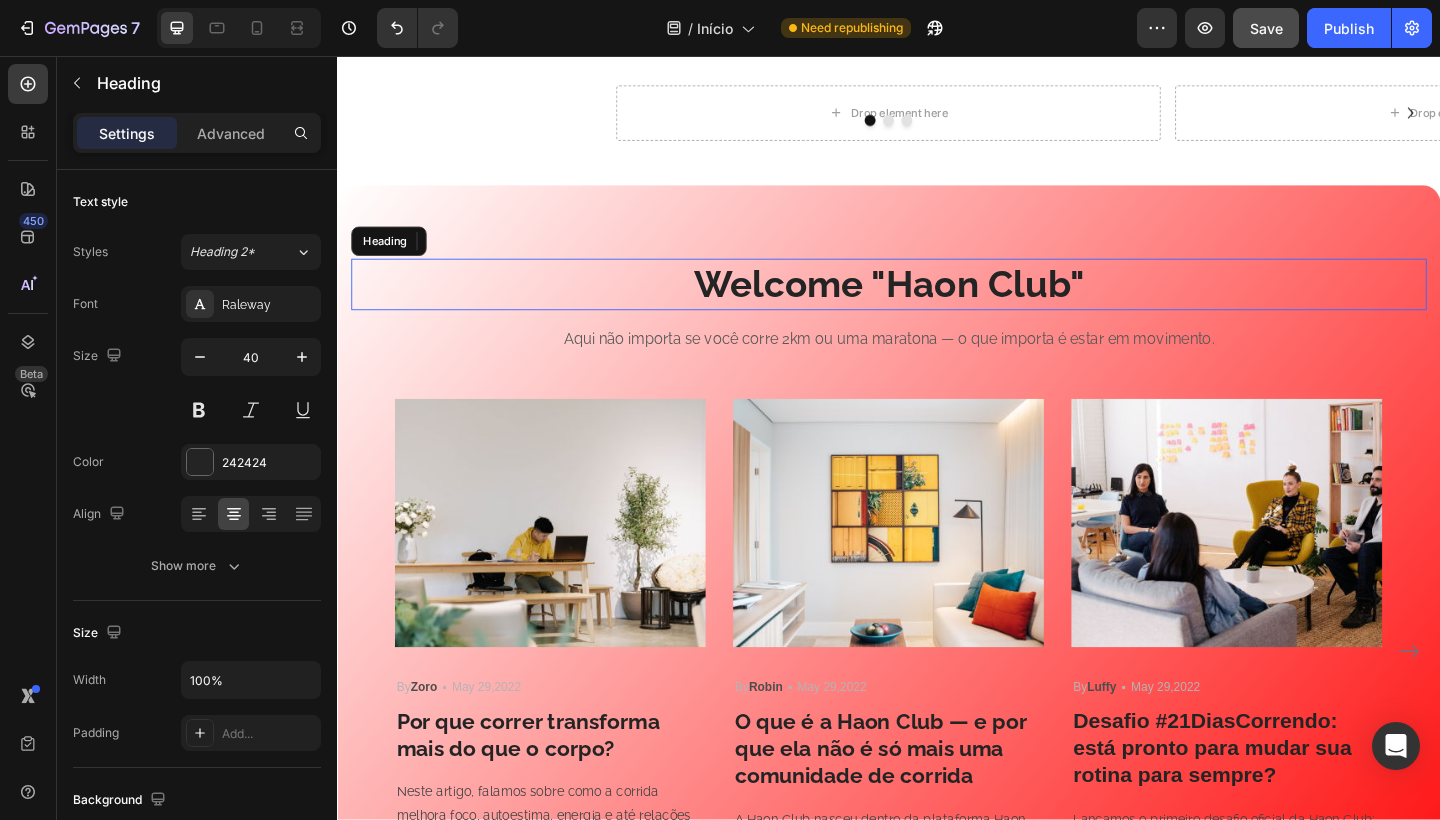 click on "Welcome "Haon Club"" at bounding box center [937, 305] 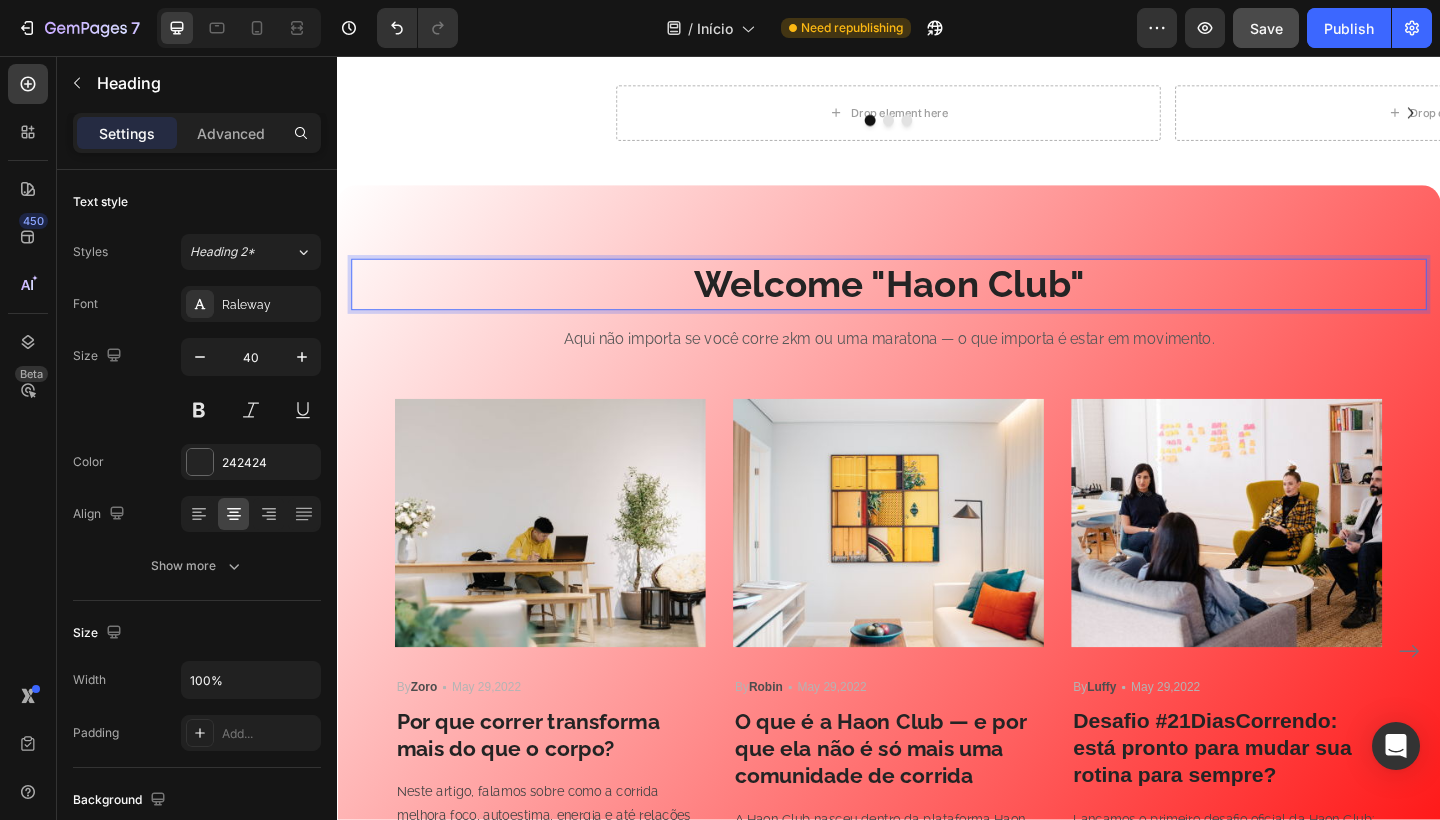 click on "Welcome "Haon Club"" at bounding box center (937, 305) 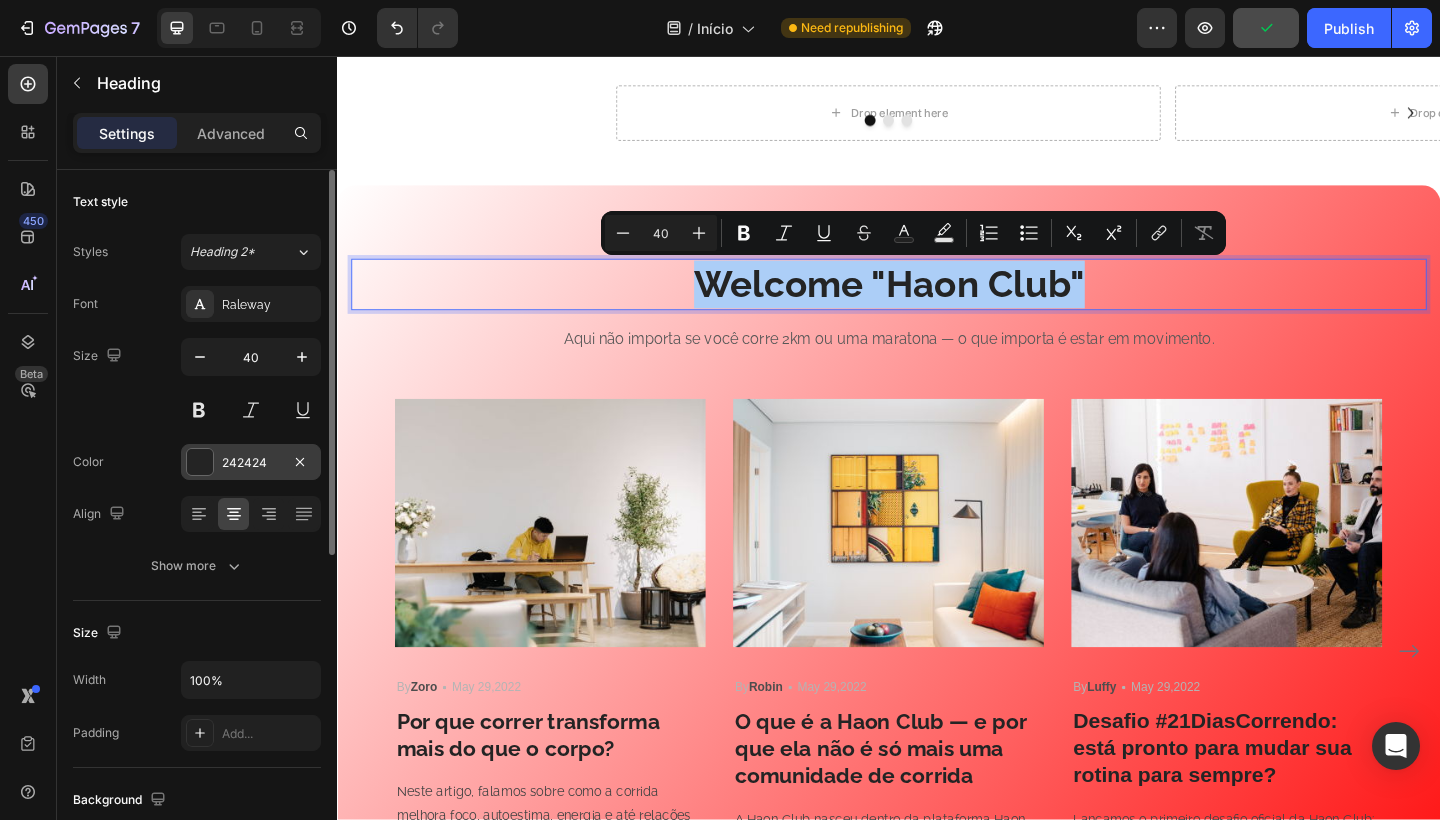 click on "242424" at bounding box center (251, 463) 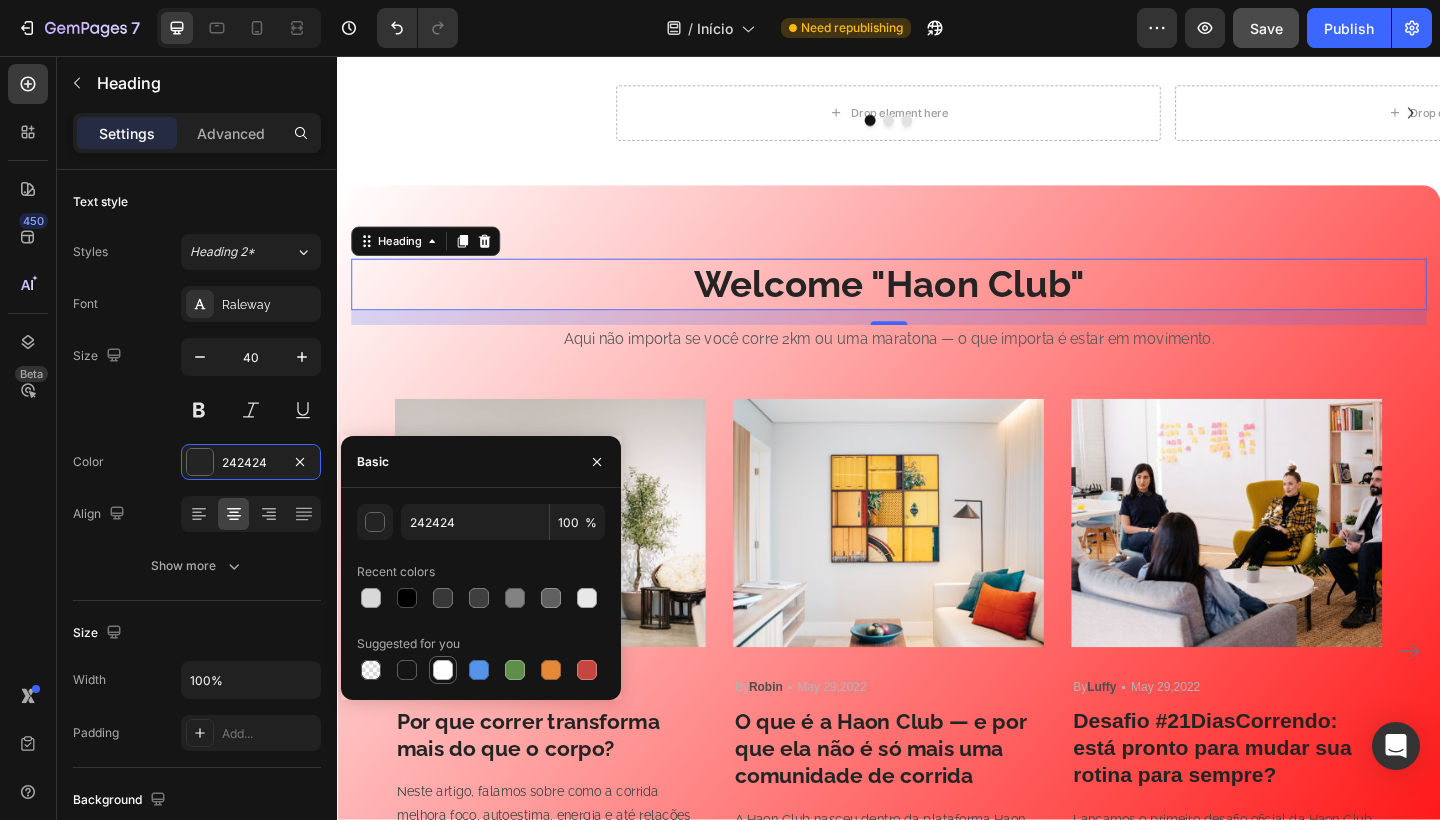 click at bounding box center [443, 670] 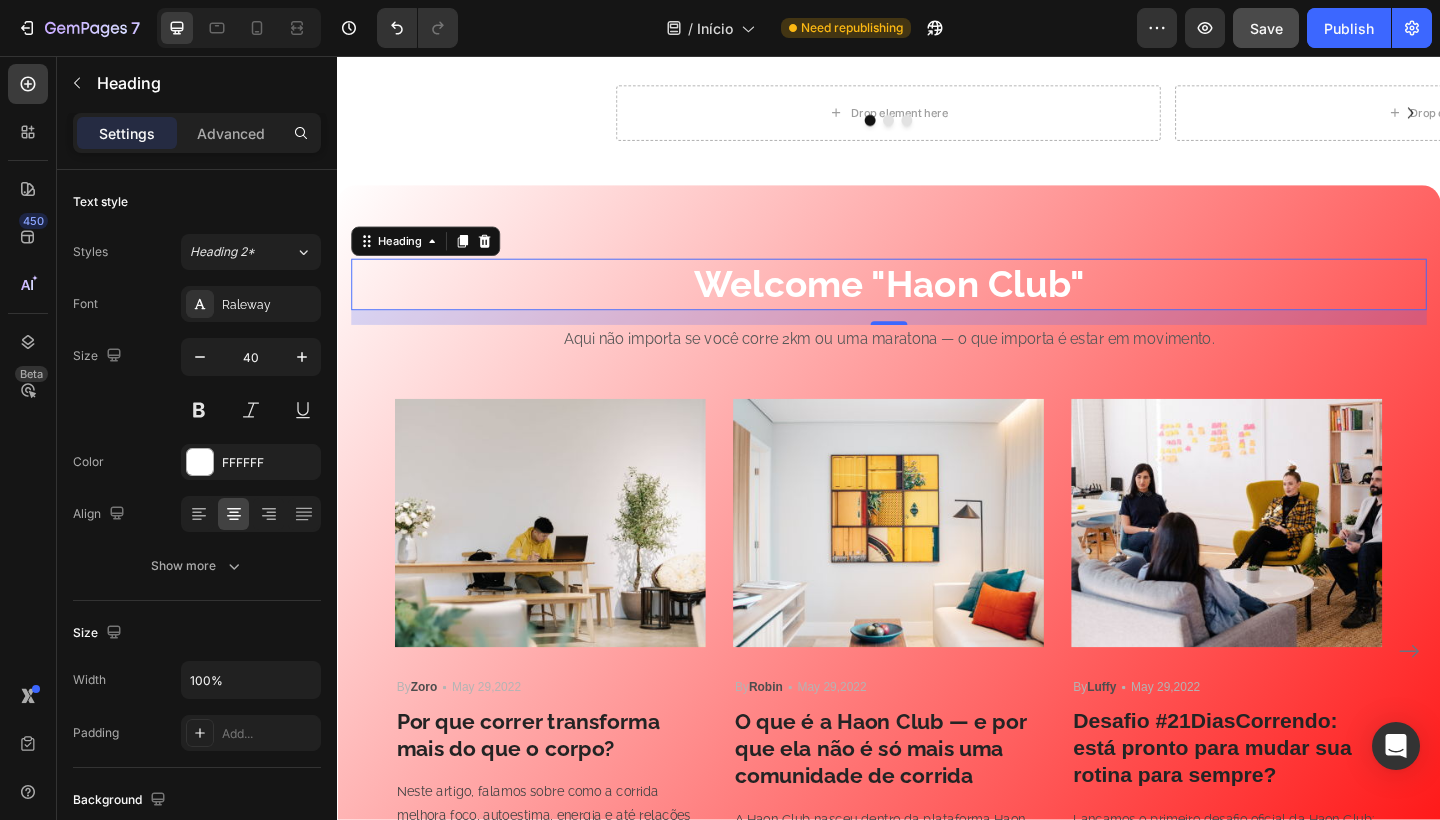 click on "16" at bounding box center (937, 365) 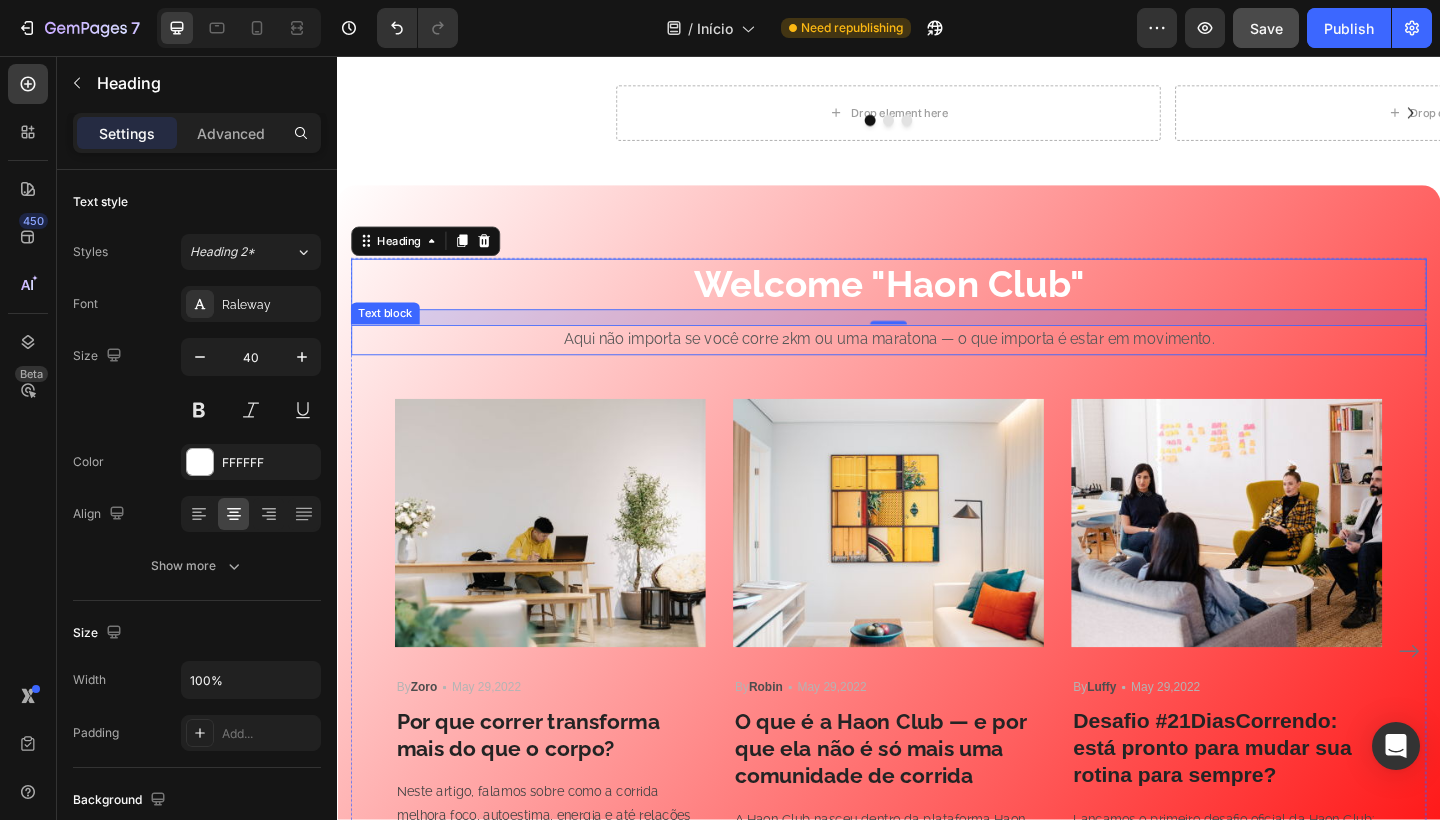 click on "Aqui não importa se você corre 2km ou uma maratona — o que importa é estar em movimento." at bounding box center [937, 365] 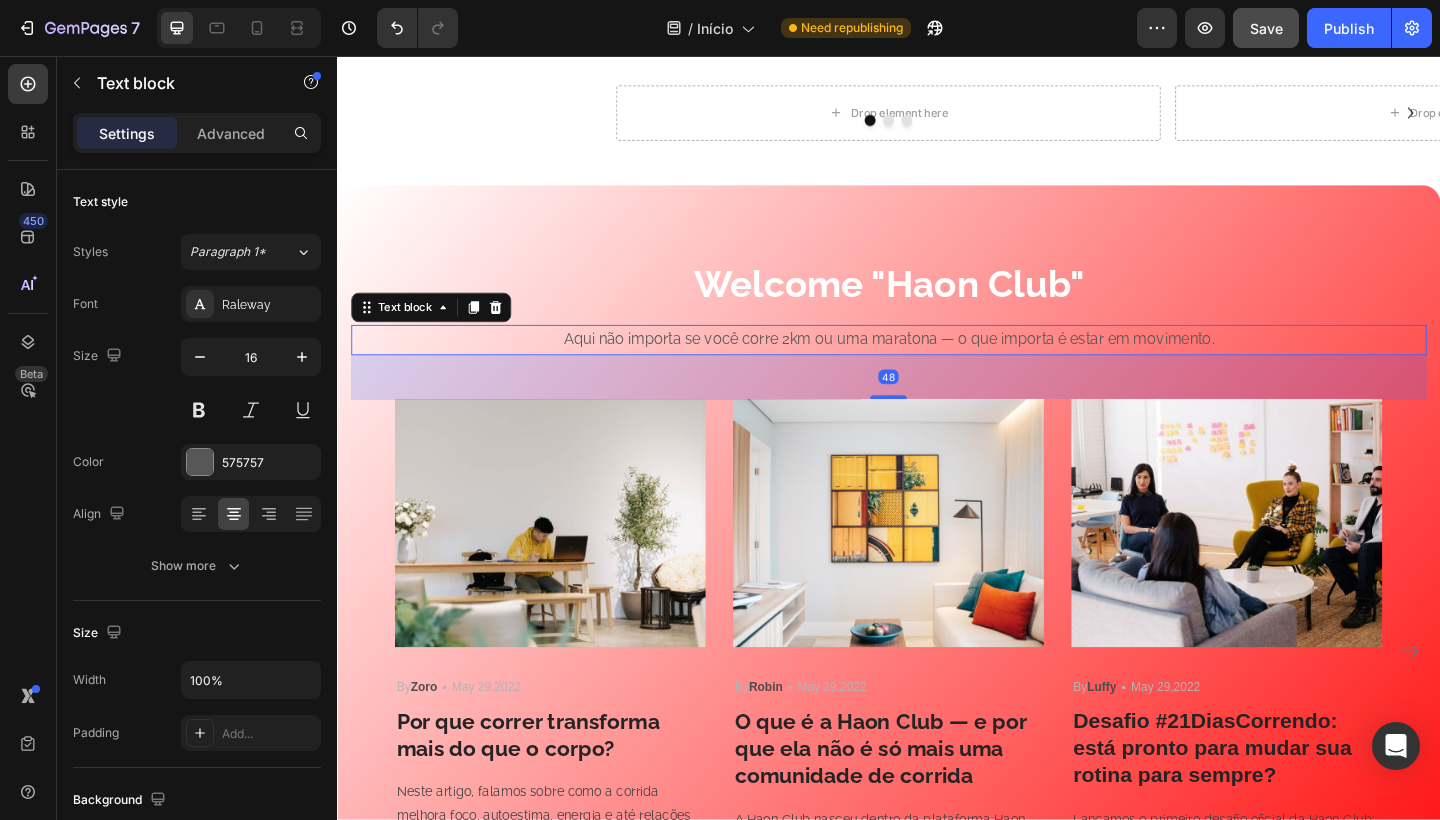 click on "Aqui não importa se você corre 2km ou uma maratona — o que importa é estar em movimento." at bounding box center (937, 365) 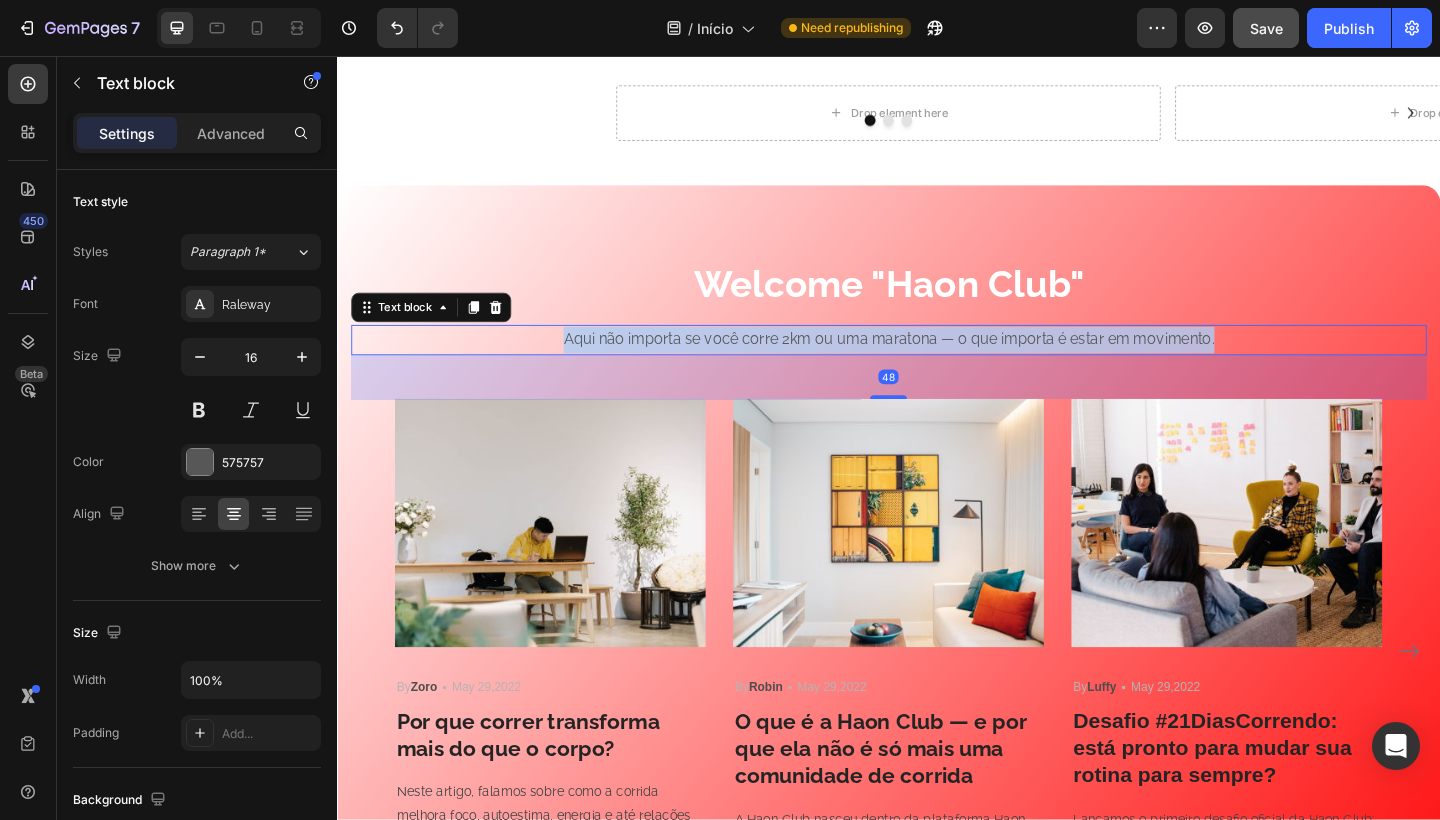 click on "Aqui não importa se você corre 2km ou uma maratona — o que importa é estar em movimento." at bounding box center [937, 365] 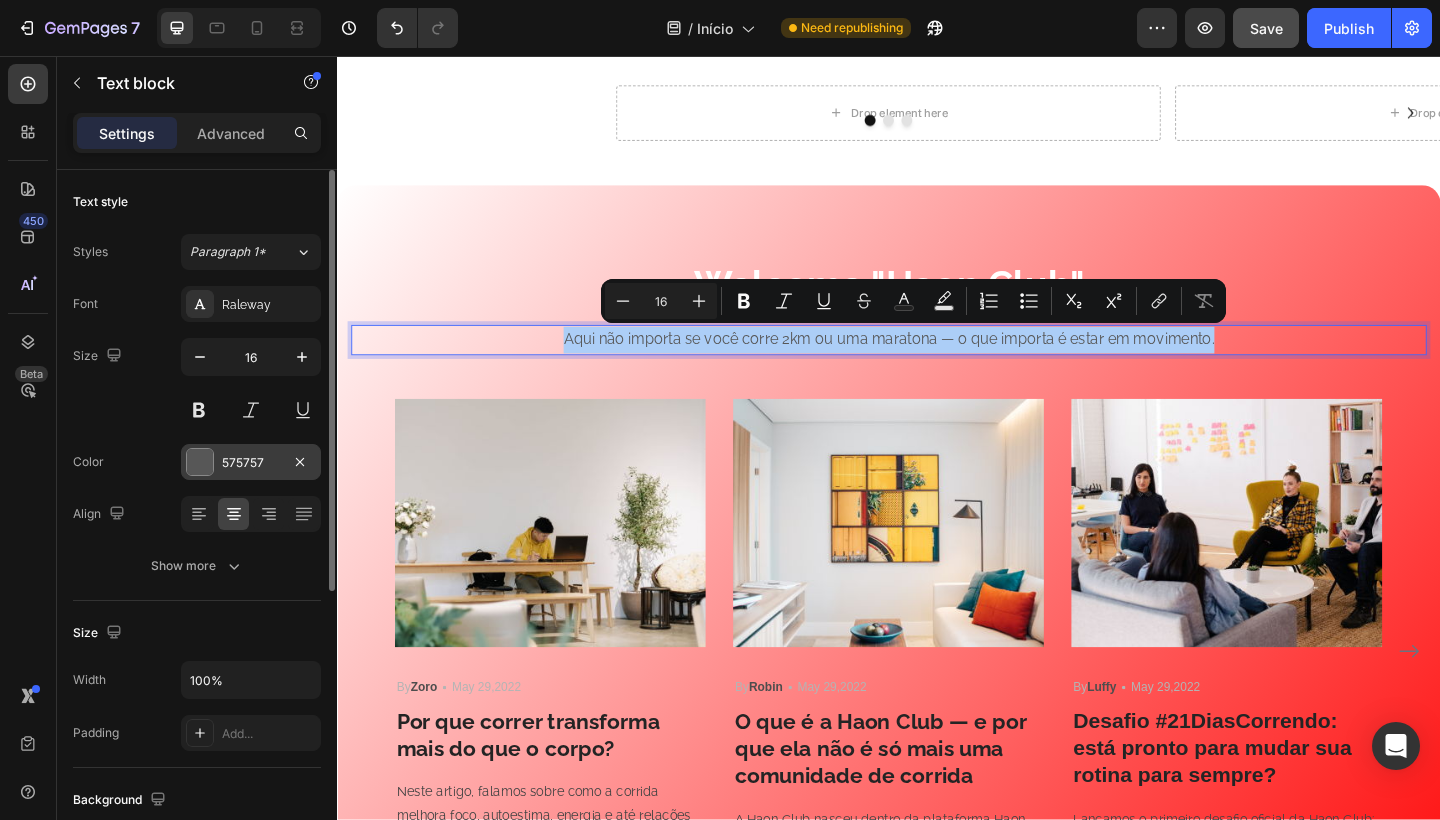 click on "575757" at bounding box center [251, 462] 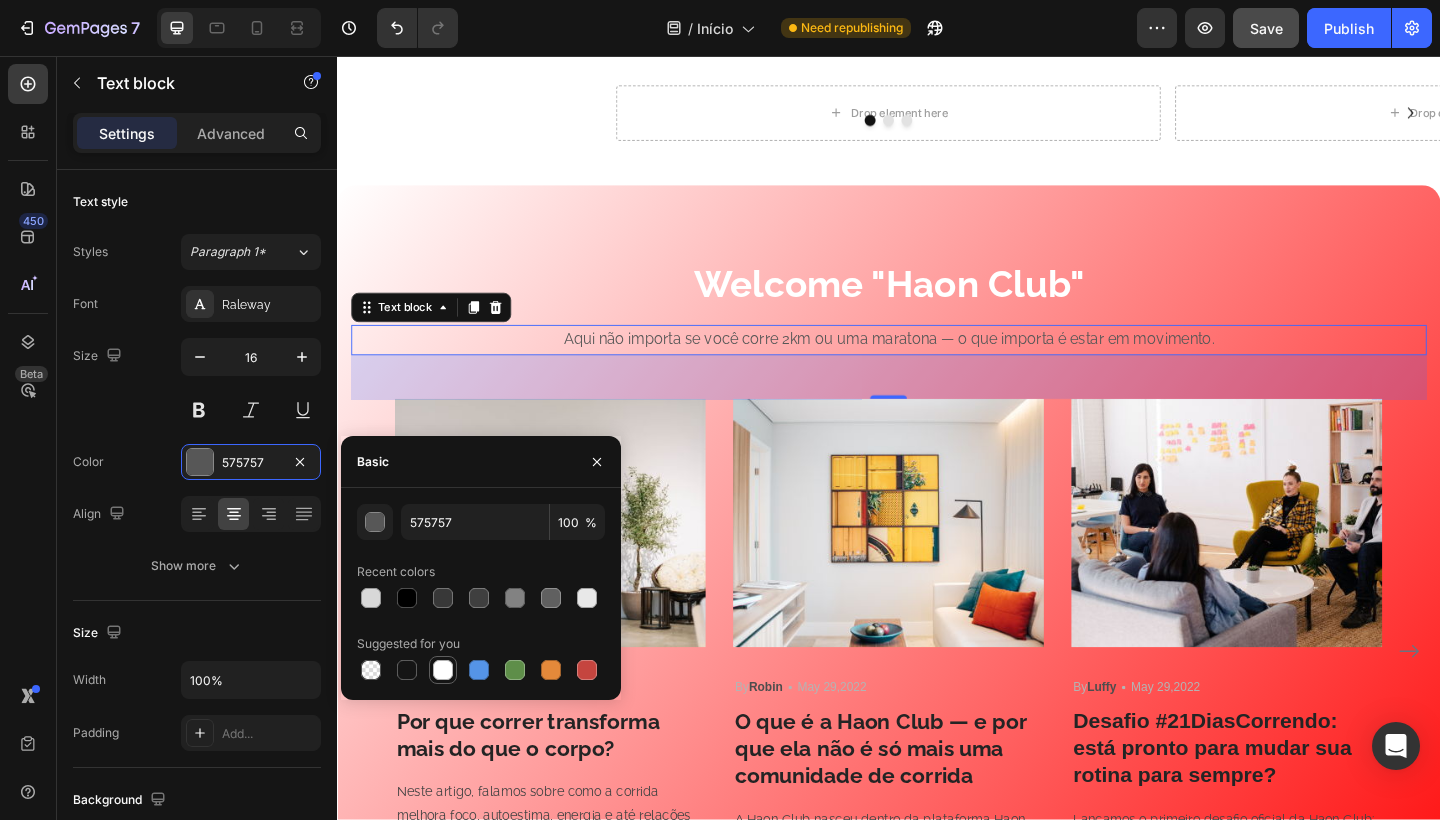click at bounding box center (443, 670) 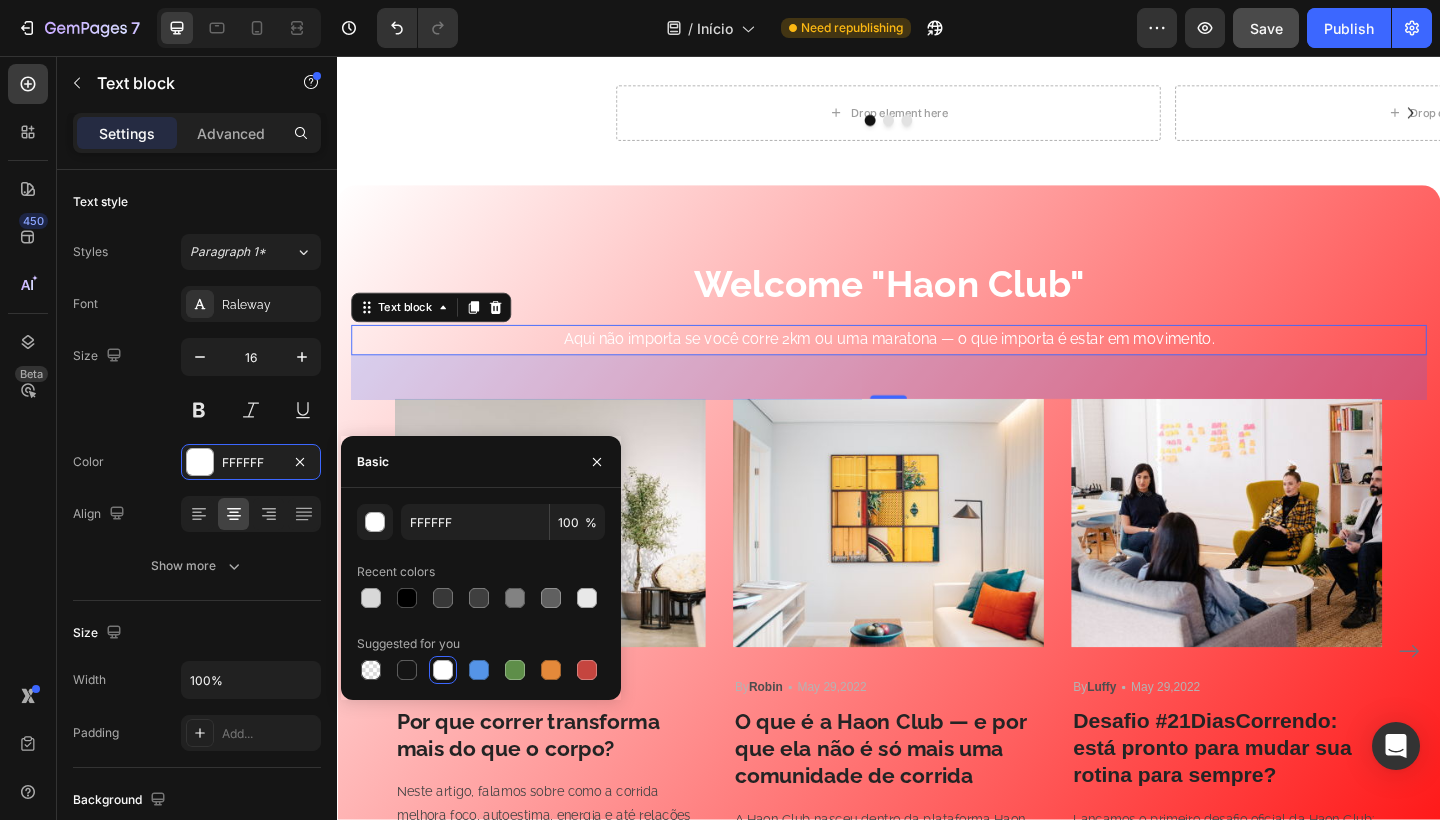 drag, startPoint x: 1488, startPoint y: 267, endPoint x: 1223, endPoint y: 226, distance: 268.15295 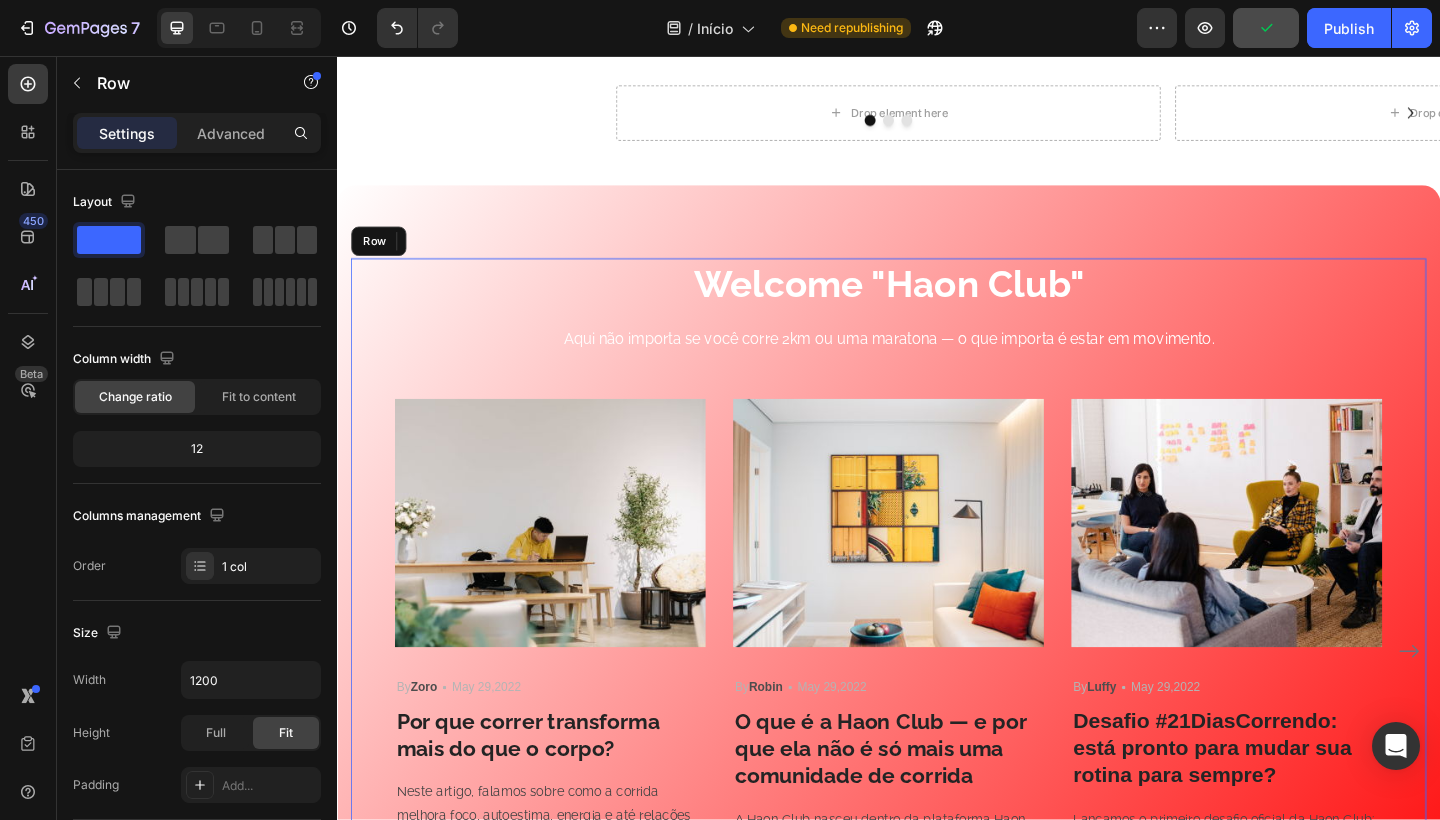 click on "Welcome "Haon Club" Heading Aqui não importa se você corre 2km ou uma maratona — o que importa é estar em movimento. Text block
Image By  Zoro Text block
Icon May 29,2022 Text block Row Por que correr transforma mais do que o corpo? Heading Neste artigo, falamos sobre como a corrida melhora foco, autoestima, energia e até relações sociais... Text block Image By  Robin Text block
Icon May 29,2022 Text block Row O que é a Haon Club — e por que ela não é só mais uma comunidade de corrida Heading A Haon Club nasceu dentro da plataforma Haon Fit com um objetivo claro: unir pessoas que buscam evolução física e mental por meio da corrida... Text block Image By  Luffy Text block
Icon May 29,2022 Text block Row Desafio #21DiasCorrendo: está pronto para mudar sua rotina para sempre? Heading Text block Row Image By  Zoro Text block
Icon May 29,2022 Text block Row How To Prepare A Successful Website For Black Friday Heading" at bounding box center [937, 627] 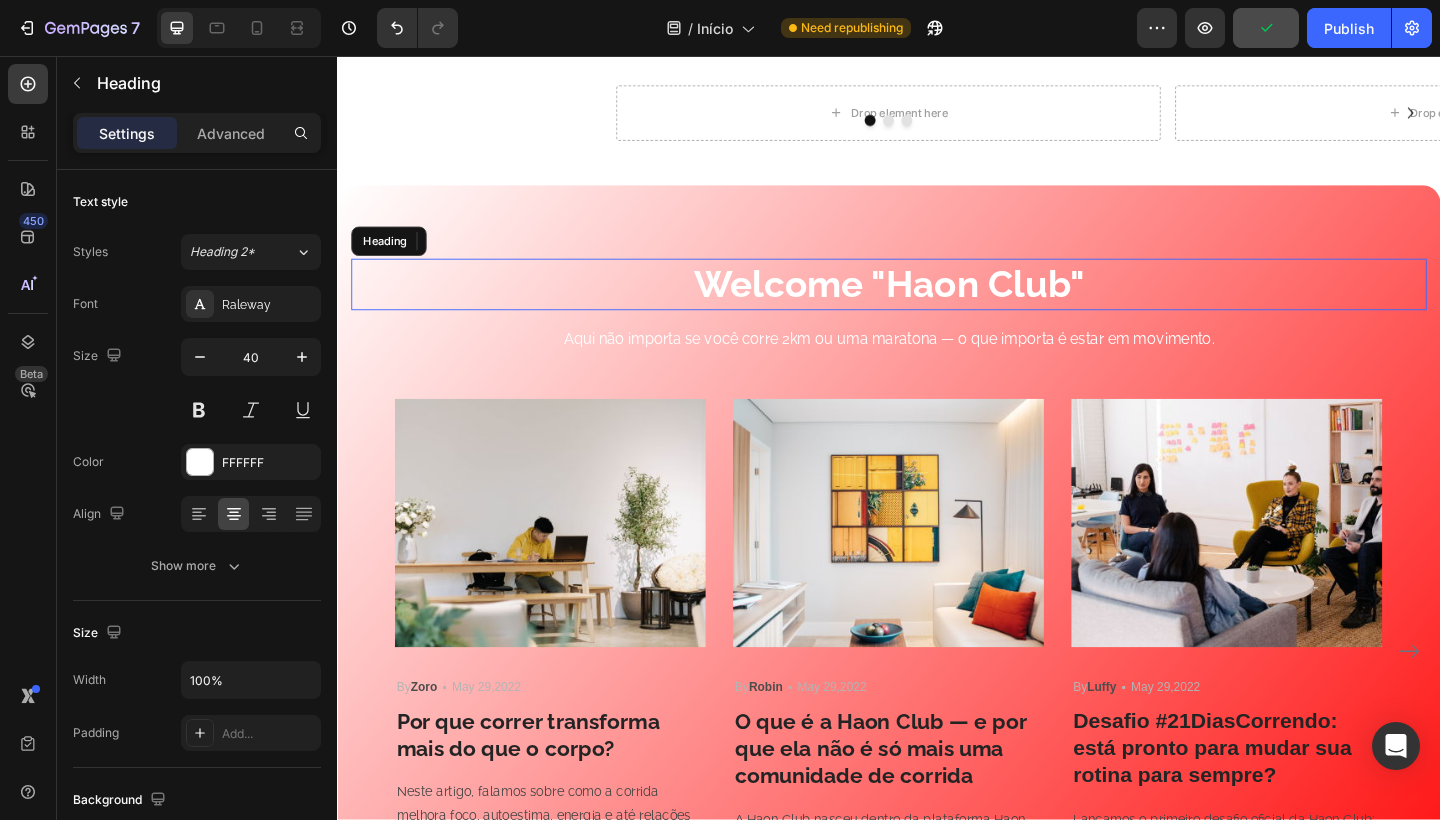 click on "Welcome "Haon Club"" at bounding box center [937, 305] 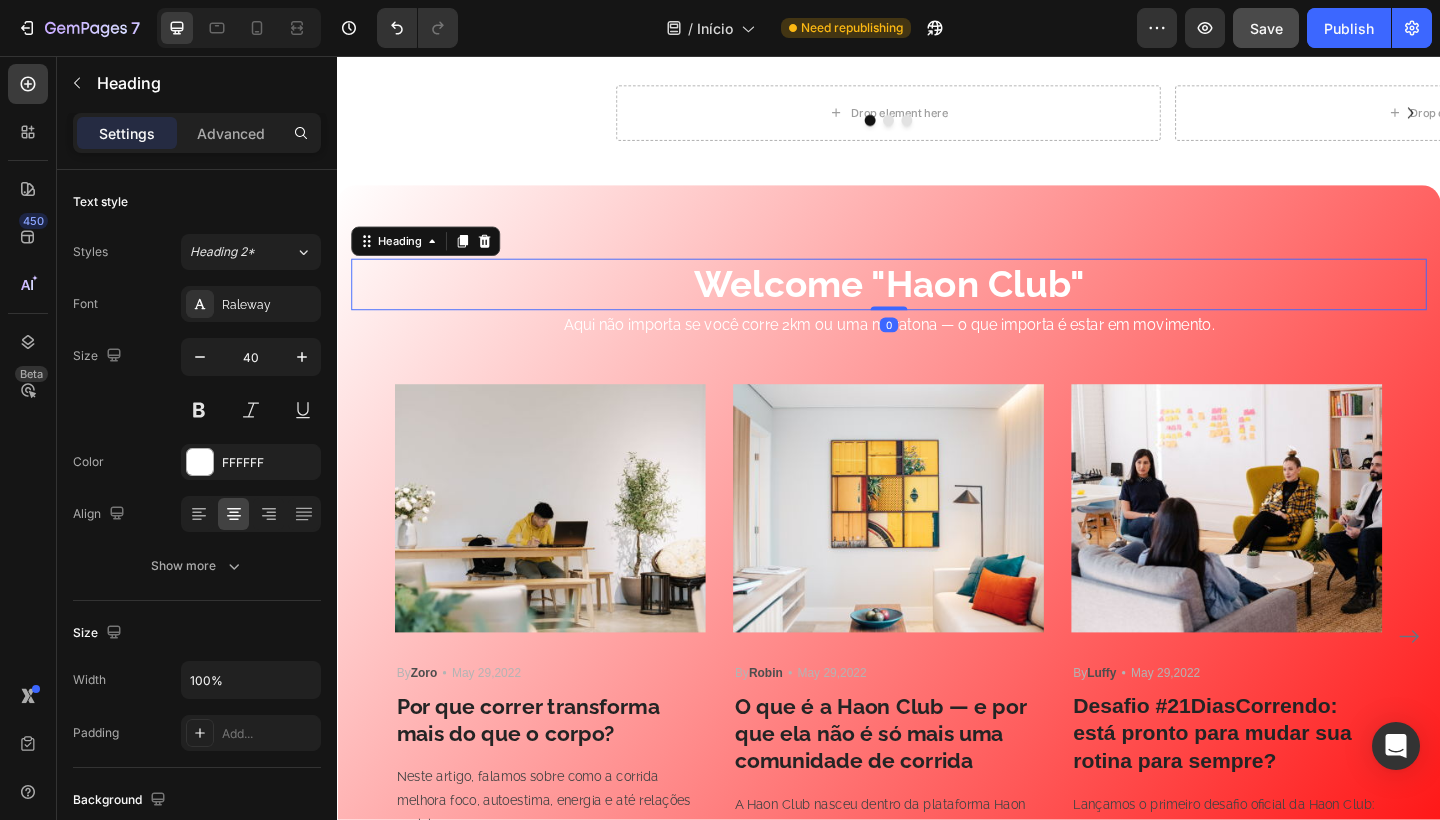 drag, startPoint x: 940, startPoint y: 345, endPoint x: 940, endPoint y: 326, distance: 19 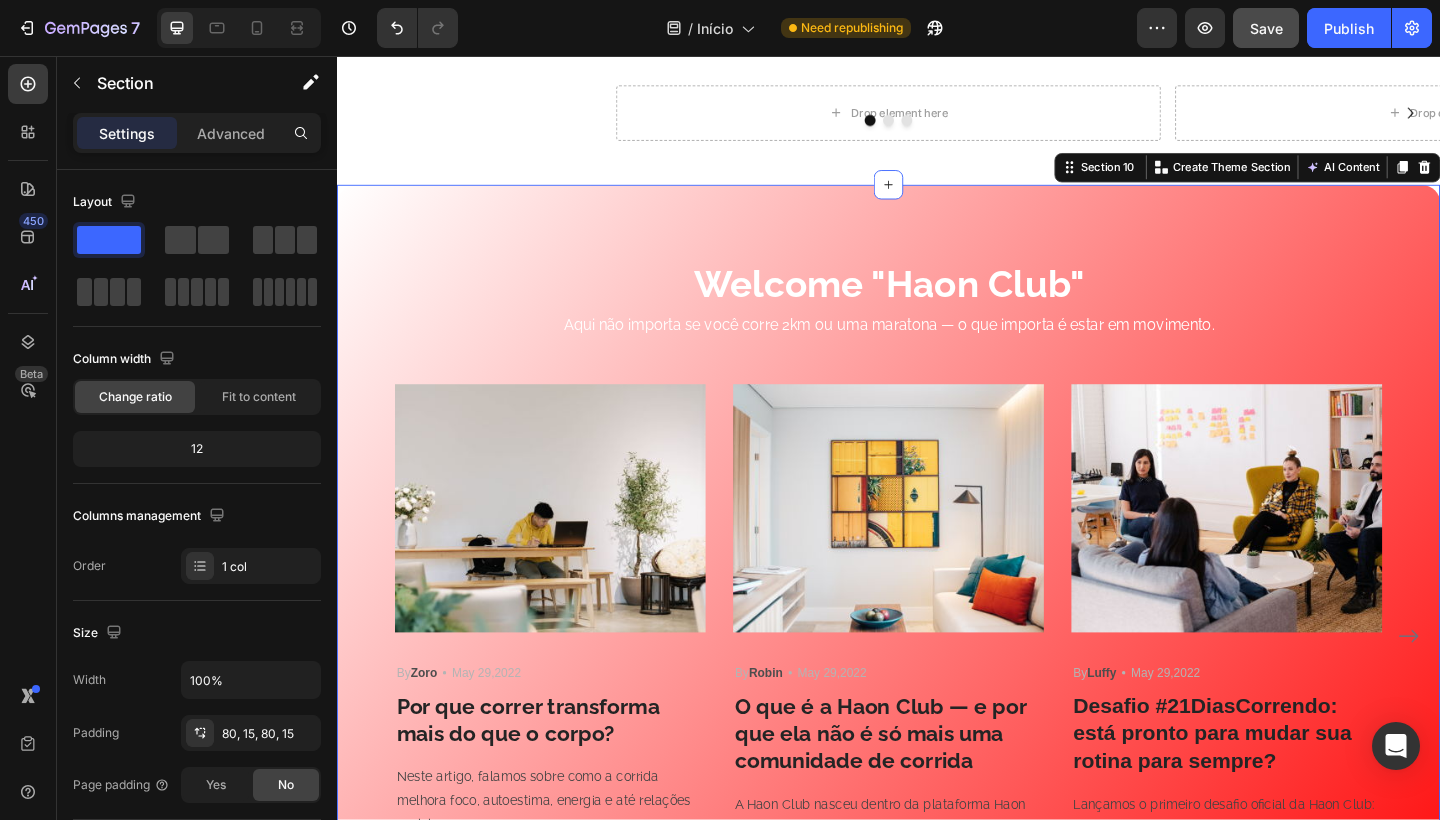 click on "Welcome "Haon Club" Heading Aqui não importa se você corre 2km ou uma maratona — o que importa é estar em movimento. Text block
Image By  Zoro Text block
Icon May 29,2022 Text block Row Por que correr transforma mais do que o corpo? Heading Neste artigo, falamos sobre como a corrida melhora foco, autoestima, energia e até relações sociais... Text block Image By  Robin Text block
Icon May 29,2022 Text block Row O que é a Haon Club — e por que ela não é só mais uma comunidade de corrida Heading A Haon Club nasceu dentro da plataforma Haon Fit com um objetivo claro: unir pessoas que buscam evolução física e mental por meio da corrida... Text block Image By  Luffy Text block
Icon May 29,2022 Text block Row Desafio #21DiasCorrendo: está pronto para mudar sua rotina para sempre? Heading Text block Row Image By  Zoro Text block
Icon May 29,2022 Text block Row How To Prepare A Successful Website For Black Friday Heading" at bounding box center [937, 619] 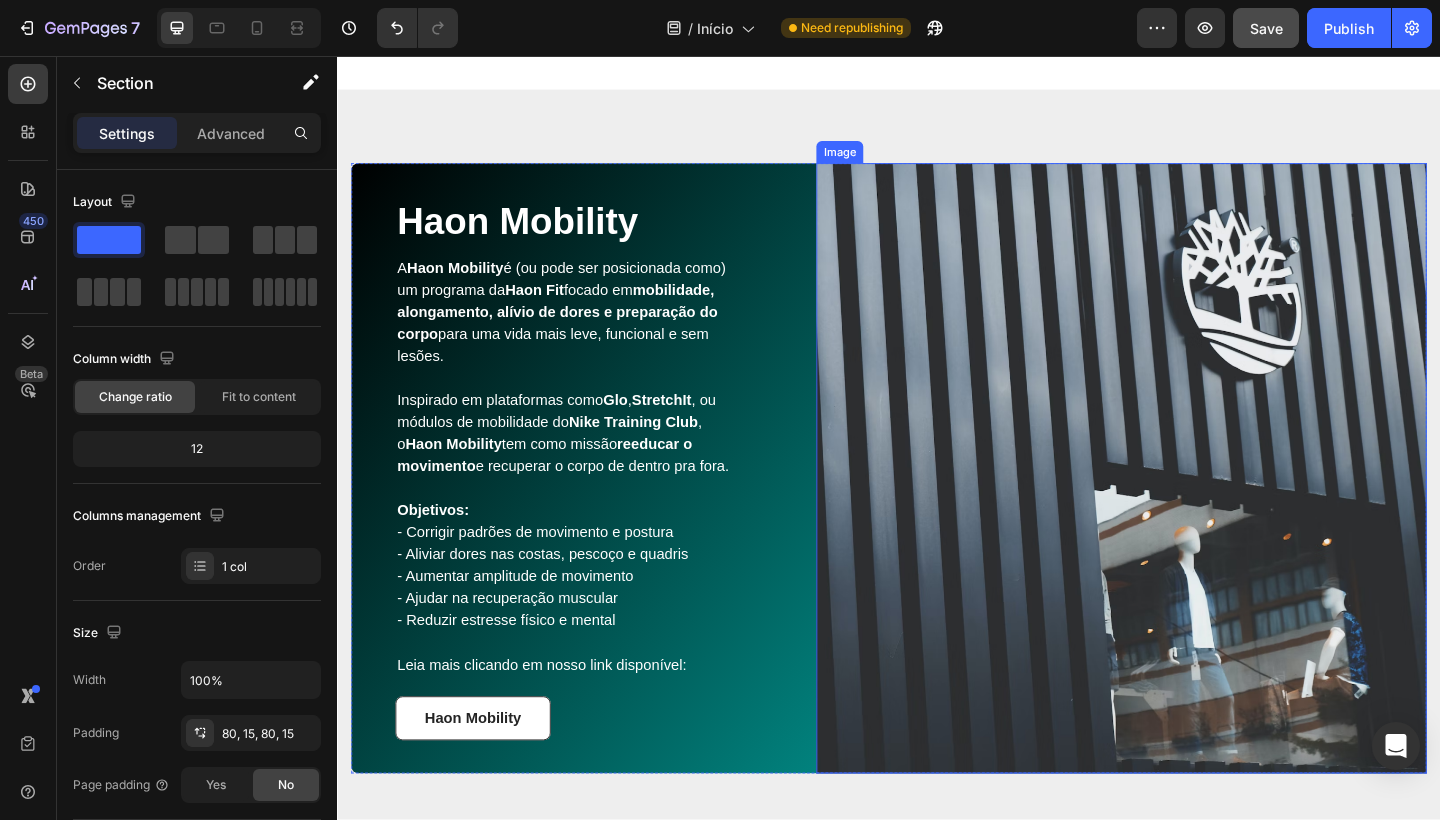scroll, scrollTop: 3794, scrollLeft: 0, axis: vertical 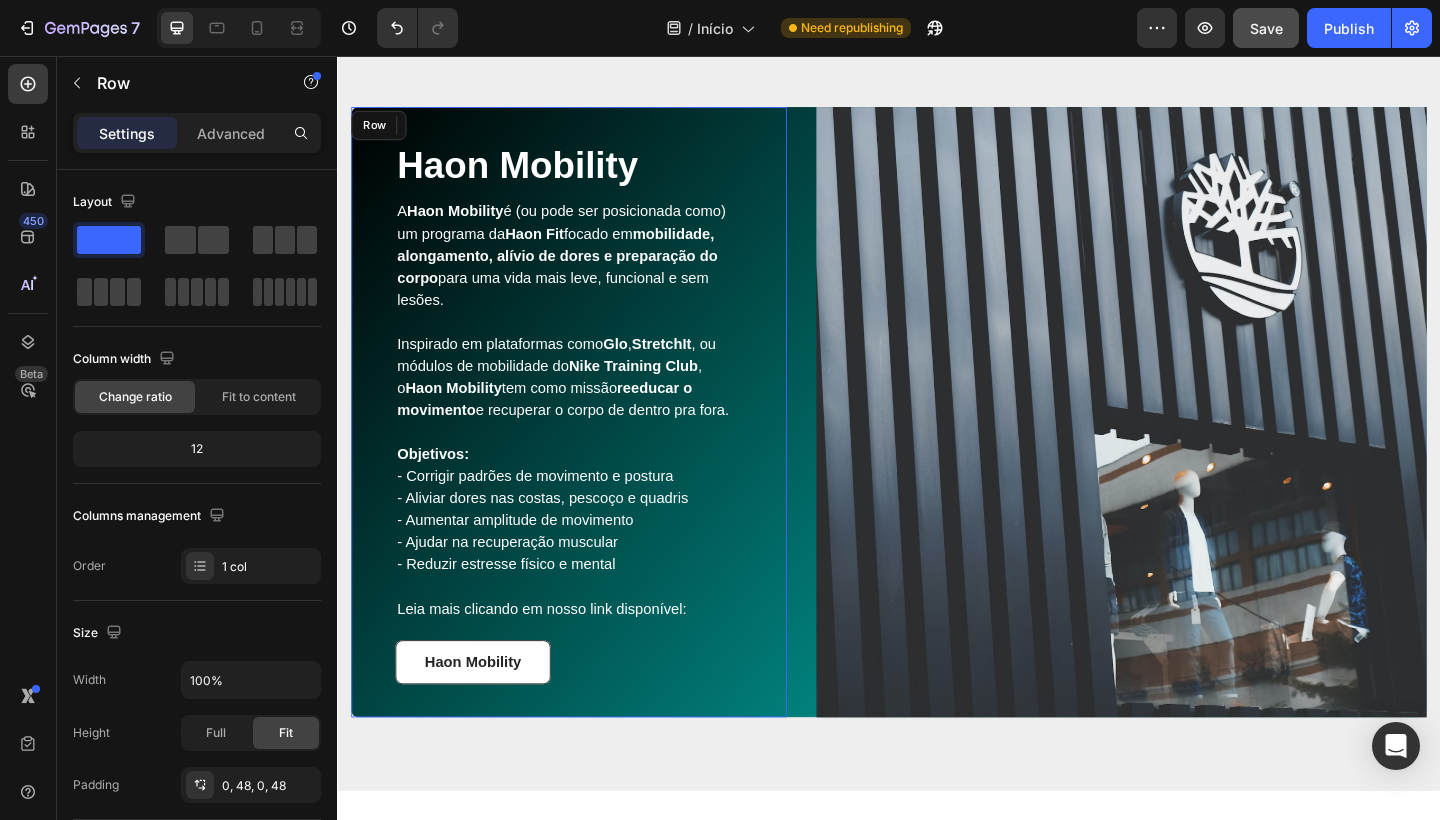 click on "Haon Mobility Heading A  Haon Mobility  é (ou pode ser posicionada como) um programa da  Haon Fit  focado em  mobilidade, alongamento, alívio de dores e preparação do corpo  para uma vida mais leve, funcional e sem lesões.   Inspirado em plataformas como  Glo ,  StretchIt , ou módulos de mobilidade do  Nike Training Club , o  Haon Mobility  tem como missão  reeducar o movimento  e recuperar o corpo de dentro pra fora.   Objetivos: - Corrigir padrões de movimento e postura - Aliviar dores nas costas, pescoço e quadris - Aumentar amplitude de movimento - Ajudar na recuperação muscular - Reduzir estresse físico e mental   Leia mais clicando em nosso link disponível: Text block Haon Mobility Button Row" at bounding box center (589, 443) 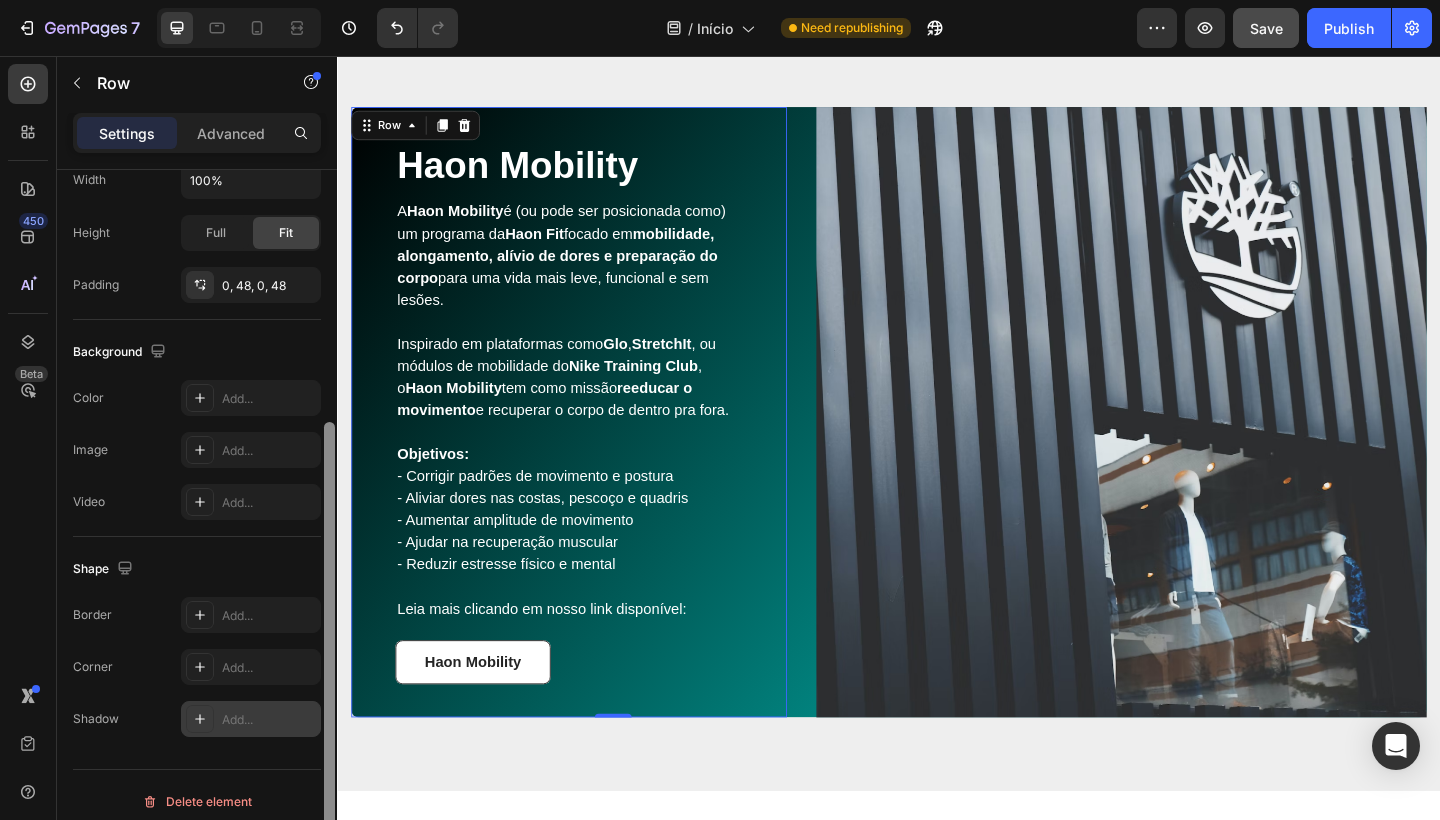drag, startPoint x: 331, startPoint y: 443, endPoint x: 304, endPoint y: 733, distance: 291.25418 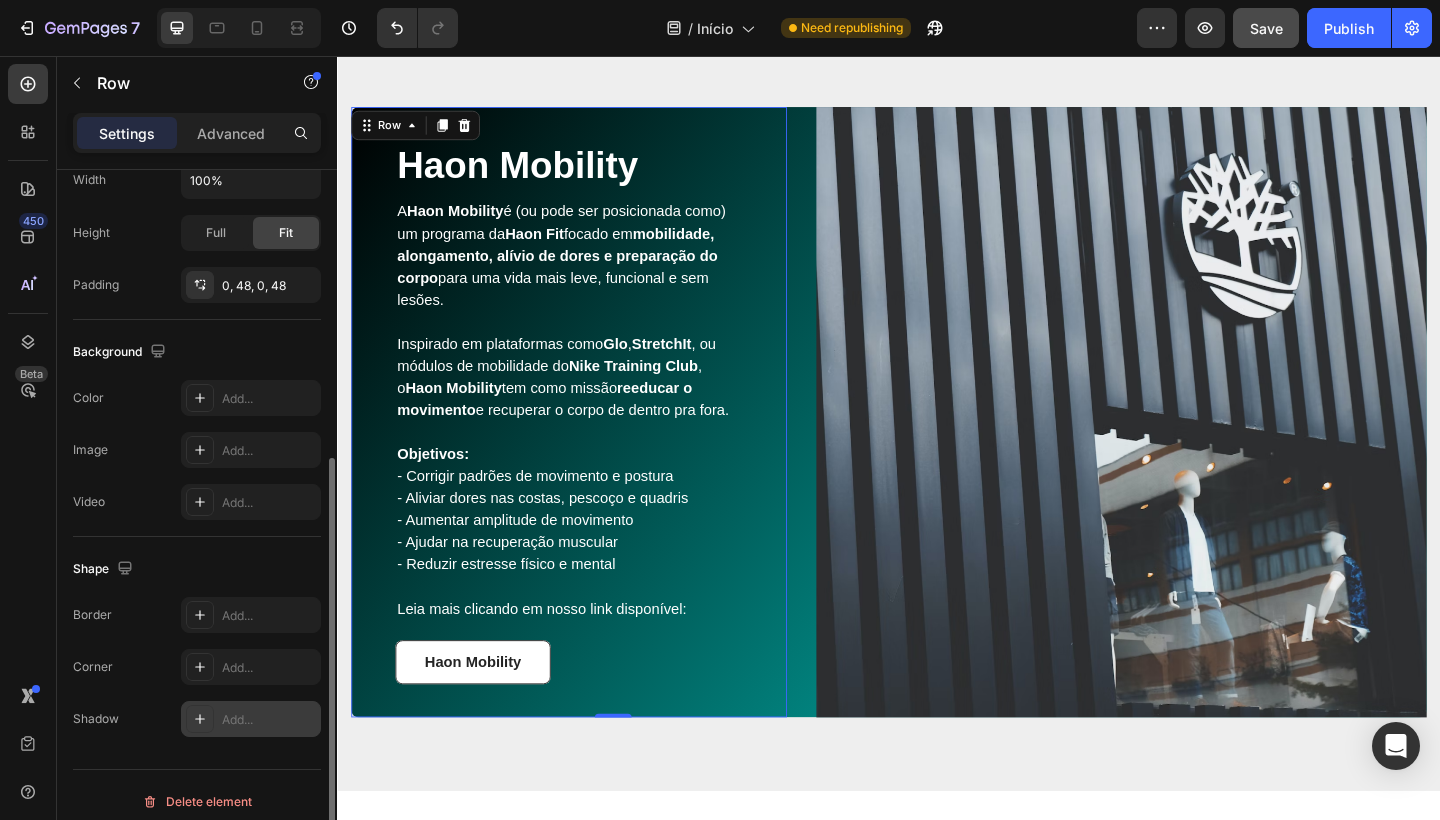 scroll, scrollTop: 499, scrollLeft: 0, axis: vertical 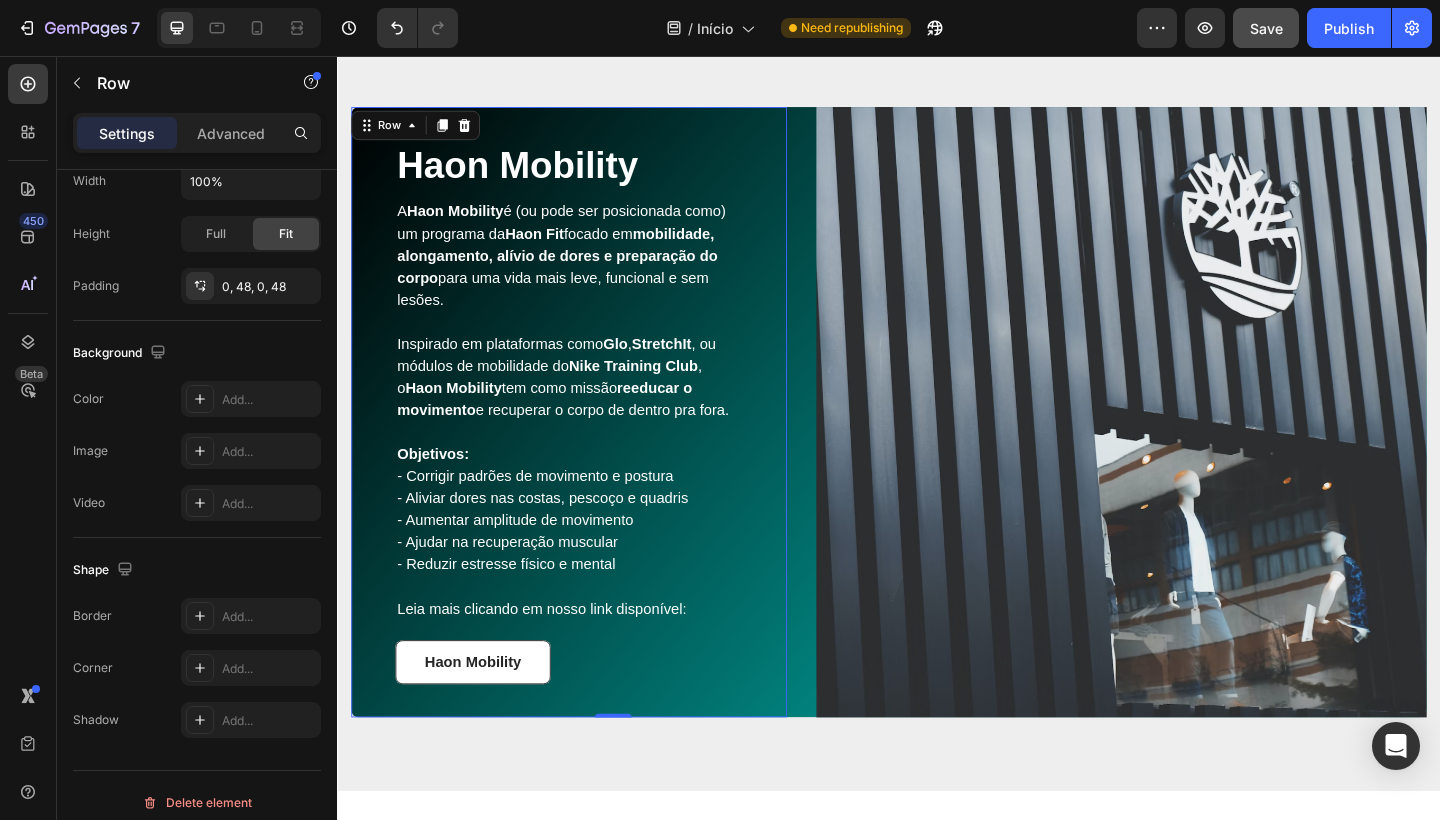 click on "Haon Mobility Heading A  Haon Mobility  é (ou pode ser posicionada como) um programa da  Haon Fit  focado em  mobilidade, alongamento, alívio de dores e preparação do corpo  para uma vida mais leve, funcional e sem lesões.   Inspirado em plataformas como  Glo ,  StretchIt , ou módulos de mobilidade do  Nike Training Club , o  Haon Mobility  tem como missão  reeducar o movimento  e recuperar o corpo de dentro pra fora.   Objetivos: - Corrigir padrões de movimento e postura - Aliviar dores nas costas, pescoço e quadris - Aumentar amplitude de movimento - Ajudar na recuperação muscular - Reduzir estresse físico e mental   Leia mais clicando em nosso link disponível: Text block Haon Mobility Button Row   0" at bounding box center [589, 443] 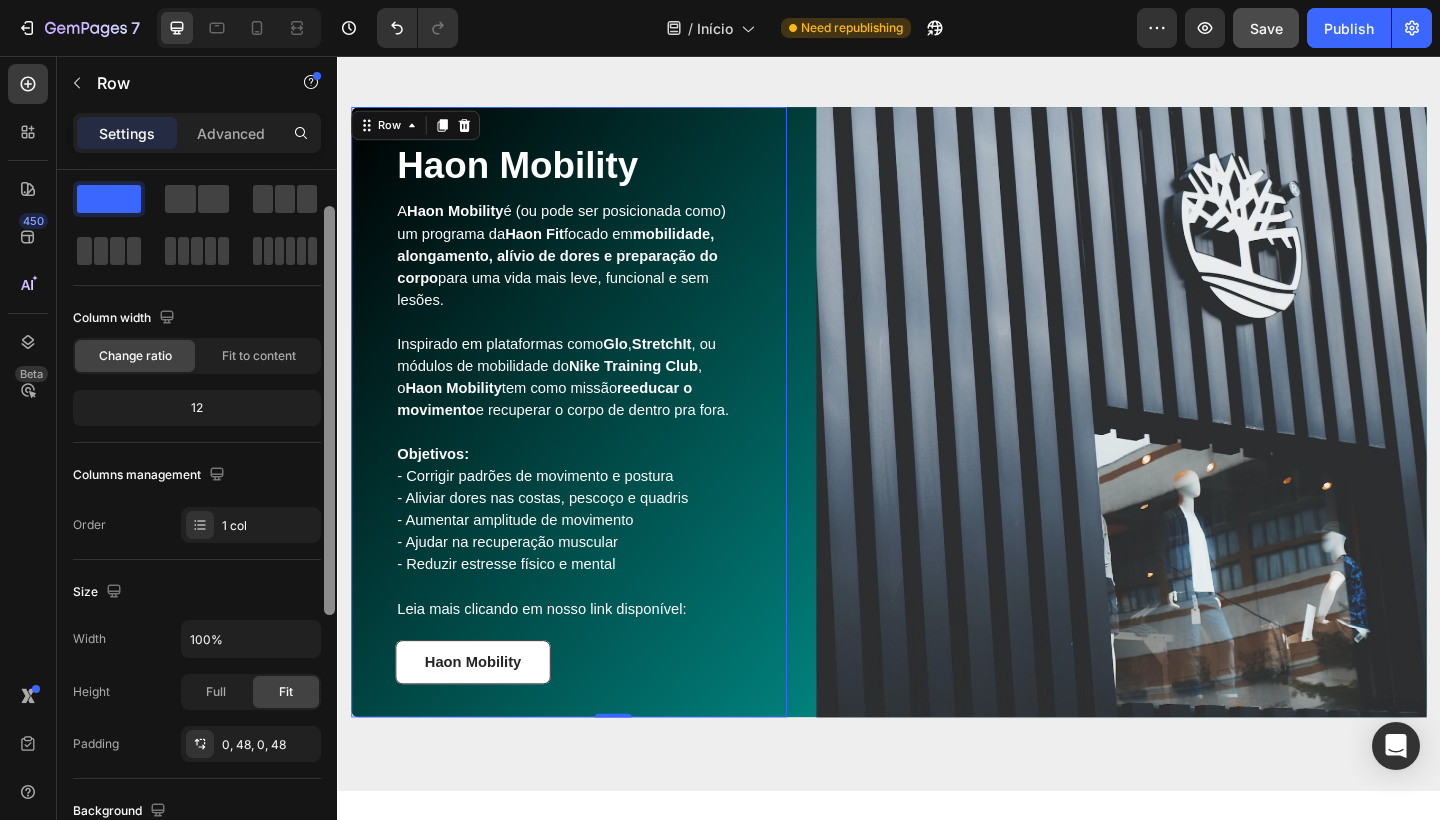 scroll, scrollTop: 37, scrollLeft: 0, axis: vertical 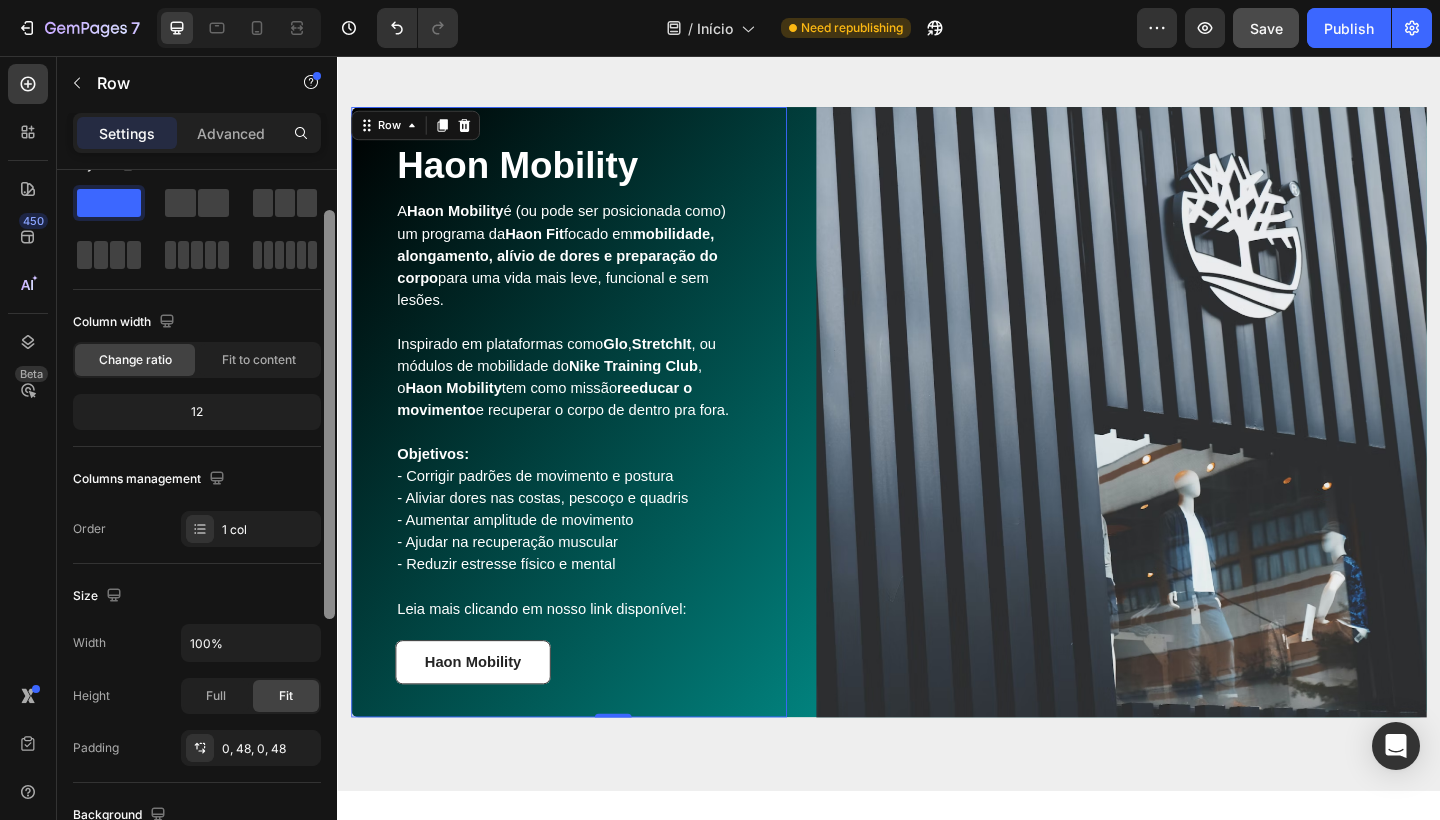 drag, startPoint x: 326, startPoint y: 526, endPoint x: 323, endPoint y: 258, distance: 268.01678 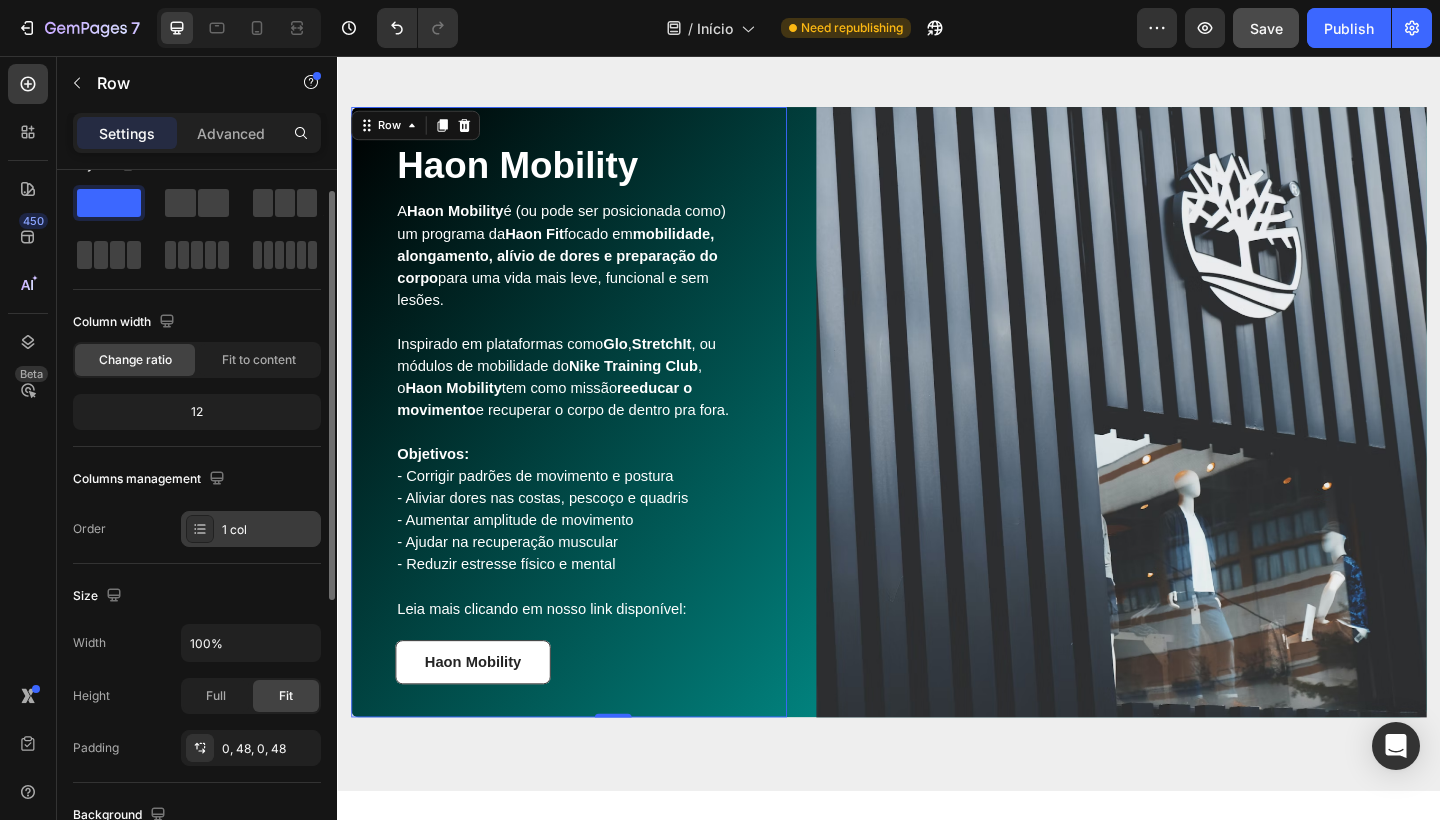 click on "1 col" at bounding box center (269, 530) 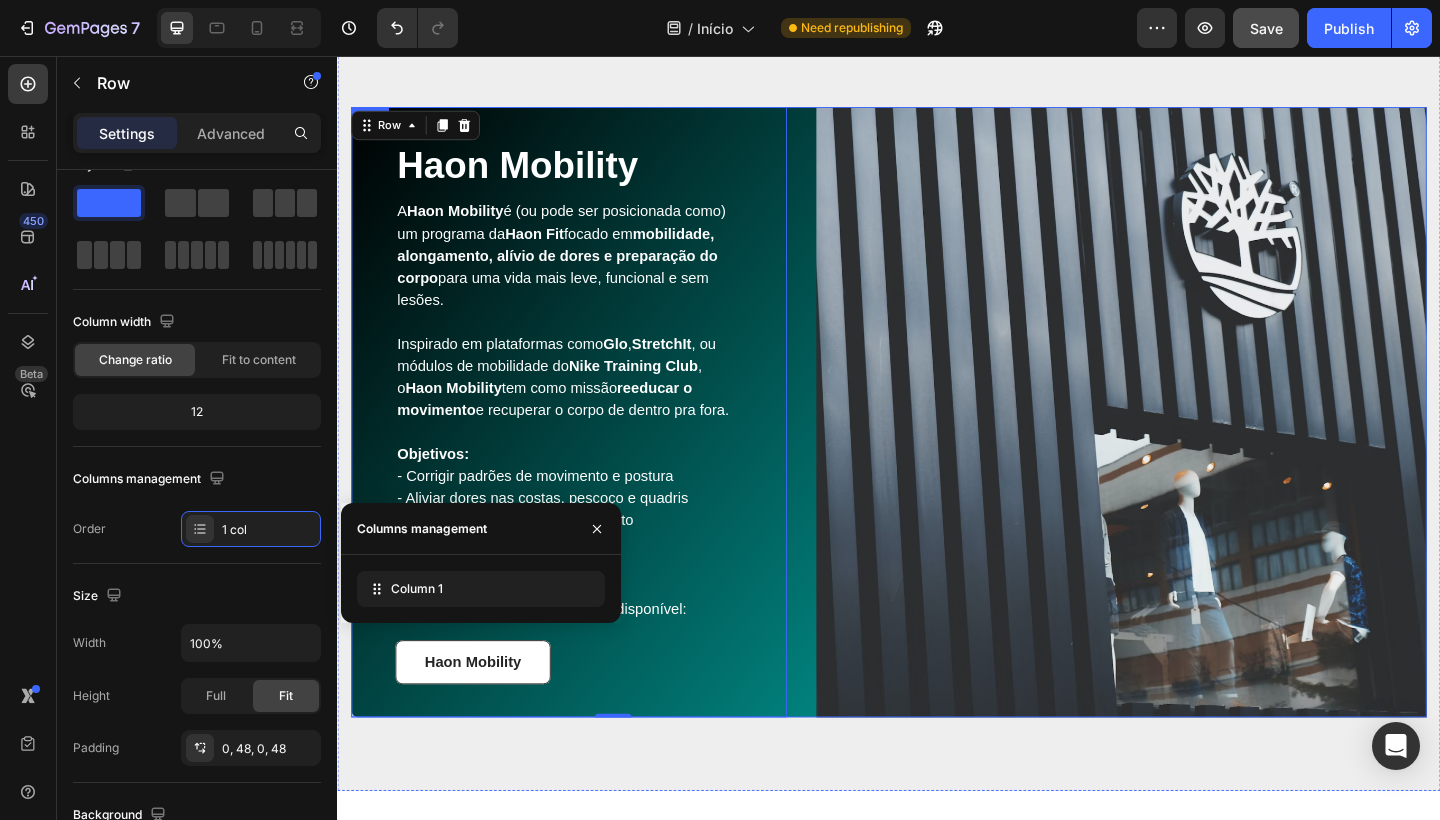 click on "Haon Mobility Heading A  Haon Mobility  é (ou pode ser posicionada como) um programa da  Haon Fit  focado em  mobilidade, alongamento, alívio de dores e preparação do corpo  para uma vida mais leve, funcional e sem lesões.   Inspirado em plataformas como  Glo ,  StretchIt , ou módulos de mobilidade do  Nike Training Club , o  Haon Mobility  tem como missão  reeducar o movimento  e recuperar o corpo de dentro pra fora.   Objetivos: - Corrigir padrões de movimento e postura - Aliviar dores nas costas, pescoço e quadris - Aumentar amplitude de movimento - Ajudar na recuperação muscular - Reduzir estresse físico e mental   Leia mais clicando em nosso link disponível: Text block Haon Mobility Button Row   0 Image Row" at bounding box center (937, 444) 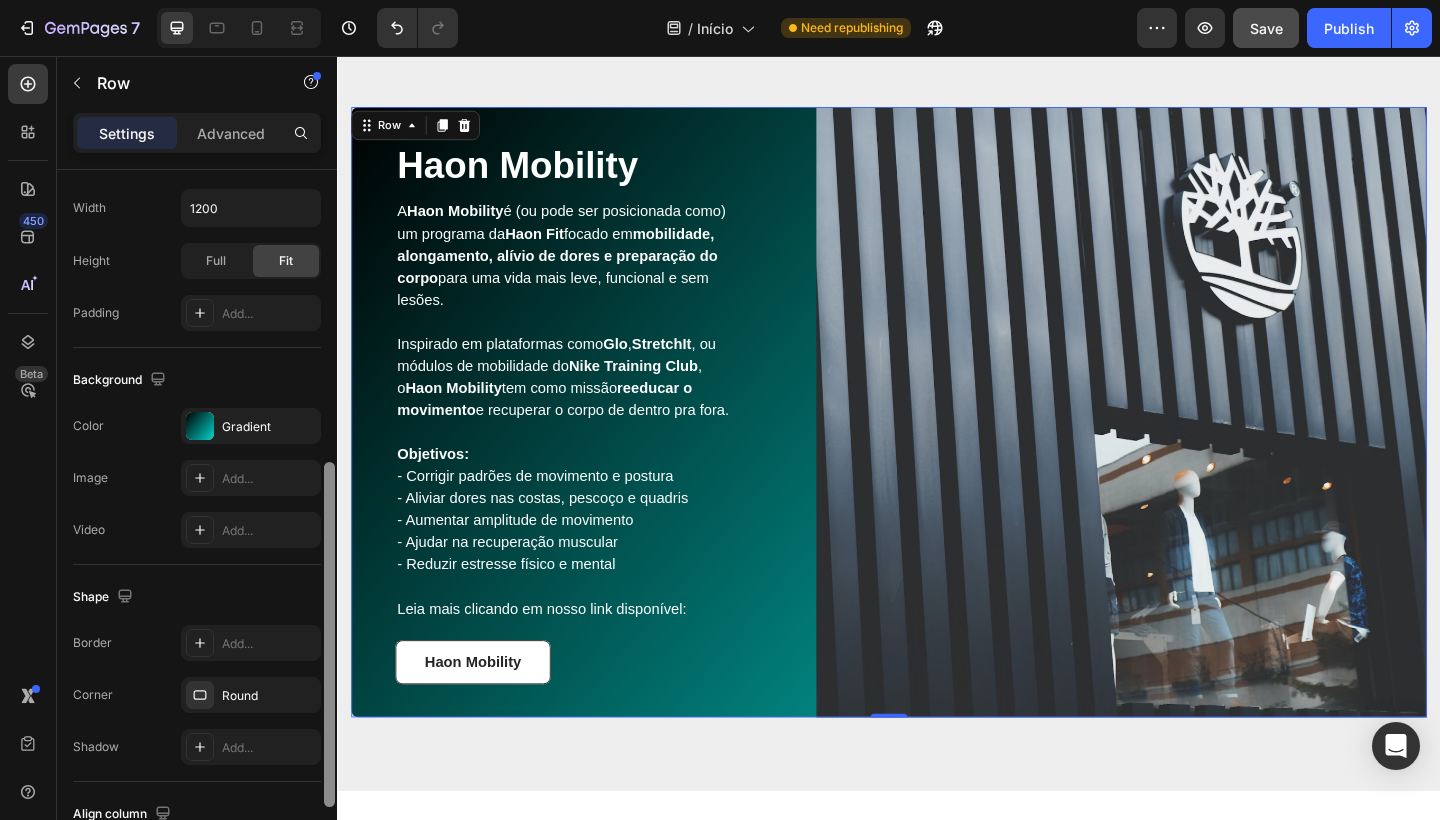 scroll, scrollTop: 589, scrollLeft: 0, axis: vertical 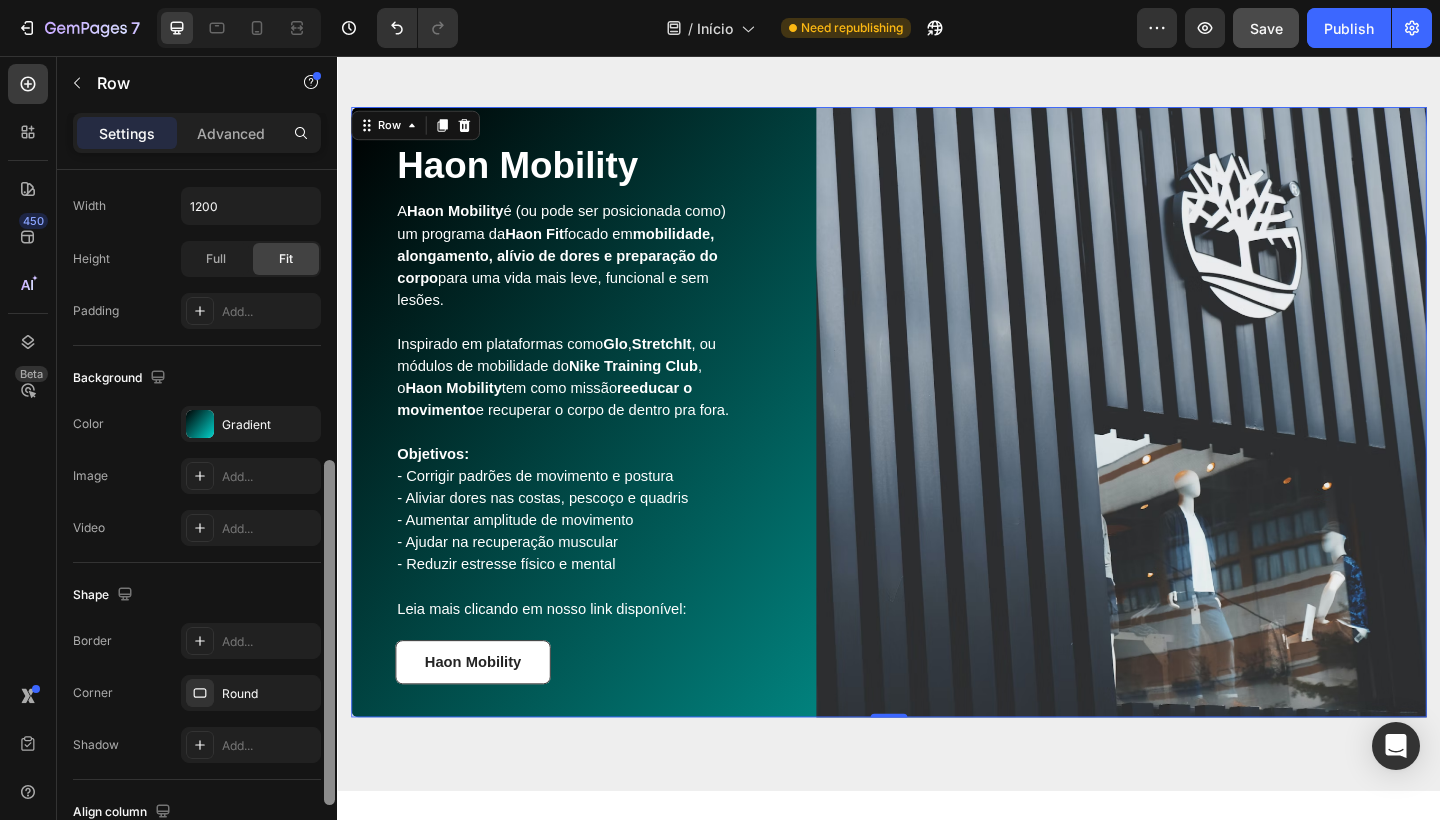 drag, startPoint x: 330, startPoint y: 500, endPoint x: 309, endPoint y: 770, distance: 270.81543 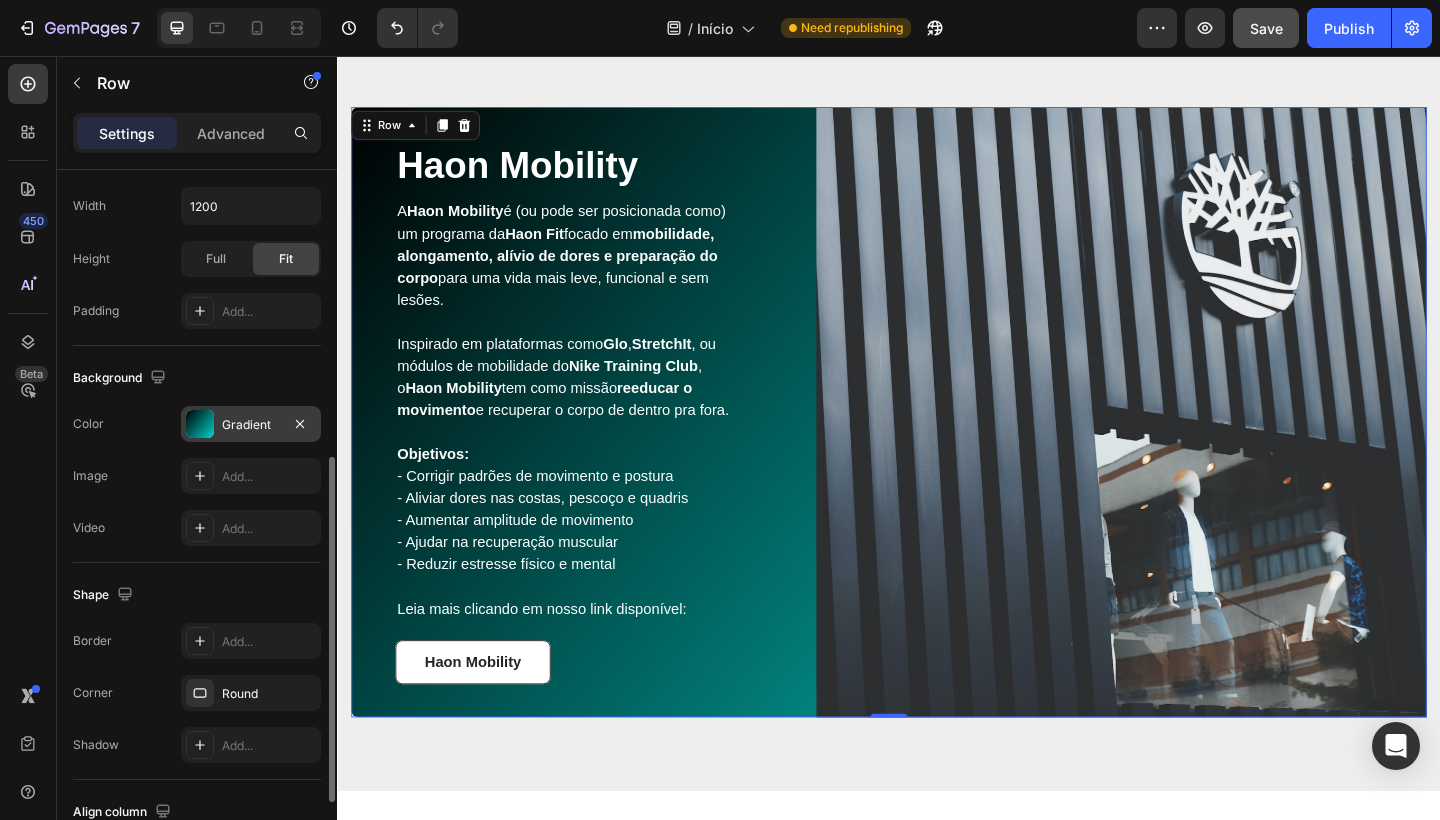 click on "Gradient" at bounding box center (251, 425) 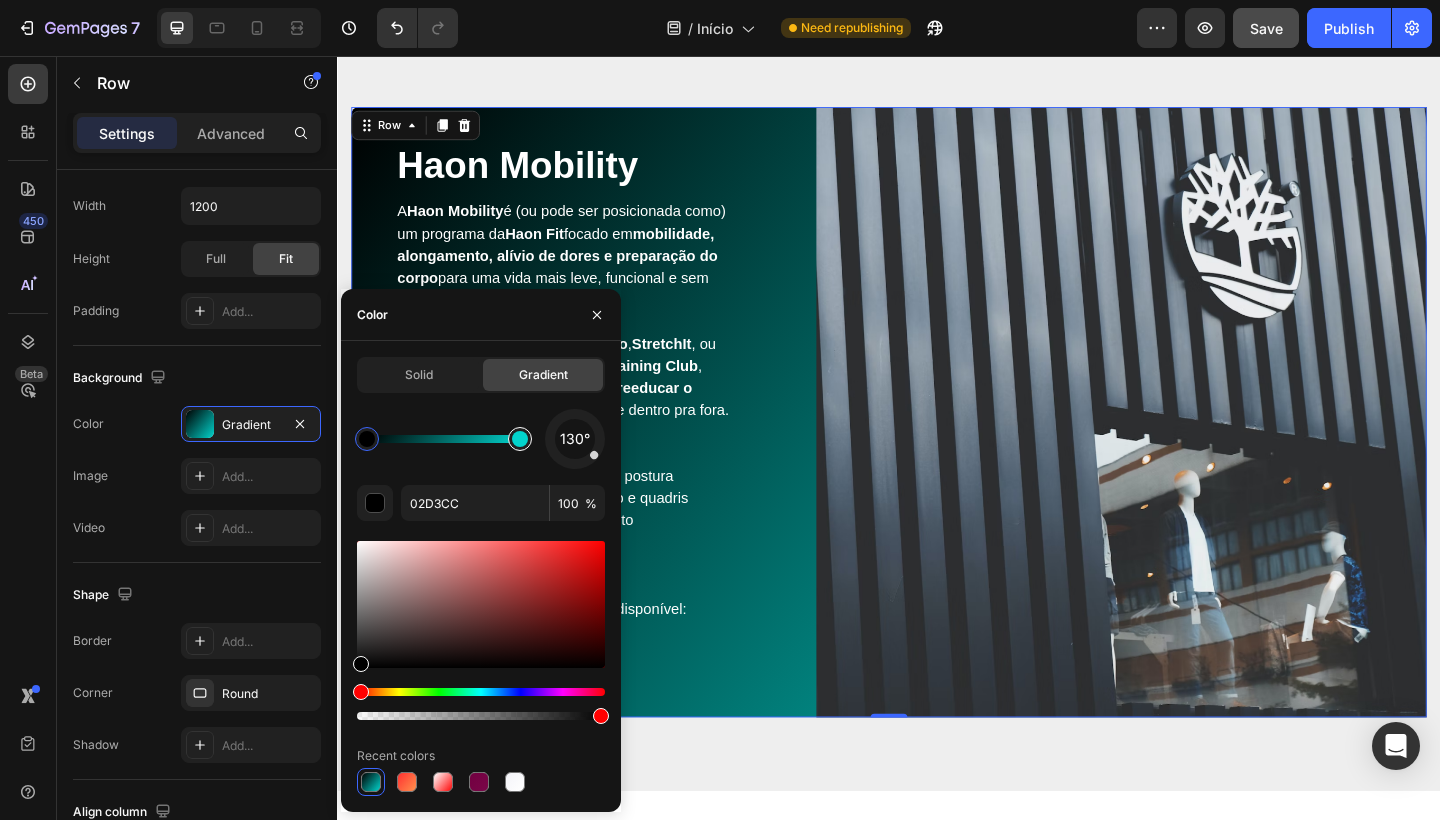 click at bounding box center (520, 439) 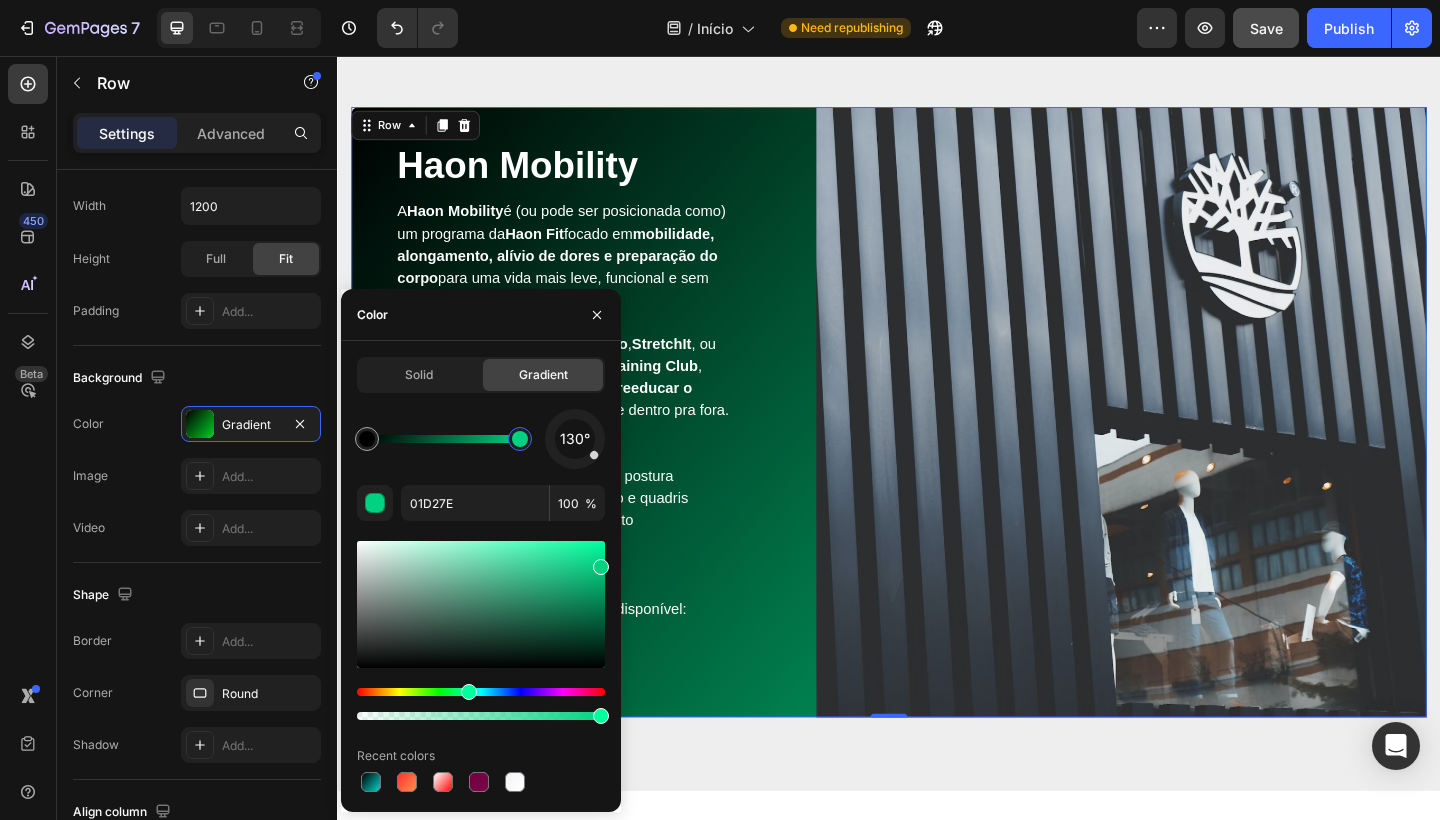 drag, startPoint x: 449, startPoint y: 690, endPoint x: 465, endPoint y: 687, distance: 16.27882 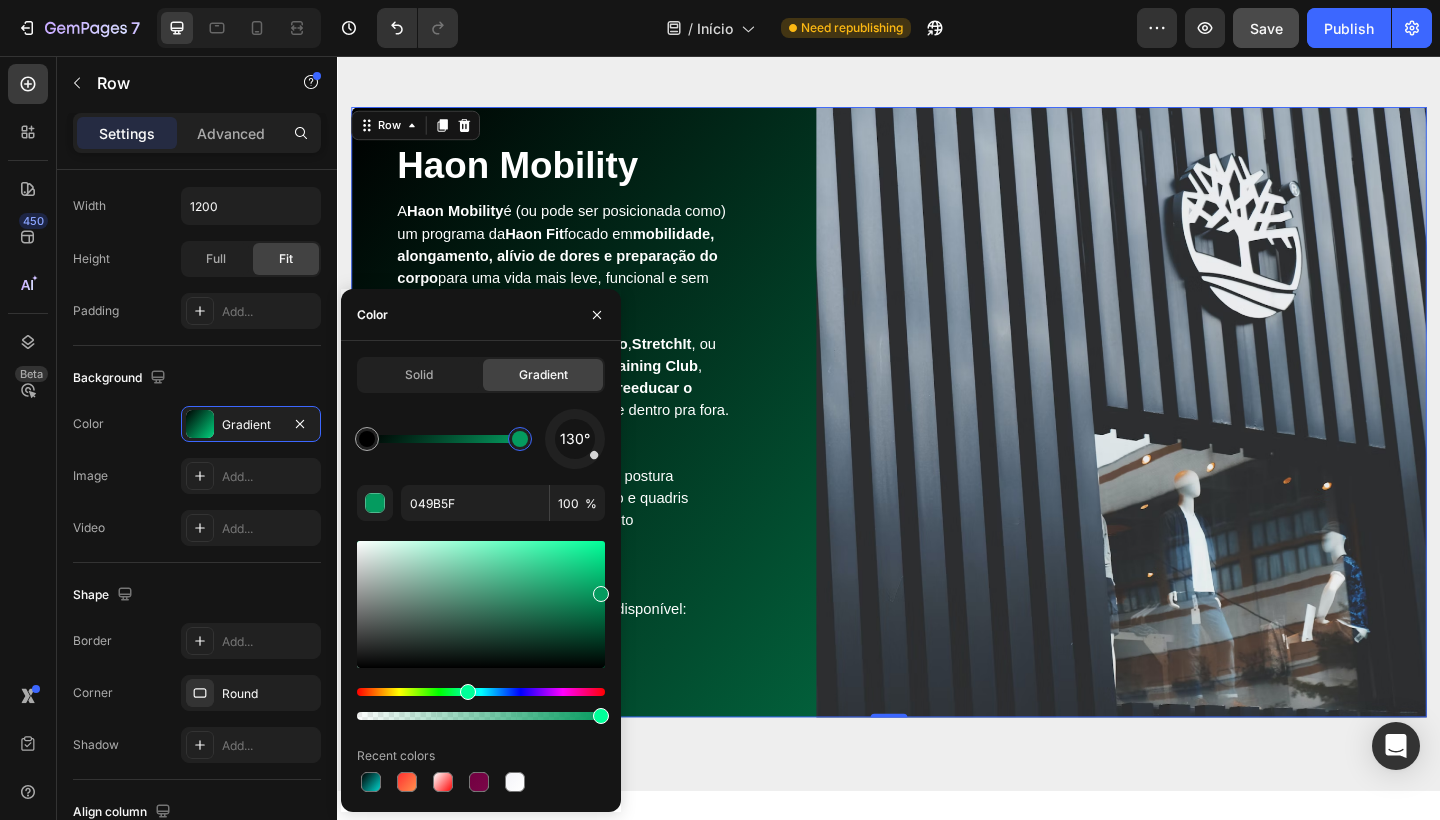 drag, startPoint x: 600, startPoint y: 564, endPoint x: 600, endPoint y: 590, distance: 26 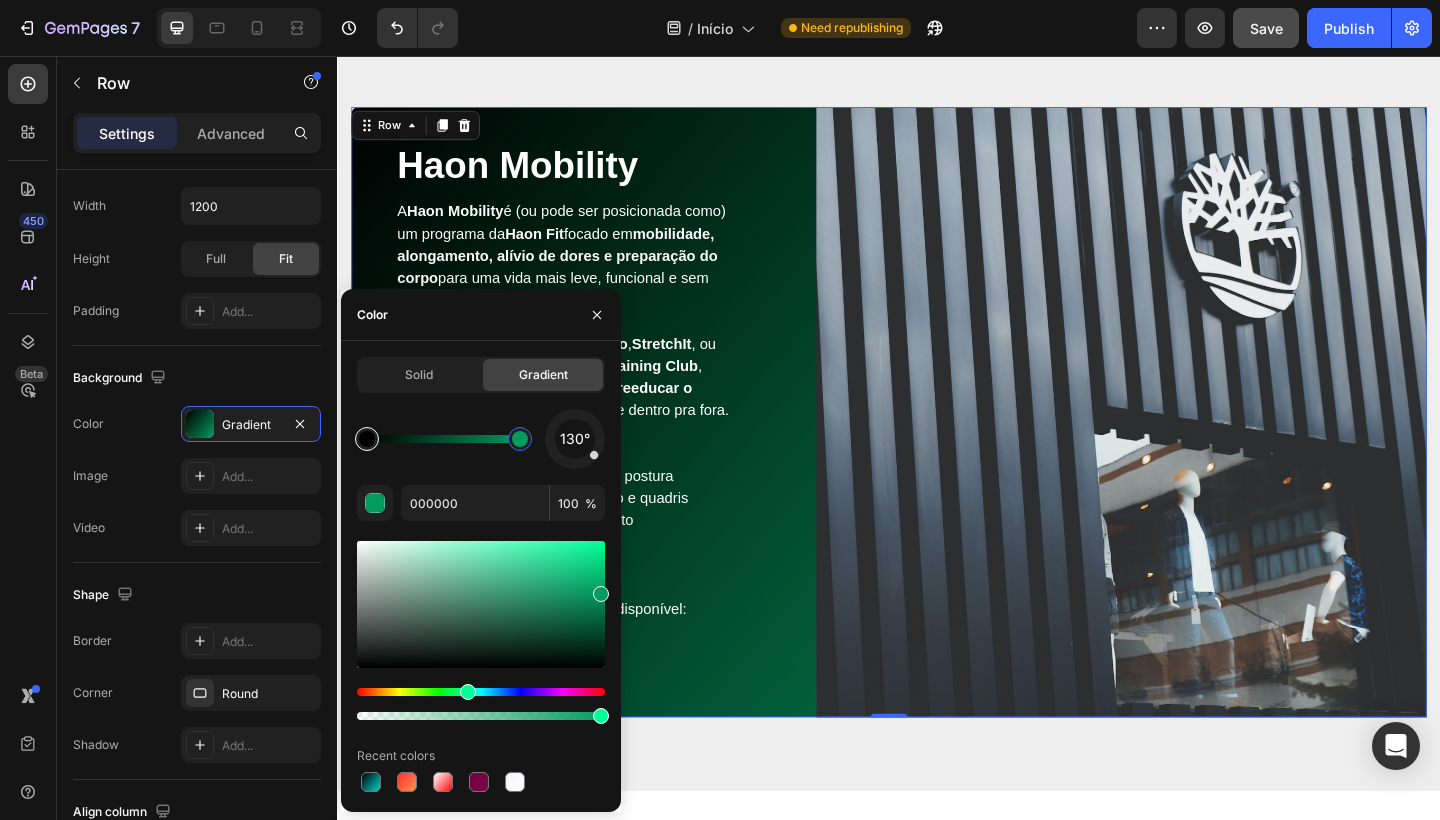 click at bounding box center [367, 439] 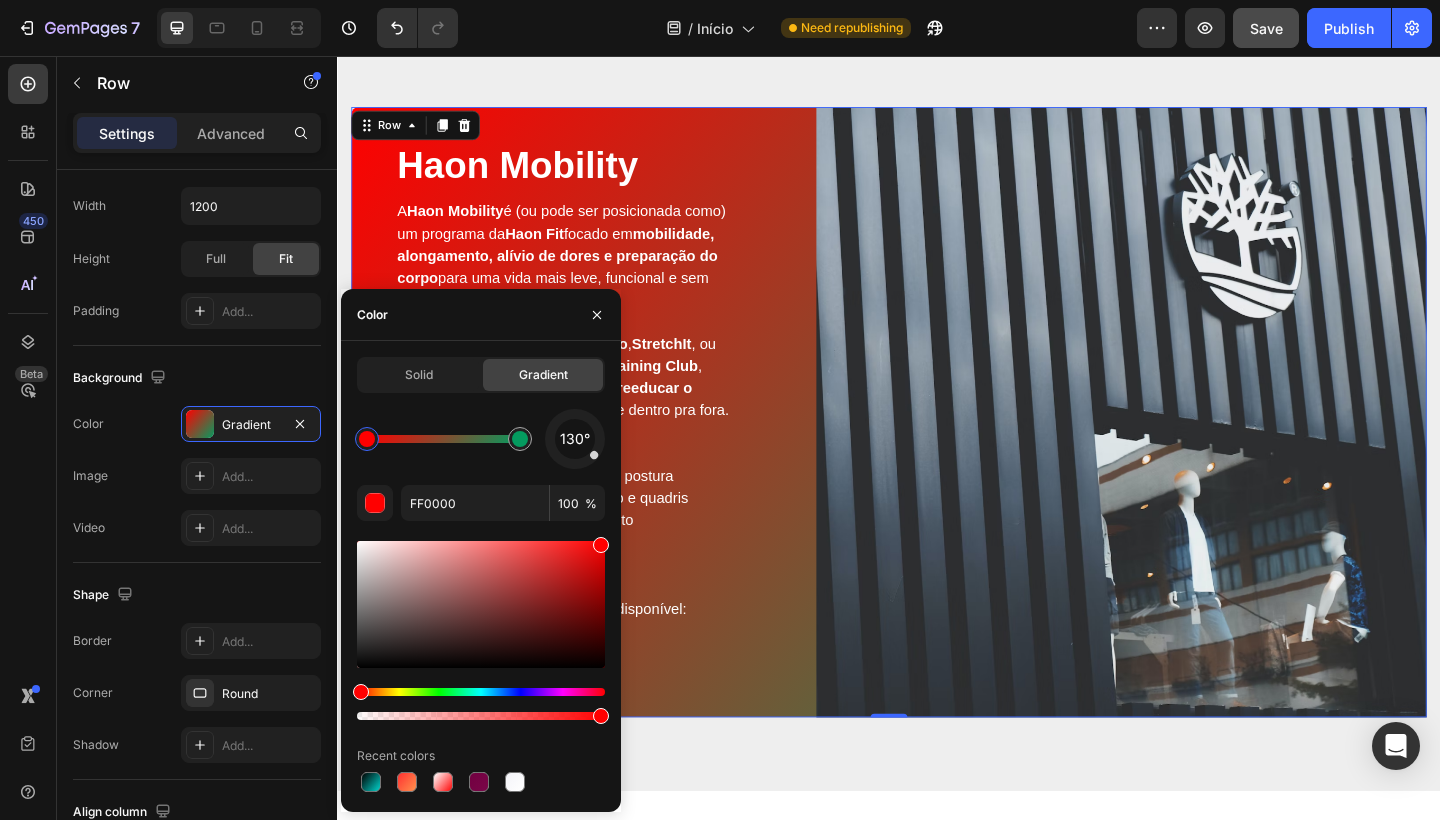 drag, startPoint x: 362, startPoint y: 659, endPoint x: 610, endPoint y: 607, distance: 253.39297 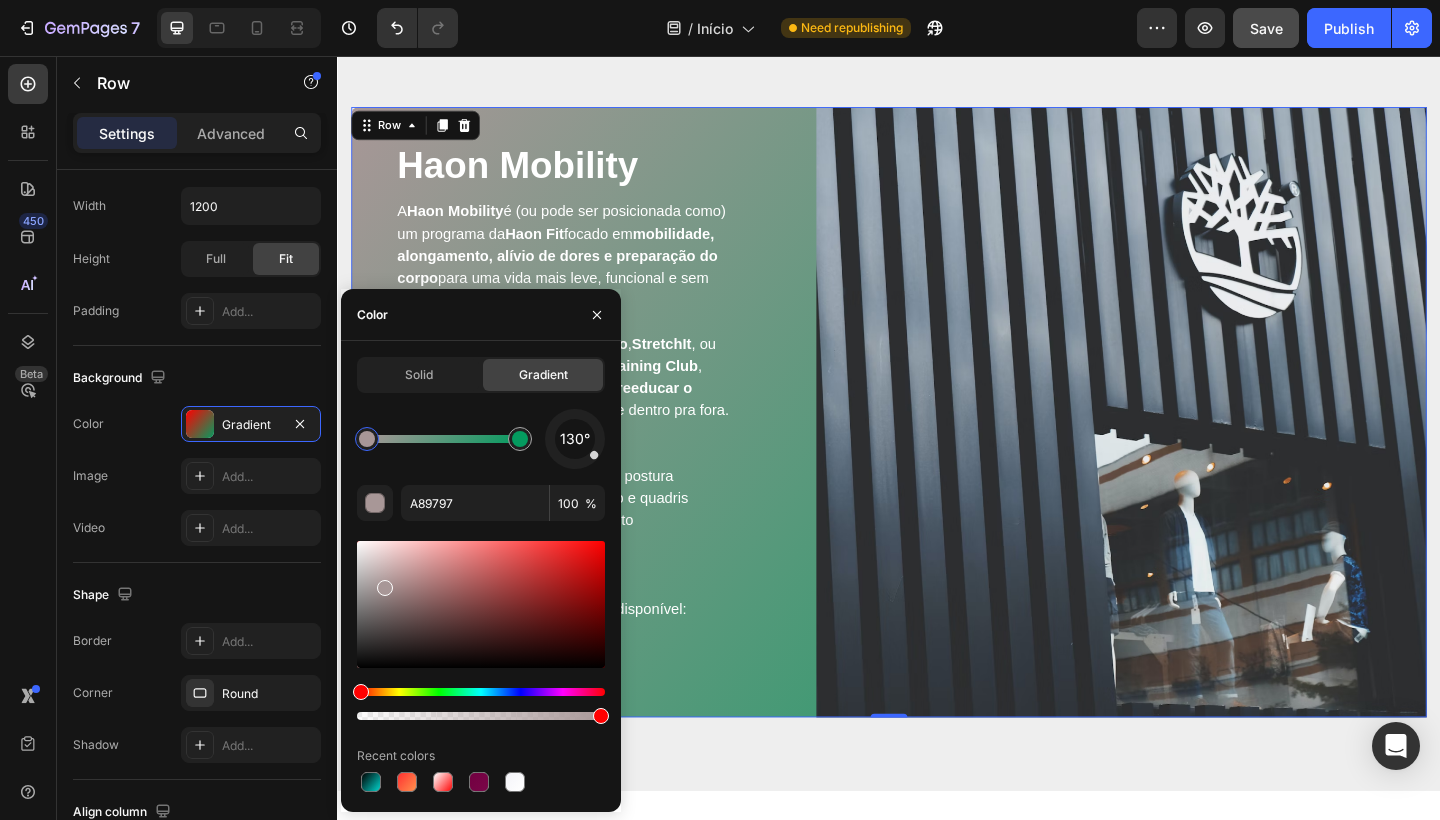 drag, startPoint x: 607, startPoint y: 547, endPoint x: 383, endPoint y: 583, distance: 226.87442 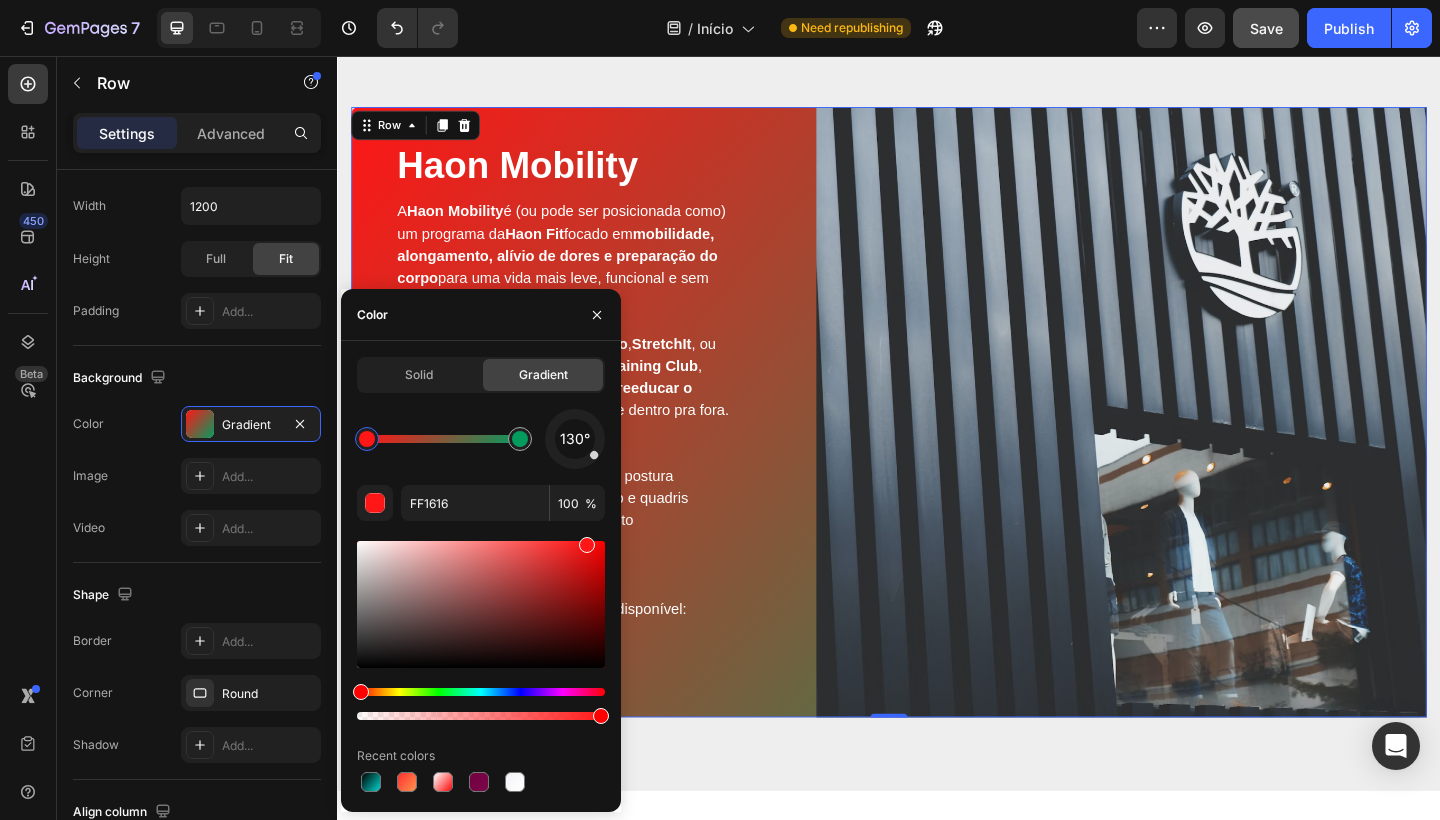 drag, startPoint x: 383, startPoint y: 590, endPoint x: 366, endPoint y: 554, distance: 39.812057 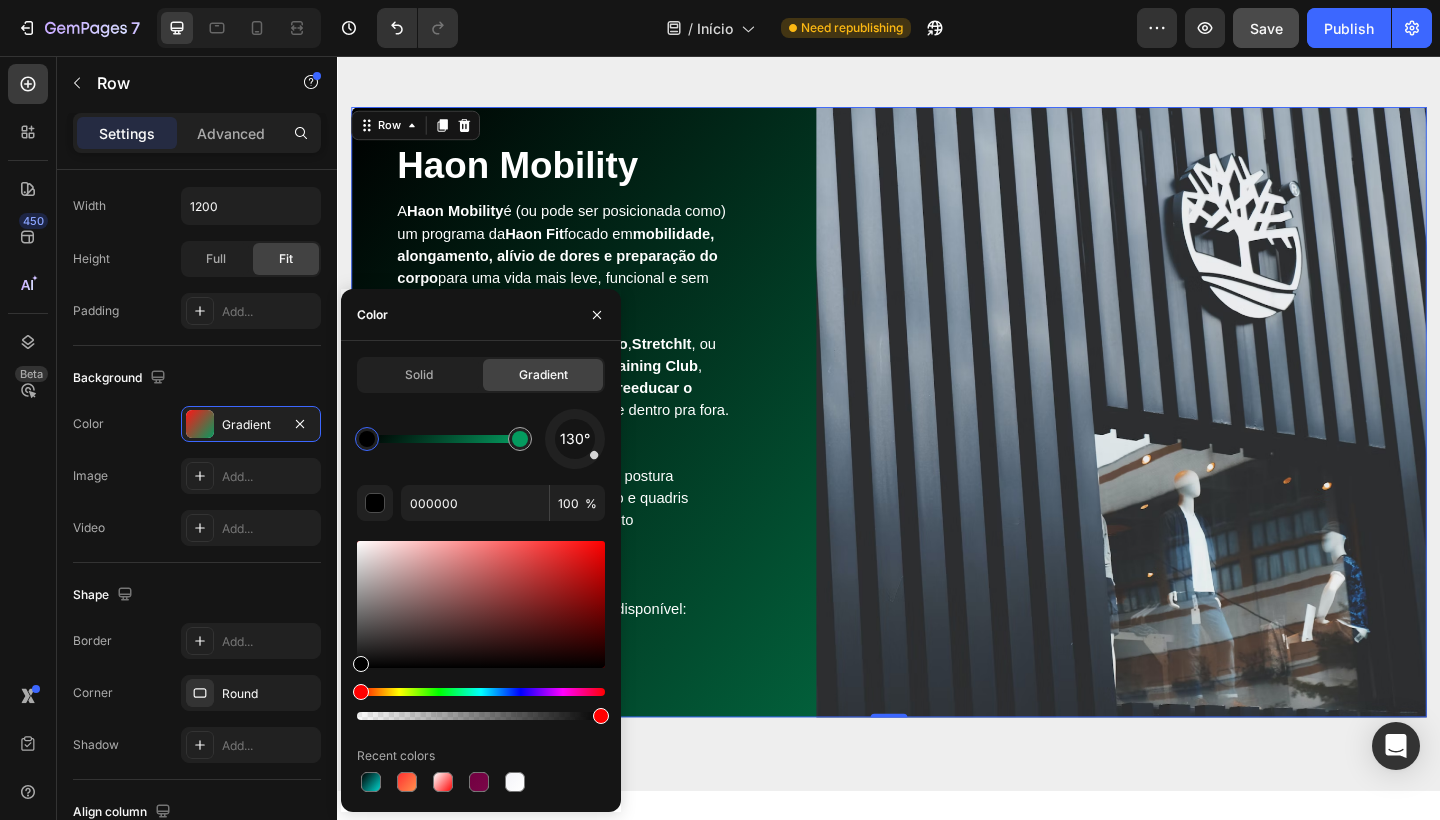 drag, startPoint x: 584, startPoint y: 541, endPoint x: 342, endPoint y: 691, distance: 284.7174 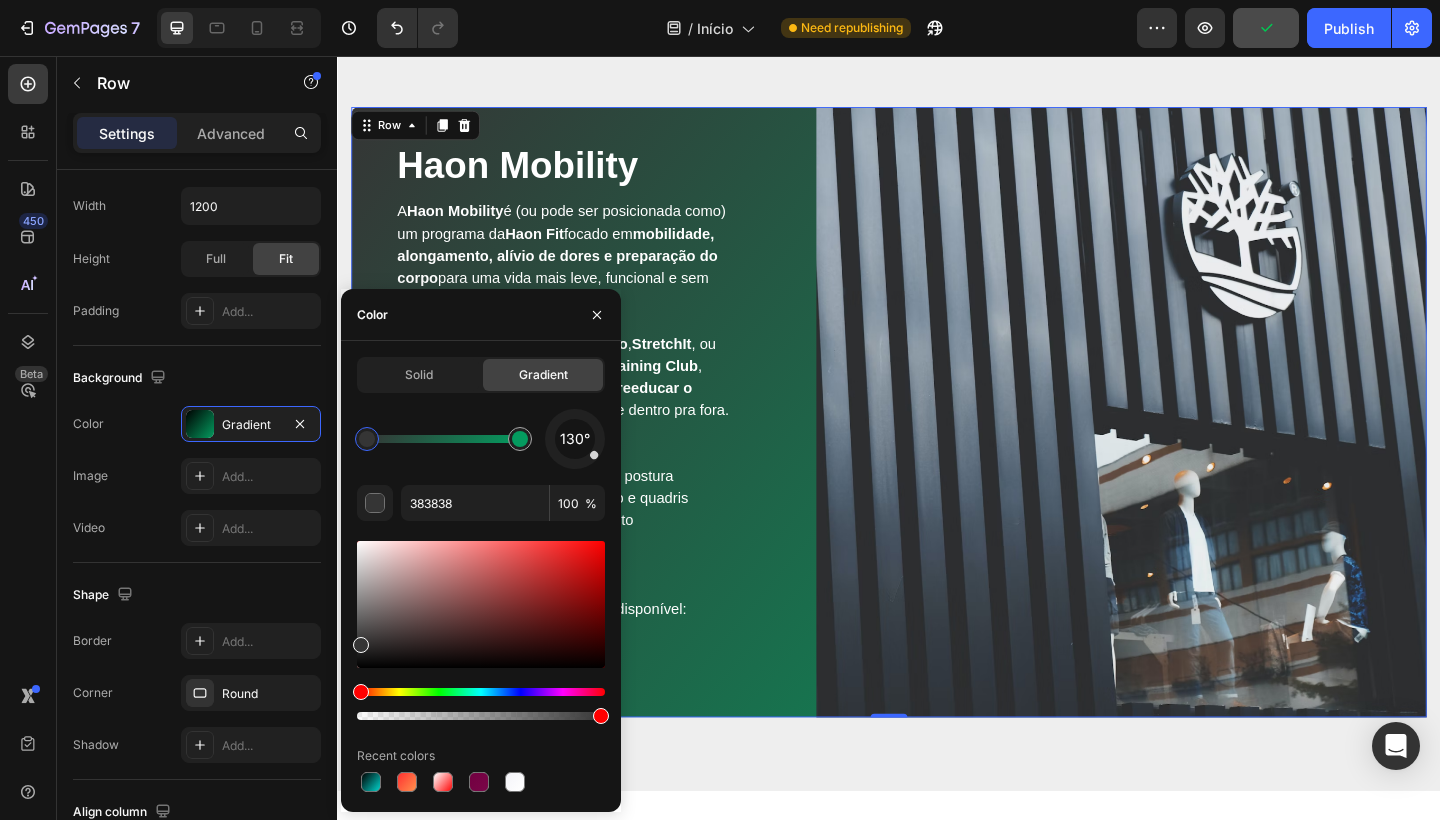 drag, startPoint x: 359, startPoint y: 666, endPoint x: 346, endPoint y: 639, distance: 29.966648 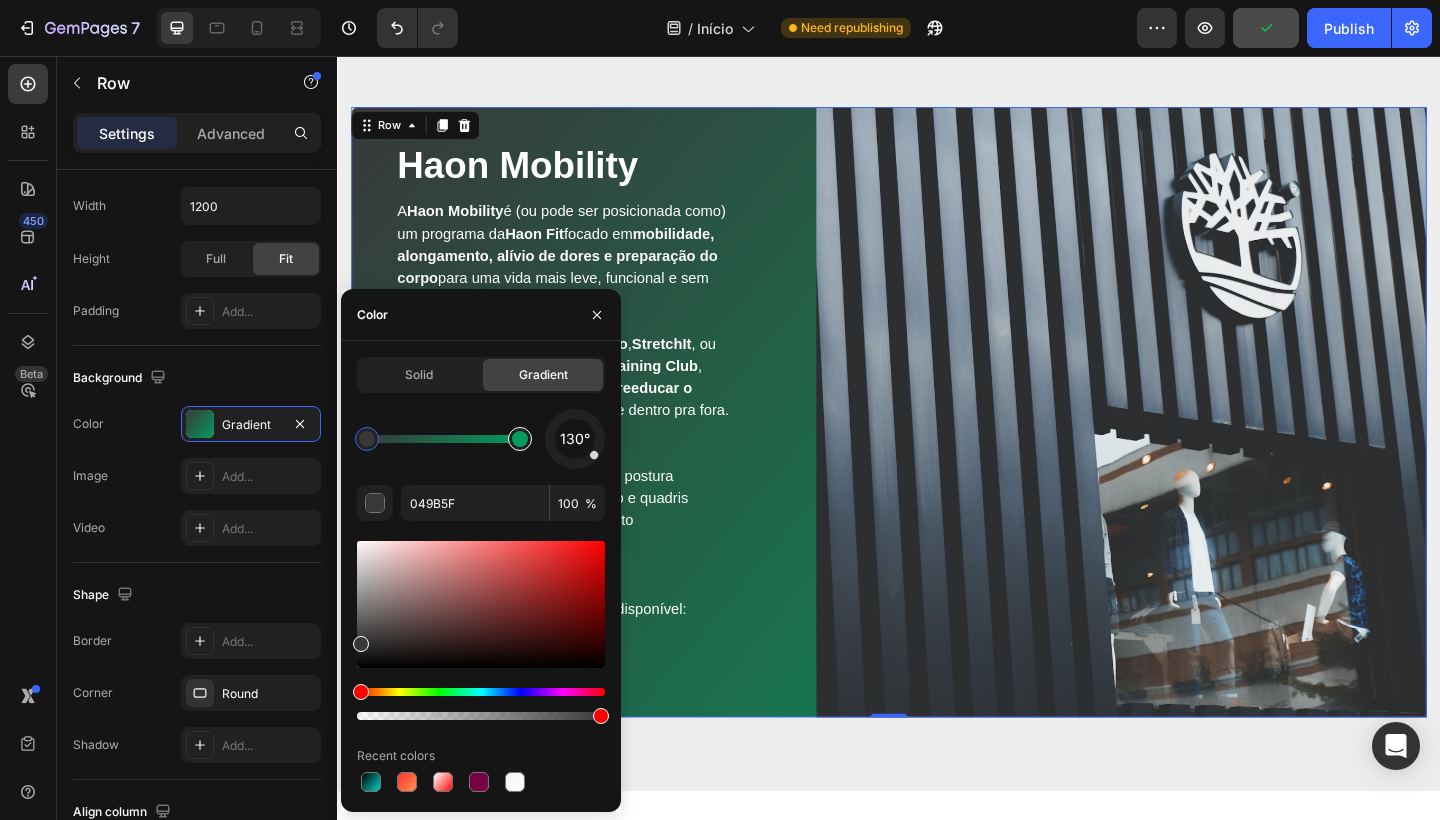 click at bounding box center [520, 439] 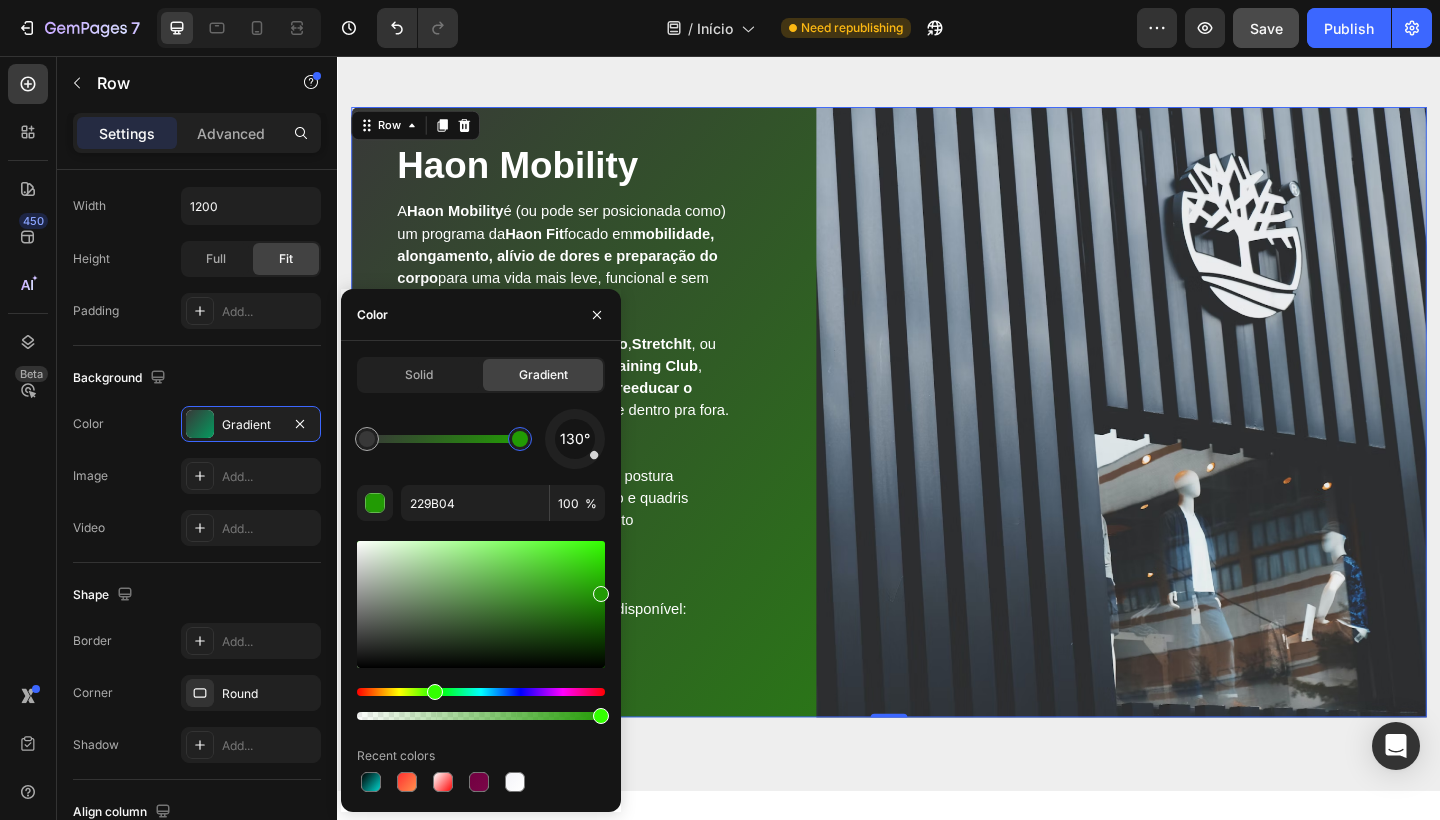 drag, startPoint x: 470, startPoint y: 692, endPoint x: 431, endPoint y: 692, distance: 39 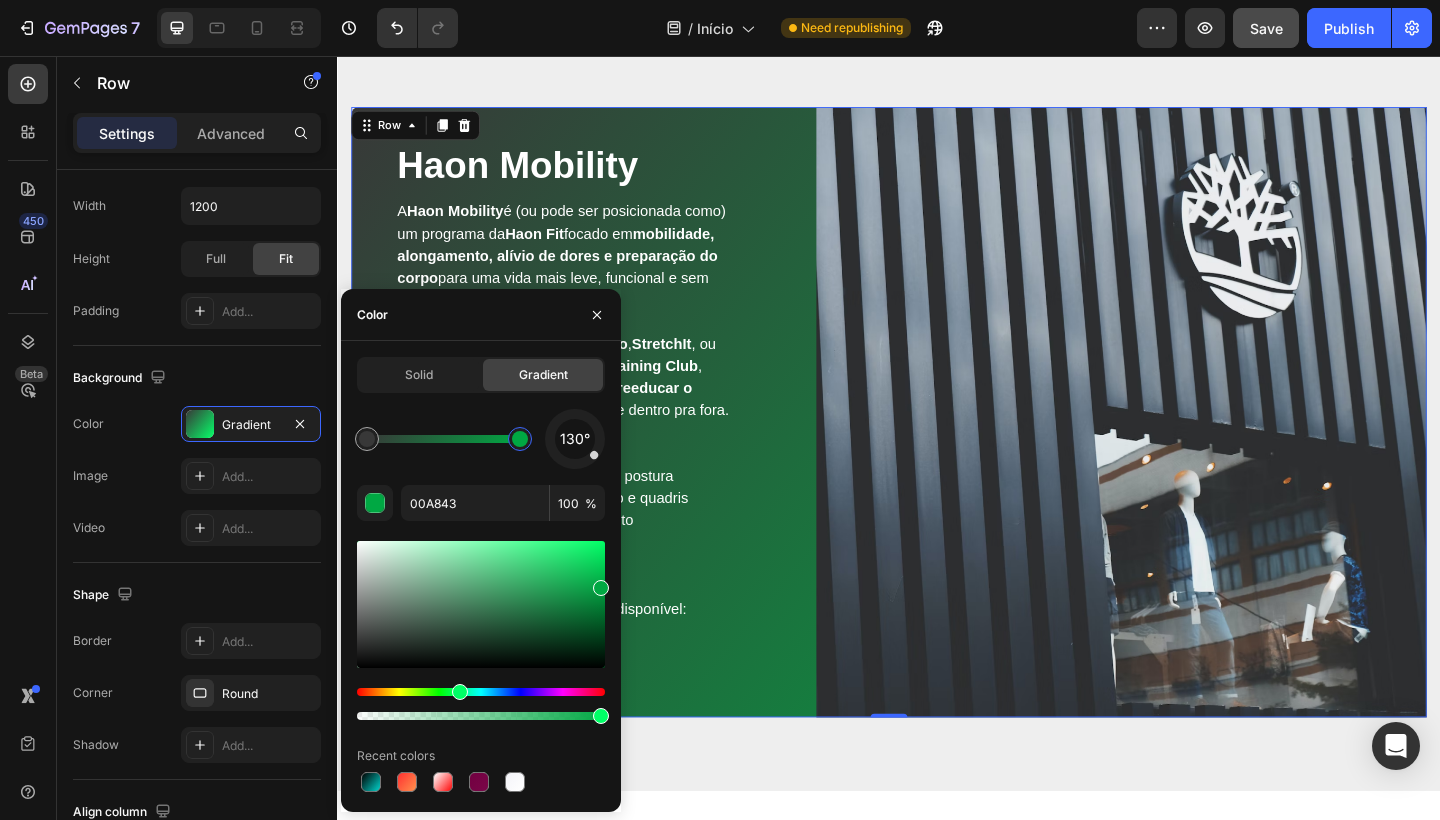 drag, startPoint x: 605, startPoint y: 541, endPoint x: 612, endPoint y: 584, distance: 43.56604 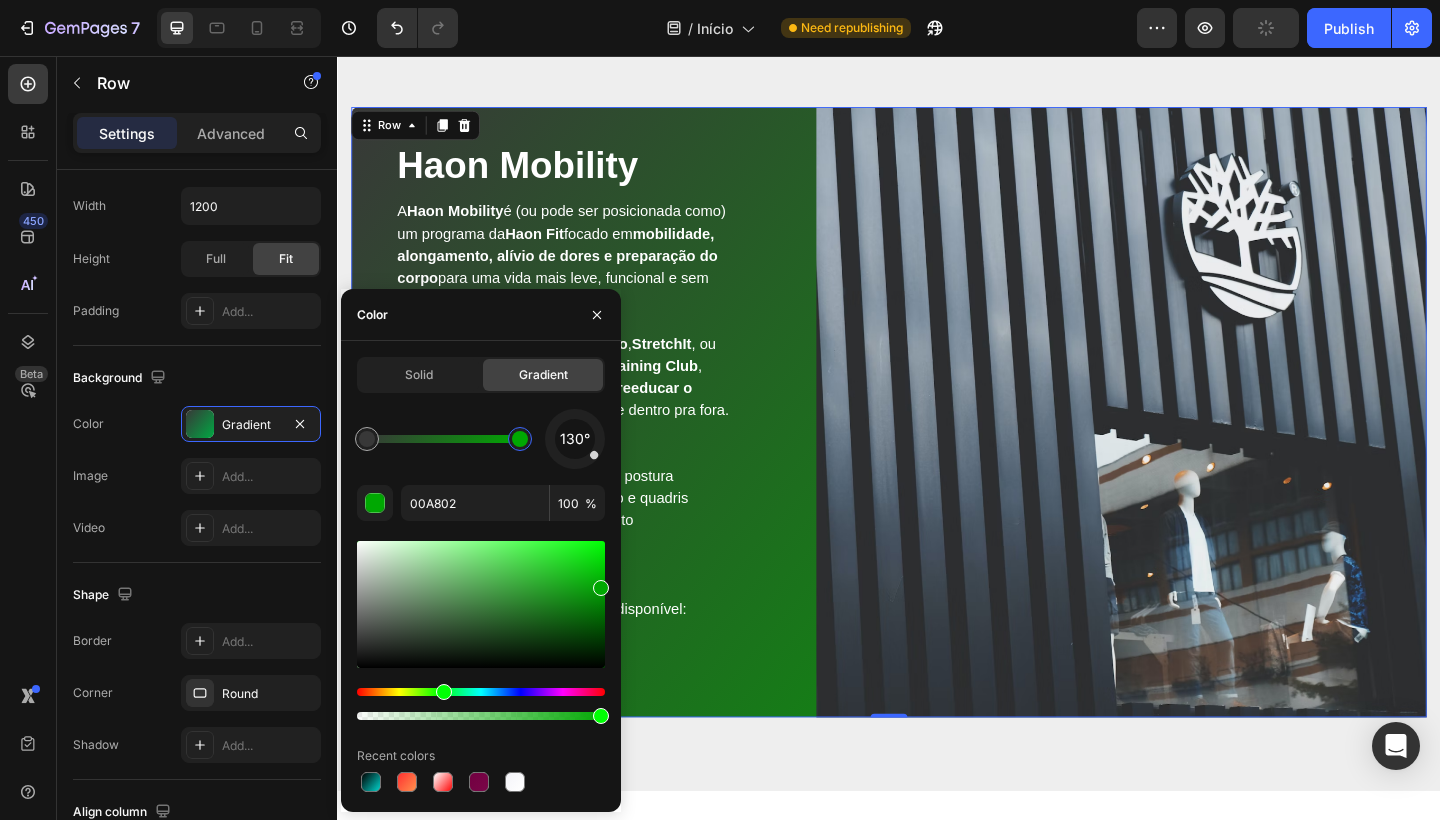 drag, startPoint x: 459, startPoint y: 694, endPoint x: 441, endPoint y: 694, distance: 18 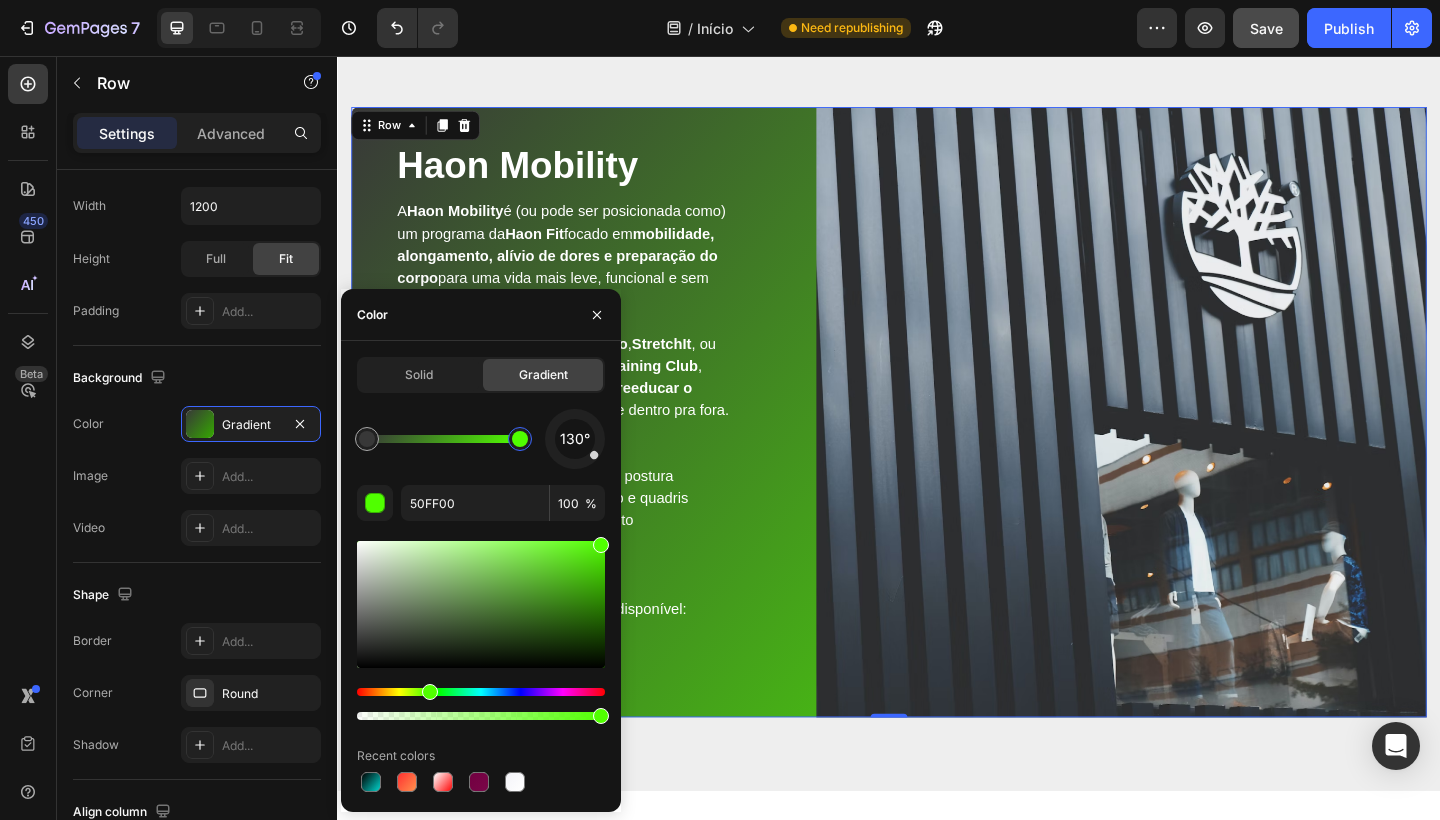 drag, startPoint x: 603, startPoint y: 584, endPoint x: 607, endPoint y: 535, distance: 49.162994 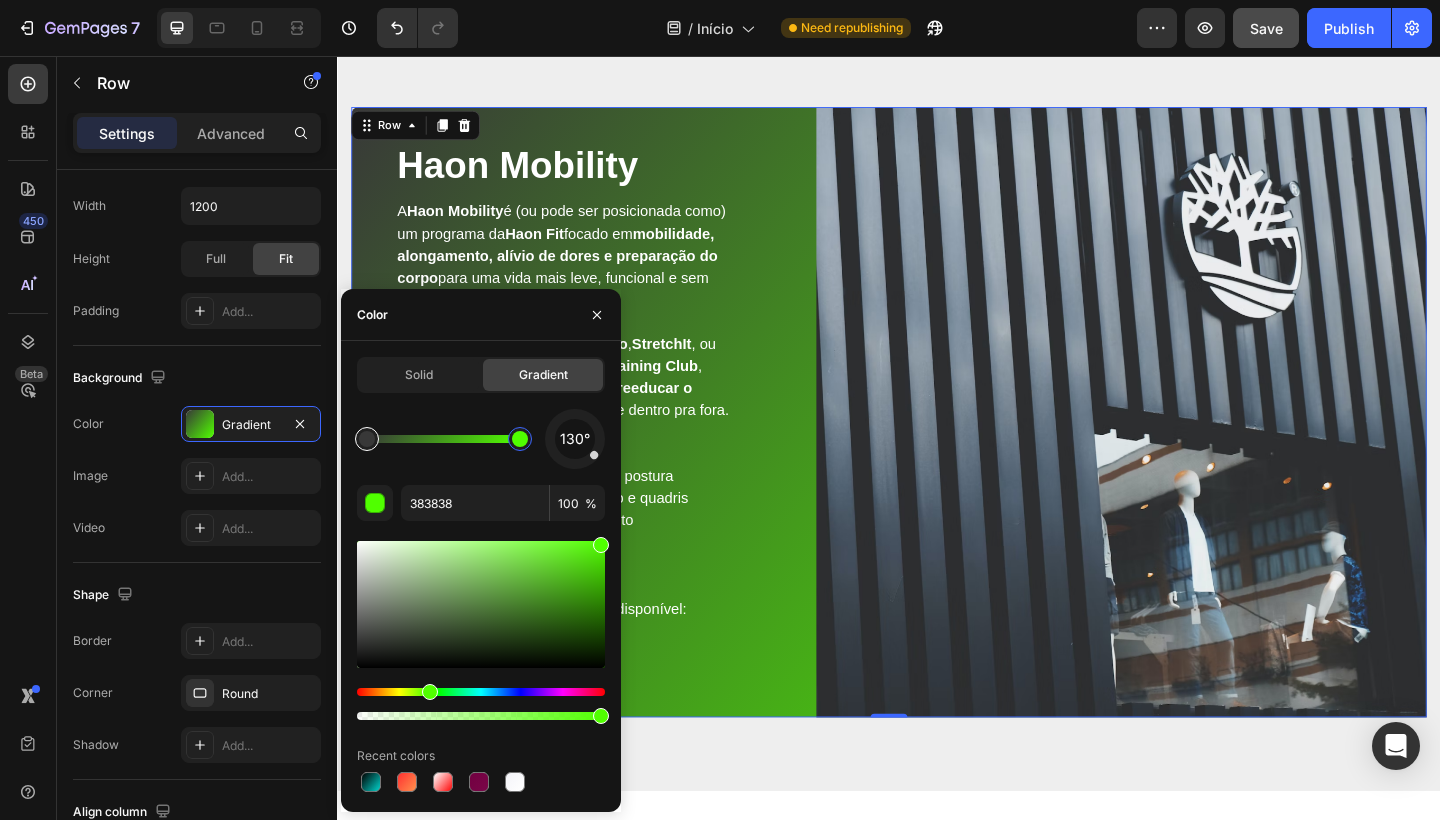 click at bounding box center [367, 439] 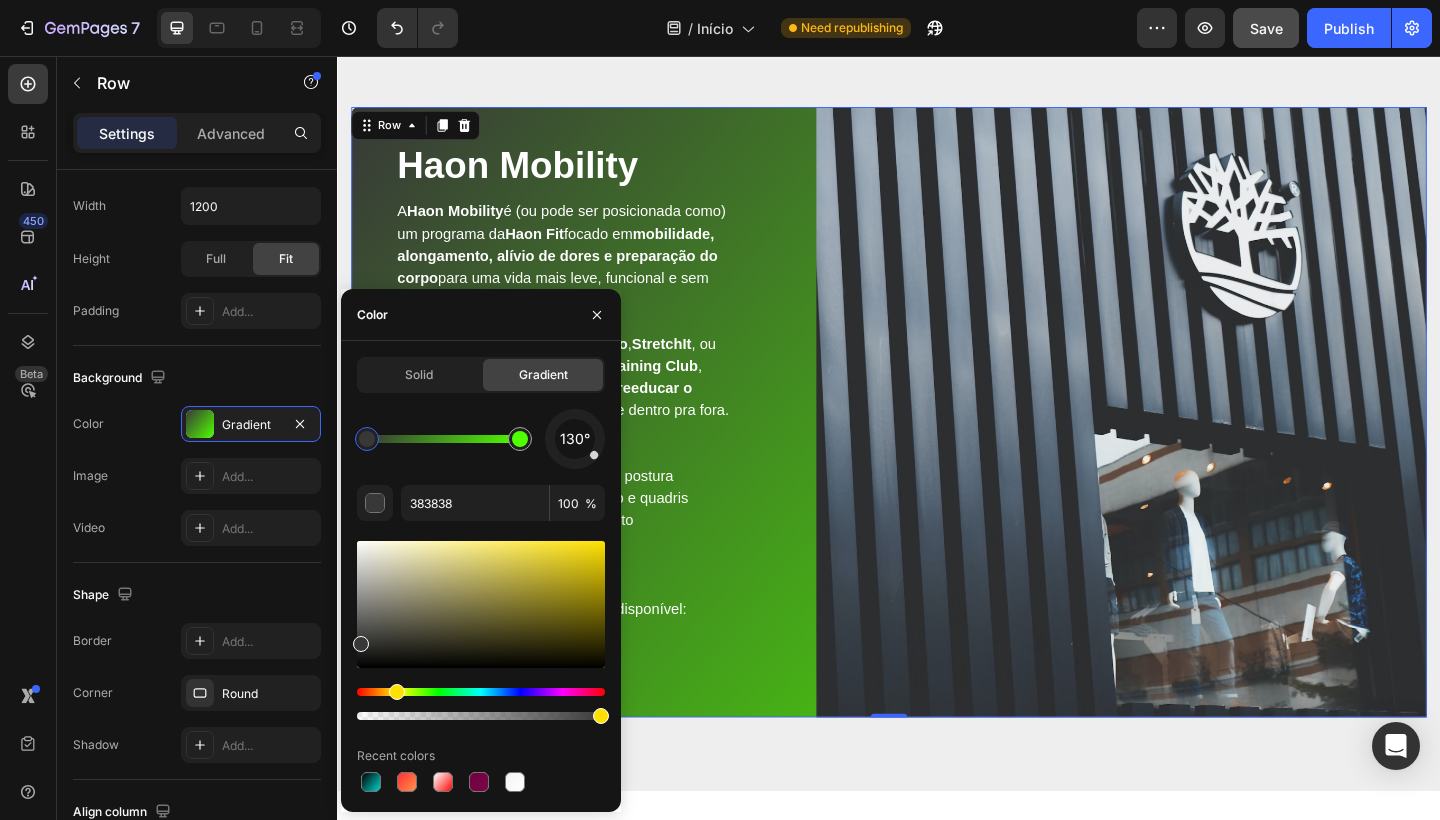 click at bounding box center (481, 692) 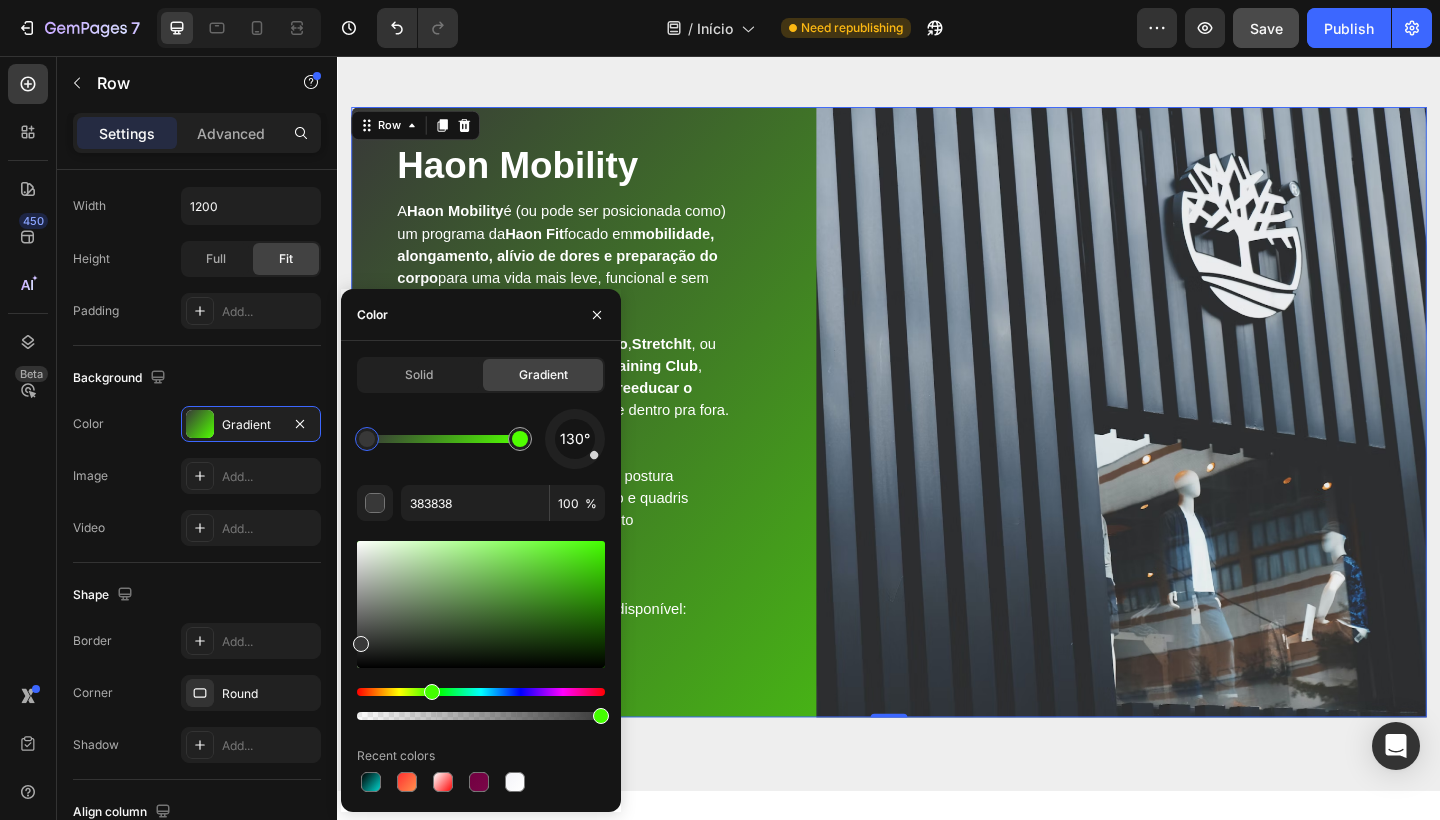 click at bounding box center (481, 630) 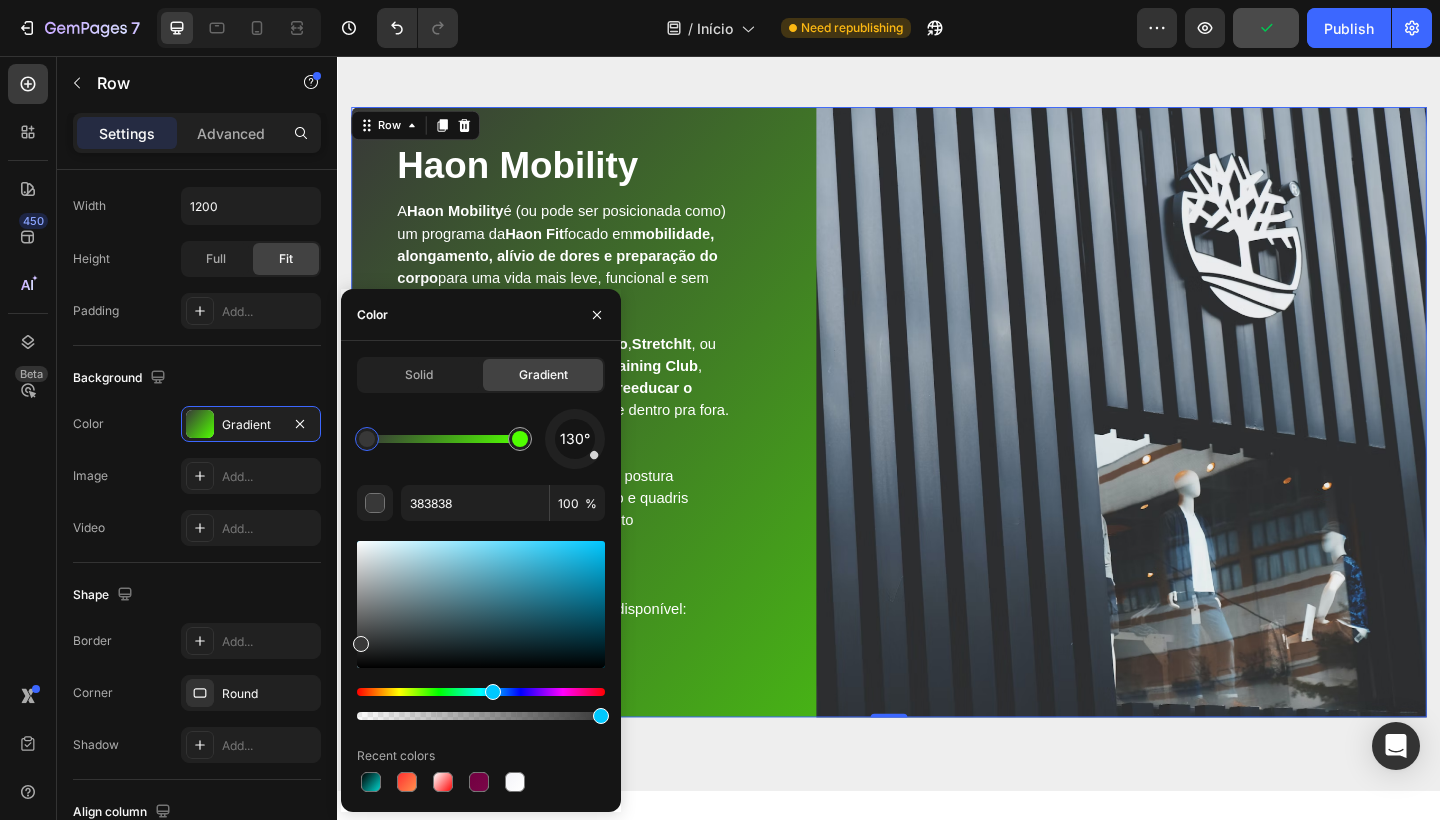 click at bounding box center (481, 692) 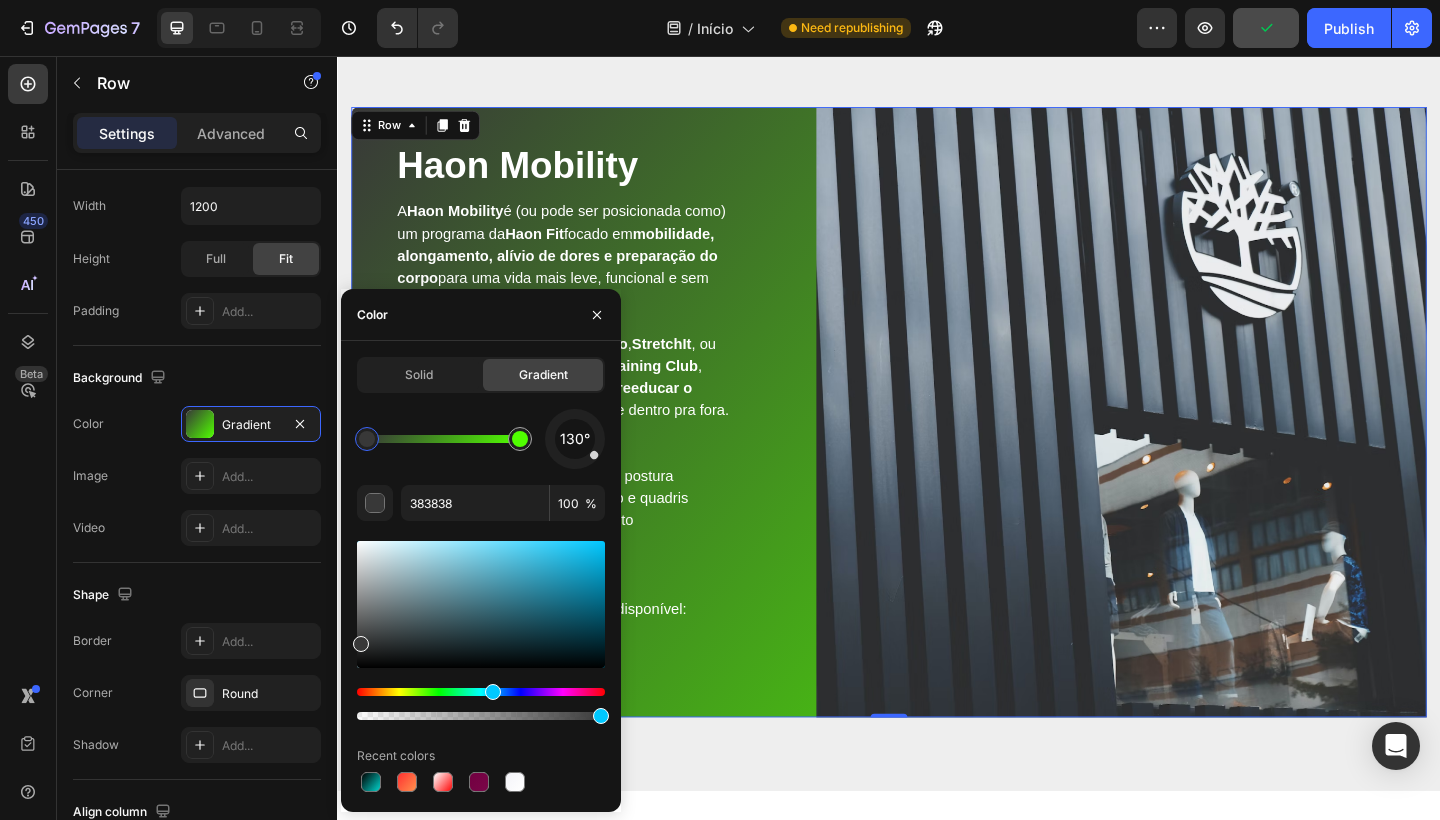 click at bounding box center (481, 692) 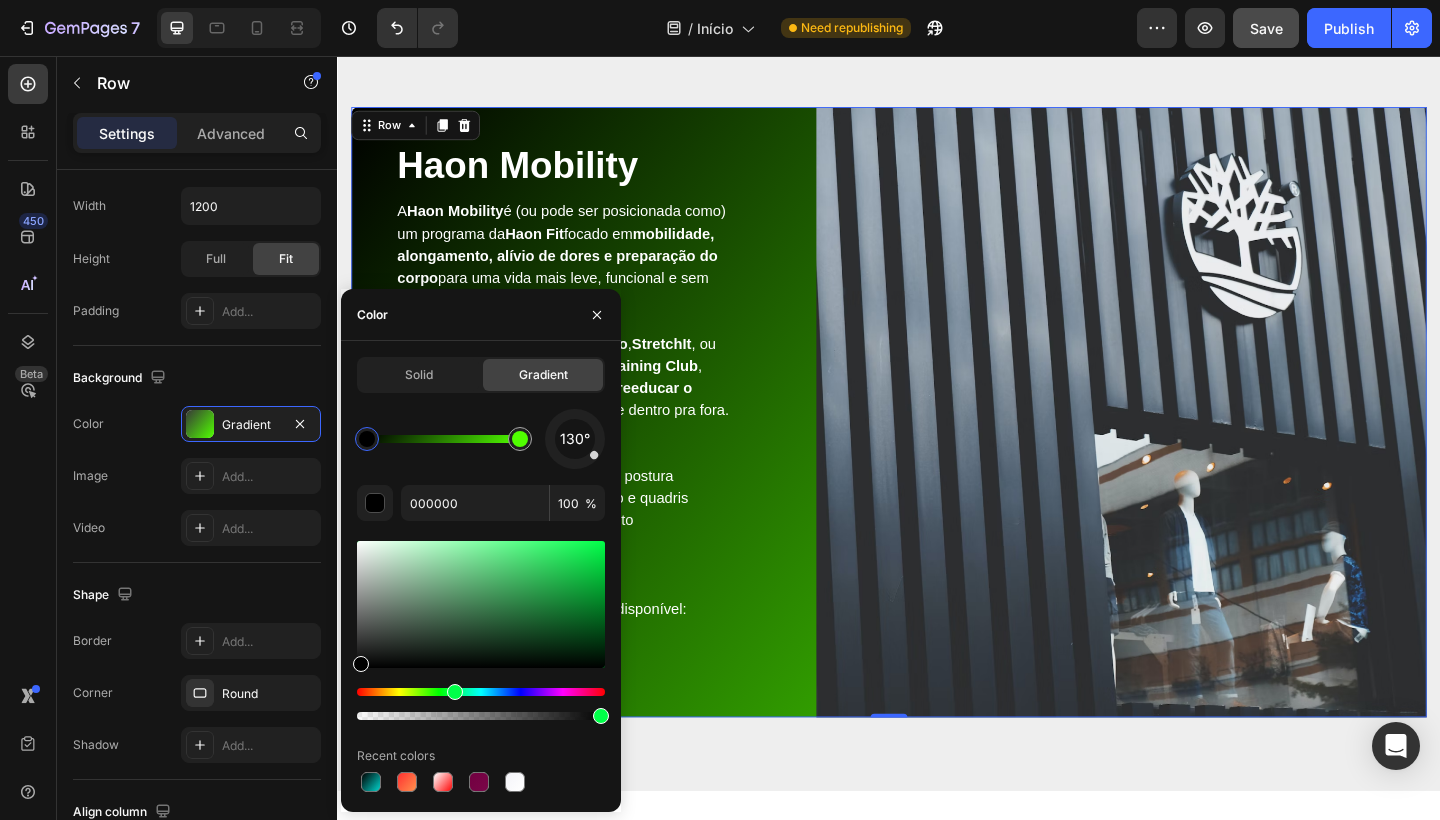 drag, startPoint x: 359, startPoint y: 648, endPoint x: 344, endPoint y: 694, distance: 48.38388 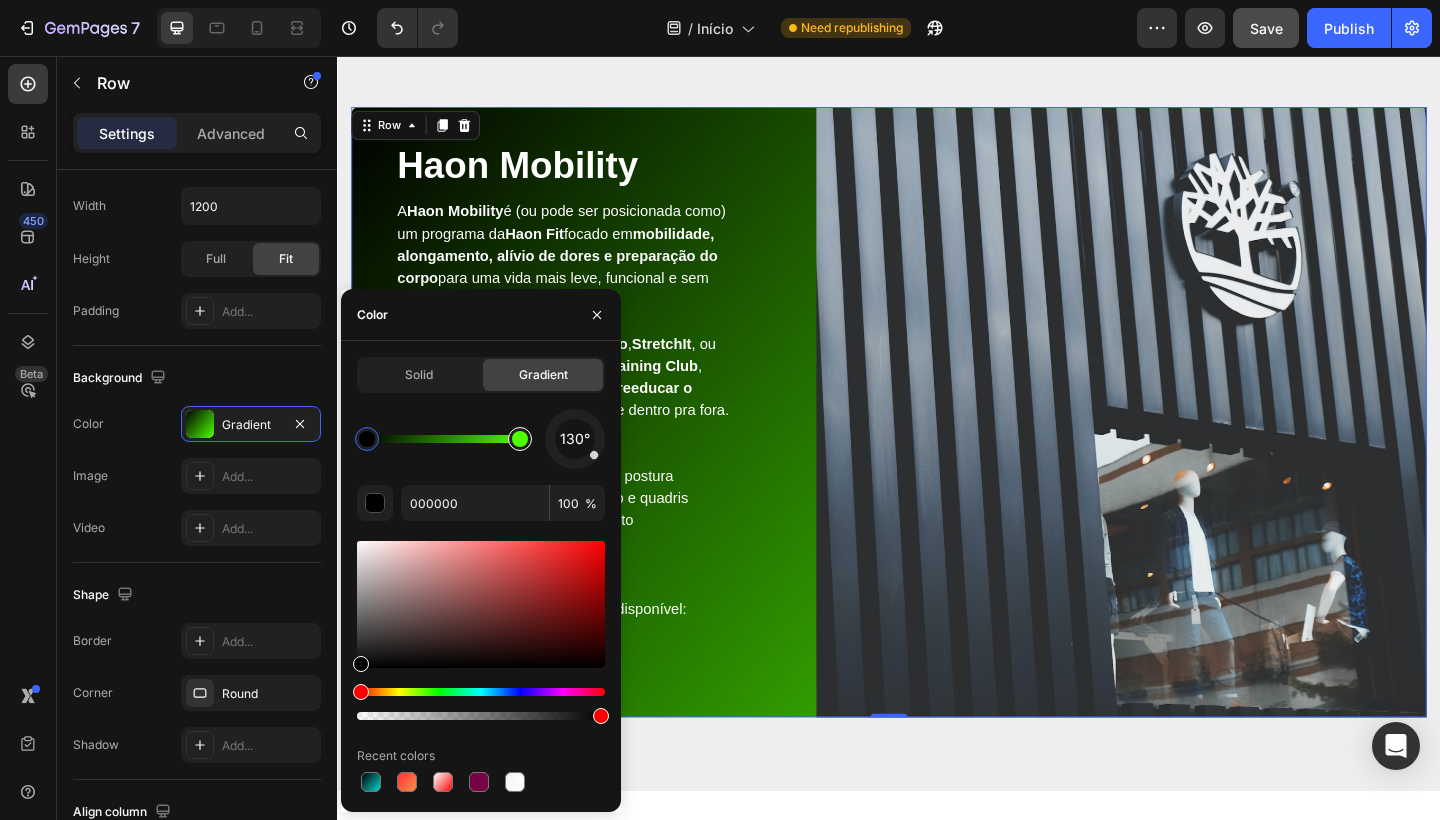 type on "50FF00" 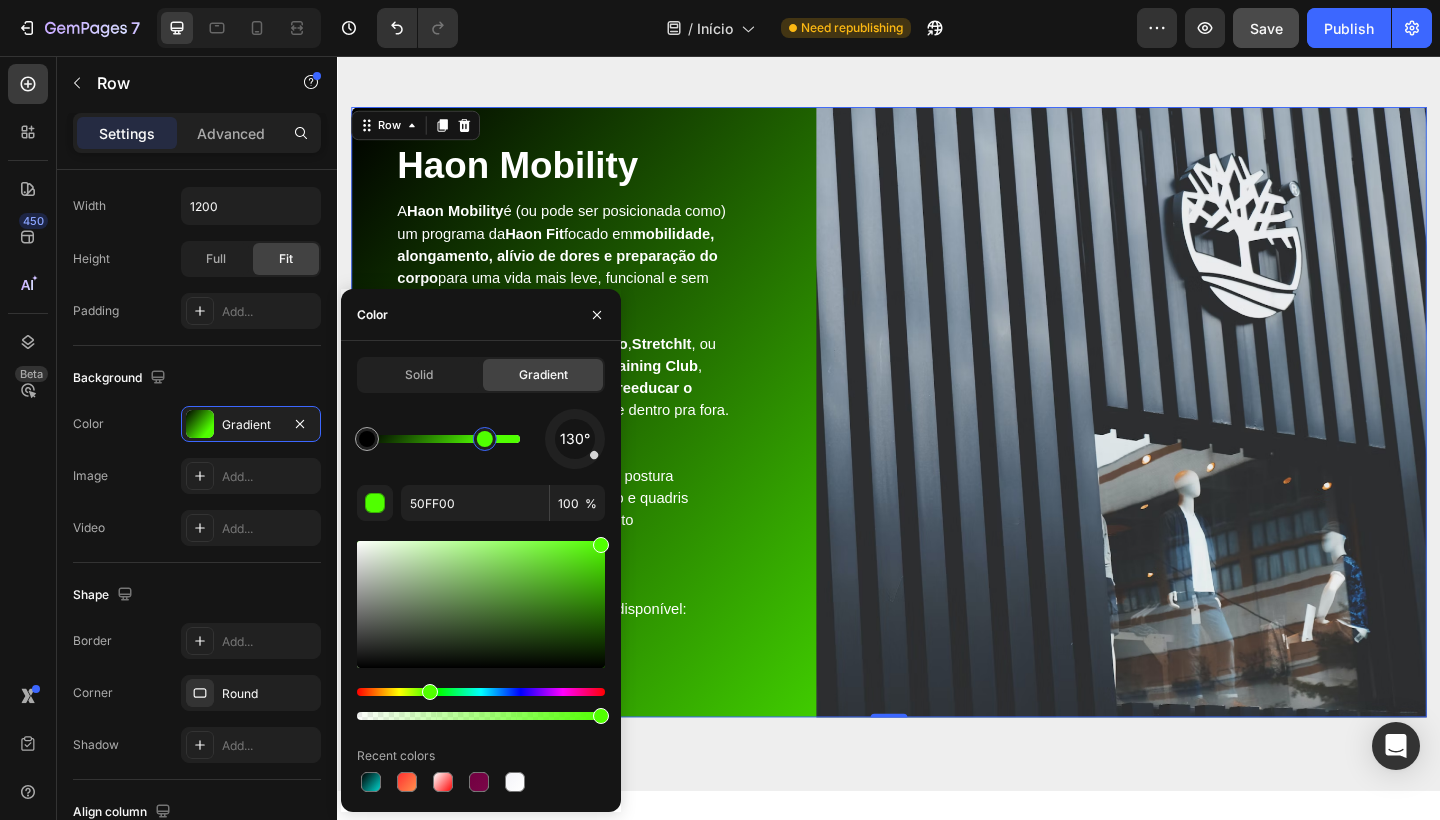 drag, startPoint x: 520, startPoint y: 434, endPoint x: 547, endPoint y: 432, distance: 27.073973 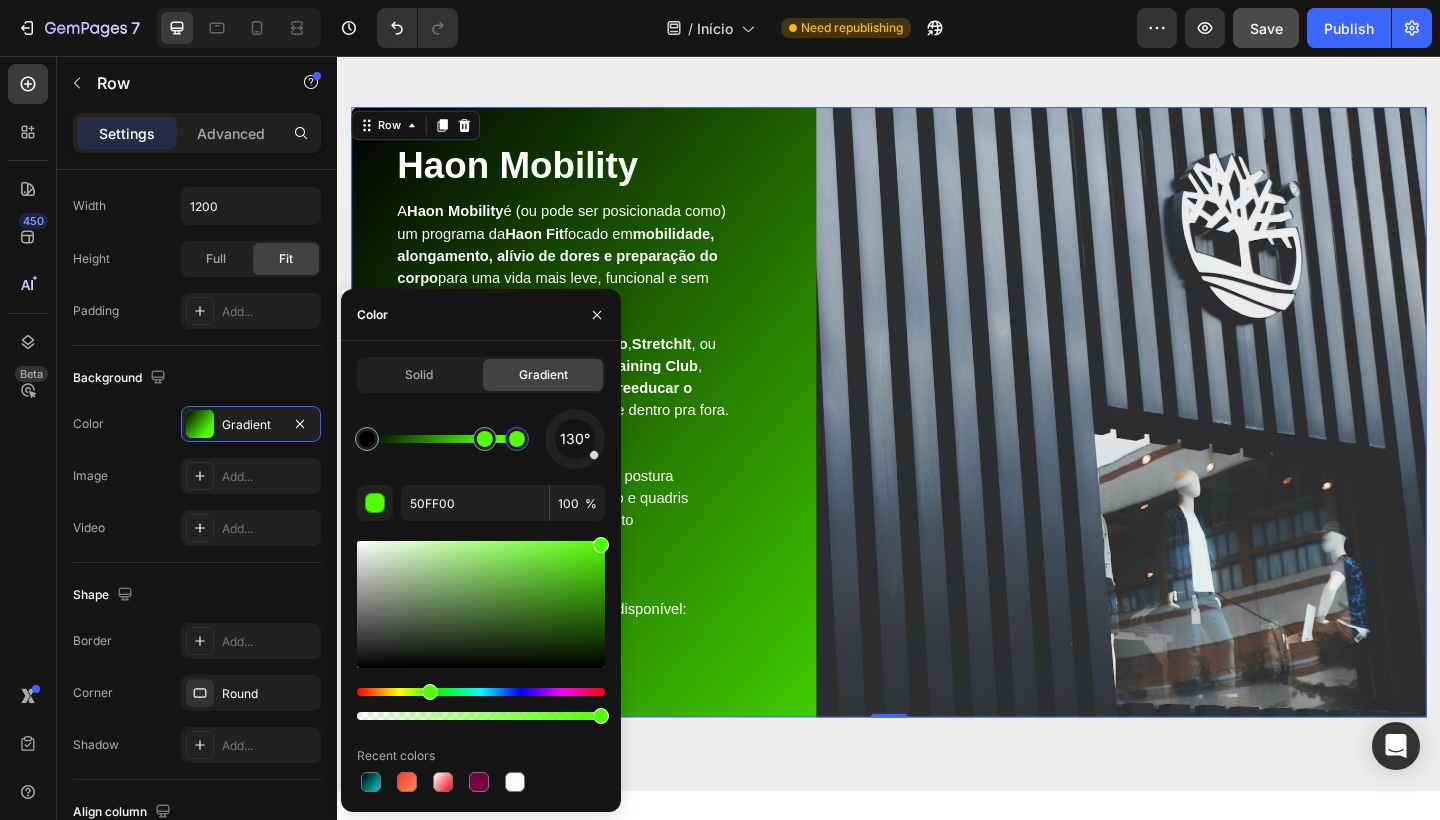 click 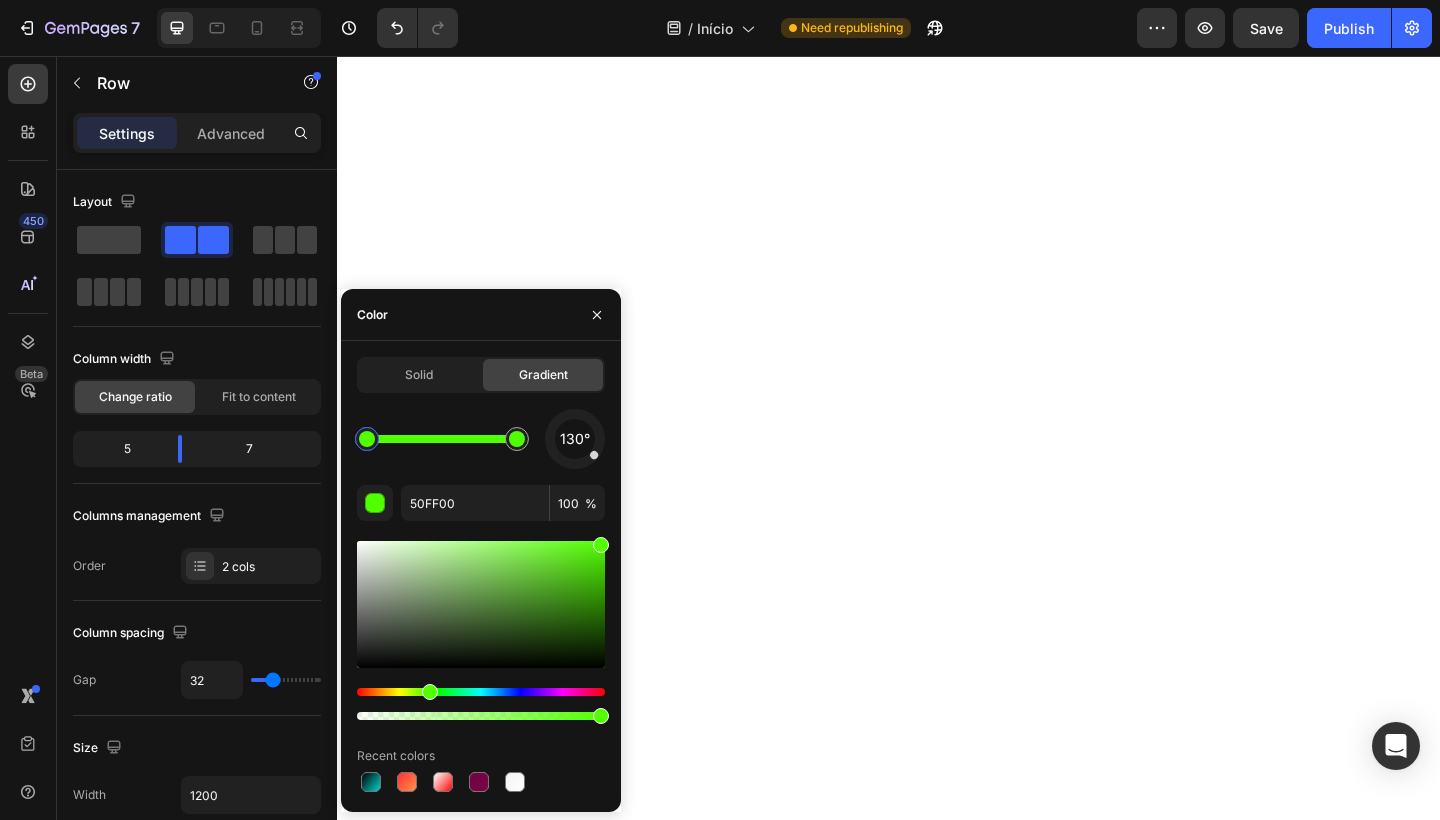 scroll, scrollTop: 0, scrollLeft: 0, axis: both 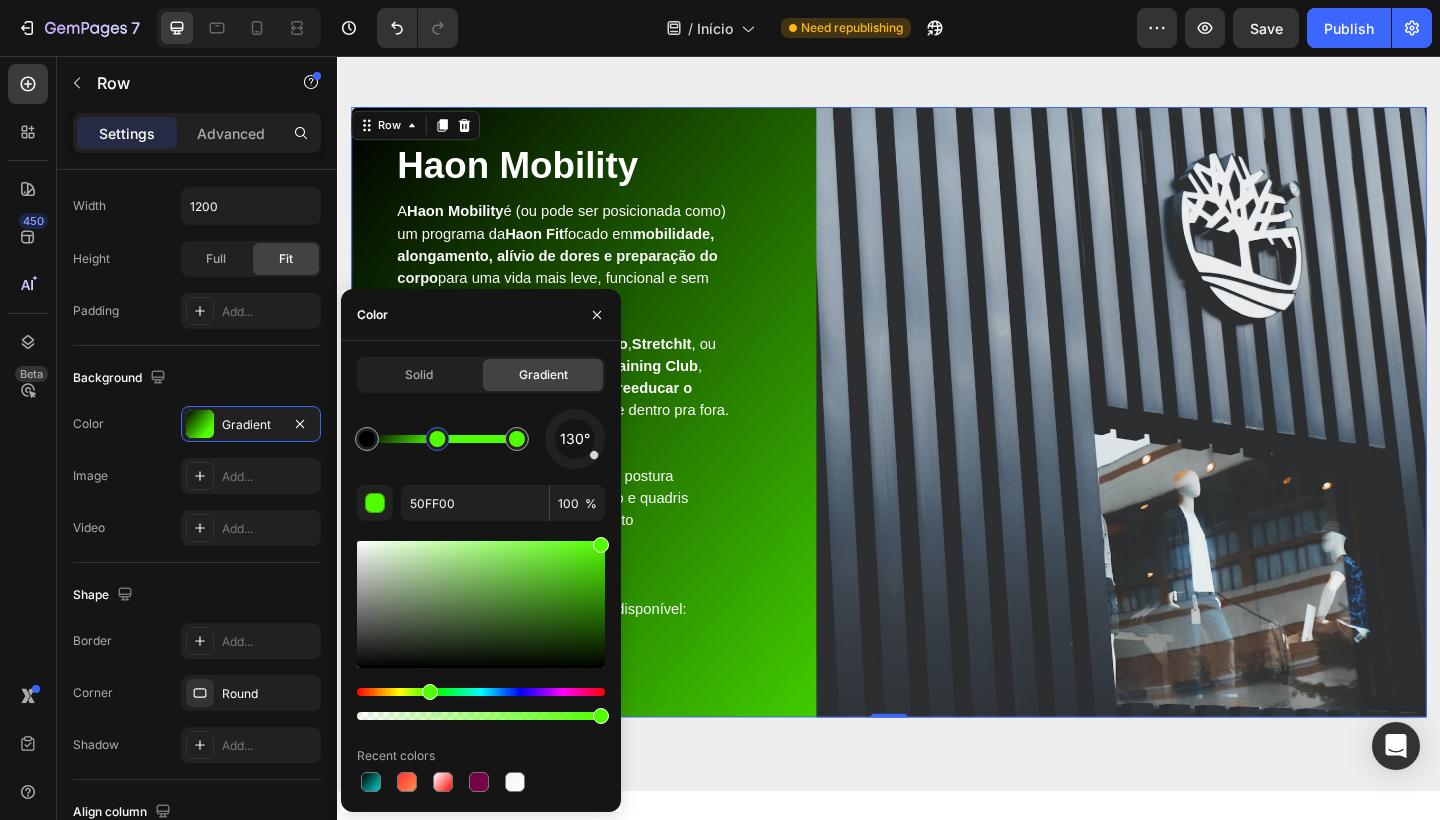 click at bounding box center (437, 439) 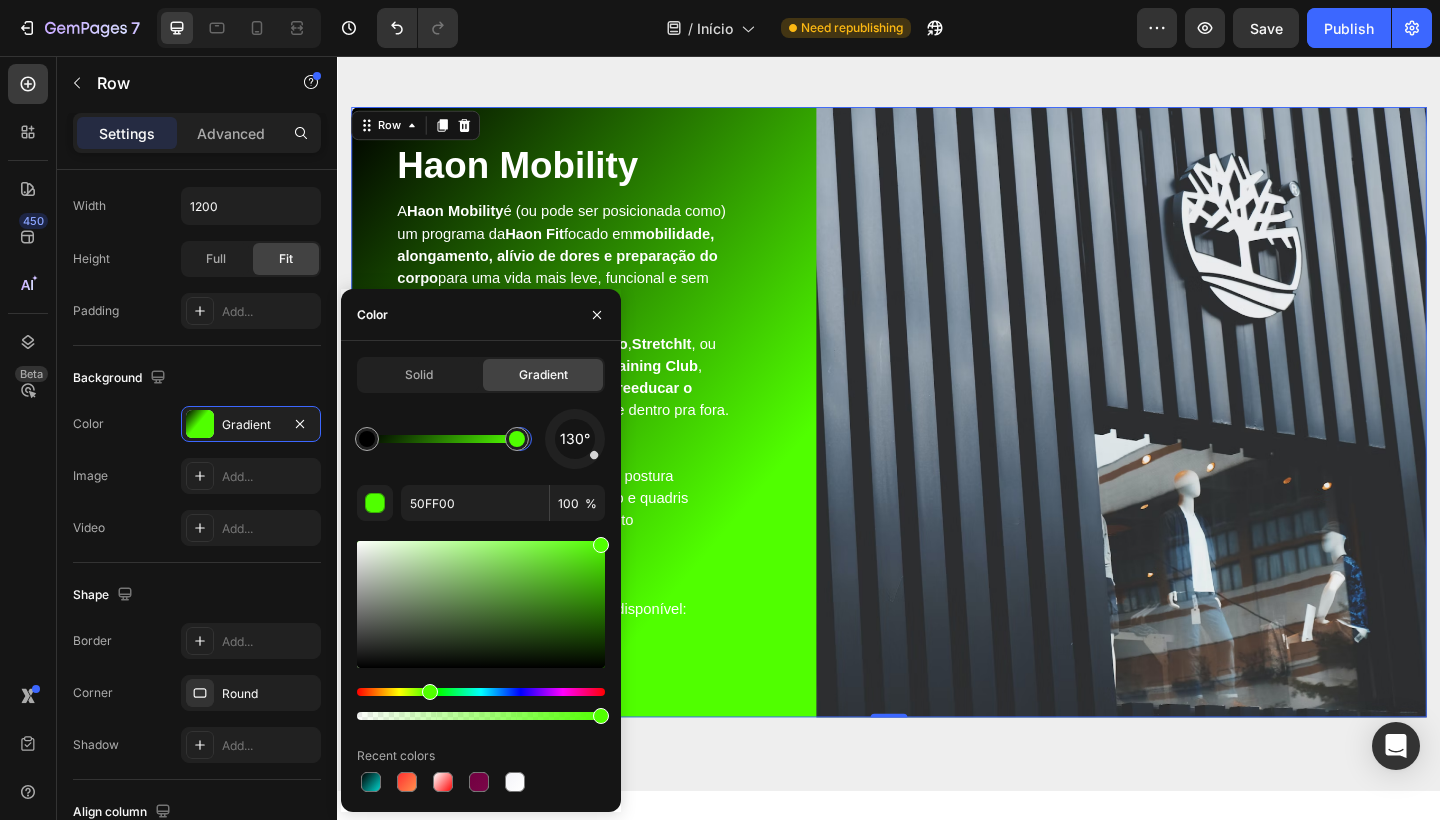 drag, startPoint x: 436, startPoint y: 439, endPoint x: 548, endPoint y: 444, distance: 112.11155 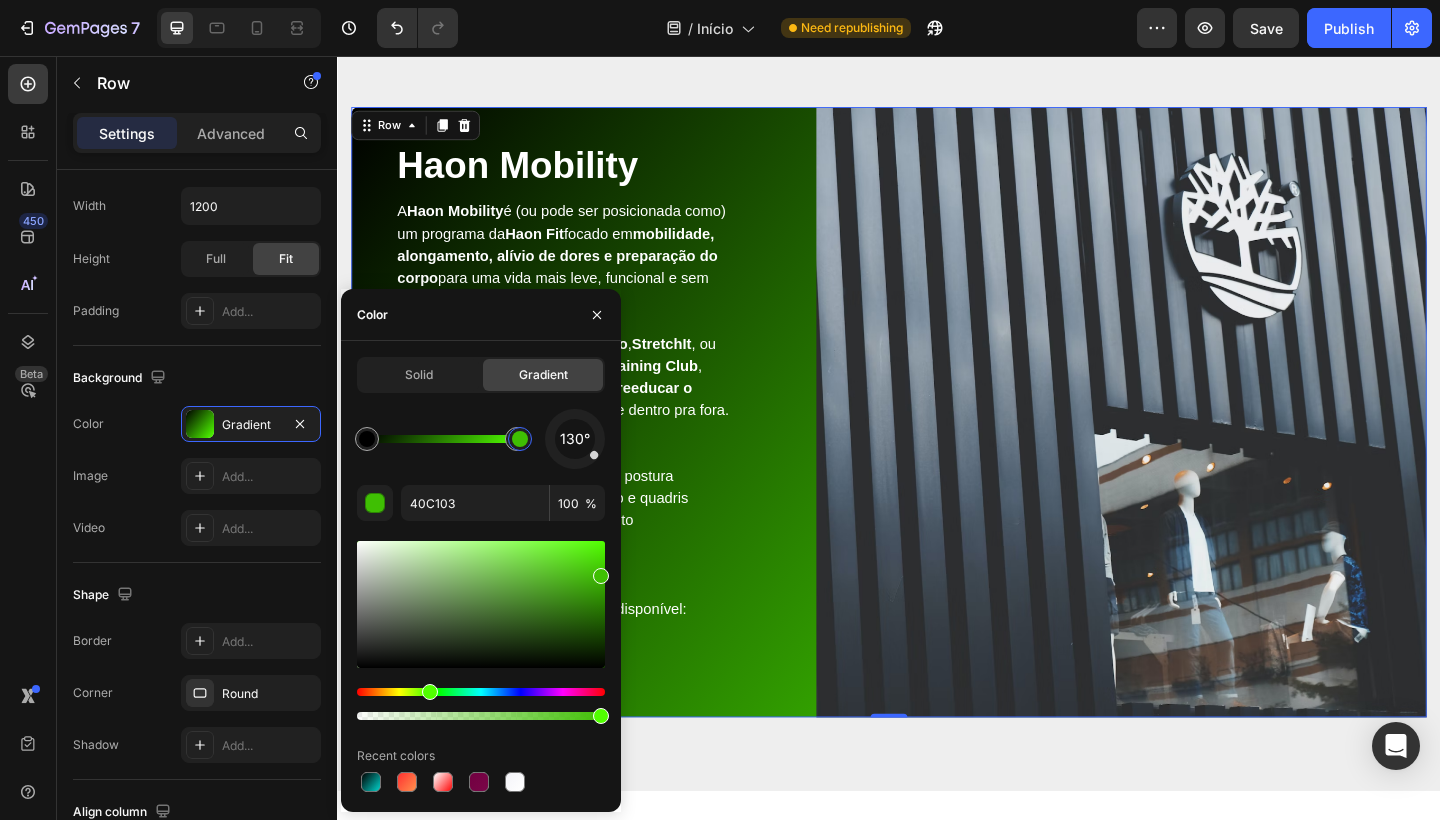 drag, startPoint x: 602, startPoint y: 544, endPoint x: 602, endPoint y: 571, distance: 27 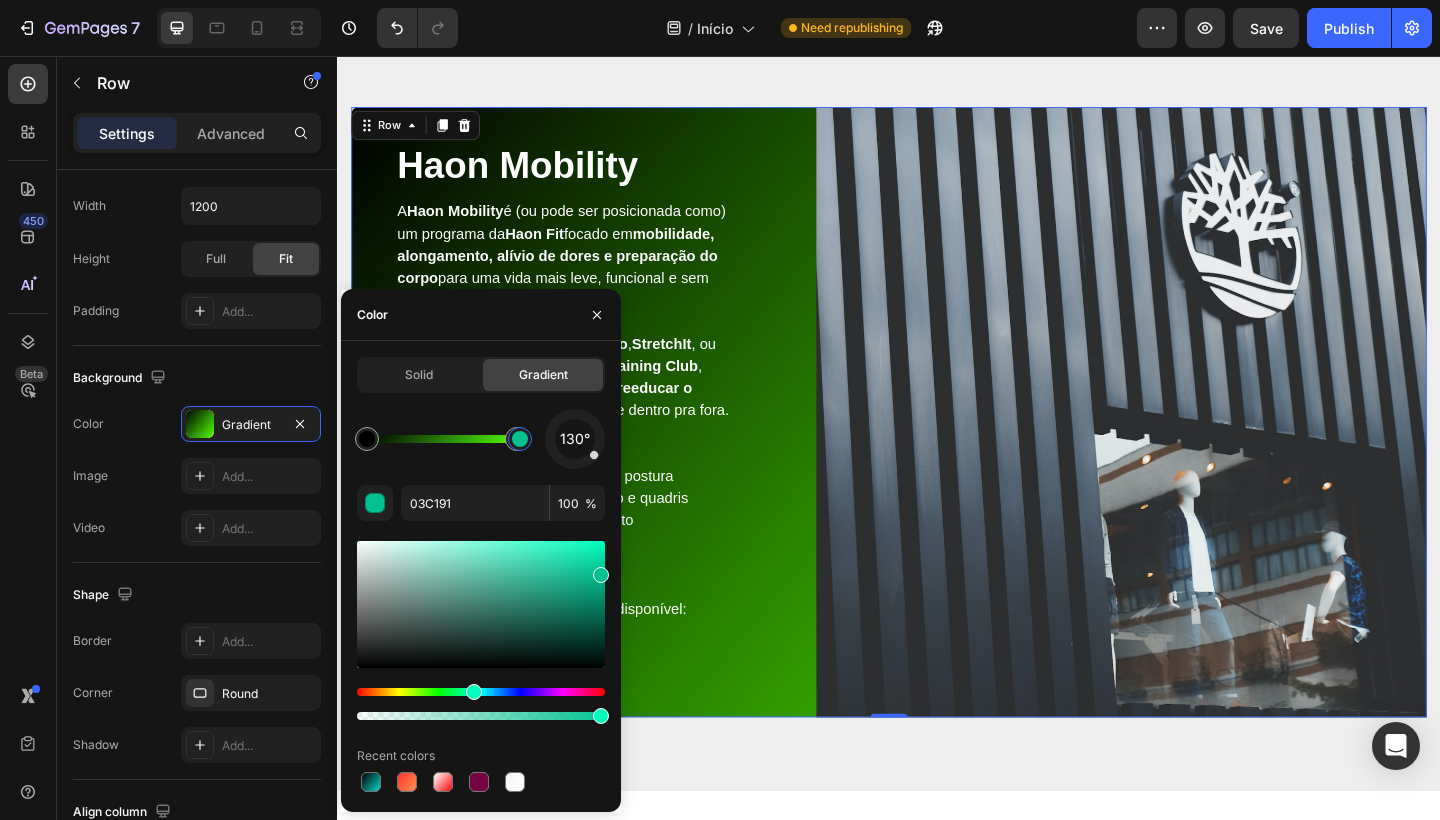 drag, startPoint x: 432, startPoint y: 688, endPoint x: 469, endPoint y: 689, distance: 37.01351 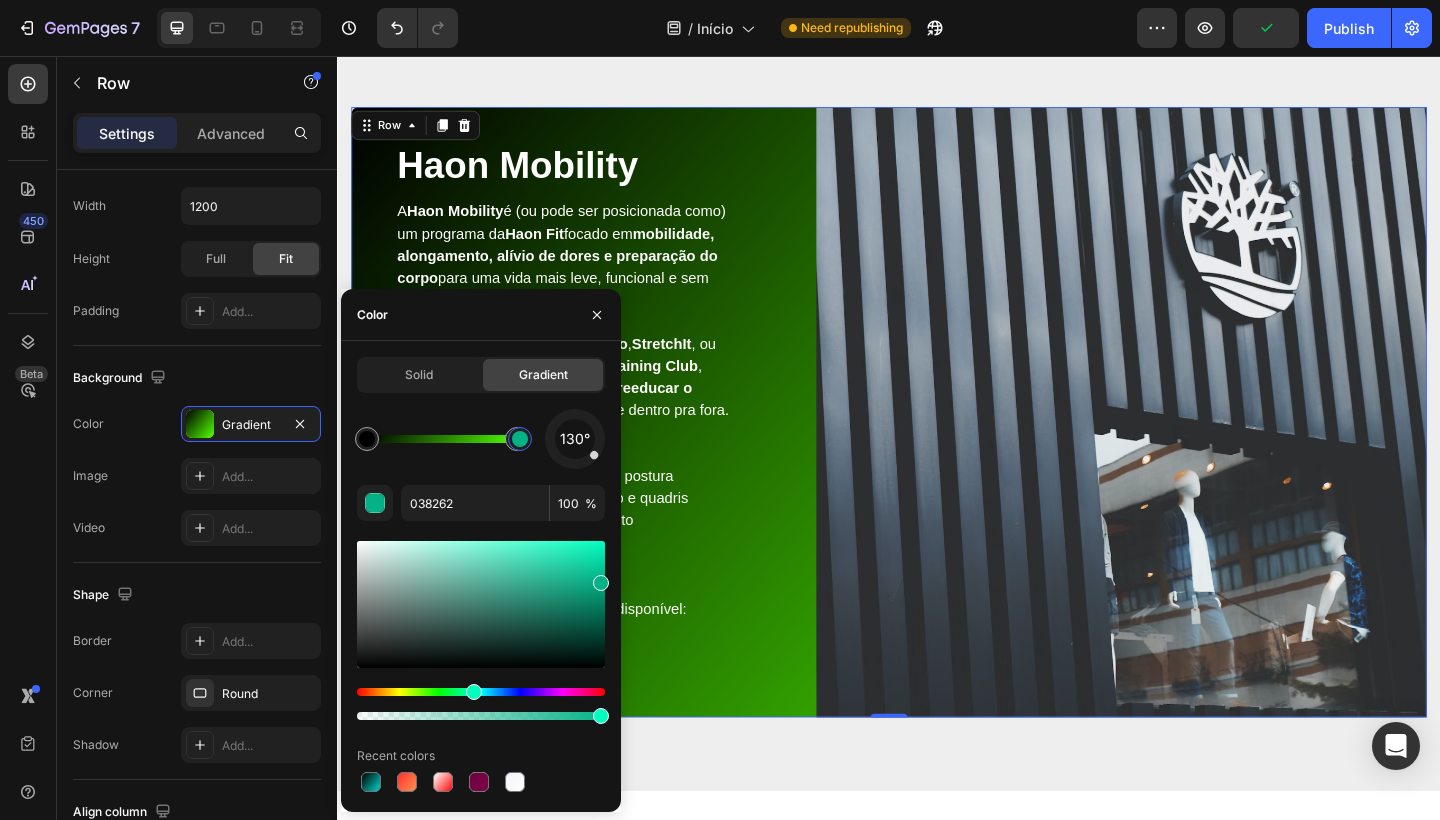 type on "037A5C" 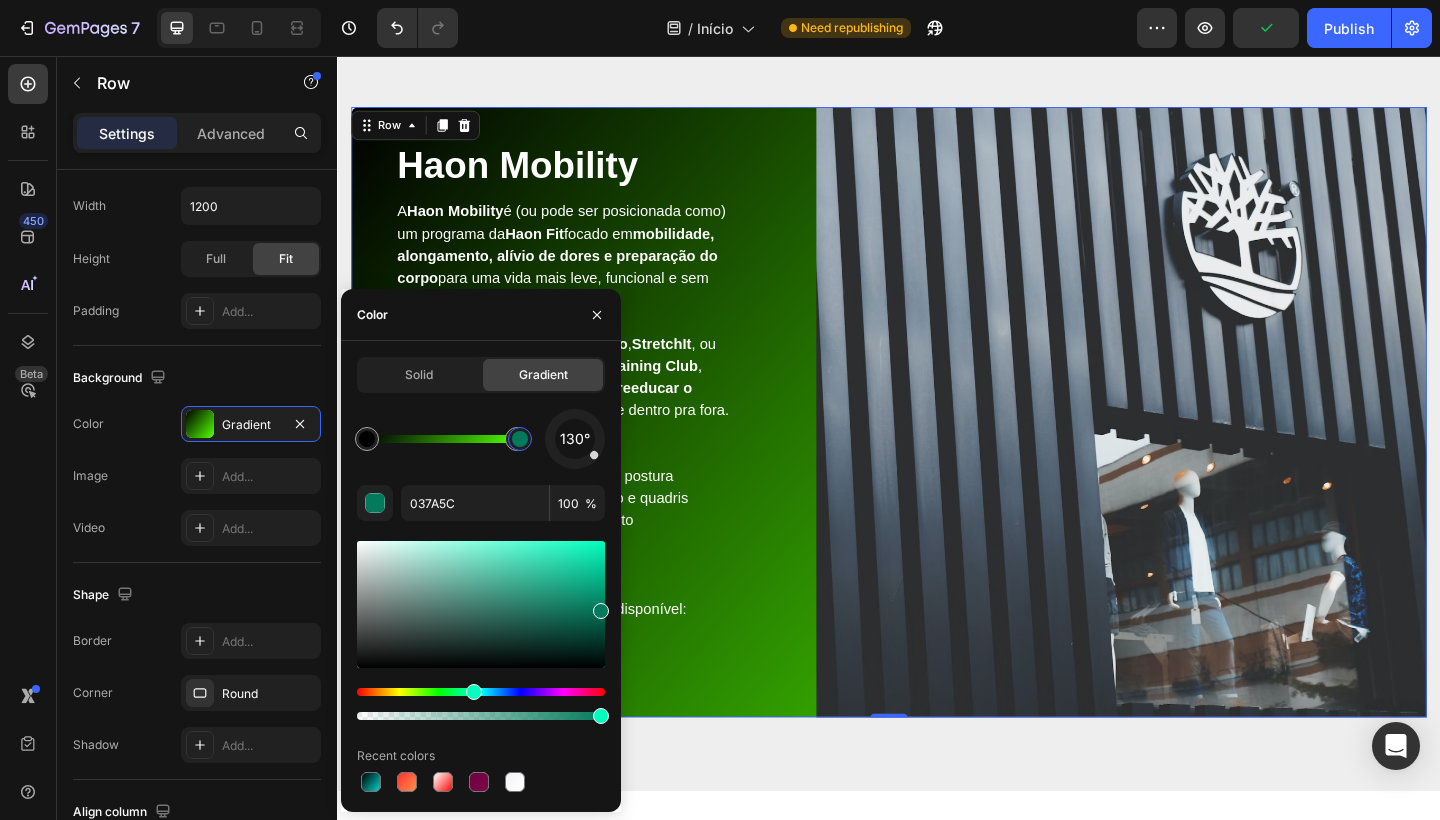 drag, startPoint x: 600, startPoint y: 579, endPoint x: 600, endPoint y: 607, distance: 28 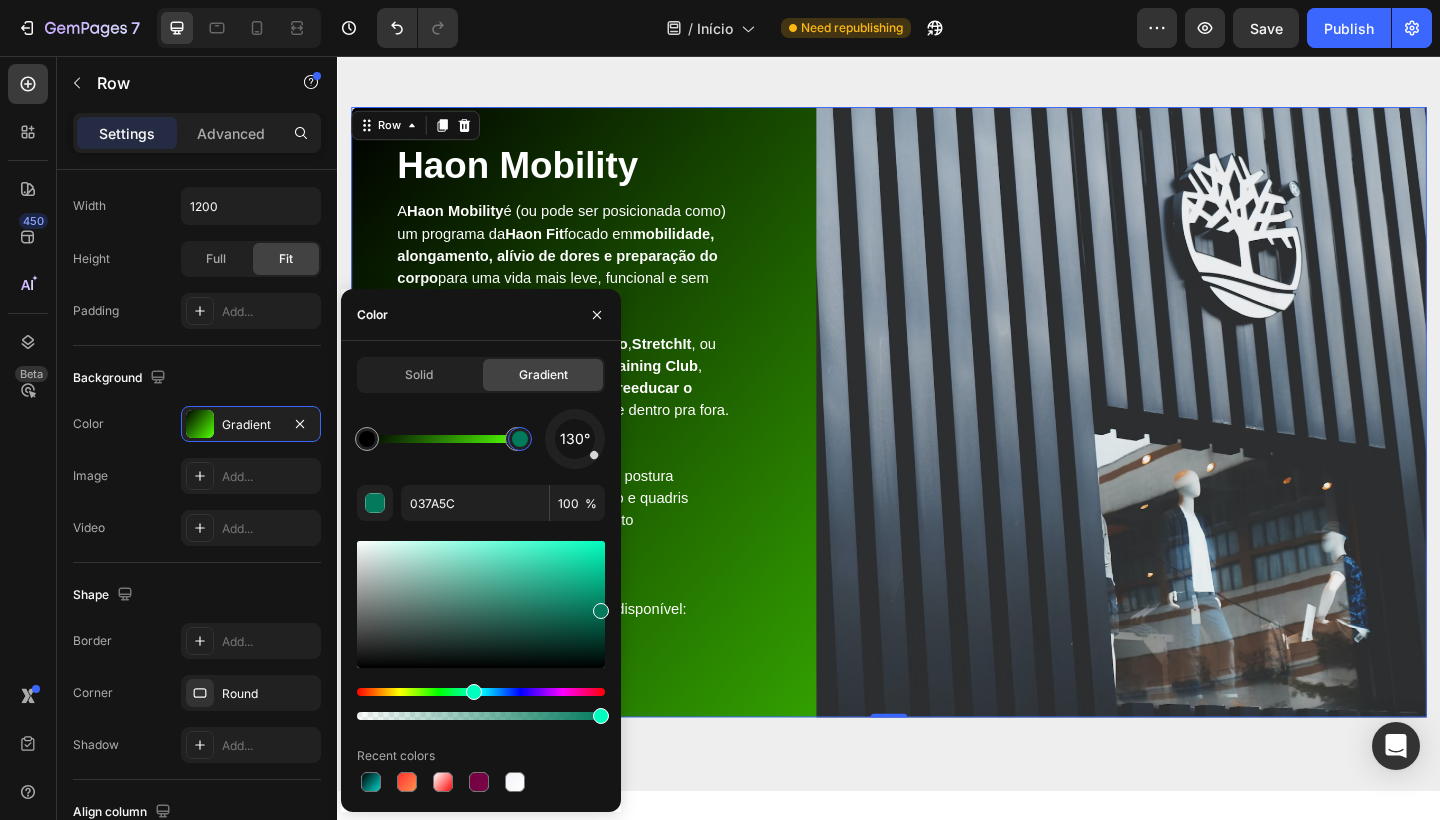 click on "Haon Mobility Heading A  Haon Mobility  é (ou pode ser posicionada como) um programa da  Haon Fit  focado em  mobilidade, alongamento, alívio de dores e preparação do corpo  para uma vida mais leve, funcional e sem lesões.   Inspirado em plataformas como  Glo ,  StretchIt , ou módulos de mobilidade do  Nike Training Club , o  Haon Mobility  tem como missão  reeducar o movimento  e recuperar o corpo de dentro pra fora.   Objetivos: - Corrigir padrões de movimento e postura - Aliviar dores nas costas, pescoço e quadris - Aumentar amplitude de movimento - Ajudar na recuperação muscular - Reduzir estresse físico e mental   Leia mais clicando em nosso link disponível: Text block Haon Mobility Button Row Image Row   0" at bounding box center (937, 444) 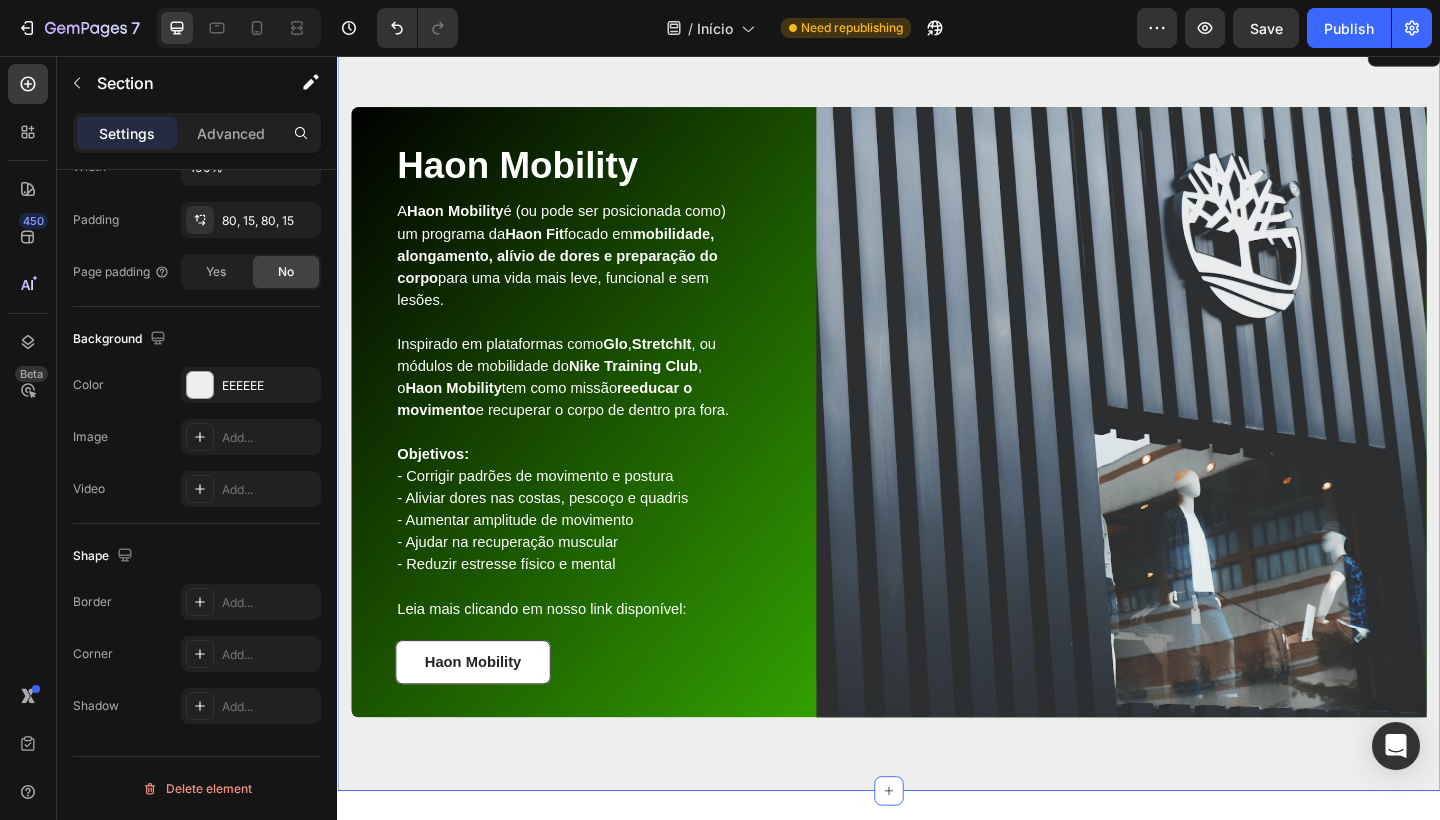 click on "Haon Mobility Heading A  Haon Mobility  é (ou pode ser posicionada como) um programa da  Haon Fit  focado em  mobilidade, alongamento, alívio de dores e preparação do corpo  para uma vida mais leve, funcional e sem lesões.   Inspirado em plataformas como  Glo ,  StretchIt , ou módulos de mobilidade do  Nike Training Club , o  Haon Mobility  tem como missão  reeducar o movimento  e recuperar o corpo de dentro pra fora.   Objetivos: - Corrigir padrões de movimento e postura - Aliviar dores nas costas, pescoço e quadris - Aumentar amplitude de movimento - Ajudar na recuperação muscular - Reduzir estresse físico e mental   Leia mais clicando em nosso link disponível: Text block Haon Mobility Button Row Image Row   0 Section 7" at bounding box center [937, 444] 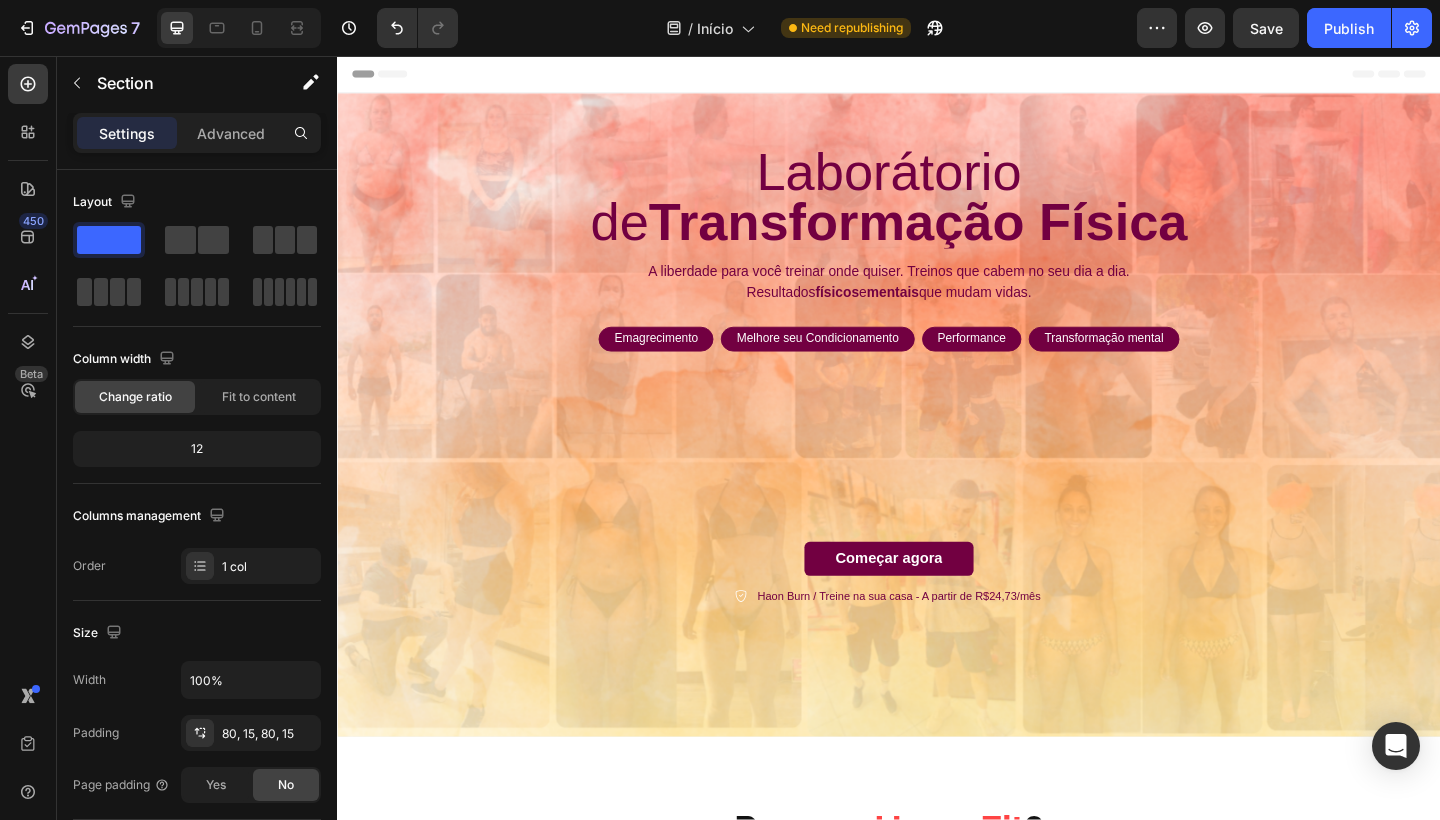 scroll, scrollTop: 0, scrollLeft: 0, axis: both 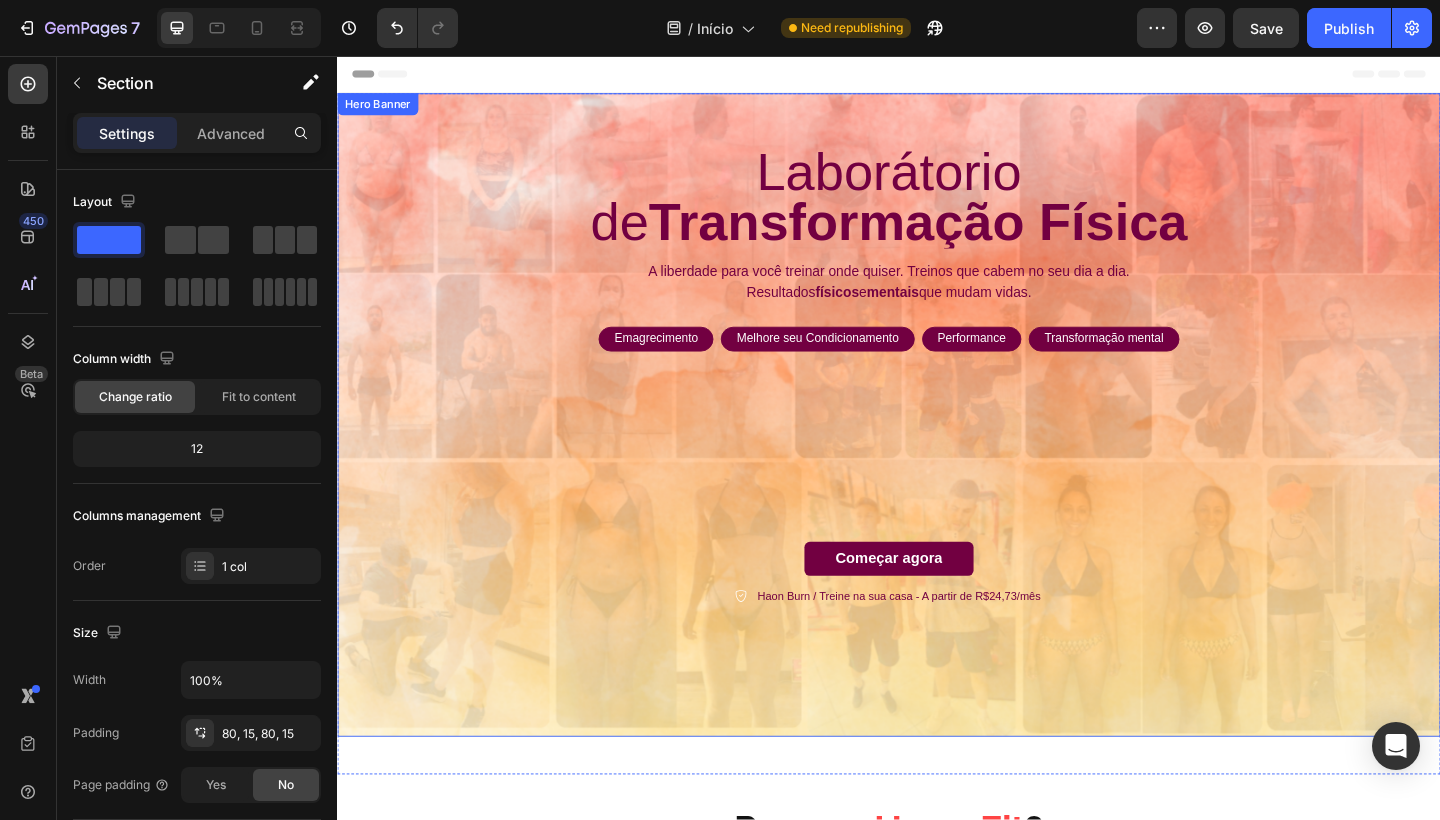 click on "Laborátorio de  Transformação Física Heading A liberdade para você treinar onde quiser. Treinos que cabem no seu dia a dia. Resultados  físicos  e  mentais  que mudam vidas. Text Block Emagrecimento Text Block Row Melhore seu Condicionamento Text Block Row Performance Text Block Row Transformação mental Text Block Row Row Começar agora Button
Haon Burn / Treine na sua casa - A partir de R$24,73/mês Item List Row" at bounding box center [937, 393] 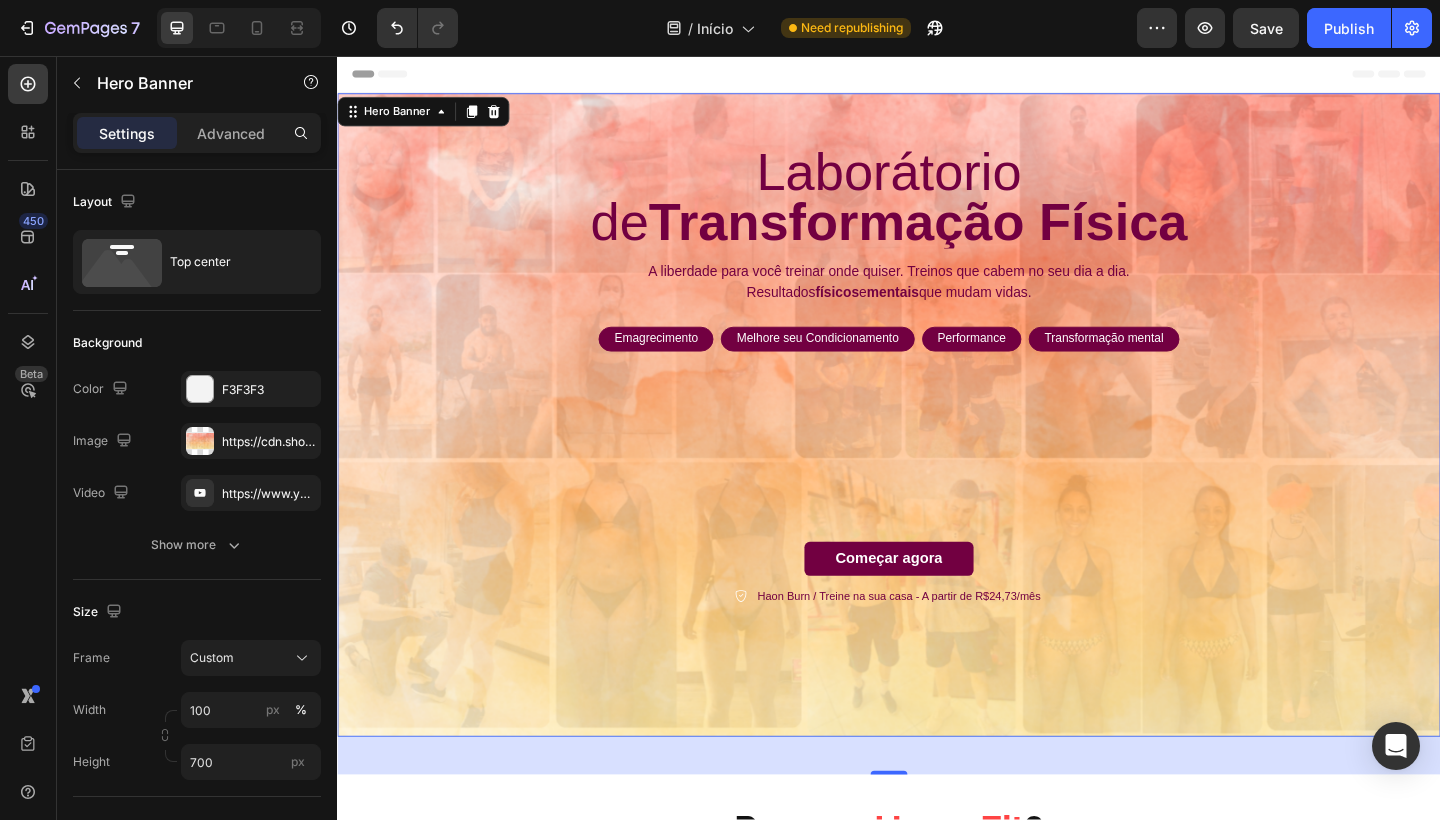 click on "Laborátorio de  Transformação Física Heading A liberdade para você treinar onde quiser. Treinos que cabem no seu dia a dia. Resultados  físicos  e  mentais  que mudam vidas. Text Block Emagrecimento Text Block Row Melhore seu Condicionamento Text Block Row Performance Text Block Row Transformação mental Text Block Row Row Começar agora Button
Haon Burn / Treine na sua casa - A partir de R$24,73/mês Item List Row" at bounding box center [937, 393] 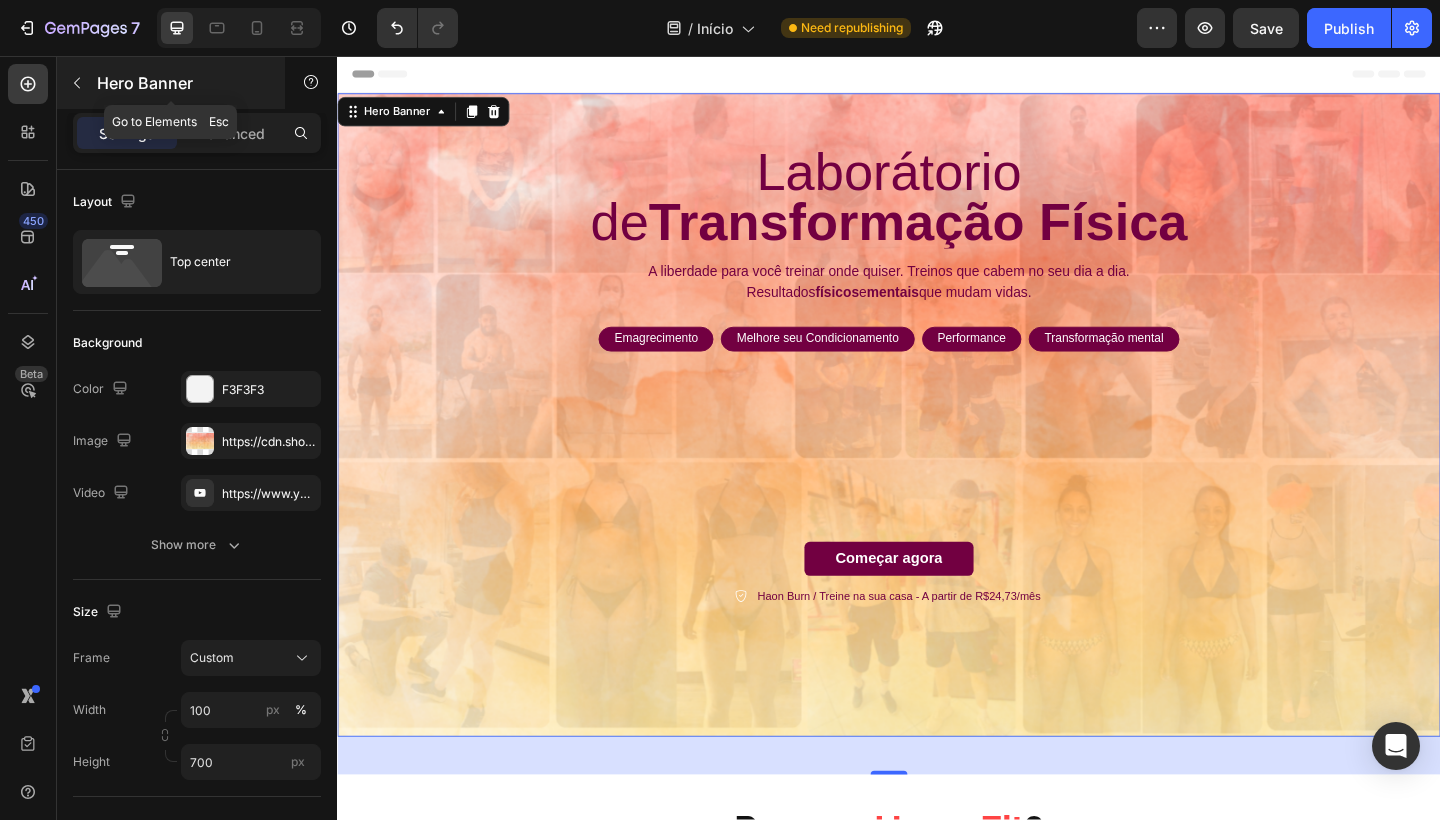 click 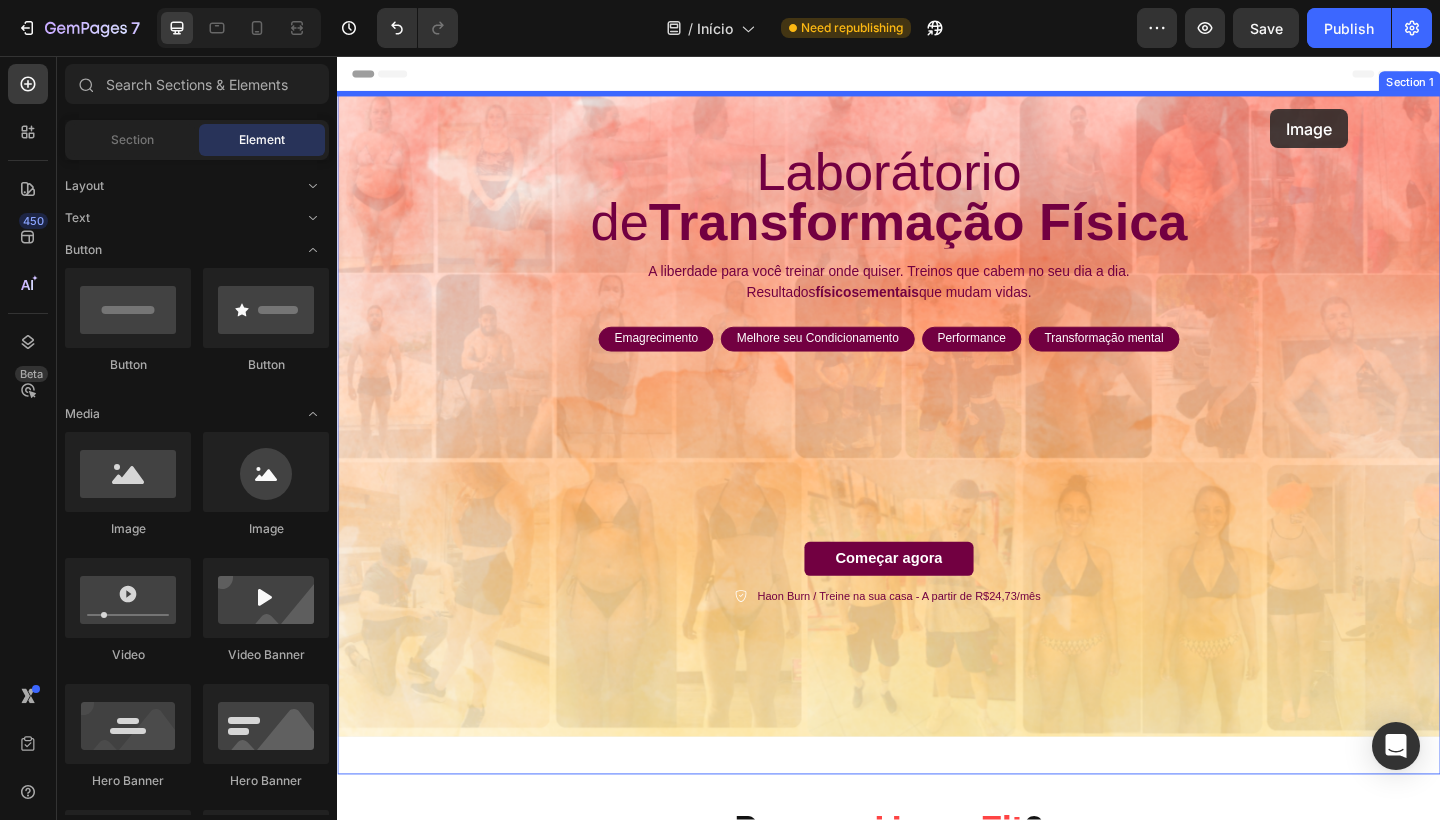 drag, startPoint x: 597, startPoint y: 529, endPoint x: 1352, endPoint y: 110, distance: 863.4732 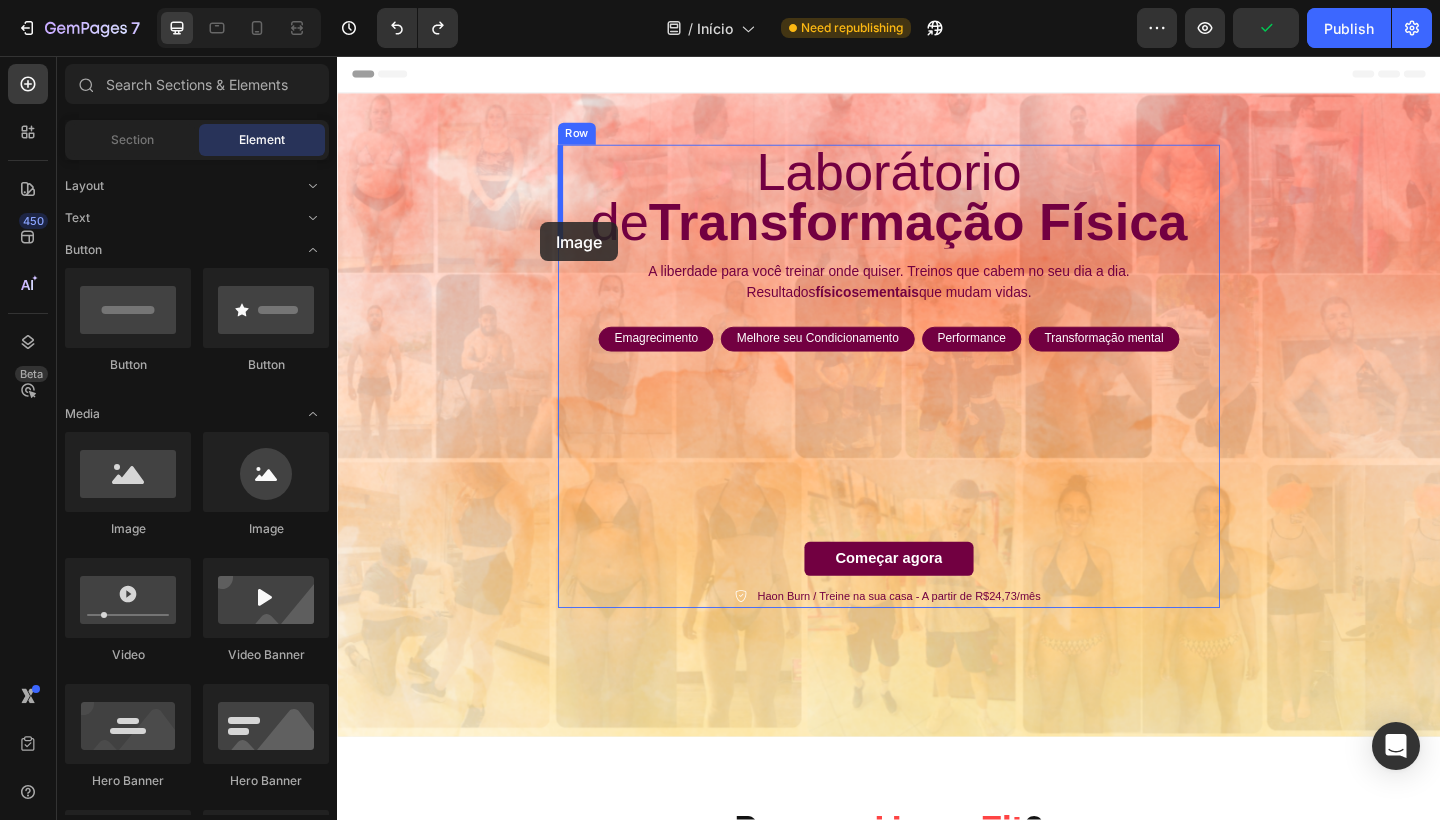 drag, startPoint x: 622, startPoint y: 530, endPoint x: 558, endPoint y: 237, distance: 299.90833 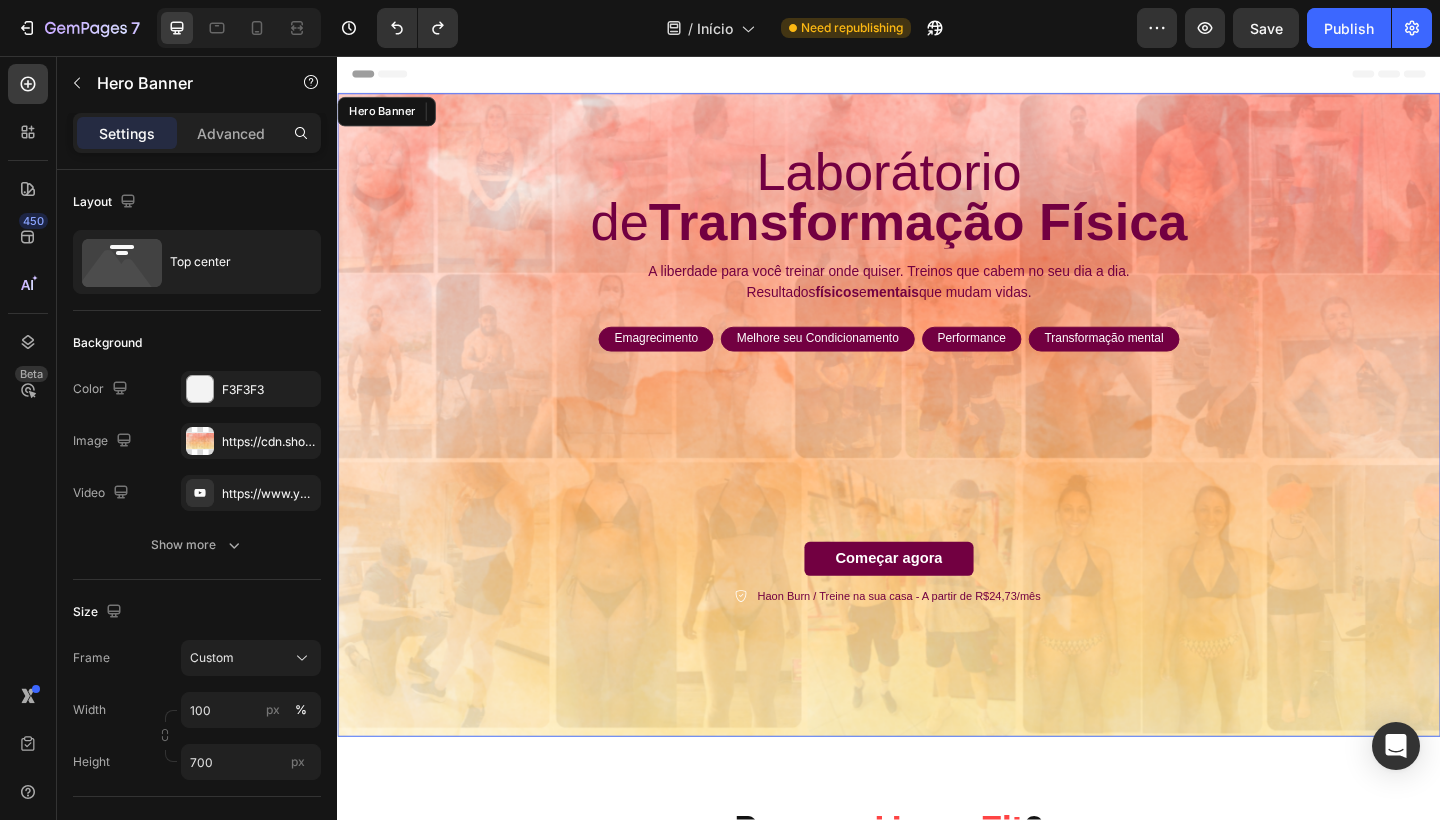 click on "Laborátorio de  Transformação Física Heading A liberdade para você treinar onde quiser. Treinos que cabem no seu dia a dia. Resultados  físicos  e  mentais  que mudam vidas. Text Block Emagrecimento Text Block Row Melhore seu Condicionamento Text Block Row Performance Text Block Row Transformação mental Text Block Row Row Começar agora Button
Haon Burn / Treine na sua casa - A partir de R$24,73/mês Item List Row" at bounding box center (937, 405) 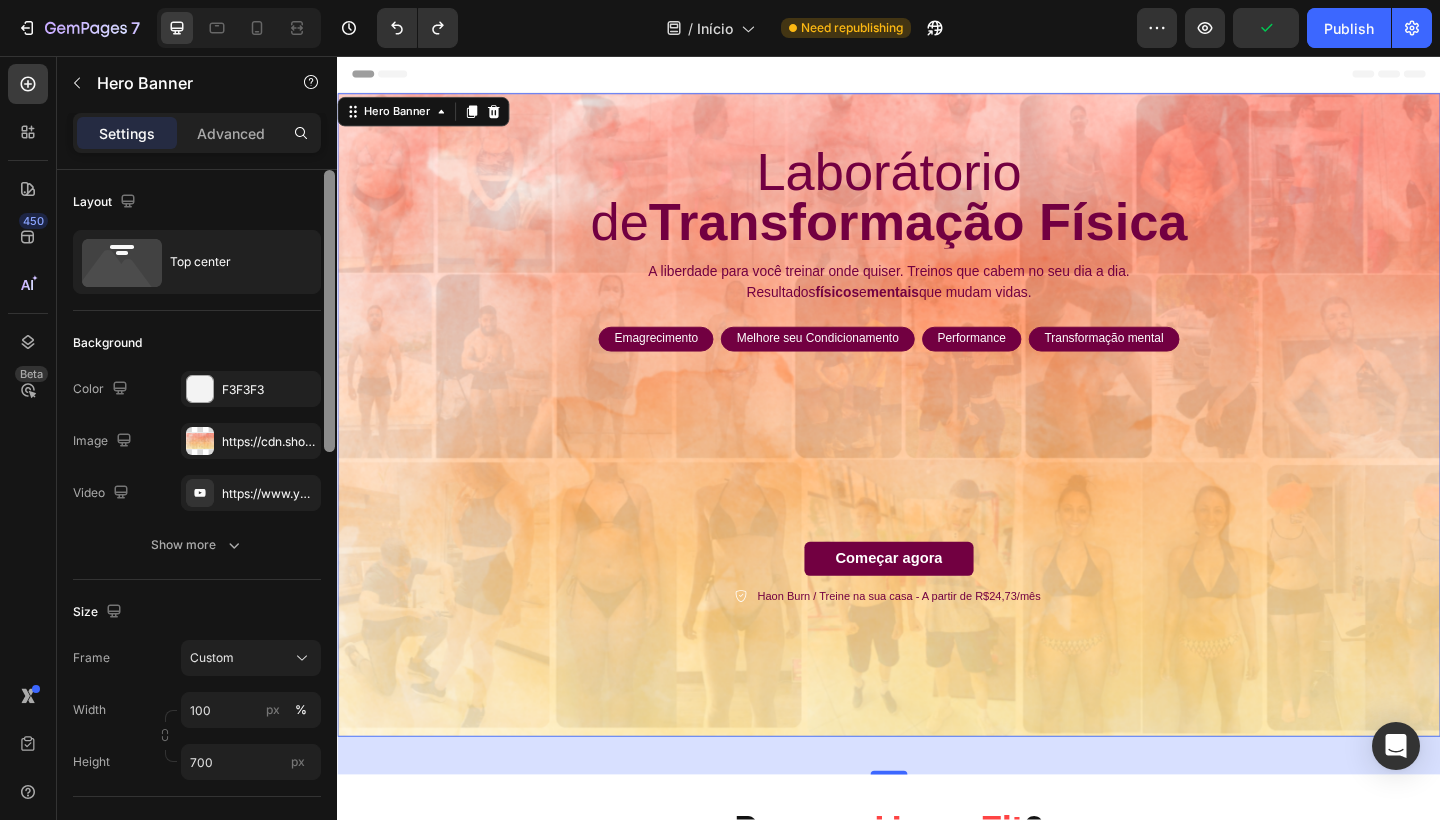 click at bounding box center (329, 311) 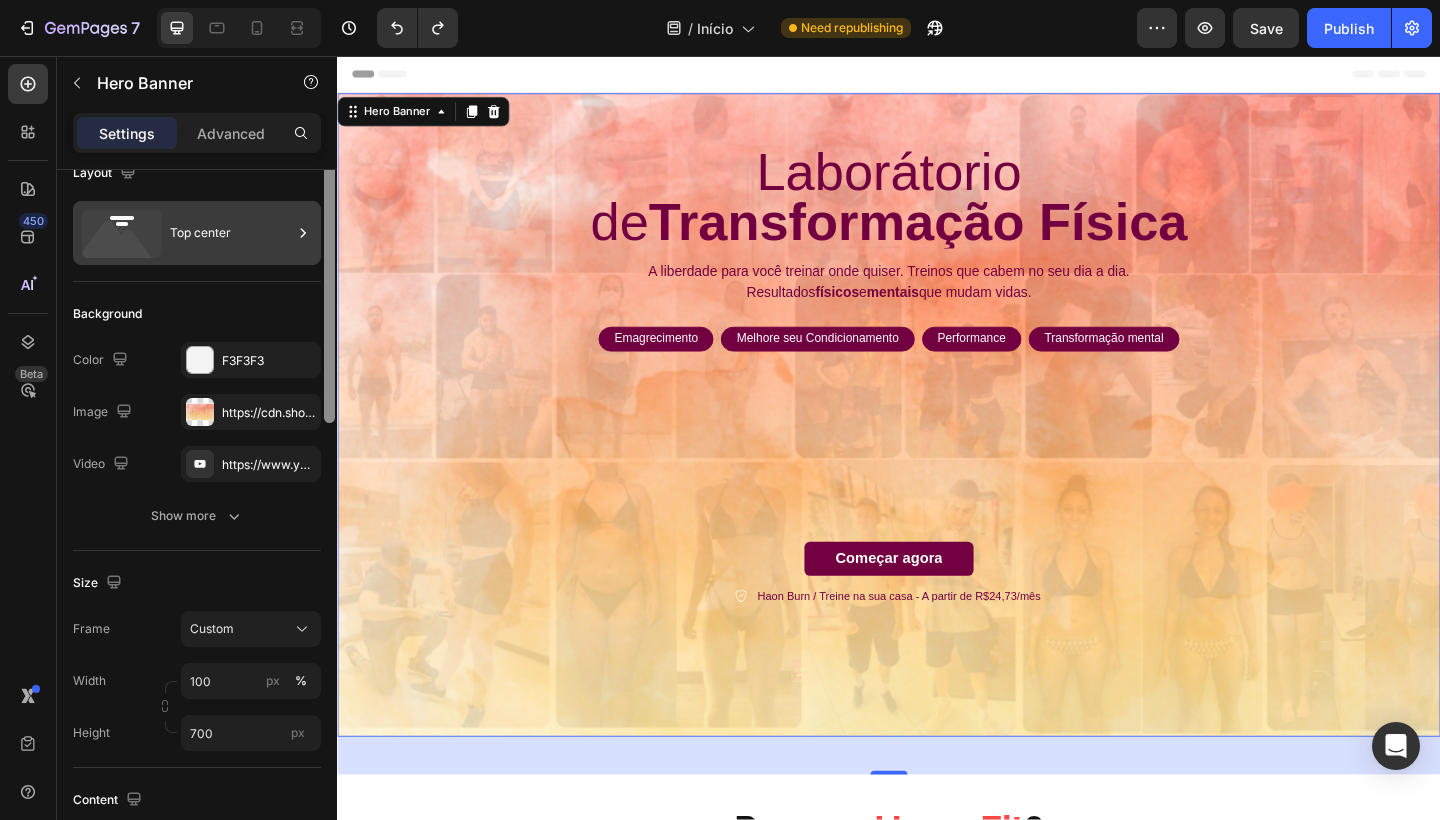 scroll, scrollTop: 0, scrollLeft: 0, axis: both 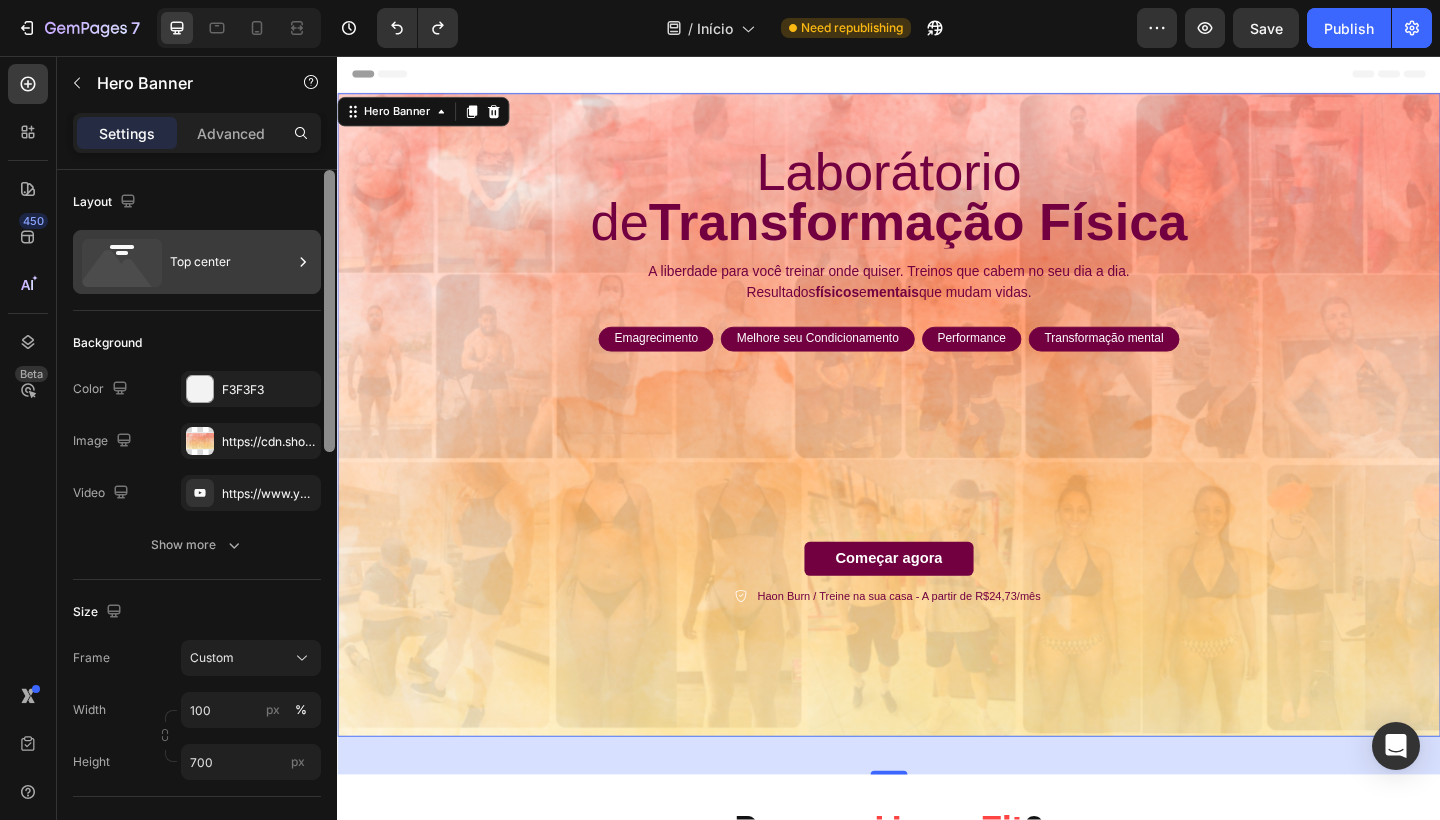 drag, startPoint x: 330, startPoint y: 379, endPoint x: 309, endPoint y: 244, distance: 136.62357 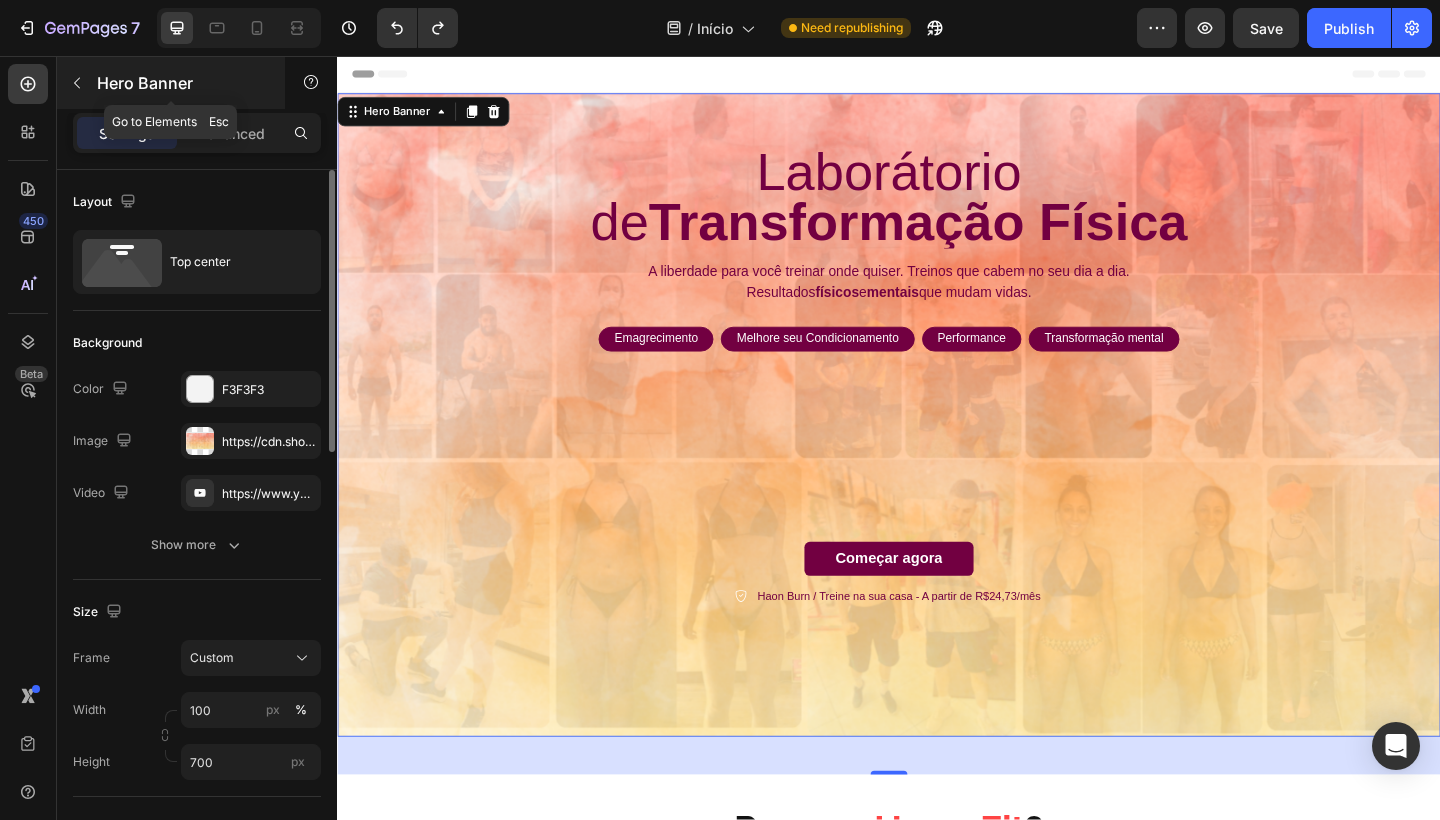 click 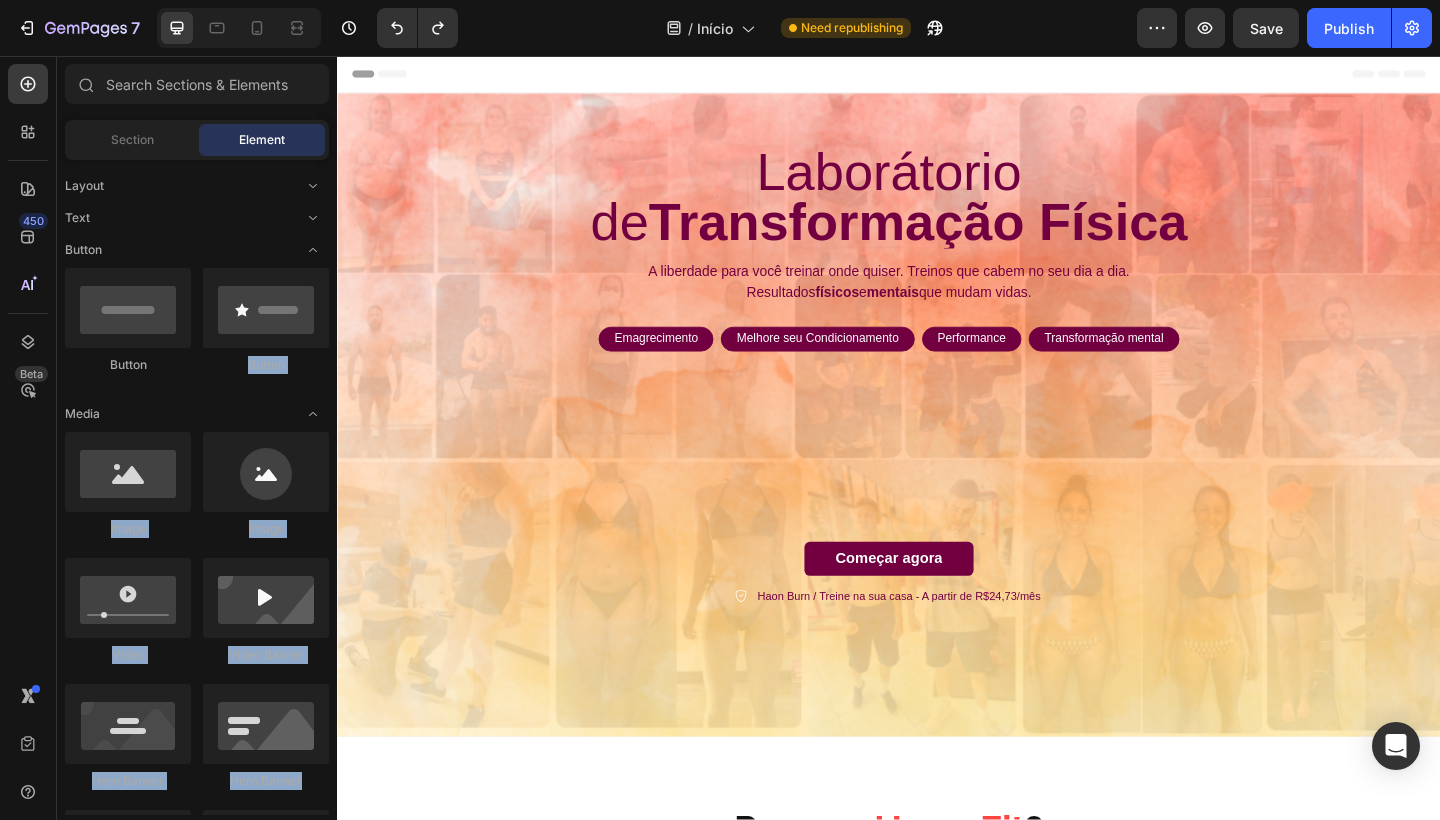 drag, startPoint x: 335, startPoint y: 277, endPoint x: 292, endPoint y: 817, distance: 541.70935 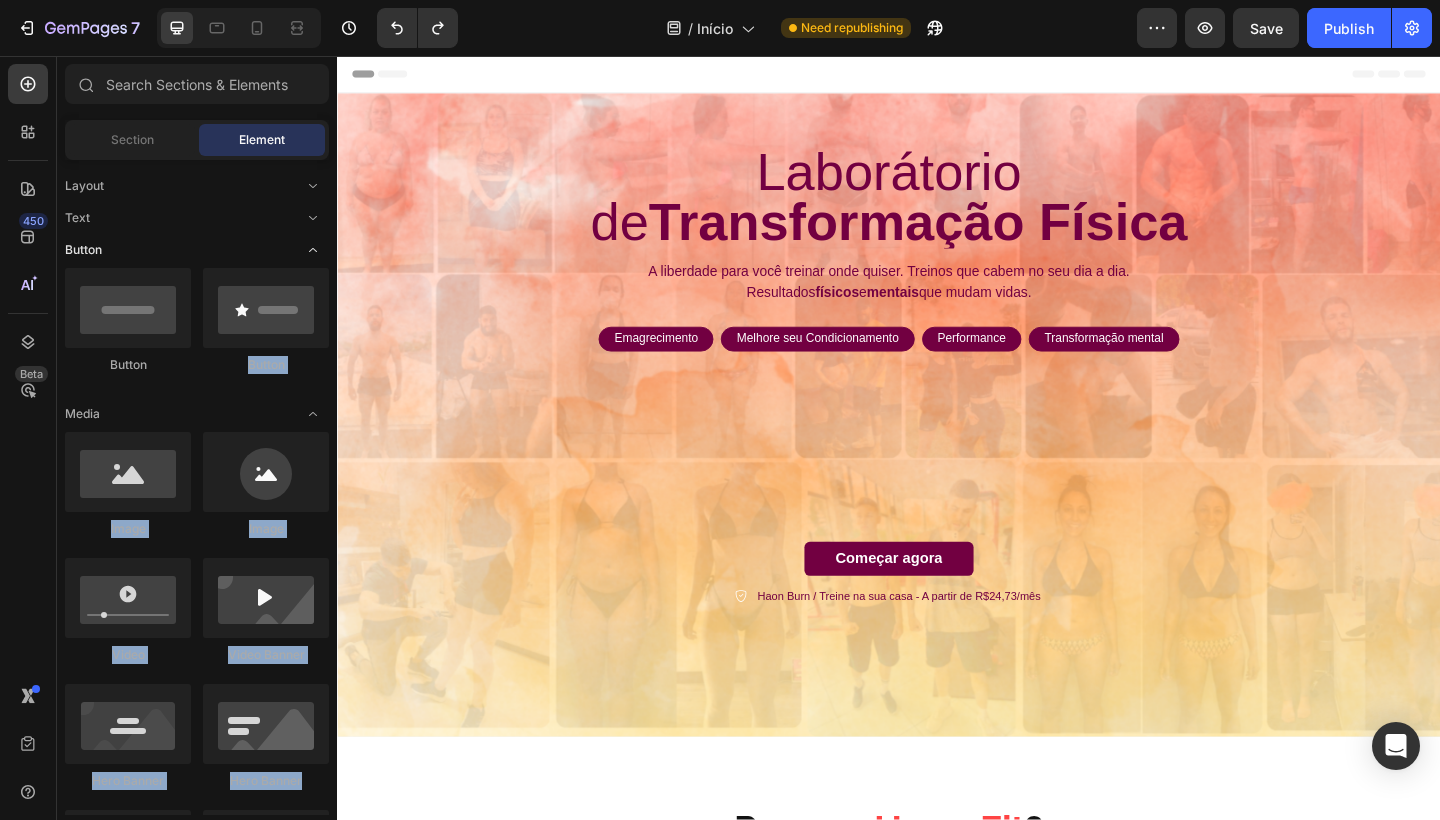 click on "Button" 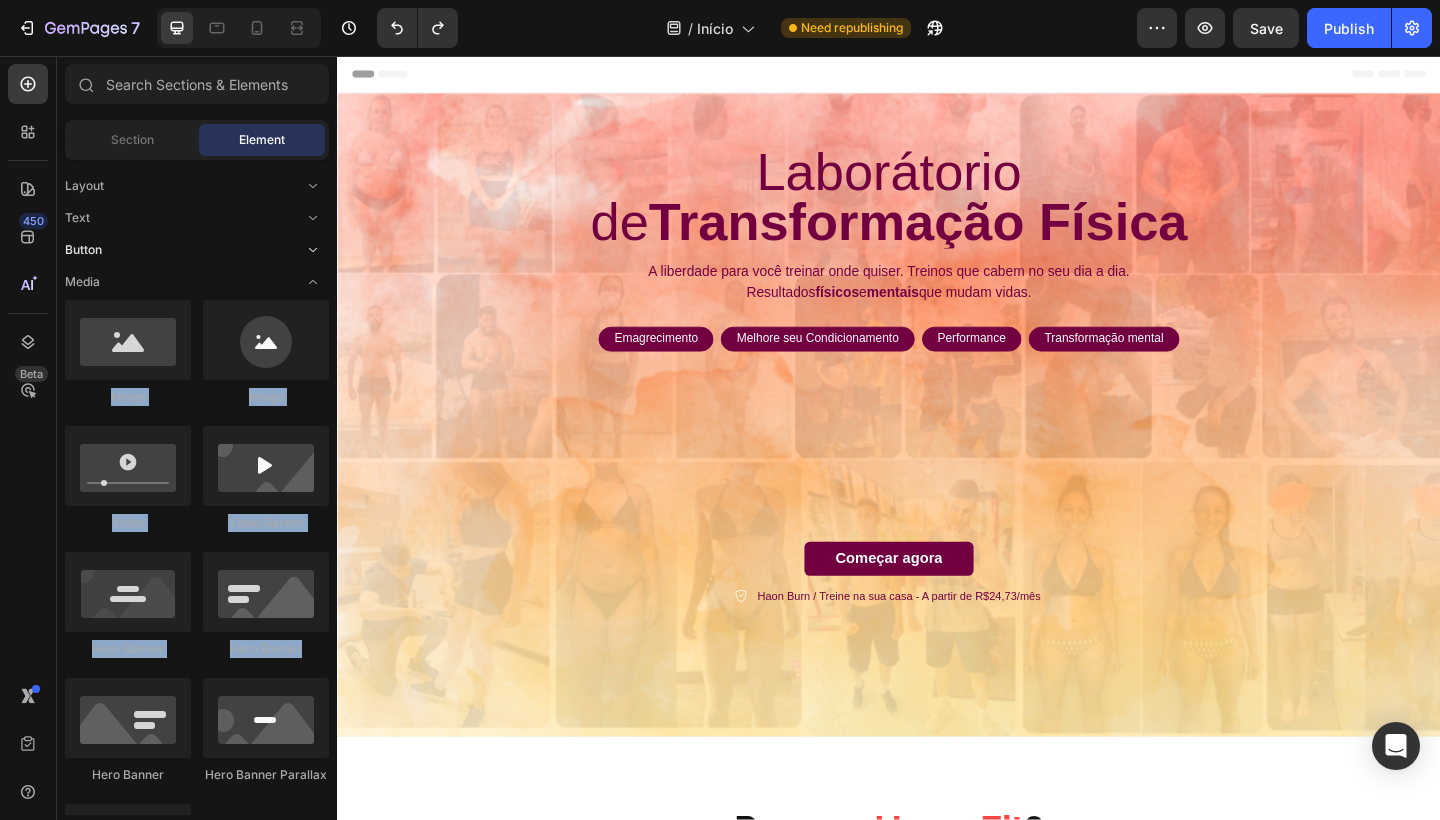 click on "Button" 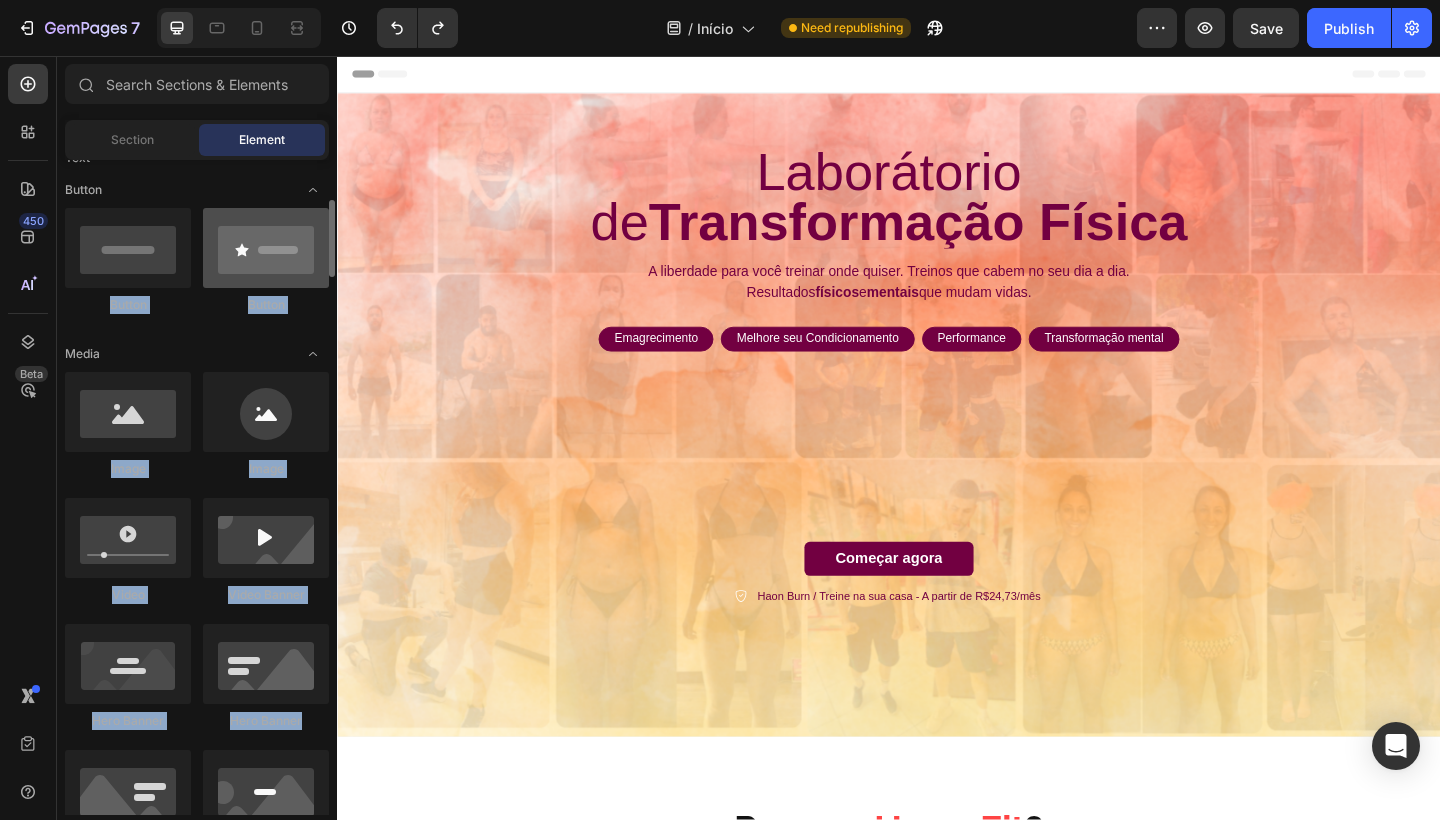 scroll, scrollTop: 120, scrollLeft: 0, axis: vertical 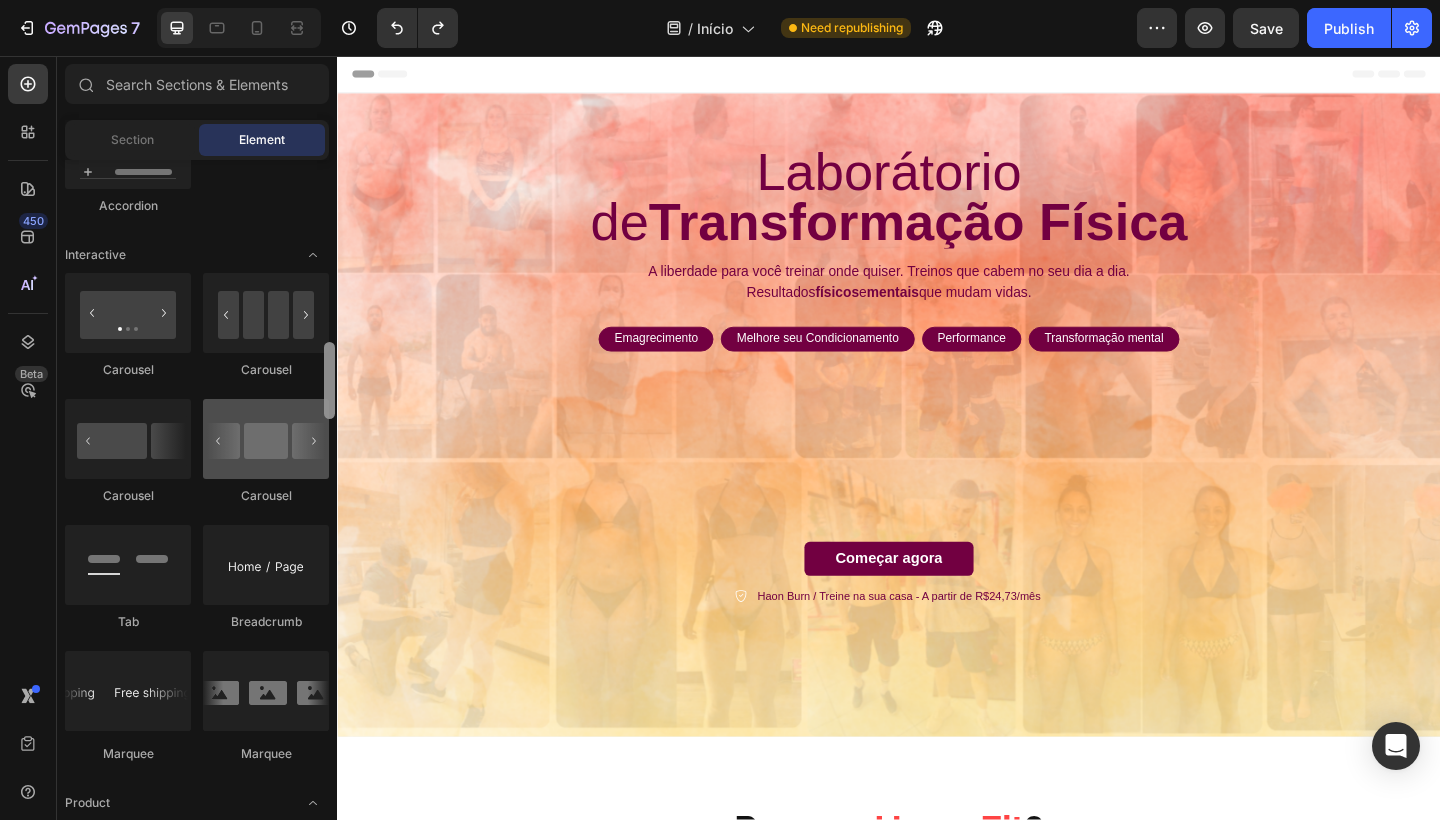 drag, startPoint x: 330, startPoint y: 234, endPoint x: 226, endPoint y: 402, distance: 197.58542 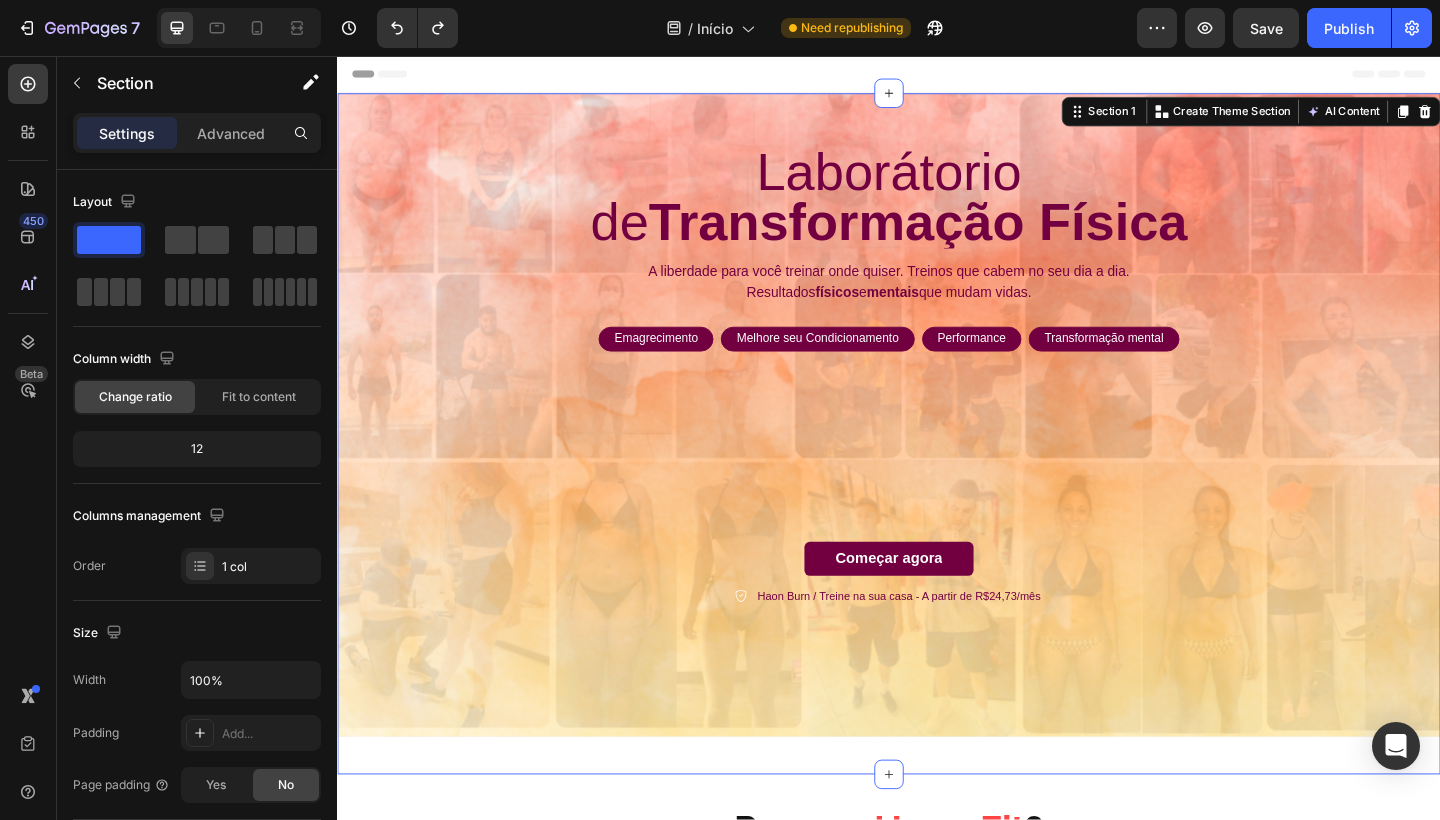 click on "Laborátorio de  Transformação Física Heading A liberdade para você treinar onde quiser. Treinos que cabem no seu dia a dia. Resultados  físicos  e  mentais  que mudam vidas. Text Block Emagrecimento Text Block Row Melhore seu Condicionamento Text Block Row Performance Text Block Row Transformação mental Text Block Row Row Começar agora Button
Haon Burn / Treine na sua casa - A partir de R$24,73/mês Item List Row Hero Banner" at bounding box center (937, 467) 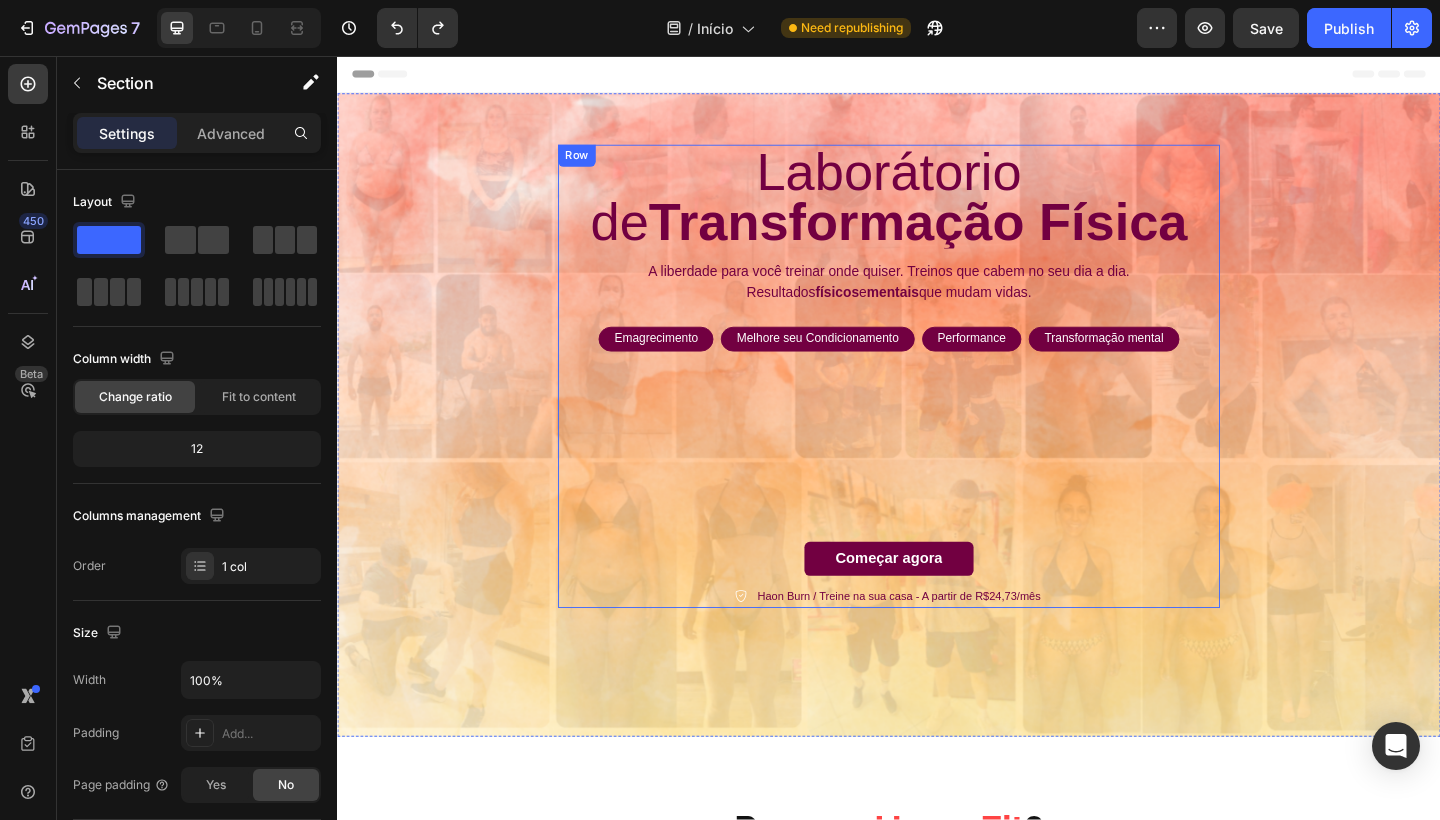scroll, scrollTop: 0, scrollLeft: 0, axis: both 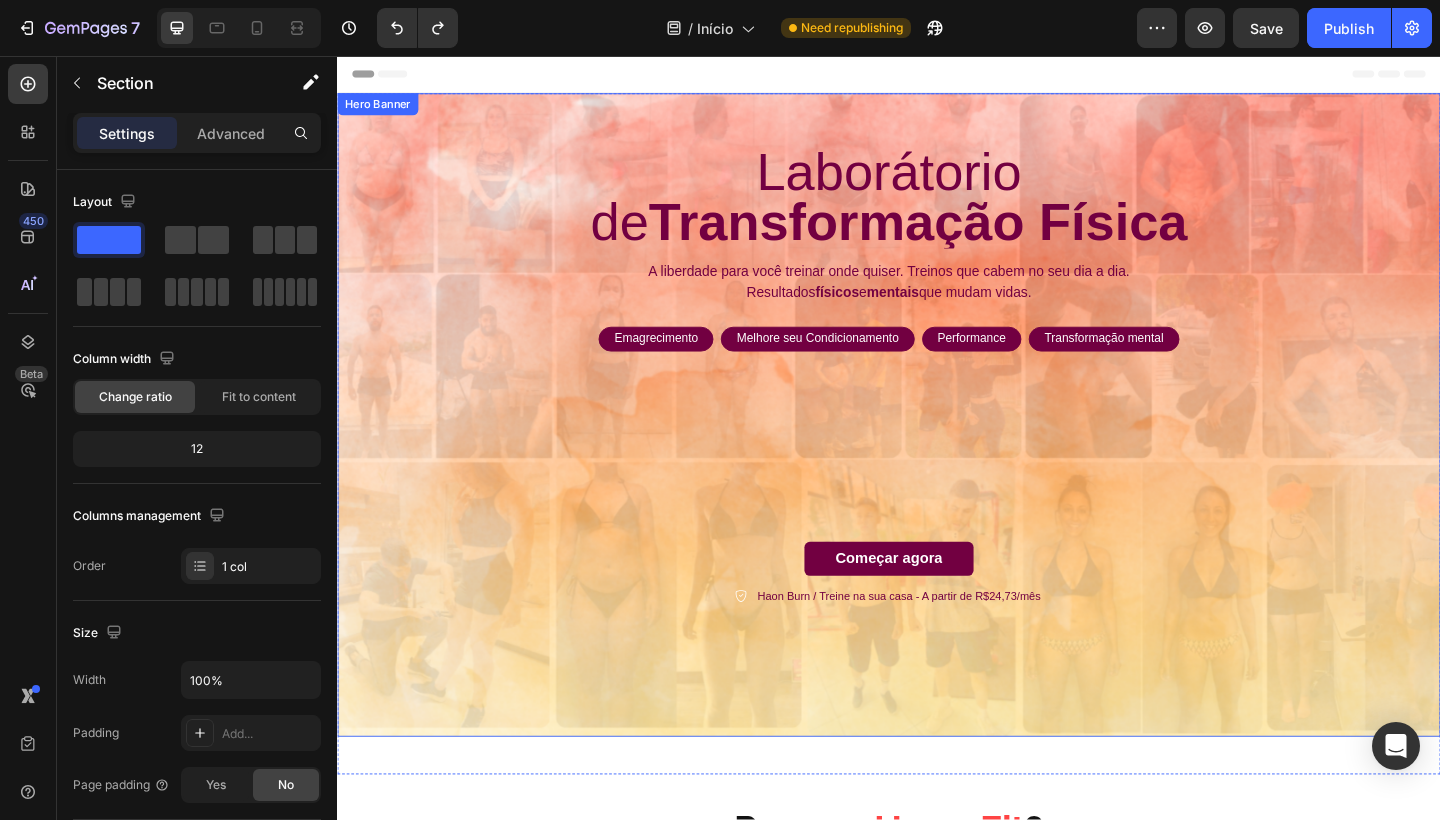 click on "Laborátorio de  Transformação Física Heading A liberdade para você treinar onde quiser. Treinos que cabem no seu dia a dia. Resultados  físicos  e  mentais  que mudam vidas. Text Block Emagrecimento Text Block Row Melhore seu Condicionamento Text Block Row Performance Text Block Row Transformação mental Text Block Row Row Começar agora Button
Haon Burn / Treine na sua casa - A partir de R$24,73/mês Item List Row" at bounding box center (937, 405) 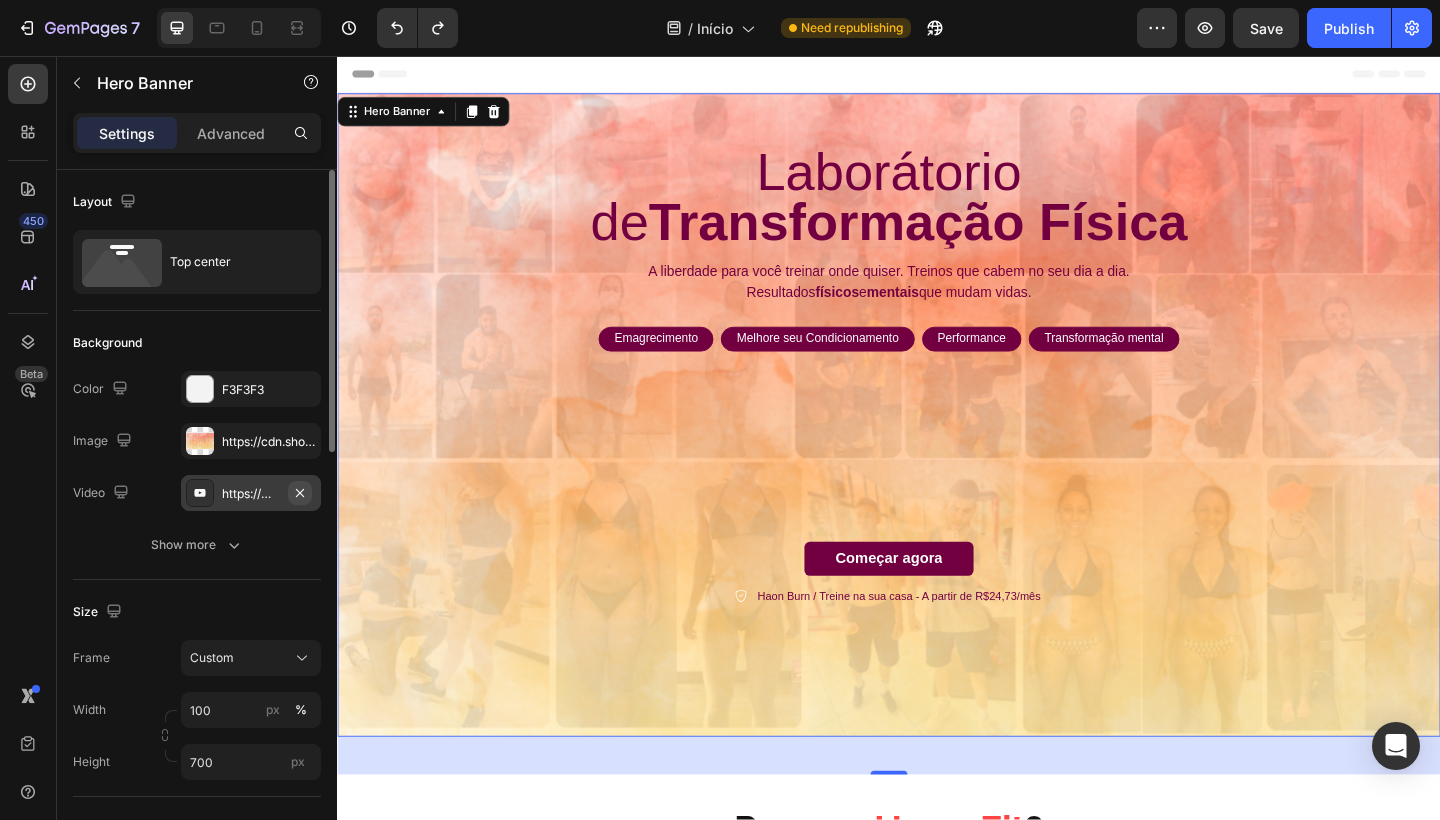 click 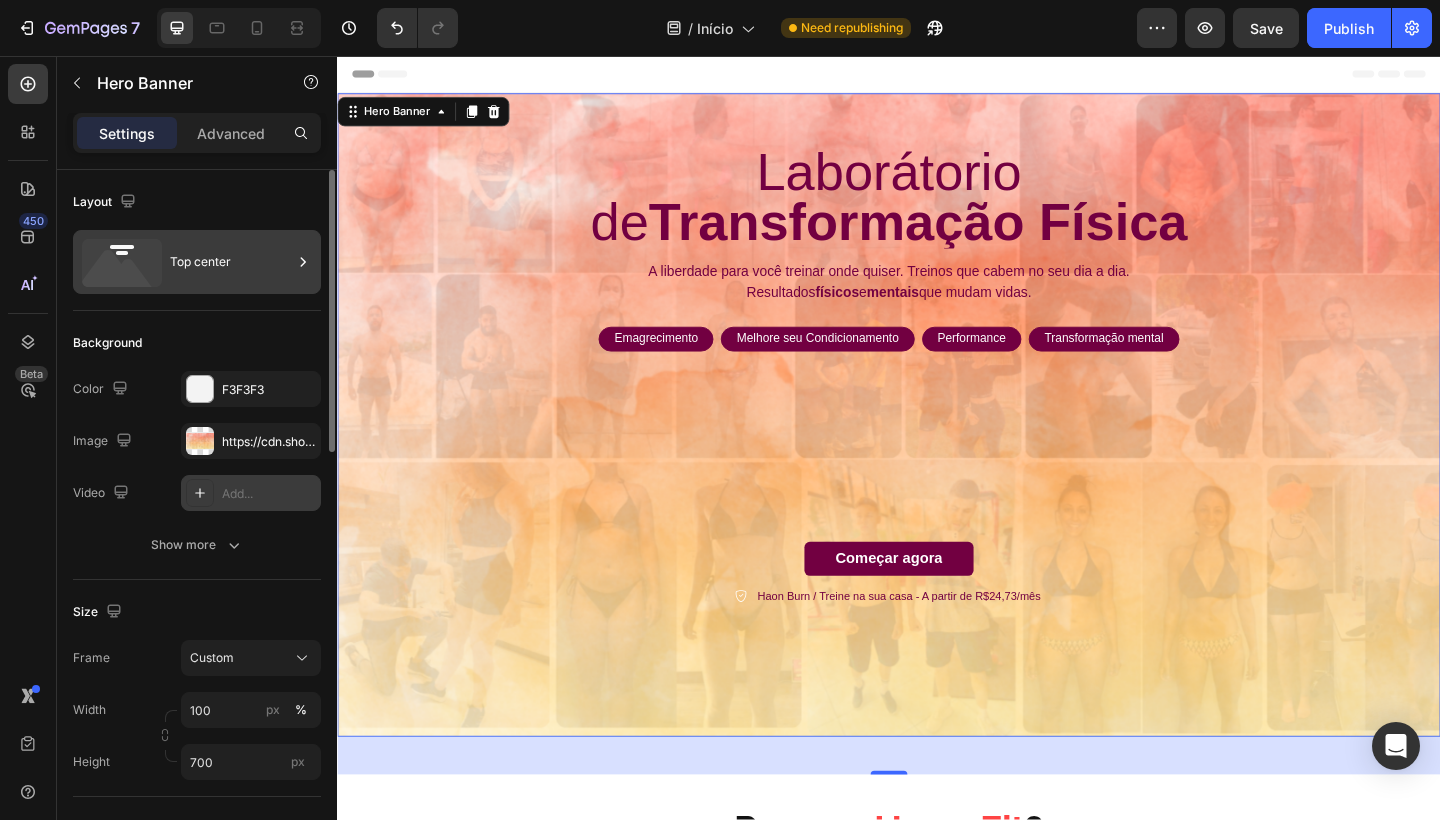 click on "Top center" at bounding box center [231, 262] 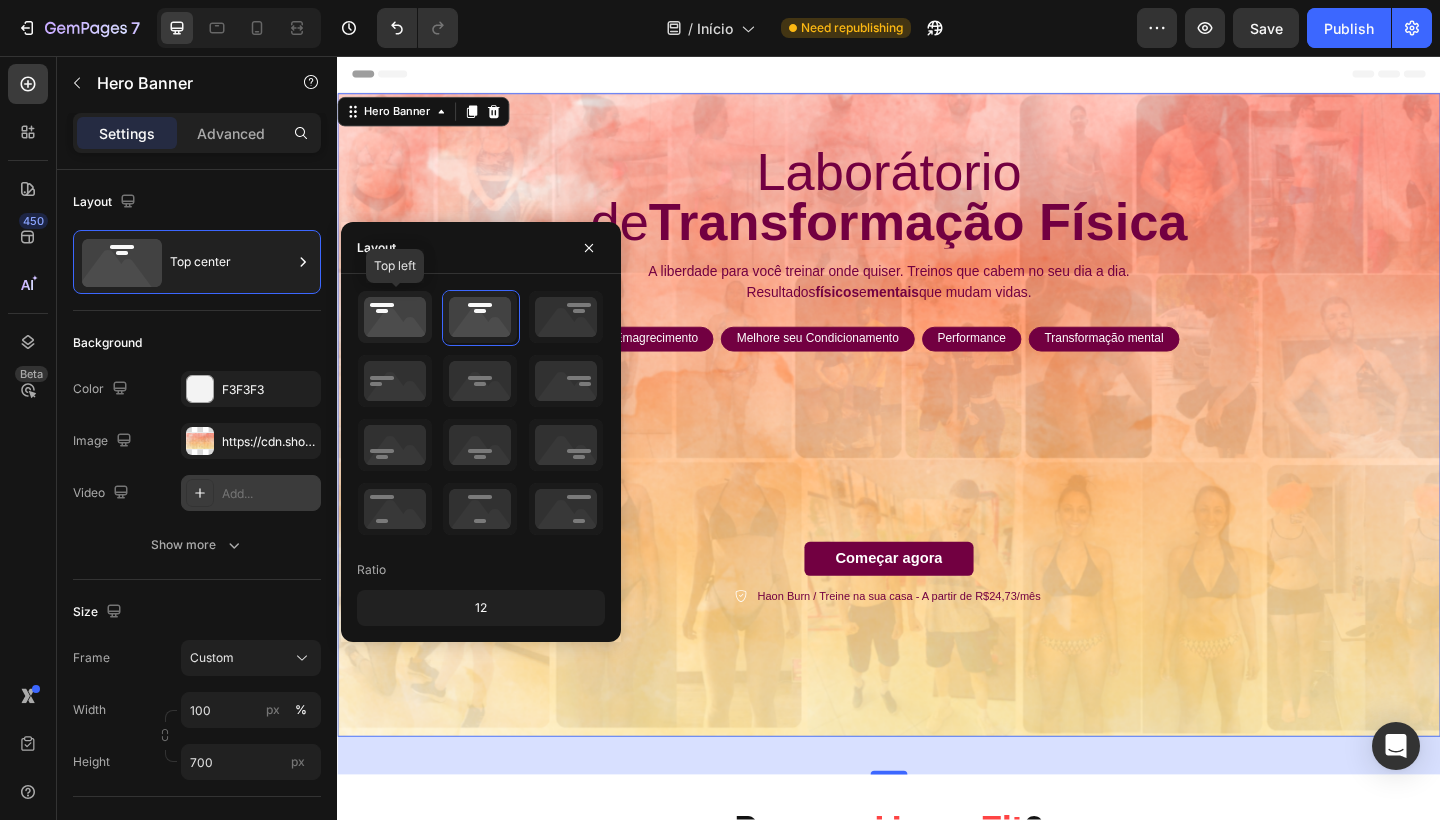 click 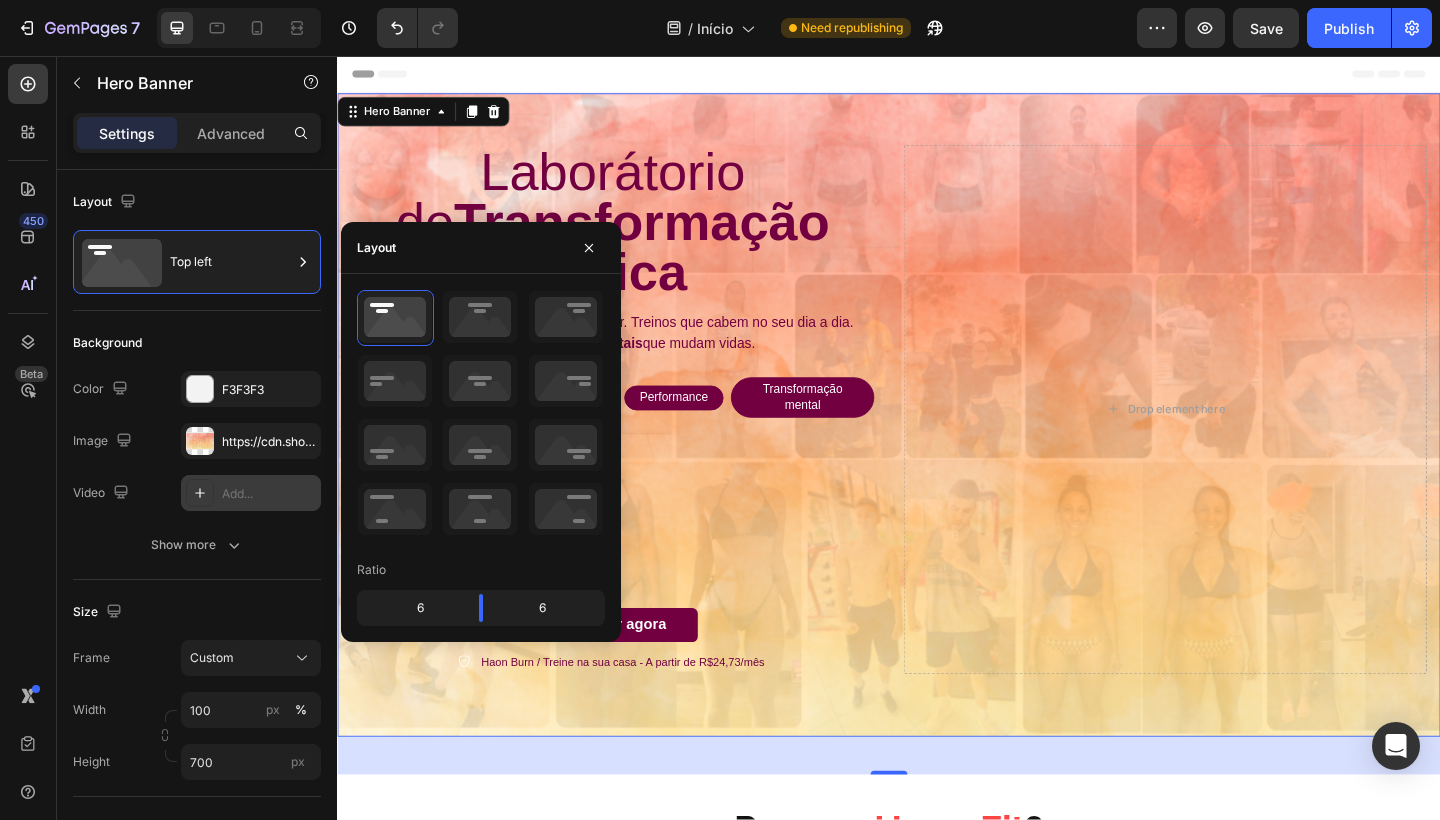 click 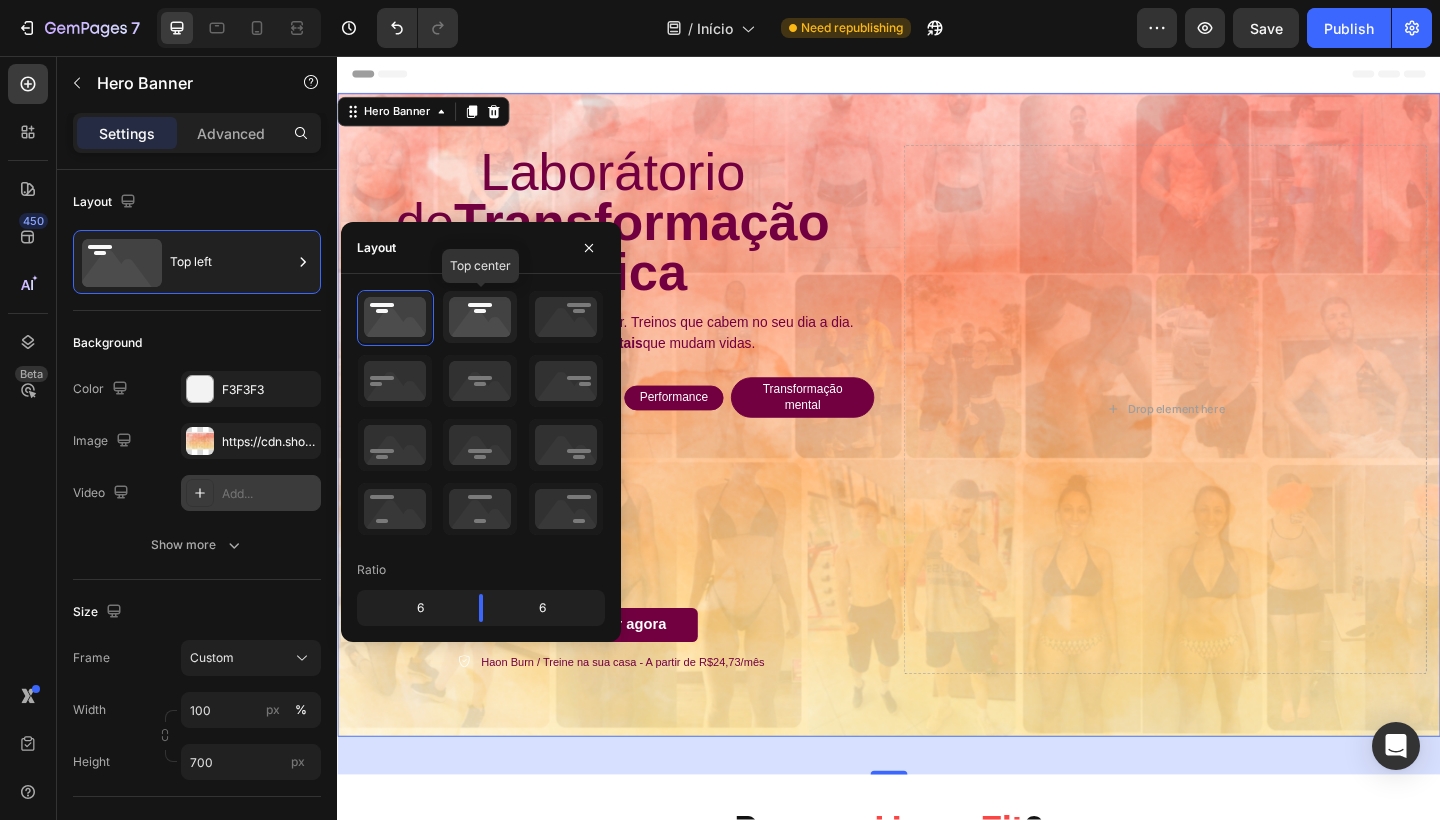 click 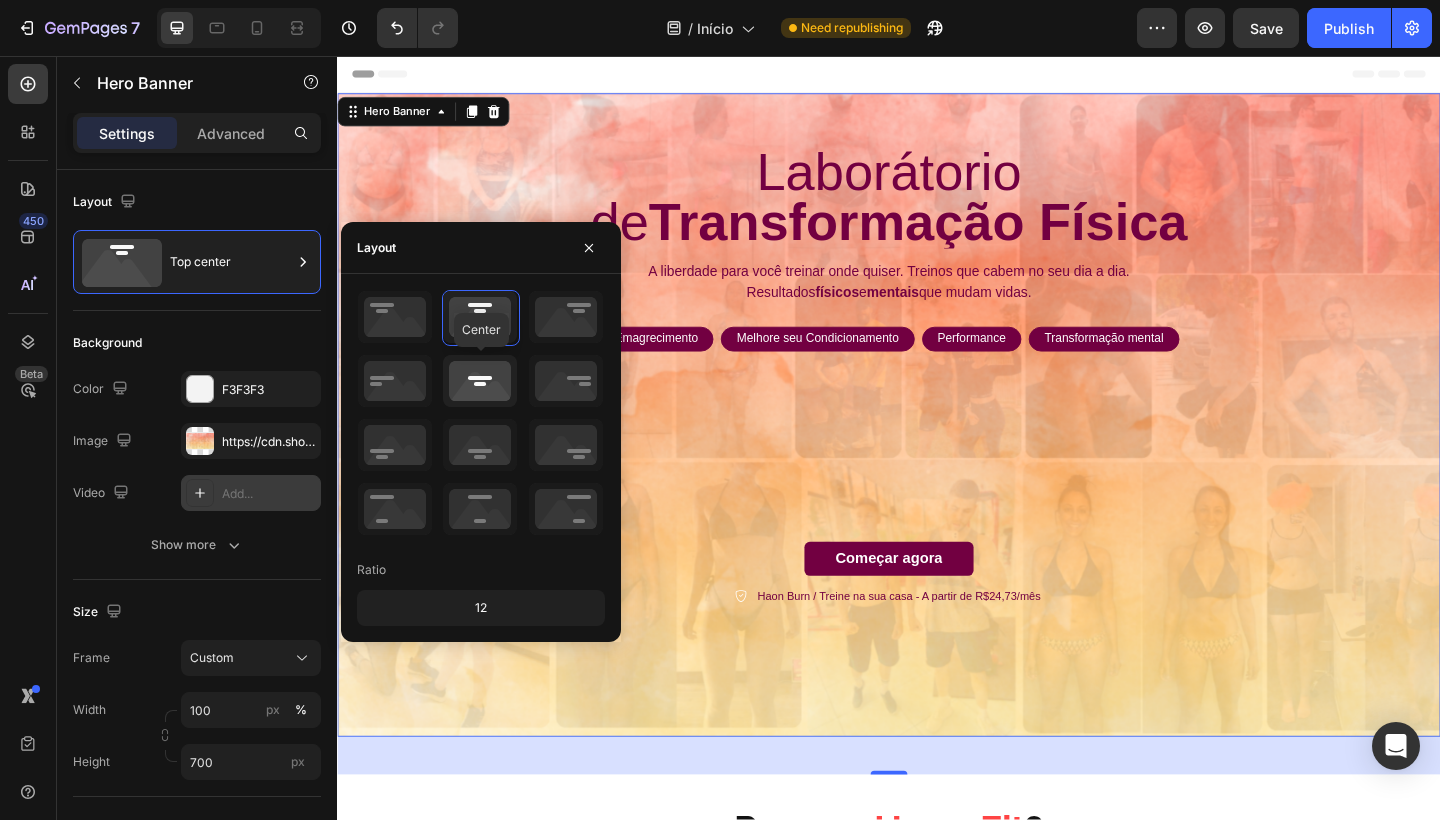 click 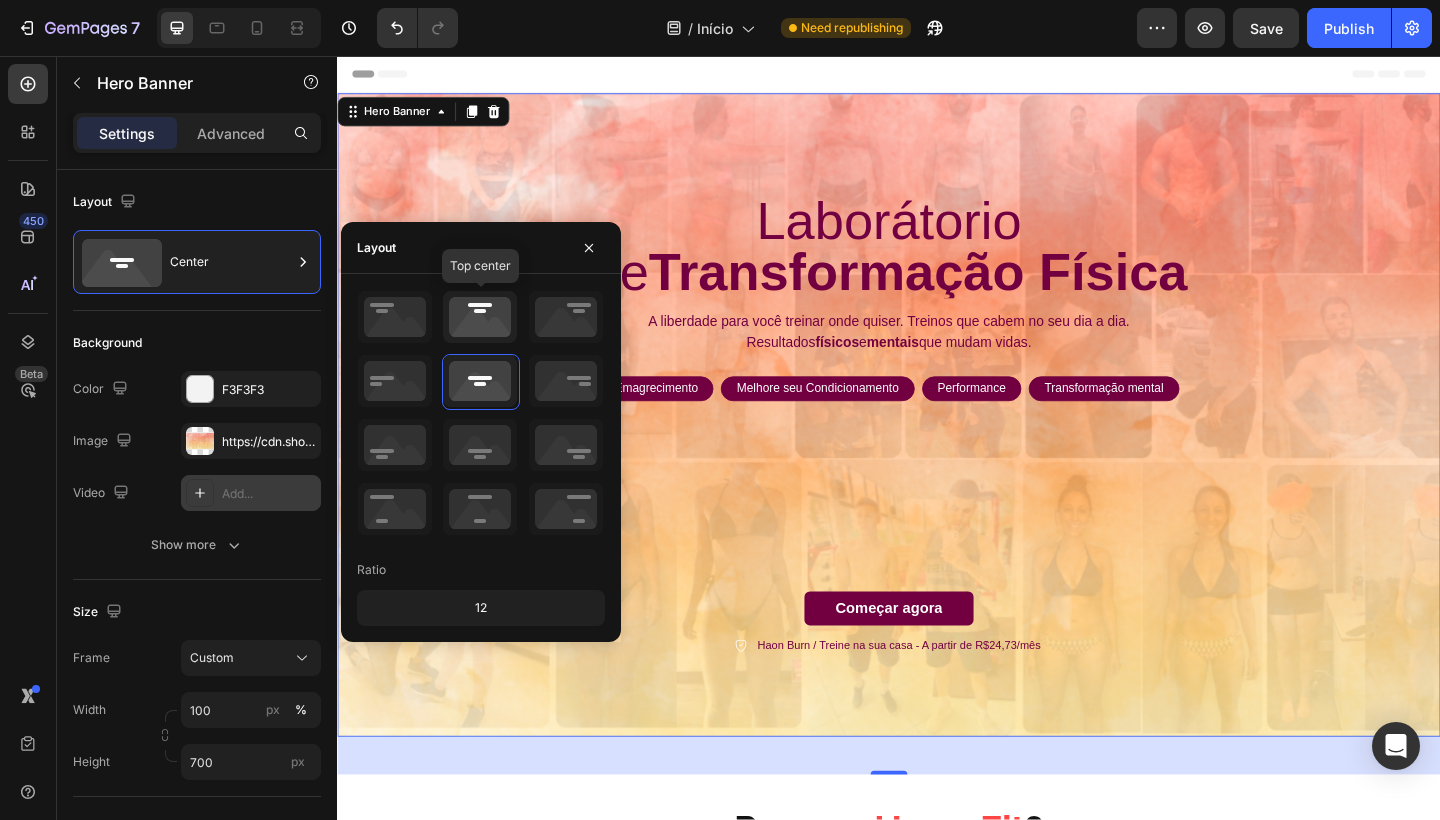 click 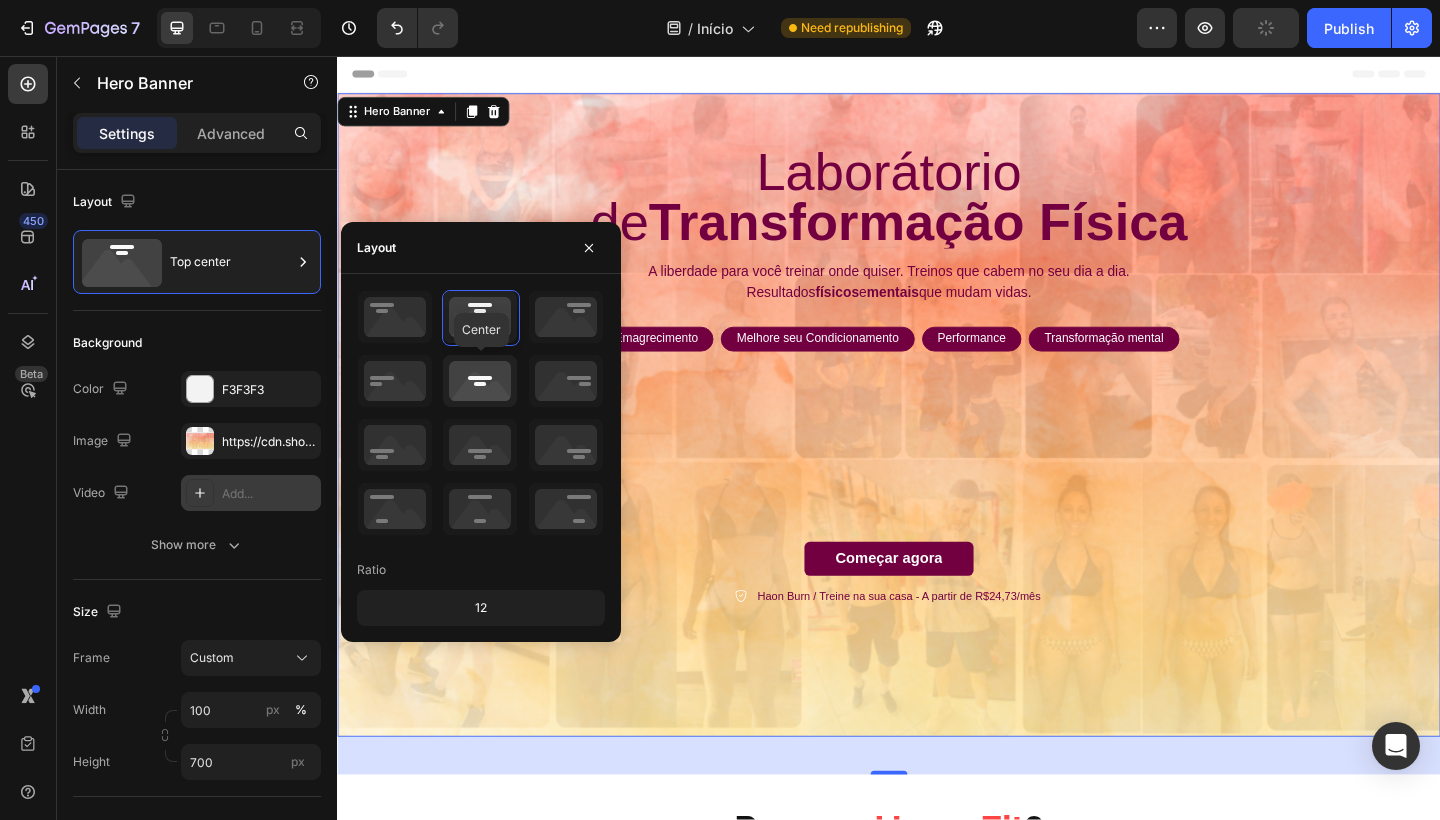 click 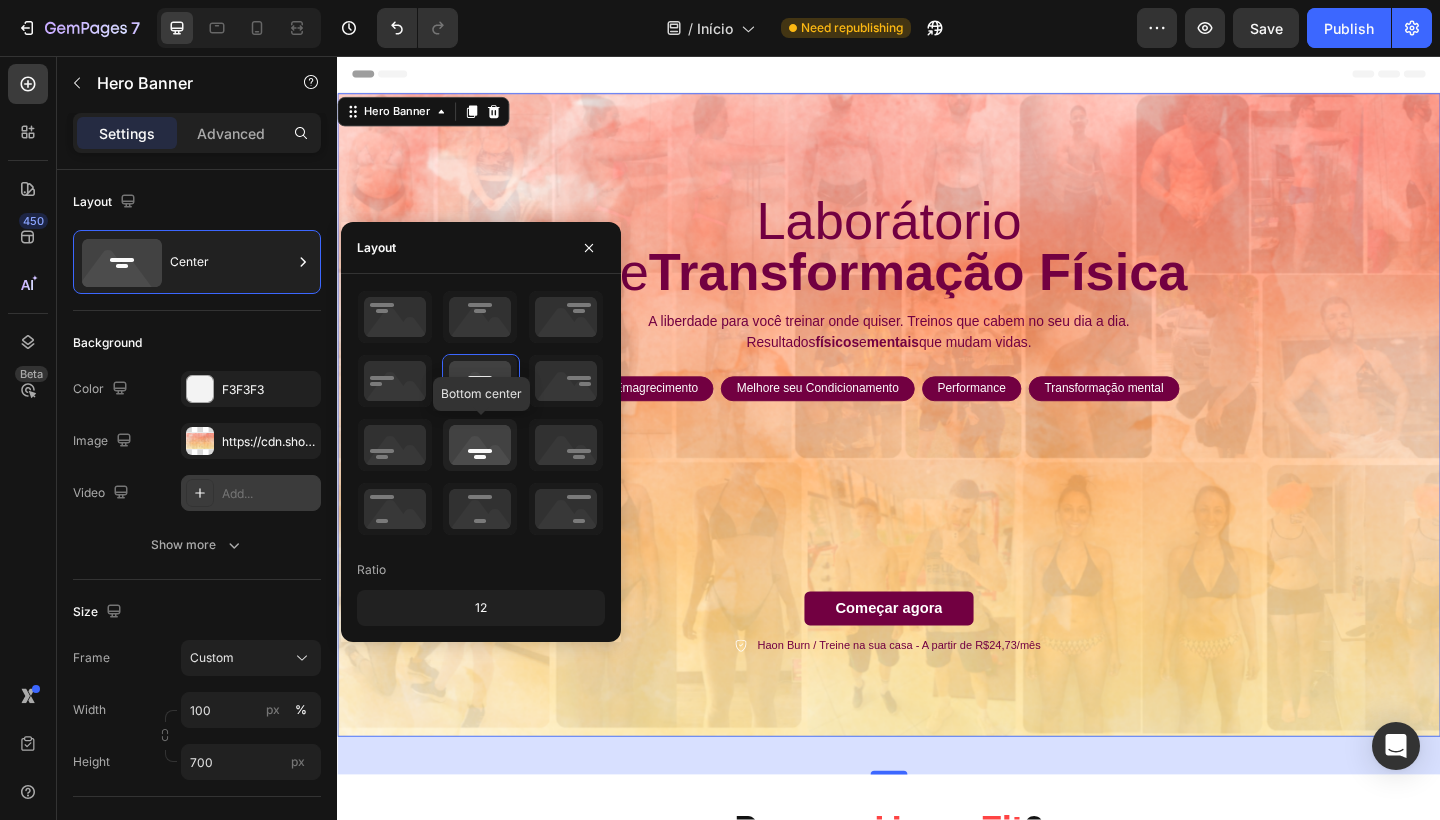 click 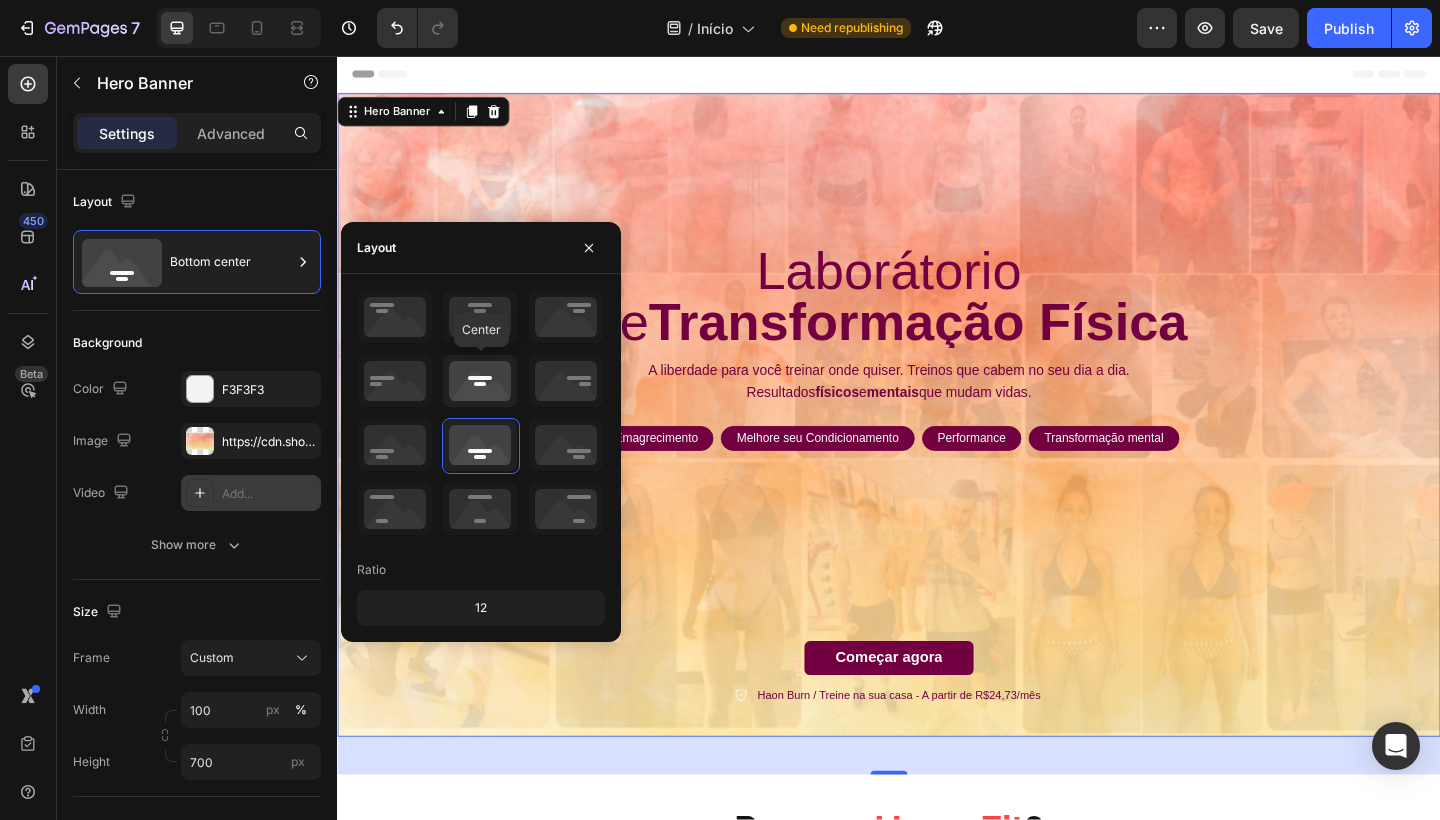 click 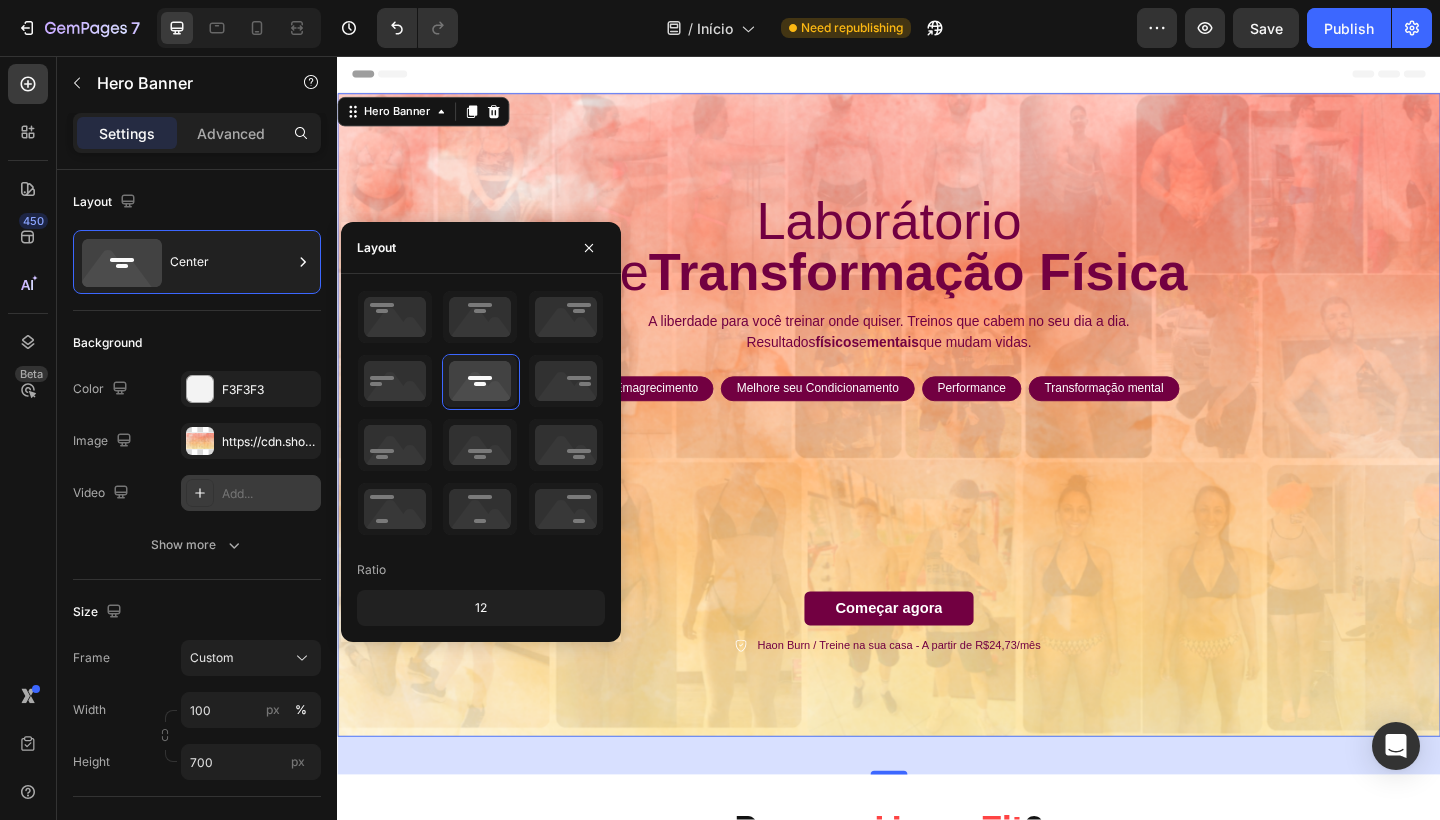 click on "Background" at bounding box center [197, 343] 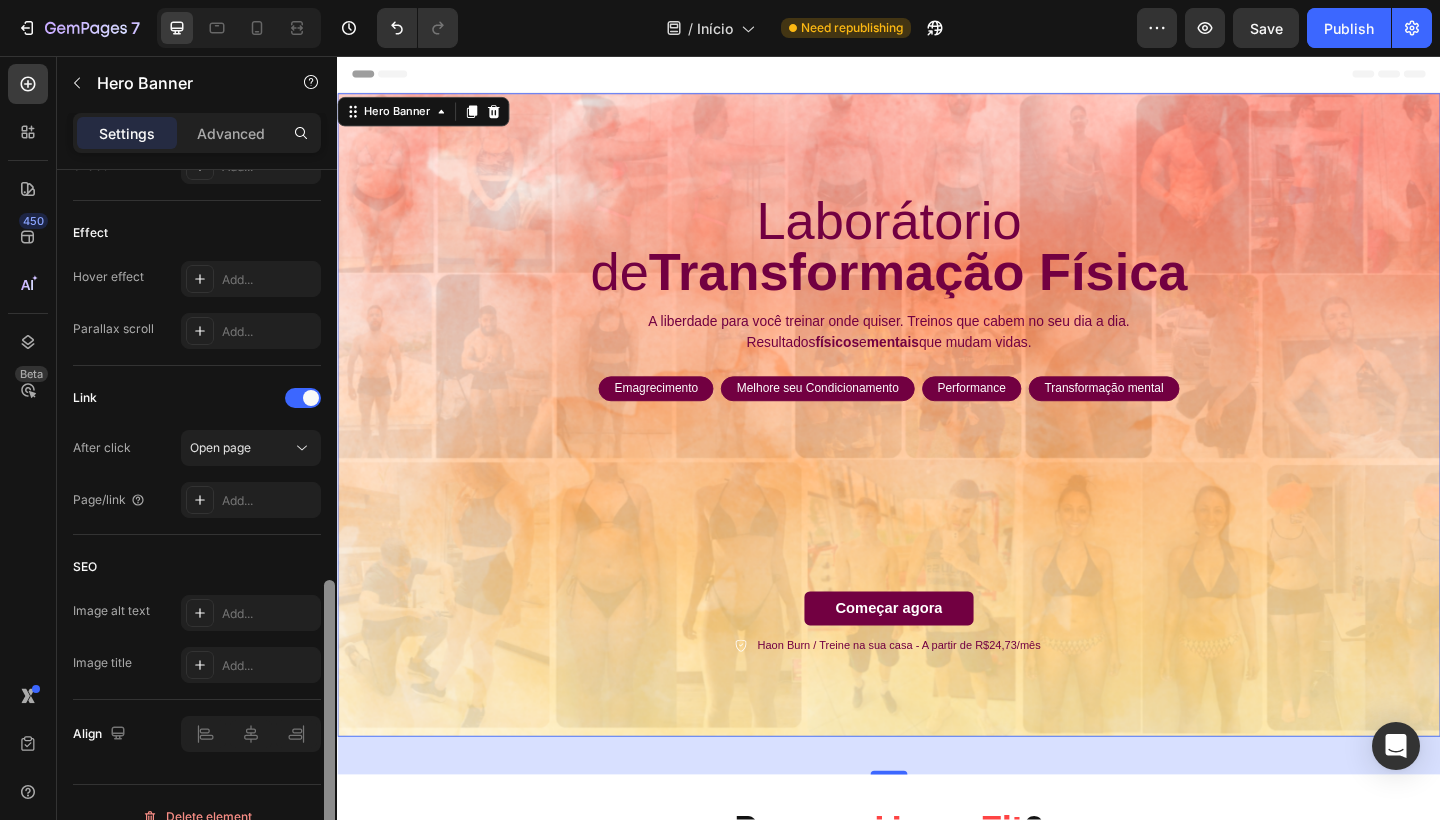 scroll, scrollTop: 1030, scrollLeft: 0, axis: vertical 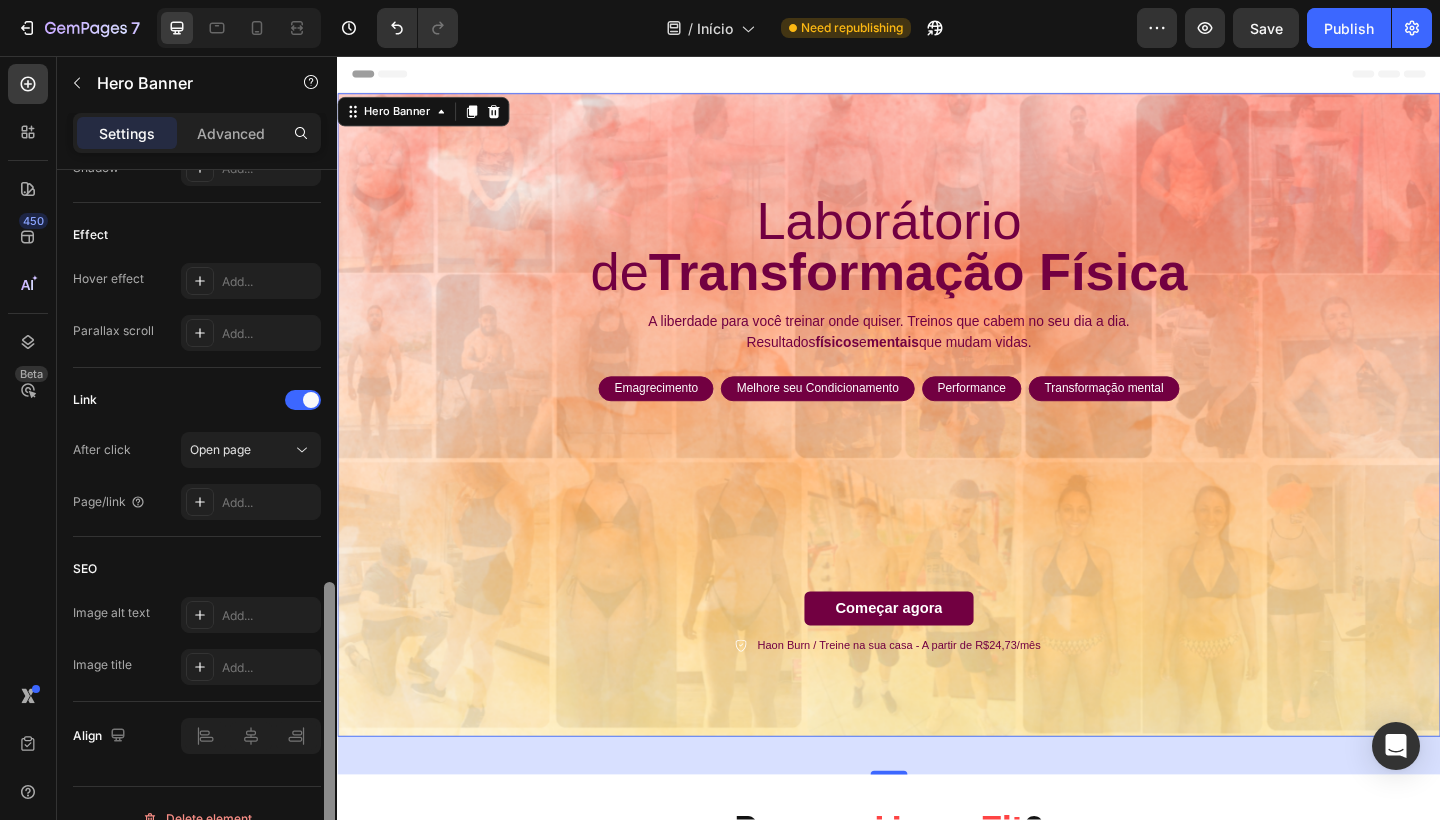 drag, startPoint x: 333, startPoint y: 356, endPoint x: 302, endPoint y: 769, distance: 414.1618 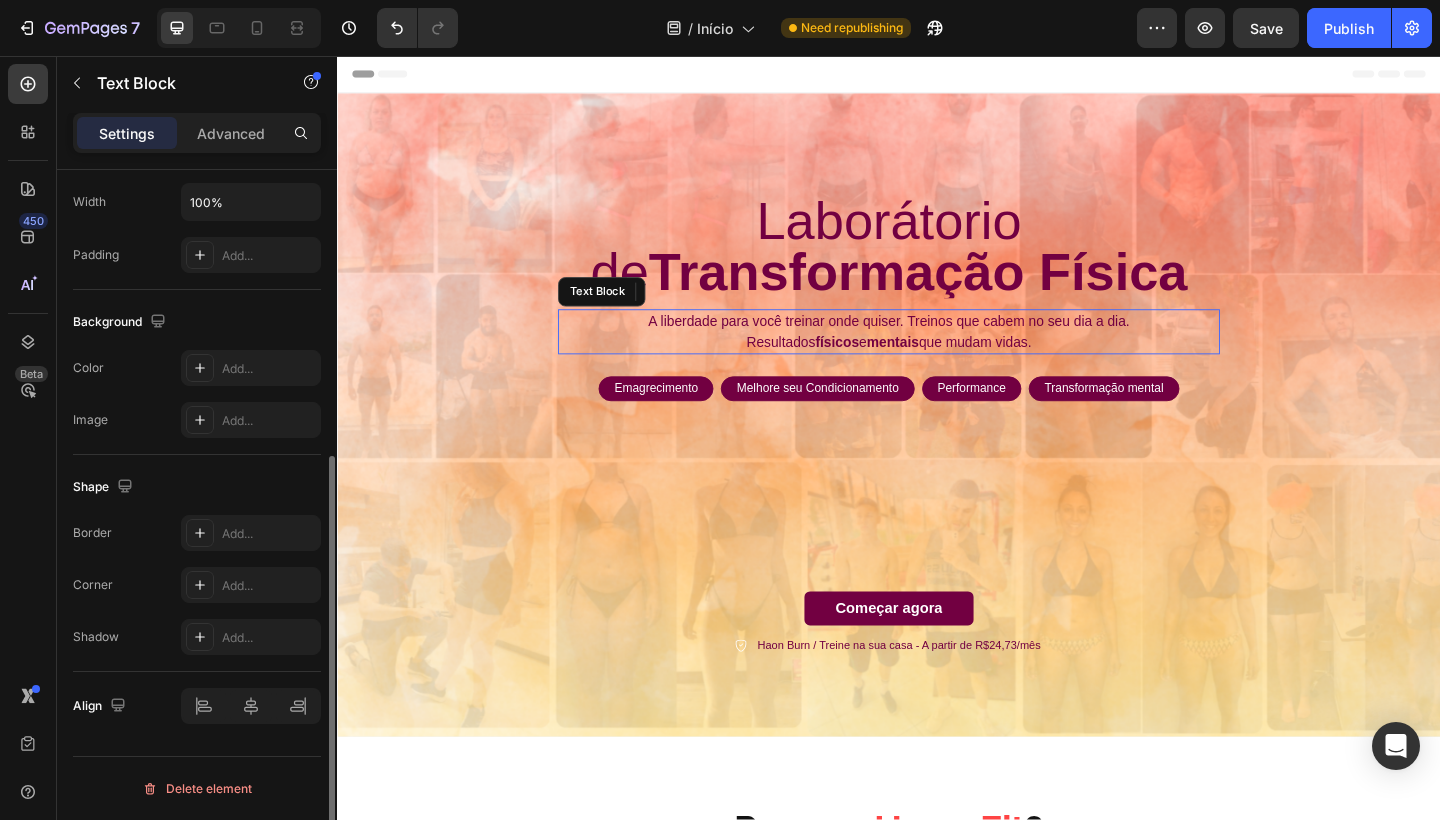 click on "A liberdade para você treinar onde quiser. Treinos que cabem no seu dia a dia. Resultados  físicos  e  mentais  que mudam vidas." at bounding box center [937, 356] 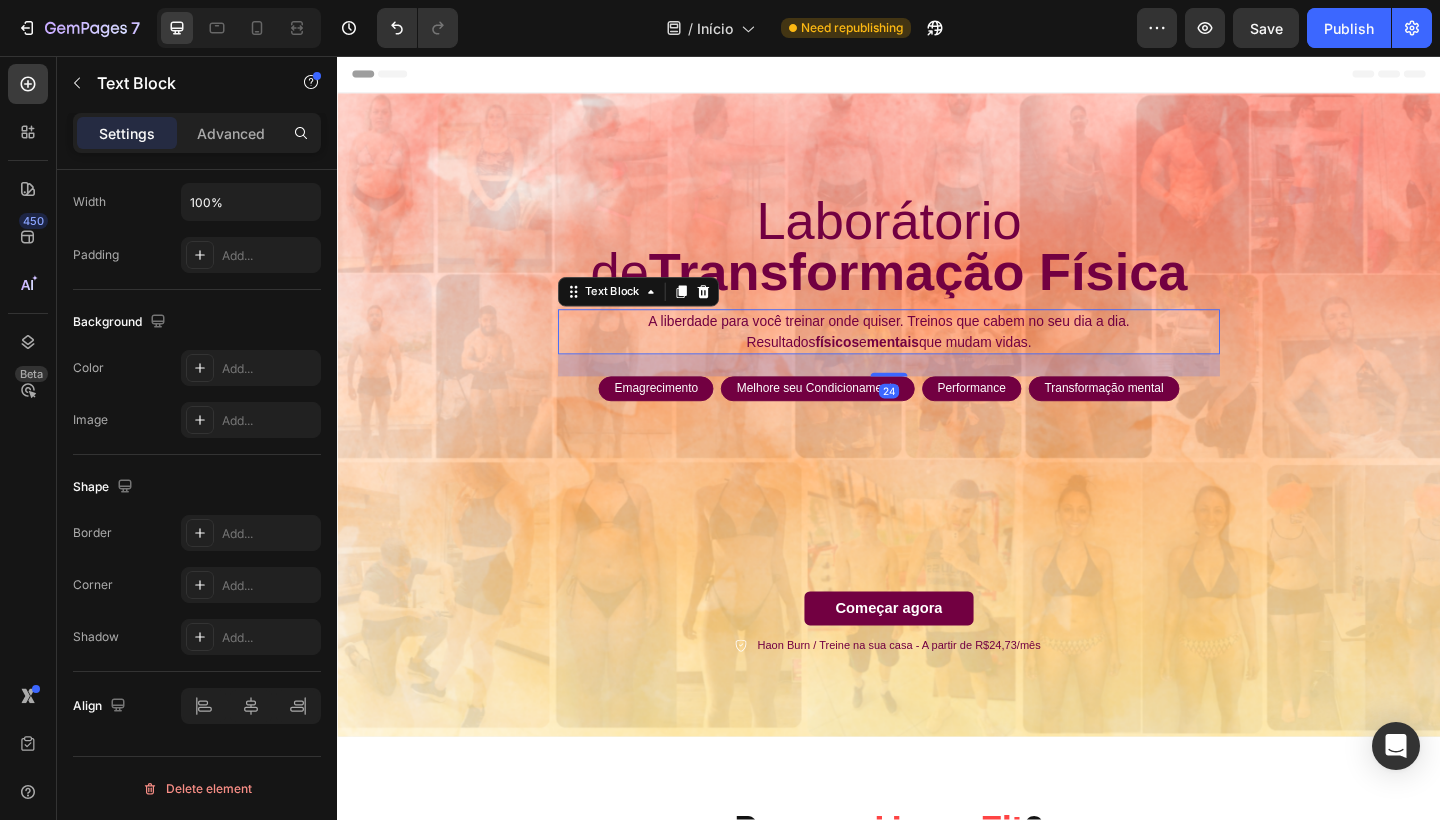 click on "A liberdade para você treinar onde quiser. Treinos que cabem no seu dia a dia. Resultados  físicos  e  mentais  que mudam vidas." at bounding box center (937, 356) 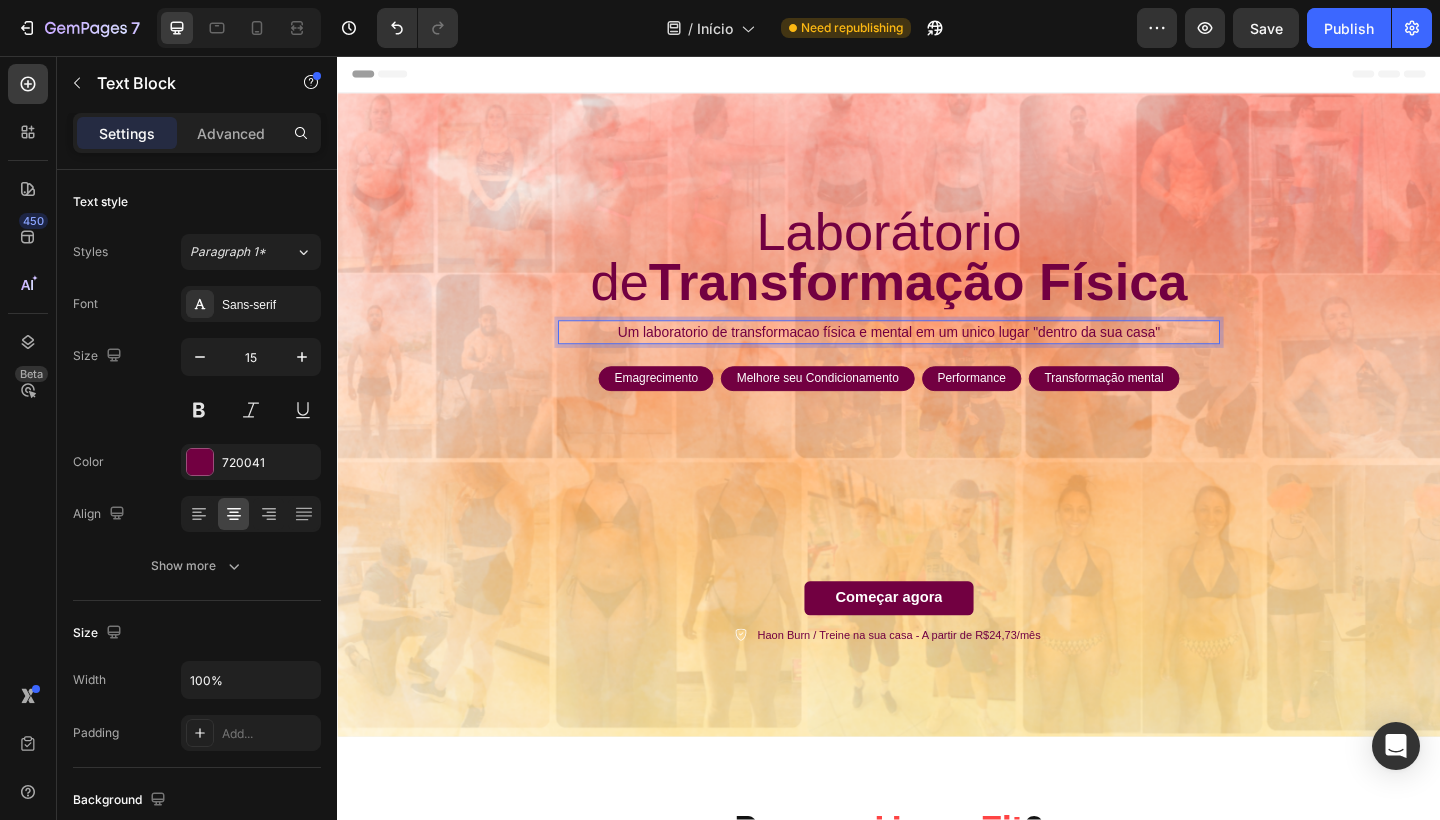 click on "Um laboratorio de transformacao física e mental em um unico lugar "dentro da sua casa"" at bounding box center (937, 357) 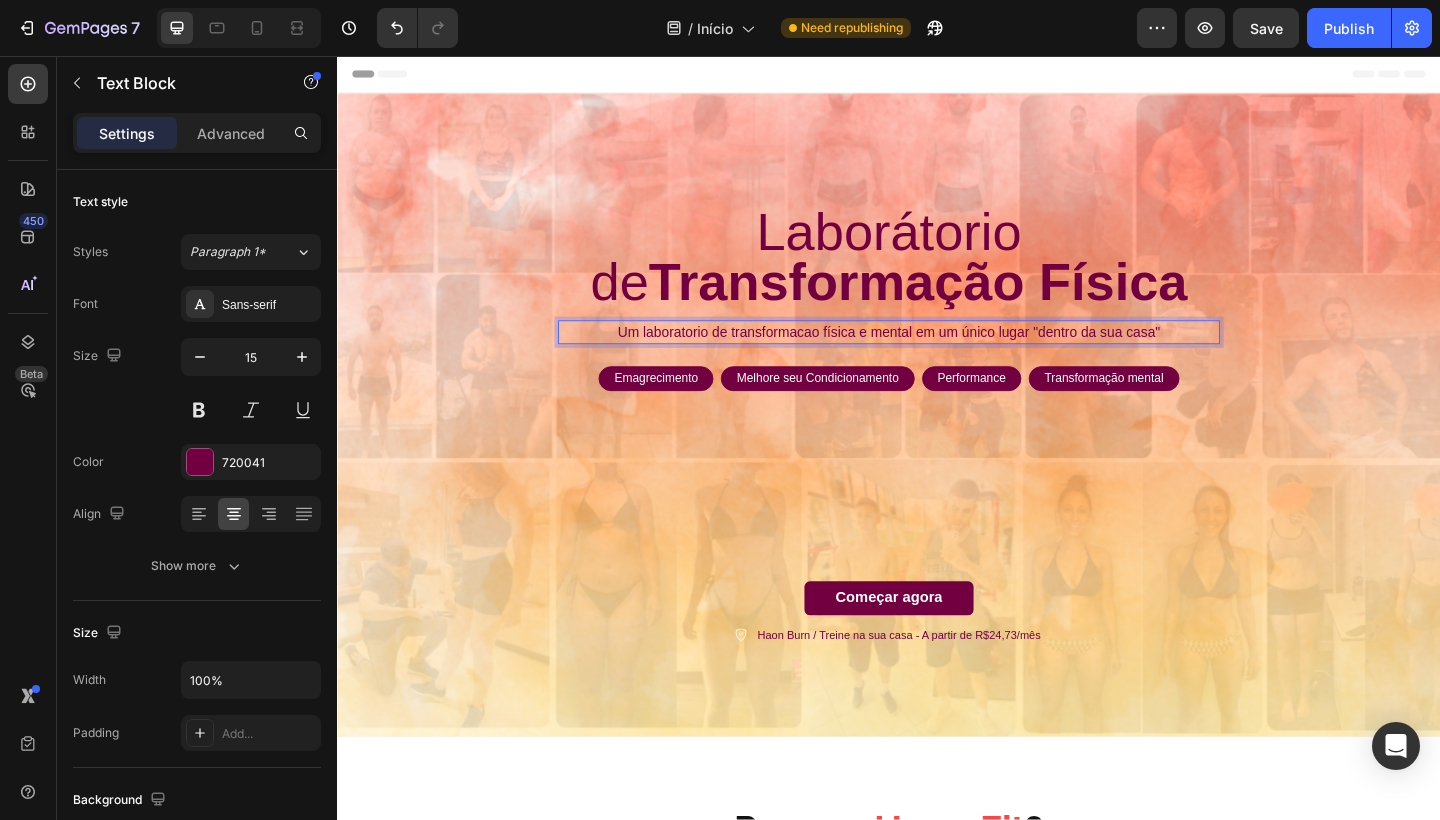 drag, startPoint x: 1163, startPoint y: 364, endPoint x: 1153, endPoint y: 357, distance: 12.206555 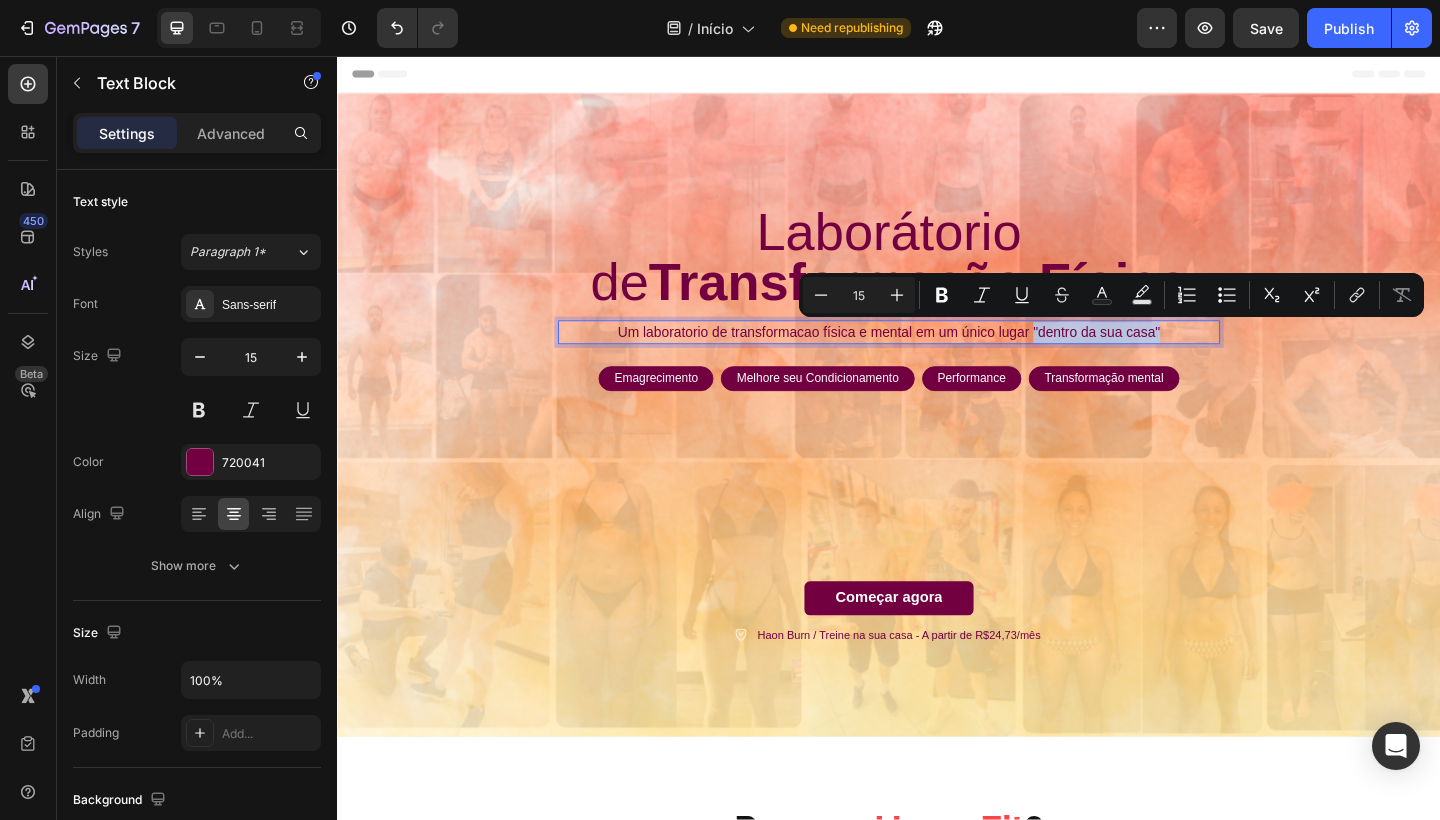 drag, startPoint x: 1096, startPoint y: 356, endPoint x: 1242, endPoint y: 349, distance: 146.16771 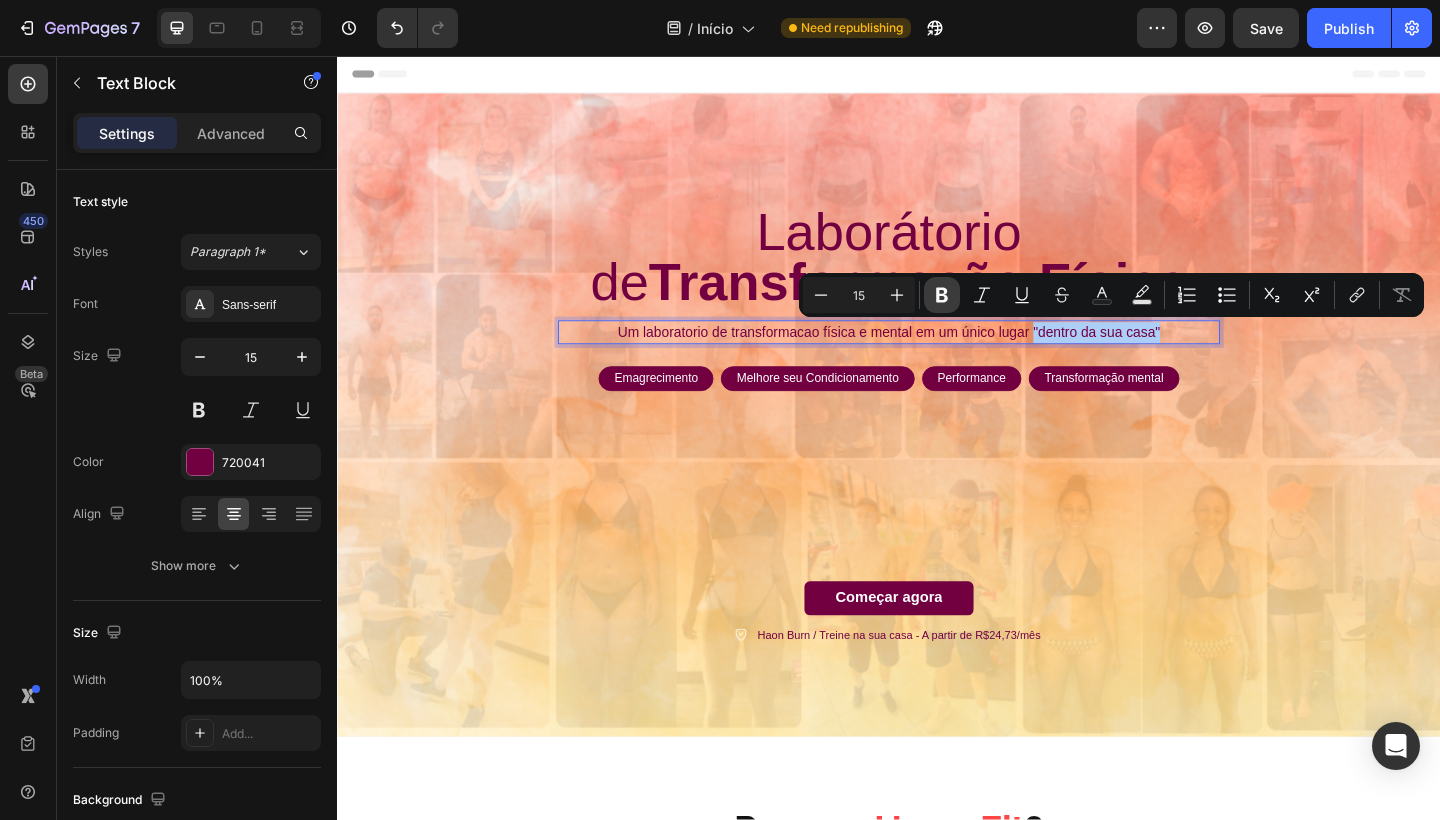 click on "Bold" at bounding box center [942, 295] 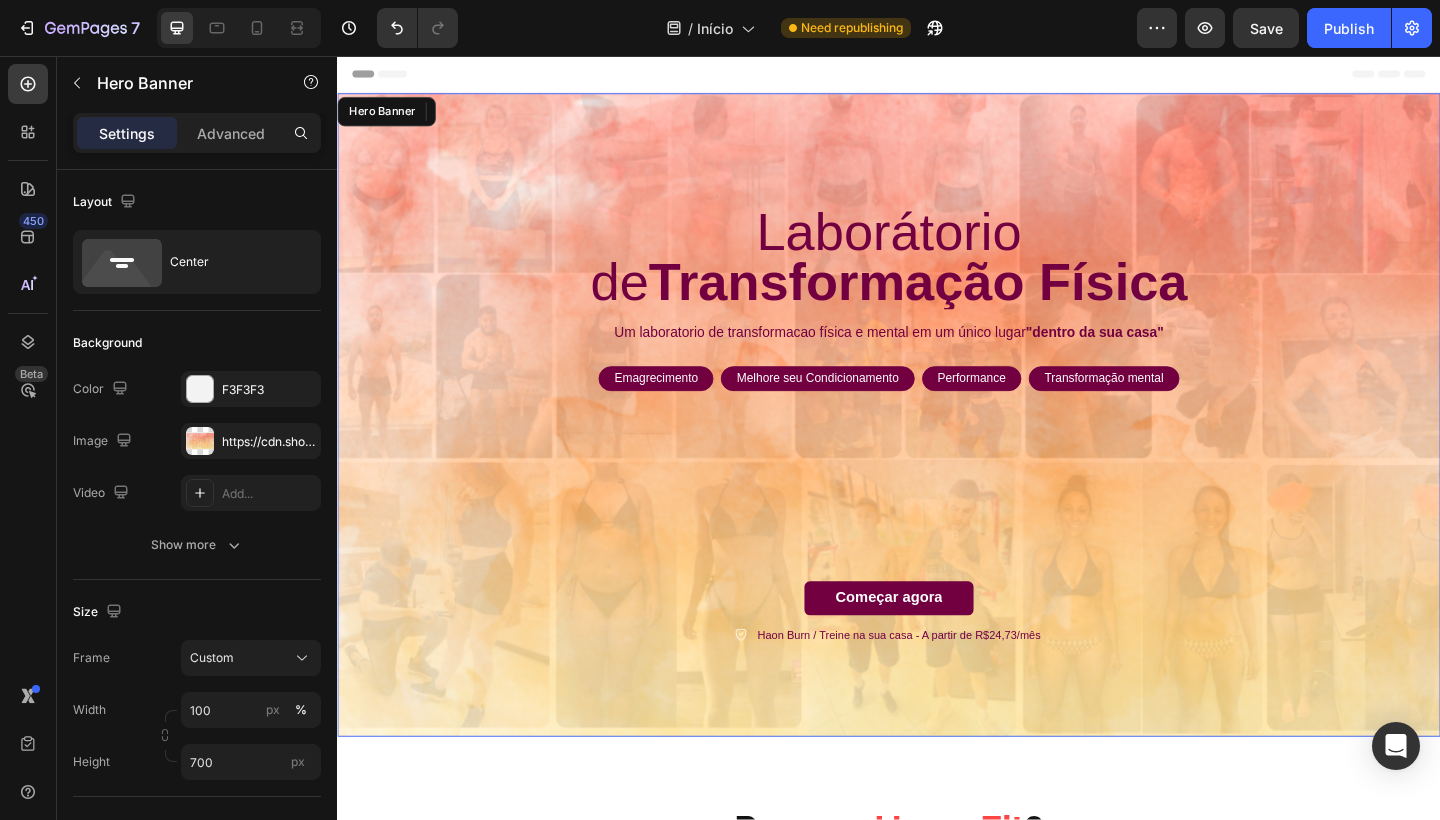 click on "Laborátorio de  Transformação Física Heading Um laboratorio de transformacao física e mental em um único lugar  "dentro da sua casa" Text Block   24 Emagrecimento Text Block Row Melhore seu Condicionamento Text Block Row Performance Text Block Row Transformação mental Text Block Row Row Começar agora Button
Haon Burn / Treine na sua casa - A partir de R$24,73/mês Item List Row" at bounding box center [937, 459] 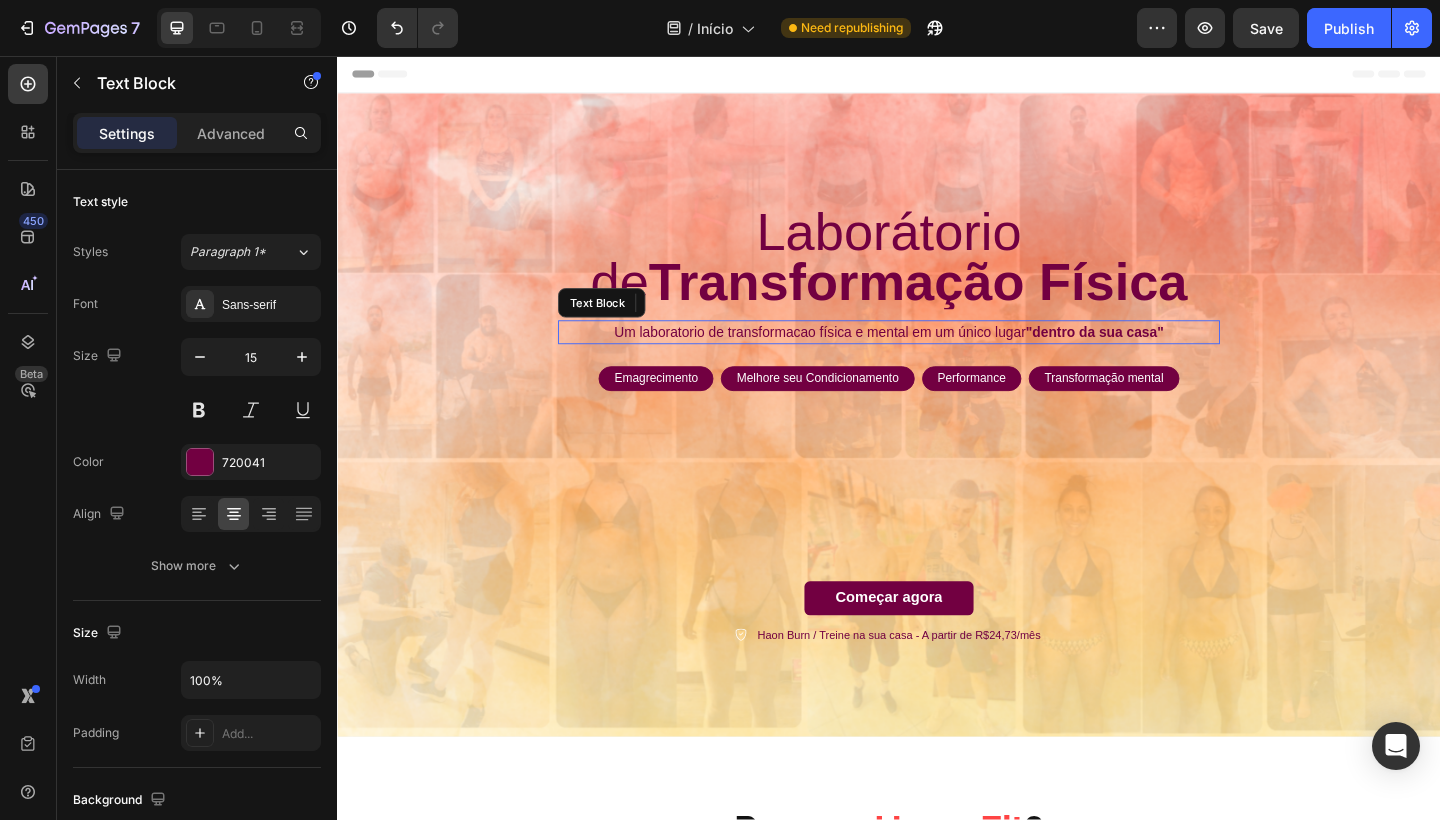 click on "Um laboratorio de transformacao física e mental em um único lugar  "dentro da sua casa"" at bounding box center [937, 357] 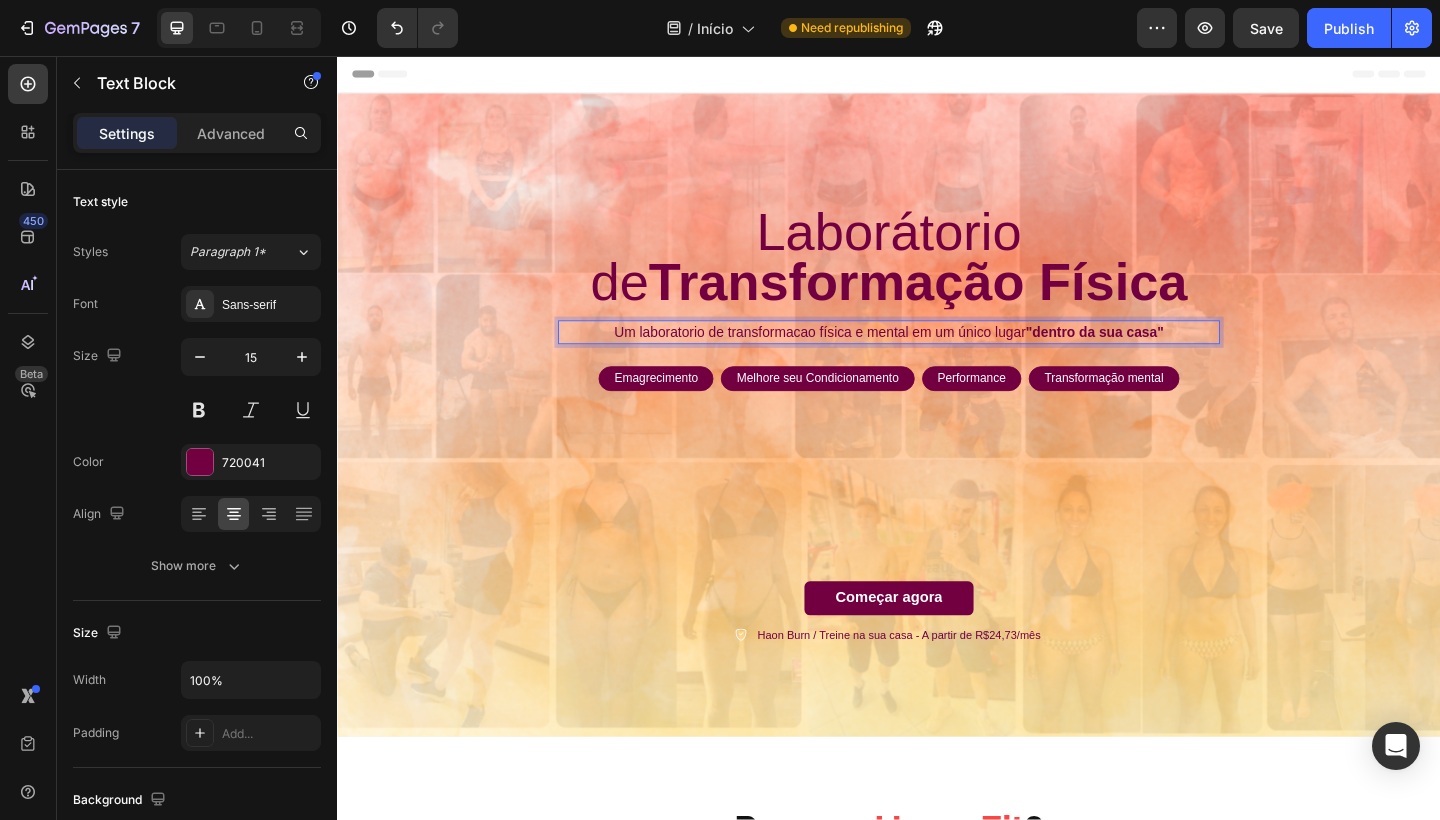 click on "Um laboratorio de transformacao física e mental em um único lugar  "dentro da sua casa"" at bounding box center (937, 357) 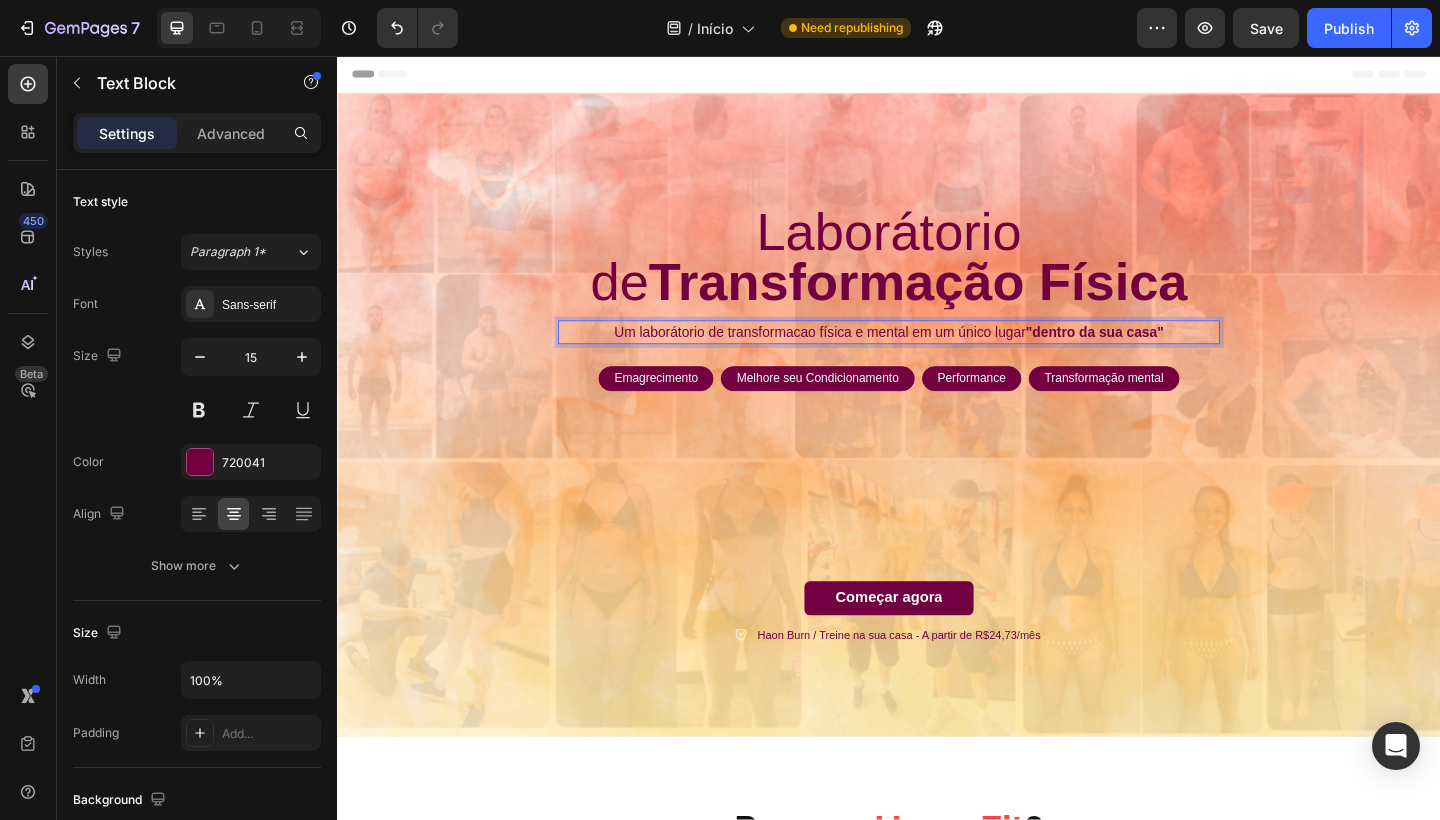 click on "Um laborátorio de transformacao física e mental em um único lugar  "dentro da sua casa"" at bounding box center [937, 357] 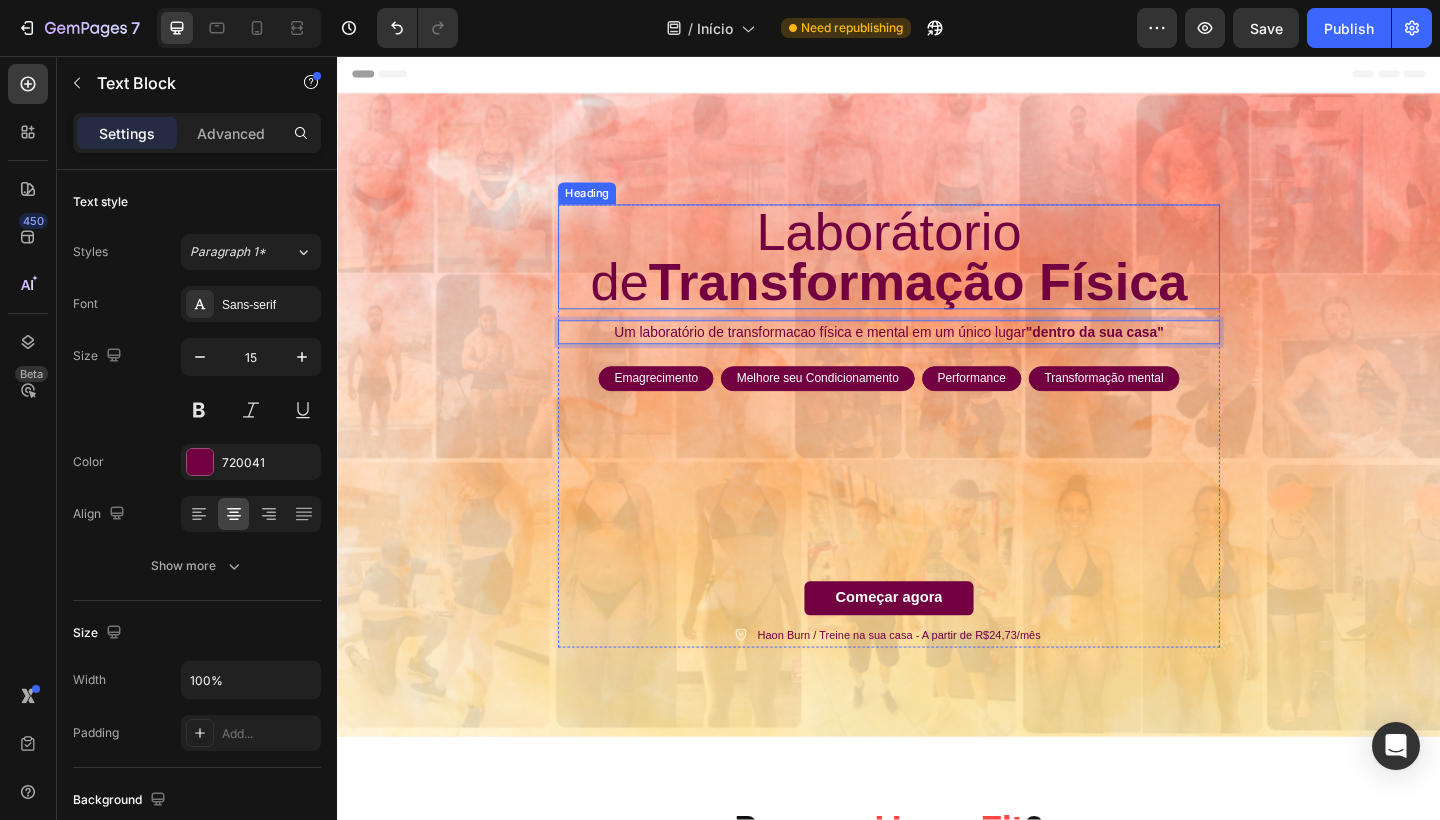 click on "Transformação Física" at bounding box center (969, 302) 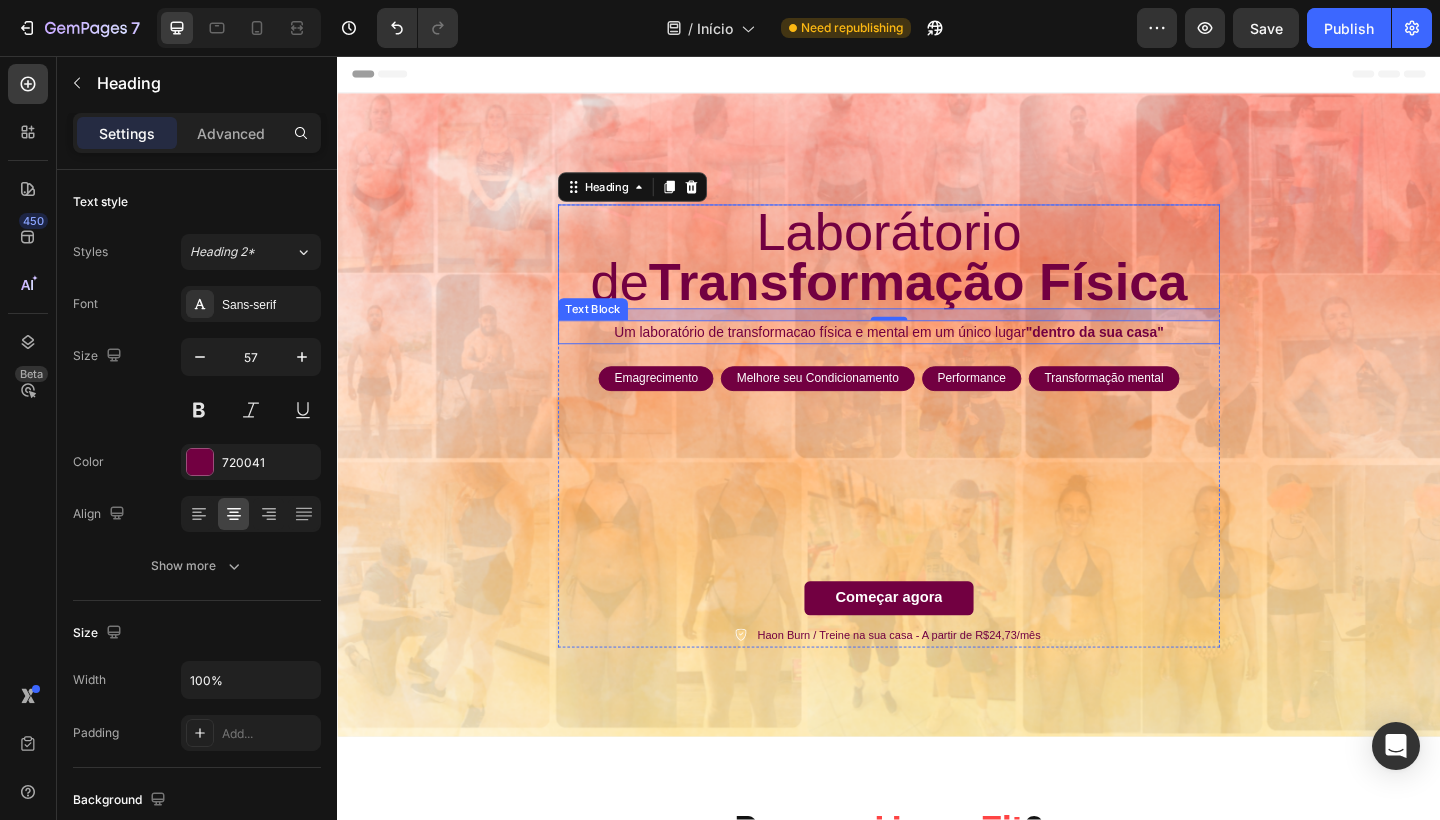 click on "Um laboratório de transformacao física e mental em um único lugar  "dentro da sua casa"" at bounding box center (937, 357) 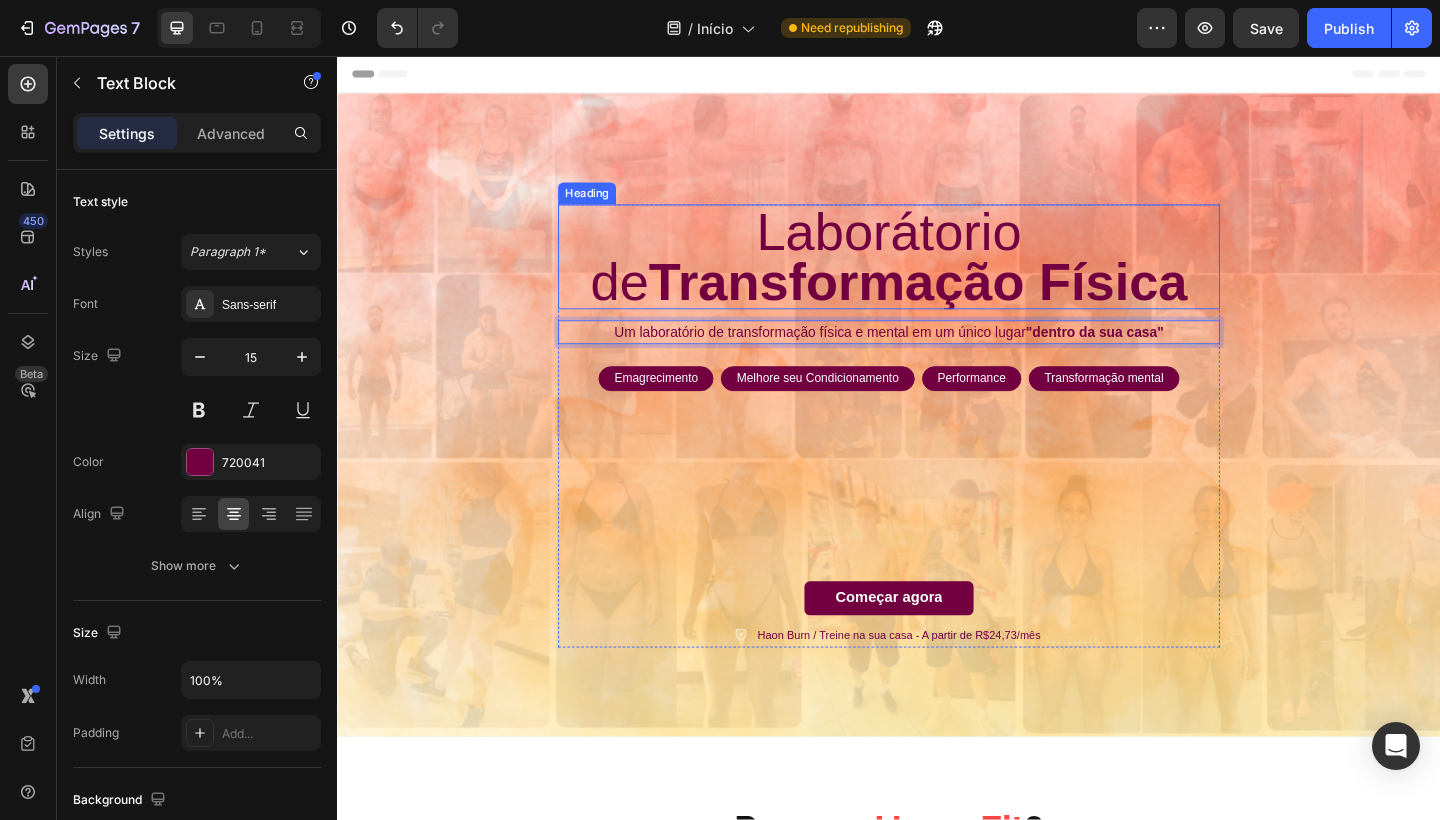 click on "Laborátorio de  Transformação Física" at bounding box center [937, 274] 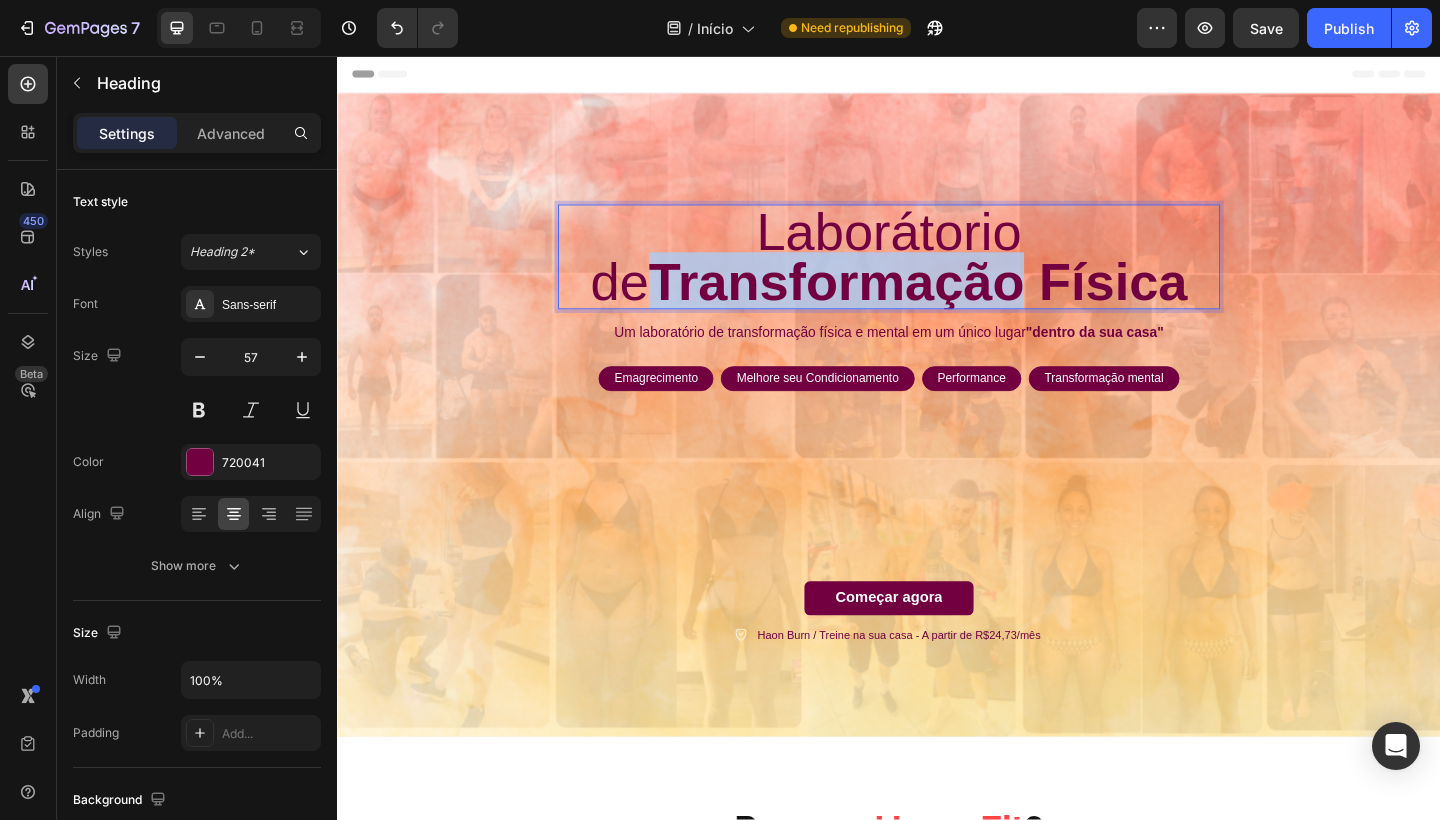 click on "Transformação Física" at bounding box center [969, 302] 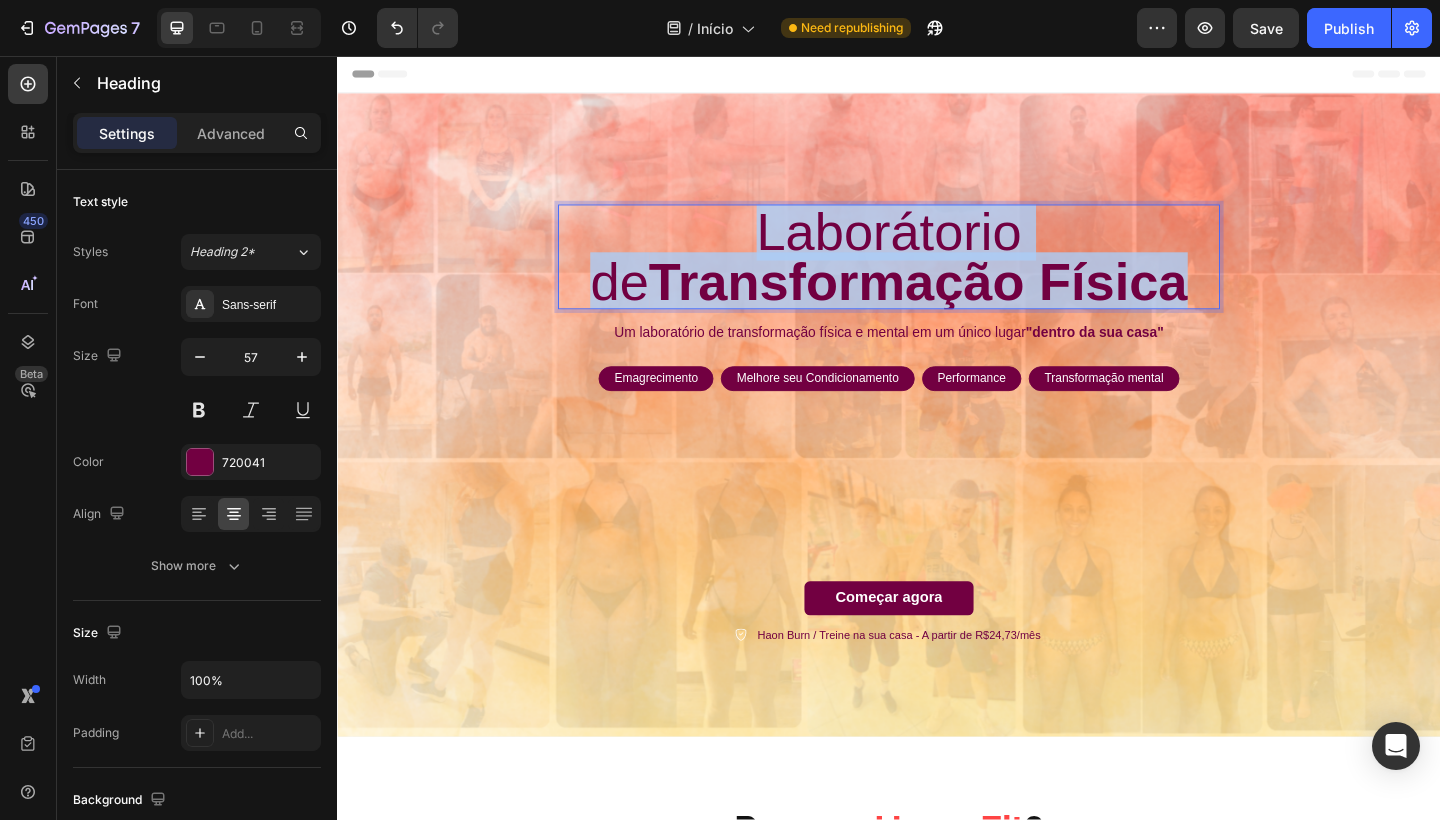 click on "Transformação Física" at bounding box center [969, 302] 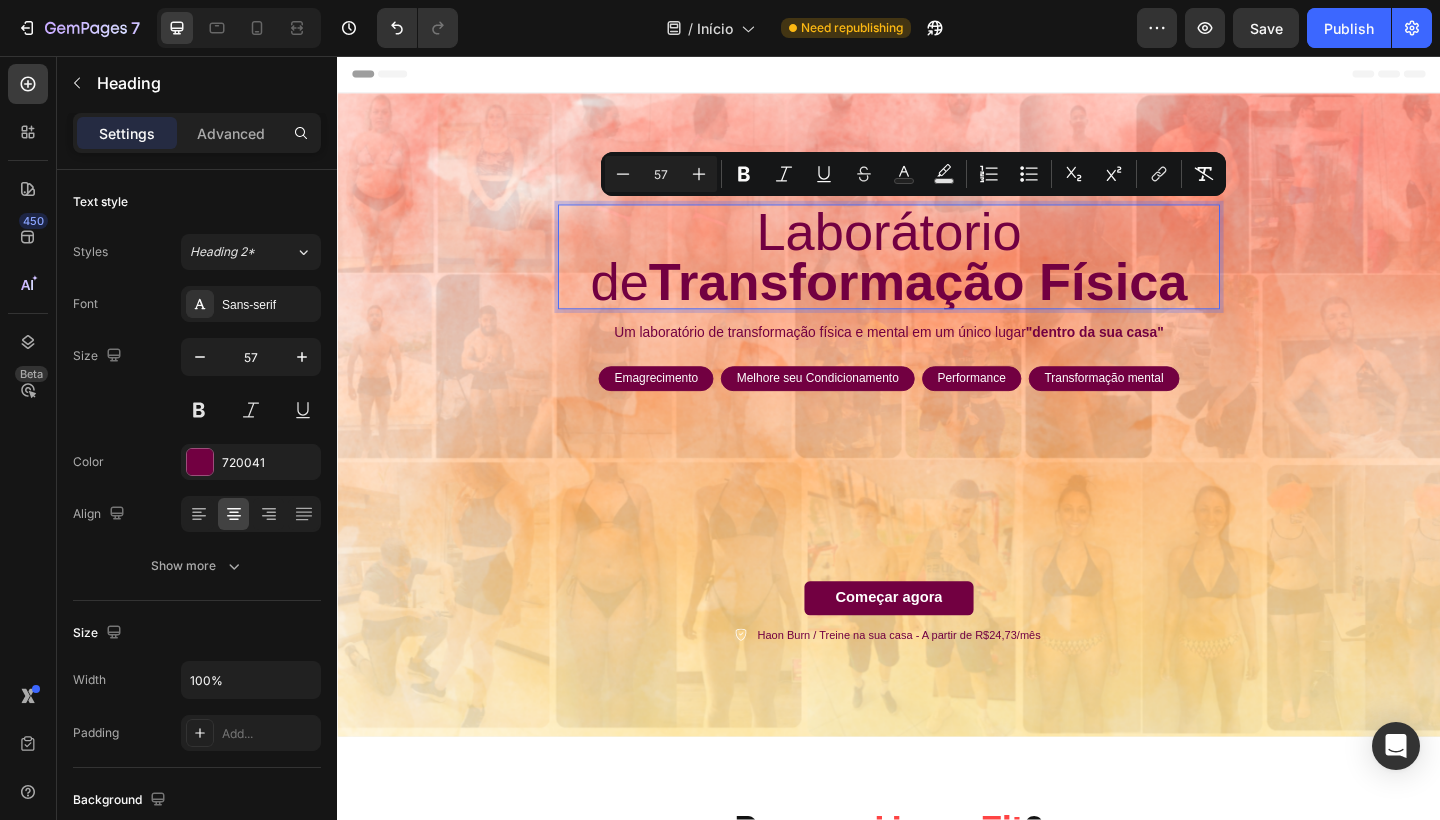 click on "Laborátorio de  Transformação Física" at bounding box center [937, 274] 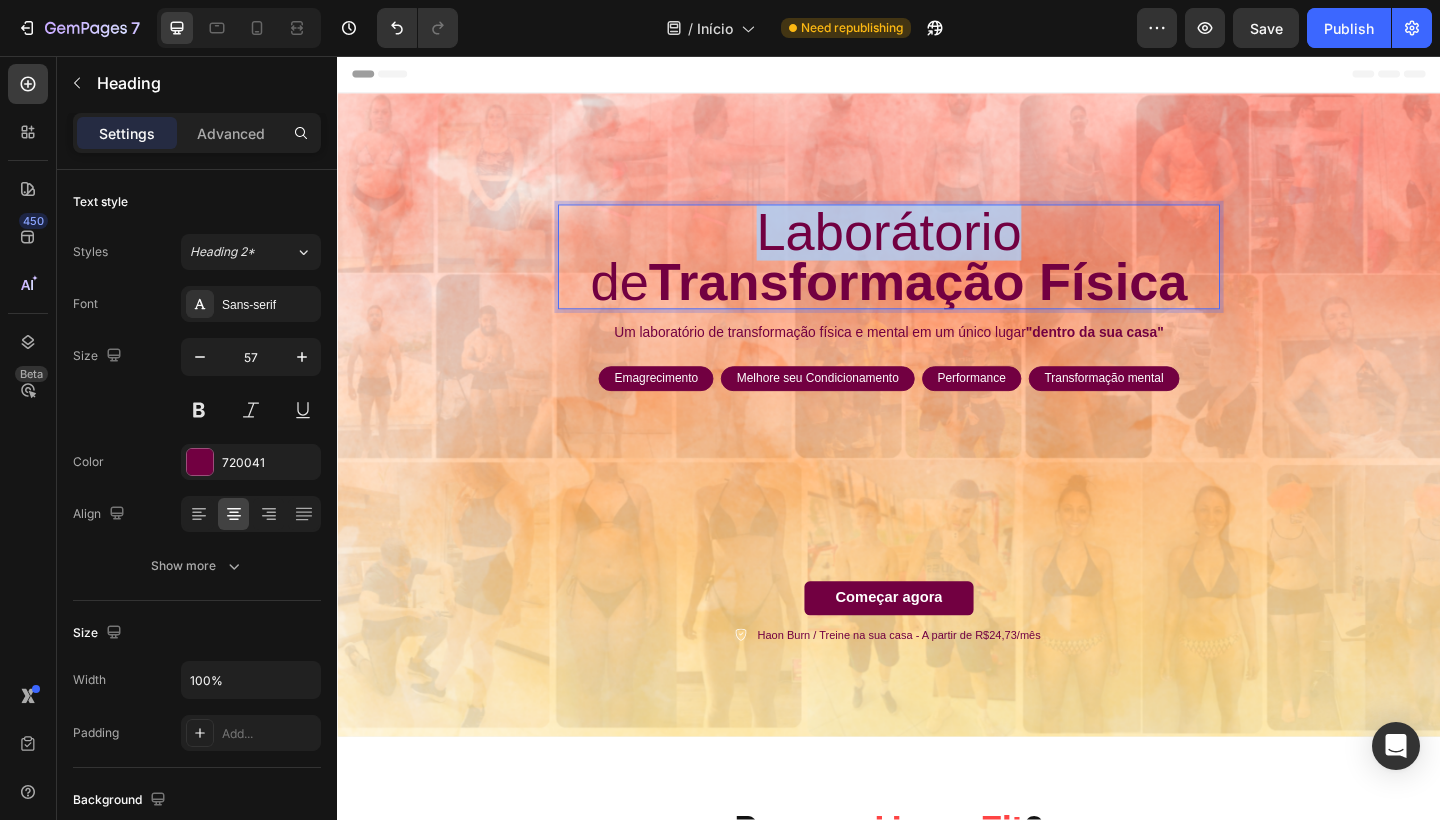 click on "Laborátorio de  Transformação Física" at bounding box center (937, 274) 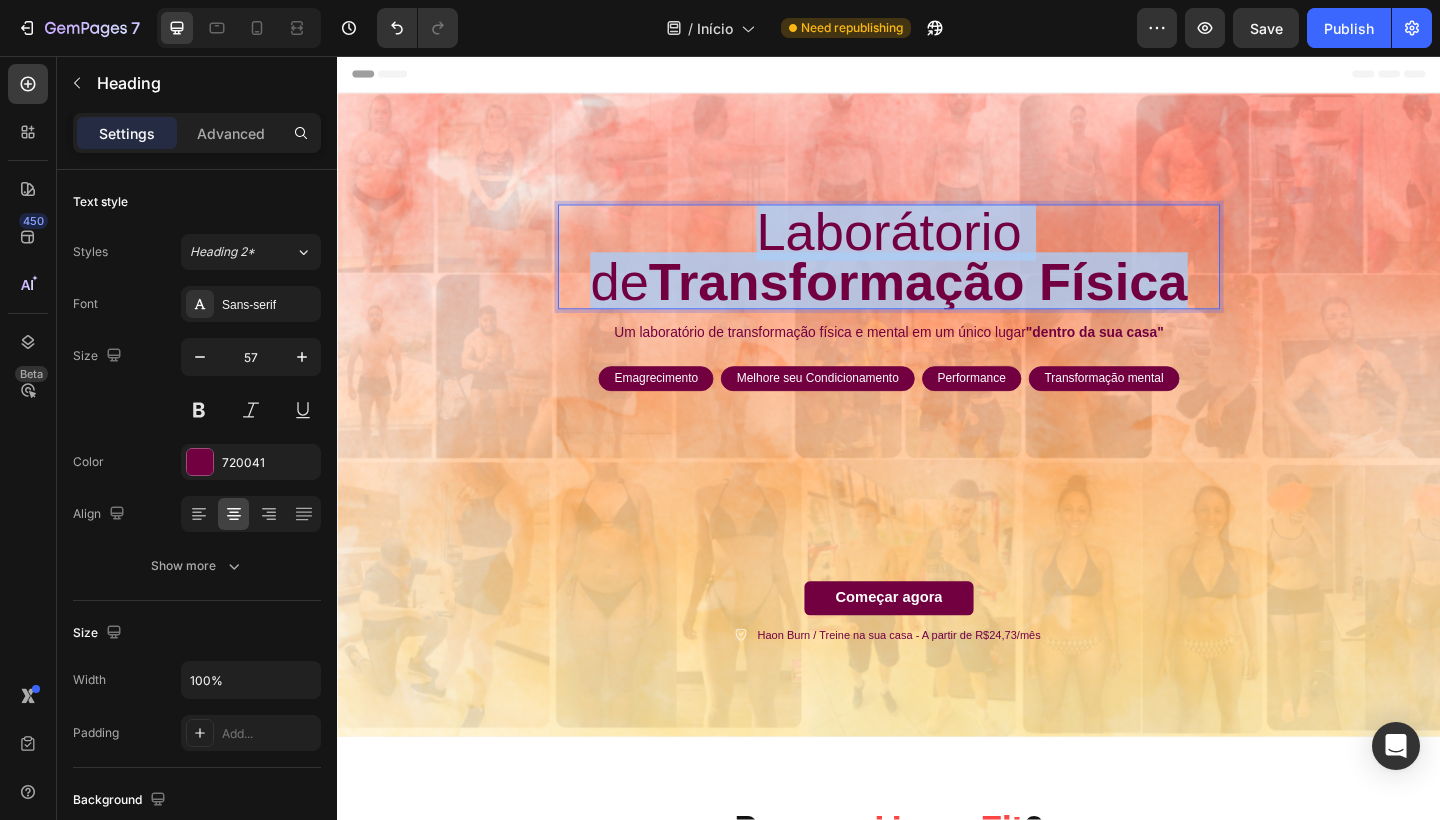click on "Laborátorio de  Transformação Física" at bounding box center [937, 274] 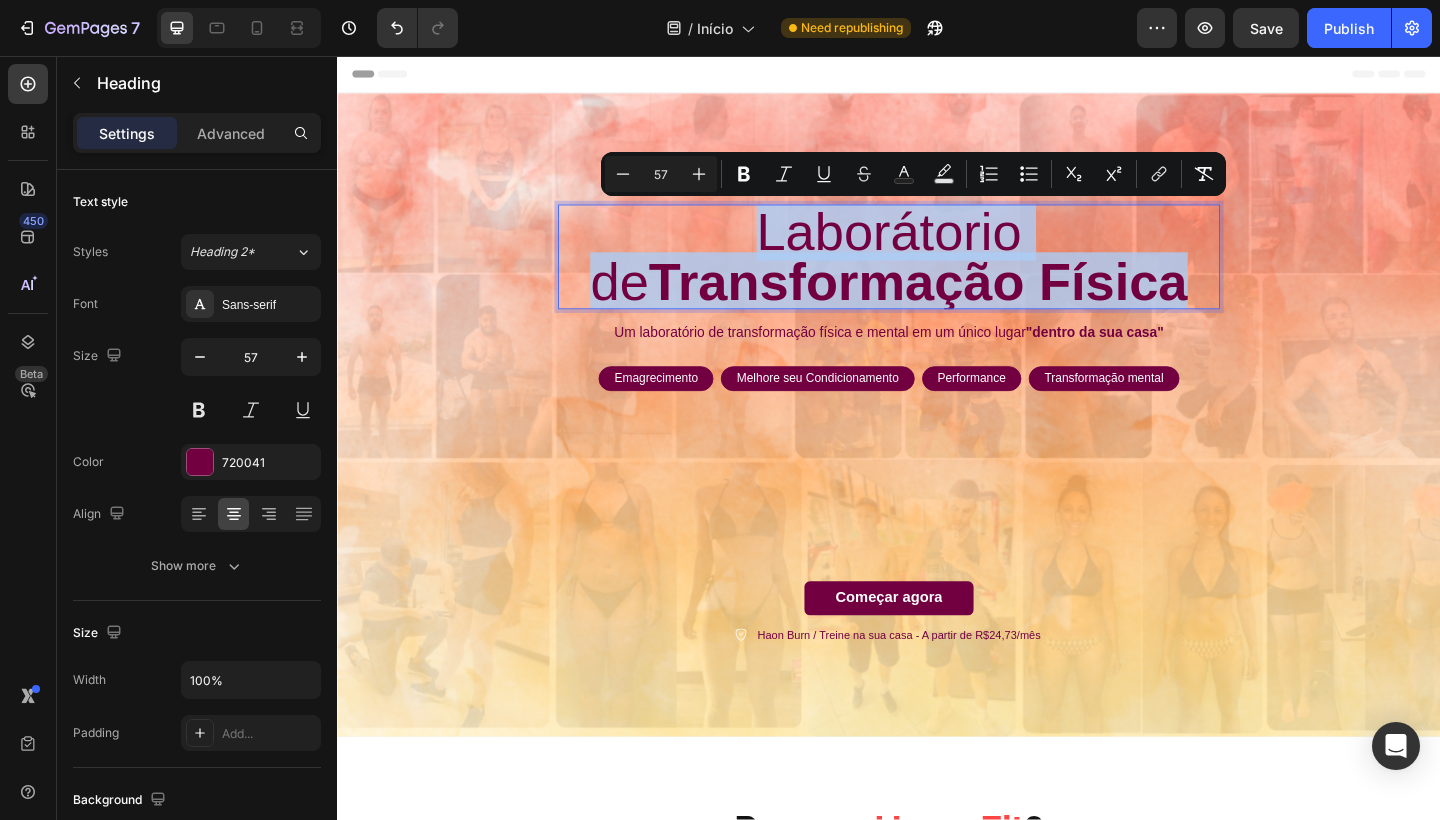 click on "Laborátorio de  Transformação Física" at bounding box center (937, 274) 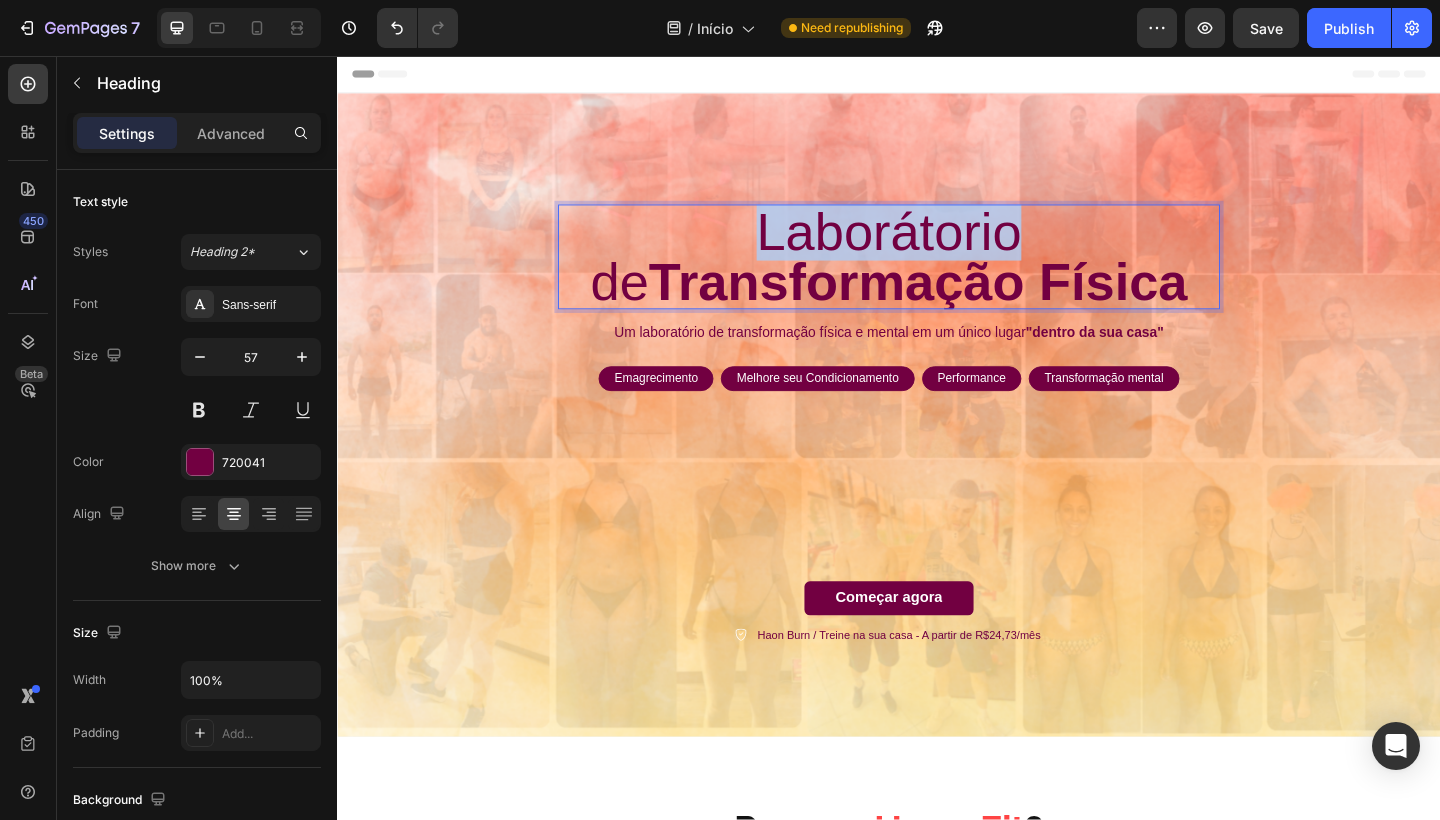 click on "Laborátorio de  Transformação Física" at bounding box center [937, 274] 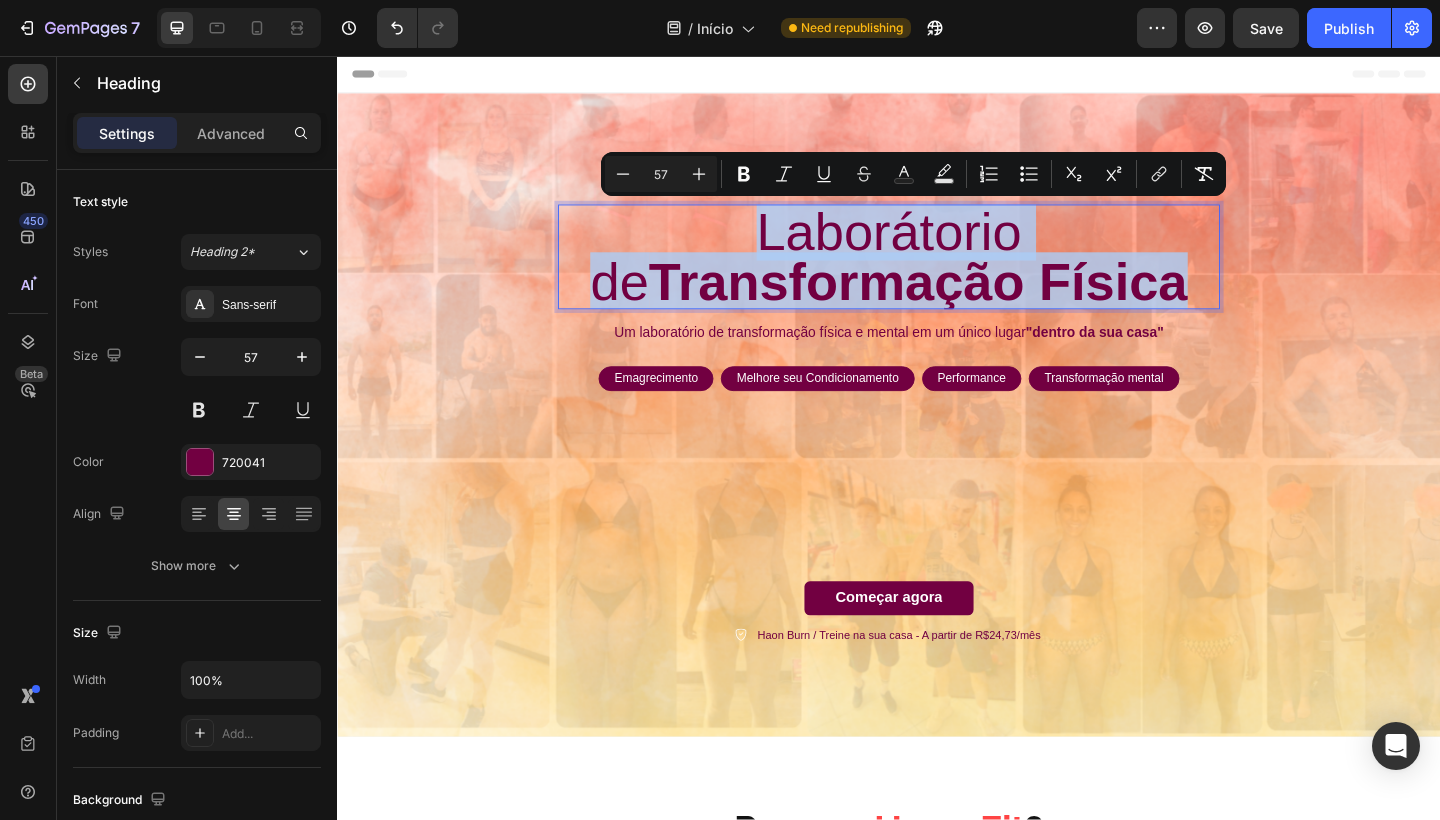 click on "Laborátorio de  Transformação Física" at bounding box center [937, 274] 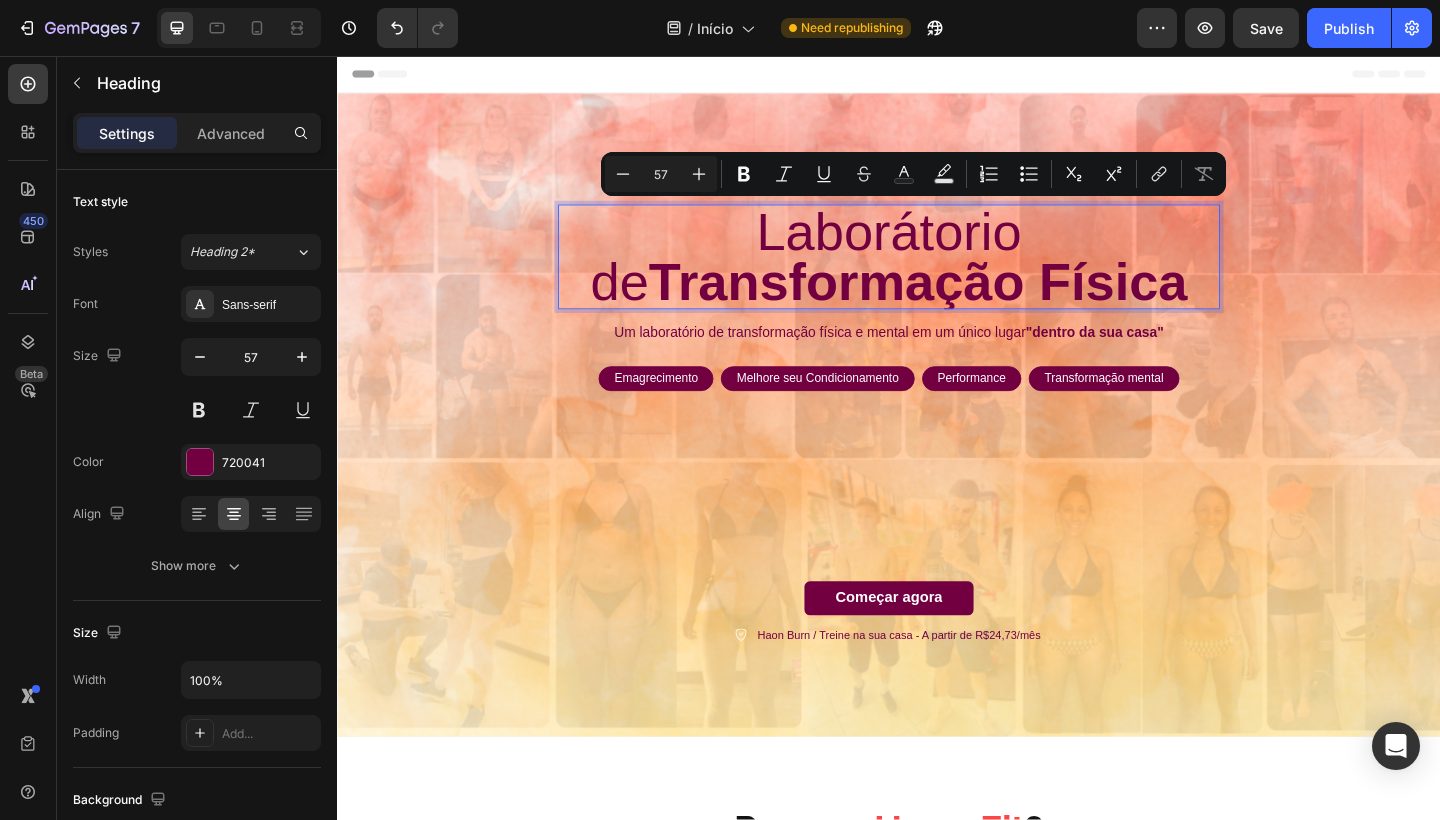 drag, startPoint x: 1124, startPoint y: 243, endPoint x: 685, endPoint y: 243, distance: 439 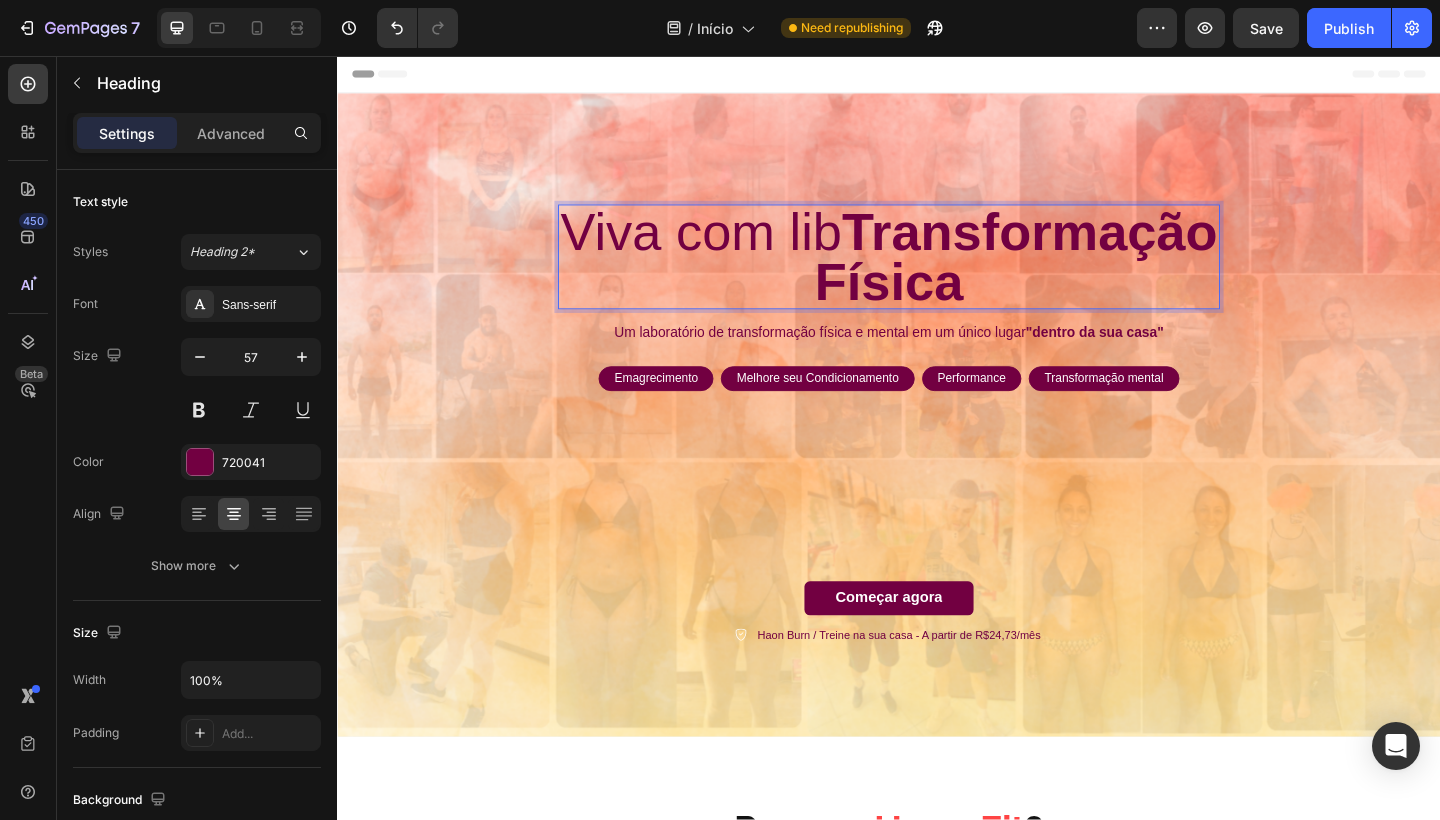 scroll, scrollTop: 4, scrollLeft: 0, axis: vertical 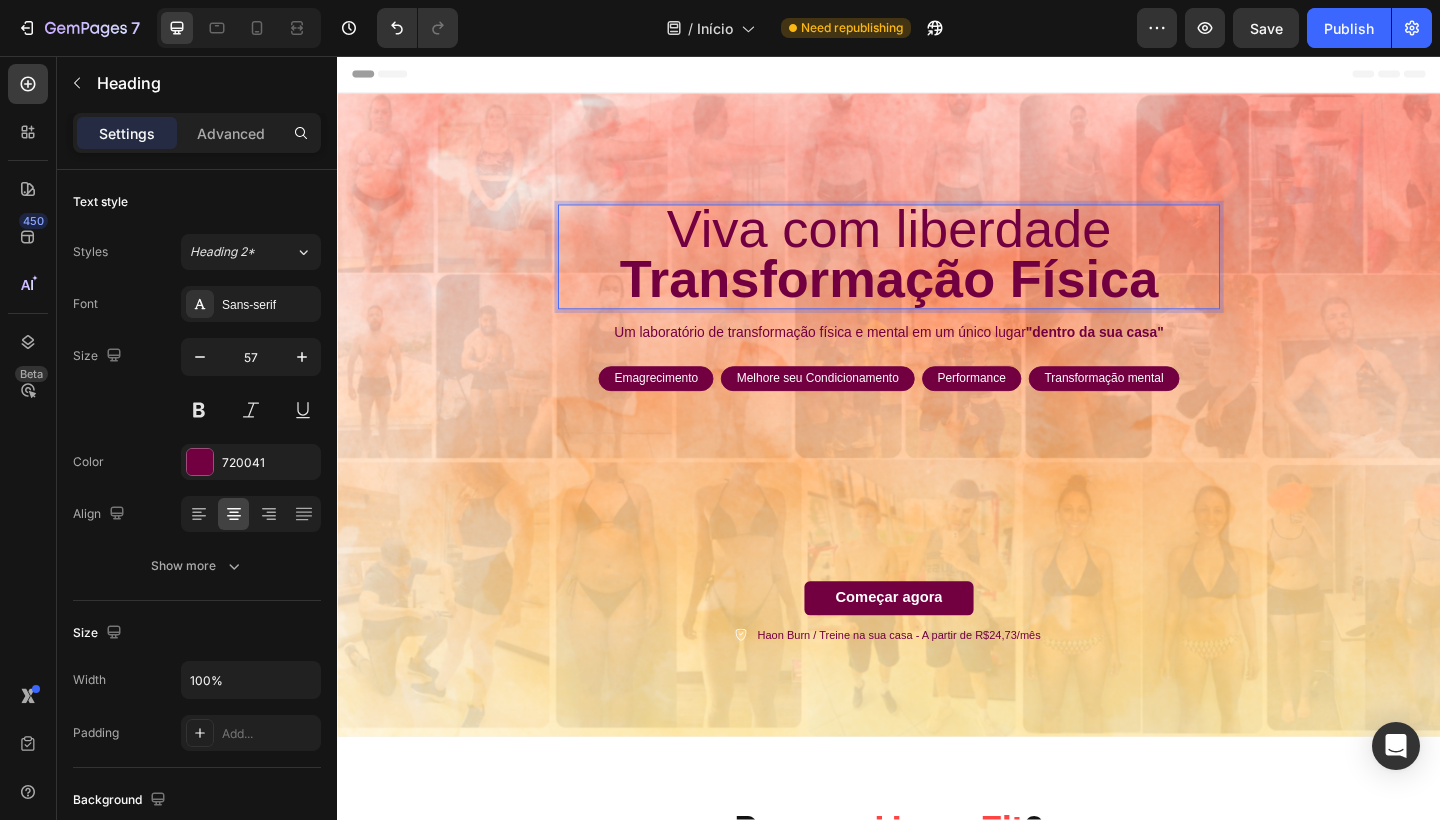 click on "Transformação Física" at bounding box center [937, 299] 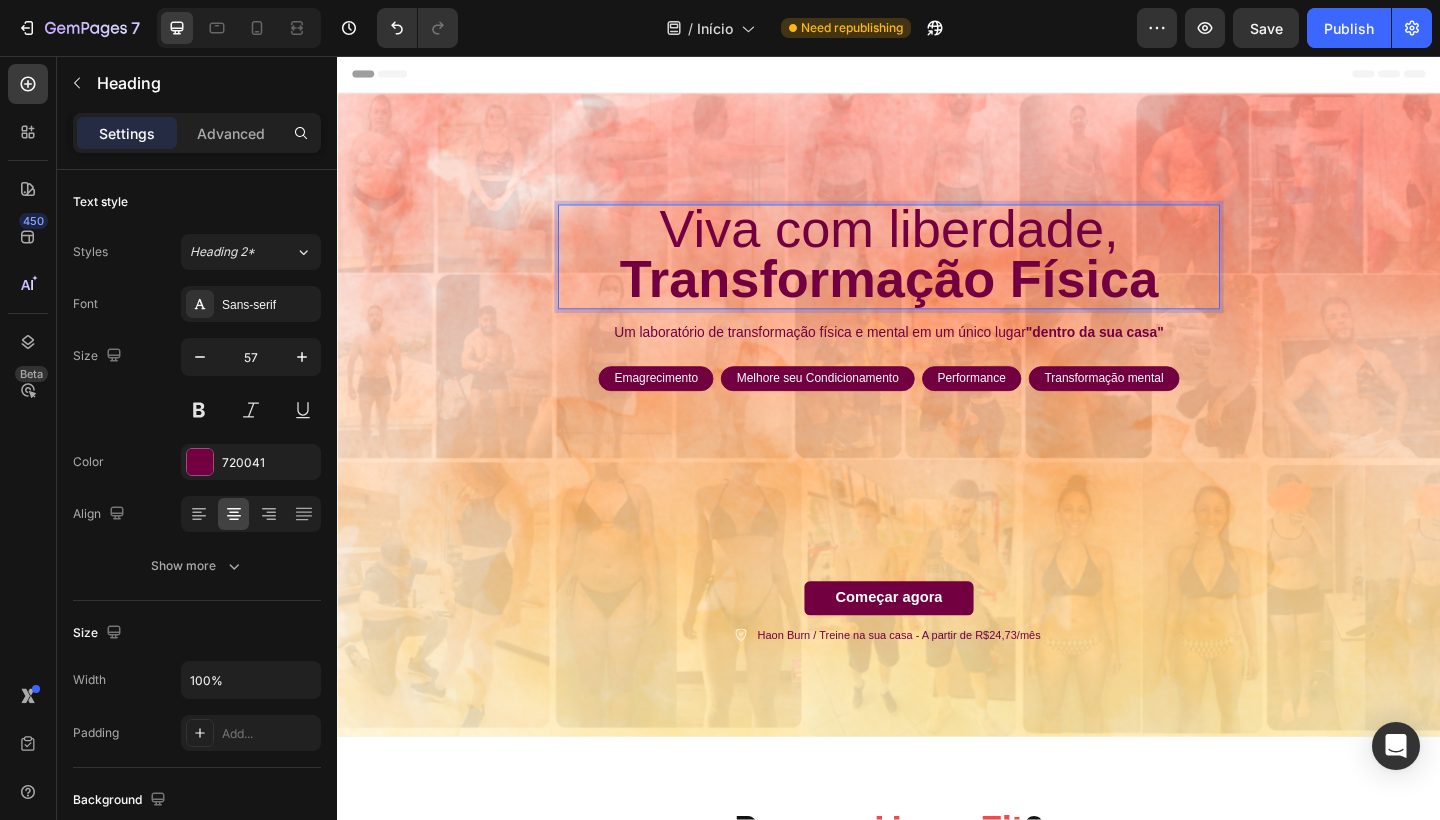 scroll, scrollTop: 0, scrollLeft: 0, axis: both 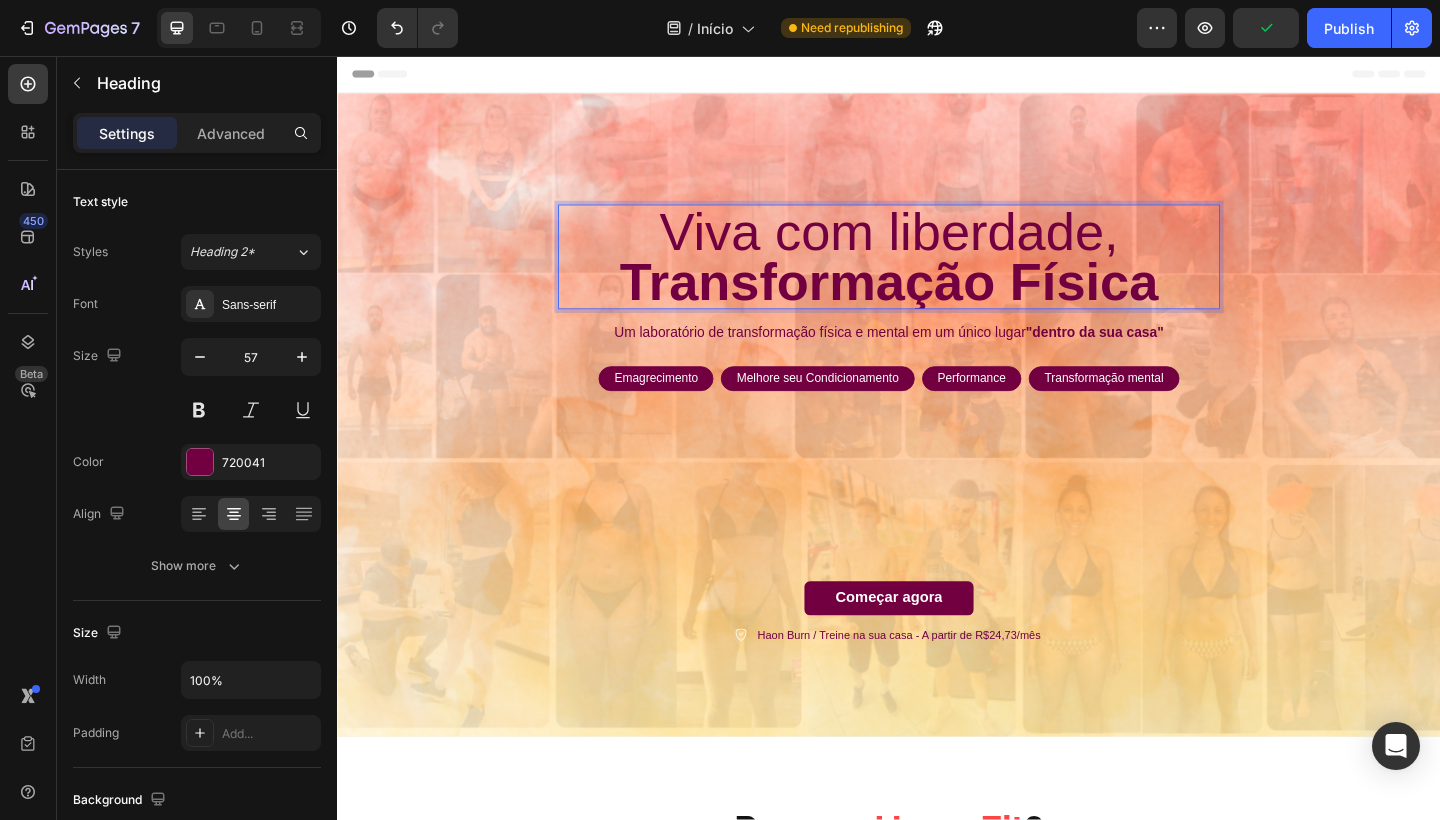 click on "Transformação Física" at bounding box center [937, 302] 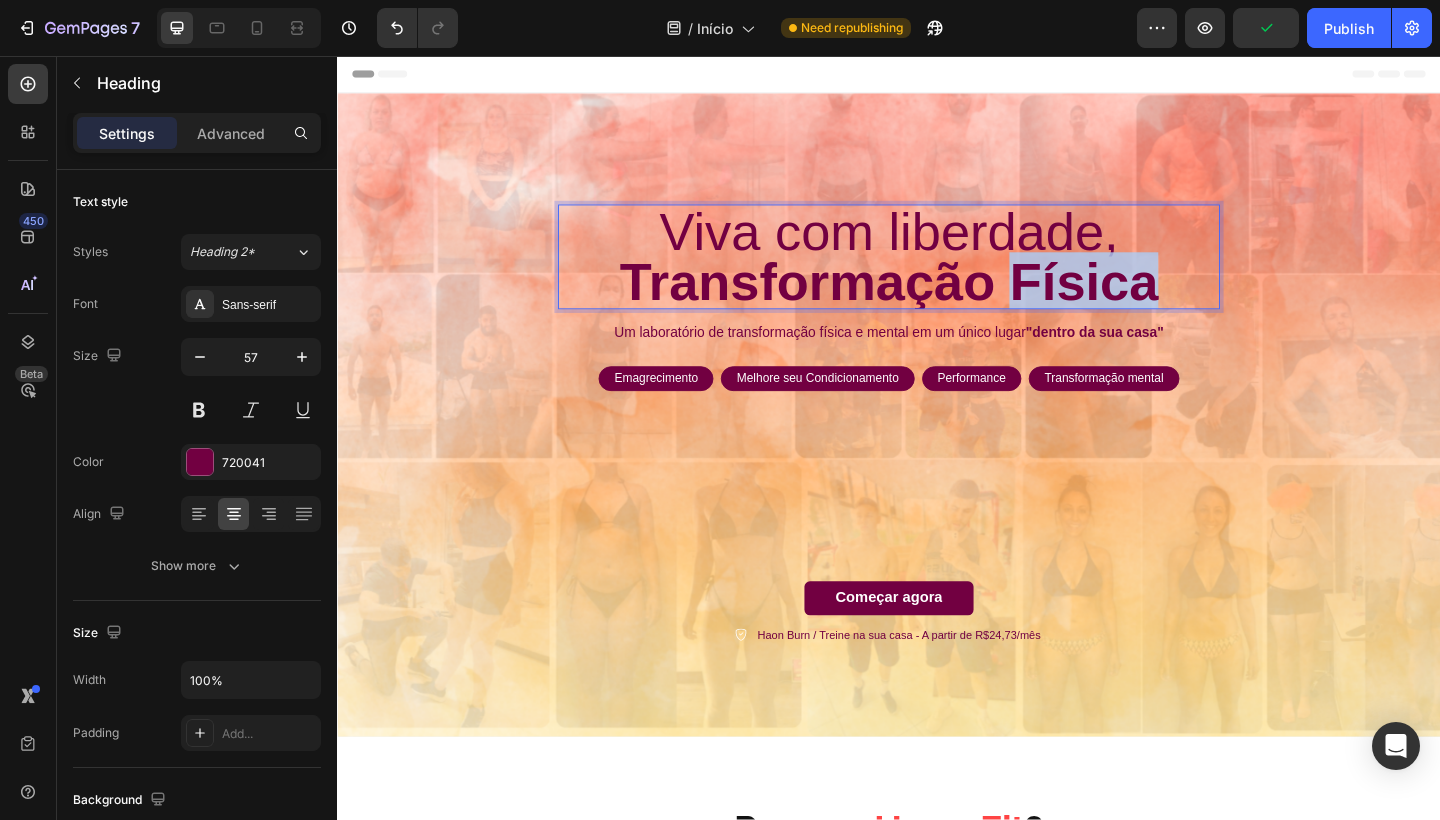 click on "Transformação Física" at bounding box center (937, 302) 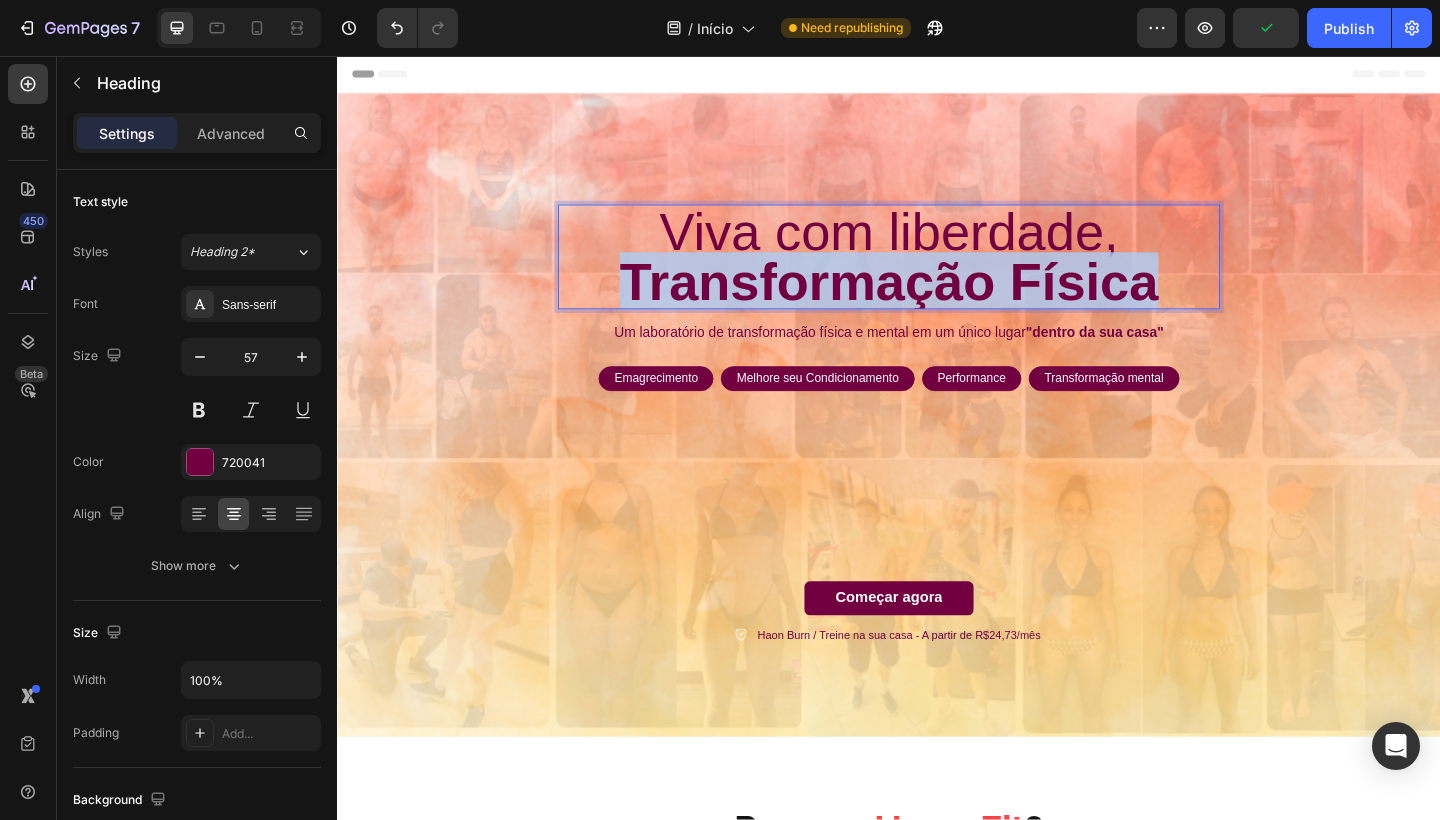 click on "Transformação Física" at bounding box center (937, 302) 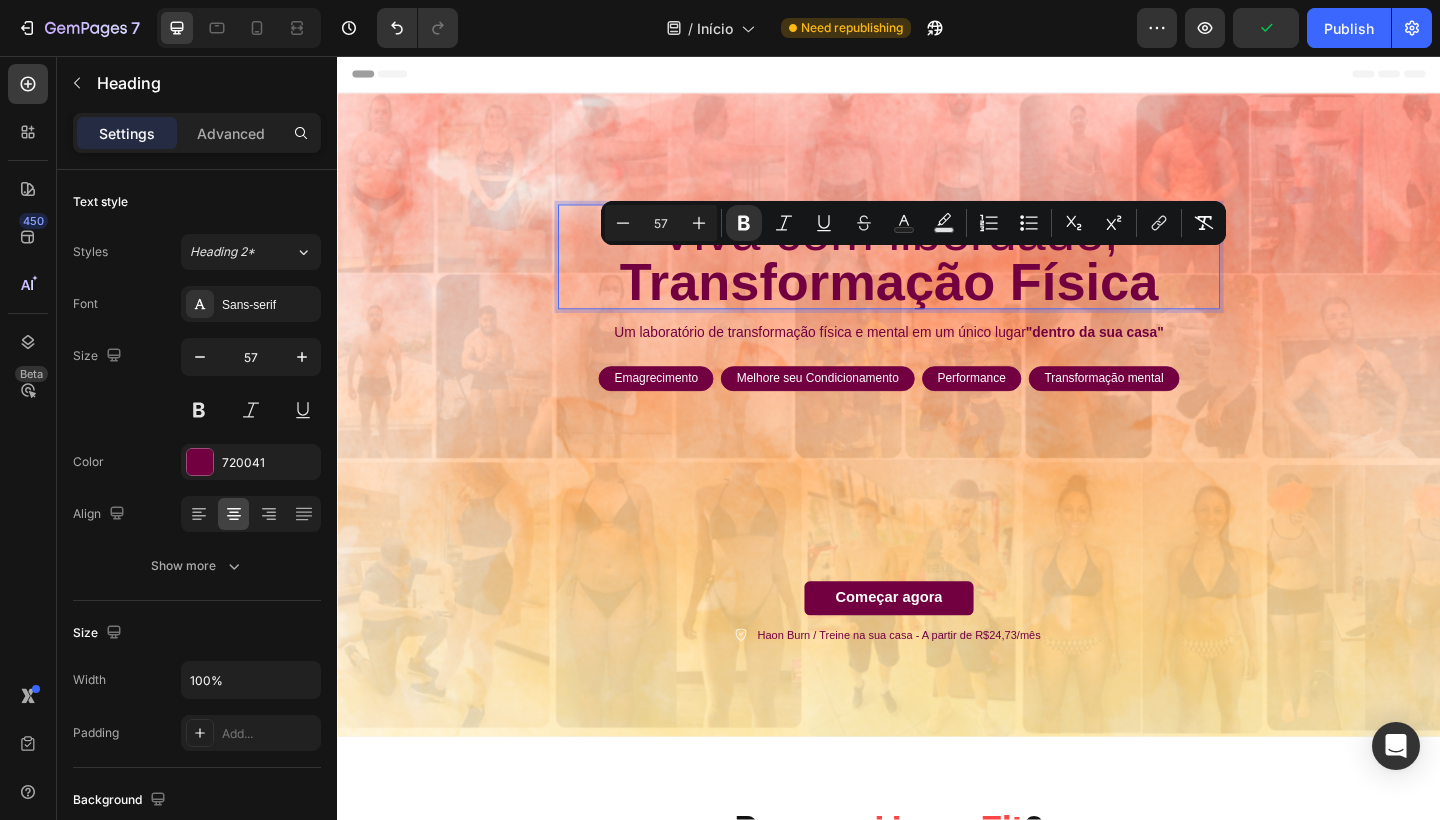 scroll, scrollTop: 4, scrollLeft: 0, axis: vertical 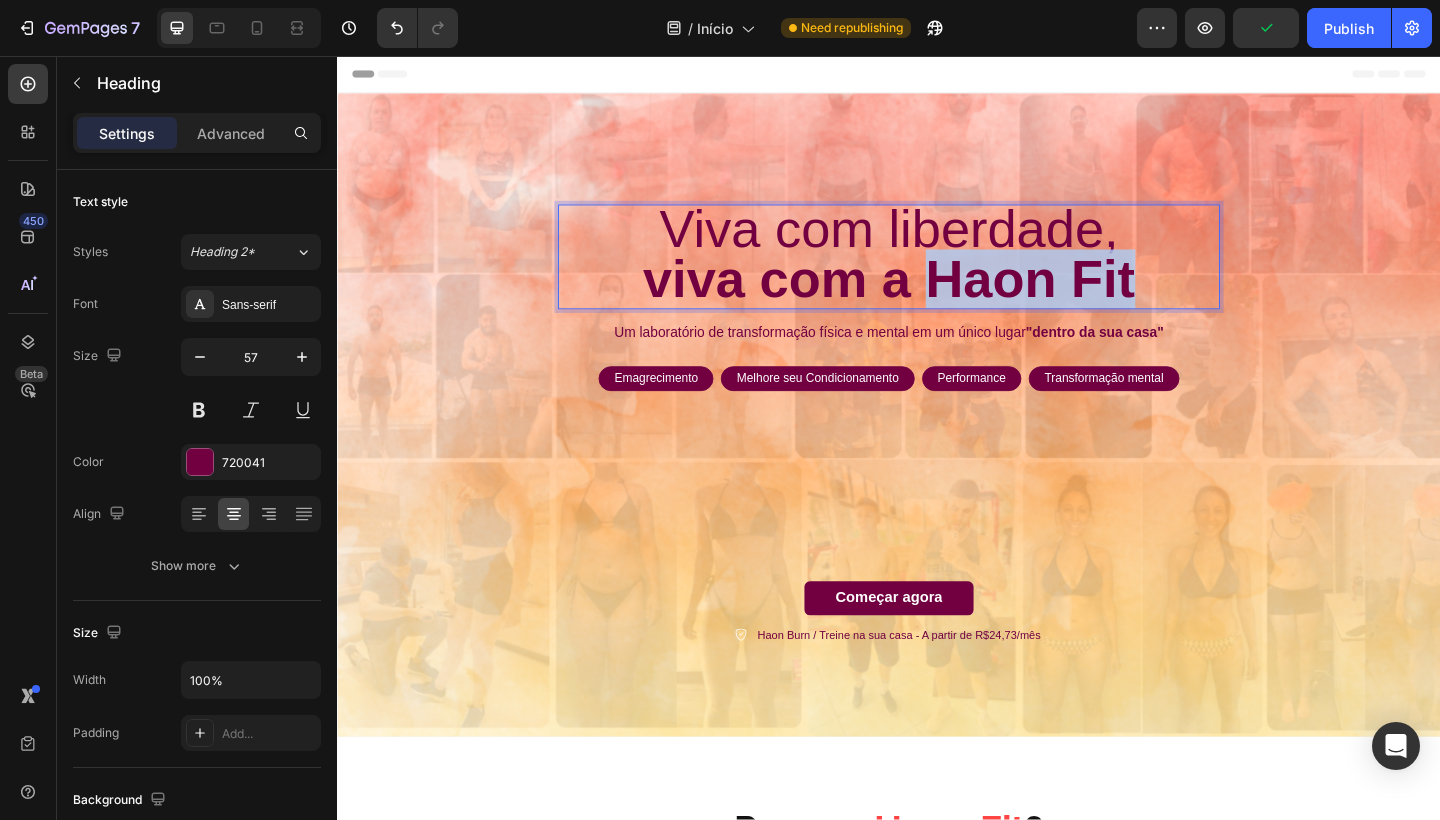 drag, startPoint x: 982, startPoint y: 301, endPoint x: 1201, endPoint y: 305, distance: 219.03653 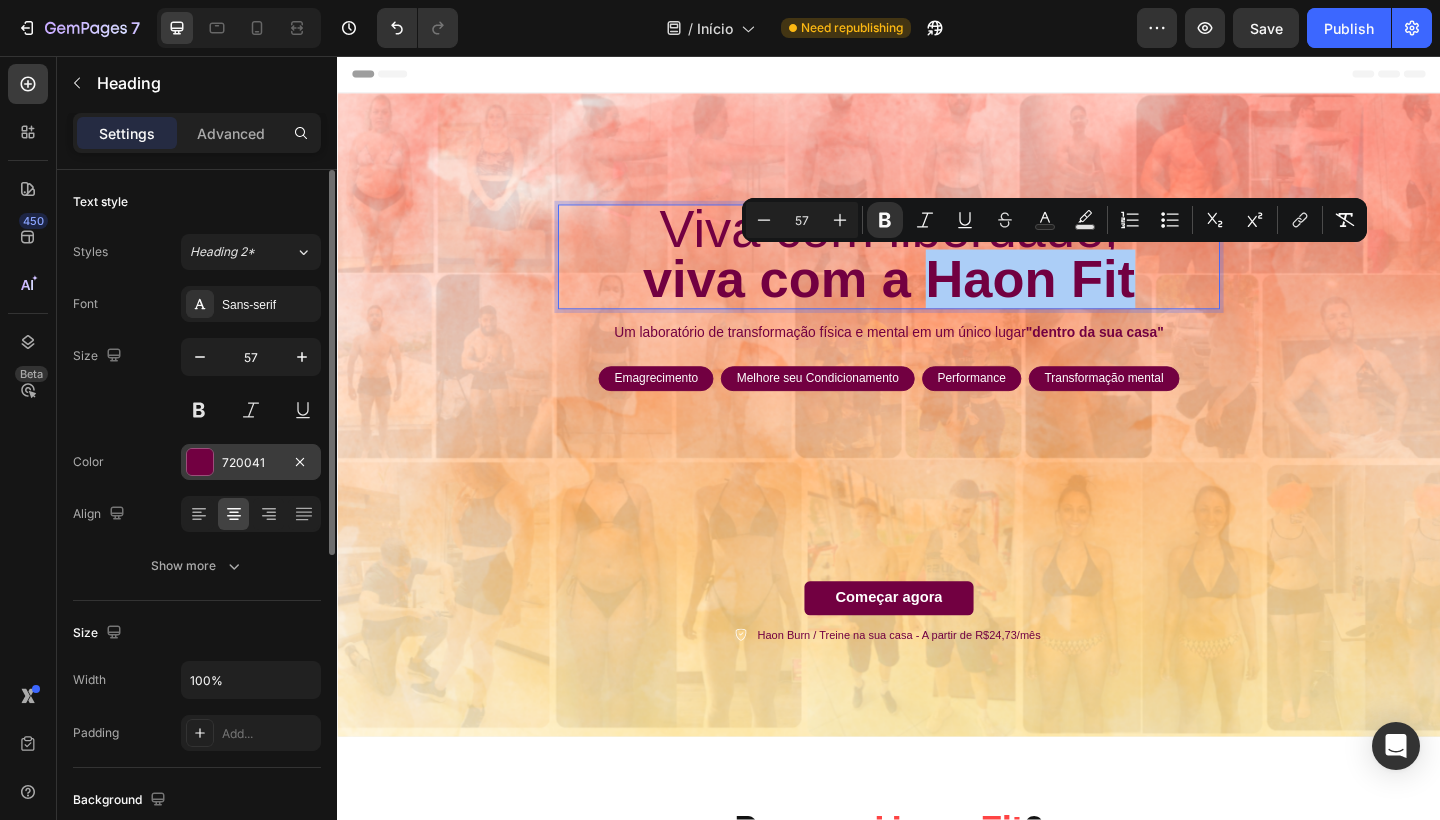 click on "720041" at bounding box center (251, 463) 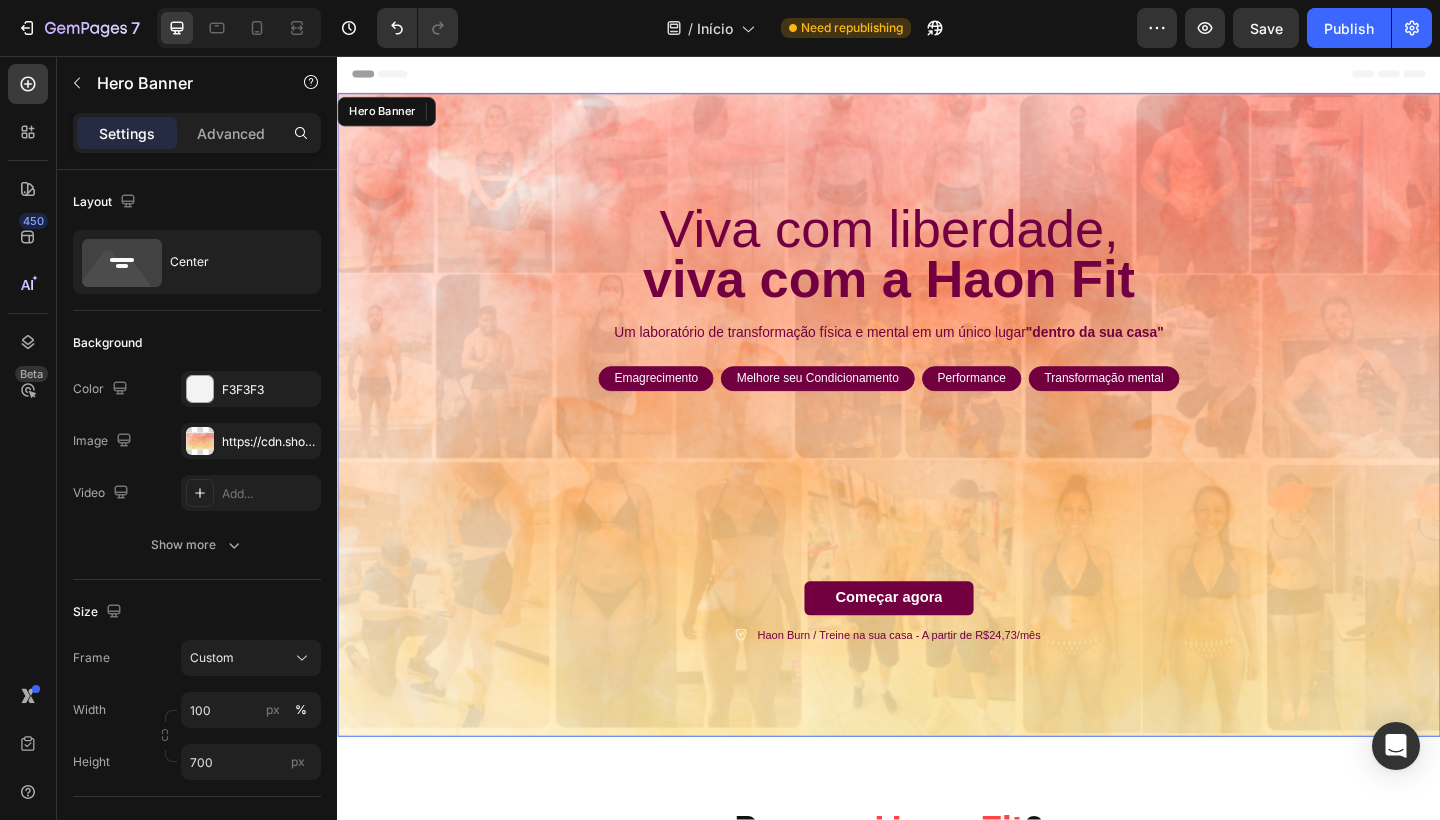 click on "Viva com liberdade, viva com a Haon Fit Heading   12 Um laboratório de transformação física e mental em um único lugar  "dentro da sua casa" Text Block Emagrecimento Text Block Row Melhore seu Condicionamento Text Block Row Performance Text Block Row Transformação mental Text Block Row Row Começar agora Button
Haon Burn / Treine na sua casa - A partir de R$24,73/mês Item List Row" at bounding box center (937, 459) 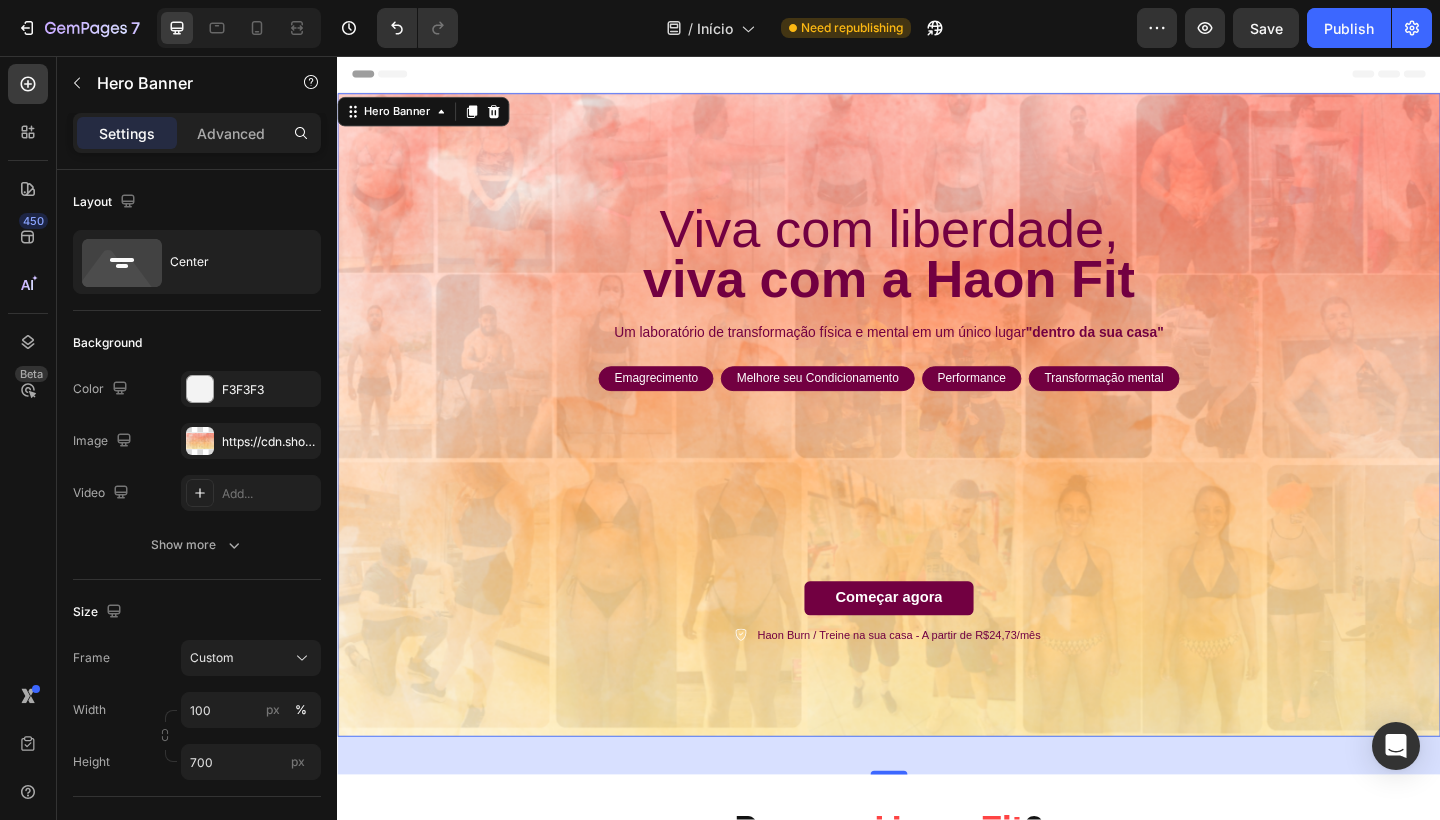click on "Viva com liberdade, viva com a Haon Fit Heading Um laboratório de transformação física e mental em um único lugar  "dentro da sua casa" Text Block Emagrecimento Text Block Row Melhore seu Condicionamento Text Block Row Performance Text Block Row Transformação mental Text Block Row Row Começar agora Button
Haon Burn / Treine na sua casa - A partir de R$24,73/mês Item List Row" at bounding box center [937, 459] 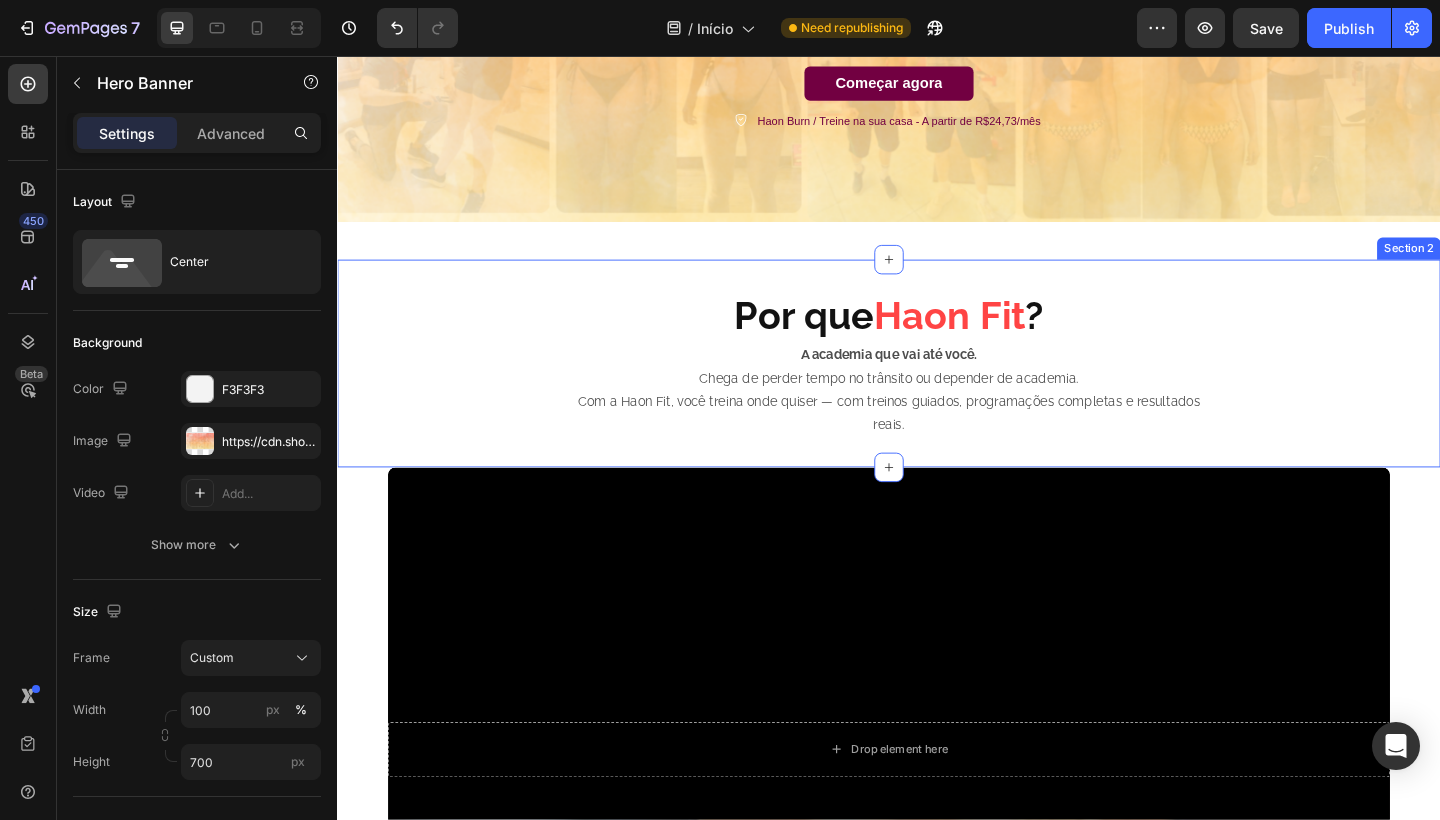 scroll, scrollTop: 565, scrollLeft: 0, axis: vertical 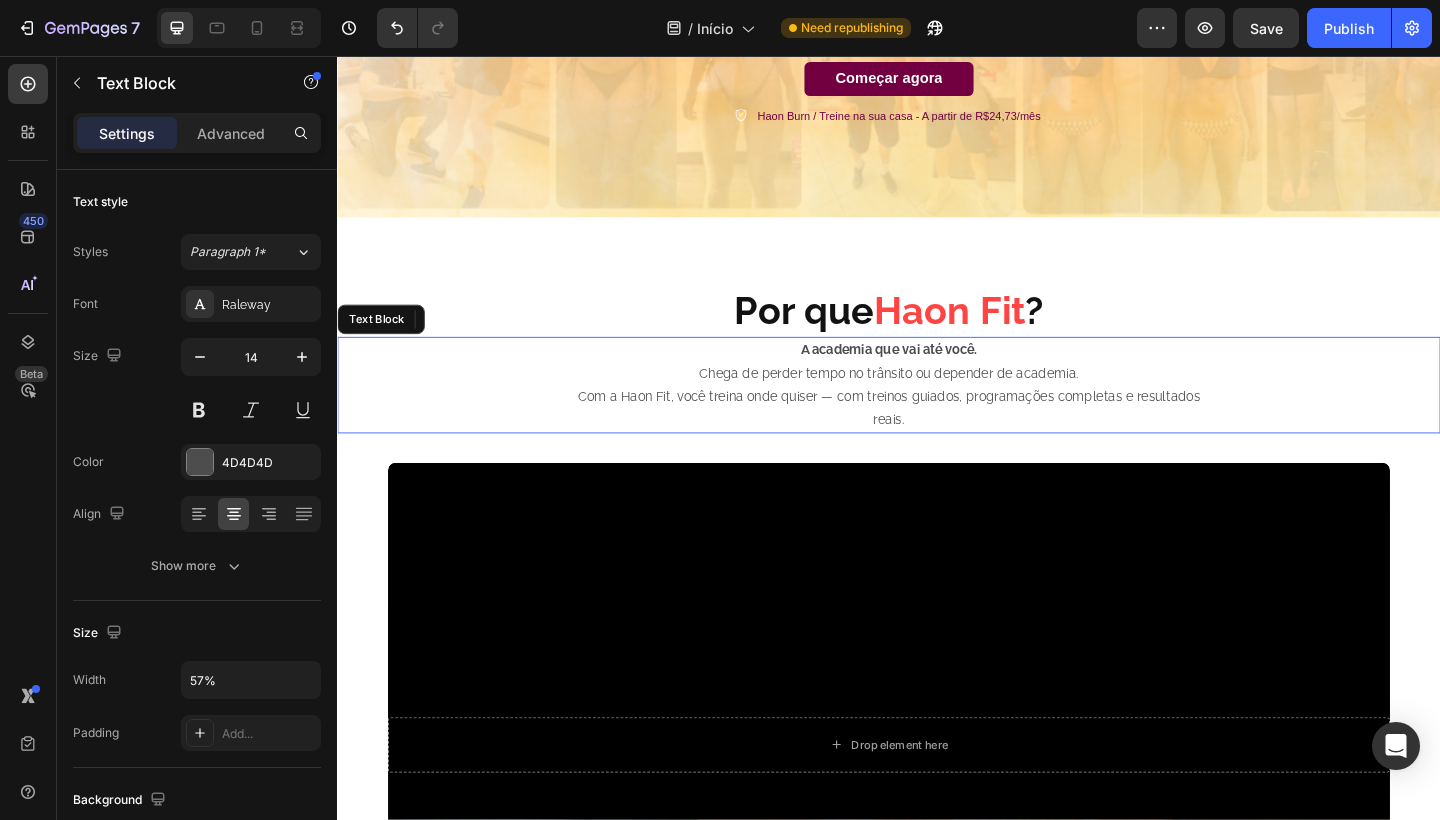 click on "Chega de perder tempo no trânsito ou depender de academia. Com a Haon Fit, você treina onde quiser — com treinos guiados, programações completas e resultados reais." at bounding box center (937, 428) 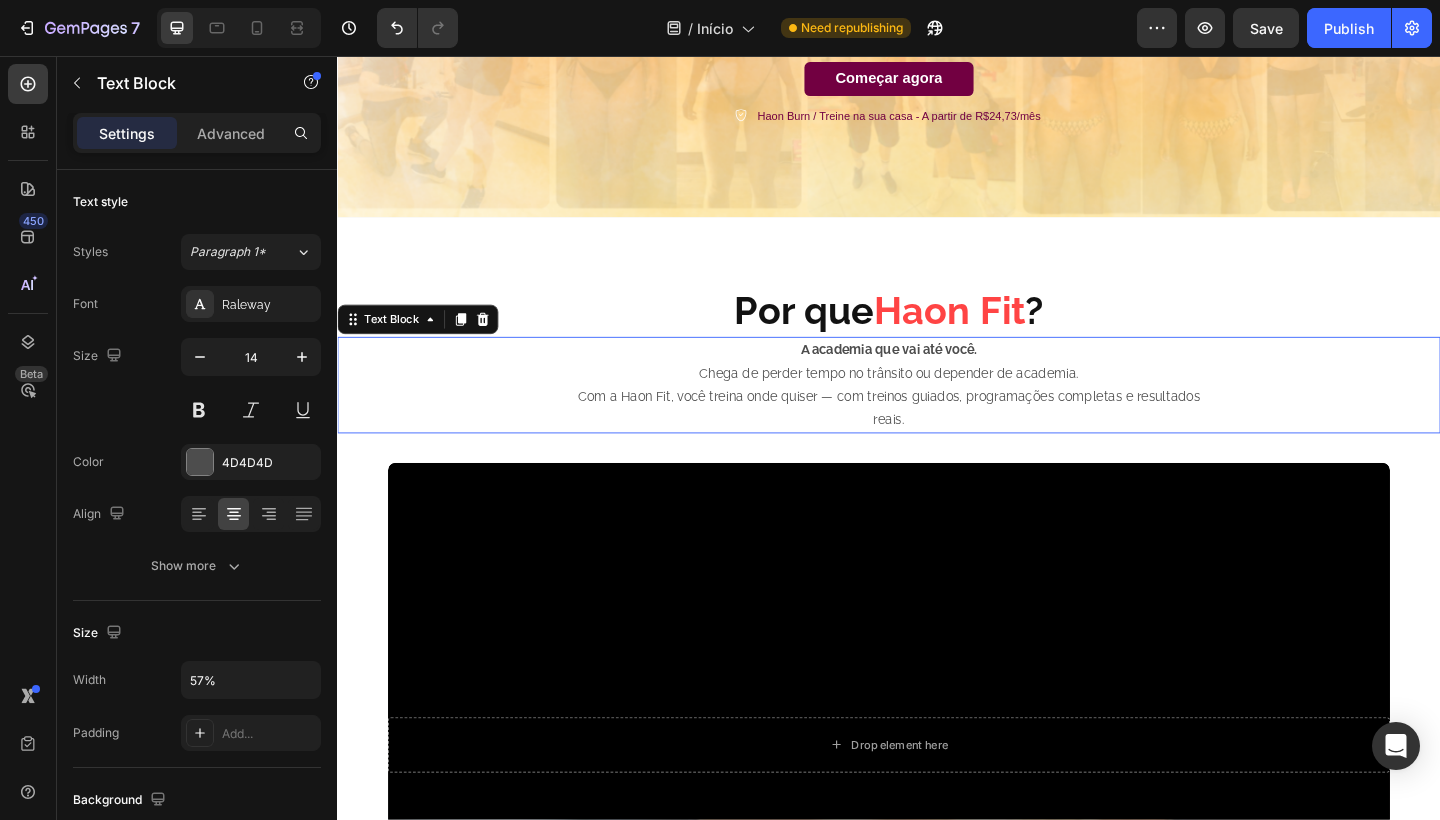 click on "Chega de perder tempo no trânsito ou depender de academia. Com a Haon Fit, você treina onde quiser — com treinos guiados, programações completas e resultados reais." at bounding box center (937, 428) 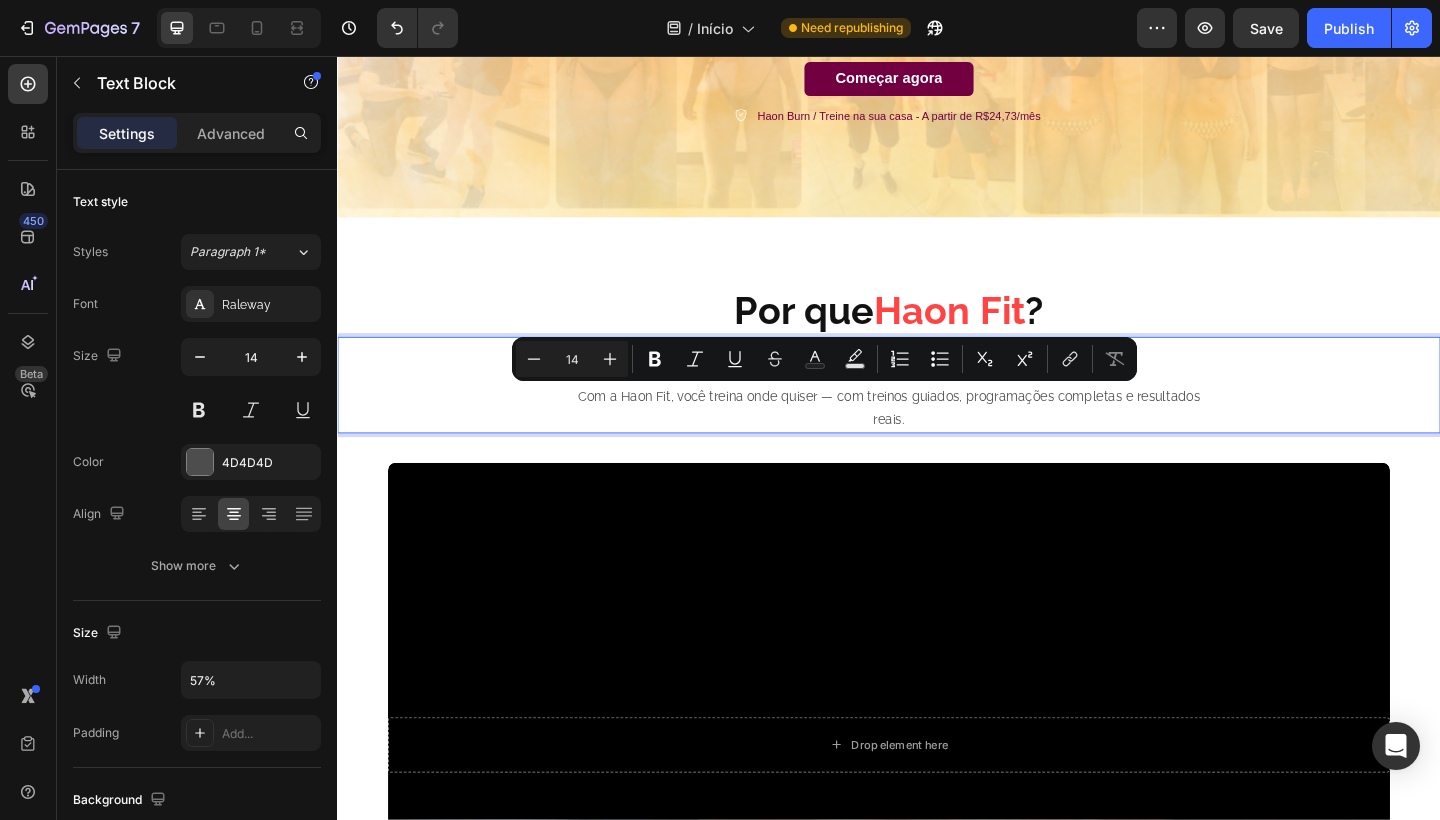 click on "Chega de perder tempo no trânsito ou depender de academia. Com a Haon Fit, você treina onde quiser — com treinos guiados, programações completas e resultados reais." at bounding box center (937, 428) 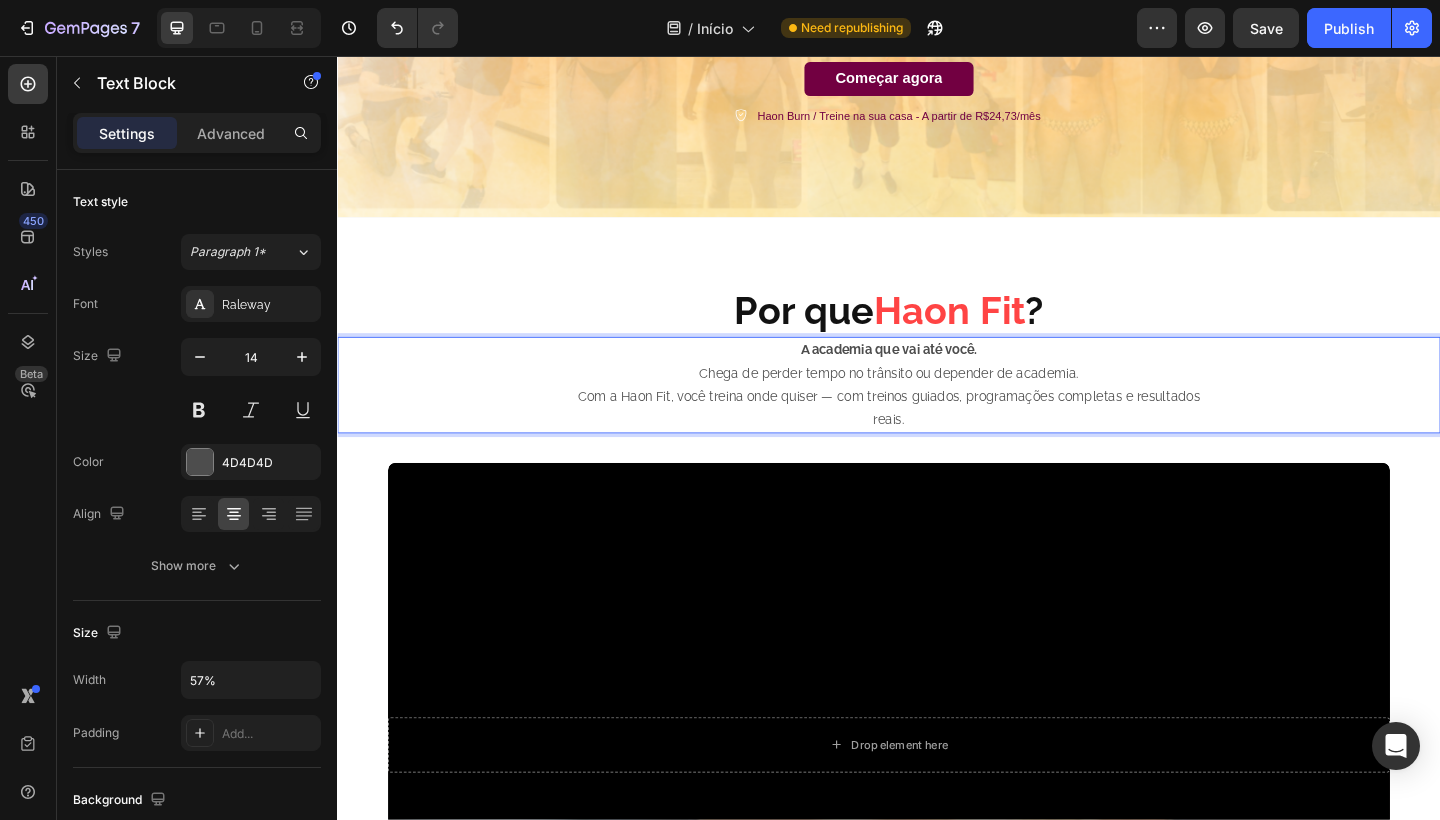 click on "Chega de perder tempo no trânsito ou depender de academia. Com a Haon Fit, você treina onde quiser — com treinos guiados, programações completas e resultados reais." at bounding box center (937, 428) 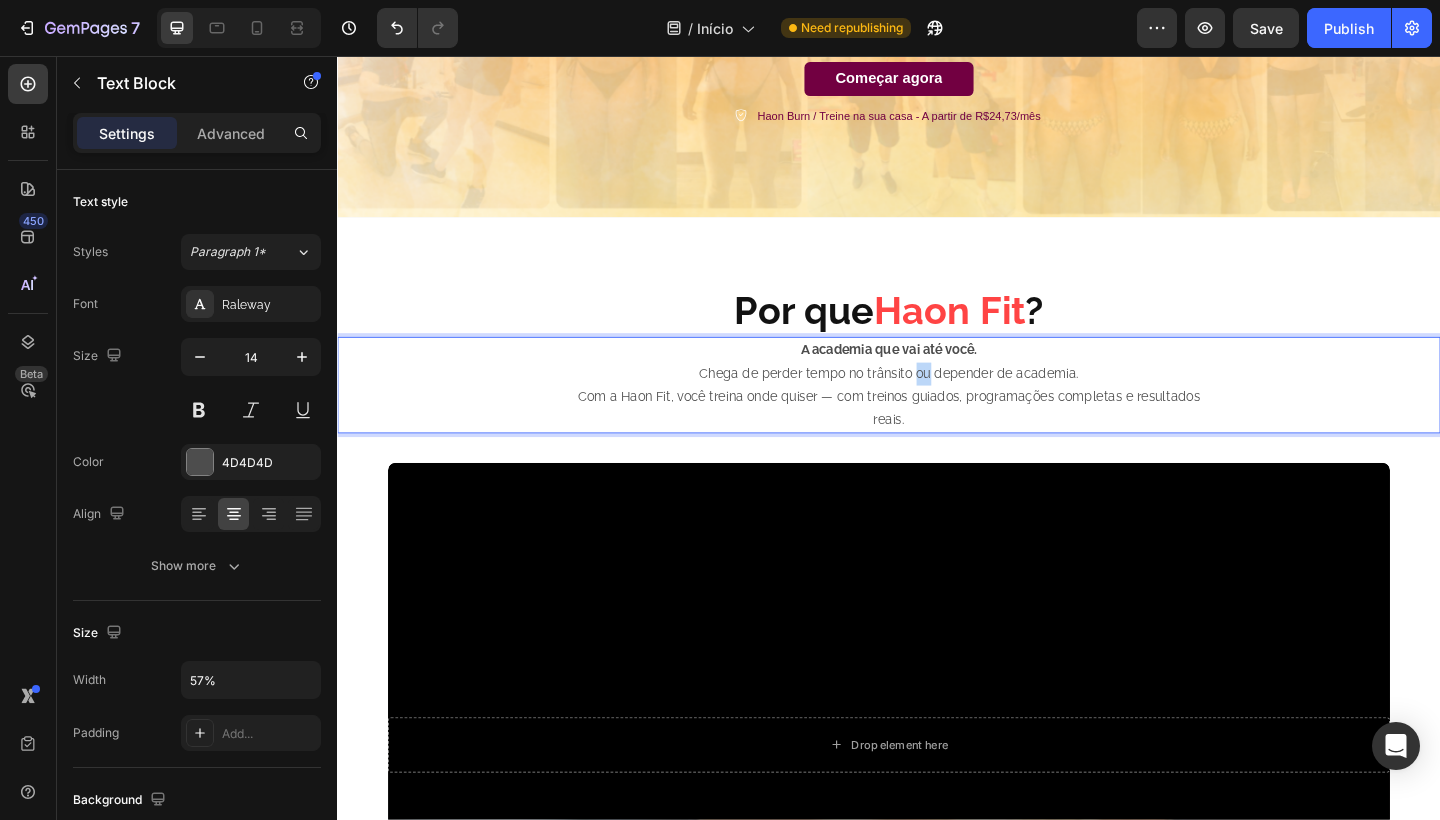 click on "Chega de perder tempo no trânsito ou depender de academia. Com a Haon Fit, você treina onde quiser — com treinos guiados, programações completas e resultados reais." at bounding box center [937, 428] 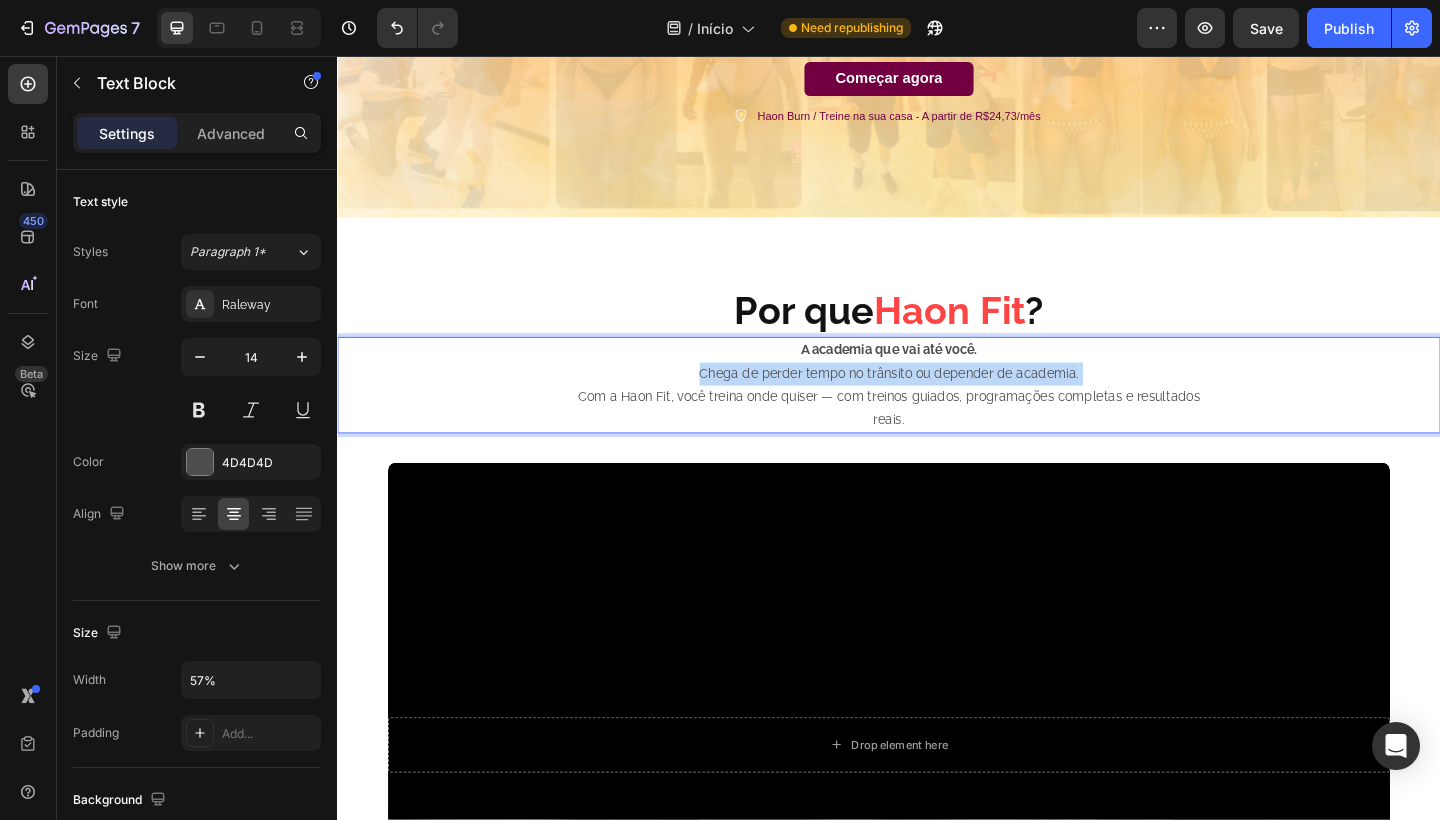 click on "Chega de perder tempo no trânsito ou depender de academia. Com a Haon Fit, você treina onde quiser — com treinos guiados, programações completas e resultados reais." at bounding box center (937, 428) 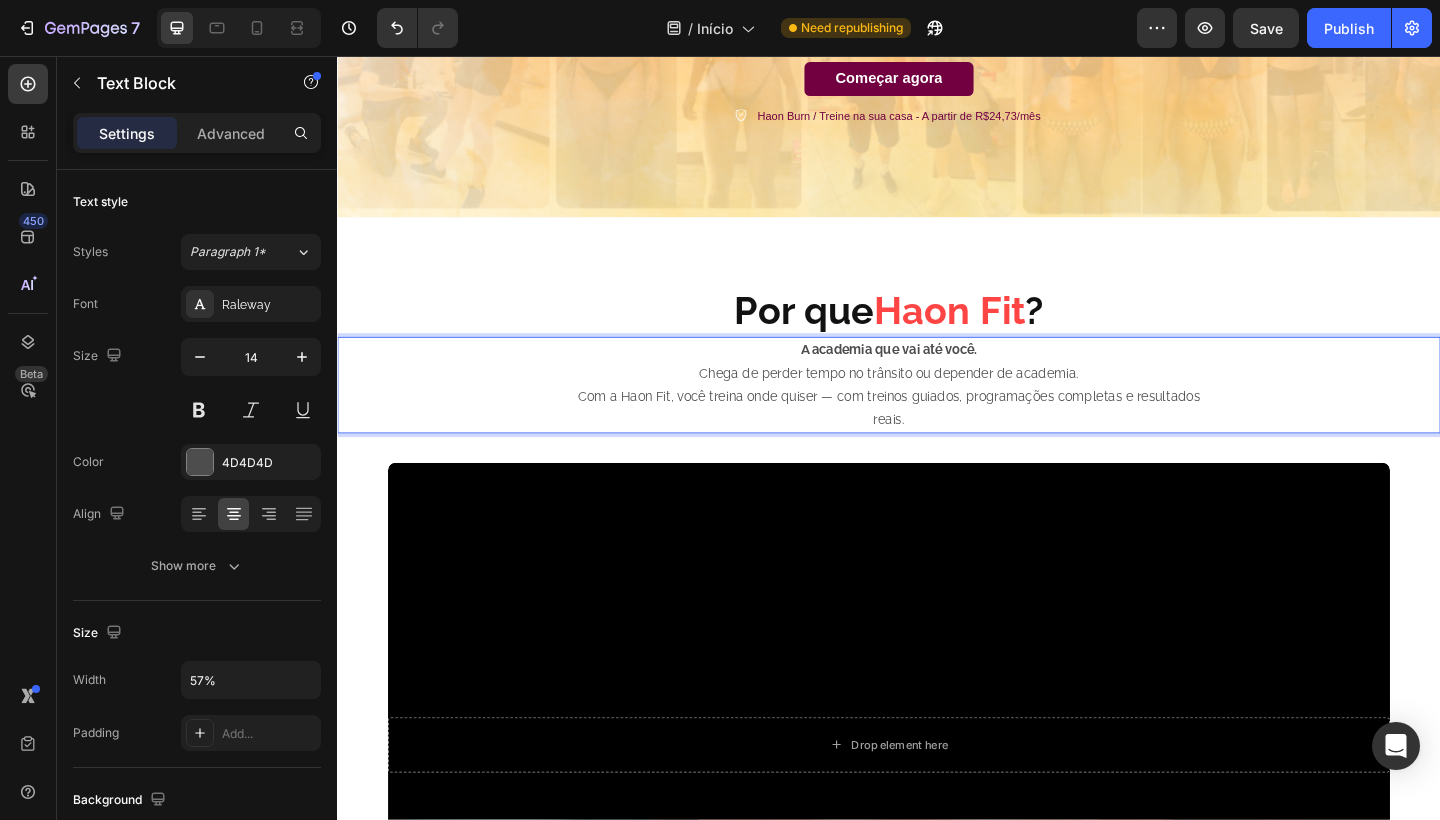 click on "Chega de perder tempo no trânsito ou depender de academia. Com a Haon Fit, você treina onde quiser — com treinos guiados, programações completas e resultados reais." at bounding box center (937, 428) 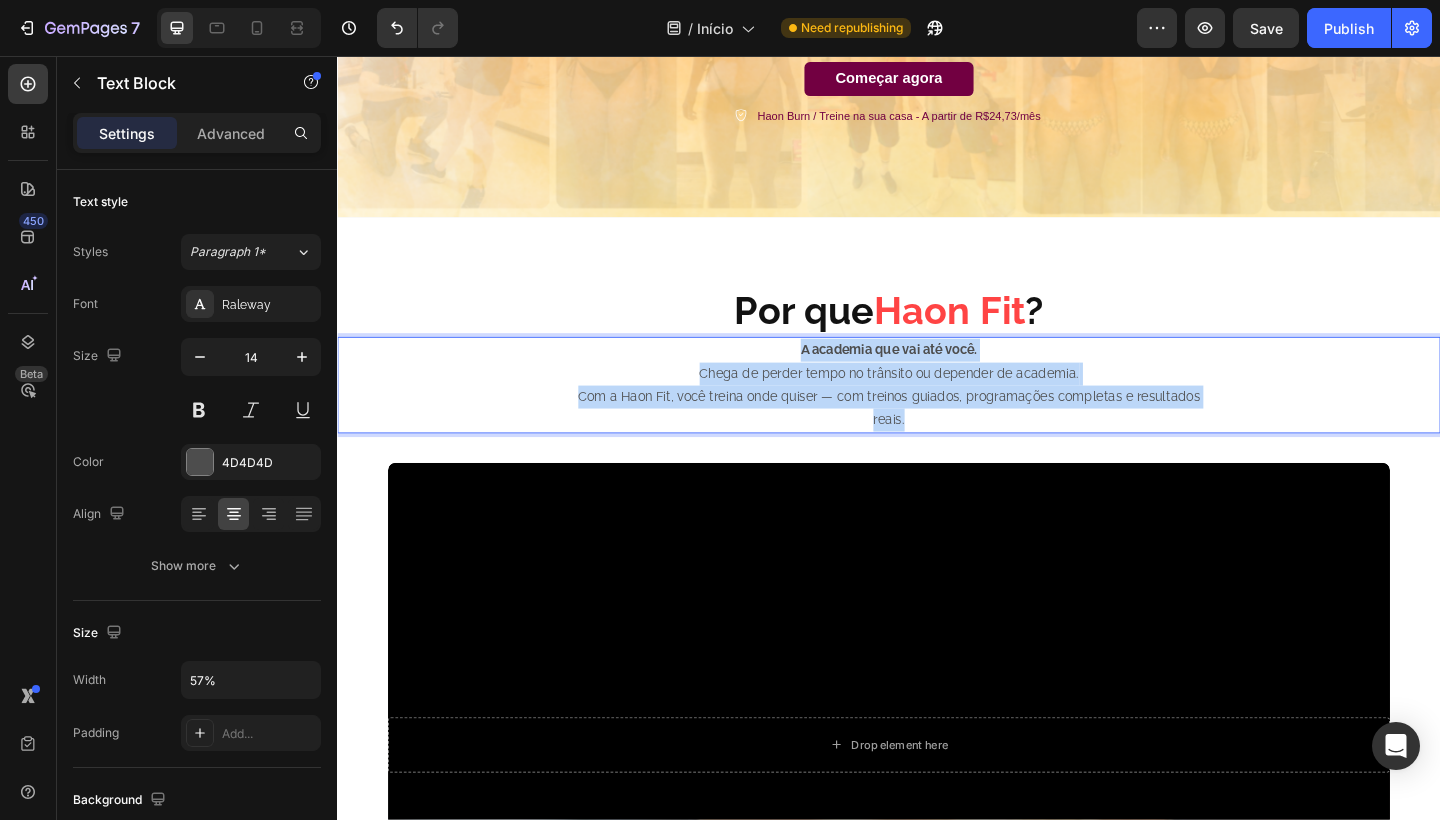 drag, startPoint x: 956, startPoint y: 449, endPoint x: 840, endPoint y: 374, distance: 138.13399 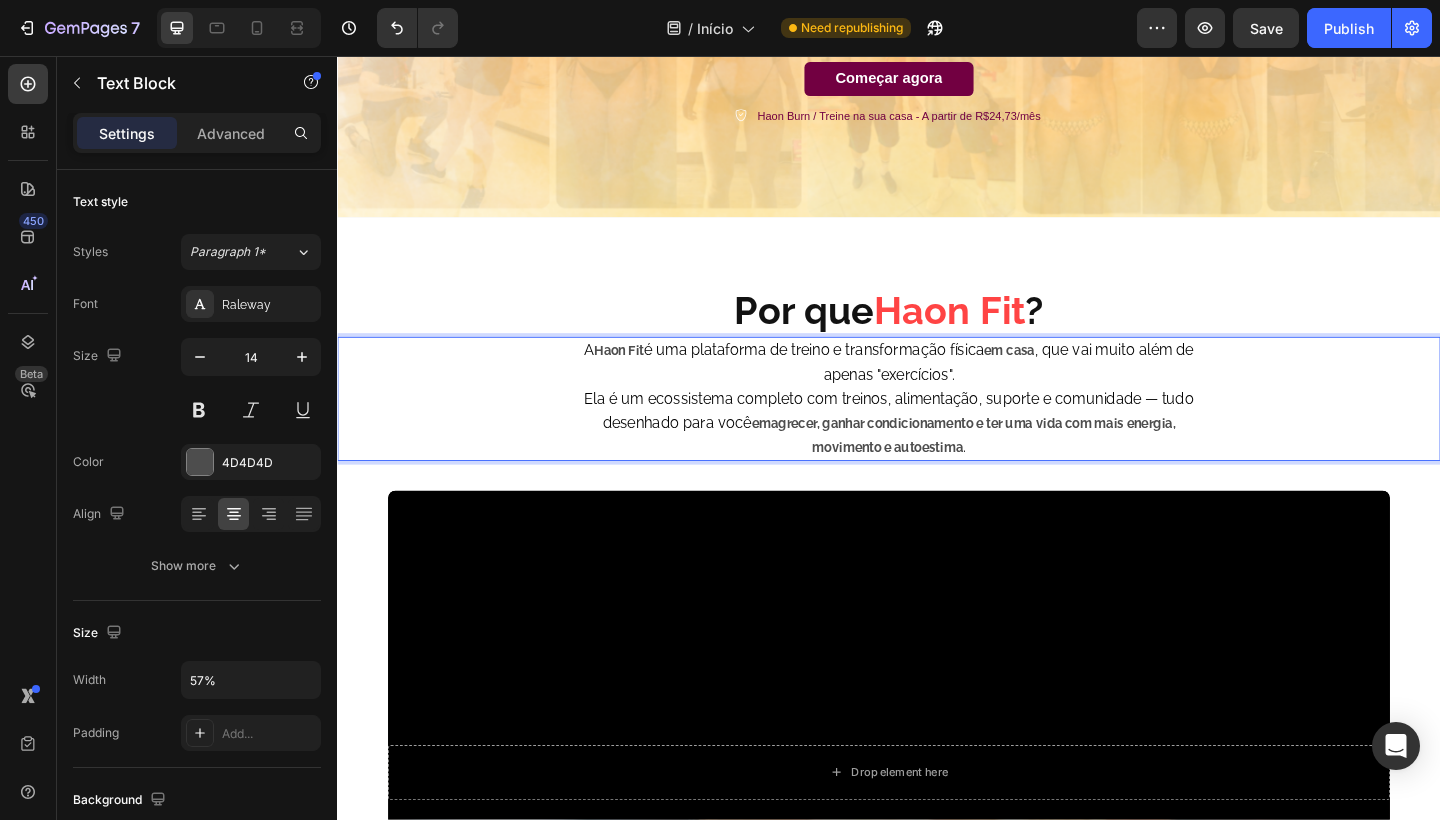 click on "A  Haon Fit  é uma plataforma de treino e transformação física  em casa , que vai muito além de apenas "exercícios". Ela é um ecossistema completo com treinos, alimentação, suporte e comunidade — tudo desenhado para você  emagrecer, ganhar condicionamento e ter uma vida com mais energia, movimento e autoestima ." at bounding box center [937, 429] 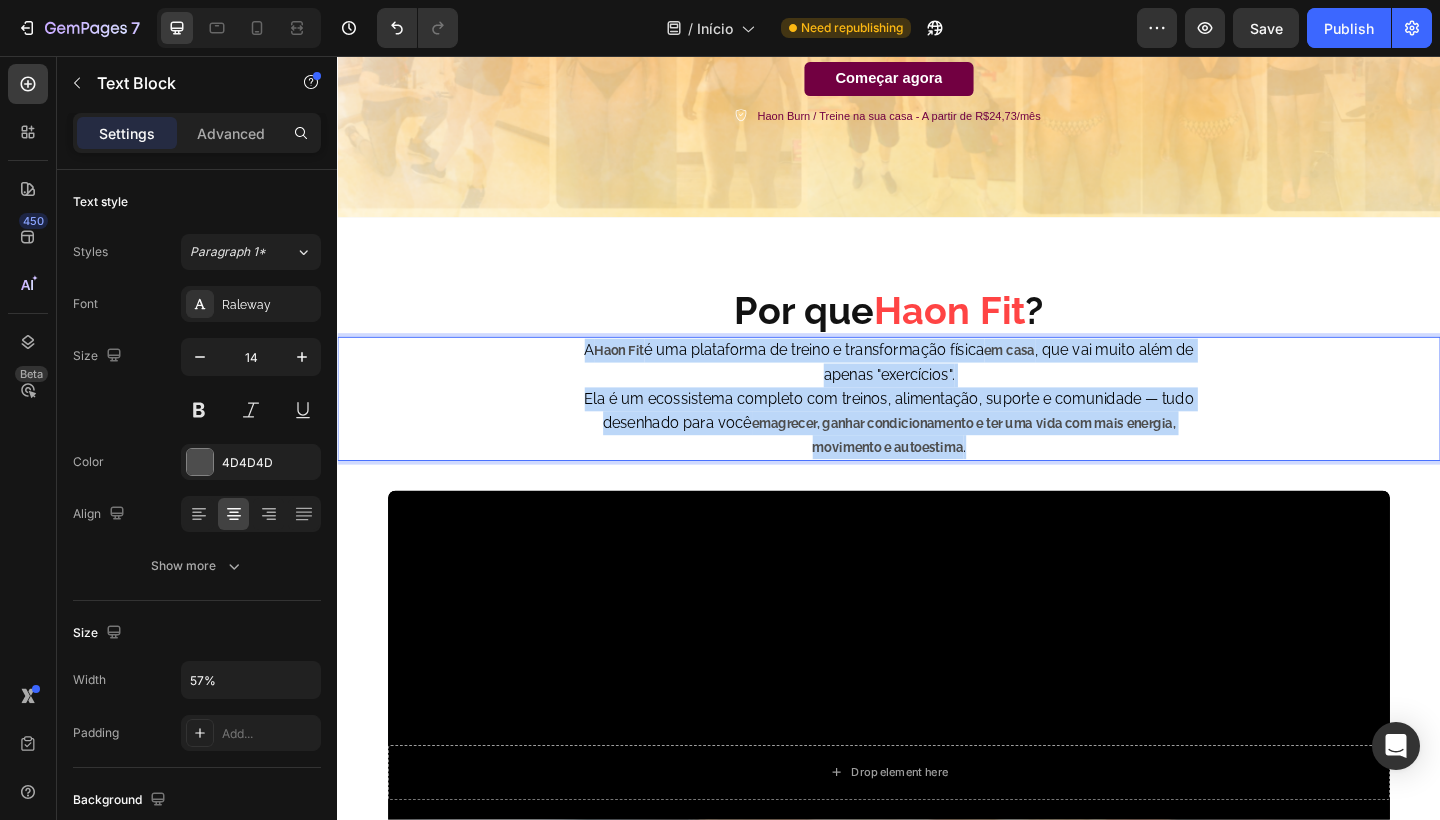 drag, startPoint x: 596, startPoint y: 377, endPoint x: 1154, endPoint y: 479, distance: 567.246 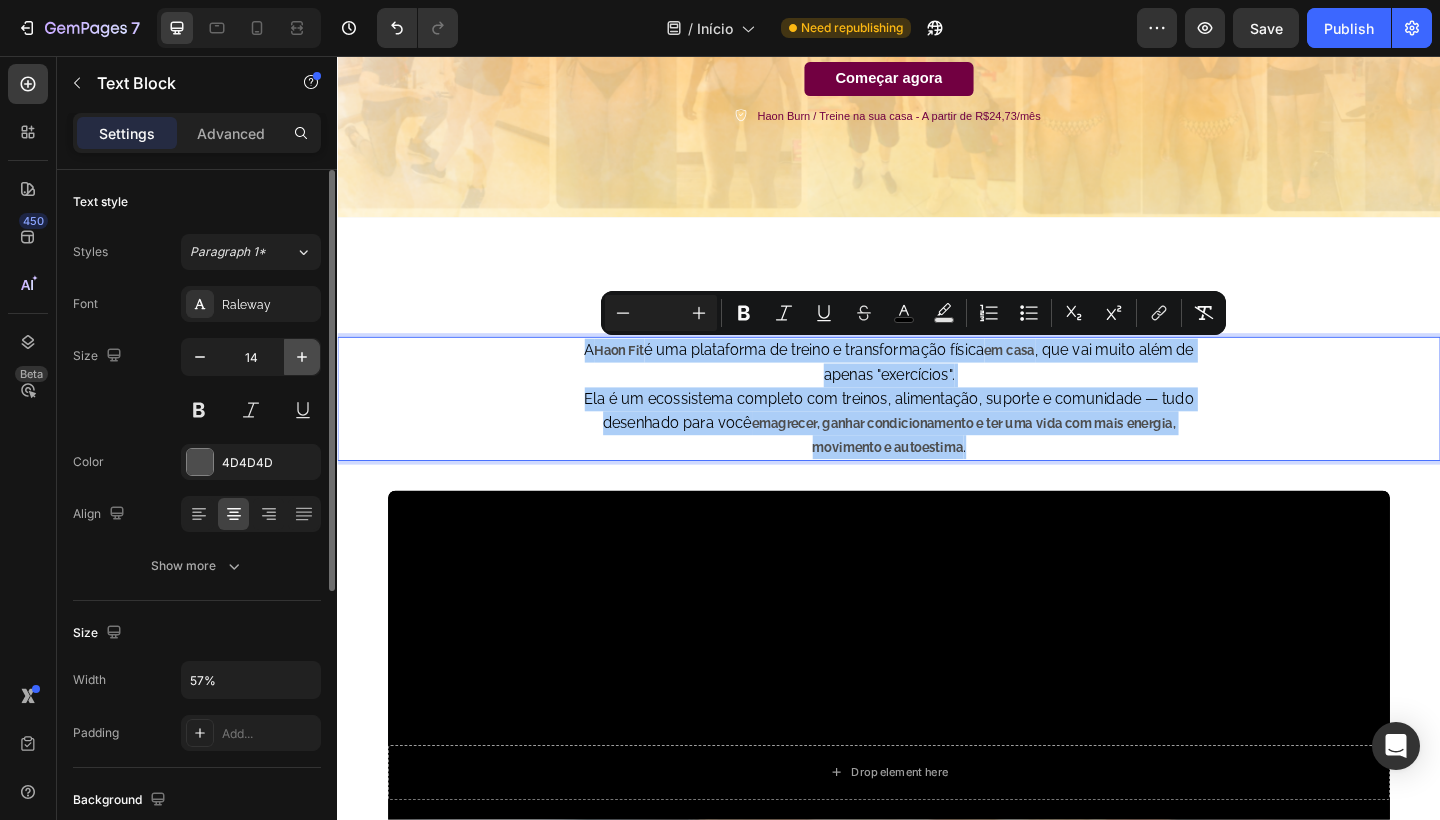 click 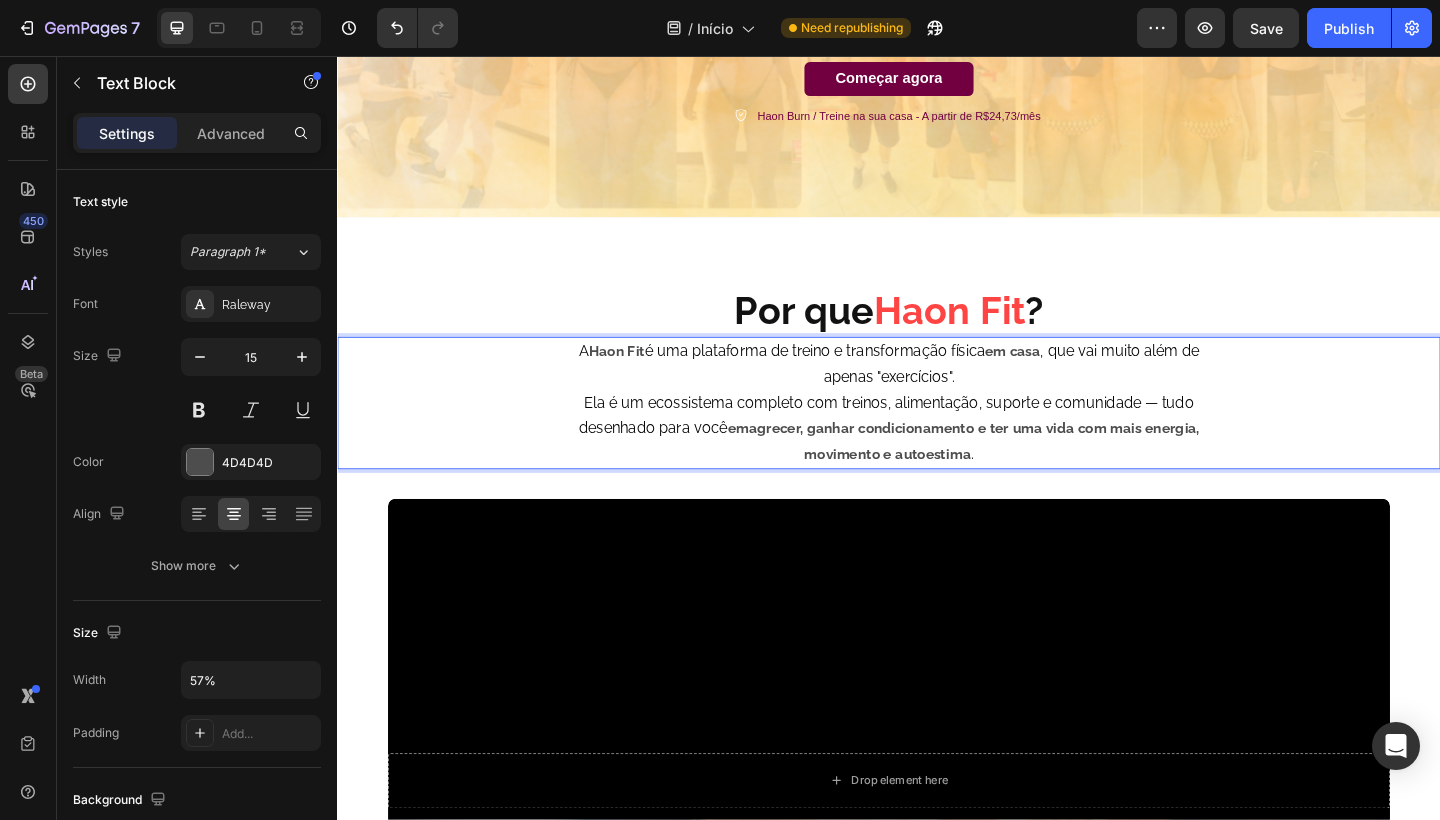 click on "Haon Fit" at bounding box center (641, 378) 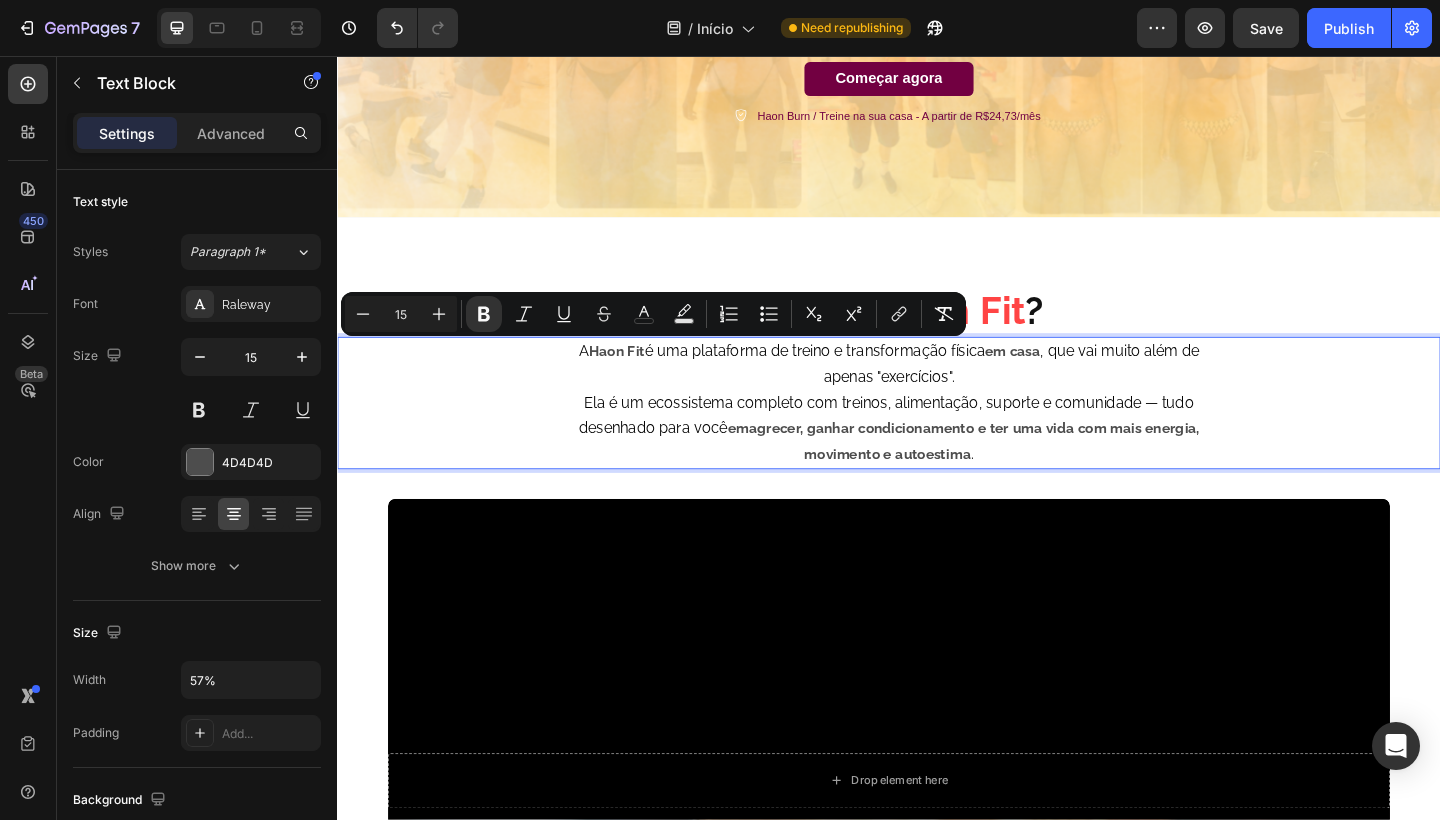 click on "Haon Fit" at bounding box center (641, 378) 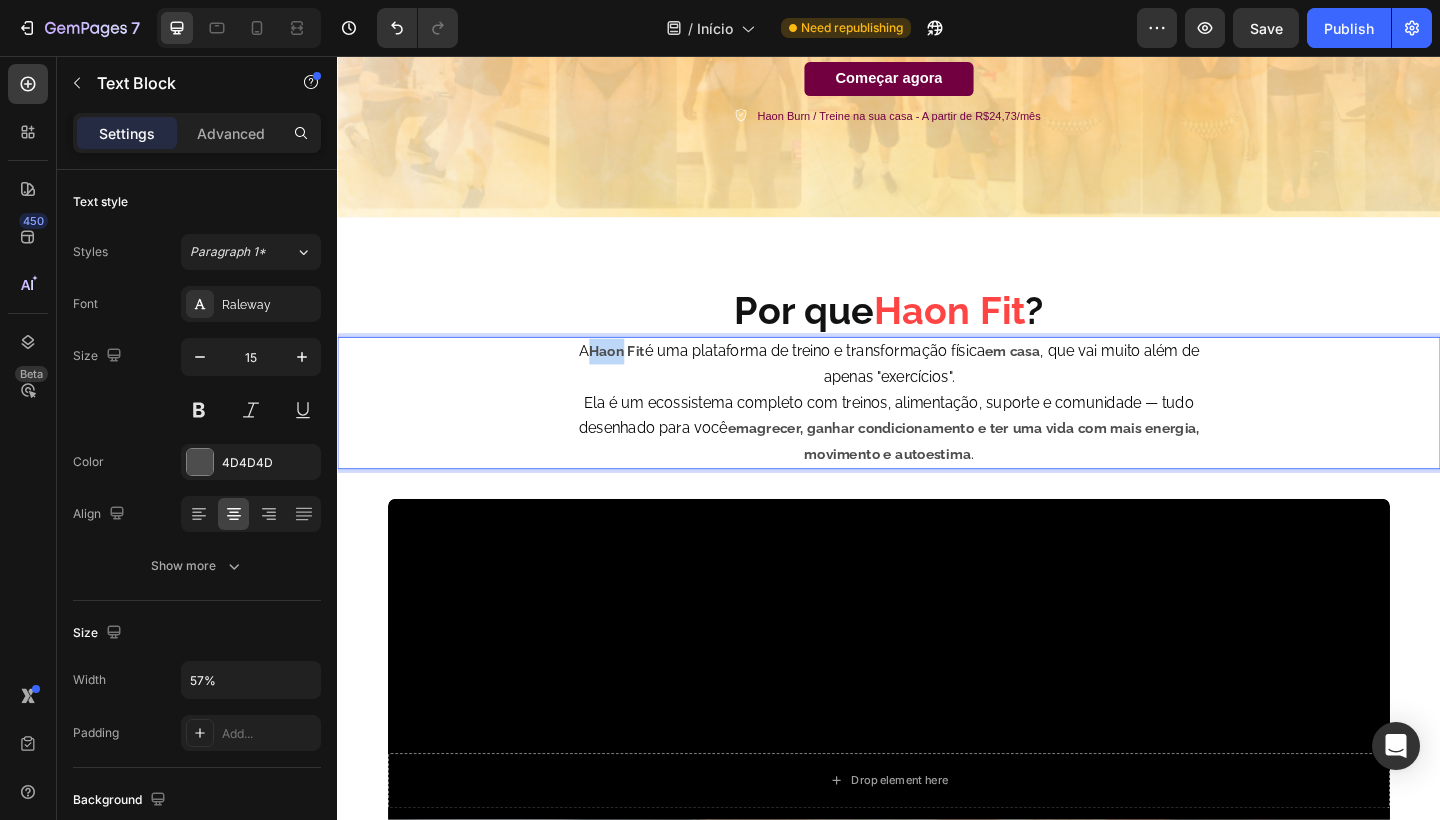 click on "Haon Fit" at bounding box center [641, 378] 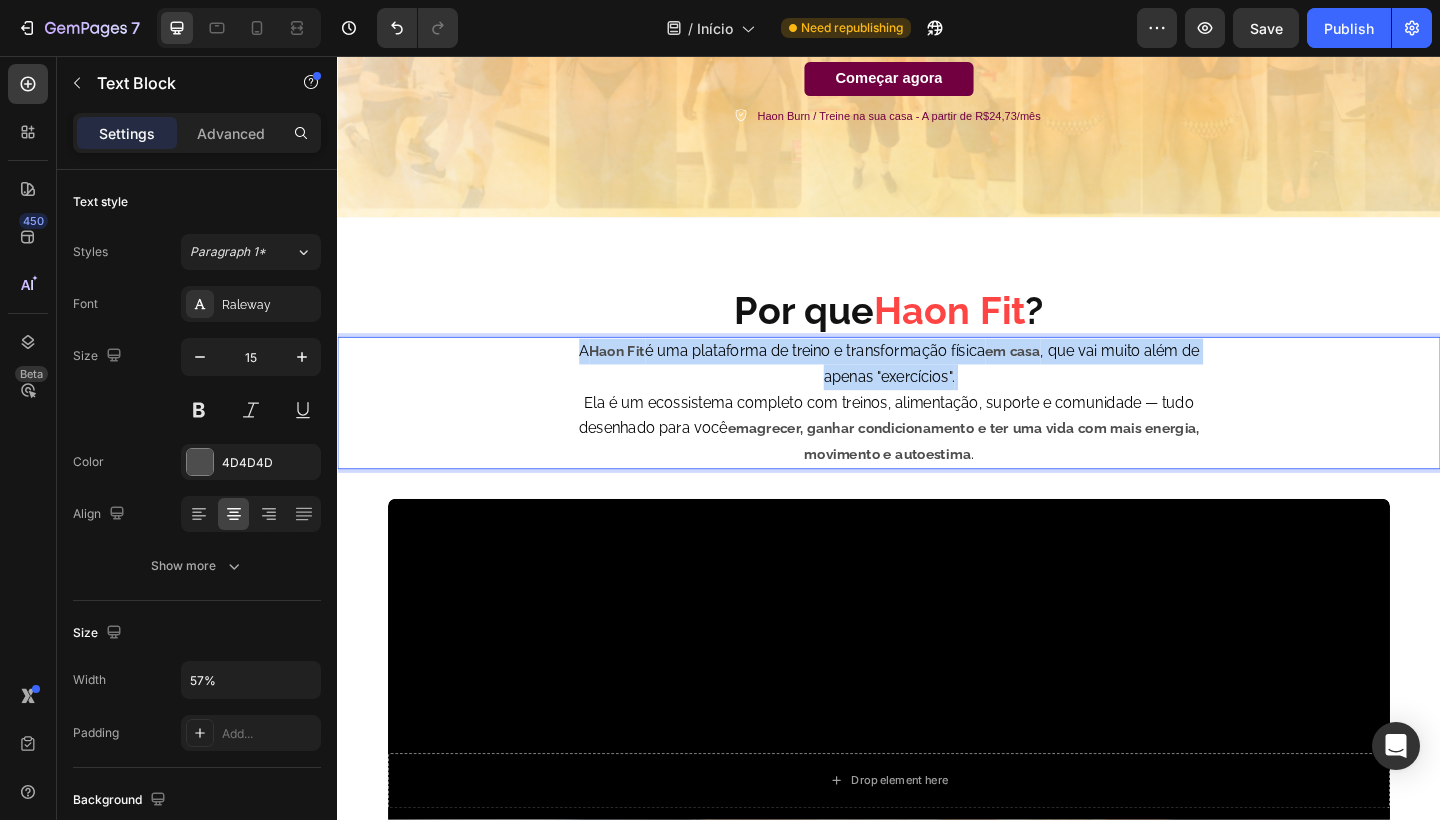 click on "Haon Fit" at bounding box center (641, 378) 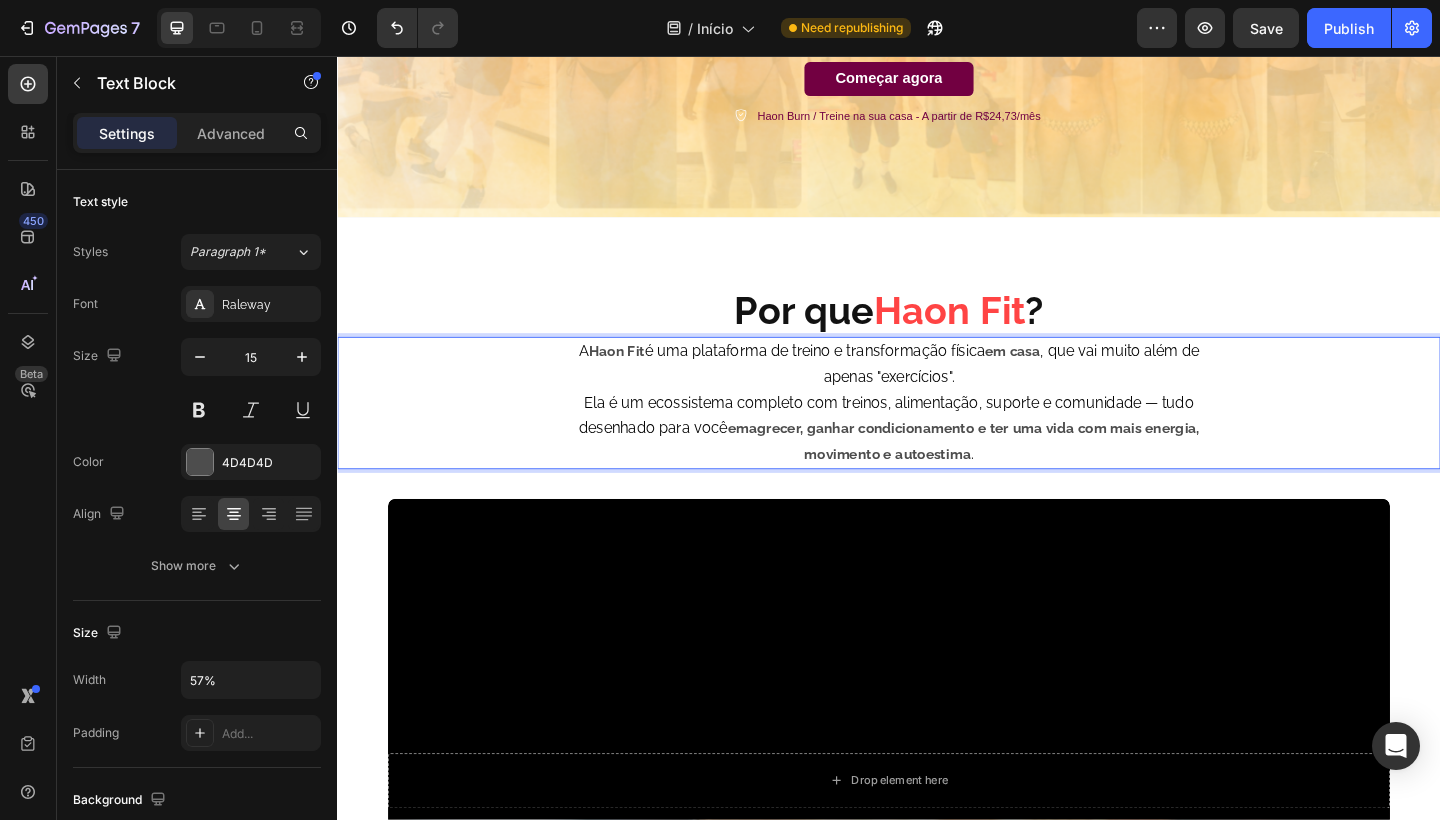 click on "A  Haon Fit  é uma plataforma de treino e transformação física  em casa , que vai muito além de apenas "exercícios". Ela é um ecossistema completo com treinos, alimentação, suporte e comunidade — tudo desenhado para você  emagrecer, ganhar condicionamento e ter uma vida com mais energia, movimento e autoestima ." at bounding box center (937, 434) 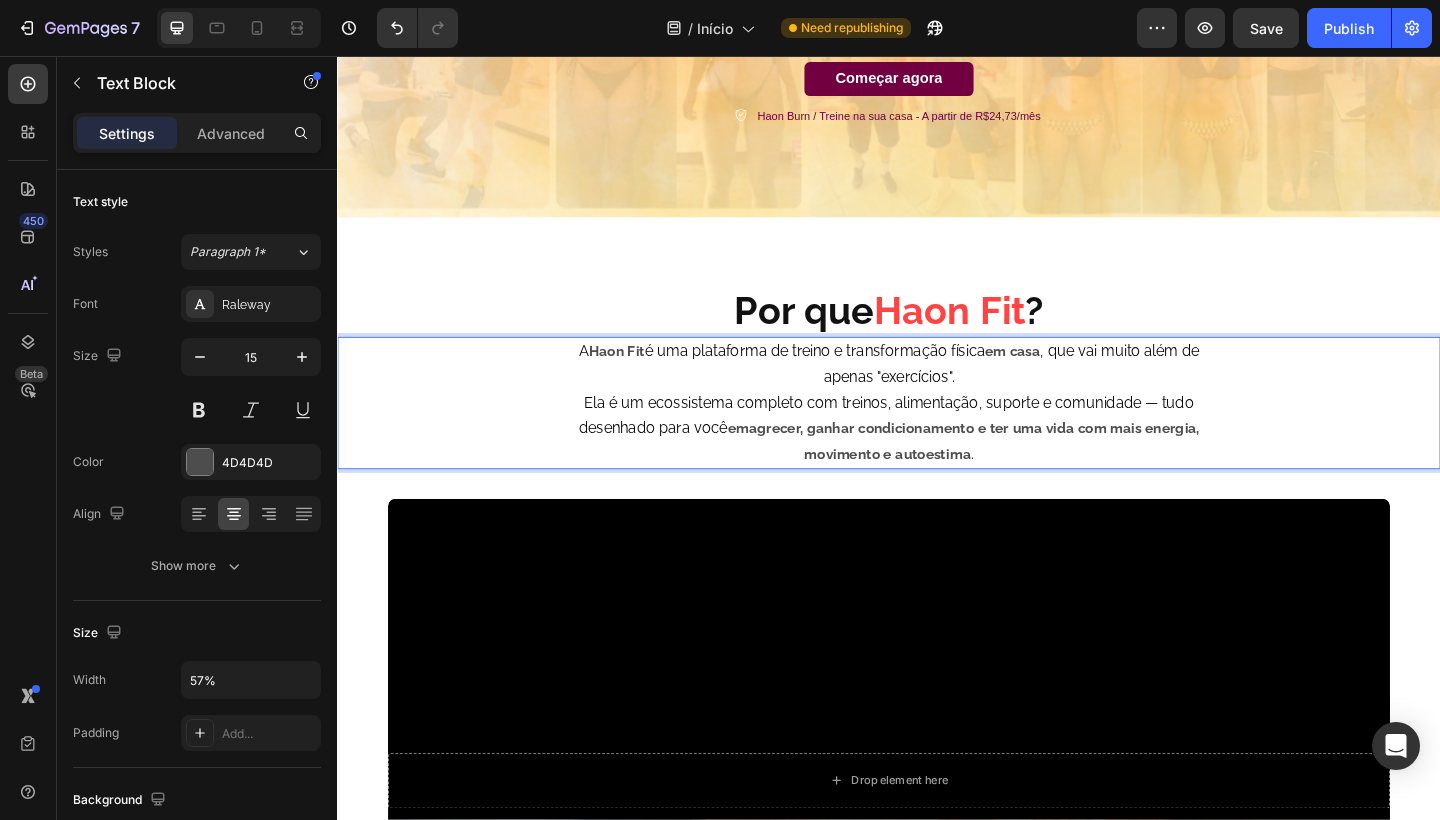 click on ", que vai muito além de apenas "exercícios"." at bounding box center [1070, 391] 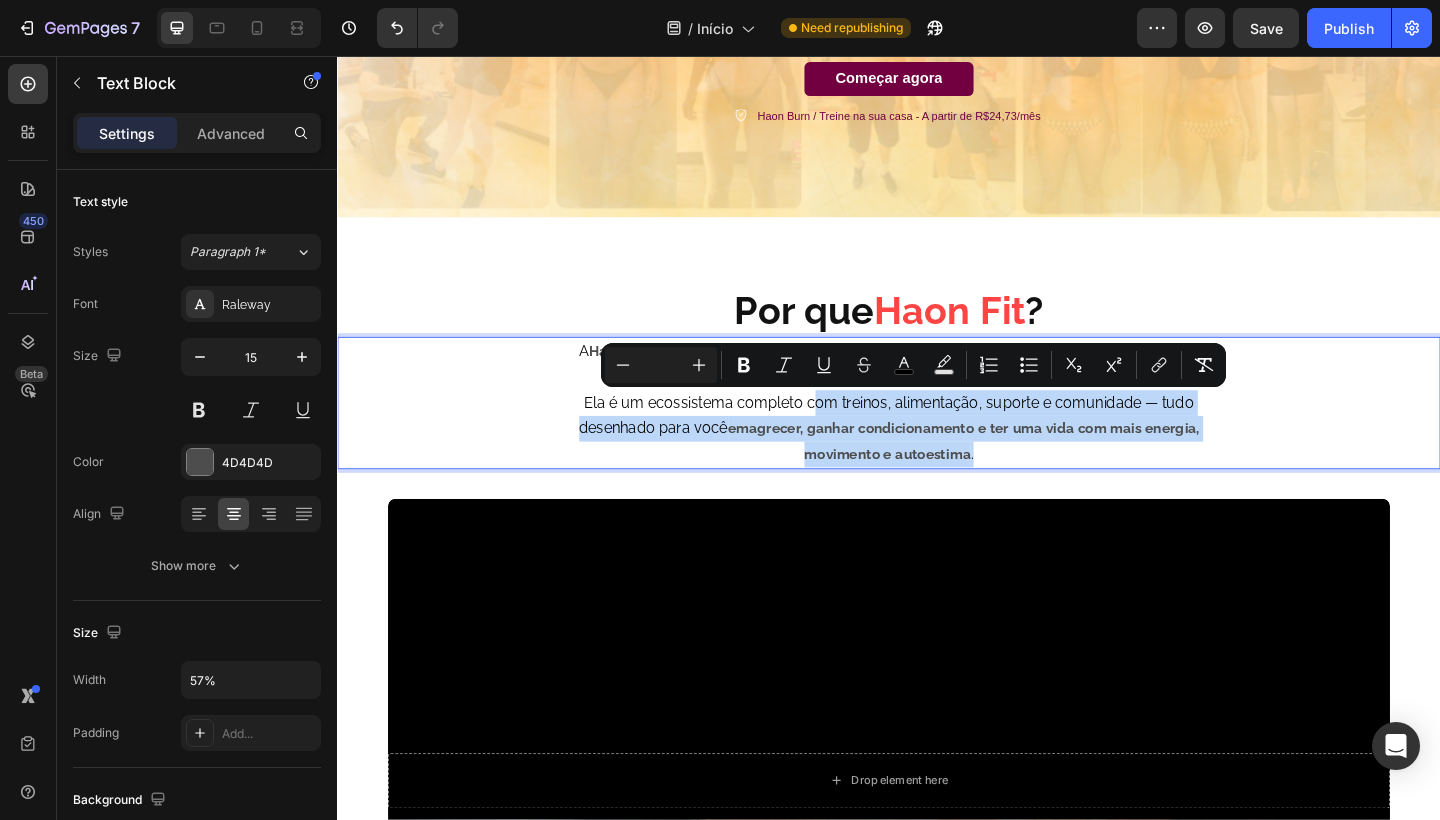 drag, startPoint x: 853, startPoint y: 429, endPoint x: 1027, endPoint y: 493, distance: 185.39687 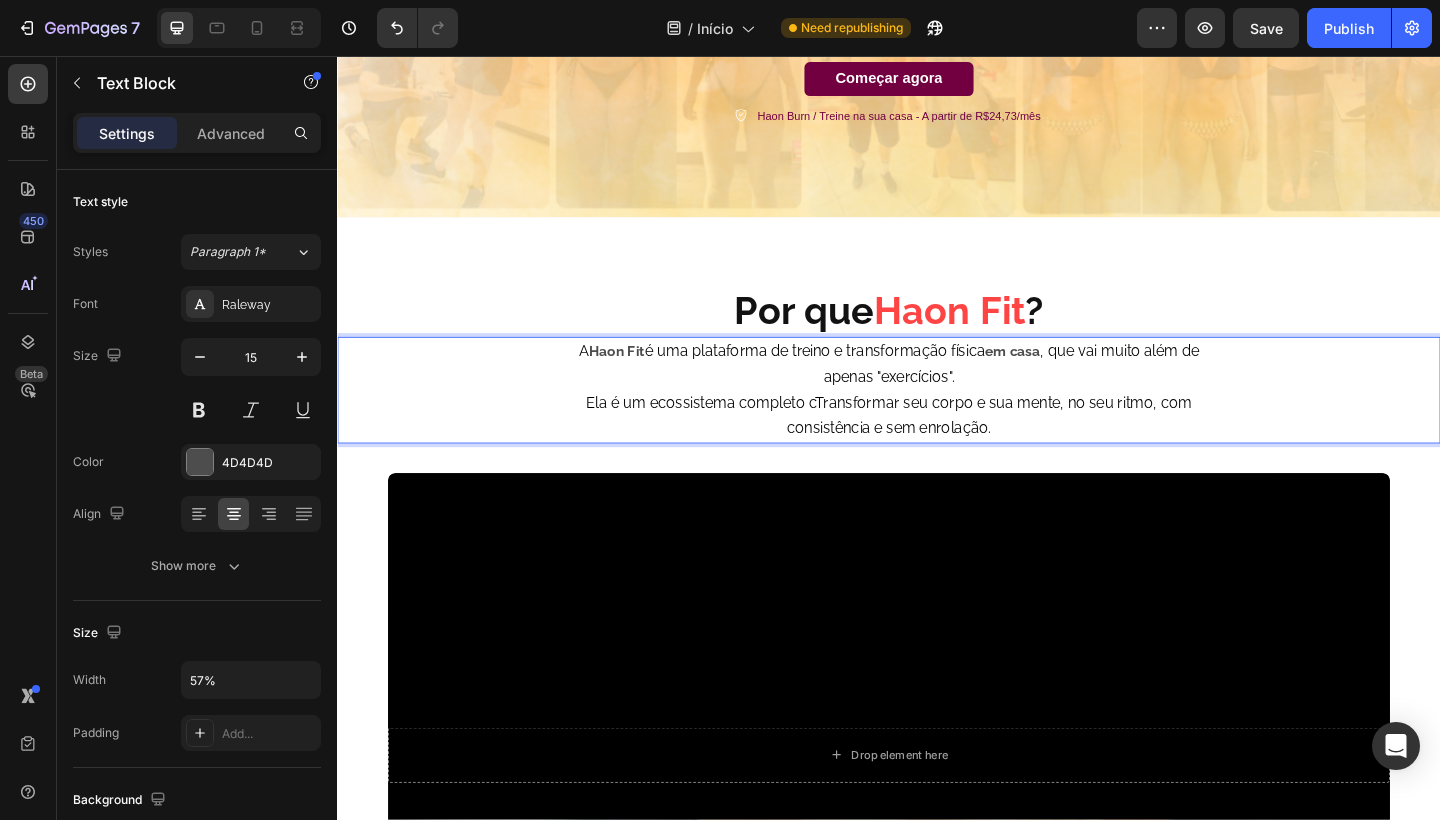 click on "Ela é um ecossistema completo cTransformar seu corpo e sua mente, no seu ritmo, com consistência e sem enrolação." at bounding box center [937, 447] 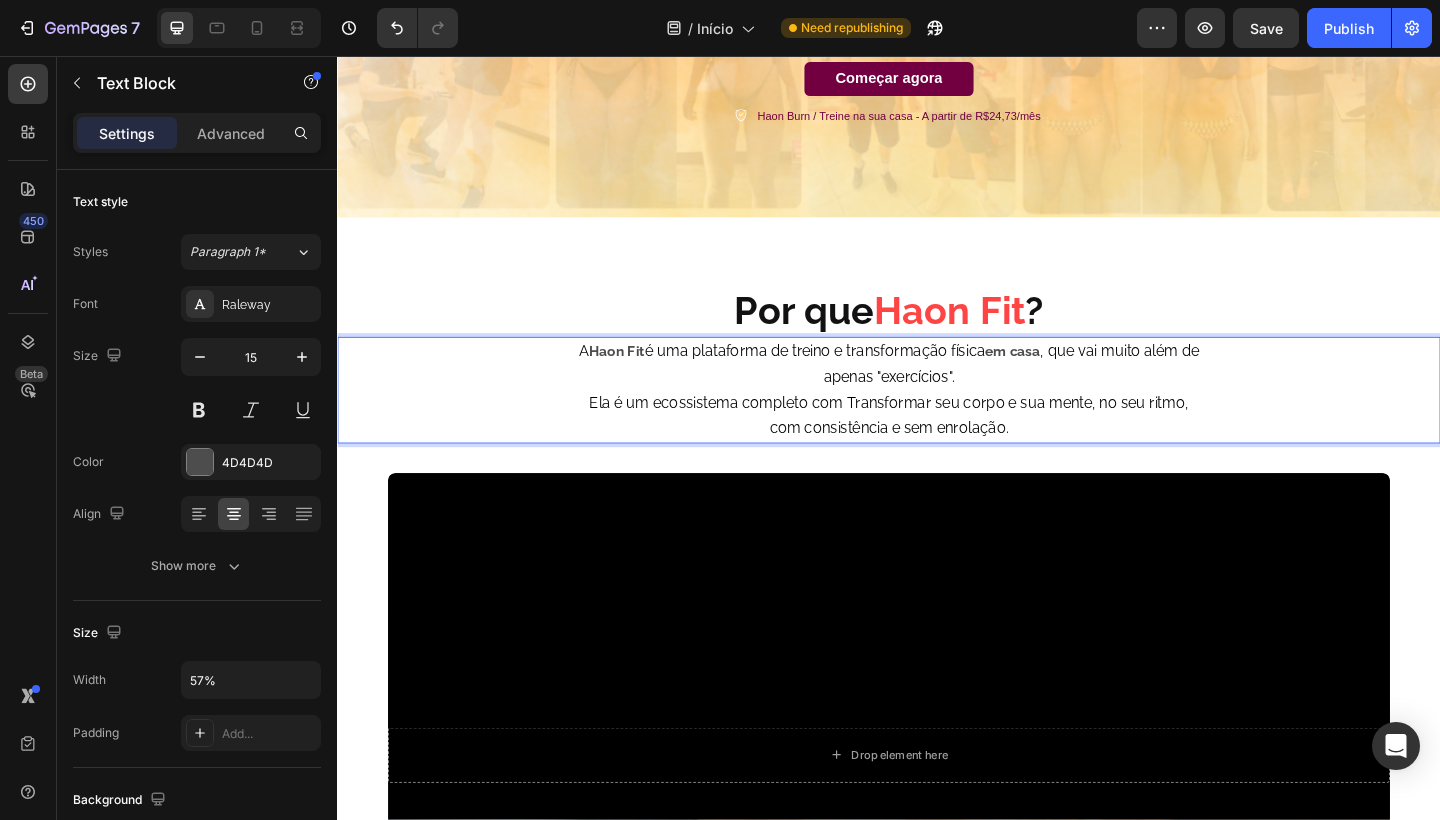 click on "Ela é um ecossistema completo com Transformar seu corpo e sua mente, no seu ritmo, com consistência e sem enrolação." at bounding box center (937, 447) 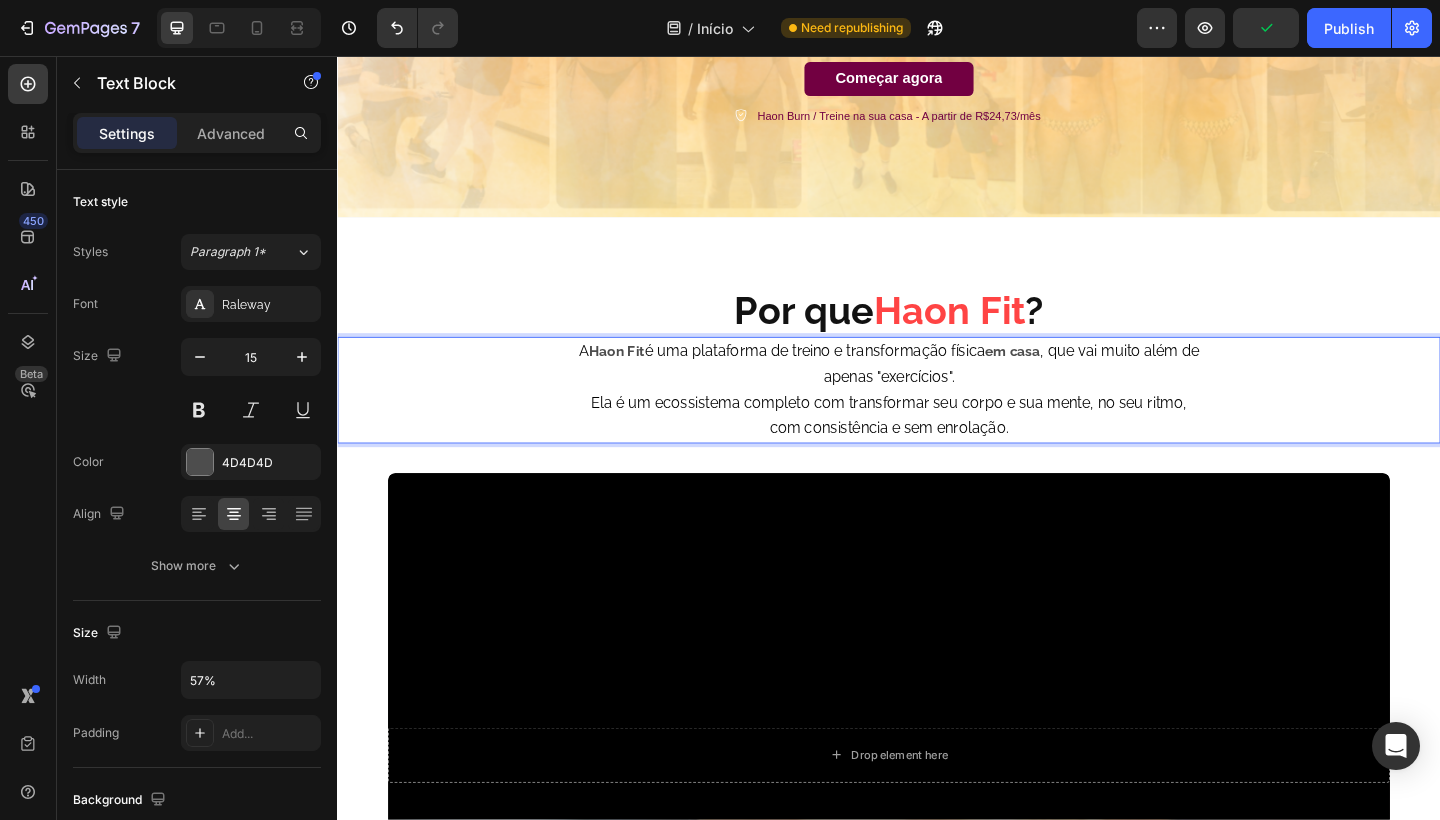 click on "Ela é um ecossistema completo com transformar seu corpo e sua mente, no seu ritmo, com consistência e sem enrolação." at bounding box center [937, 447] 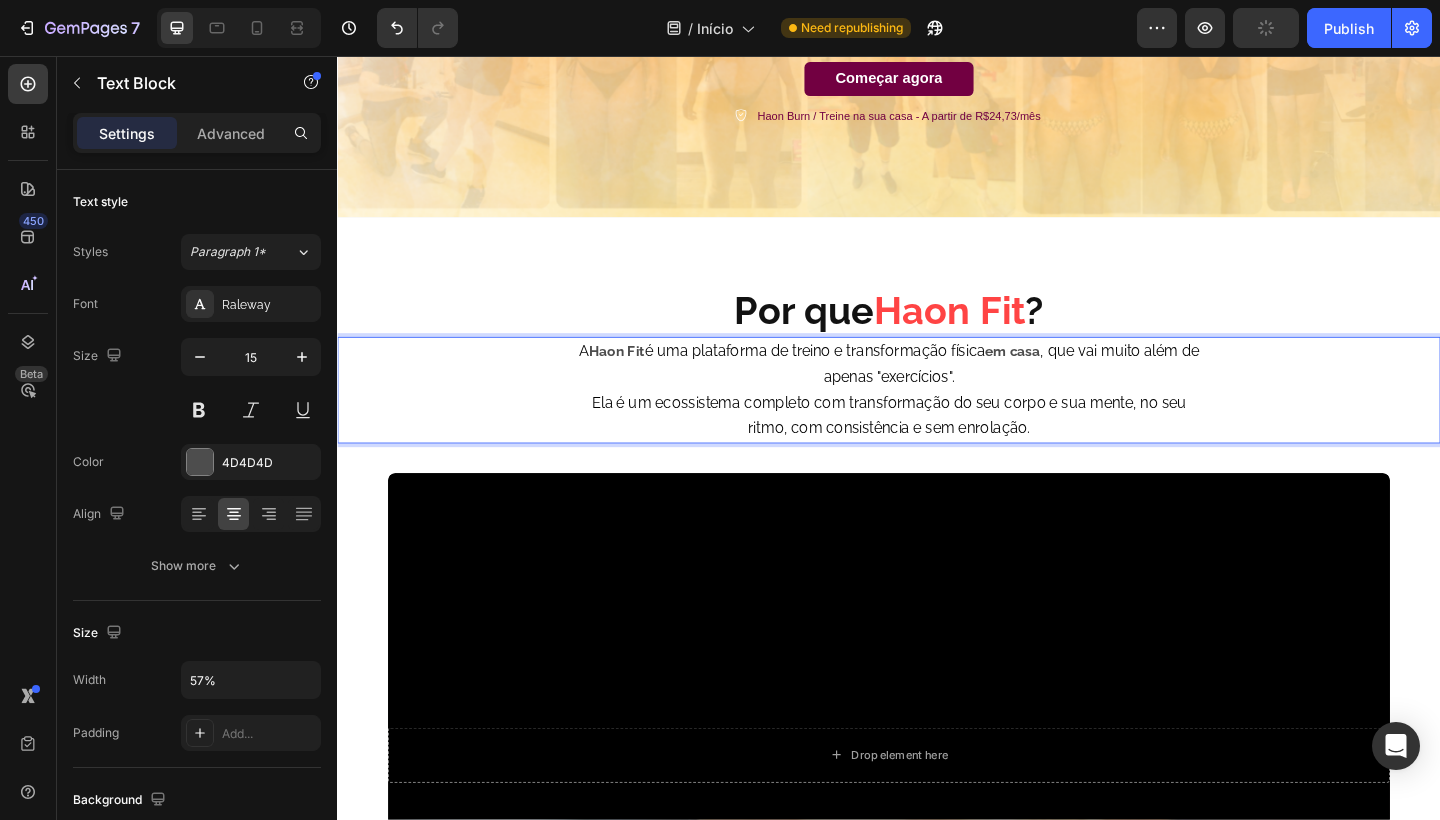 click on "Ela é um ecossistema completo com transformação do seu corpo e sua mente, no seu ritmo, com consistência e sem enrolação." at bounding box center [937, 447] 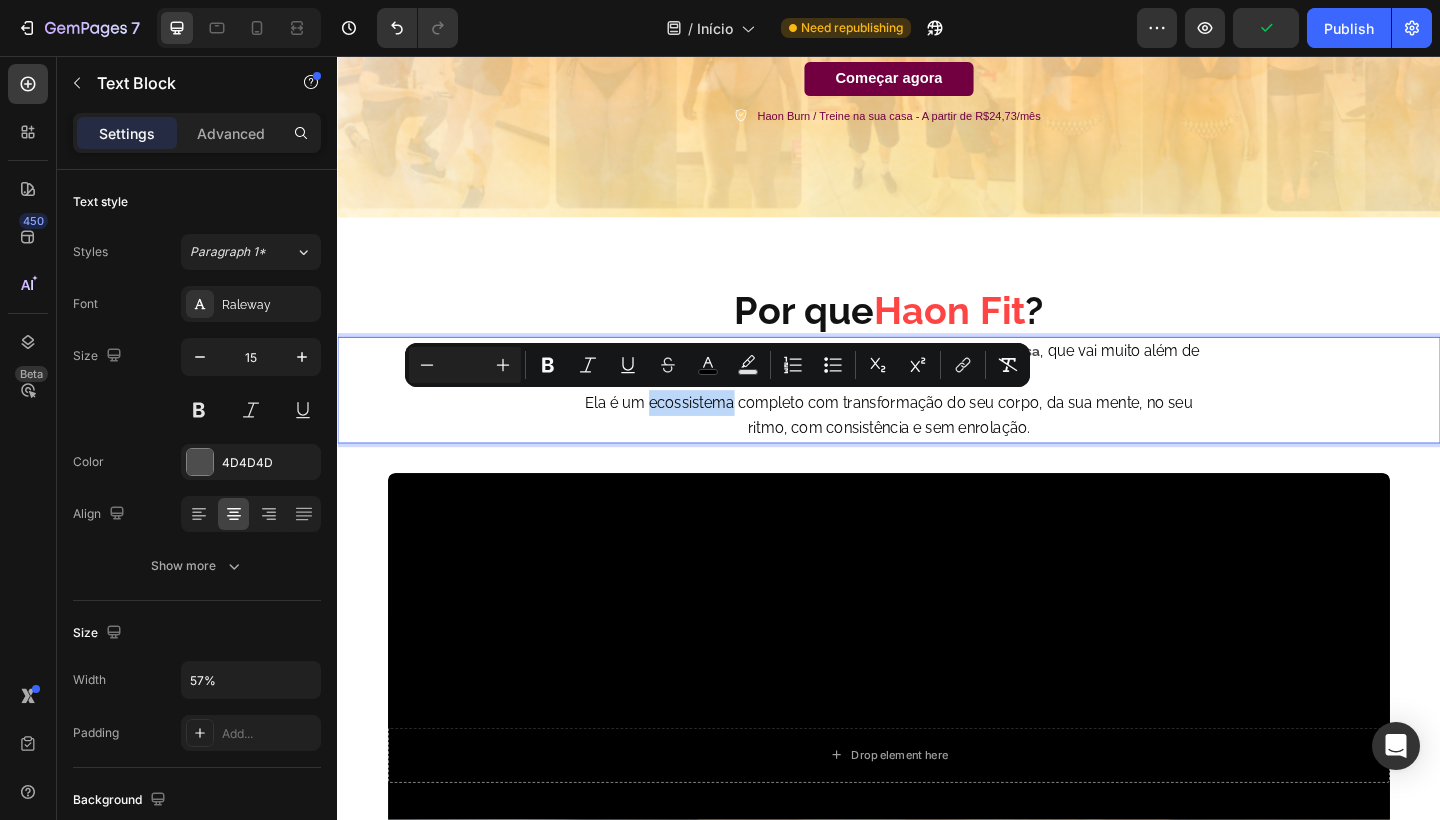 drag, startPoint x: 681, startPoint y: 430, endPoint x: 768, endPoint y: 431, distance: 87.005745 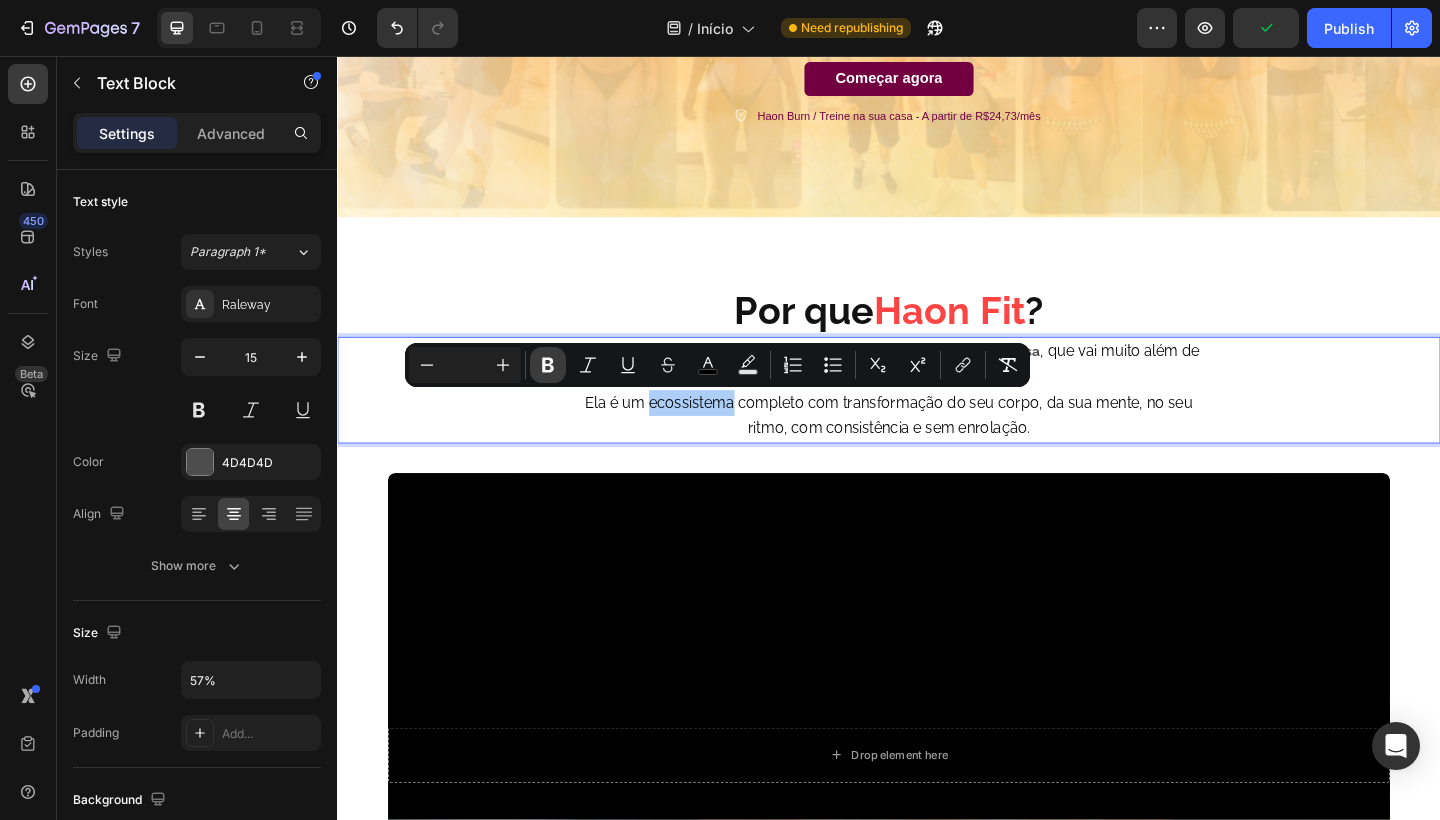 click 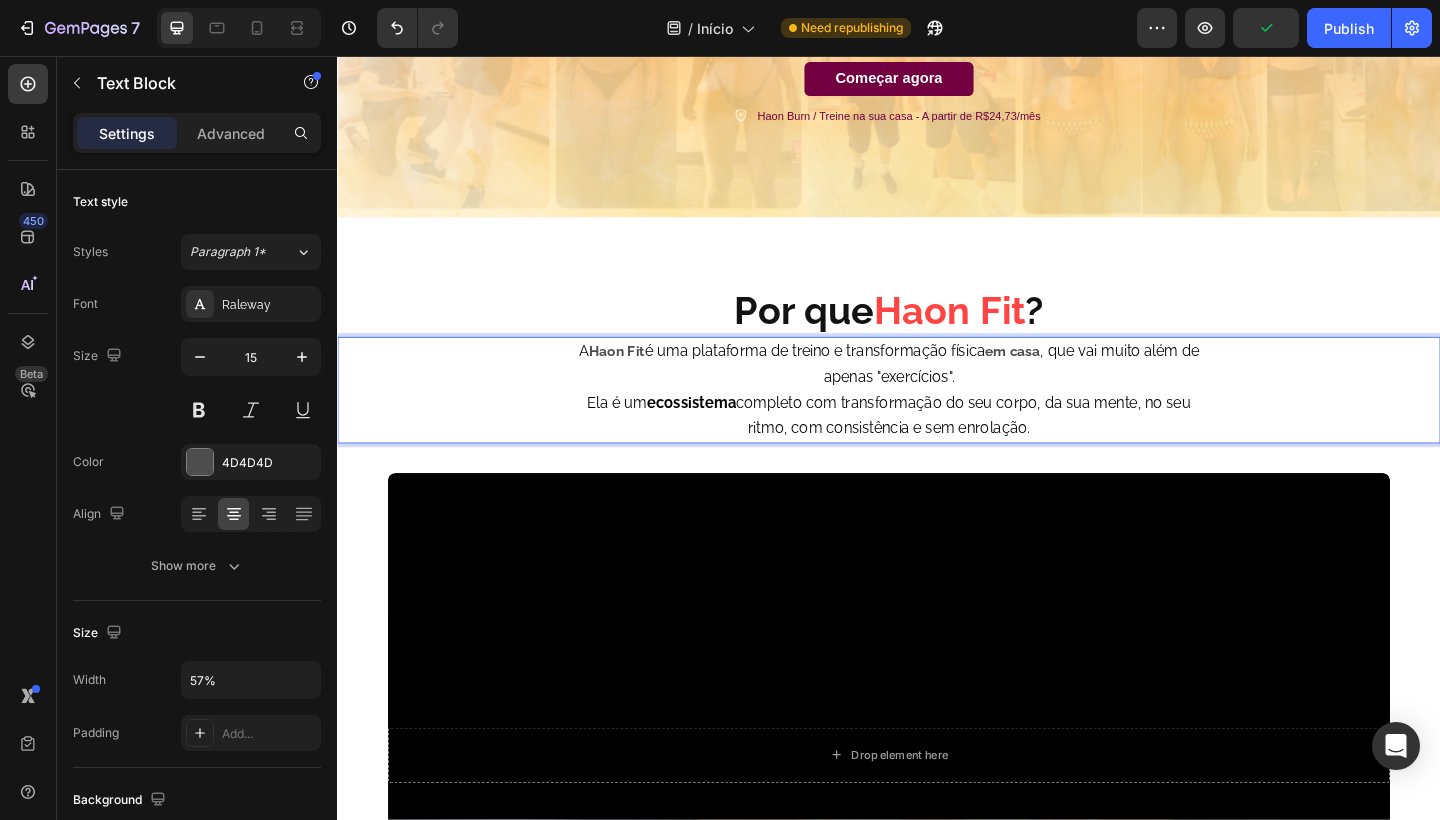 click on "Ela é um  ecossistema  completo com transformação do seu corpo, da sua mente, no seu ritmo, com consistência e sem enrolação." at bounding box center (937, 447) 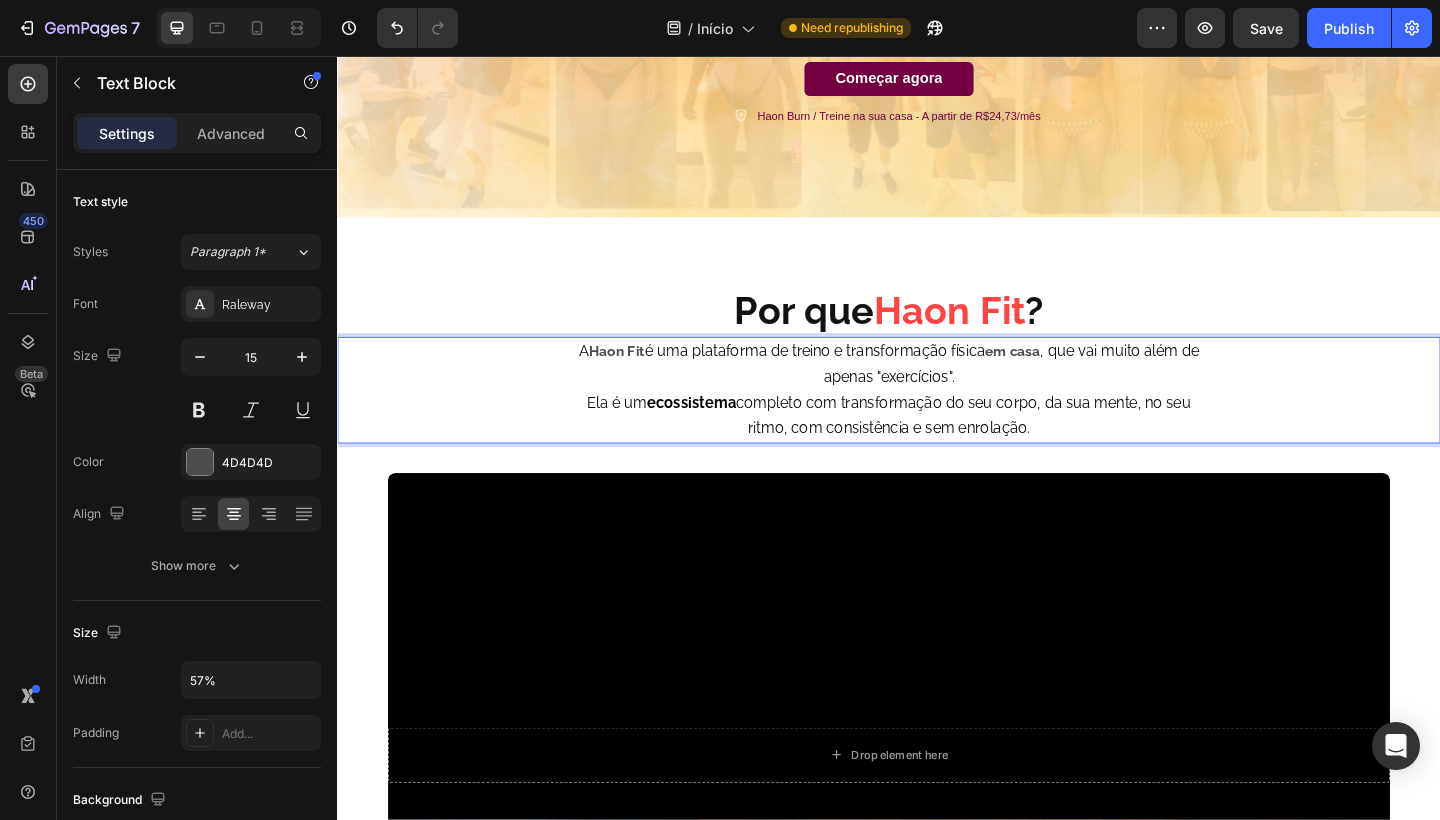 click on "ecossistema" at bounding box center [722, 433] 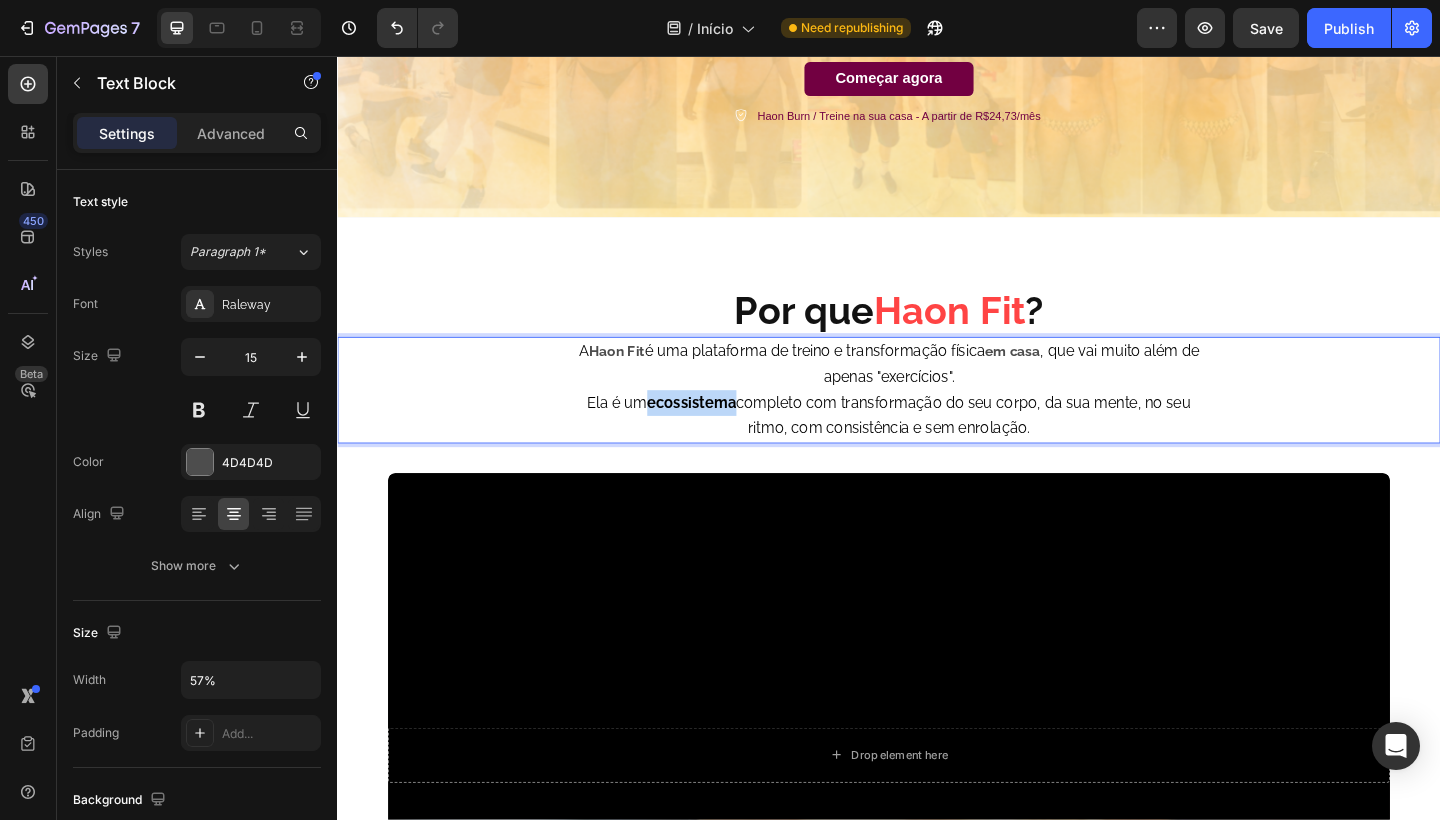 click on "ecossistema" at bounding box center [722, 433] 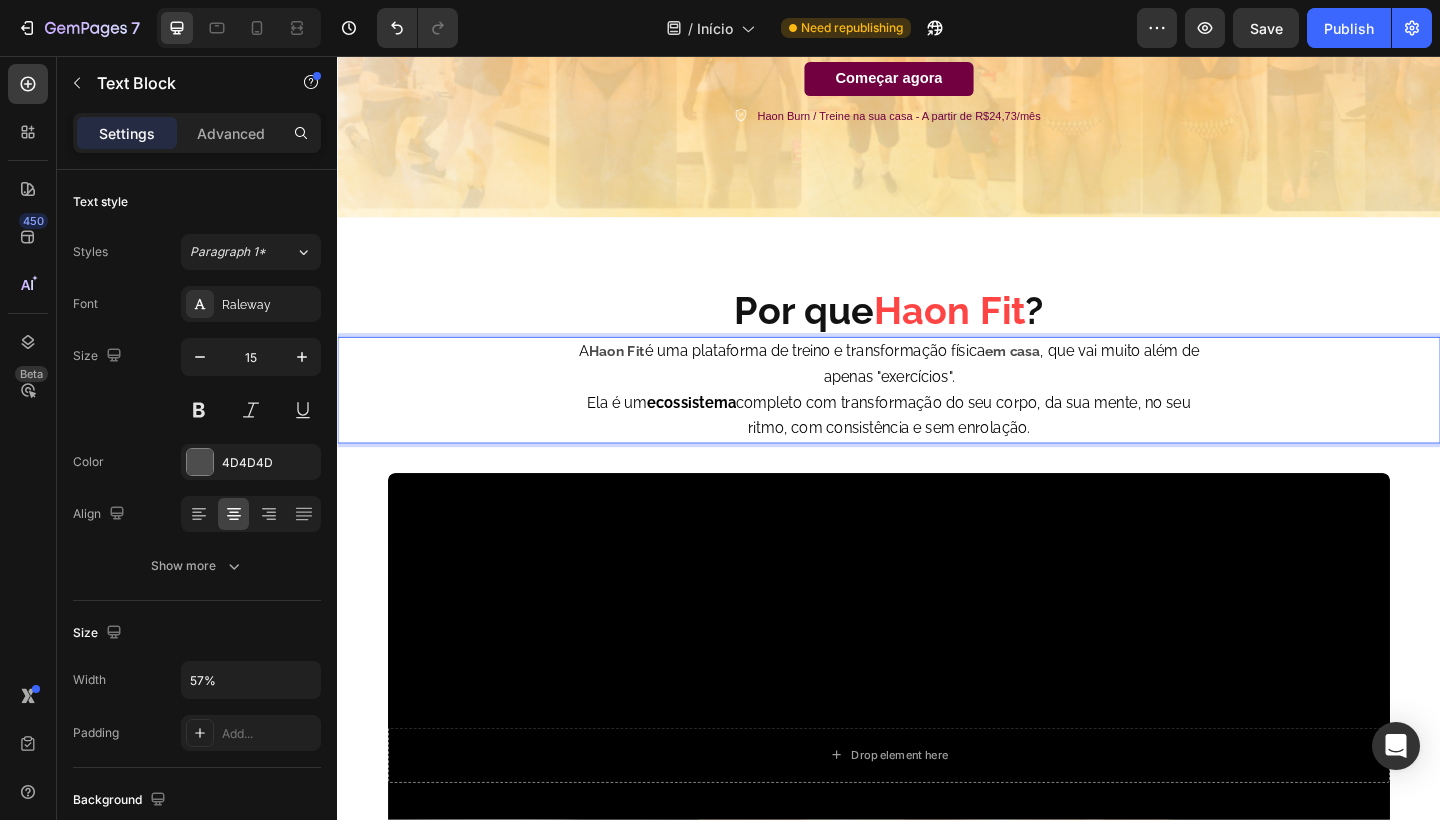 click on "Haon Fit" at bounding box center (641, 378) 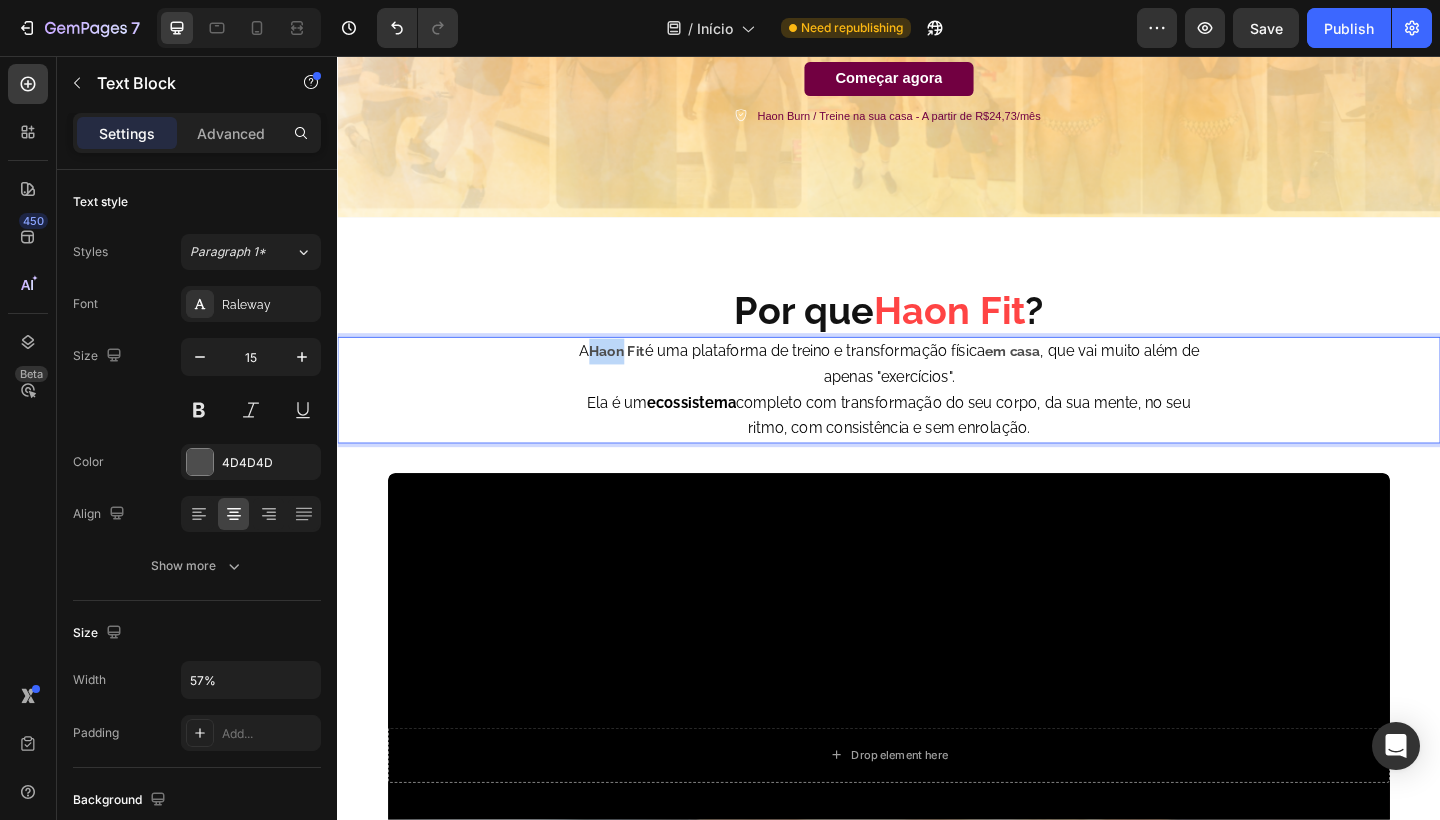 click on "Haon Fit" at bounding box center (641, 378) 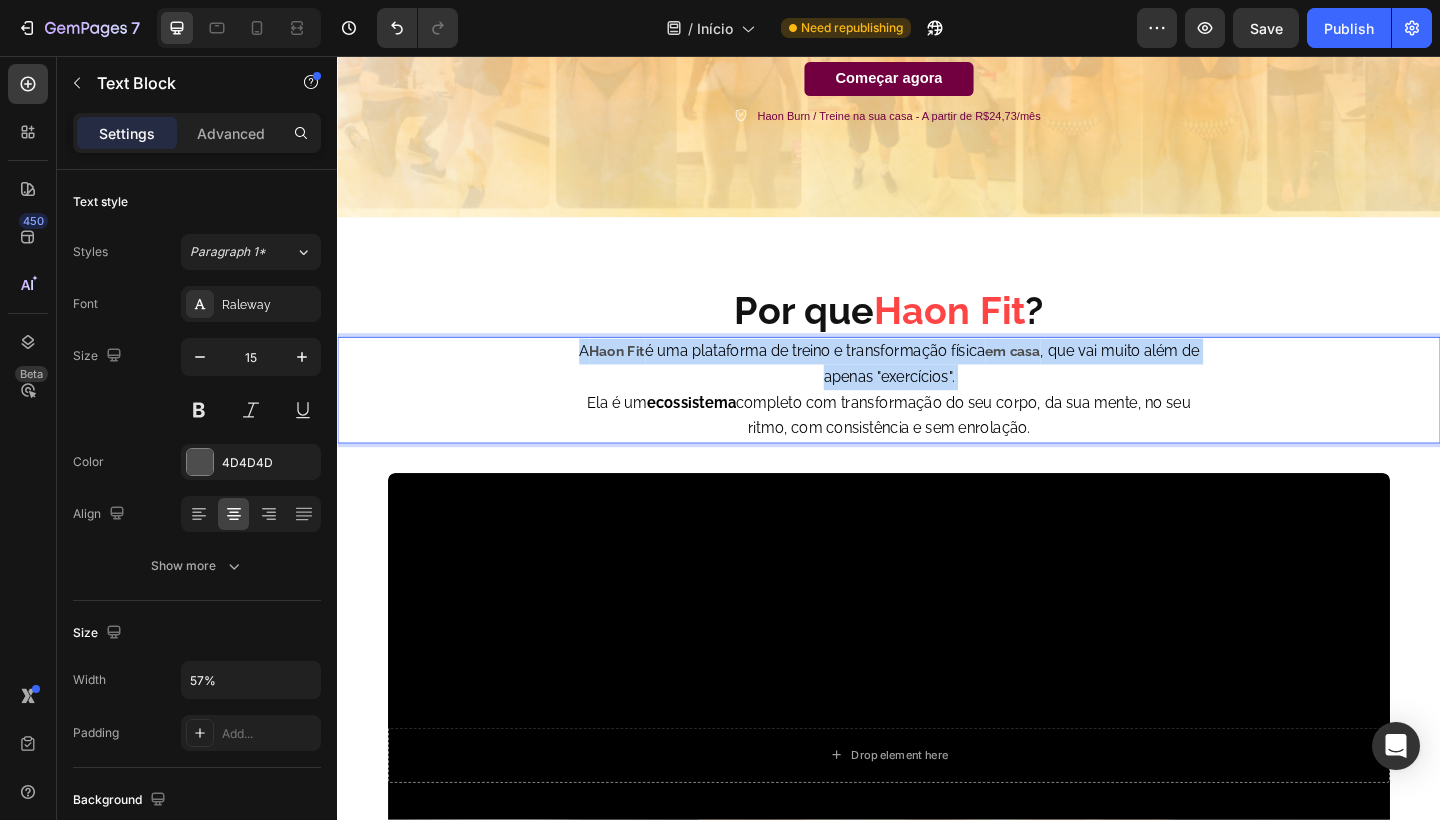 click on "Haon Fit" at bounding box center [641, 378] 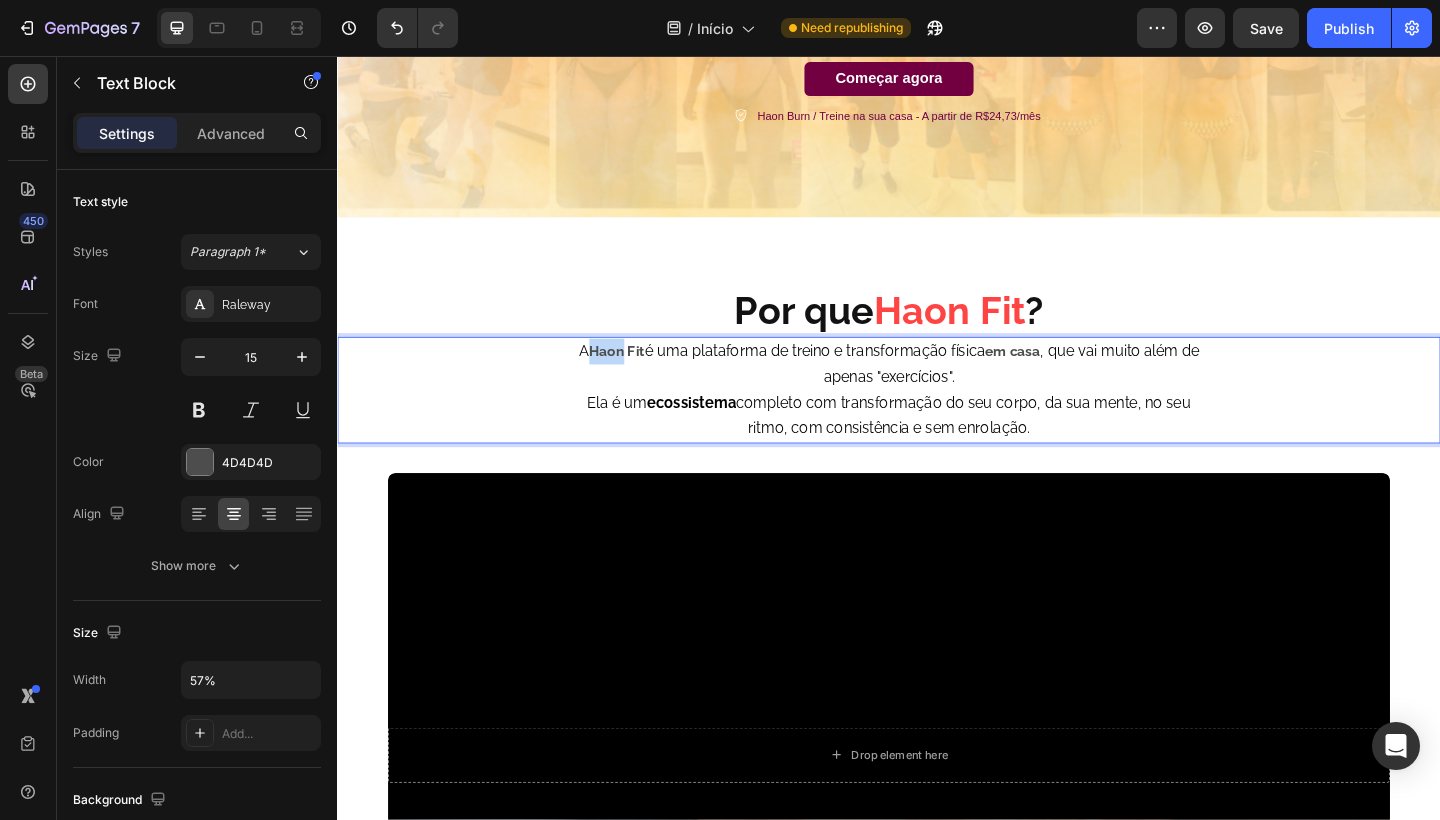 click on "Haon Fit" at bounding box center [641, 378] 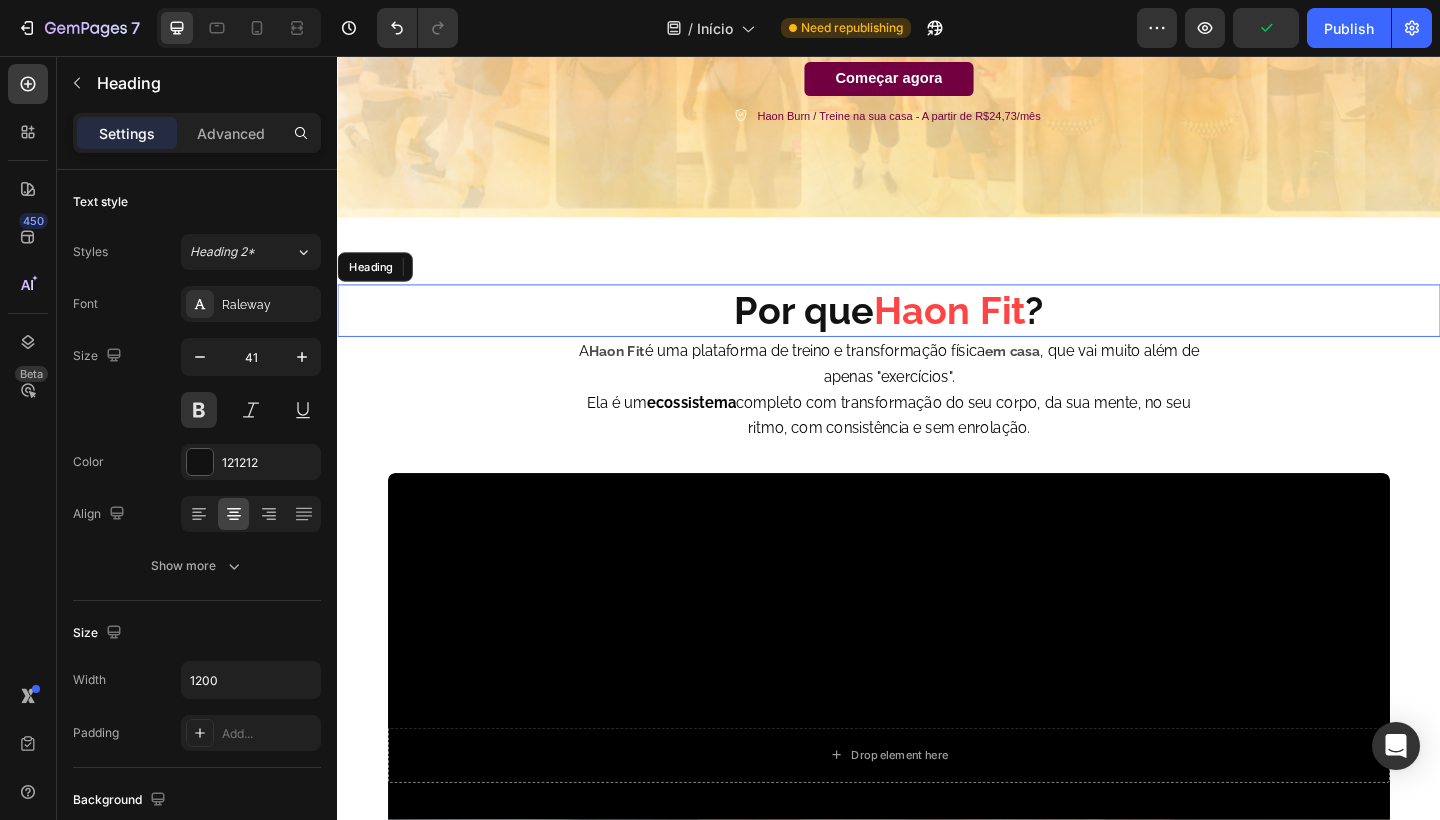 click on "Por que  Haon Fit ?" at bounding box center (937, 333) 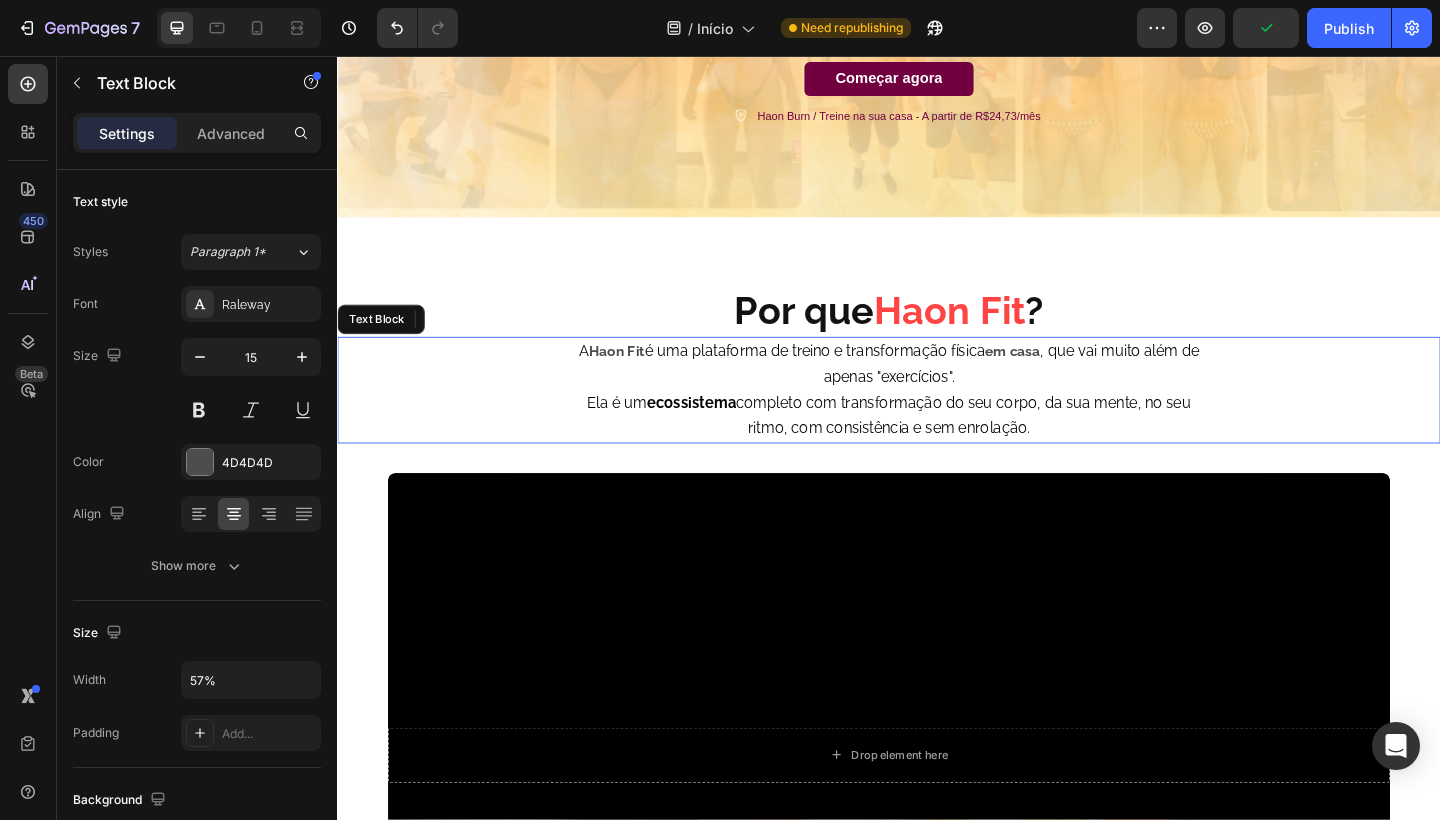 click on "Haon Fit" at bounding box center (641, 378) 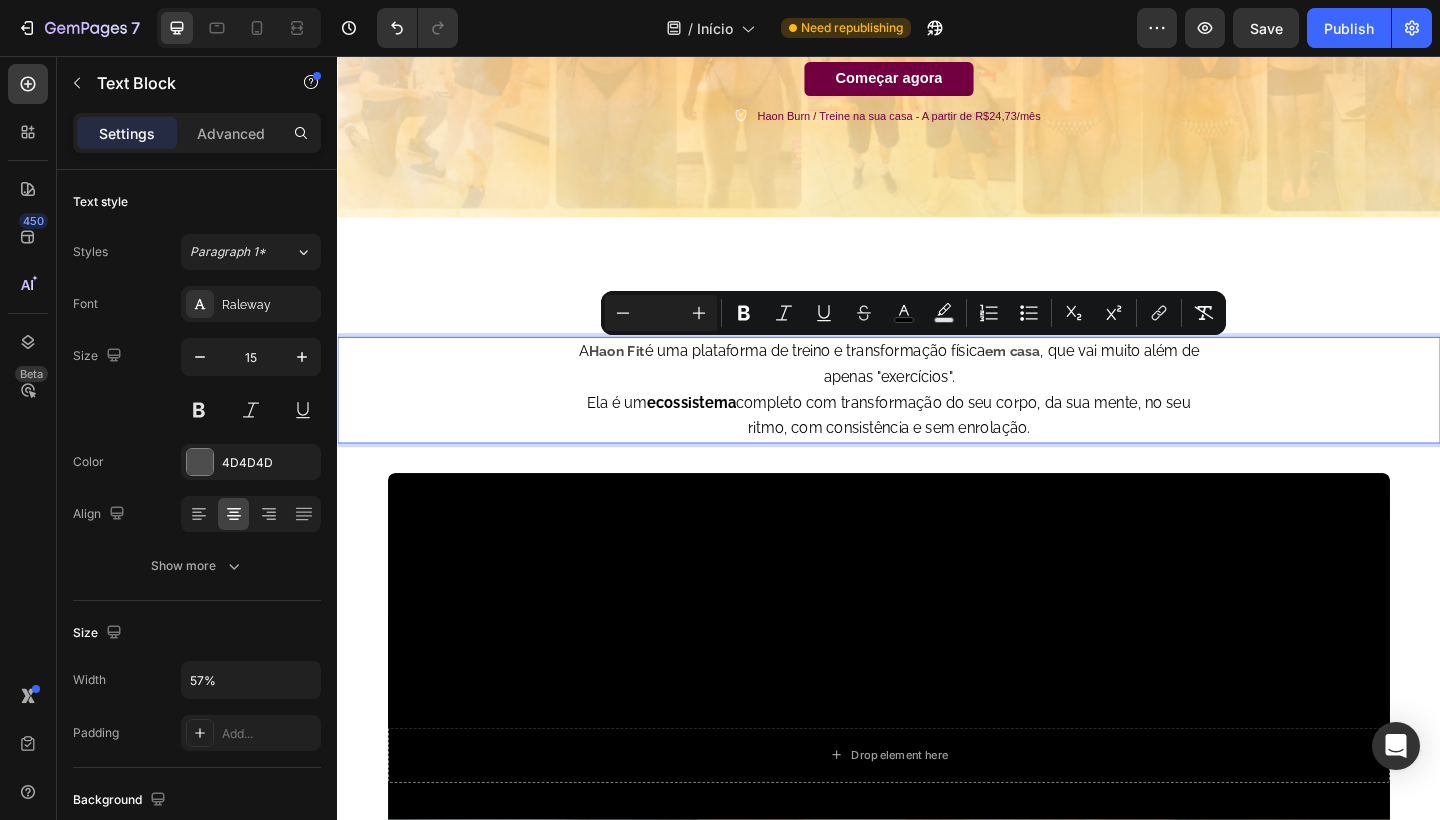 drag, startPoint x: 597, startPoint y: 367, endPoint x: 1120, endPoint y: 462, distance: 531.5581 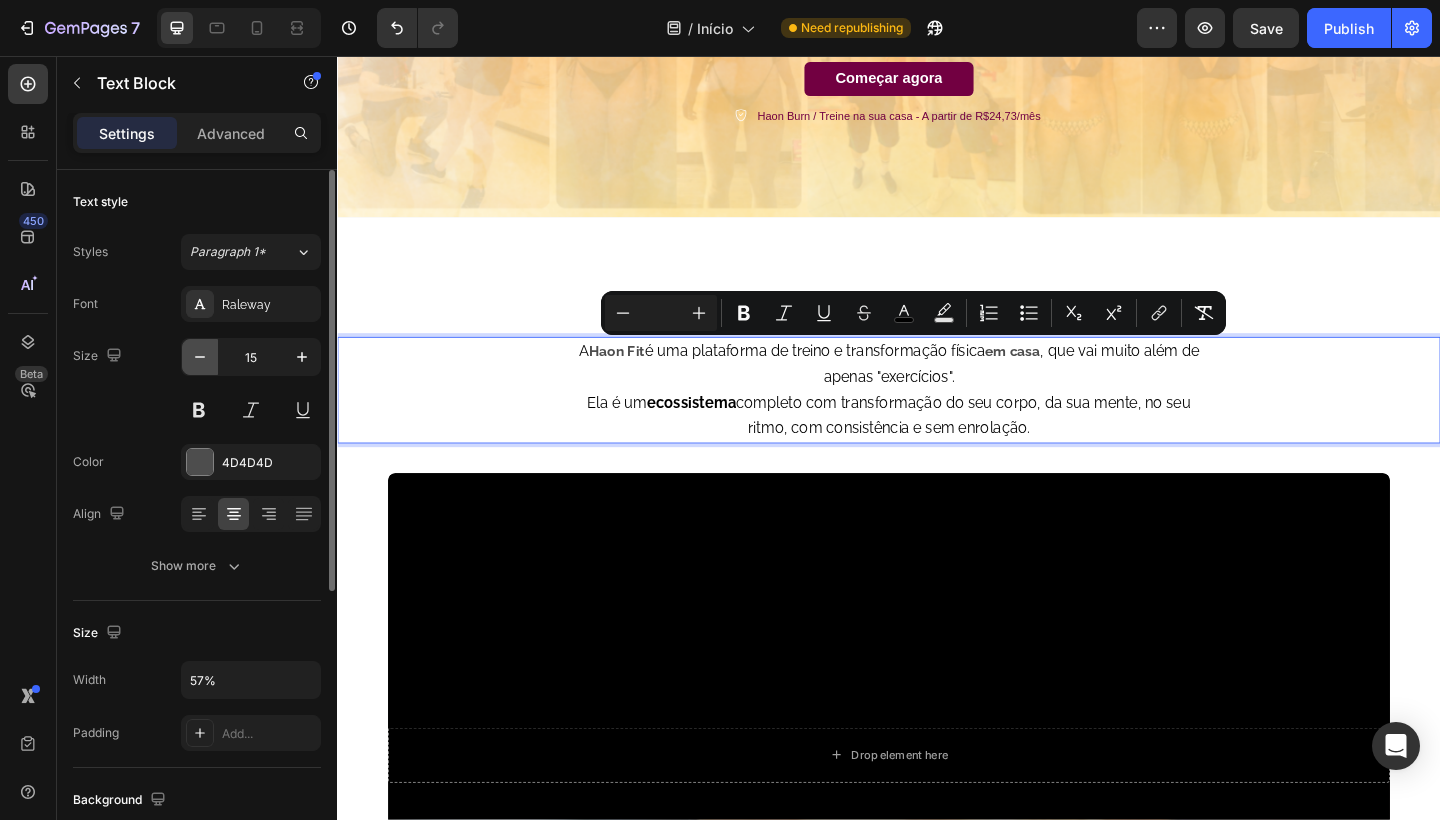 click at bounding box center (200, 357) 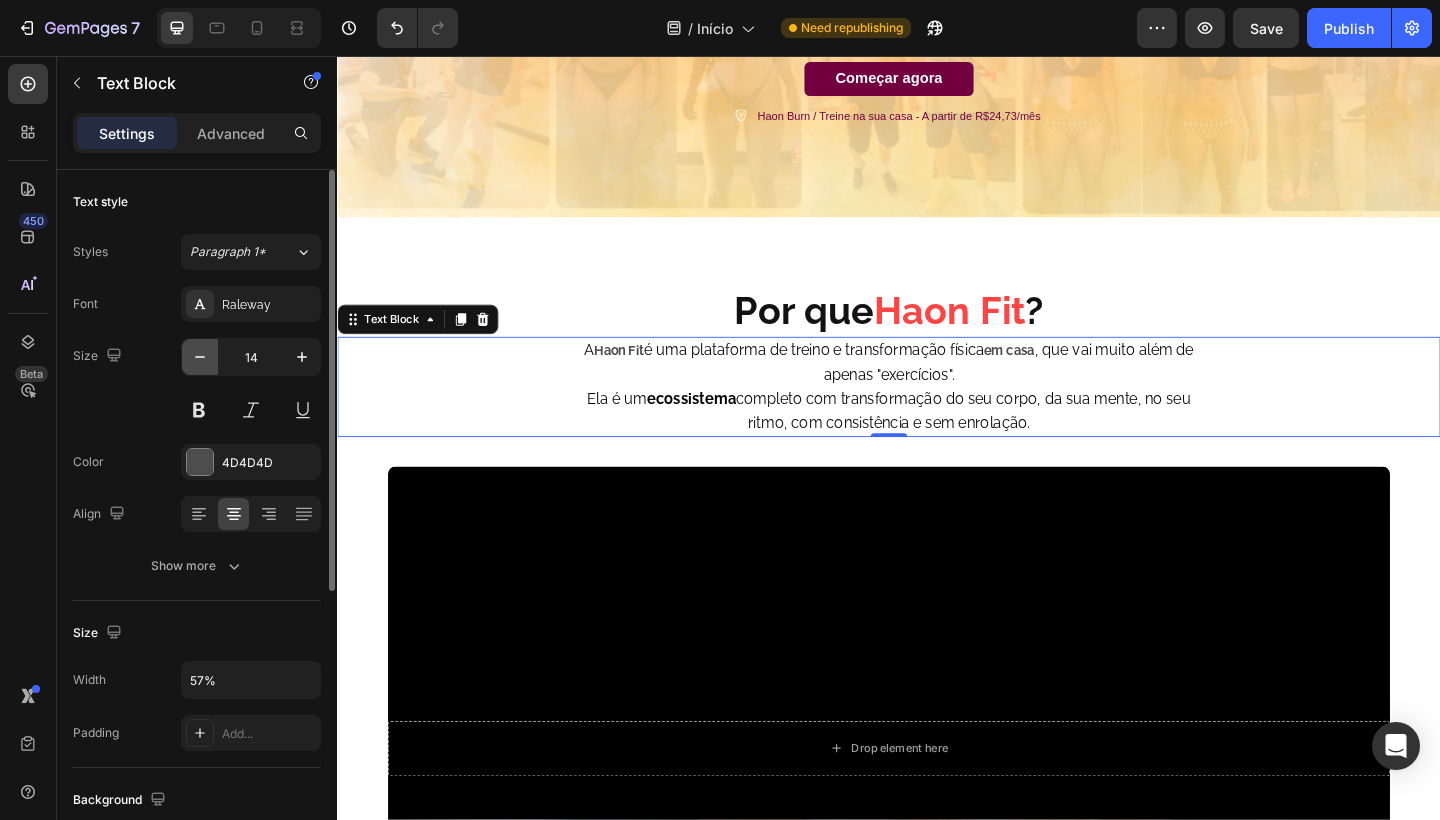 click at bounding box center (200, 357) 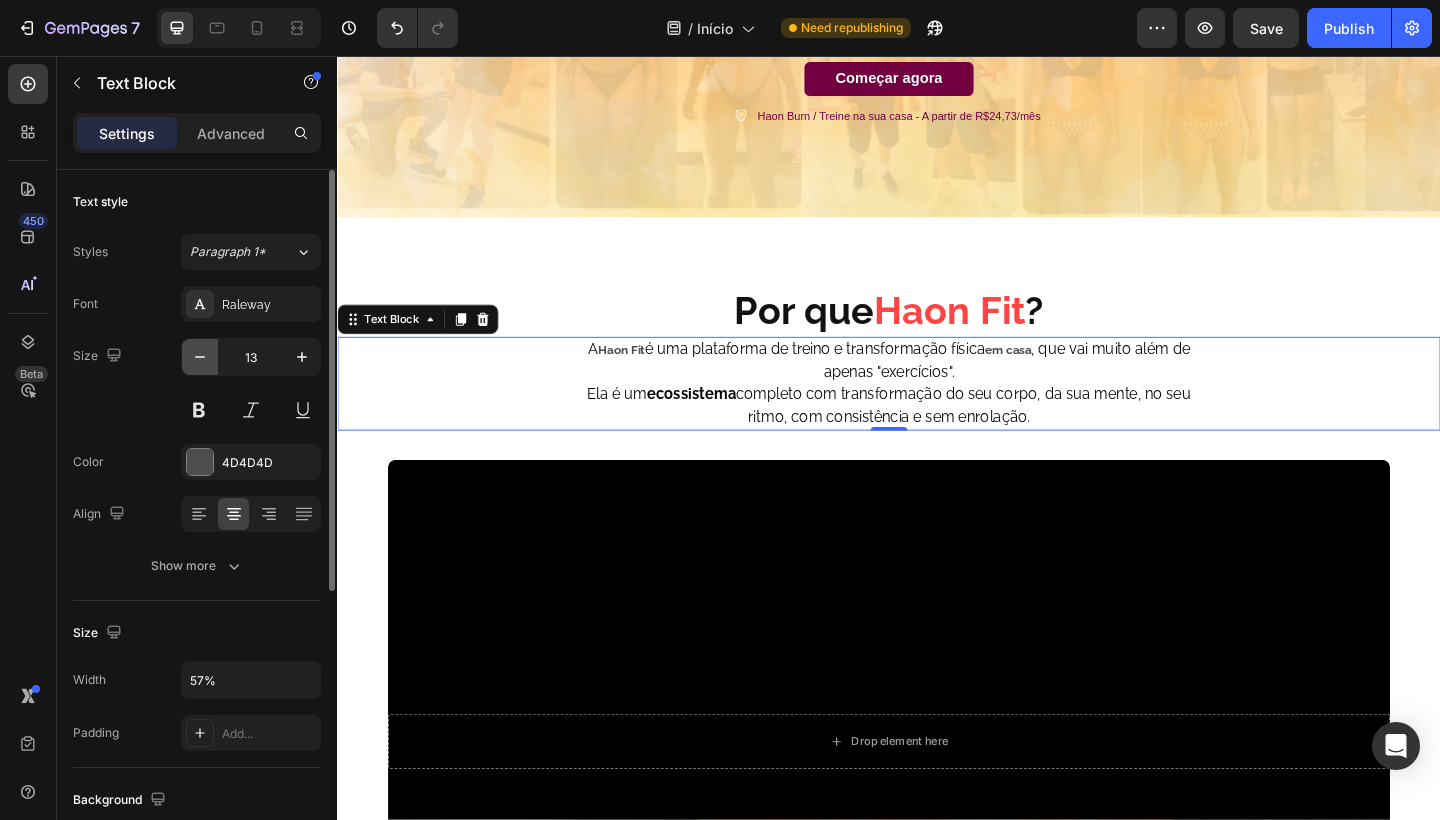click at bounding box center (200, 357) 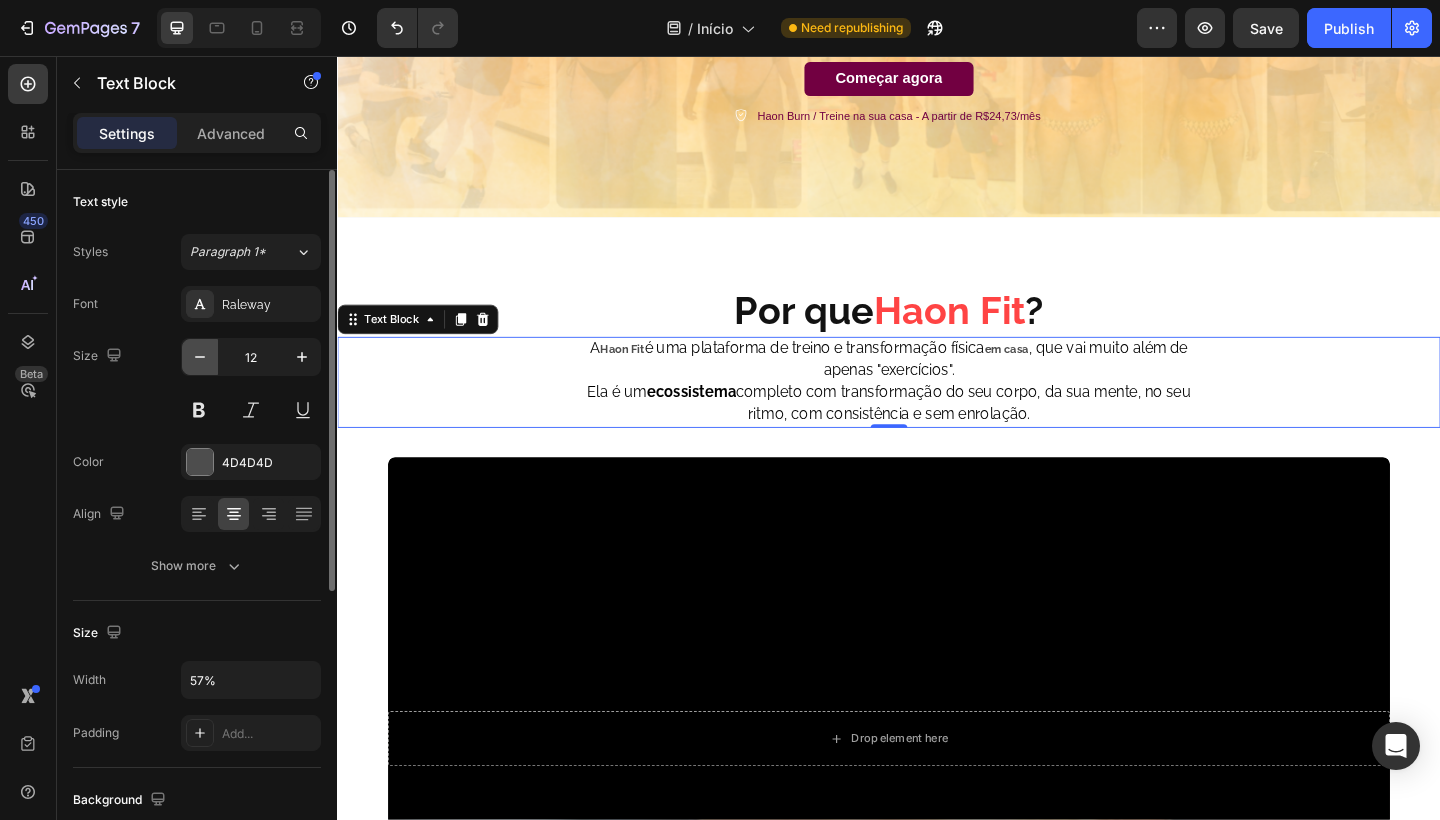 click at bounding box center (200, 357) 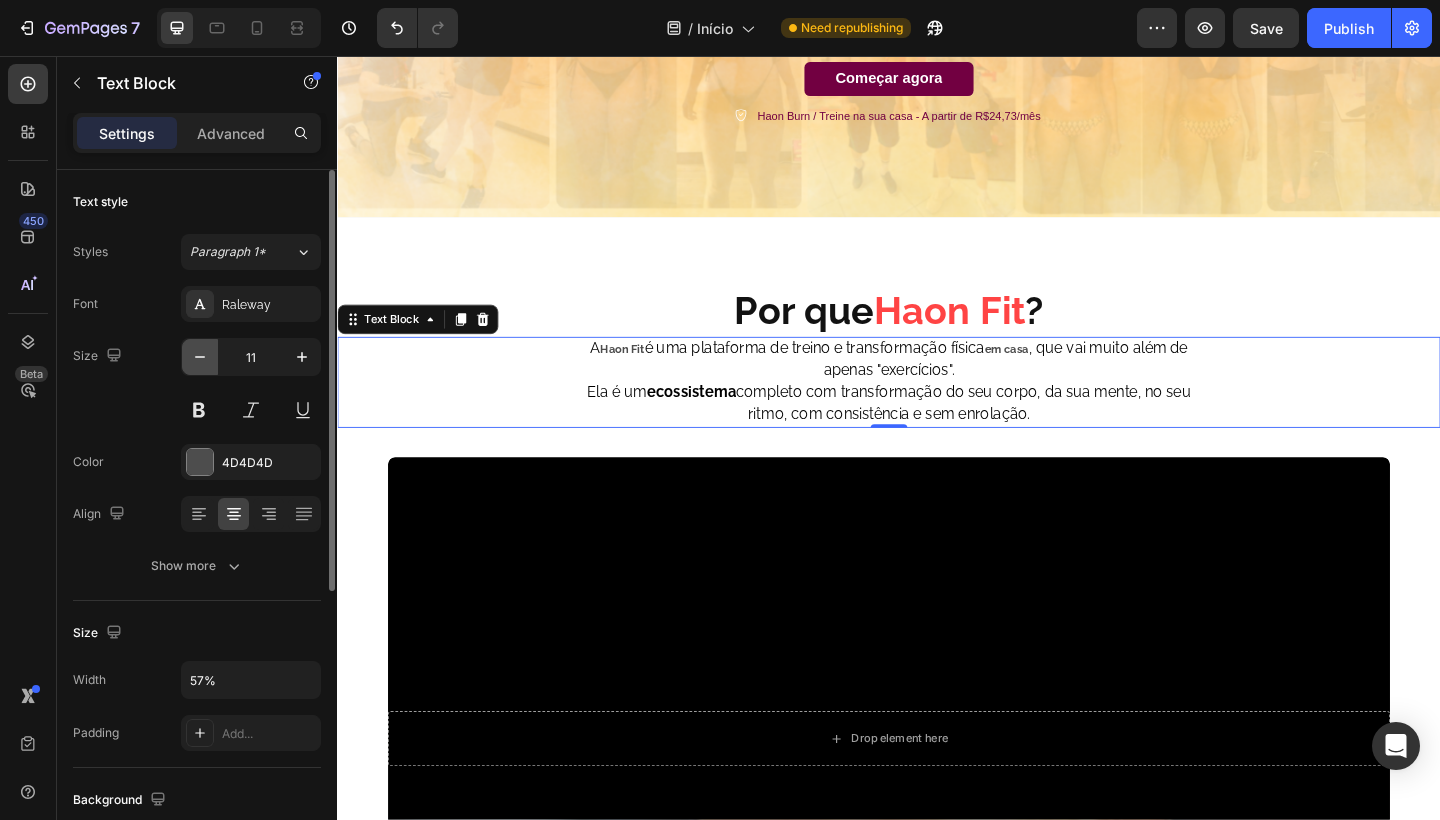 click at bounding box center [200, 357] 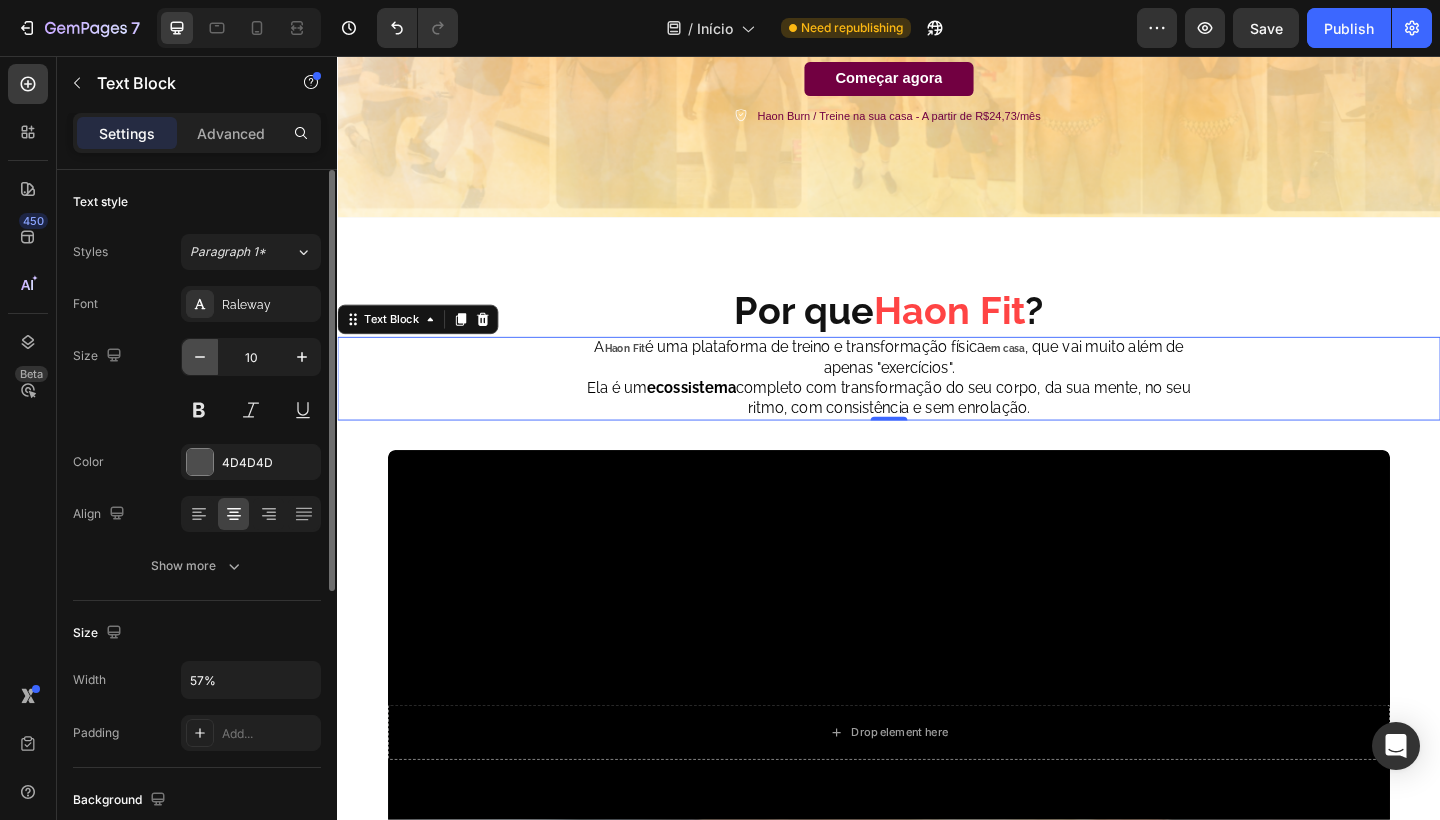 click at bounding box center (200, 357) 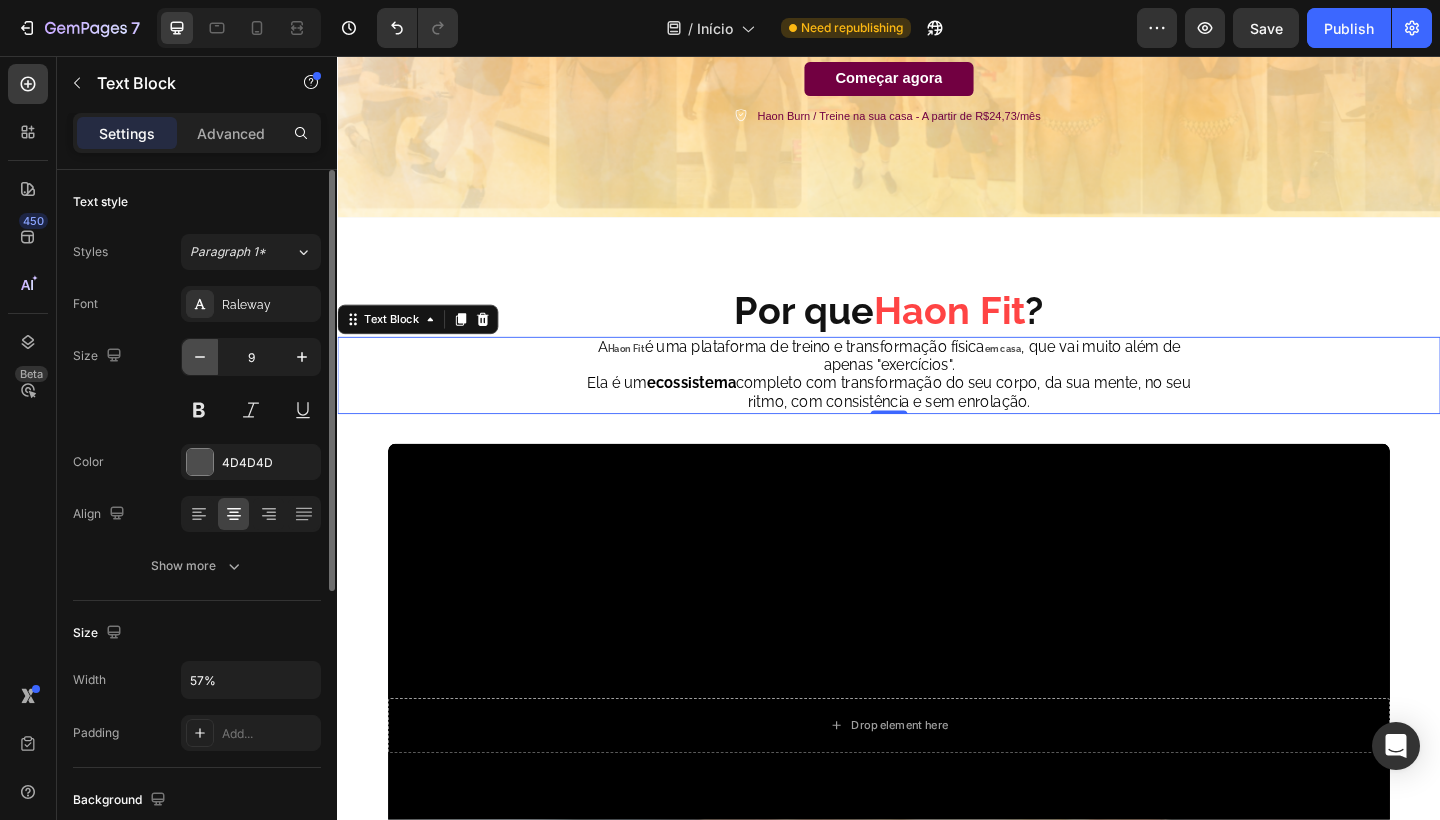 click at bounding box center [200, 357] 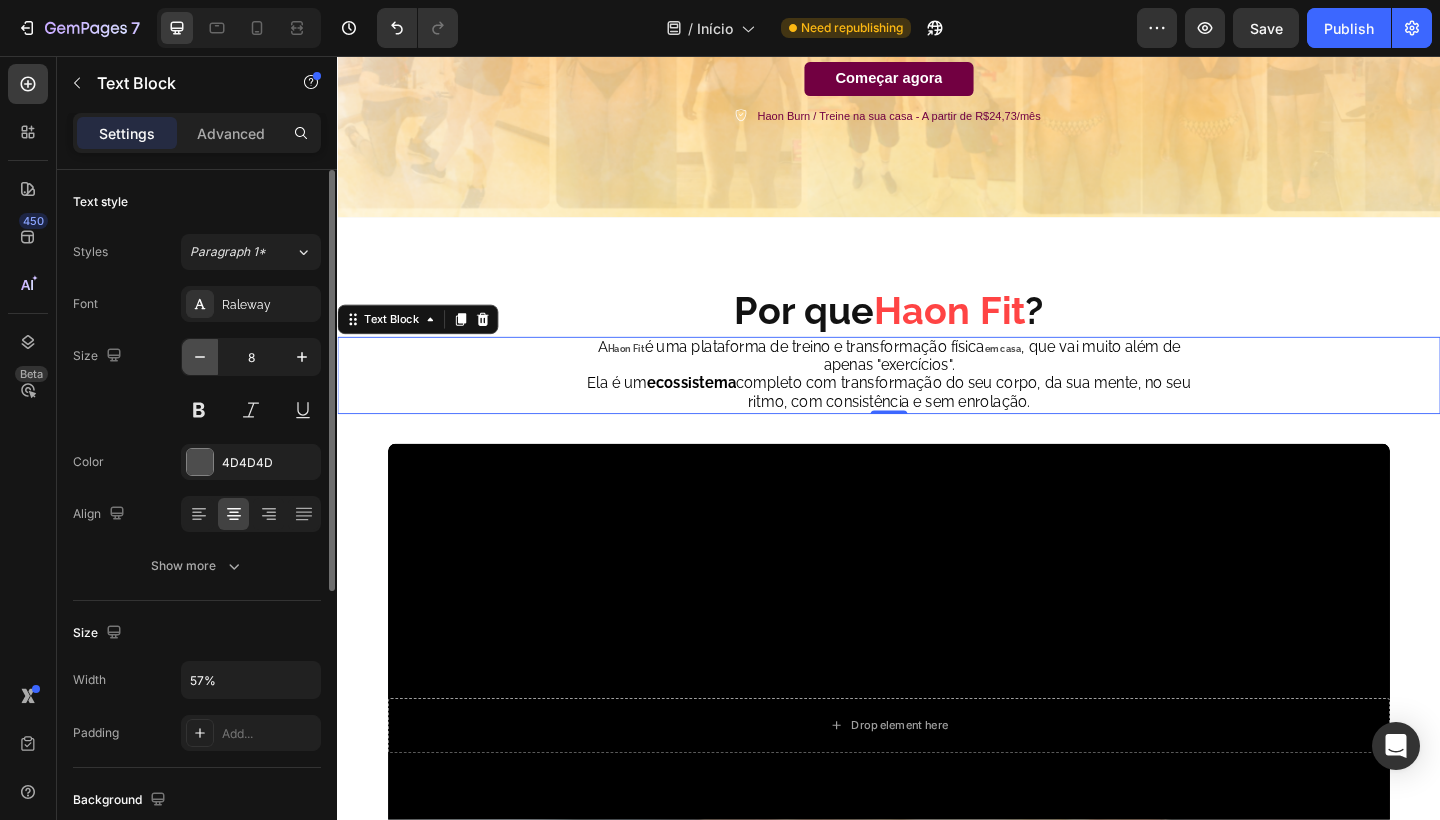 click at bounding box center [200, 357] 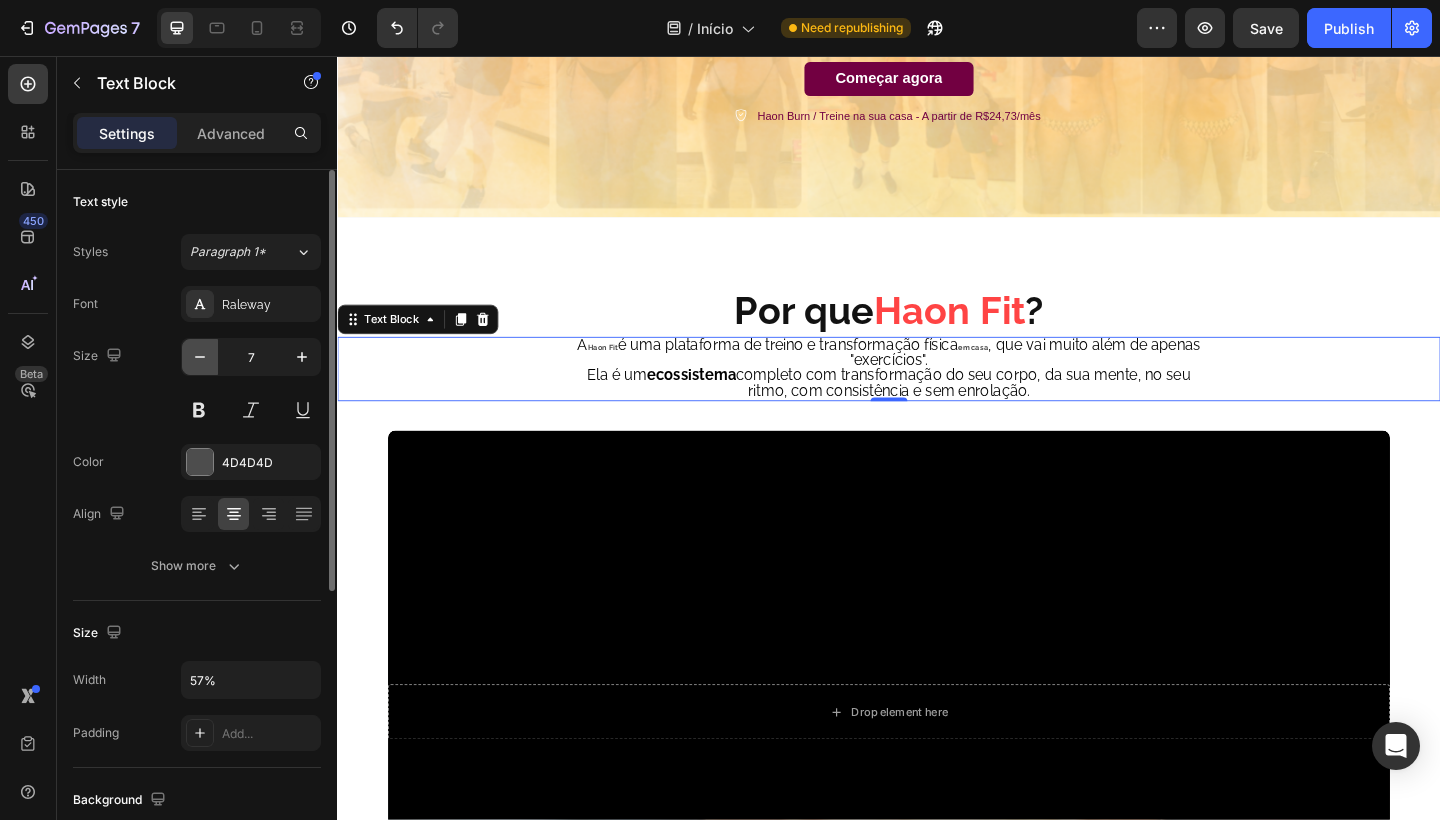 click at bounding box center (200, 357) 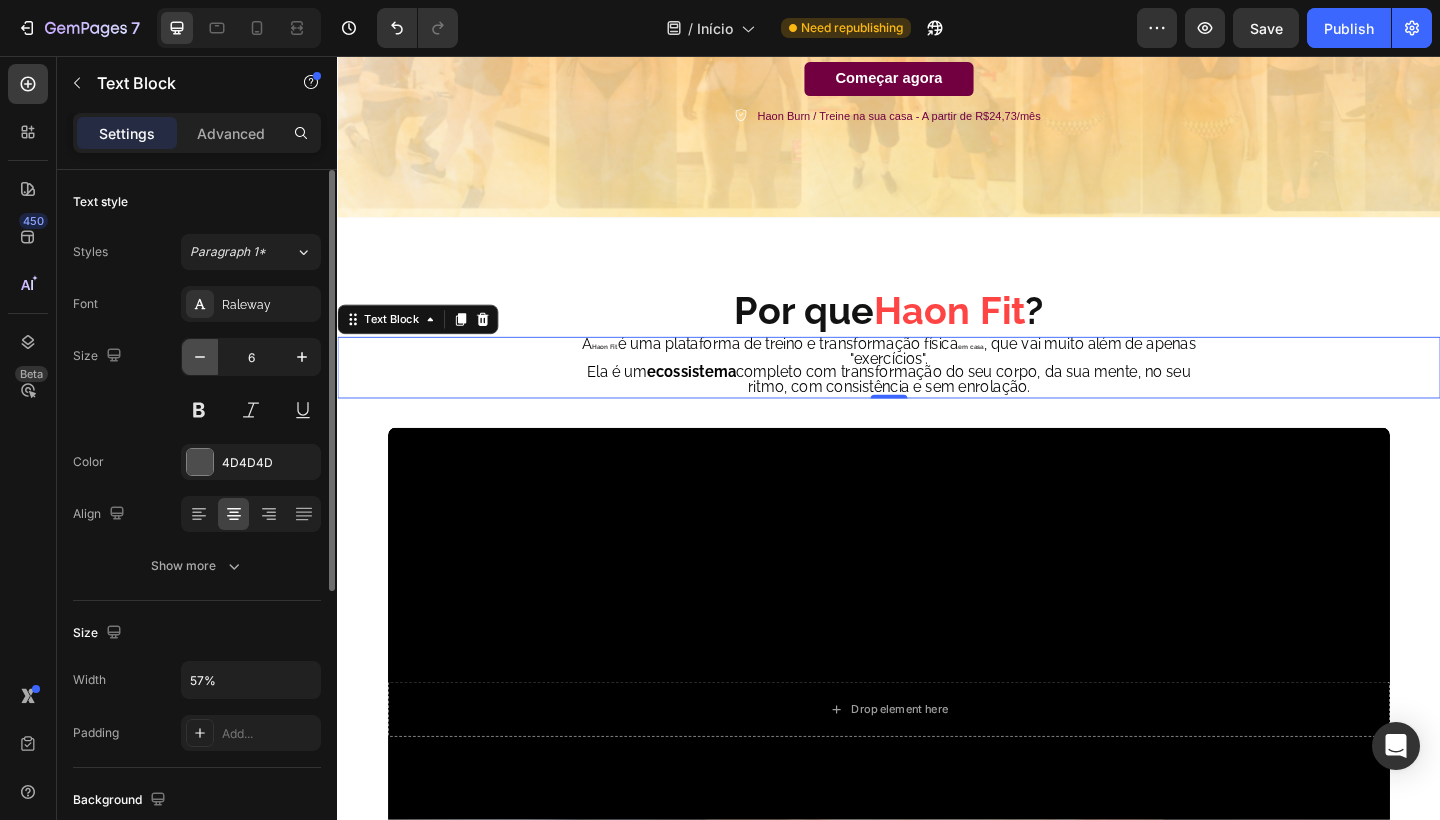 click at bounding box center (200, 357) 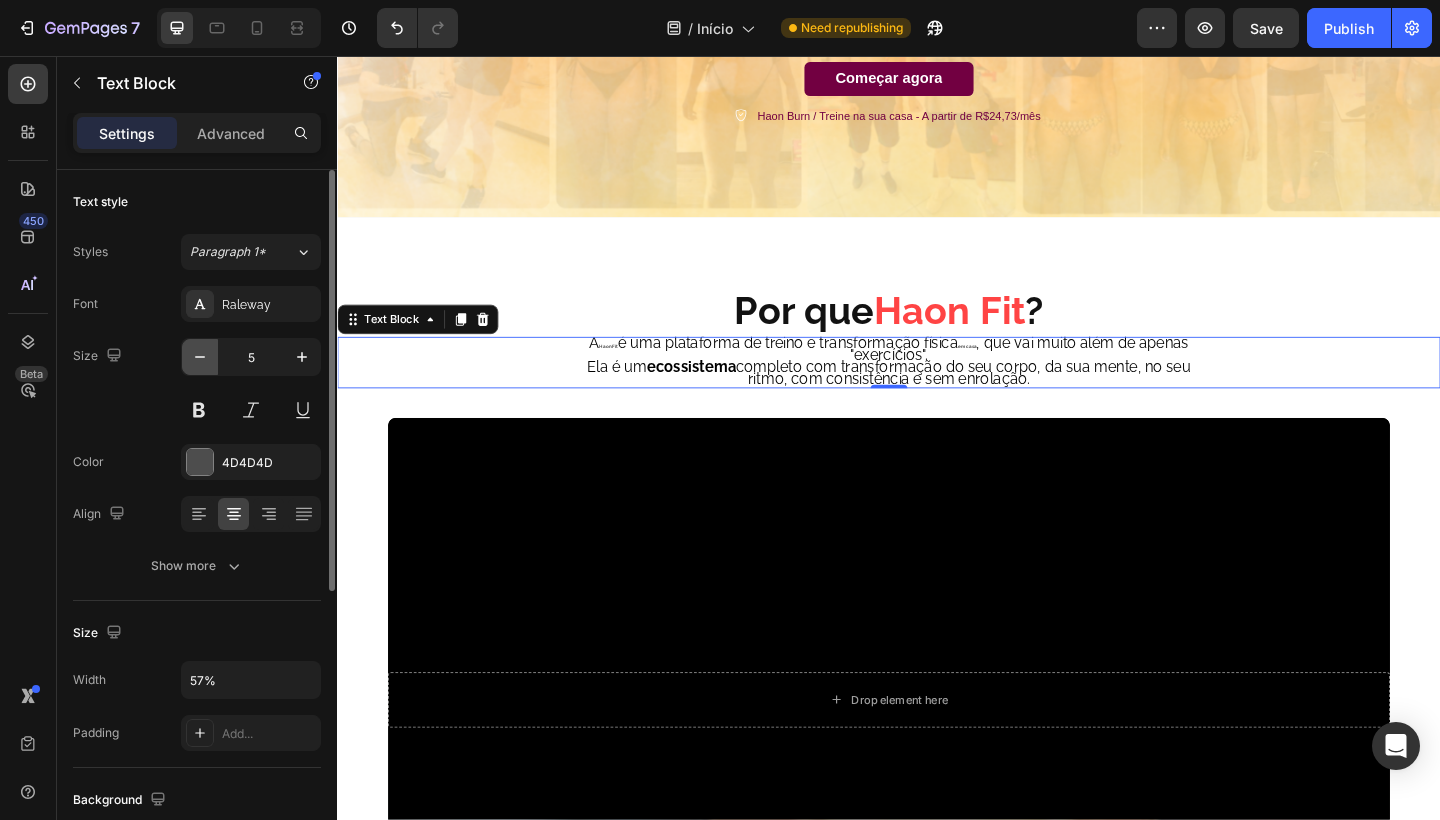 click at bounding box center (200, 357) 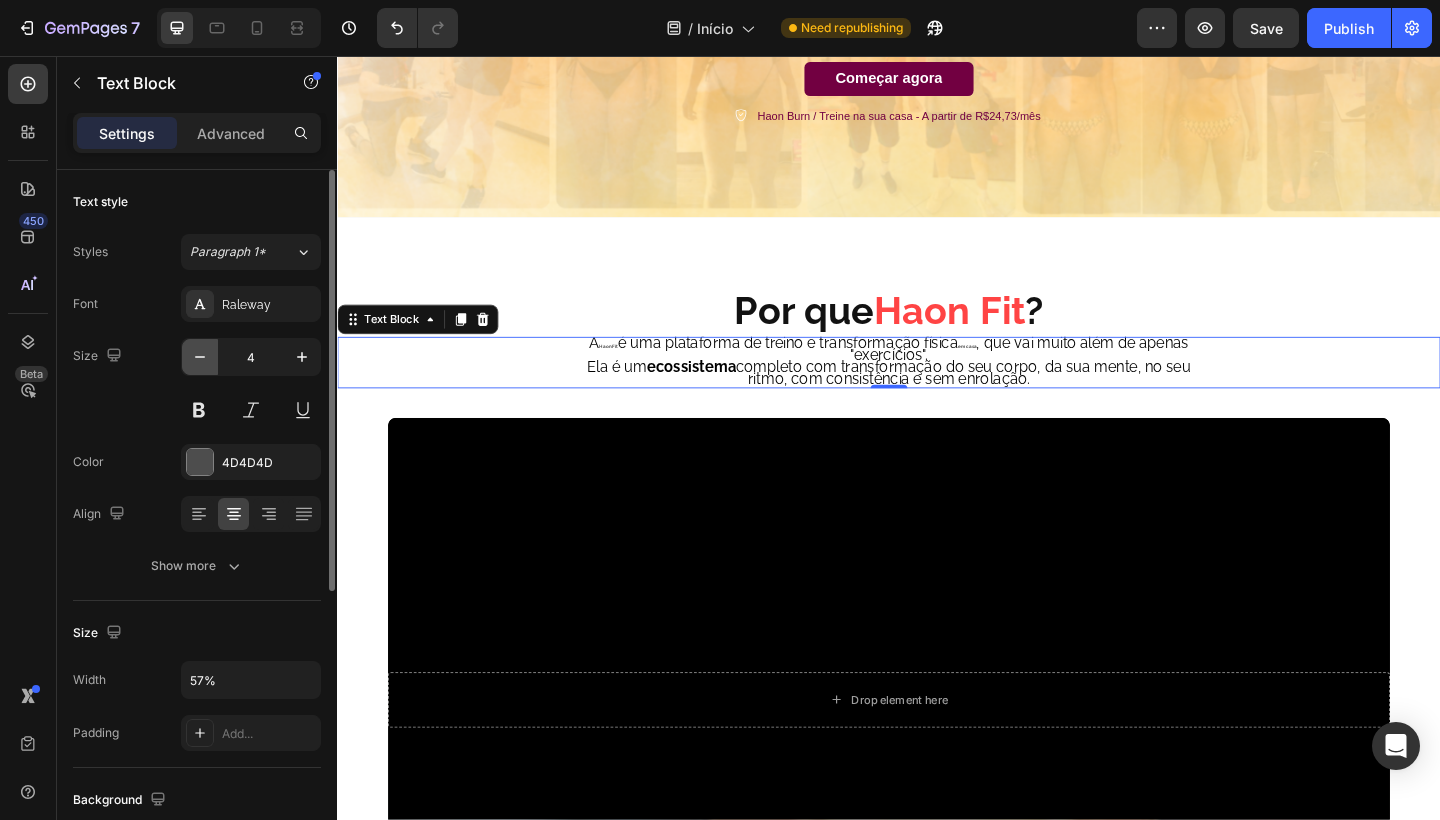 click at bounding box center [200, 357] 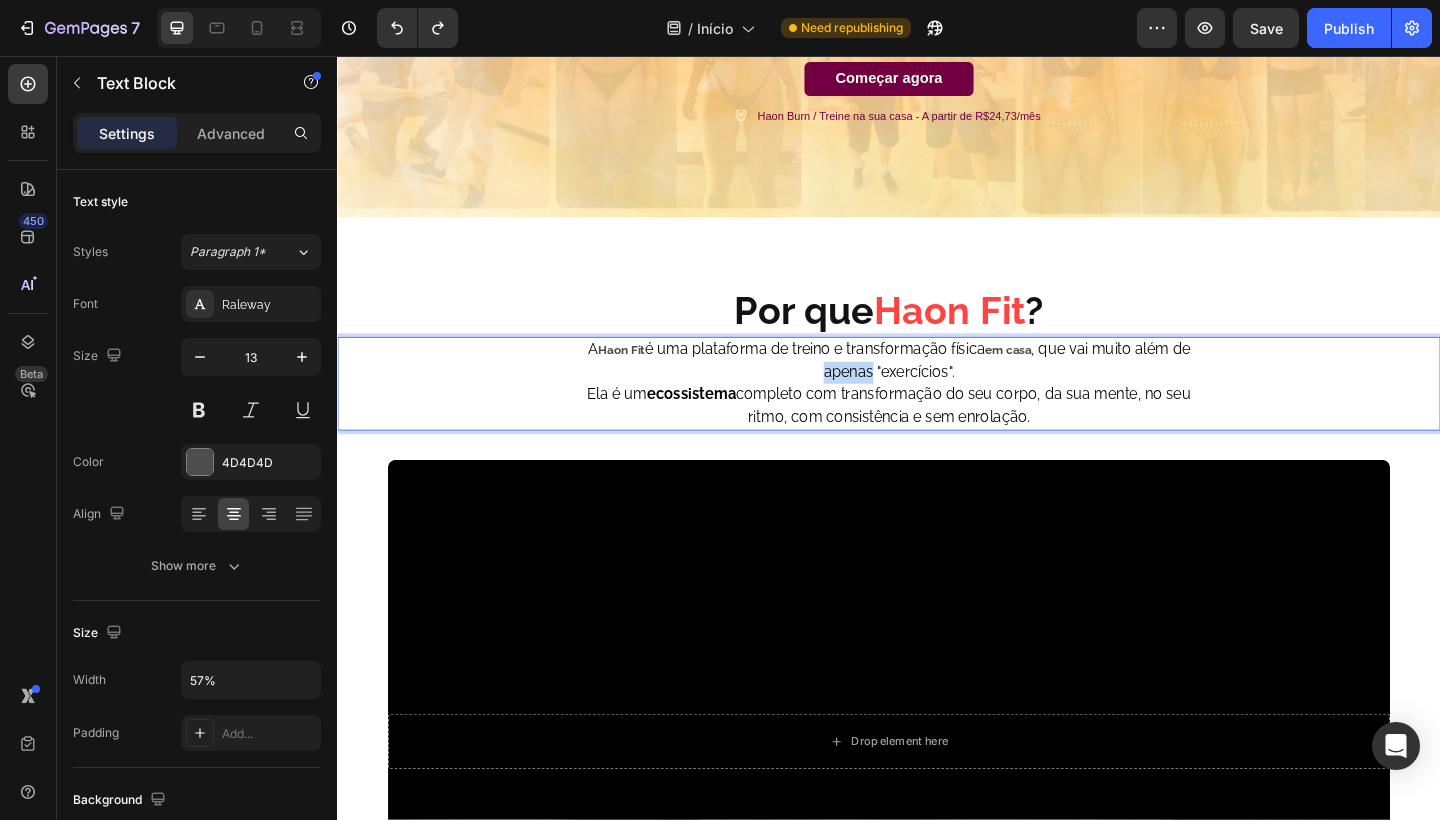 click on "A  Haon Fit  é uma plataforma de treino e transformação física  em casa , que vai muito além de apenas "exercícios". Ela é um  ecossistema  completo com transformação do seu corpo, da sua mente, no seu ritmo, com consistência e sem enrolação." at bounding box center [937, 413] 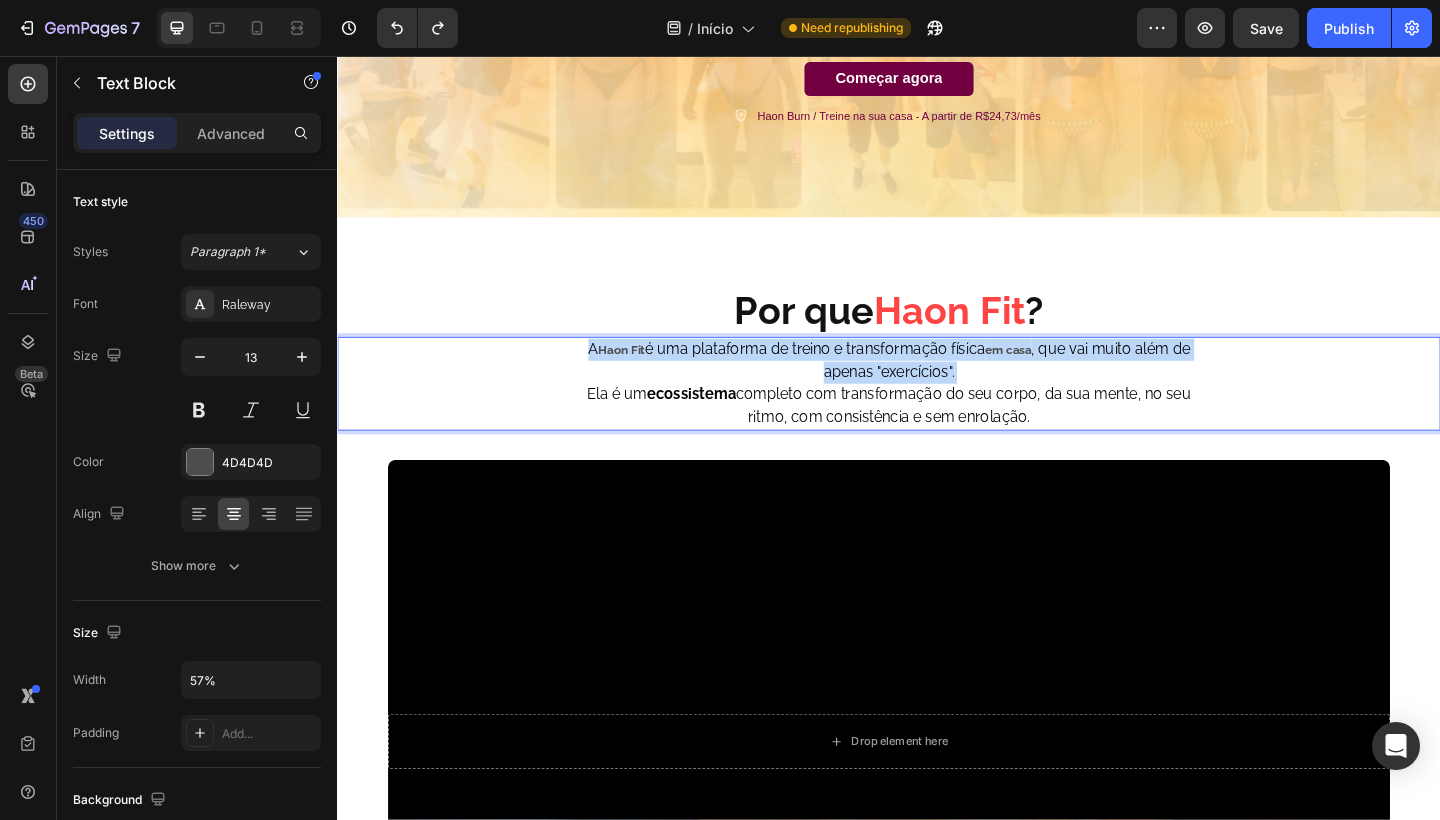 click on "A  Haon Fit  é uma plataforma de treino e transformação física  em casa , que vai muito além de apenas "exercícios". Ela é um  ecossistema  completo com transformação do seu corpo, da sua mente, no seu ritmo, com consistência e sem enrolação." at bounding box center (937, 413) 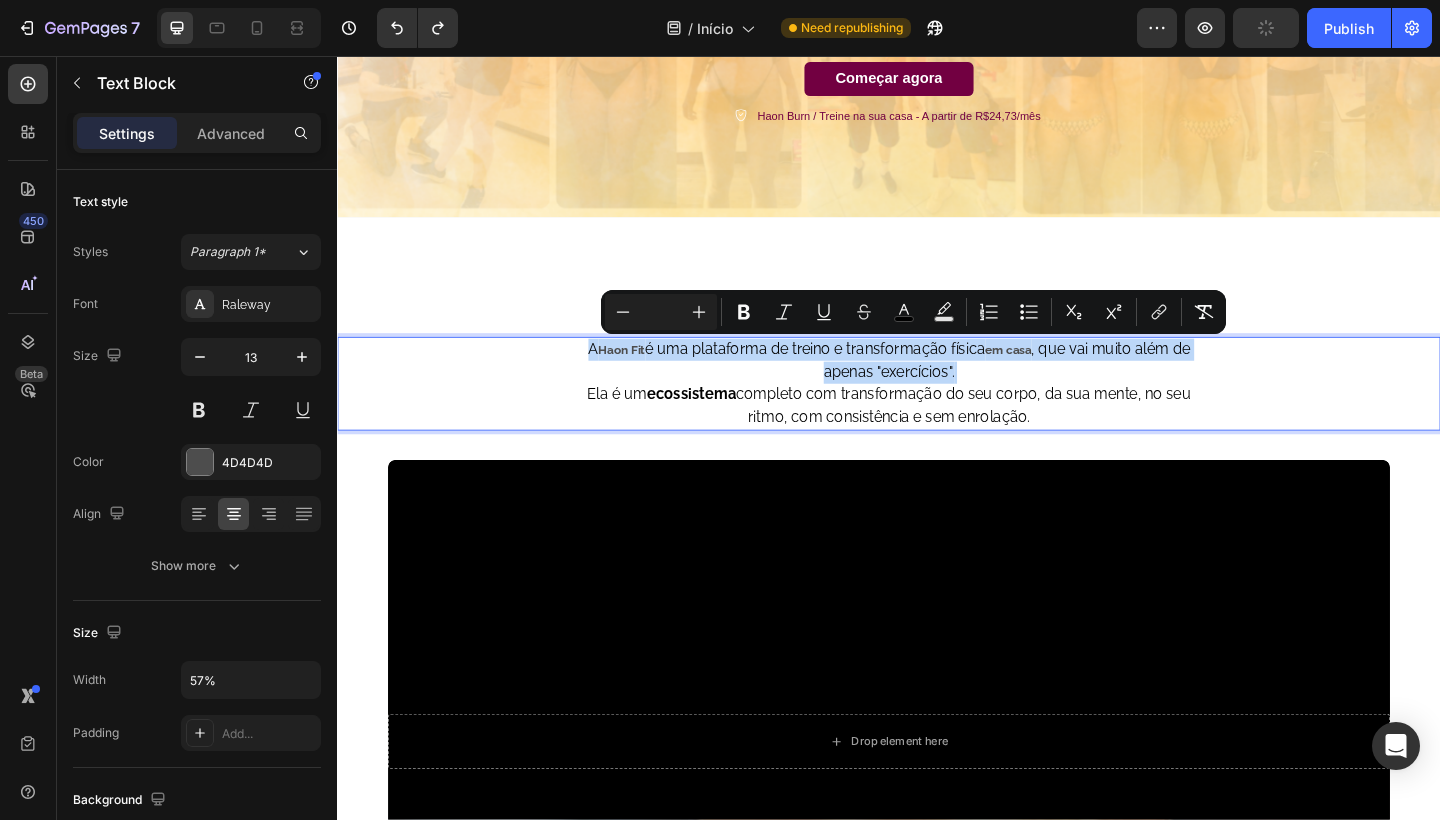 click on "A  Haon Fit  é uma plataforma de treino e transformação física  em casa , que vai muito além de apenas "exercícios". Ela é um  ecossistema  completo com transformação do seu corpo, da sua mente, no seu ritmo, com consistência e sem enrolação." at bounding box center [937, 413] 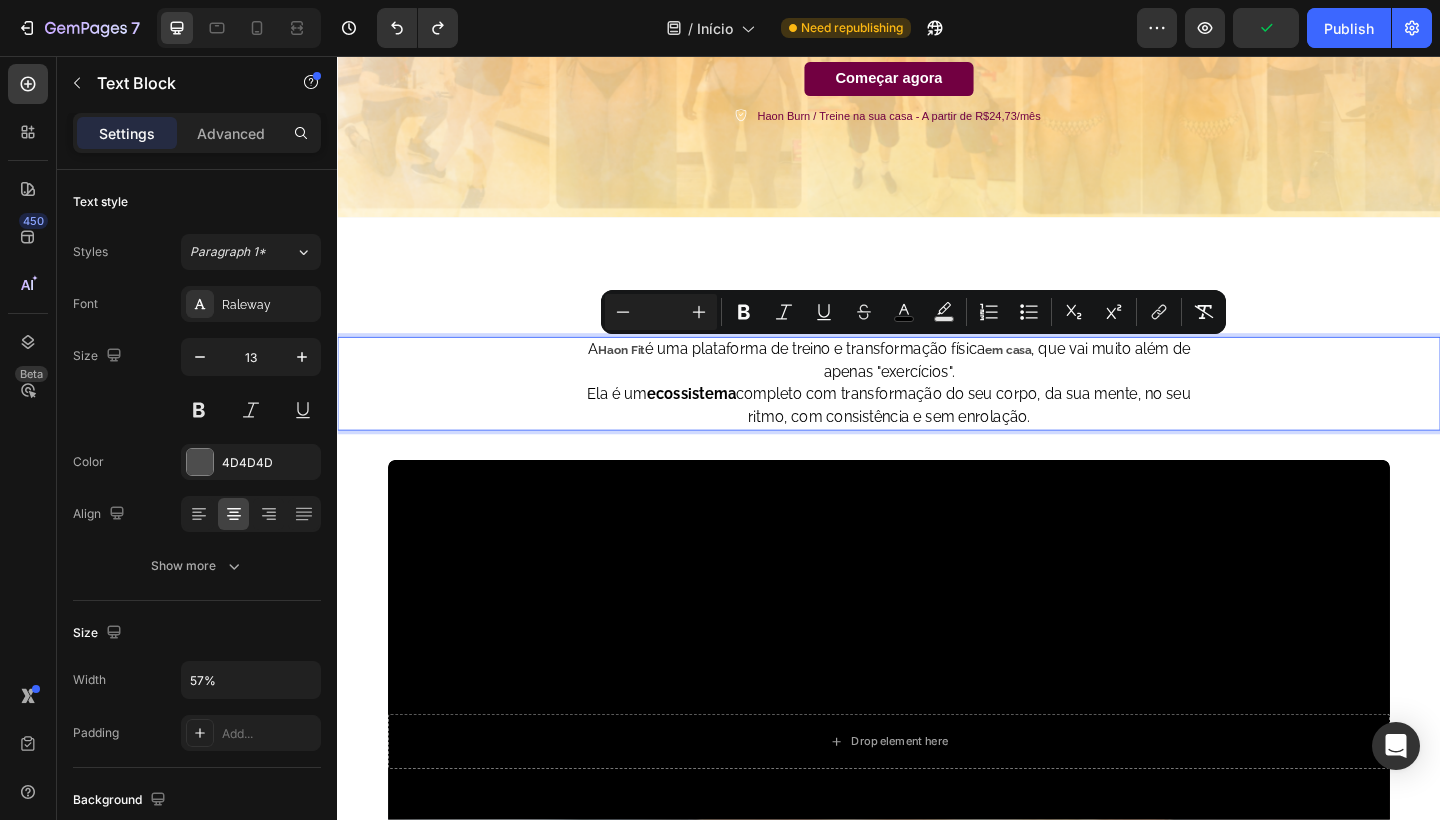 click on "A  Haon Fit  é uma plataforma de treino e transformação física  em casa , que vai muito além de apenas "exercícios". Ela é um  ecossistema  completo com transformação do seu corpo, da sua mente, no seu ritmo, com consistência e sem enrolação." at bounding box center [937, 413] 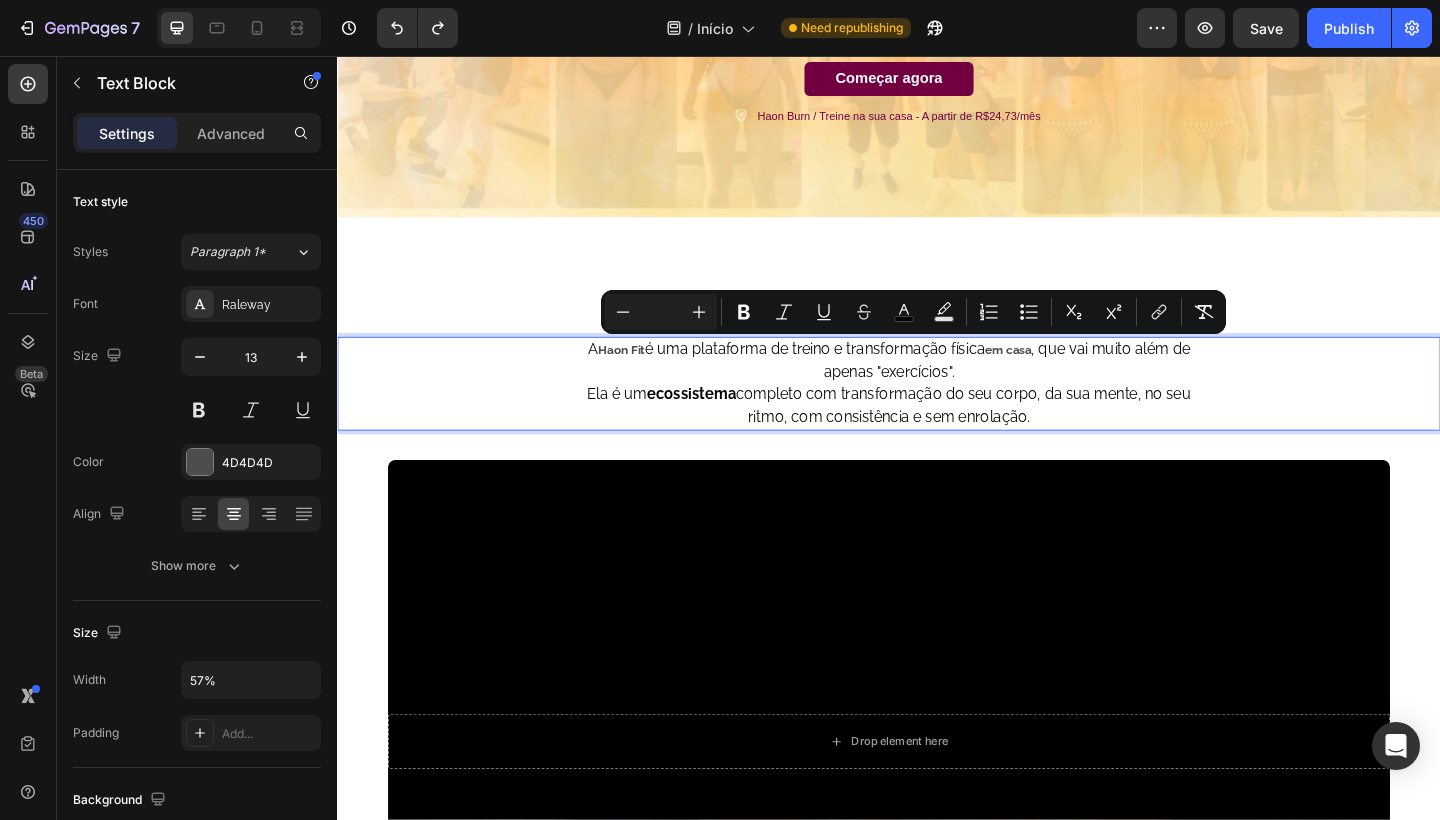 drag, startPoint x: 1097, startPoint y: 448, endPoint x: 588, endPoint y: 373, distance: 514.49585 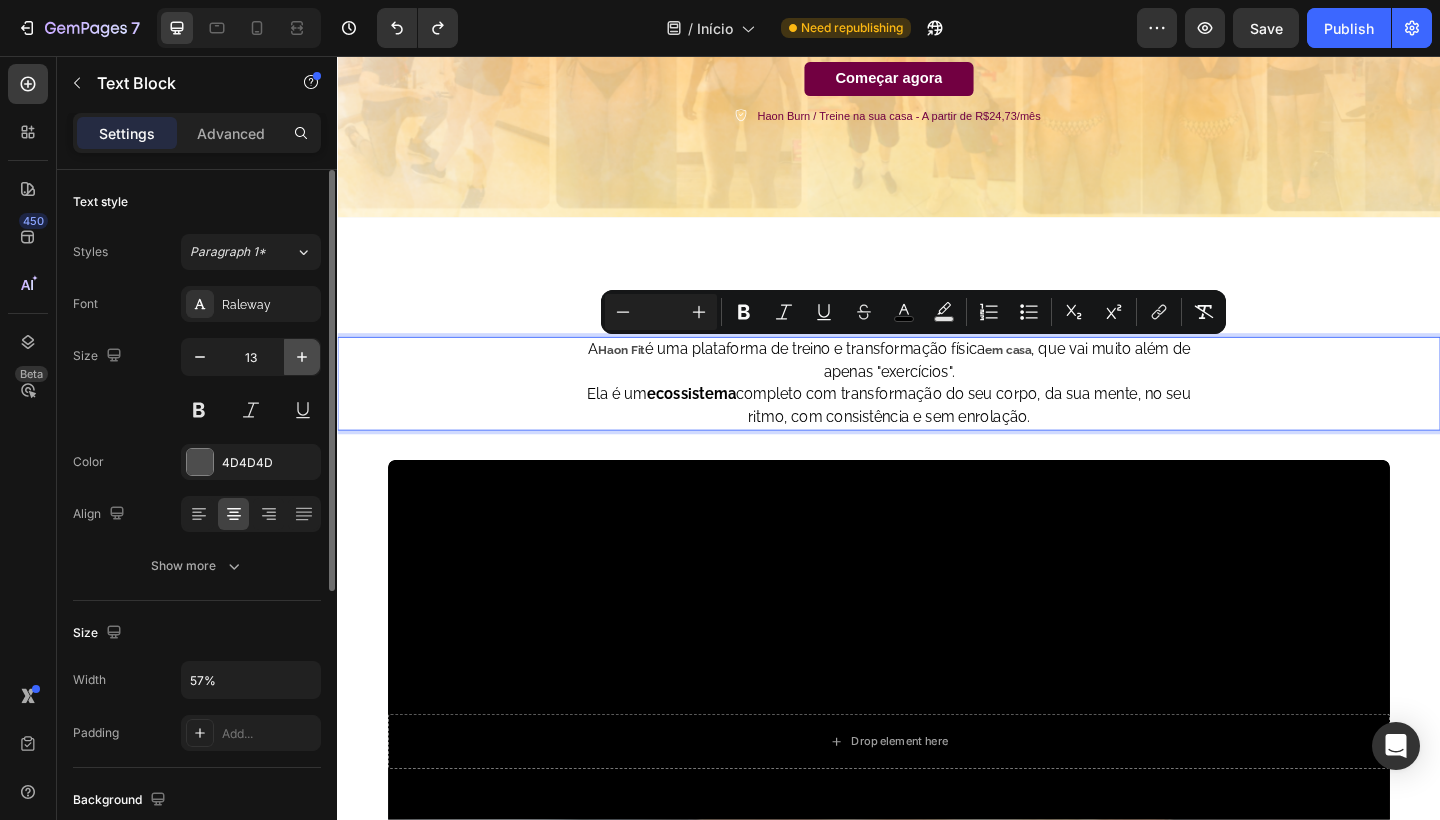 click 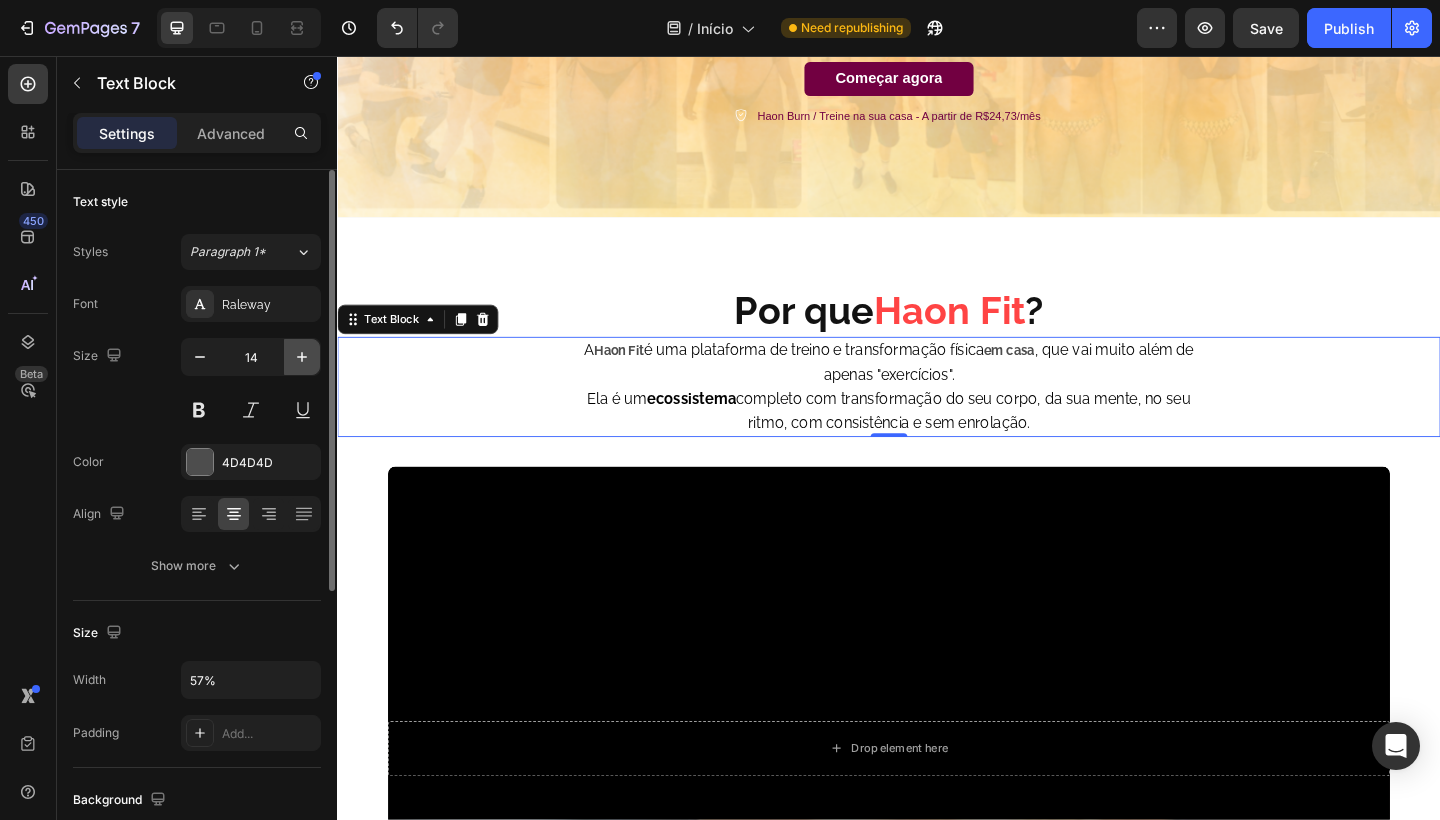 click 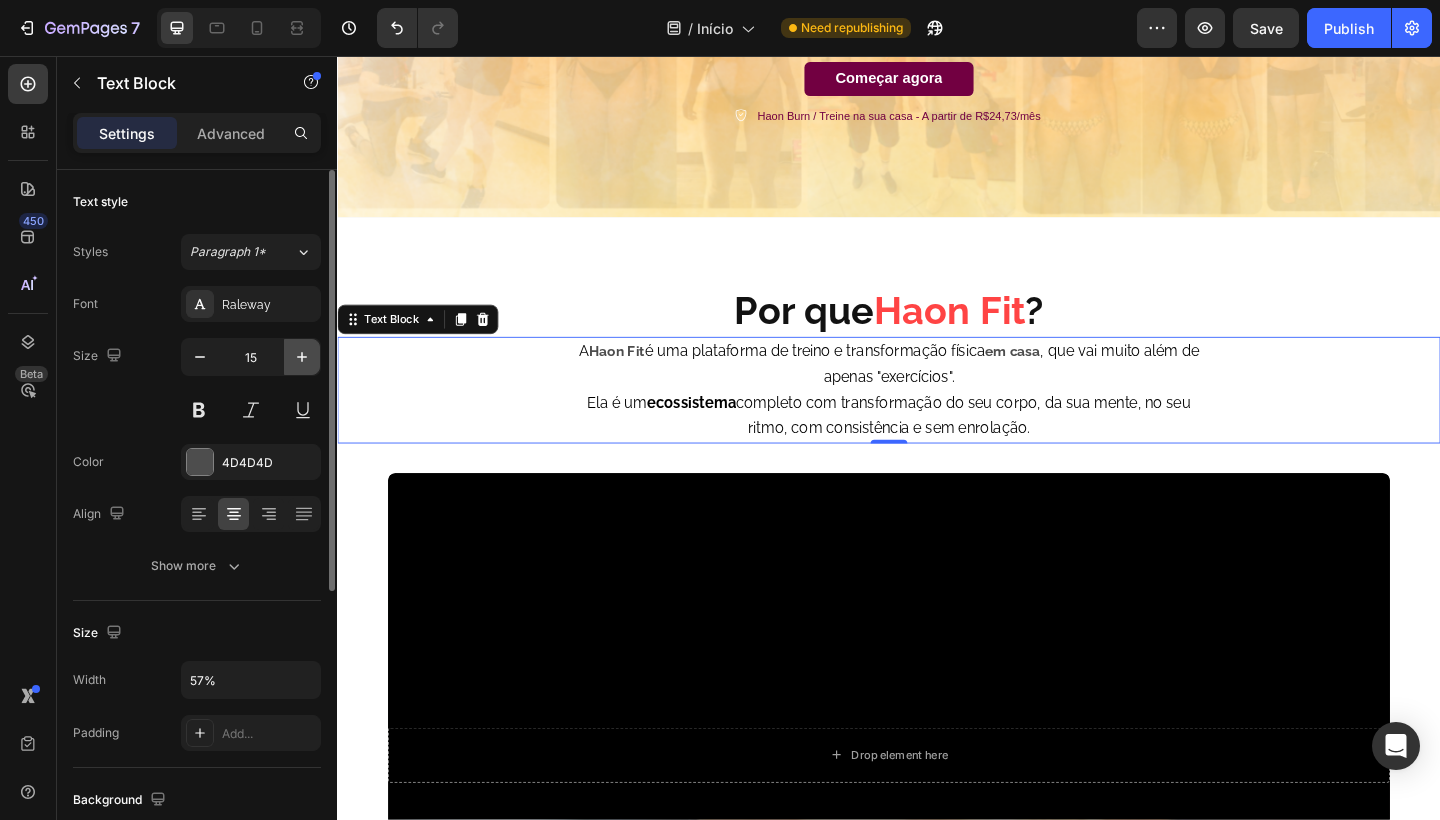 click 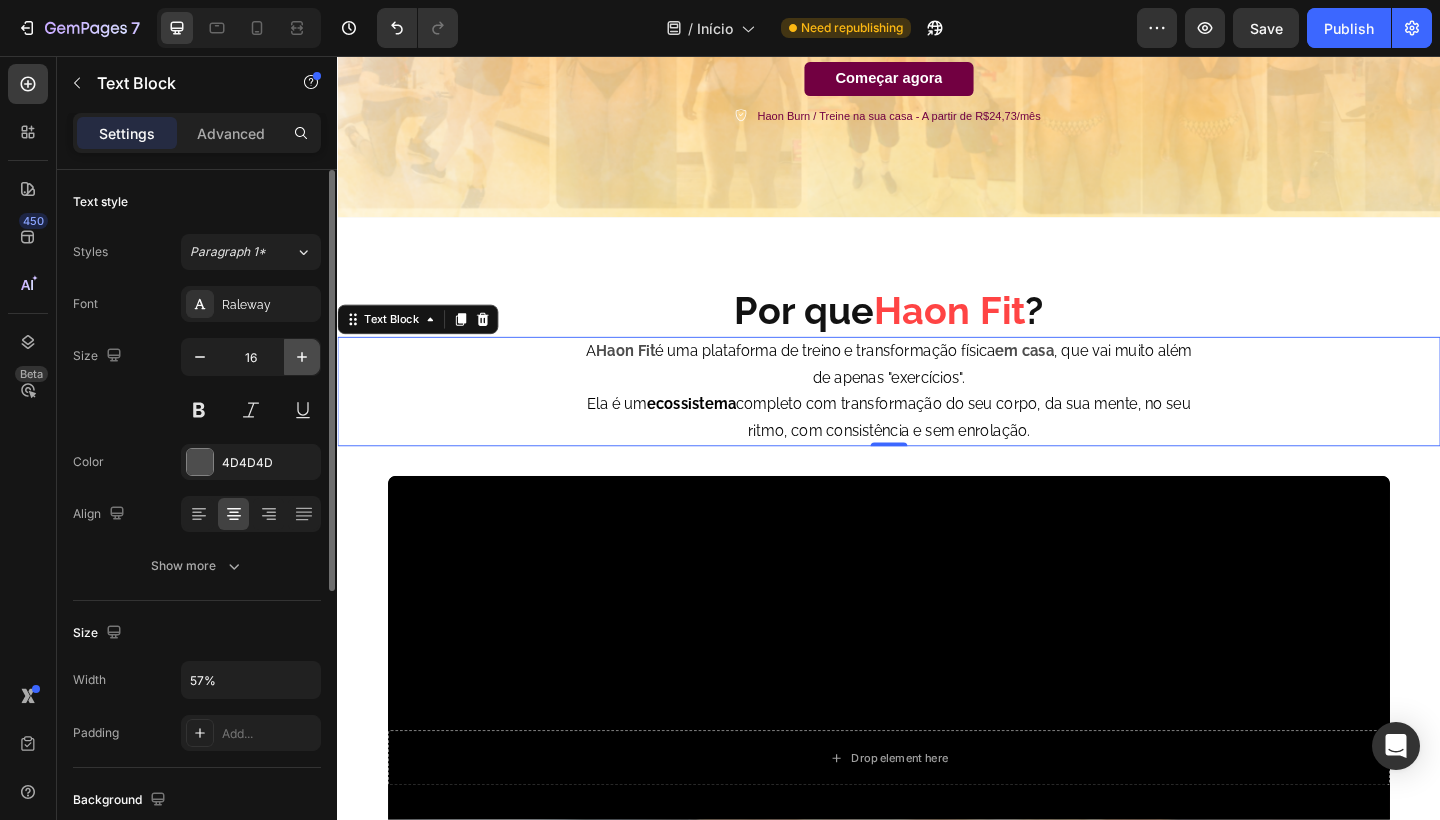 click 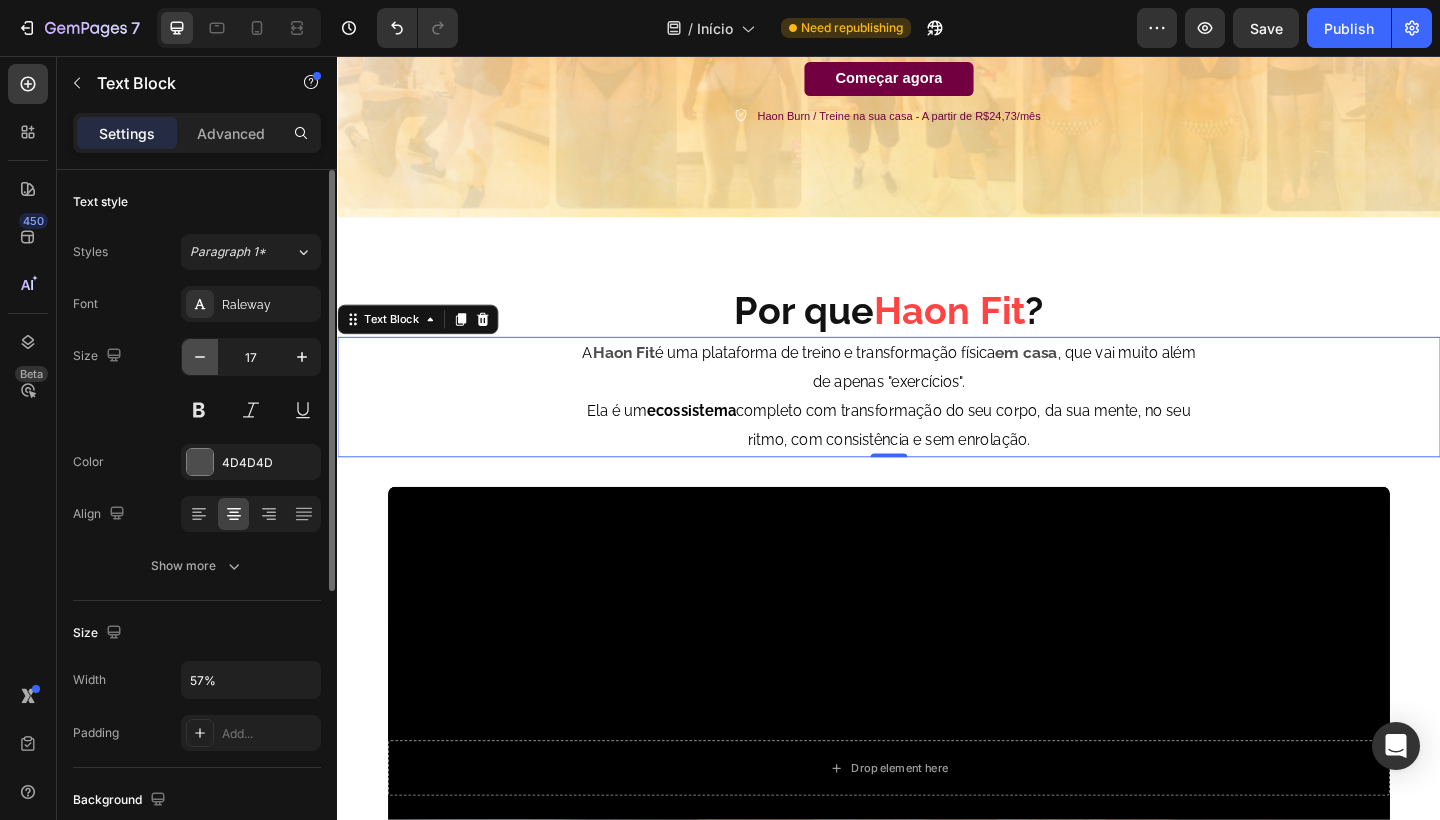 click at bounding box center (200, 357) 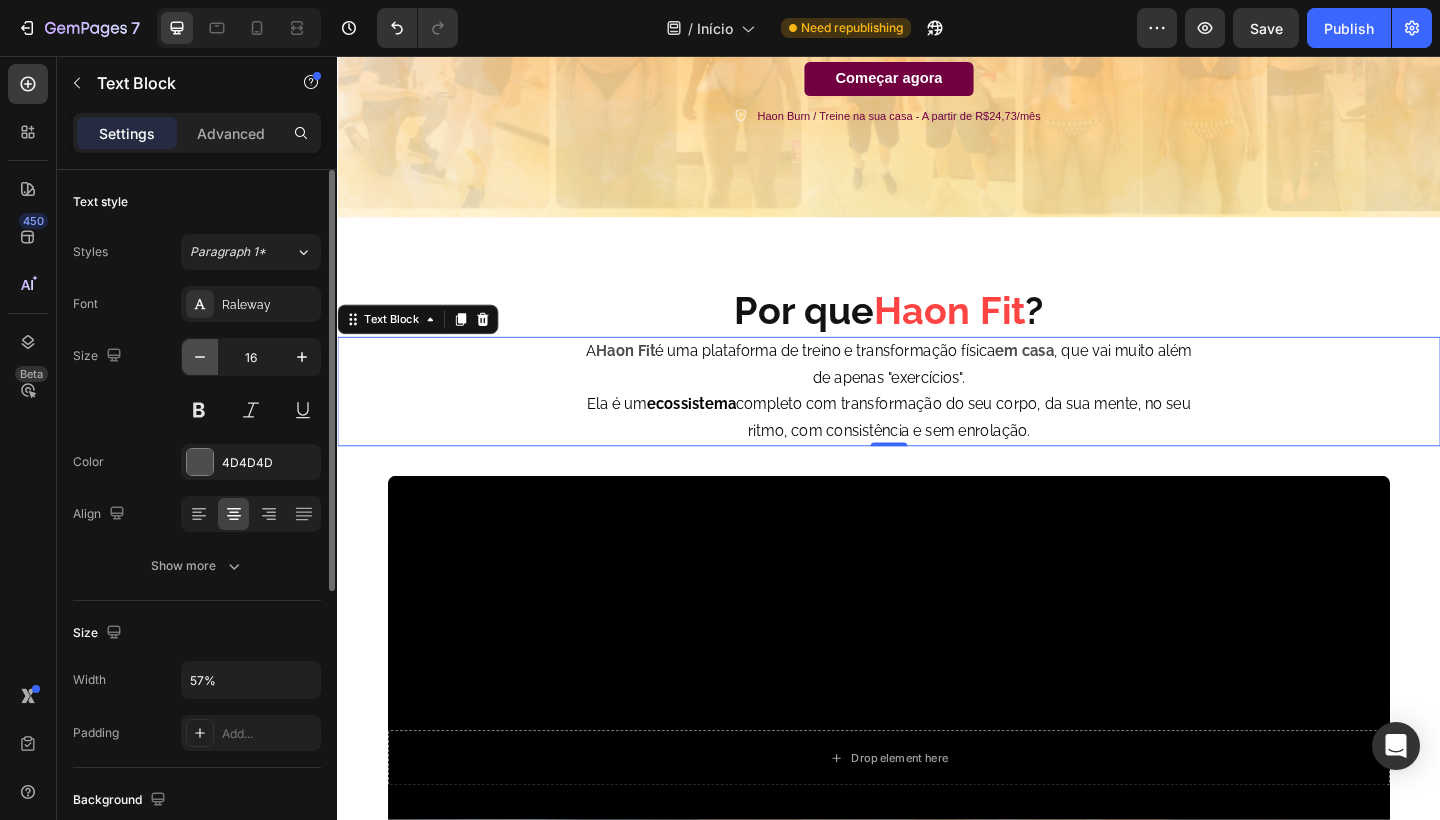 click at bounding box center (200, 357) 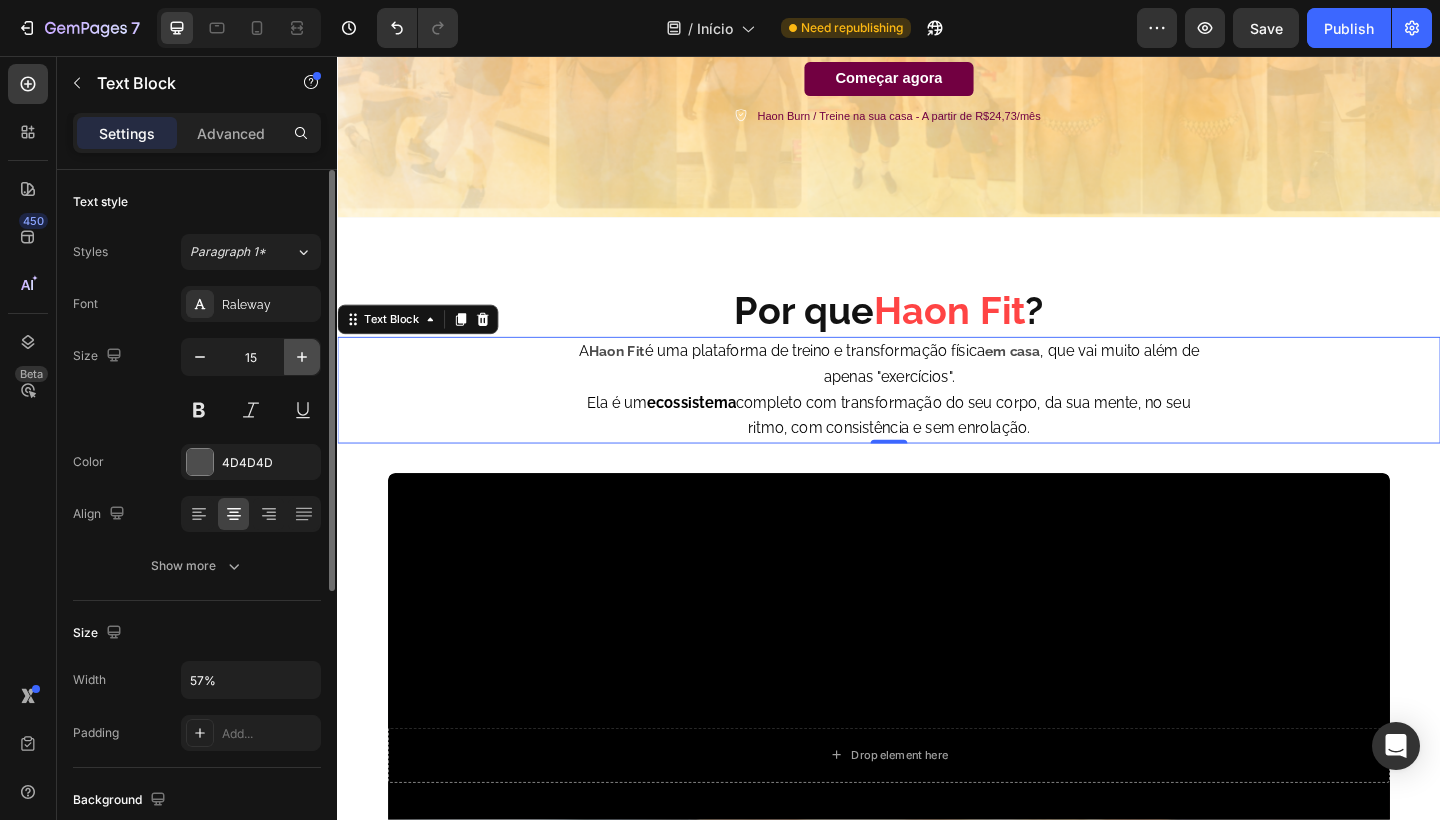 click 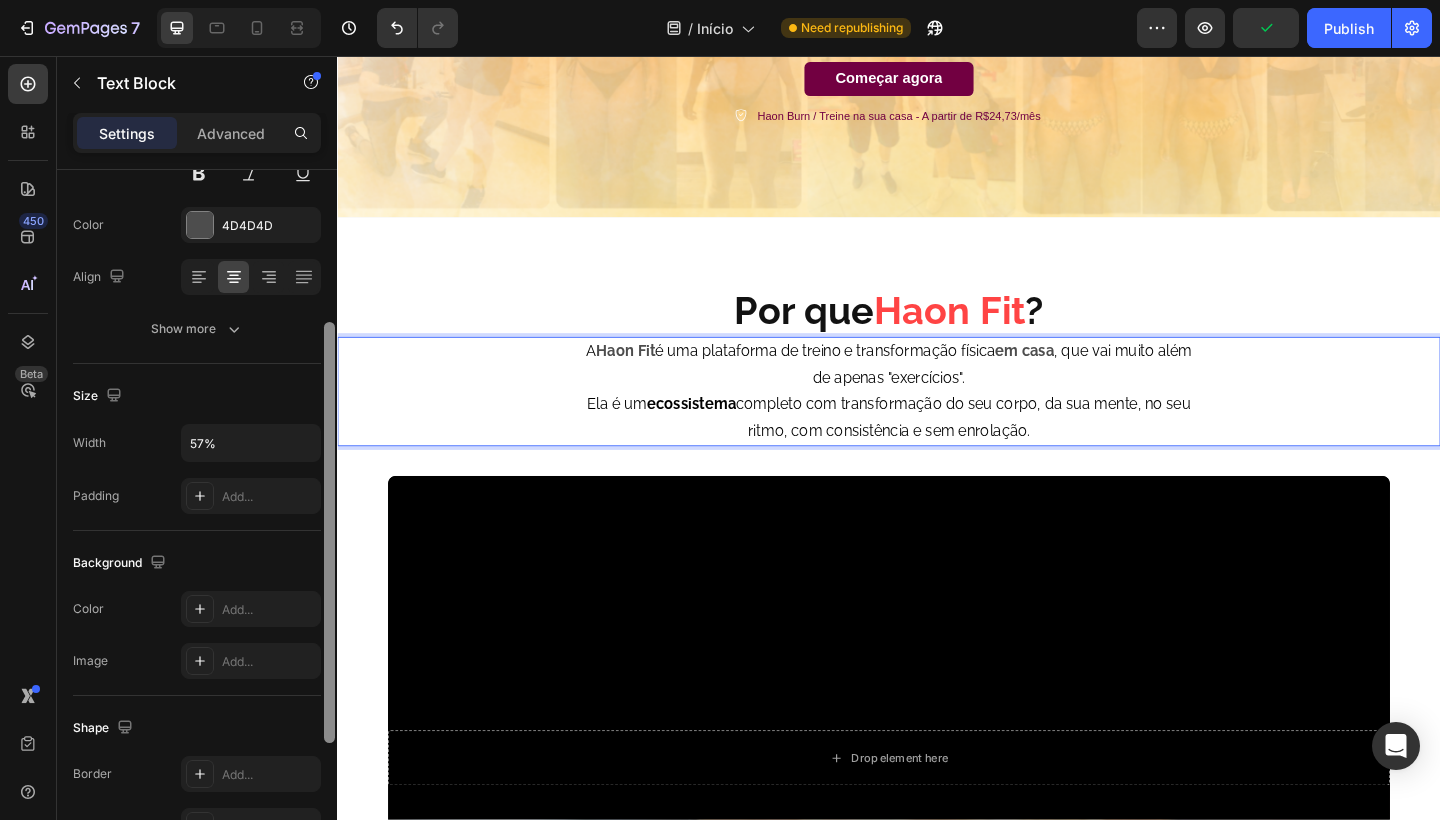 scroll, scrollTop: 244, scrollLeft: 0, axis: vertical 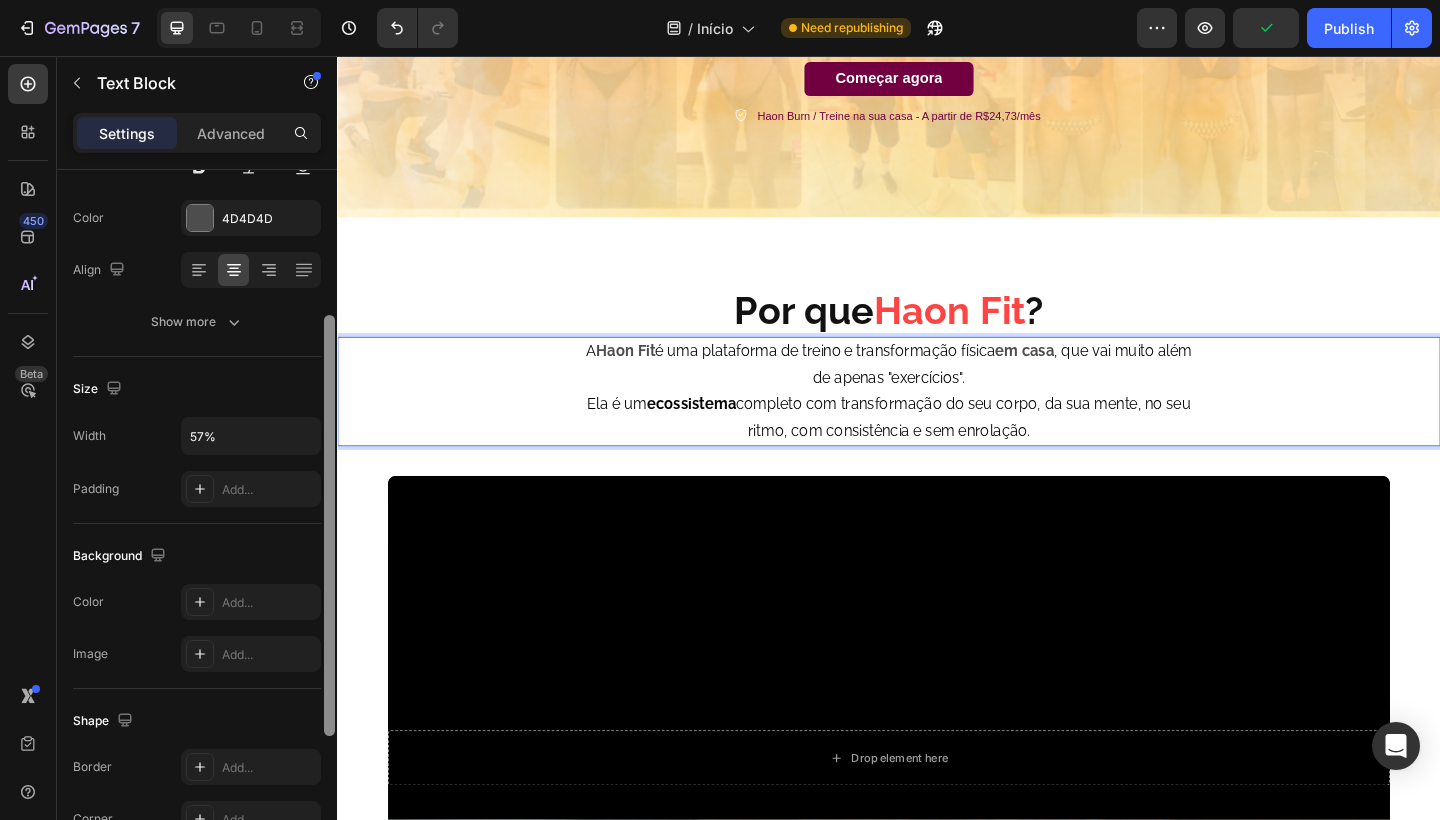 drag, startPoint x: 326, startPoint y: 414, endPoint x: 319, endPoint y: 560, distance: 146.16771 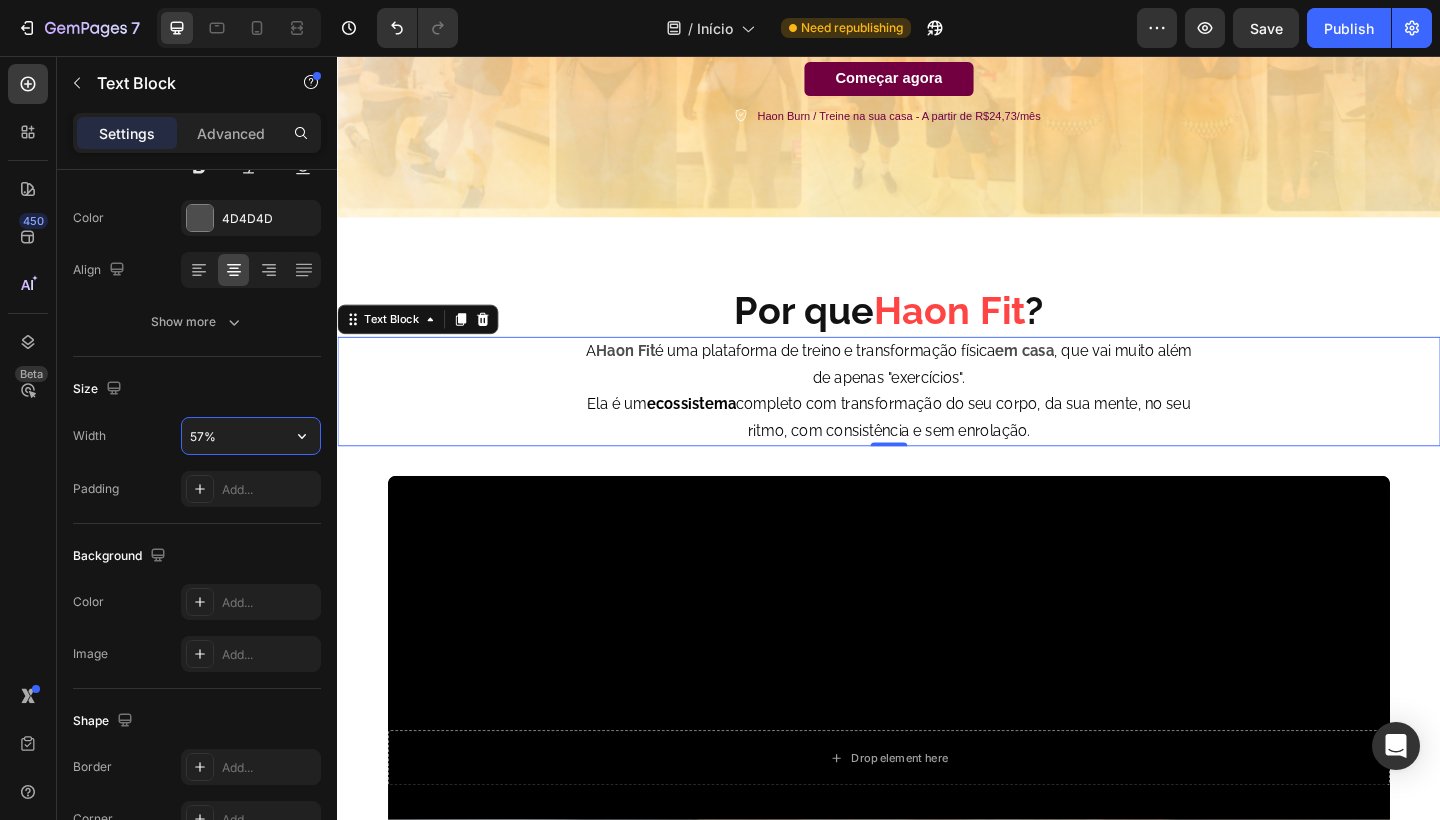click on "57%" at bounding box center [251, 436] 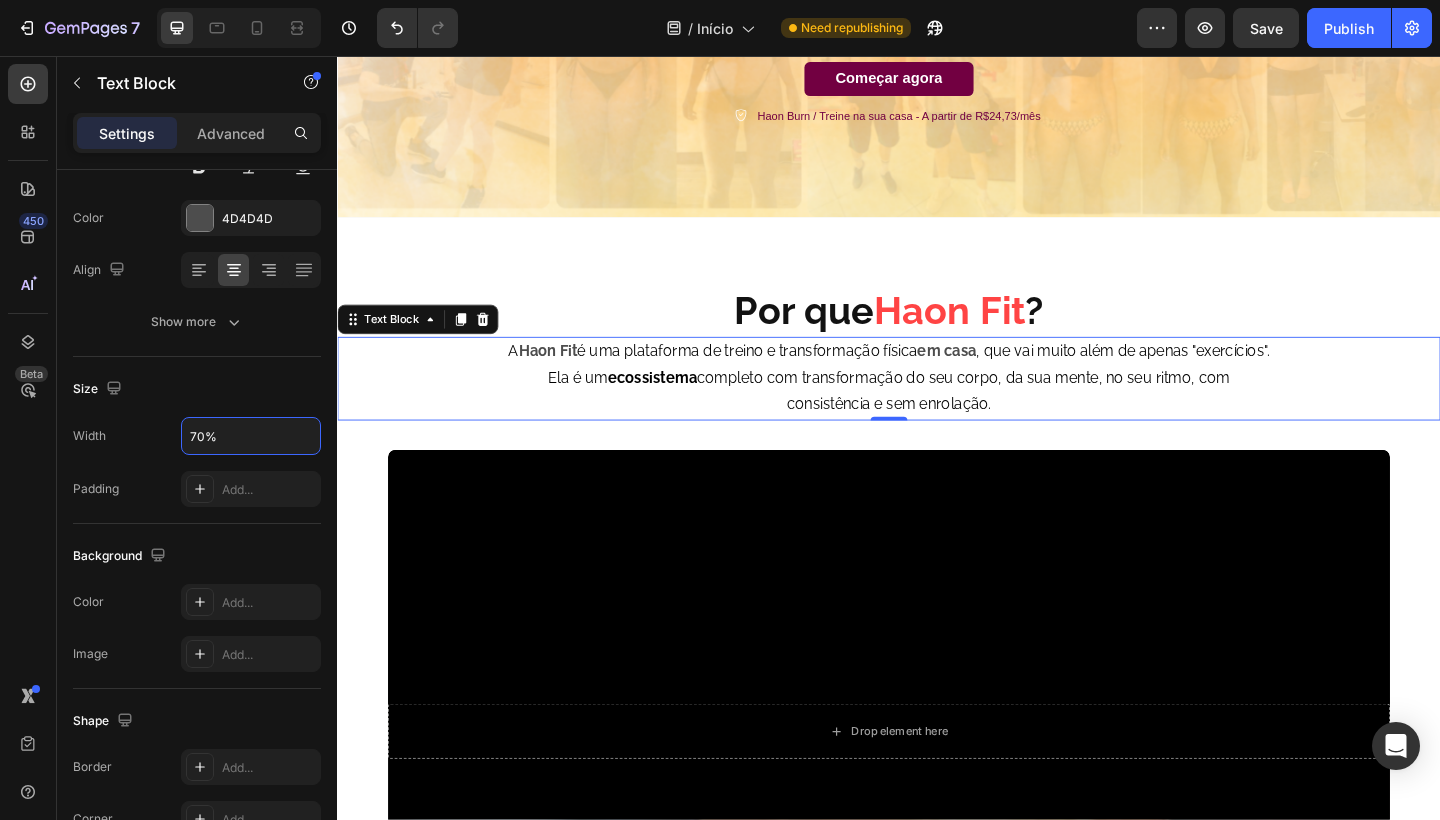 type on "70%" 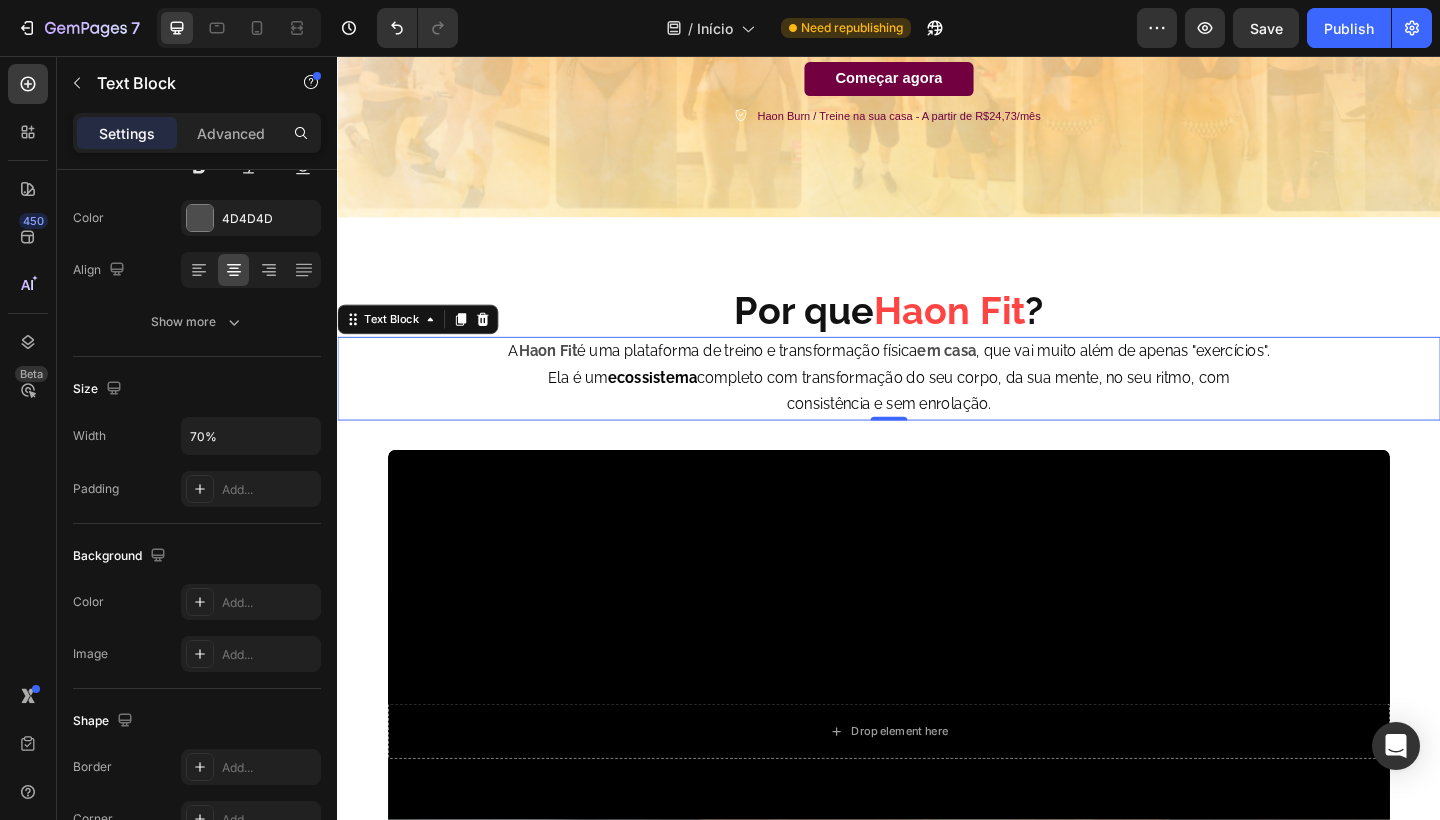 drag, startPoint x: 993, startPoint y: 437, endPoint x: 684, endPoint y: 410, distance: 310.17737 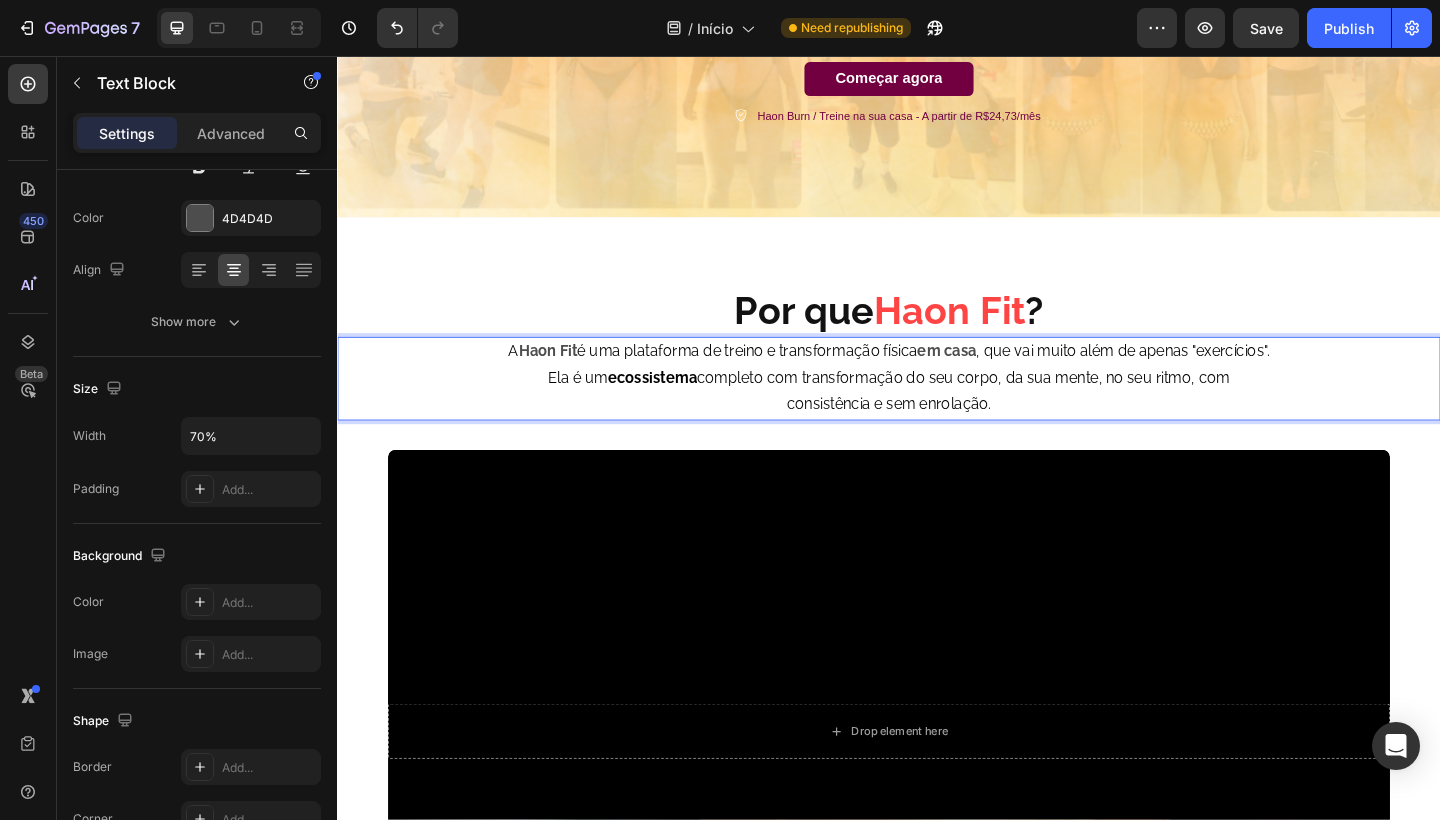 click on "Haon Fit" at bounding box center [566, 377] 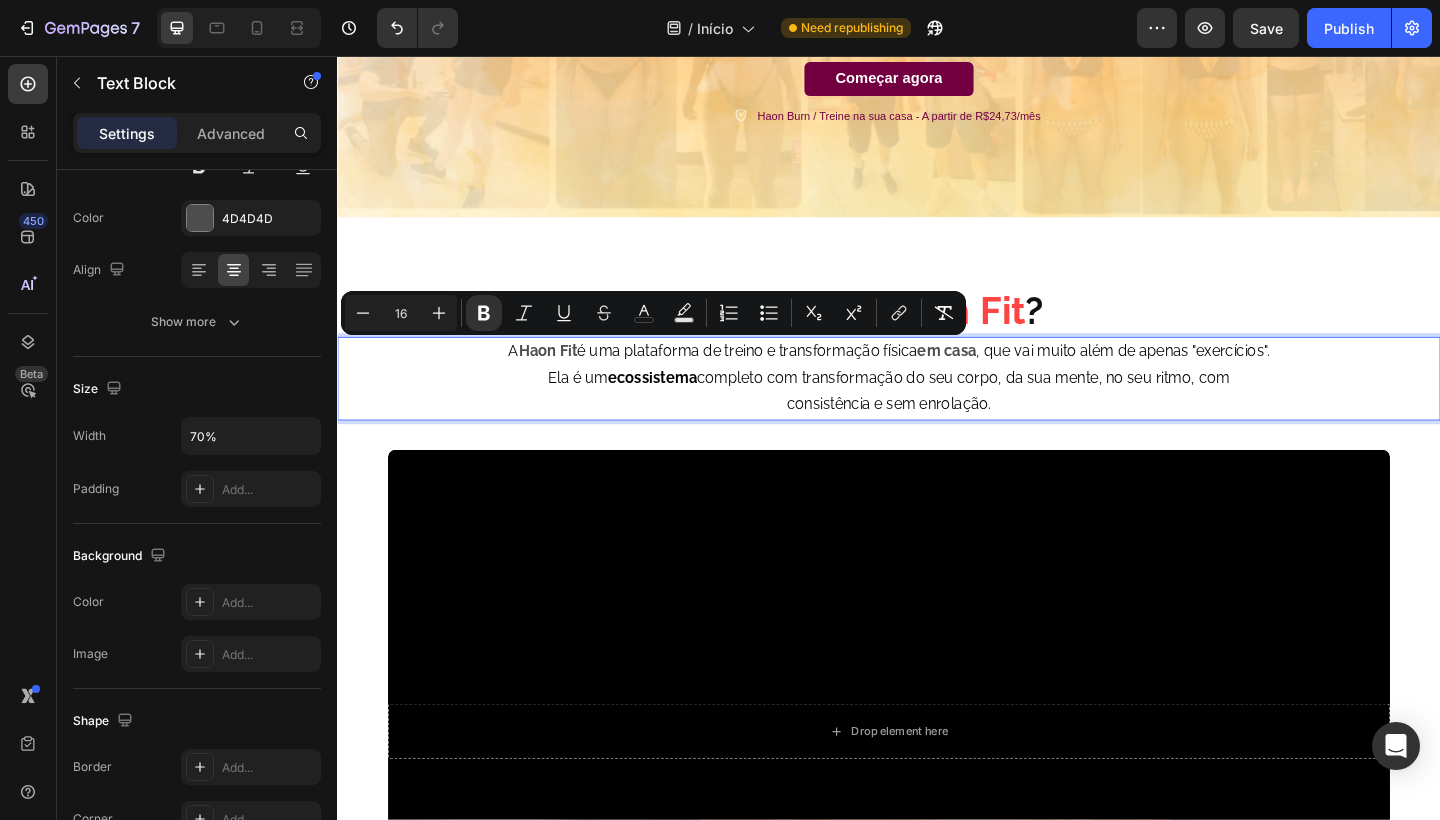 drag, startPoint x: 595, startPoint y: 376, endPoint x: 537, endPoint y: 376, distance: 58 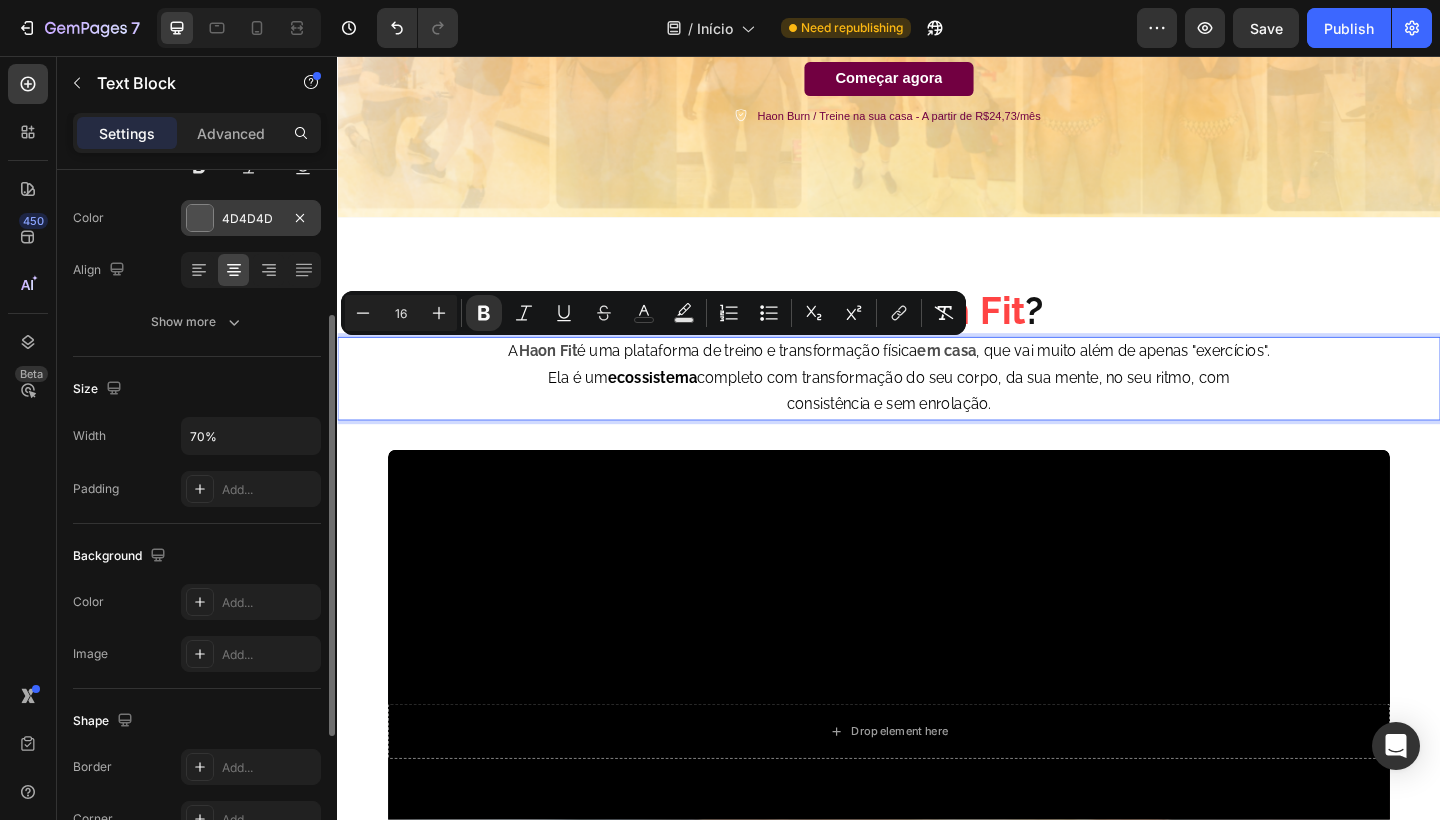 click on "4D4D4D" at bounding box center [251, 219] 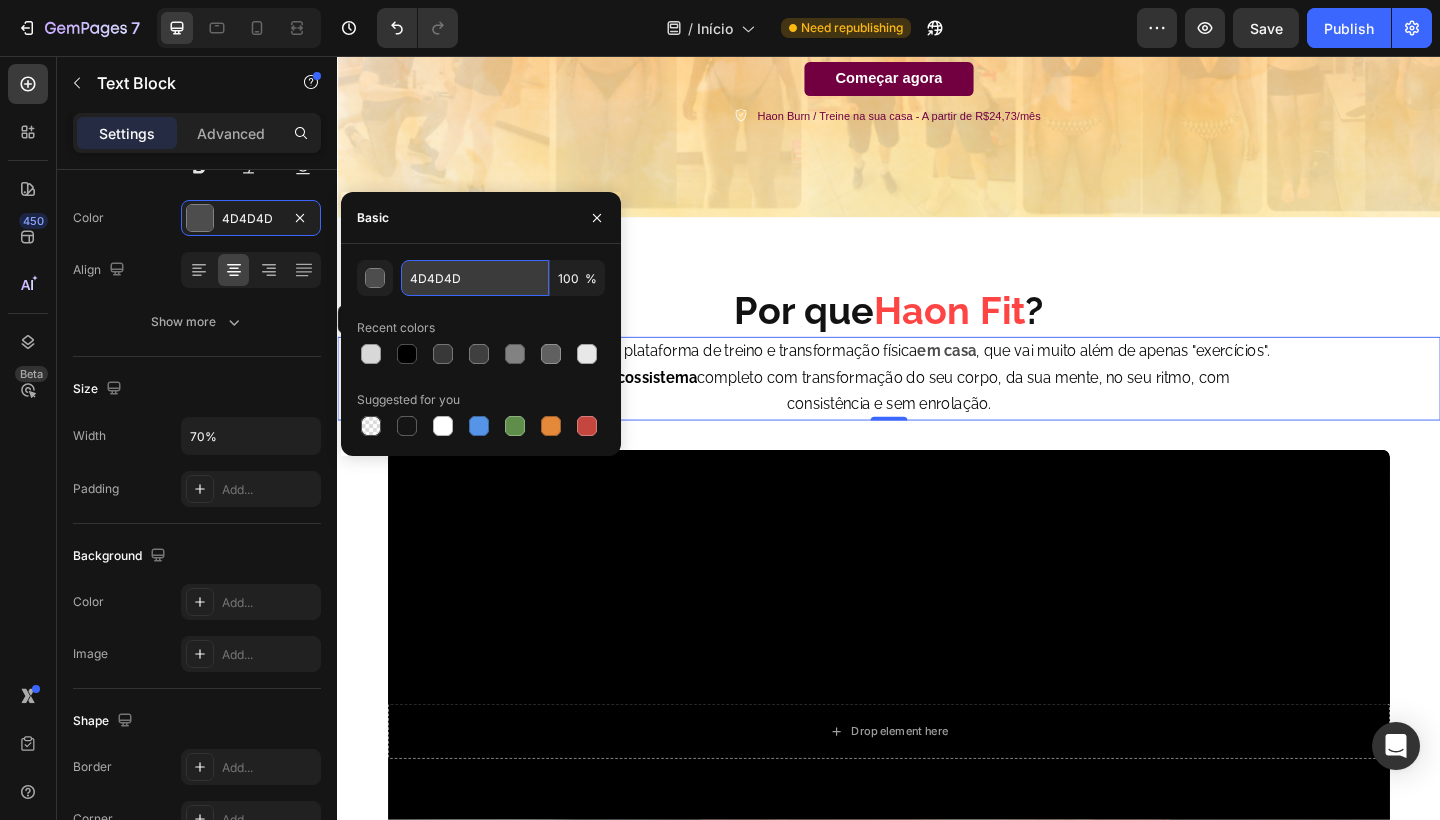 click on "4D4D4D" at bounding box center [475, 278] 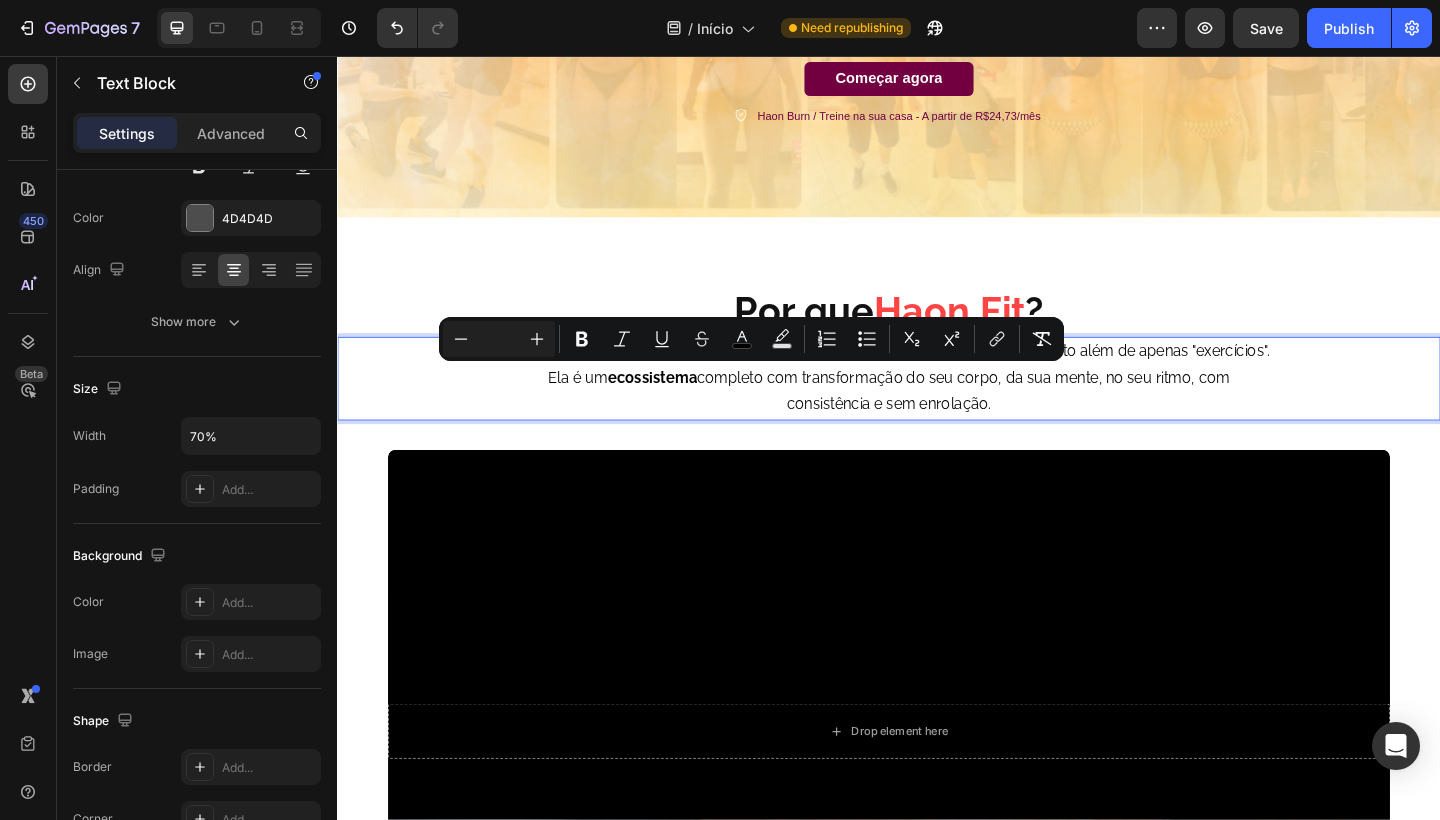 click on "ecossistema" at bounding box center (679, 406) 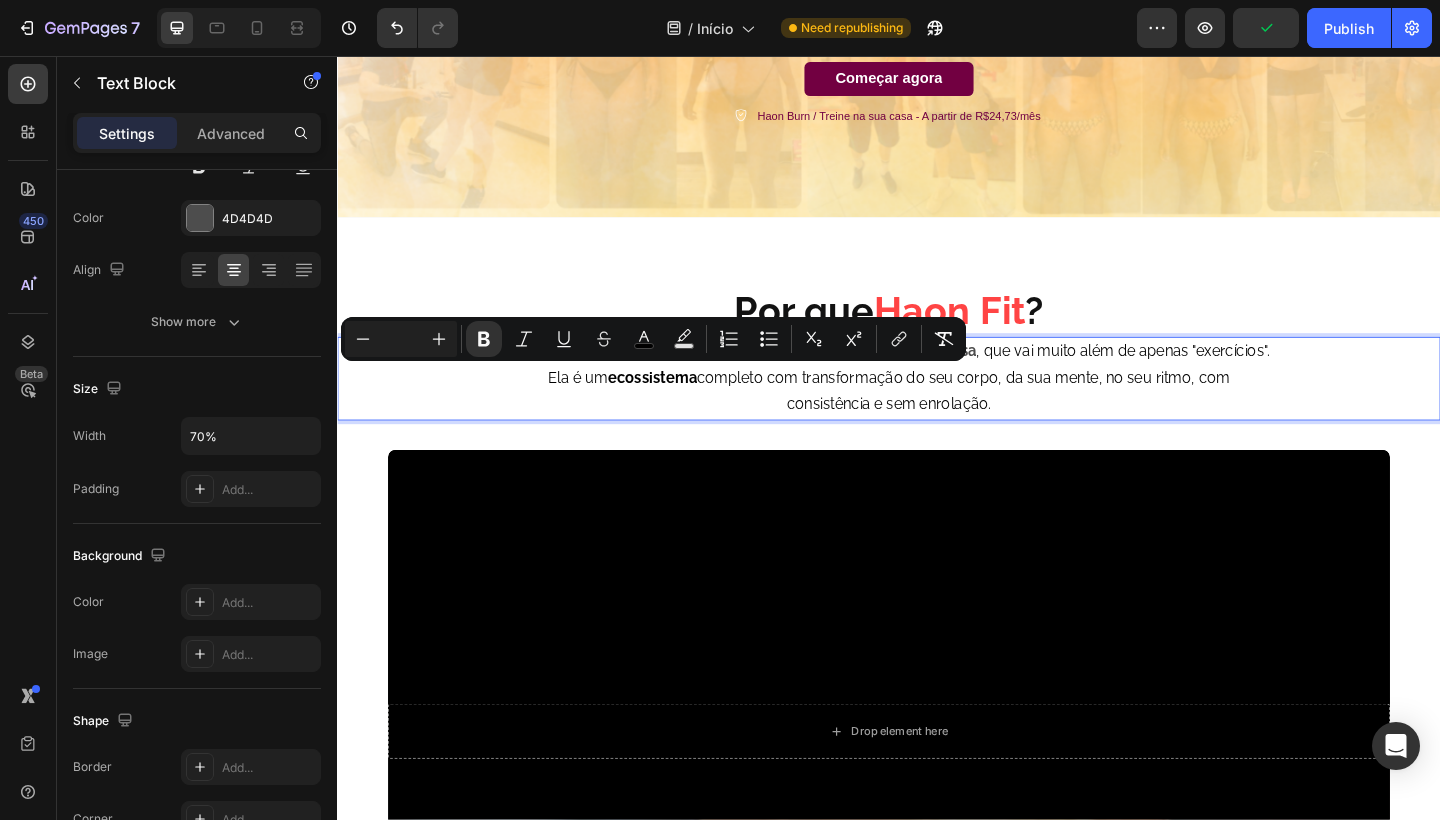drag, startPoint x: 684, startPoint y: 407, endPoint x: 590, endPoint y: 407, distance: 94 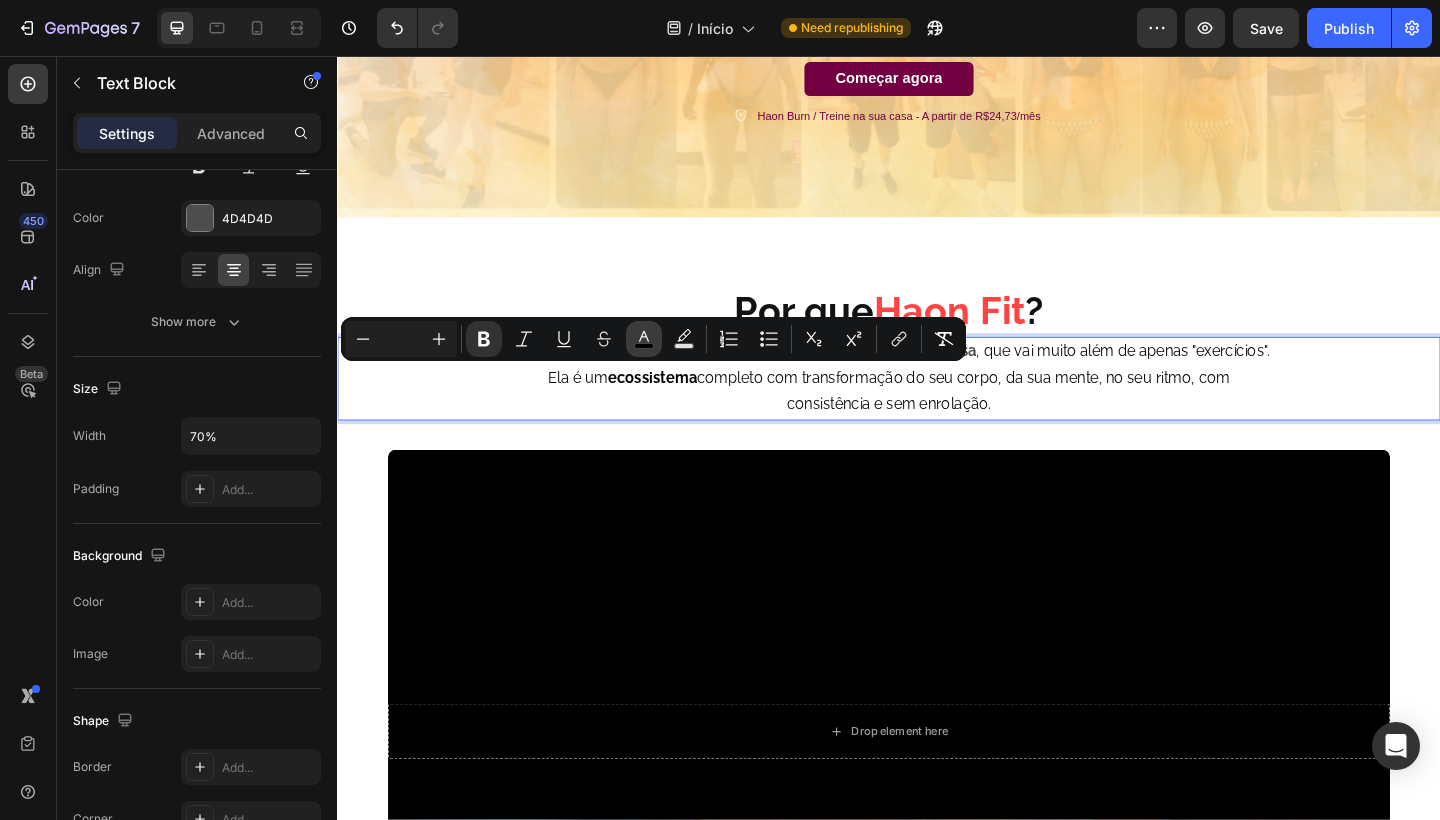 click 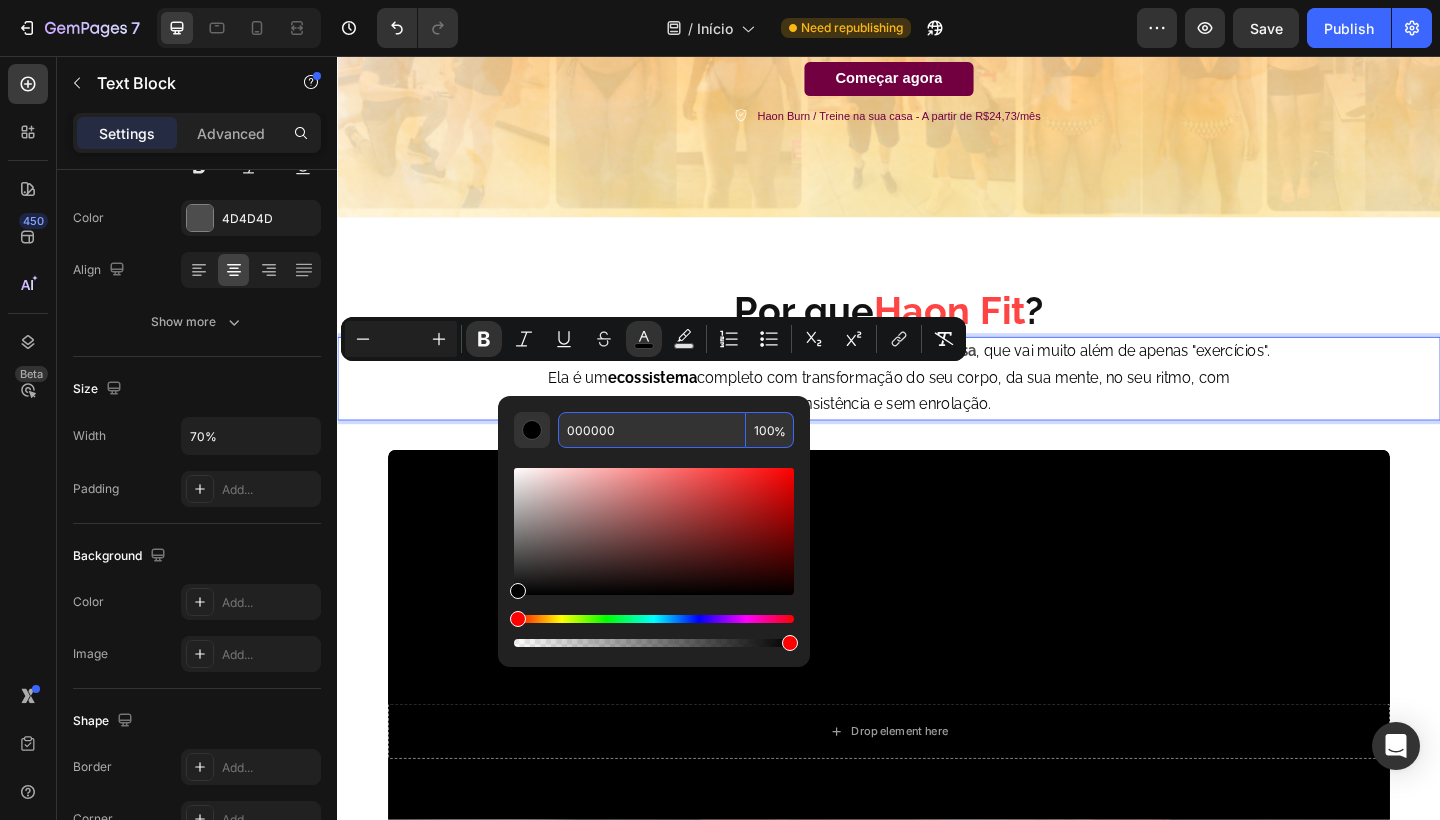 click on "000000" at bounding box center [652, 430] 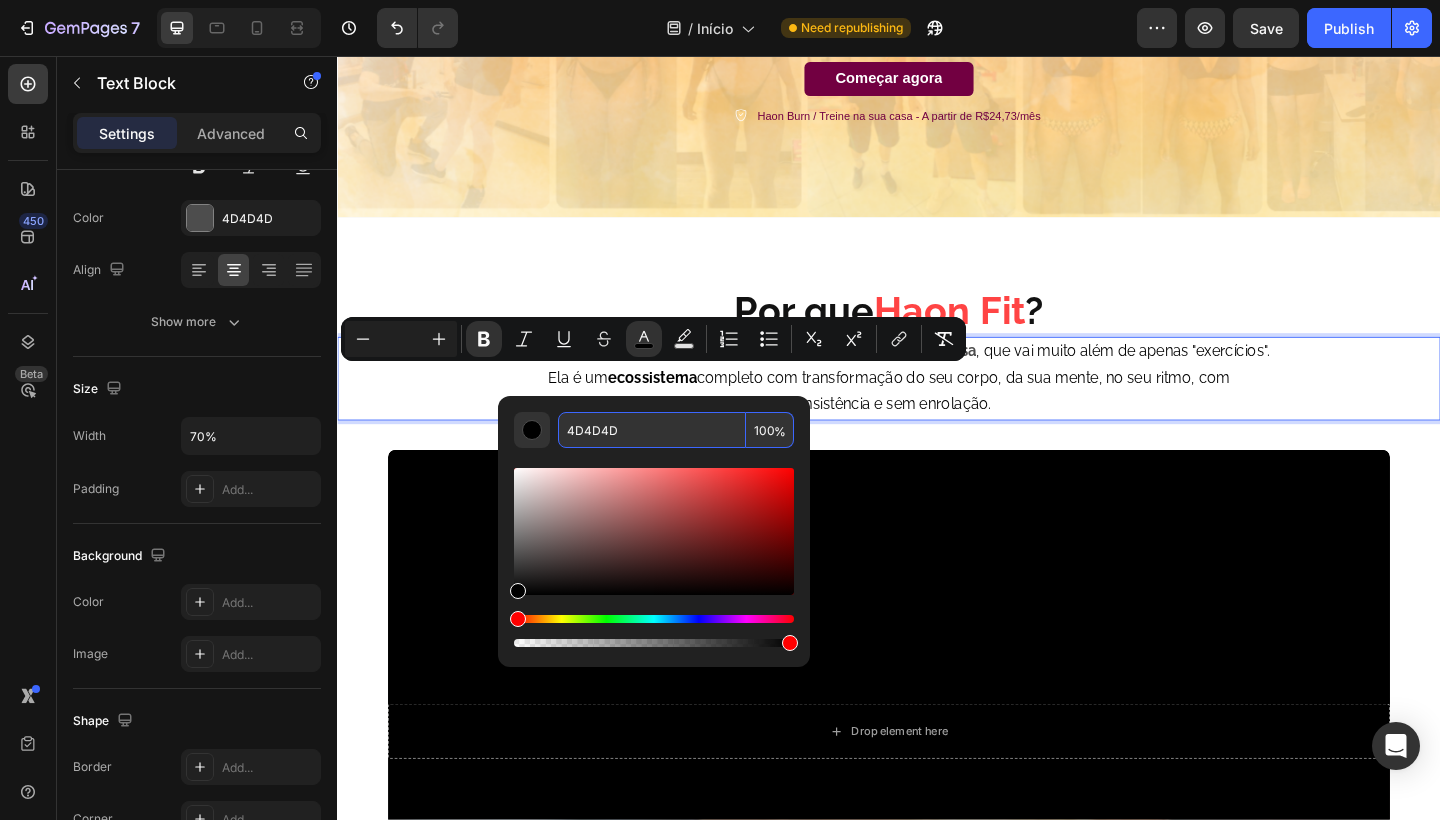 type on "4D4D4D" 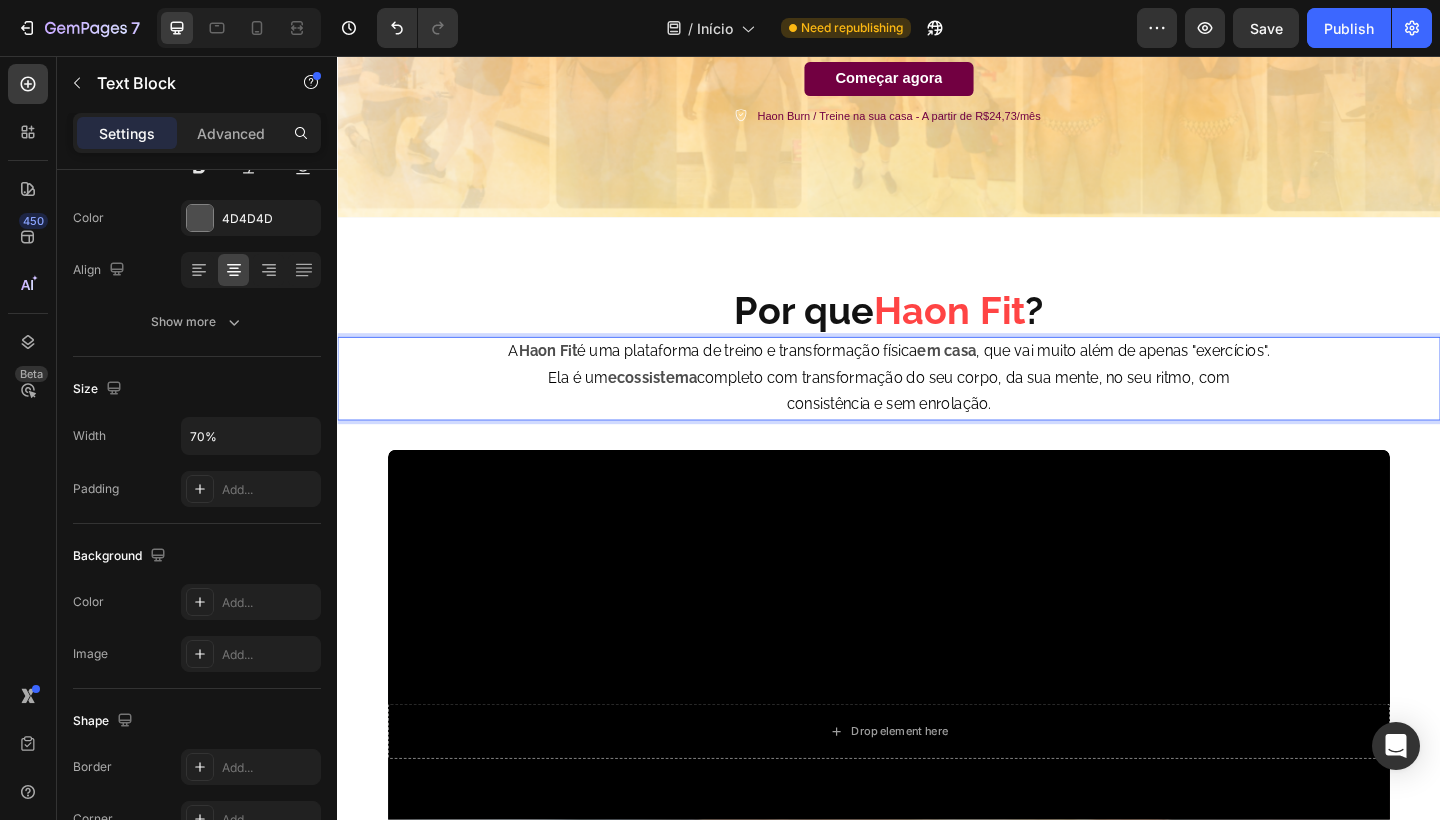 click on "completo com transformação do seu corpo, da sua mente, no seu ritmo, com consistência e sem enrolação." at bounding box center [1018, 421] 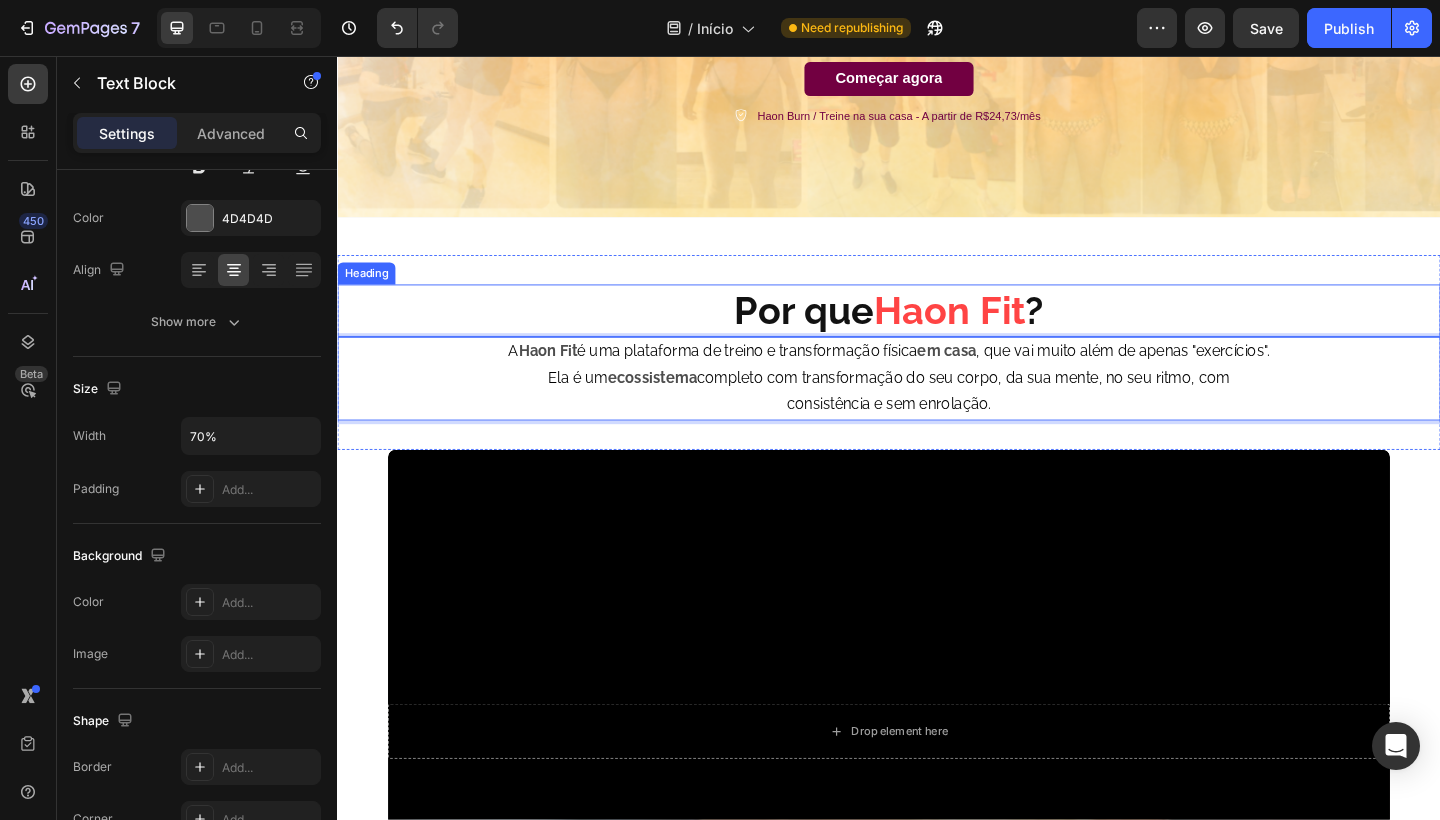 click on "Por que  Haon Fit ?" at bounding box center (937, 333) 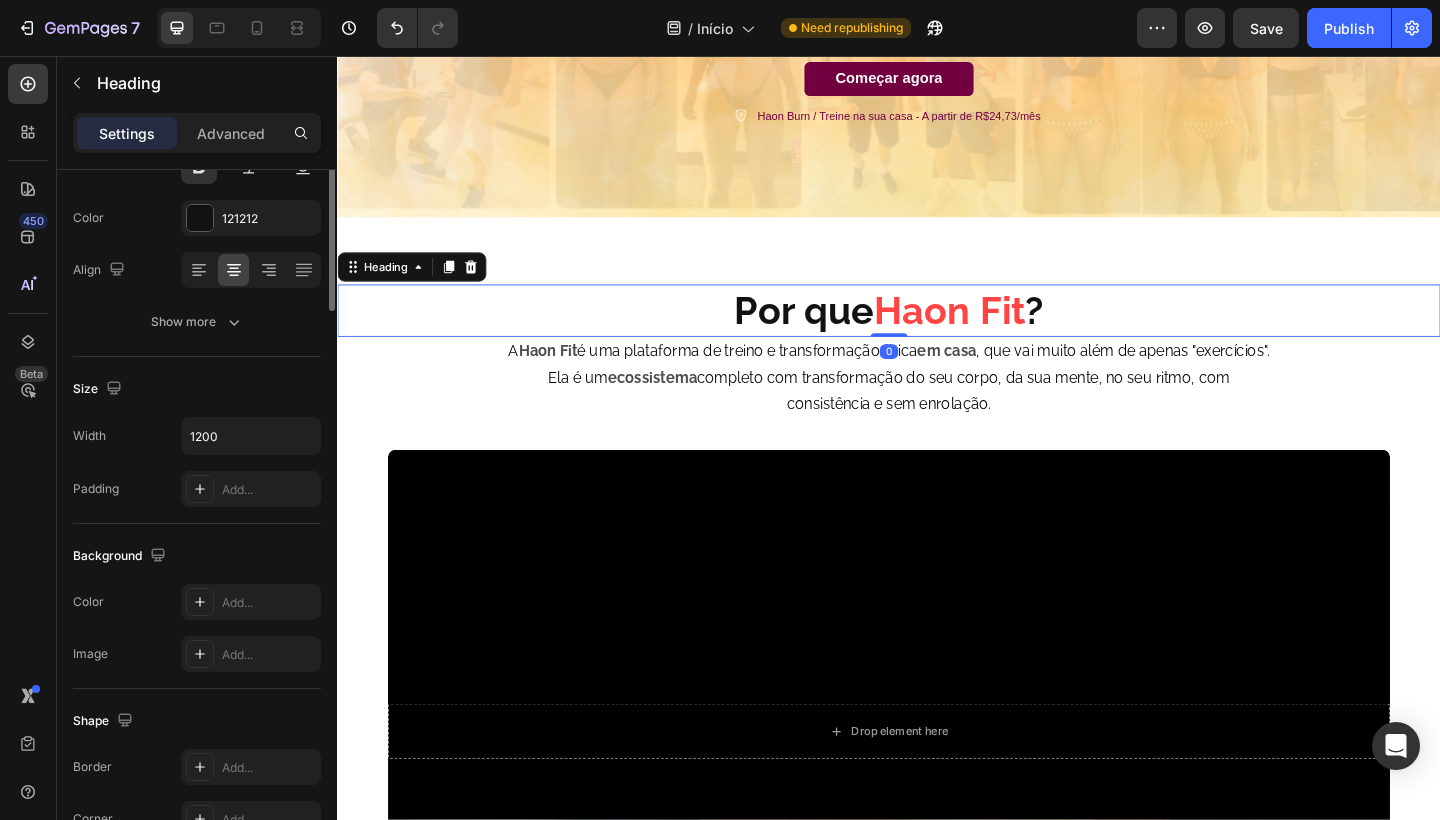 scroll, scrollTop: 0, scrollLeft: 0, axis: both 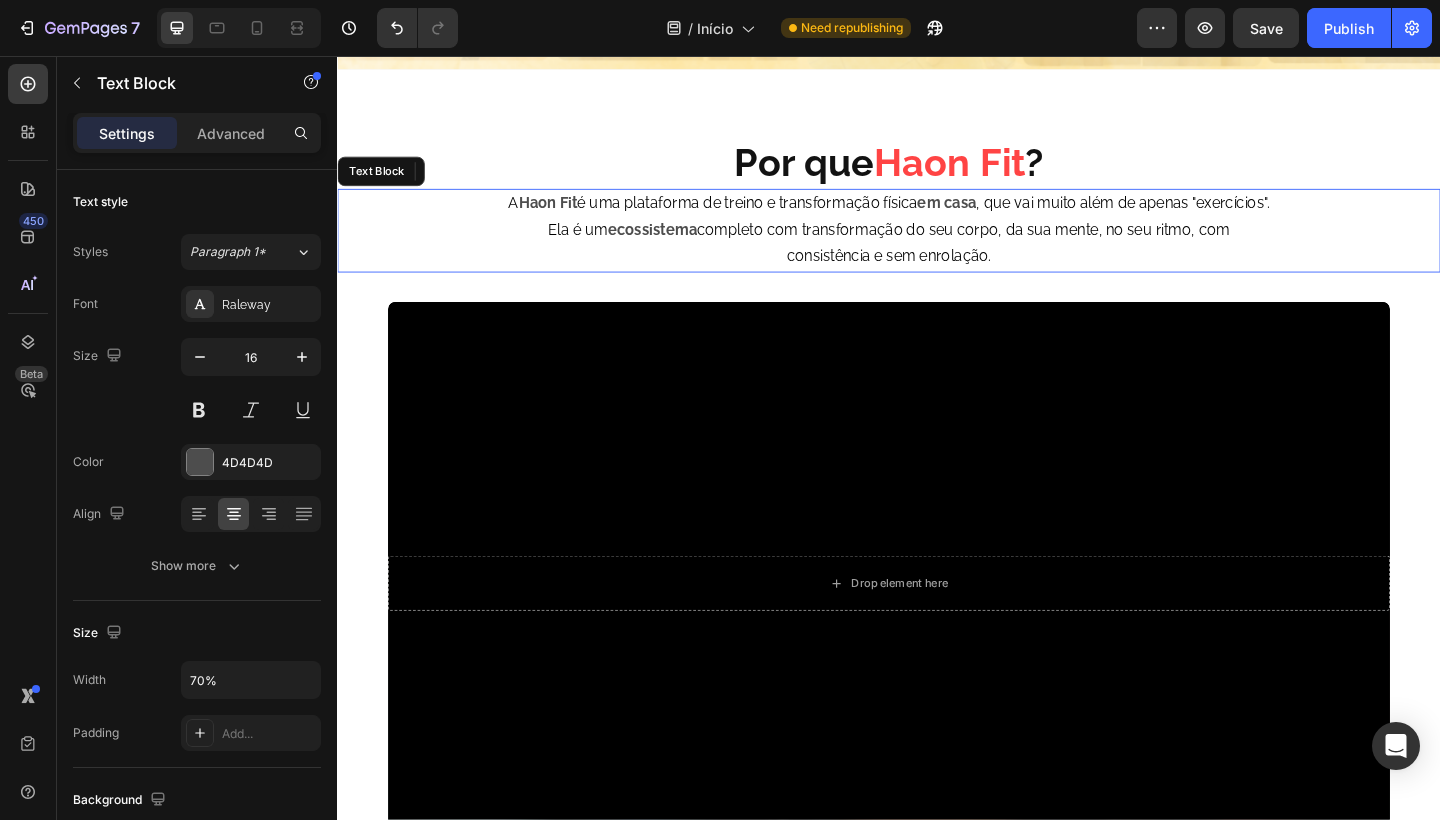 click on "completo com transformação do seu corpo, da sua mente, no seu ritmo, com consistência e sem enrolação." at bounding box center [1018, 260] 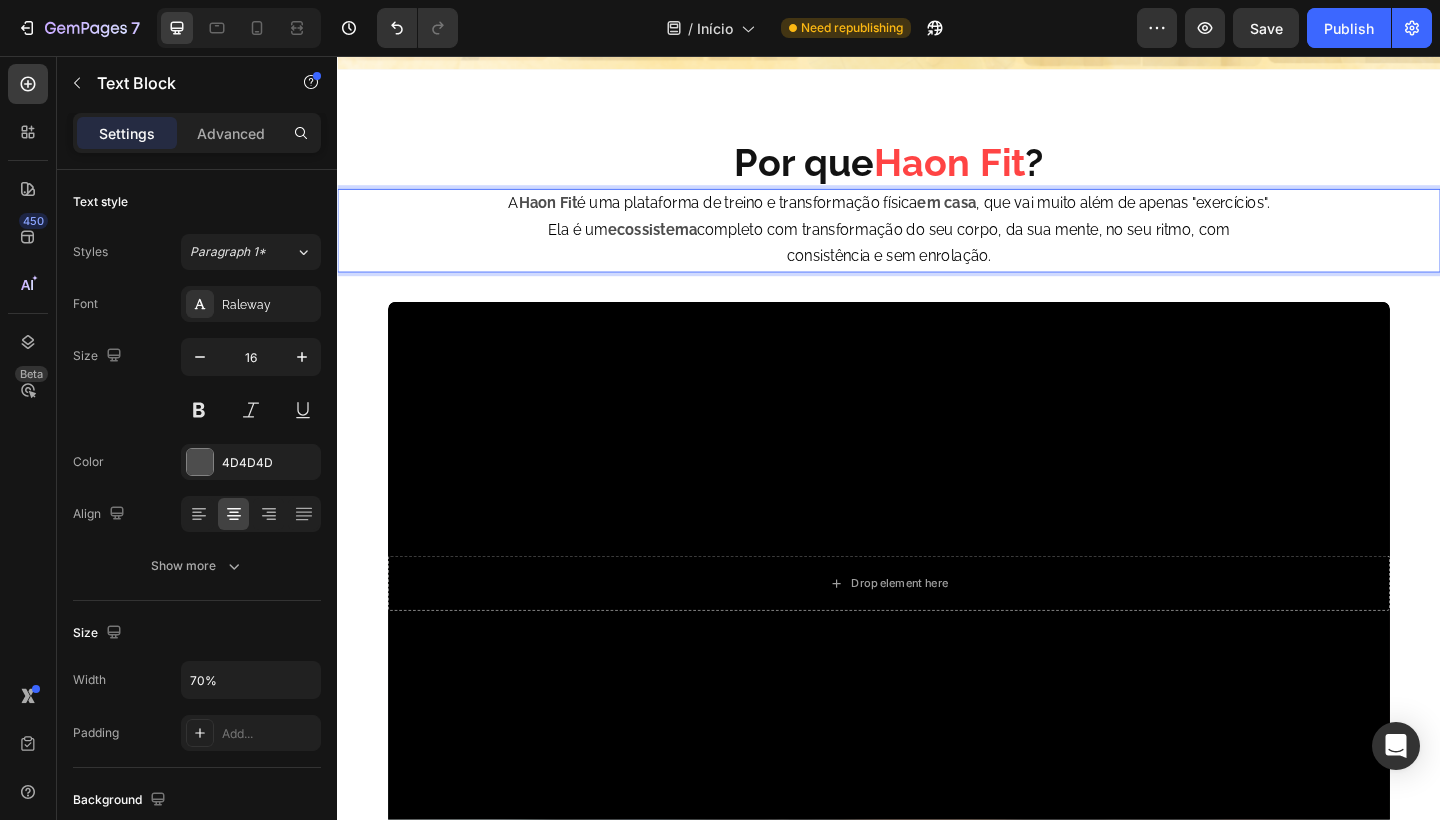 click on "completo com transformação do seu corpo, da sua mente, no seu ritmo, com consistência e sem enrolação." at bounding box center [1018, 260] 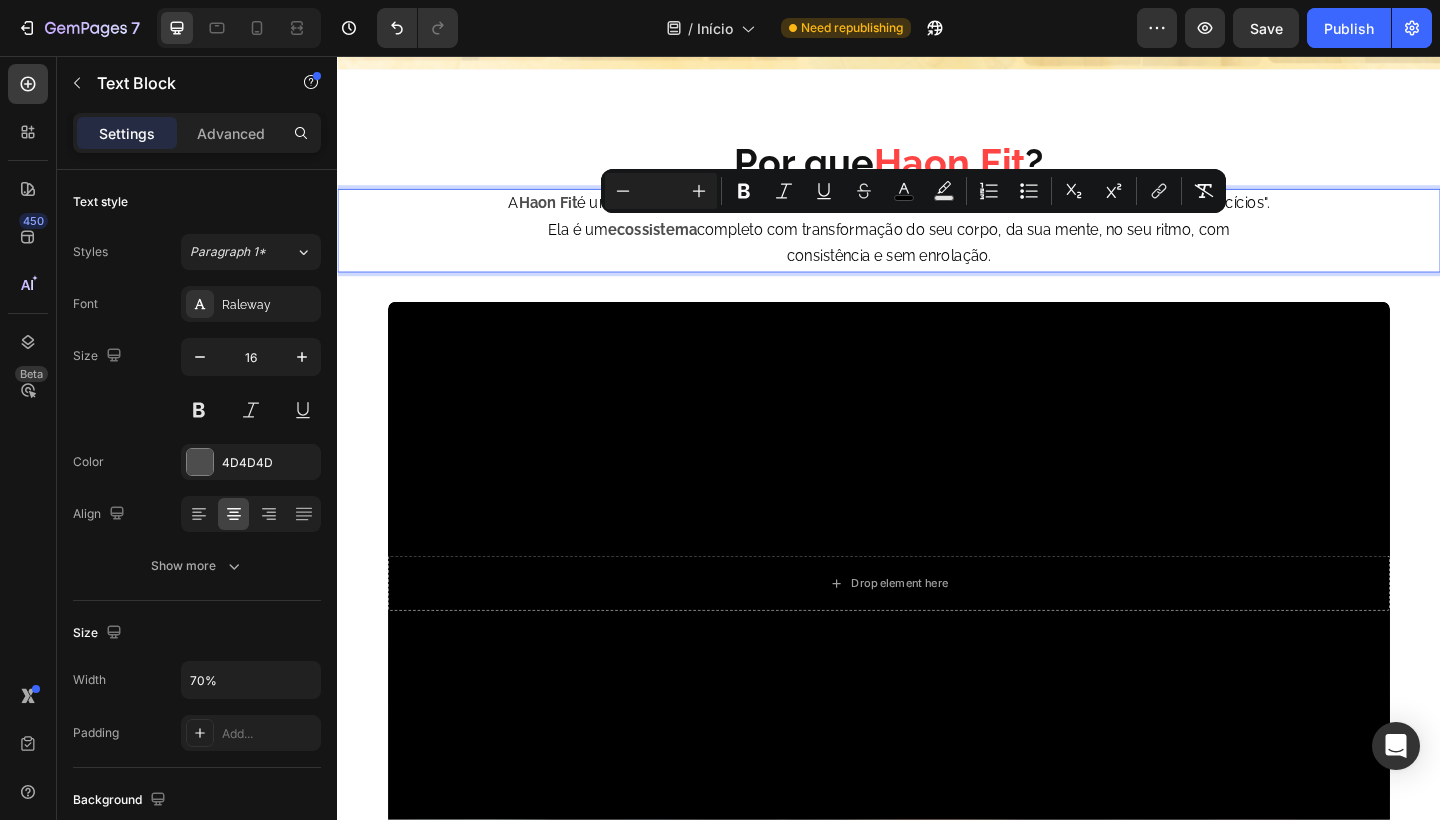 click on "A  Haon Fit  é uma plataforma de treino e transformação física  em casa , que vai muito além de apenas "exercícios". Ela é um  ecossistema  completo com transformação do seu corpo, da sua mente, no seu ritmo, com consistência e sem enrolação." at bounding box center [937, 246] 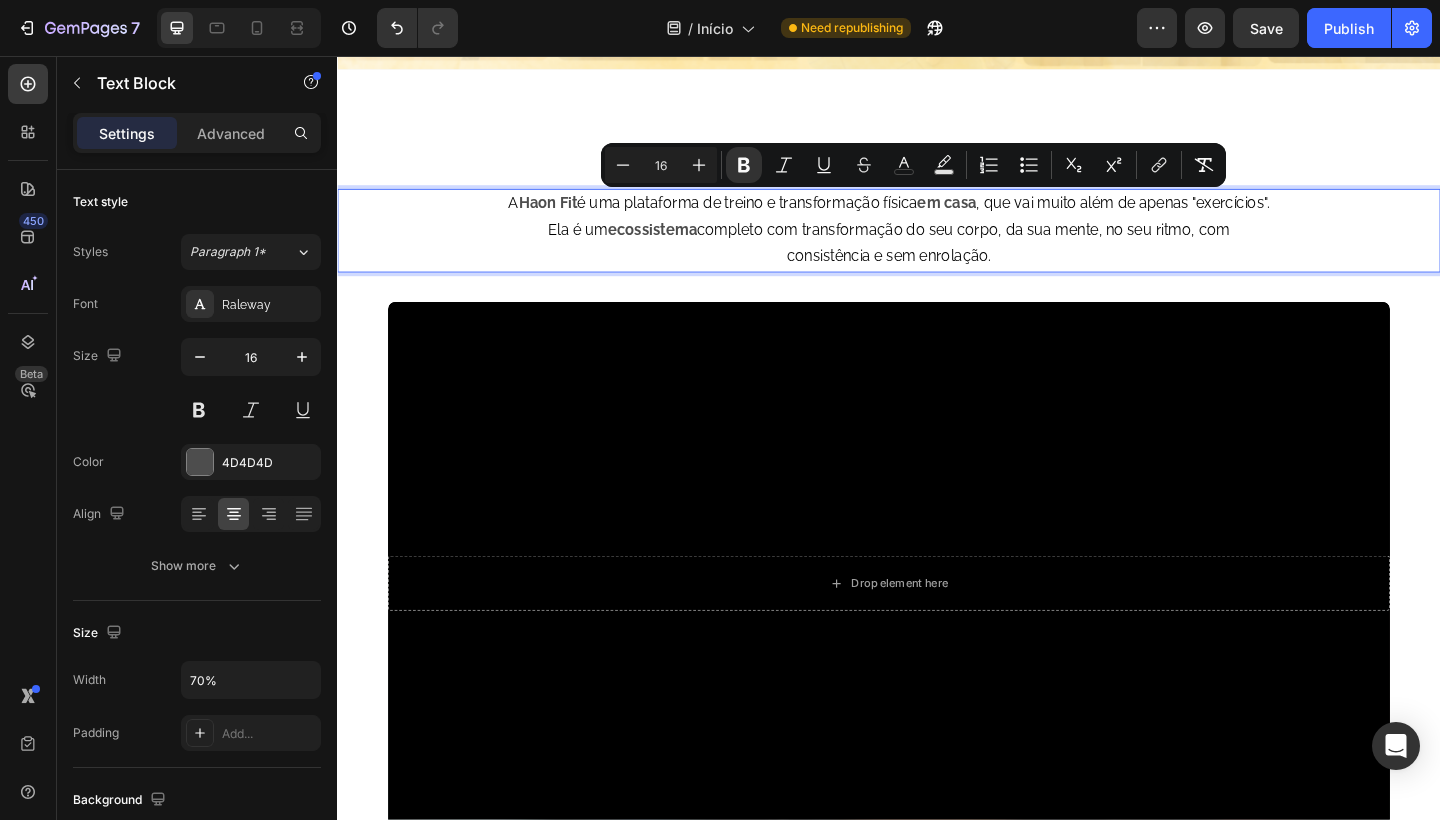 drag, startPoint x: 1010, startPoint y: 274, endPoint x: 527, endPoint y: 210, distance: 487.2217 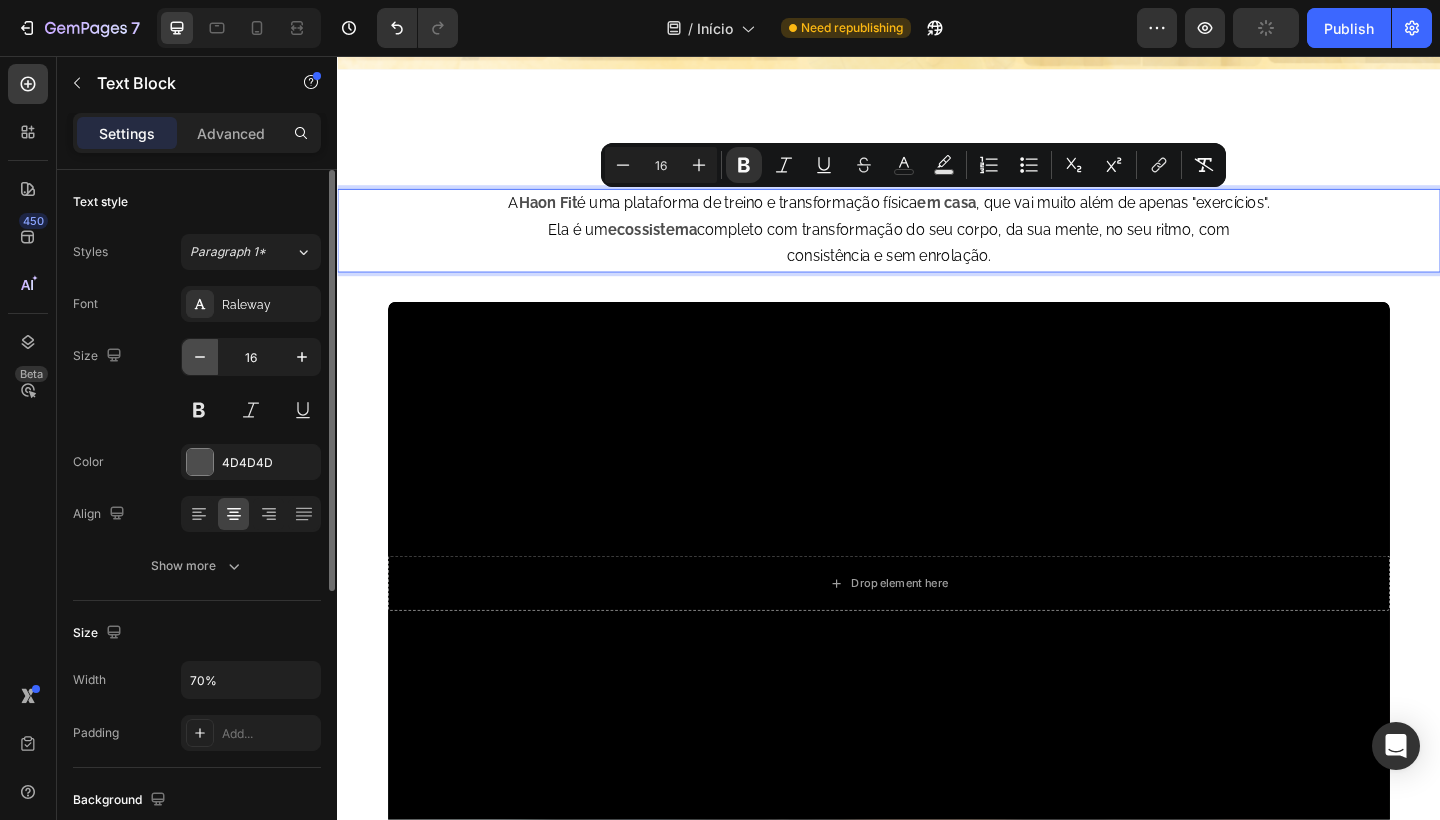 click 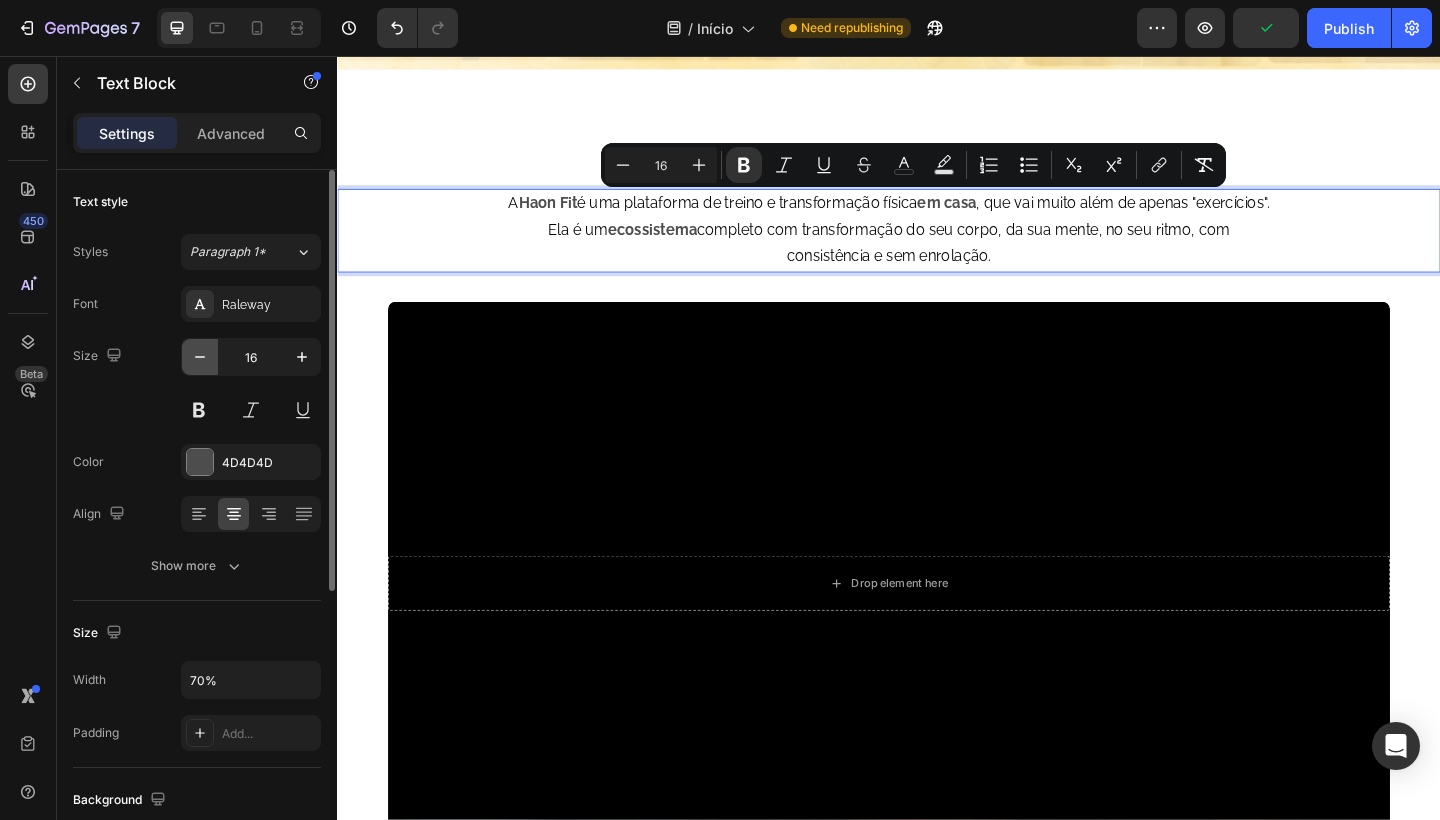 type on "15" 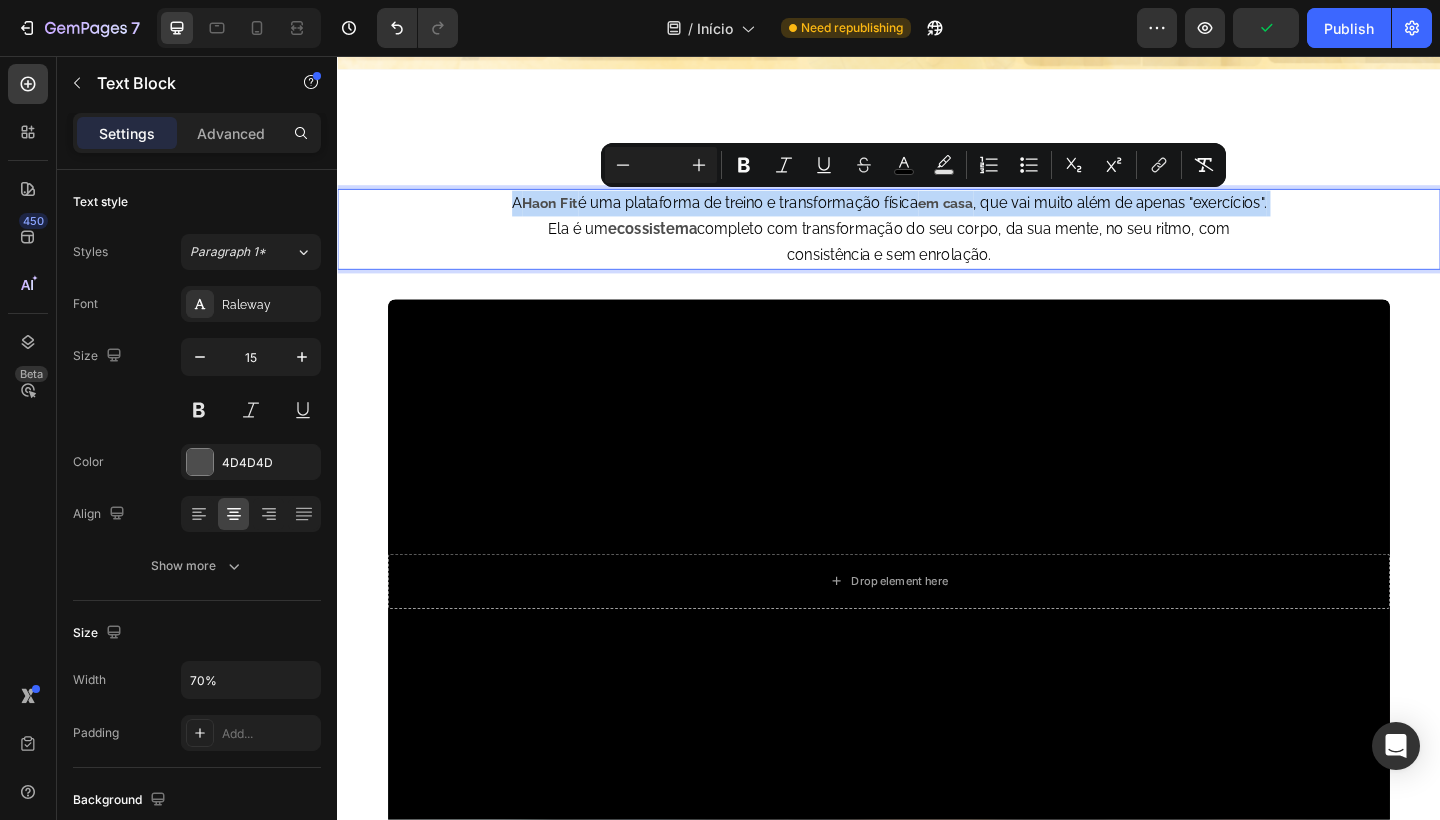 click on "A  Haon Fit  é uma plataforma de treino e transformação física  em casa , que vai muito além de apenas "exercícios". Ela é um  ecossistema  completo com transformação do seu corpo, da sua mente, no seu ritmo, com consistência e sem enrolação." at bounding box center [937, 245] 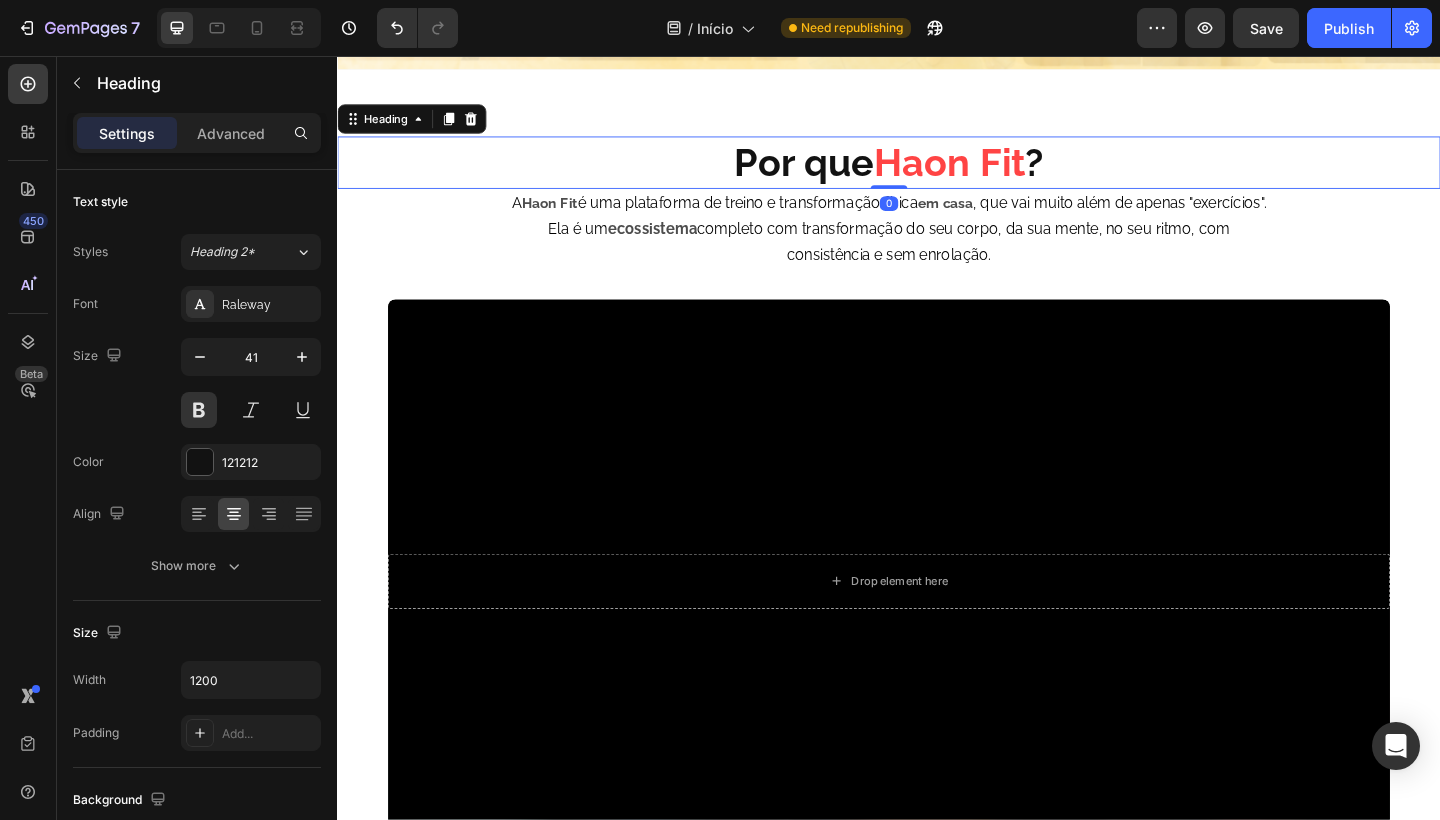 click on "Por que  Haon Fit ?" at bounding box center [937, 172] 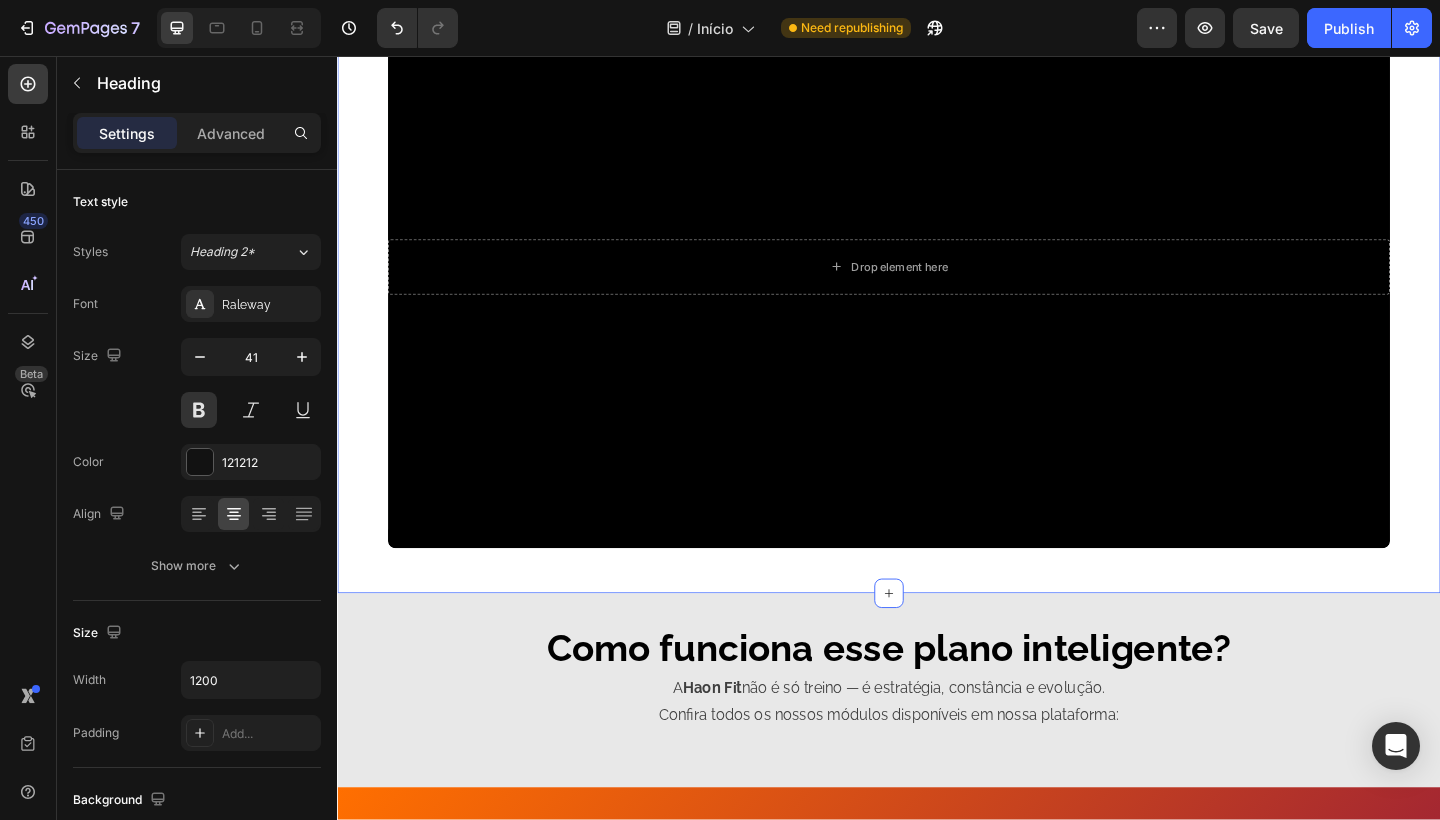 scroll, scrollTop: 897, scrollLeft: 0, axis: vertical 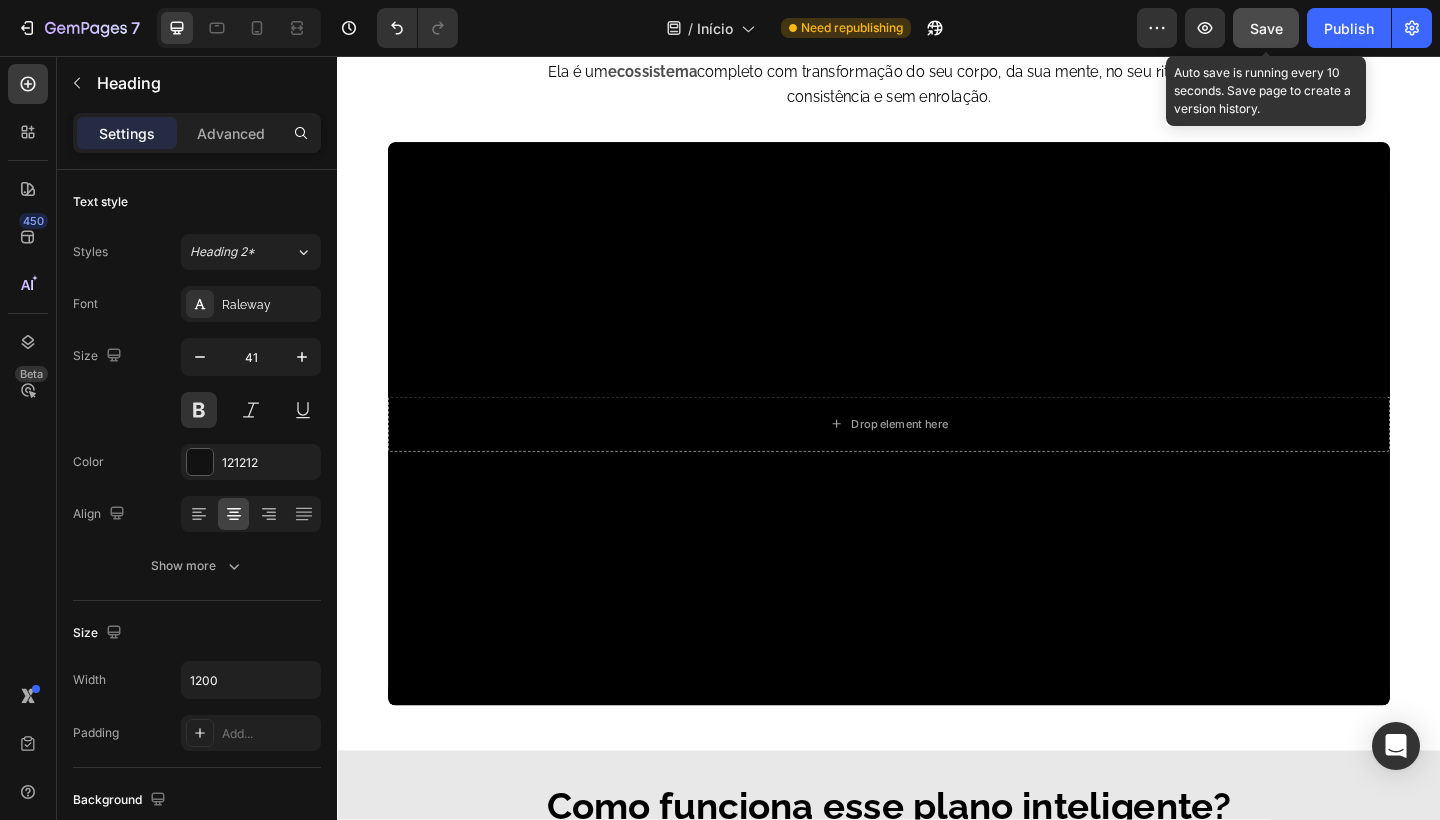 click on "Save" 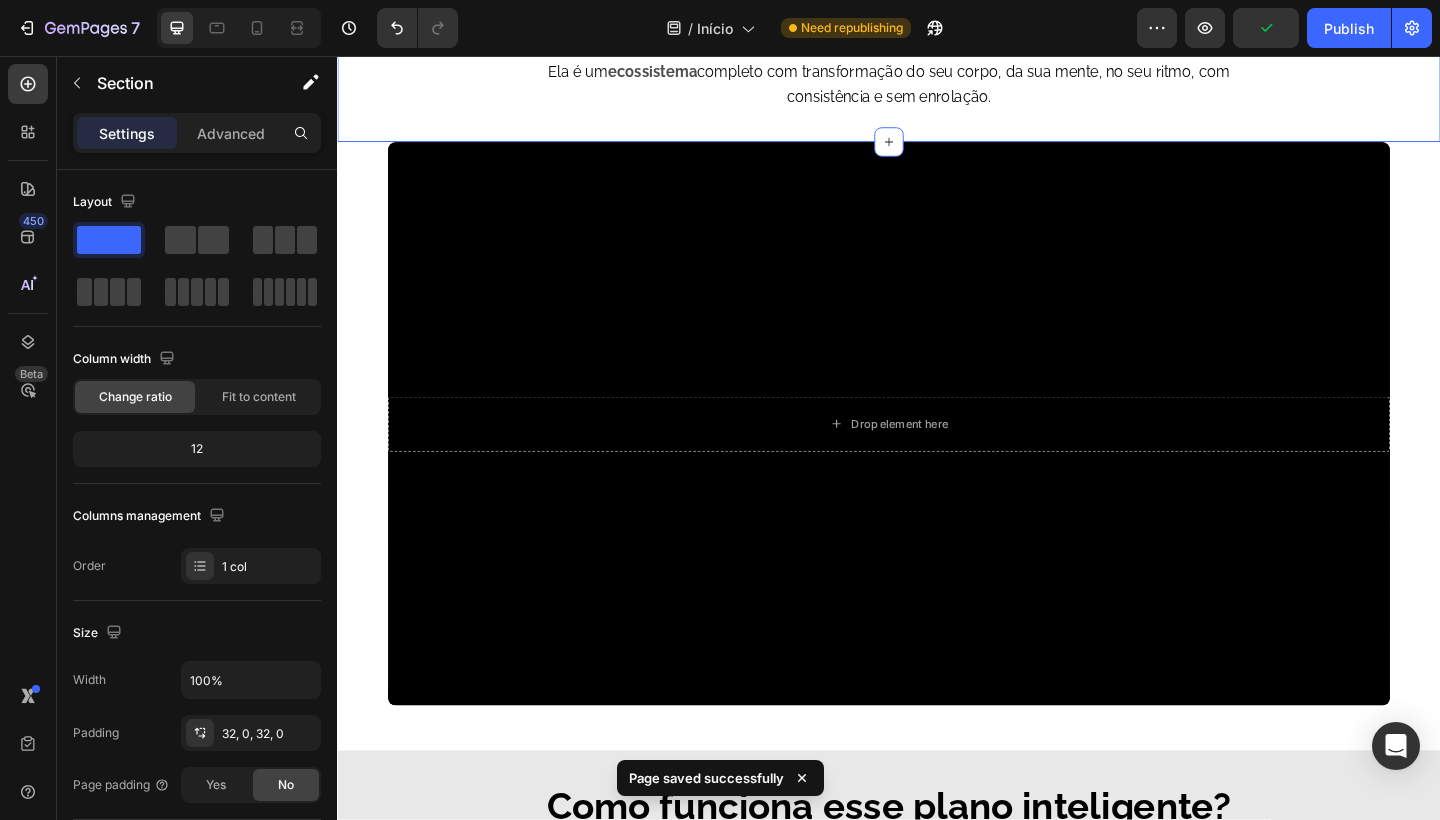 click on "Por que  Haon Fit ? Heading A  Haon Fit  é uma plataforma de treino e transformação física  em casa , que vai muito além de apenas "exercícios". Ela é um  ecossistema  completo com transformação do seu corpo, da sua mente, no seu ritmo, com consistência e sem enrolação. Text Block Section 2" at bounding box center (937, 45) 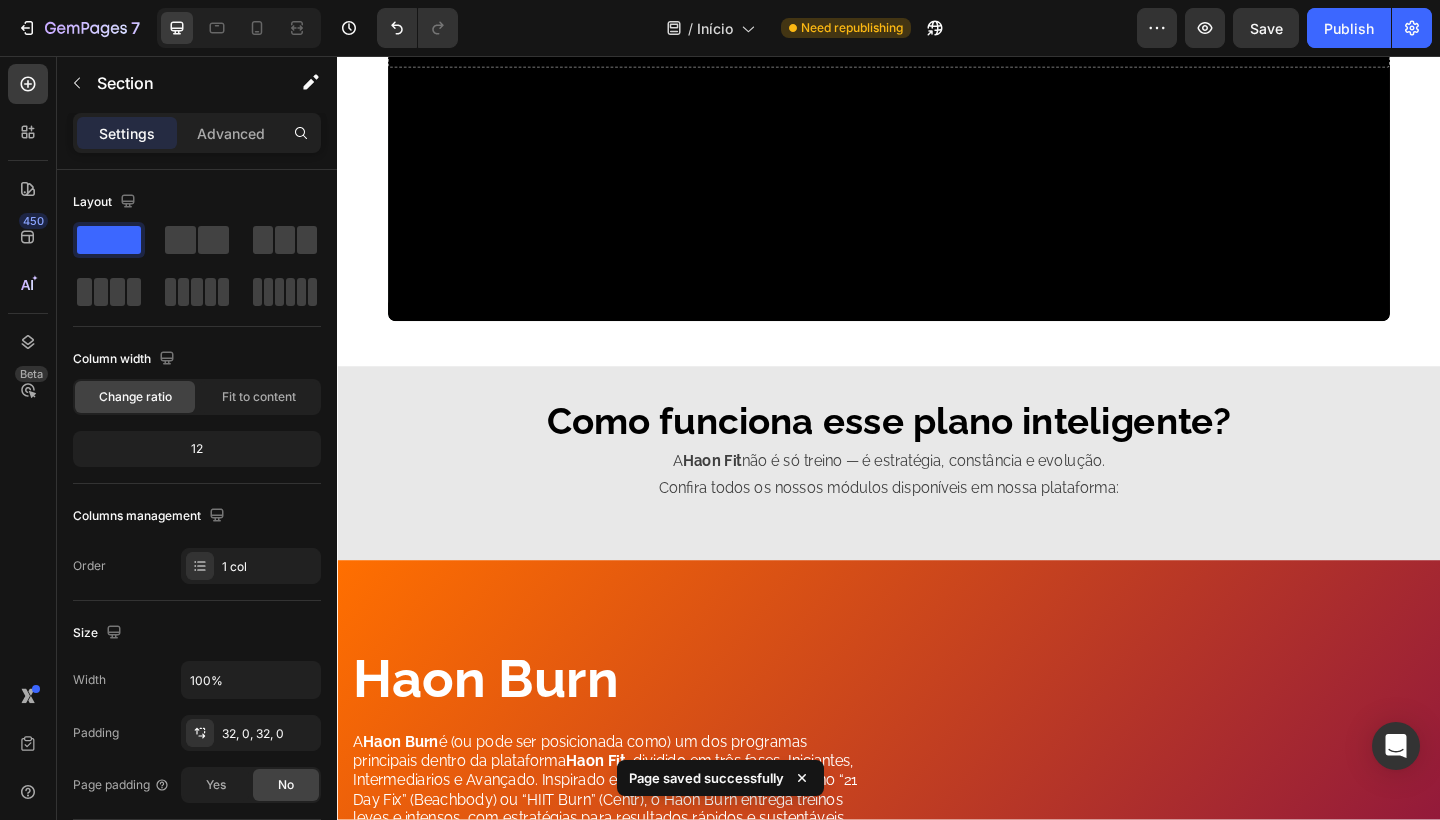 scroll, scrollTop: 1316, scrollLeft: 0, axis: vertical 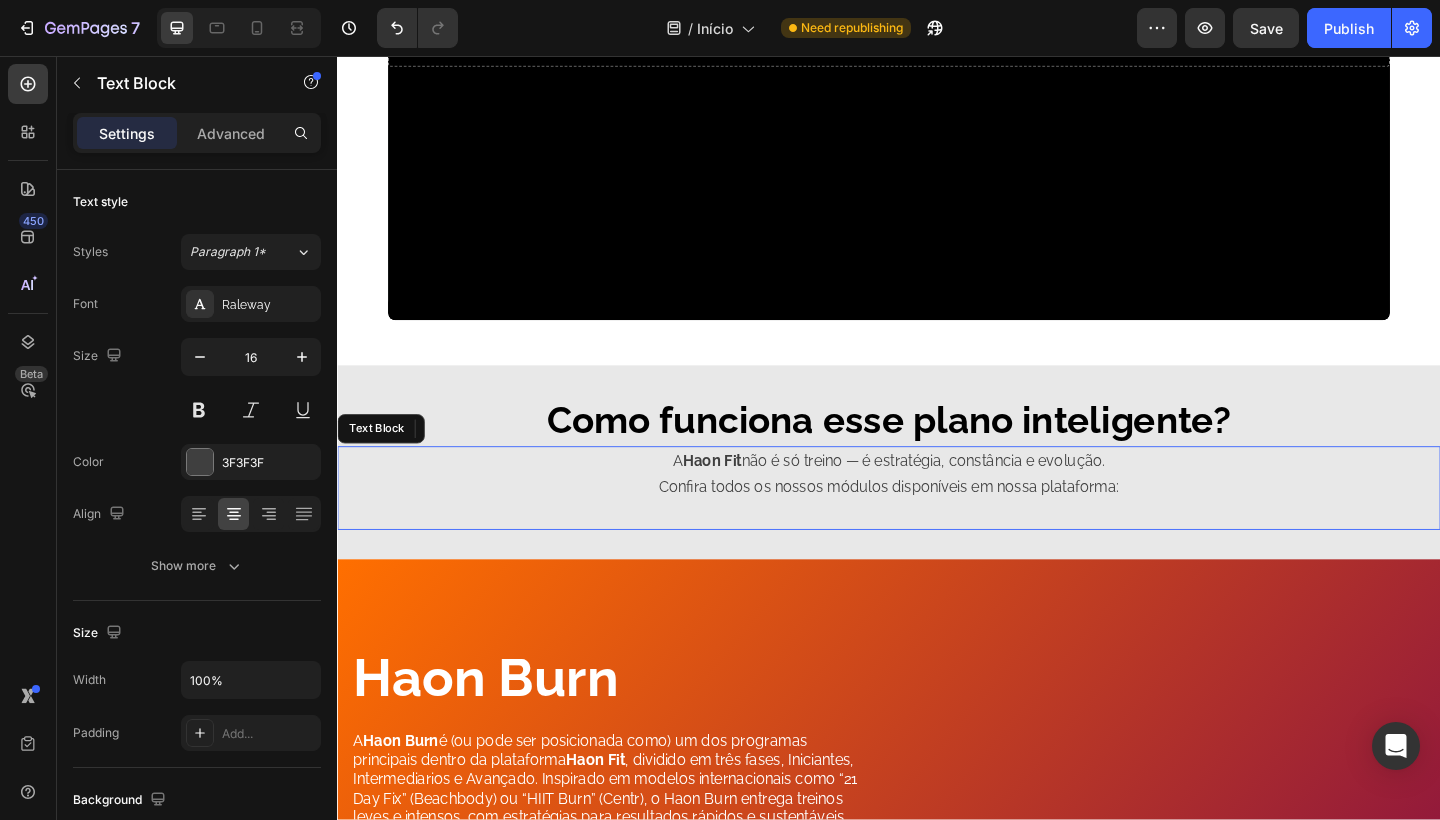click on "Confira todos os nossos módulos disponíveis em nossa plataforma:" at bounding box center (937, 526) 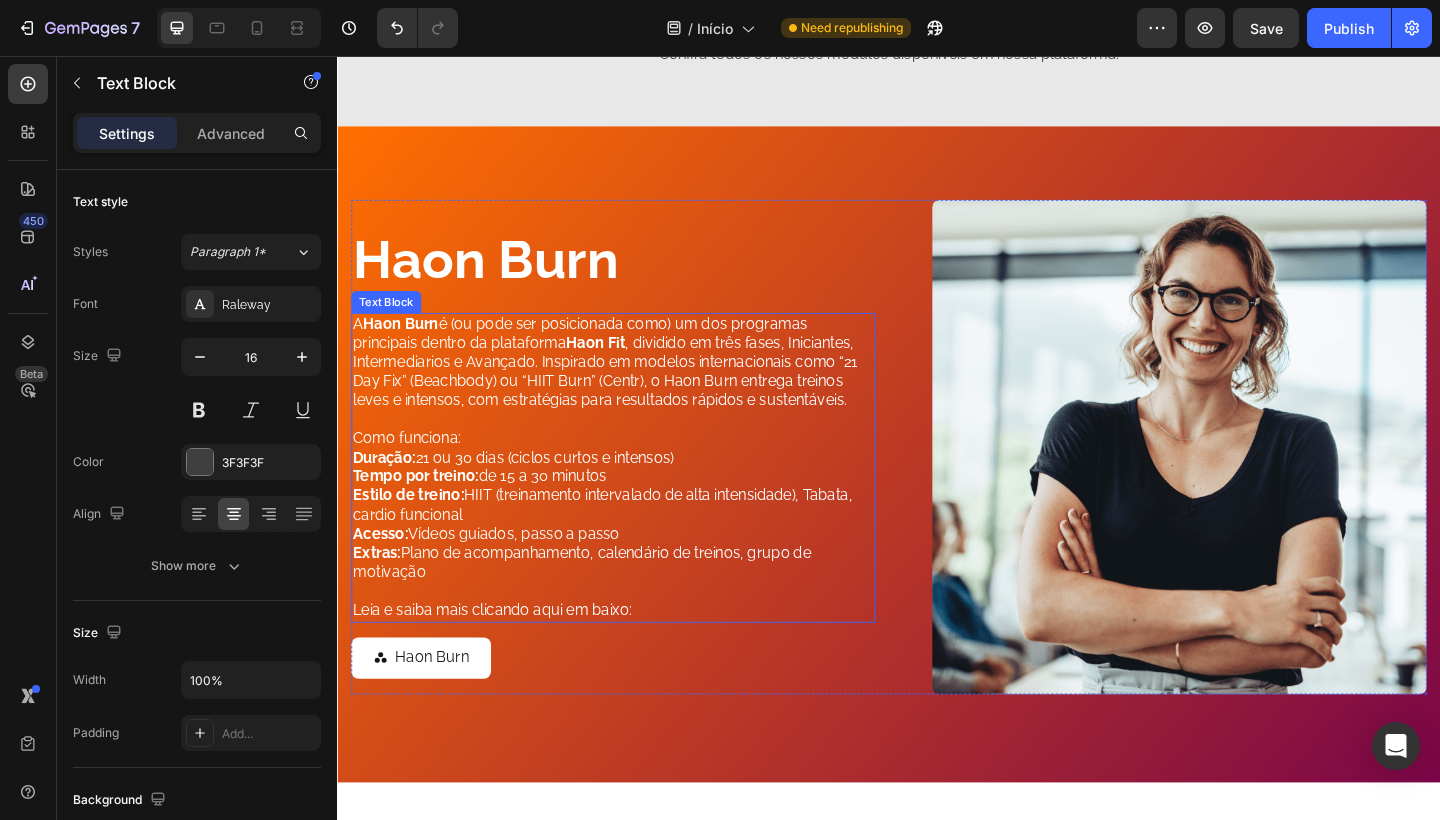 scroll, scrollTop: 1850, scrollLeft: 0, axis: vertical 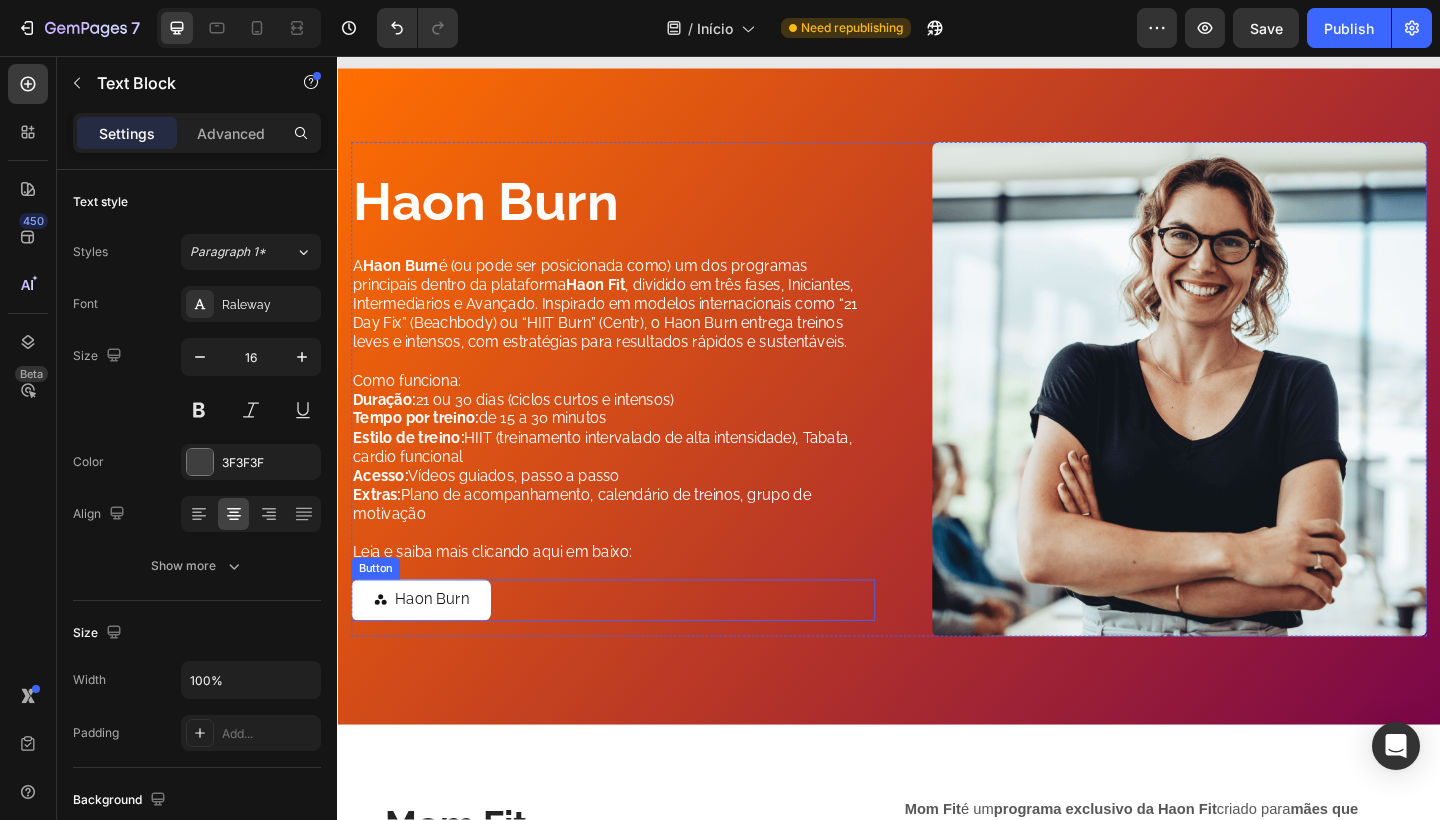 click on "Haon Burn Button" at bounding box center (637, 648) 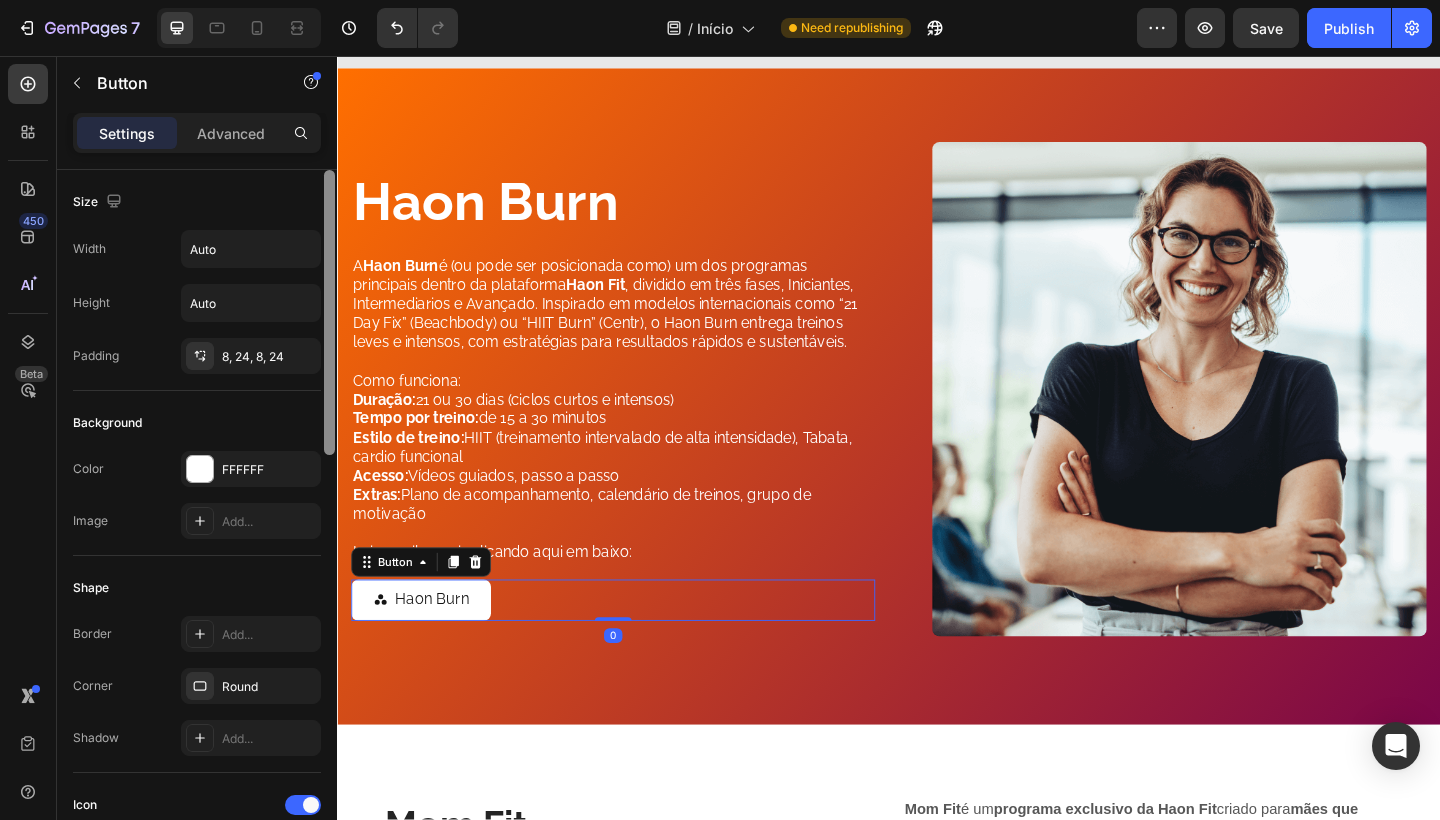 scroll, scrollTop: 707, scrollLeft: 0, axis: vertical 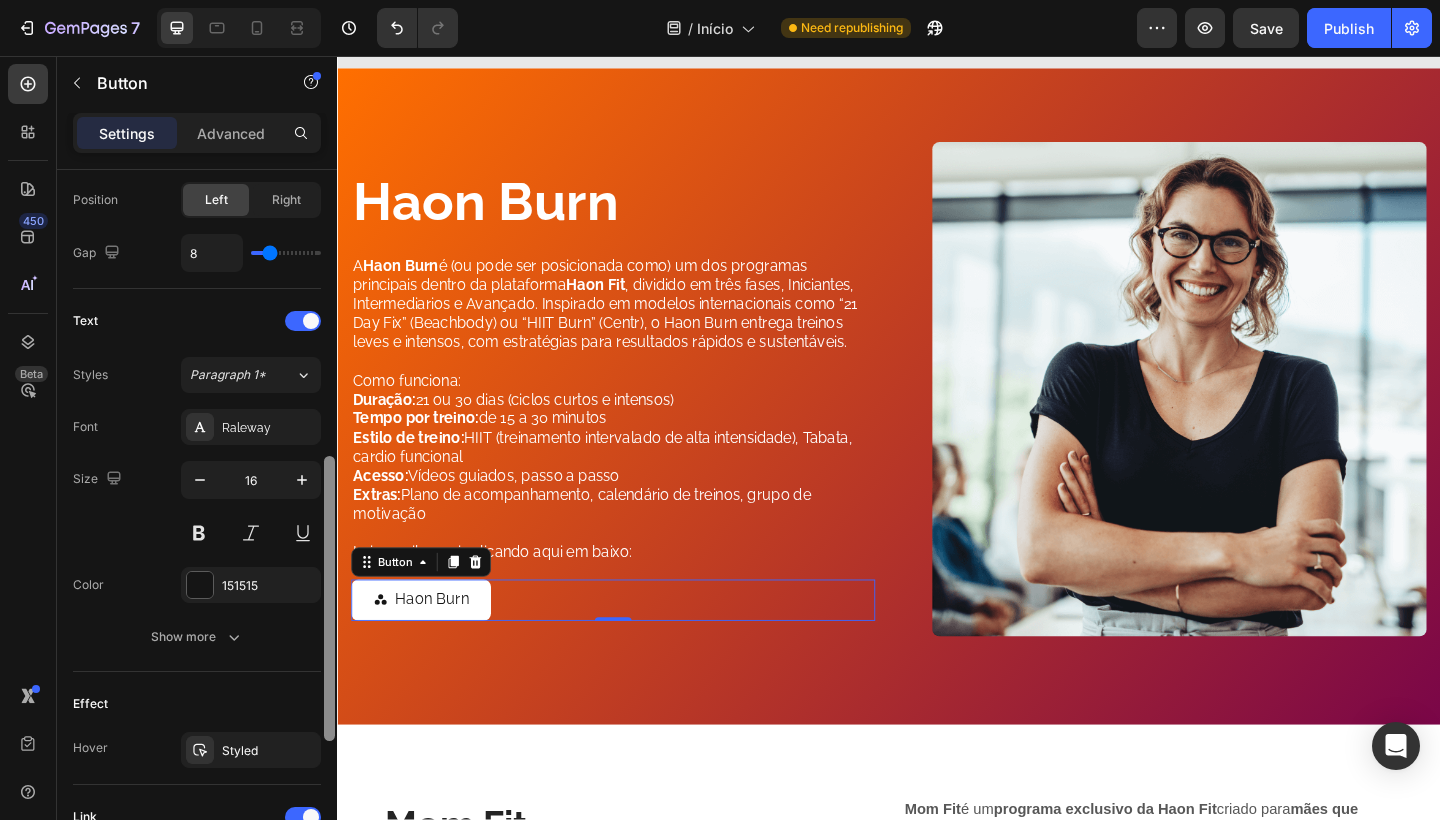 drag, startPoint x: 335, startPoint y: 433, endPoint x: 334, endPoint y: 460, distance: 27.018513 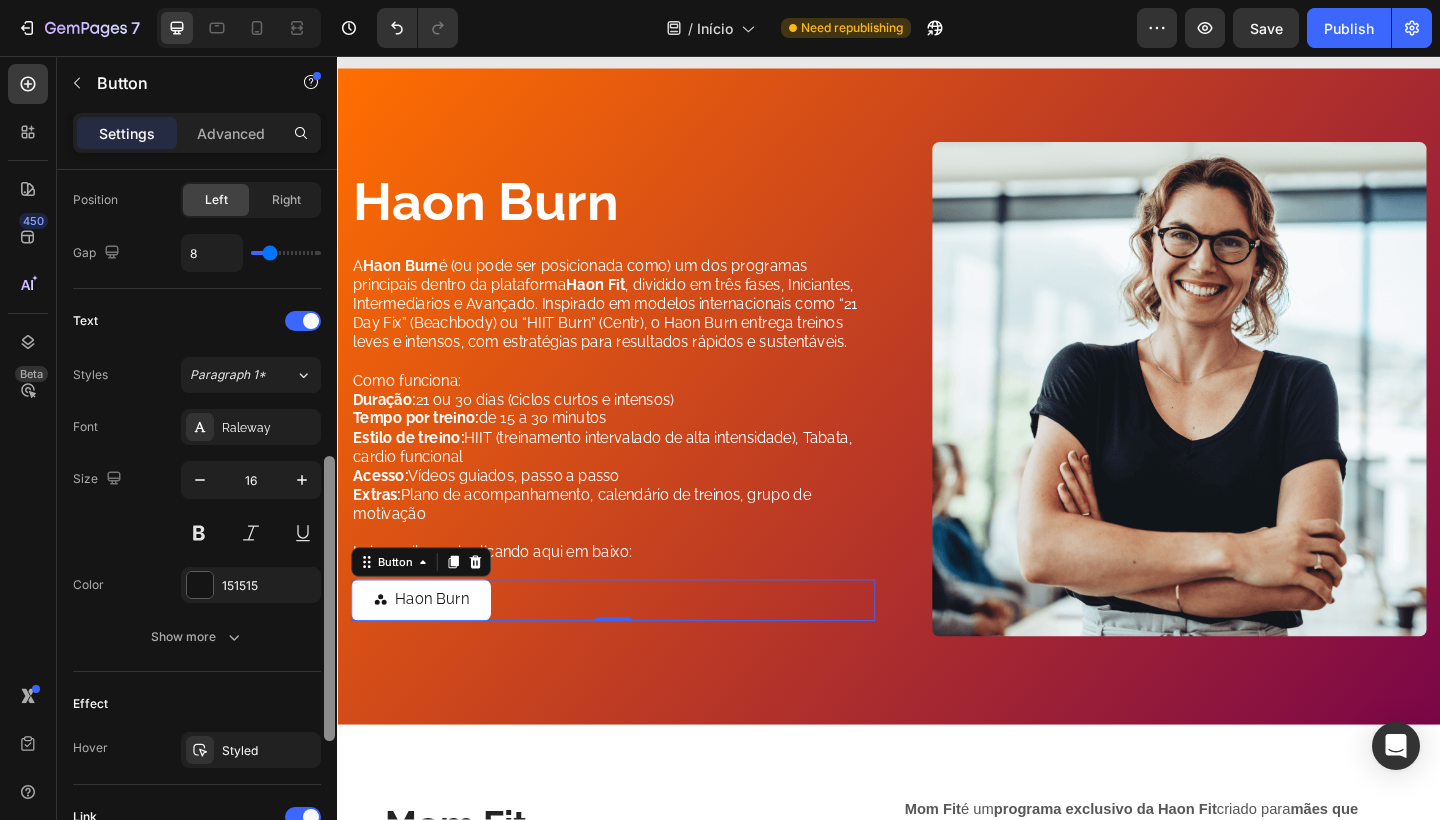 click at bounding box center (329, 523) 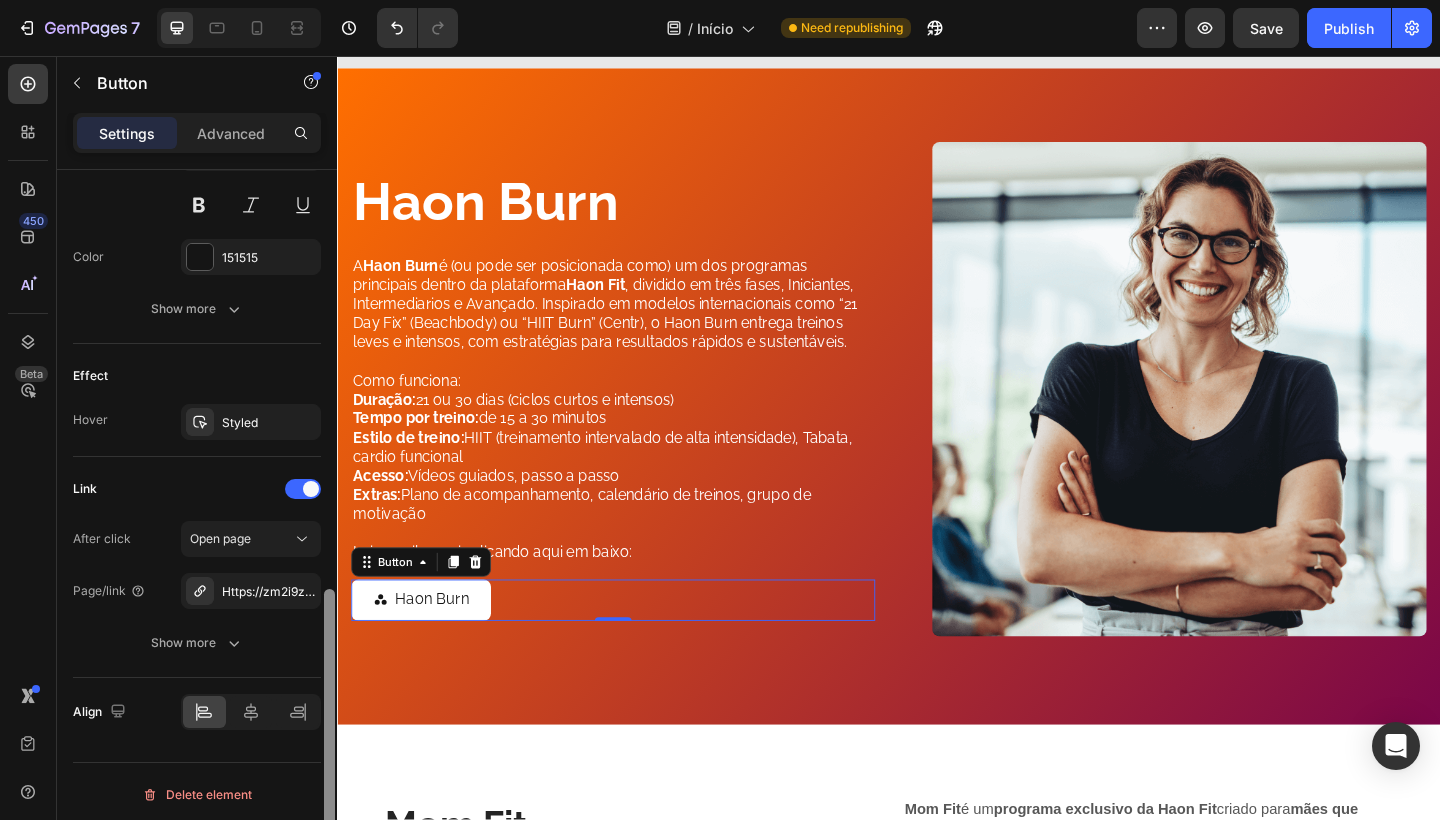 scroll, scrollTop: 1041, scrollLeft: 0, axis: vertical 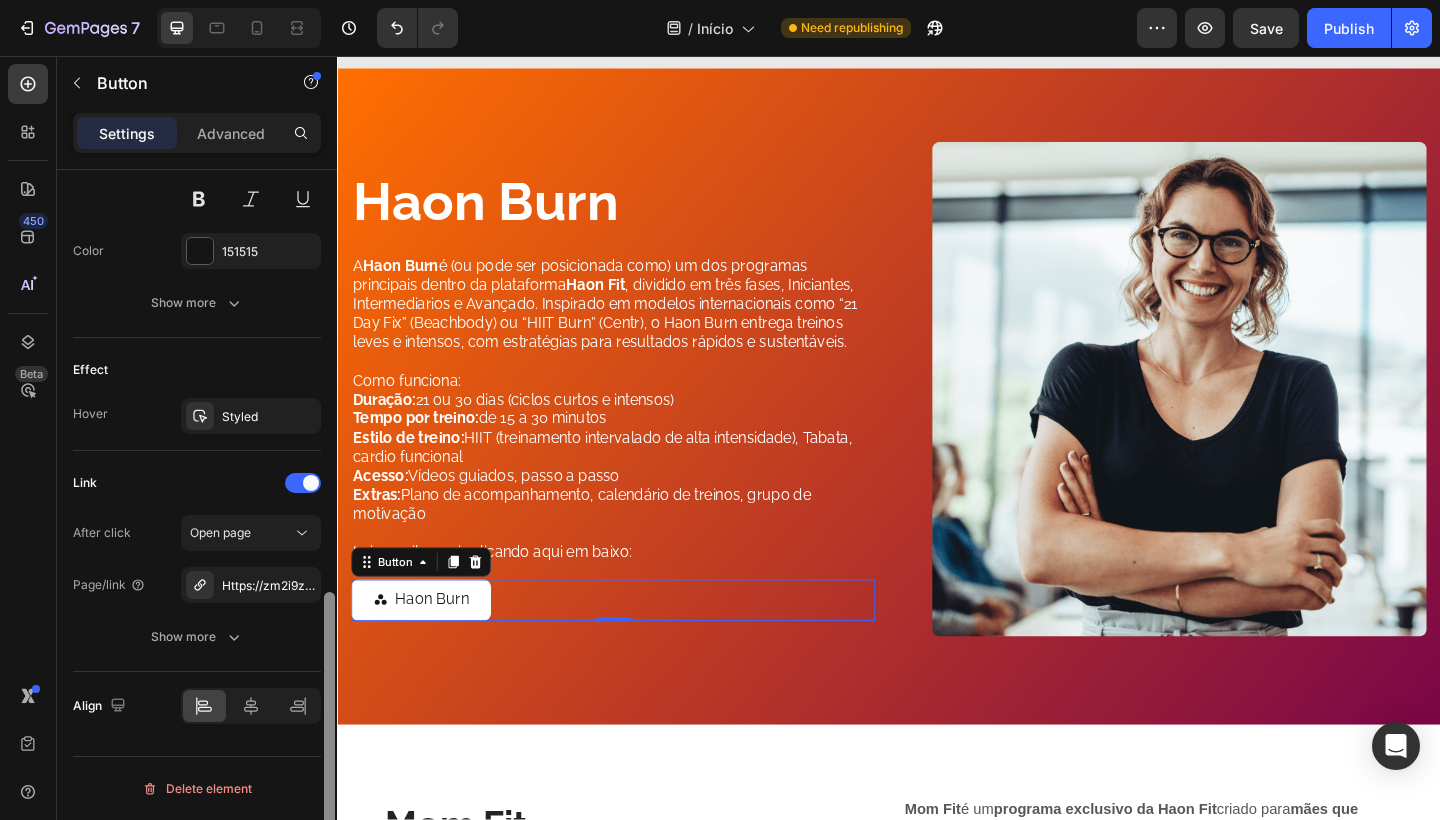 drag, startPoint x: 330, startPoint y: 475, endPoint x: 307, endPoint y: 668, distance: 194.36563 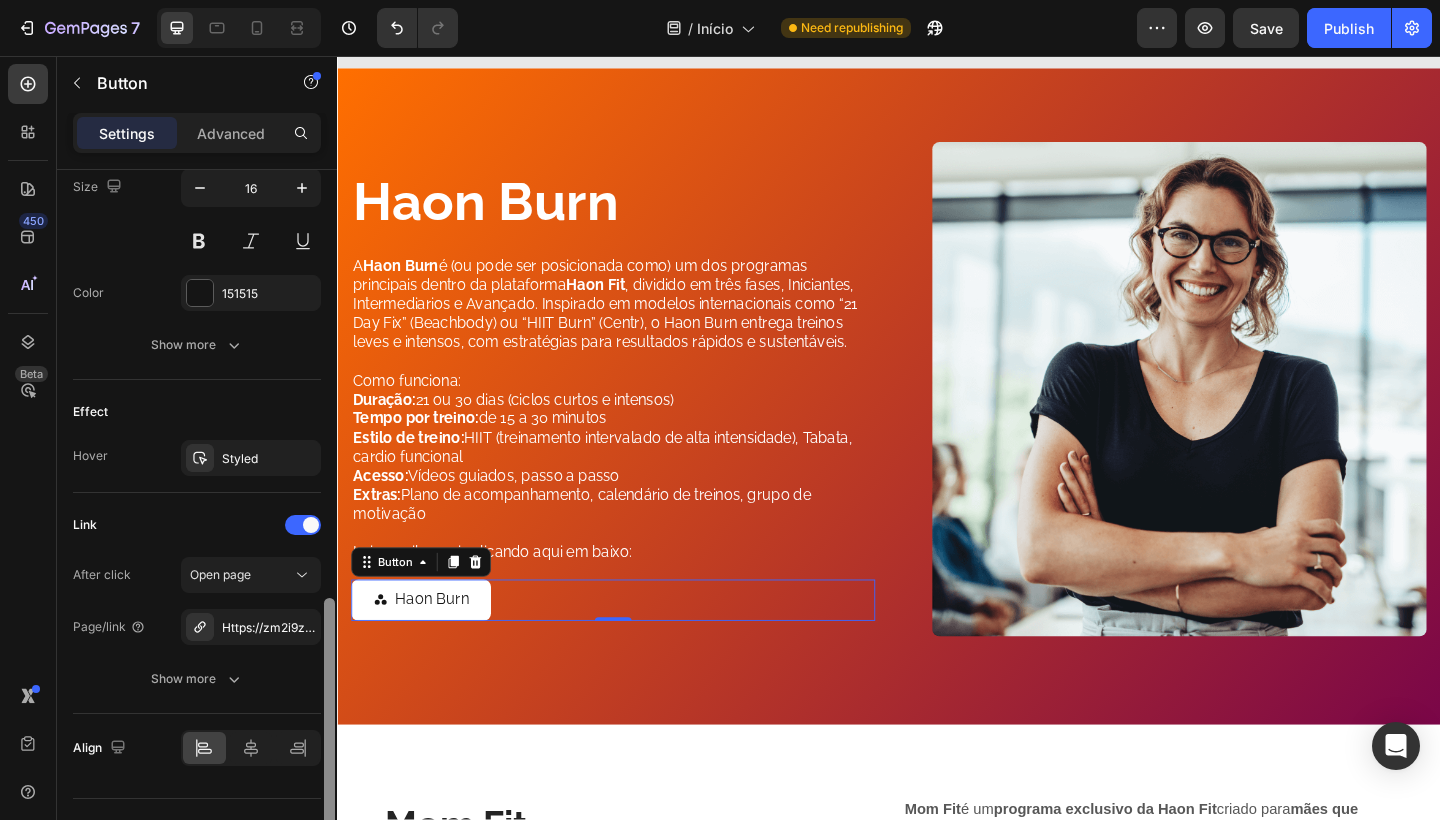 scroll, scrollTop: 999, scrollLeft: 0, axis: vertical 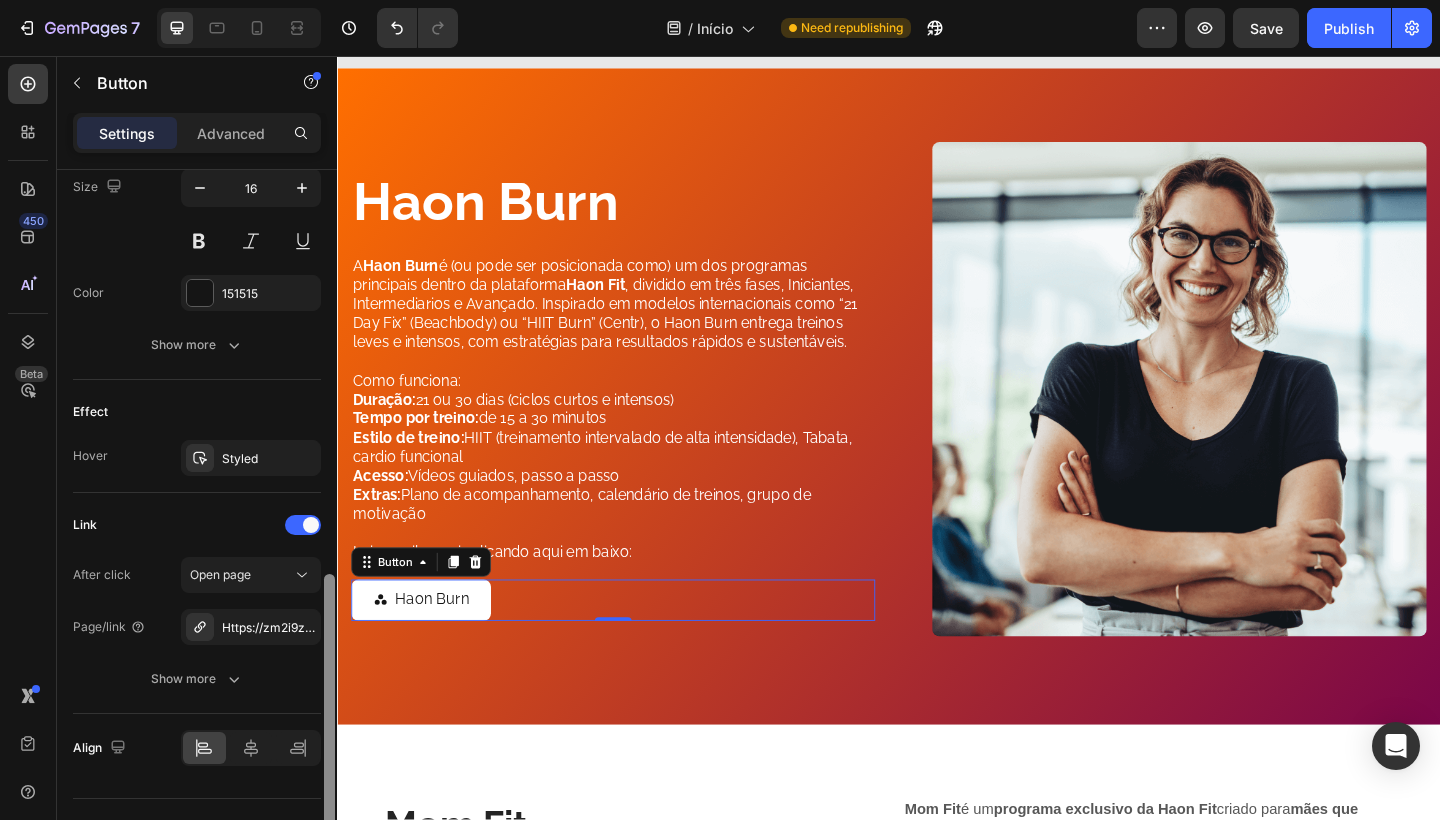 drag, startPoint x: 326, startPoint y: 615, endPoint x: 326, endPoint y: 598, distance: 17 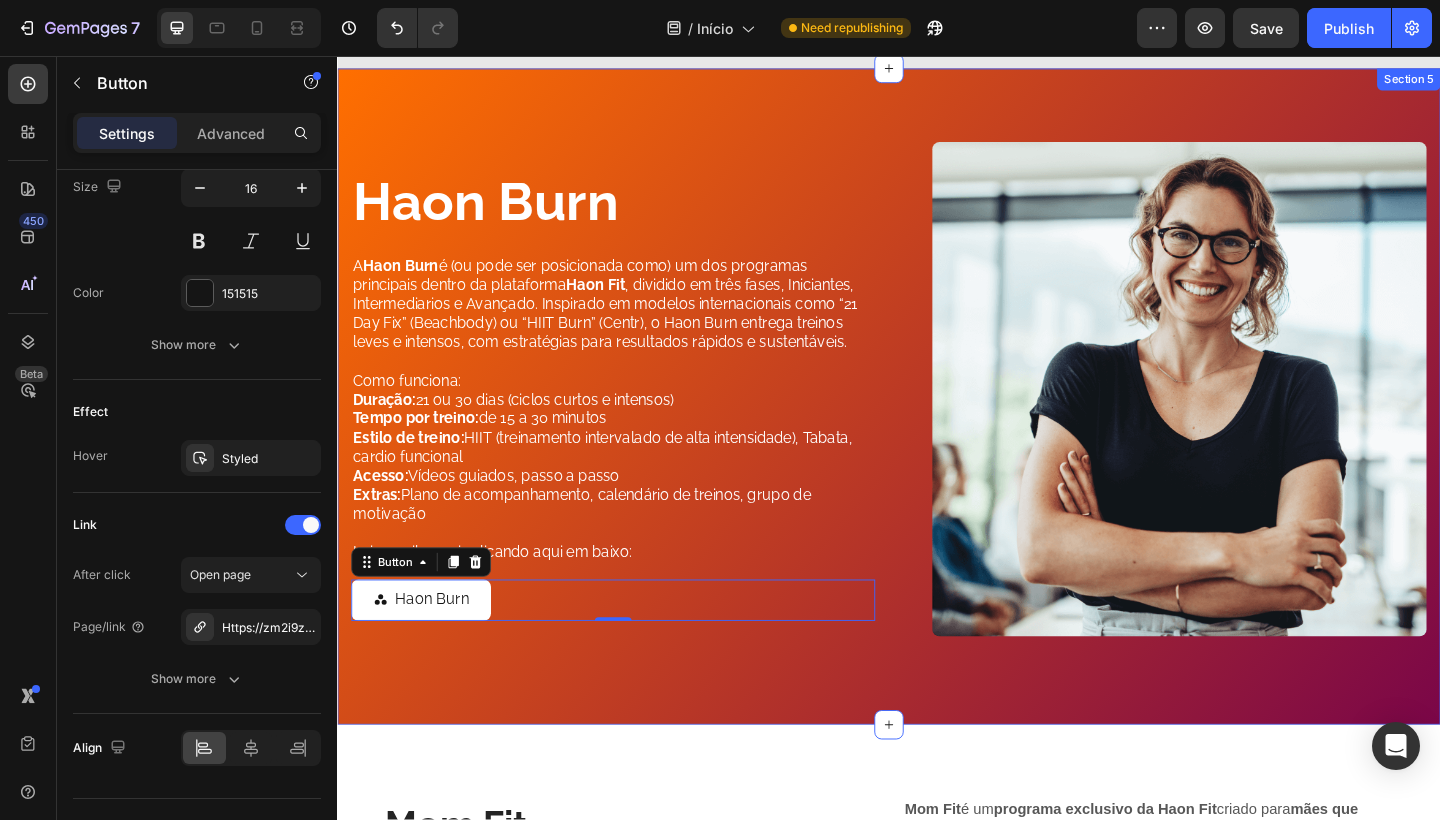 click on "Haon Burn Heading A  Haon Burn  é (ou pode ser posicionada como) um dos programas principais dentro da plataforma  Haon Fit , dividido em três fases, Iniciantes, Intermediarios e Avançado. Inspirado em modelos internacionais como “21 Day Fix” (Beachbody) ou “HIIT Burn” (Centr), o Haon Burn entrega treinos leves e intensos, com estratégias para resultados rápidos e sustentáveis.   Como funciona: Duração:  21 ou 30 dias (ciclos curtos e intensos) Tempo por treino:  de 15 a 30 minutos Estilo de treino:  HIIT (treinamento intervalado de alta intensidade), Tabata, cardio funcional Acesso:  Vídeos guiados, passo a passo Extras:  Plano de acompanhamento, calendário de treinos, grupo de motivação   Leia e saiba mais clicando aqui em baixo: Text Block
Haon Burn Button   0 Image Row Section 5" at bounding box center [937, 427] 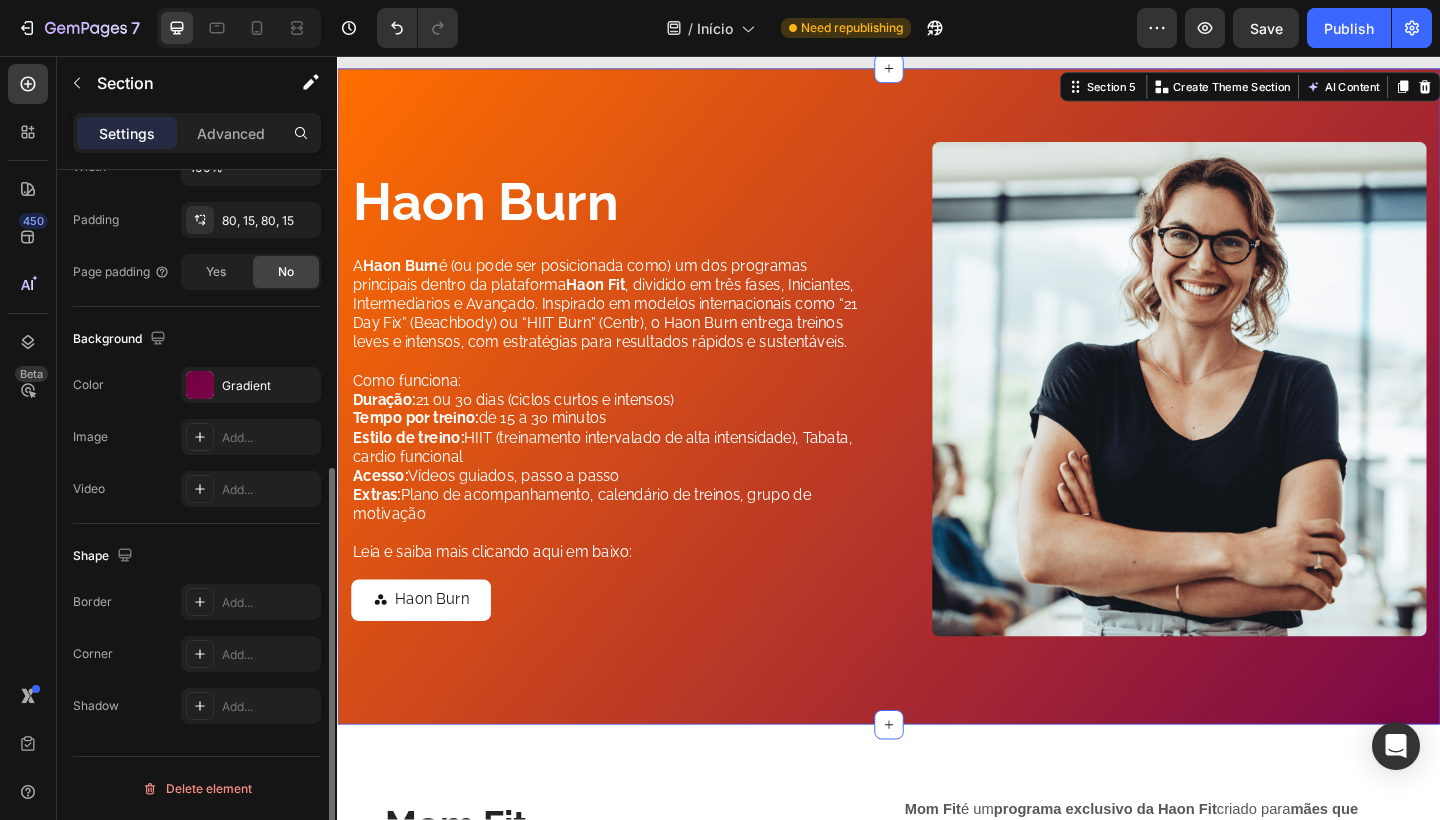 scroll, scrollTop: 0, scrollLeft: 0, axis: both 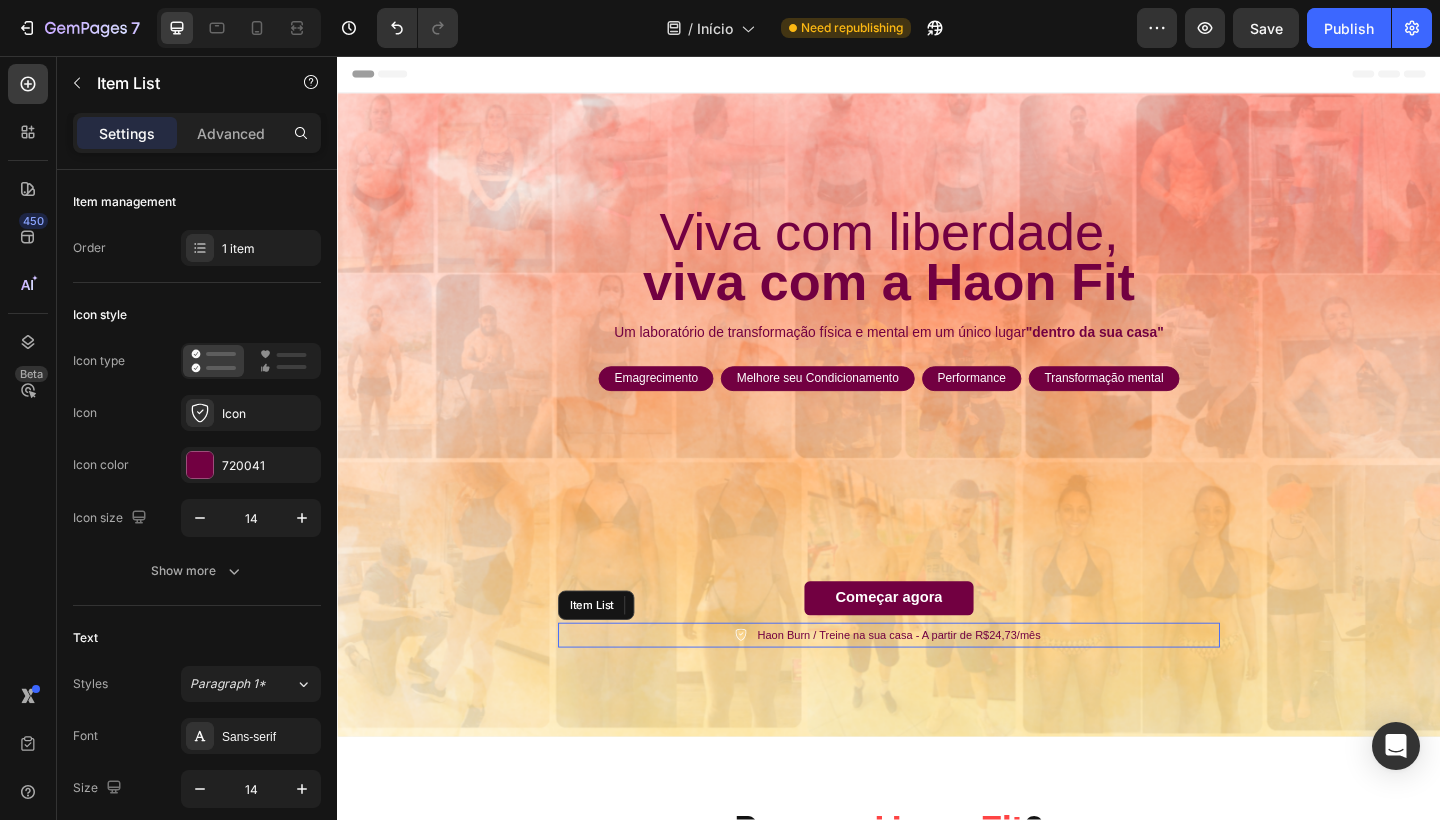 click on "Haon Burn / Treine na sua casa - A partir de R$24,73/mês" at bounding box center [948, 687] 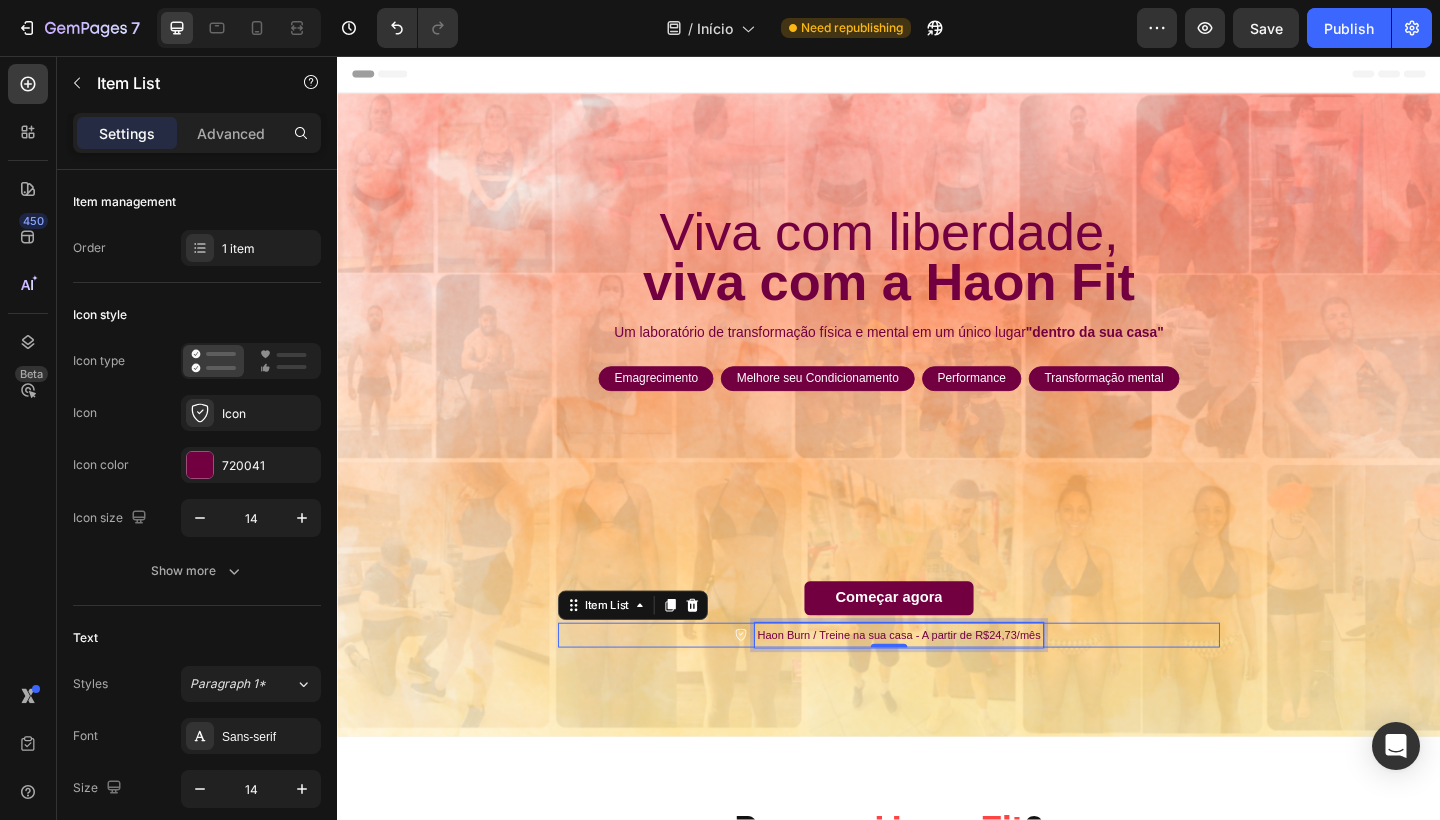 click on "Haon Burn / Treine na sua casa - A partir de R$24,73/mês" at bounding box center (948, 687) 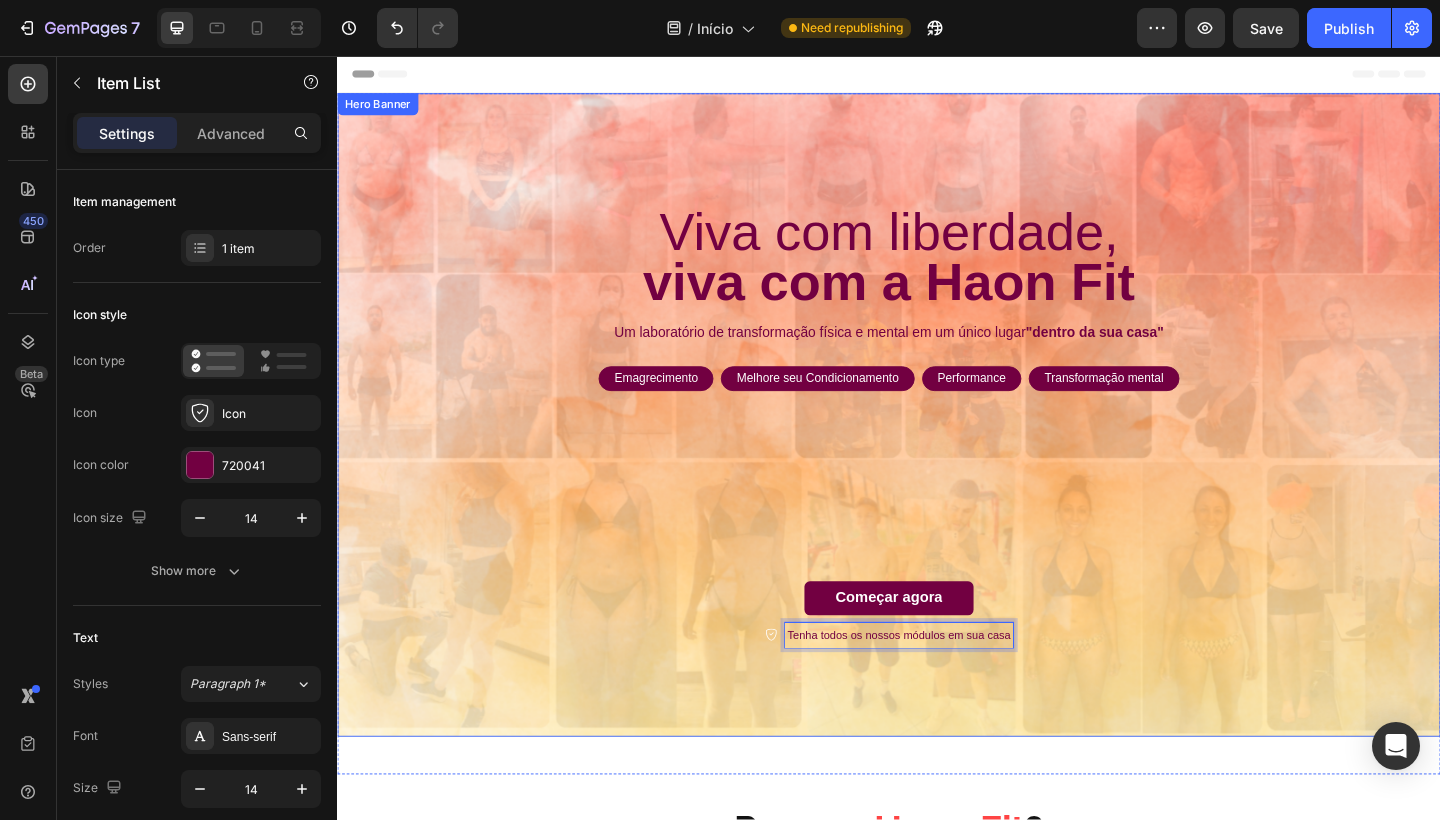 click at bounding box center (937, 447) 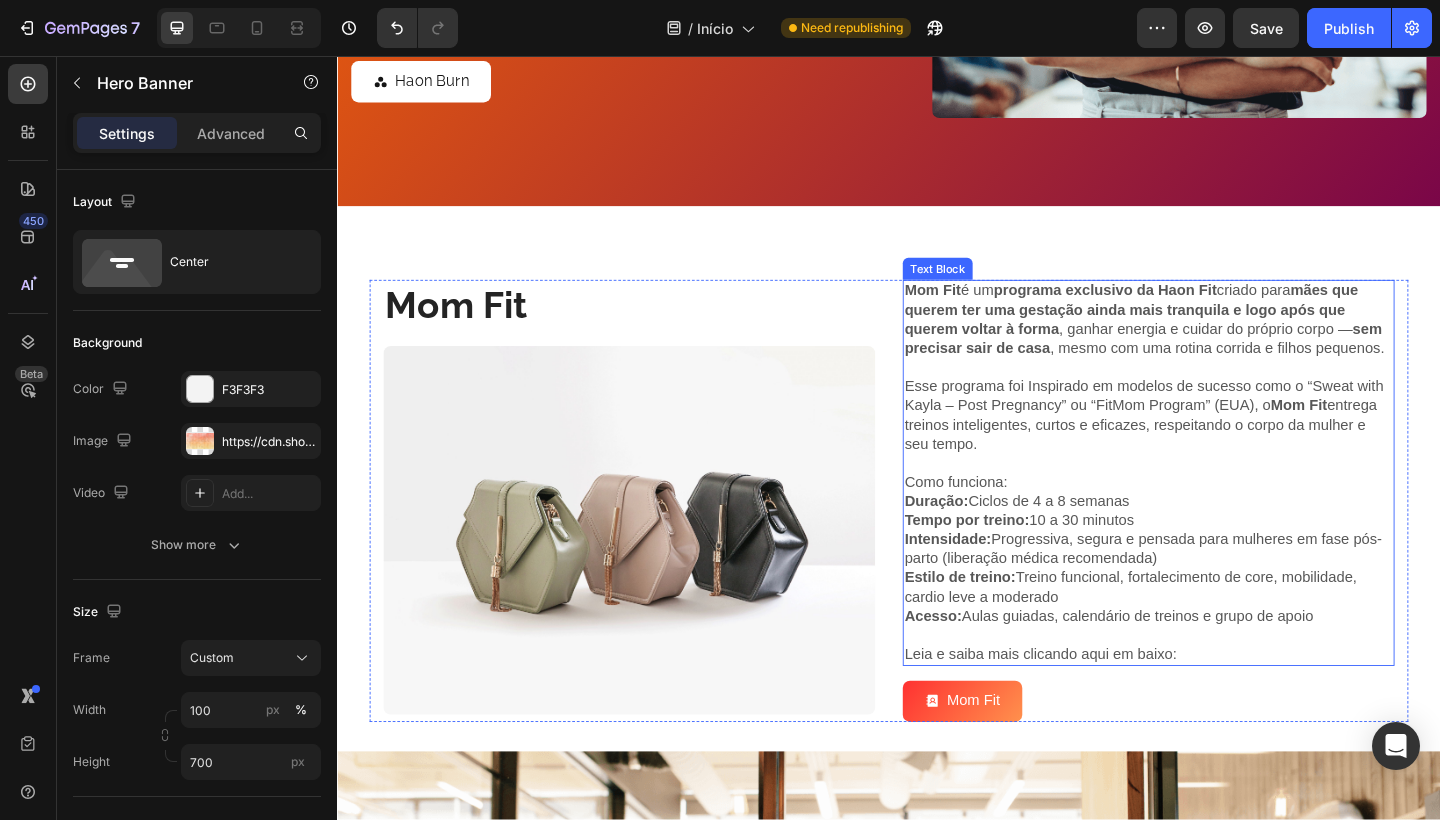 scroll, scrollTop: 2460, scrollLeft: 0, axis: vertical 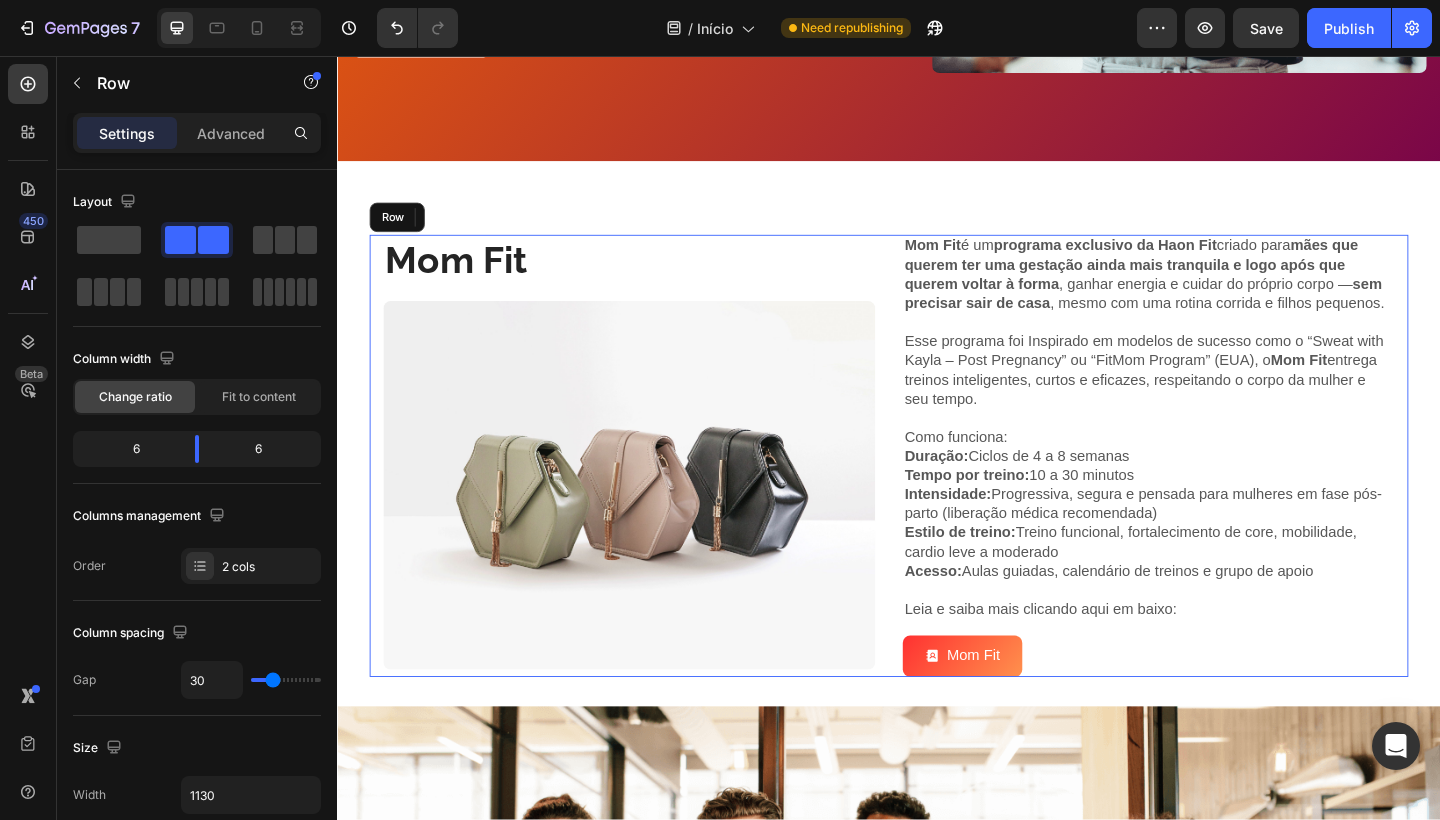 click on "Mom Fit Heading Image Mom Fit  é um  programa exclusivo da Haon Fit  criado para  mães que querem ter uma gestação ainda mais tranquila e logo após que querem voltar à forma , ganhar energia e cuidar do próprio corpo —  sem precisar sair de casa , mesmo com uma rotina corrida e filhos pequenos.   Esse programa foi Inspirado em modelos de sucesso como o “Sweat with Kayla – Post Pregnancy” ou “FitMom Program” (EUA), o  Mom Fit  entrega treinos inteligentes, curtos e eficazes, respeitando o corpo da mulher e seu tempo.   Como funciona: Duração:  Ciclos de 4 a 8 semanas Tempo por treino:  10 a 30 minutos Intensidade:  Progressiva, segura e pensada para mulheres em fase pós-parto (liberação médica recomendada) Estilo de treino:  Treino funcional, fortalecimento de core, mobilidade, cardio leve a moderado Acesso:  Aulas guiadas, calendário de treinos e grupo de apoio   Leia e saiba mais clicando aqui em baixo: Text Block
Mom Fit Button Row" at bounding box center [937, 491] 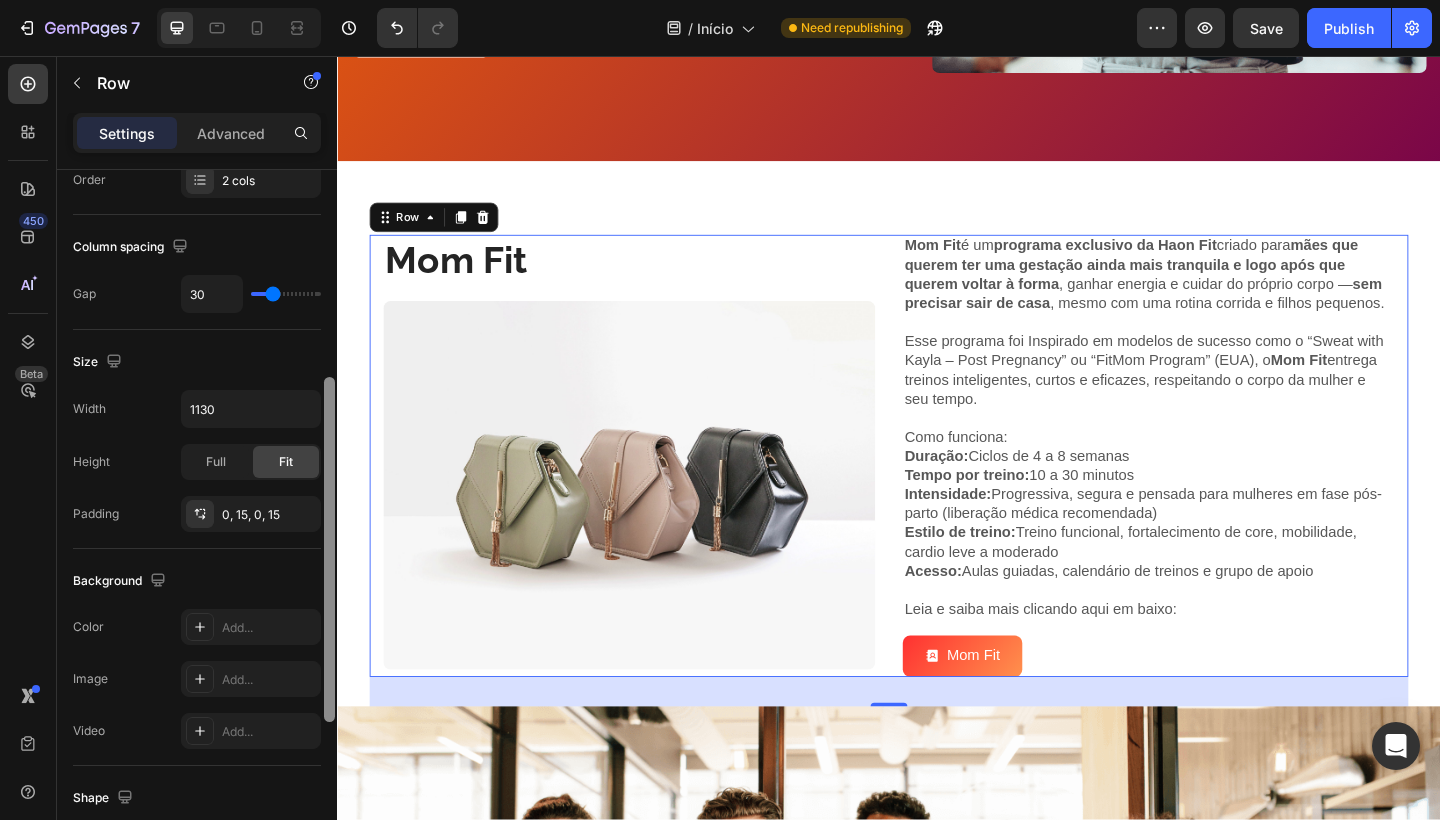 drag, startPoint x: 328, startPoint y: 469, endPoint x: 322, endPoint y: 659, distance: 190.09471 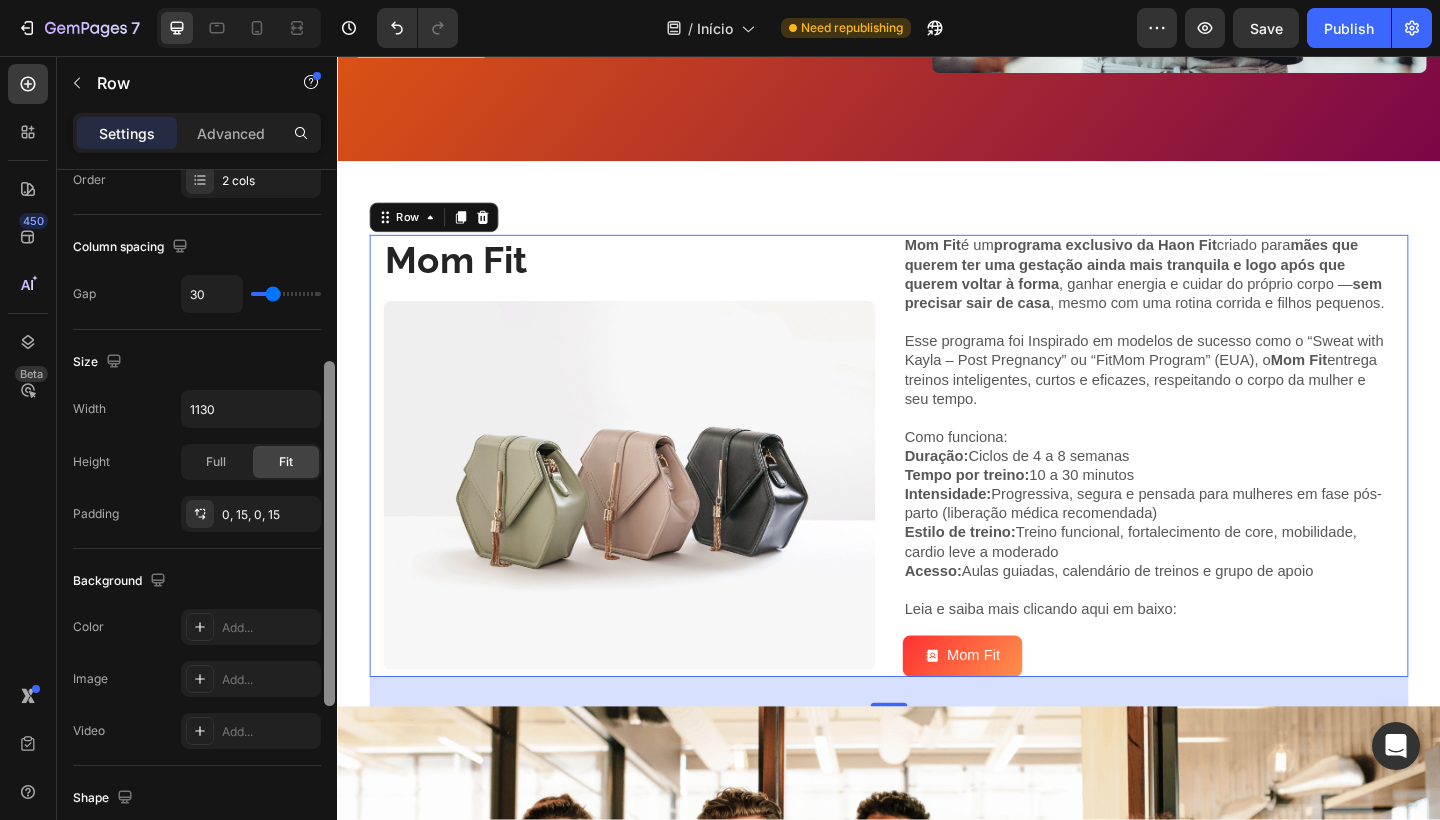 scroll, scrollTop: 388, scrollLeft: 0, axis: vertical 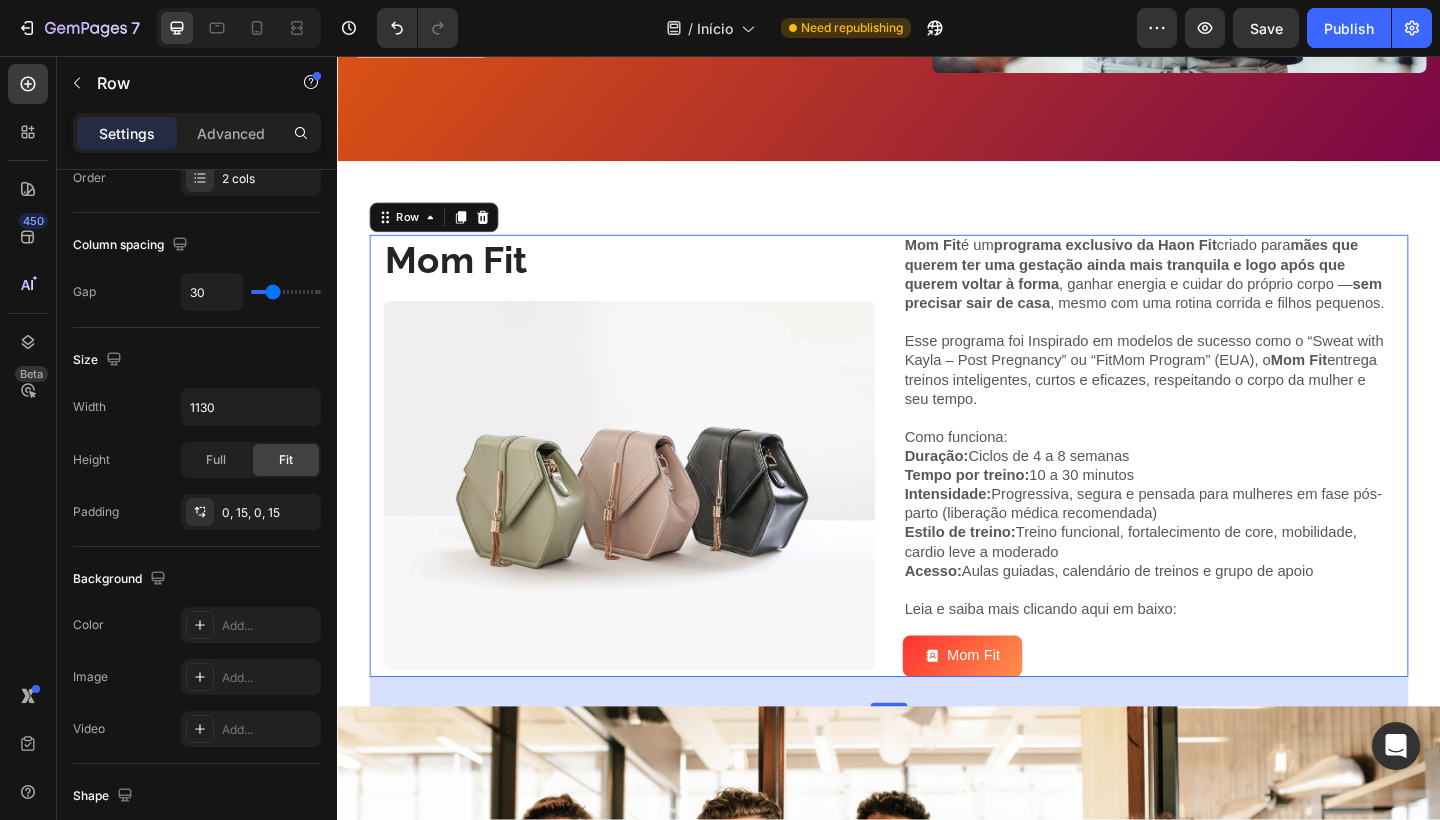 click on "Mom Fit Heading Image Mom Fit  é um  programa exclusivo da Haon Fit  criado para  mães que querem ter uma gestação ainda mais tranquila e logo após que querem voltar à forma , ganhar energia e cuidar do próprio corpo —  sem precisar sair de casa , mesmo com uma rotina corrida e filhos pequenos.   Esse programa foi Inspirado em modelos de sucesso como o “Sweat with Kayla – Post Pregnancy” ou “FitMom Program” (EUA), o  Mom Fit  entrega treinos inteligentes, curtos e eficazes, respeitando o corpo da mulher e seu tempo.   Como funciona: Duração:  Ciclos de 4 a 8 semanas Tempo por treino:  10 a 30 minutos Intensidade:  Progressiva, segura e pensada para mulheres em fase pós-parto (liberação médica recomendada) Estilo de treino:  Treino funcional, fortalecimento de core, mobilidade, cardio leve a moderado Acesso:  Aulas guiadas, calendário de treinos e grupo de apoio   Leia e saiba mais clicando aqui em baixo: Text Block
Mom Fit Button Row   32" at bounding box center (937, 491) 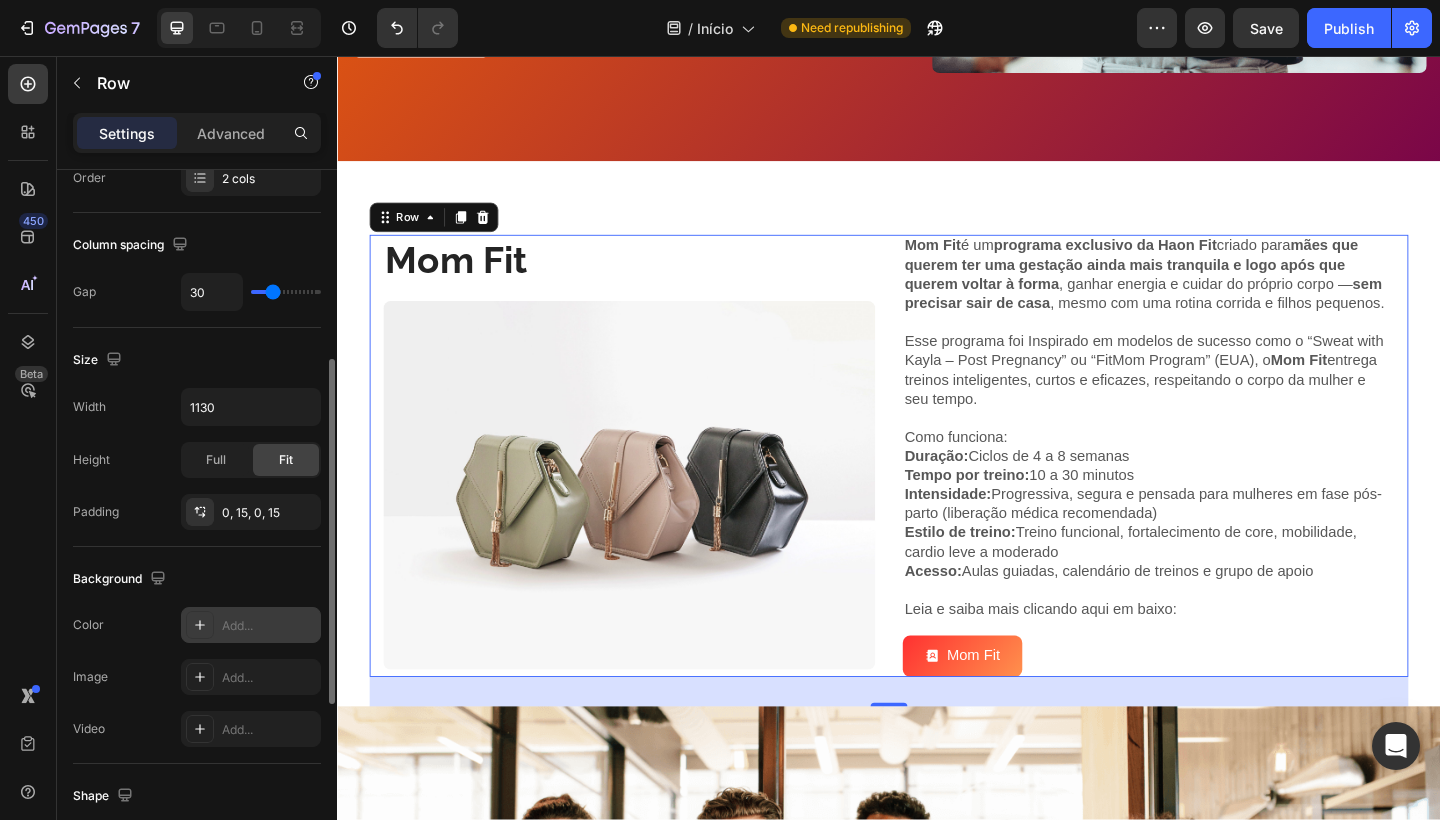 click on "Add..." at bounding box center (269, 626) 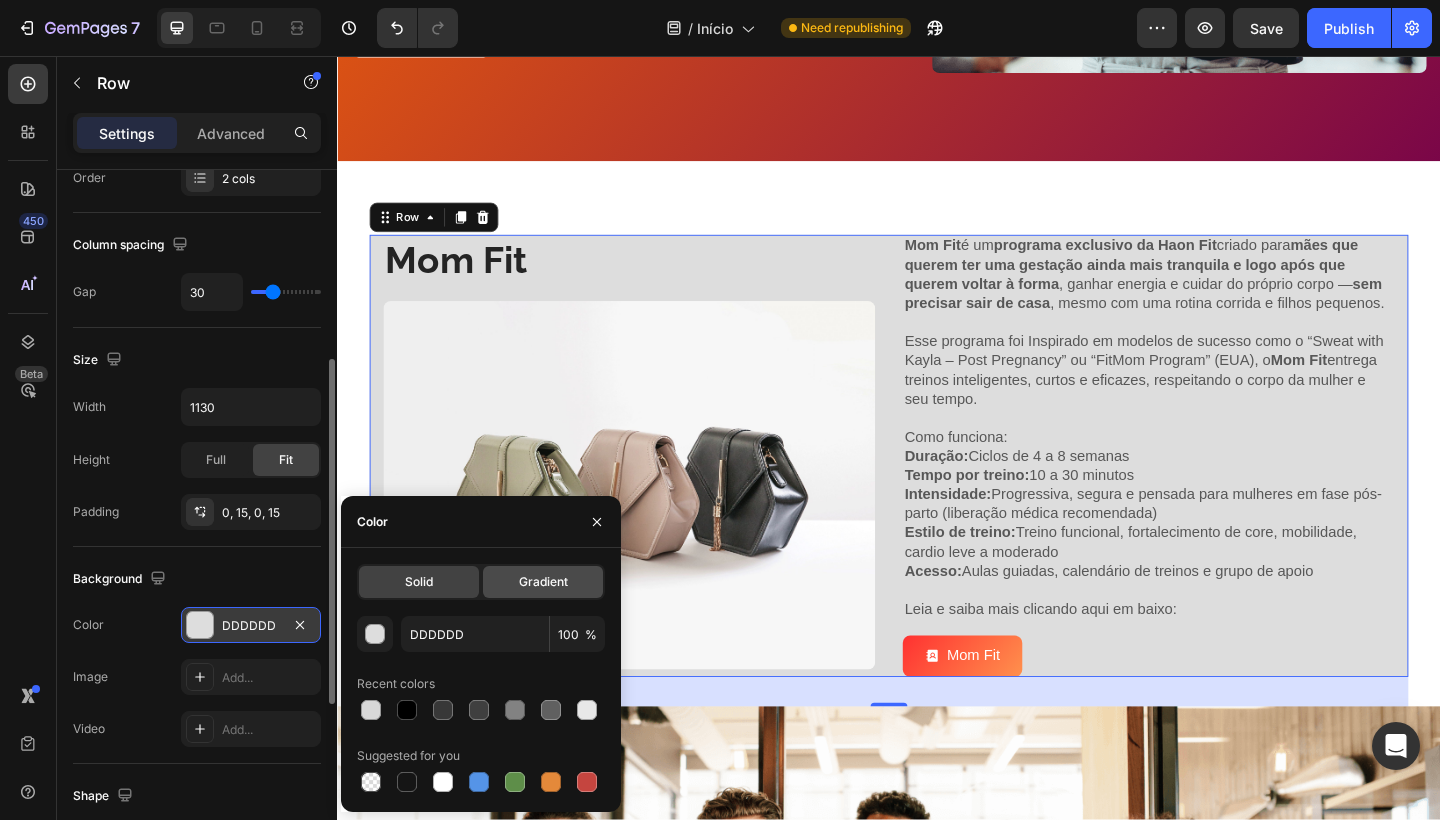 click on "Gradient" 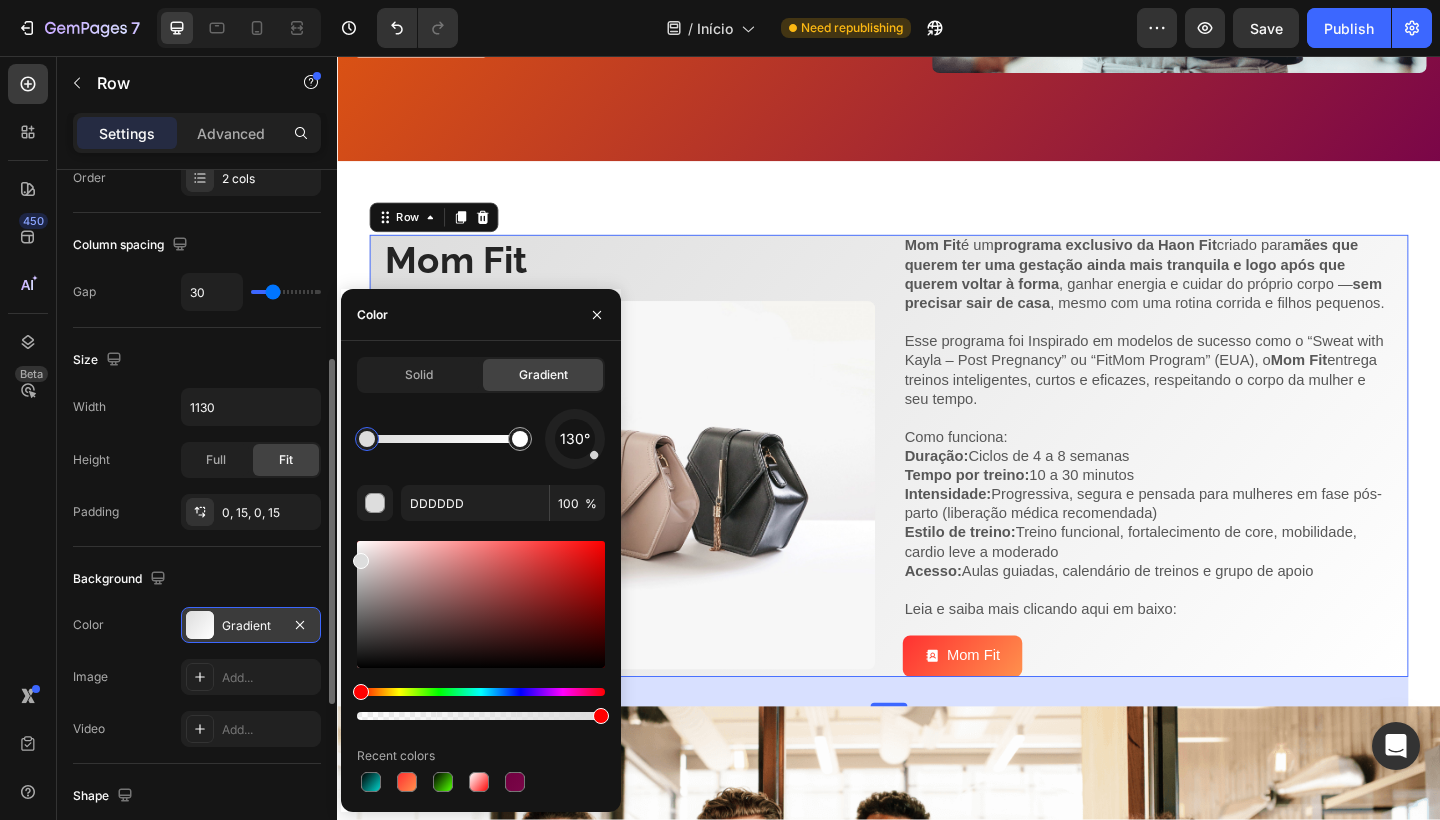 click at bounding box center [481, 692] 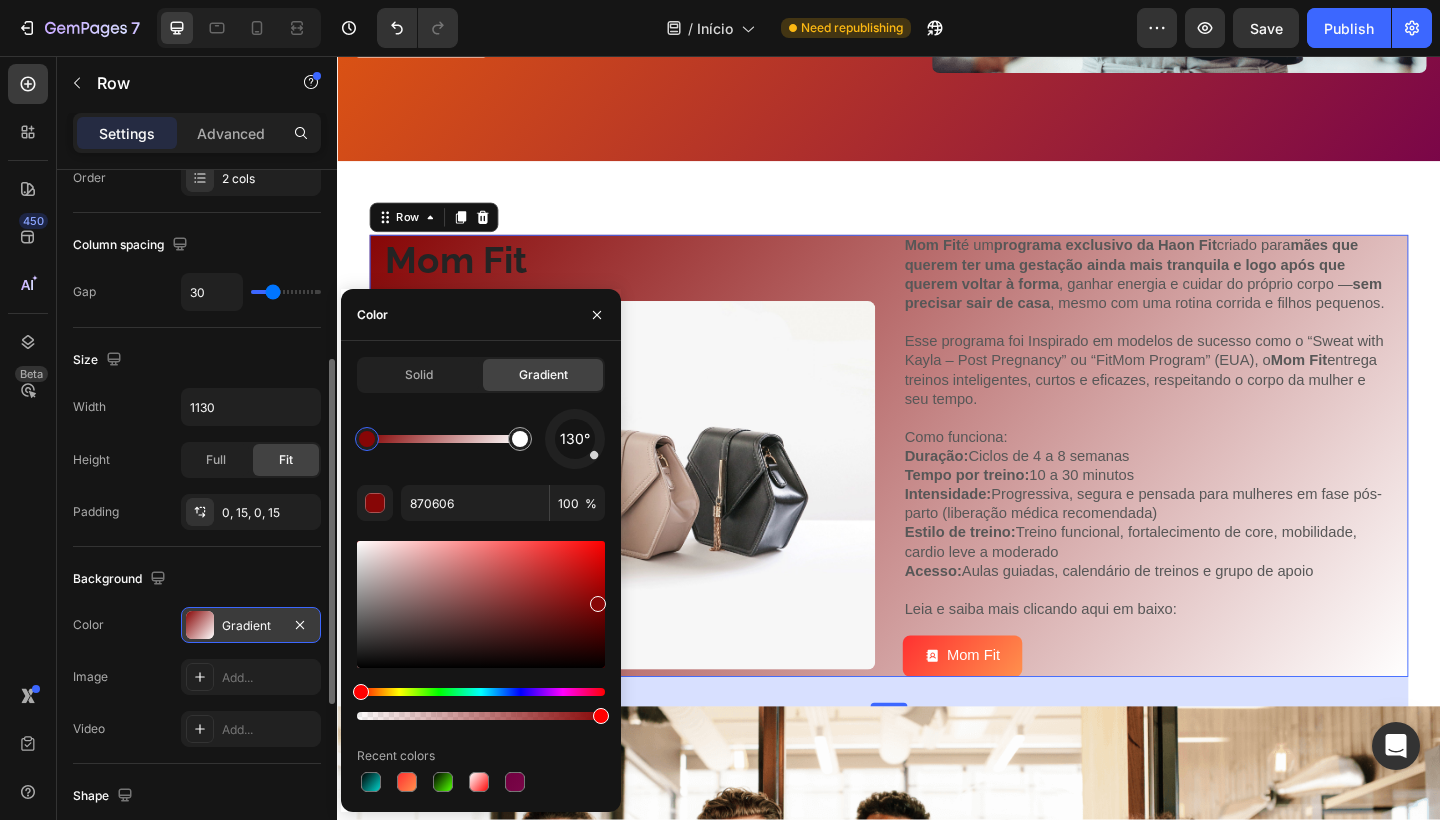 click at bounding box center [481, 604] 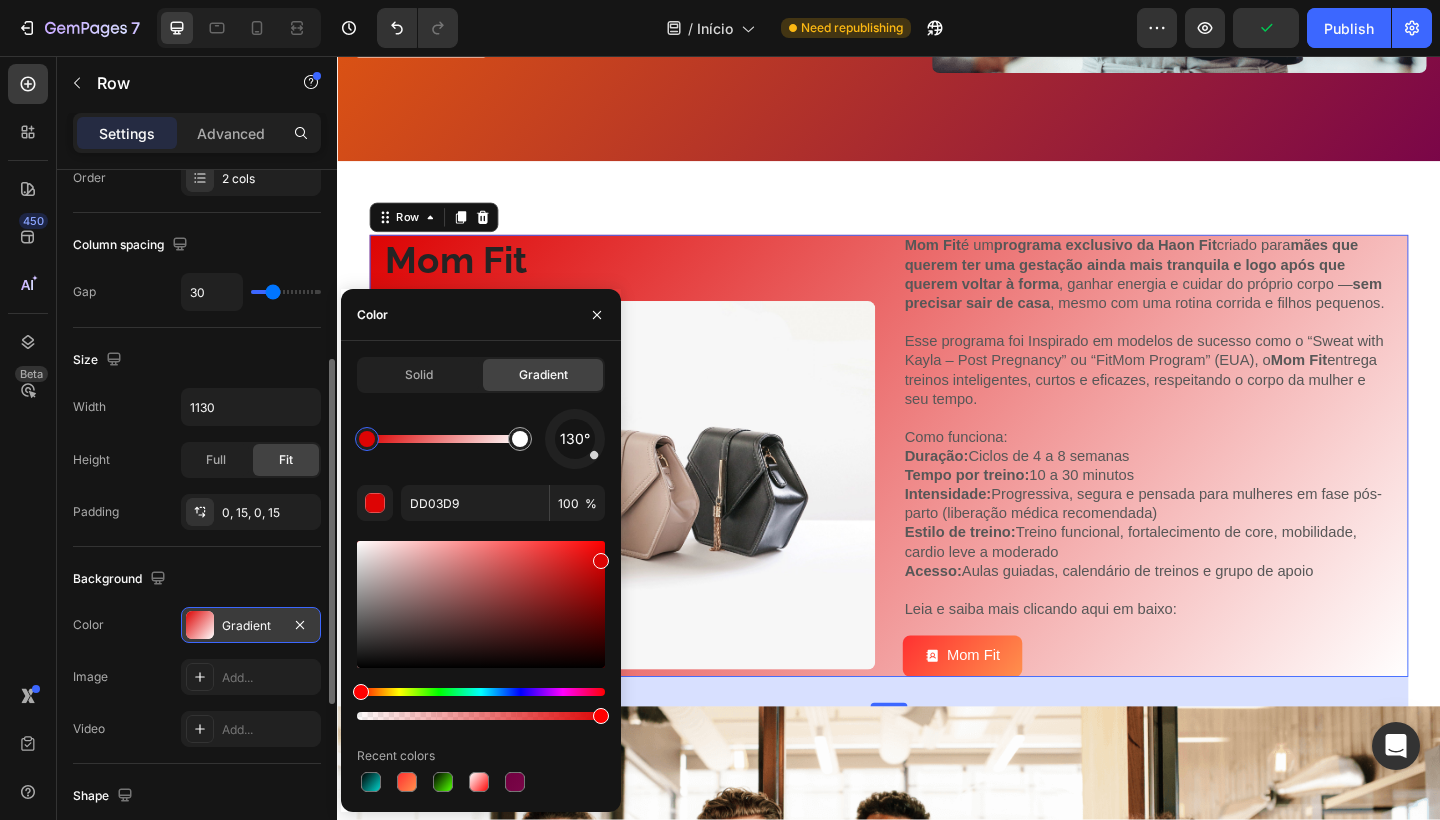 click at bounding box center [481, 692] 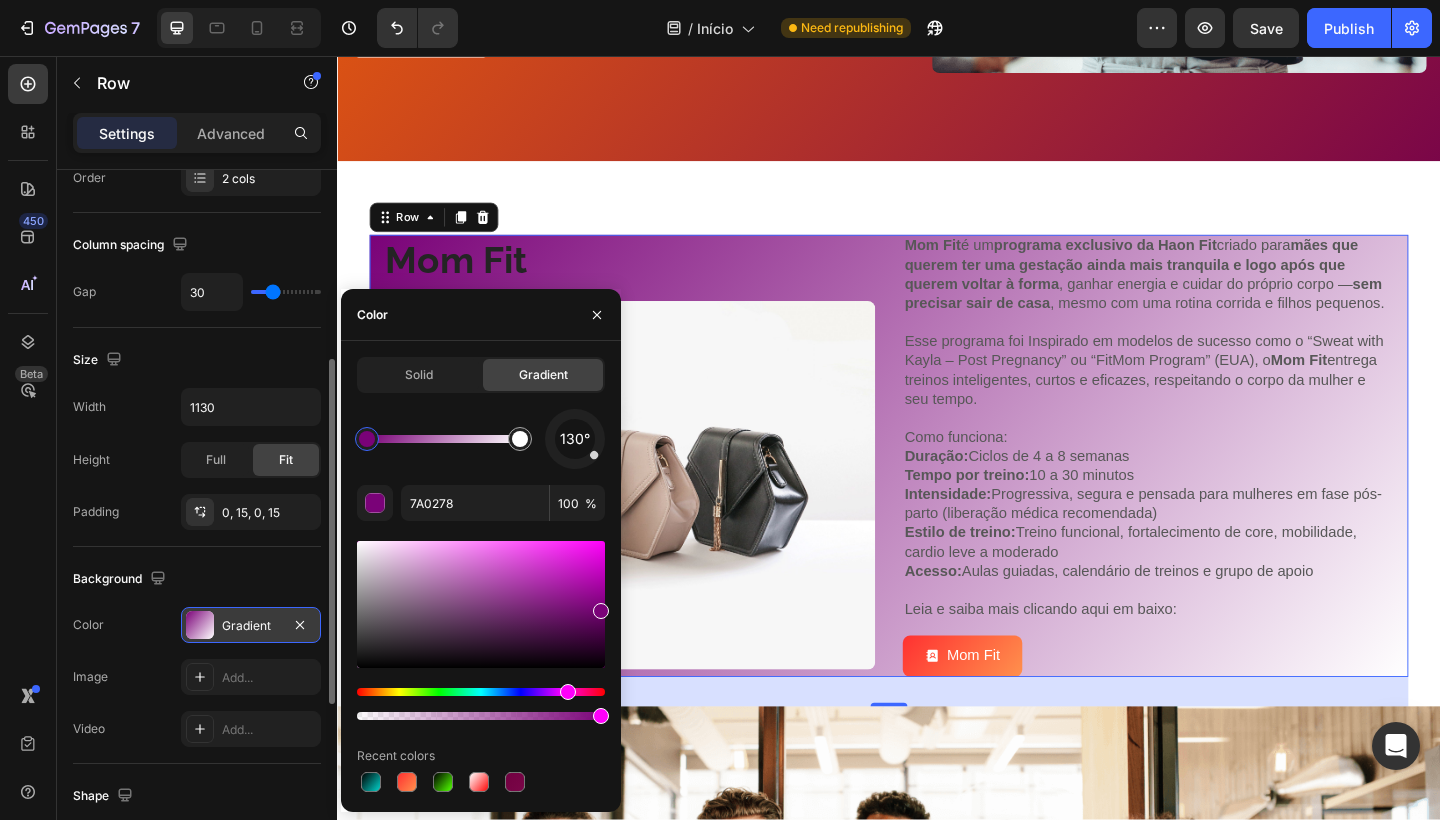 drag, startPoint x: 601, startPoint y: 561, endPoint x: 499, endPoint y: 547, distance: 102.9563 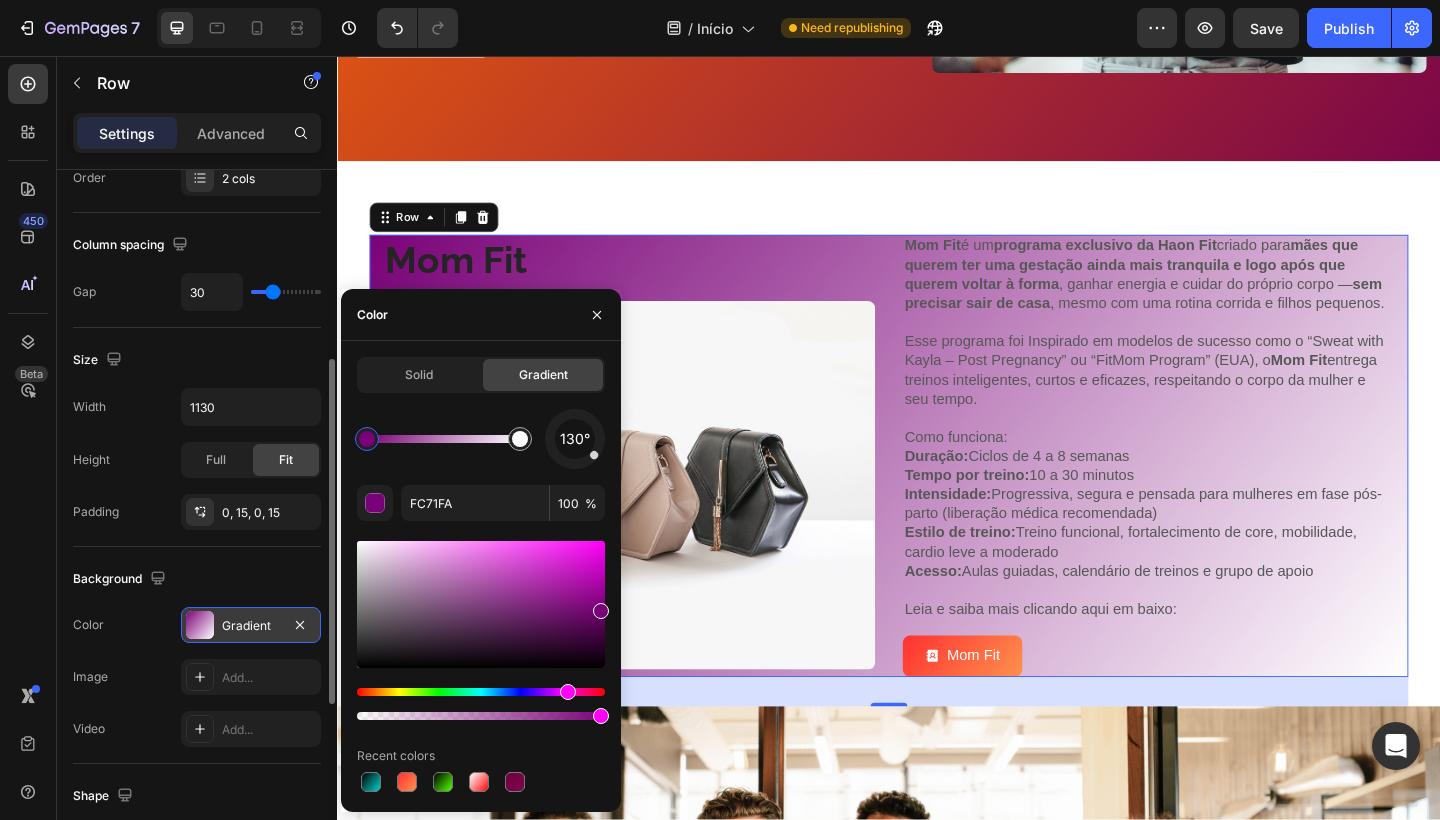 click at bounding box center (481, 604) 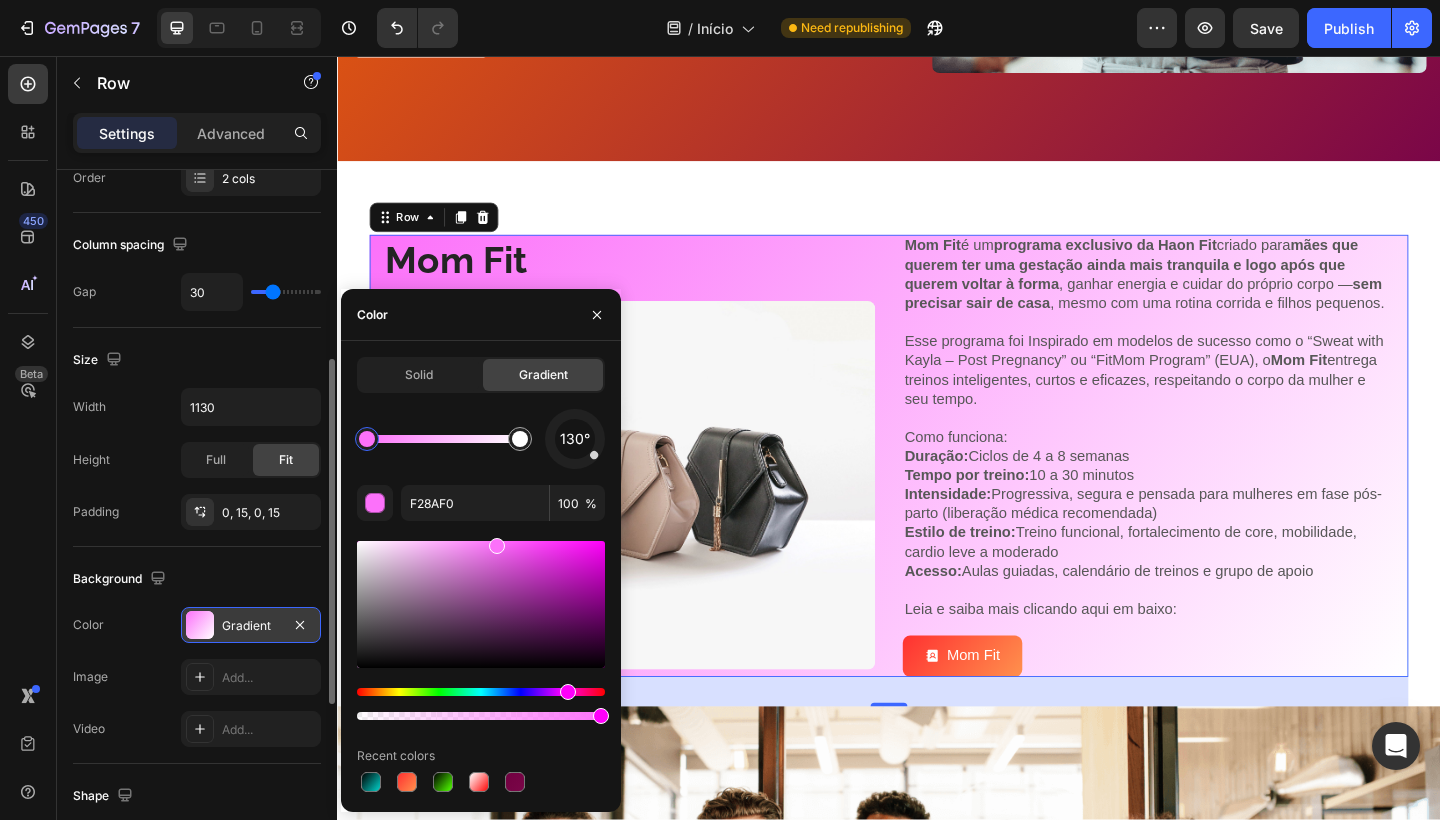 click at bounding box center (481, 604) 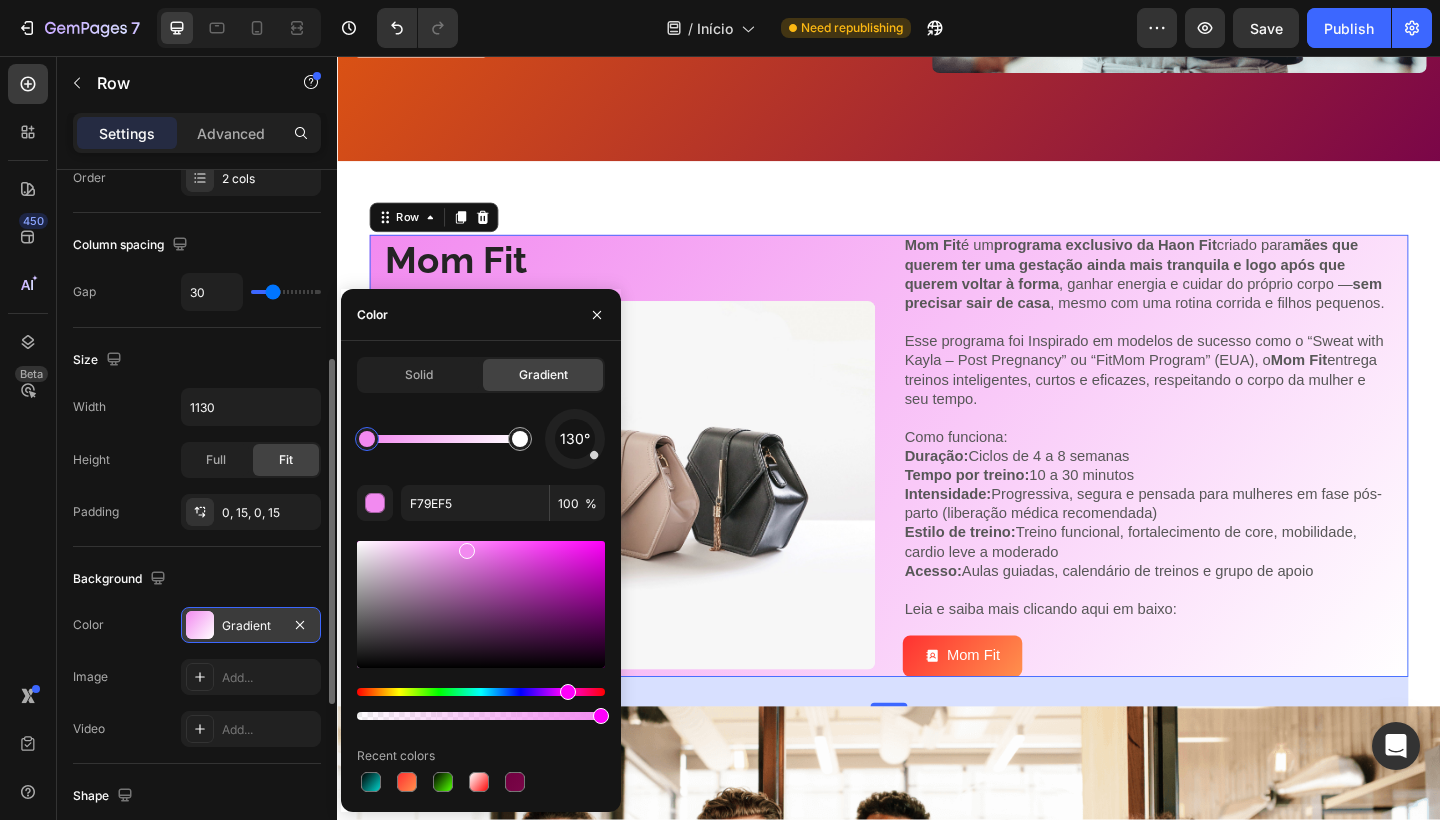 click at bounding box center [481, 604] 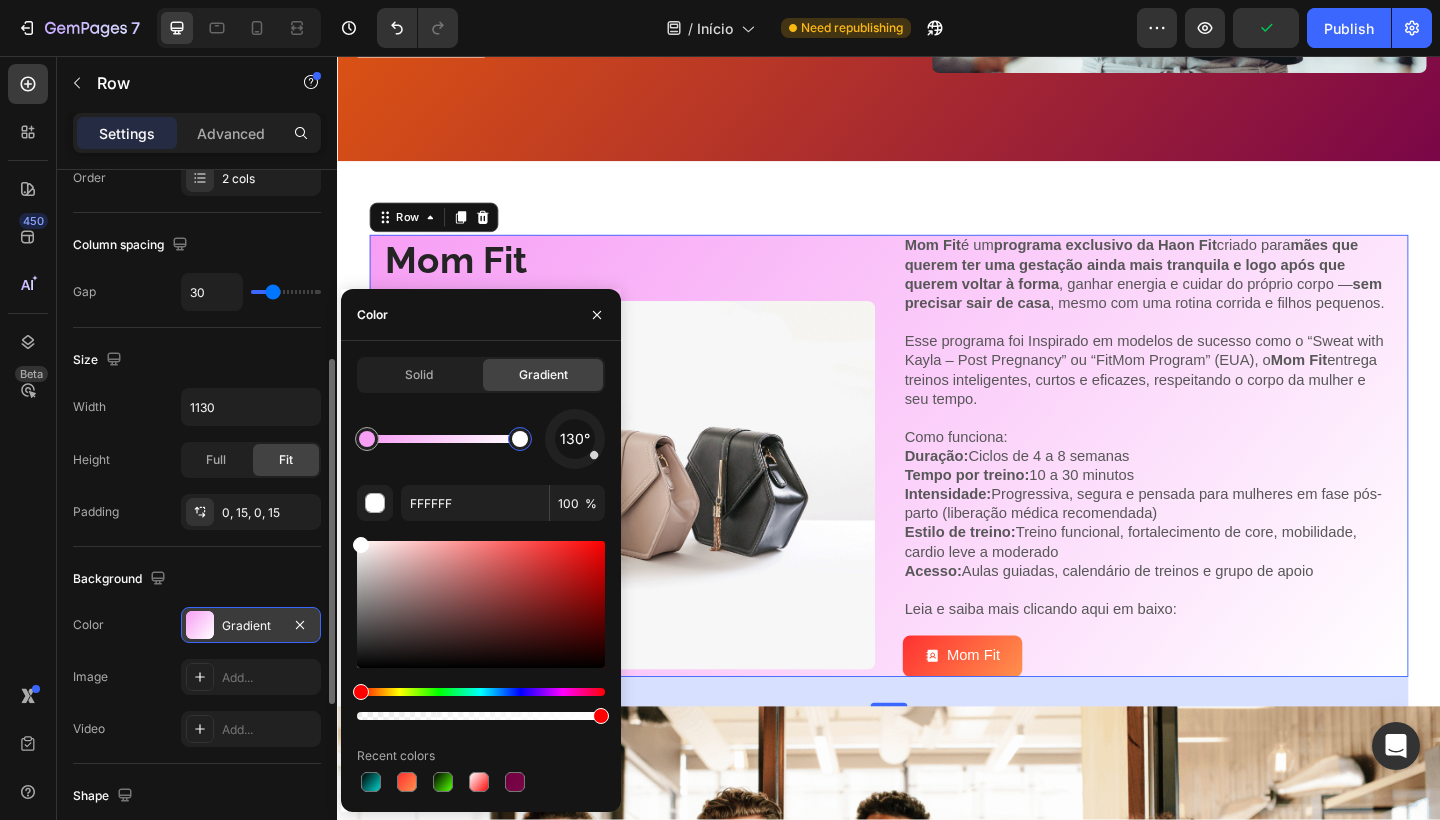 click at bounding box center (520, 439) 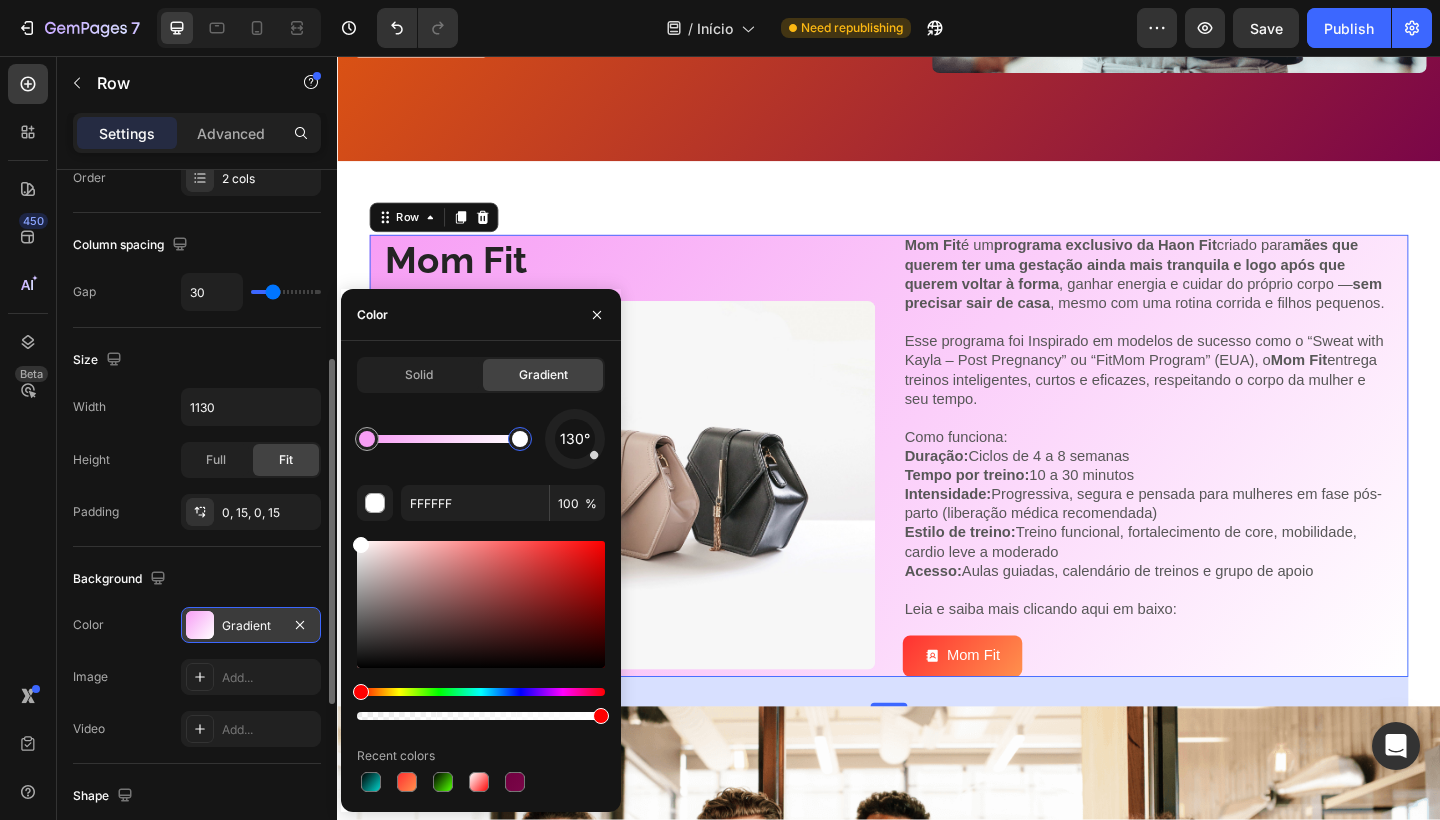 click on "130° FFFFFF 100 % Recent colors" at bounding box center [481, 602] 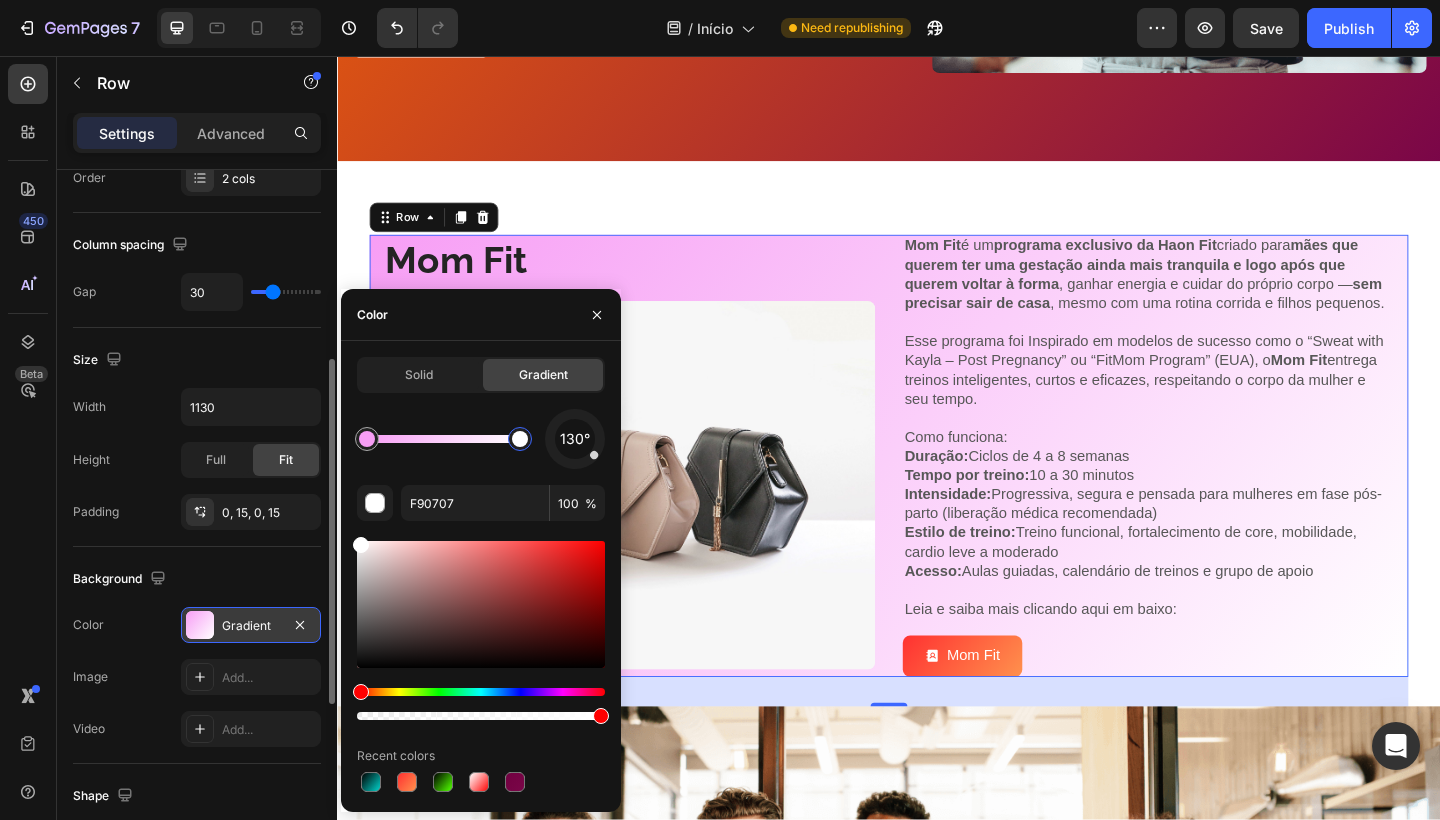 click at bounding box center (481, 604) 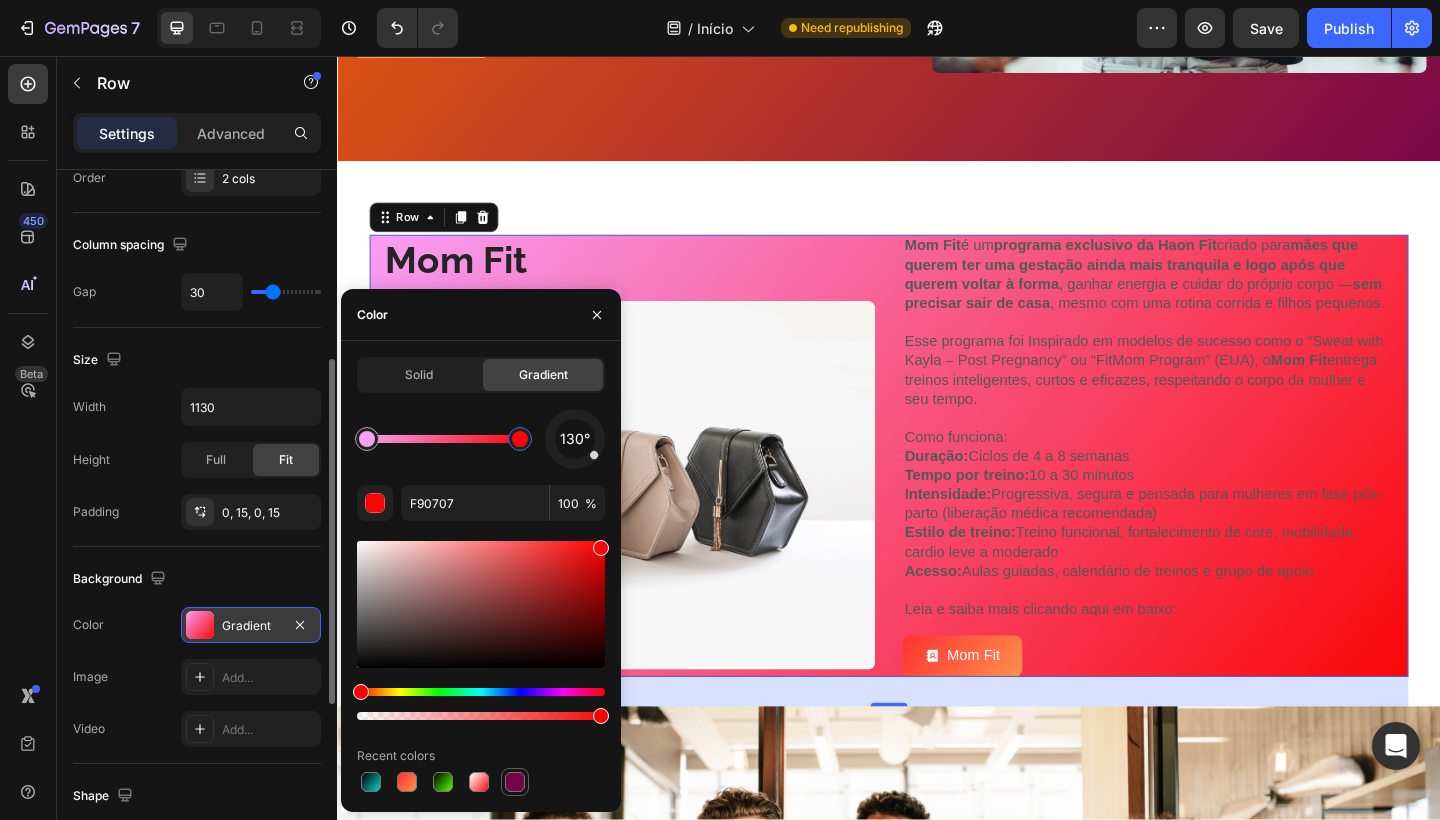 click at bounding box center (515, 782) 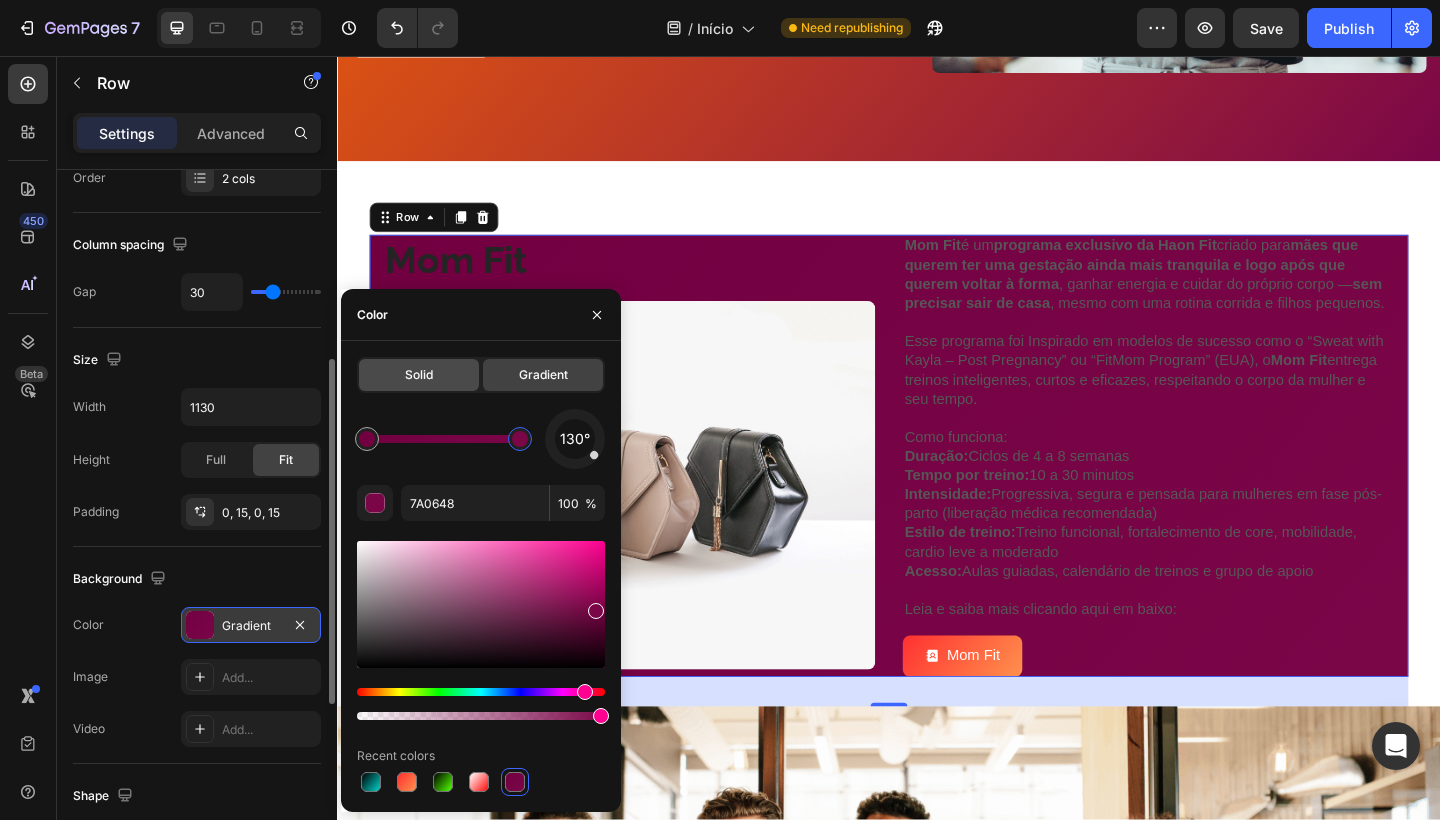 click on "Solid" 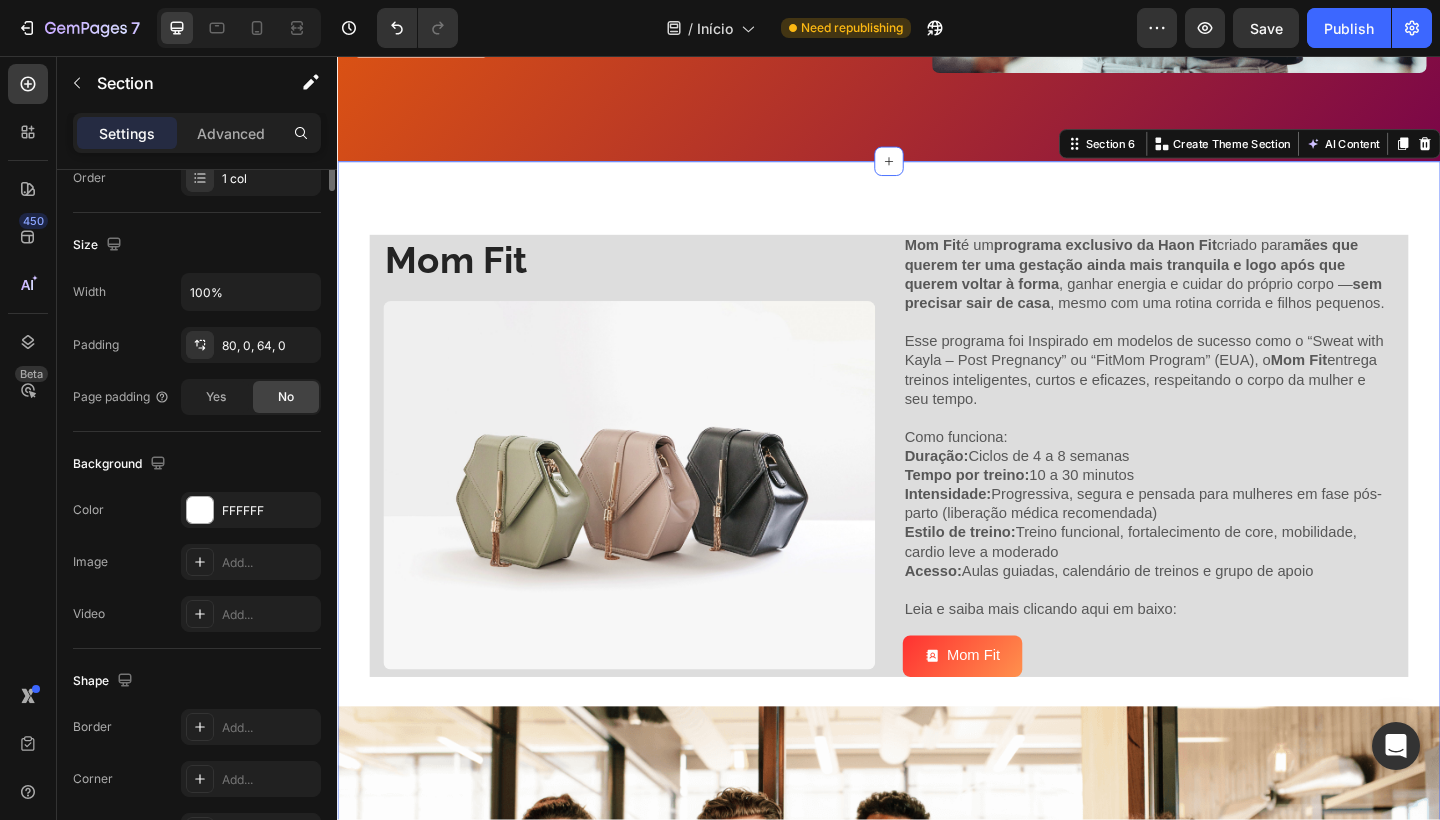 scroll, scrollTop: 0, scrollLeft: 0, axis: both 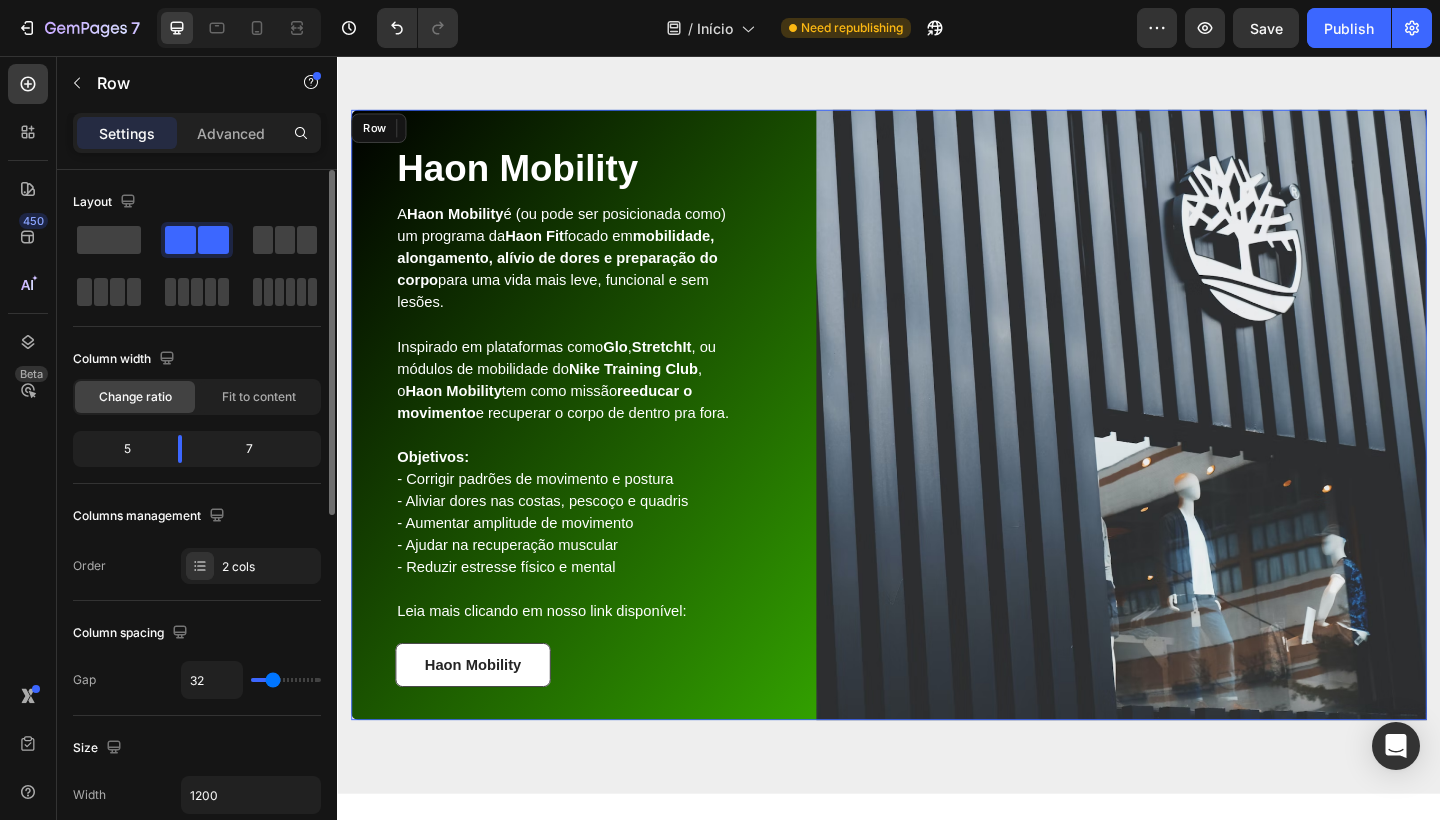 click on "Haon Mobility Heading A  Haon Mobility  é (ou pode ser posicionada como) um programa da  Haon Fit  focado em  mobilidade, alongamento, alívio de dores e preparação do corpo  para uma vida mais leve, funcional e sem lesões.   Inspirado em plataformas como  Glo ,  StretchIt , ou módulos de mobilidade do  Nike Training Club , o  Haon Mobility  tem como missão  reeducar o movimento  e recuperar o corpo de dentro pra fora.   Objetivos: - Corrigir padrões de movimento e postura - Aliviar dores nas costas, pescoço e quadris - Aumentar amplitude de movimento - Ajudar na recuperação muscular - Reduzir estresse físico e mental   Leia mais clicando em nosso link disponível: Text block Haon Mobility Button Row Image Row" at bounding box center (937, 447) 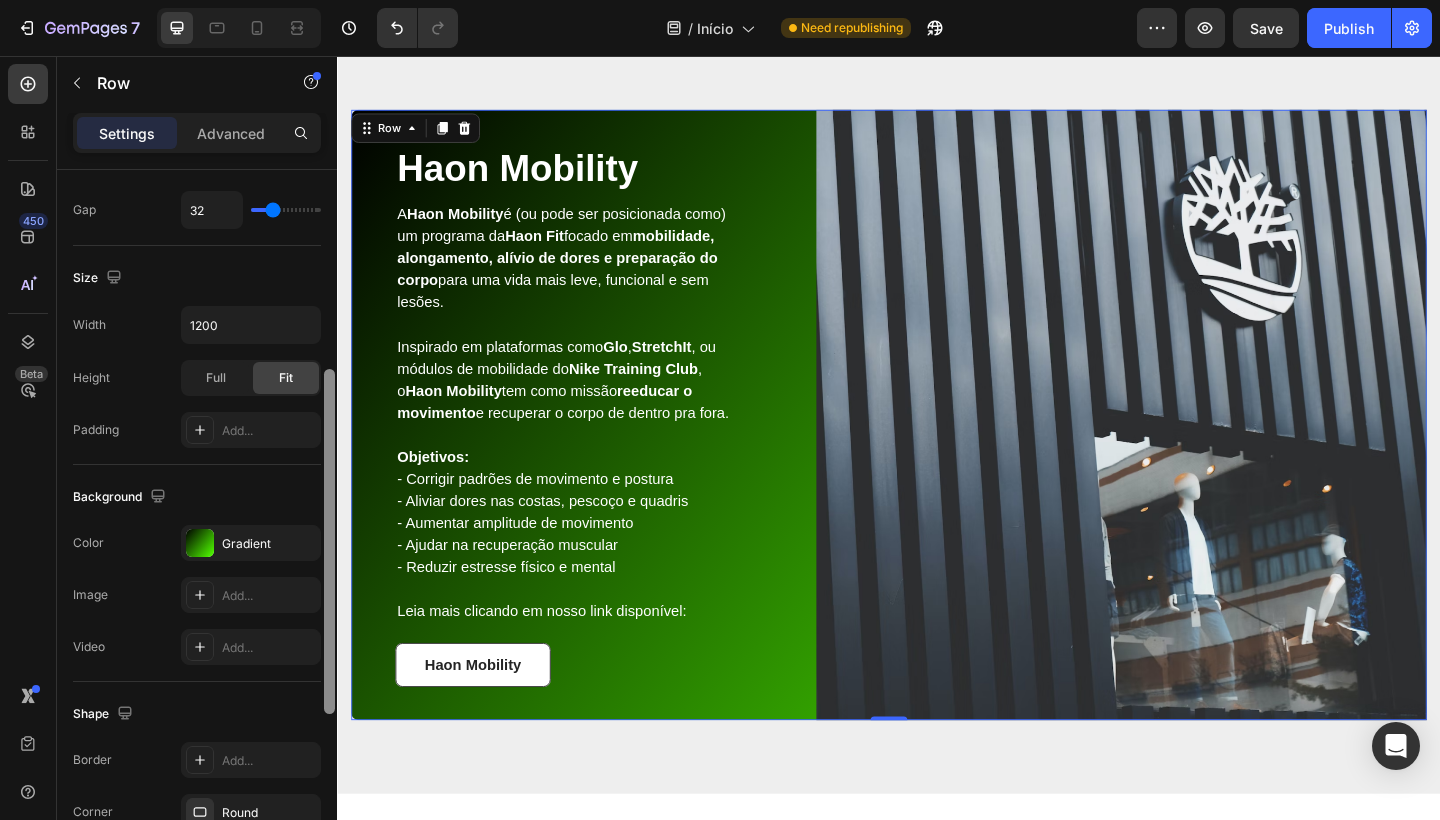 drag, startPoint x: 329, startPoint y: 471, endPoint x: 319, endPoint y: 700, distance: 229.21823 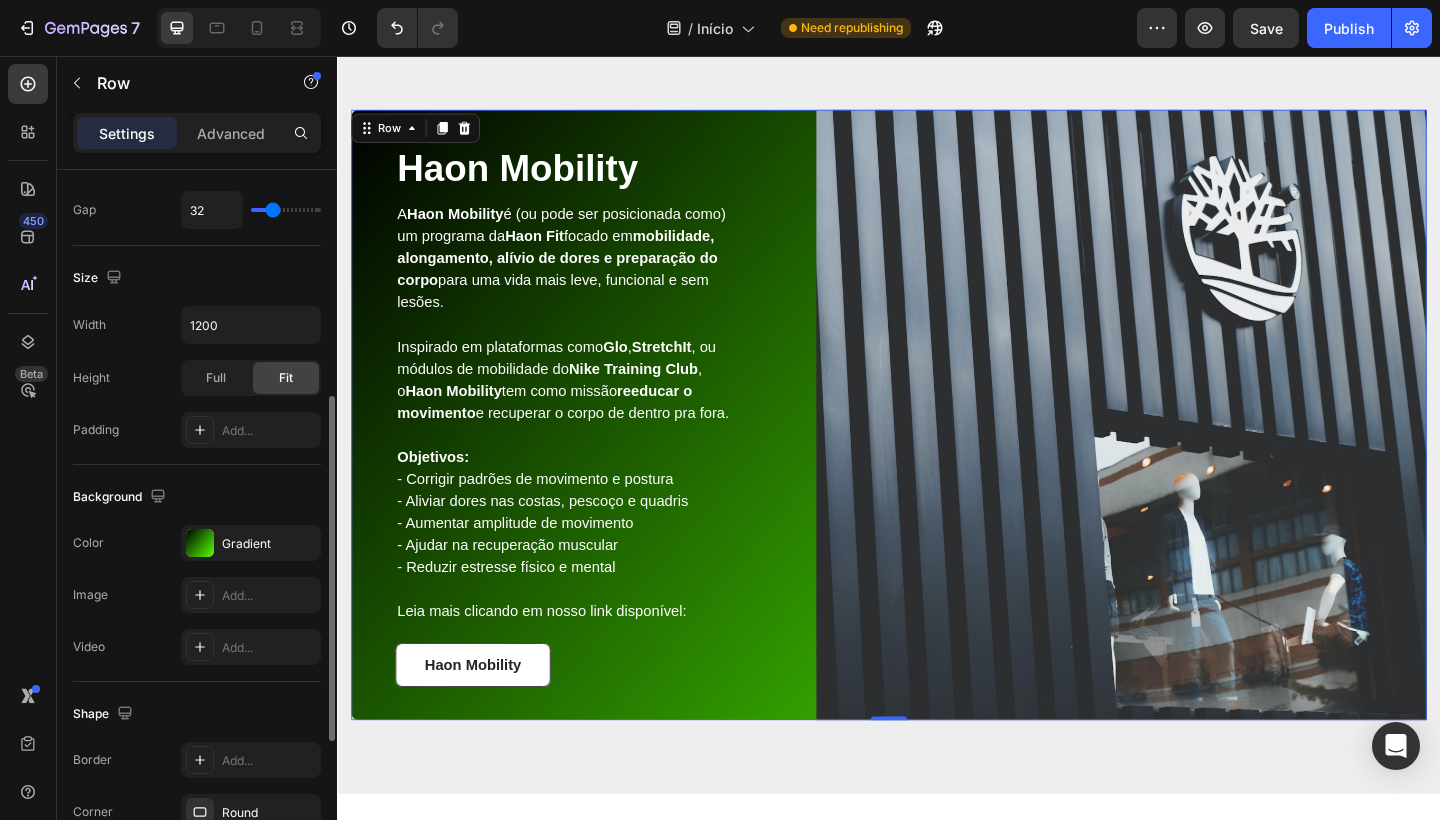 scroll, scrollTop: 468, scrollLeft: 0, axis: vertical 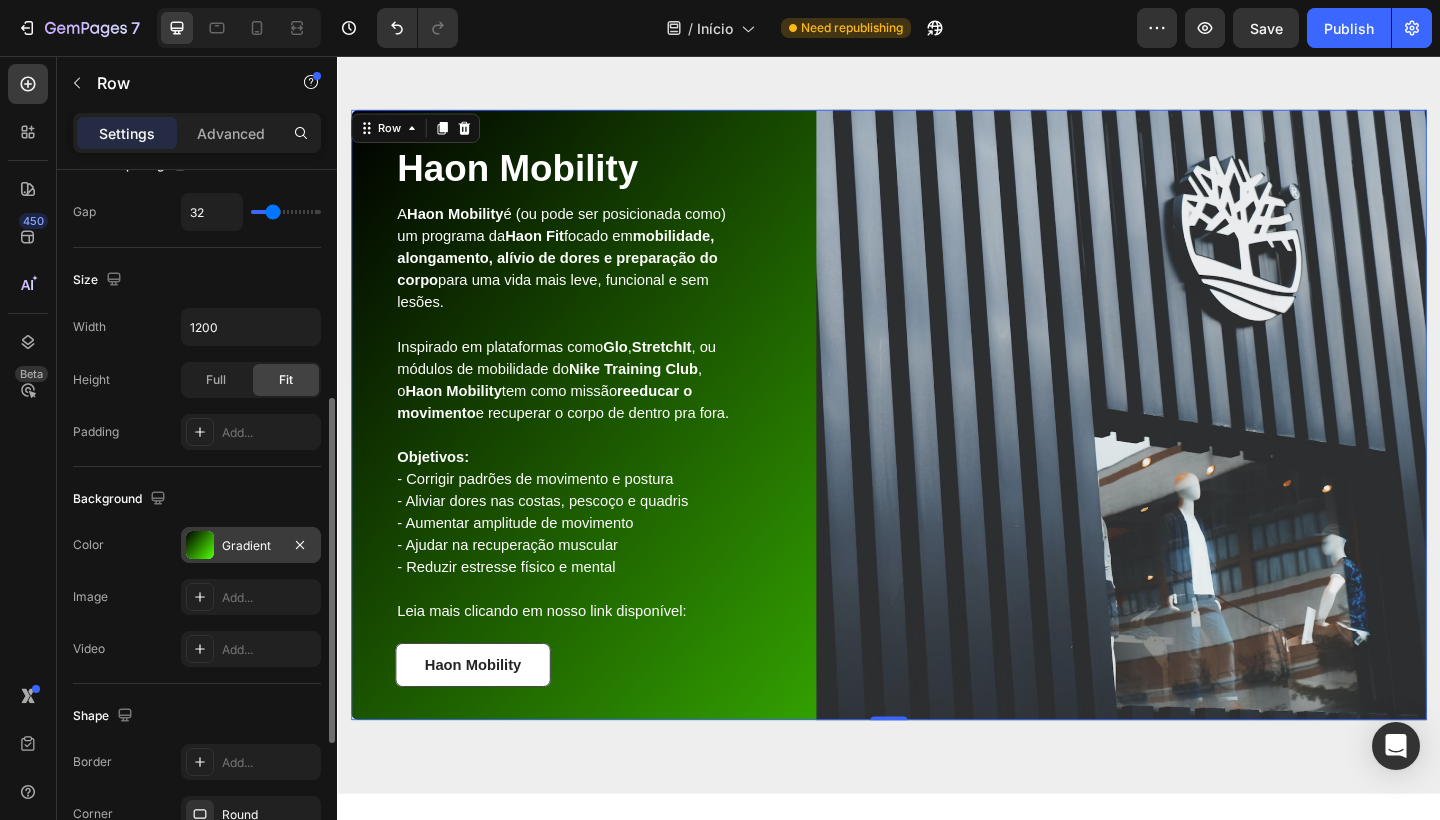 click on "Gradient" at bounding box center [251, 546] 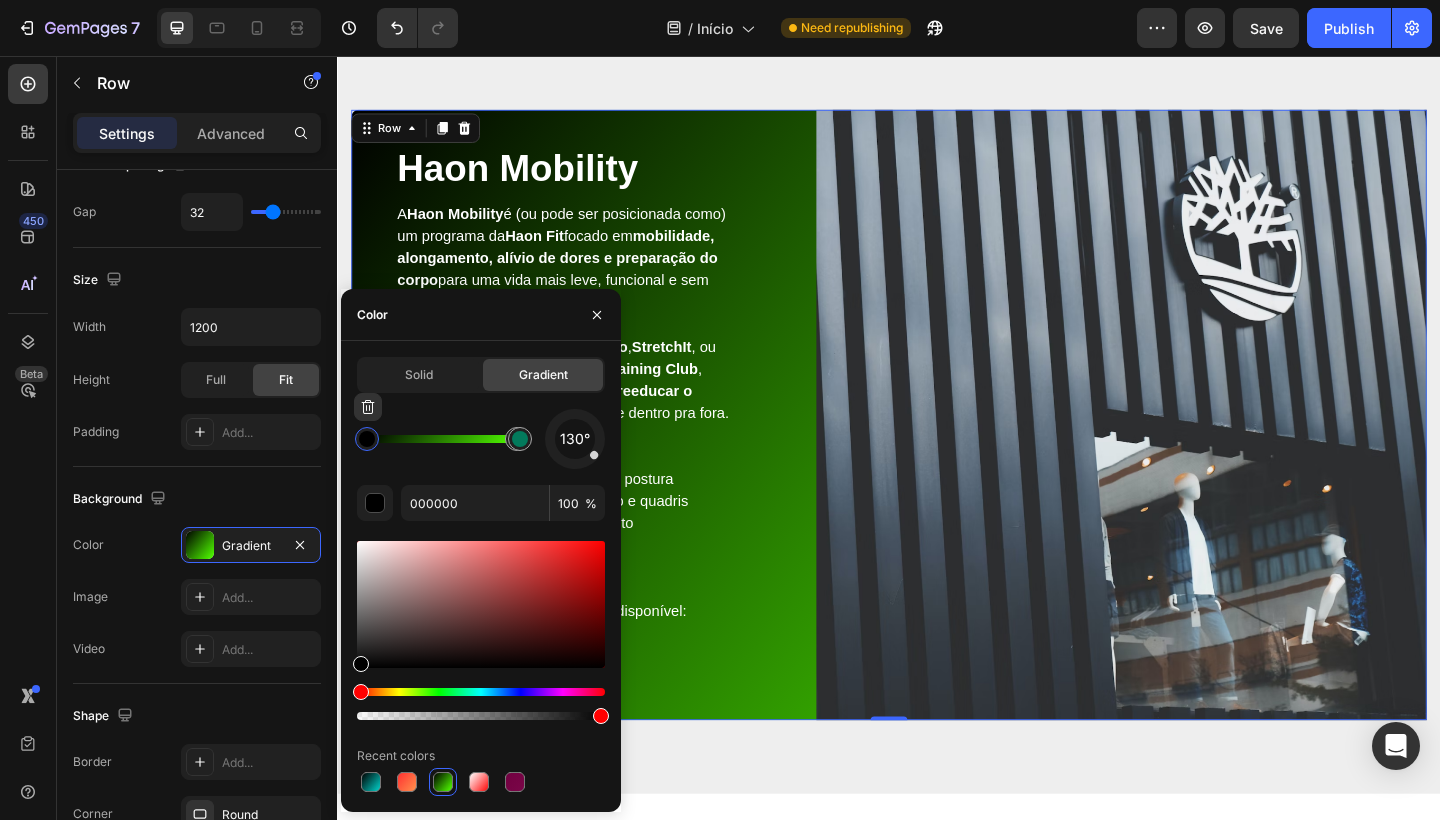 click at bounding box center (367, 439) 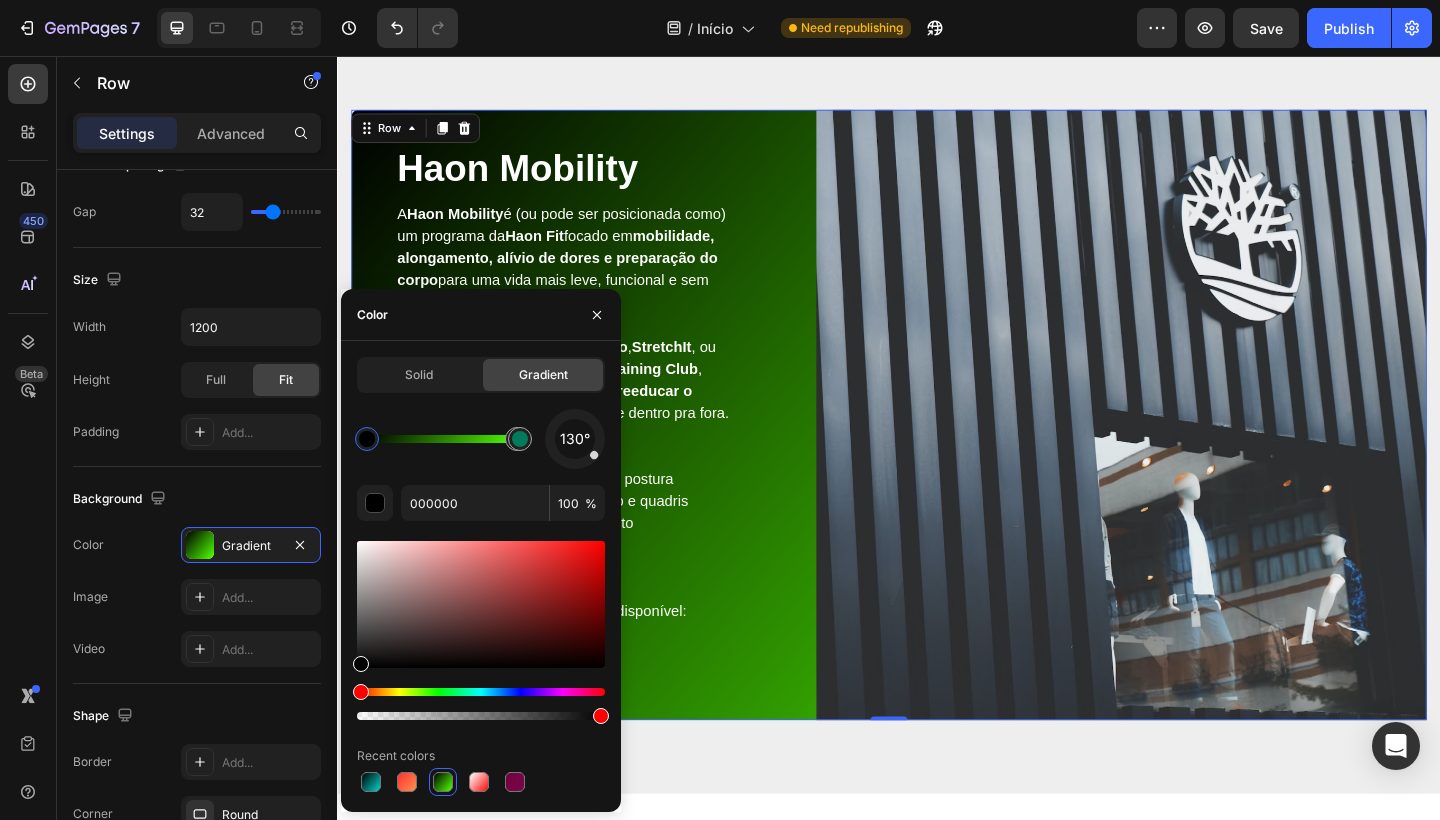 click at bounding box center [481, 692] 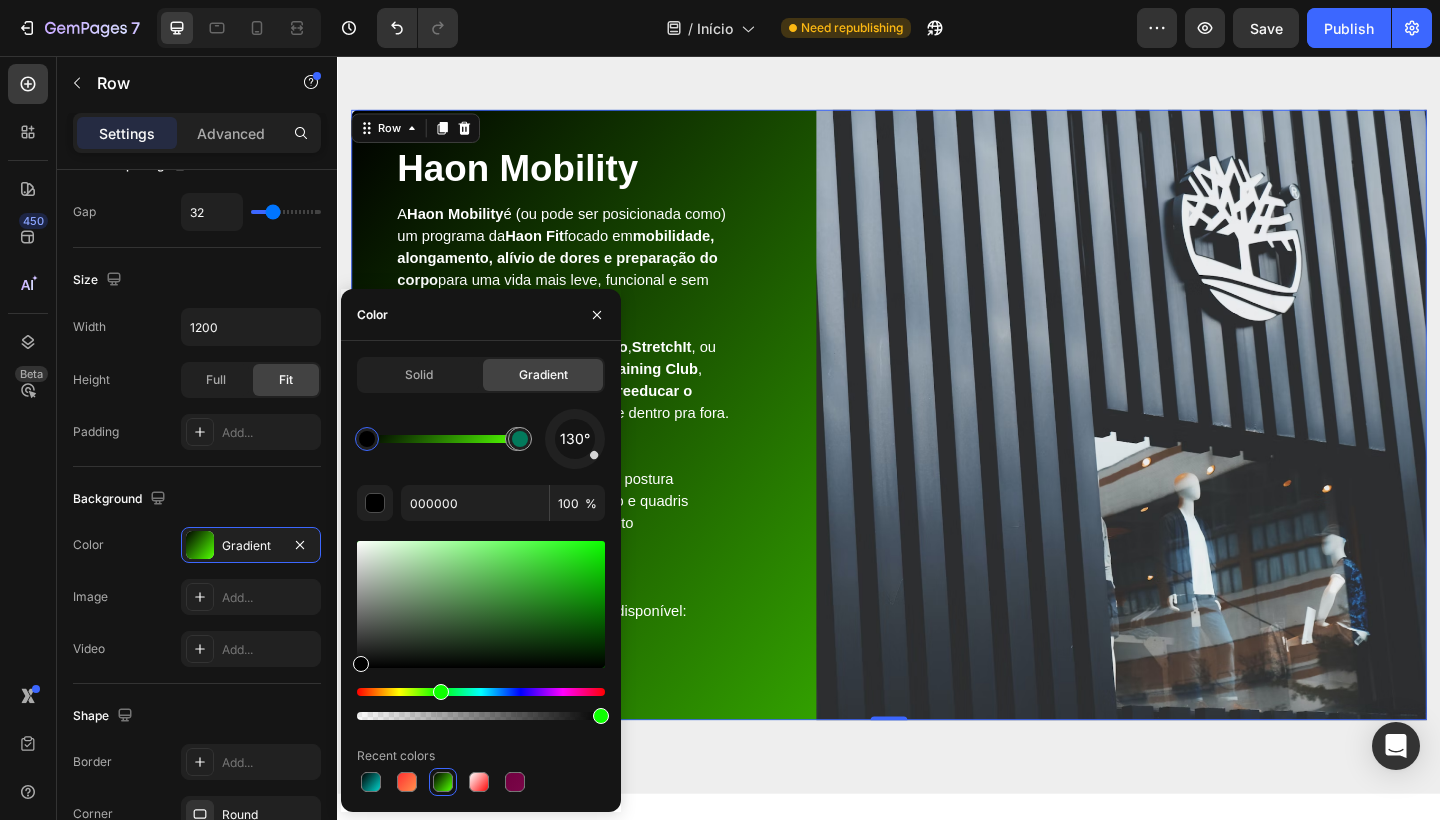 click at bounding box center (481, 692) 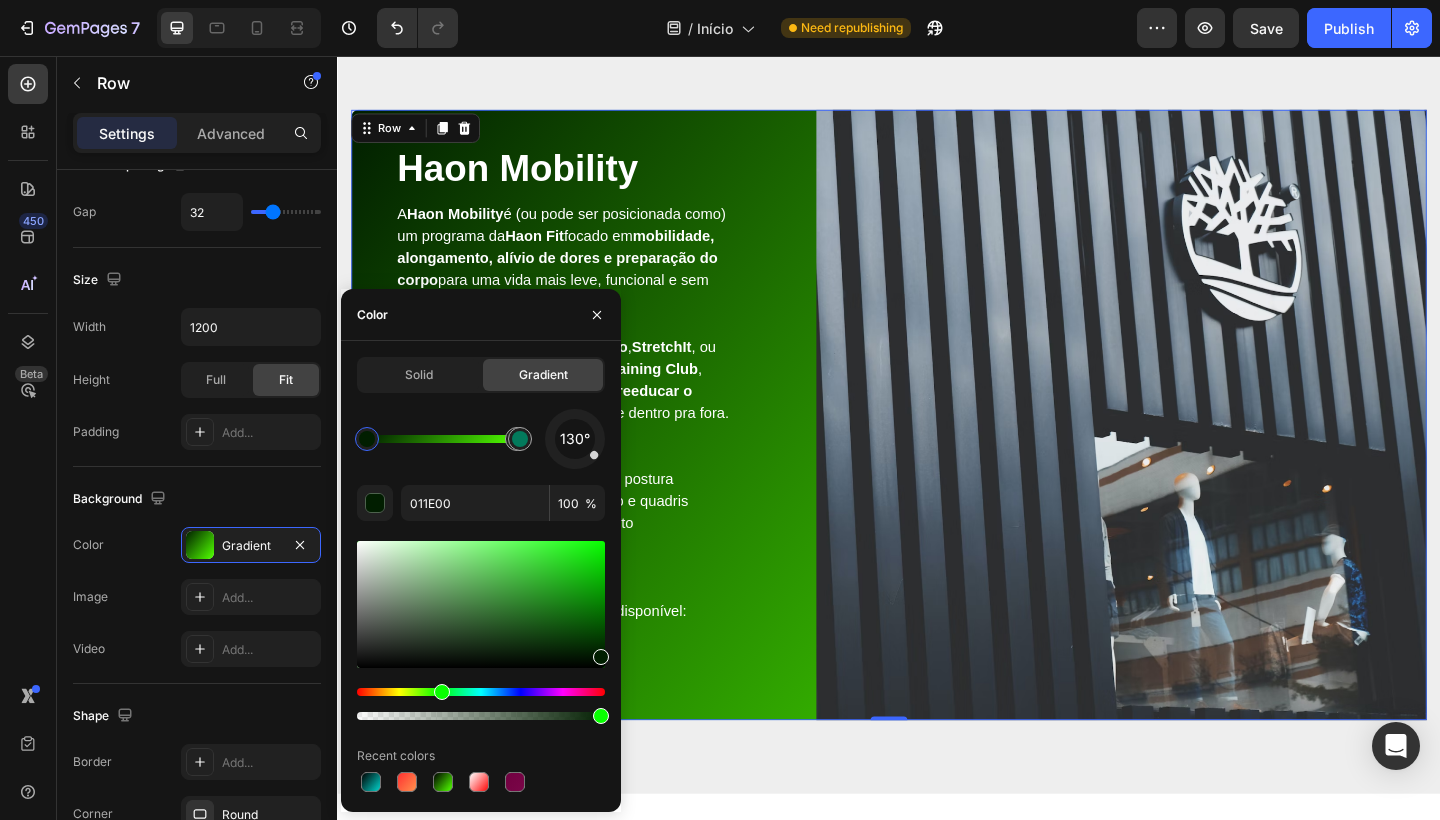 drag, startPoint x: 361, startPoint y: 664, endPoint x: 607, endPoint y: 625, distance: 249.07228 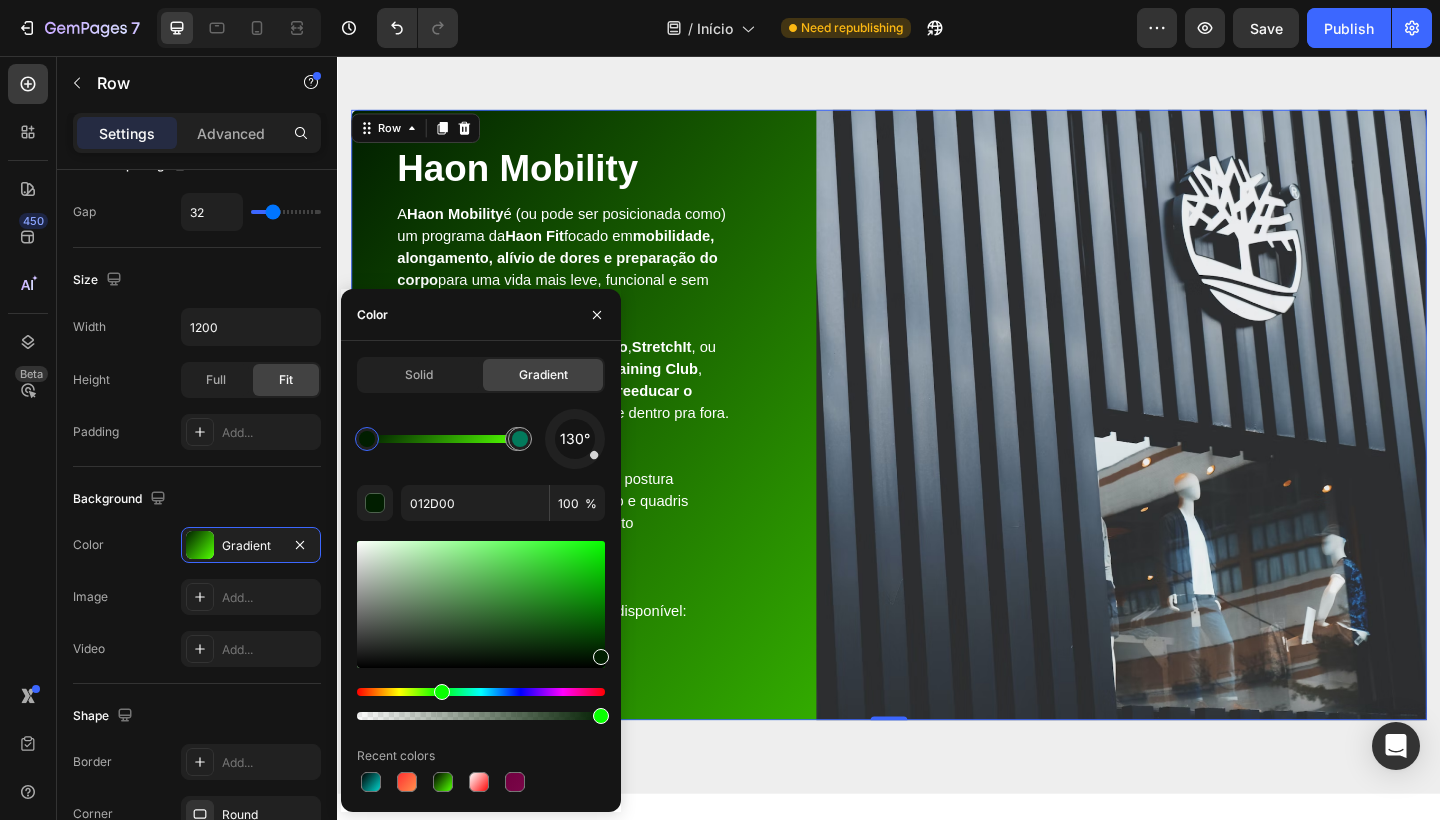click at bounding box center (481, 604) 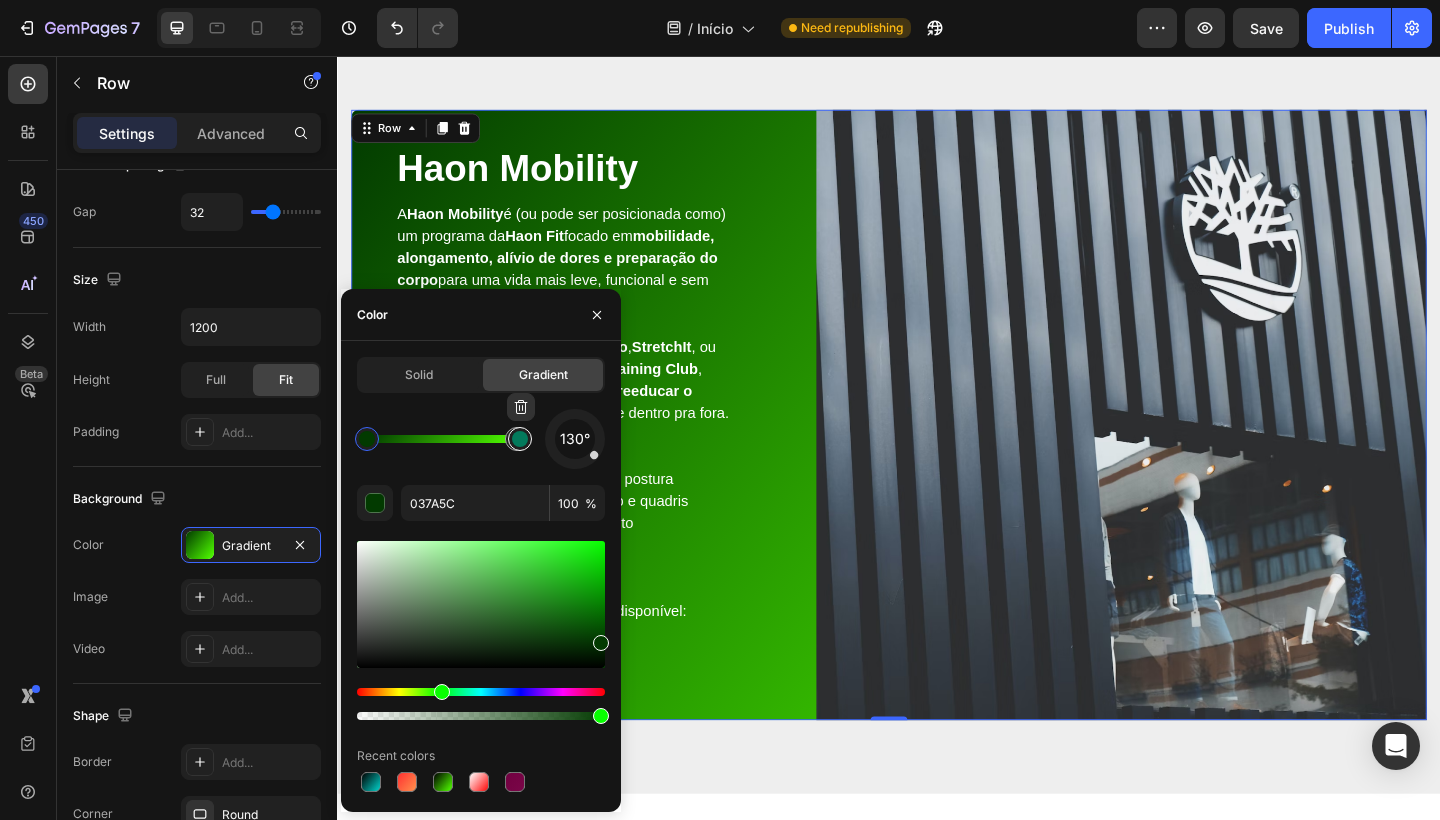 click at bounding box center (520, 439) 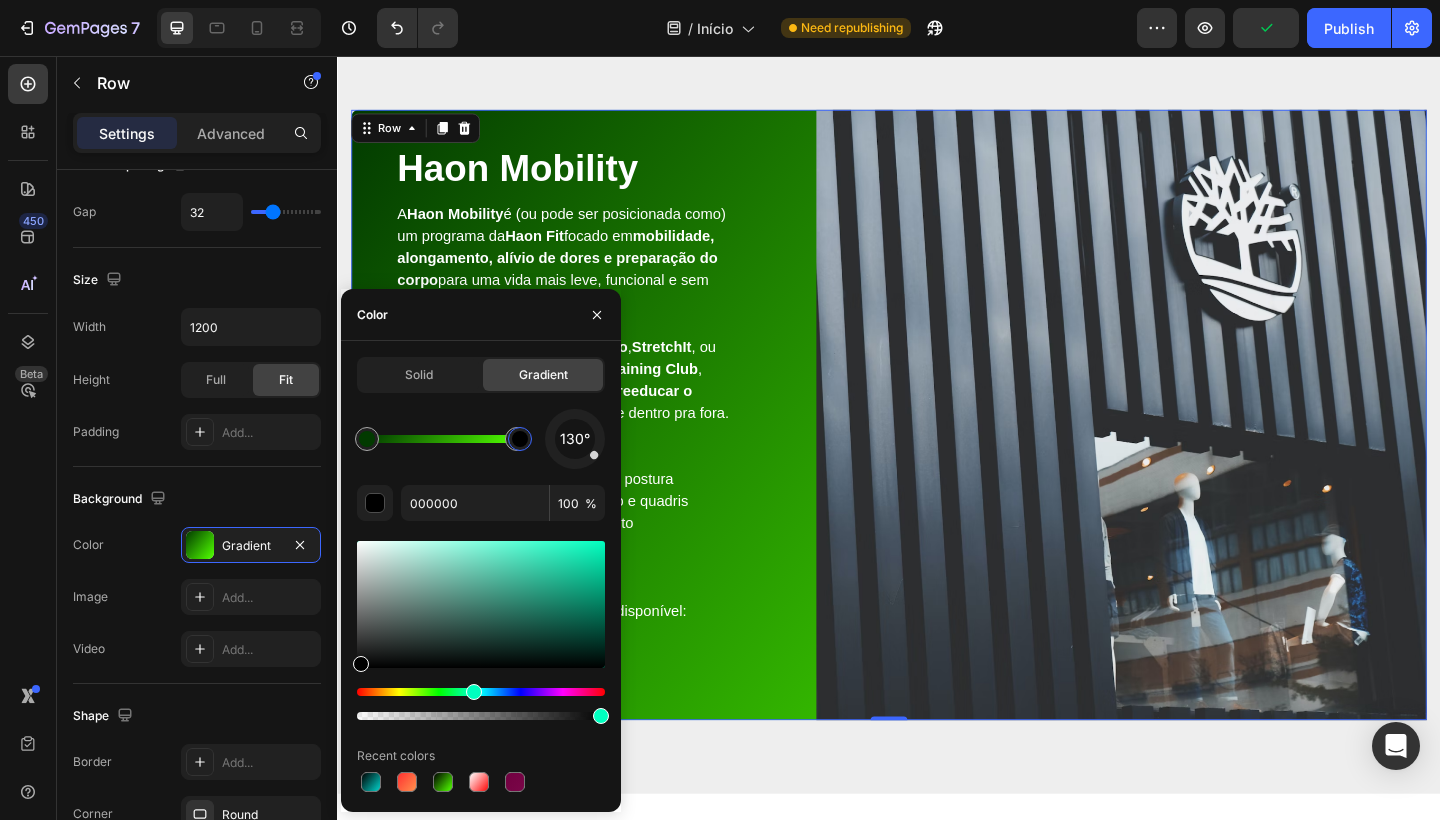 drag, startPoint x: 596, startPoint y: 611, endPoint x: 342, endPoint y: 683, distance: 264.00757 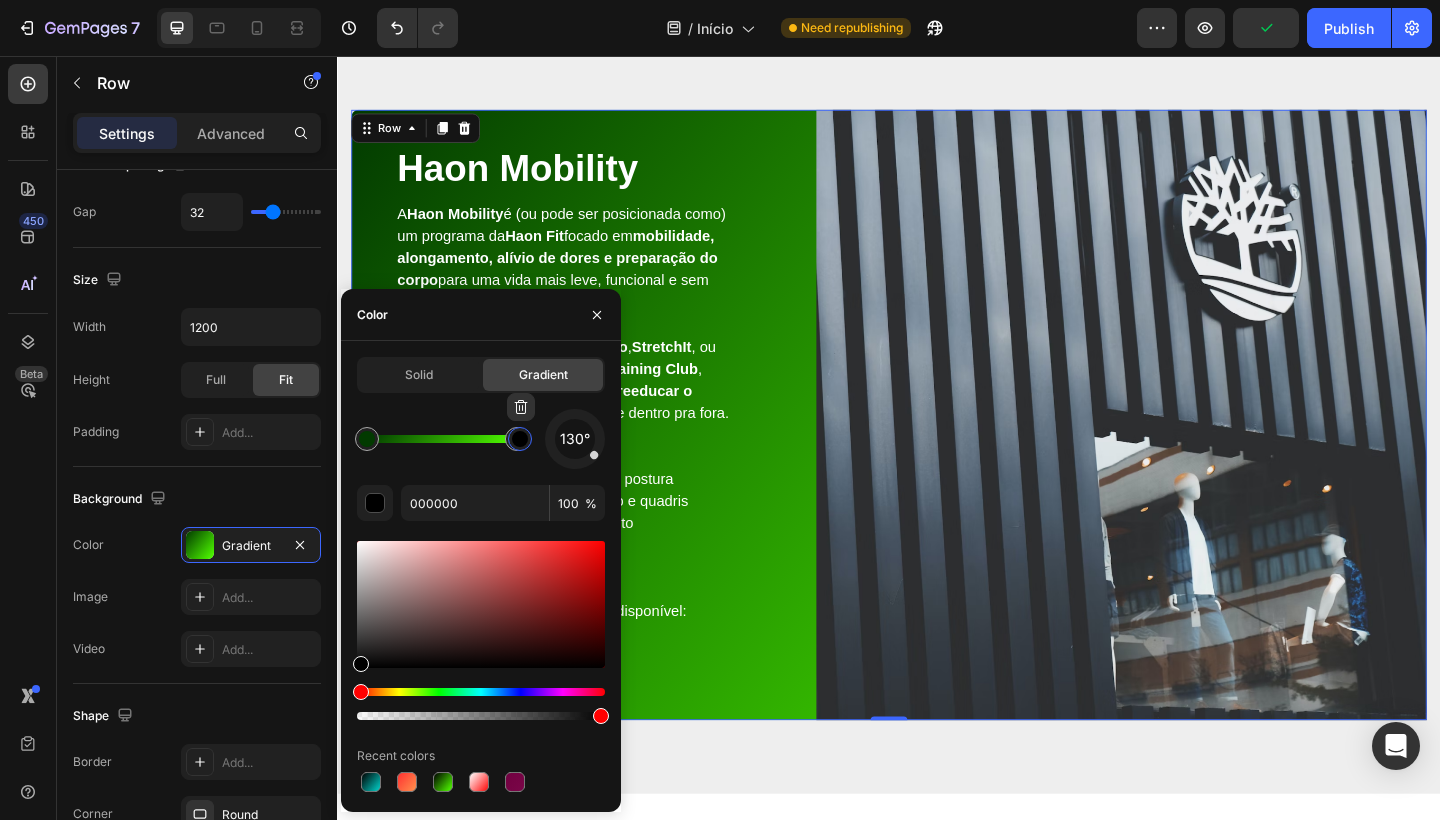 click at bounding box center [520, 439] 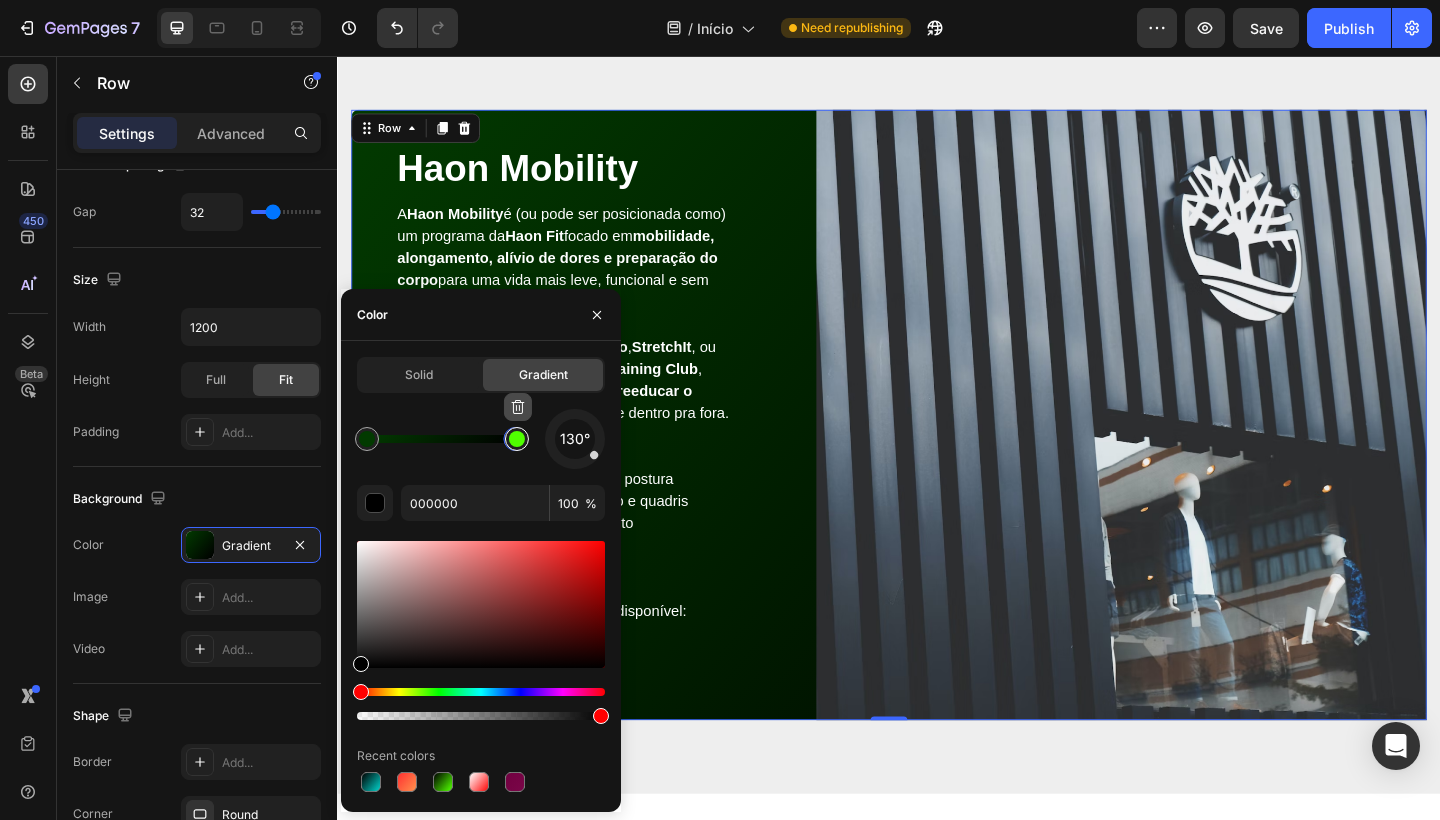click 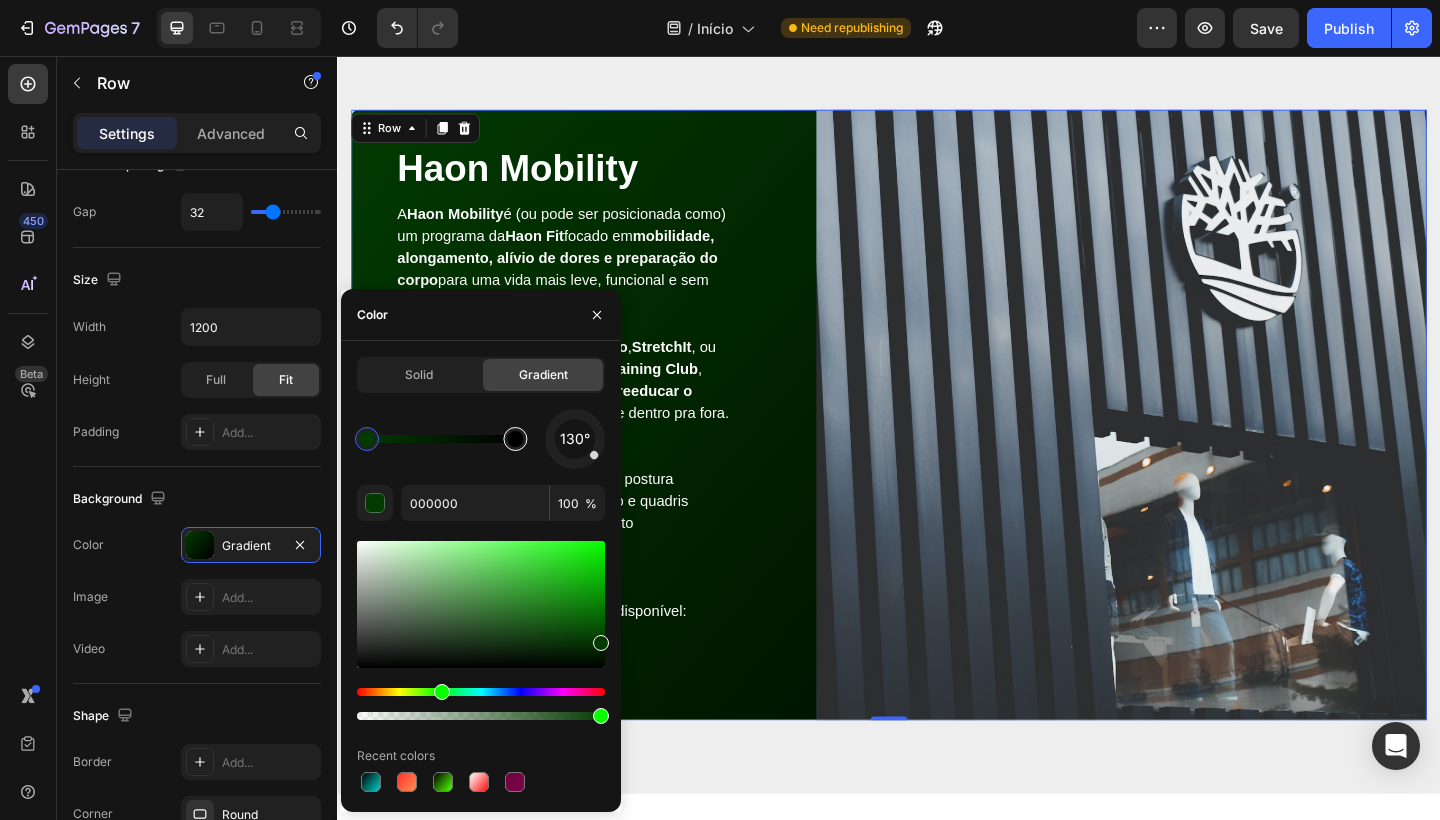 click at bounding box center (515, 439) 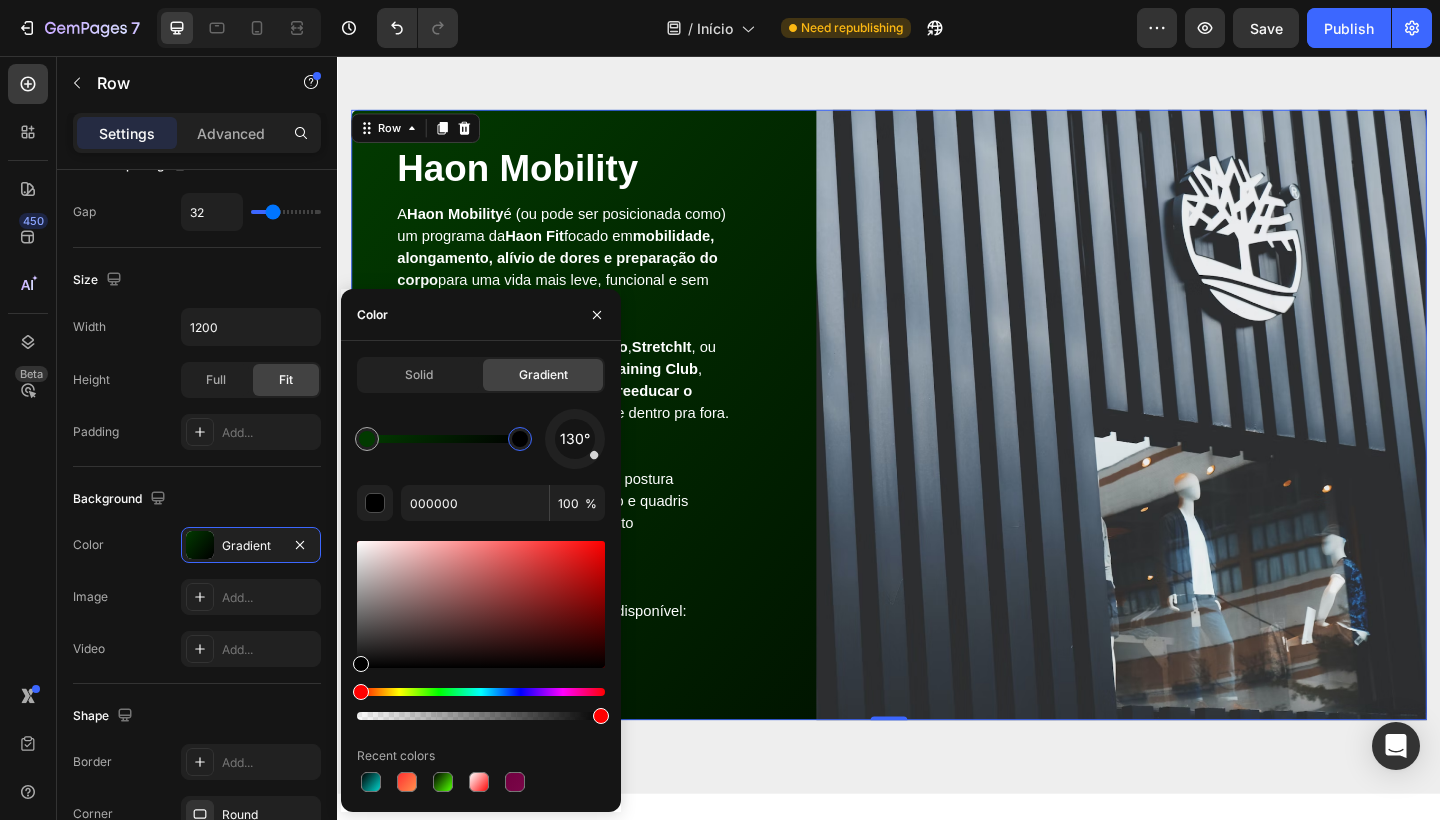 drag, startPoint x: 520, startPoint y: 447, endPoint x: 540, endPoint y: 447, distance: 20 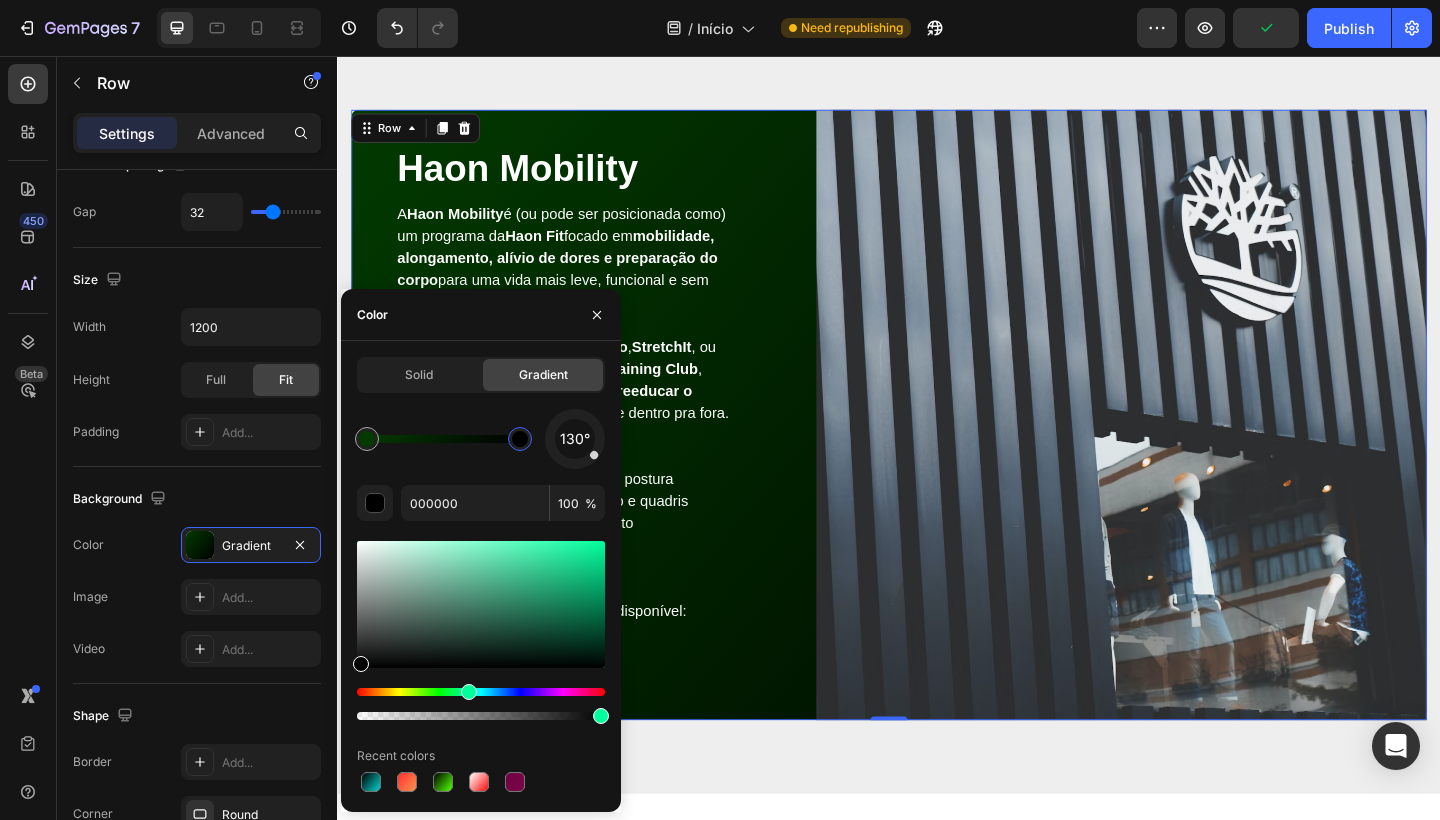 drag, startPoint x: 361, startPoint y: 692, endPoint x: 466, endPoint y: 707, distance: 106.06602 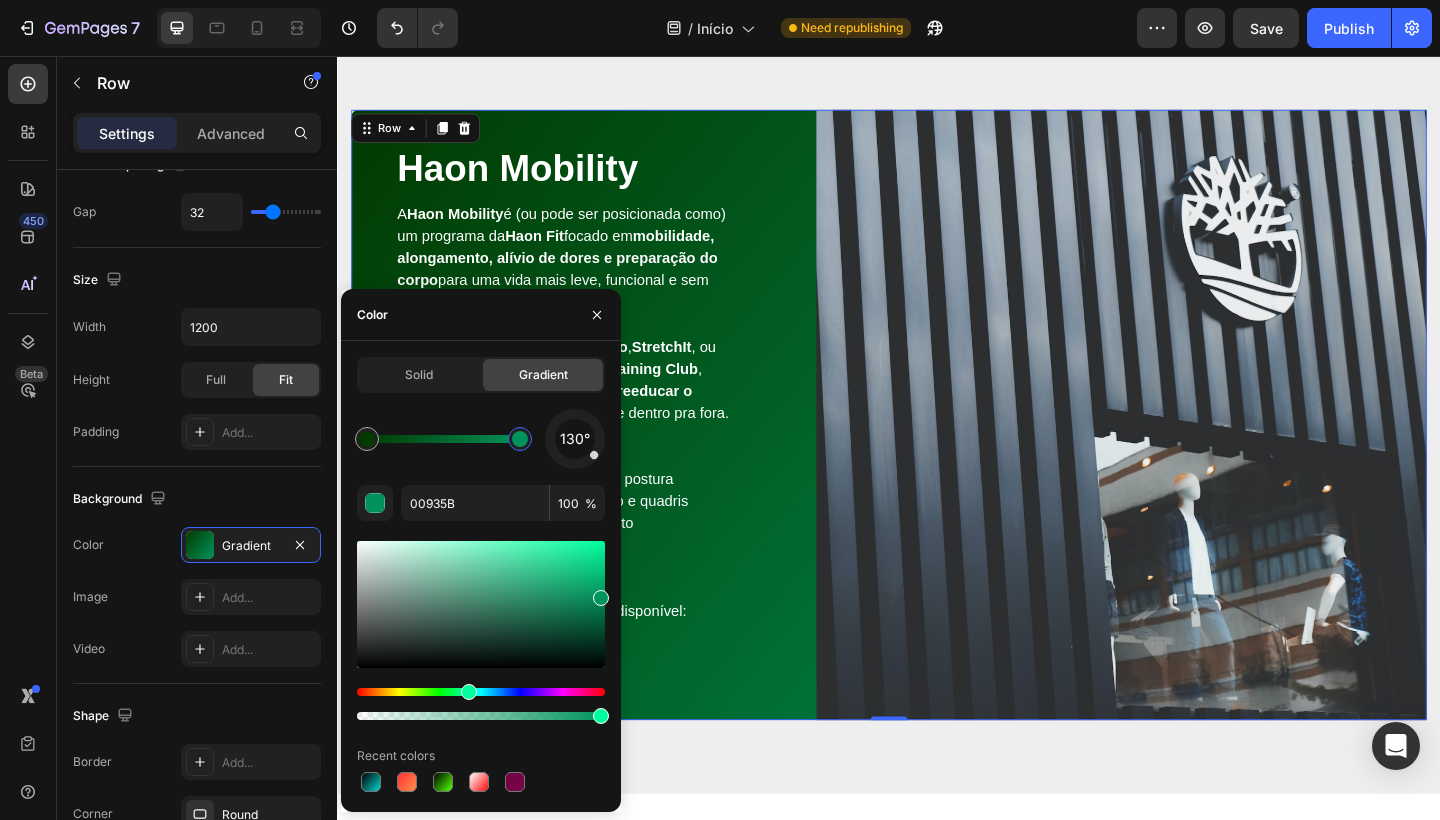 drag, startPoint x: 364, startPoint y: 664, endPoint x: 604, endPoint y: 613, distance: 245.35892 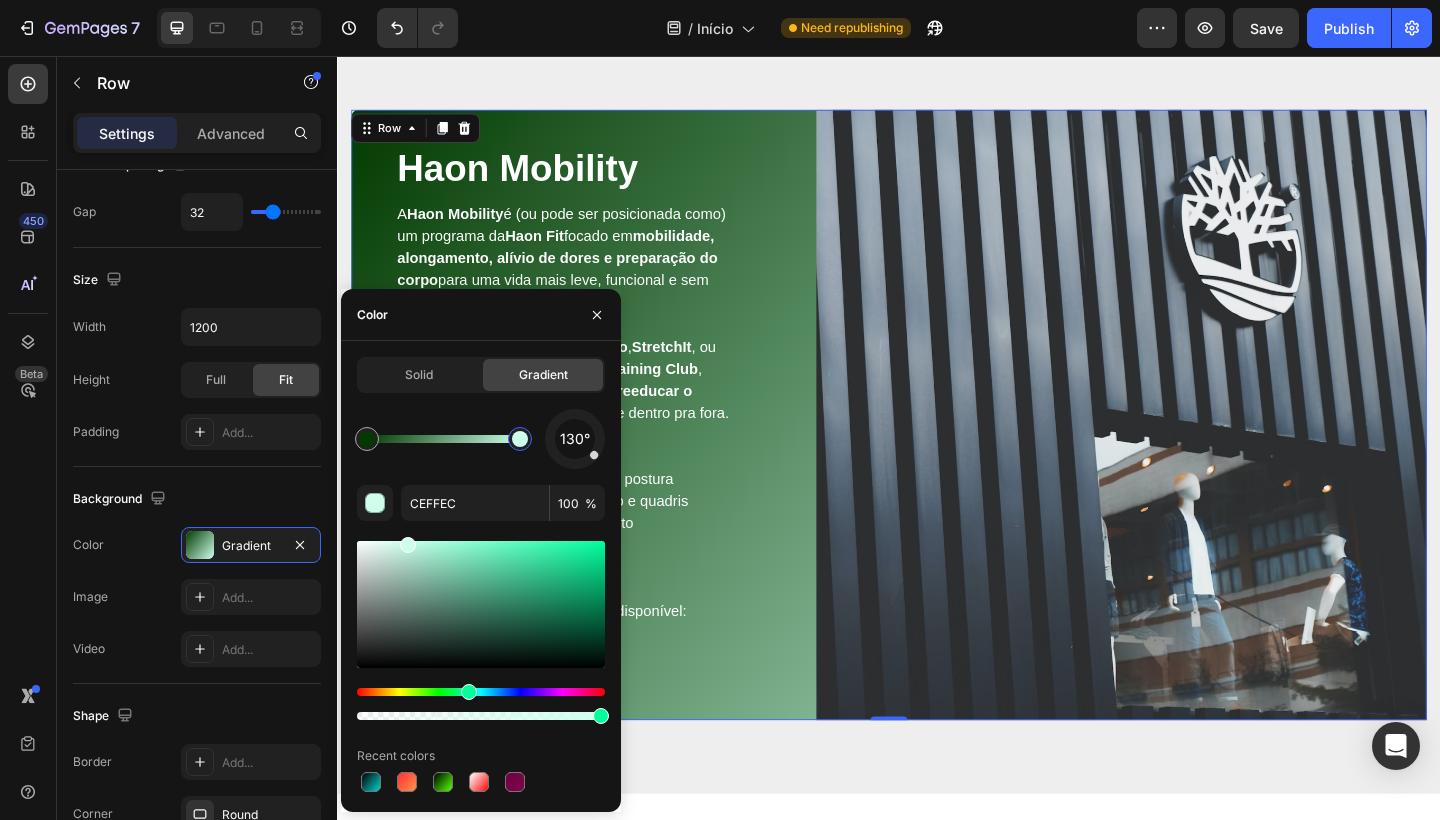 drag, startPoint x: 601, startPoint y: 600, endPoint x: 405, endPoint y: 476, distance: 231.93103 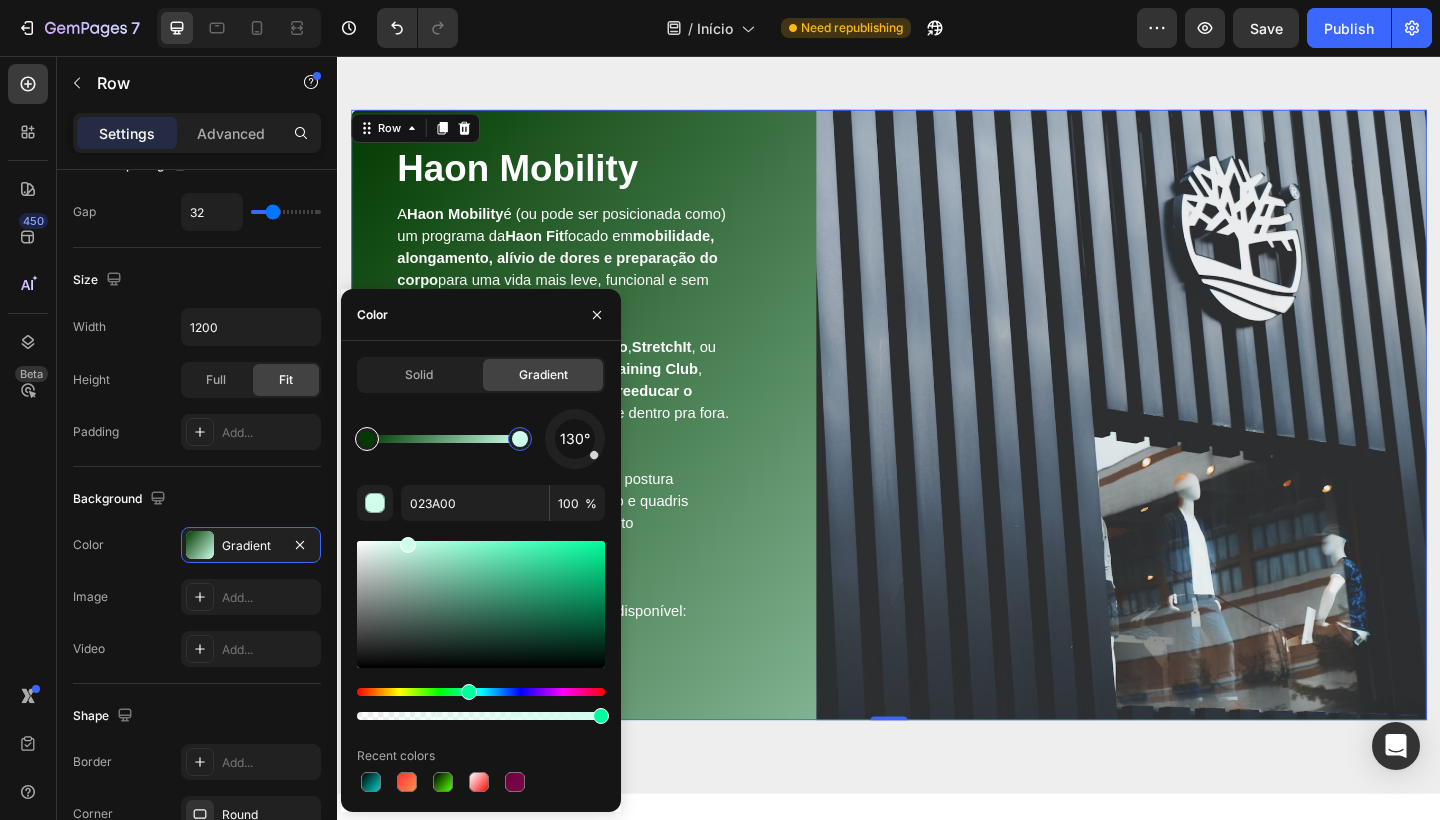 click at bounding box center [367, 439] 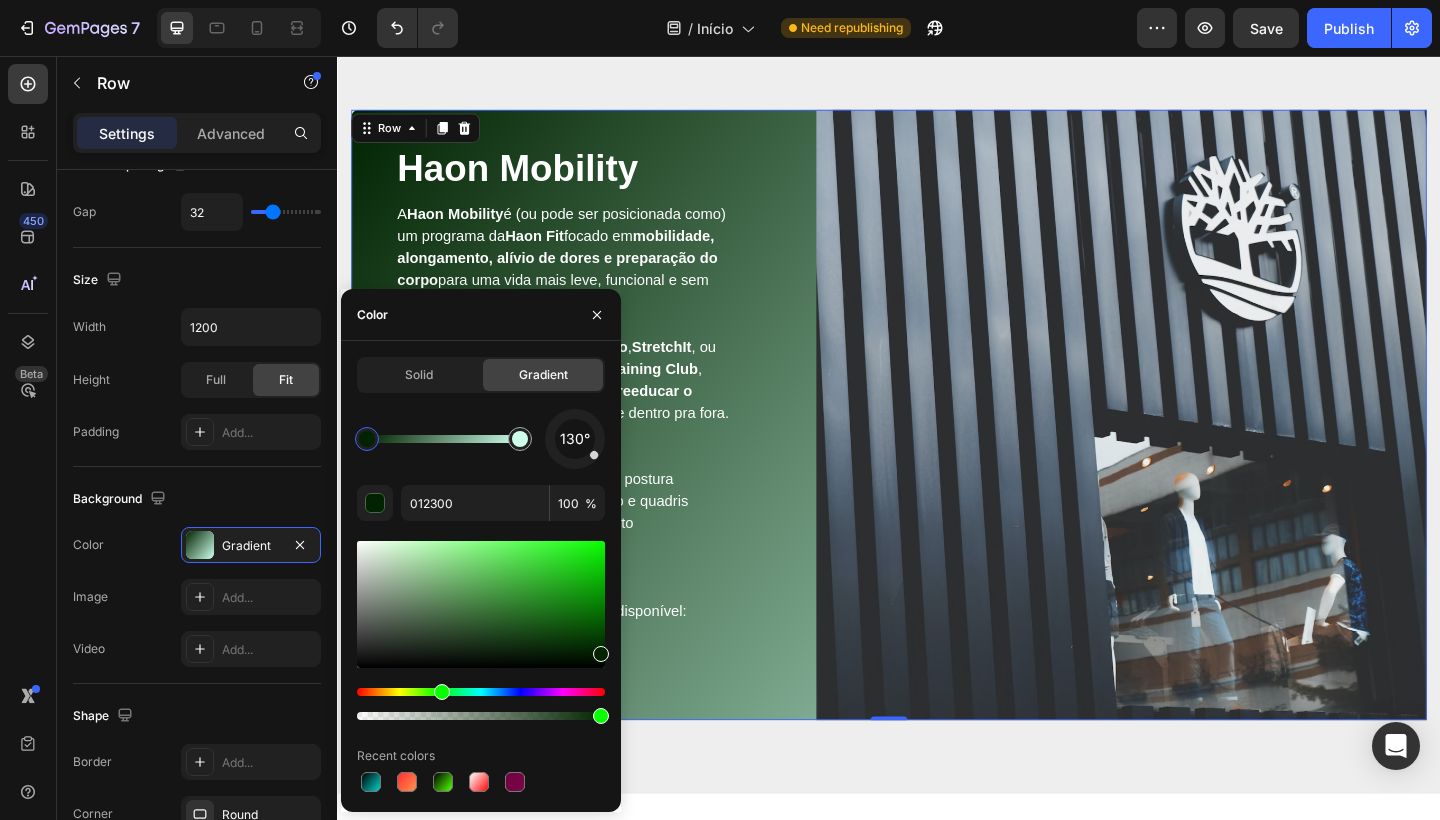 drag, startPoint x: 603, startPoint y: 645, endPoint x: 602, endPoint y: 658, distance: 13.038404 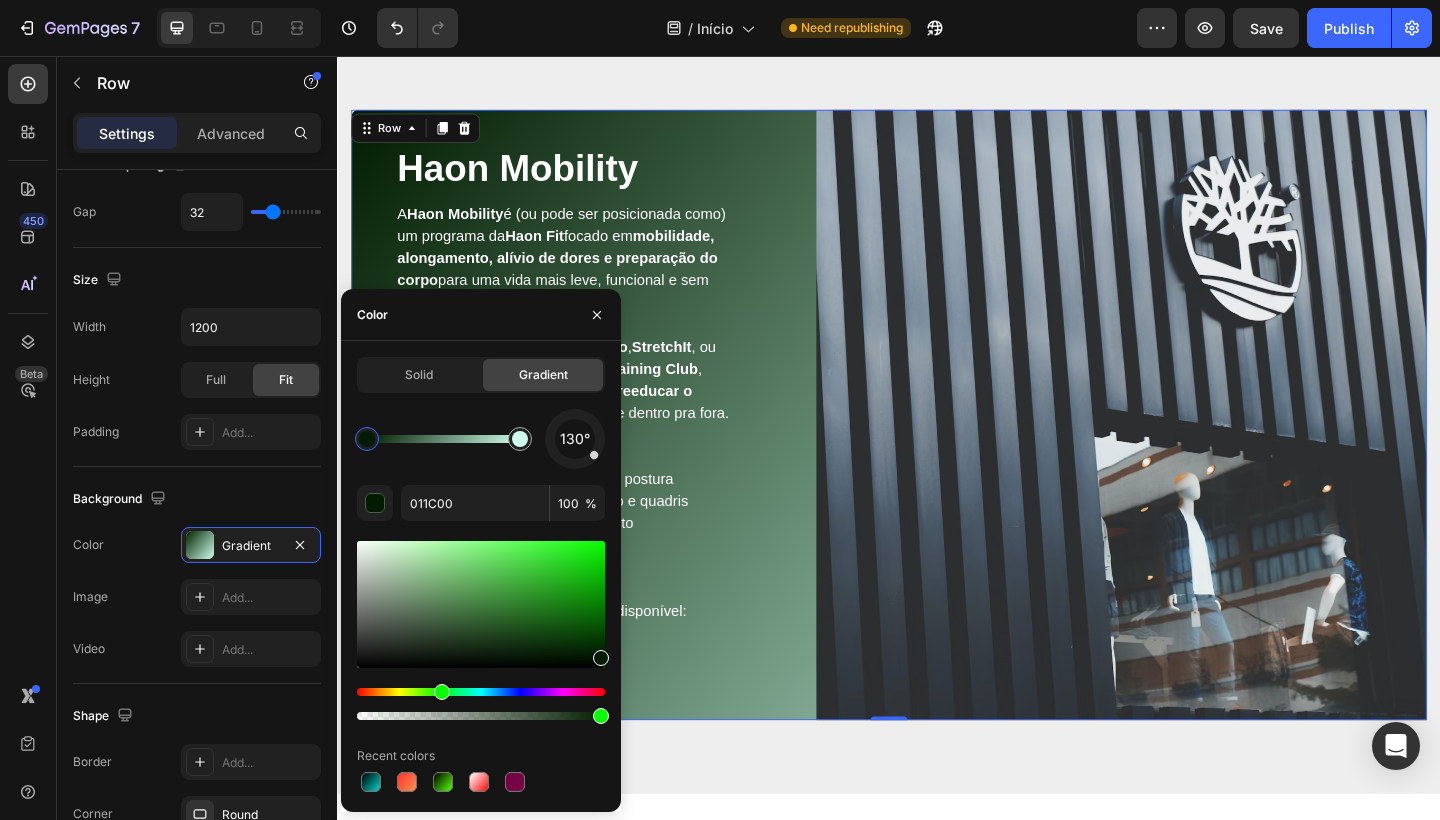 click at bounding box center (601, 658) 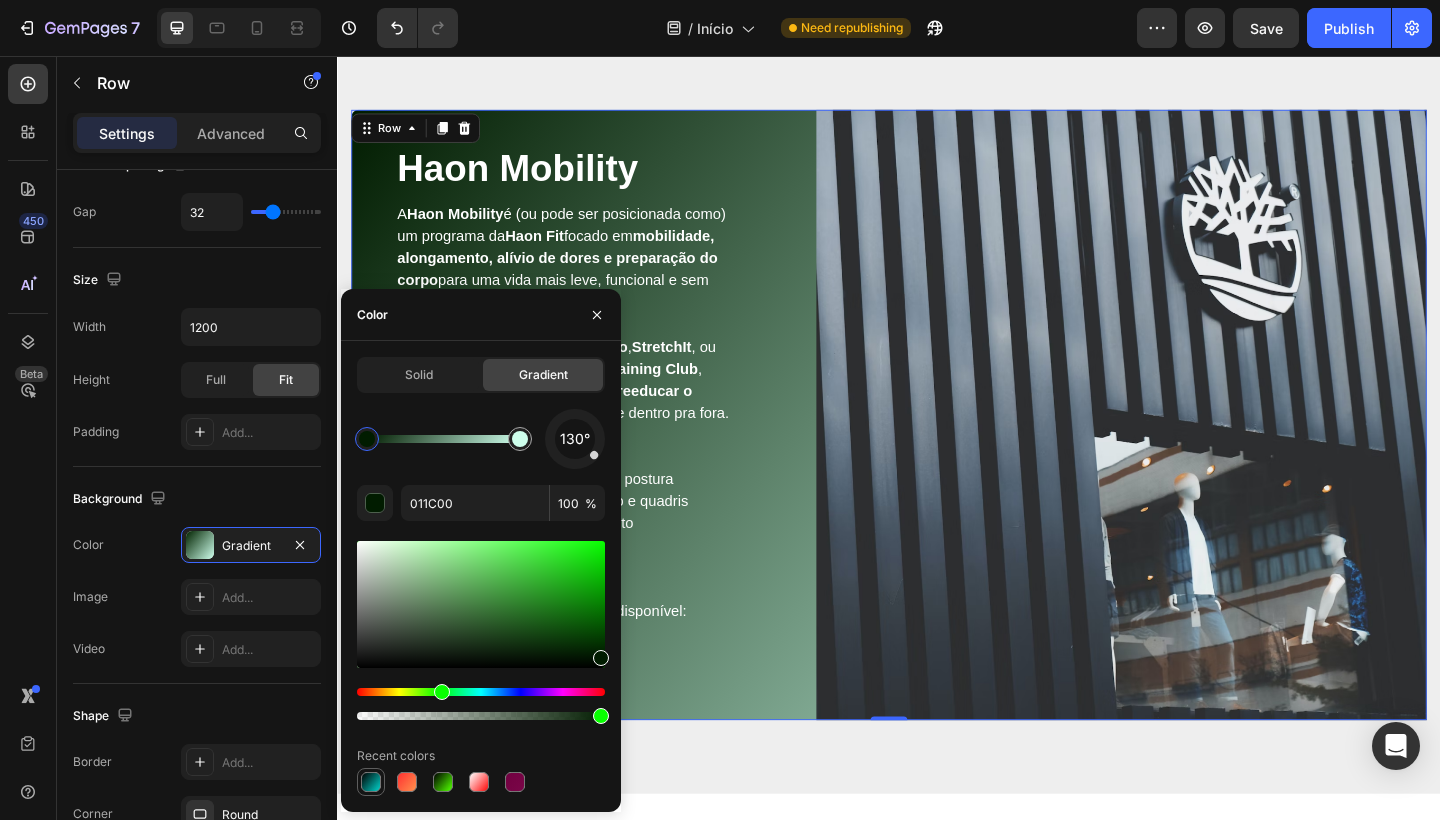 click at bounding box center [371, 782] 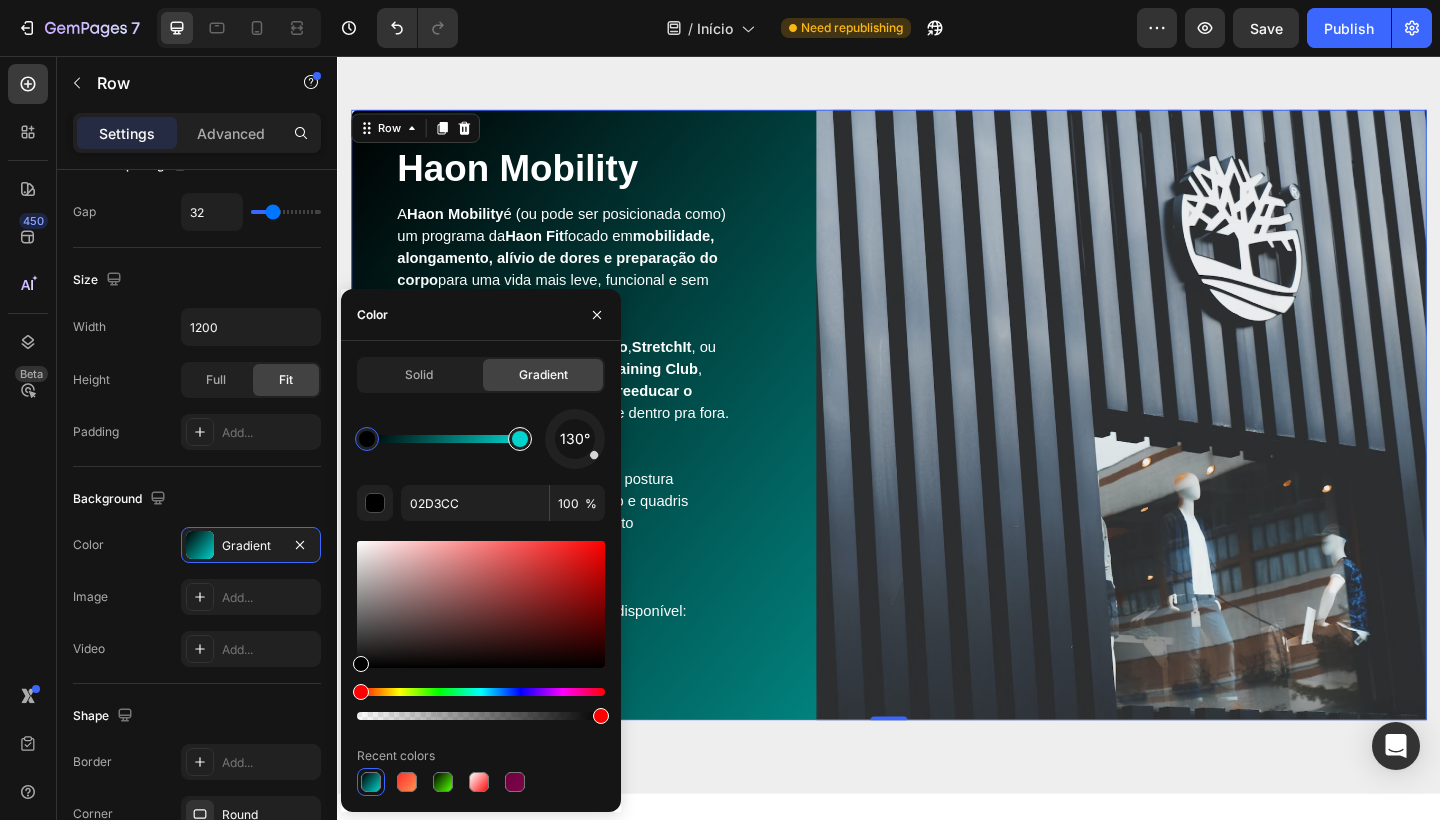 click at bounding box center [520, 439] 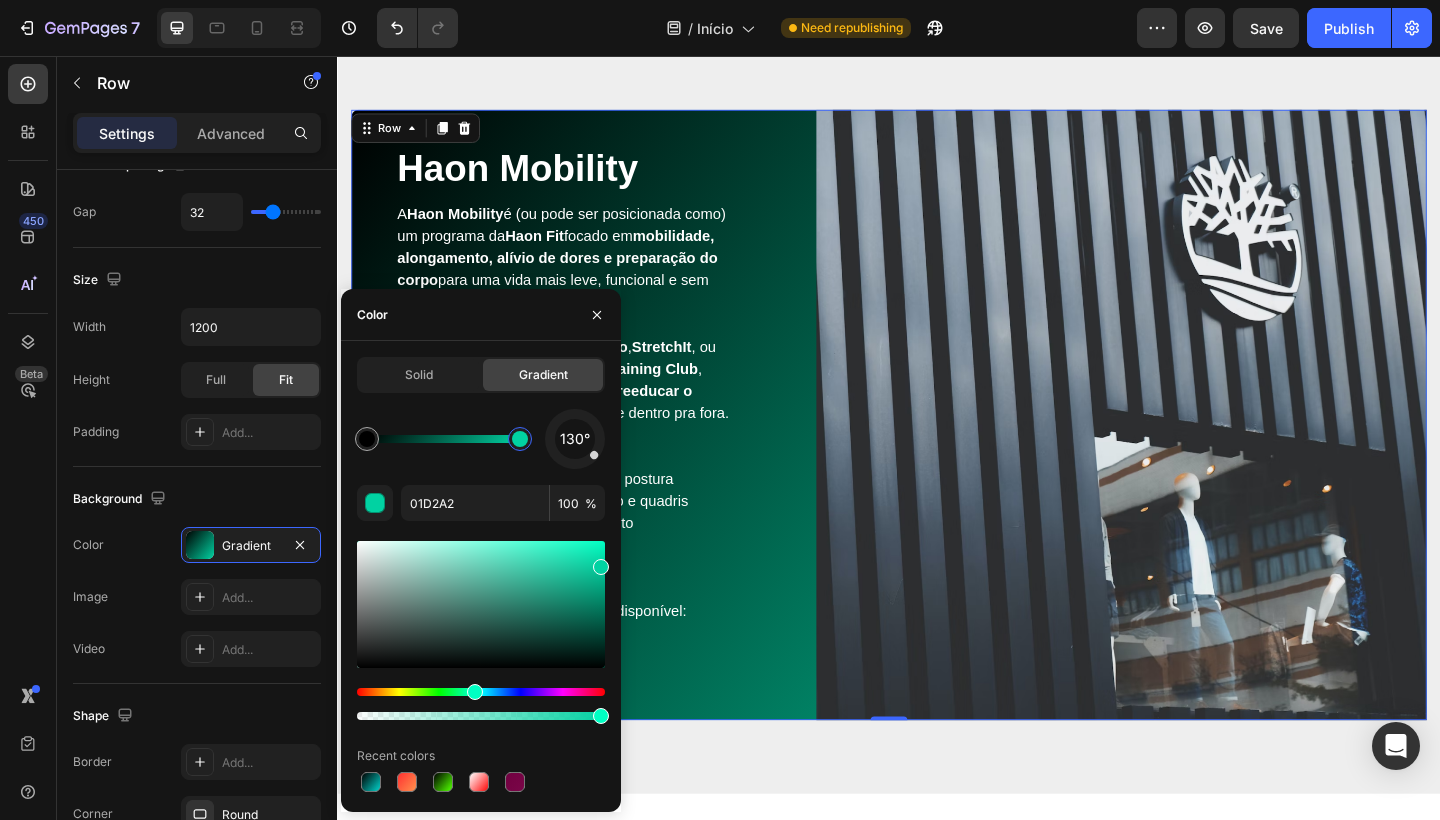 drag, startPoint x: 478, startPoint y: 689, endPoint x: 439, endPoint y: 692, distance: 39.115215 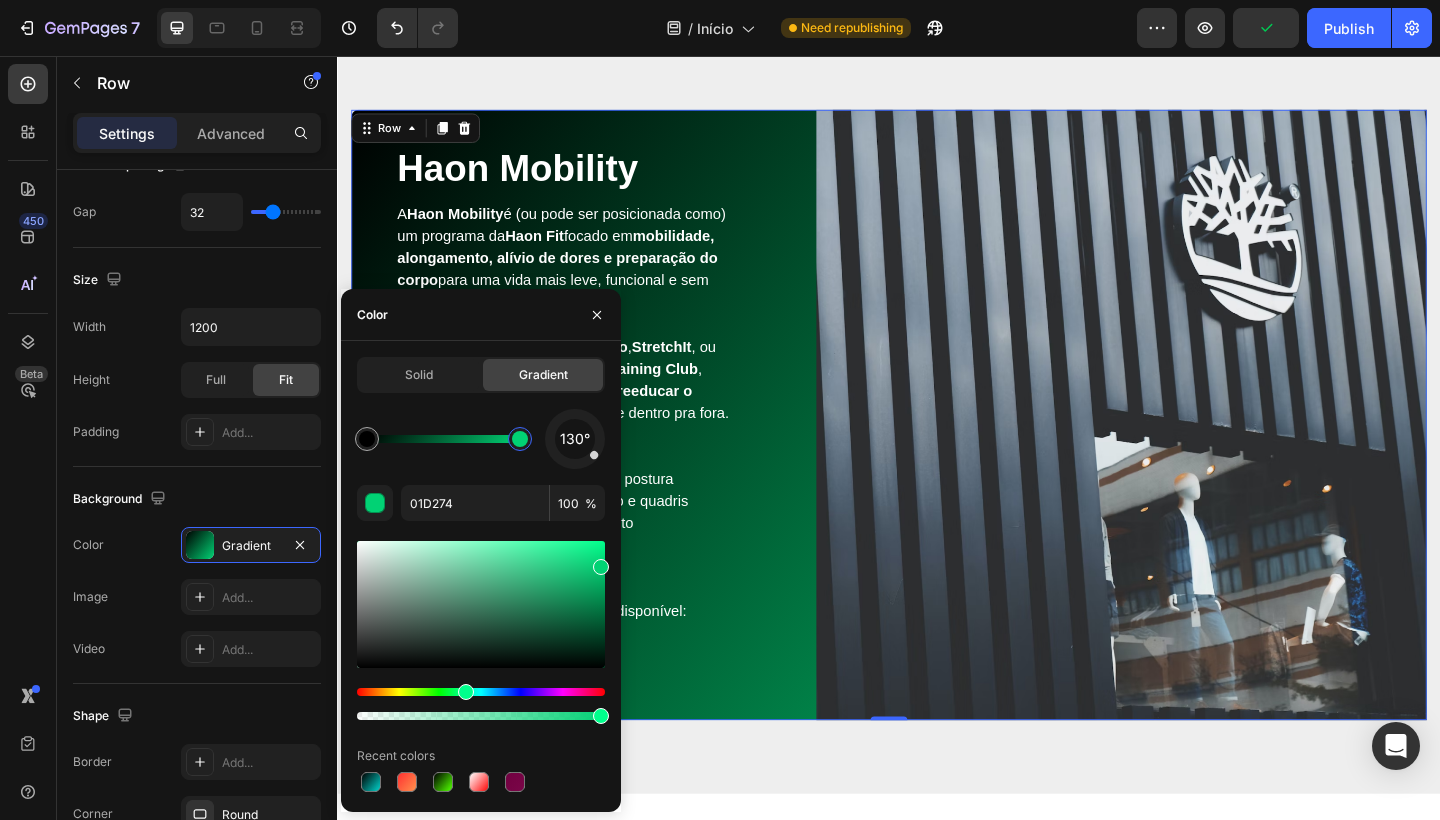 drag, startPoint x: 472, startPoint y: 690, endPoint x: 432, endPoint y: 692, distance: 40.04997 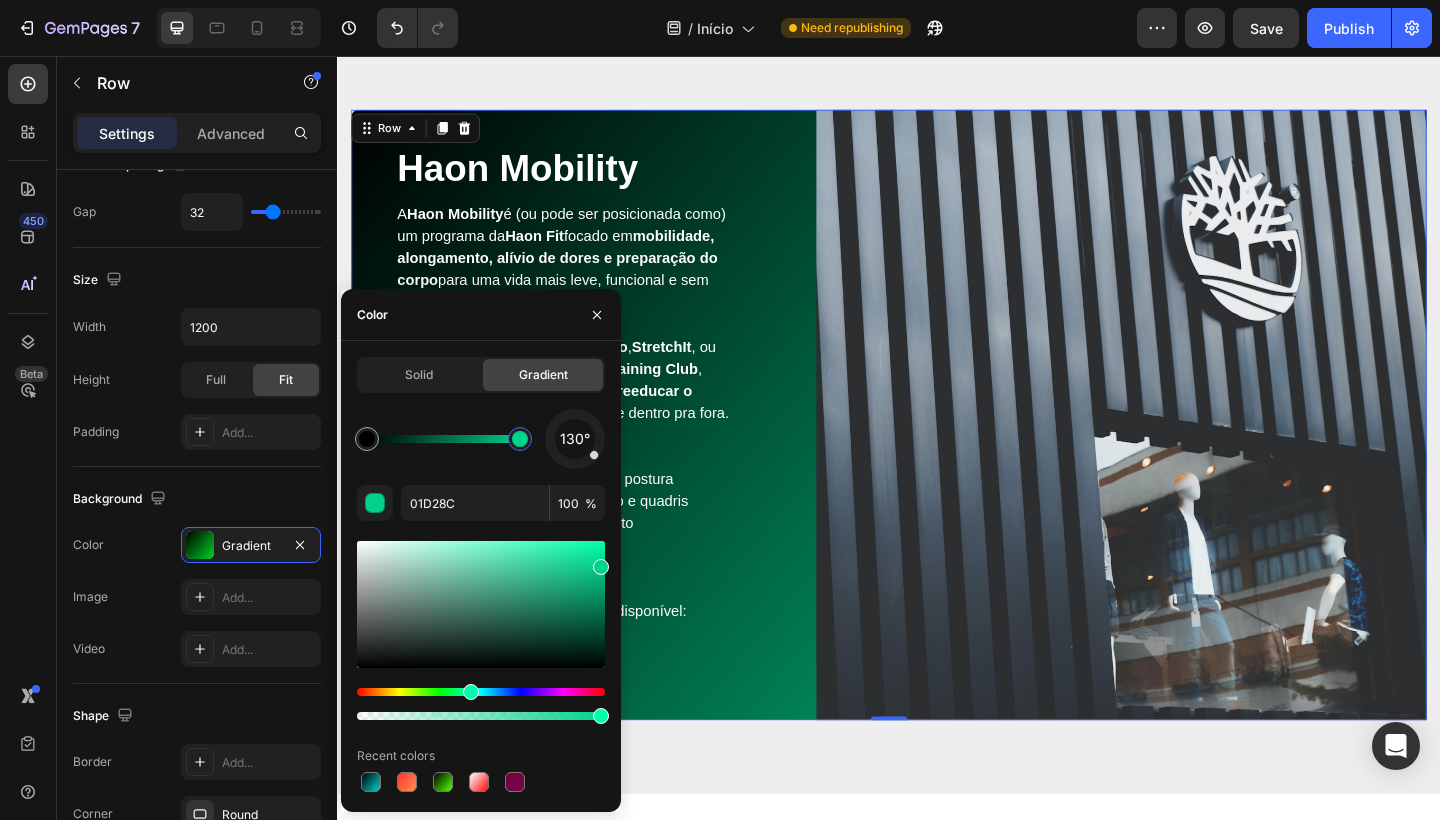 click at bounding box center (481, 692) 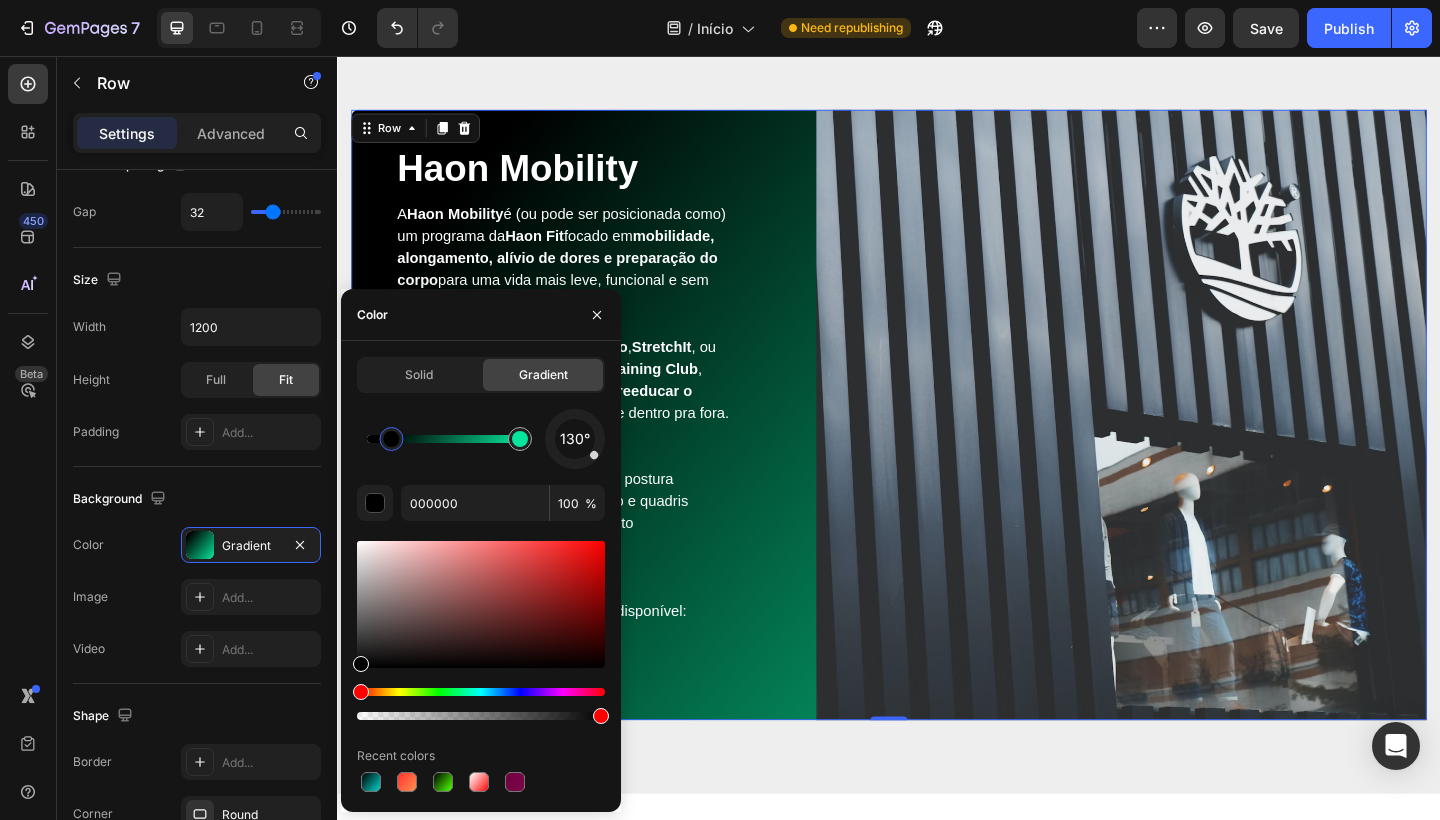 click at bounding box center (391, 439) 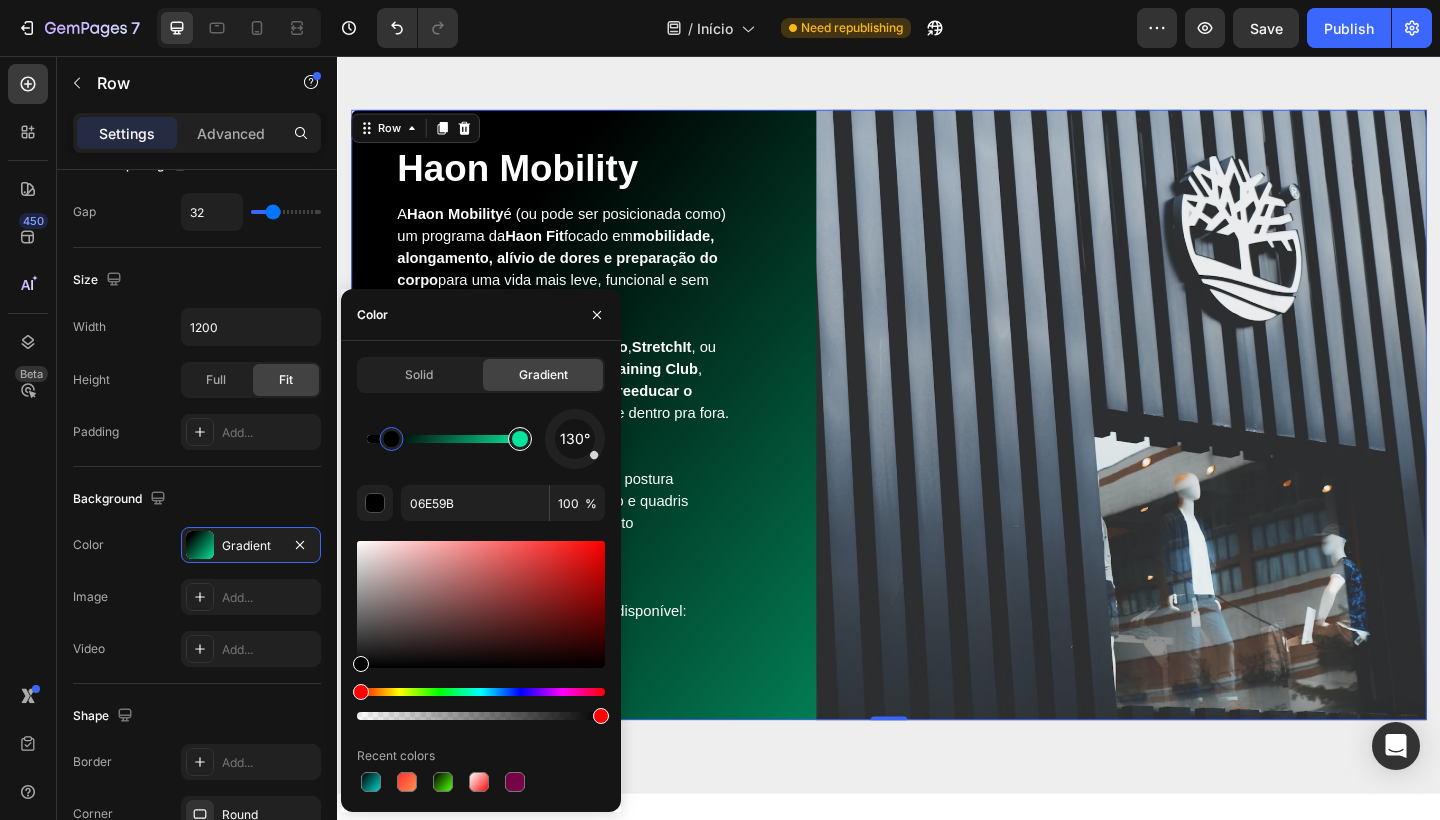 click at bounding box center (520, 439) 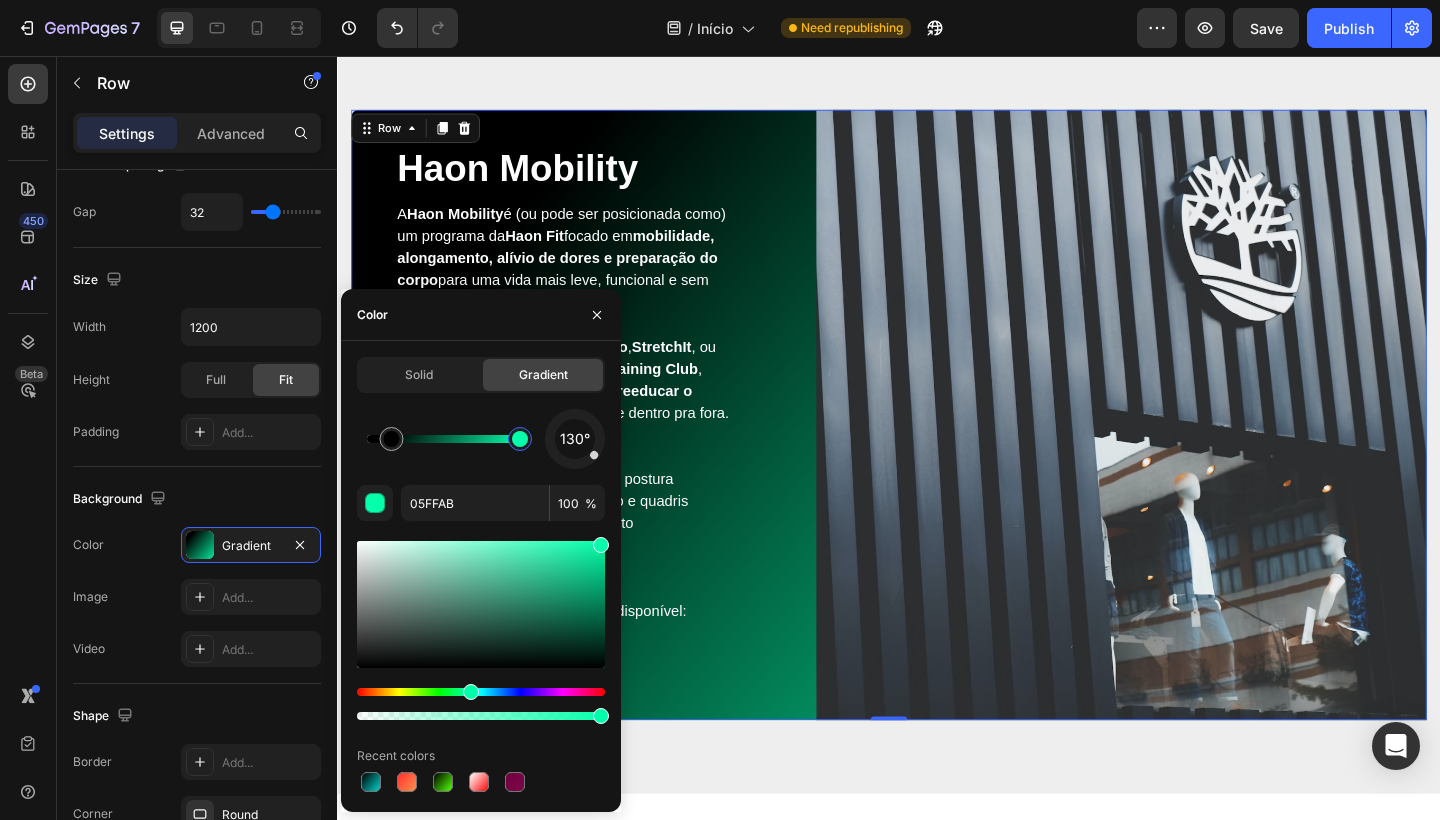 drag, startPoint x: 601, startPoint y: 555, endPoint x: 601, endPoint y: 531, distance: 24 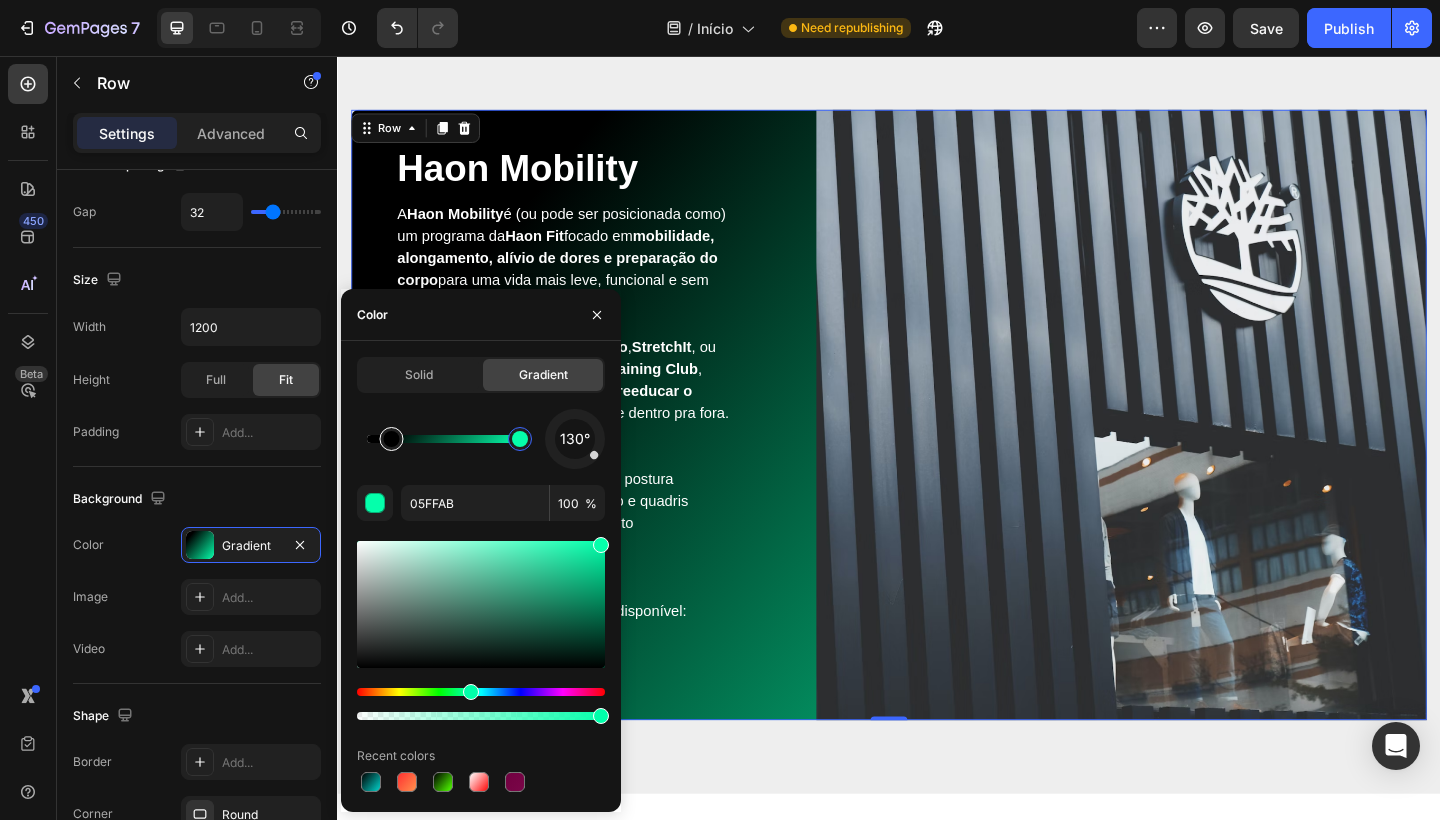 type on "000000" 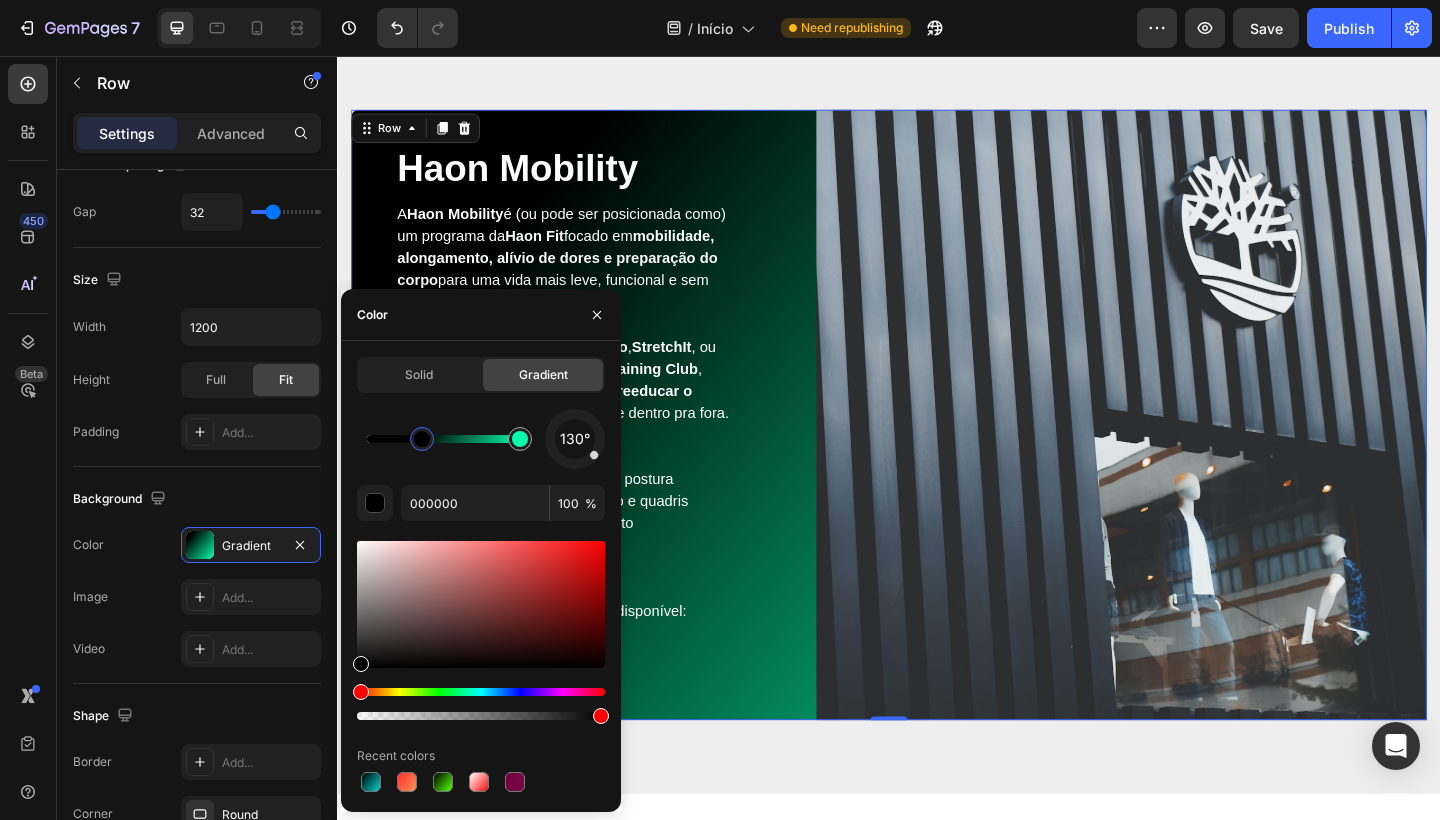 drag, startPoint x: 390, startPoint y: 446, endPoint x: 424, endPoint y: 447, distance: 34.0147 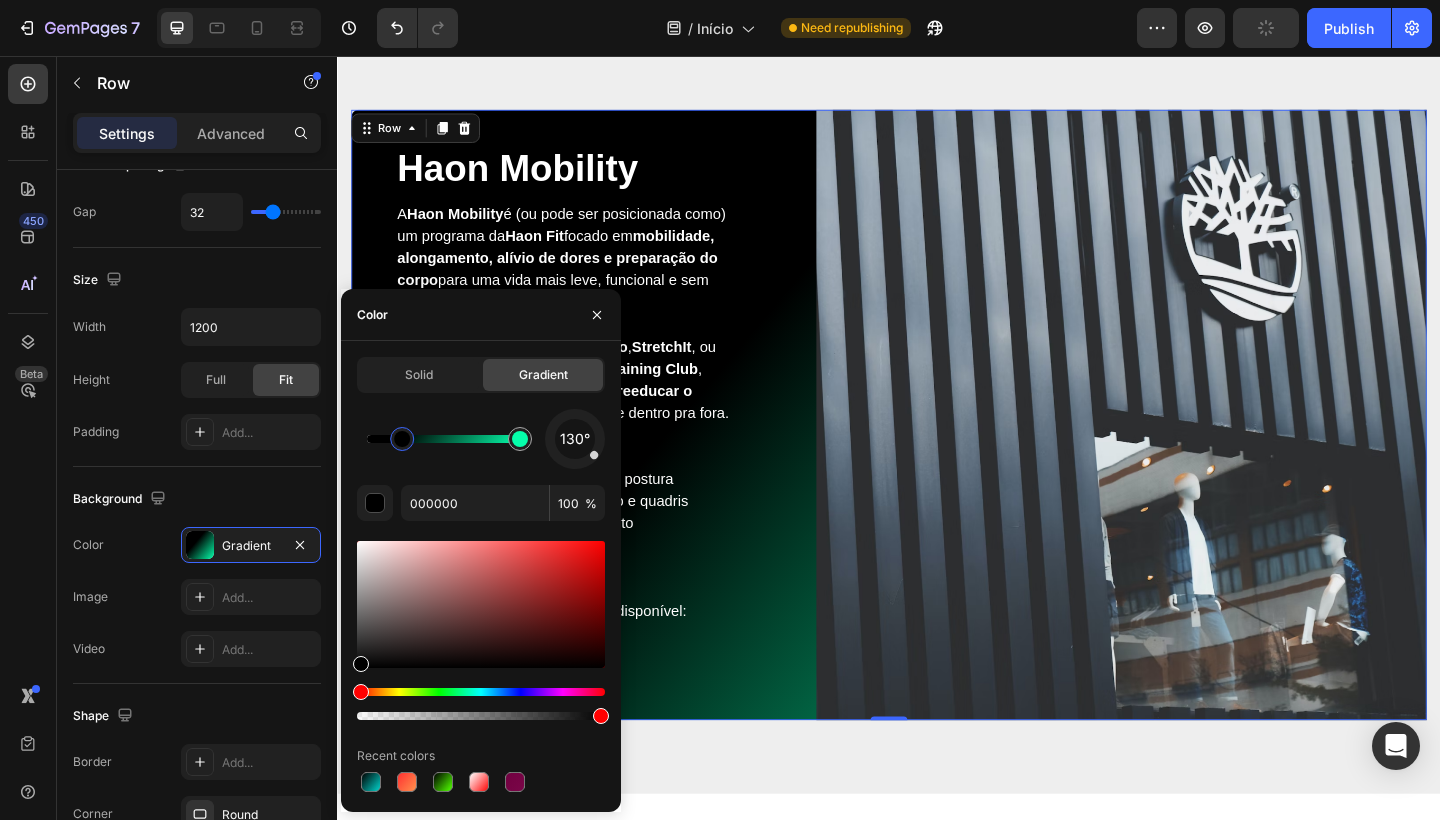 drag, startPoint x: 424, startPoint y: 447, endPoint x: 403, endPoint y: 447, distance: 21 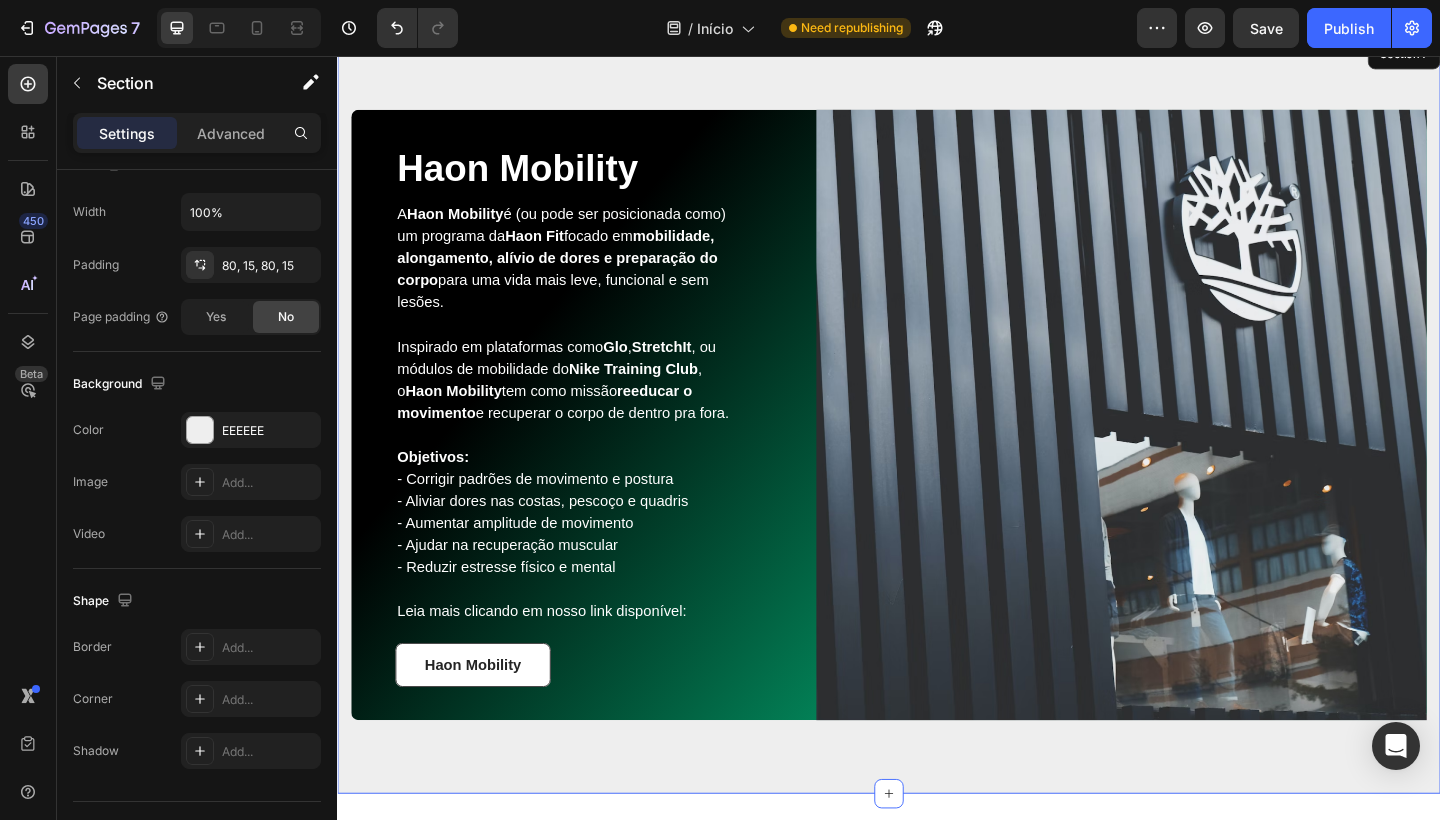 click on "Haon Mobility Heading A  Haon Mobility  é (ou pode ser posicionada como) um programa da  Haon Fit  focado em  mobilidade, alongamento, alívio de dores e preparação do corpo  para uma vida mais leve, funcional e sem lesões.   Inspirado em plataformas como  Glo ,  StretchIt , ou módulos de mobilidade do  Nike Training Club , o  Haon Mobility  tem como missão  reeducar o movimento  e recuperar o corpo de dentro pra fora.   Objetivos: - Corrigir padrões de movimento e postura - Aliviar dores nas costas, pescoço e quadris - Aumentar amplitude de movimento - Ajudar na recuperação muscular - Reduzir estresse físico e mental   Leia mais clicando em nosso link disponível: Text block Haon Mobility Button Row Image Row   0 Section 7" at bounding box center (937, 447) 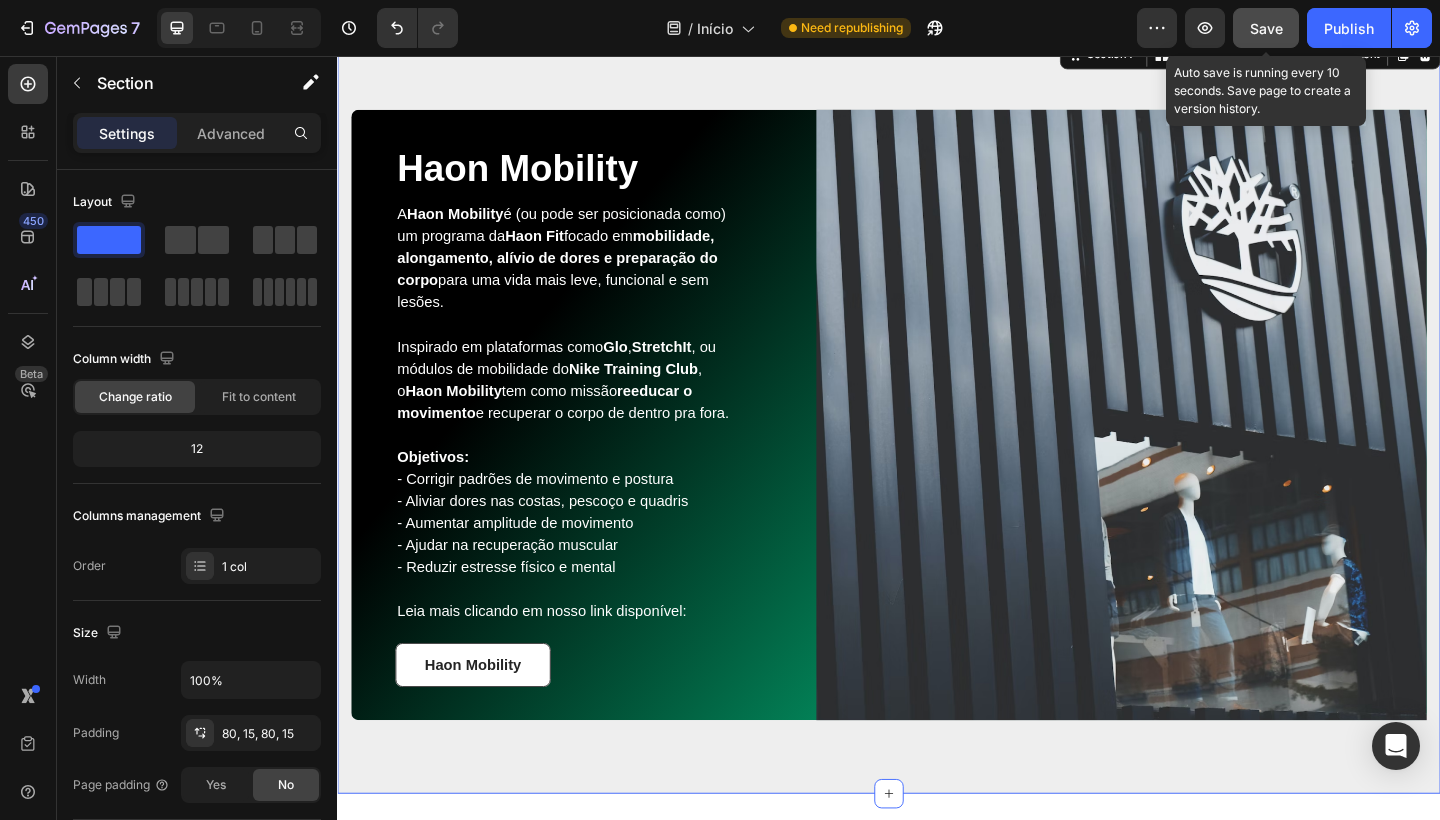 click on "Save" 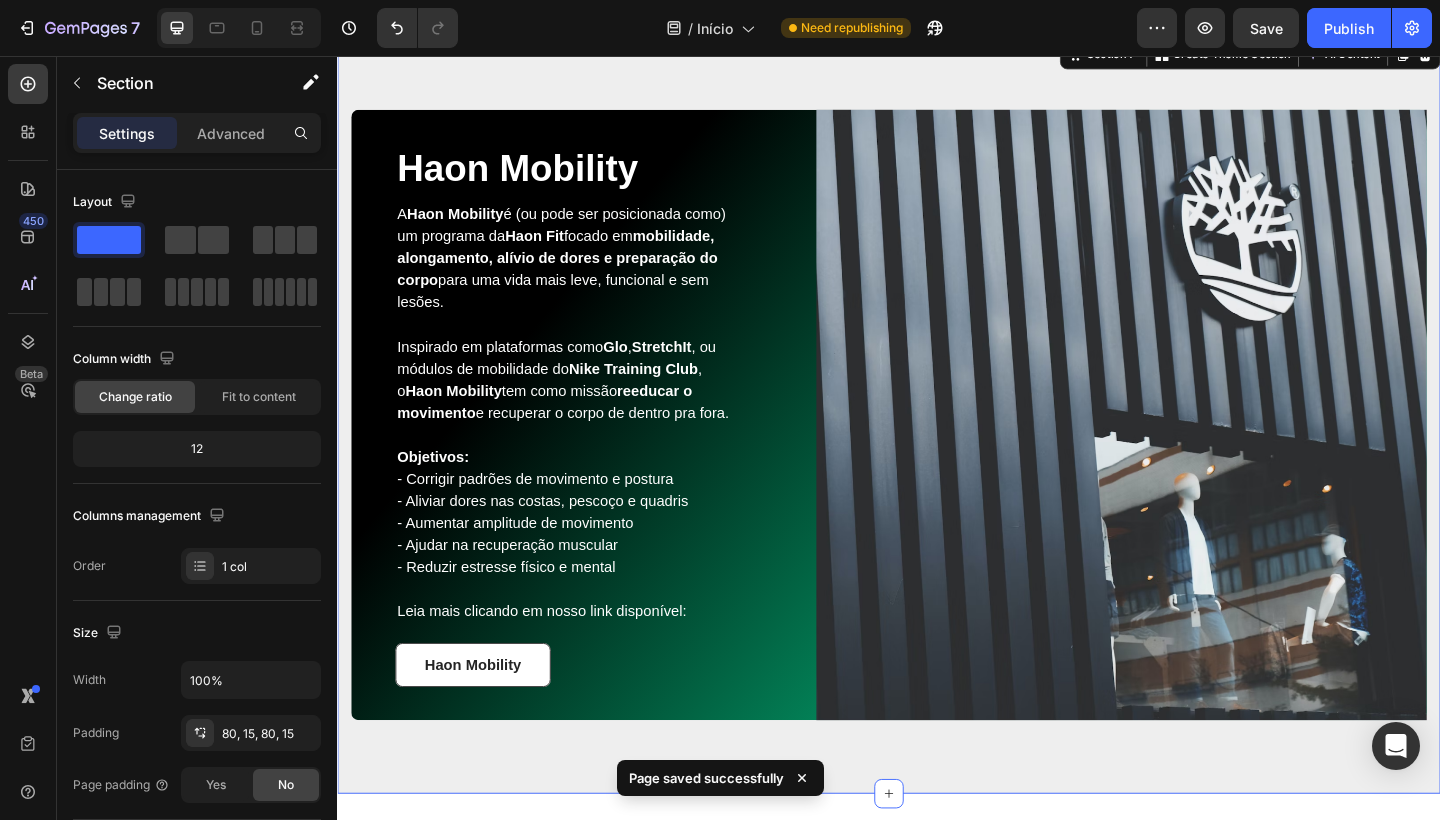 click on "Haon Mobility Heading A  Haon Mobility  é (ou pode ser posicionada como) um programa da  Haon Fit  focado em  mobilidade, alongamento, alívio de dores e preparação do corpo  para uma vida mais leve, funcional e sem lesões.   Inspirado em plataformas como  Glo ,  StretchIt , ou módulos de mobilidade do  Nike Training Club , o  Haon Mobility  tem como missão  reeducar o movimento  e recuperar o corpo de dentro pra fora.   Objetivos: - Corrigir padrões de movimento e postura - Aliviar dores nas costas, pescoço e quadris - Aumentar amplitude de movimento - Ajudar na recuperação muscular - Reduzir estresse físico e mental   Leia mais clicando em nosso link disponível: Text block Haon Mobility Button Row Image Row Section 7   You can create reusable sections Create Theme Section AI Content Write with GemAI What would you like to describe here? Tone and Voice Persuasive Product Plano Anual Show more Generate" at bounding box center [937, 447] 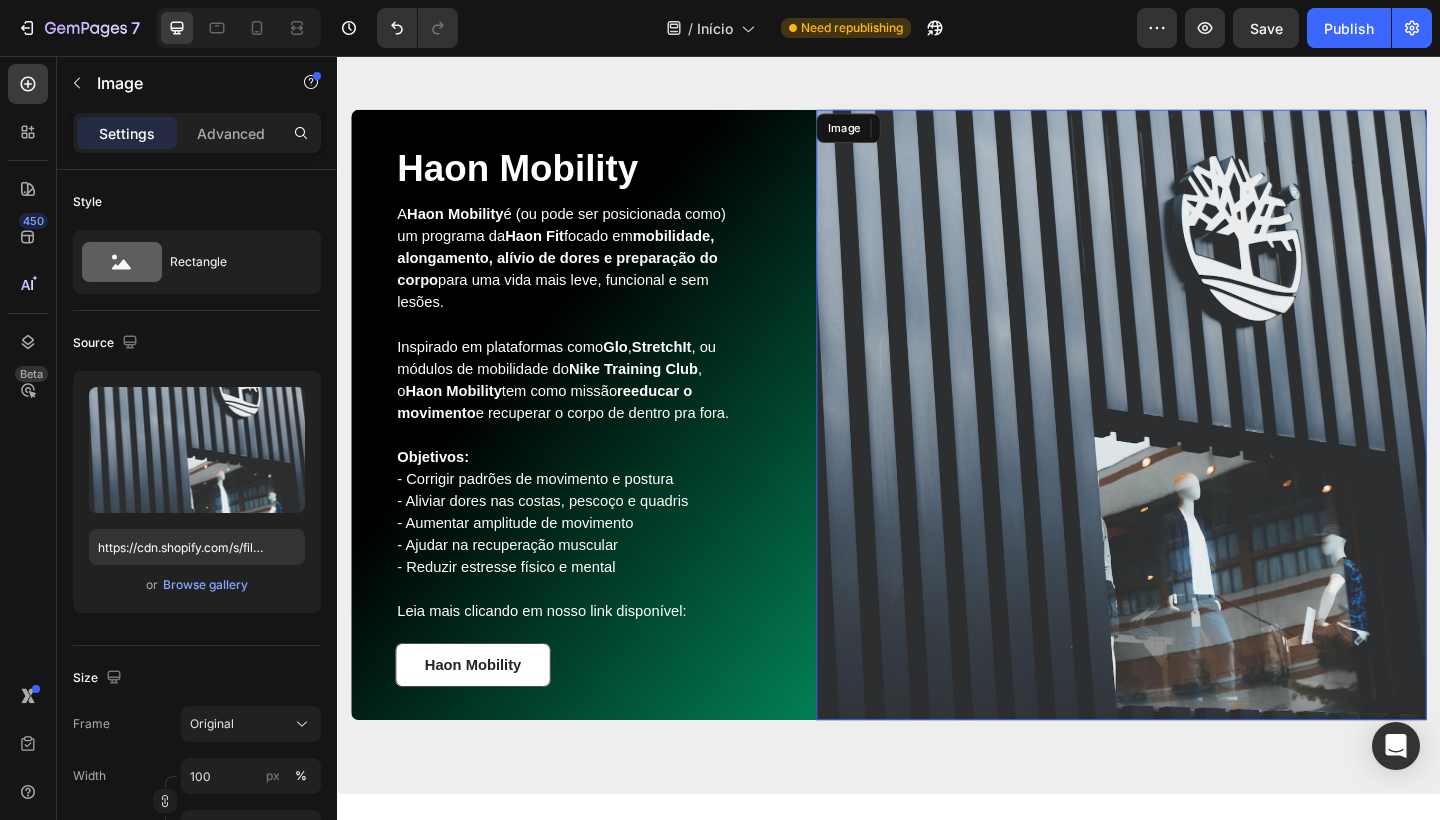 click at bounding box center [1190, 447] 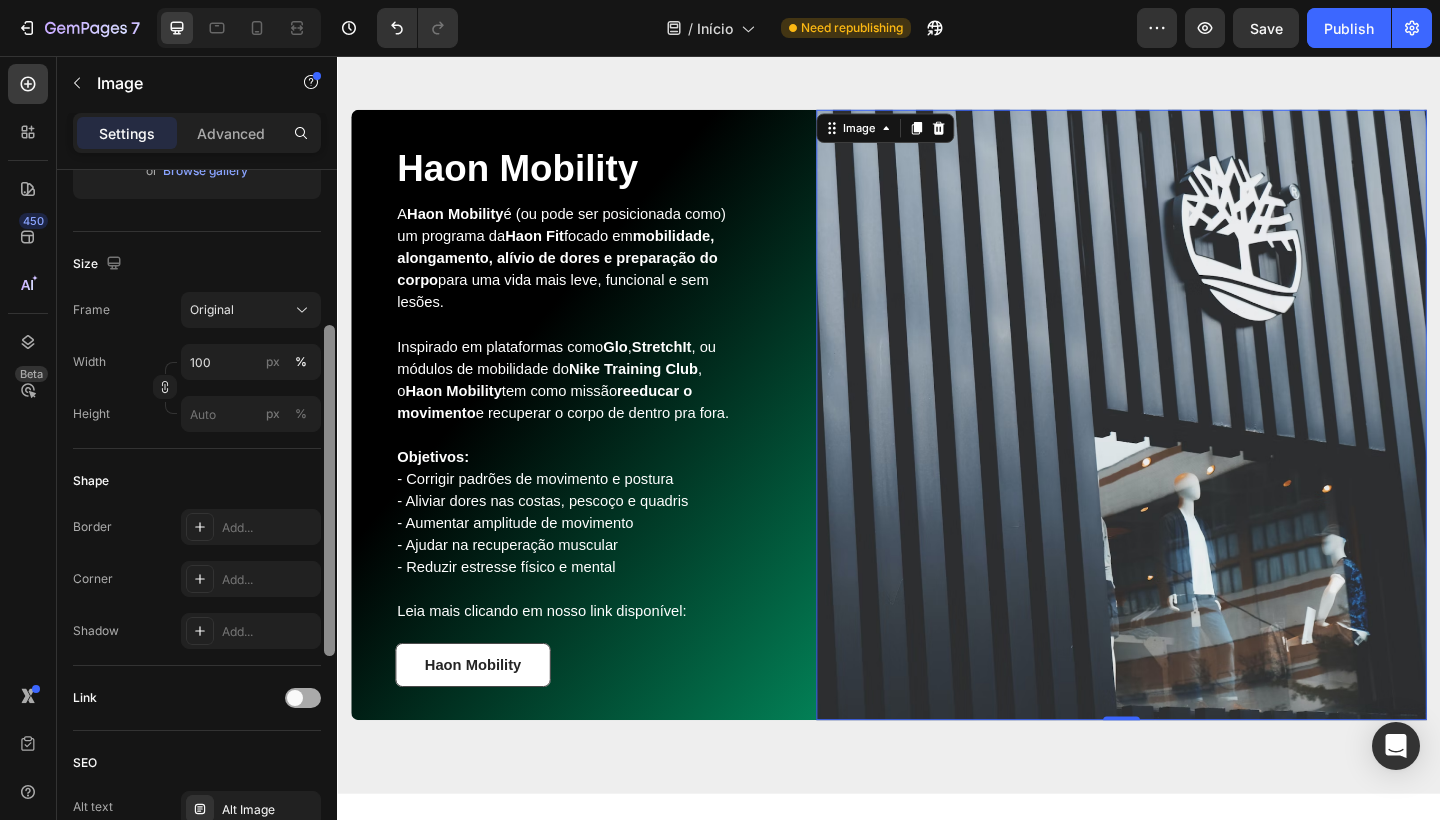 scroll, scrollTop: 427, scrollLeft: 0, axis: vertical 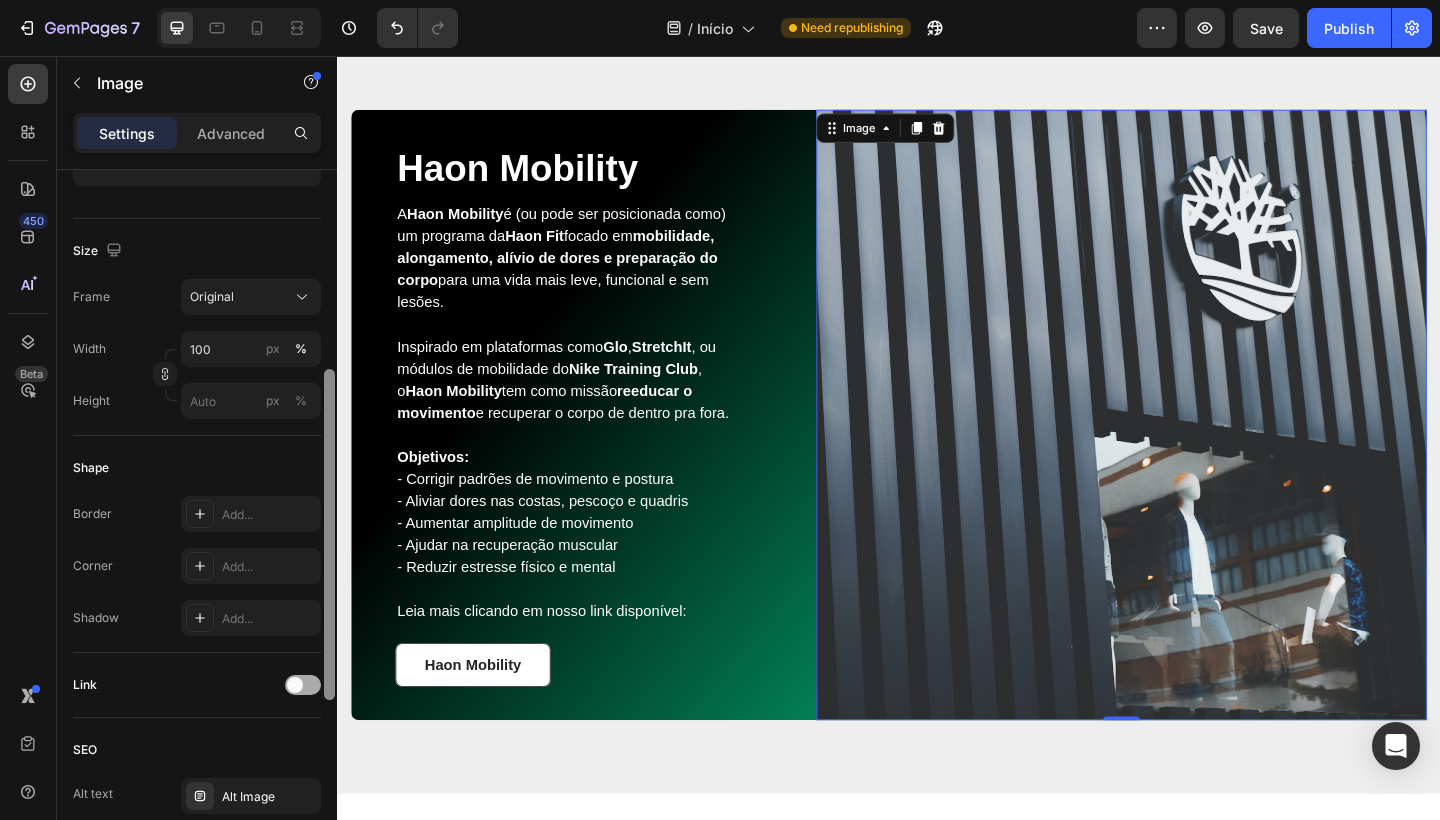 drag, startPoint x: 325, startPoint y: 494, endPoint x: 299, endPoint y: 694, distance: 201.68292 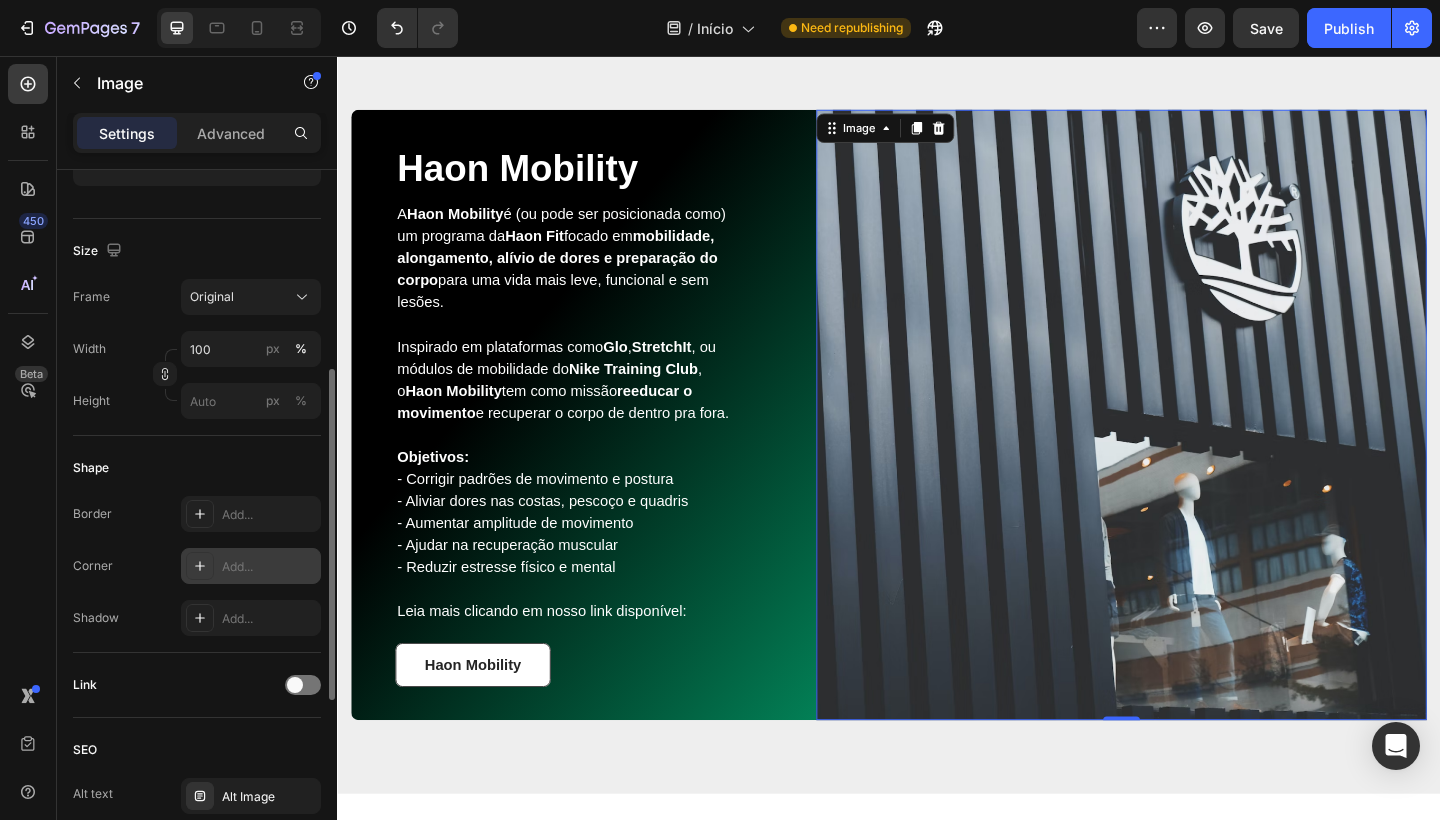 click on "Add..." at bounding box center (269, 567) 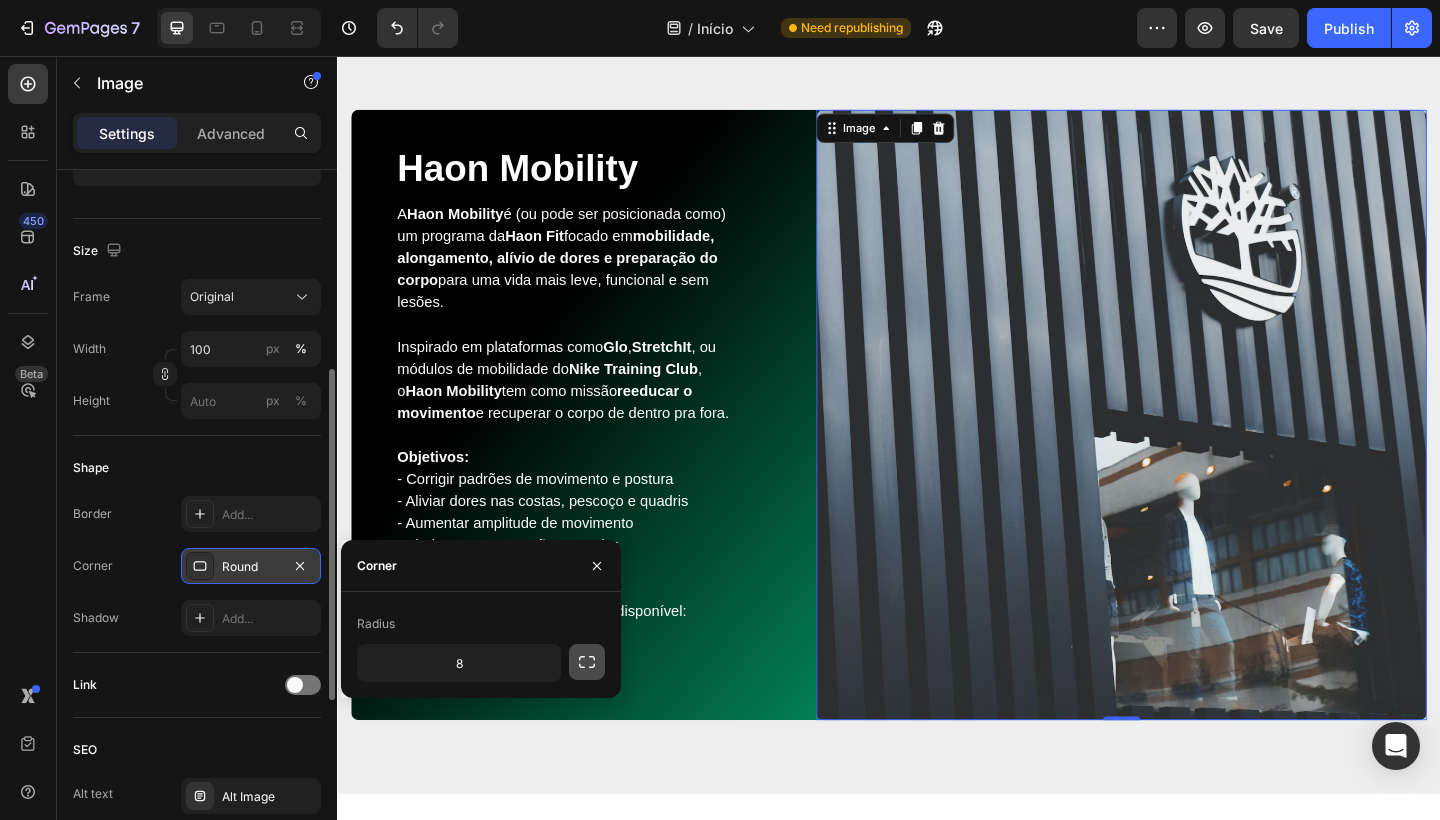 click 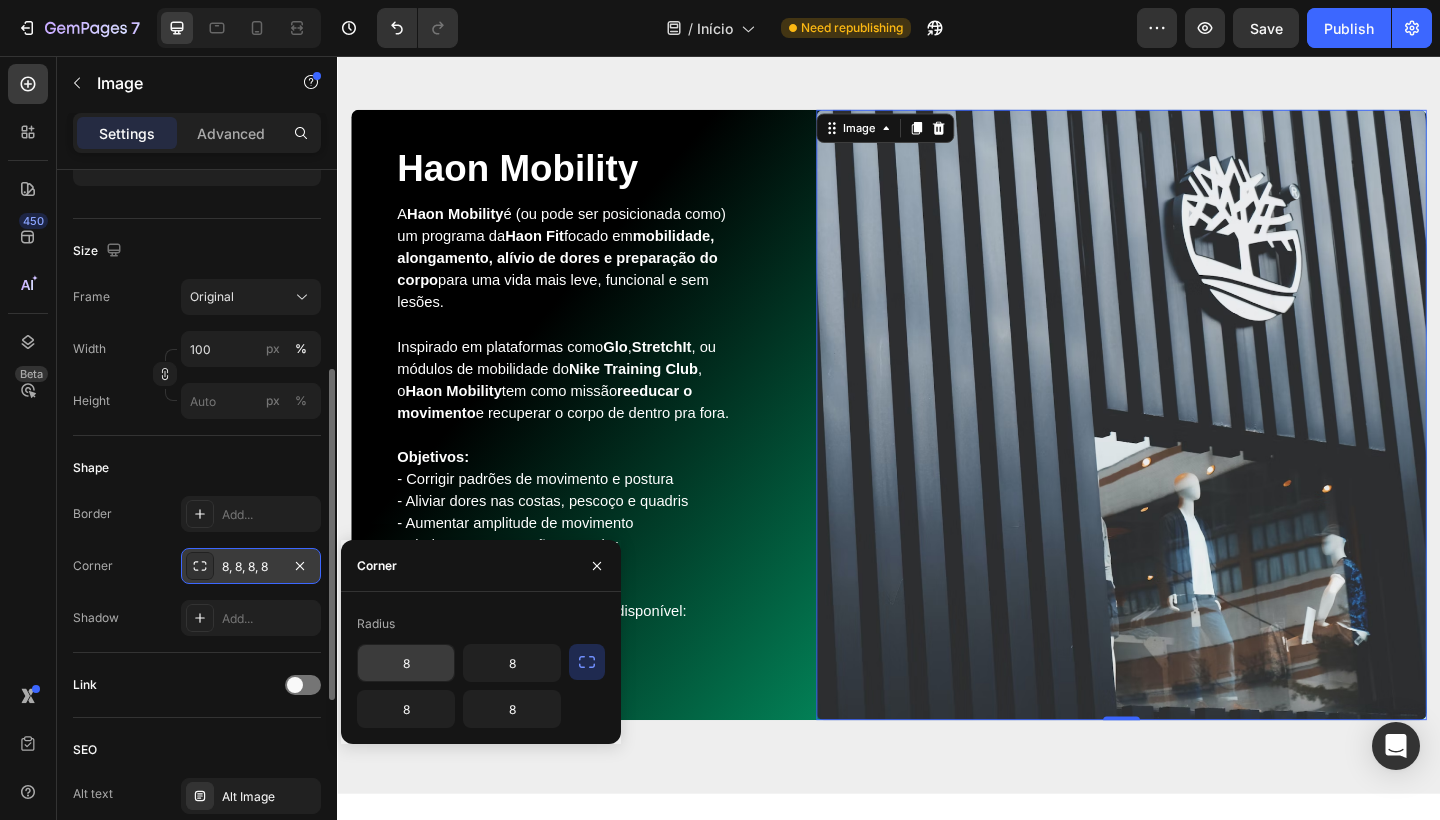 click on "8" at bounding box center (406, 663) 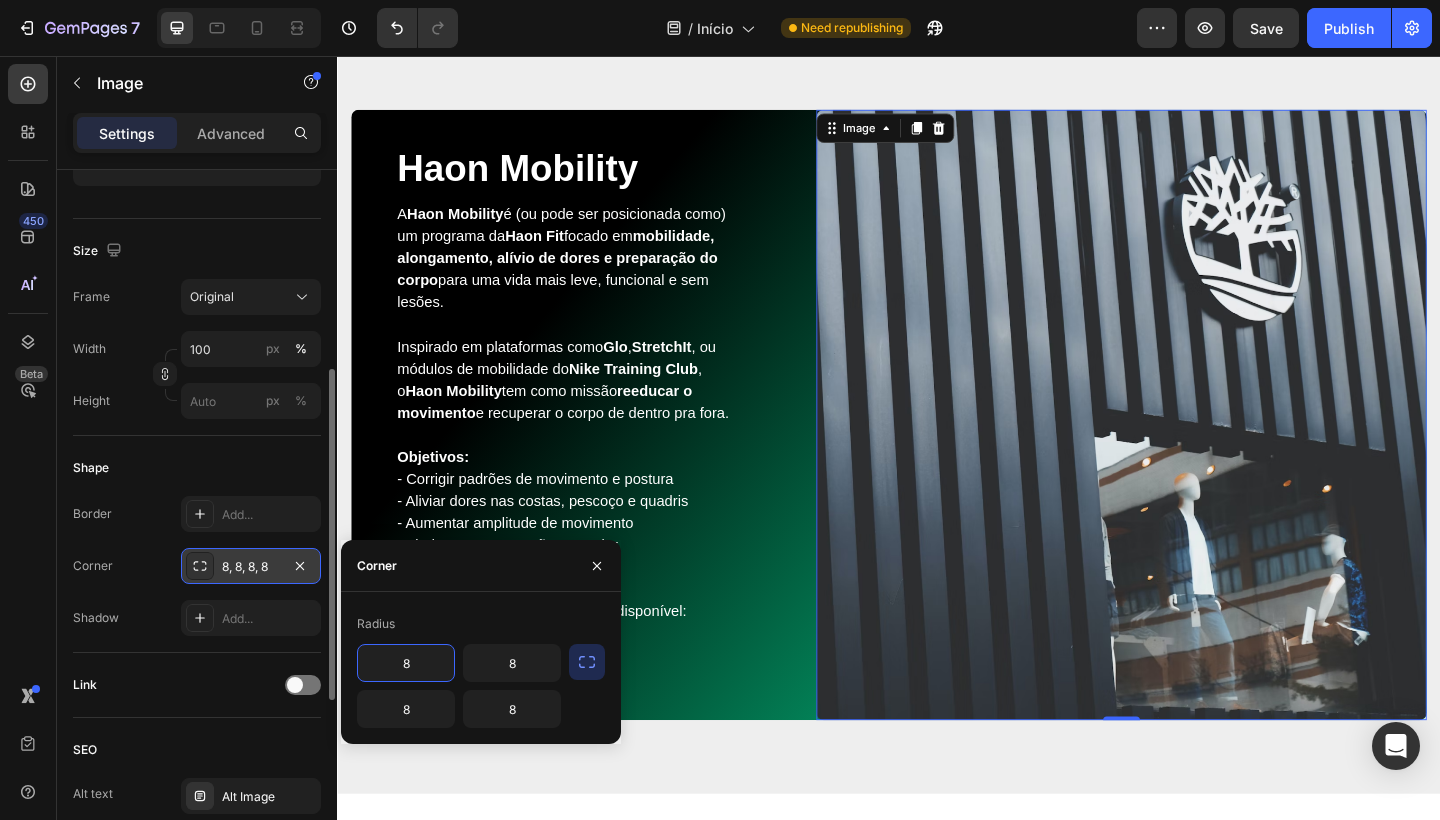click on "8" at bounding box center [406, 663] 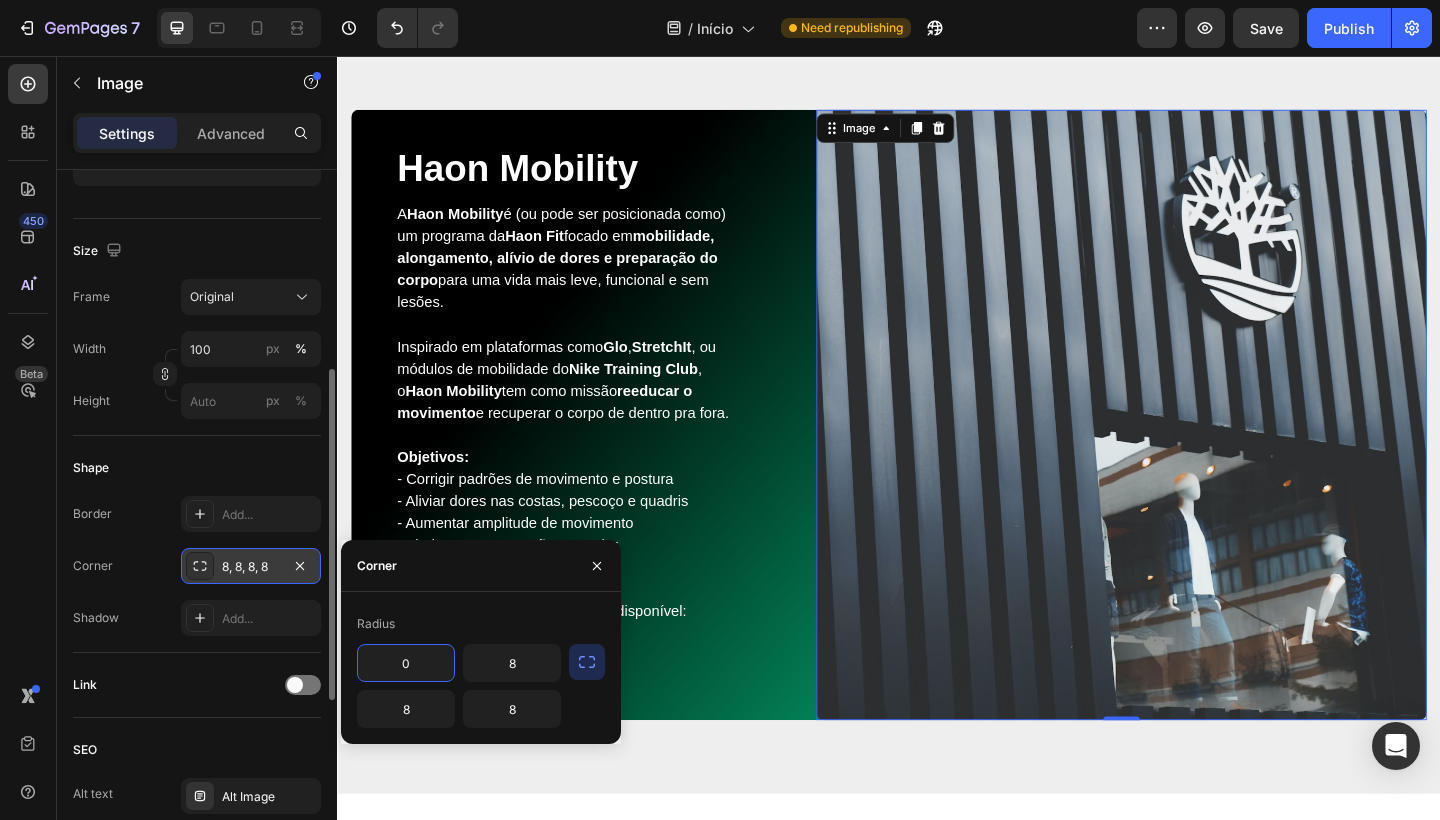 type on "0" 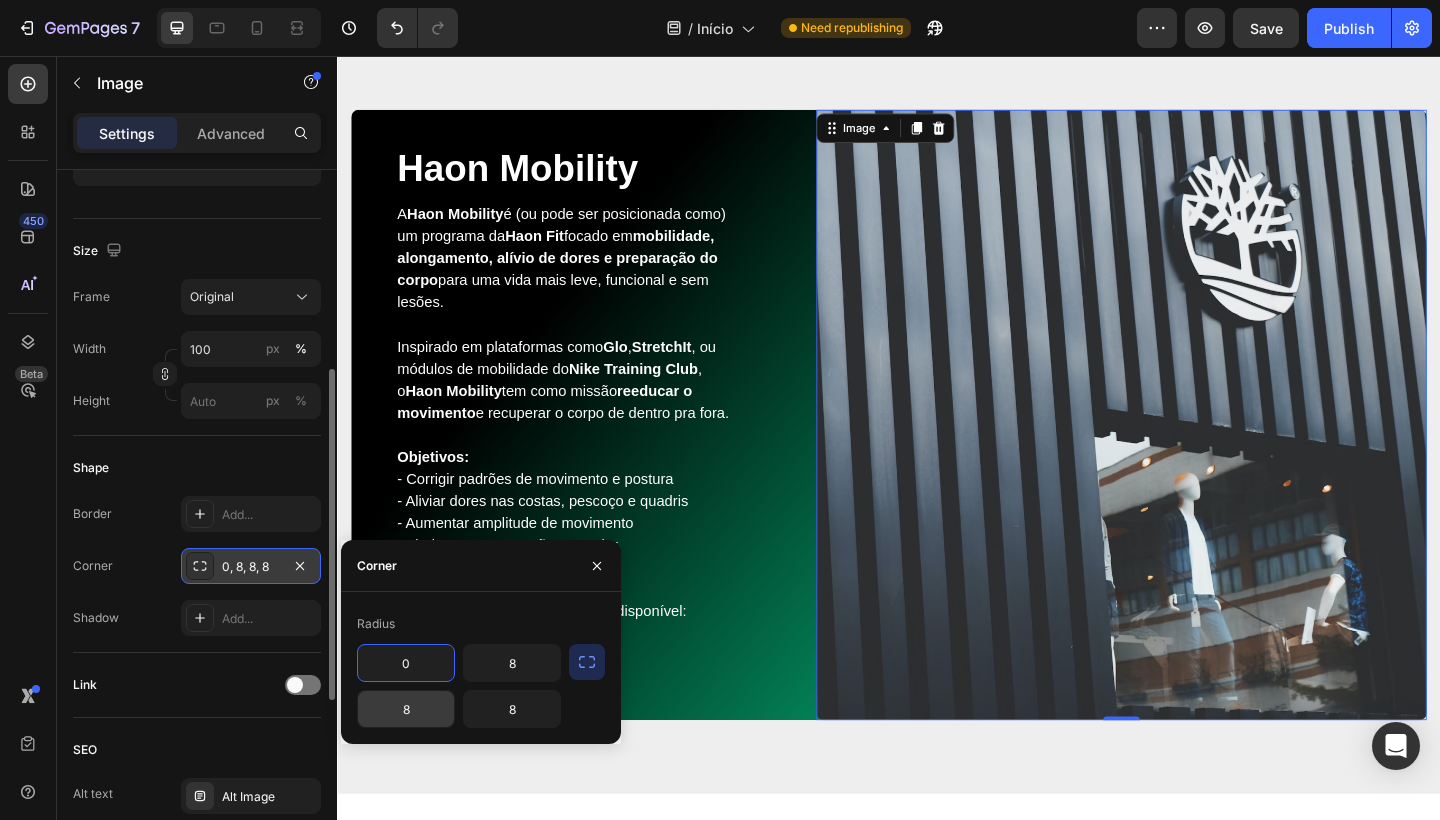 click on "8" at bounding box center (406, 709) 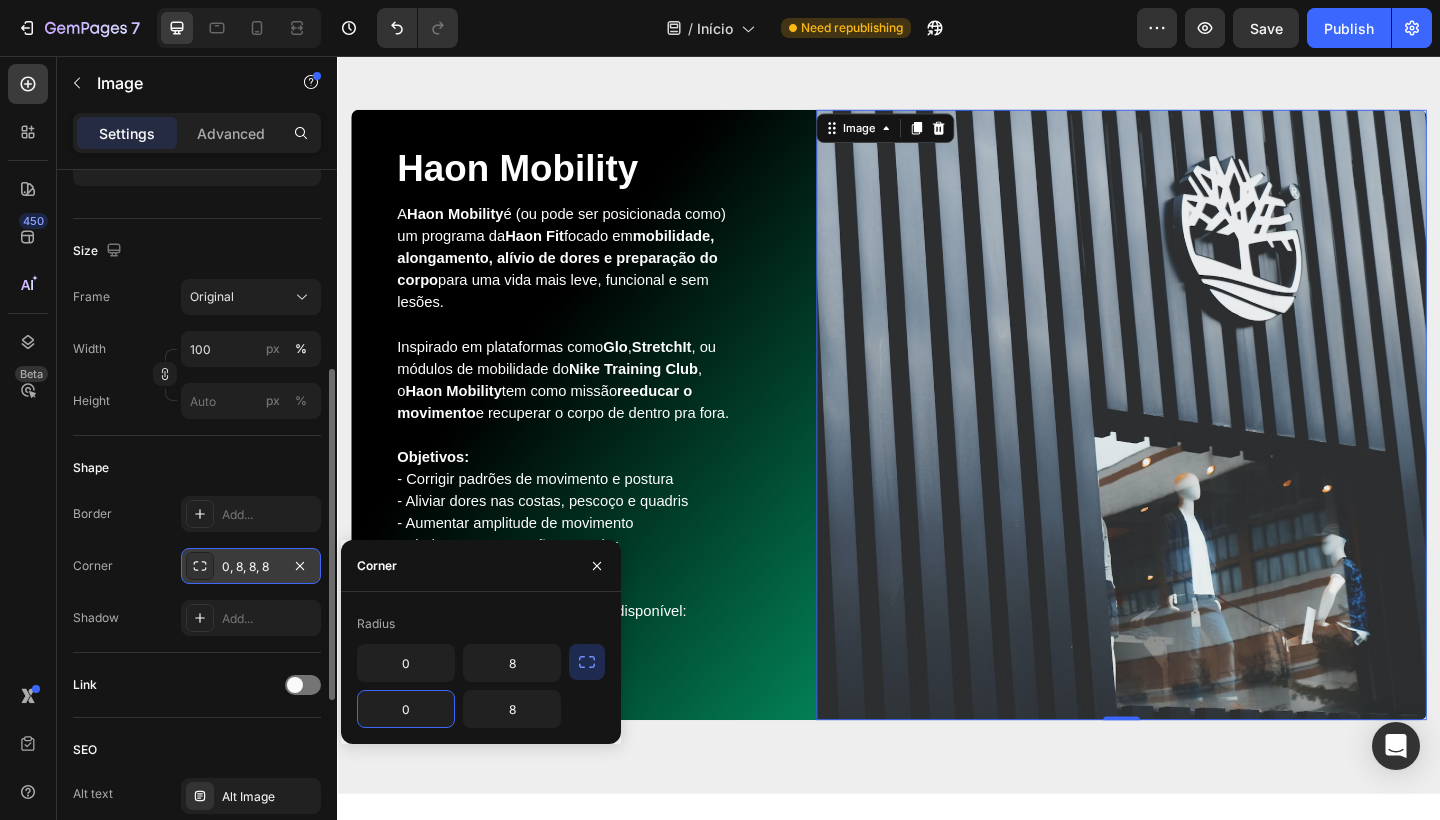 type on "0" 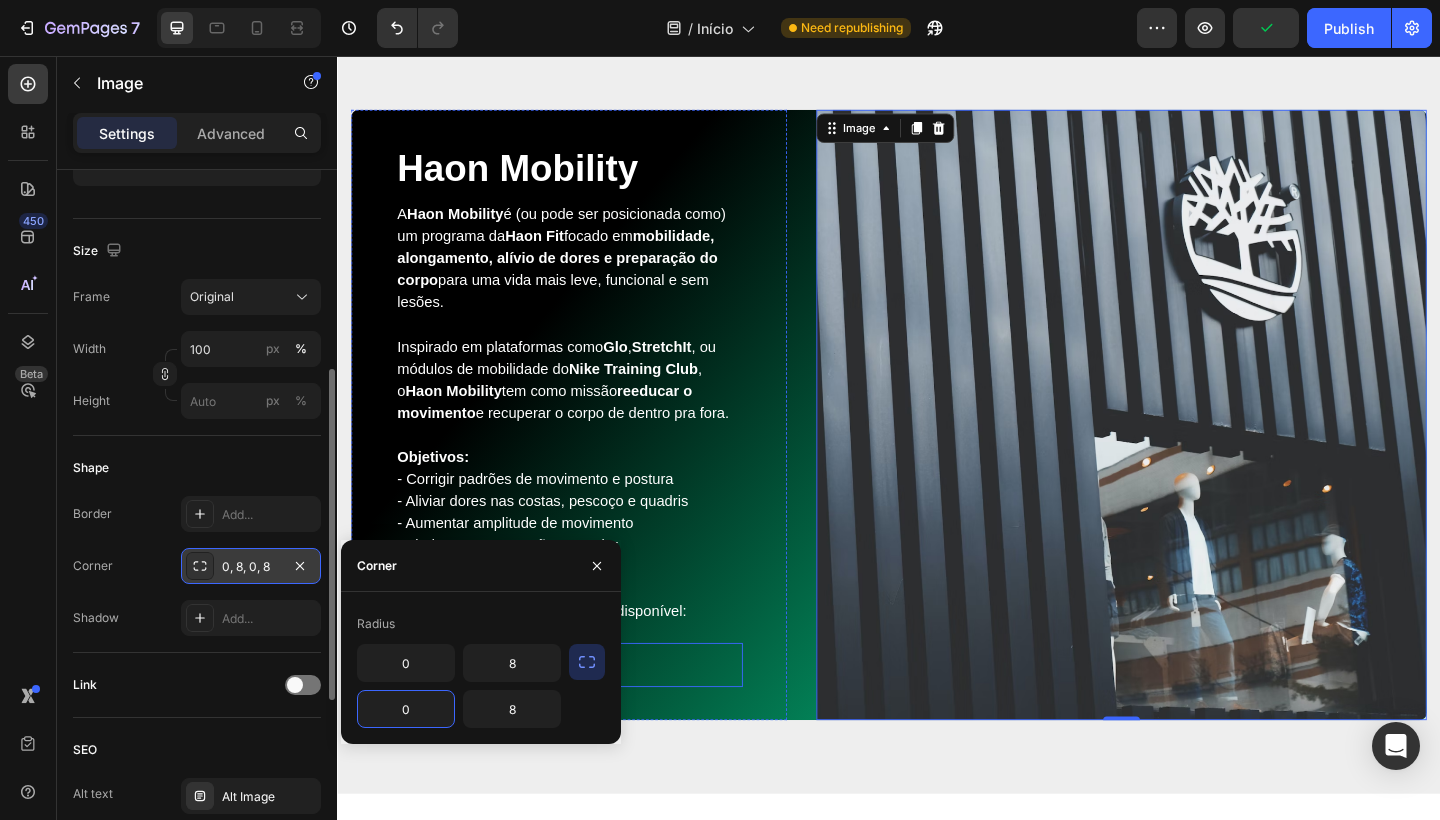click on "Haon Mobility Heading A  Haon Mobility  é (ou pode ser posicionada como) um programa da  Haon Fit  focado em  mobilidade, alongamento, alívio de dores e preparação do corpo  para uma vida mais leve, funcional e sem lesões.   Inspirado em plataformas como  Glo ,  StretchIt , ou módulos de mobilidade do  Nike Training Club , o  Haon Mobility  tem como missão  reeducar o movimento  e recuperar o corpo de dentro pra fora.   Objetivos: - Corrigir padrões de movimento e postura - Aliviar dores nas costas, pescoço e quadris - Aumentar amplitude de movimento - Ajudar na recuperação muscular - Reduzir estresse físico e mental   Leia mais clicando em nosso link disponível: Text block Haon Mobility Button" at bounding box center (589, 446) 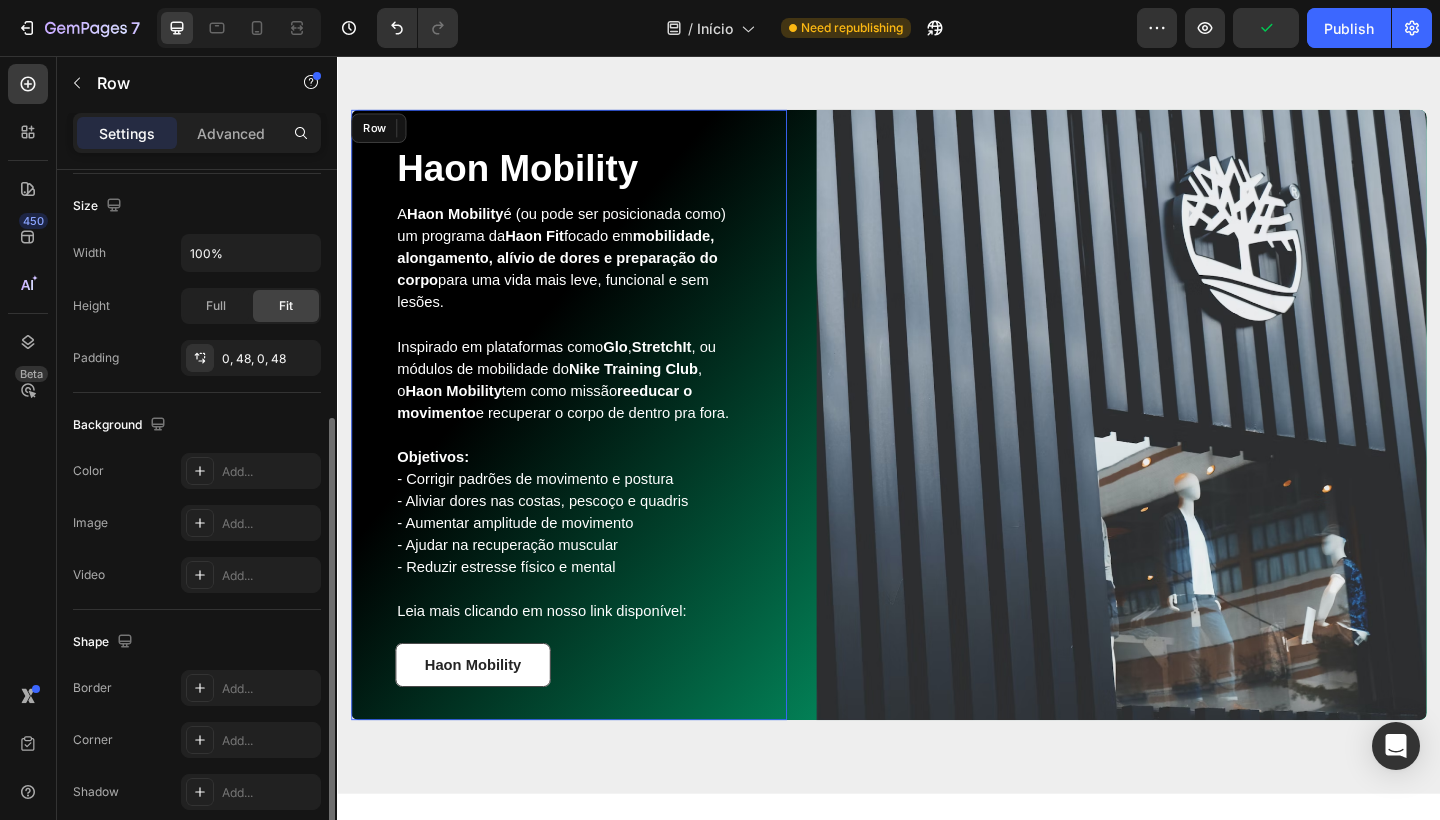 scroll, scrollTop: 0, scrollLeft: 0, axis: both 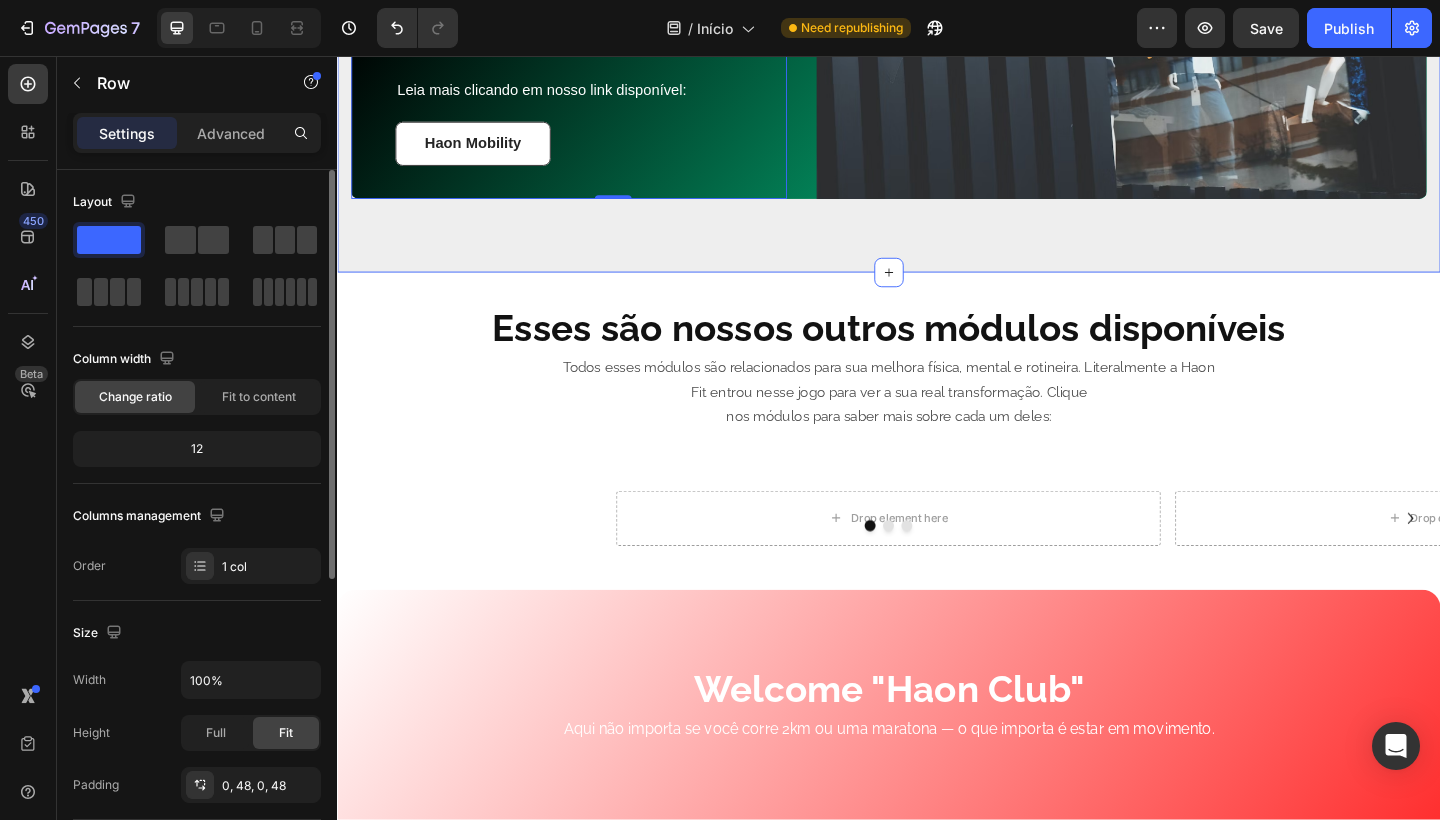 click on "Haon Mobility Heading A  Haon Mobility  é (ou pode ser posicionada como) um programa da  Haon Fit  focado em  mobilidade, alongamento, alívio de dores e preparação do corpo  para uma vida mais leve, funcional e sem lesões.   Inspirado em plataformas como  Glo ,  StretchIt , ou módulos de mobilidade do  Nike Training Club , o  Haon Mobility  tem como missão  reeducar o movimento  e recuperar o corpo de dentro pra fora.   Objetivos: - Corrigir padrões de movimento e postura - Aliviar dores nas costas, pescoço e quadris - Aumentar amplitude de movimento - Ajudar na recuperação muscular - Reduzir estresse físico e mental   Leia mais clicando em nosso link disponível: Text block Haon Mobility Button Row   0 Image Row Section 7" at bounding box center (937, -120) 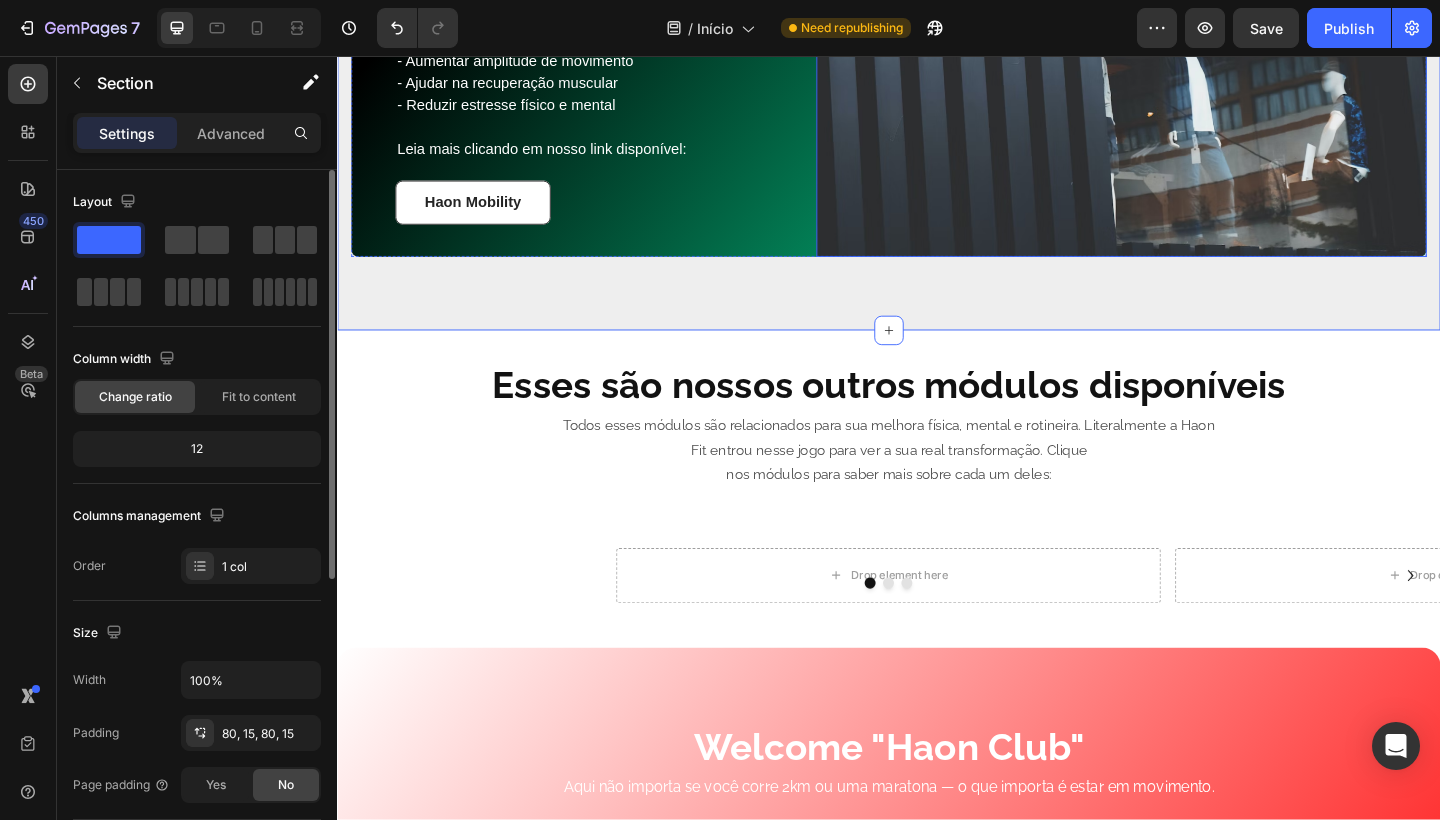 scroll, scrollTop: 3747, scrollLeft: 0, axis: vertical 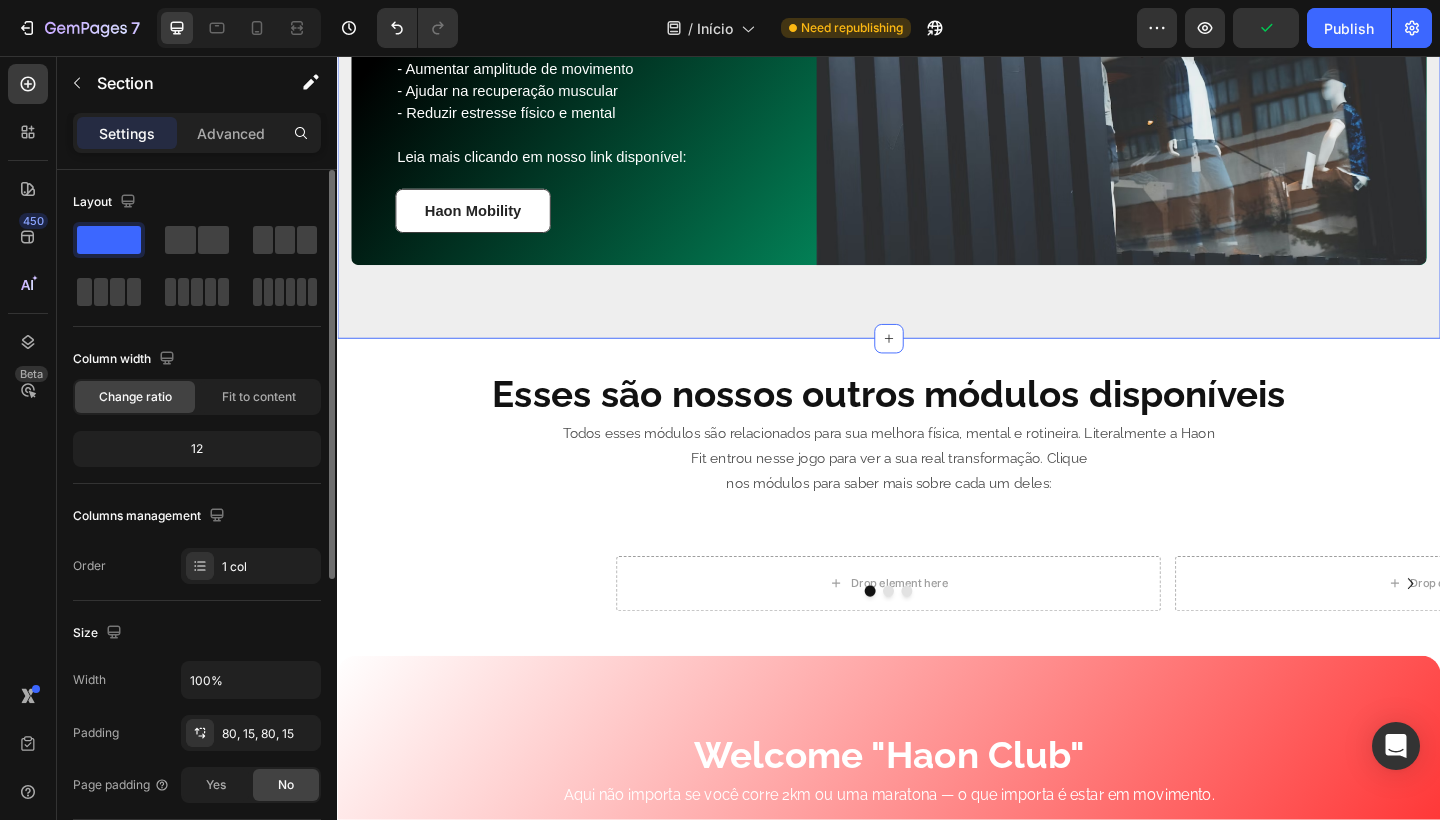 click on "Haon Mobility Heading A  Haon Mobility  é (ou pode ser posicionada como) um programa da  Haon Fit  focado em  mobilidade, alongamento, alívio de dores e preparação do corpo  para uma vida mais leve, funcional e sem lesões.   Inspirado em plataformas como  Glo ,  StretchIt , ou módulos de mobilidade do  Nike Training Club , o  Haon Mobility  tem como missão  reeducar o movimento  e recuperar o corpo de dentro pra fora.   Objetivos: - Corrigir padrões de movimento e postura - Aliviar dores nas costas, pescoço e quadris - Aumentar amplitude de movimento - Ajudar na recuperação muscular - Reduzir estresse físico e mental   Leia mais clicando em nosso link disponível: Text block Haon Mobility Button Row Image Row Section 7   You can create reusable sections Create Theme Section AI Content Write with GemAI What would you like to describe here? Tone and Voice Persuasive Product Plano Anual Show more Generate" at bounding box center [937, -48] 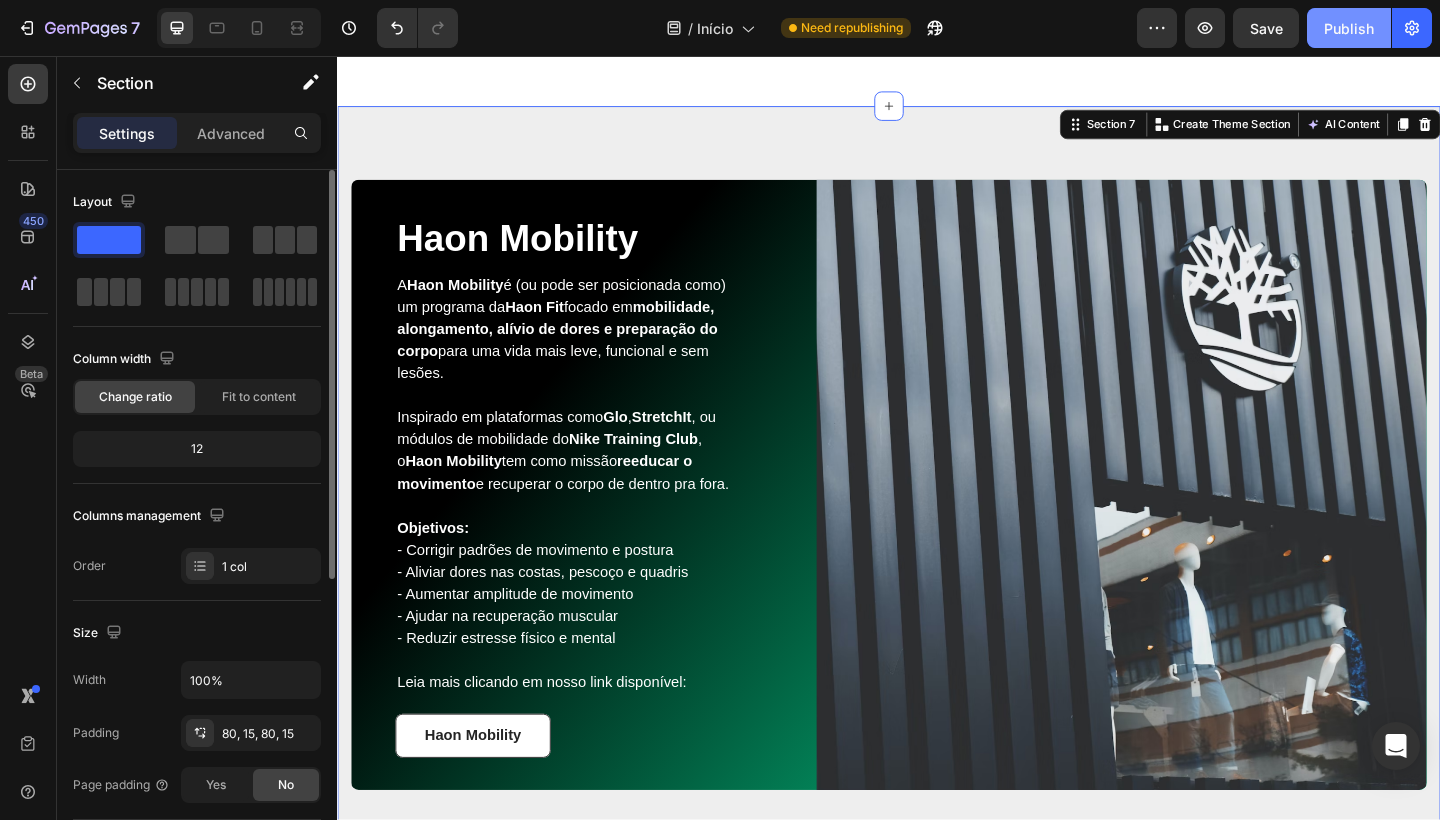 scroll, scrollTop: 3787, scrollLeft: 0, axis: vertical 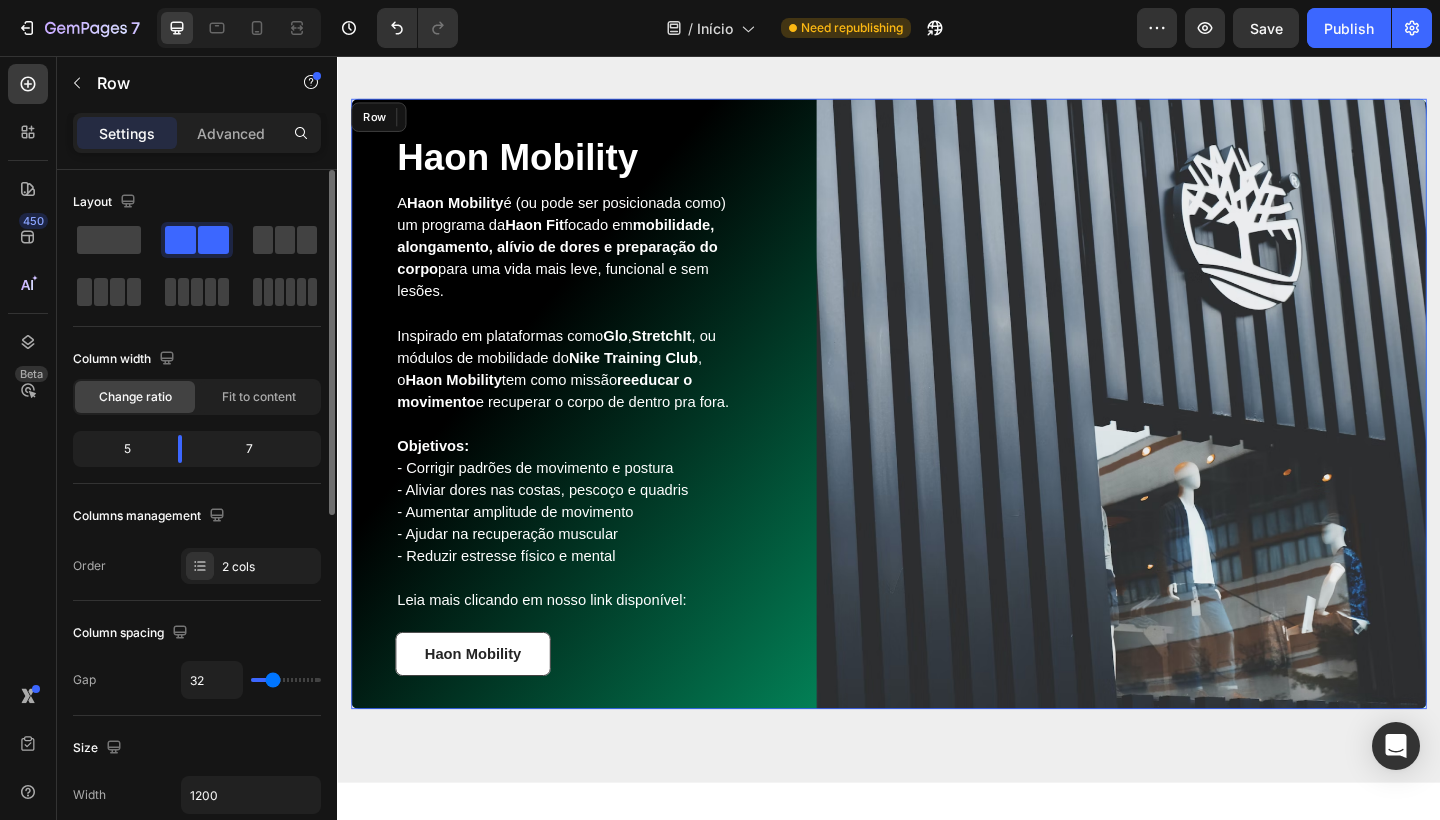 click on "Haon Mobility Heading A  Haon Mobility  é (ou pode ser posicionada como) um programa da  Haon Fit  focado em  mobilidade, alongamento, alívio de dores e preparação do corpo  para uma vida mais leve, funcional e sem lesões.   Inspirado em plataformas como  Glo ,  StretchIt , ou módulos de mobilidade do  Nike Training Club , o  Haon Mobility  tem como missão  reeducar o movimento  e recuperar o corpo de dentro pra fora.   Objetivos: - Corrigir padrões de movimento e postura - Aliviar dores nas costas, pescoço e quadris - Aumentar amplitude de movimento - Ajudar na recuperação muscular - Reduzir estresse físico e mental   Leia mais clicando em nosso link disponível: Text block Haon Mobility Button Row" at bounding box center (589, 435) 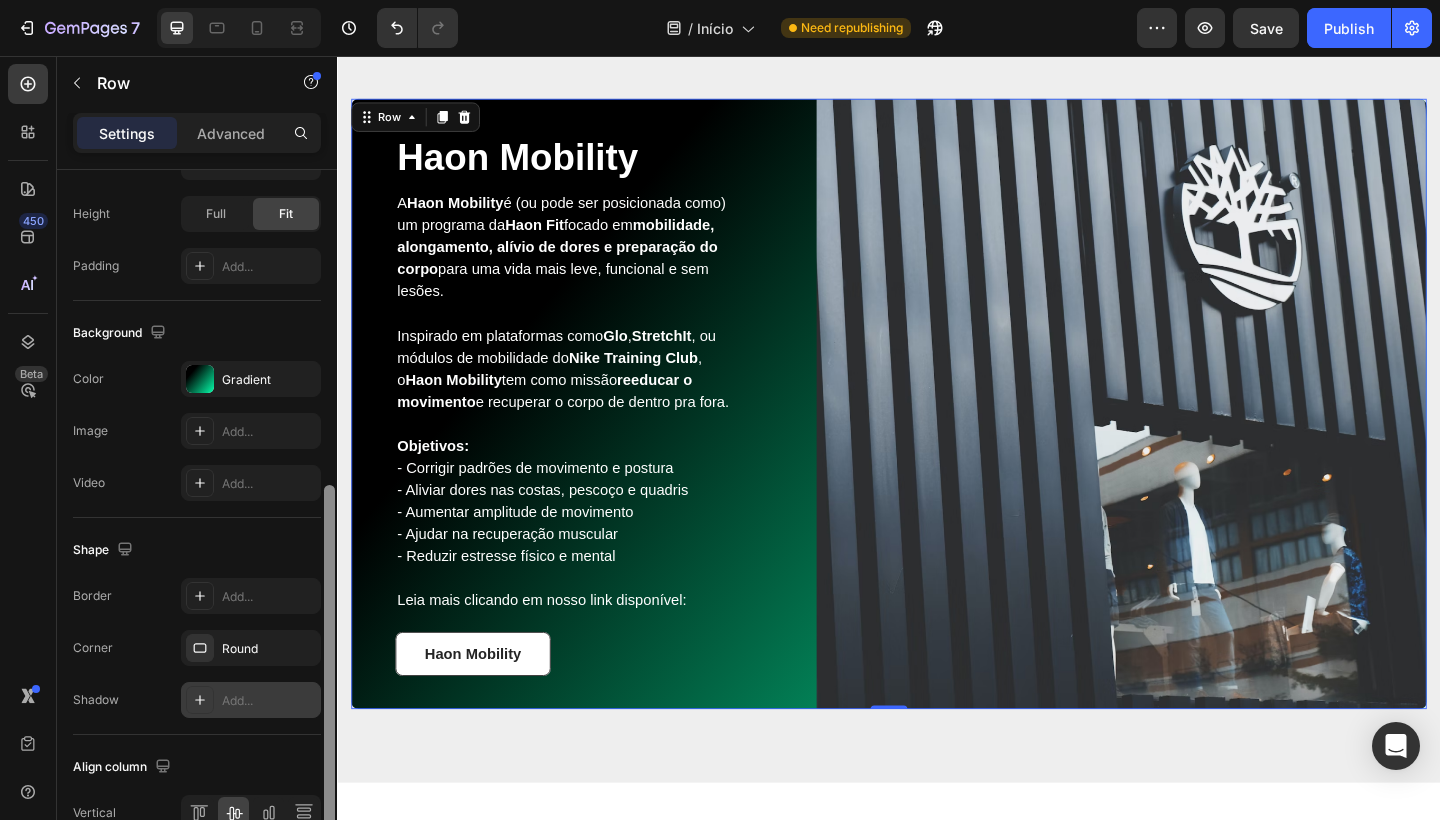 scroll, scrollTop: 634, scrollLeft: 0, axis: vertical 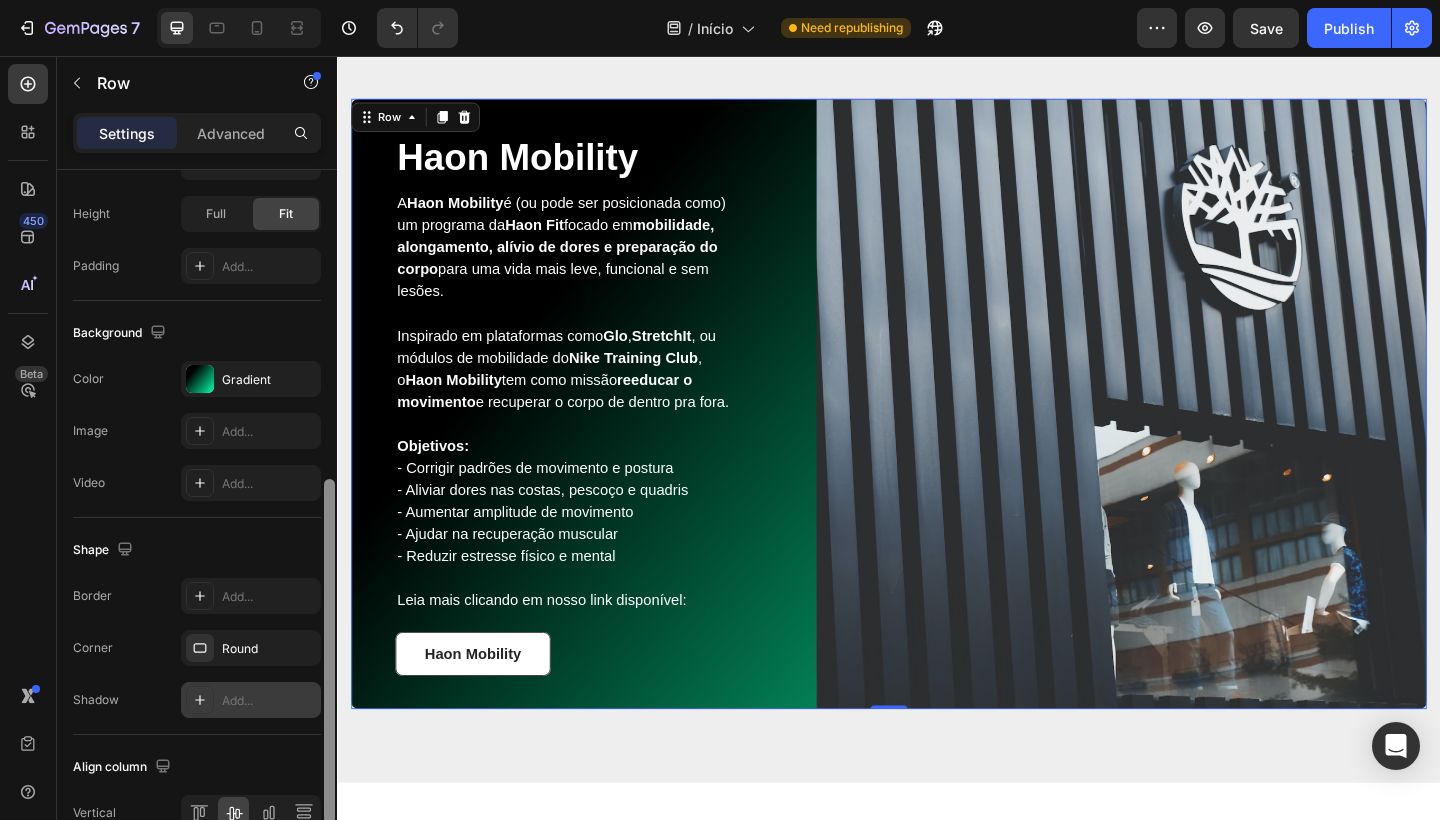 drag, startPoint x: 333, startPoint y: 382, endPoint x: 284, endPoint y: 692, distance: 313.8487 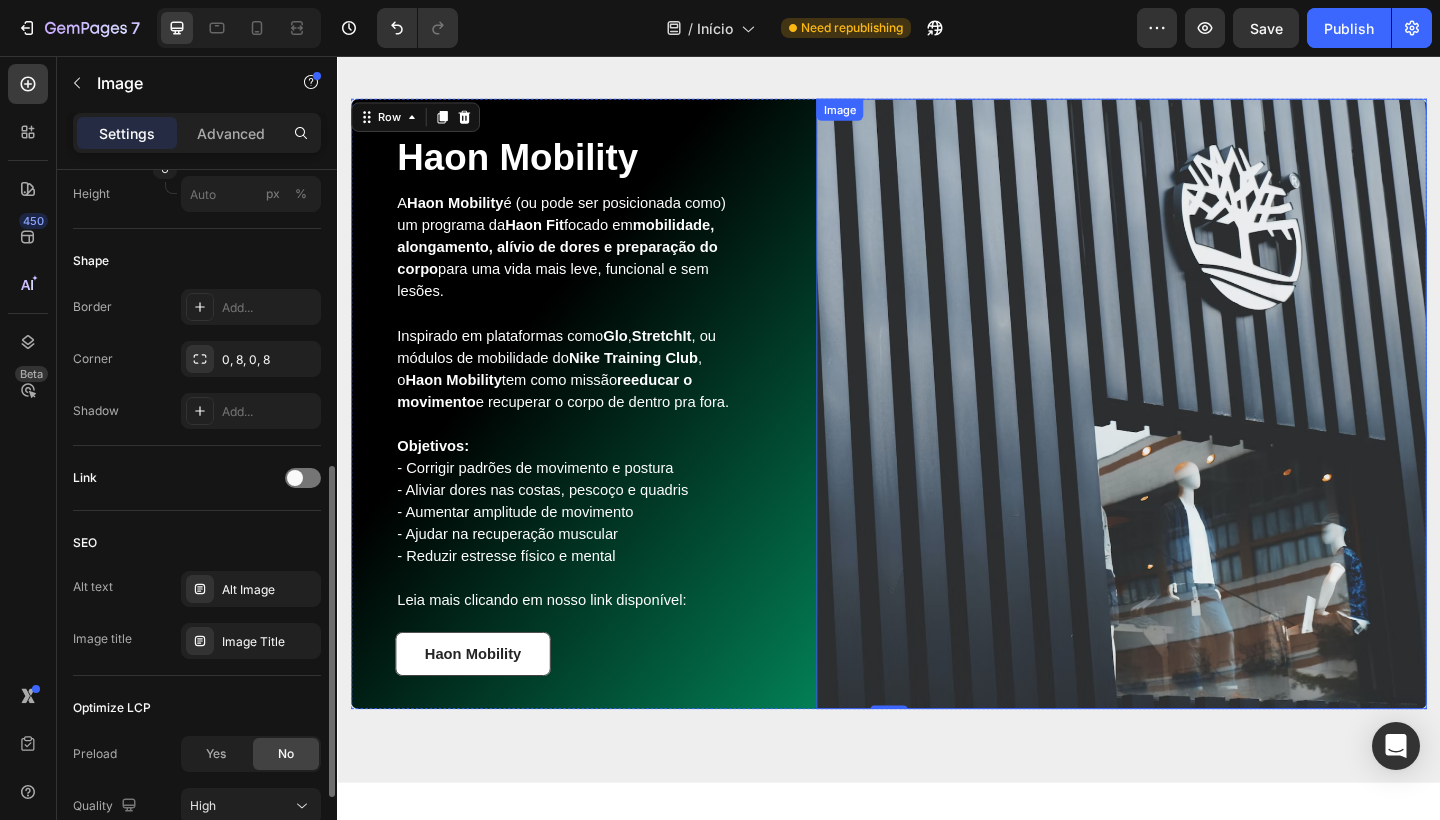 click at bounding box center [1190, 435] 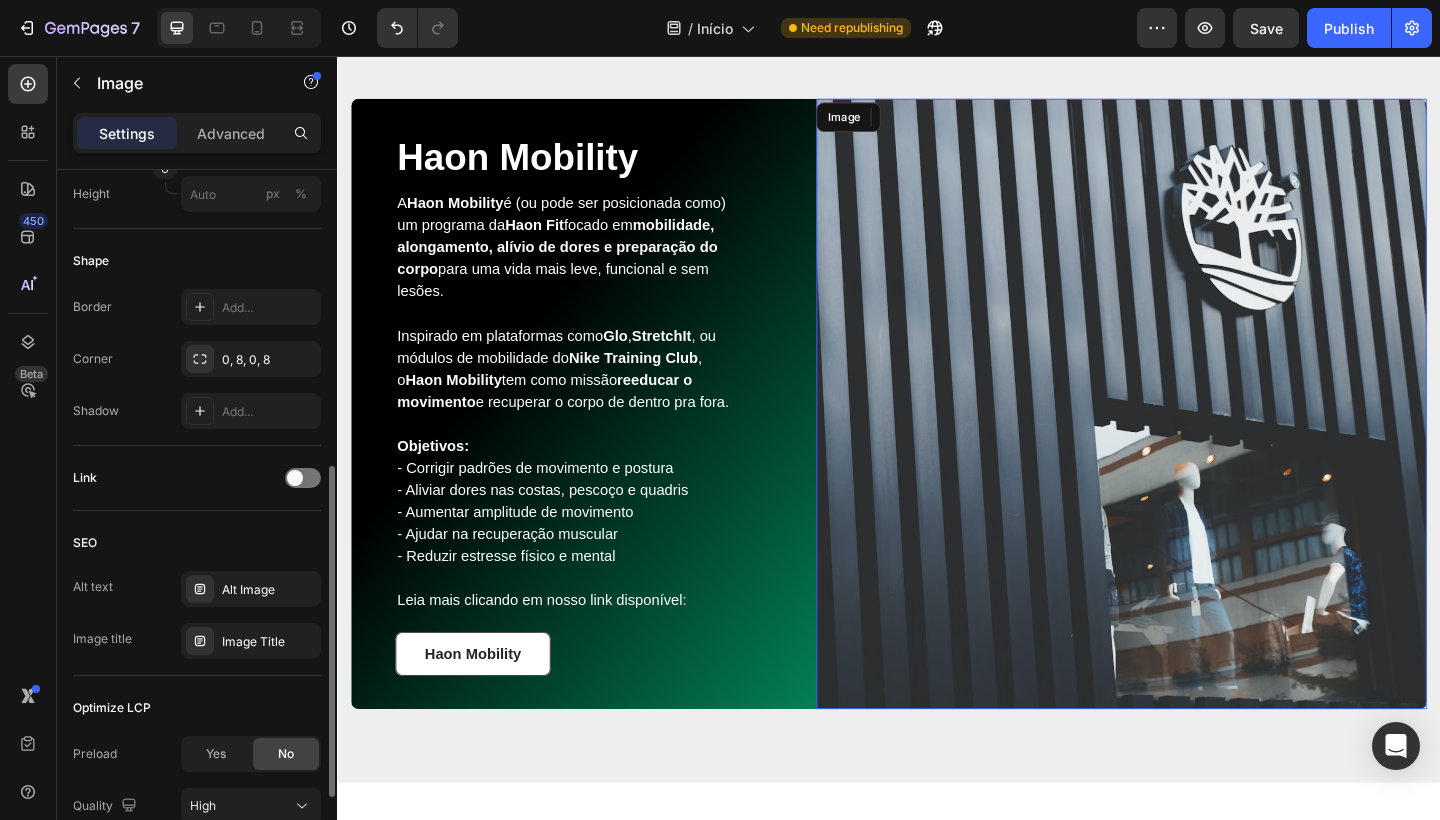 scroll, scrollTop: 0, scrollLeft: 0, axis: both 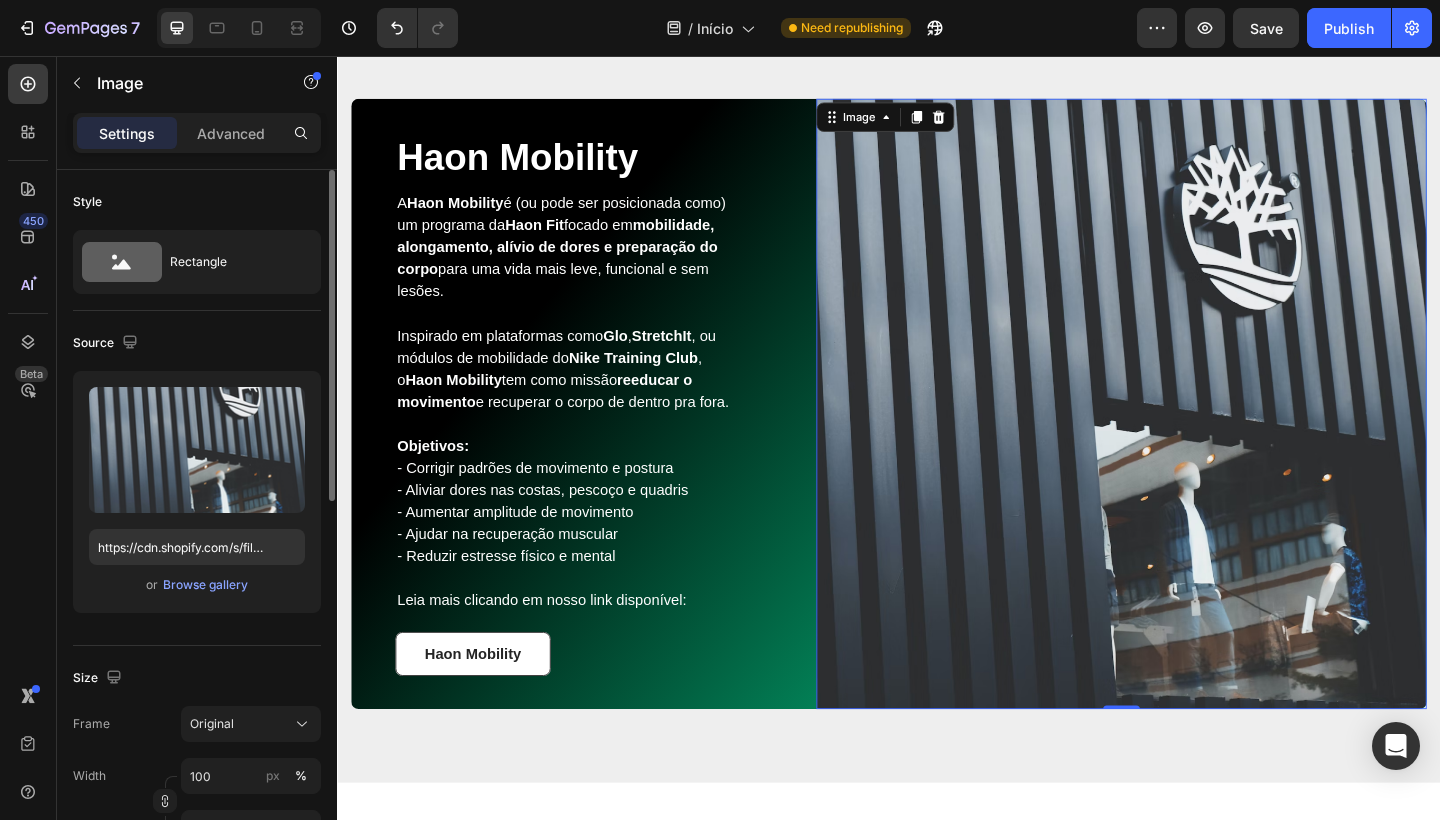 click at bounding box center [1190, 435] 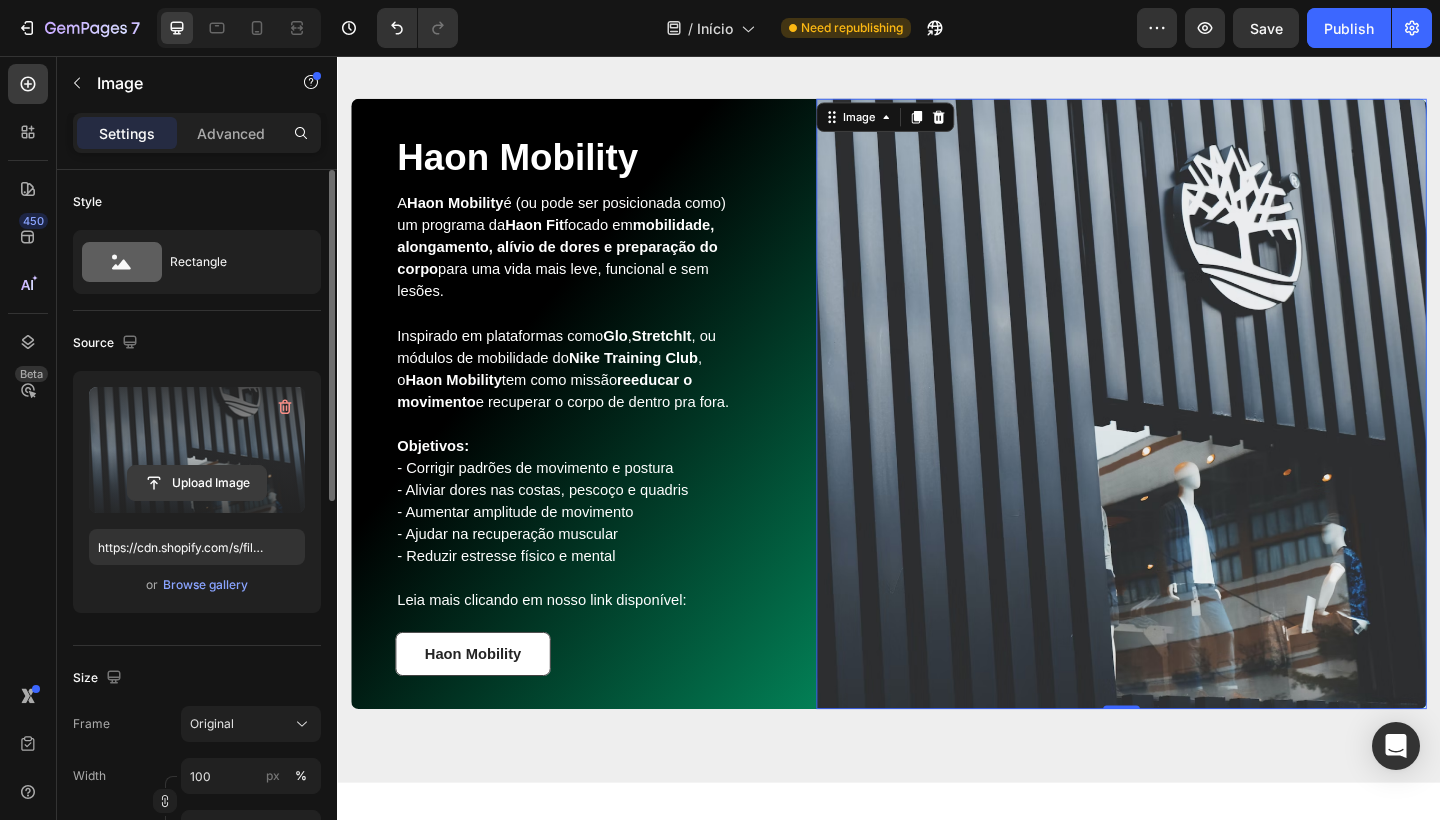click 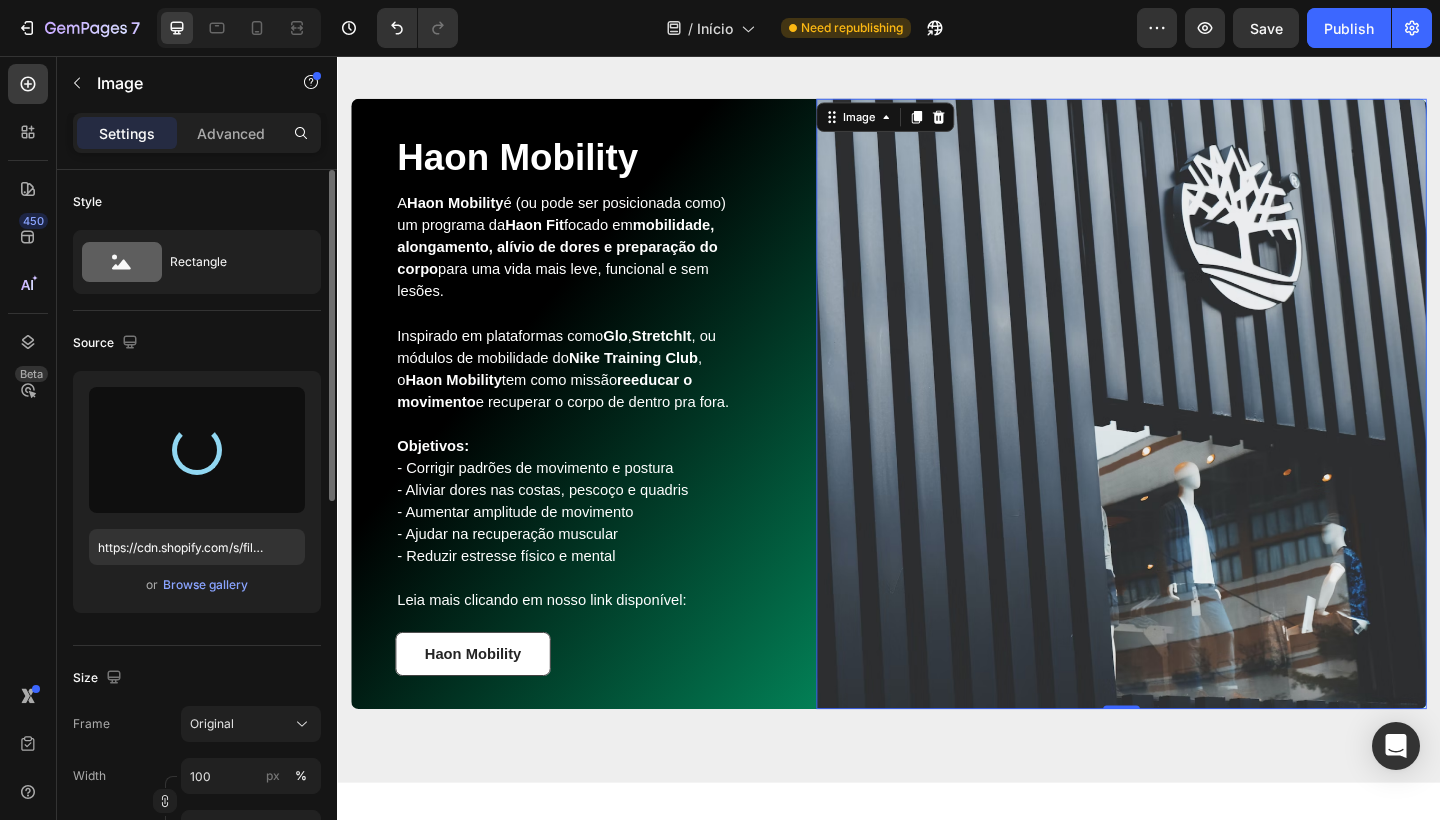 type on "https://cdn.shopify.com/s/files/1/0754/9681/6871/files/gempages_576628724481393183-0e341308-b898-40b3-a5ed-801db160982c.png" 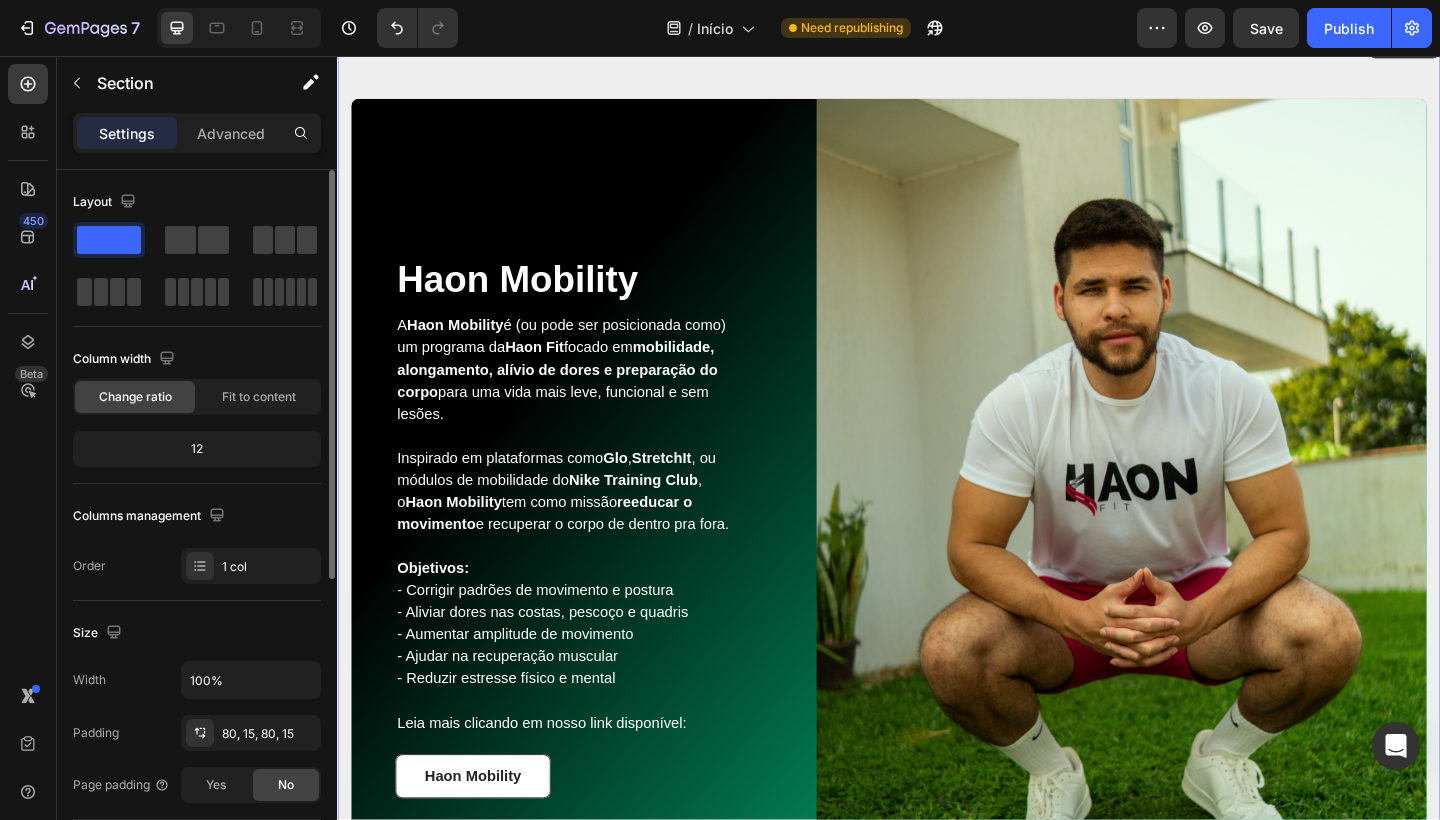 click on "Haon Mobility Heading A  Haon Mobility  é (ou pode ser posicionada como) um programa da  Haon Fit  focado em  mobilidade, alongamento, alívio de dores e preparação do corpo  para uma vida mais leve, funcional e sem lesões.   Inspirado em plataformas como  Glo ,  StretchIt , ou módulos de mobilidade do  Nike Training Club , o  Haon Mobility  tem como missão  reeducar o movimento  e recuperar o corpo de dentro pra fora.   Objetivos: - Corrigir padrões de movimento e postura - Aliviar dores nas costas, pescoço e quadris - Aumentar amplitude de movimento - Ajudar na recuperação muscular - Reduzir estresse físico e mental   Leia mais clicando em nosso link disponível: Text block Haon Mobility Button Row Image   0 Row Section 7" at bounding box center [937, 567] 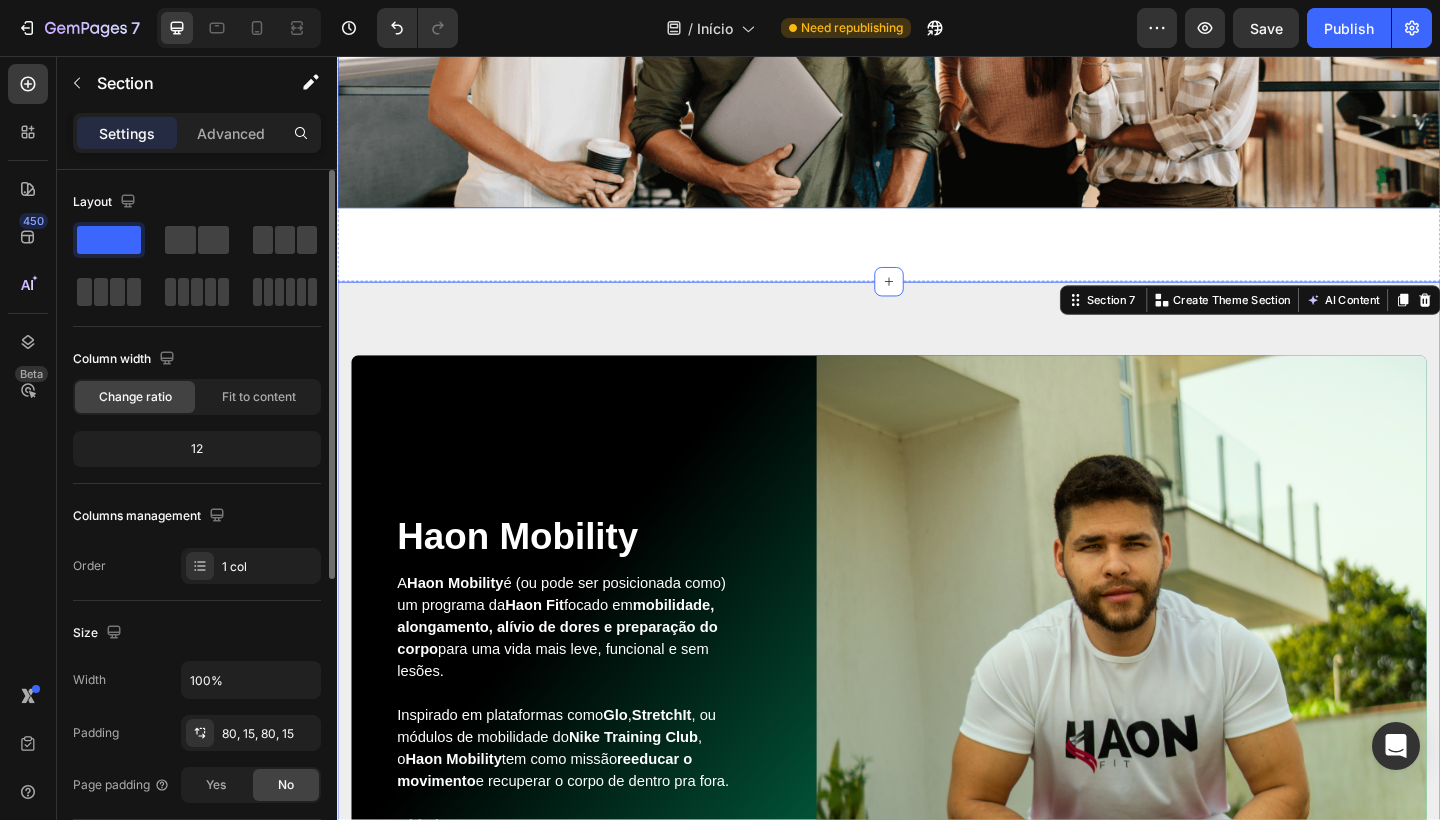 scroll, scrollTop: 3520, scrollLeft: 0, axis: vertical 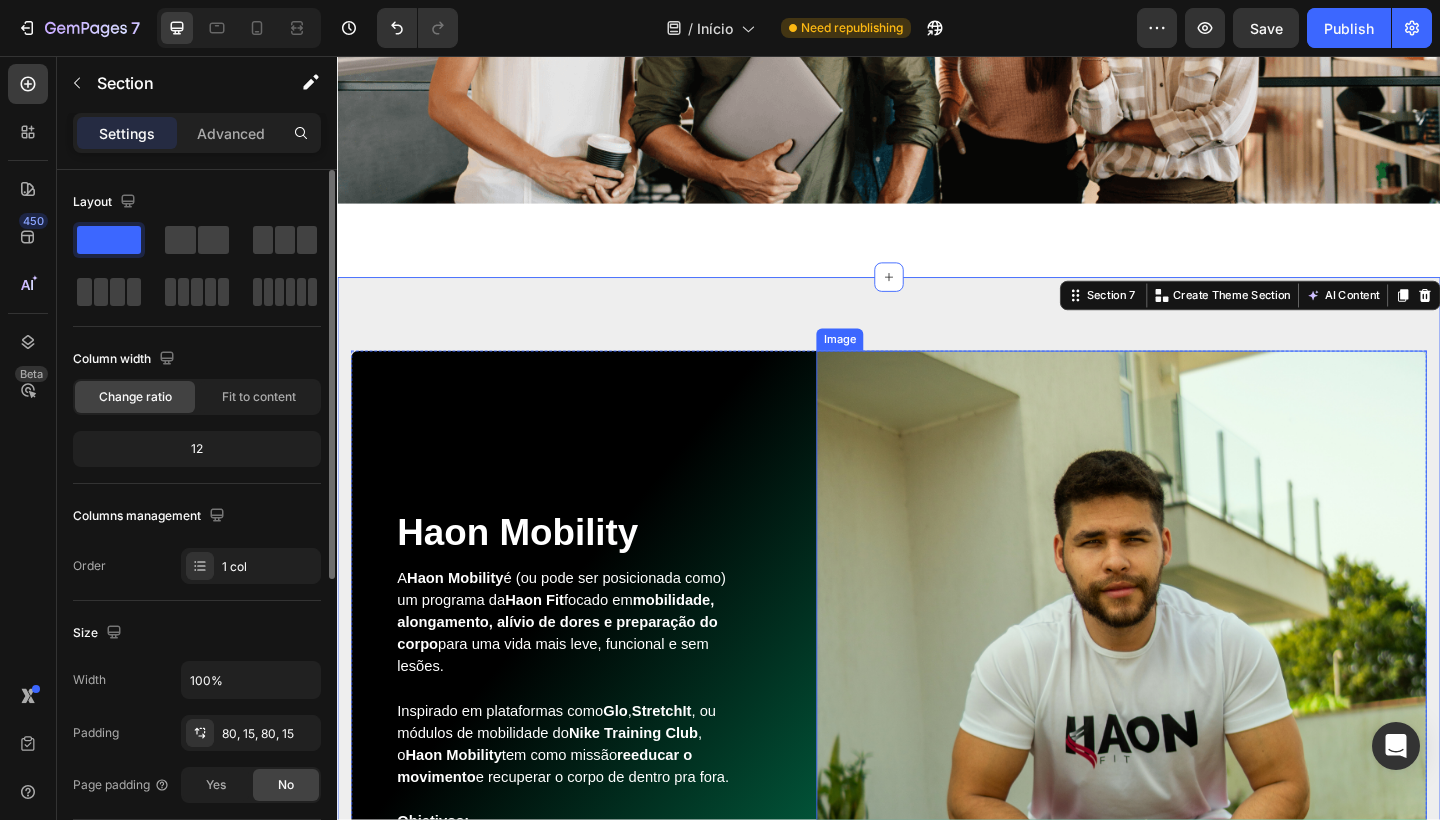 click at bounding box center [1190, 841] 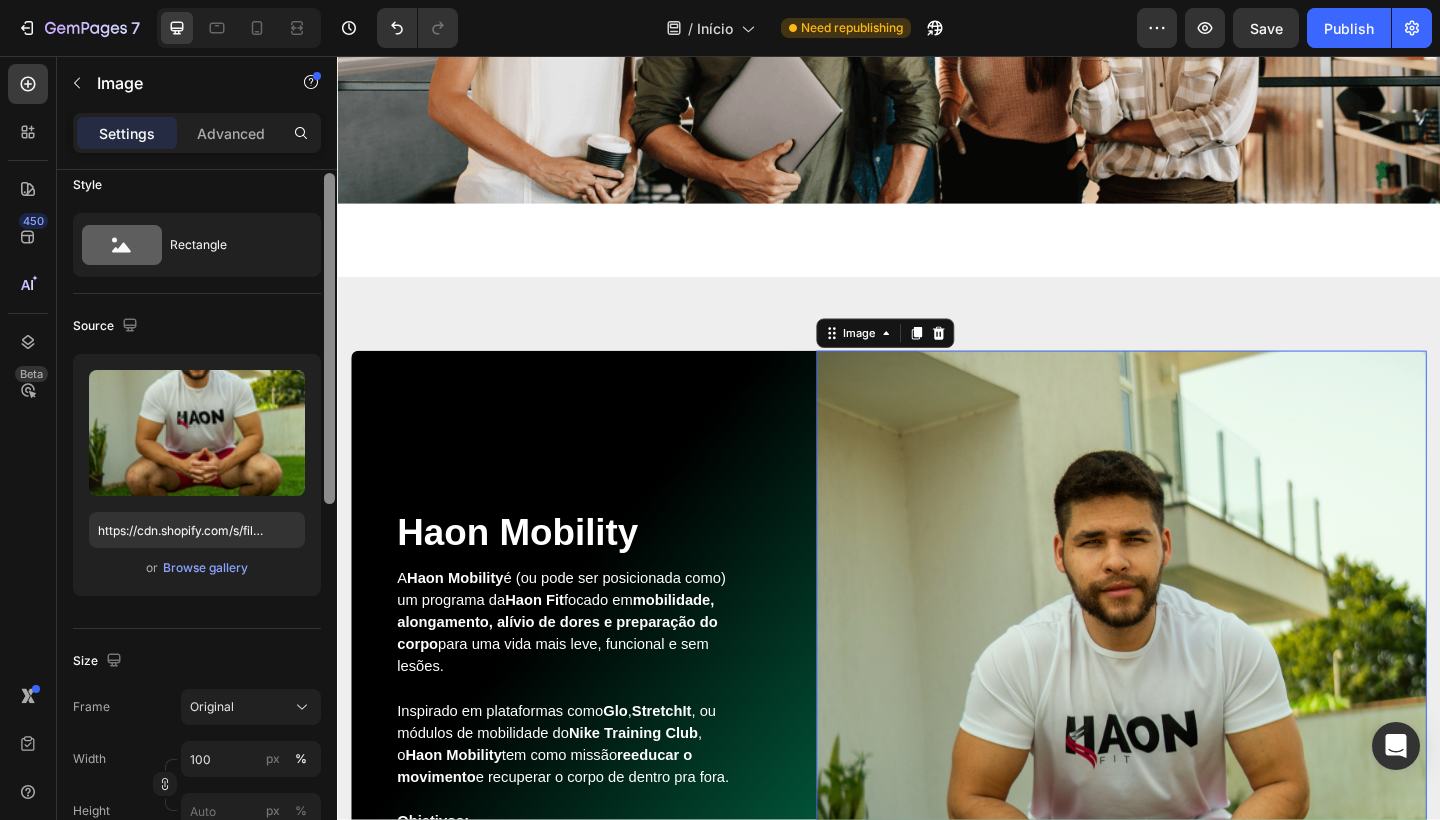 scroll, scrollTop: 14, scrollLeft: 0, axis: vertical 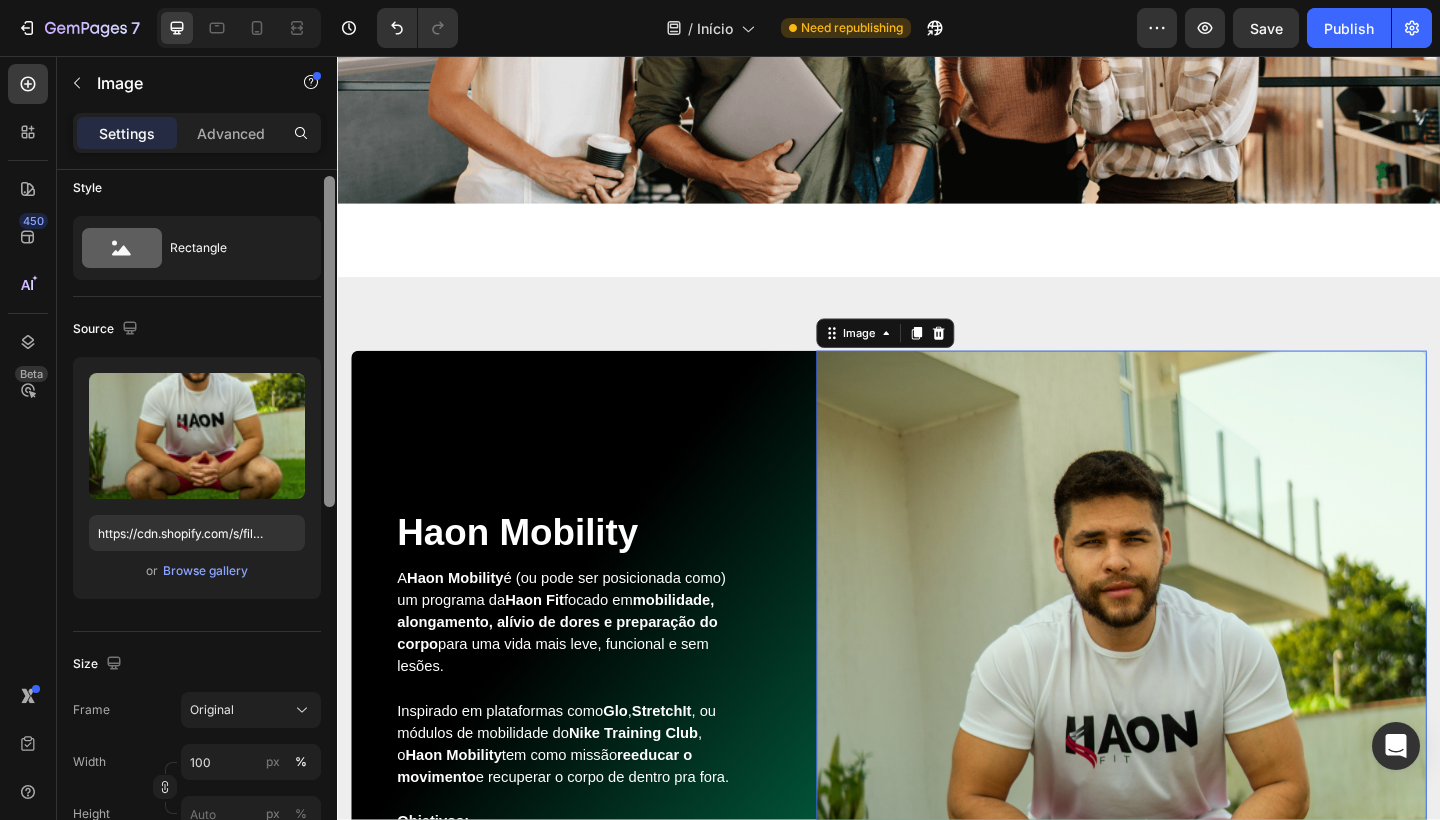 click at bounding box center [329, 523] 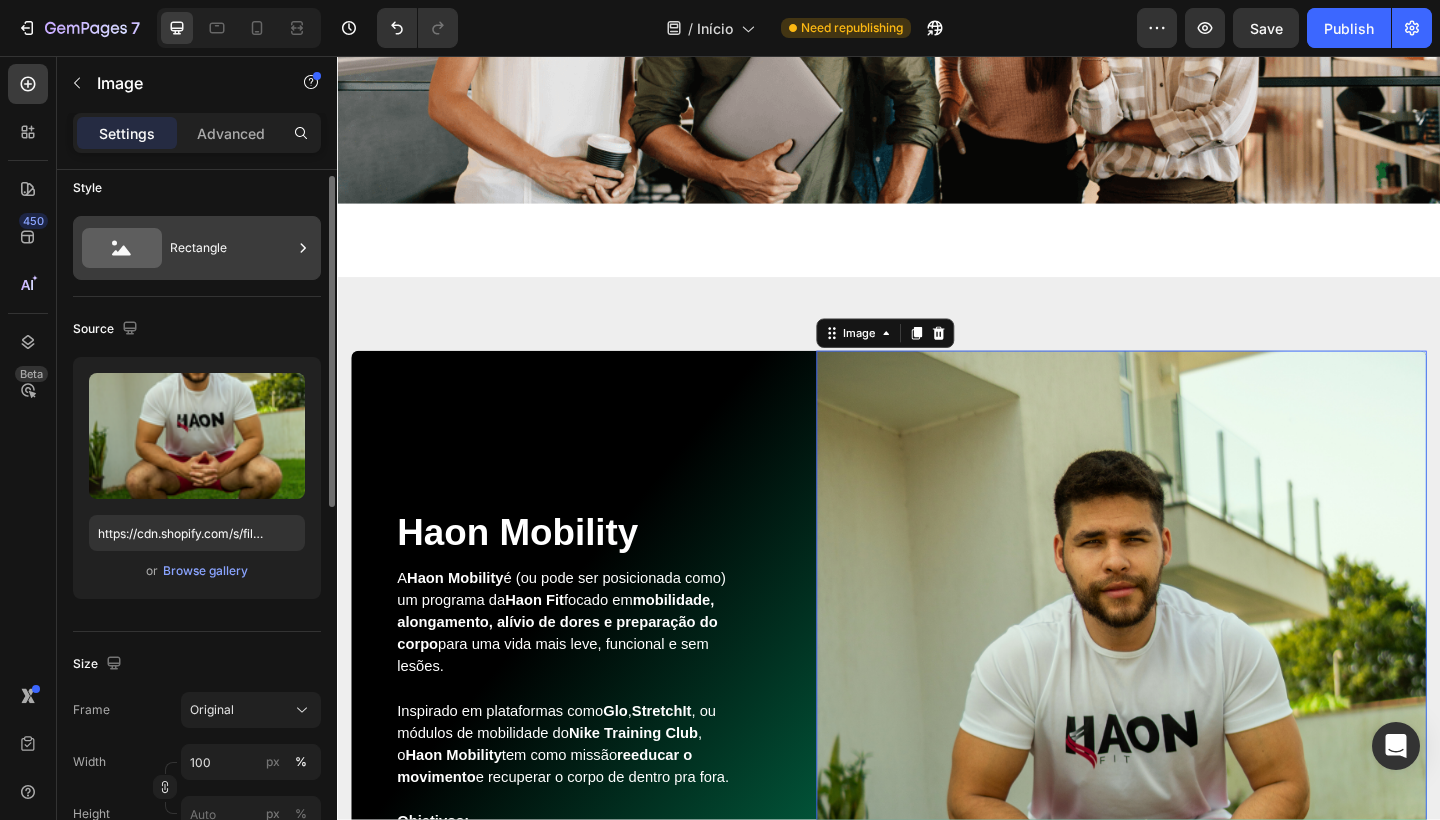 click on "Rectangle" at bounding box center (231, 248) 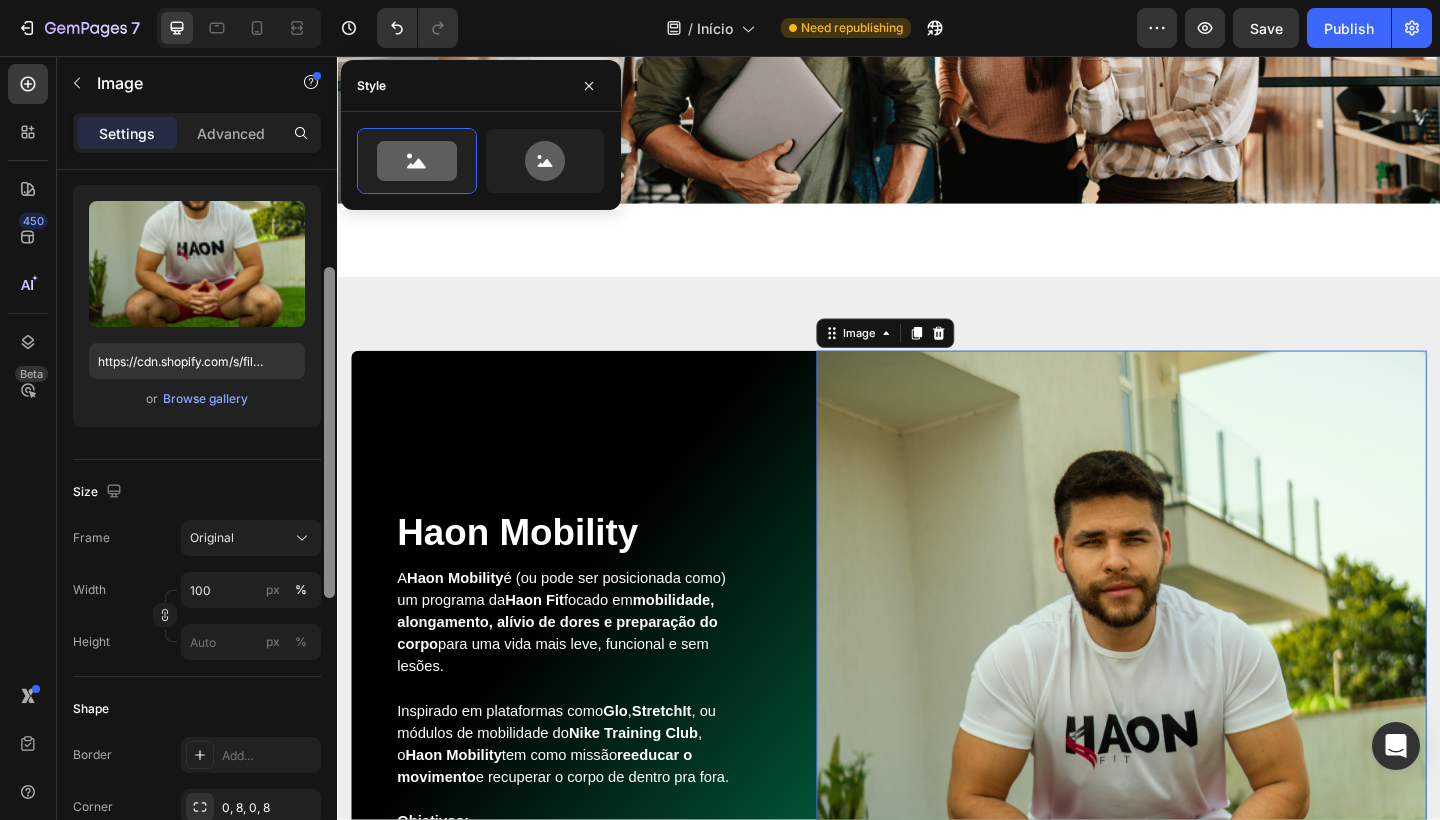 scroll, scrollTop: 204, scrollLeft: 0, axis: vertical 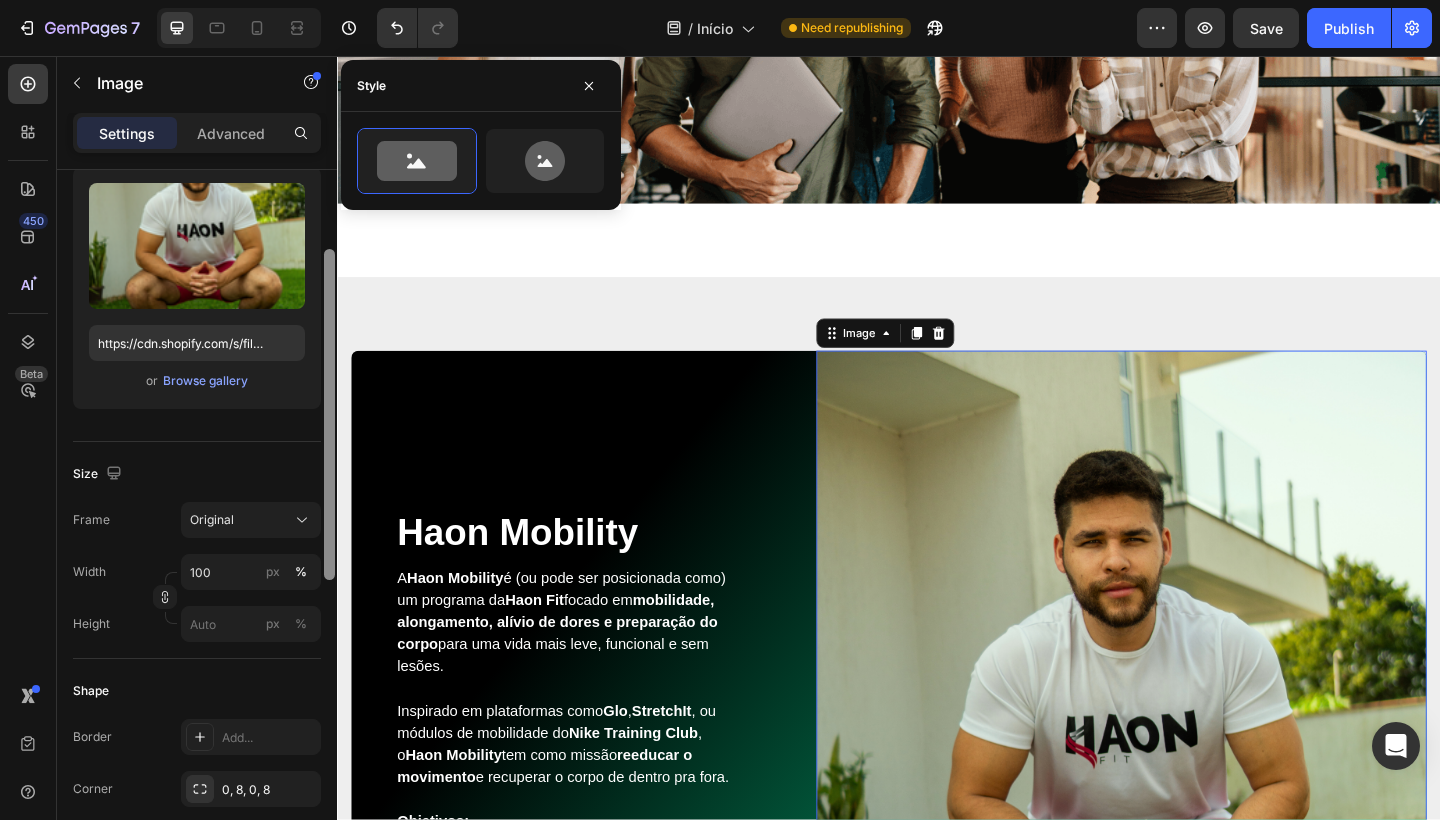 drag, startPoint x: 326, startPoint y: 335, endPoint x: 320, endPoint y: 424, distance: 89.20202 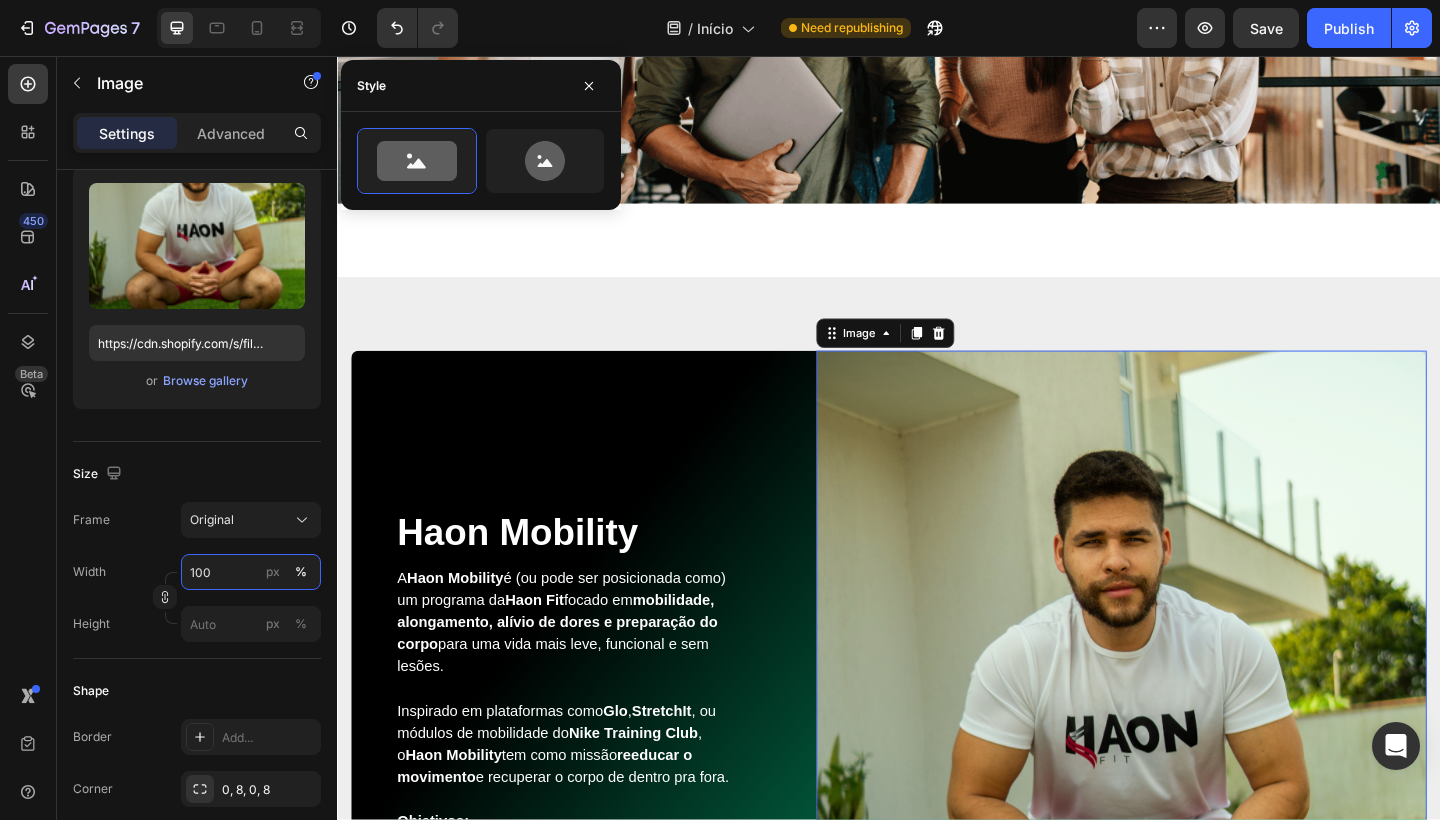 click on "100" at bounding box center [251, 572] 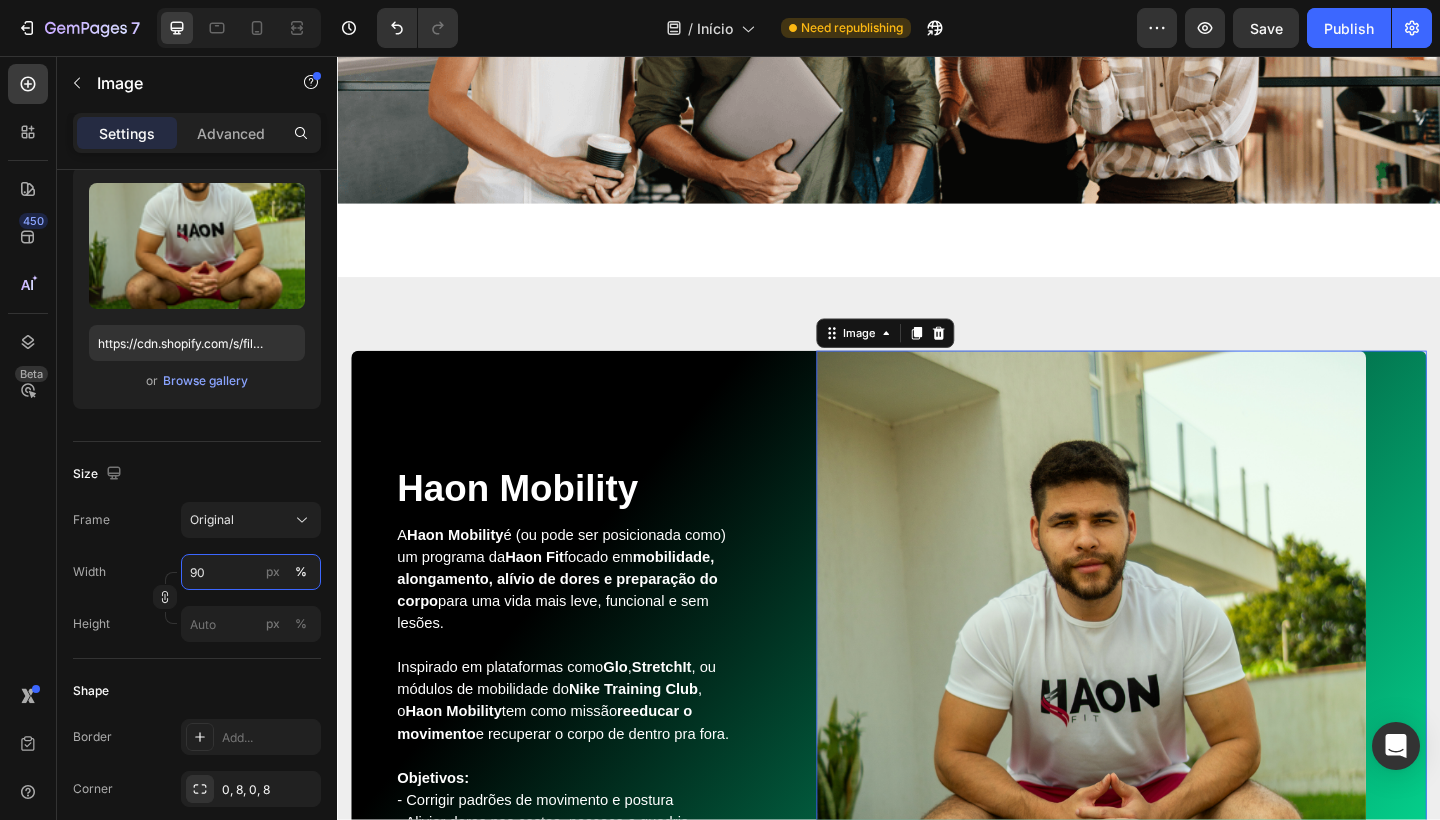 type on "9" 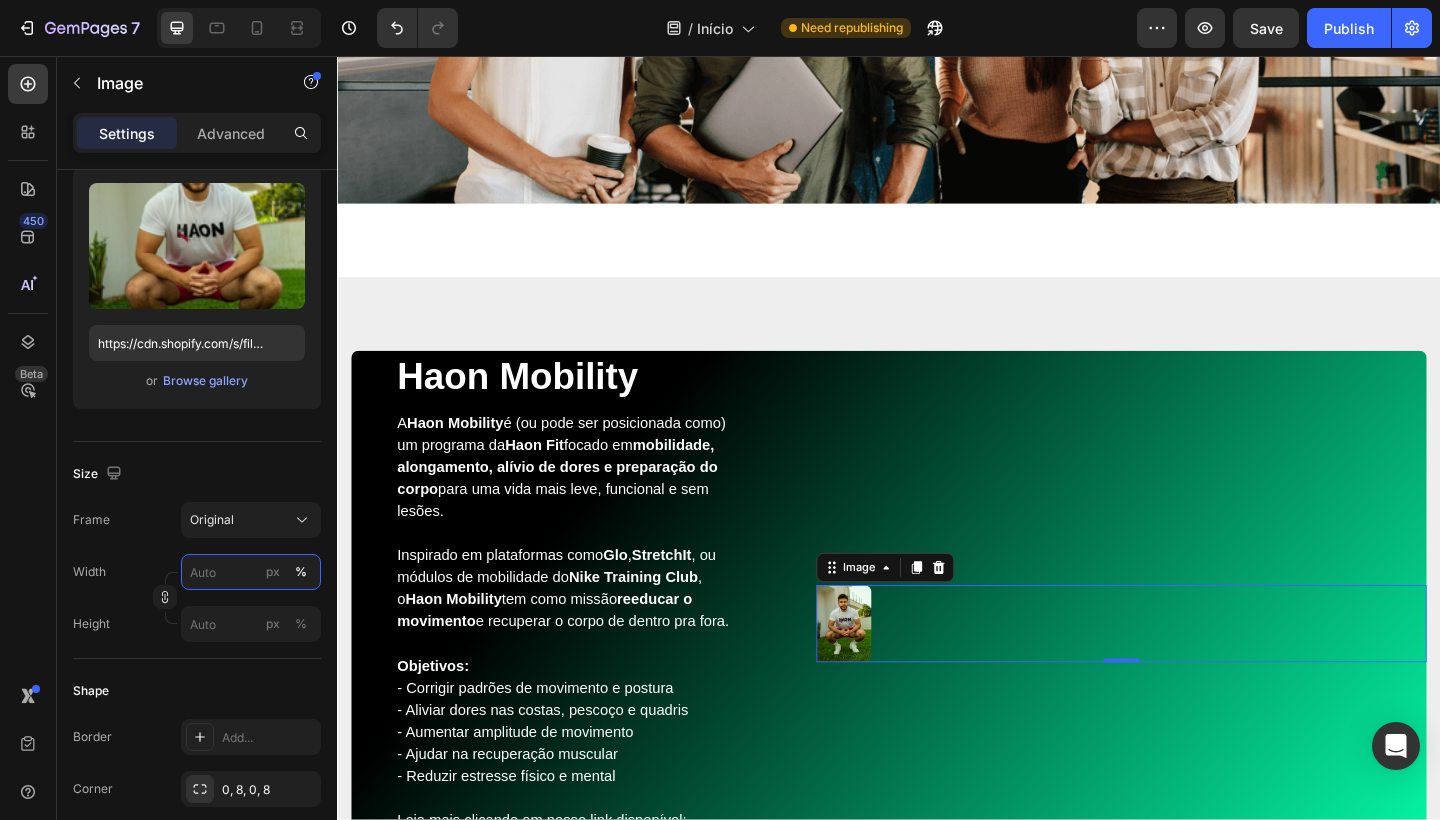 type on "9" 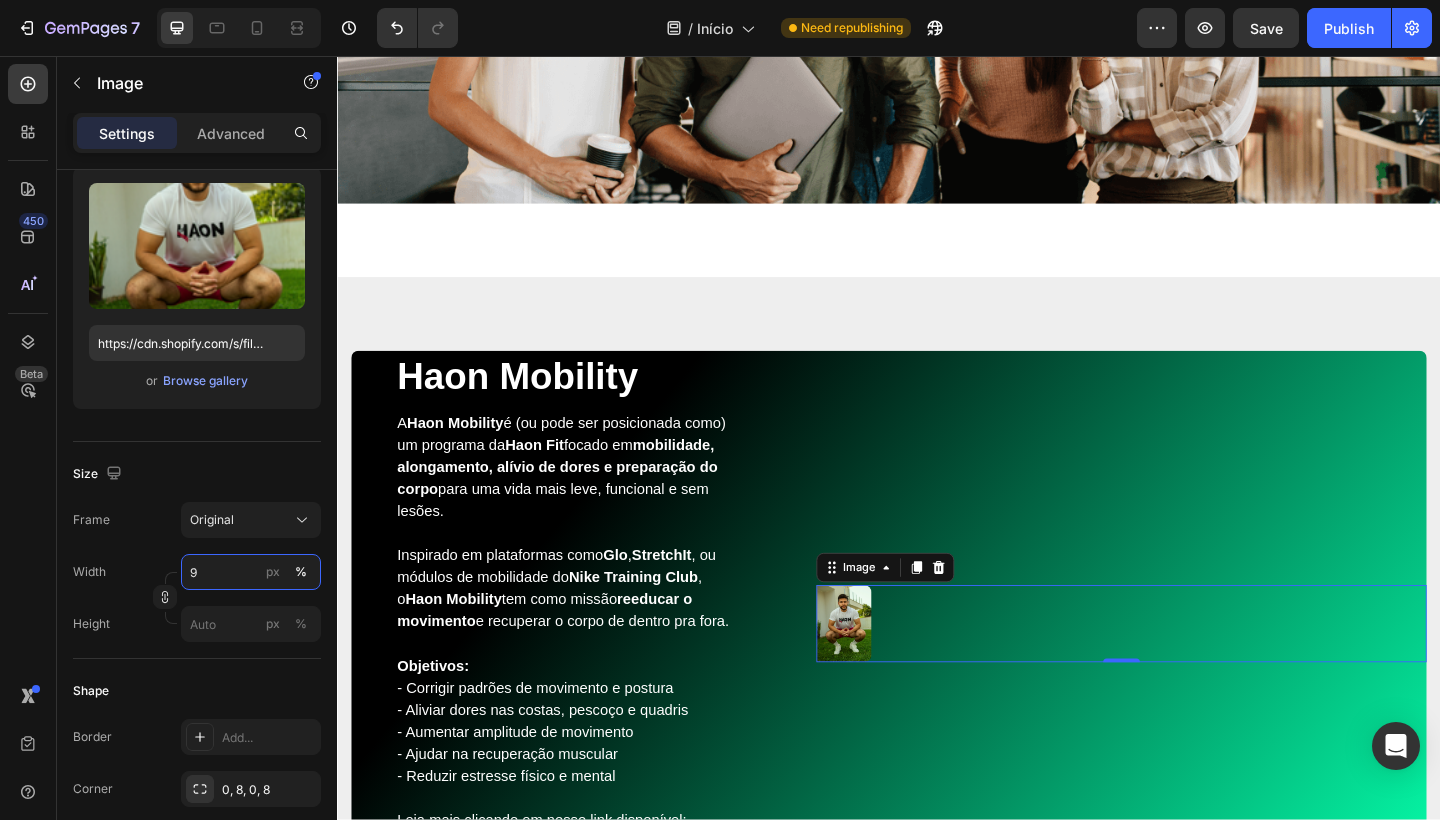 type 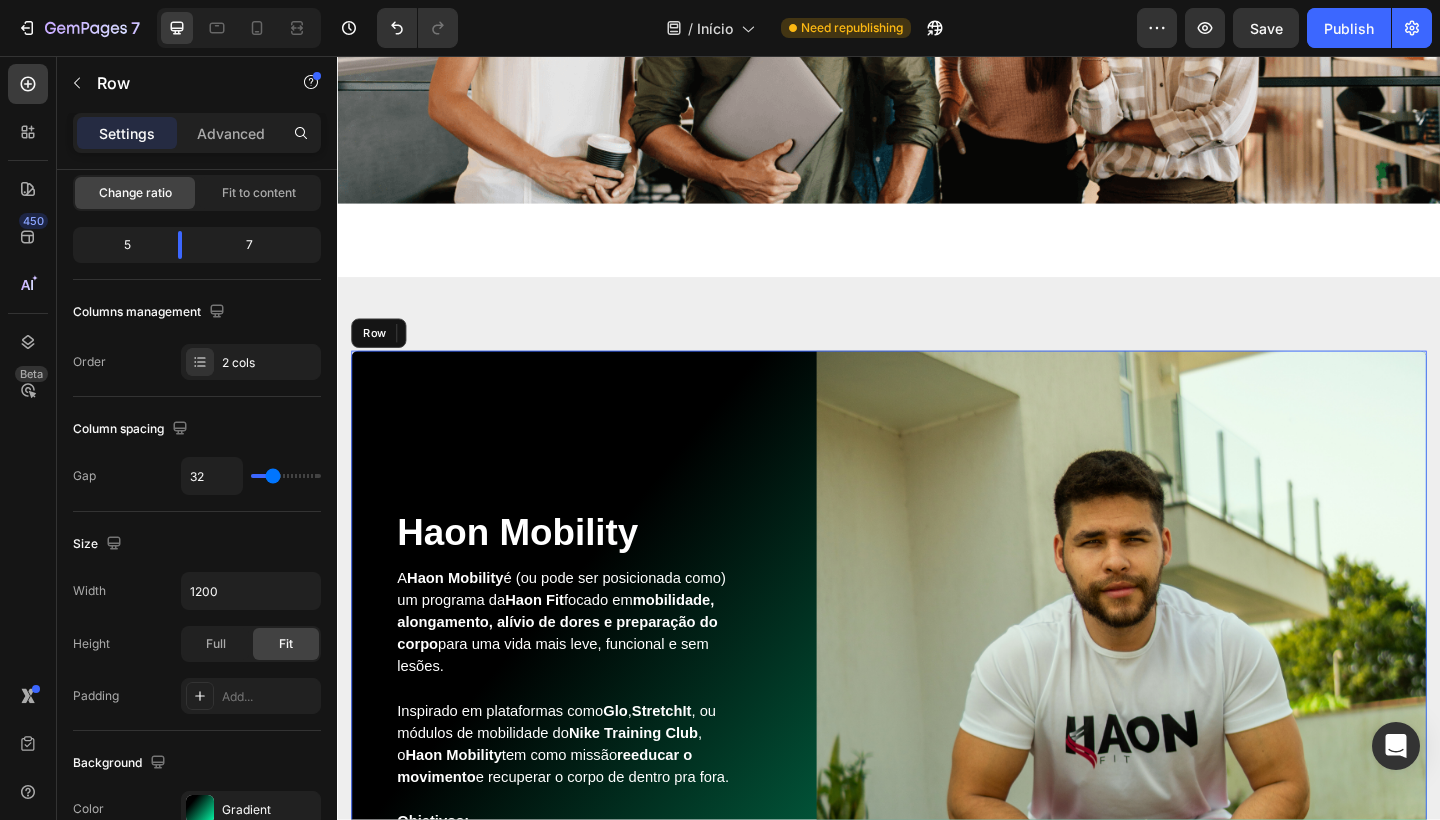 click on "Haon Mobility Heading A  Haon Mobility  é (ou pode ser posicionada como) um programa da  Haon Fit  focado em  mobilidade, alongamento, alívio de dores e preparação do corpo  para uma vida mais leve, funcional e sem lesões.   Inspirado em plataformas como  Glo ,  StretchIt , ou módulos de mobilidade do  Nike Training Club , o  Haon Mobility  tem como missão  reeducar o movimento  e recuperar o corpo de dentro pra fora.   Objetivos: - Corrigir padrões de movimento e postura - Aliviar dores nas costas, pescoço e quadris - Aumentar amplitude de movimento - Ajudar na recuperação muscular - Reduzir estresse físico e mental   Leia mais clicando em nosso link disponível: Text block Haon Mobility Button Row" at bounding box center (589, 841) 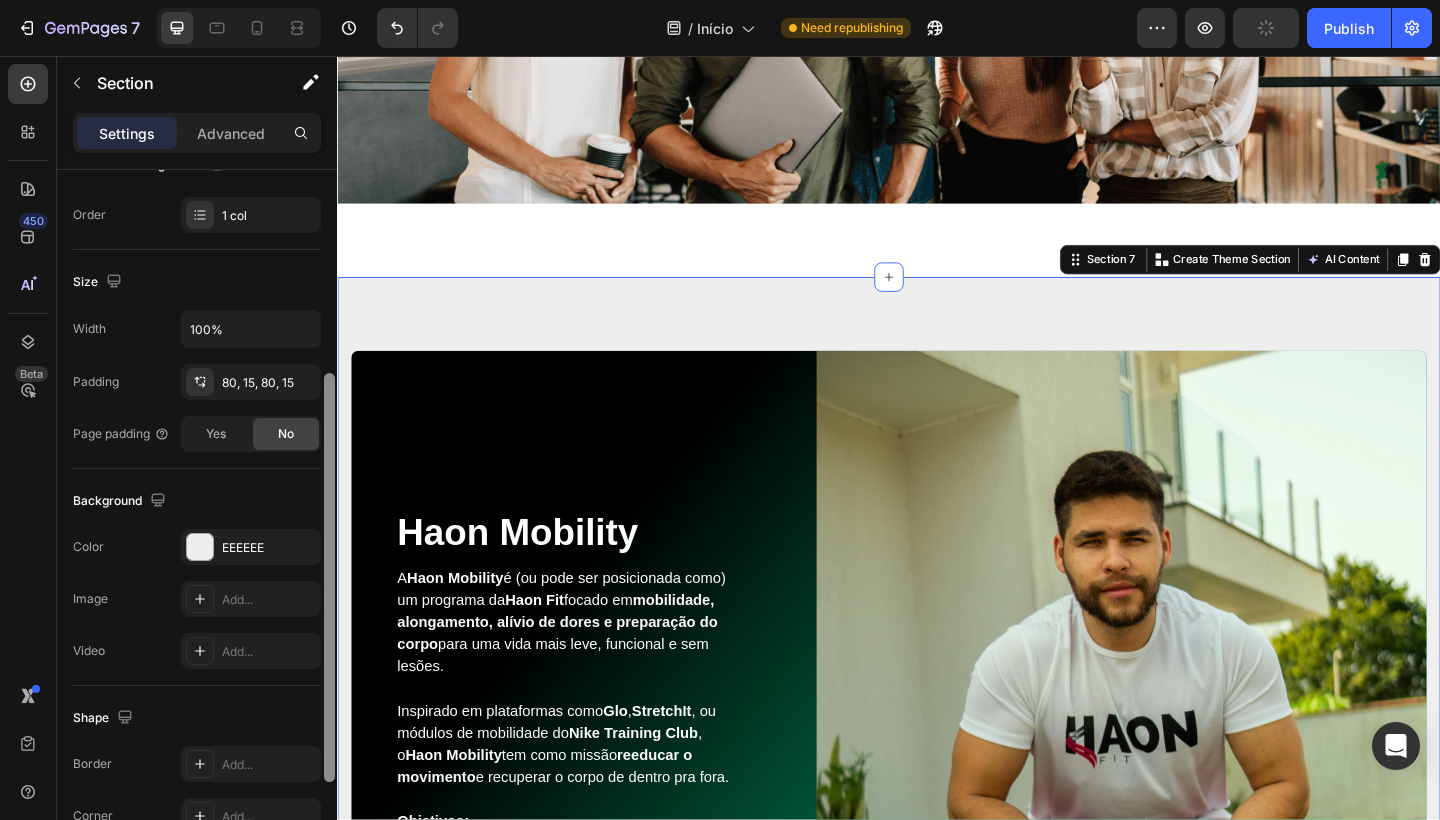 drag, startPoint x: 329, startPoint y: 533, endPoint x: 309, endPoint y: 726, distance: 194.03351 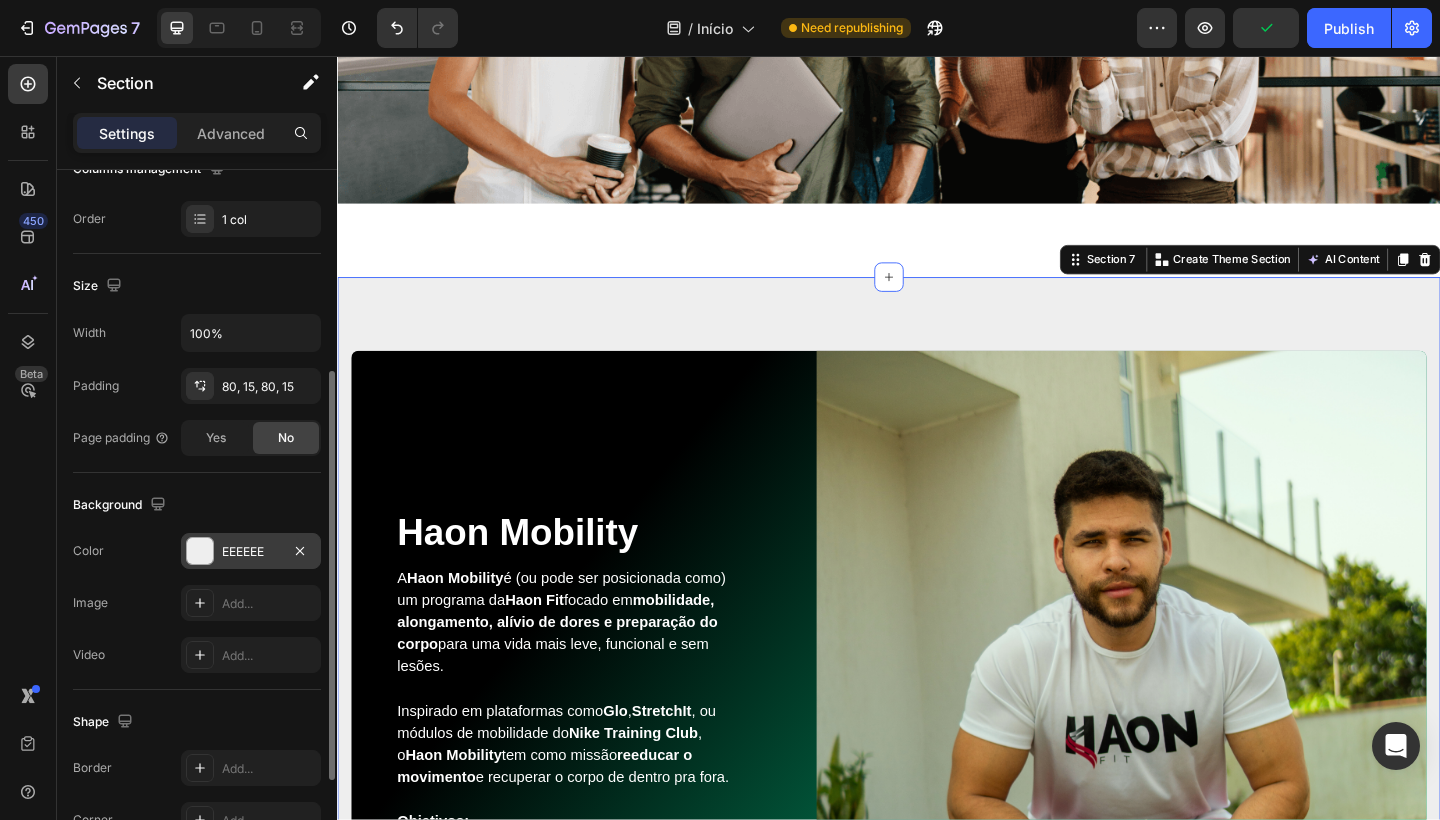click on "EEEEEE" at bounding box center (251, 552) 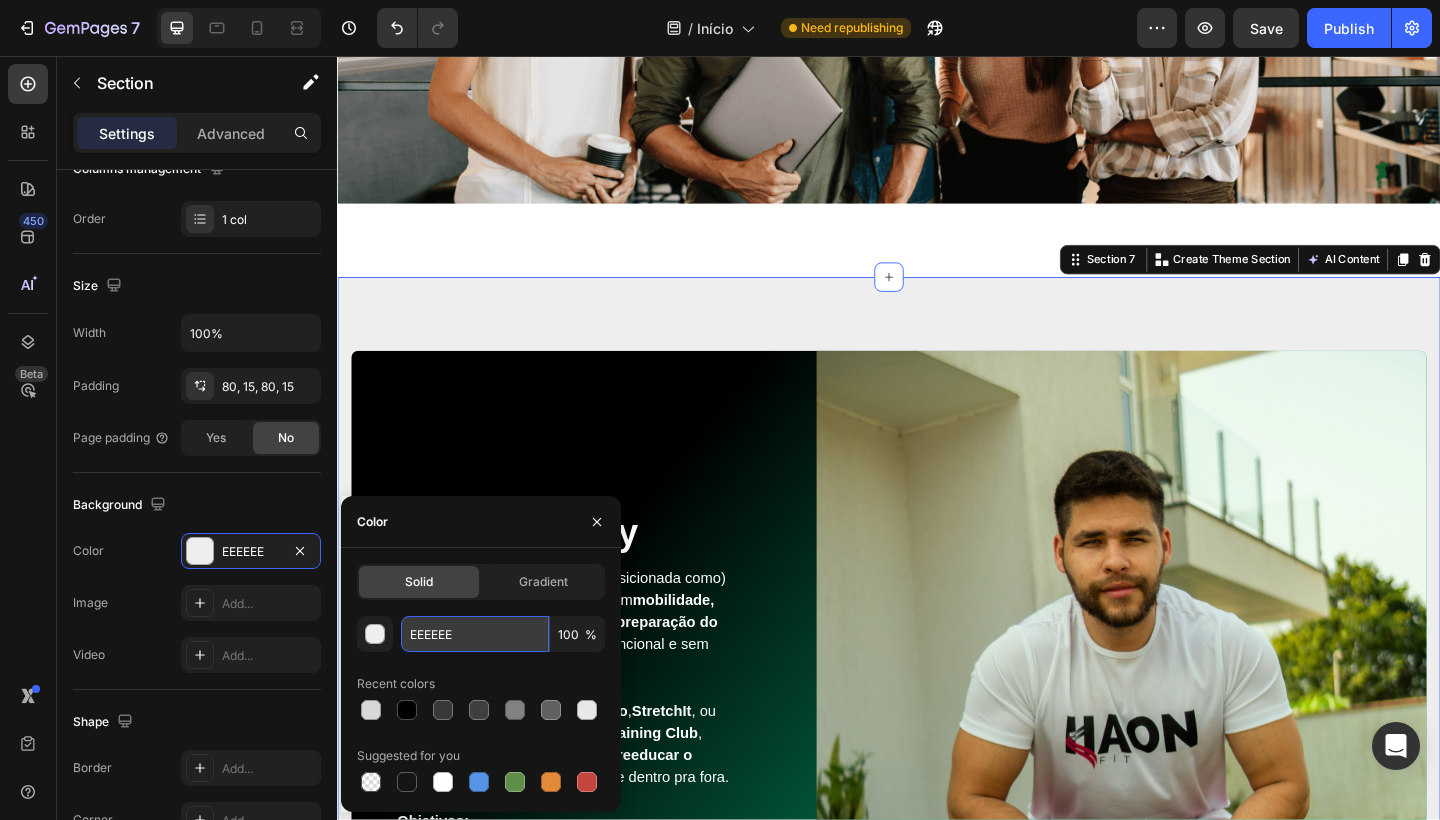 click on "EEEEEE" at bounding box center (475, 634) 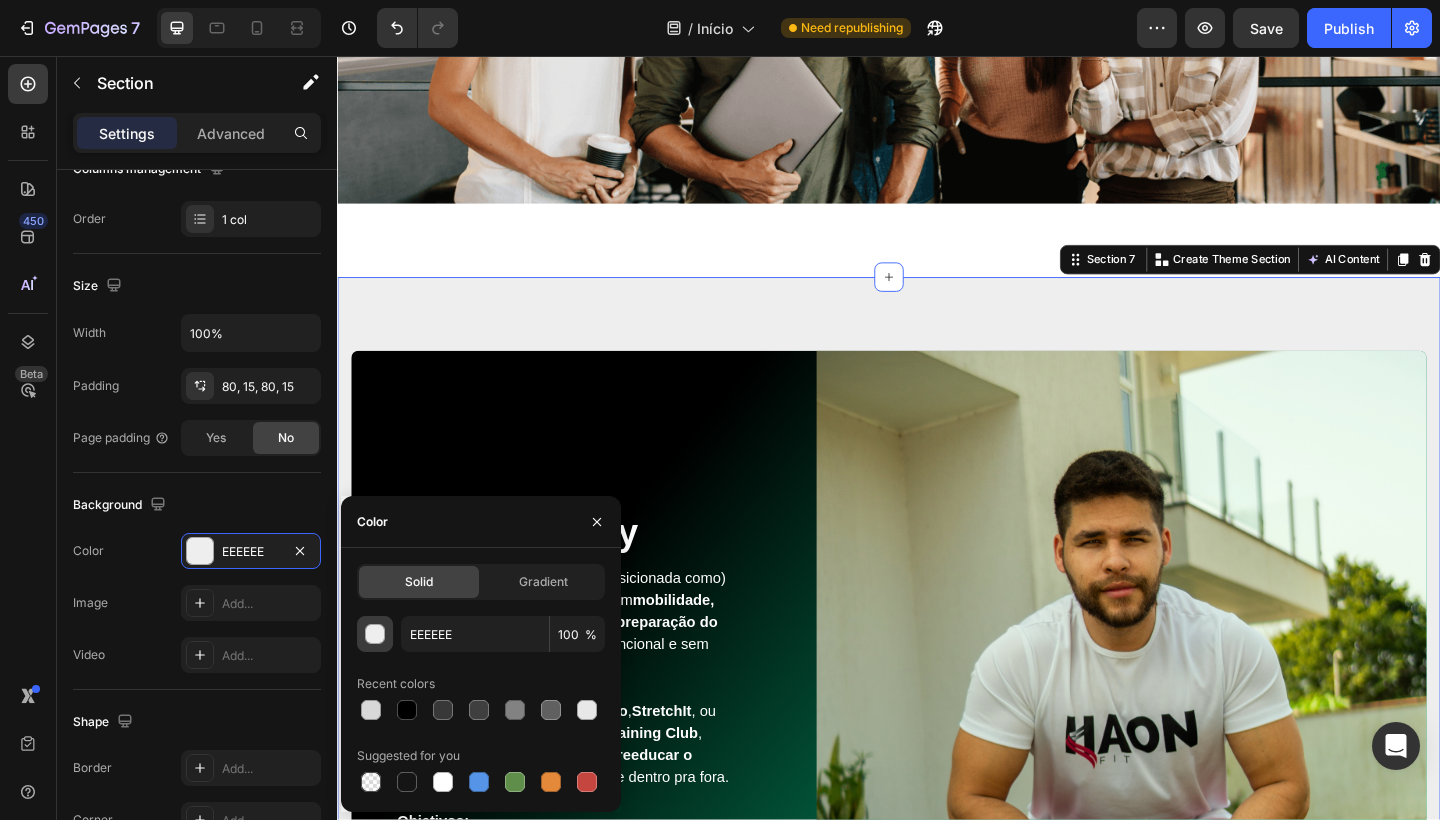 click at bounding box center (376, 635) 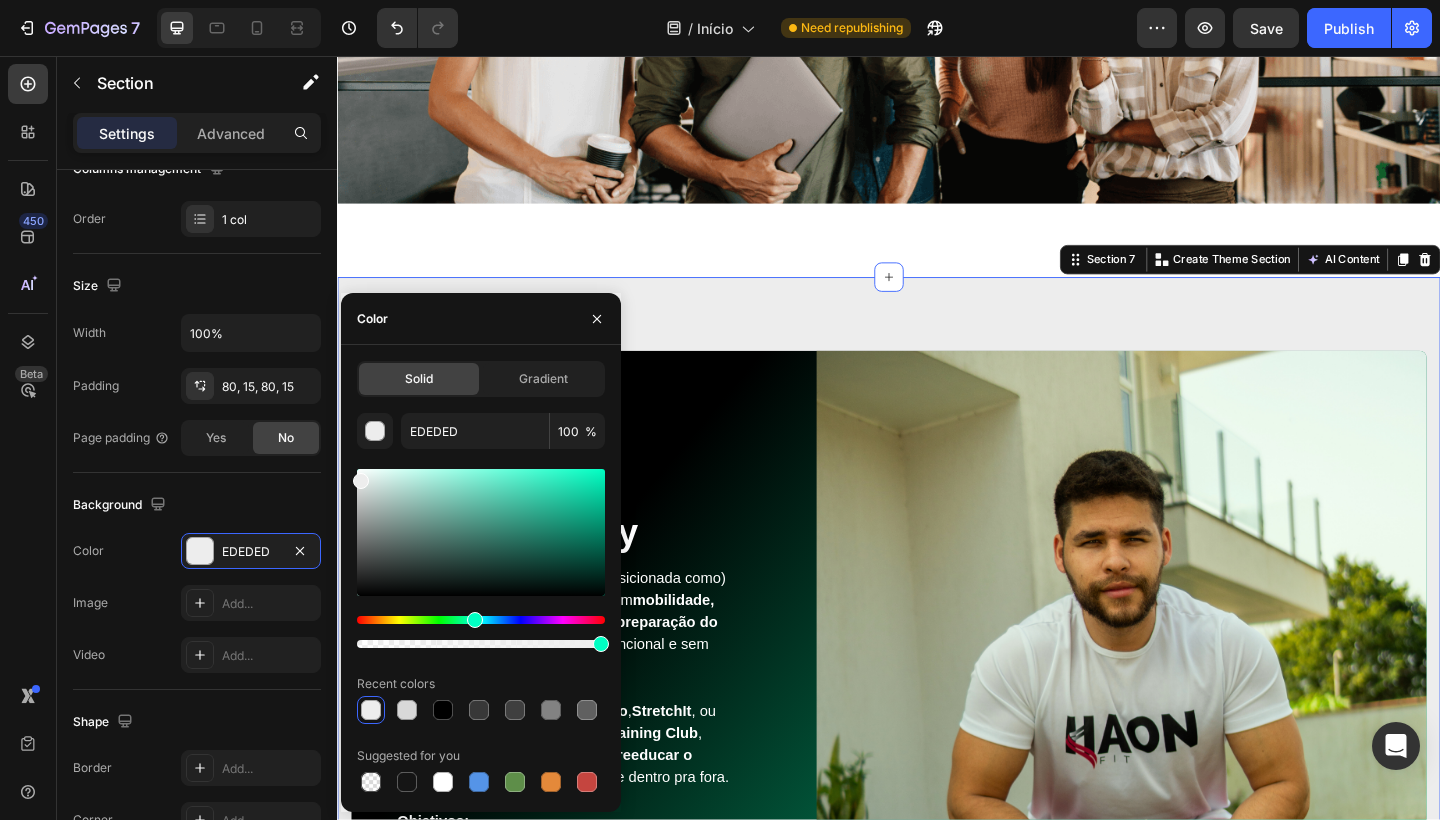 drag, startPoint x: 360, startPoint y: 617, endPoint x: 473, endPoint y: 618, distance: 113.004425 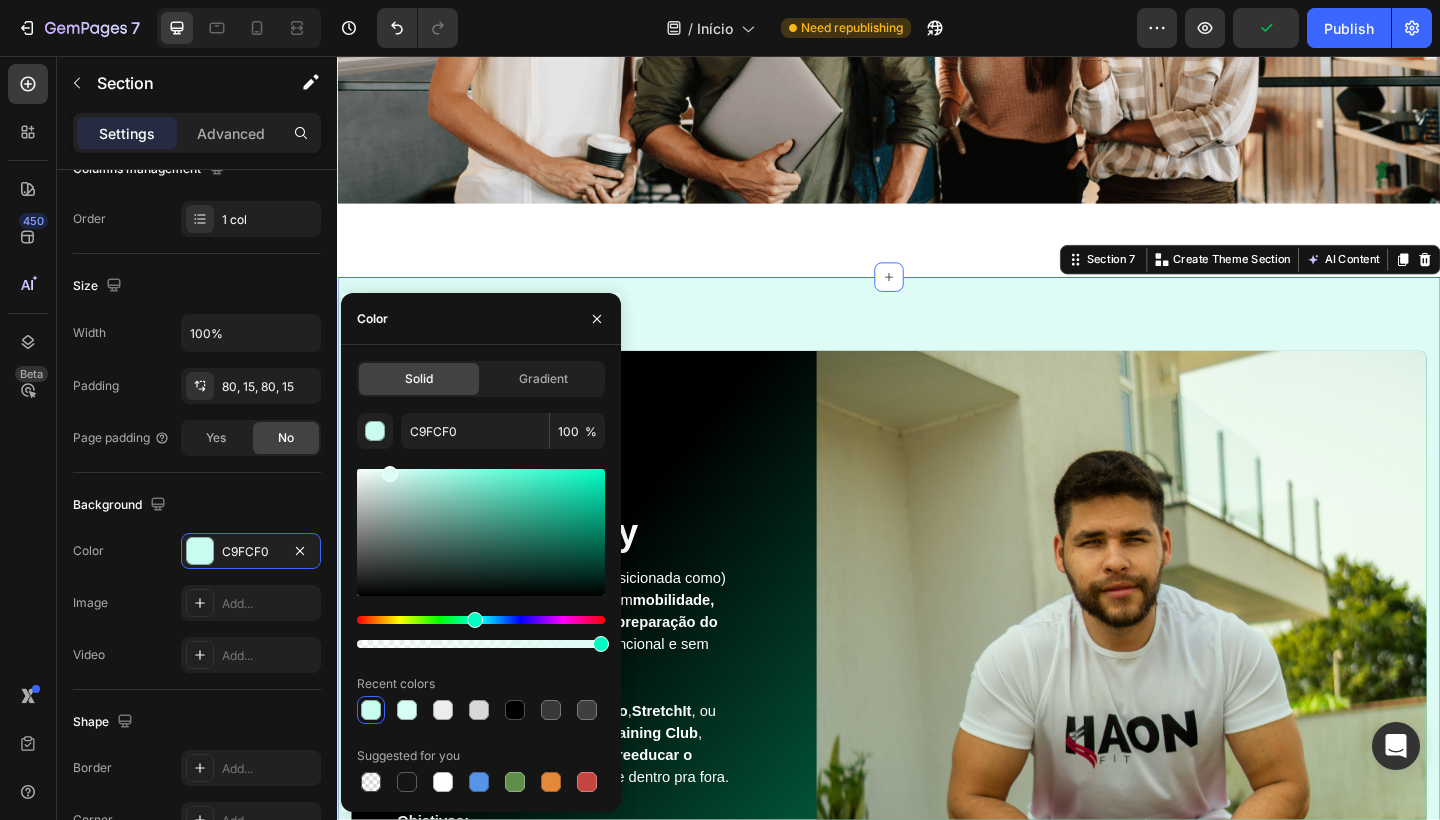 drag, startPoint x: 363, startPoint y: 483, endPoint x: 387, endPoint y: 470, distance: 27.294687 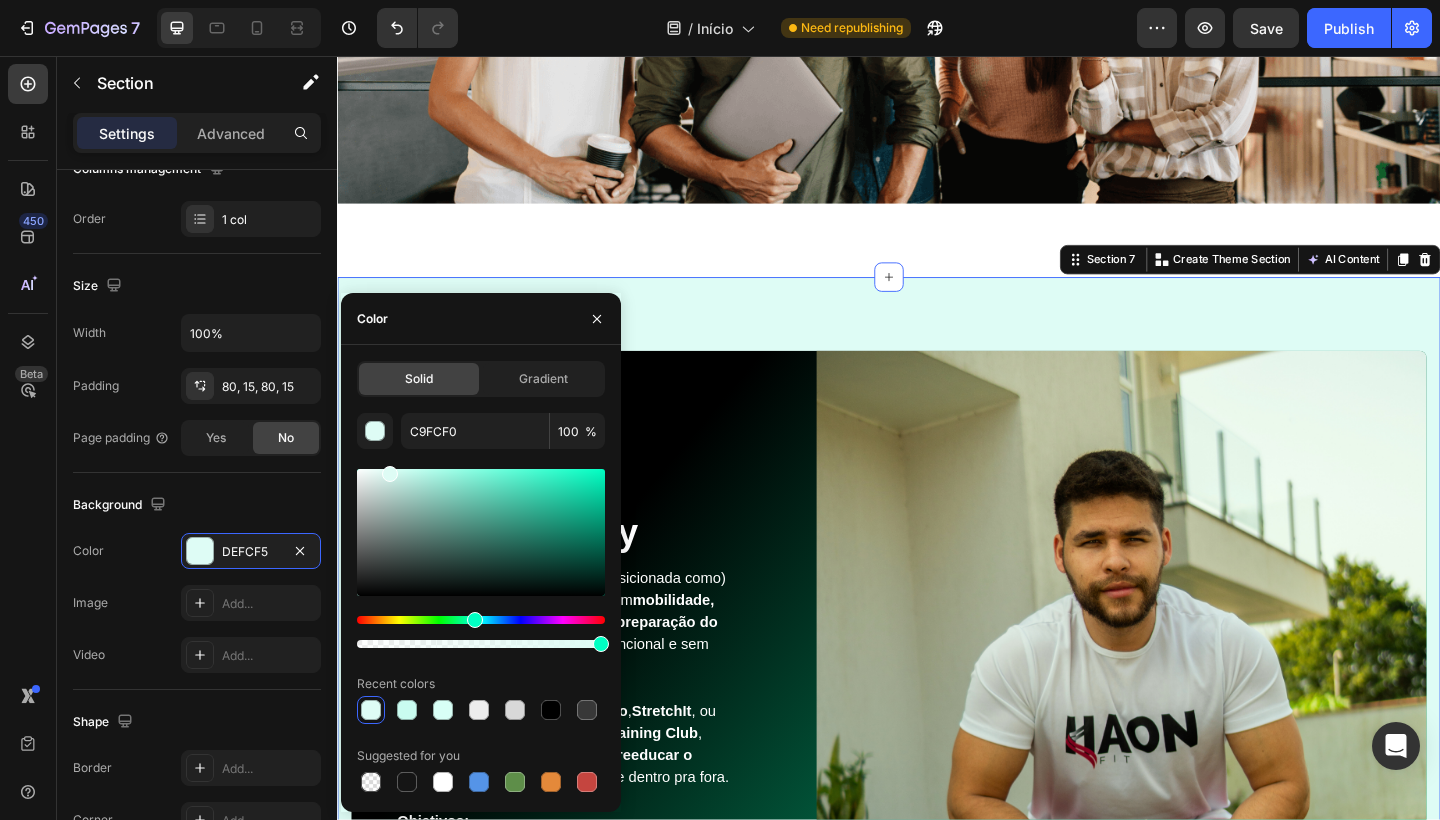 type on "DEFCF5" 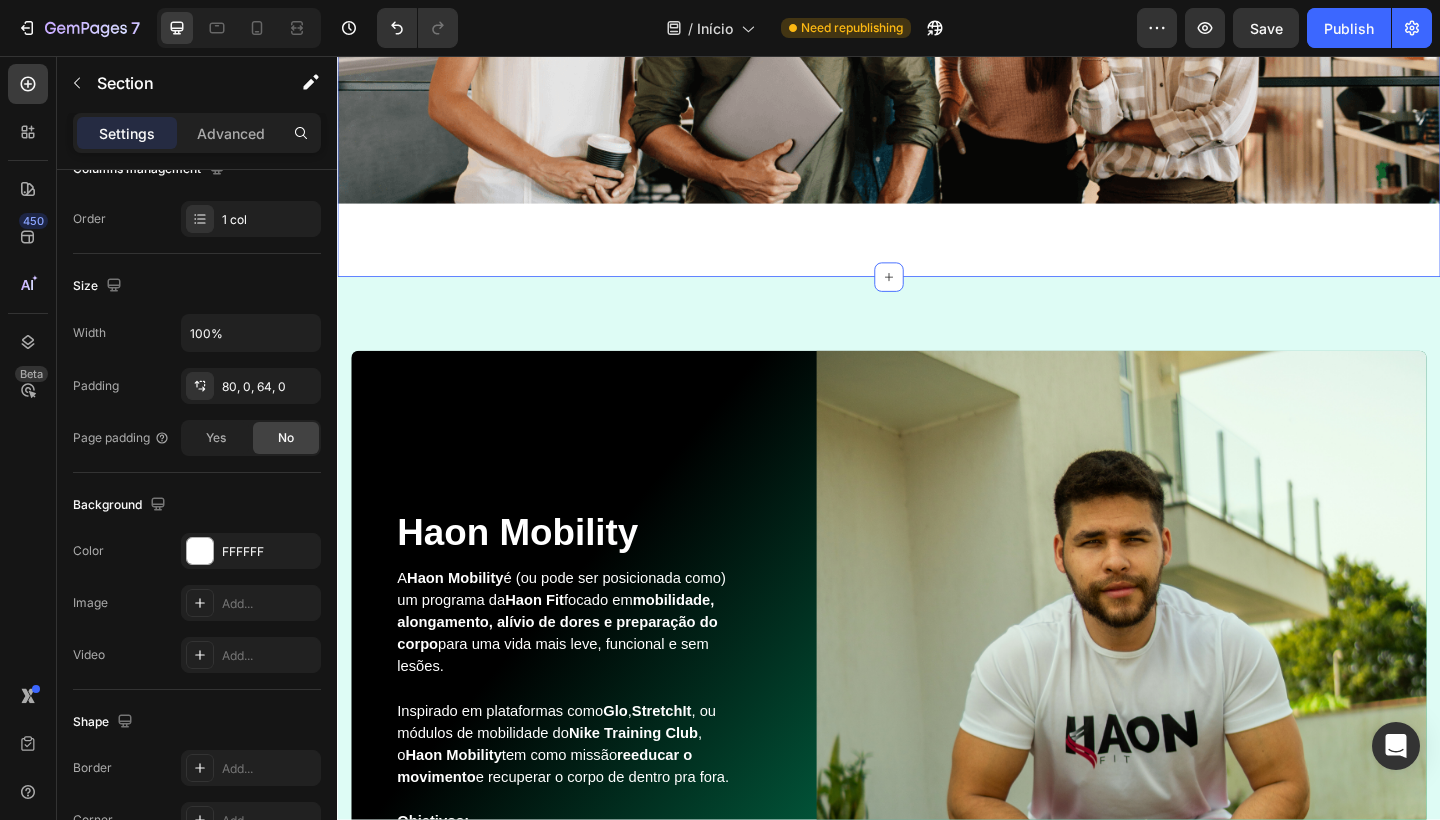 click on "Mom Fit Heading Image Mom Fit  é um  programa exclusivo da Haon Fit  criado para  mães que querem ter uma gestação ainda mais tranquila e logo após que querem voltar à forma , ganhar energia e cuidar do próprio corpo —  sem precisar sair de casa , mesmo com uma rotina corrida e filhos pequenos.   Esse programa foi Inspirado em modelos de sucesso como o “Sweat with Kayla – Post Pregnancy” ou “FitMom Program” (EUA), o  Mom Fit  entrega treinos inteligentes, curtos e eficazes, respeitando o corpo da mulher e seu tempo.   Como funciona: Duração:  Ciclos de 4 a 8 semanas Tempo por treino:  10 a 30 minutos Intensidade:  Progressiva, segura e pensada para mulheres em fase pós-parto (liberação médica recomendada) Estilo de treino:  Treino funcional, fortalecimento de core, mobilidade, cardio leve a moderado Acesso:  Aulas guiadas, calendário de treinos e grupo de apoio   Leia e saiba mais clicando aqui em baixo: Text Block
Mom Fit Button Row Image Text Block Row Section 6" at bounding box center (937, -296) 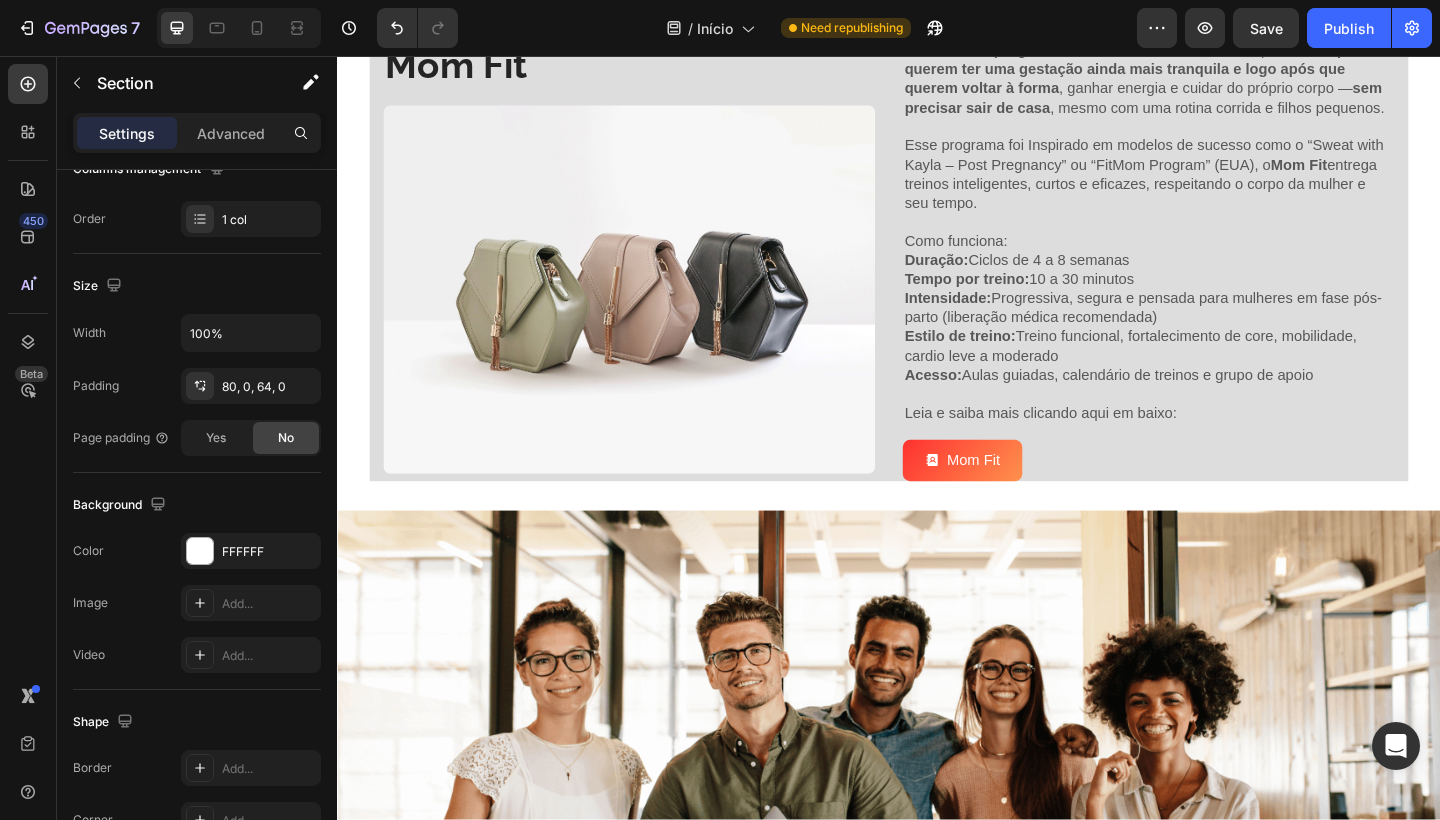 scroll, scrollTop: 2376, scrollLeft: 0, axis: vertical 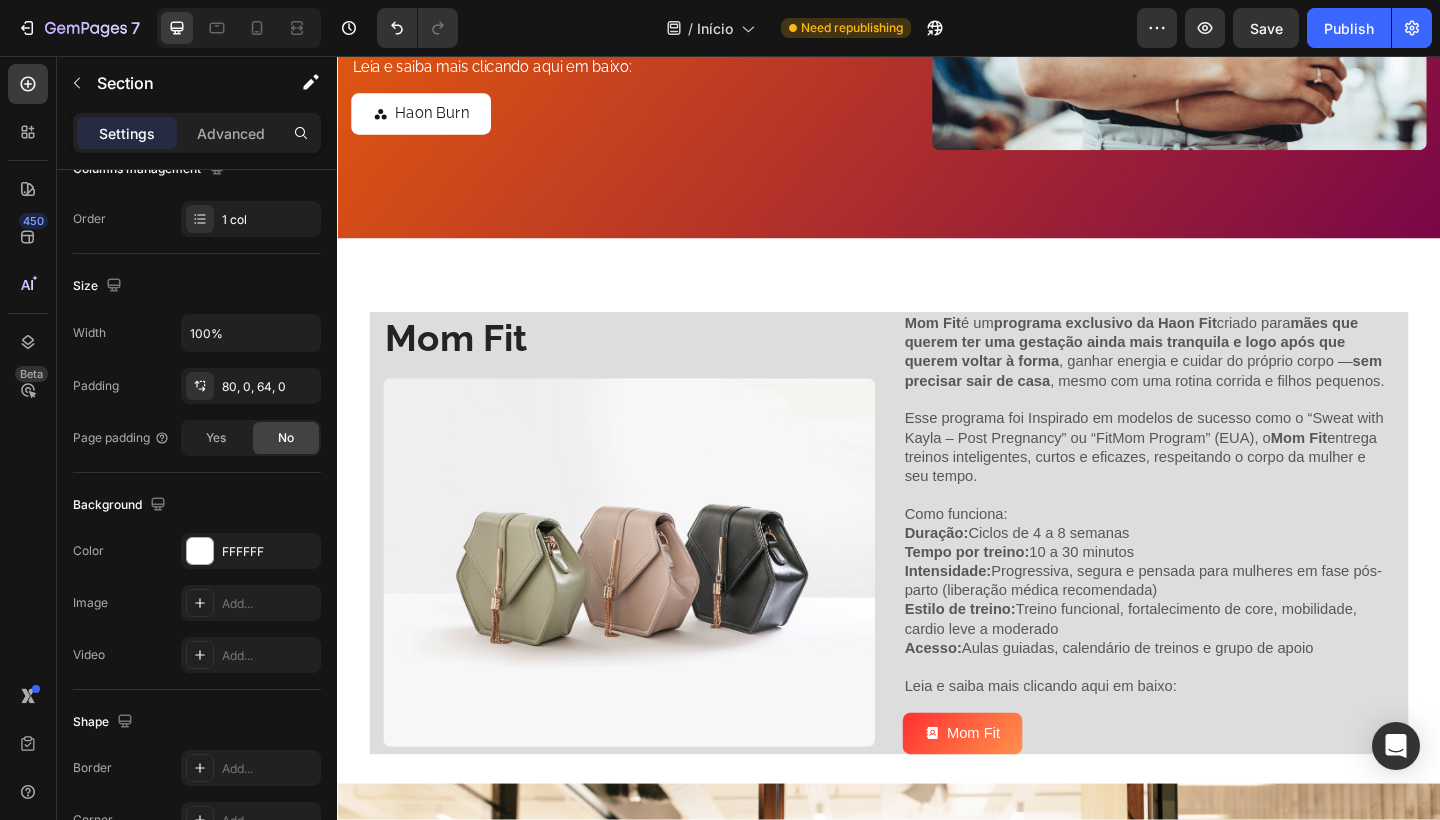 click on "Mom Fit Heading Image Mom Fit  é um  programa exclusivo da Haon Fit  criado para  mães que querem ter uma gestação ainda mais tranquila e logo após que querem voltar à forma , ganhar energia e cuidar do próprio corpo —  sem precisar sair de casa , mesmo com uma rotina corrida e filhos pequenos.   Esse programa foi Inspirado em modelos de sucesso como o “Sweat with Kayla – Post Pregnancy” ou “FitMom Program” (EUA), o  Mom Fit  entrega treinos inteligentes, curtos e eficazes, respeitando o corpo da mulher e seu tempo.   Como funciona: Duração:  Ciclos de 4 a 8 semanas Tempo por treino:  10 a 30 minutos Intensidade:  Progressiva, segura e pensada para mulheres em fase pós-parto (liberação médica recomendada) Estilo de treino:  Treino funcional, fortalecimento de core, mobilidade, cardio leve a moderado Acesso:  Aulas guiadas, calendário de treinos e grupo de apoio   Leia e saiba mais clicando aqui em baixo: Text Block
Mom Fit Button Row Image Text Block Row Section 6" at bounding box center [937, 848] 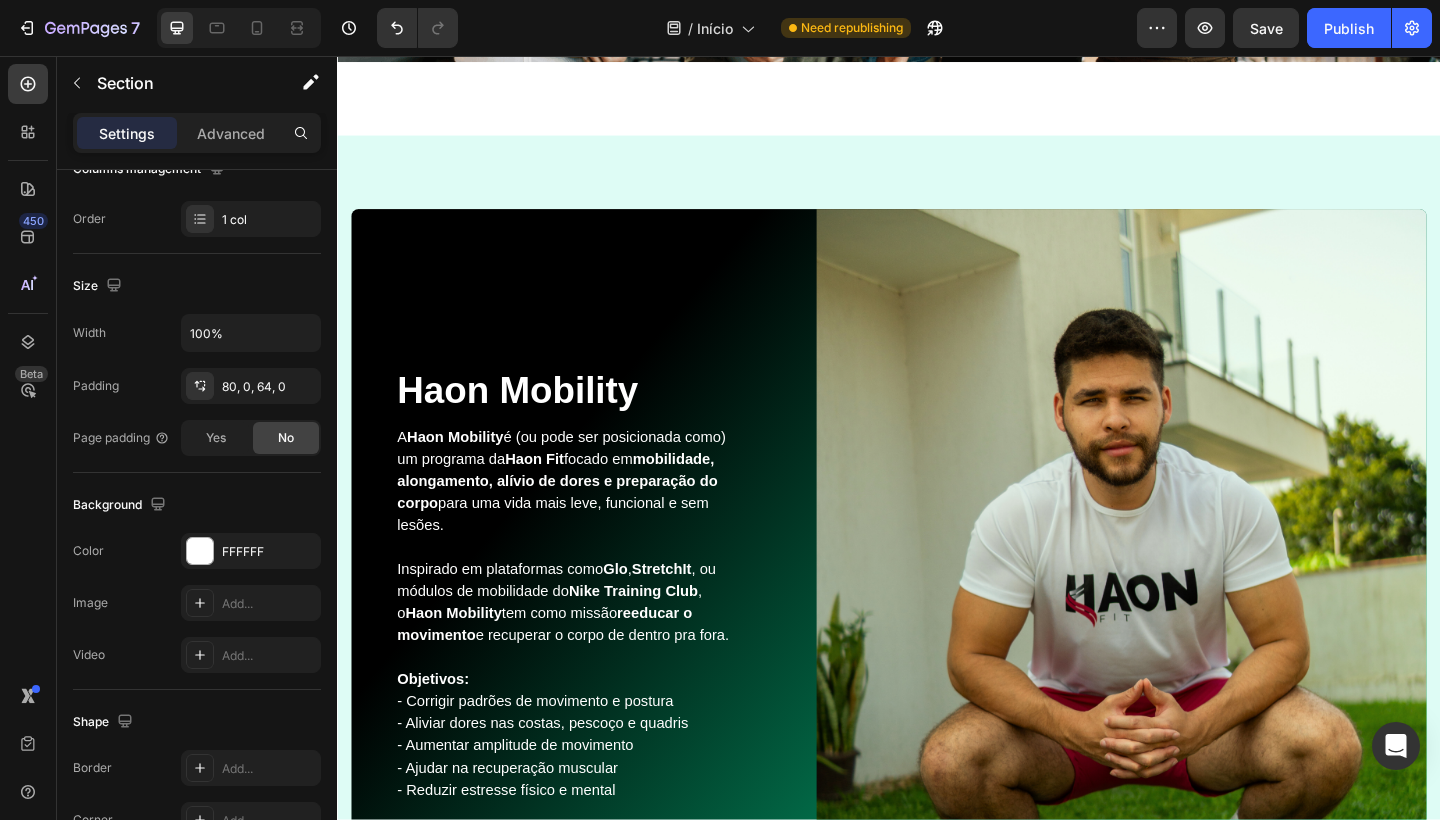 scroll, scrollTop: 3679, scrollLeft: 0, axis: vertical 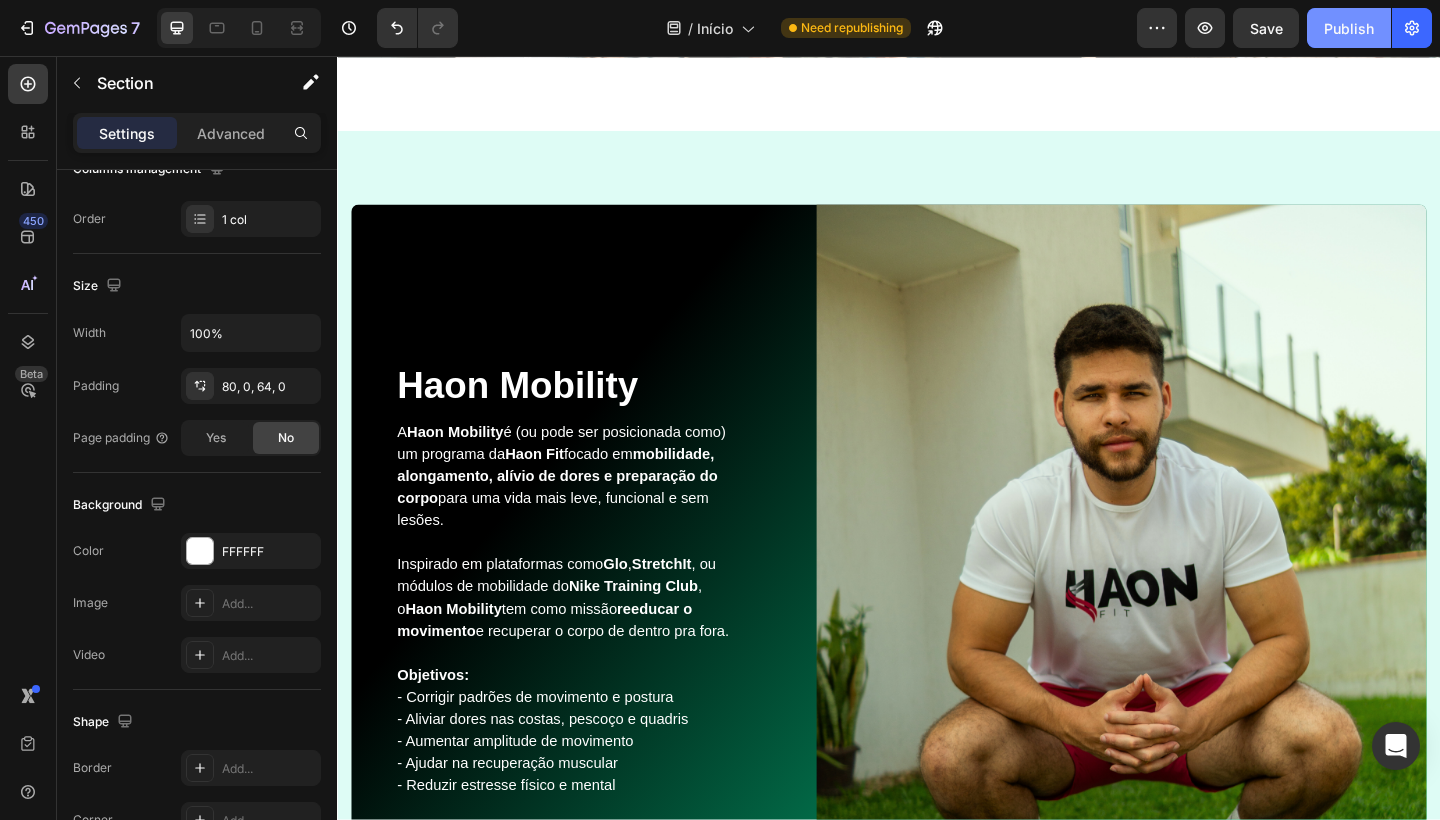 click on "Publish" at bounding box center [1349, 28] 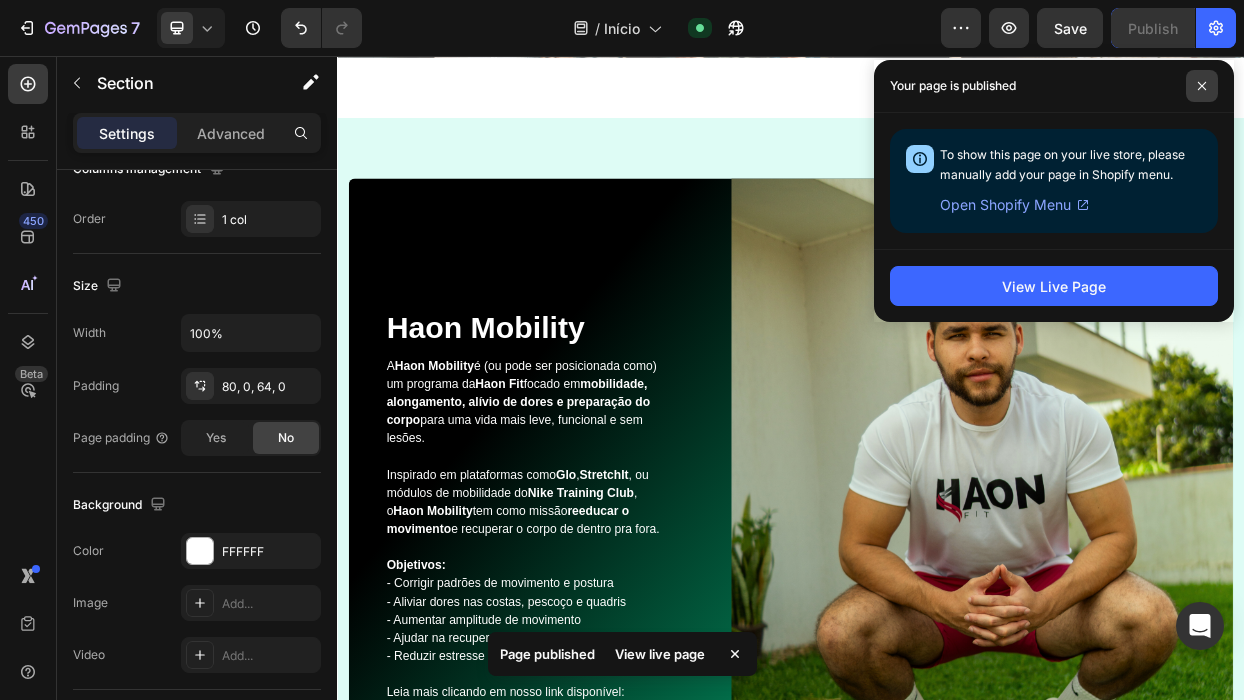click at bounding box center (1202, 86) 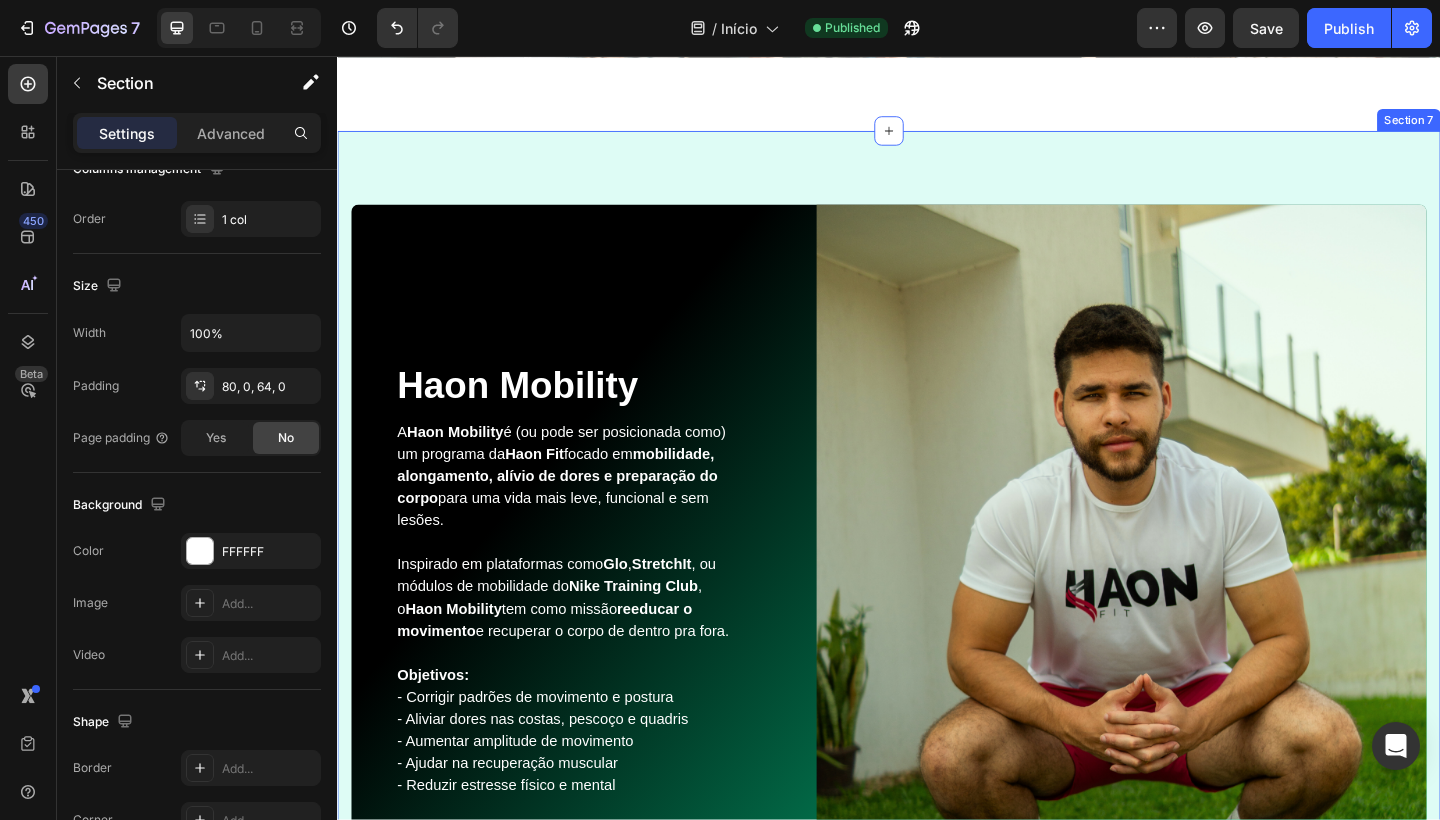 click on "Haon Mobility Heading A  Haon Mobility  é (ou pode ser posicionada como) um programa da  Haon Fit  focado em  mobilidade, alongamento, alívio de dores e preparação do corpo  para uma vida mais leve, funcional e sem lesões.   Inspirado em plataformas como  Glo ,  StretchIt , ou módulos de mobilidade do  Nike Training Club , o  Haon Mobility  tem como missão  reeducar o movimento  e recuperar o corpo de dentro pra fora.   Objetivos: - Corrigir padrões de movimento e postura - Aliviar dores nas costas, pescoço e quadris - Aumentar amplitude de movimento - Ajudar na recuperação muscular - Reduzir estresse físico e mental   Leia mais clicando em nosso link disponível: Text block Haon Mobility Button Row Image Row Section 7" at bounding box center (937, 682) 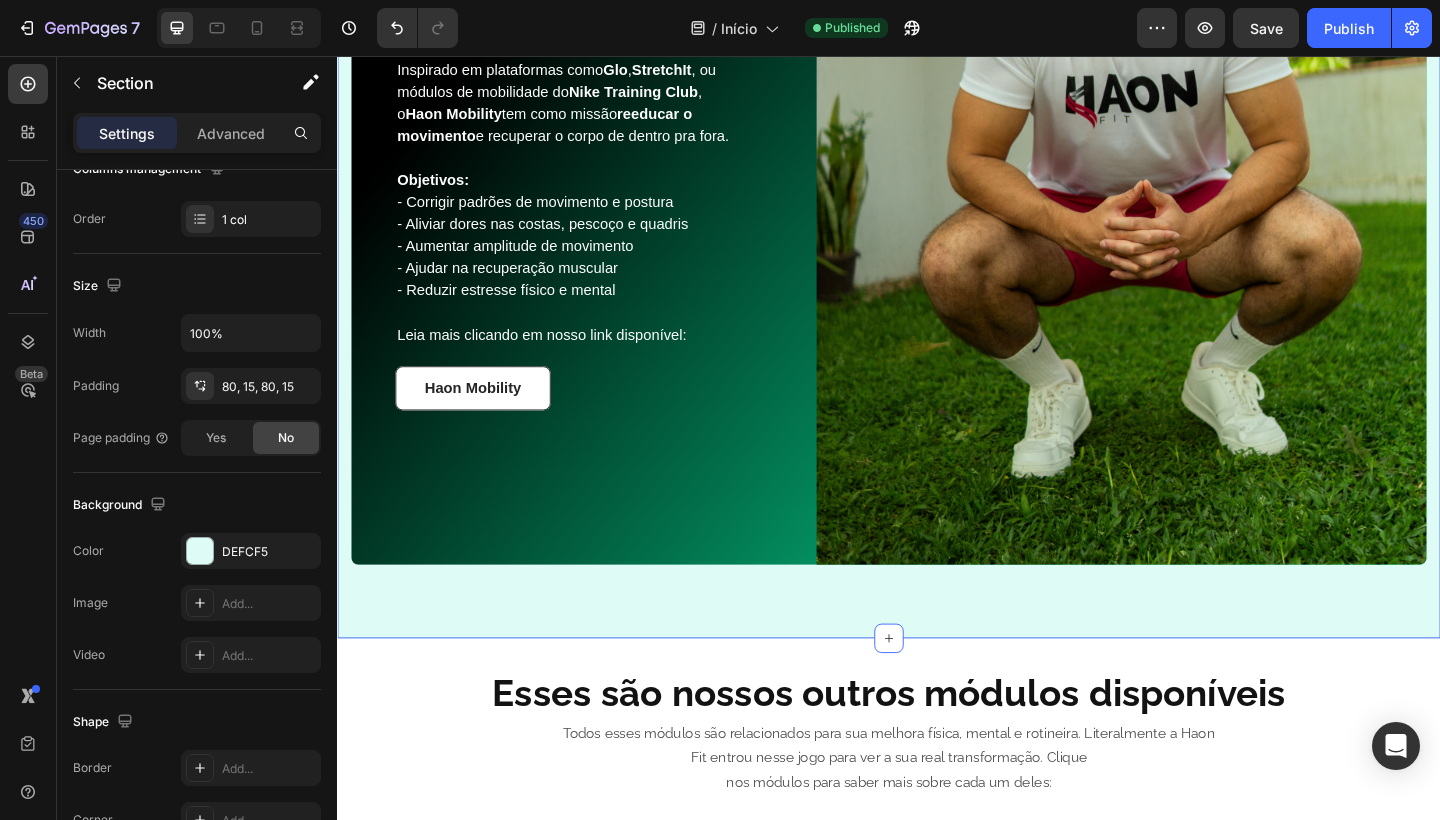 scroll, scrollTop: 4880, scrollLeft: 0, axis: vertical 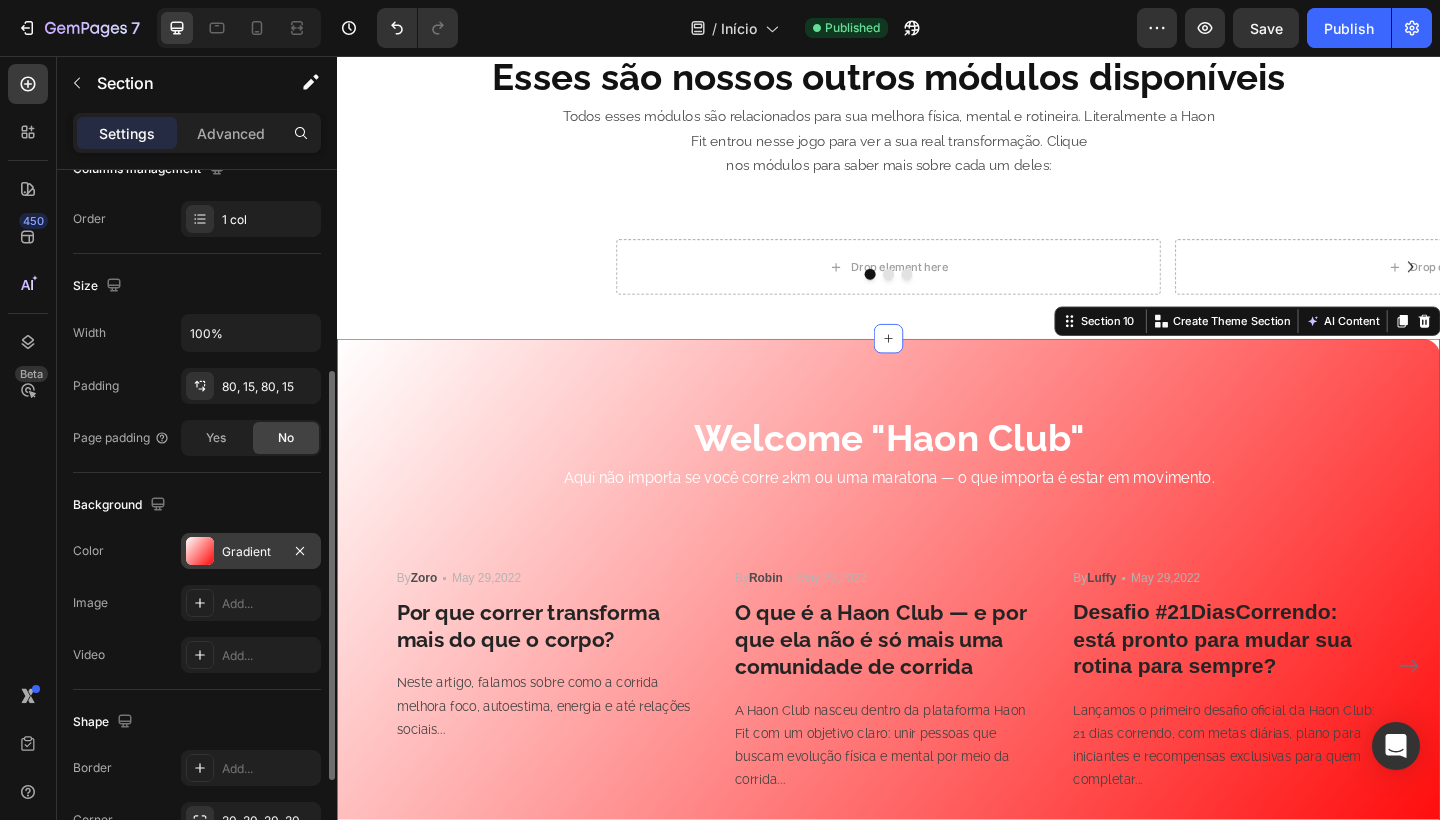click on "Gradient" at bounding box center (251, 552) 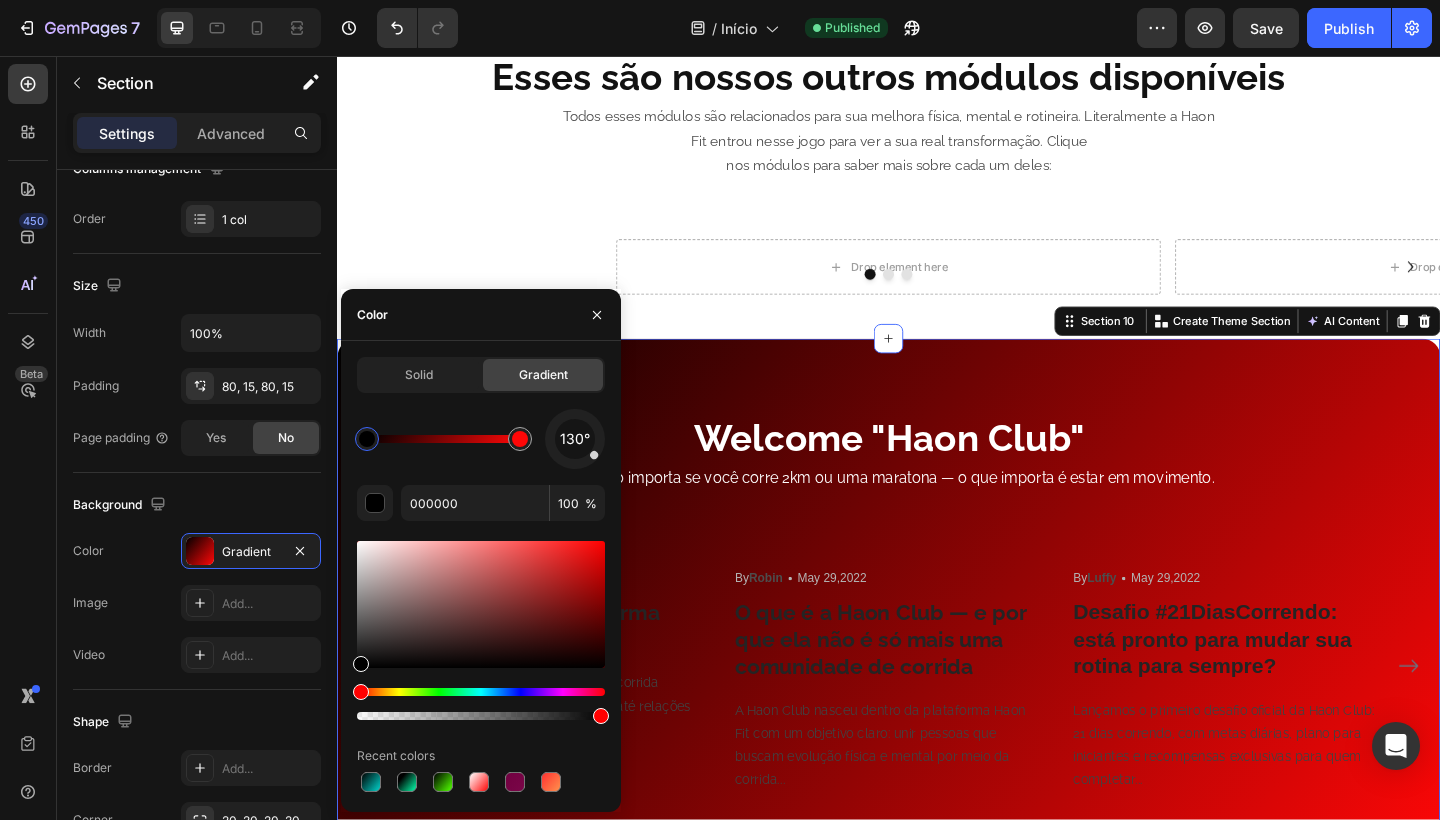 drag, startPoint x: 364, startPoint y: 546, endPoint x: 372, endPoint y: 675, distance: 129.24782 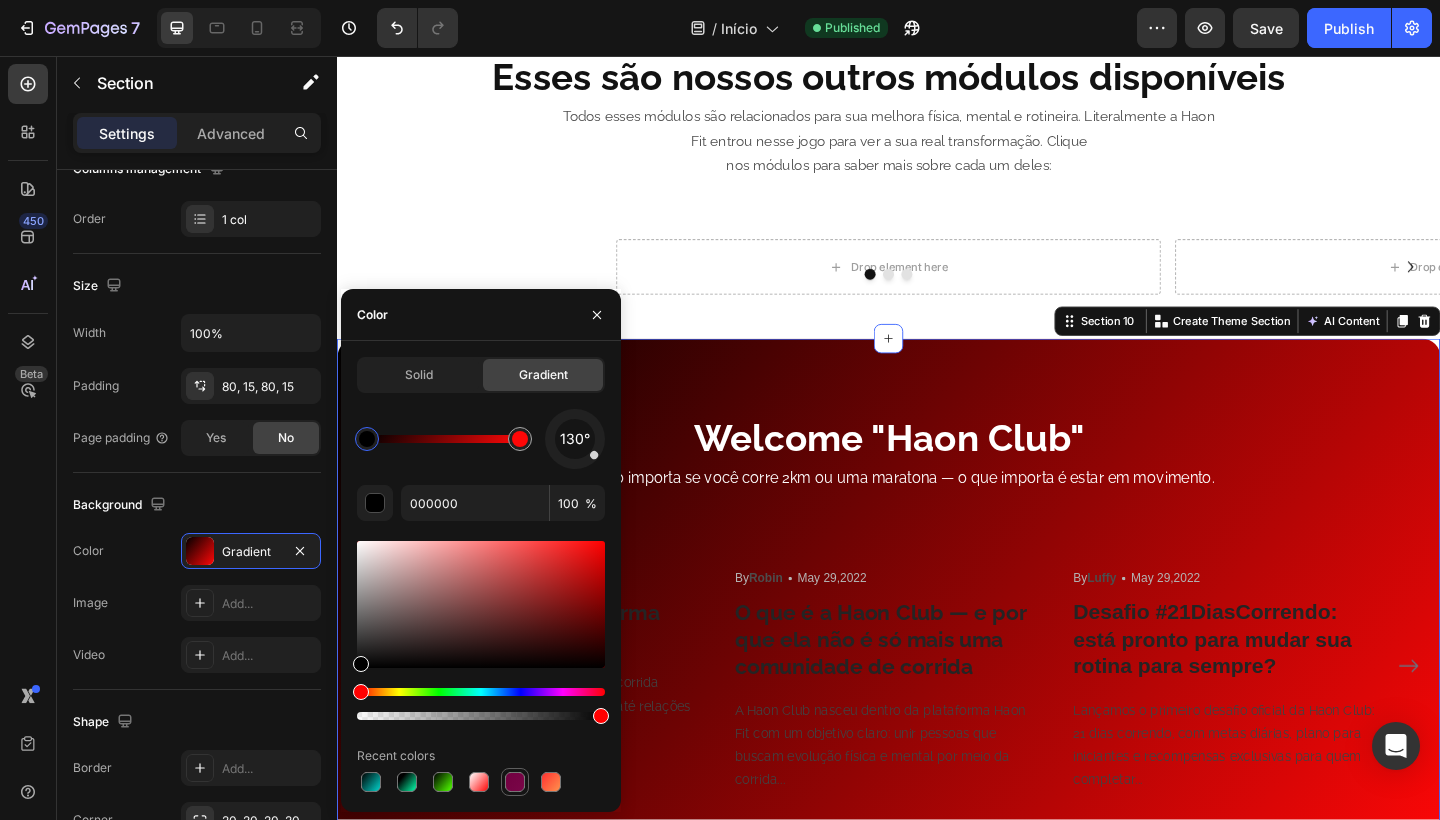 click at bounding box center [515, 782] 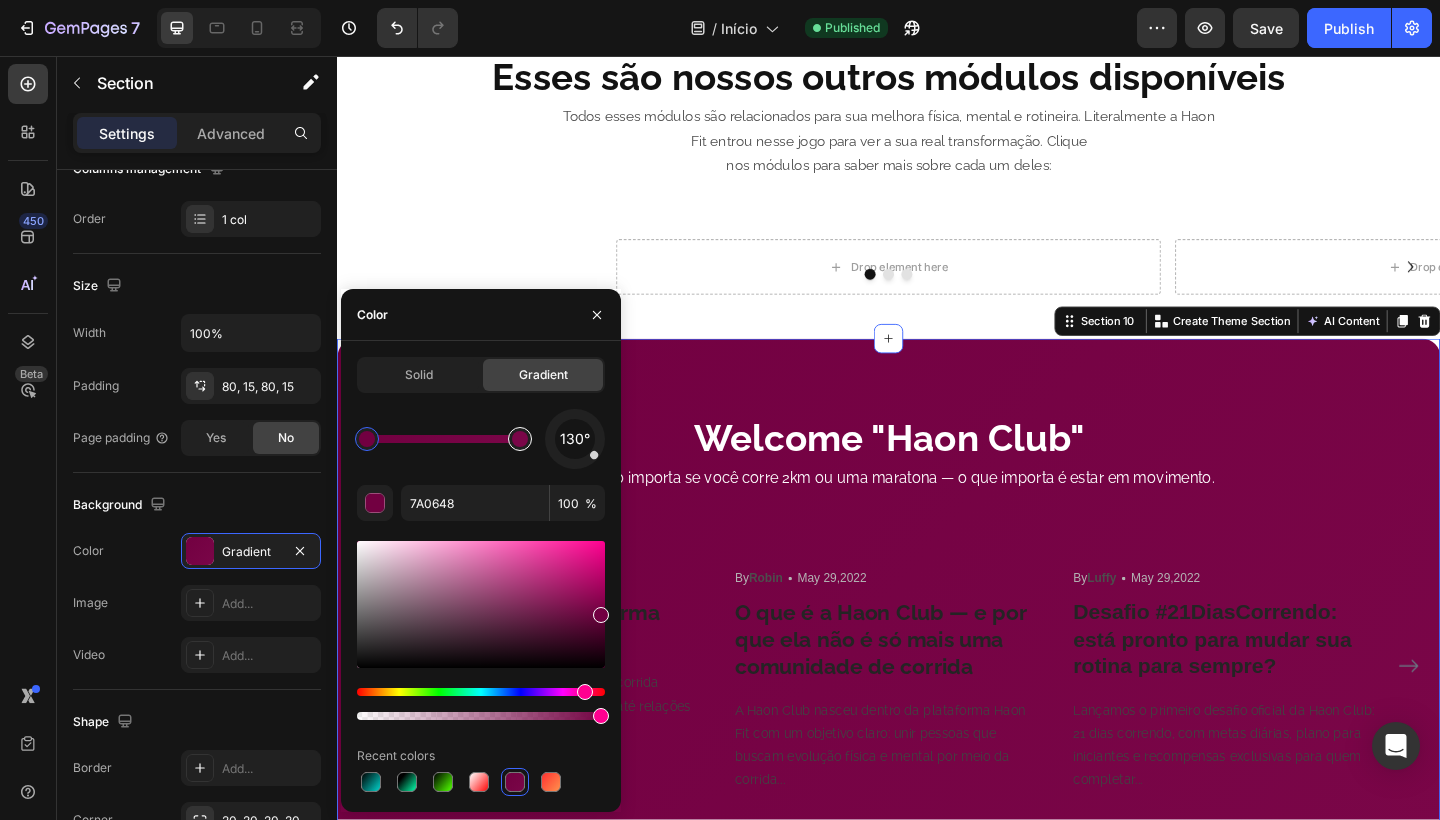 click at bounding box center [520, 439] 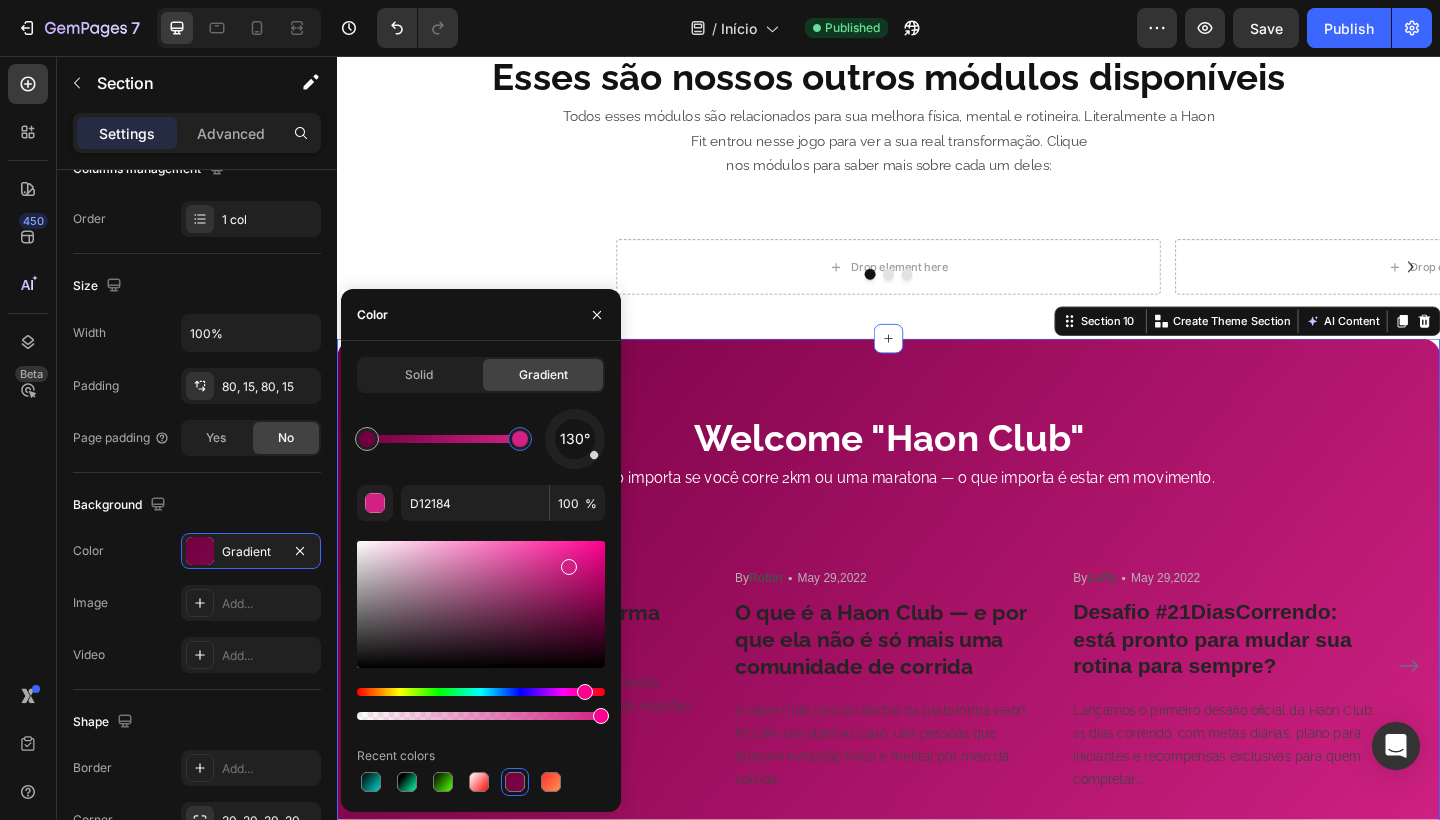 drag, startPoint x: 593, startPoint y: 613, endPoint x: 567, endPoint y: 563, distance: 56.35601 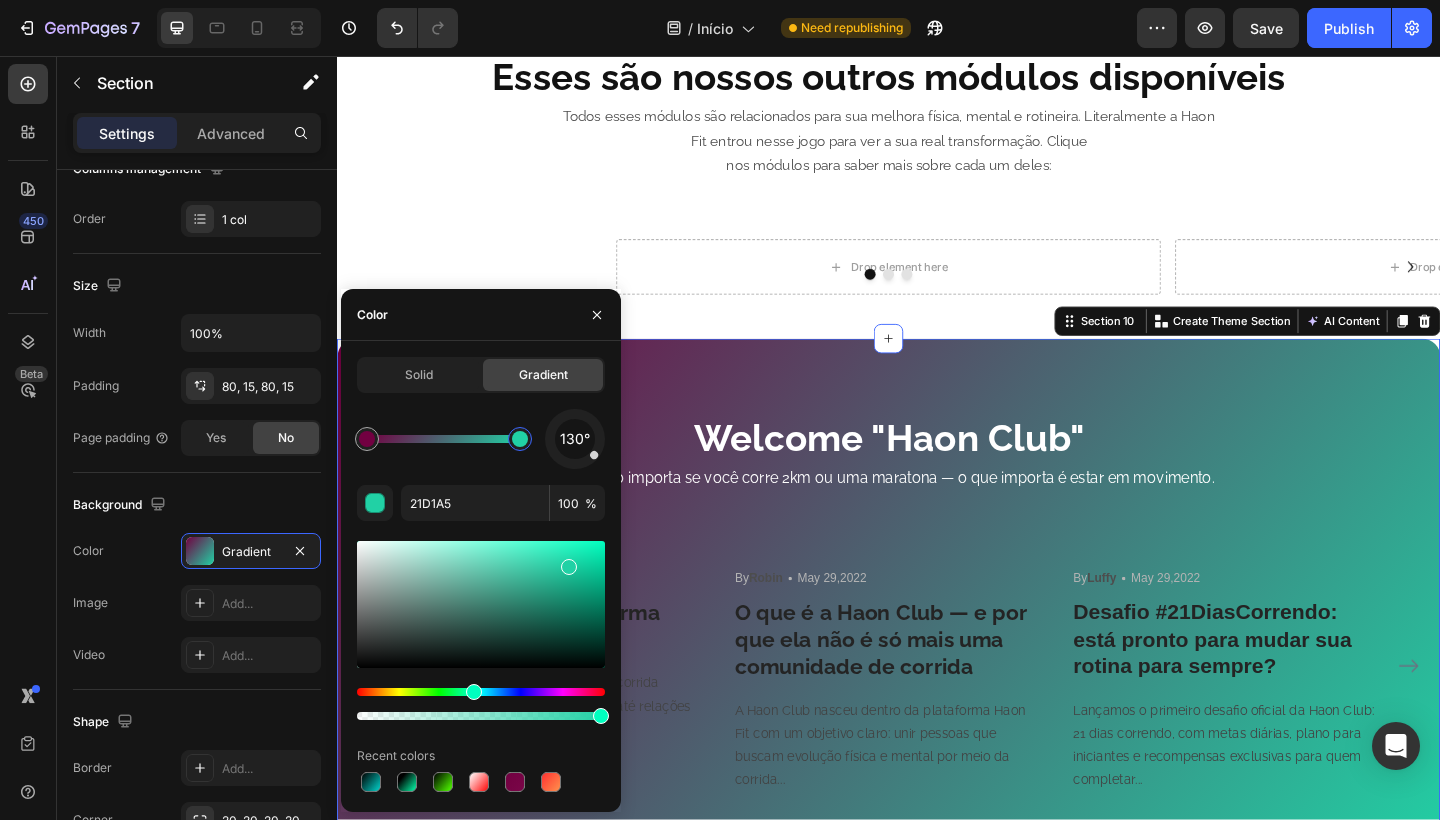 drag, startPoint x: 582, startPoint y: 695, endPoint x: 368, endPoint y: 686, distance: 214.18916 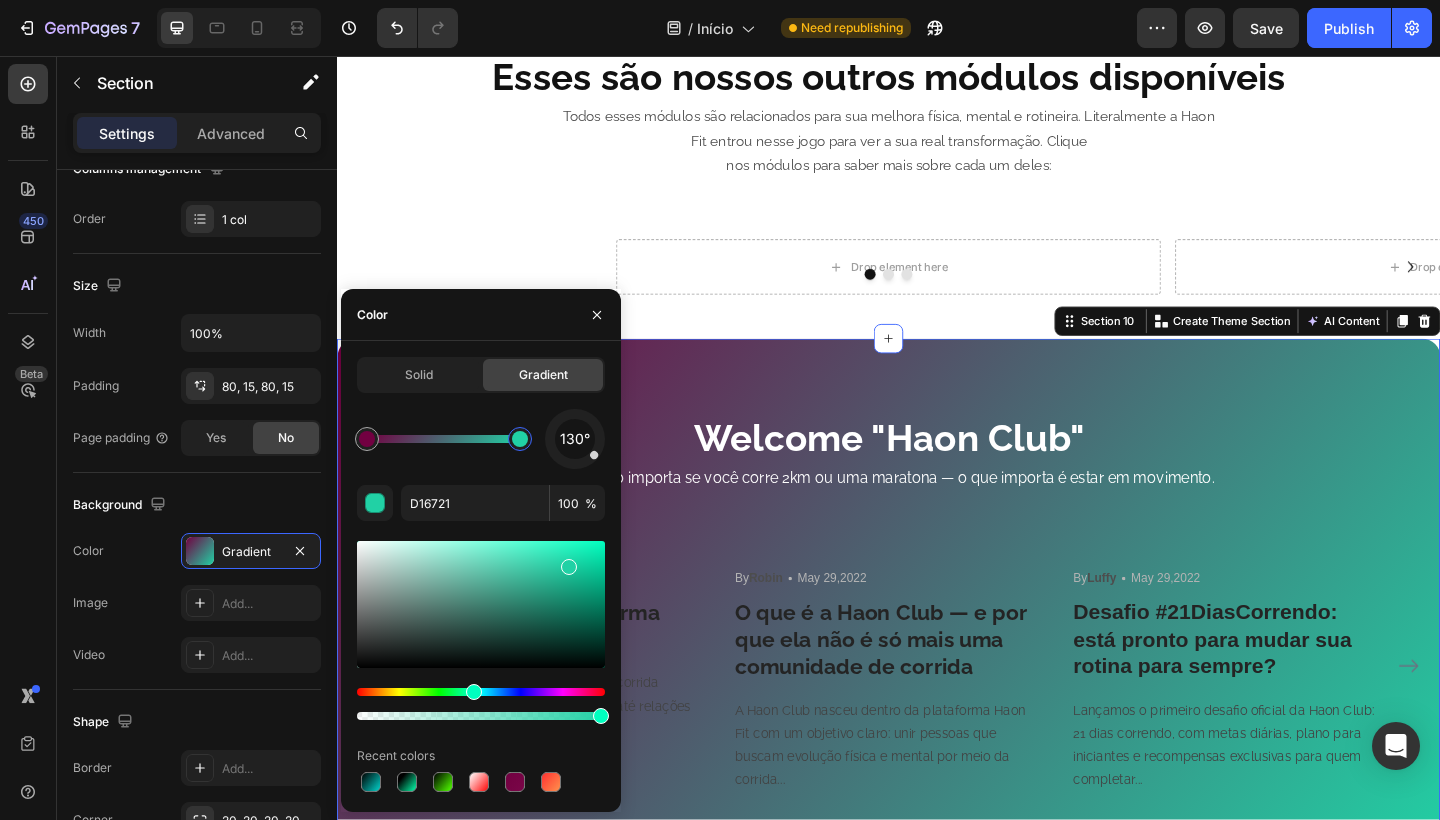 click at bounding box center (481, 692) 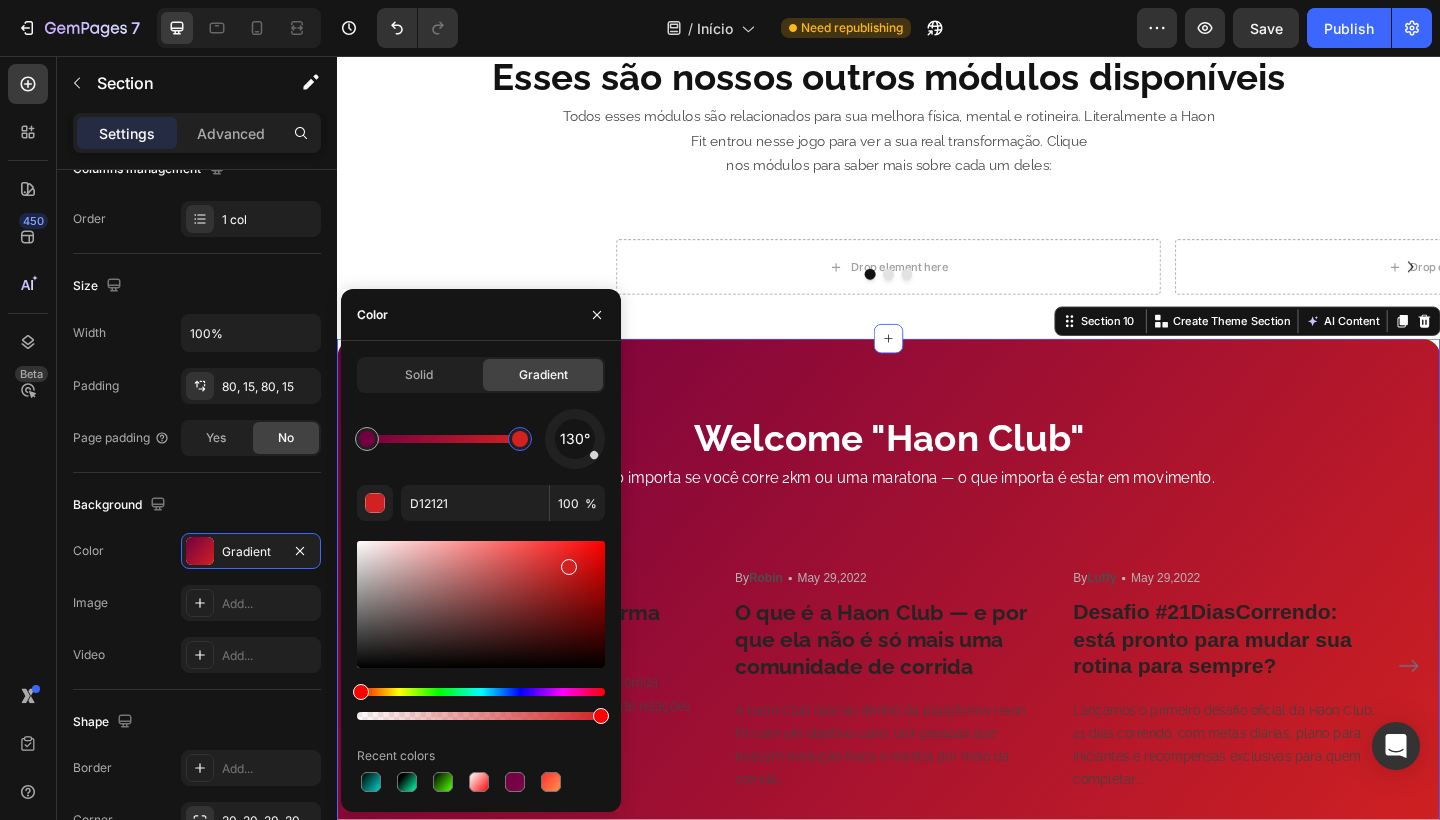 drag, startPoint x: 374, startPoint y: 694, endPoint x: 443, endPoint y: 699, distance: 69.18092 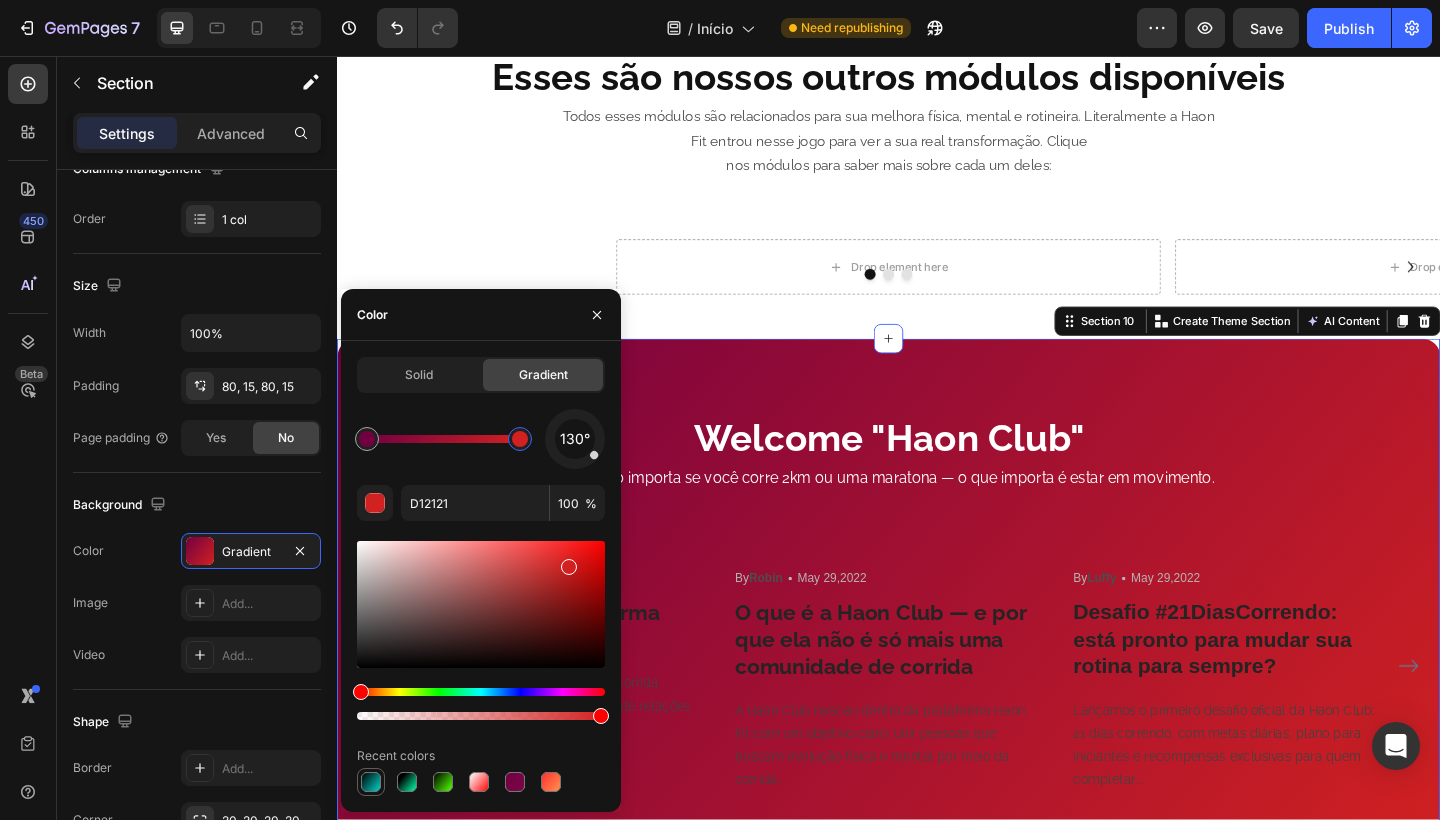 click at bounding box center (371, 782) 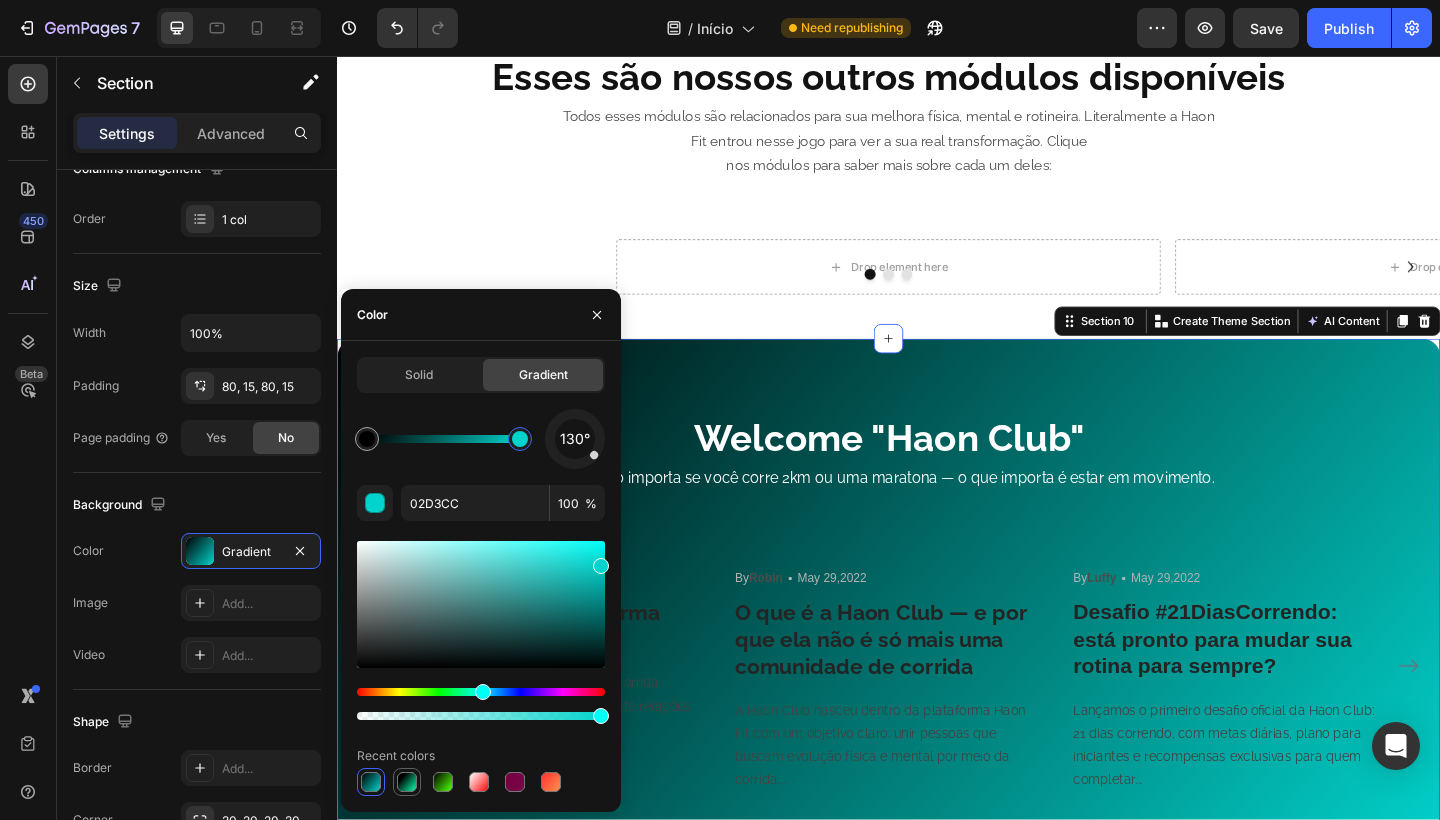 click at bounding box center (407, 782) 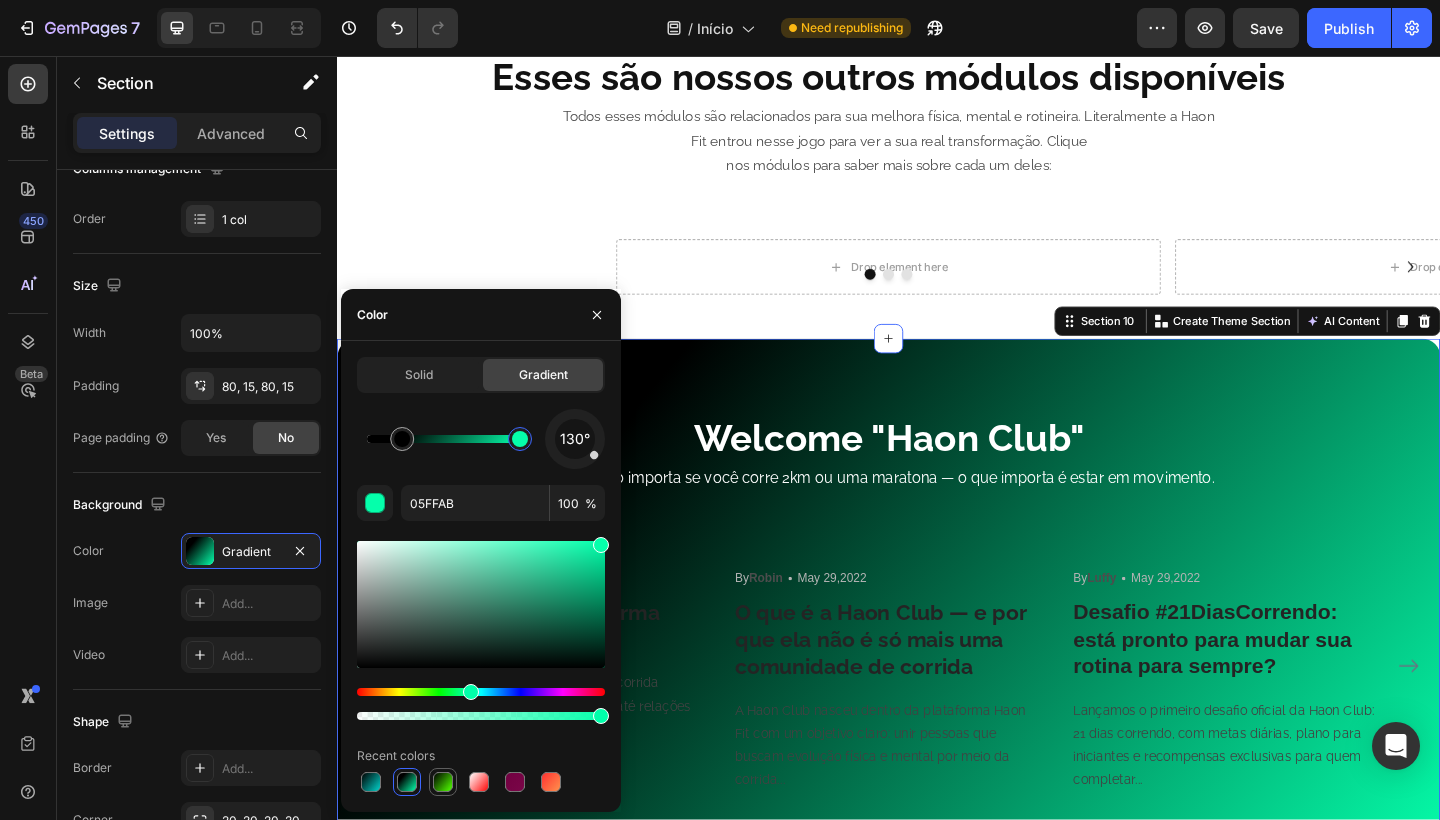 click at bounding box center [443, 782] 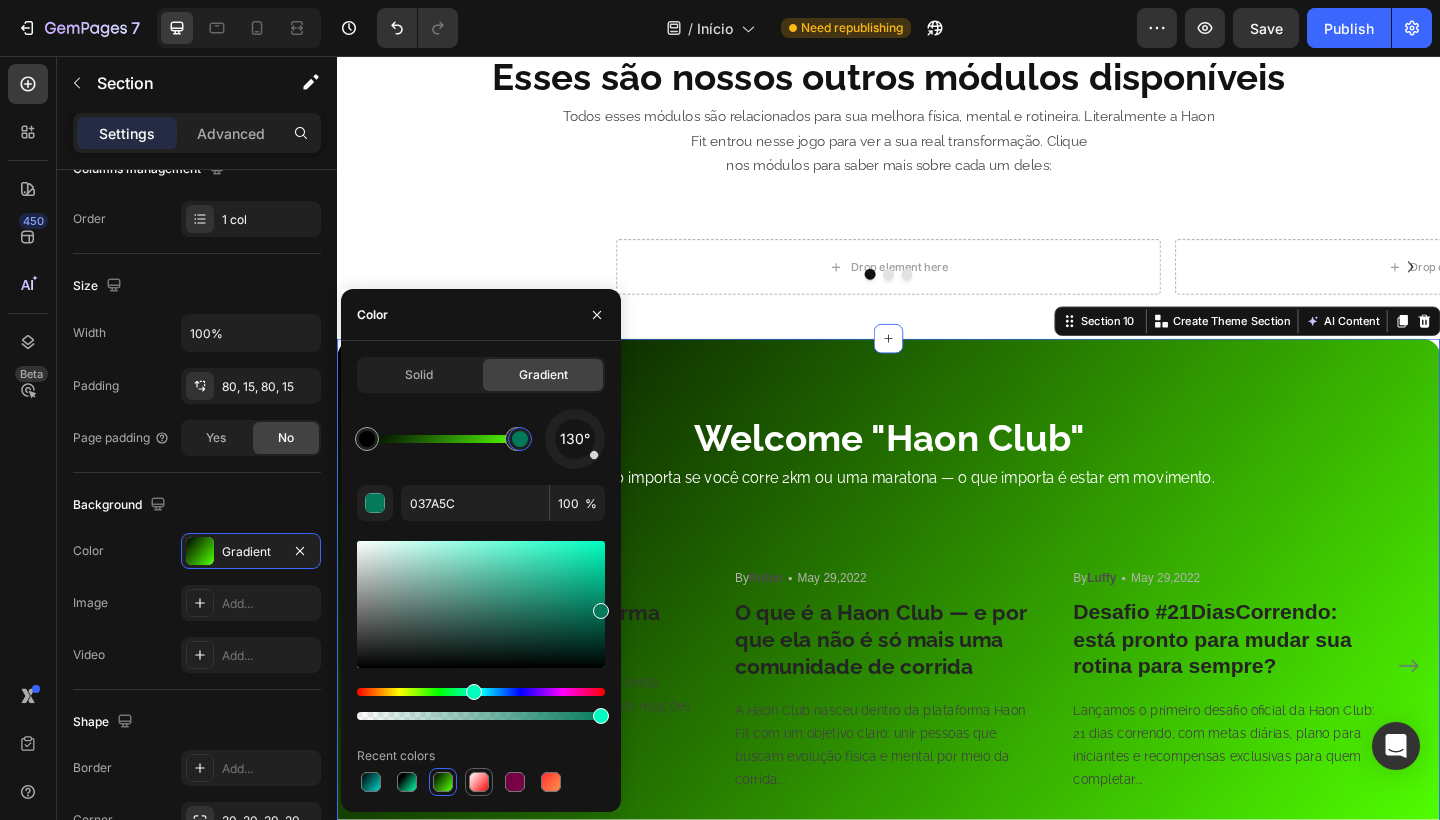 click at bounding box center (479, 782) 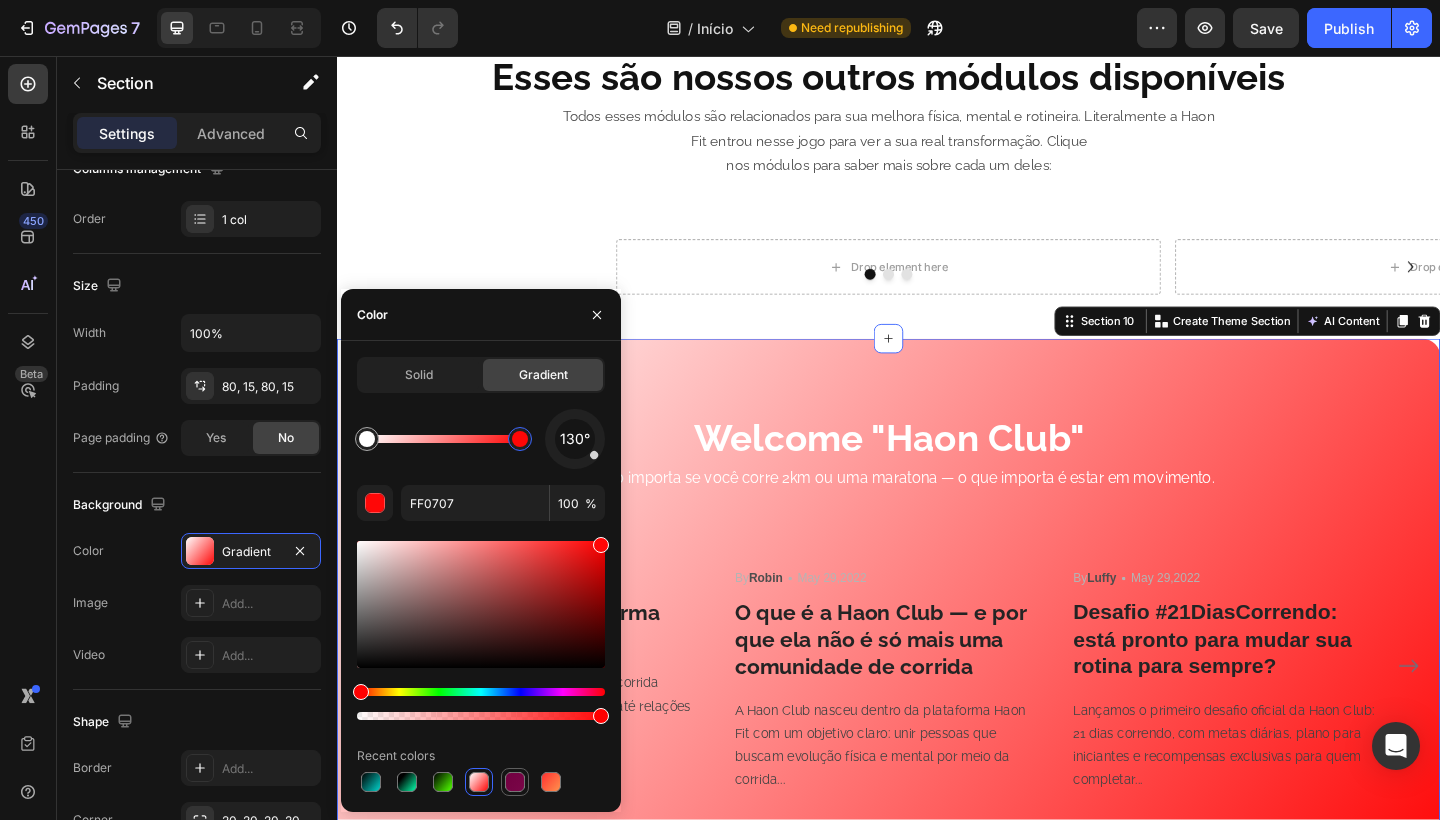 click at bounding box center [515, 782] 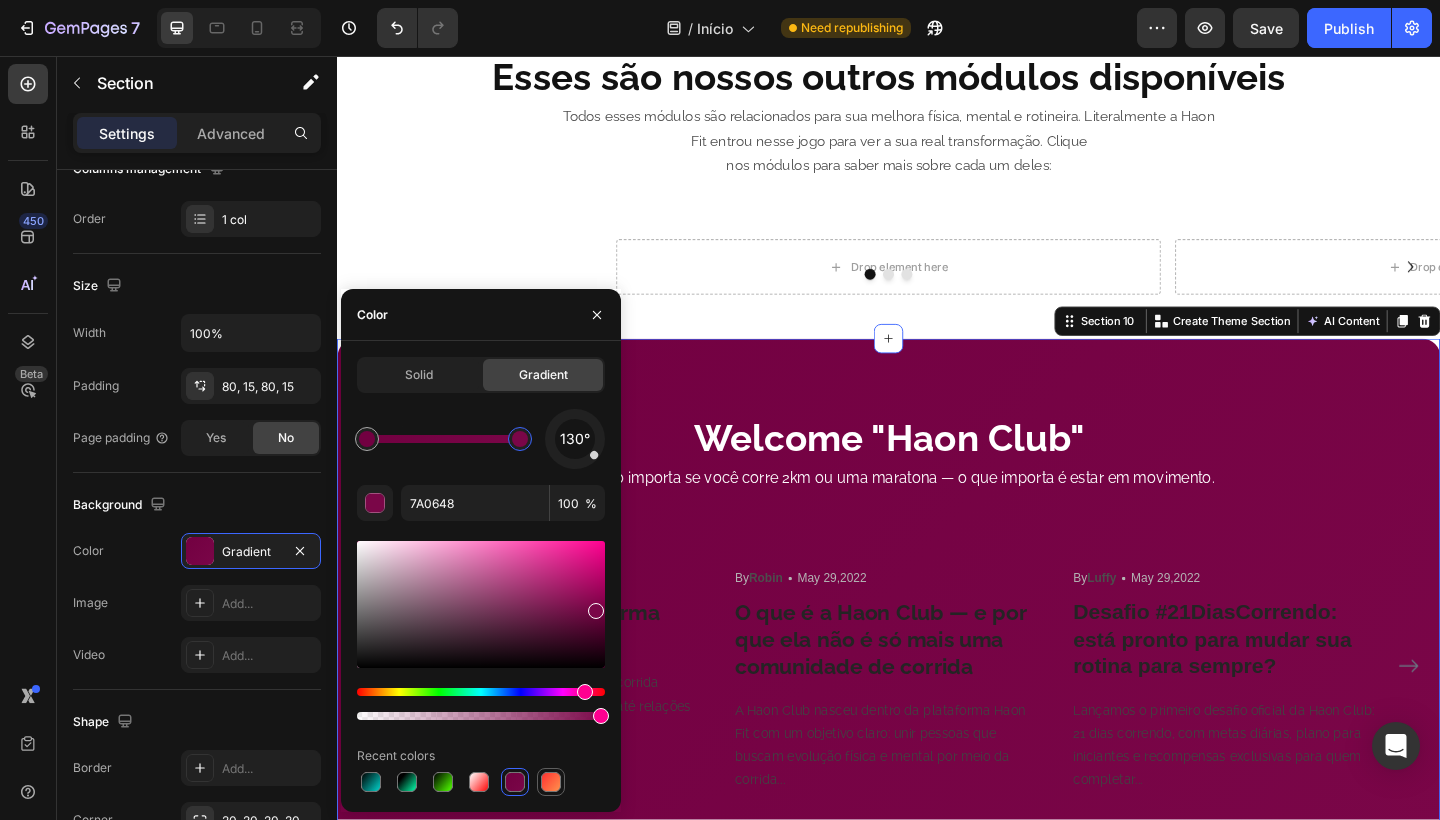 click at bounding box center (551, 782) 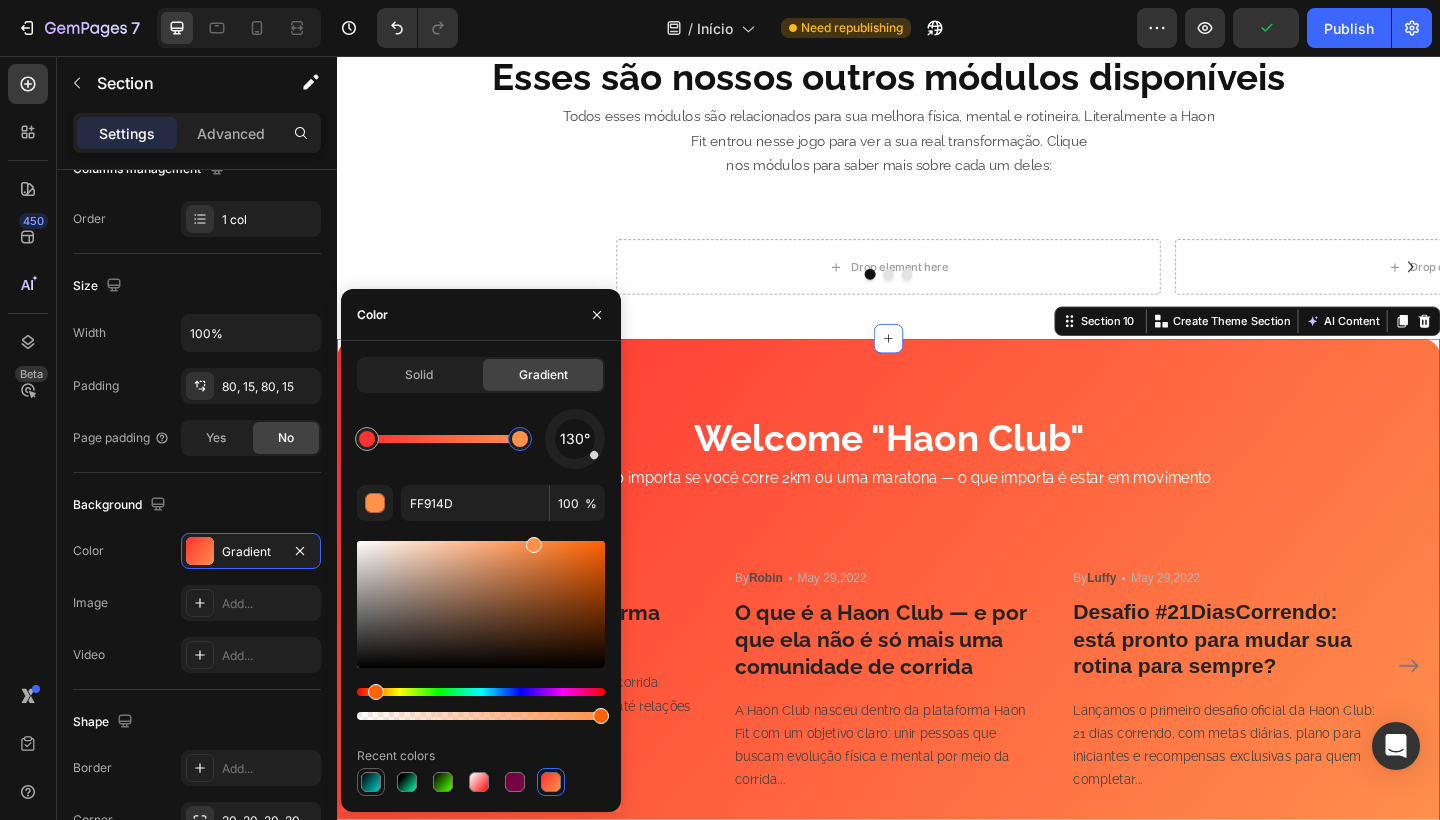 click at bounding box center (371, 782) 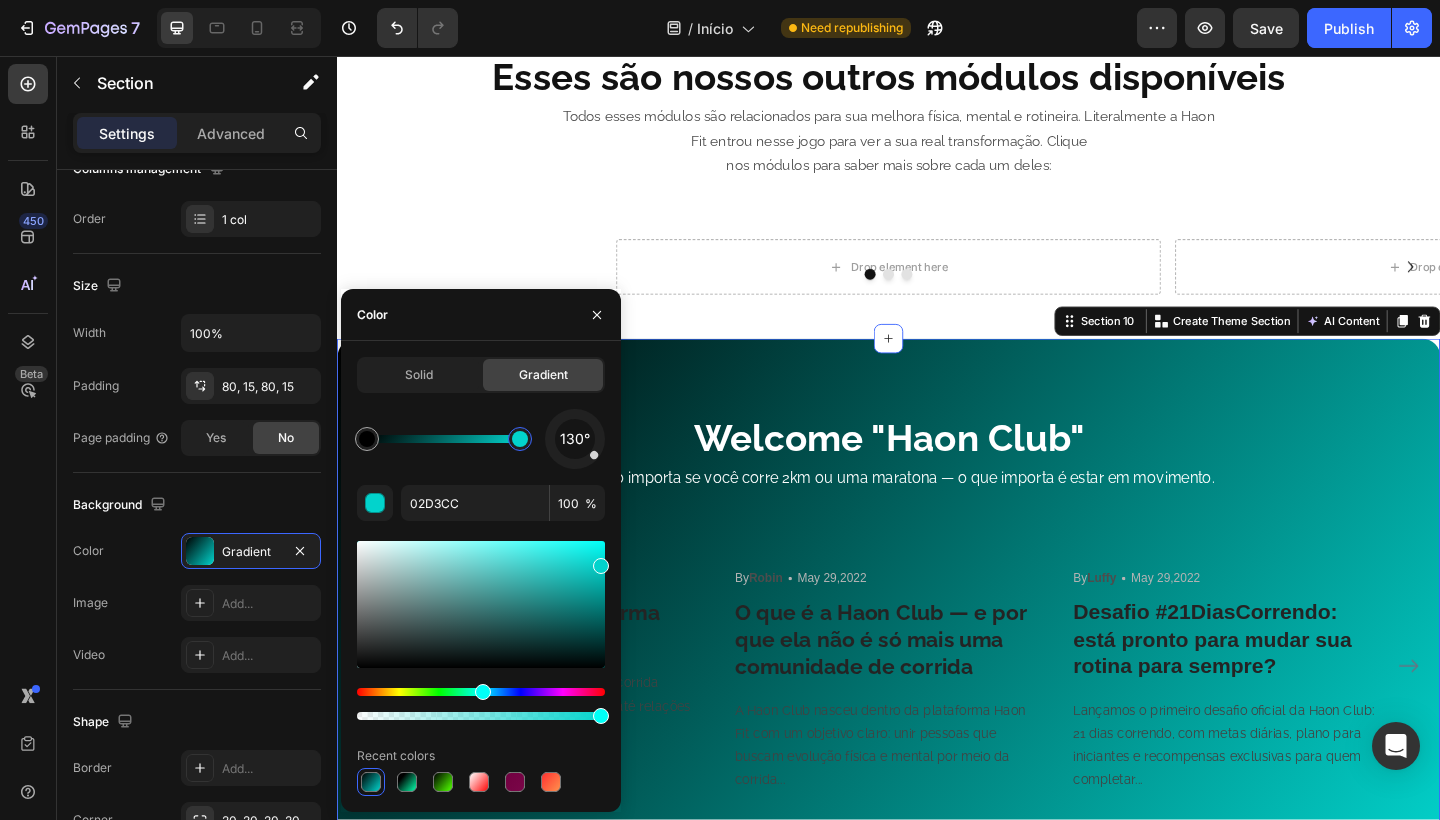 click at bounding box center [520, 439] 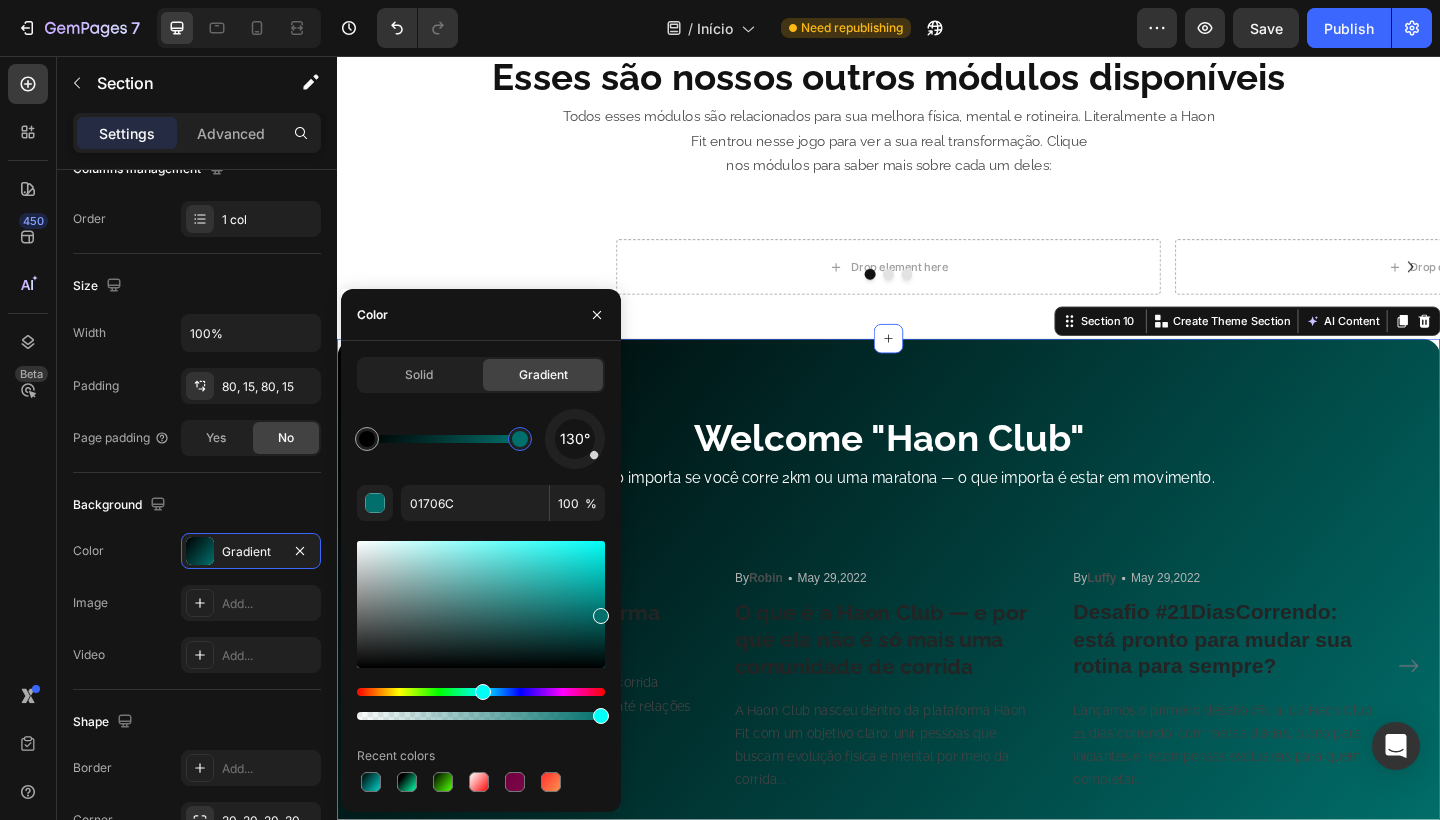 drag, startPoint x: 605, startPoint y: 568, endPoint x: 599, endPoint y: 632, distance: 64.28063 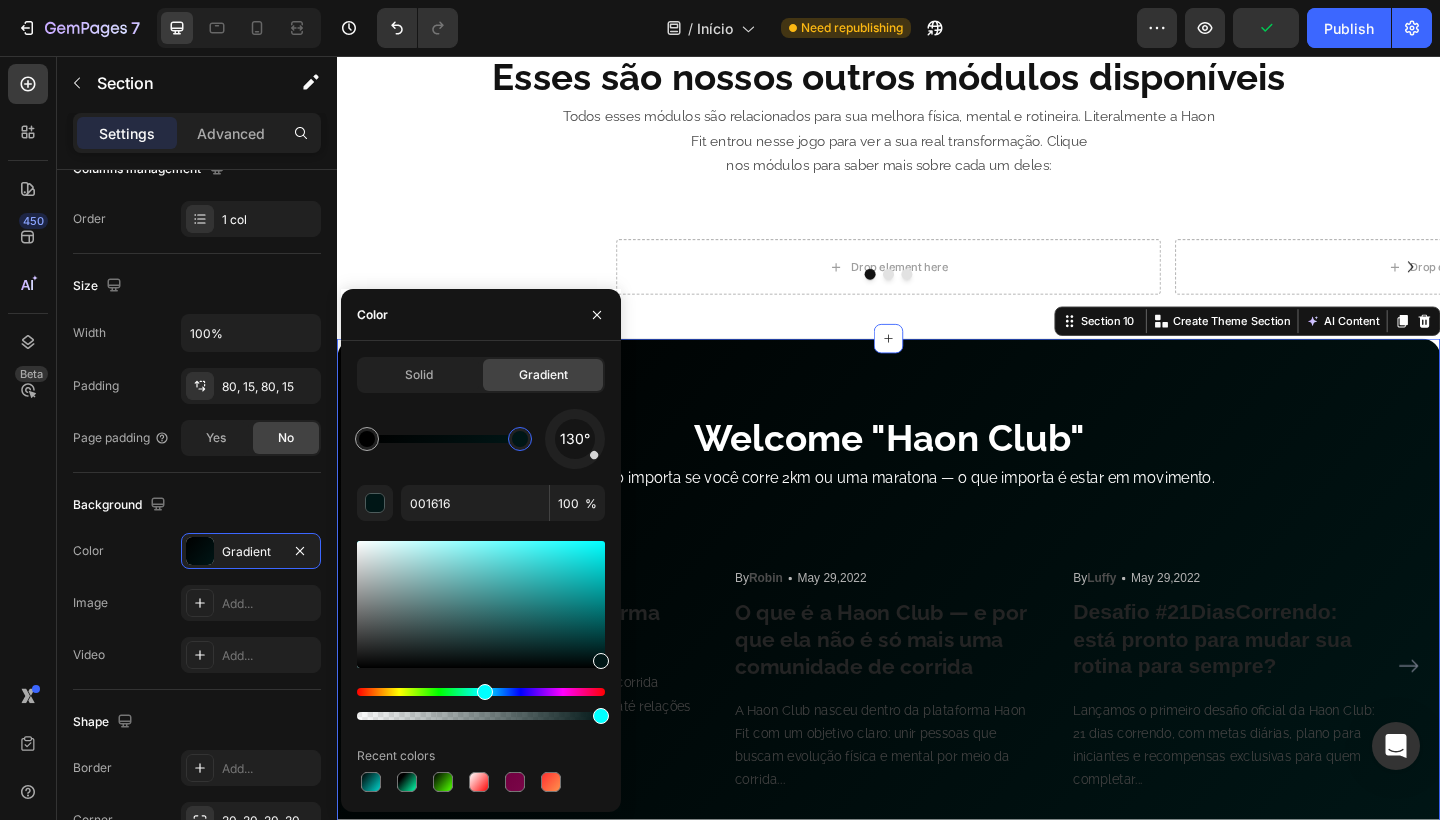 drag, startPoint x: 599, startPoint y: 624, endPoint x: 588, endPoint y: 527, distance: 97.62172 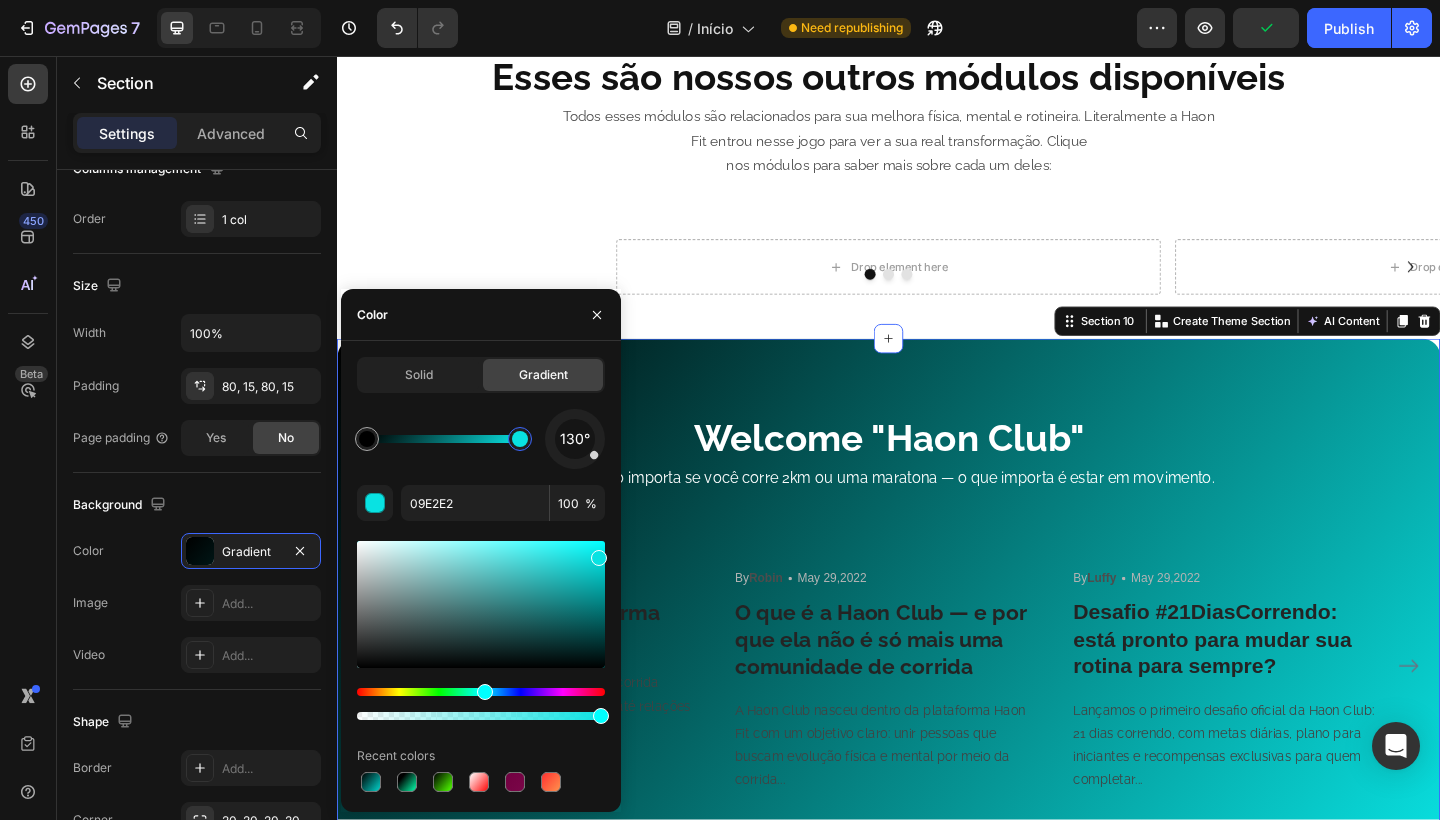 click at bounding box center [481, 604] 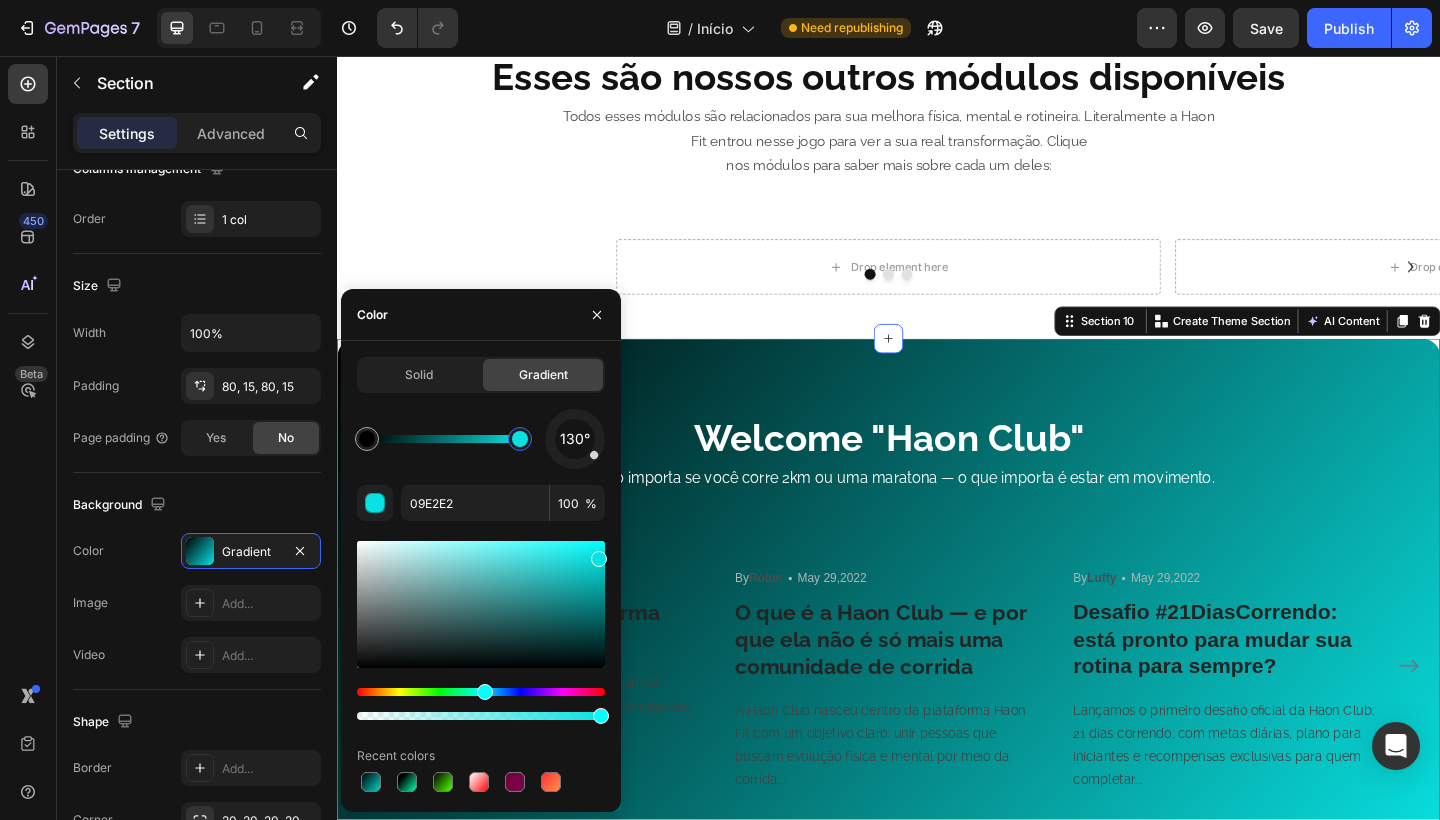 click at bounding box center (481, 630) 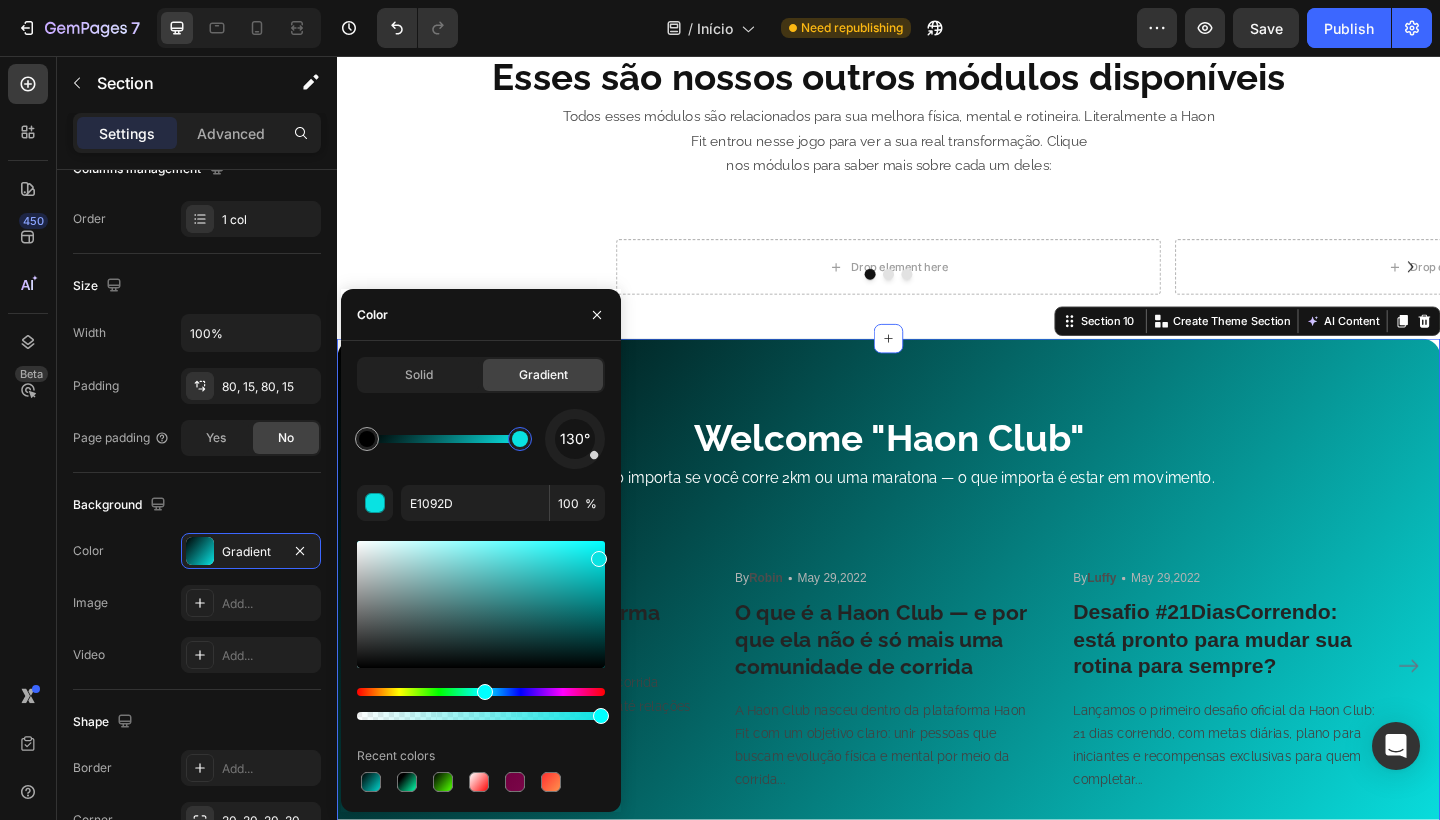 click at bounding box center (481, 692) 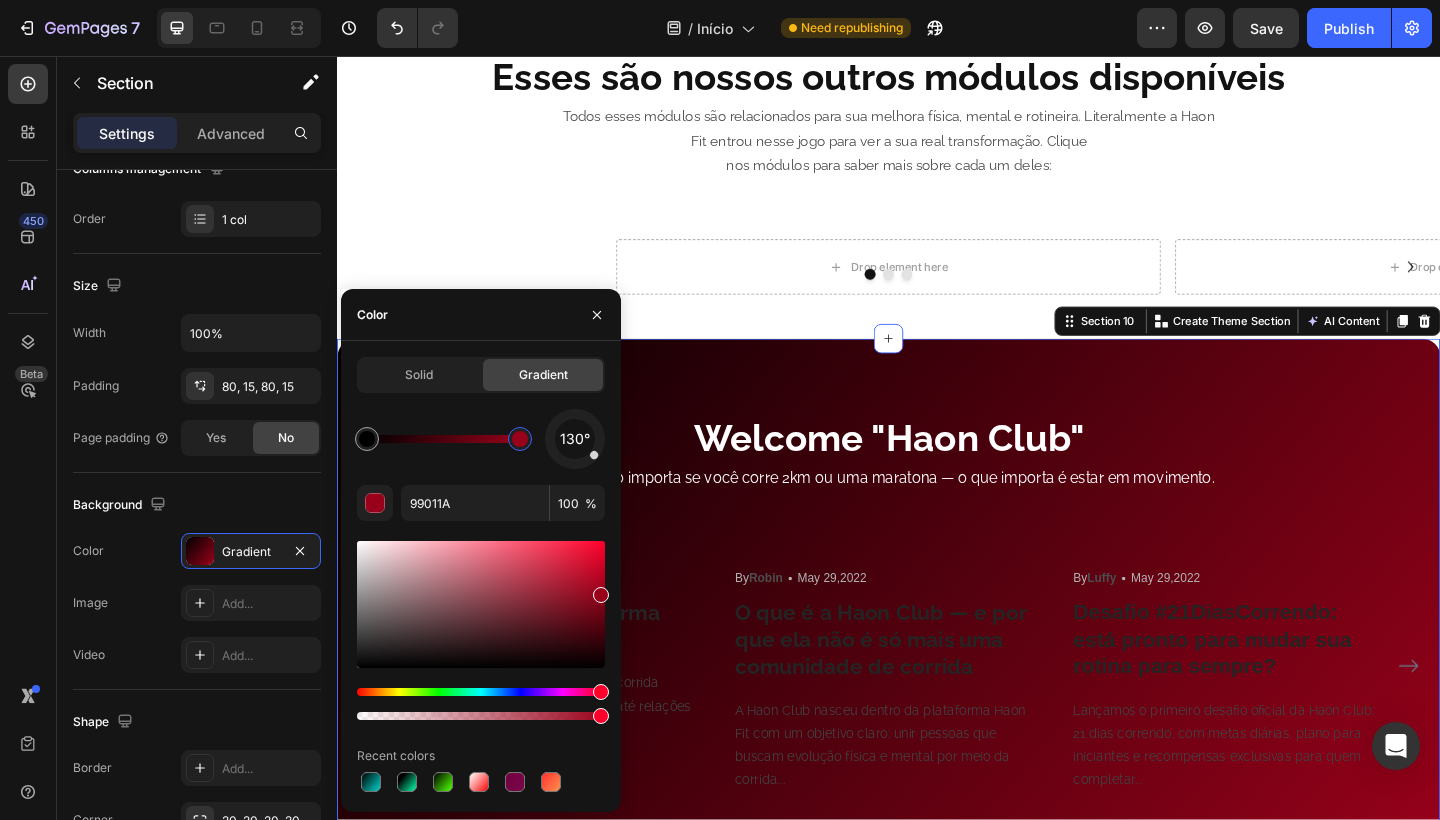 drag, startPoint x: 601, startPoint y: 558, endPoint x: 603, endPoint y: 591, distance: 33.06055 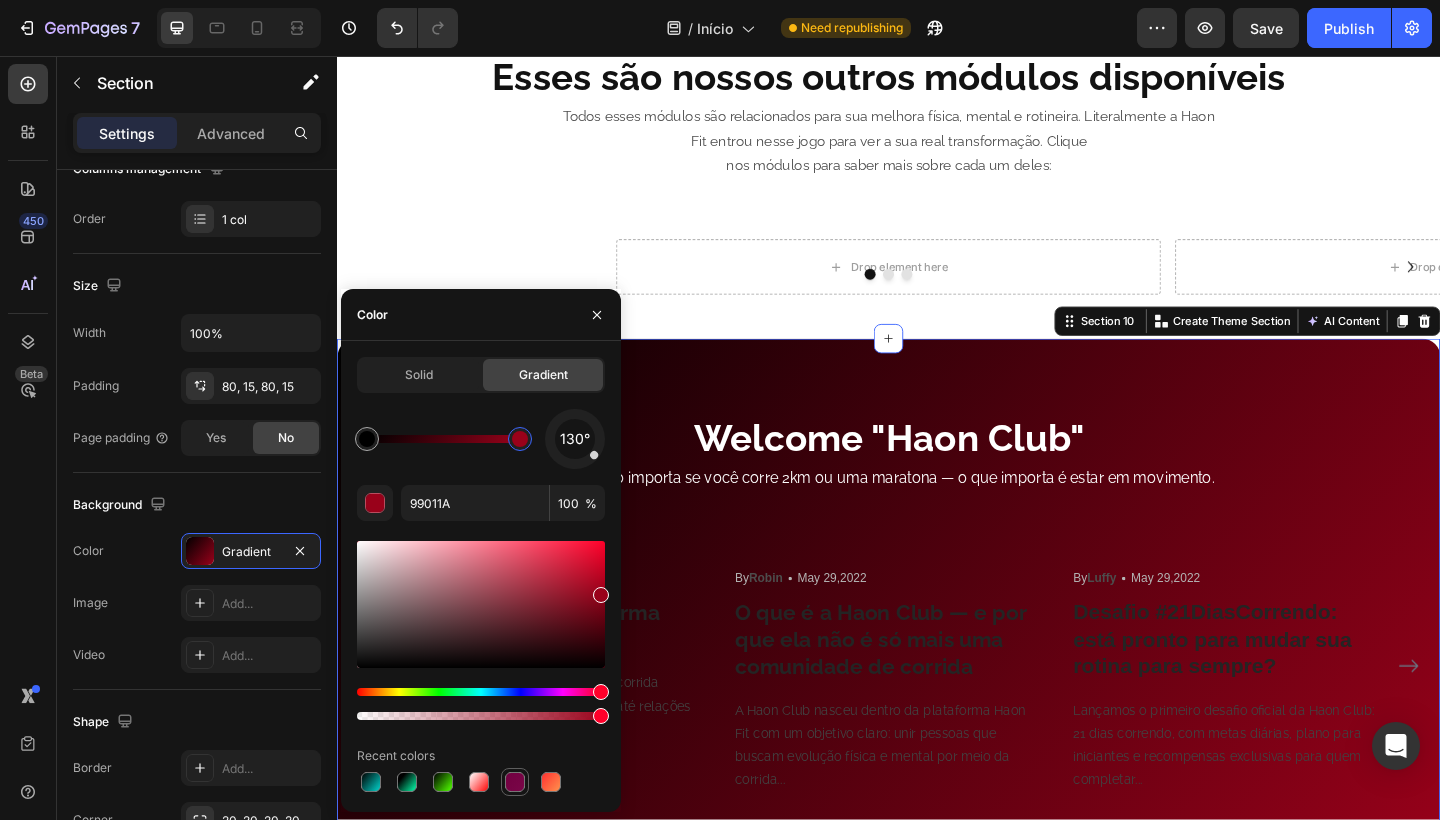click at bounding box center [515, 782] 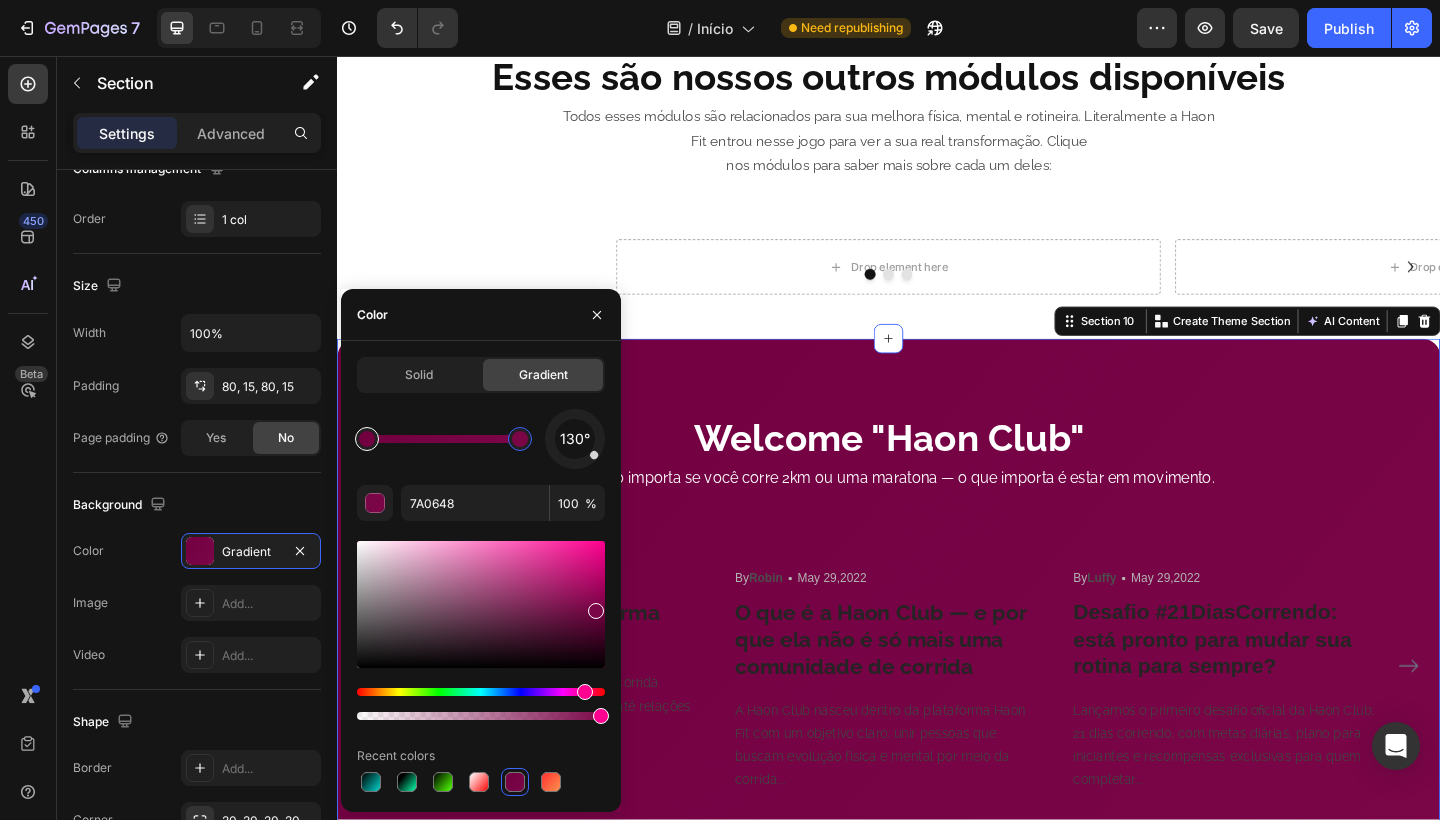click at bounding box center (367, 439) 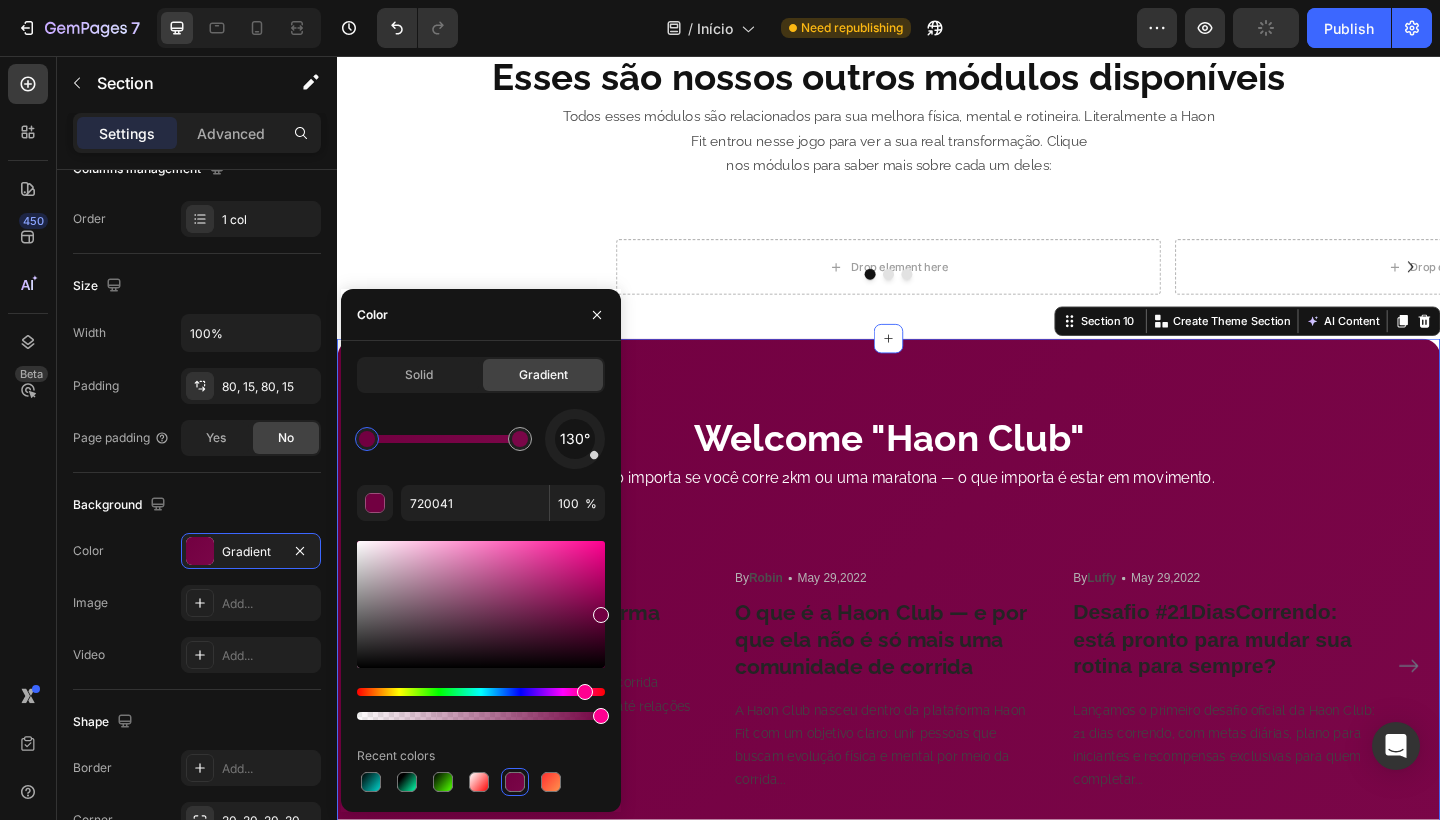 click at bounding box center (367, 439) 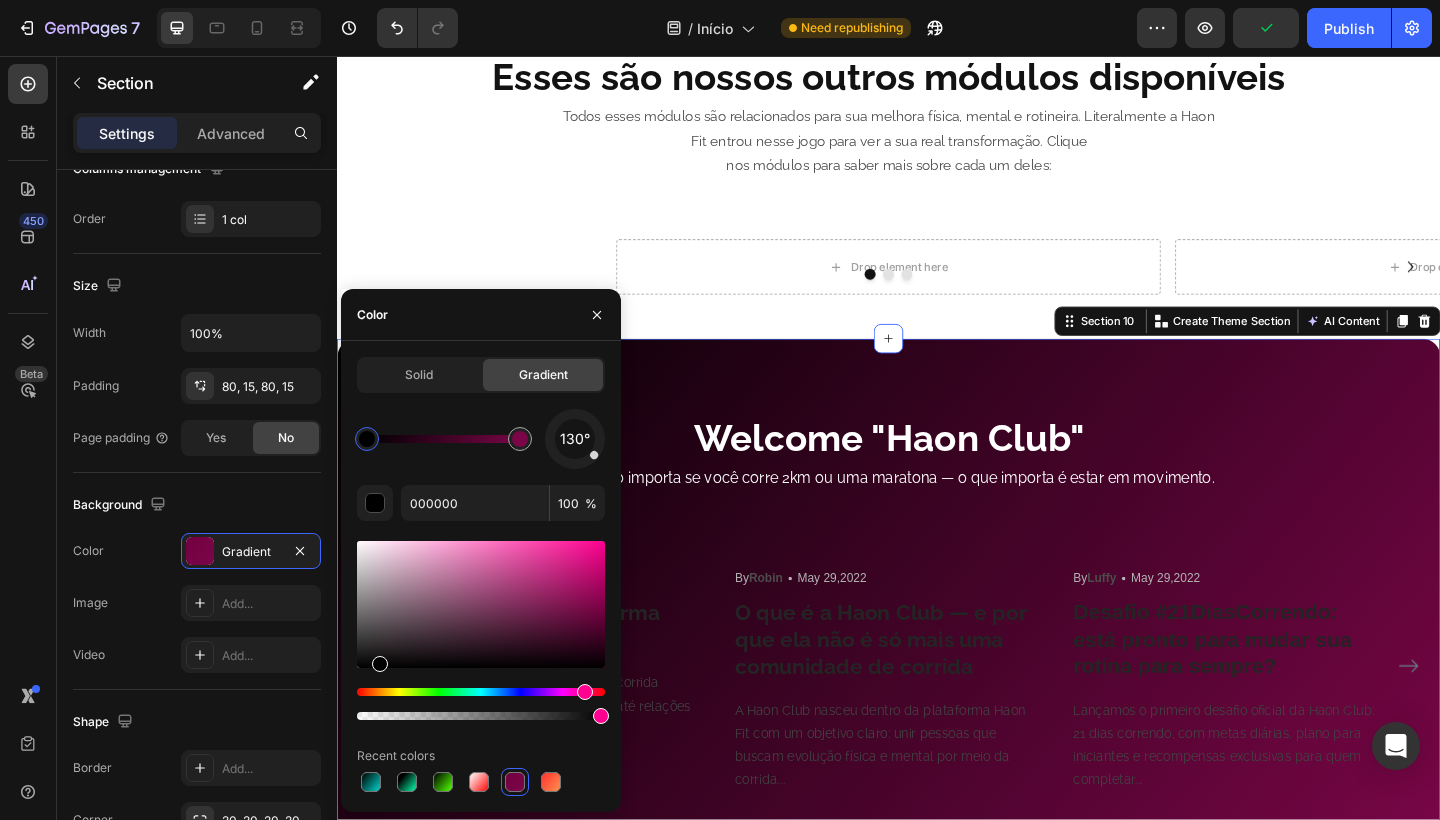 click at bounding box center [481, 630] 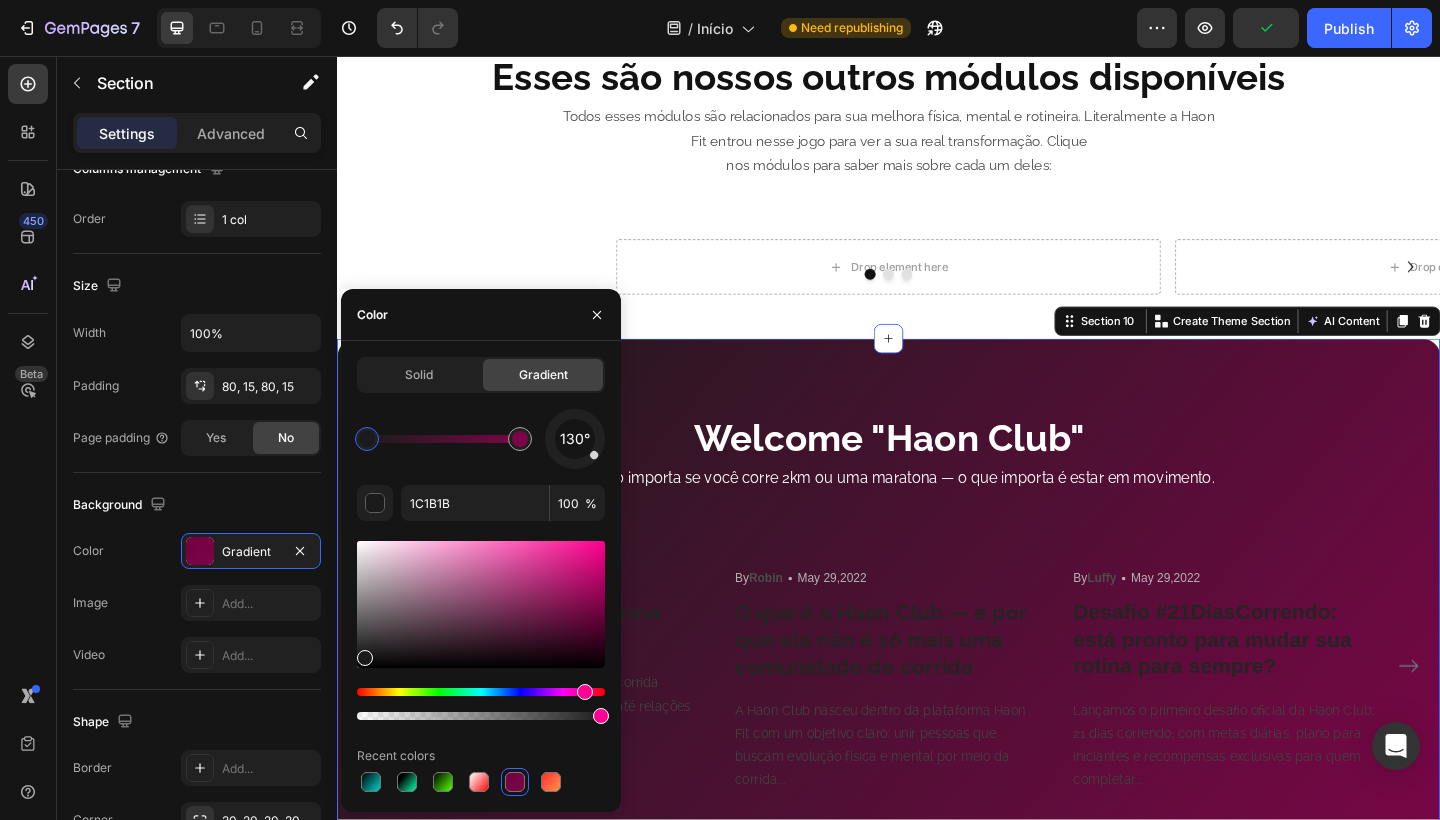 click at bounding box center (481, 604) 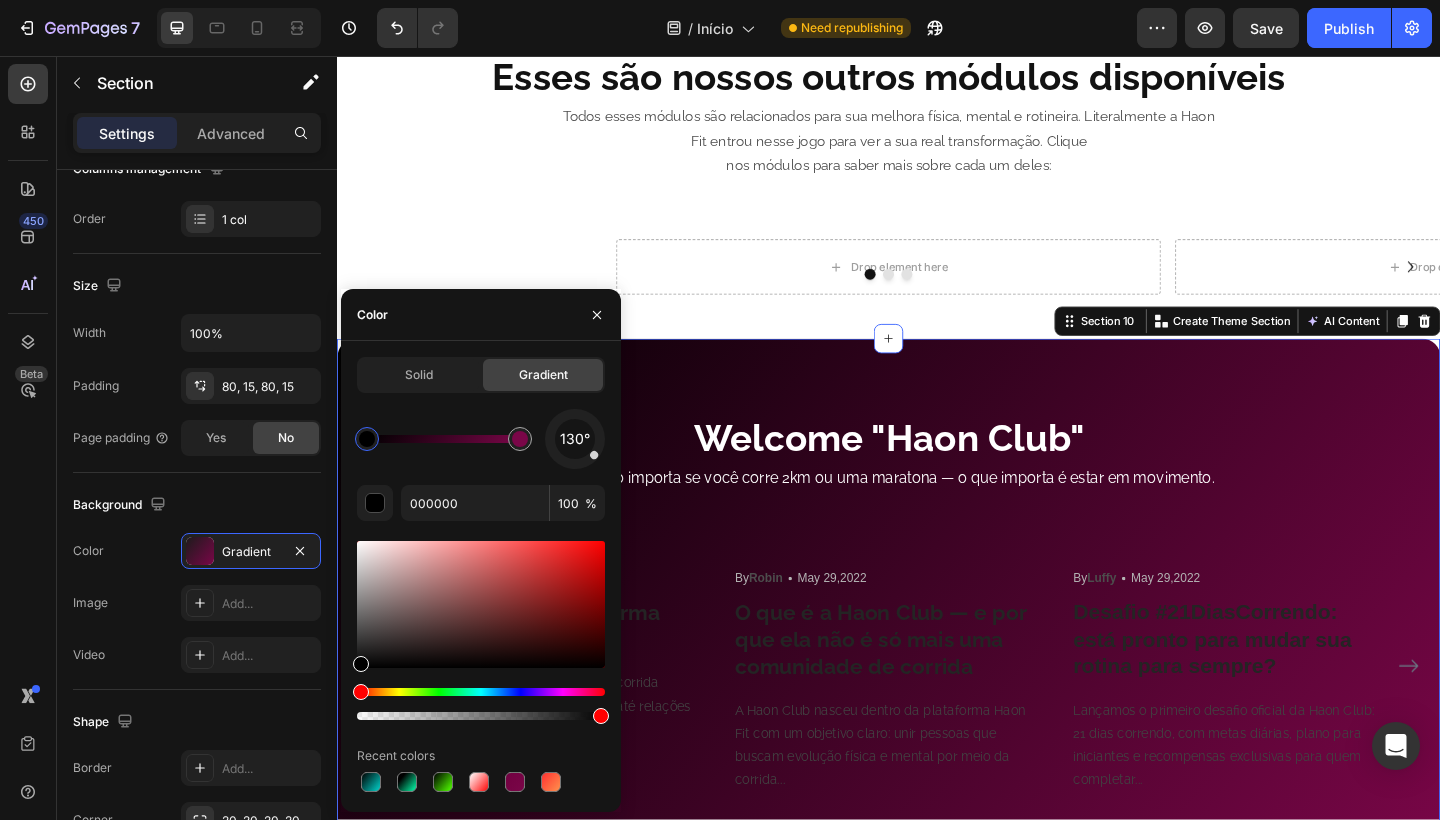 drag, startPoint x: 367, startPoint y: 658, endPoint x: 341, endPoint y: 670, distance: 28.635643 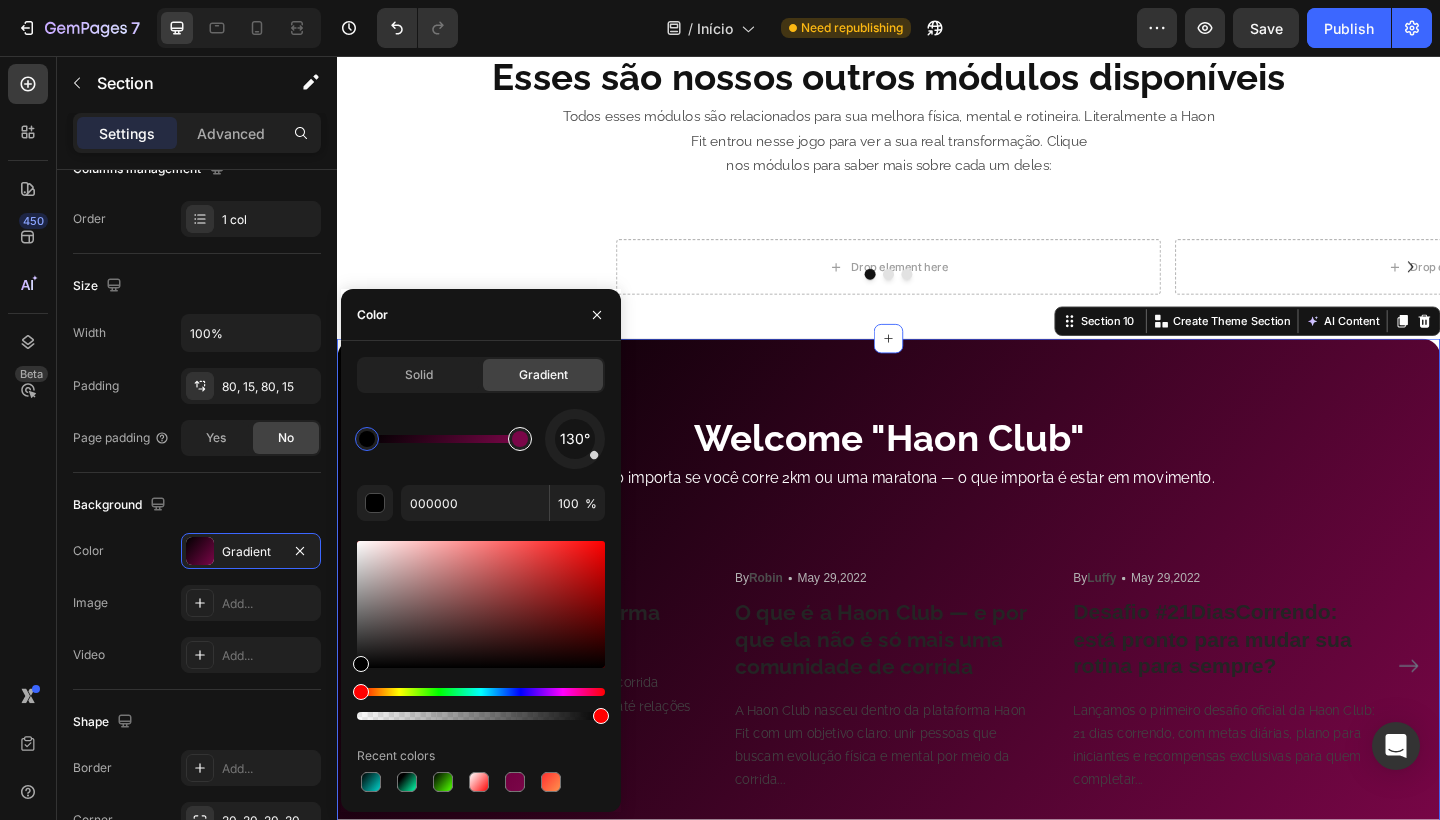 type on "7A0648" 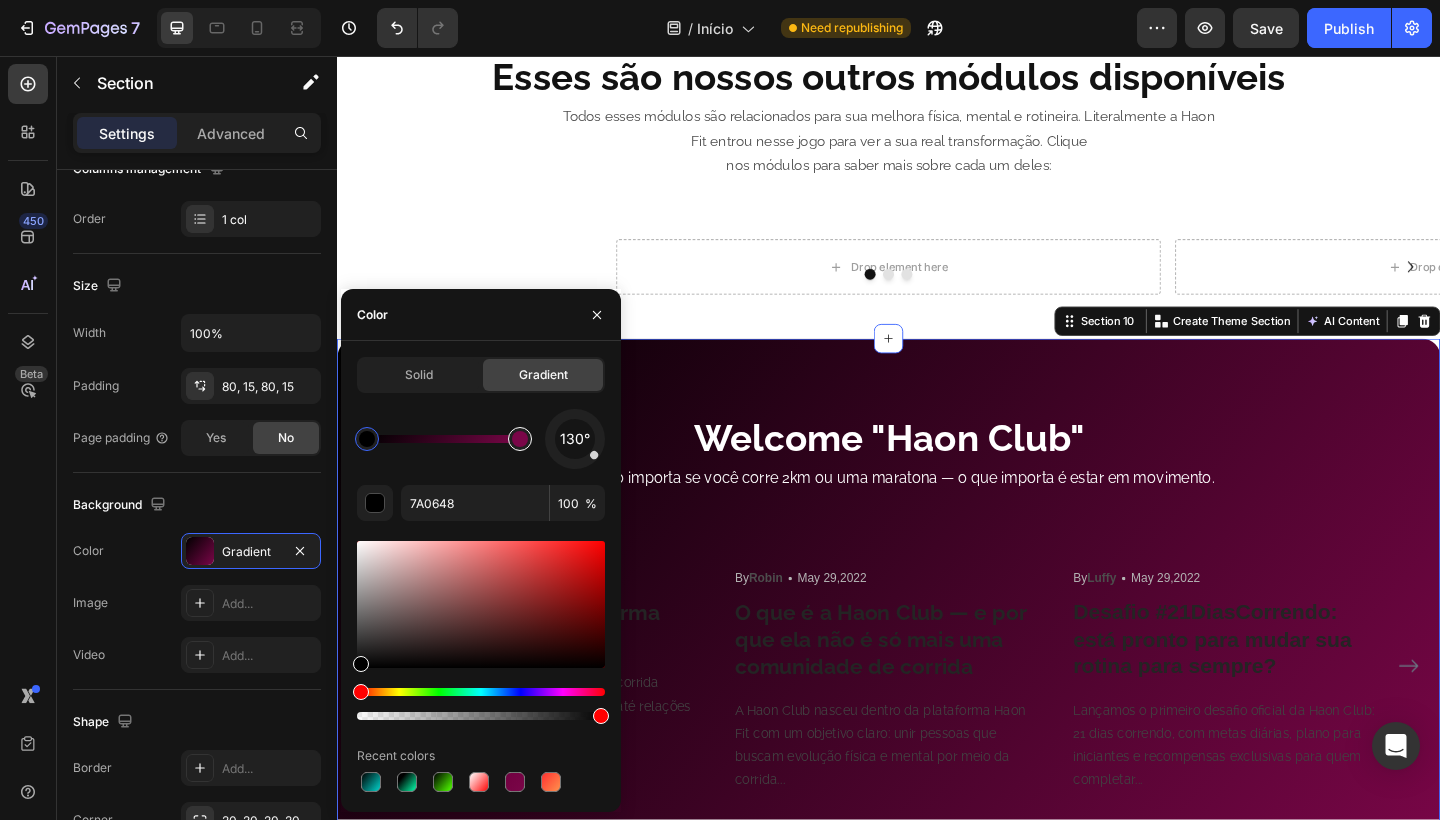 click at bounding box center [520, 439] 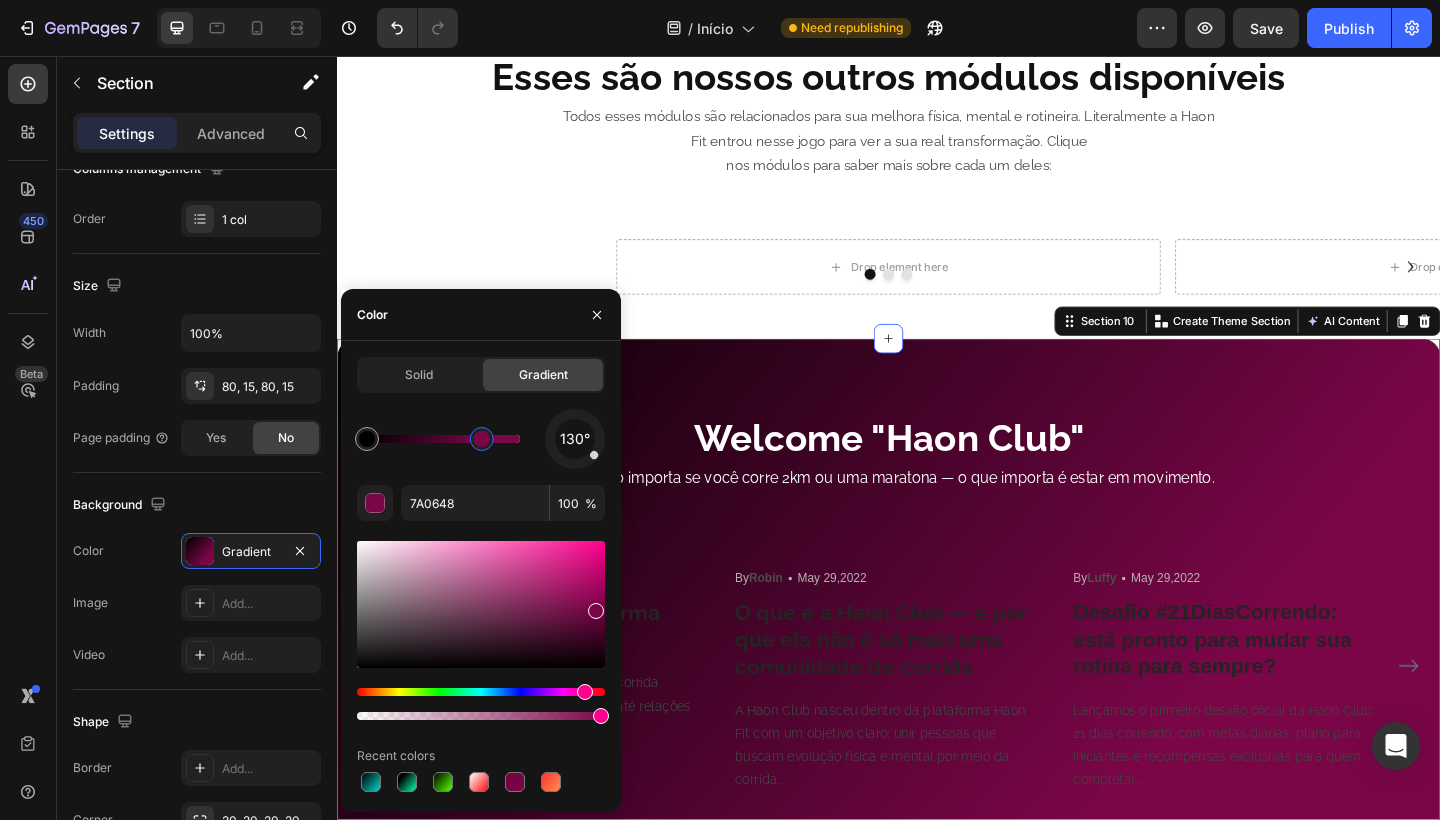 drag, startPoint x: 519, startPoint y: 437, endPoint x: 460, endPoint y: 437, distance: 59 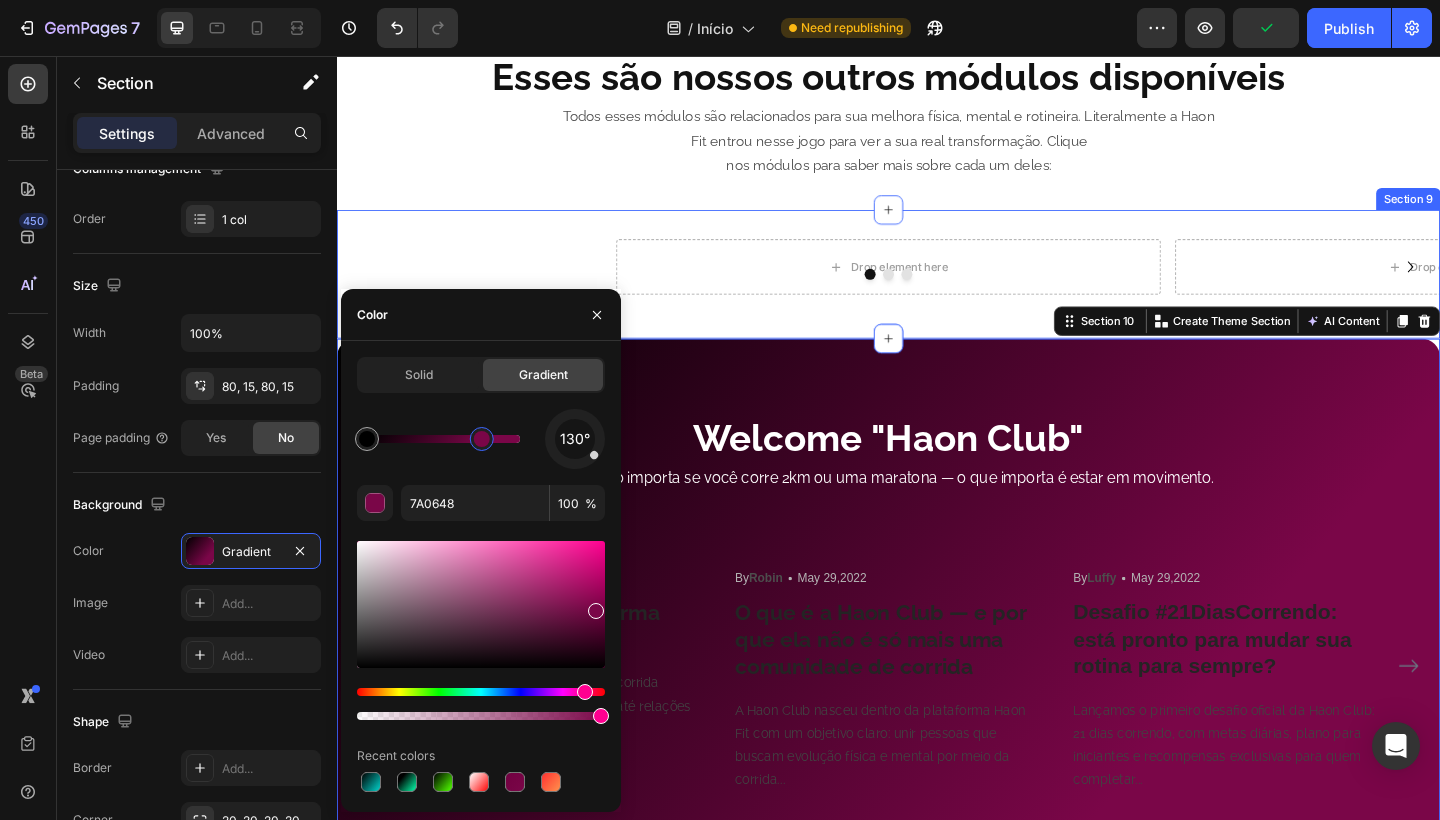 click on "Drop element here
Drop element here
Drop element here
Carousel Section 9" at bounding box center (937, 294) 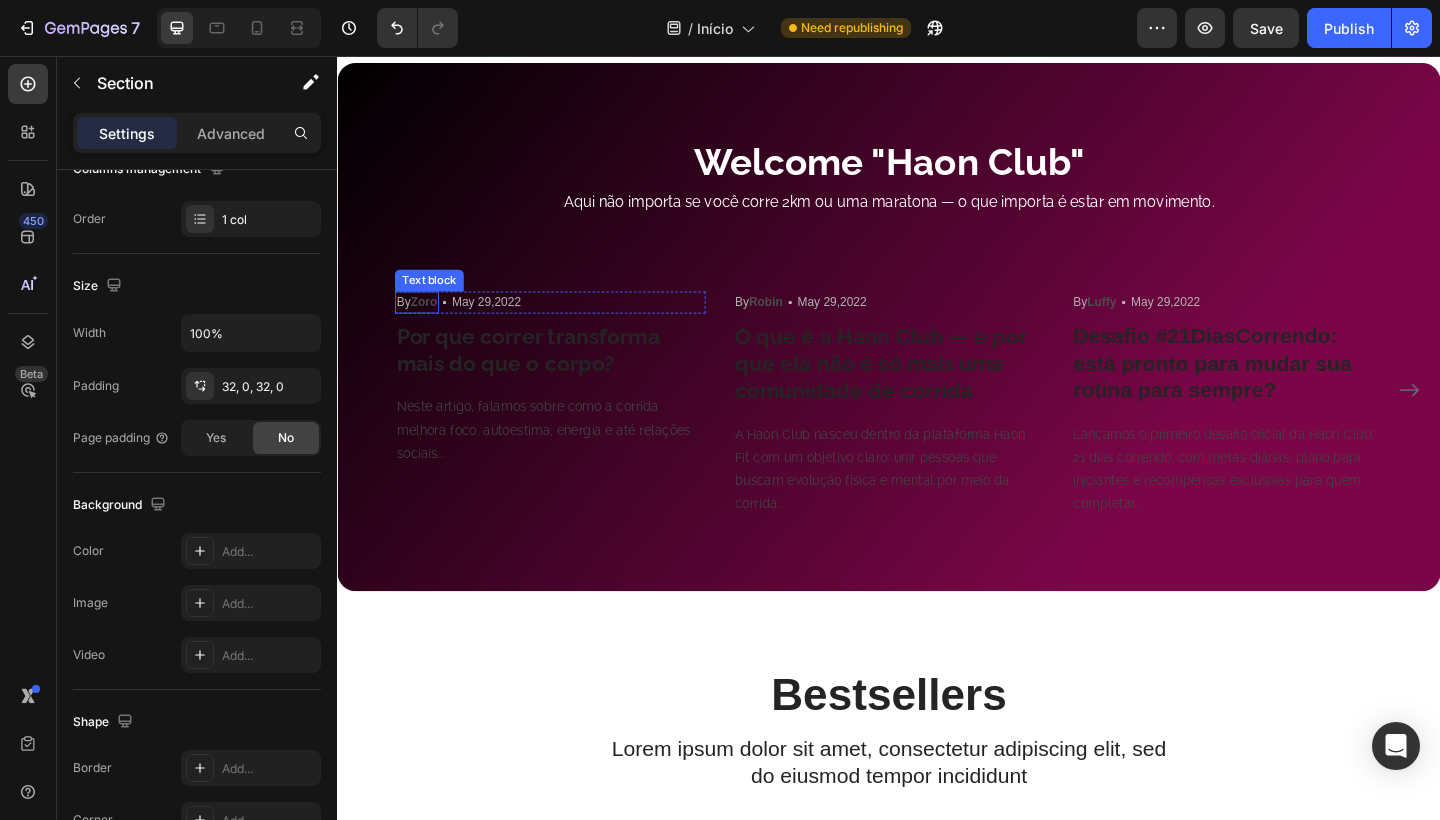 scroll, scrollTop: 5230, scrollLeft: 0, axis: vertical 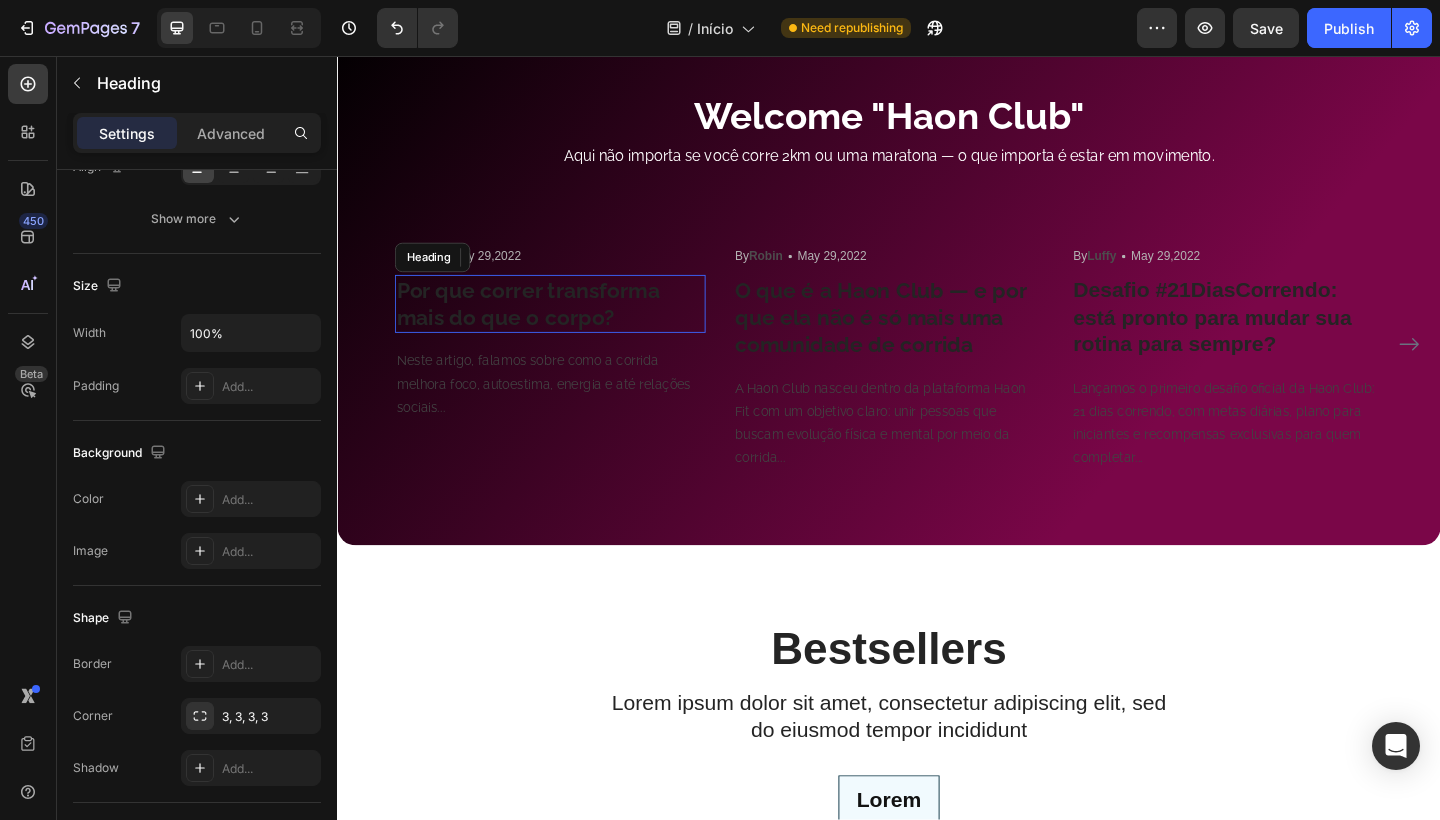 drag, startPoint x: 451, startPoint y: 593, endPoint x: 498, endPoint y: 600, distance: 47.518417 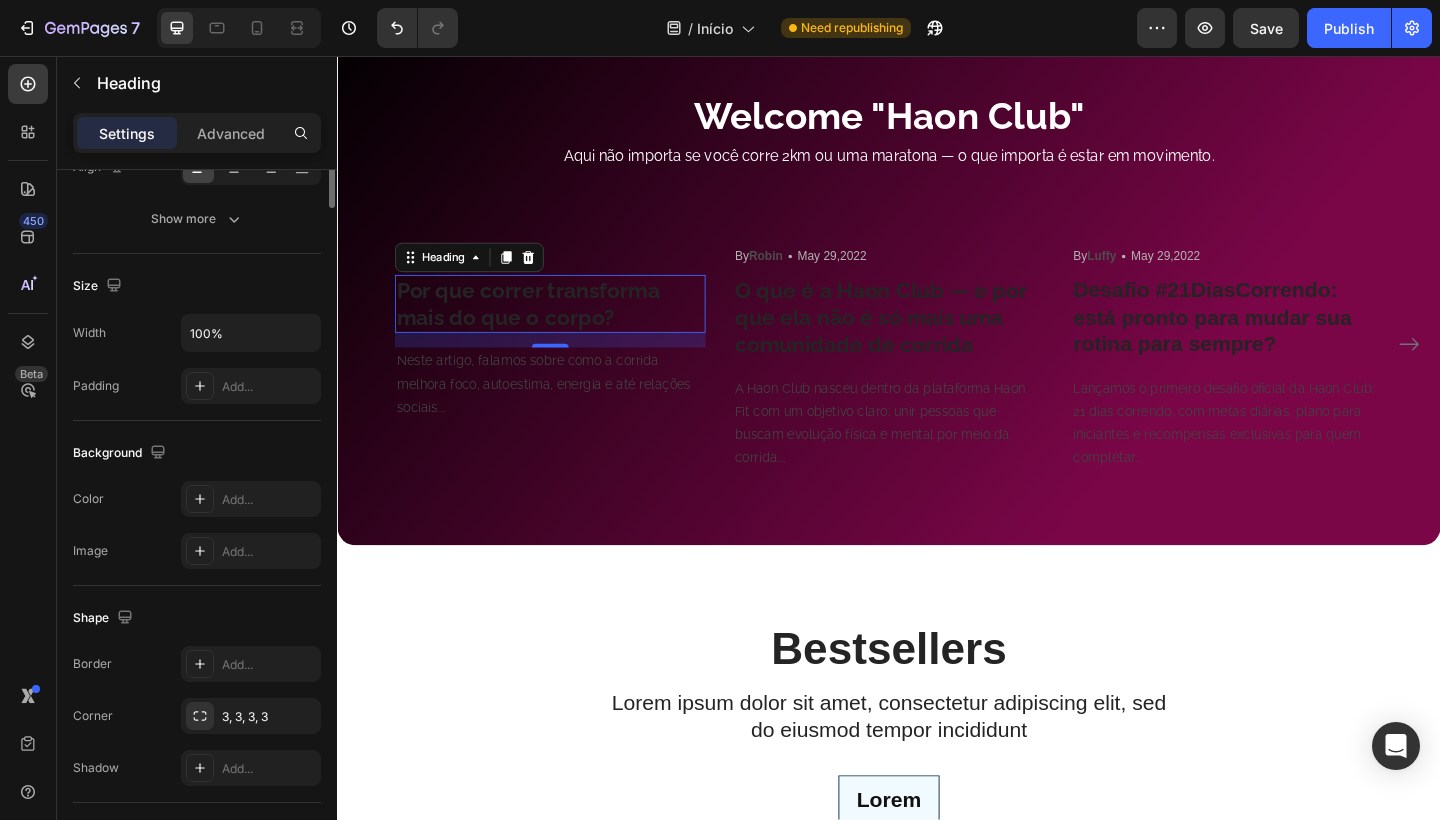 click on "Por que correr transforma mais do que o corpo?" at bounding box center [569, 327] 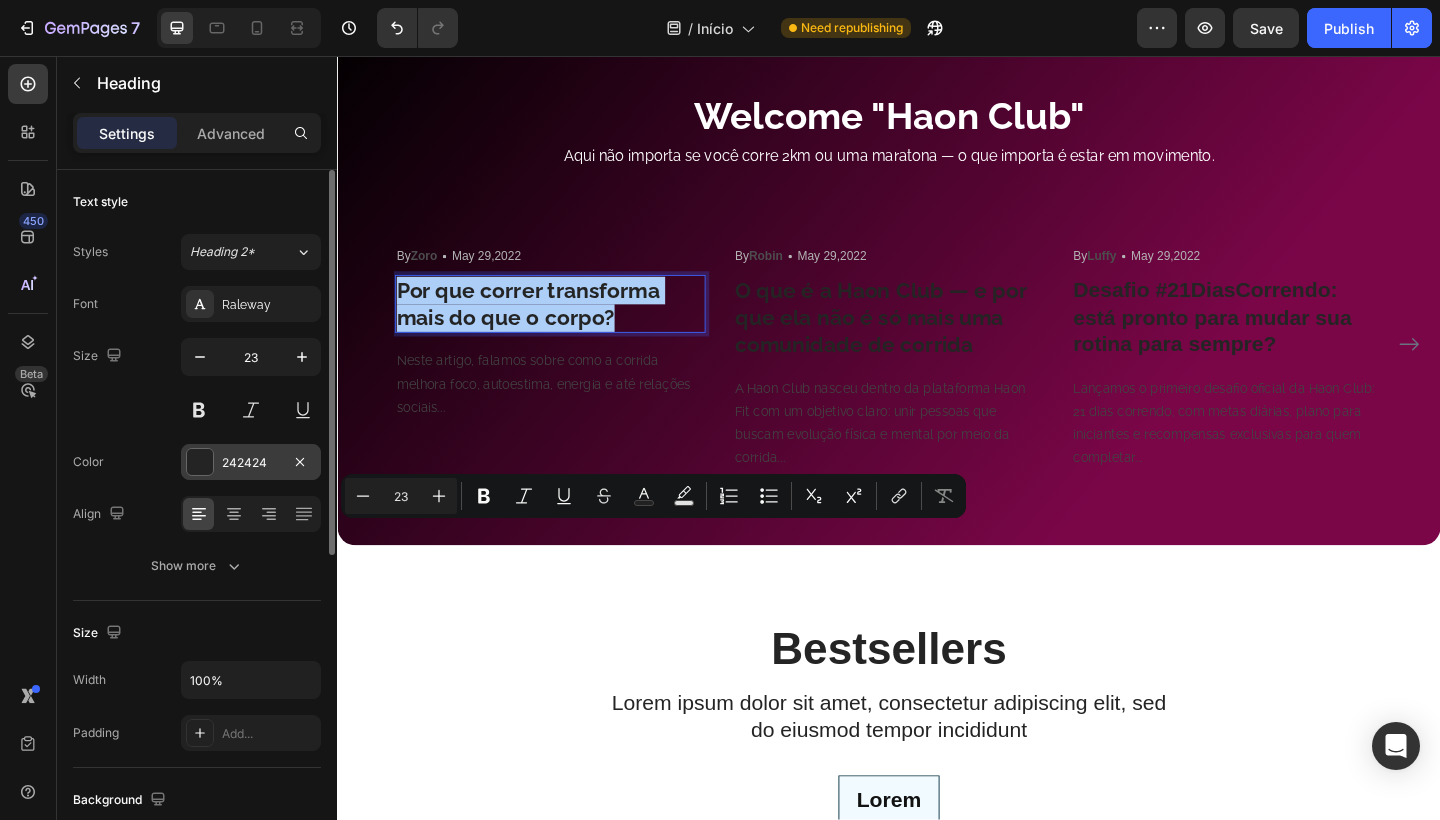click on "242424" at bounding box center [251, 463] 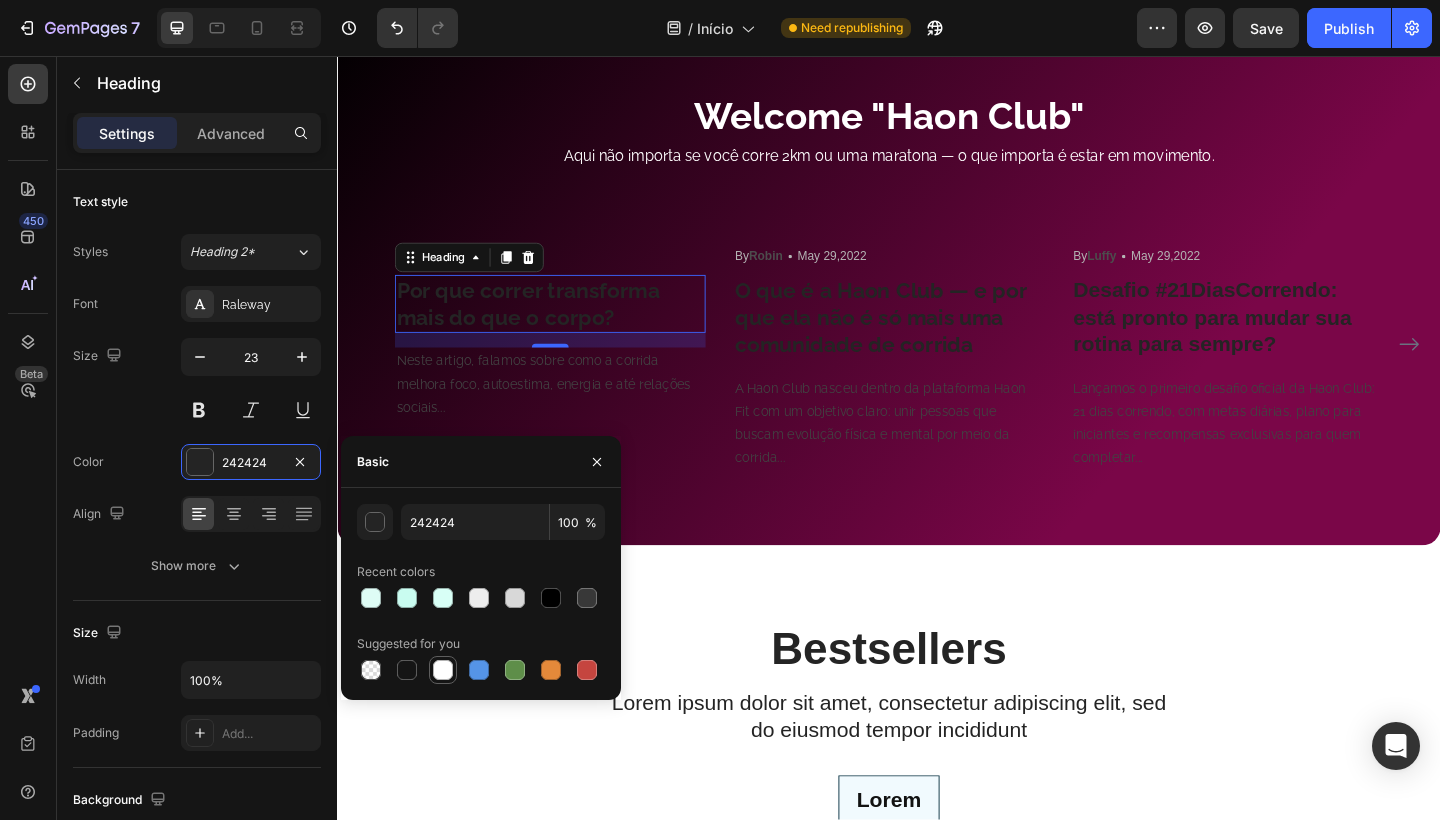 click at bounding box center (443, 670) 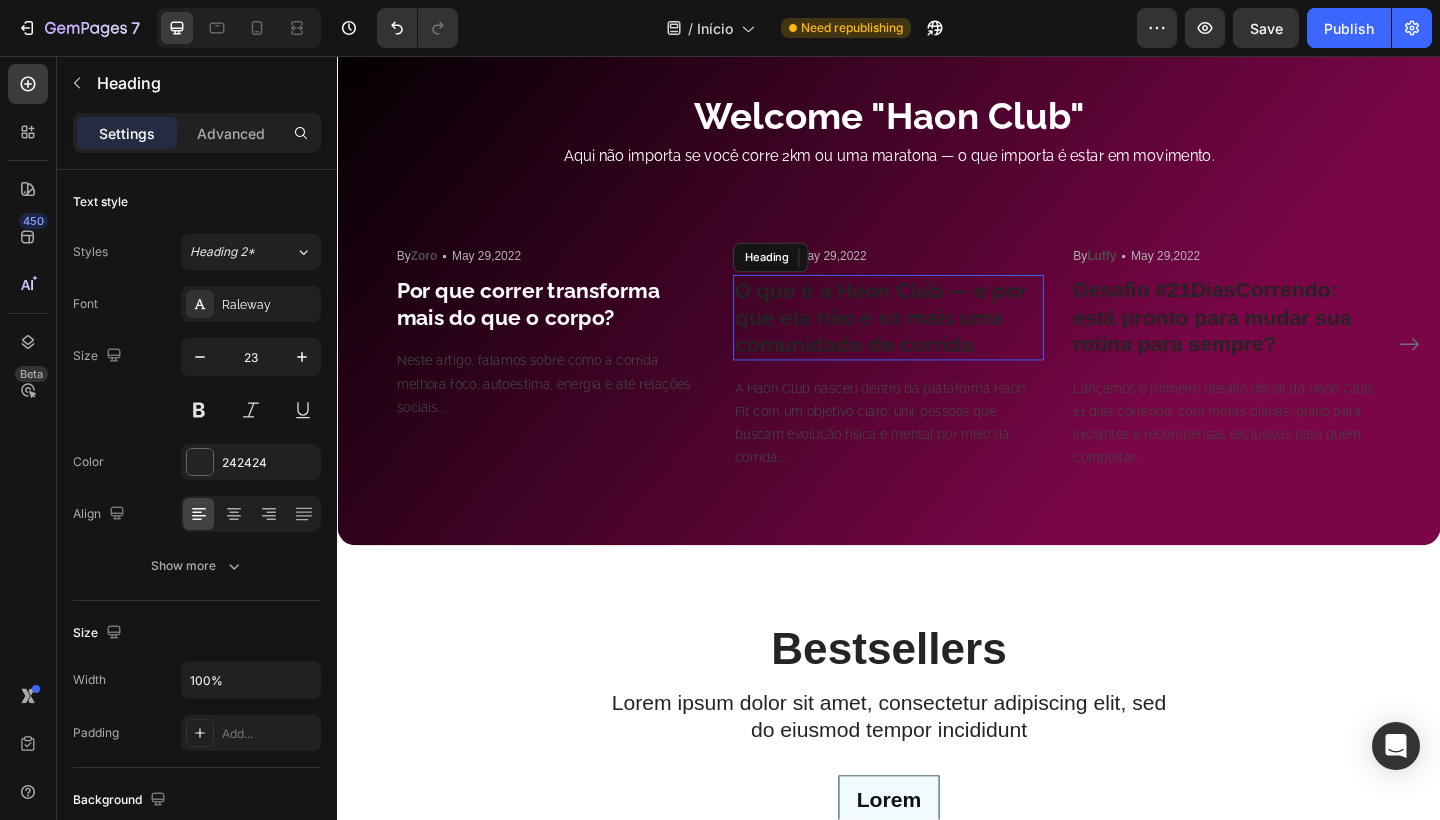 drag, startPoint x: 1148, startPoint y: 618, endPoint x: 854, endPoint y: 608, distance: 294.17 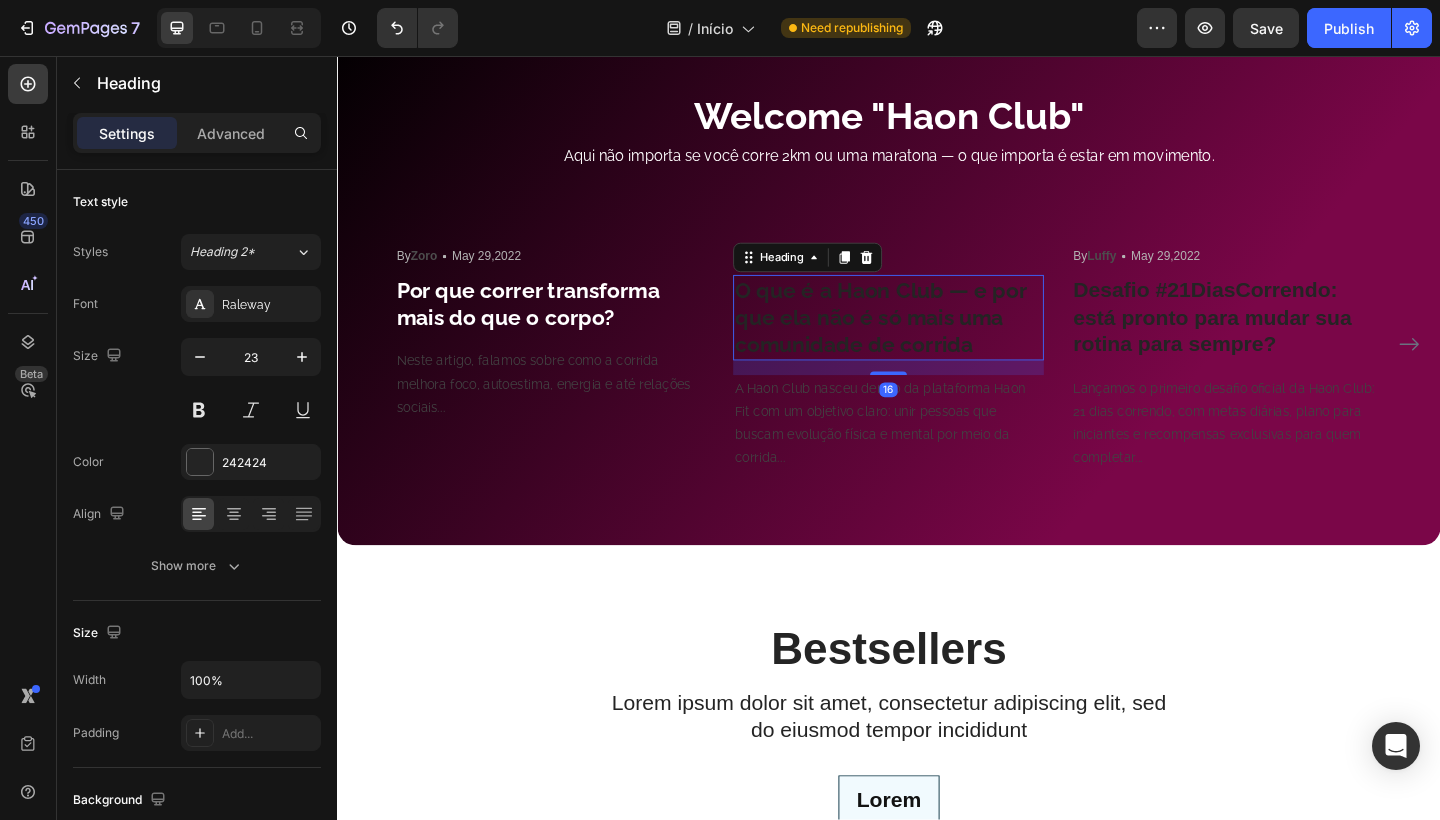 click on "O que é a Haon Club — e por que ela não é só mais uma comunidade de corrida" at bounding box center [937, 342] 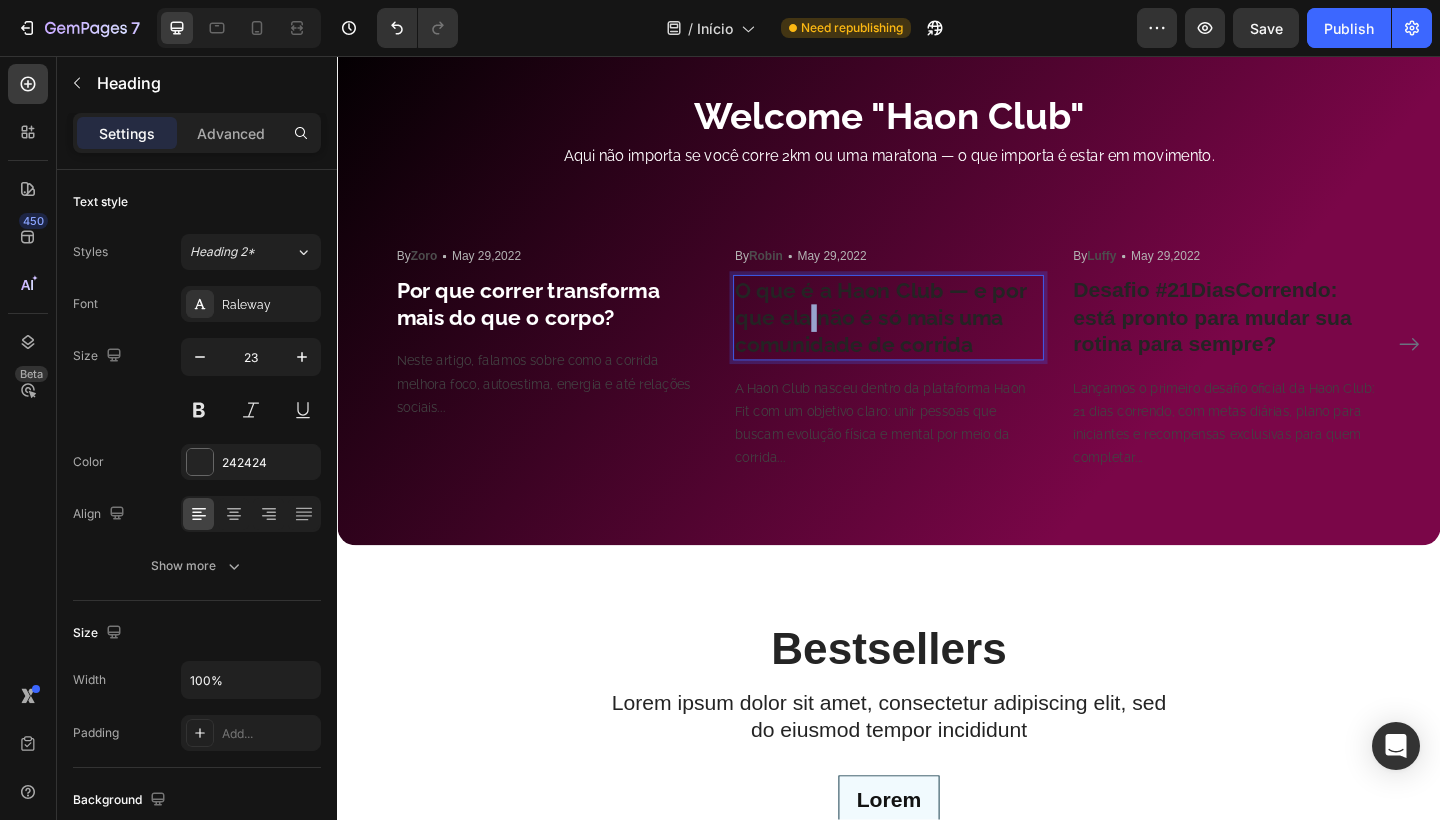 click on "O que é a Haon Club — e por que ela não é só mais uma comunidade de corrida" at bounding box center [937, 342] 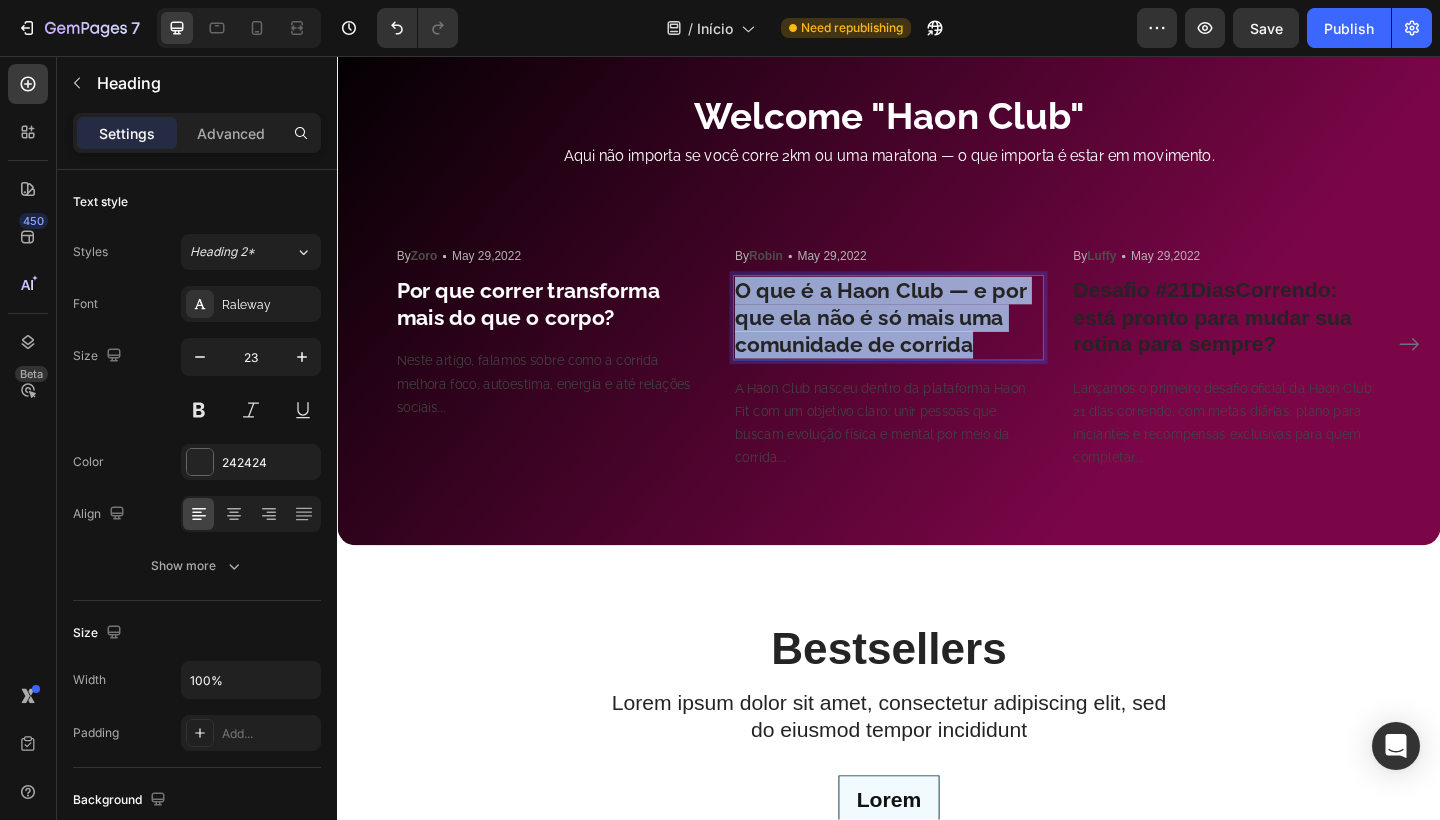 click on "O que é a Haon Club — e por que ela não é só mais uma comunidade de corrida" at bounding box center (937, 342) 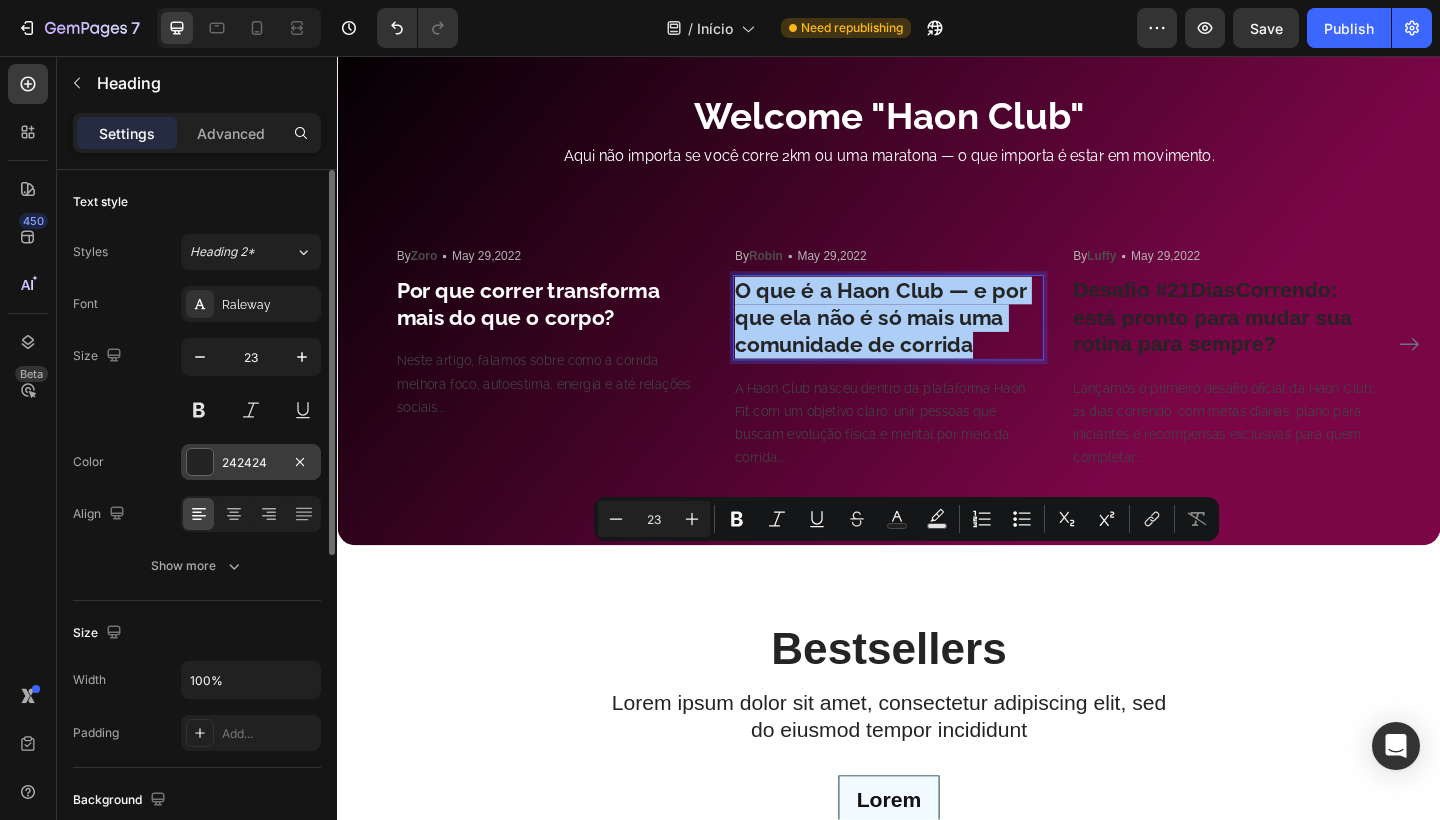 click on "242424" at bounding box center [251, 463] 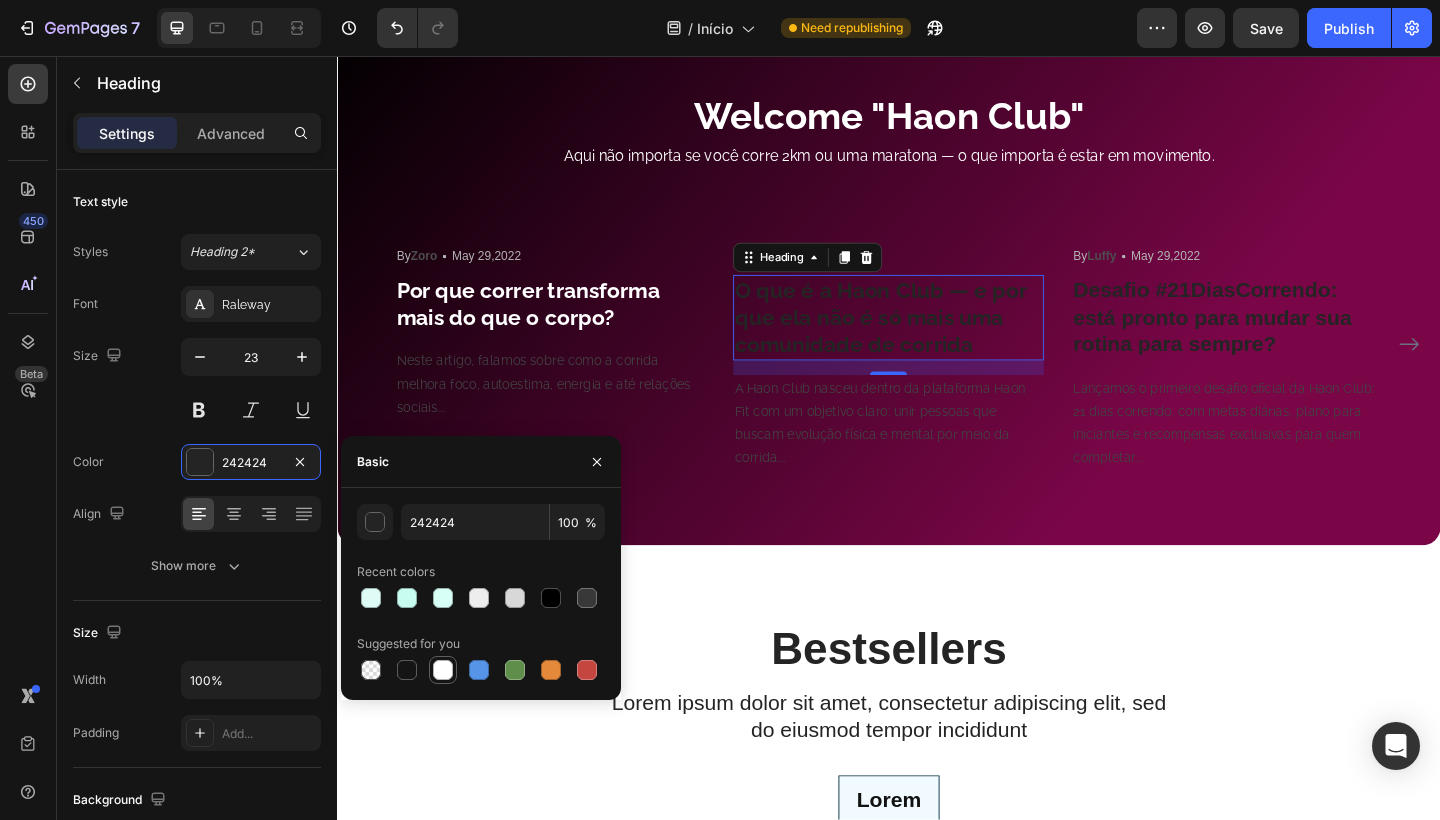 click at bounding box center (443, 670) 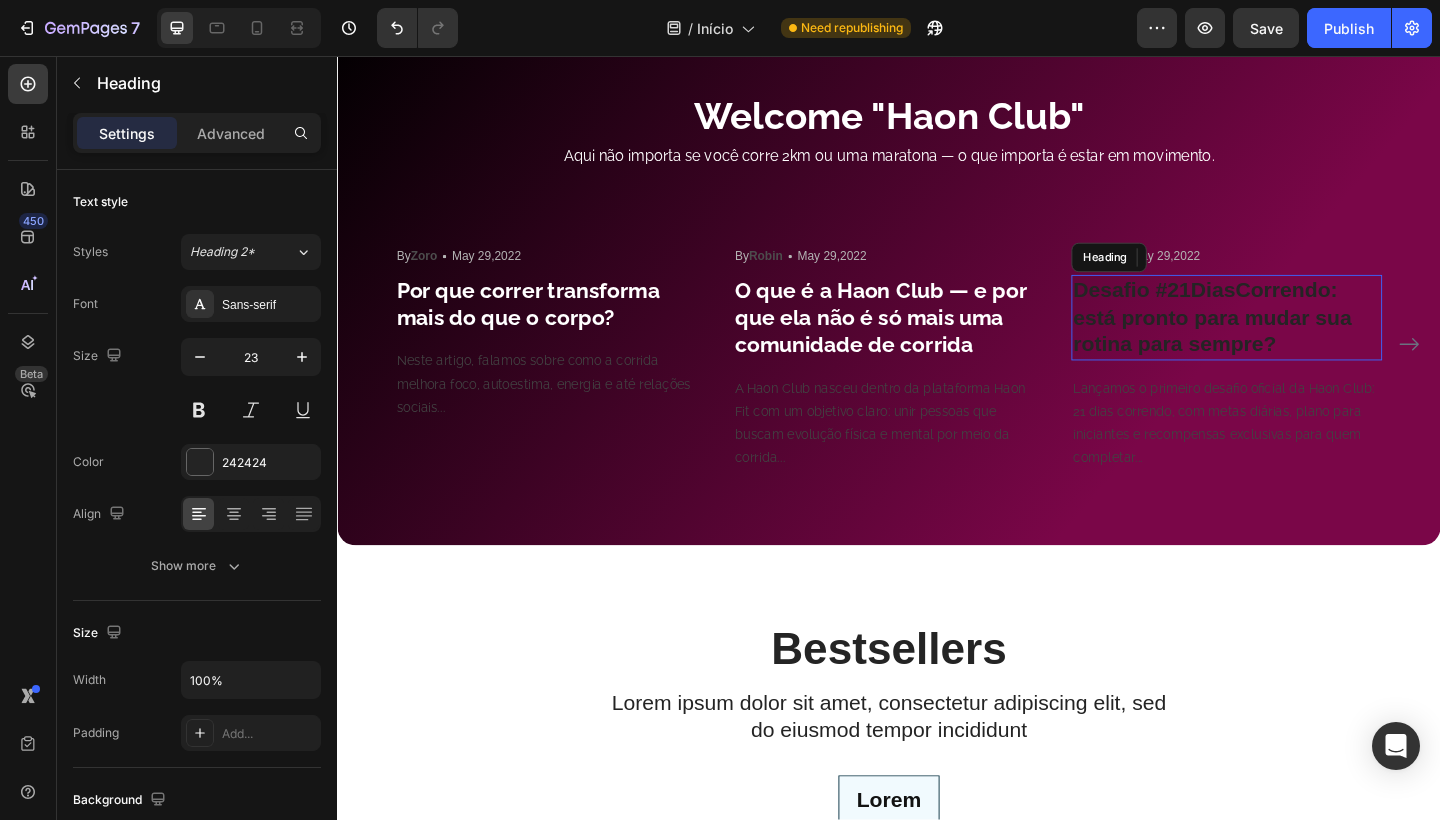 click on "Desafio #21DiasCorrendo: está pronto para mudar sua rotina para sempre?" at bounding box center (1305, 342) 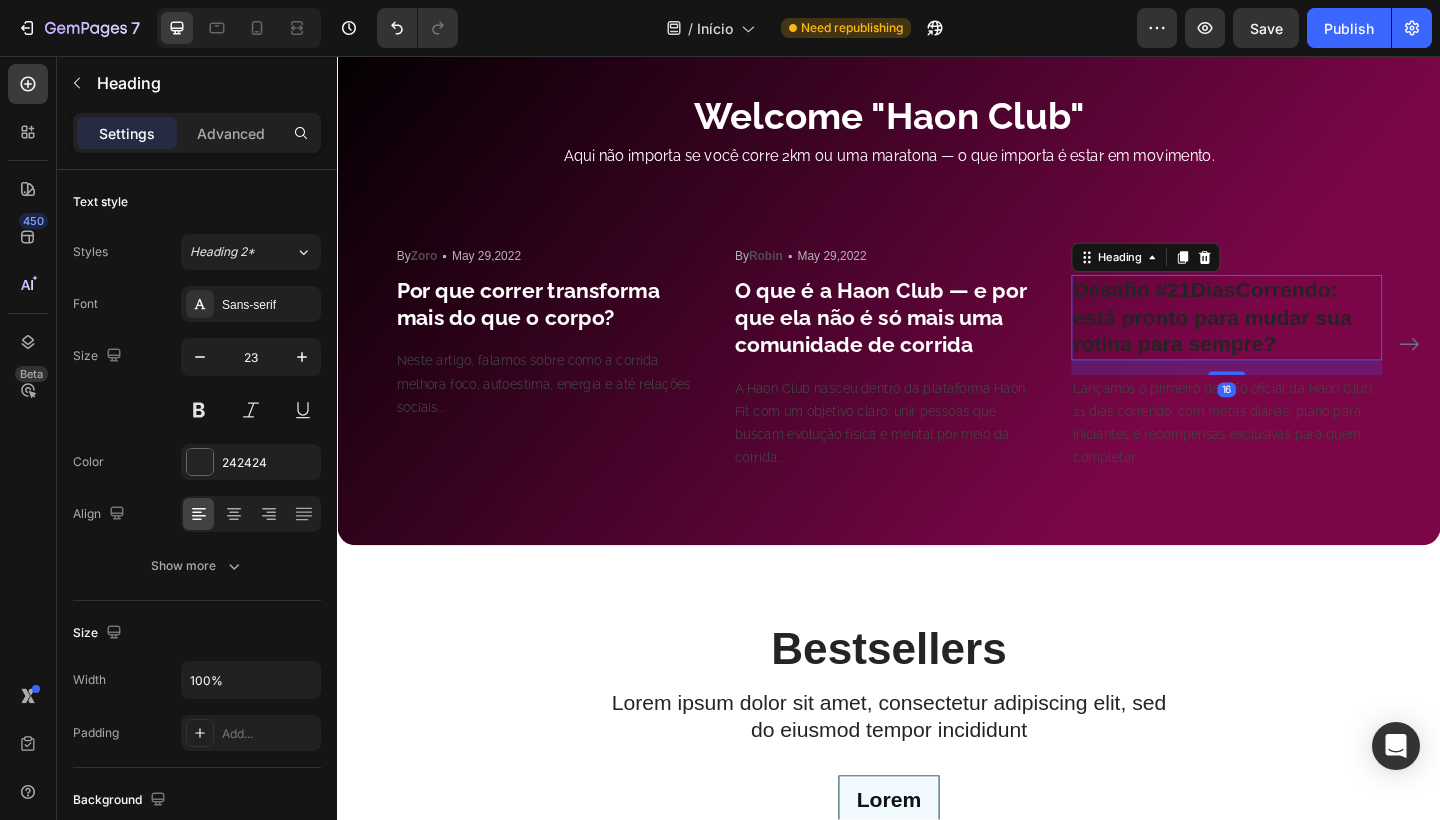 click on "Desafio #21DiasCorrendo: está pronto para mudar sua rotina para sempre?" at bounding box center (1305, 342) 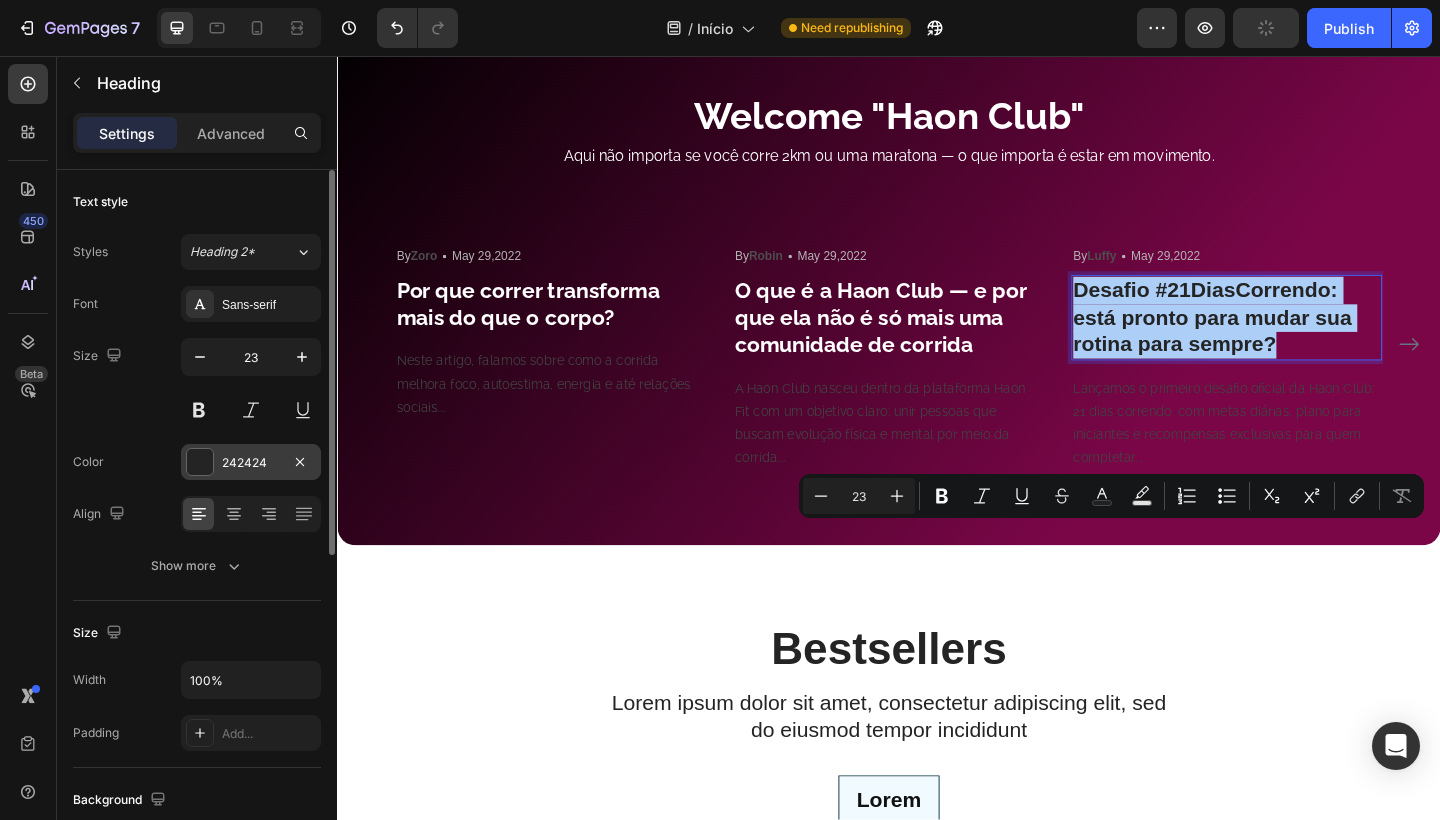 click on "242424" at bounding box center (251, 462) 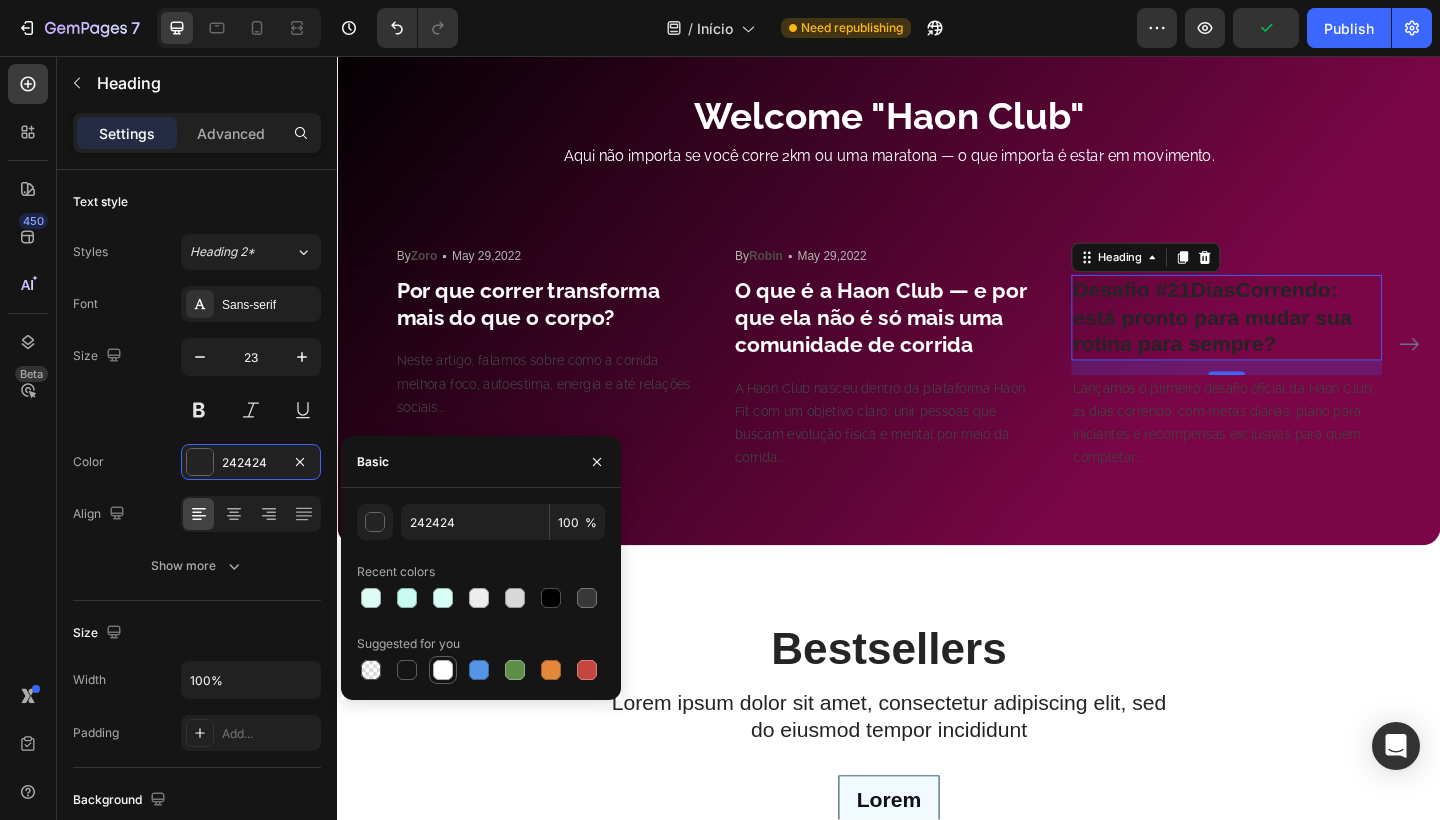 click at bounding box center (443, 670) 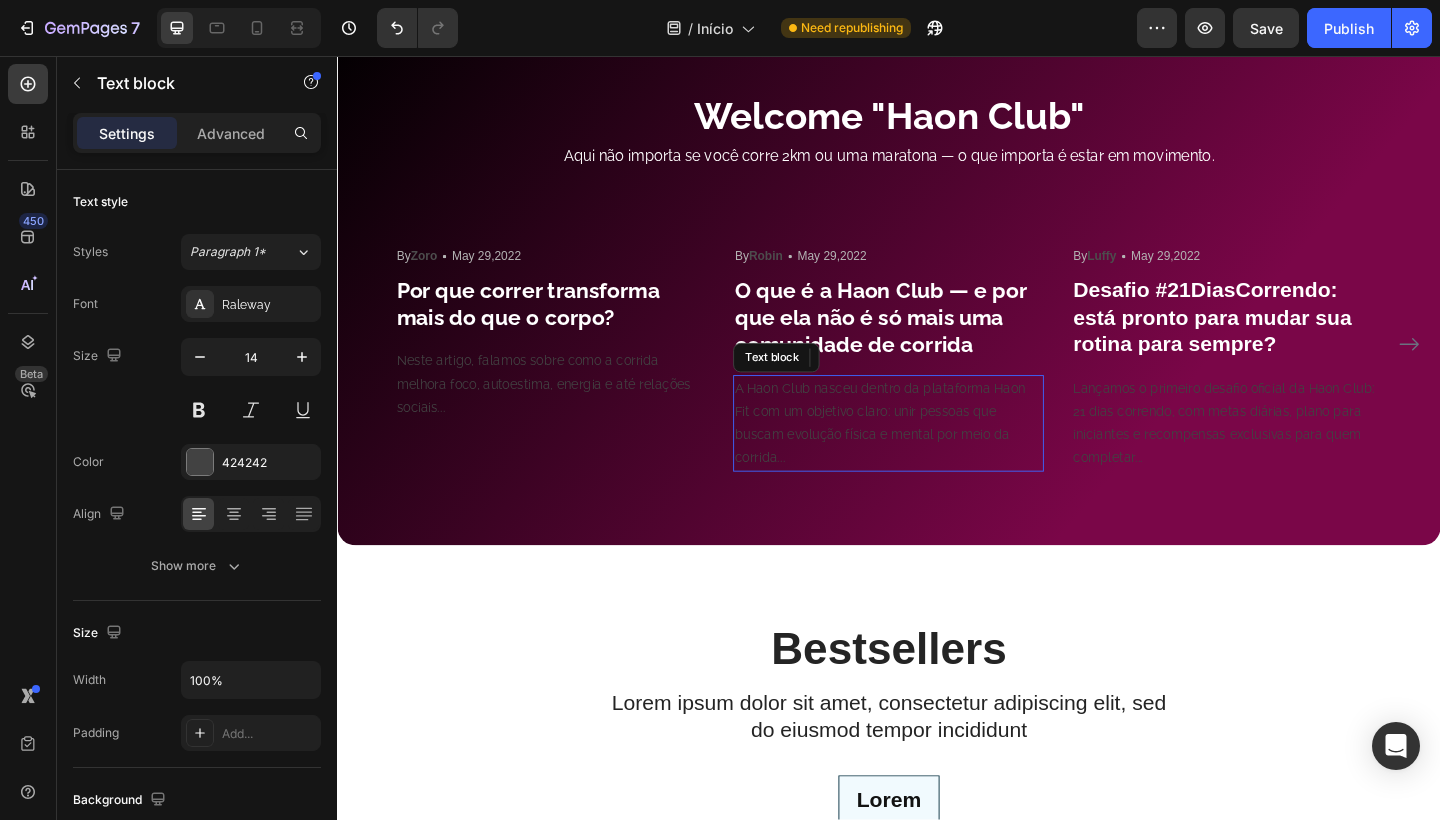 click on "A Haon Club nasceu dentro da plataforma Haon Fit com um objetivo claro: unir pessoas que buscam evolução física e mental por meio da corrida..." at bounding box center [937, 456] 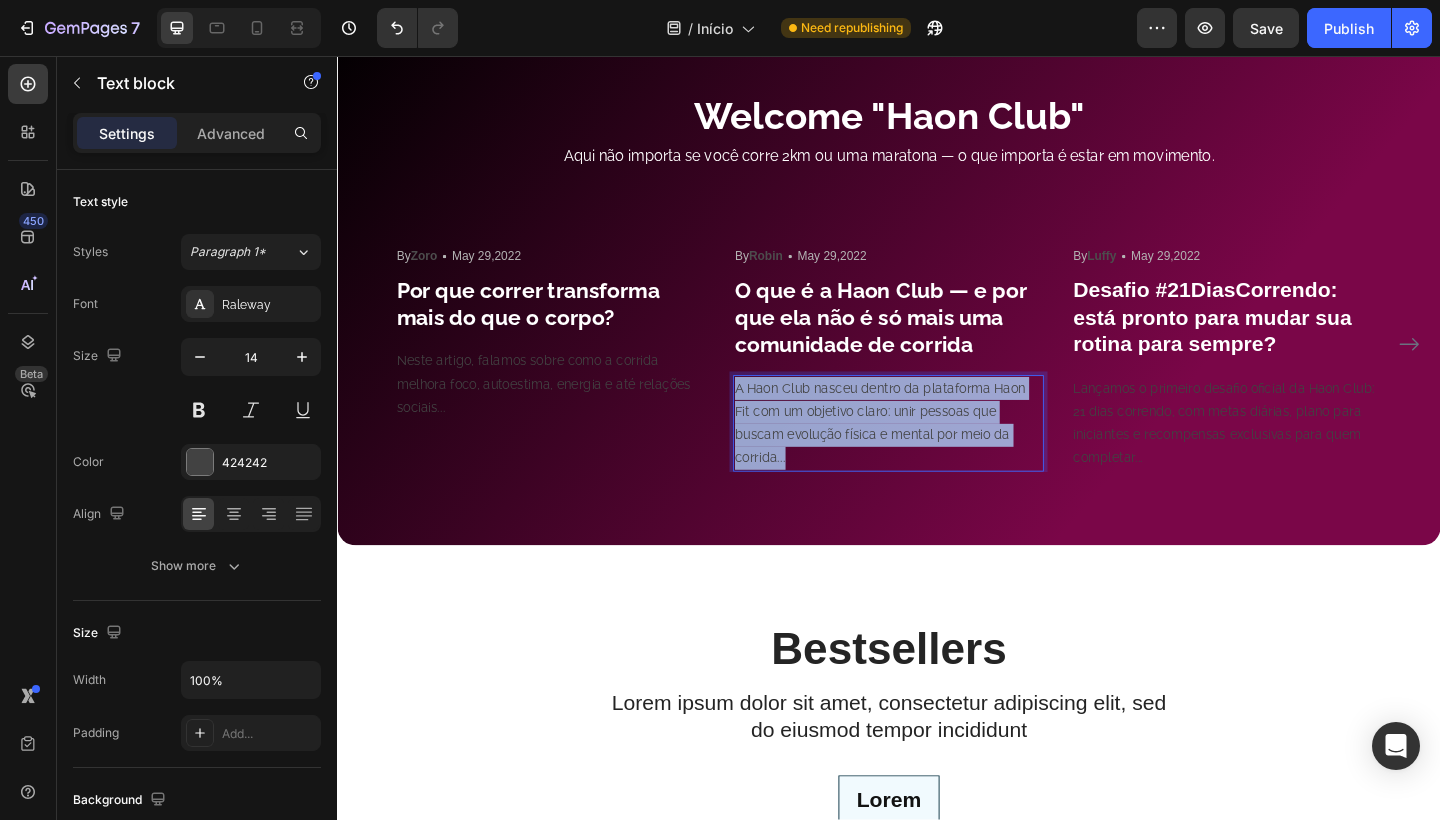 click on "A Haon Club nasceu dentro da plataforma Haon Fit com um objetivo claro: unir pessoas que buscam evolução física e mental por meio da corrida..." at bounding box center [937, 456] 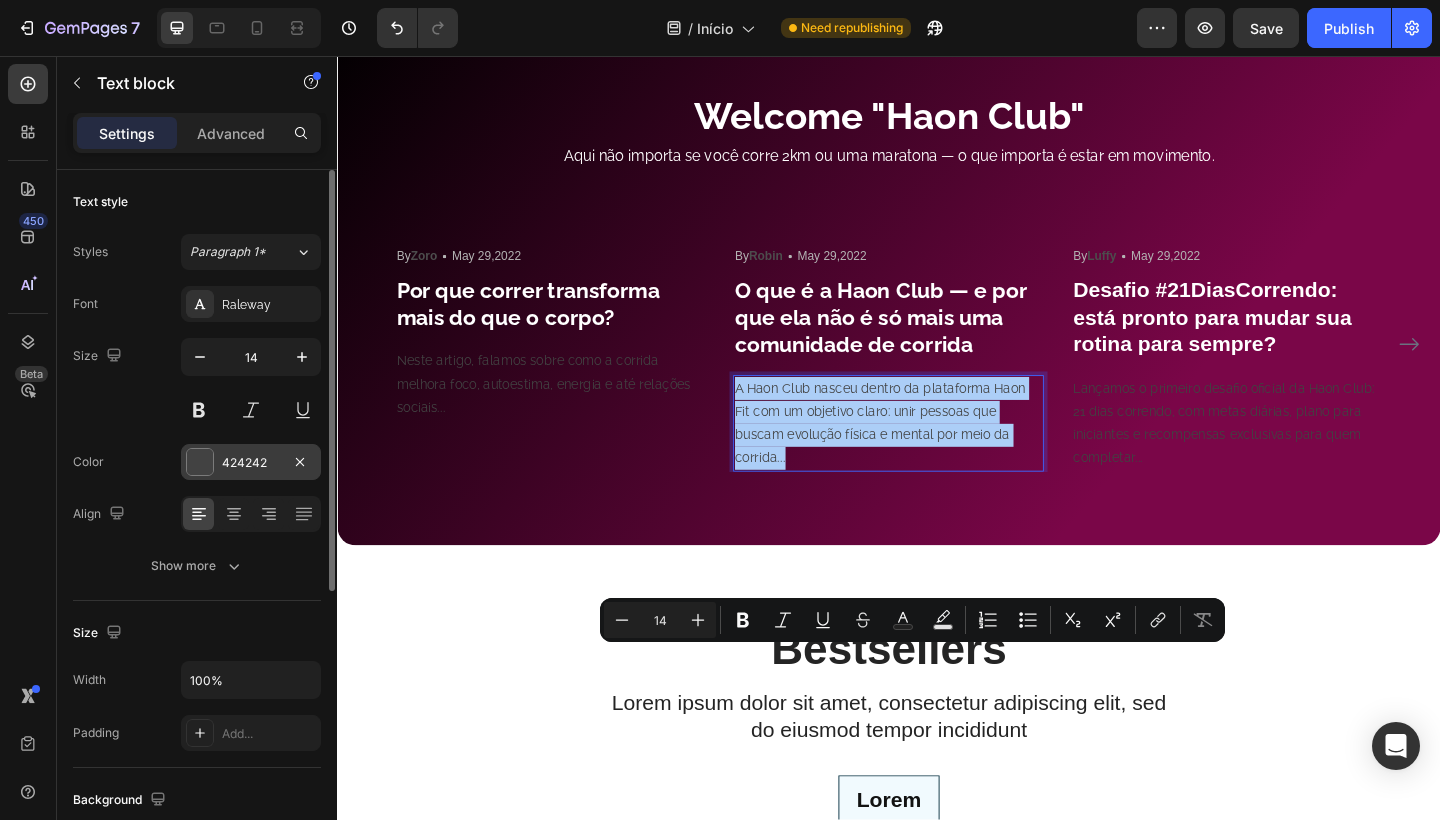 click on "424242" at bounding box center [251, 463] 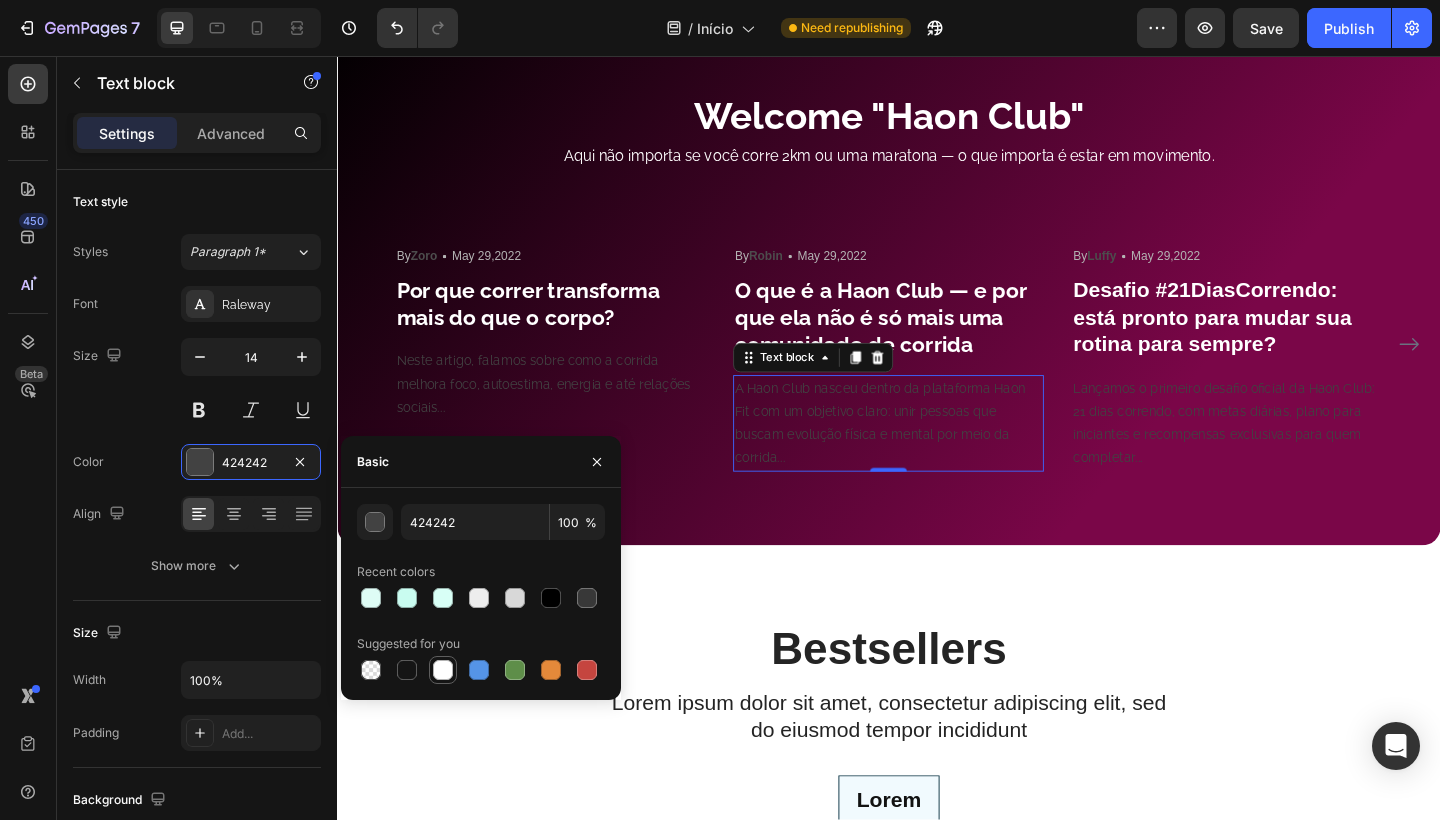 click at bounding box center (443, 670) 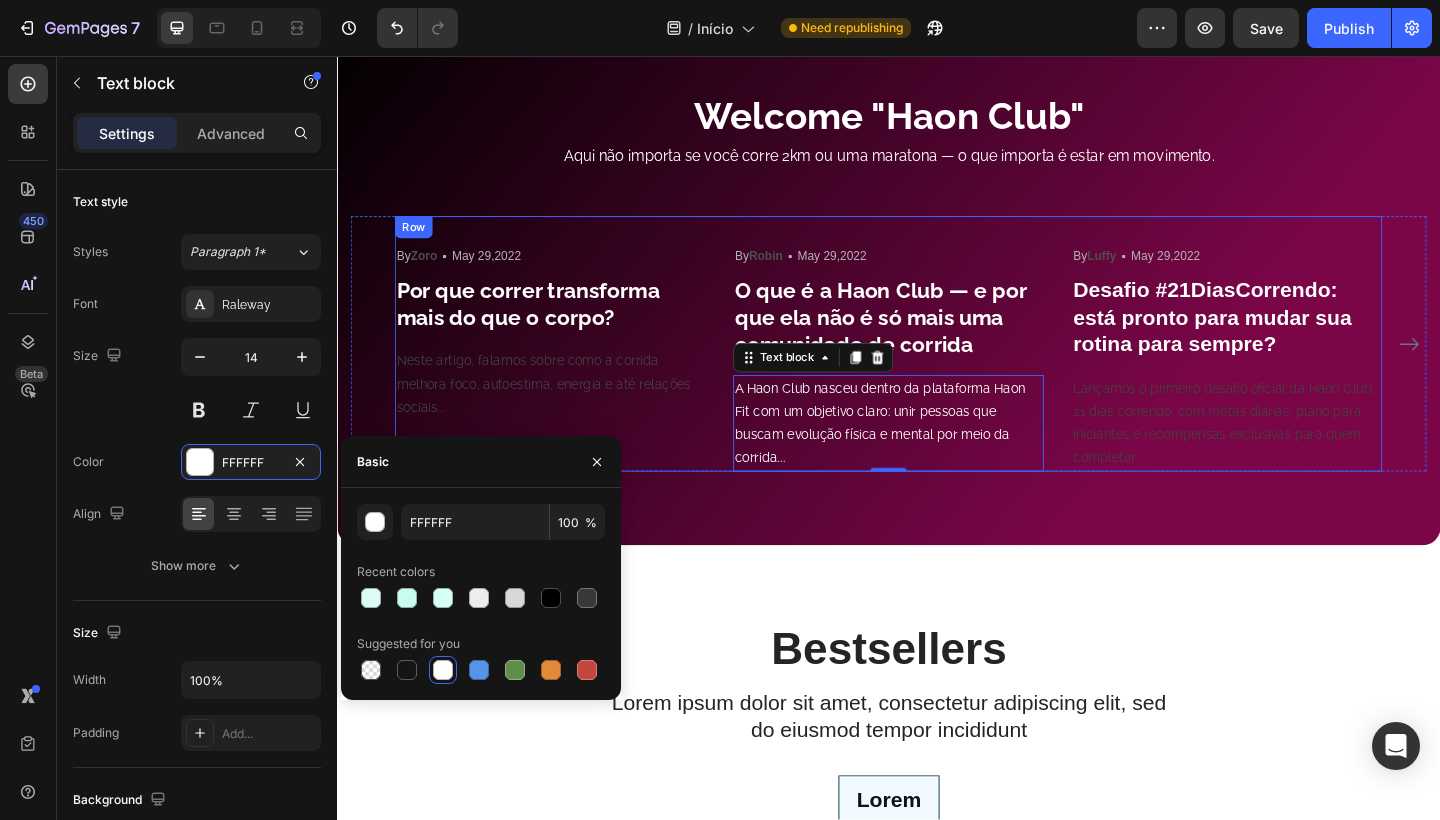 click on "Image By  [PERSON] Text block
Icon [DATE],2022 Text block Row Por que correr transforma mais do que o corpo? Heading Neste artigo, falamos sobre como a corrida melhora foco, autoestima, energia e até relações sociais... Text block Image By  [PERSON] Text block
Icon [DATE],2022 Text block Row O que é a Haon Club — e por que ela não é só mais uma comunidade de corrida Heading A Haon Club nasceu dentro da plataforma Haon Fit com um objetivo claro: unir pessoas que buscam evolução física e mental por meio da corrida... Text block   0 Image By  [PERSON] Text block
Icon [DATE],2022 Text block Row Desafio #21DiasCorrendo: está pronto para mudar sua rotina para sempre? Heading Lançamos o primeiro desafio oficial da Haon Club: 21 dias correndo, com metas diárias, plano para iniciantes e recompensas exclusivas para quem completar... Text block Row" at bounding box center (937, 370) 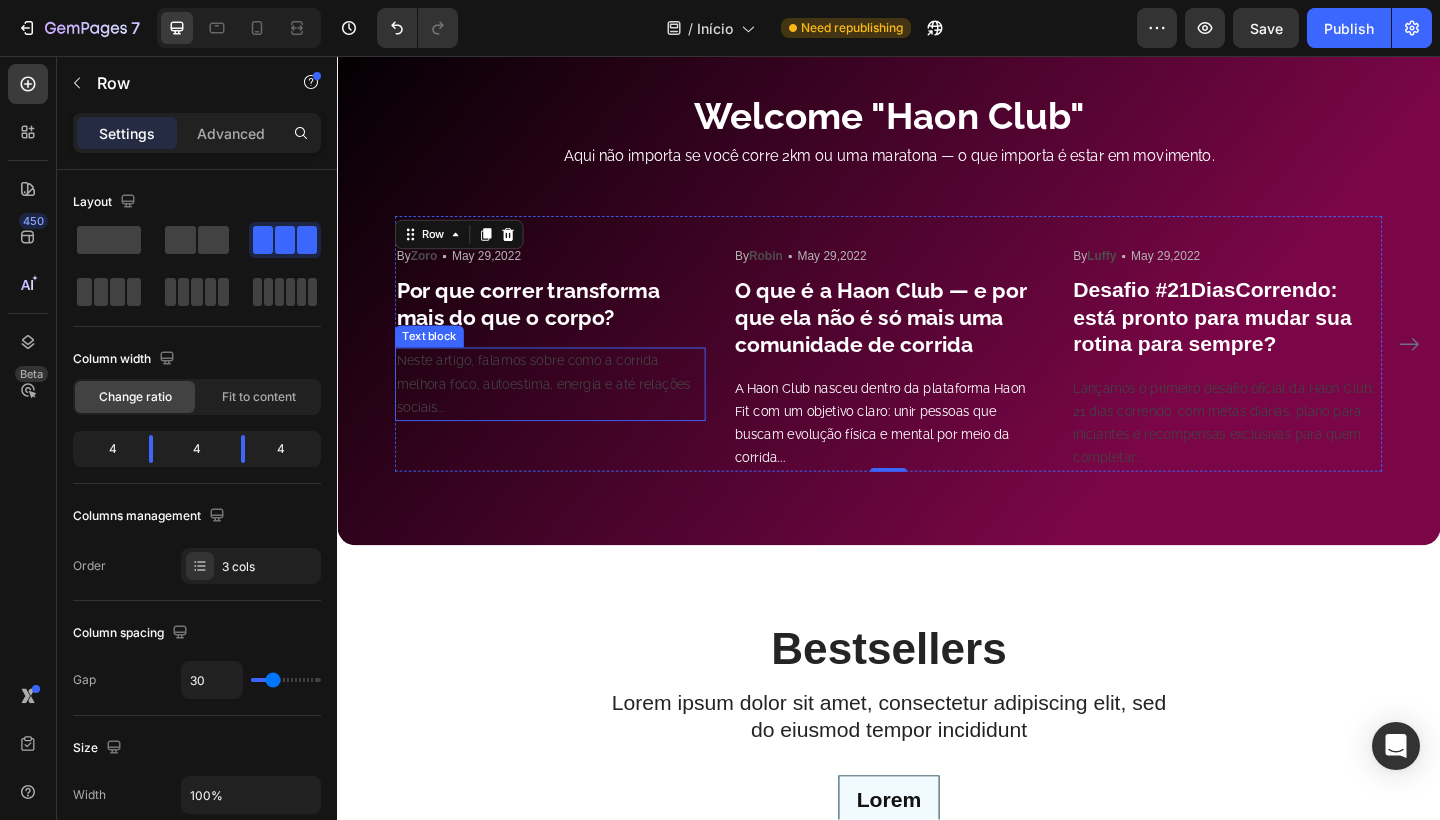 click on "Neste artigo, falamos sobre como a corrida melhora foco, autoestima, energia e até relações sociais..." at bounding box center (569, 414) 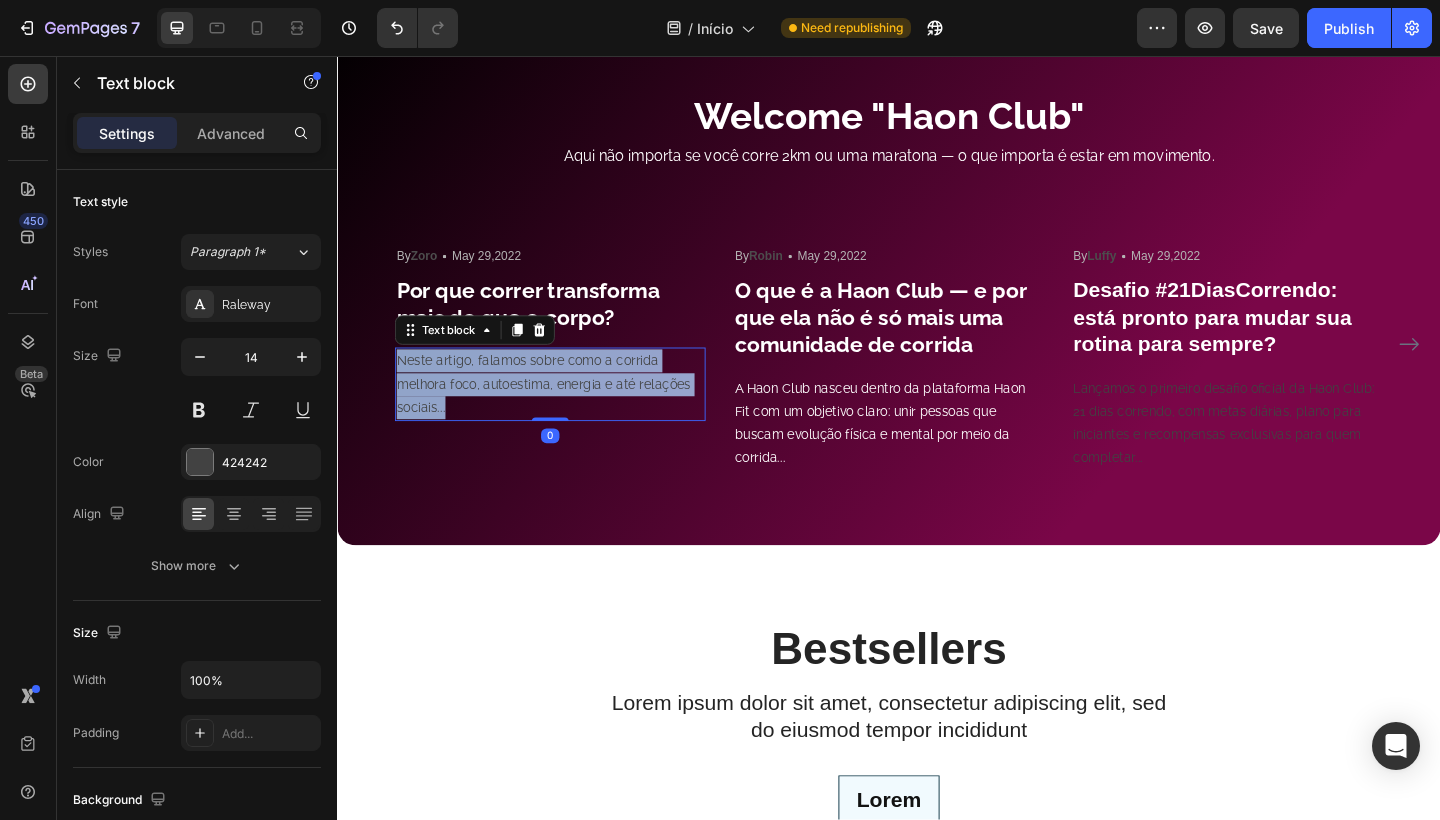 click on "Neste artigo, falamos sobre como a corrida melhora foco, autoestima, energia e até relações sociais..." at bounding box center (569, 414) 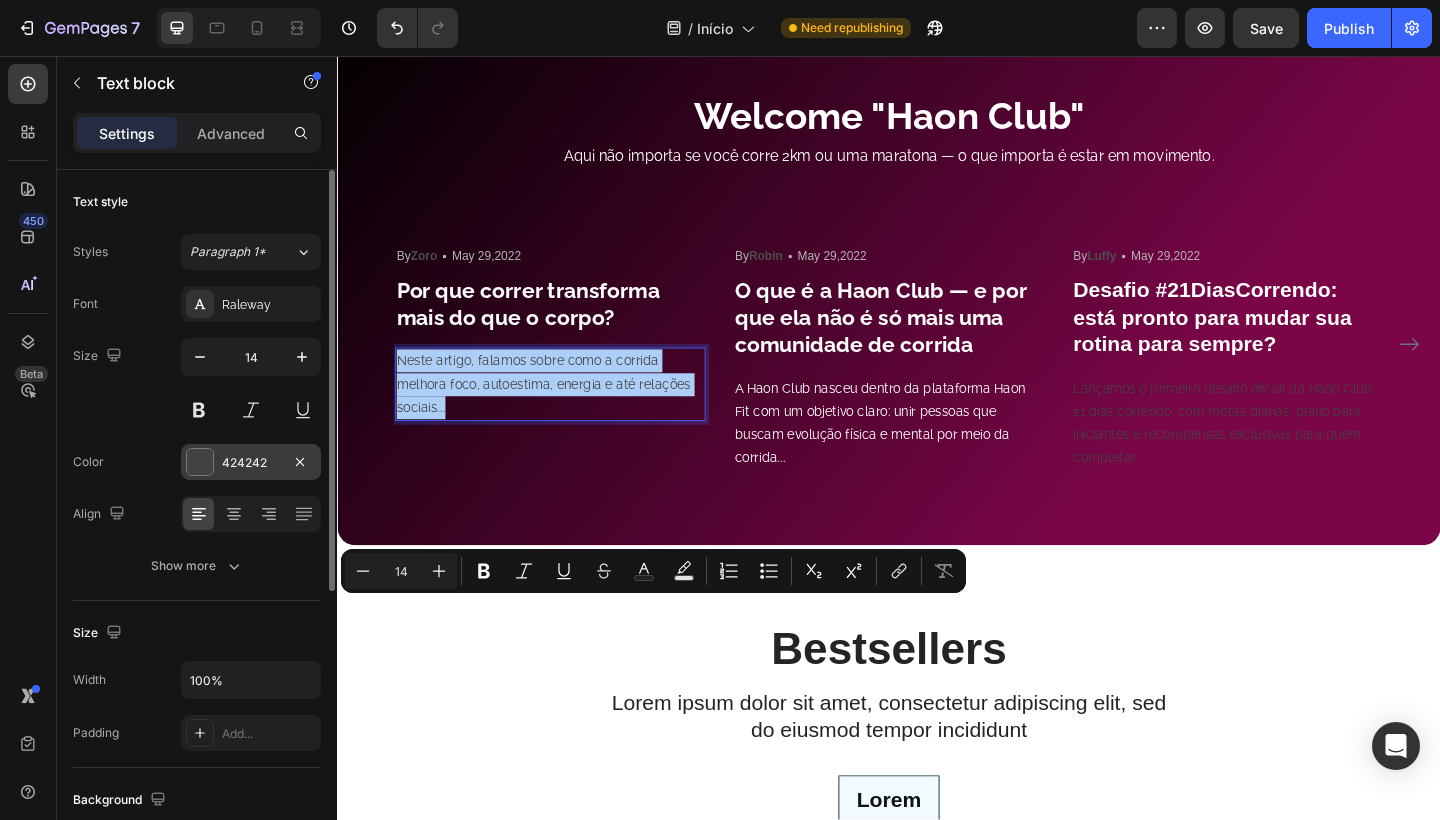 click on "424242" at bounding box center (251, 463) 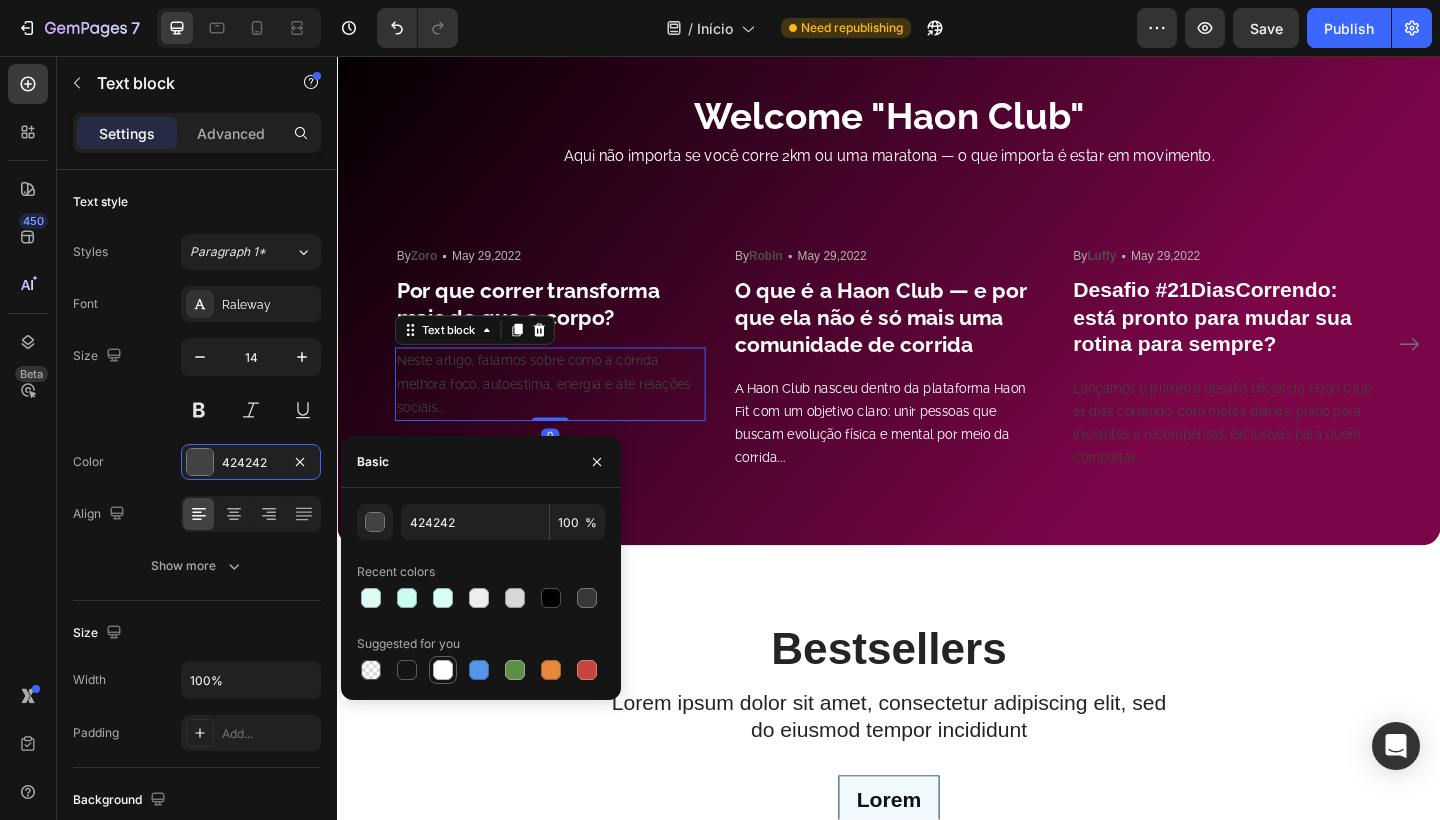 click at bounding box center (443, 670) 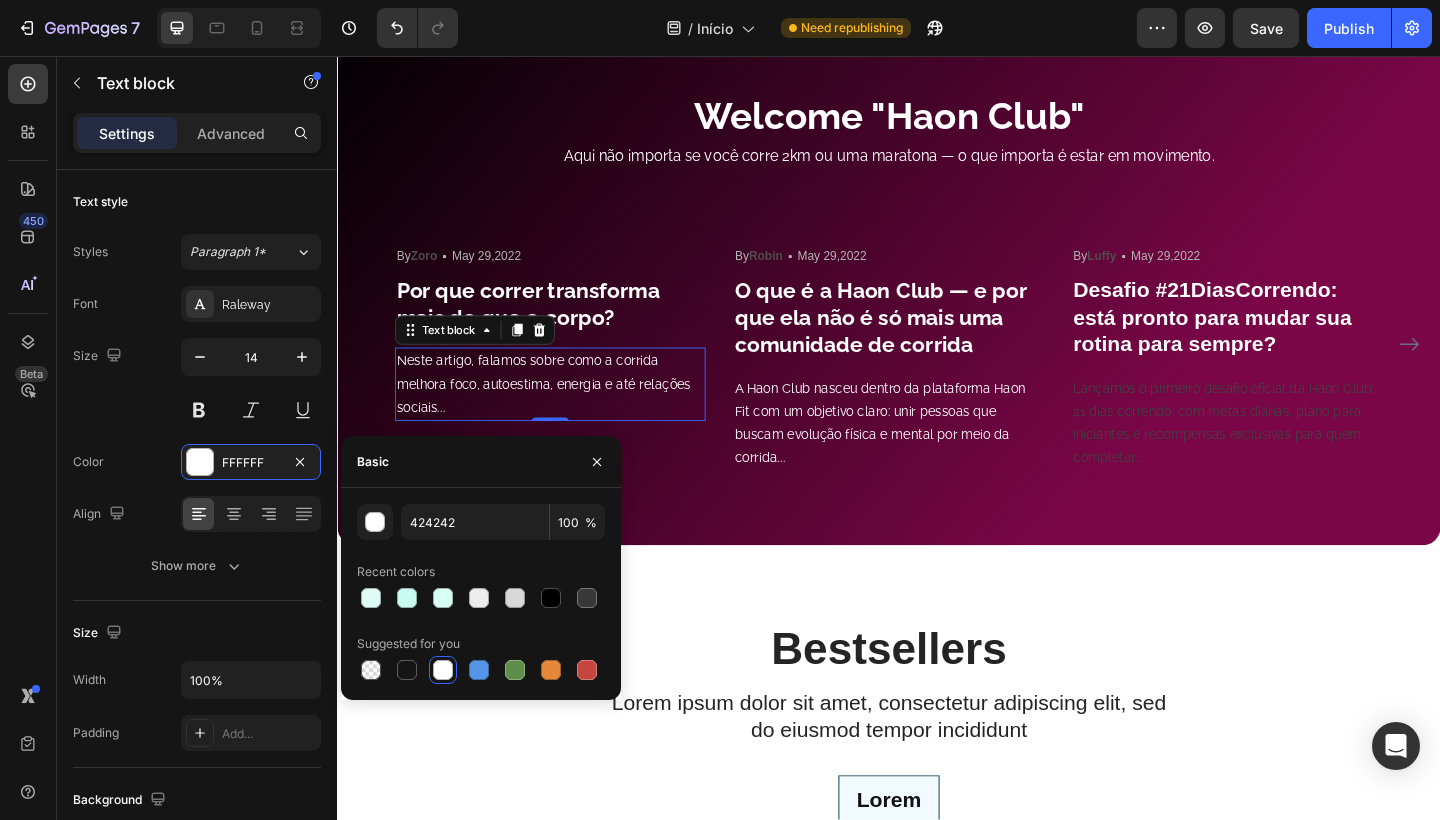 type on "FFFFFF" 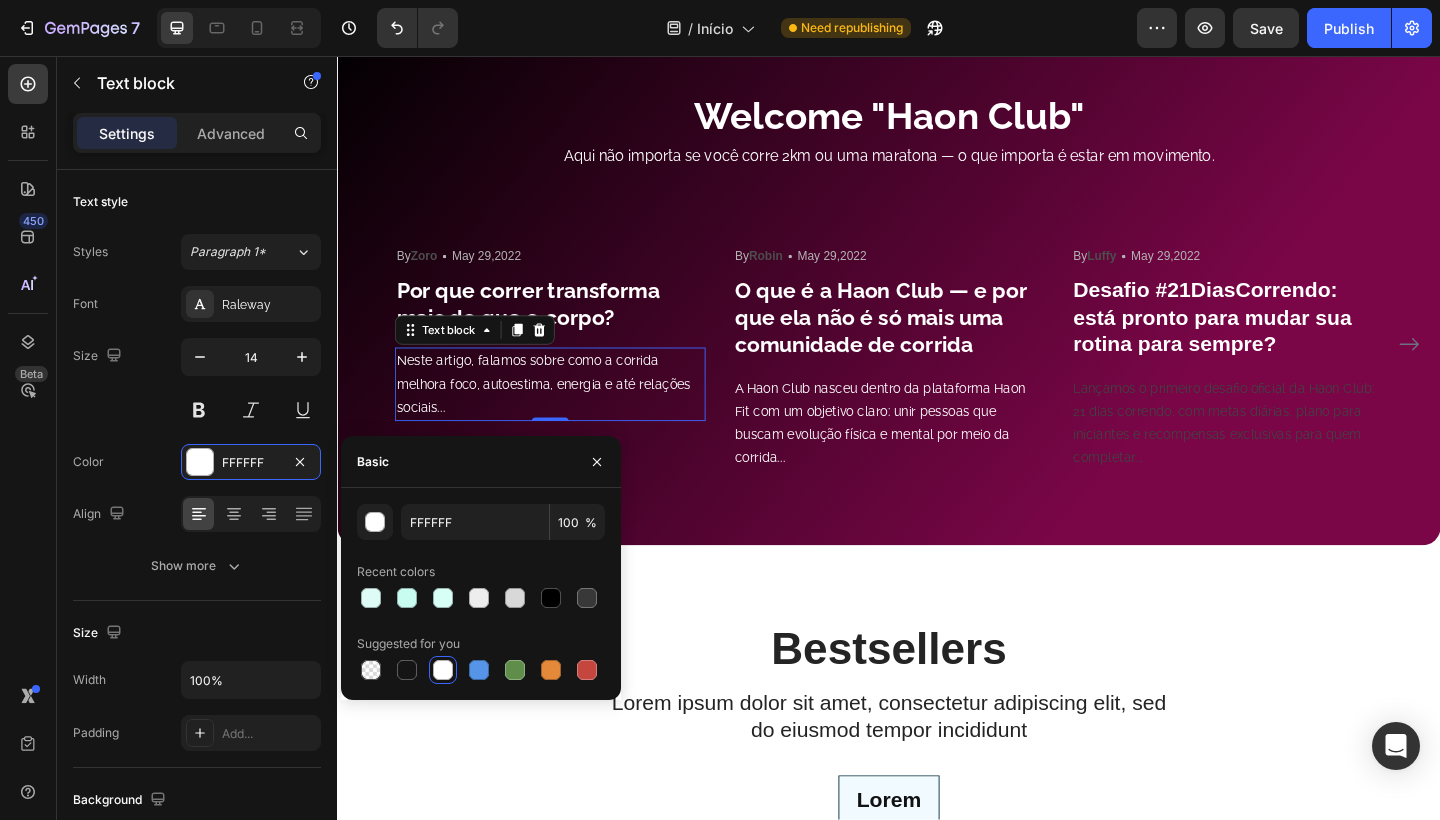 click on "Lançamos o primeiro desafio oficial da Haon Club: 21 dias correndo, com metas diárias, plano para iniciantes e recompensas exclusivas para quem completar..." at bounding box center (1305, 456) 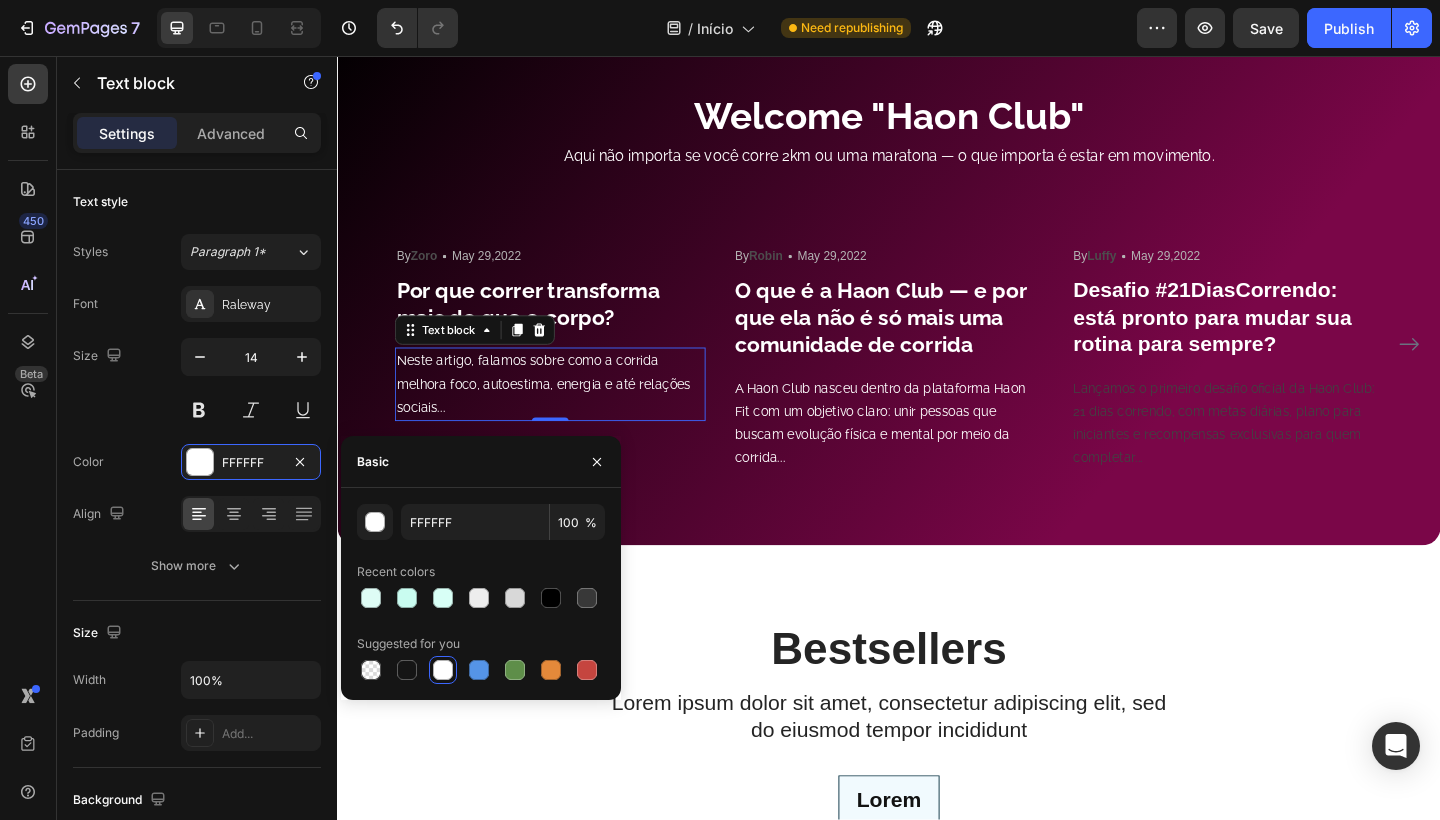 click on "Lançamos o primeiro desafio oficial da Haon Club: 21 dias correndo, com metas diárias, plano para iniciantes e recompensas exclusivas para quem completar..." at bounding box center [1305, 456] 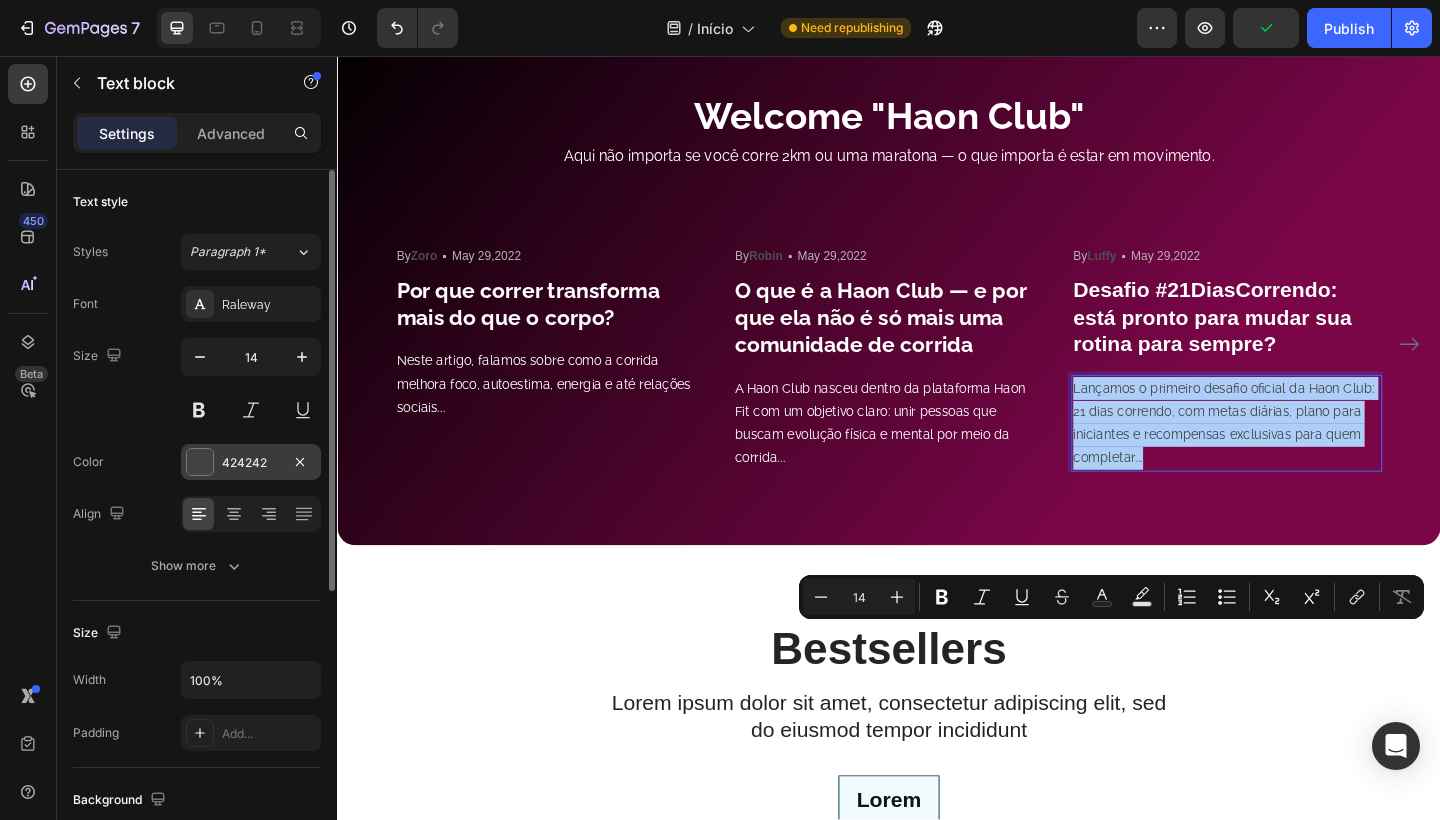 click on "424242" at bounding box center (251, 463) 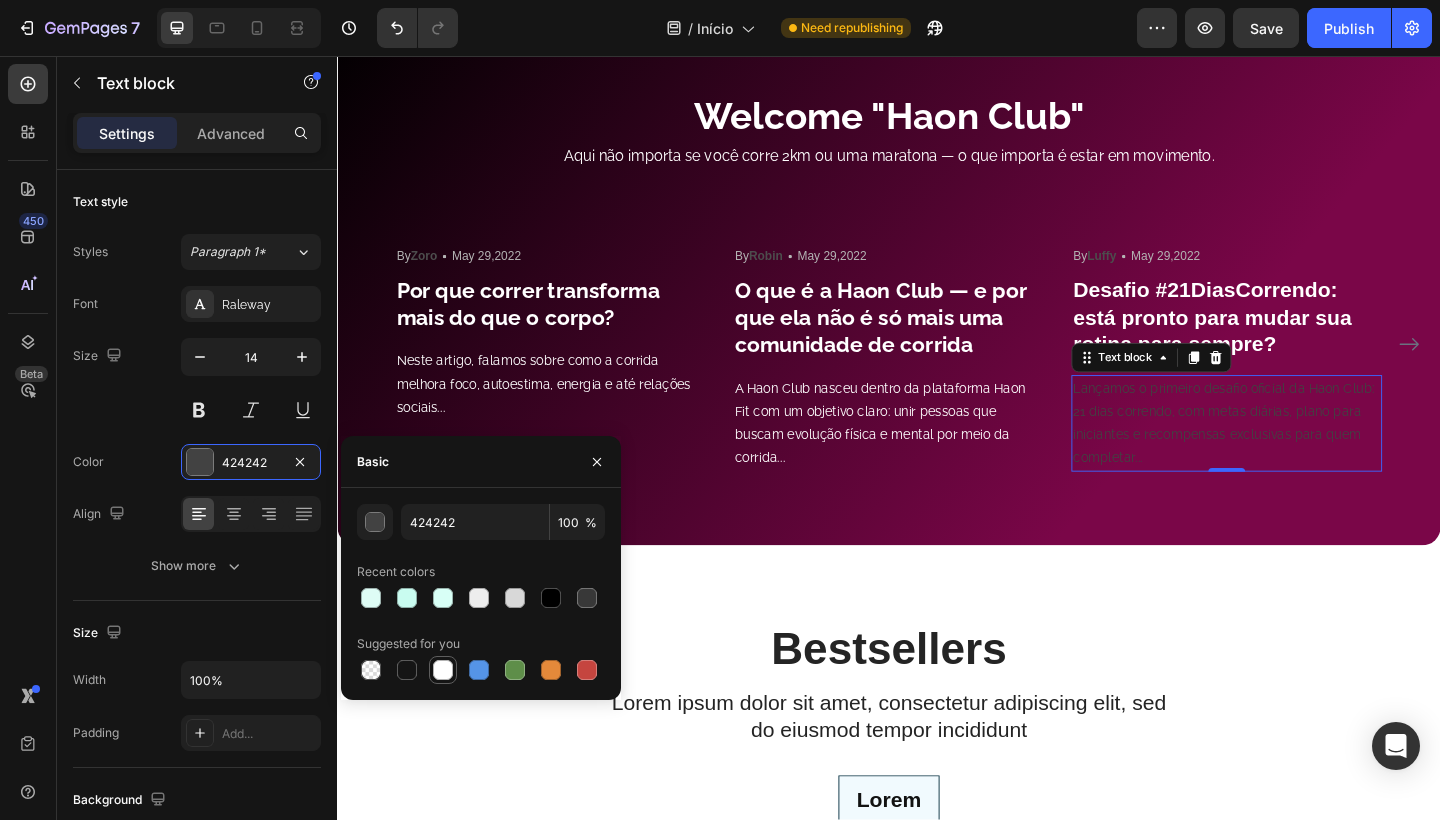 click at bounding box center [443, 670] 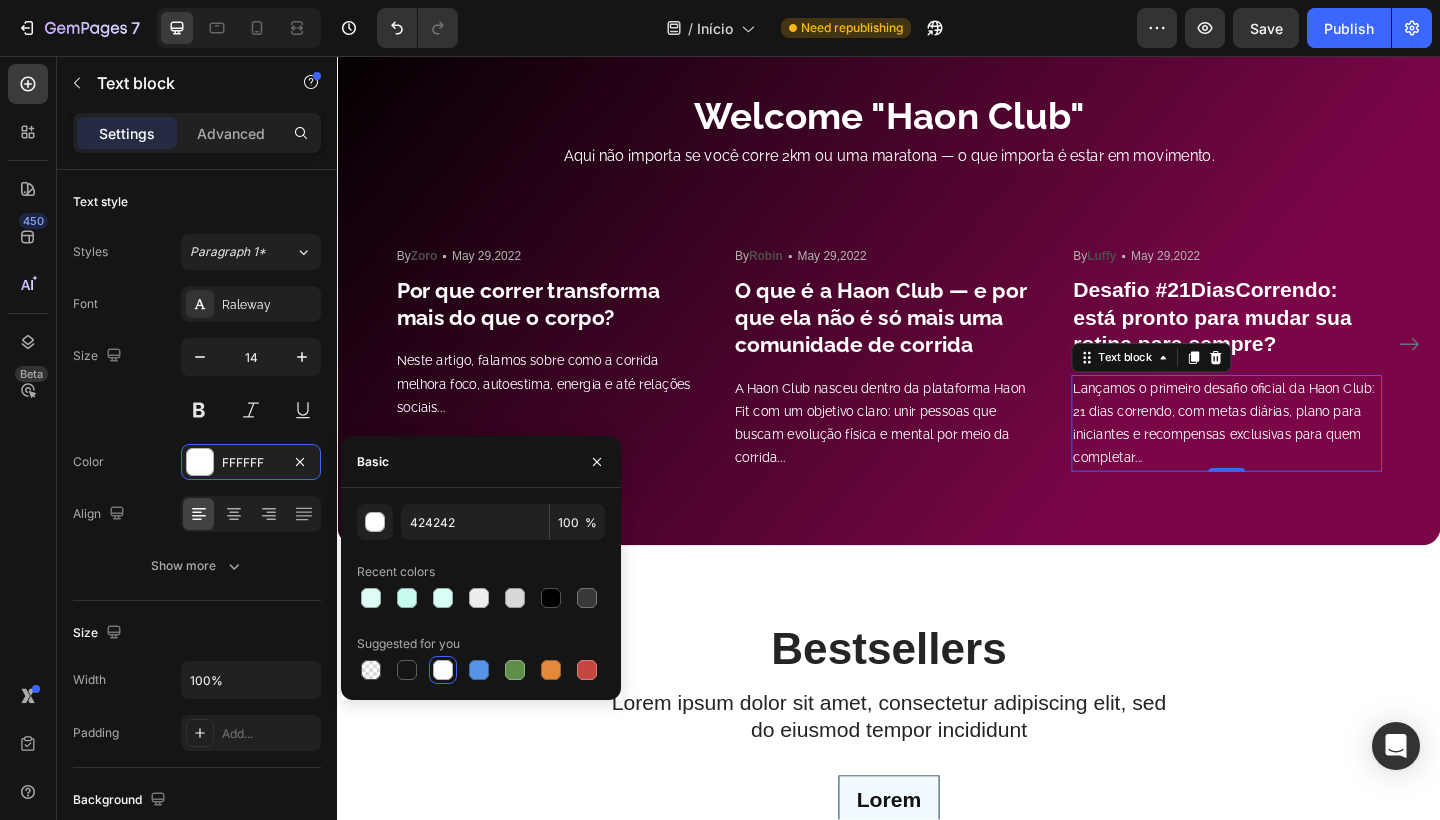 type on "FFFFFF" 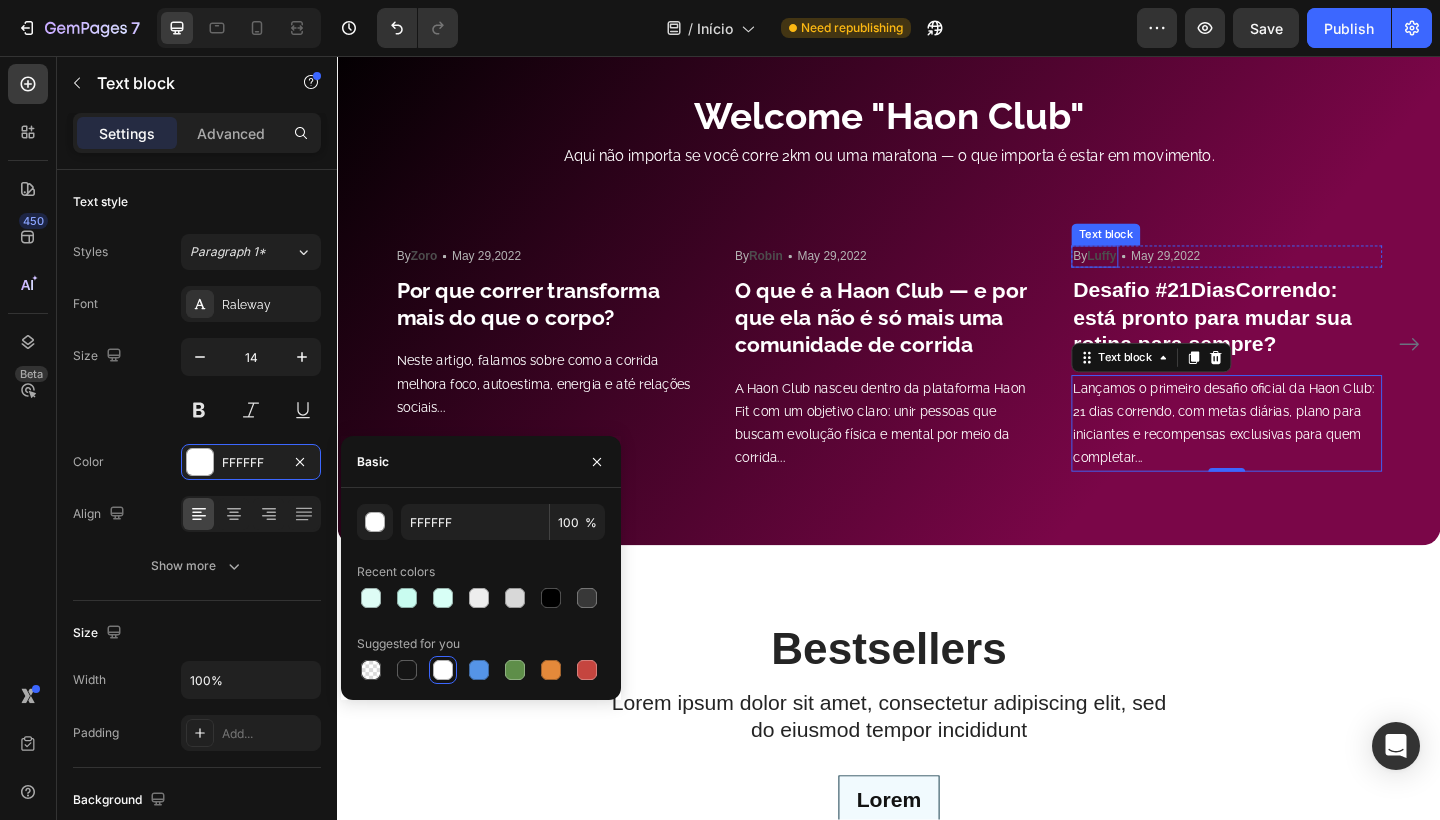 click on "Luffy" at bounding box center (1169, 274) 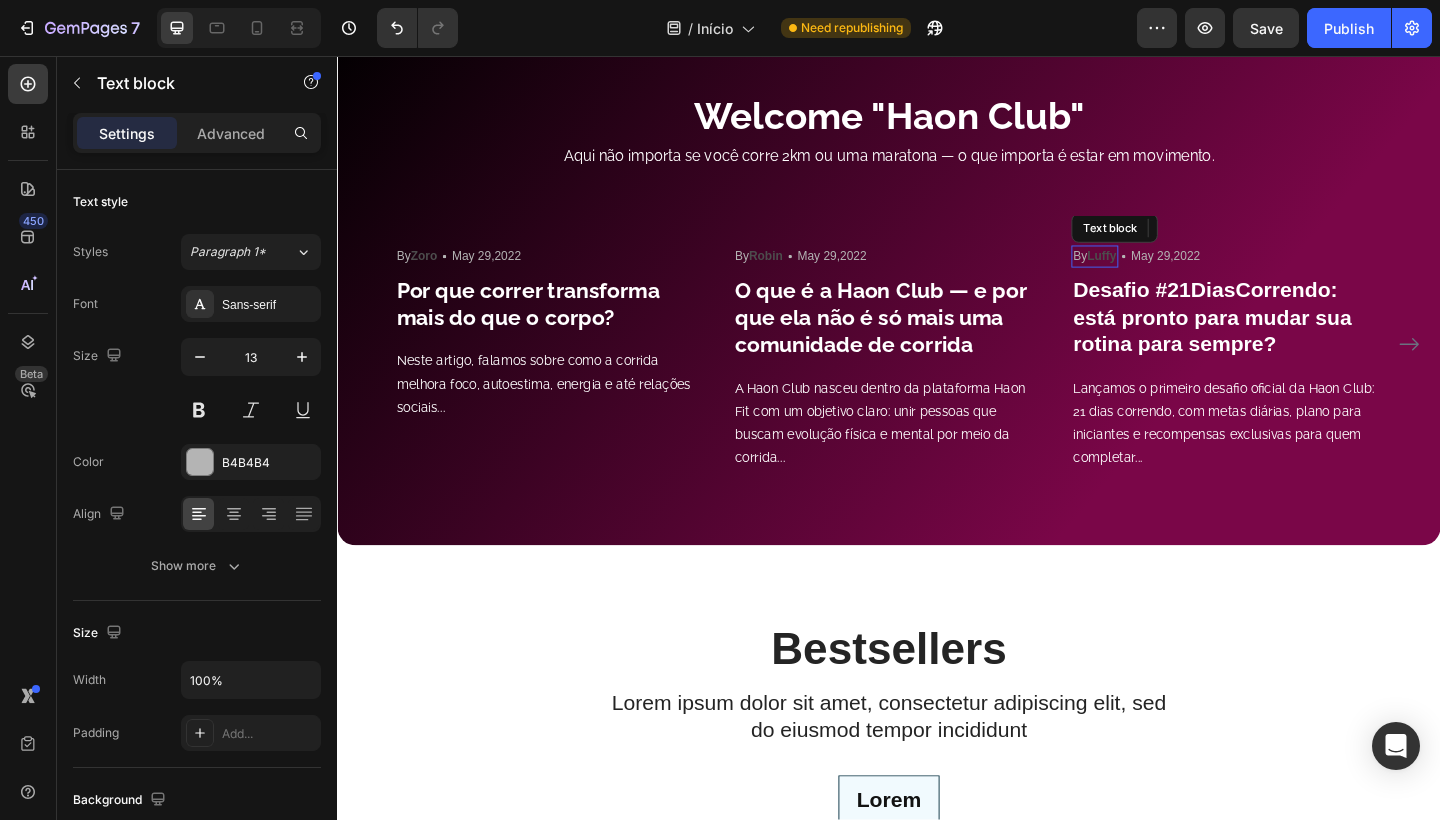 click on "Luffy" at bounding box center [1169, 274] 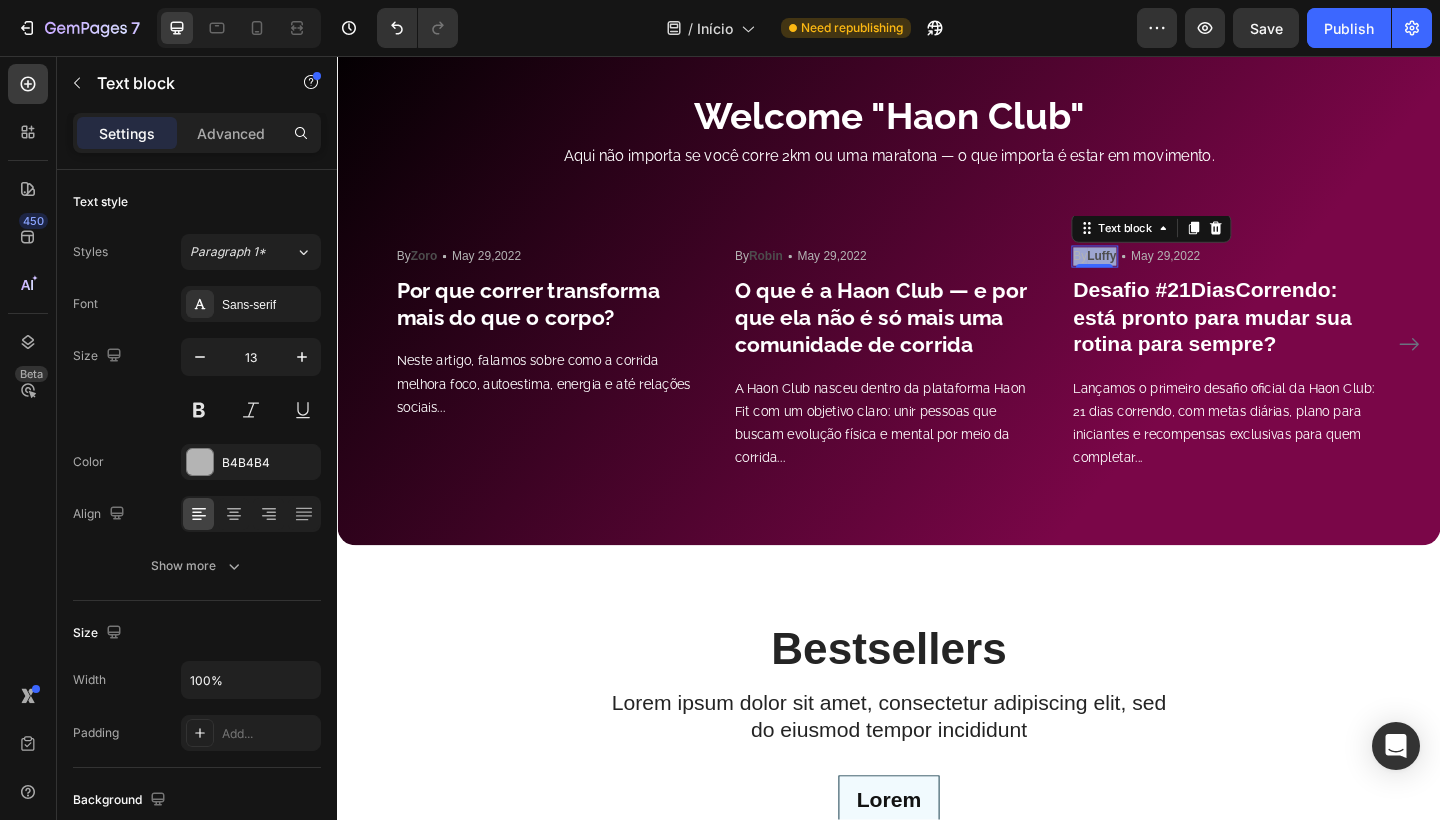 click on "Luffy" at bounding box center (1169, 274) 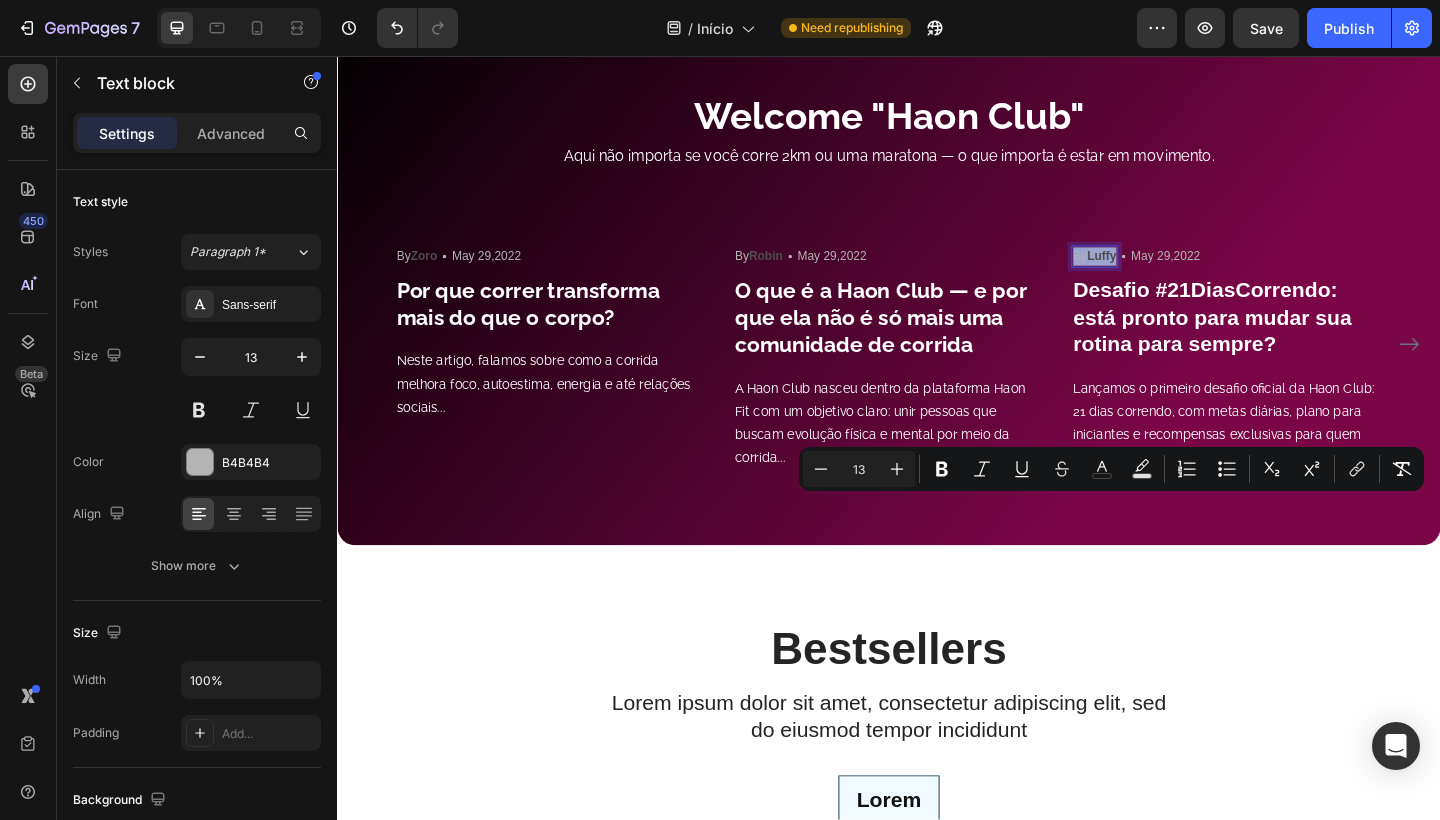 click on "Luffy" at bounding box center [1169, 274] 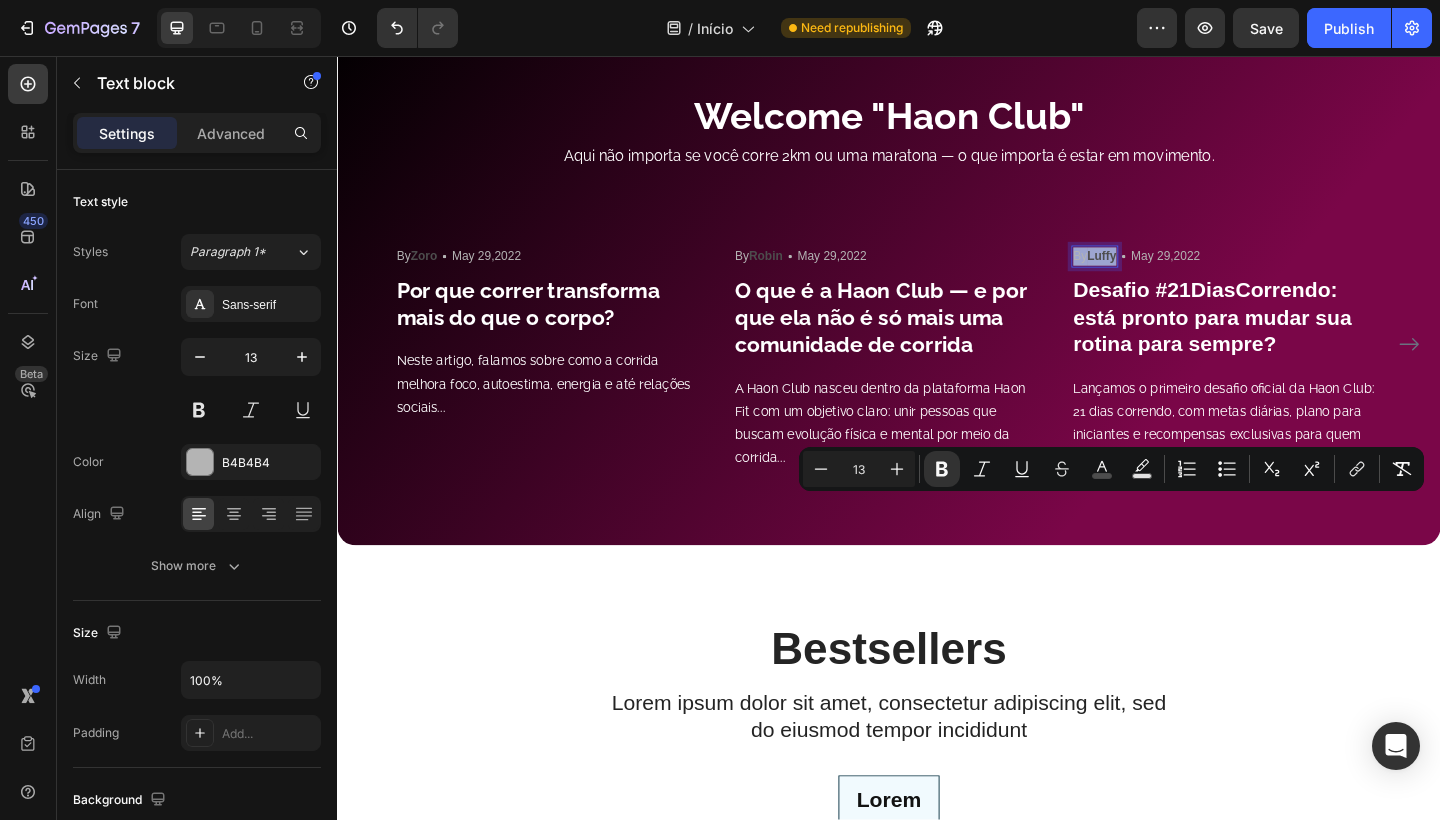 drag, startPoint x: 1158, startPoint y: 547, endPoint x: 1190, endPoint y: 547, distance: 32 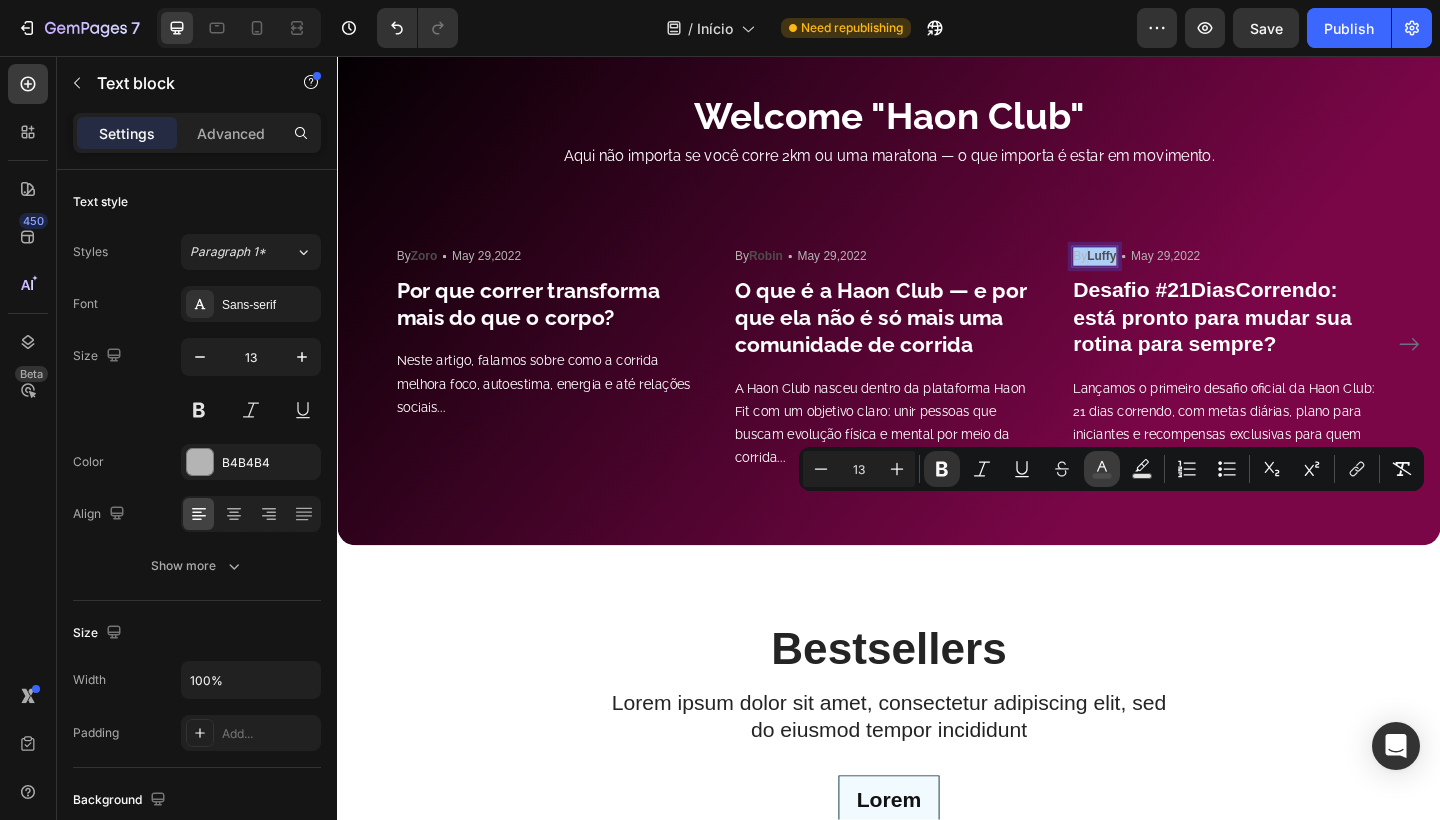 click 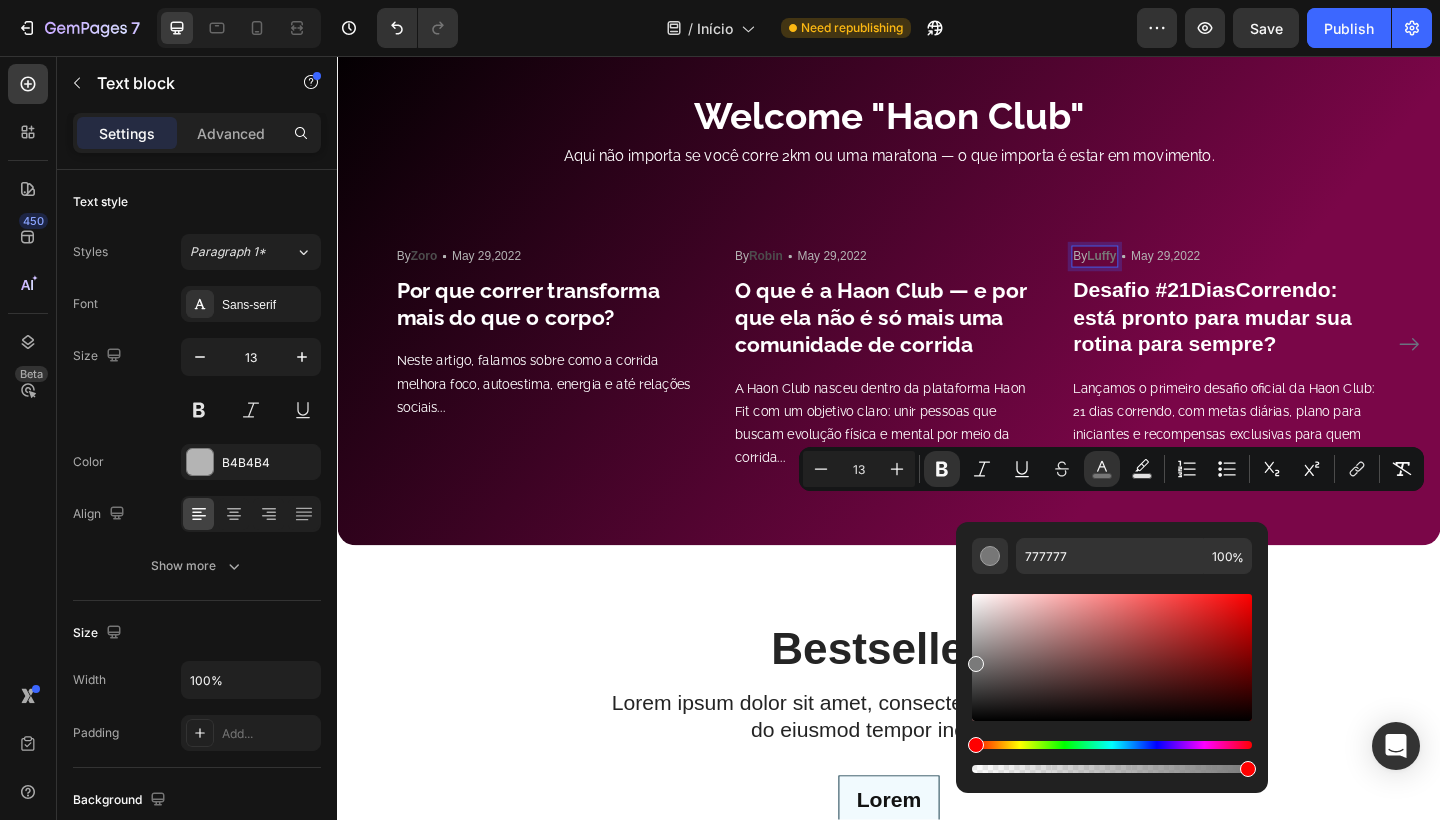 drag, startPoint x: 973, startPoint y: 712, endPoint x: 964, endPoint y: 658, distance: 54.74486 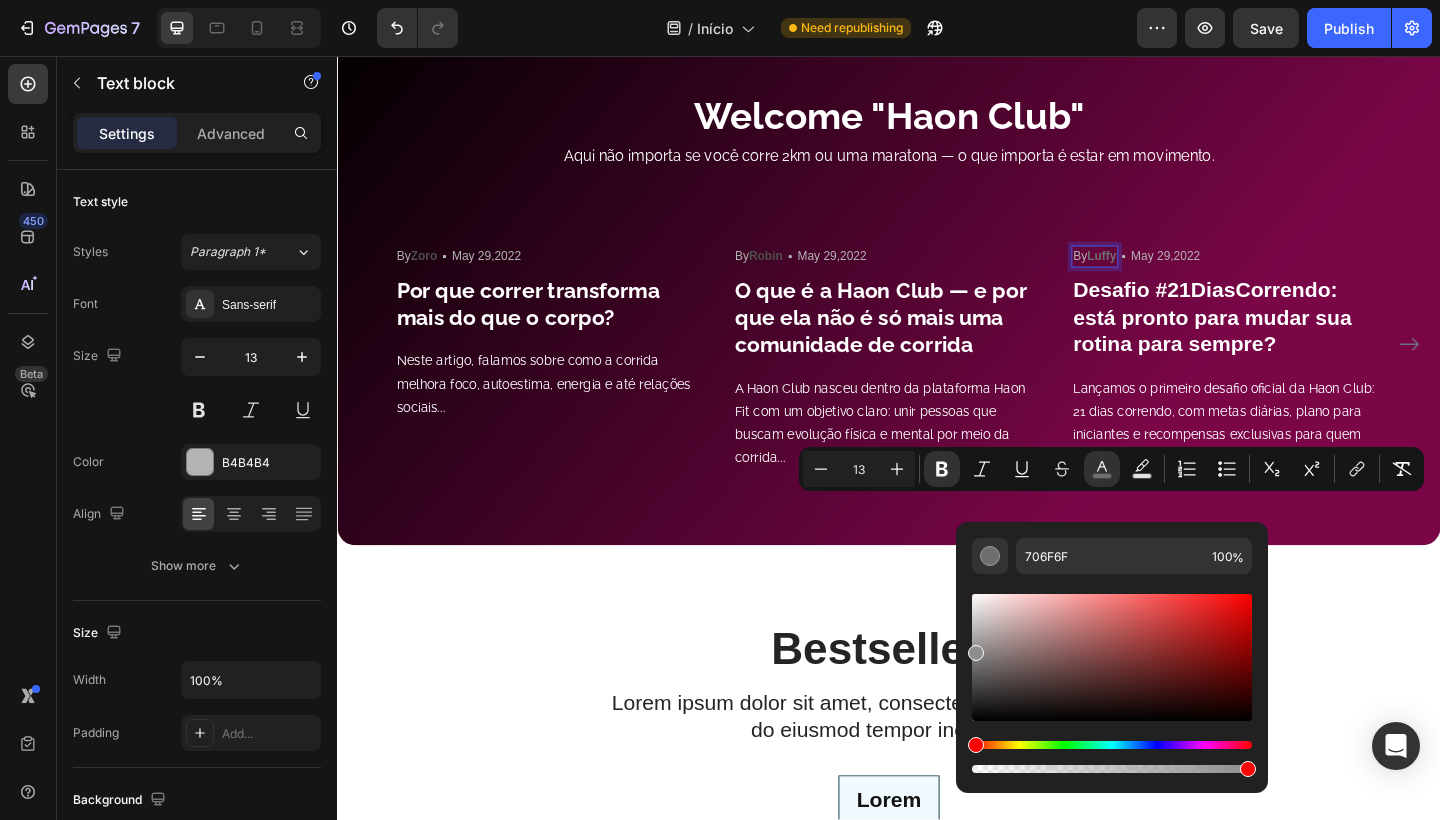 type on "8E8E8E" 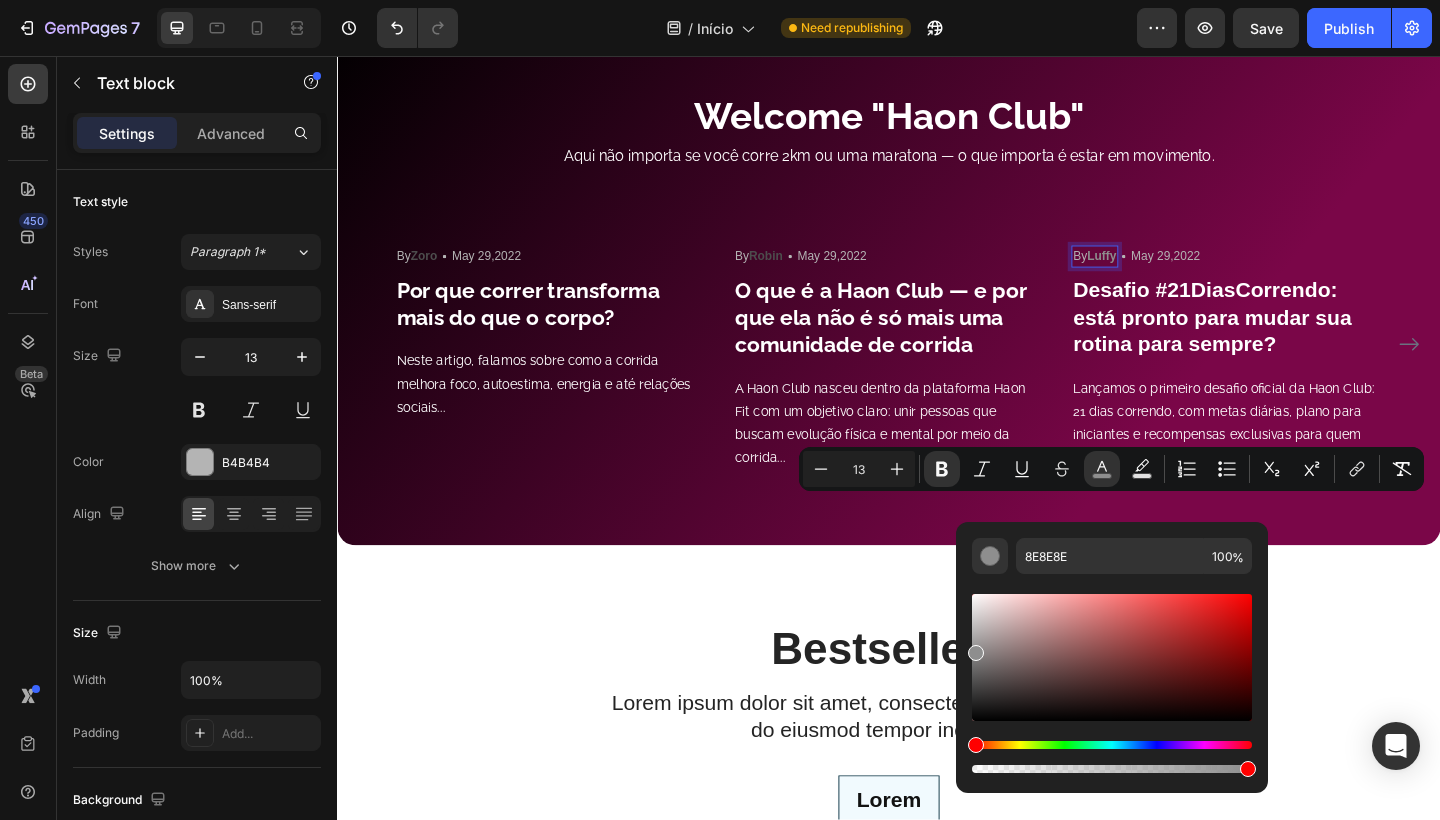 drag, startPoint x: 975, startPoint y: 665, endPoint x: 970, endPoint y: 649, distance: 16.763054 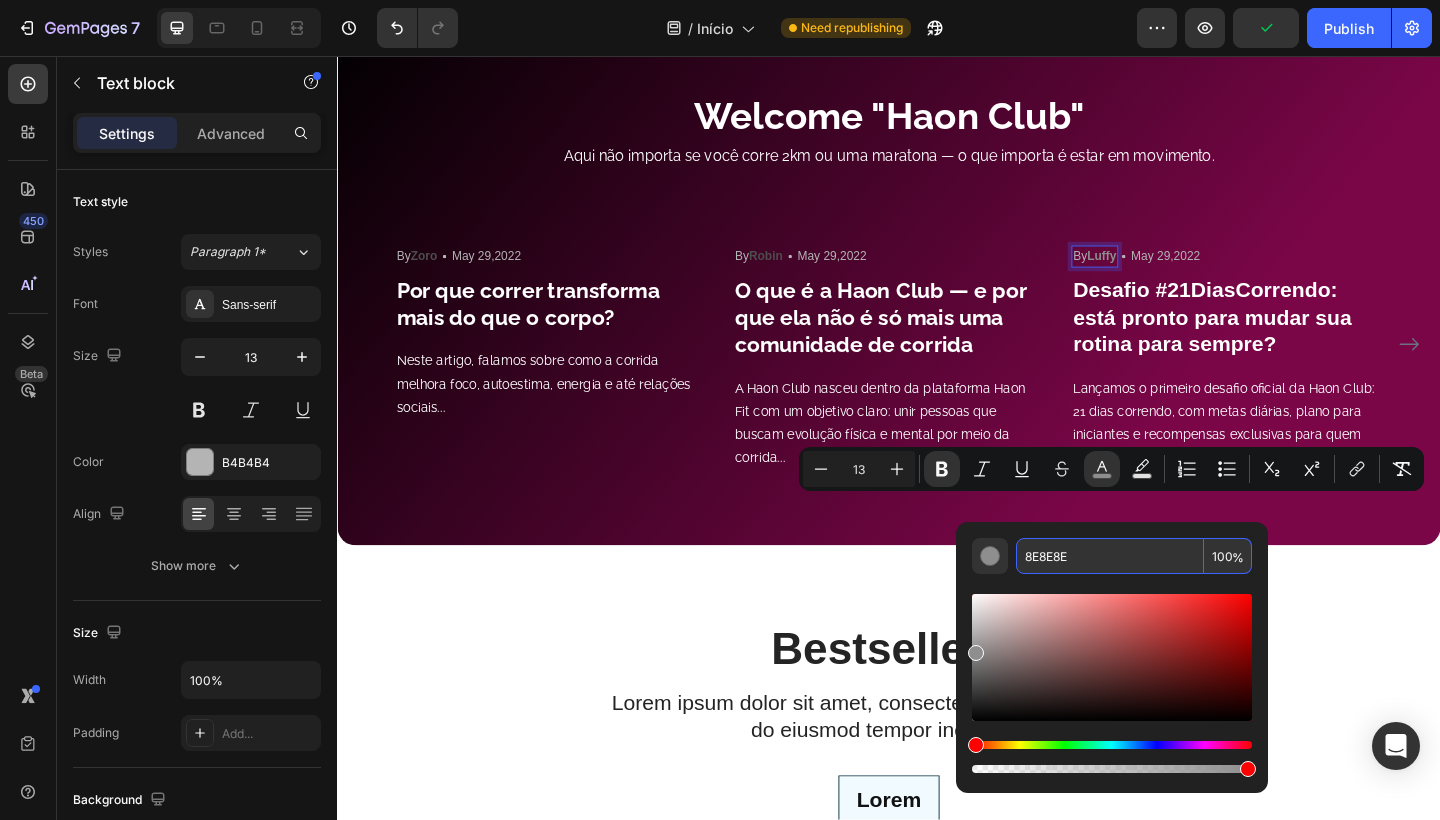 click on "8E8E8E" at bounding box center [1110, 556] 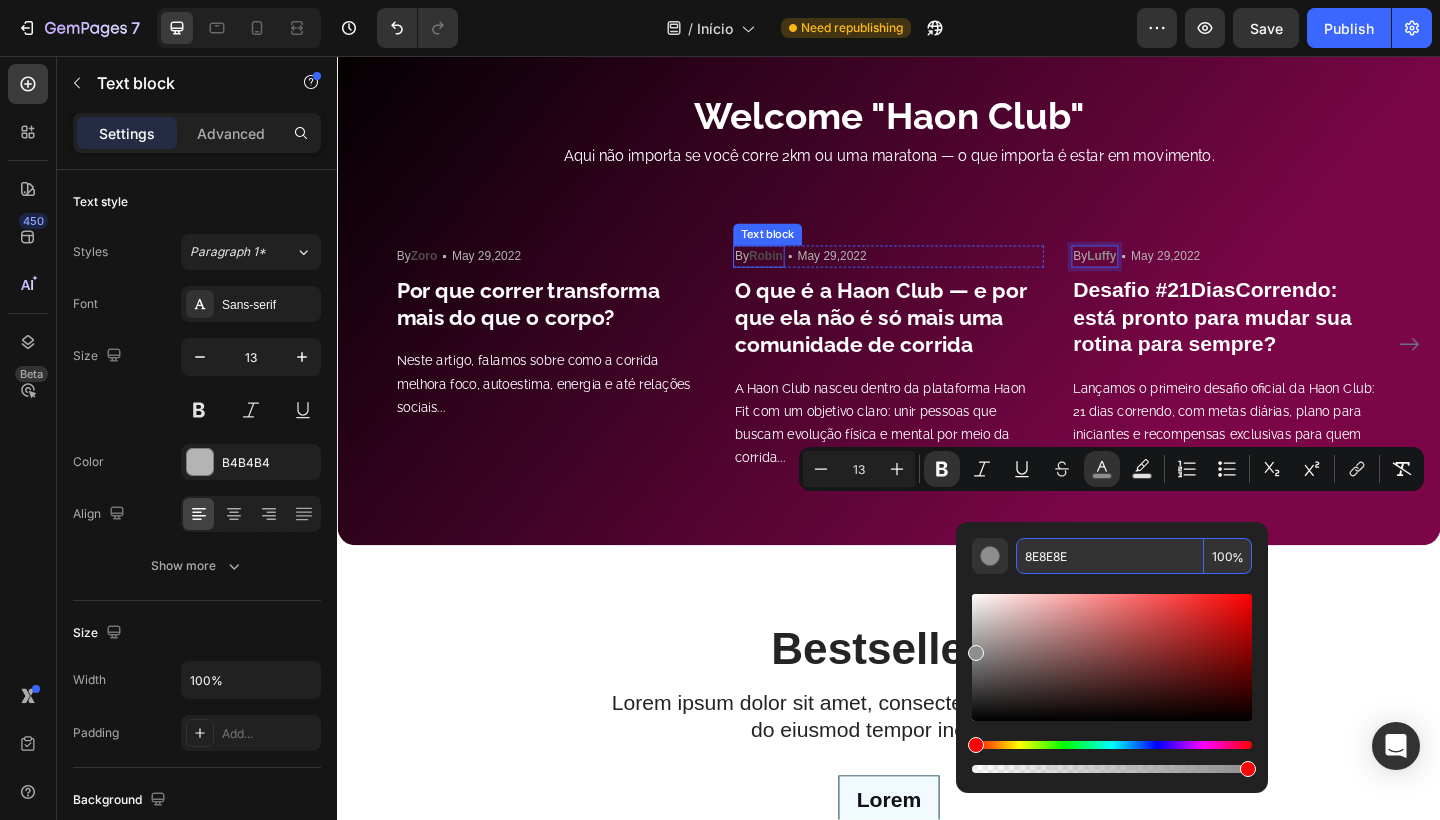 click on "Robin" at bounding box center (803, 274) 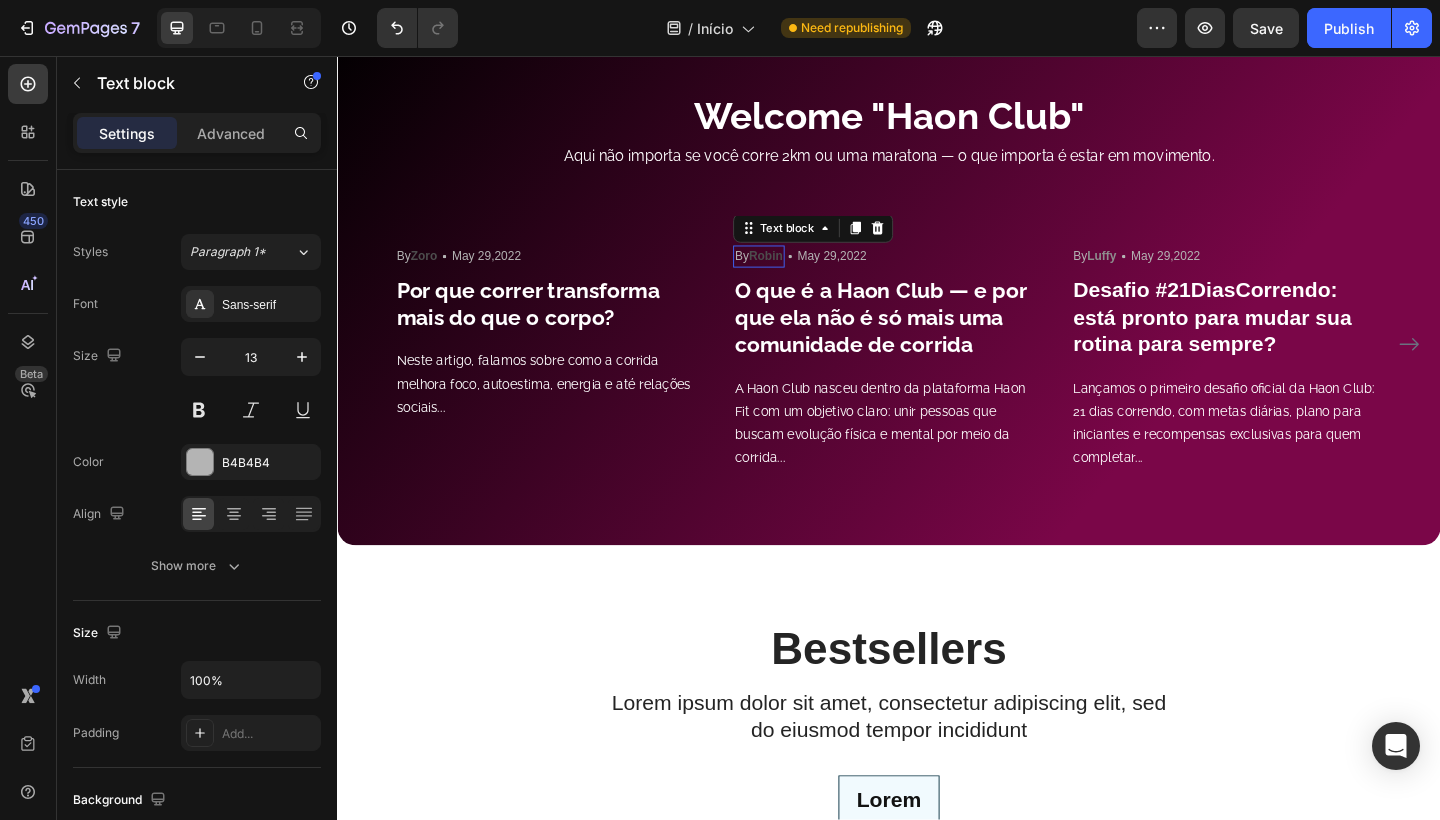 click on "Robin" at bounding box center (803, 274) 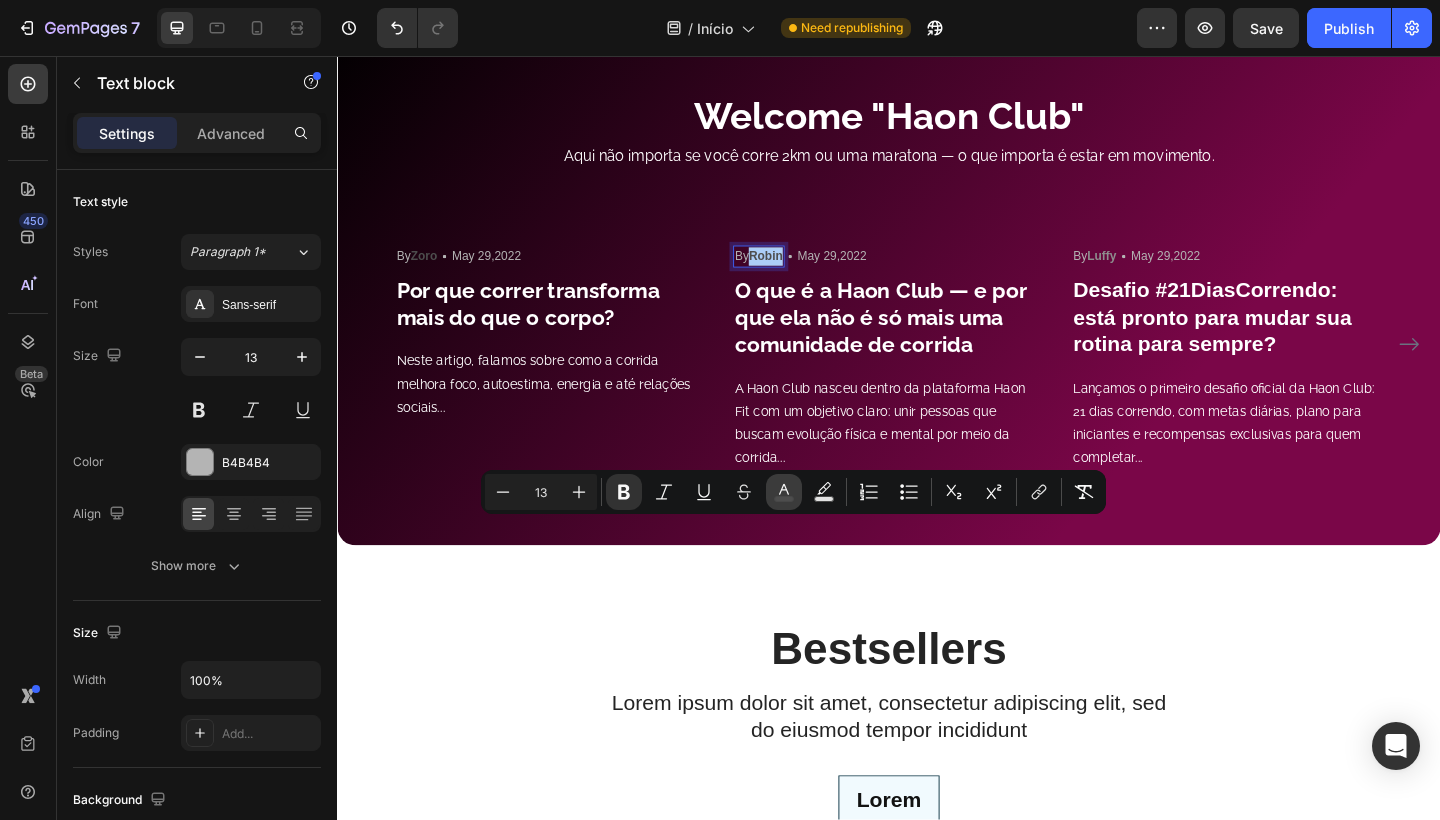 click 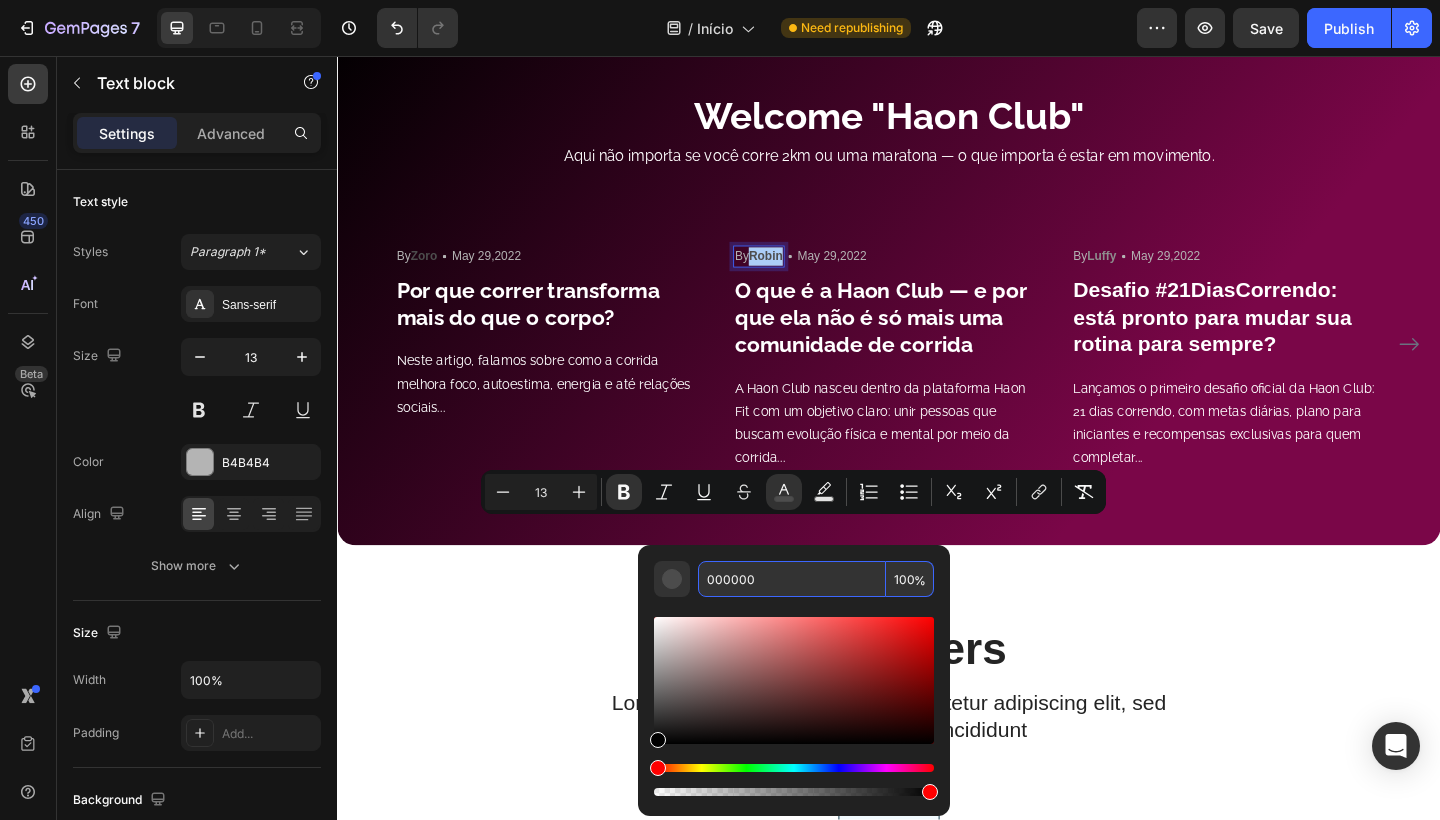 click on "000000" at bounding box center (792, 579) 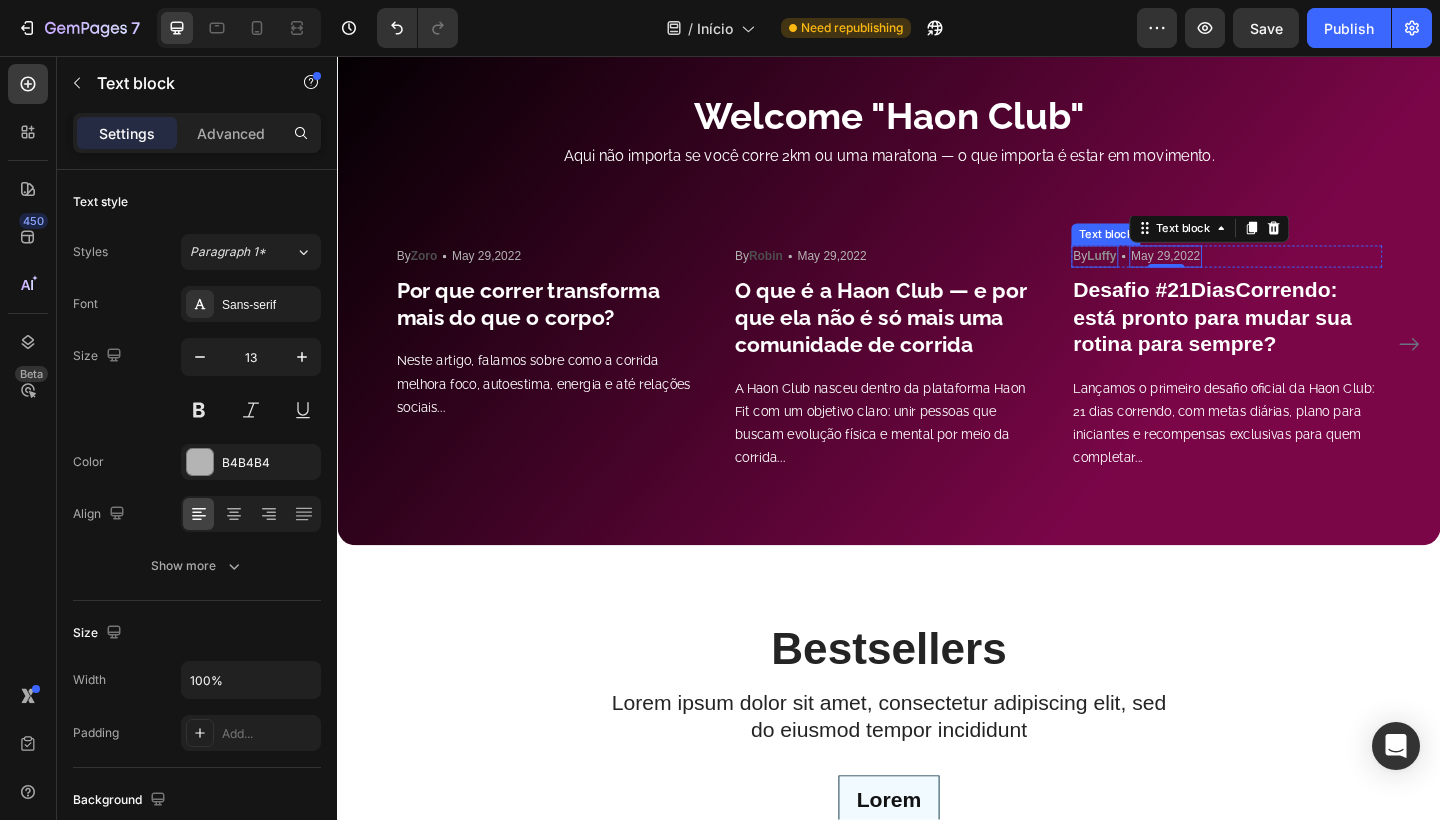 click on "Luffy" at bounding box center (1169, 274) 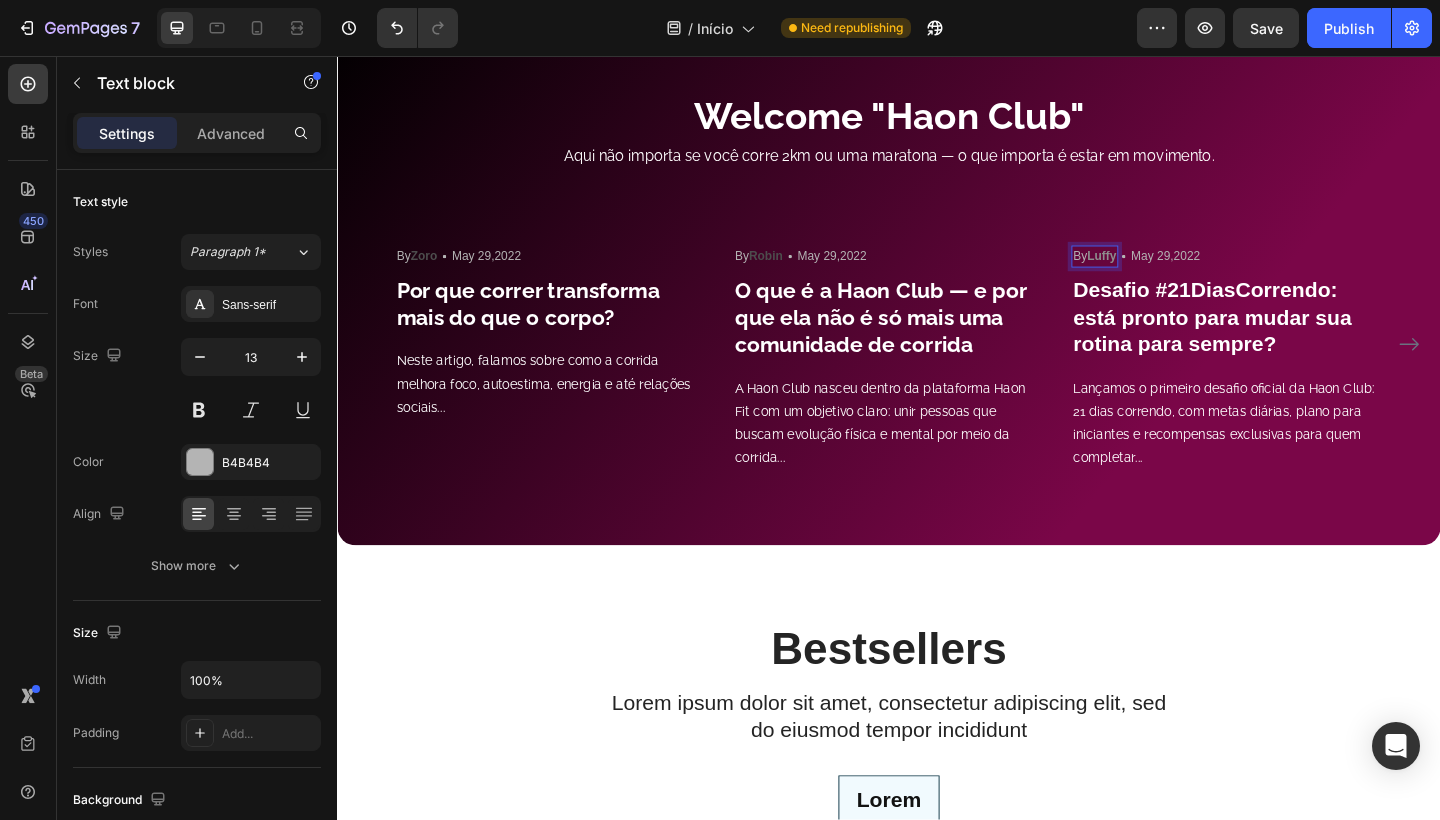 click on "Luffy" at bounding box center [1169, 274] 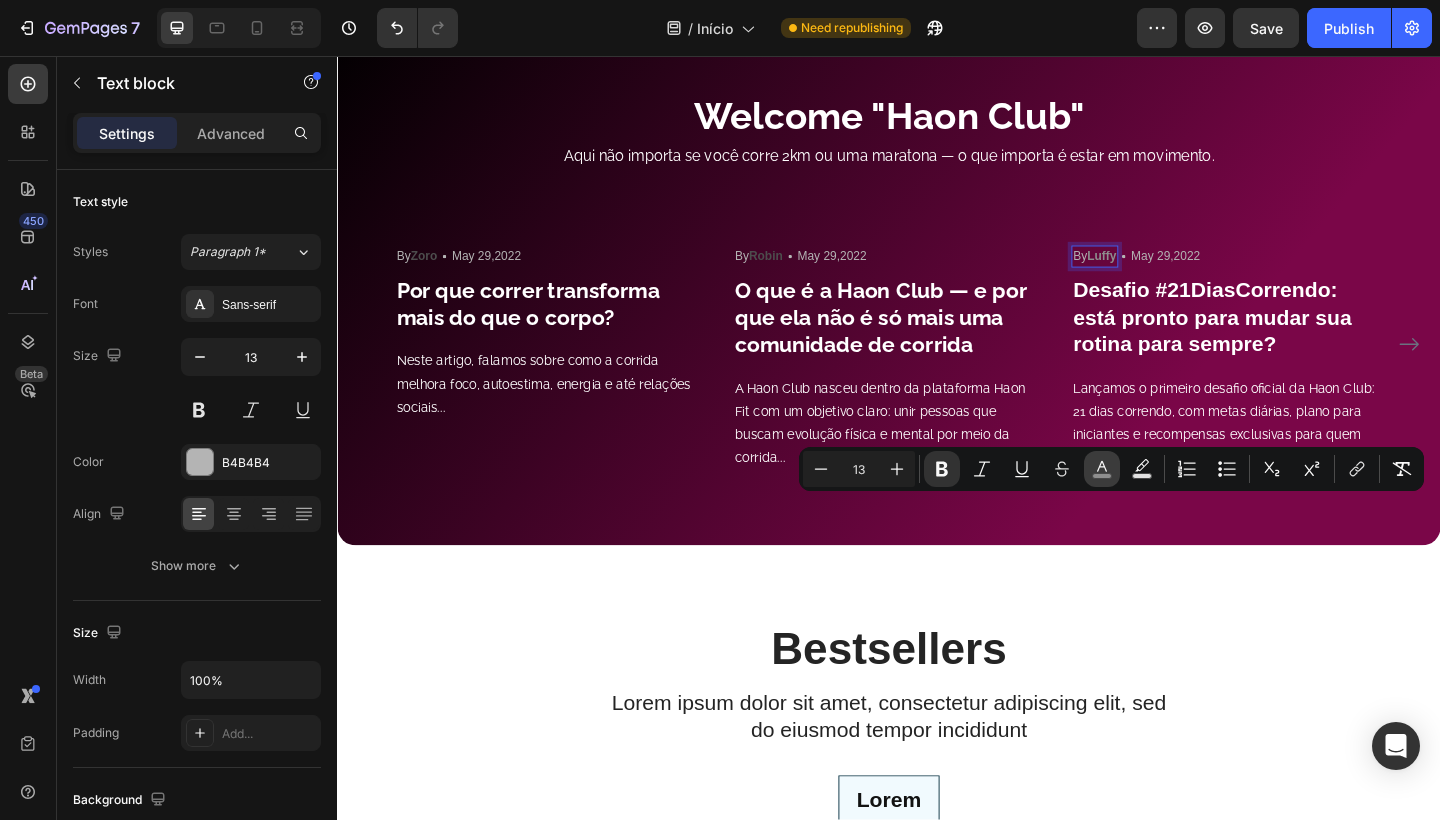 click 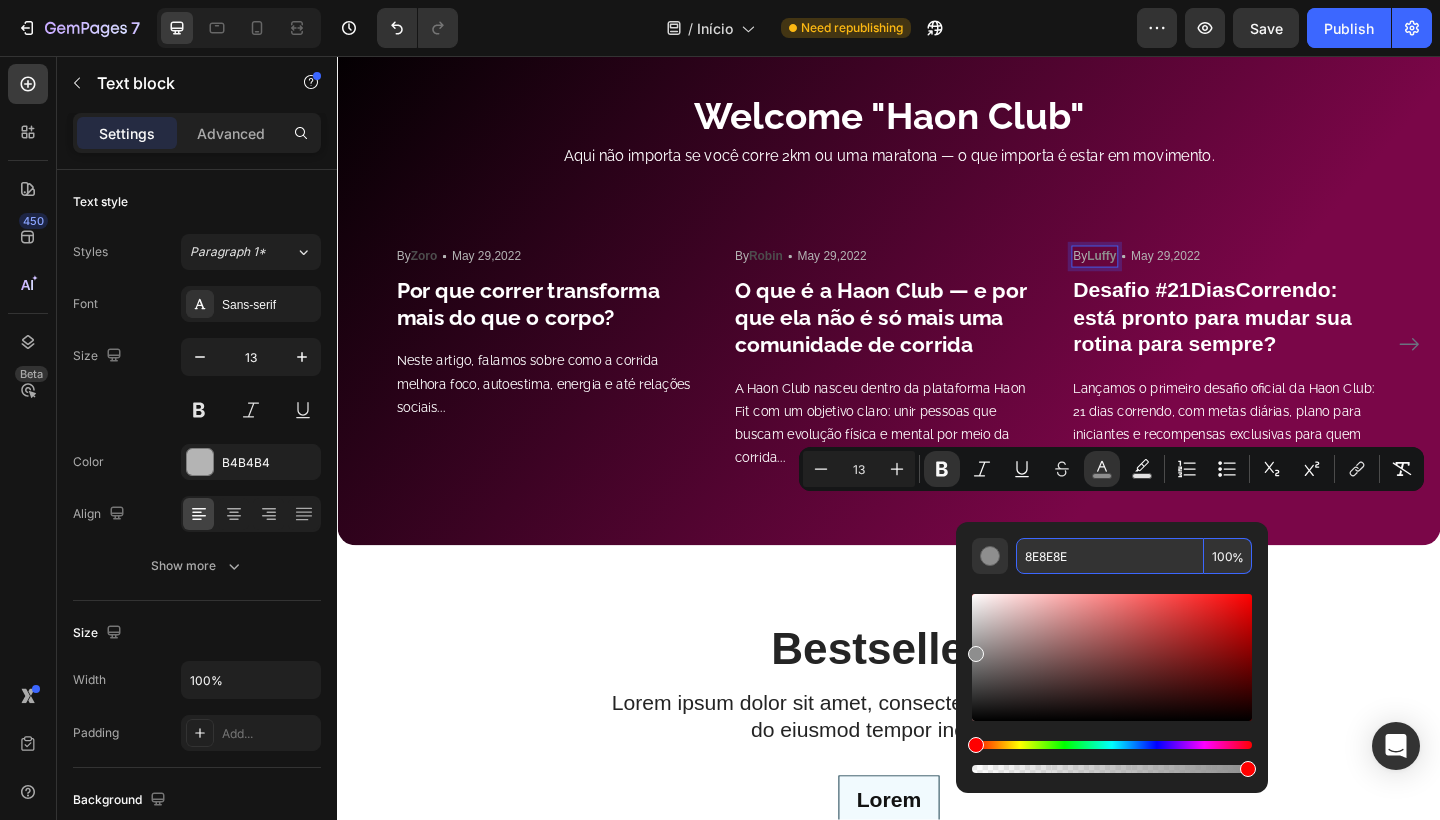 click on "8E8E8E" at bounding box center (1110, 556) 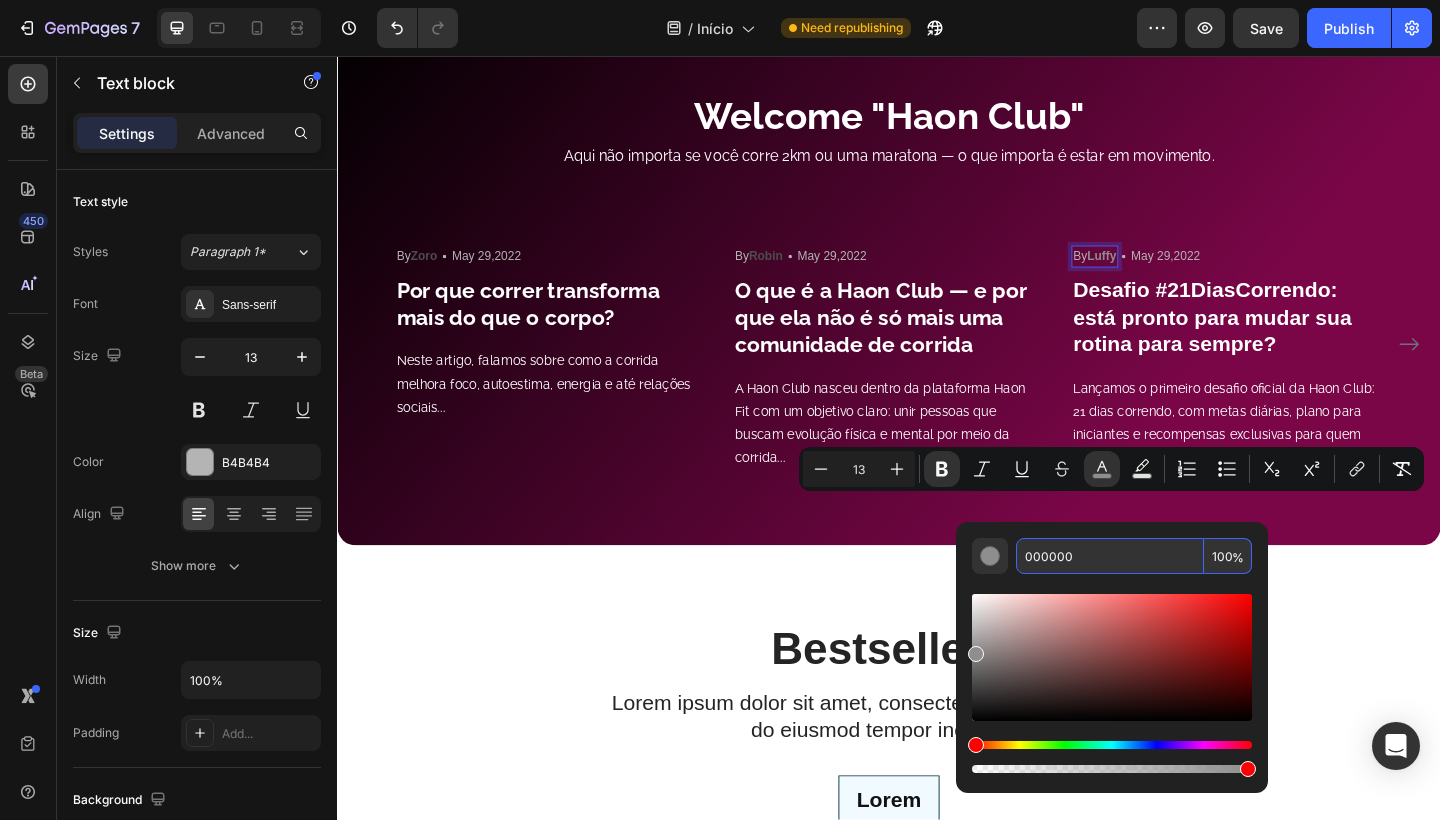 type on "000000" 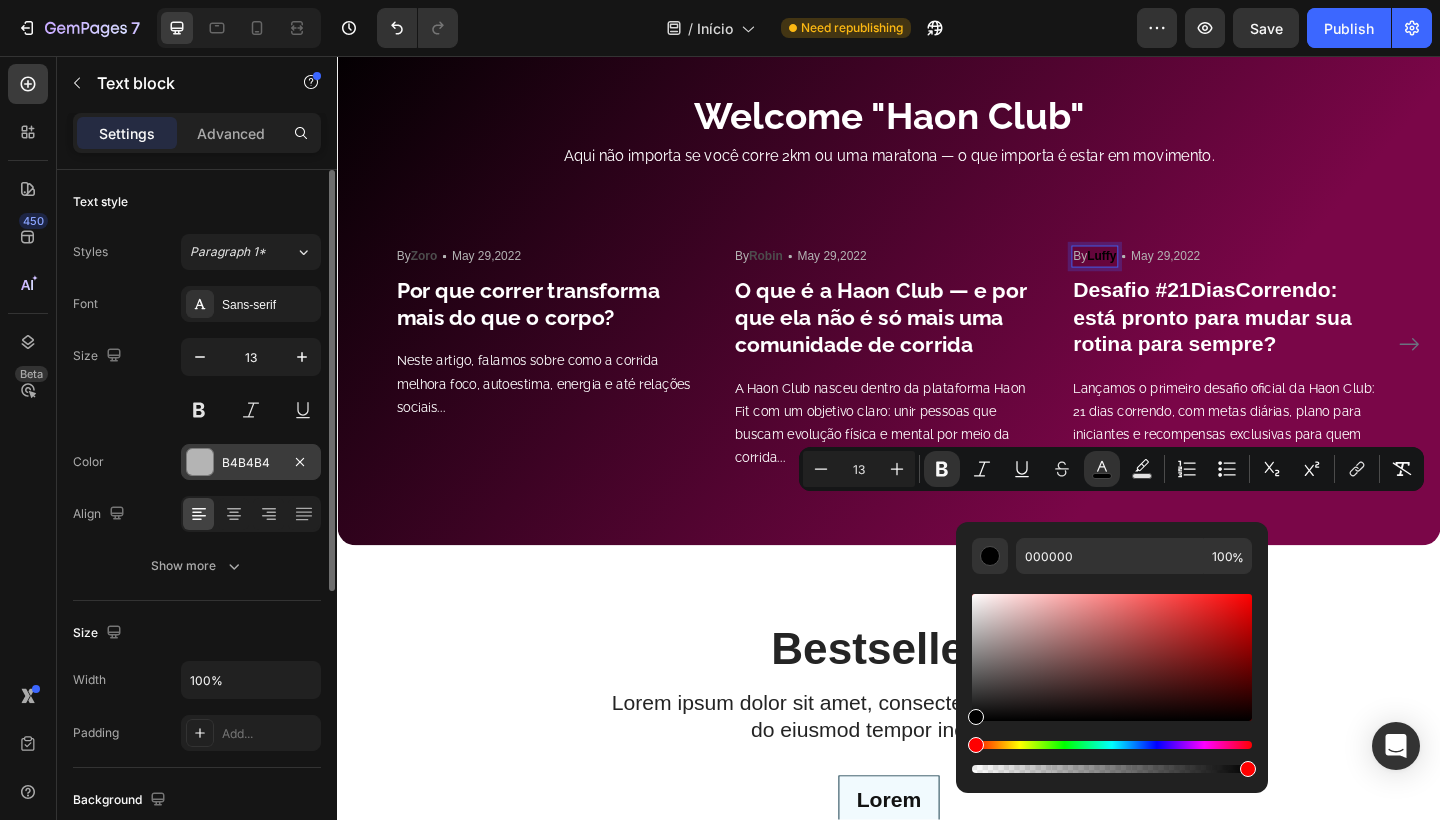 click on "B4B4B4" at bounding box center [251, 462] 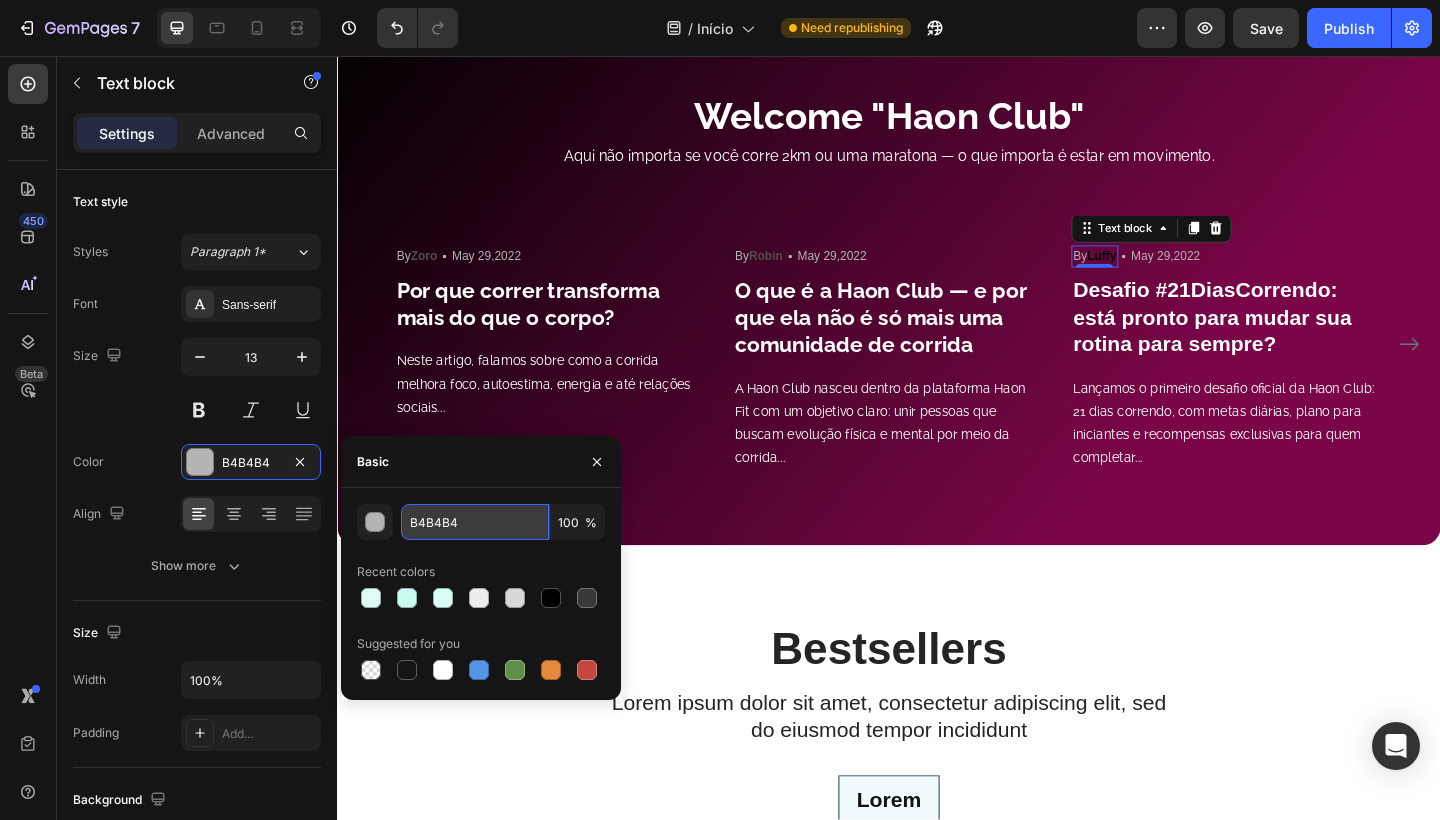 click on "B4B4B4" at bounding box center [475, 522] 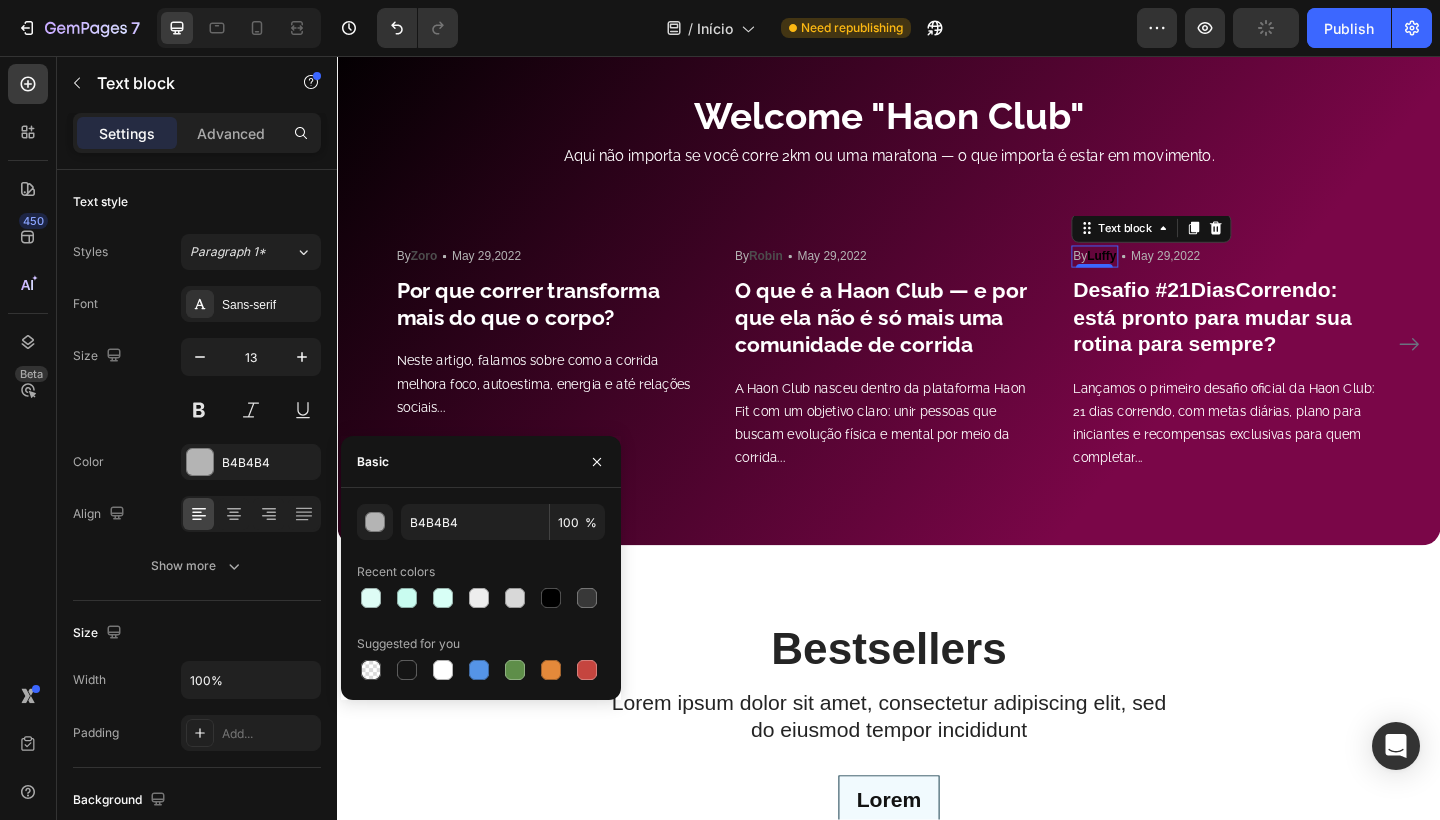 click on "Luffy" at bounding box center (1169, 274) 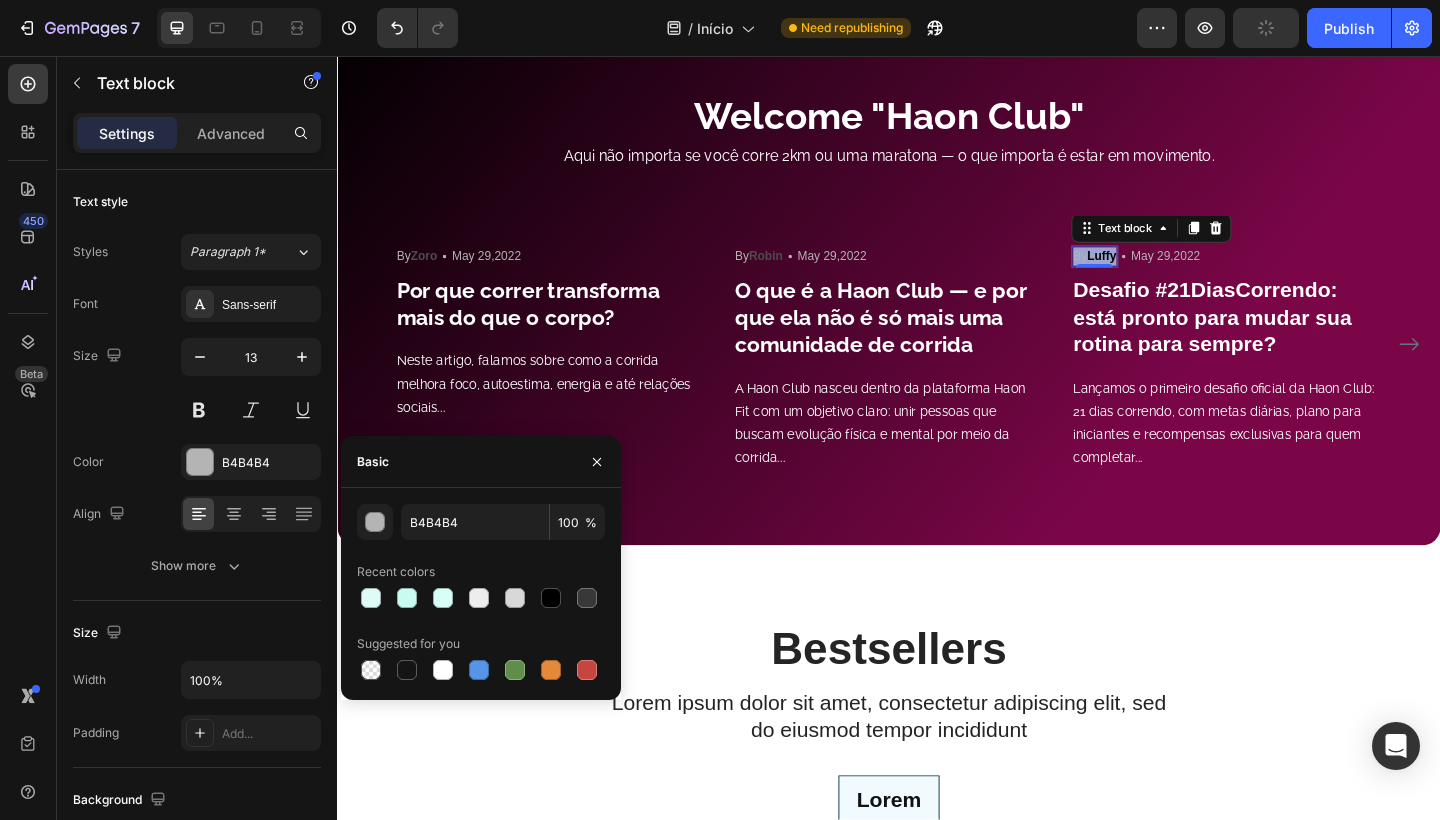 click on "Luffy" at bounding box center [1169, 274] 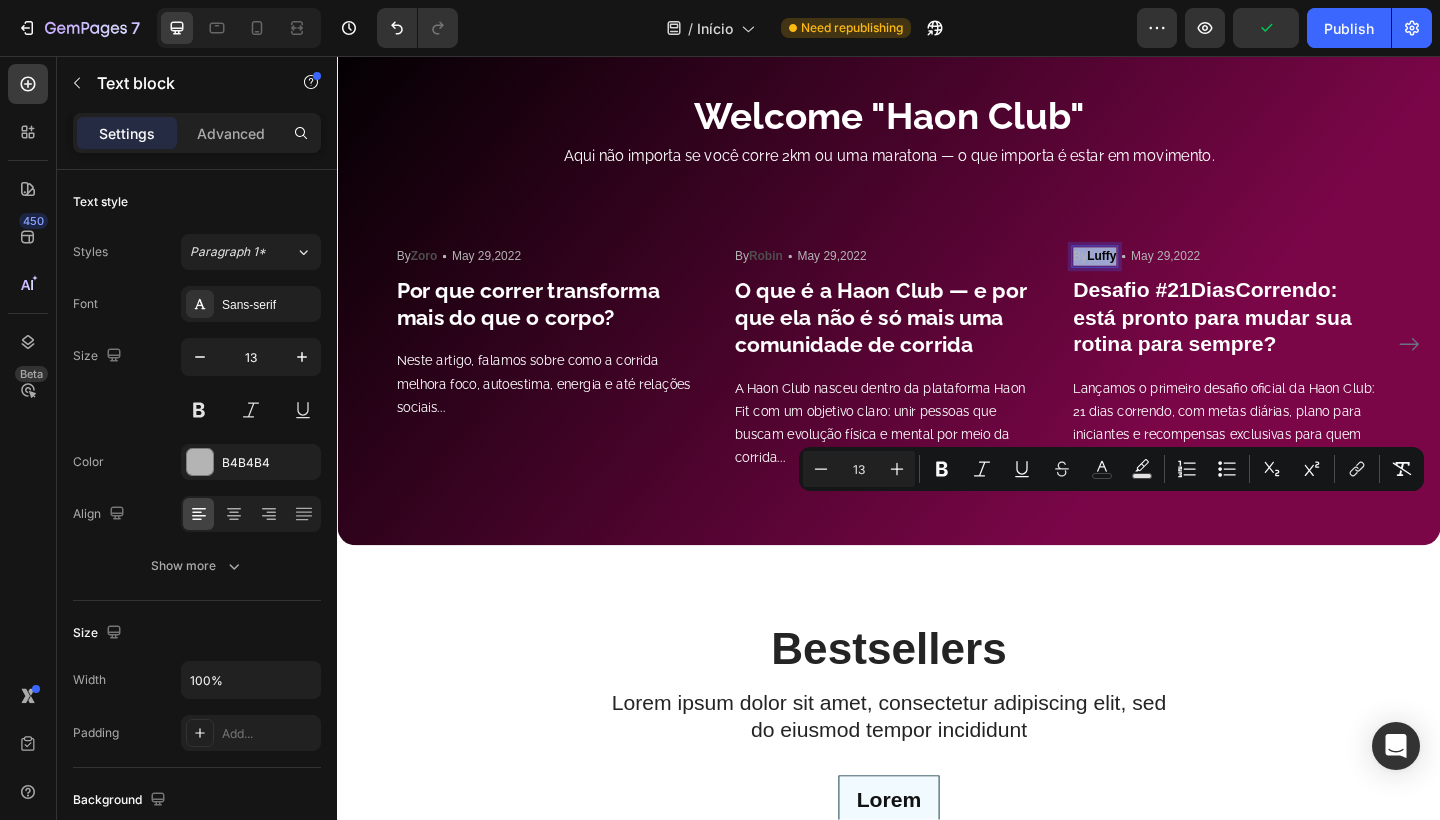 click on "Luffy" at bounding box center (1169, 274) 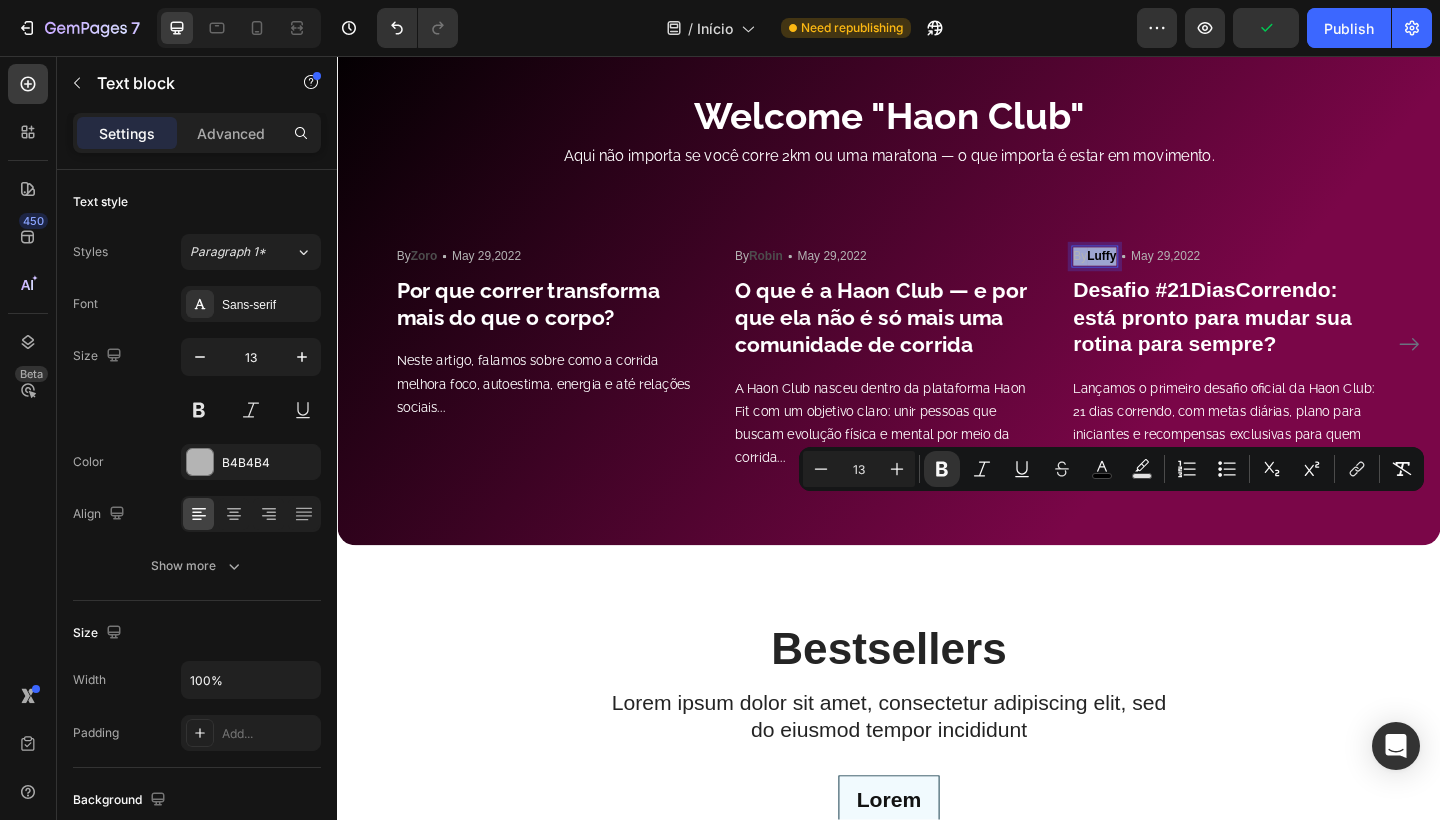 drag, startPoint x: 1157, startPoint y: 543, endPoint x: 1186, endPoint y: 549, distance: 29.614185 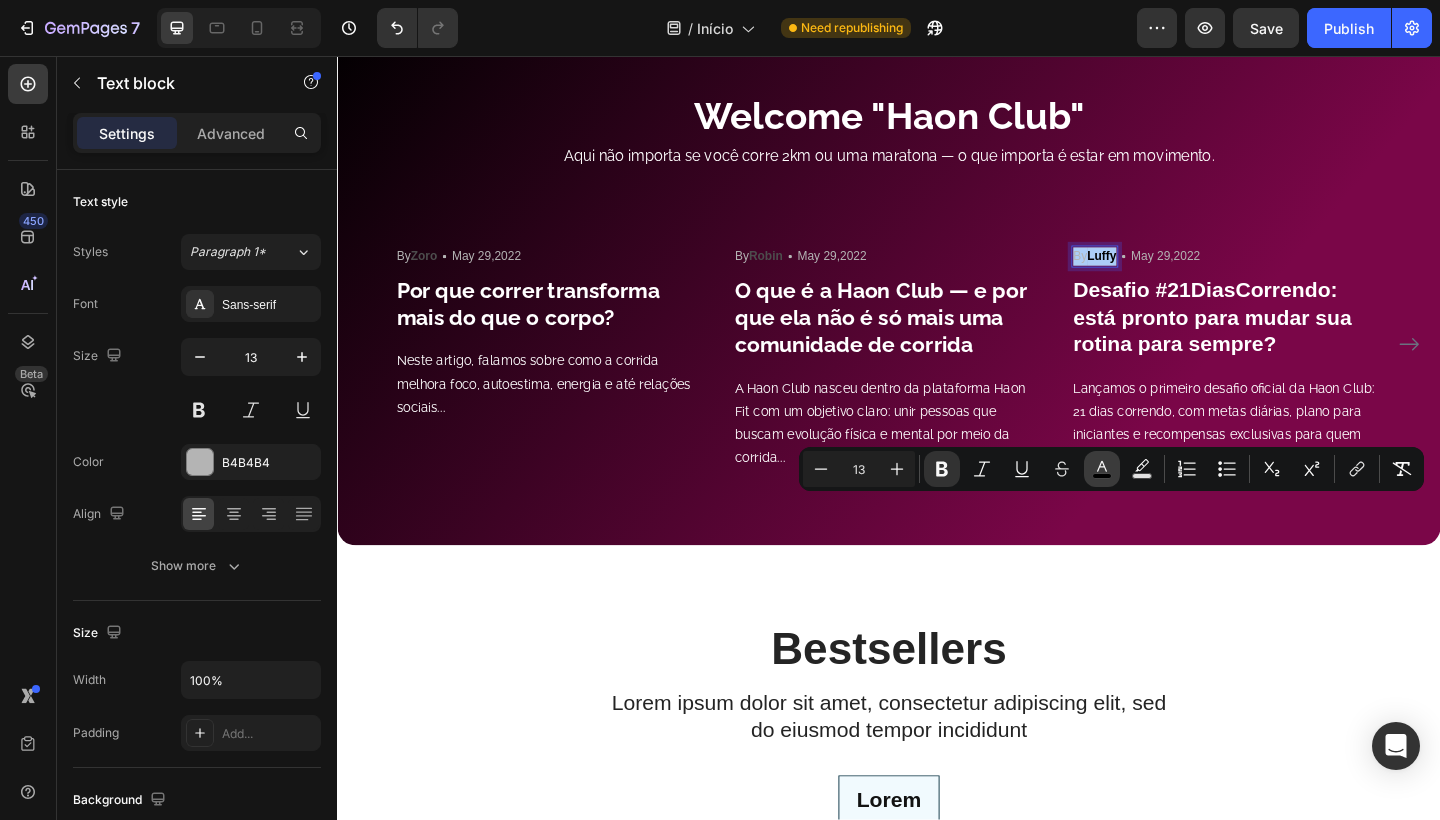click 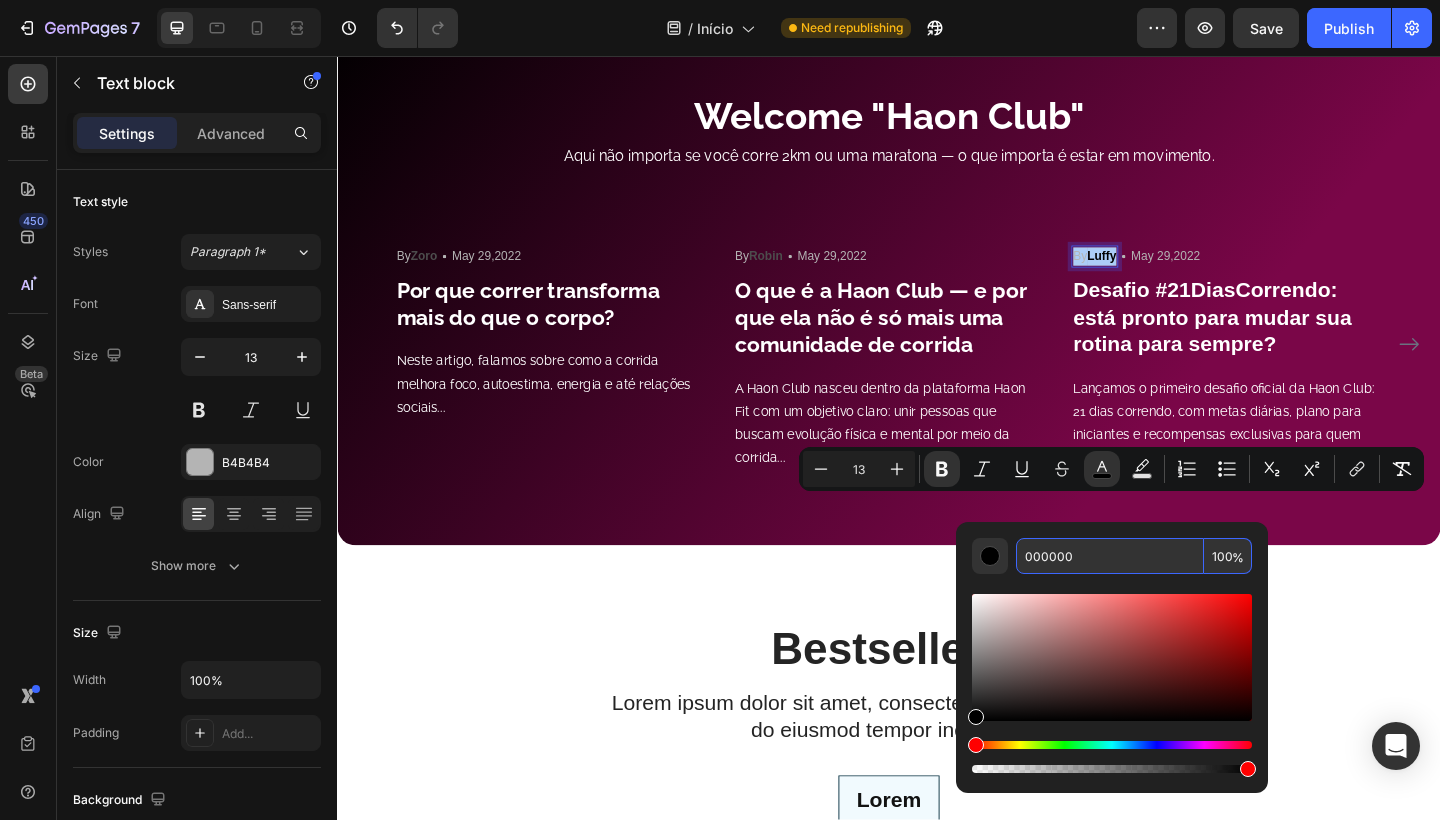 click on "000000" at bounding box center (1110, 556) 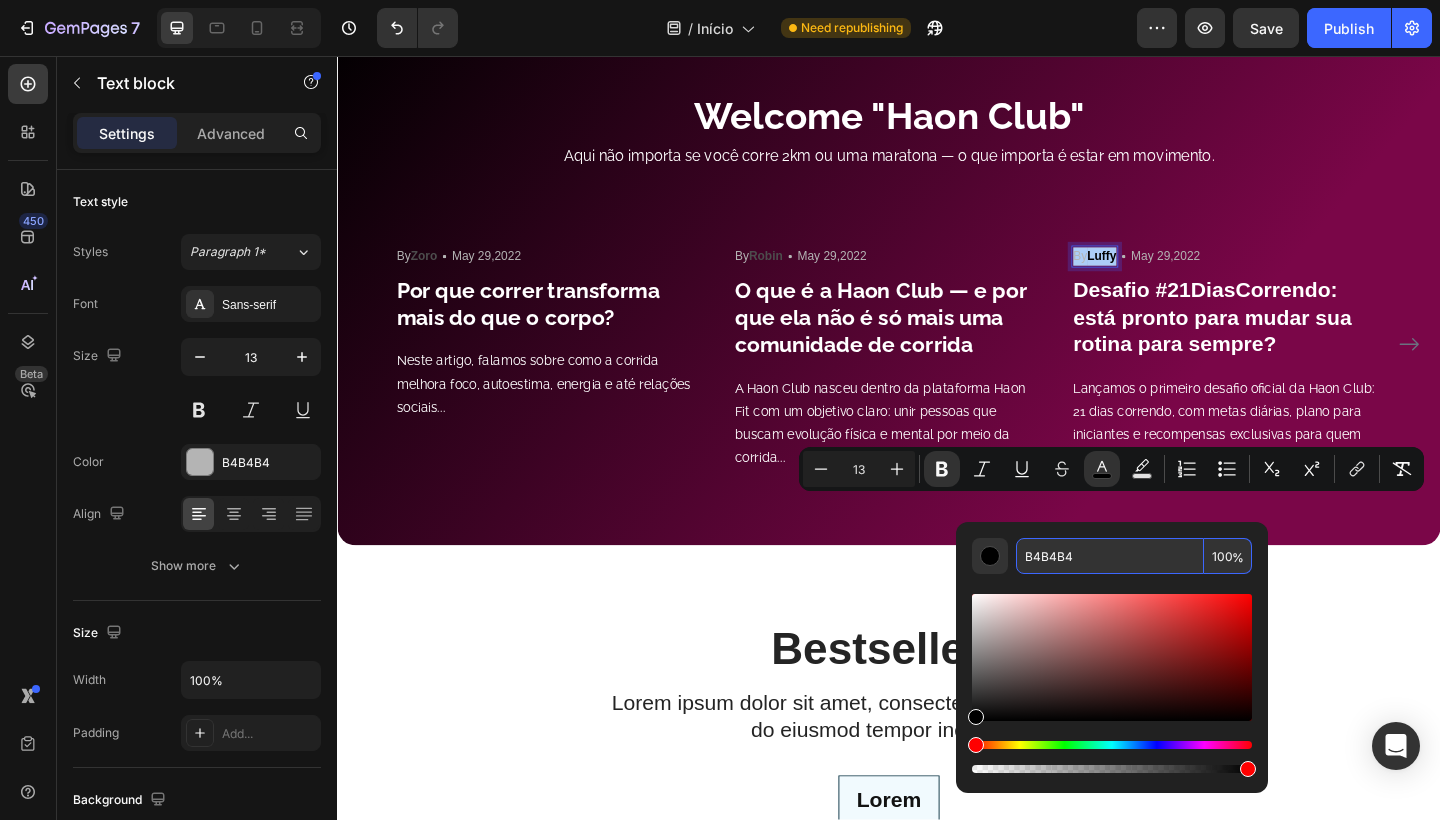 type on "B4B4B4" 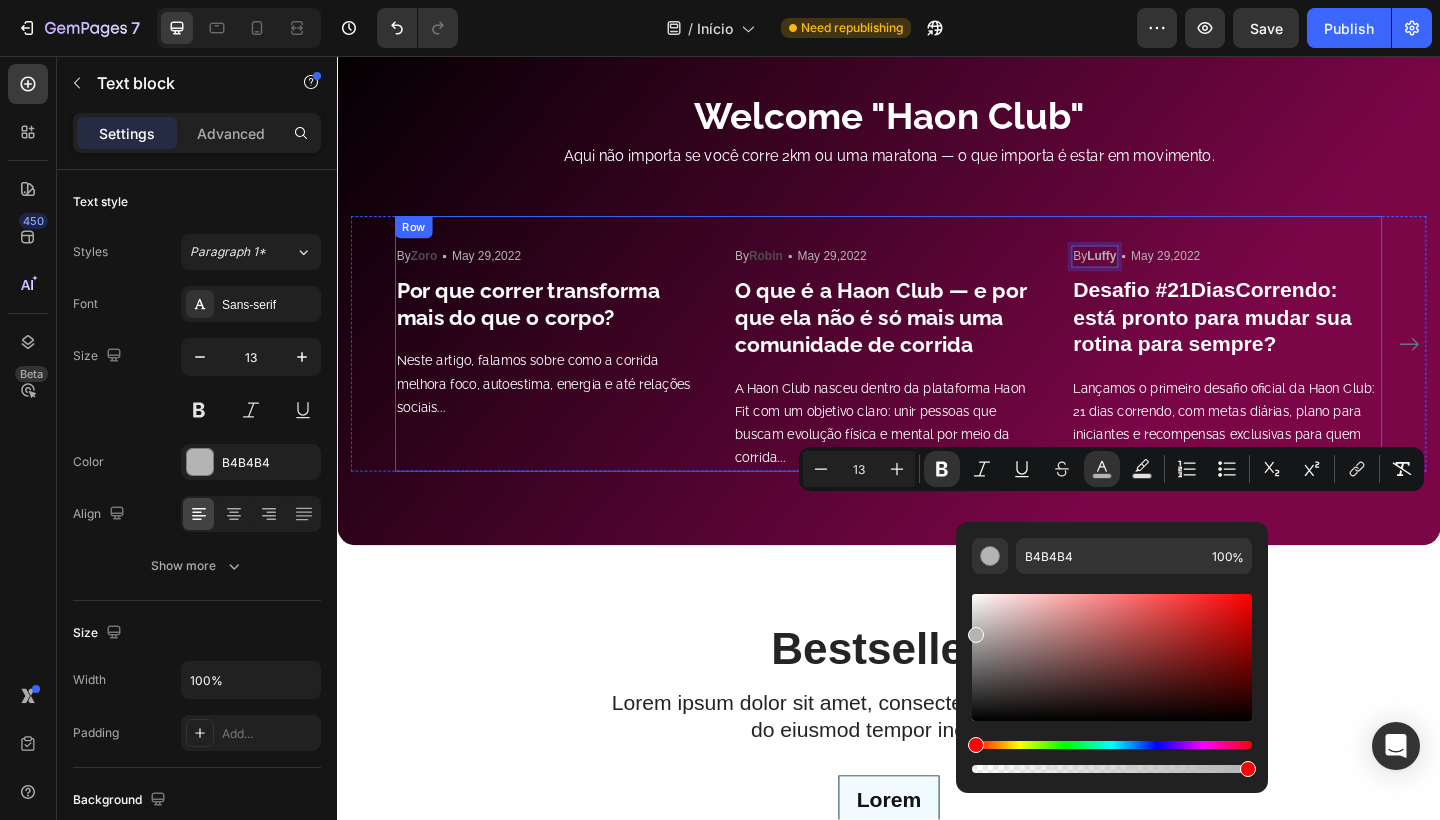 click on "Image By  Robin Text block
Icon May 29,2022 Text block Row O que é a Haon Club — e por que ela não é só mais uma comunidade de corrida Heading A Haon Club nasceu dentro da plataforma Haon Fit com um objetivo claro: unir pessoas que buscam evolução física e mental por meio da corrida... Text block" at bounding box center [937, 370] 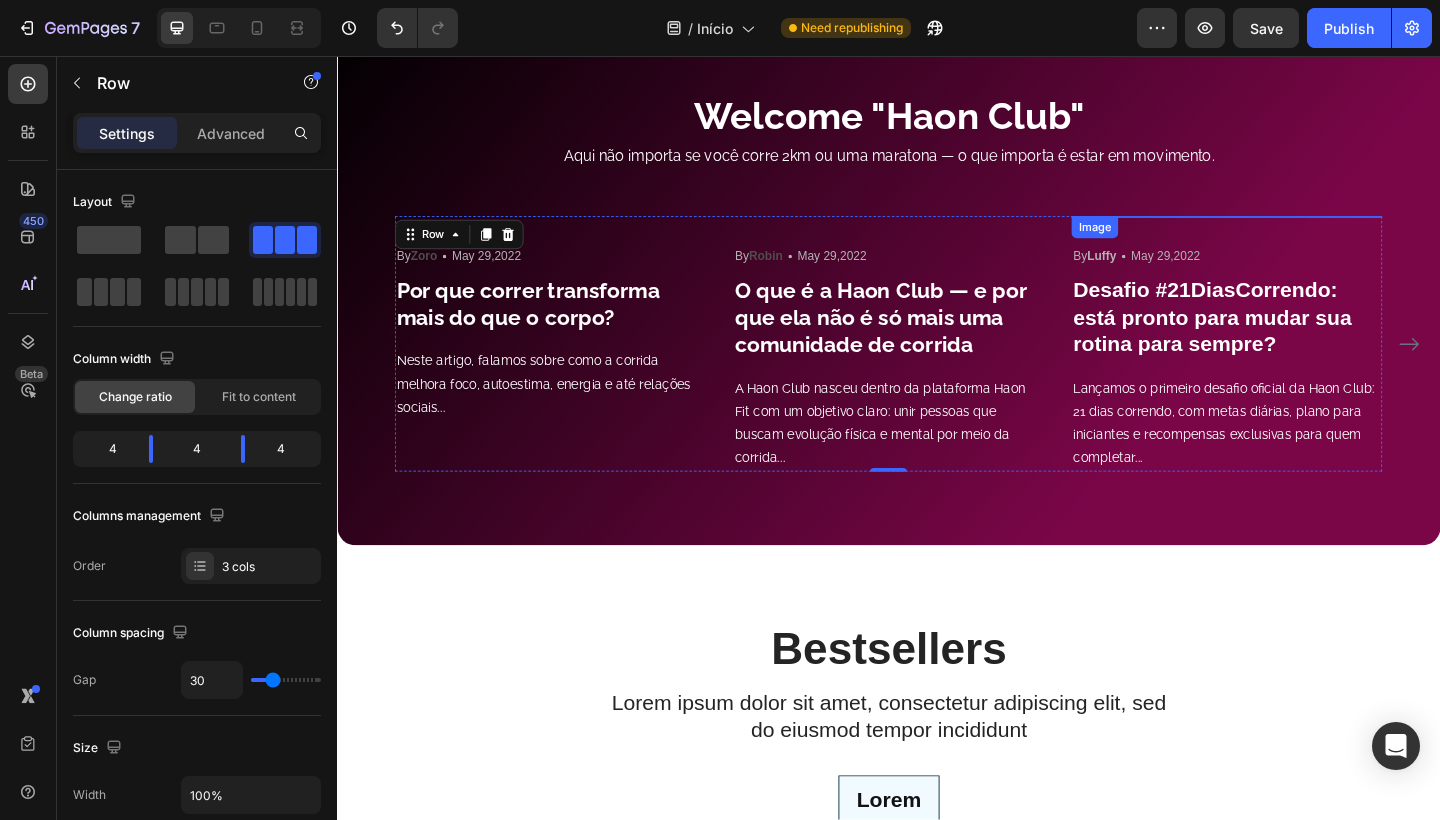 click at bounding box center [1305, 231] 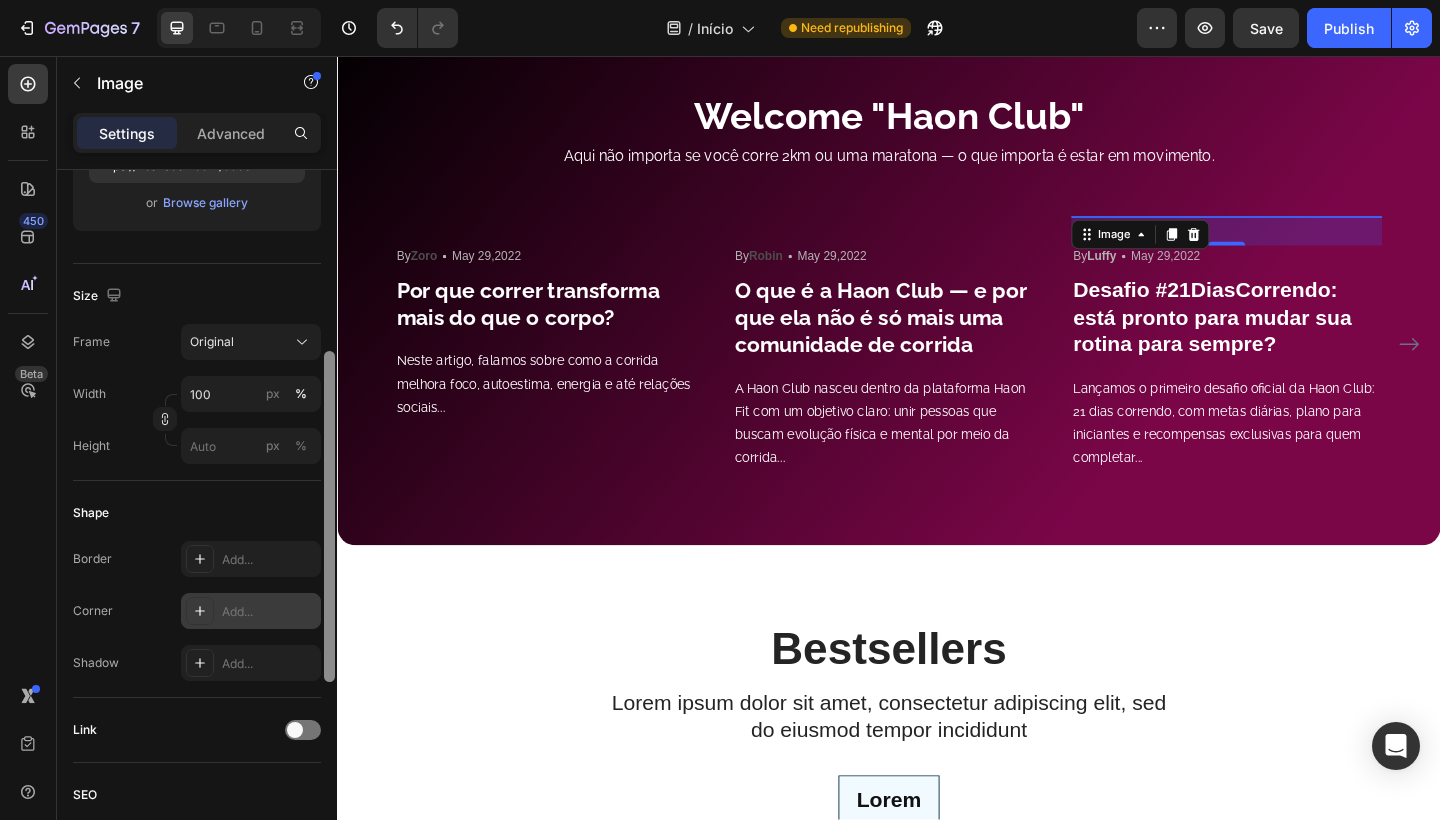 scroll, scrollTop: 384, scrollLeft: 0, axis: vertical 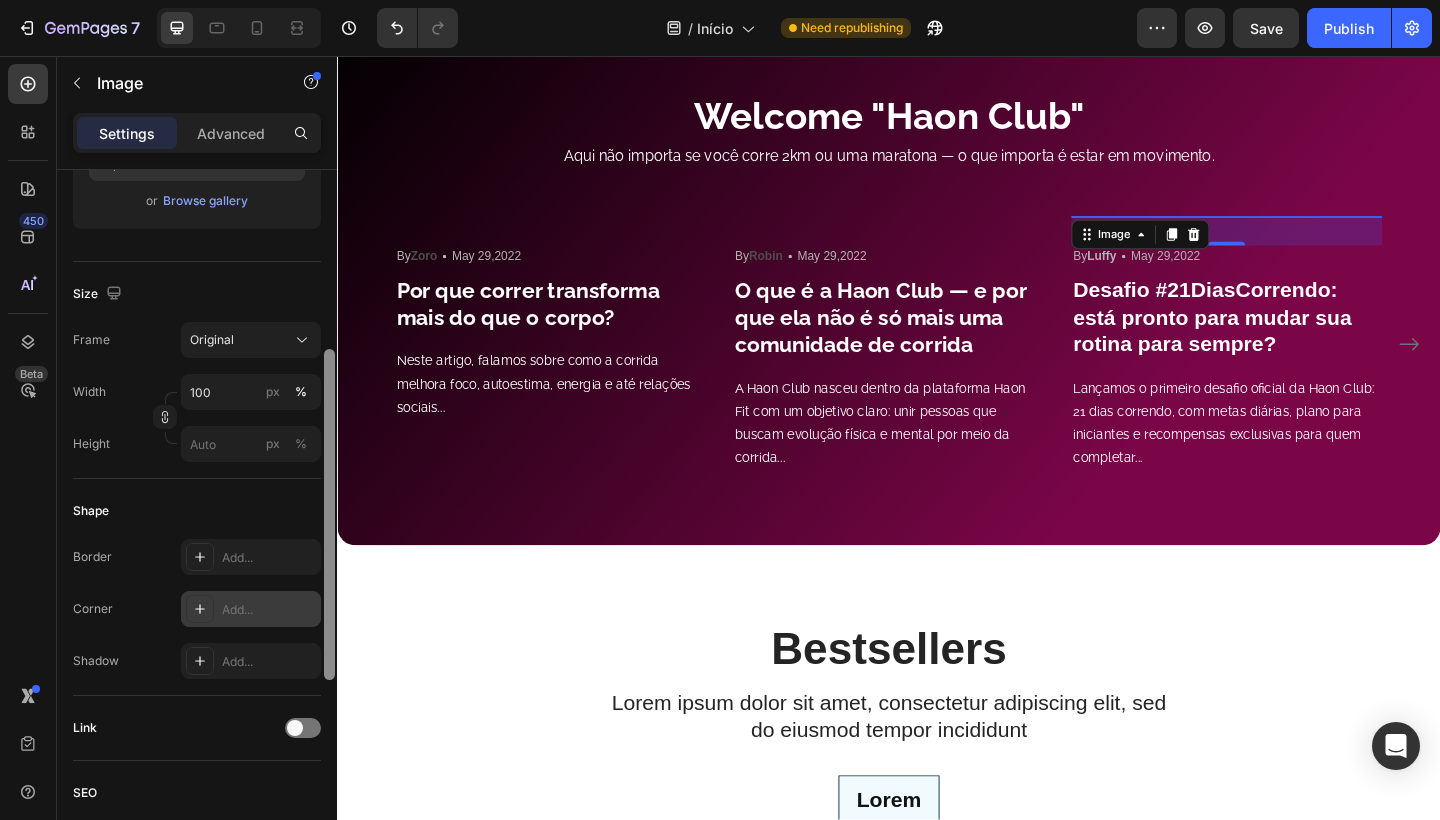 drag, startPoint x: 329, startPoint y: 421, endPoint x: 317, endPoint y: 601, distance: 180.39955 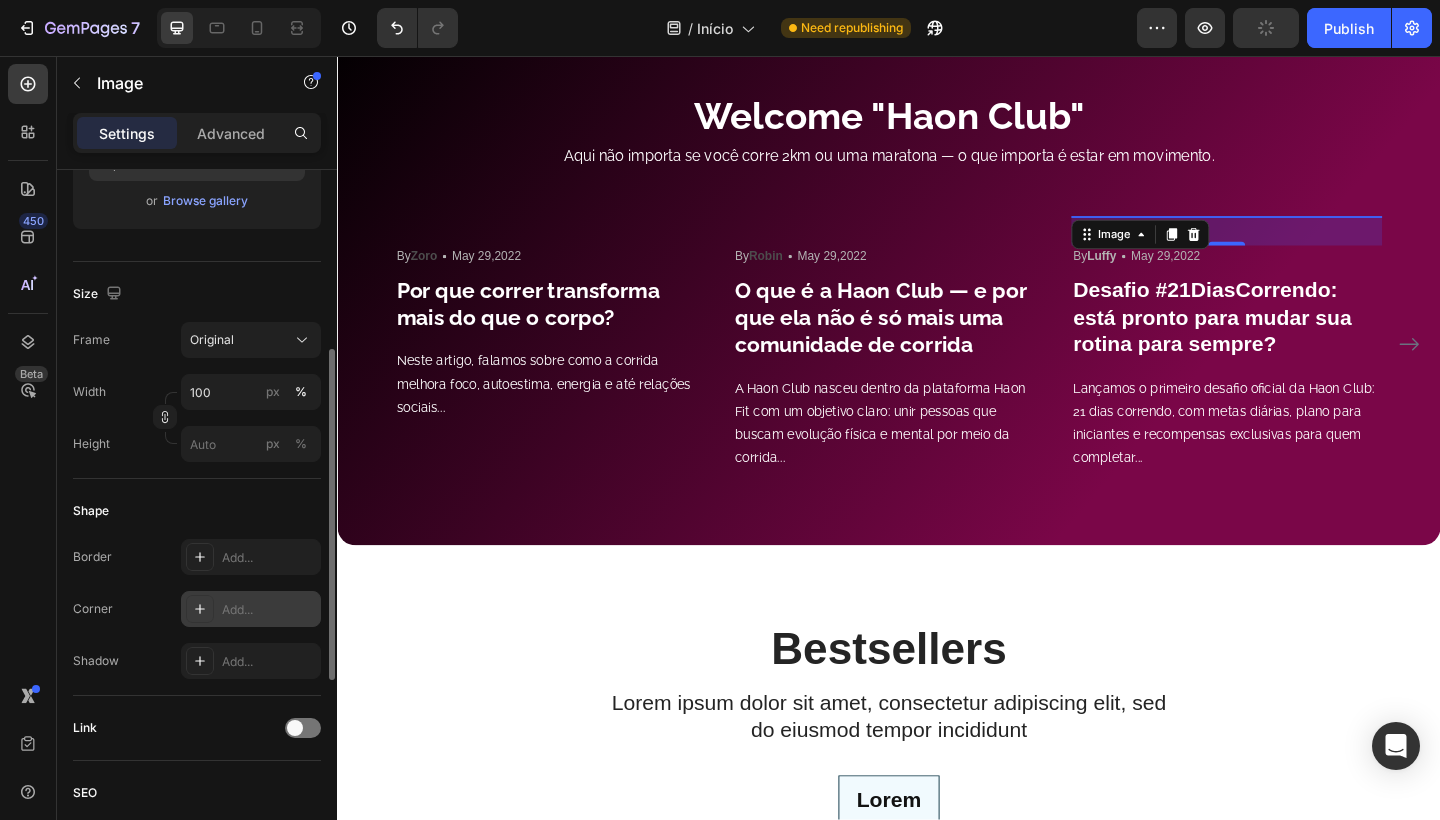 click on "Add..." at bounding box center (269, 610) 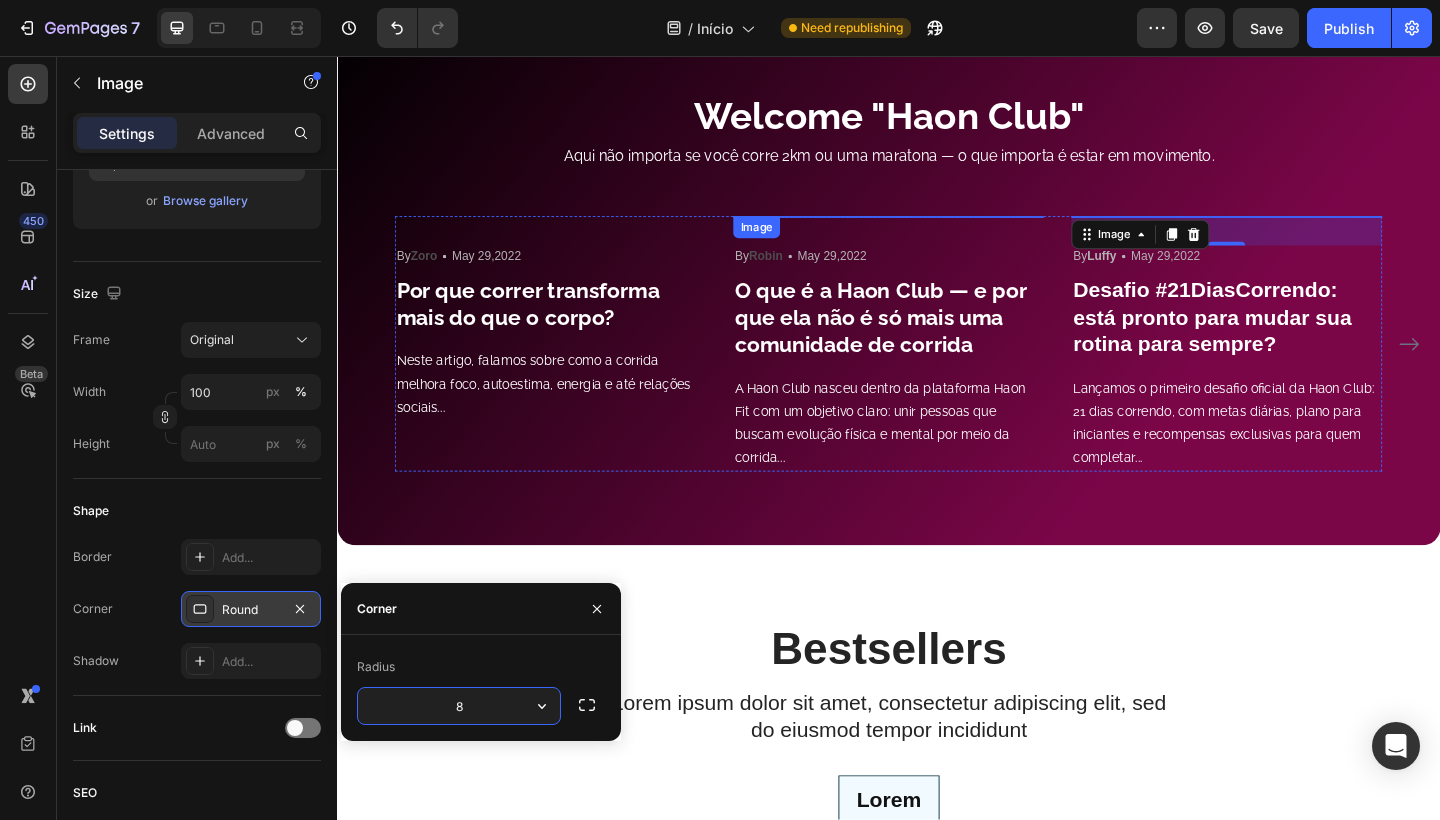 click at bounding box center [937, 231] 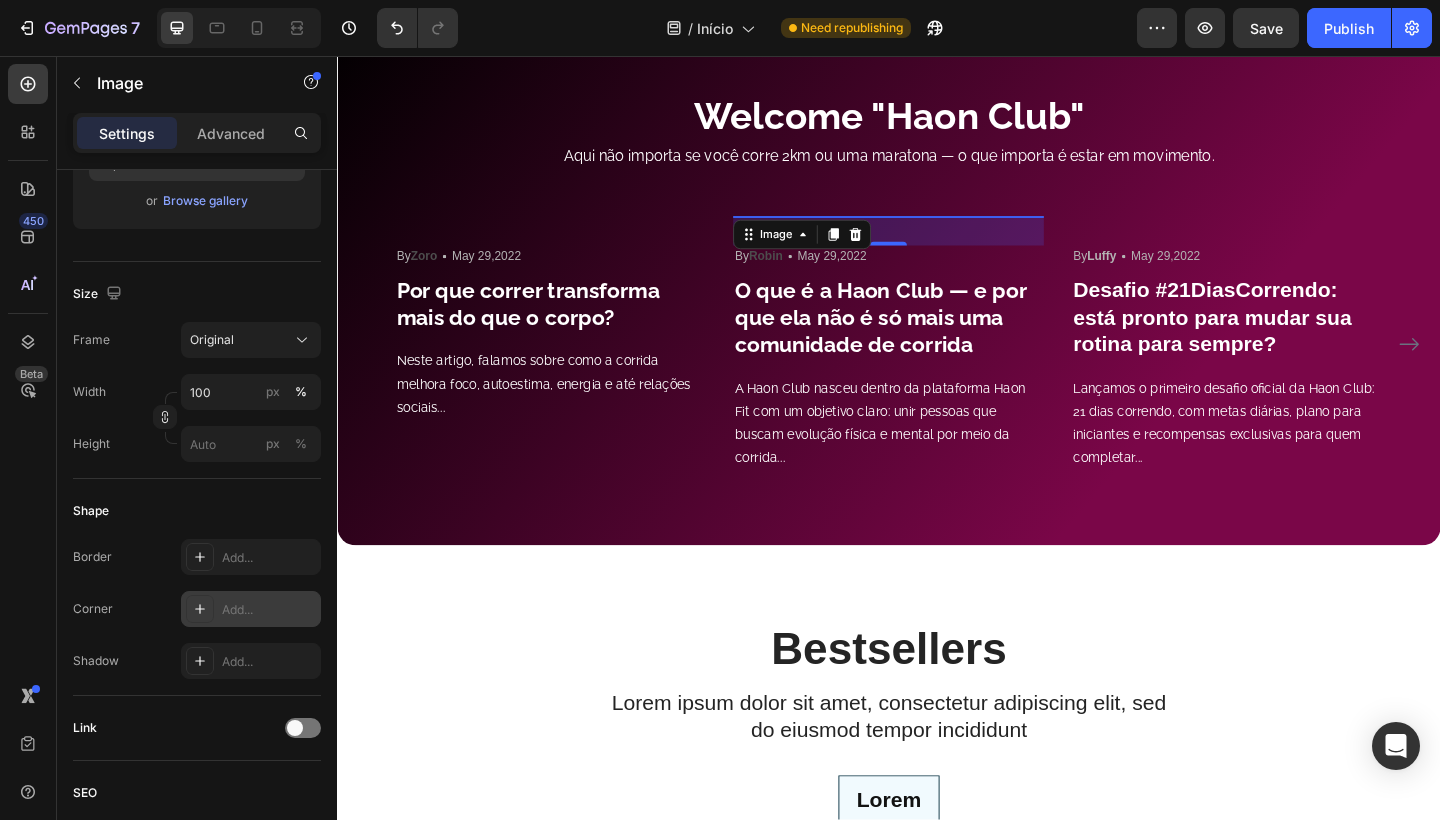 click on "Add..." at bounding box center [269, 610] 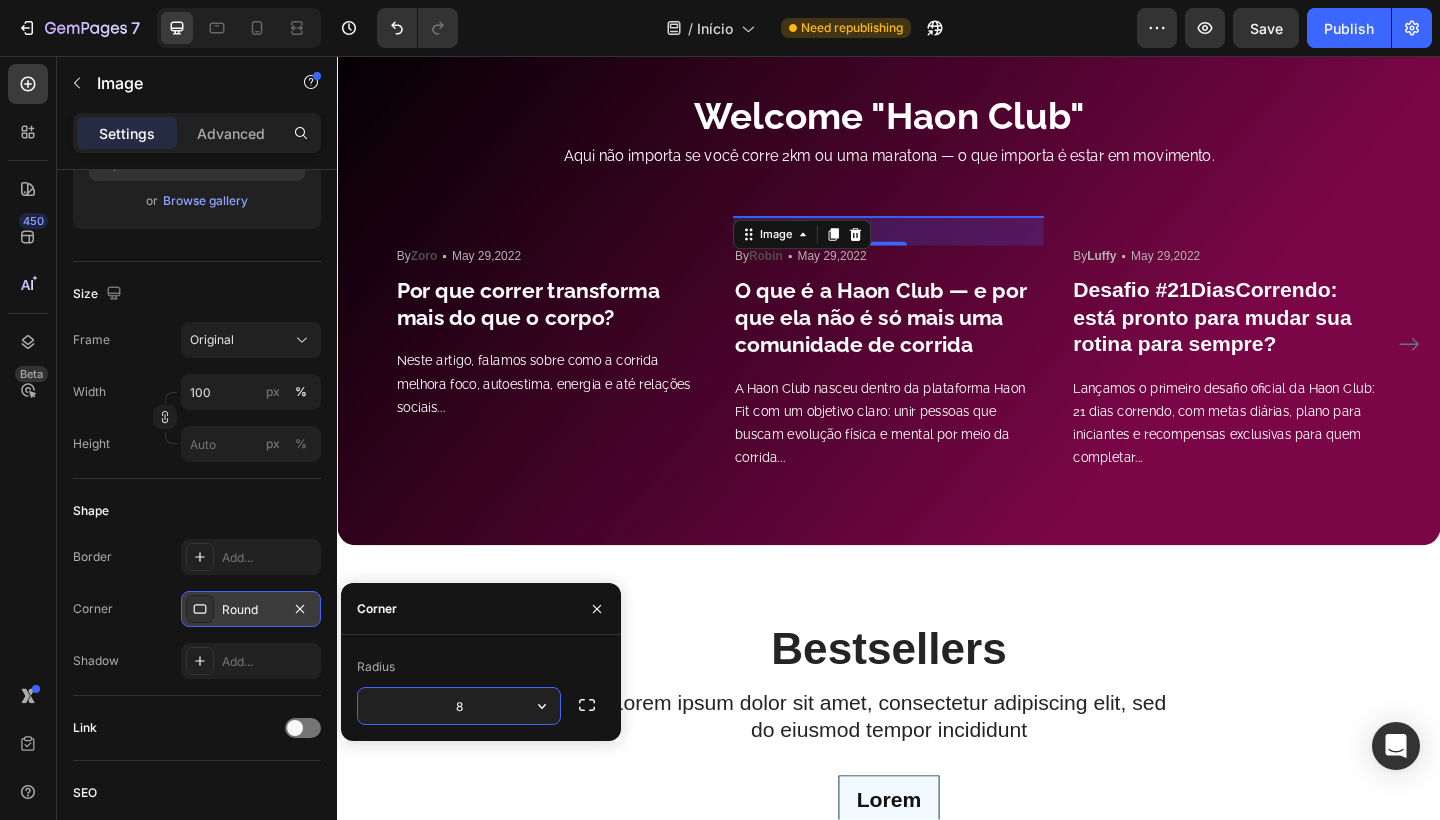 click at bounding box center [569, 231] 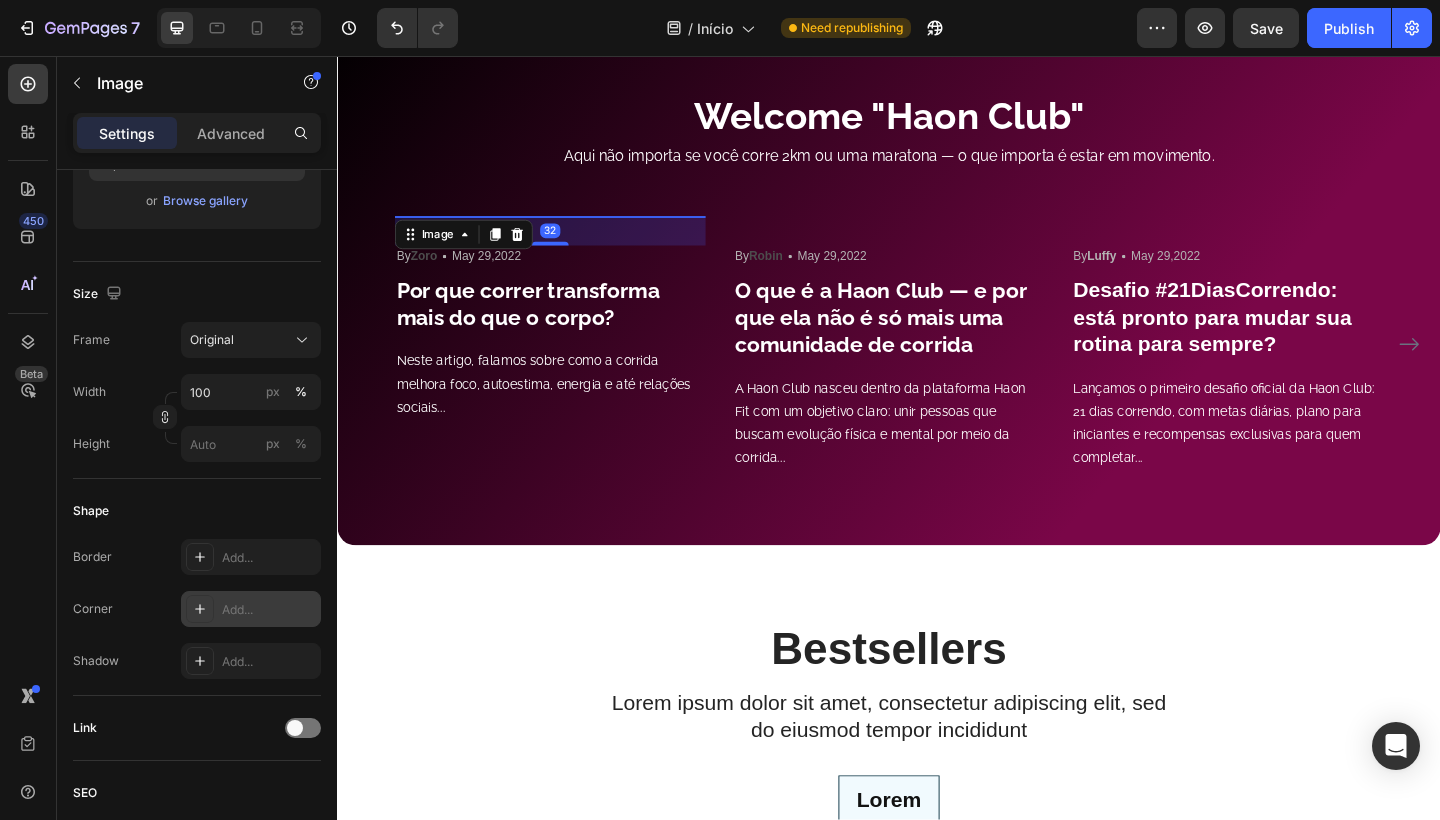 click on "Add..." at bounding box center (269, 610) 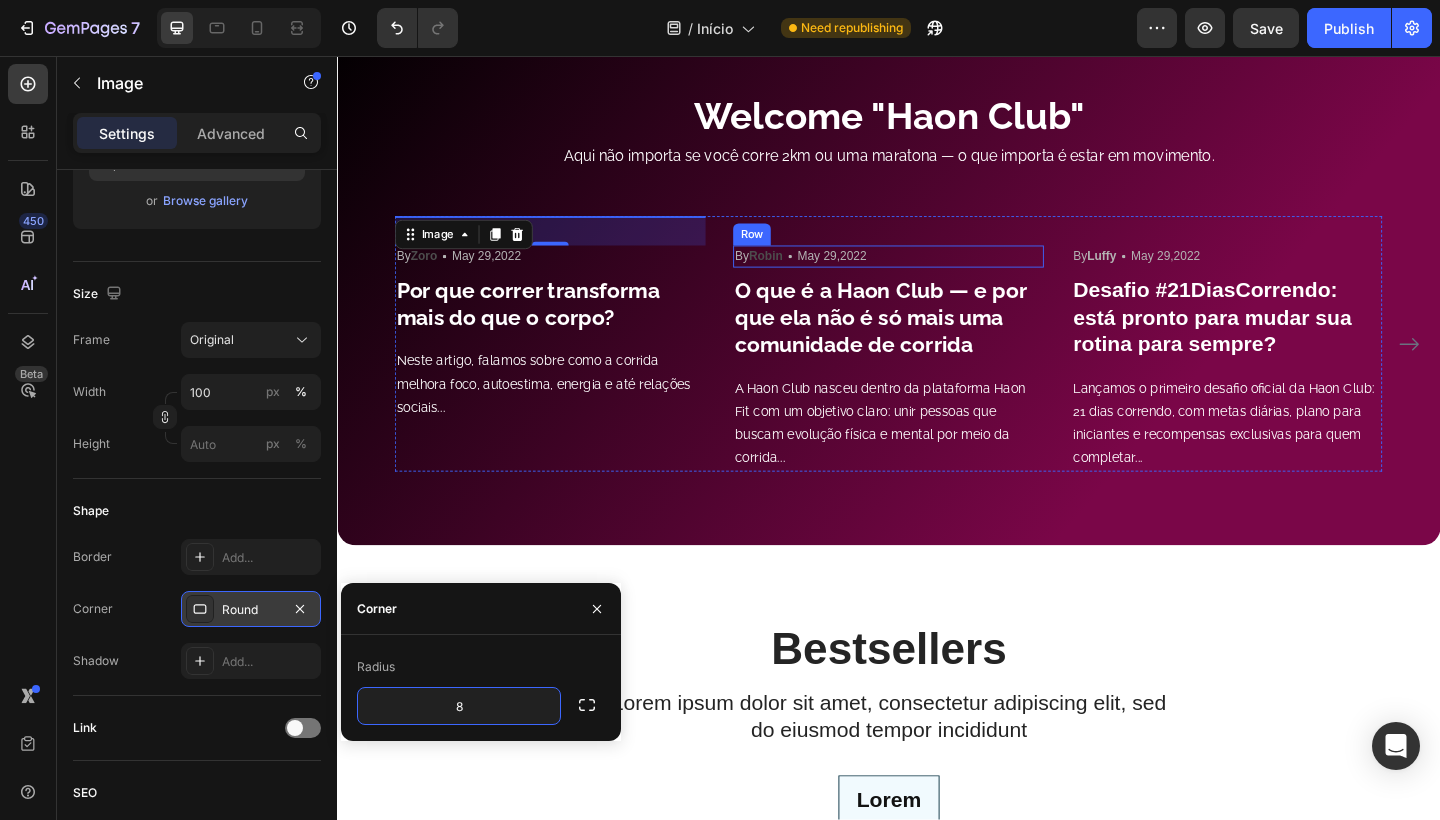 click on "Image   32 By  [PERSON] Text block
Icon [DATE],2022 Text block Row Por que correr transforma mais do que o corpo? Heading Neste artigo, falamos sobre como a corrida melhora foco, autoestima, energia e até relações sociais... Text block Image By  [PERSON] Text block
Icon [DATE],2022 Text block Row O que é a Haon Club — e por que ela não é só mais uma comunidade de corrida Heading A Haon Club nasceu dentro da plataforma Haon Fit com um objetivo claro: unir pessoas que buscam evolução física e mental por meio da corrida... Text block Image By  [PERSON] Text block
Icon [DATE],2022 Text block Row Desafio #21DiasCorrendo: está pronto para mudar sua rotina para sempre? Heading Lançamos o primeiro desafio oficial da Haon Club: 21 dias correndo, com metas diárias, plano para iniciantes e recompensas exclusivas para quem completar... Text block Row" at bounding box center [937, 370] 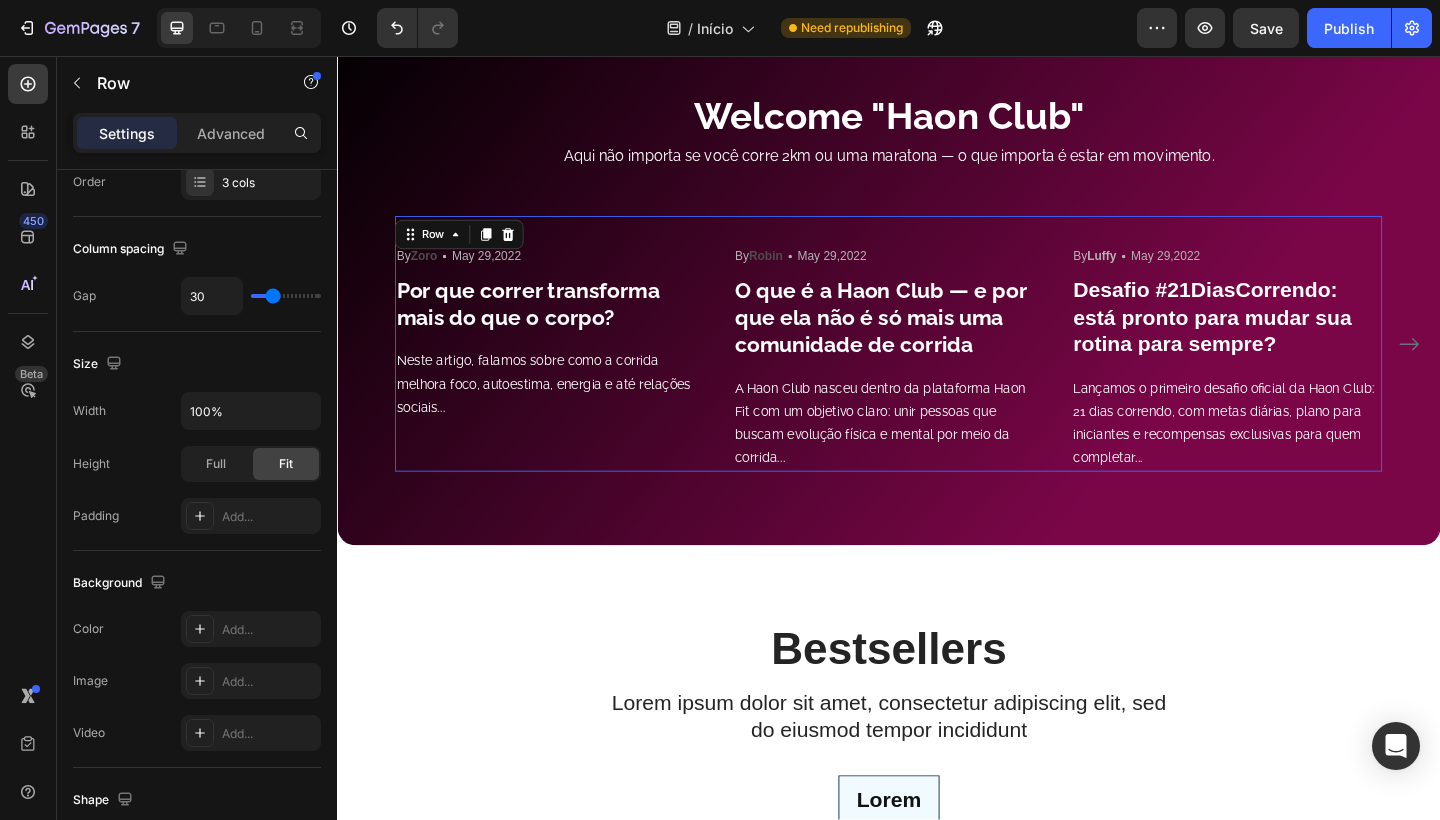 scroll, scrollTop: 0, scrollLeft: 0, axis: both 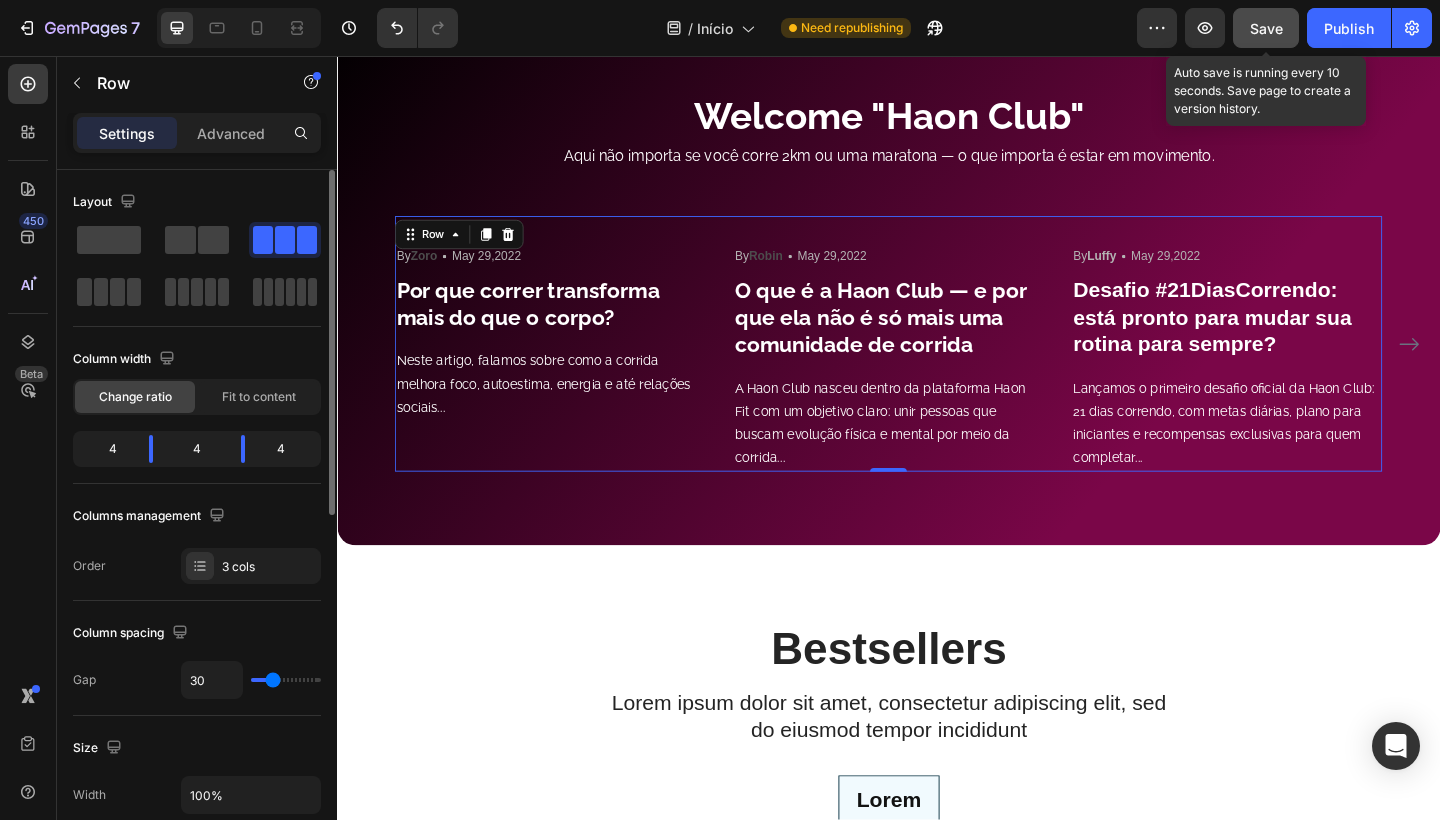 click on "Save" 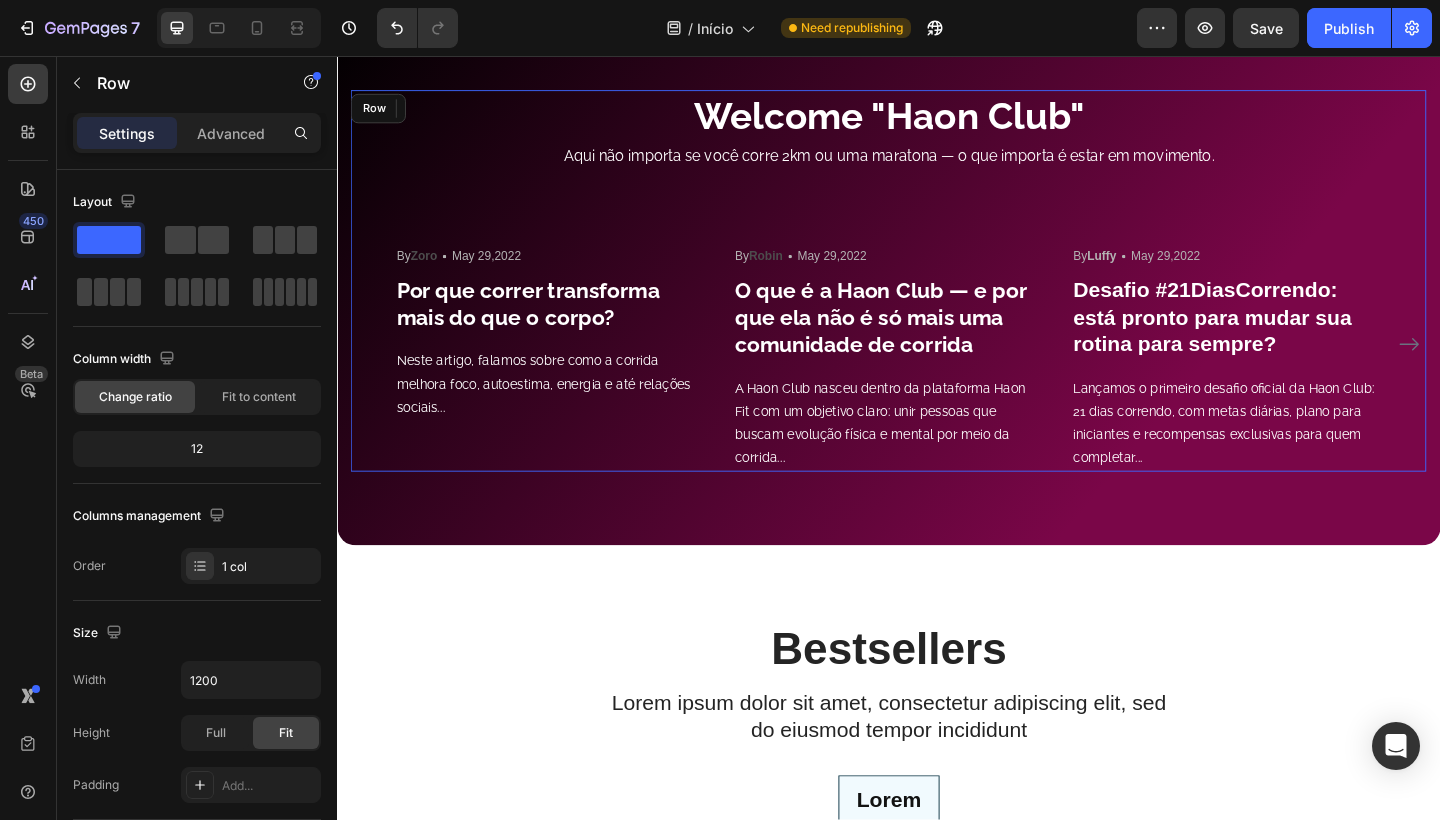 click on "Welcome "Haon Club" Heading Aqui não importa se você corre 2km ou uma maratona — o que importa é estar em movimento. Text block
Image By  [PERSON] Text block
Icon [DATE],2022 Text block Row Por que correr transforma mais do que o corpo? Heading Neste artigo, falamos sobre como a corrida melhora foco, autoestima, energia e até relações sociais... Text block Image By  [PERSON] Text block
Icon [DATE],2022 Text block Row O que é a Haon Club — e por que ela não é só mais uma comunidade de corrida Heading A Haon Club nasceu dentro da plataforma Haon Fit com um objetivo claro: unir pessoas que buscam evolução física e mental por meio da corrida... Text block Image By  [PERSON] Text block
Icon [DATE],2022 Text block Row Desafio #21DiasCorrendo: está pronto para mudar sua rotina para sempre? Heading Text block Row   0 Image By  [PERSON] Text block
Icon [DATE],2022 Text block Row How To Prepare A Successful Website For Black Friday By" at bounding box center [937, 301] 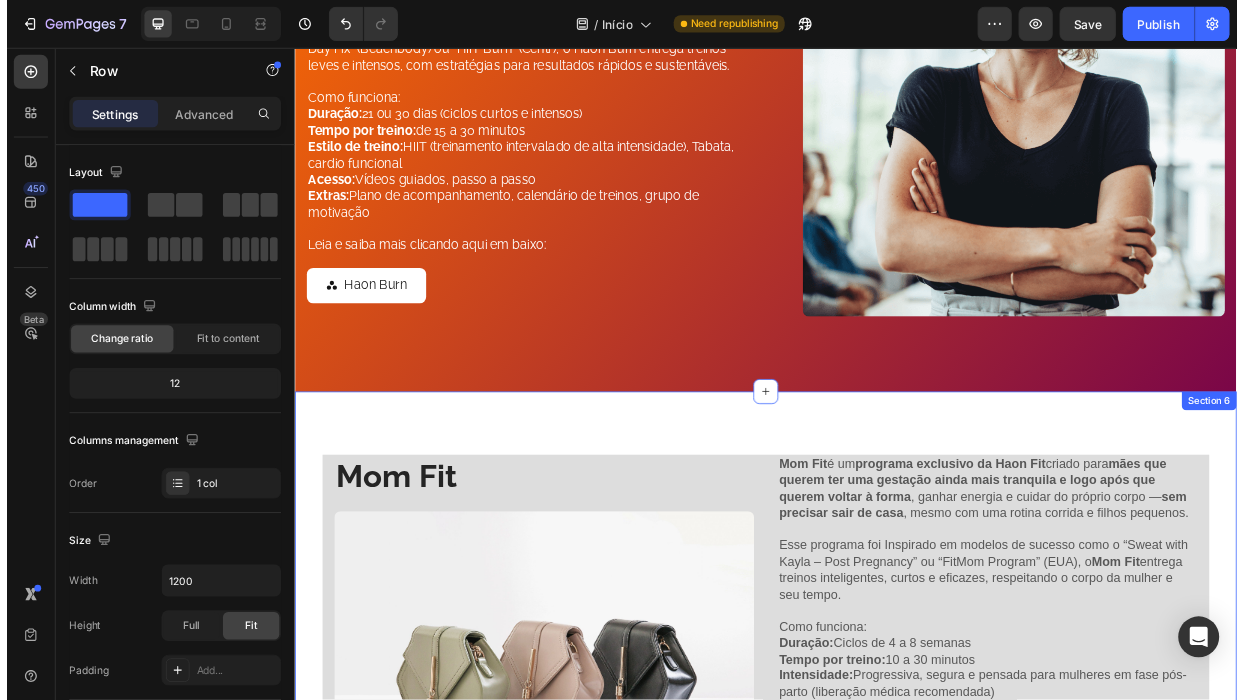 scroll, scrollTop: 2106, scrollLeft: 0, axis: vertical 